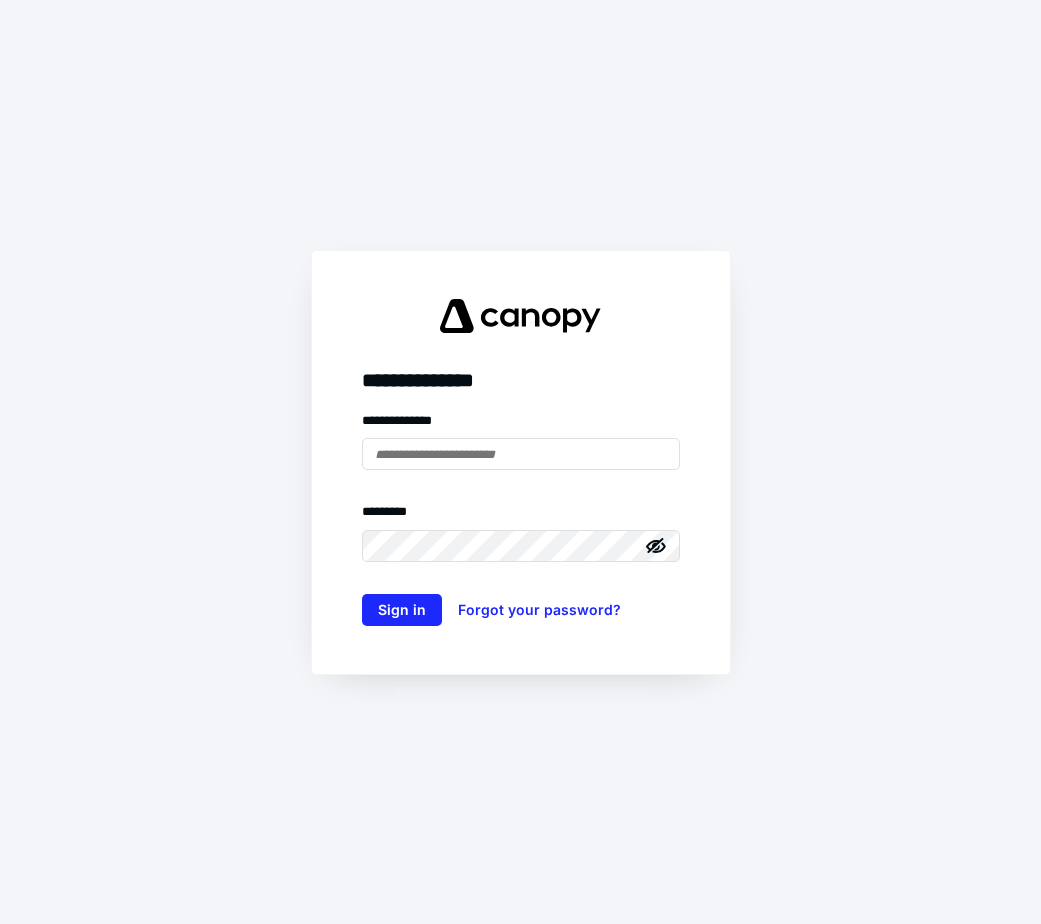 scroll, scrollTop: 0, scrollLeft: 0, axis: both 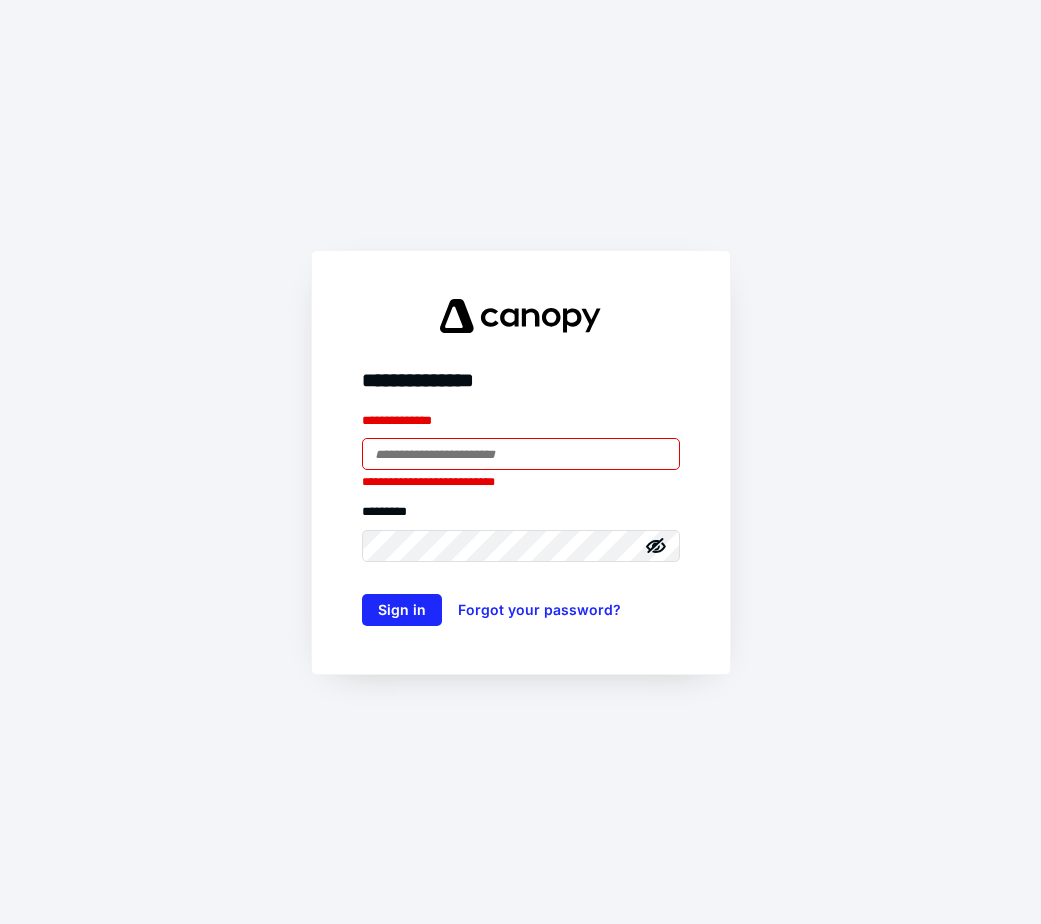 type on "**********" 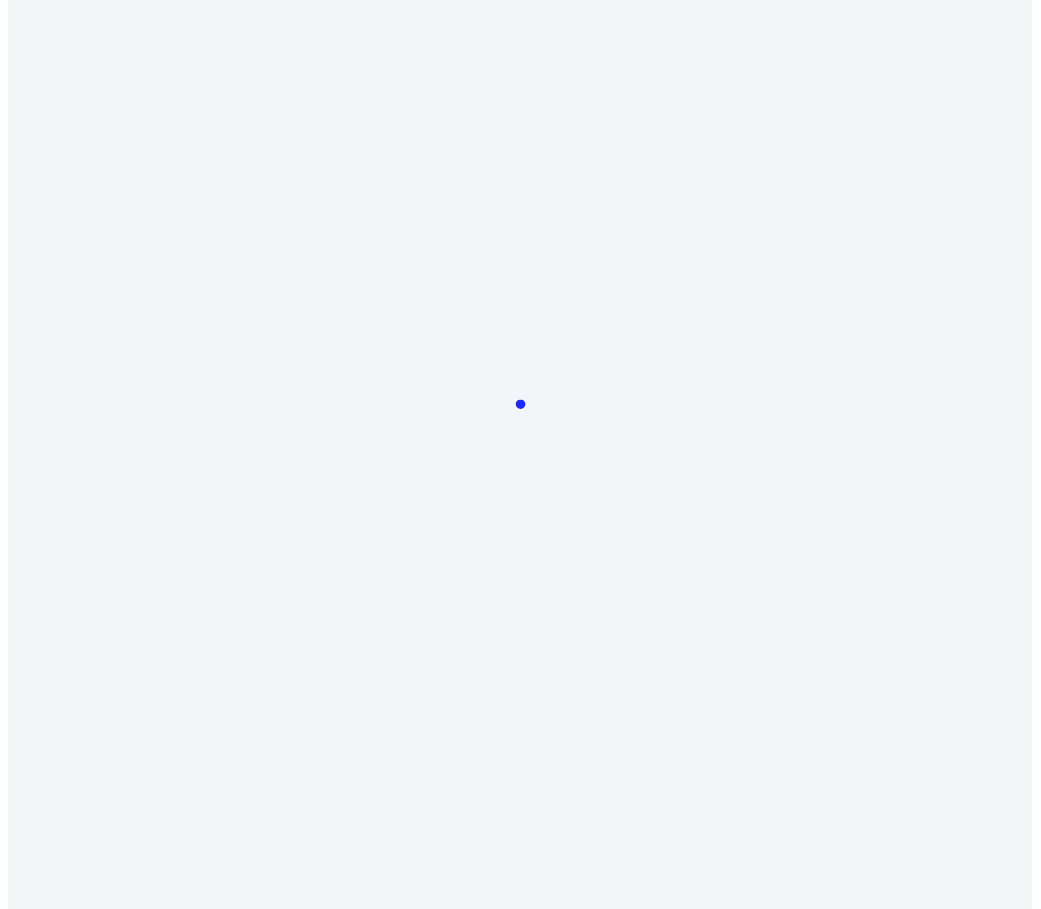 scroll, scrollTop: 0, scrollLeft: 0, axis: both 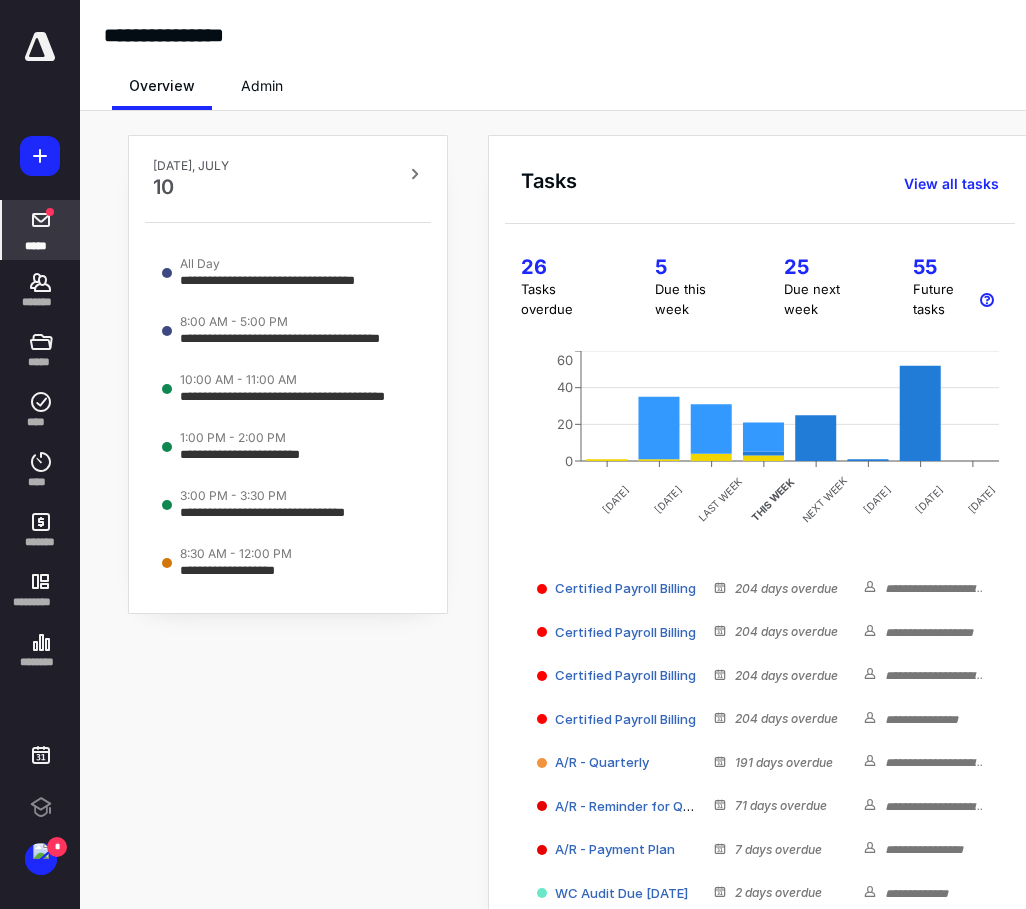 click 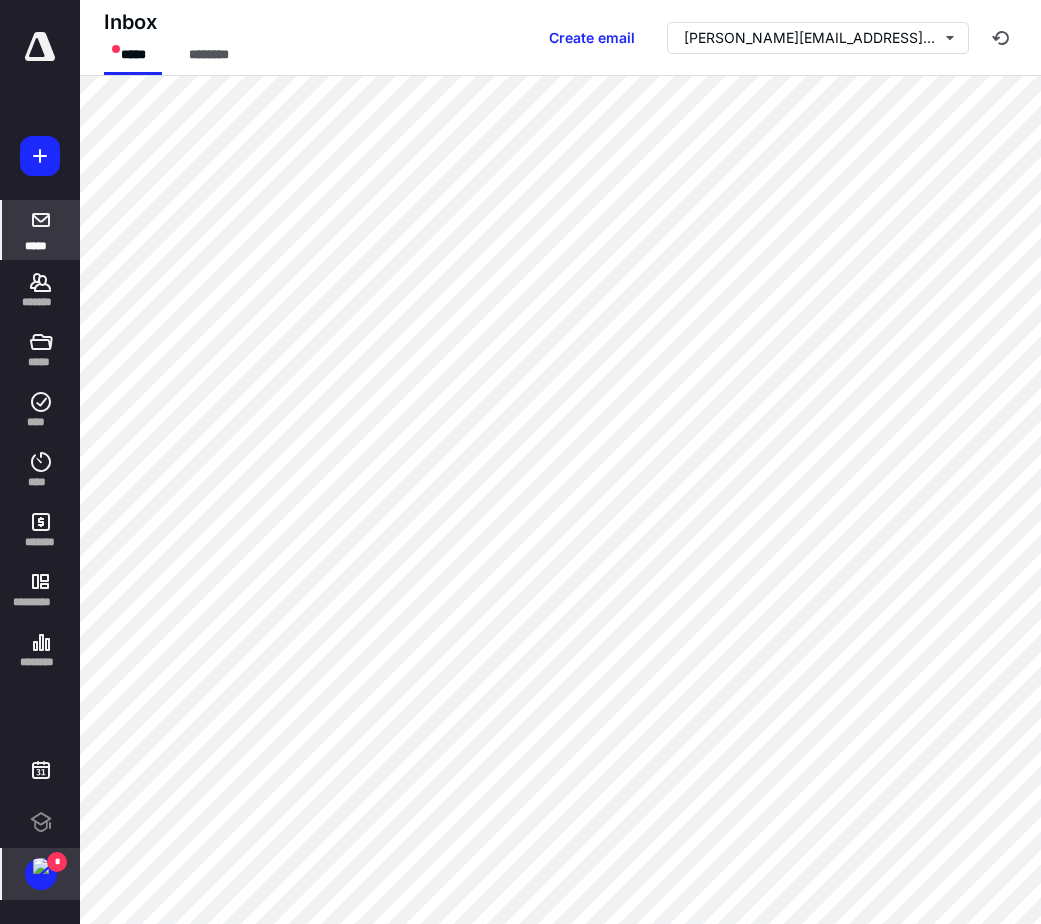 click at bounding box center [41, 866] 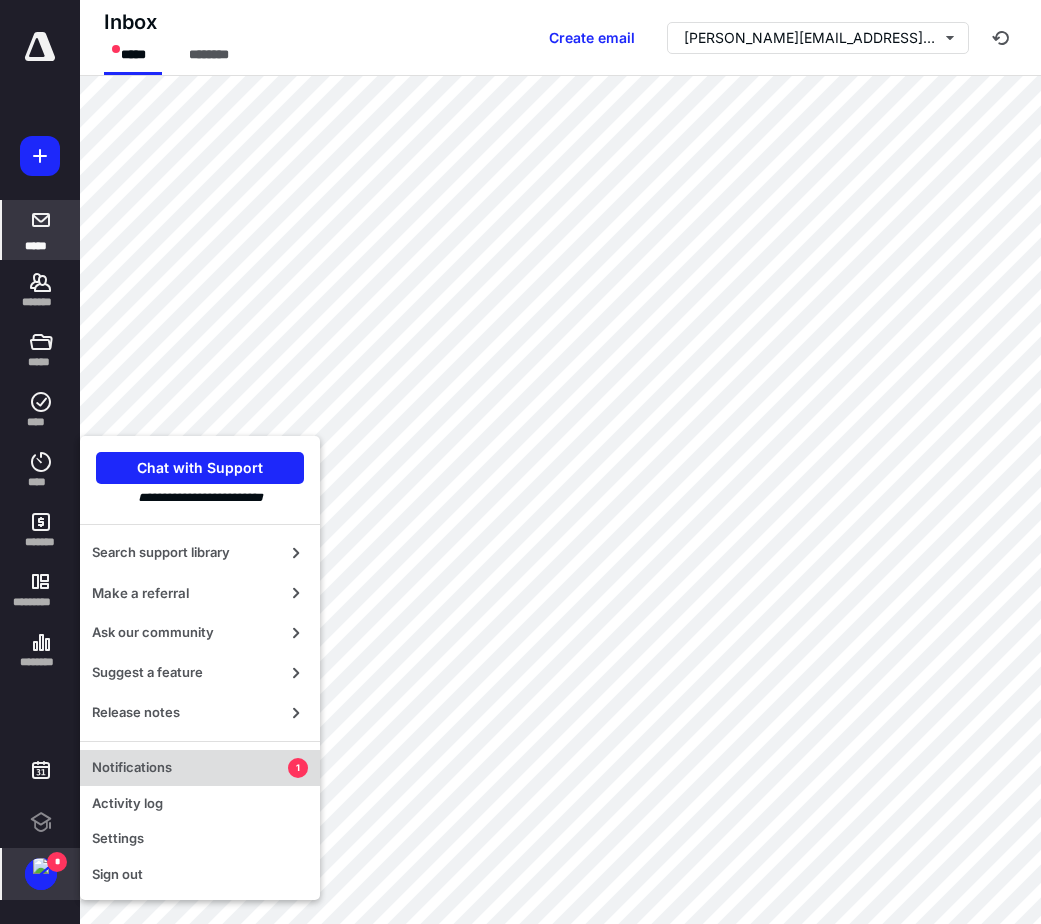 click on "Notifications" at bounding box center [190, 768] 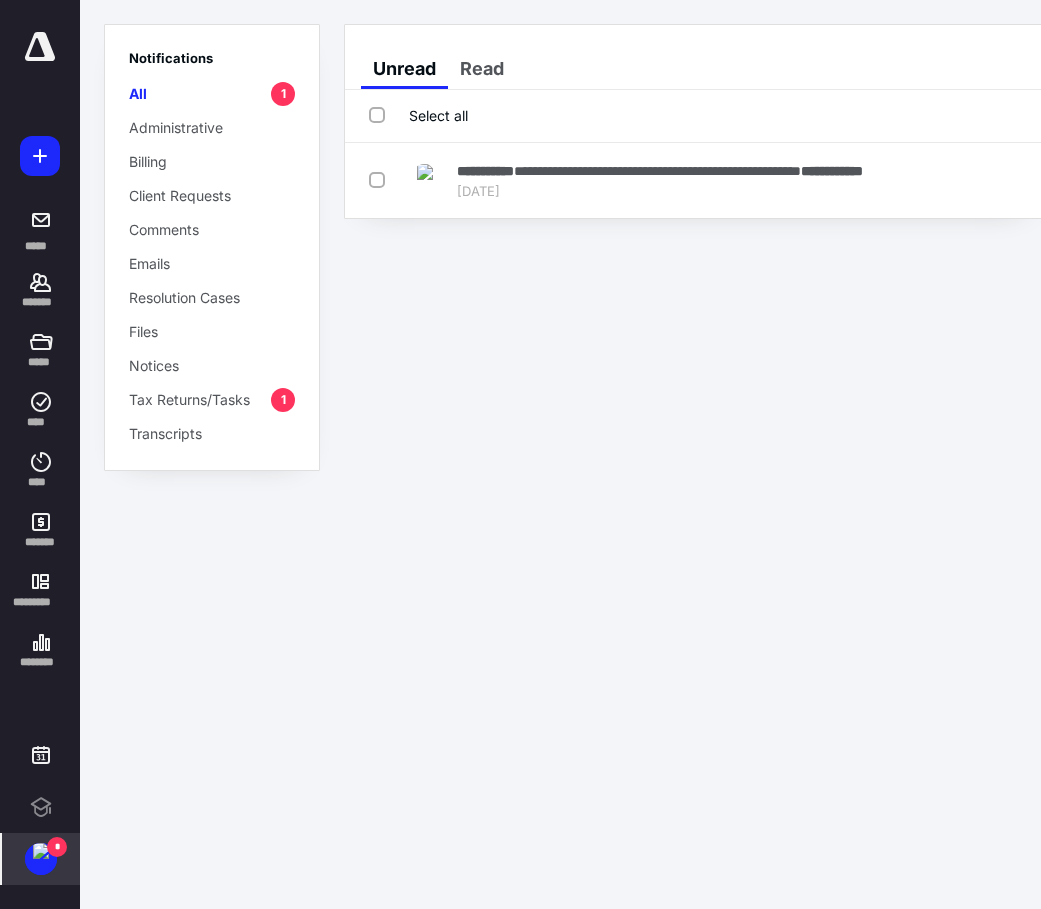 scroll, scrollTop: 0, scrollLeft: 2, axis: horizontal 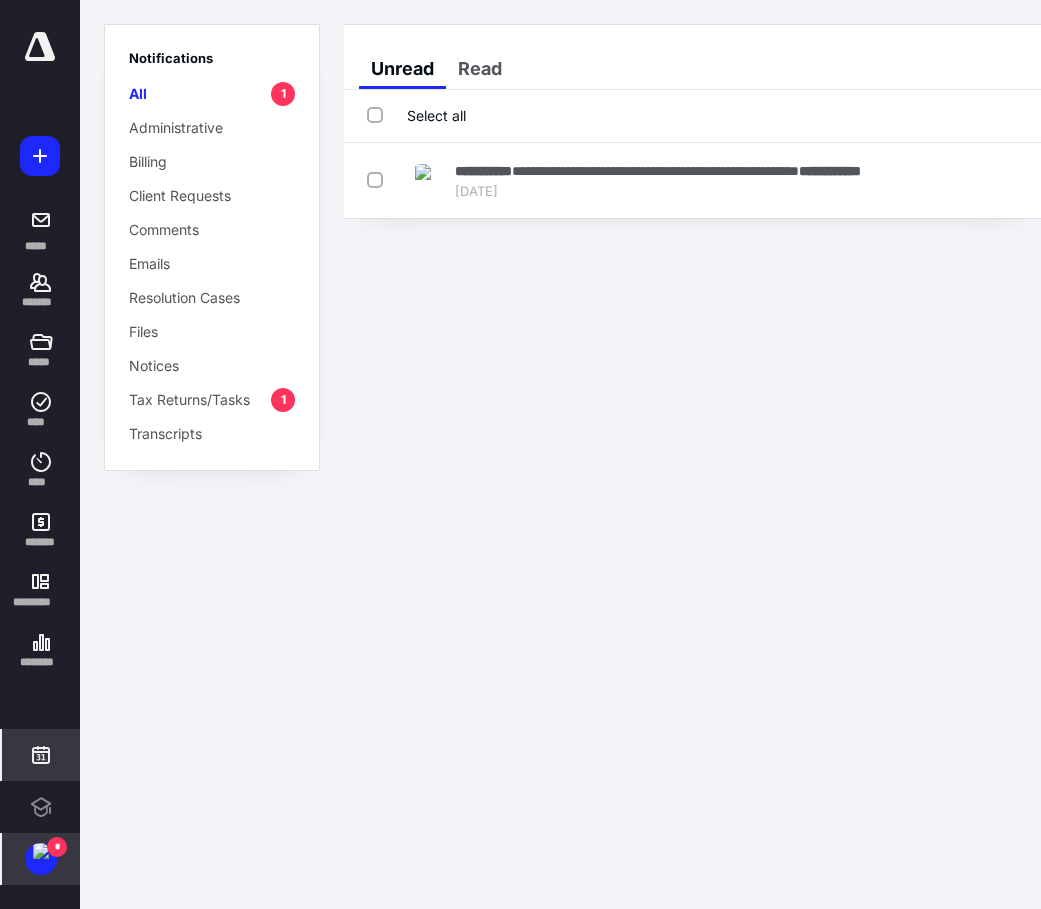 click 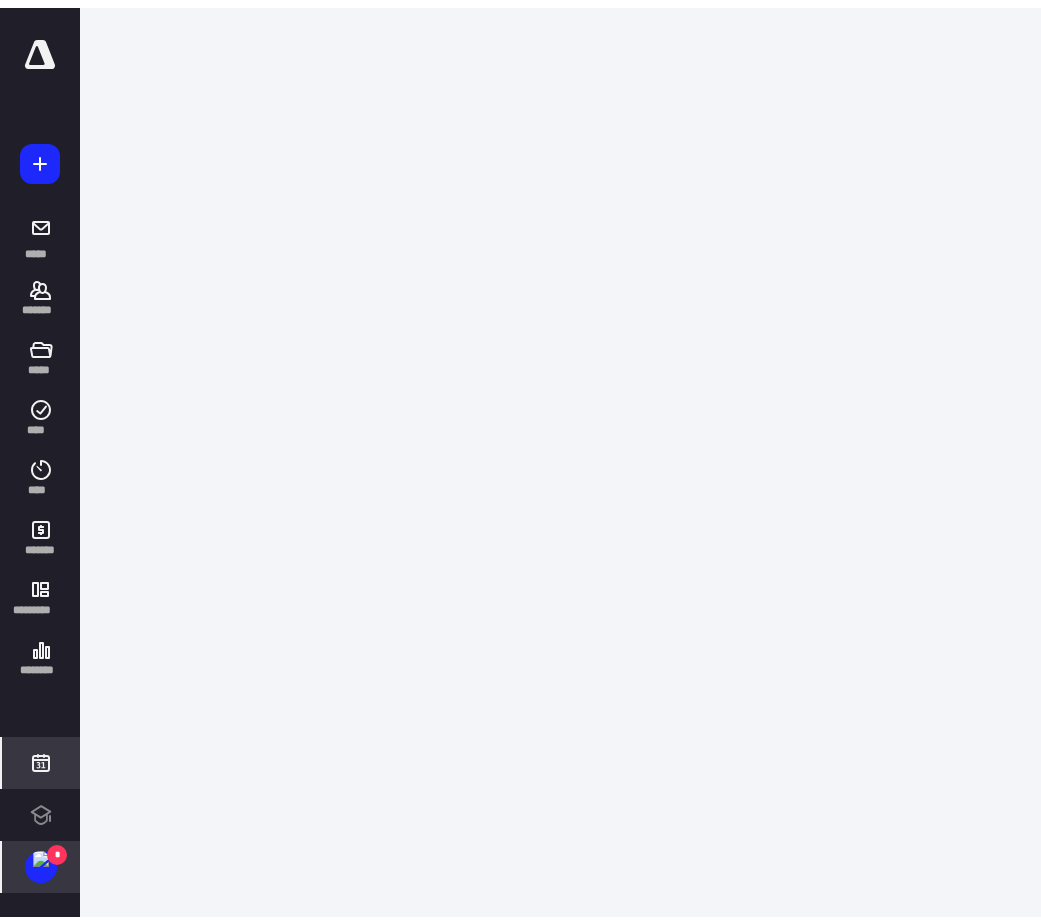 scroll, scrollTop: 0, scrollLeft: 0, axis: both 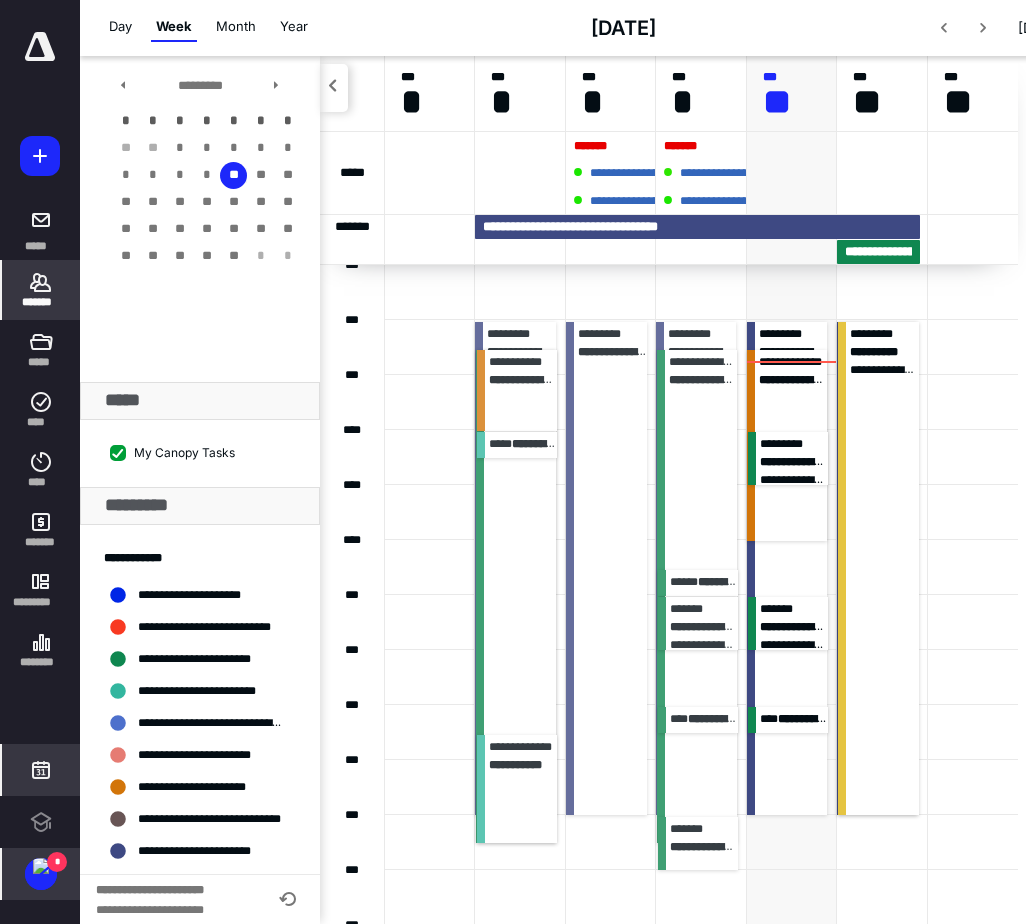 click on "*******" at bounding box center [41, 302] 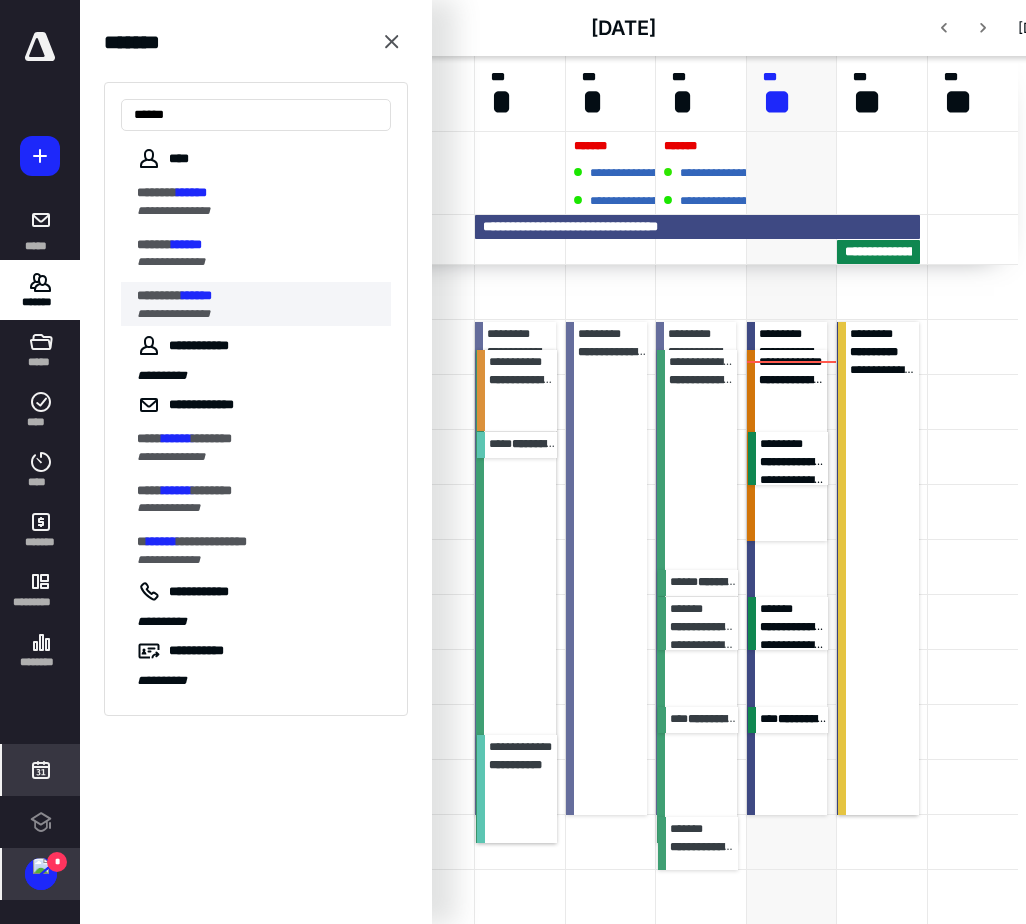 type on "******" 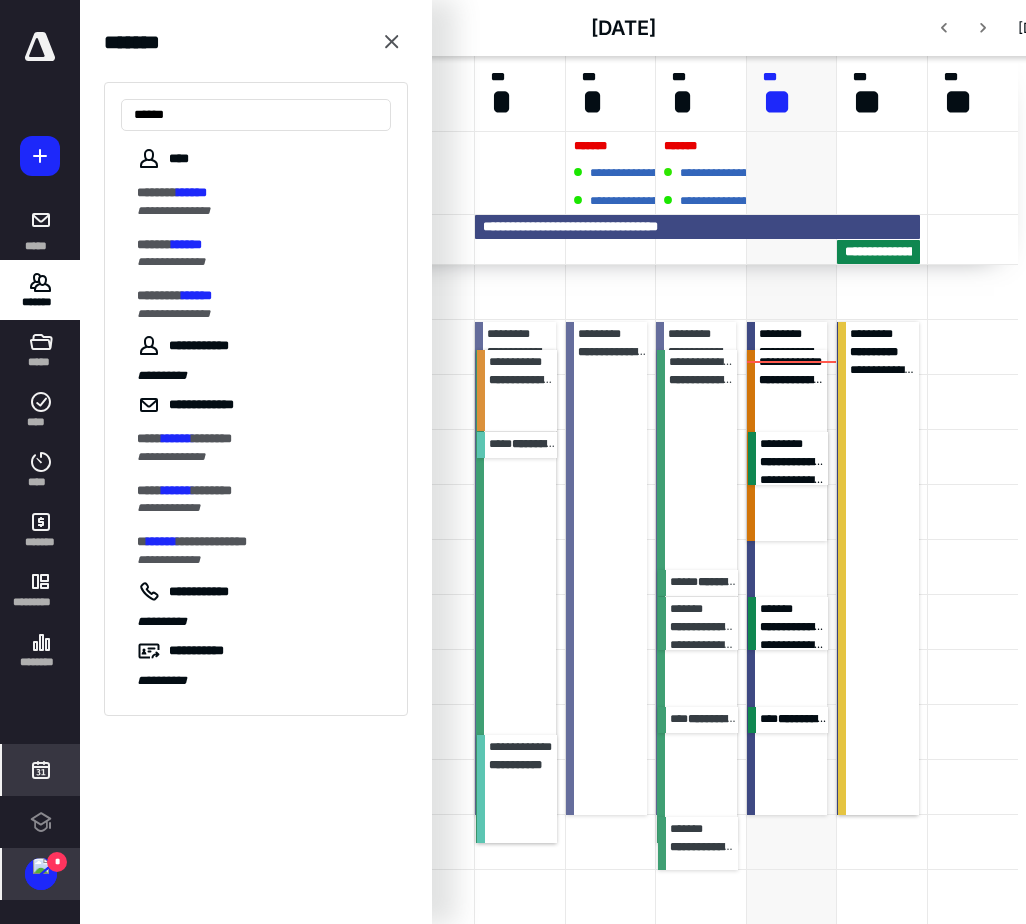 drag, startPoint x: 156, startPoint y: 301, endPoint x: 147, endPoint y: 296, distance: 10.29563 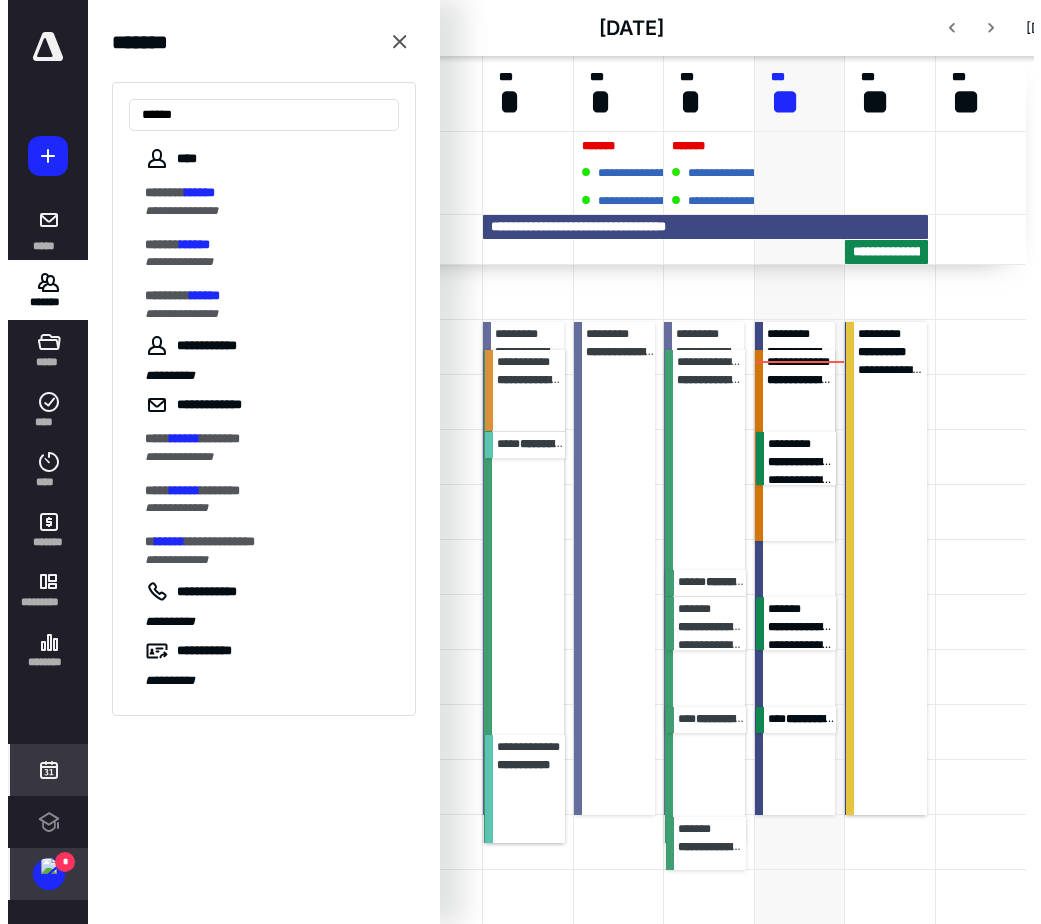 scroll, scrollTop: 0, scrollLeft: 0, axis: both 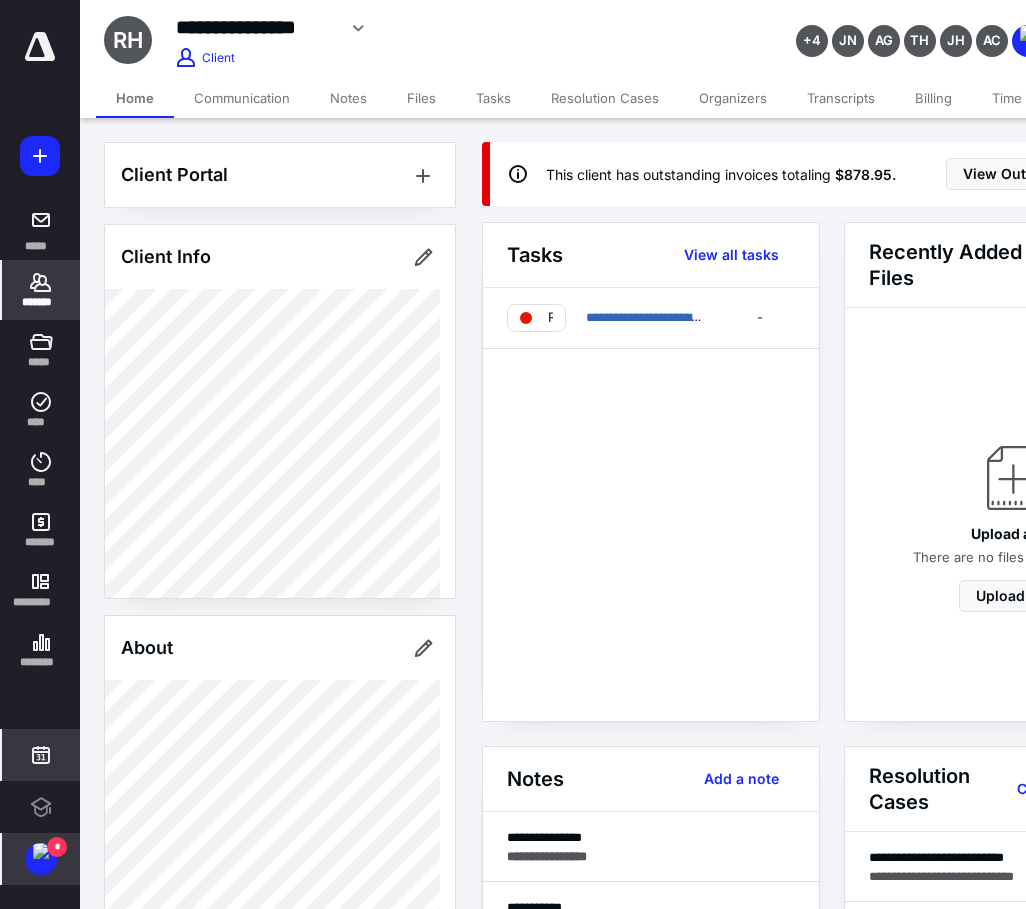 click 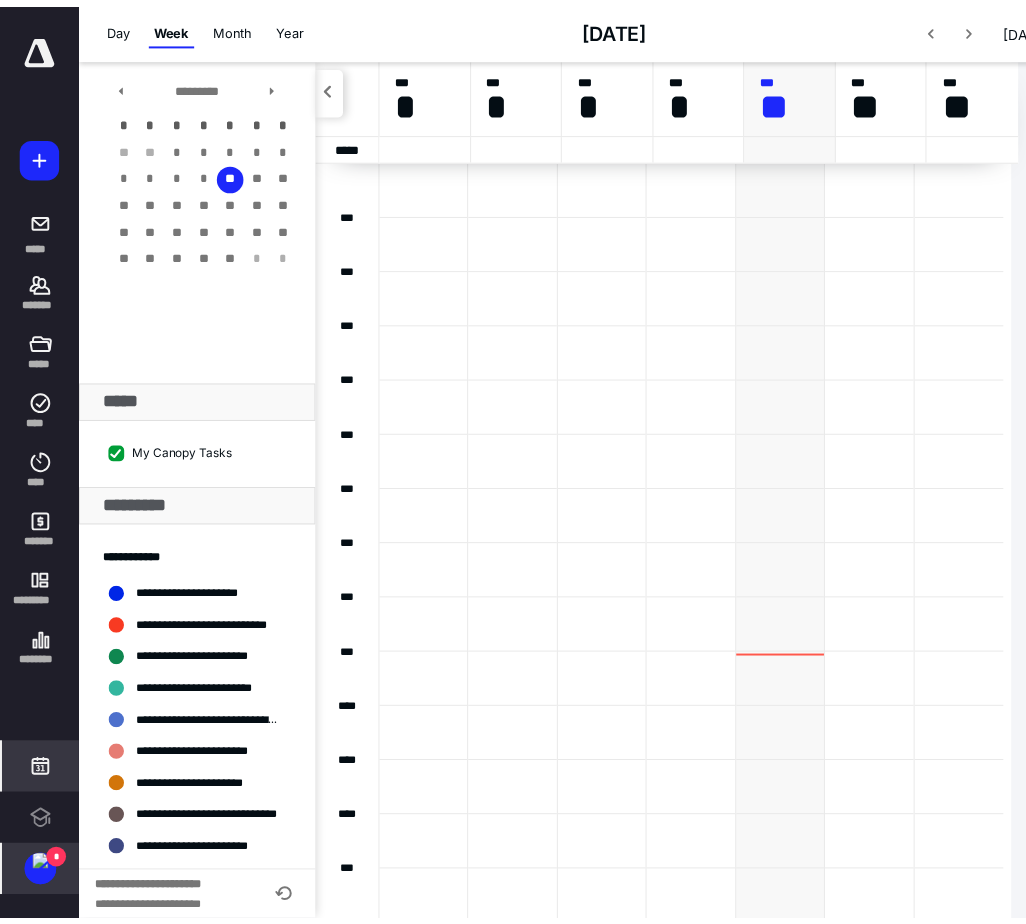 scroll, scrollTop: 385, scrollLeft: 0, axis: vertical 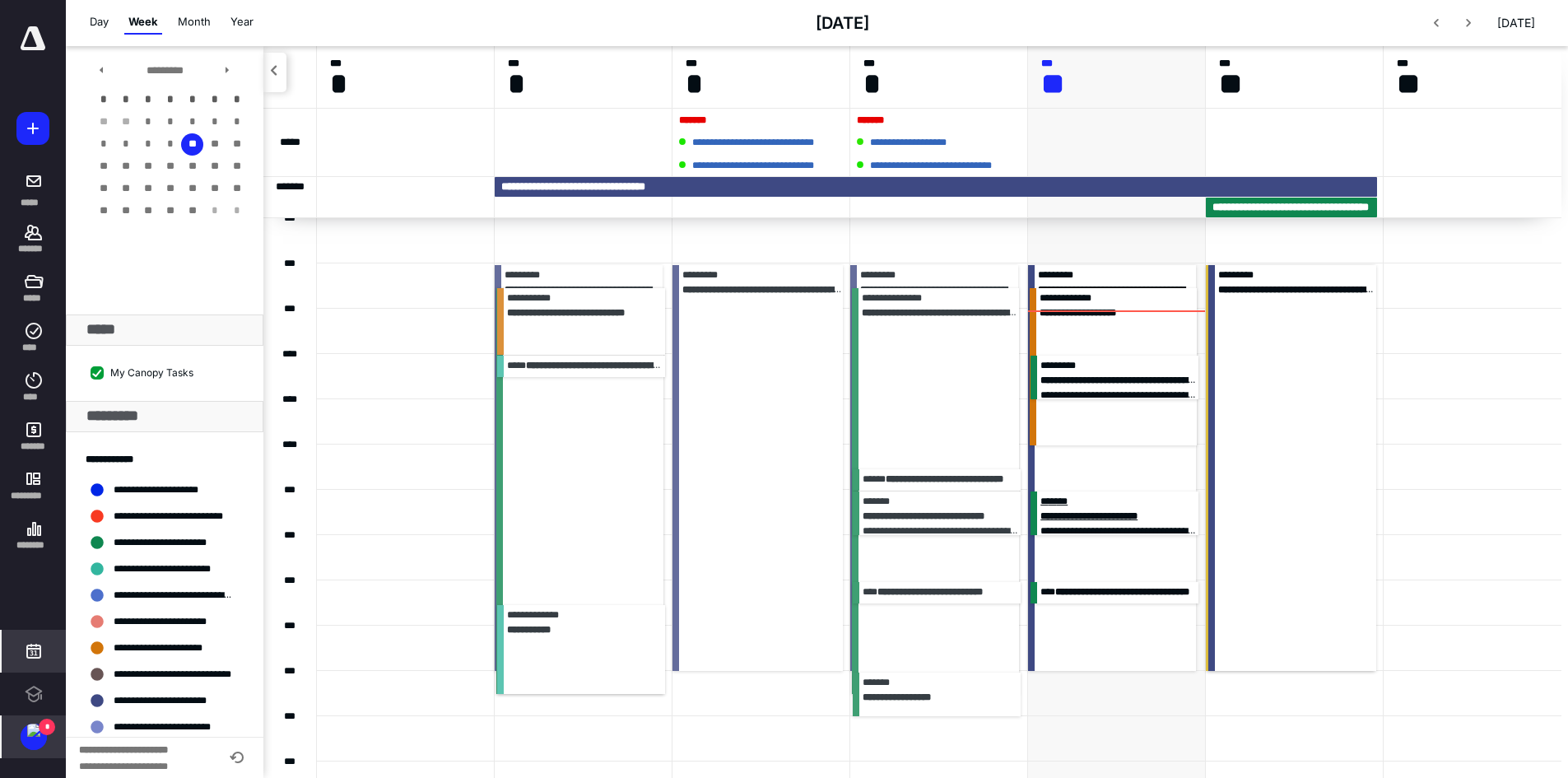 click on "**********" at bounding box center (1089, 516) 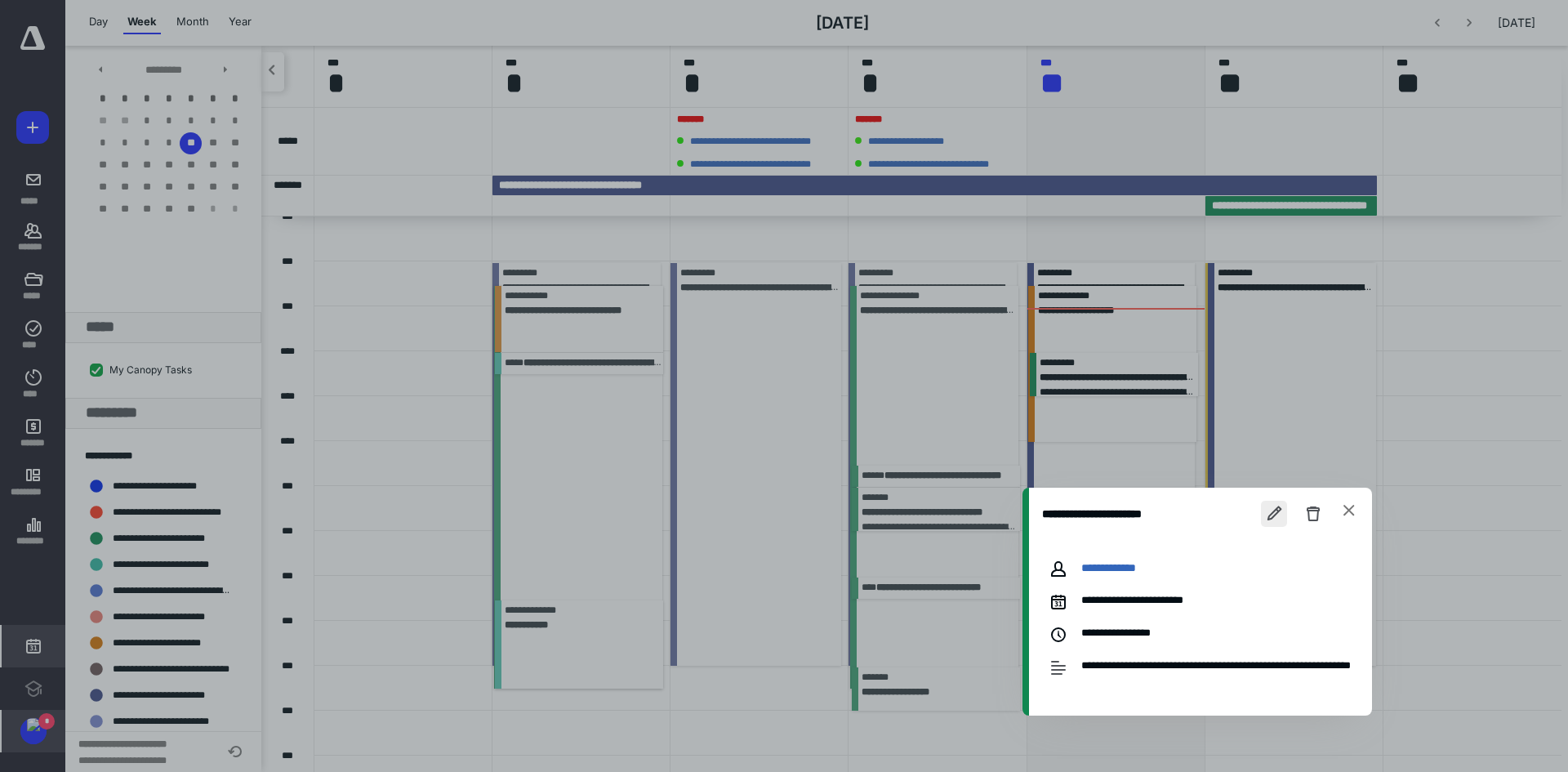 click at bounding box center (1274, 514) 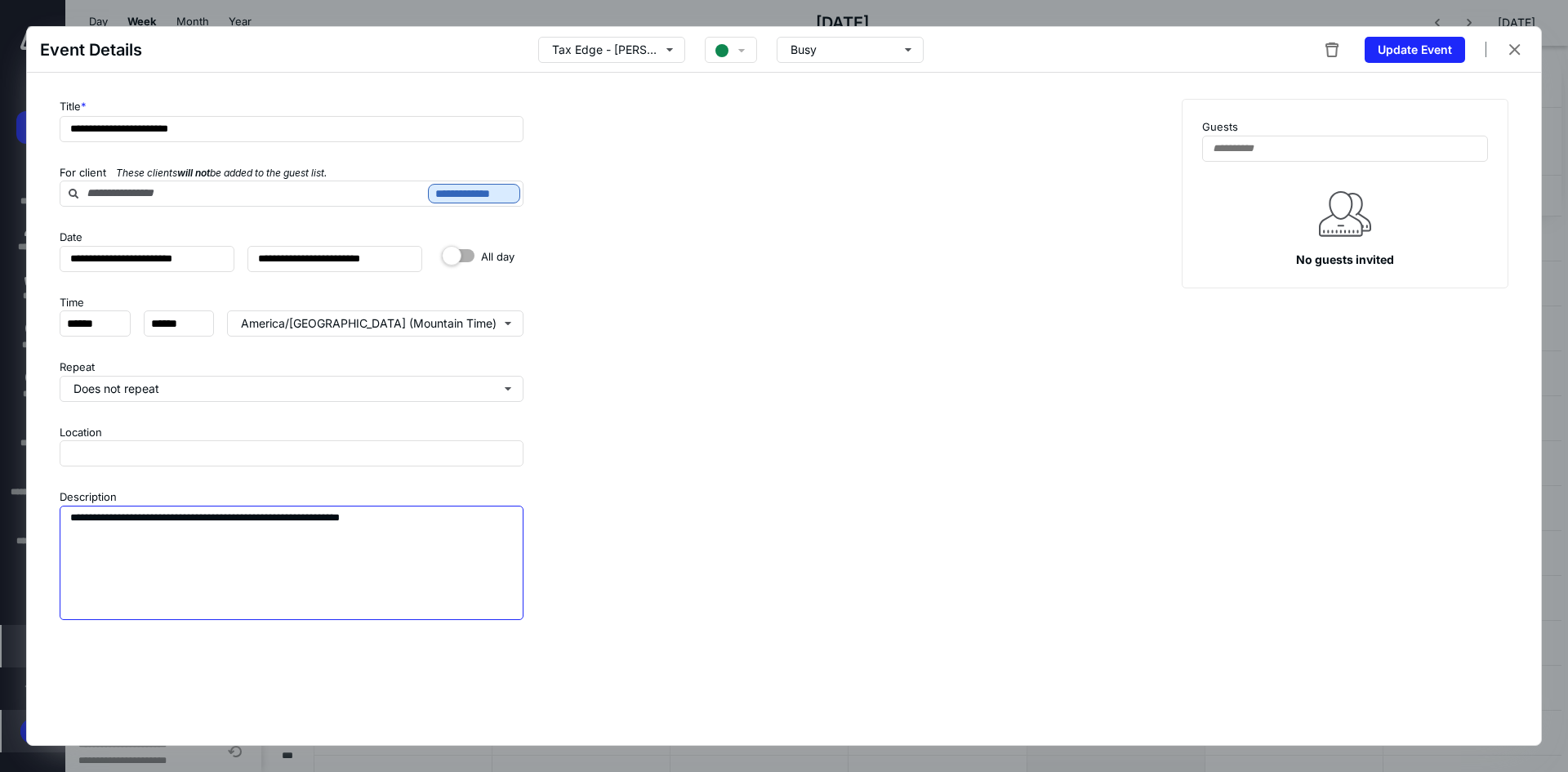 click on "**********" at bounding box center (292, 563) 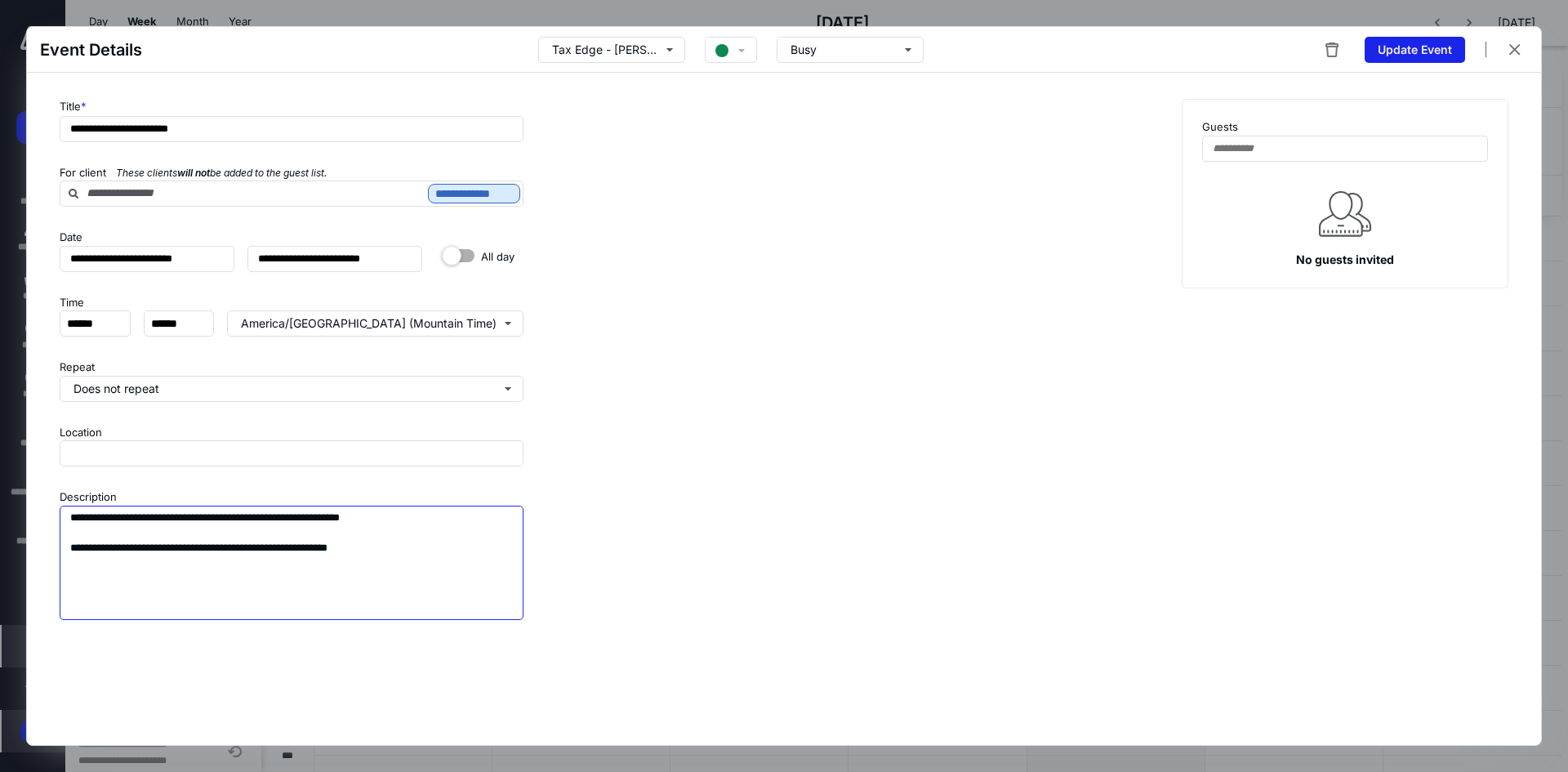 type on "**********" 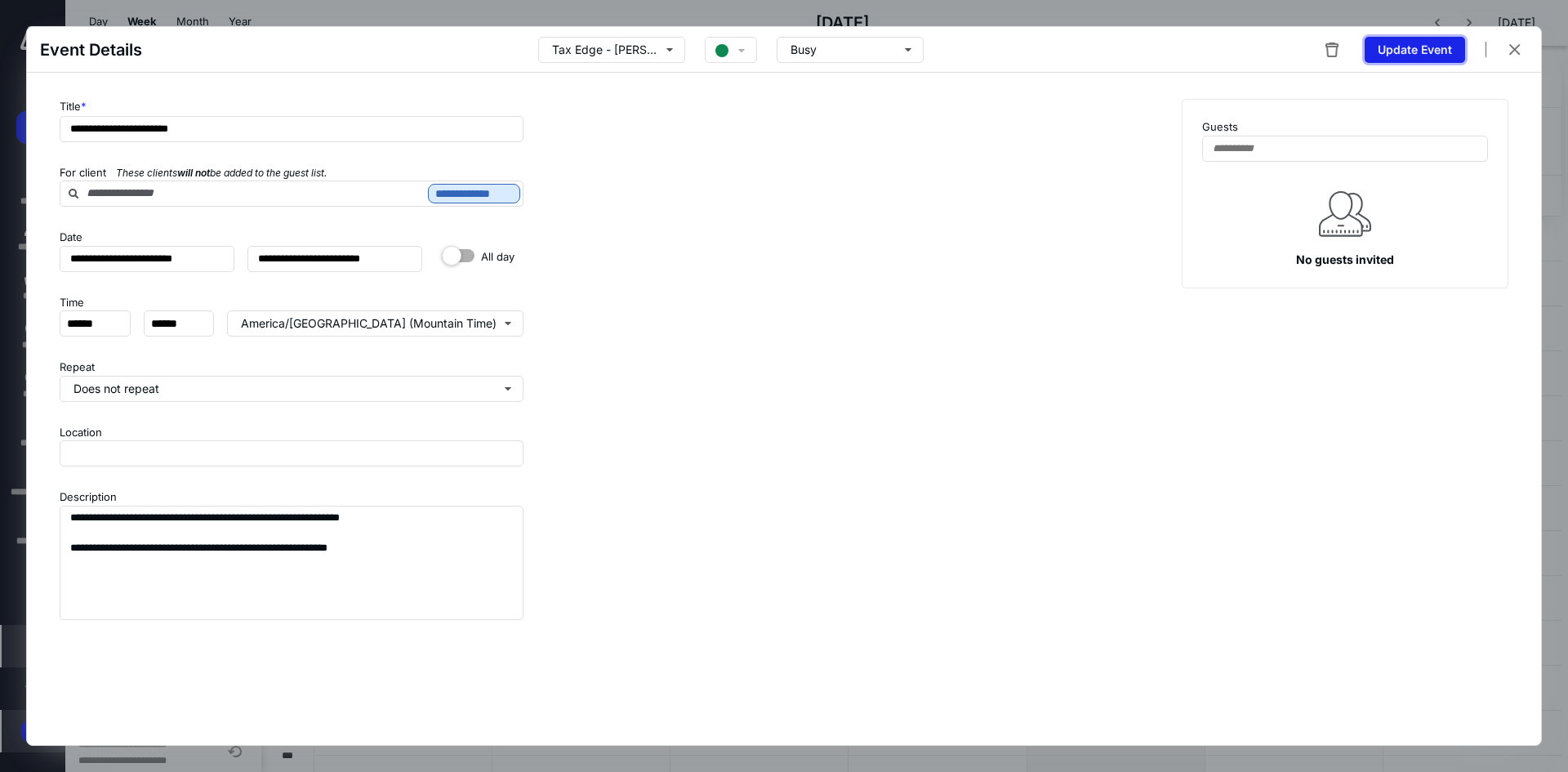 click on "Update Event" at bounding box center [1414, 50] 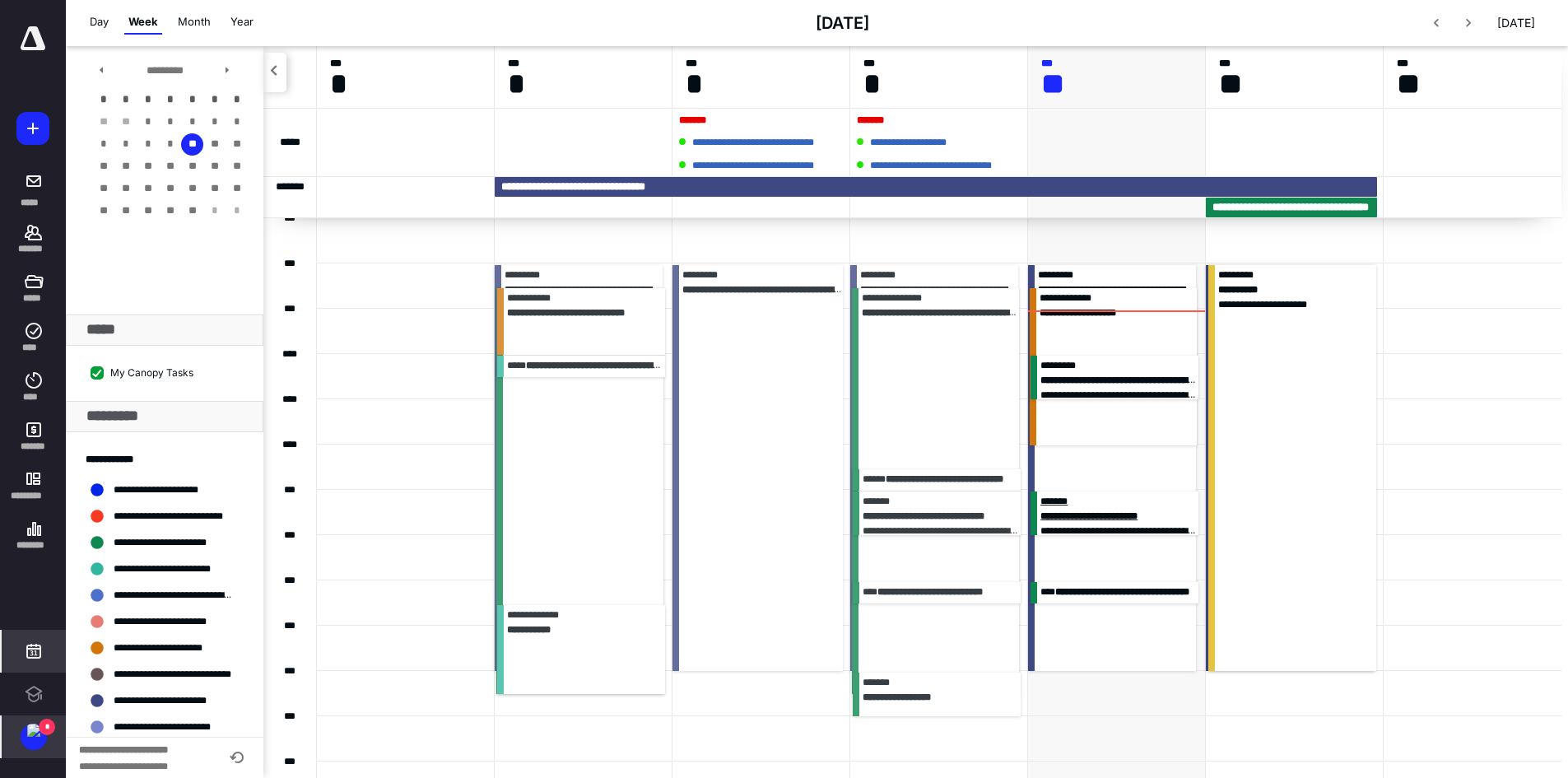 click on "**********" at bounding box center [1089, 516] 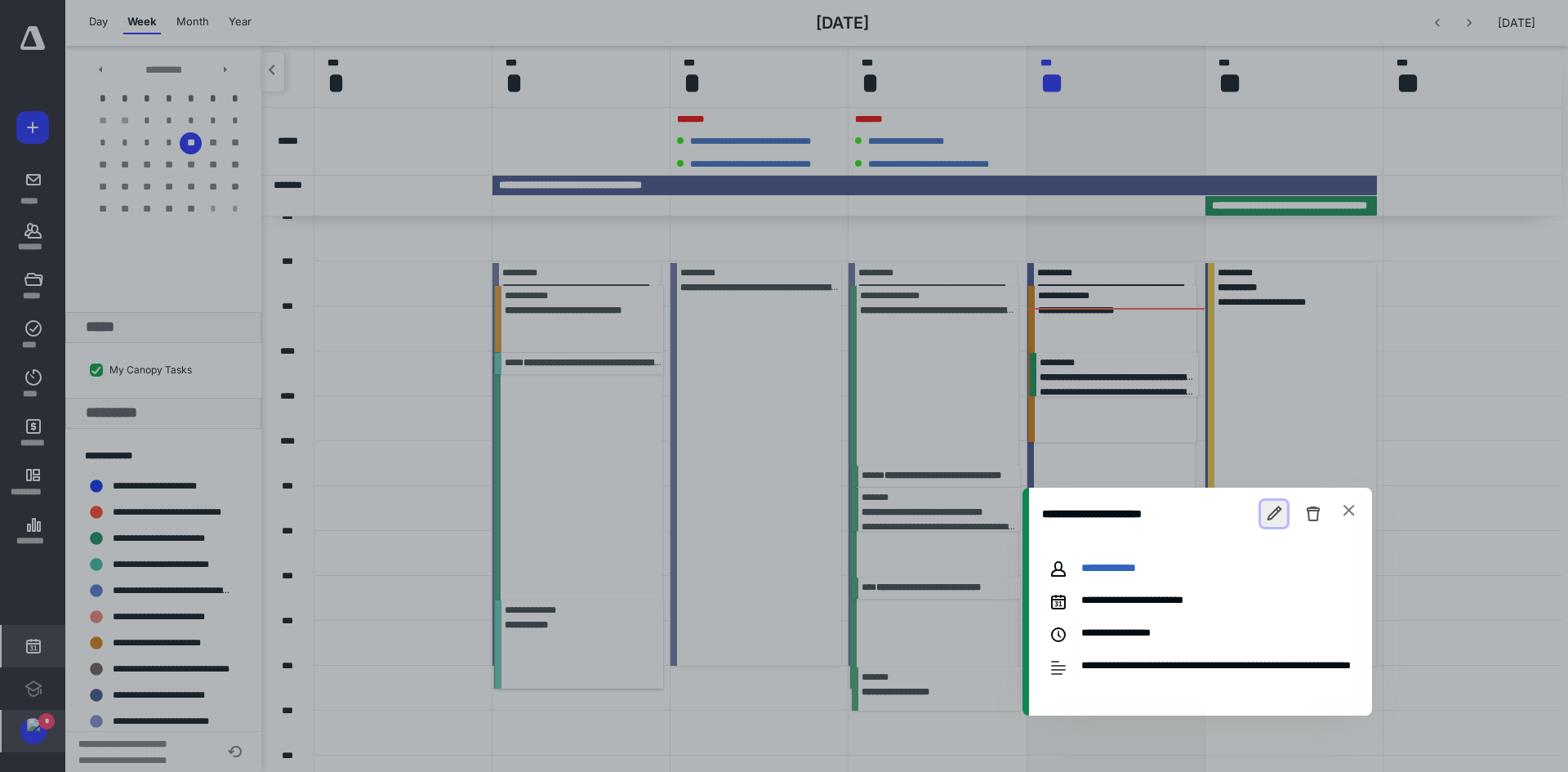 click at bounding box center [1274, 514] 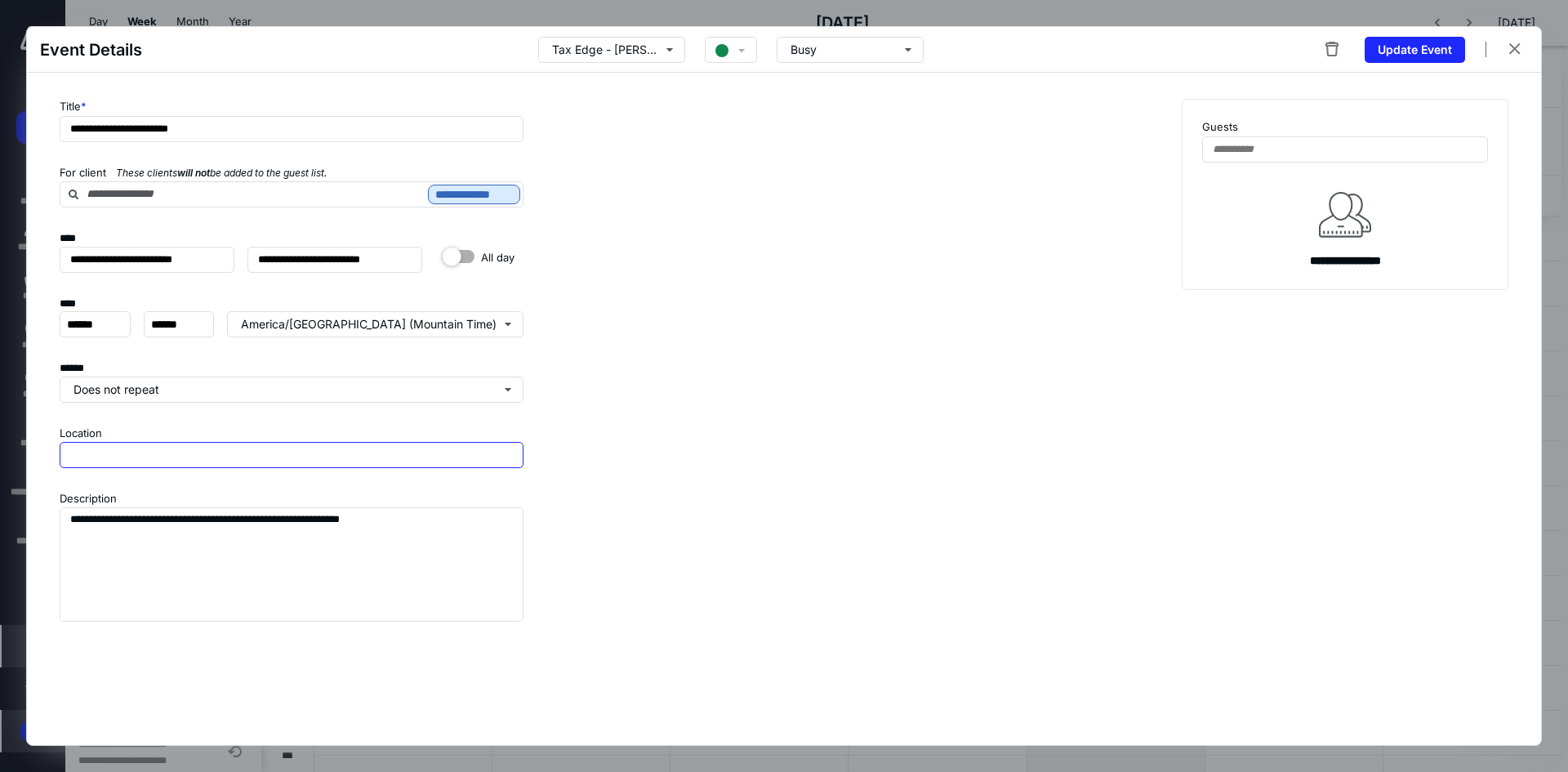 click on "Location" at bounding box center [292, 455] 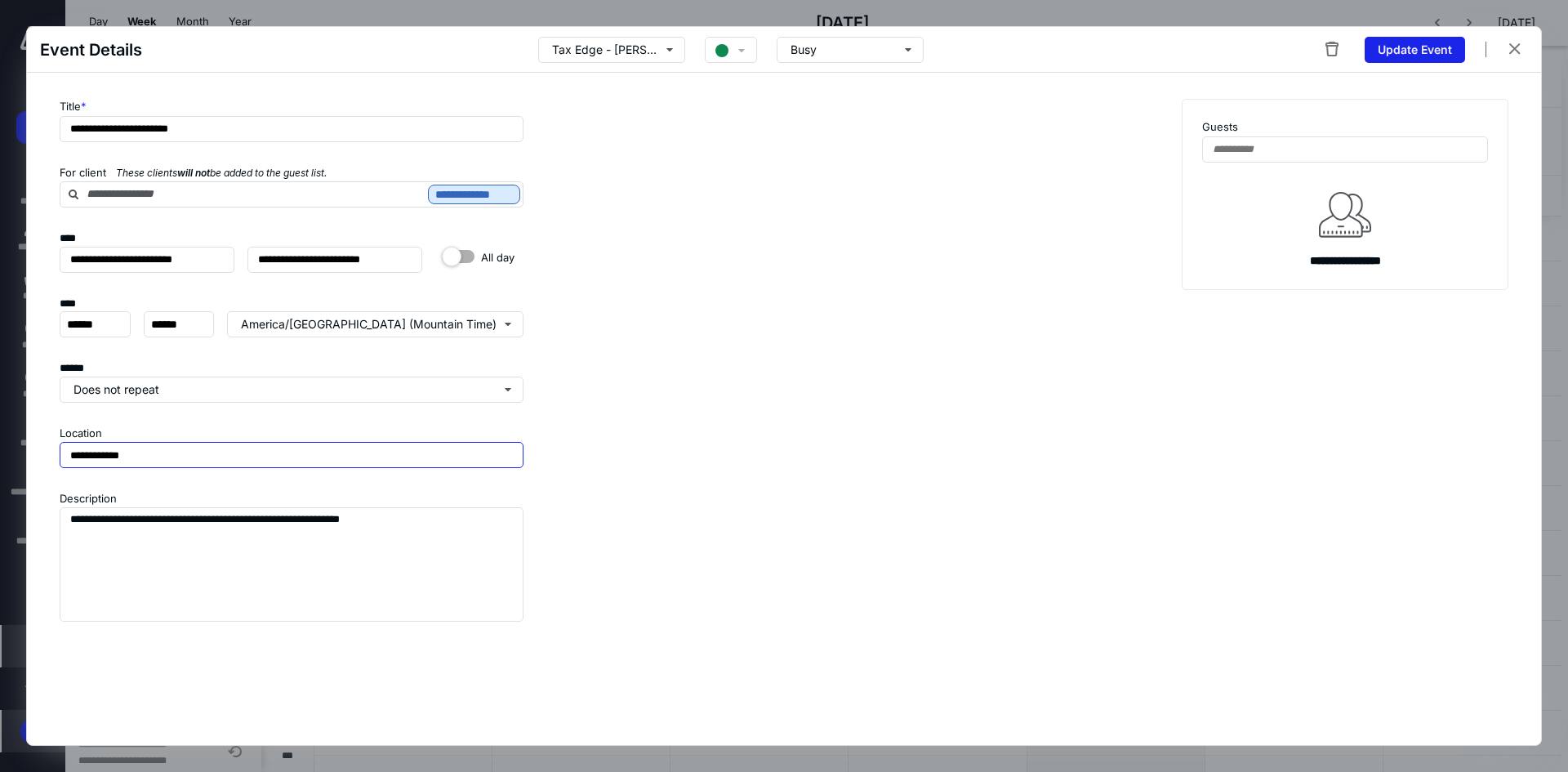 type on "**********" 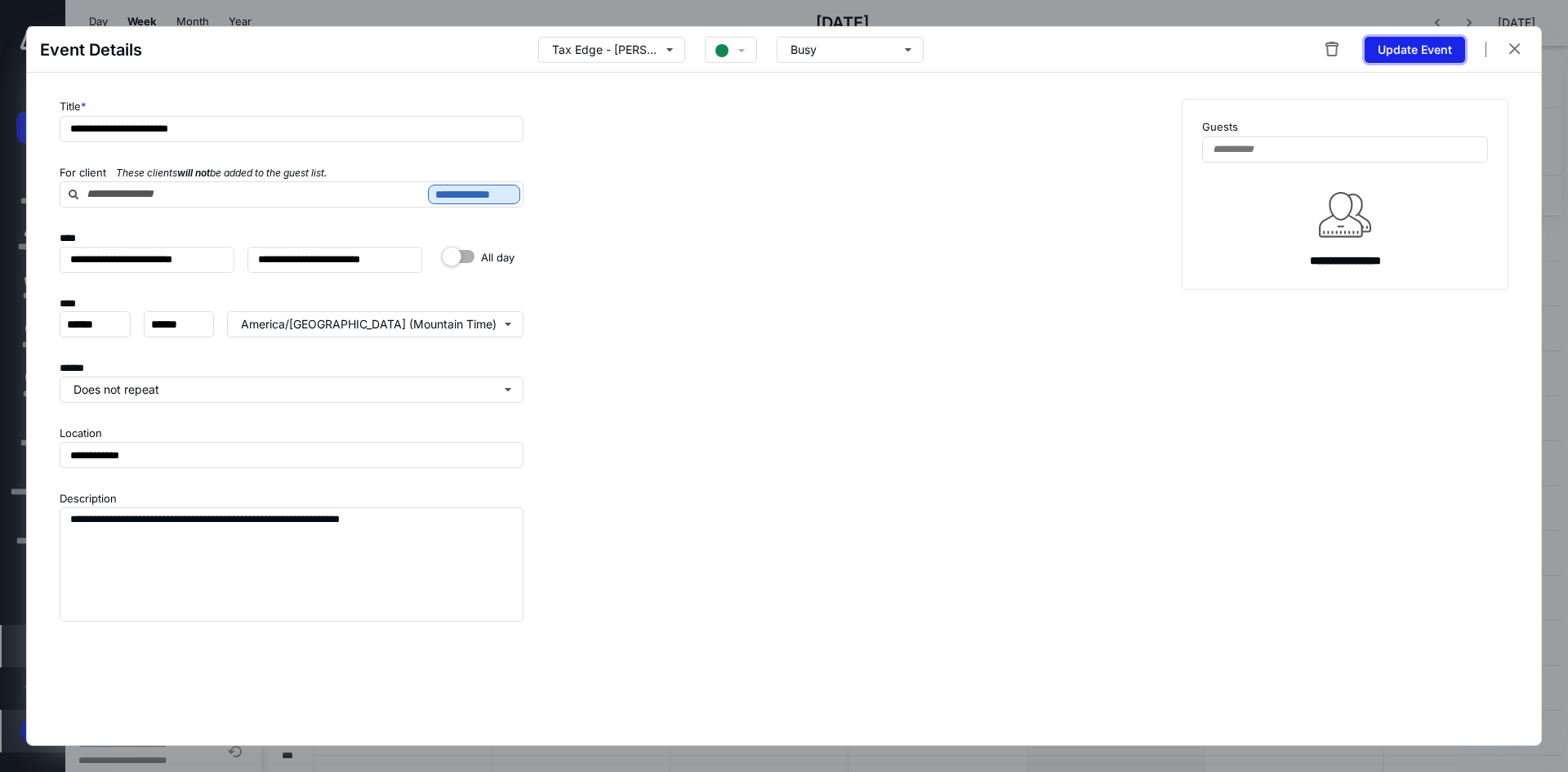 click on "Update Event" at bounding box center [1414, 50] 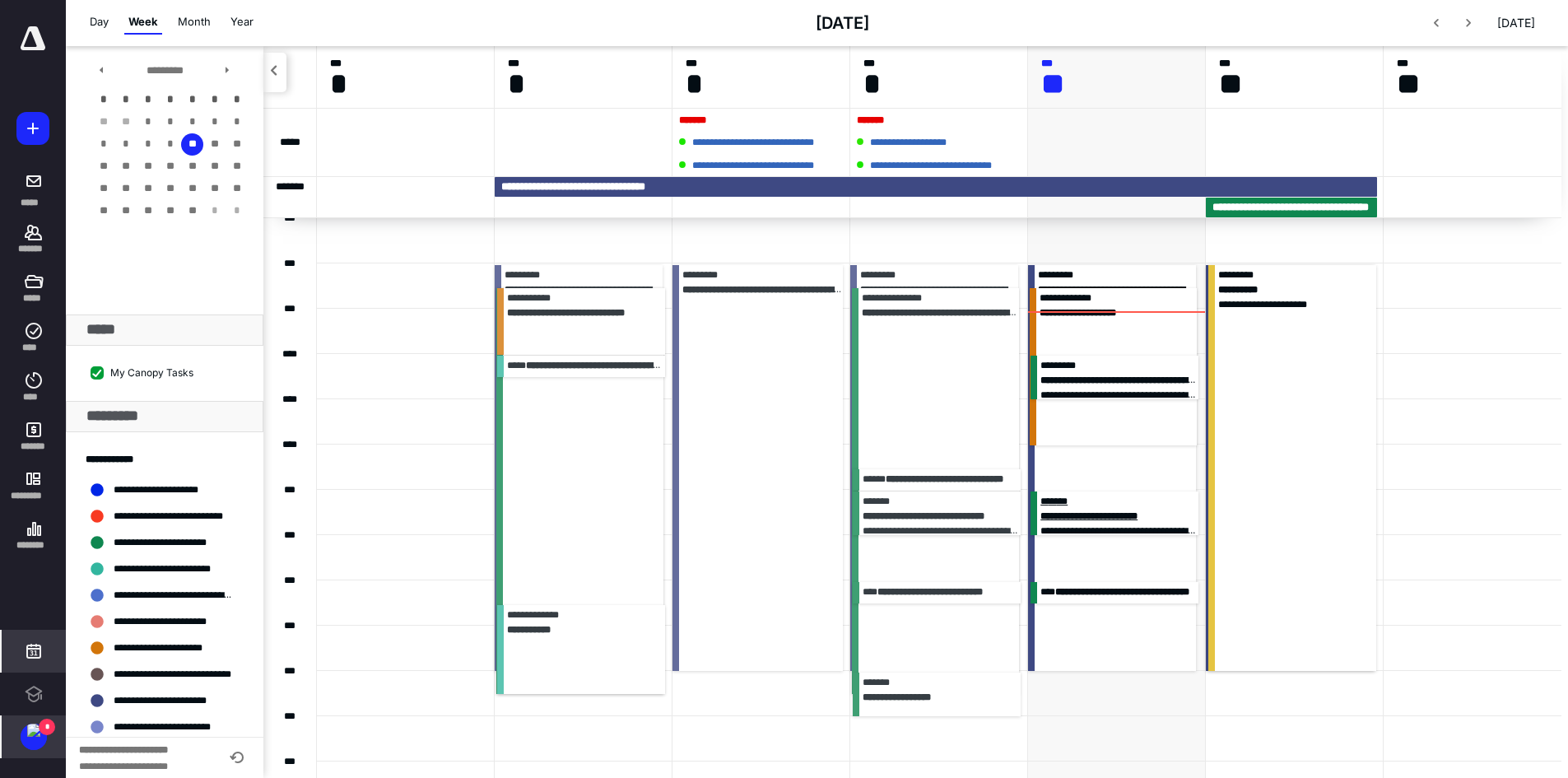 click on "**********" at bounding box center [1089, 516] 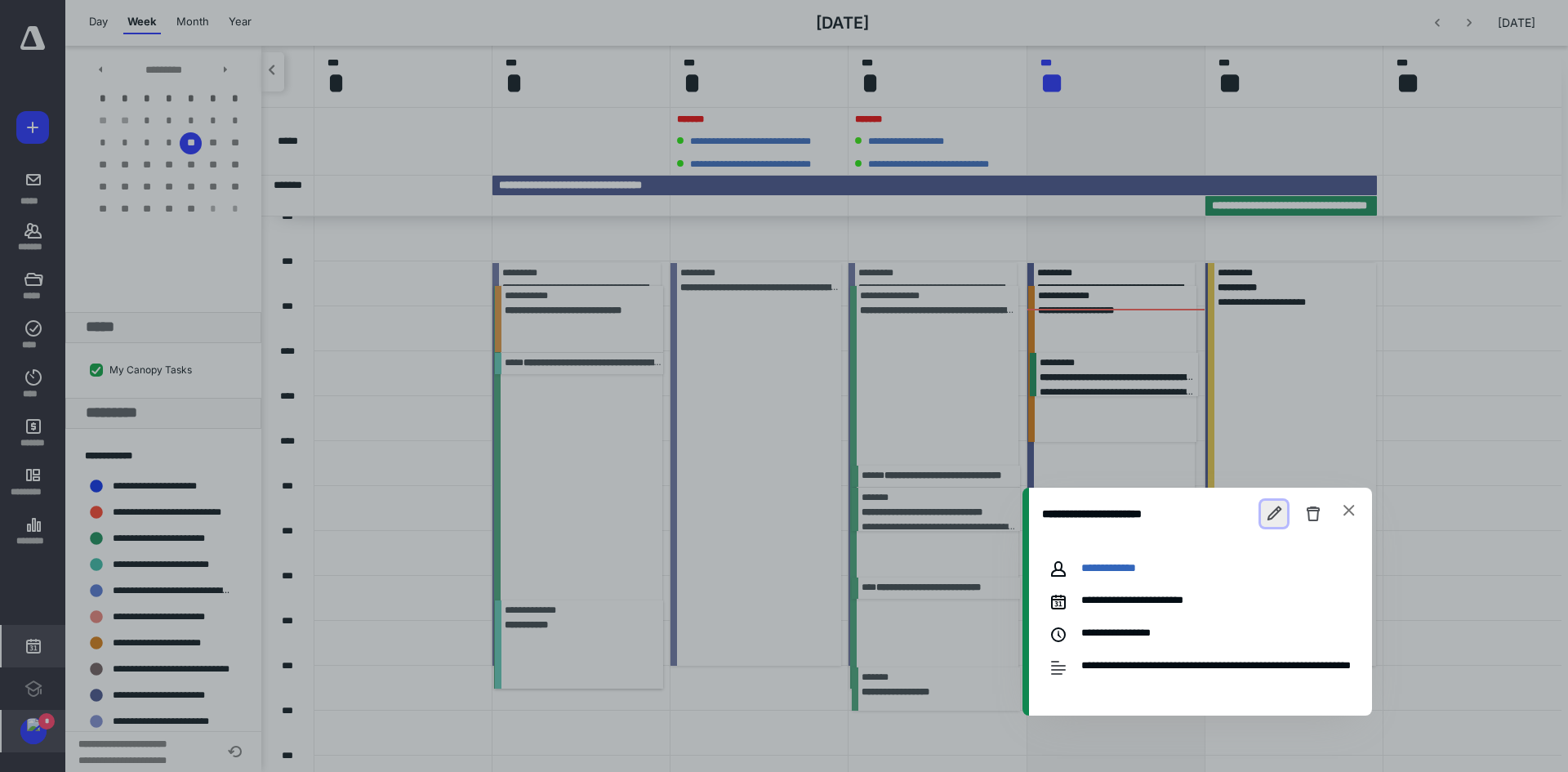 click at bounding box center [1274, 514] 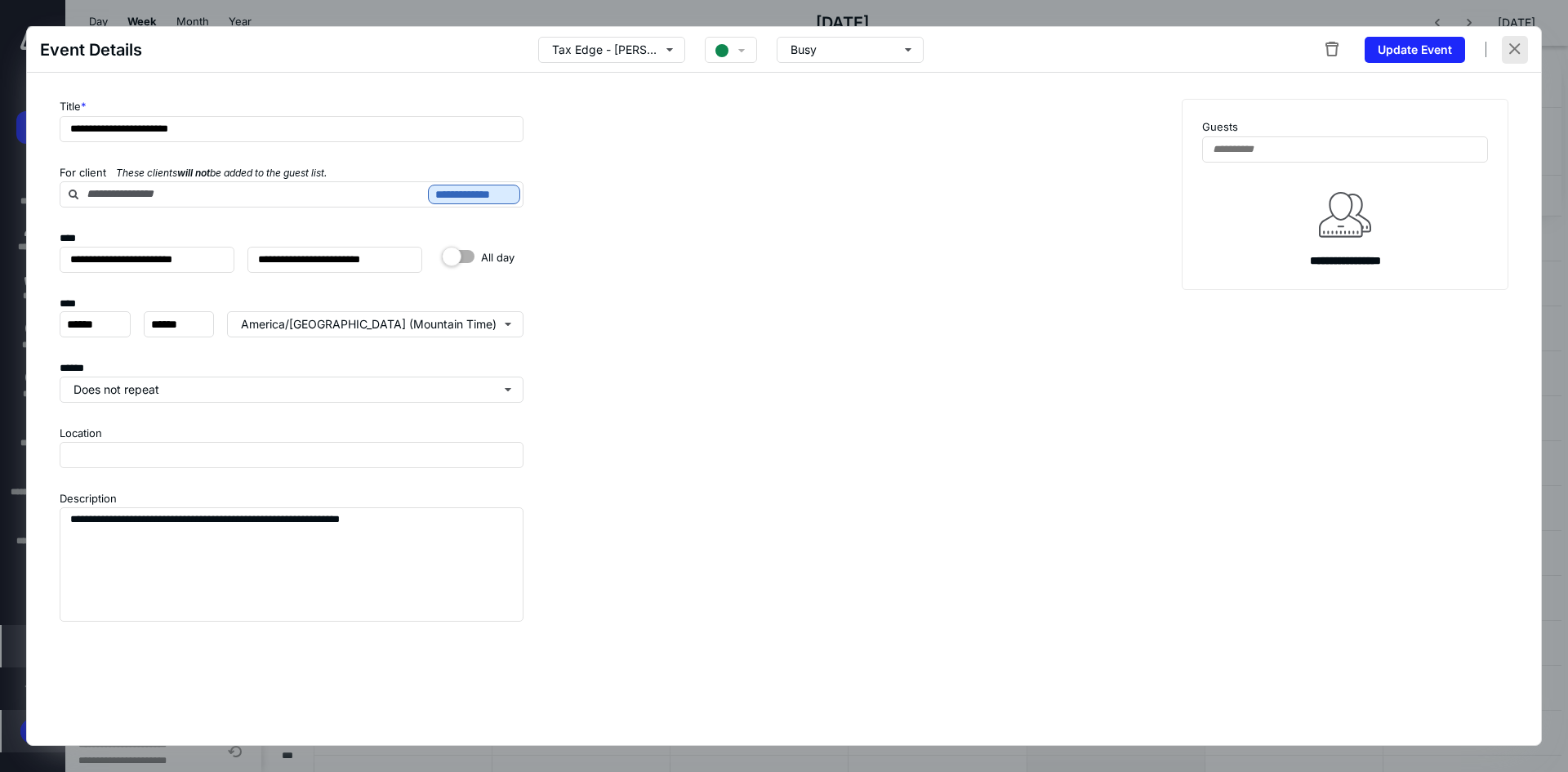 click at bounding box center [1515, 50] 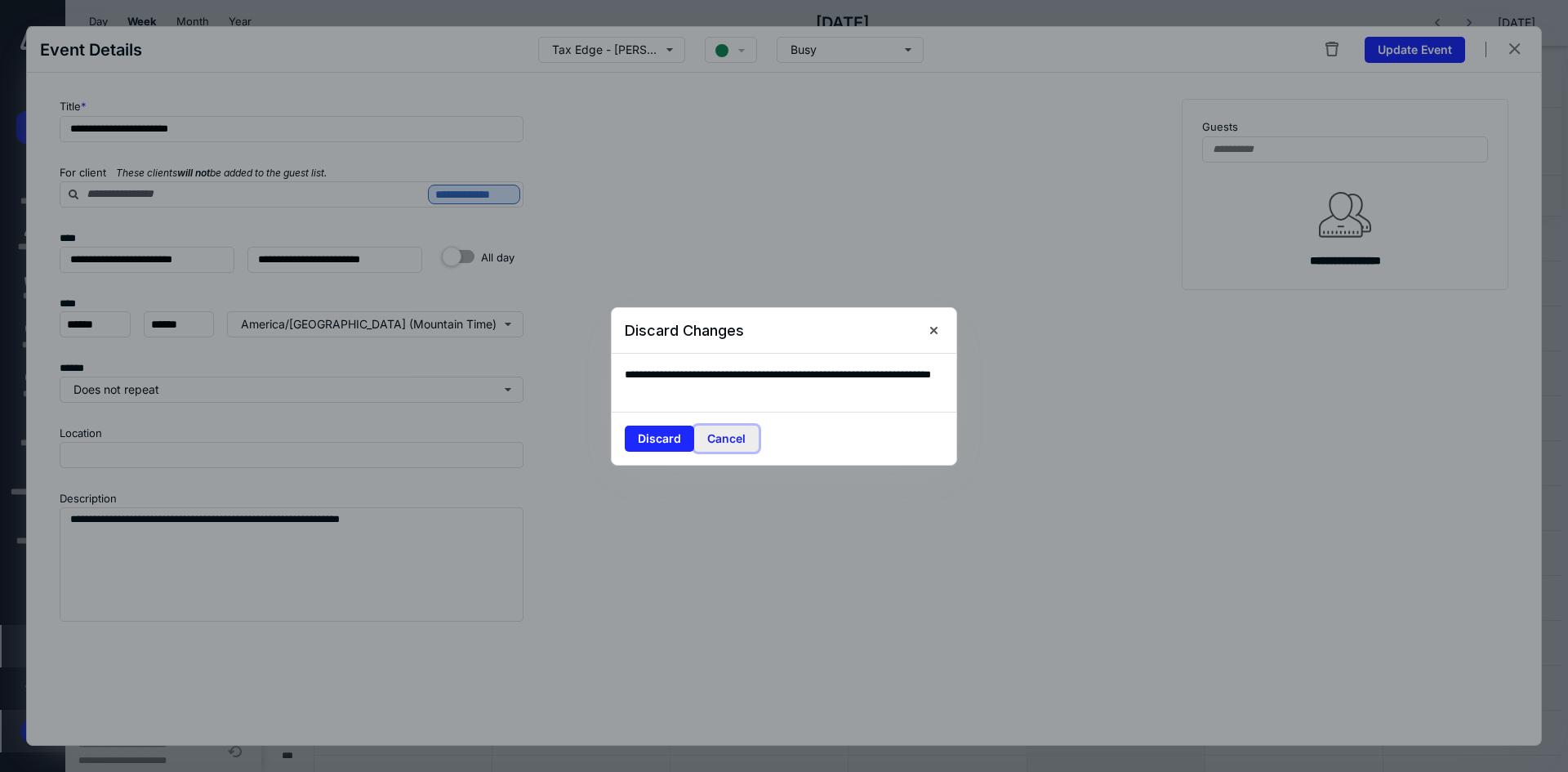 click on "Cancel" at bounding box center (726, 439) 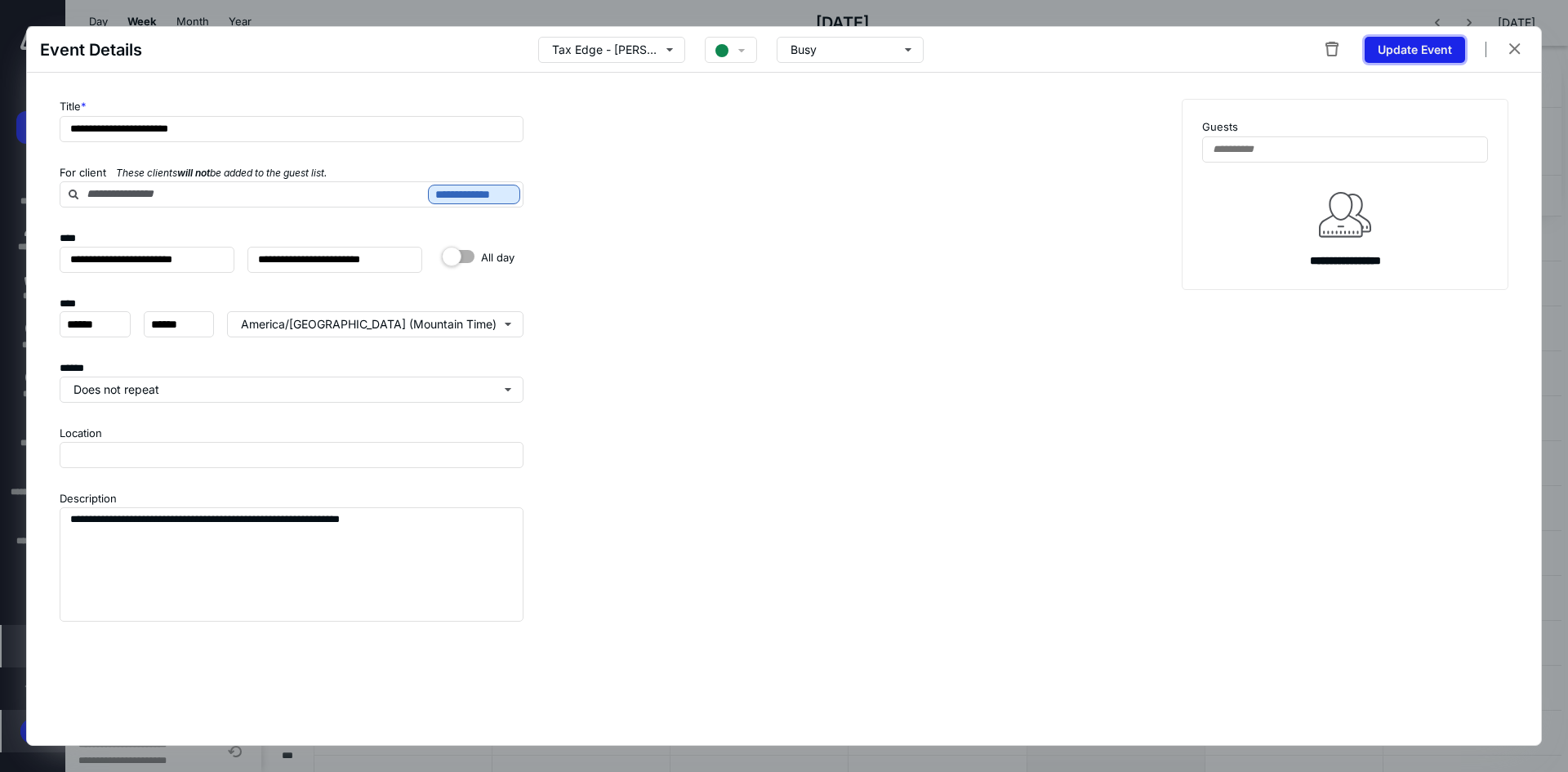 click on "Update Event" at bounding box center (1414, 50) 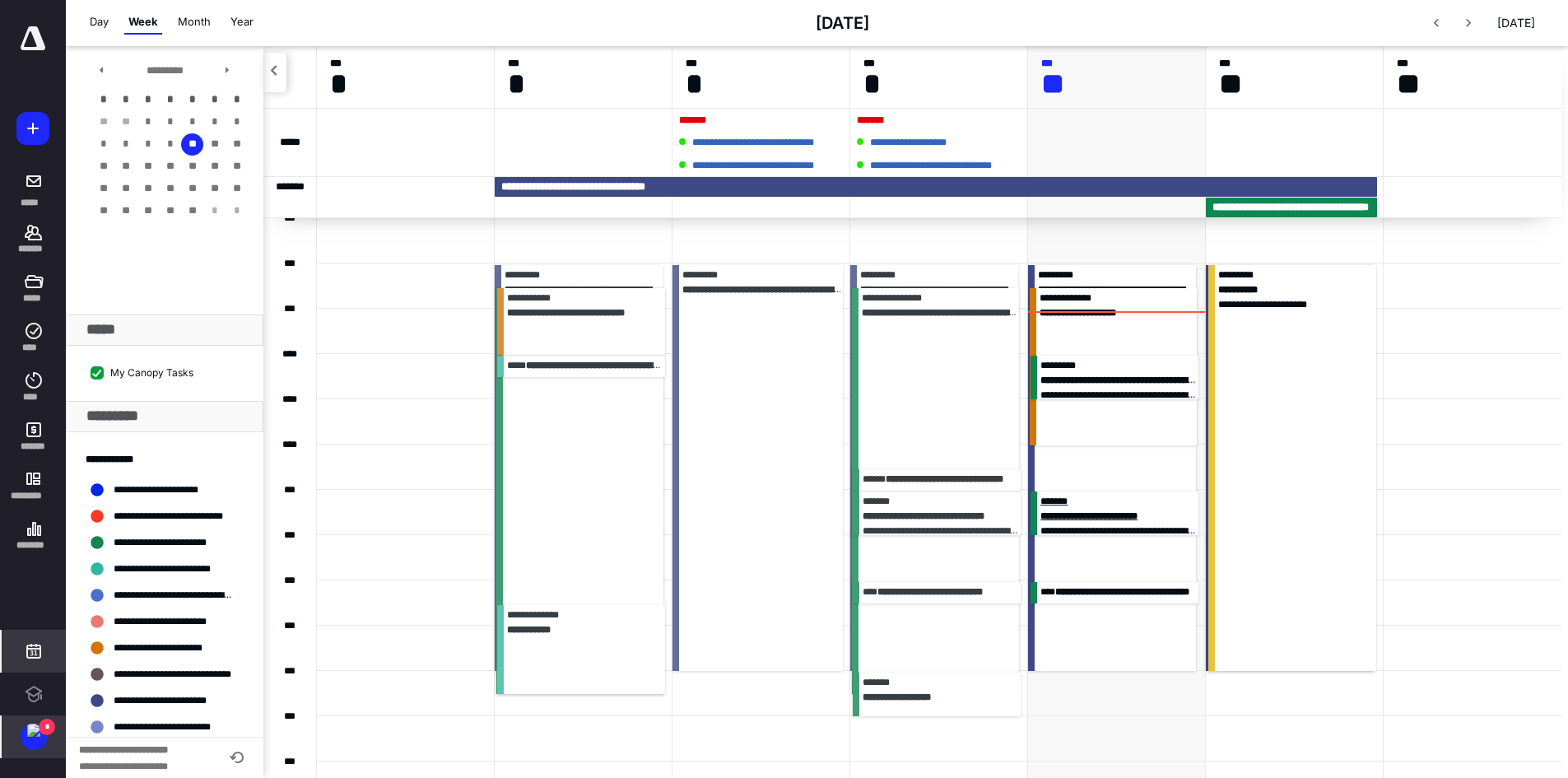 click on "**********" at bounding box center [1089, 516] 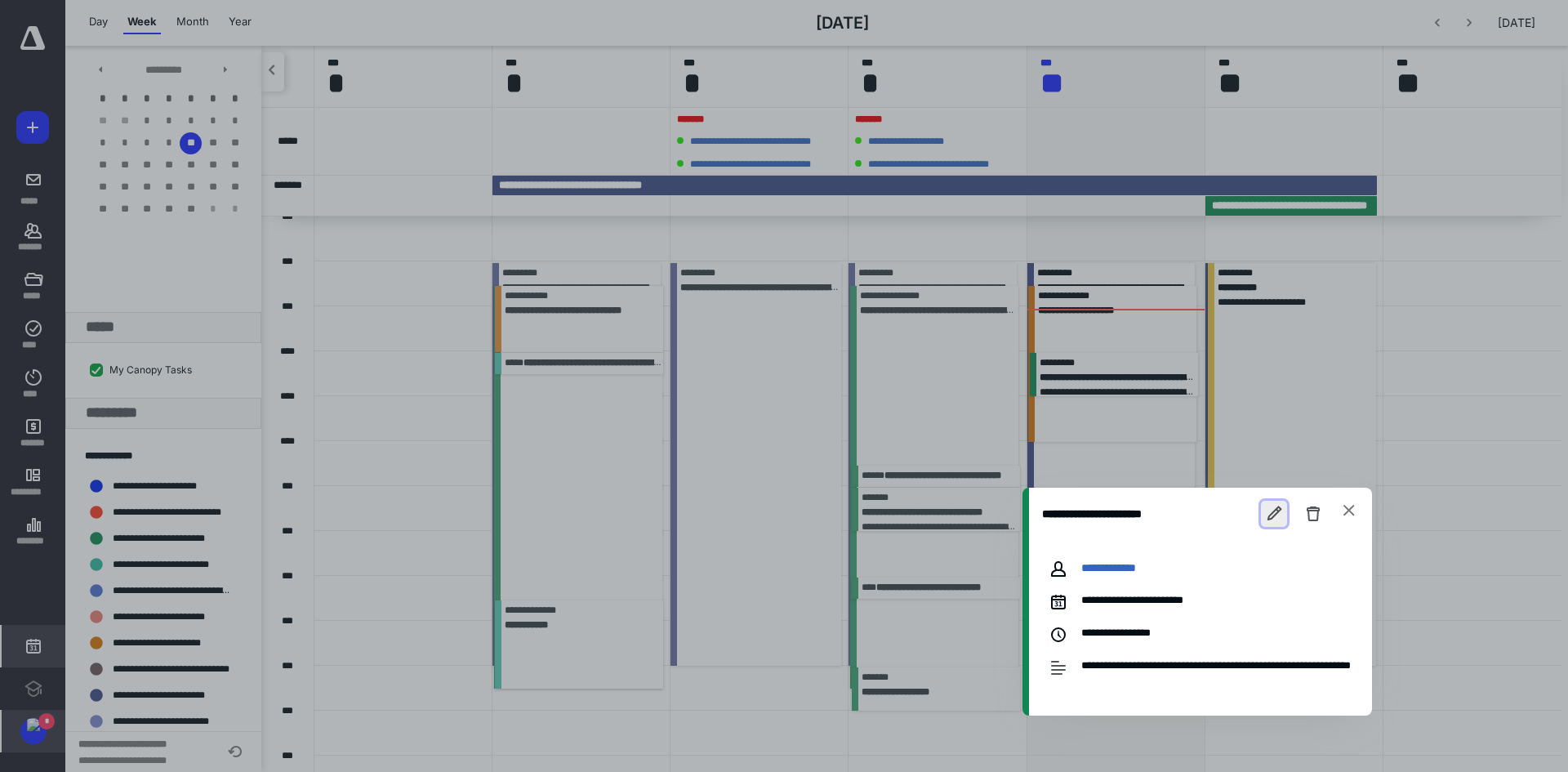click at bounding box center [1274, 514] 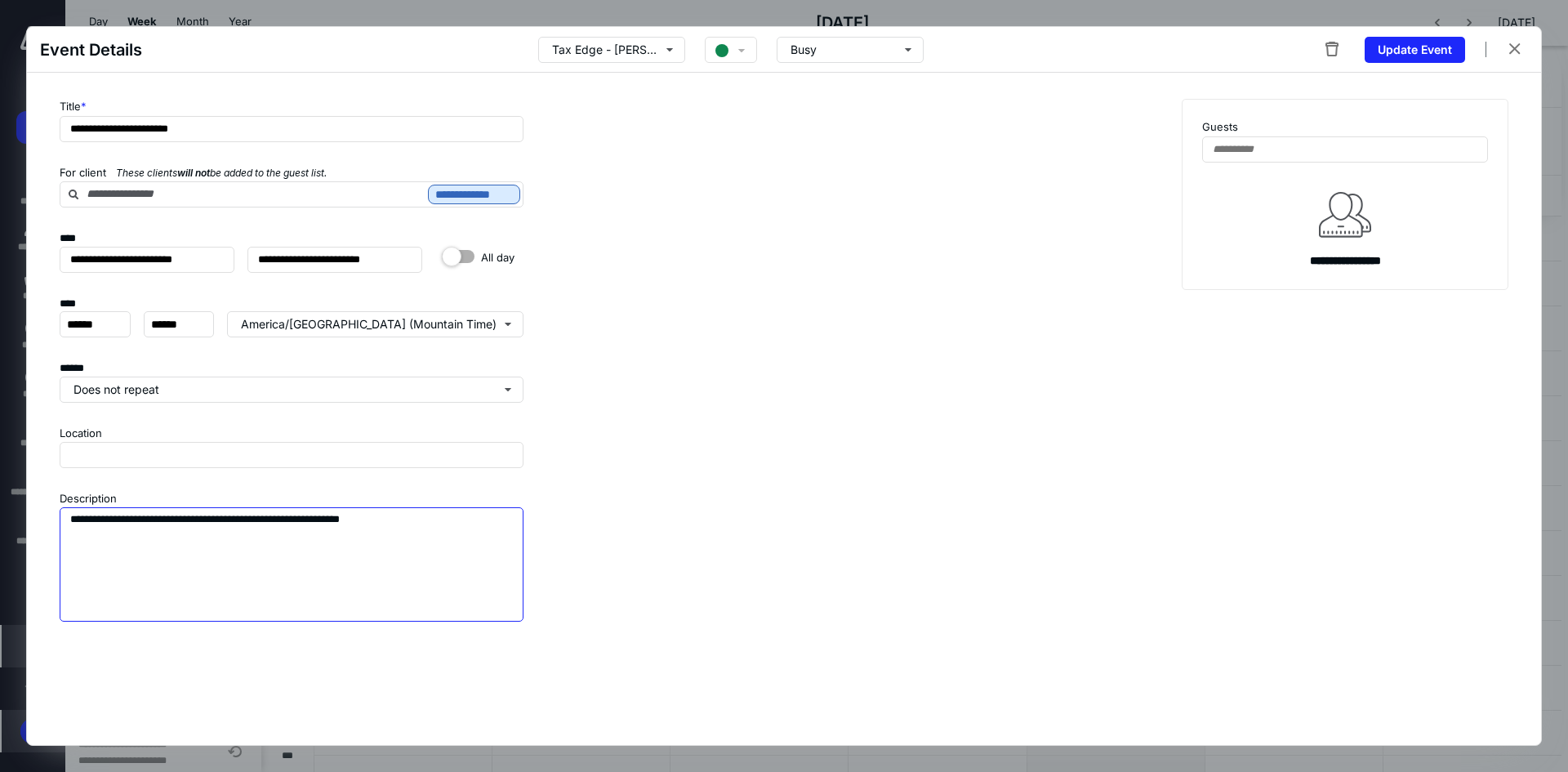 click on "**********" at bounding box center [292, 564] 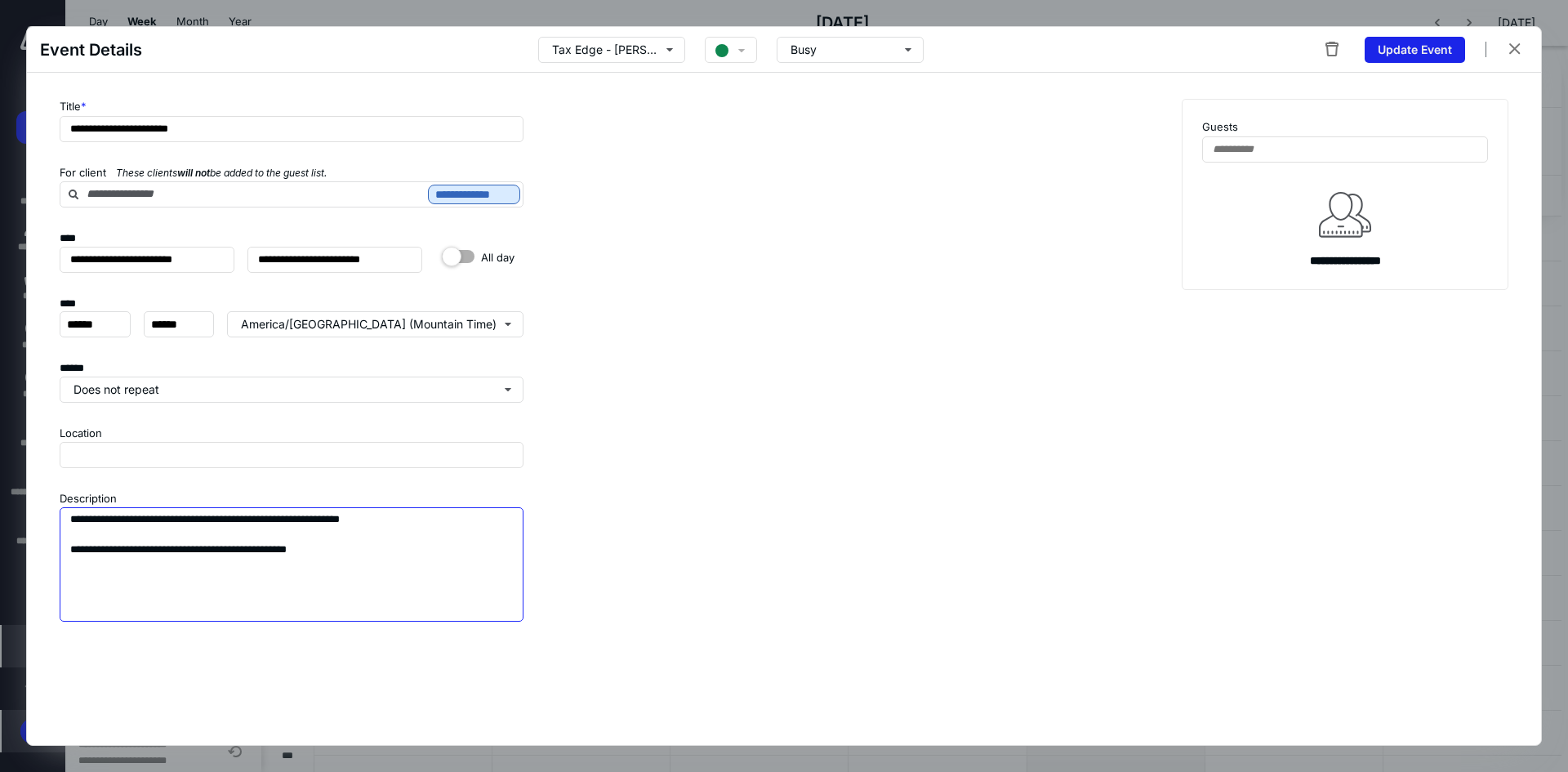type on "**********" 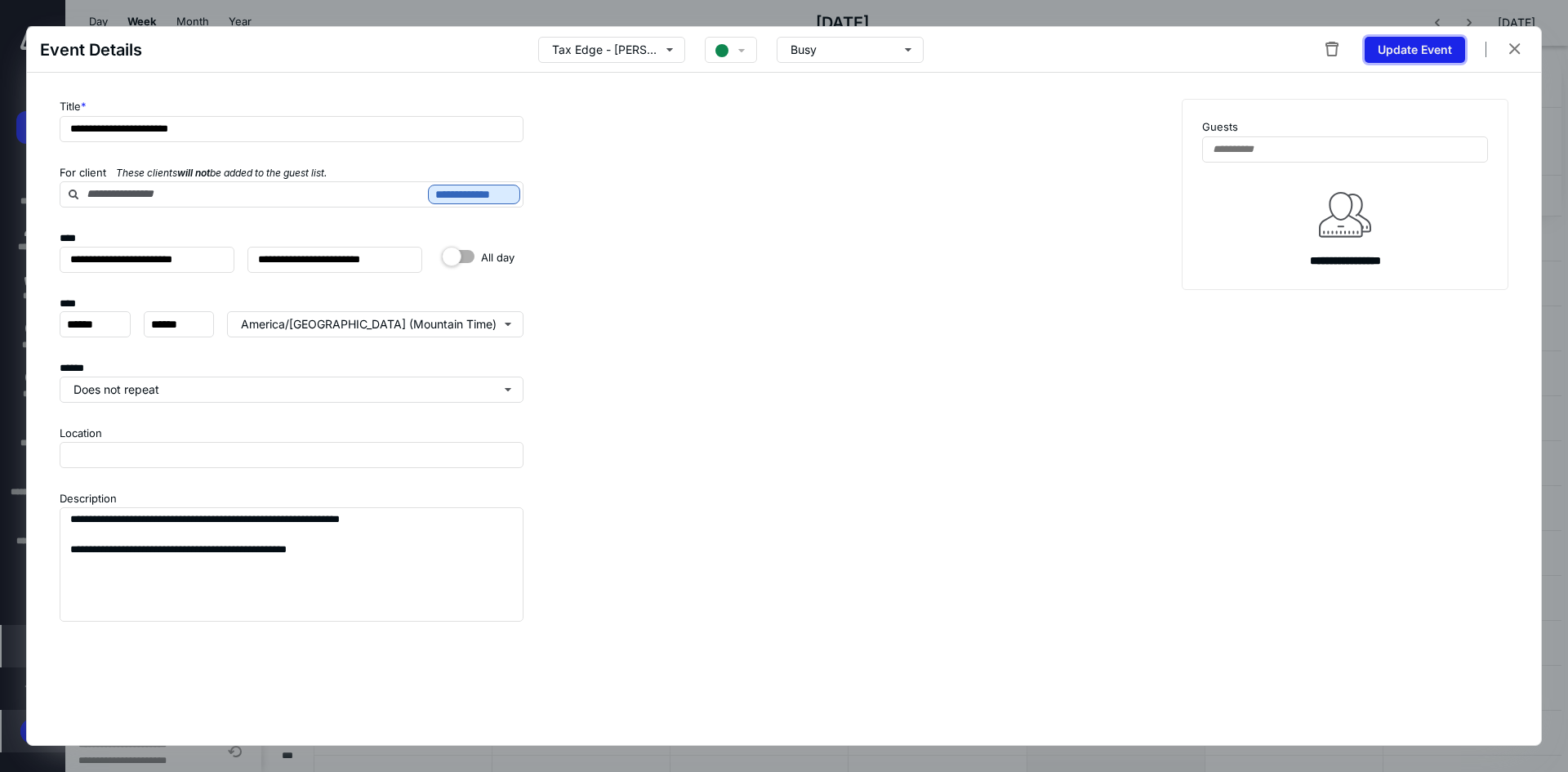 click on "Update Event" at bounding box center [1414, 50] 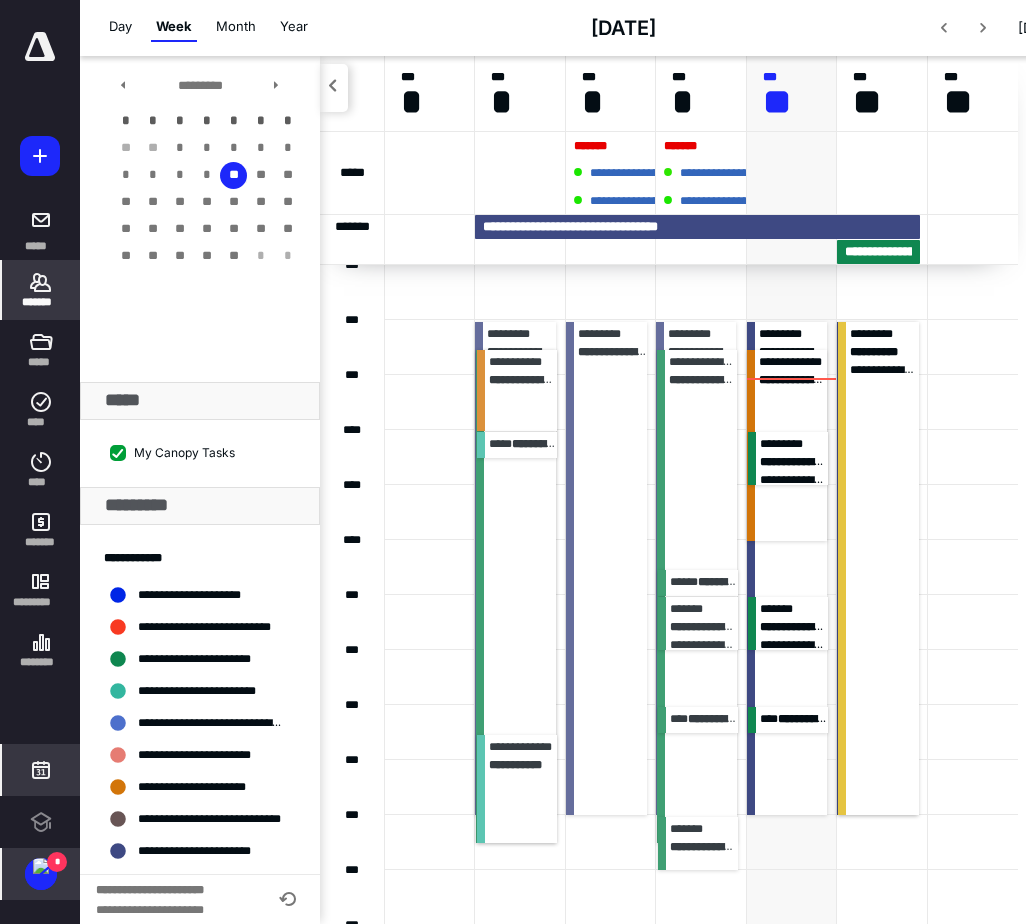 click 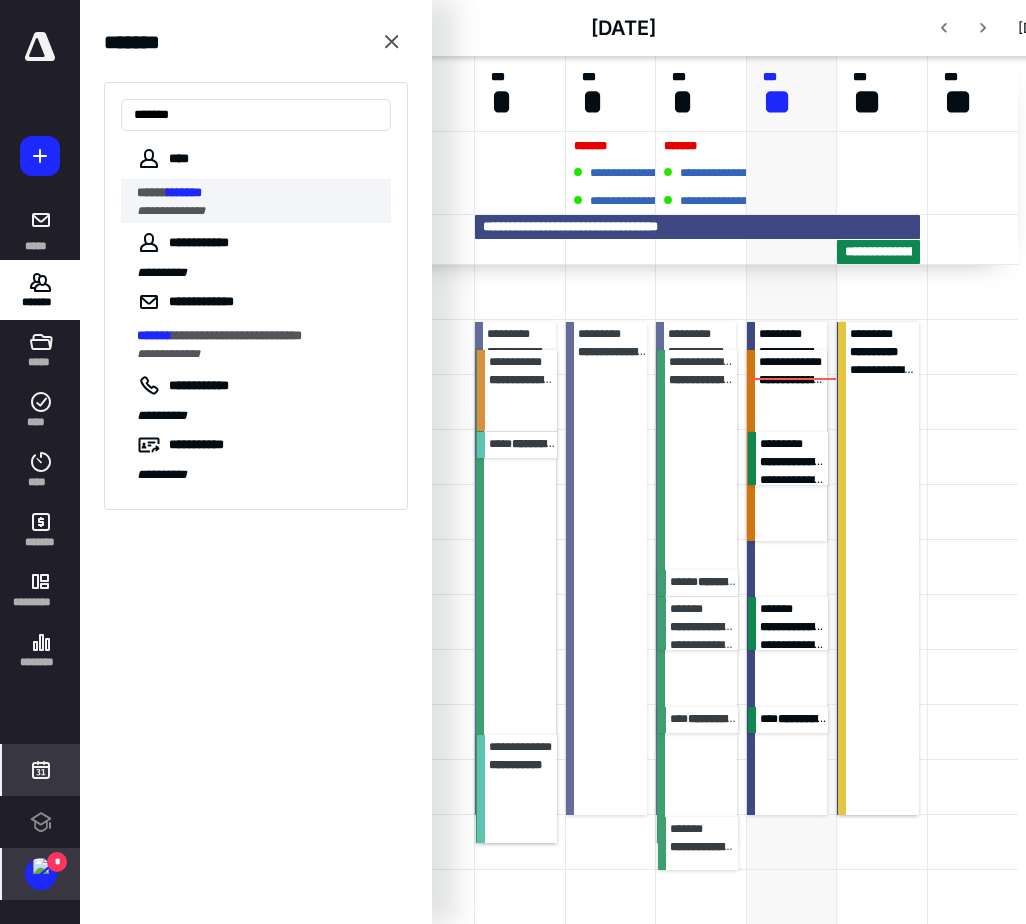 type on "*******" 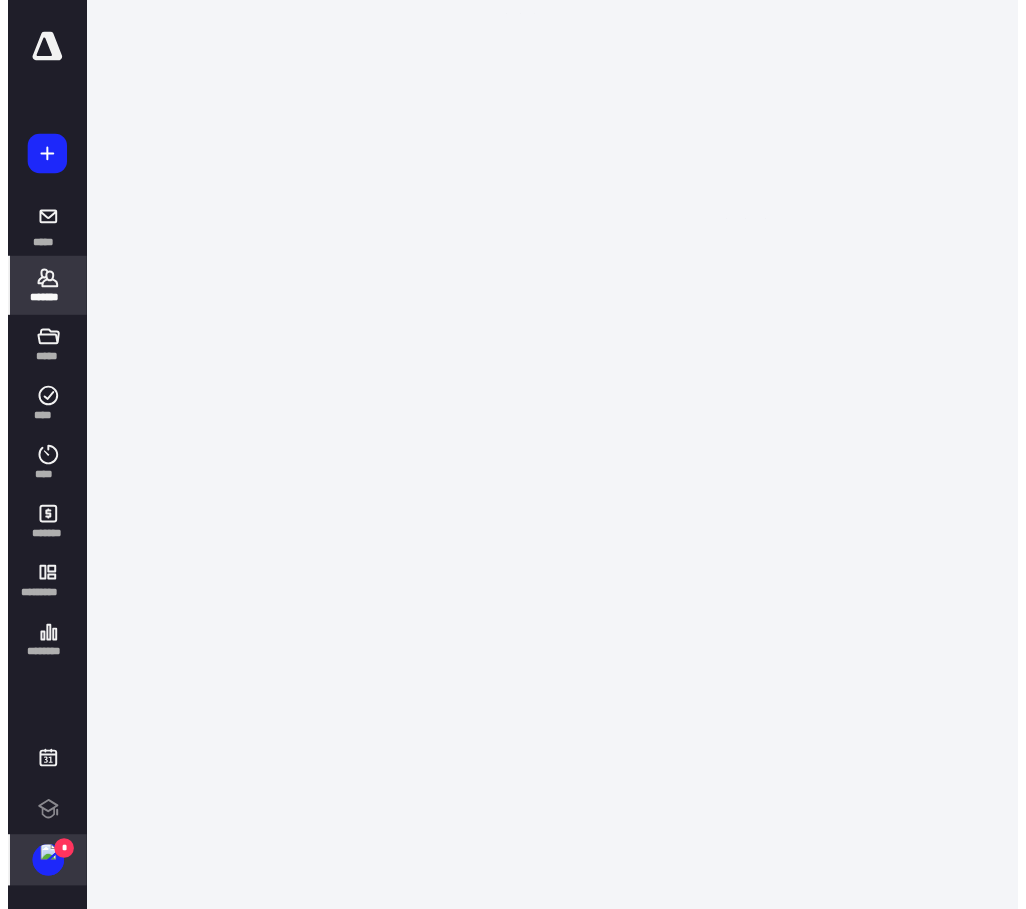 scroll, scrollTop: 0, scrollLeft: 0, axis: both 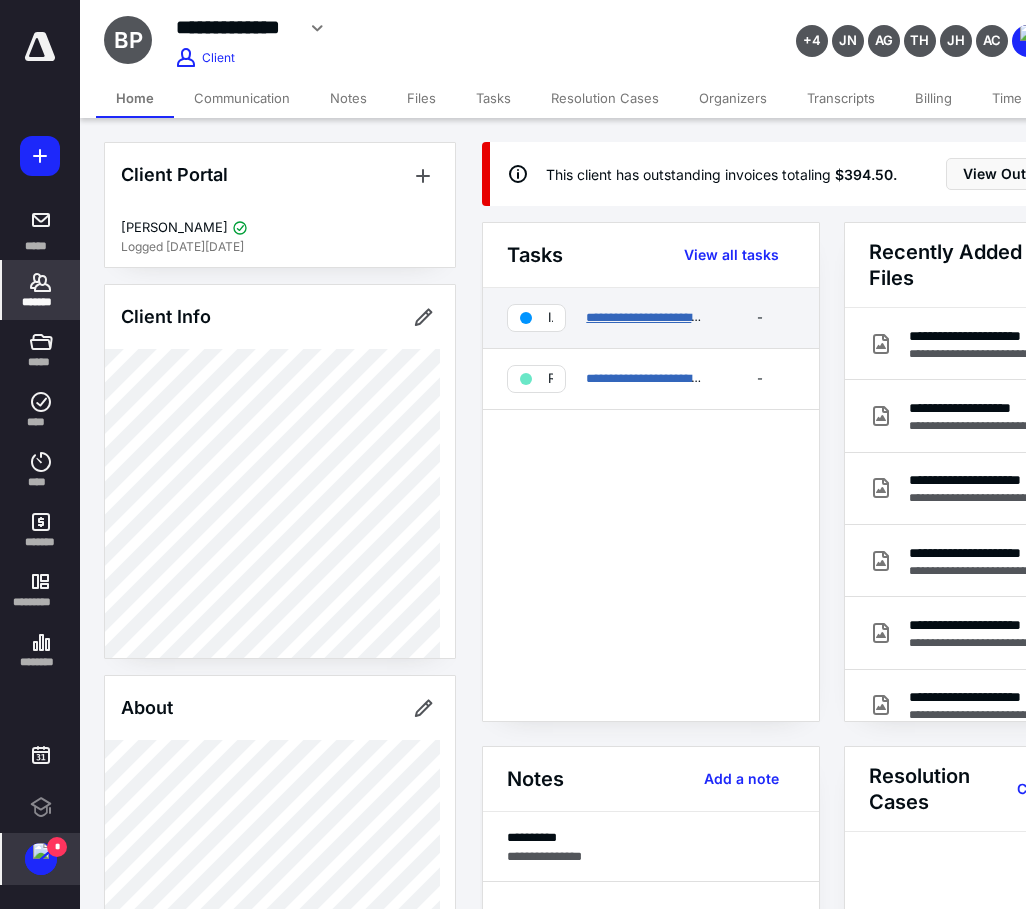 click on "**********" at bounding box center (653, 317) 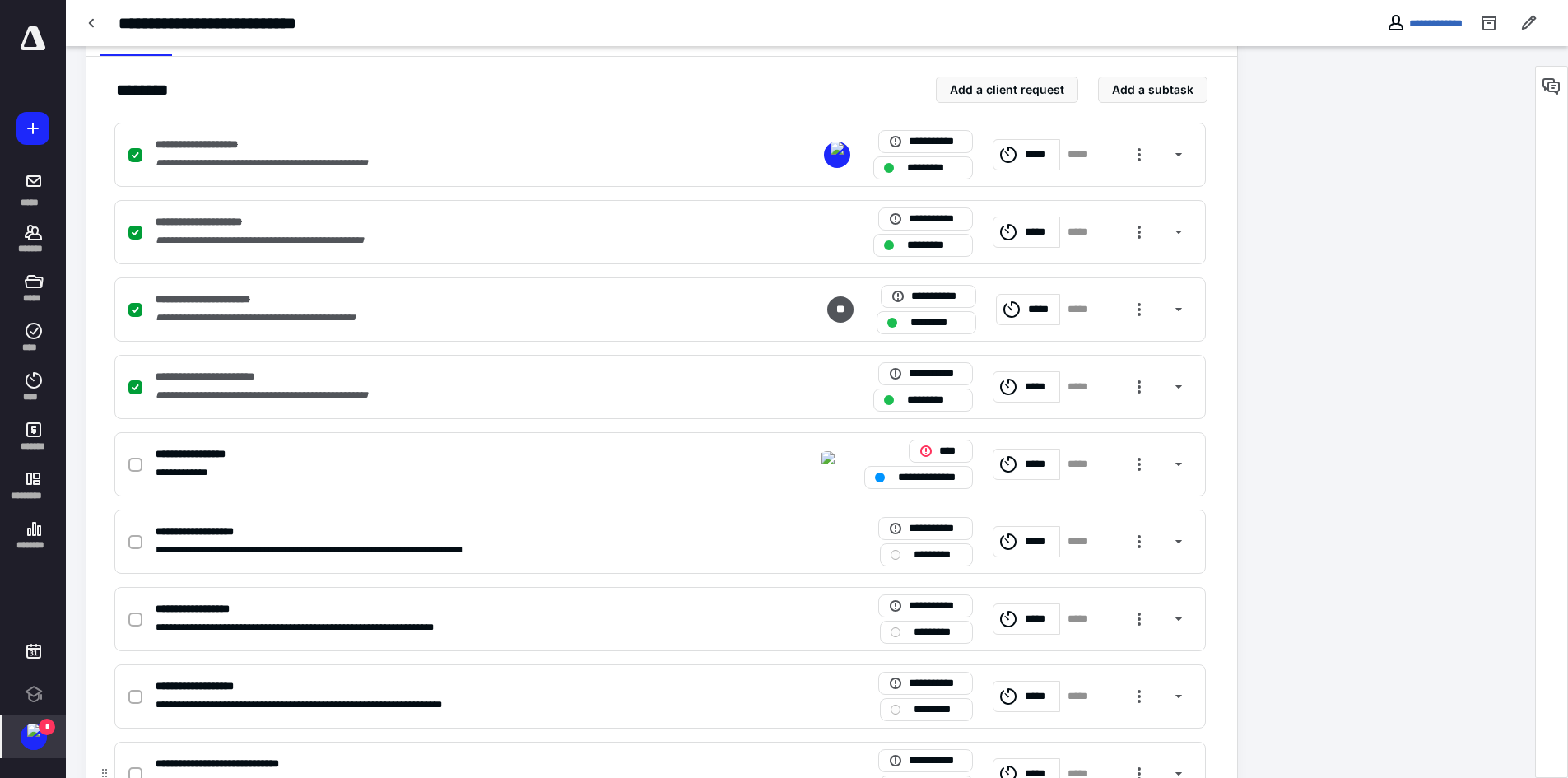 scroll, scrollTop: 576, scrollLeft: 0, axis: vertical 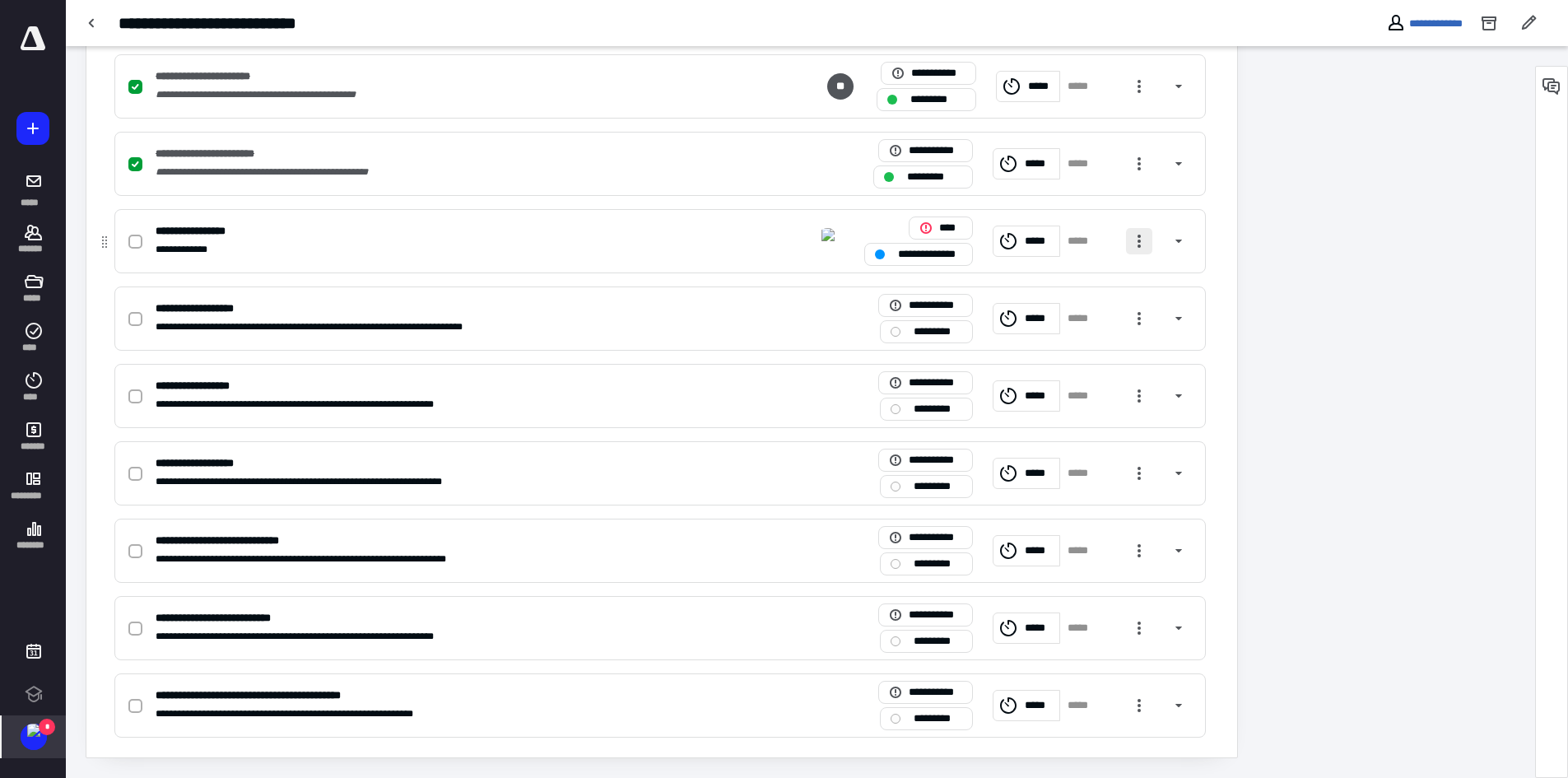 click at bounding box center (1139, 241) 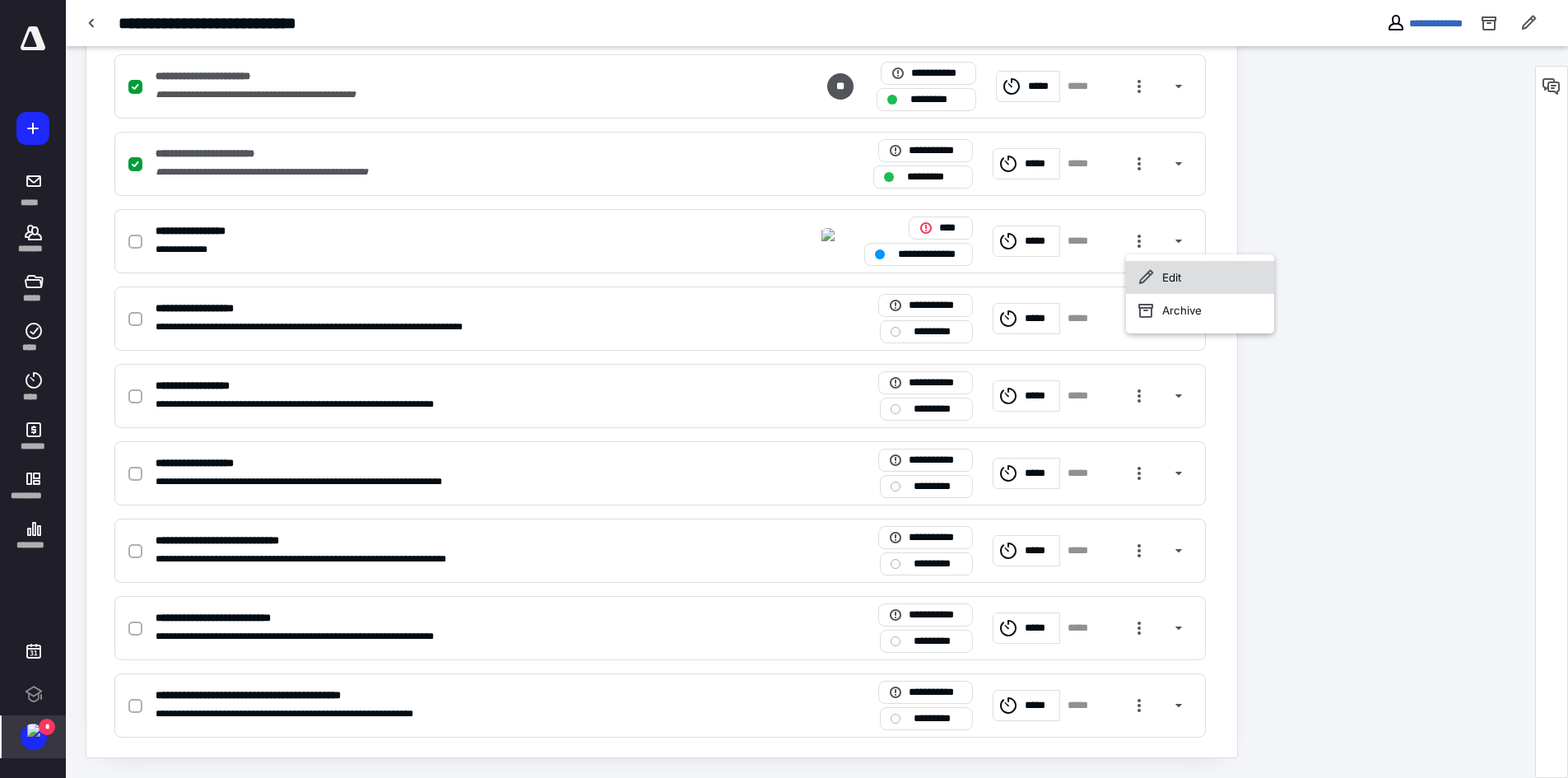 click 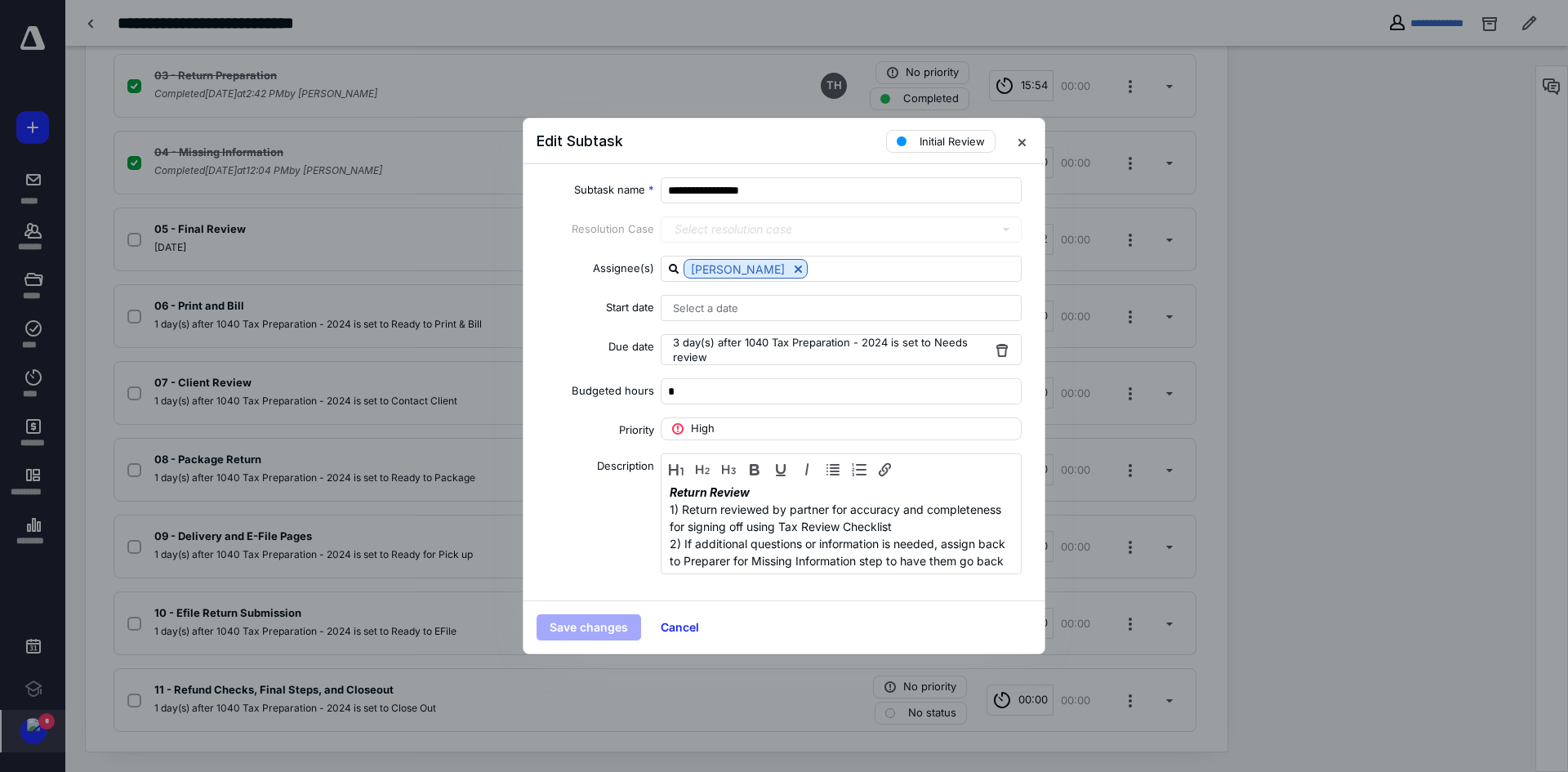click on "Select a date" at bounding box center [706, 308] 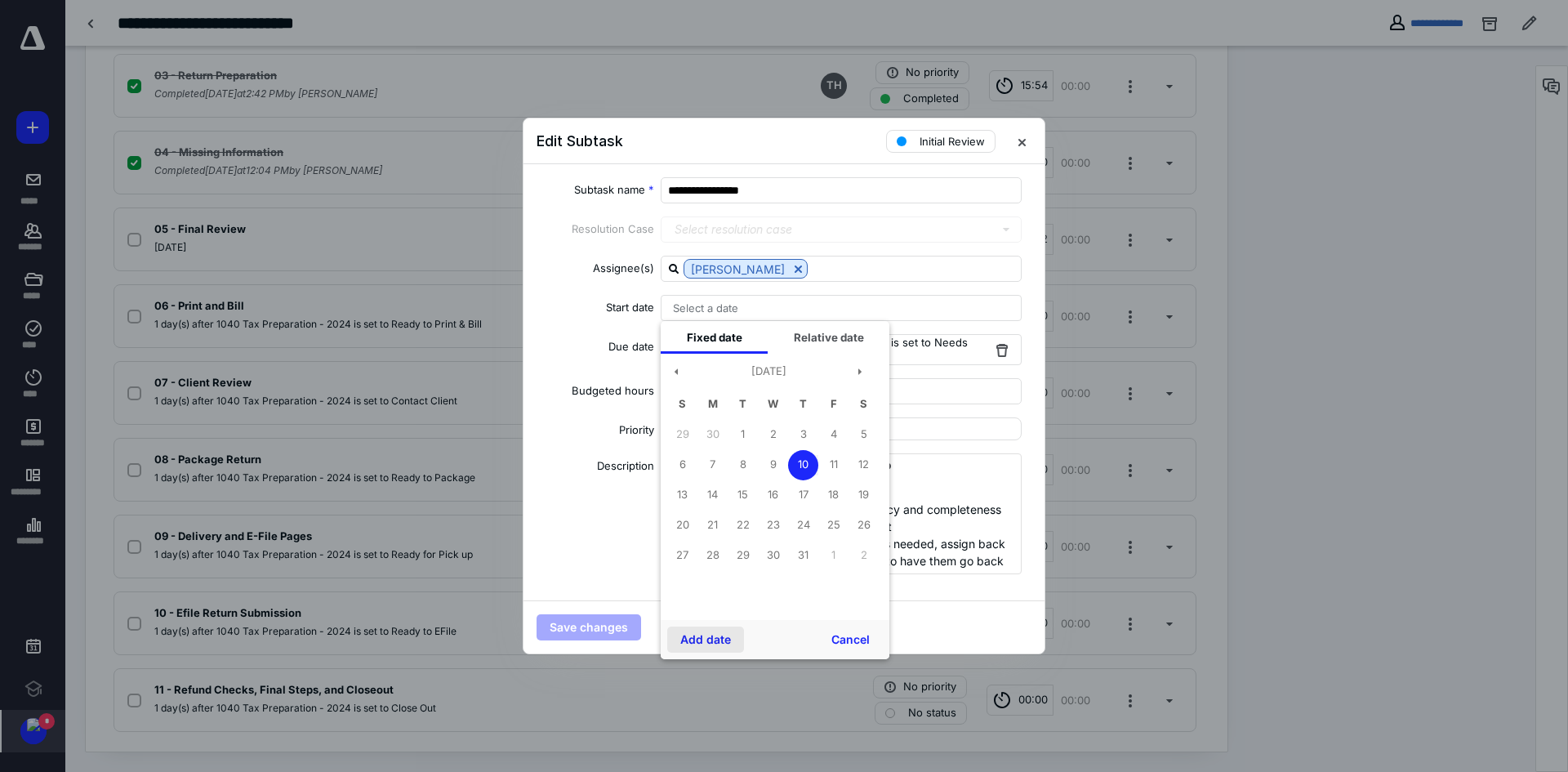 click on "Add date" at bounding box center [706, 640] 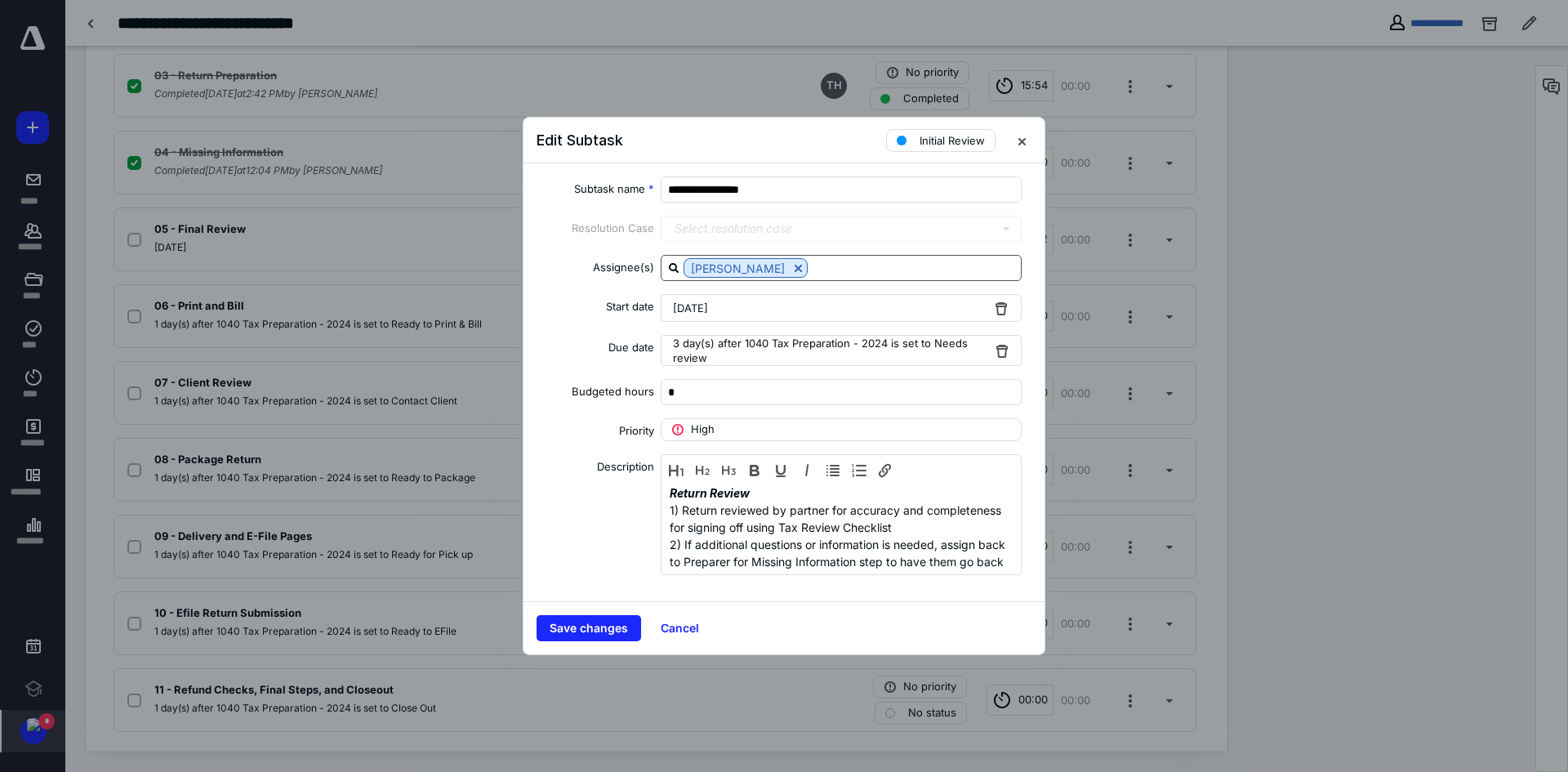 click at bounding box center (914, 267) 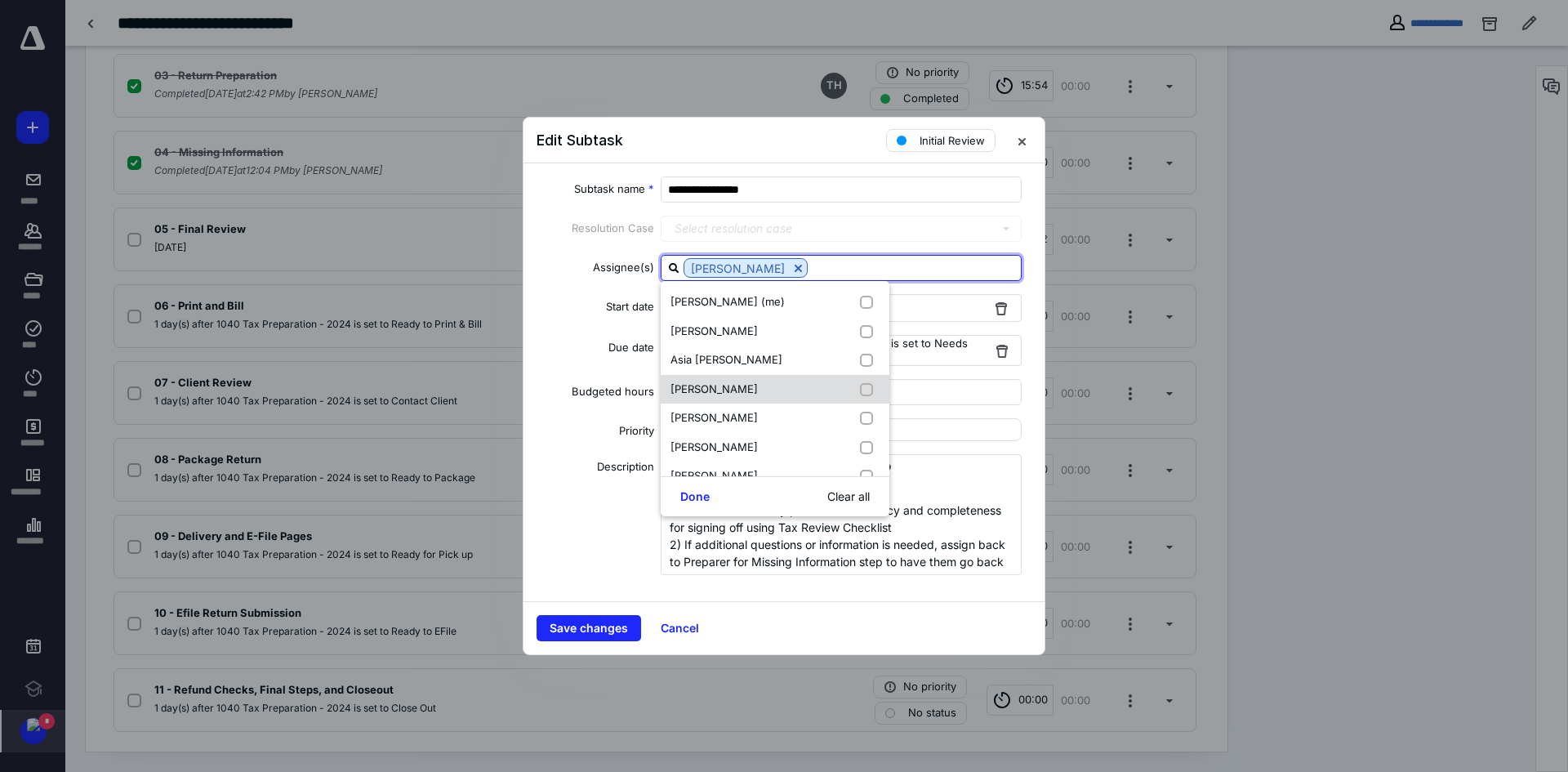 click on "[PERSON_NAME]" at bounding box center [775, 390] 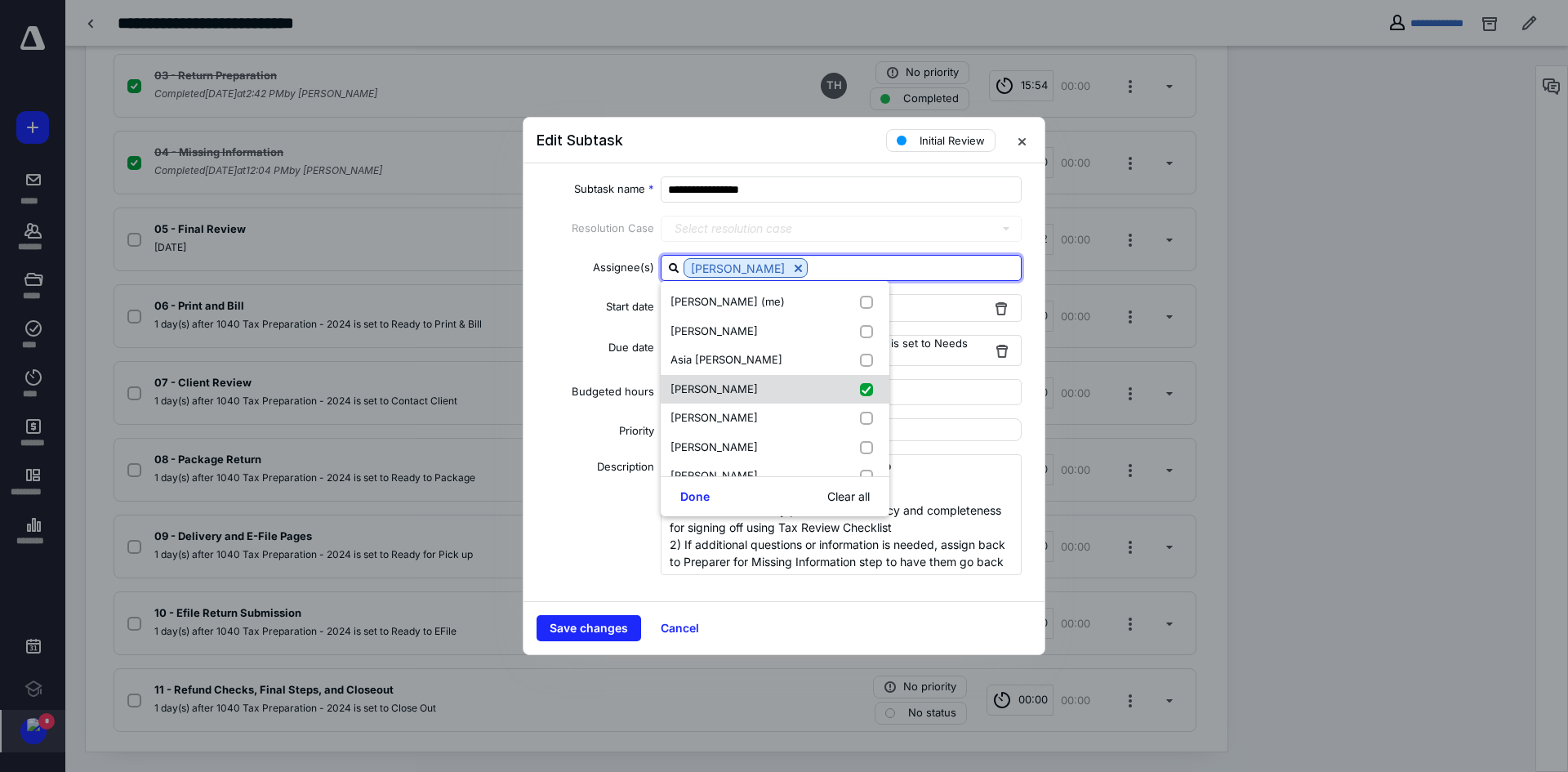 checkbox on "true" 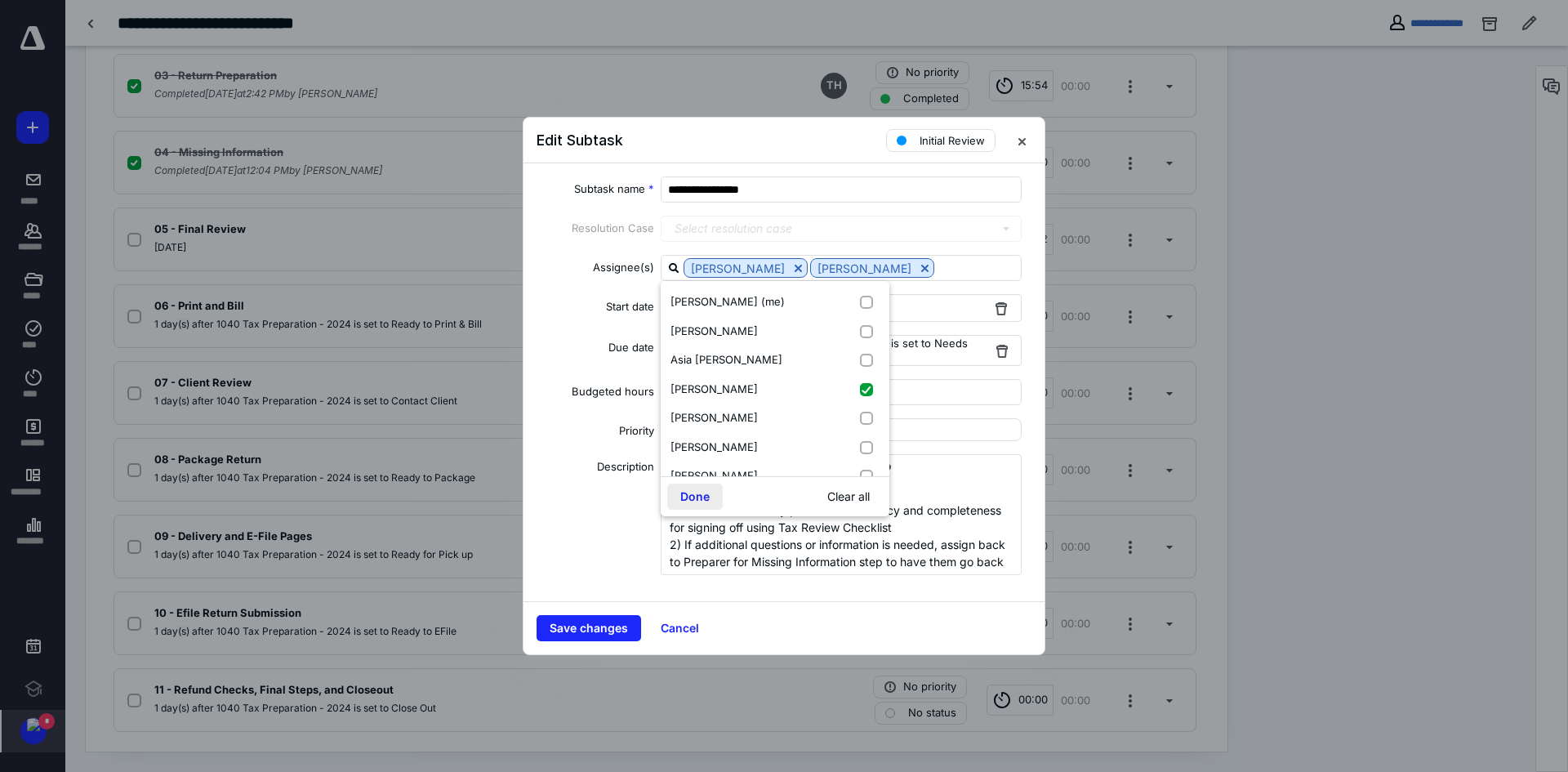 click on "Done" at bounding box center [695, 497] 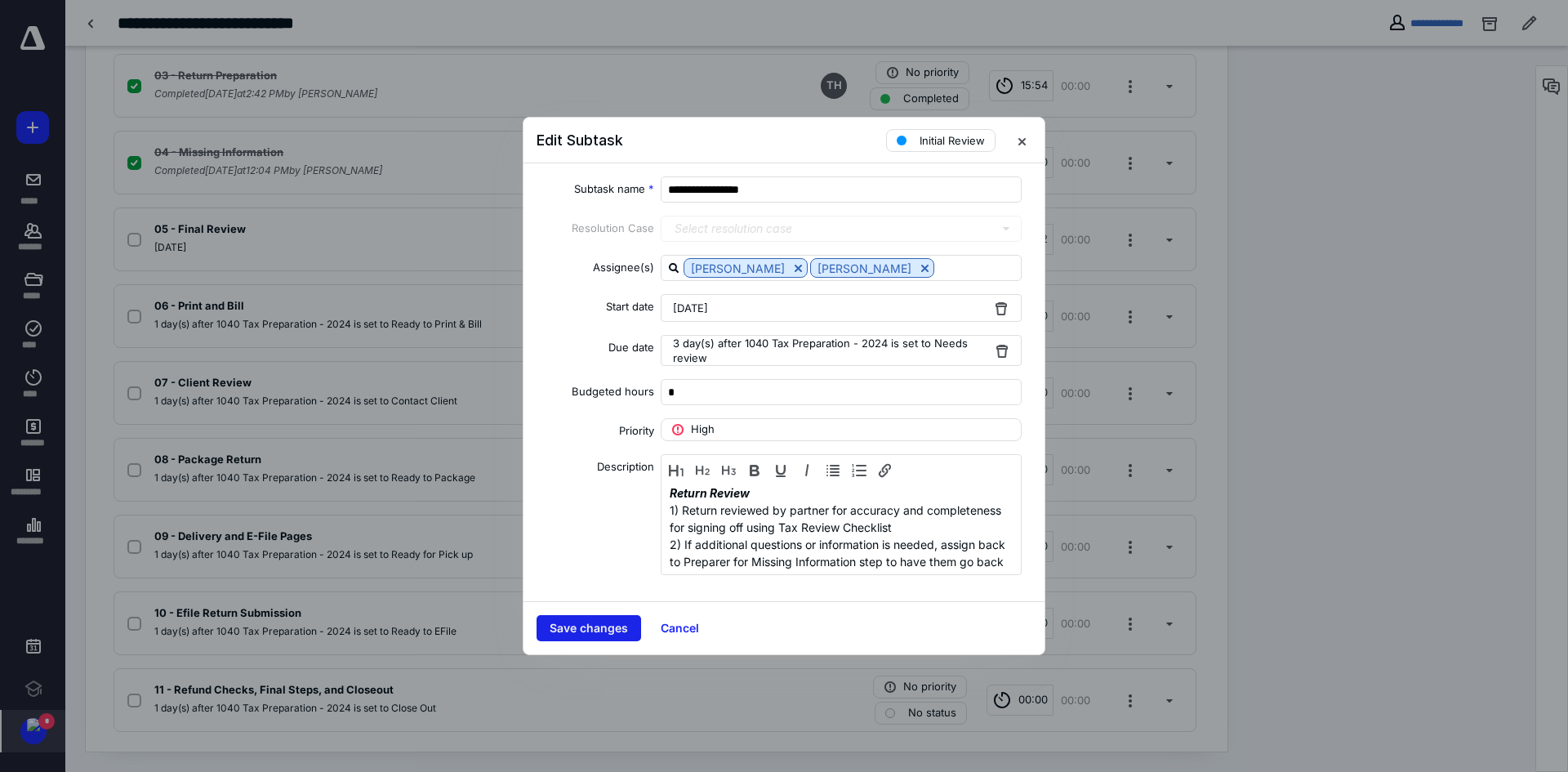 click on "Save changes" at bounding box center (589, 628) 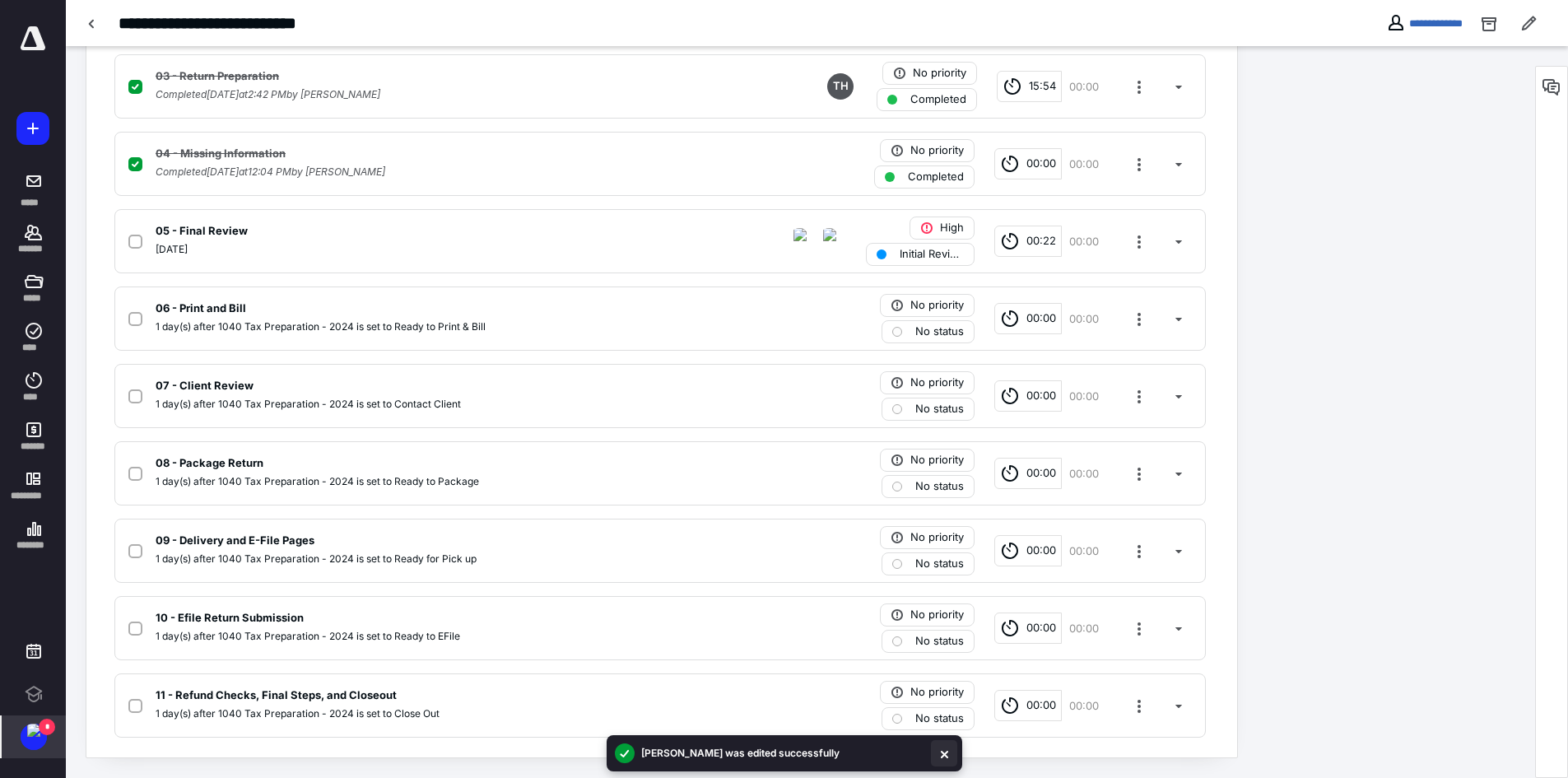 click at bounding box center [944, 753] 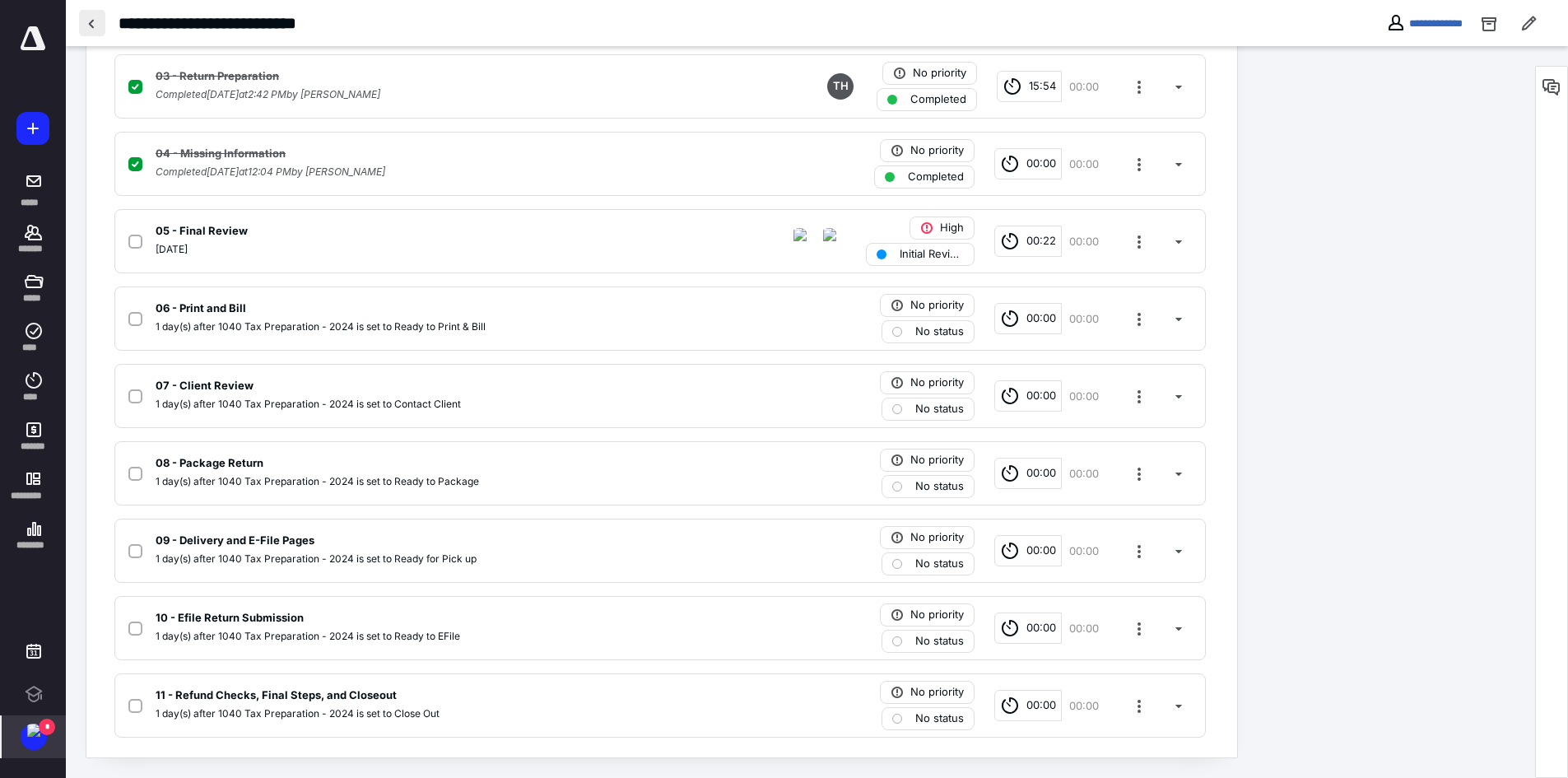 click at bounding box center (92, 23) 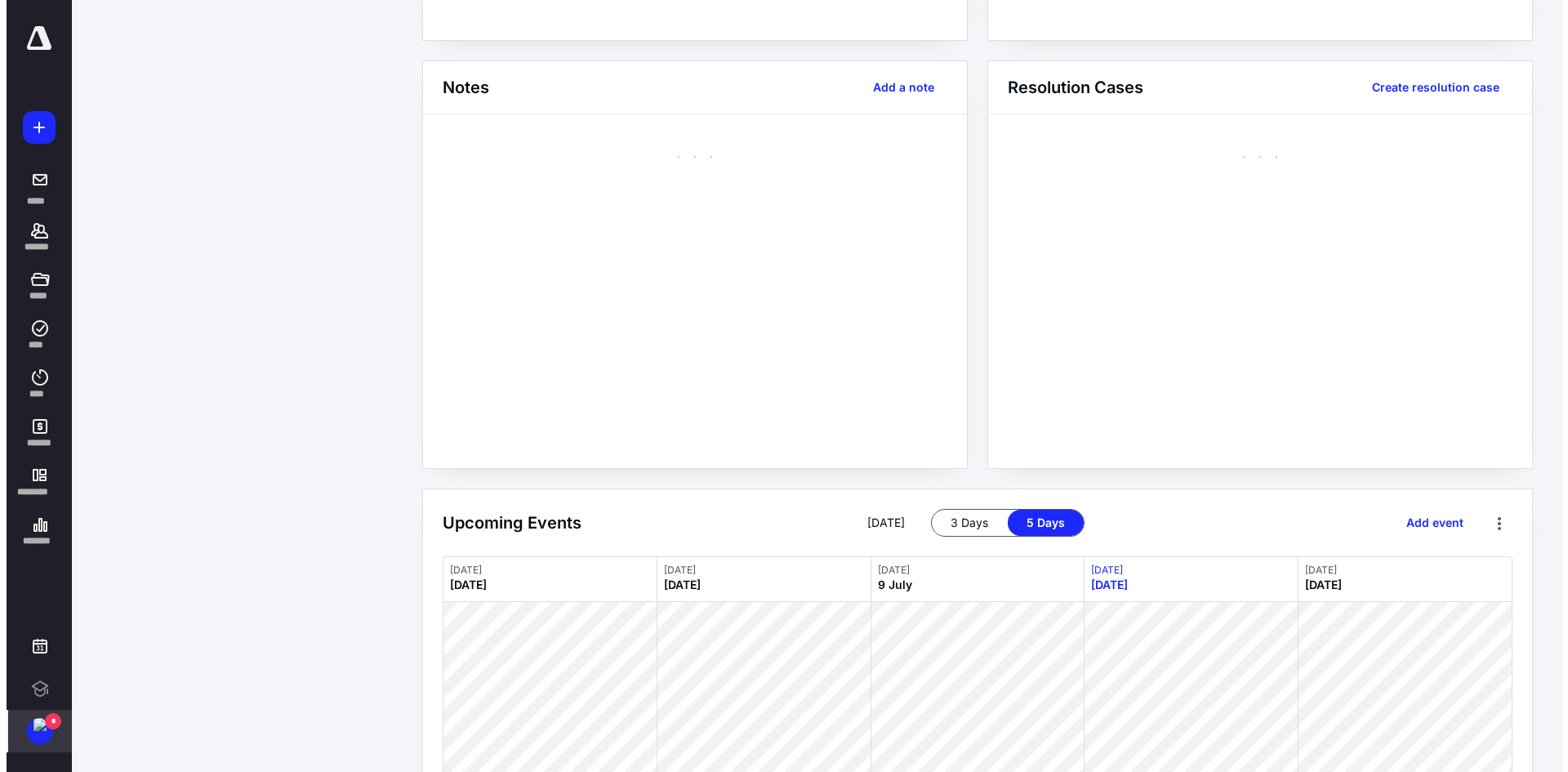 scroll, scrollTop: 0, scrollLeft: 0, axis: both 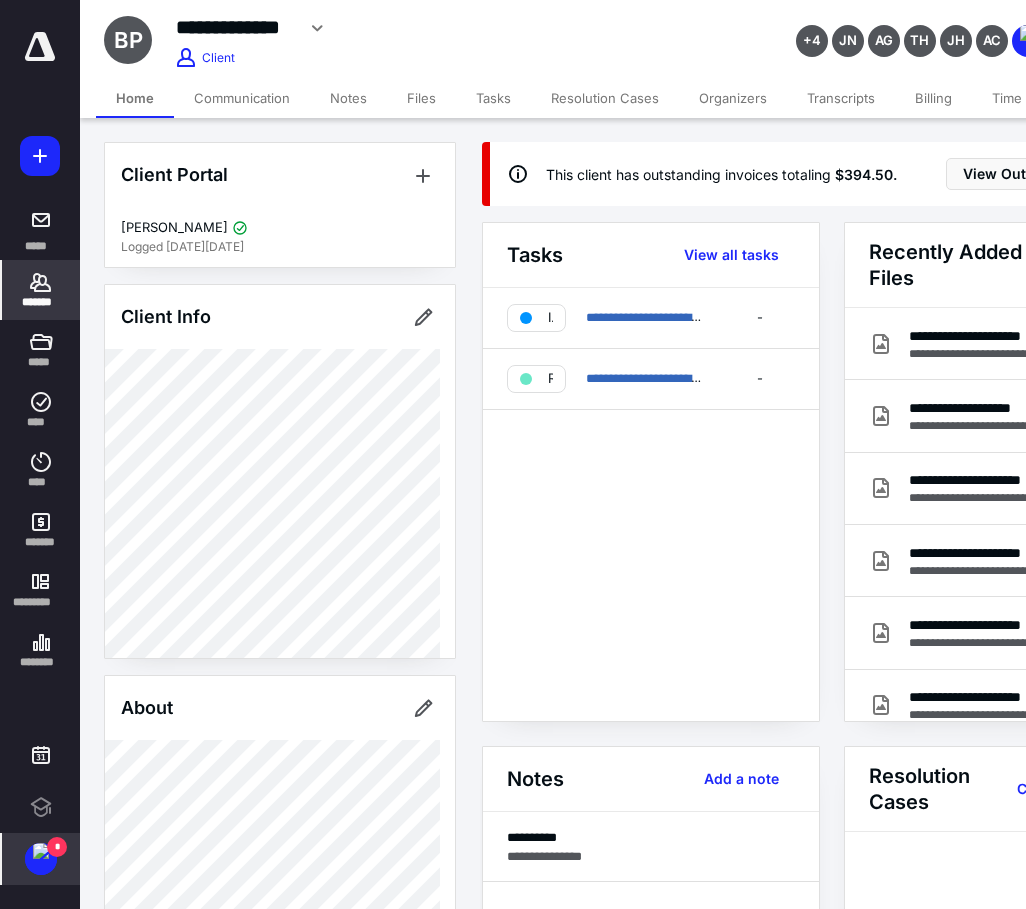 click 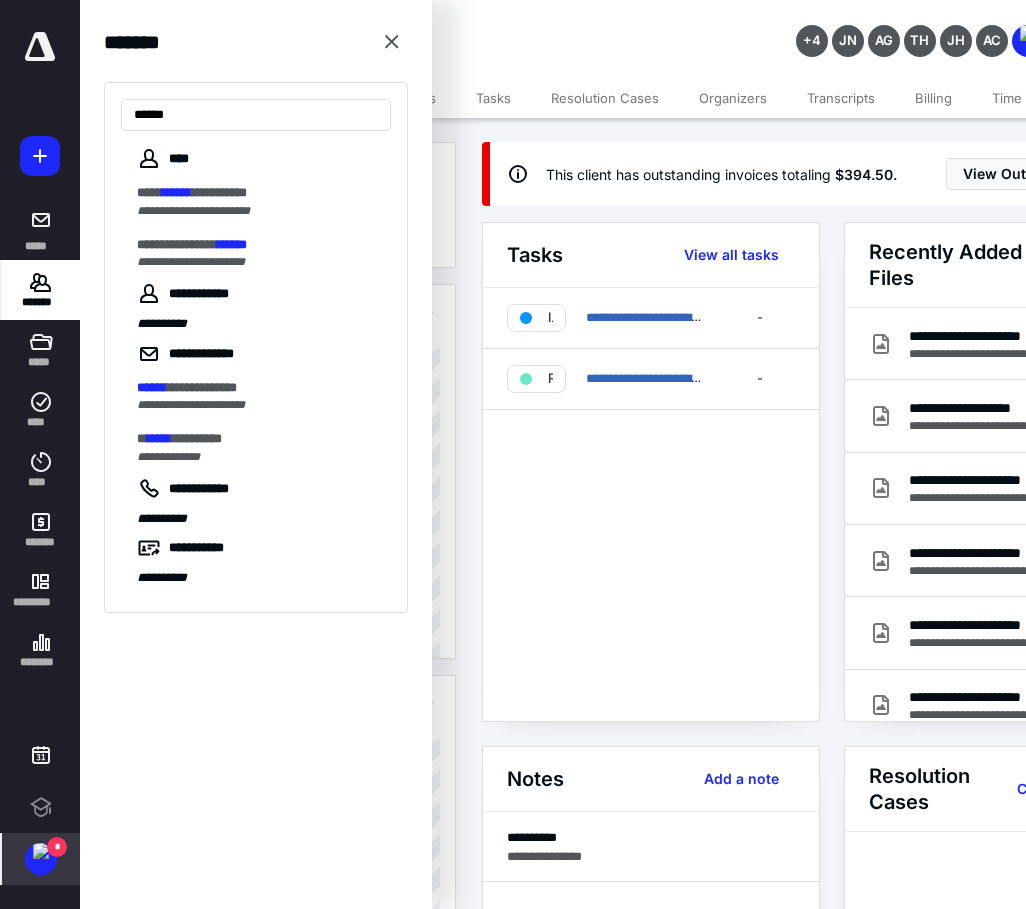 type on "******" 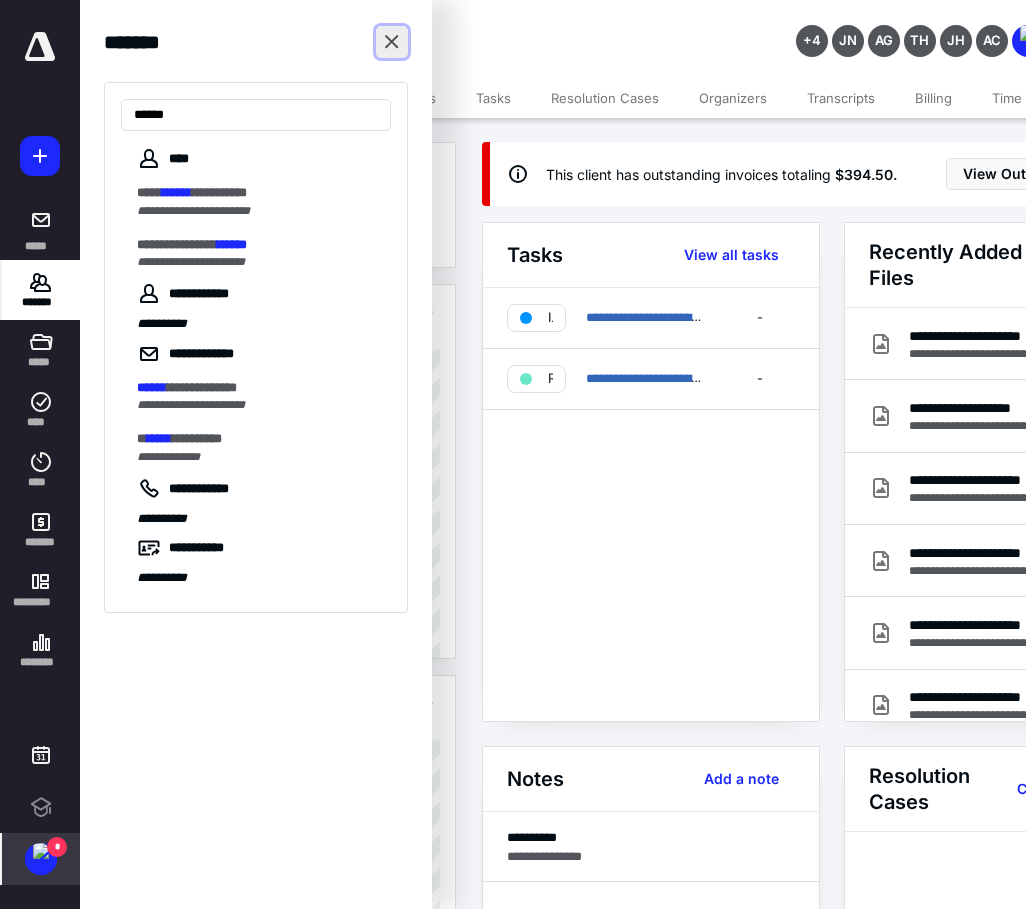 click at bounding box center [392, 42] 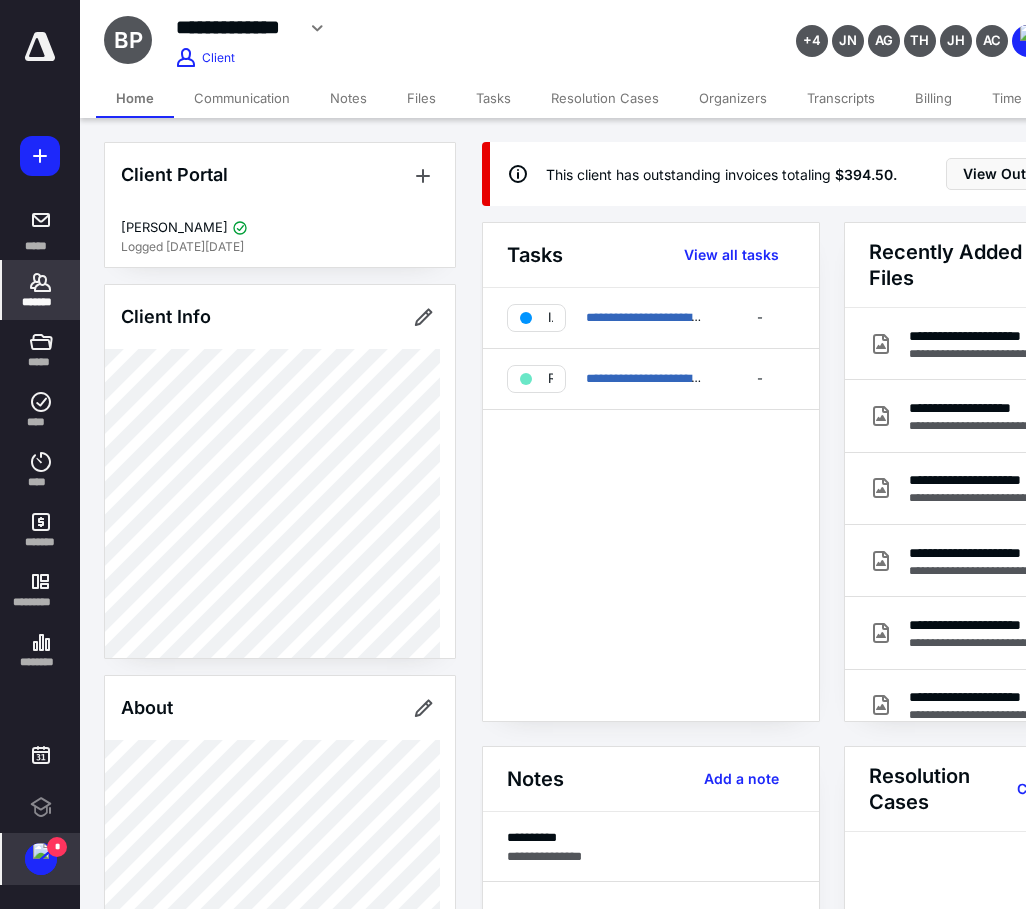 click on "*******" at bounding box center [41, 290] 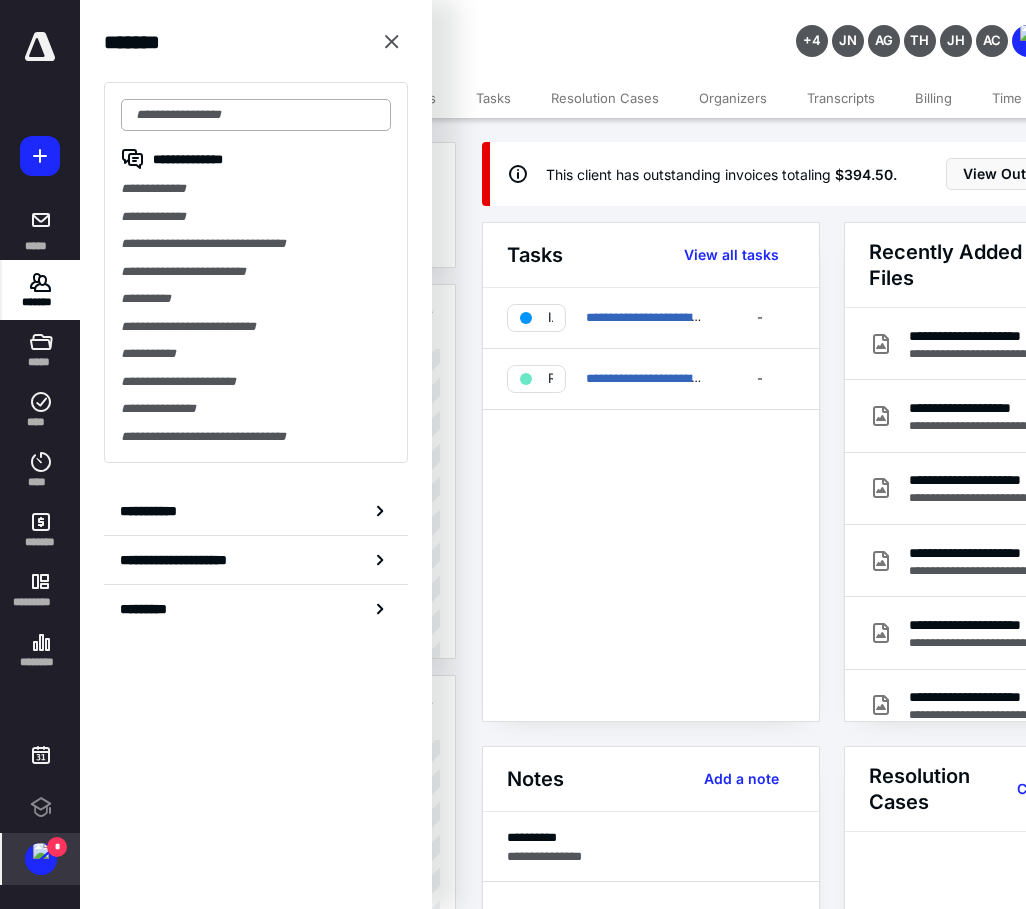 click at bounding box center (256, 115) 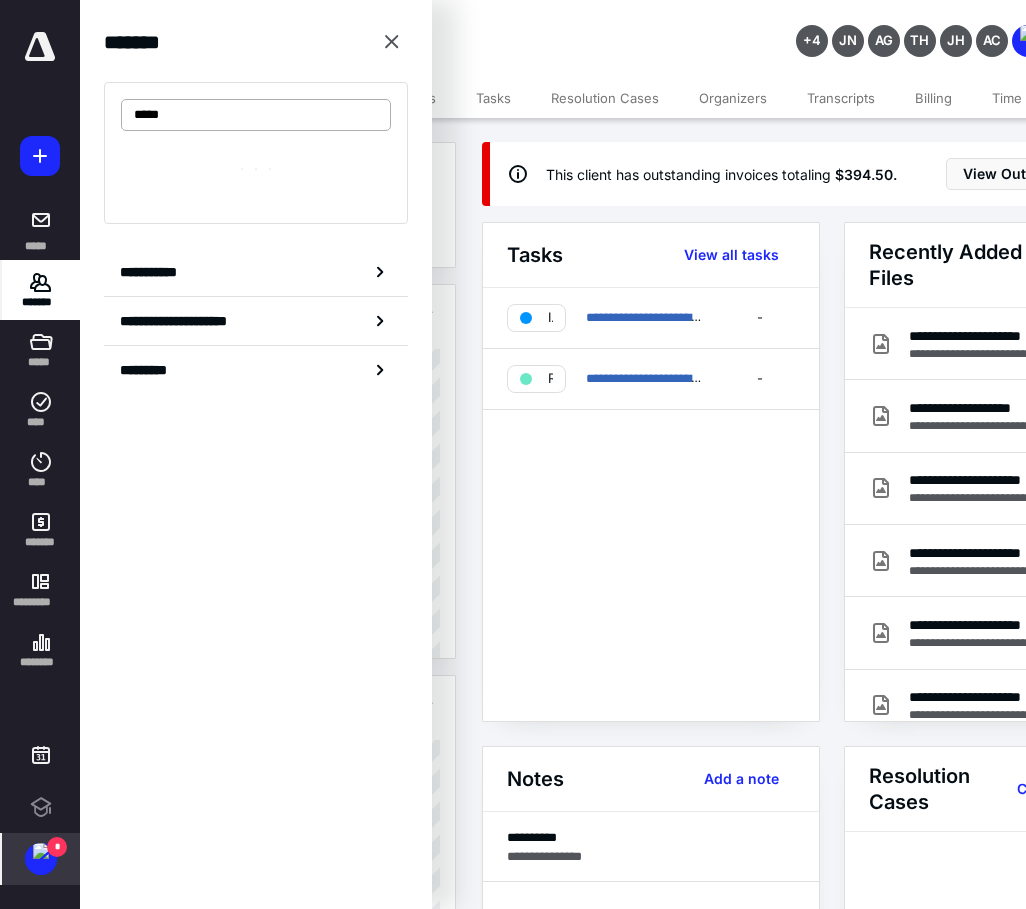 type on "******" 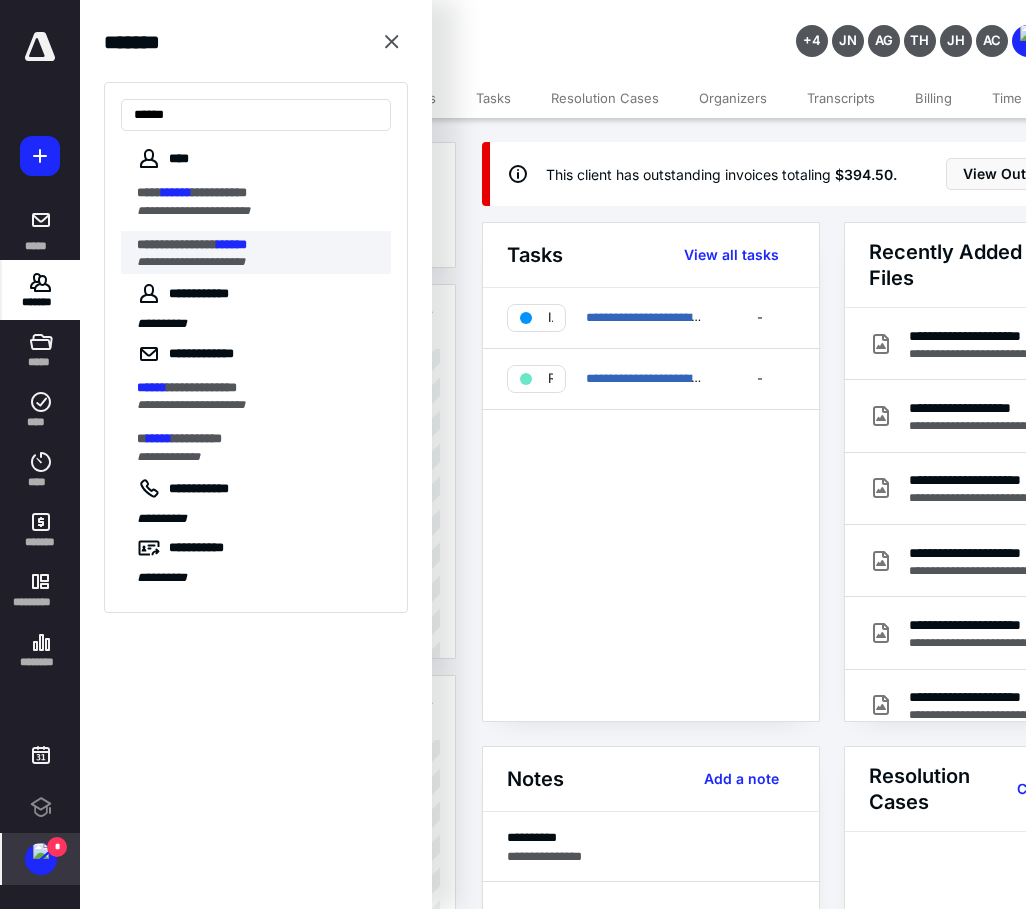 click on "**********" at bounding box center (191, 262) 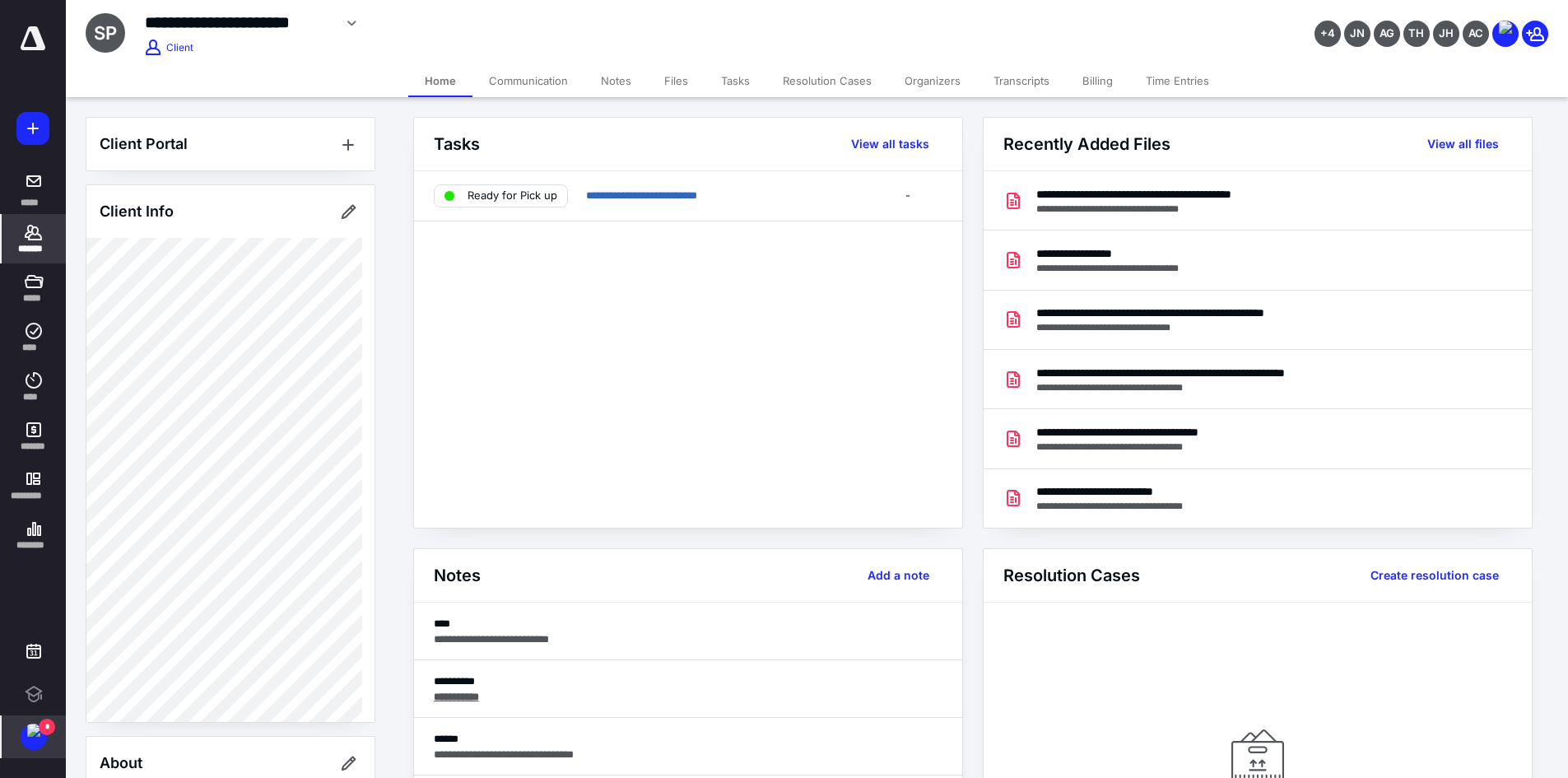 click on "Files" at bounding box center [676, 81] 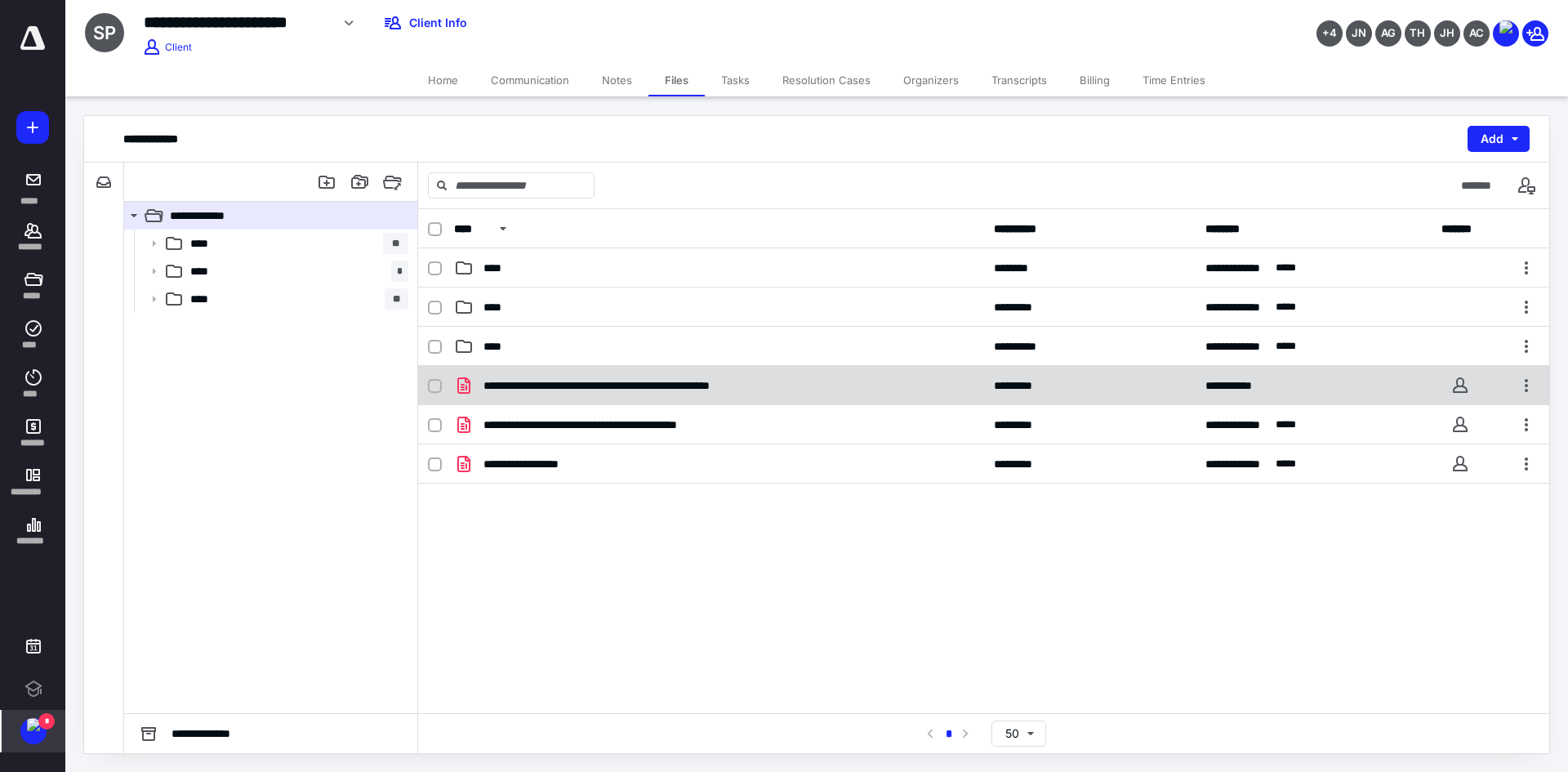 click 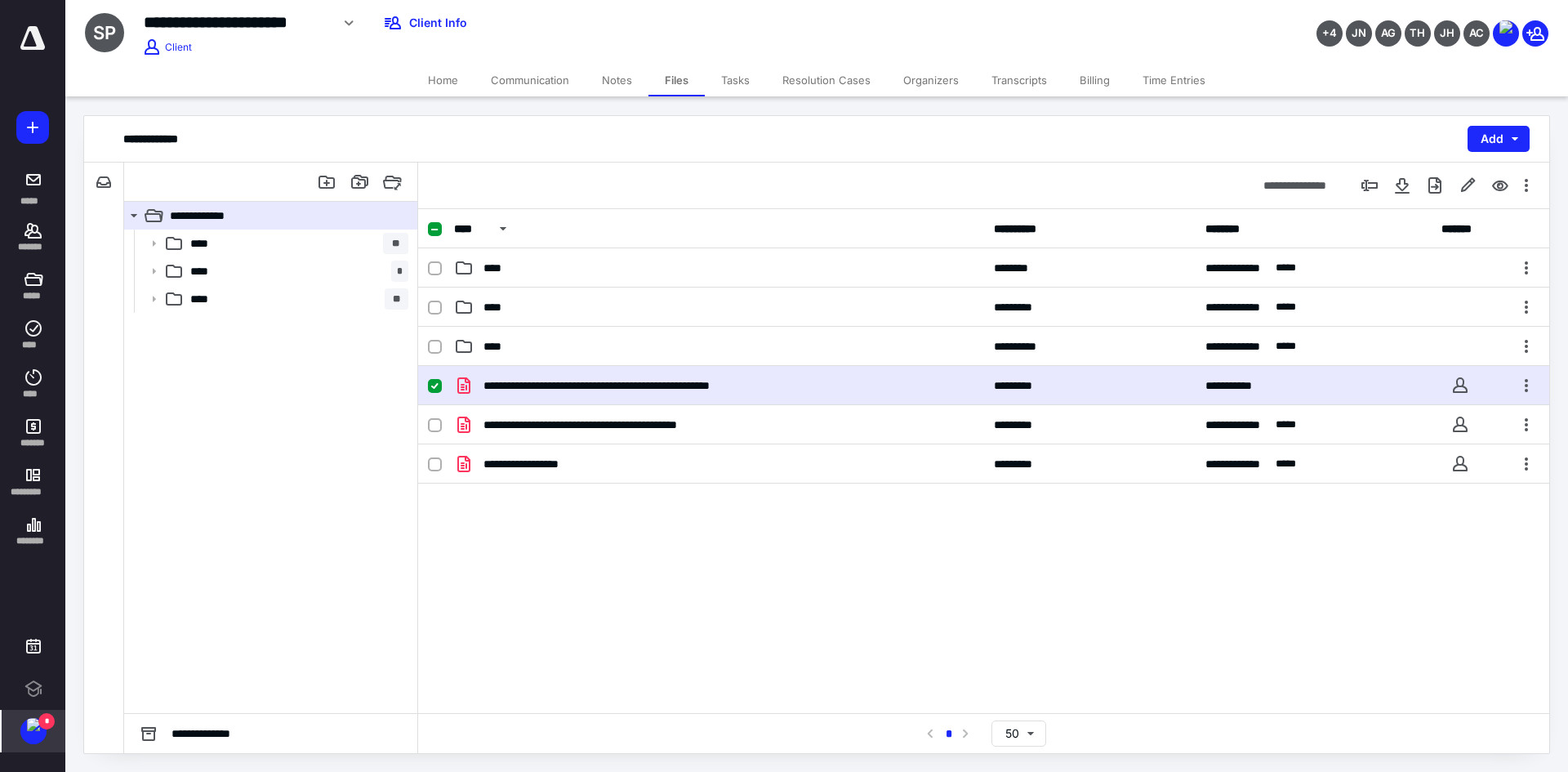 click 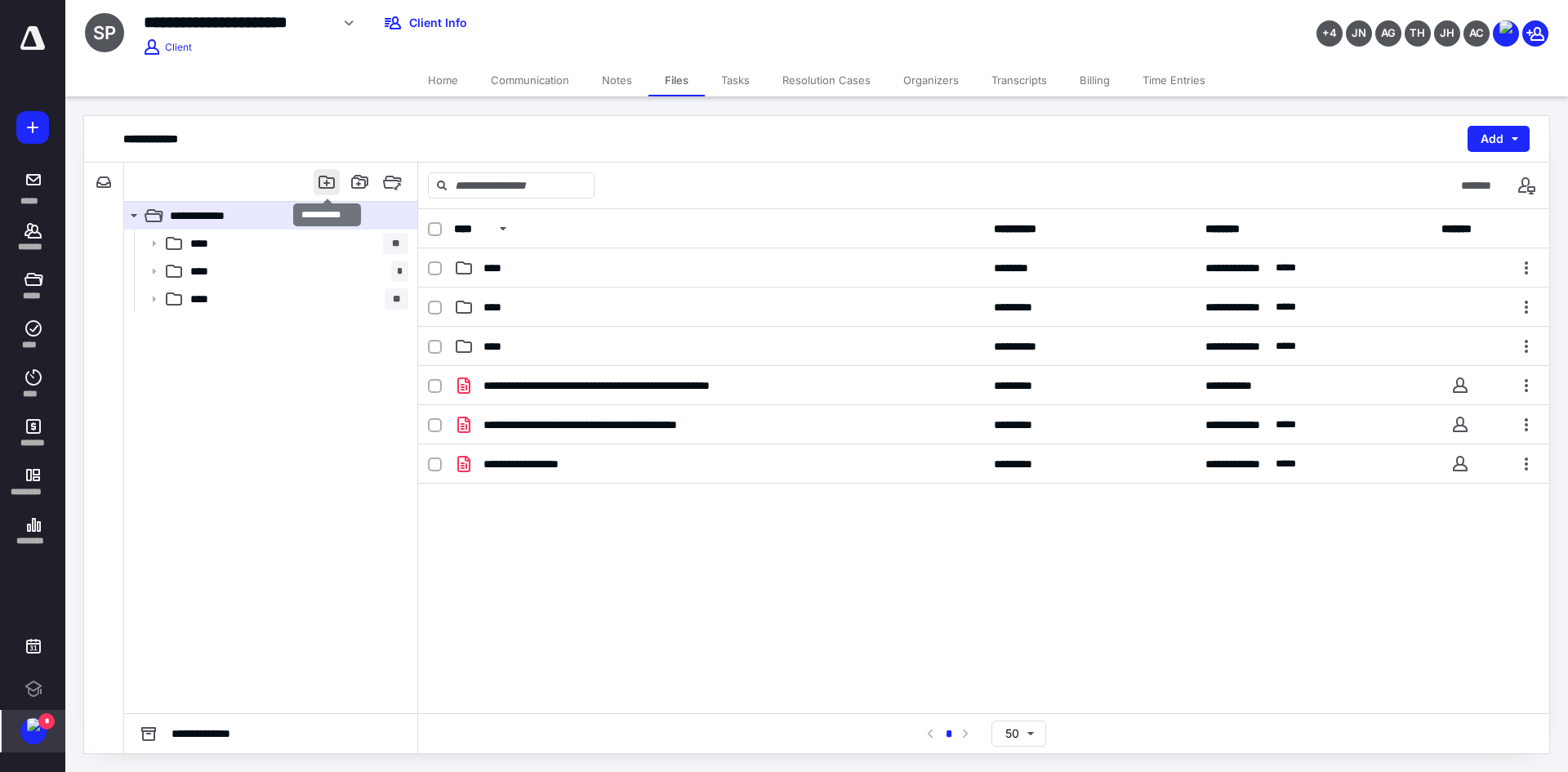 click at bounding box center (327, 182) 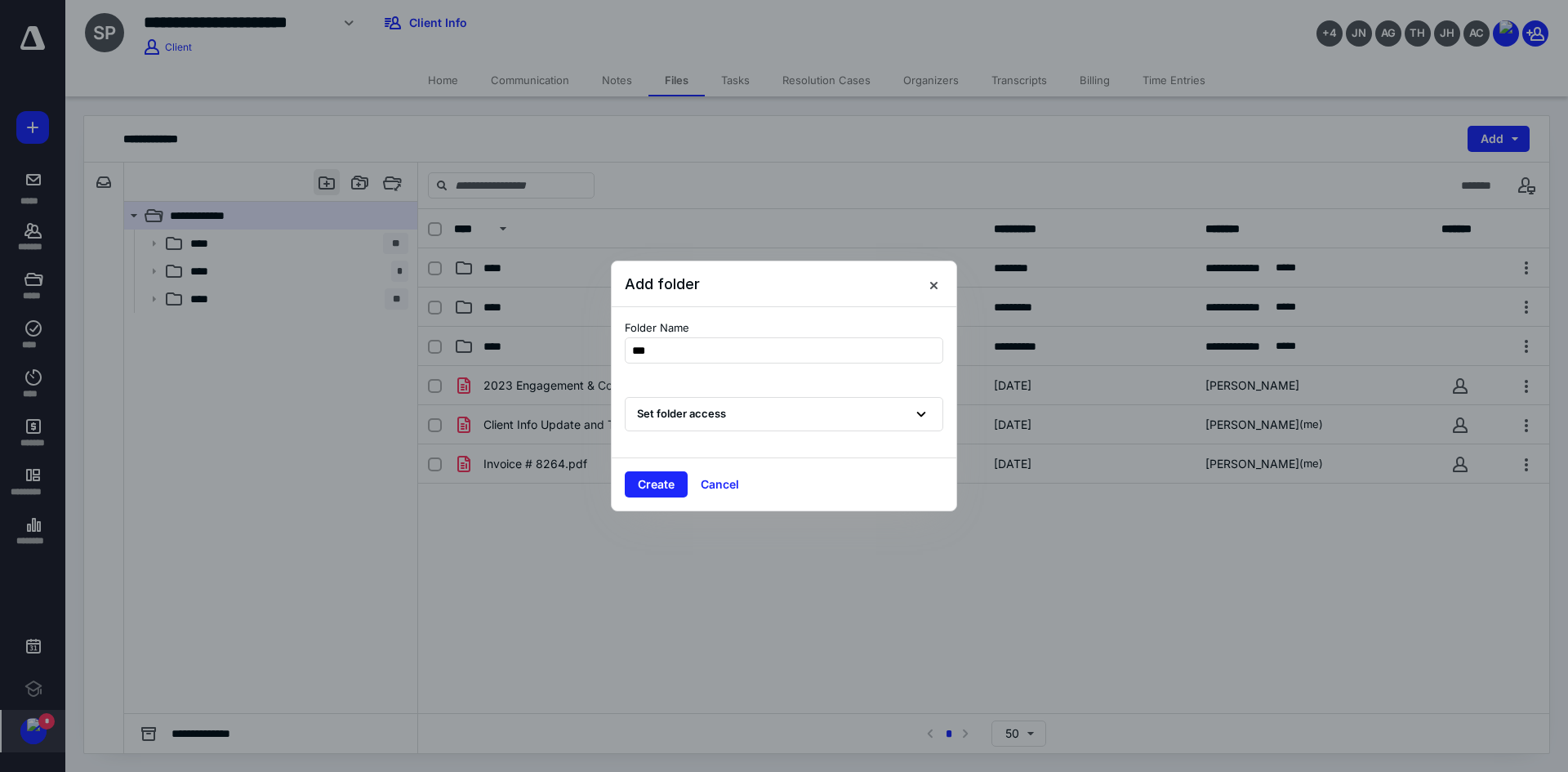 type on "****" 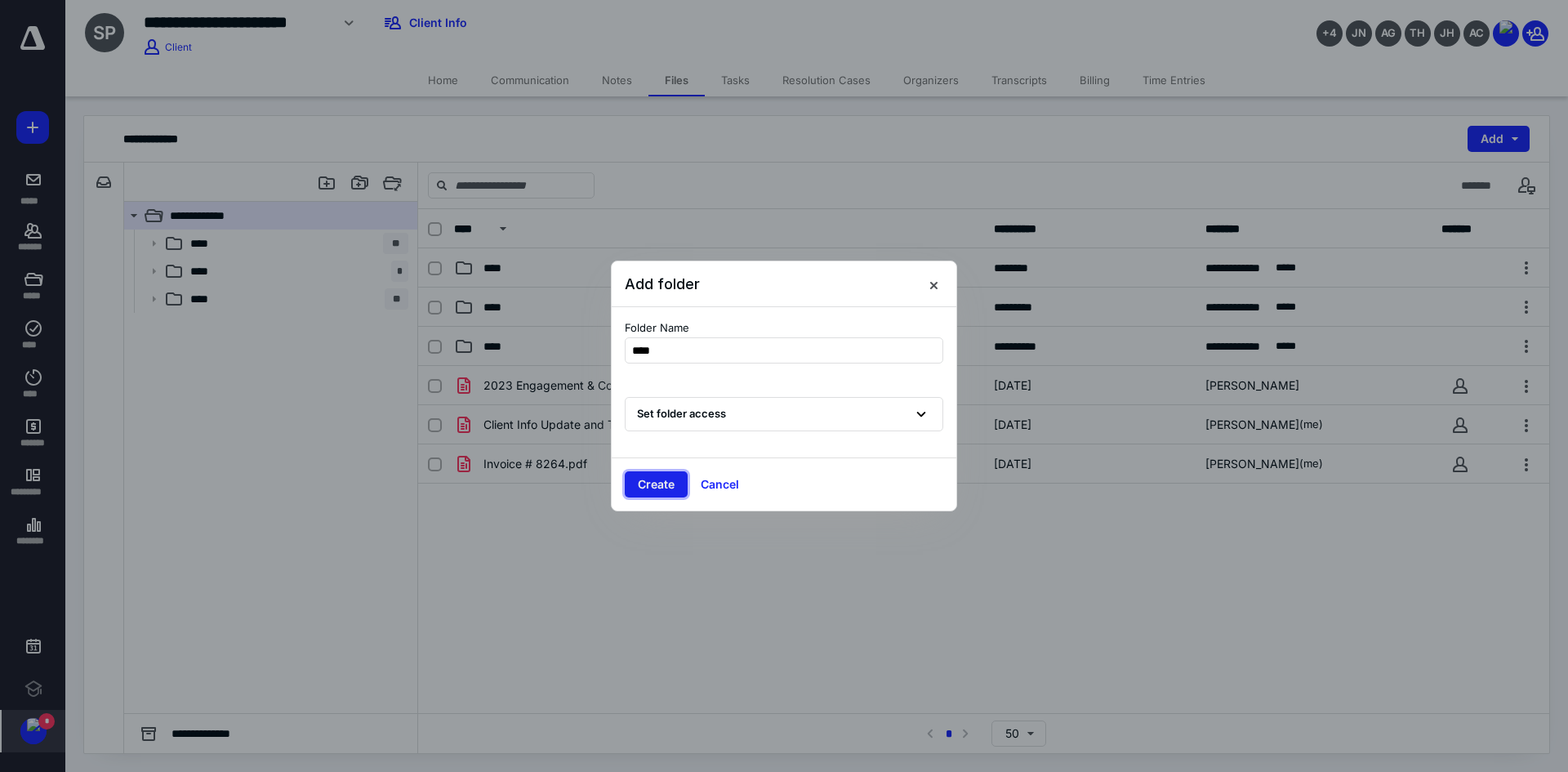 click on "Create" at bounding box center (656, 484) 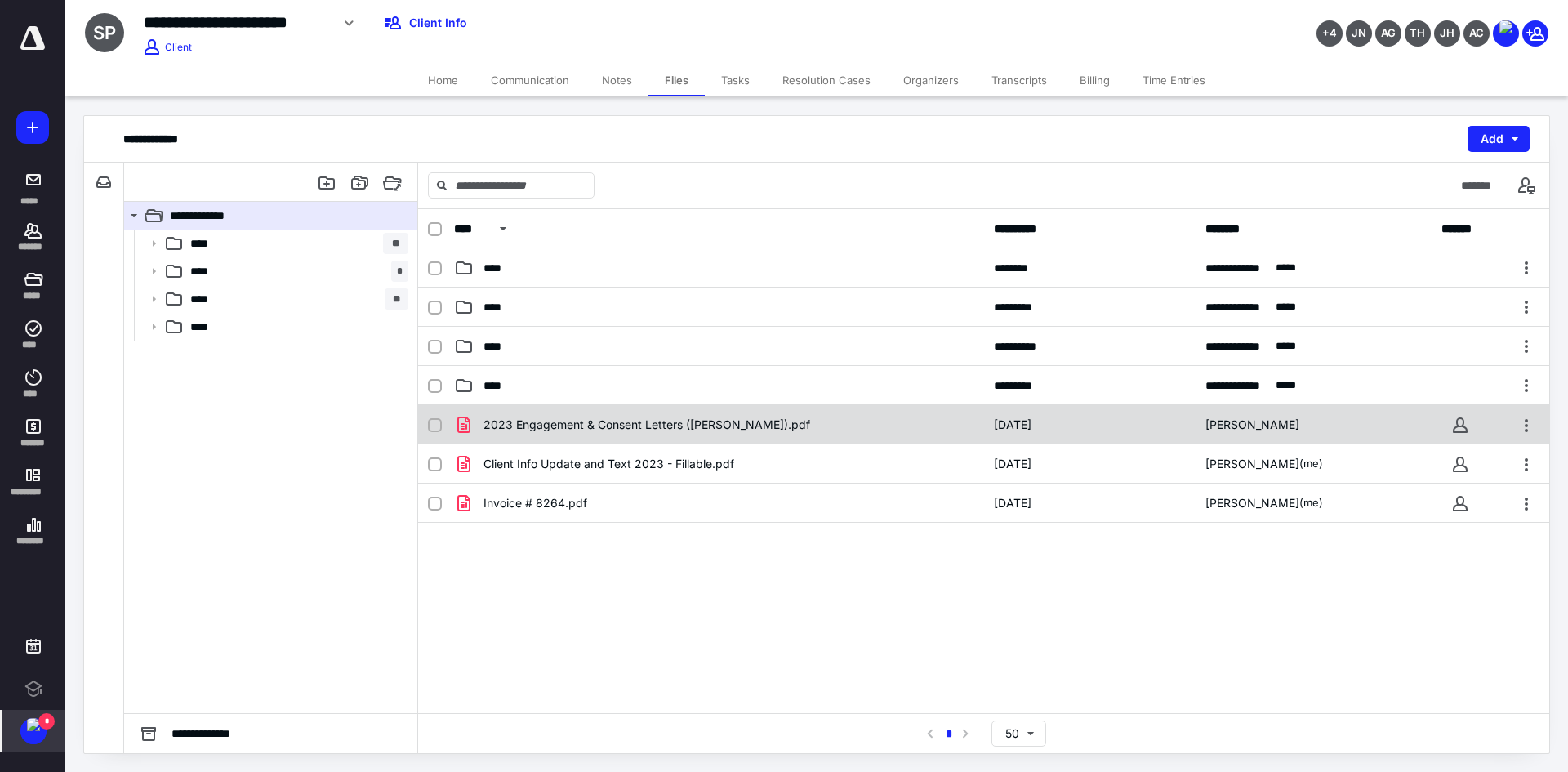 click at bounding box center (434, 426) 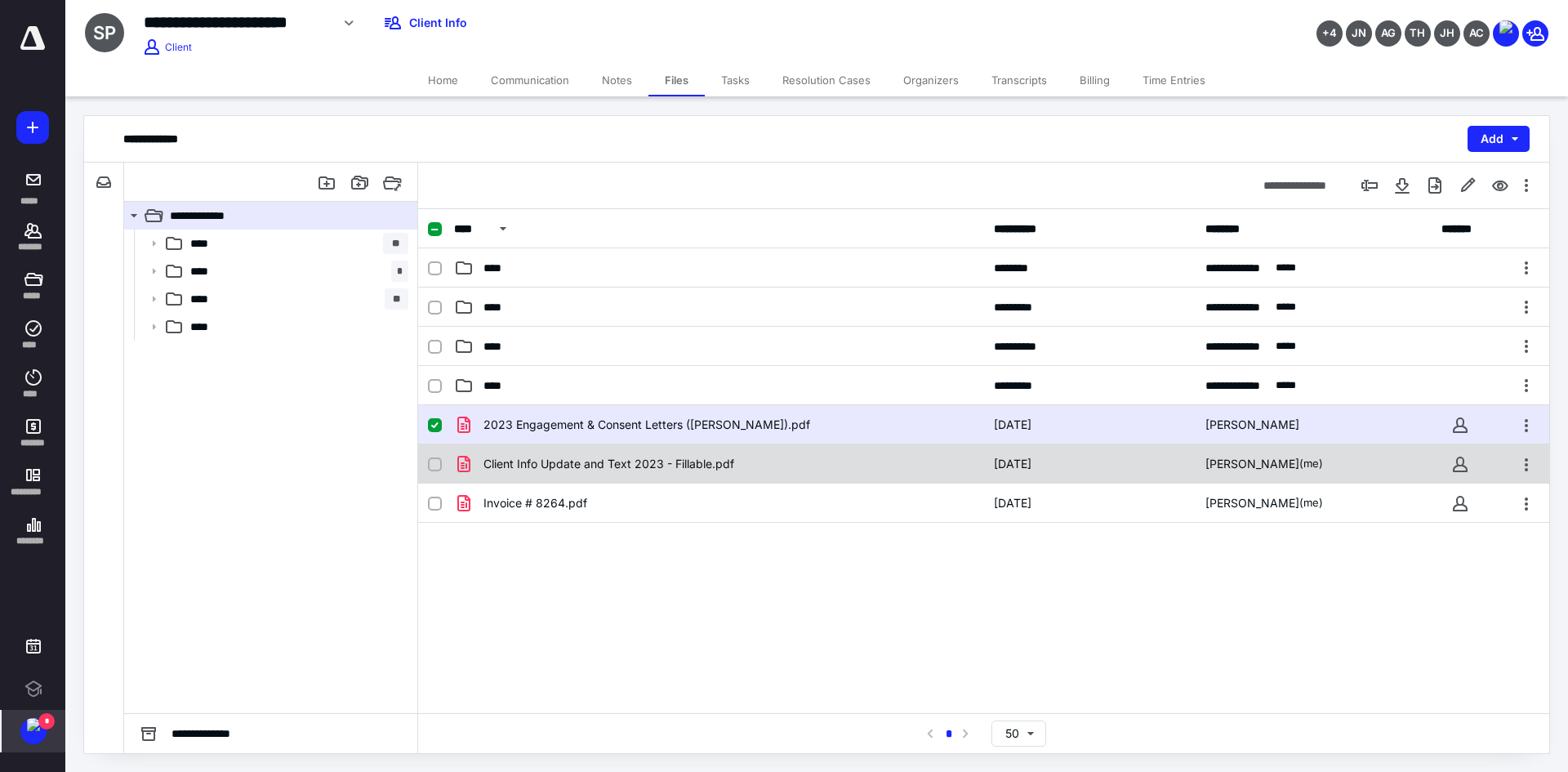 click at bounding box center [434, 465] 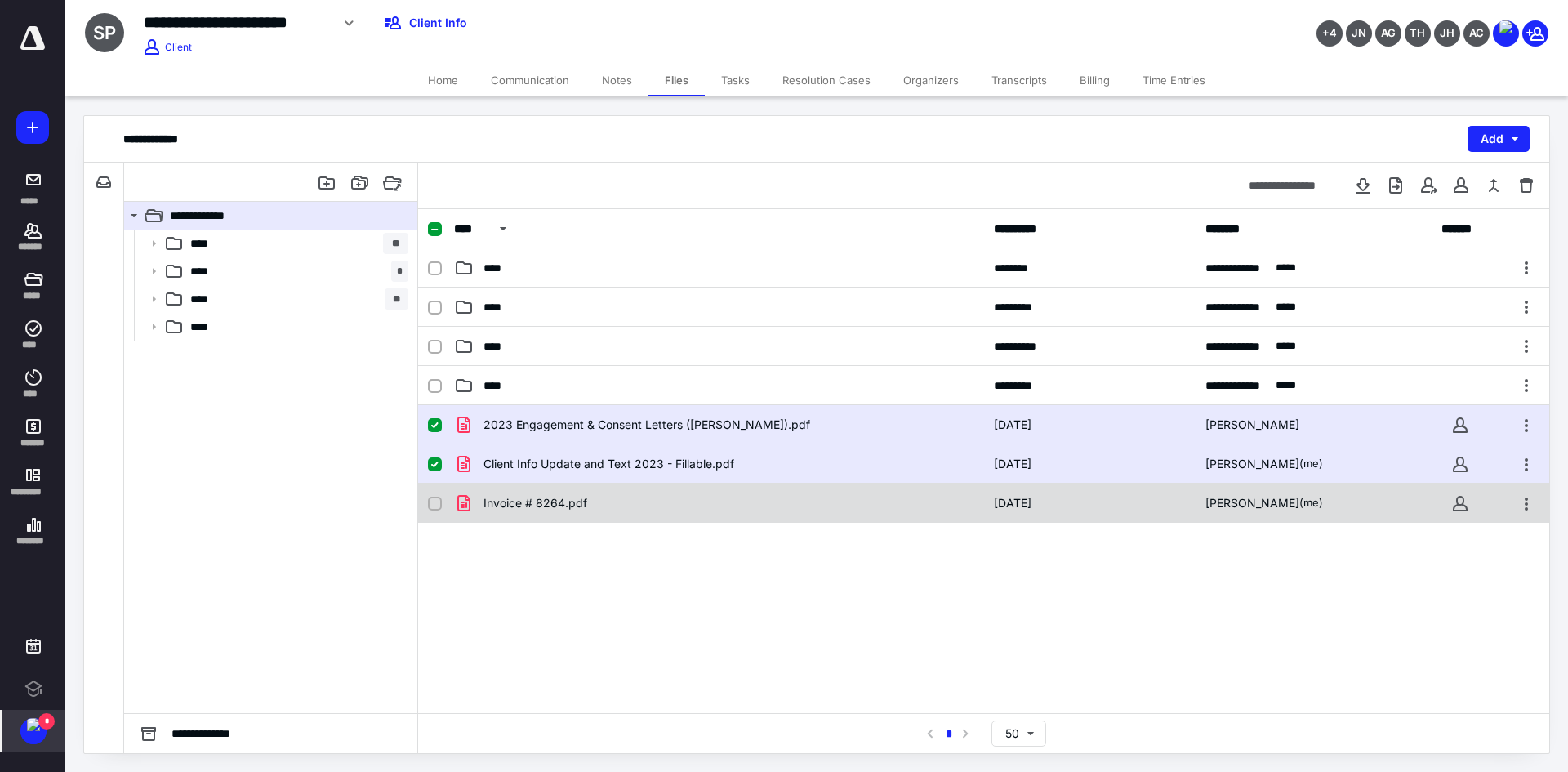 click 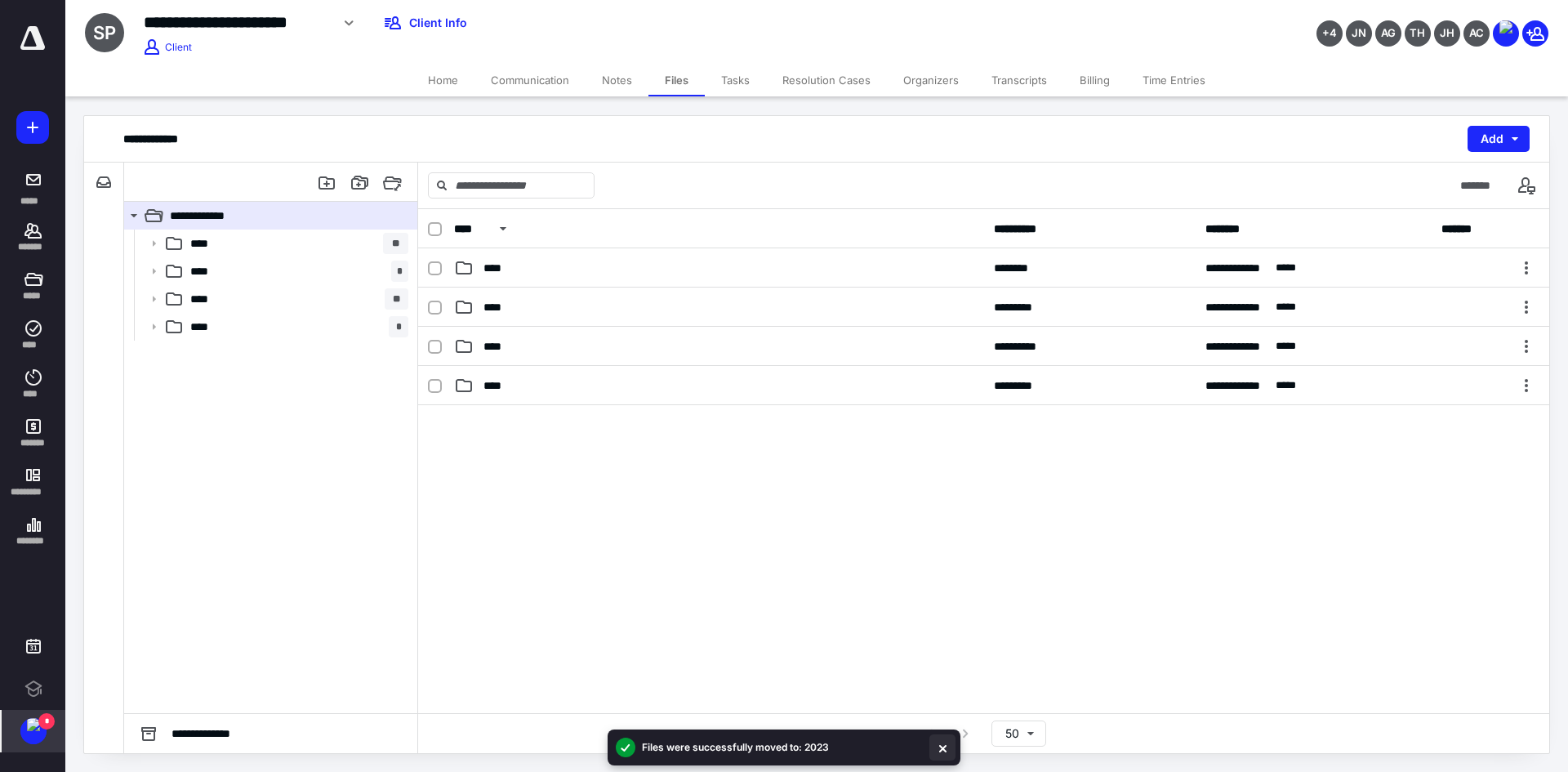 click at bounding box center [942, 747] 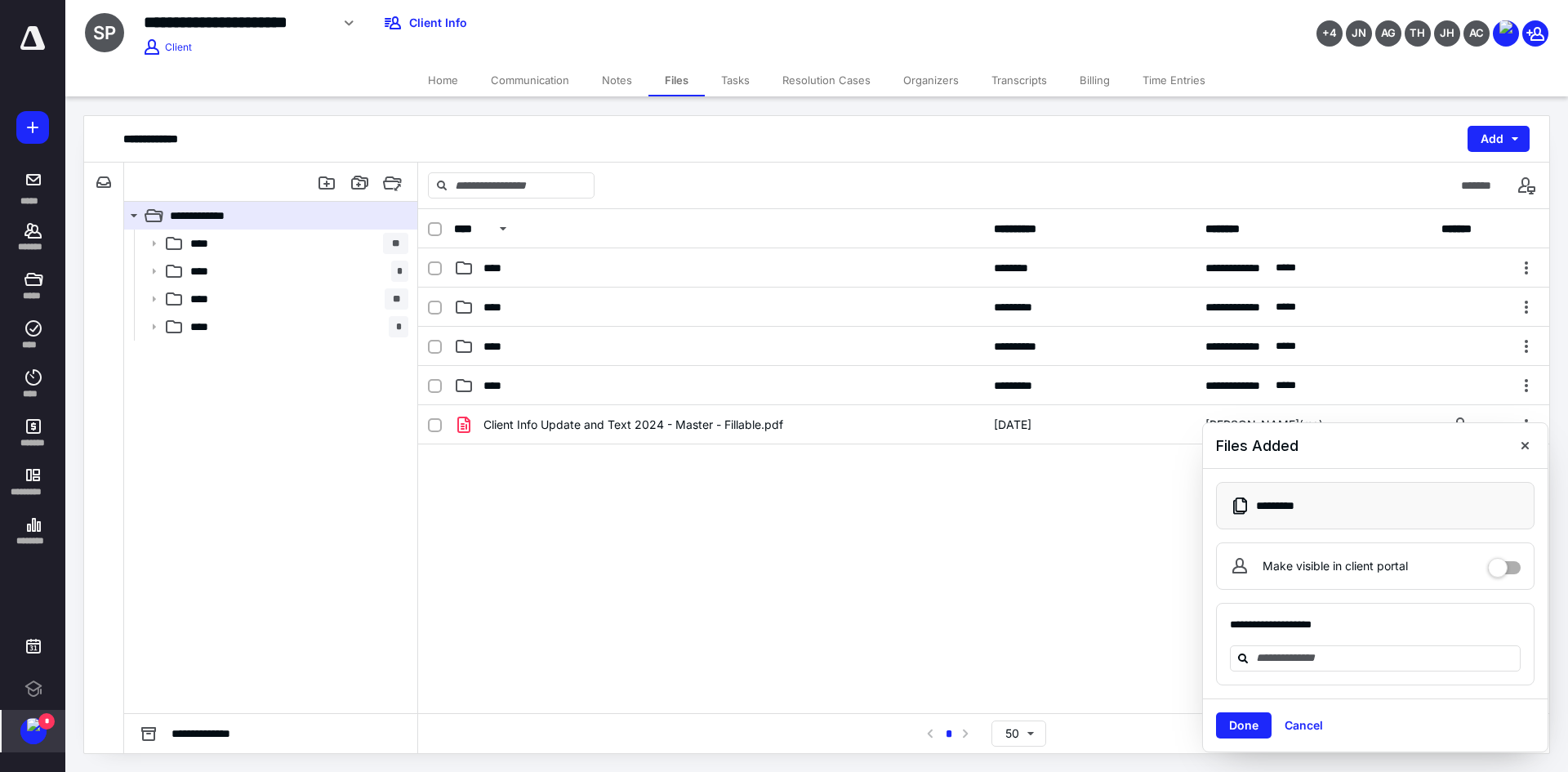 drag, startPoint x: 1301, startPoint y: 731, endPoint x: 1222, endPoint y: 694, distance: 87.235314 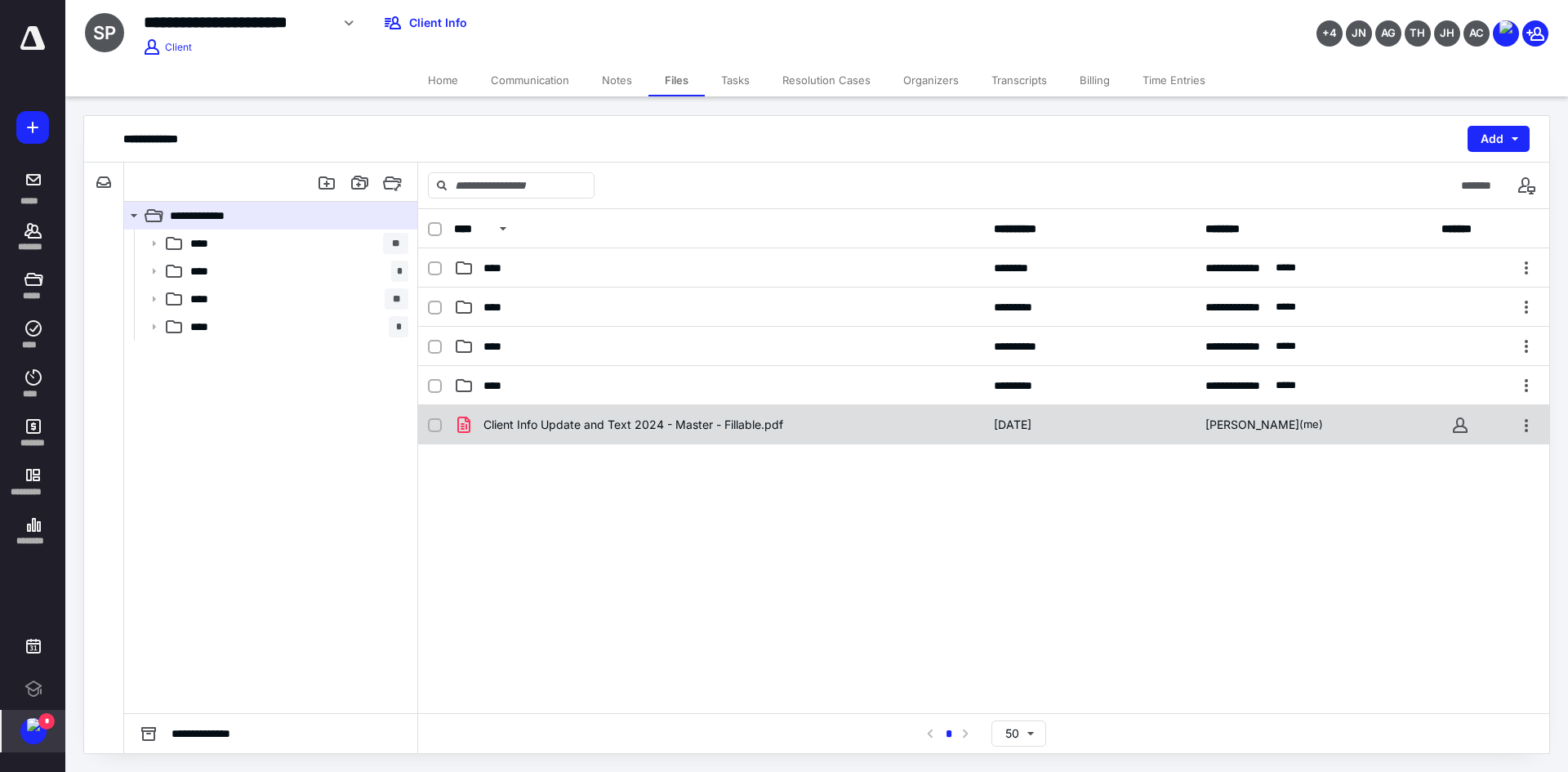 checkbox on "true" 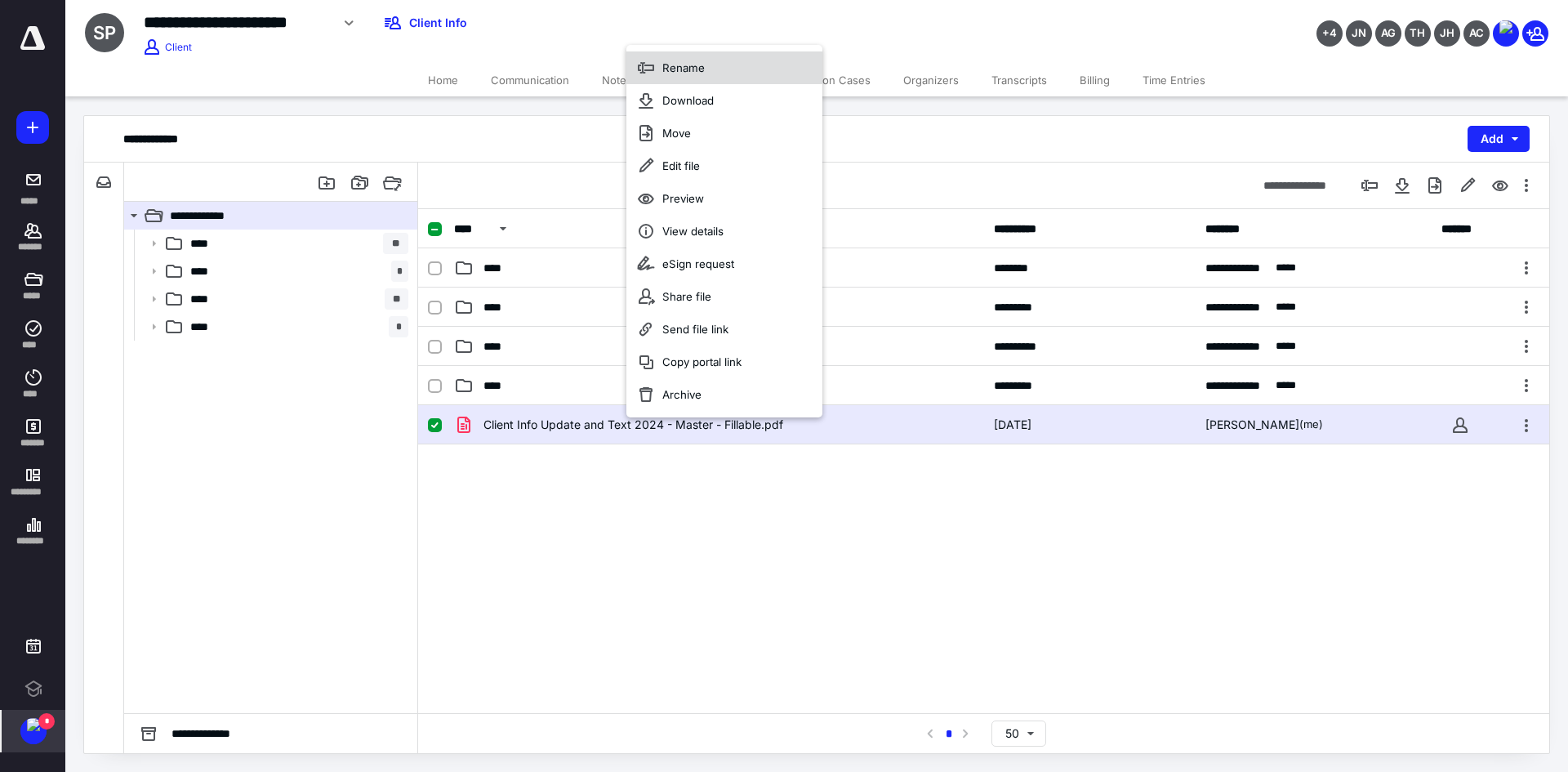 click on "Rename" at bounding box center (684, 68) 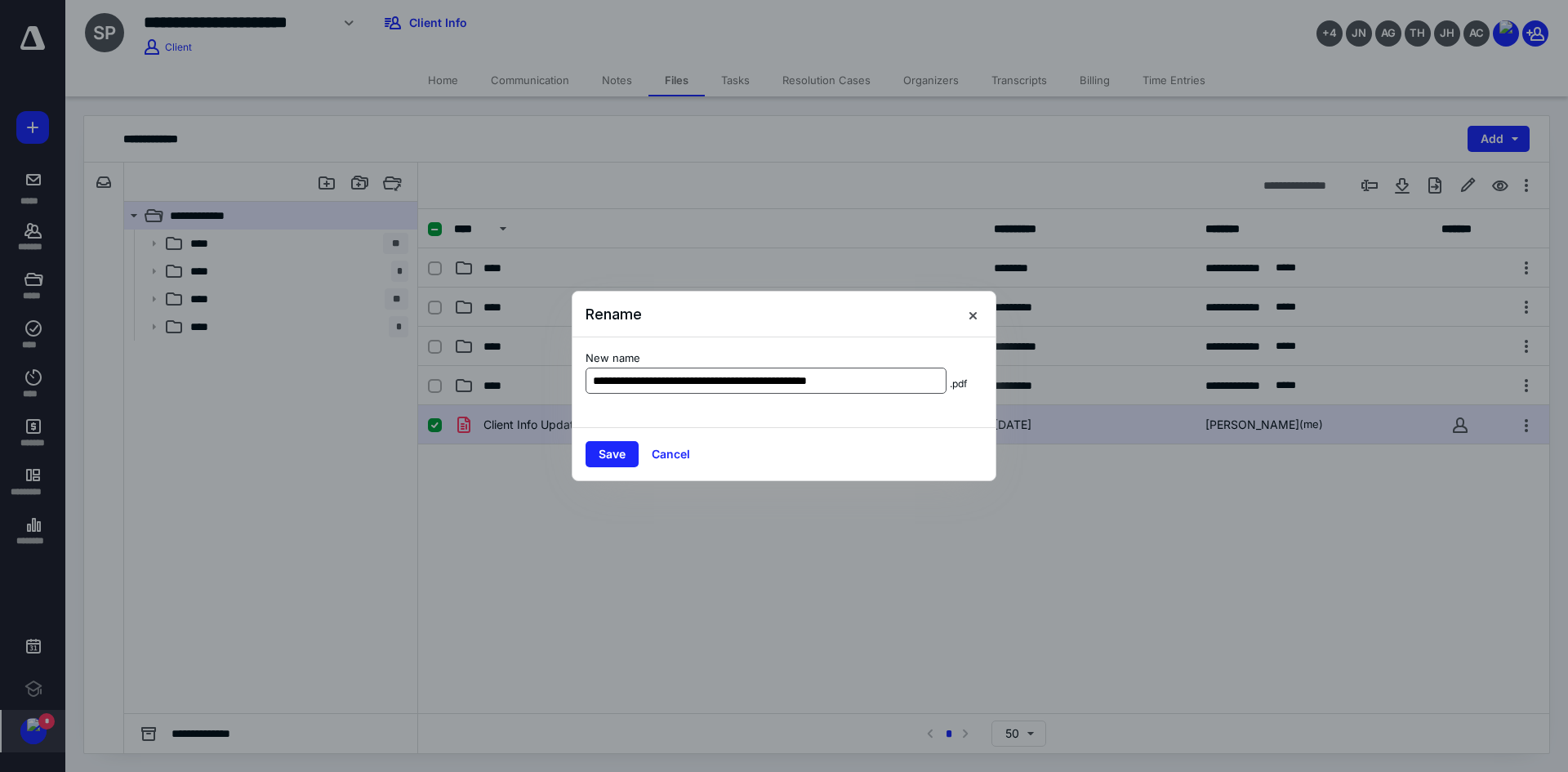 click on "**********" at bounding box center [766, 381] 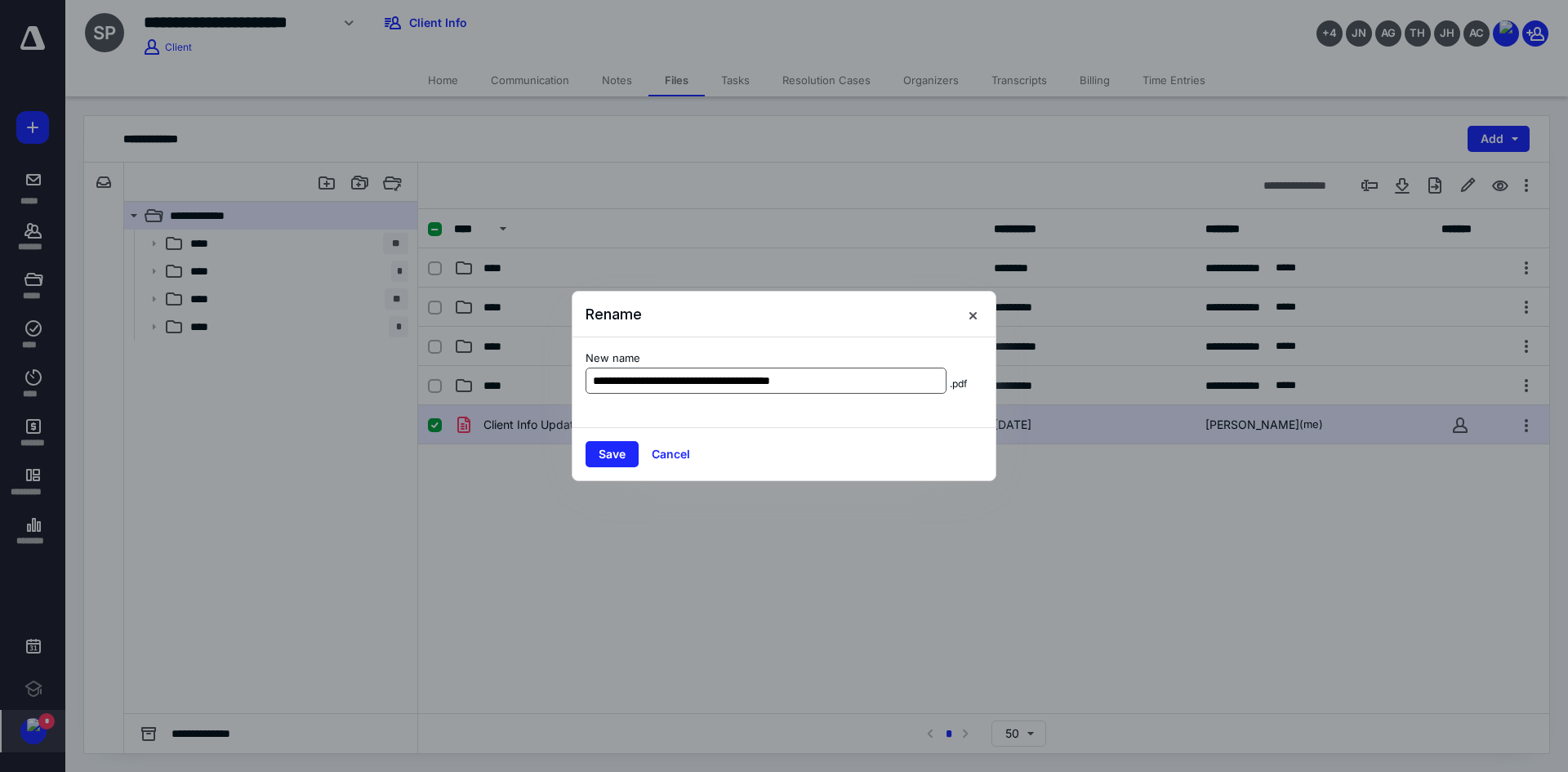 click on "**********" at bounding box center (766, 381) 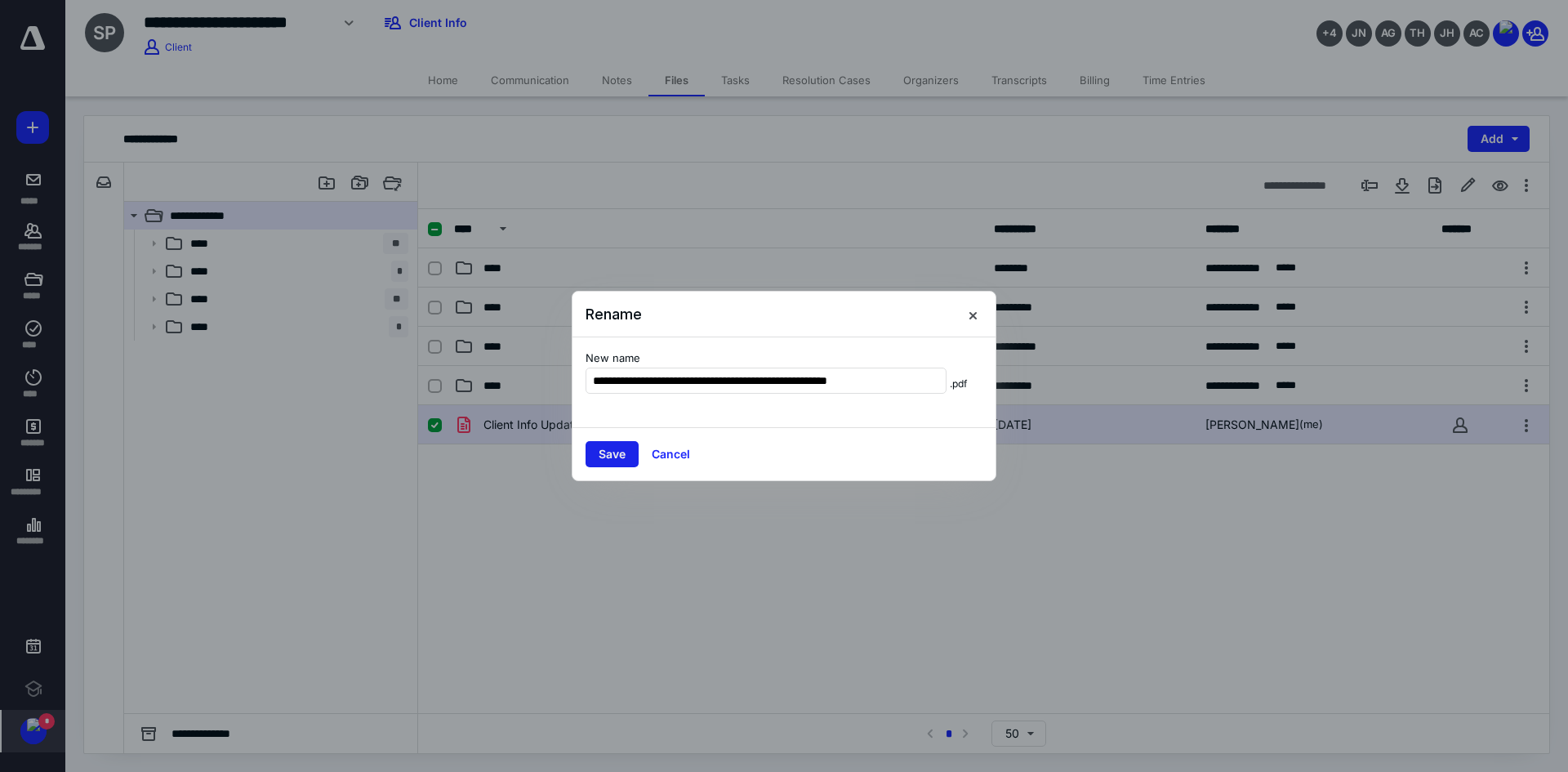 type on "**********" 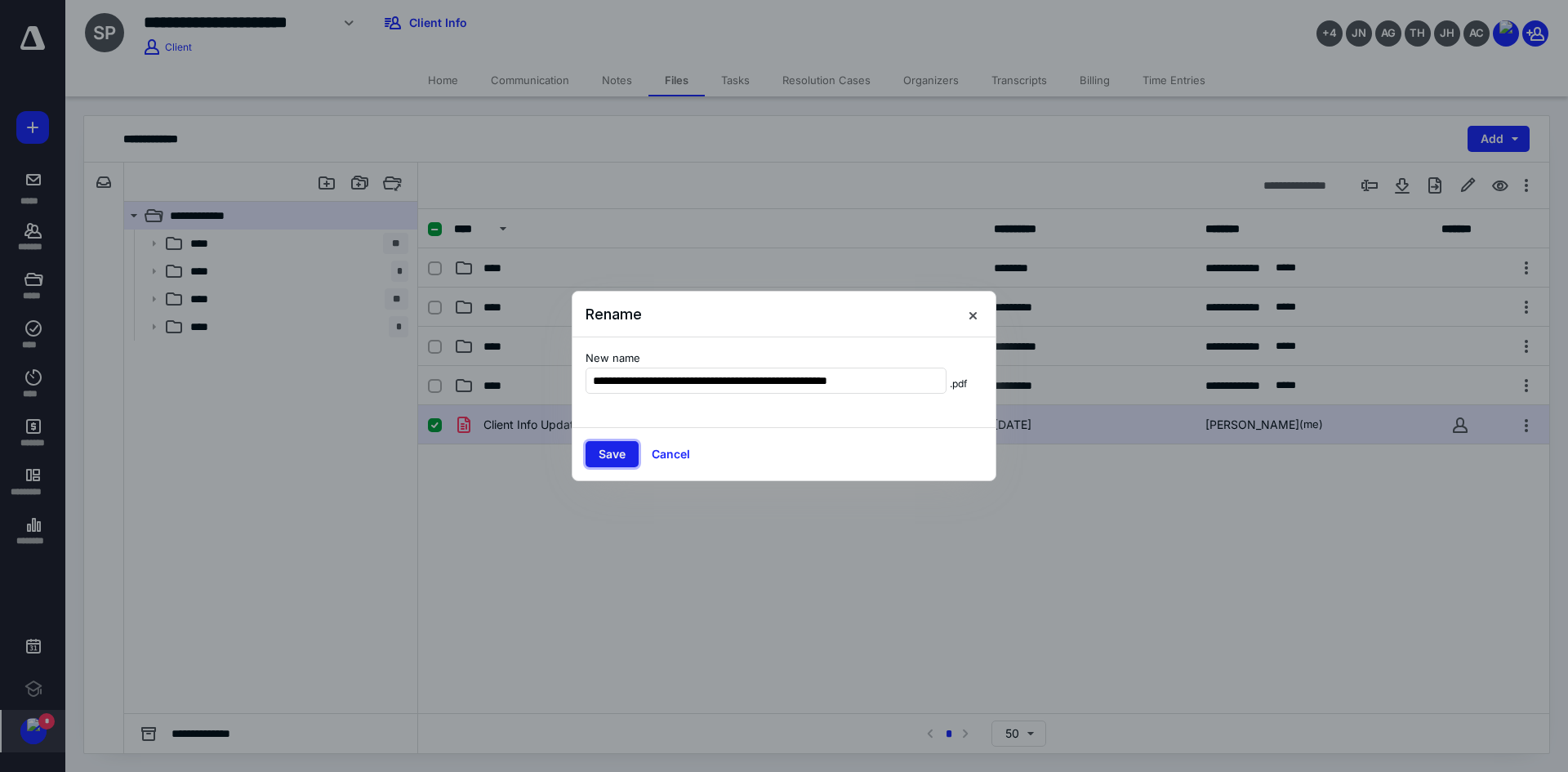 click on "Save" at bounding box center [612, 454] 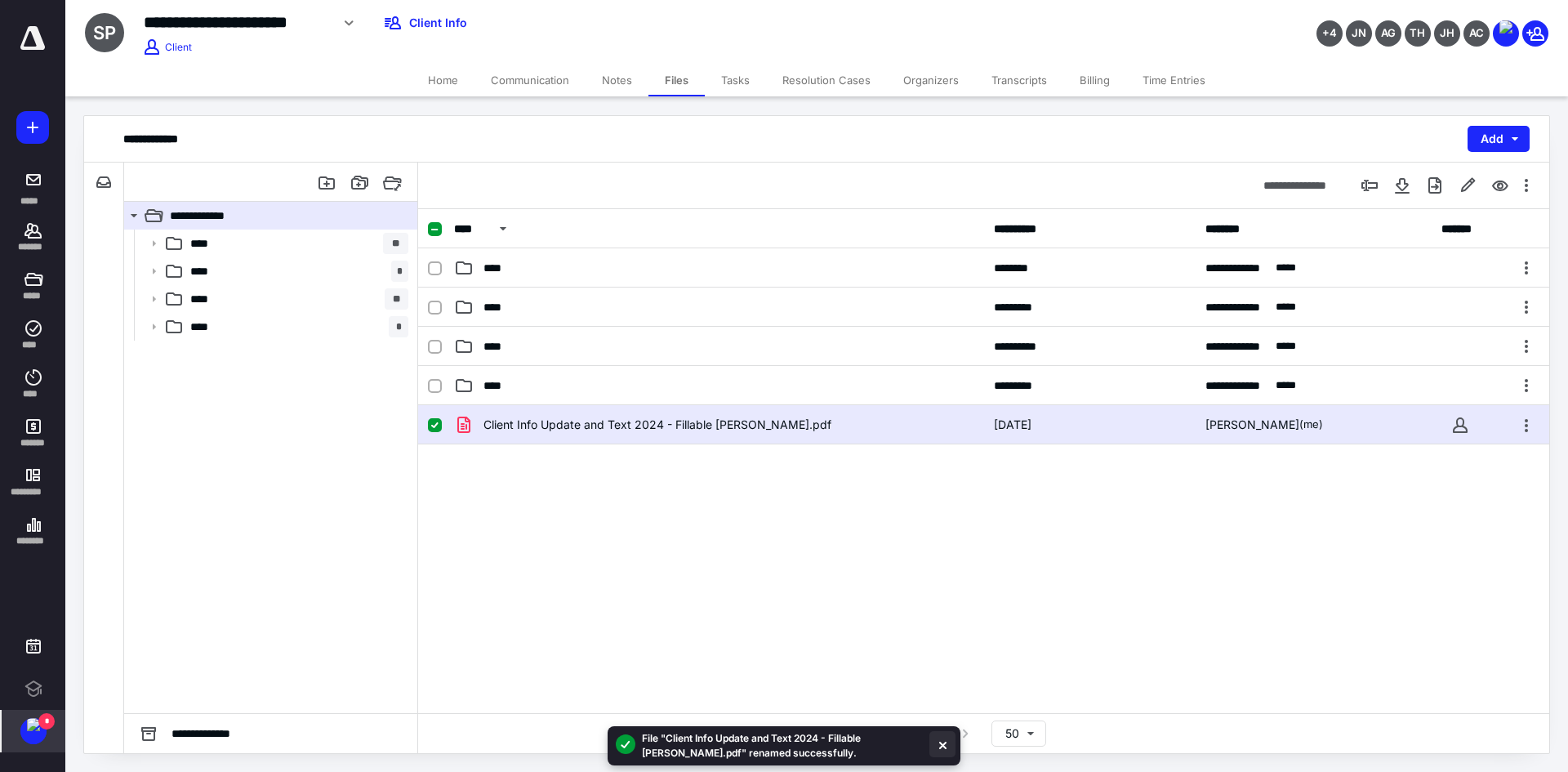 click at bounding box center (942, 744) 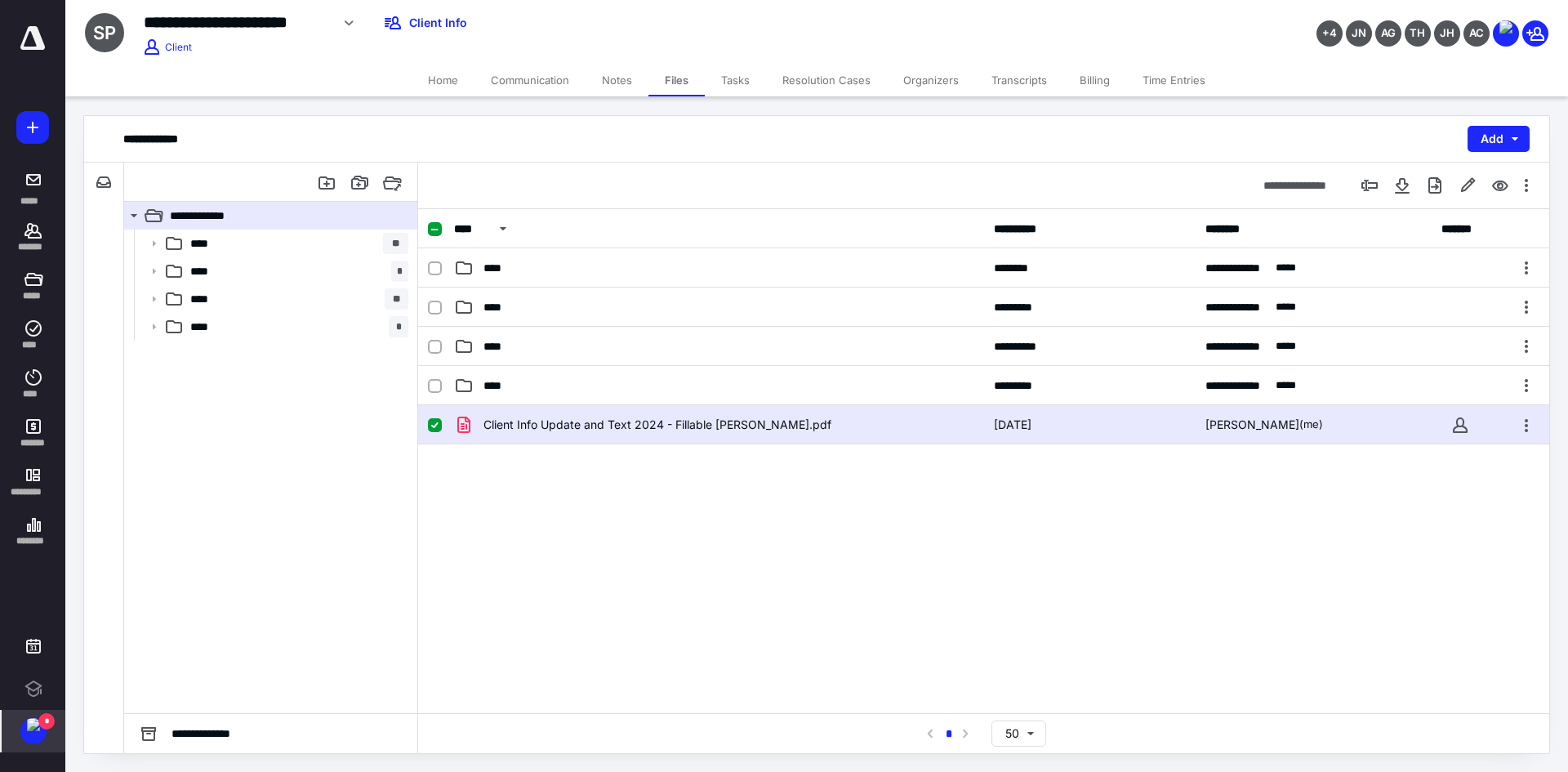 click on "Client Info Update and Text 2024 - Fillable Sandie Perdue.pdf" at bounding box center [657, 425] 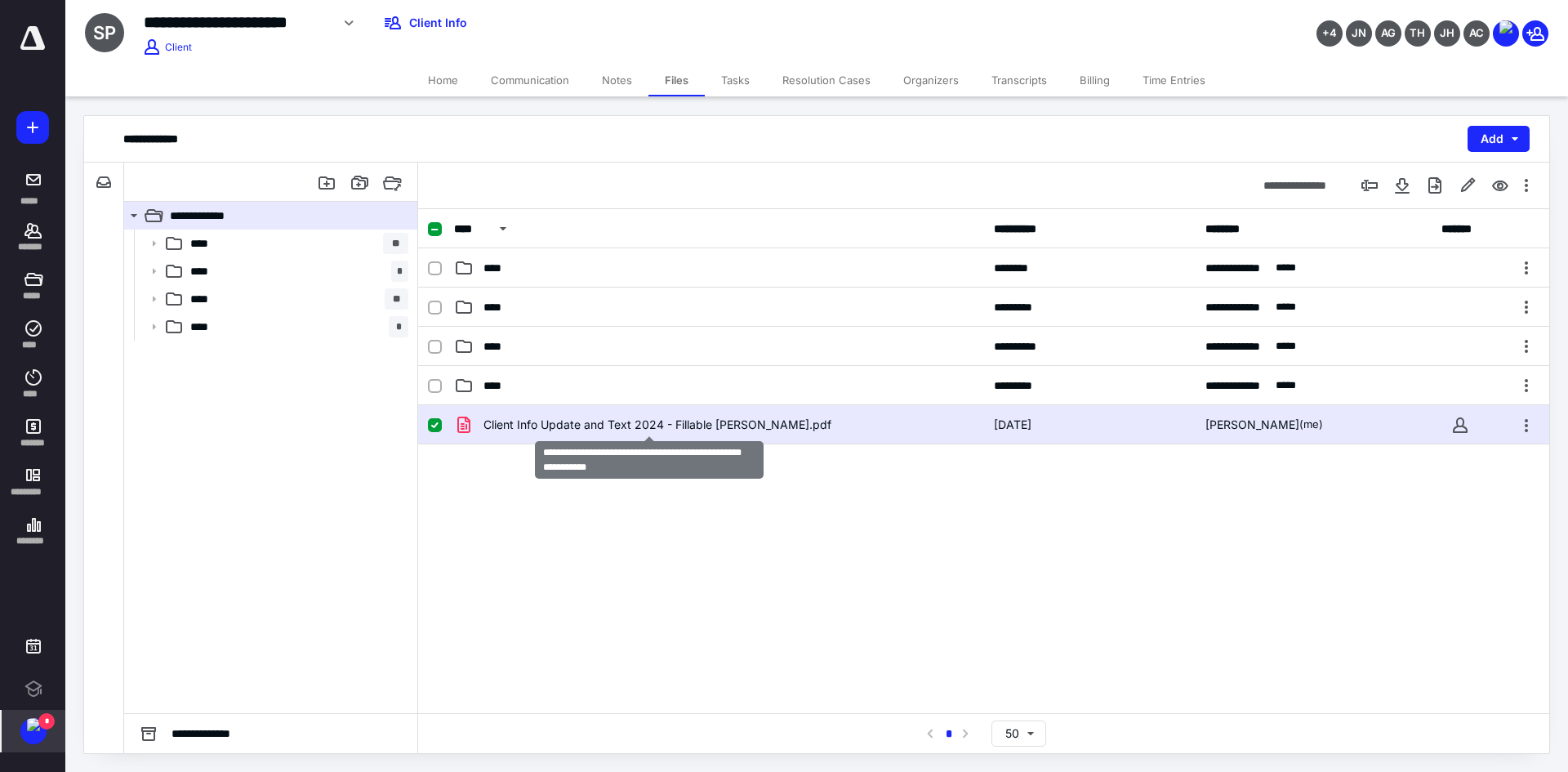 click on "Client Info Update and Text 2024 - Fillable Sandie Perdue.pdf" at bounding box center (657, 425) 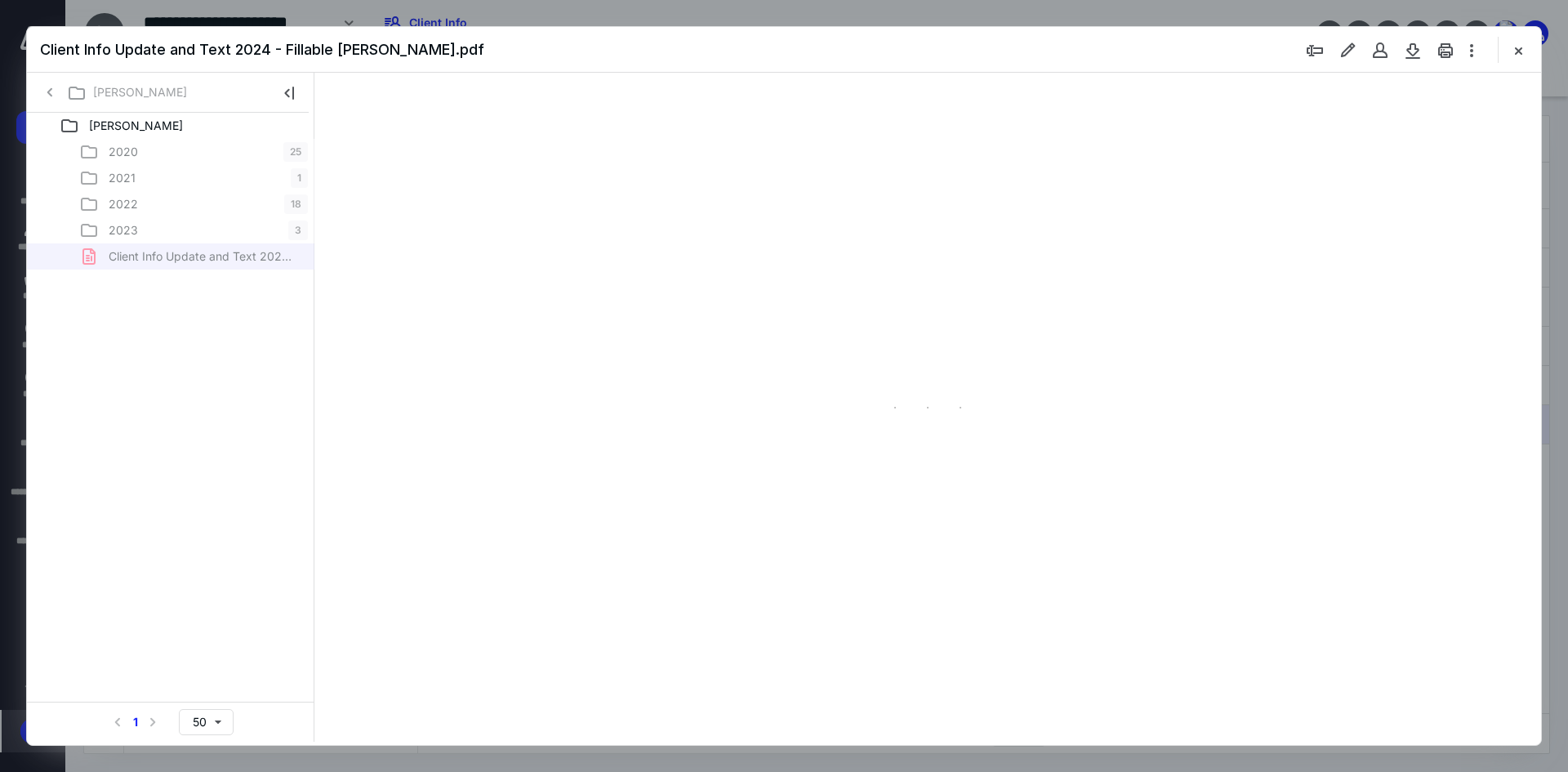 scroll, scrollTop: 0, scrollLeft: 0, axis: both 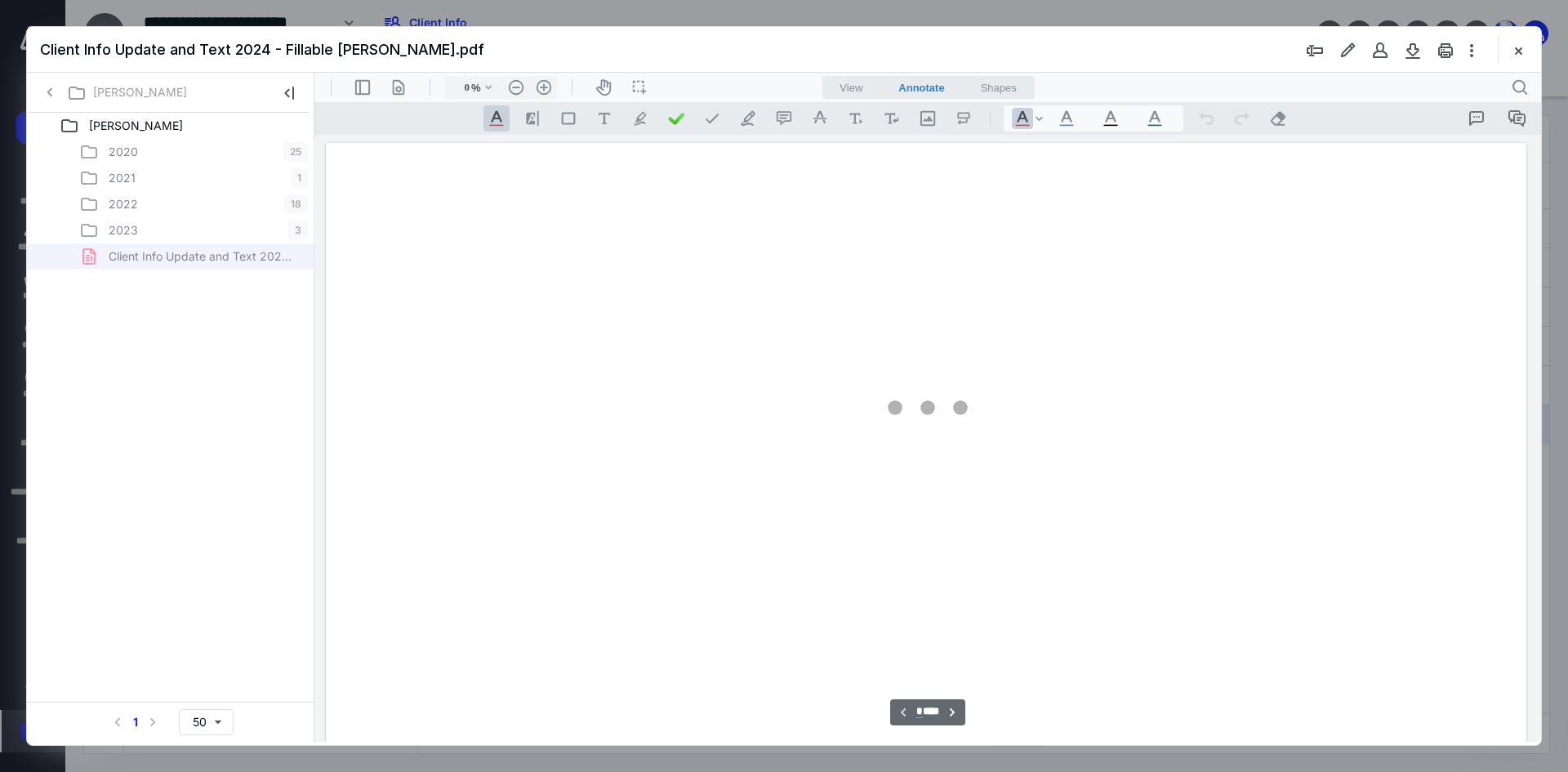 type on "241" 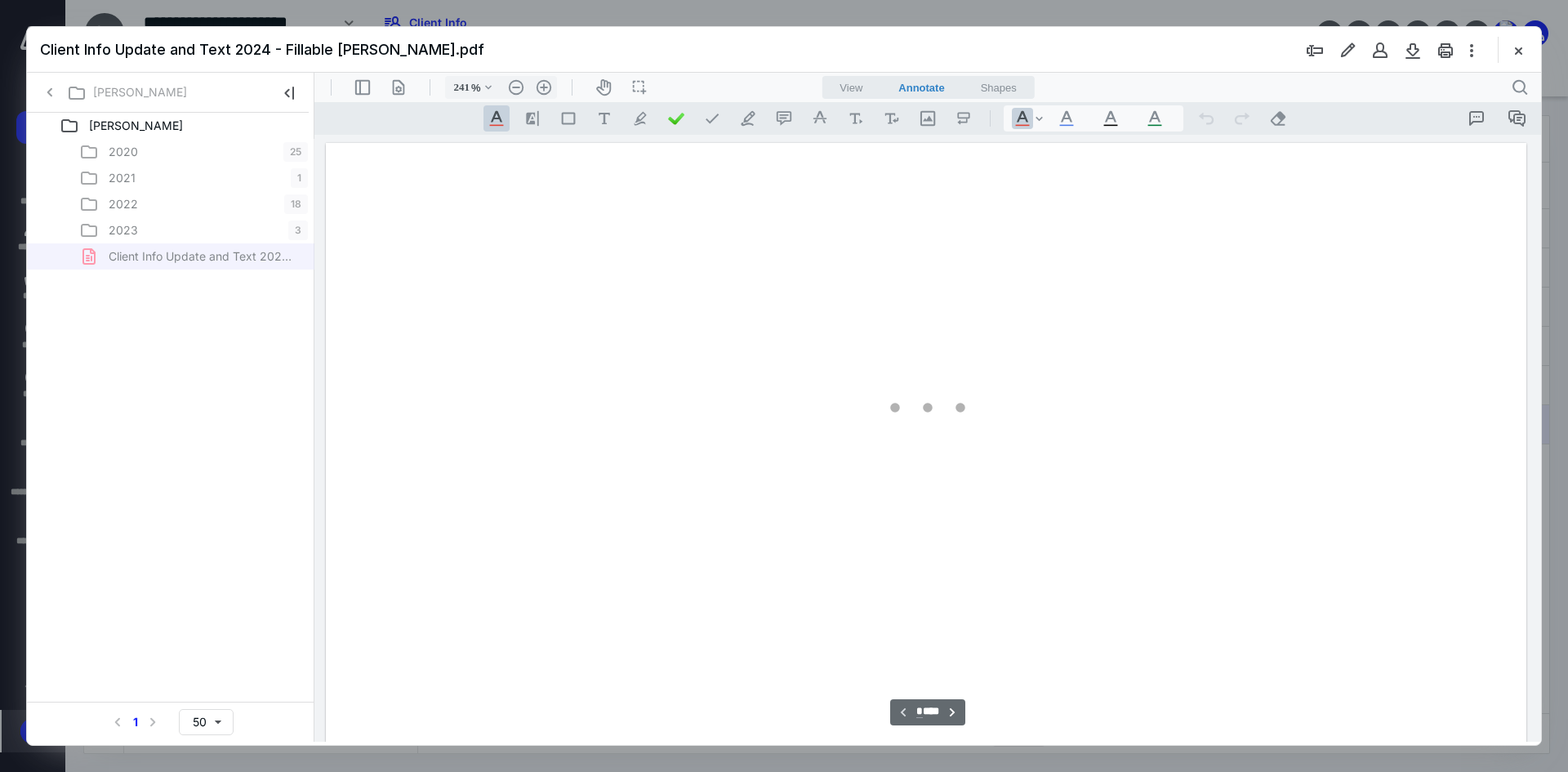 scroll, scrollTop: 70, scrollLeft: 0, axis: vertical 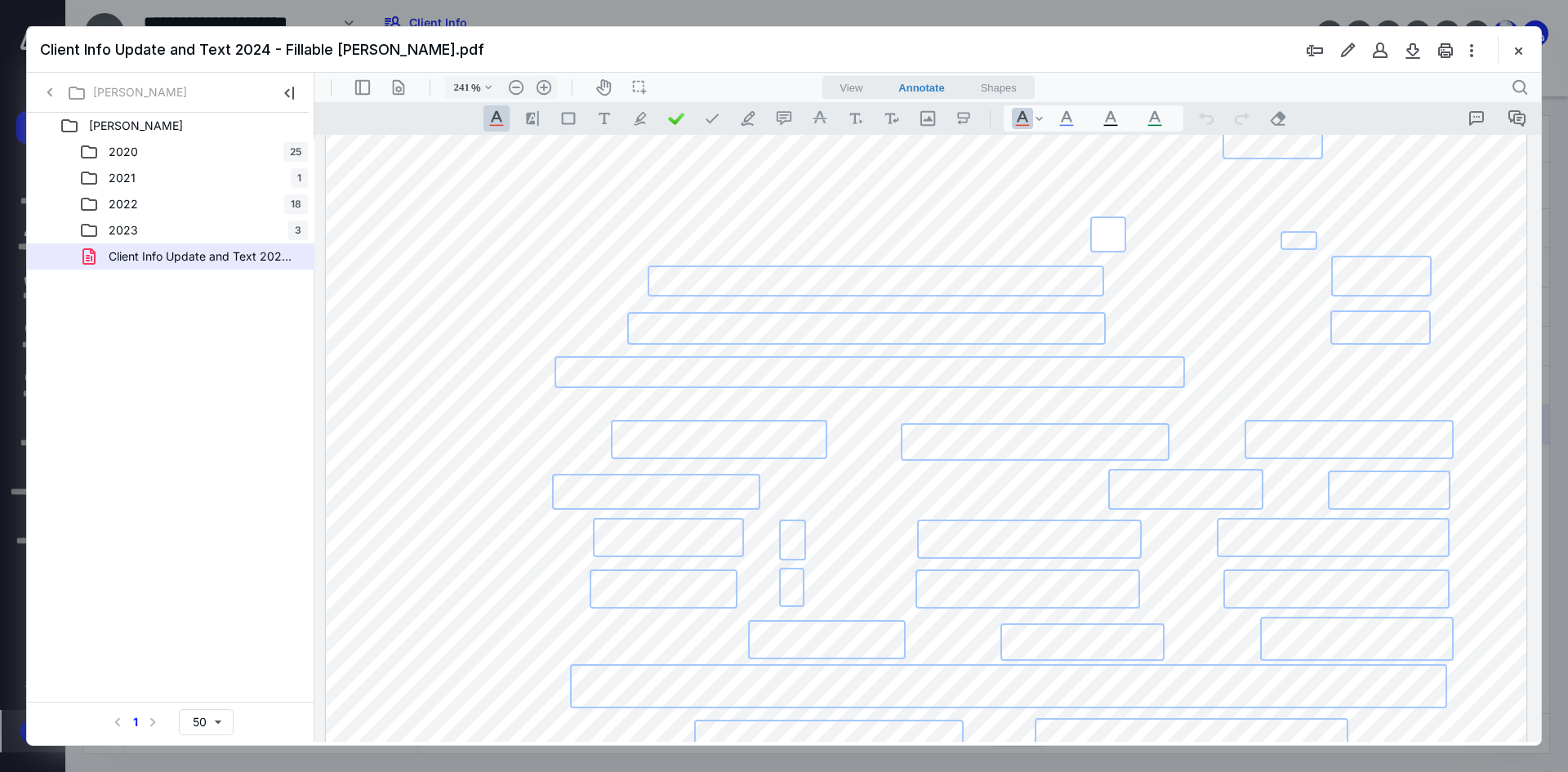 click at bounding box center (1272, 137) 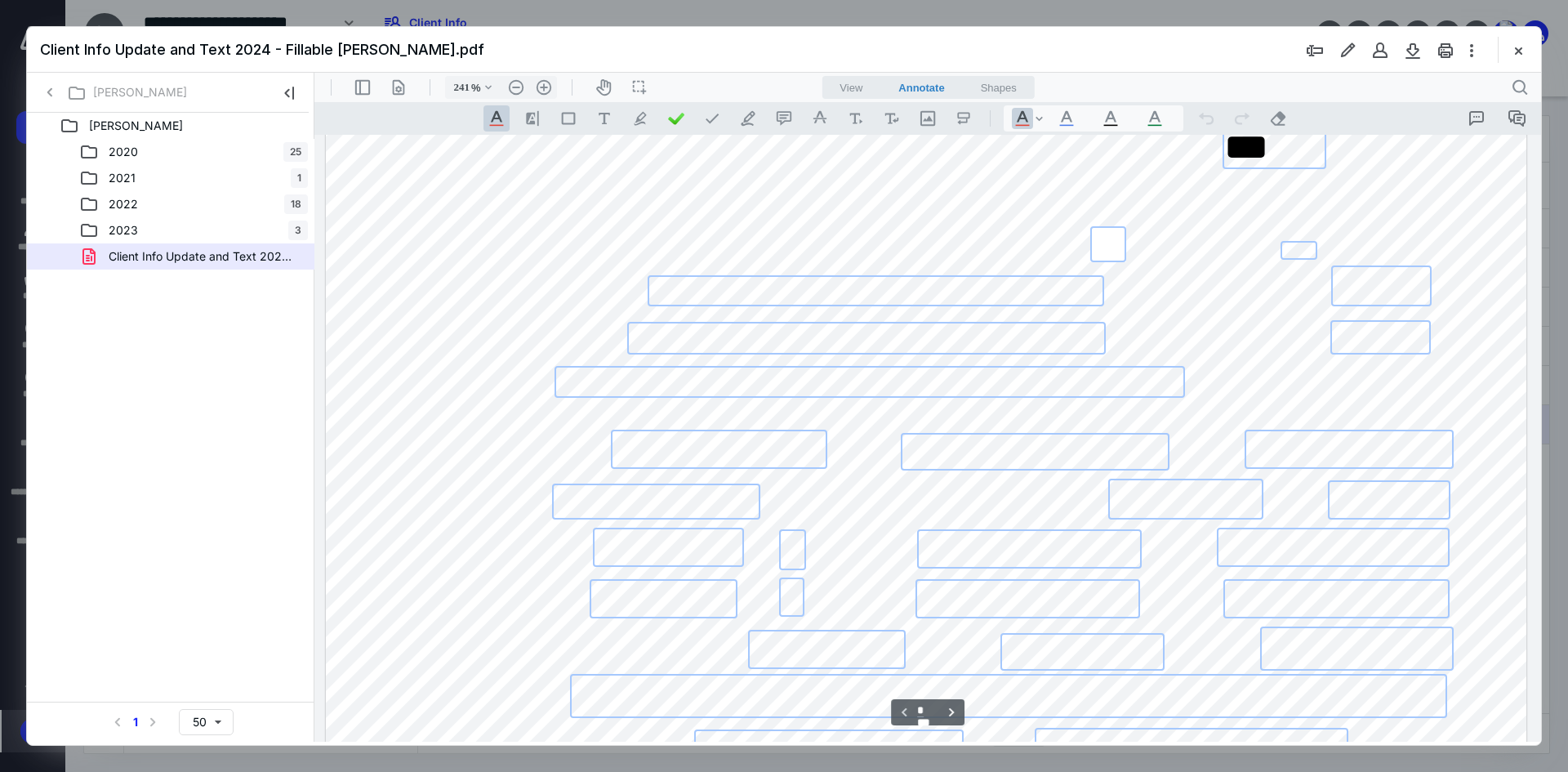 scroll, scrollTop: 51, scrollLeft: 0, axis: vertical 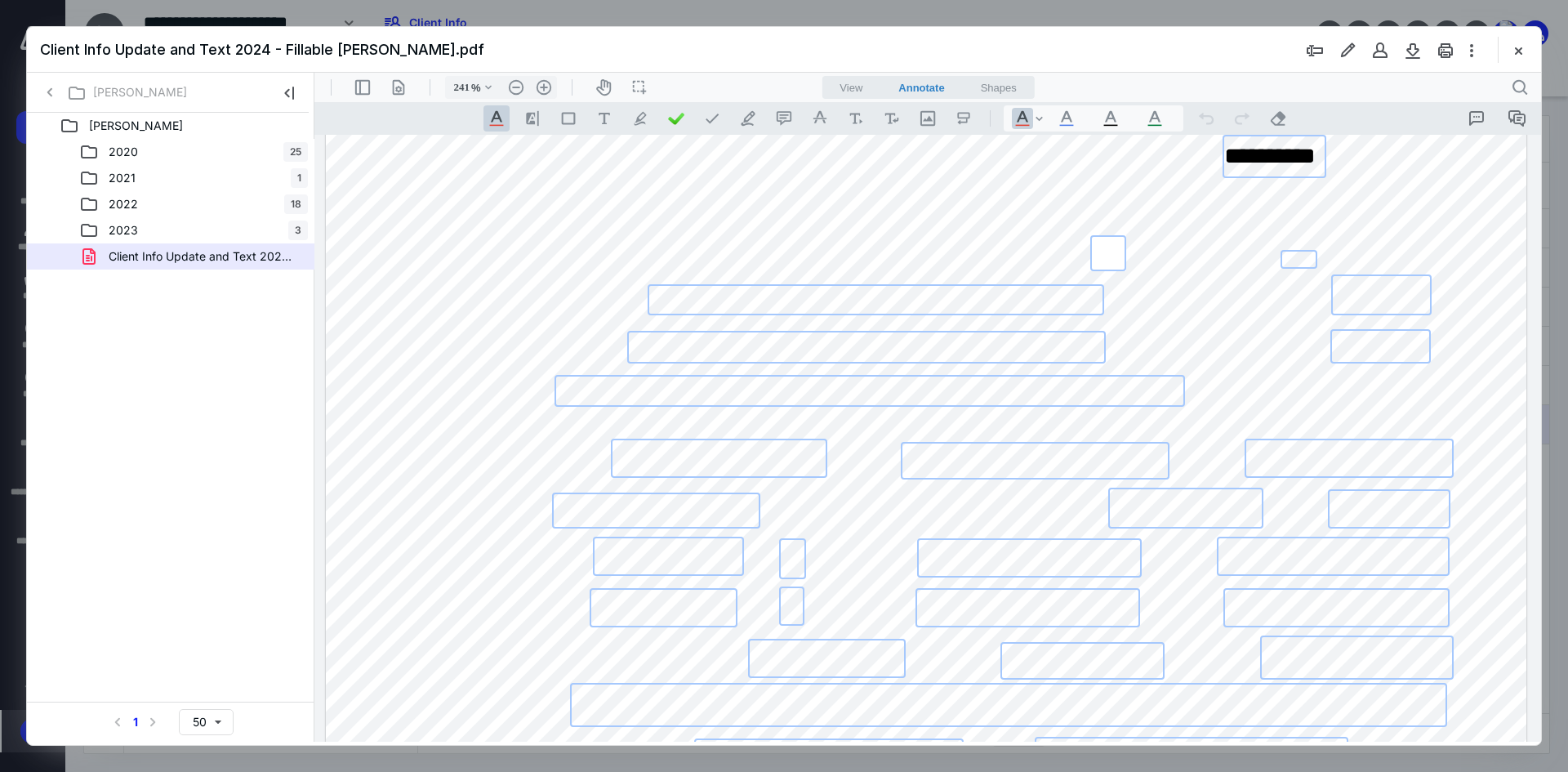 type on "*******" 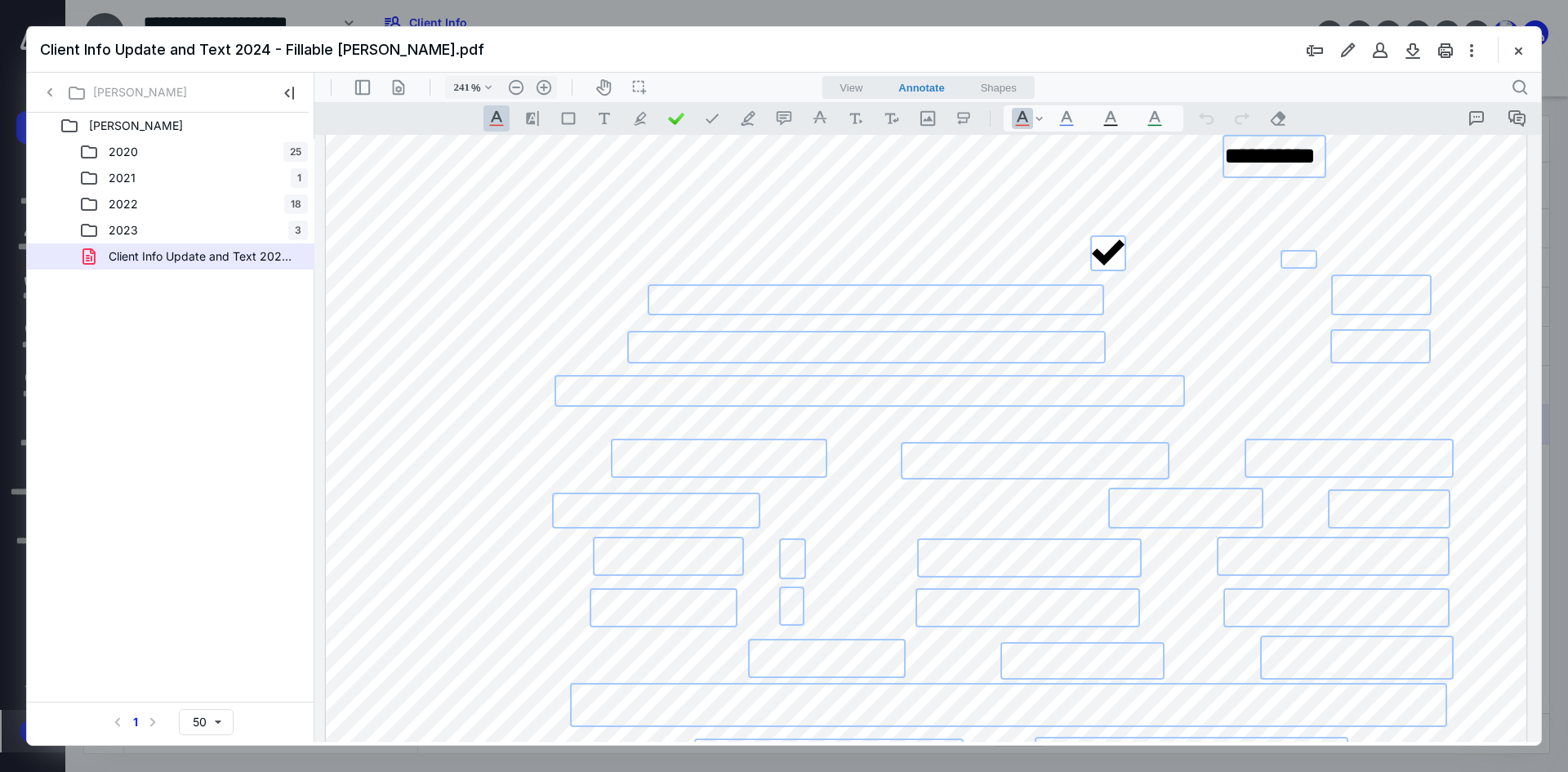 click at bounding box center [1298, 259] 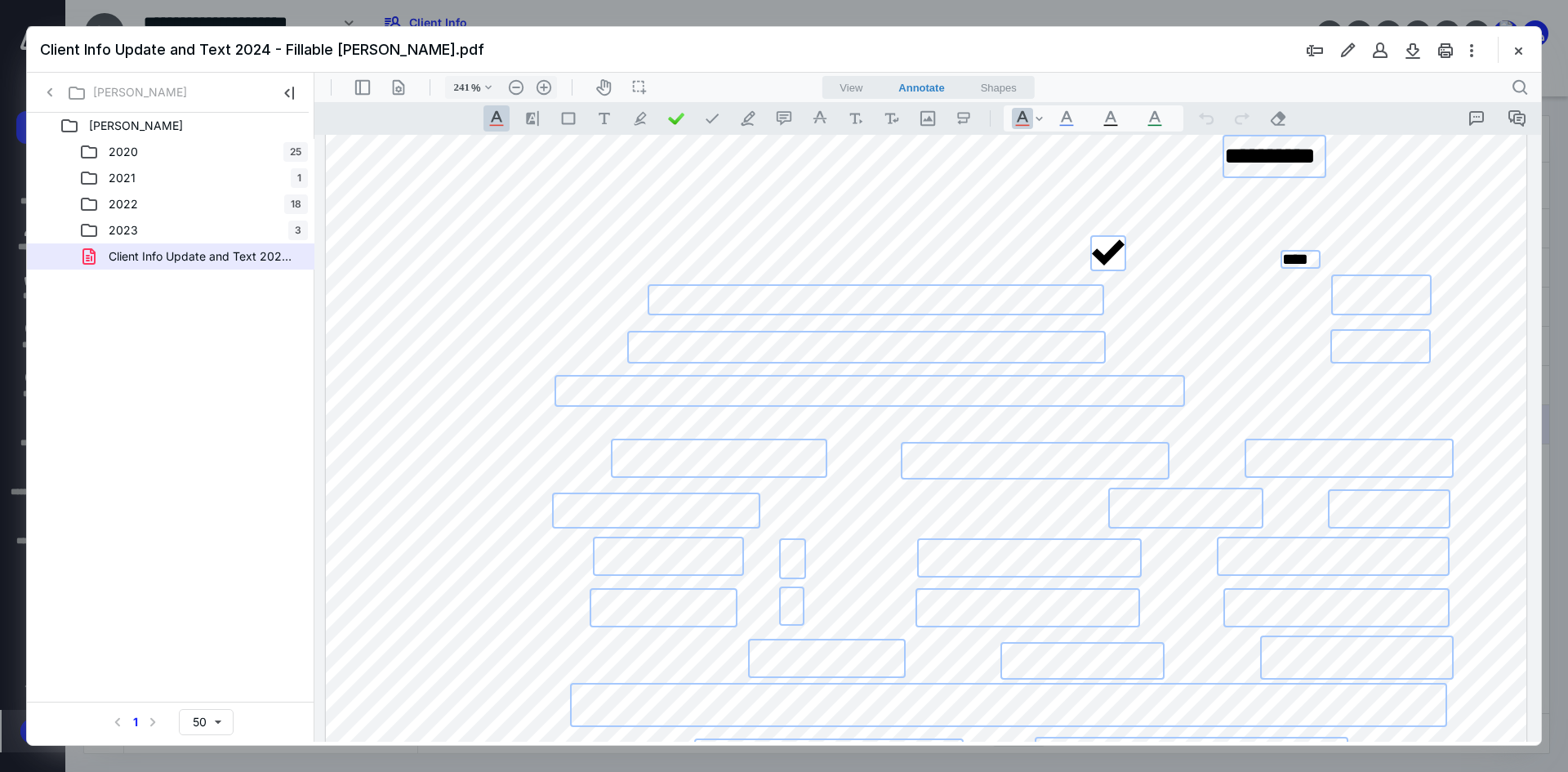 type on "**" 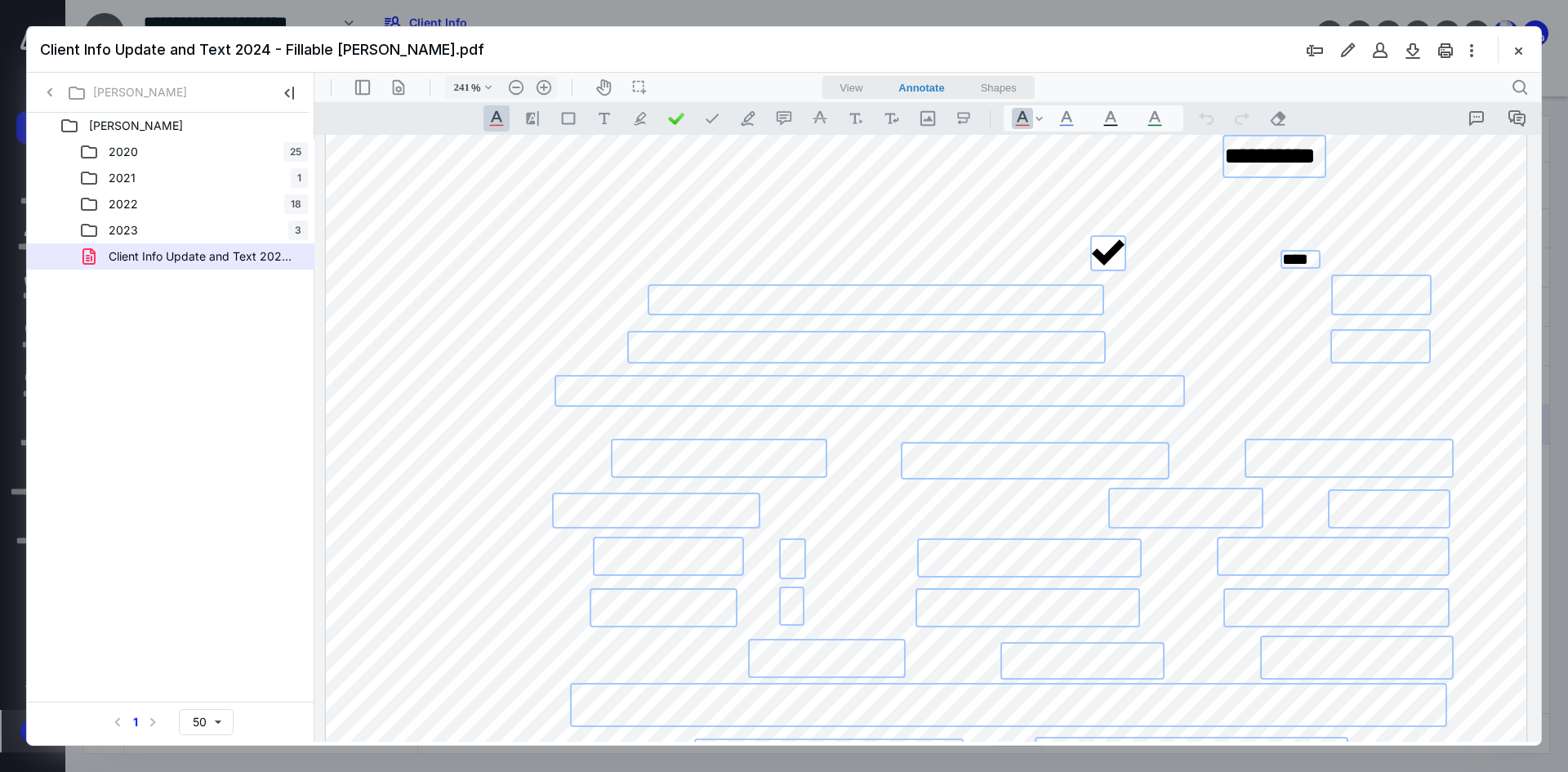 click at bounding box center (875, 299) 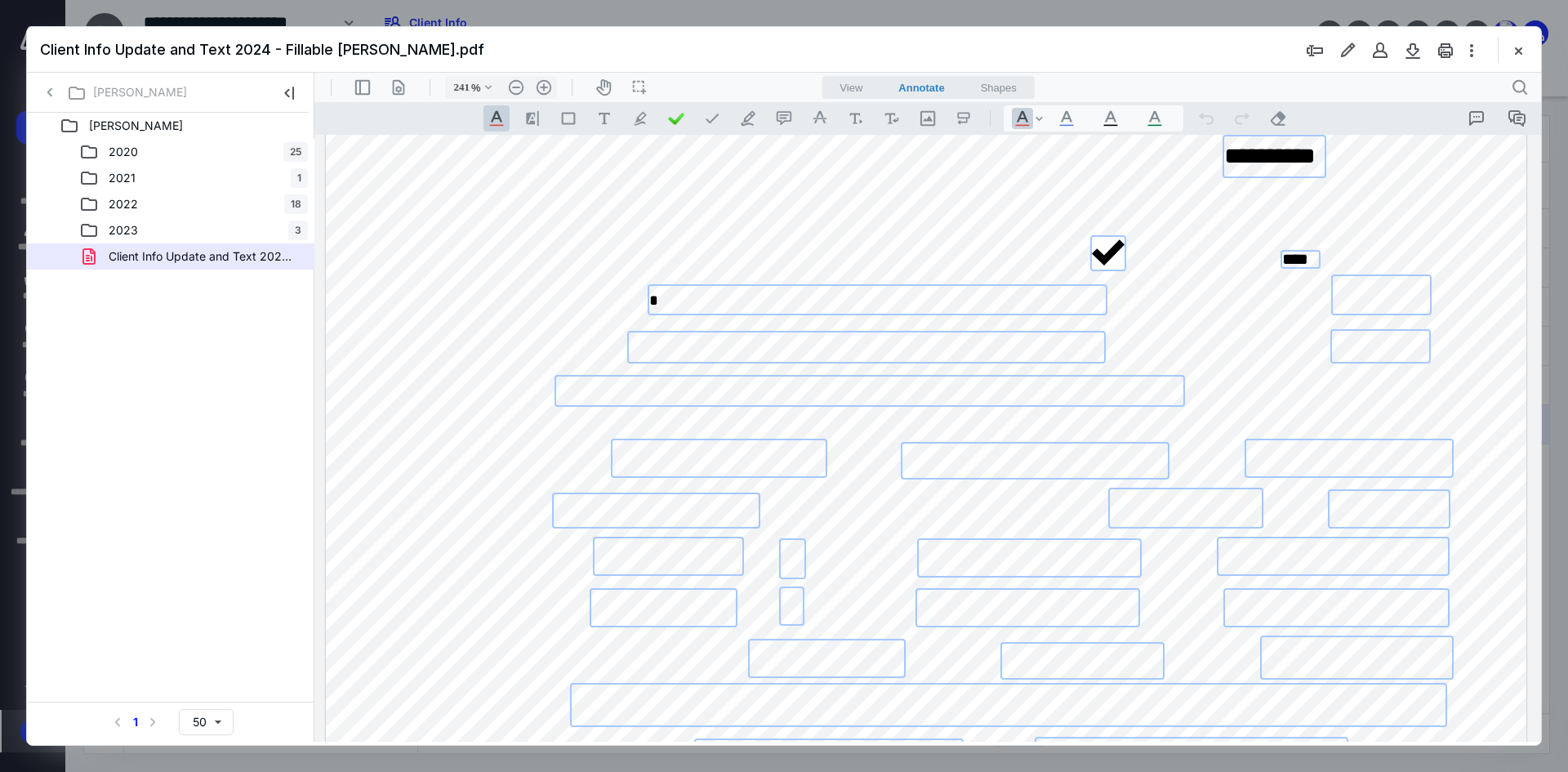 click at bounding box center [877, 299] 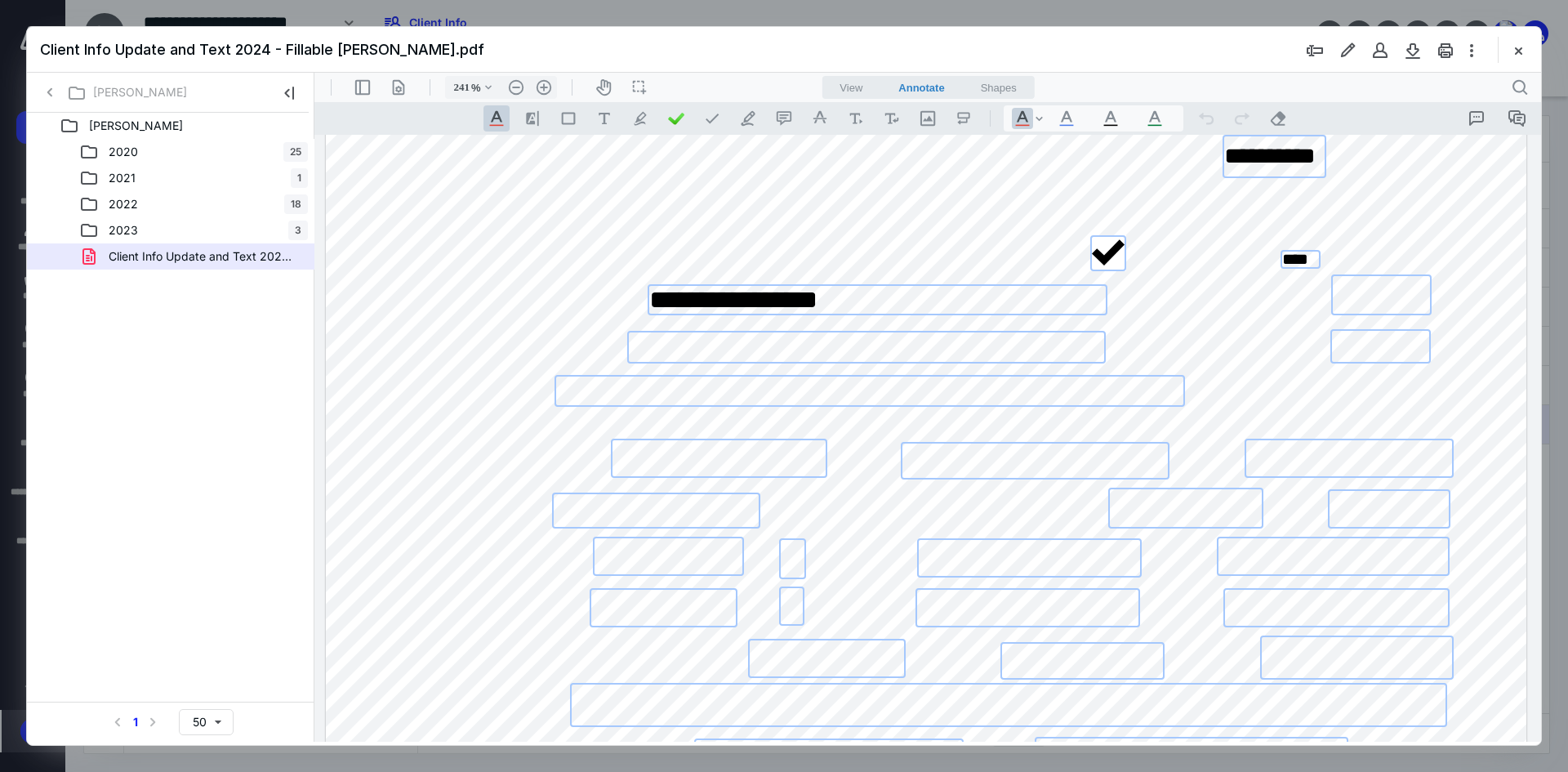 type on "**********" 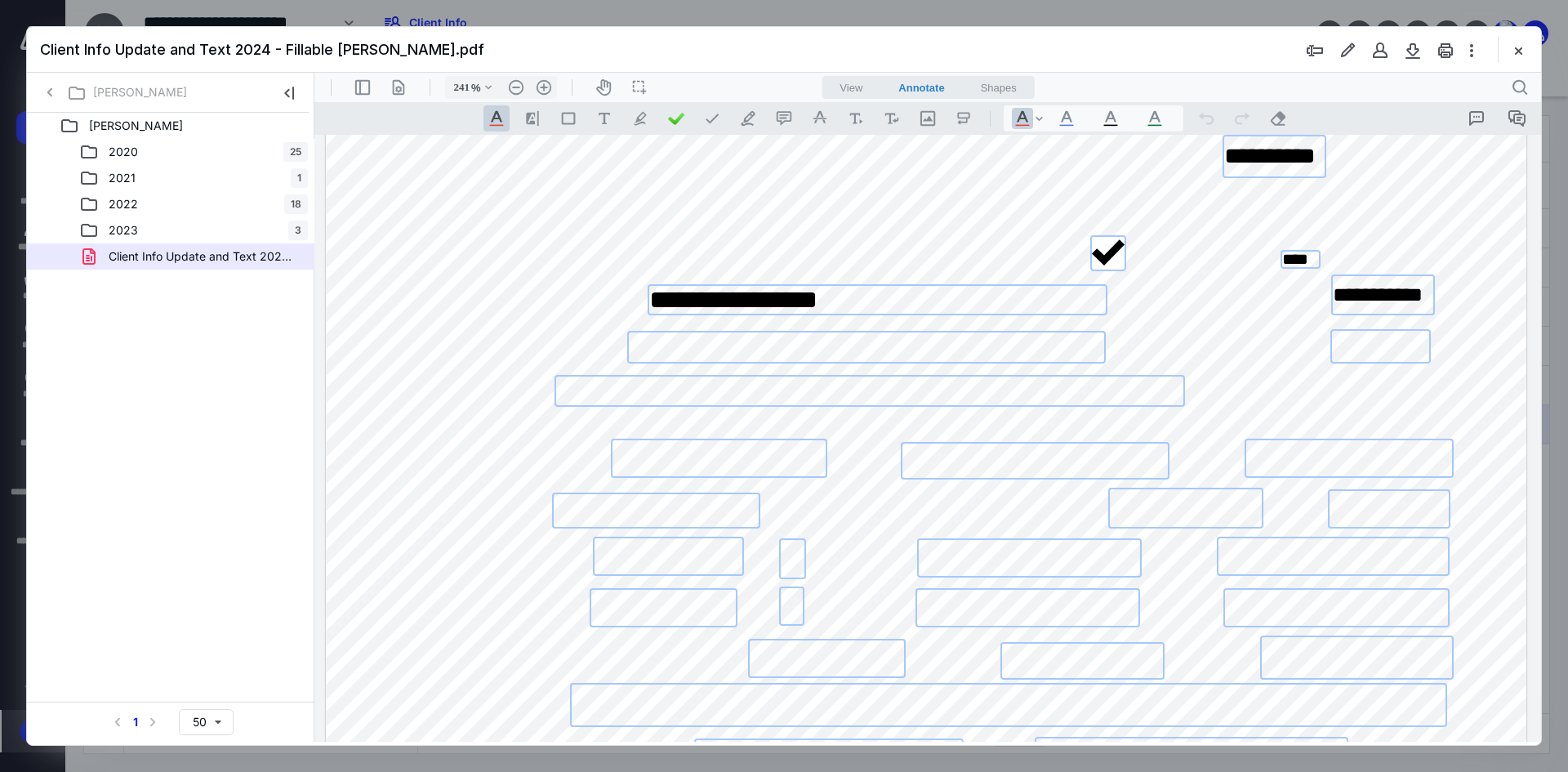 scroll, scrollTop: 0, scrollLeft: 0, axis: both 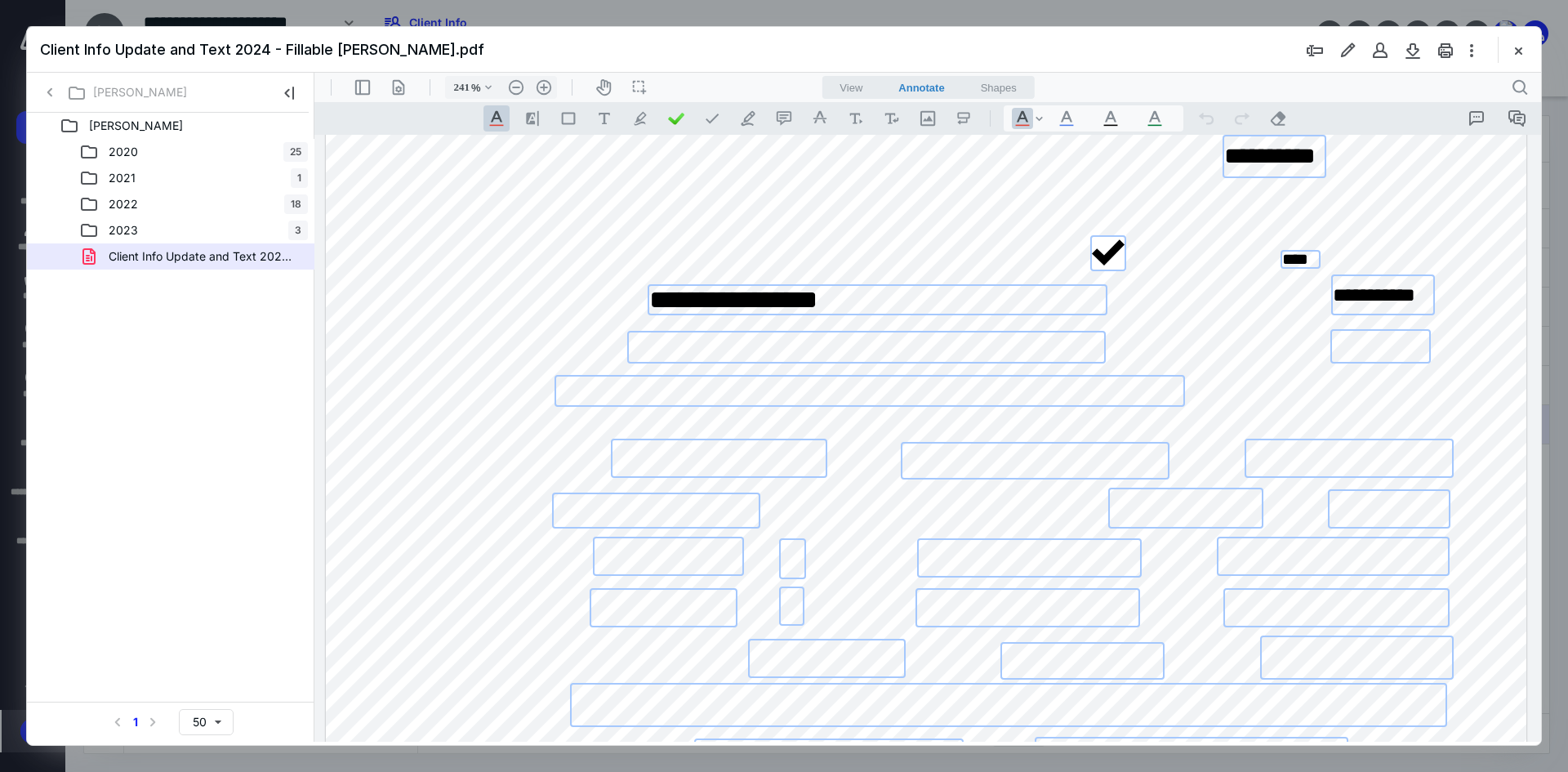 type on "*********" 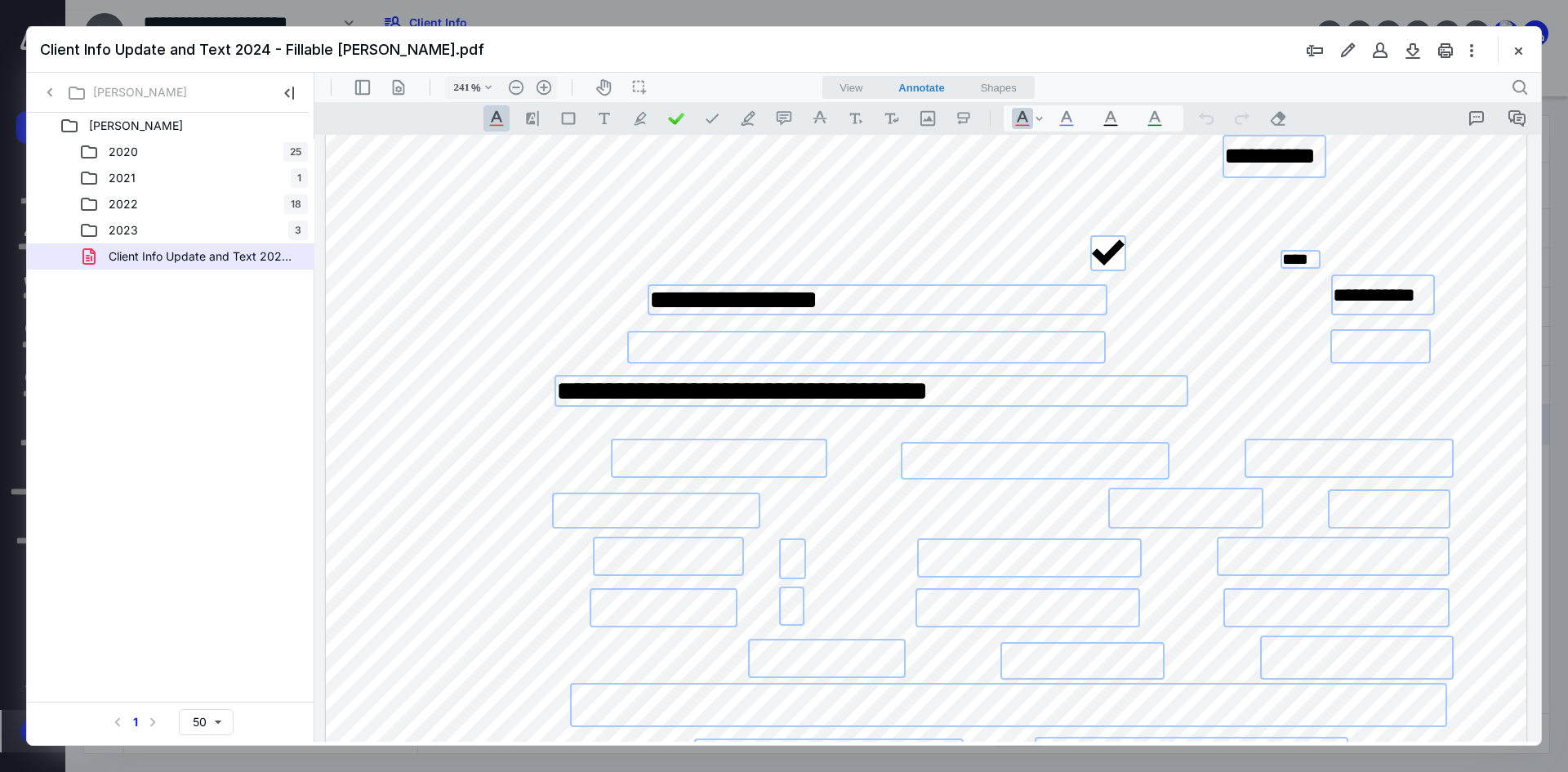 type on "**********" 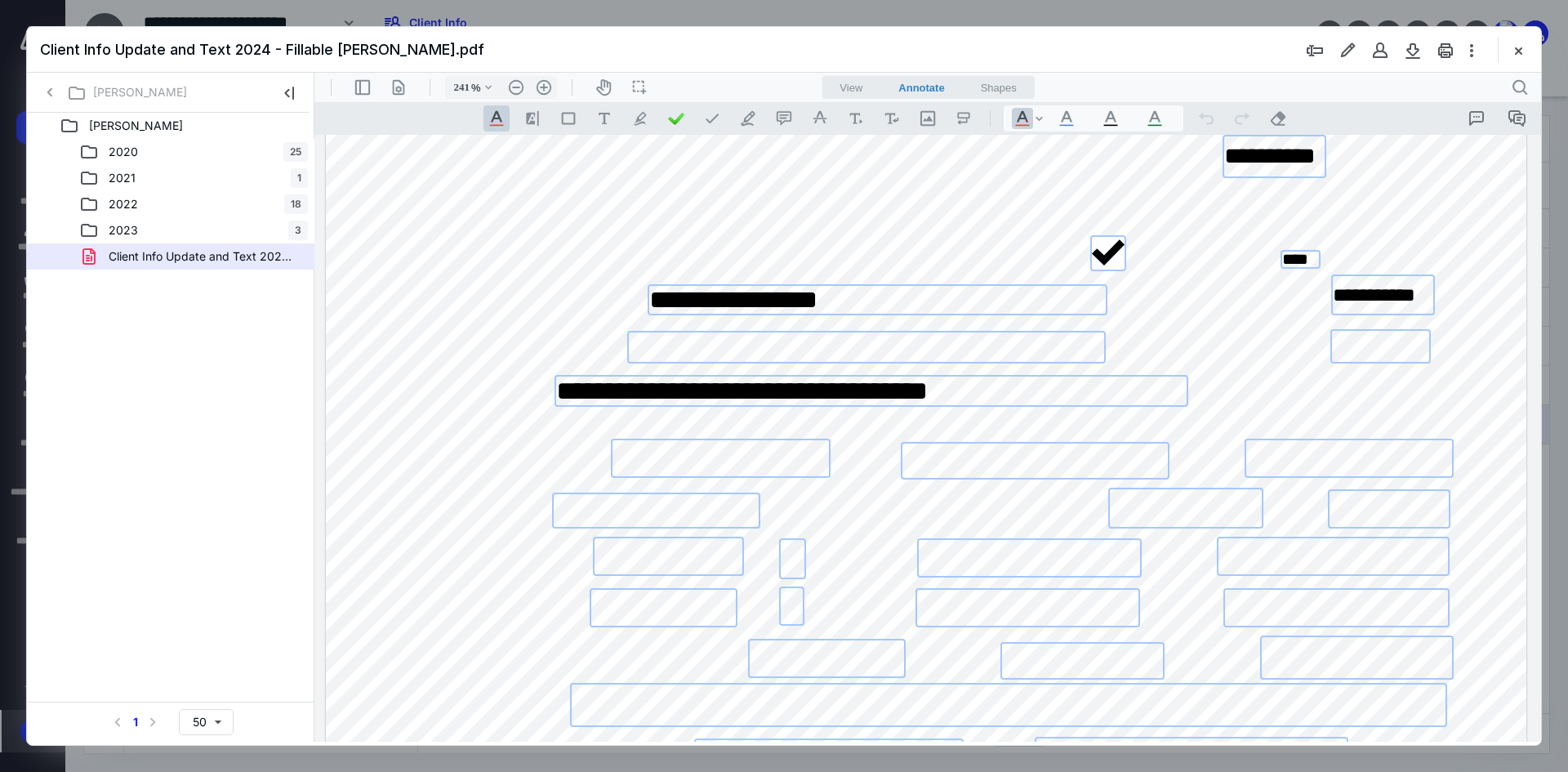 click at bounding box center [720, 458] 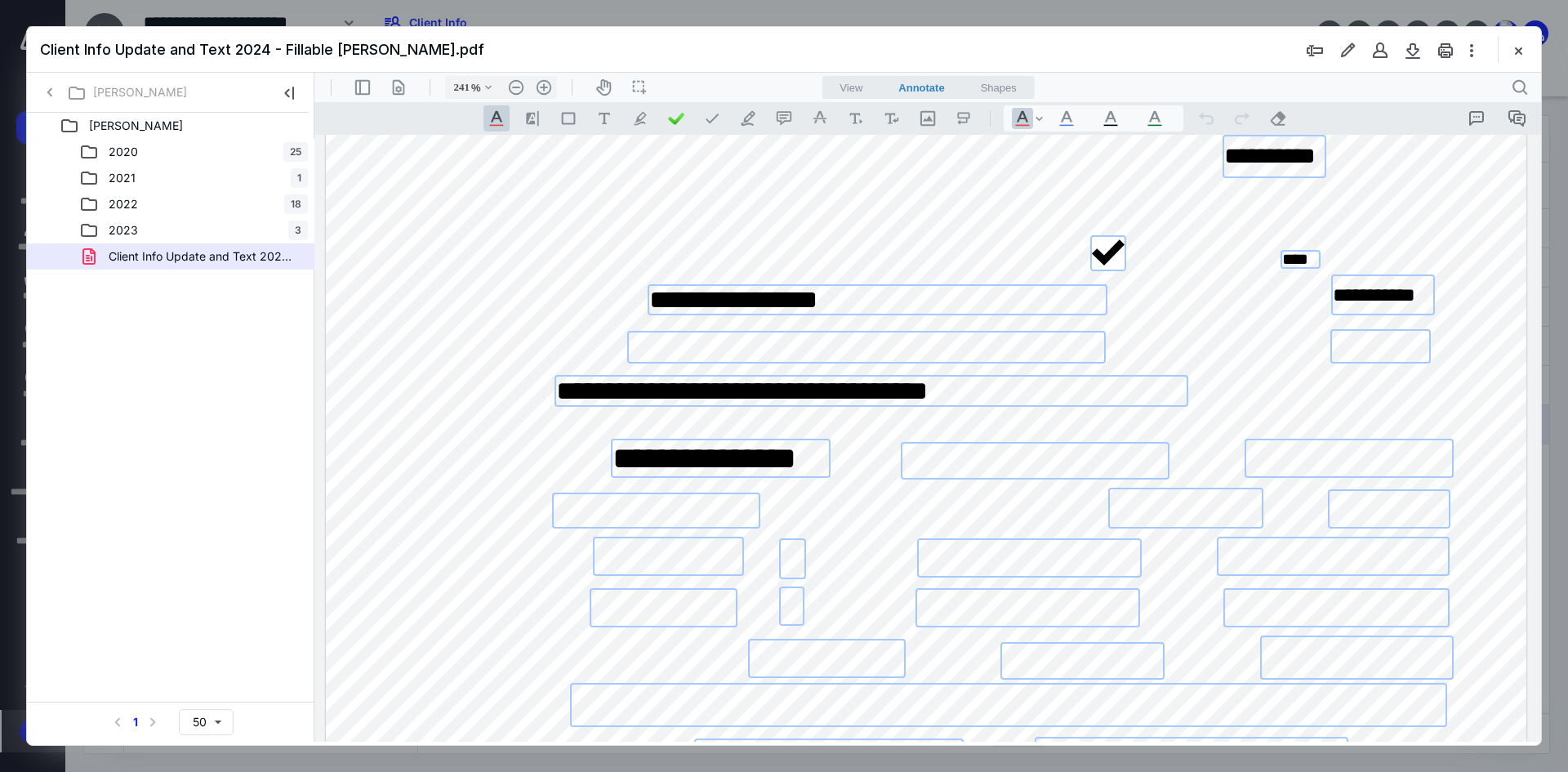 scroll, scrollTop: 0, scrollLeft: 0, axis: both 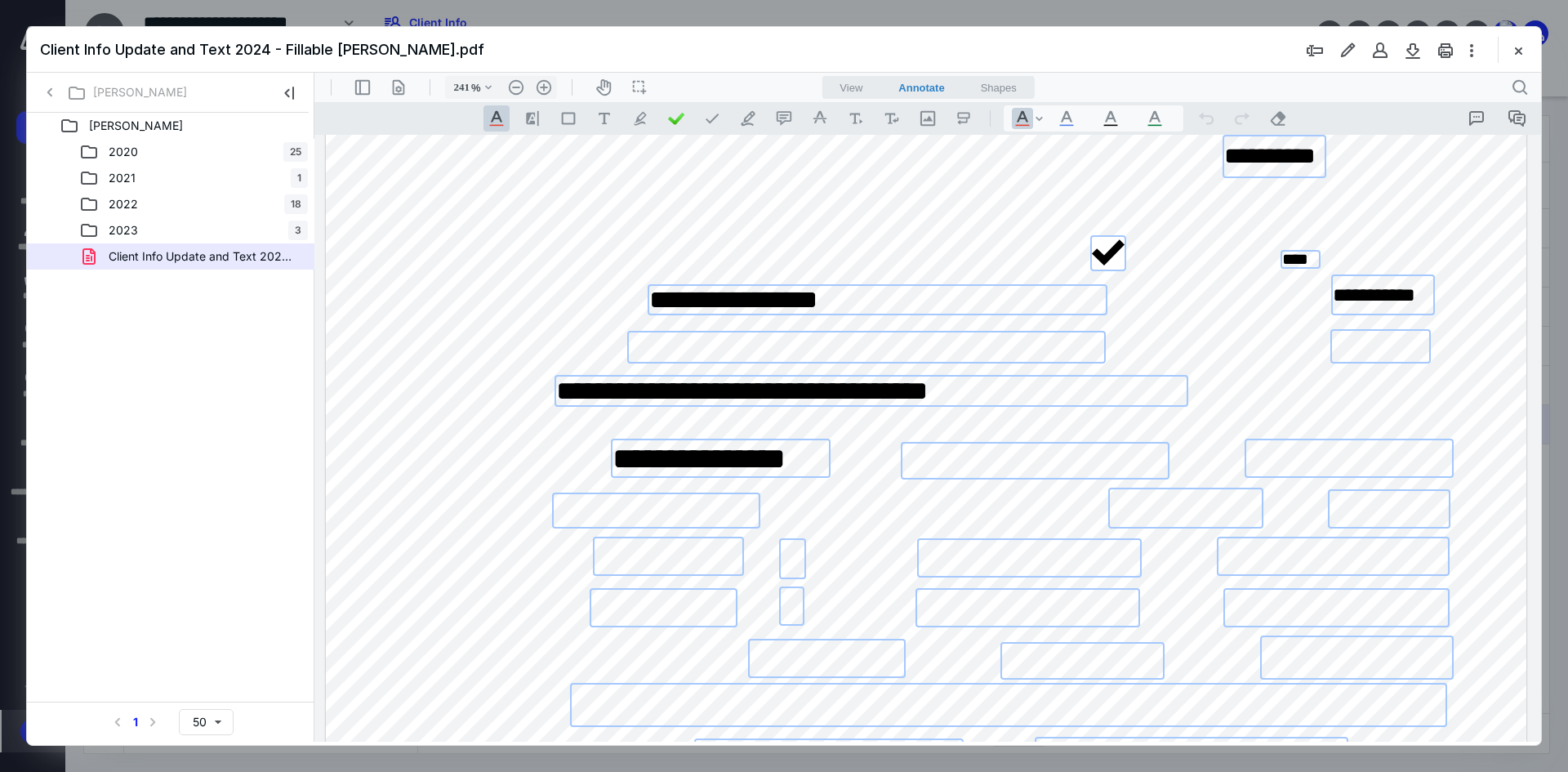 type on "**********" 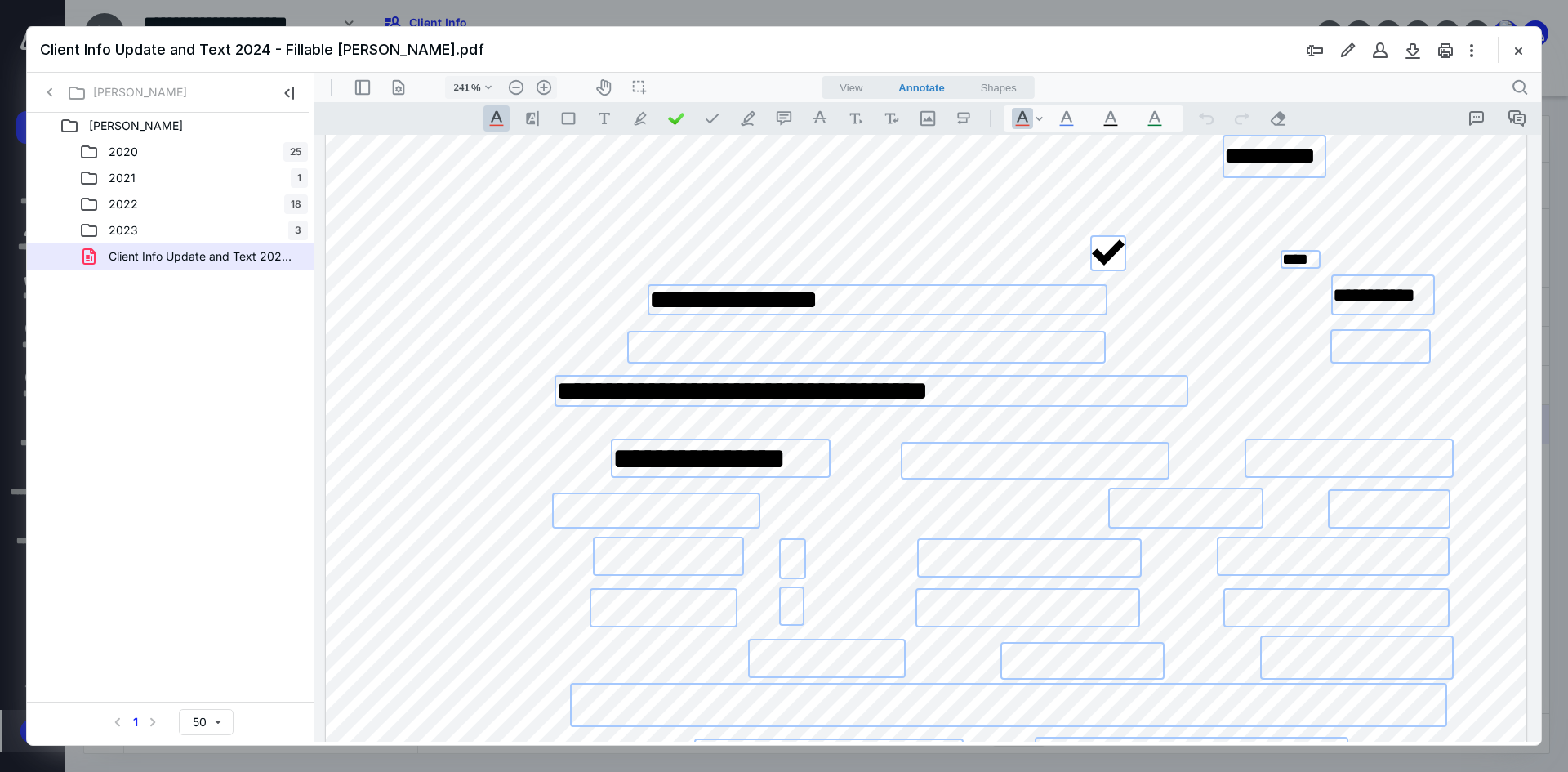 click at bounding box center [668, 556] 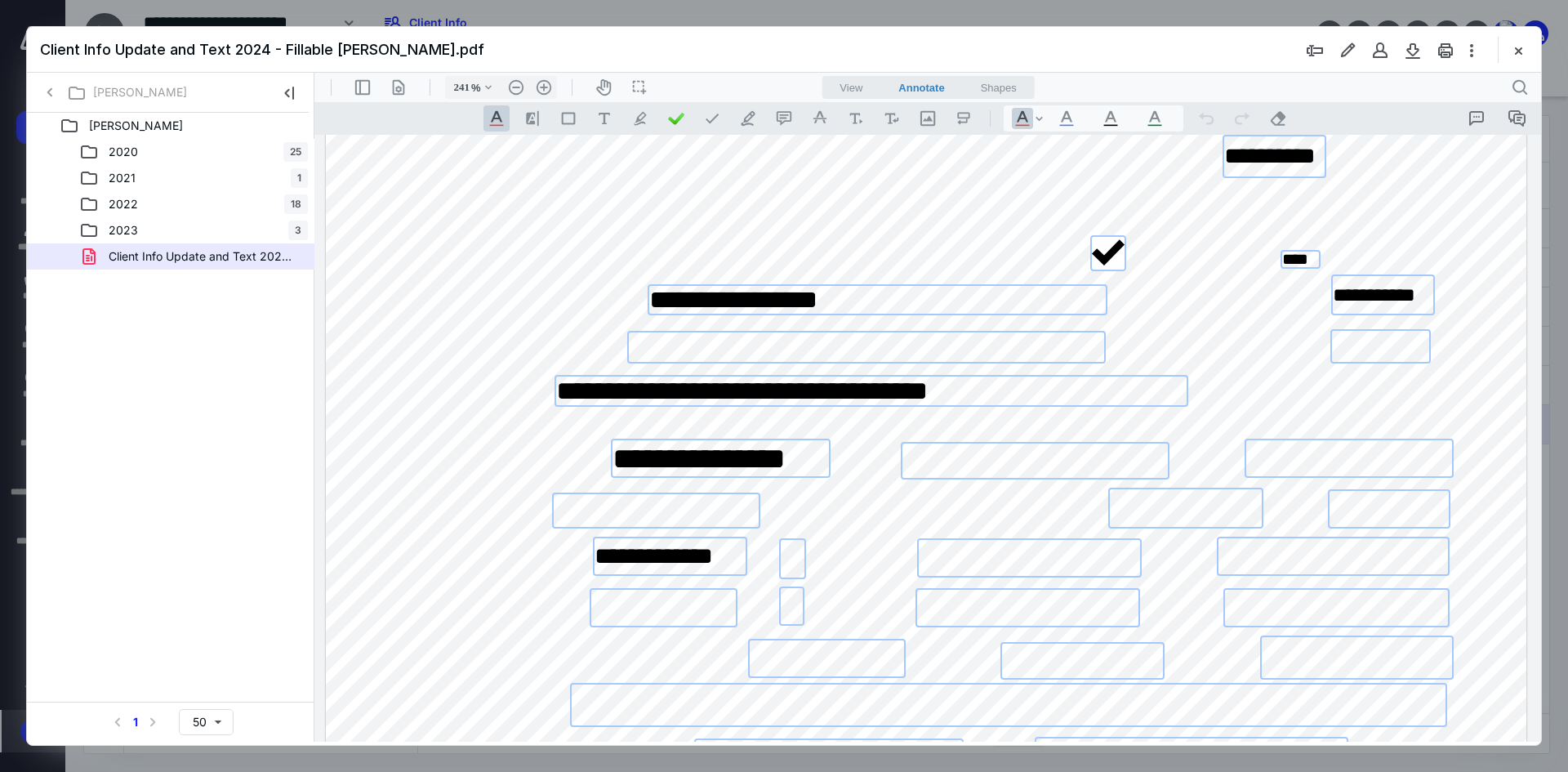 scroll, scrollTop: 0, scrollLeft: 0, axis: both 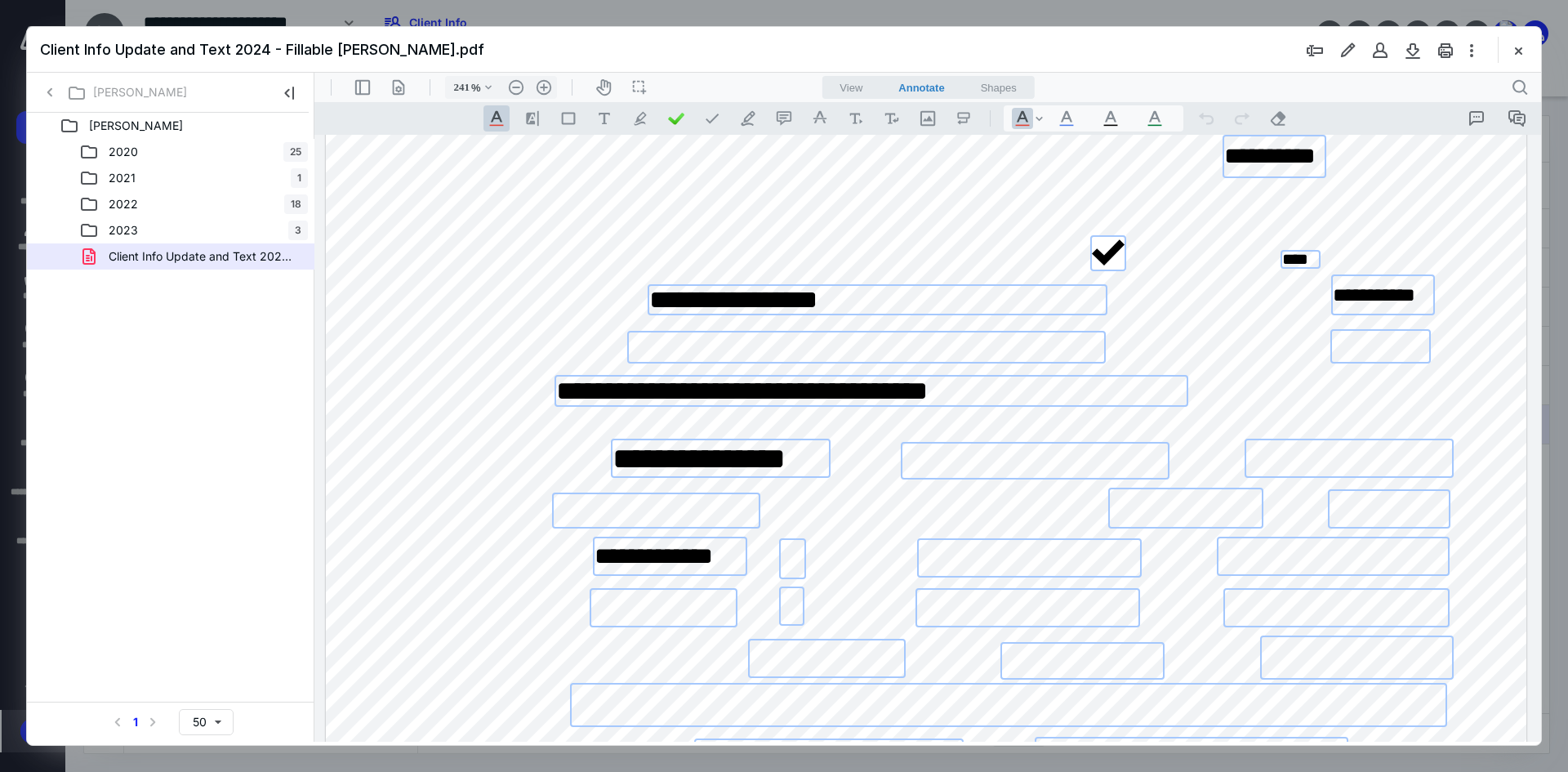 type on "**********" 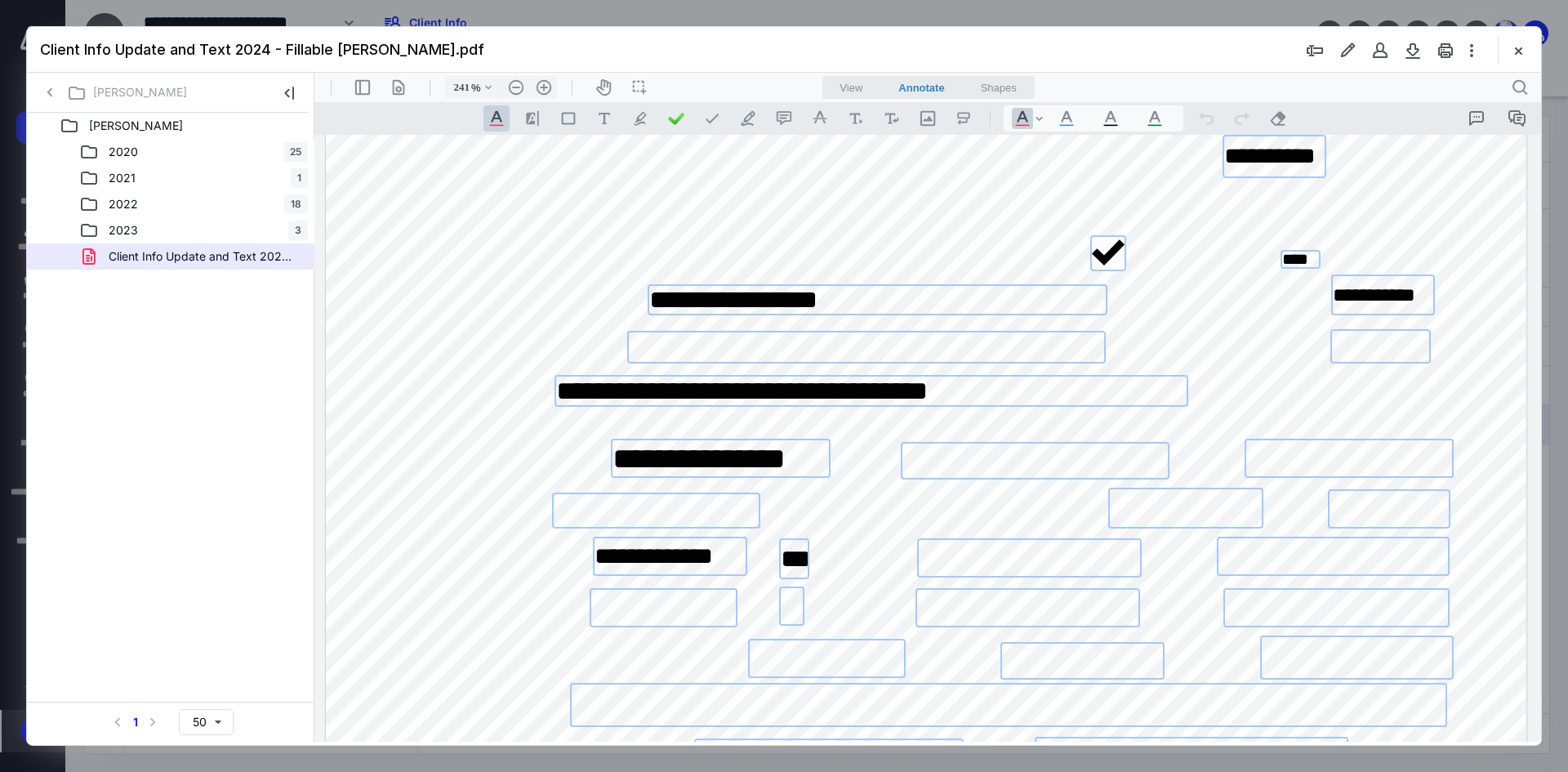 scroll, scrollTop: 0, scrollLeft: 0, axis: both 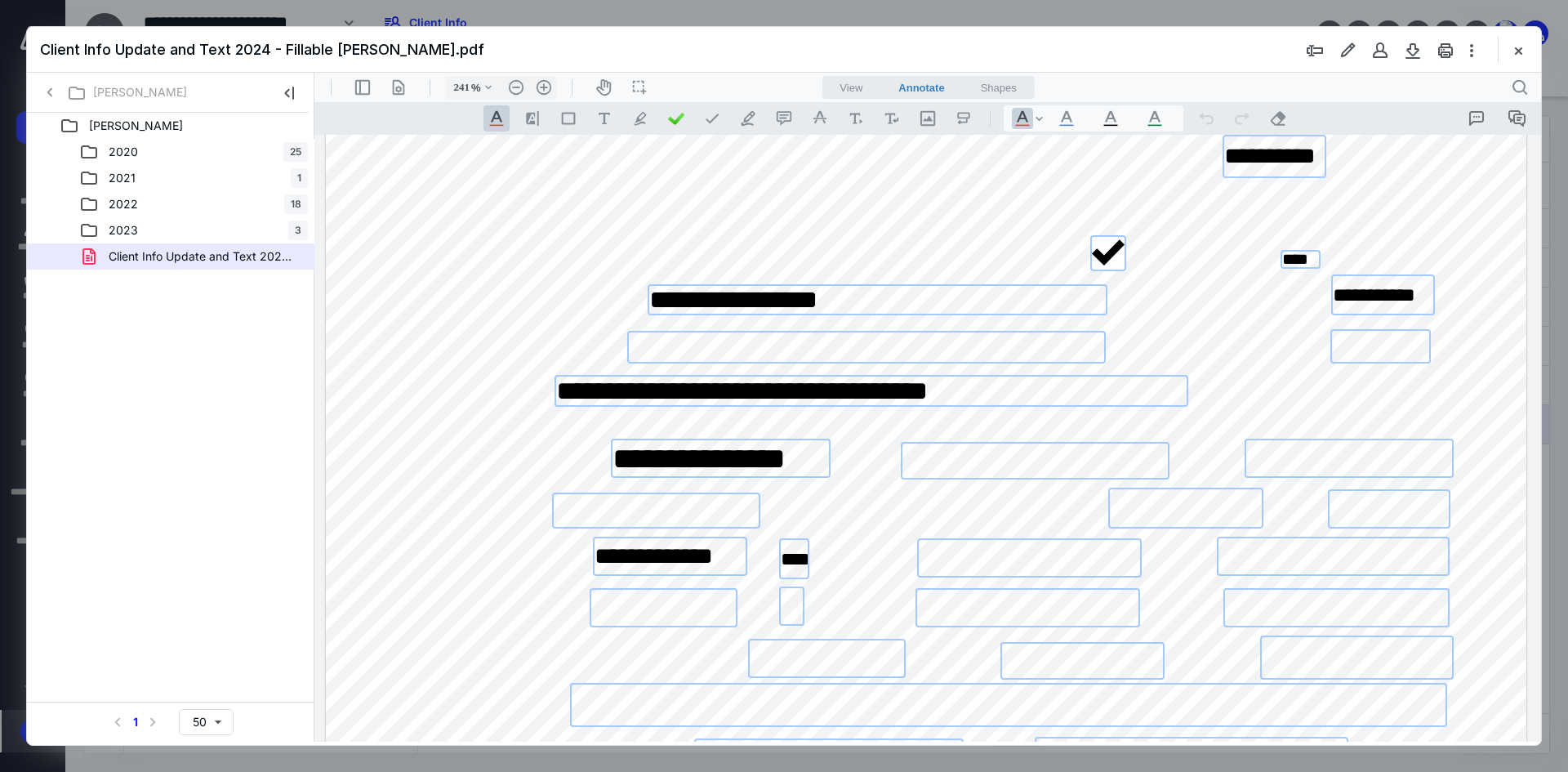 type on "**" 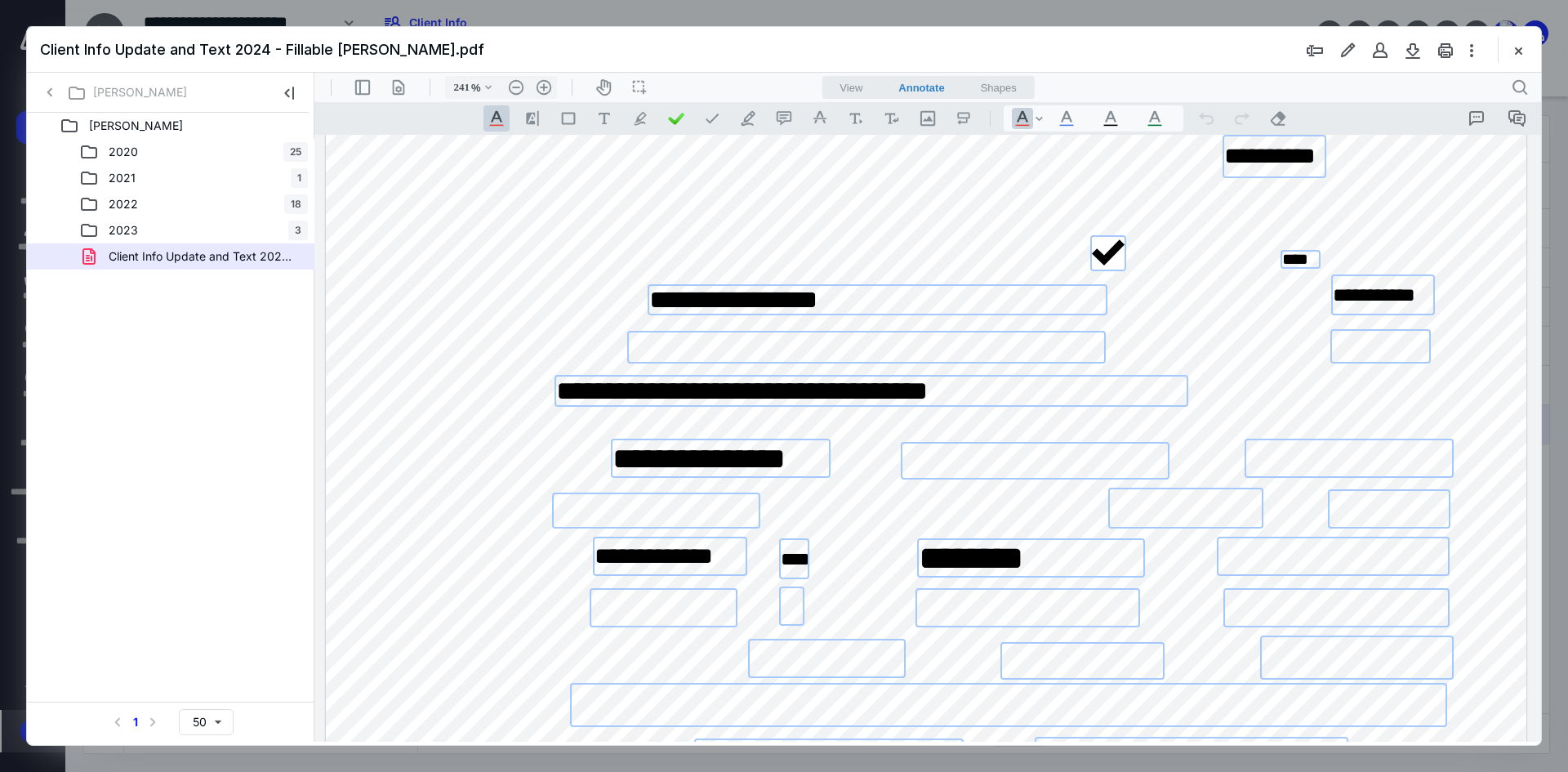 type on "*******" 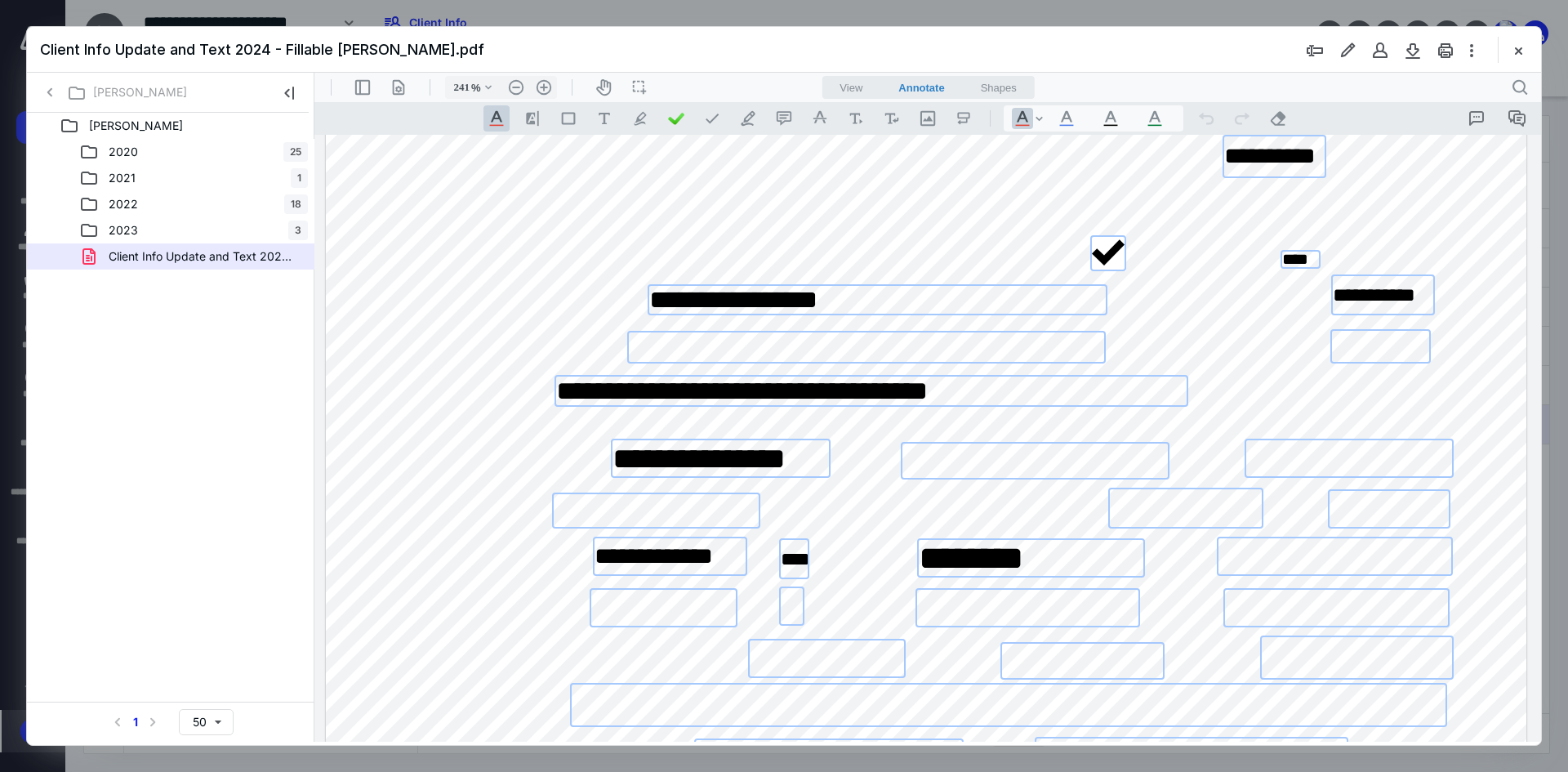 click at bounding box center (1334, 556) 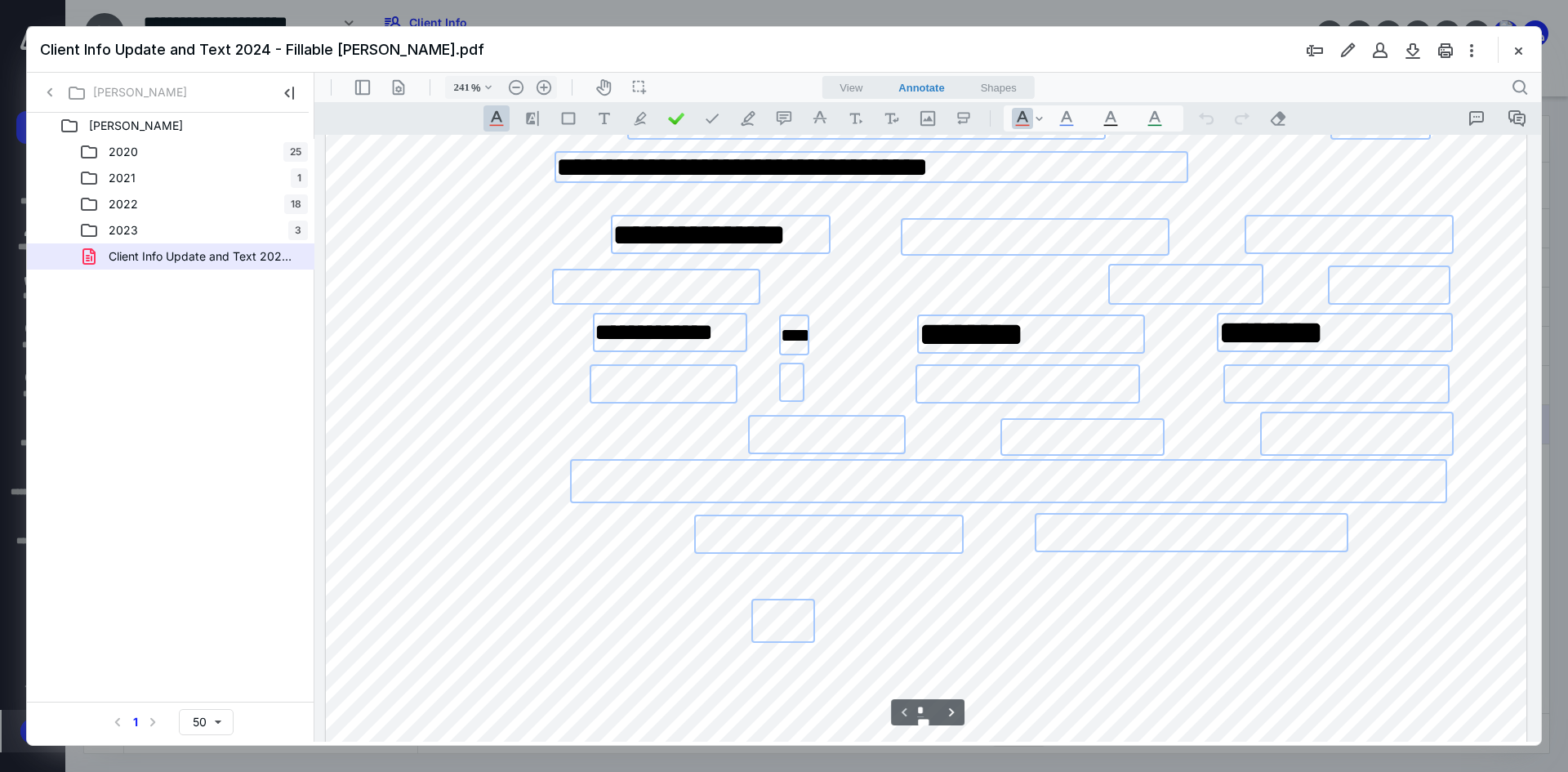 scroll, scrollTop: 297, scrollLeft: 0, axis: vertical 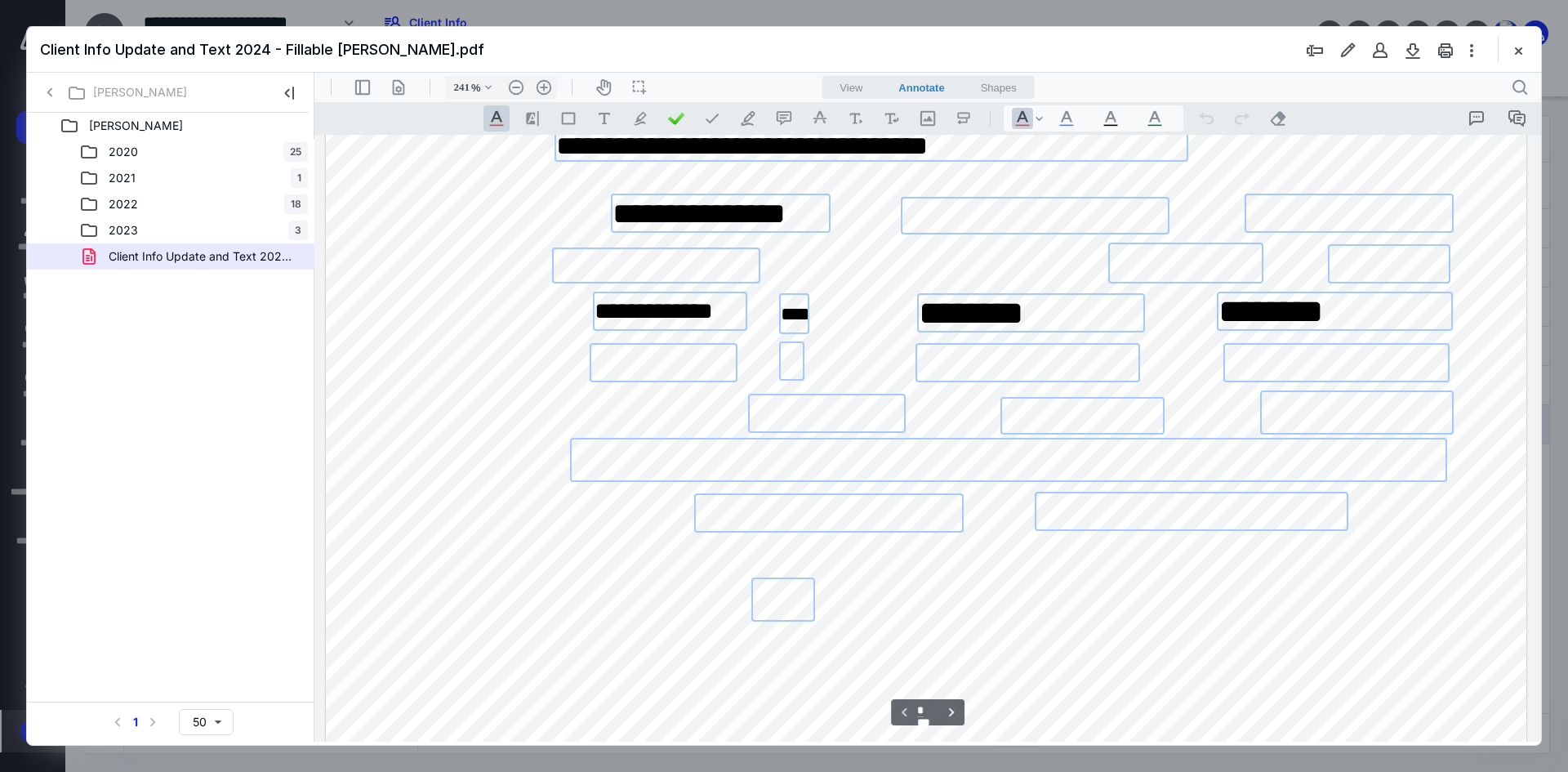 type on "*******" 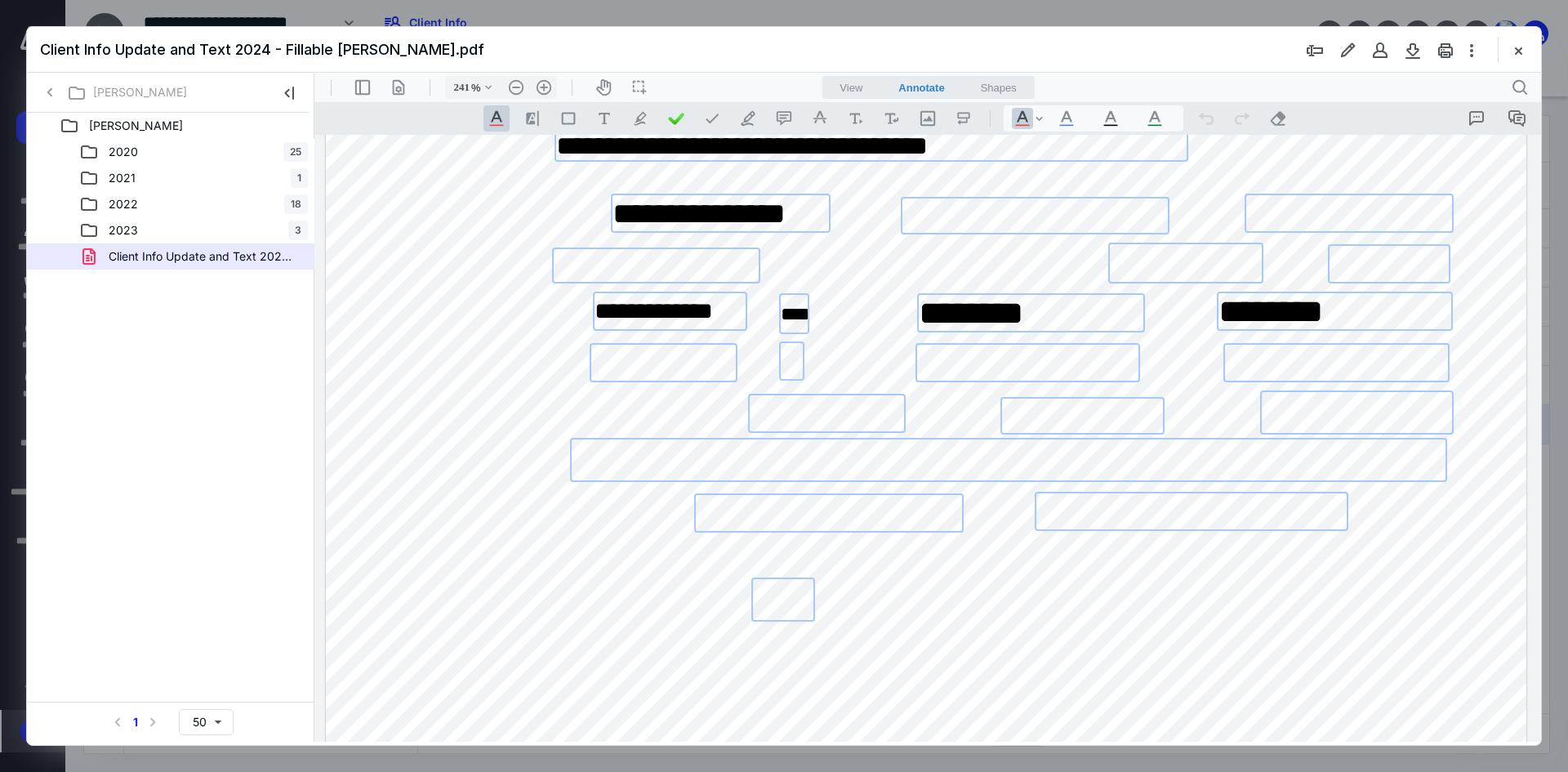 click at bounding box center (826, 413) 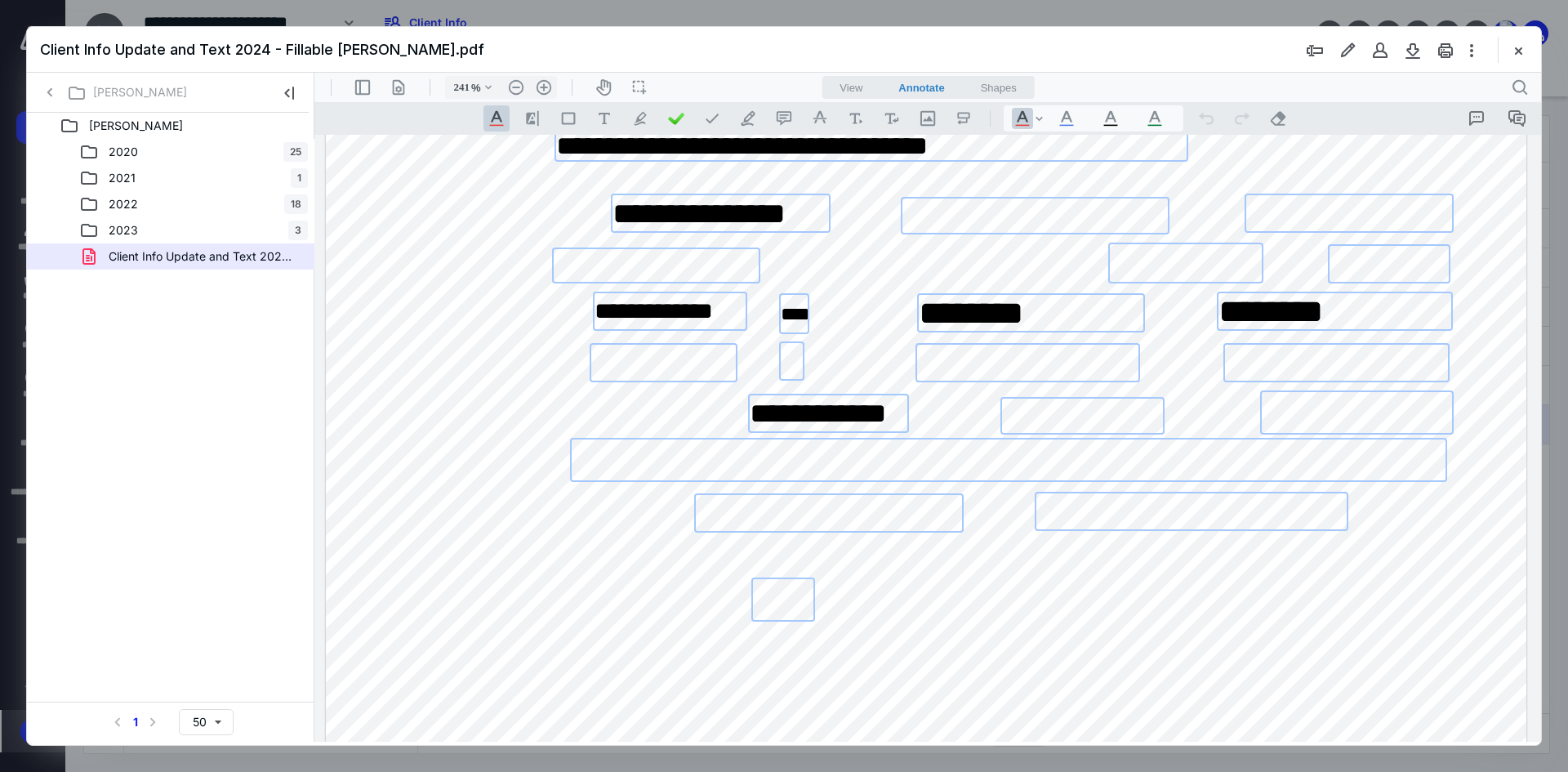 scroll, scrollTop: 0, scrollLeft: 0, axis: both 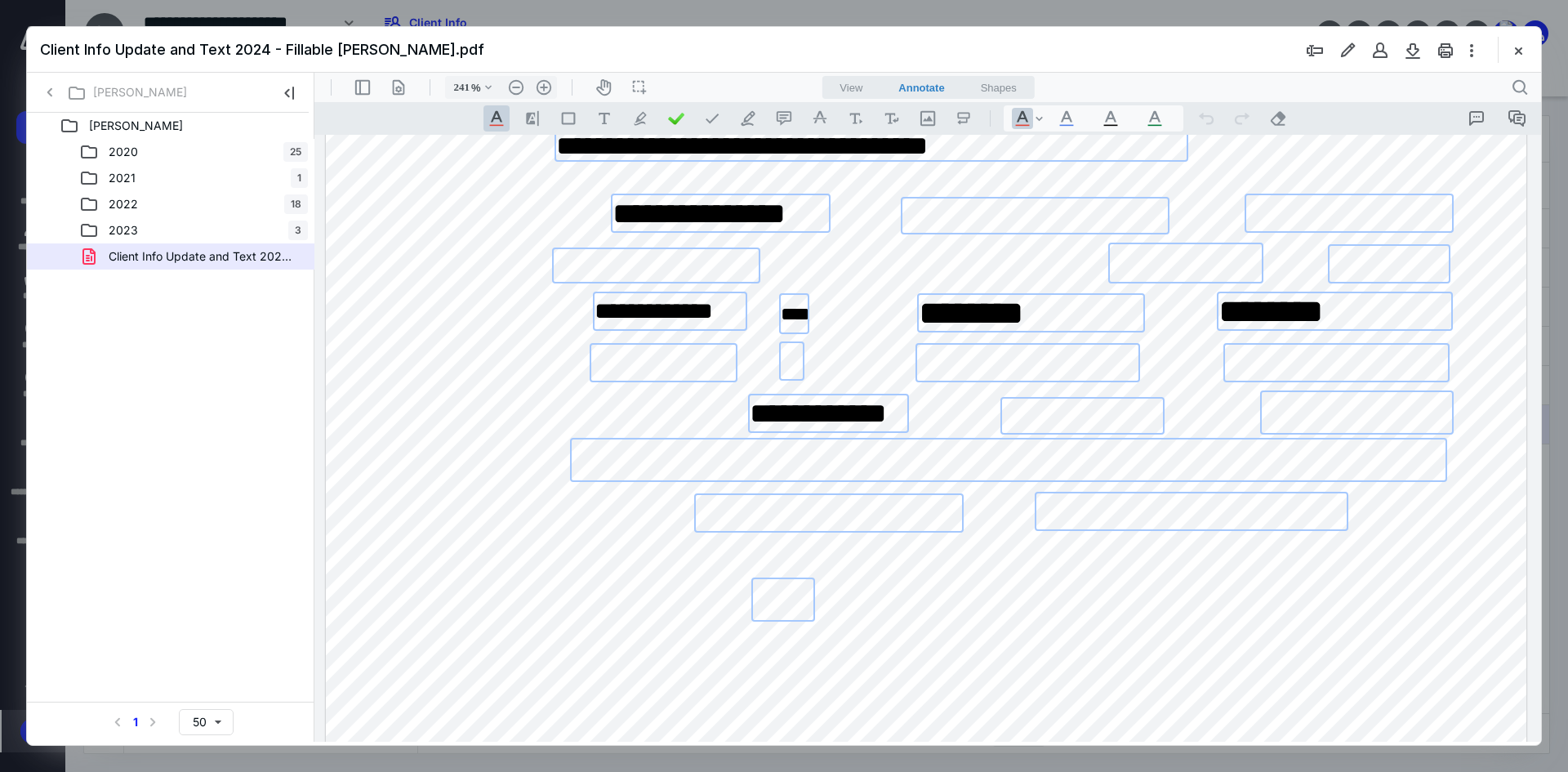 type on "**********" 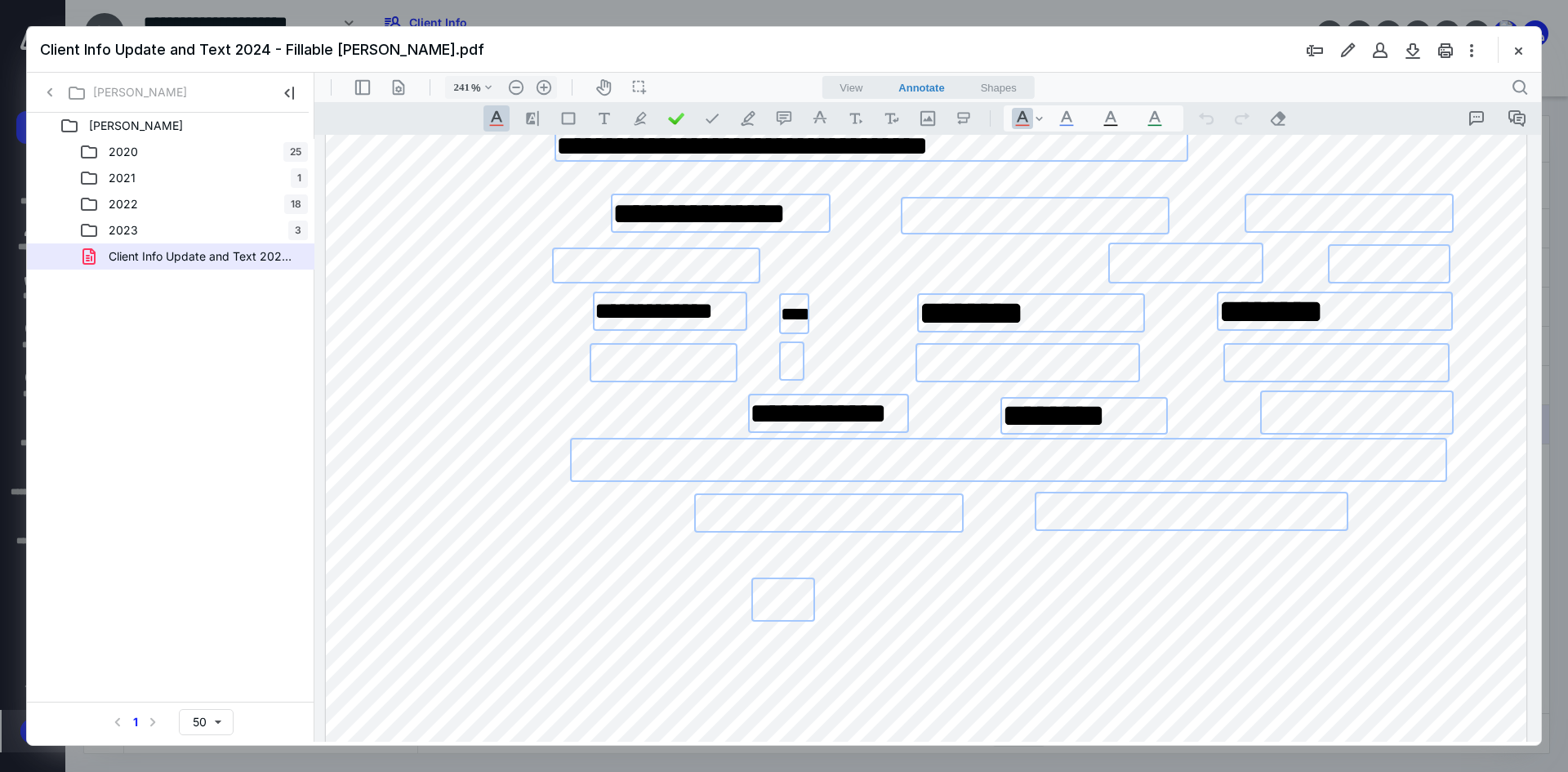 type on "*******" 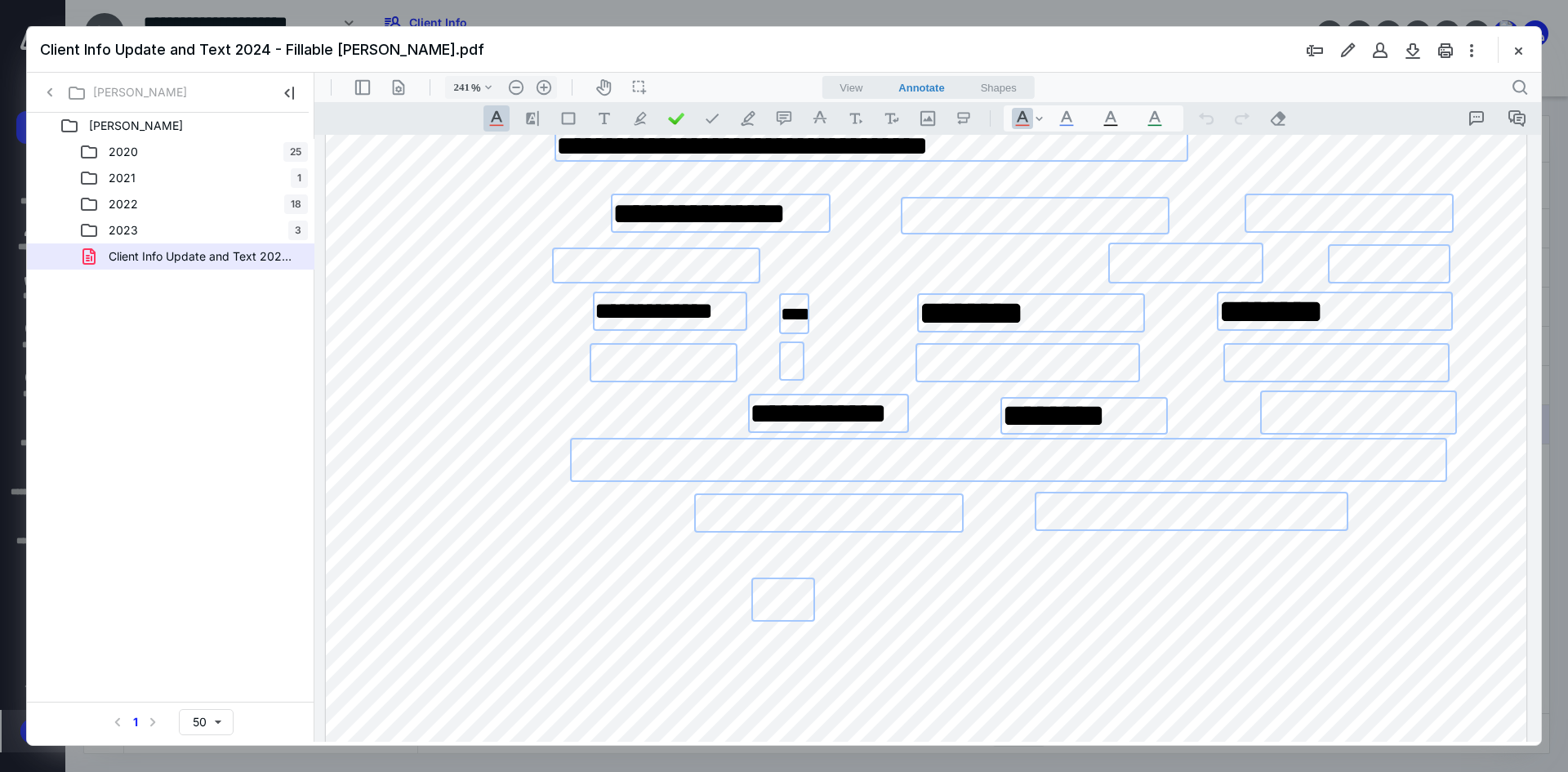 click at bounding box center [1358, 413] 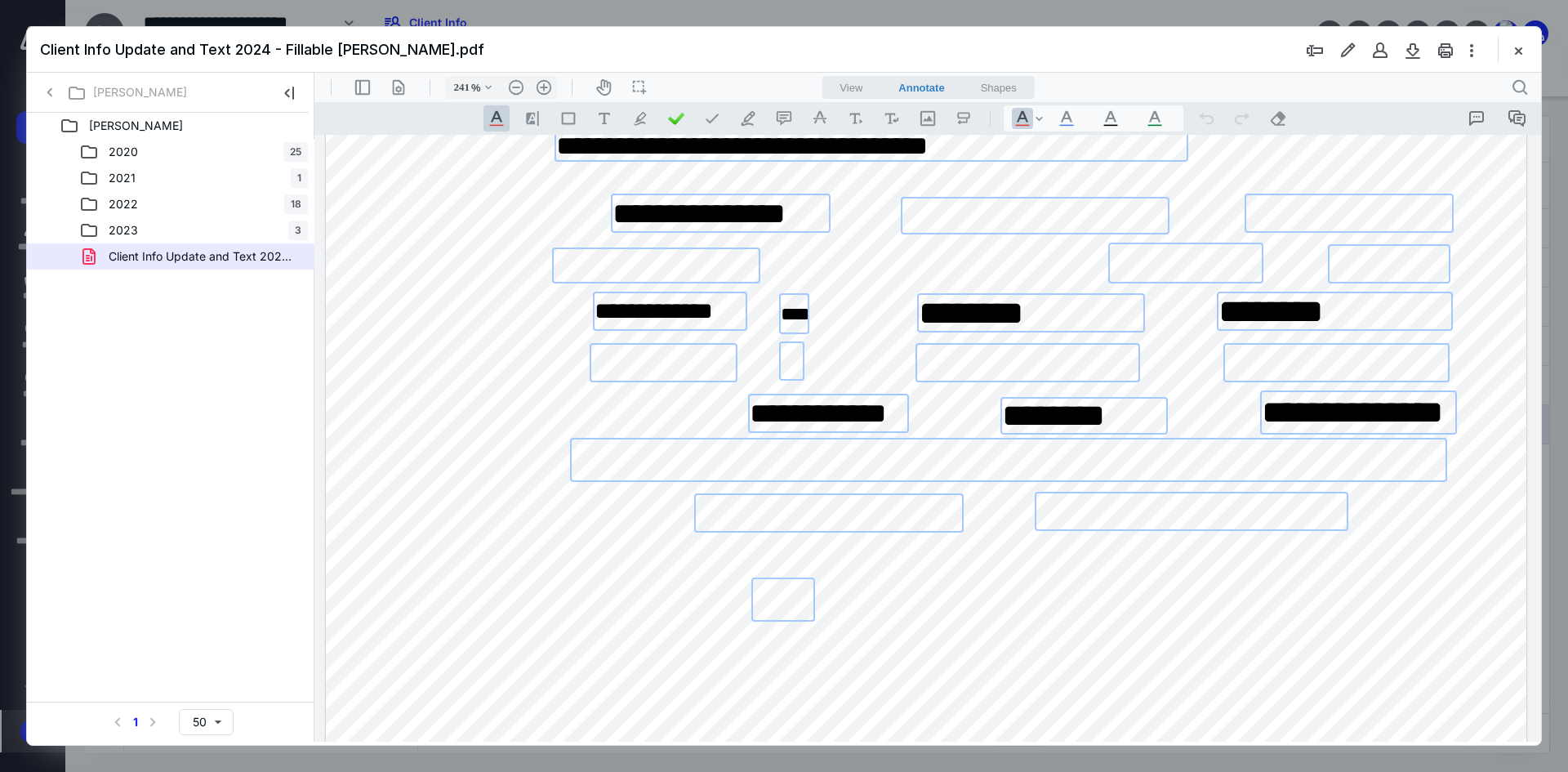 scroll, scrollTop: 0, scrollLeft: 0, axis: both 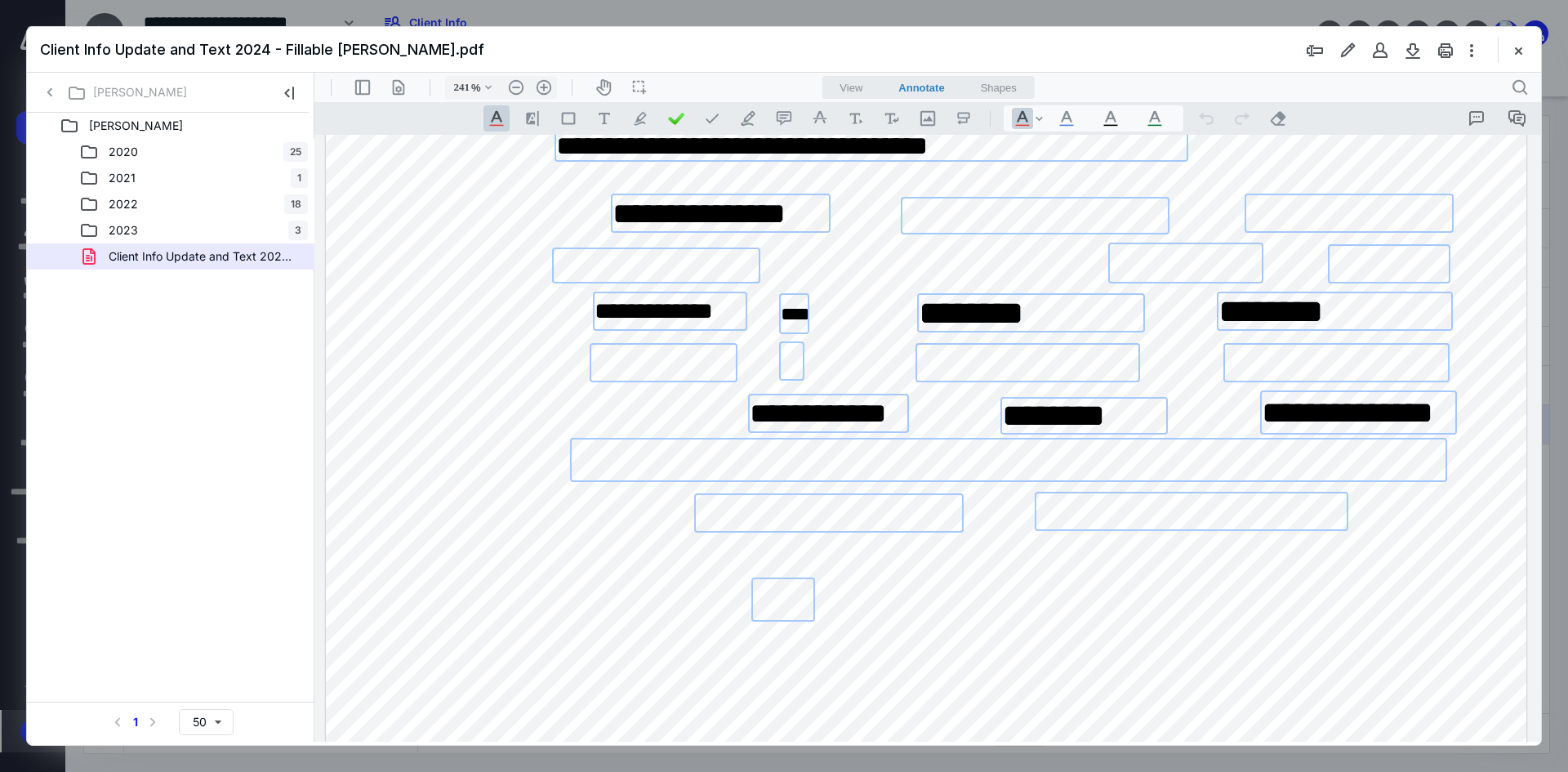 type on "**********" 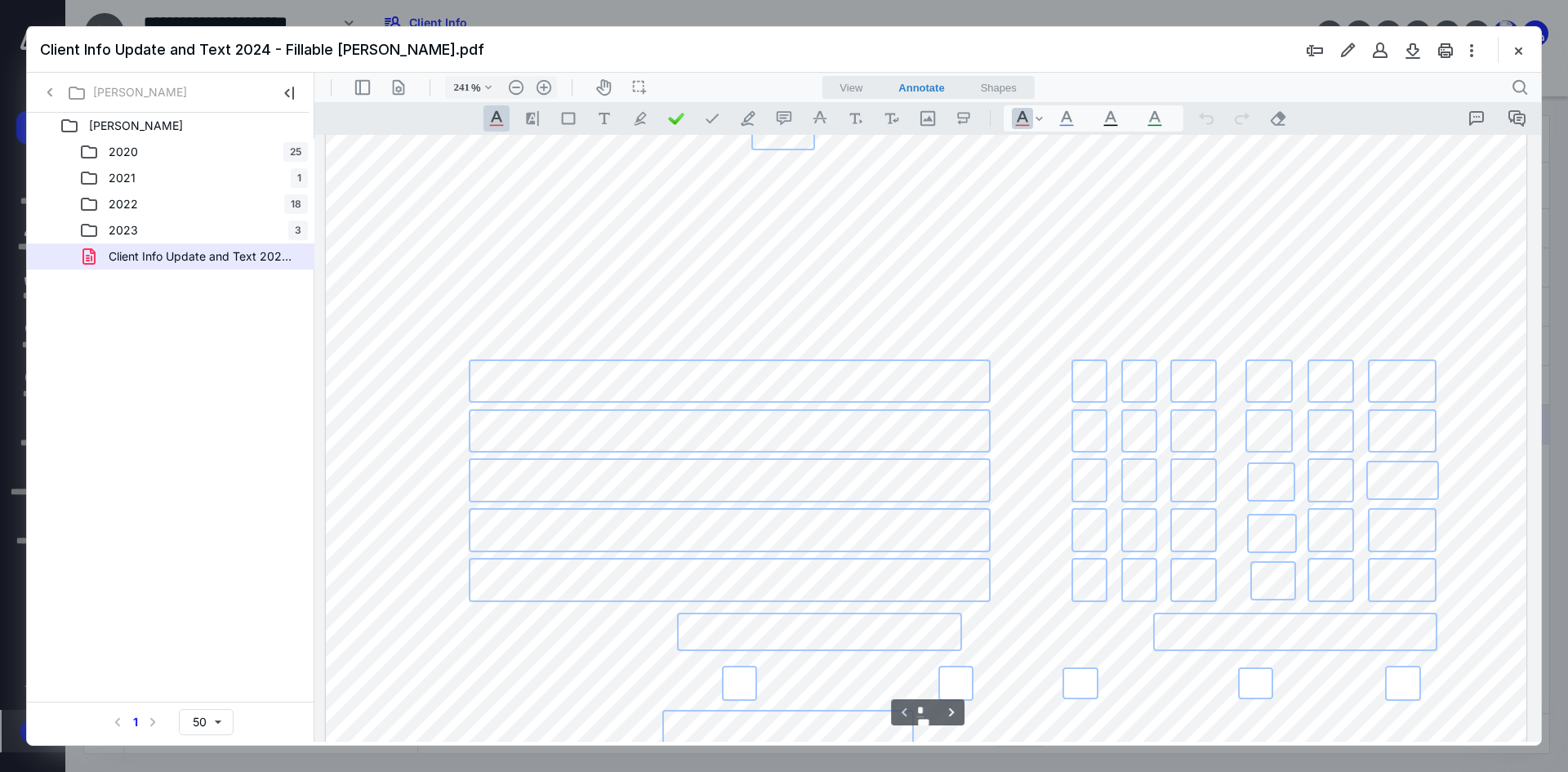 scroll, scrollTop: 868, scrollLeft: 0, axis: vertical 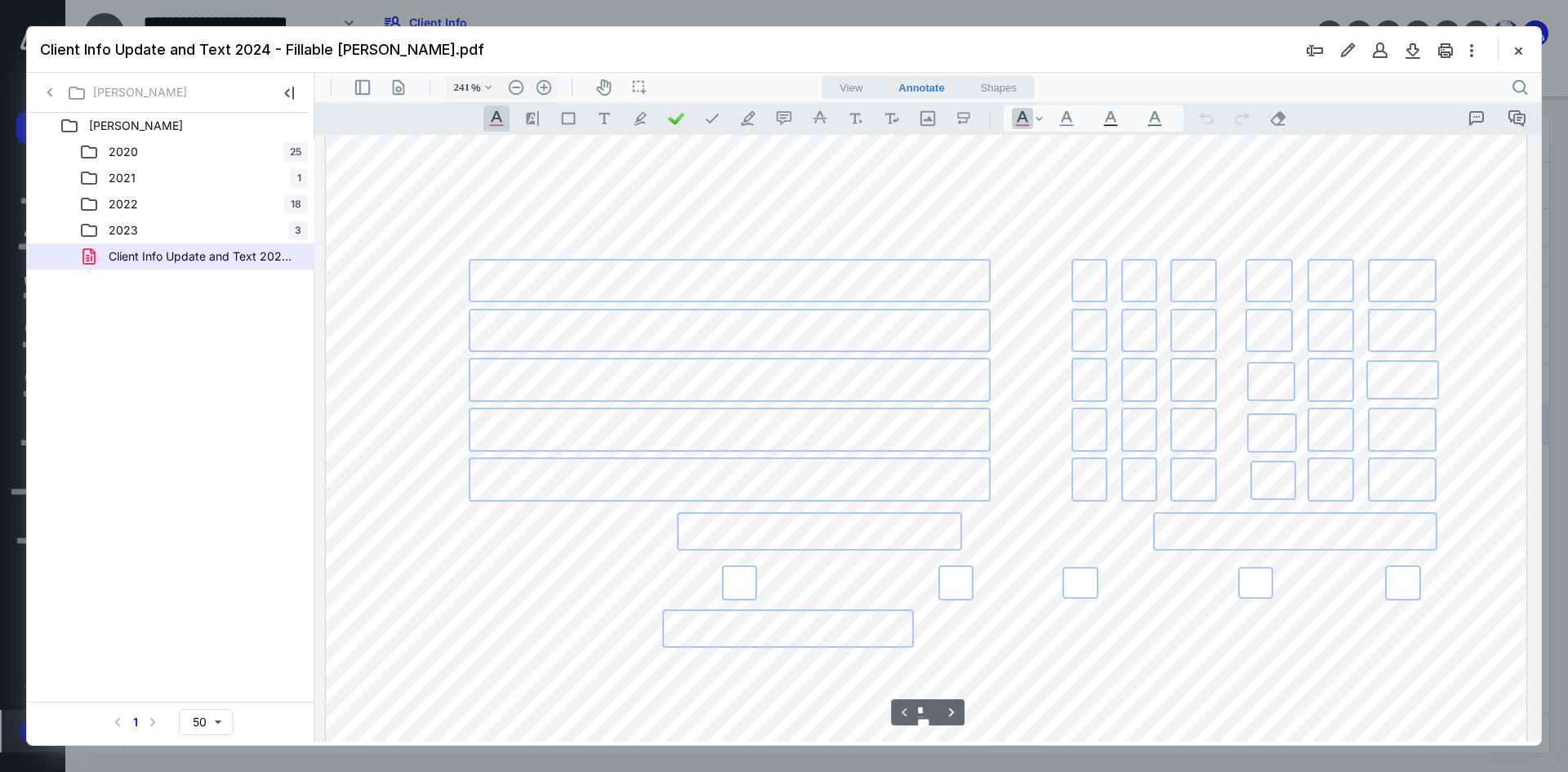 click at bounding box center (819, 531) 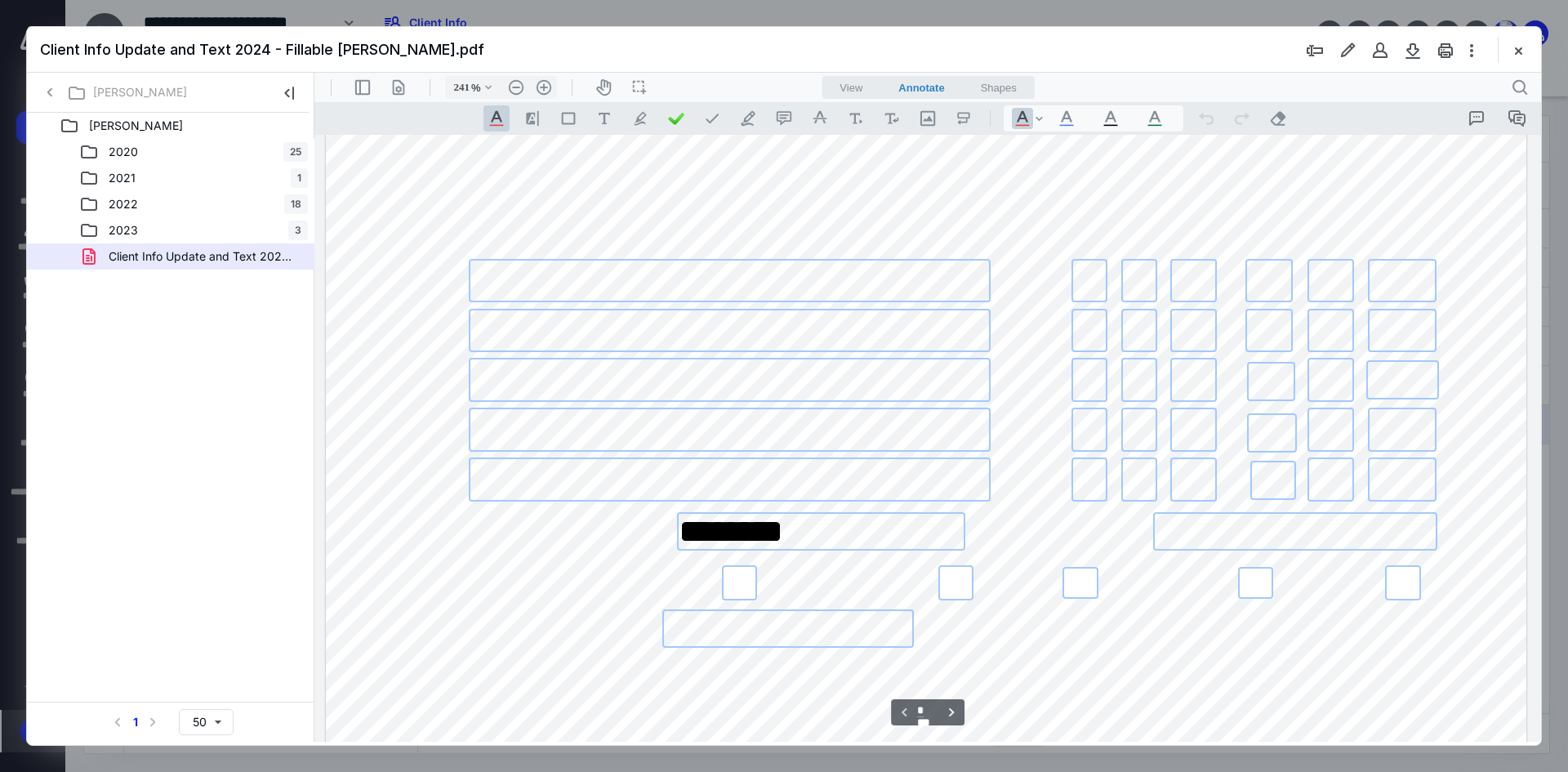 type on "*******" 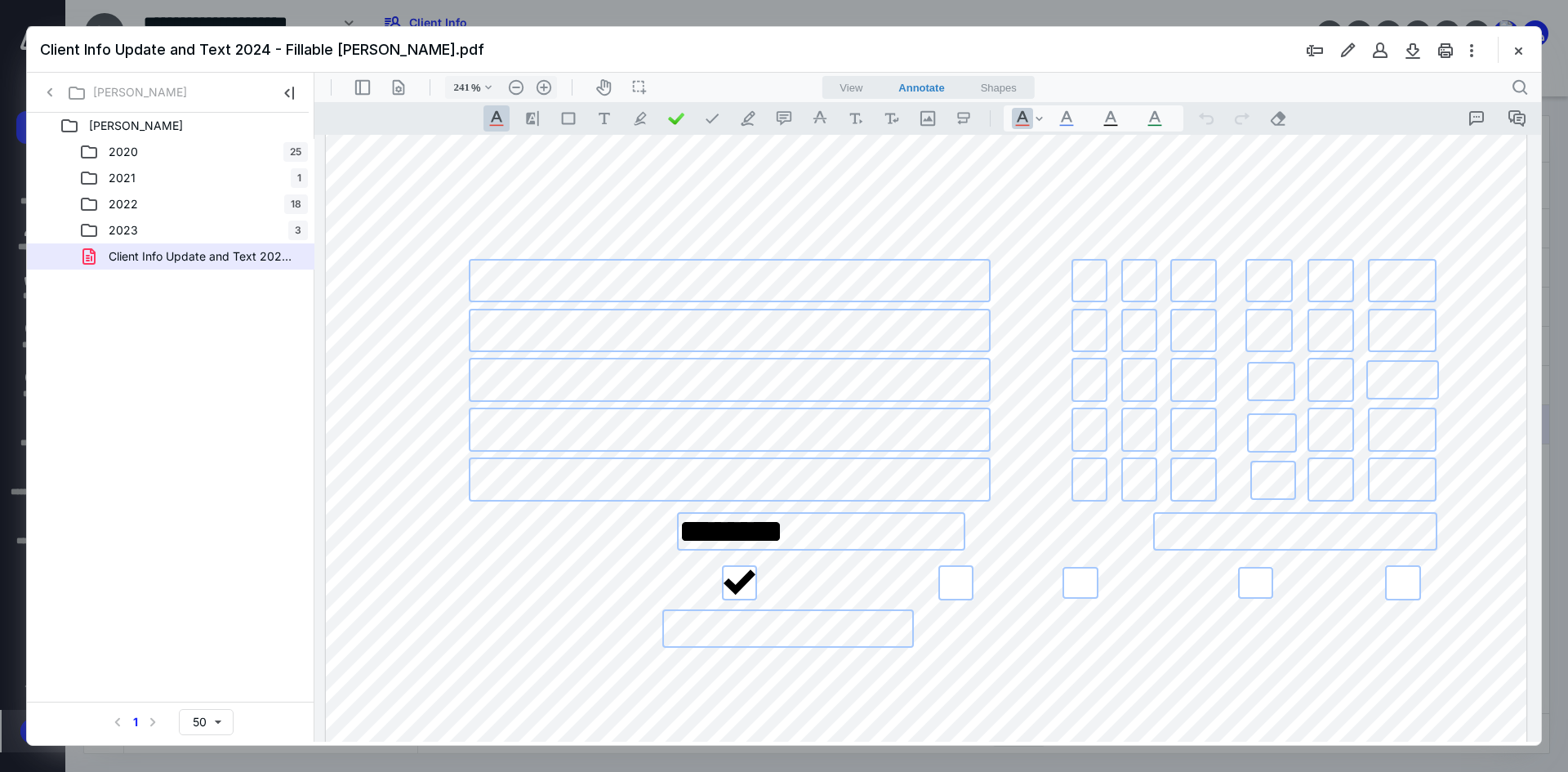 click at bounding box center [1255, 582] 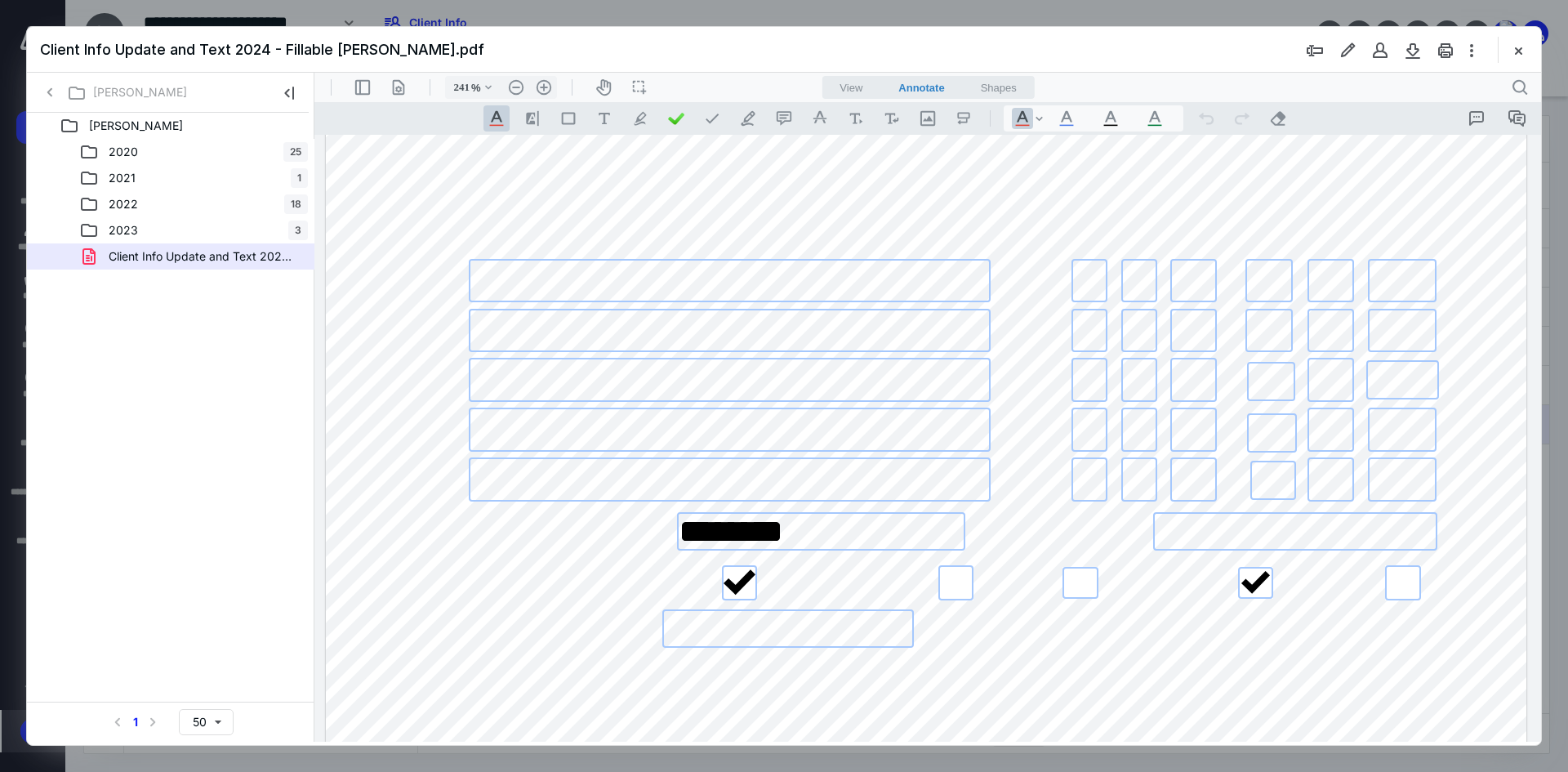 click at bounding box center (788, 628) 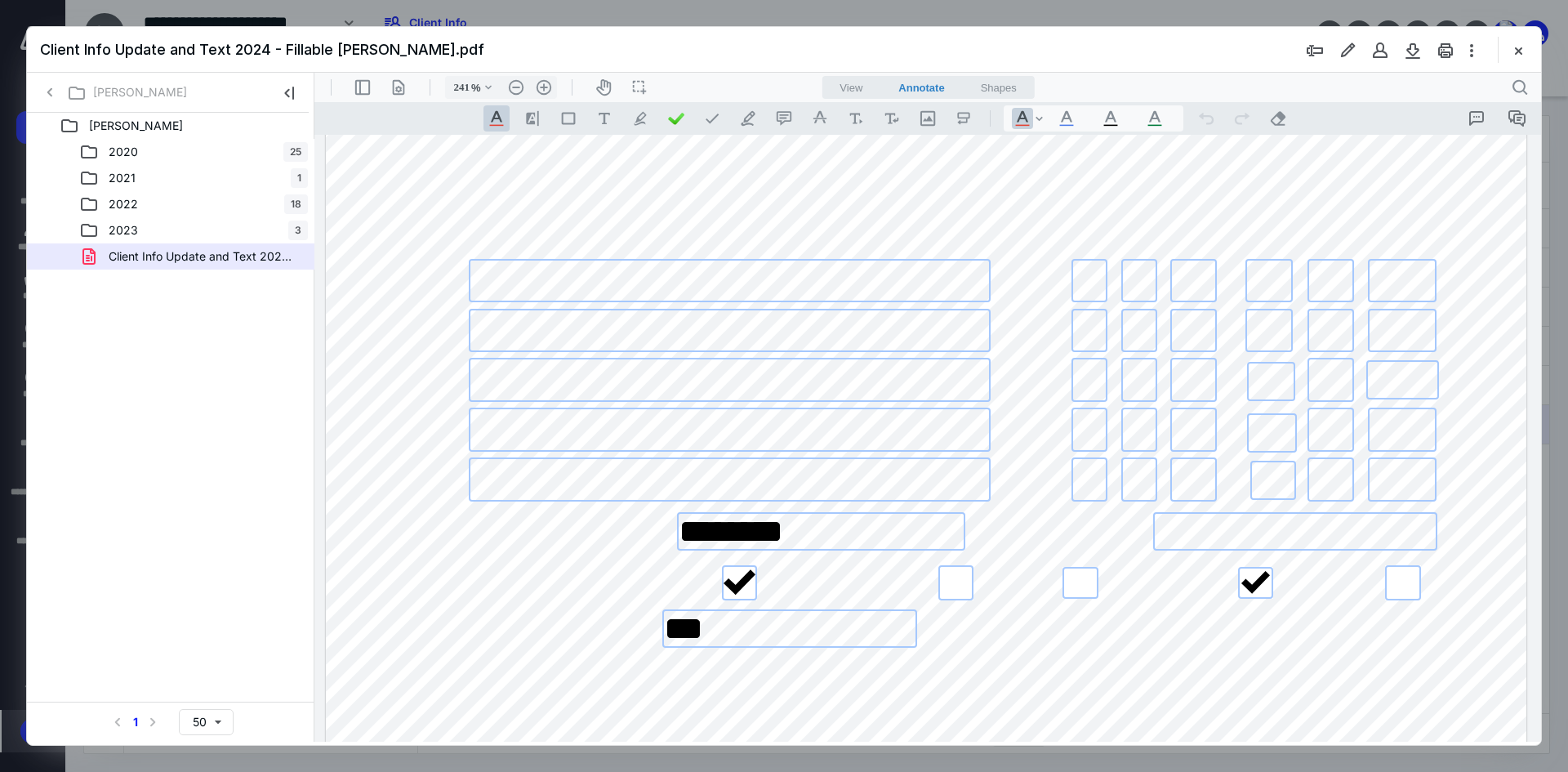 type on "***" 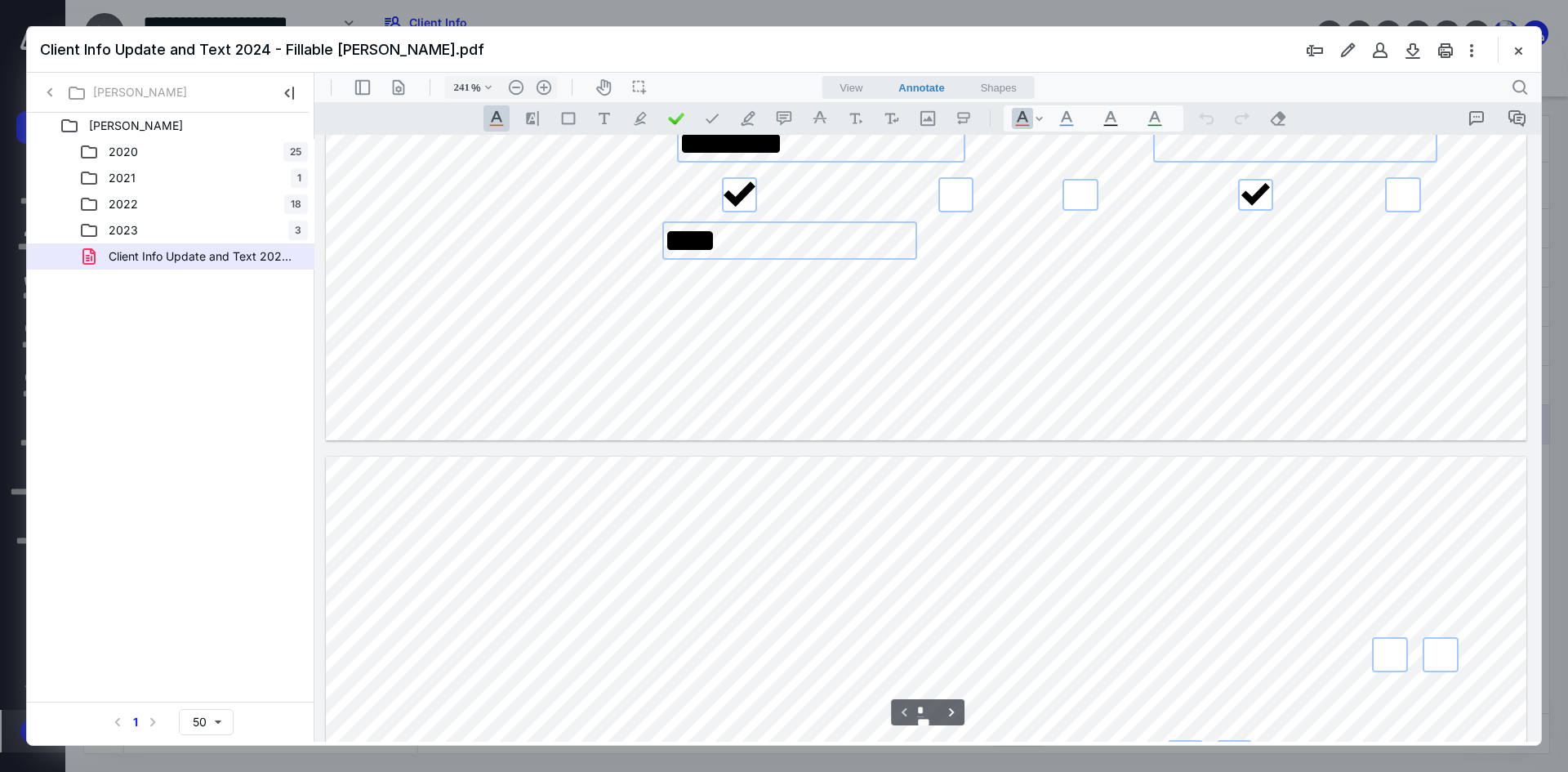 type on "*" 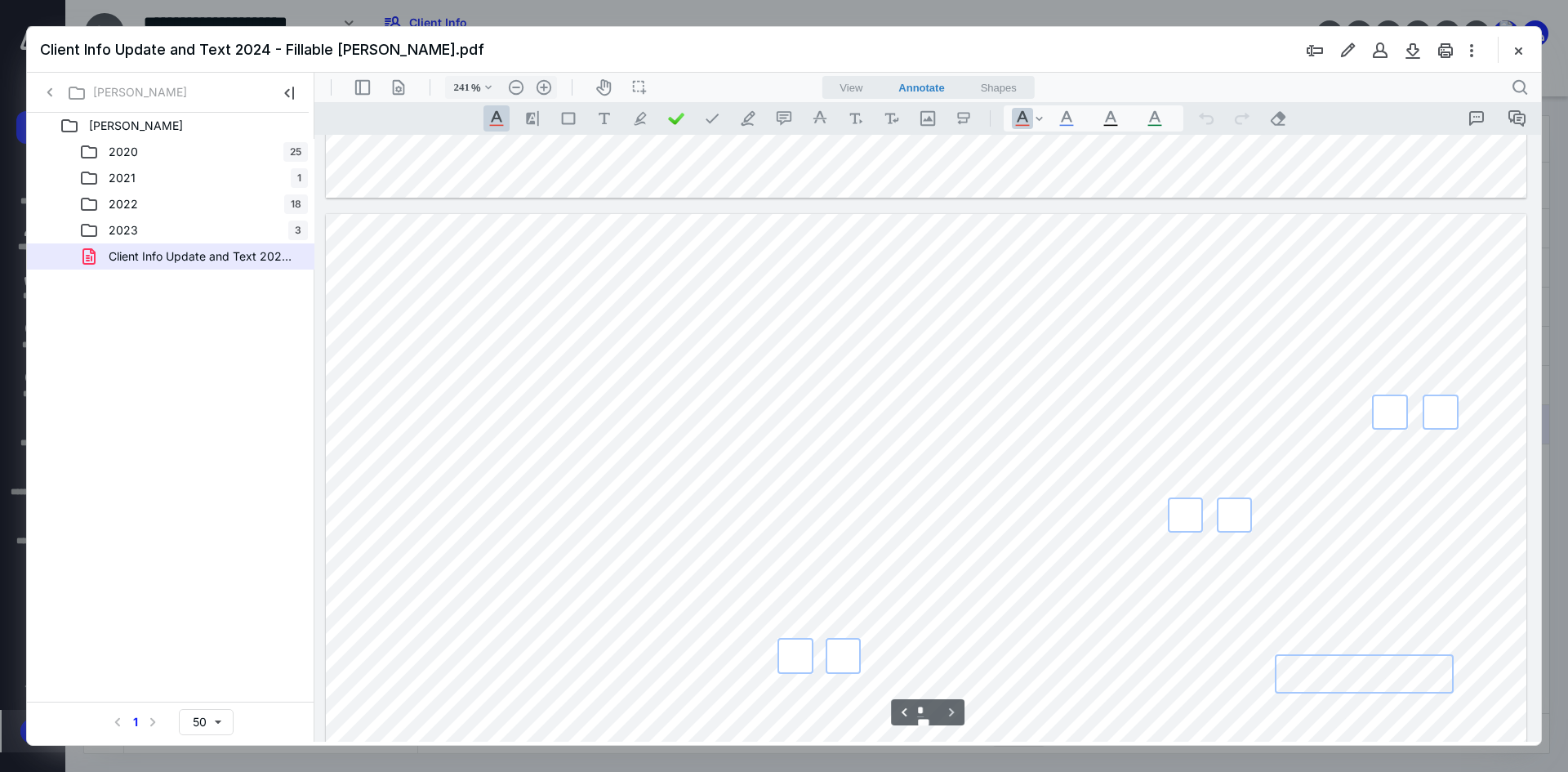scroll, scrollTop: 1522, scrollLeft: 0, axis: vertical 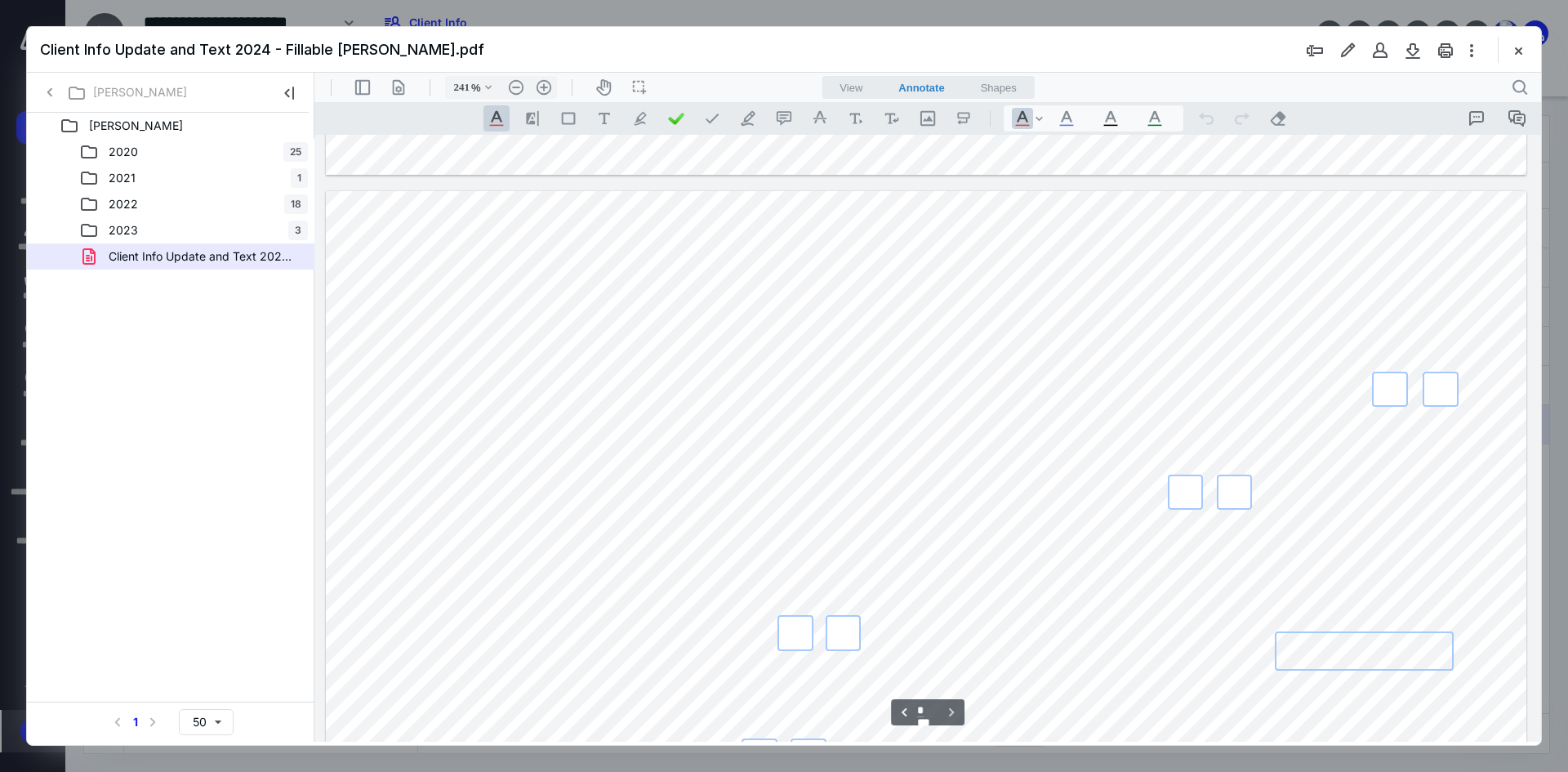 type on "***" 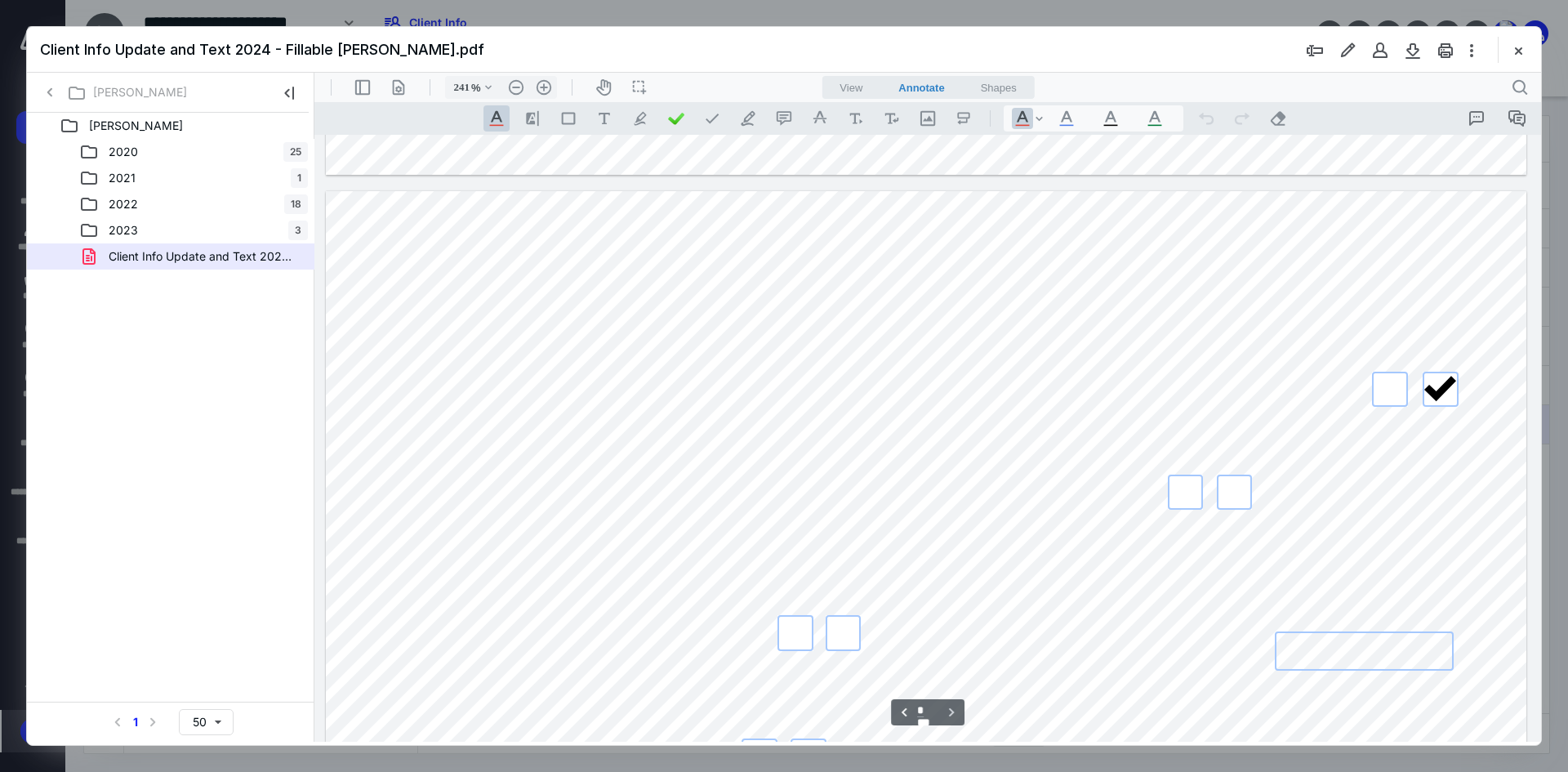click at bounding box center (1234, 492) 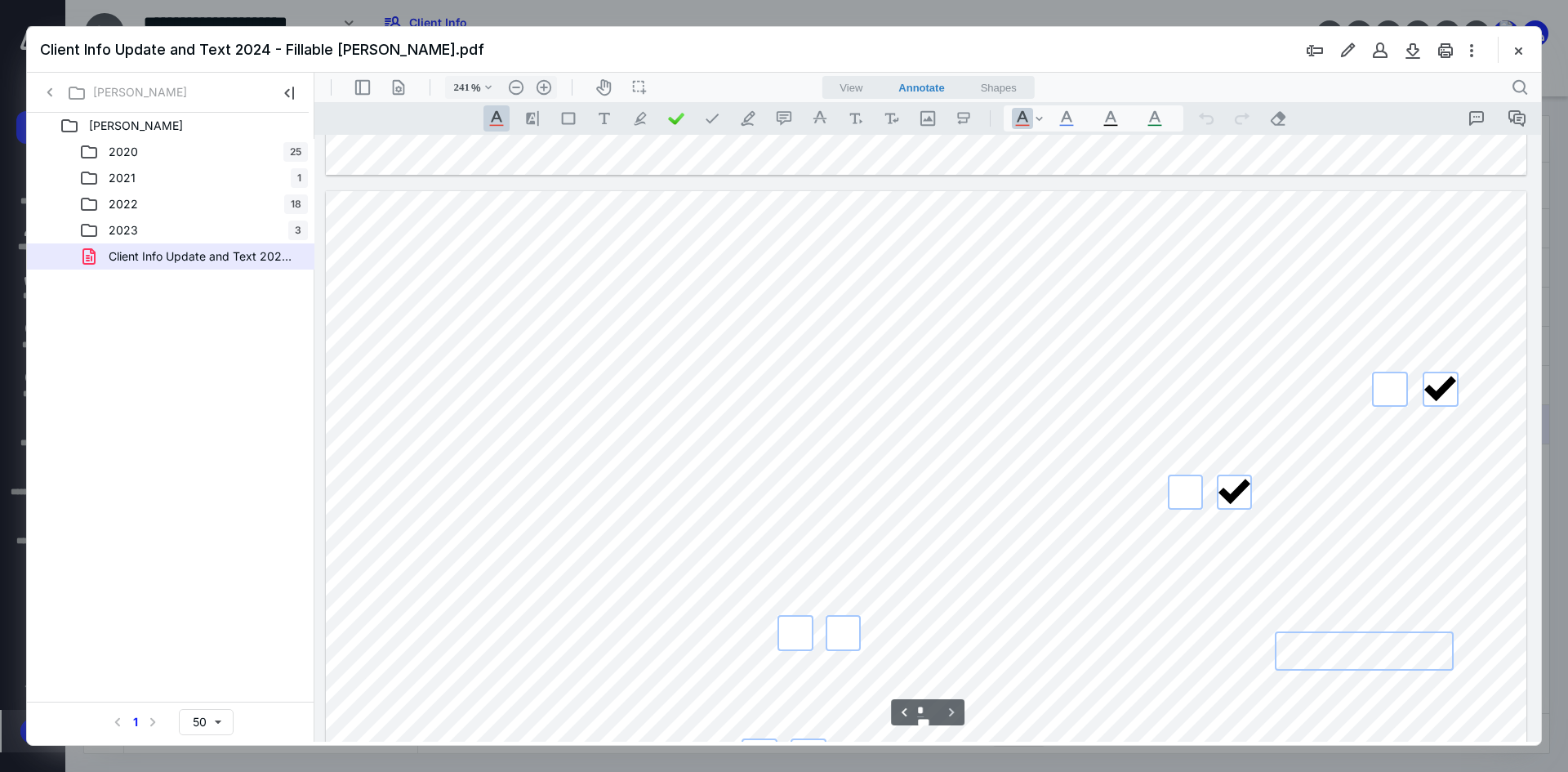 scroll, scrollTop: 1849, scrollLeft: 0, axis: vertical 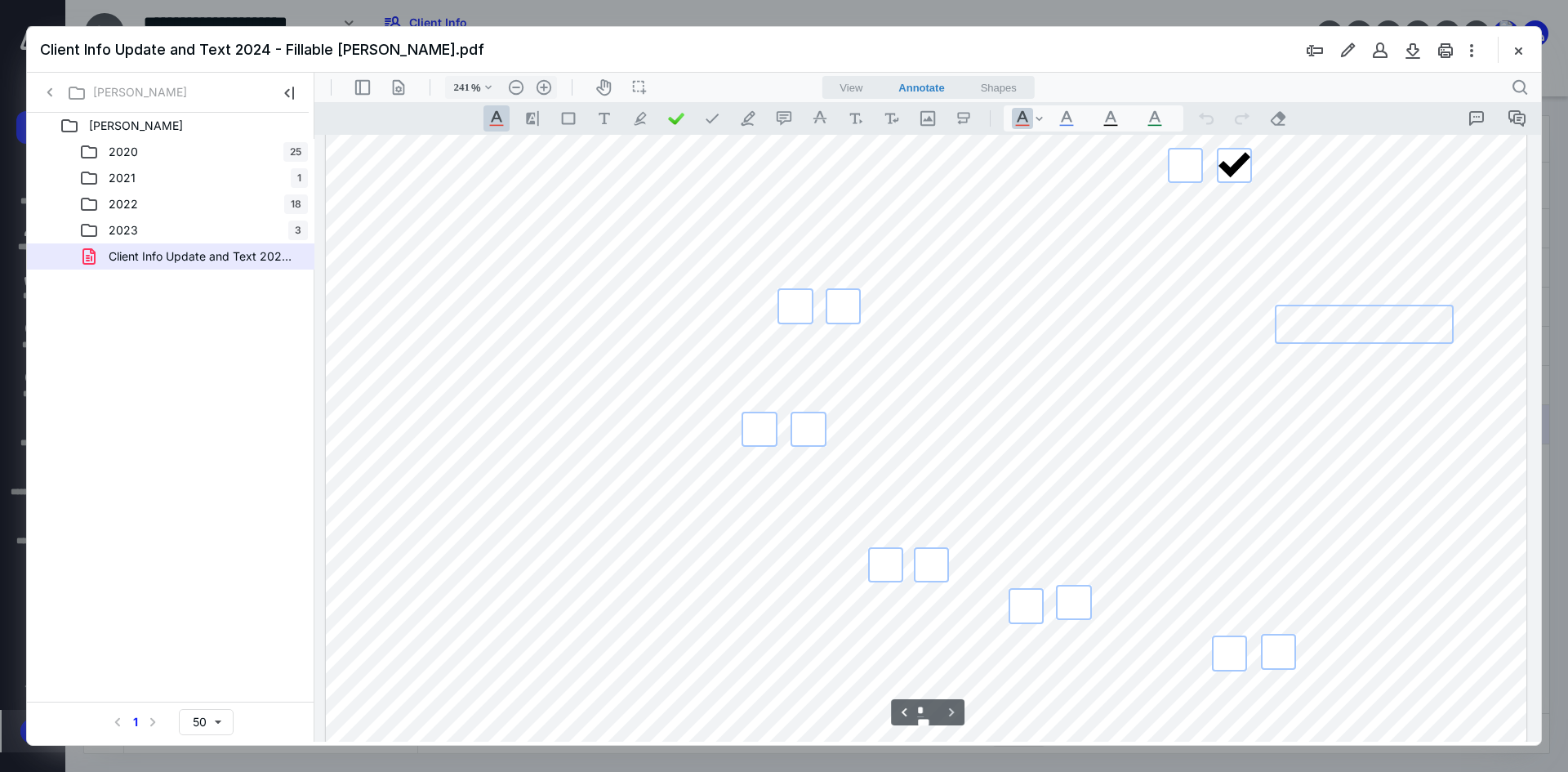 click at bounding box center (795, 306) 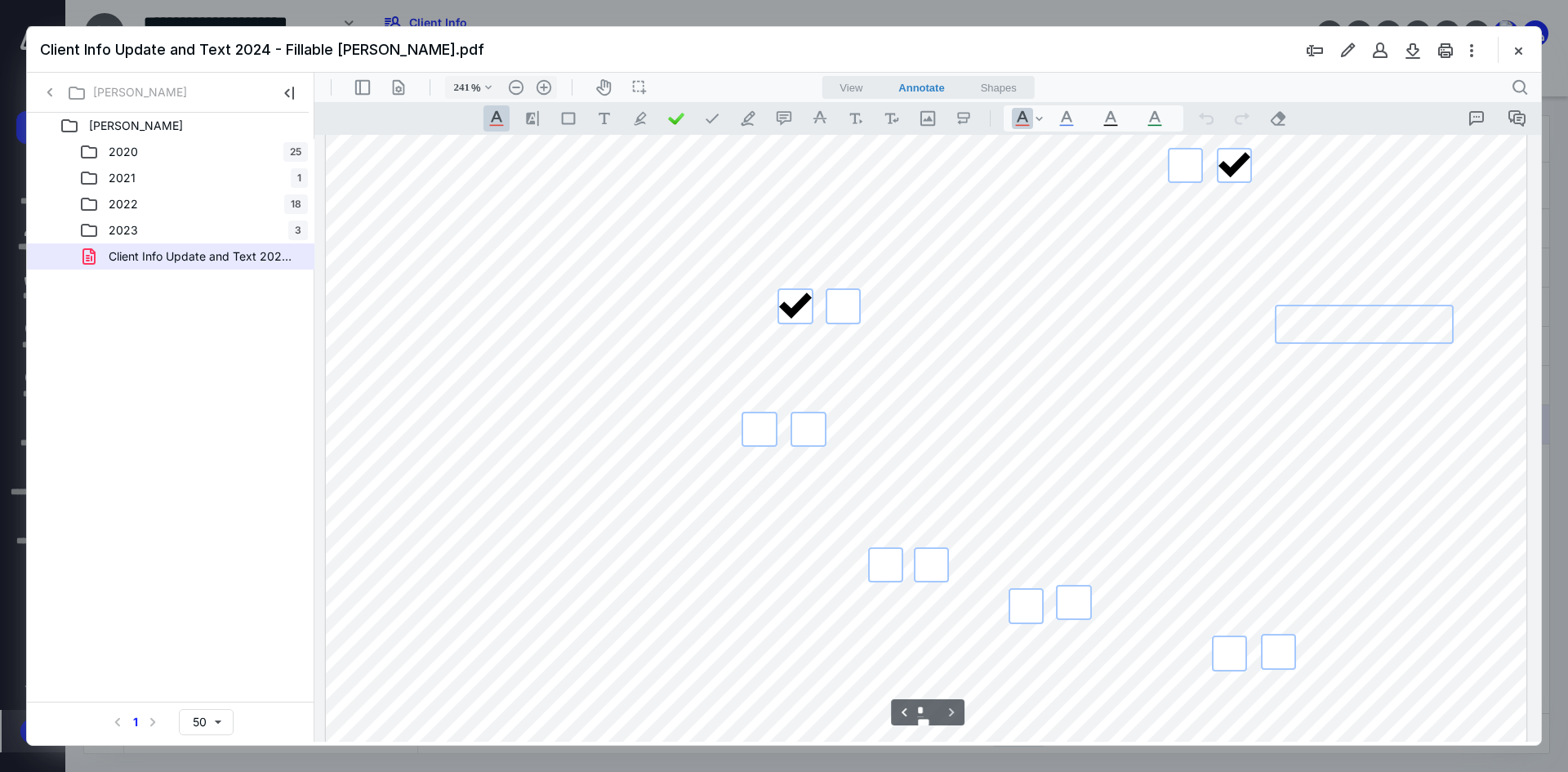 click at bounding box center [808, 429] 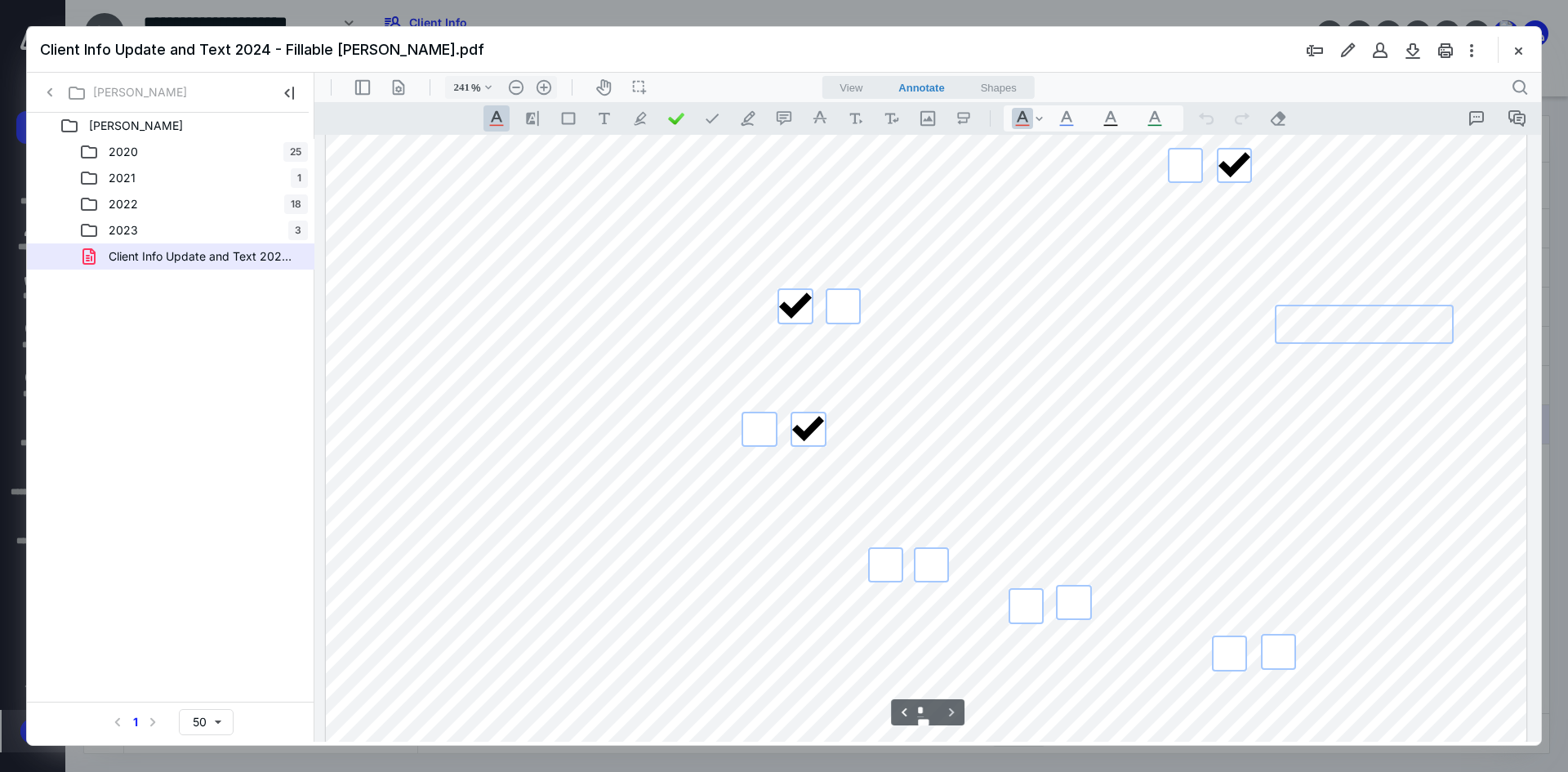 click at bounding box center (931, 564) 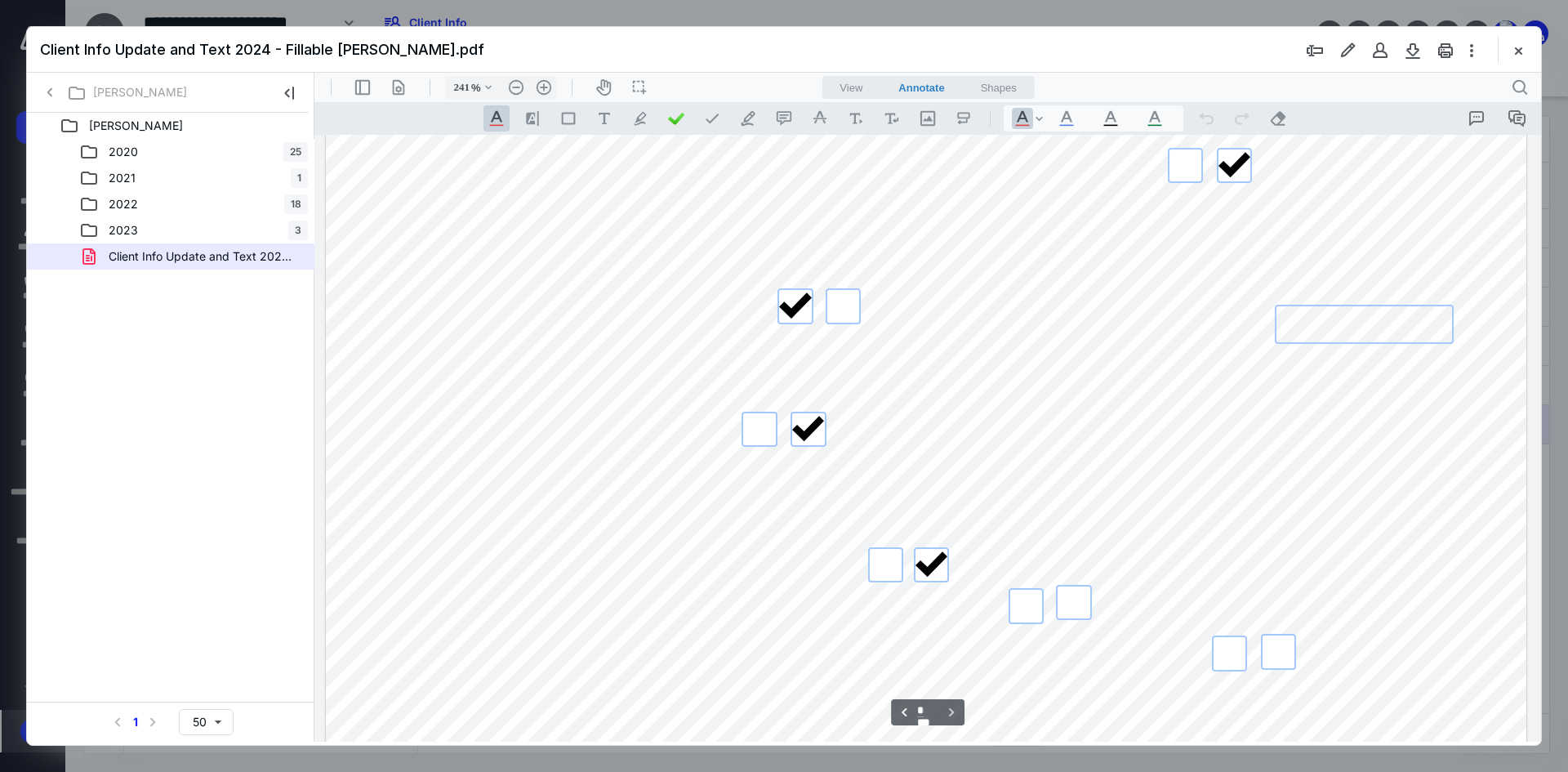 drag, startPoint x: 1075, startPoint y: 609, endPoint x: 1265, endPoint y: 649, distance: 194.16488 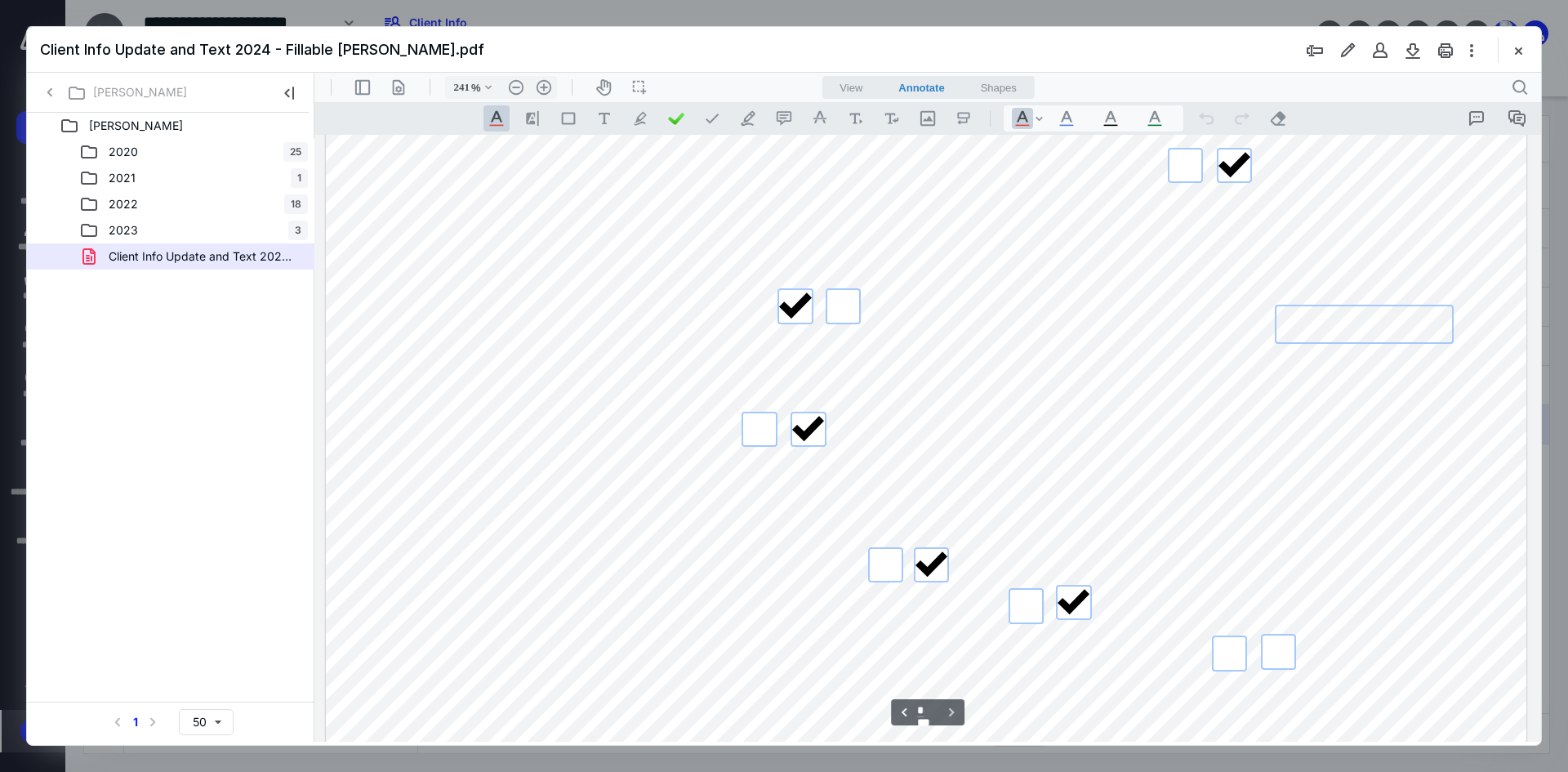 click at bounding box center (1278, 651) 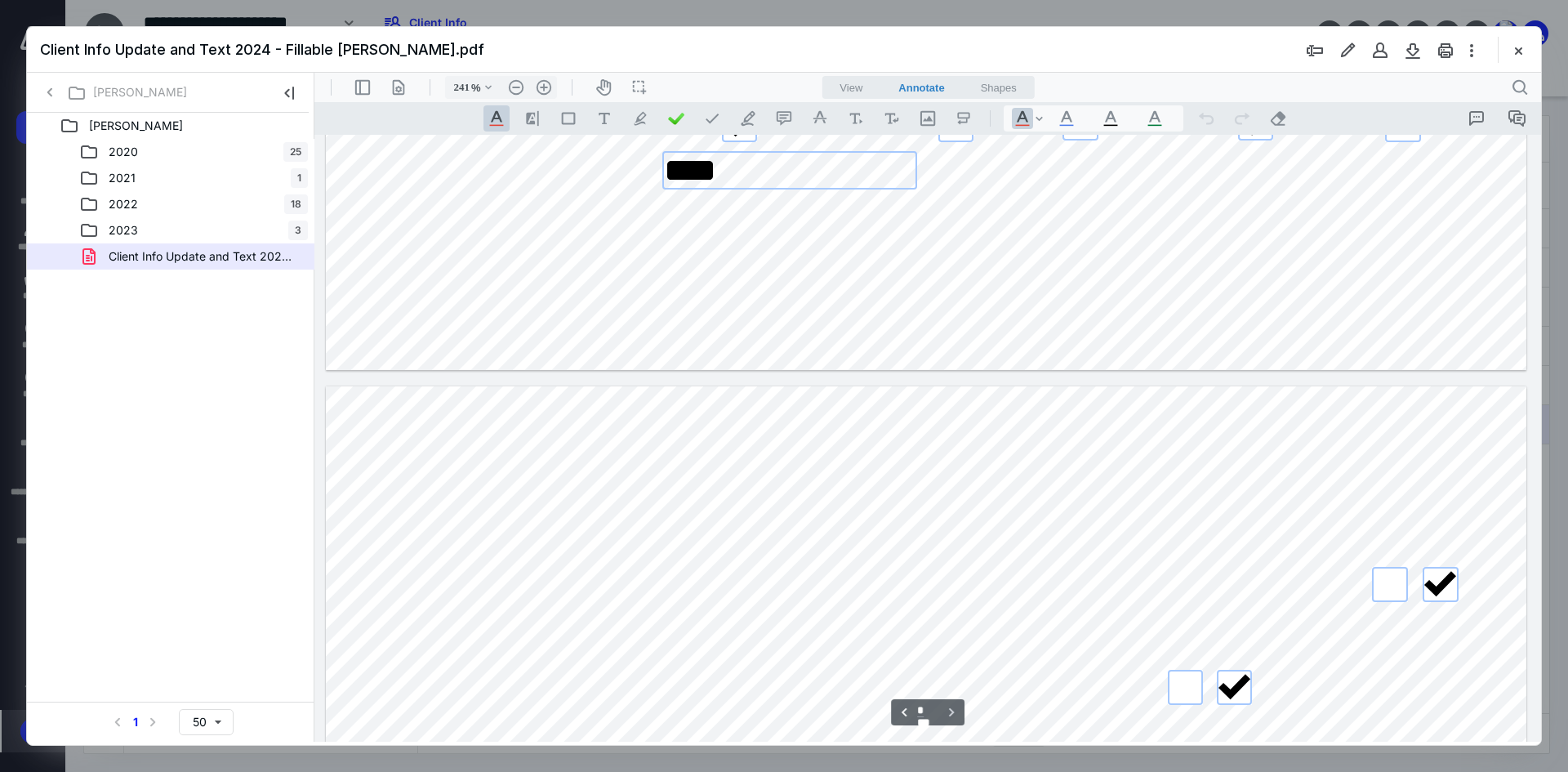 type on "*" 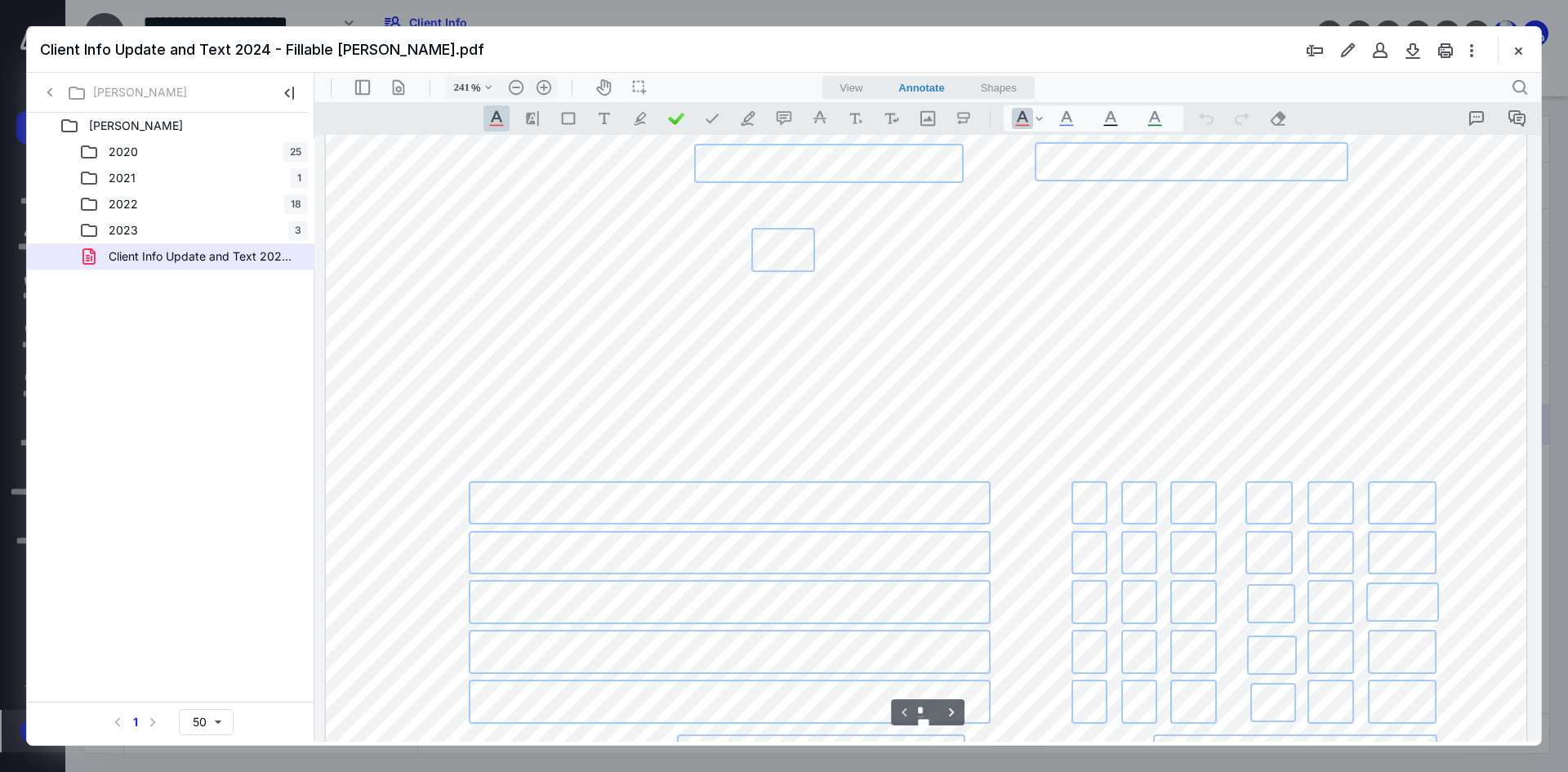 scroll, scrollTop: 623, scrollLeft: 0, axis: vertical 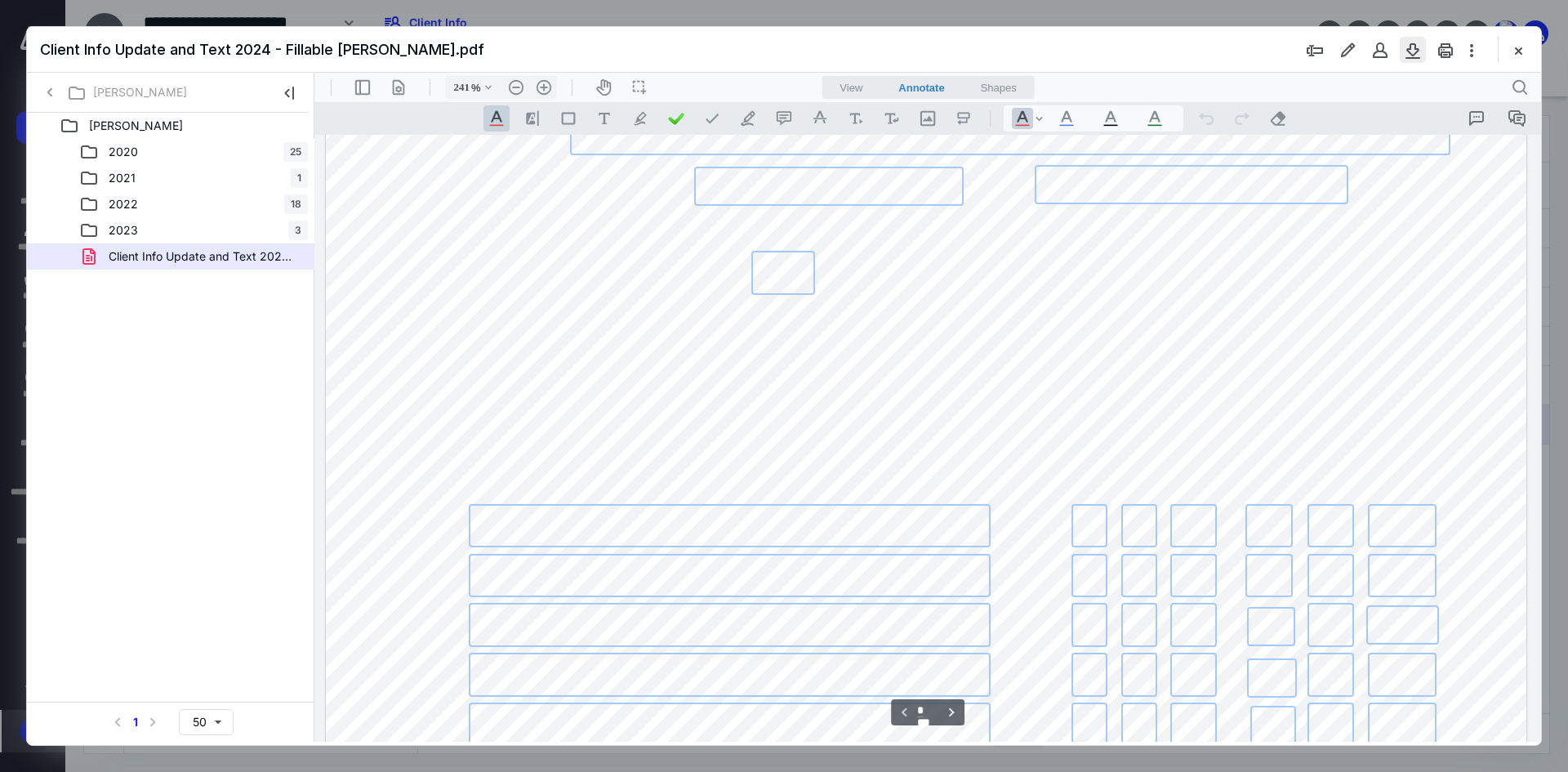 click at bounding box center (1413, 50) 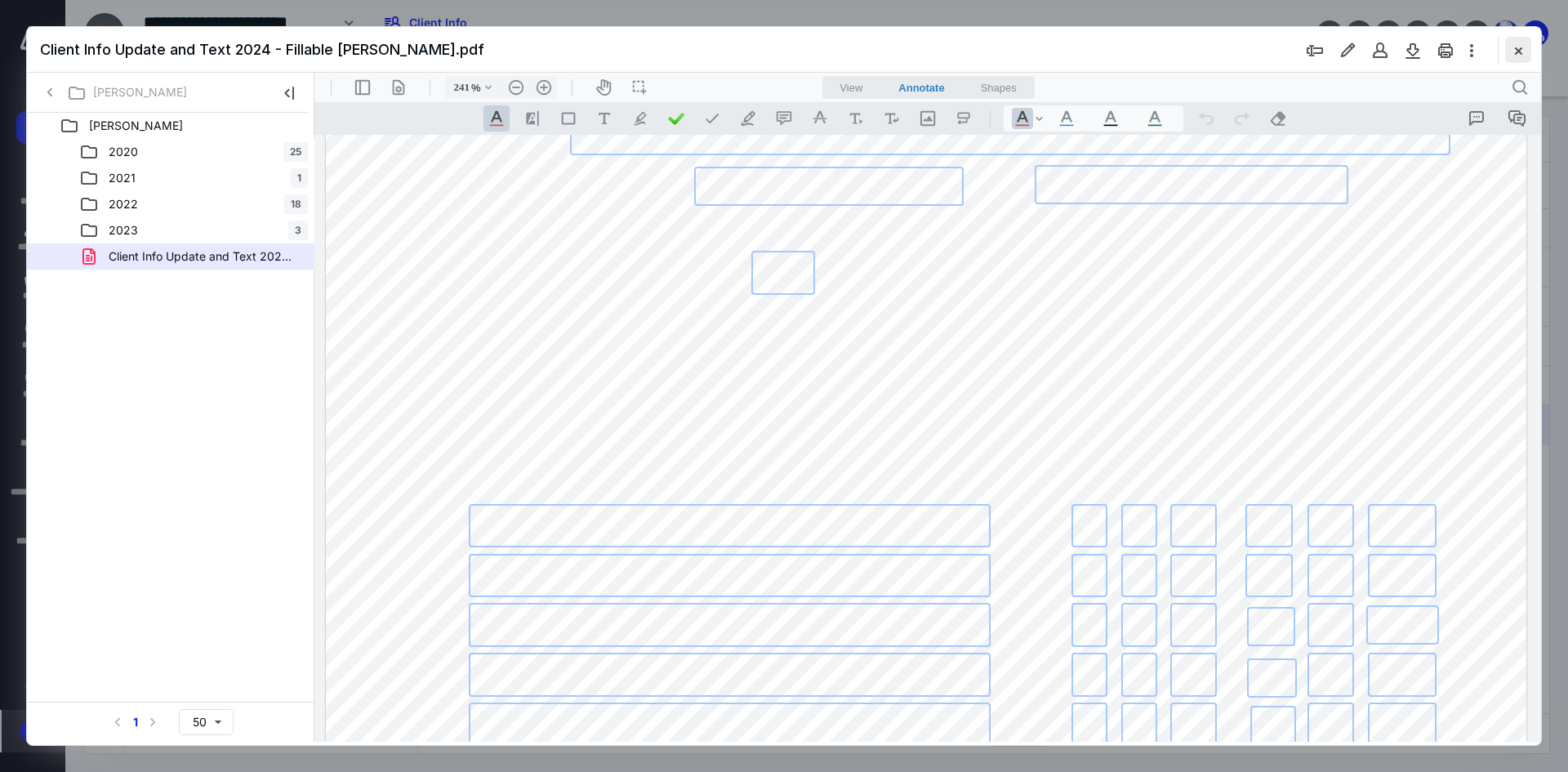 click at bounding box center (1518, 50) 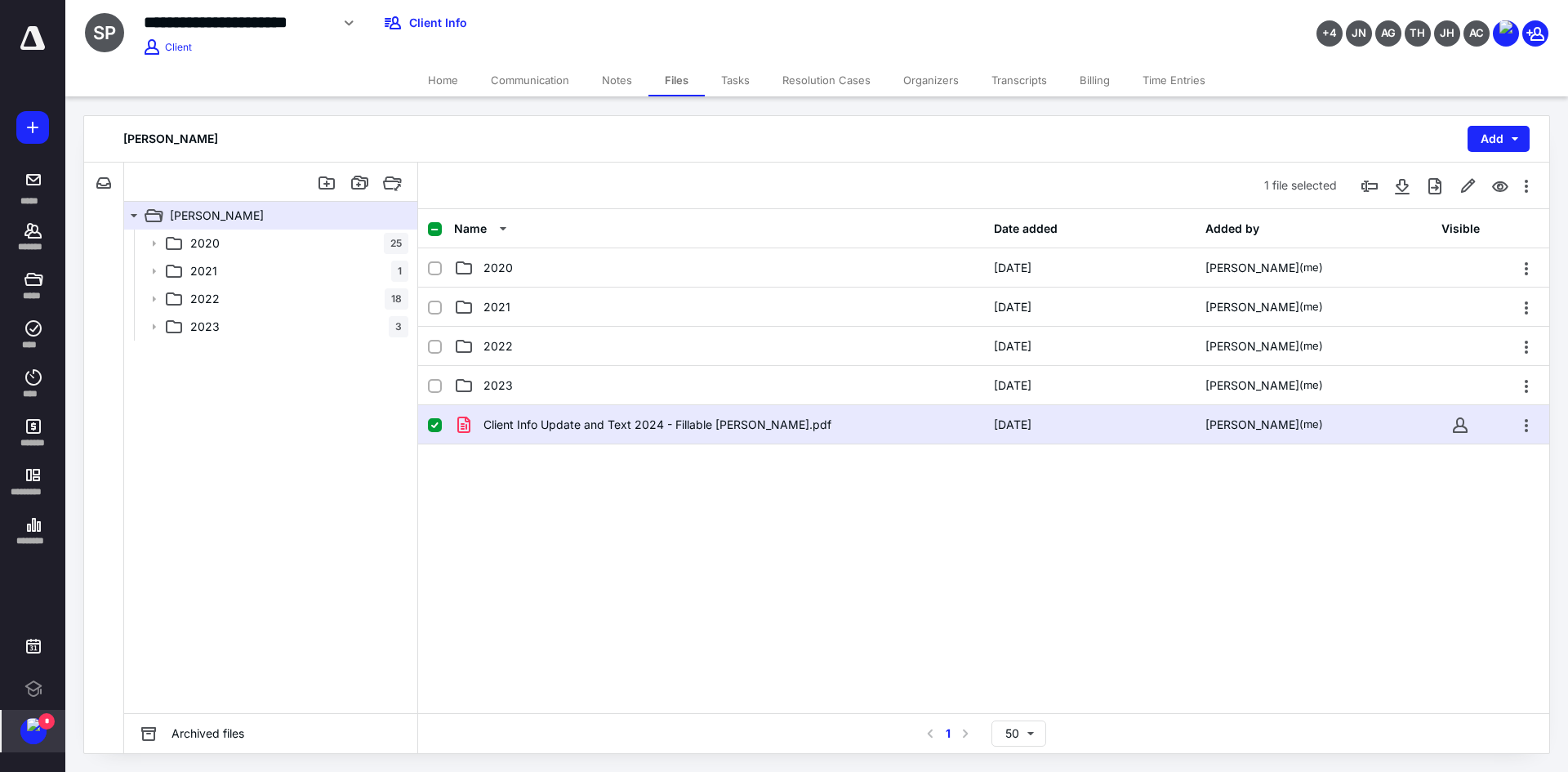 click on "Home" at bounding box center [443, 80] 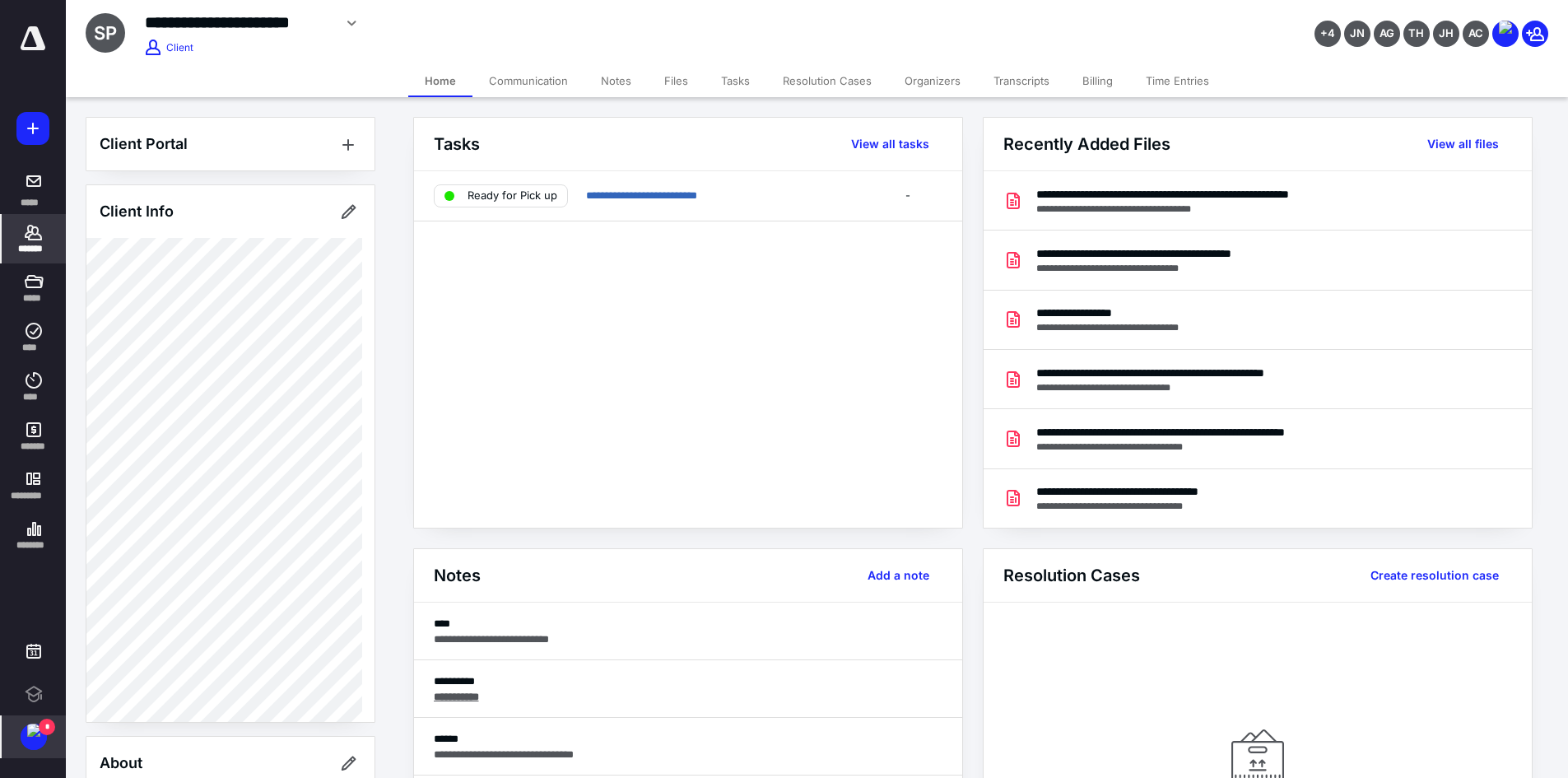click on "Files" at bounding box center (676, 81) 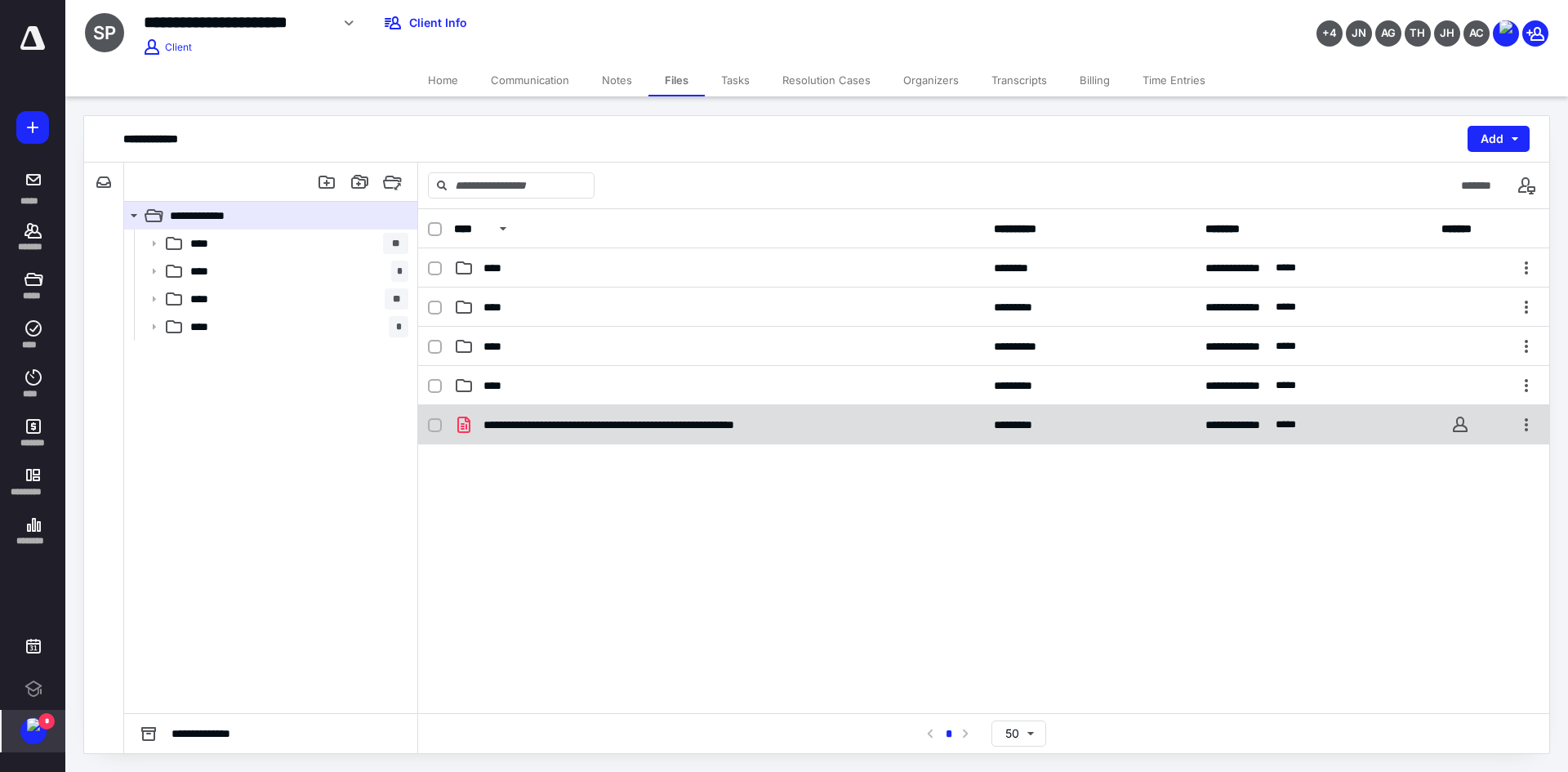 click on "**********" at bounding box center (649, 425) 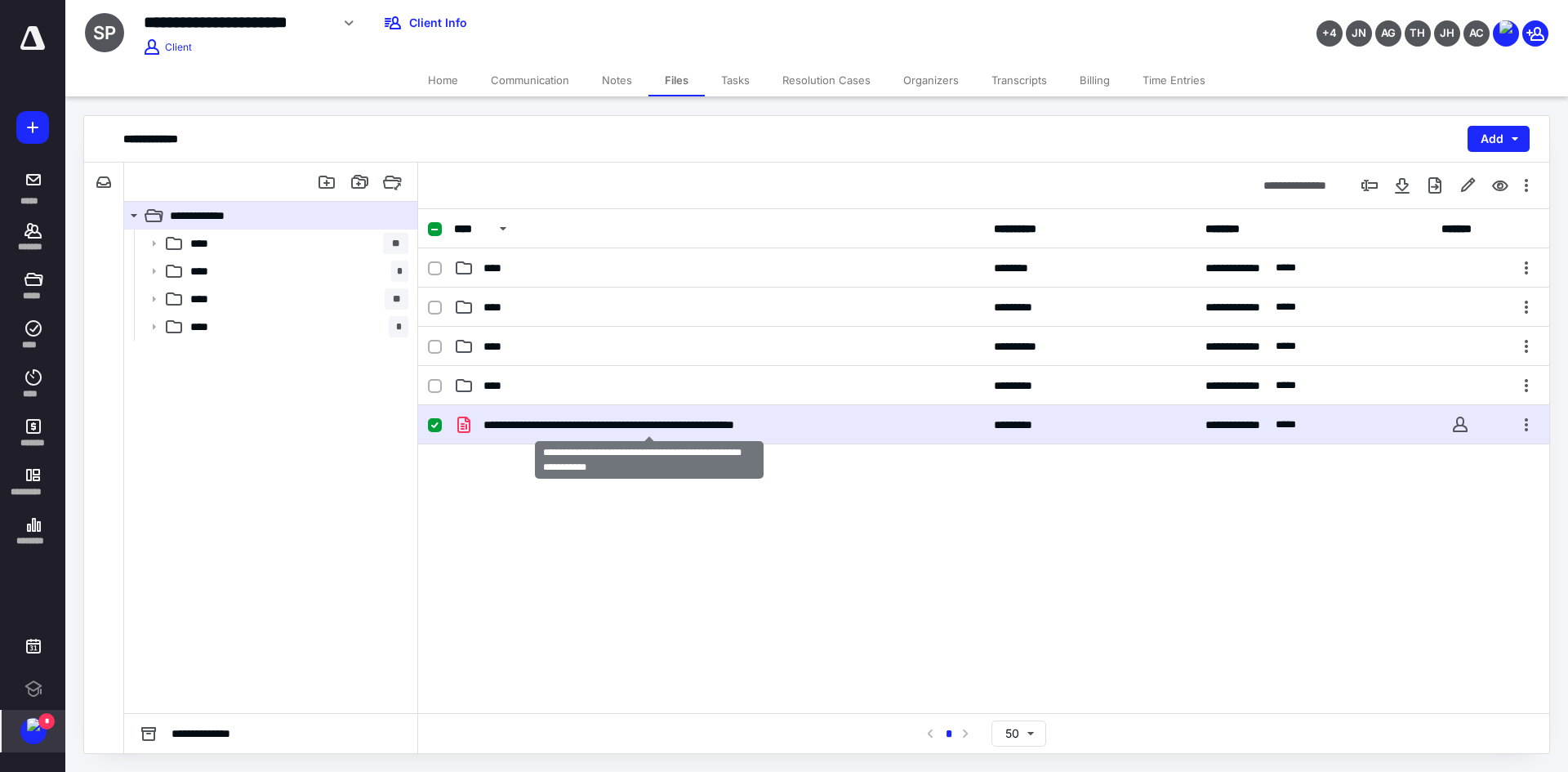 click on "**********" at bounding box center [649, 425] 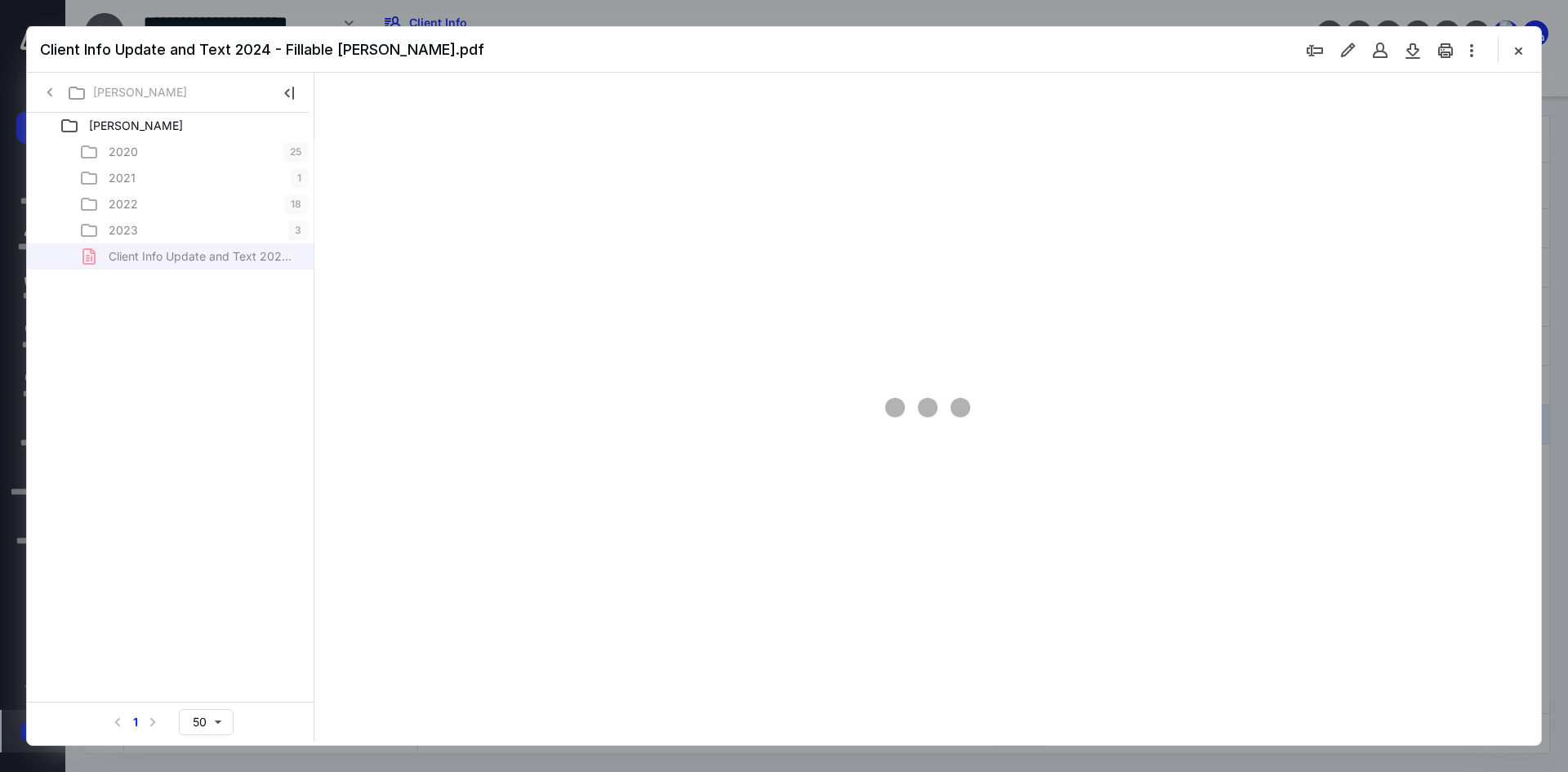 scroll, scrollTop: 0, scrollLeft: 0, axis: both 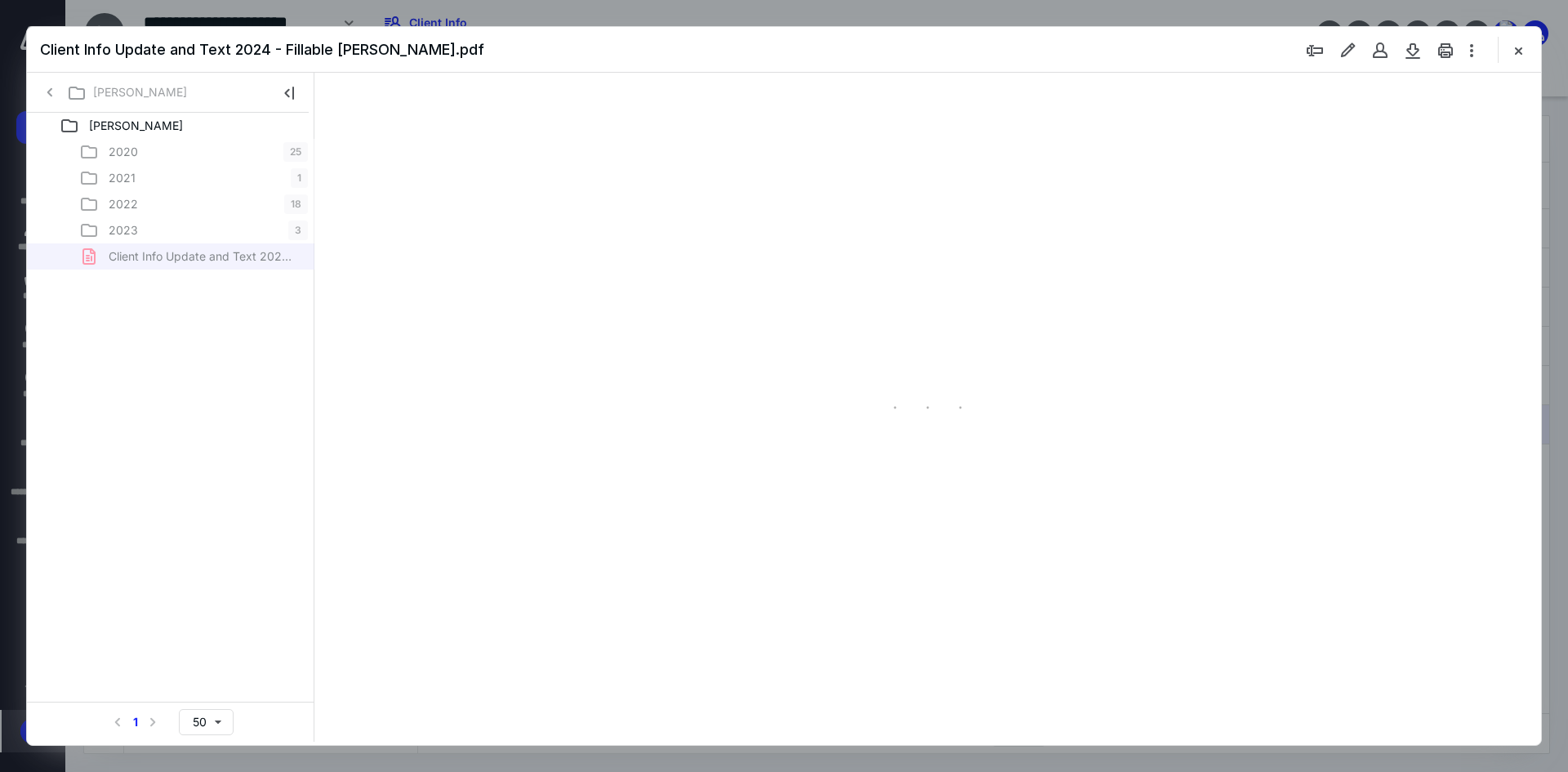 type on "241" 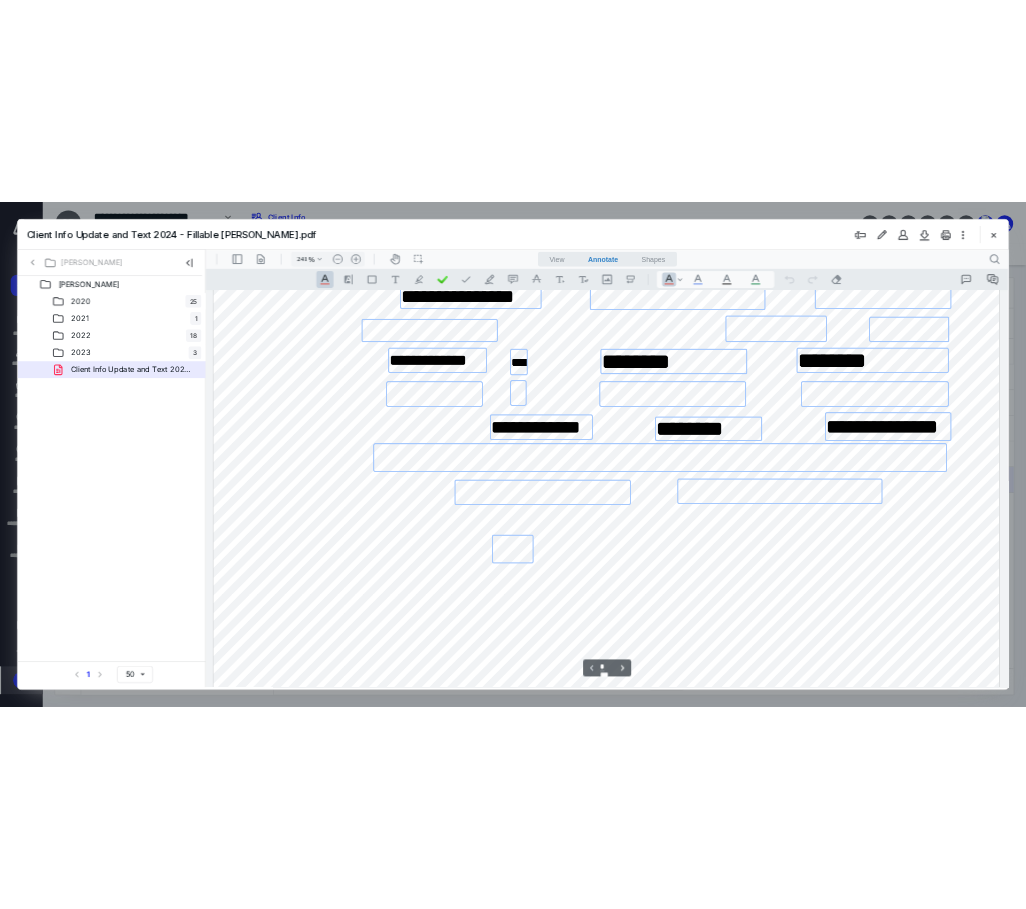 scroll, scrollTop: 486, scrollLeft: 0, axis: vertical 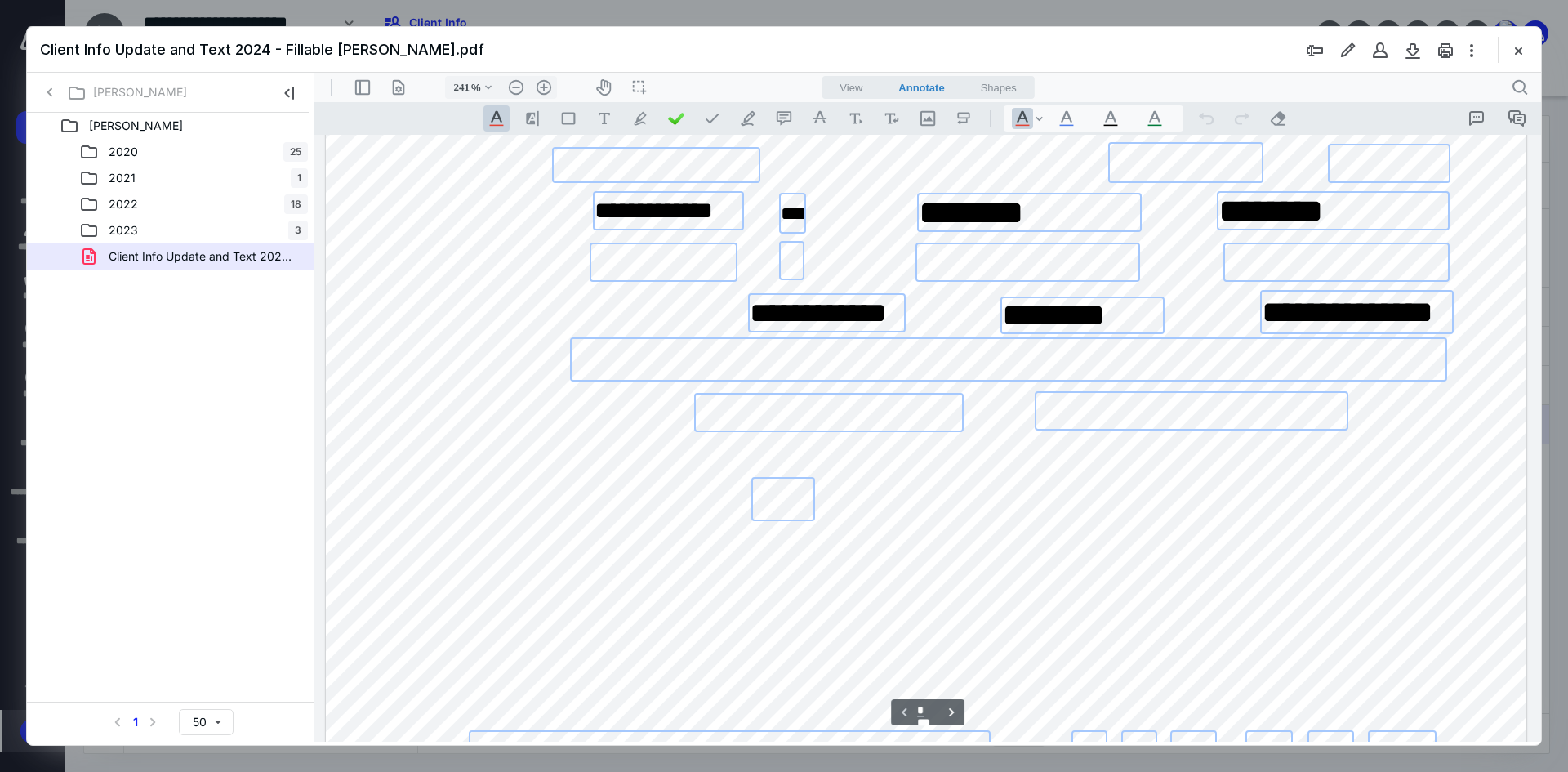 click at bounding box center (1009, 359) 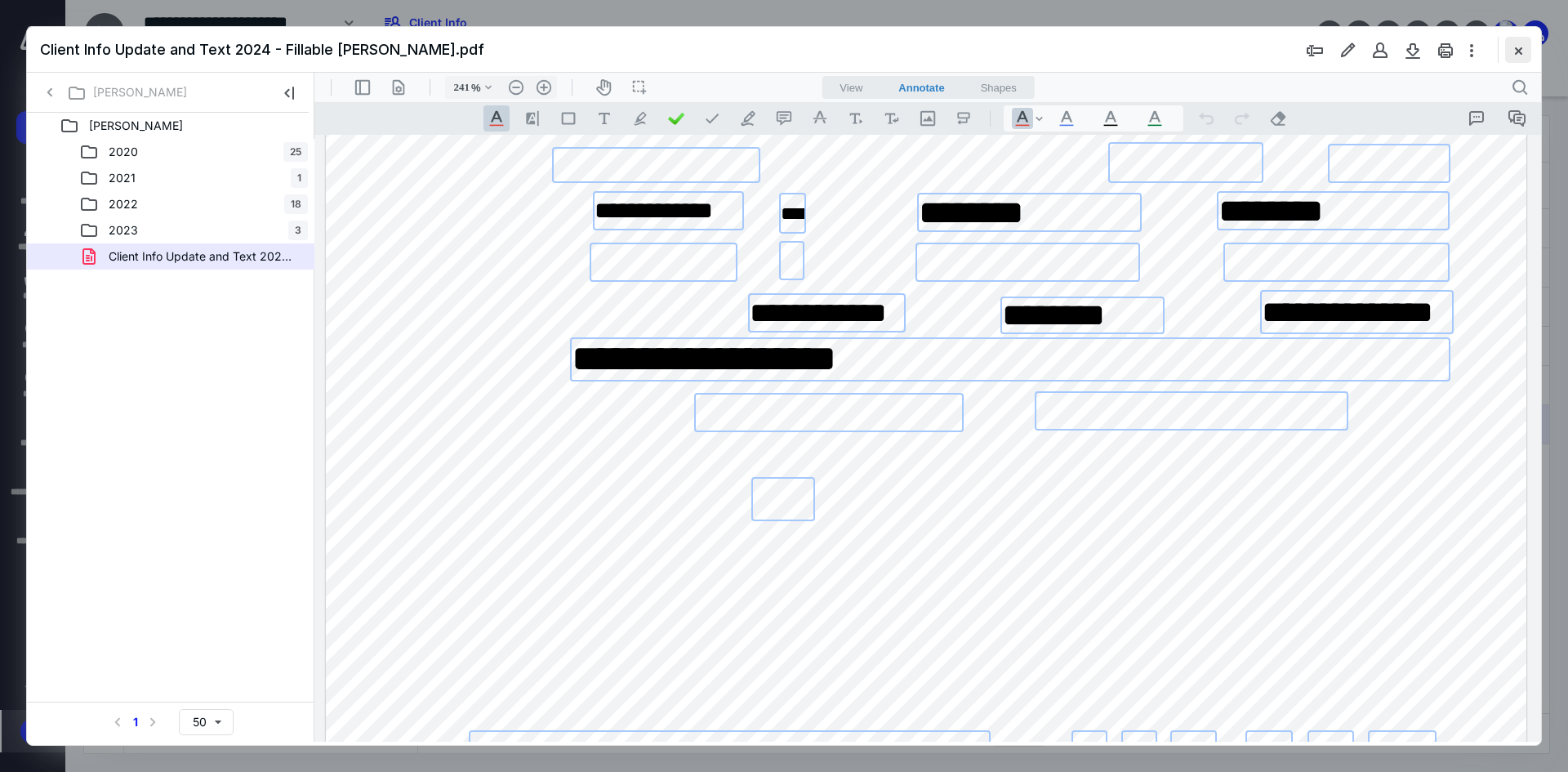 type on "**********" 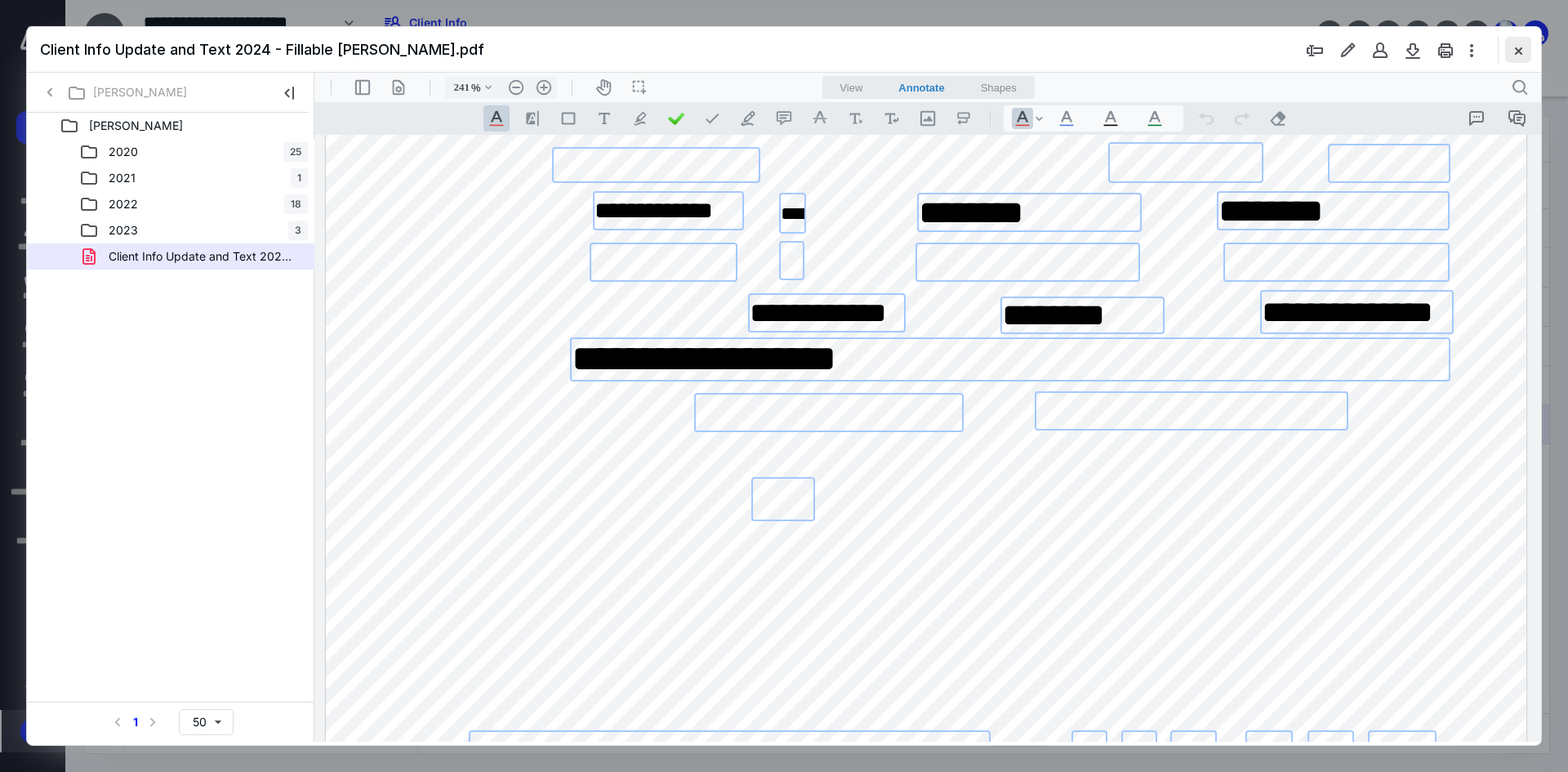 click at bounding box center (1518, 50) 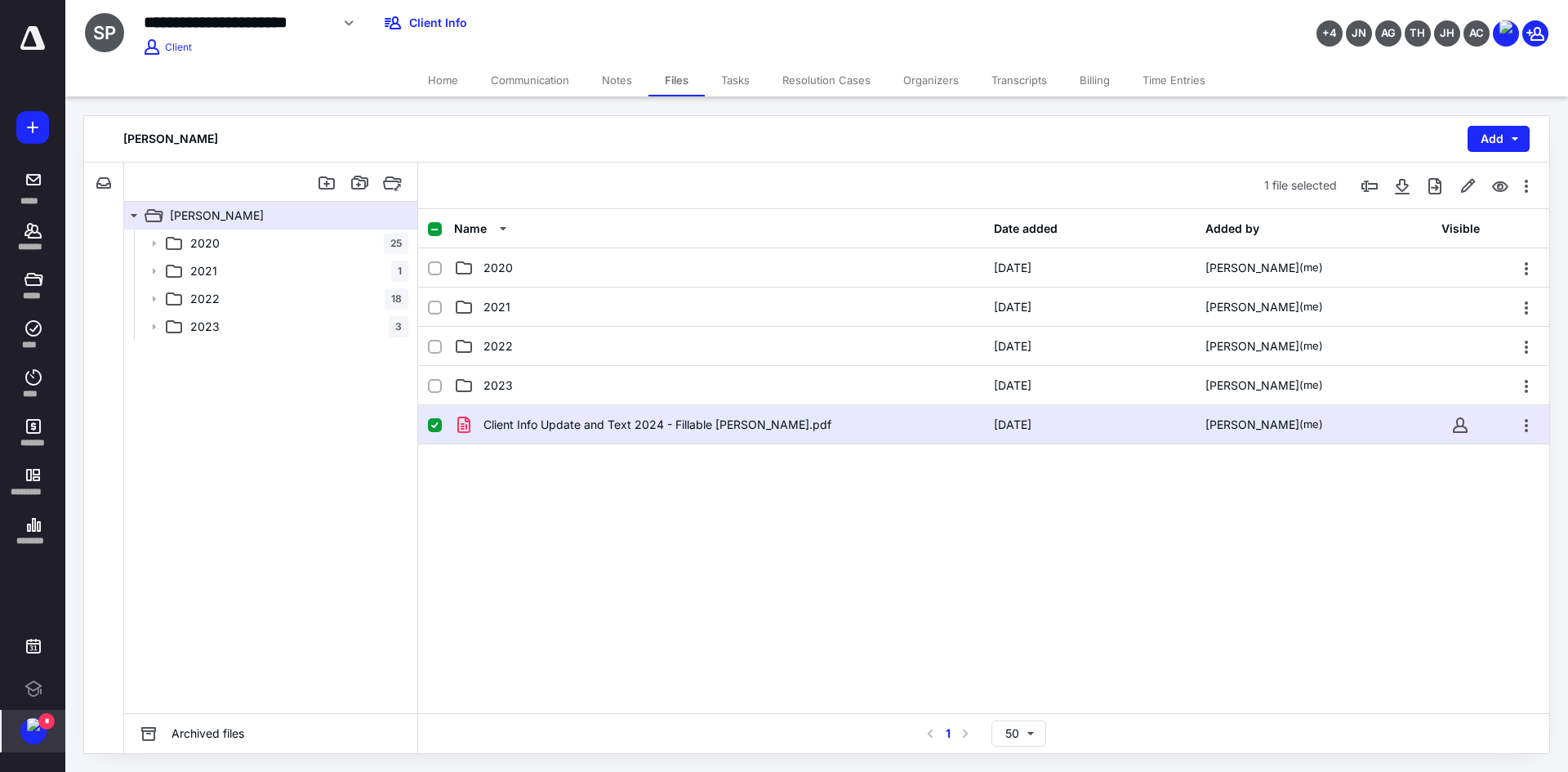 click on "Home" at bounding box center (443, 80) 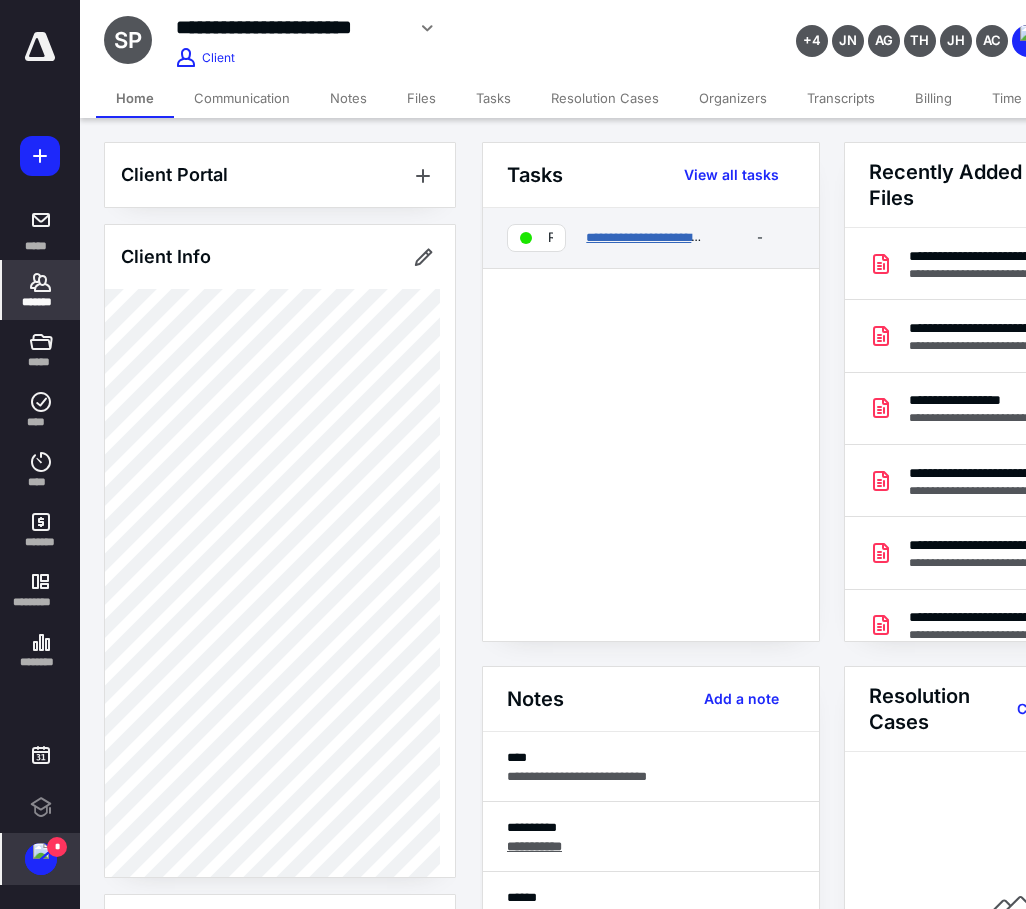 click on "**********" at bounding box center [653, 237] 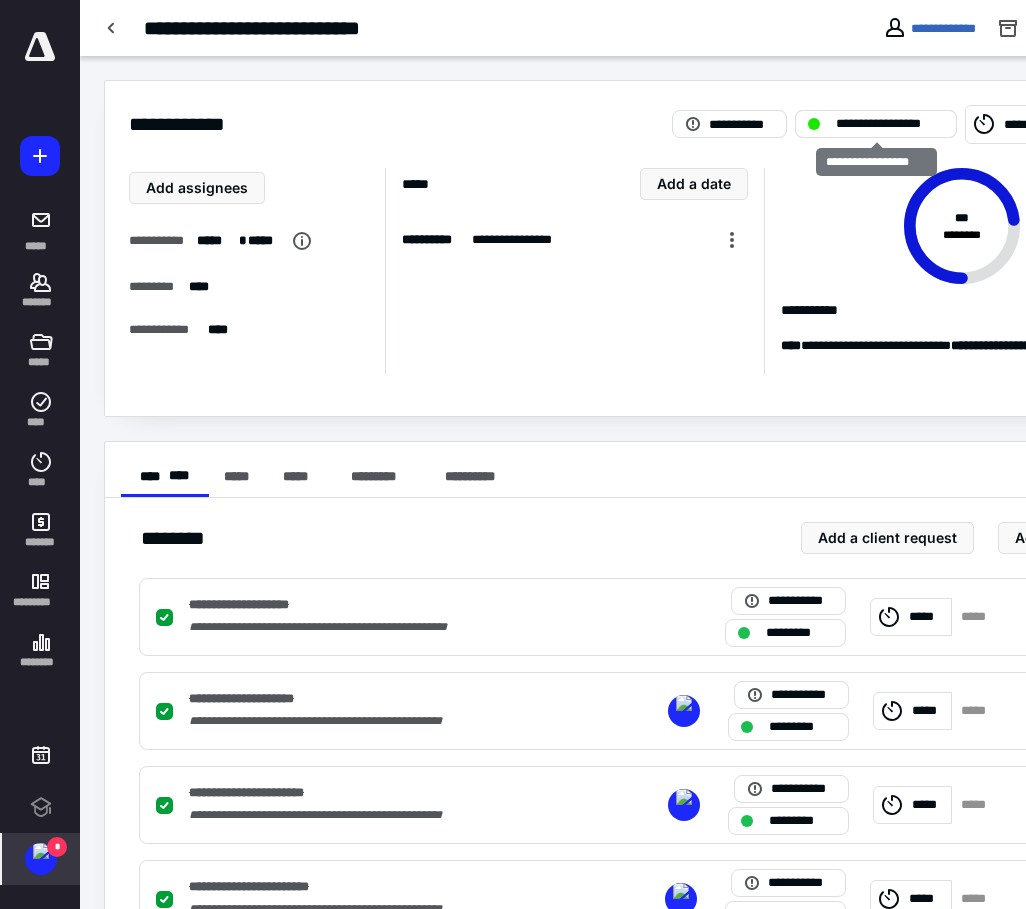 click on "**********" at bounding box center (876, 124) 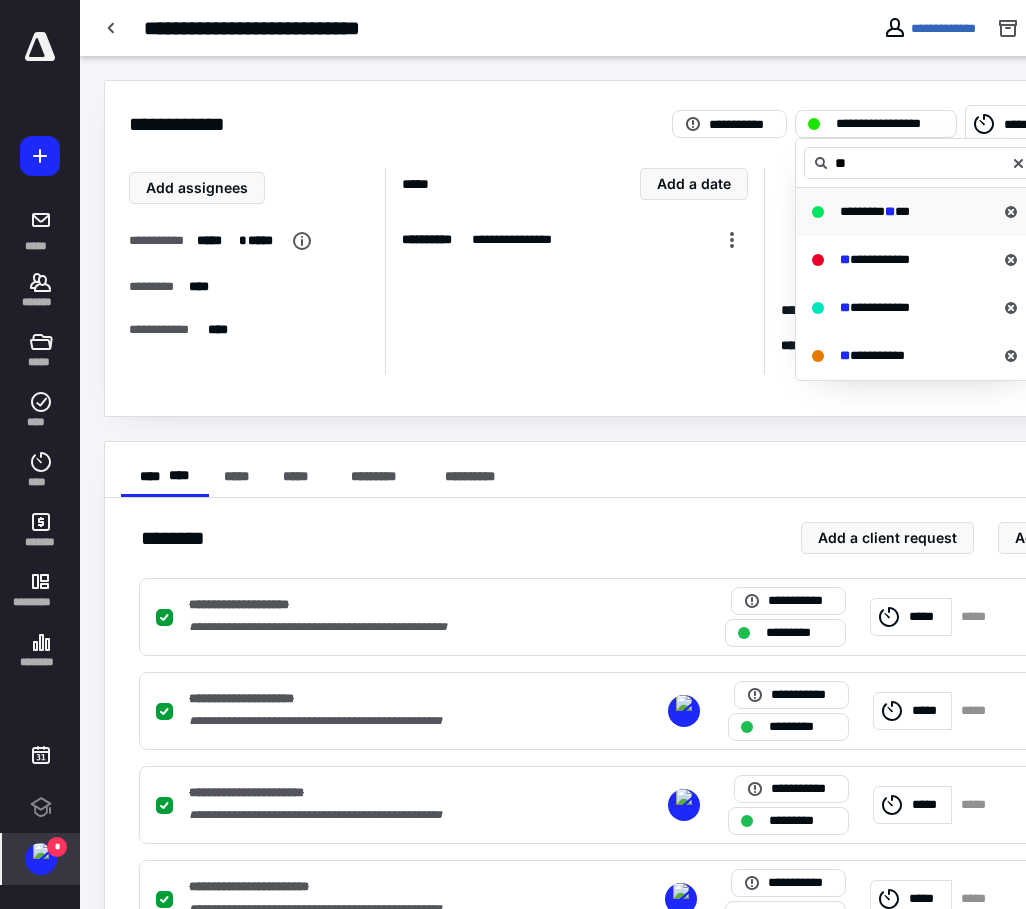 type on "**" 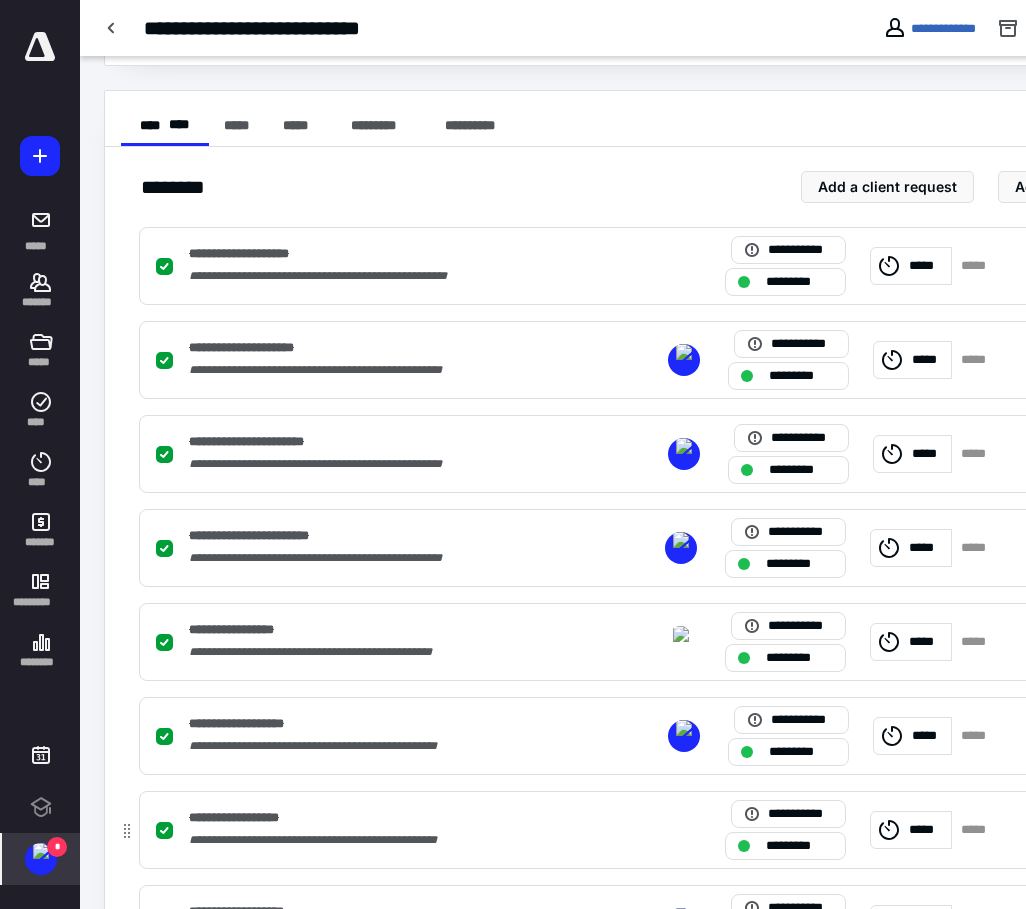 scroll, scrollTop: 736, scrollLeft: 0, axis: vertical 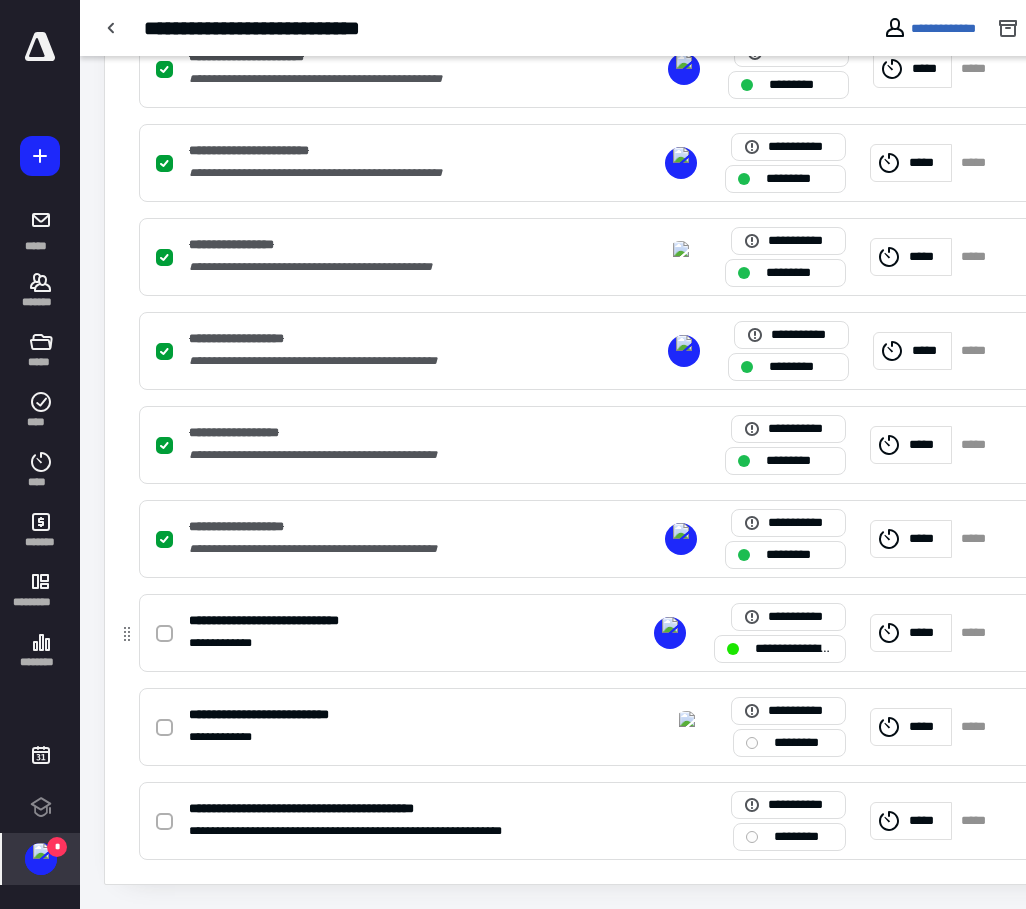click at bounding box center (164, 634) 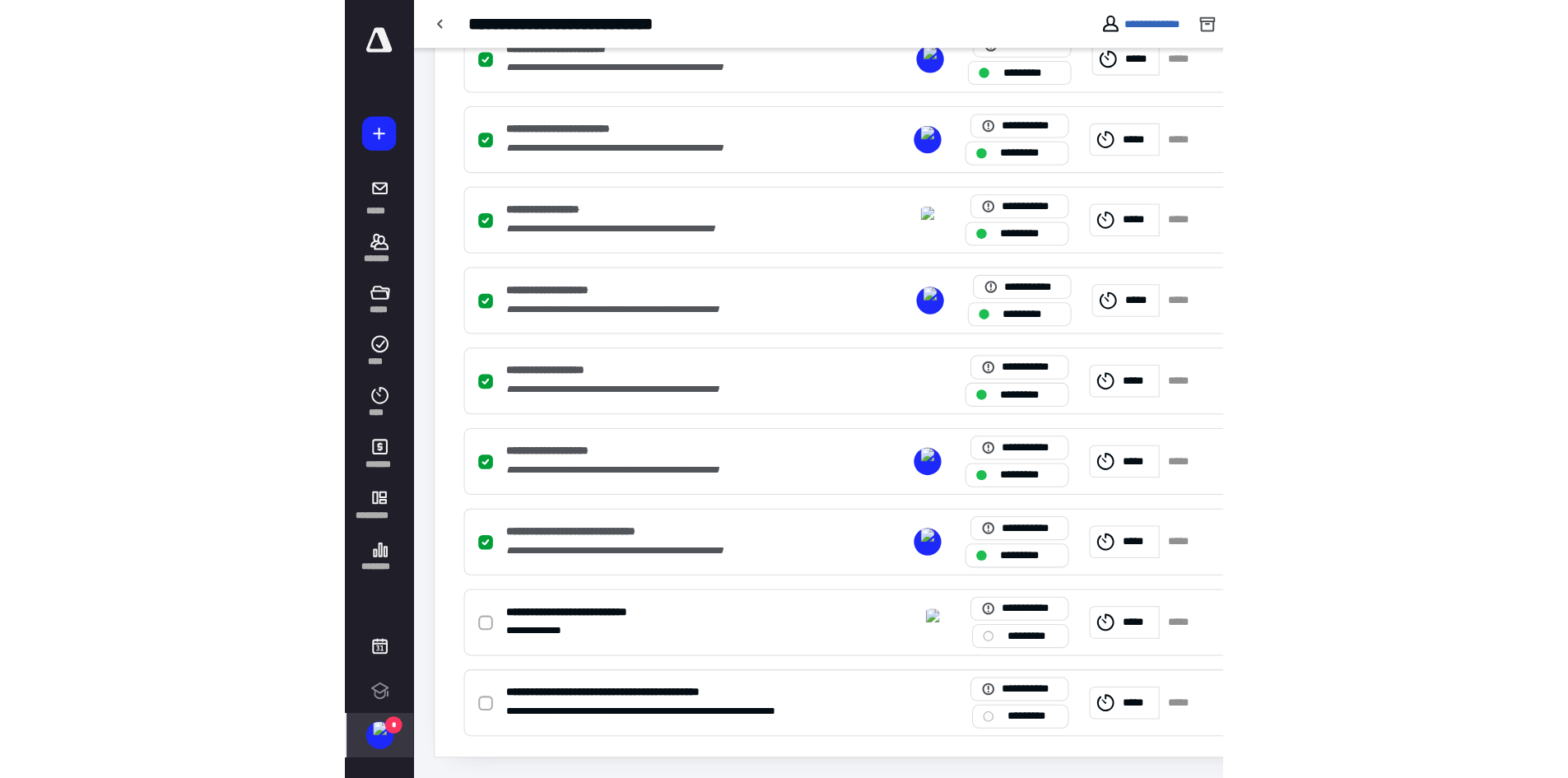 scroll, scrollTop: 576, scrollLeft: 0, axis: vertical 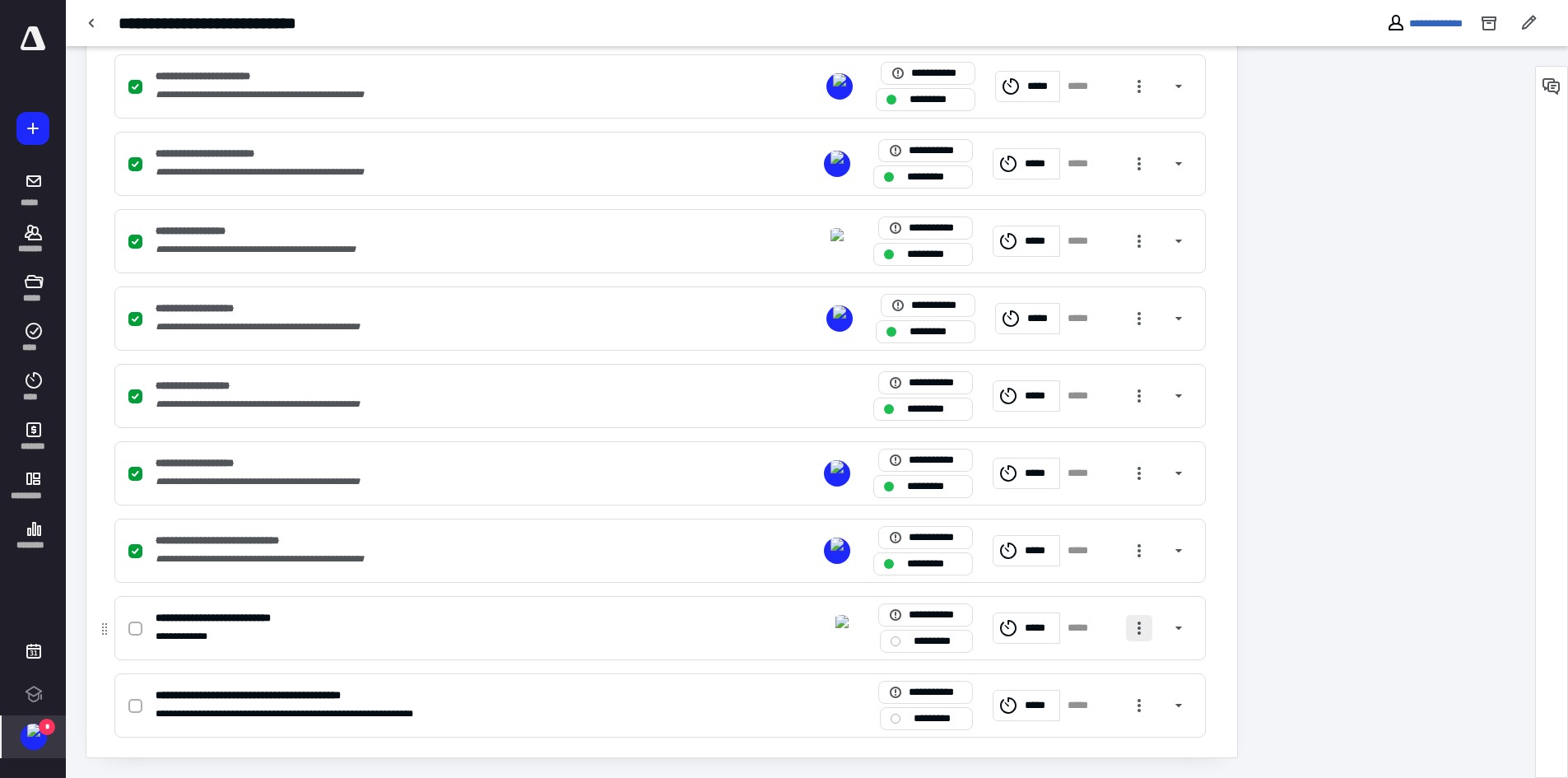 click at bounding box center (1139, 628) 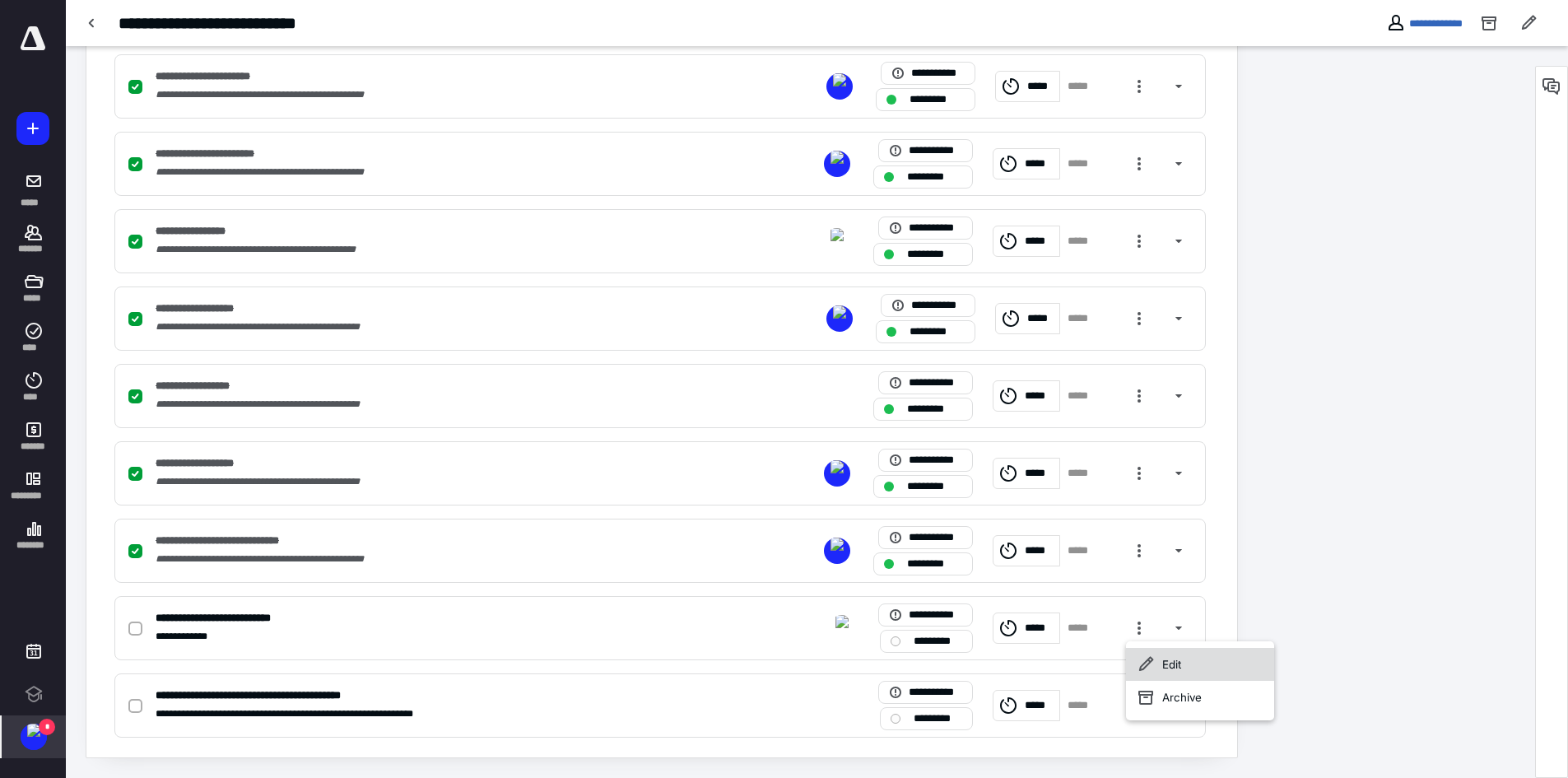 click on "Edit" at bounding box center (1200, 664) 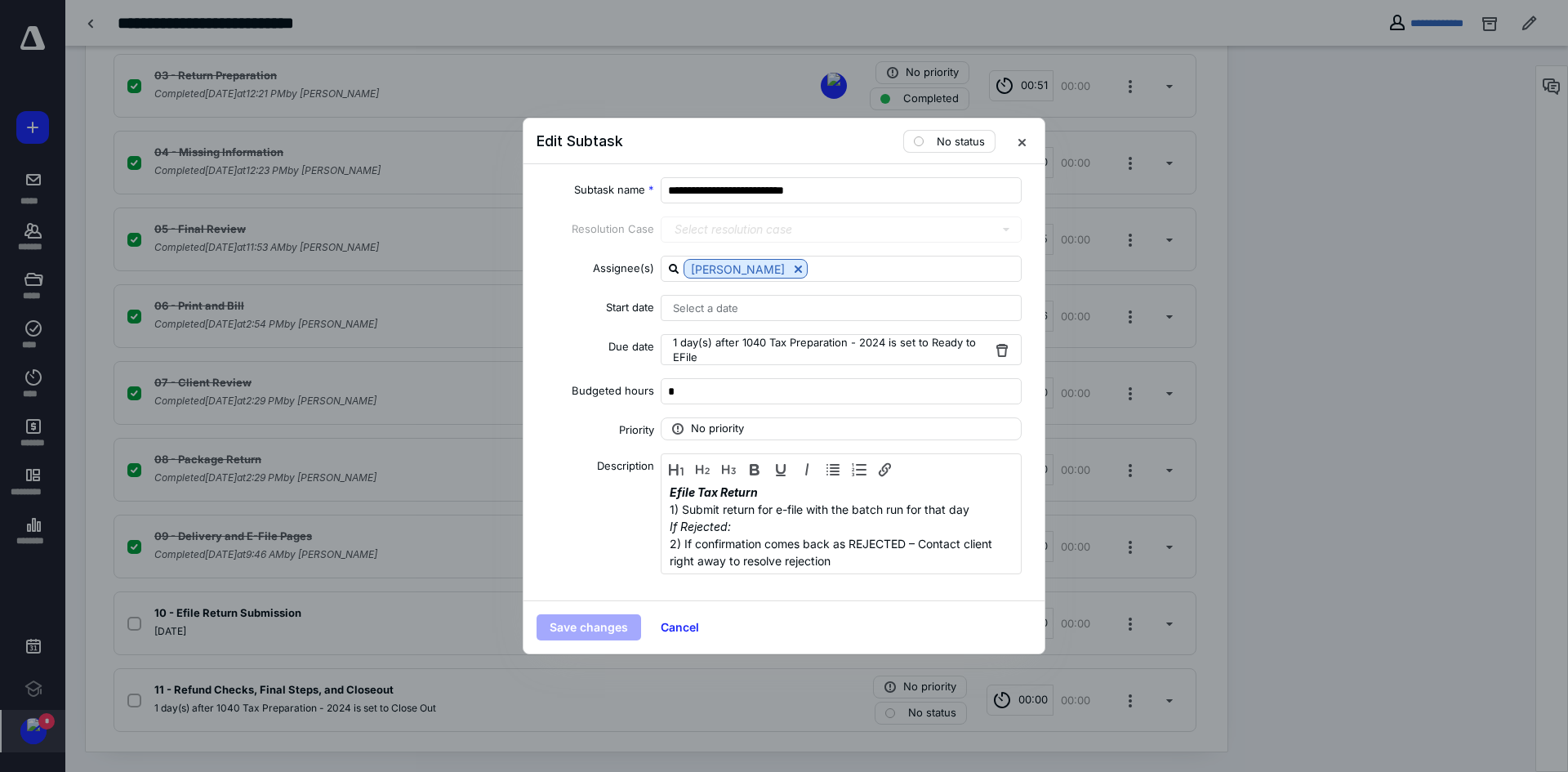 click on "No status" at bounding box center [949, 141] 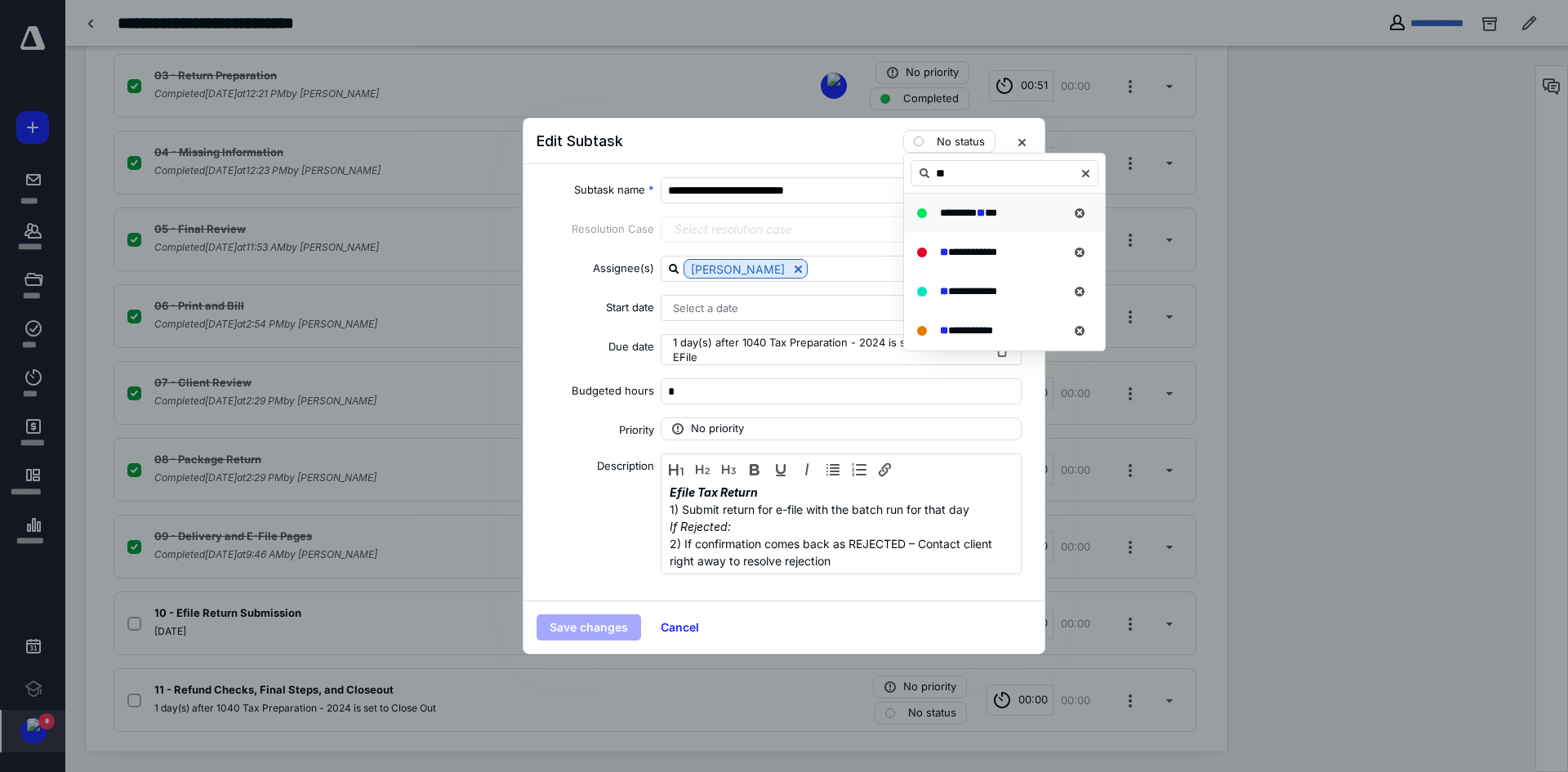 type on "**" 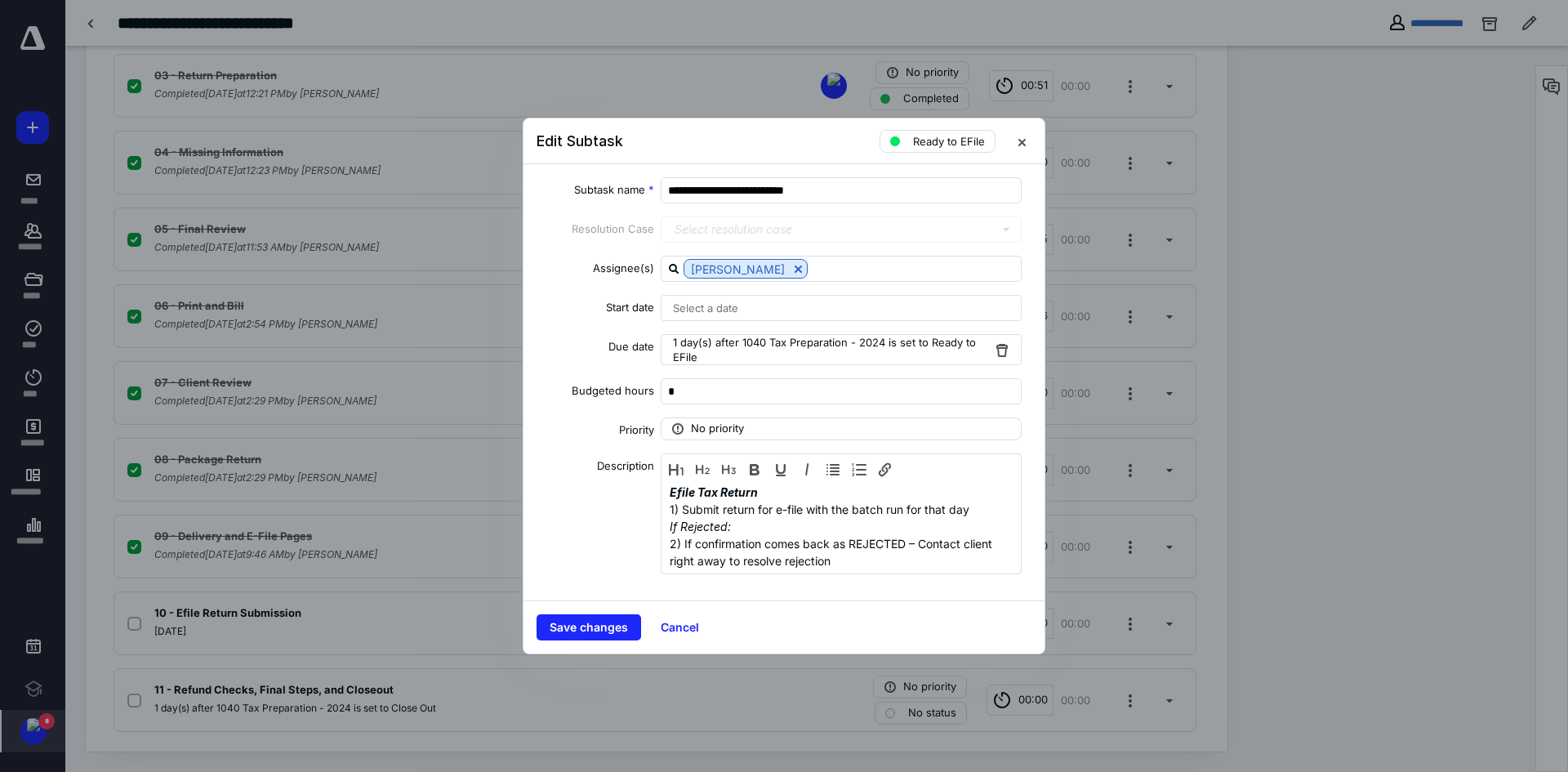 click on "Select a date" at bounding box center [706, 308] 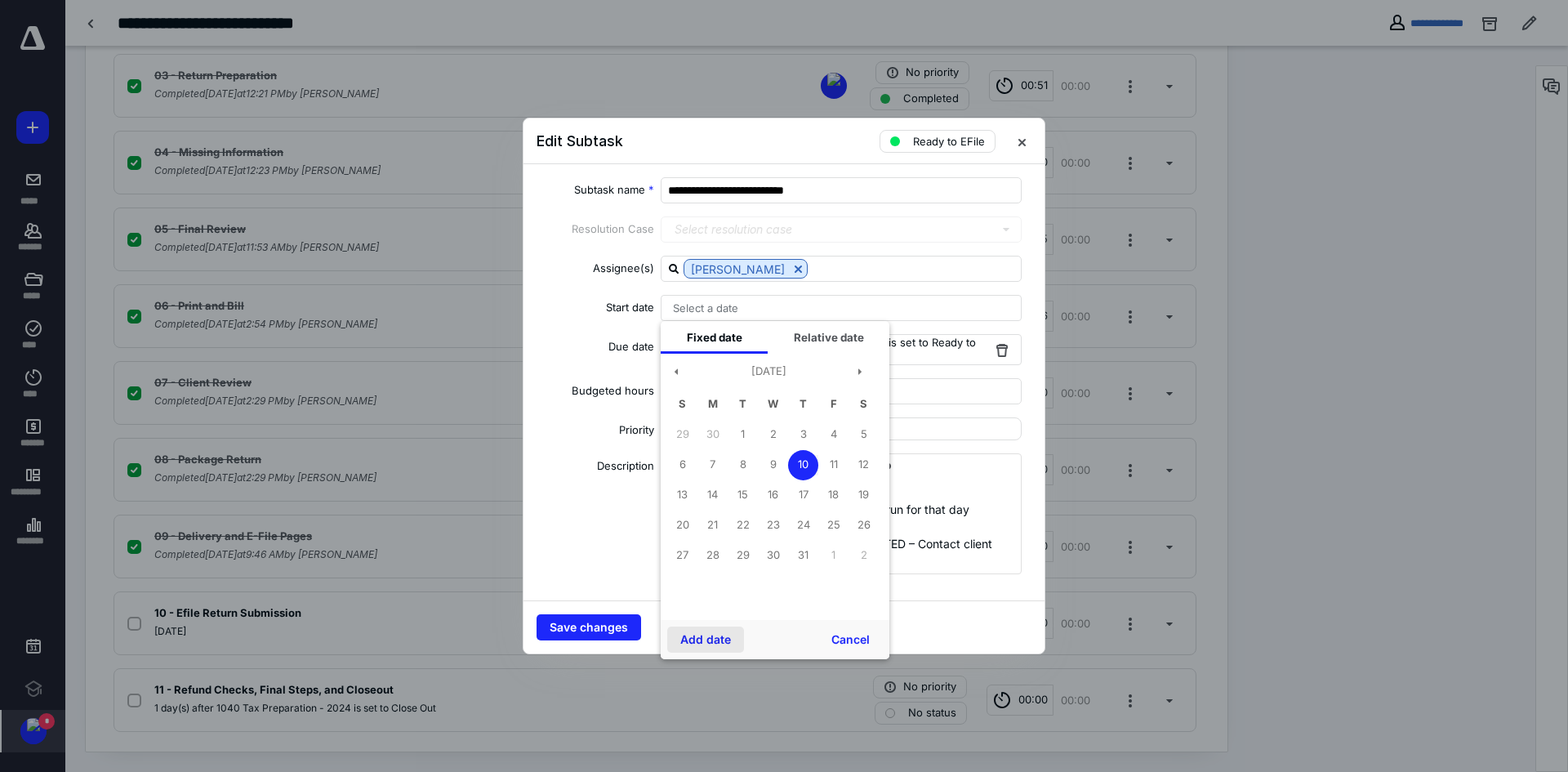 click on "Add date" at bounding box center (706, 640) 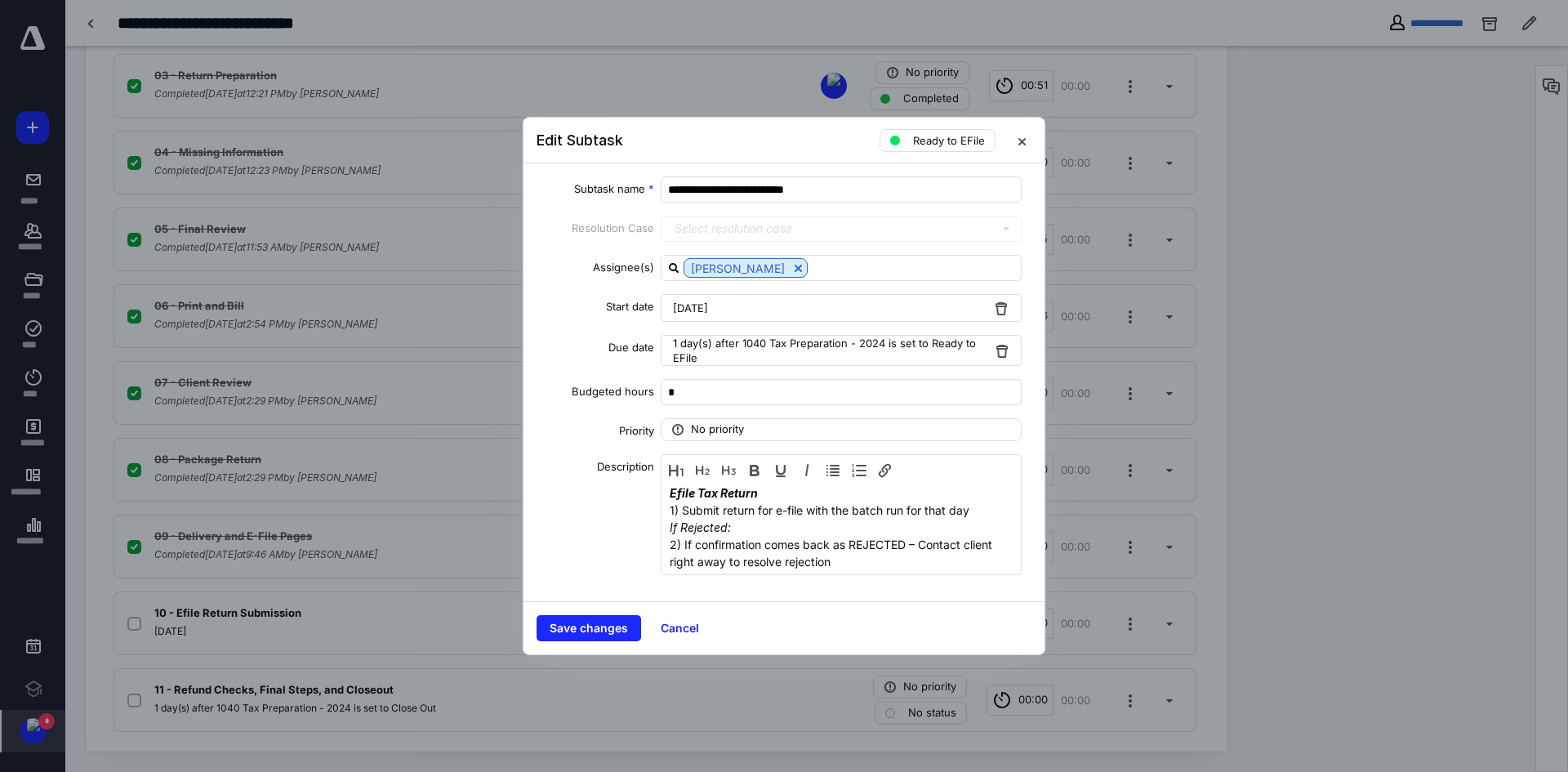 click on "Save changes" at bounding box center (589, 628) 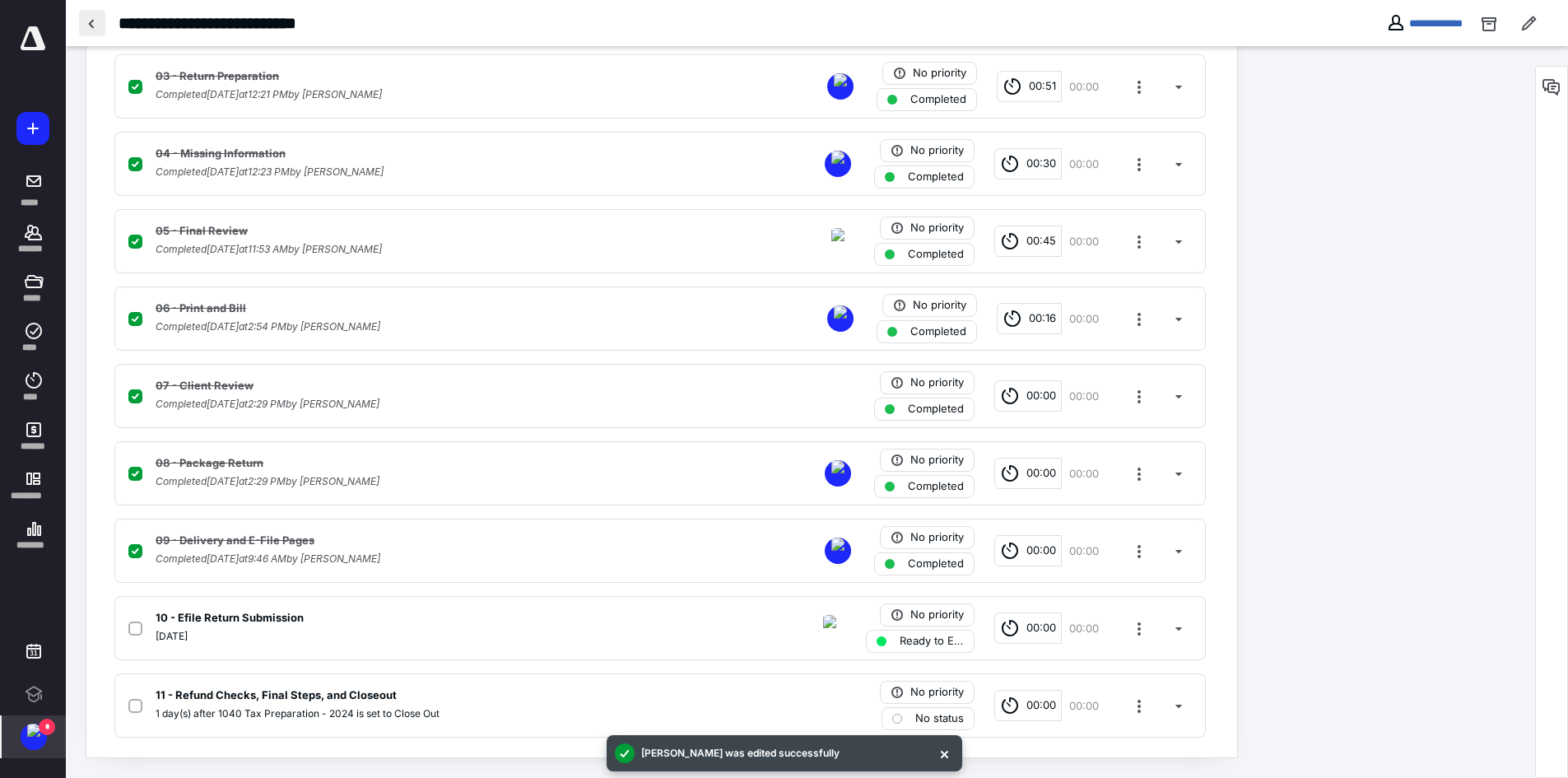 click at bounding box center [92, 23] 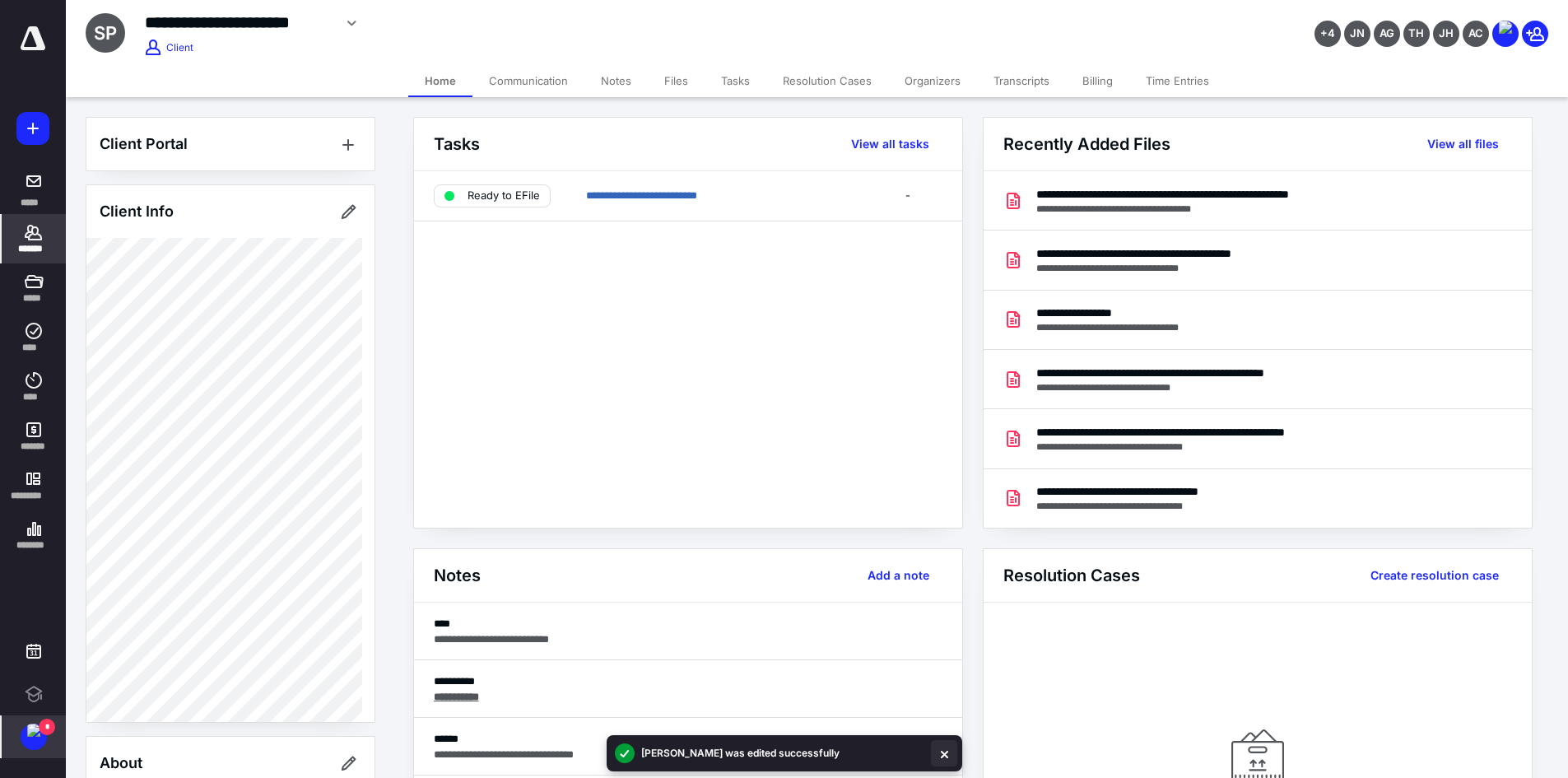 click at bounding box center [944, 753] 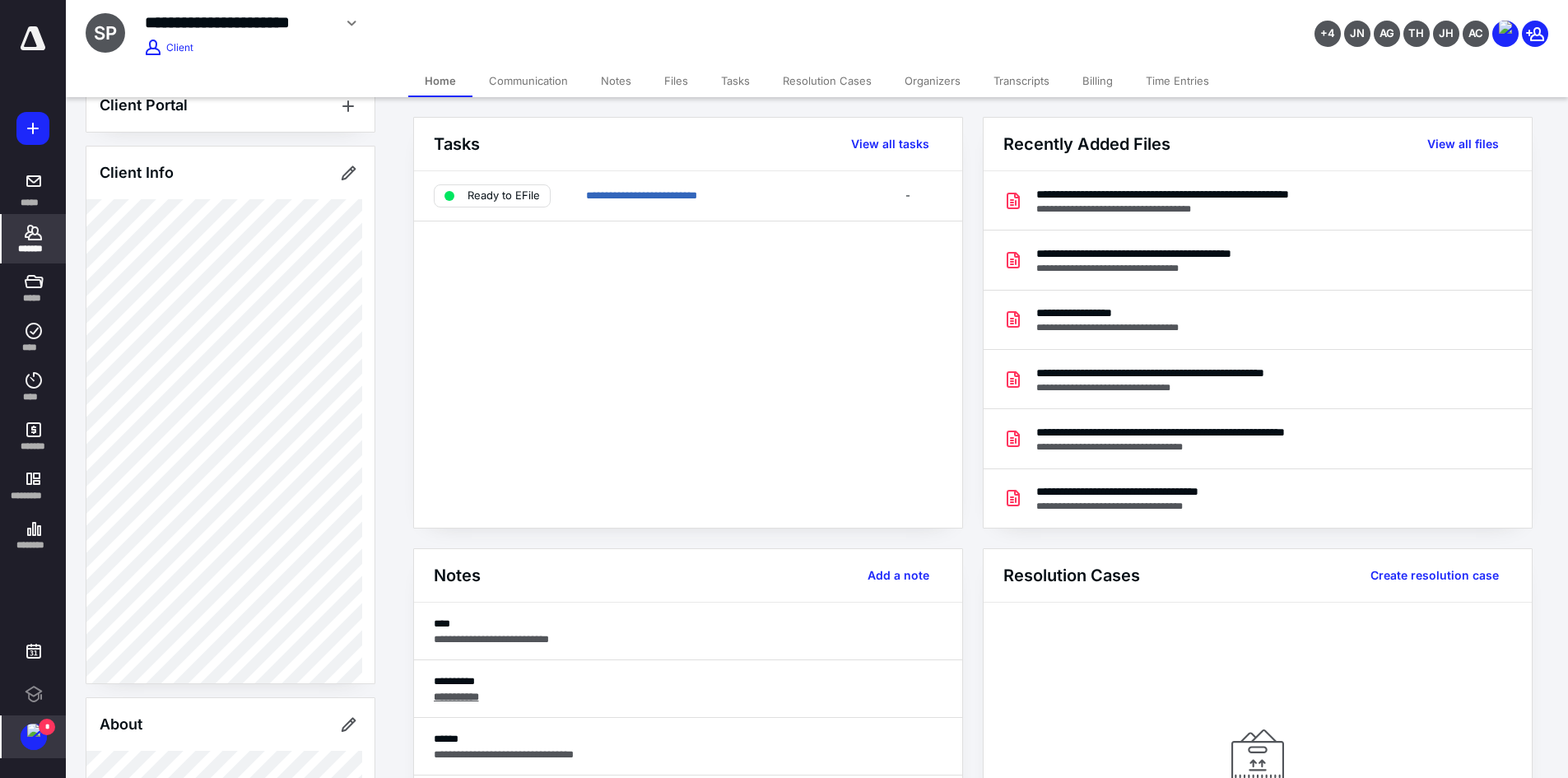 scroll, scrollTop: 0, scrollLeft: 0, axis: both 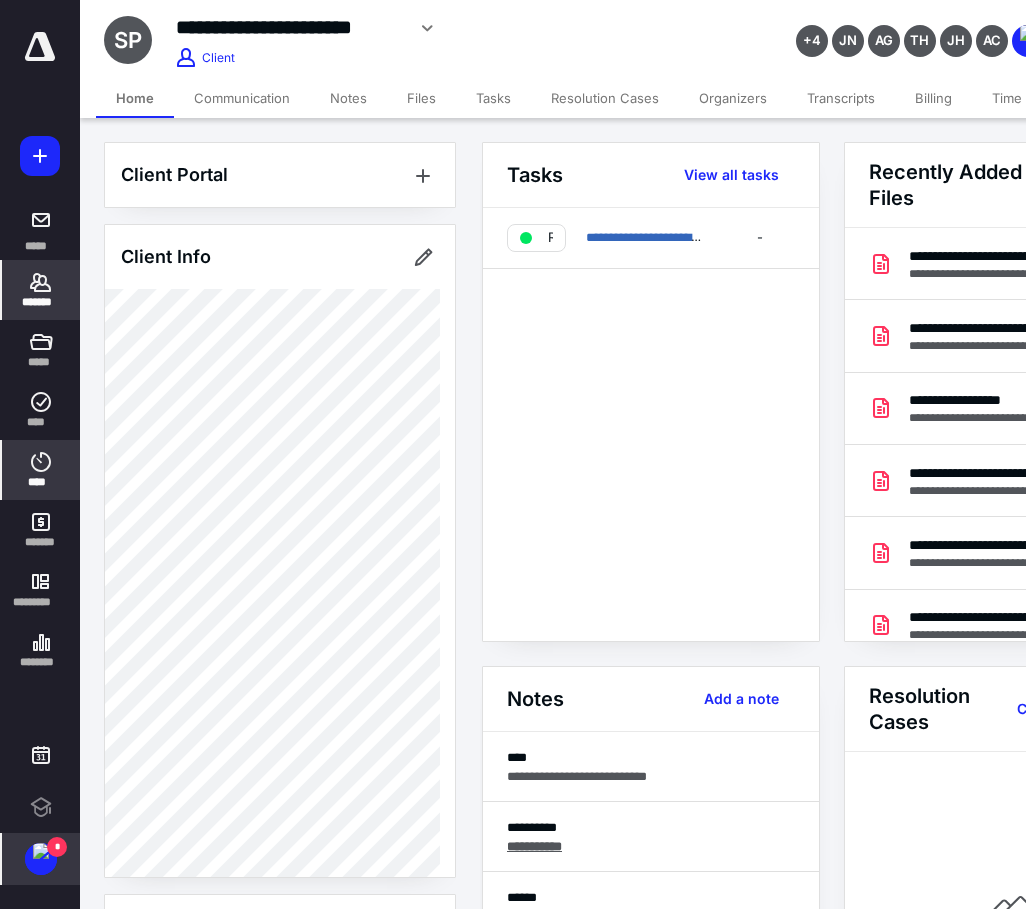 click 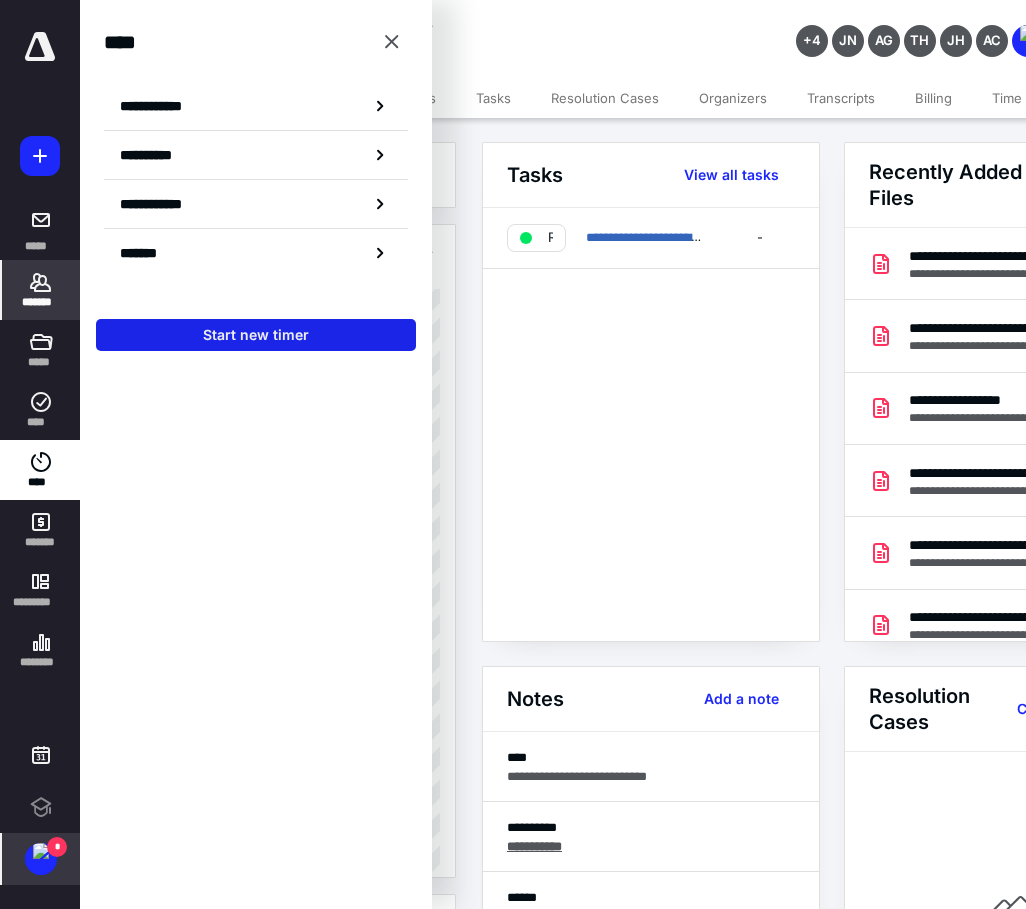 click on "Start new timer" at bounding box center (256, 335) 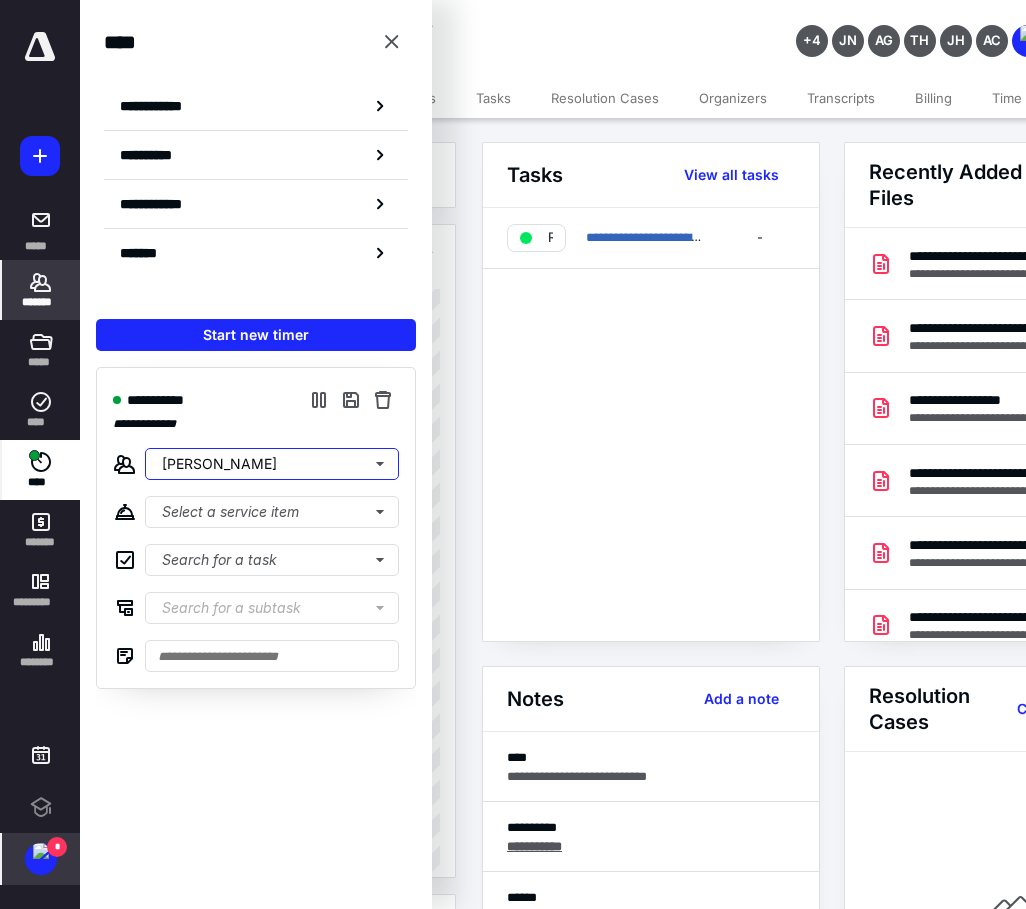 drag, startPoint x: 276, startPoint y: 458, endPoint x: 66, endPoint y: 464, distance: 210.0857 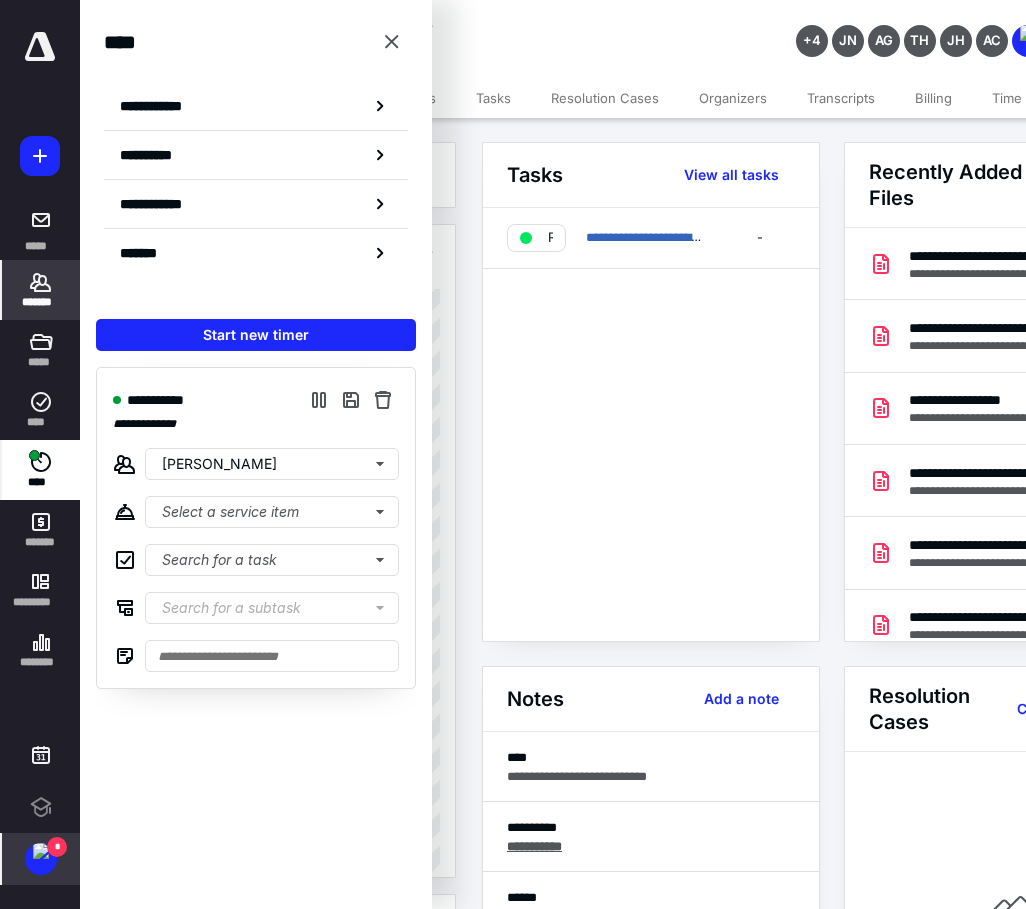 click on "**********" at bounding box center (513, 1650) 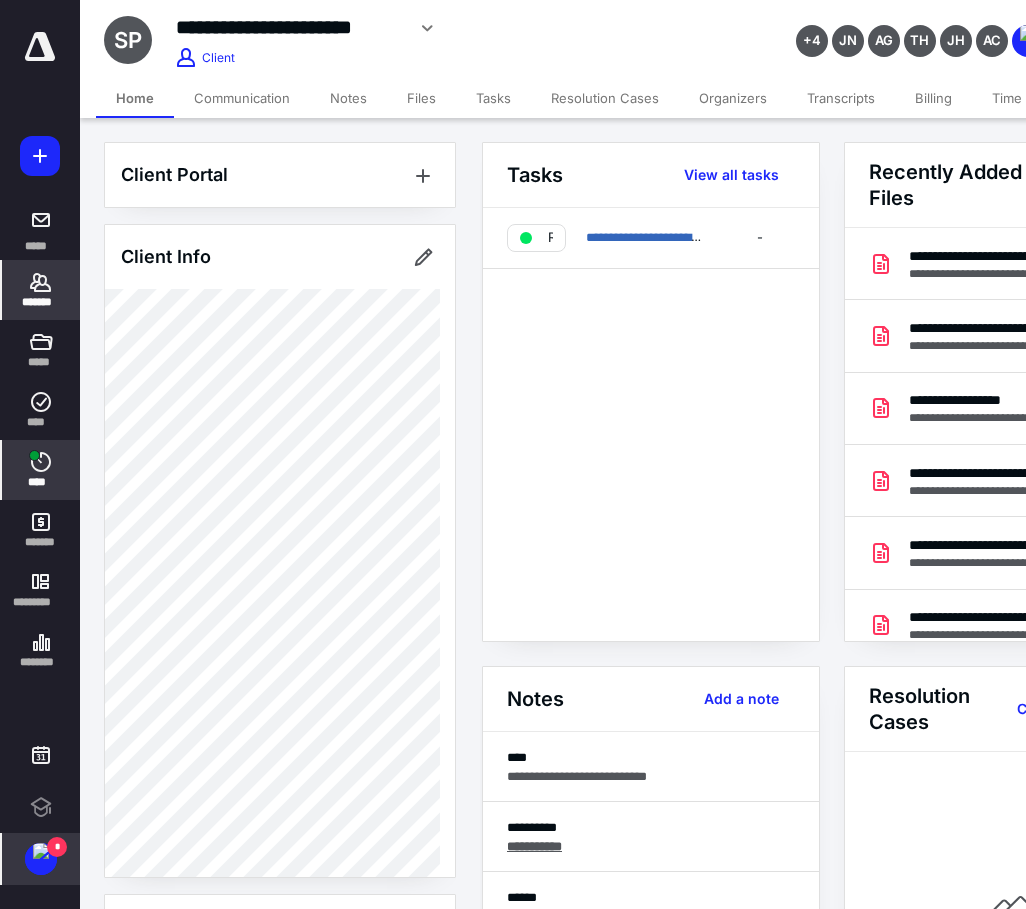 click 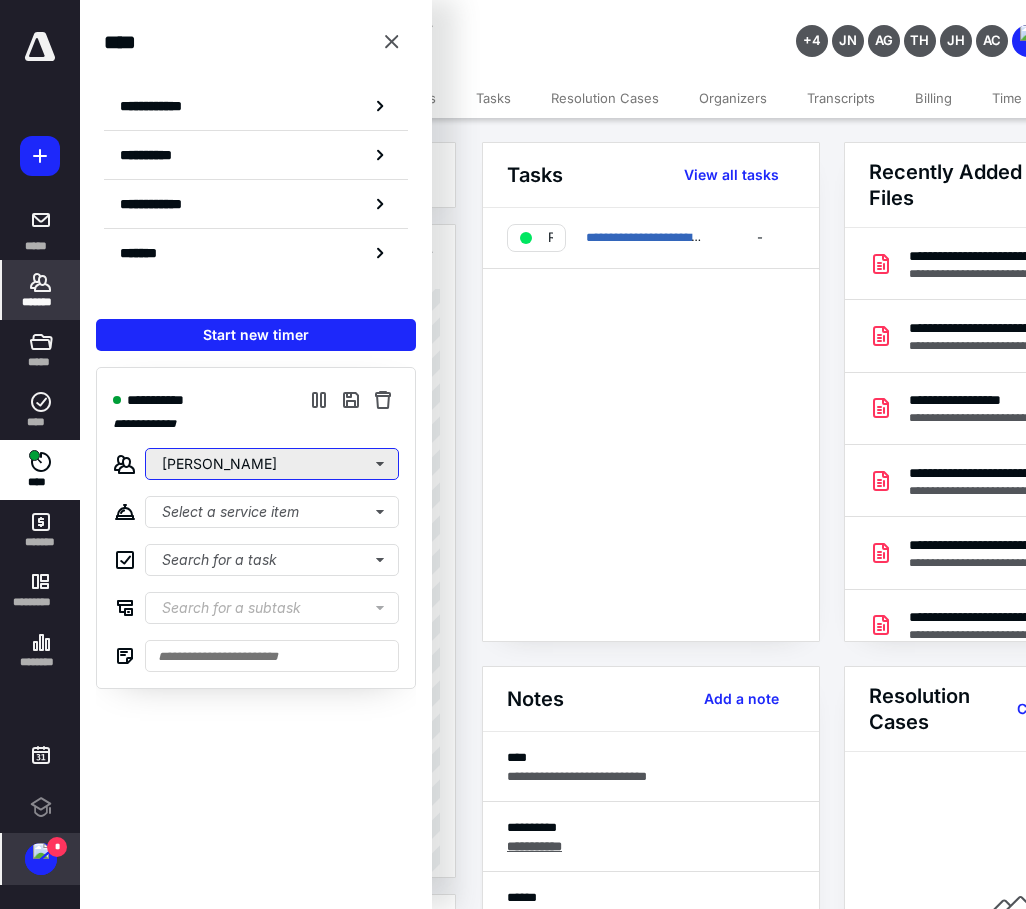 click on "Sandra Perdue" at bounding box center (272, 464) 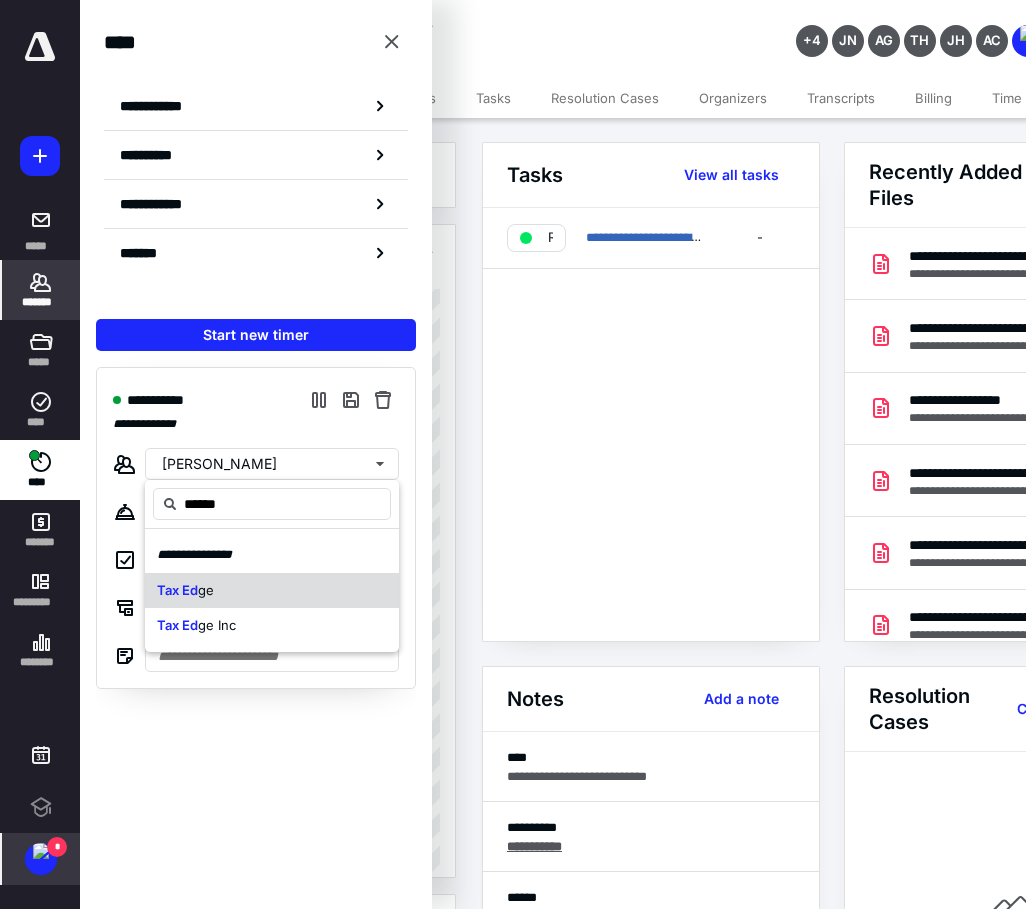 click on "Tax Ed" at bounding box center [177, 590] 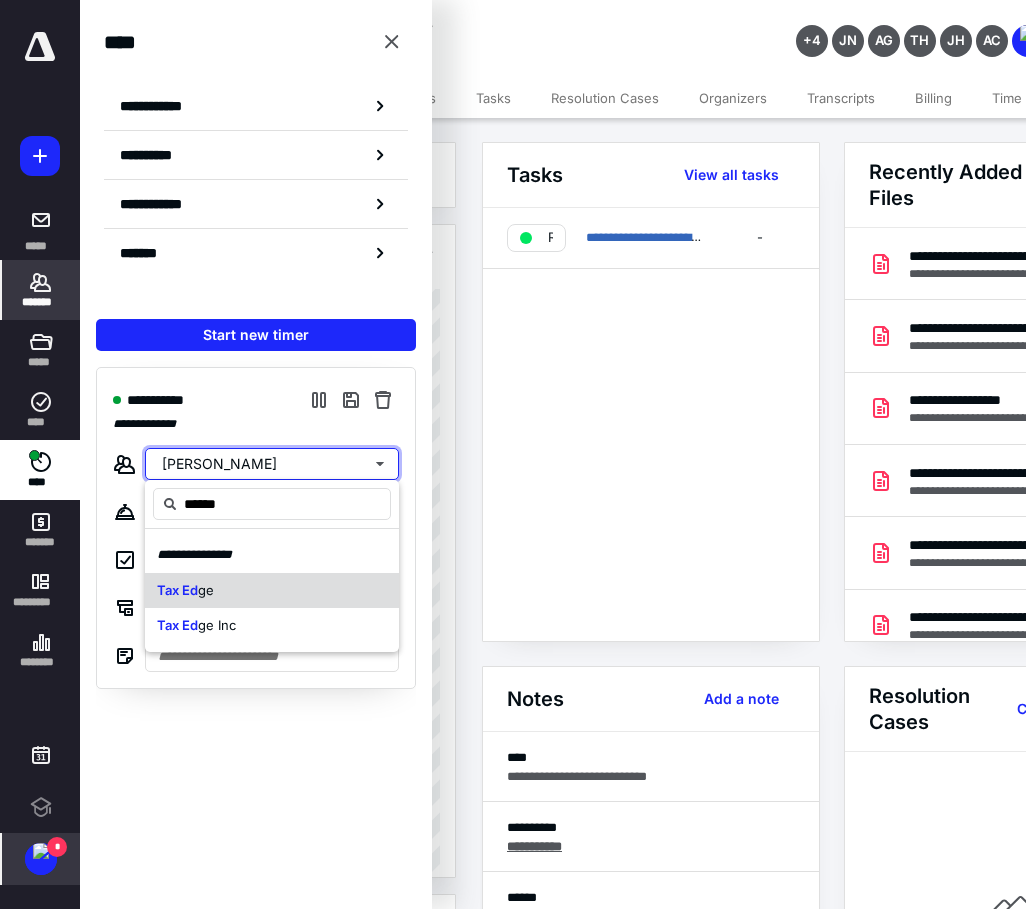 type 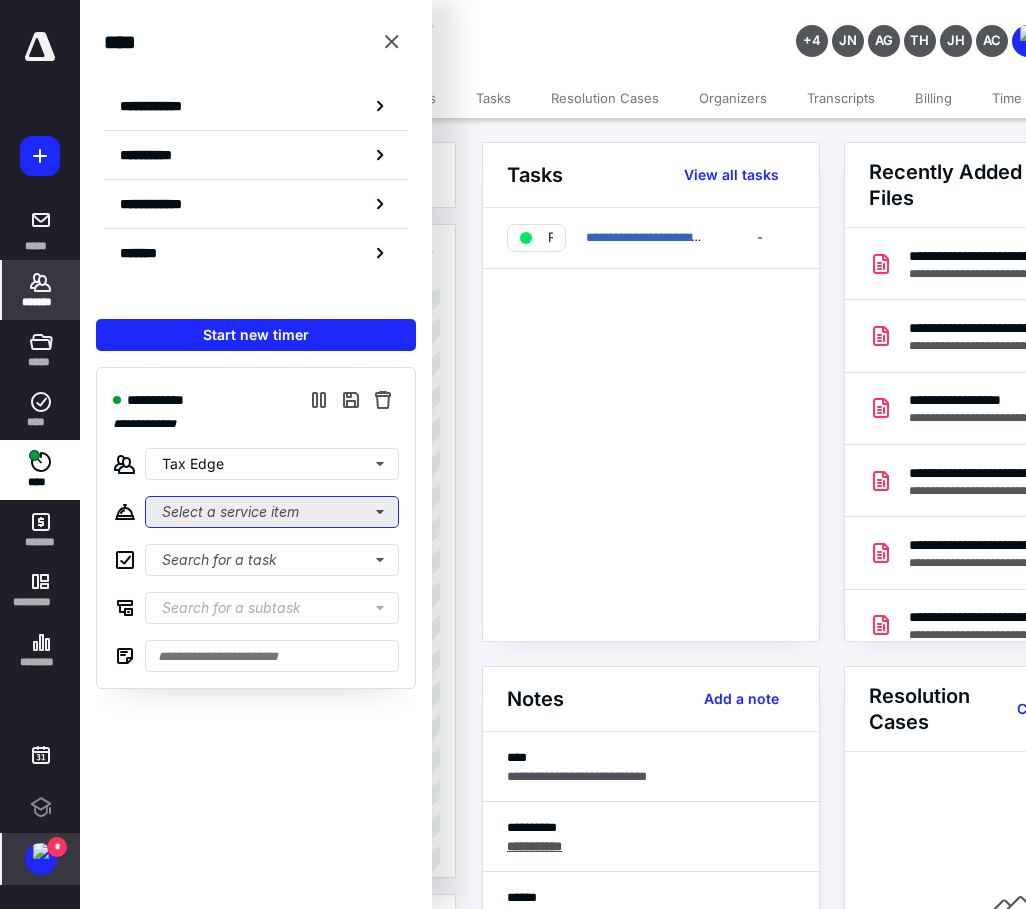 click on "Select a service item" at bounding box center (272, 512) 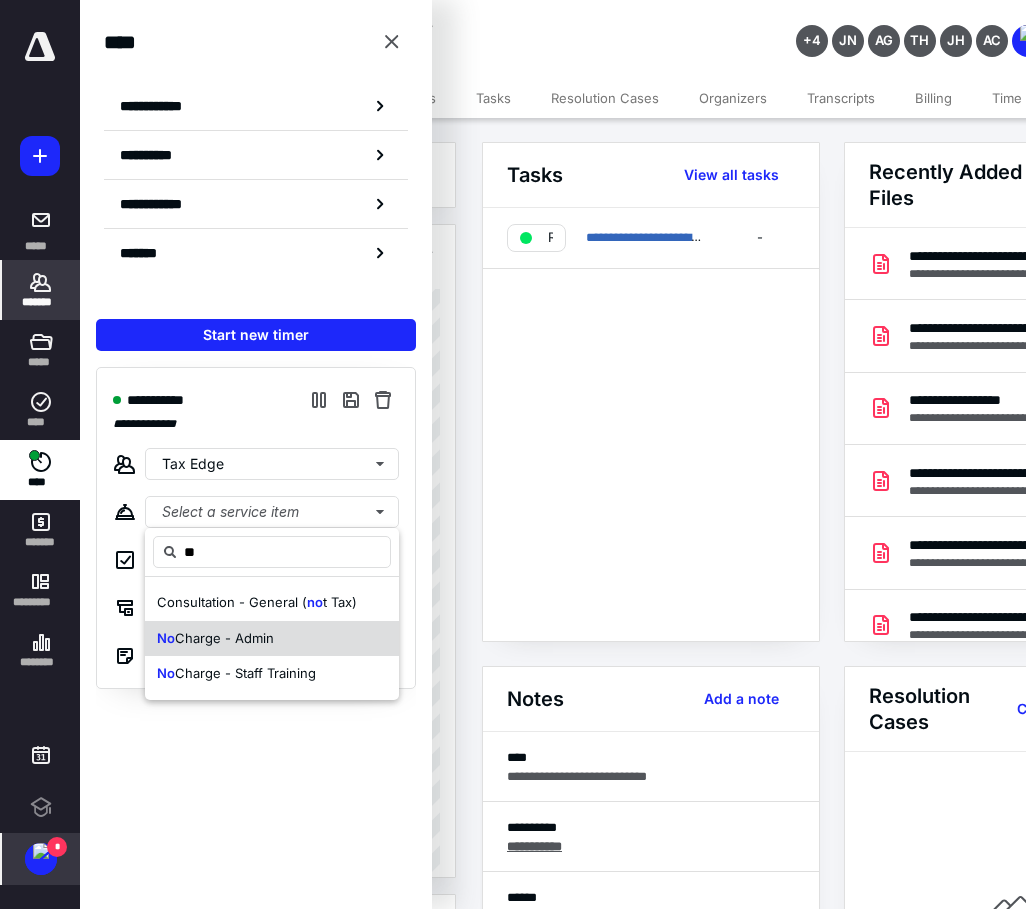 click on "Charge - Admin" at bounding box center (224, 638) 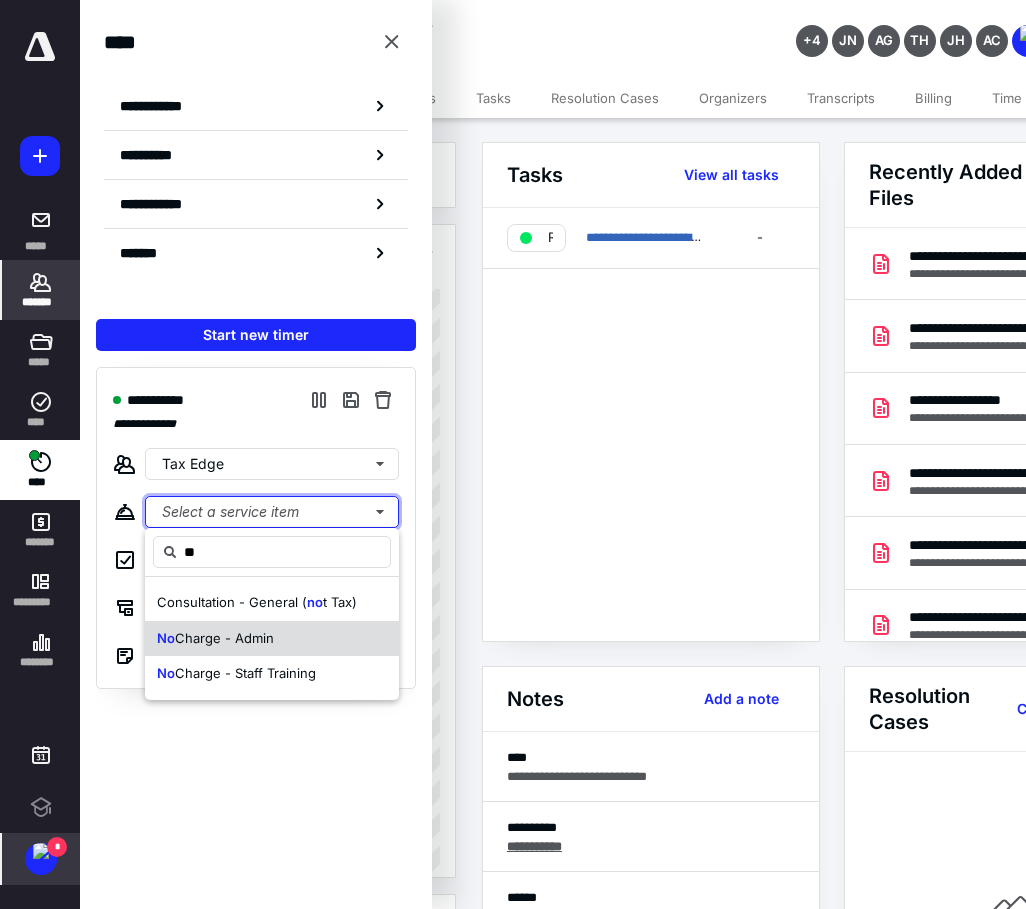 type 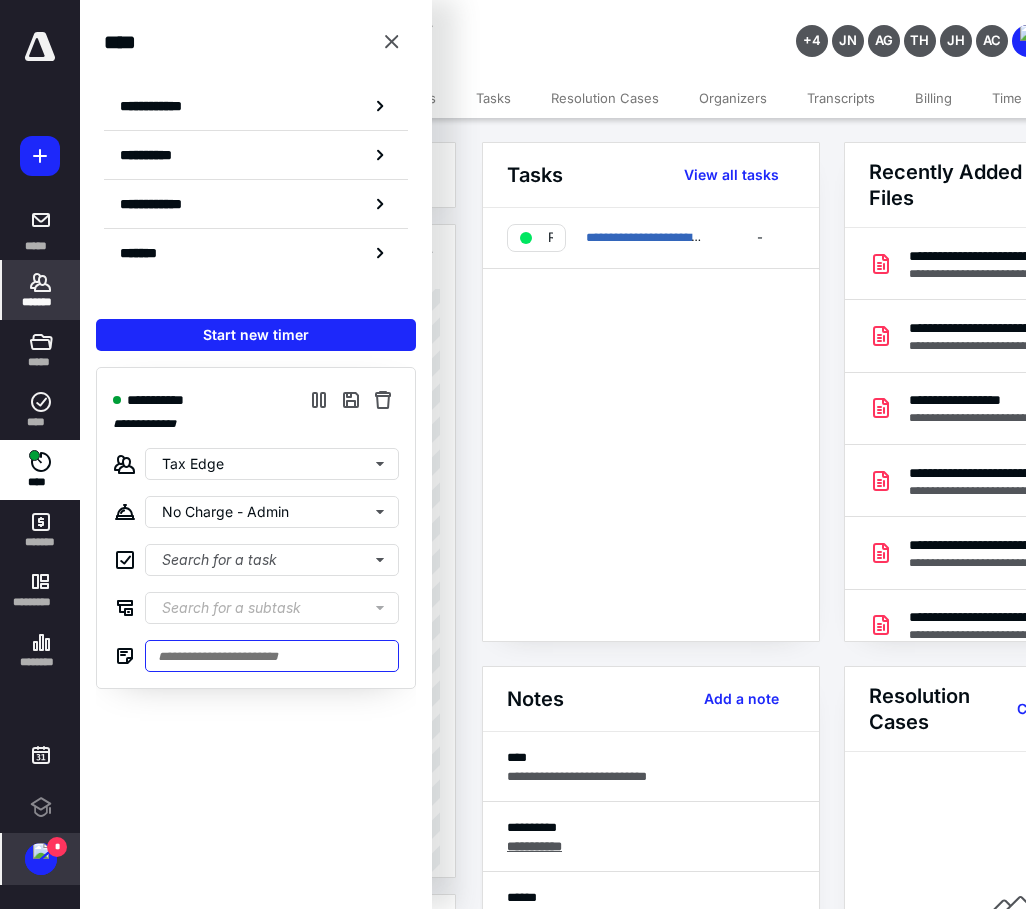 click at bounding box center [272, 656] 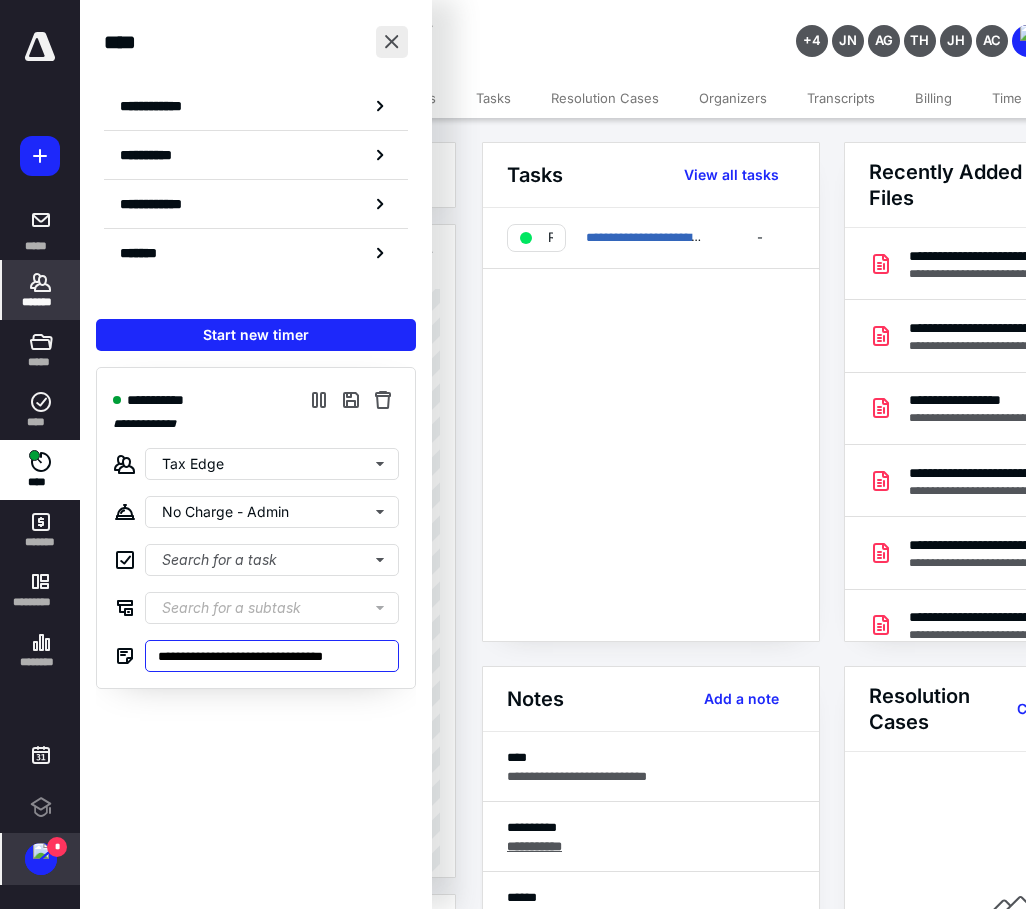 type on "**********" 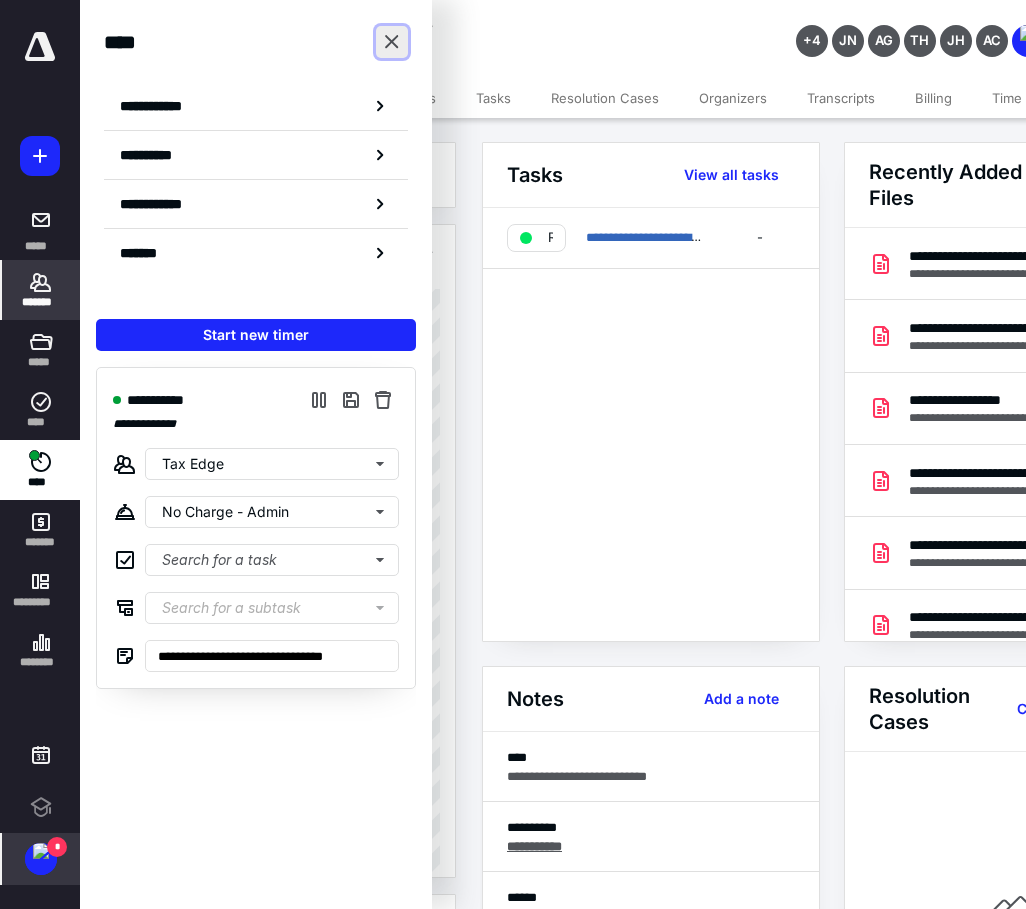 click at bounding box center [392, 42] 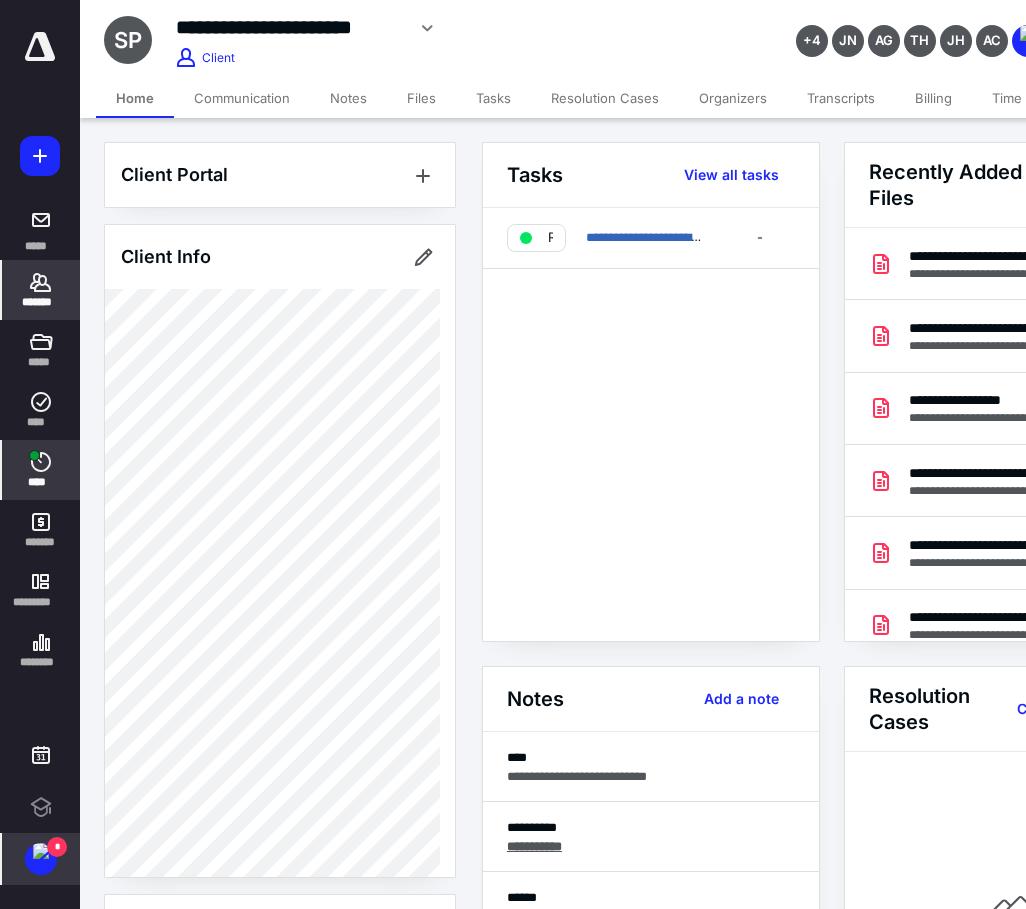 click on "****" at bounding box center (41, 482) 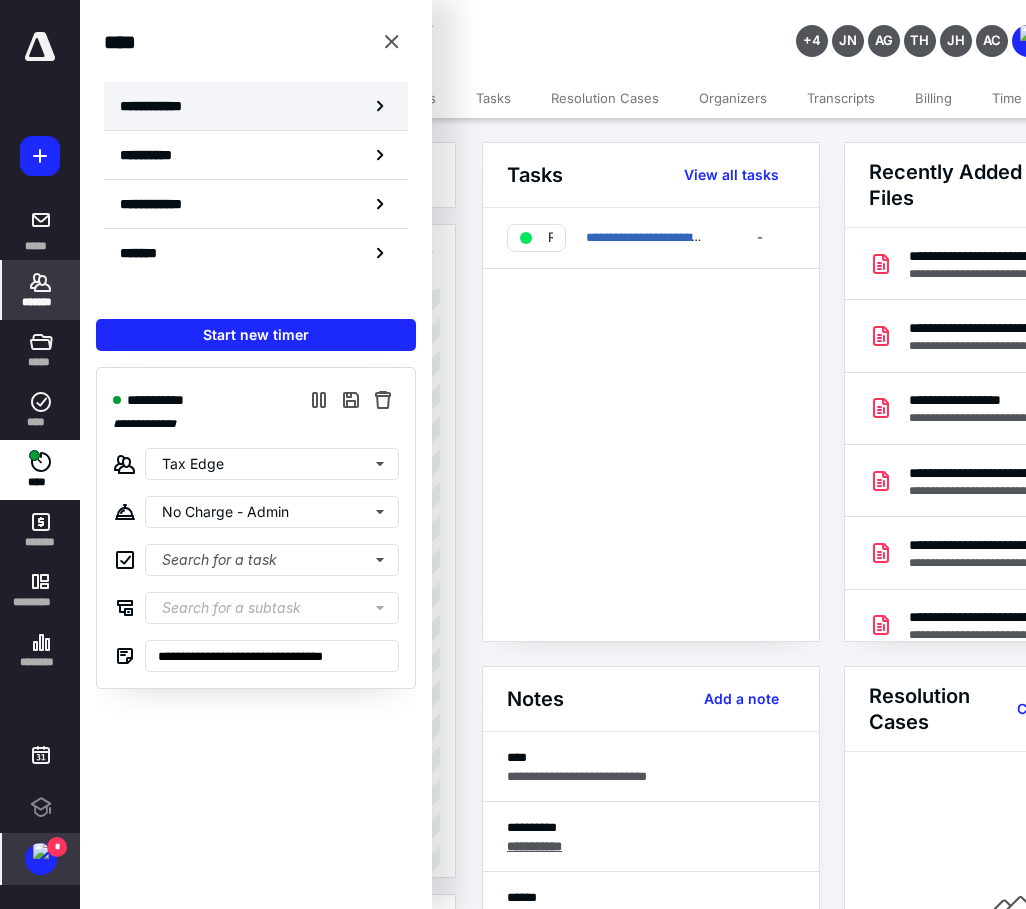 click on "**********" at bounding box center [162, 106] 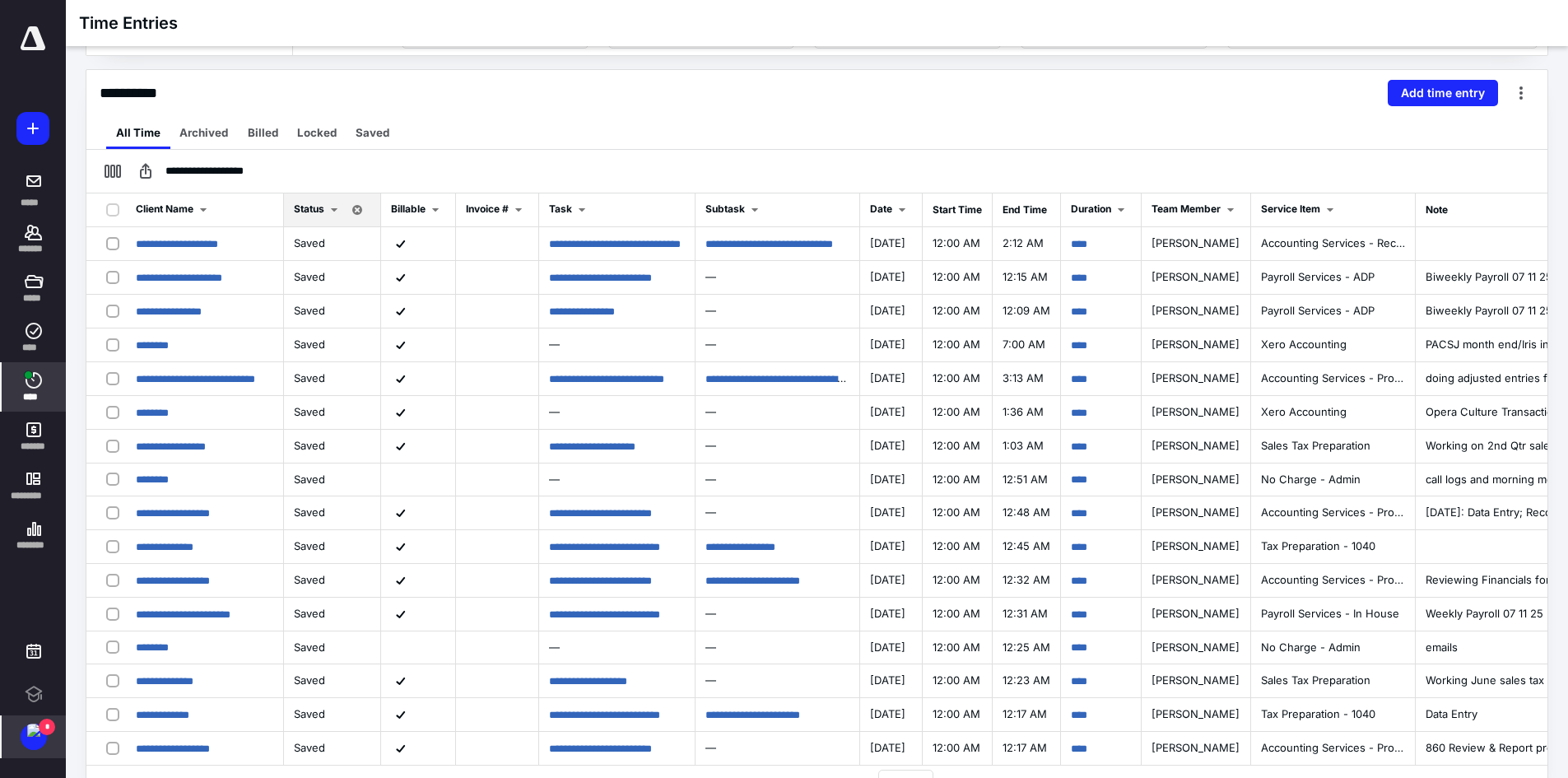 scroll, scrollTop: 258, scrollLeft: 0, axis: vertical 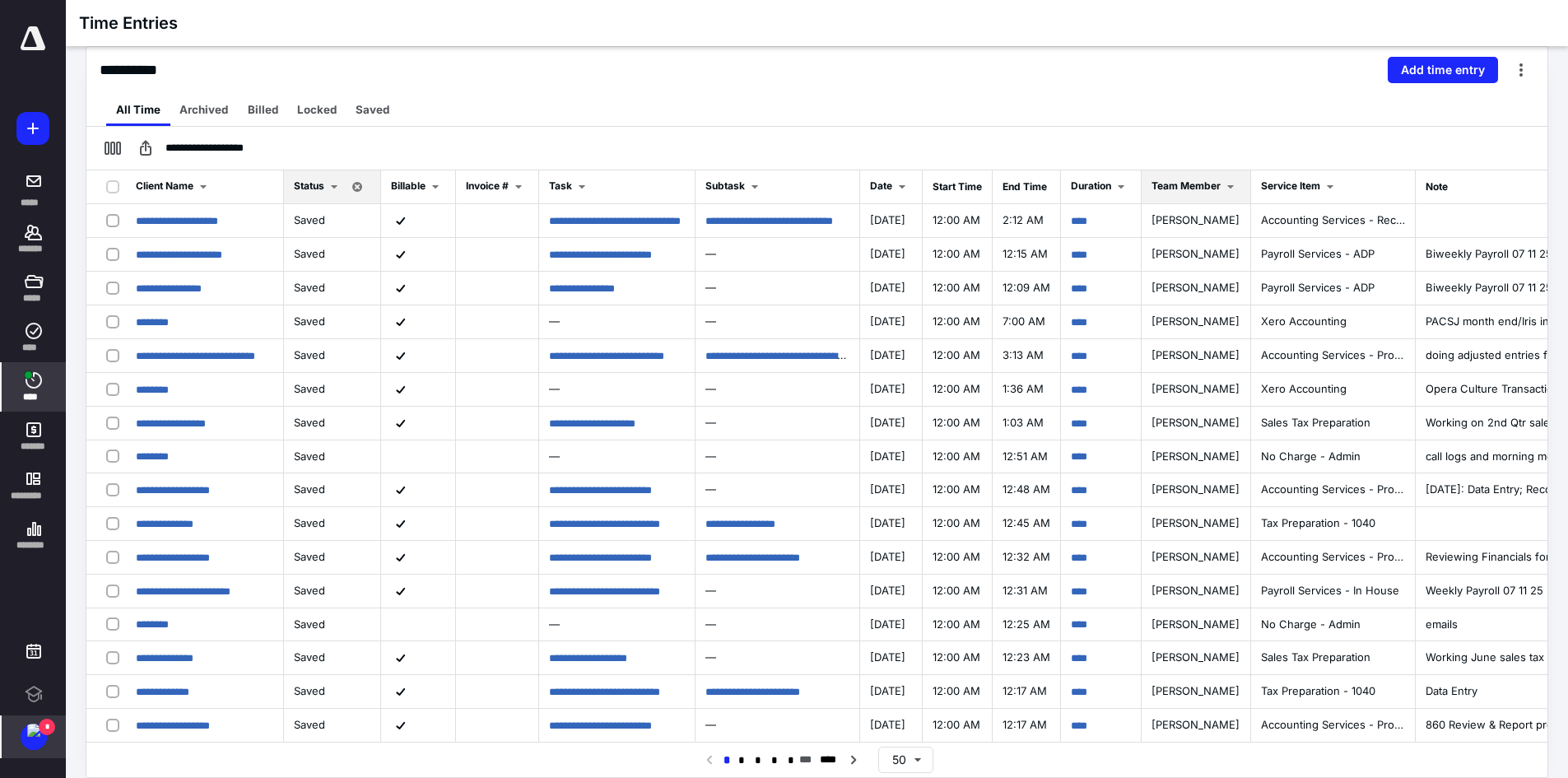 click on "Team Member" at bounding box center [1196, 187] 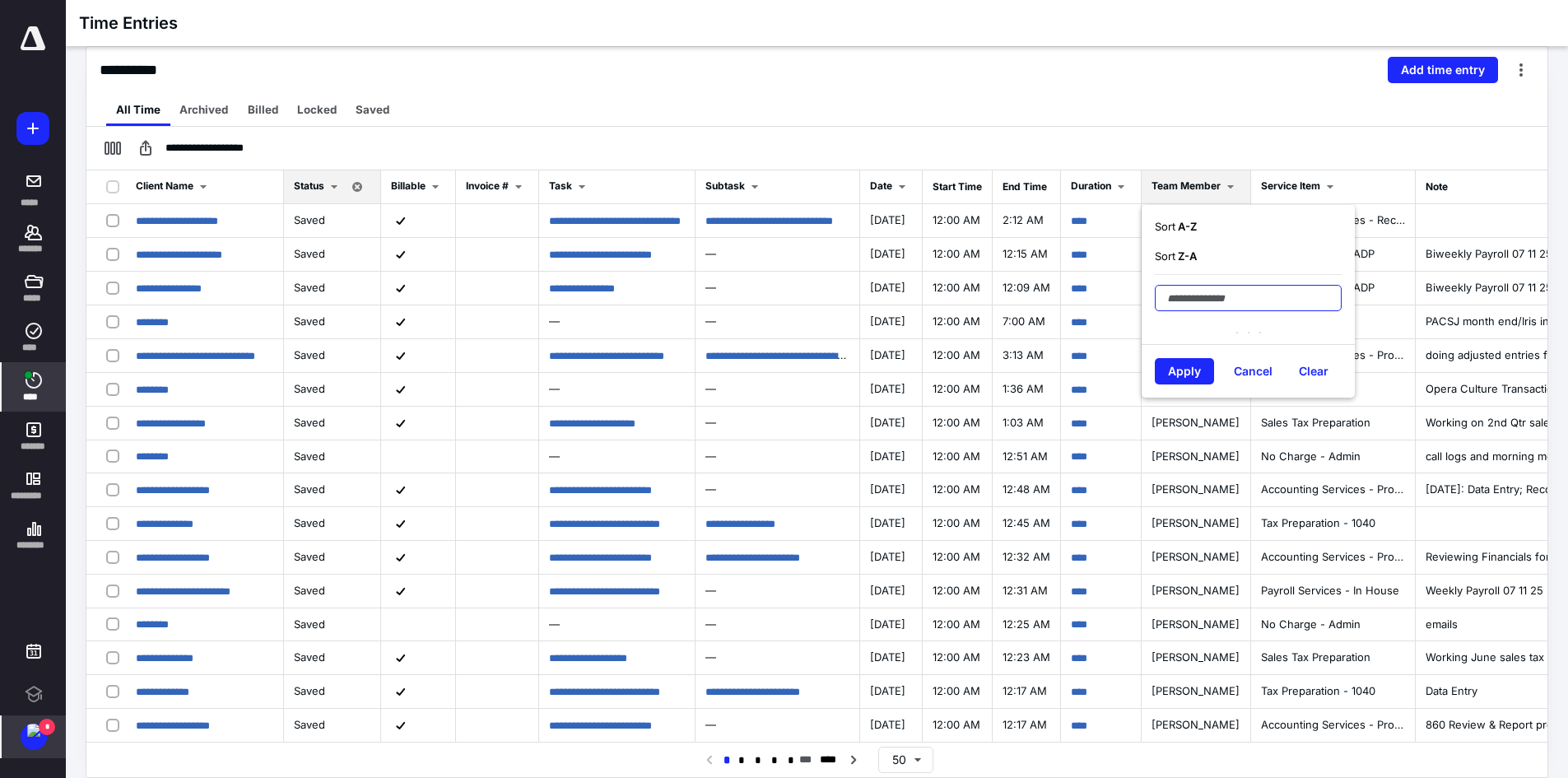 click at bounding box center (1248, 298) 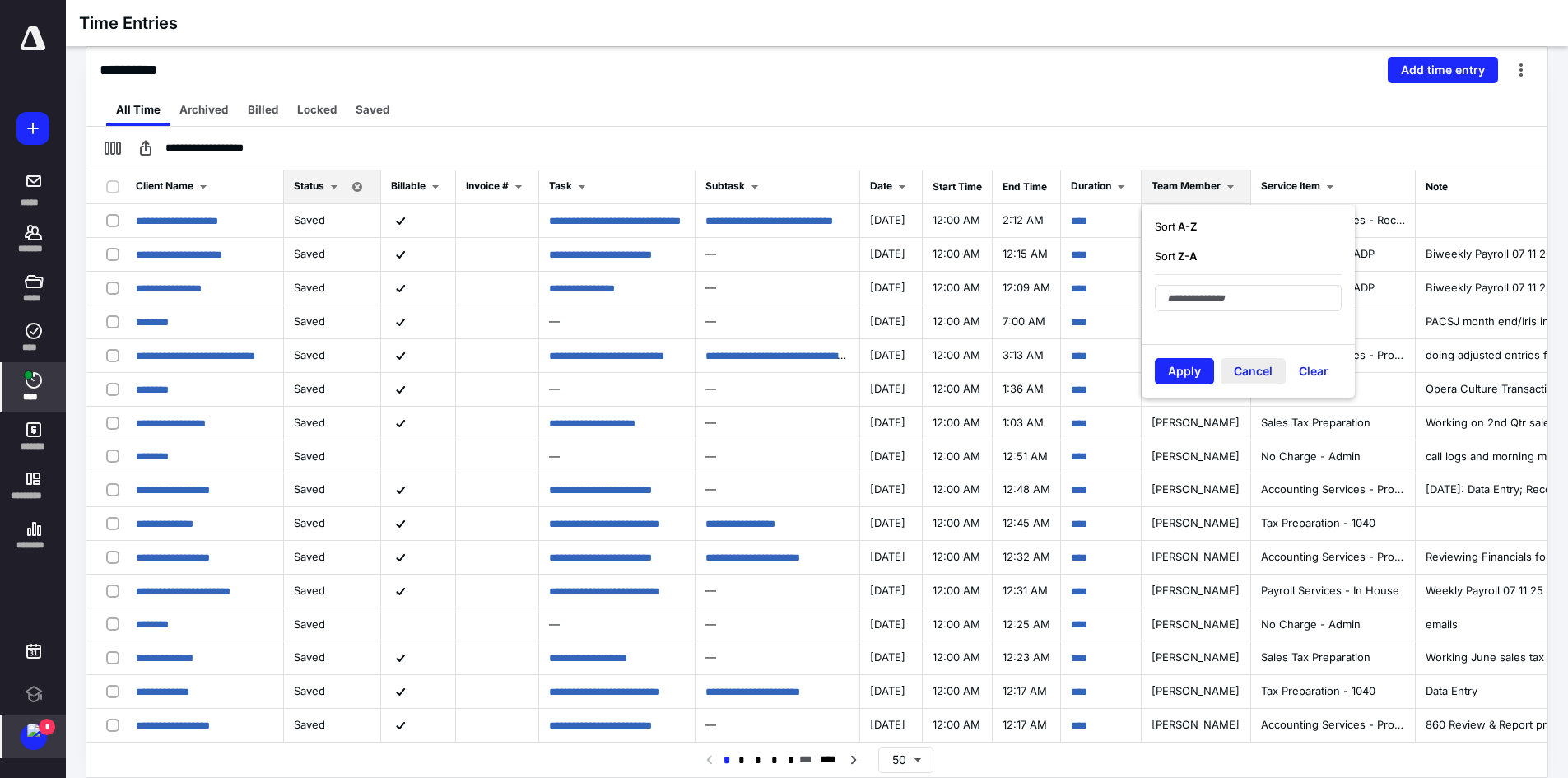 click on "Cancel" at bounding box center (1253, 371) 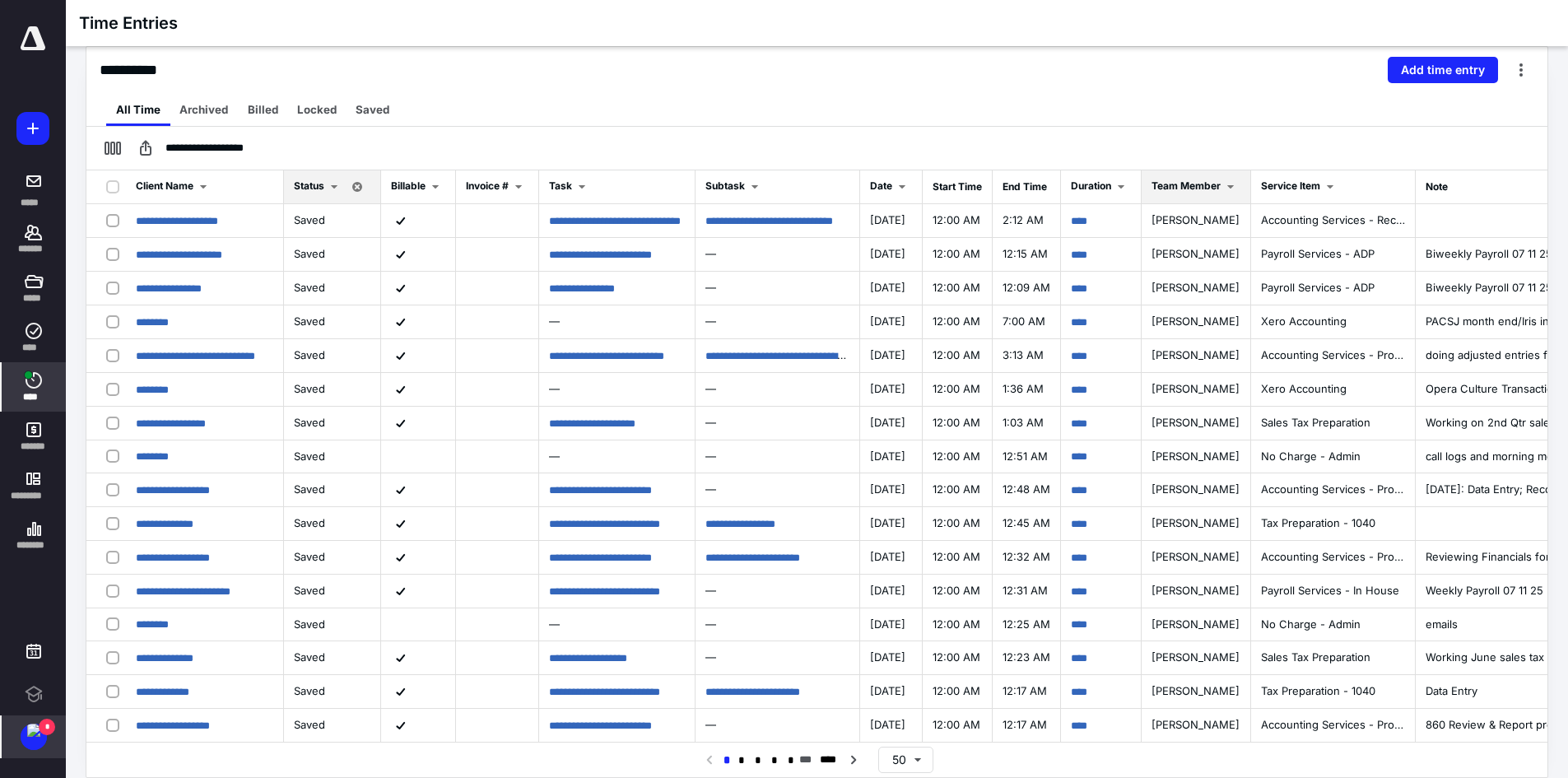 click on "Team Member" at bounding box center (1186, 185) 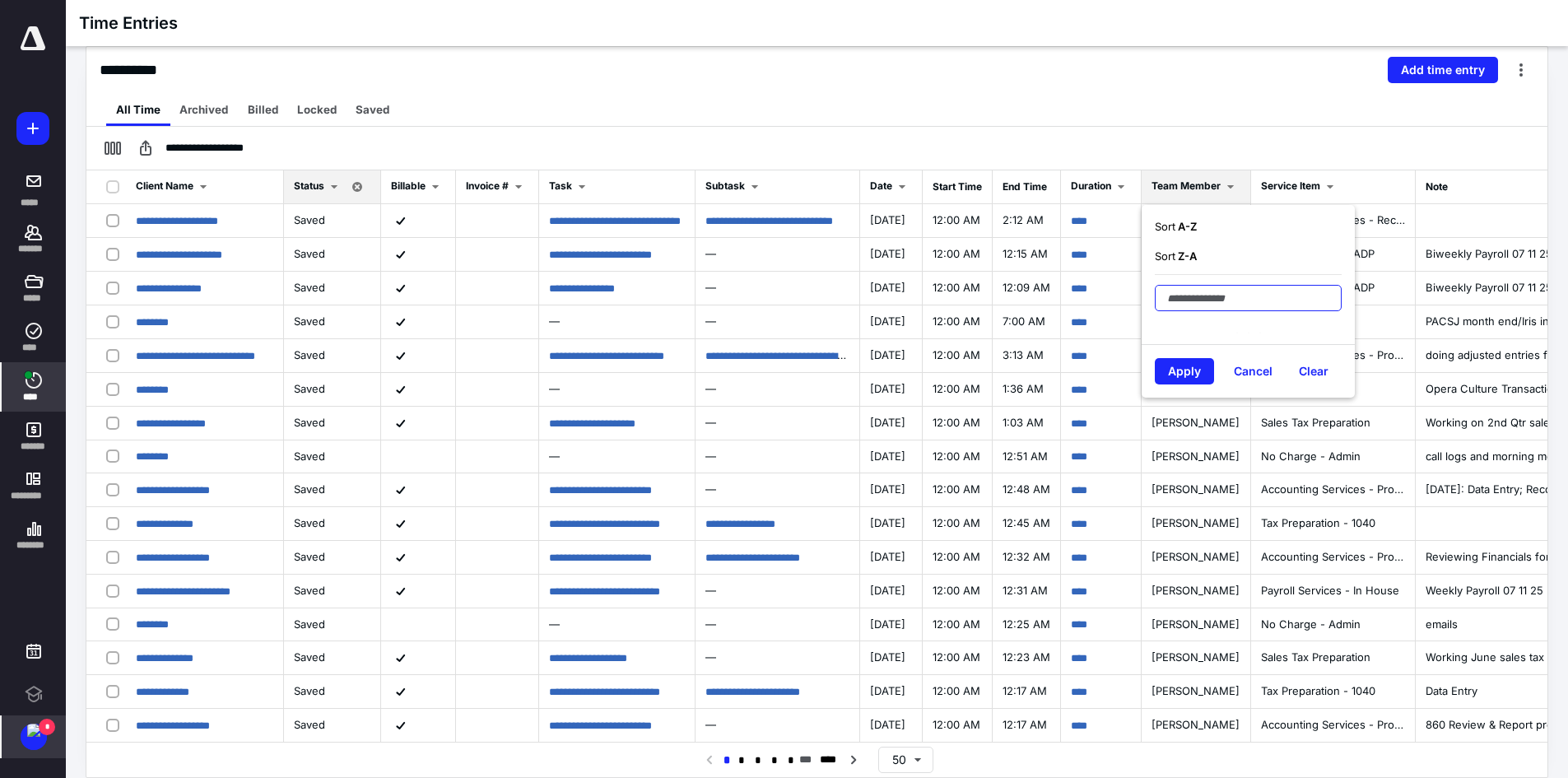 click at bounding box center [1248, 298] 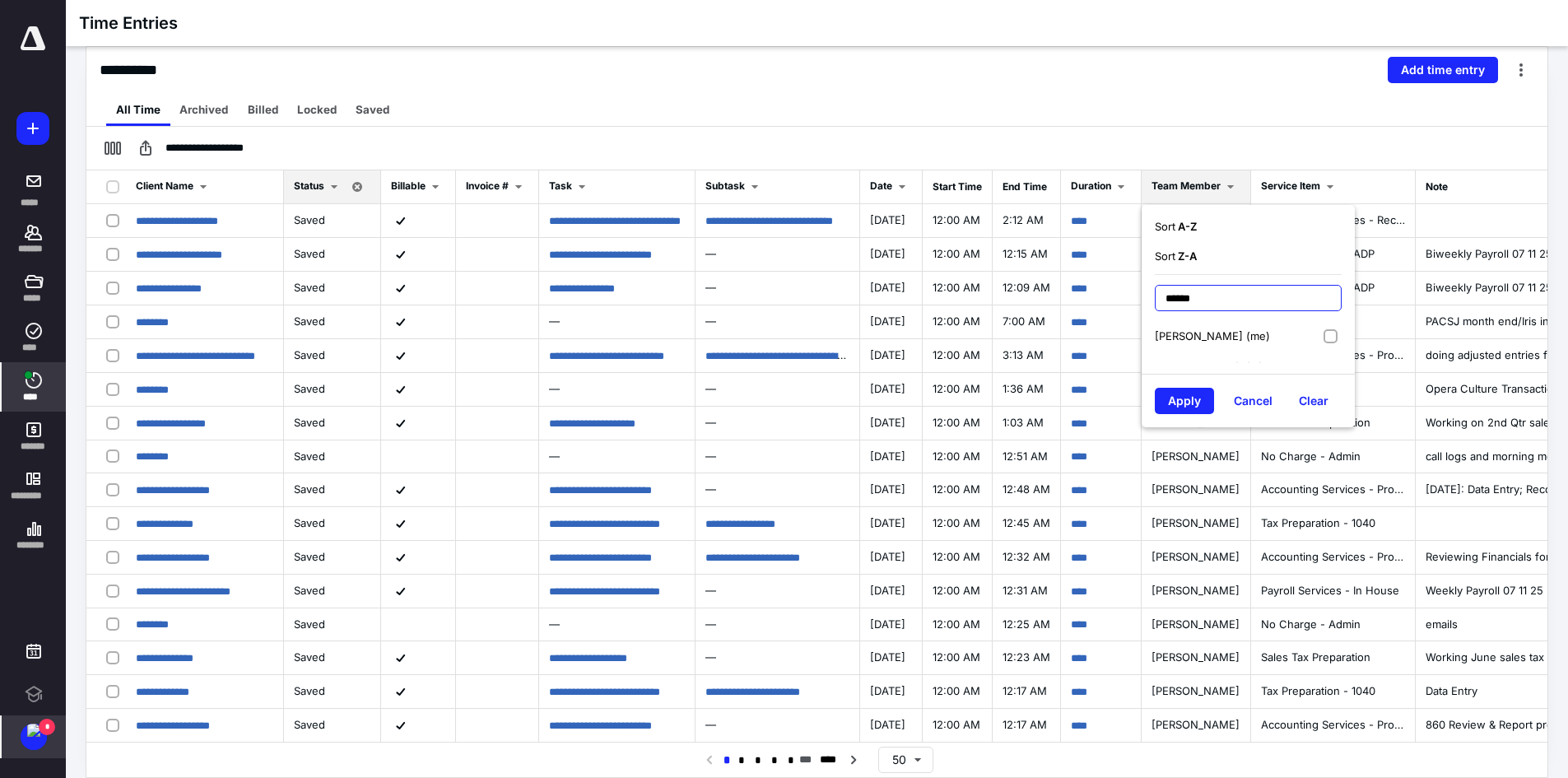 type on "******" 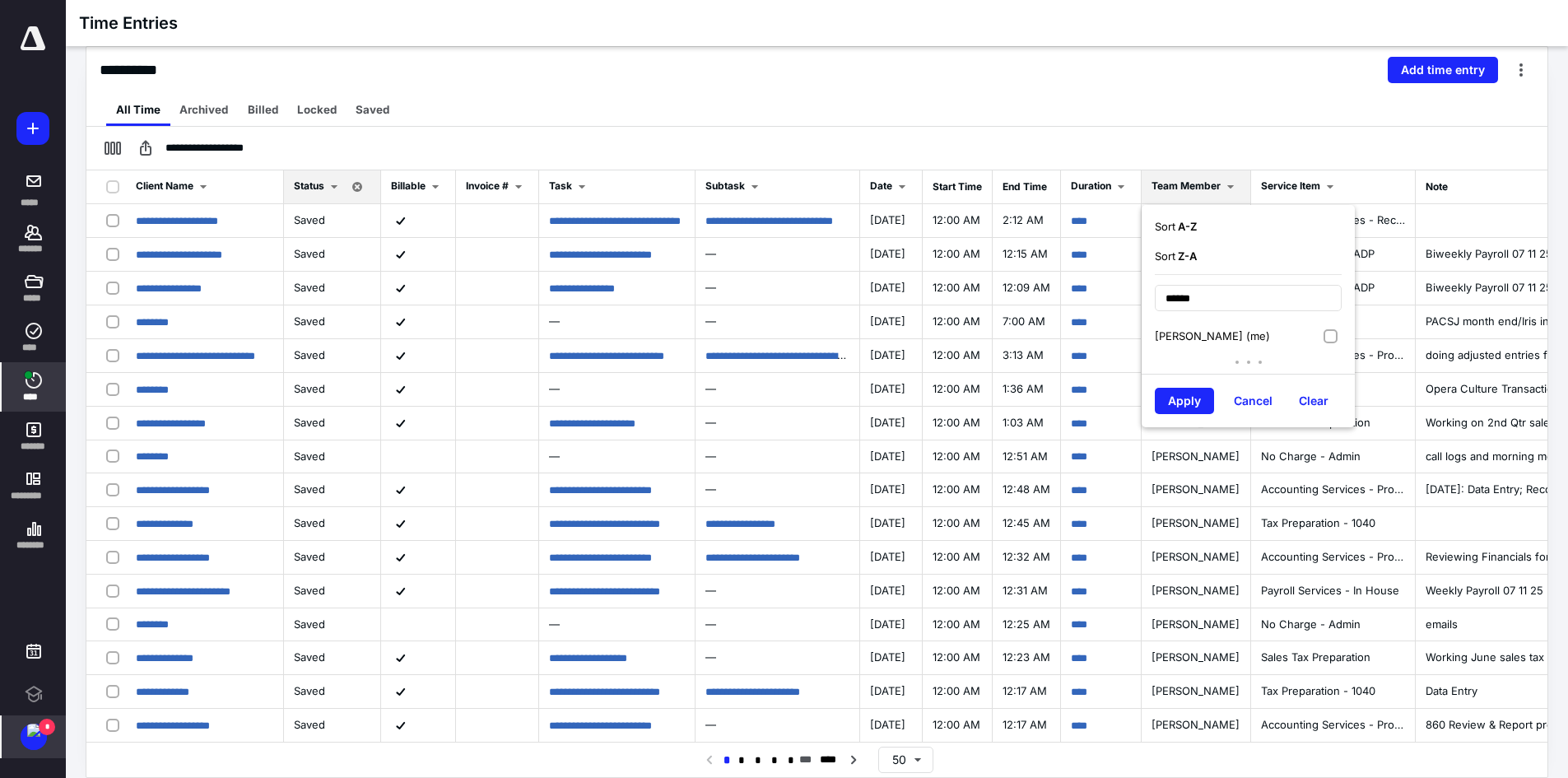 click on "[PERSON_NAME] (me)" at bounding box center [1212, 336] 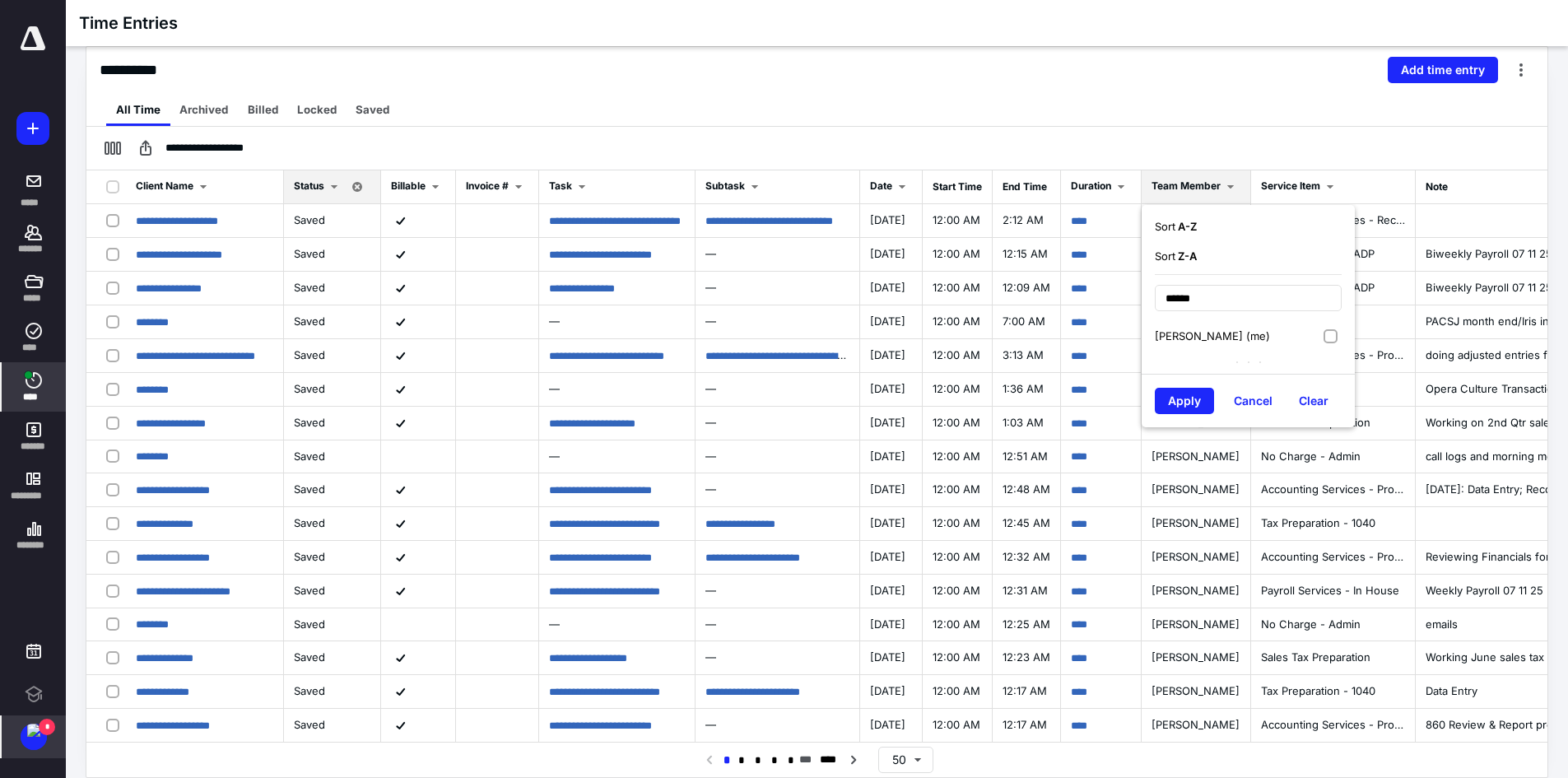 checkbox on "true" 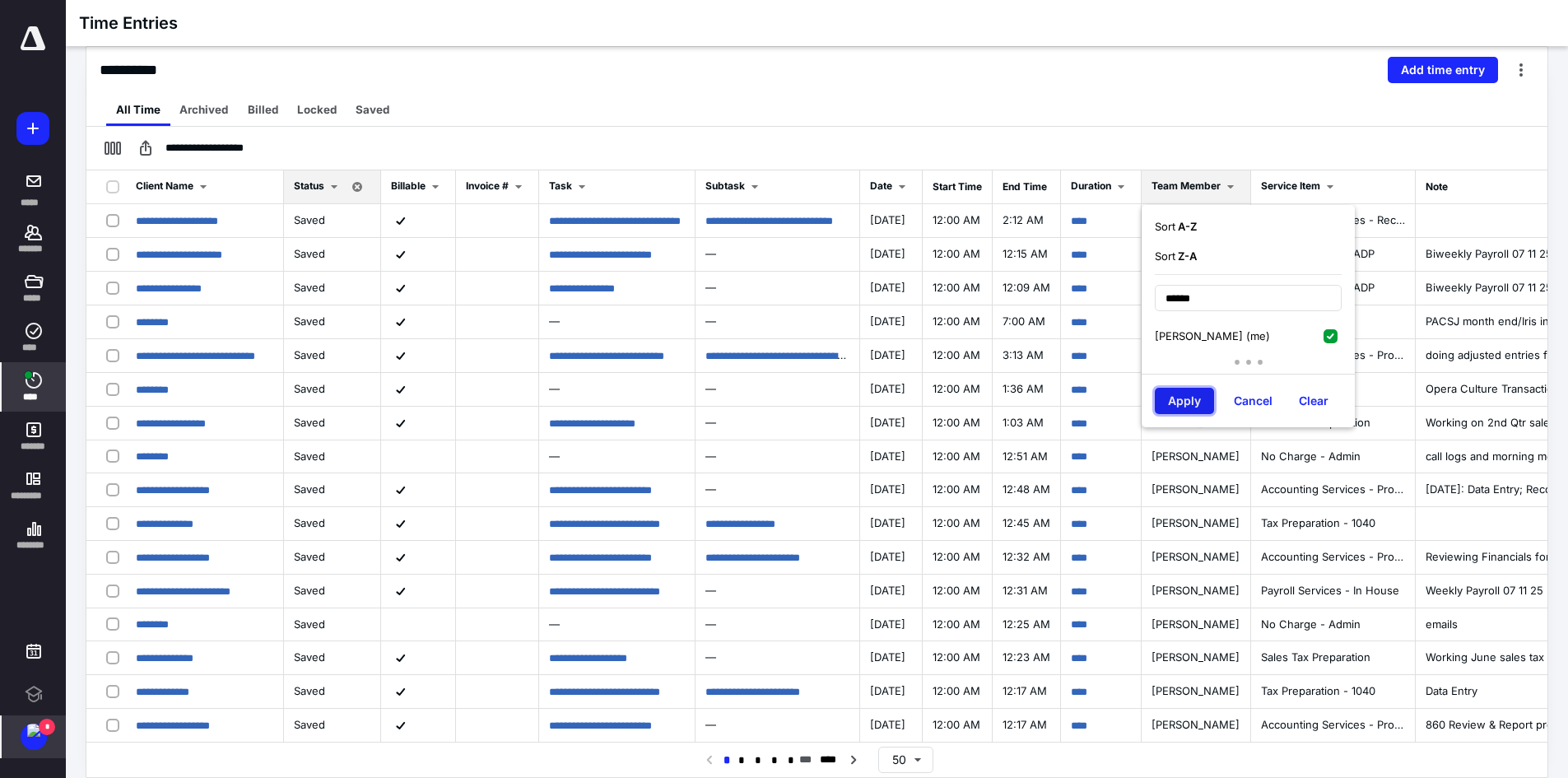 click on "Apply" at bounding box center [1184, 401] 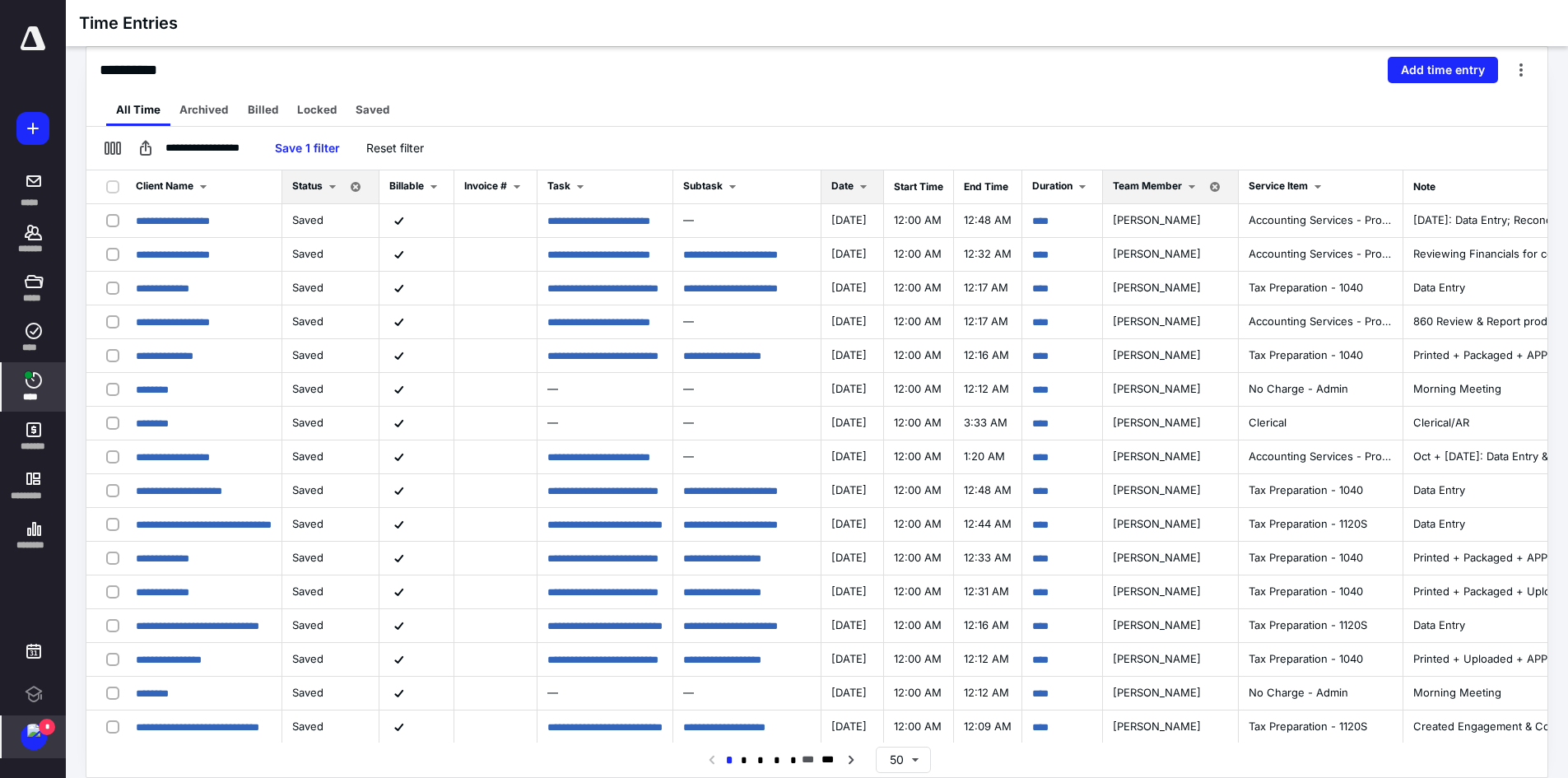 click on "Date" at bounding box center (842, 185) 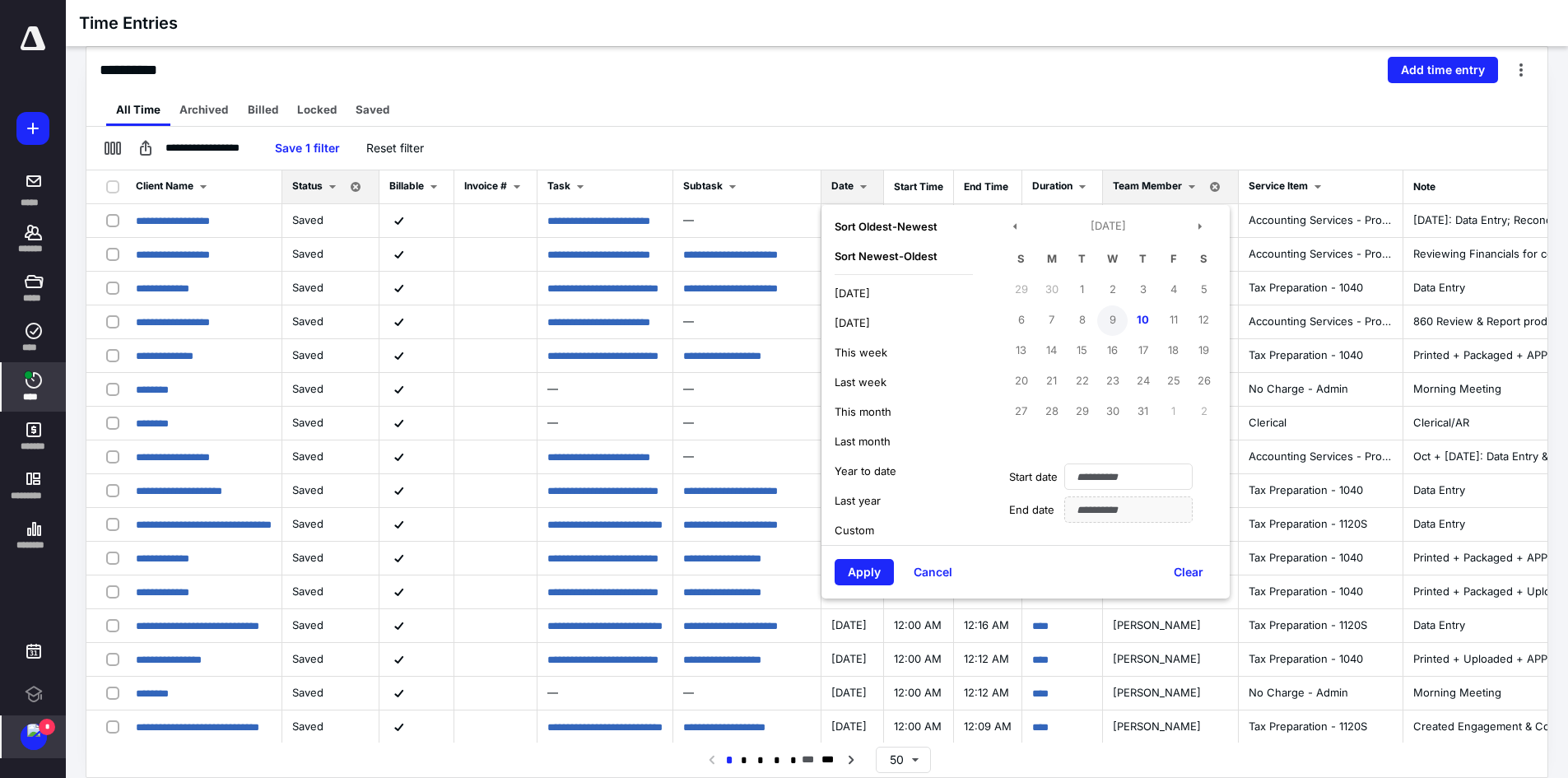 click on "9" at bounding box center (1112, 320) 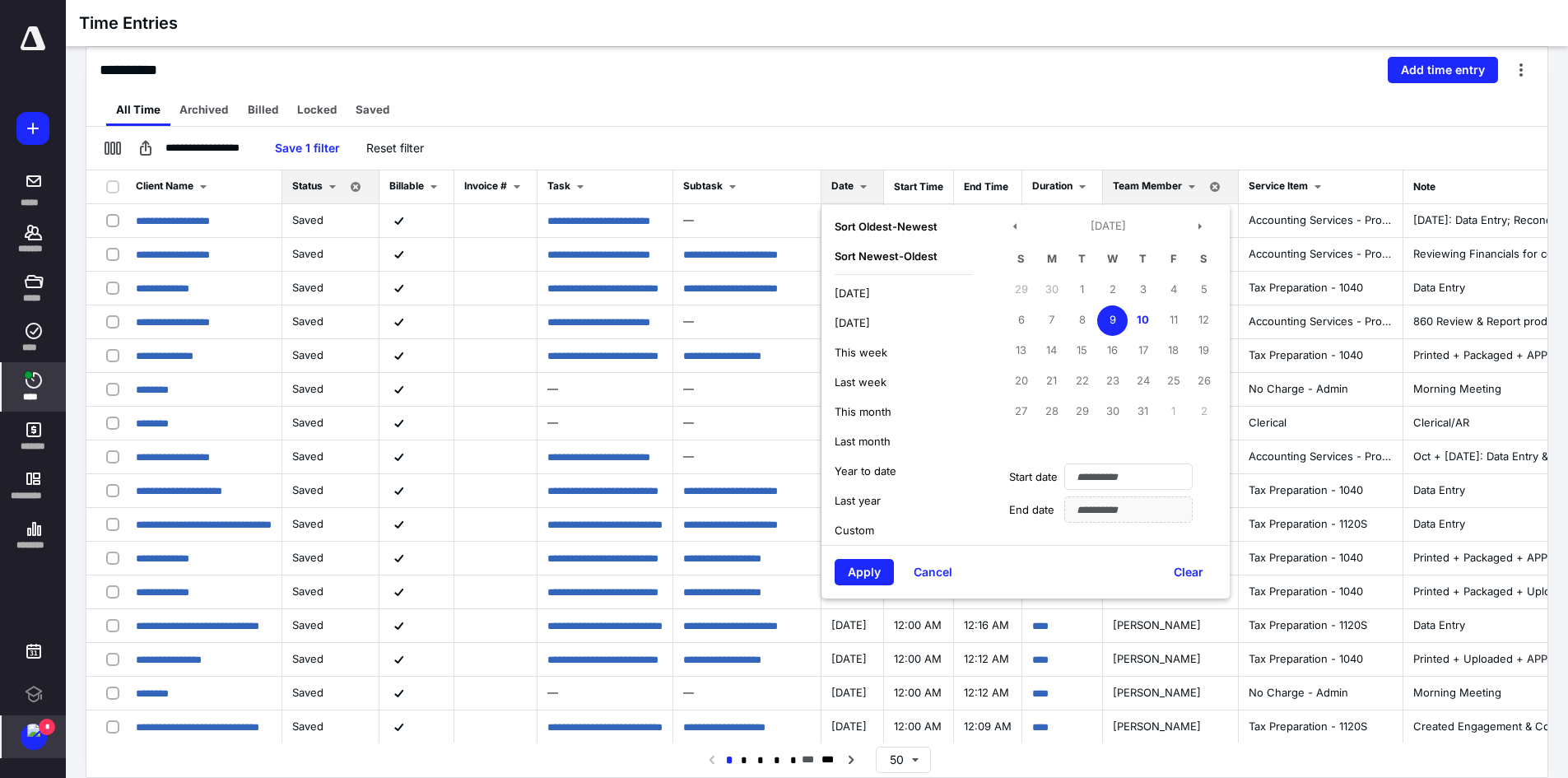 type on "**********" 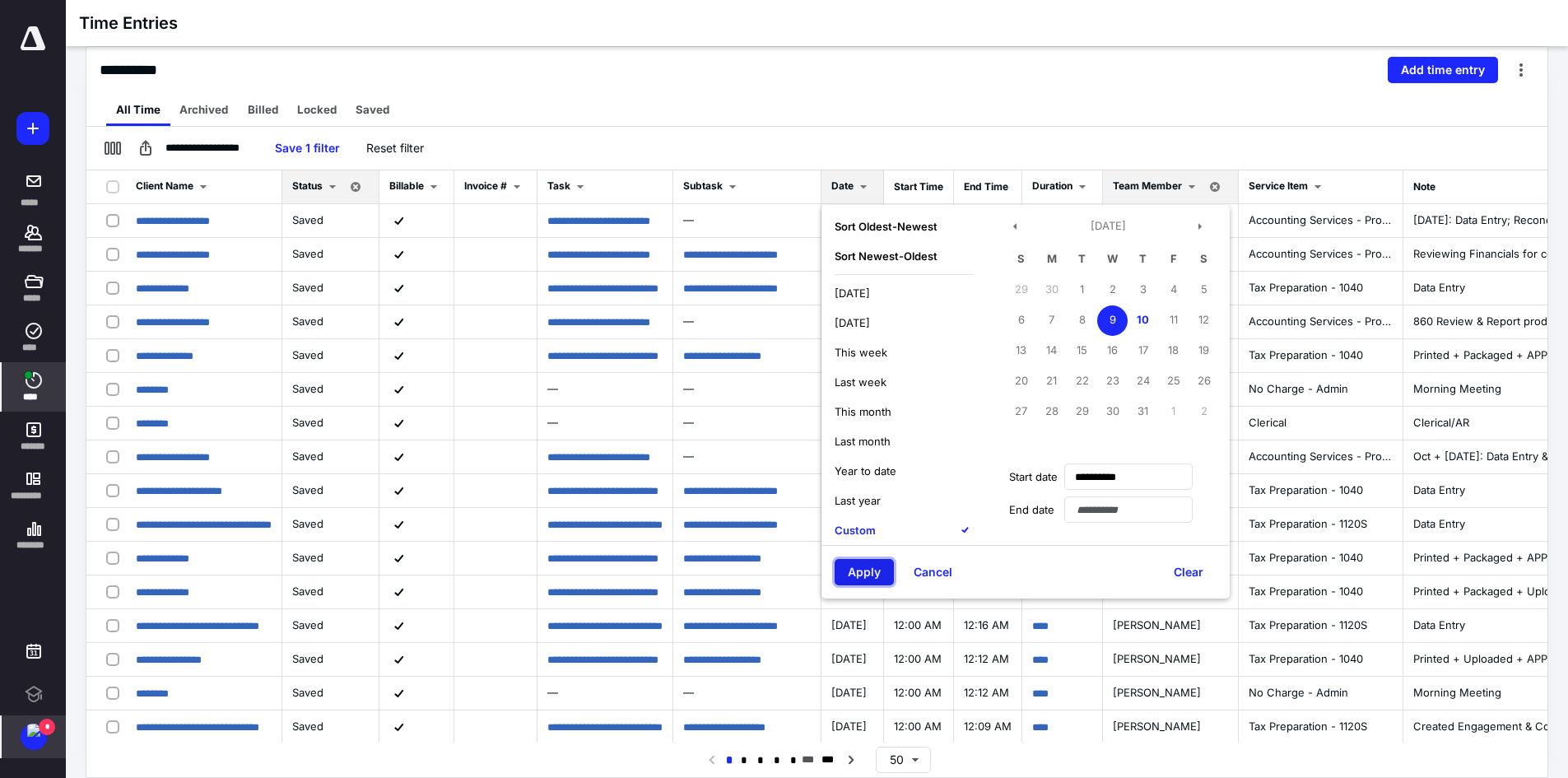 click on "Apply" at bounding box center [864, 572] 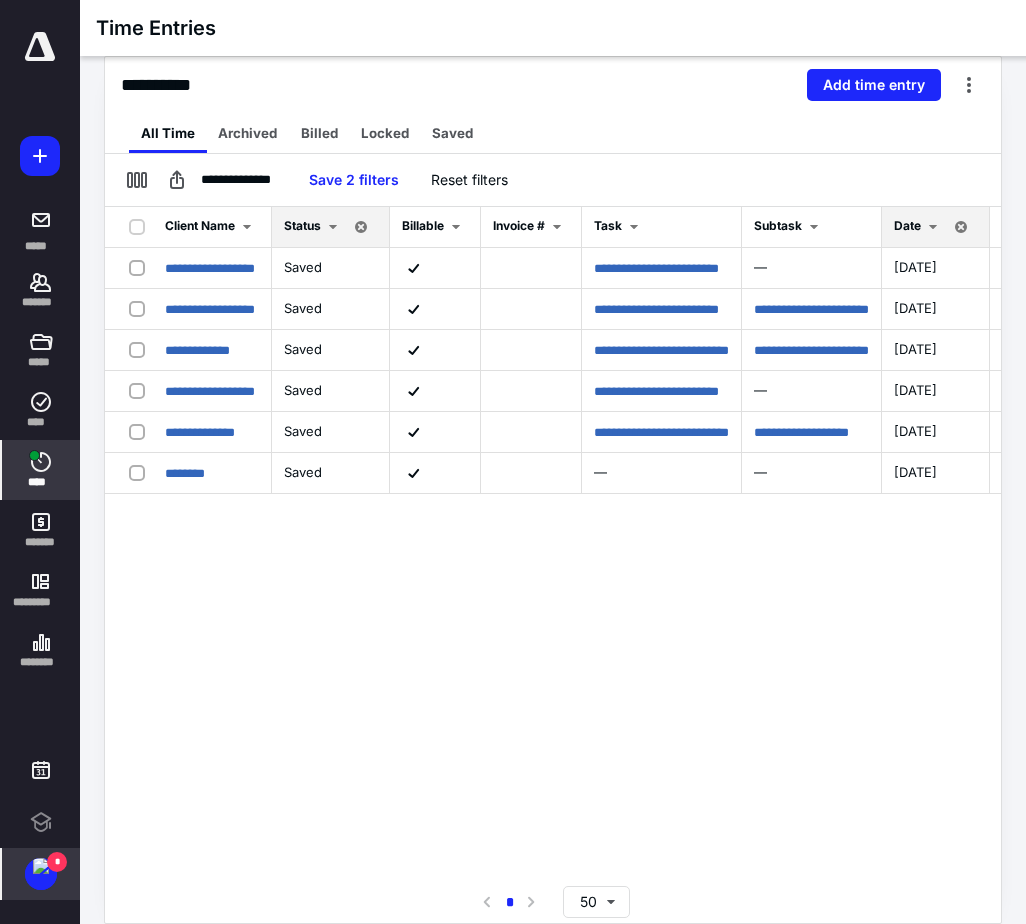 click on "****" at bounding box center (41, 470) 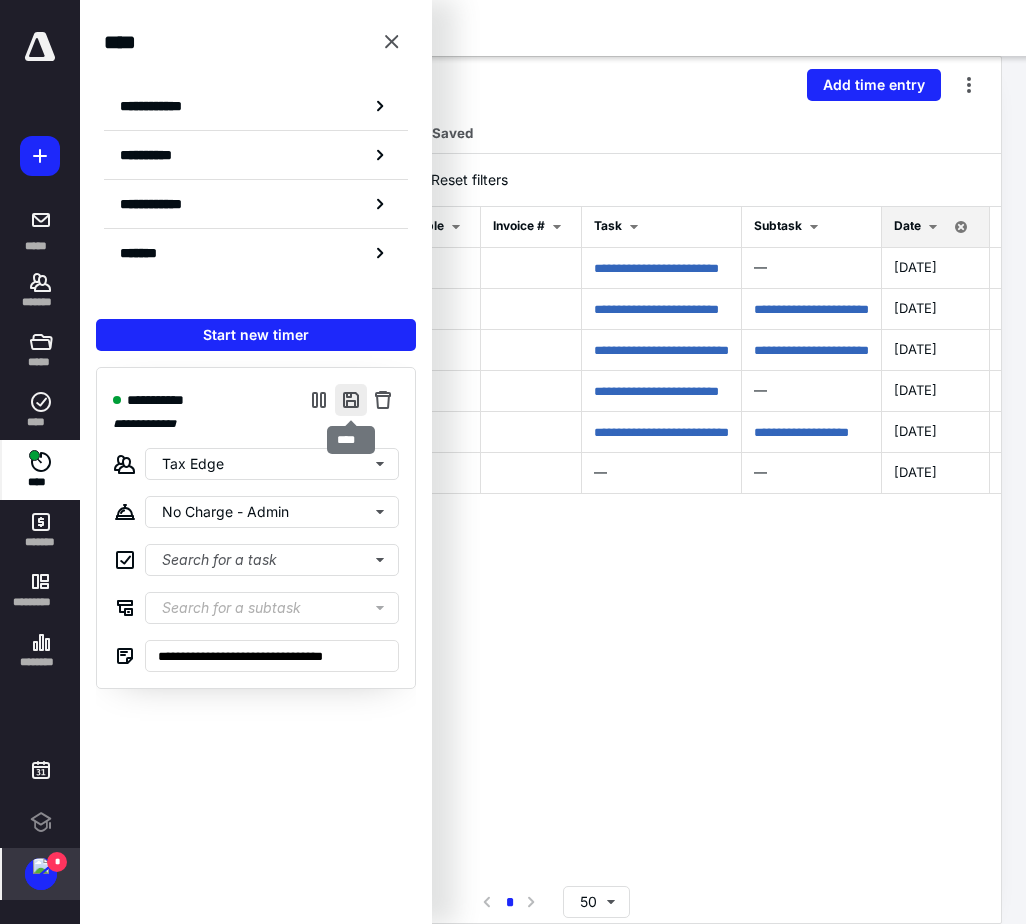 click at bounding box center [351, 400] 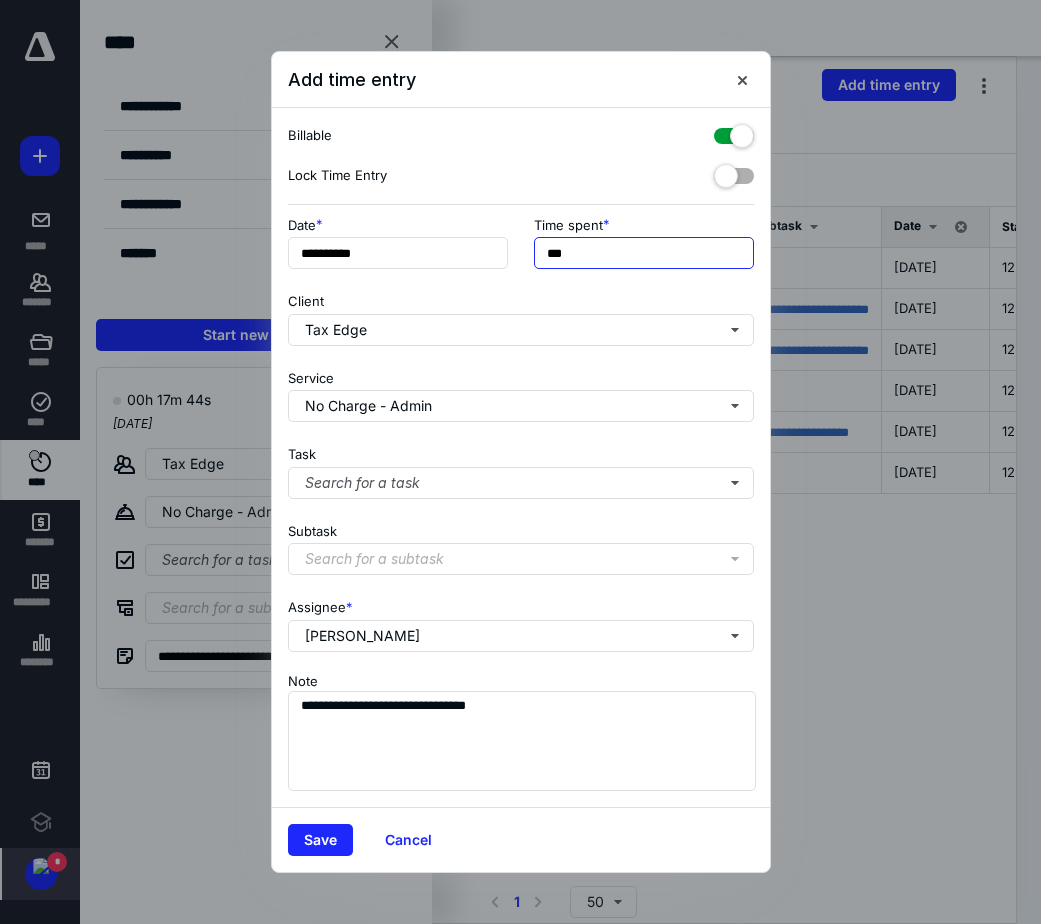 click on "***" at bounding box center [644, 253] 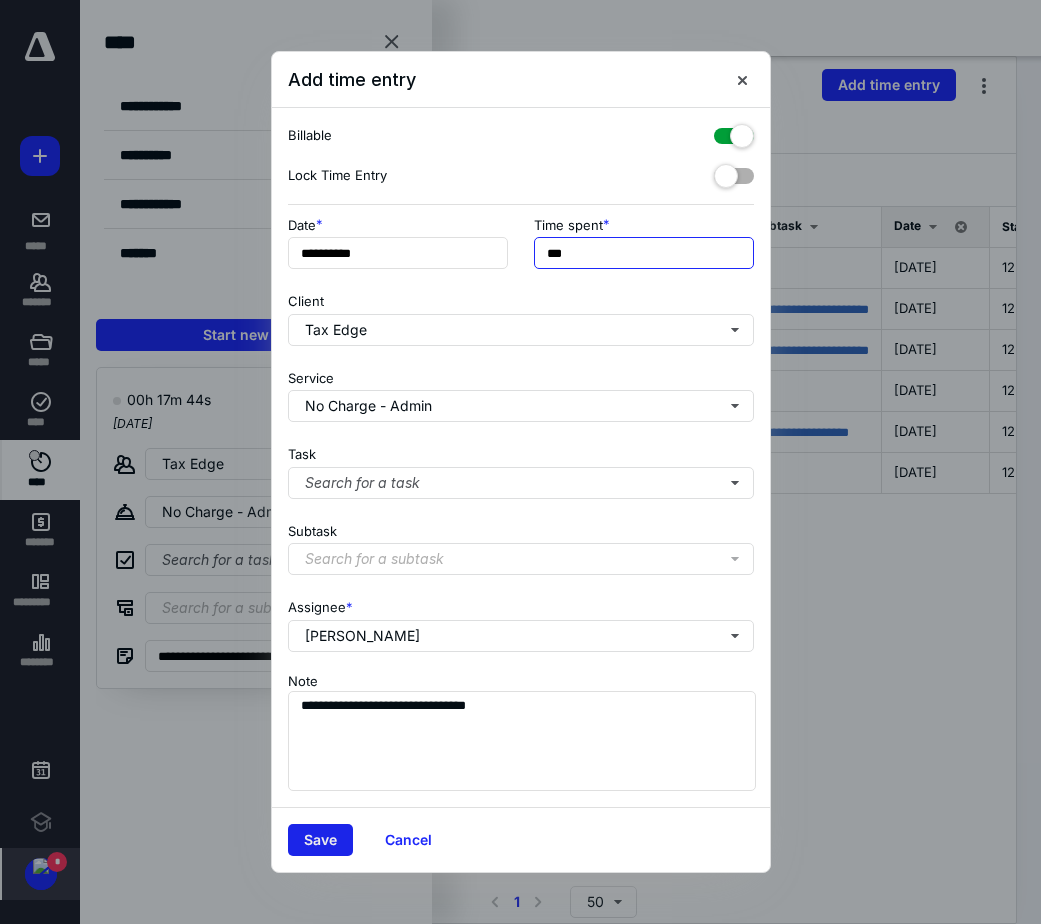 type on "***" 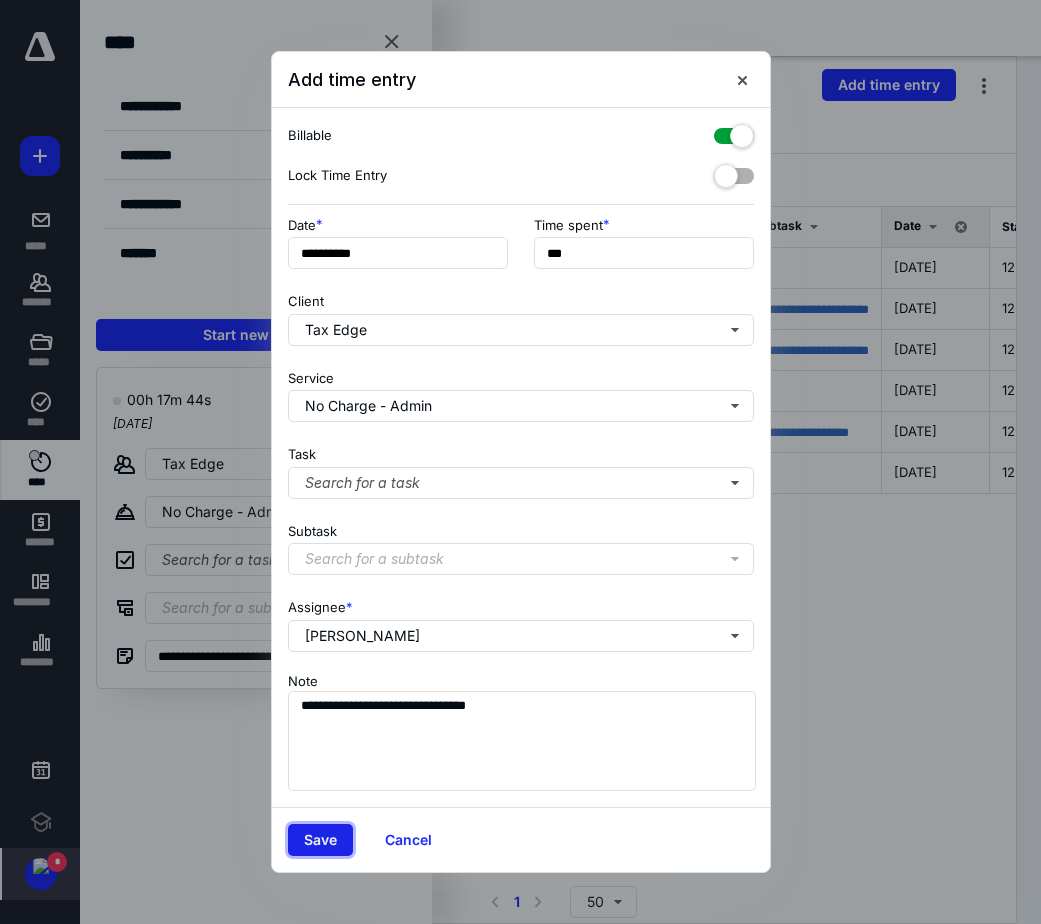 click on "Save" at bounding box center [320, 840] 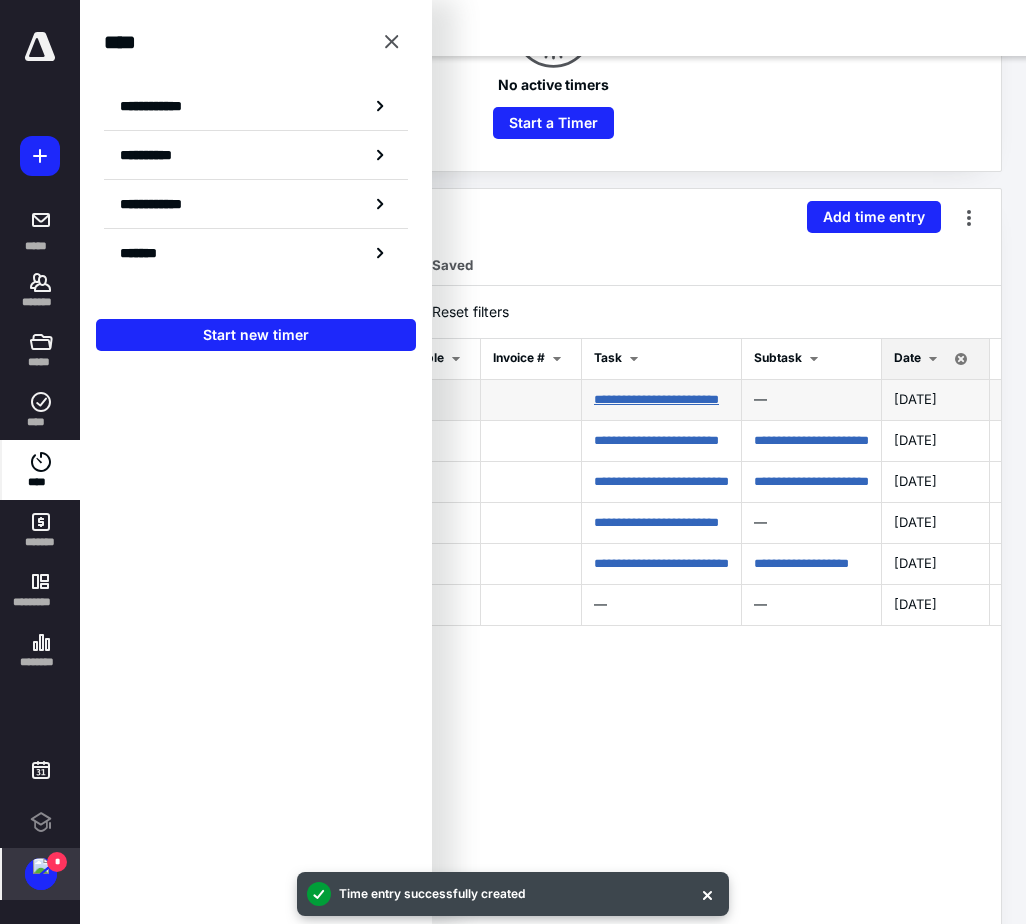 drag, startPoint x: 703, startPoint y: 792, endPoint x: 679, endPoint y: 390, distance: 402.7158 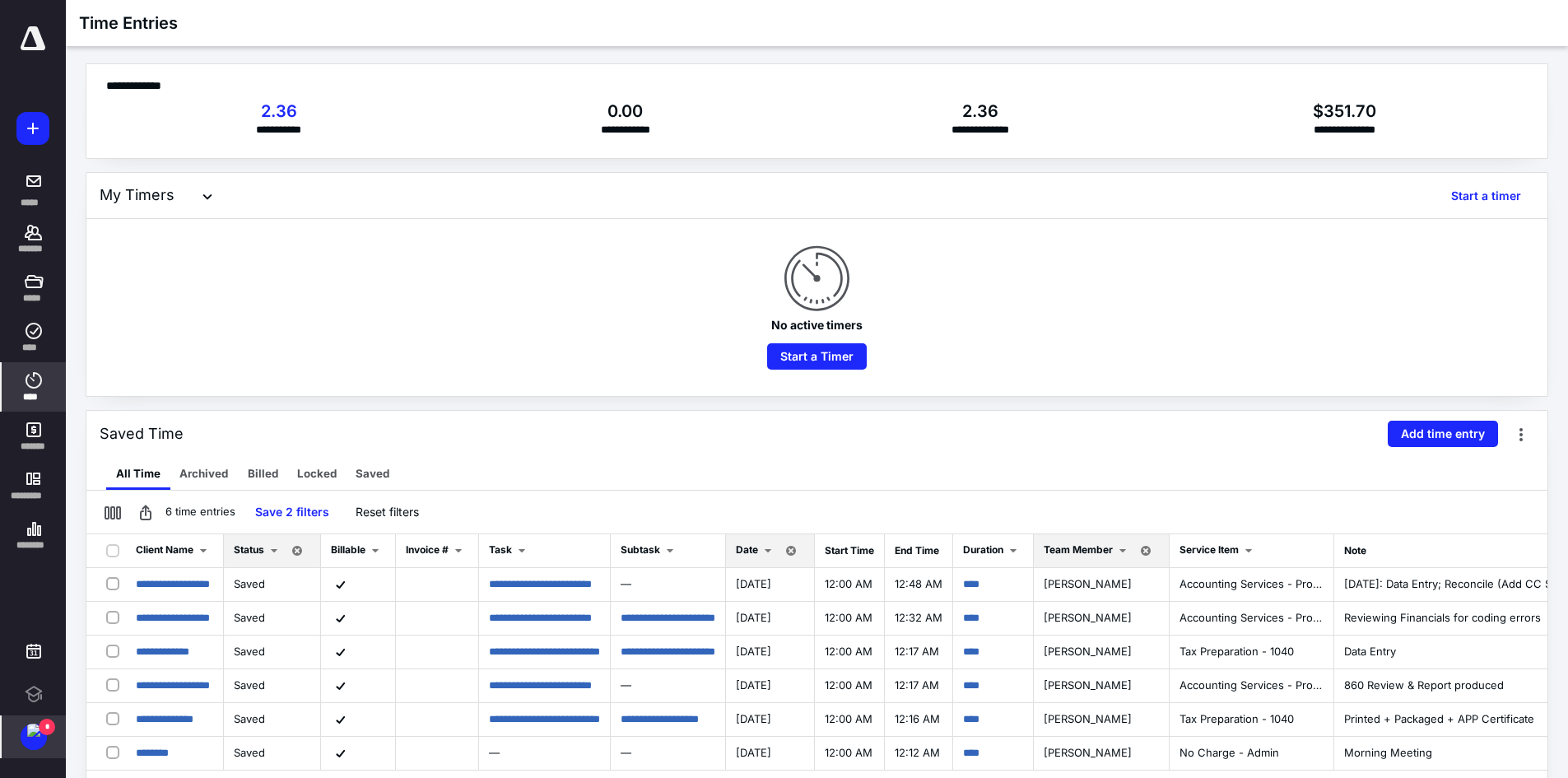 scroll, scrollTop: 0, scrollLeft: 0, axis: both 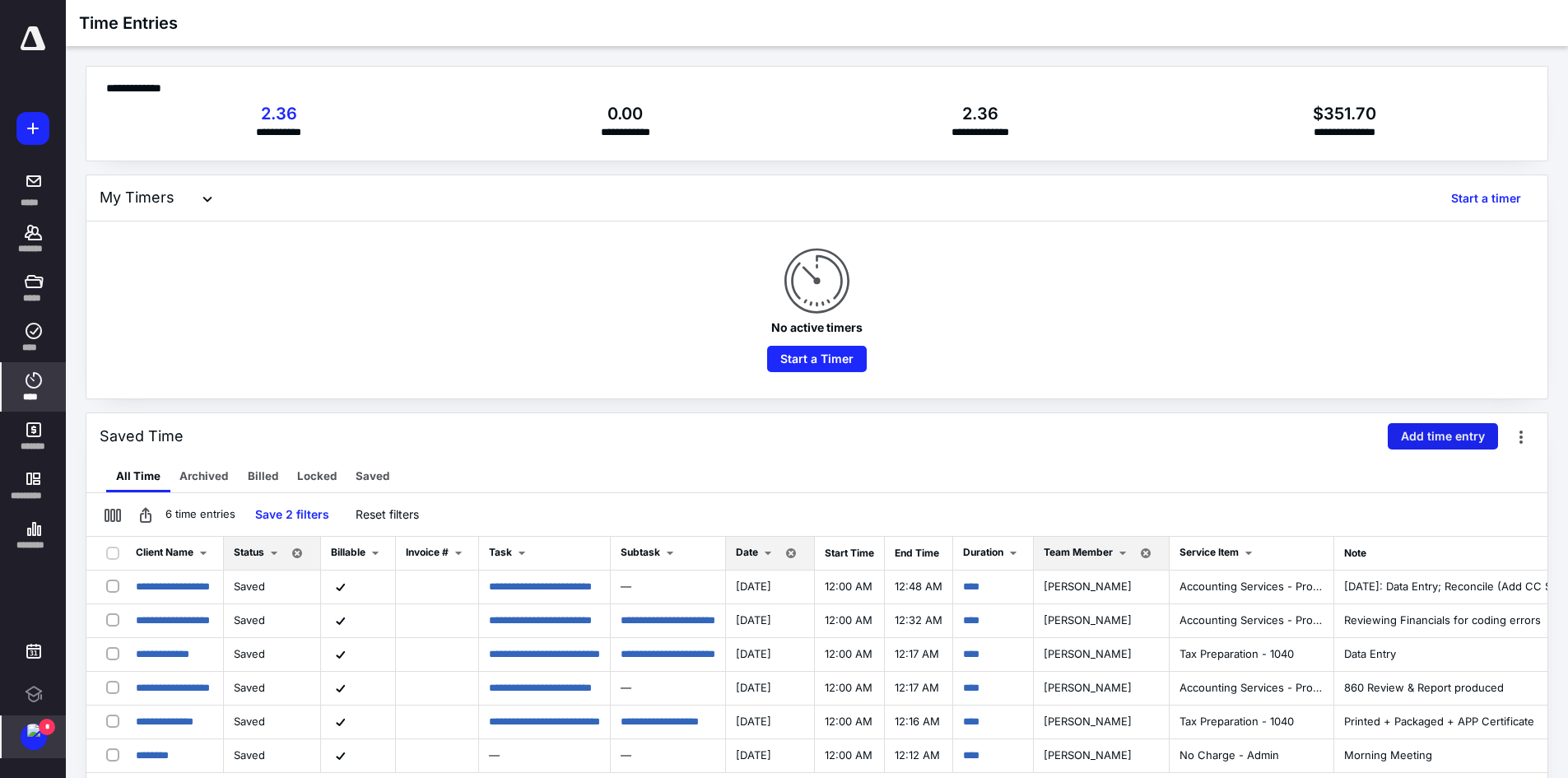 click on "Add time entry" at bounding box center (1443, 436) 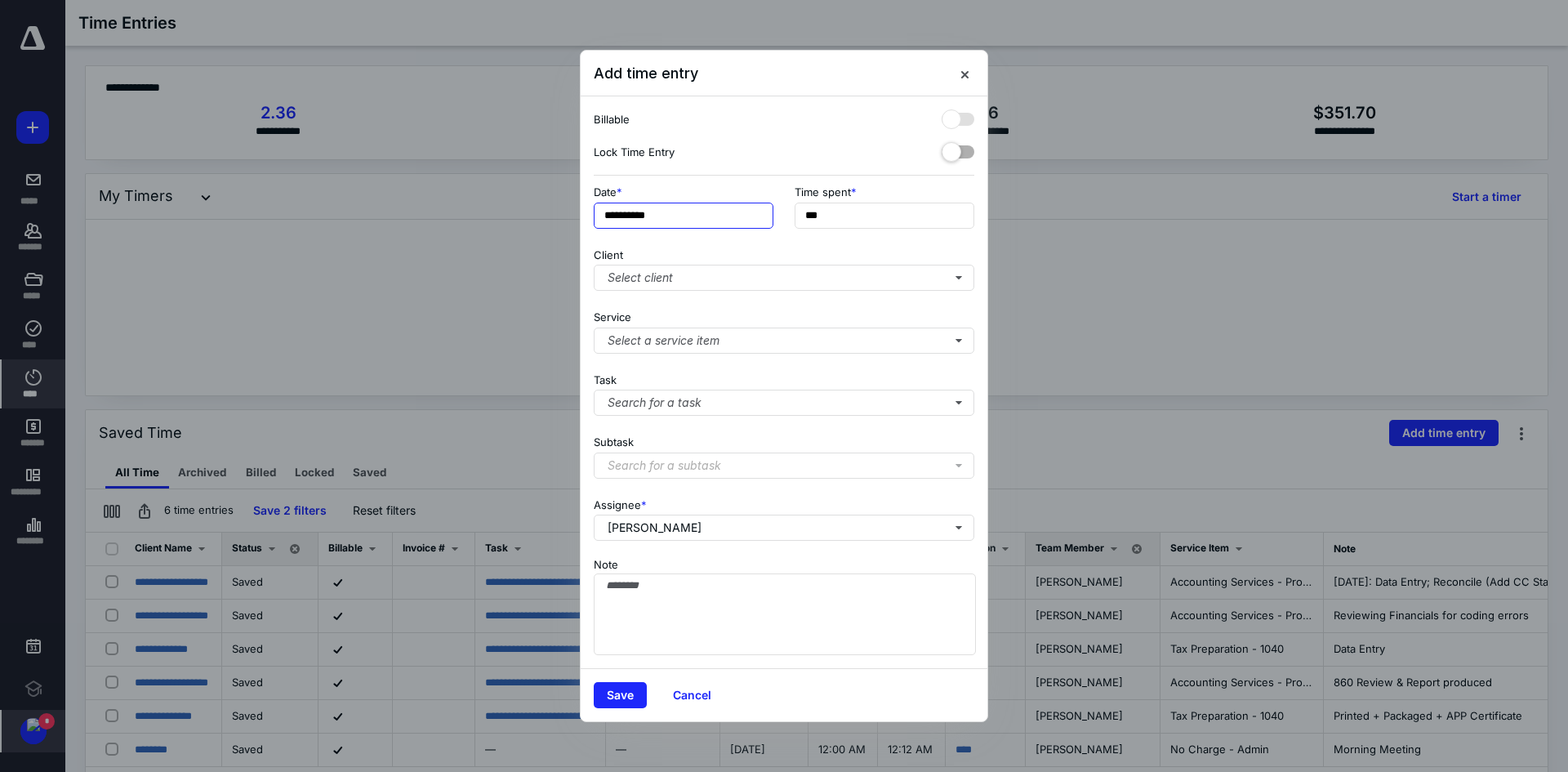 click on "**********" at bounding box center [684, 216] 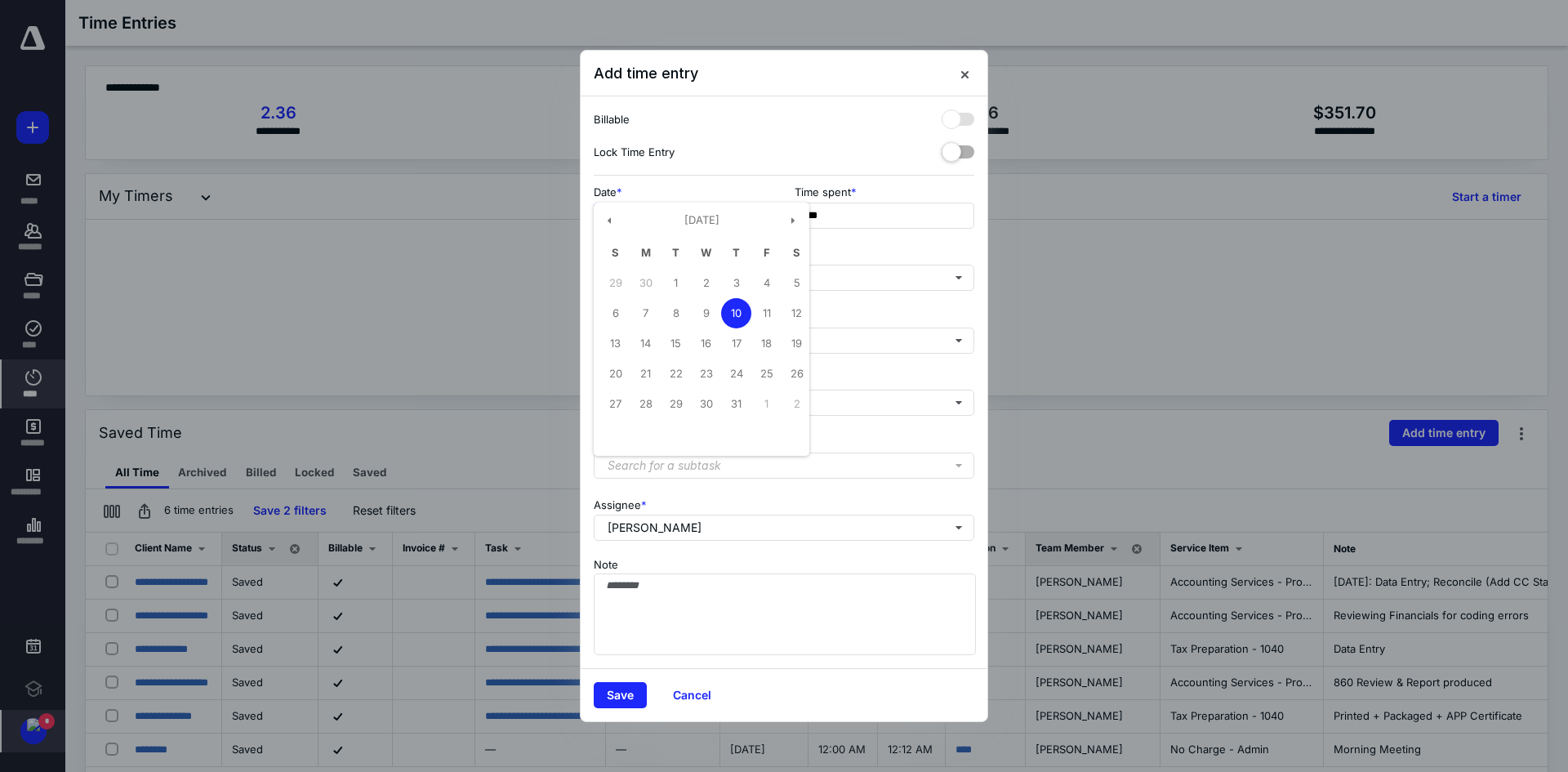 click on "9" at bounding box center (706, 313) 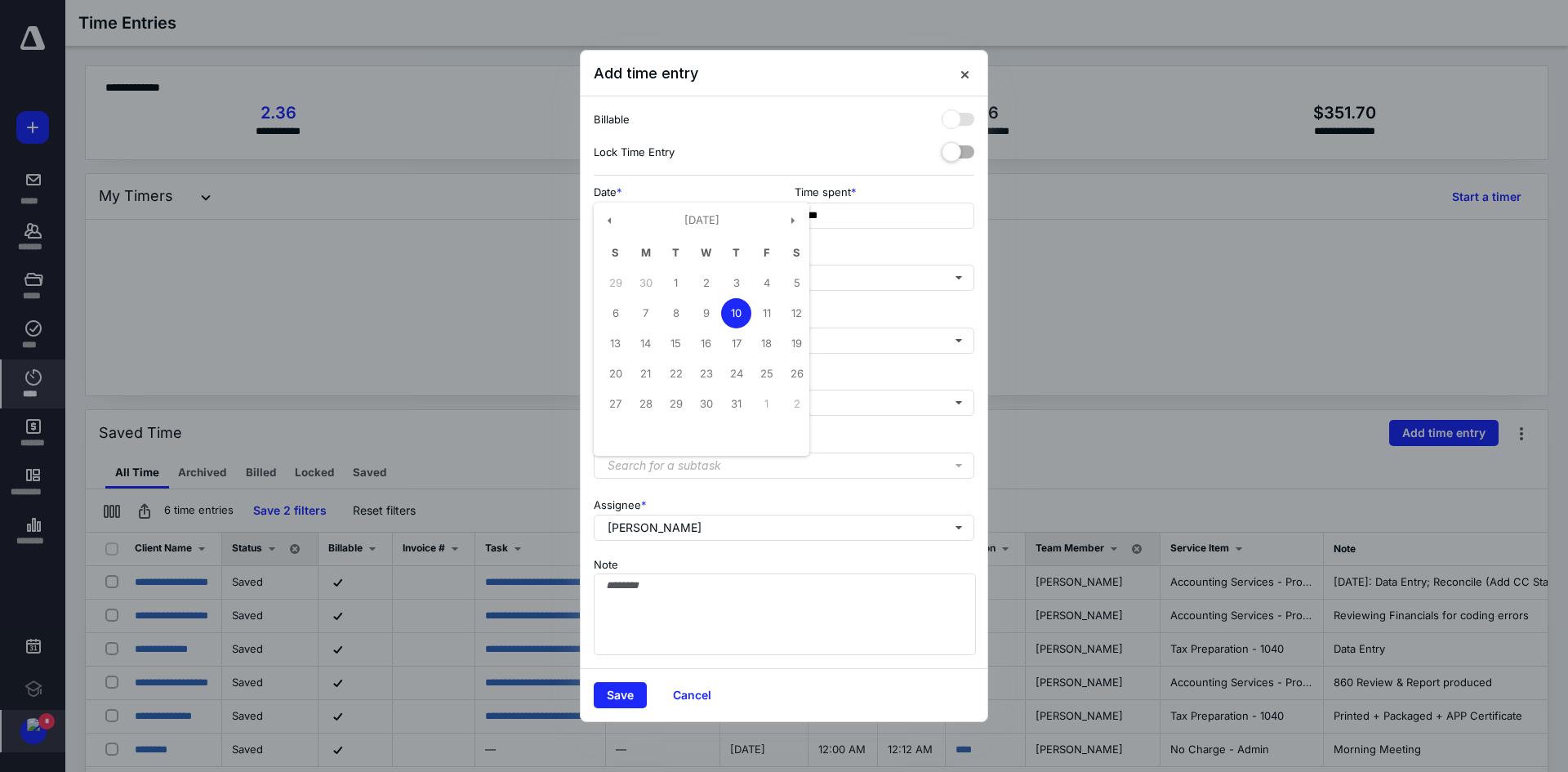 type on "**********" 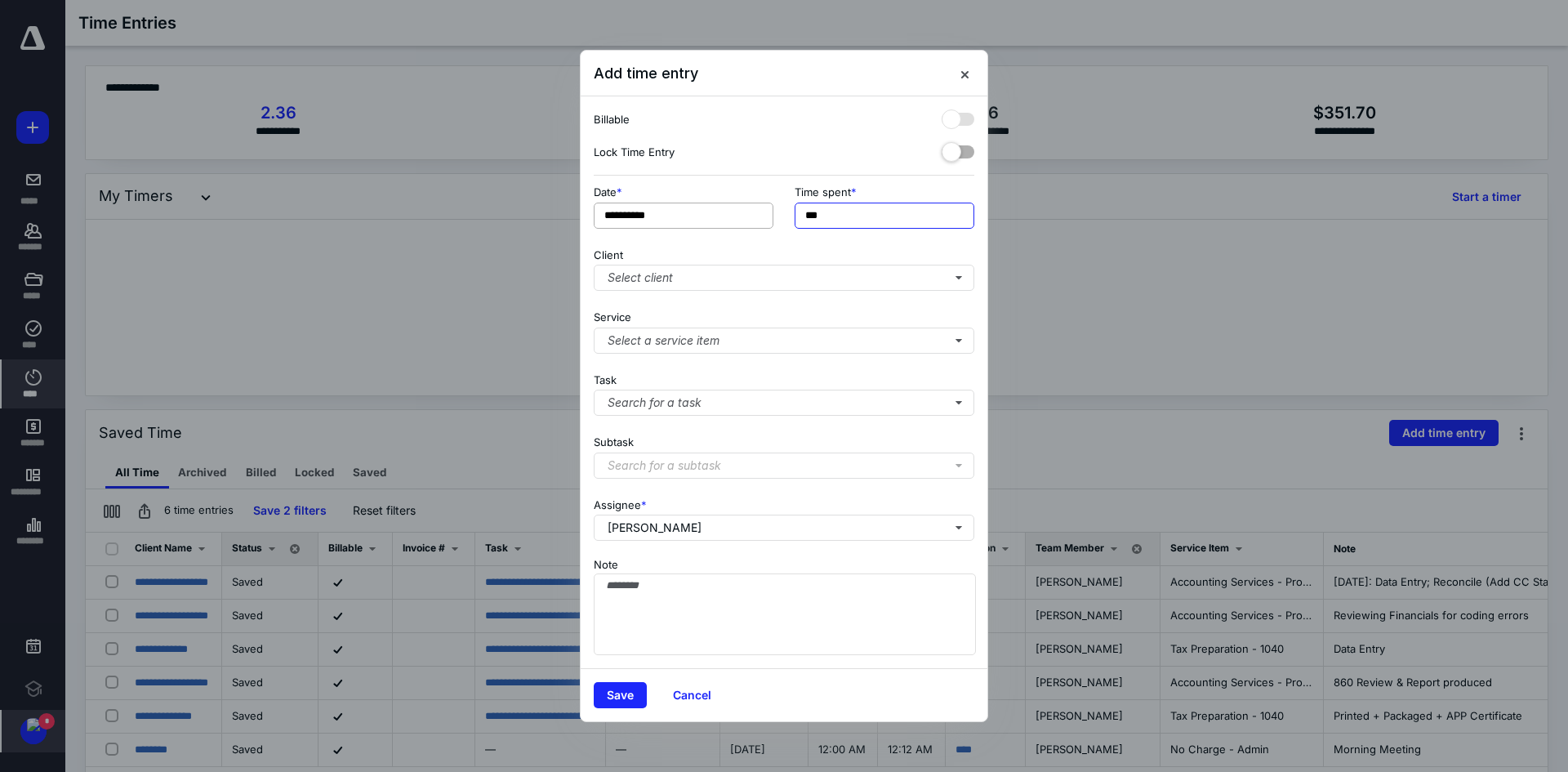 drag, startPoint x: 858, startPoint y: 215, endPoint x: 749, endPoint y: 214, distance: 109.00459 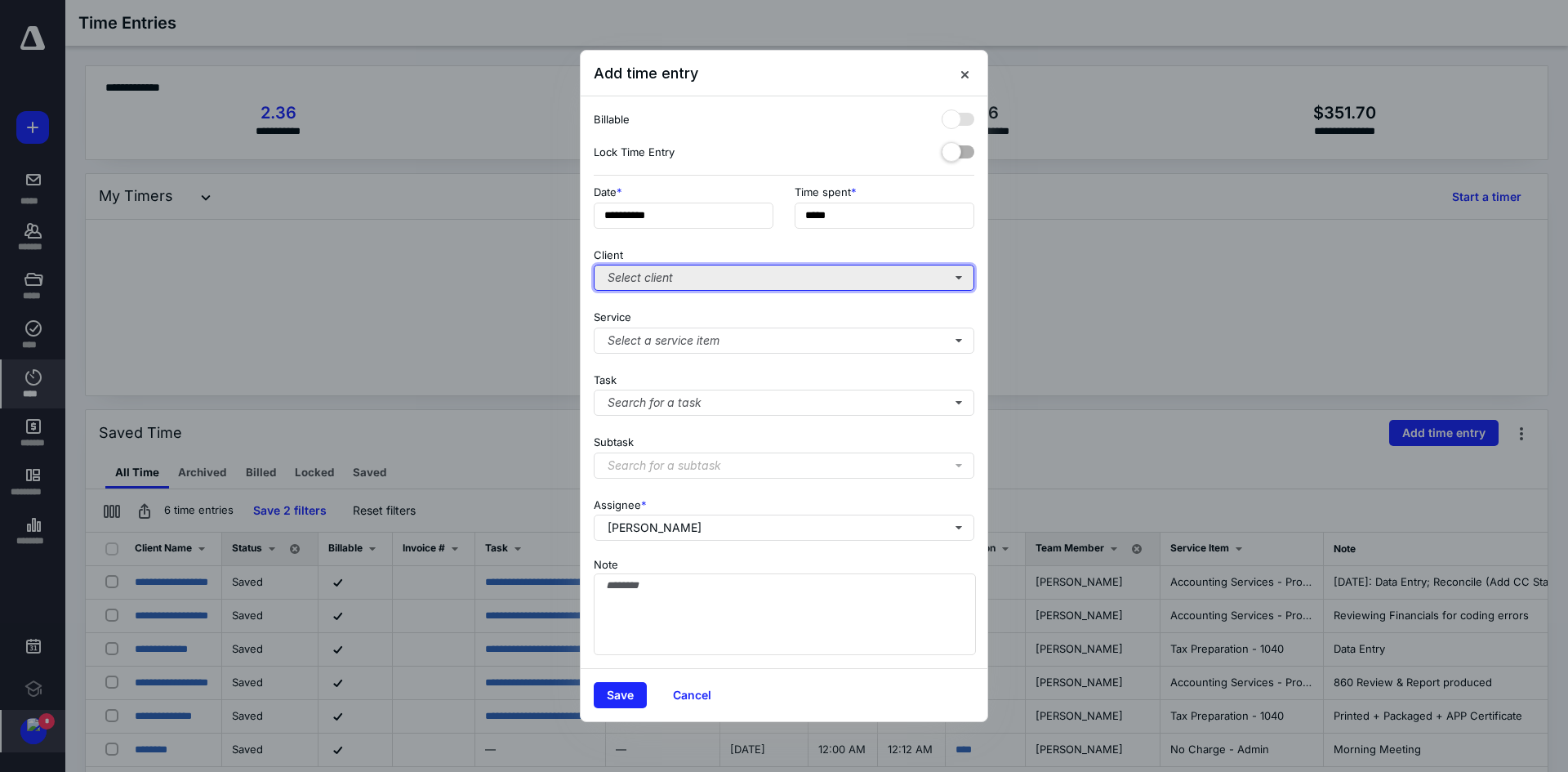 type on "******" 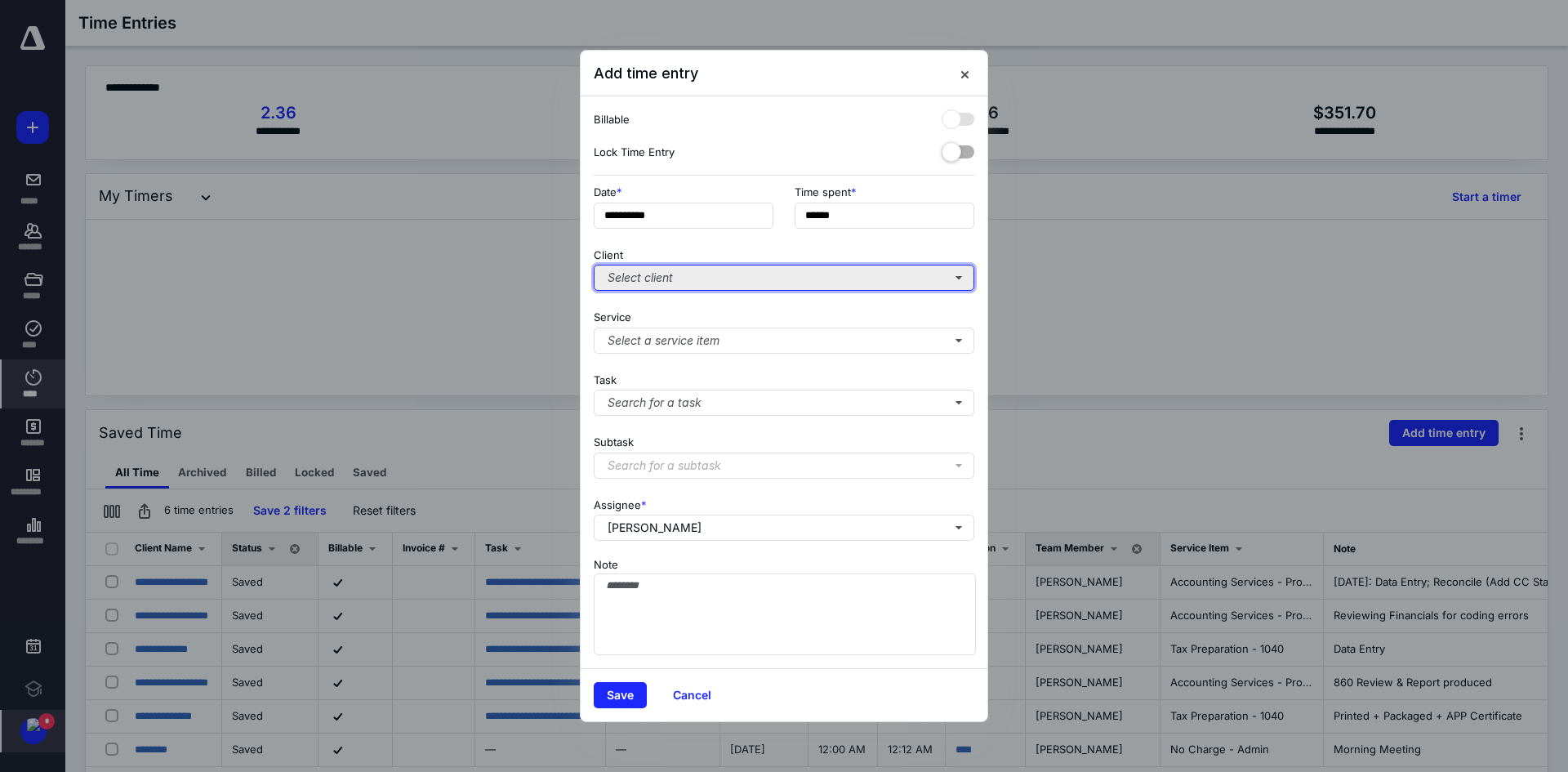 type 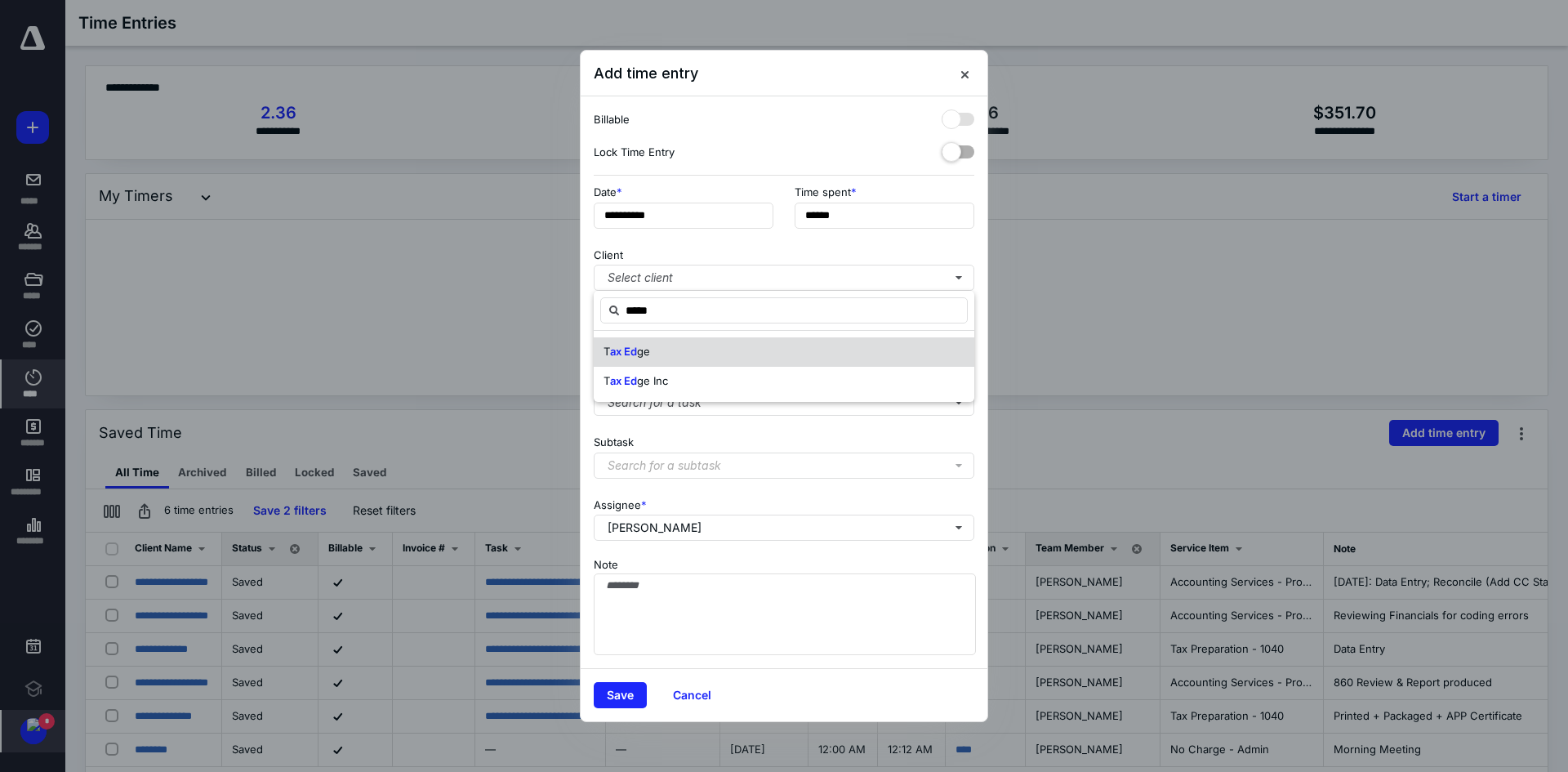 click on "ge" at bounding box center [644, 351] 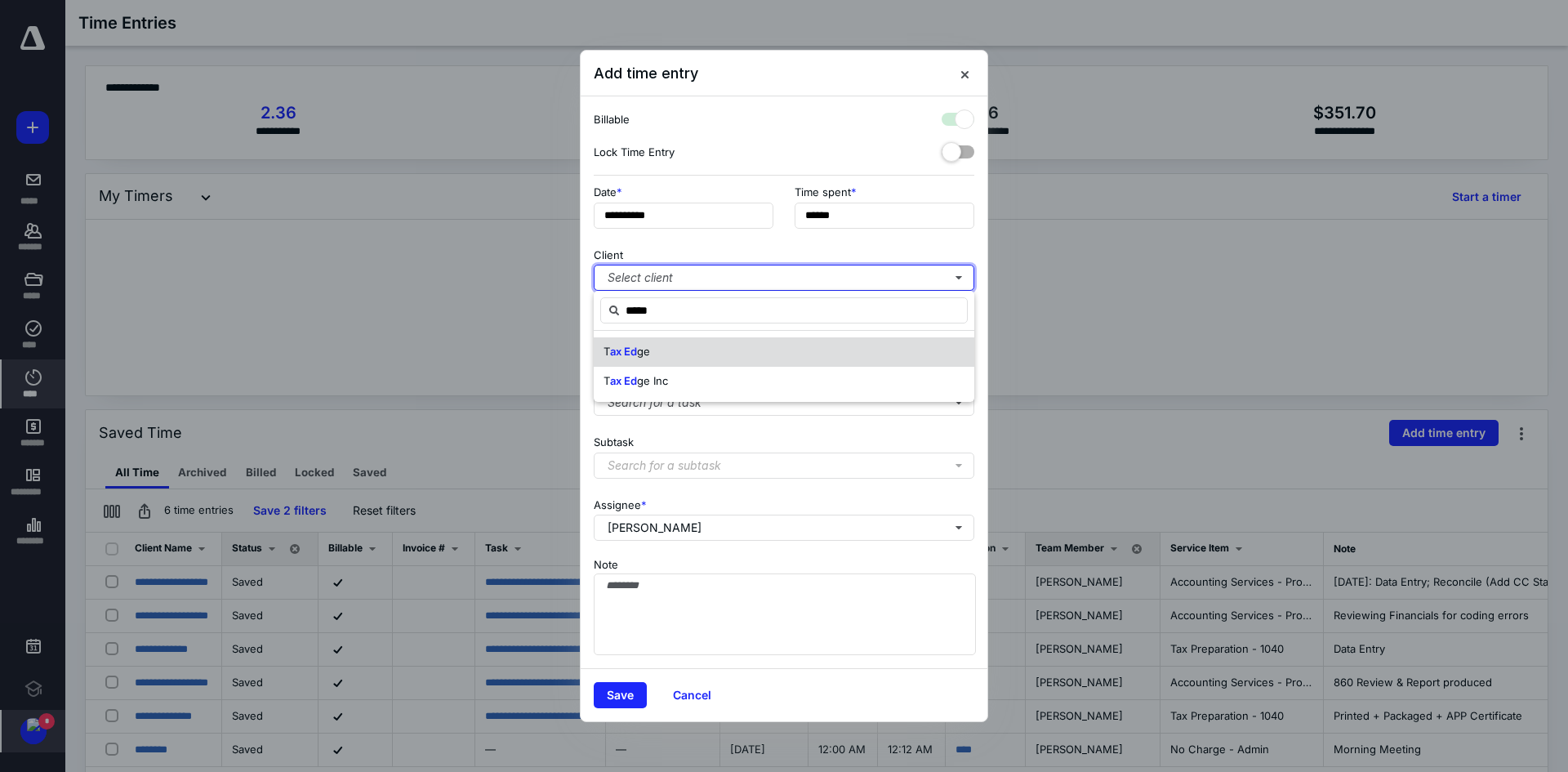checkbox on "true" 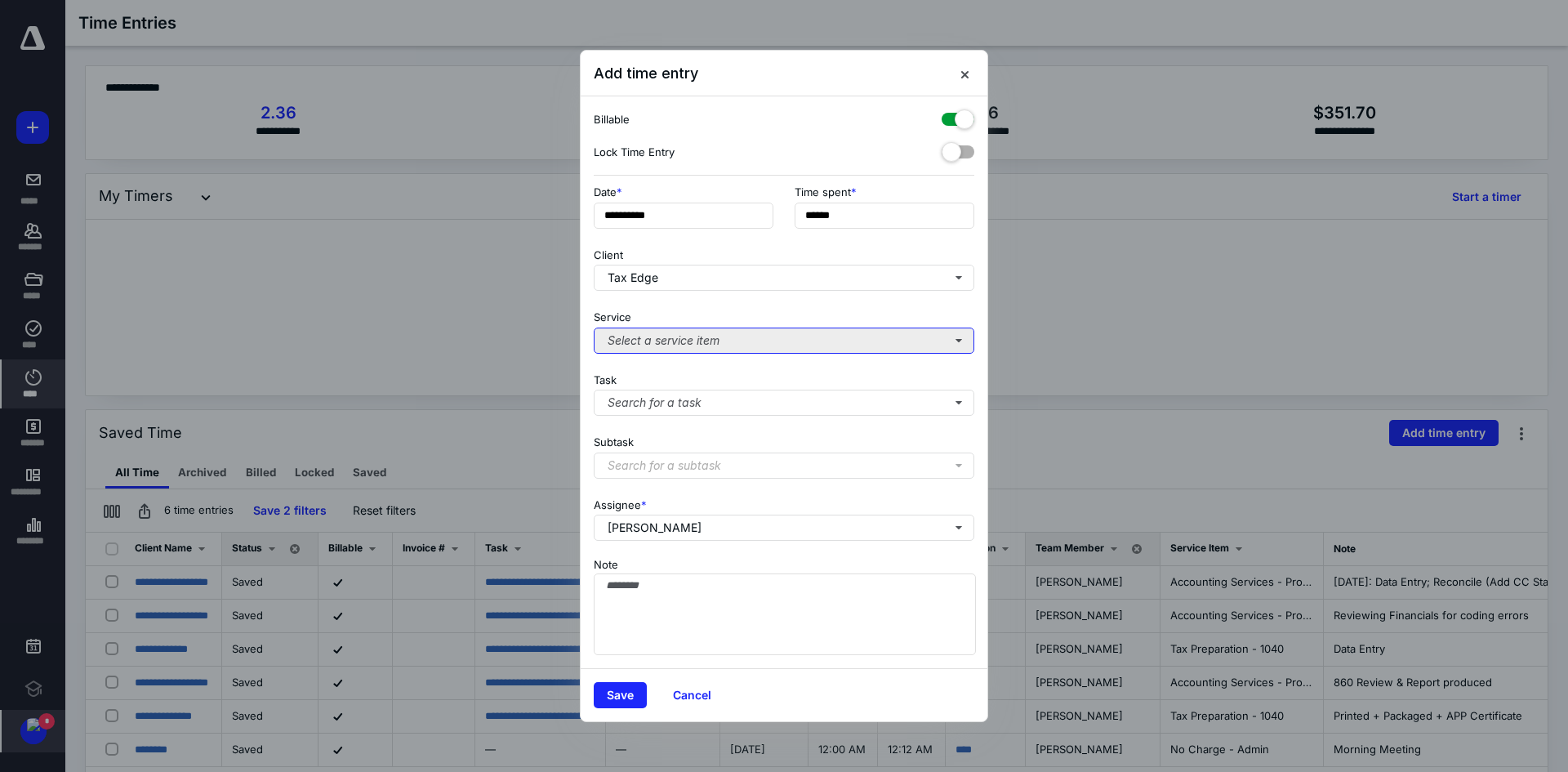 click on "Select a service item" at bounding box center (784, 341) 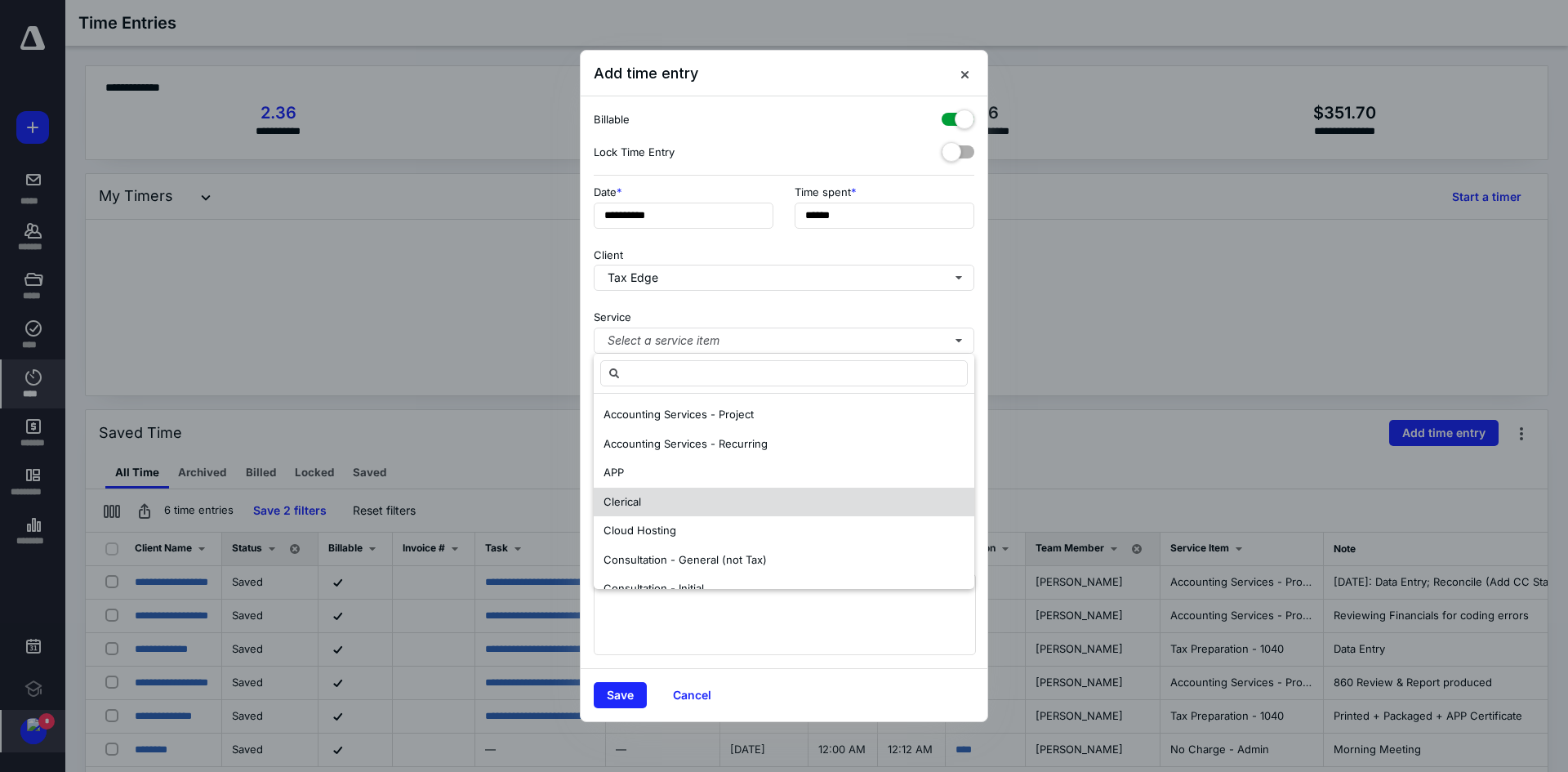click on "Clerical" at bounding box center [622, 502] 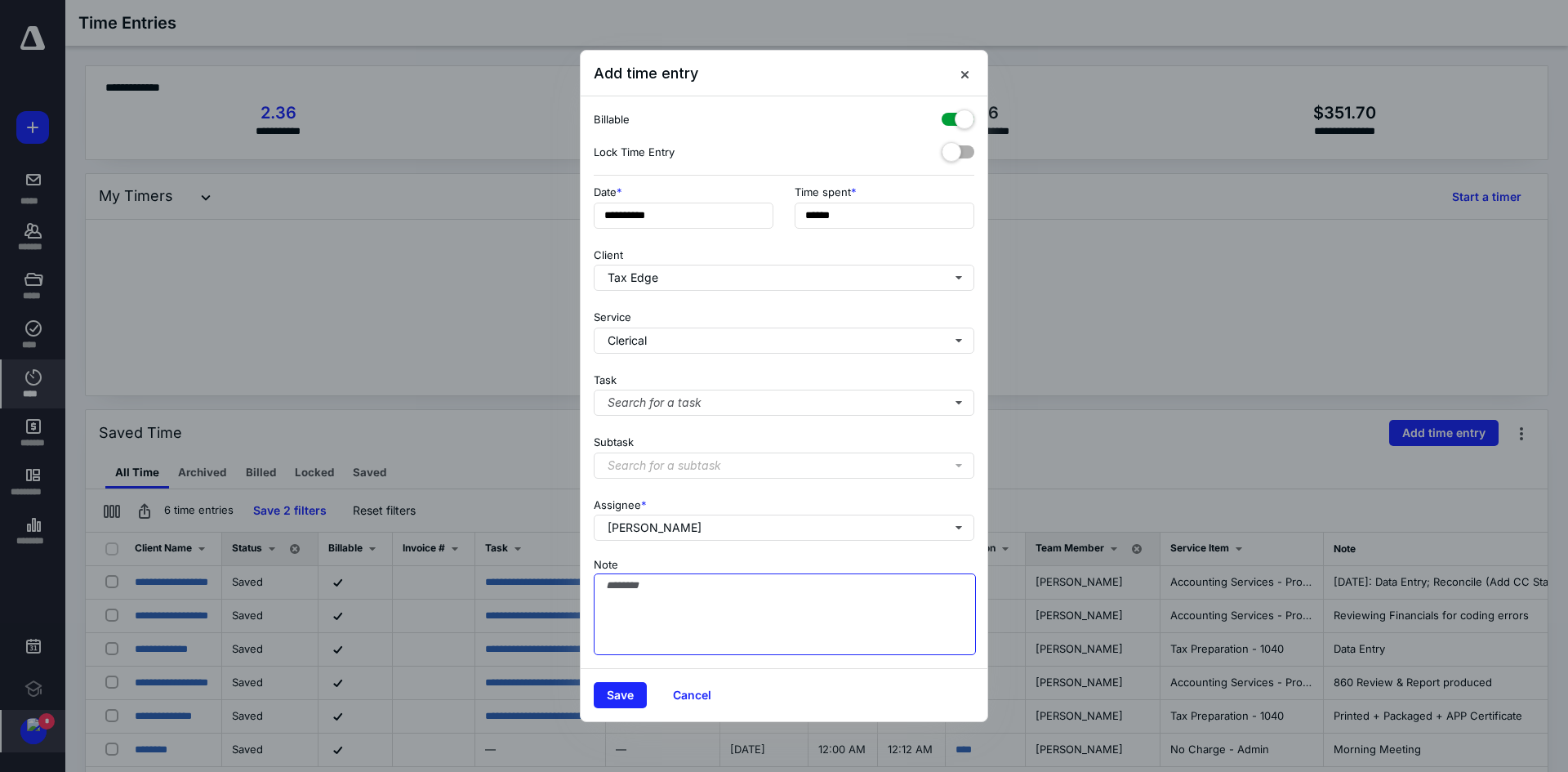 click on "Note" at bounding box center (785, 614) 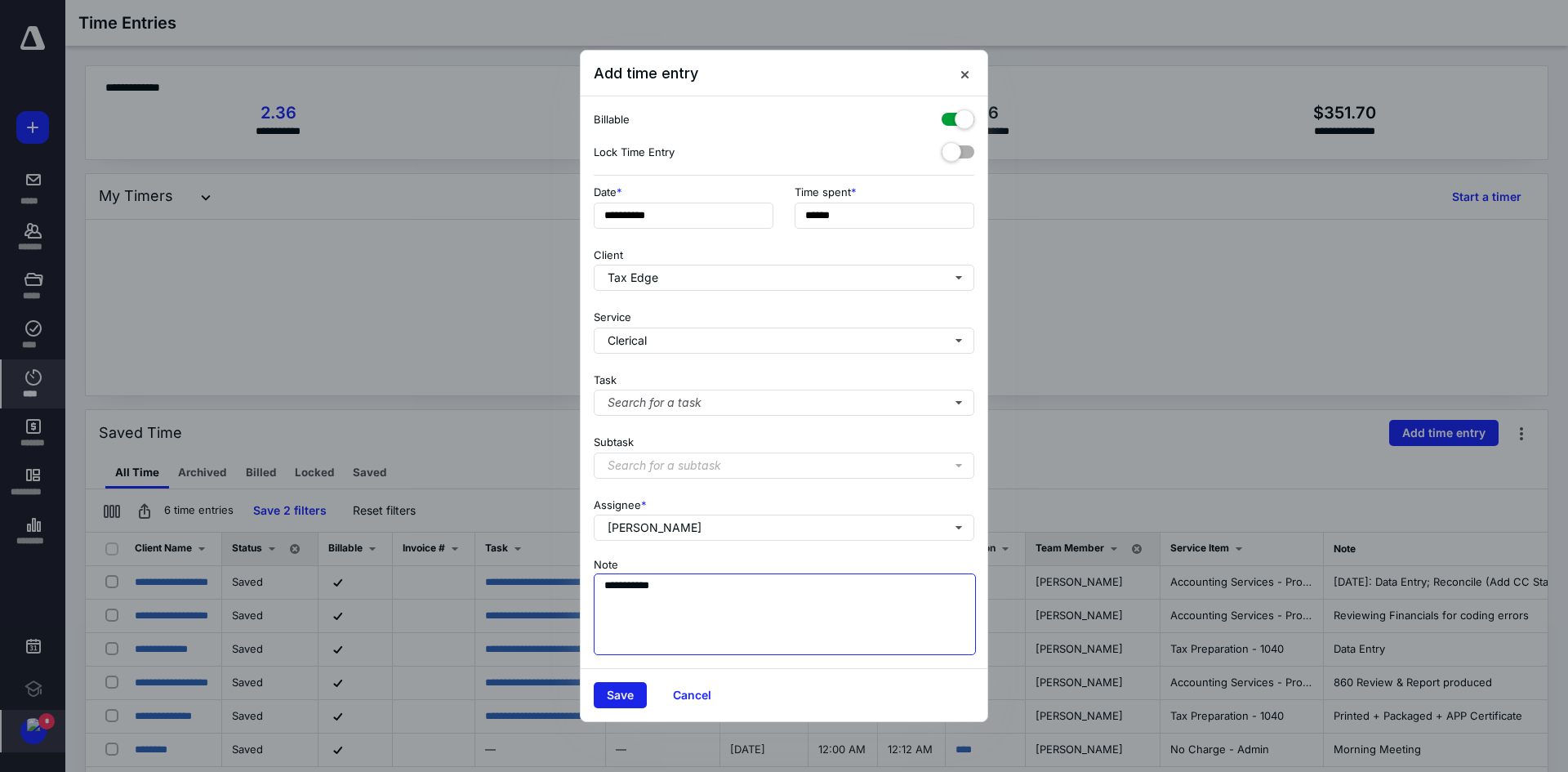 type on "**********" 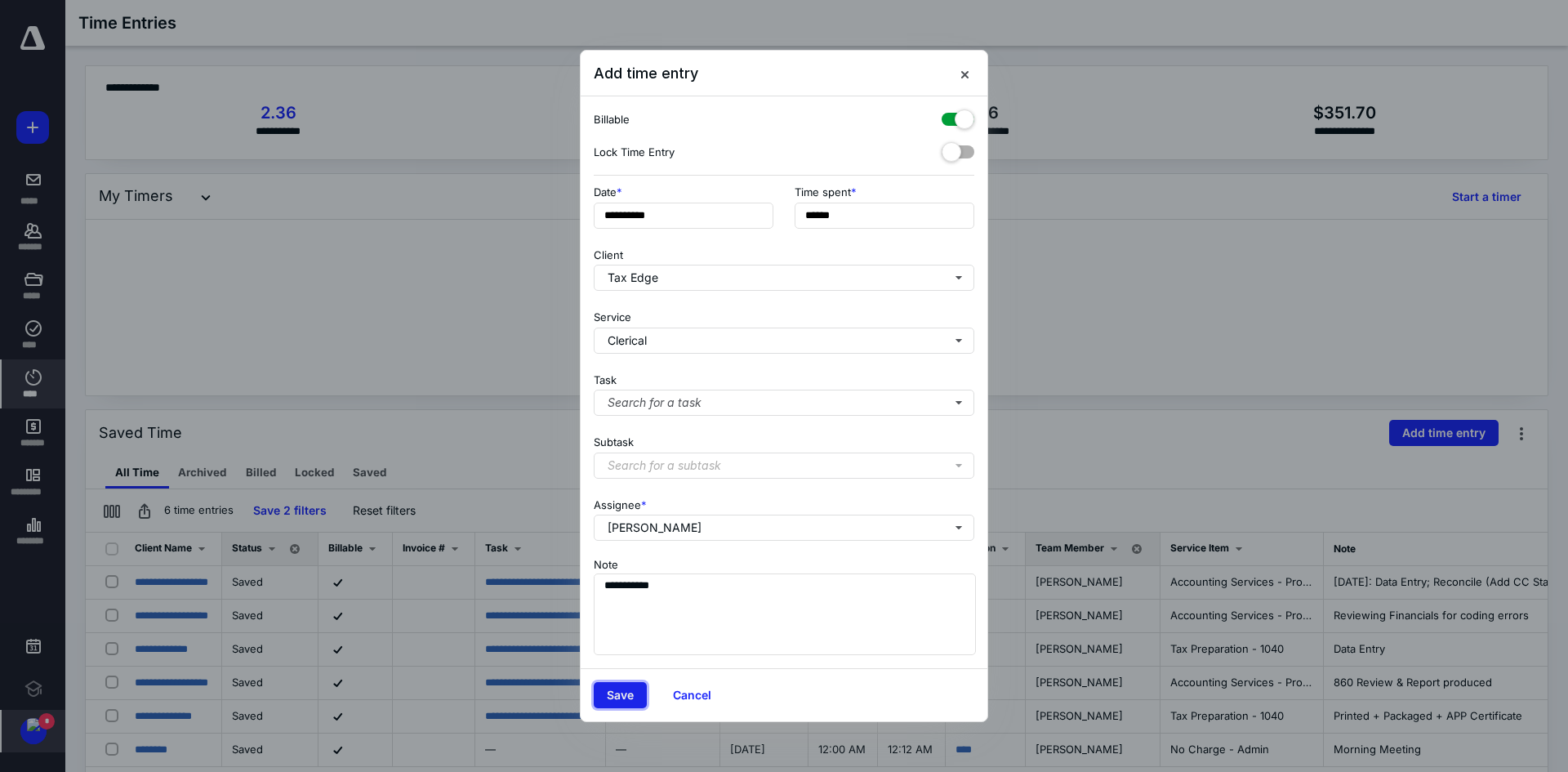 click on "Save" at bounding box center [620, 695] 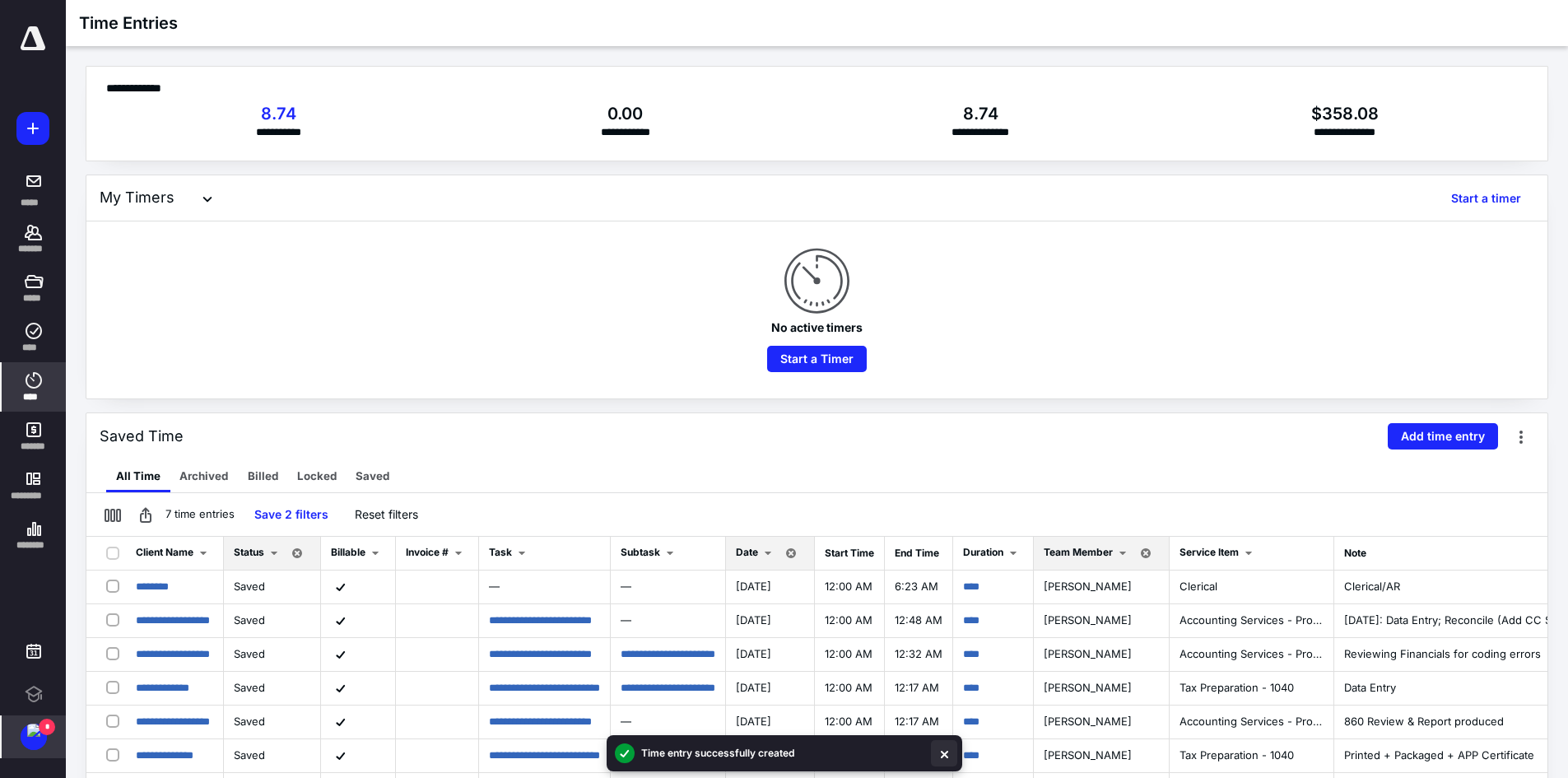 click at bounding box center [944, 753] 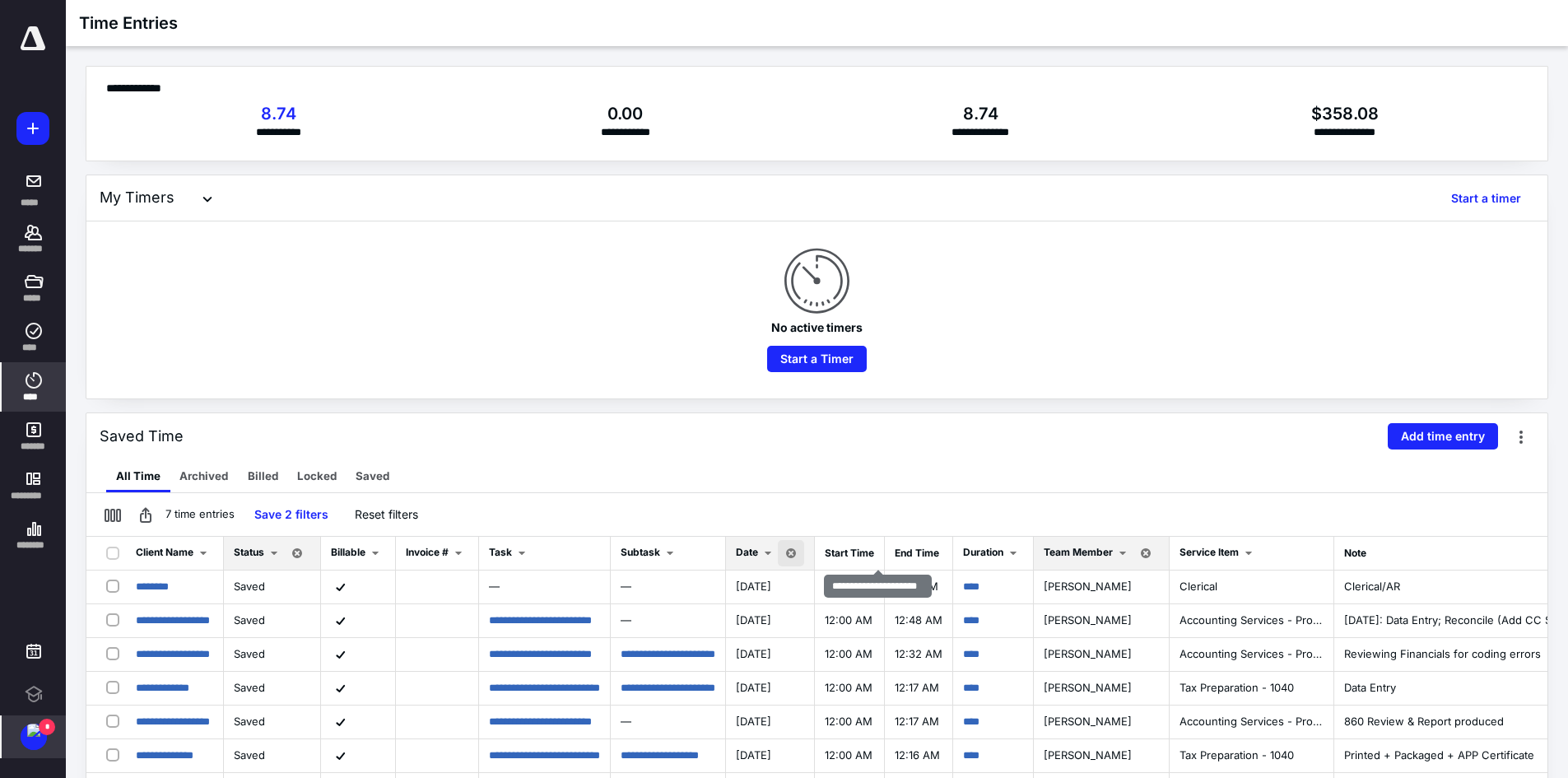 click at bounding box center [791, 553] 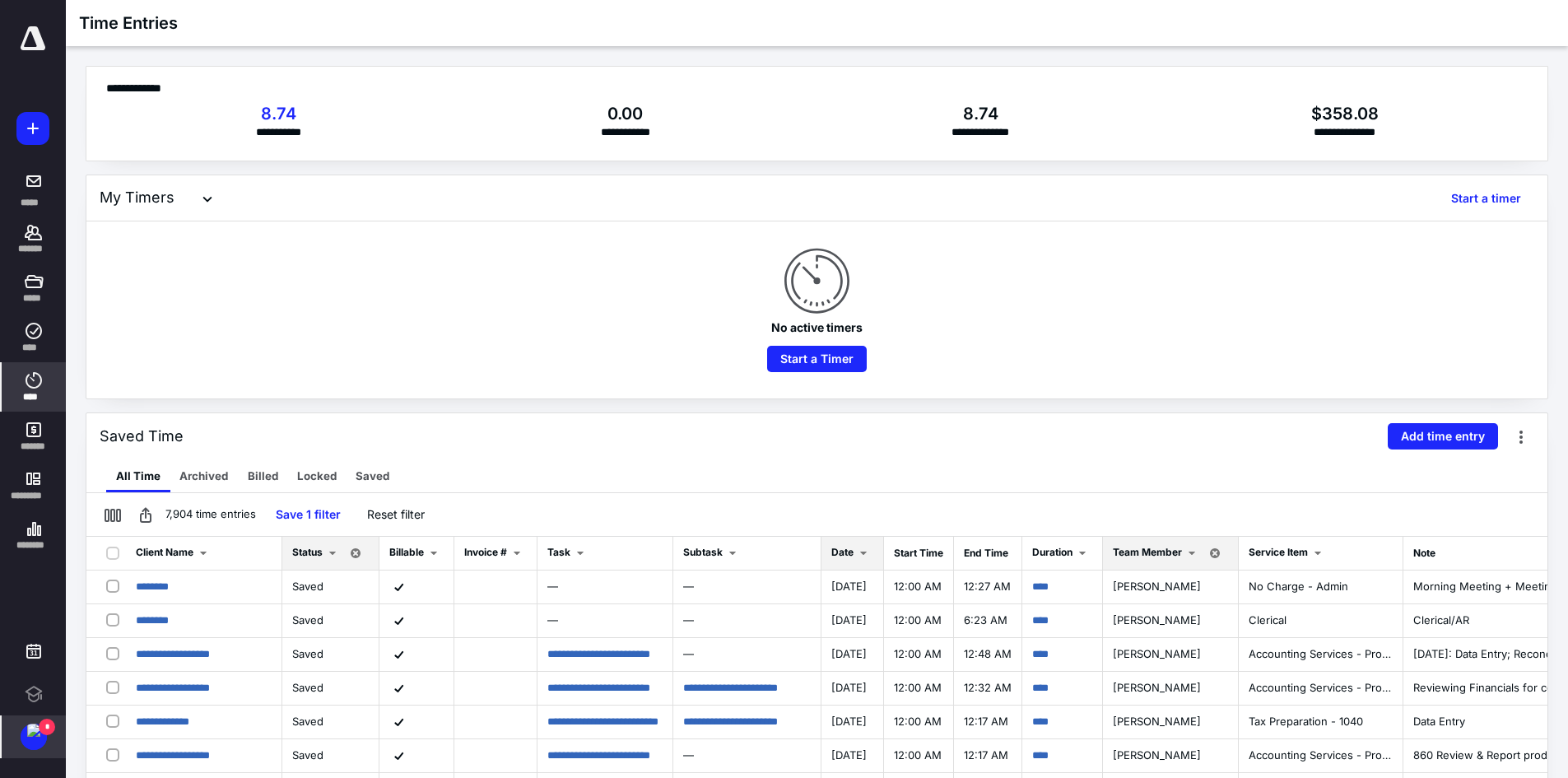 click at bounding box center [863, 553] 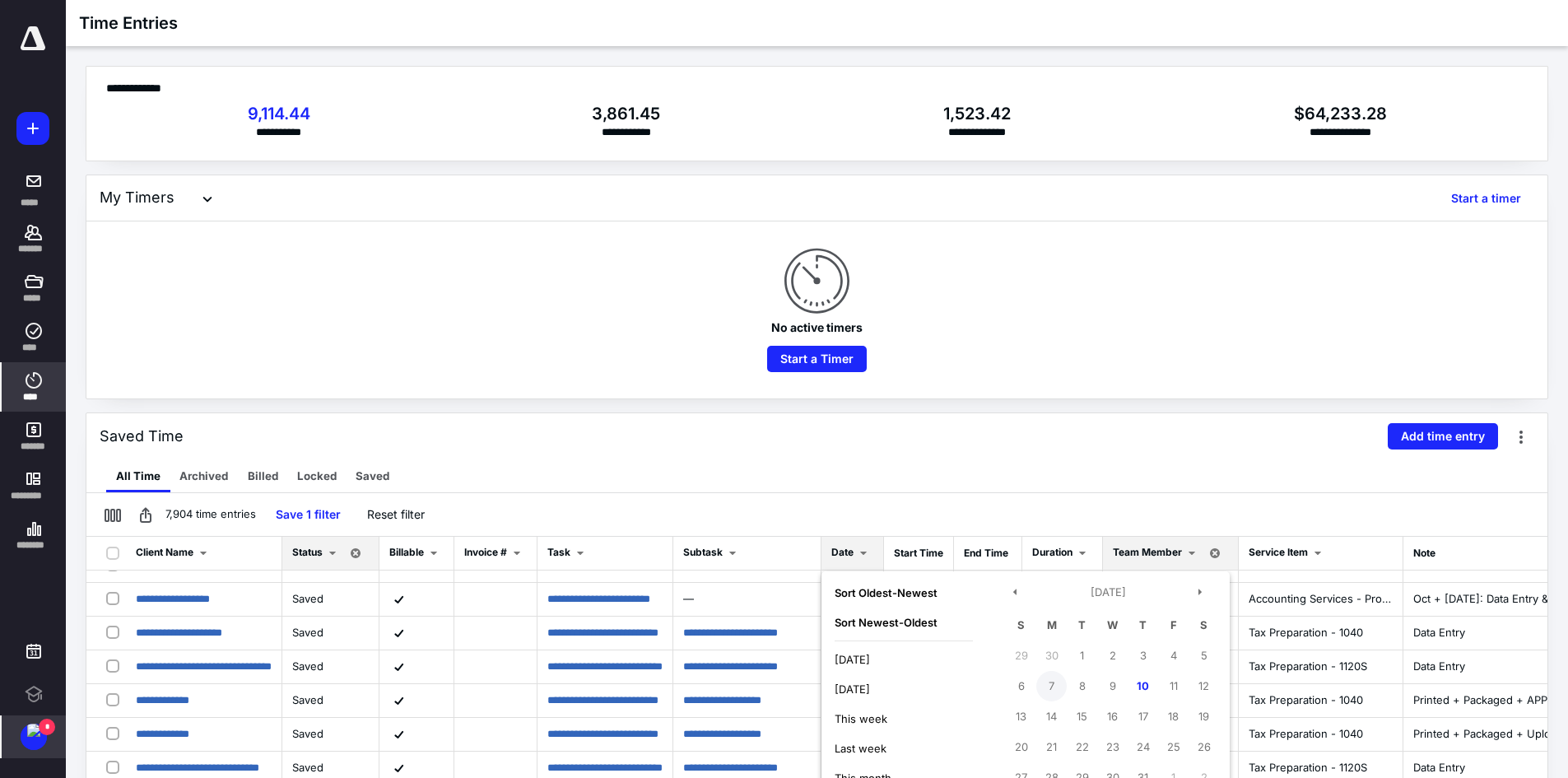 click on "7" at bounding box center [1051, 686] 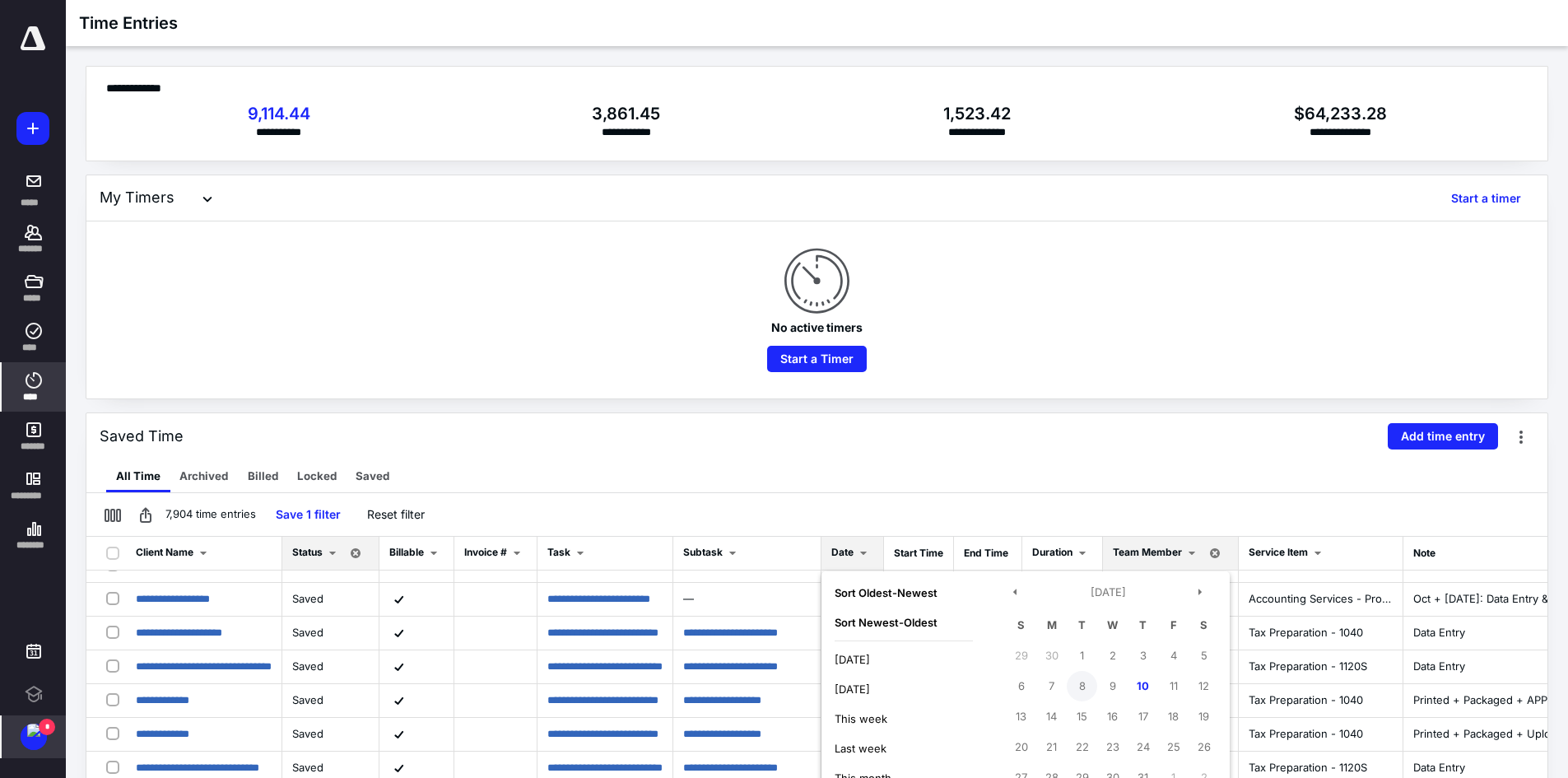 scroll, scrollTop: 329, scrollLeft: 0, axis: vertical 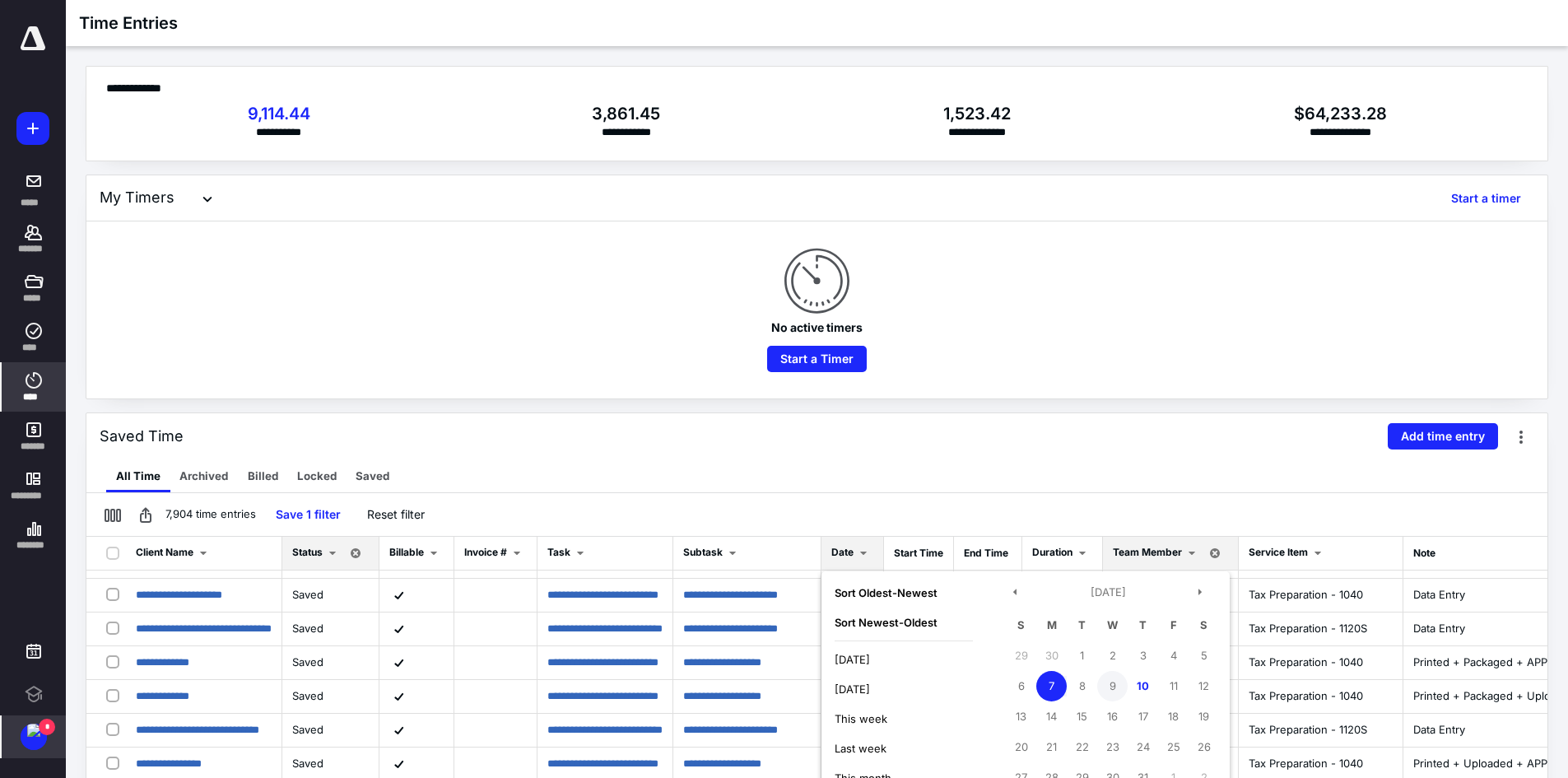 click on "9" at bounding box center (1112, 686) 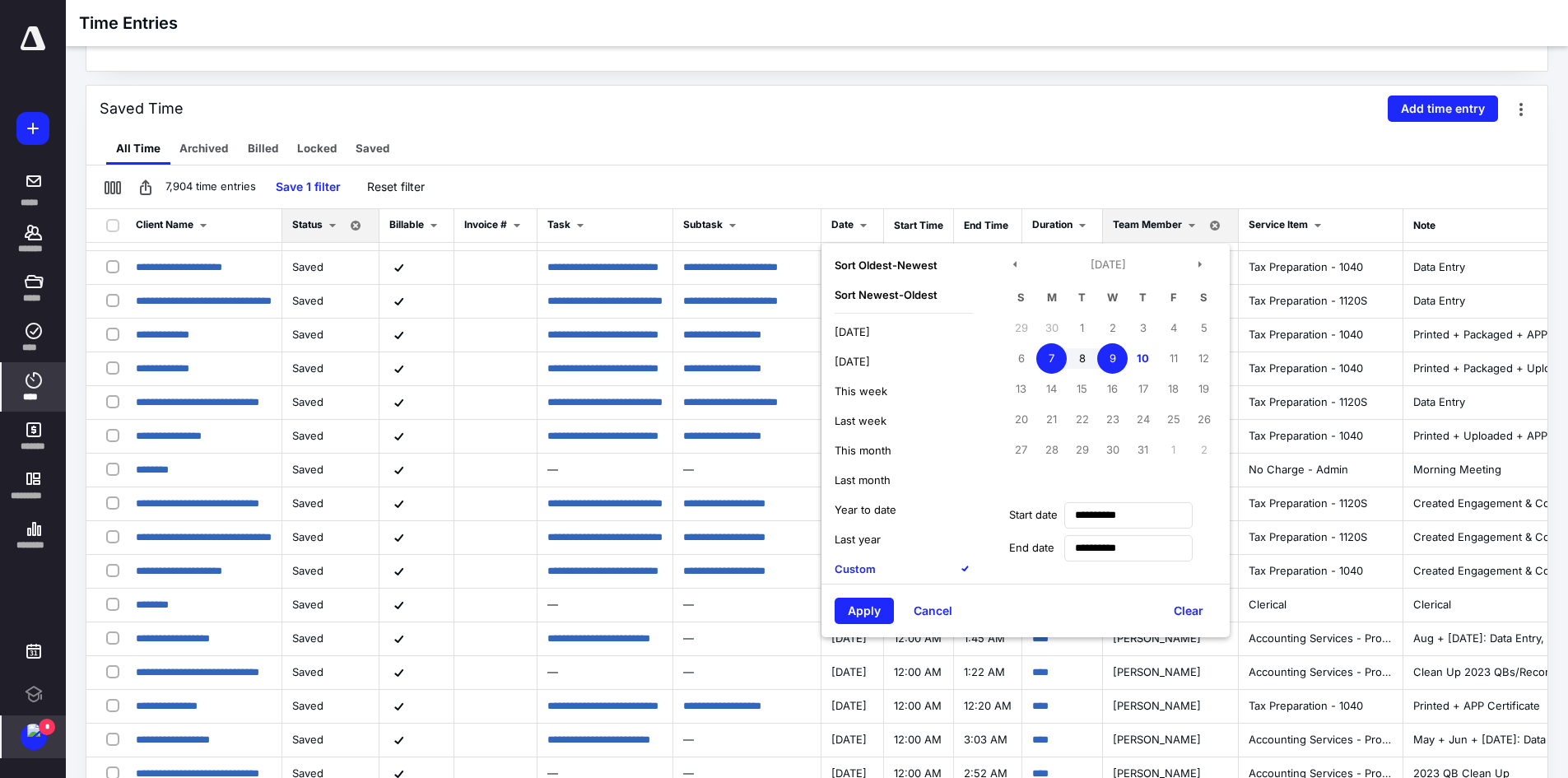 scroll, scrollTop: 366, scrollLeft: 0, axis: vertical 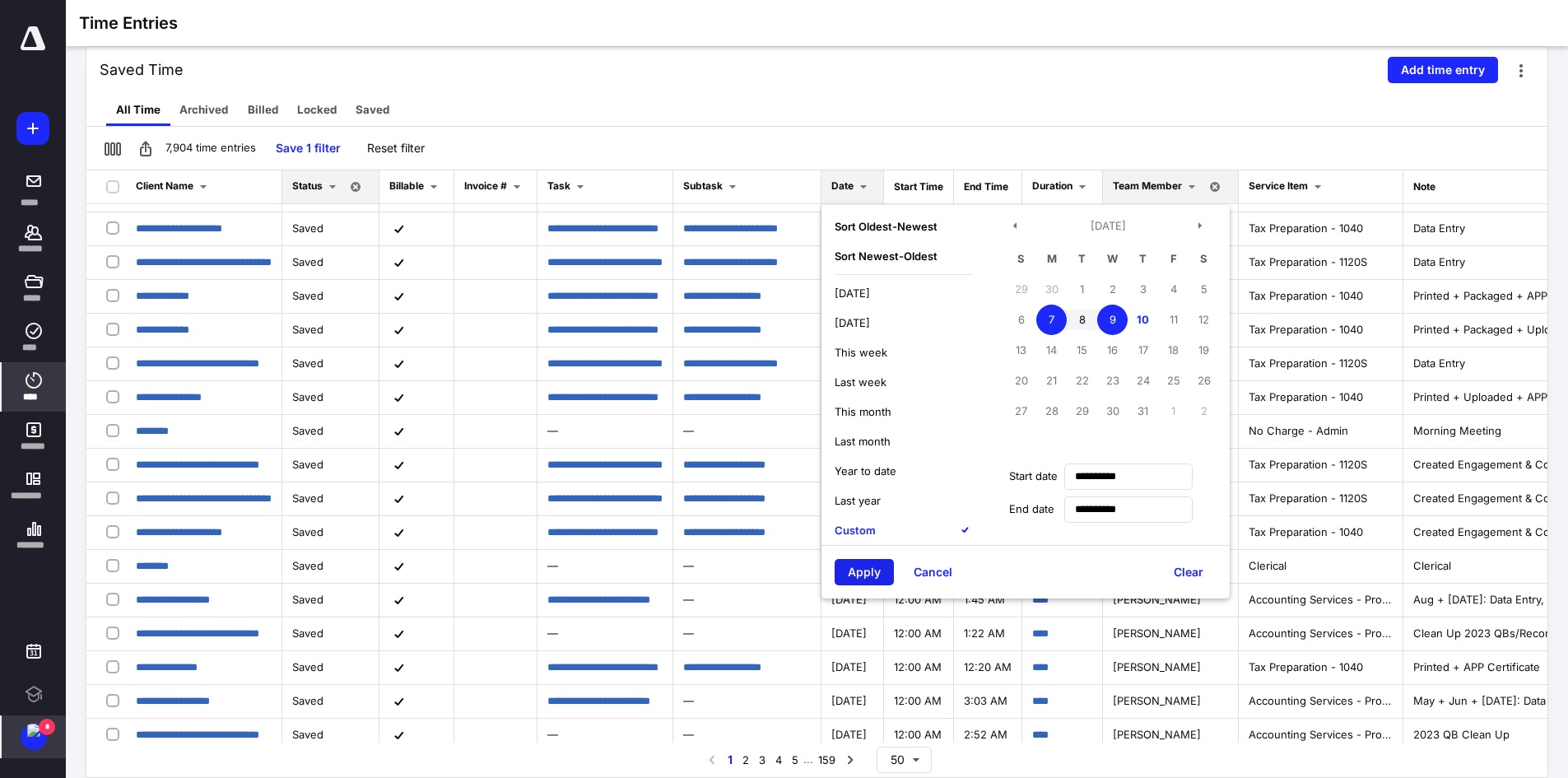 click on "Apply" at bounding box center [864, 572] 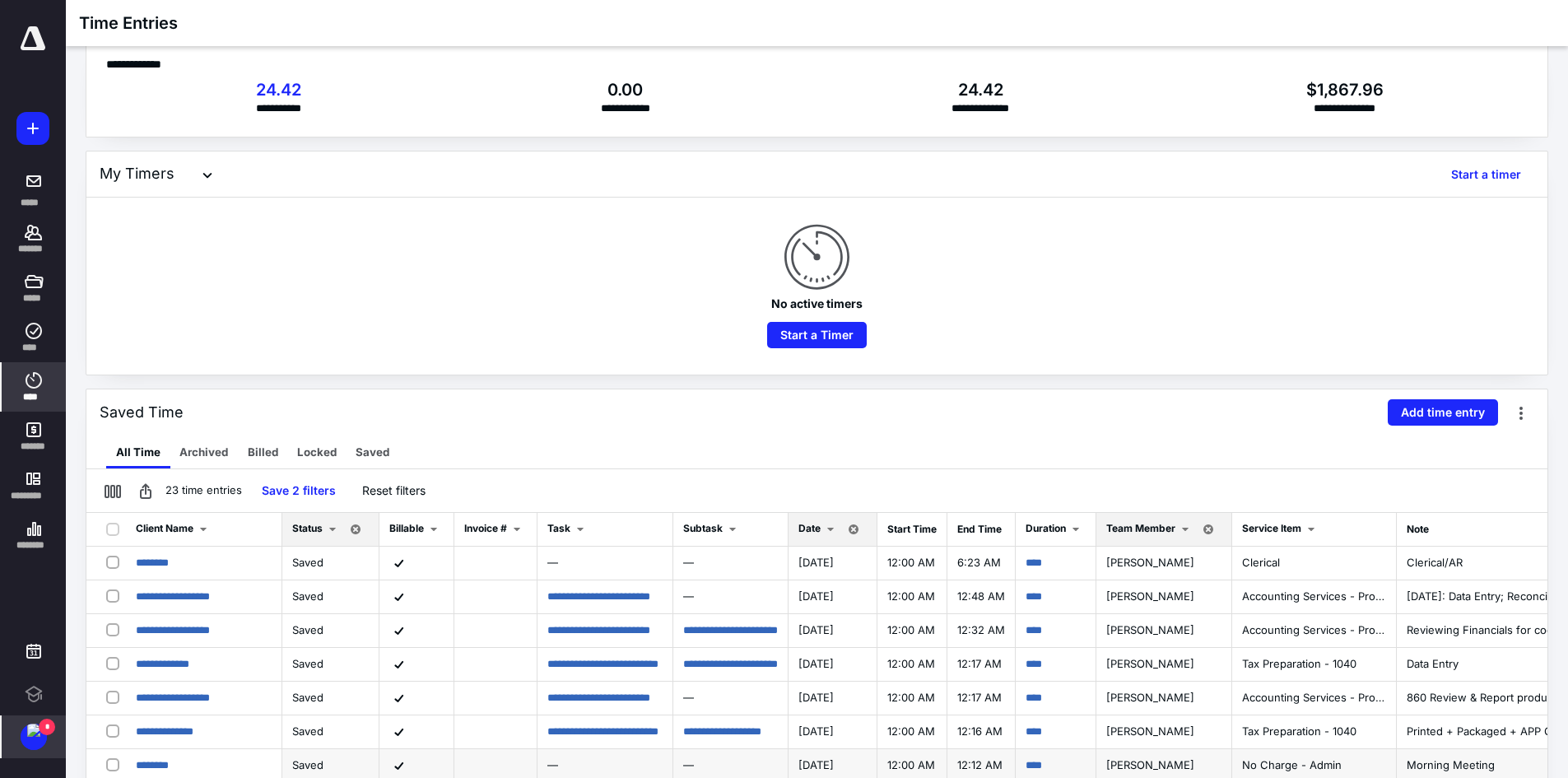 scroll, scrollTop: 0, scrollLeft: 0, axis: both 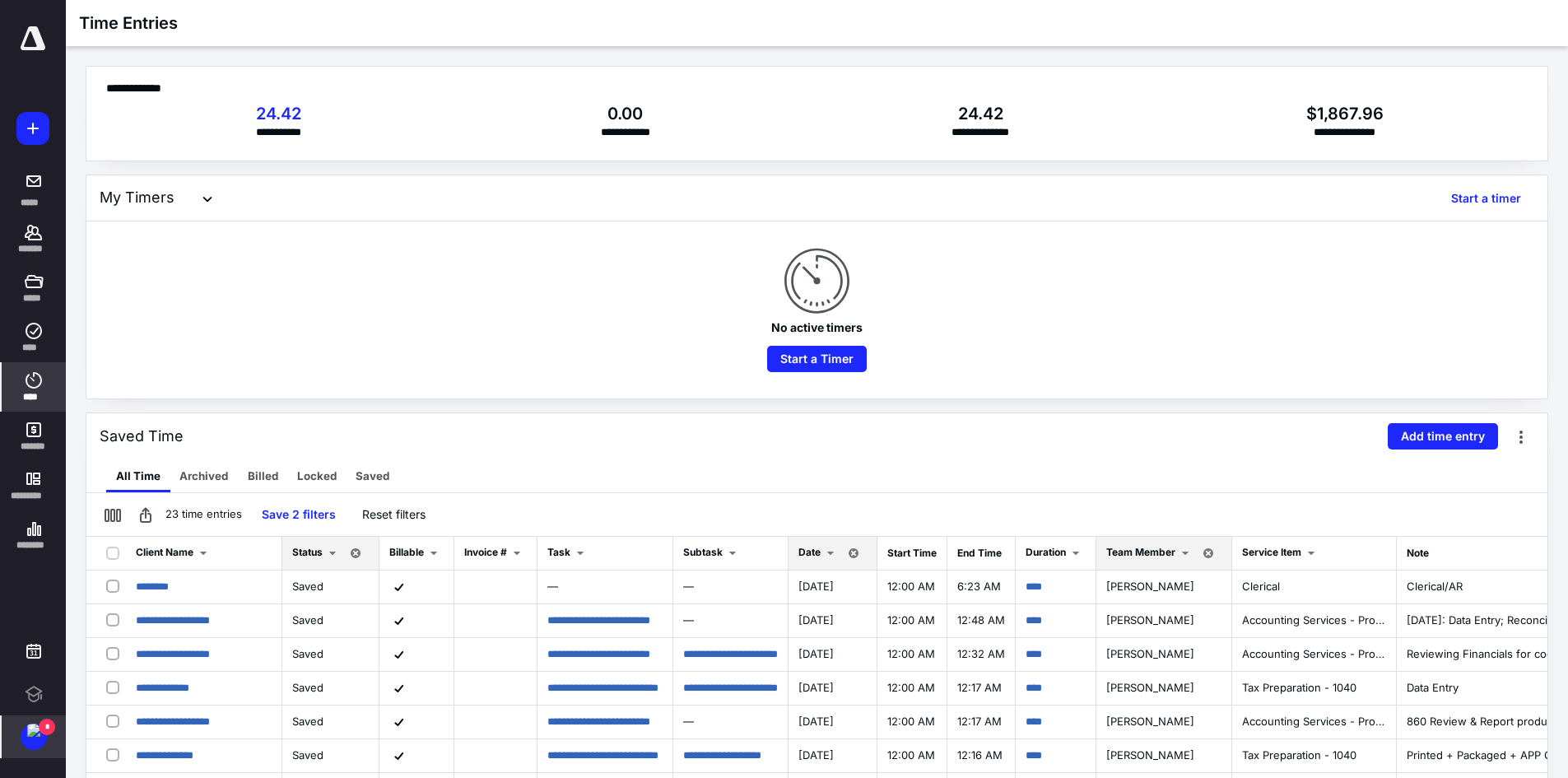 click on "*" at bounding box center [47, 727] 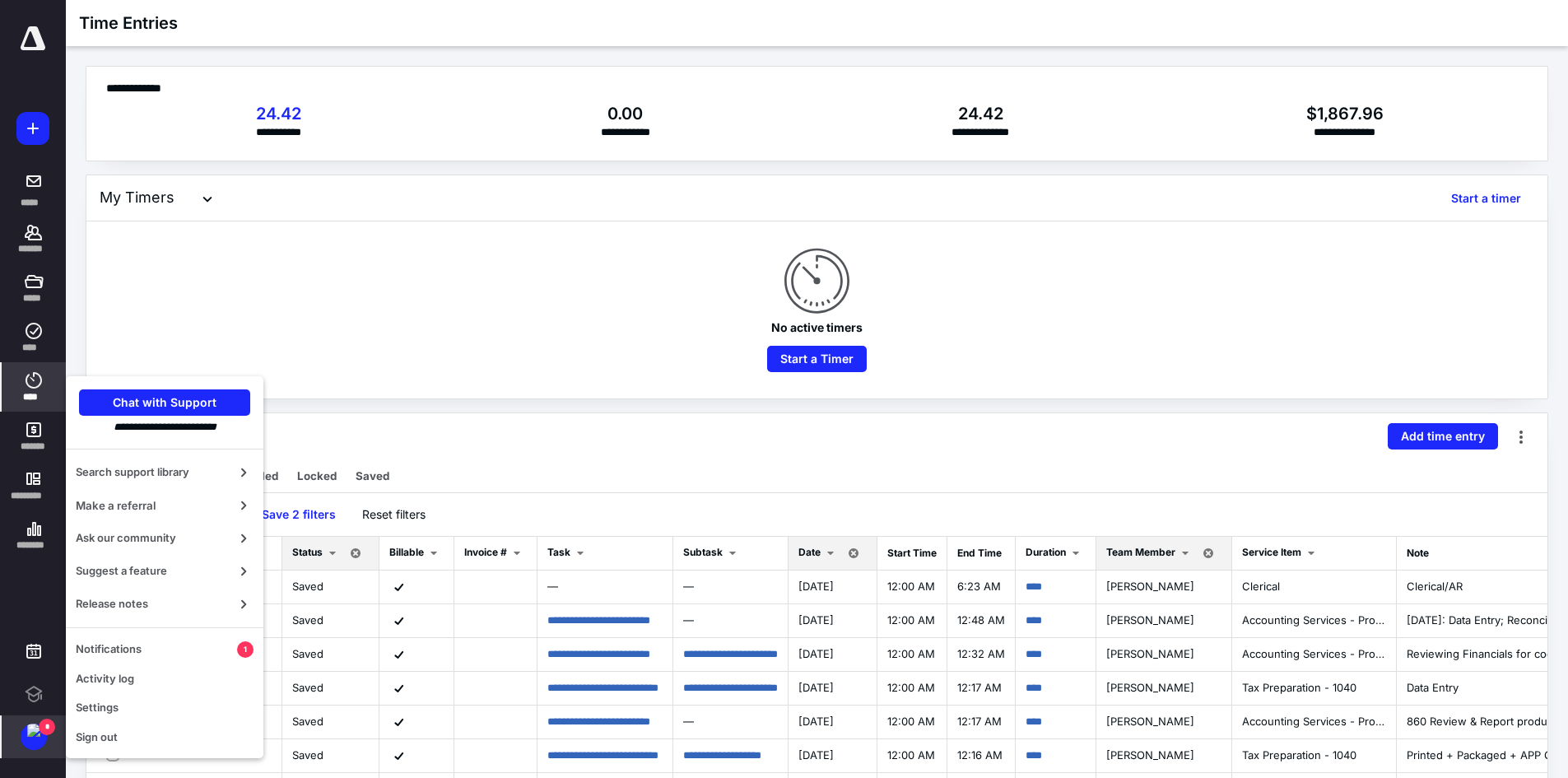 click at bounding box center (34, 730) 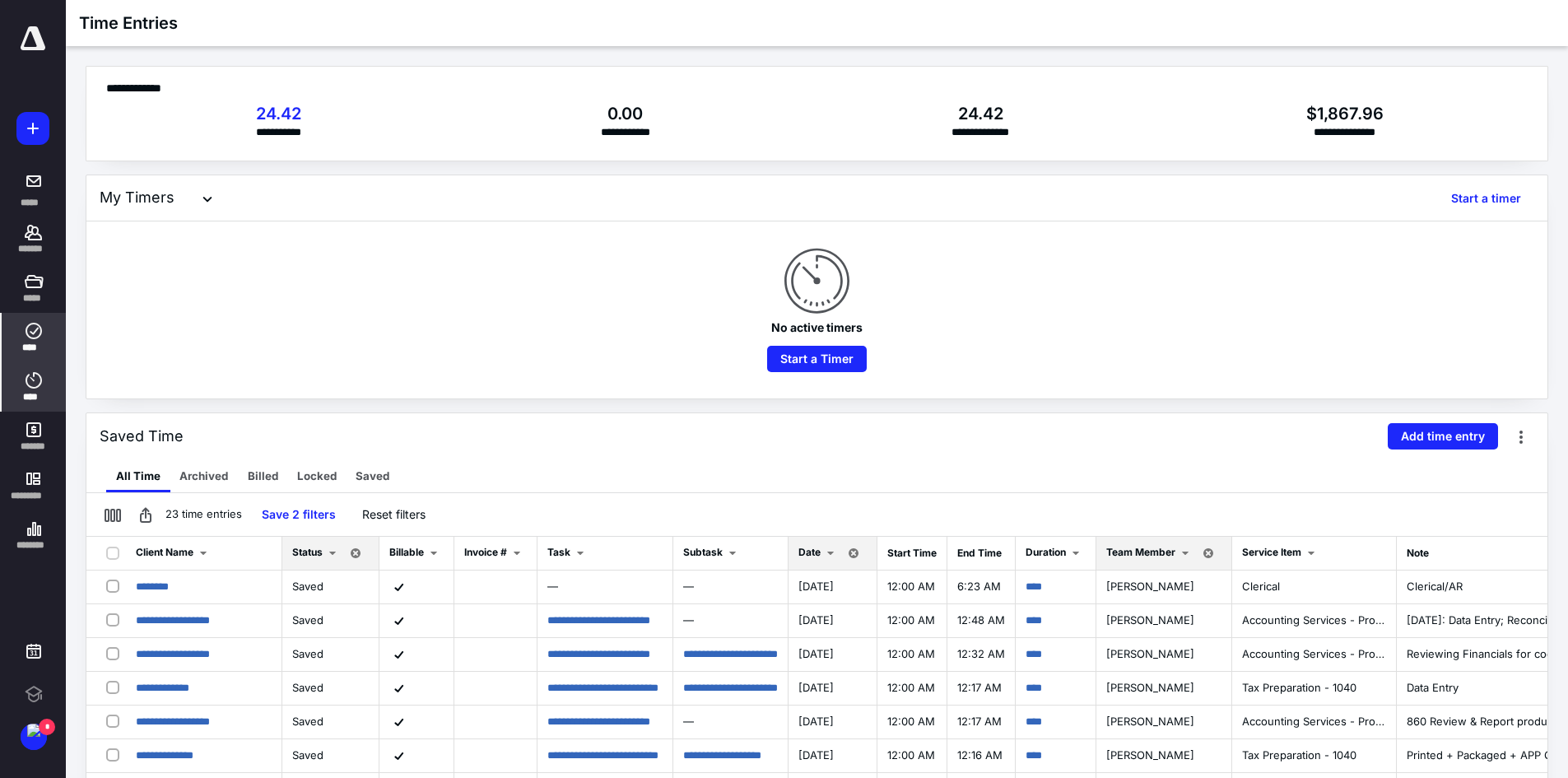 click 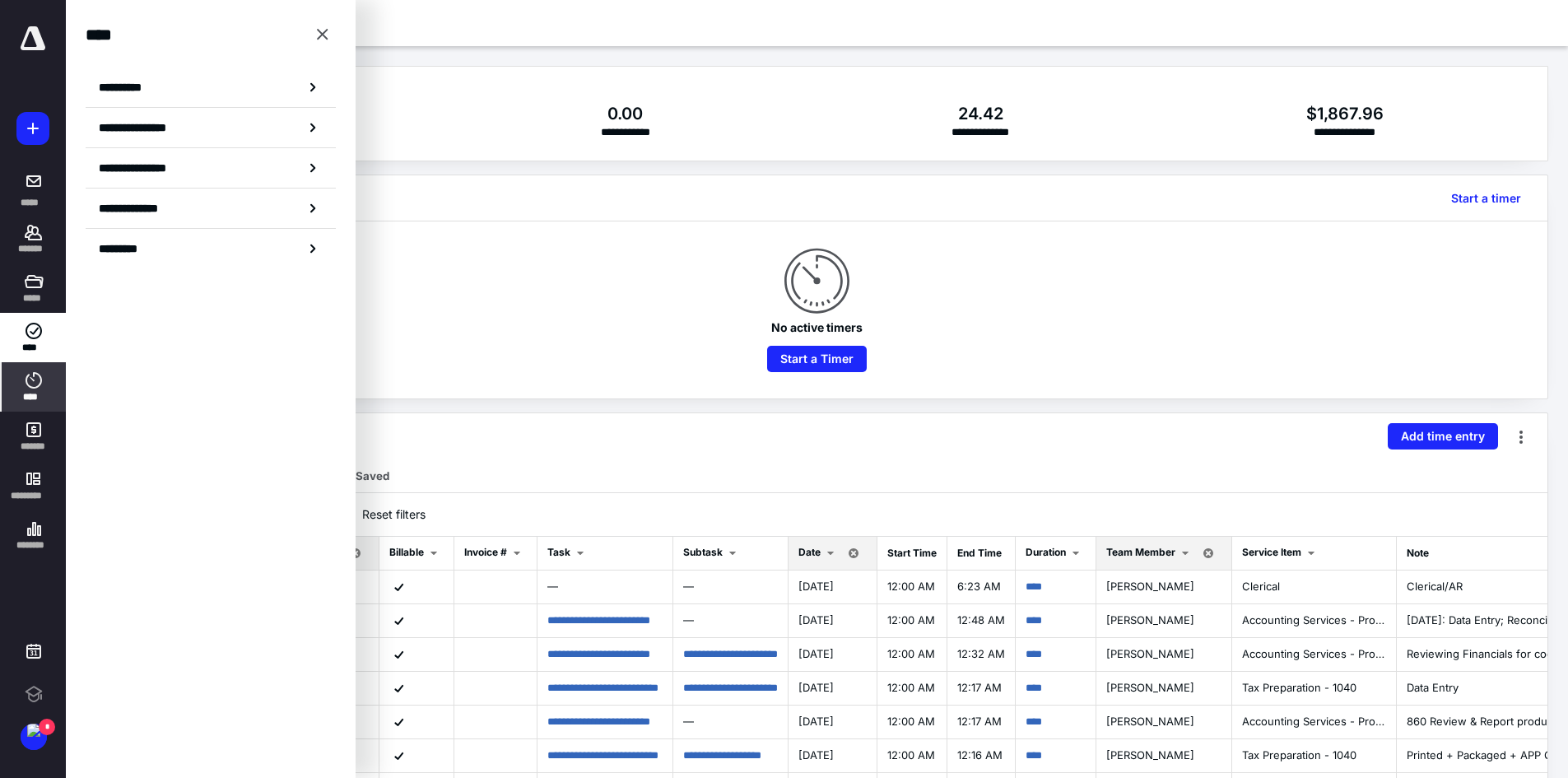 click on "**********" at bounding box center [211, 145] 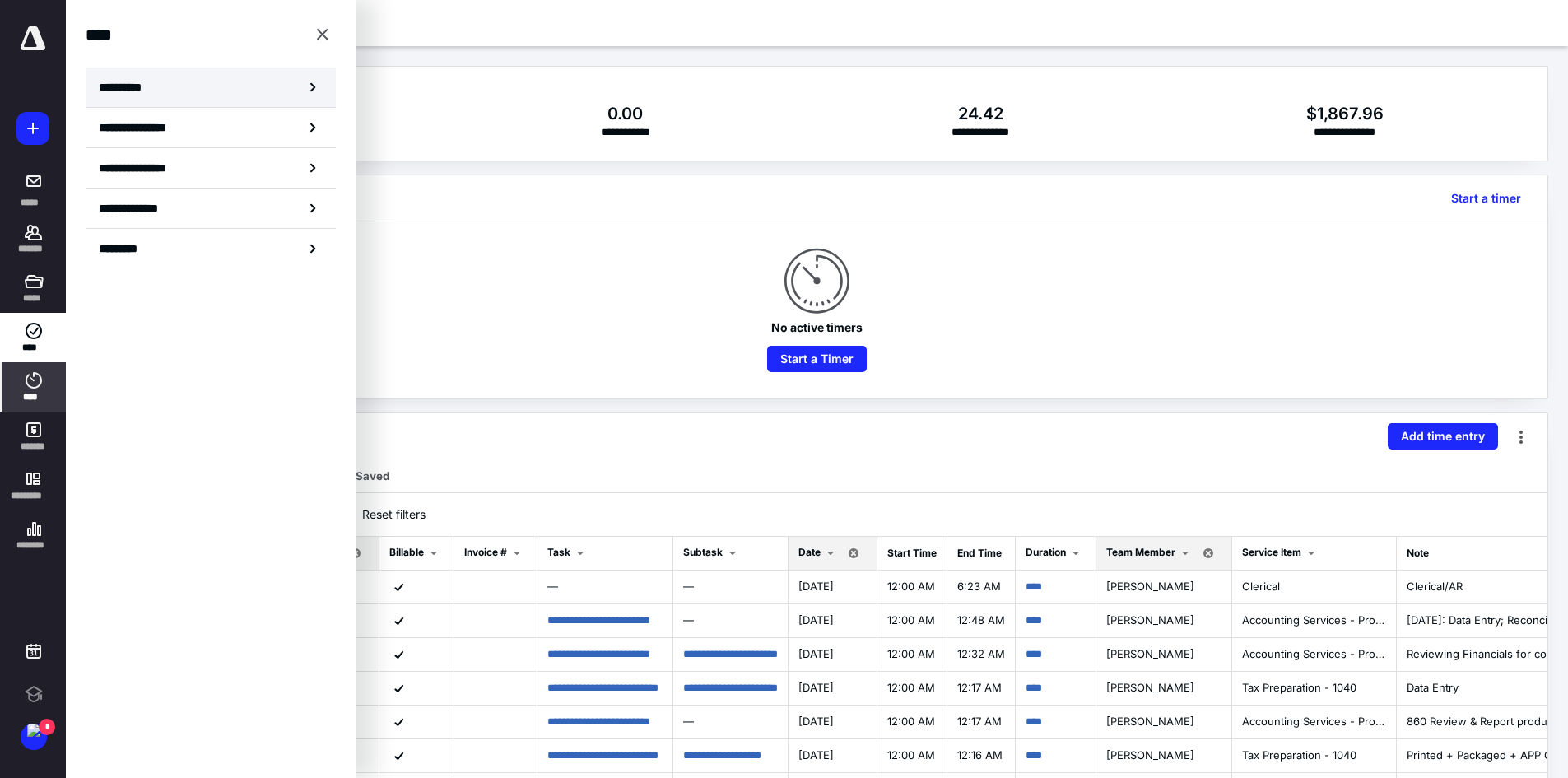 click on "**********" at bounding box center [126, 87] 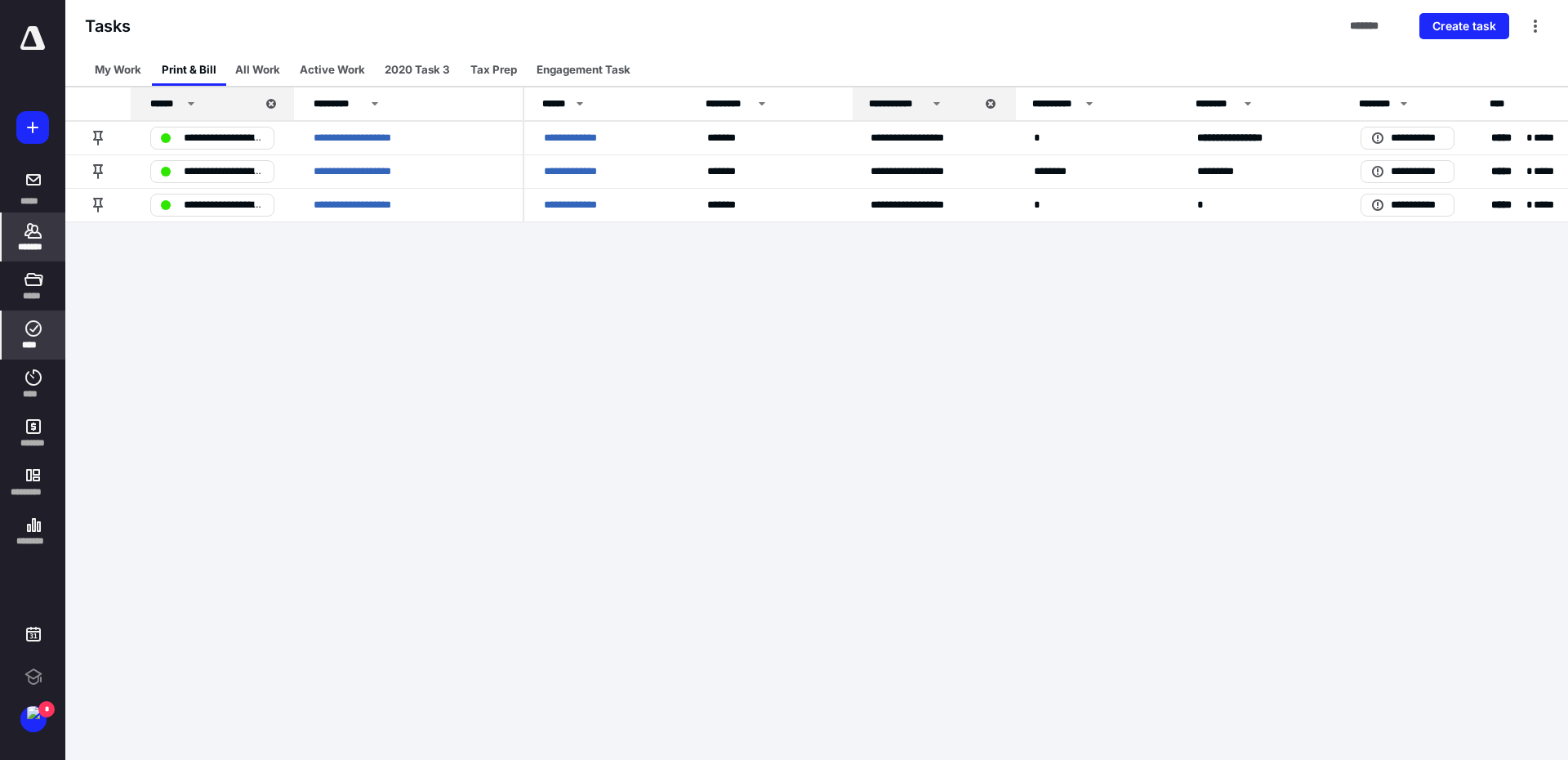 click on "*******" at bounding box center (33, 247) 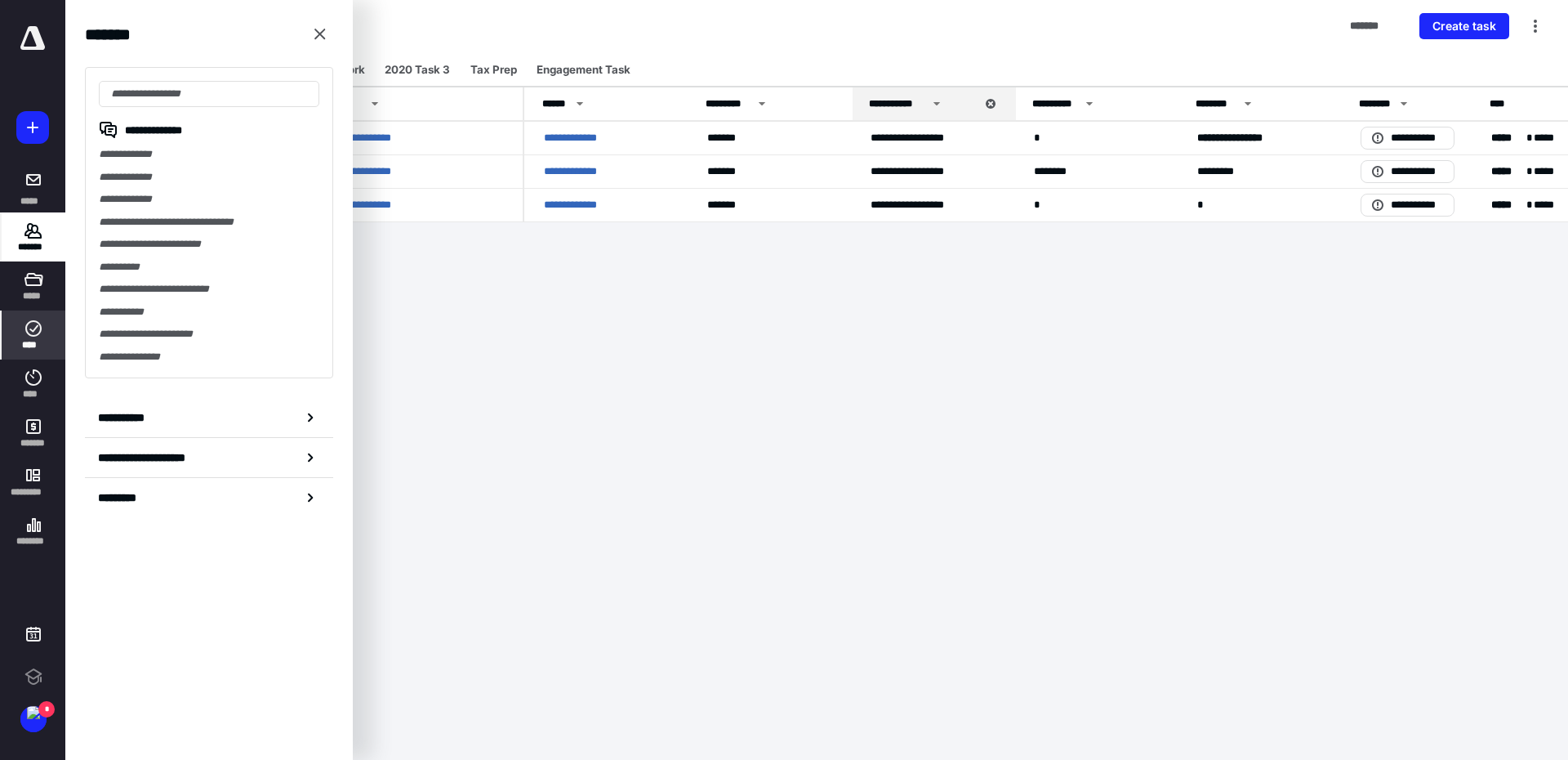 click on "*******" at bounding box center [33, 247] 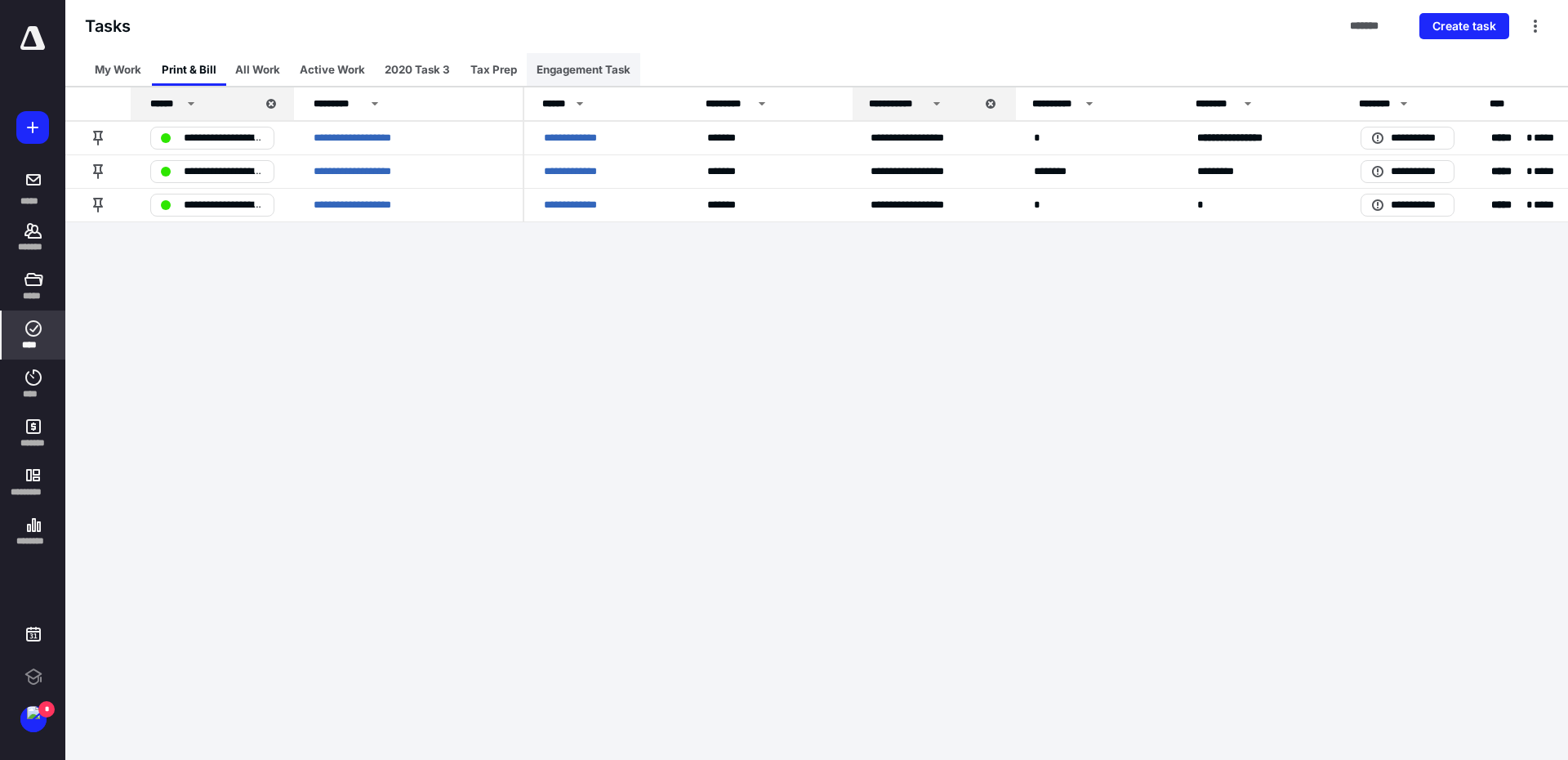 click on "Engagement Task" at bounding box center [583, 69] 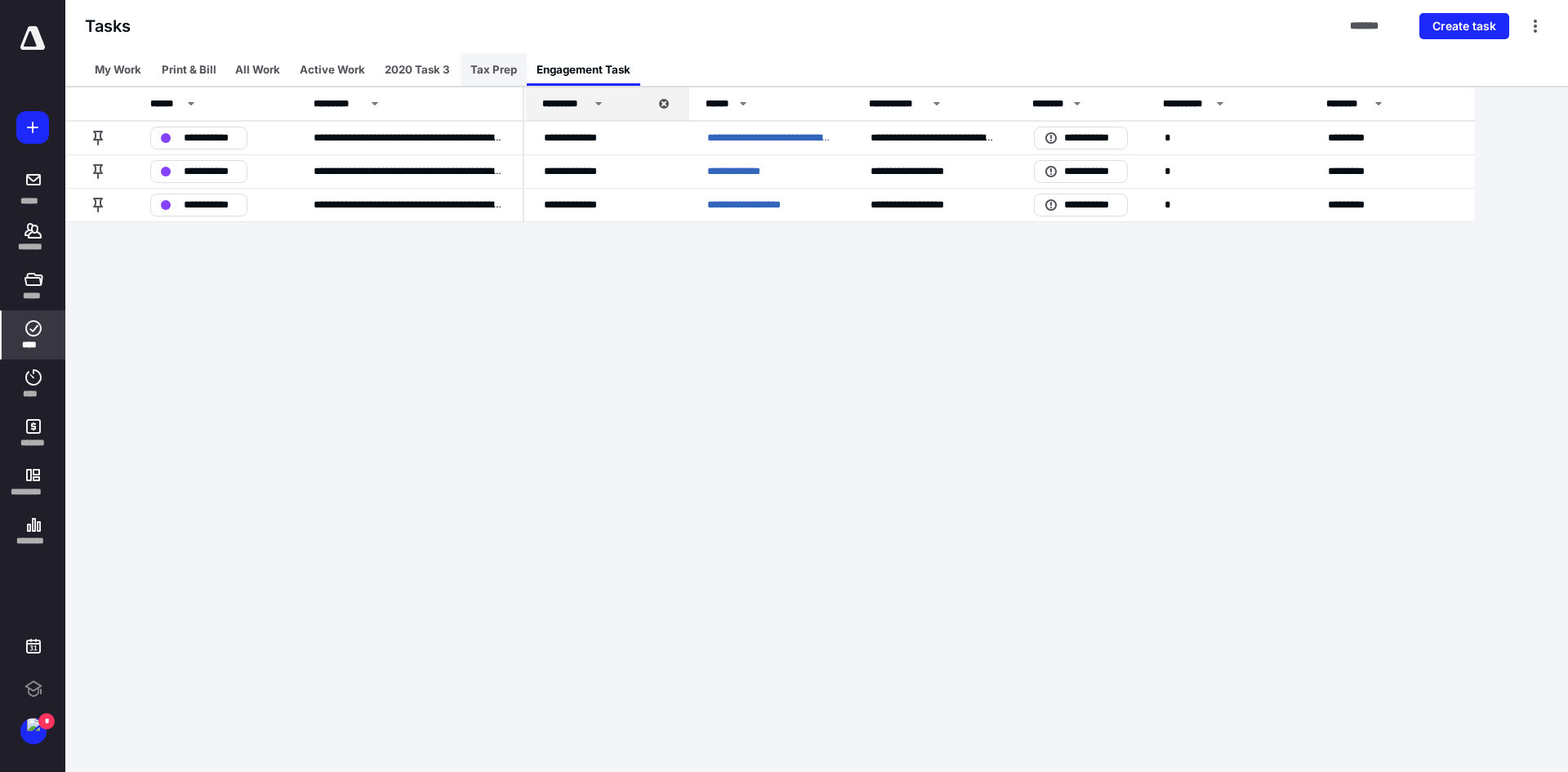click on "Tax Prep" at bounding box center [493, 69] 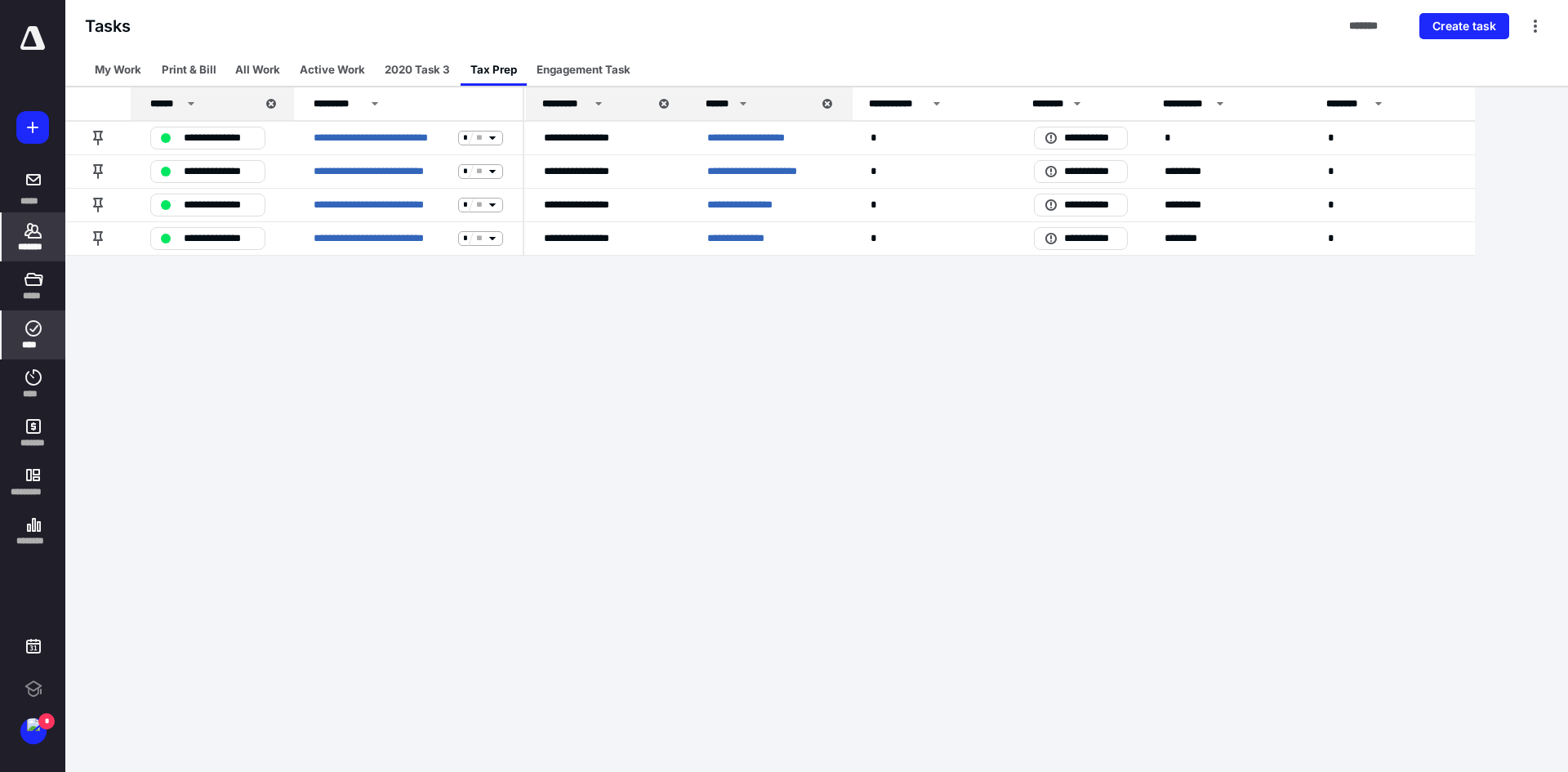 click on "*******" at bounding box center [33, 247] 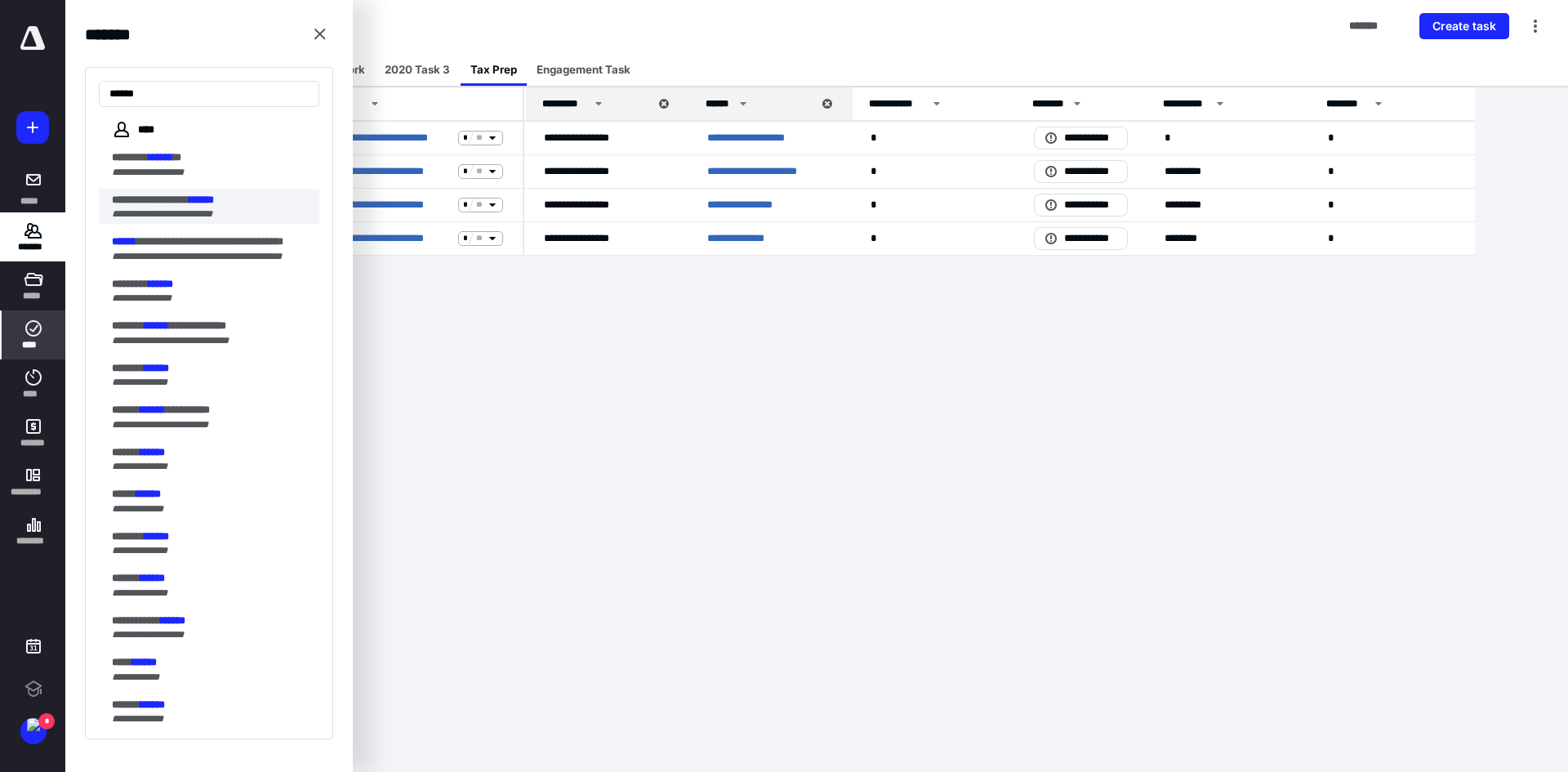 type on "******" 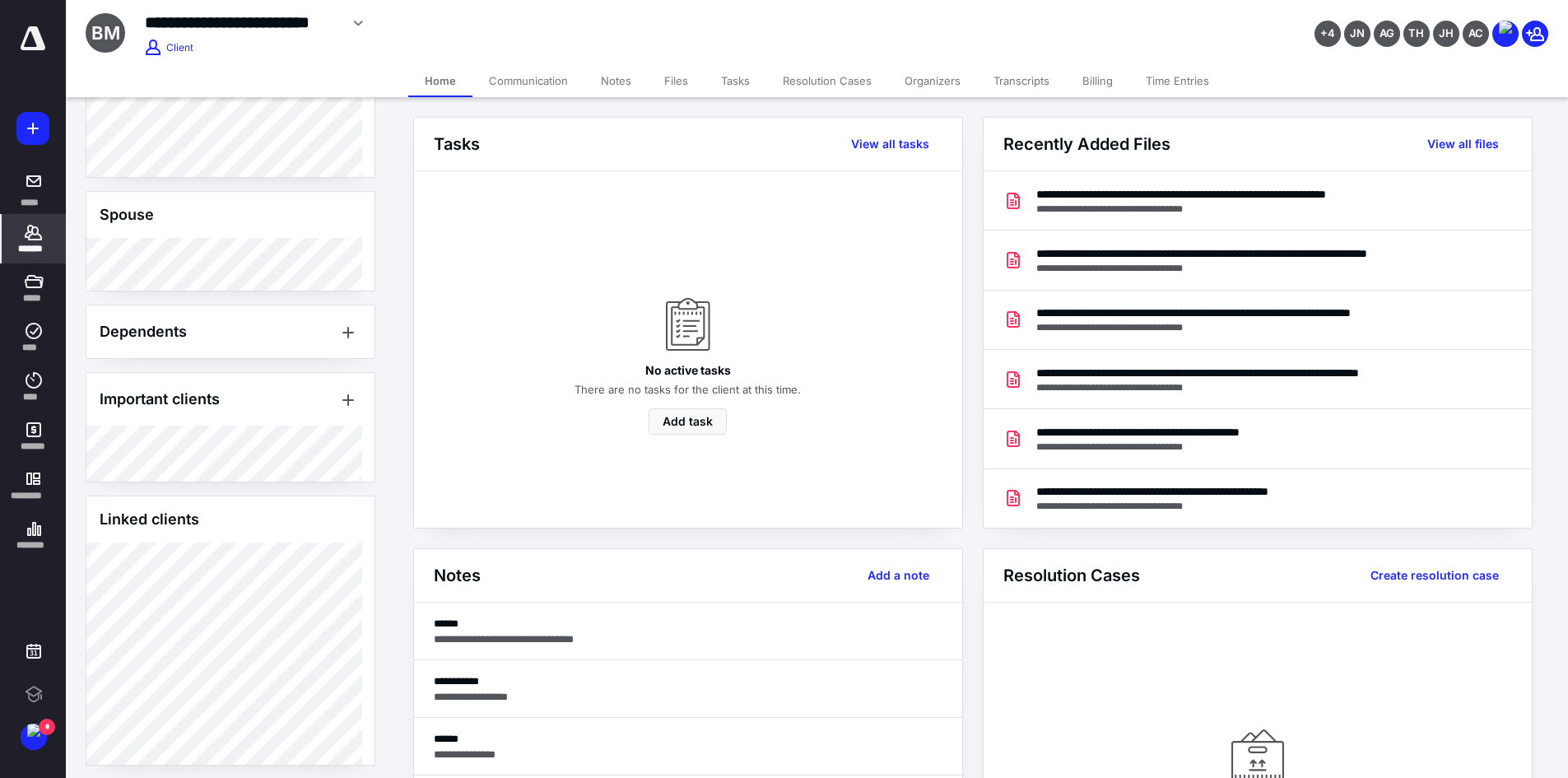 scroll, scrollTop: 812, scrollLeft: 0, axis: vertical 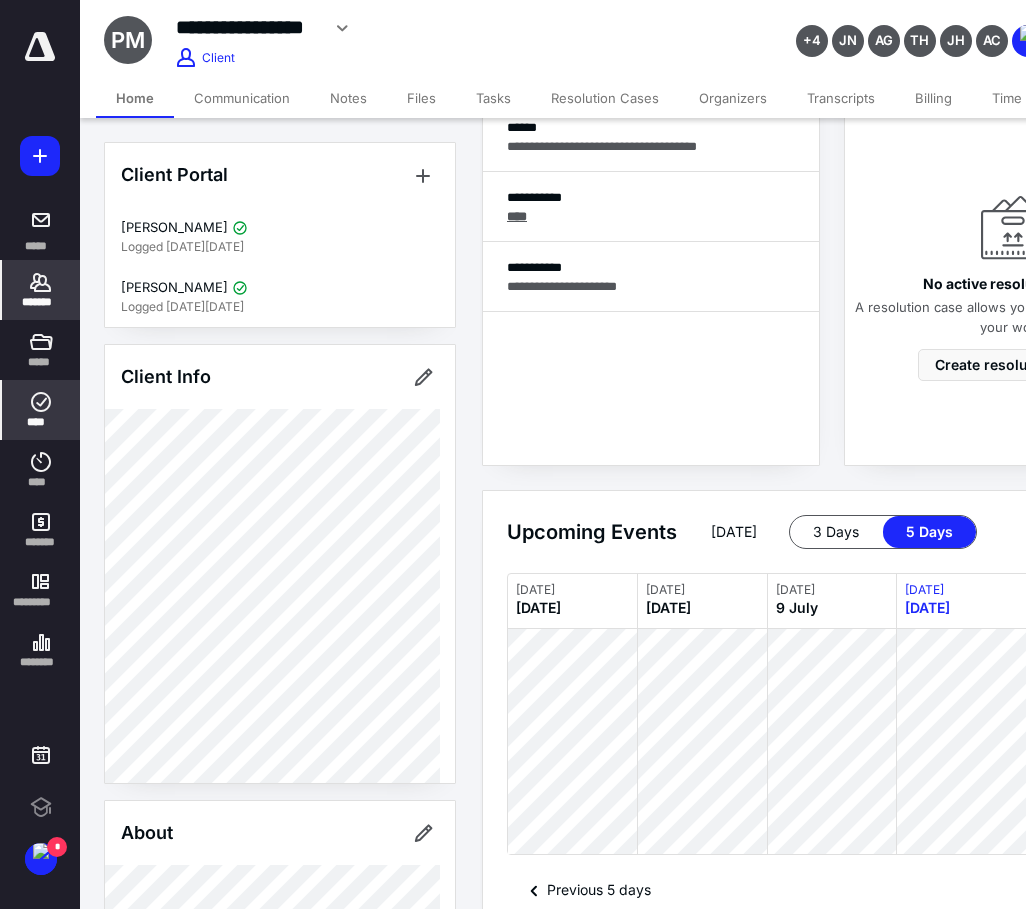 click on "****" at bounding box center (41, 422) 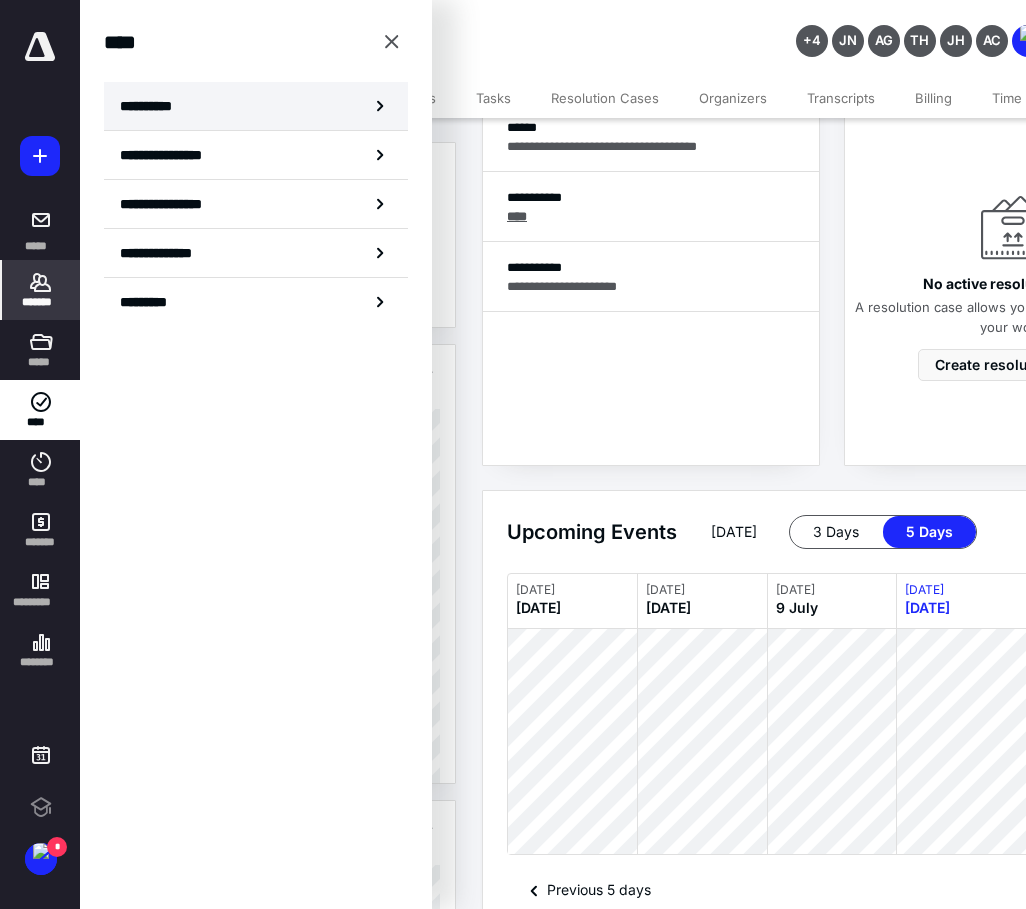 click on "**********" at bounding box center [153, 106] 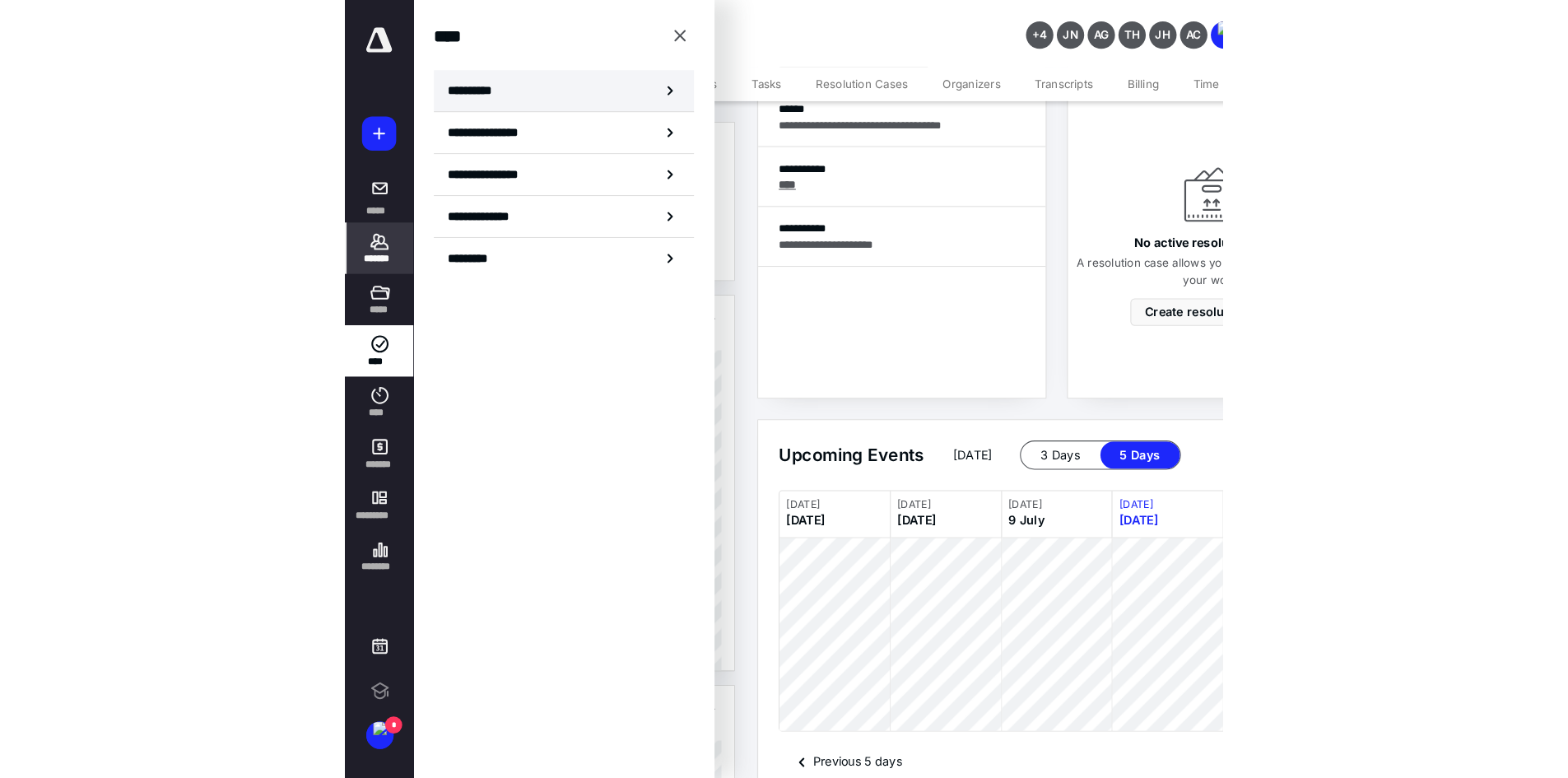scroll, scrollTop: 0, scrollLeft: 0, axis: both 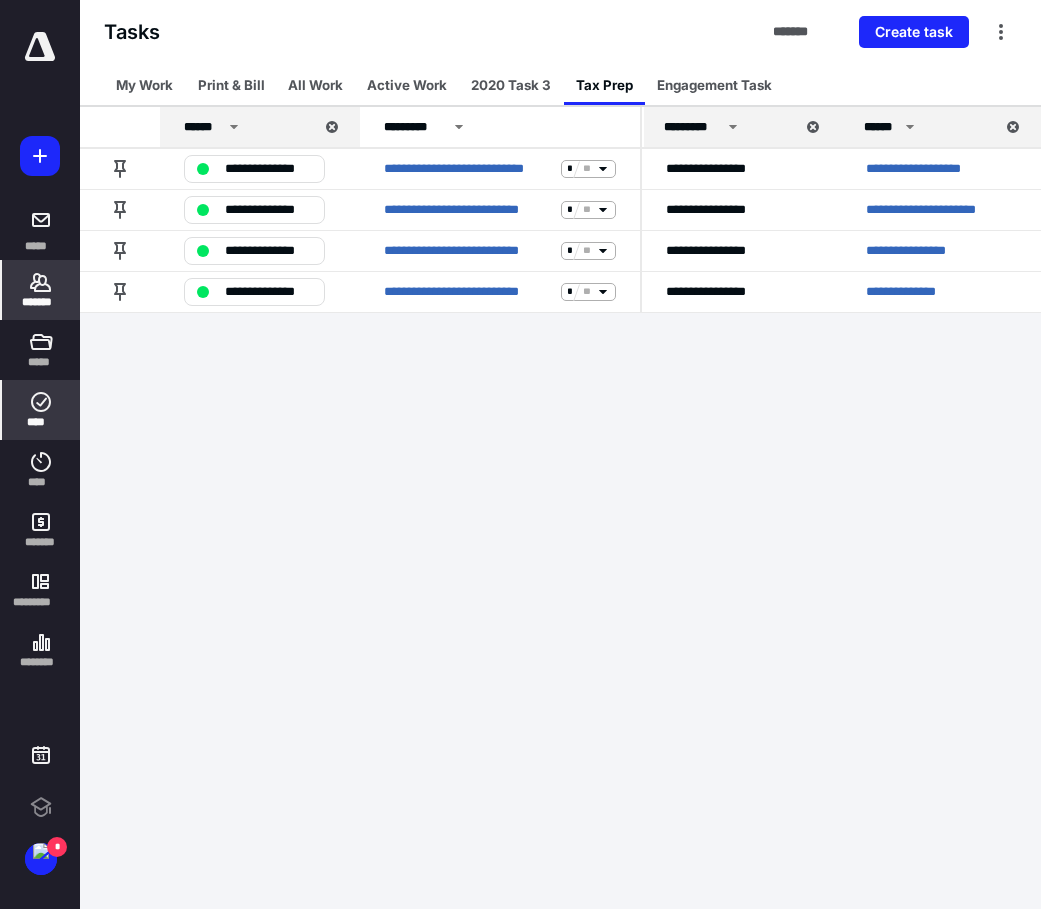 click on "*******" at bounding box center (41, 302) 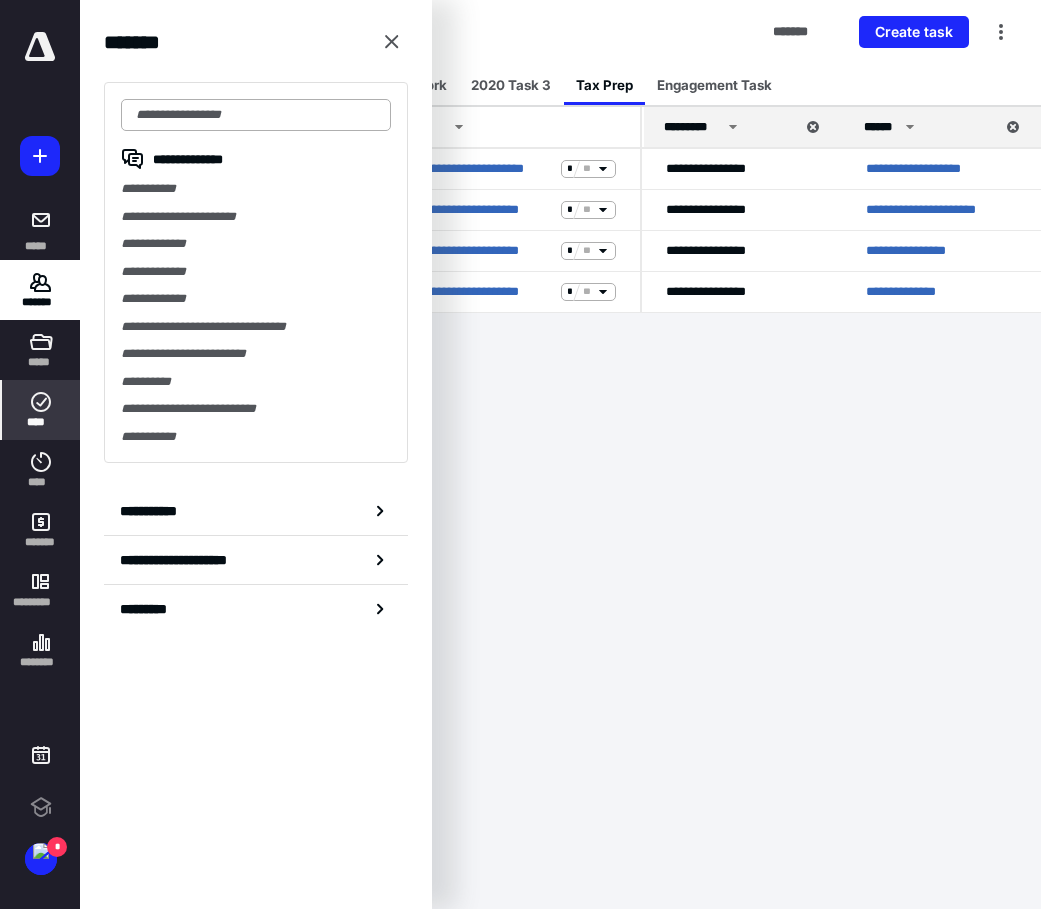 click at bounding box center (256, 115) 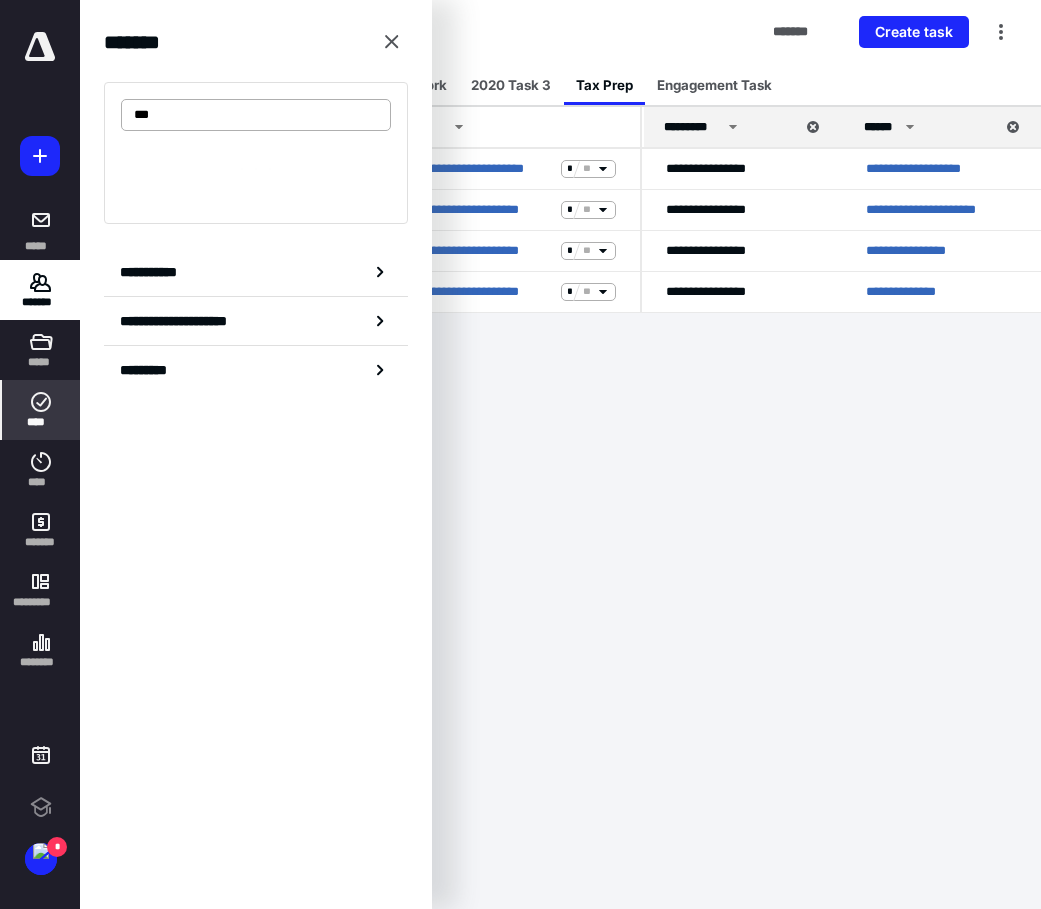 type on "****" 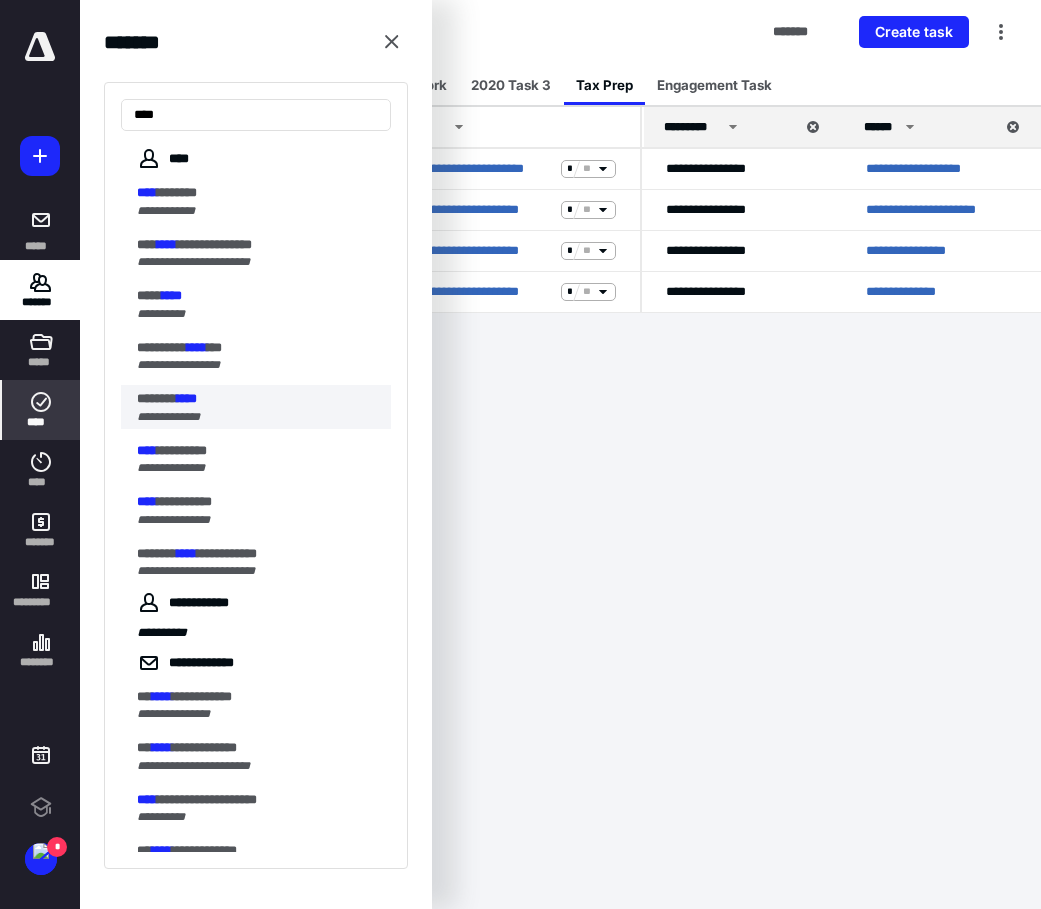 click on "*******" at bounding box center (157, 398) 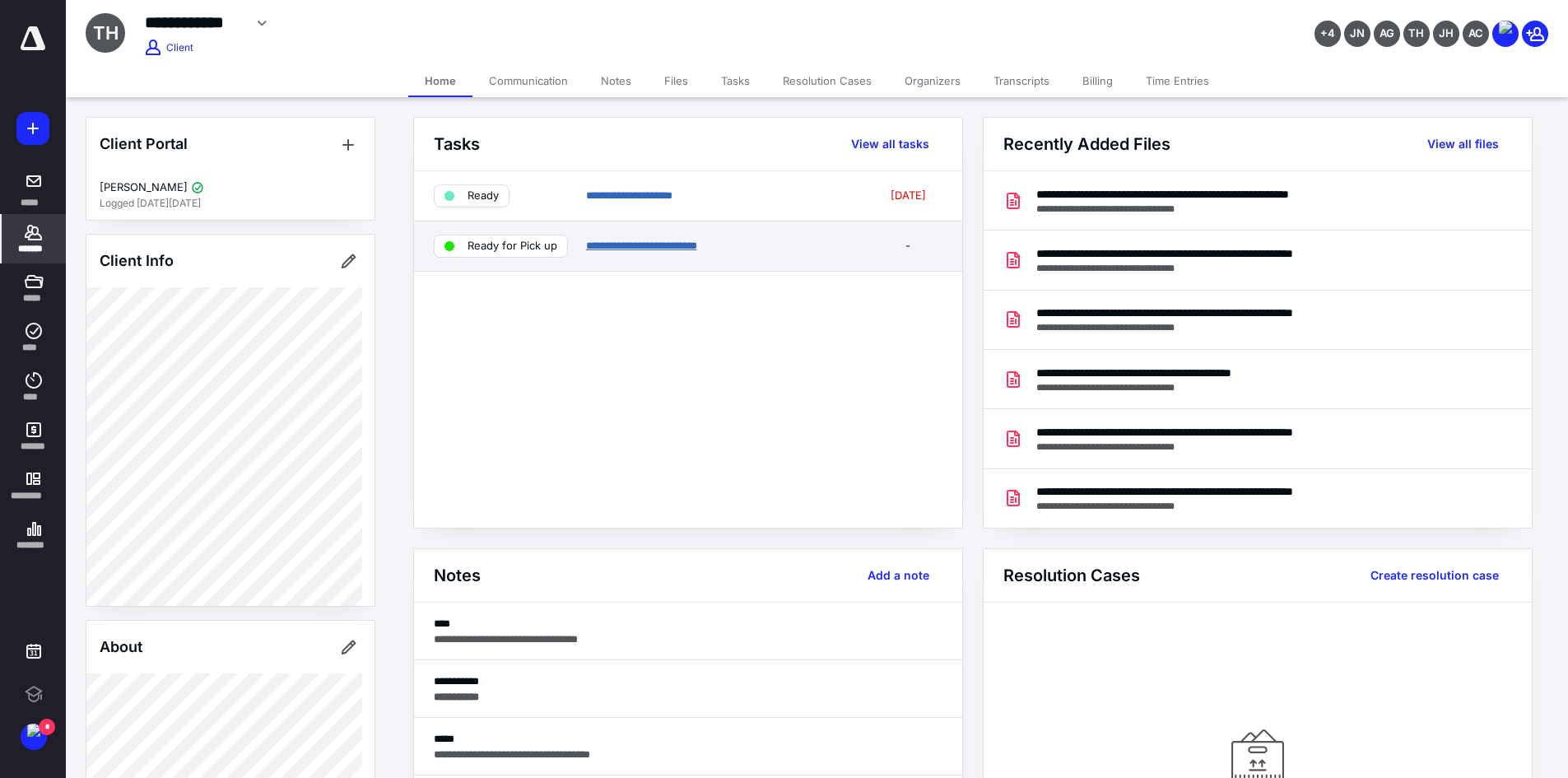 click on "**********" at bounding box center (641, 245) 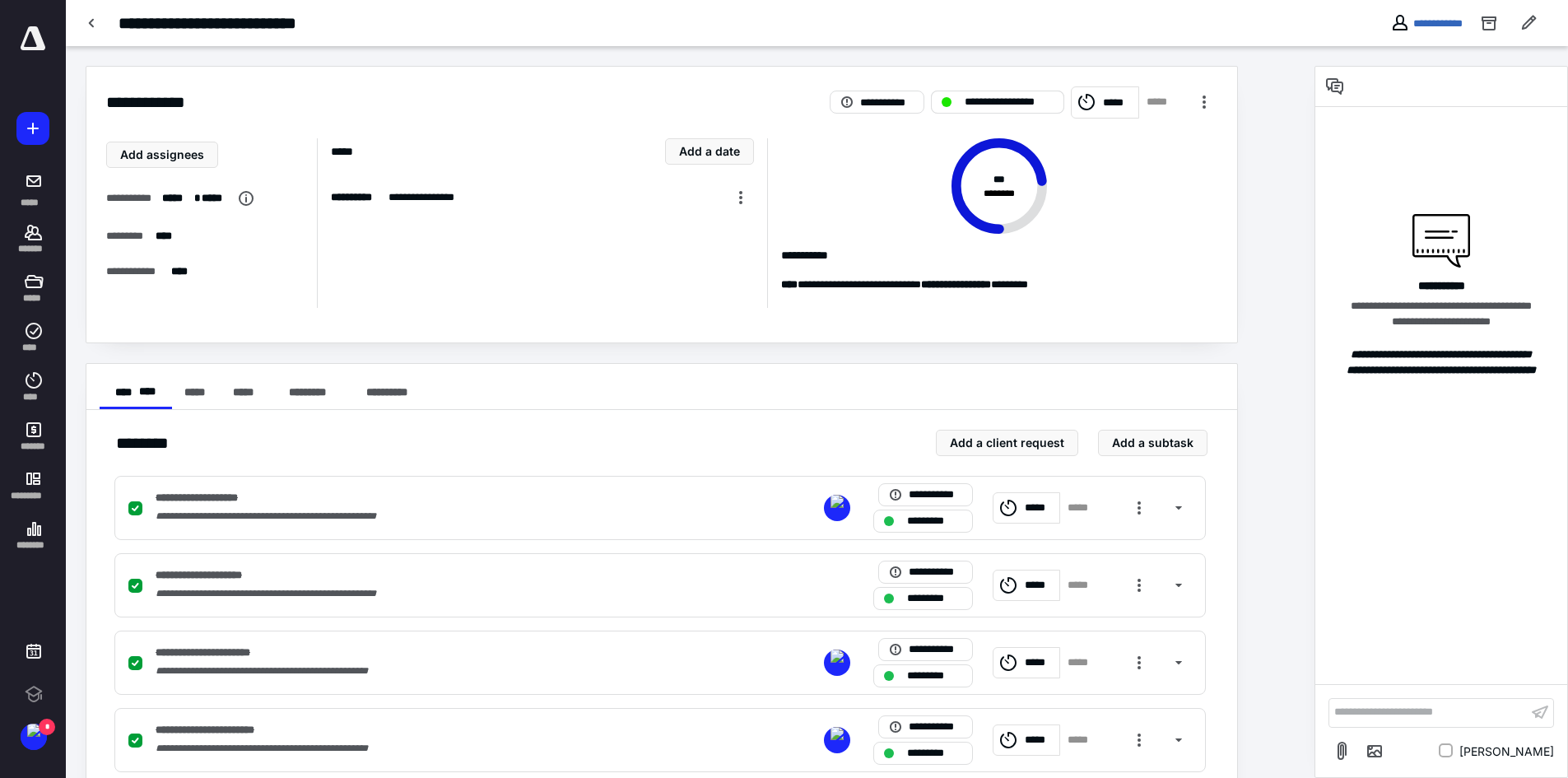 click at bounding box center (947, 102) 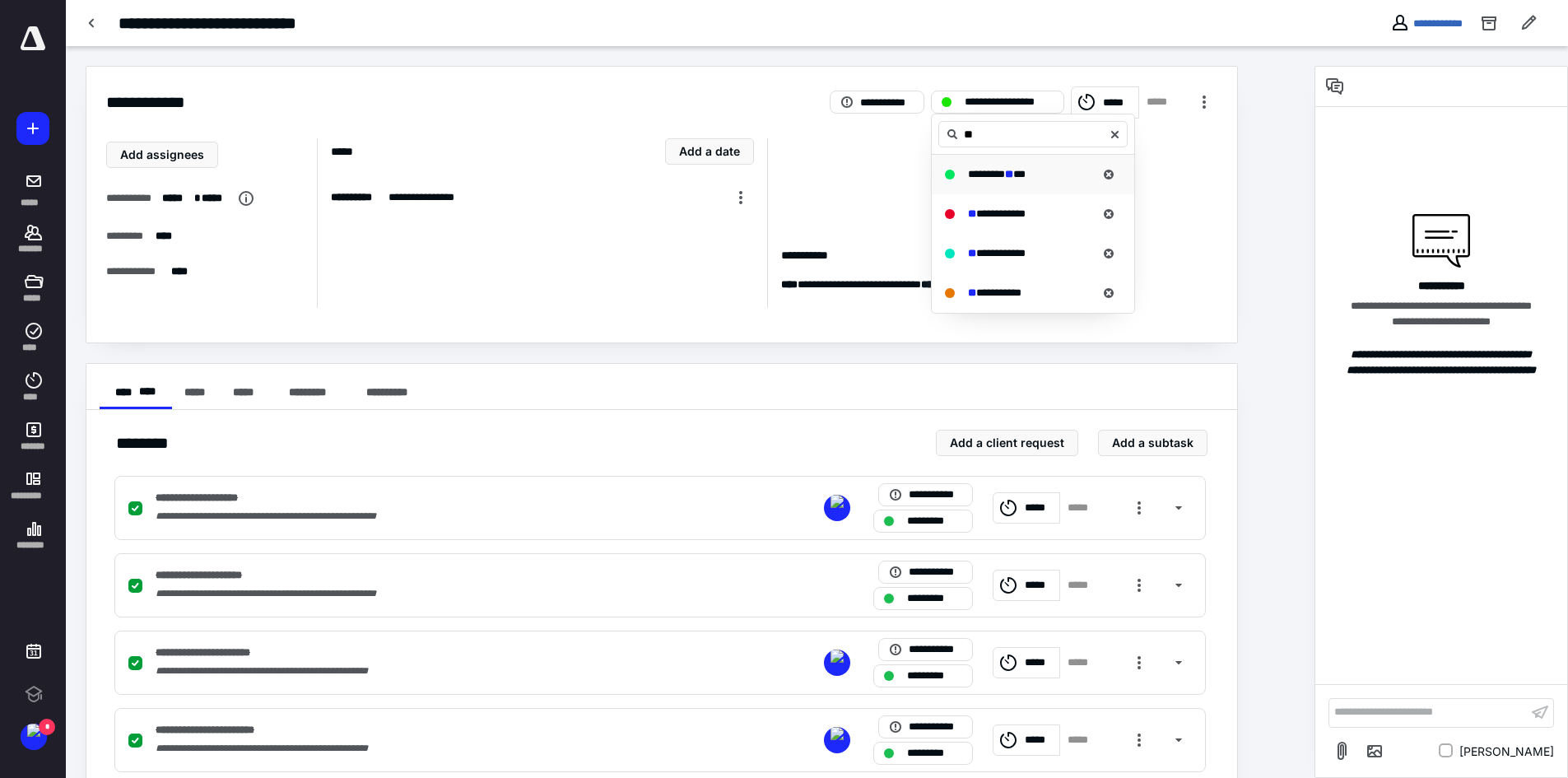 type on "**" 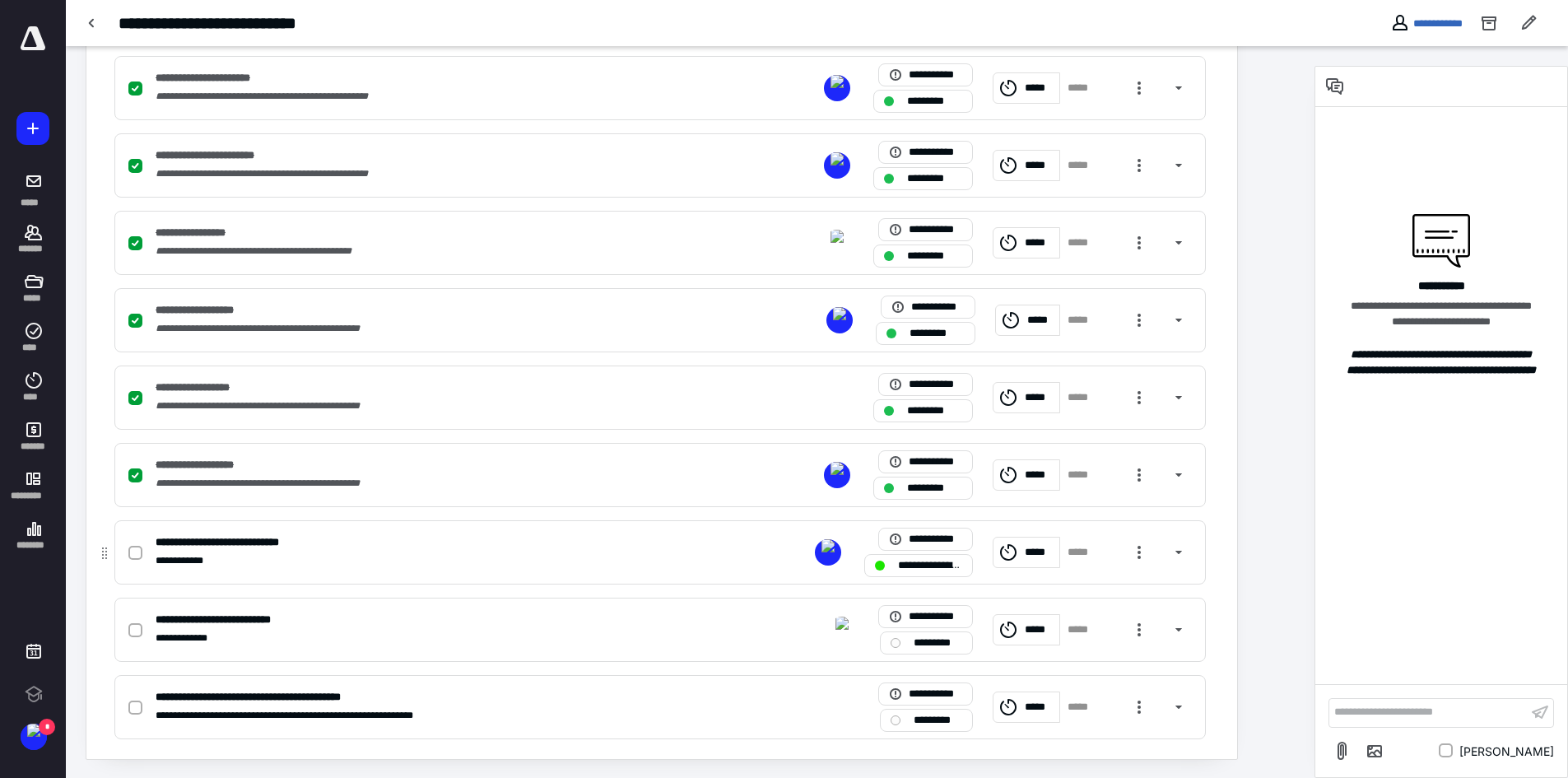 scroll, scrollTop: 576, scrollLeft: 0, axis: vertical 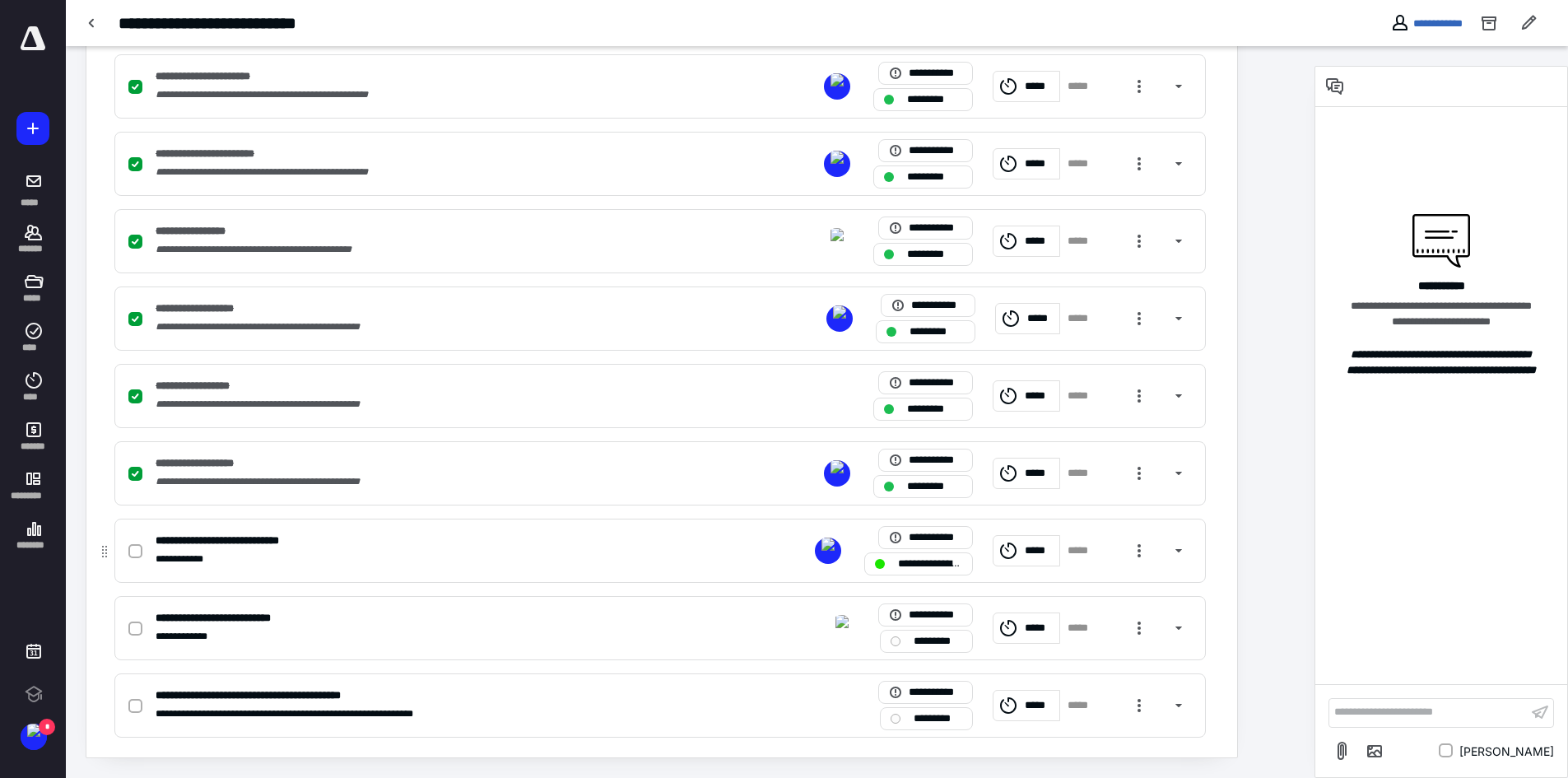 click at bounding box center (135, 552) 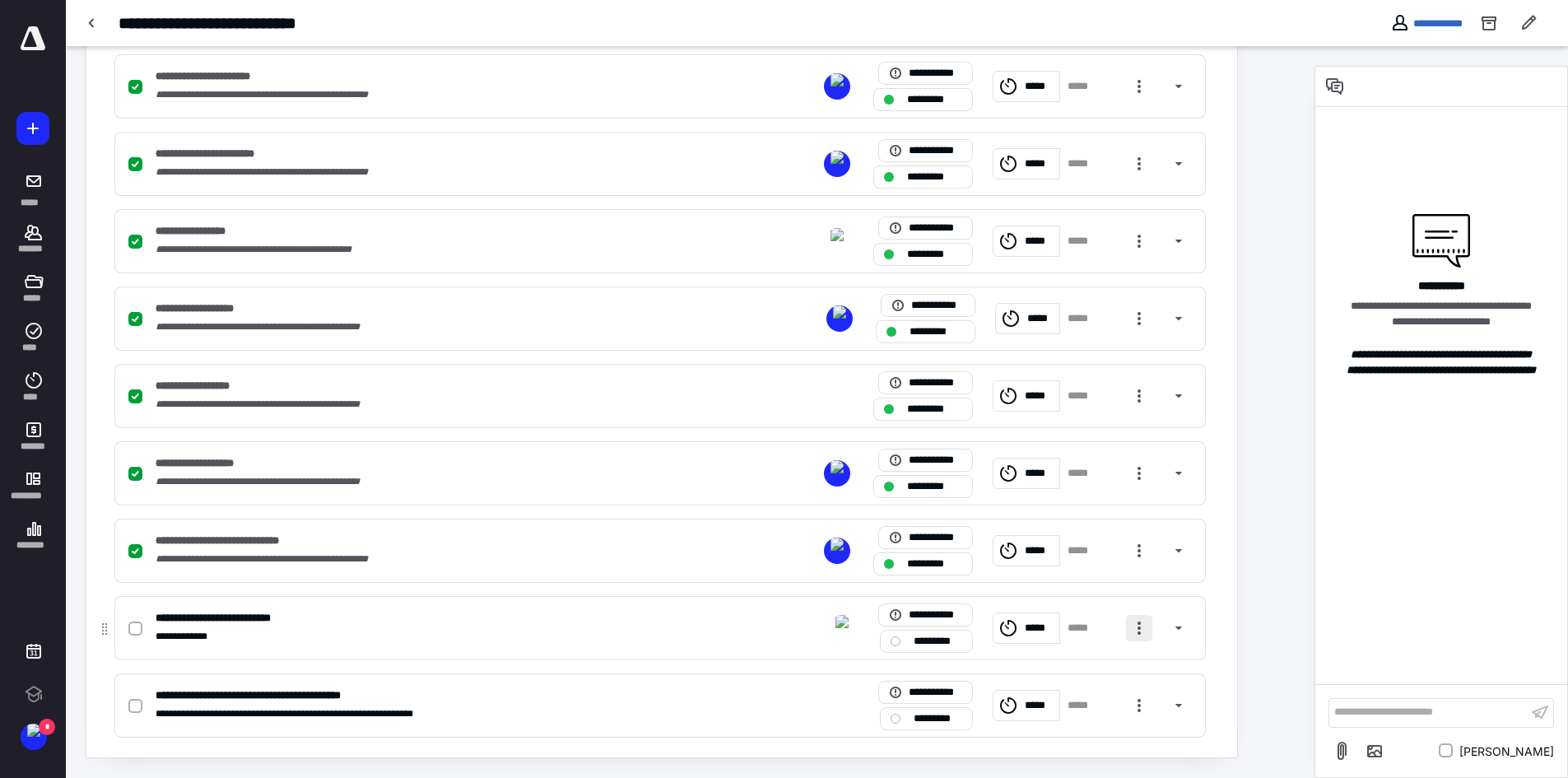 click at bounding box center [1139, 628] 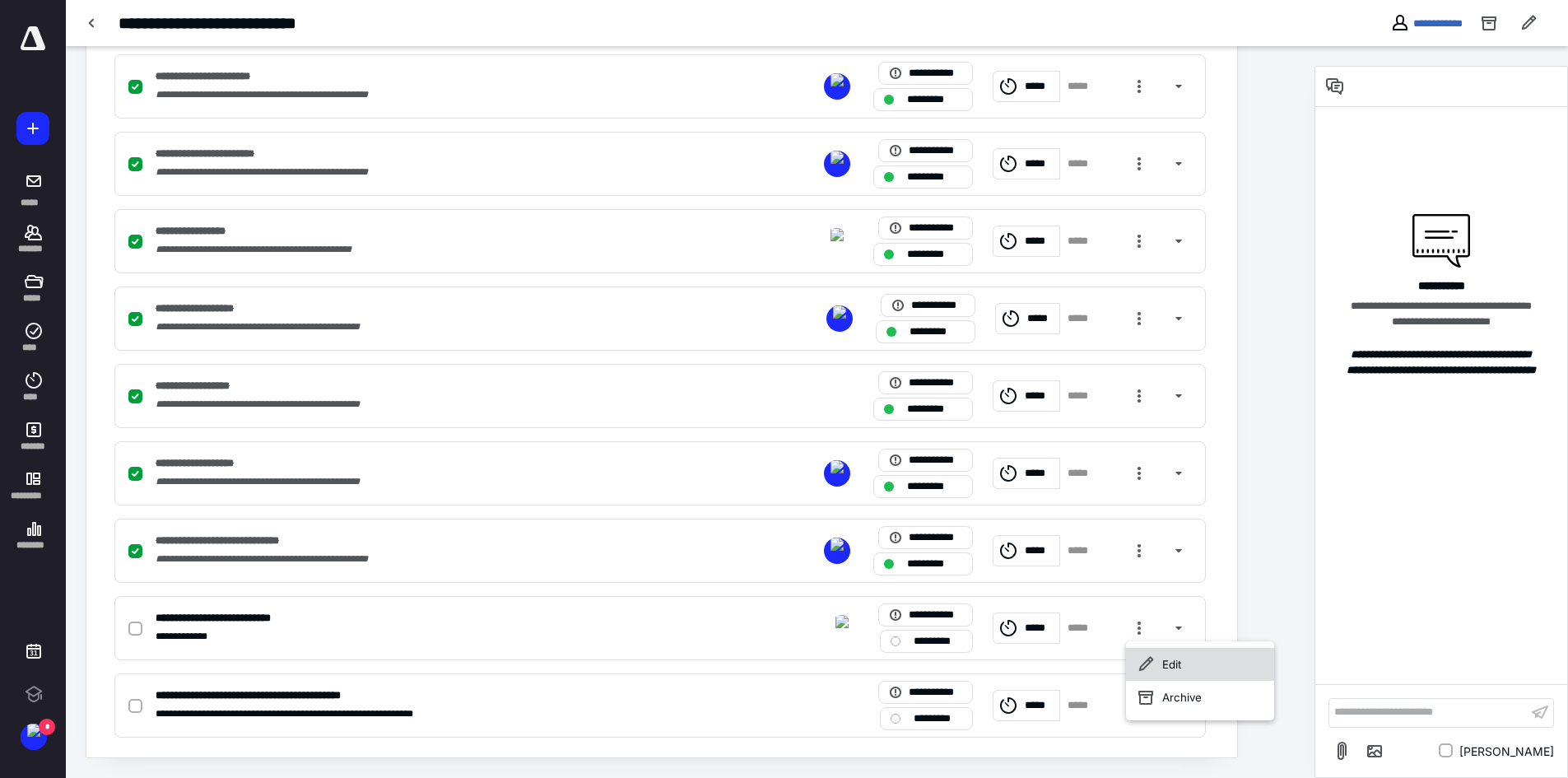 click on "Edit" at bounding box center [1200, 664] 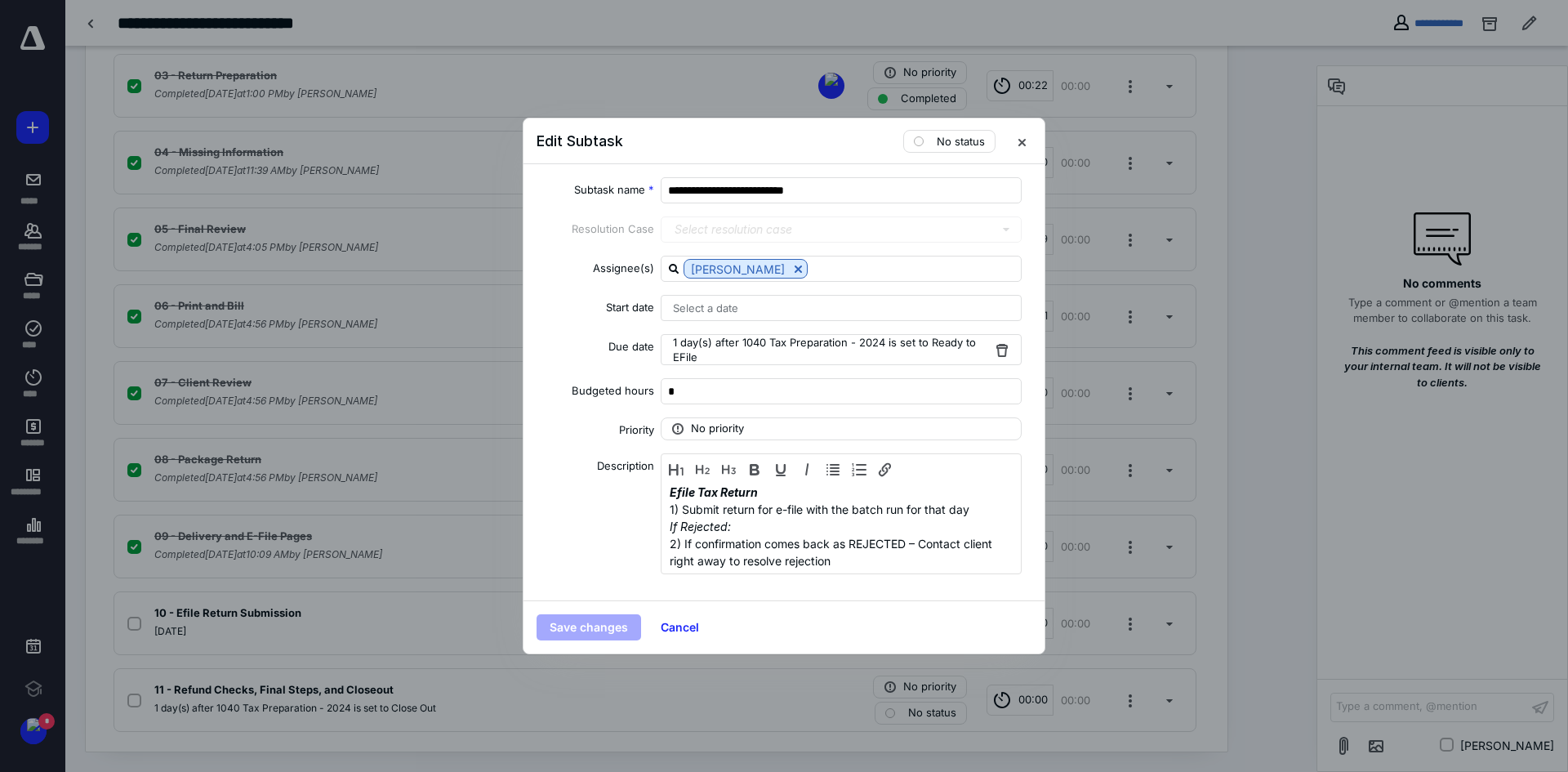 click on "Select a date" at bounding box center [706, 308] 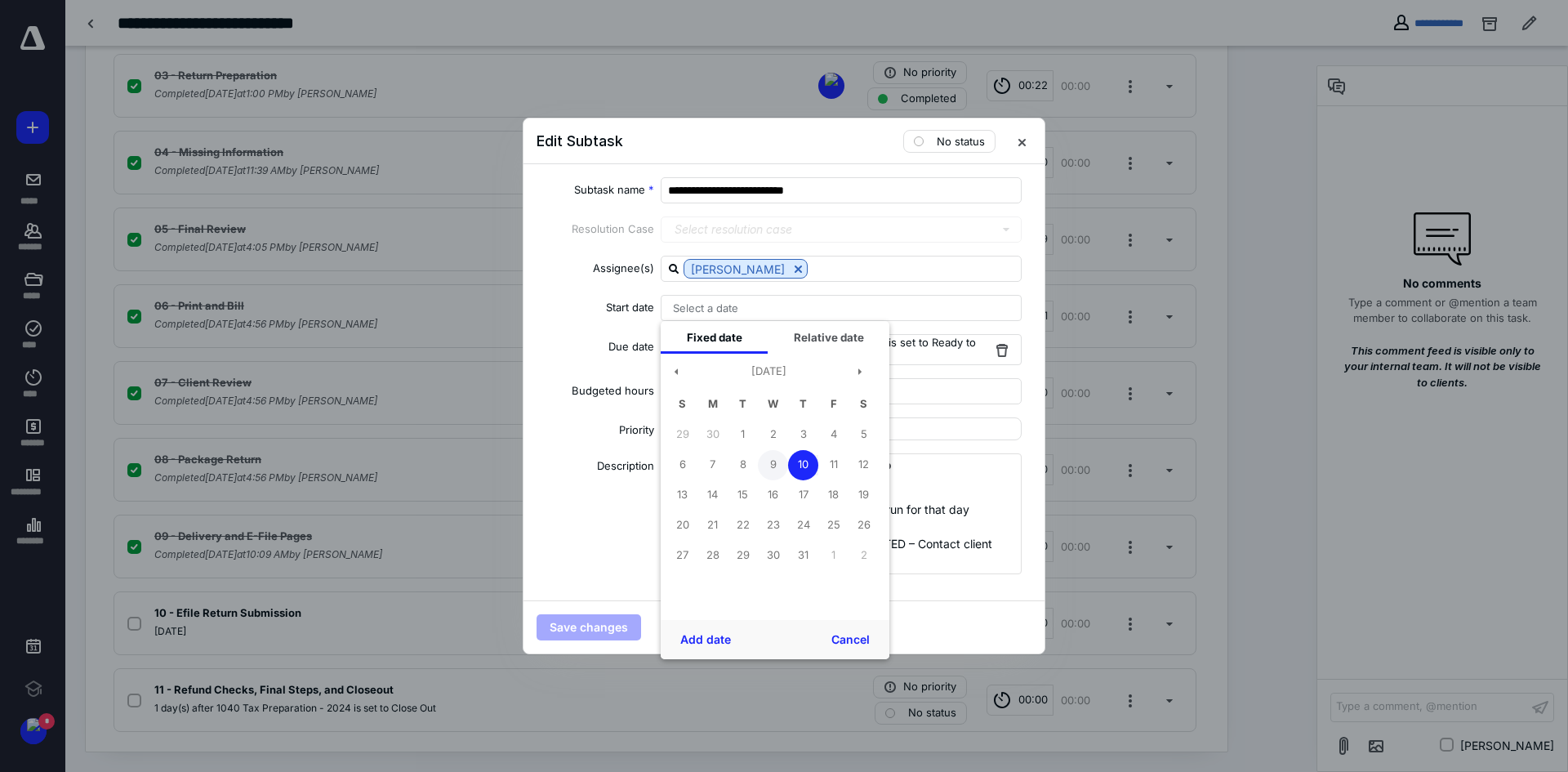 click on "9" at bounding box center [773, 465] 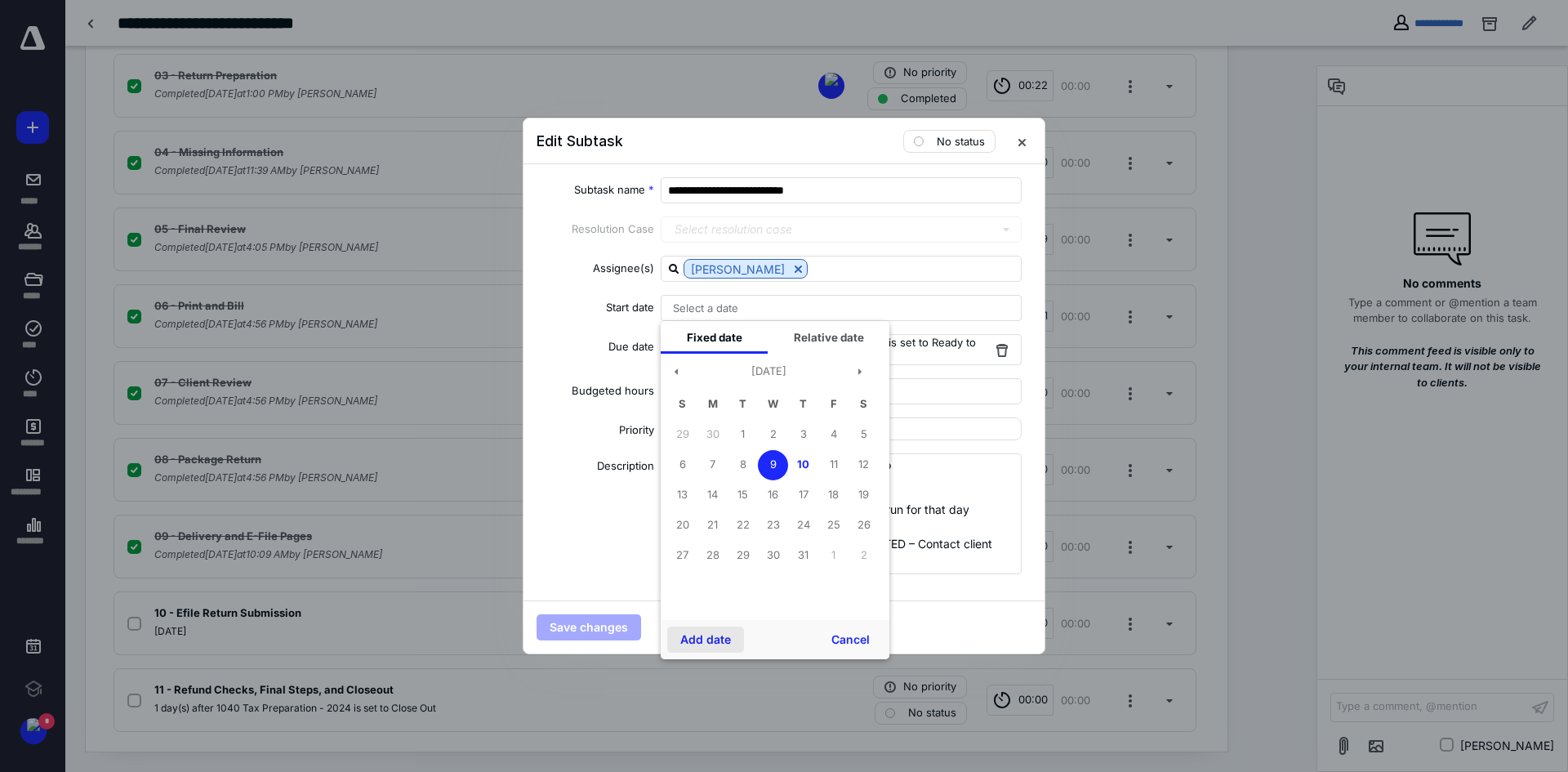 drag, startPoint x: 704, startPoint y: 637, endPoint x: 751, endPoint y: 541, distance: 106.88779 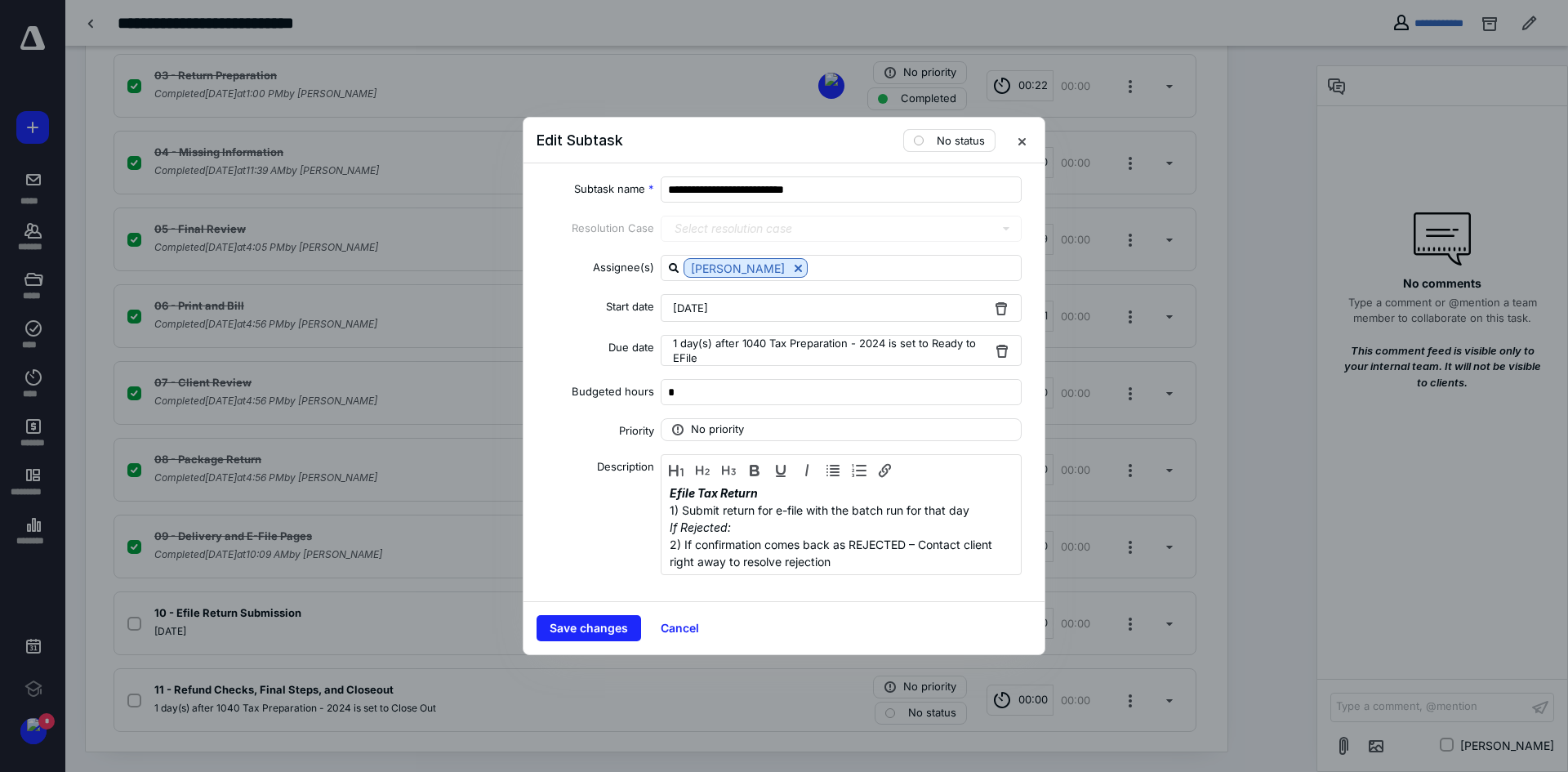 click on "No status" at bounding box center (960, 141) 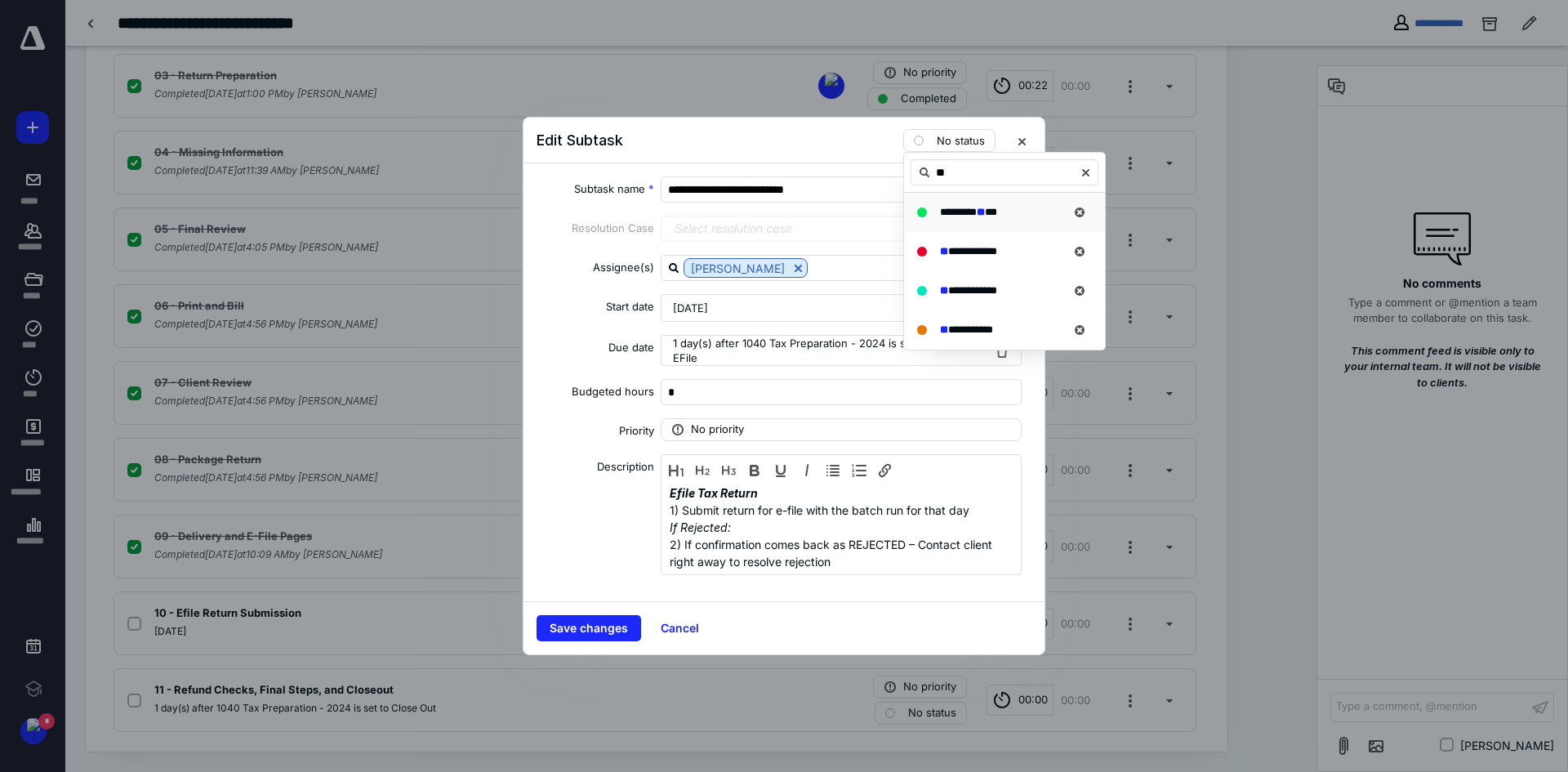 type on "**" 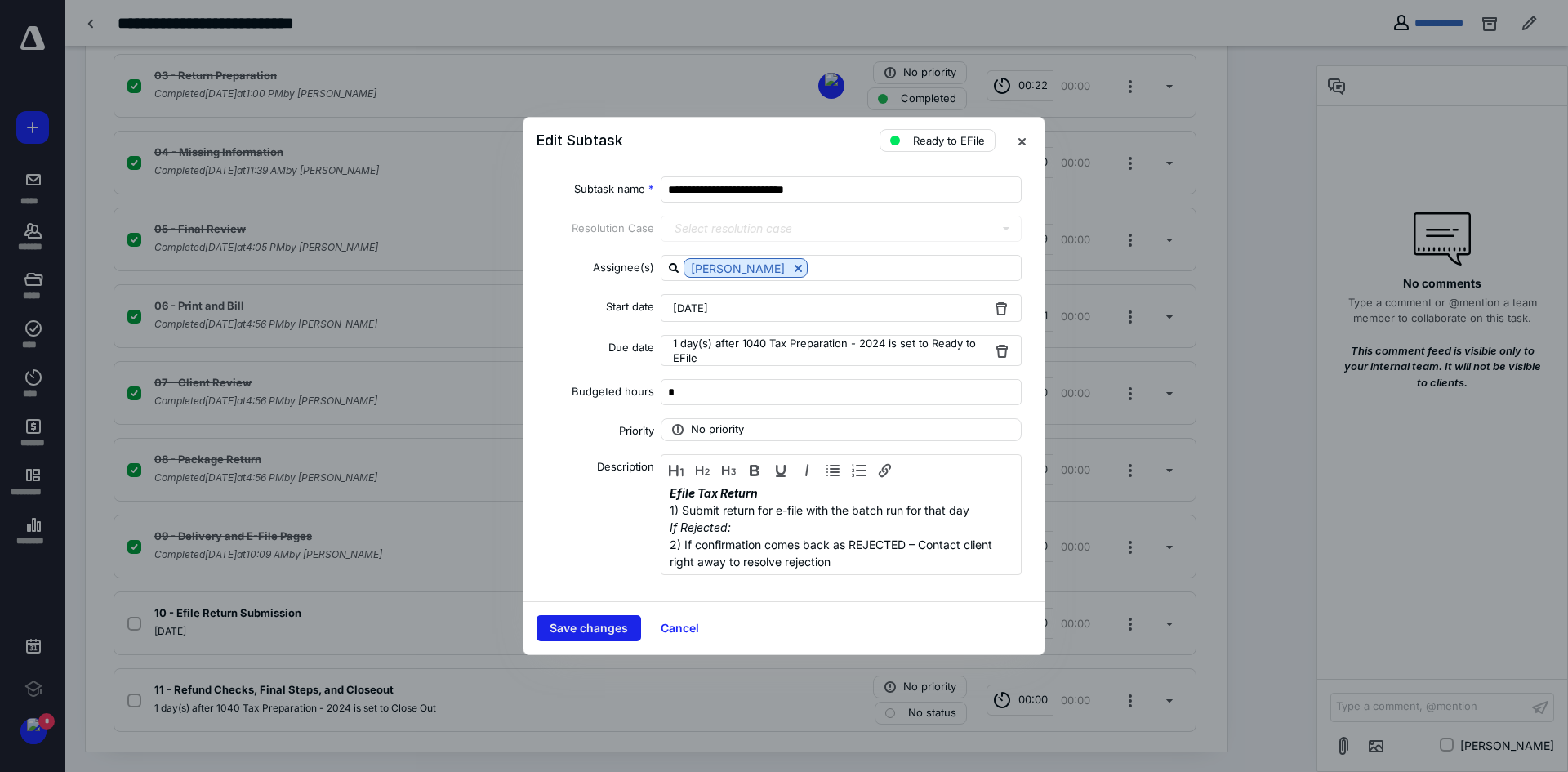 click on "Save changes" at bounding box center [589, 628] 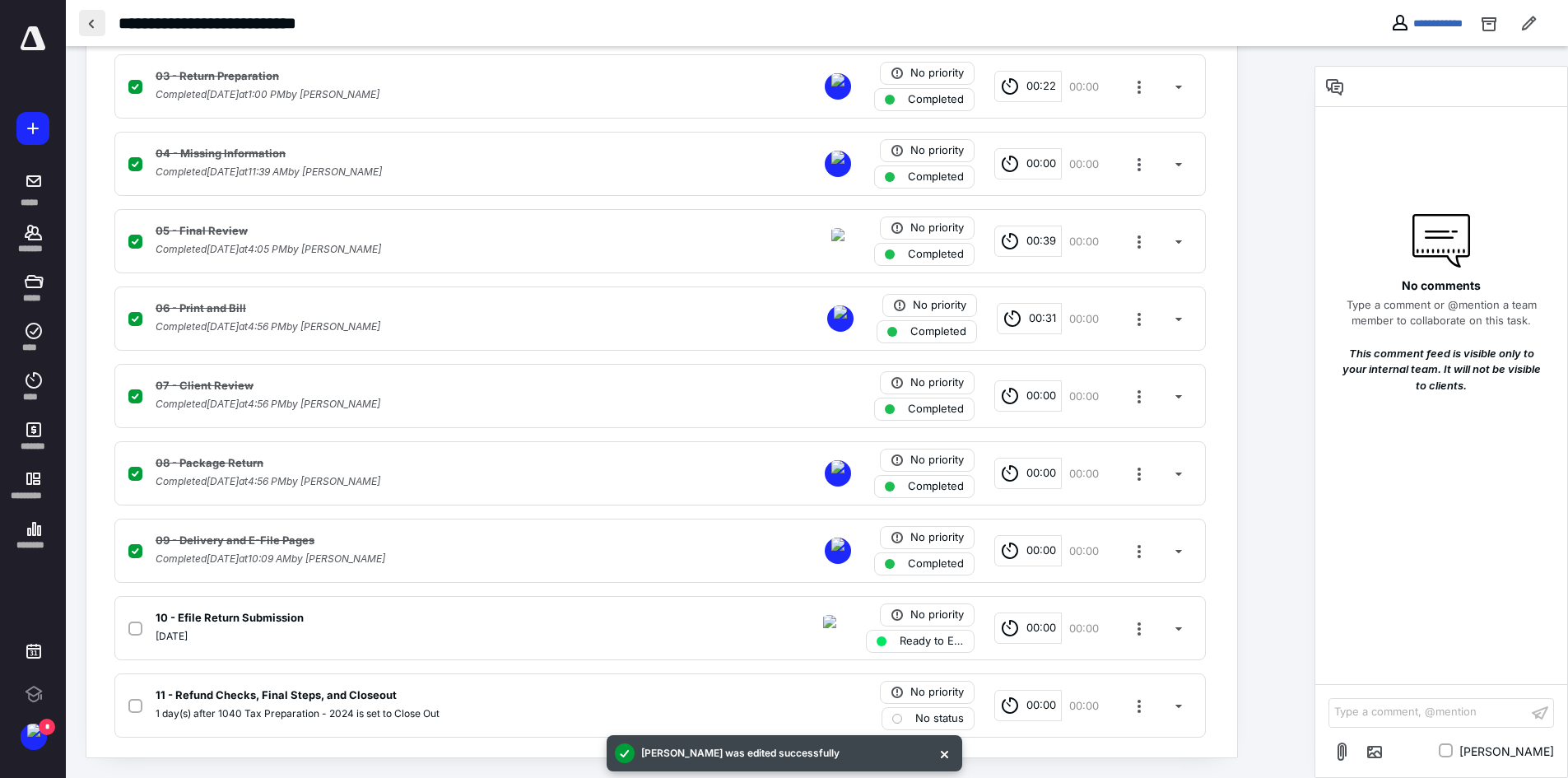 click at bounding box center [92, 23] 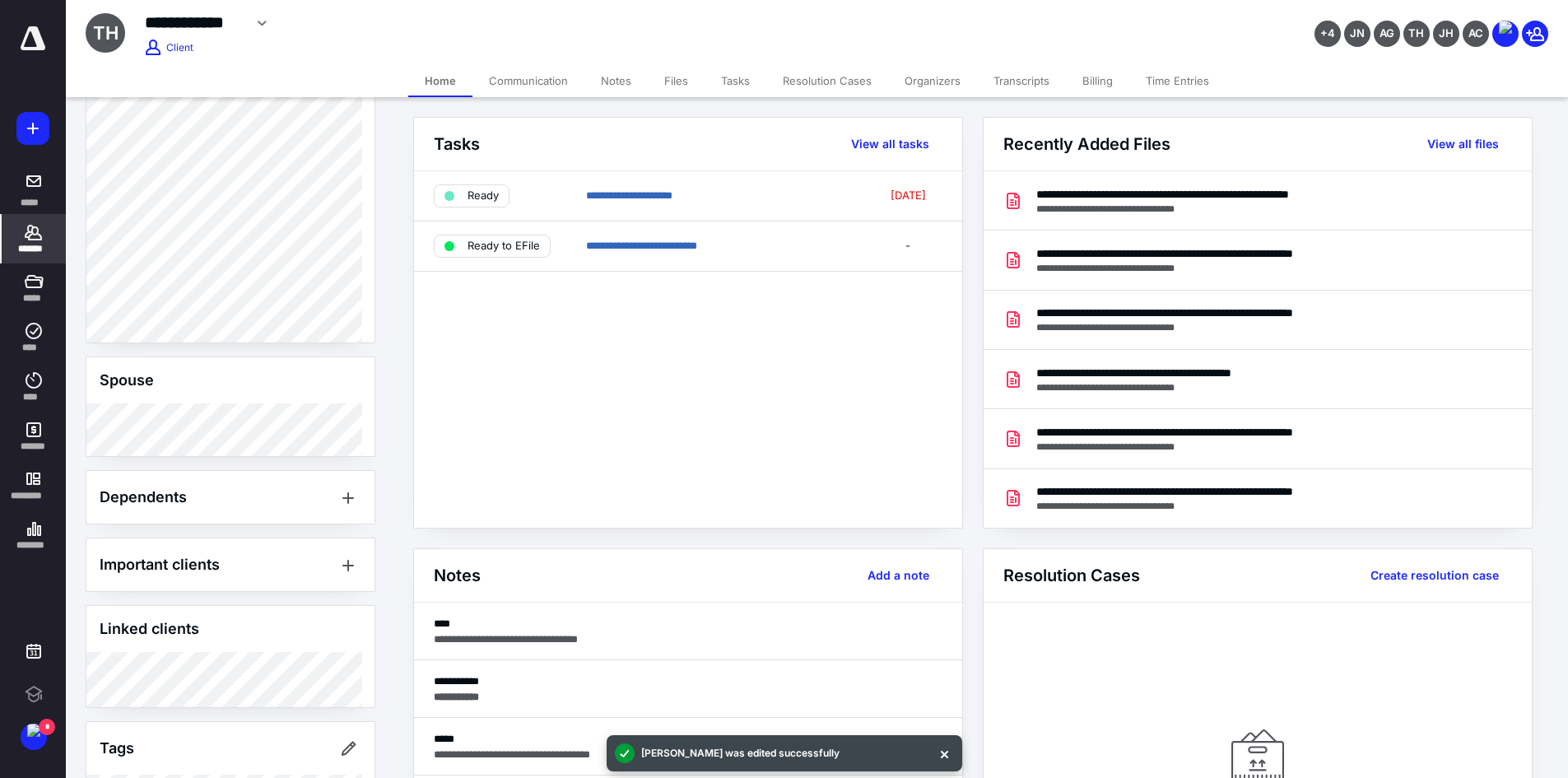 scroll, scrollTop: 751, scrollLeft: 0, axis: vertical 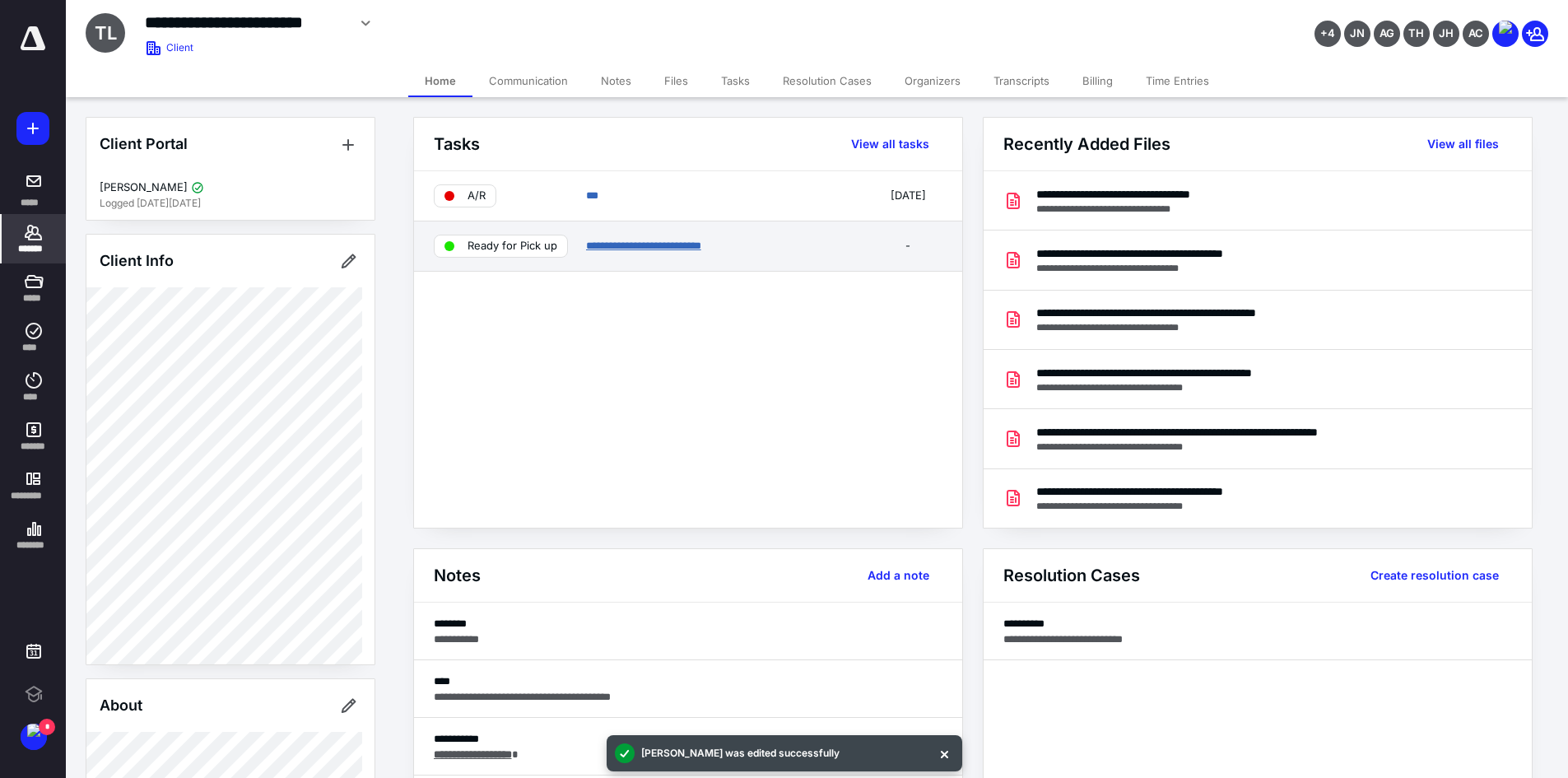 click on "**********" at bounding box center [644, 245] 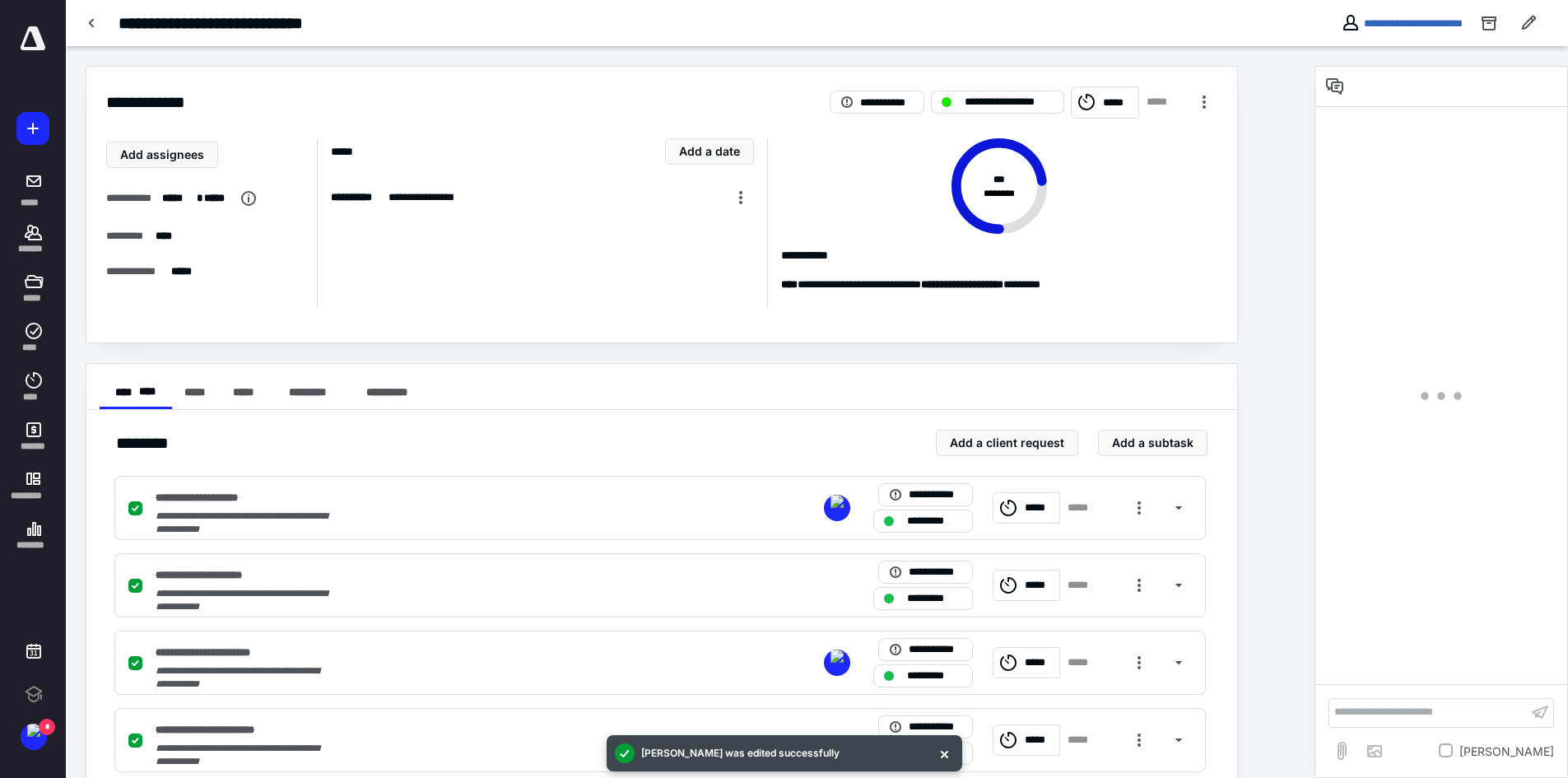 click on "**********" at bounding box center (998, 102) 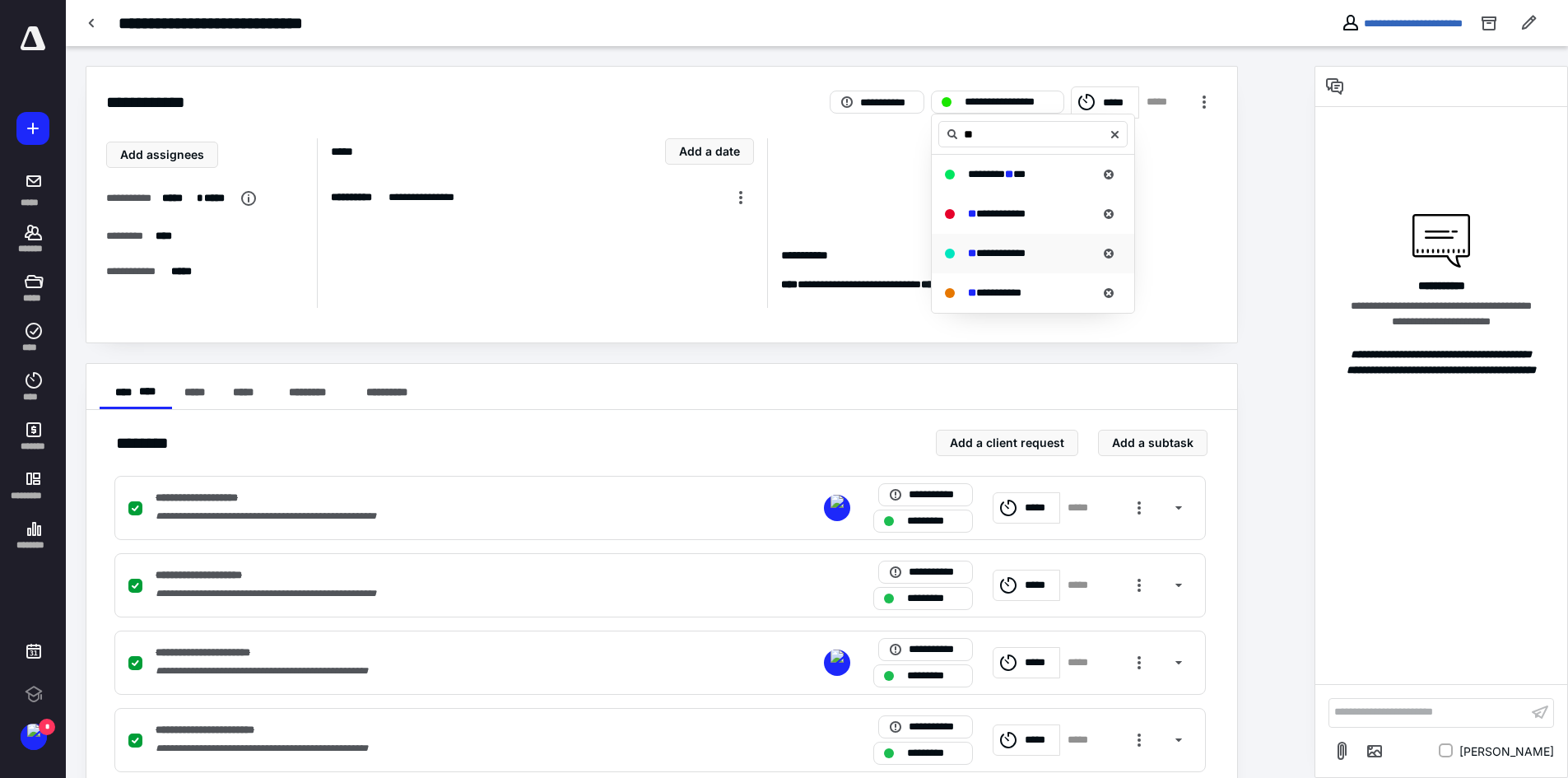 type on "**" 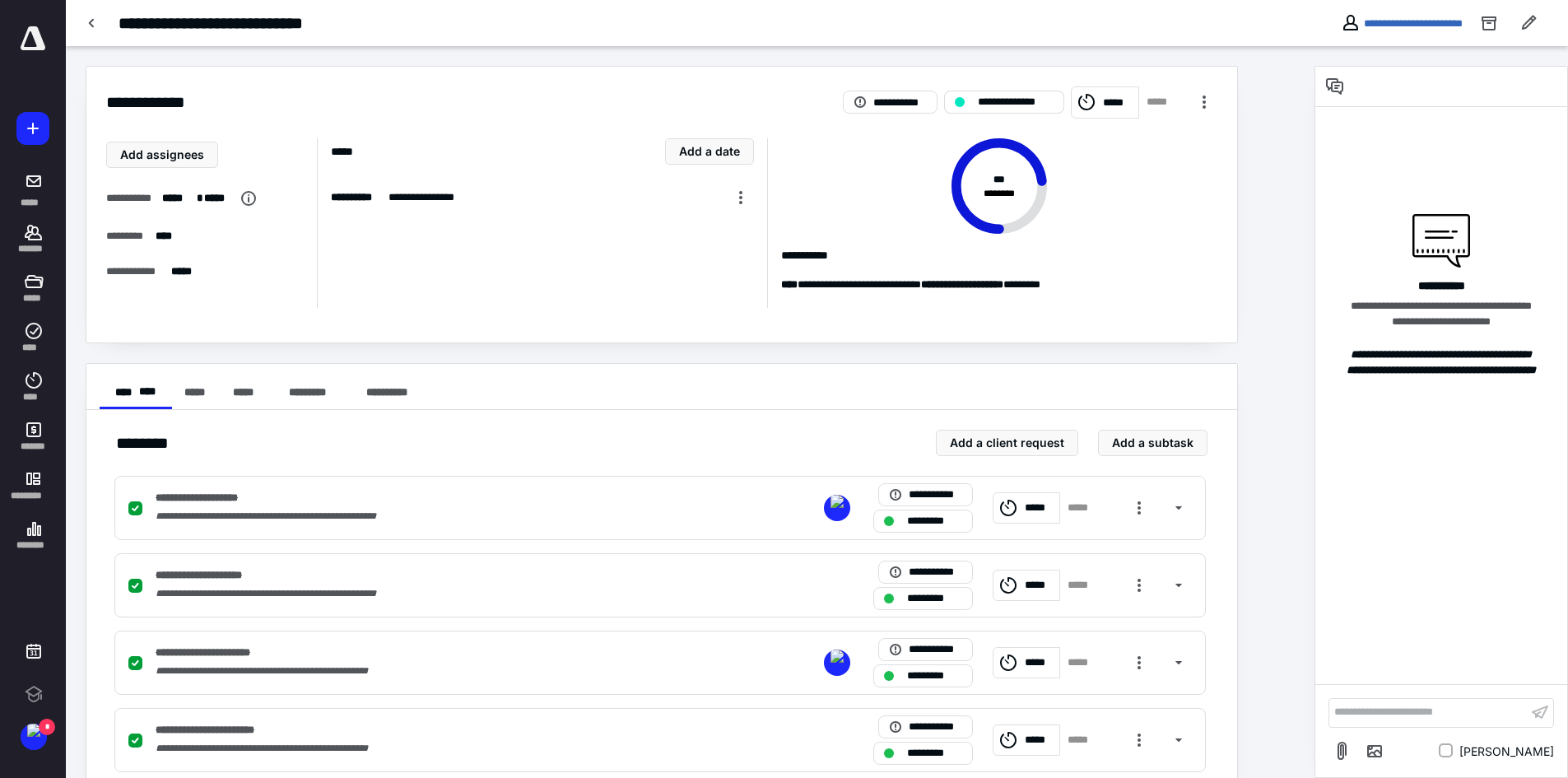 click on "**********" at bounding box center (1016, 102) 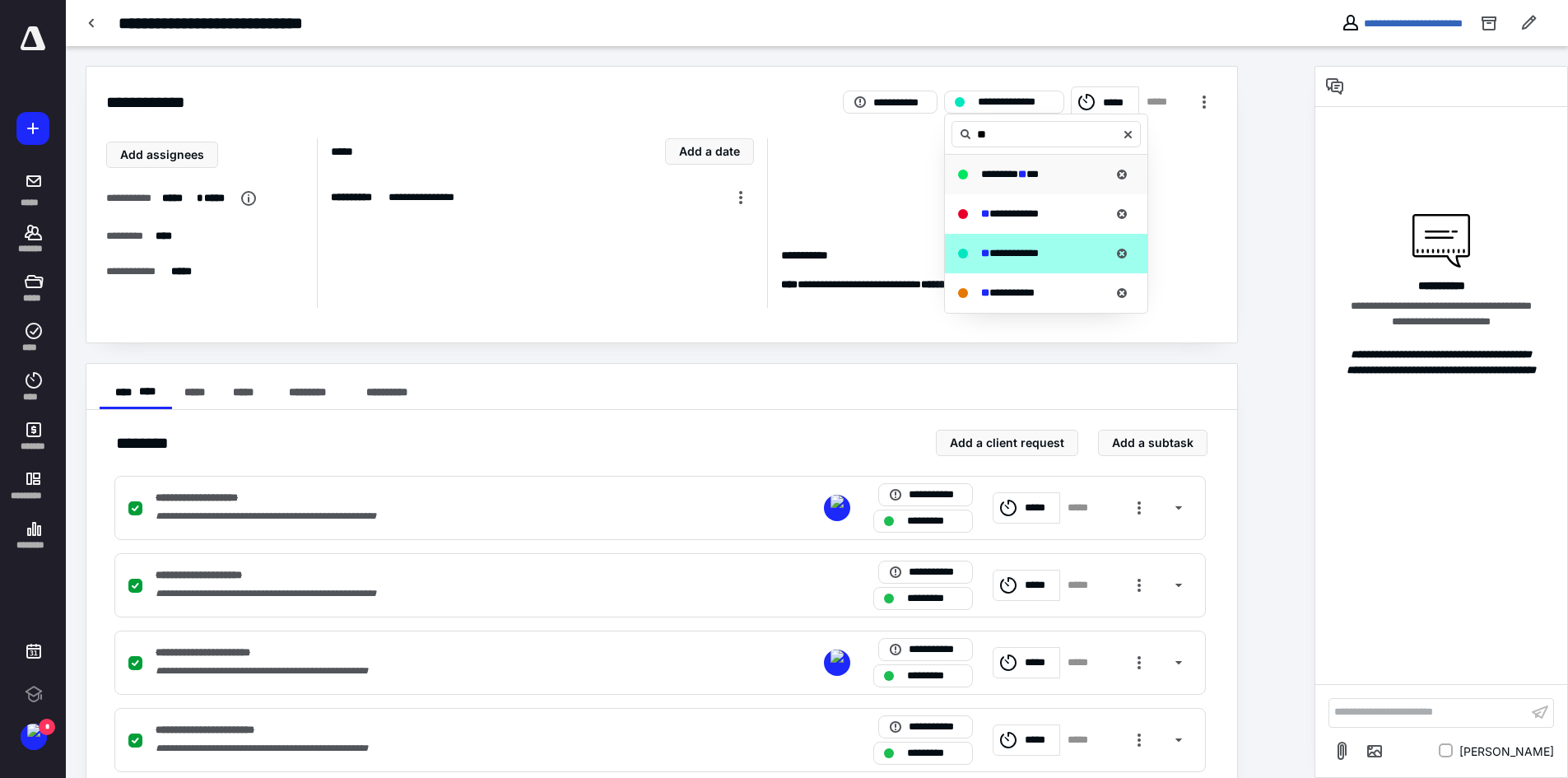 type on "**" 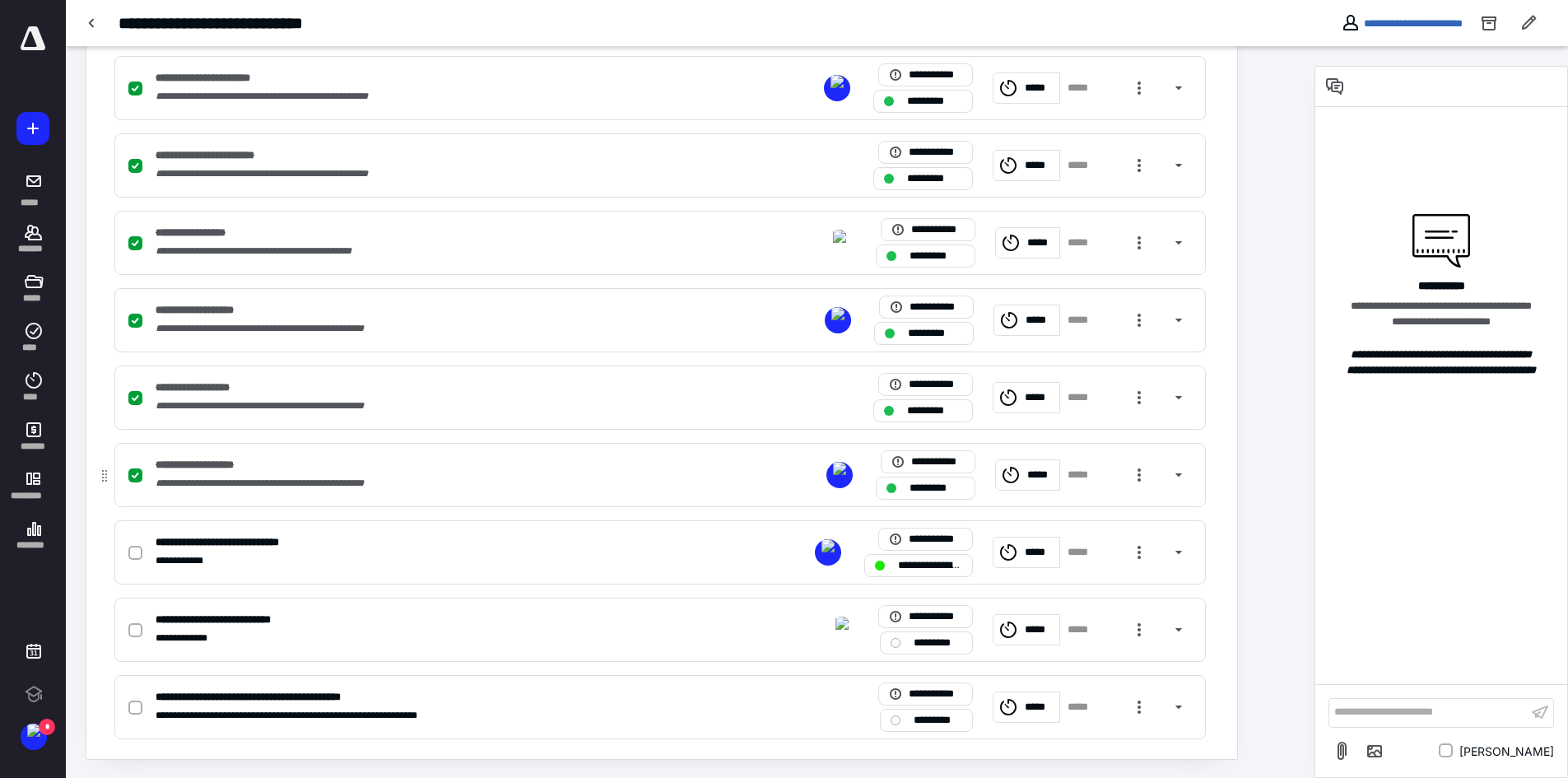 scroll, scrollTop: 576, scrollLeft: 0, axis: vertical 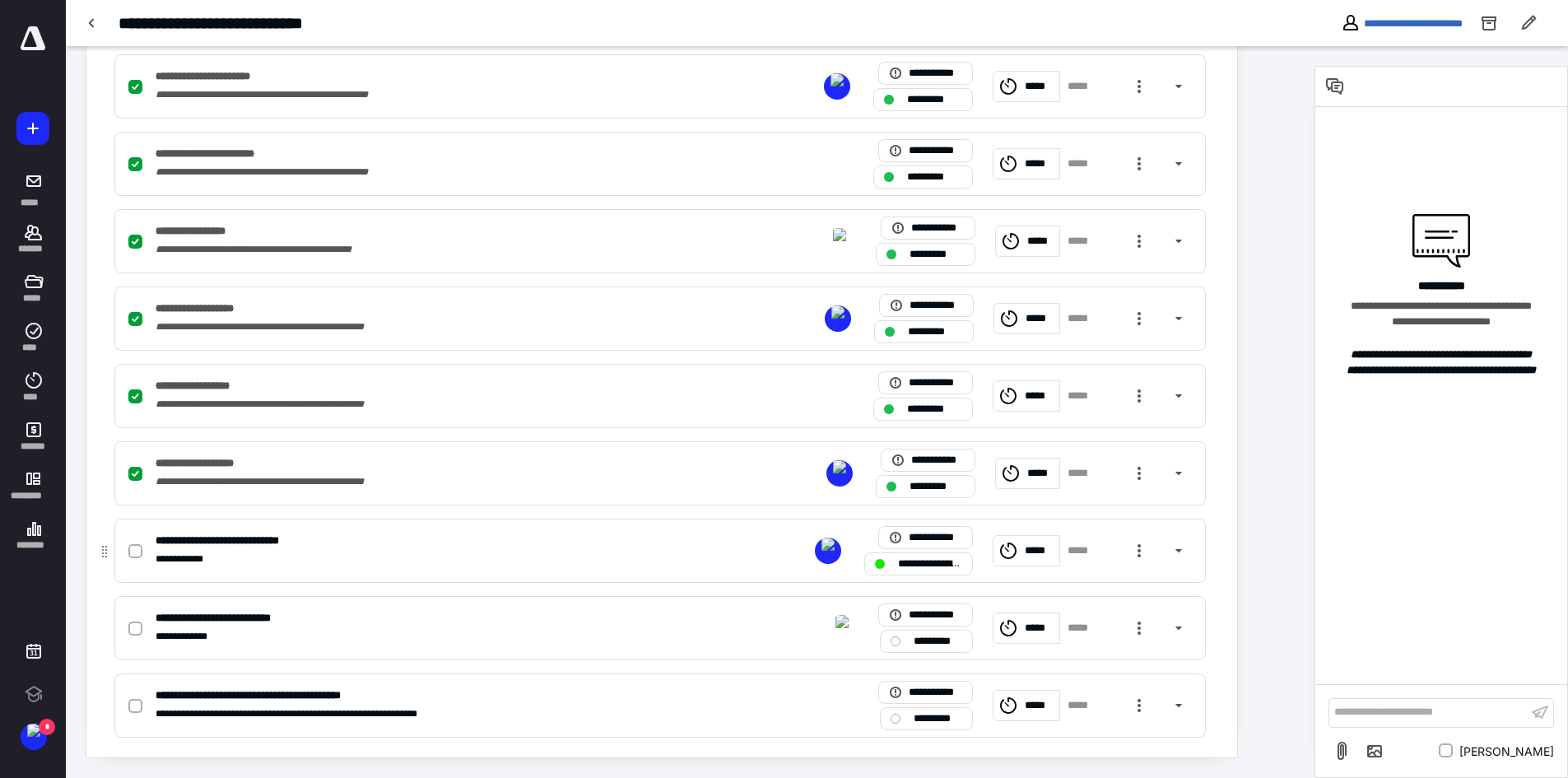 click 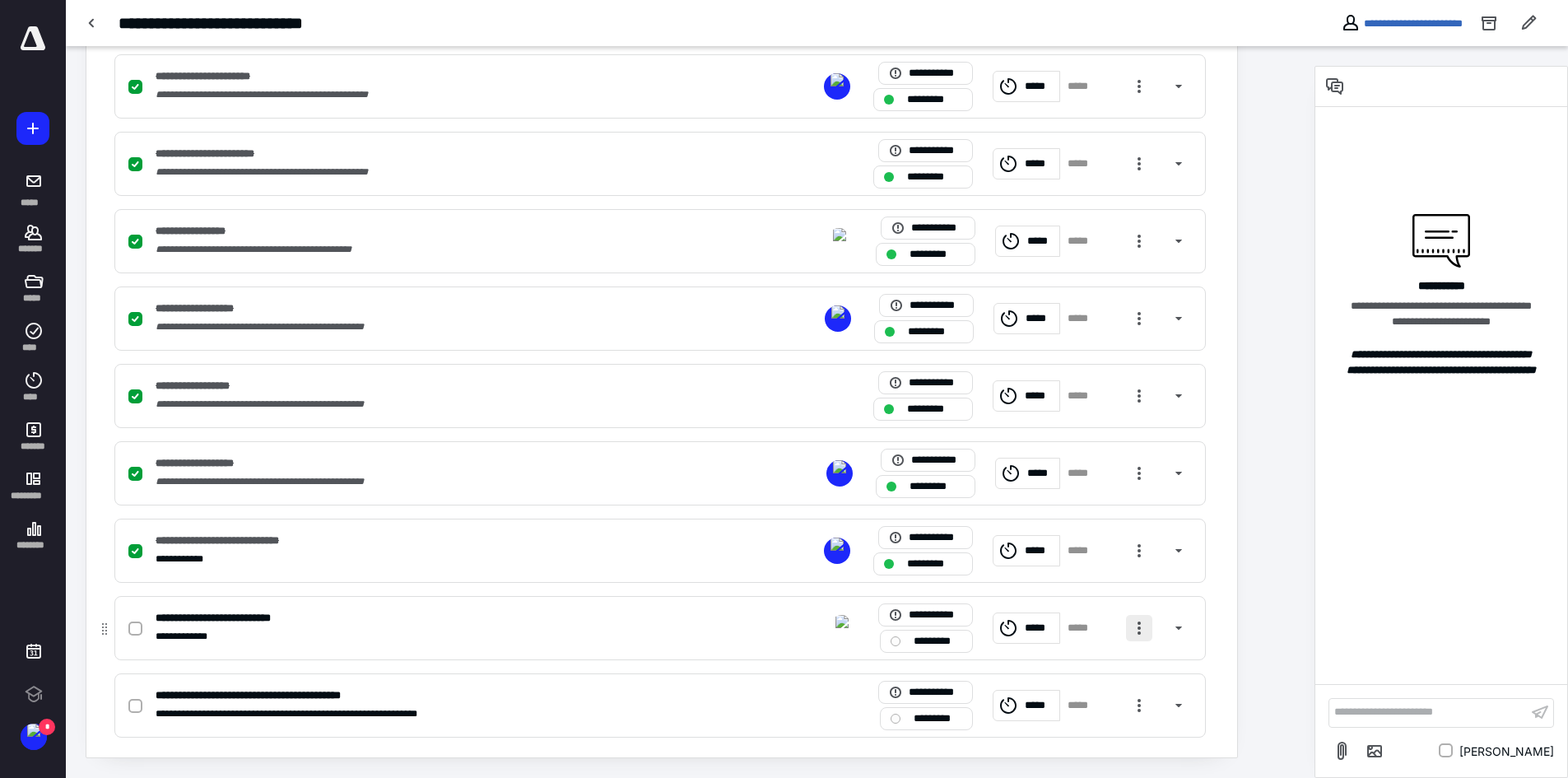click at bounding box center (1139, 628) 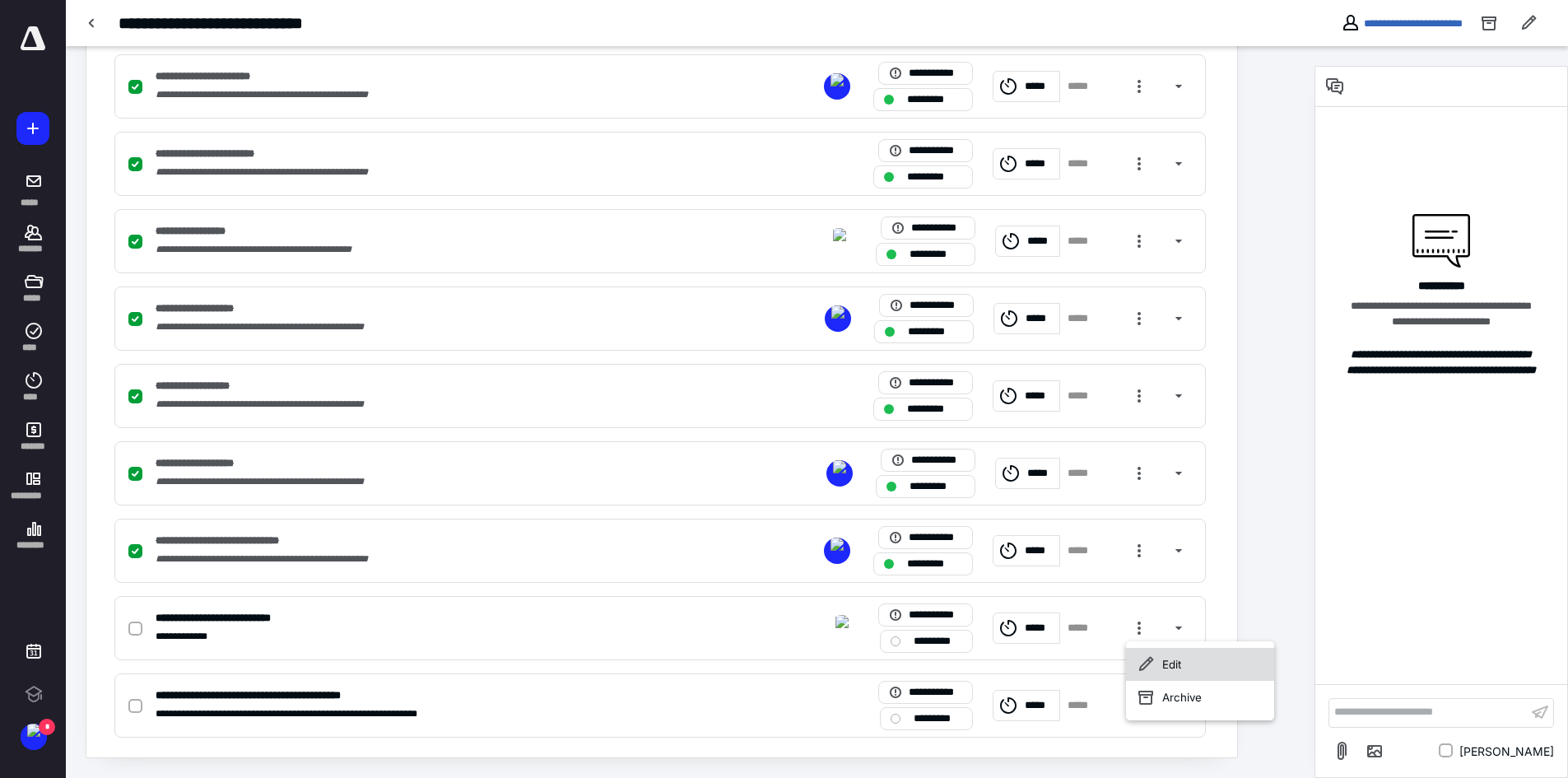 click on "Edit" at bounding box center [1200, 664] 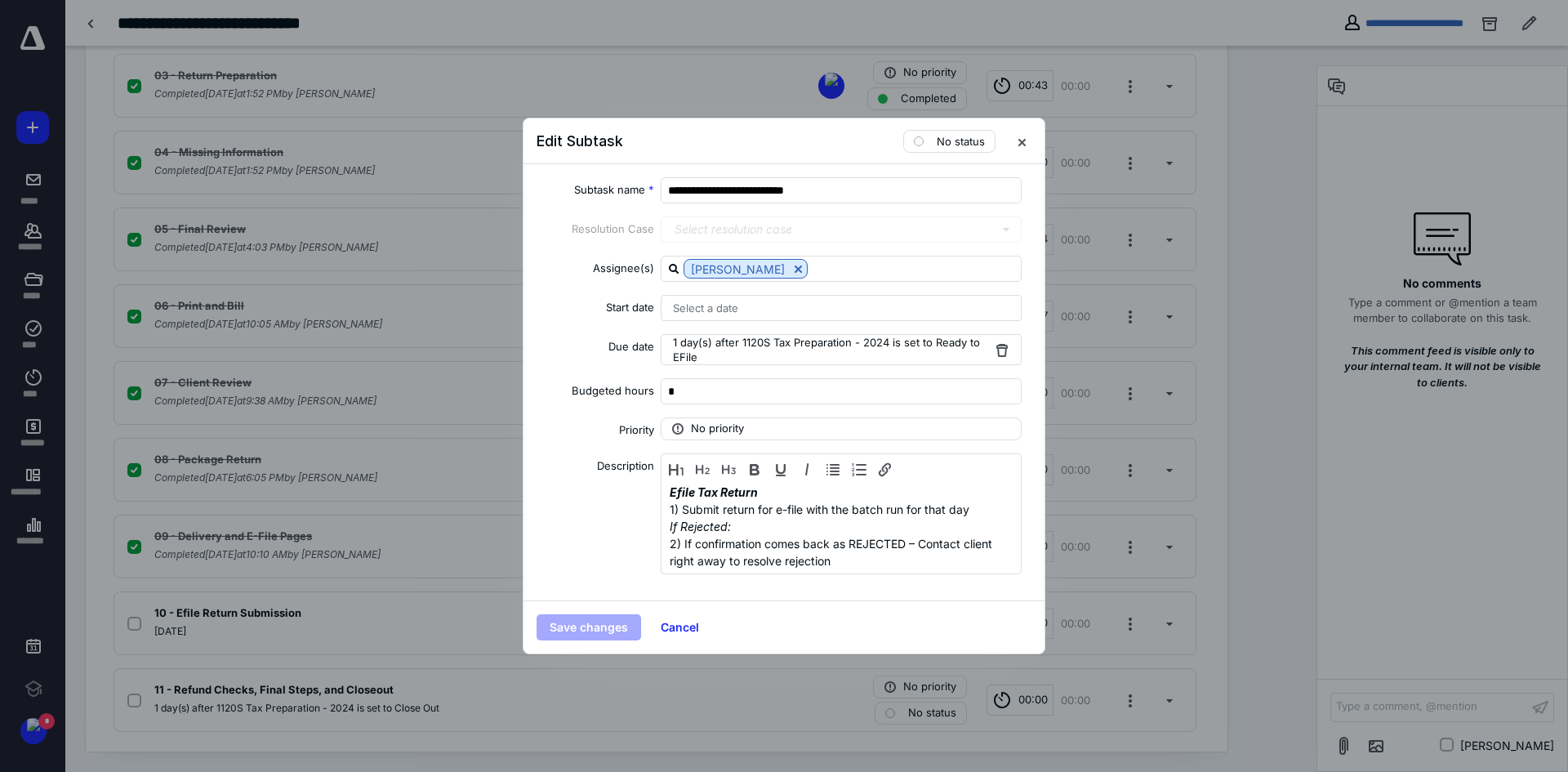 click on "Select a date" at bounding box center (706, 308) 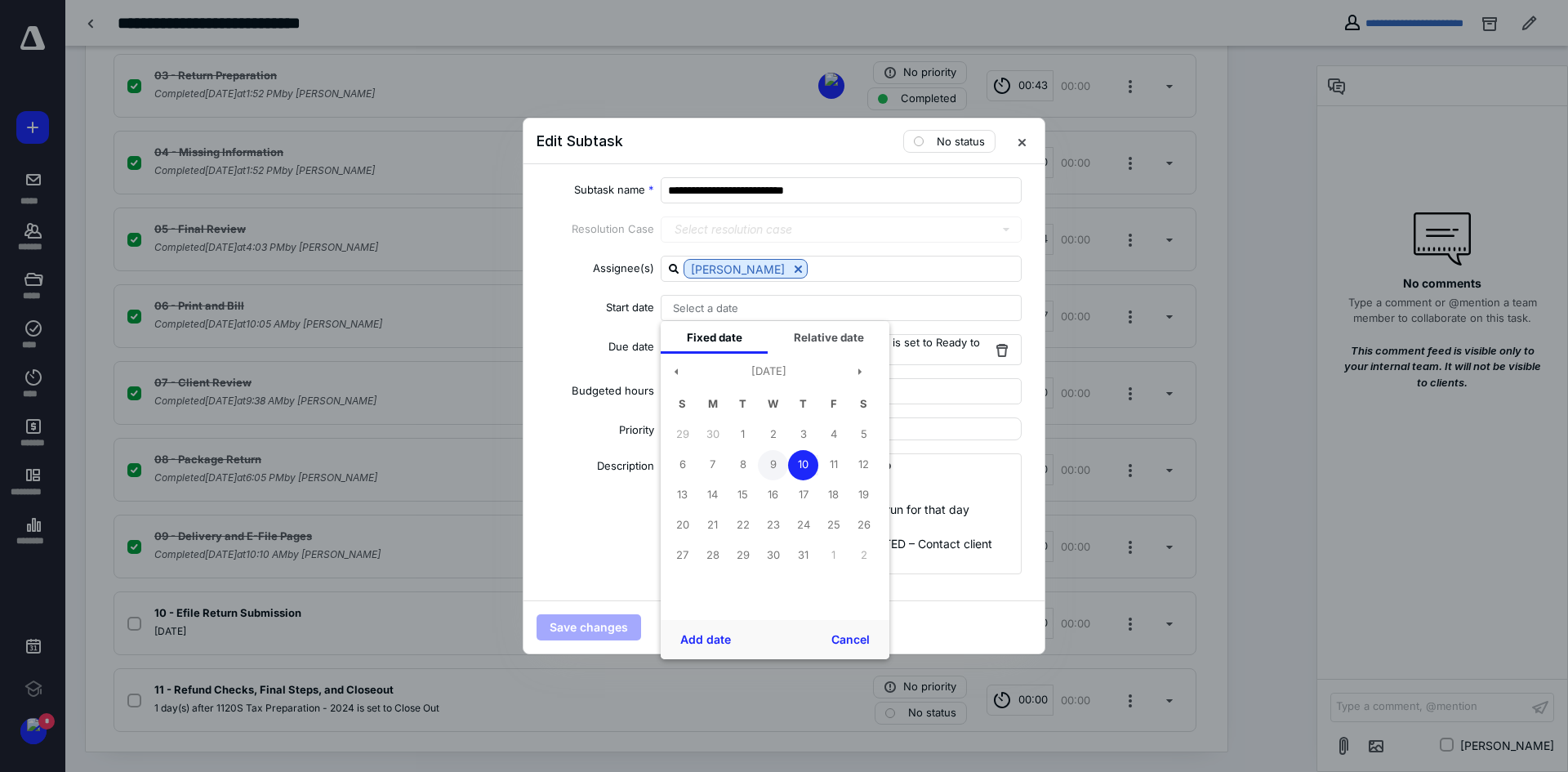 click on "9" at bounding box center (773, 465) 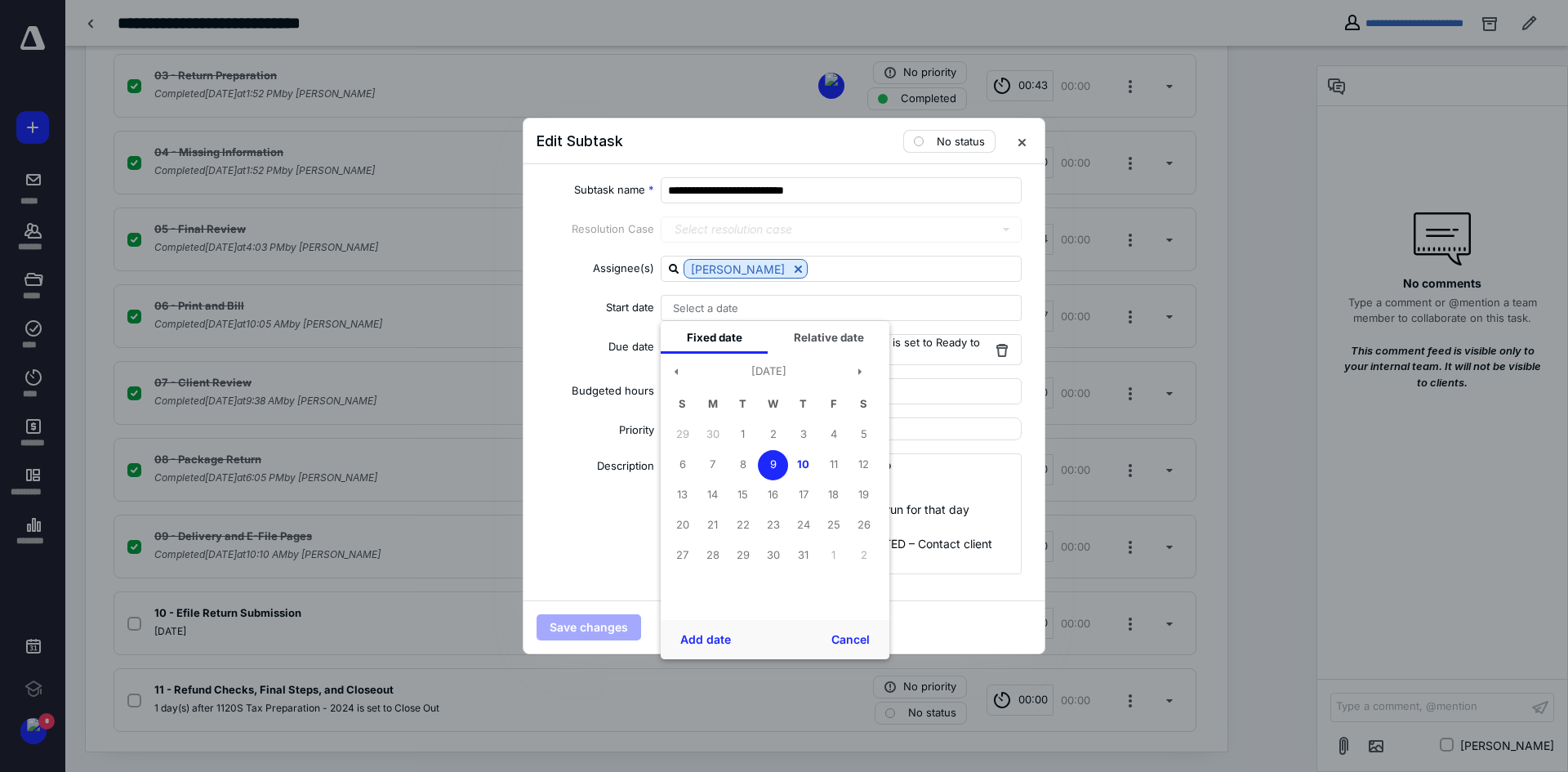 click at bounding box center [919, 141] 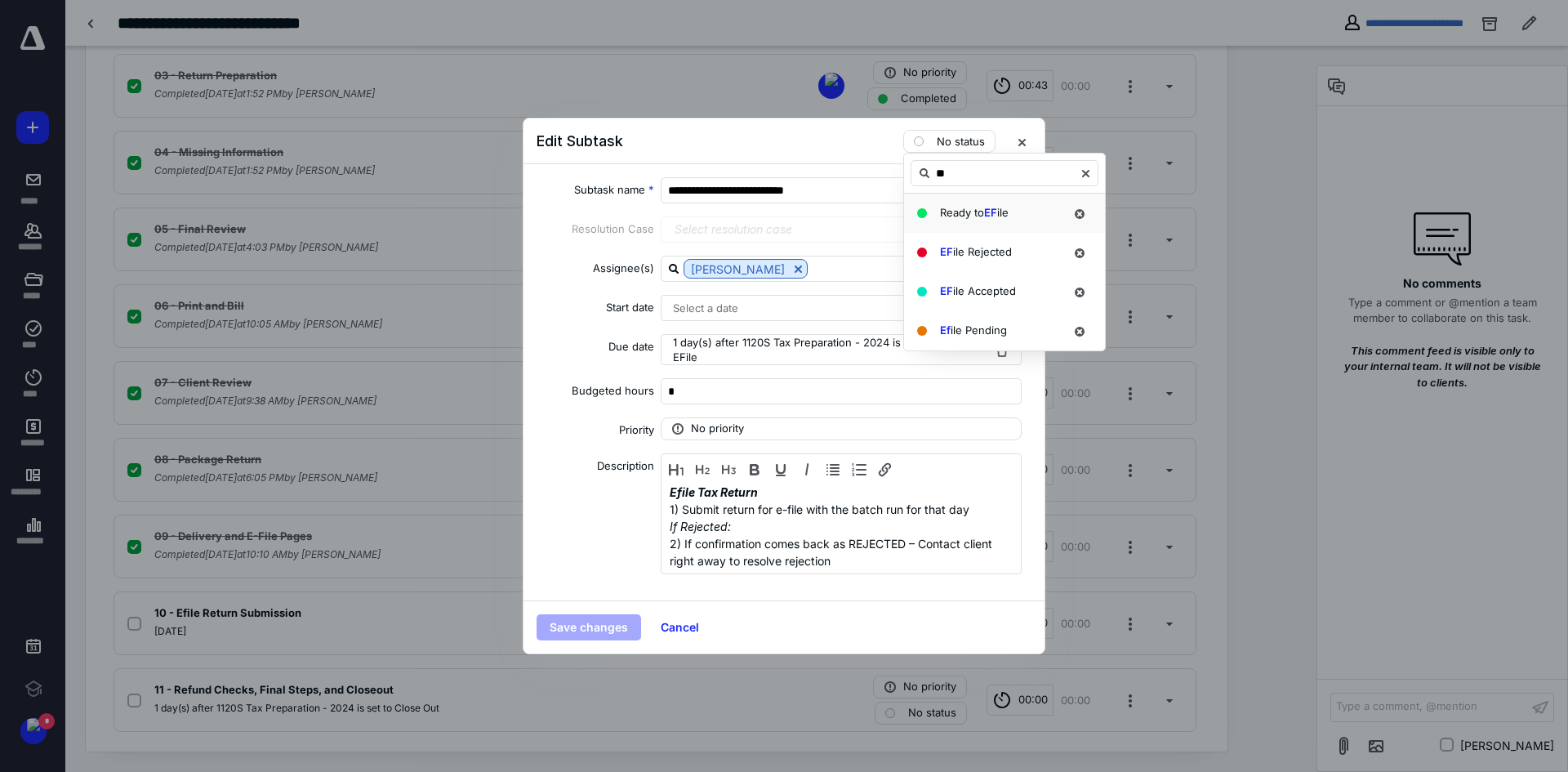 type on "**" 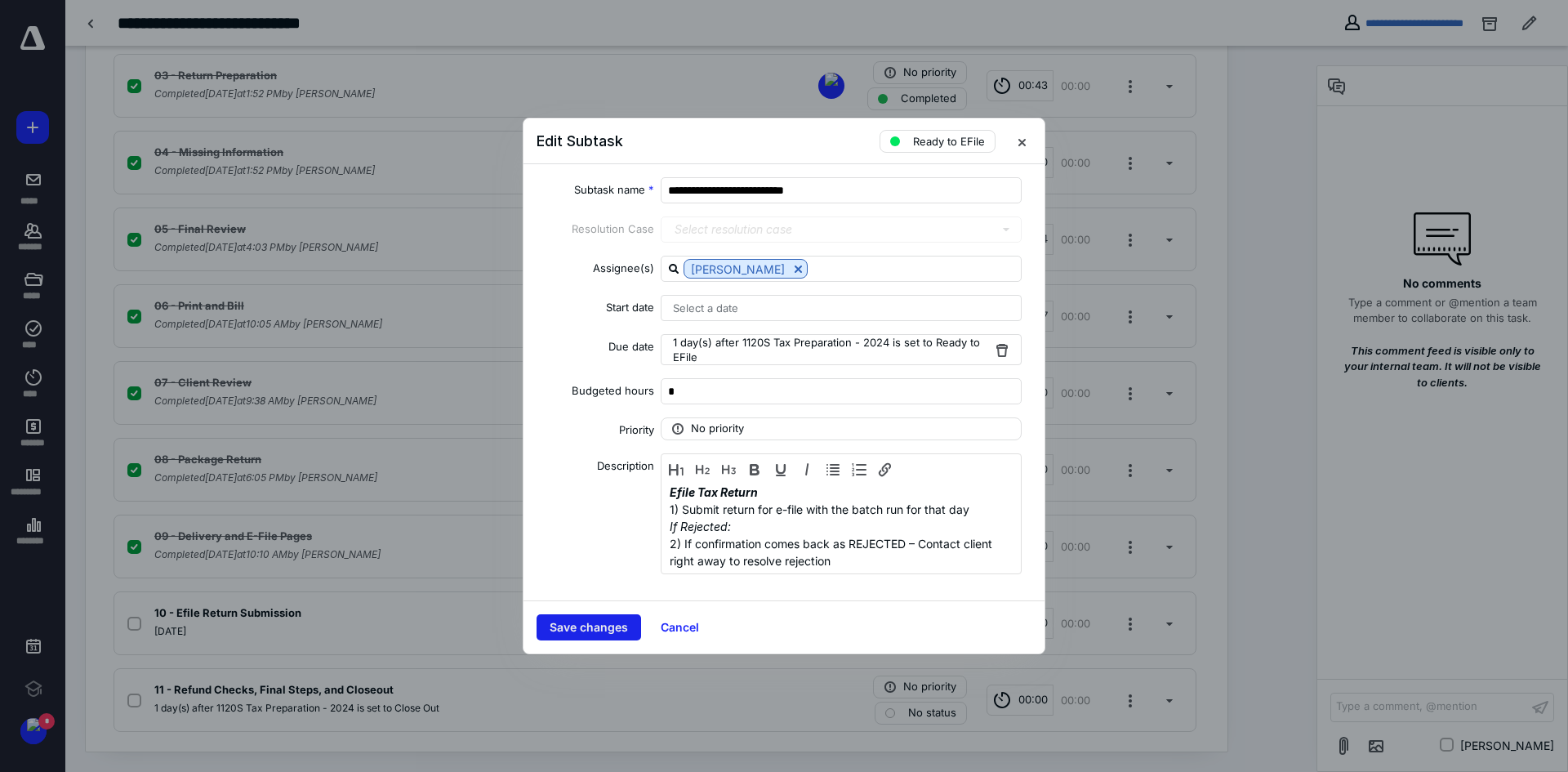 click on "Save changes" at bounding box center (589, 627) 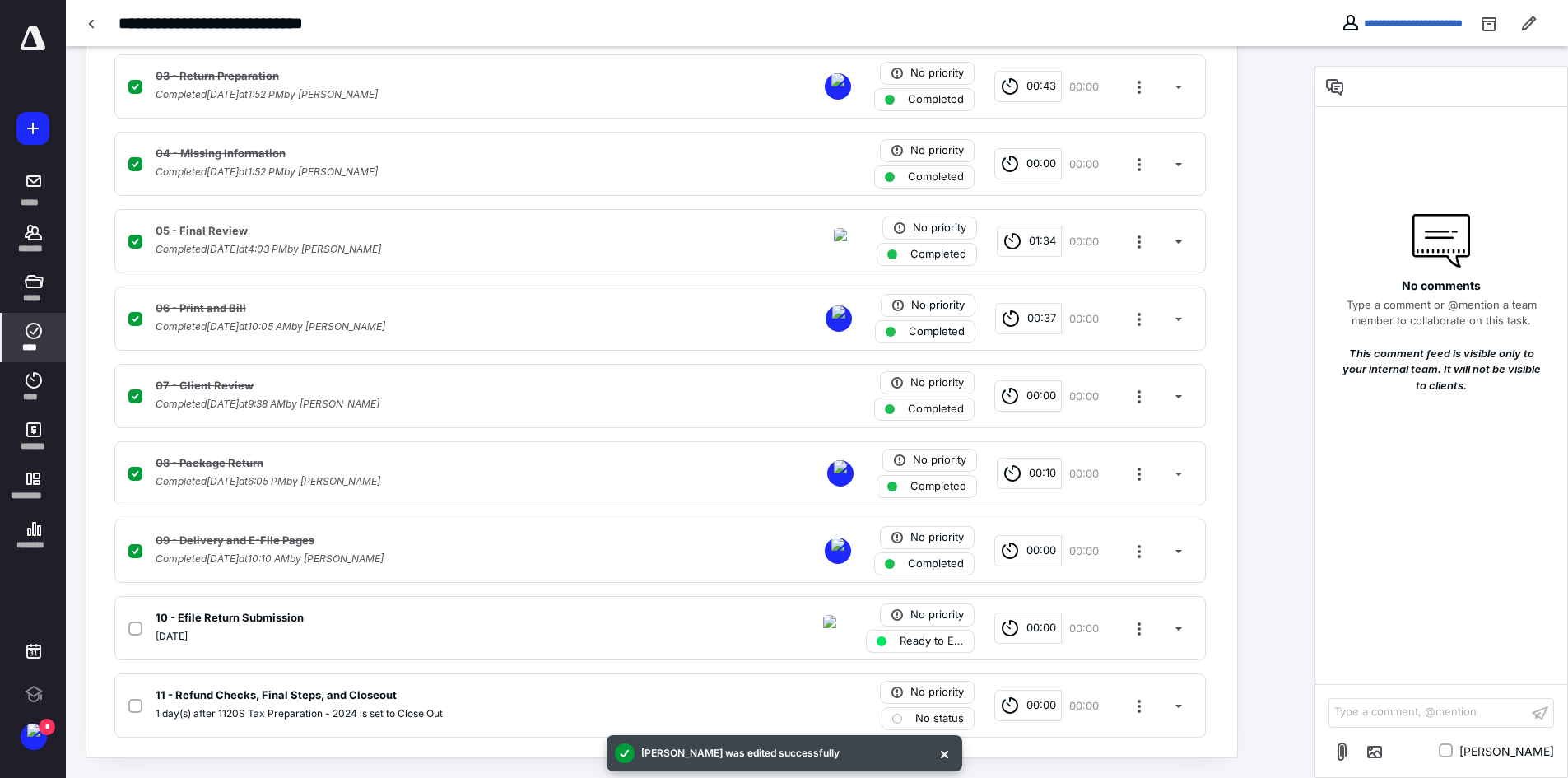 click 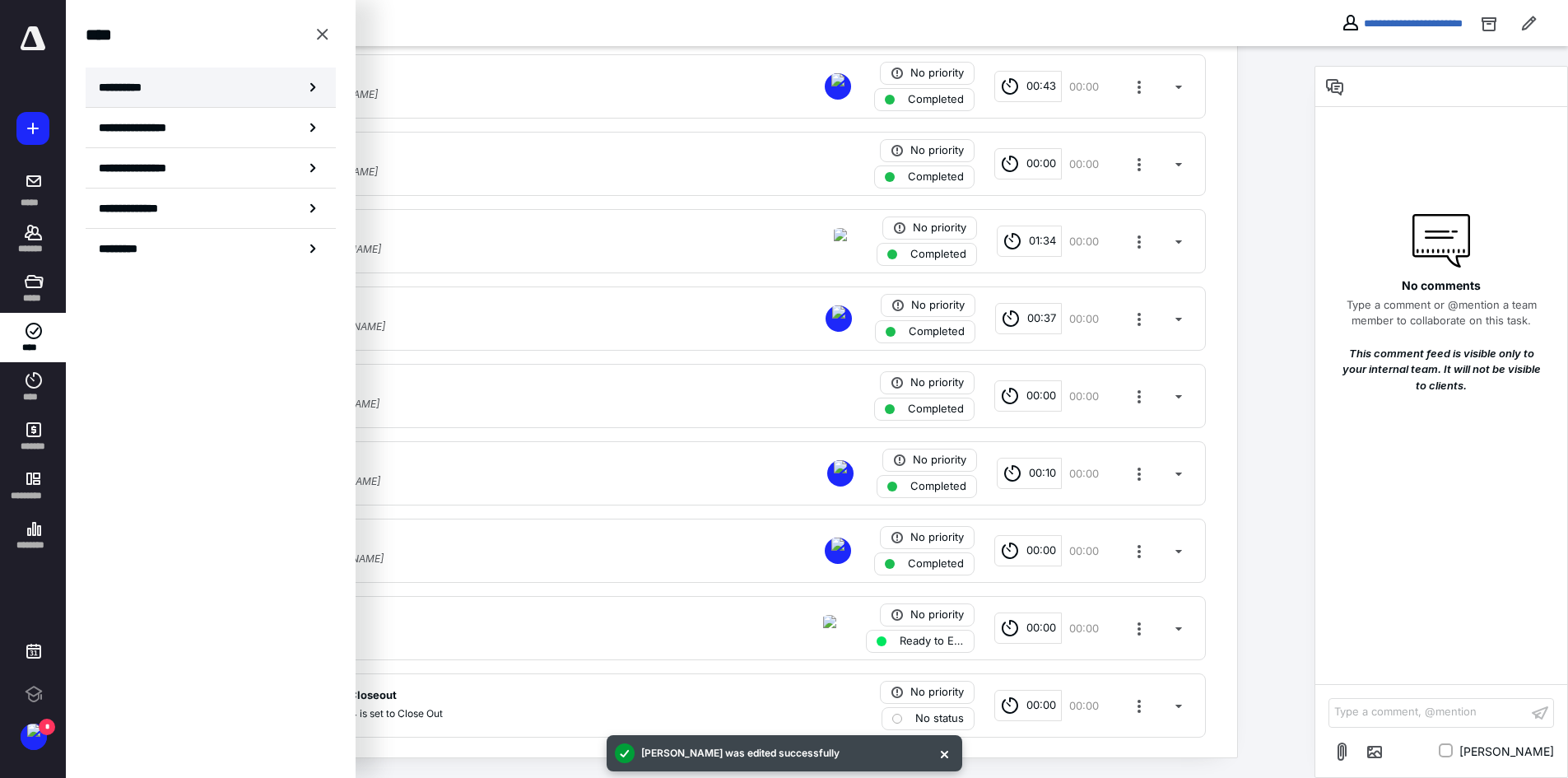 click on "**********" at bounding box center (126, 87) 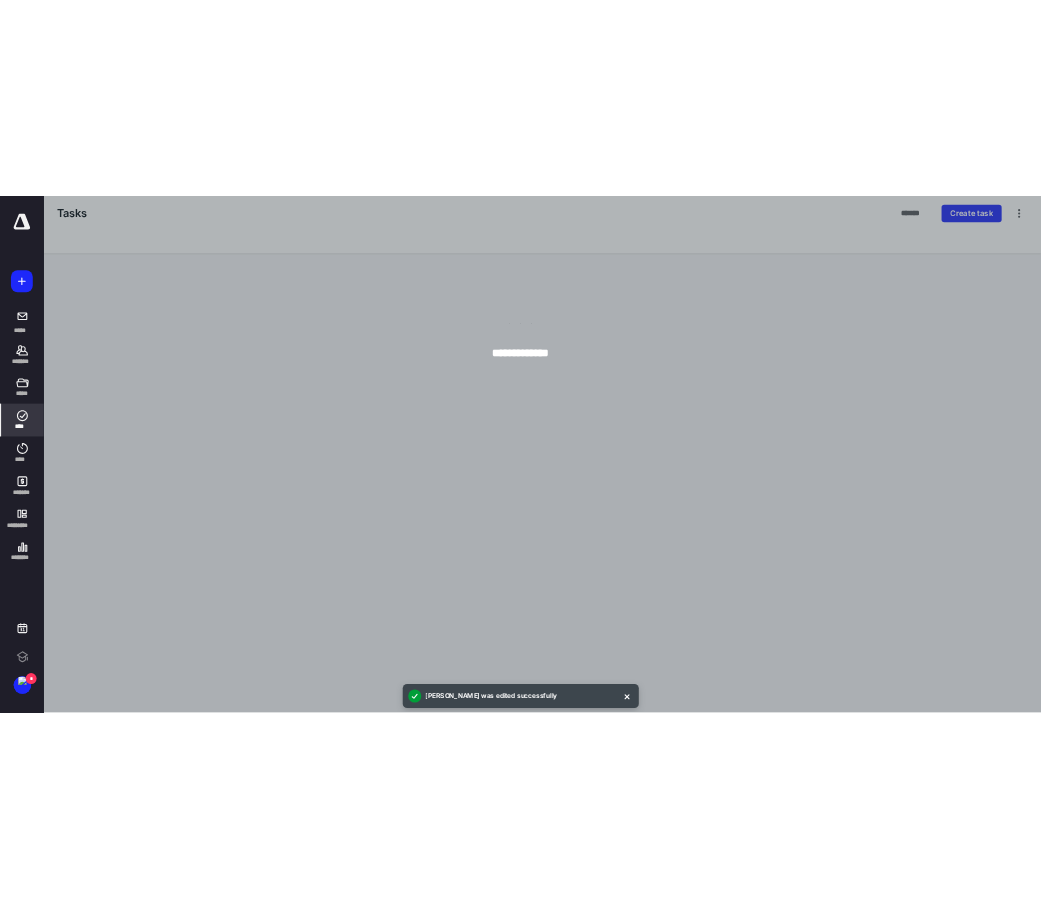 scroll, scrollTop: 0, scrollLeft: 0, axis: both 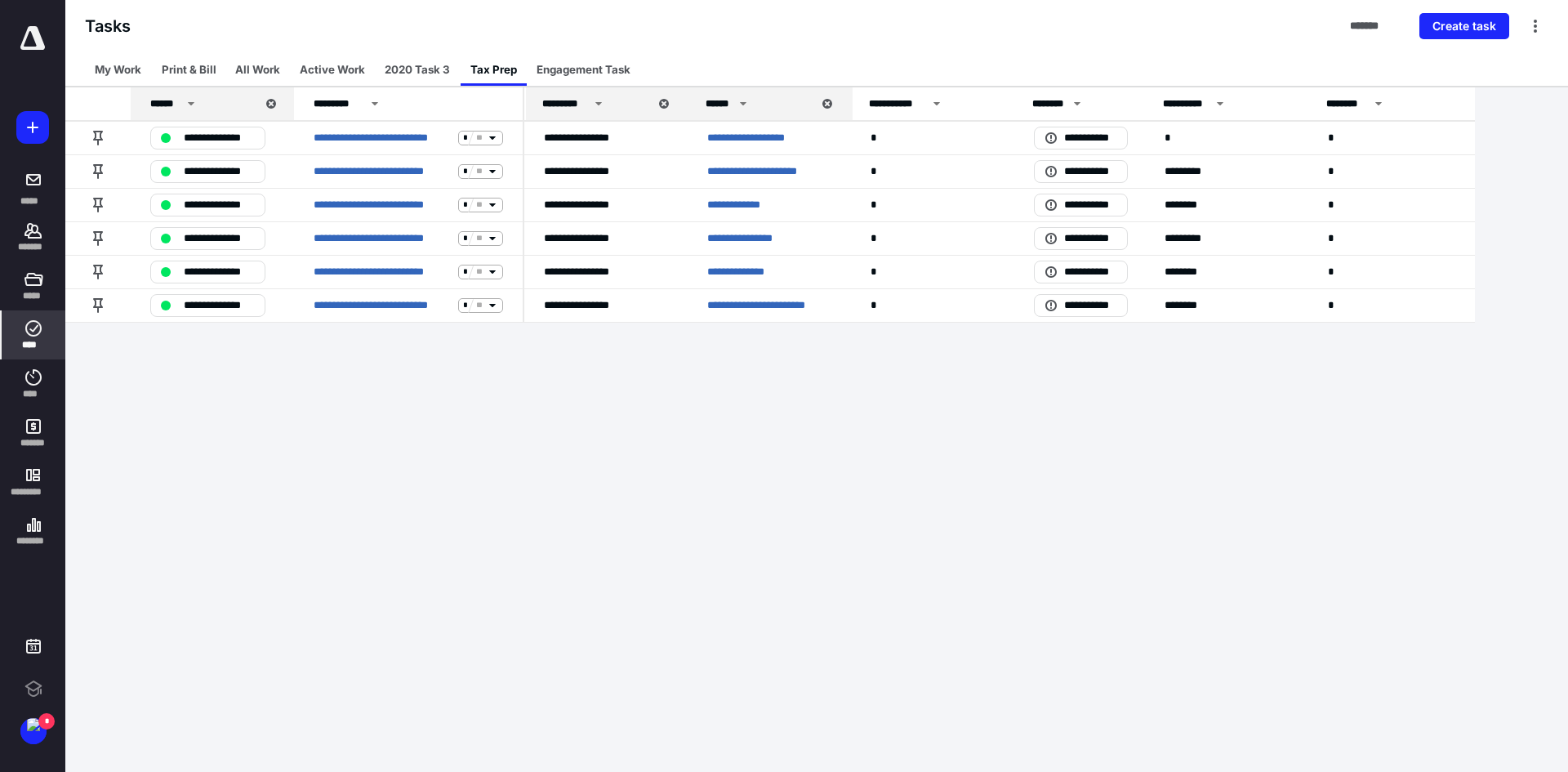 click on "**********" at bounding box center [784, 386] 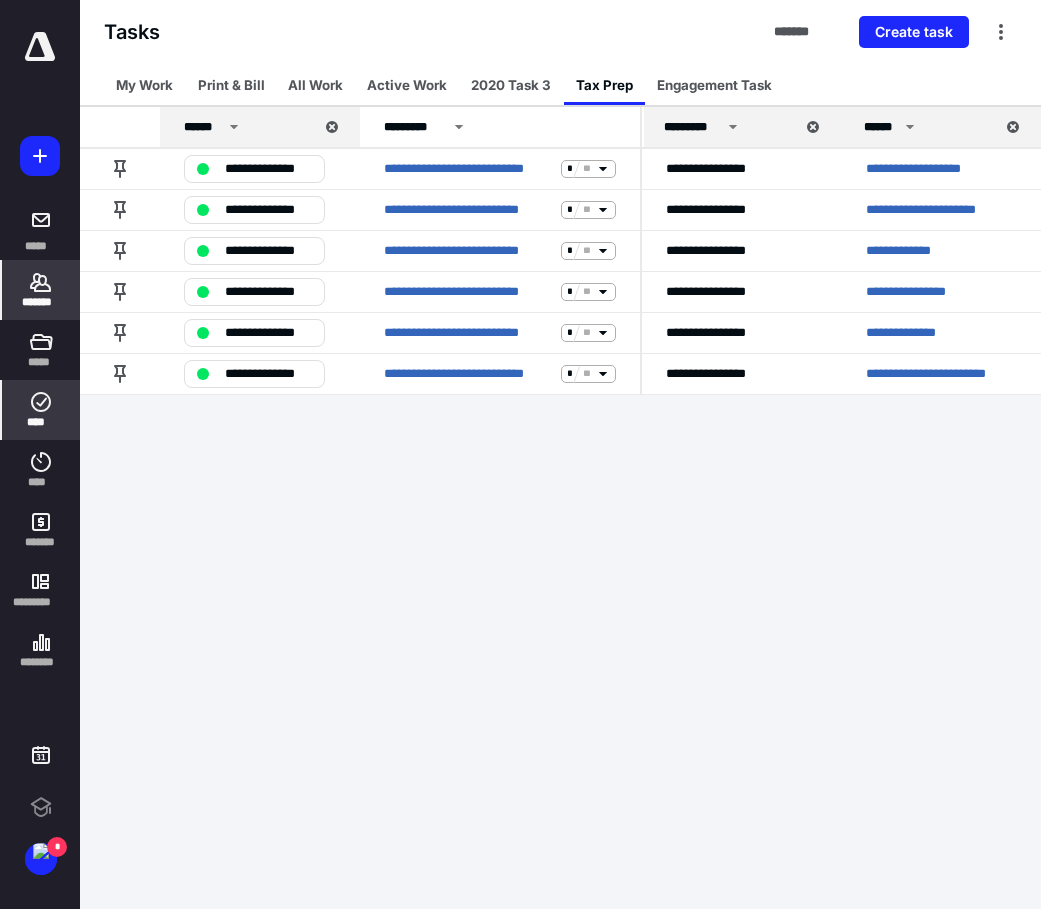 click 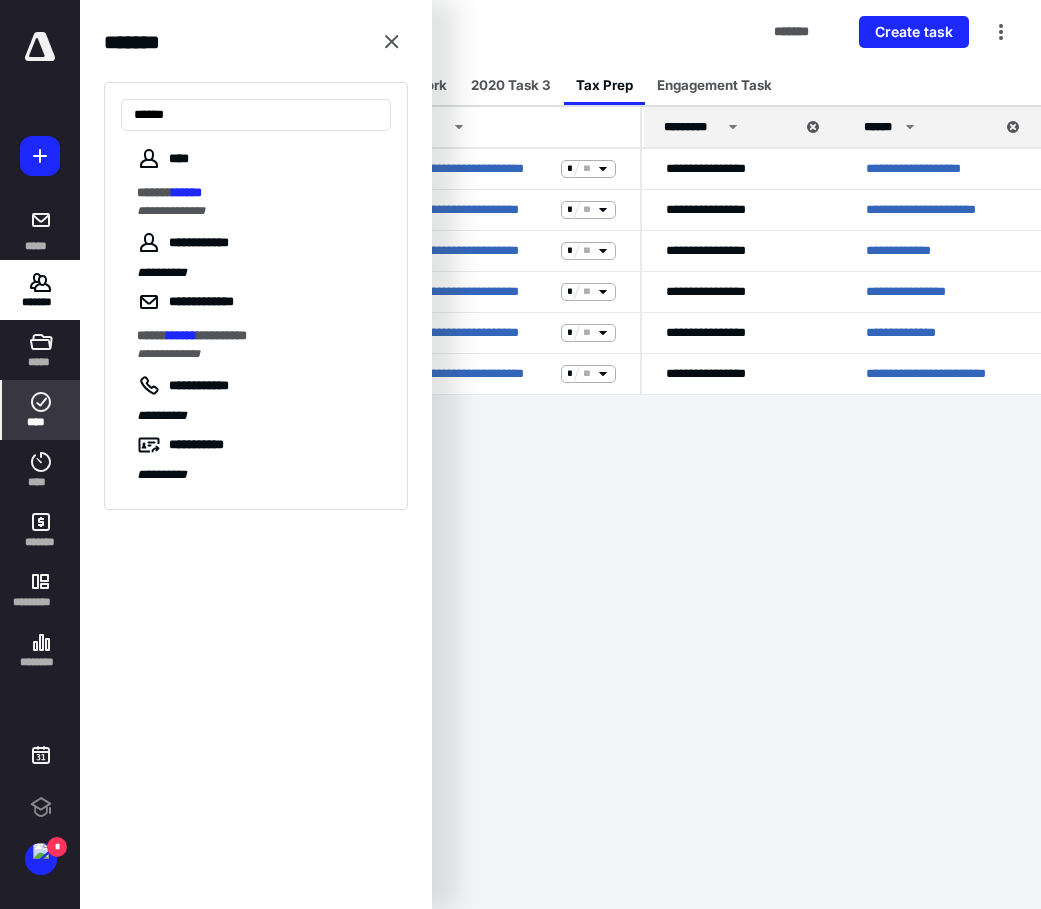 type on "******" 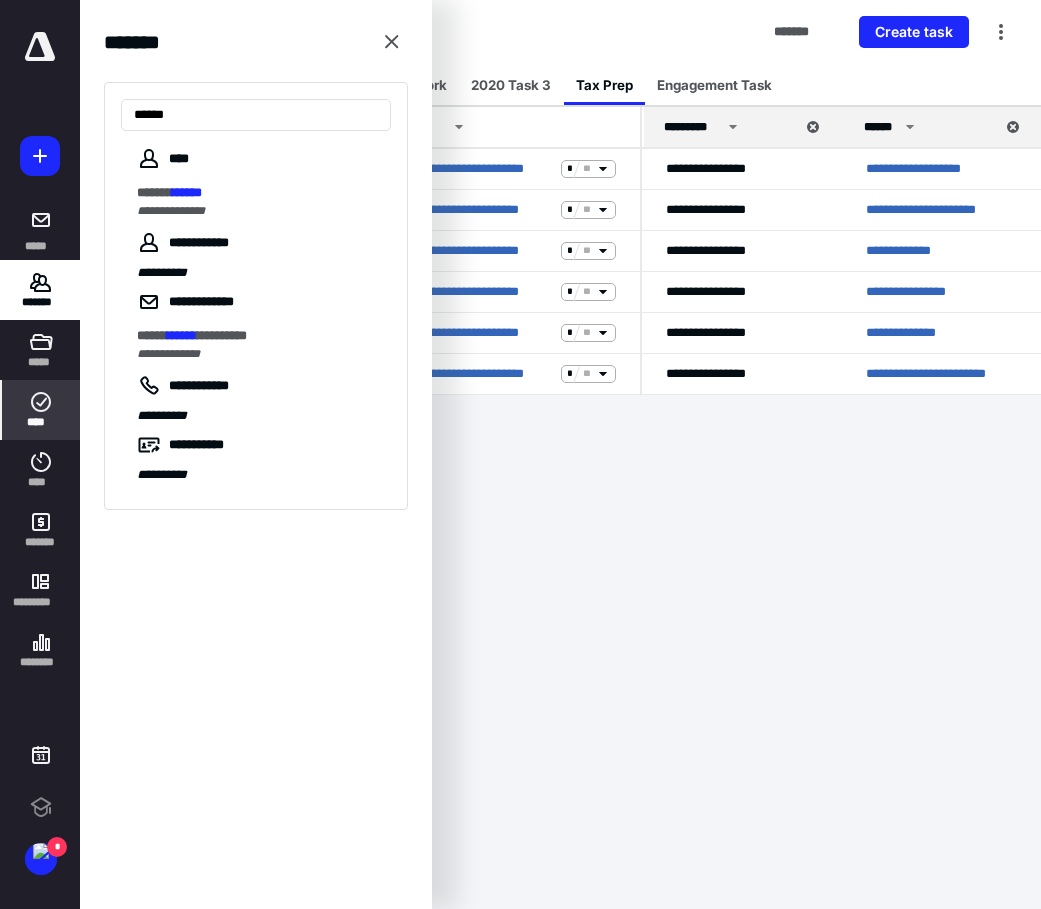 click on "******" at bounding box center (154, 192) 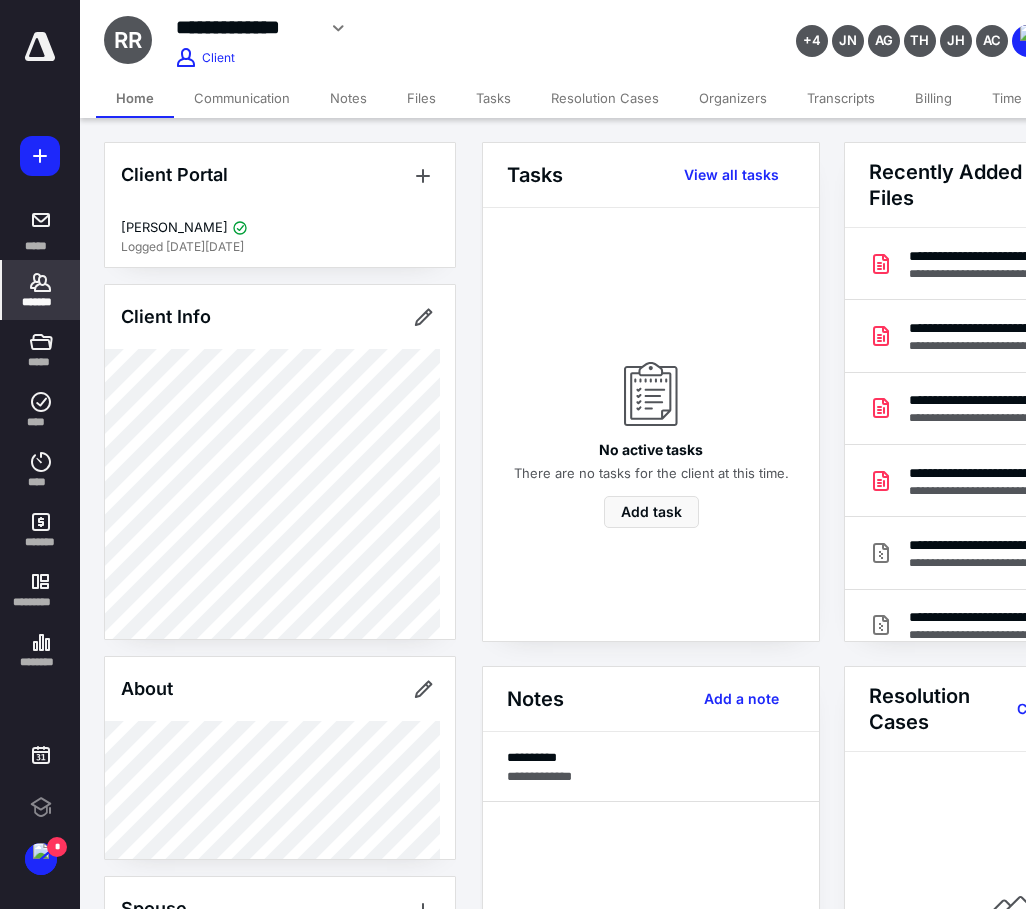 click on "Notes" at bounding box center (348, 98) 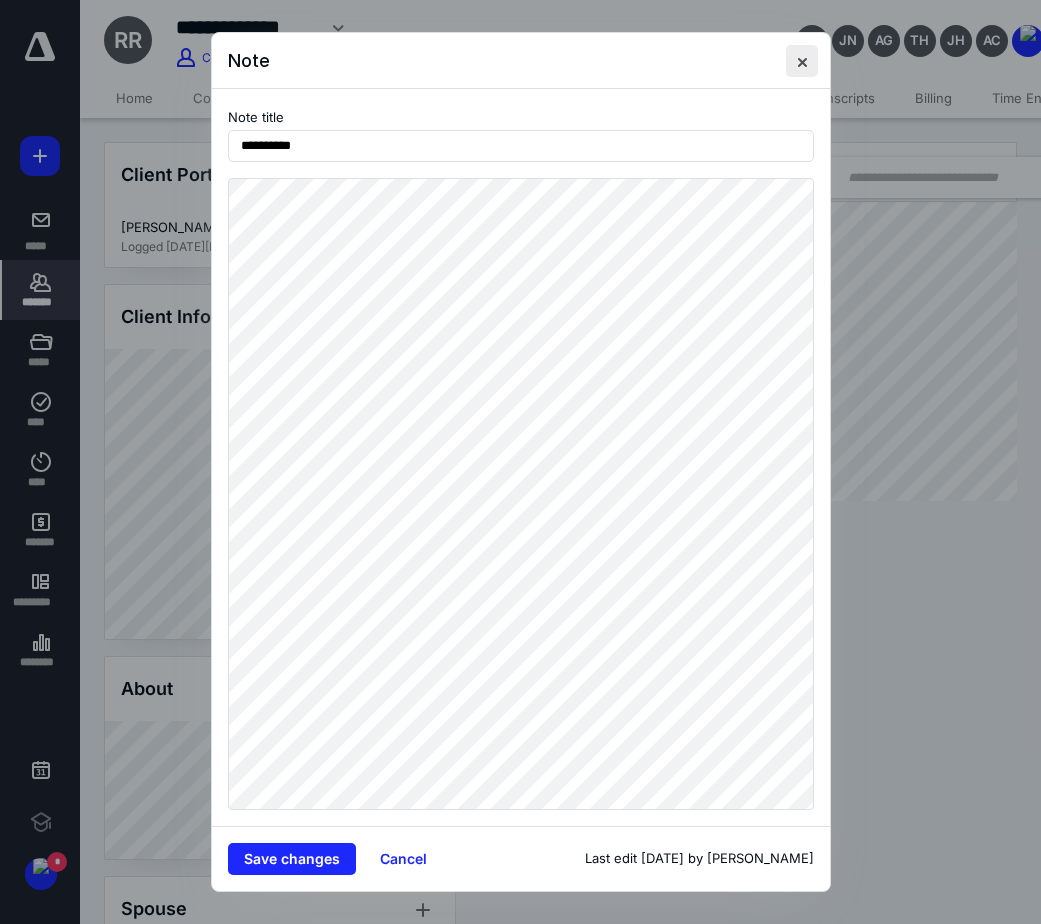 click at bounding box center [802, 61] 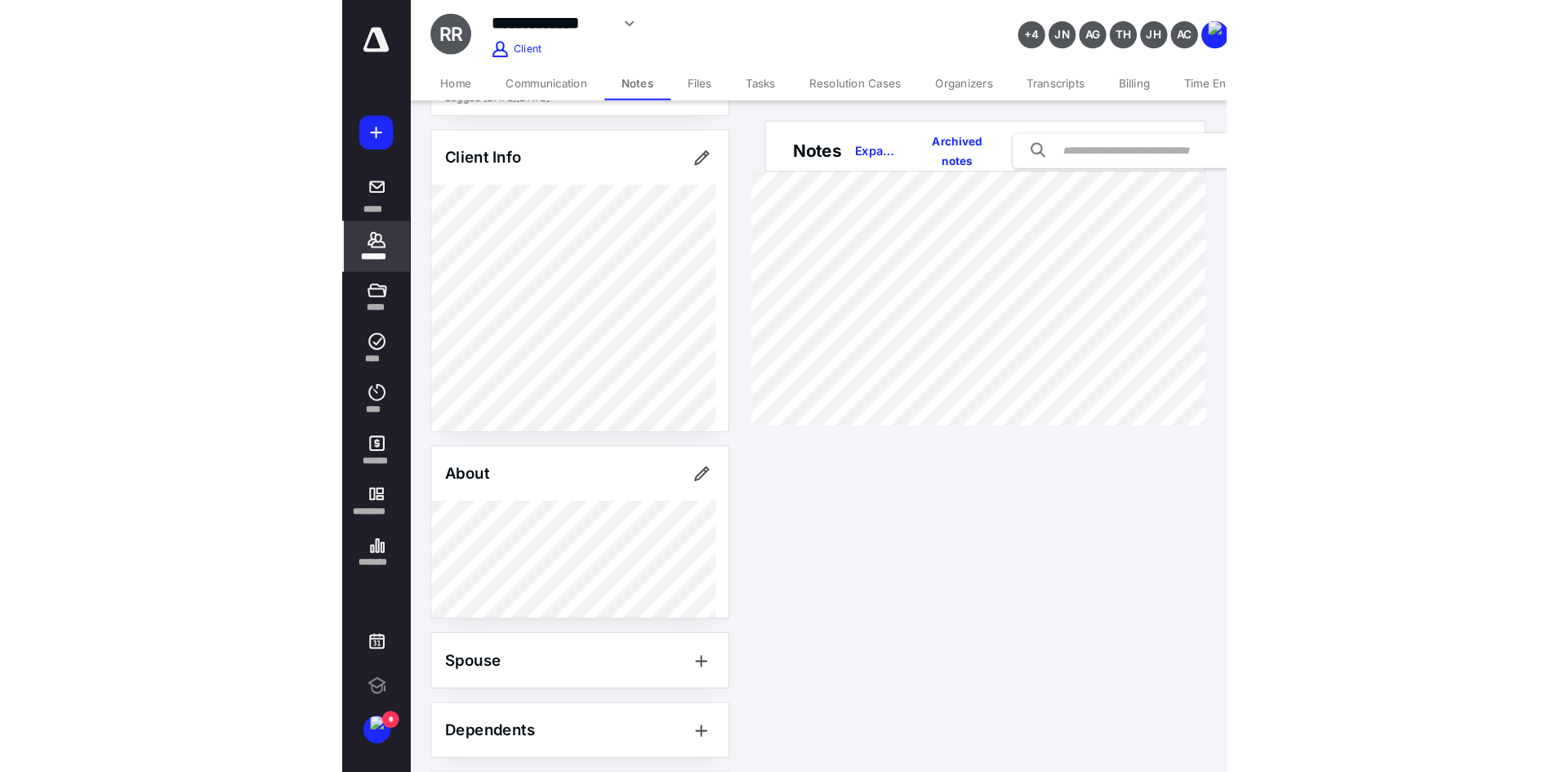 scroll, scrollTop: 0, scrollLeft: 0, axis: both 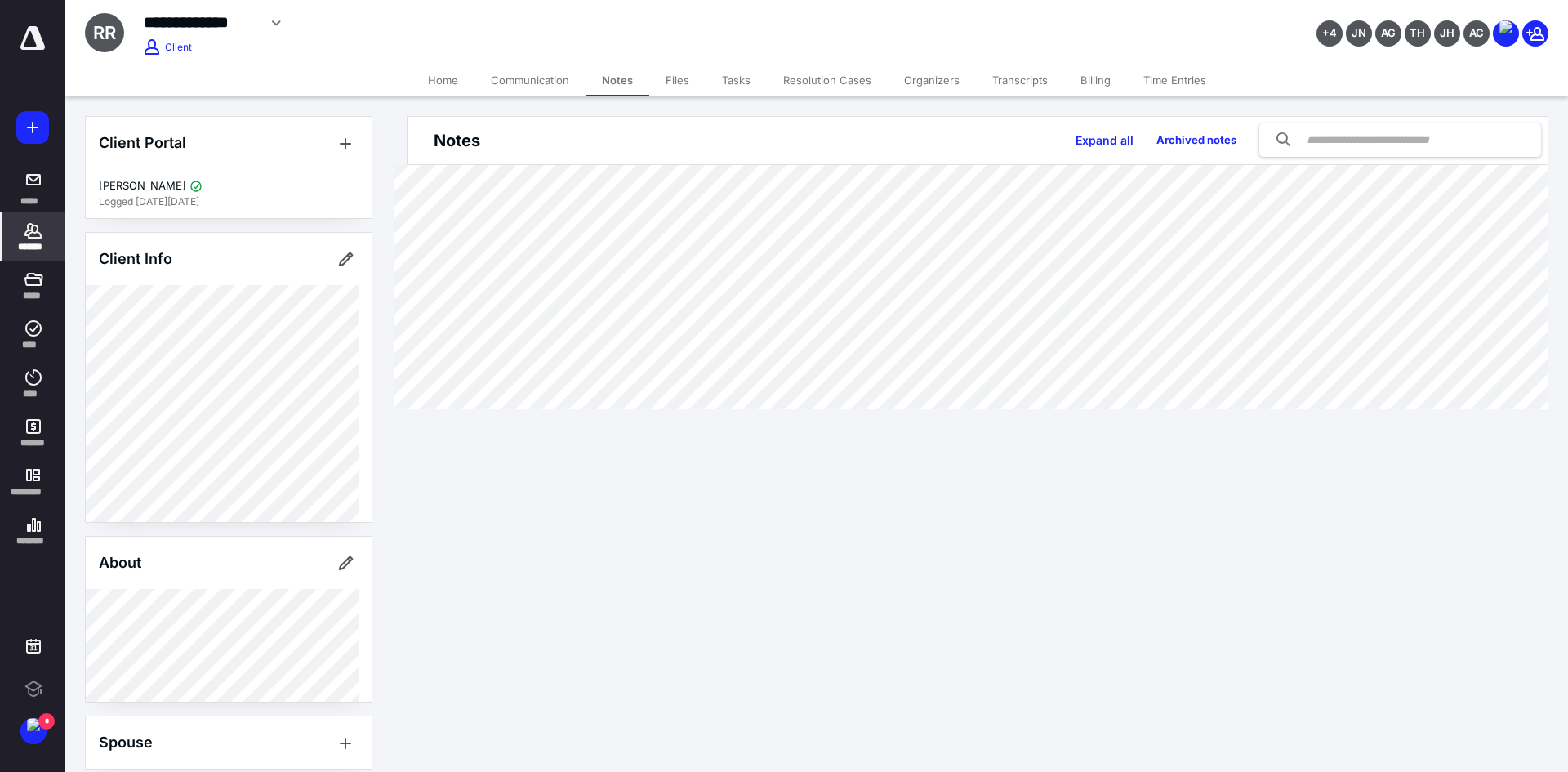click on "Files" at bounding box center [677, 80] 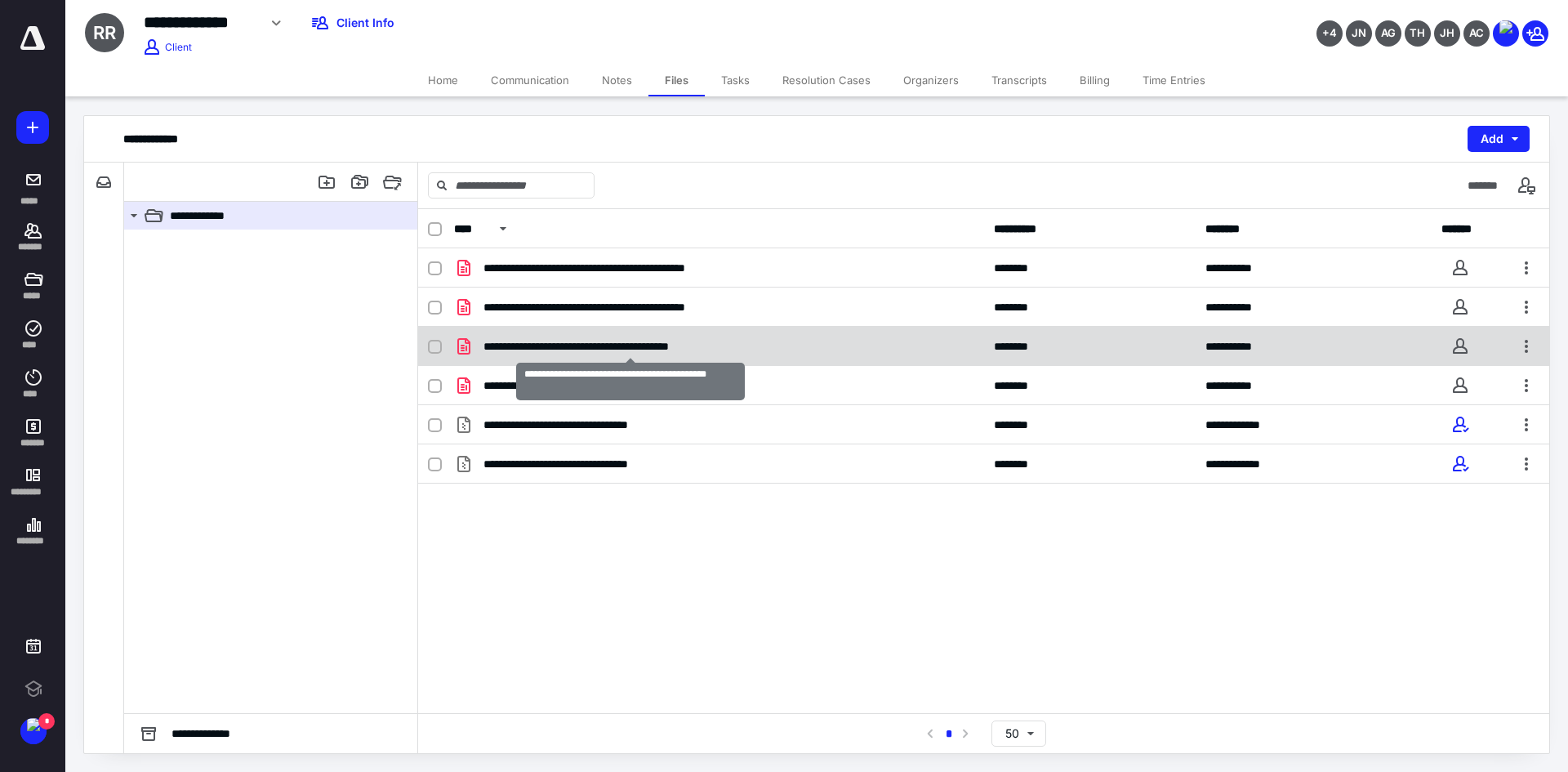 click on "**********" at bounding box center [630, 346] 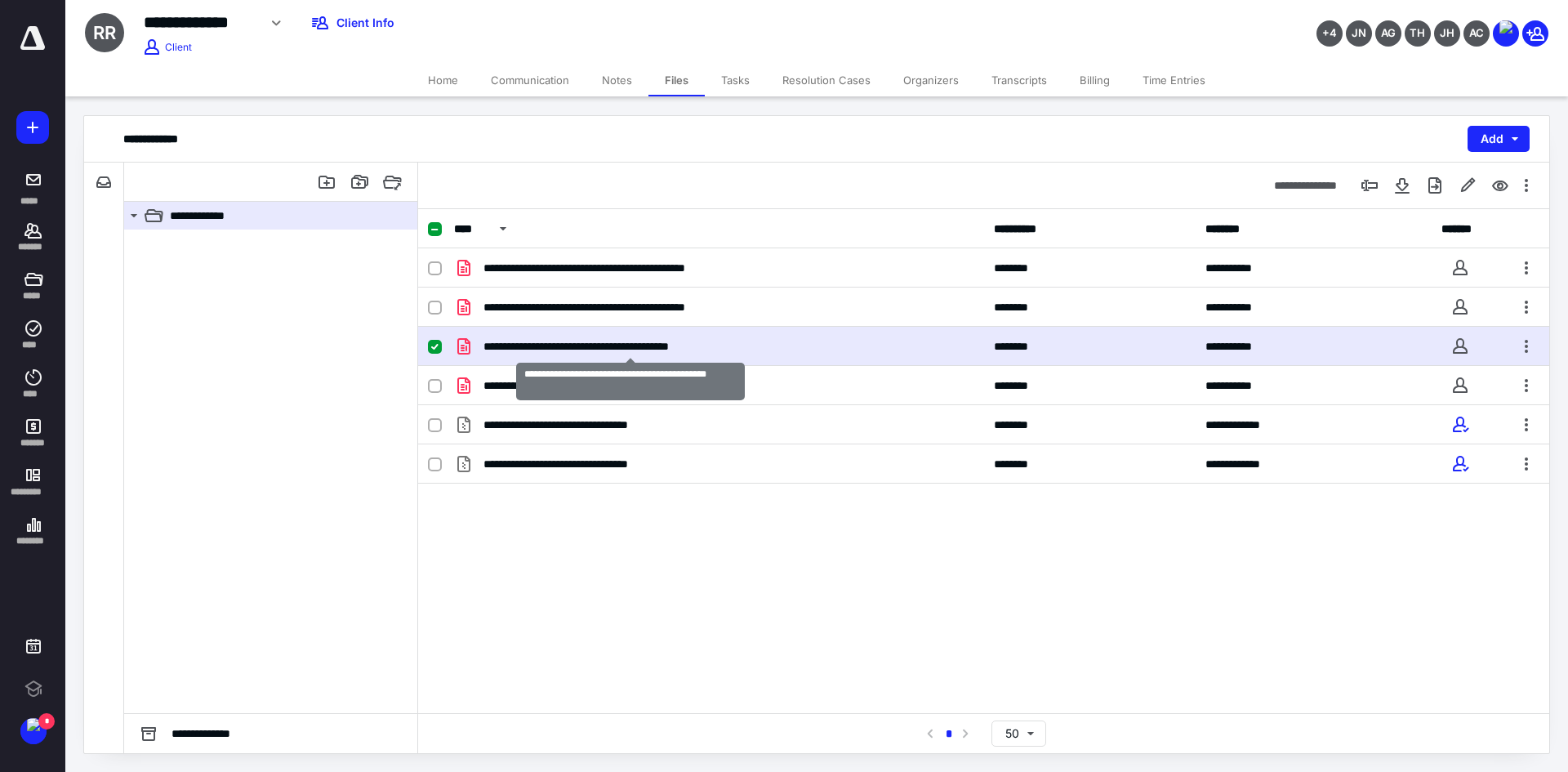 click on "**********" at bounding box center (630, 346) 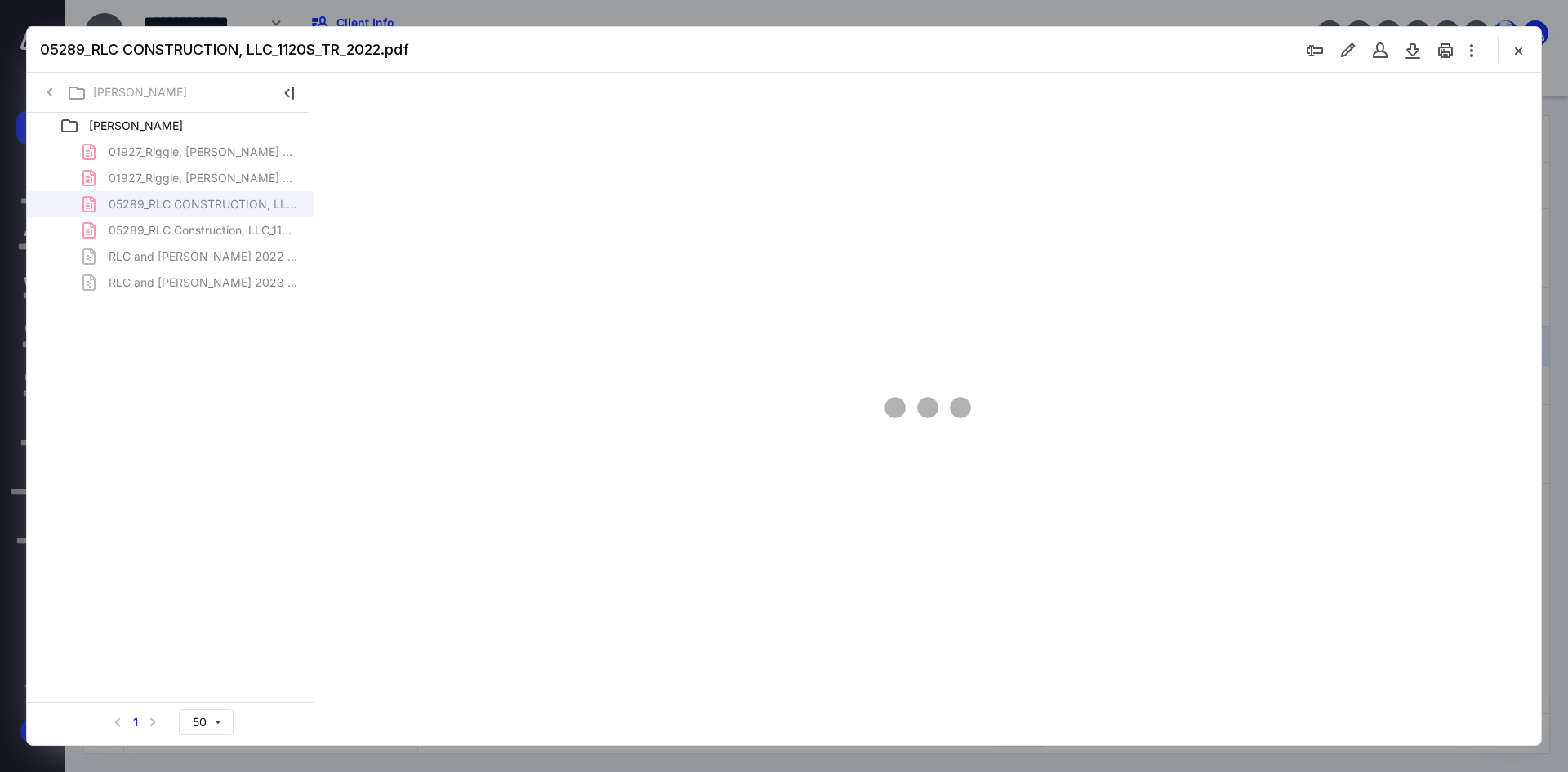 scroll, scrollTop: 0, scrollLeft: 0, axis: both 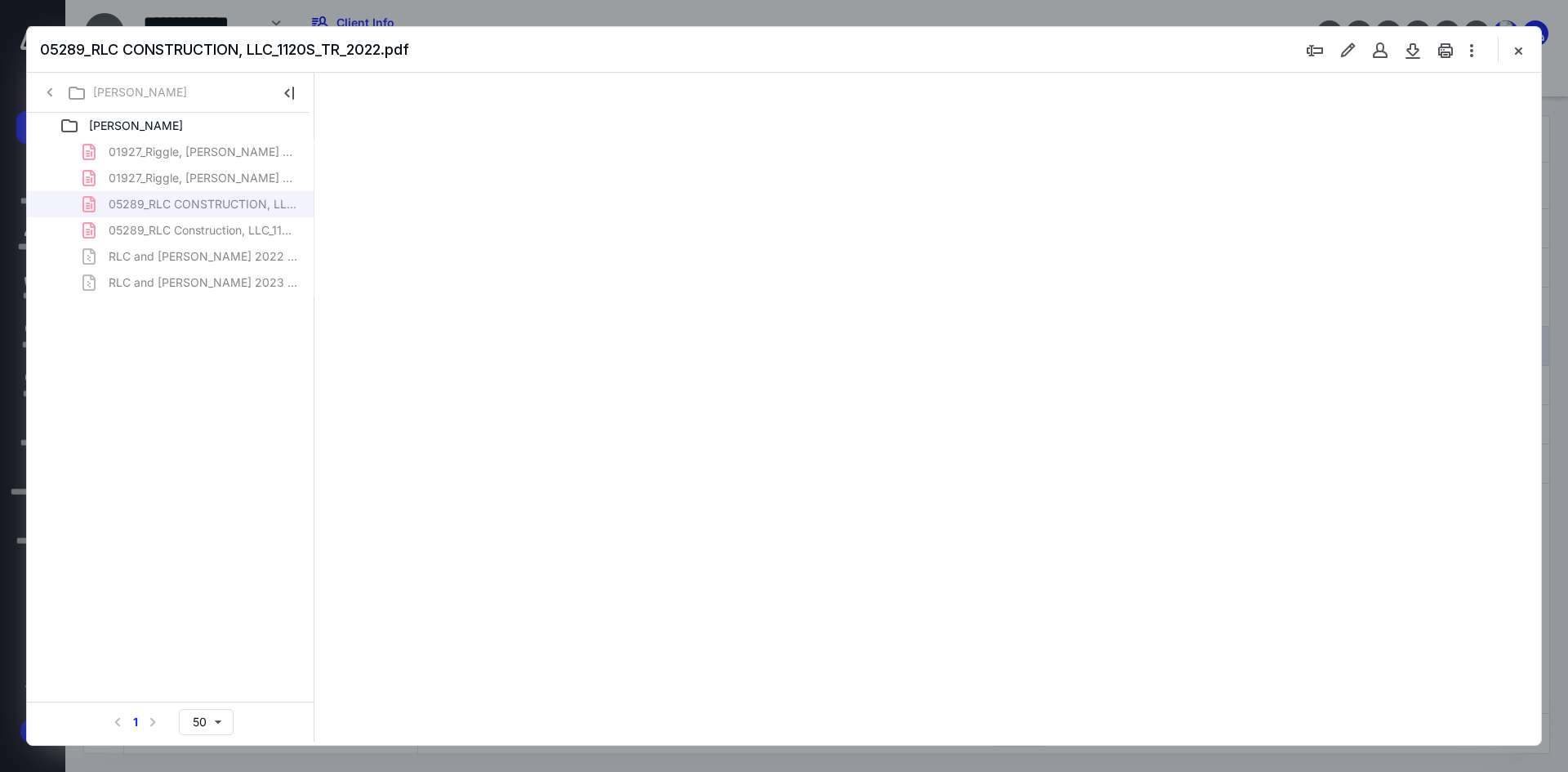 type on "241" 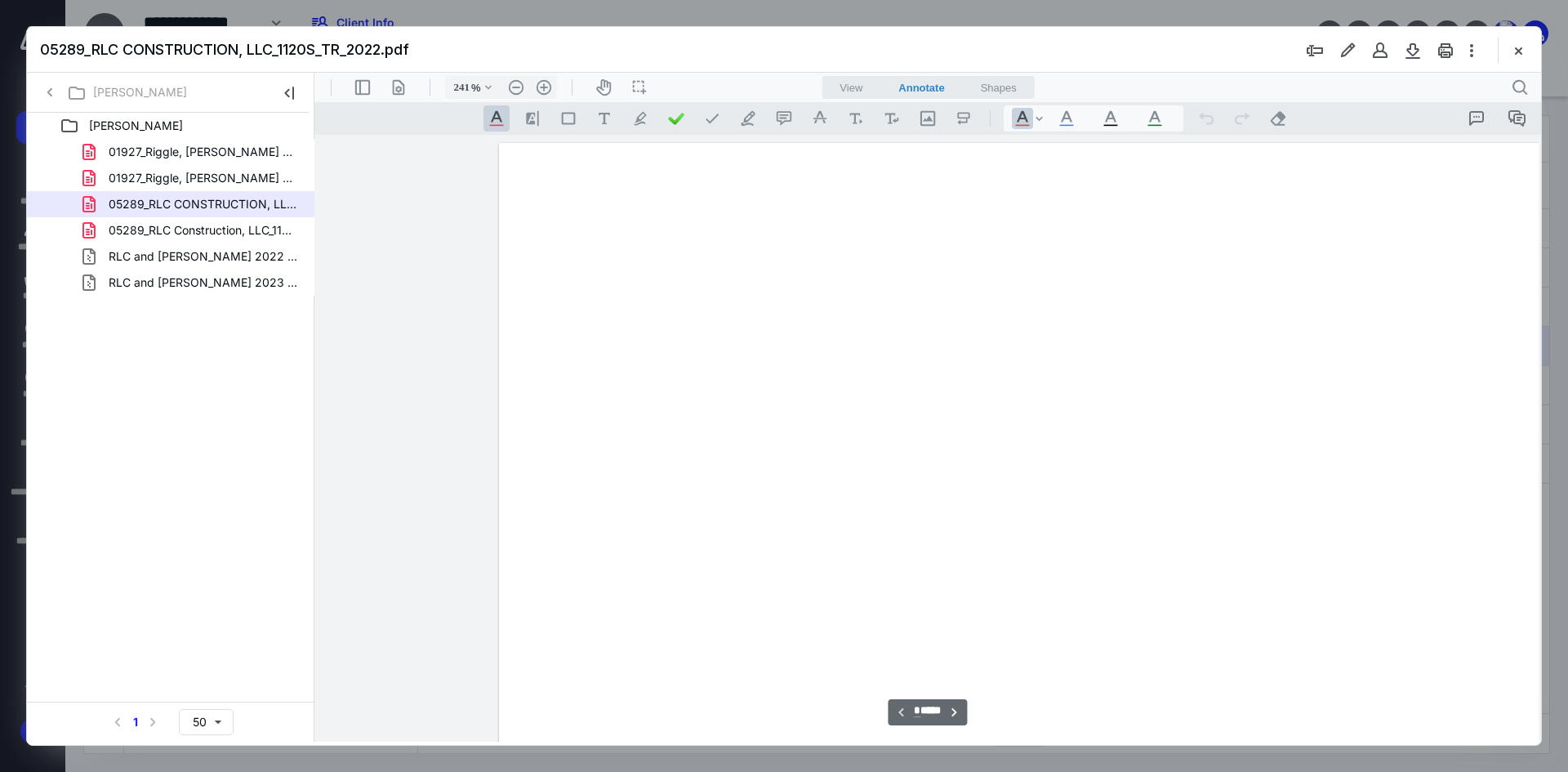 scroll, scrollTop: 70, scrollLeft: 175, axis: both 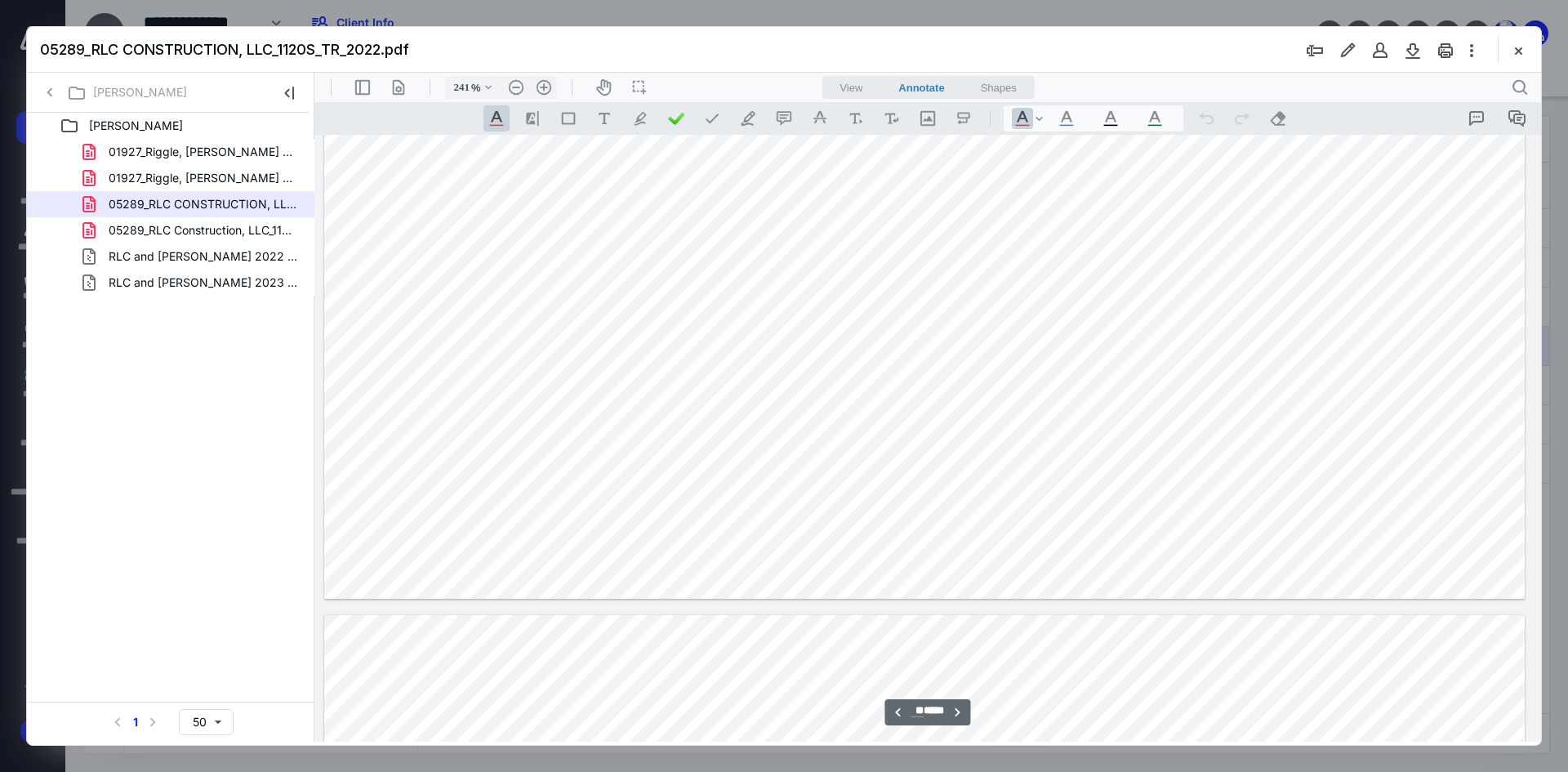 type on "**" 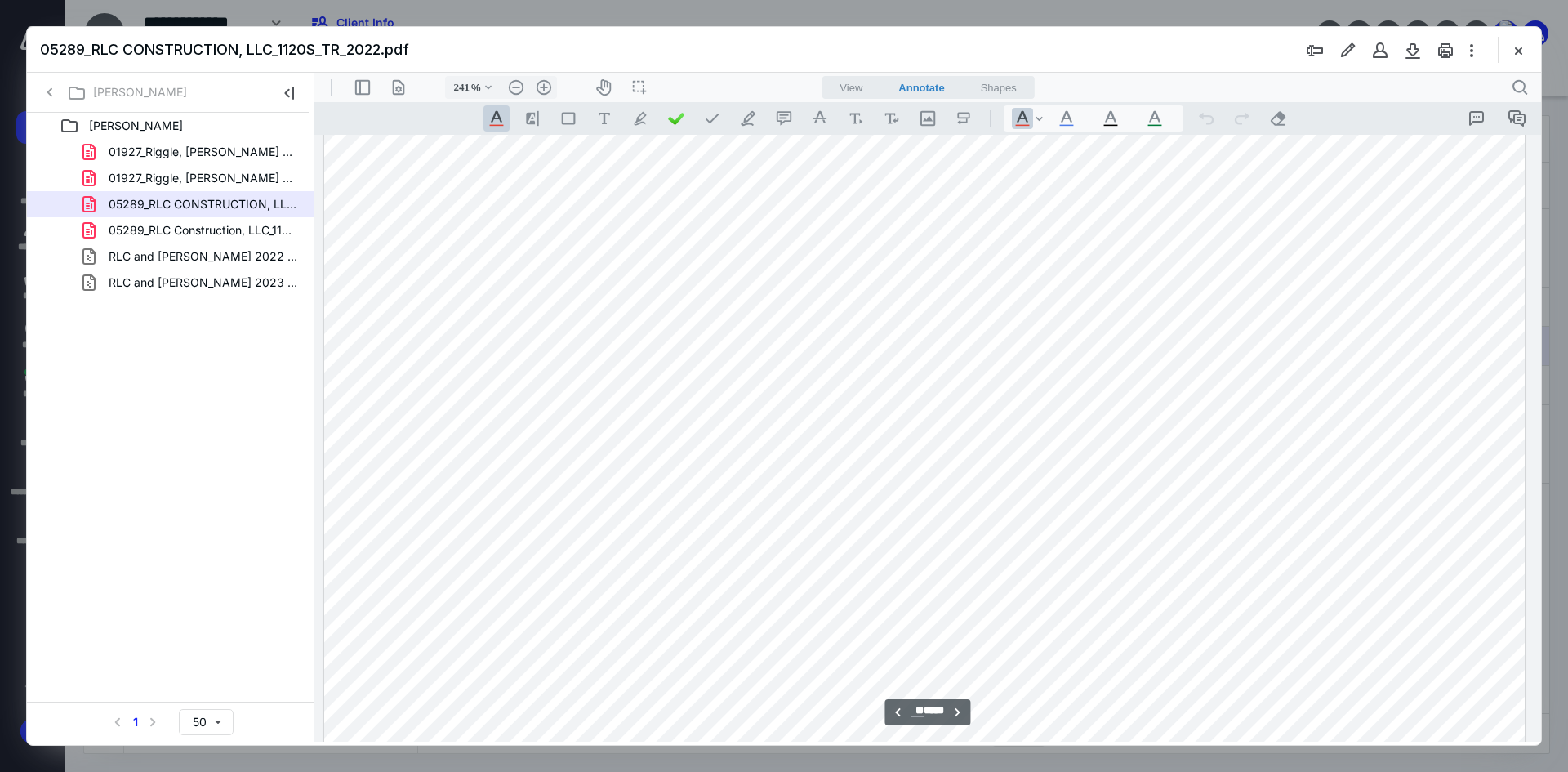 scroll, scrollTop: 19922, scrollLeft: 175, axis: both 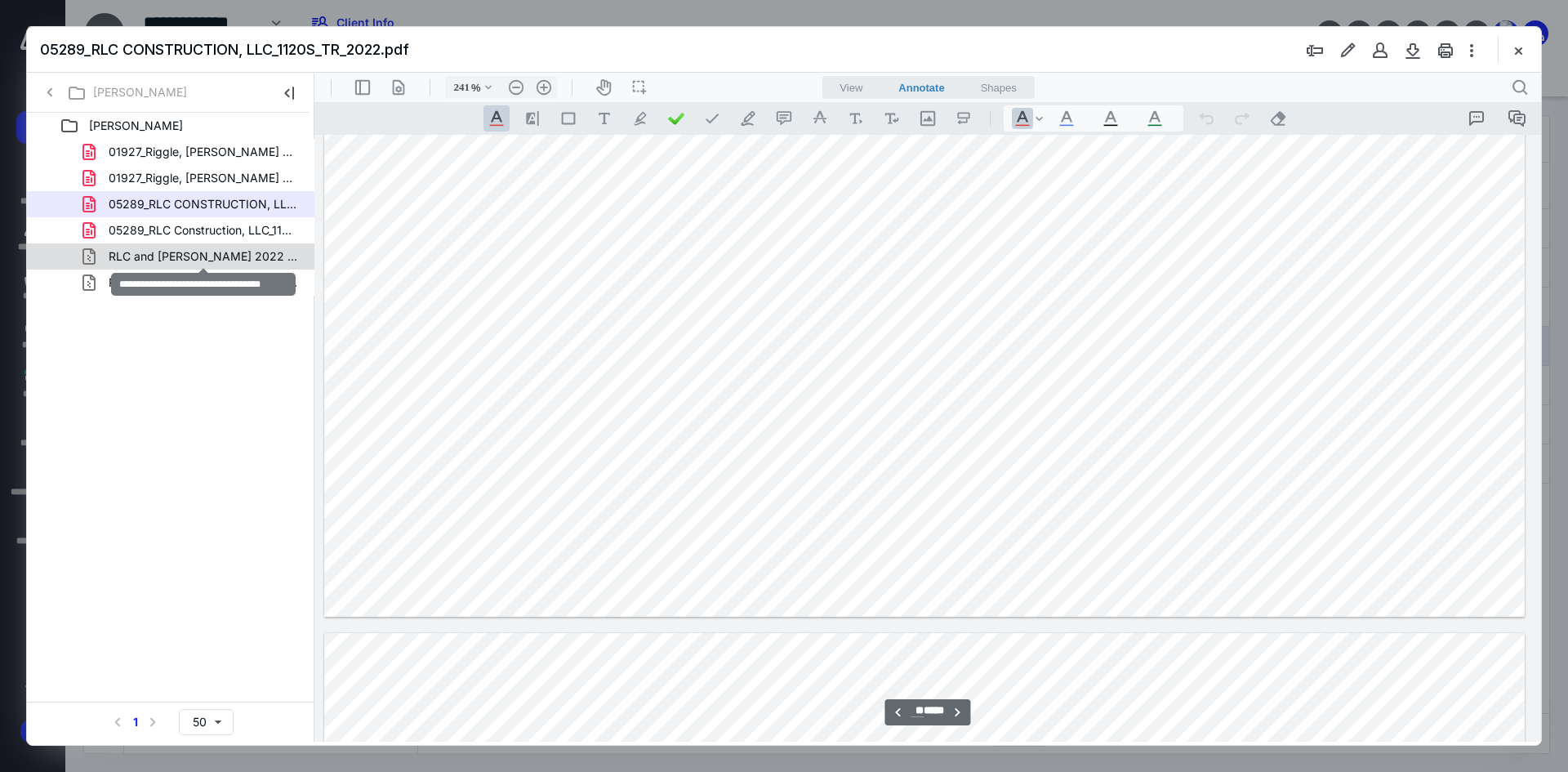 click on "RLC and Riggle 2022 tax returns.zip" at bounding box center (203, 257) 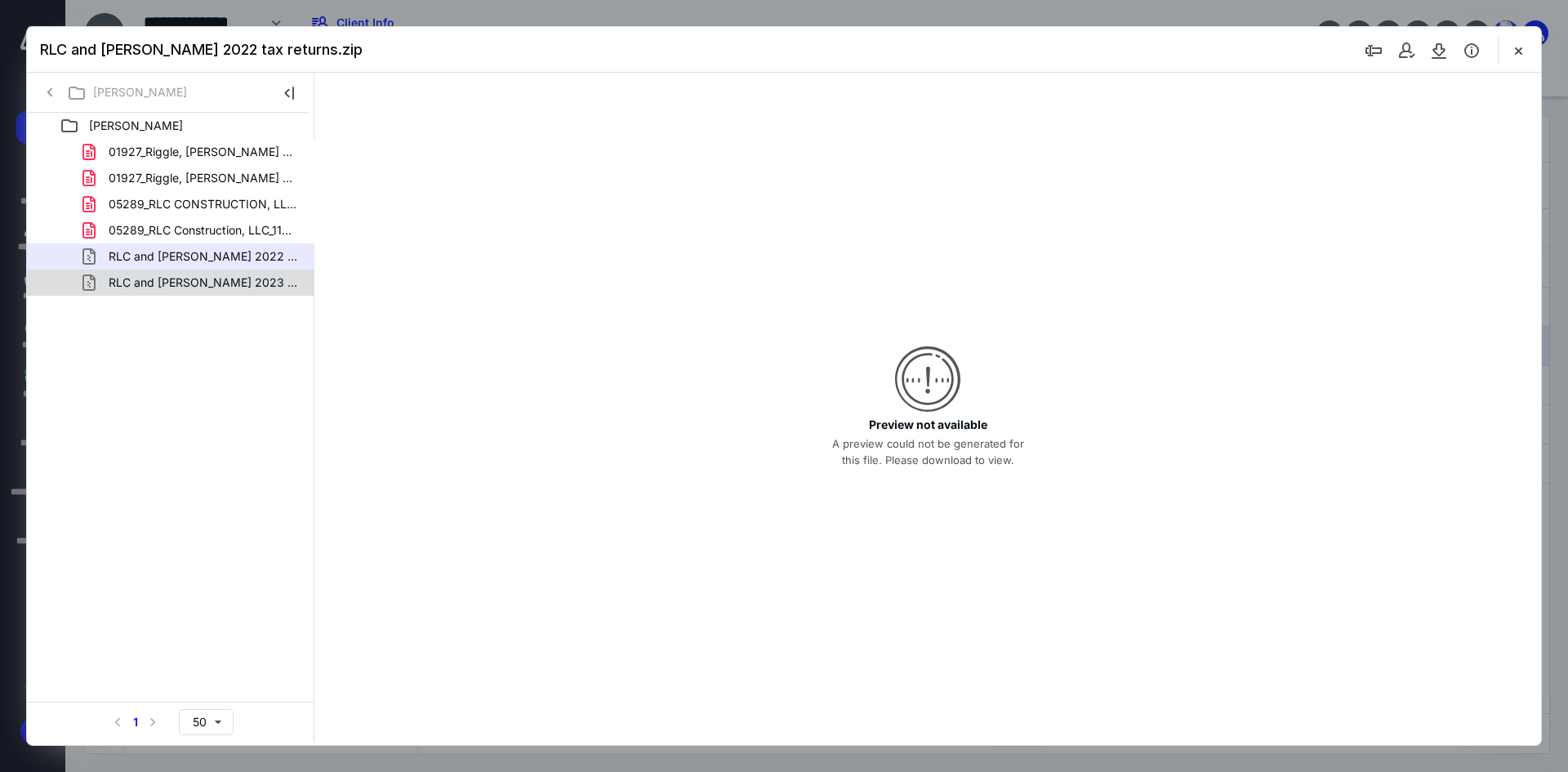 click on "RLC and RIGGLE 2023 tax returns.zip" at bounding box center [203, 283] 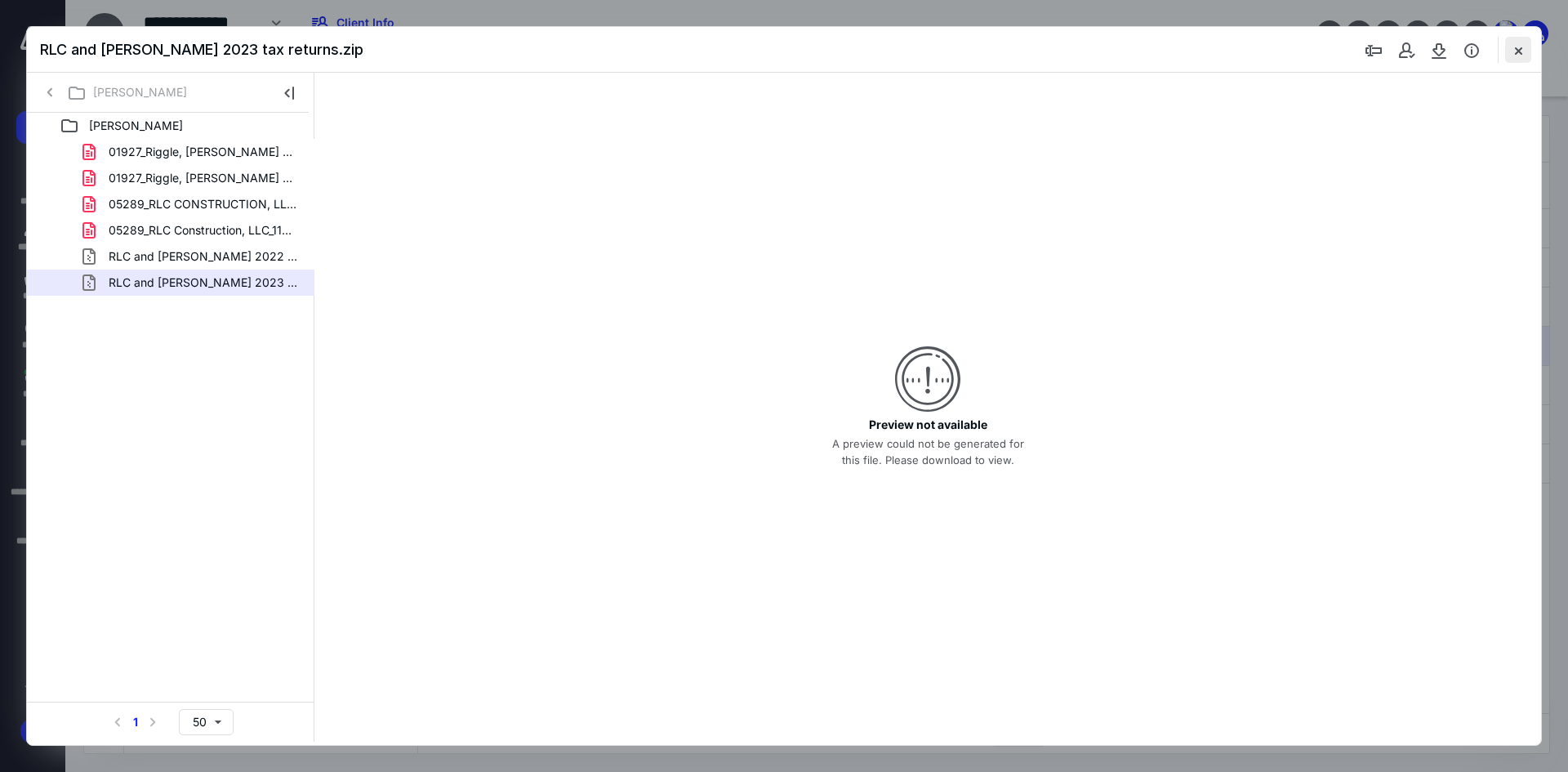 click at bounding box center (1518, 50) 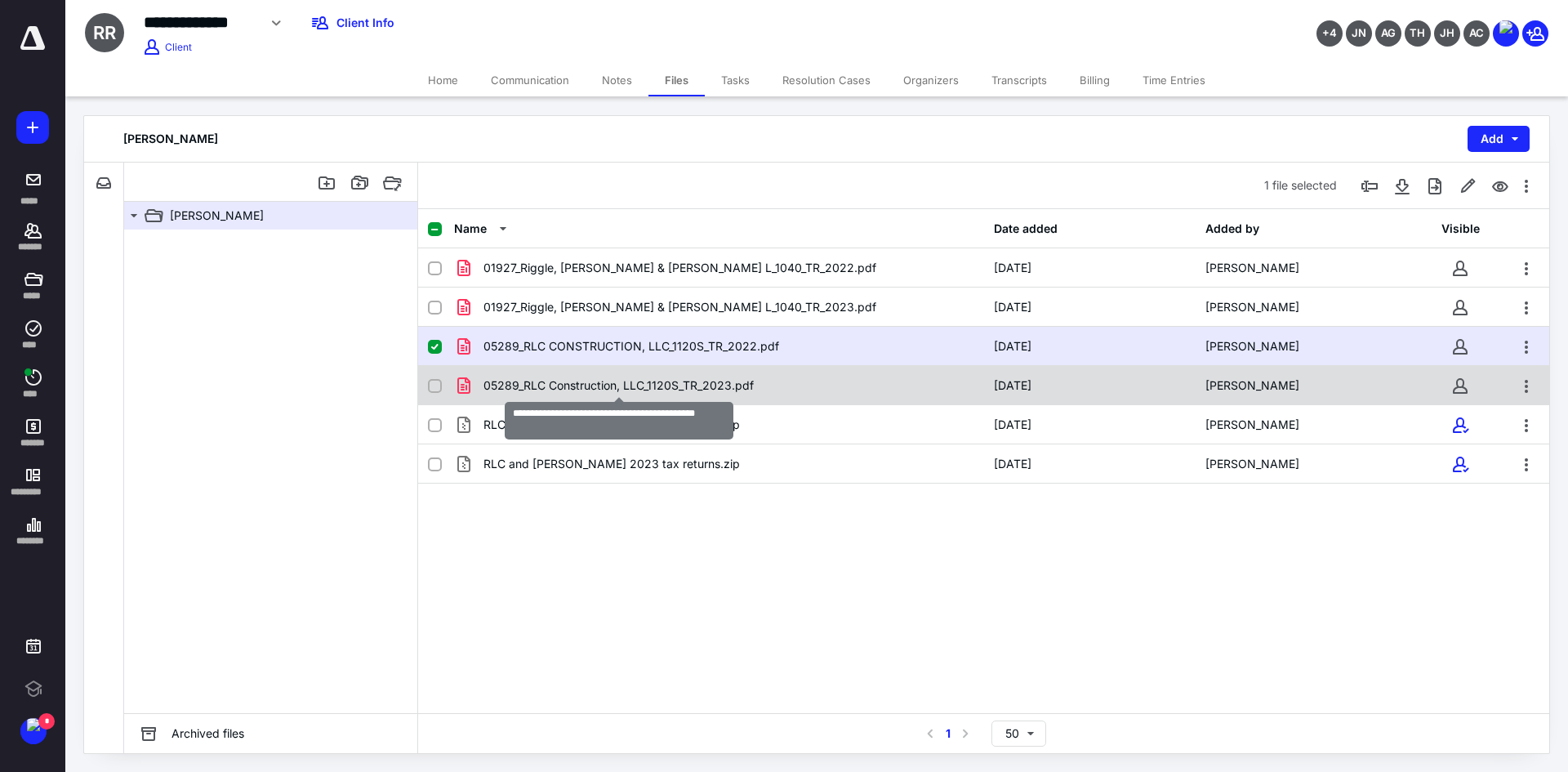 click on "05289_RLC Construction, LLC_1120S_TR_2023.pdf" at bounding box center (618, 386) 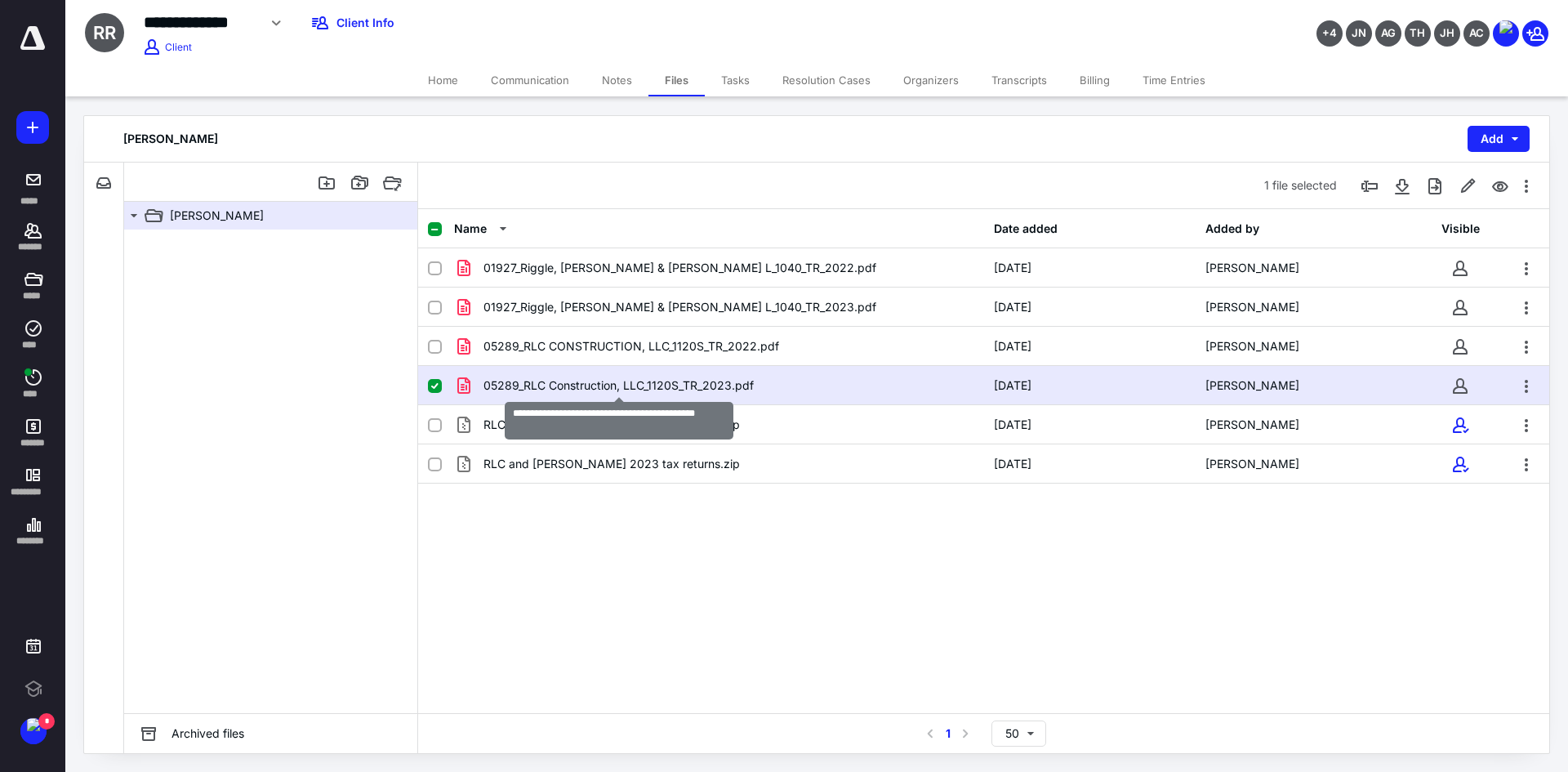 click on "05289_RLC Construction, LLC_1120S_TR_2023.pdf" at bounding box center (618, 386) 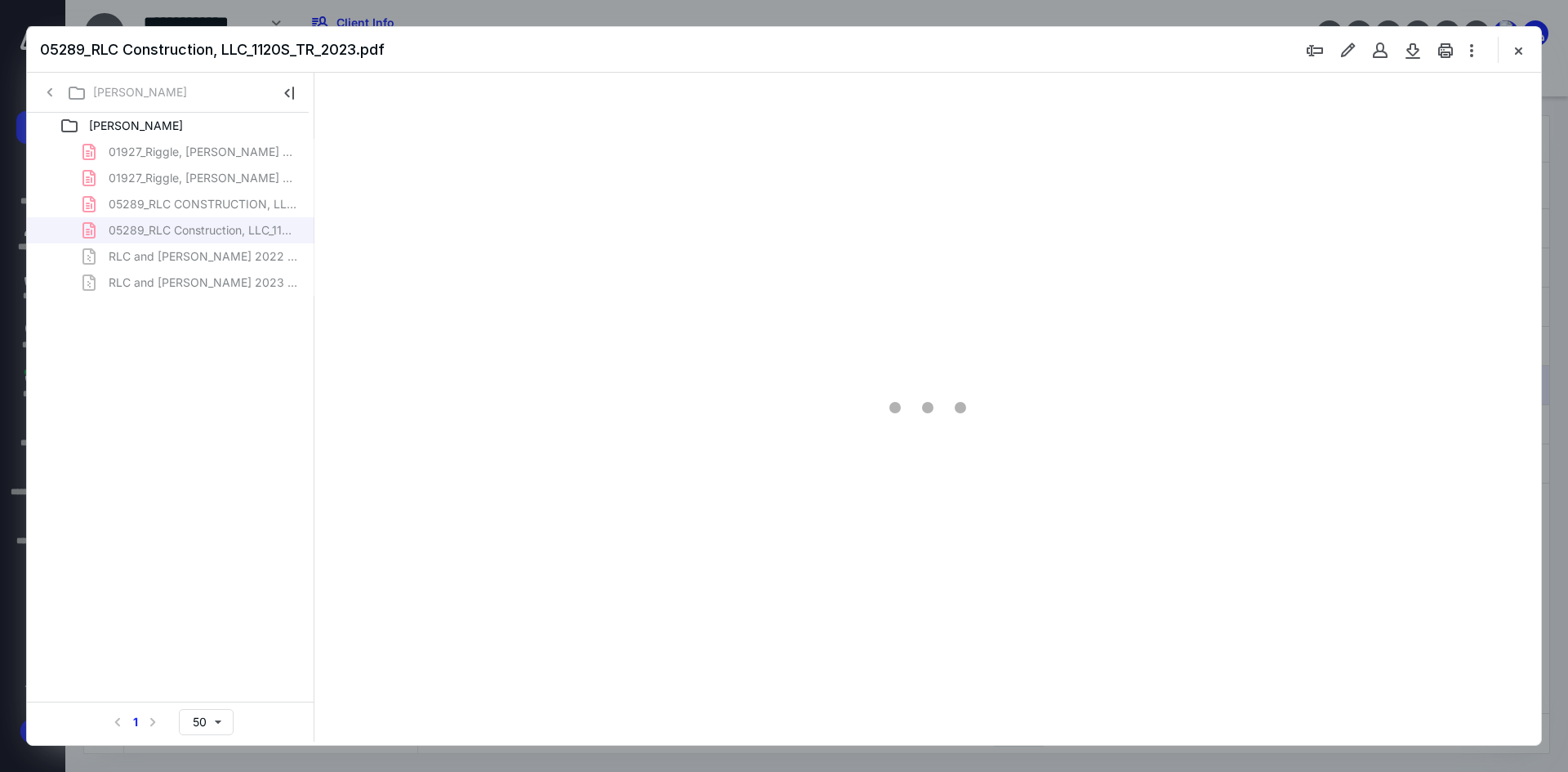 scroll, scrollTop: 0, scrollLeft: 0, axis: both 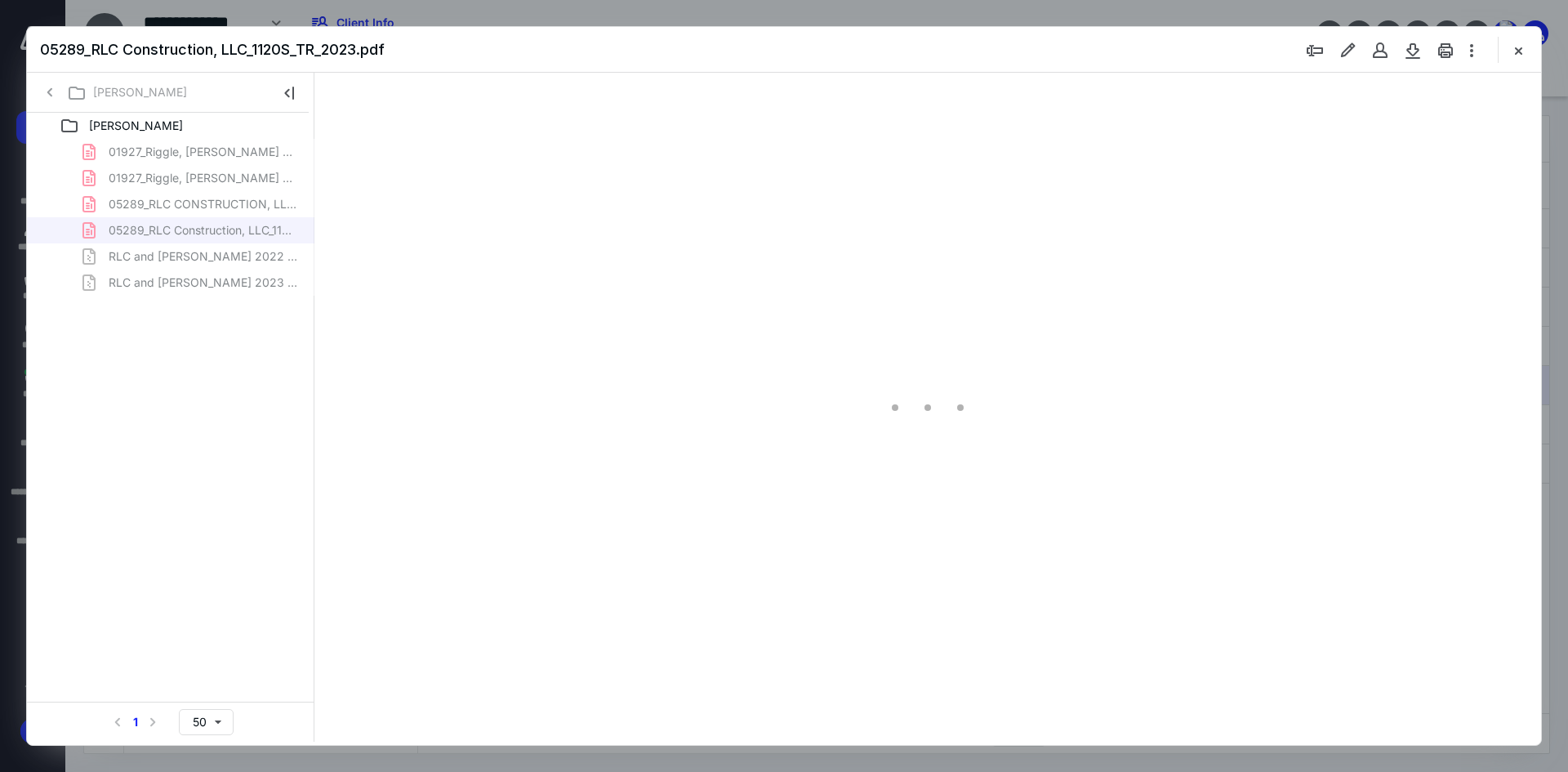 type on "241" 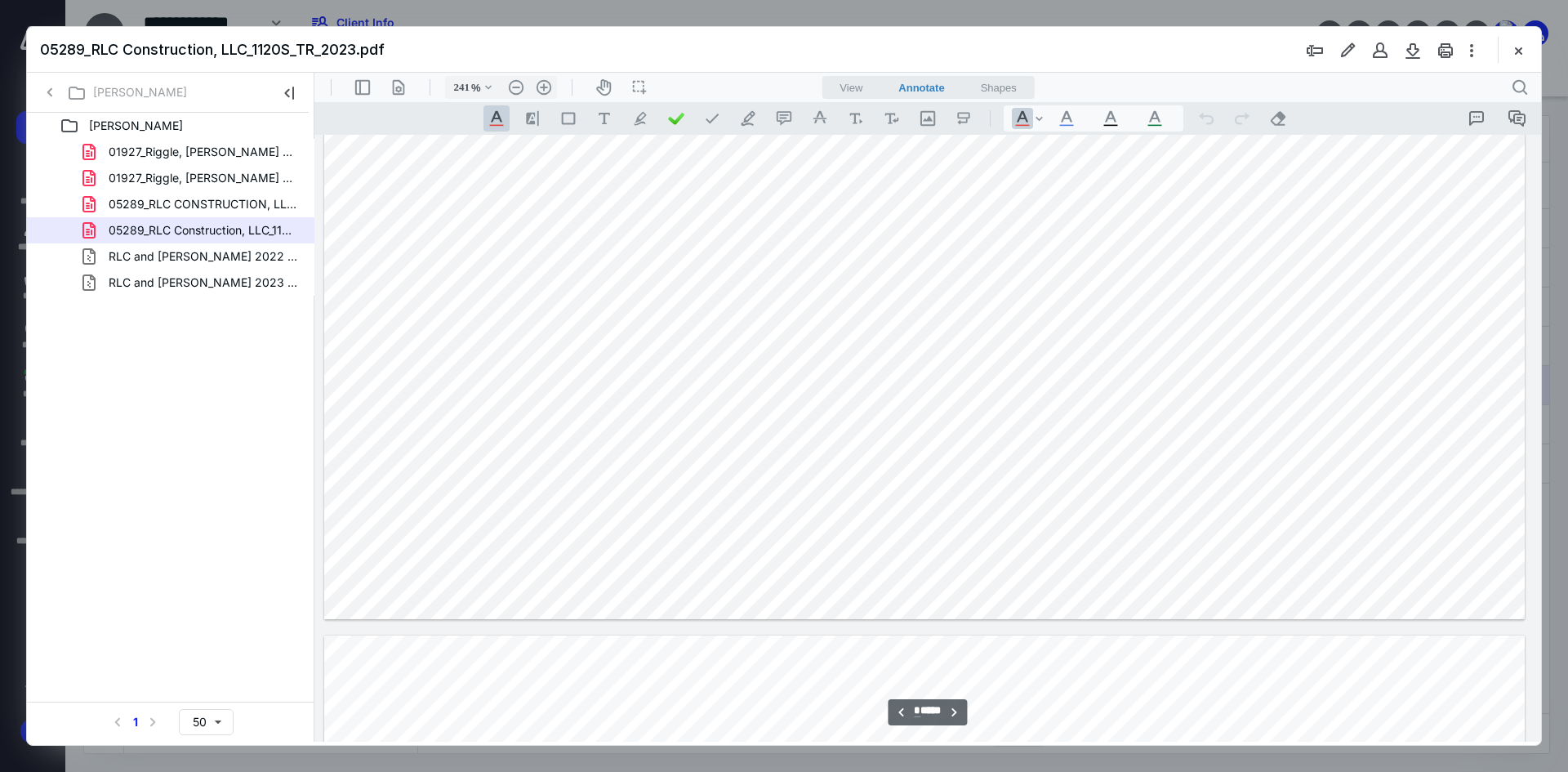 scroll, scrollTop: 5789, scrollLeft: 175, axis: both 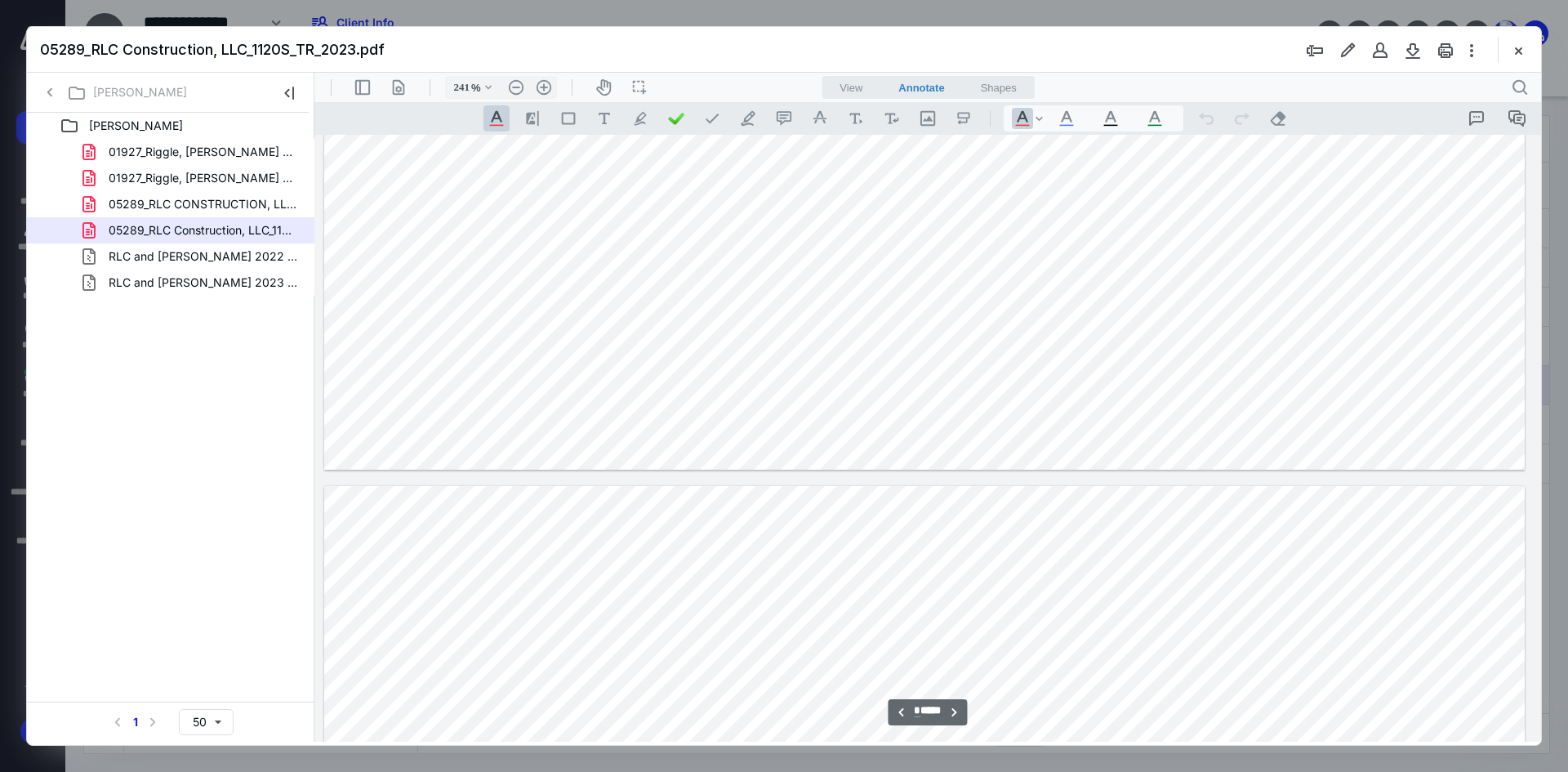 type on "*" 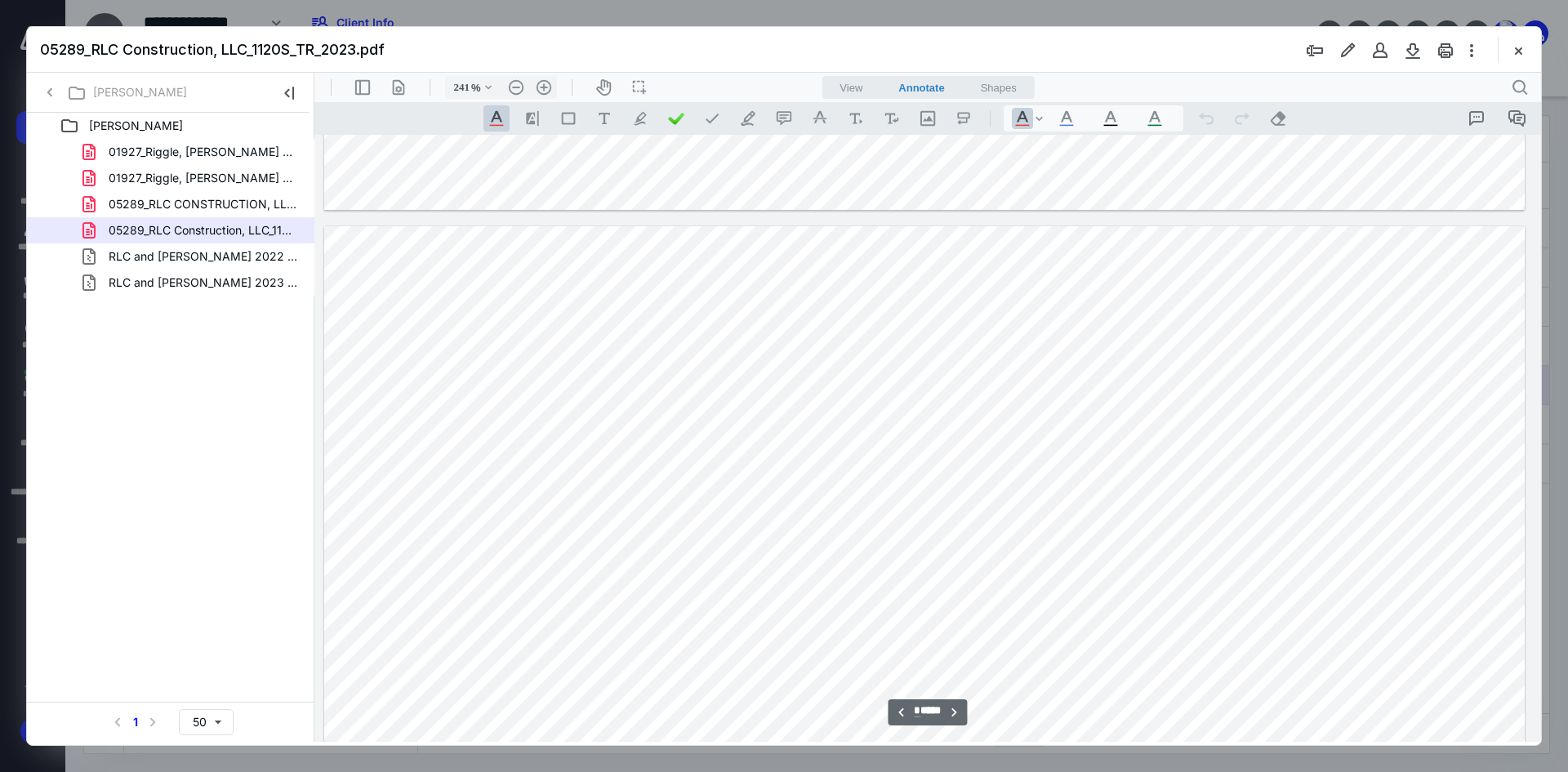 scroll, scrollTop: 6279, scrollLeft: 175, axis: both 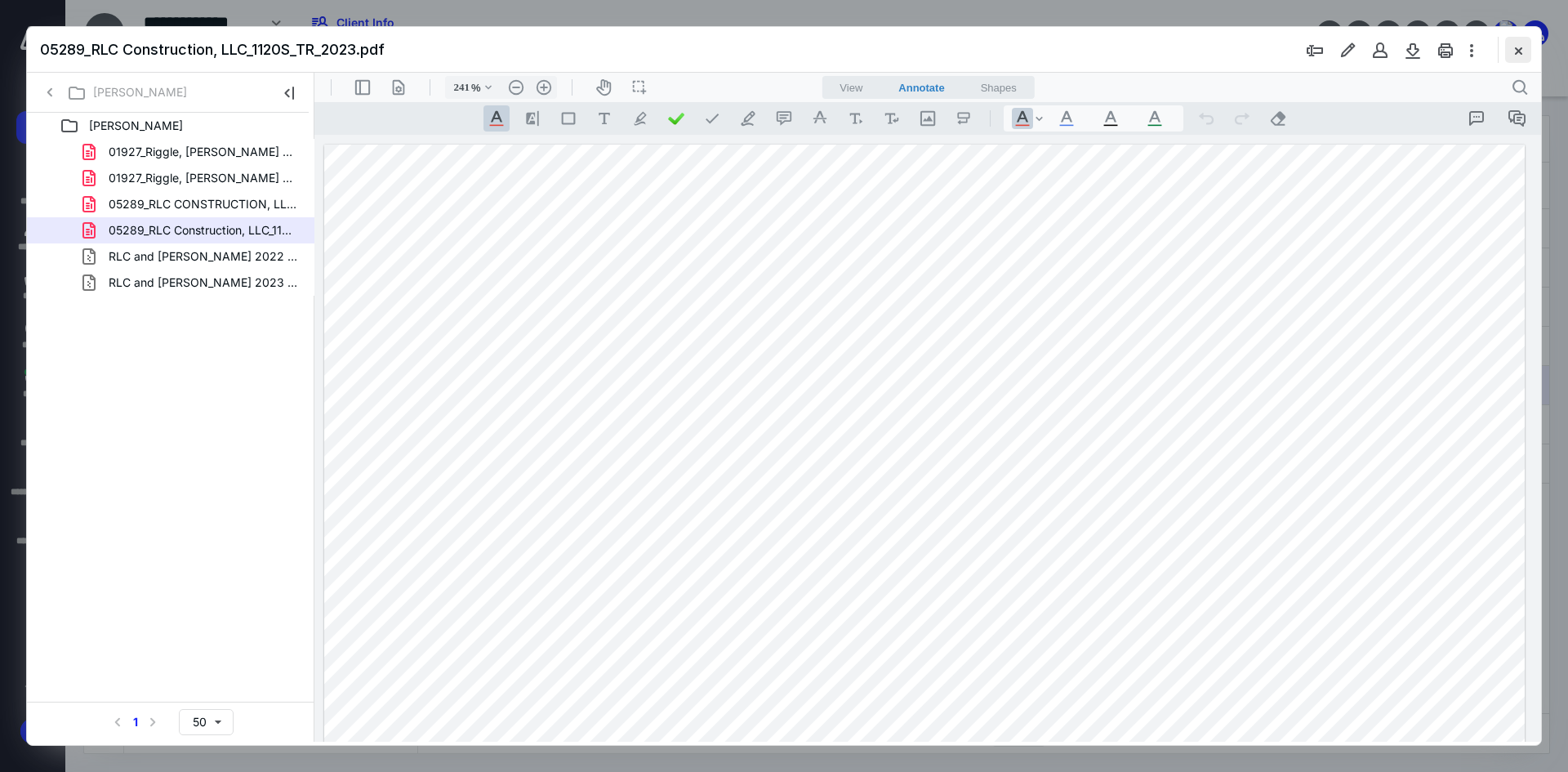 click at bounding box center [1518, 50] 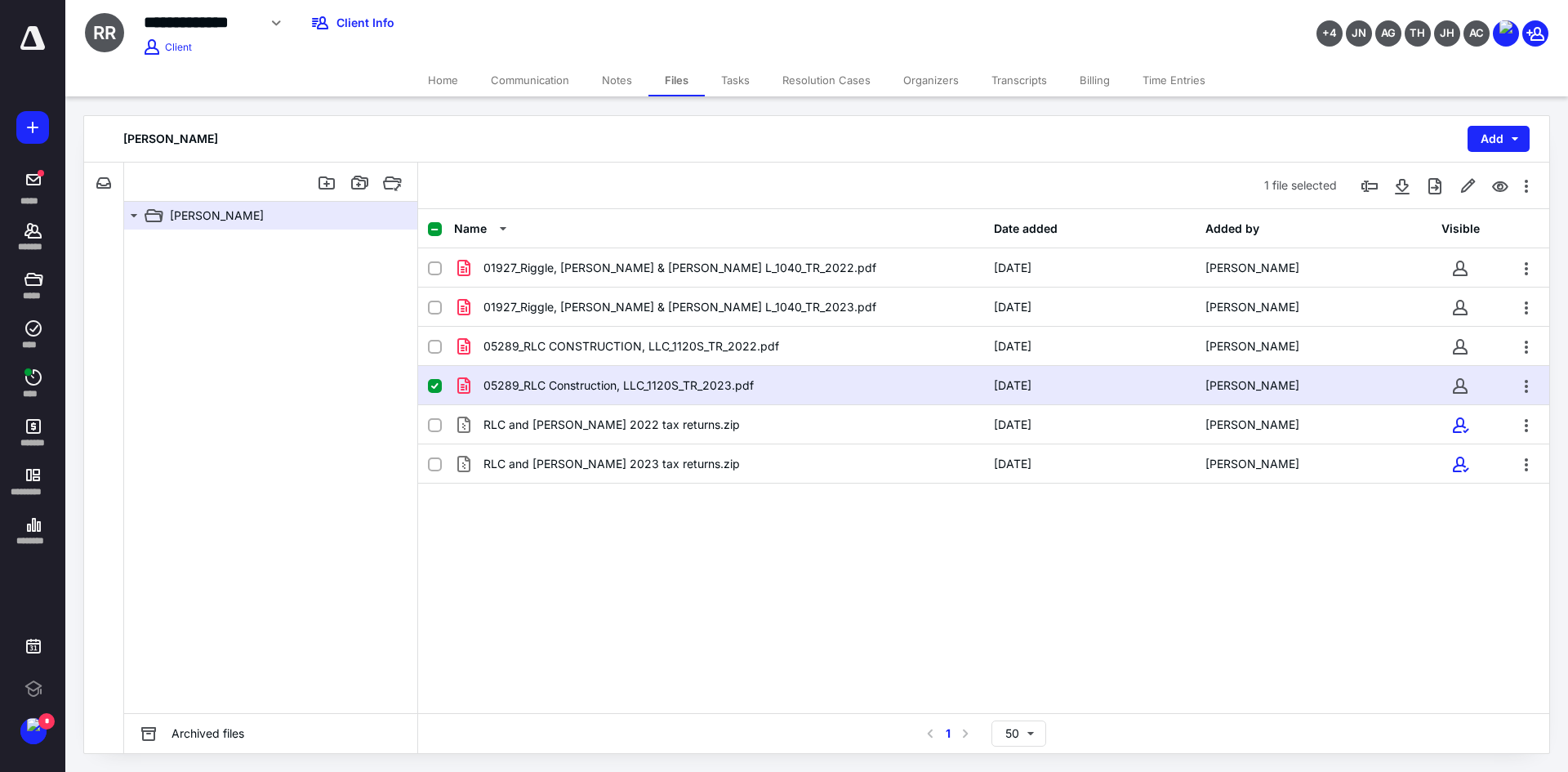 click on "Home" at bounding box center (443, 80) 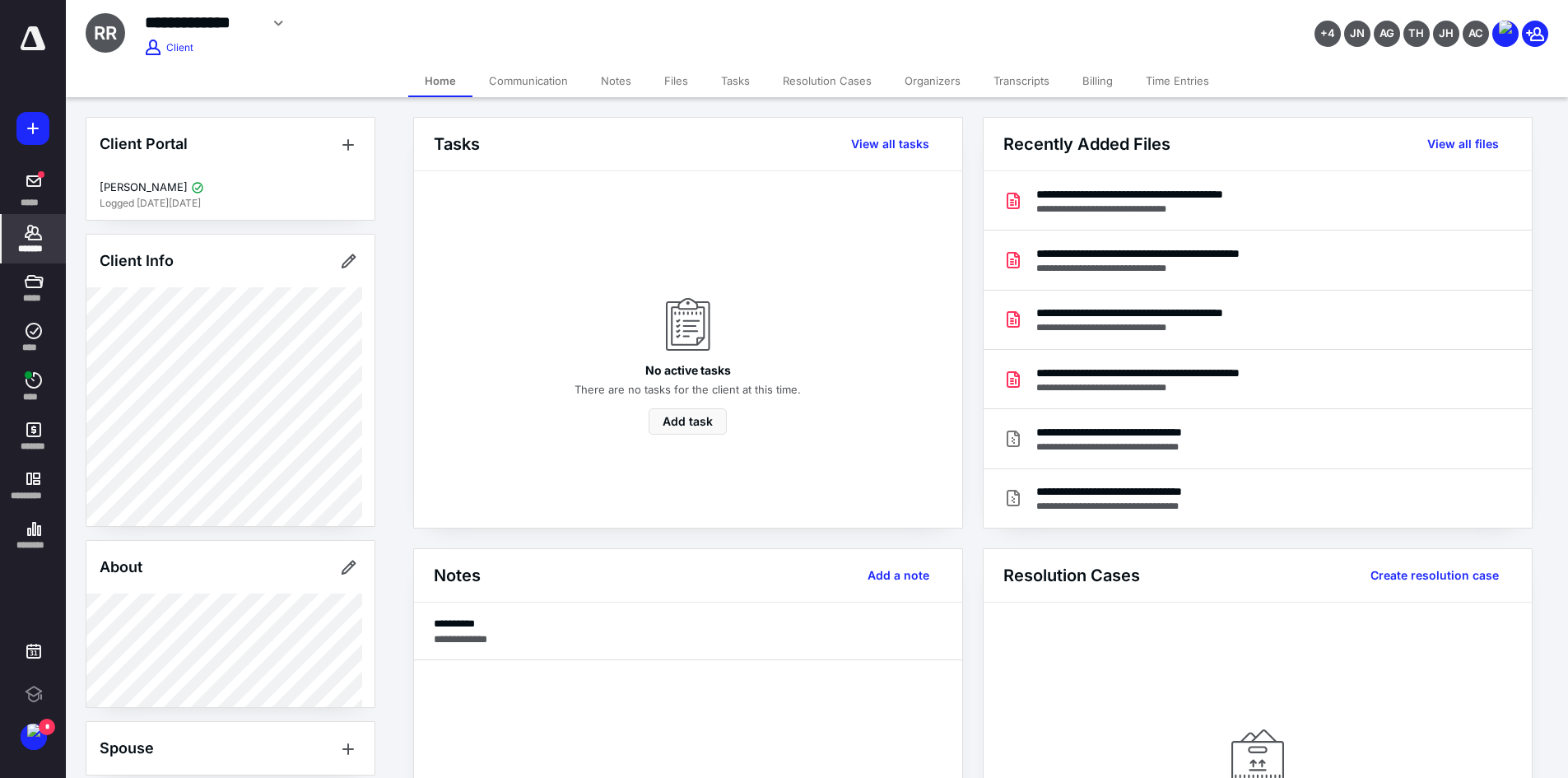 click on "Tasks" at bounding box center (735, 81) 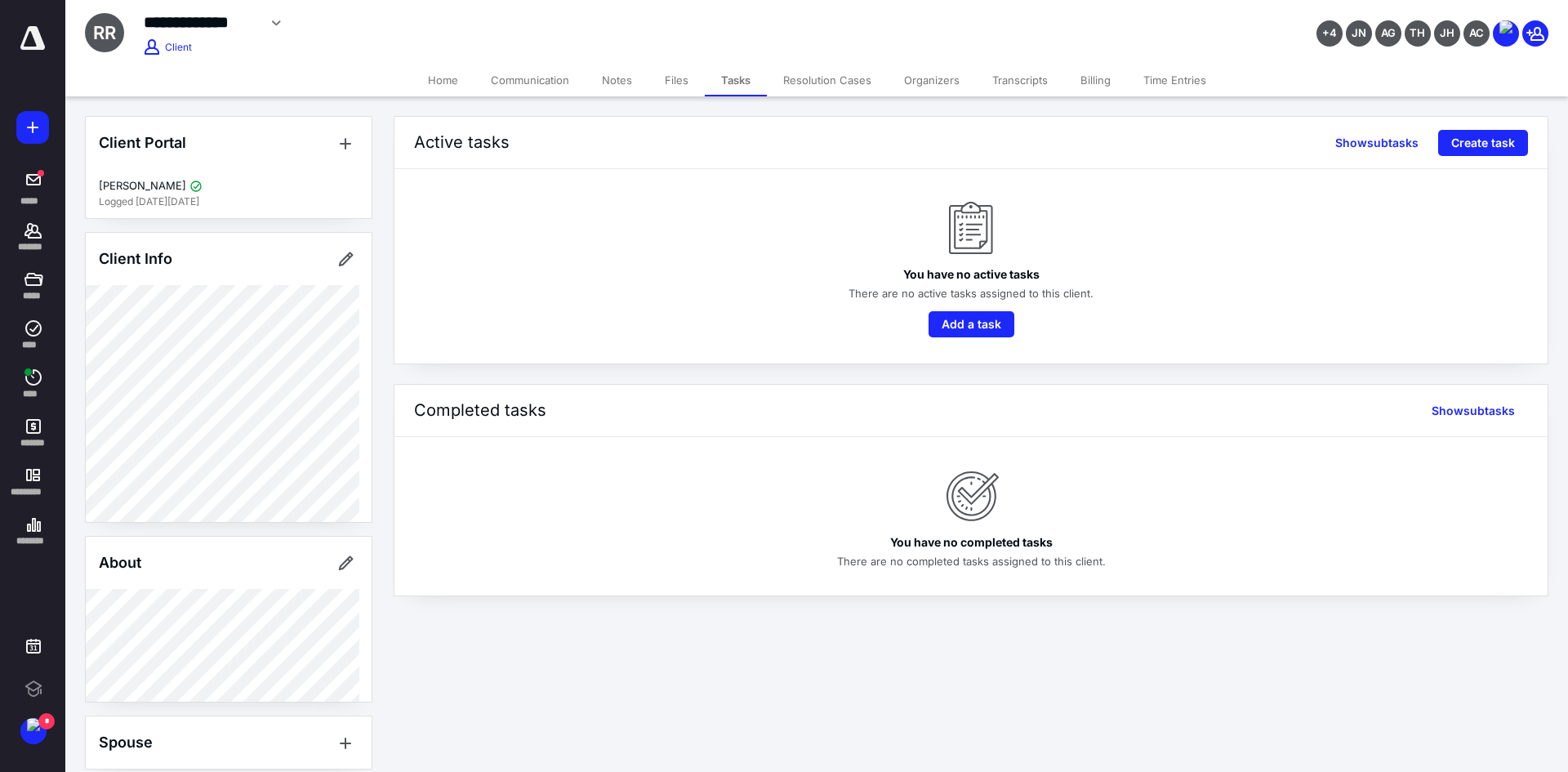 click on "Files" at bounding box center [676, 80] 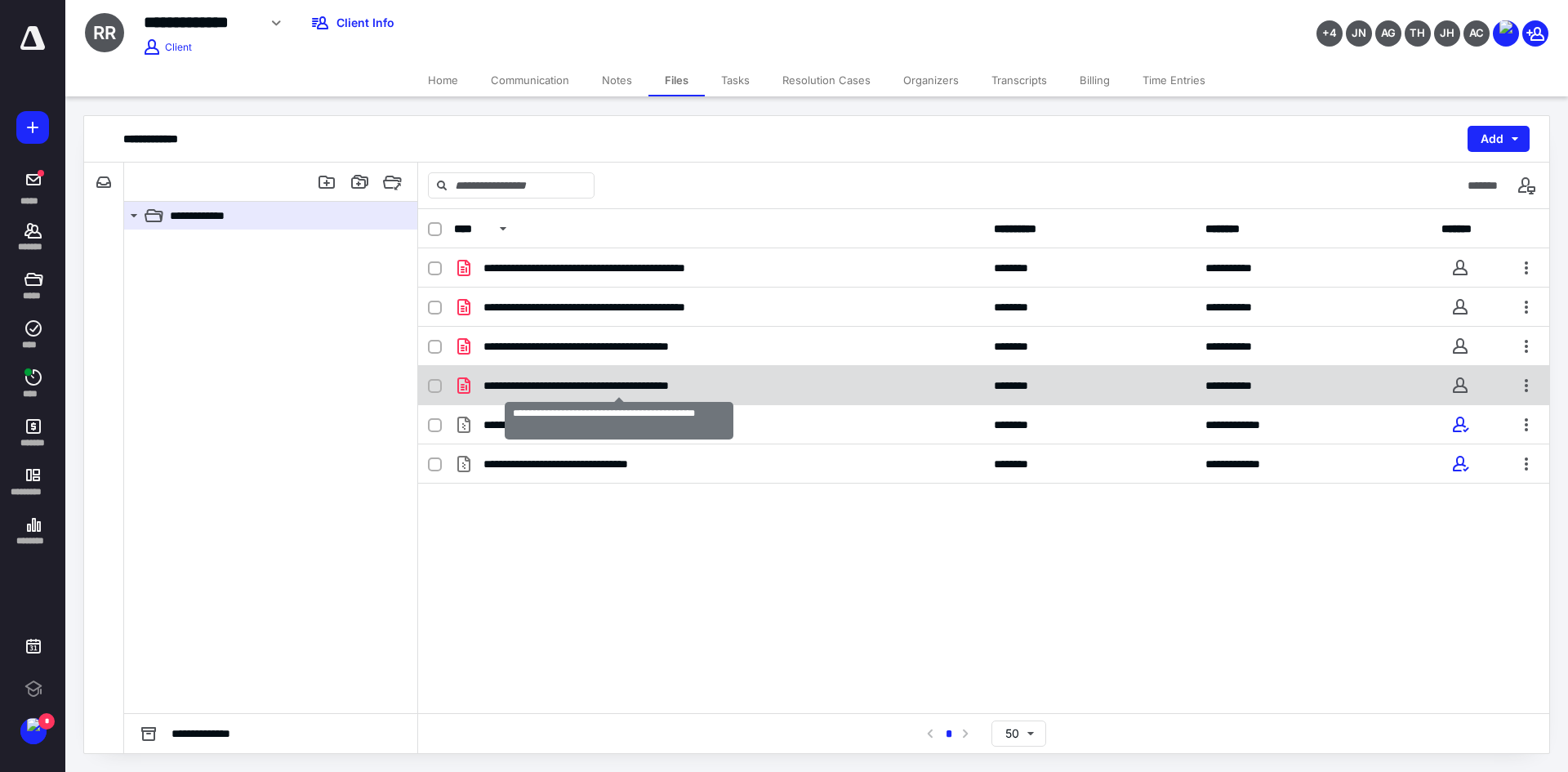 click on "**********" at bounding box center (618, 386) 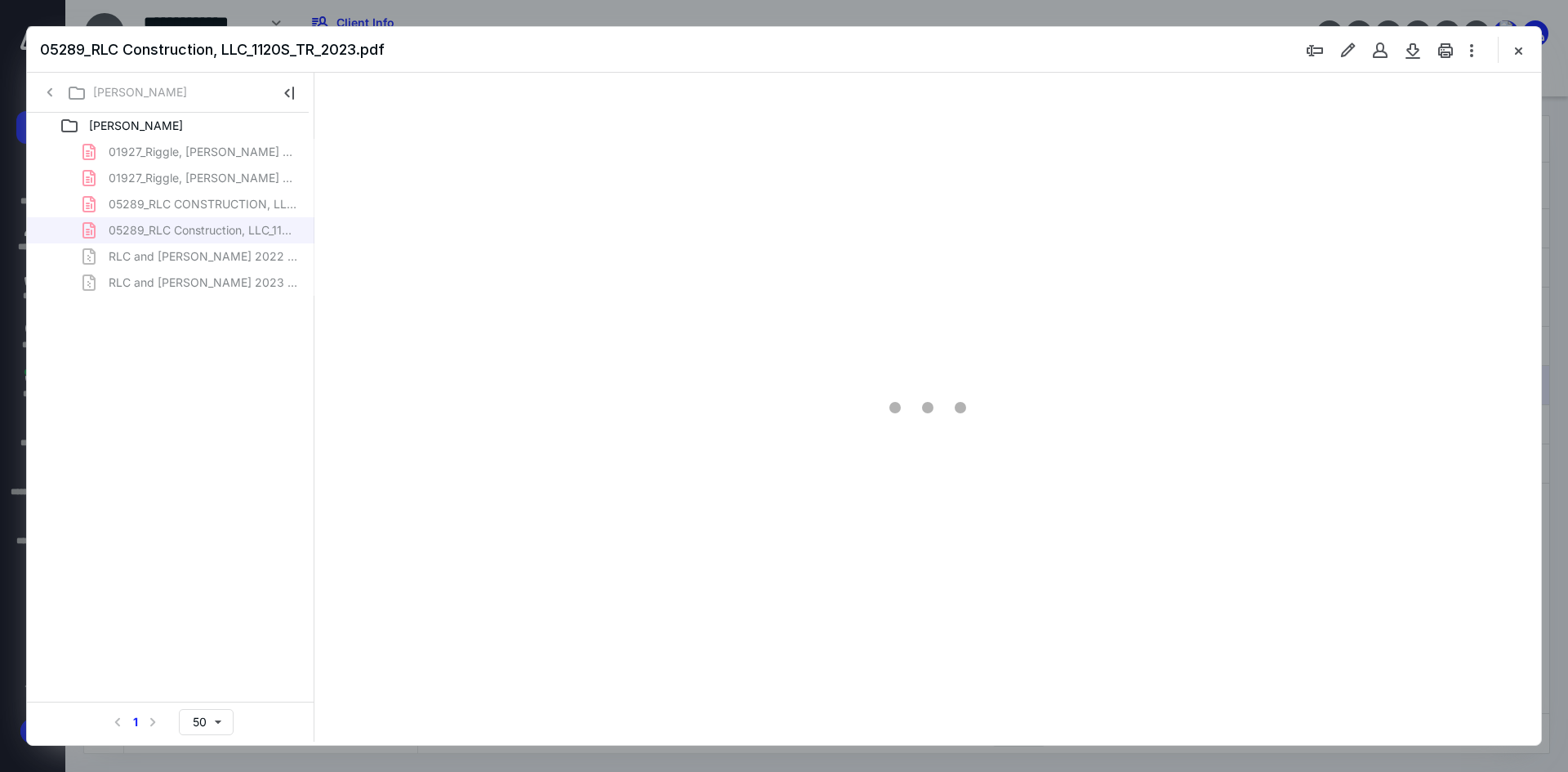 scroll, scrollTop: 0, scrollLeft: 0, axis: both 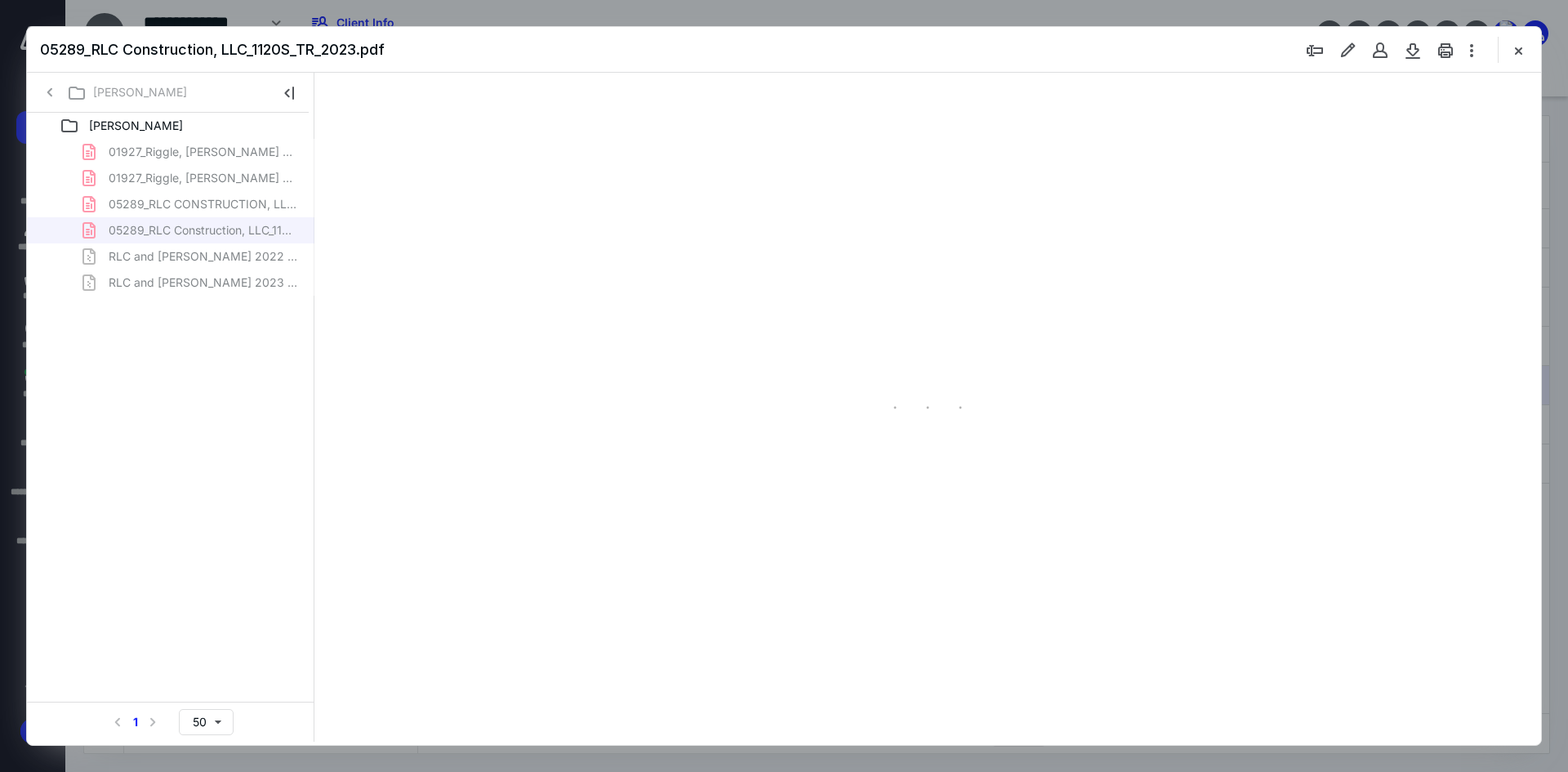 type on "241" 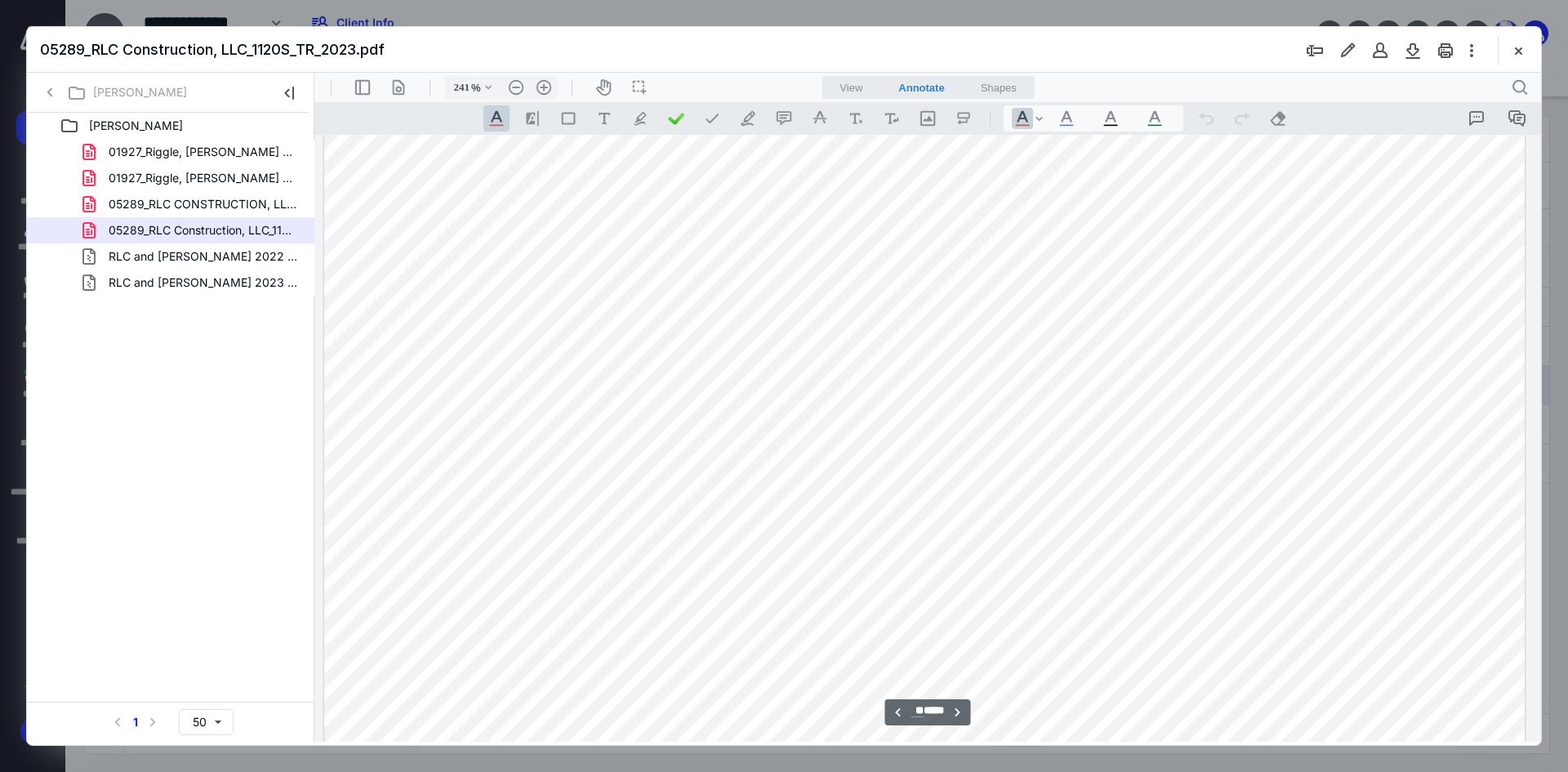 scroll, scrollTop: 36914, scrollLeft: 175, axis: both 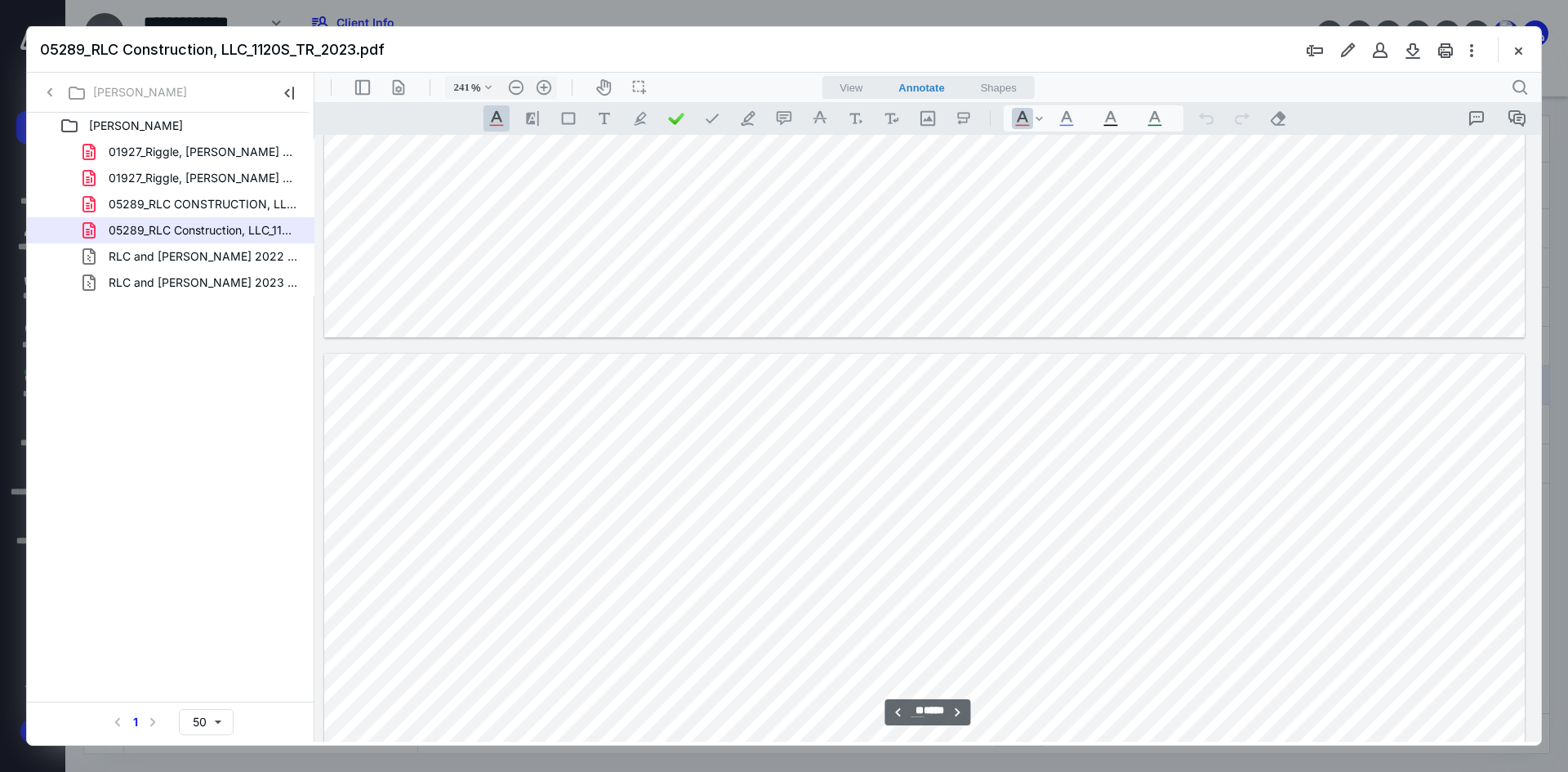 type on "**" 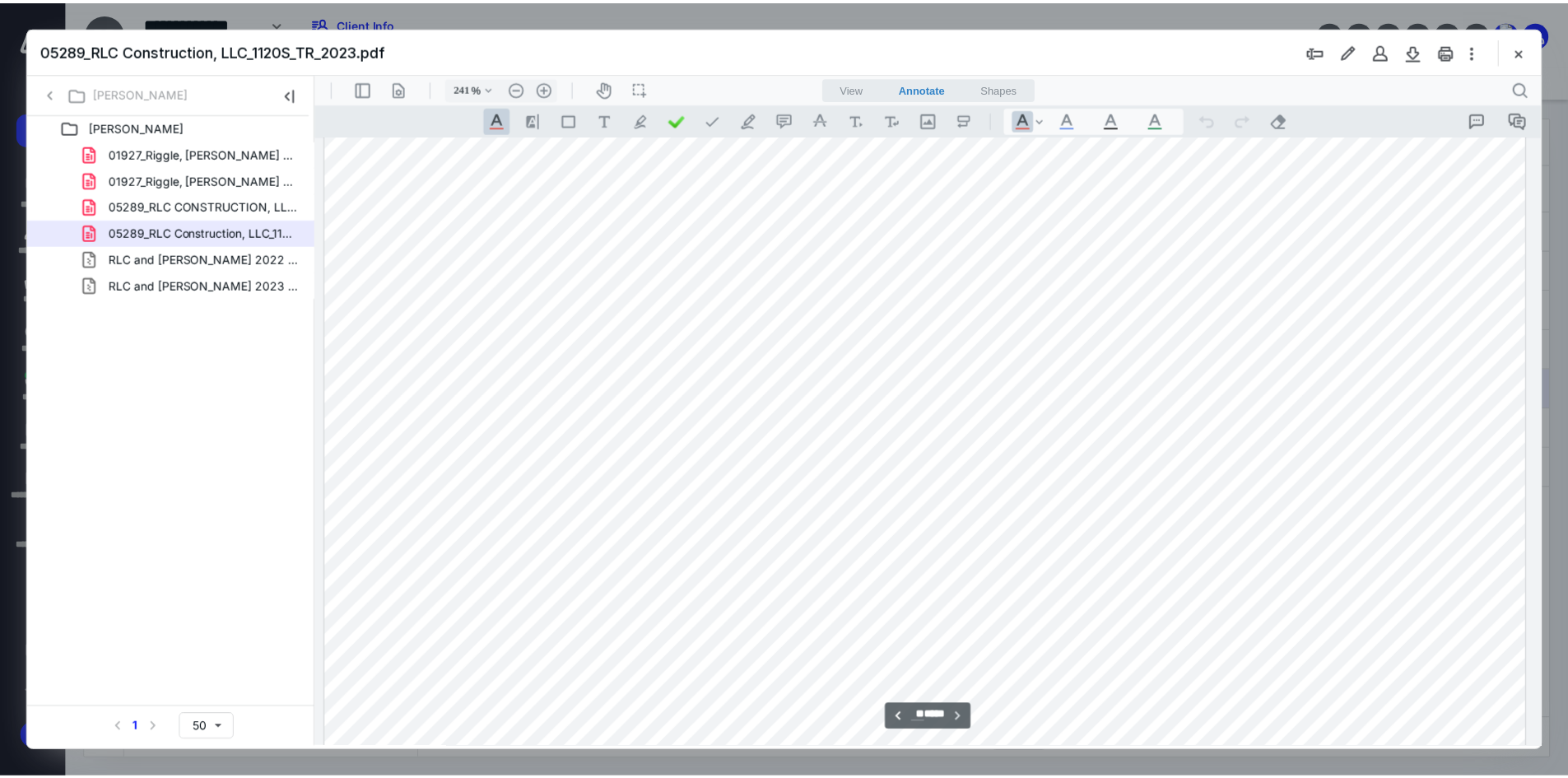 scroll, scrollTop: 70404, scrollLeft: 176, axis: both 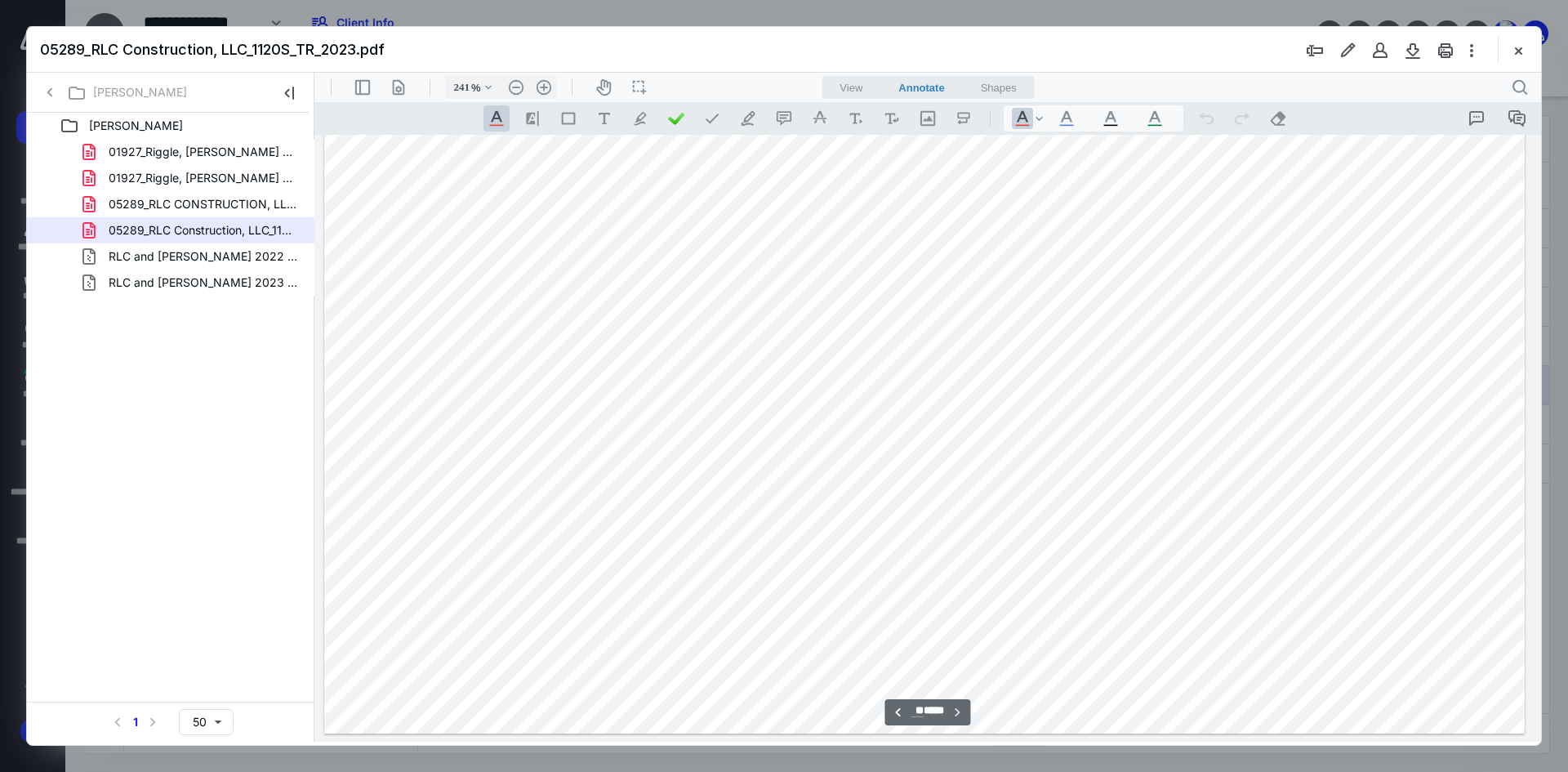 click at bounding box center (1518, 50) 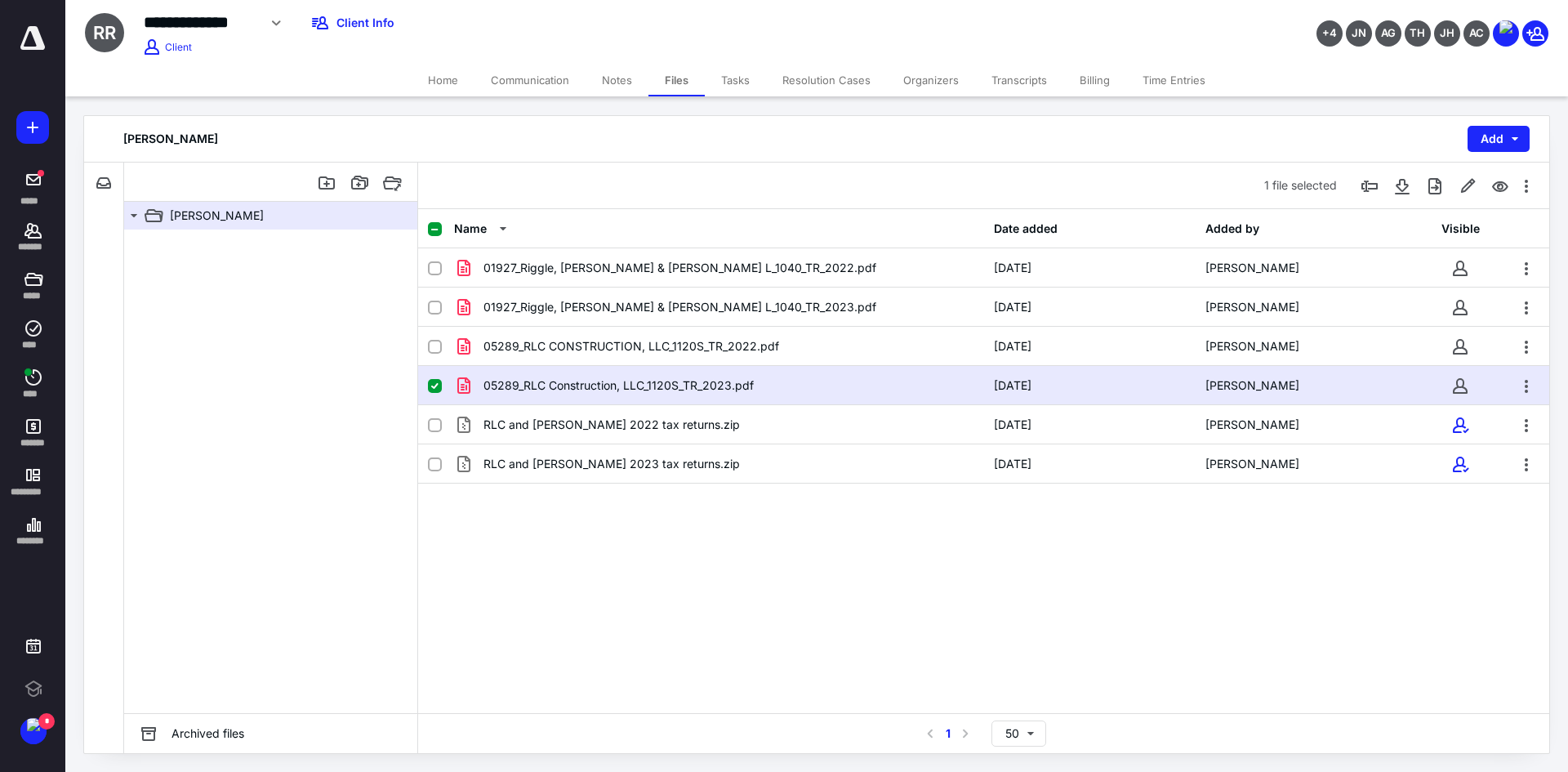 click on "Home" at bounding box center [443, 80] 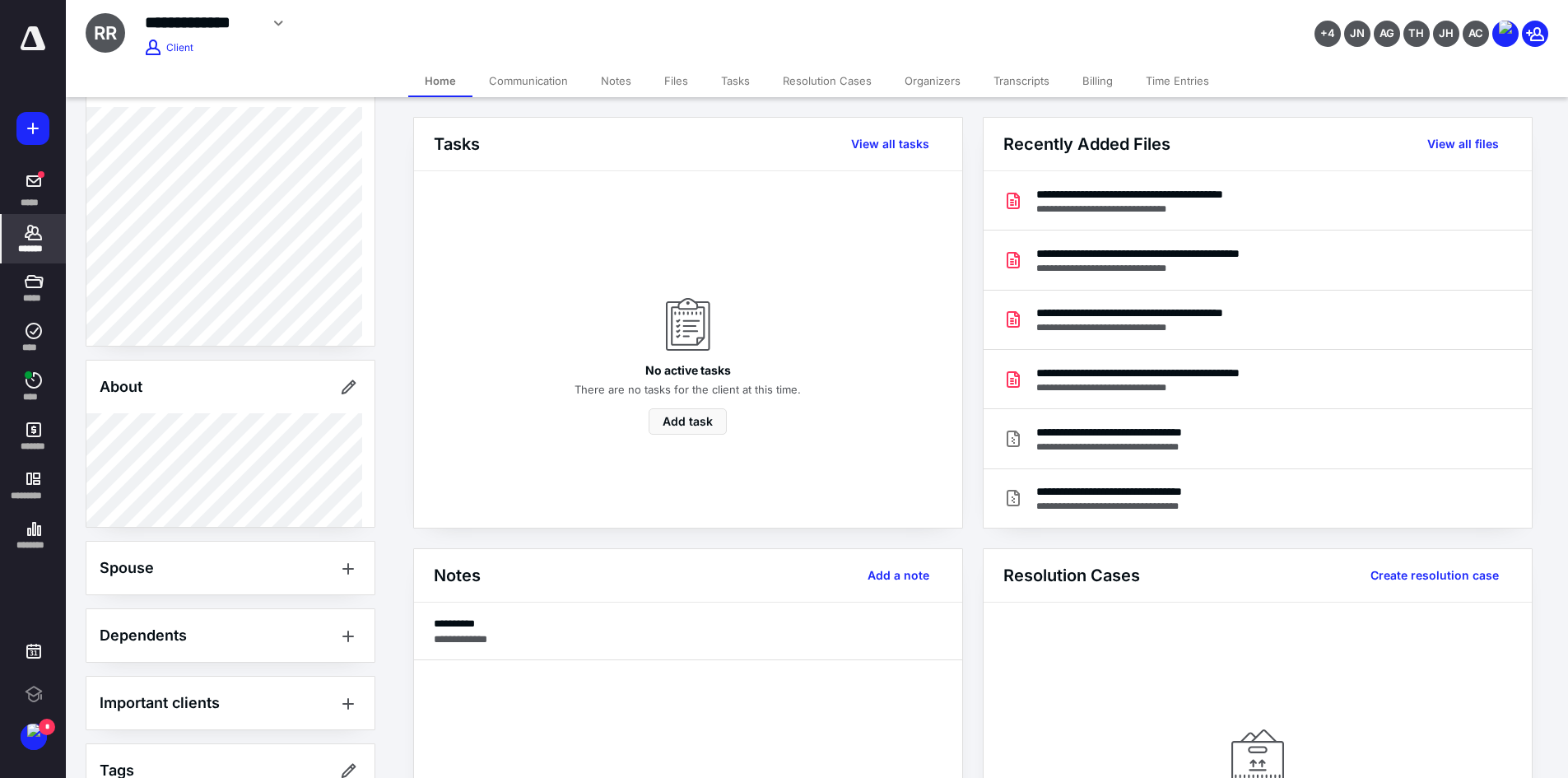 scroll, scrollTop: 270, scrollLeft: 0, axis: vertical 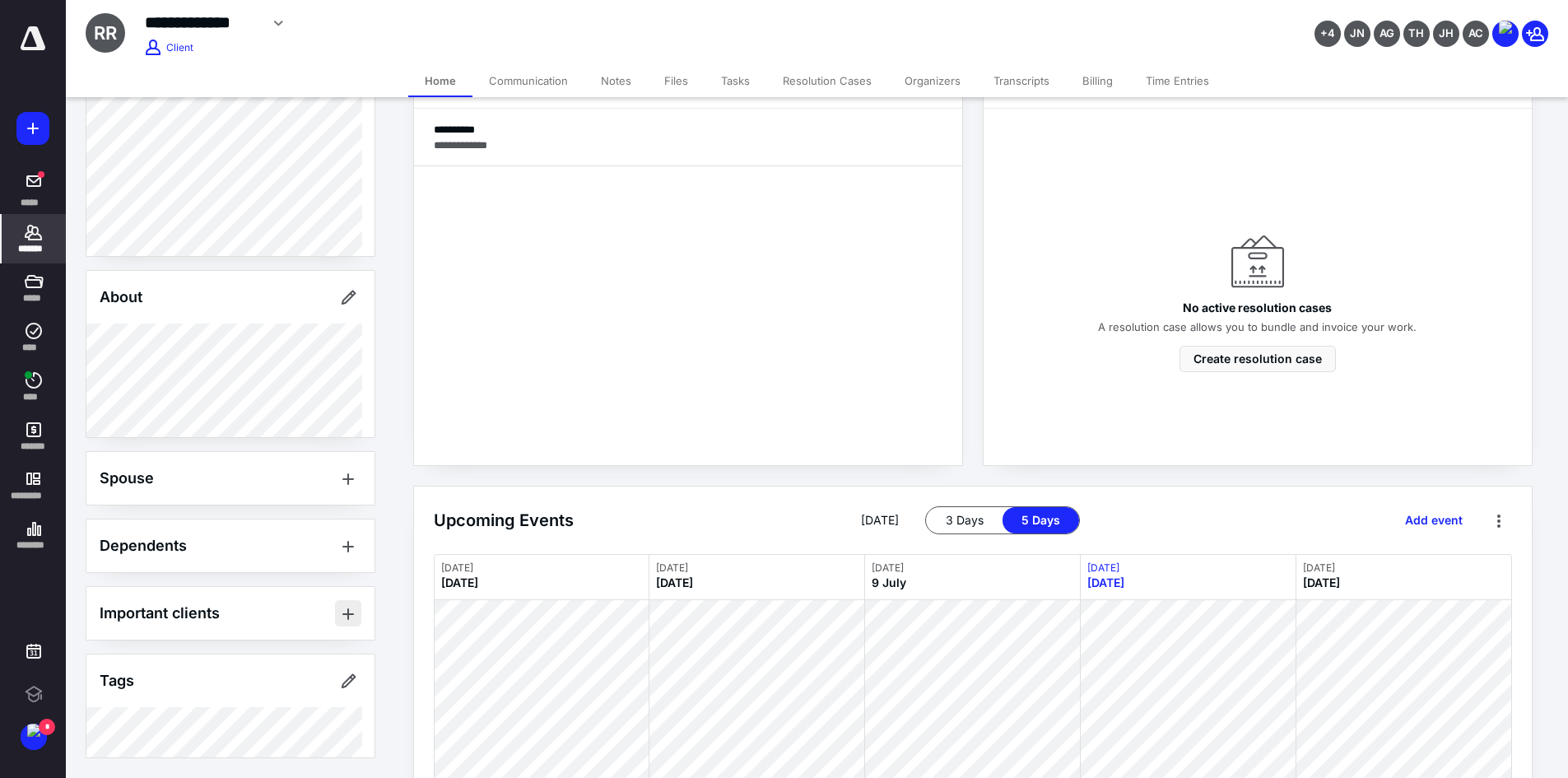 click at bounding box center (348, 613) 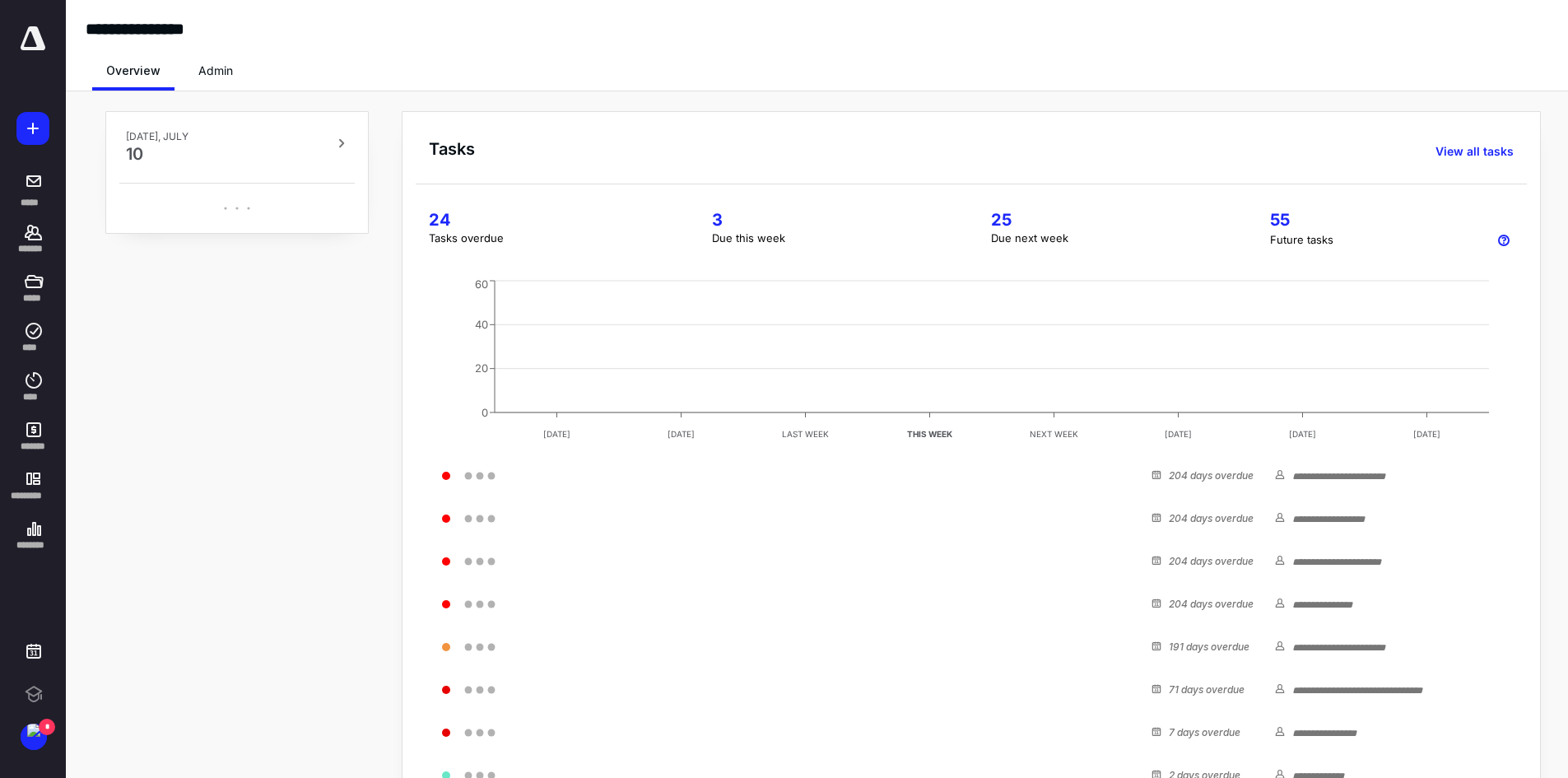 scroll, scrollTop: 0, scrollLeft: 0, axis: both 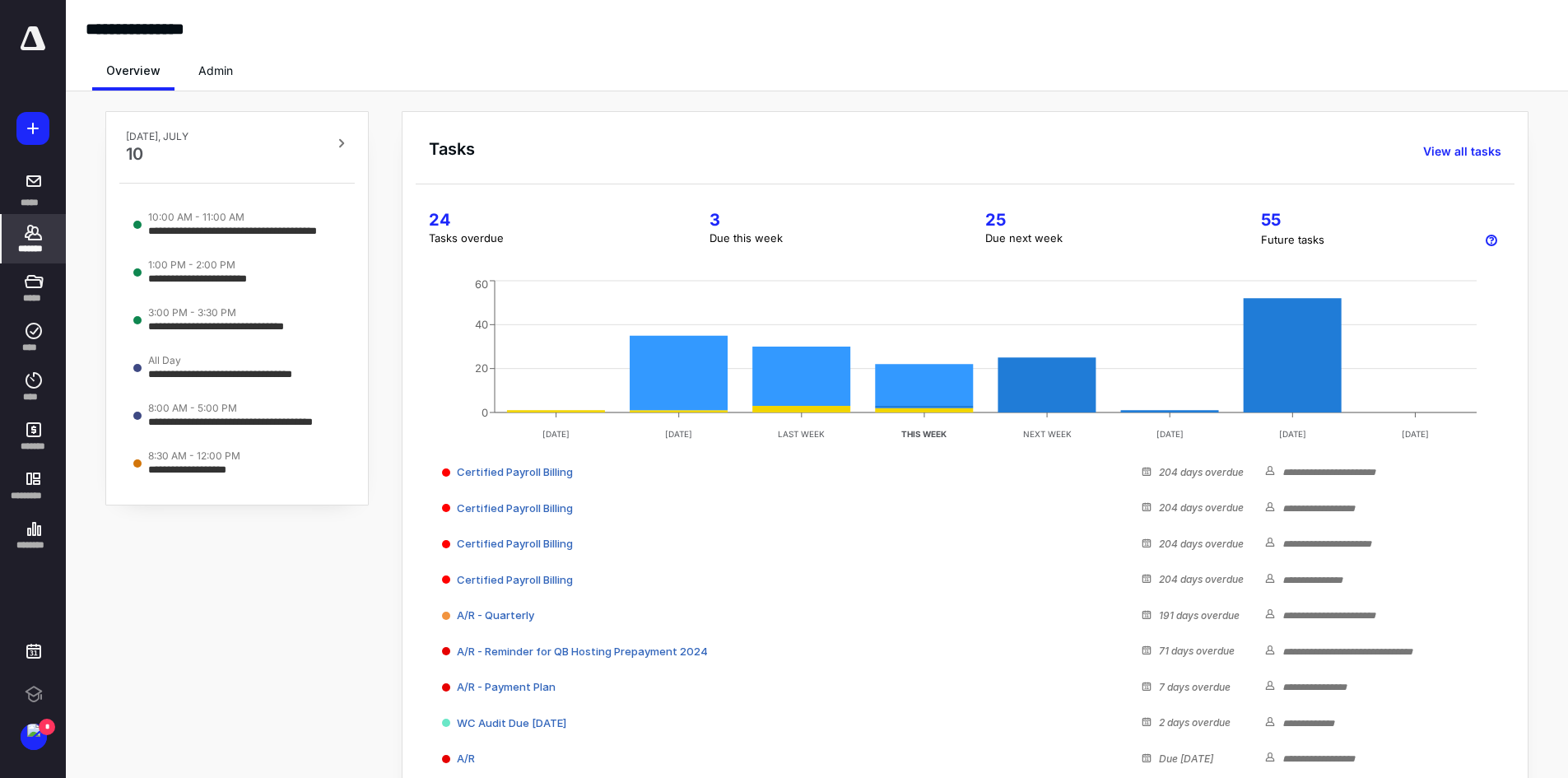 click on "*******" at bounding box center [34, 249] 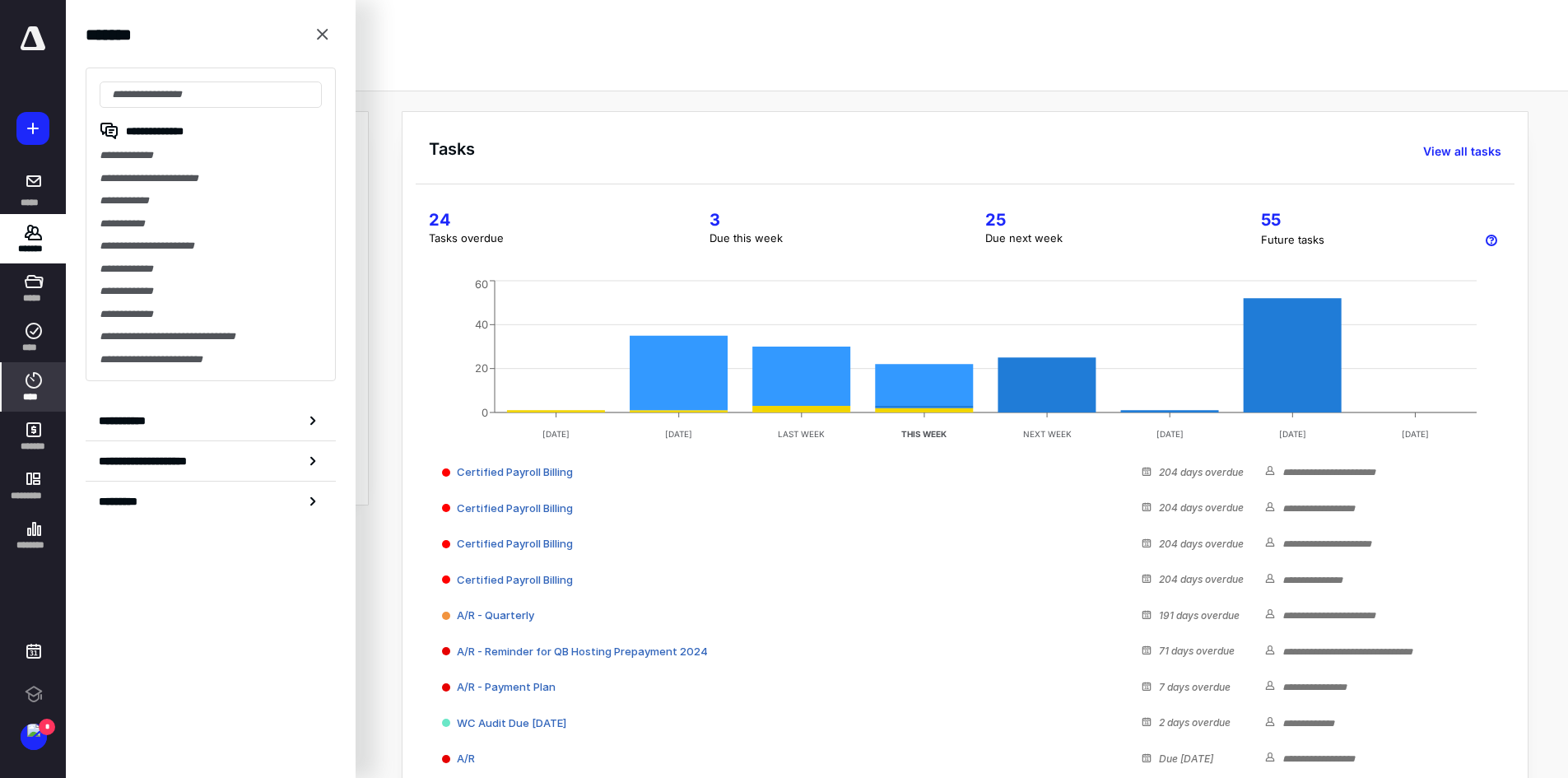 click 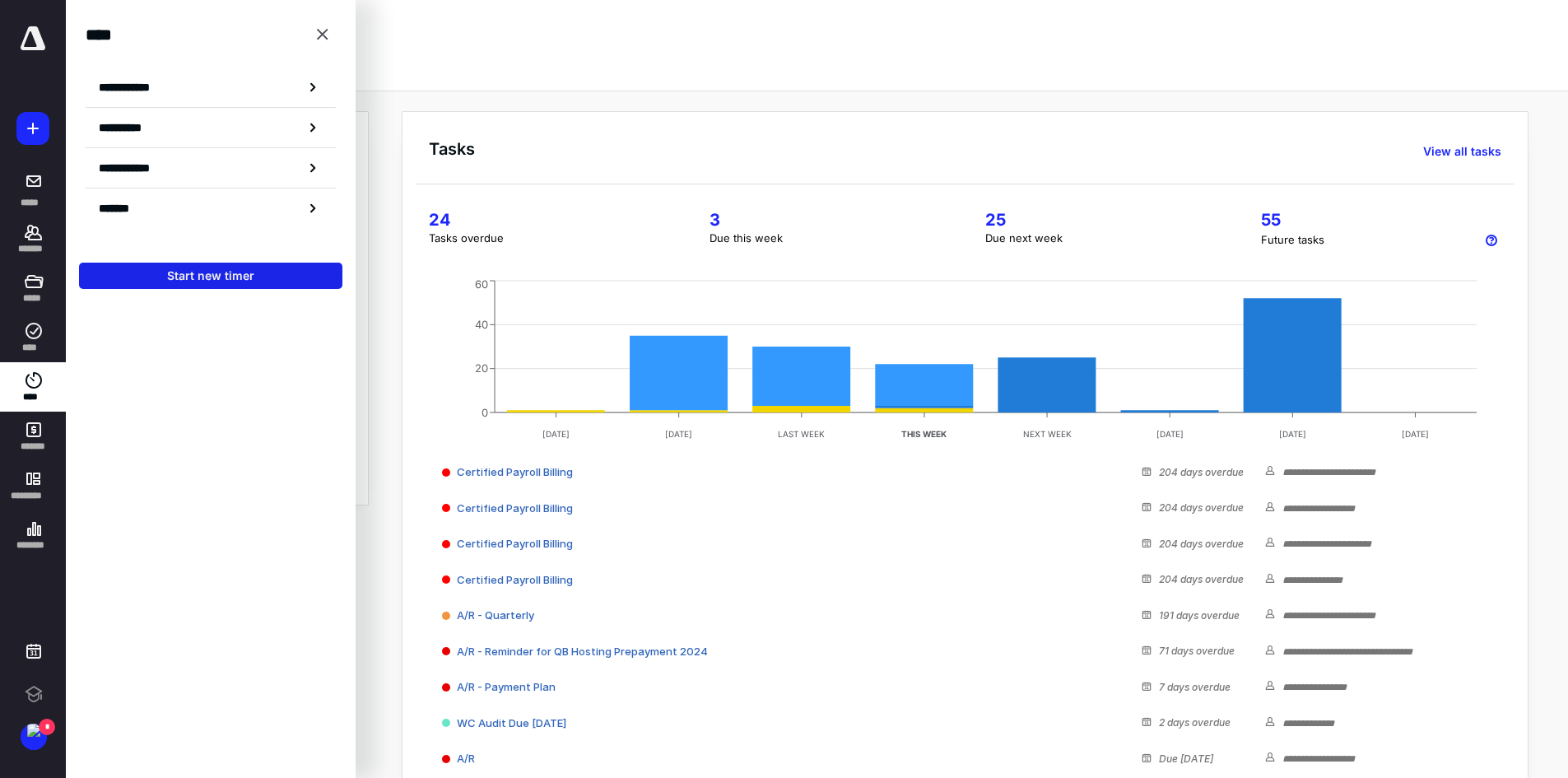 click on "Start new timer" at bounding box center [211, 276] 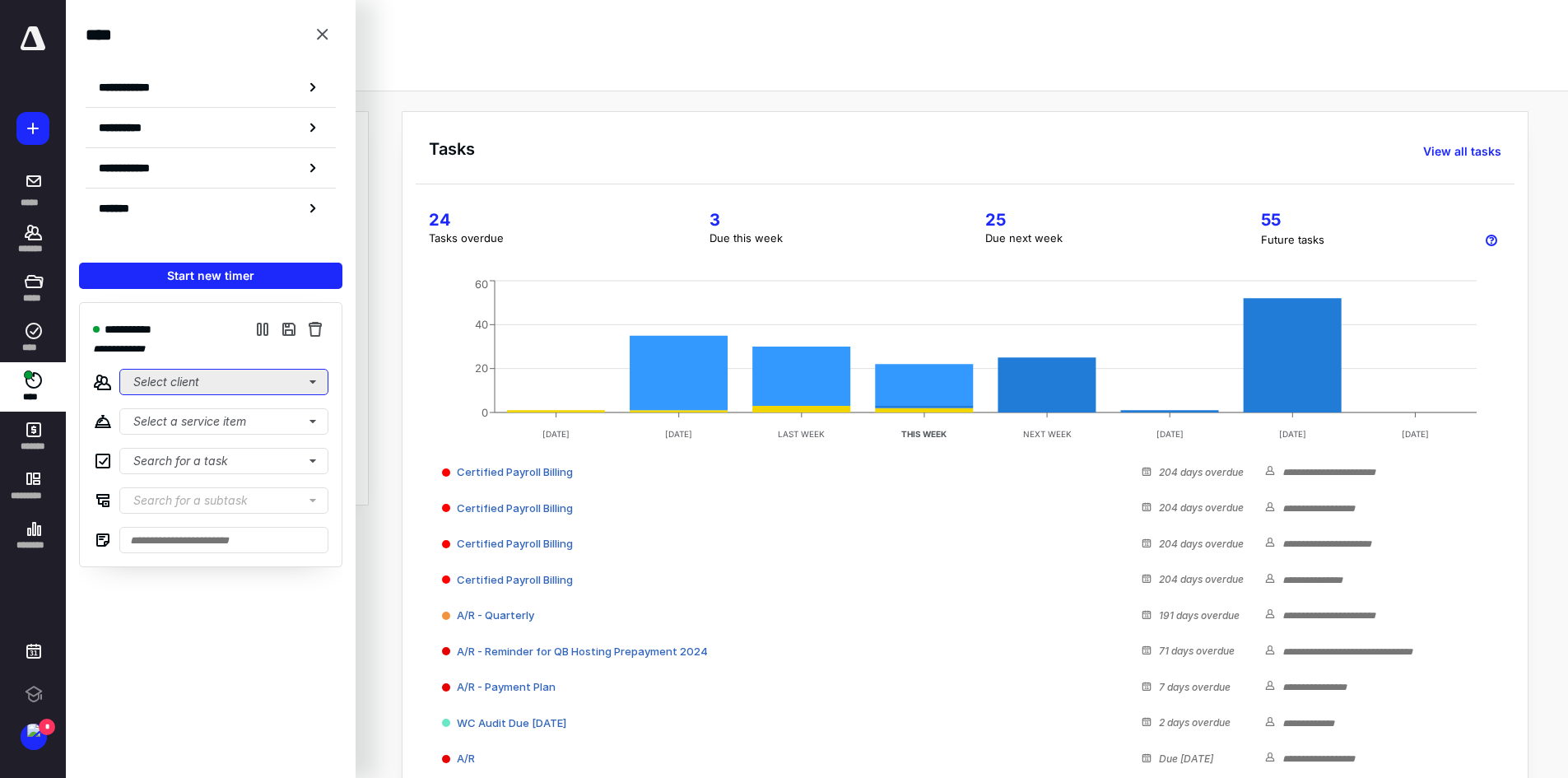 click on "Select client" at bounding box center (224, 382) 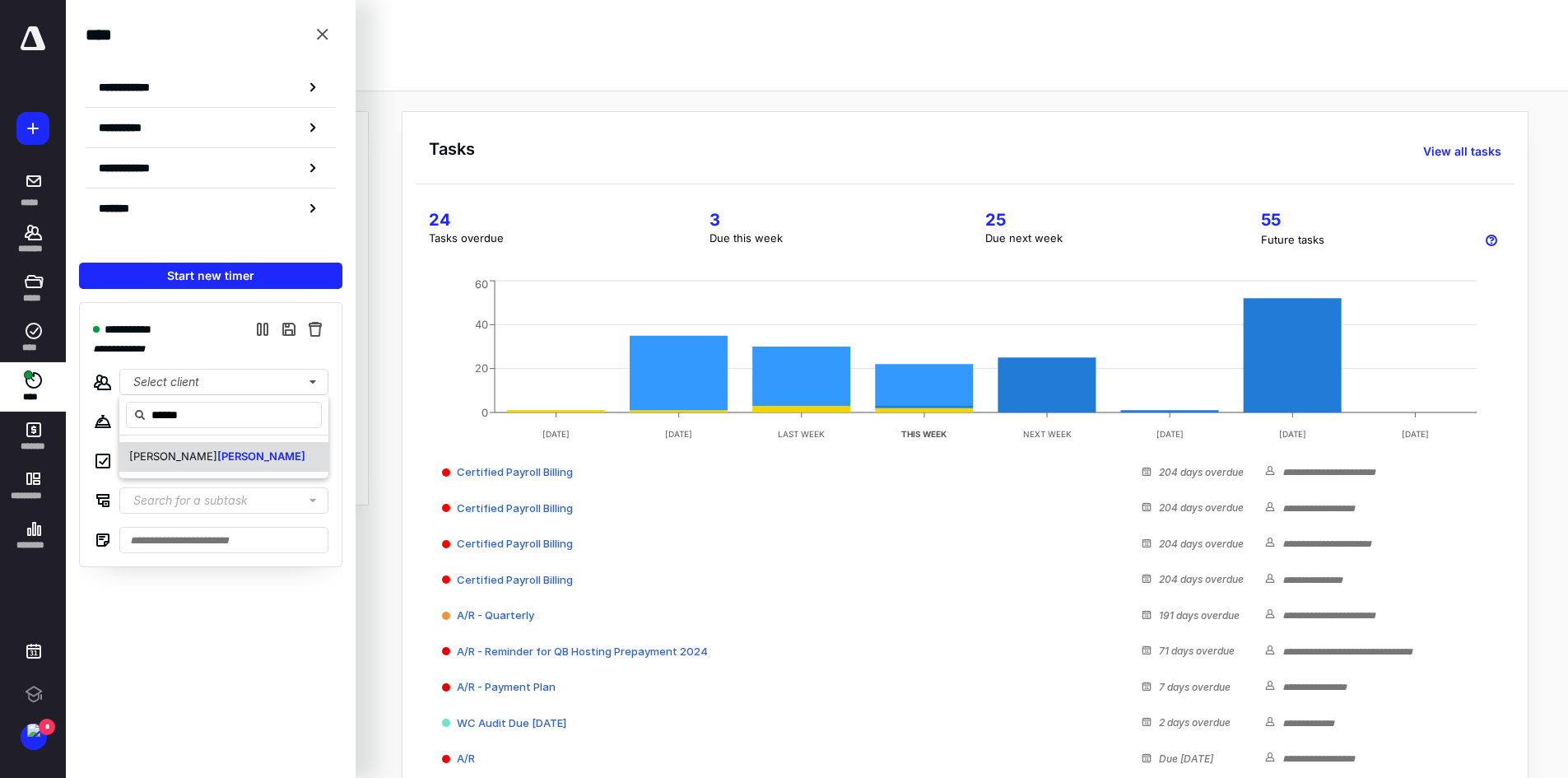 click on "Rhonda" at bounding box center (173, 456) 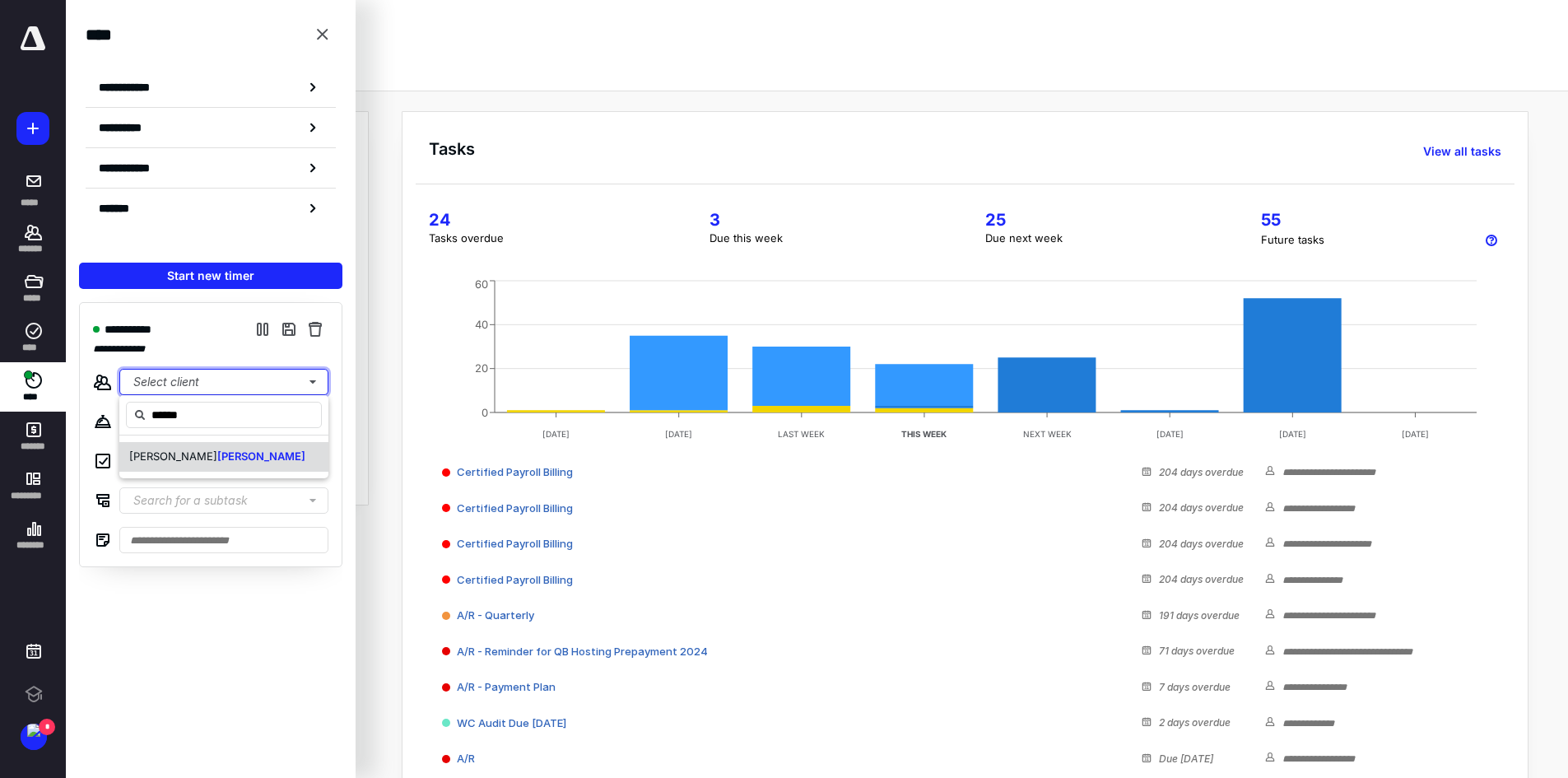 type 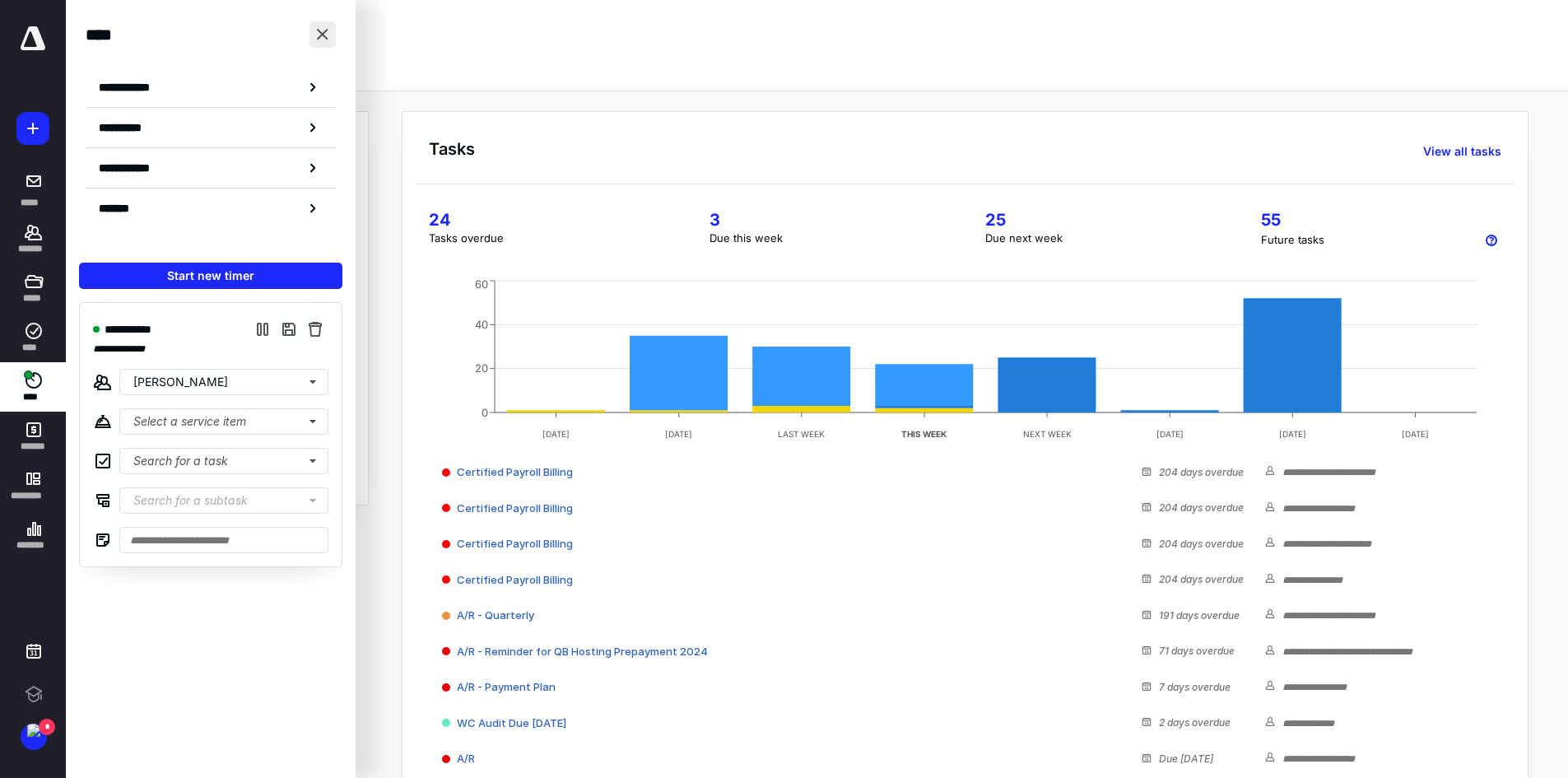 click at bounding box center (323, 35) 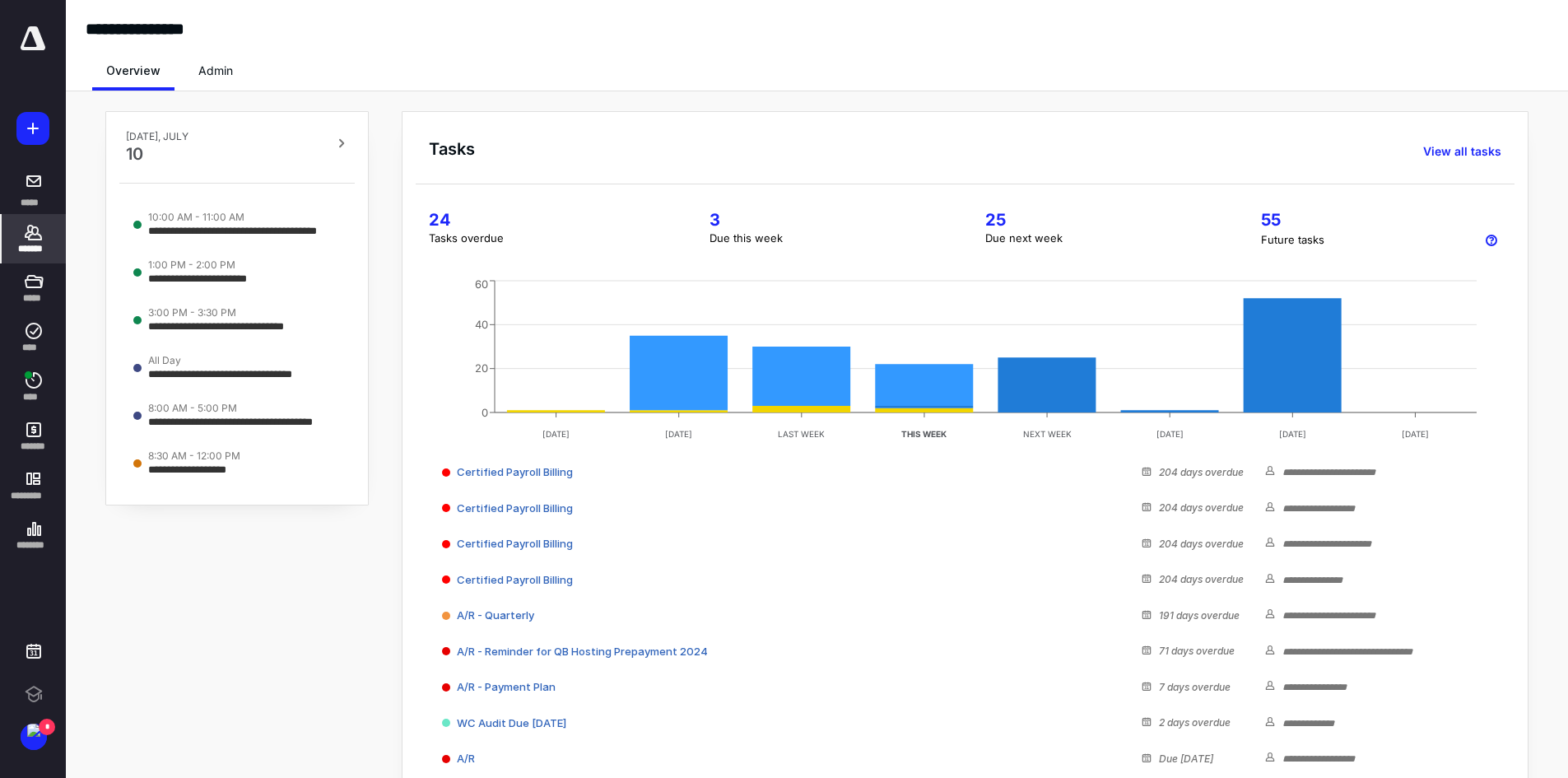 click on "*******" at bounding box center (34, 249) 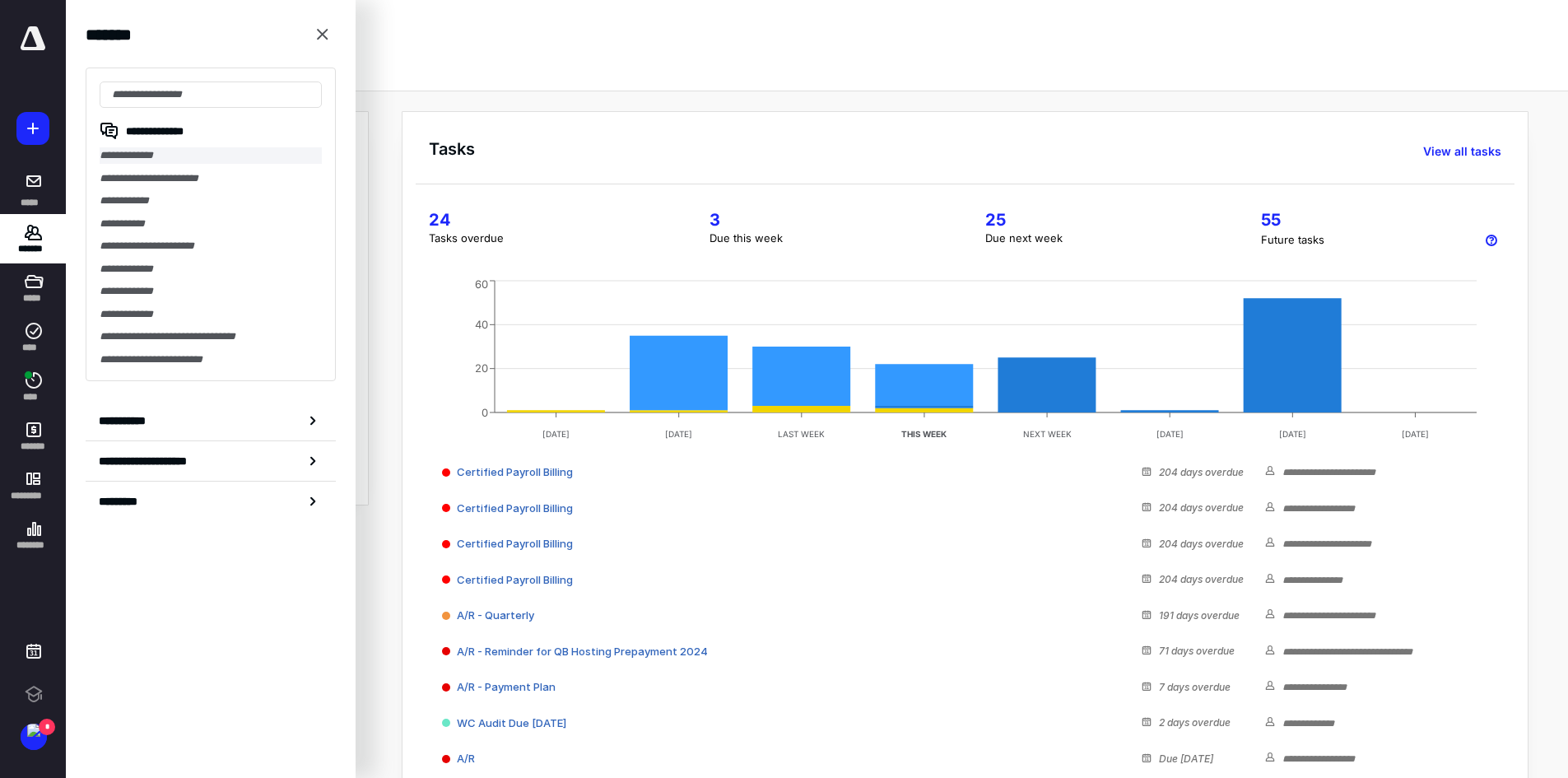 click on "**********" at bounding box center [211, 156] 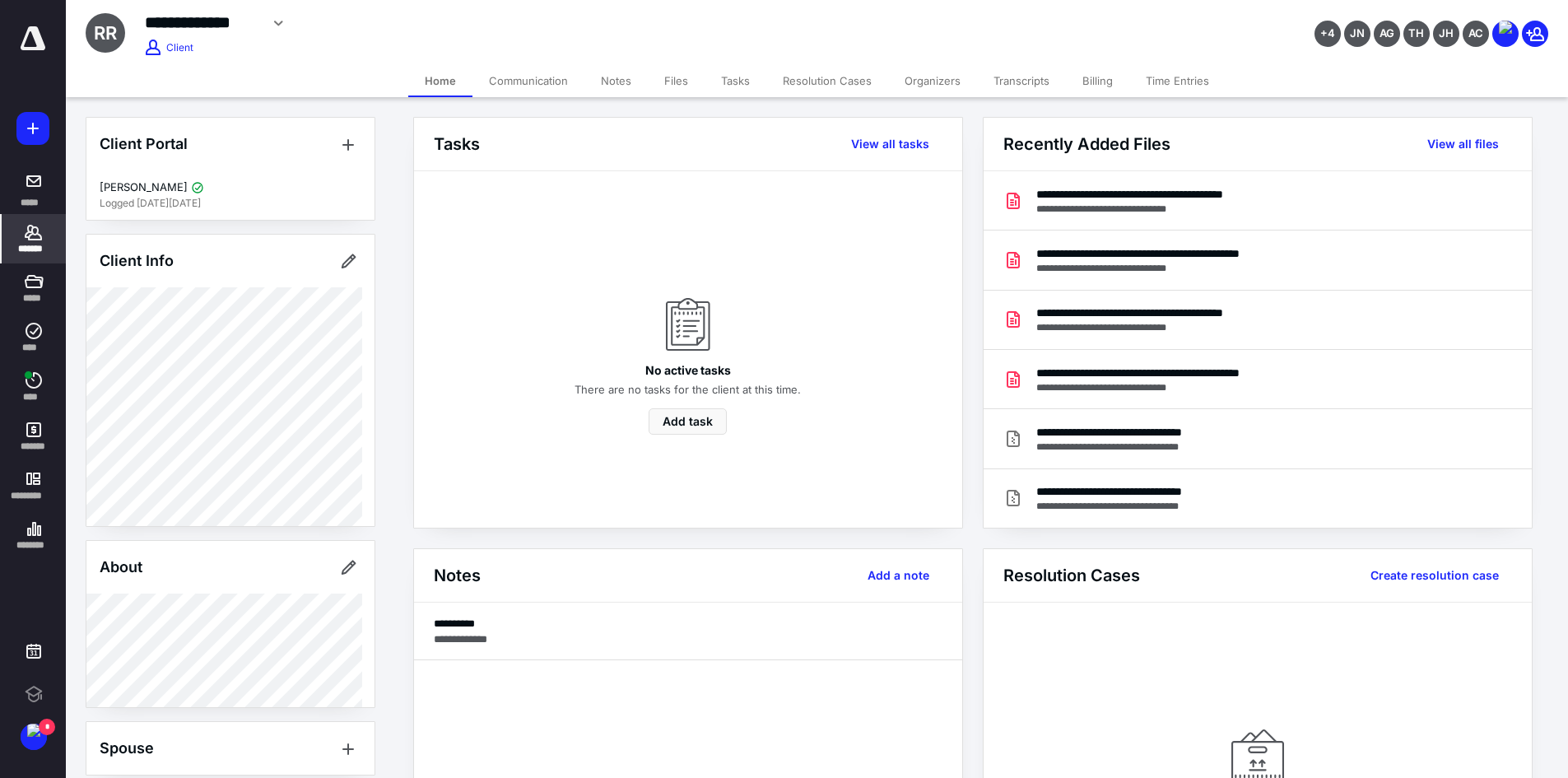 scroll, scrollTop: 270, scrollLeft: 0, axis: vertical 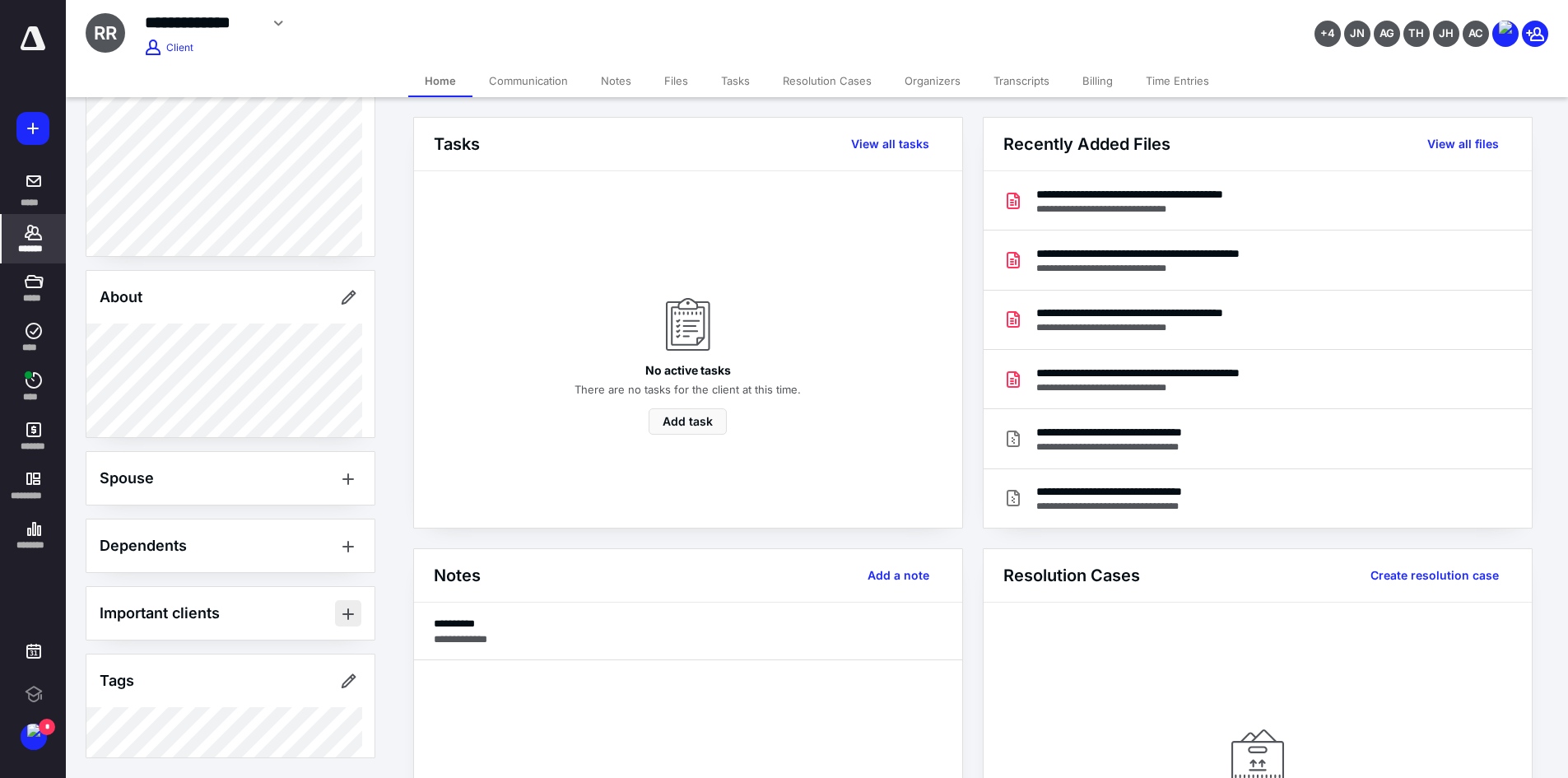click at bounding box center (348, 613) 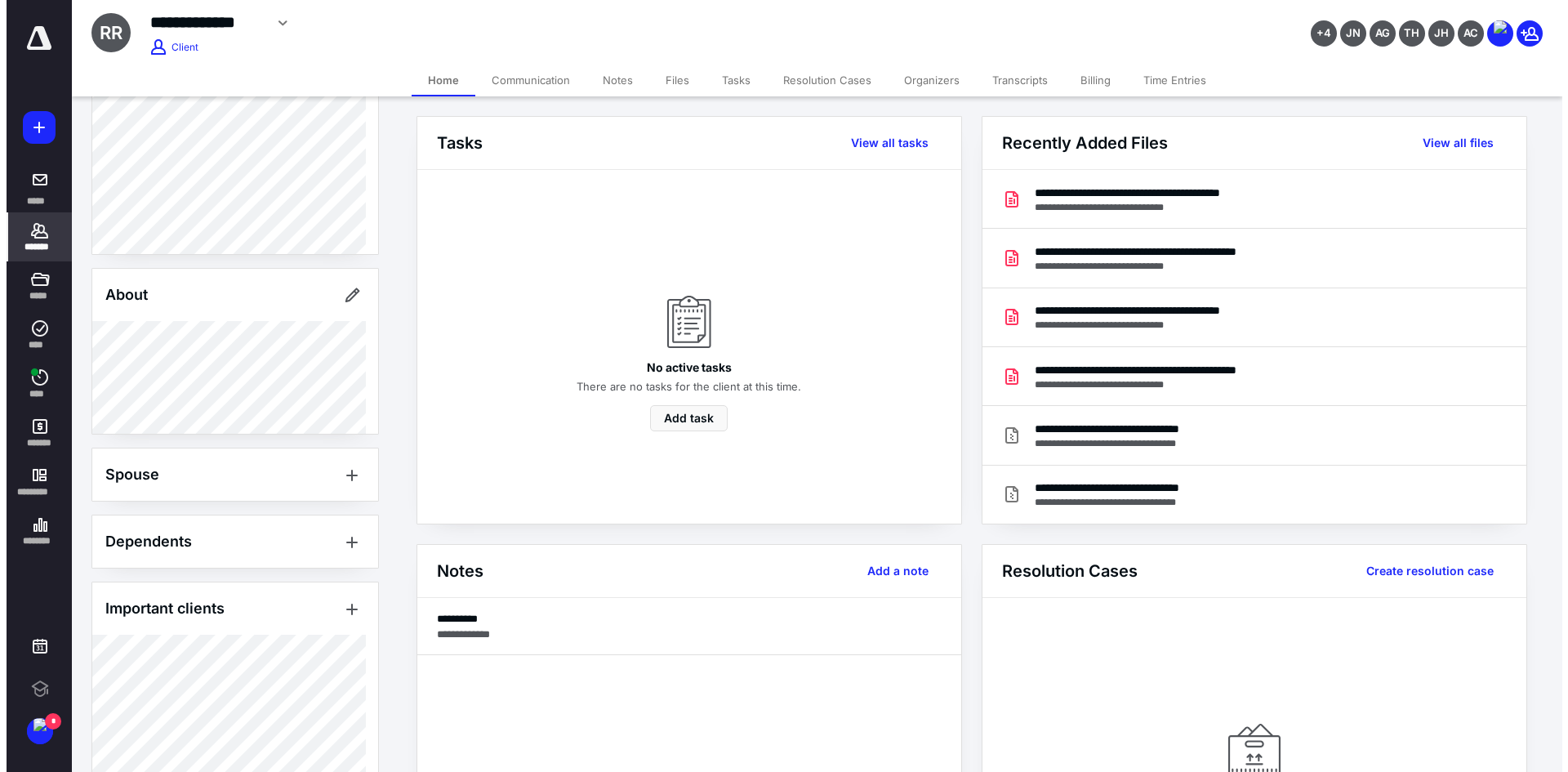 scroll, scrollTop: 429, scrollLeft: 0, axis: vertical 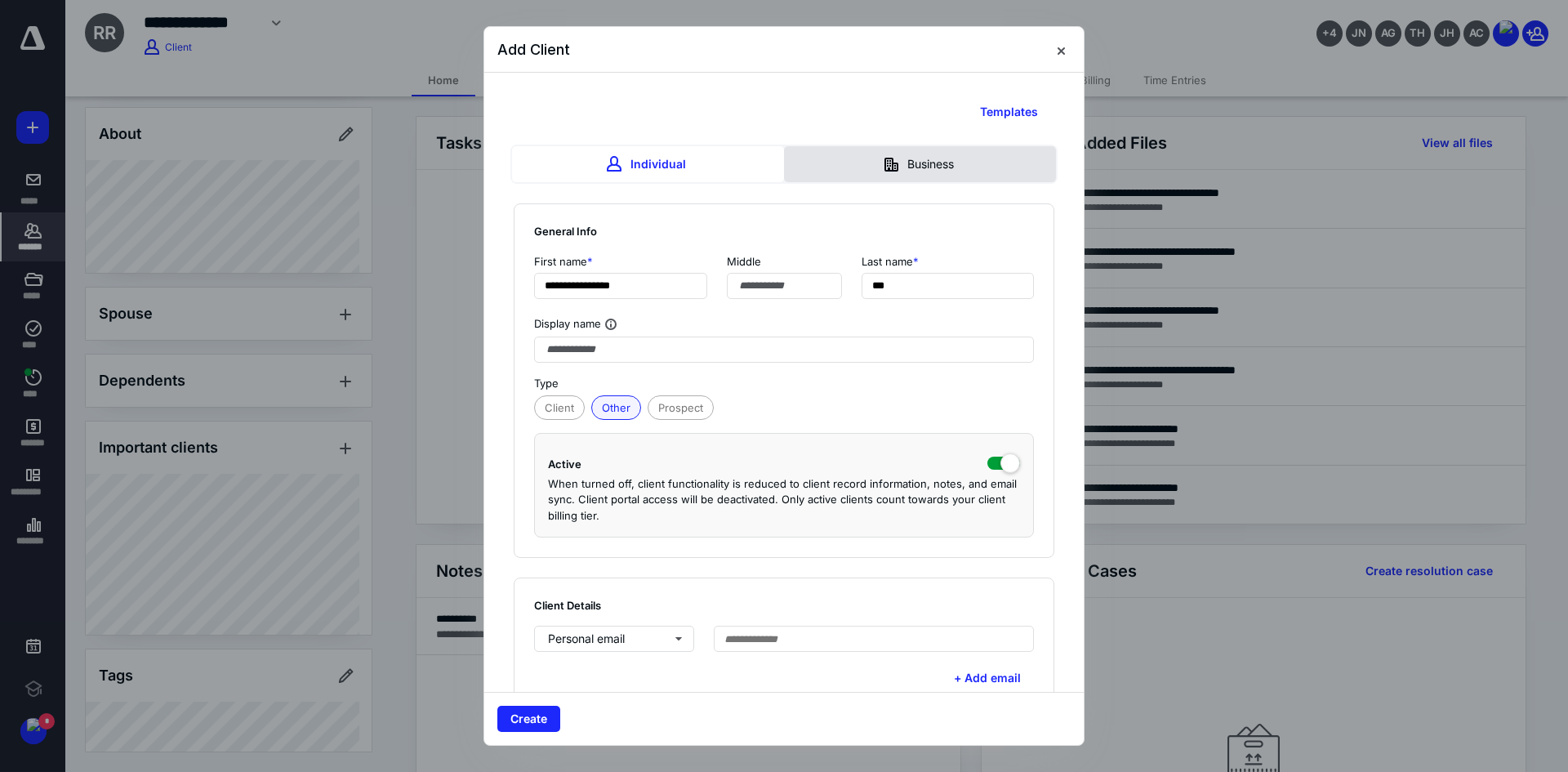 click on "Business" at bounding box center [920, 164] 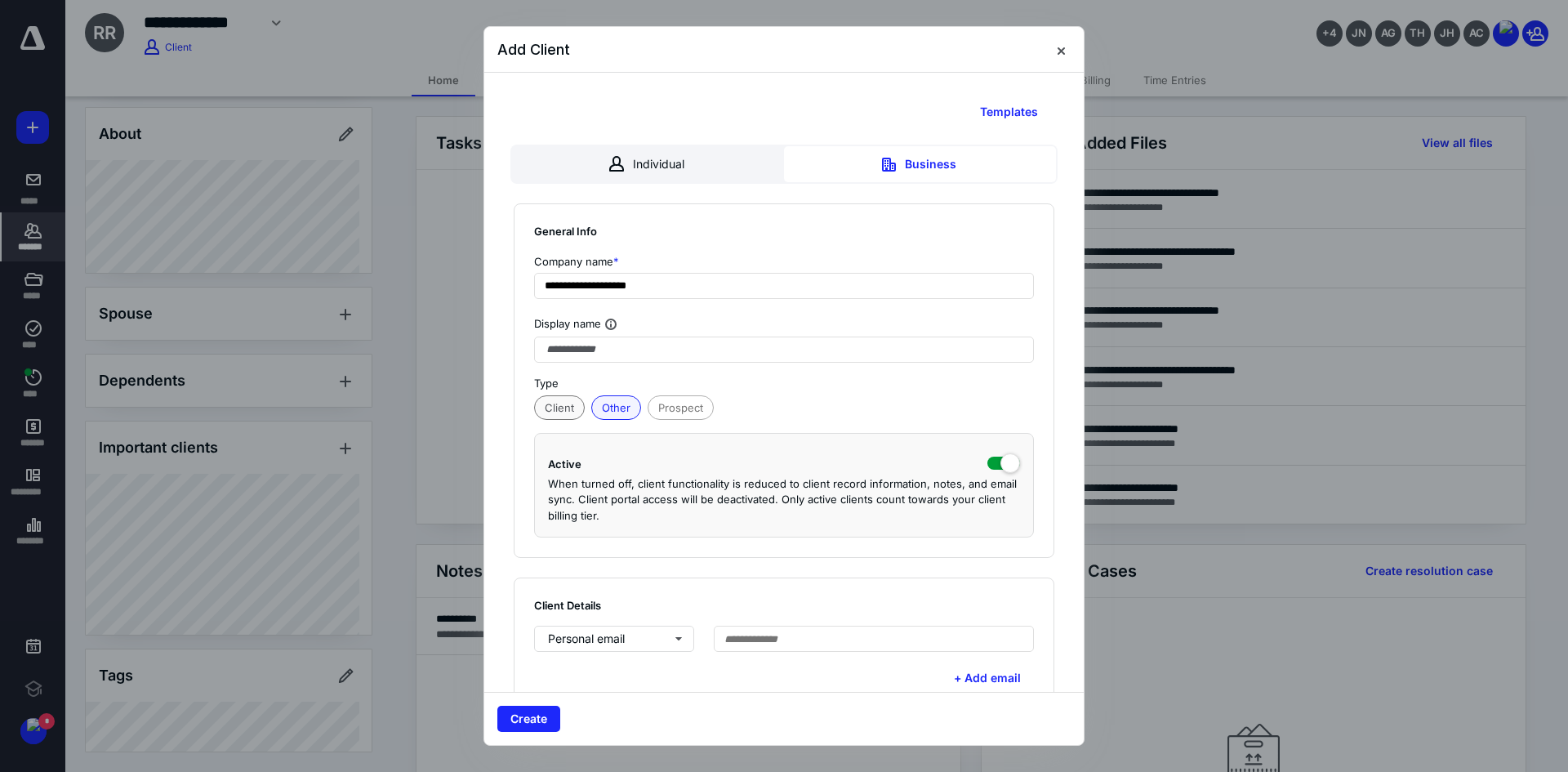 click on "Client" at bounding box center (559, 408) 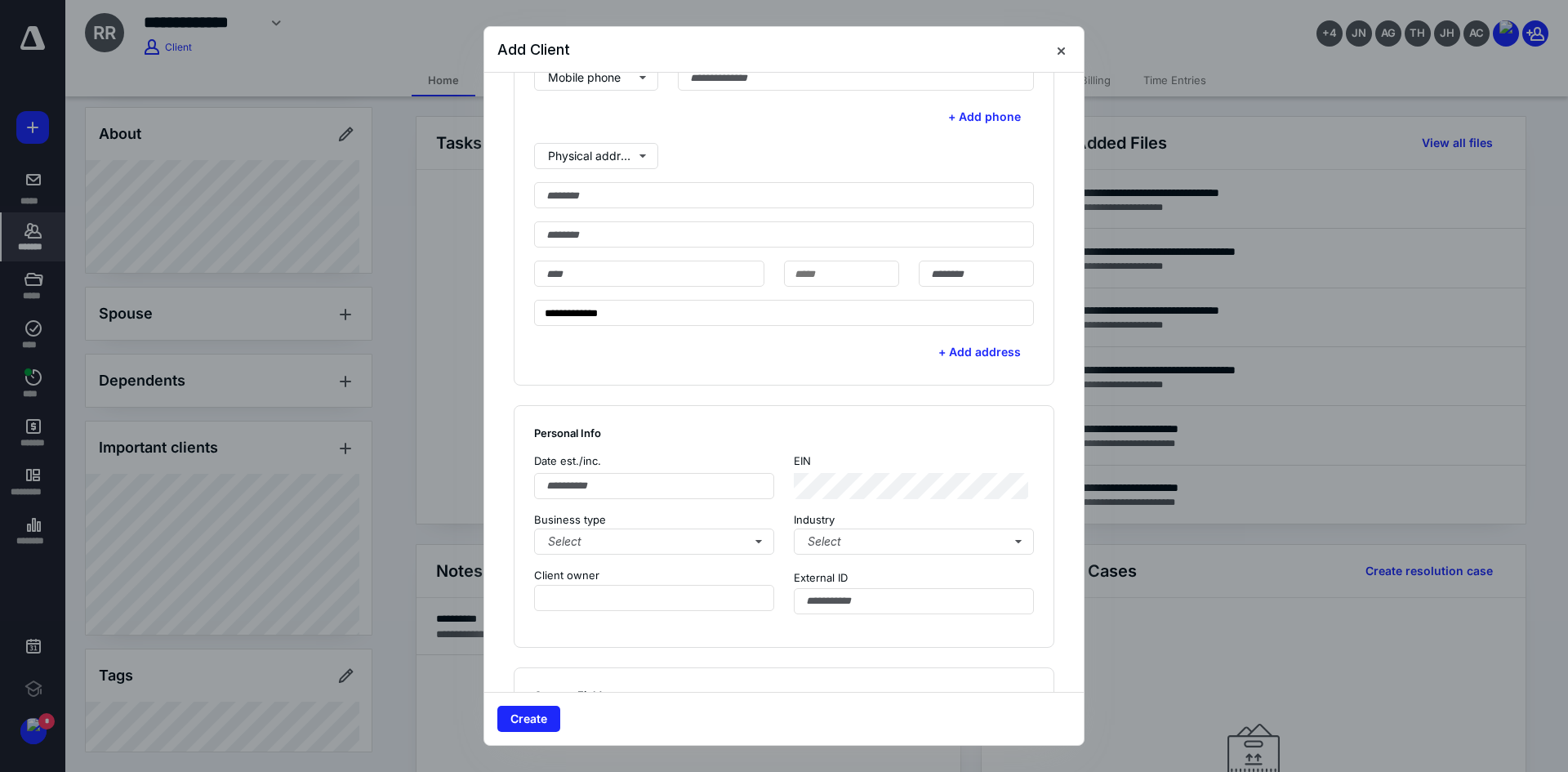 scroll, scrollTop: 735, scrollLeft: 0, axis: vertical 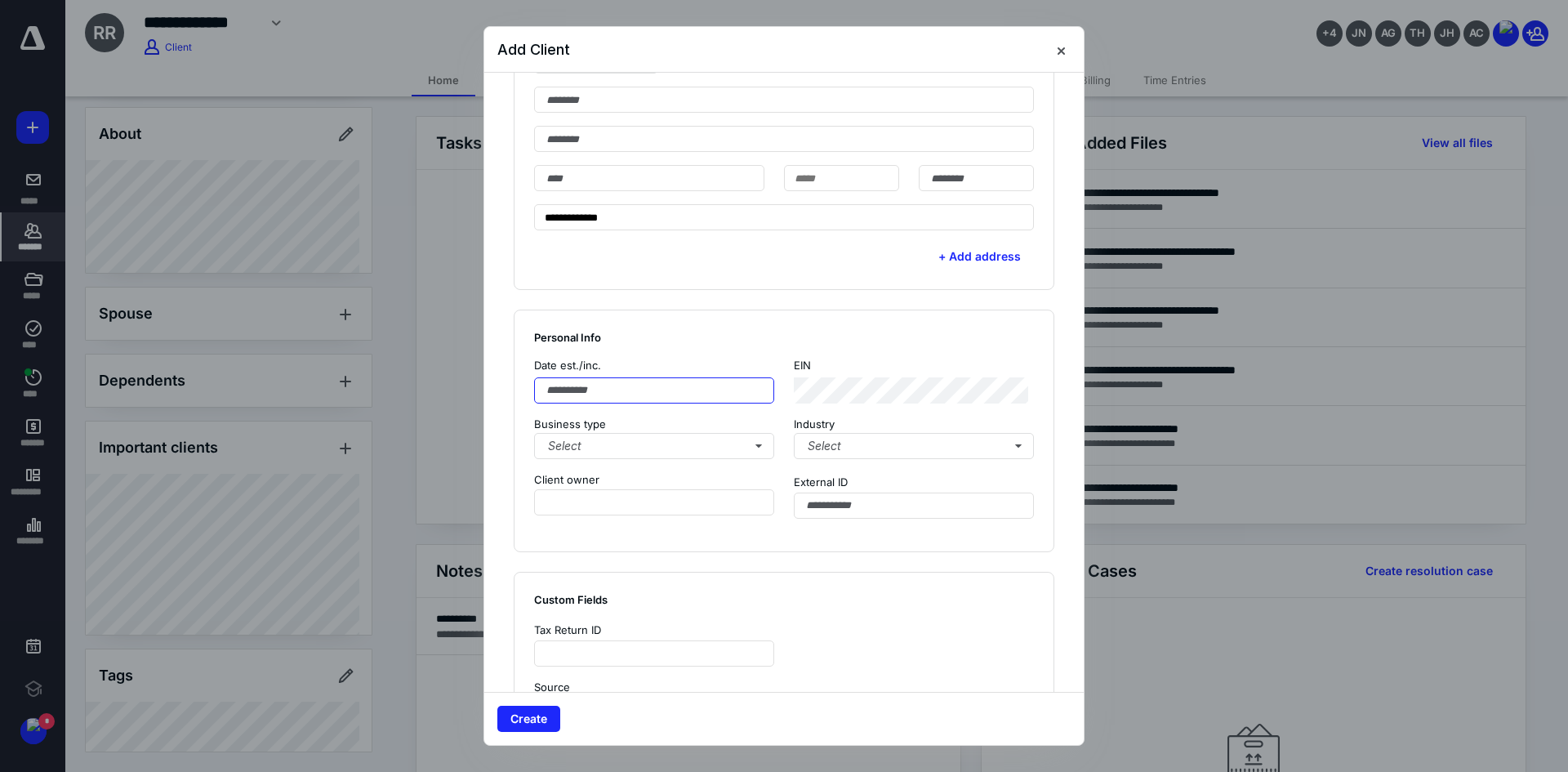 click at bounding box center (654, 390) 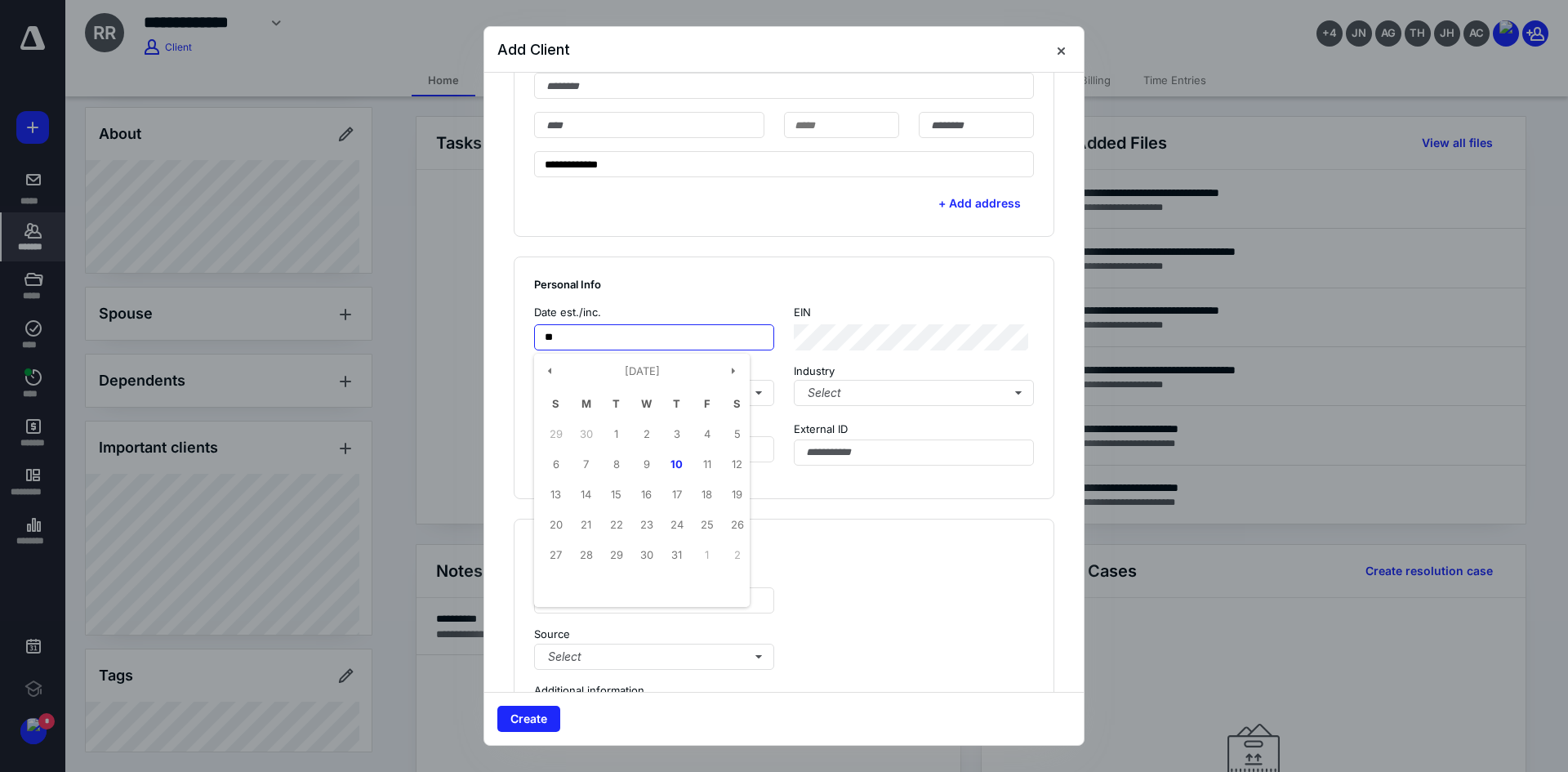 scroll, scrollTop: 817, scrollLeft: 0, axis: vertical 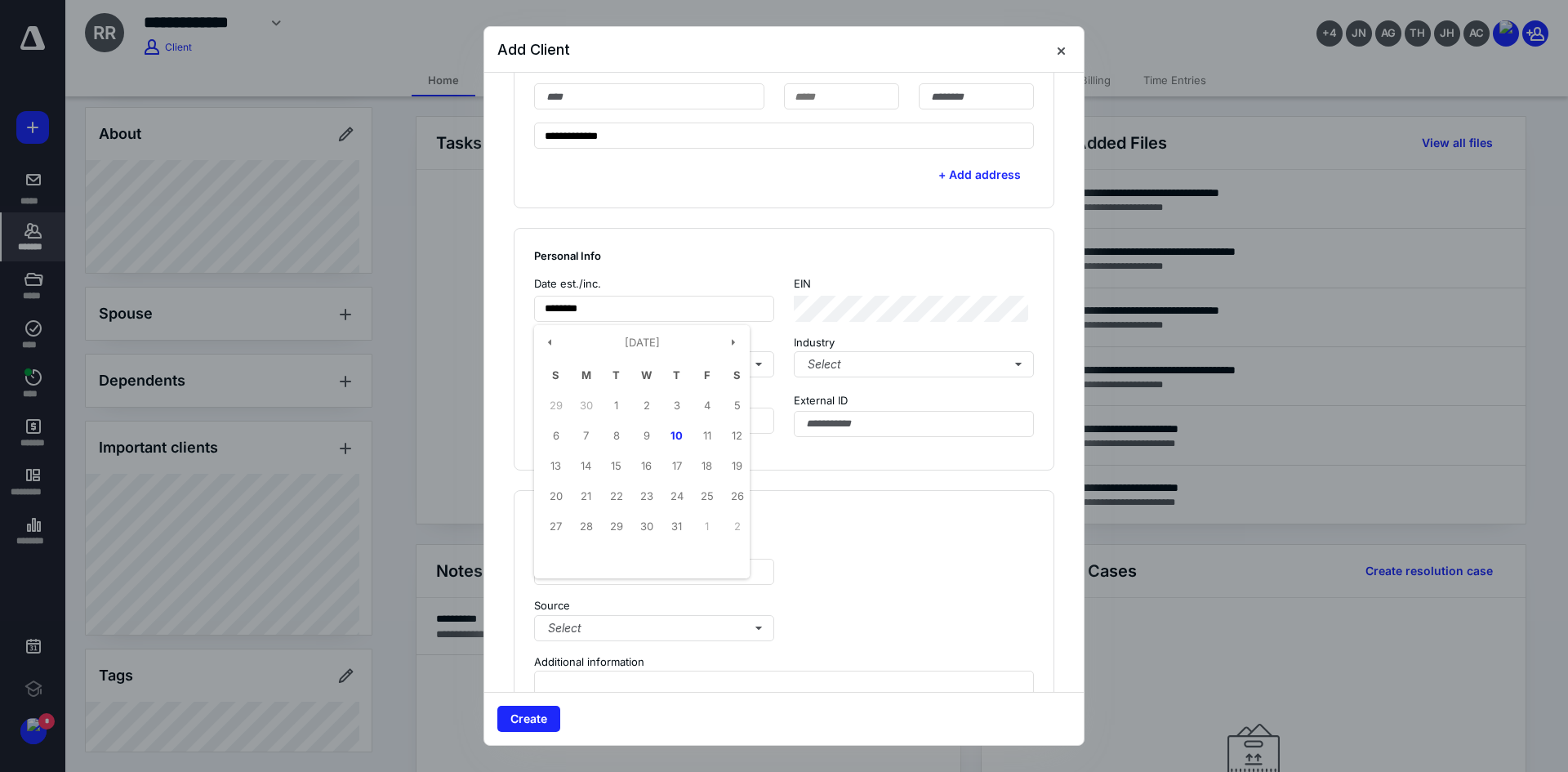type on "**********" 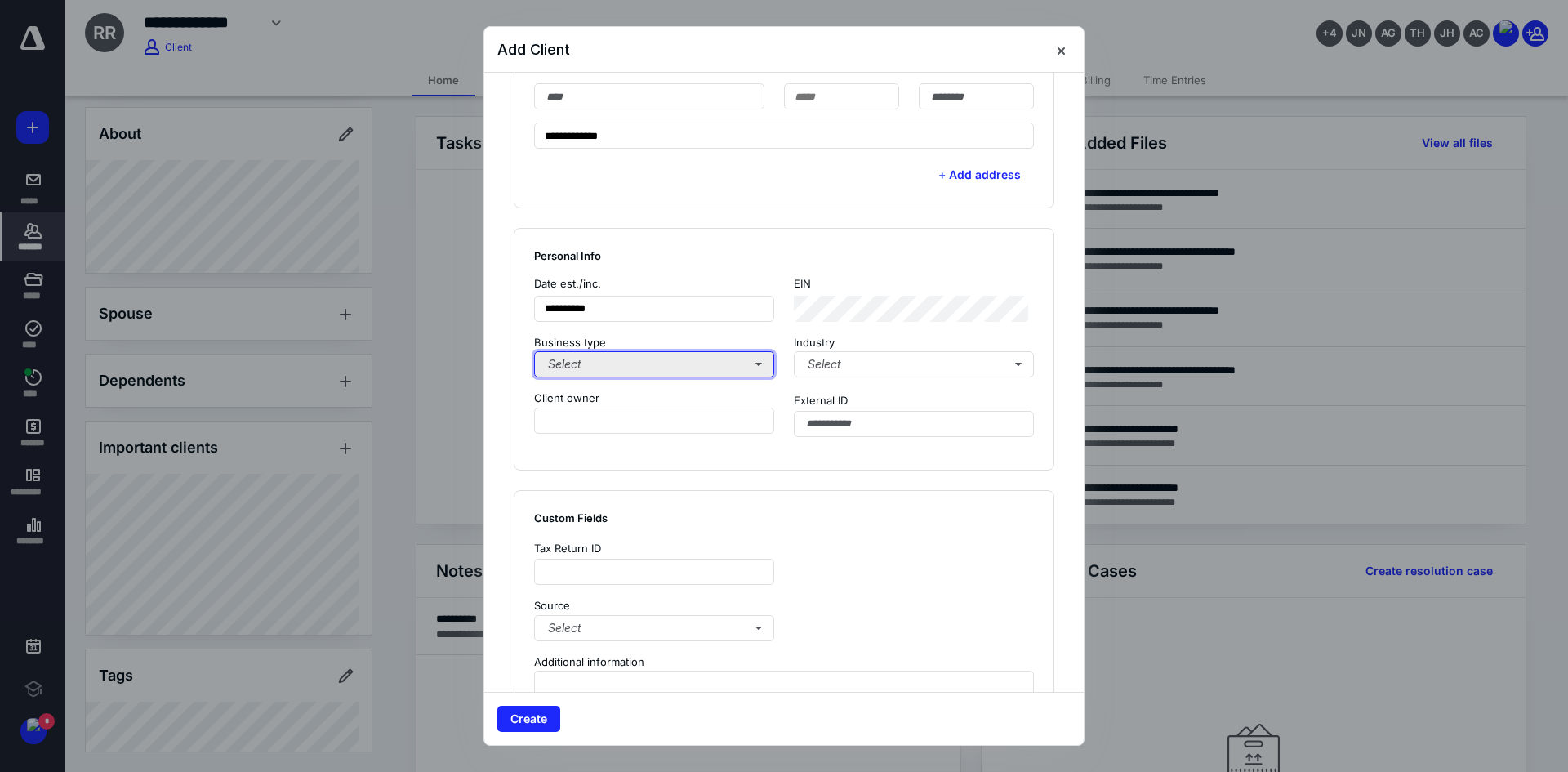 click on "Select" at bounding box center (654, 364) 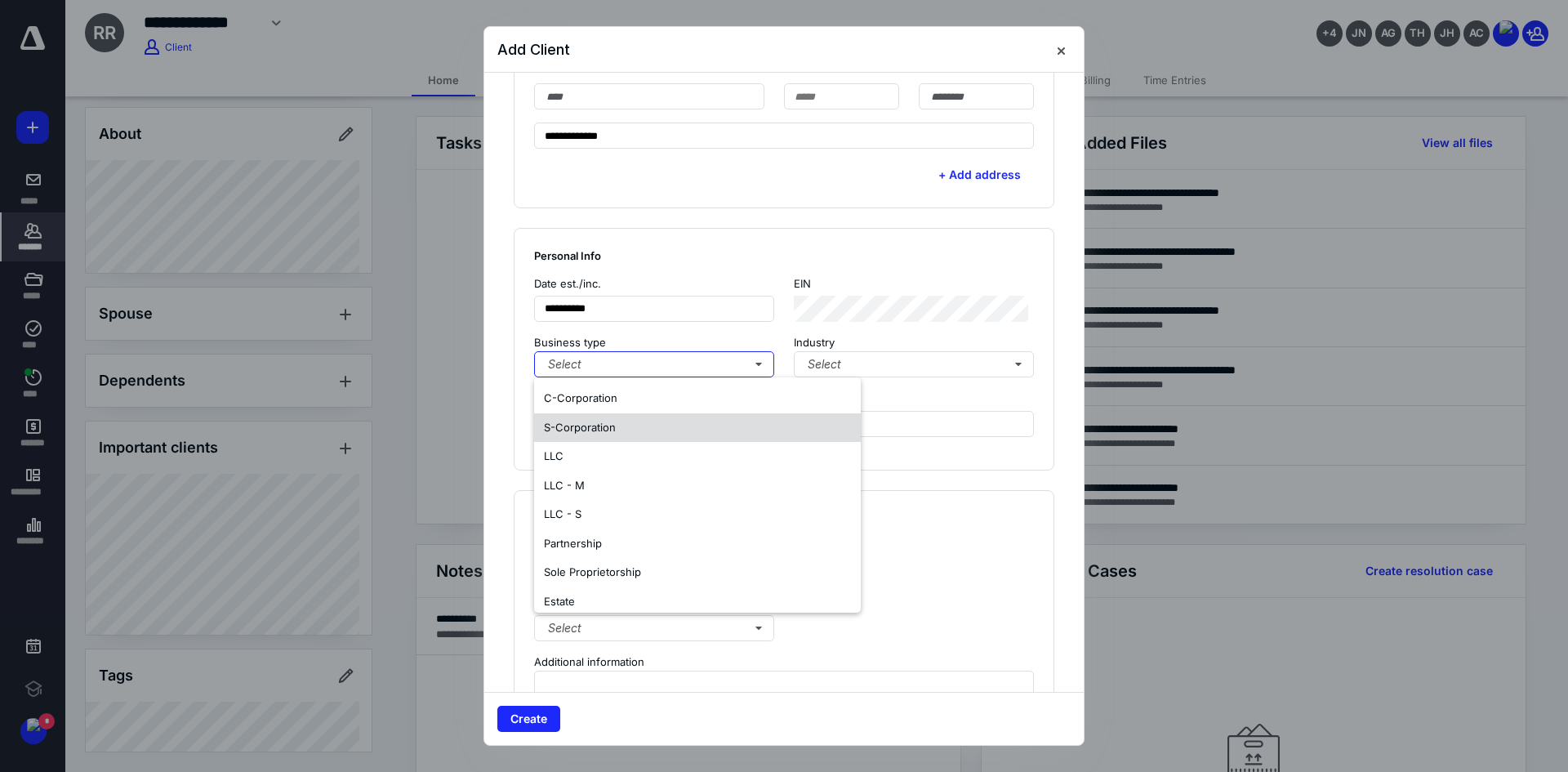 click on "S-Corporation" at bounding box center (580, 427) 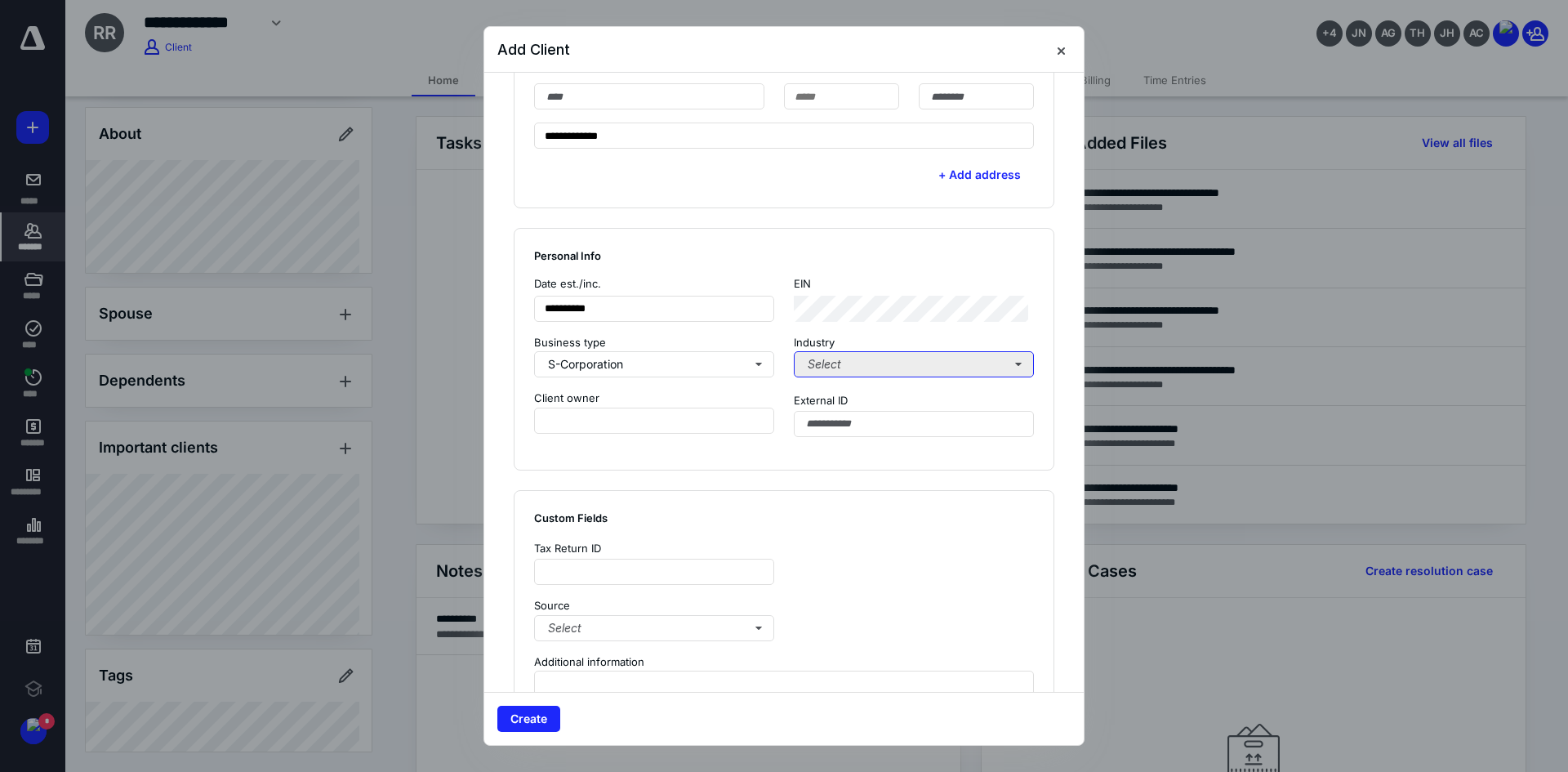 click on "Select" at bounding box center (914, 364) 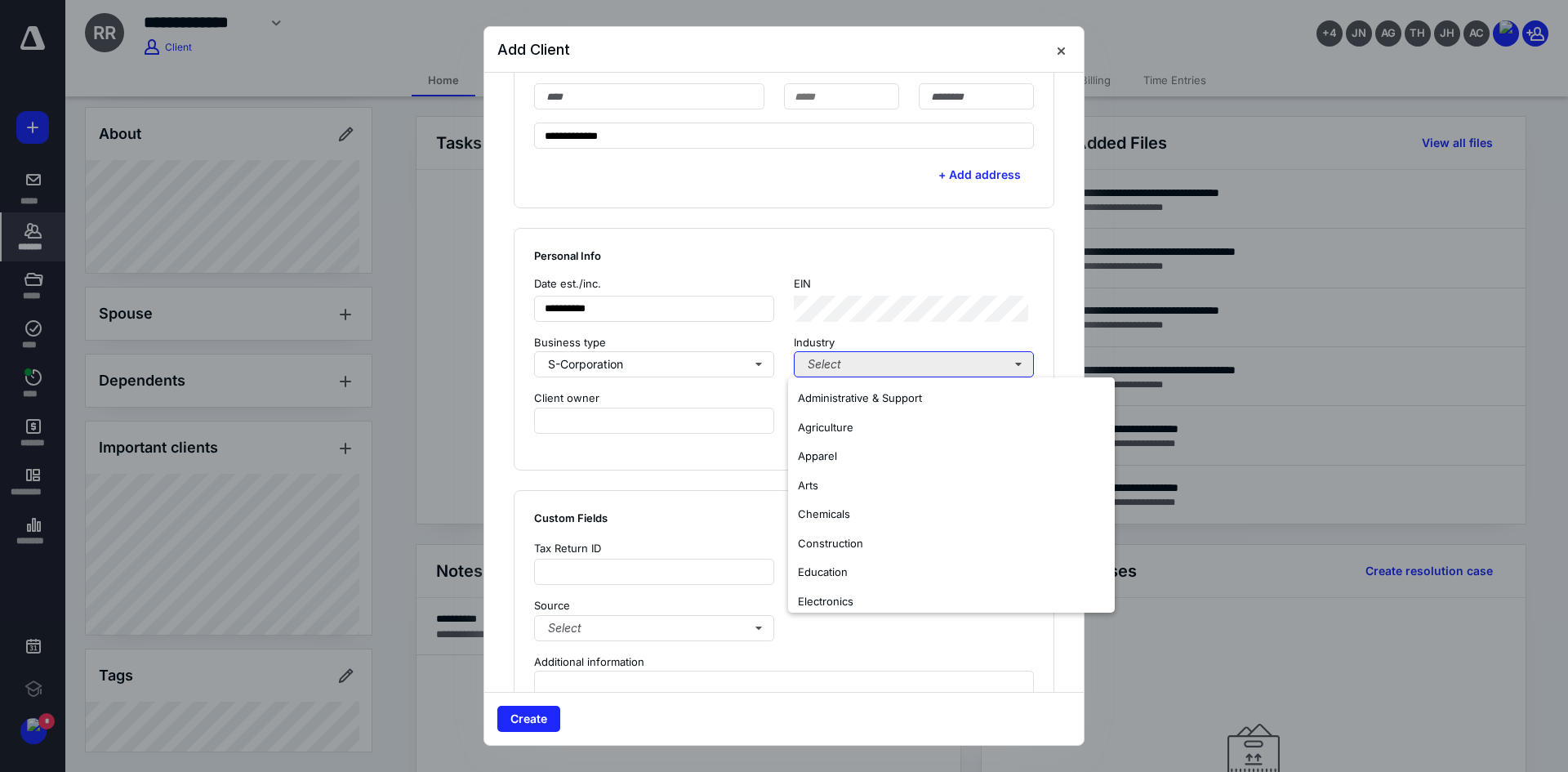 type 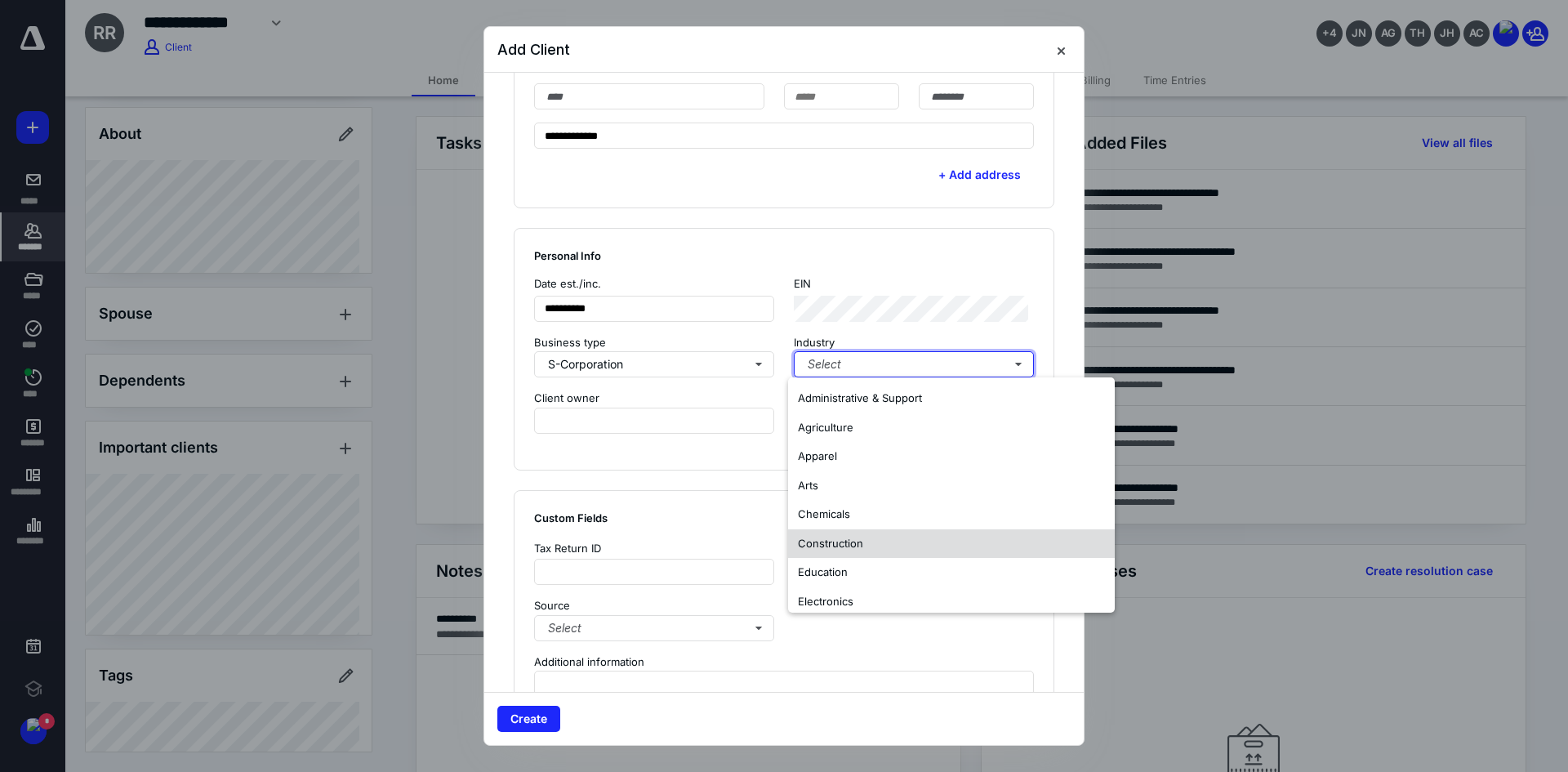 click on "Construction" at bounding box center [951, 544] 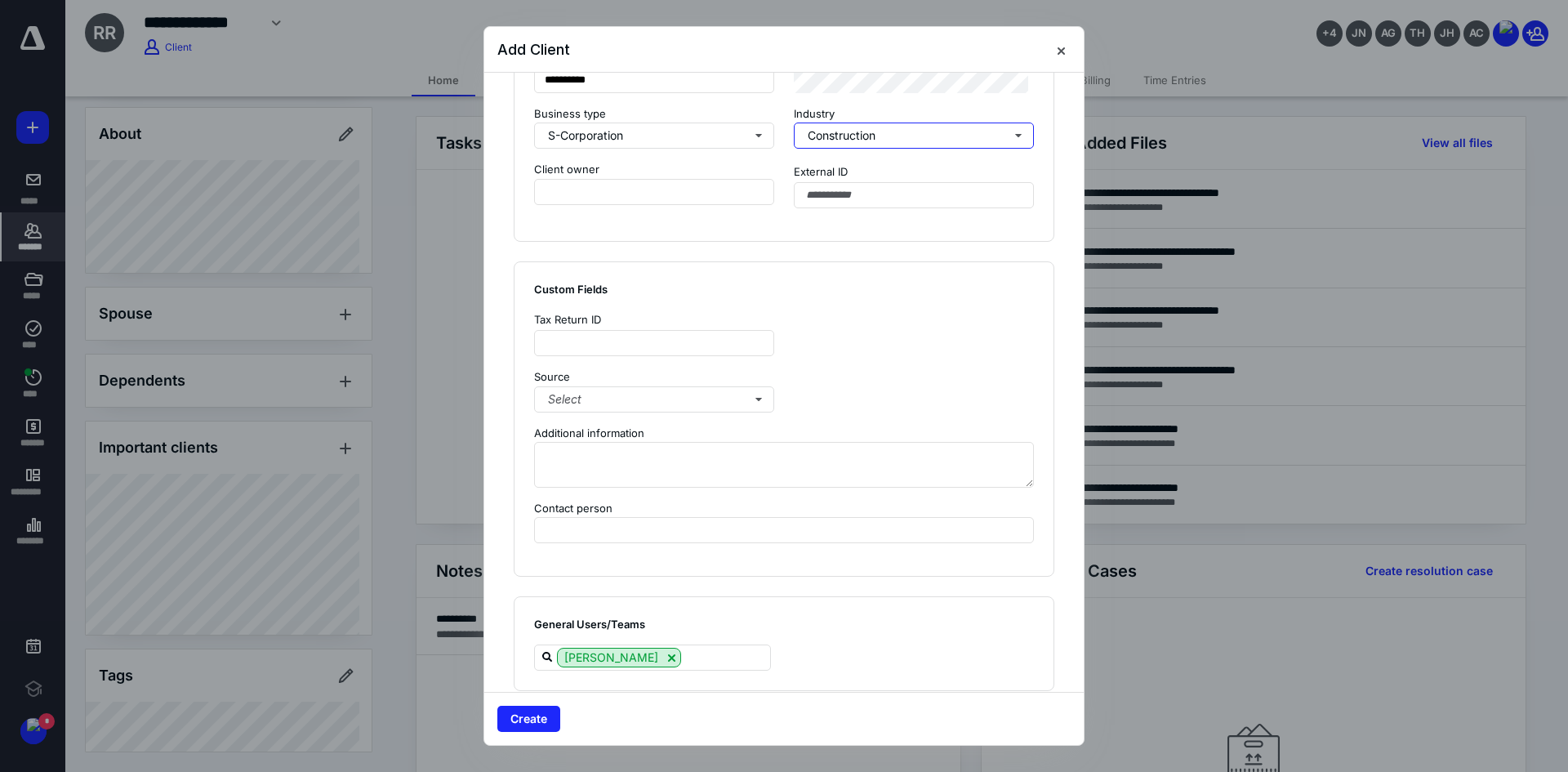scroll, scrollTop: 1144, scrollLeft: 0, axis: vertical 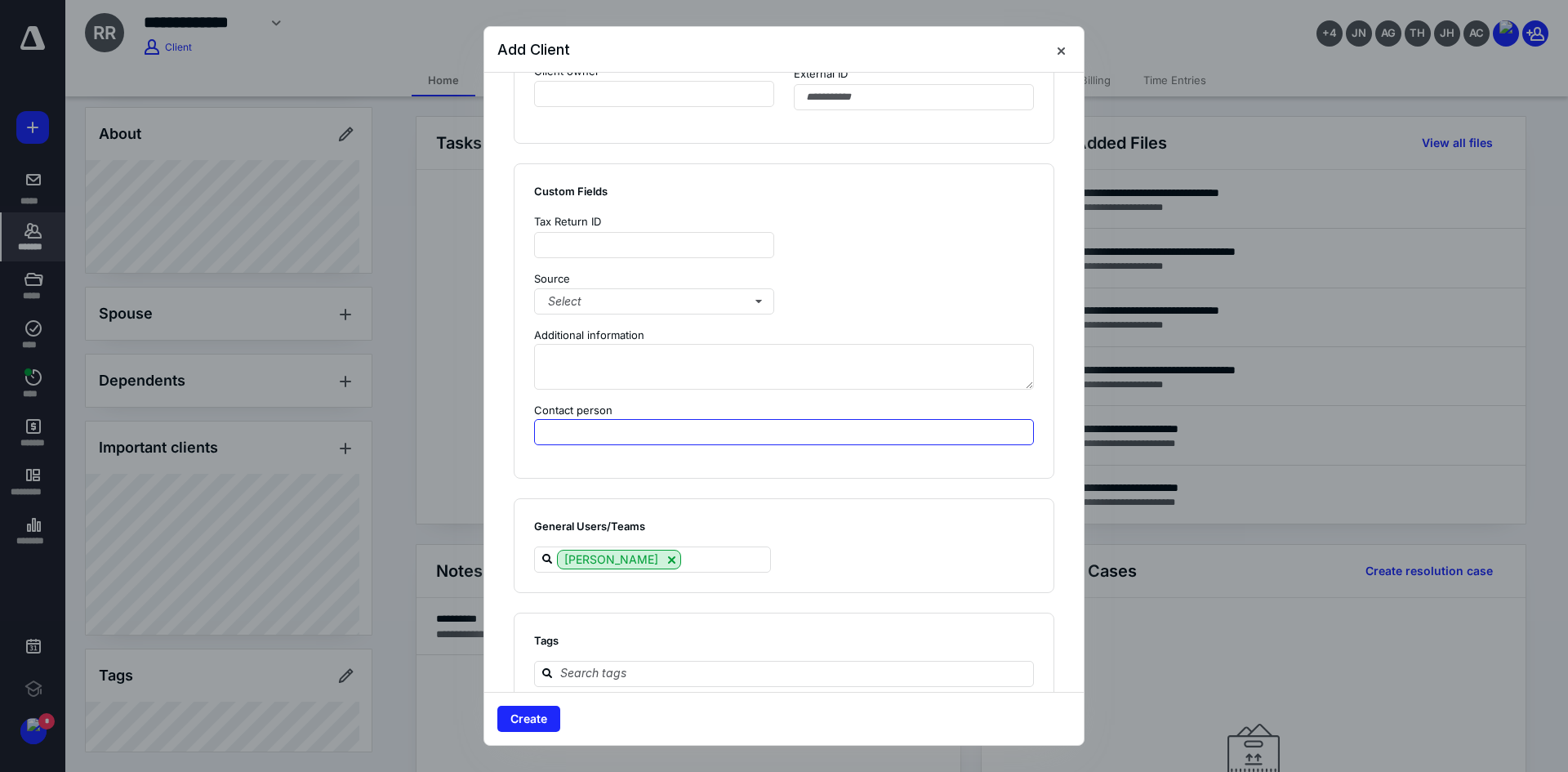 click at bounding box center [784, 432] 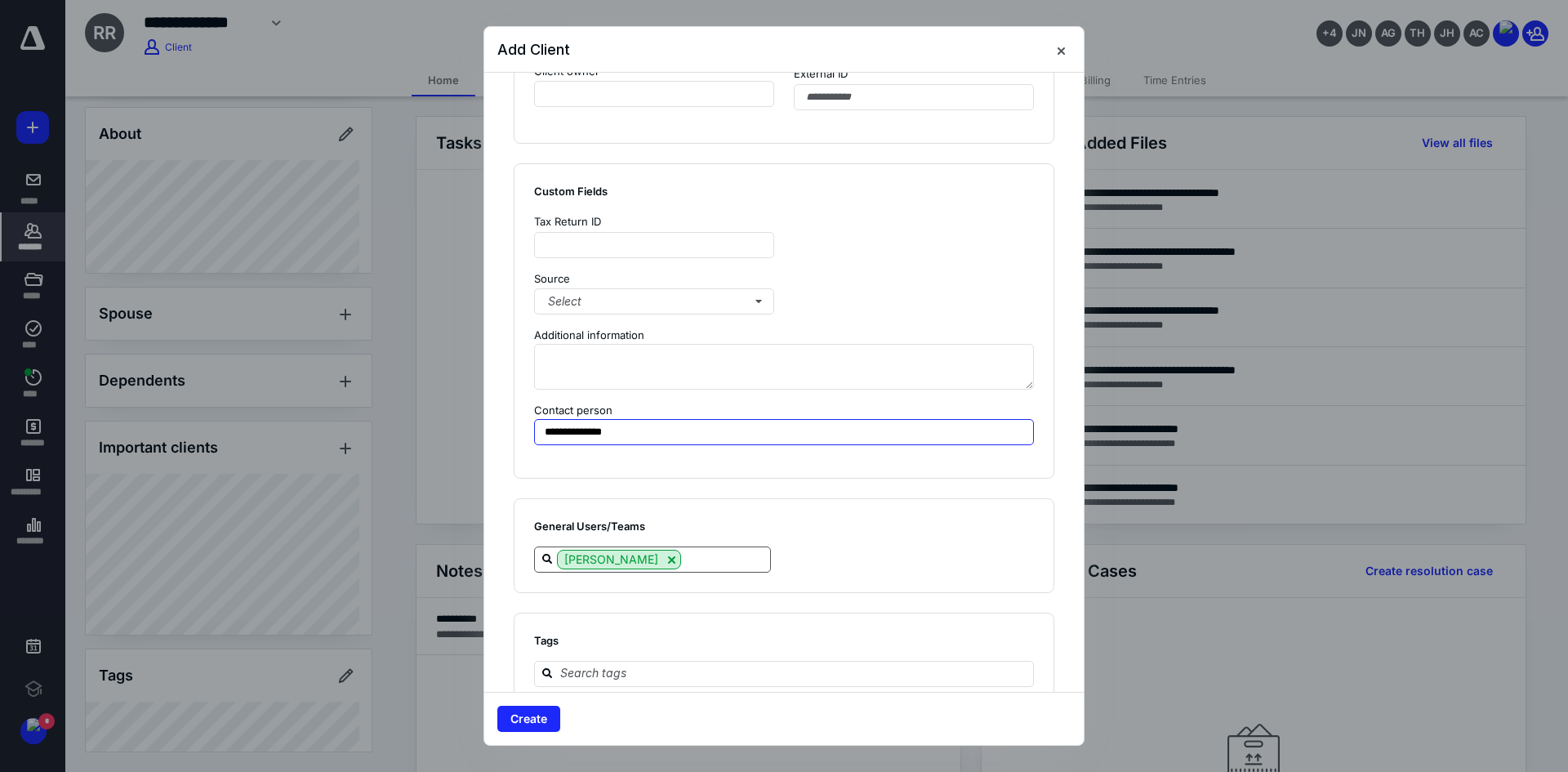 type on "**********" 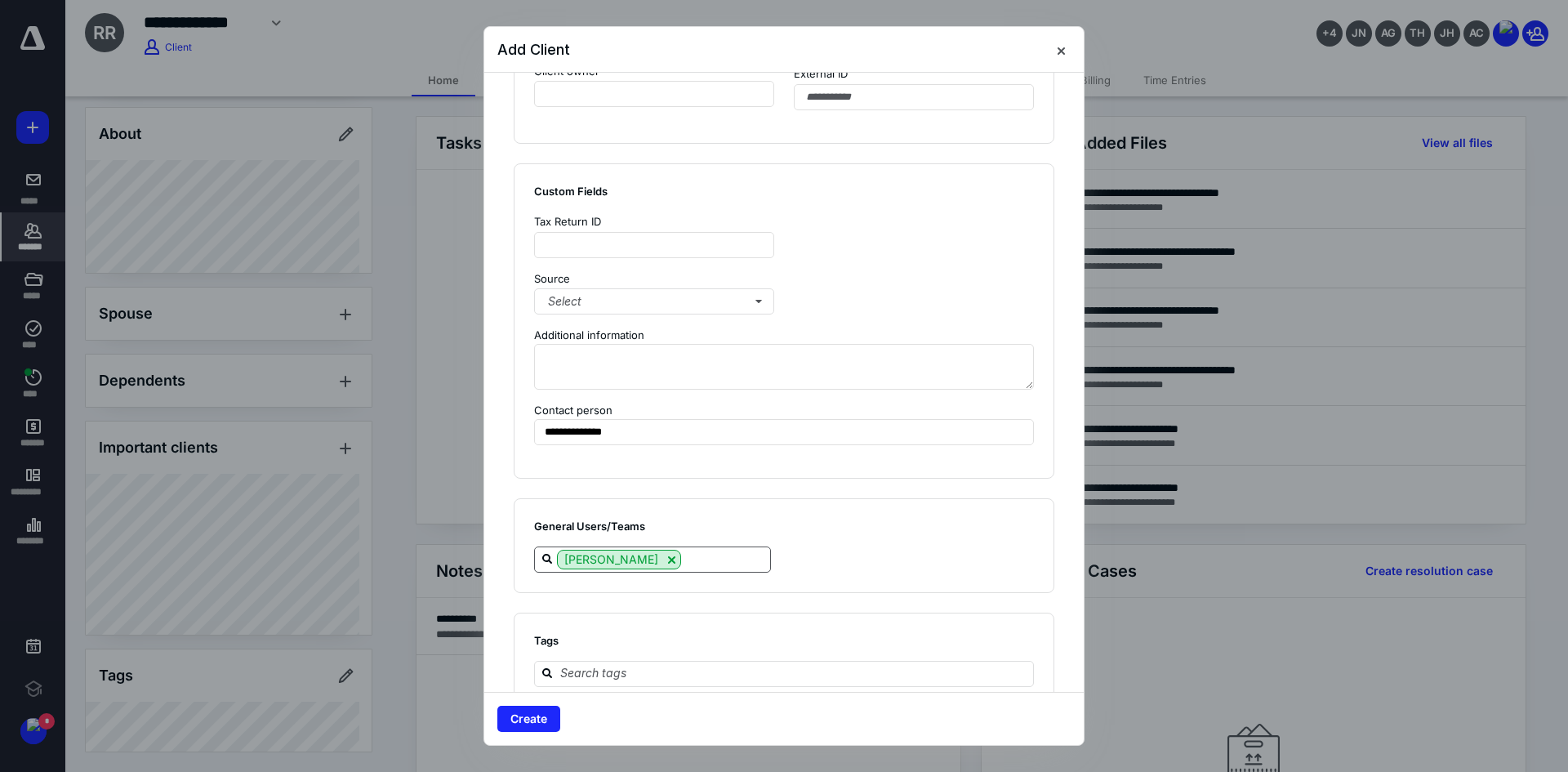click at bounding box center [725, 559] 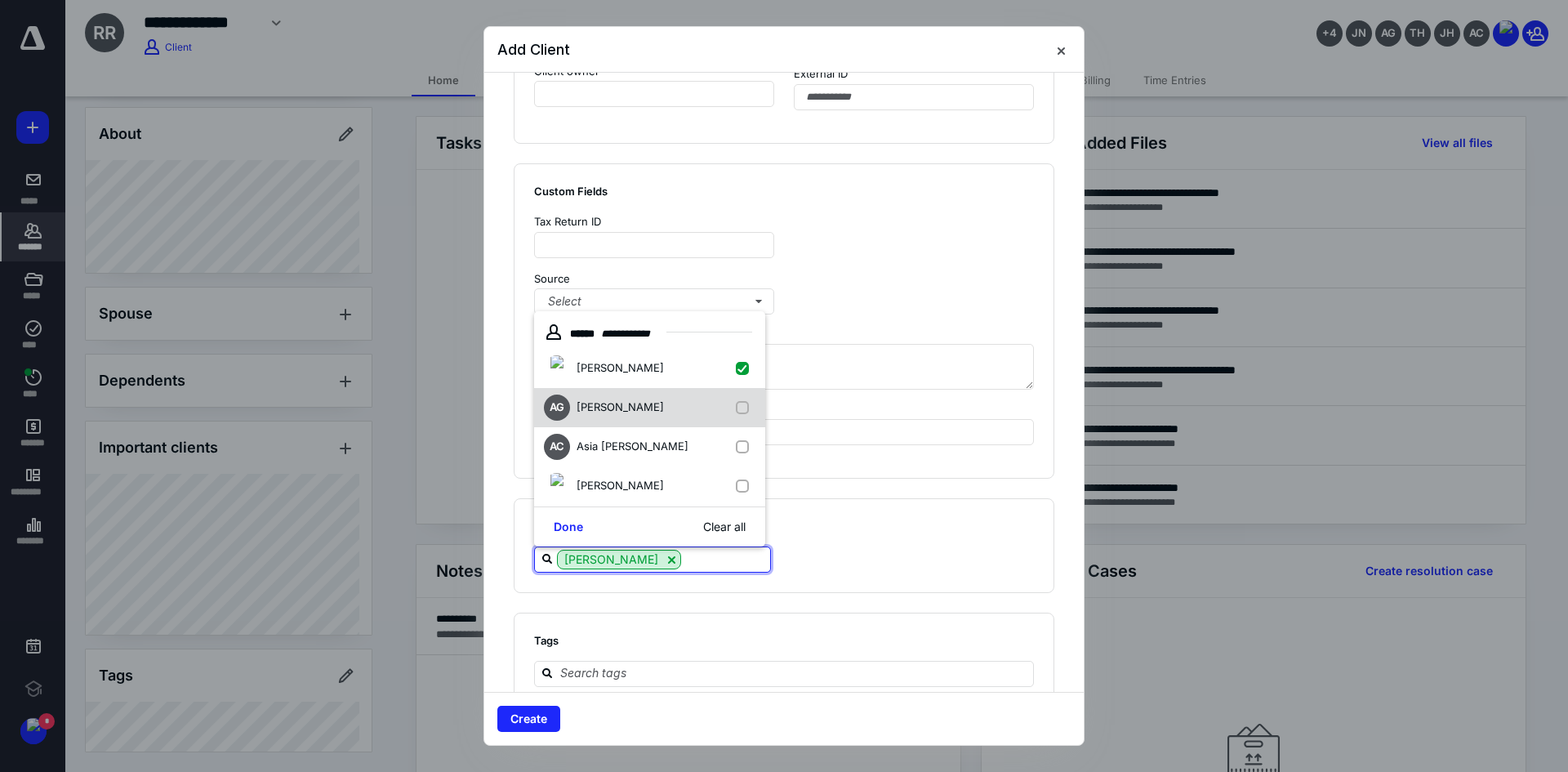 click at bounding box center [746, 408] 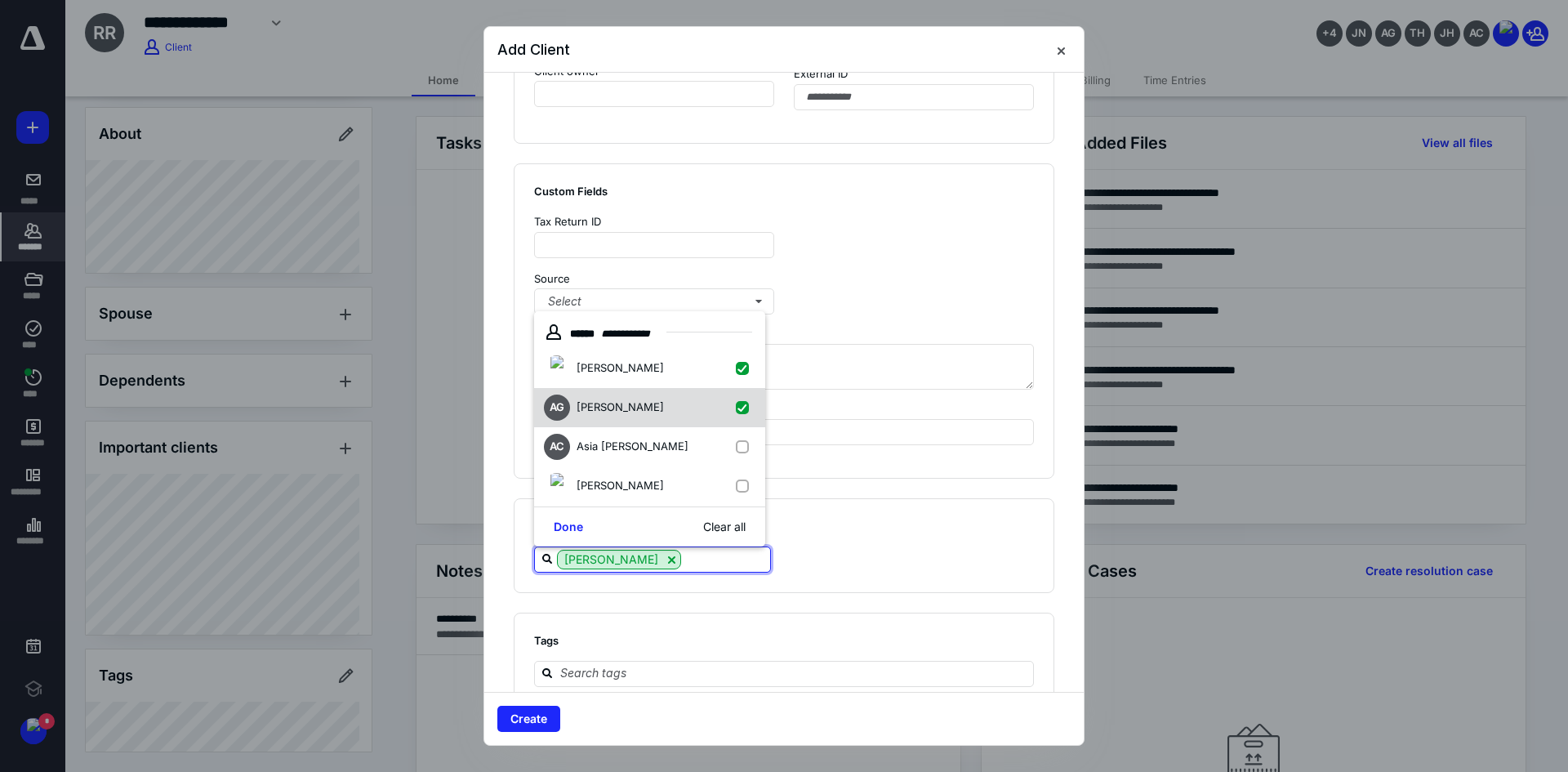 checkbox on "true" 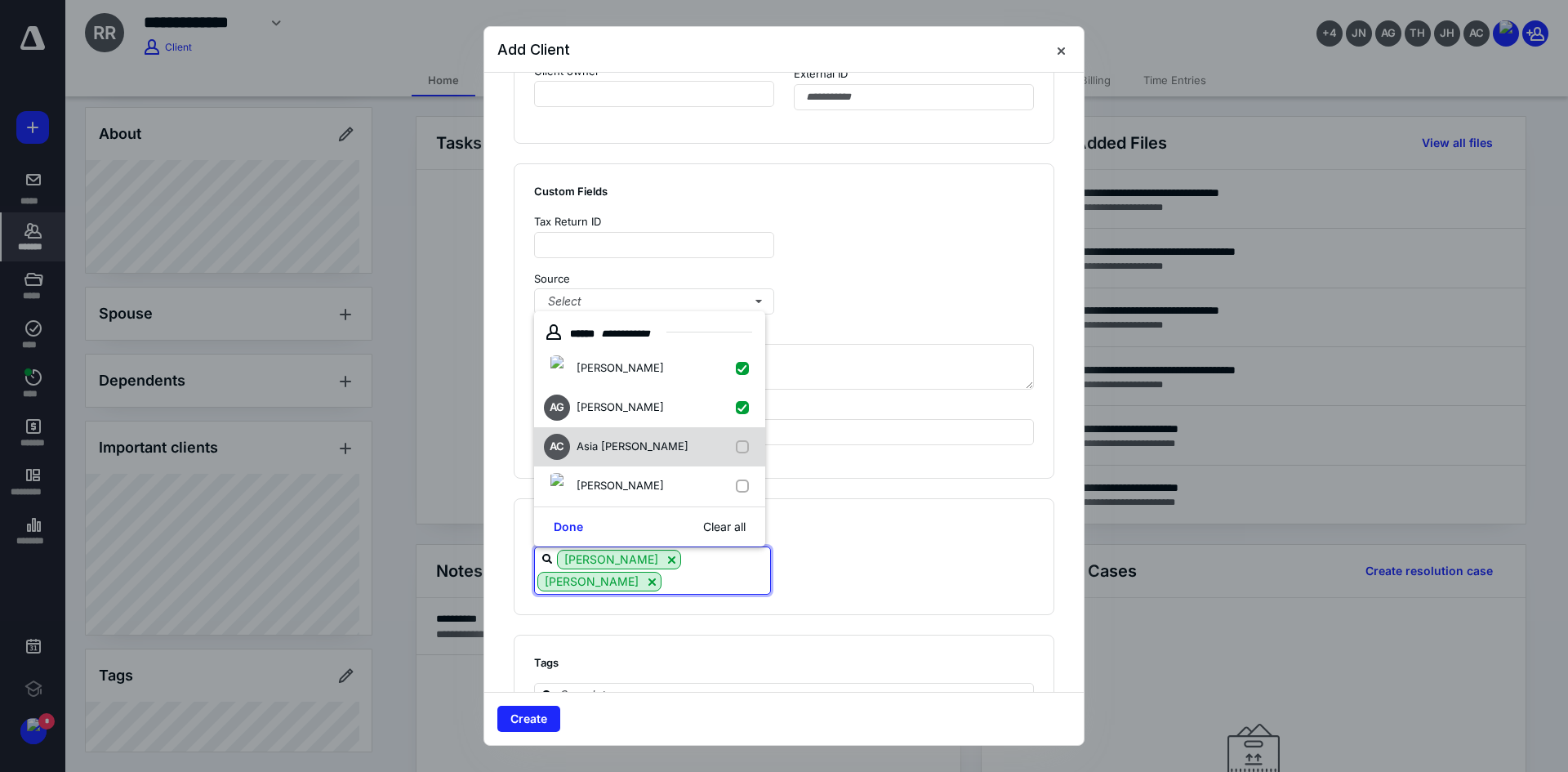 click at bounding box center (746, 447) 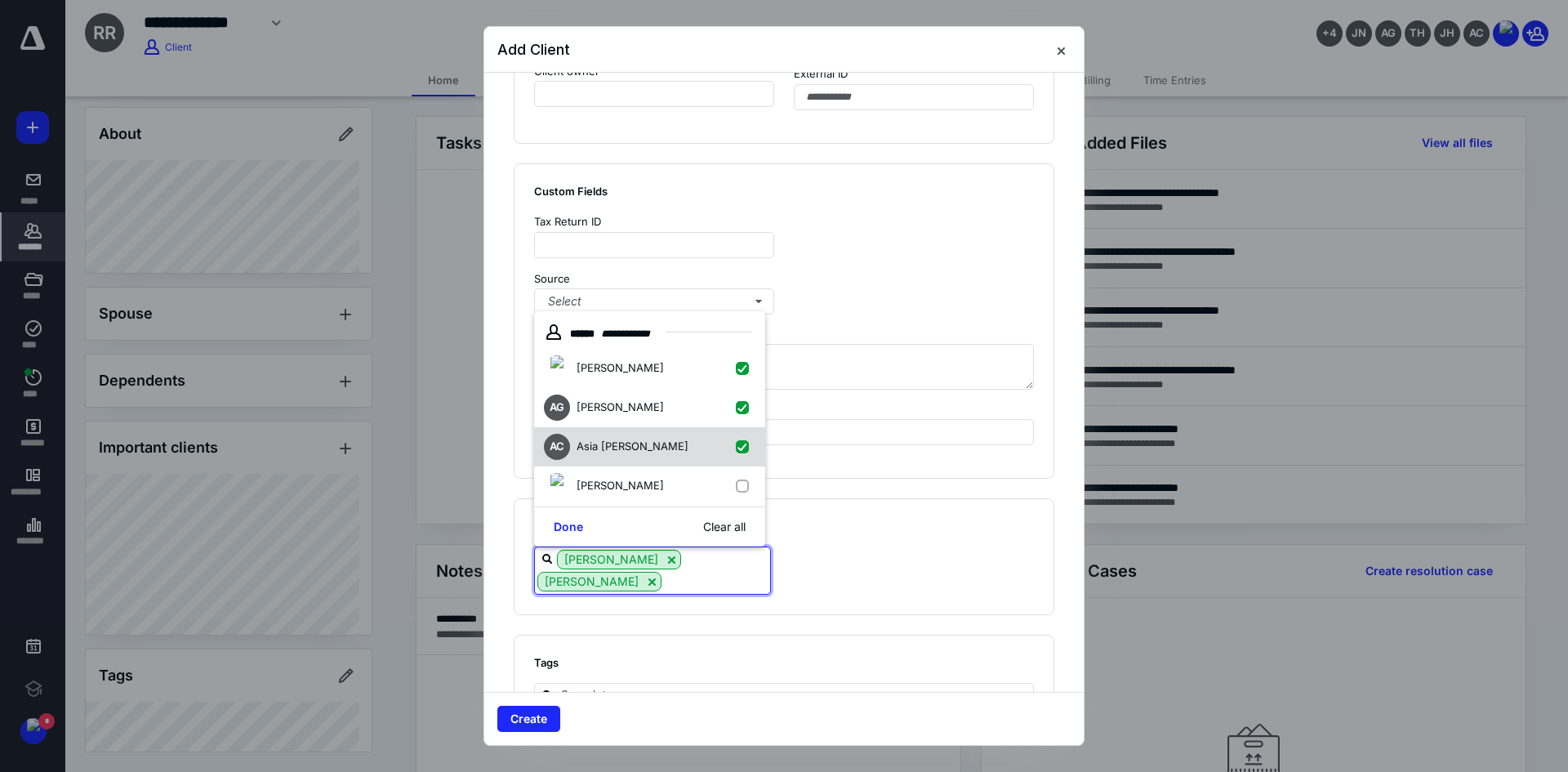 checkbox on "true" 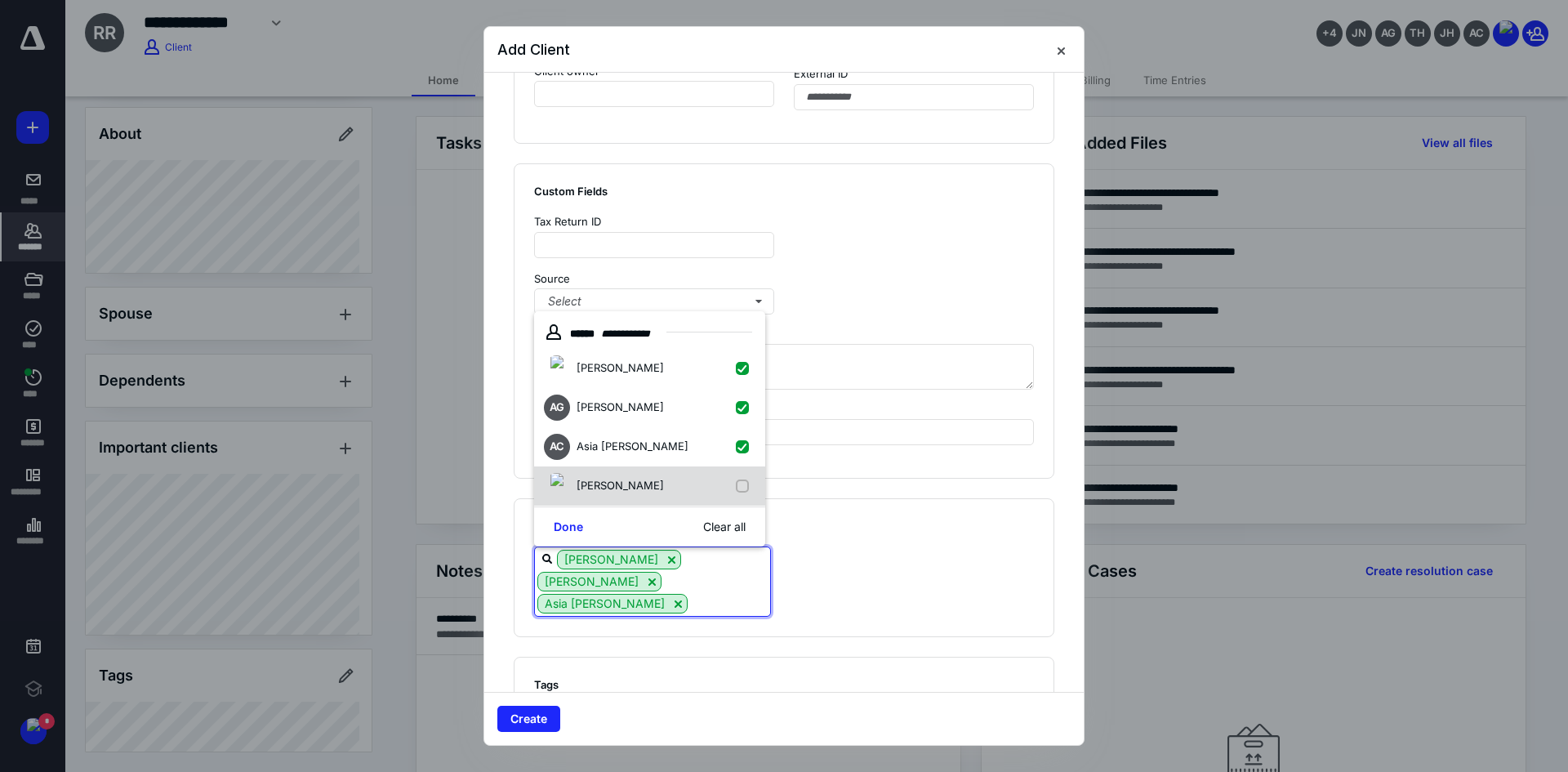 click at bounding box center (746, 486) 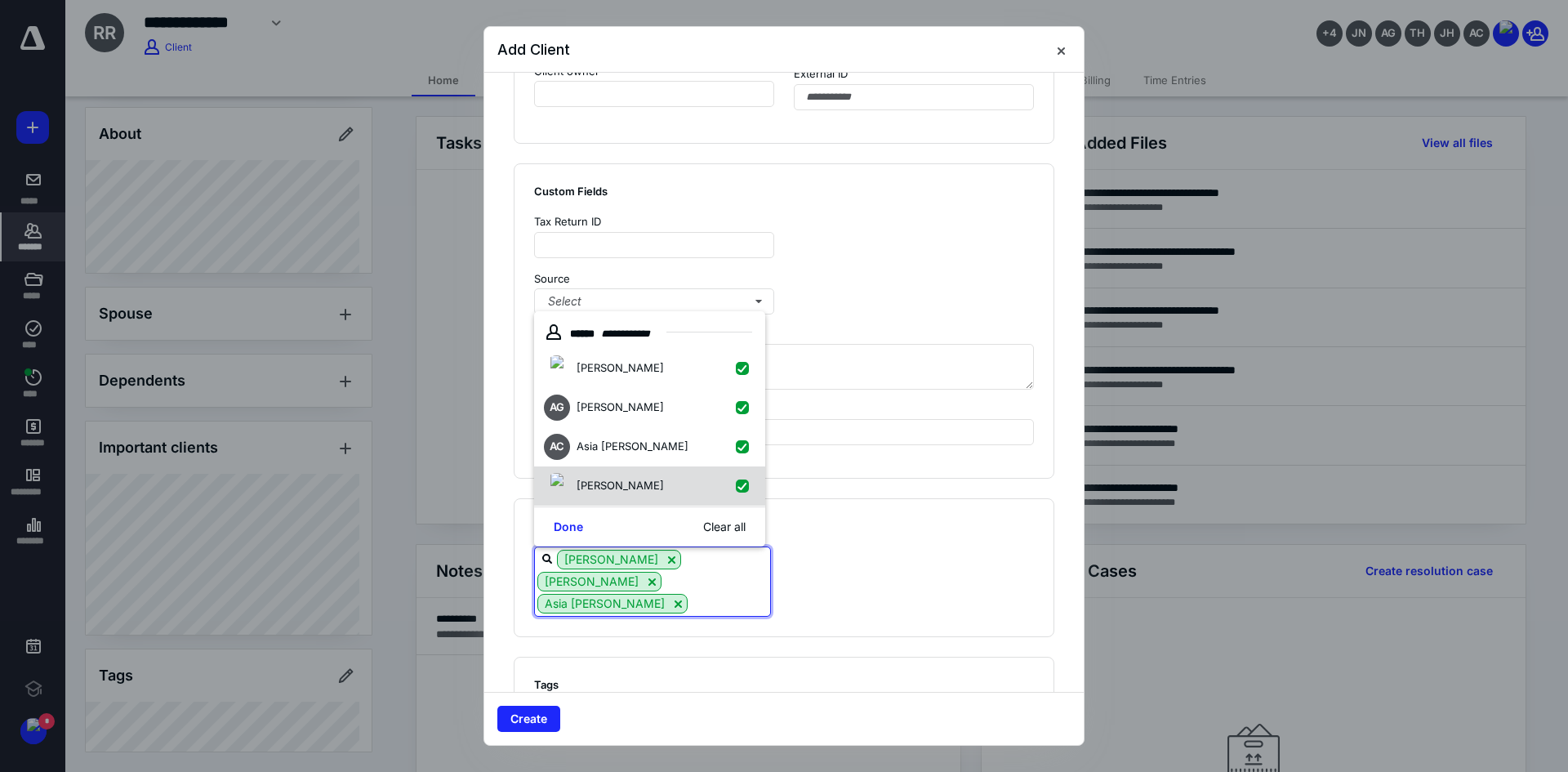checkbox on "true" 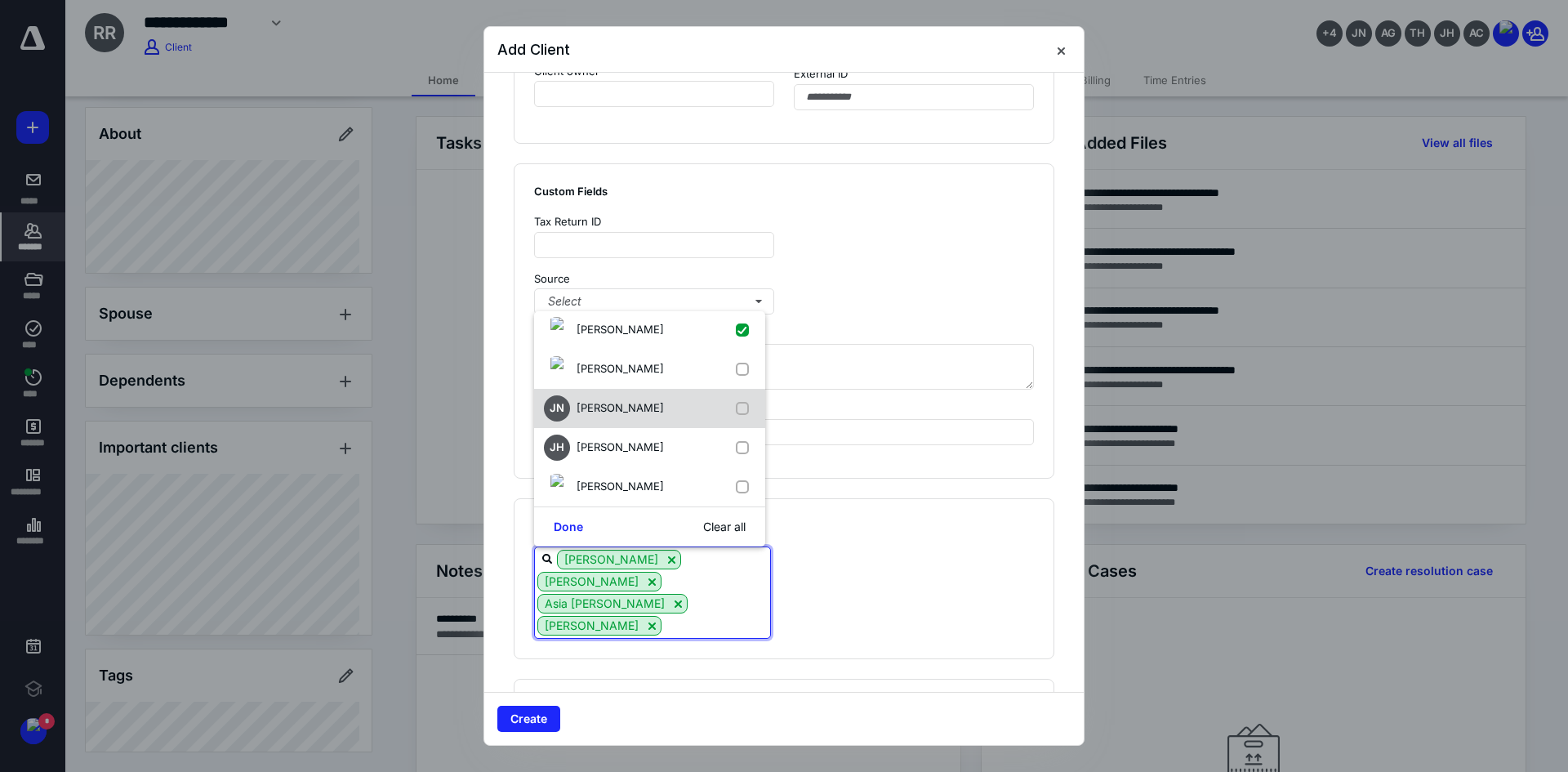 scroll, scrollTop: 163, scrollLeft: 0, axis: vertical 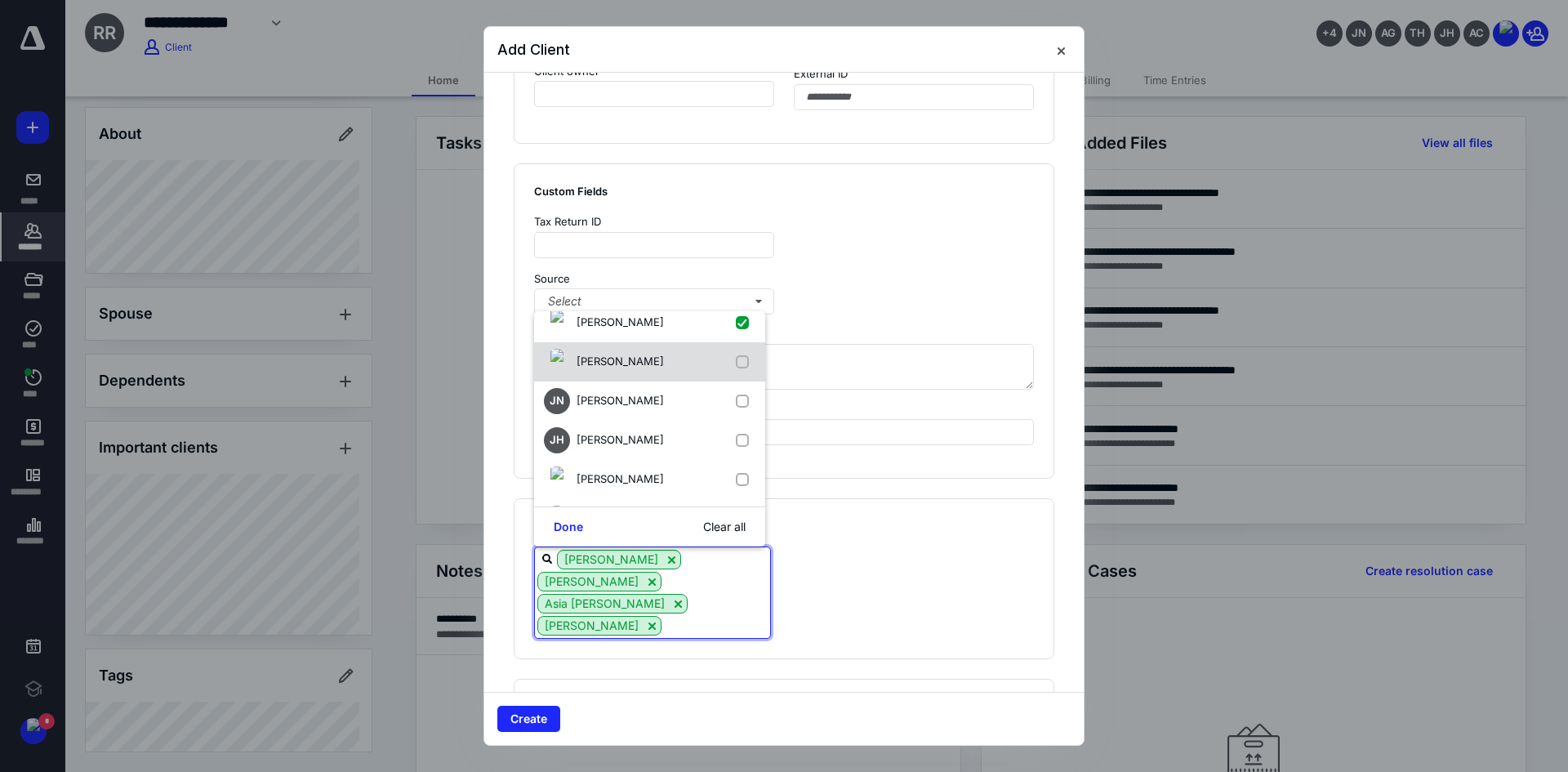 click at bounding box center (746, 362) 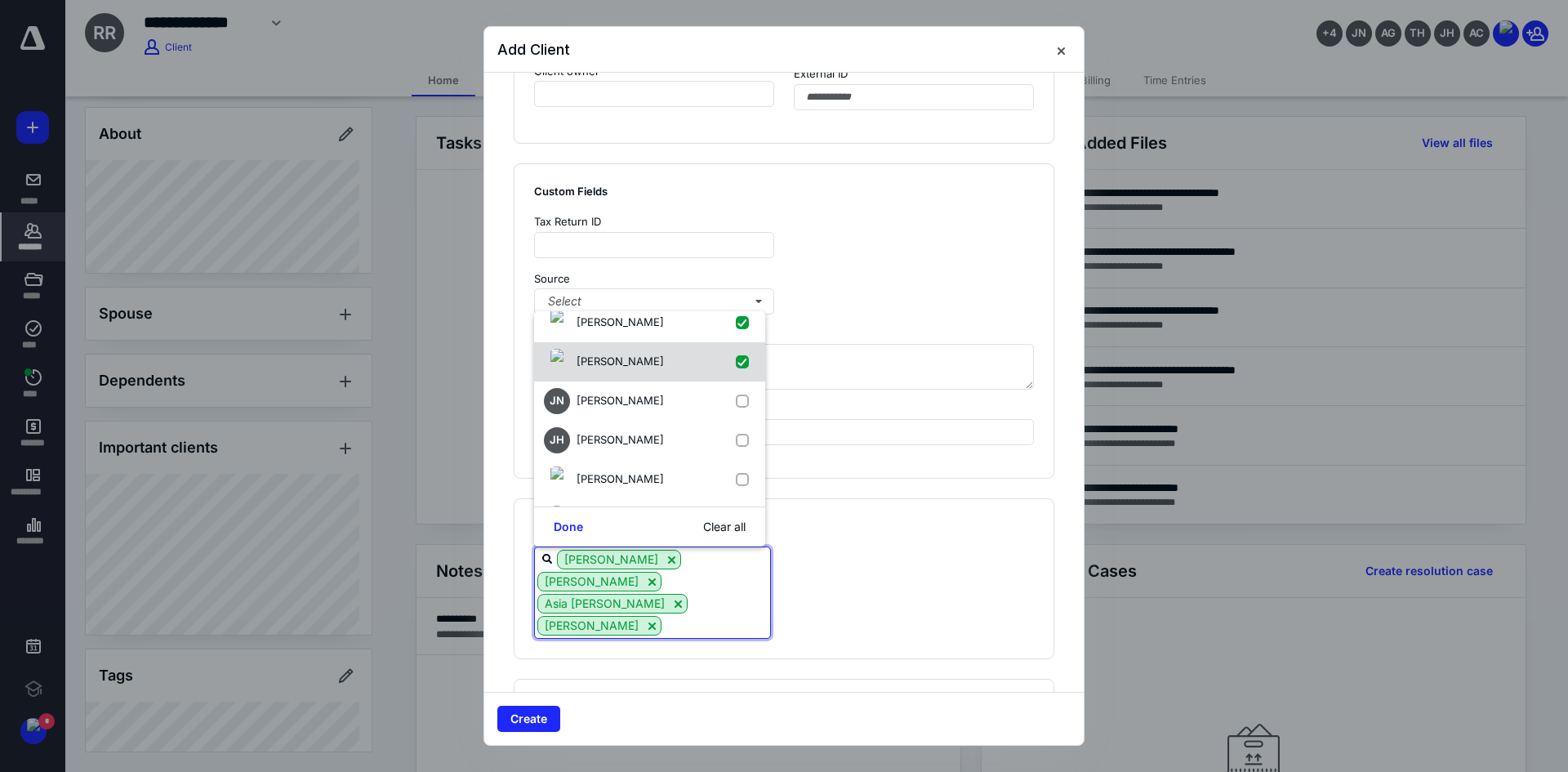 checkbox on "true" 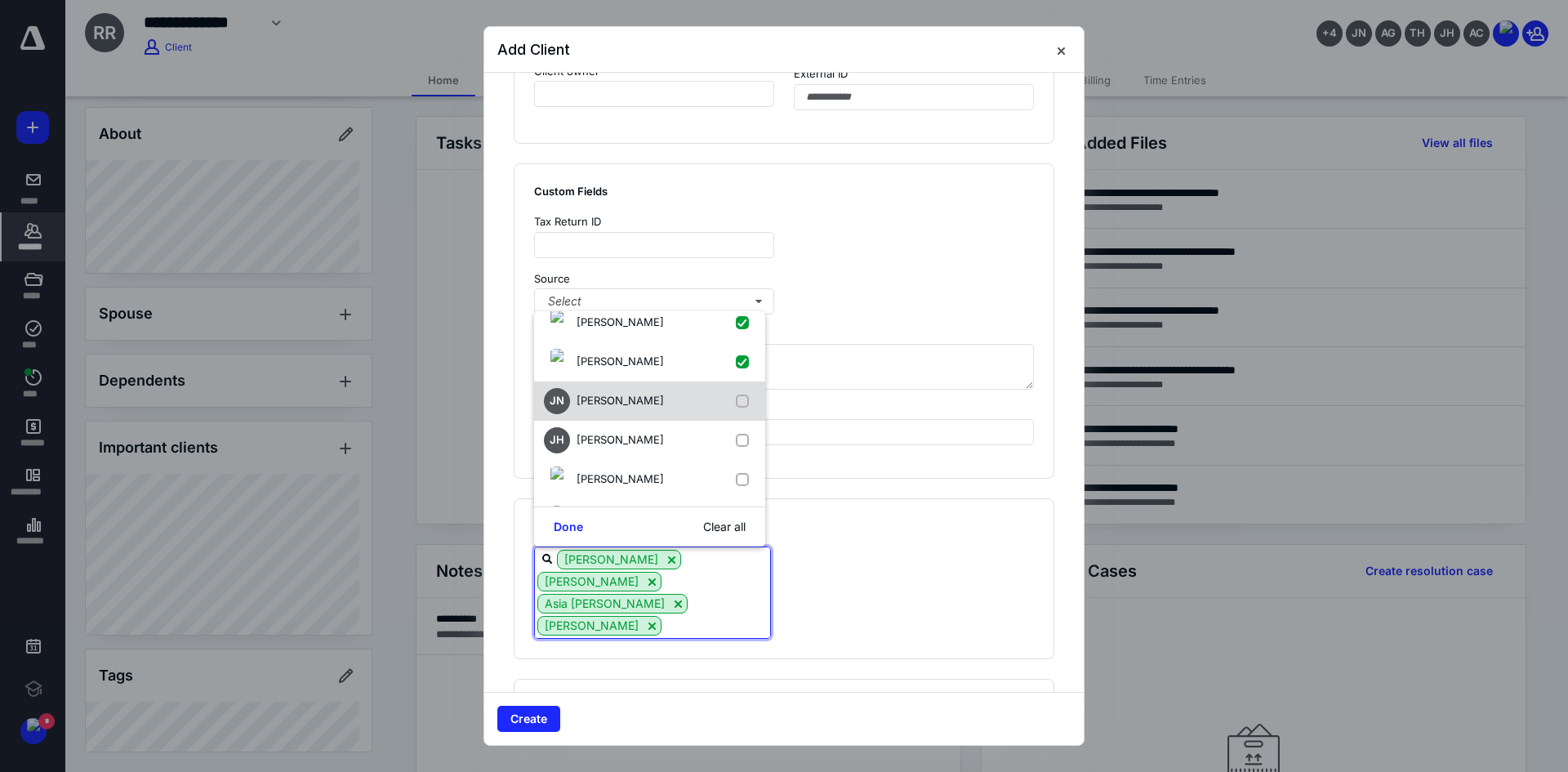 click at bounding box center (746, 401) 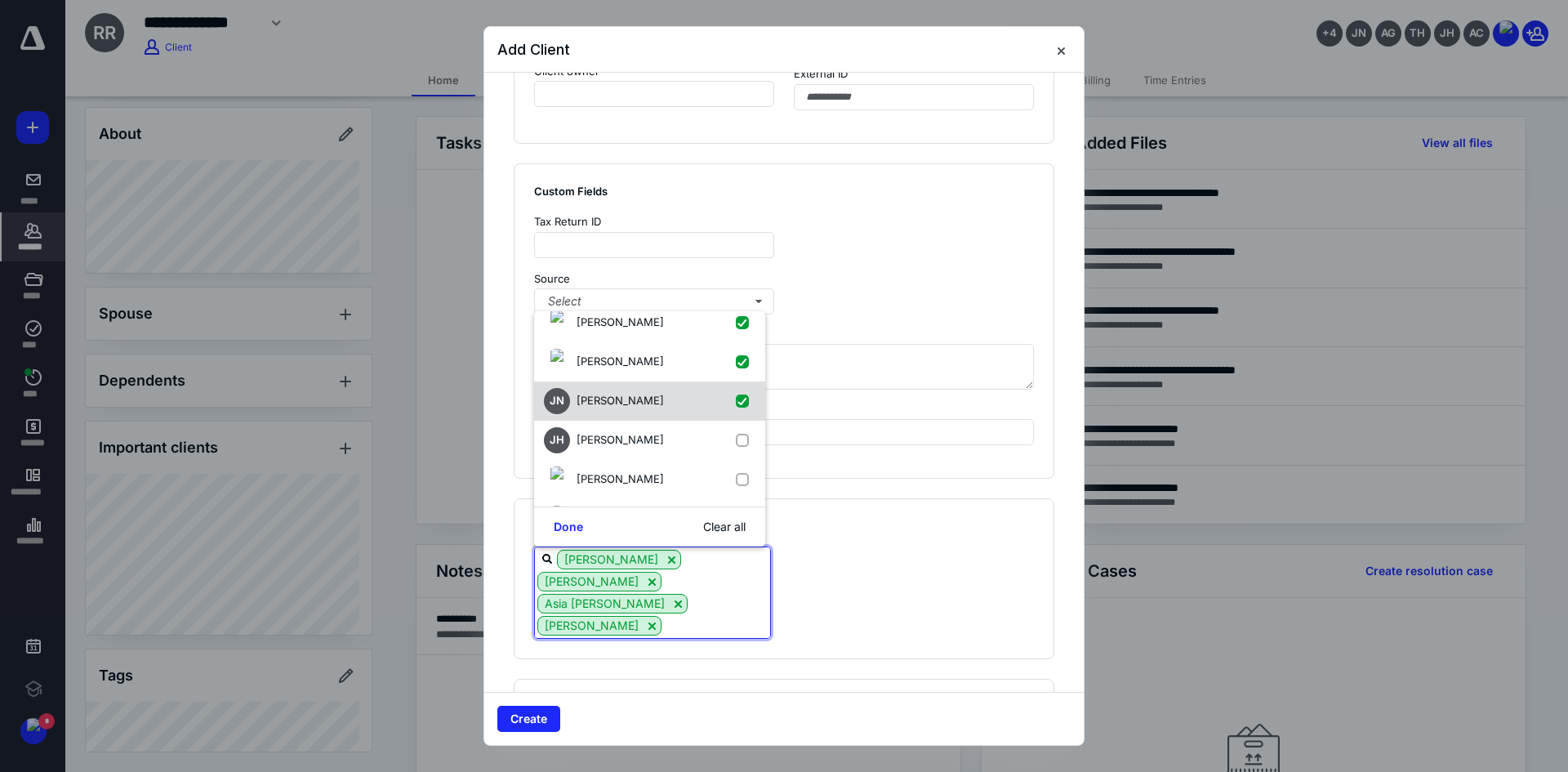 checkbox on "true" 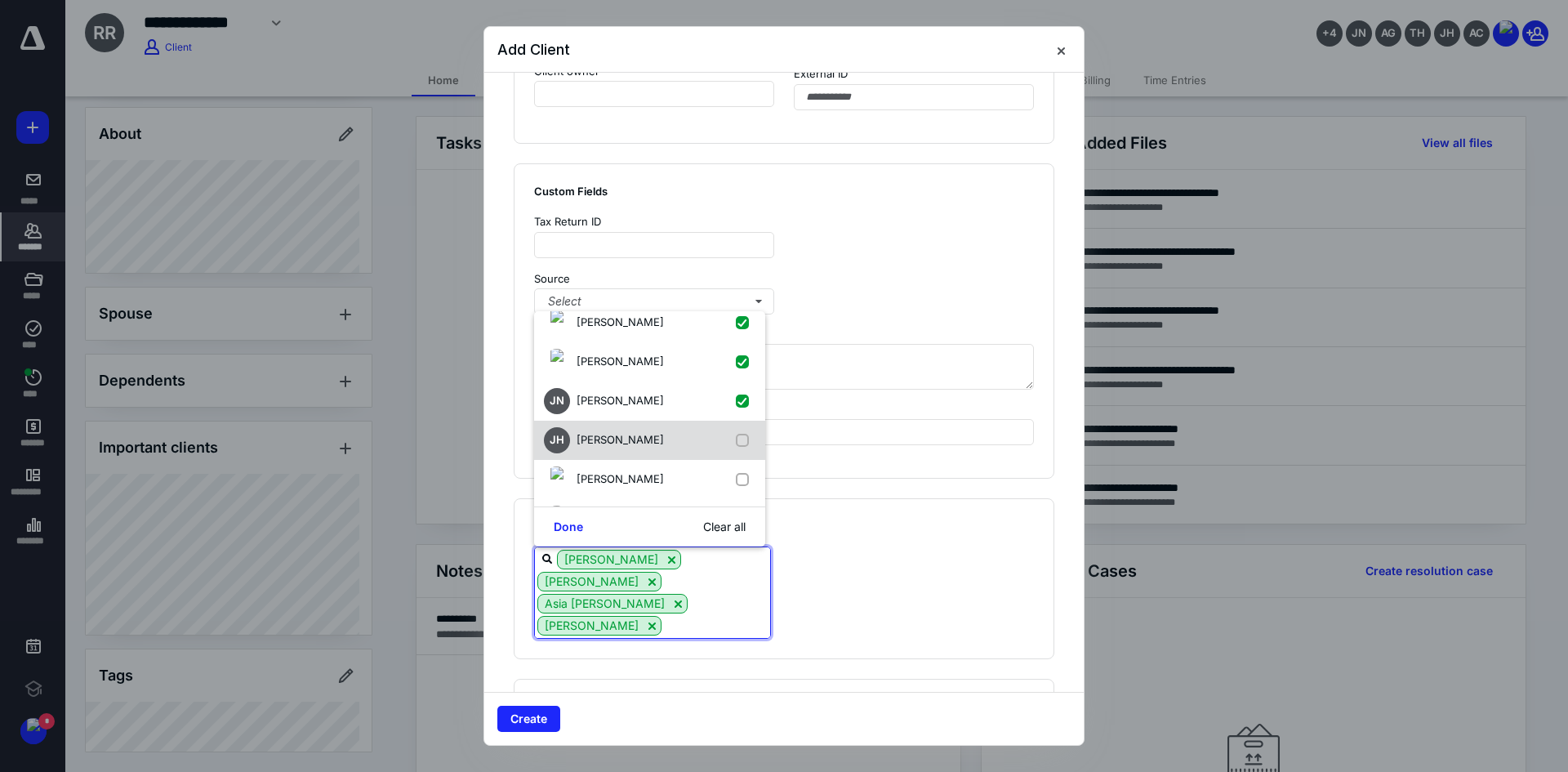 drag, startPoint x: 731, startPoint y: 437, endPoint x: 733, endPoint y: 453, distance: 16.124515 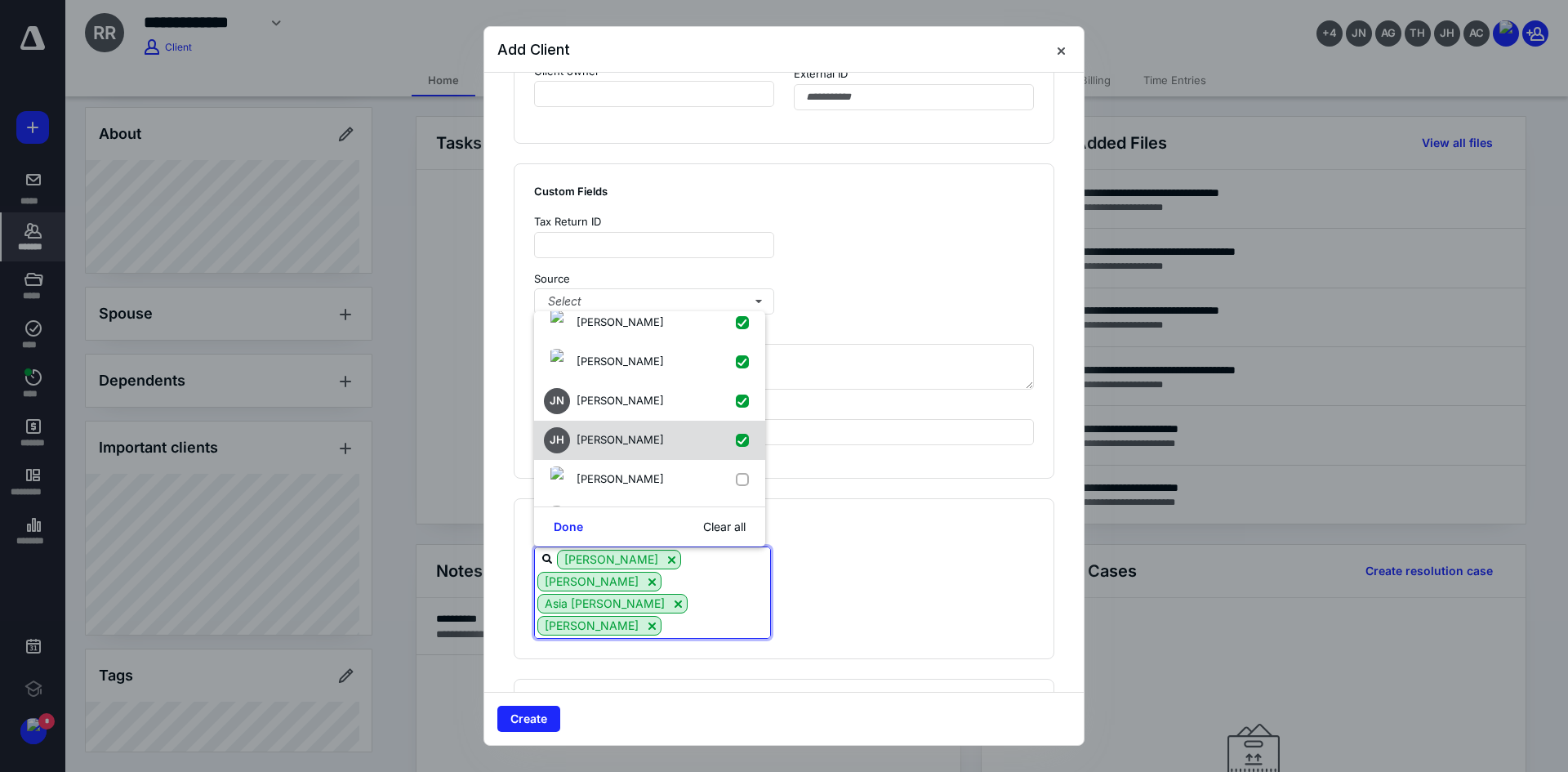 checkbox on "true" 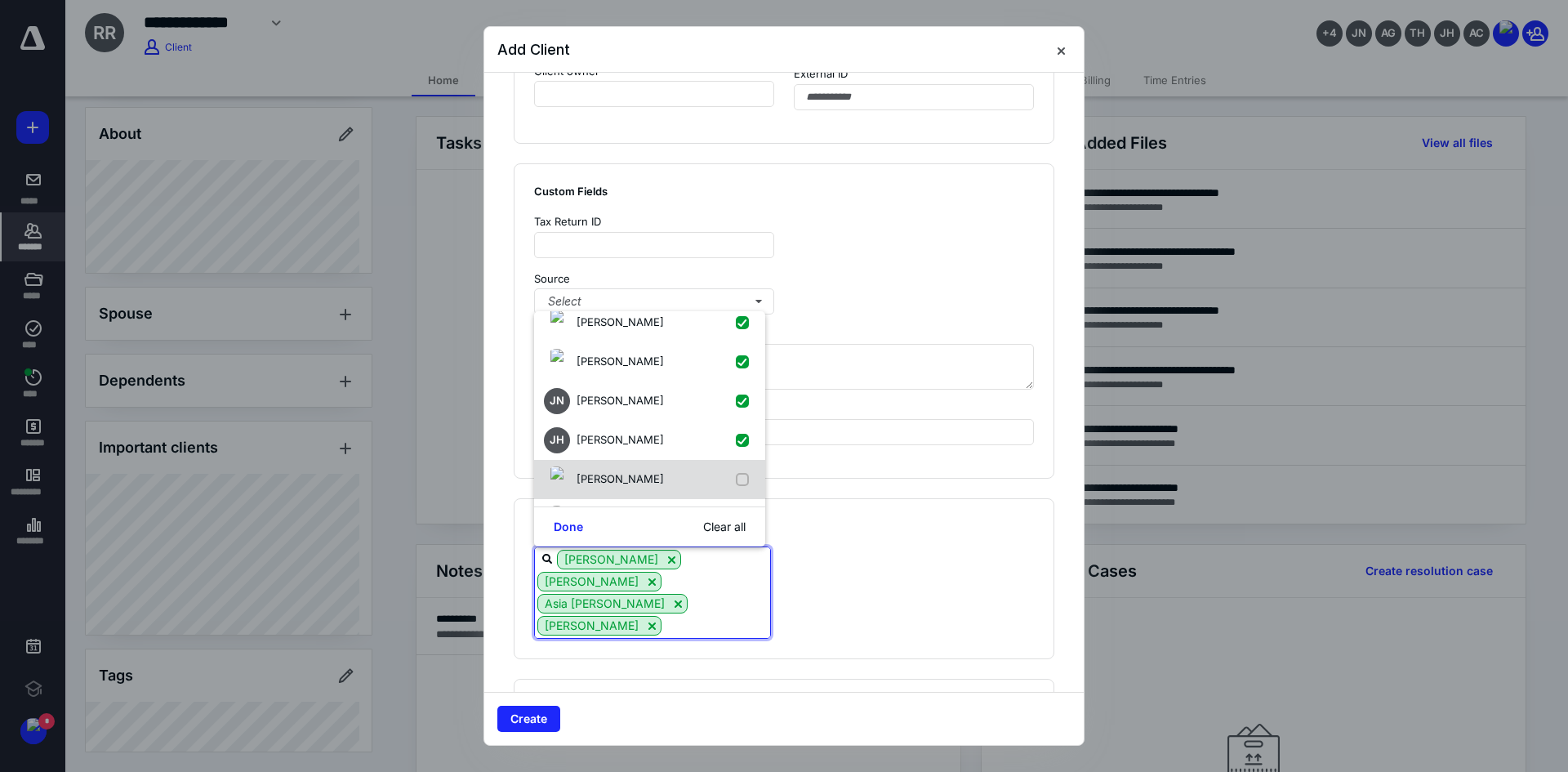 drag, startPoint x: 729, startPoint y: 481, endPoint x: 675, endPoint y: 444, distance: 65.459911 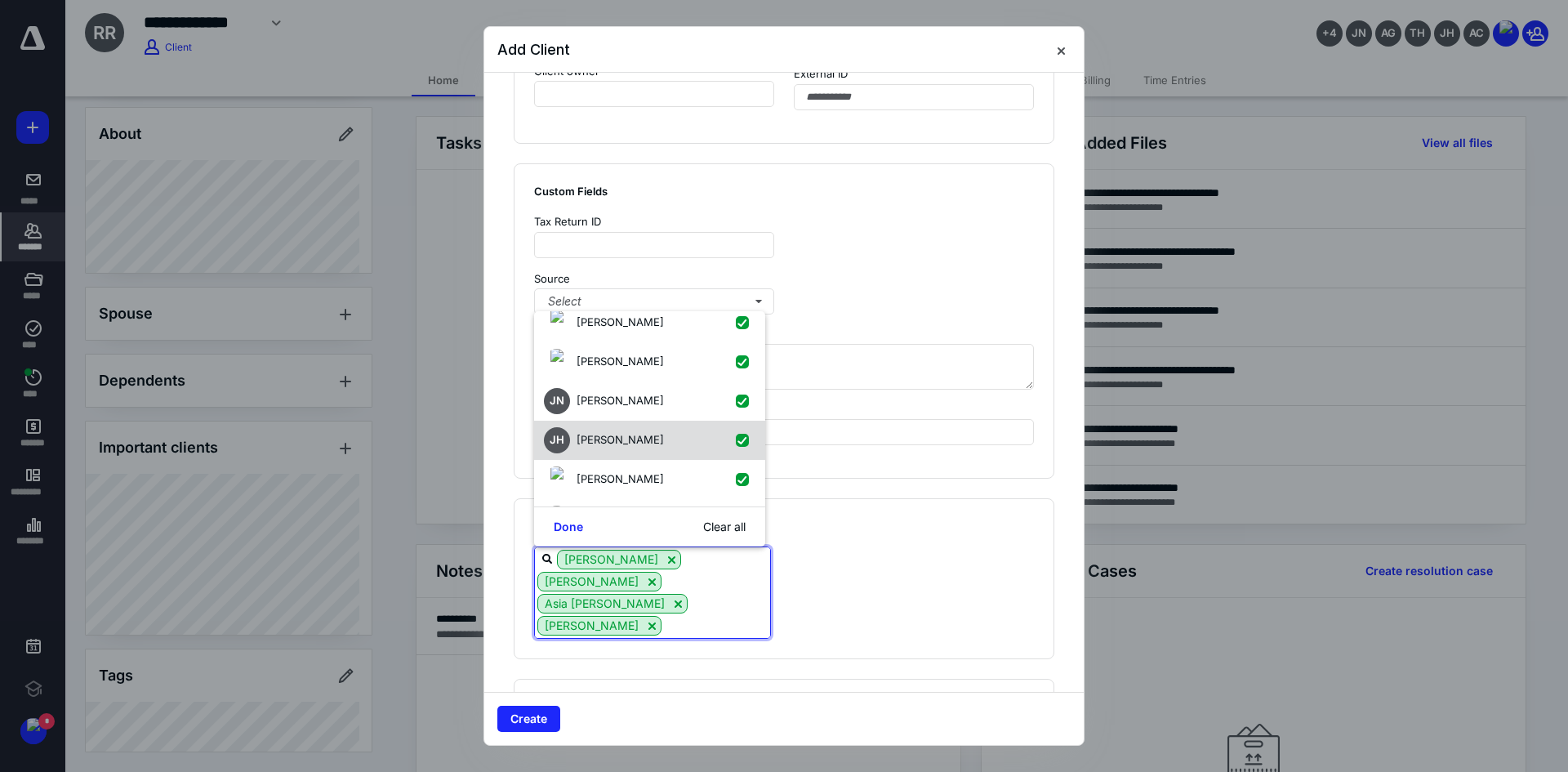 checkbox on "true" 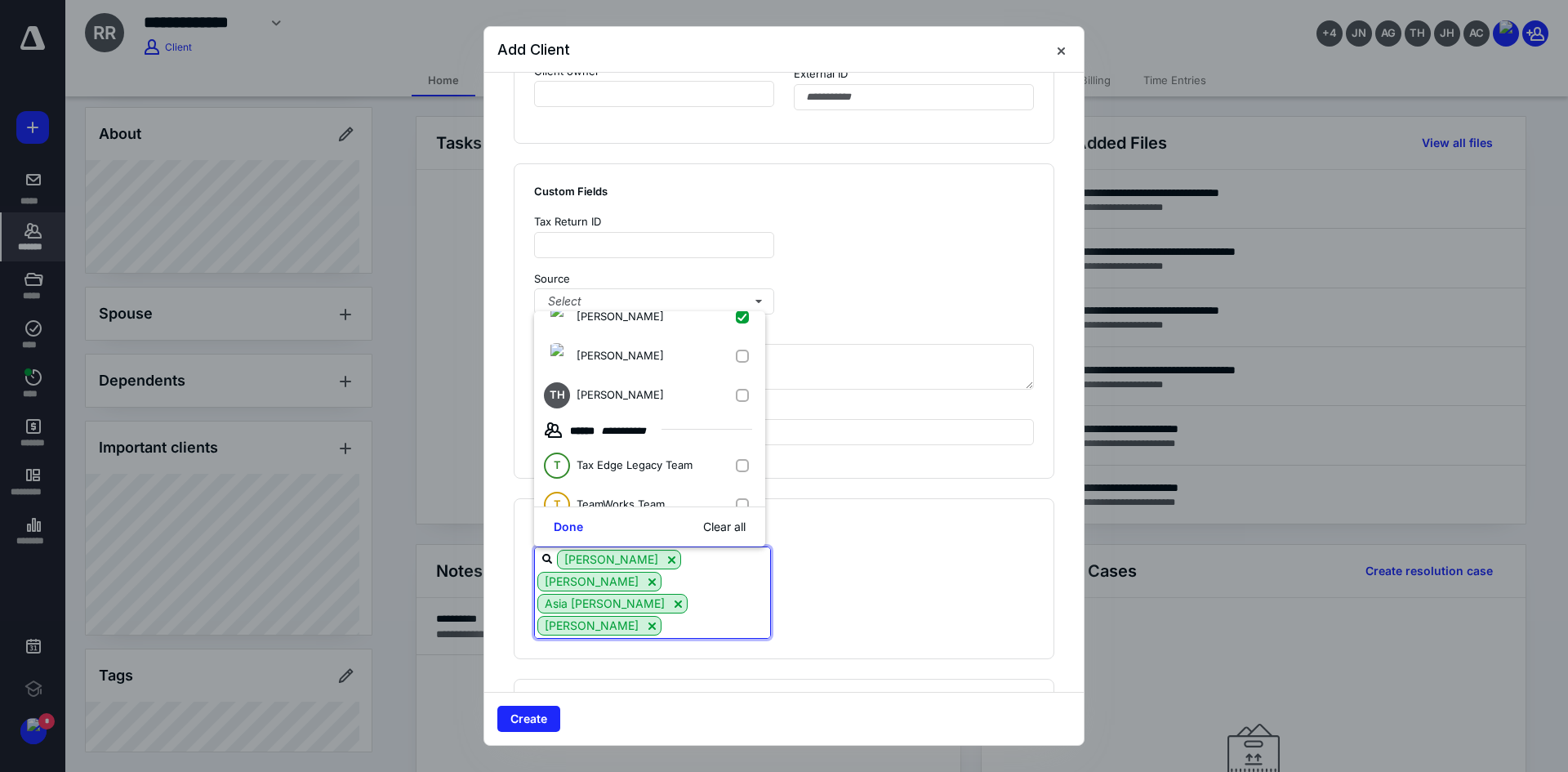 scroll, scrollTop: 327, scrollLeft: 0, axis: vertical 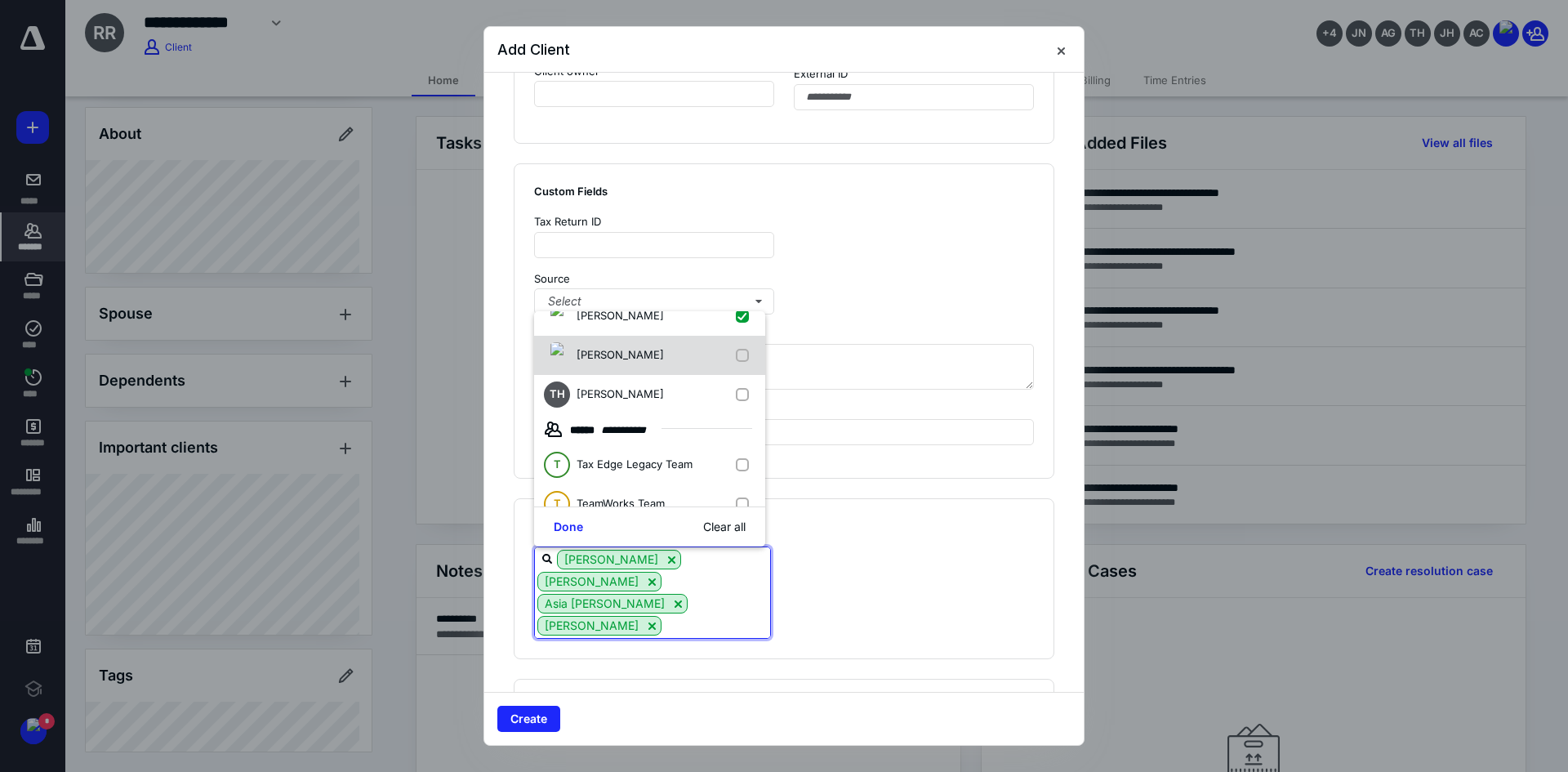 click at bounding box center [746, 355] 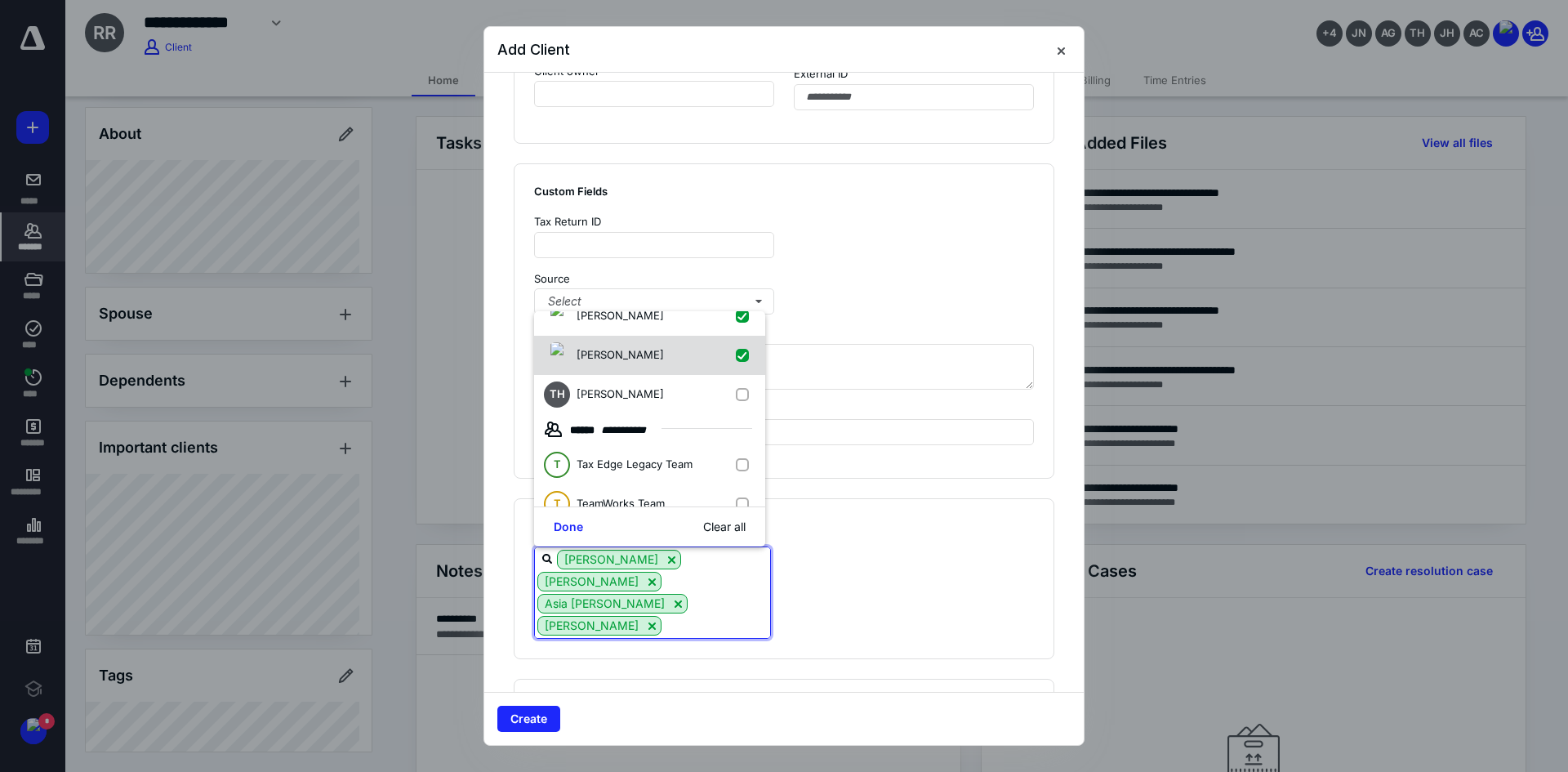 checkbox on "true" 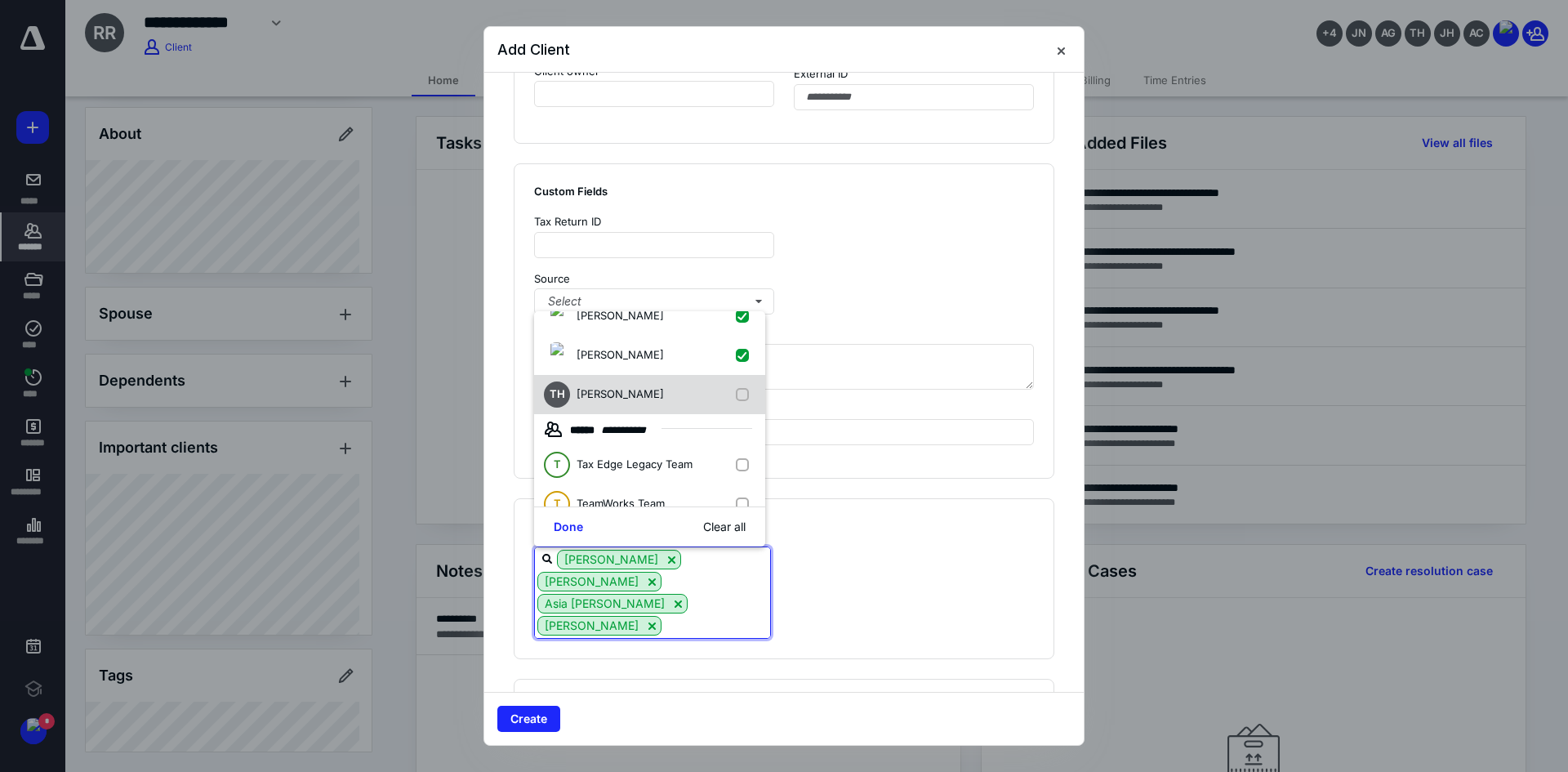 click at bounding box center (746, 395) 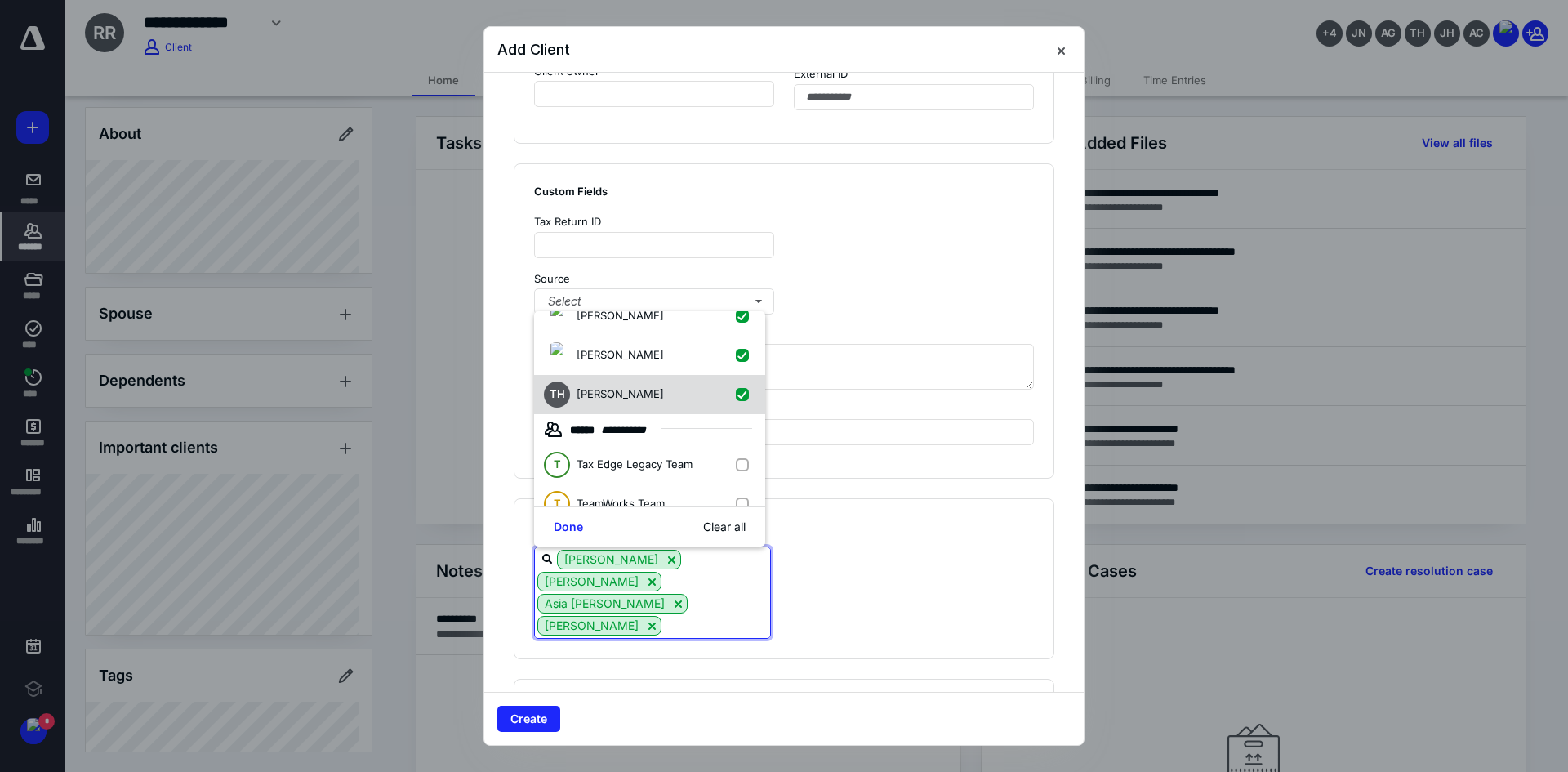 checkbox on "true" 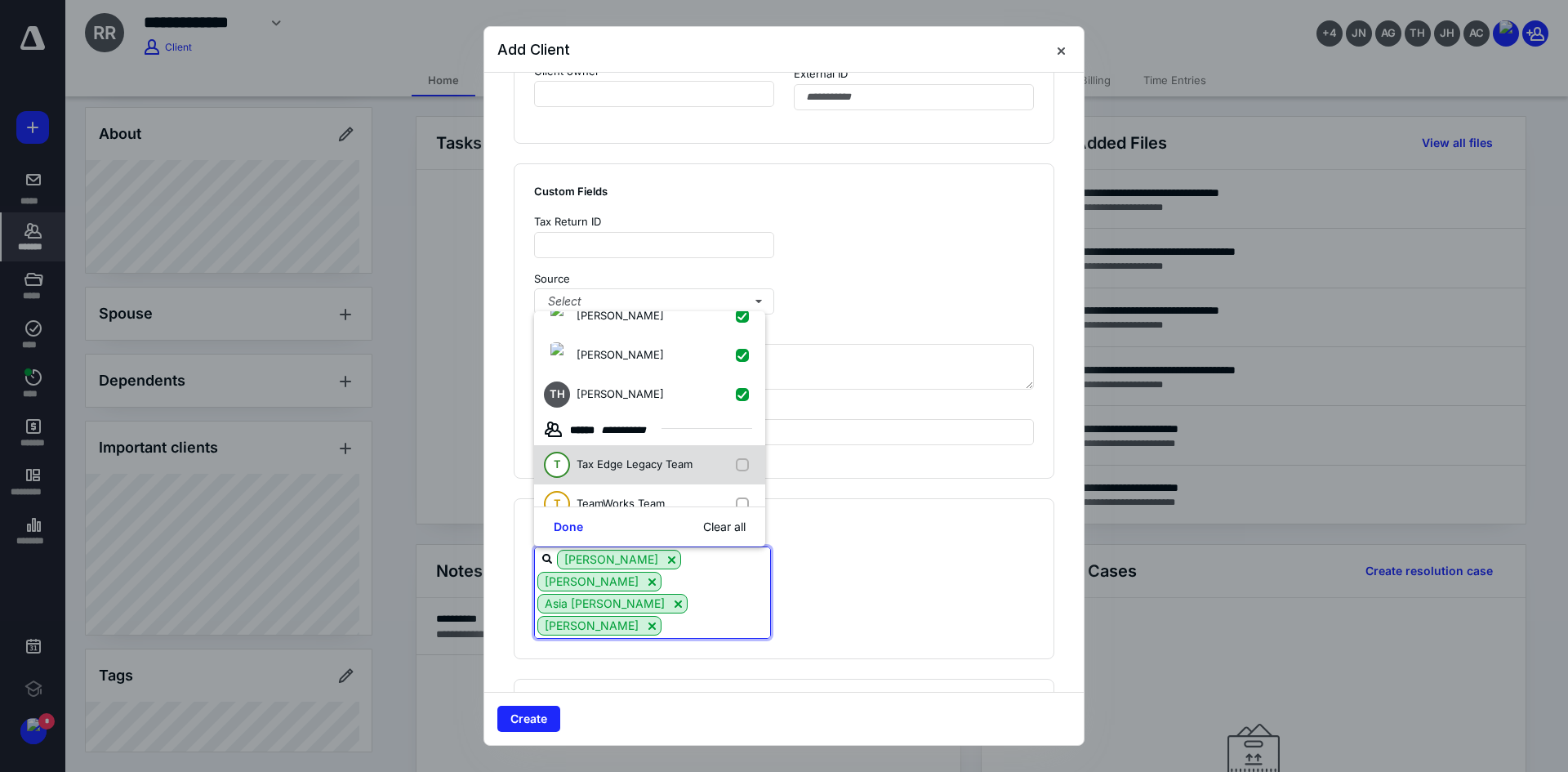 scroll, scrollTop: 350, scrollLeft: 0, axis: vertical 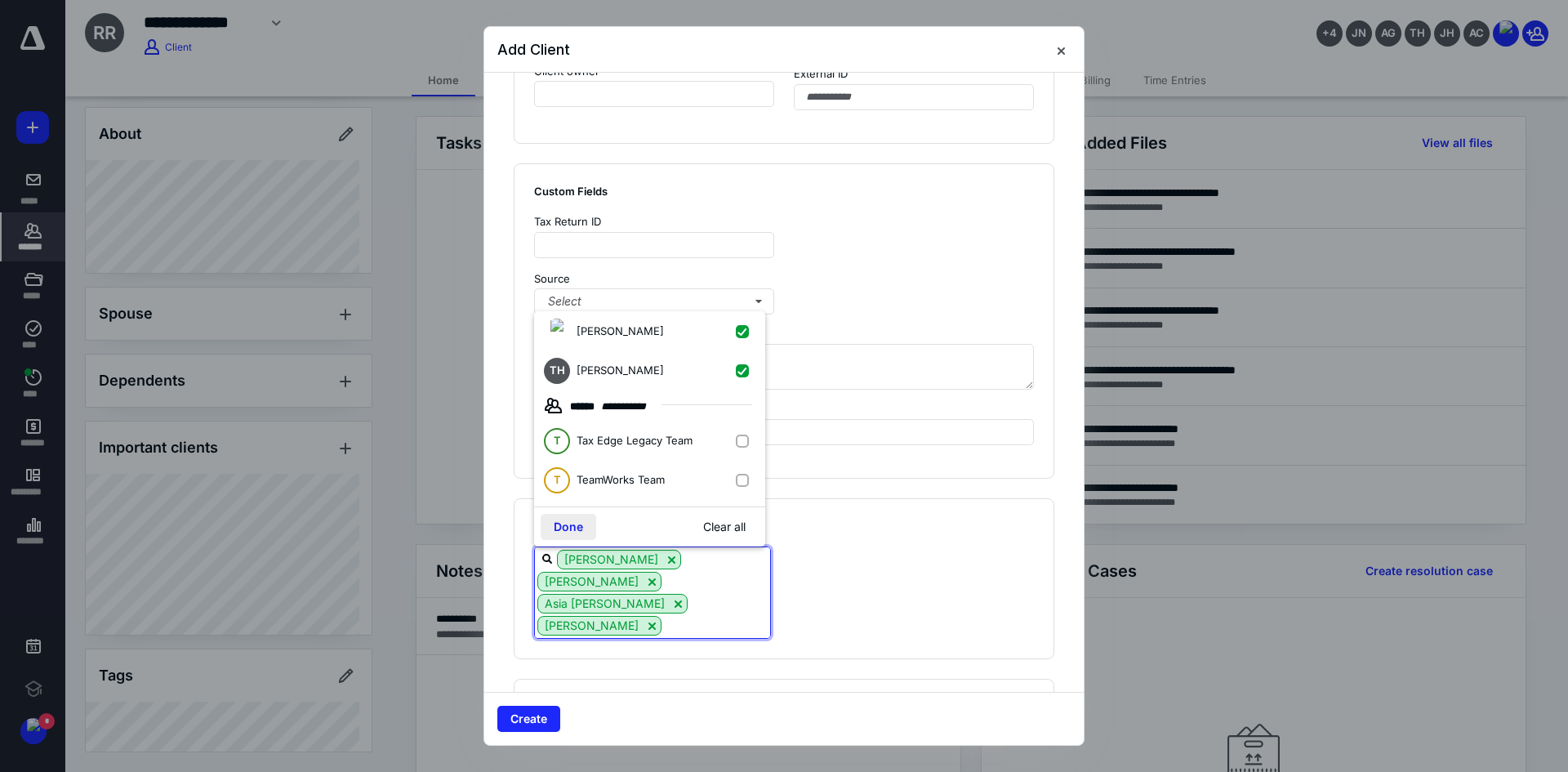 click on "Done" at bounding box center [568, 527] 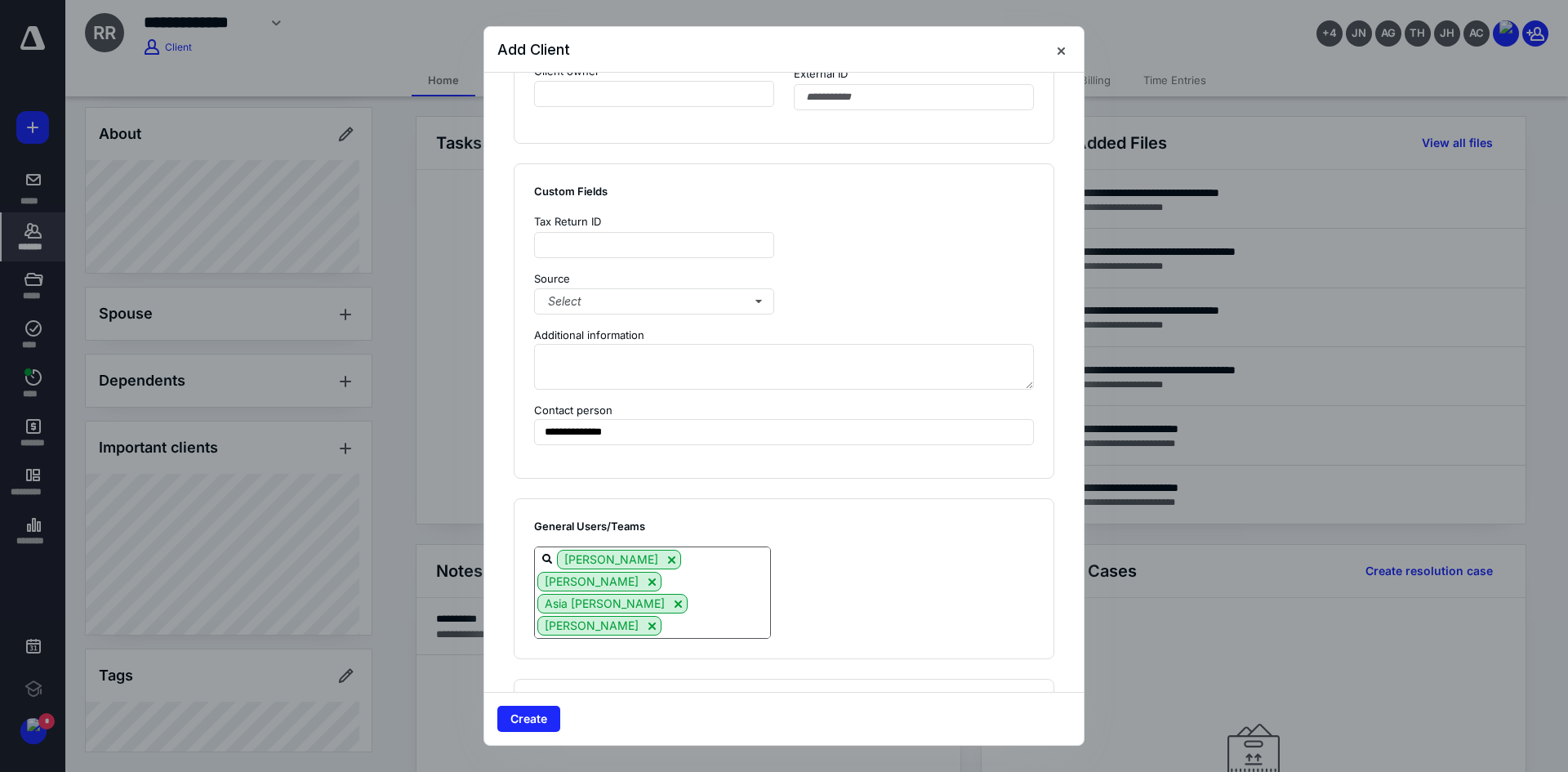 scroll, scrollTop: 1252, scrollLeft: 0, axis: vertical 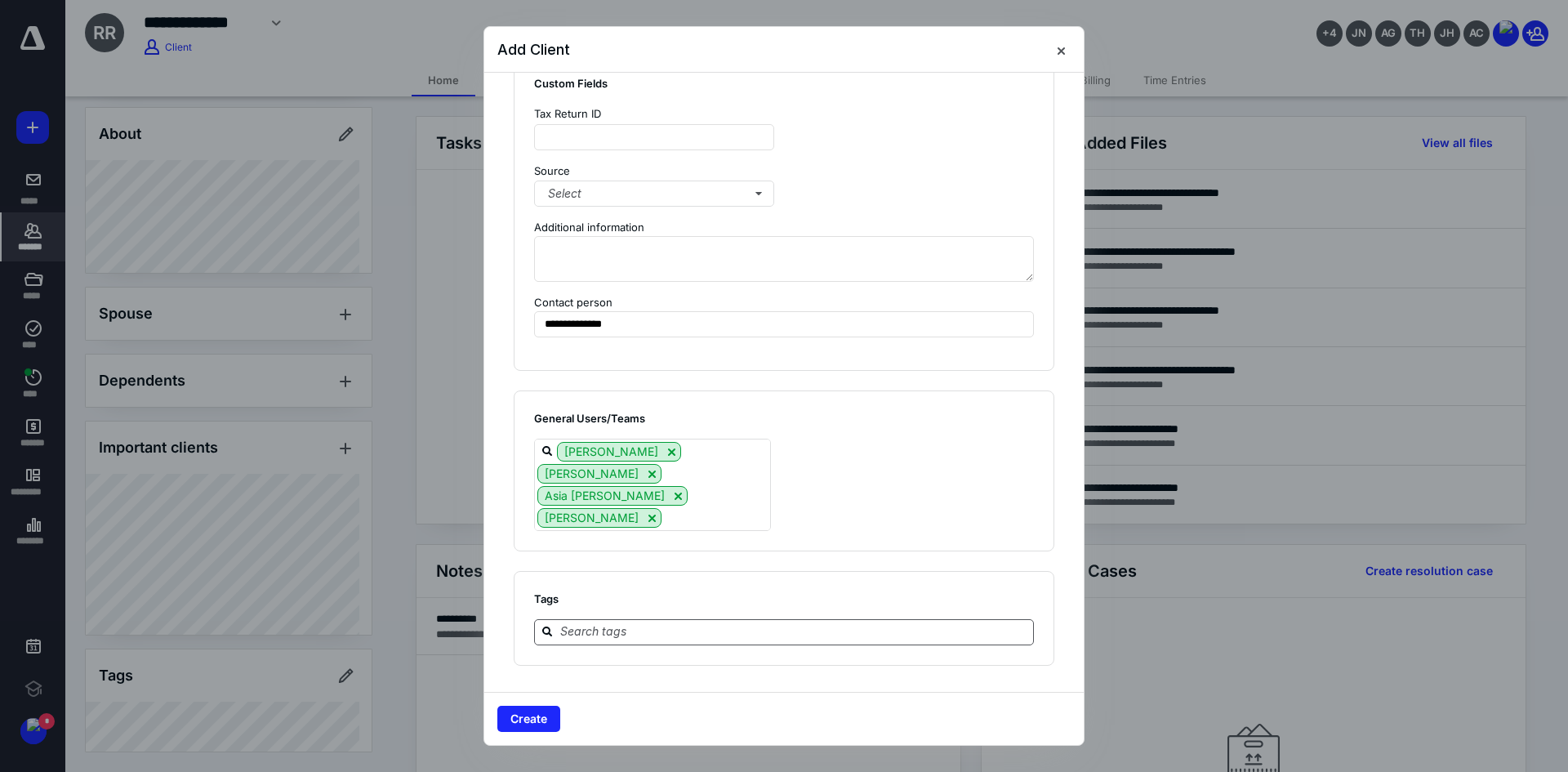 click at bounding box center [794, 631] 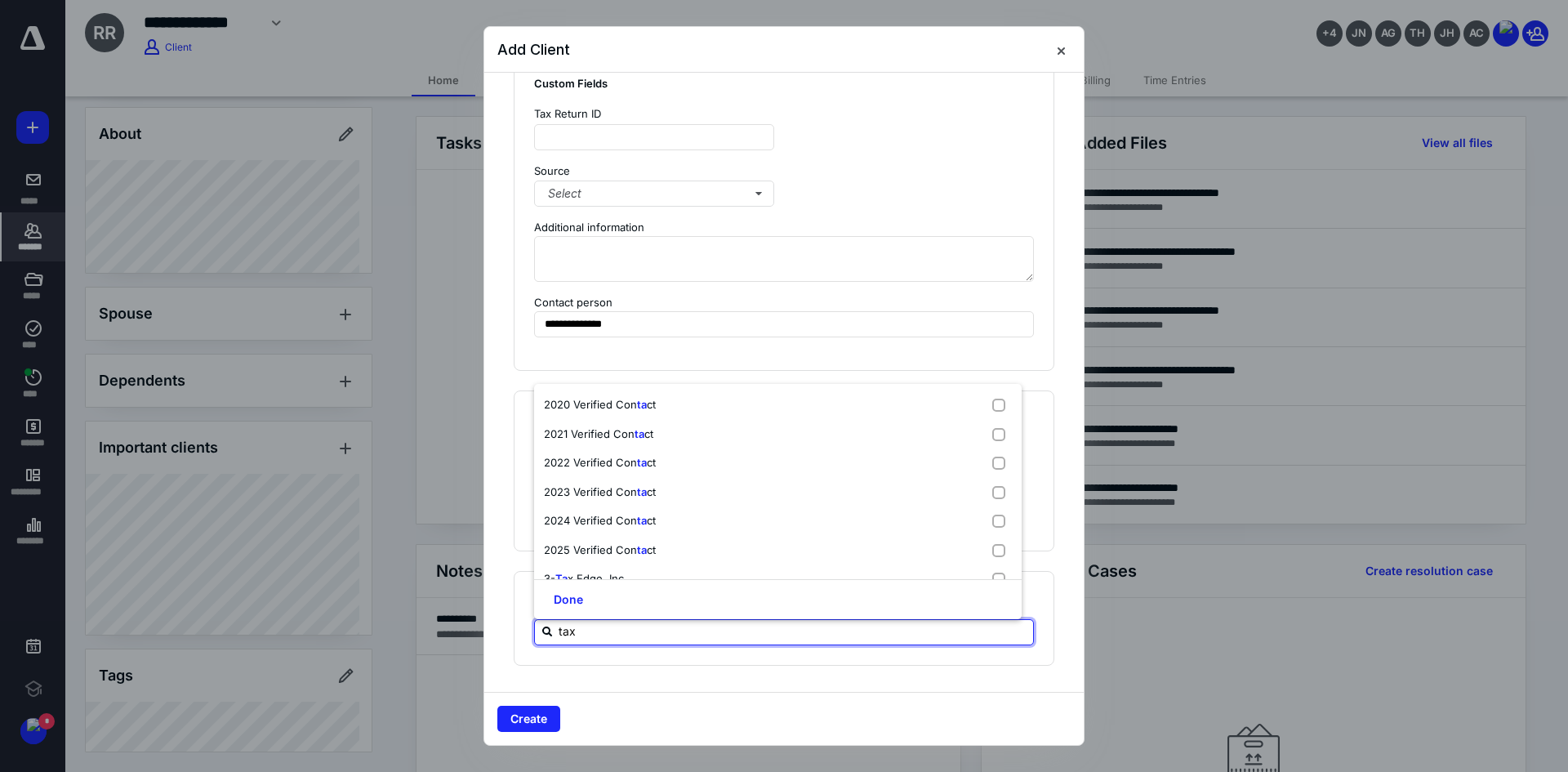 type on "tax" 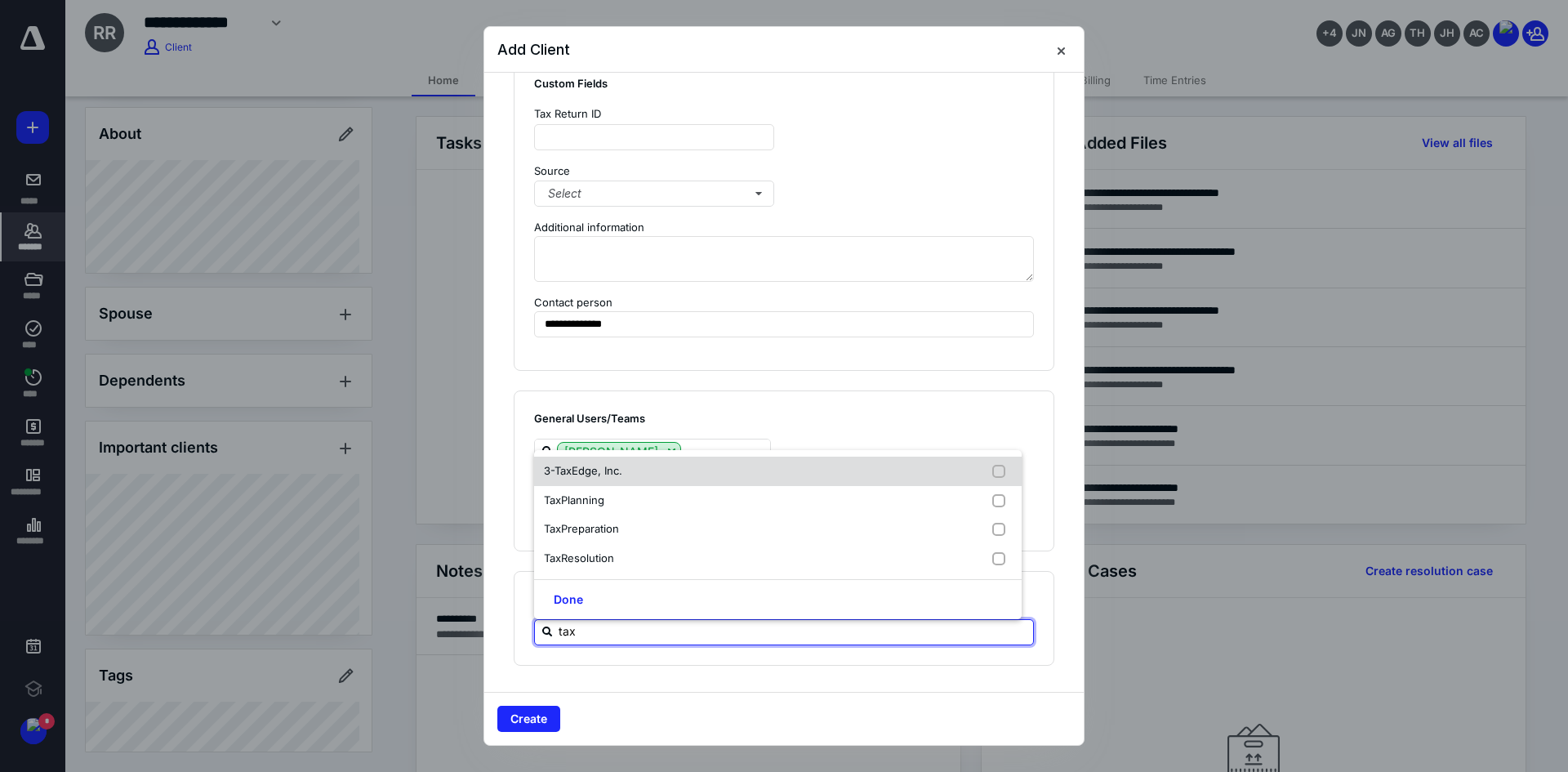 click on "Edge, Inc." at bounding box center [597, 471] 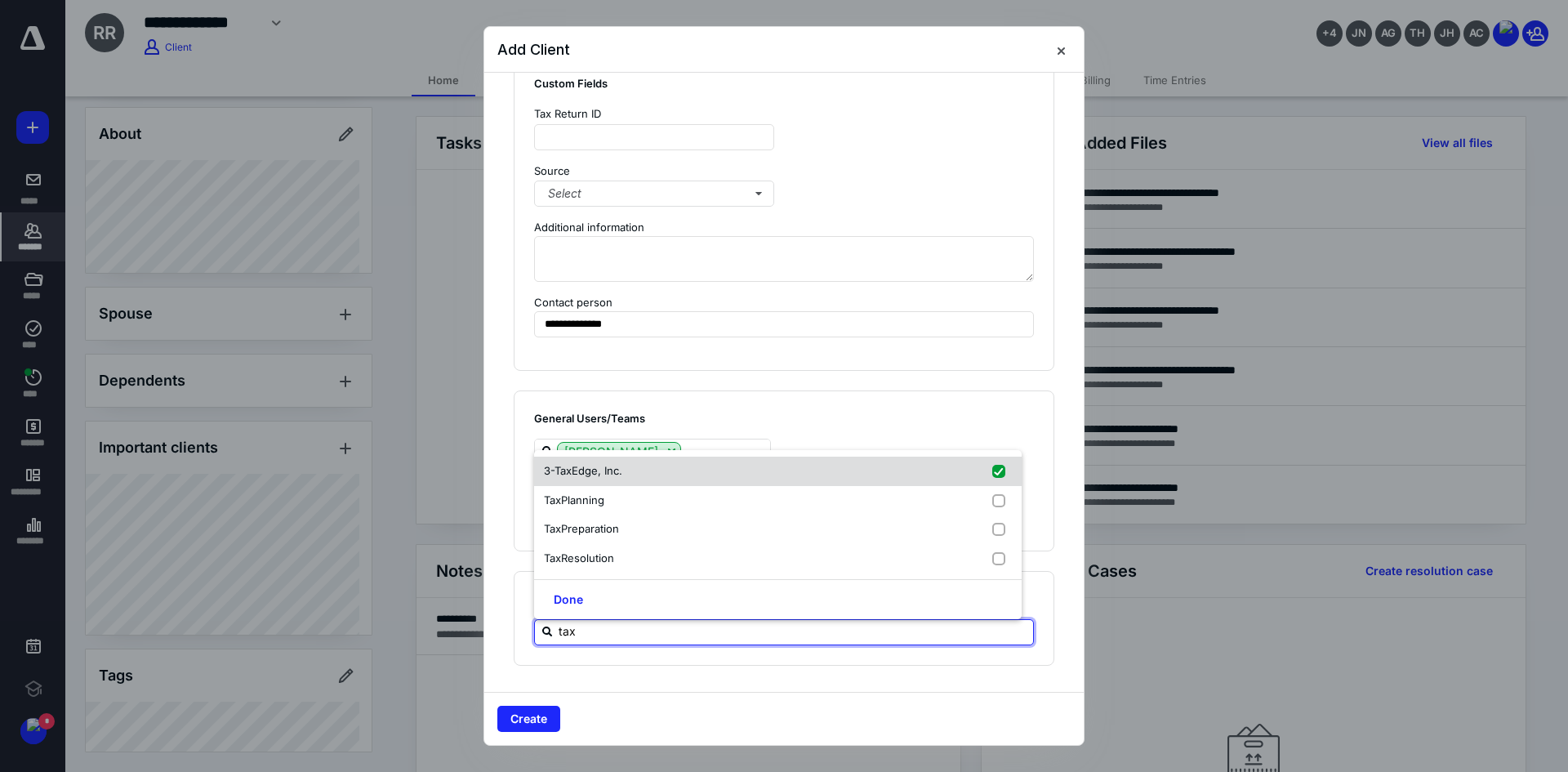 checkbox on "true" 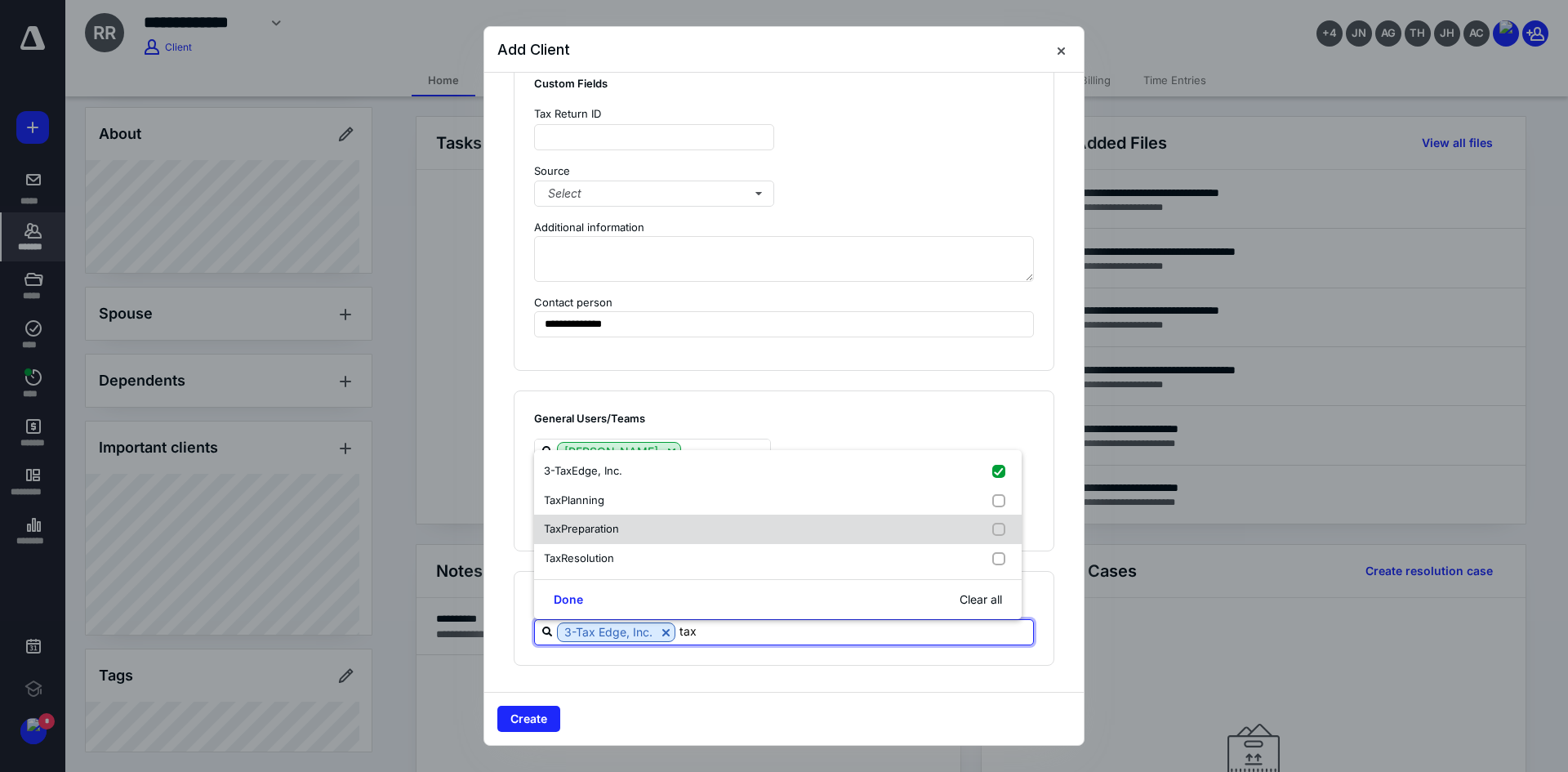 click on "Preparation" at bounding box center [590, 529] 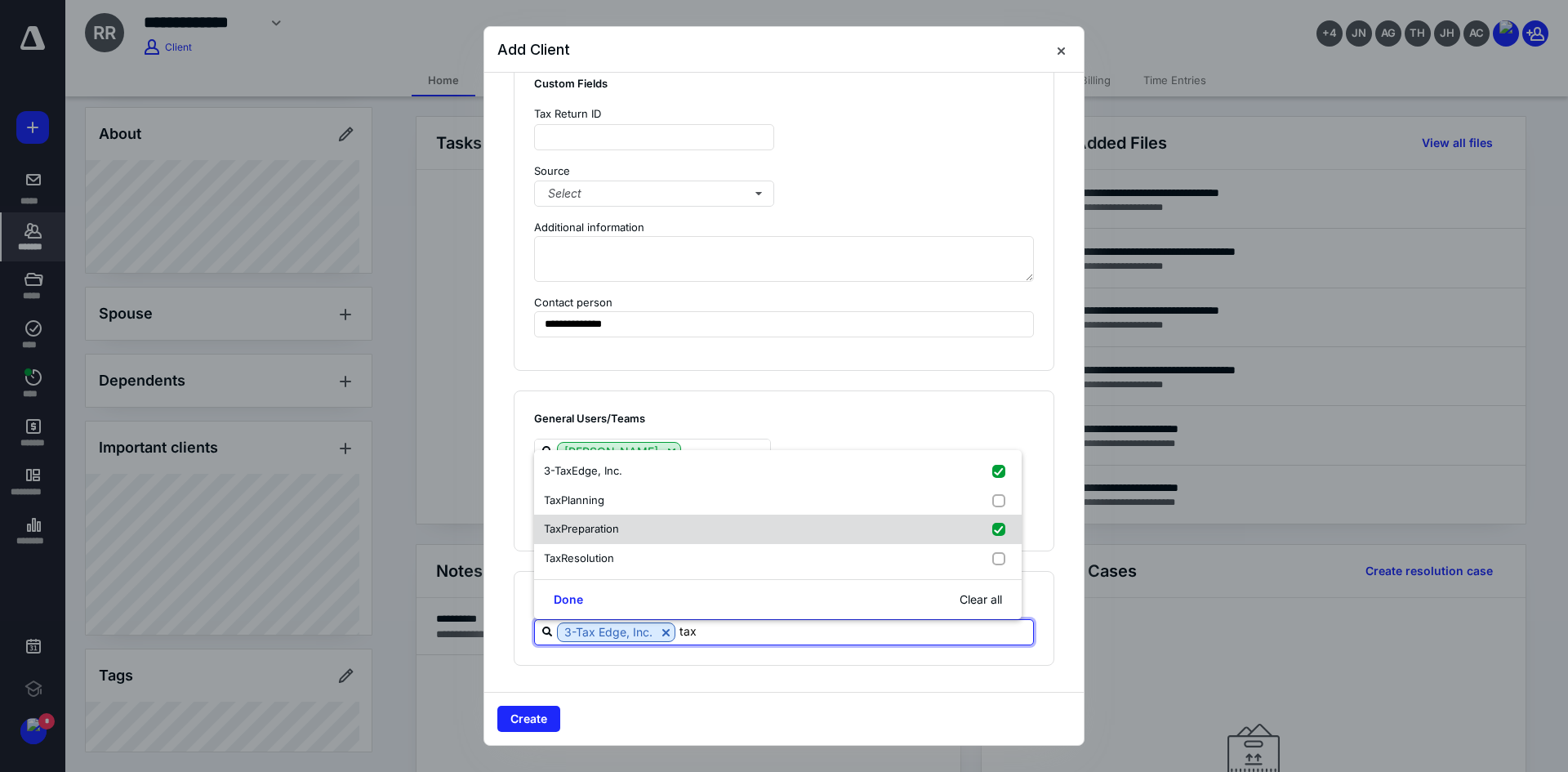 checkbox on "true" 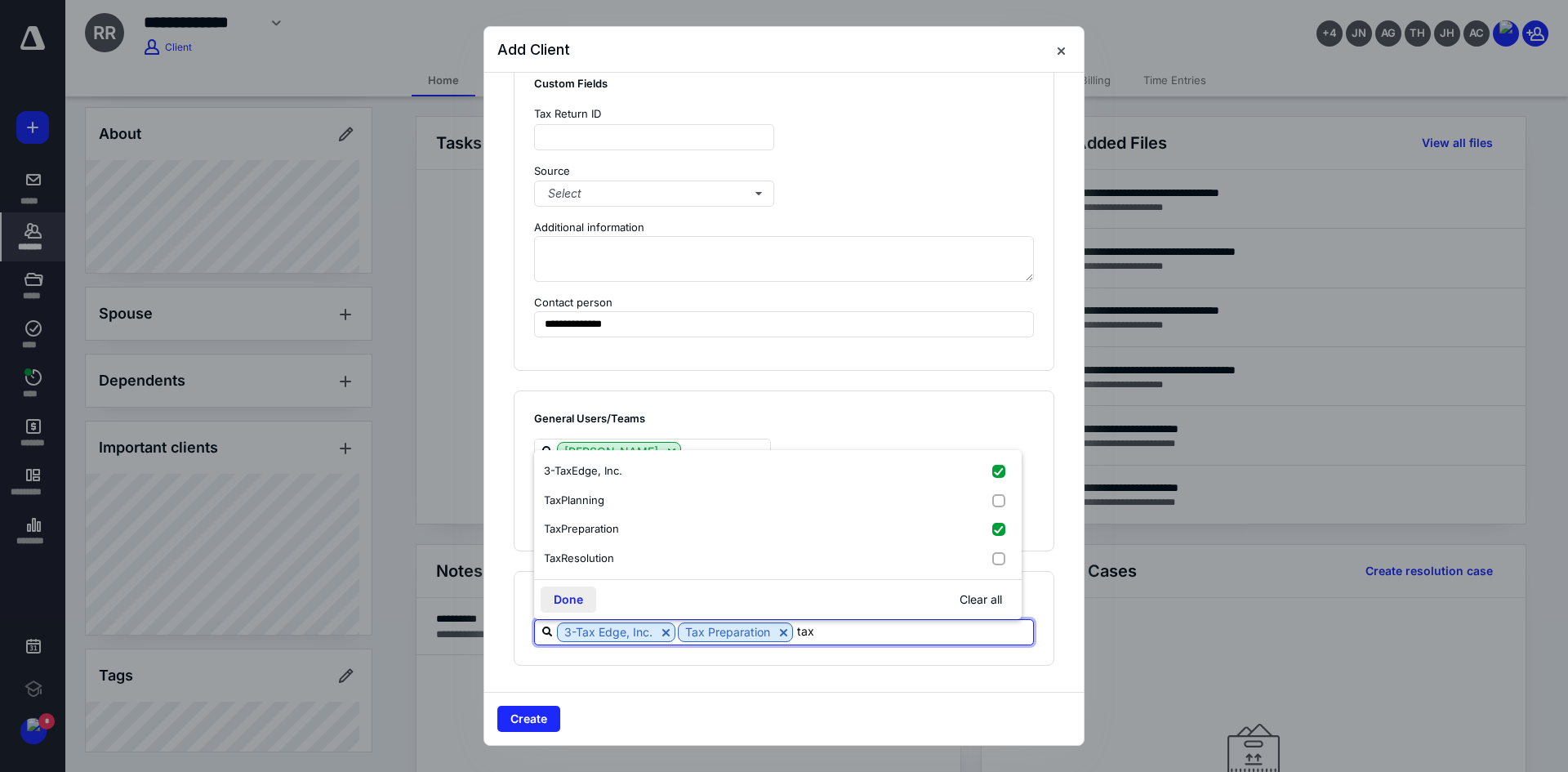 type on "tax" 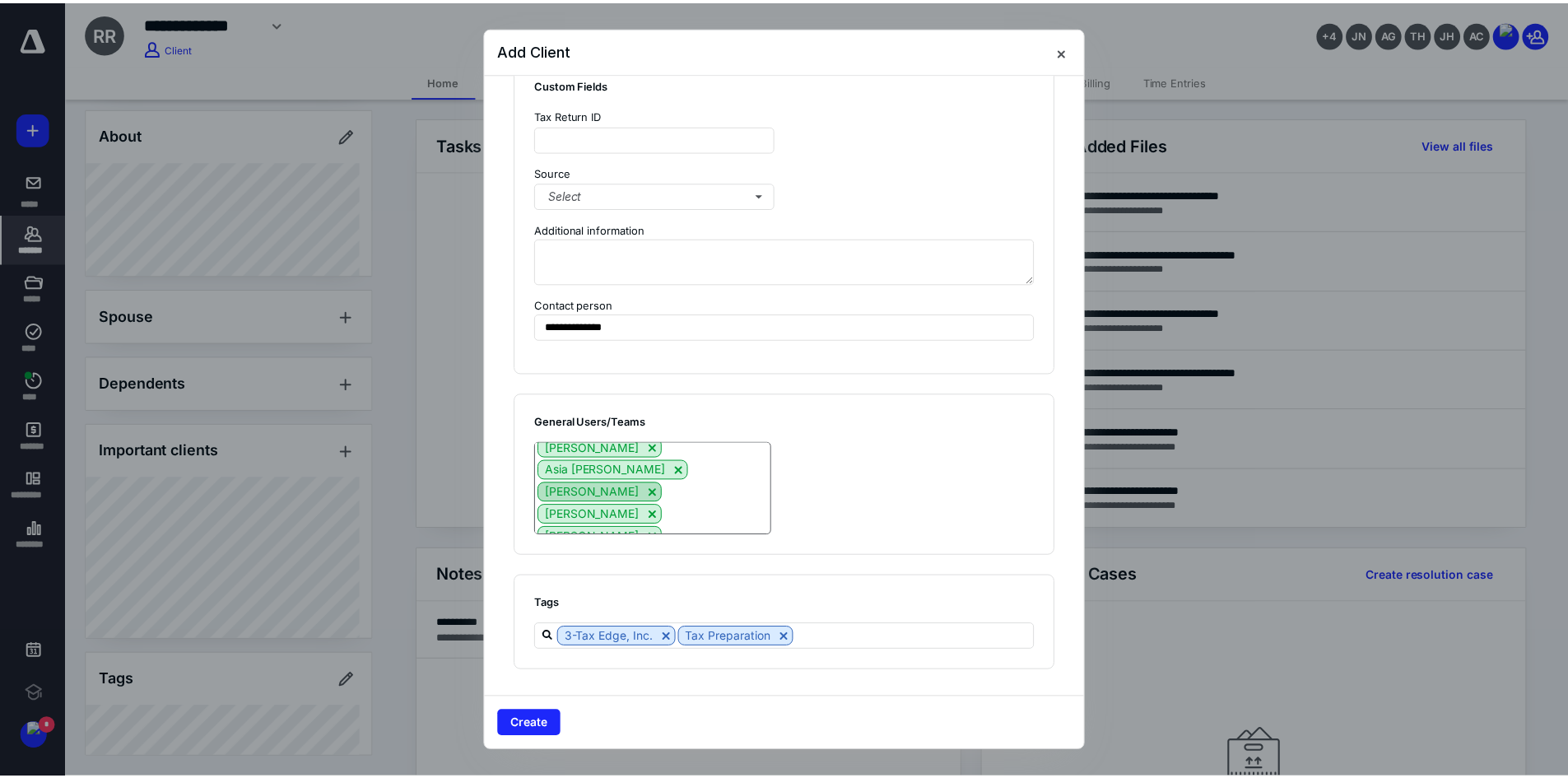 scroll, scrollTop: 44, scrollLeft: 0, axis: vertical 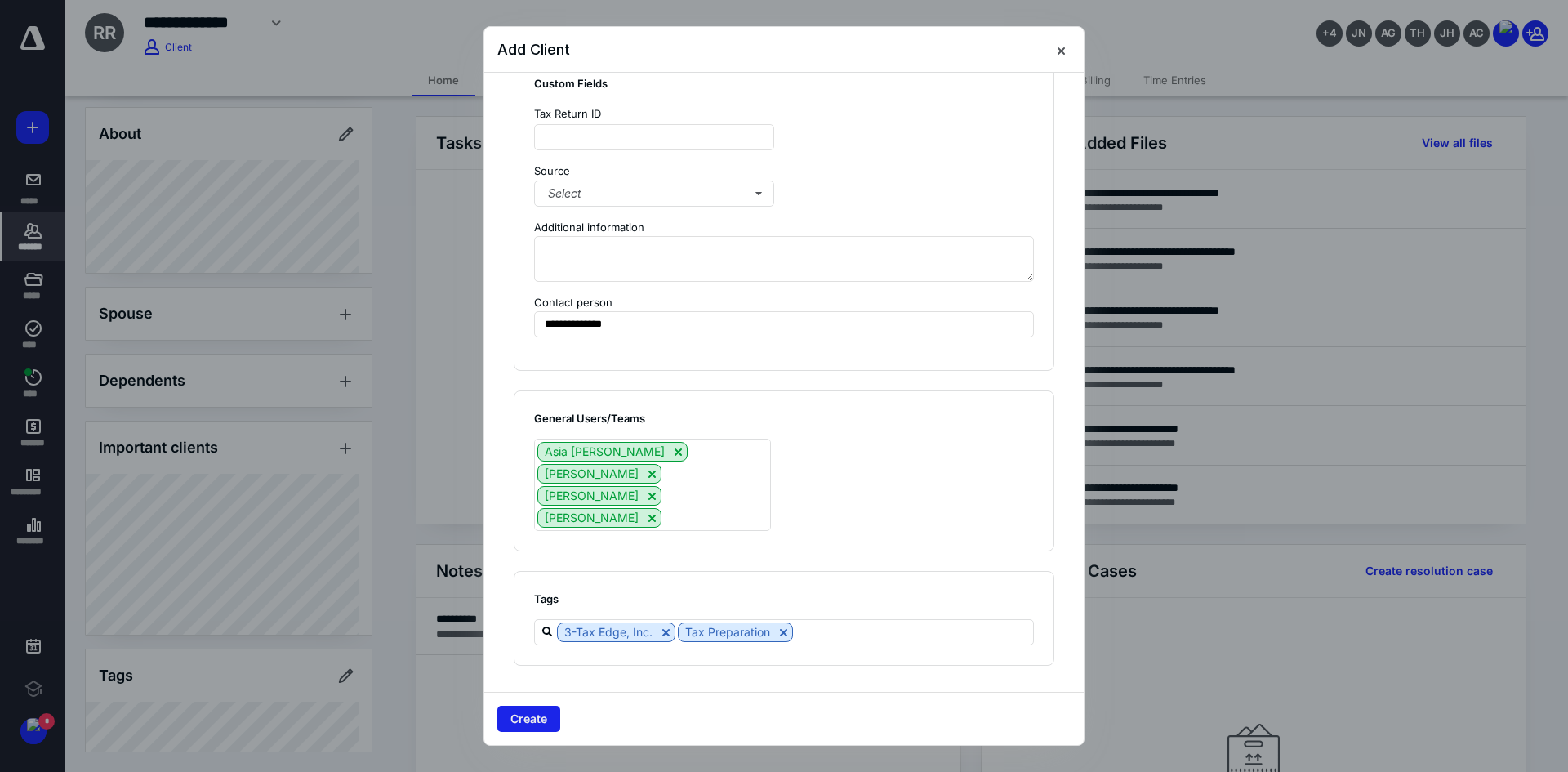 click on "Create" at bounding box center [528, 719] 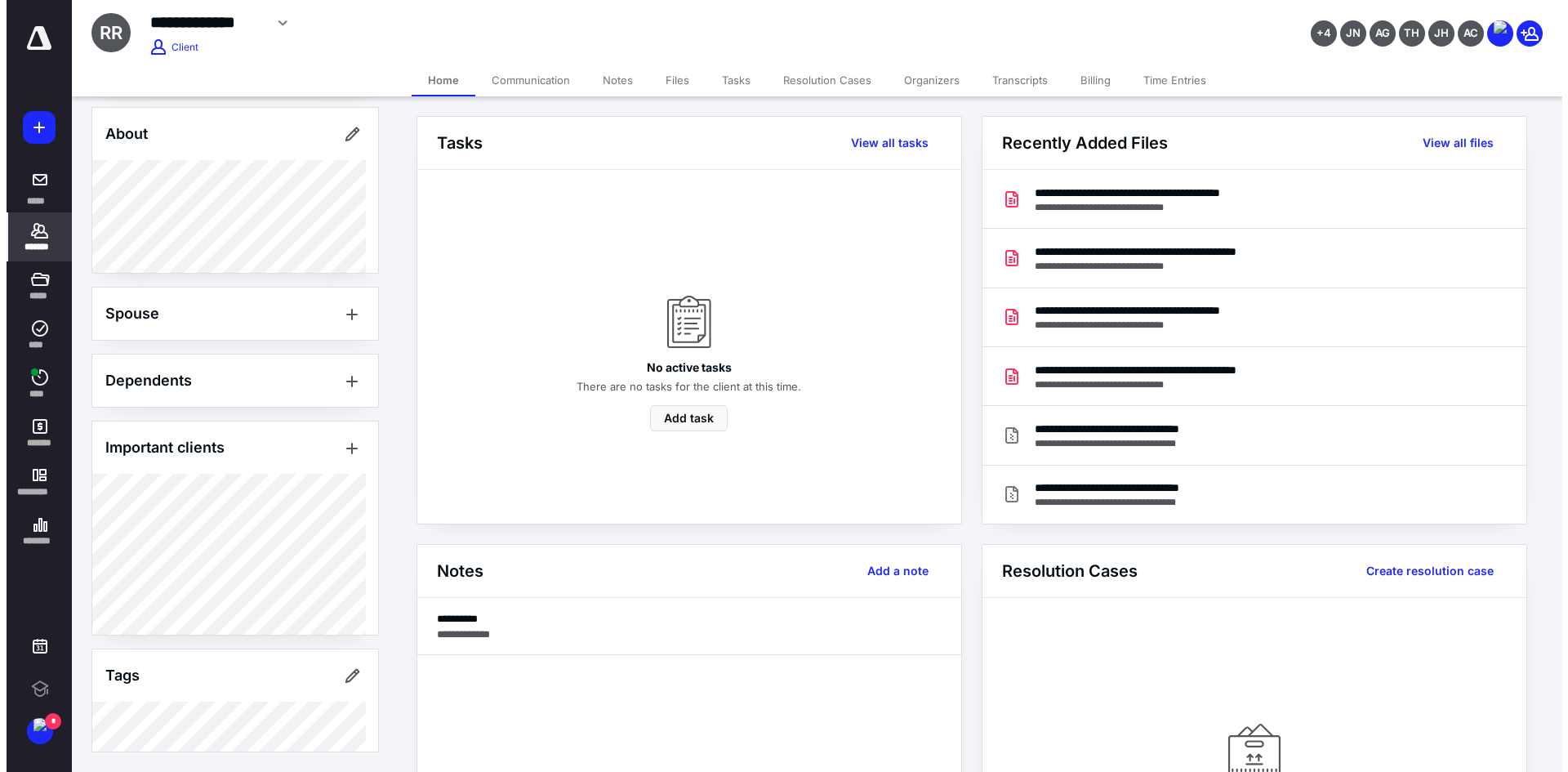 scroll, scrollTop: 324, scrollLeft: 0, axis: vertical 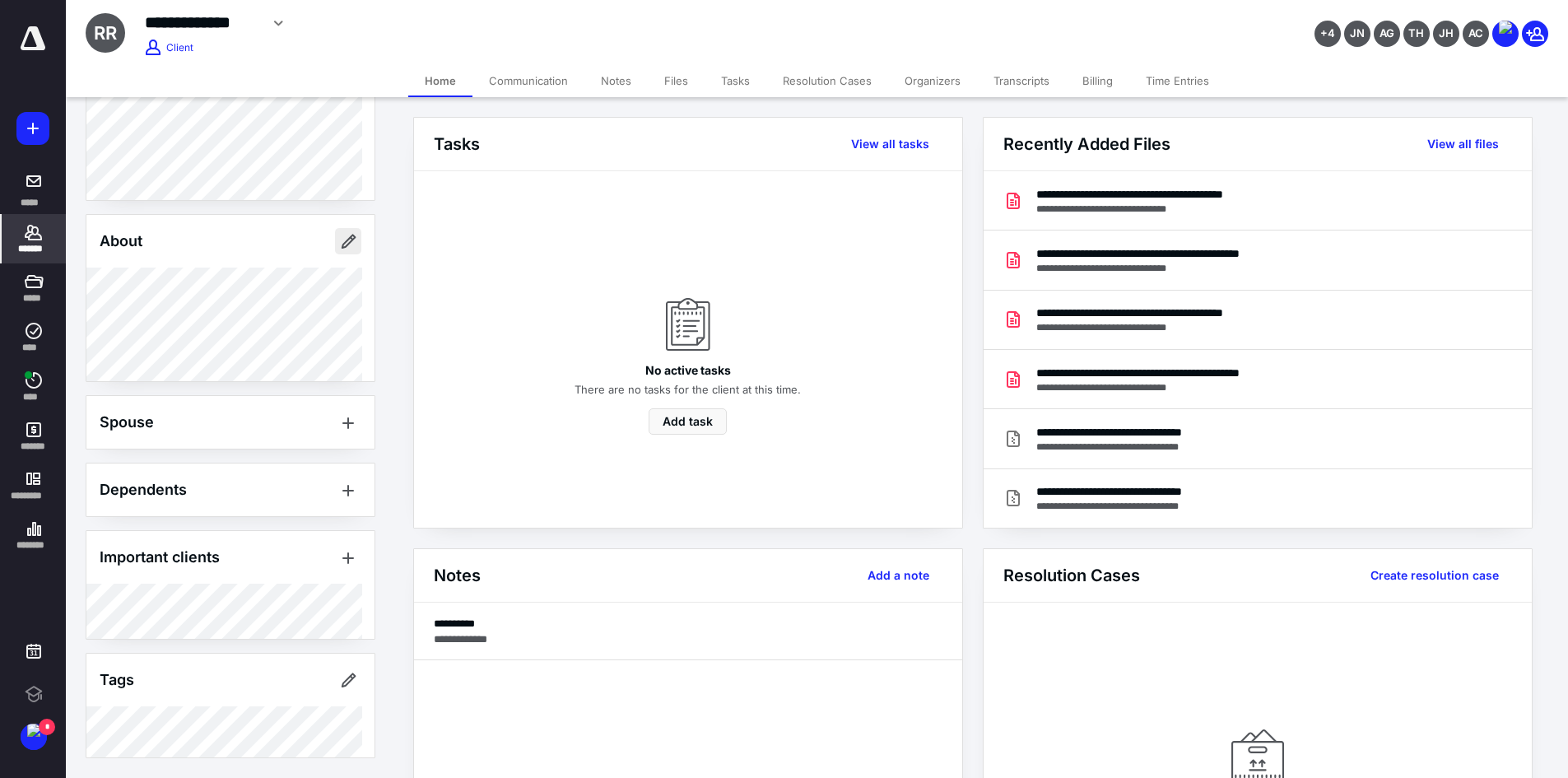 click at bounding box center (348, 241) 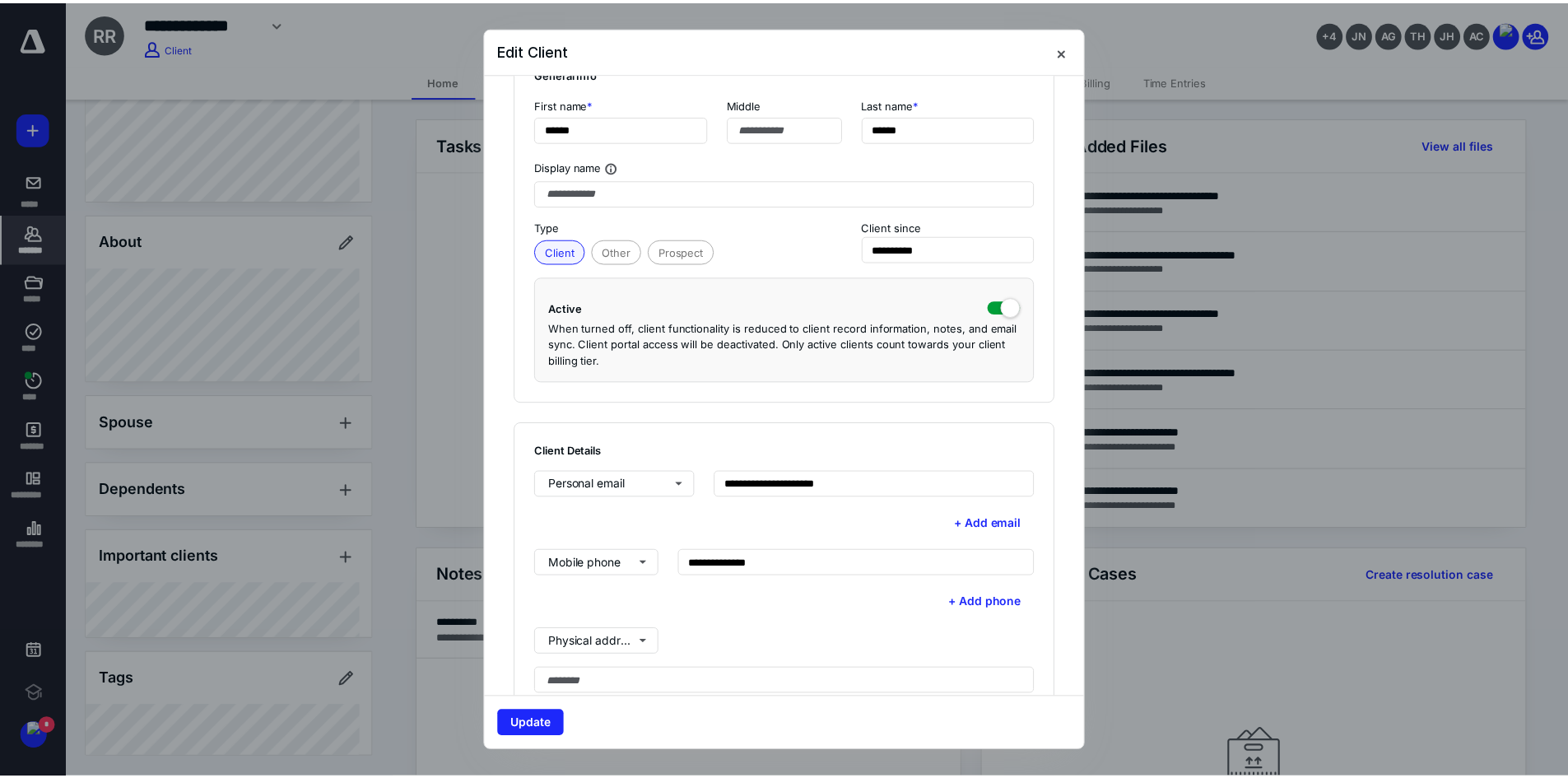 scroll, scrollTop: 329, scrollLeft: 0, axis: vertical 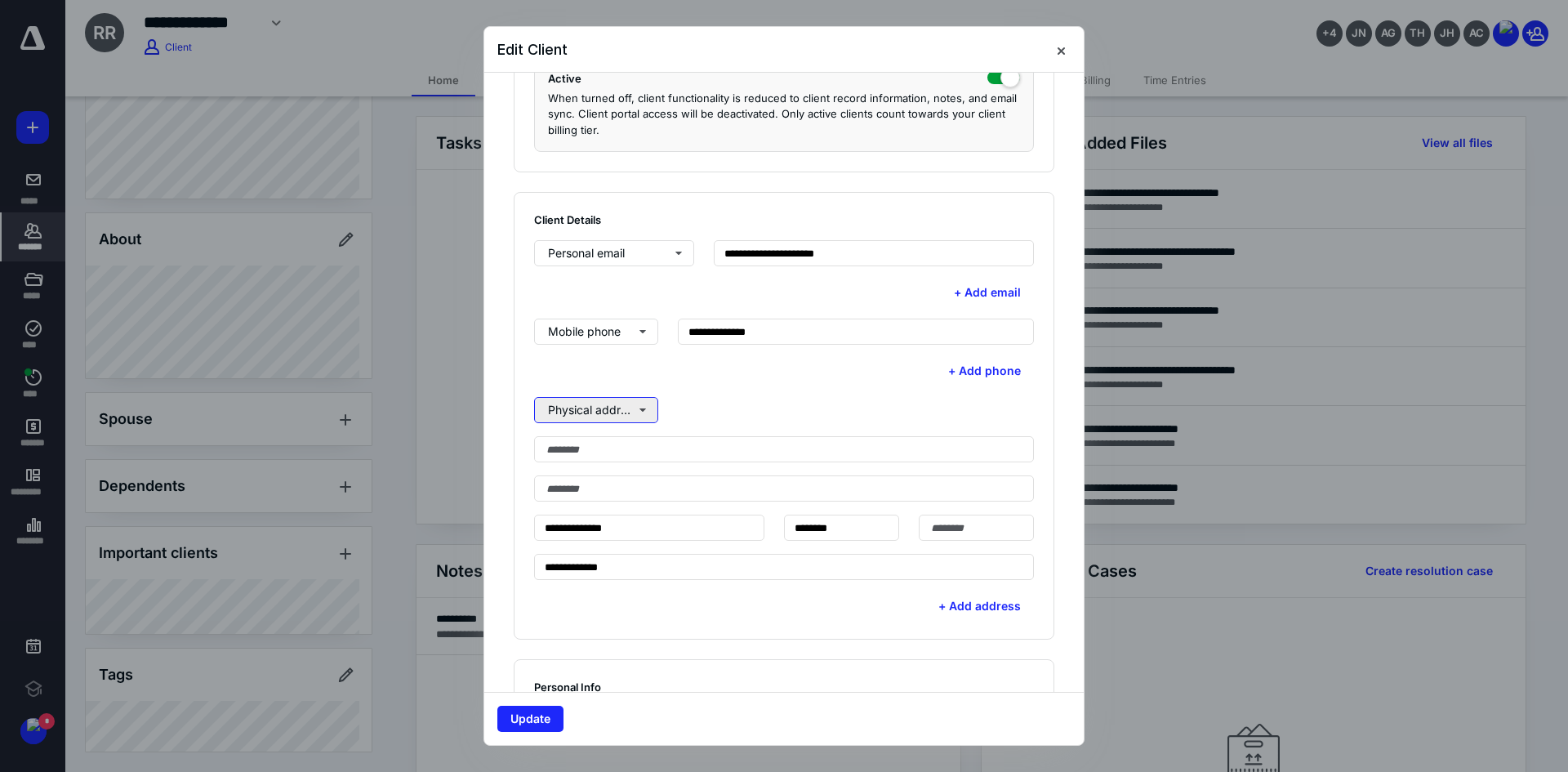 click on "Physical address" at bounding box center [596, 410] 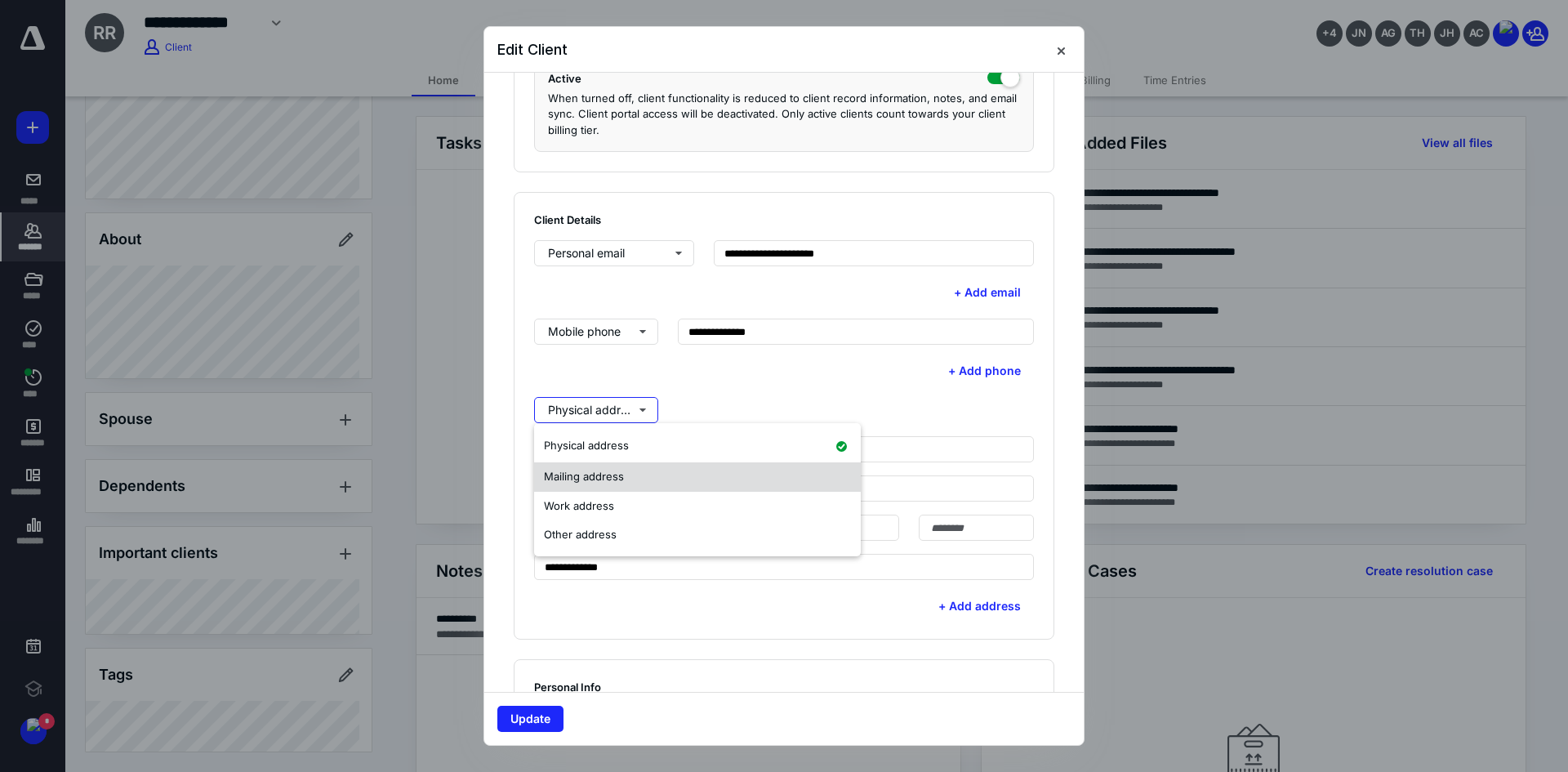 click on "Mailing address" at bounding box center [584, 476] 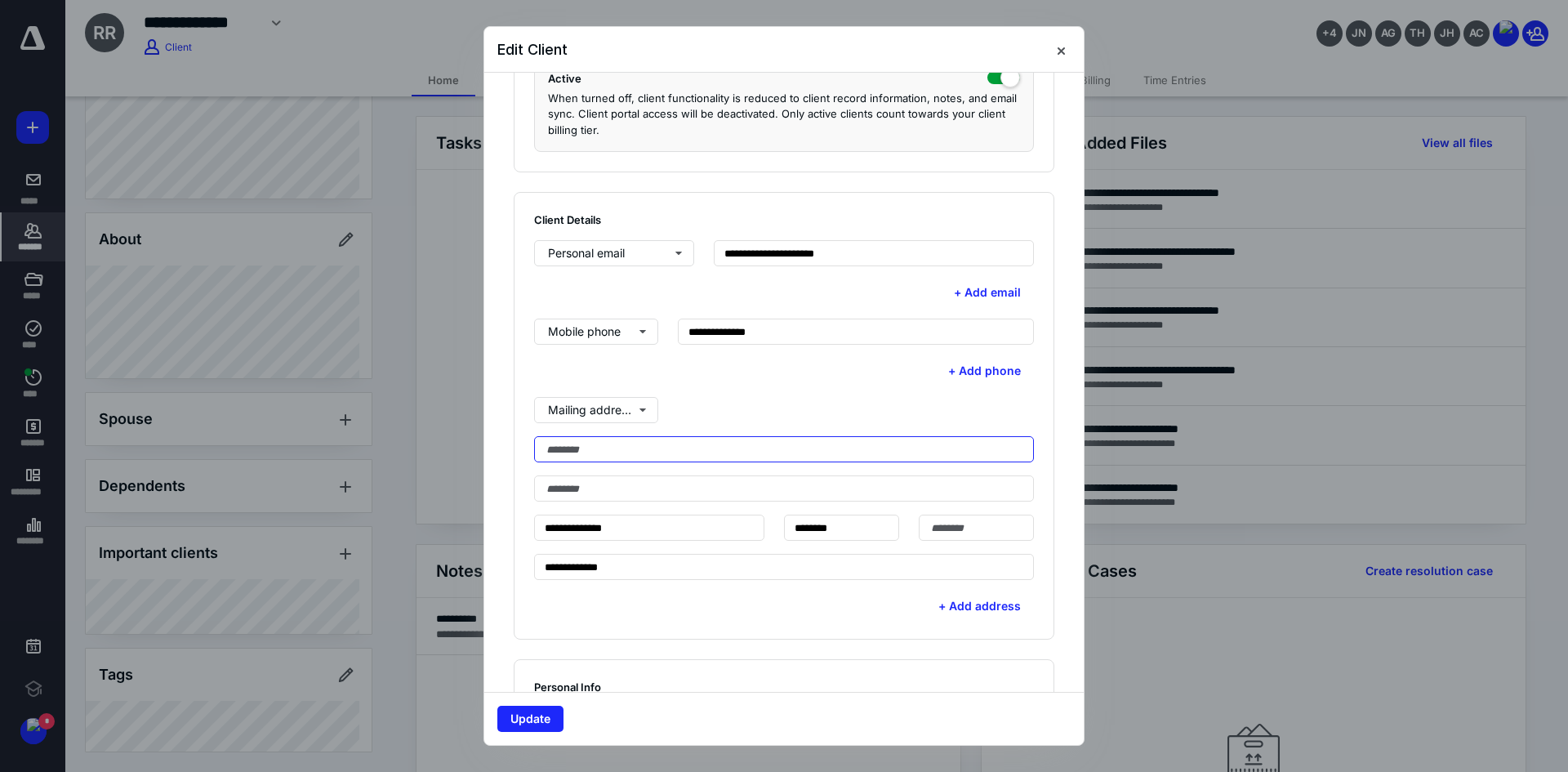 click at bounding box center (784, 449) 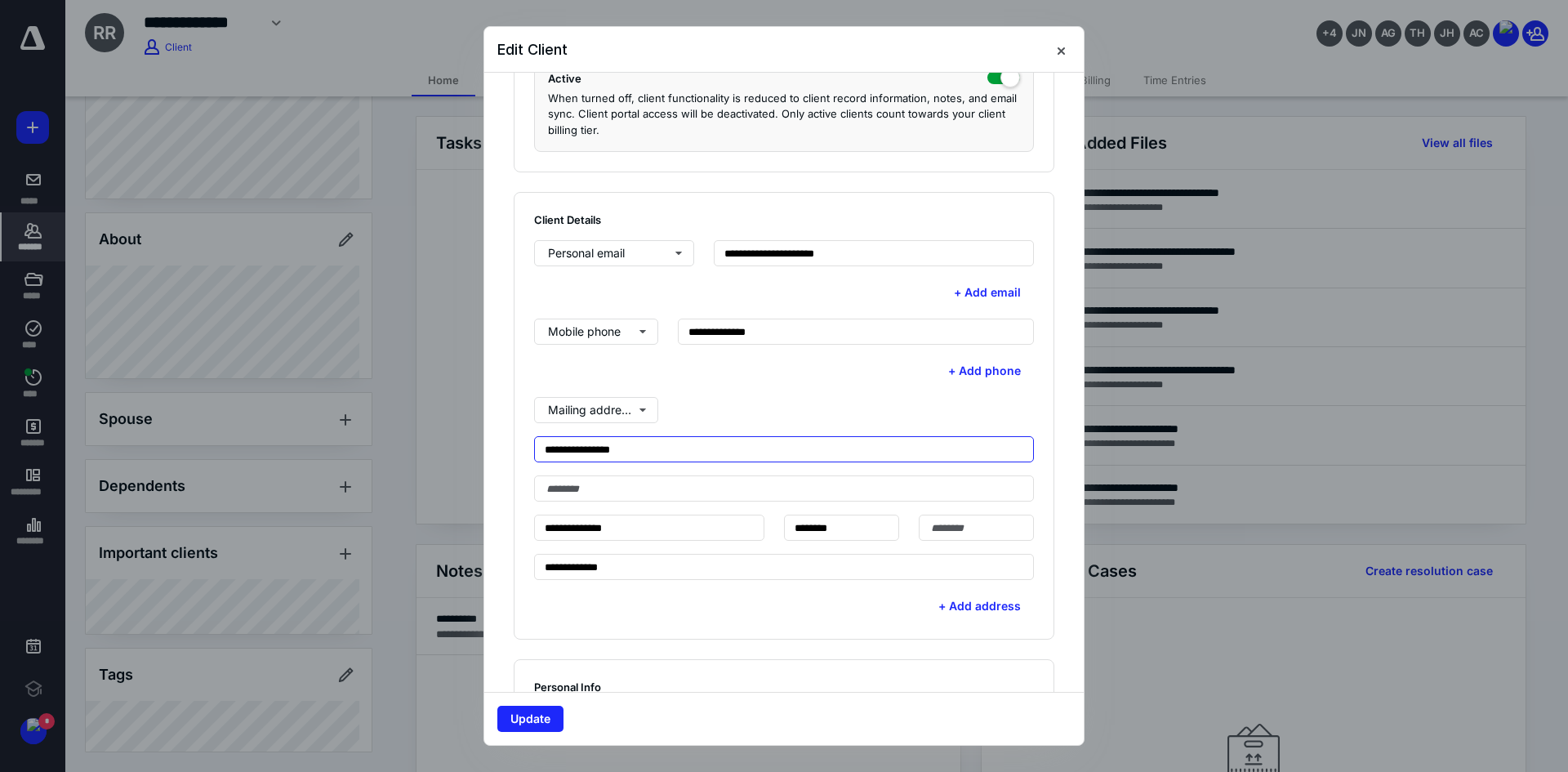 type on "**********" 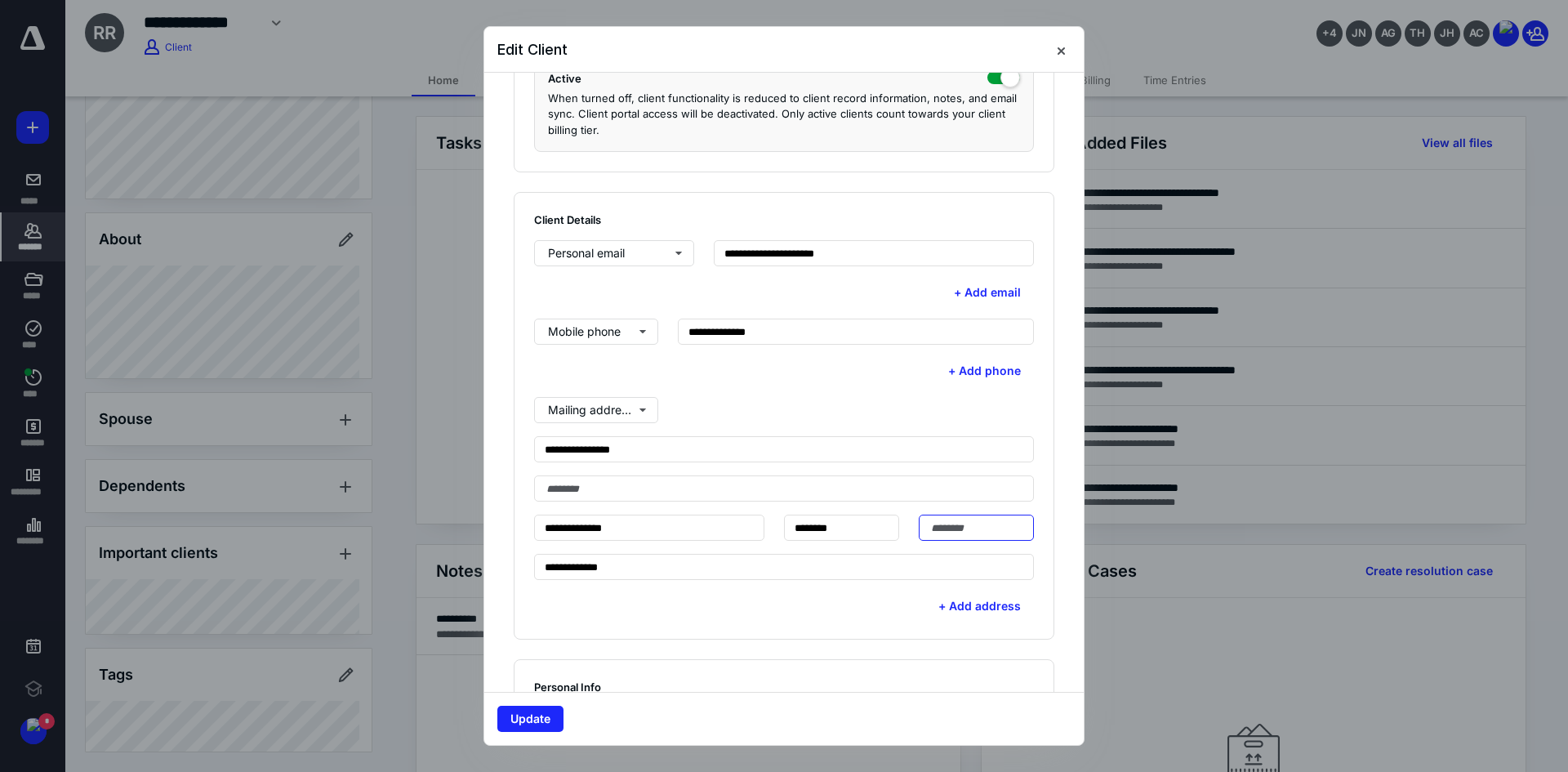 click at bounding box center [976, 528] 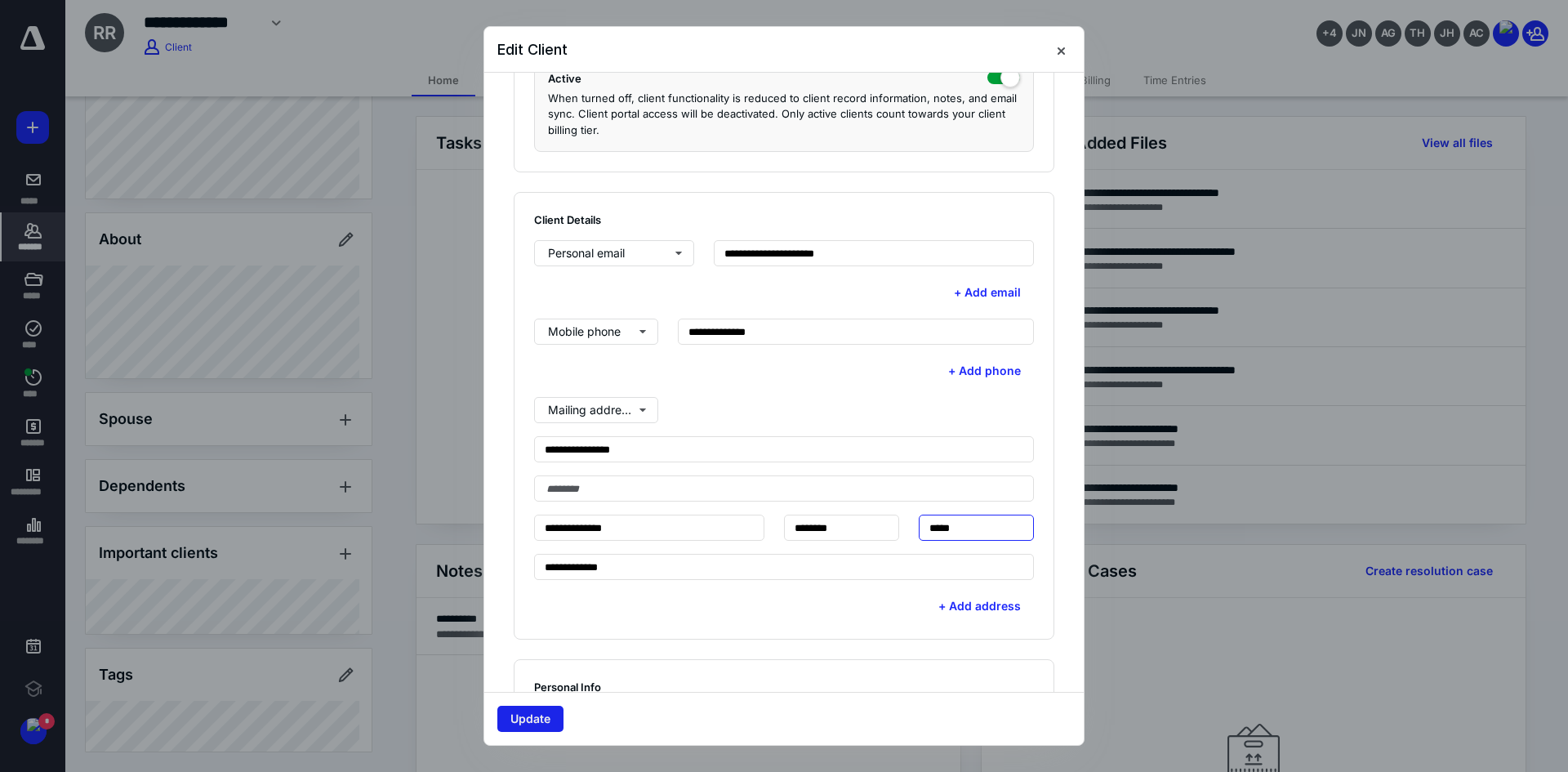 type on "*****" 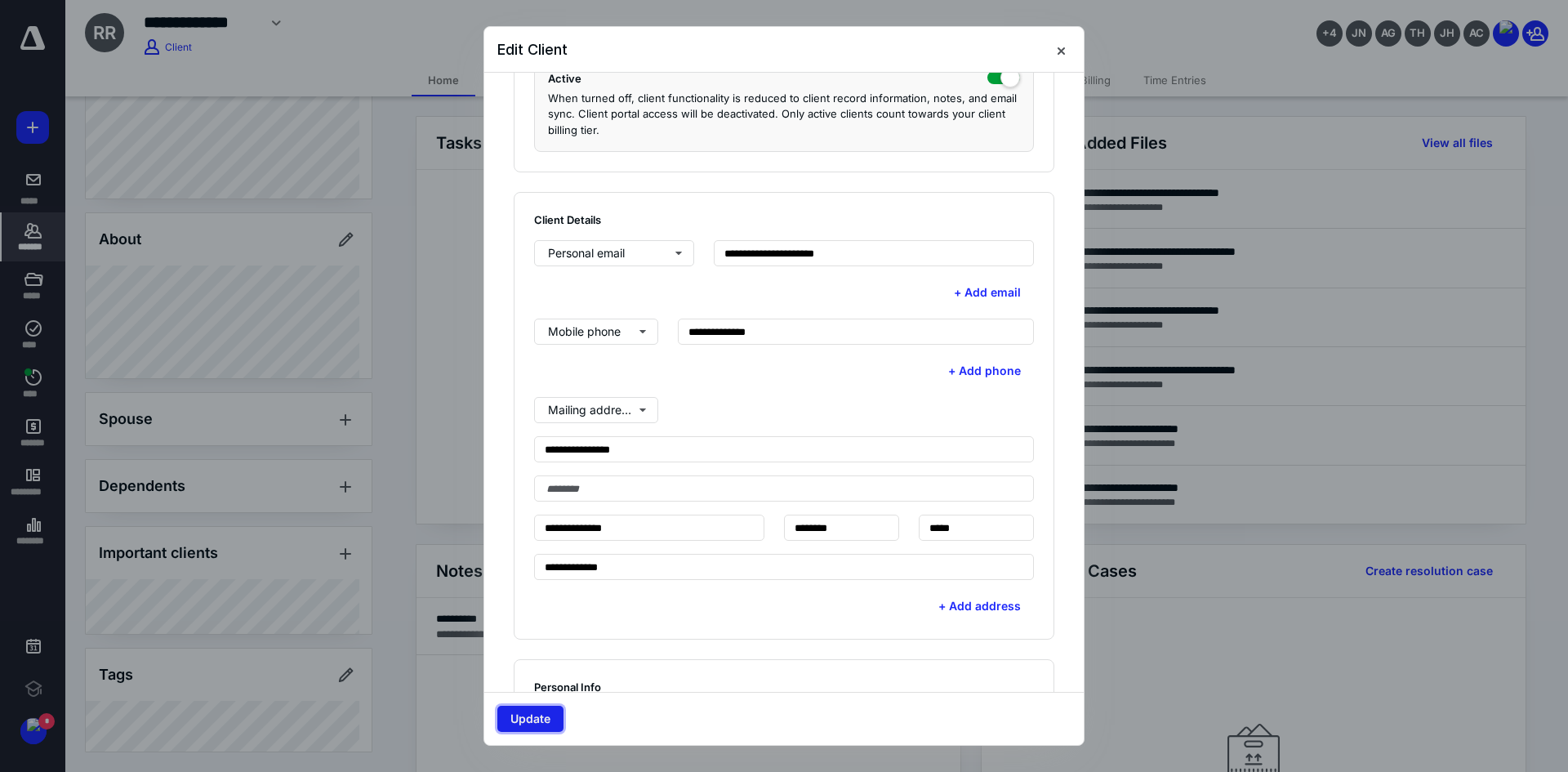 click on "Update" at bounding box center (530, 719) 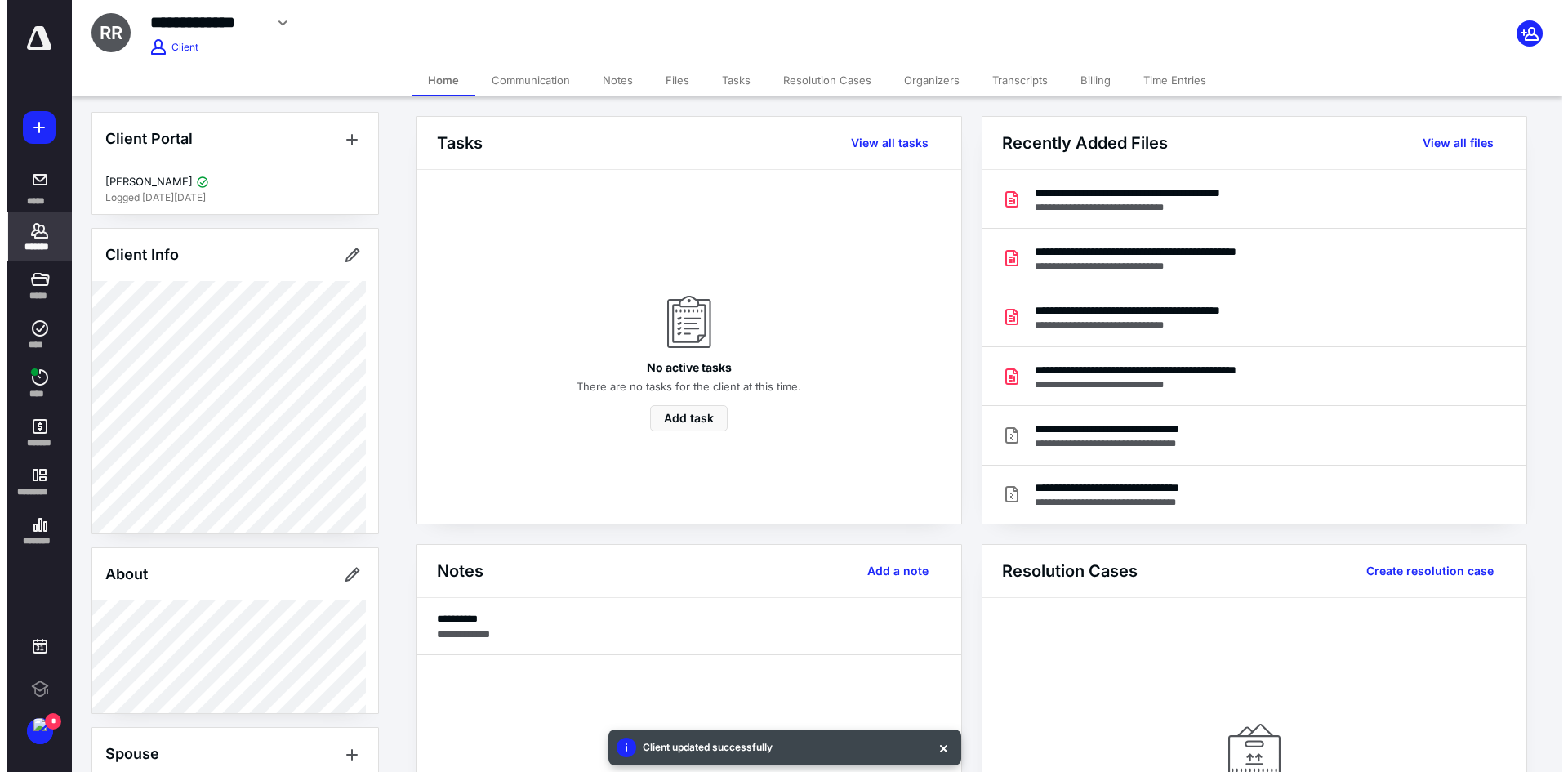 scroll, scrollTop: 0, scrollLeft: 0, axis: both 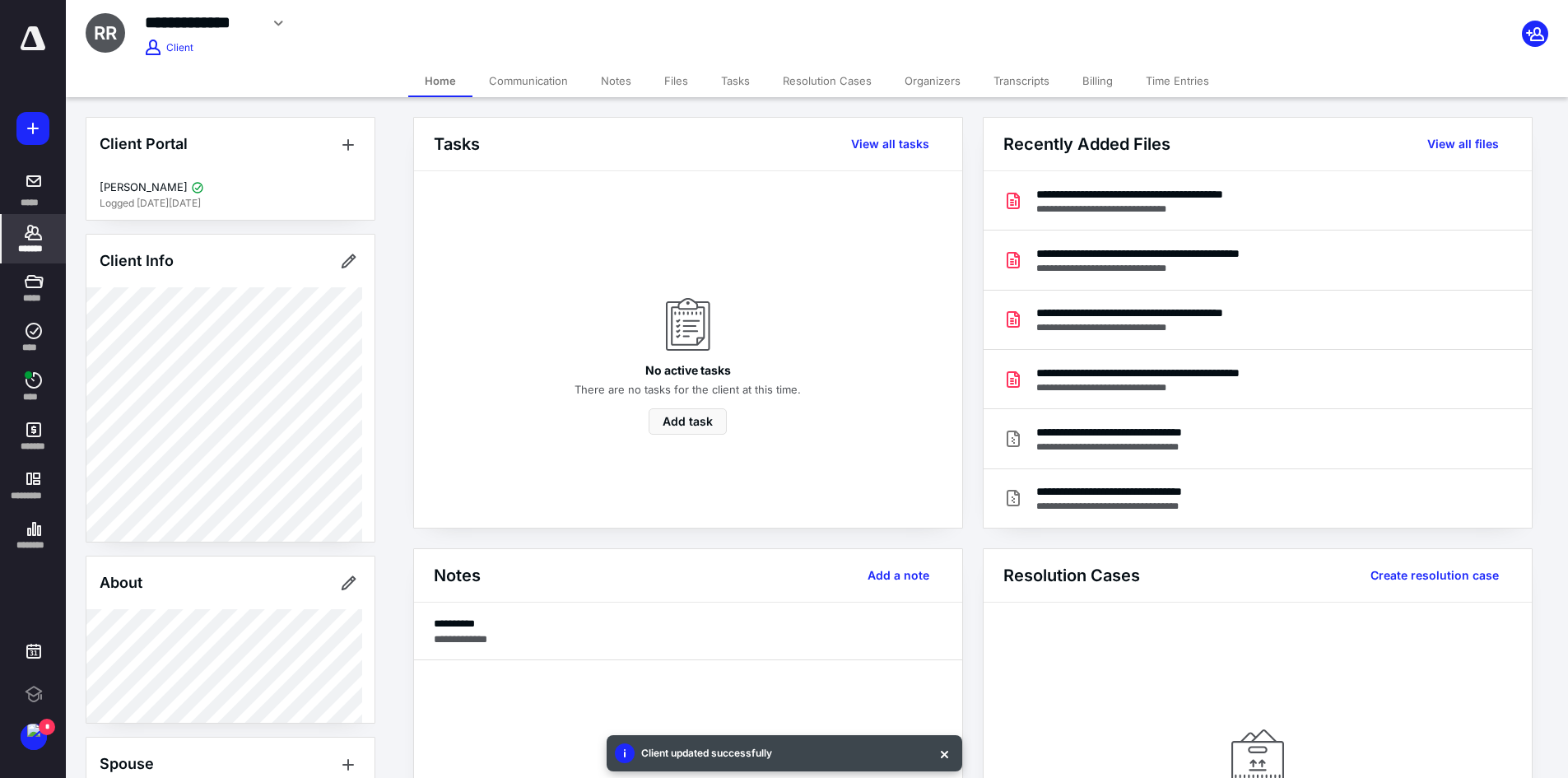 click 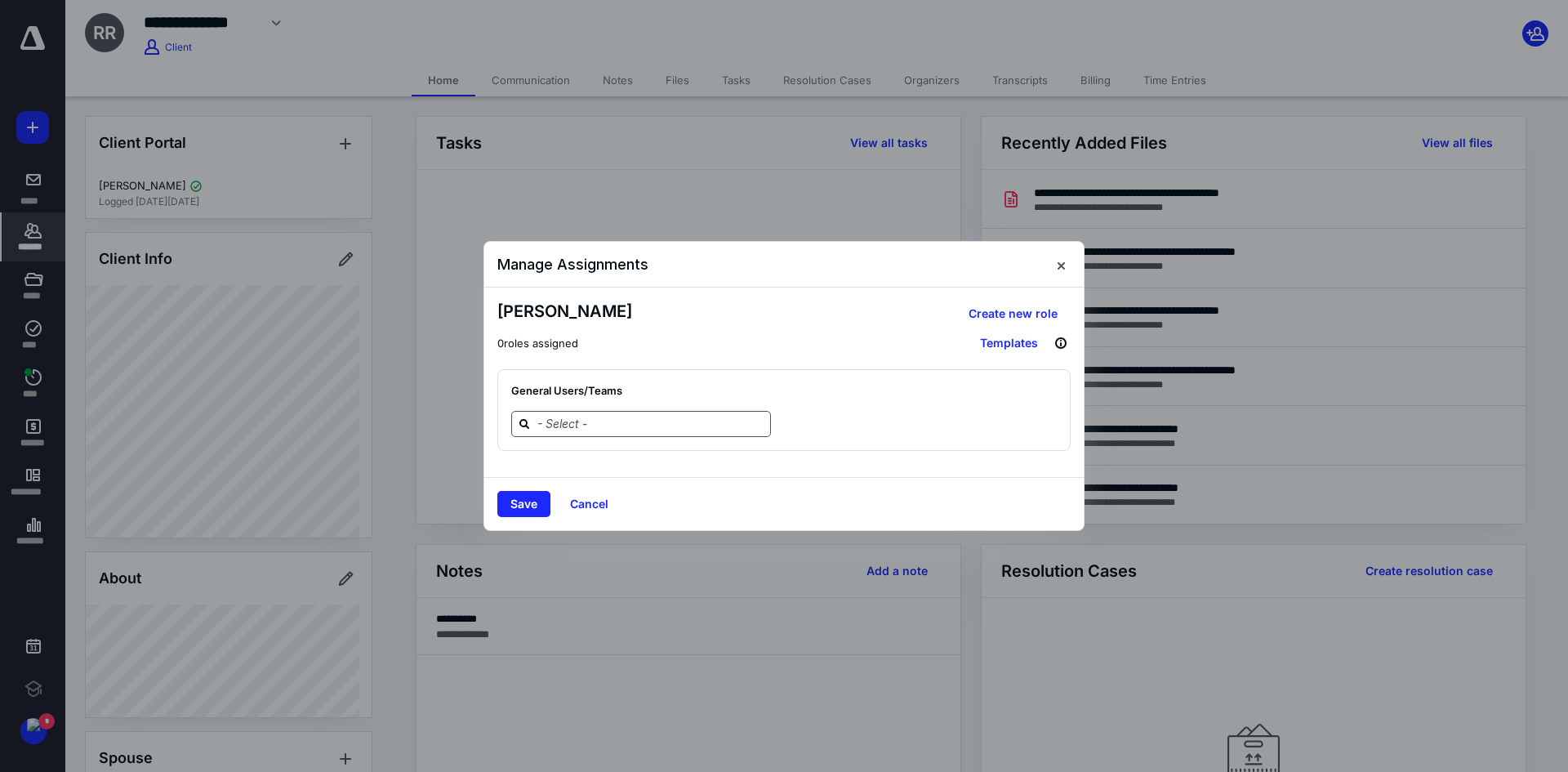 click at bounding box center [651, 423] 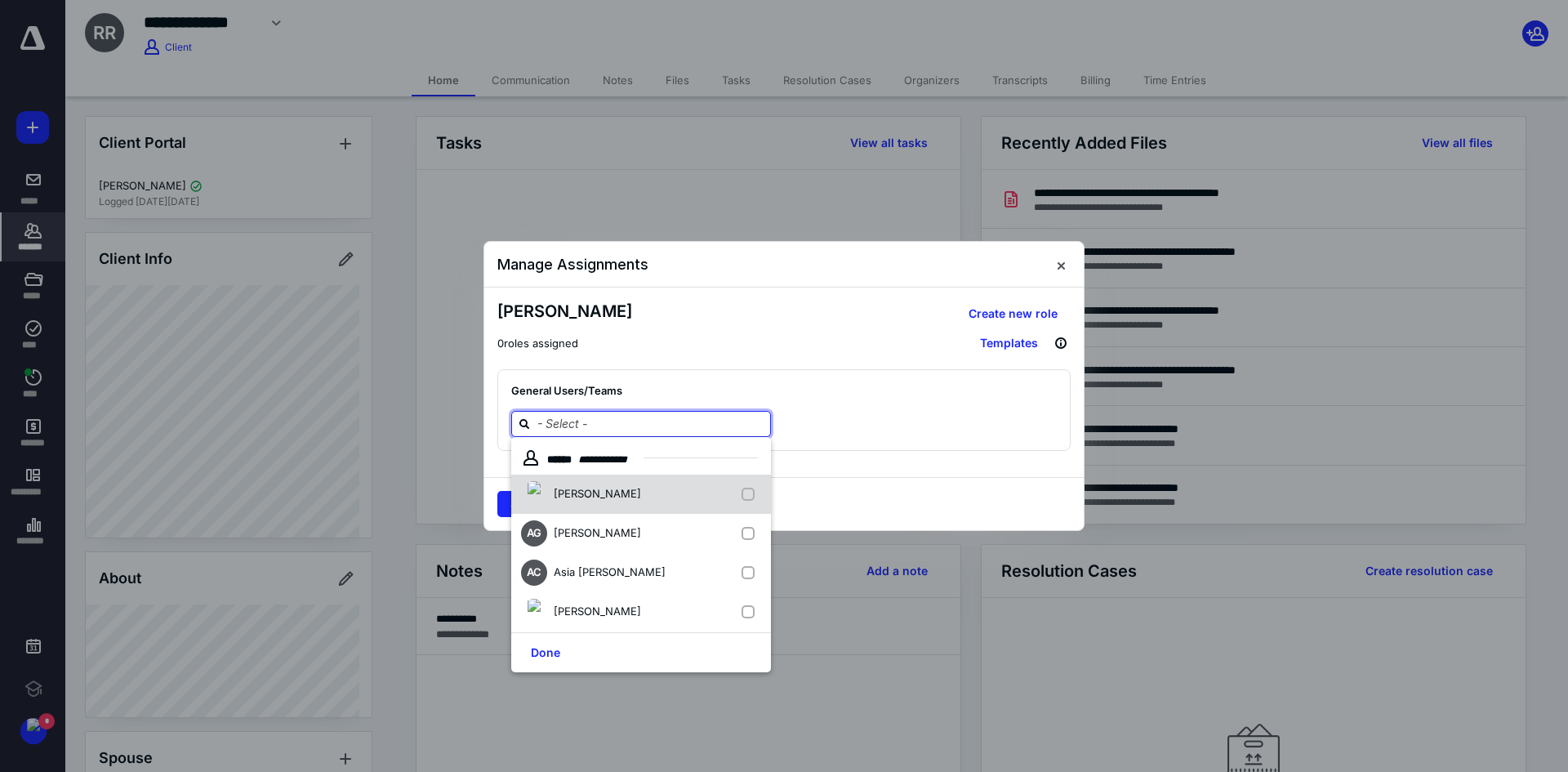 click at bounding box center [751, 494] 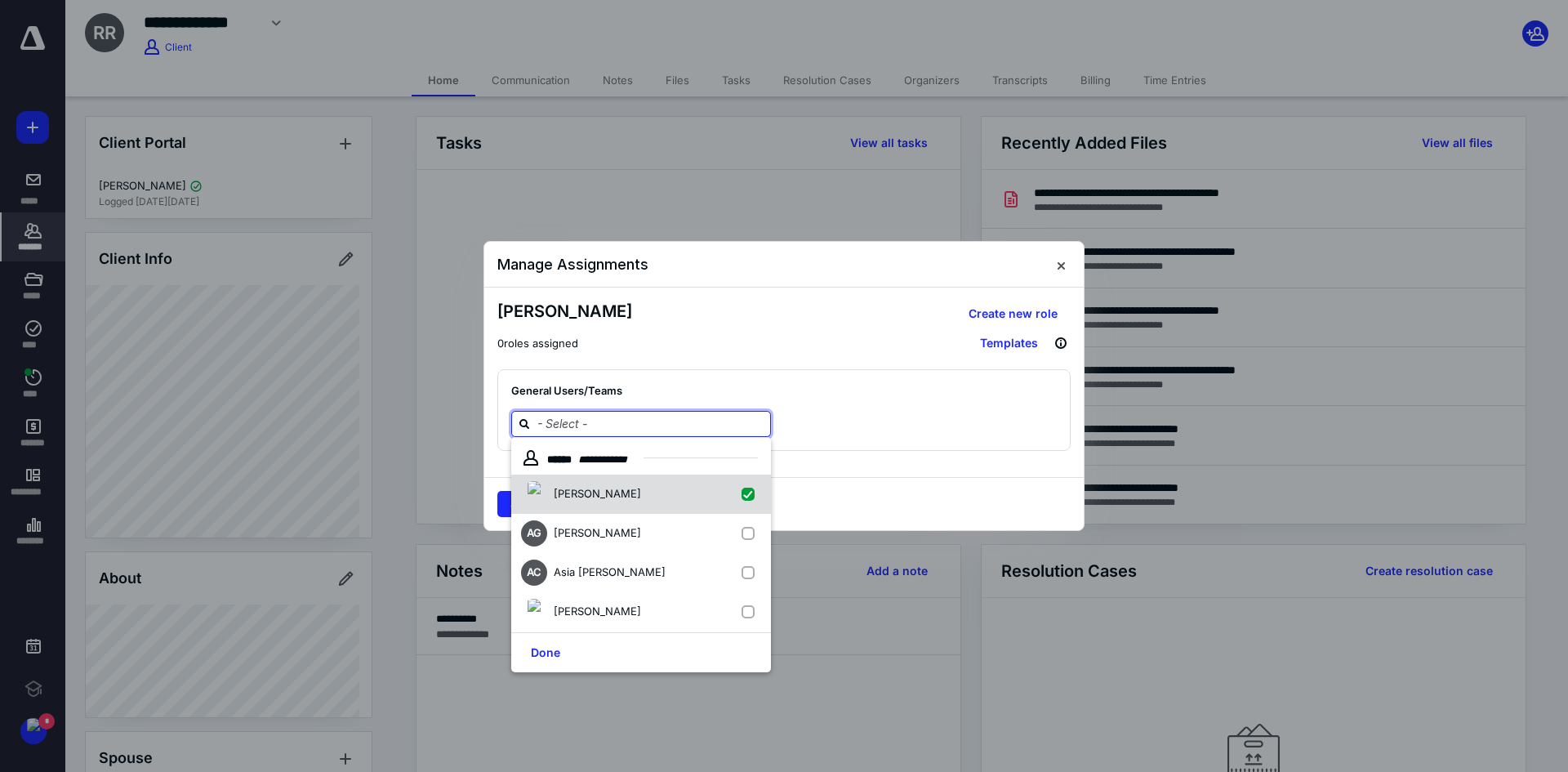 checkbox on "true" 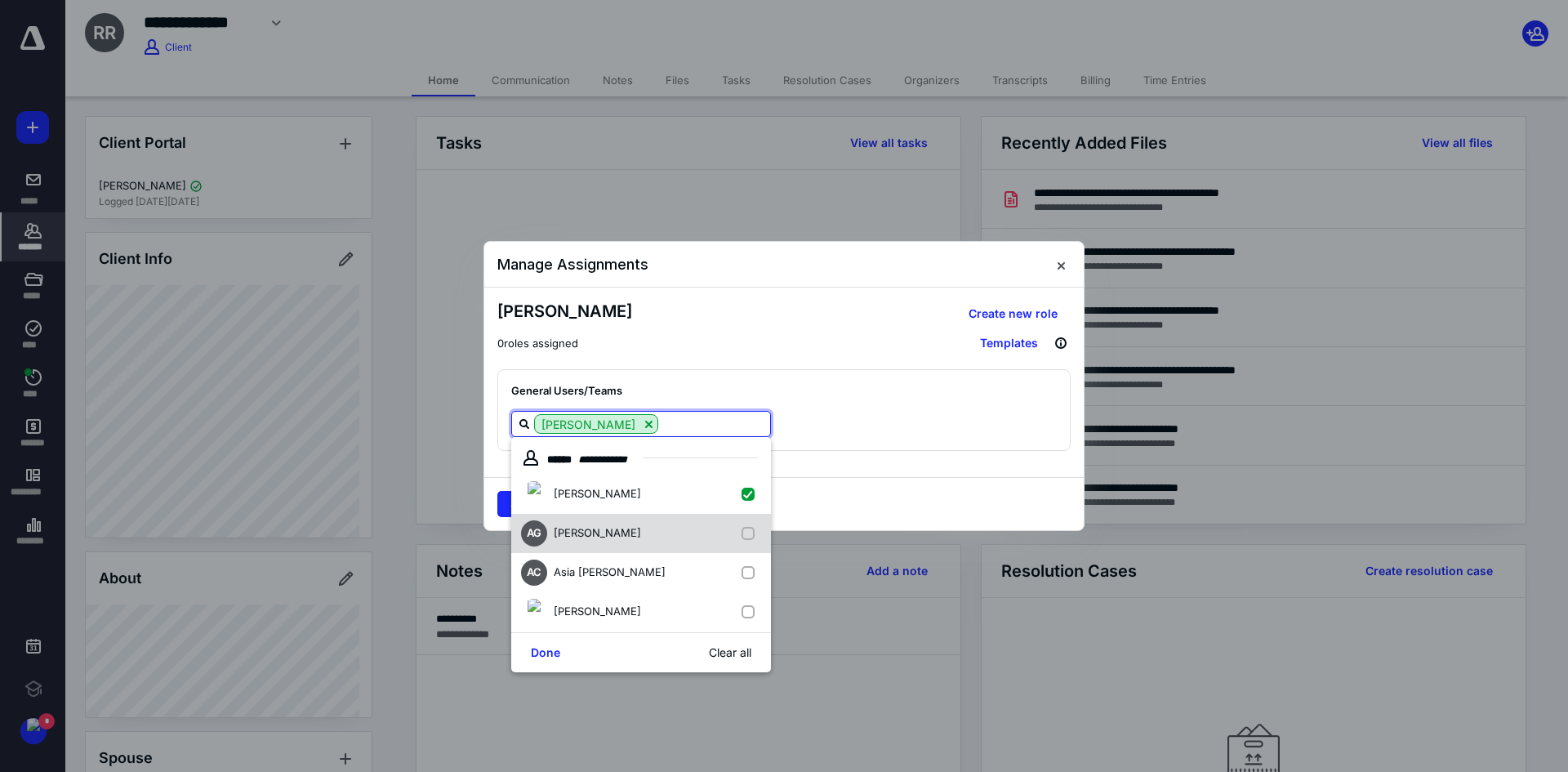 click on "AG [PERSON_NAME]" at bounding box center [641, 533] 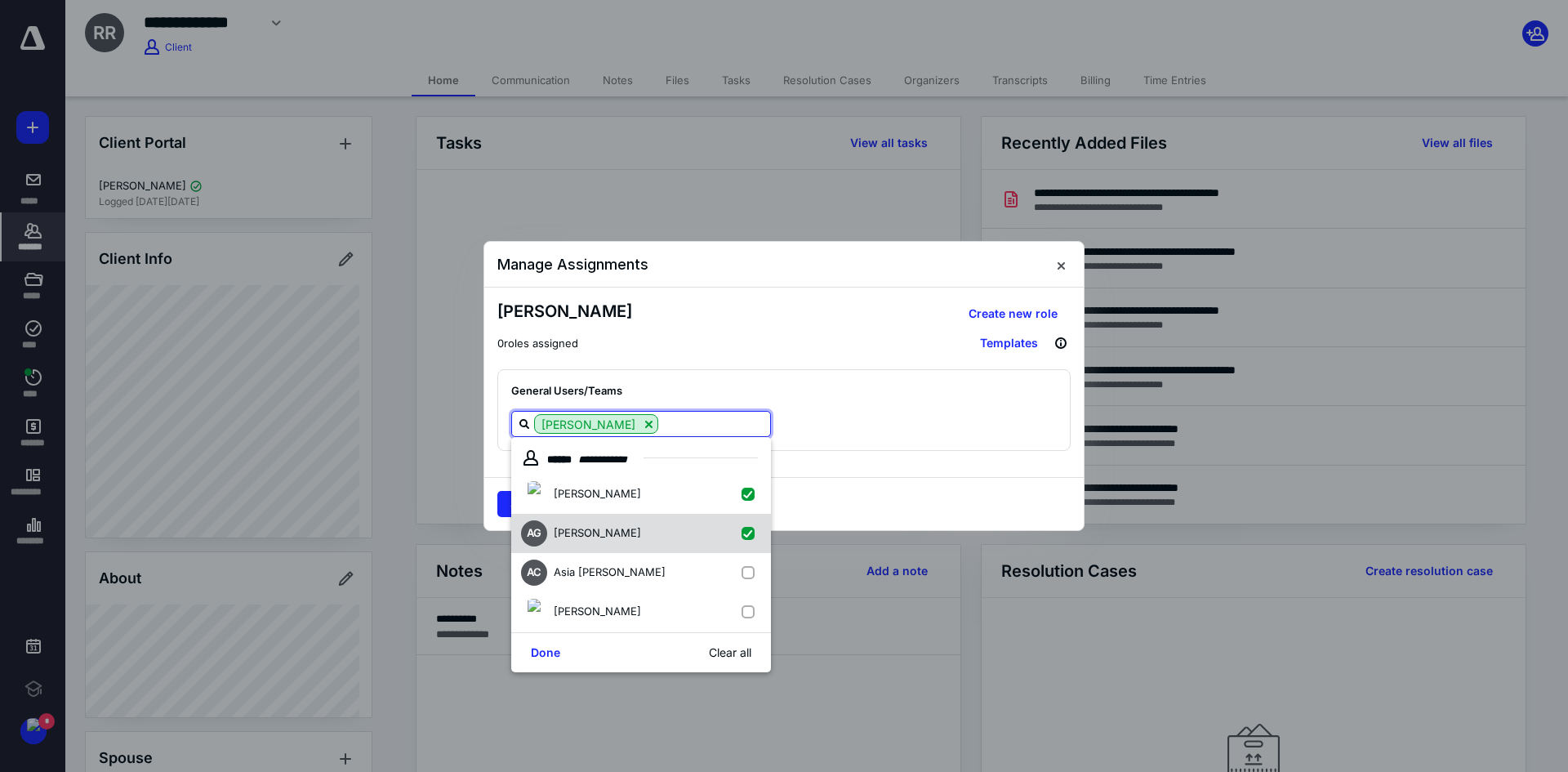 checkbox on "true" 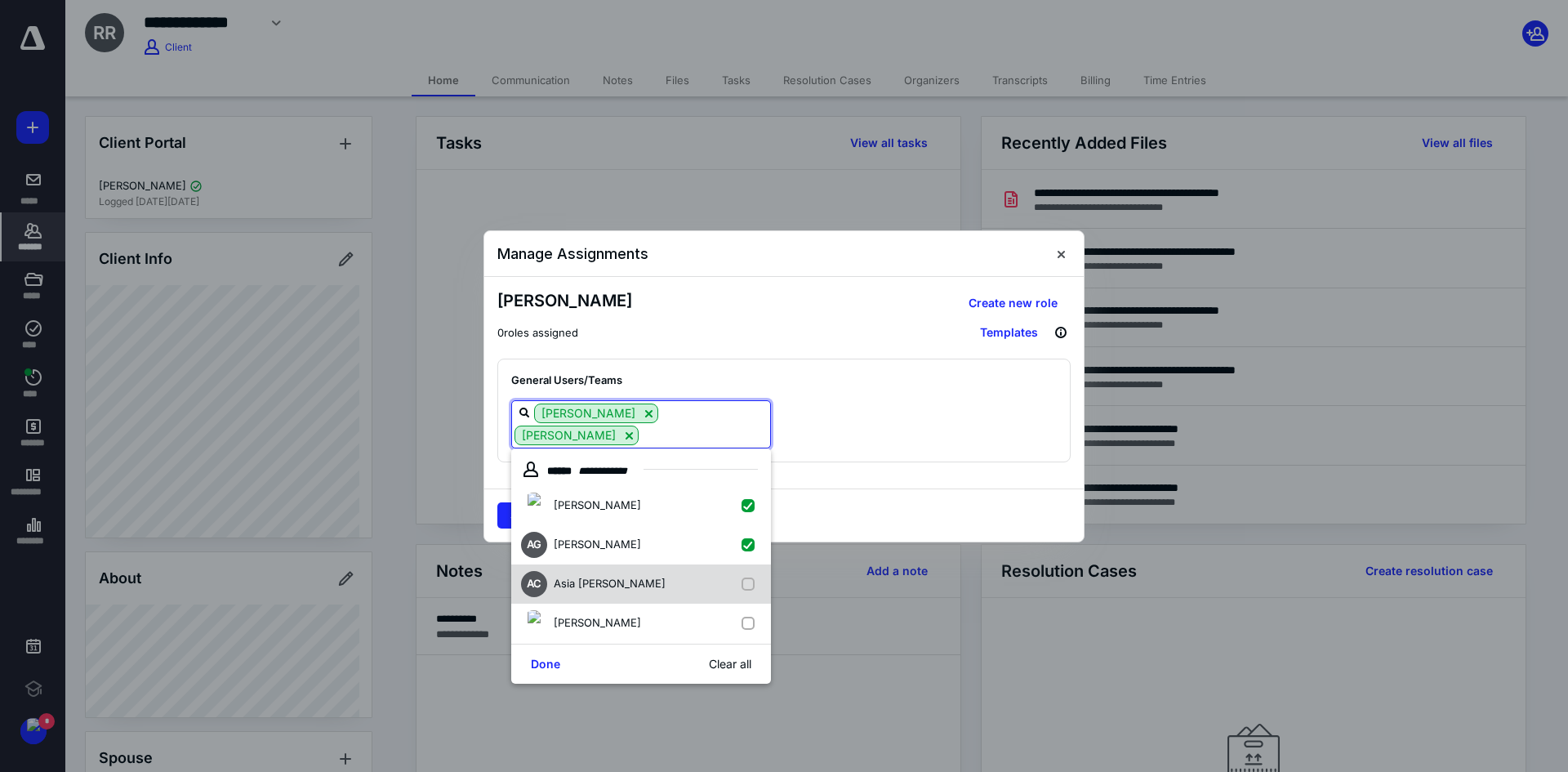 click at bounding box center [751, 584] 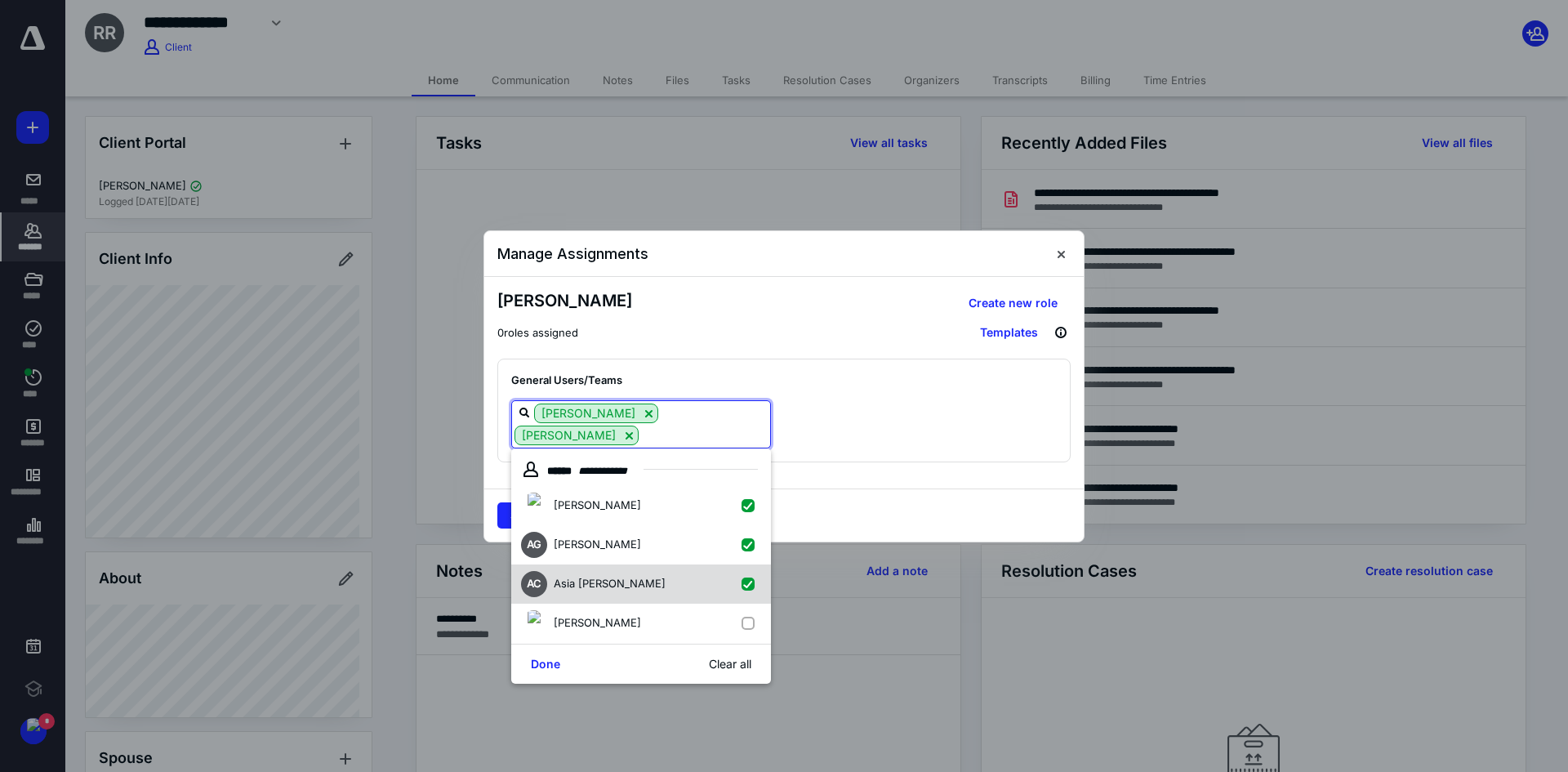checkbox on "true" 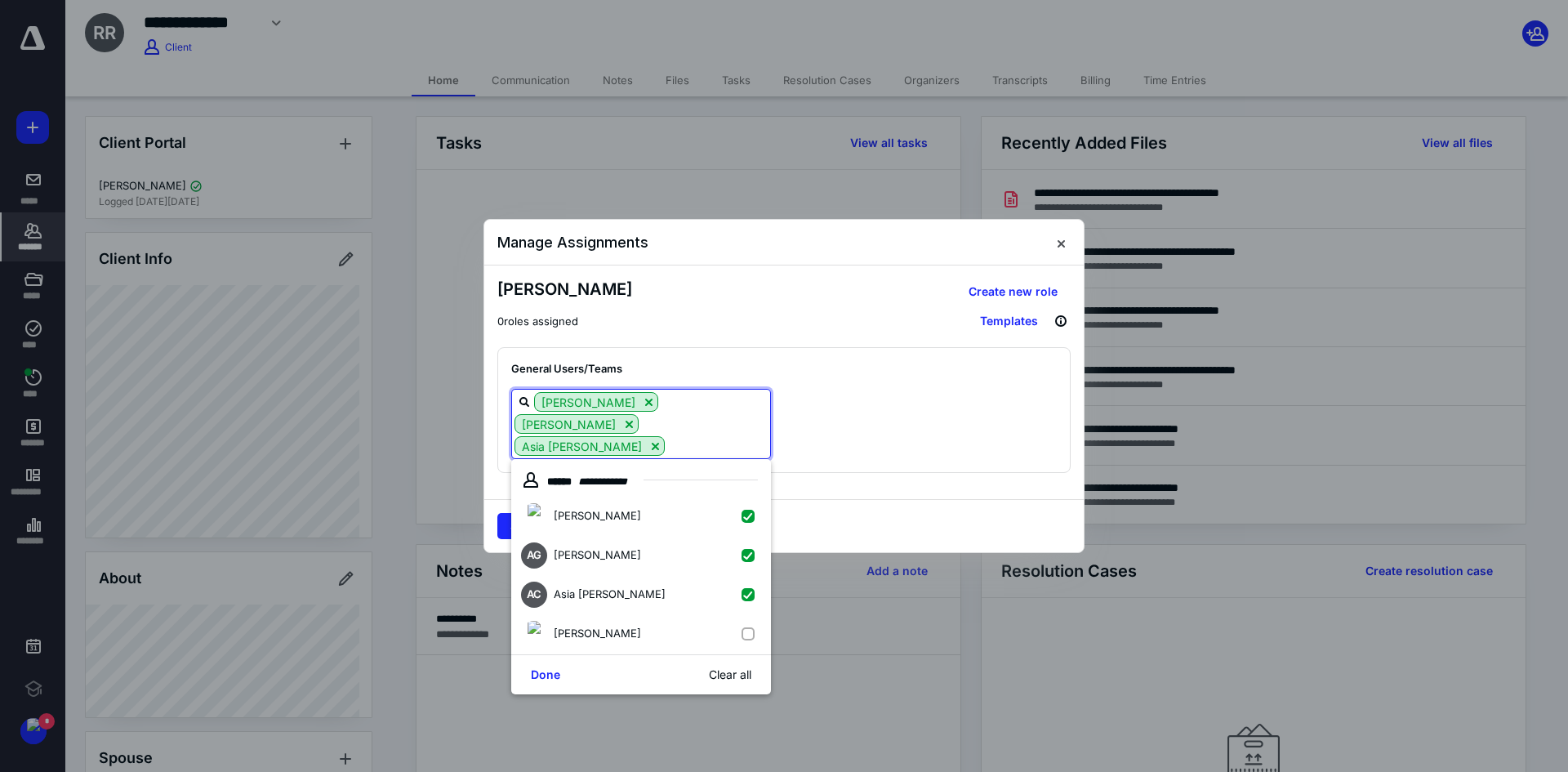 scroll, scrollTop: 163, scrollLeft: 0, axis: vertical 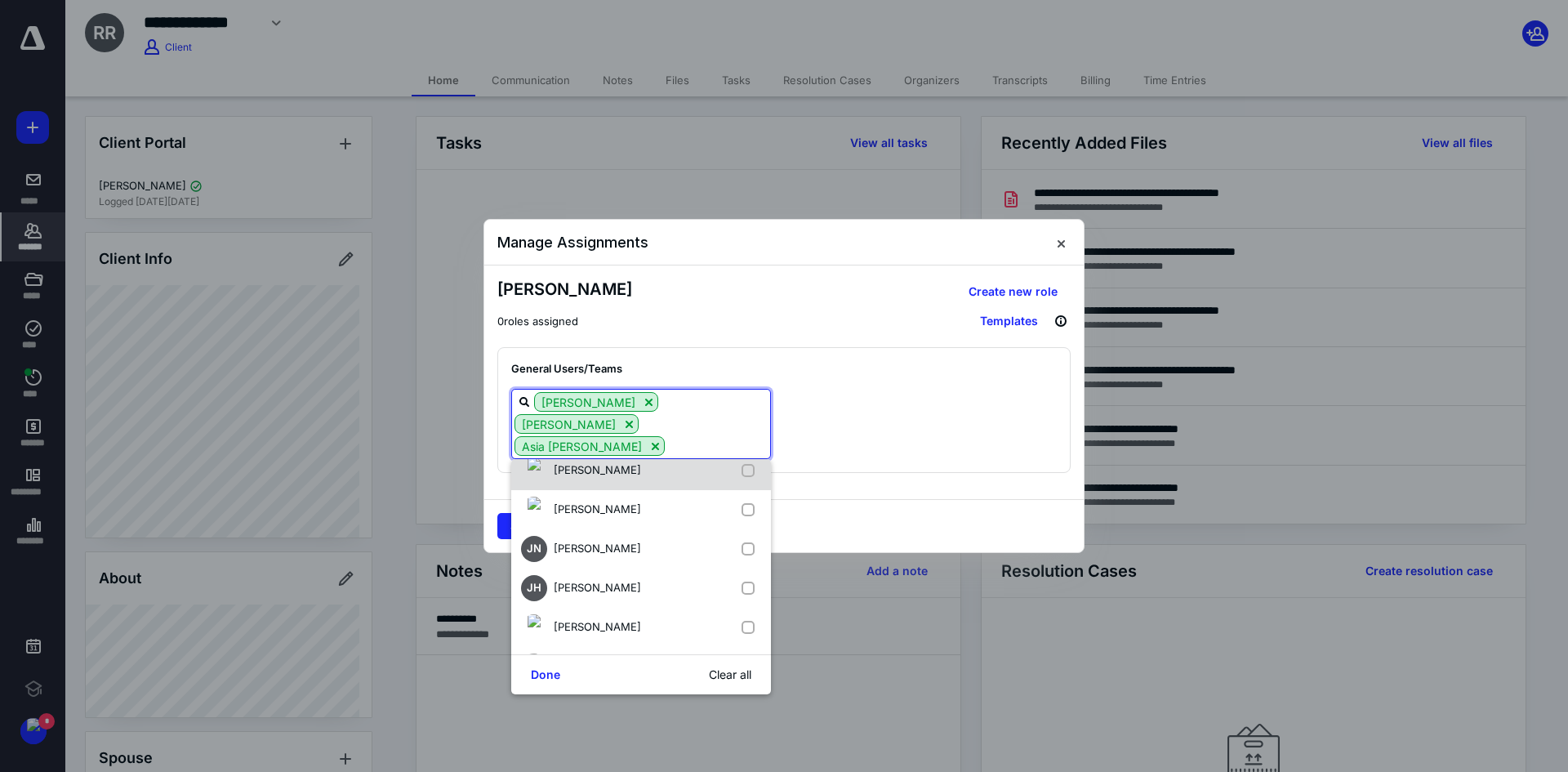 click at bounding box center [751, 471] 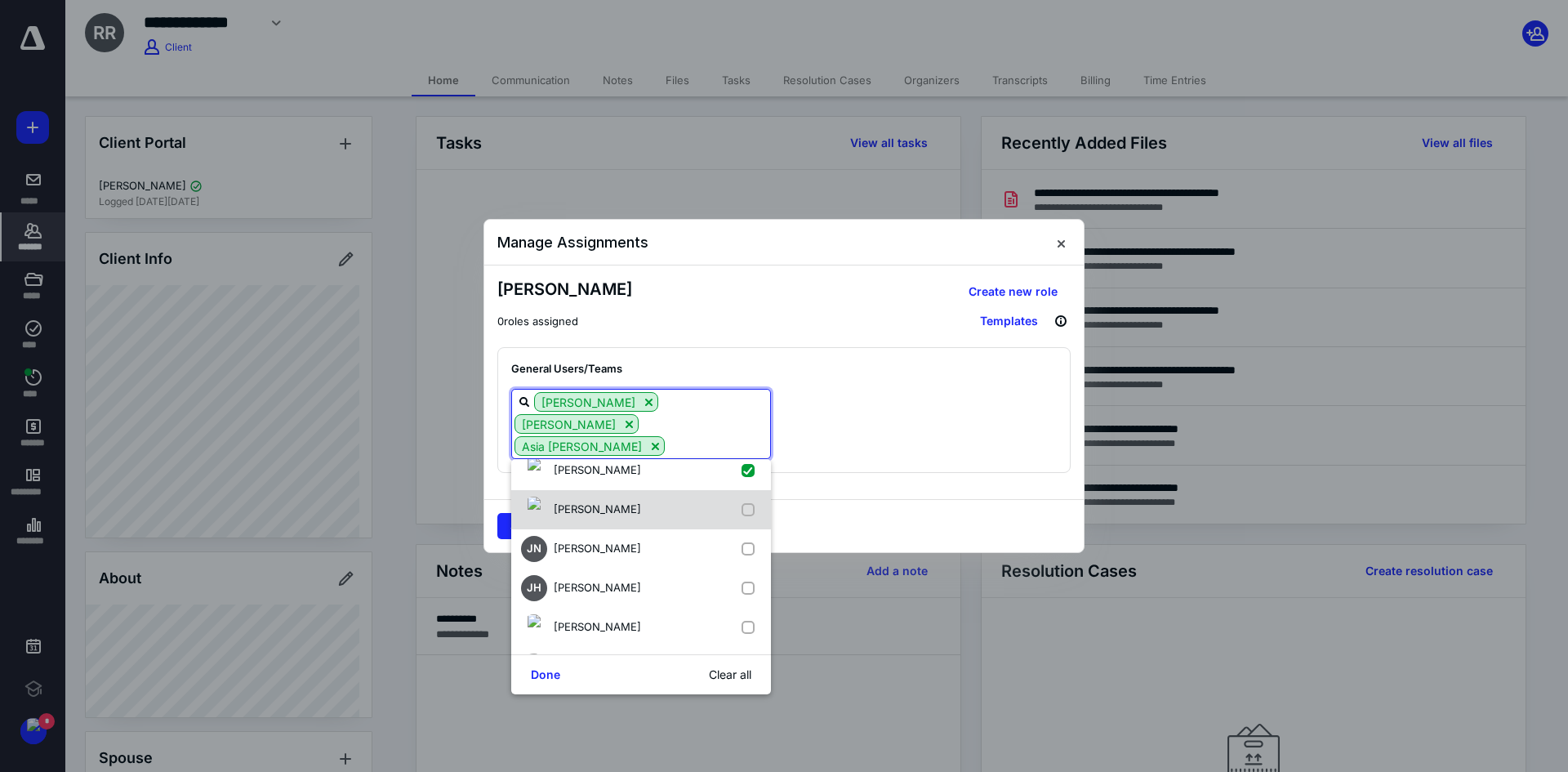 checkbox on "true" 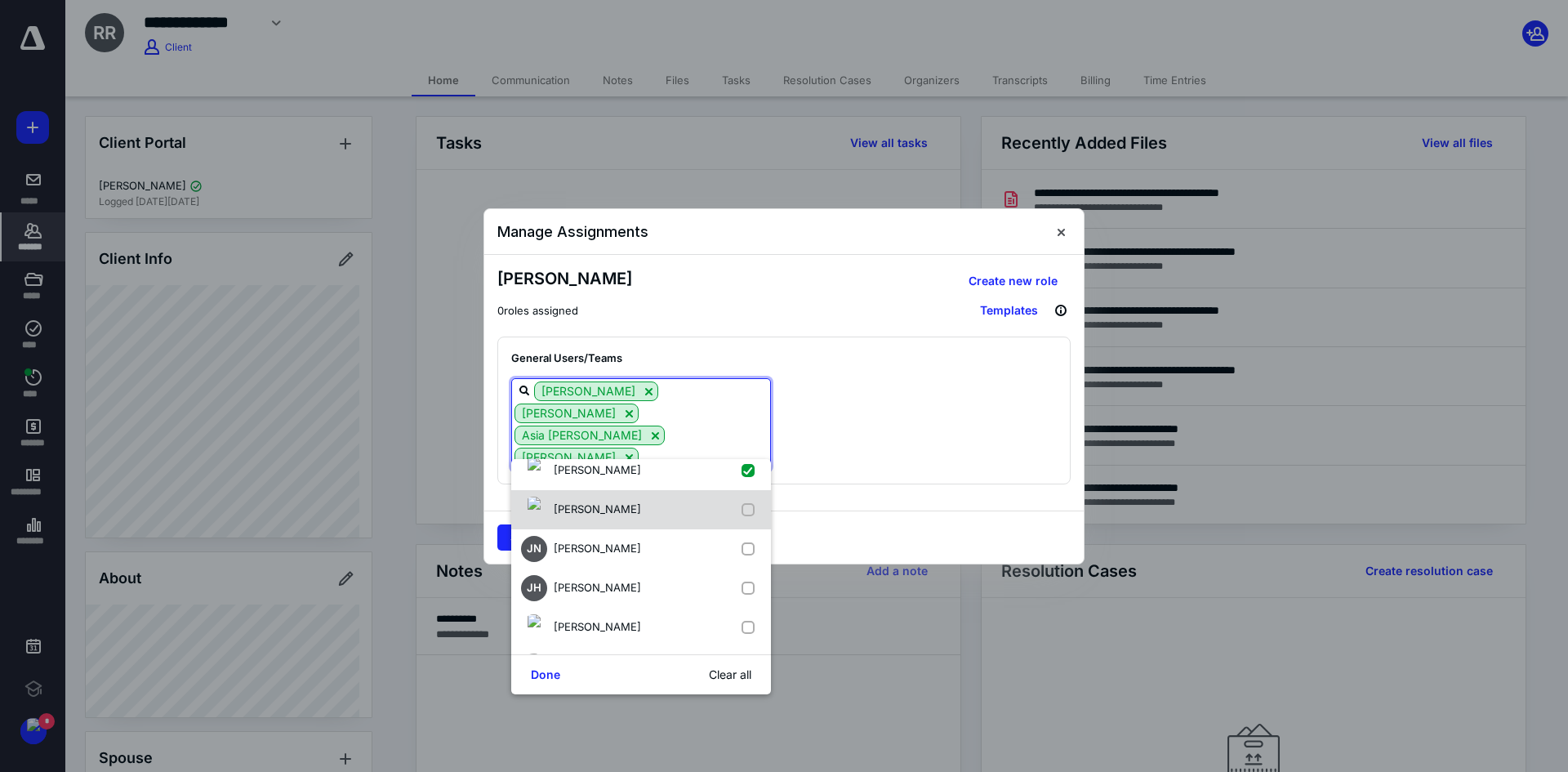 click at bounding box center (751, 510) 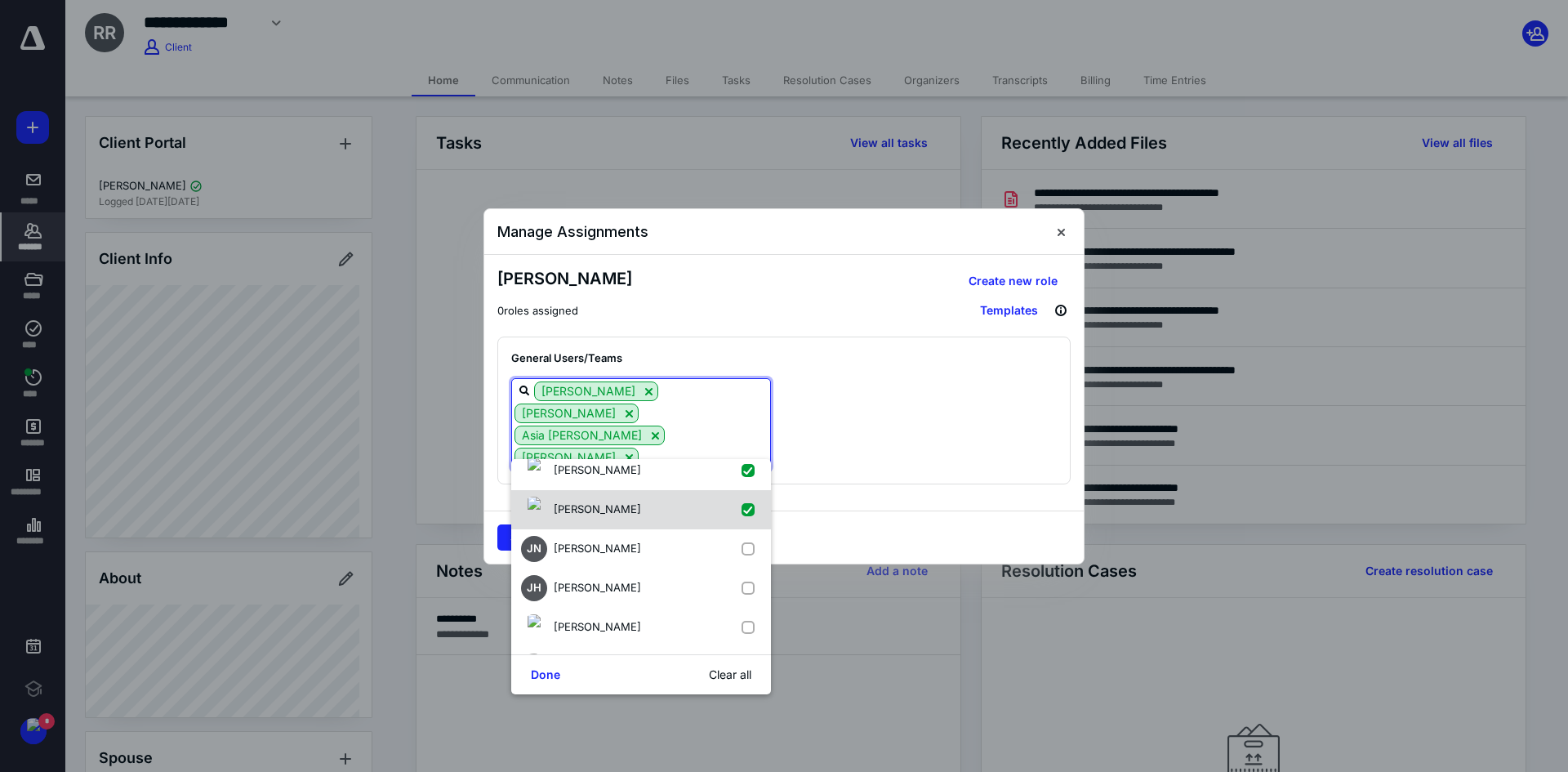 checkbox on "true" 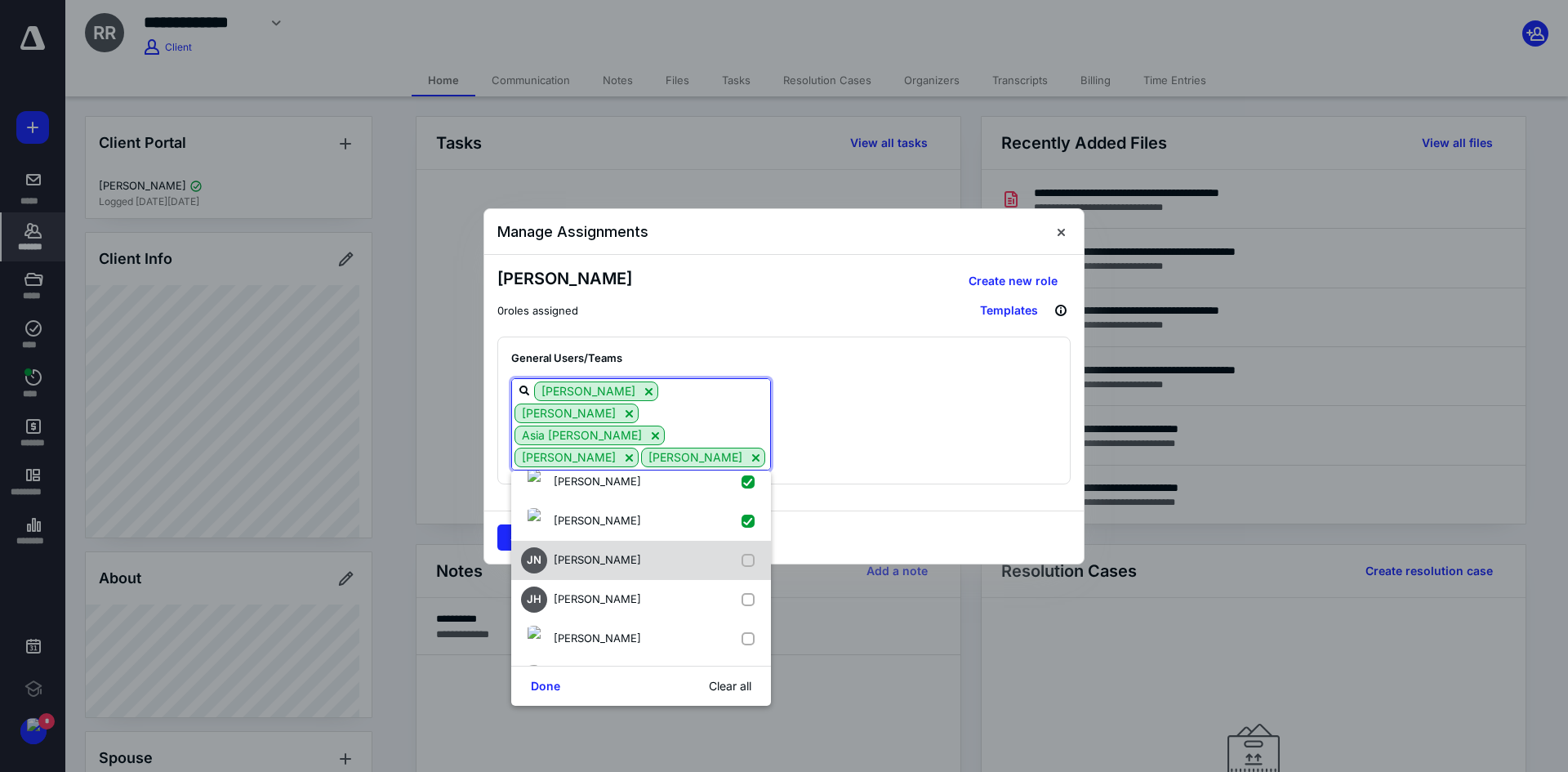 click at bounding box center [751, 560] 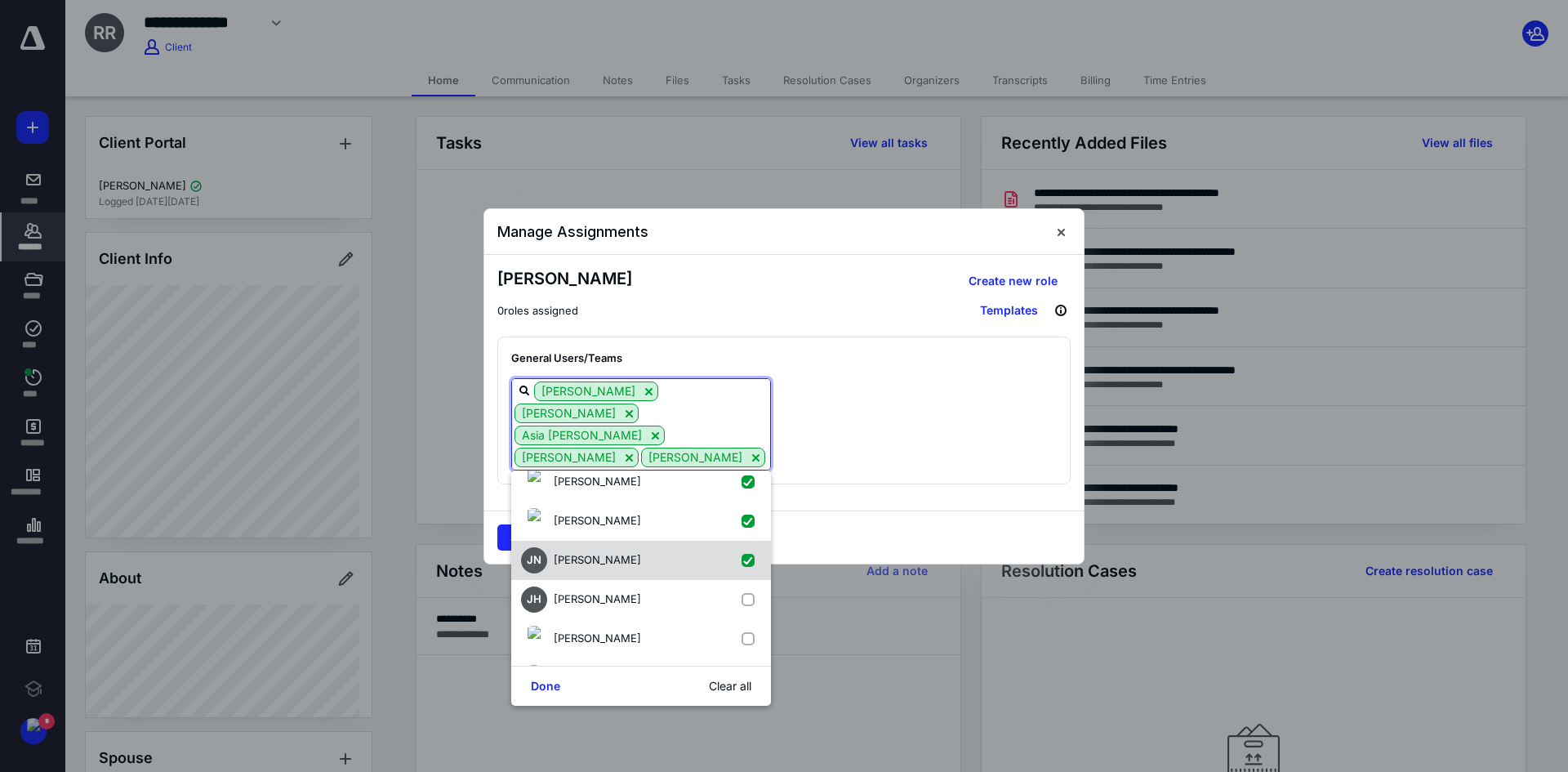 checkbox on "true" 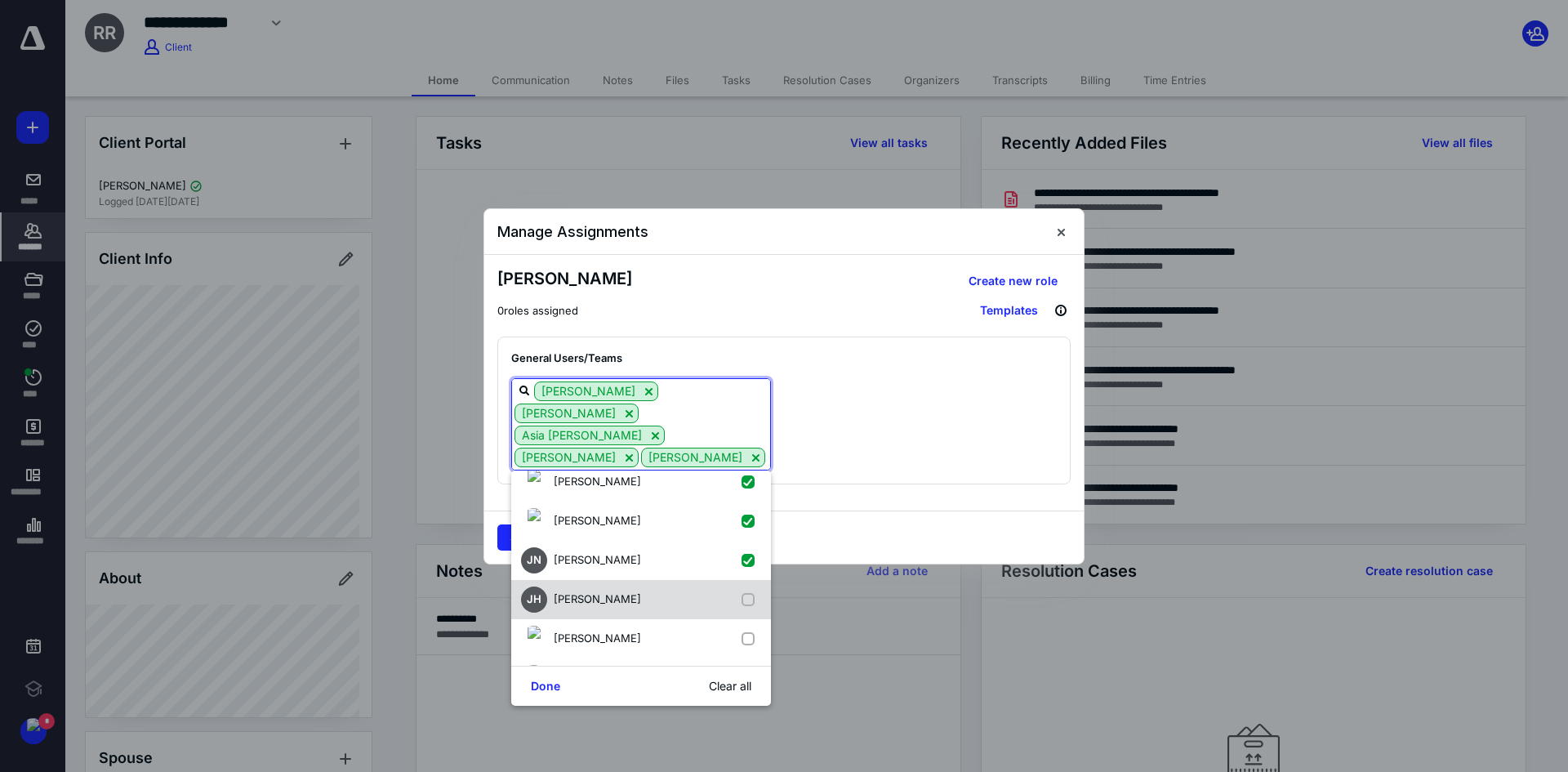 click at bounding box center [751, 600] 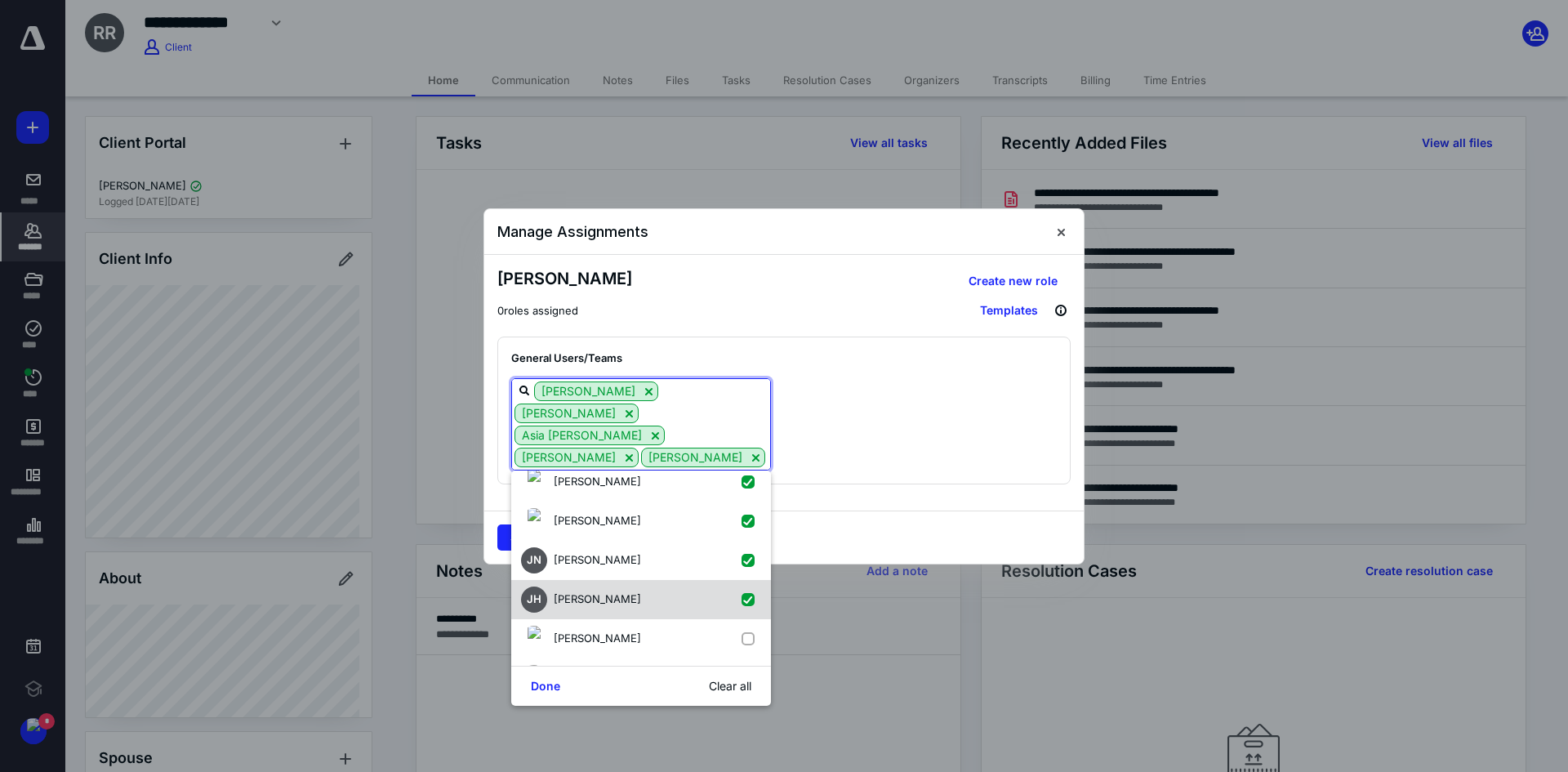 checkbox on "true" 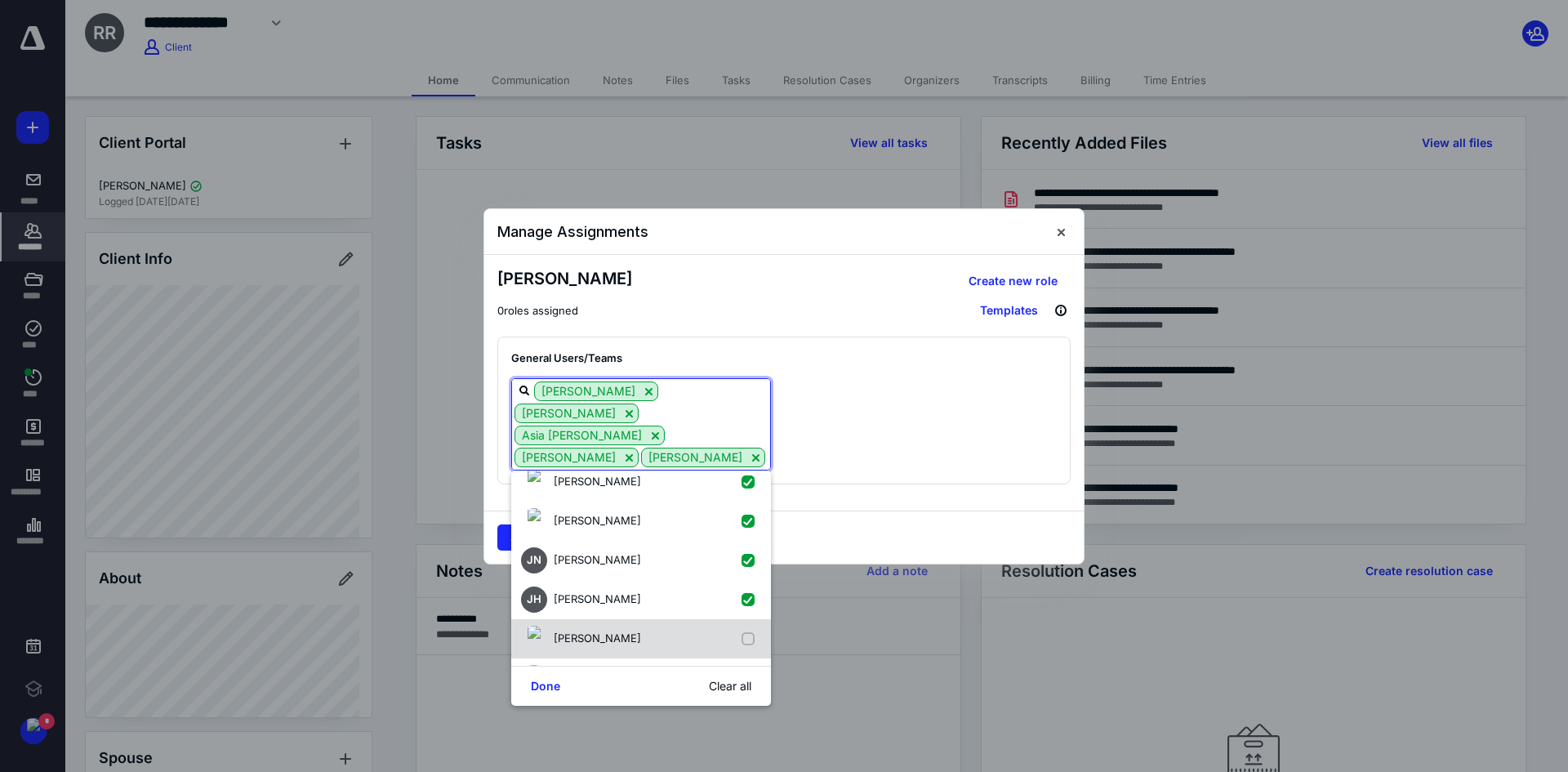 click at bounding box center [751, 639] 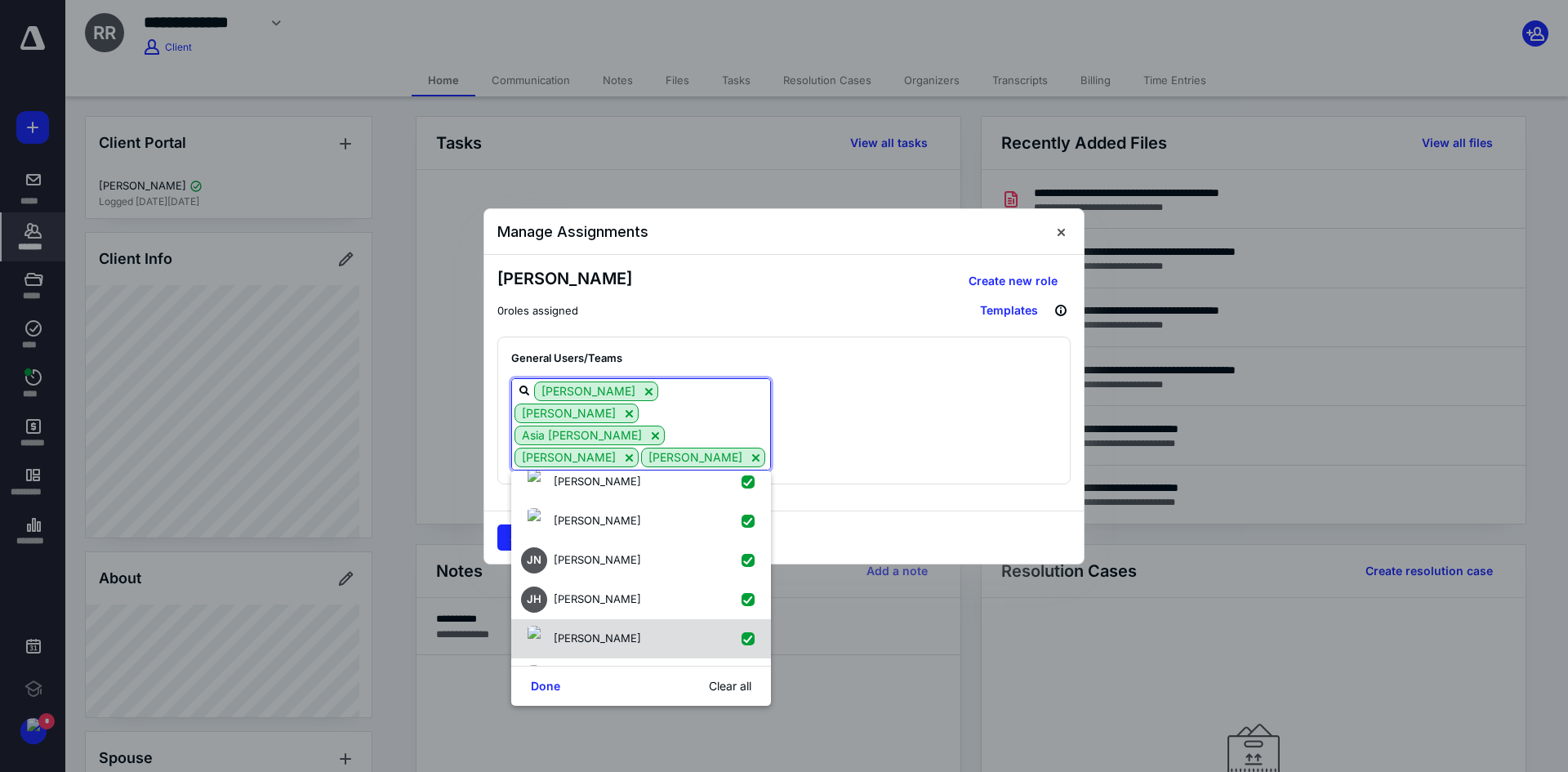 checkbox on "true" 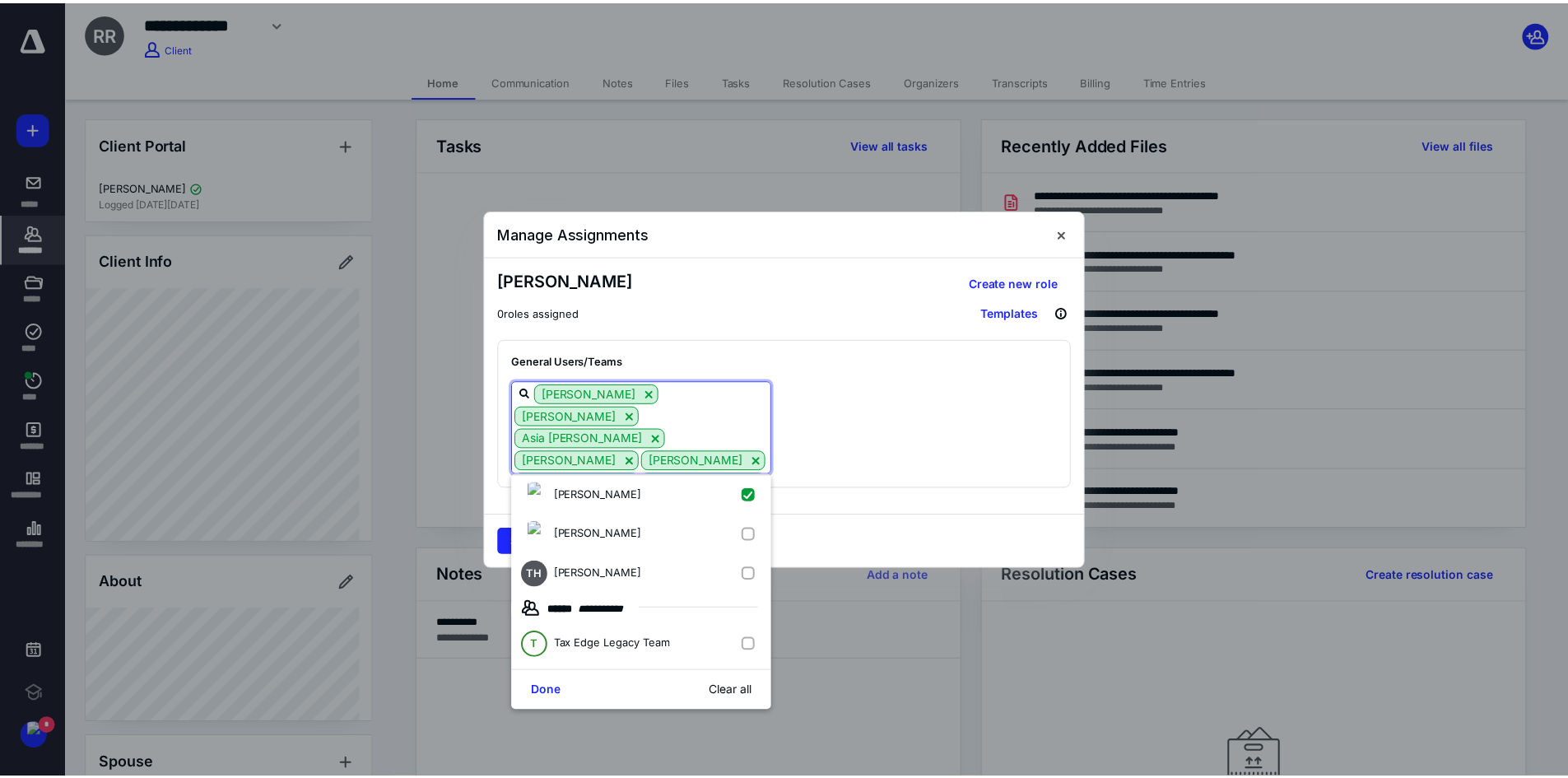 scroll, scrollTop: 329, scrollLeft: 0, axis: vertical 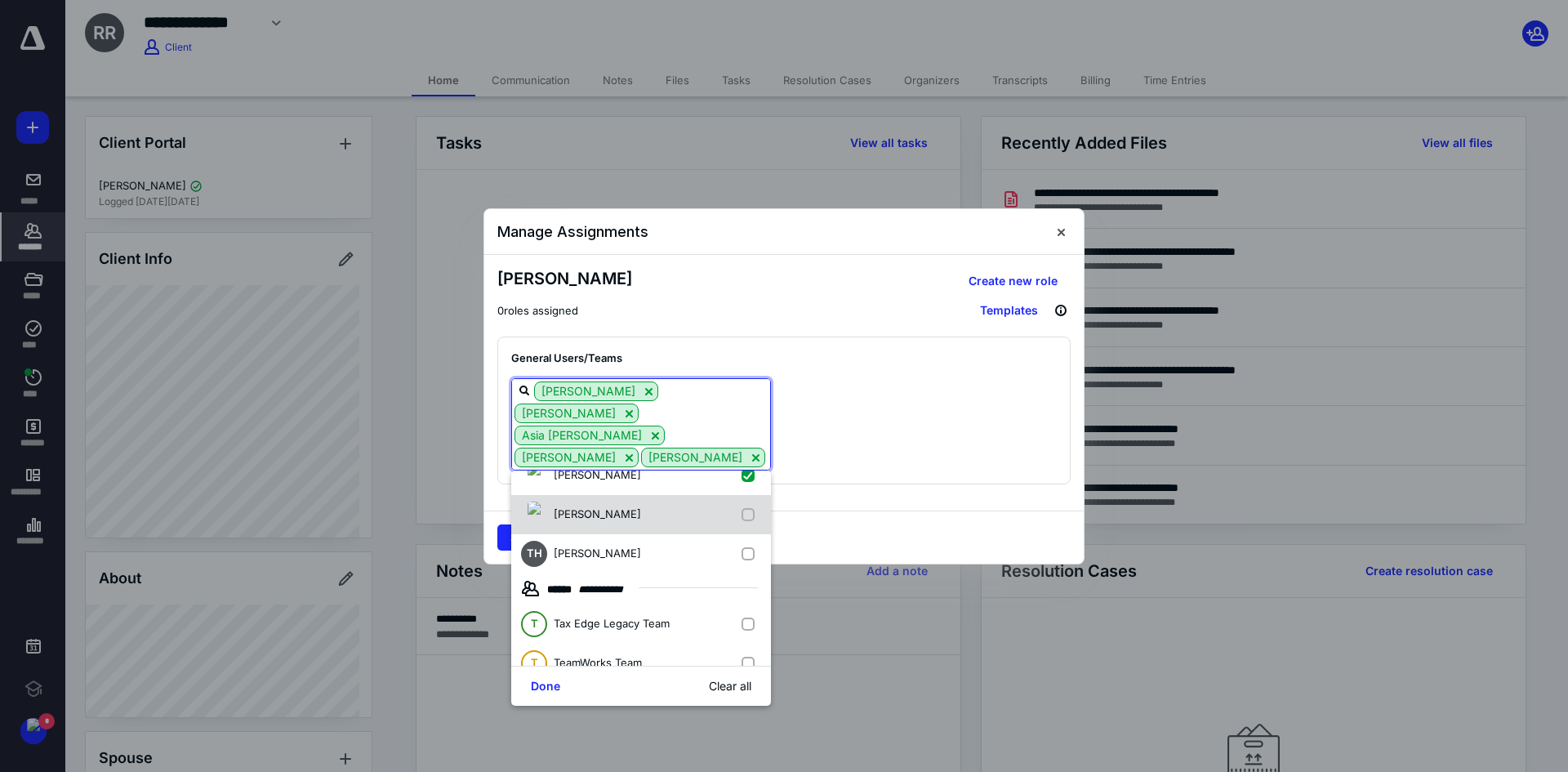 click at bounding box center (751, 515) 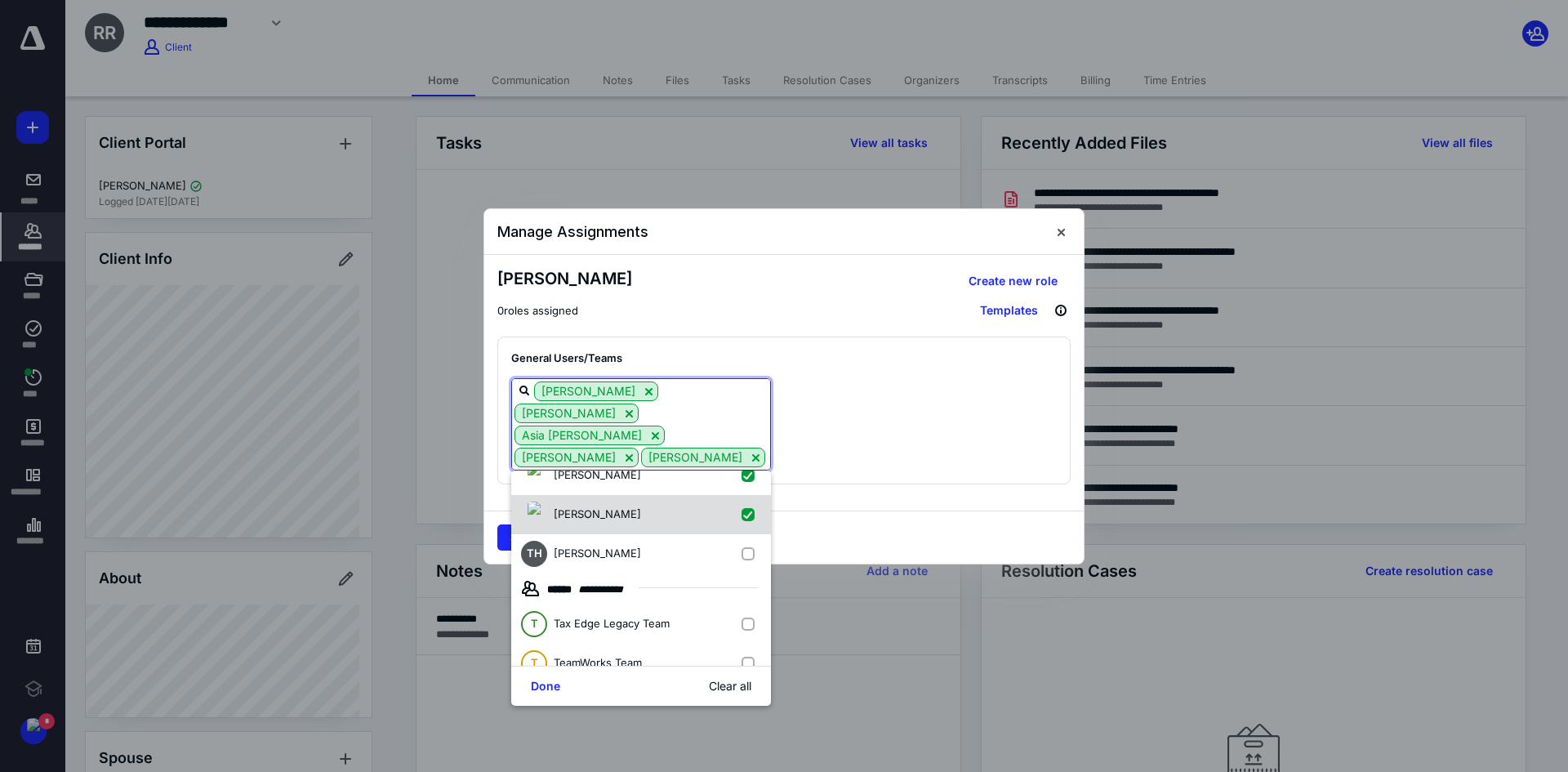 checkbox on "true" 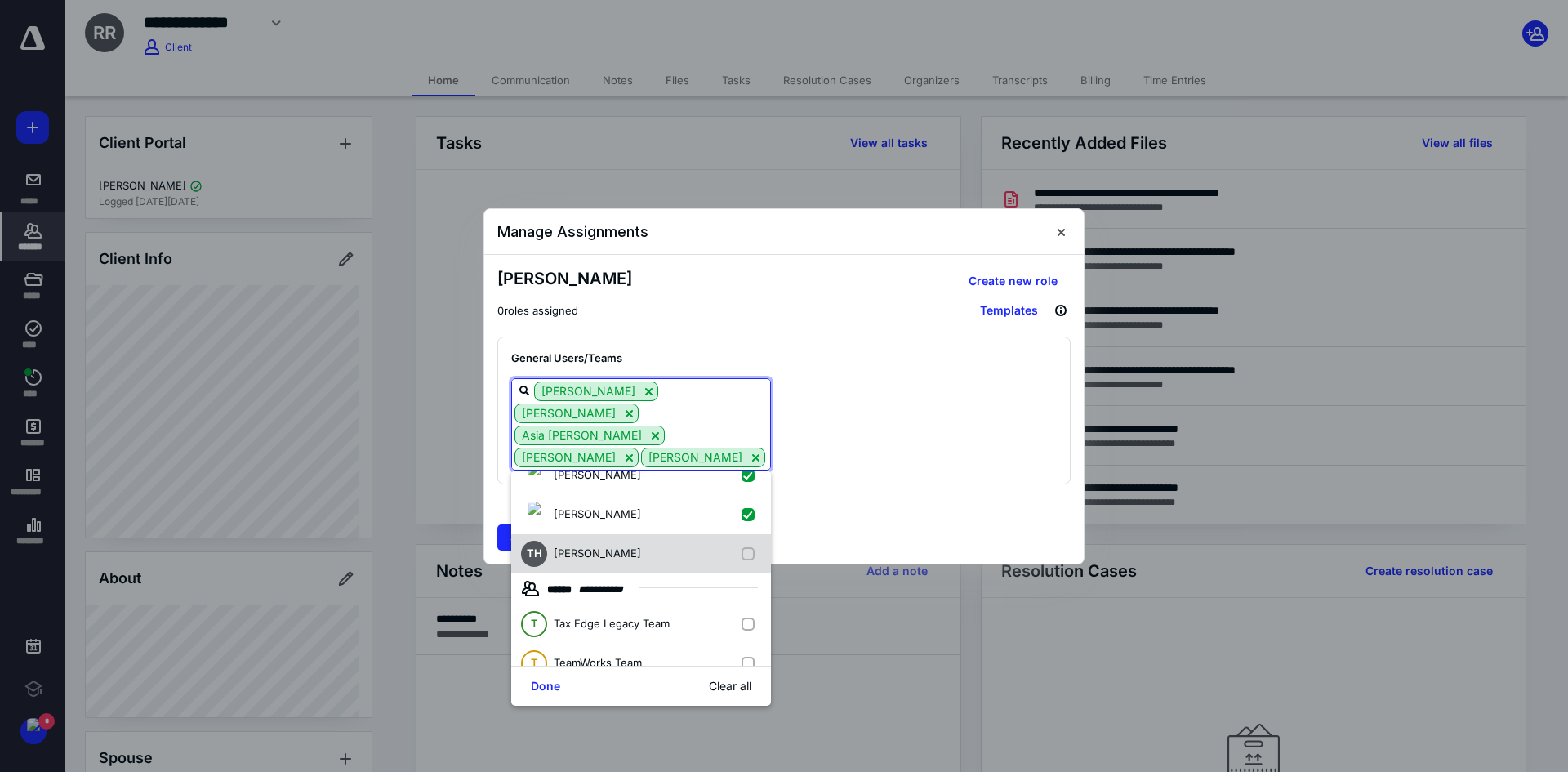 click at bounding box center (751, 554) 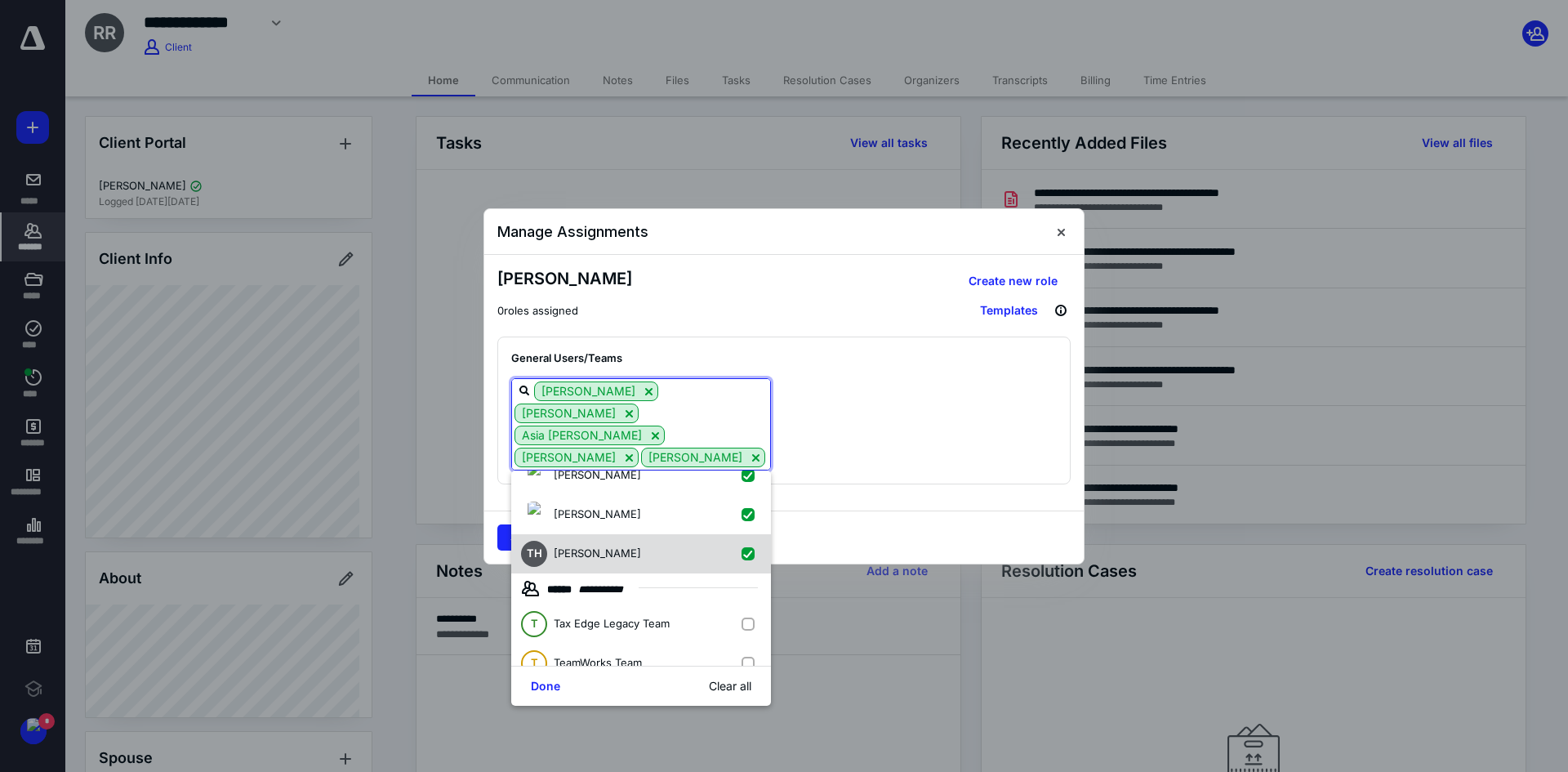 checkbox on "true" 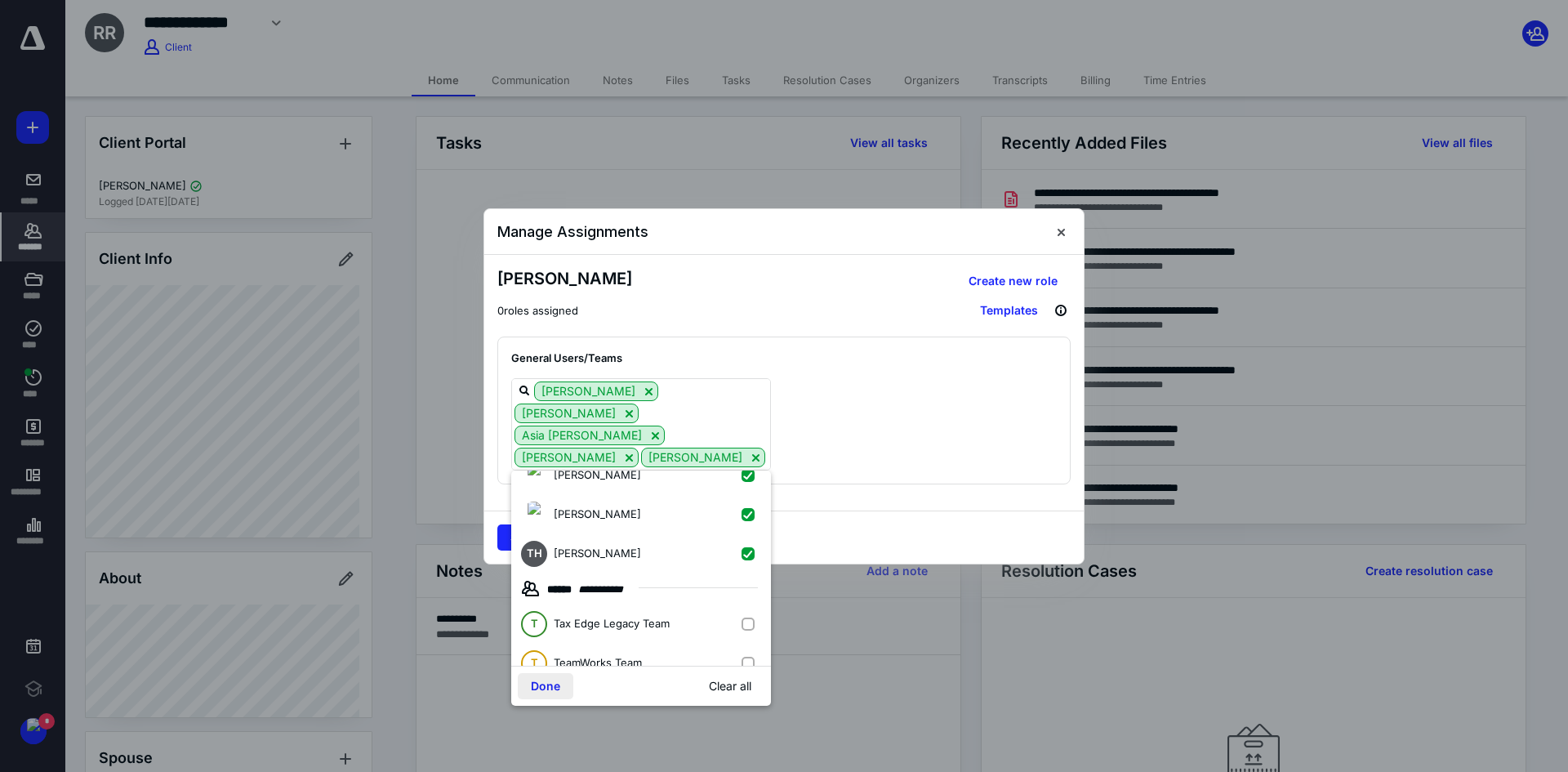 click on "Done" at bounding box center [546, 686] 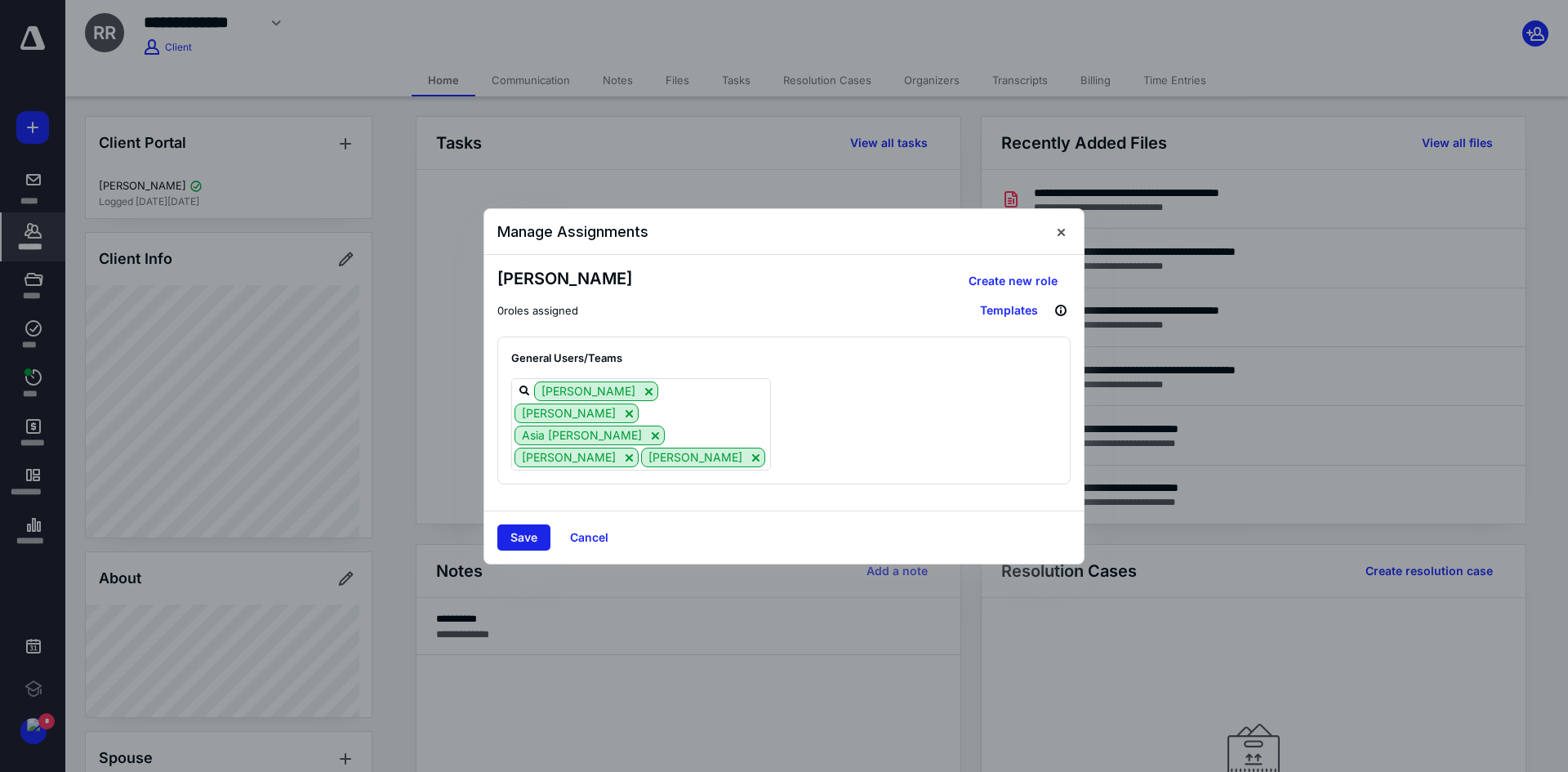 click on "Save" at bounding box center [523, 538] 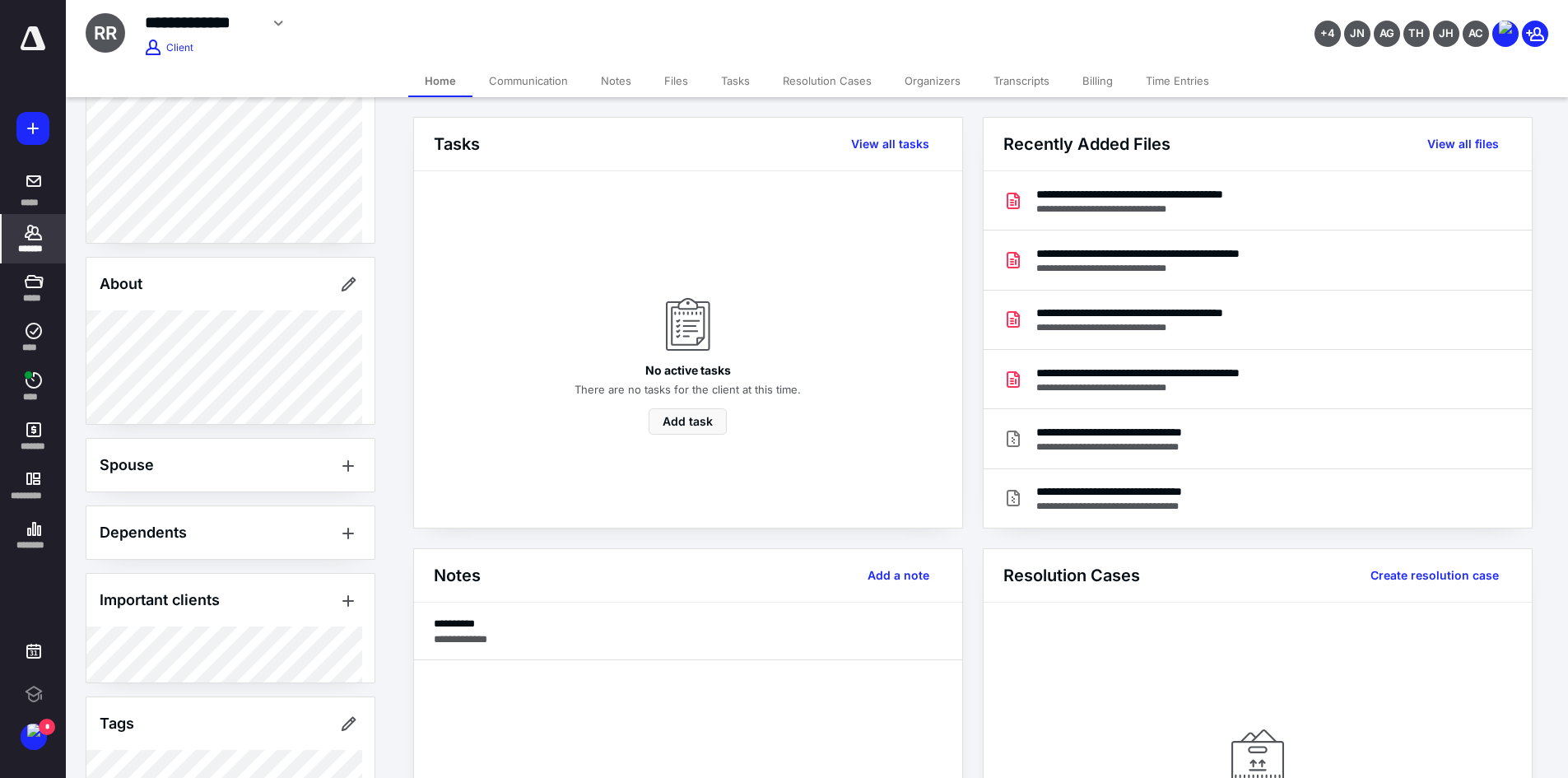 scroll, scrollTop: 342, scrollLeft: 0, axis: vertical 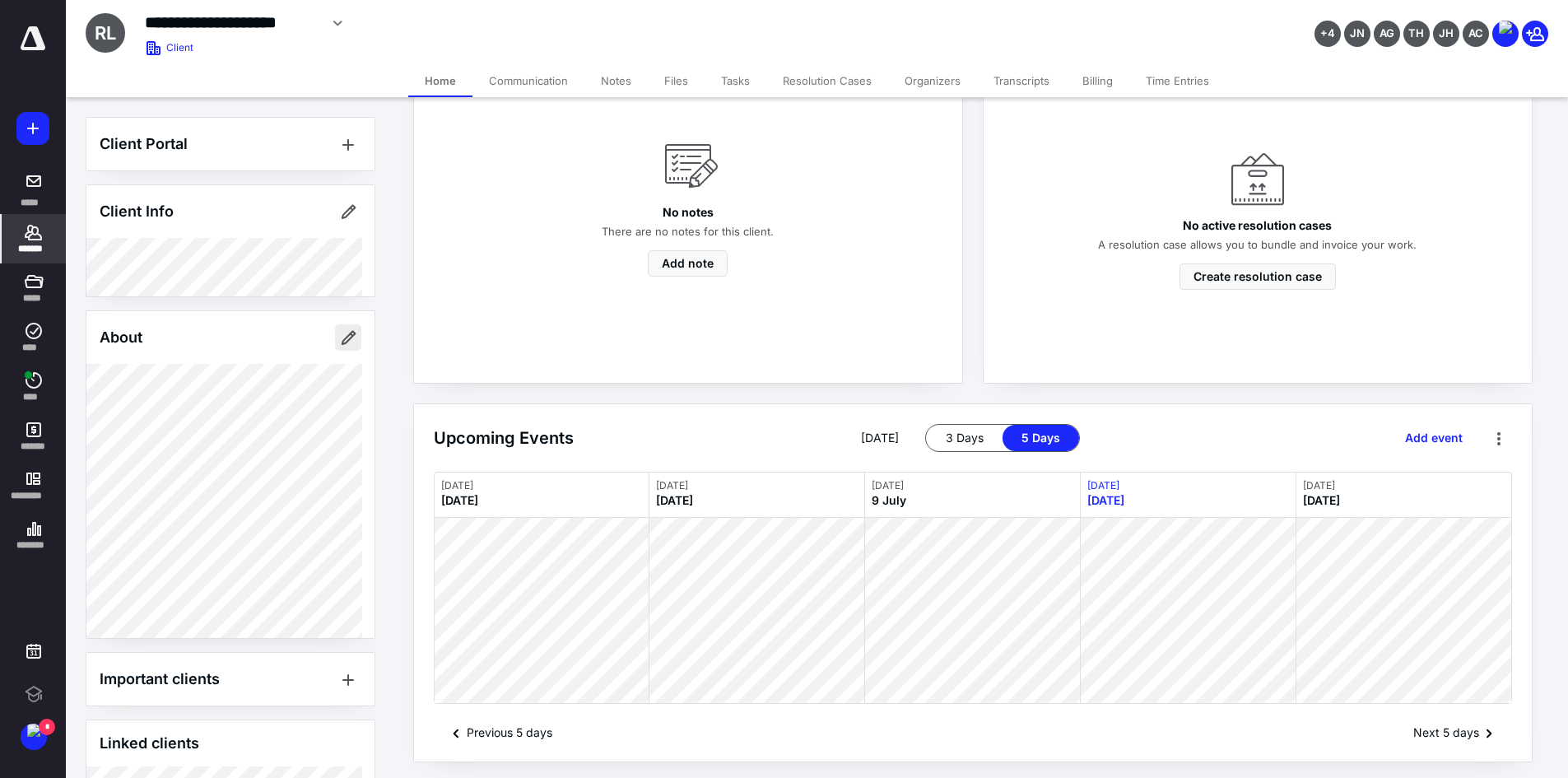 click at bounding box center (348, 338) 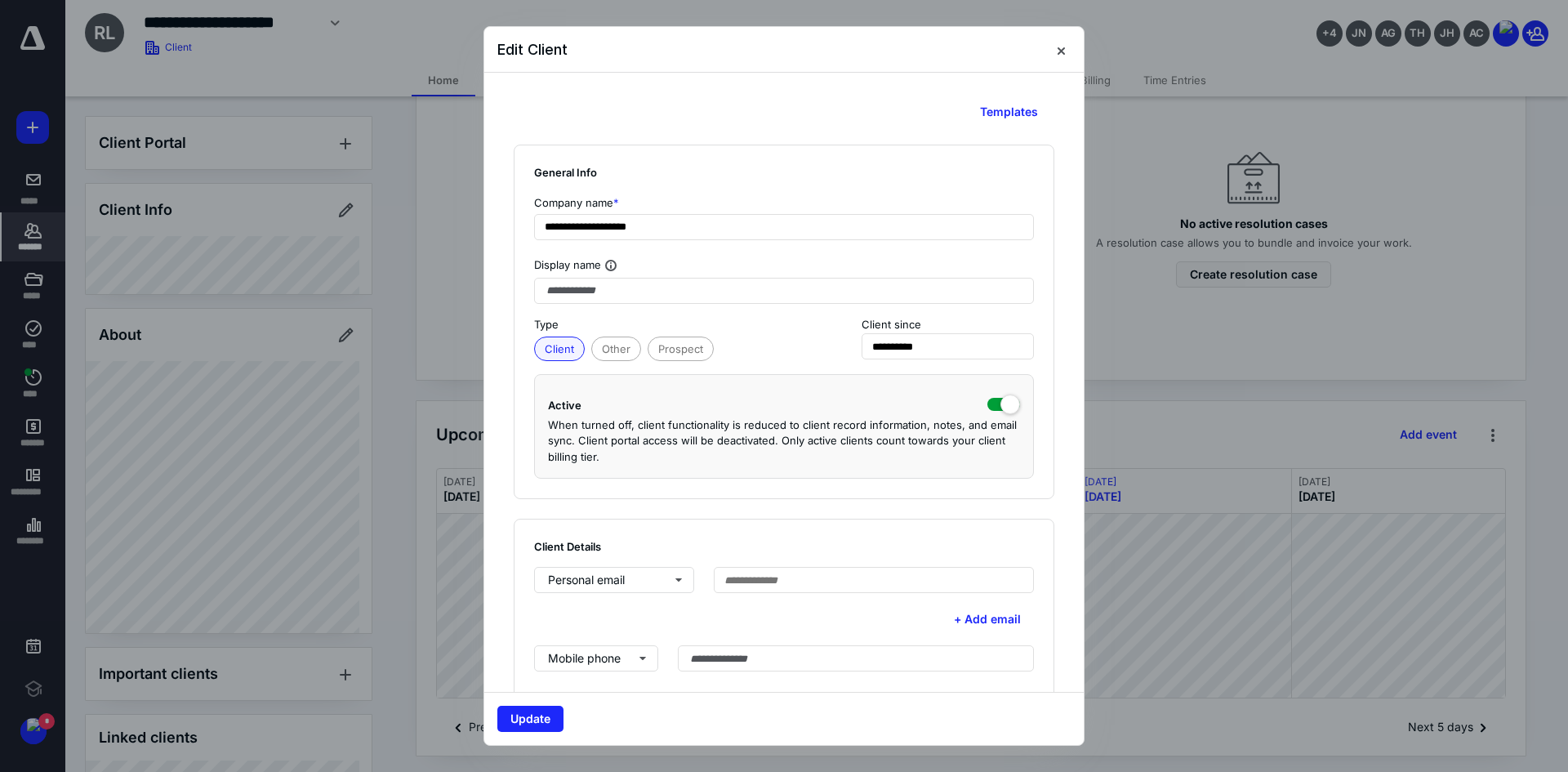 scroll, scrollTop: 408, scrollLeft: 0, axis: vertical 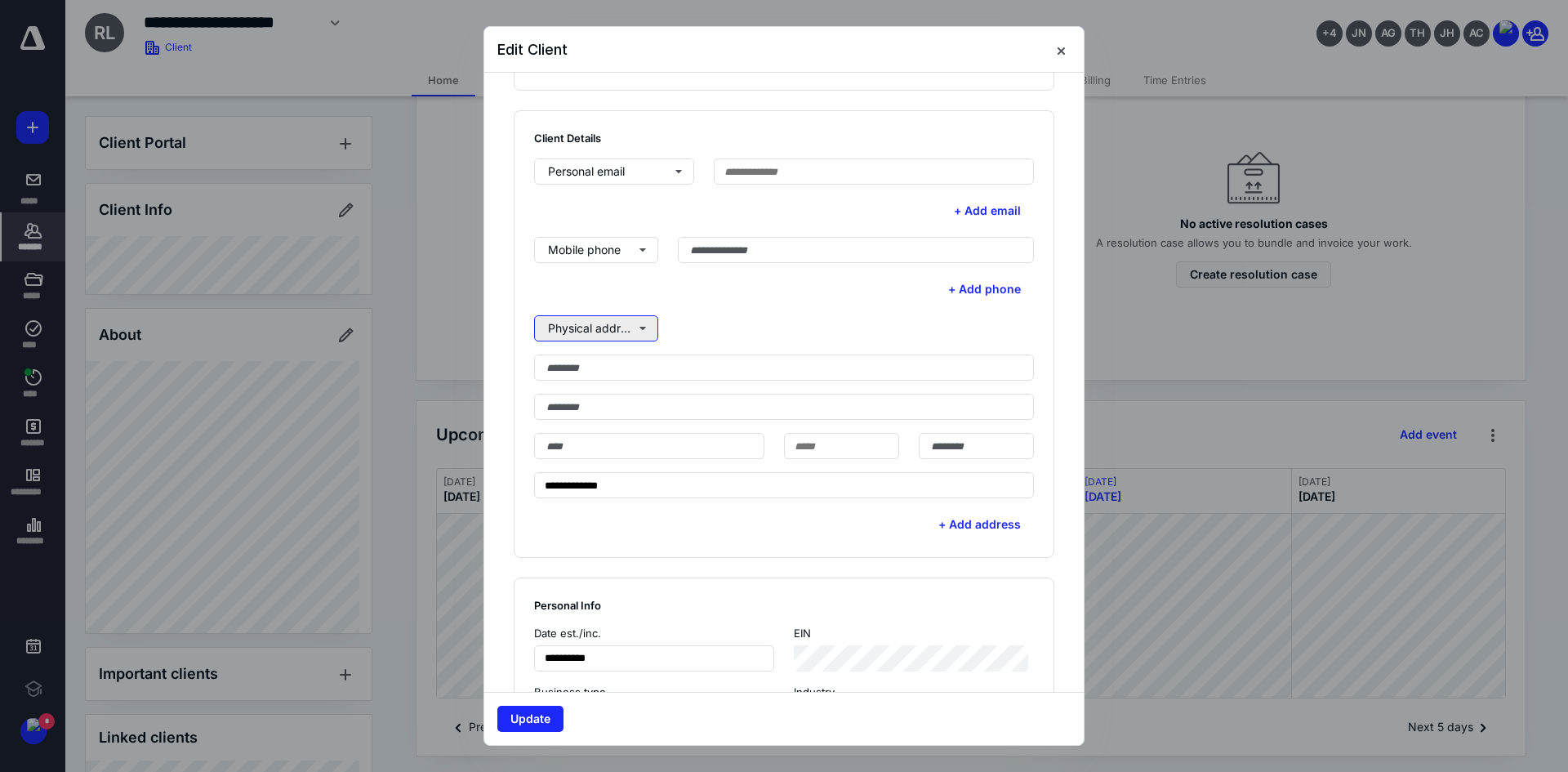 click on "Physical address" at bounding box center (596, 328) 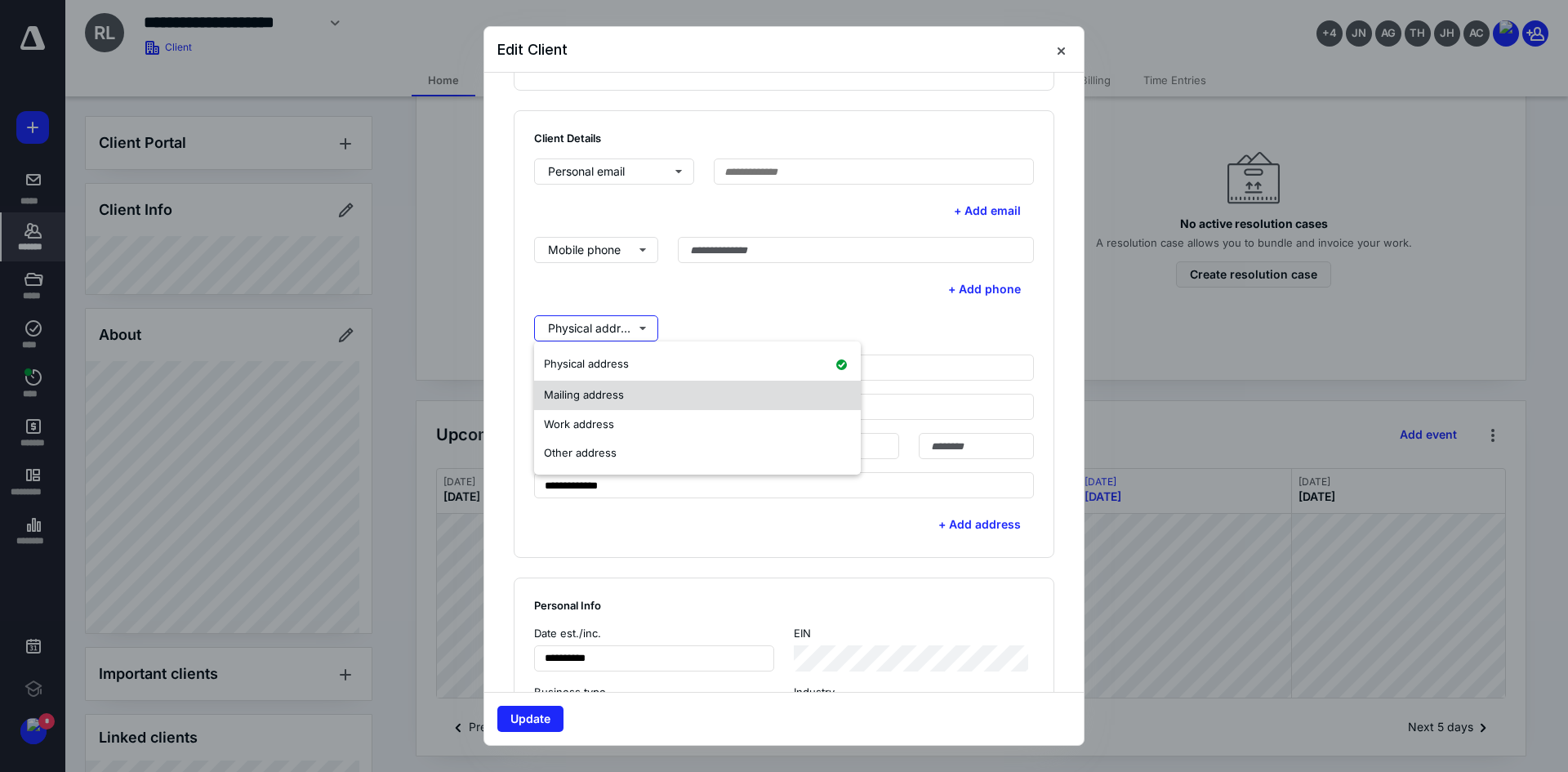 click on "Mailing address" at bounding box center [584, 395] 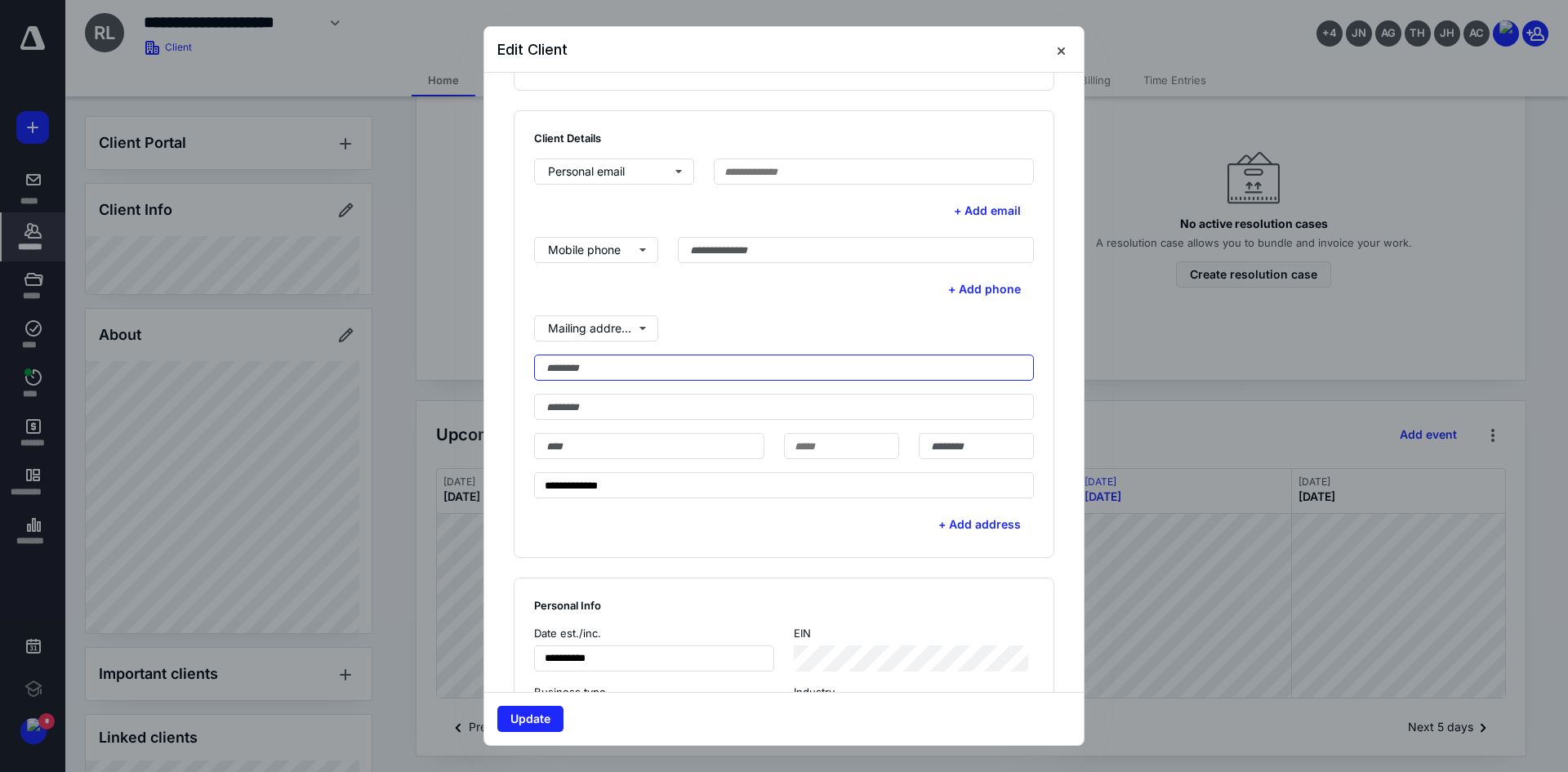 click at bounding box center (784, 368) 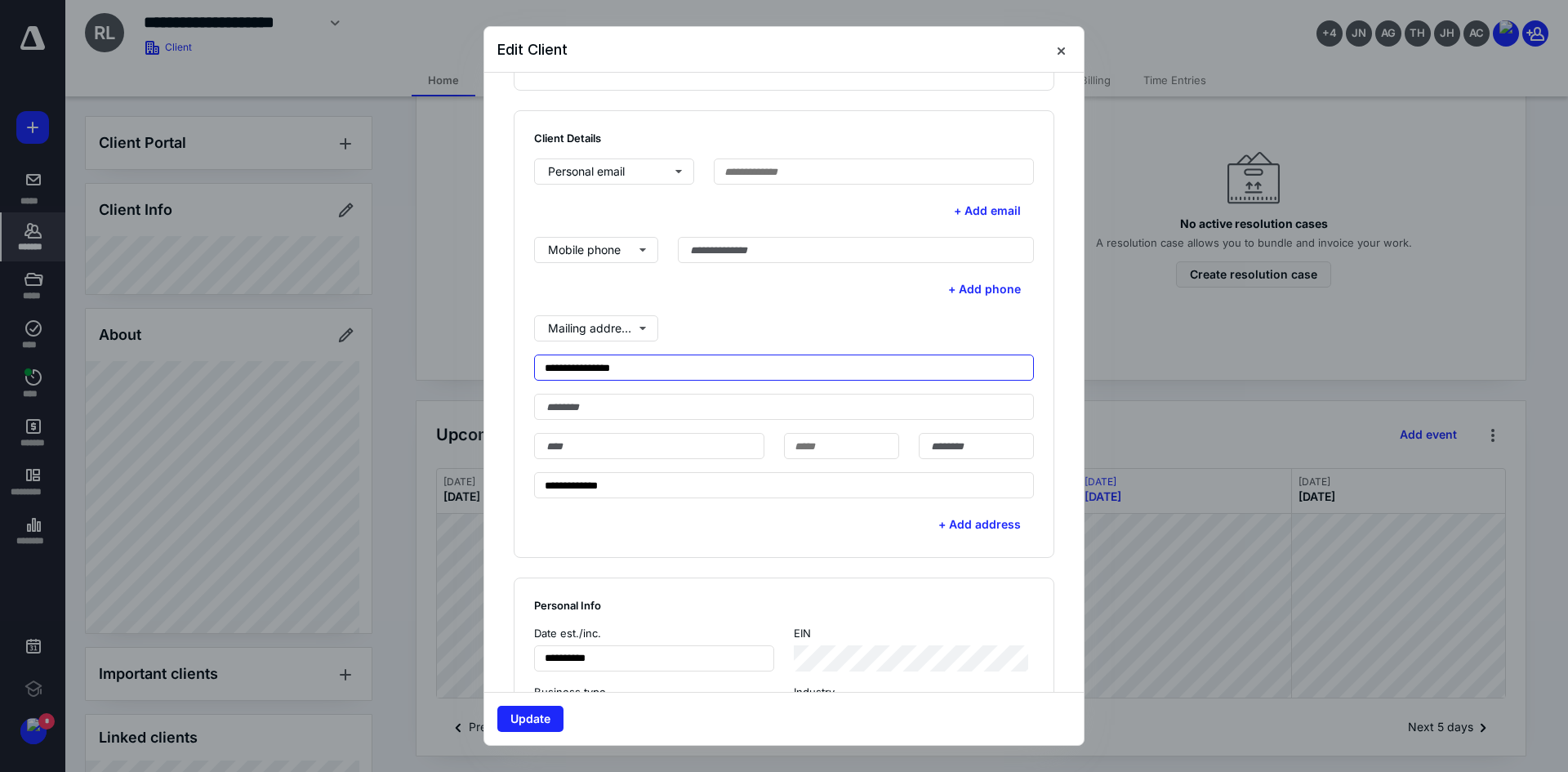 type on "**********" 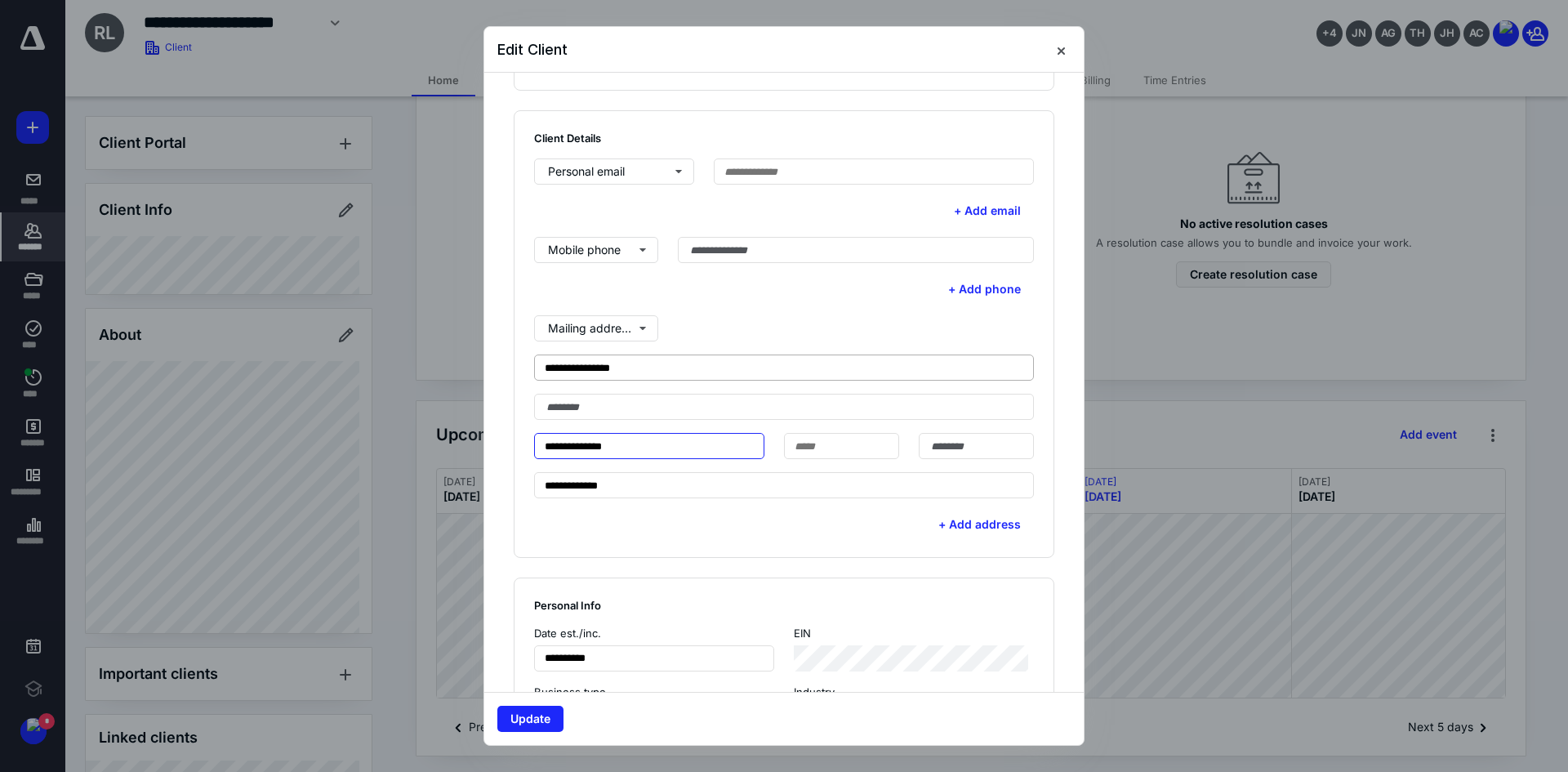type on "**********" 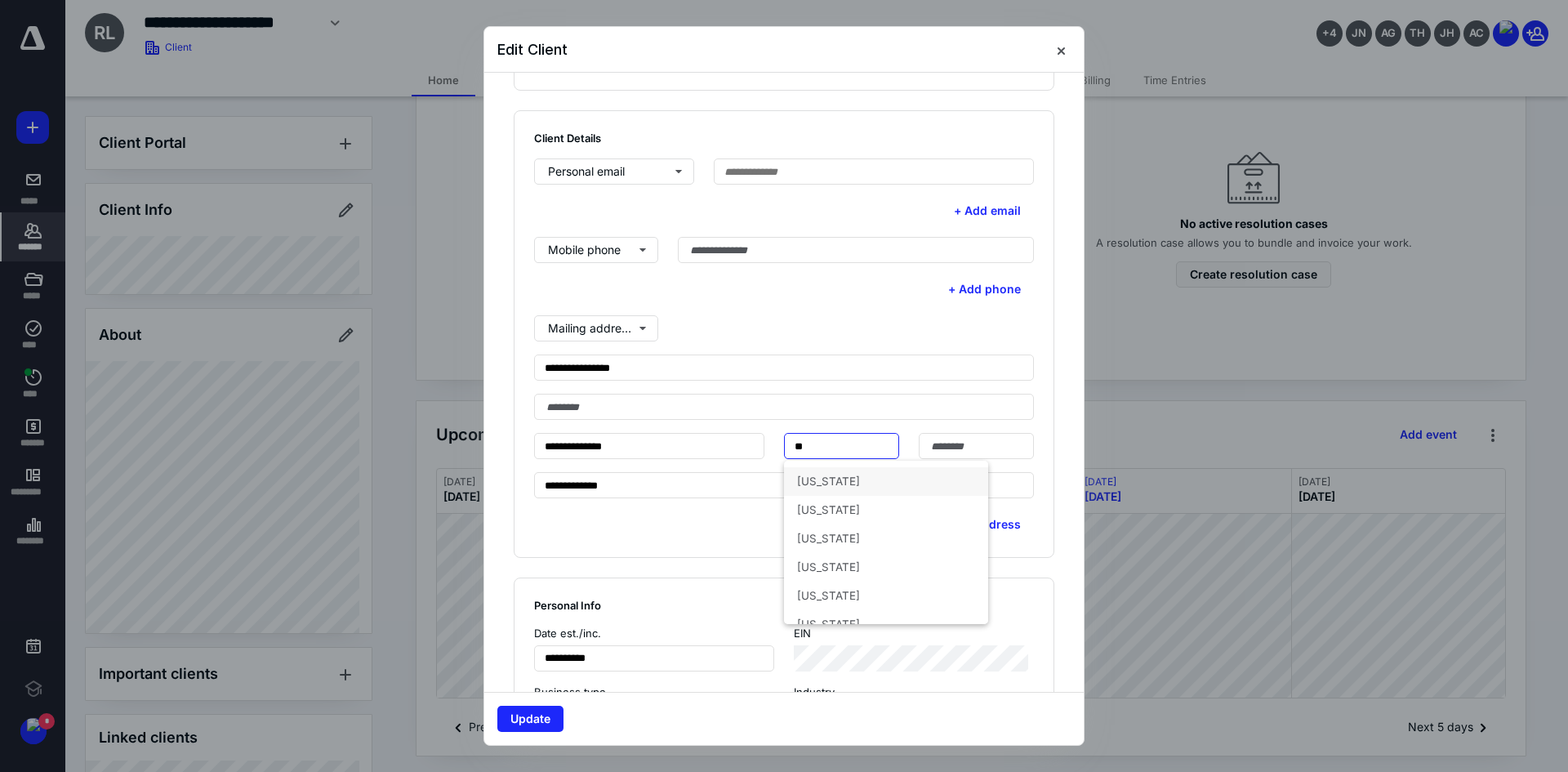 click on "[US_STATE]" at bounding box center [886, 481] 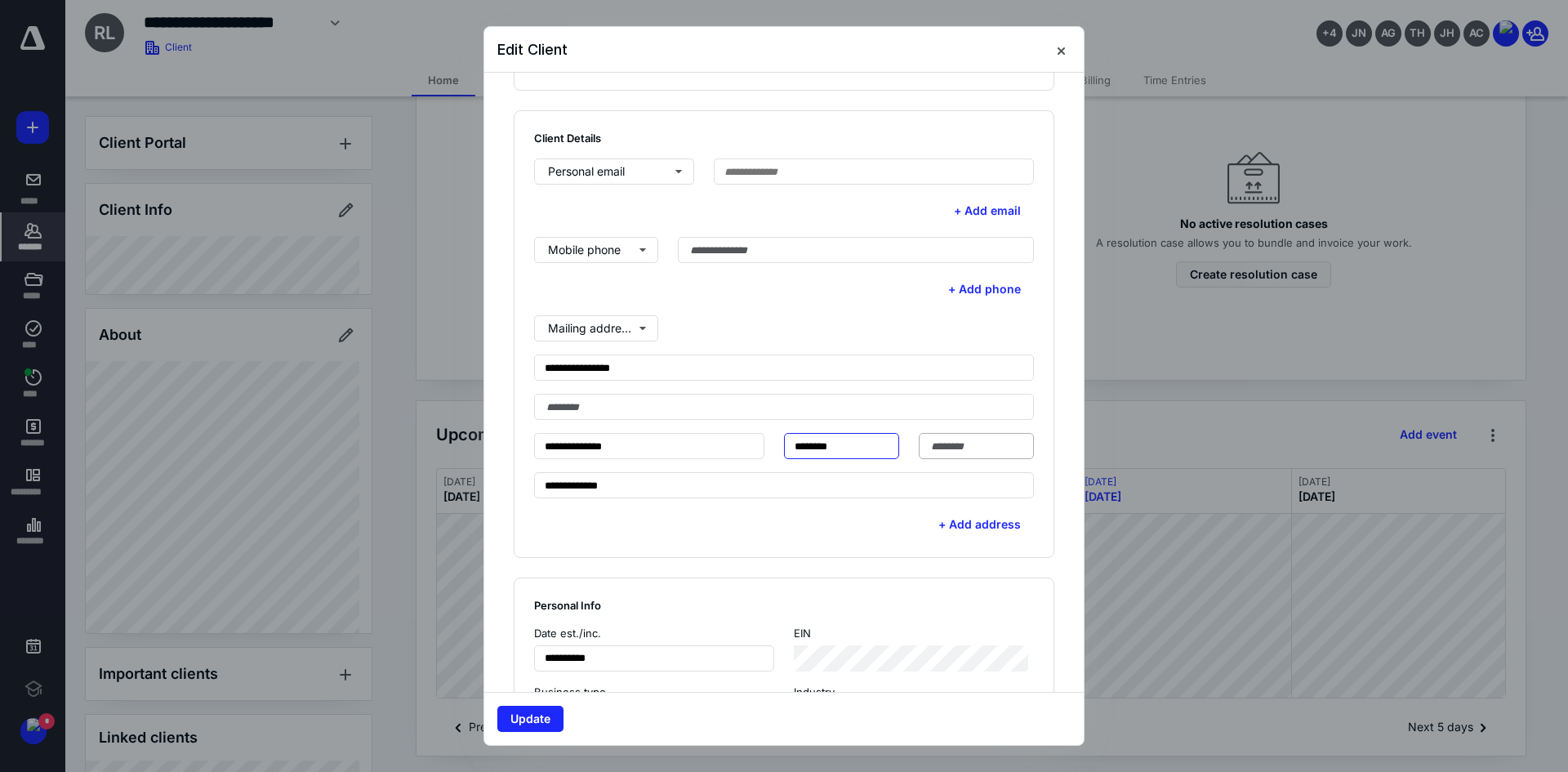 type on "********" 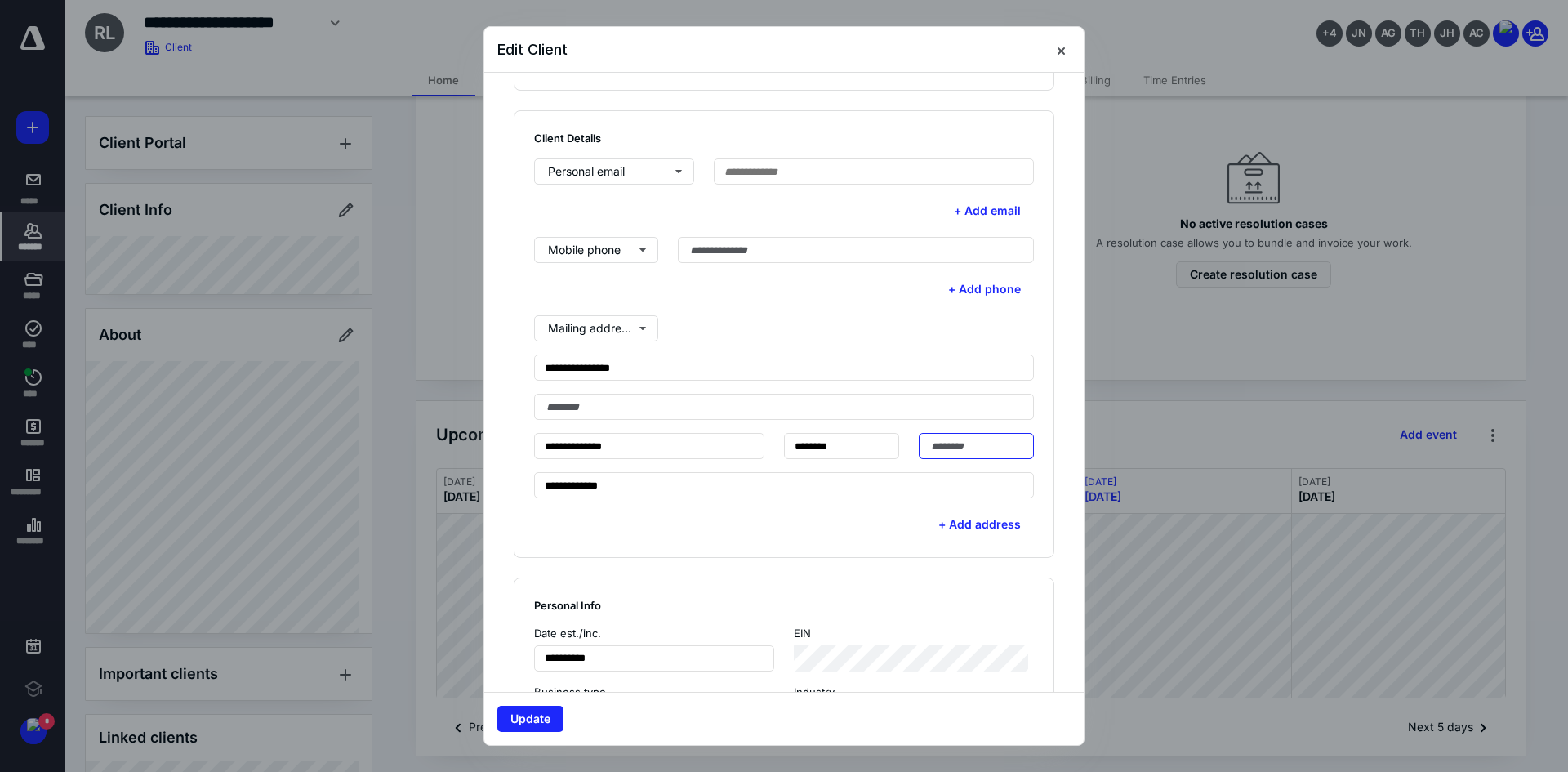 click at bounding box center [976, 446] 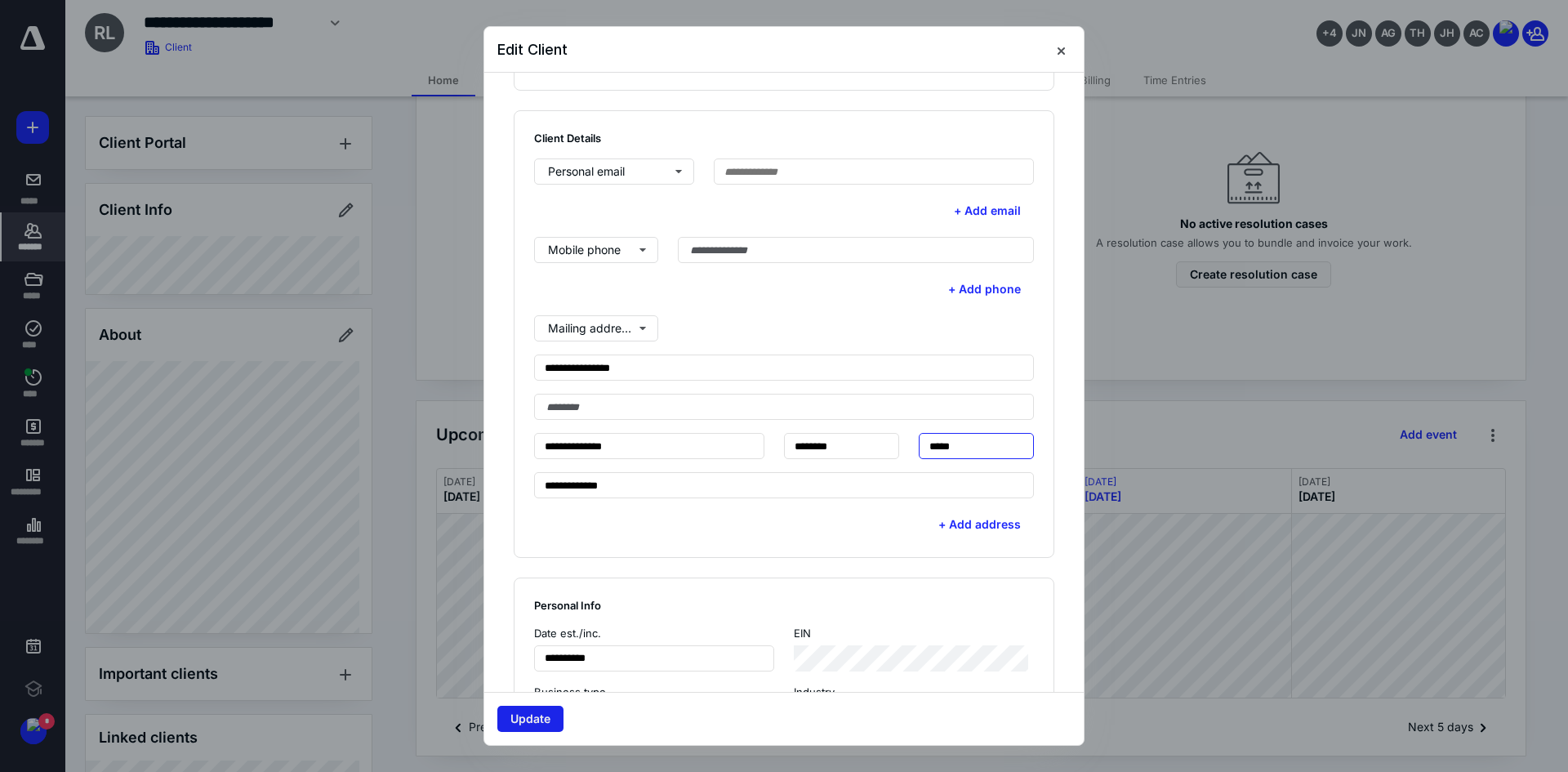 type on "*****" 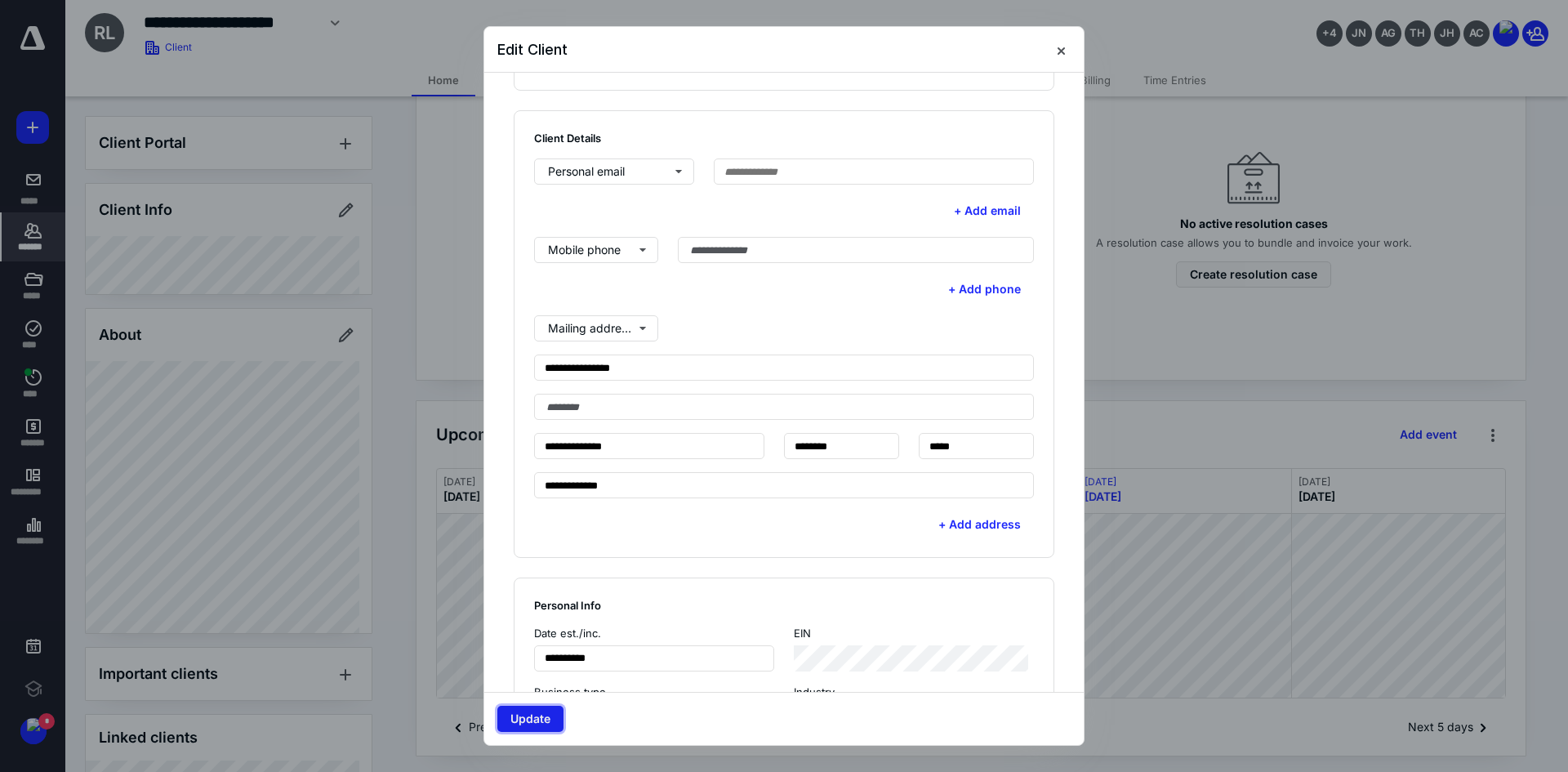 click on "Update" at bounding box center (530, 719) 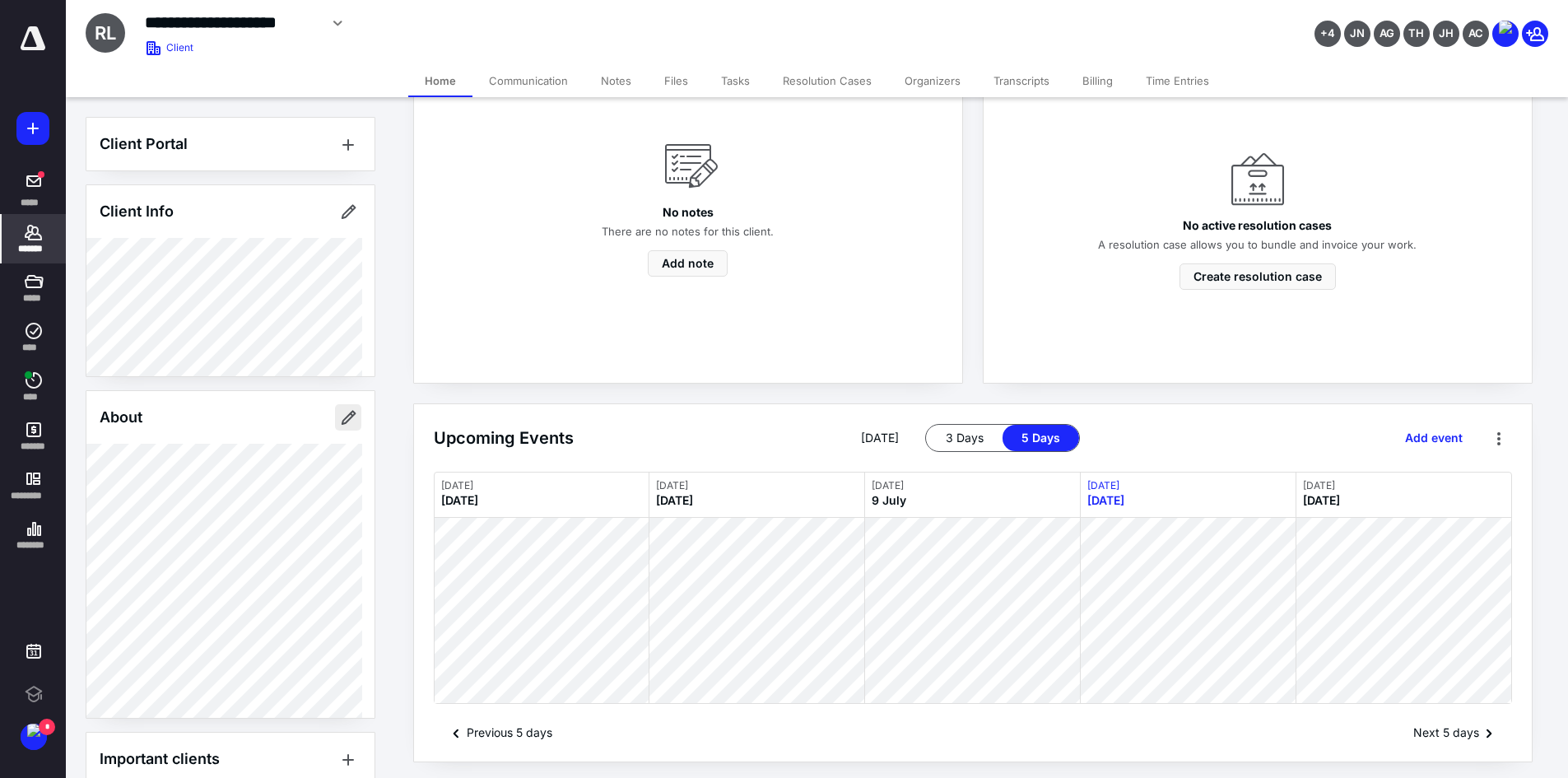 click at bounding box center (348, 417) 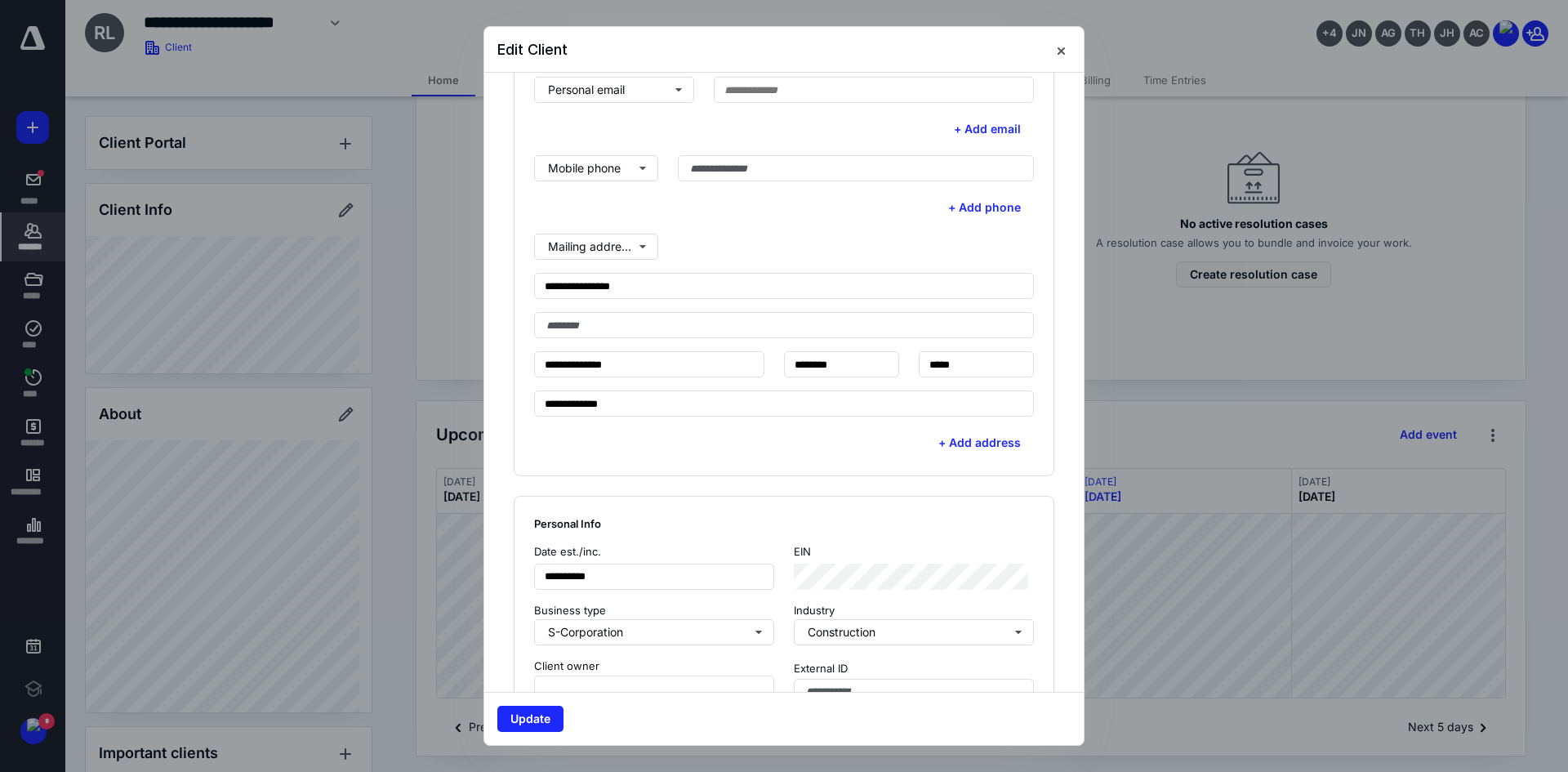 scroll, scrollTop: 735, scrollLeft: 0, axis: vertical 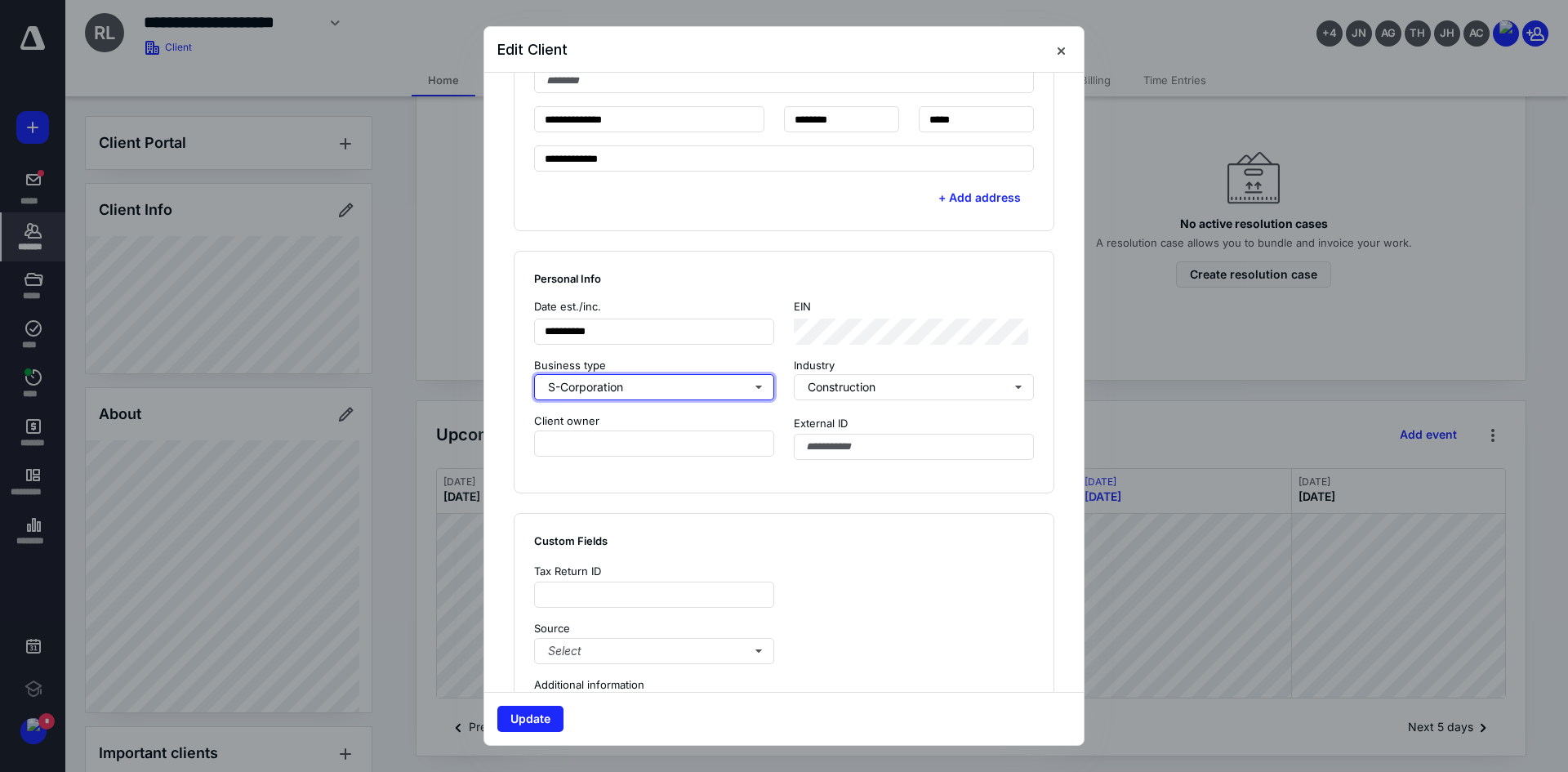 type 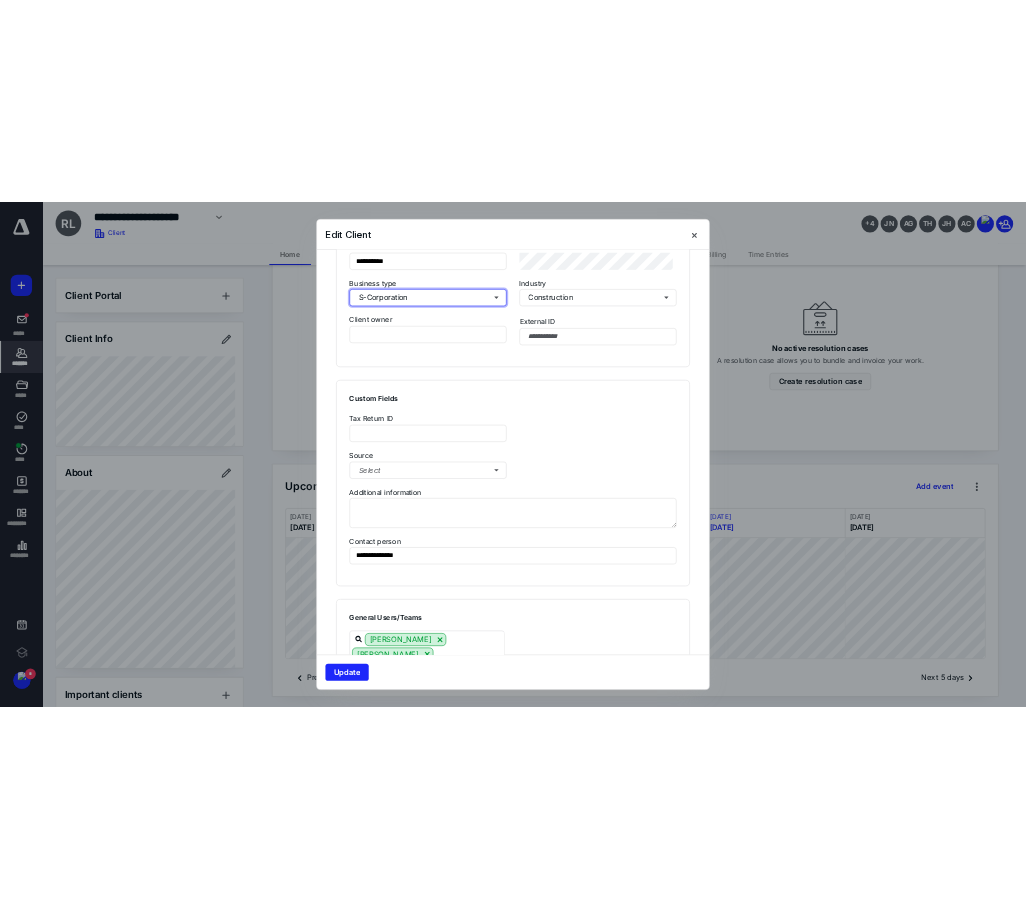 scroll, scrollTop: 1200, scrollLeft: 0, axis: vertical 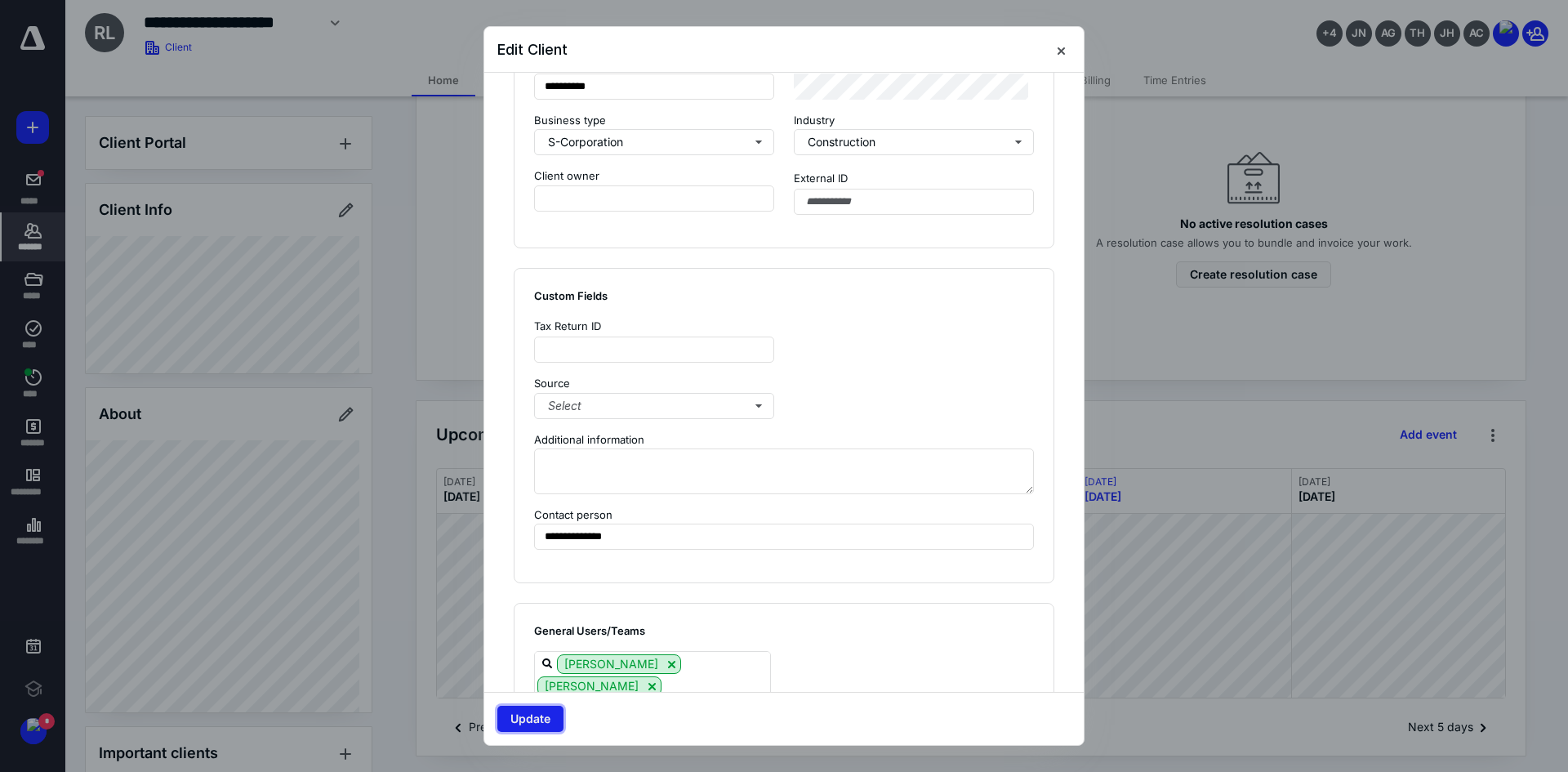 click on "Update" at bounding box center (530, 719) 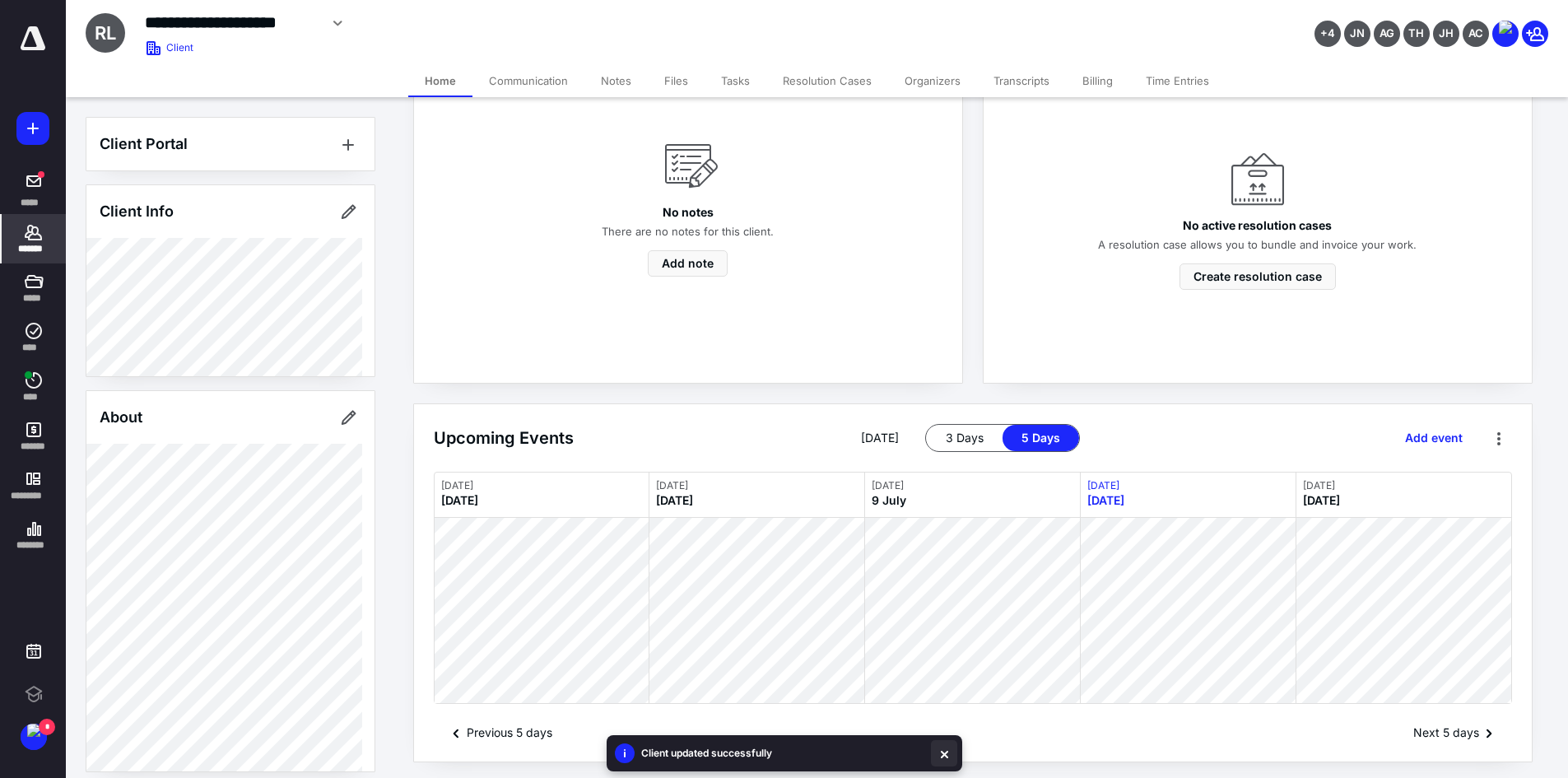 click at bounding box center (944, 753) 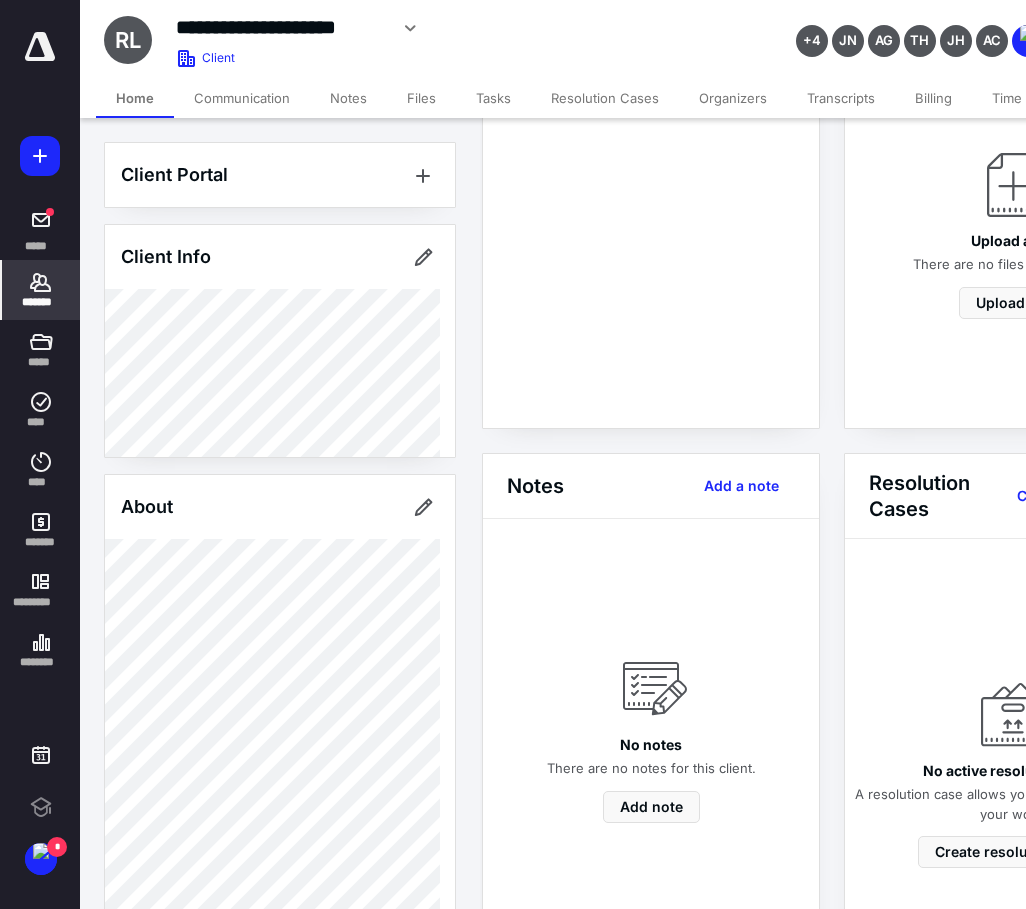scroll, scrollTop: 141, scrollLeft: 0, axis: vertical 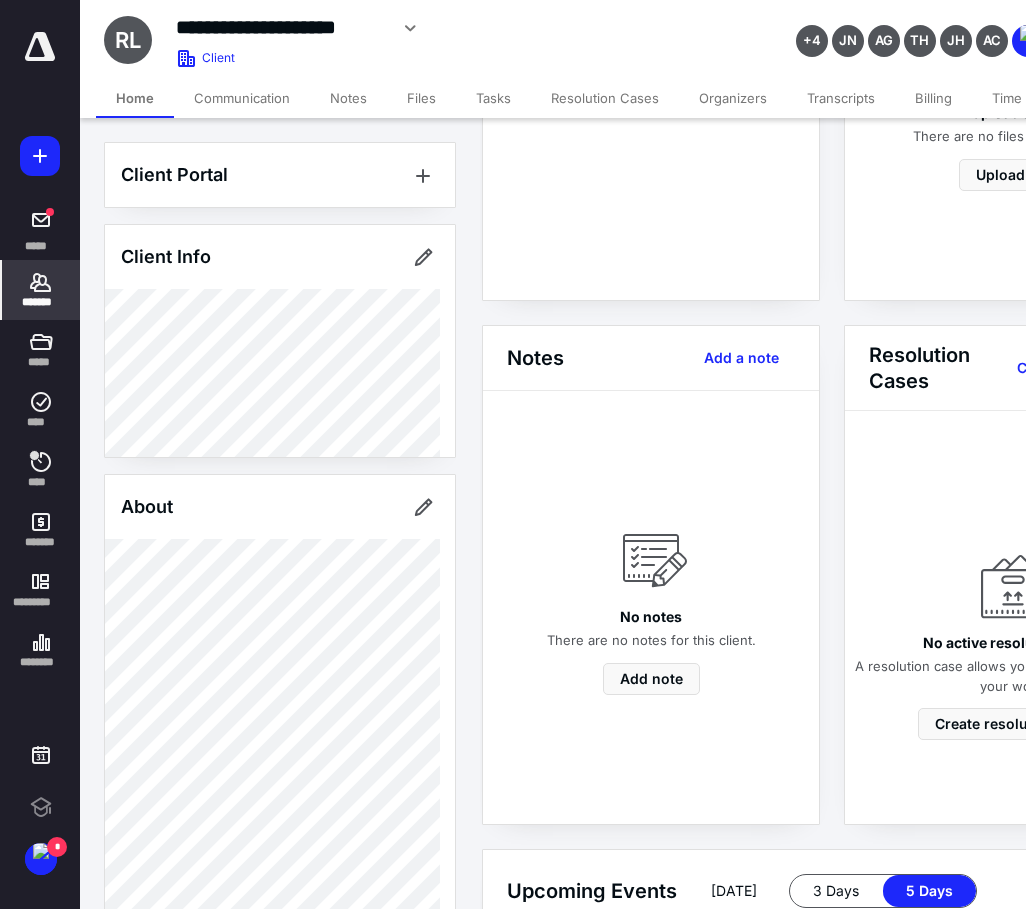 click on "*******" at bounding box center (41, 302) 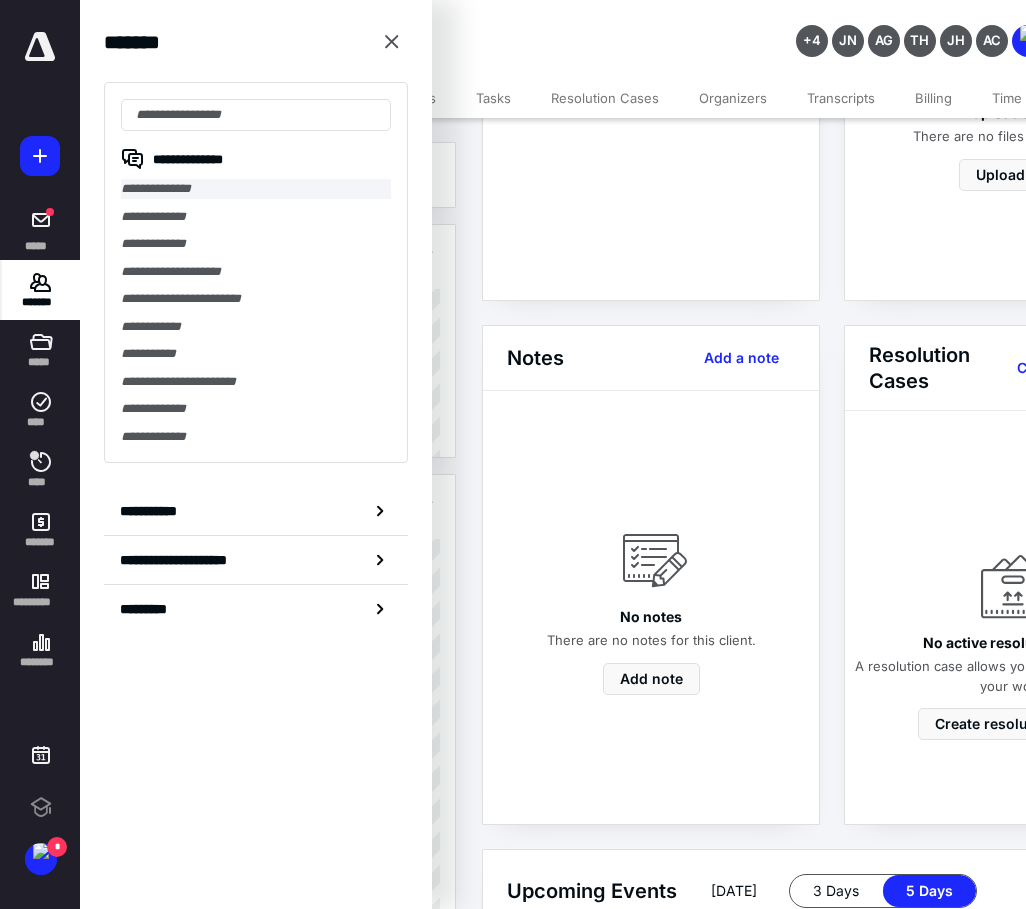 click on "**********" at bounding box center [256, 189] 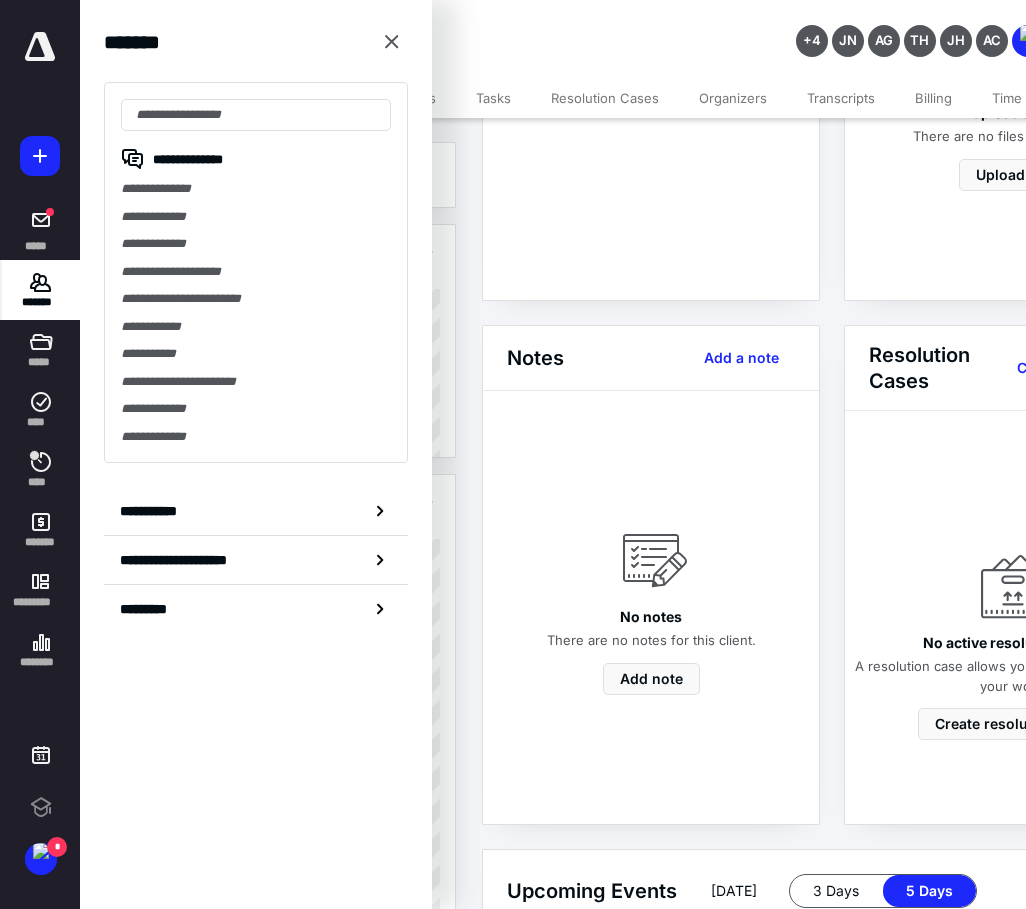scroll, scrollTop: 0, scrollLeft: 0, axis: both 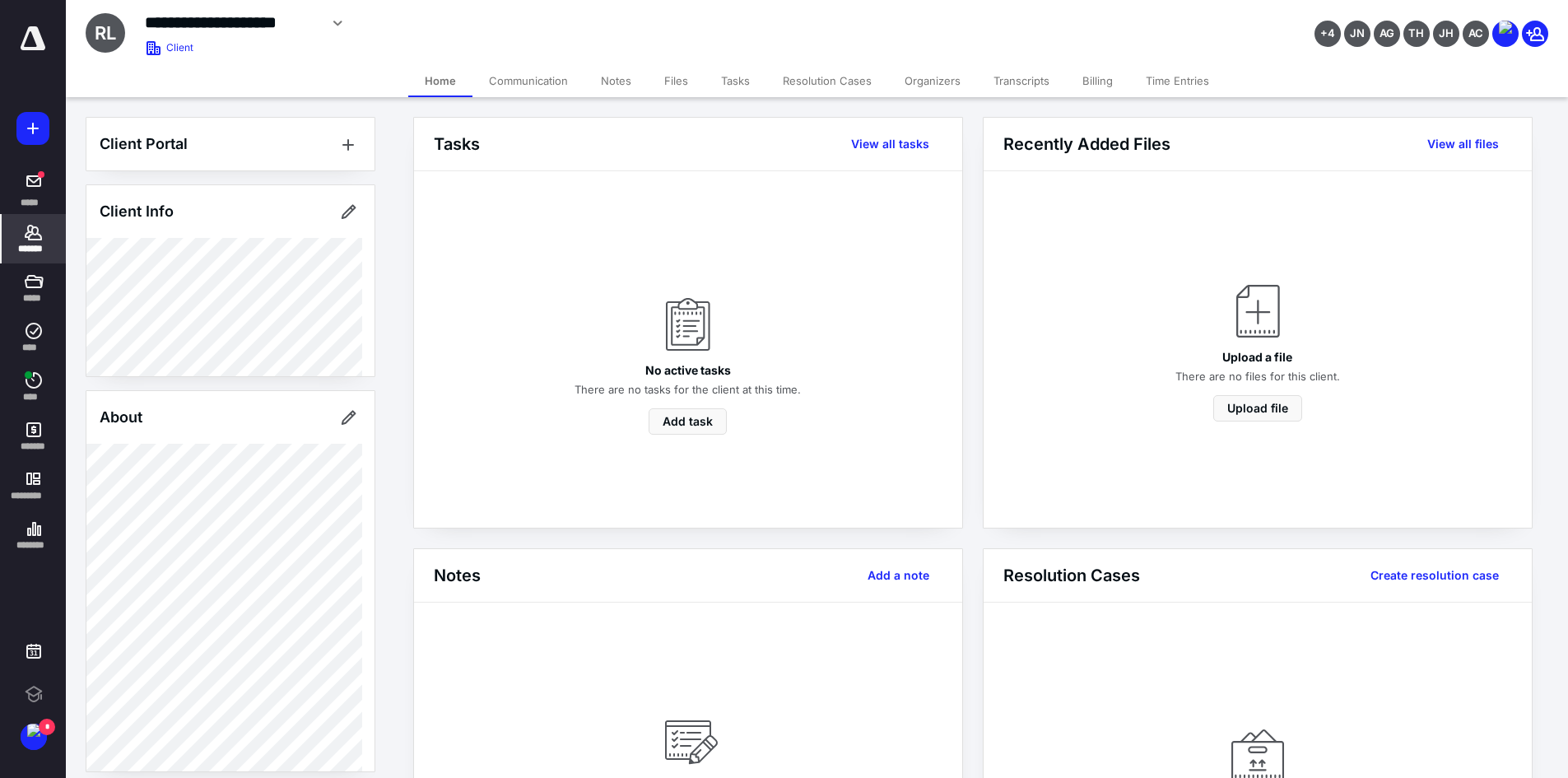 click on "Files" at bounding box center [676, 81] 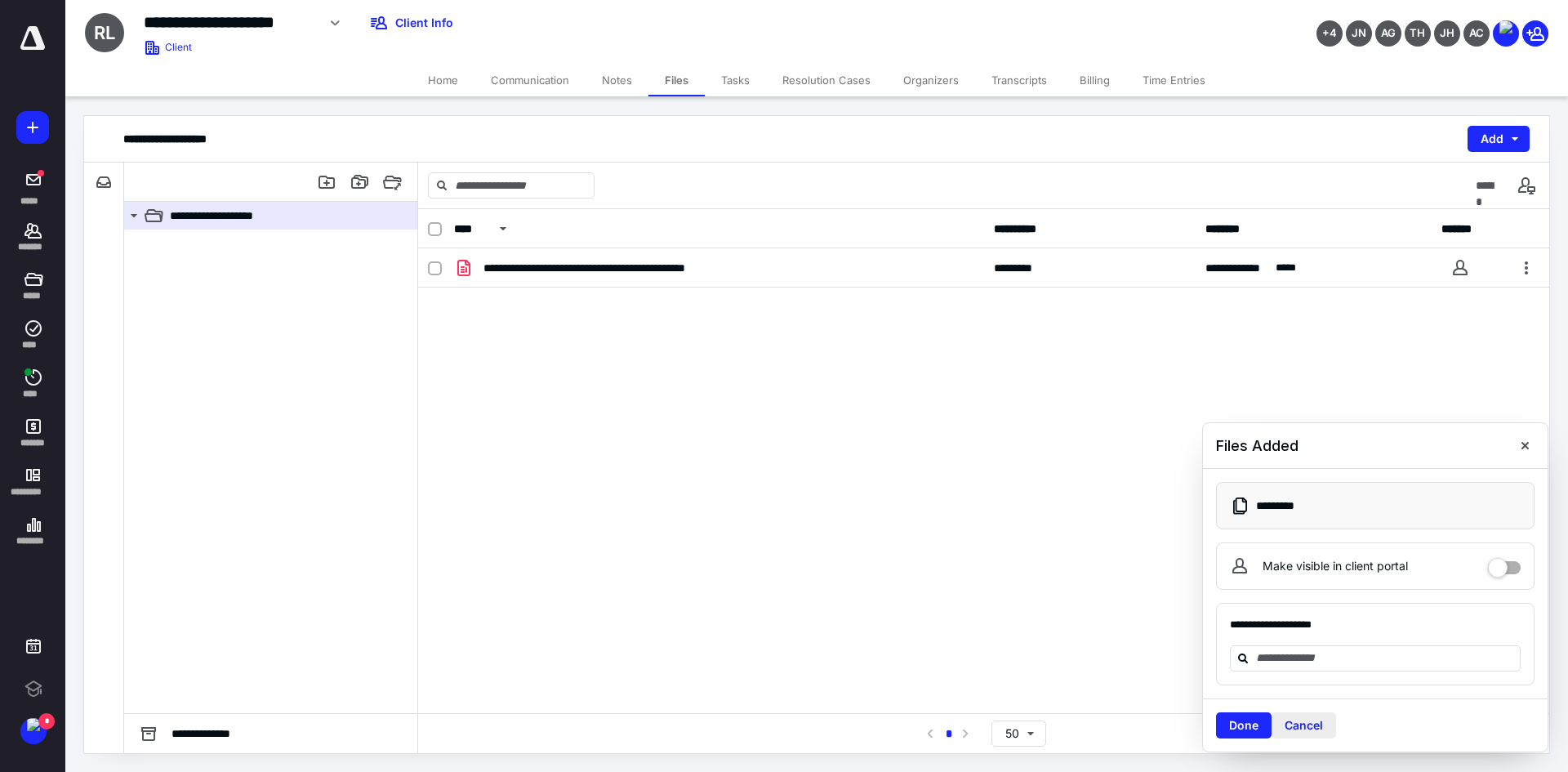 click on "Cancel" at bounding box center (1303, 725) 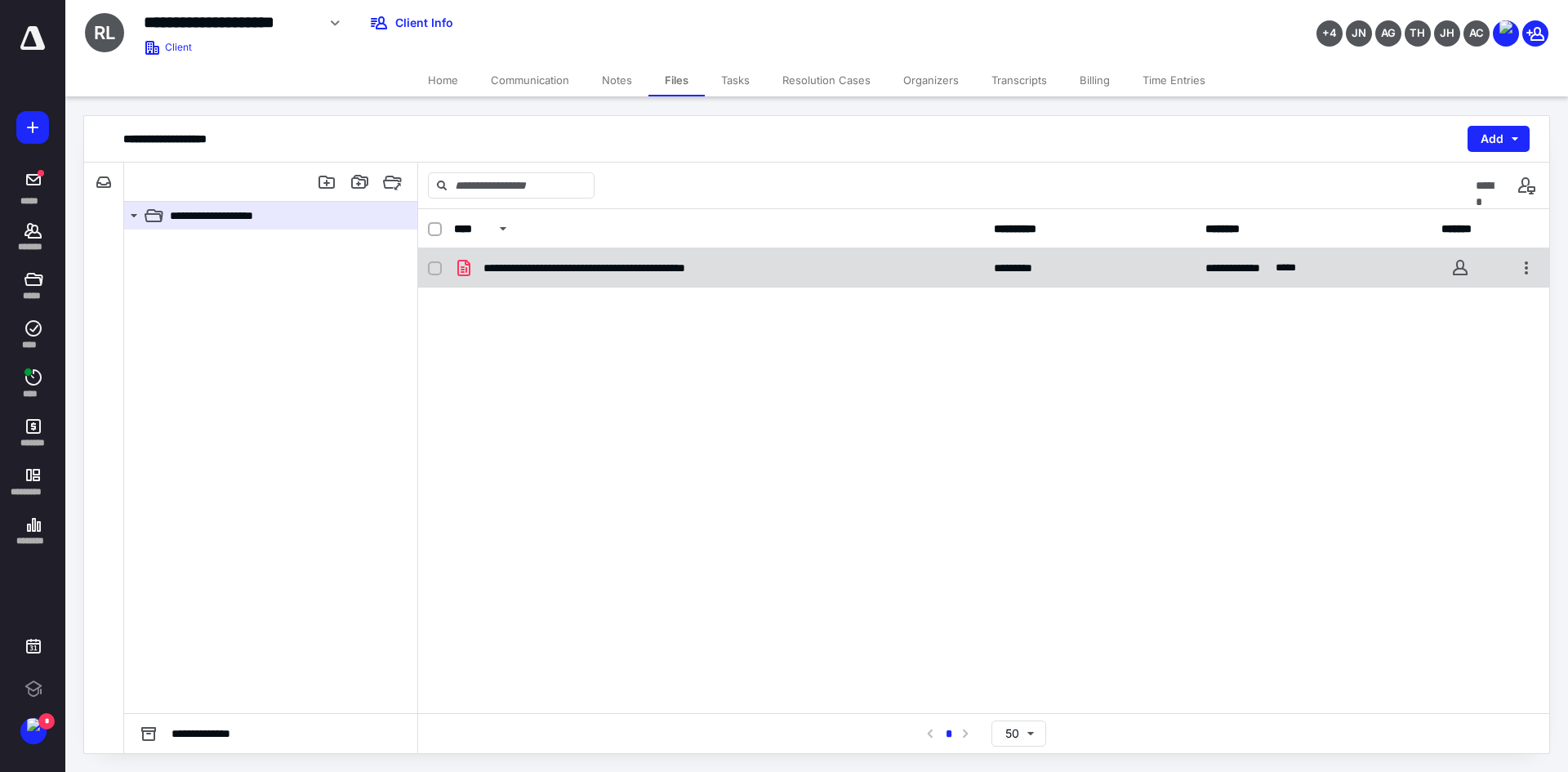 checkbox on "true" 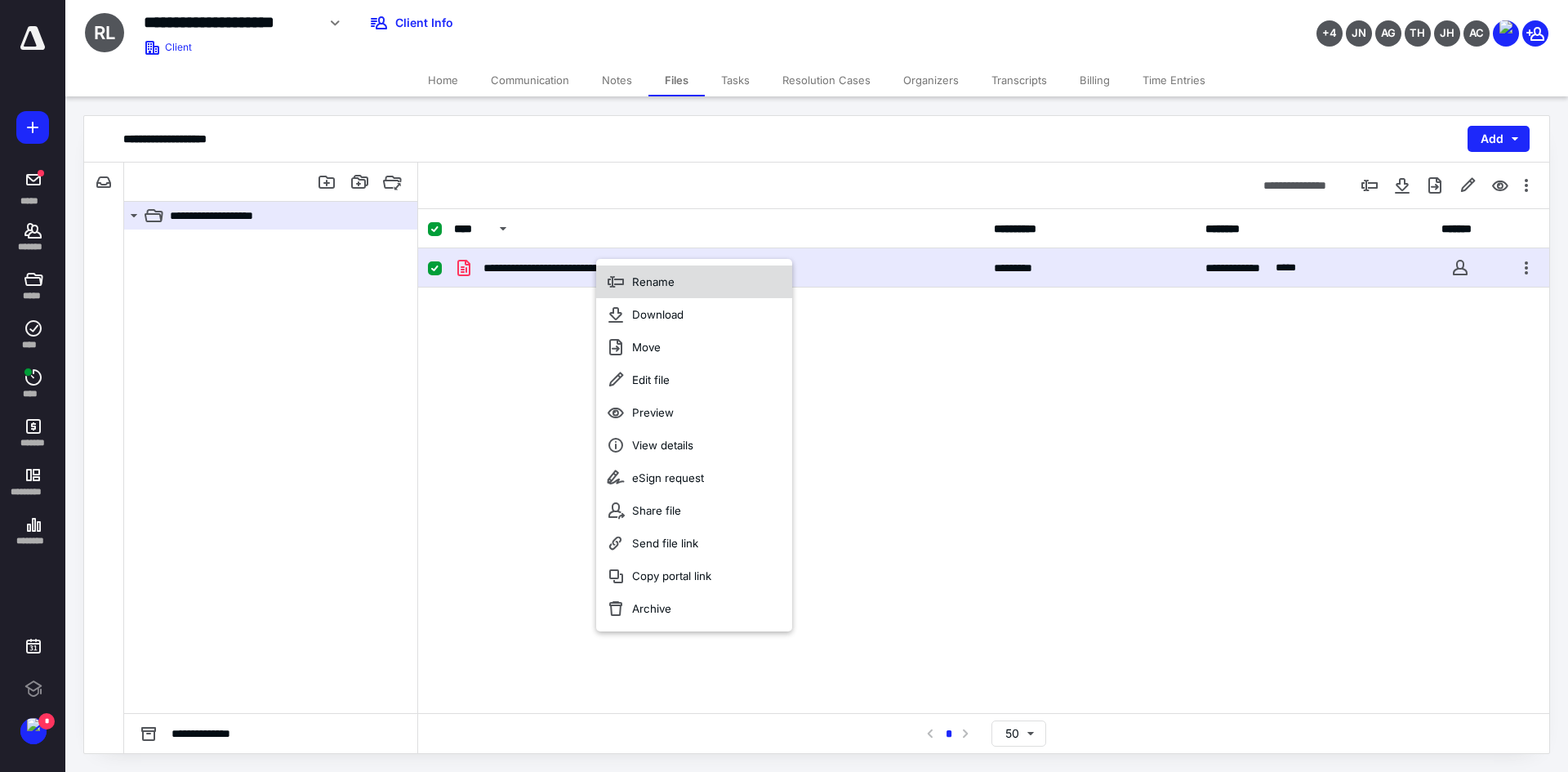 click on "Rename" at bounding box center (694, 282) 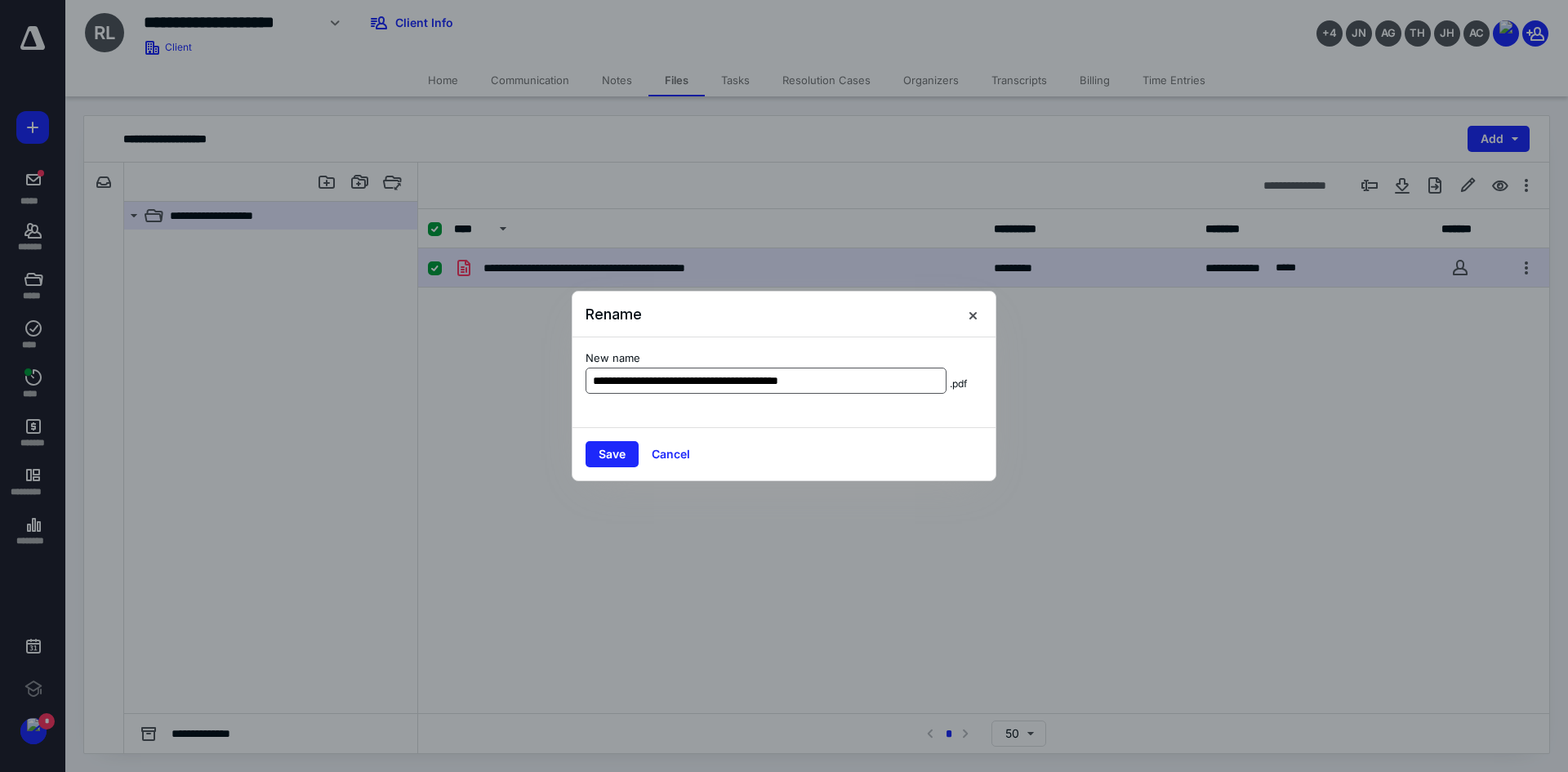 click on "**********" at bounding box center (766, 381) 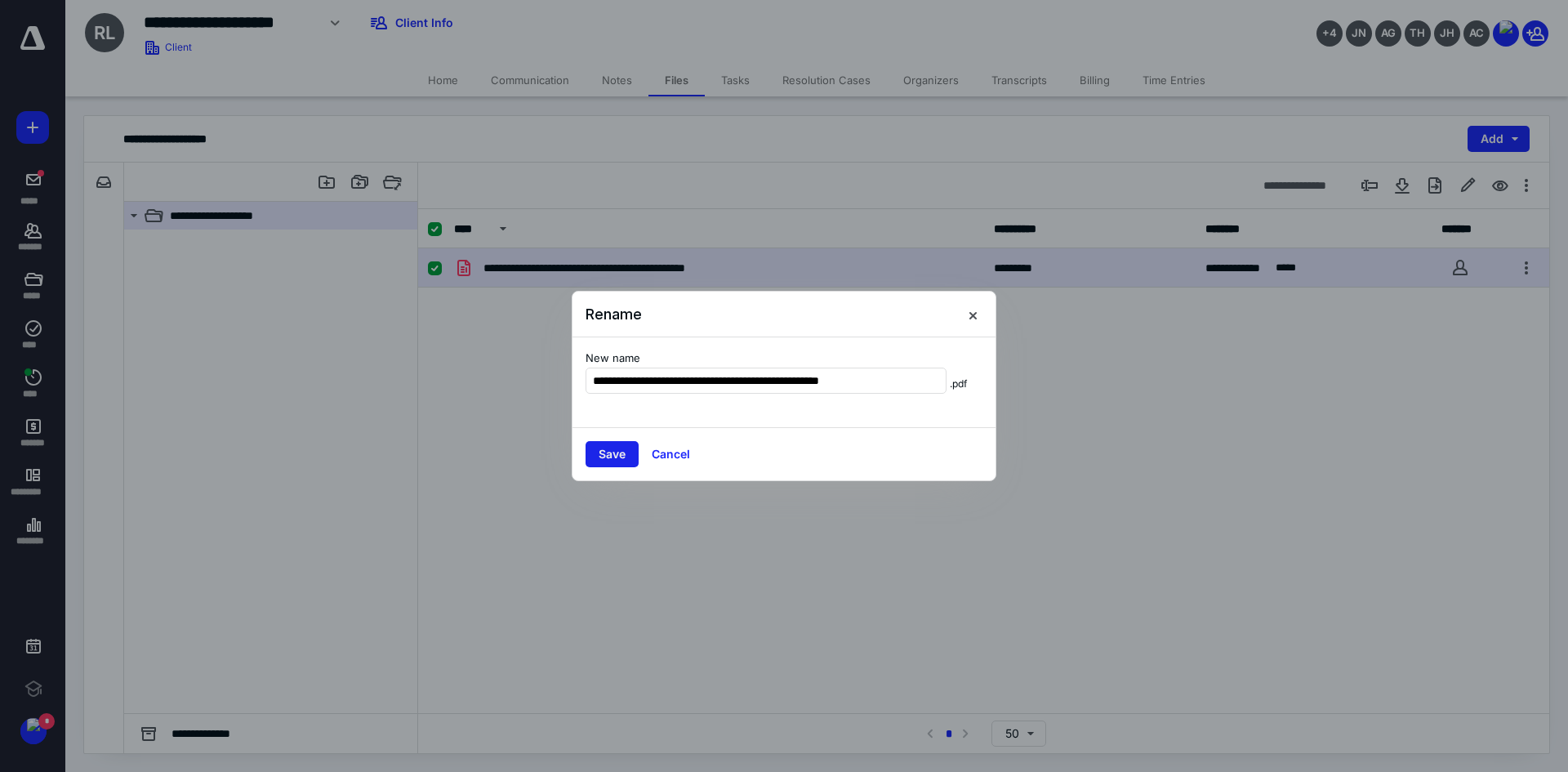 type on "**********" 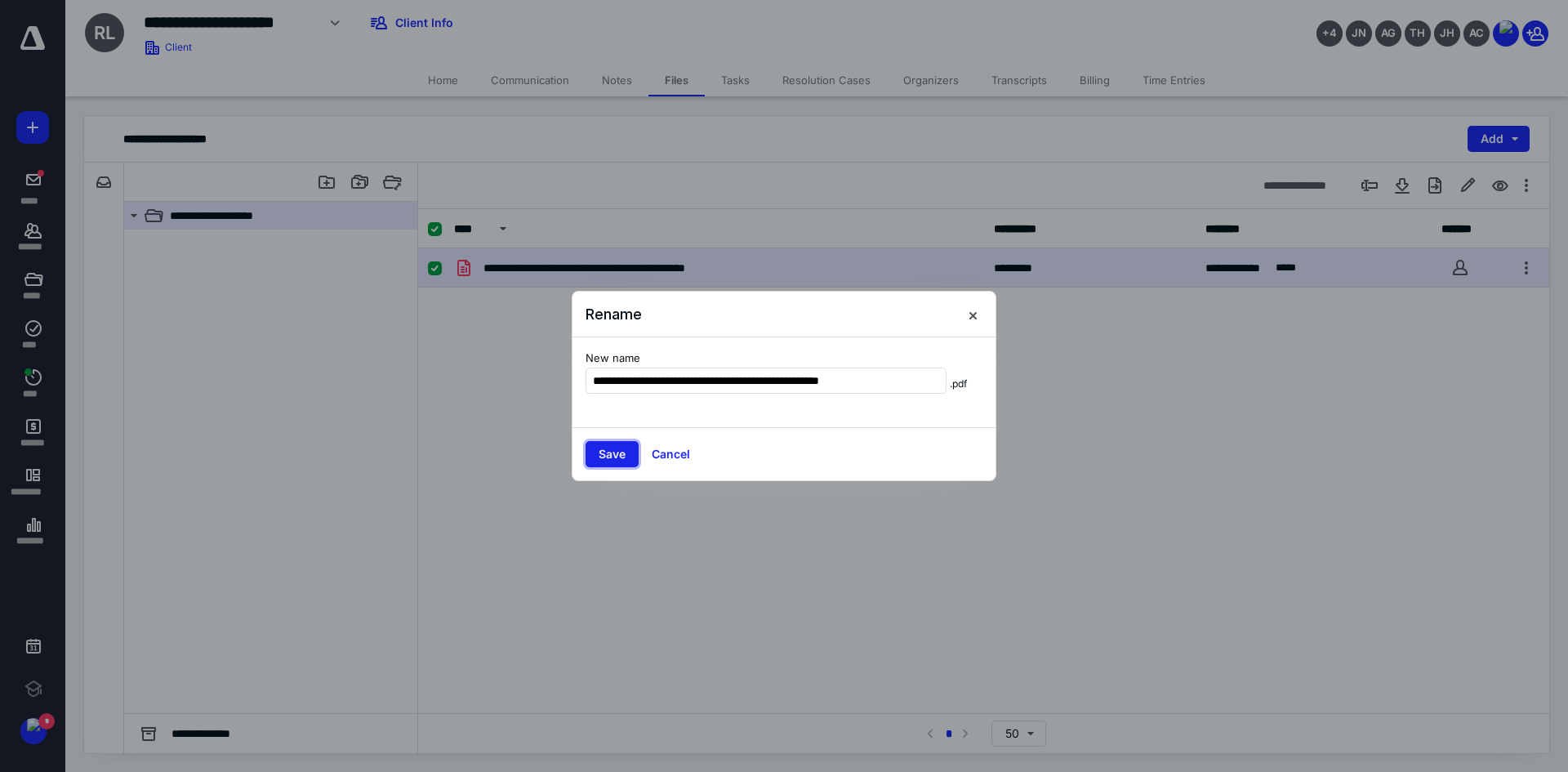 click on "Save" at bounding box center [612, 454] 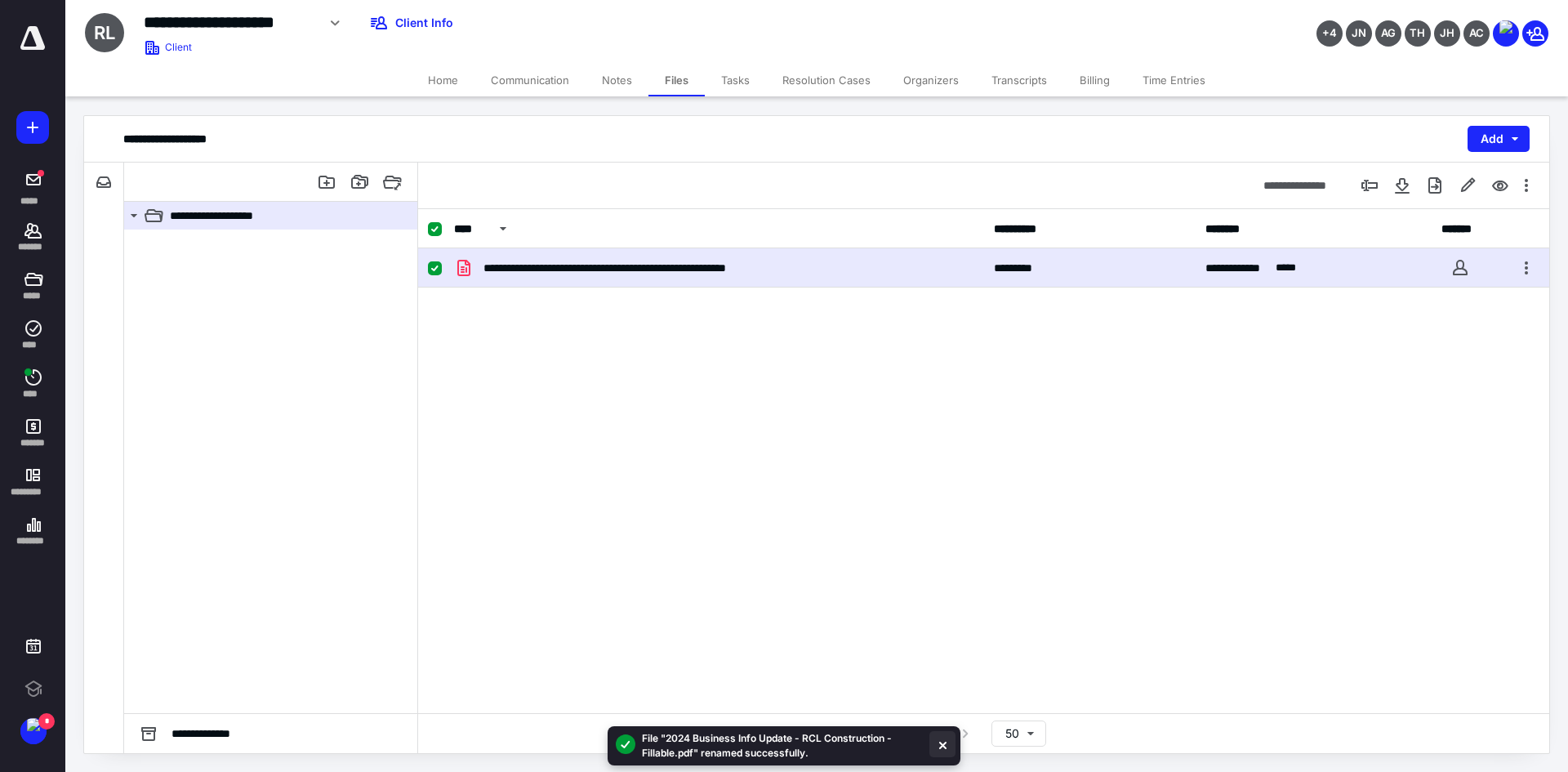 click at bounding box center [942, 744] 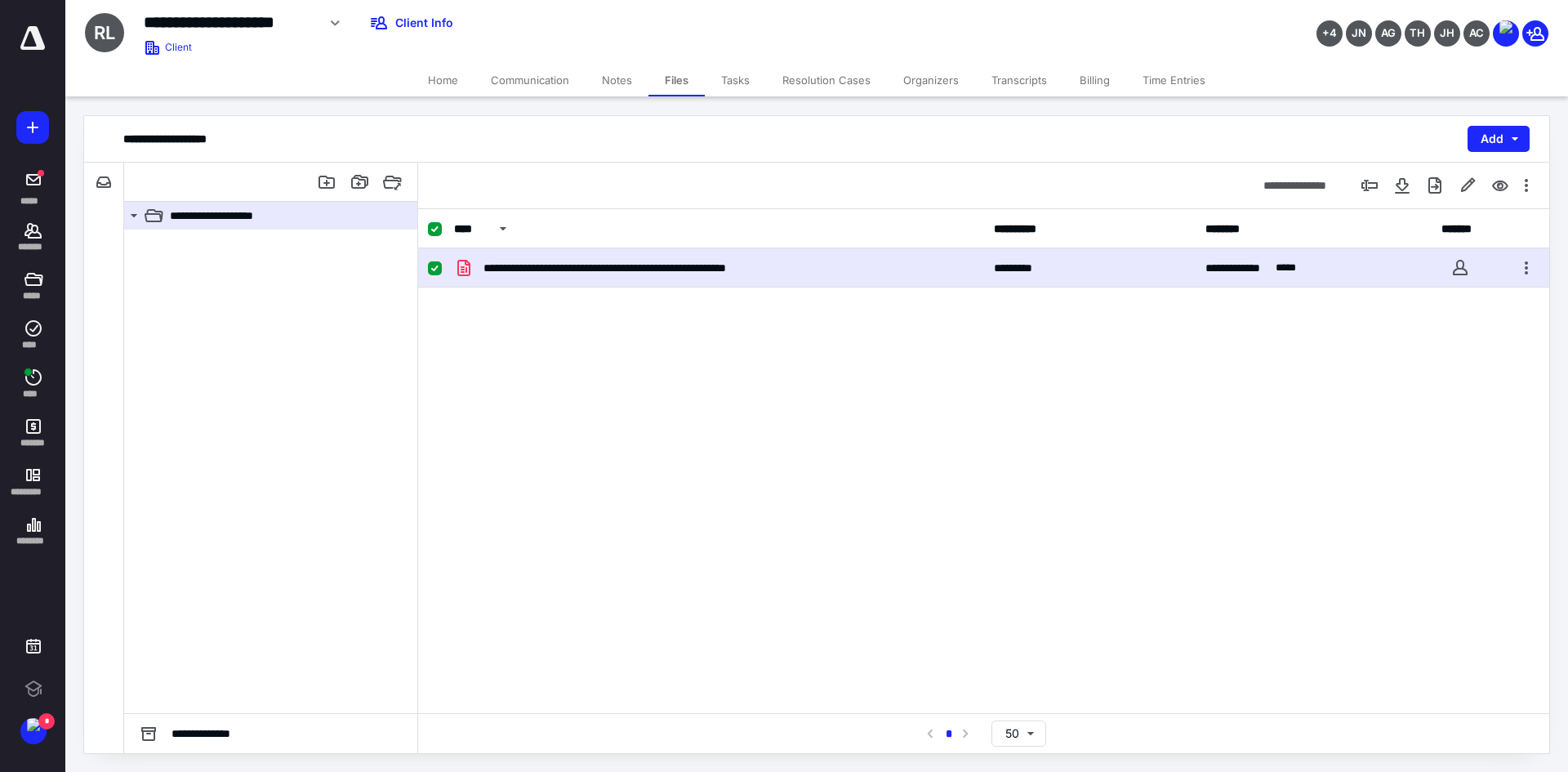 click on "**********" at bounding box center [645, 268] 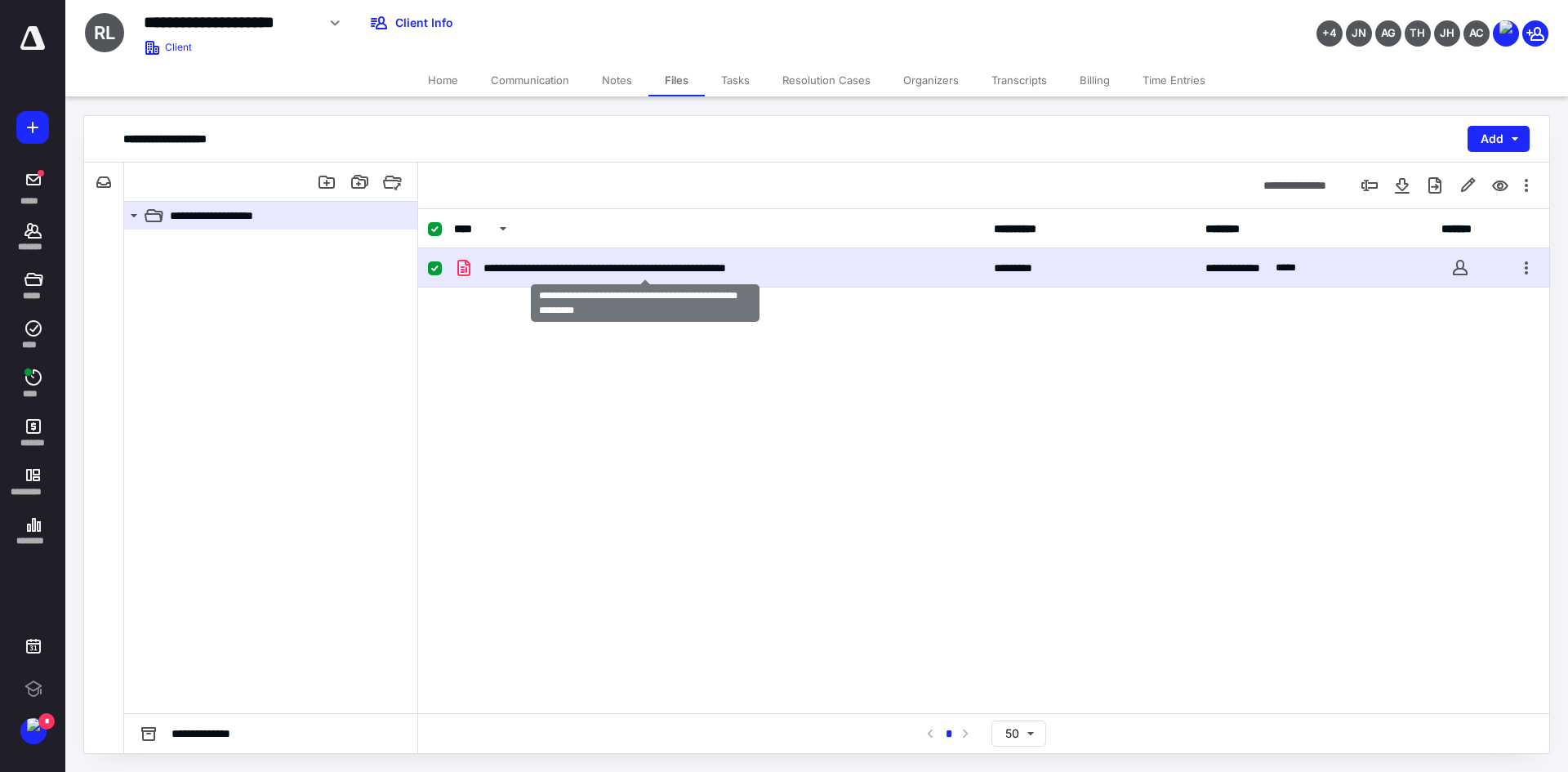 click on "**********" at bounding box center (645, 268) 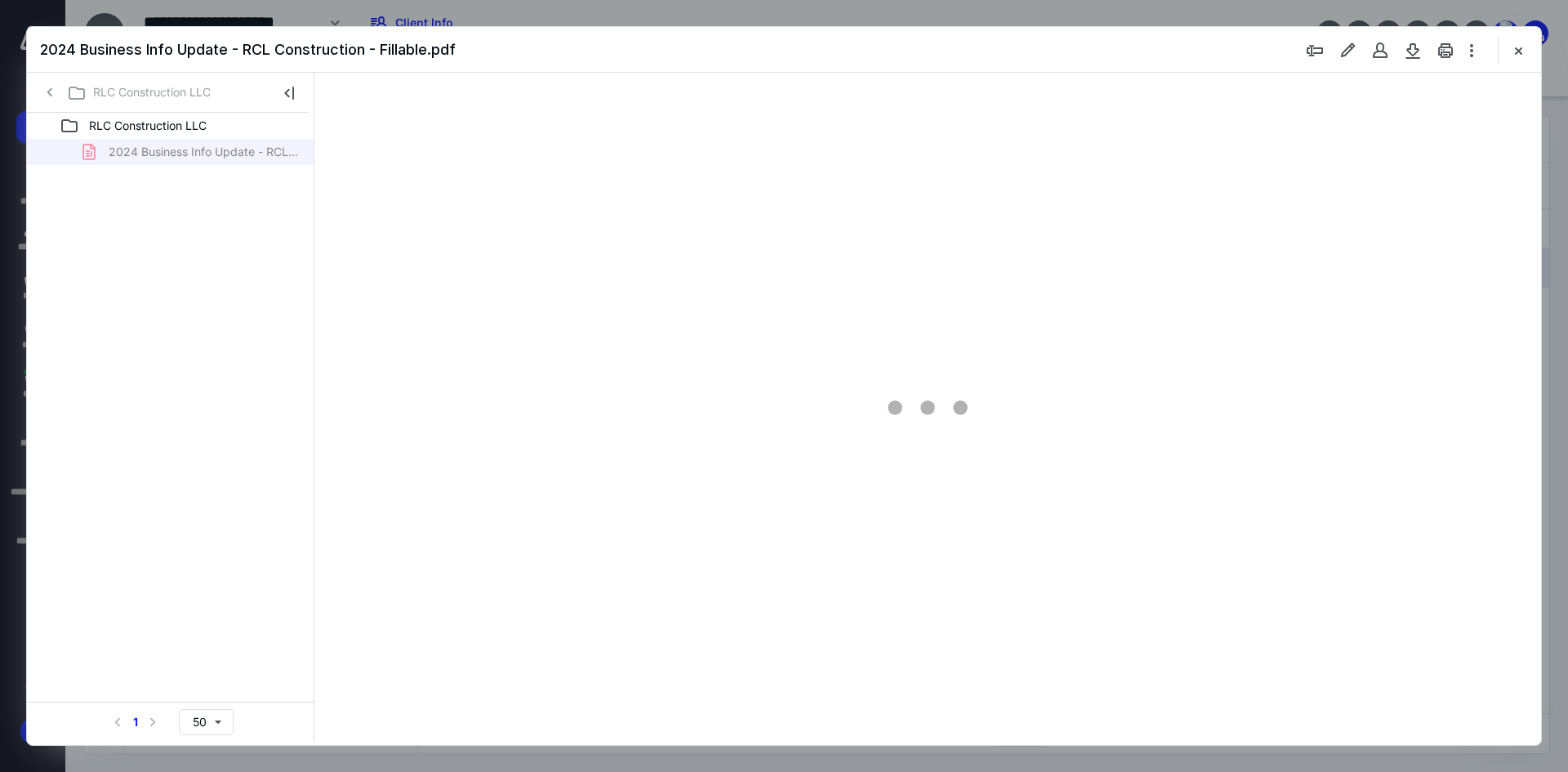 scroll, scrollTop: 0, scrollLeft: 0, axis: both 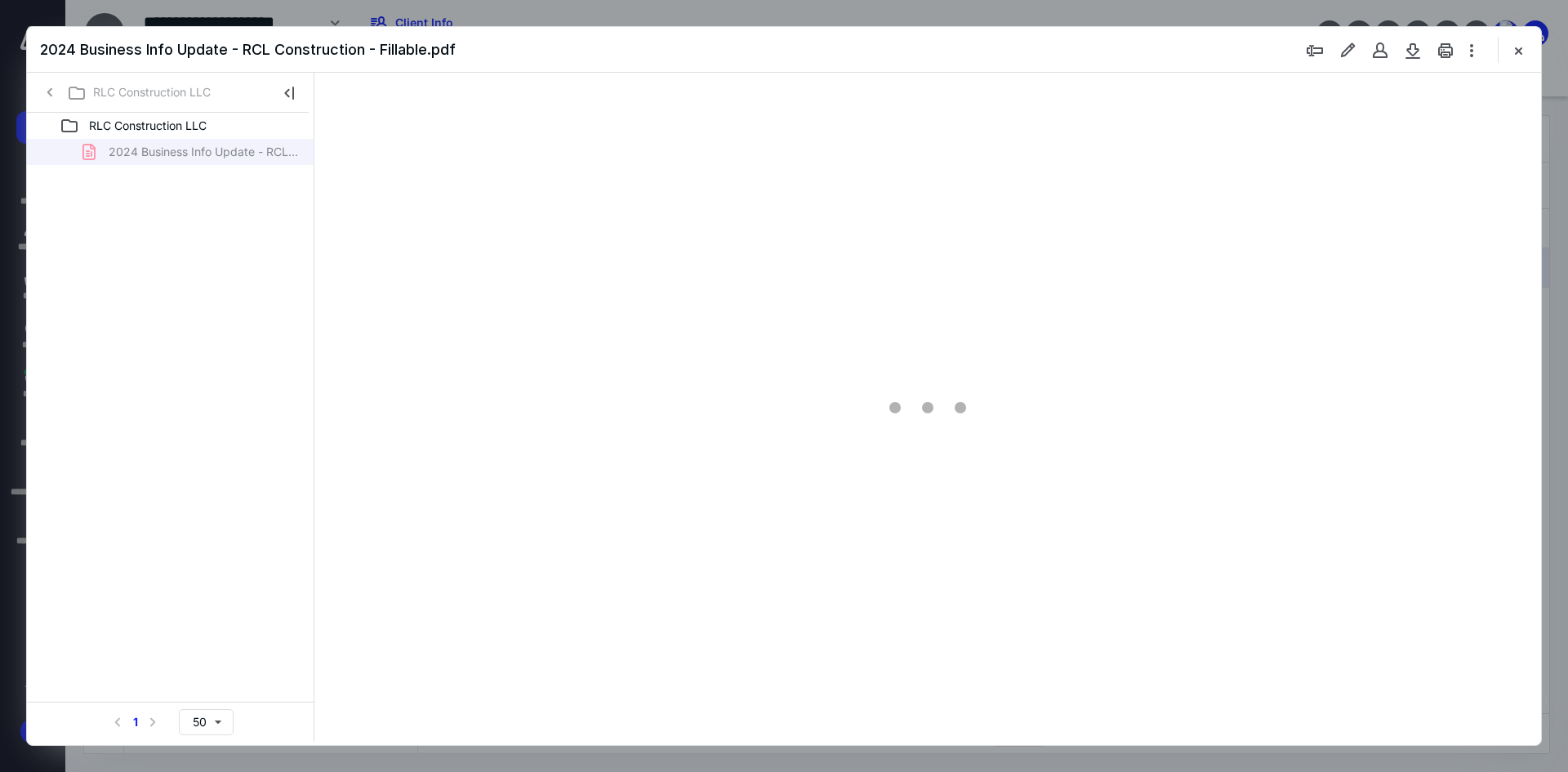 type on "241" 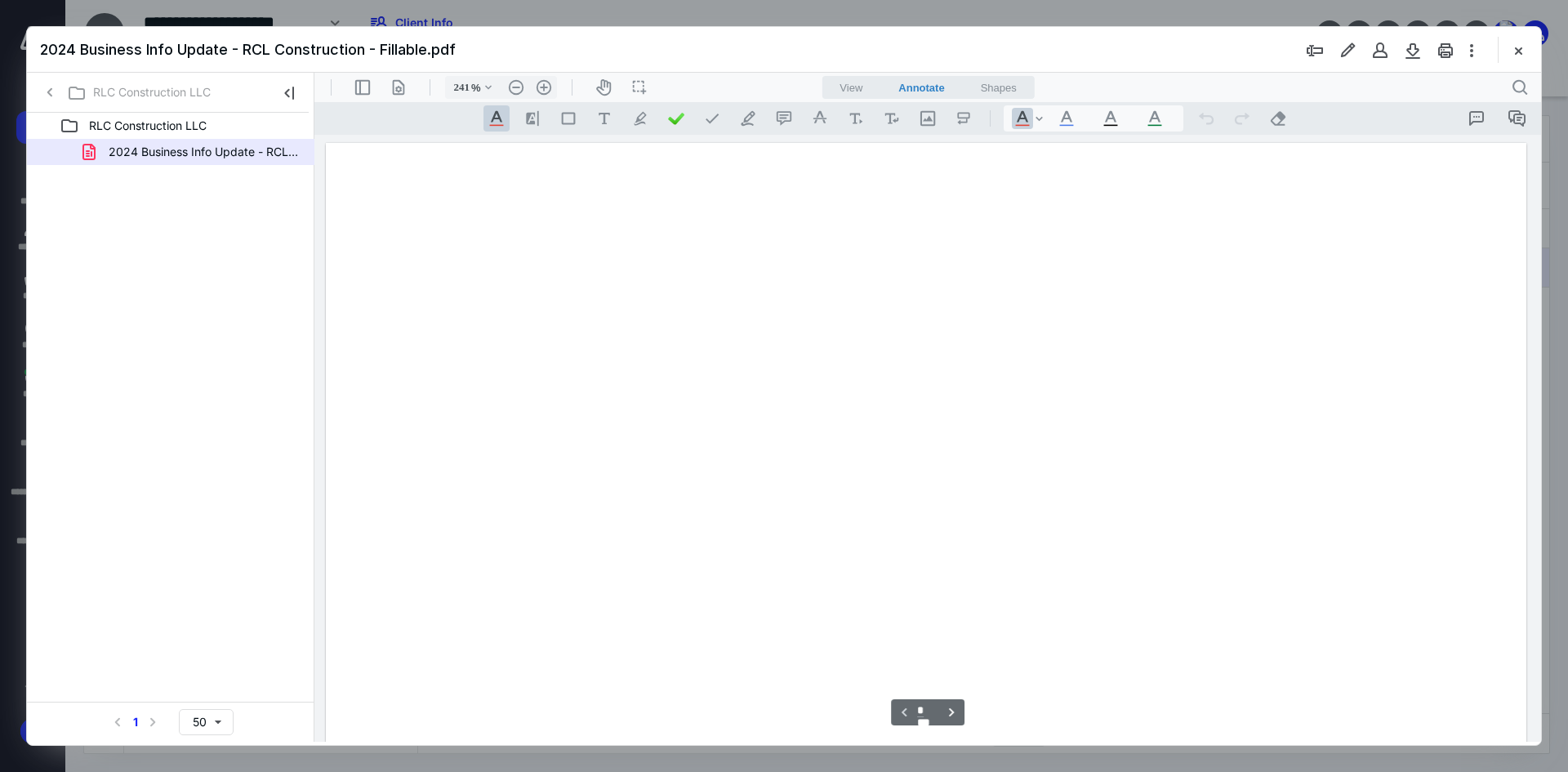 scroll, scrollTop: 70, scrollLeft: 0, axis: vertical 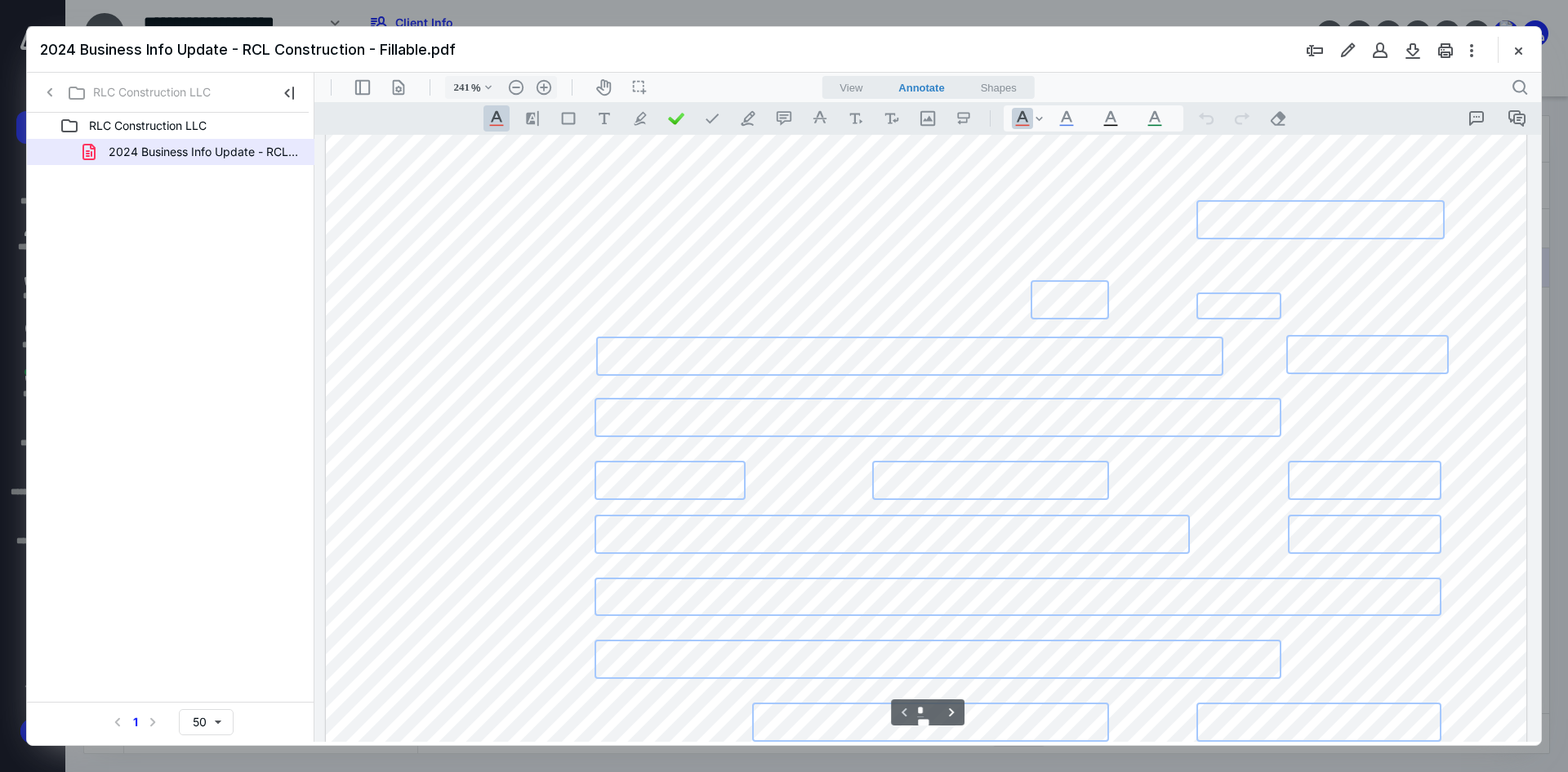 click at bounding box center (1320, 220) 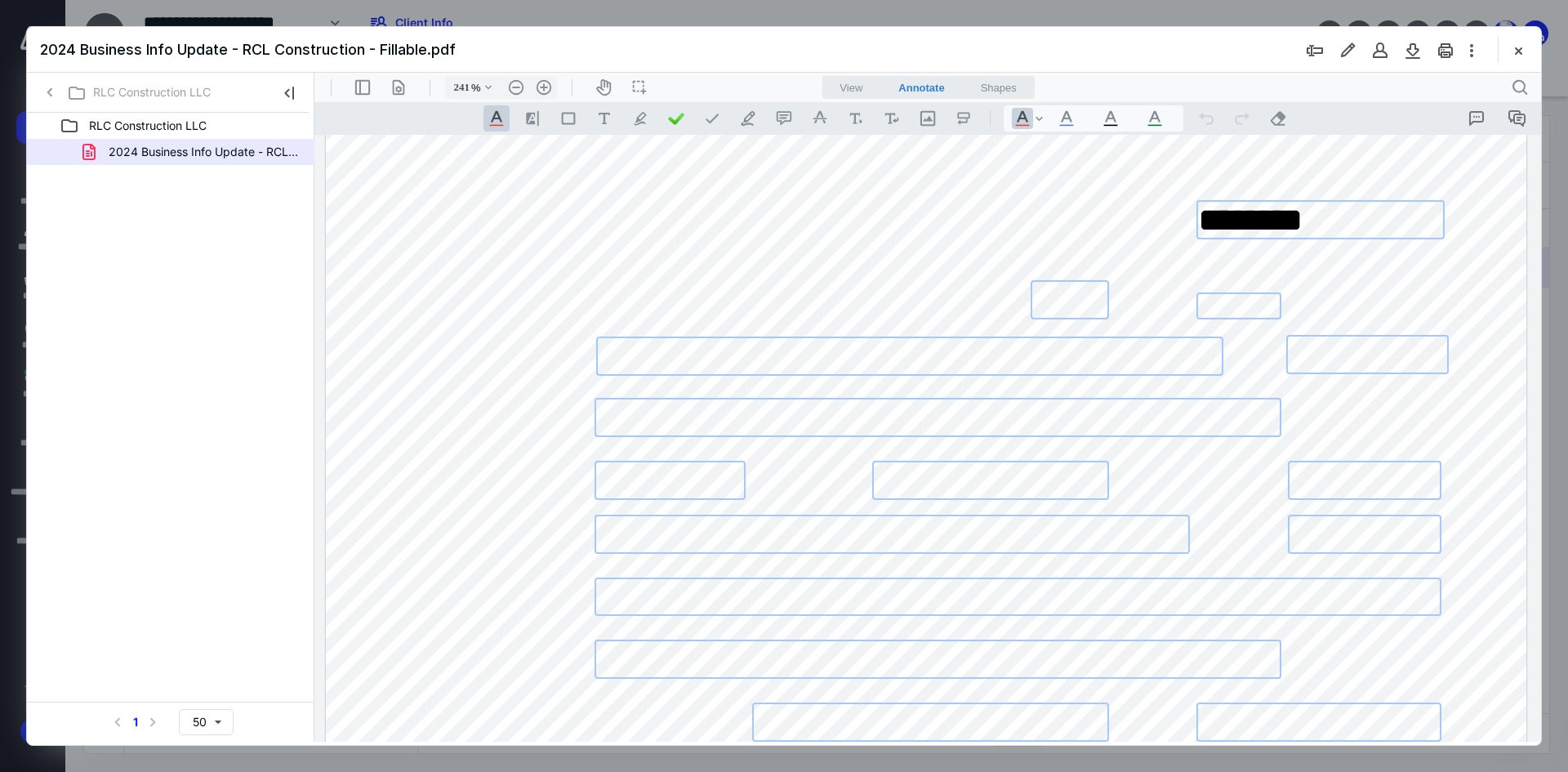type on "*******" 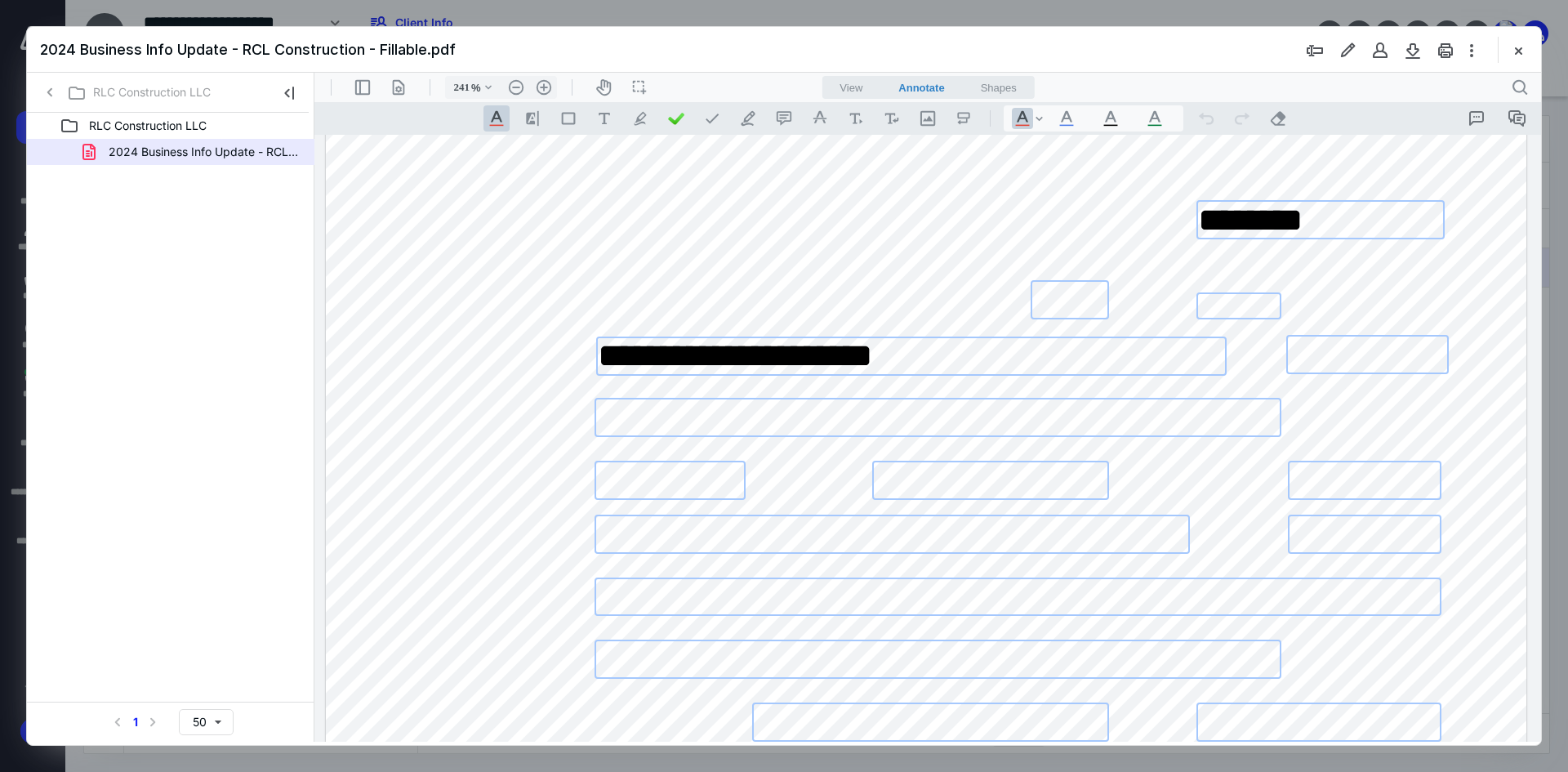 type on "**********" 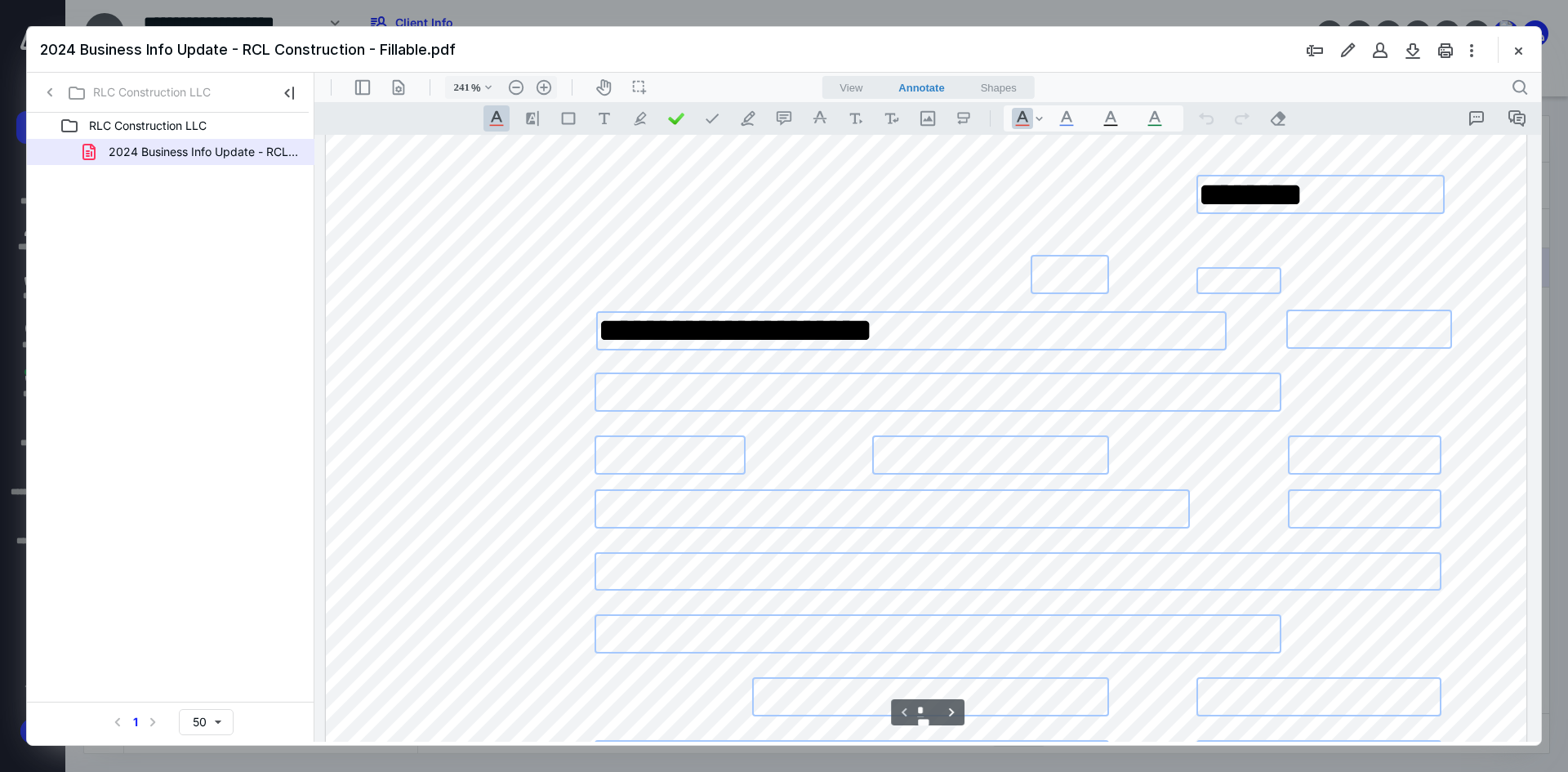 scroll, scrollTop: 0, scrollLeft: 0, axis: both 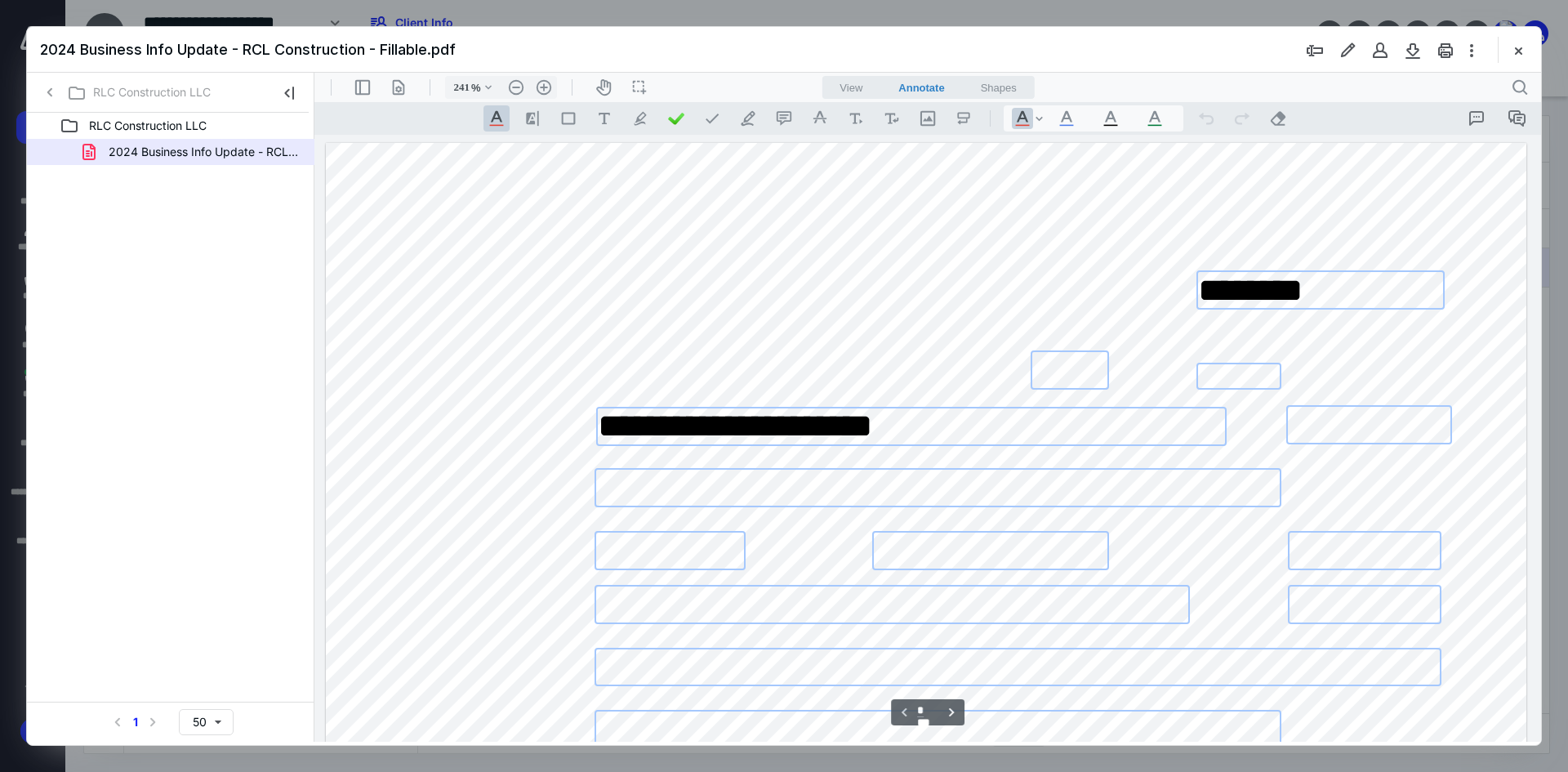click at bounding box center [1369, 425] 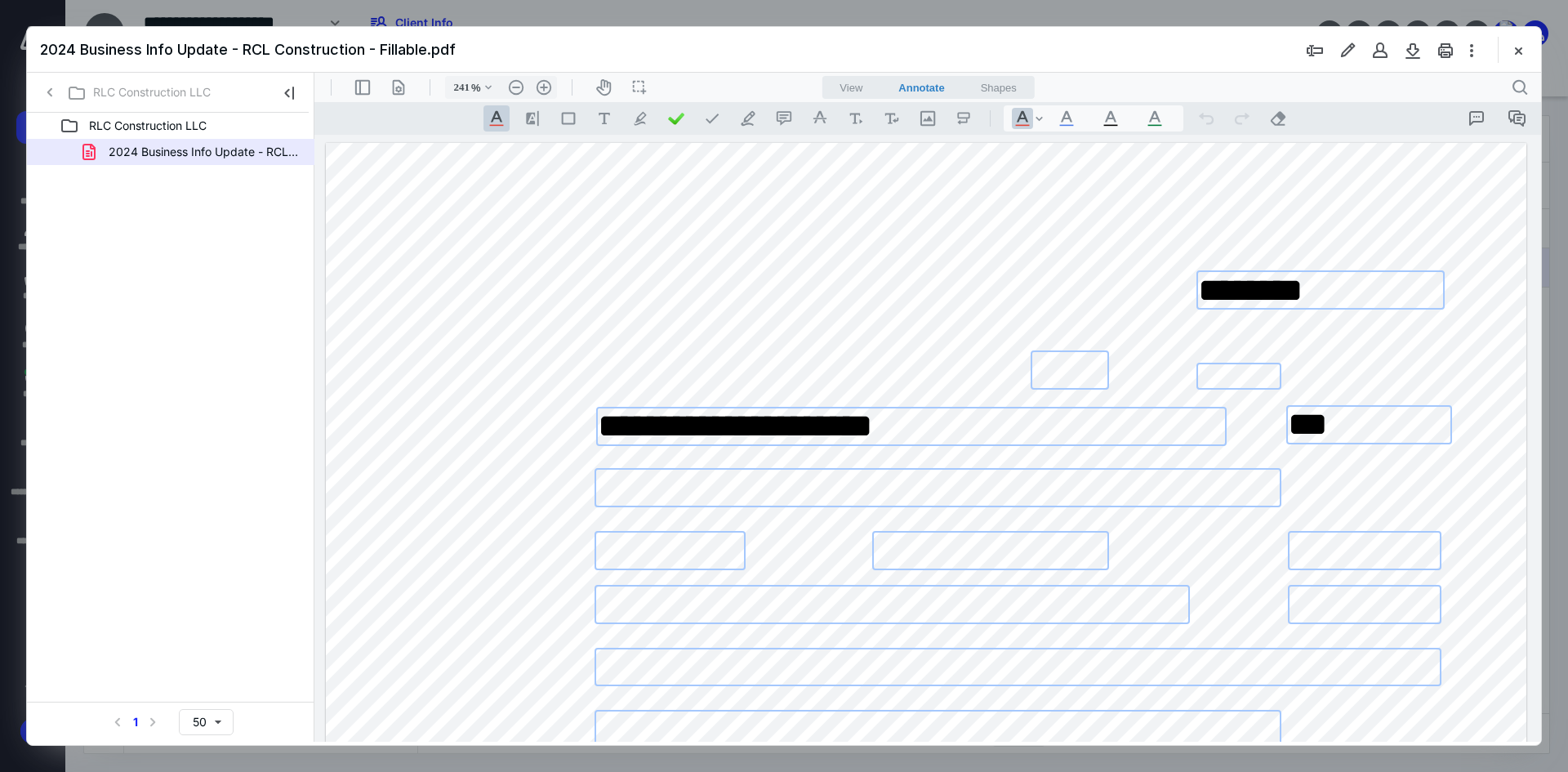 type on "*" 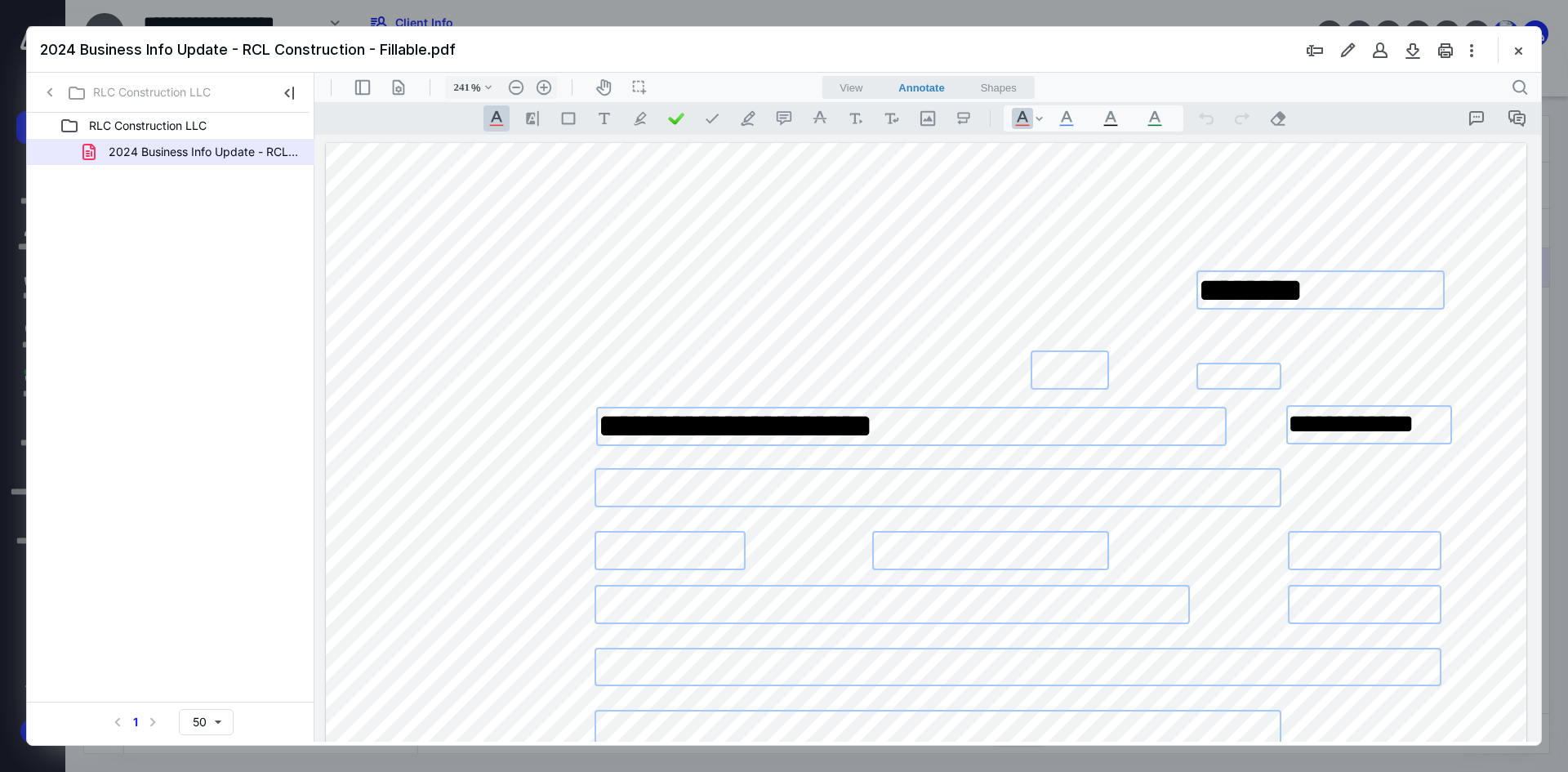 scroll, scrollTop: 0, scrollLeft: 0, axis: both 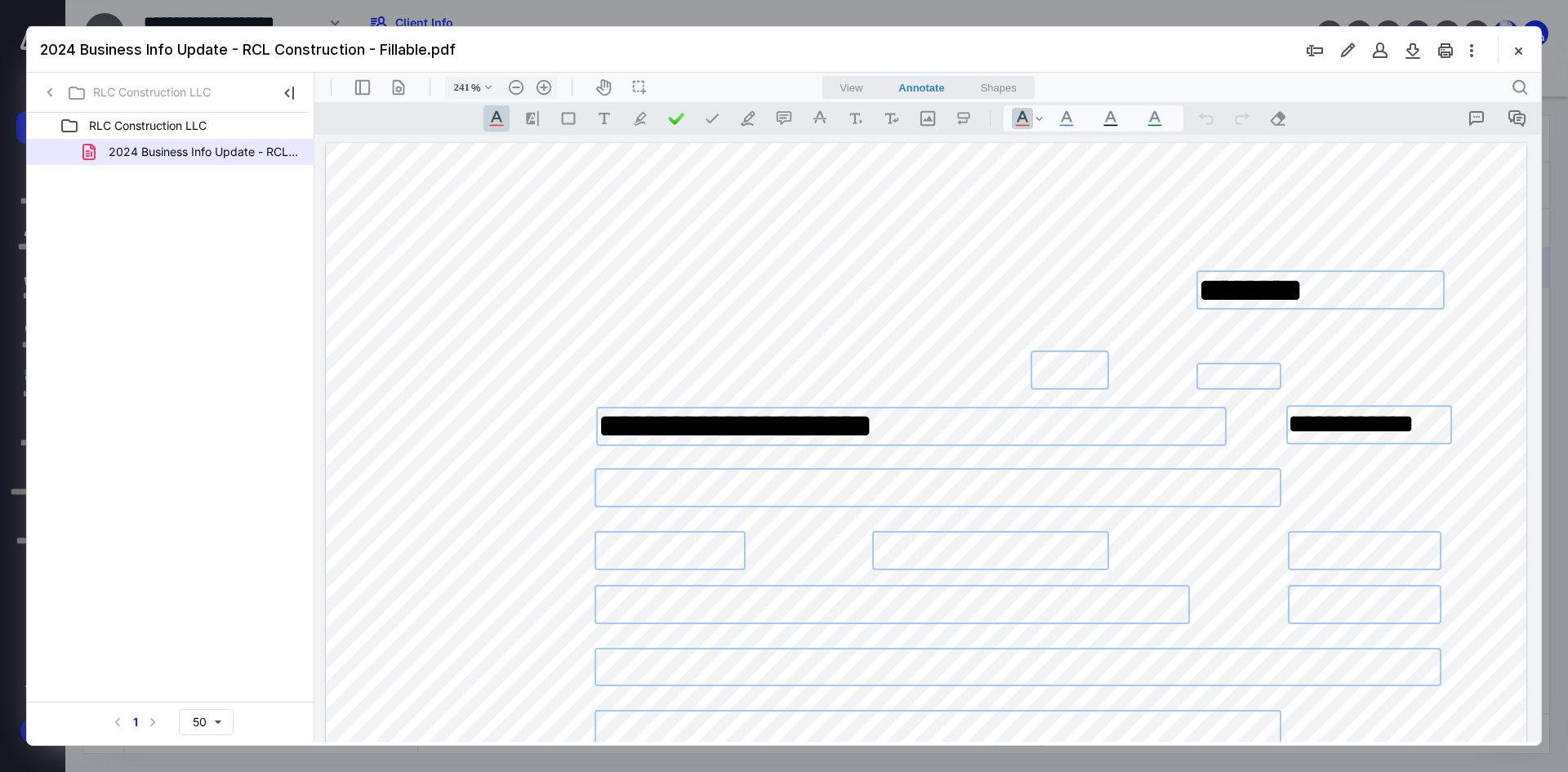 click on "**********" at bounding box center [1369, 425] 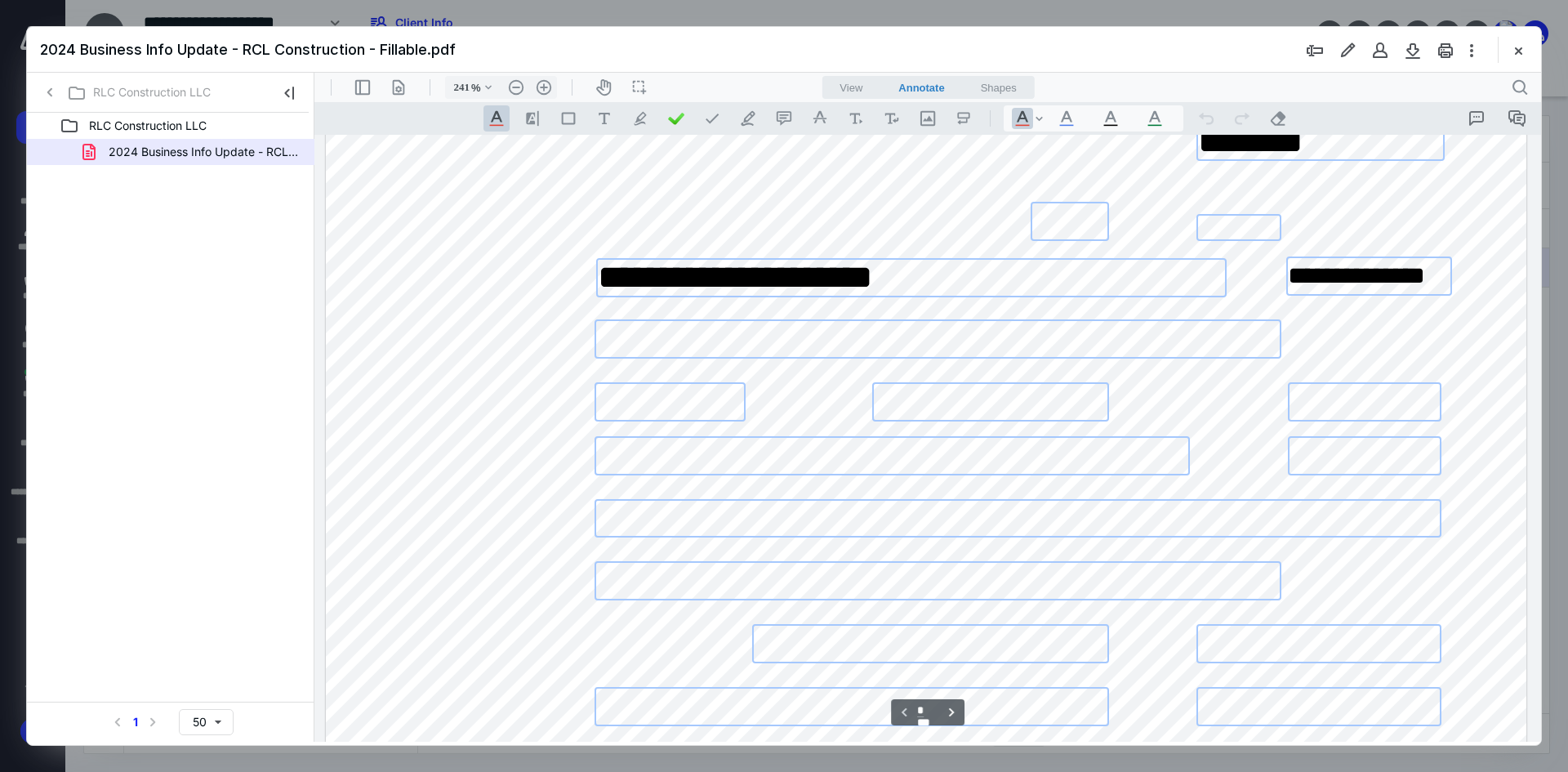 scroll, scrollTop: 163, scrollLeft: 0, axis: vertical 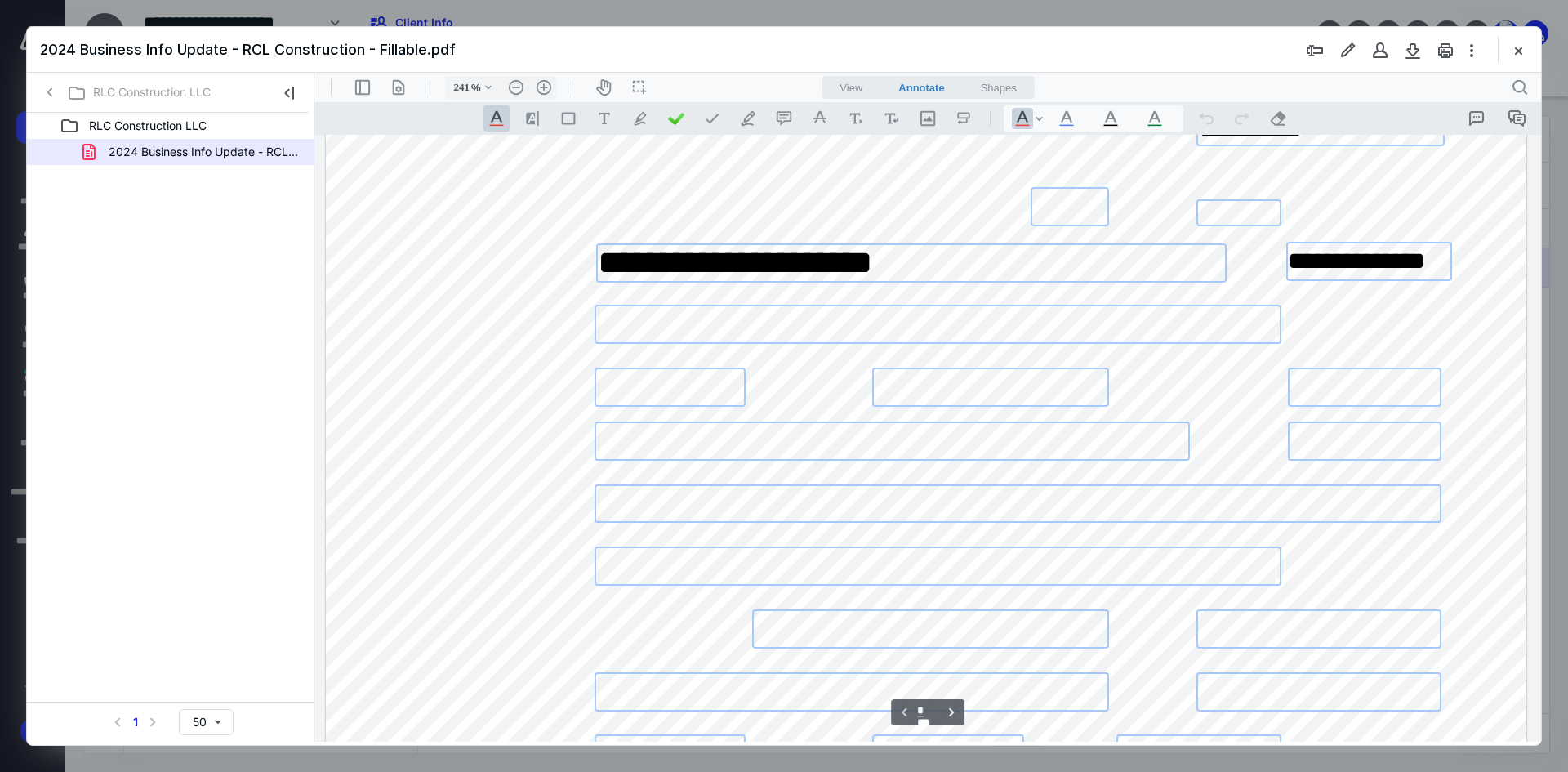 type on "**********" 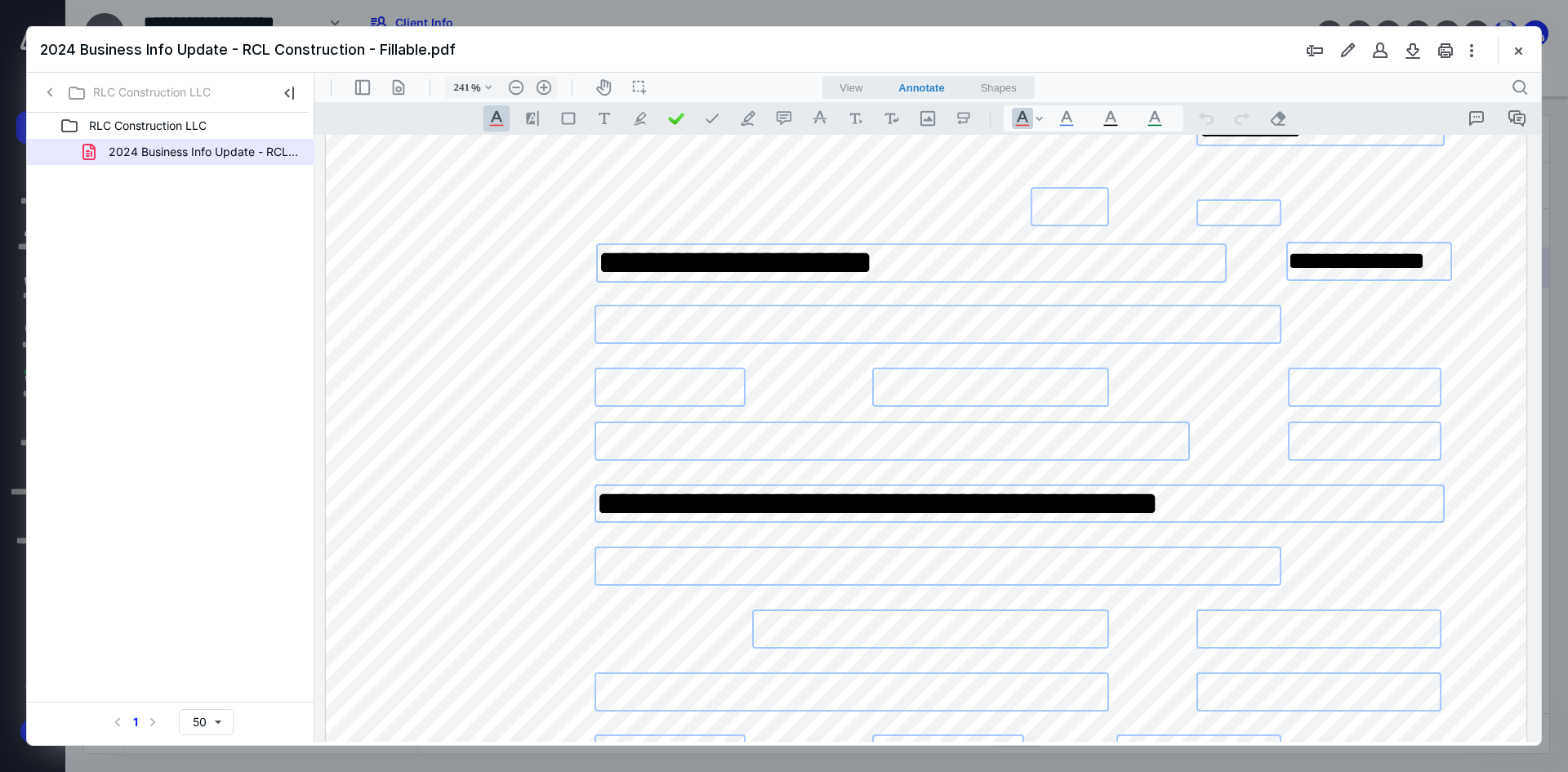 type on "**********" 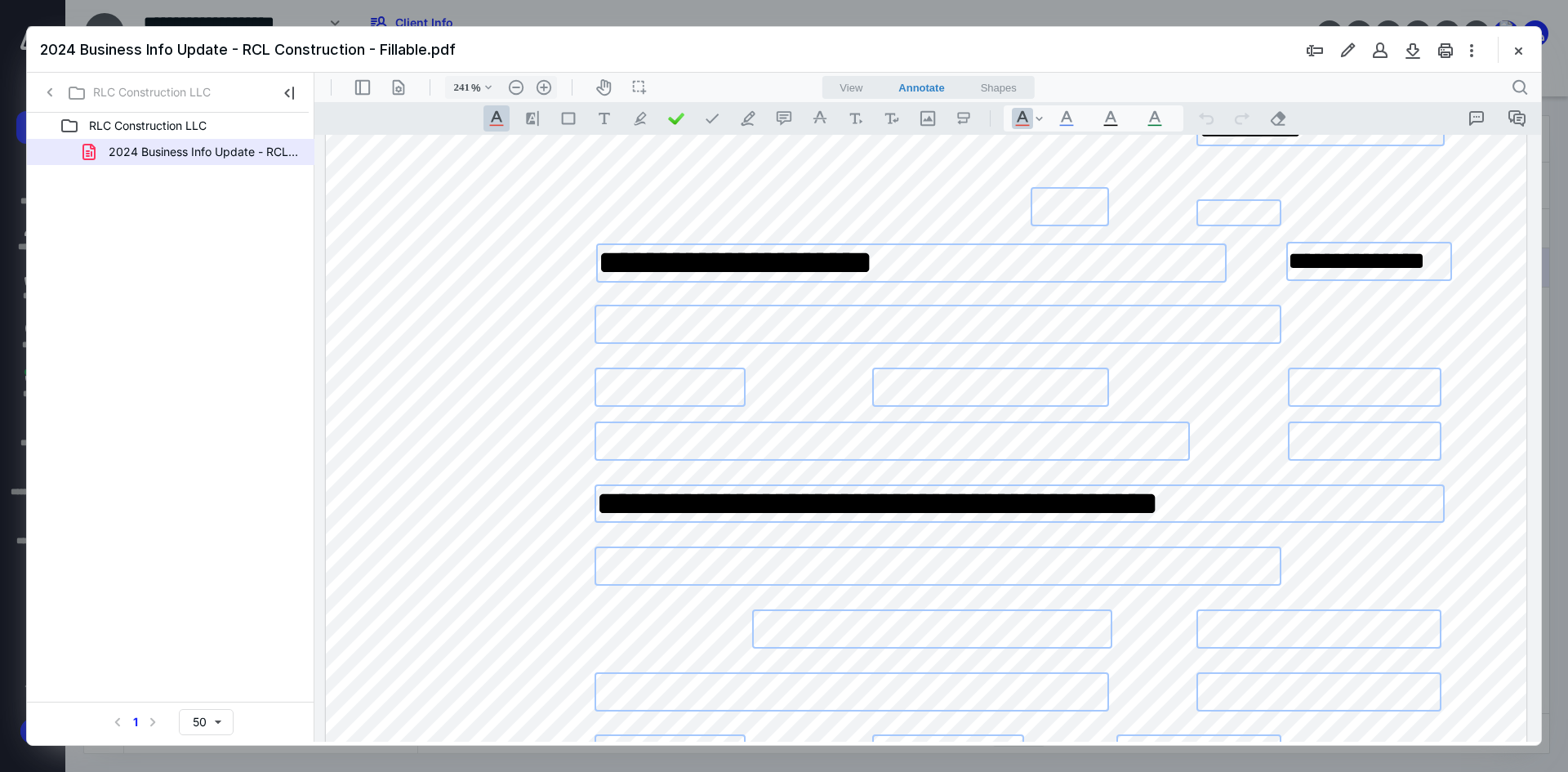 click at bounding box center [932, 629] 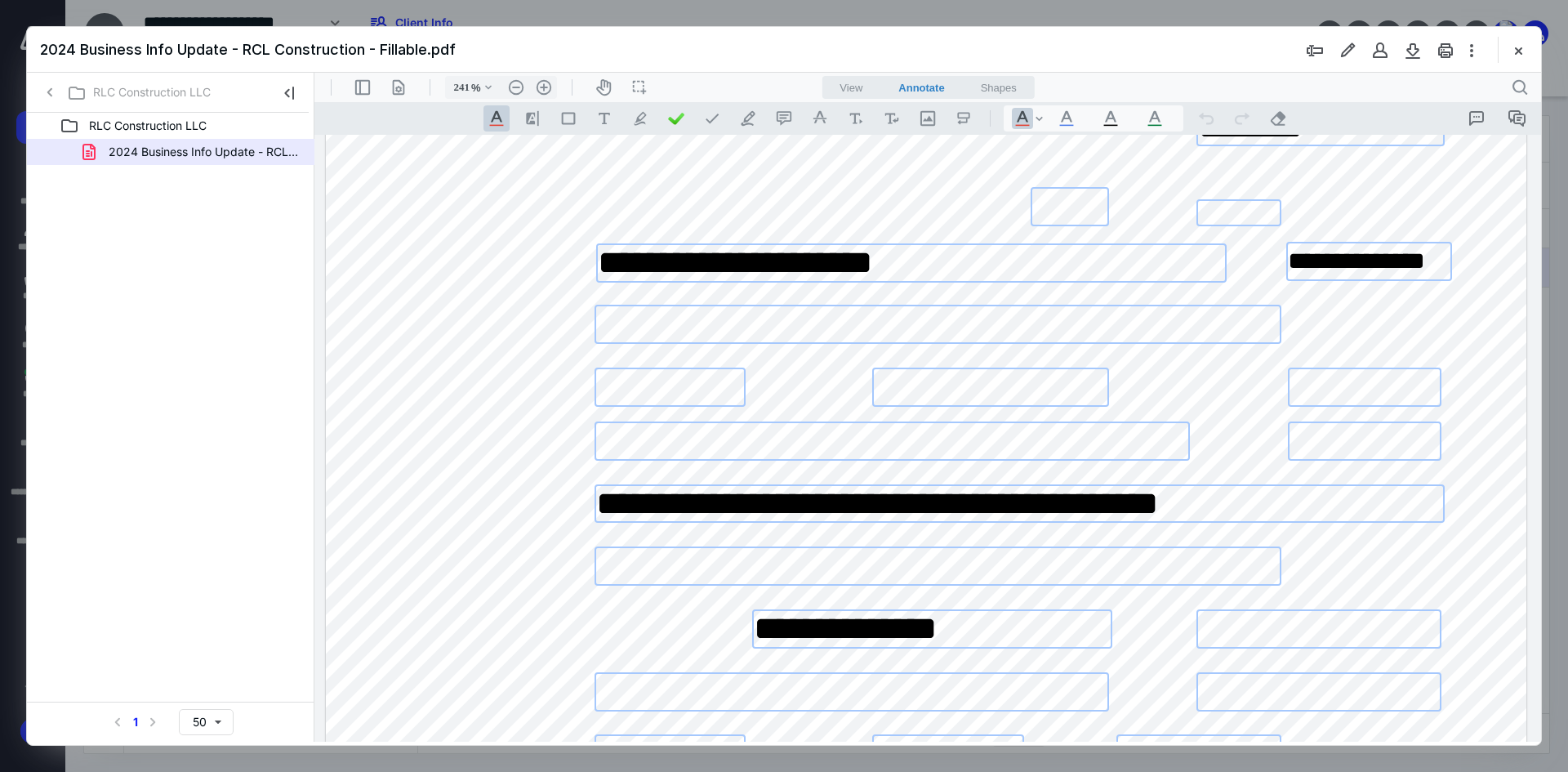 type on "**********" 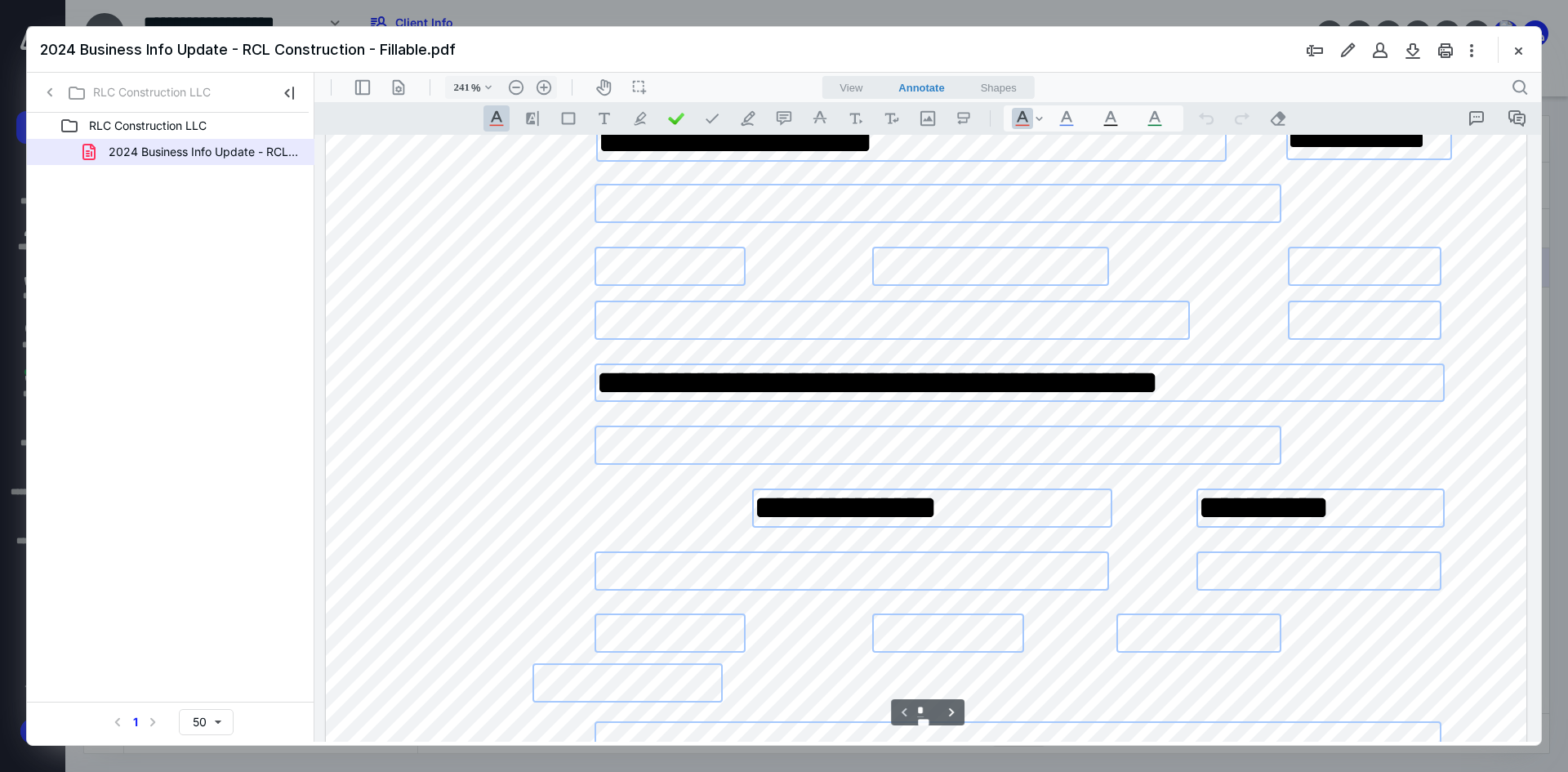 scroll, scrollTop: 408, scrollLeft: 0, axis: vertical 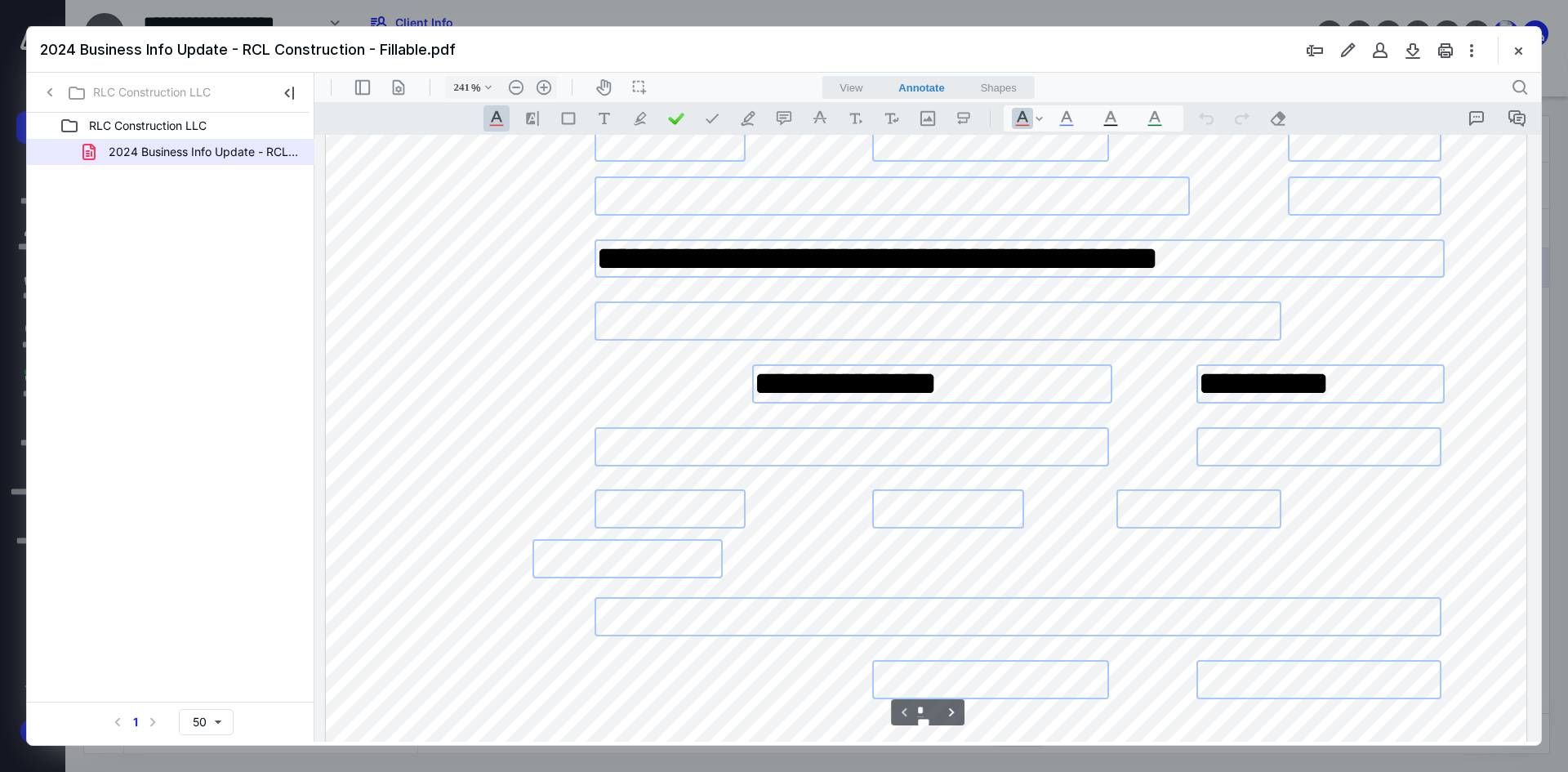 type on "*********" 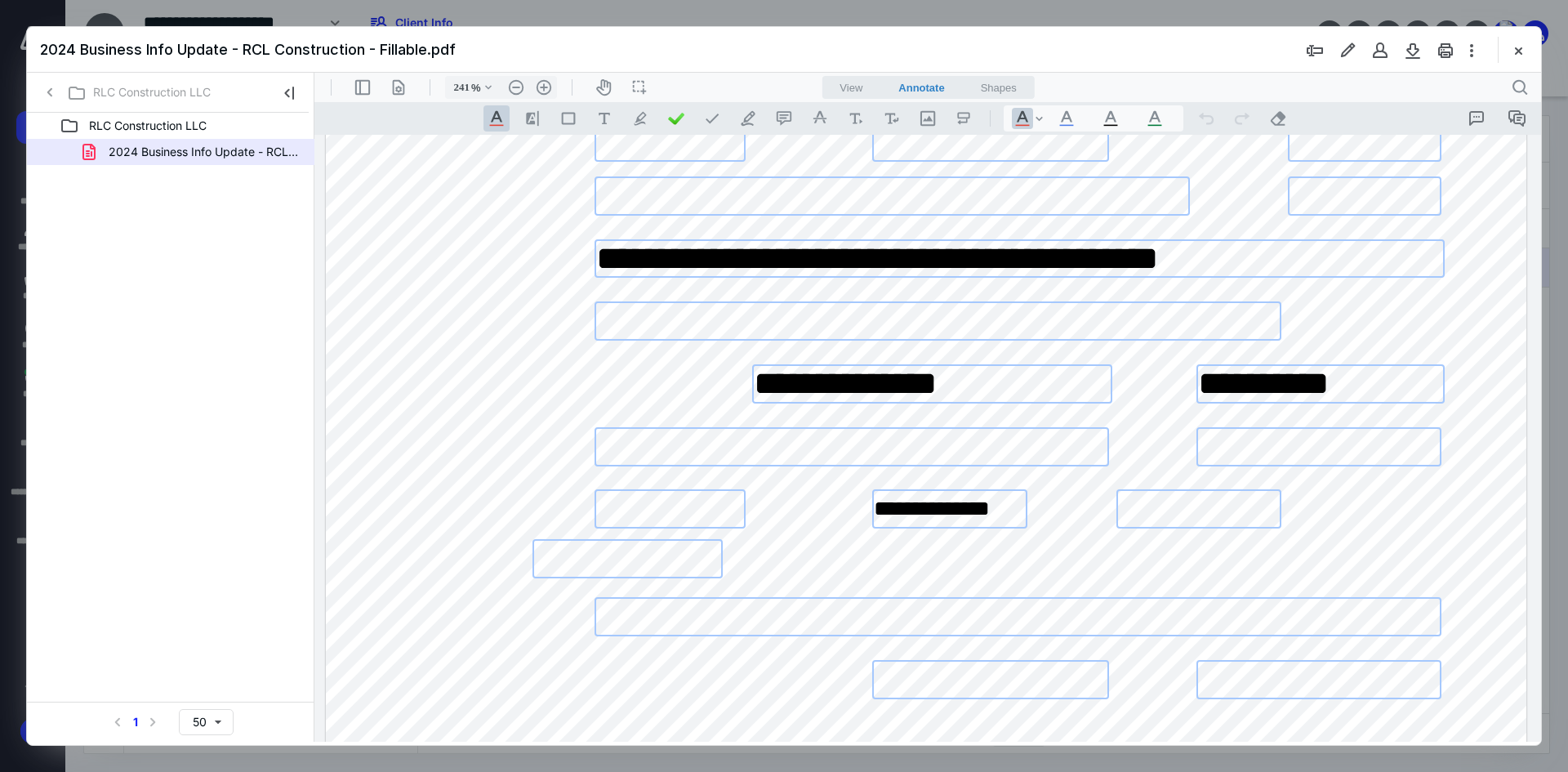 scroll, scrollTop: 0, scrollLeft: 0, axis: both 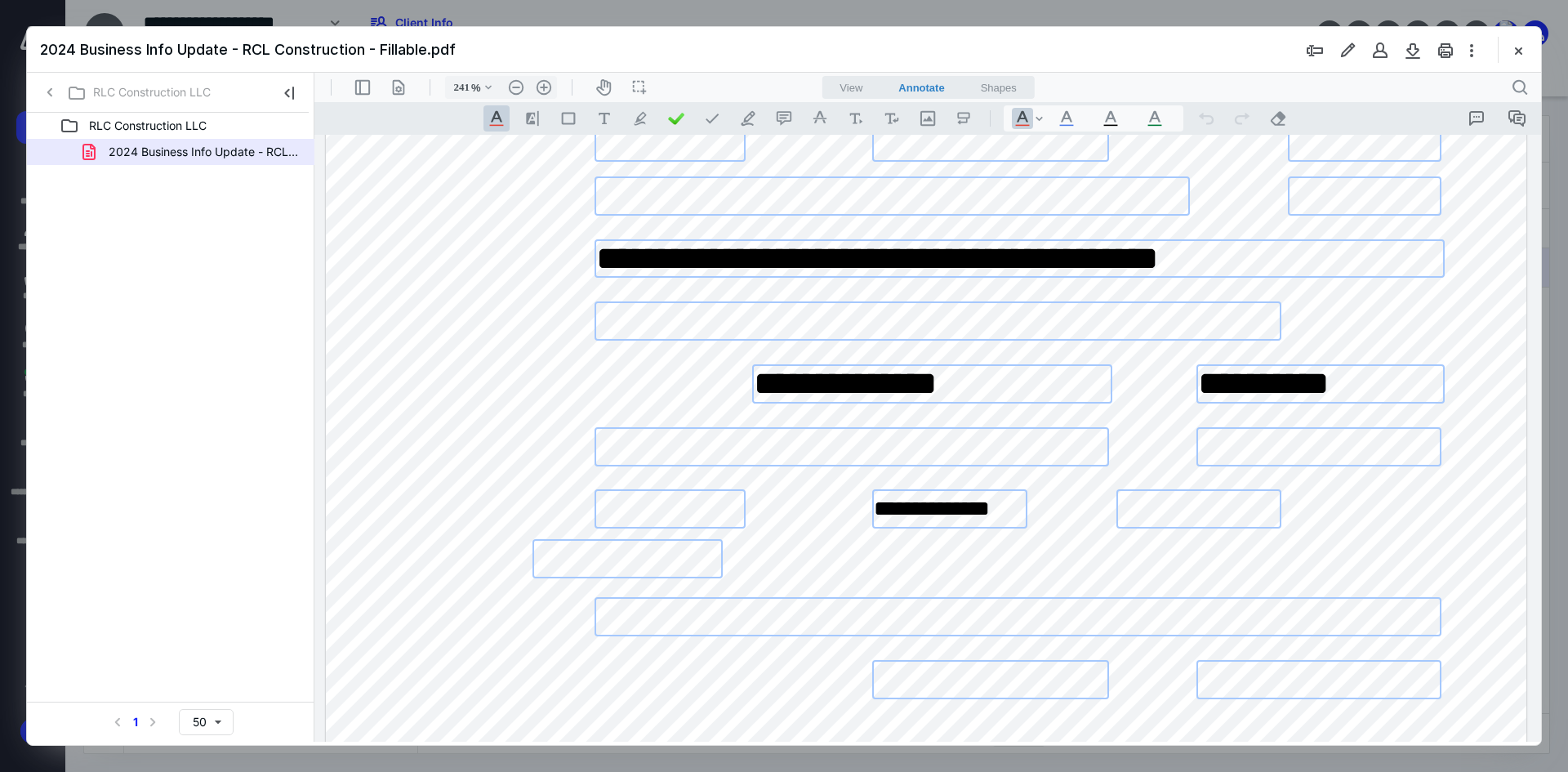 type on "**********" 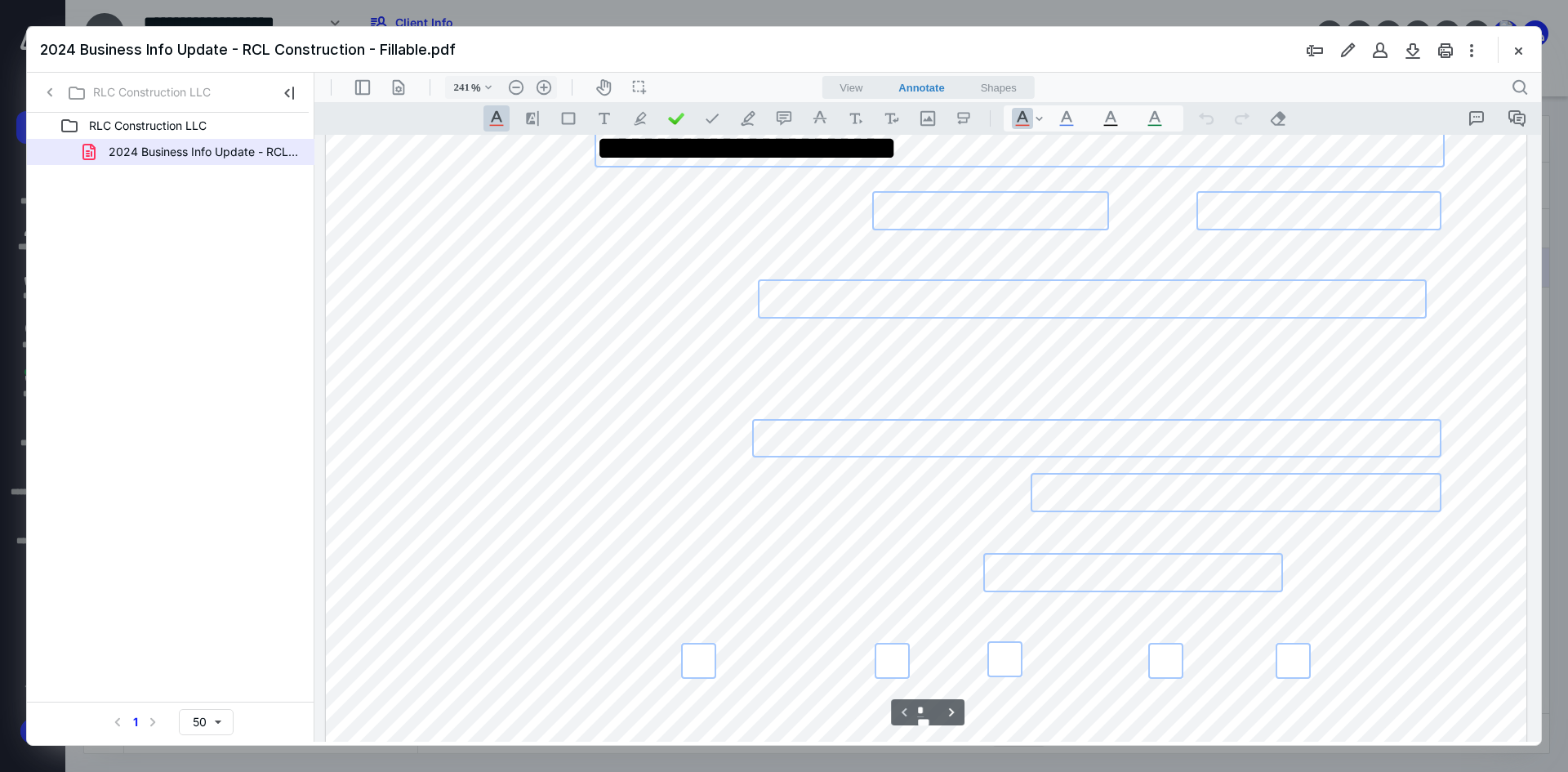 scroll, scrollTop: 899, scrollLeft: 0, axis: vertical 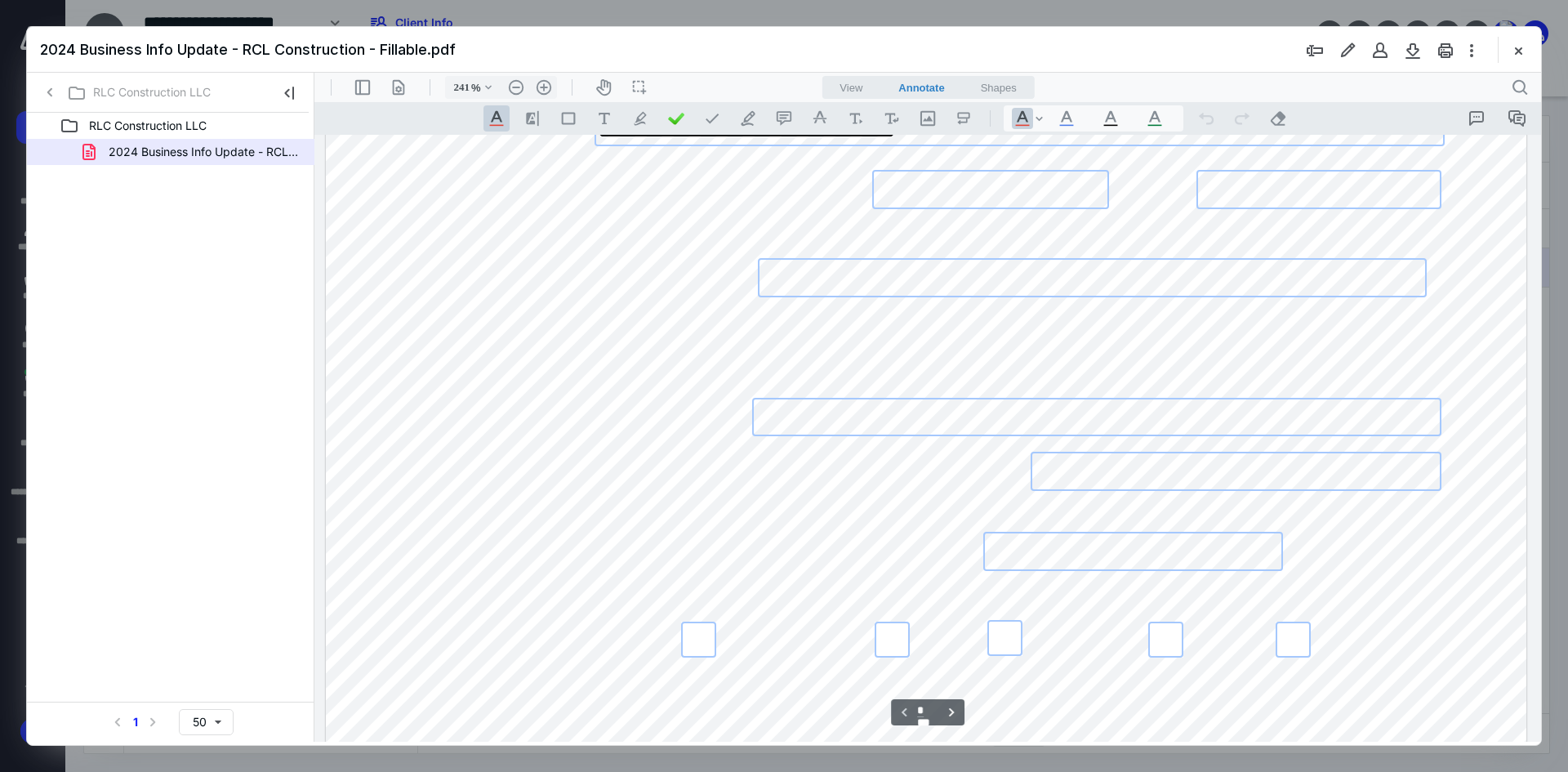 type on "**********" 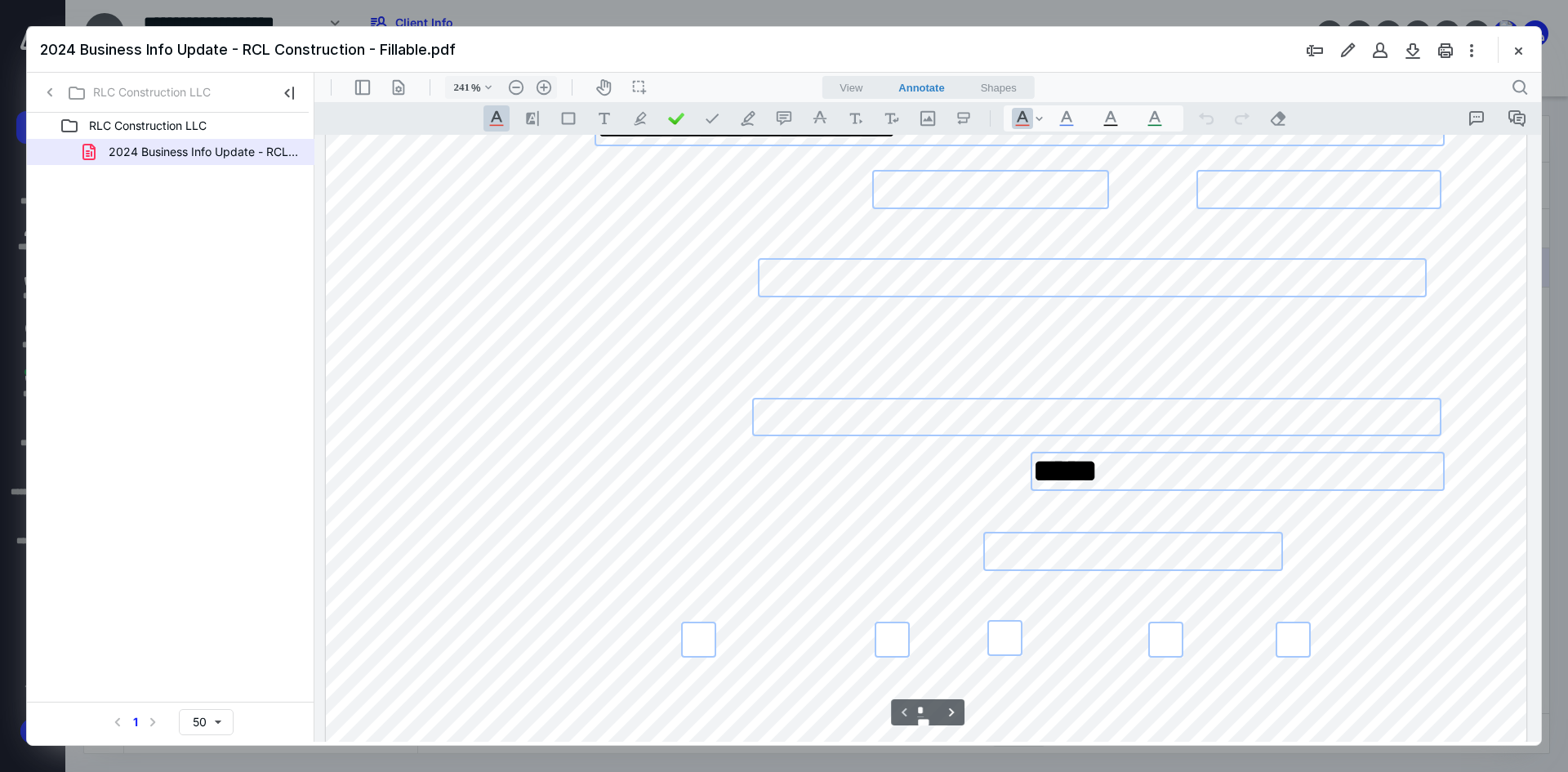 type on "*****" 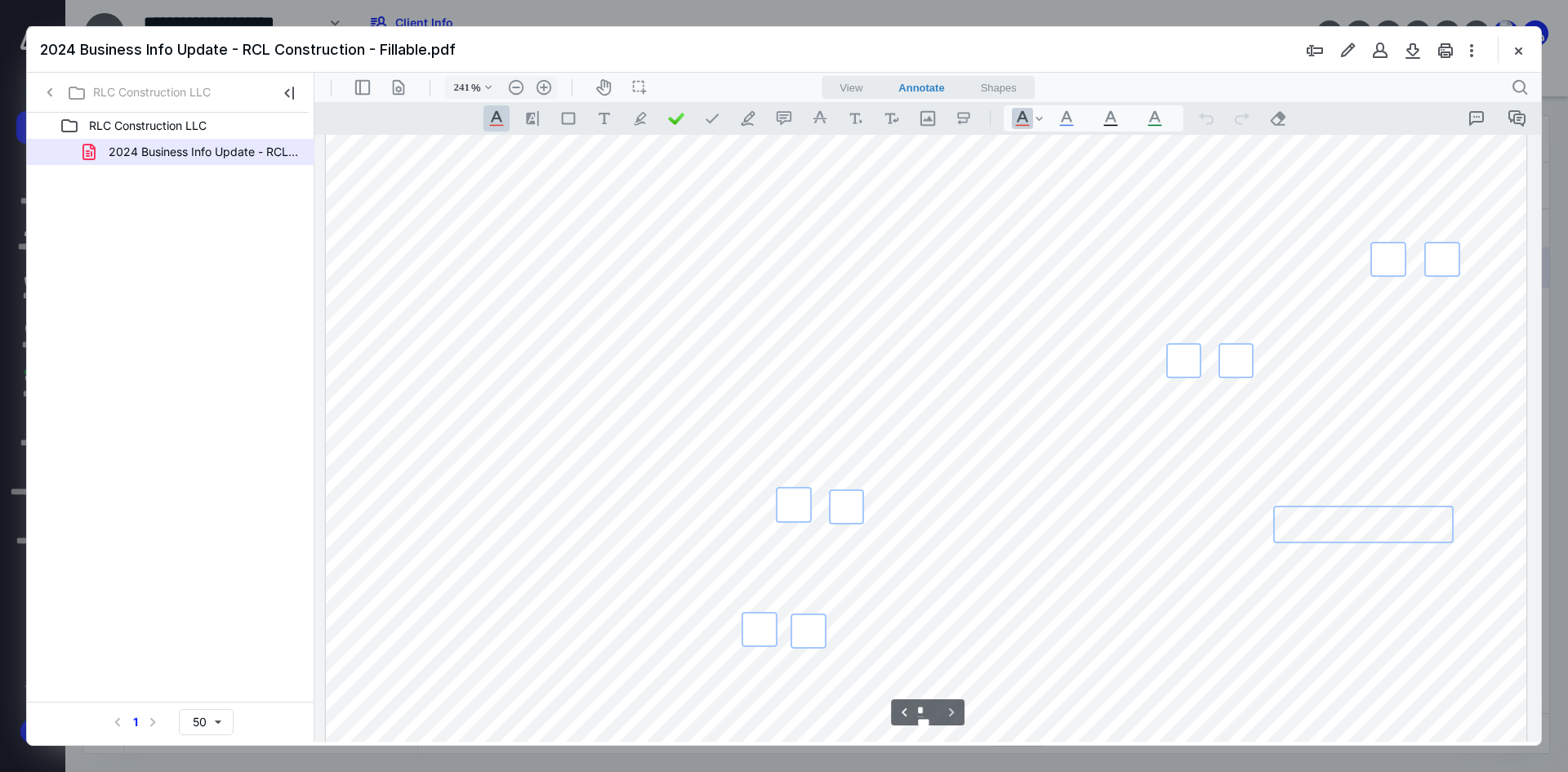 scroll, scrollTop: 1716, scrollLeft: 0, axis: vertical 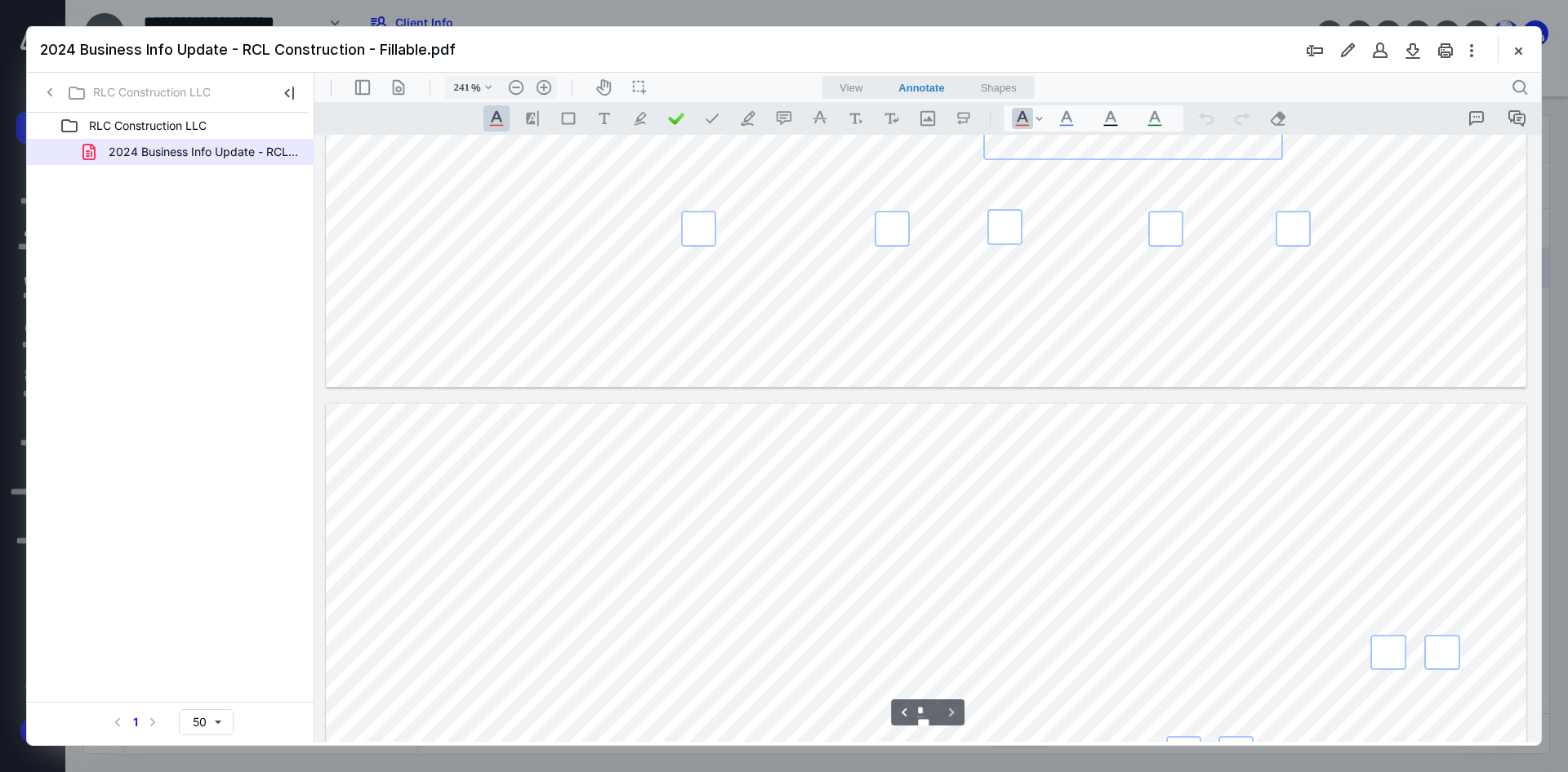 type on "*" 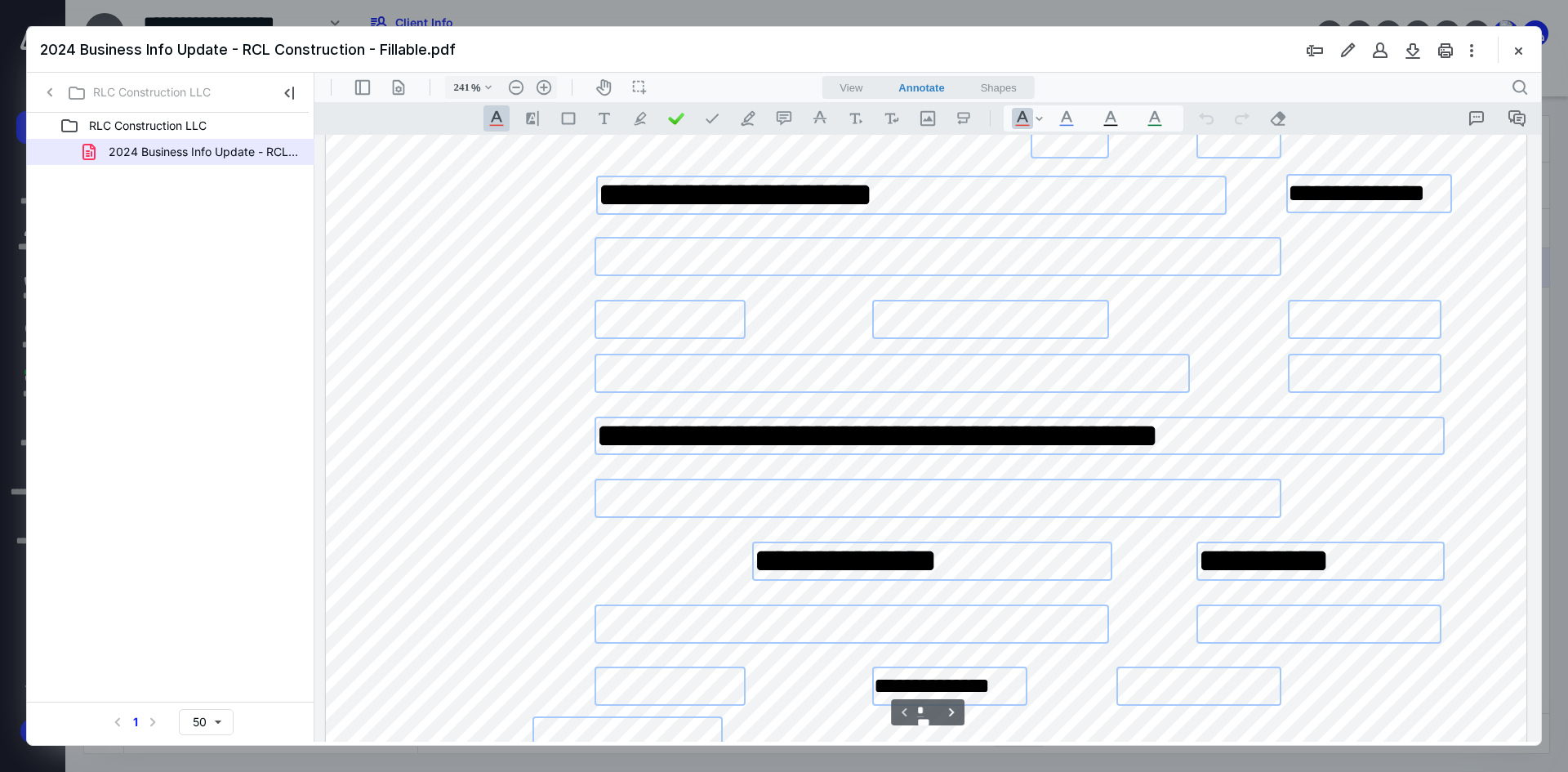 scroll, scrollTop: 0, scrollLeft: 0, axis: both 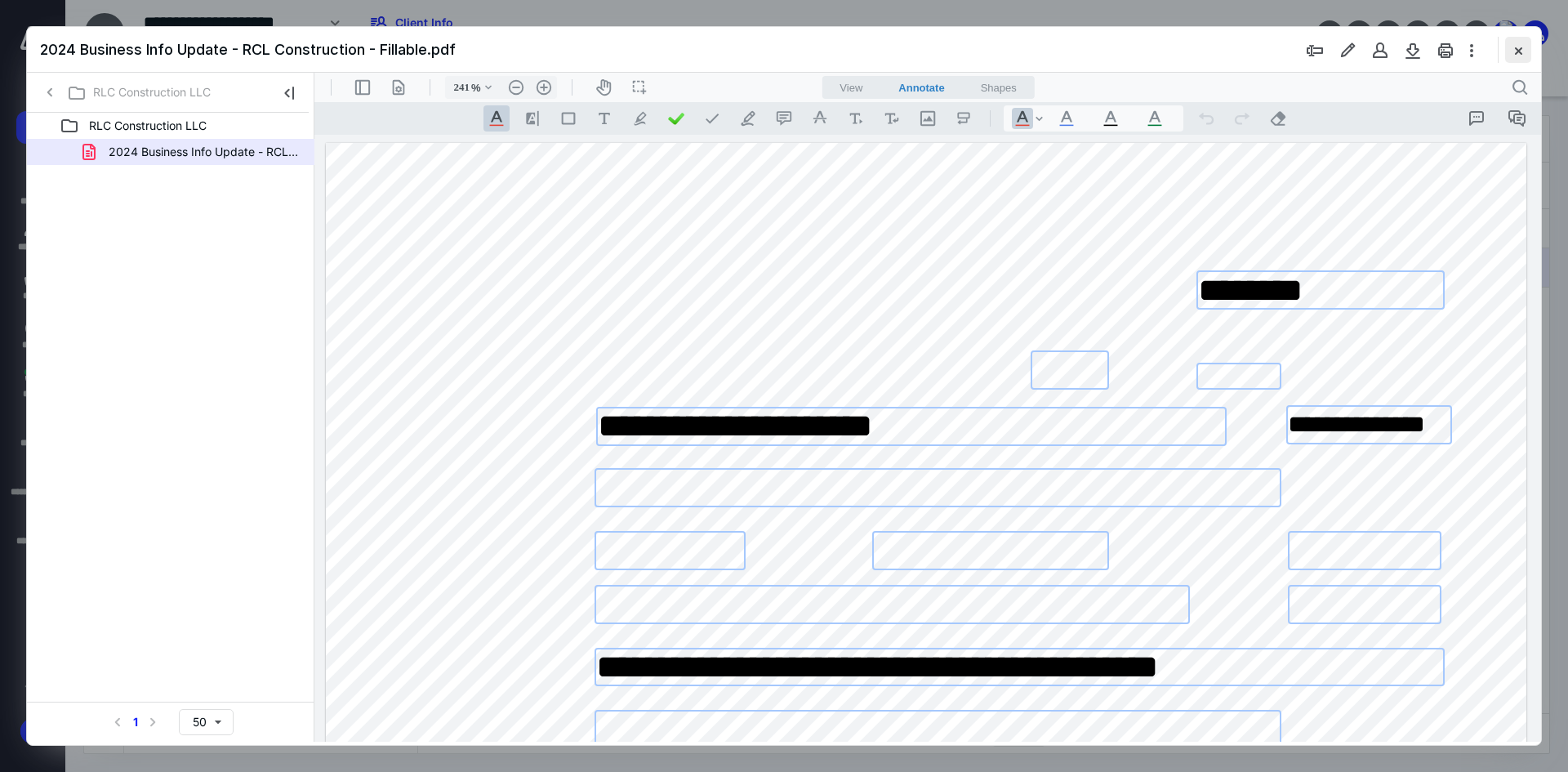 type on "*****" 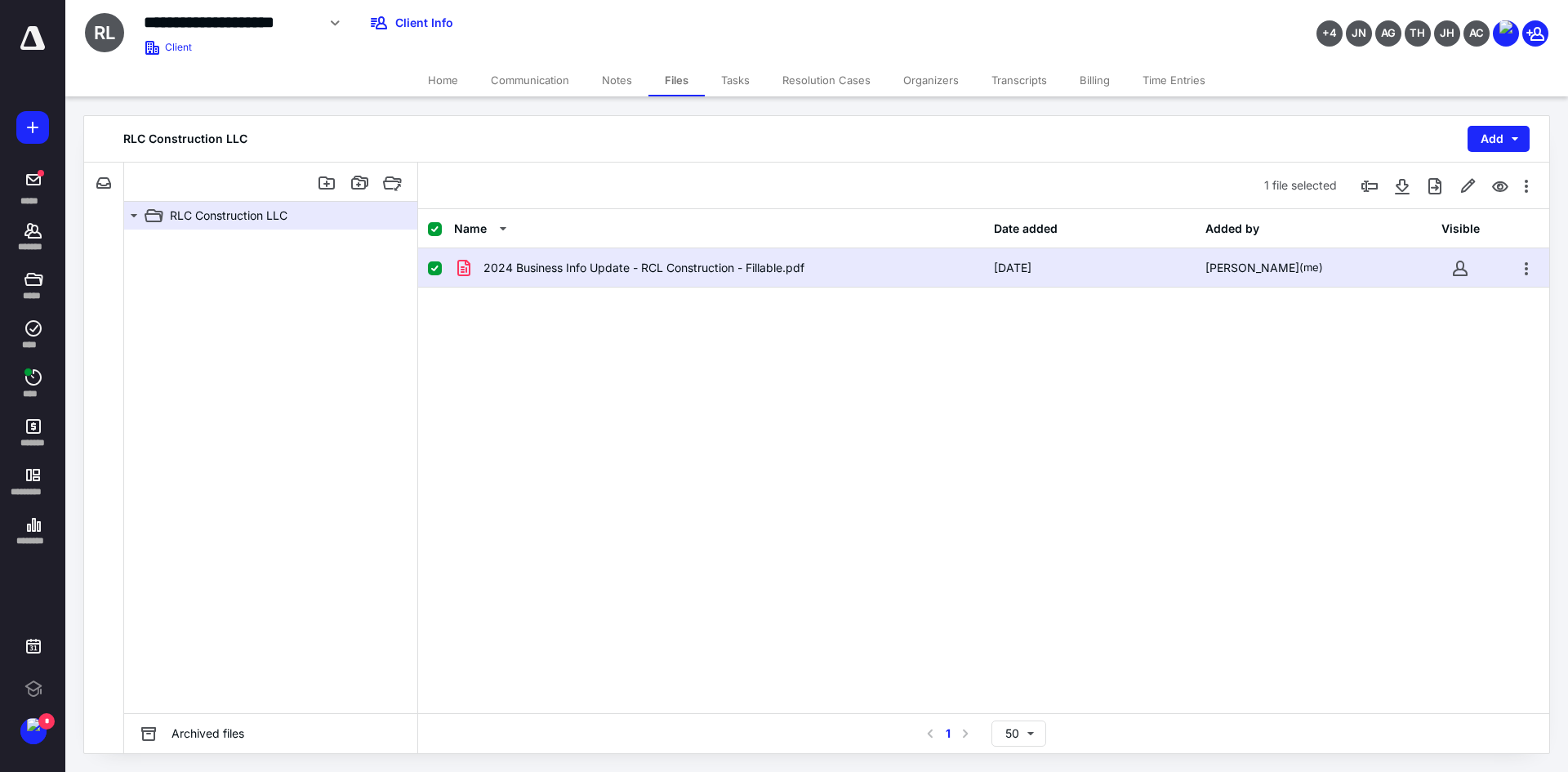 click on "Home" at bounding box center [443, 80] 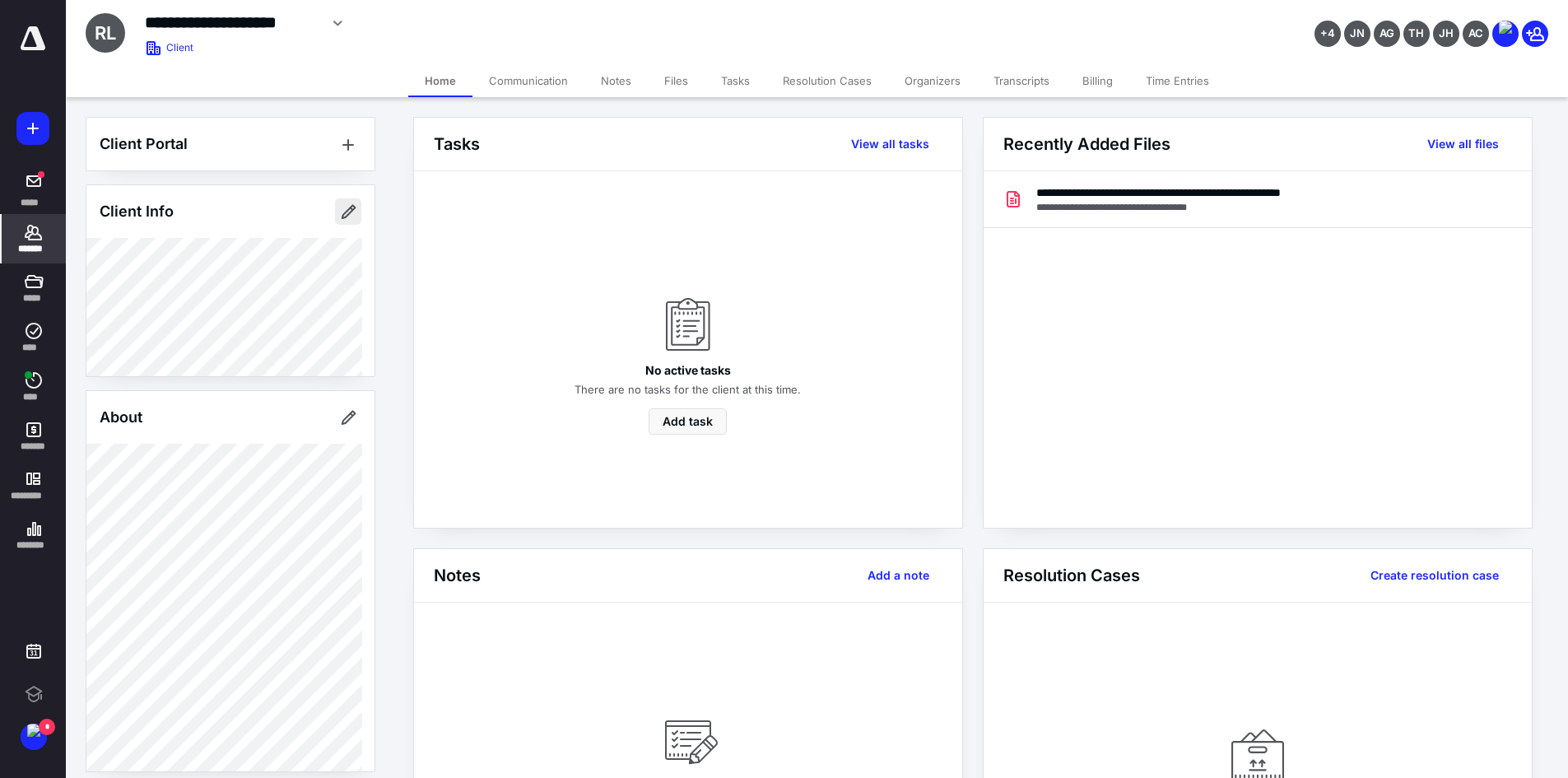 click at bounding box center (348, 212) 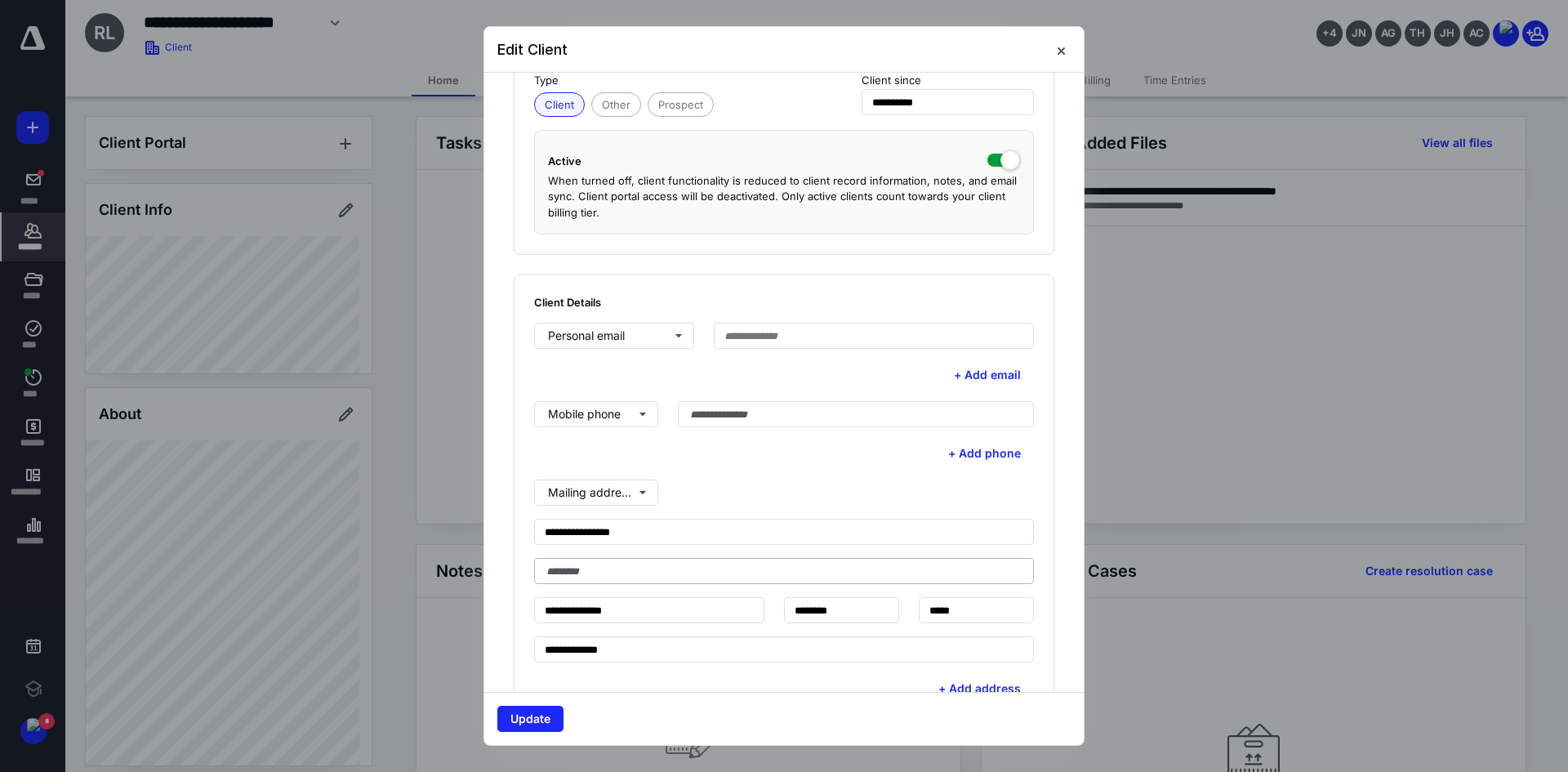 scroll, scrollTop: 245, scrollLeft: 0, axis: vertical 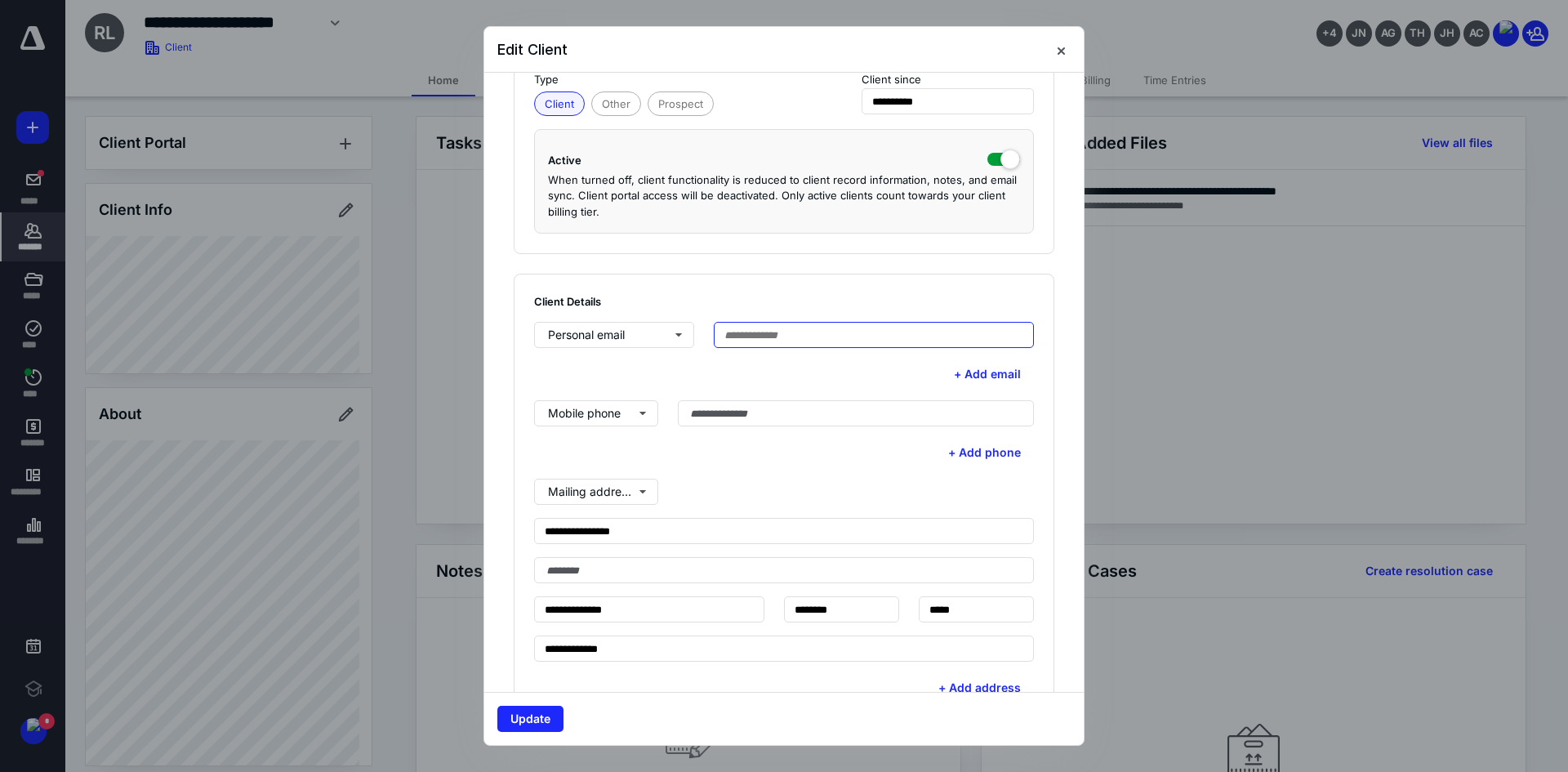 click at bounding box center [874, 335] 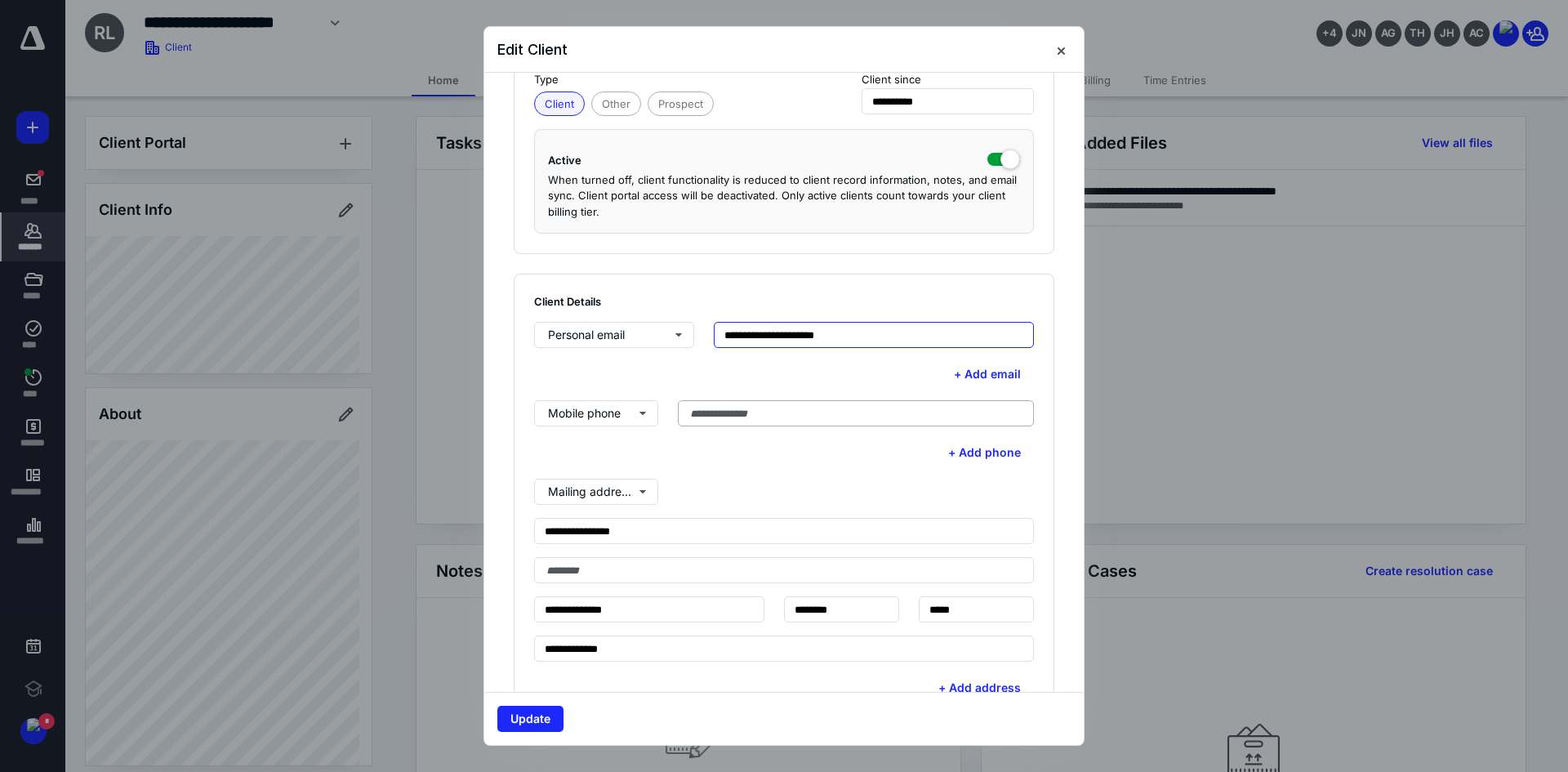 type on "**********" 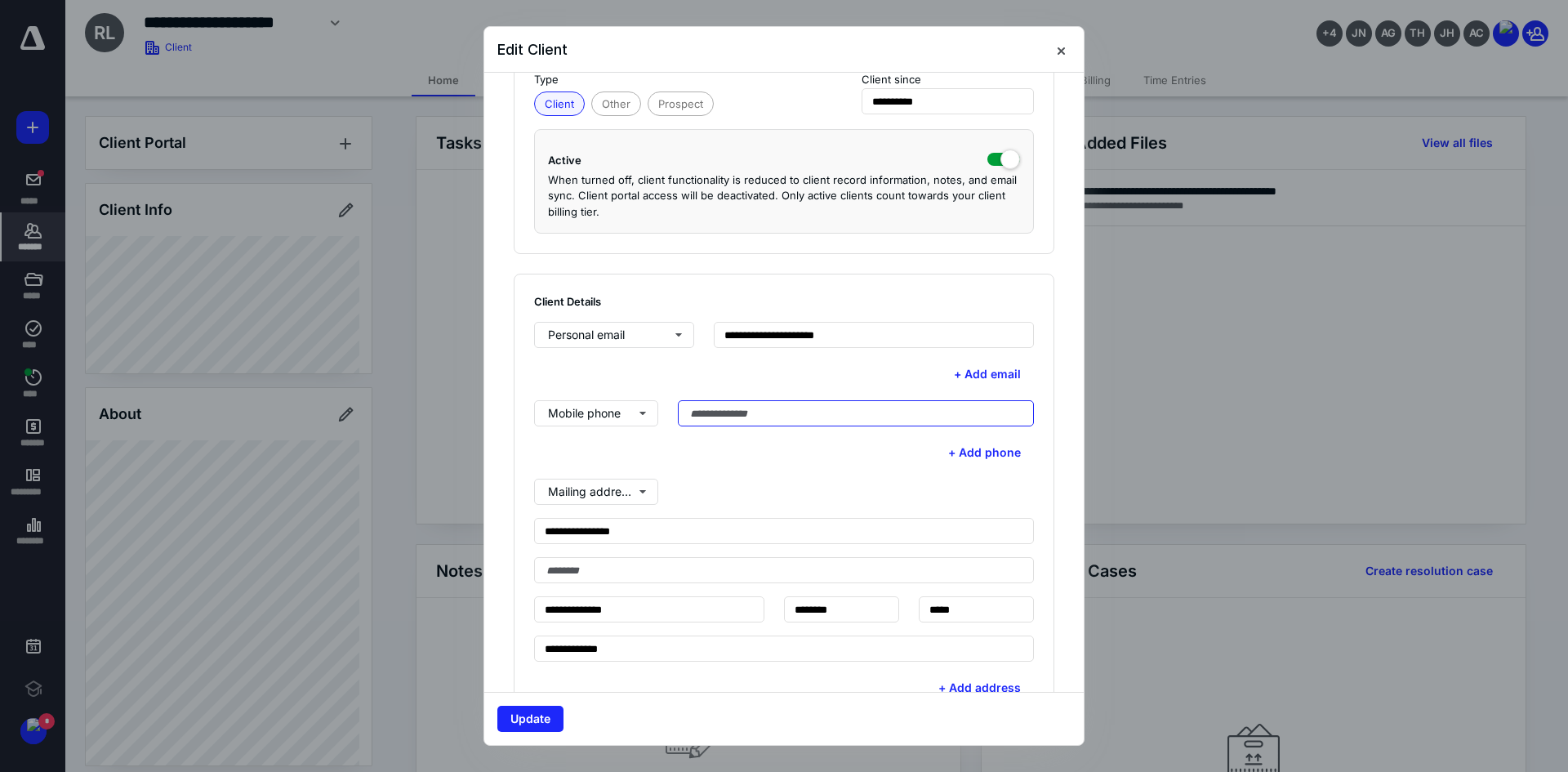 click at bounding box center (856, 413) 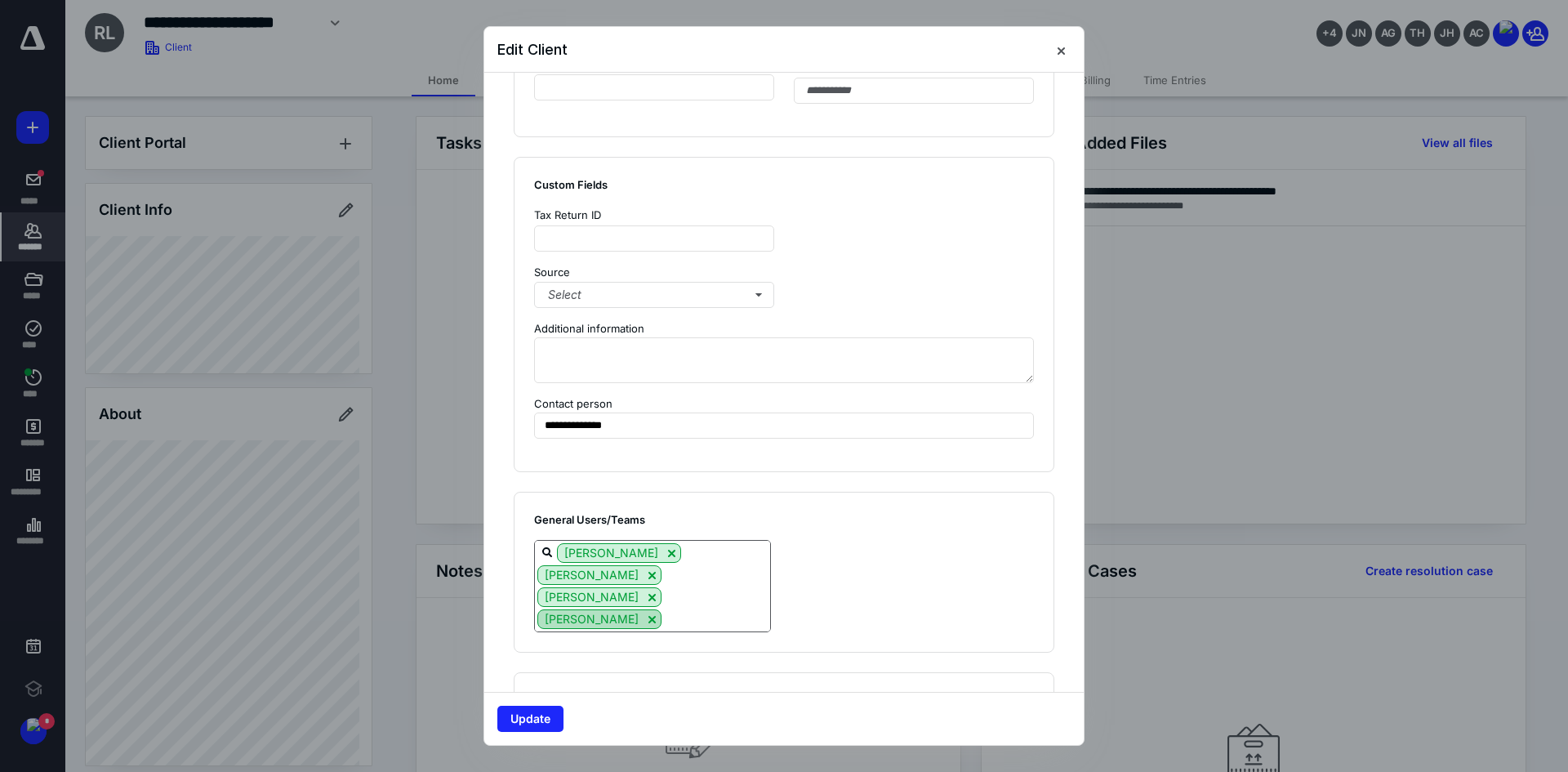 scroll, scrollTop: 1193, scrollLeft: 0, axis: vertical 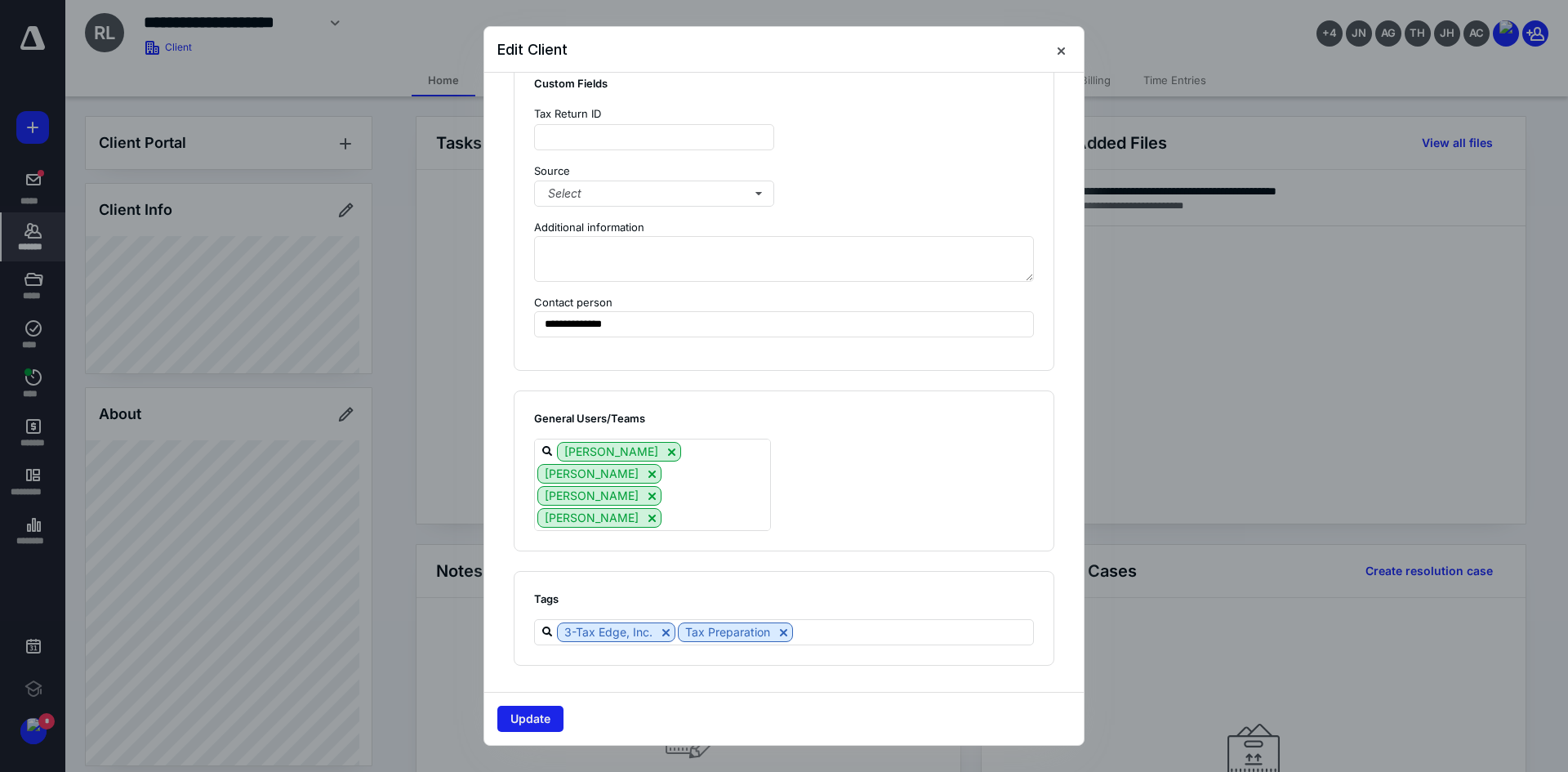 type on "**********" 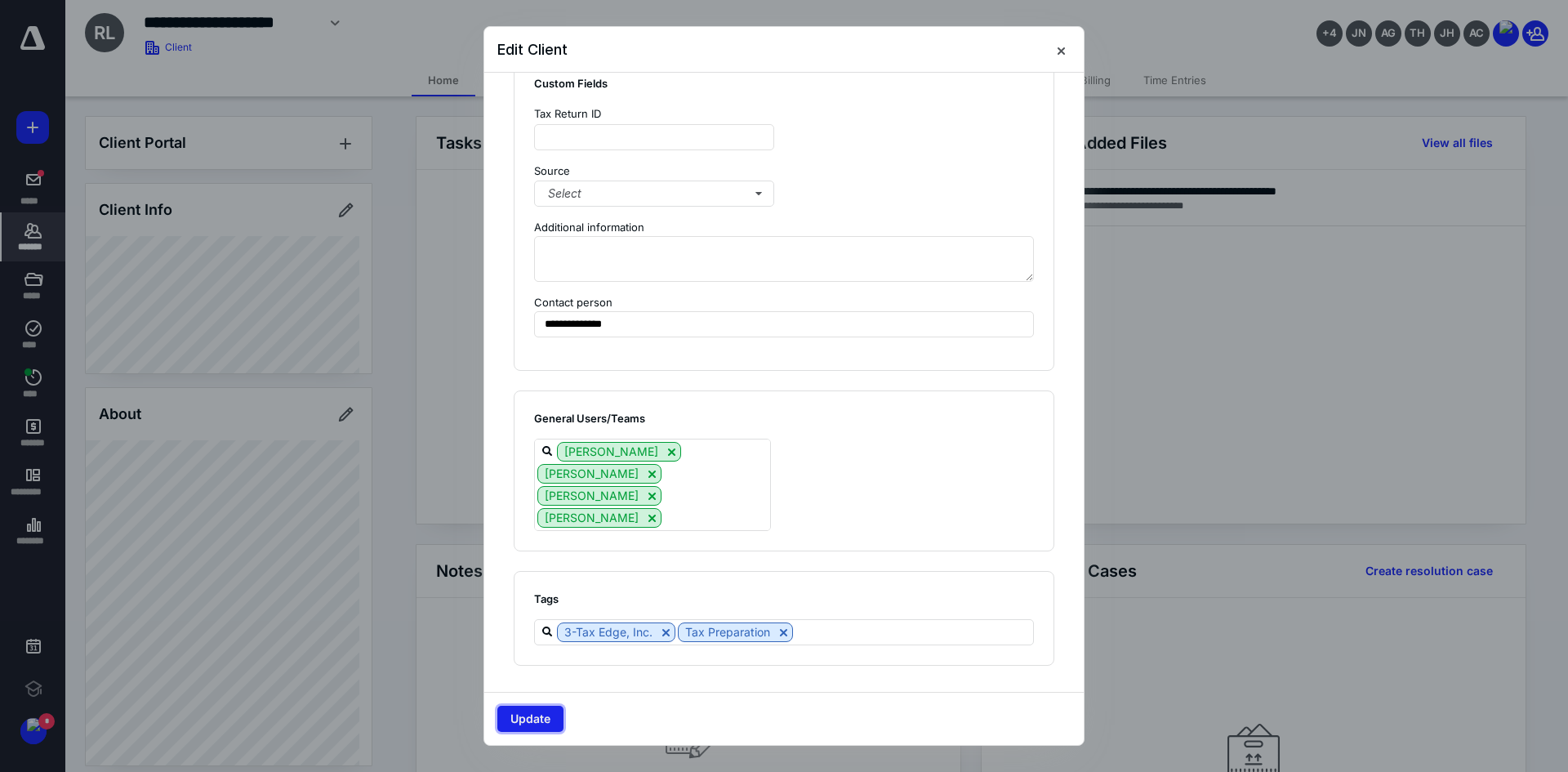 click on "Update" at bounding box center (530, 719) 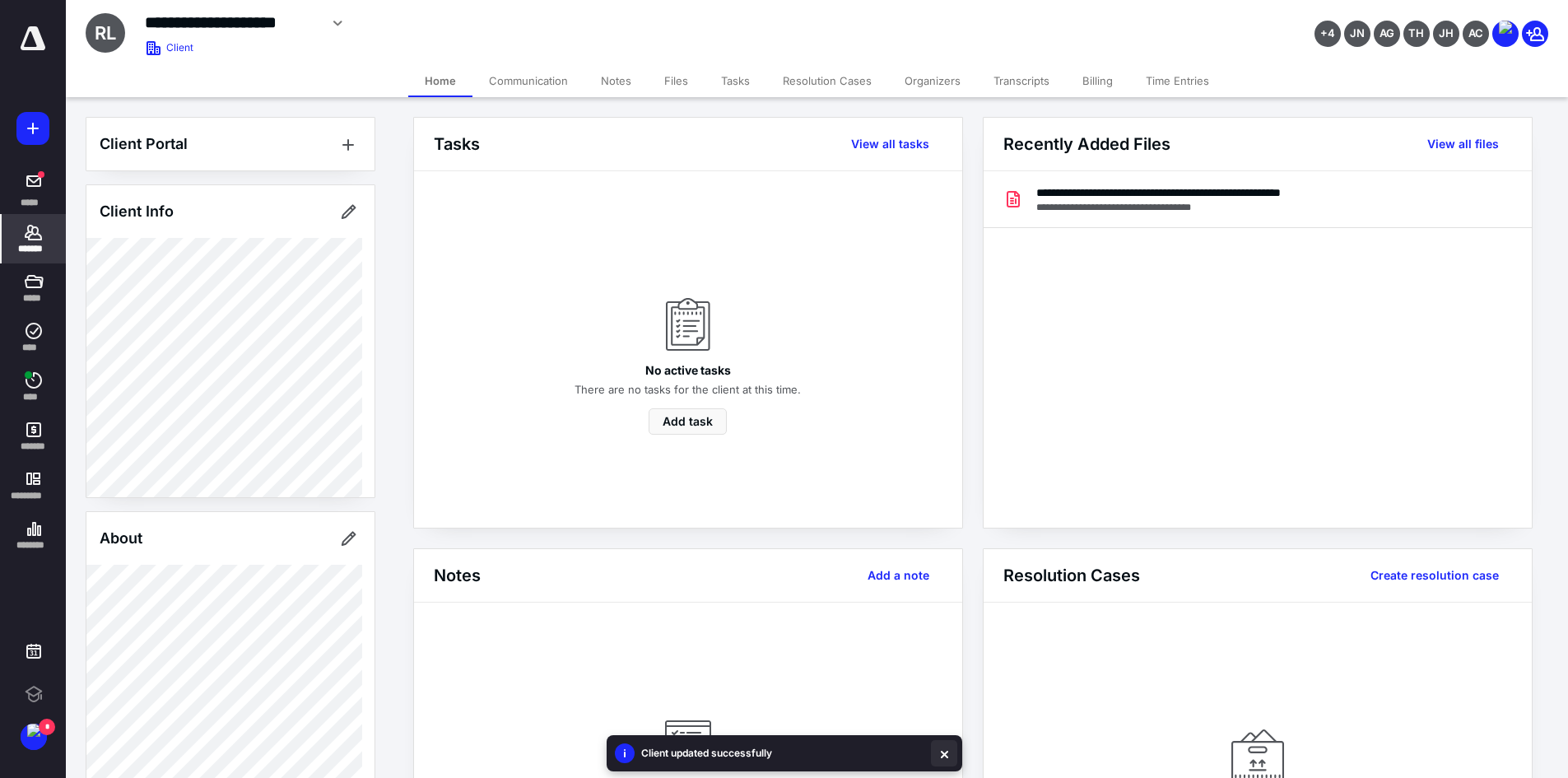 click at bounding box center [944, 753] 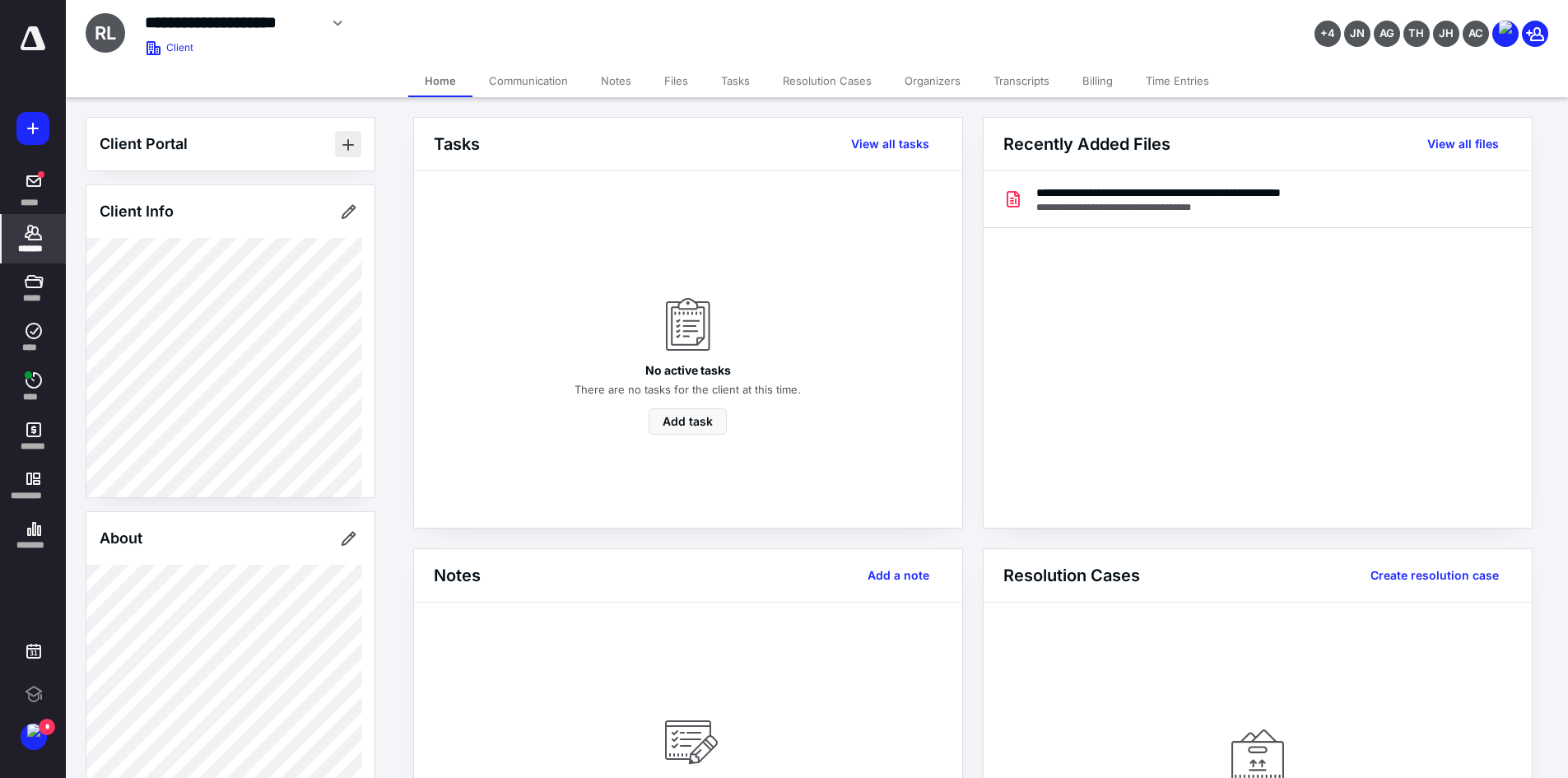 click at bounding box center [348, 144] 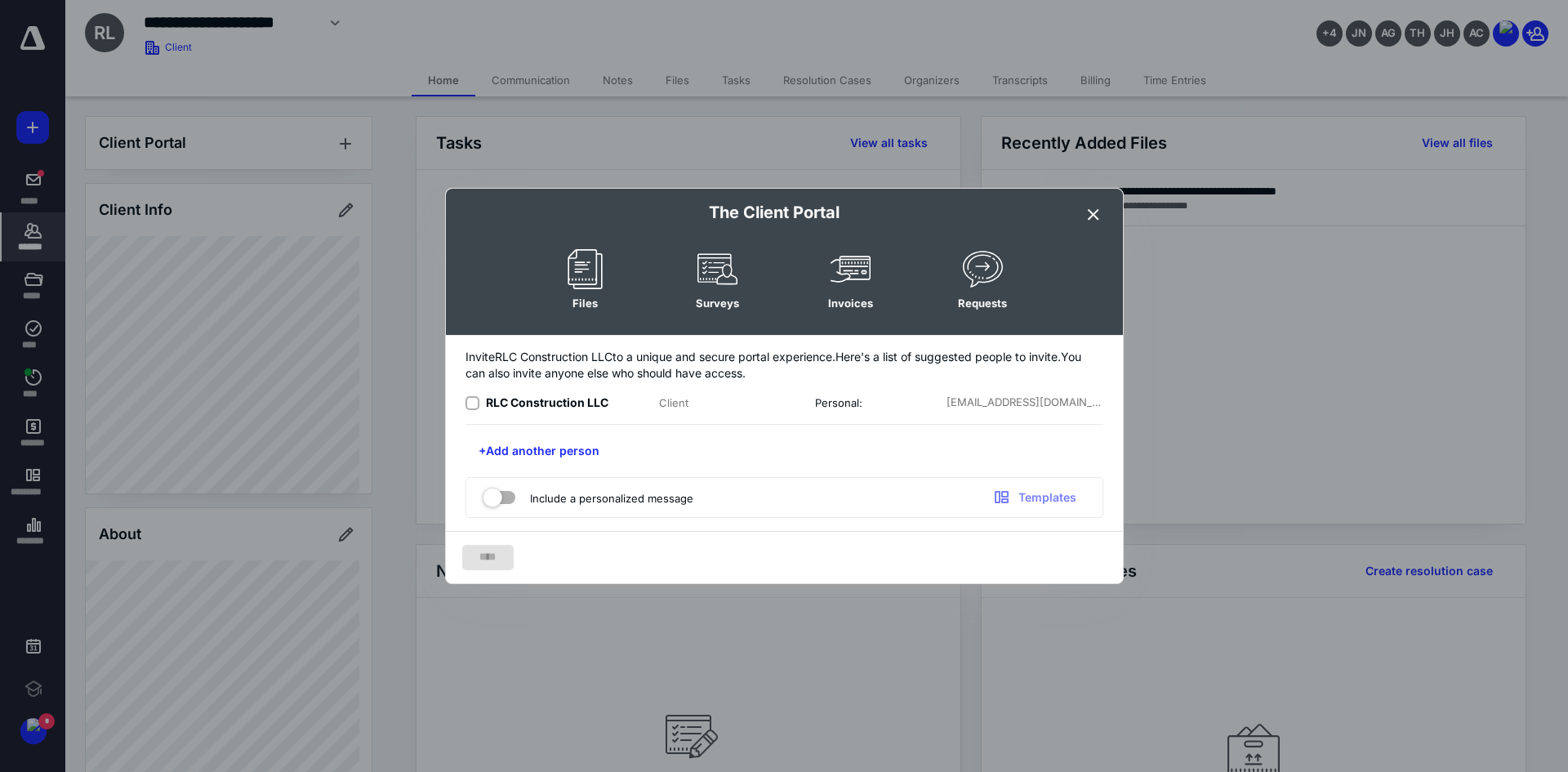click at bounding box center [472, 404] 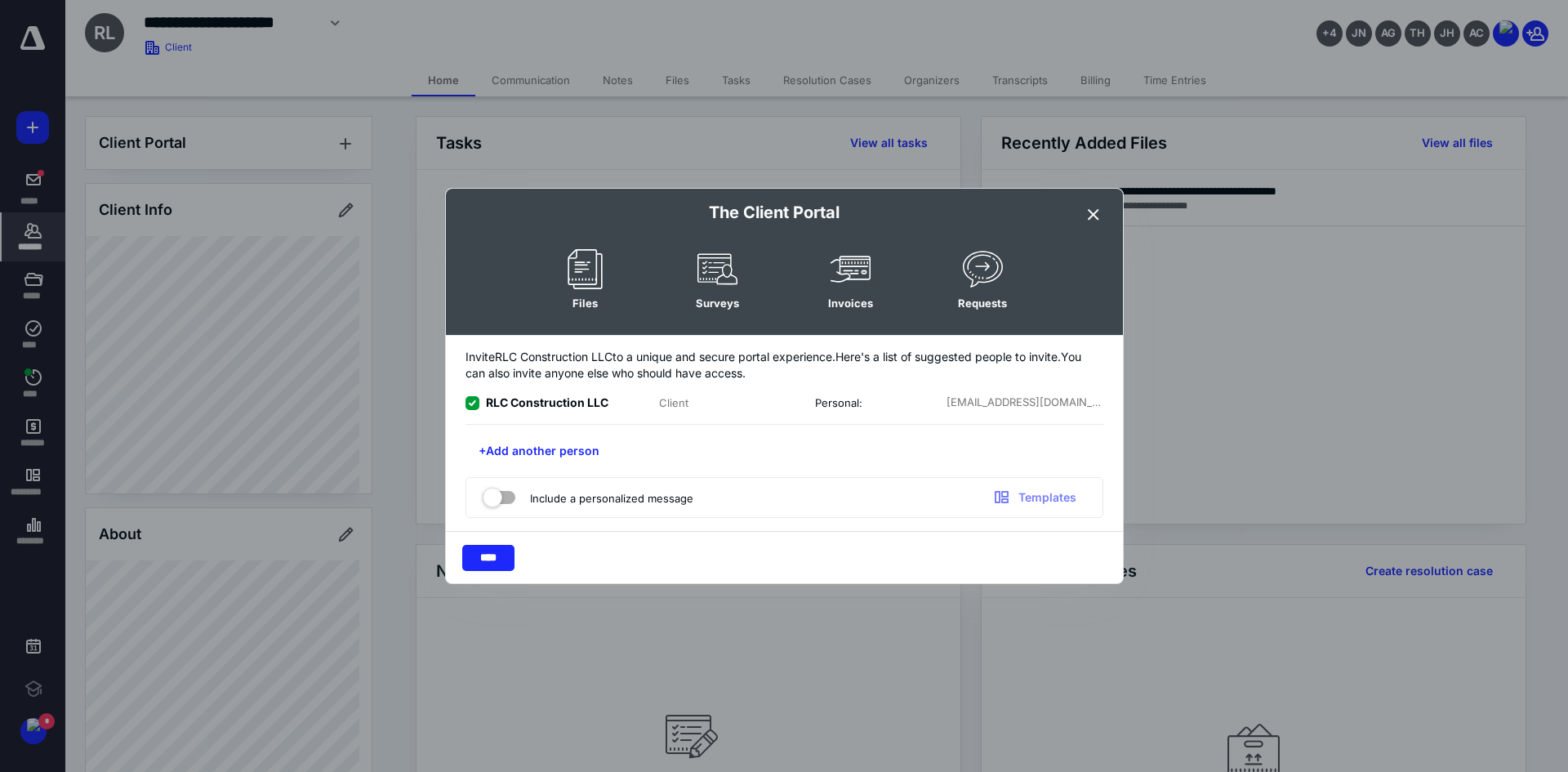 click at bounding box center (499, 494) 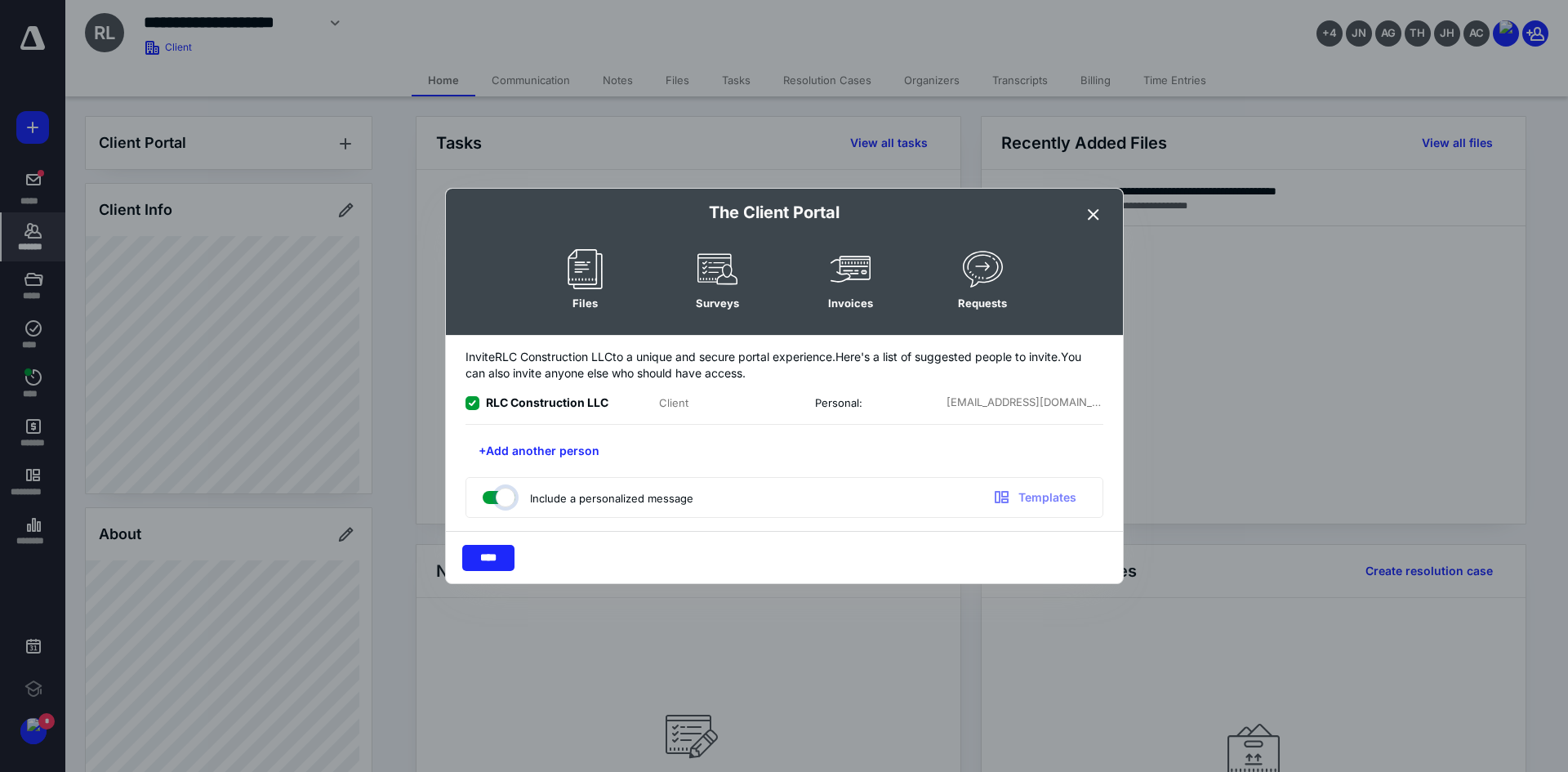 checkbox on "true" 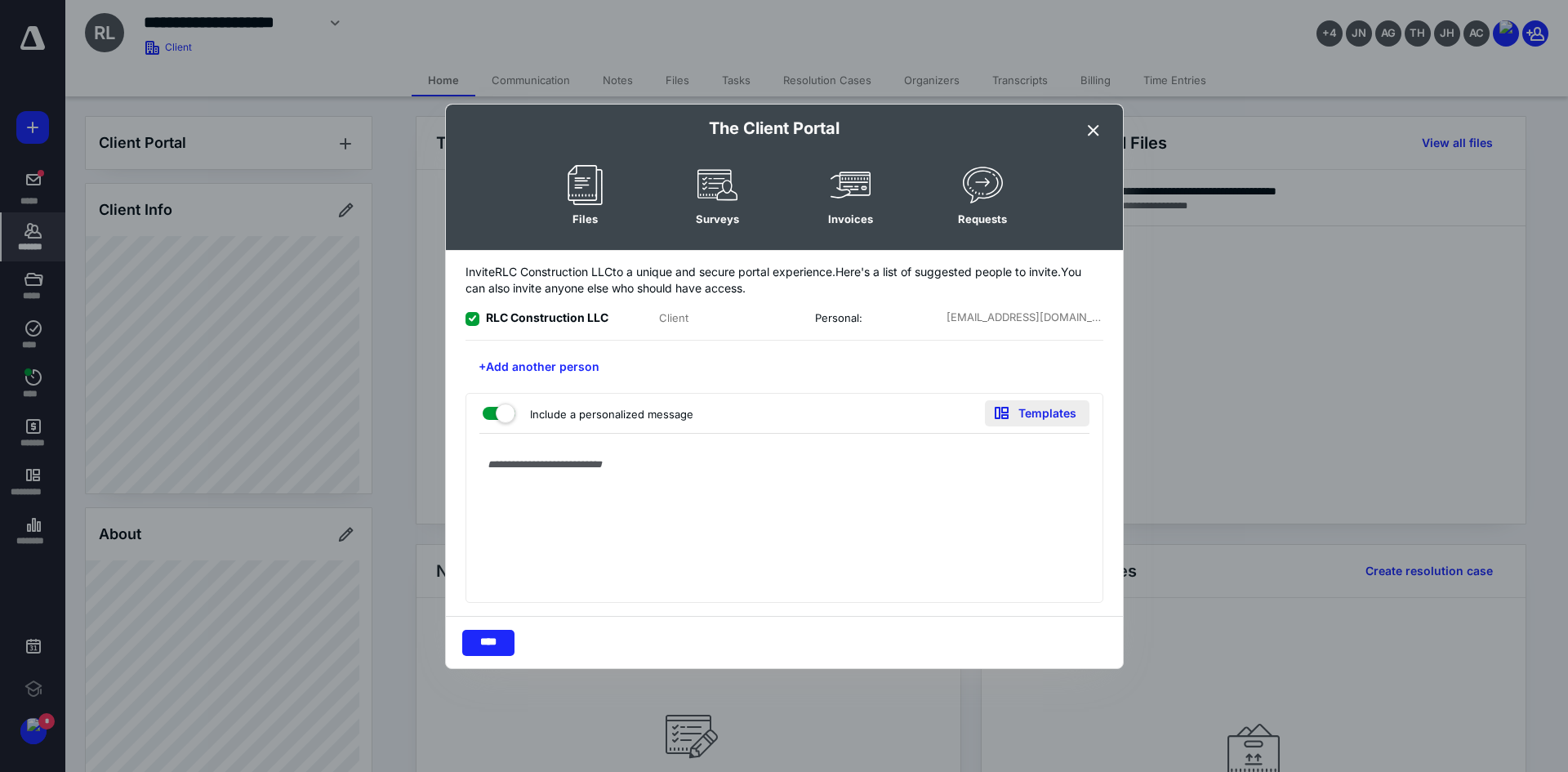 click on "Templates" at bounding box center (1037, 413) 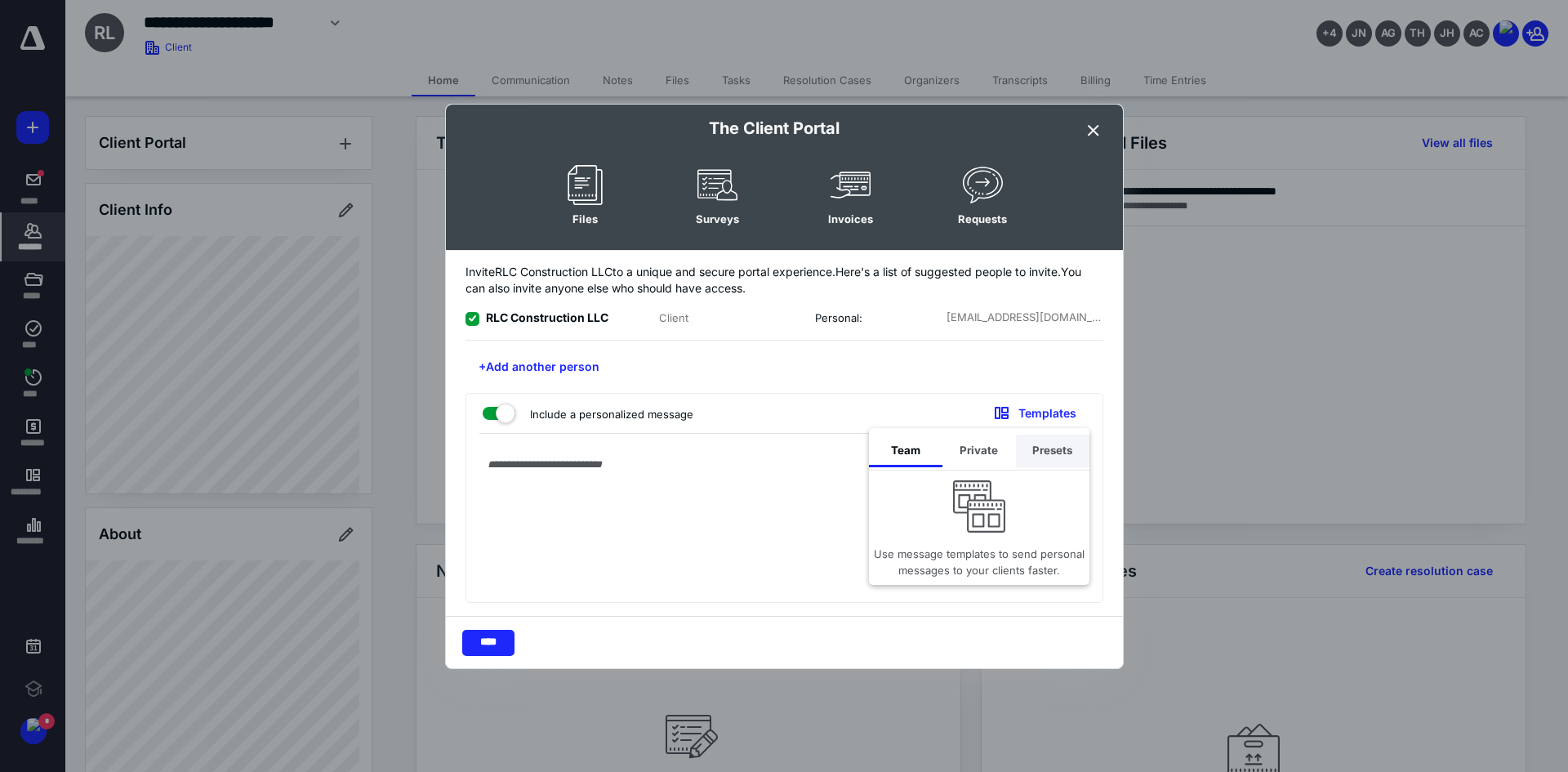 click on "Presets" at bounding box center (1053, 451) 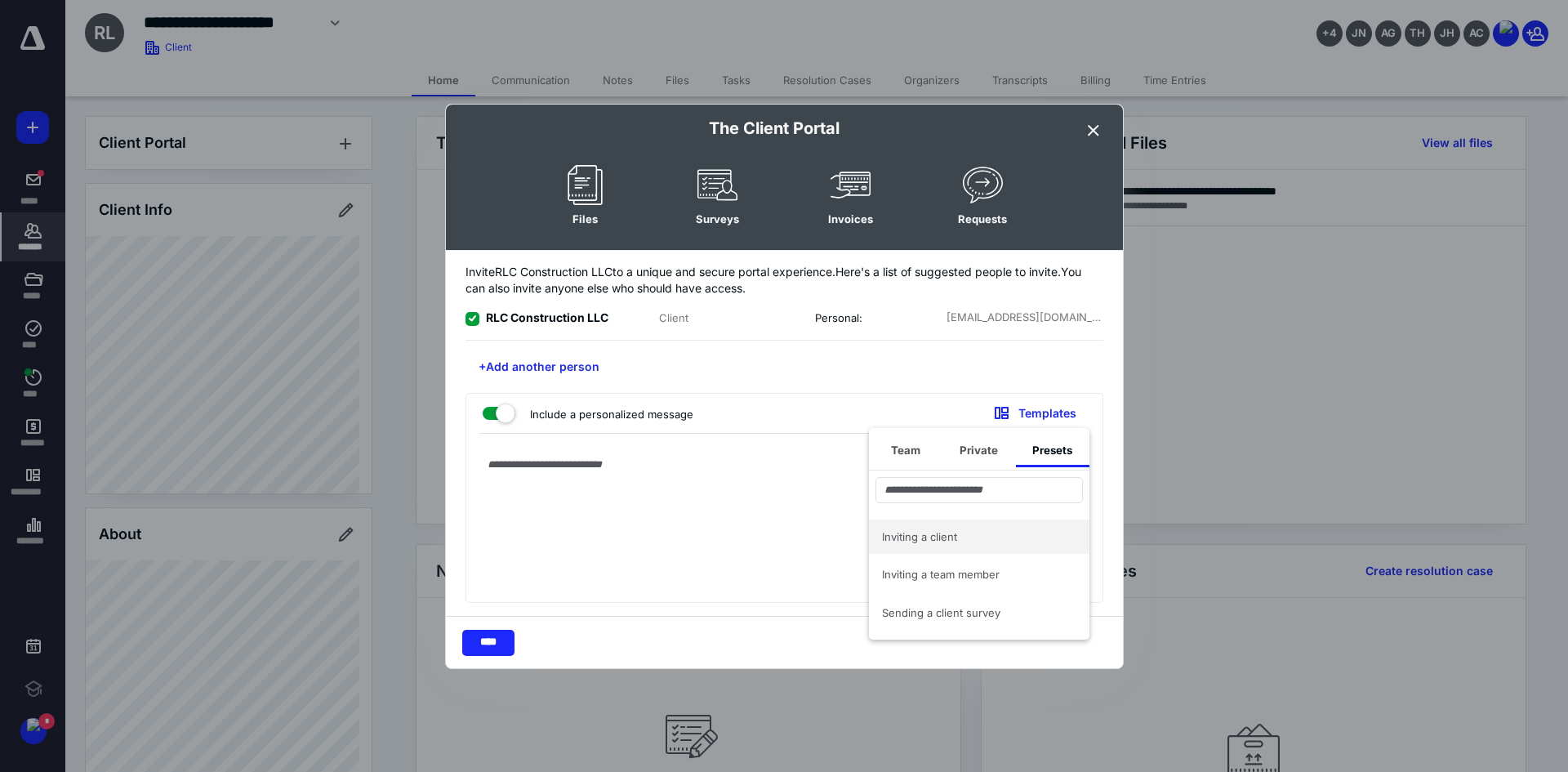 click on "Inviting a client" at bounding box center [969, 537] 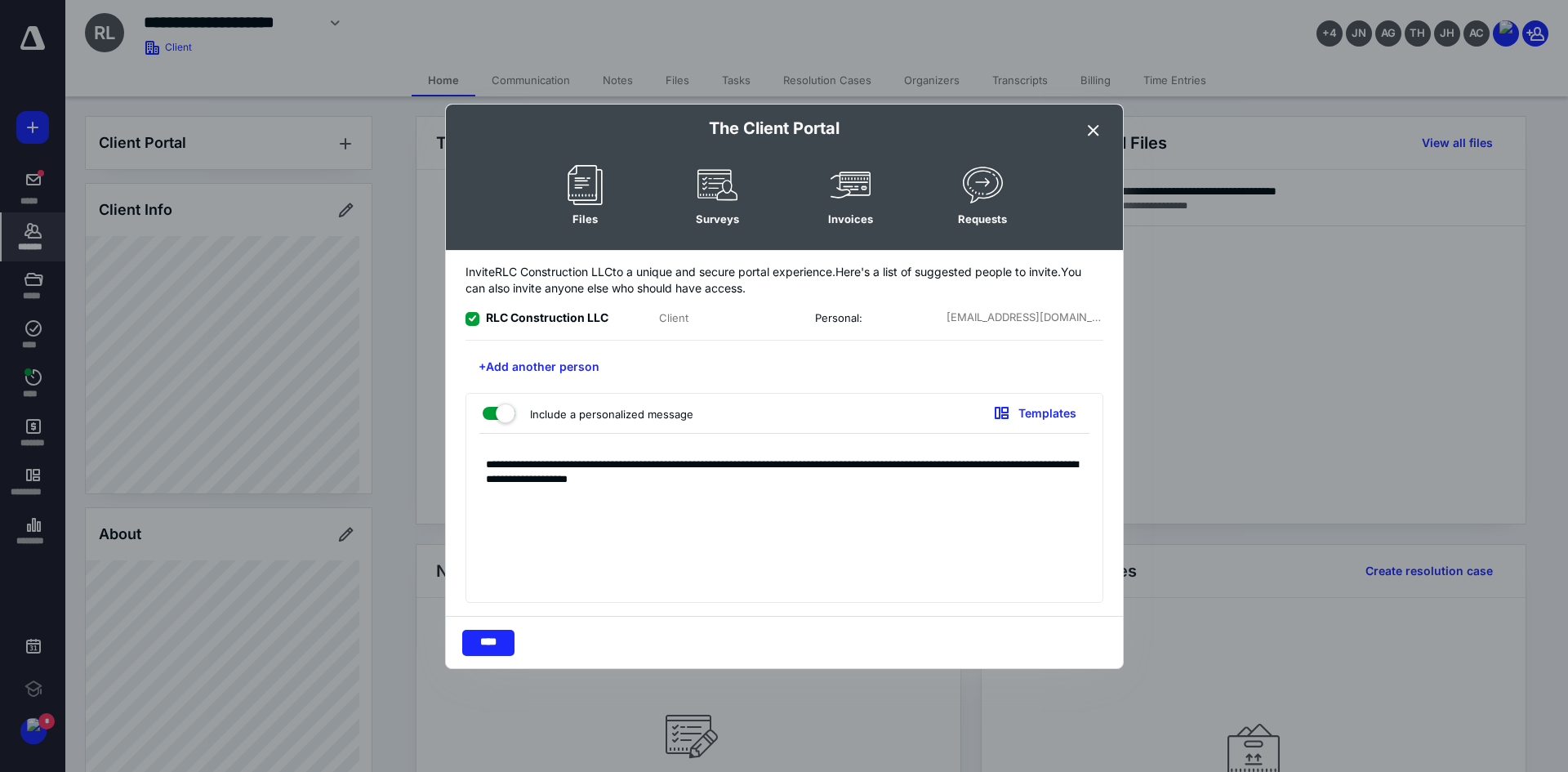 click on "**********" at bounding box center [784, 522] 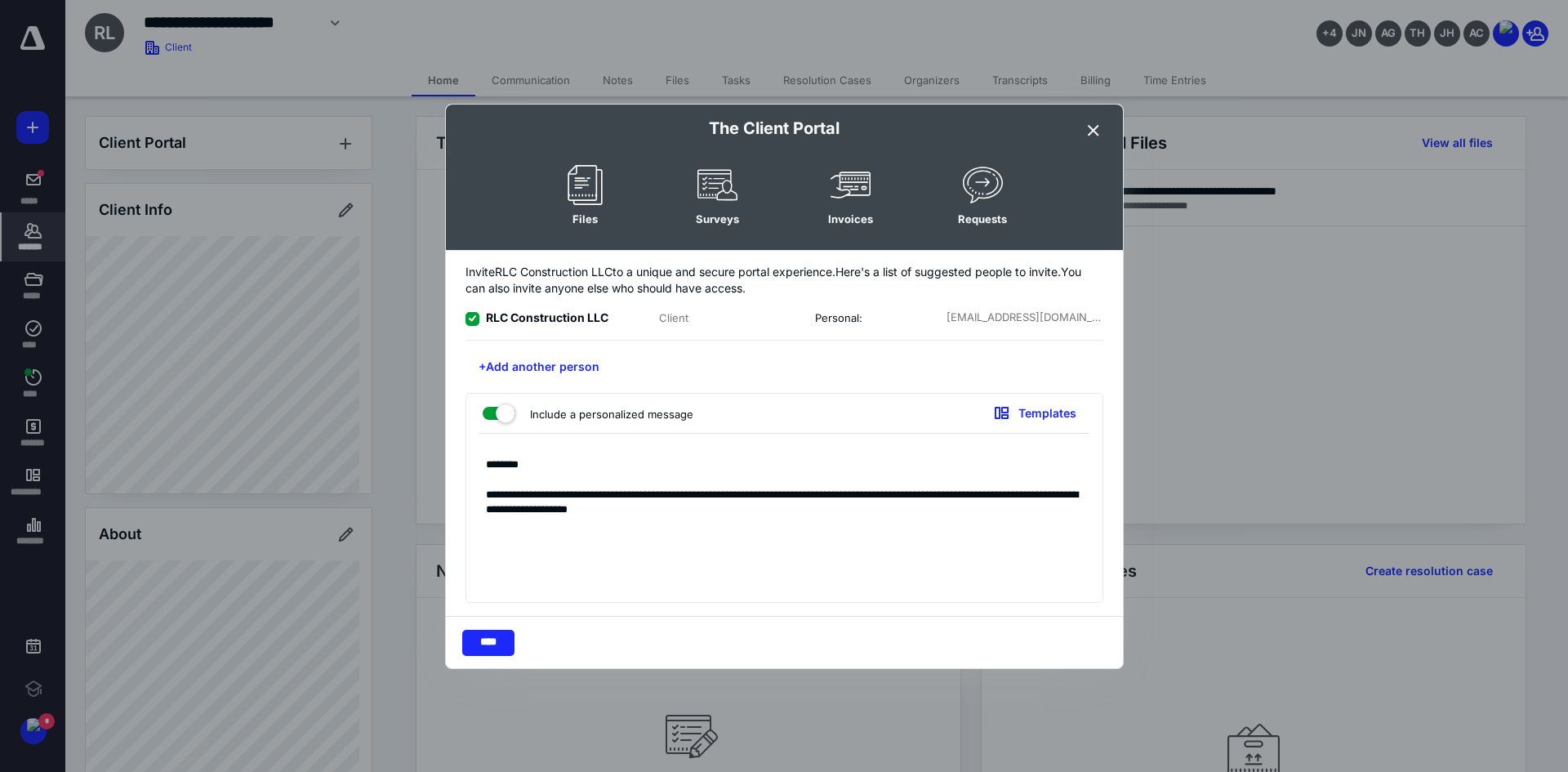 drag, startPoint x: 720, startPoint y: 508, endPoint x: 474, endPoint y: 494, distance: 246.39805 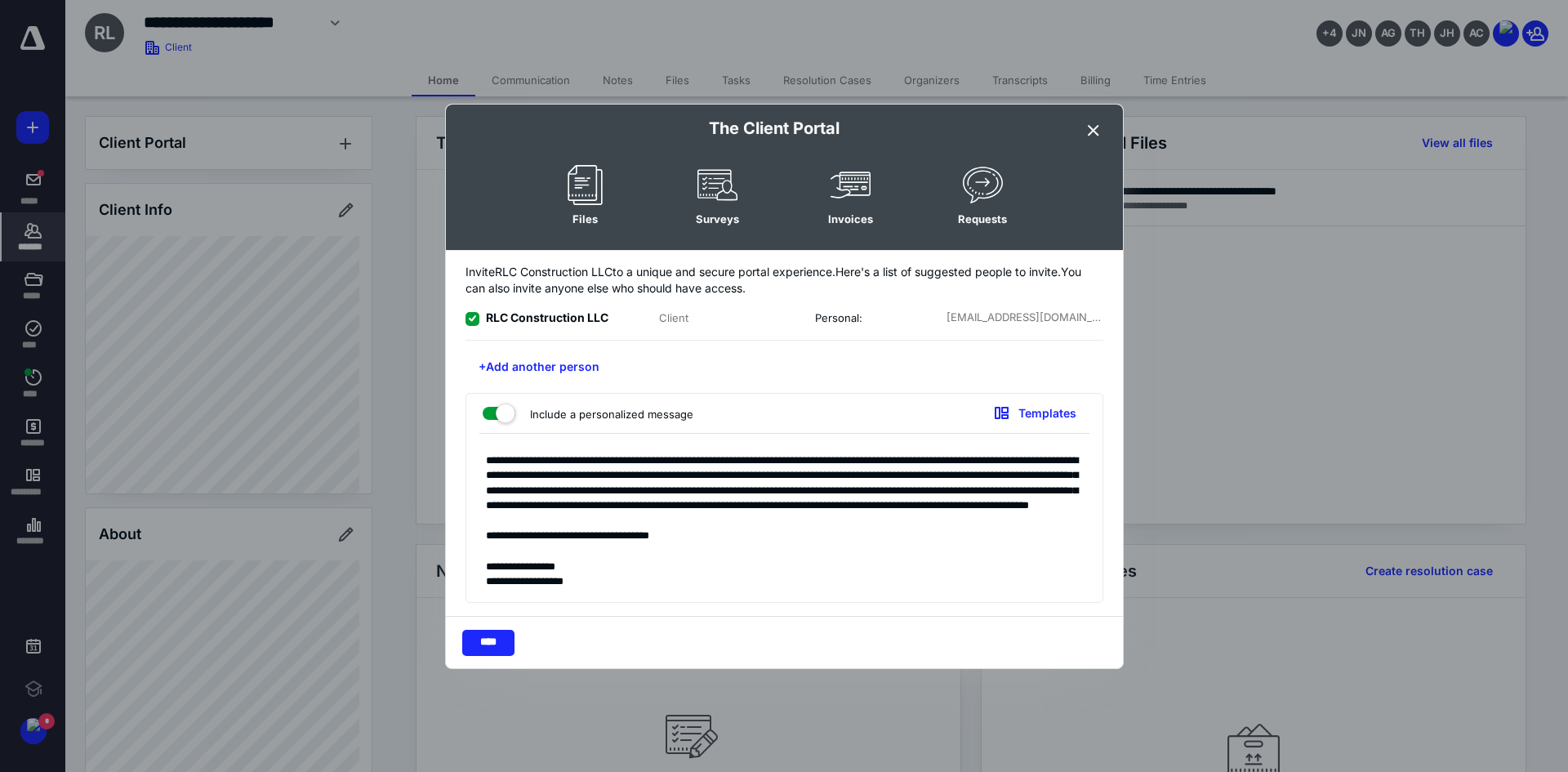 scroll, scrollTop: 64, scrollLeft: 0, axis: vertical 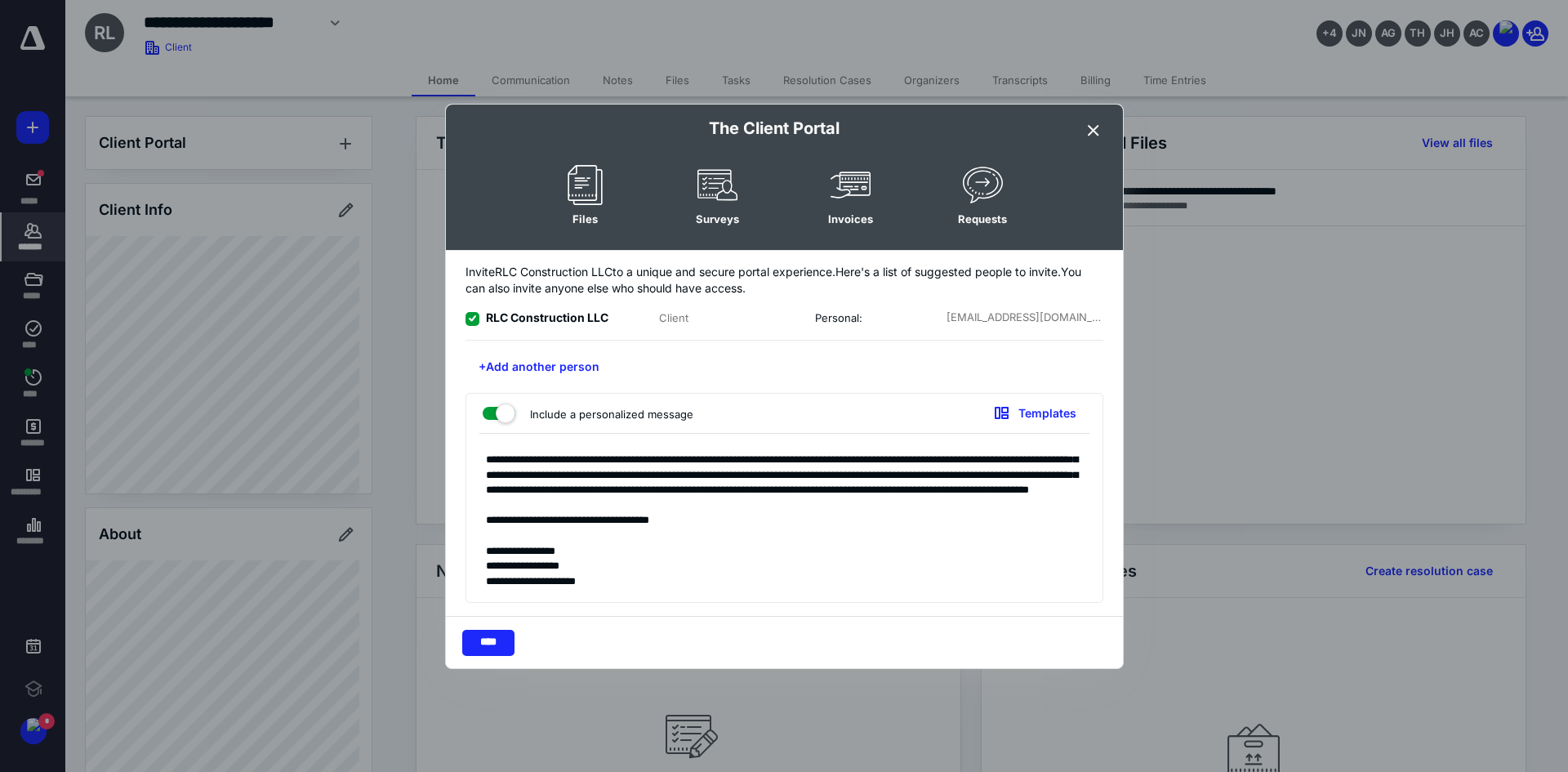 click on "**********" at bounding box center (784, 522) 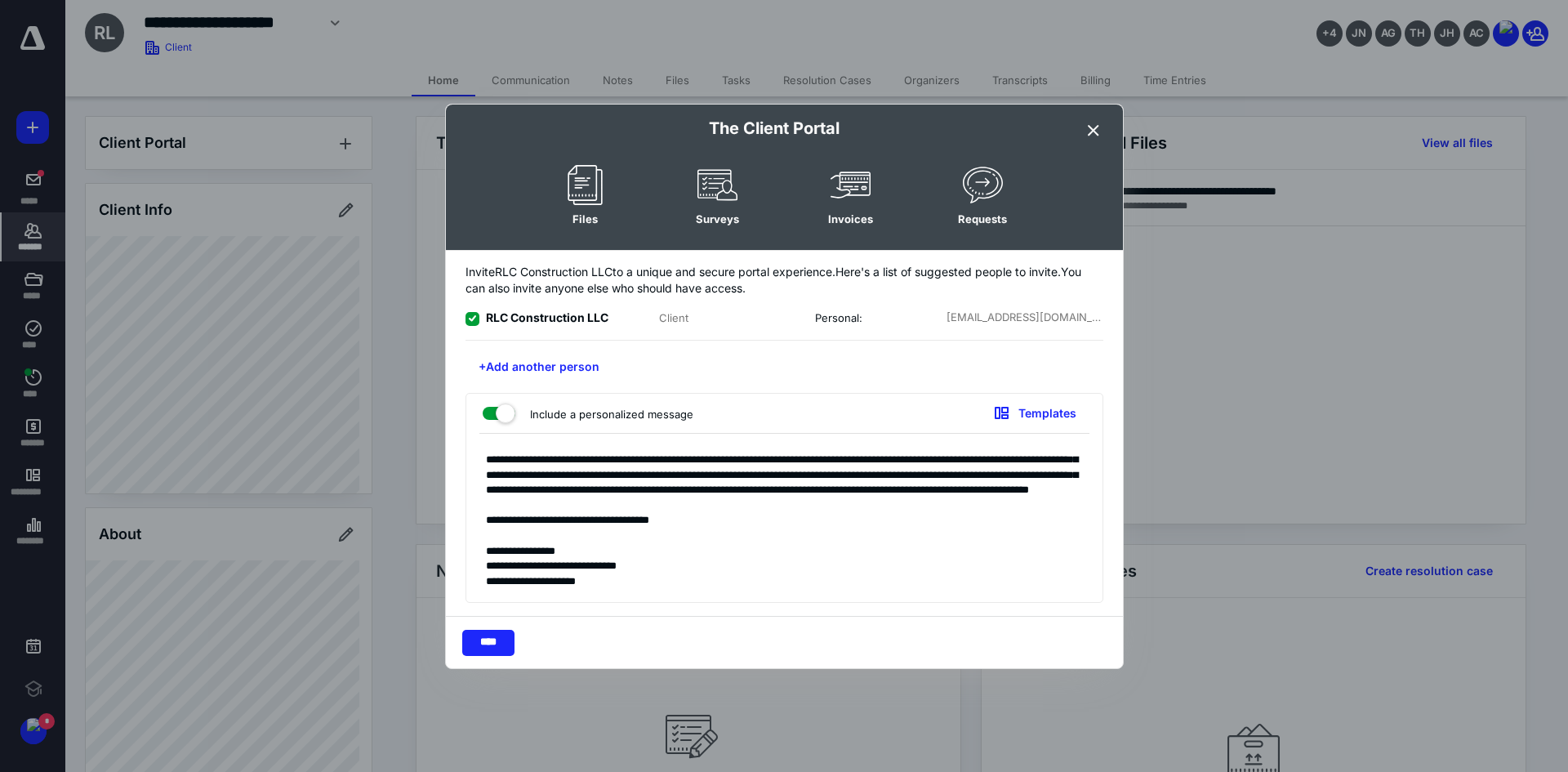 click on "**********" at bounding box center [784, 522] 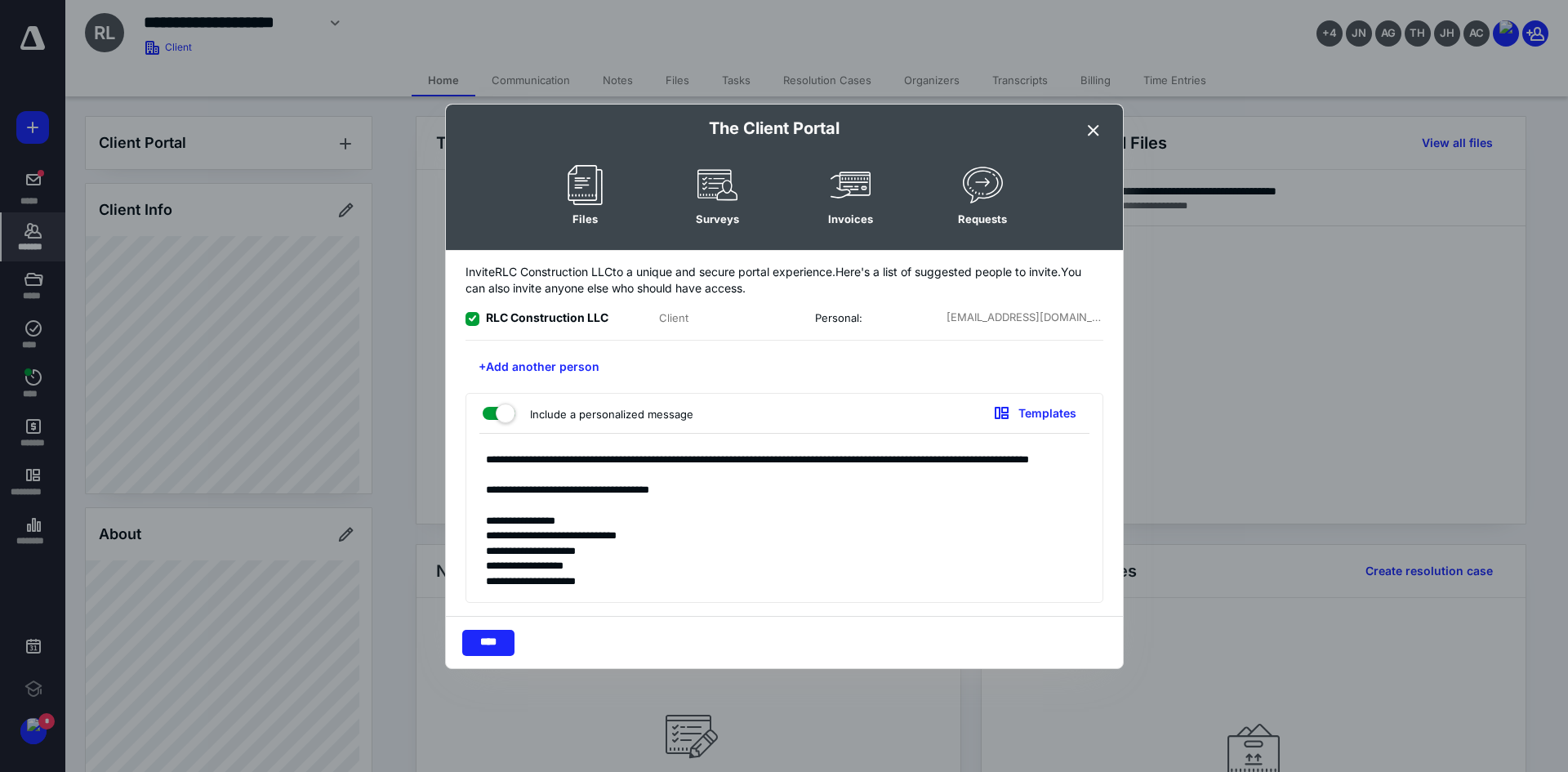 scroll, scrollTop: 109, scrollLeft: 0, axis: vertical 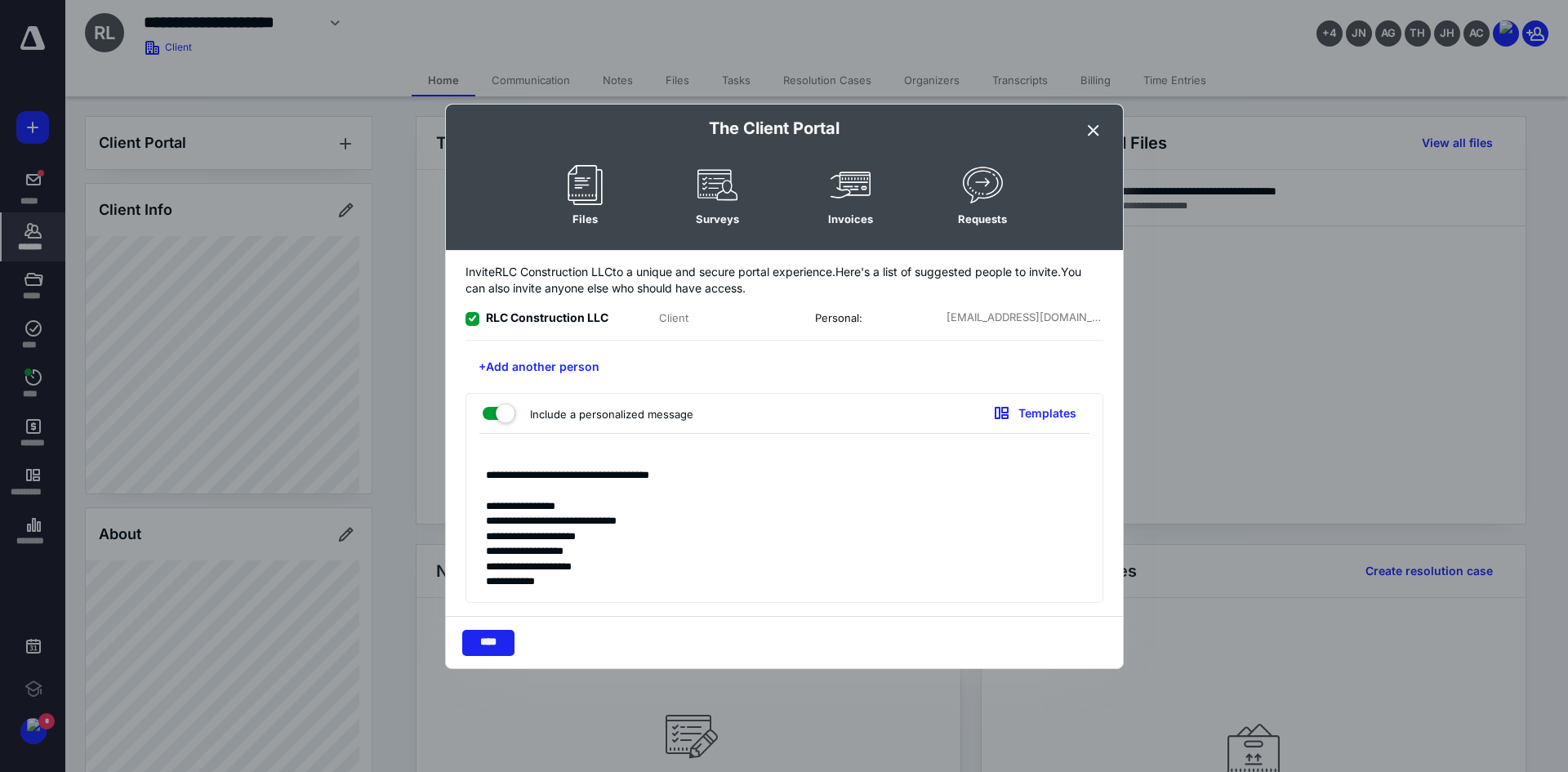 type on "**********" 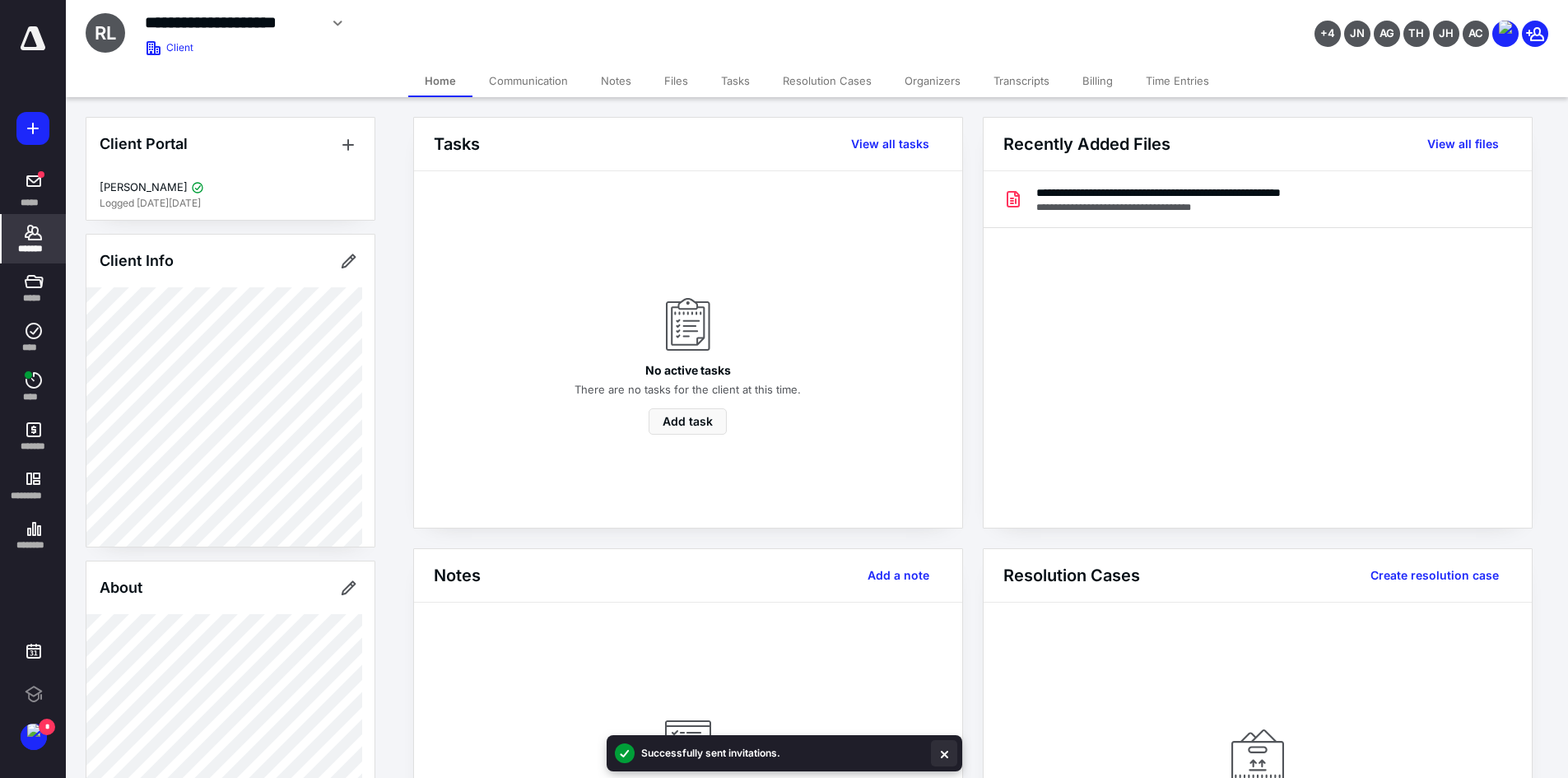 click at bounding box center [944, 753] 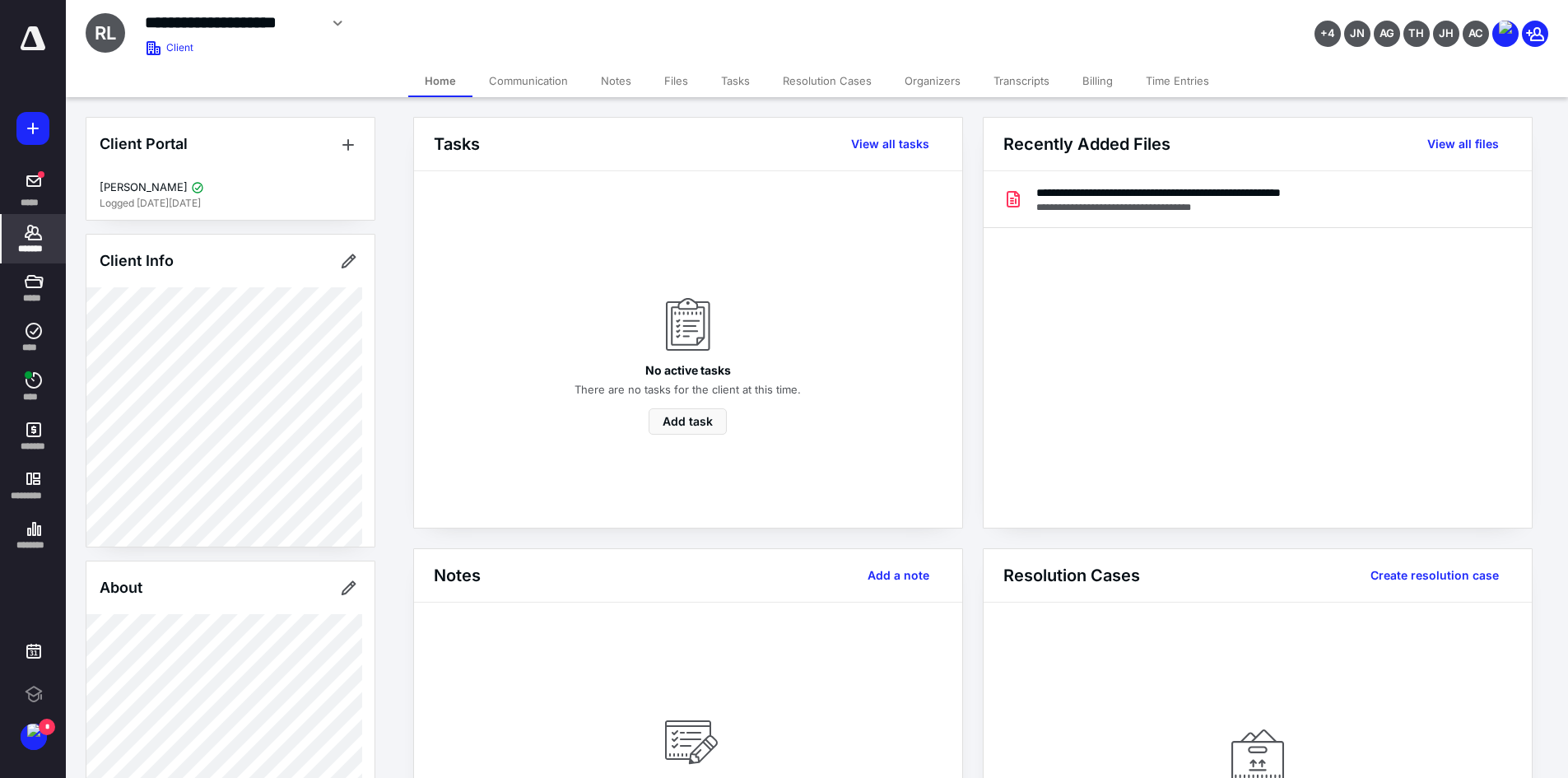 click on "Tasks" at bounding box center [735, 81] 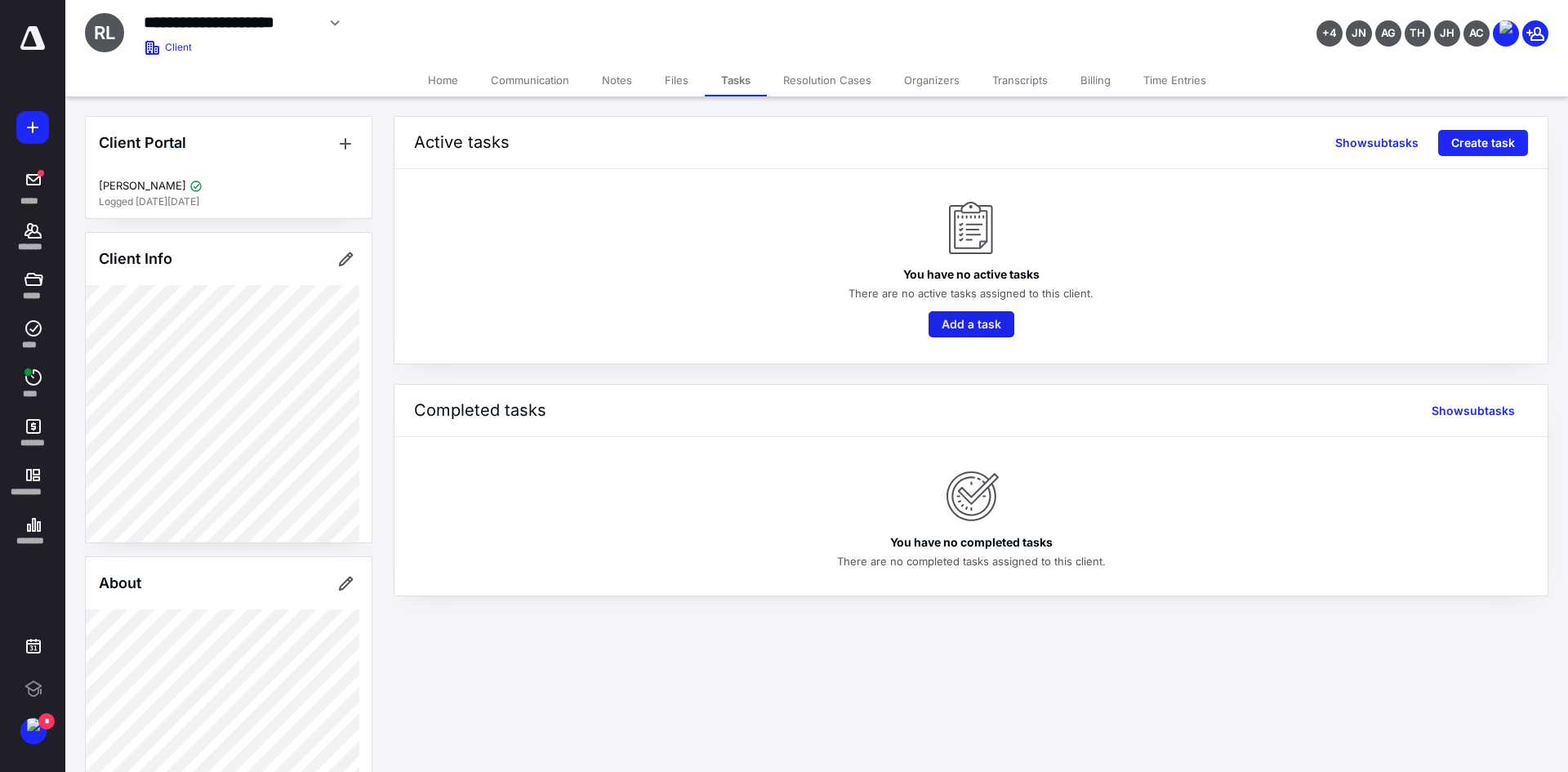 click on "Add a task" at bounding box center (971, 324) 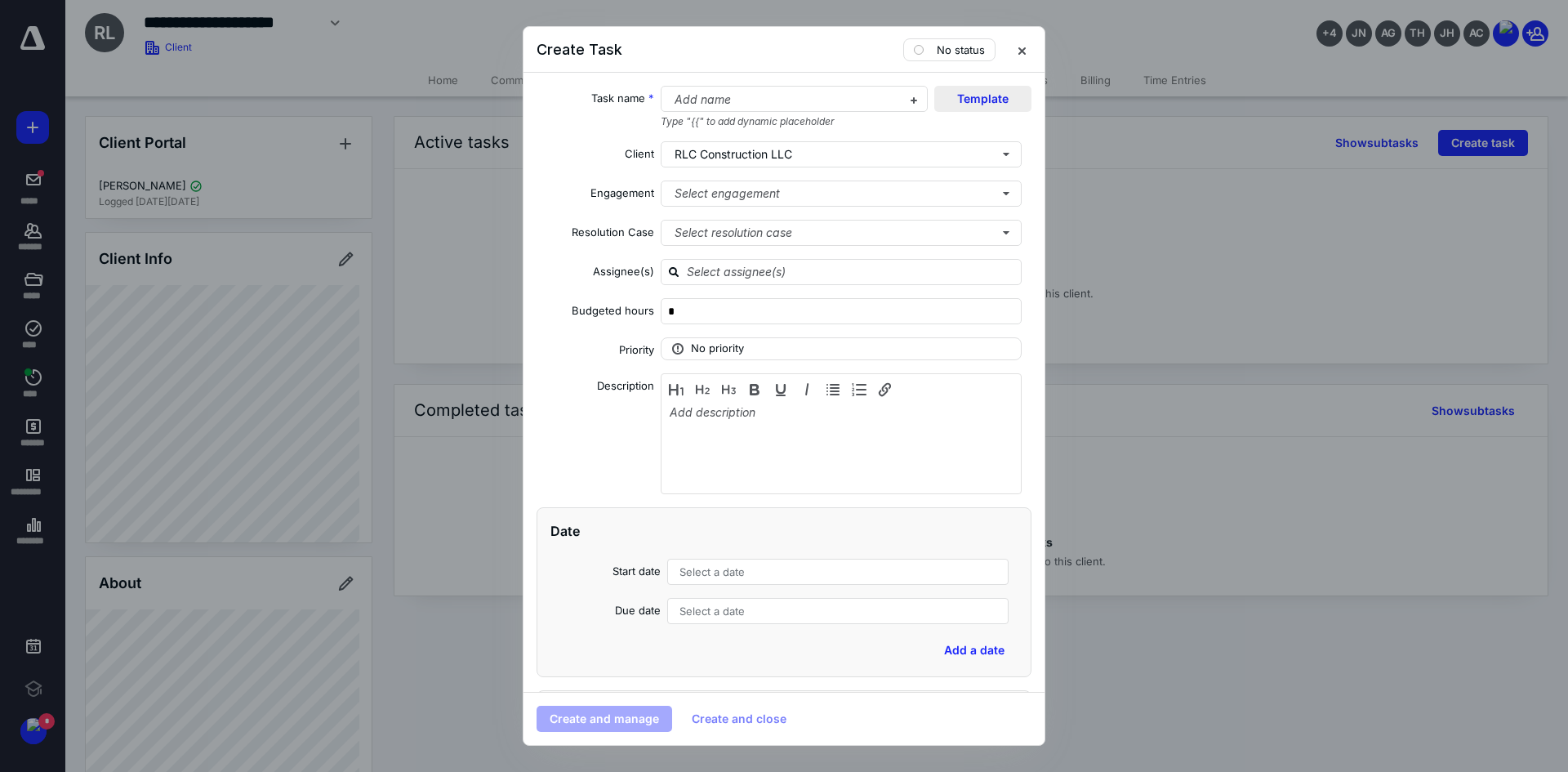 click on "Template" at bounding box center [982, 99] 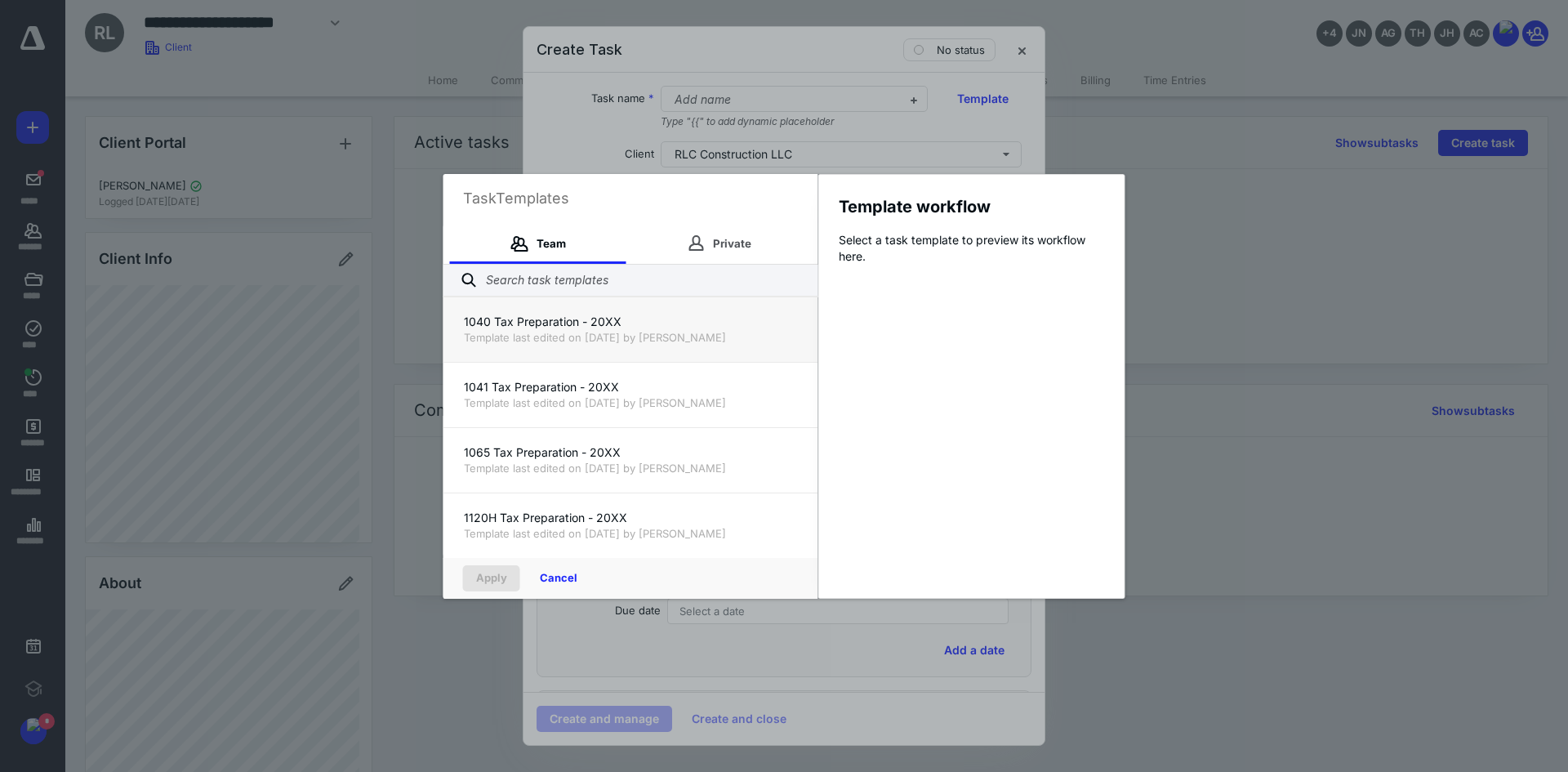 click on "1040 Tax Preparation - 20XX" at bounding box center [630, 322] 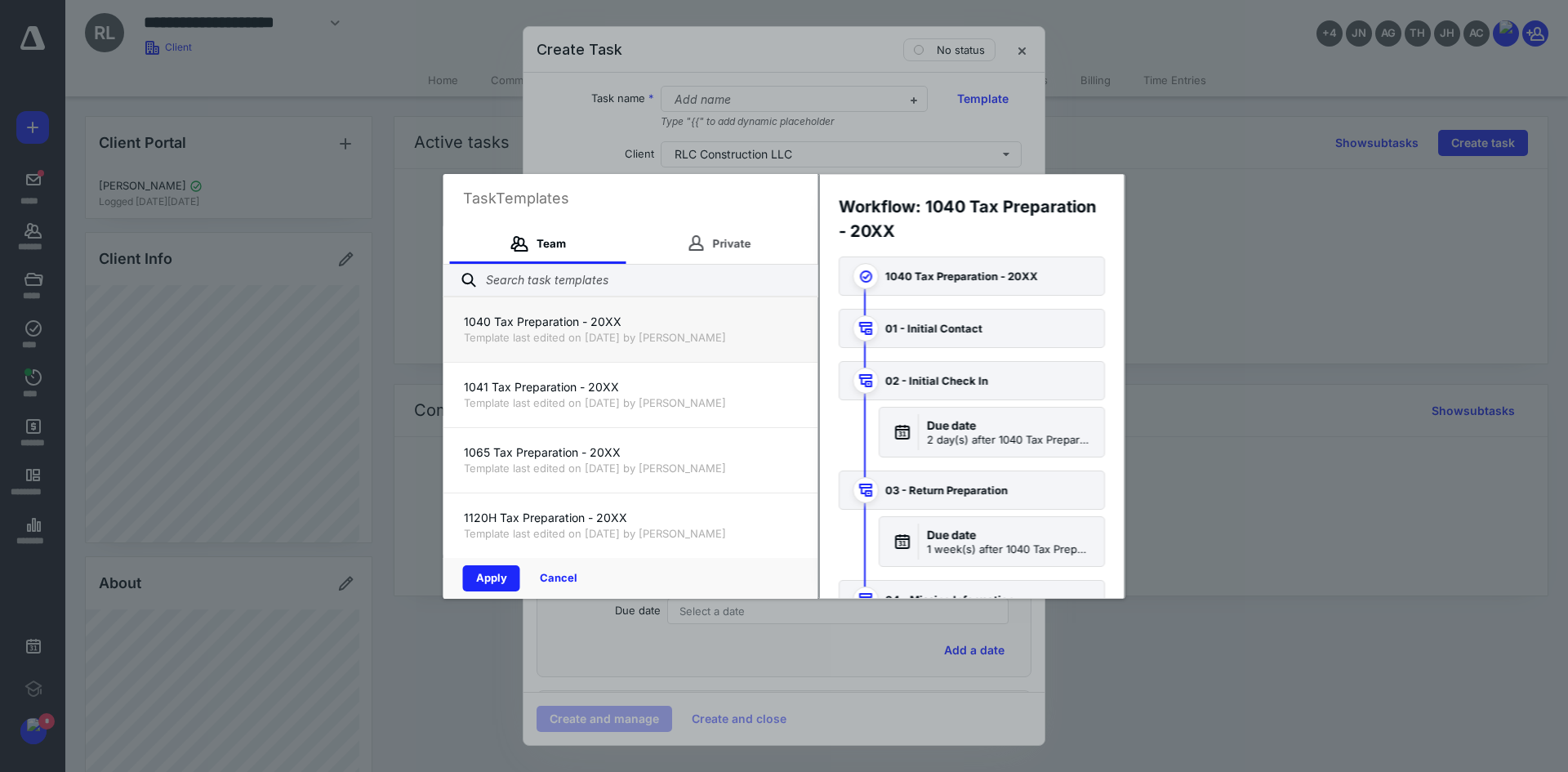 click on "Apply Cancel" at bounding box center [630, 578] 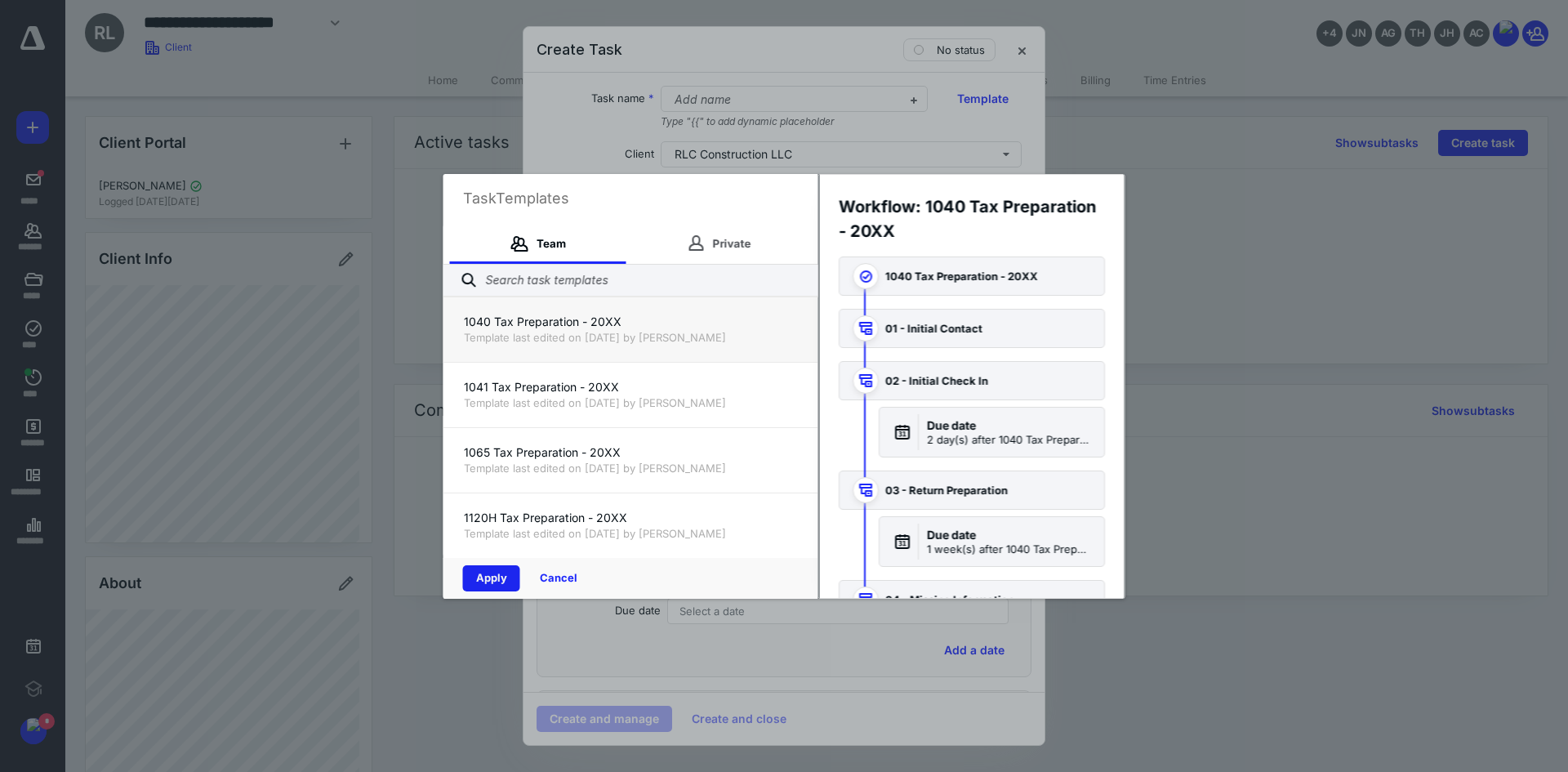 click on "Apply" at bounding box center [492, 578] 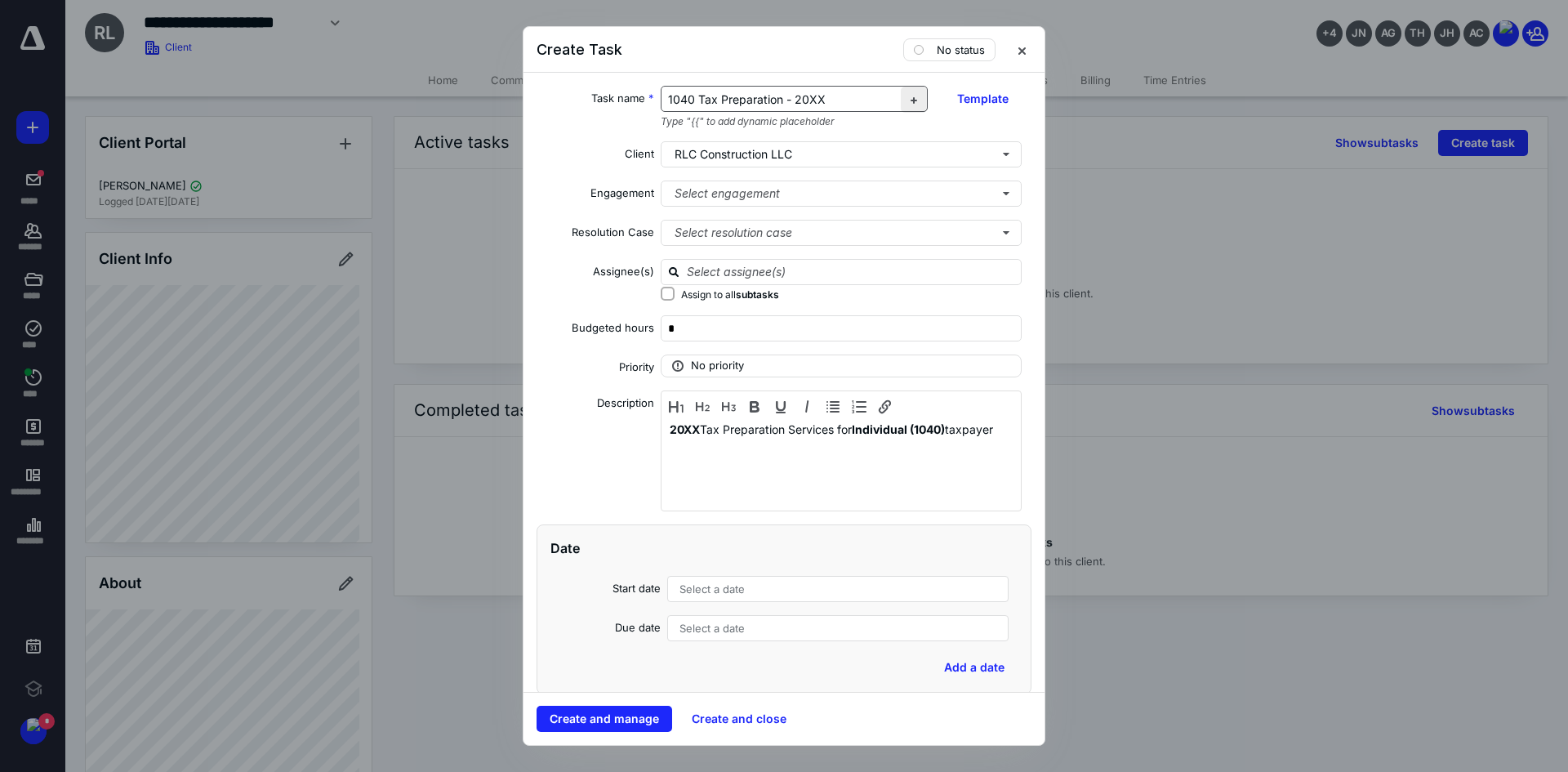 click at bounding box center (914, 100) 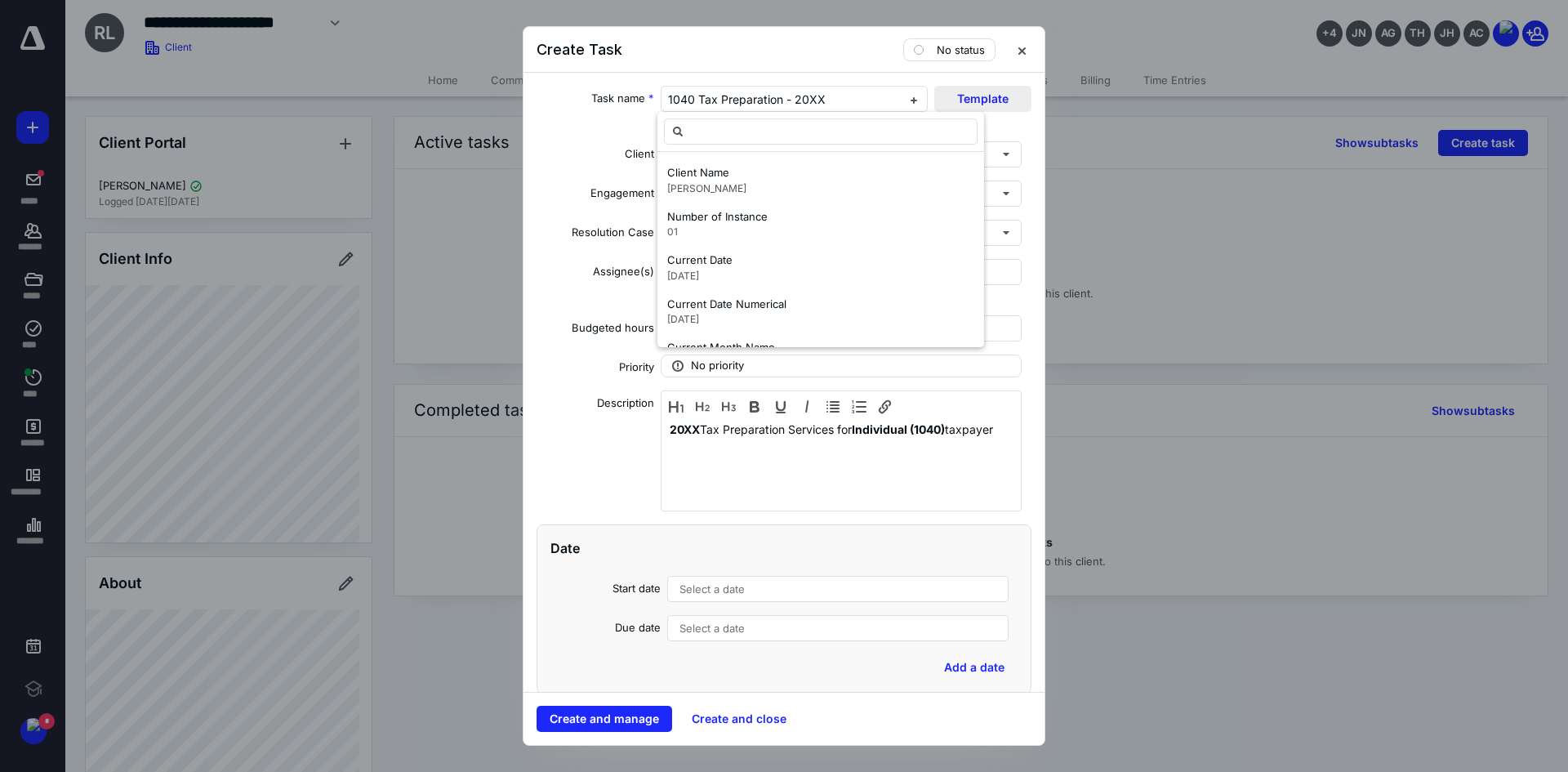 click on "Template" at bounding box center (982, 99) 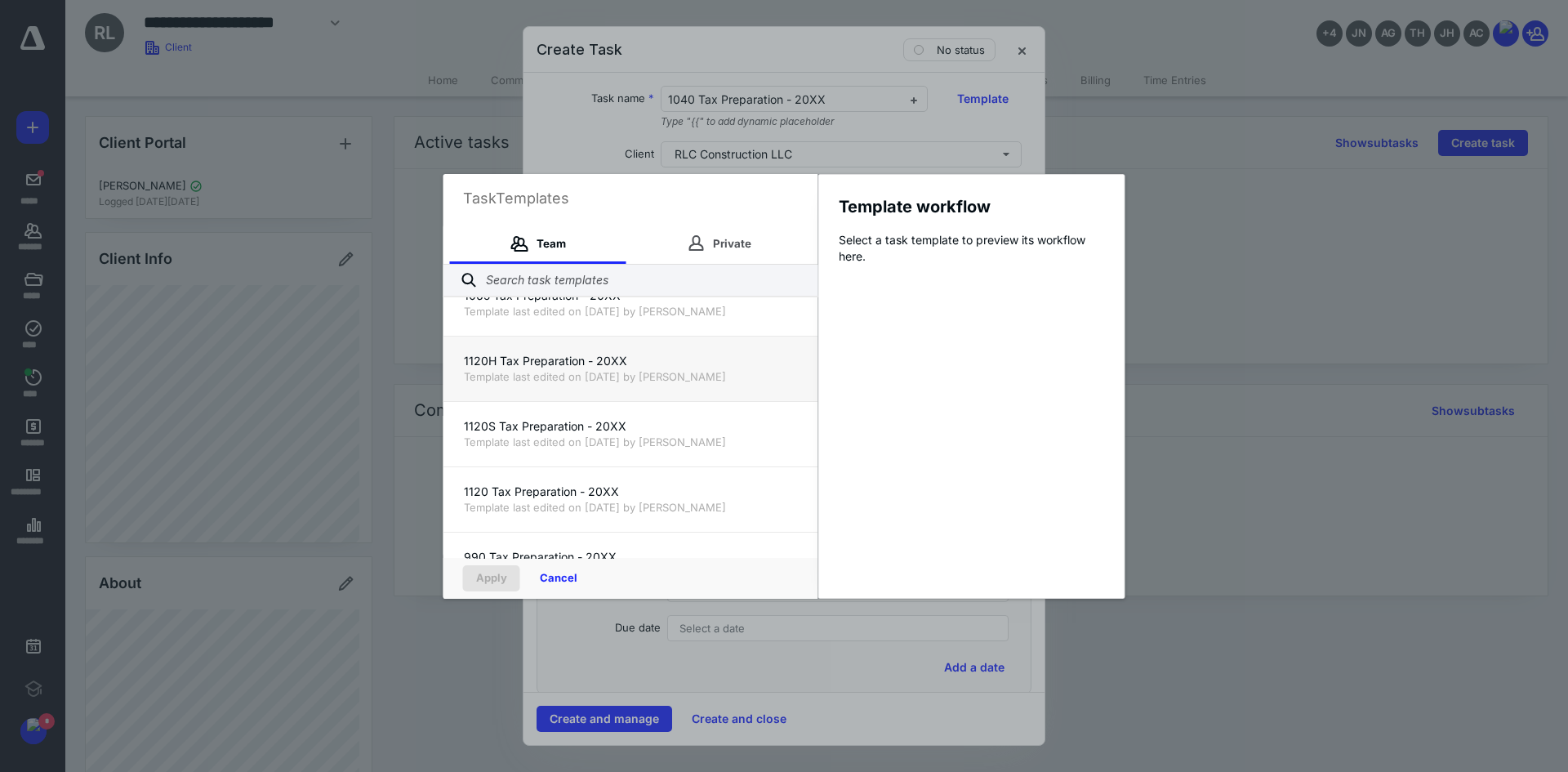 scroll, scrollTop: 163, scrollLeft: 0, axis: vertical 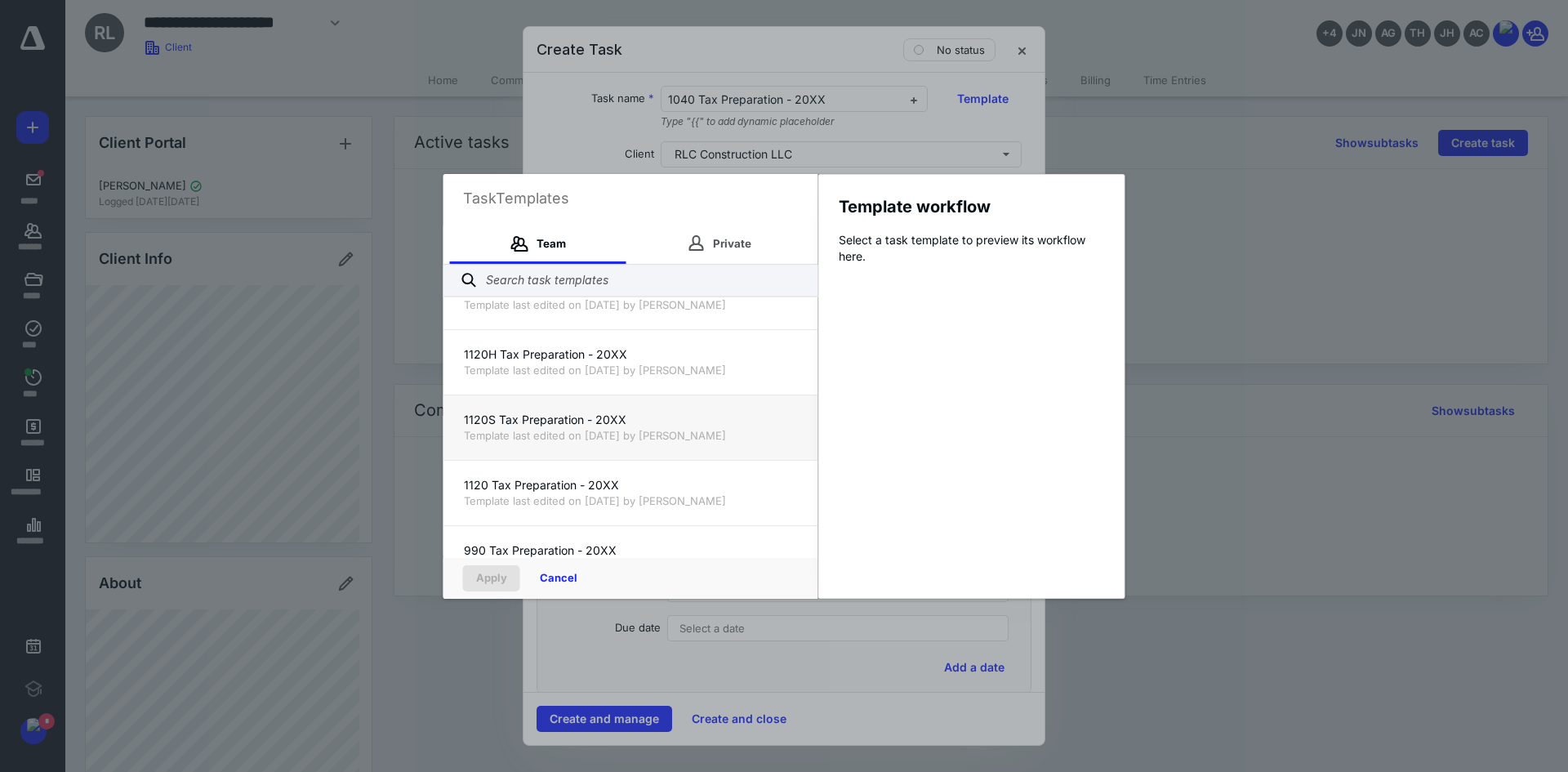 click on "1120S Tax Preparation - 20XX" at bounding box center [630, 420] 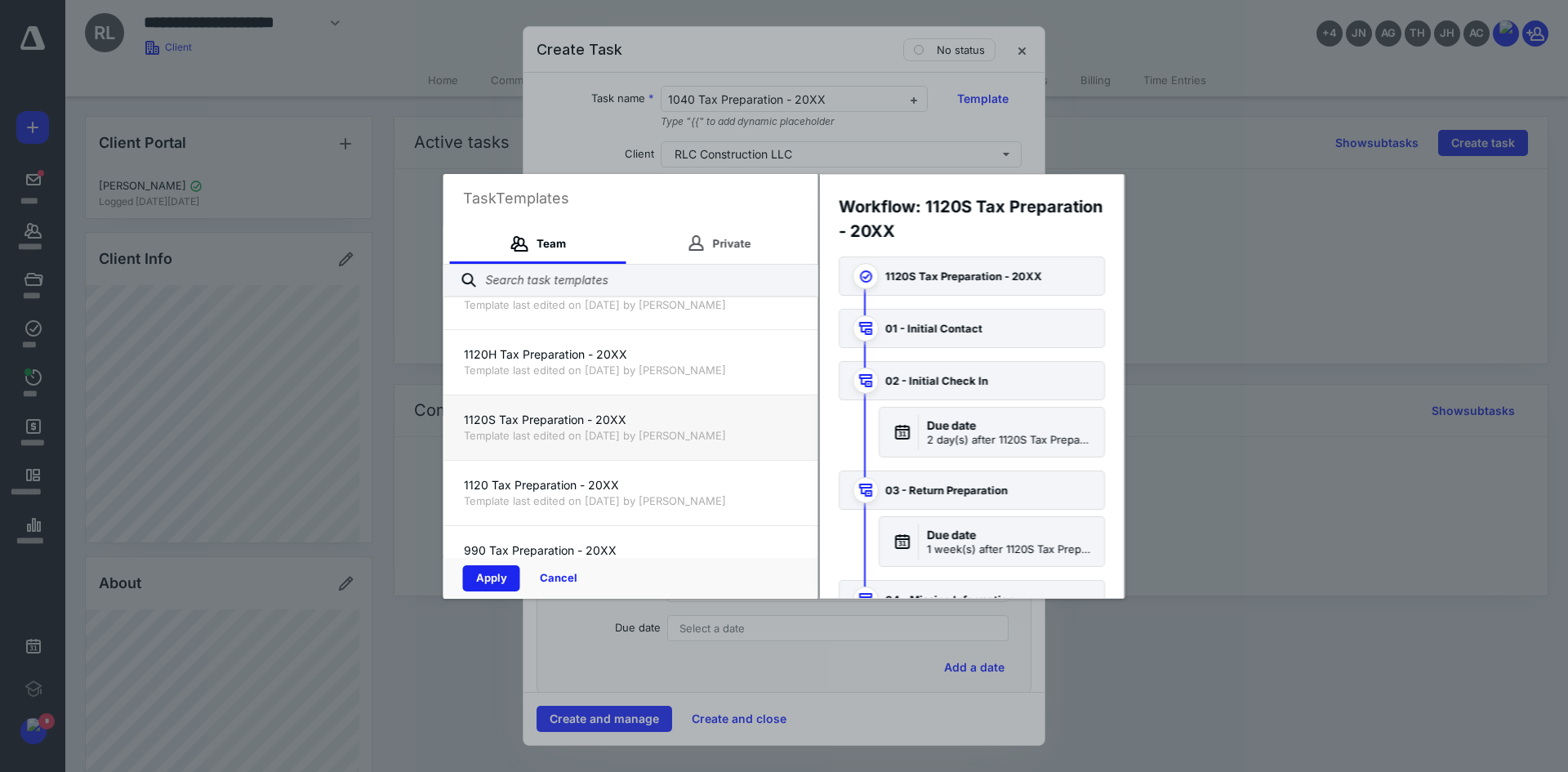 click on "Apply" at bounding box center [492, 578] 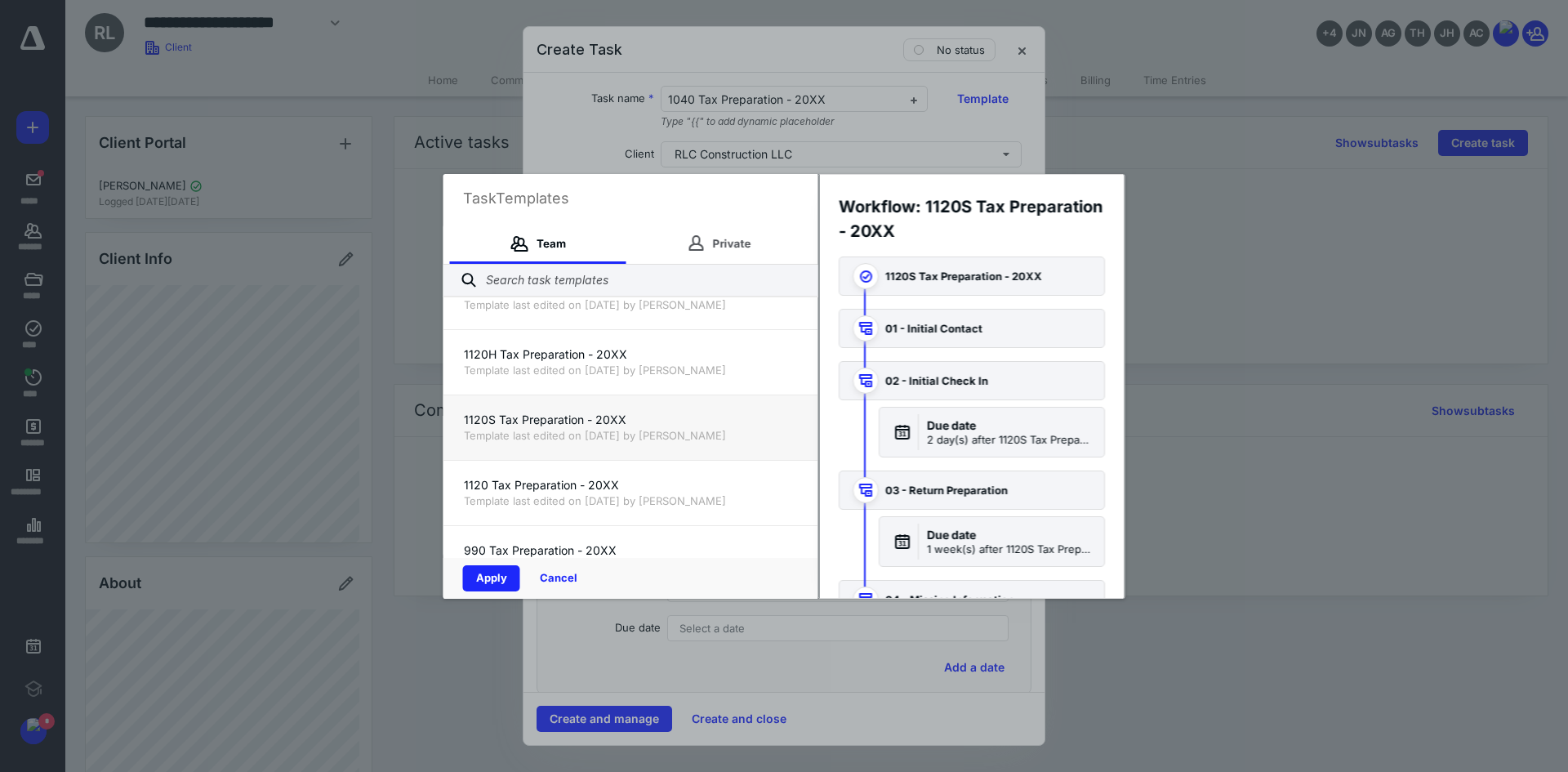click at bounding box center (784, 386) 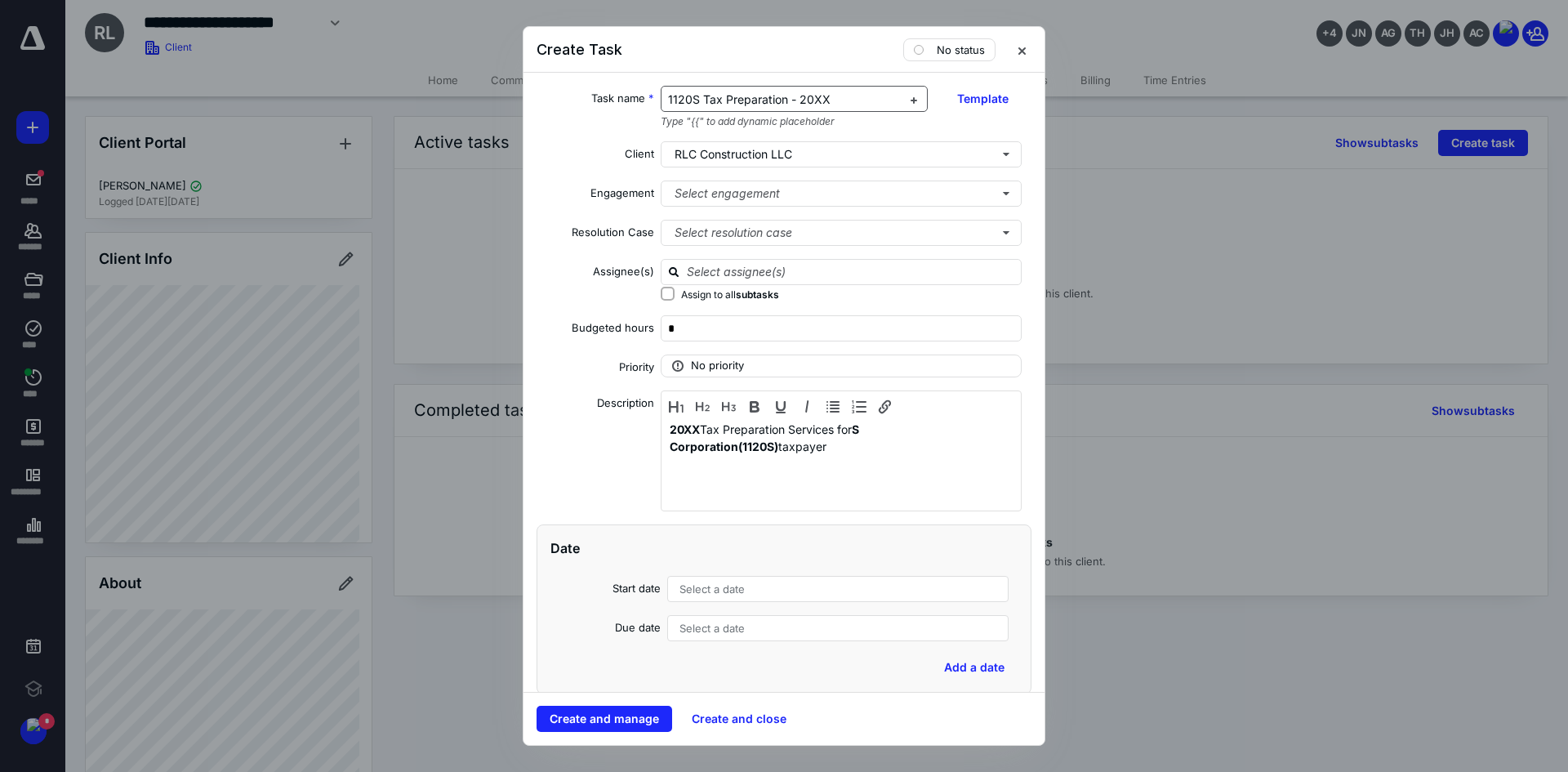 click on "1120S Tax Preparation - 20XX" at bounding box center (785, 100) 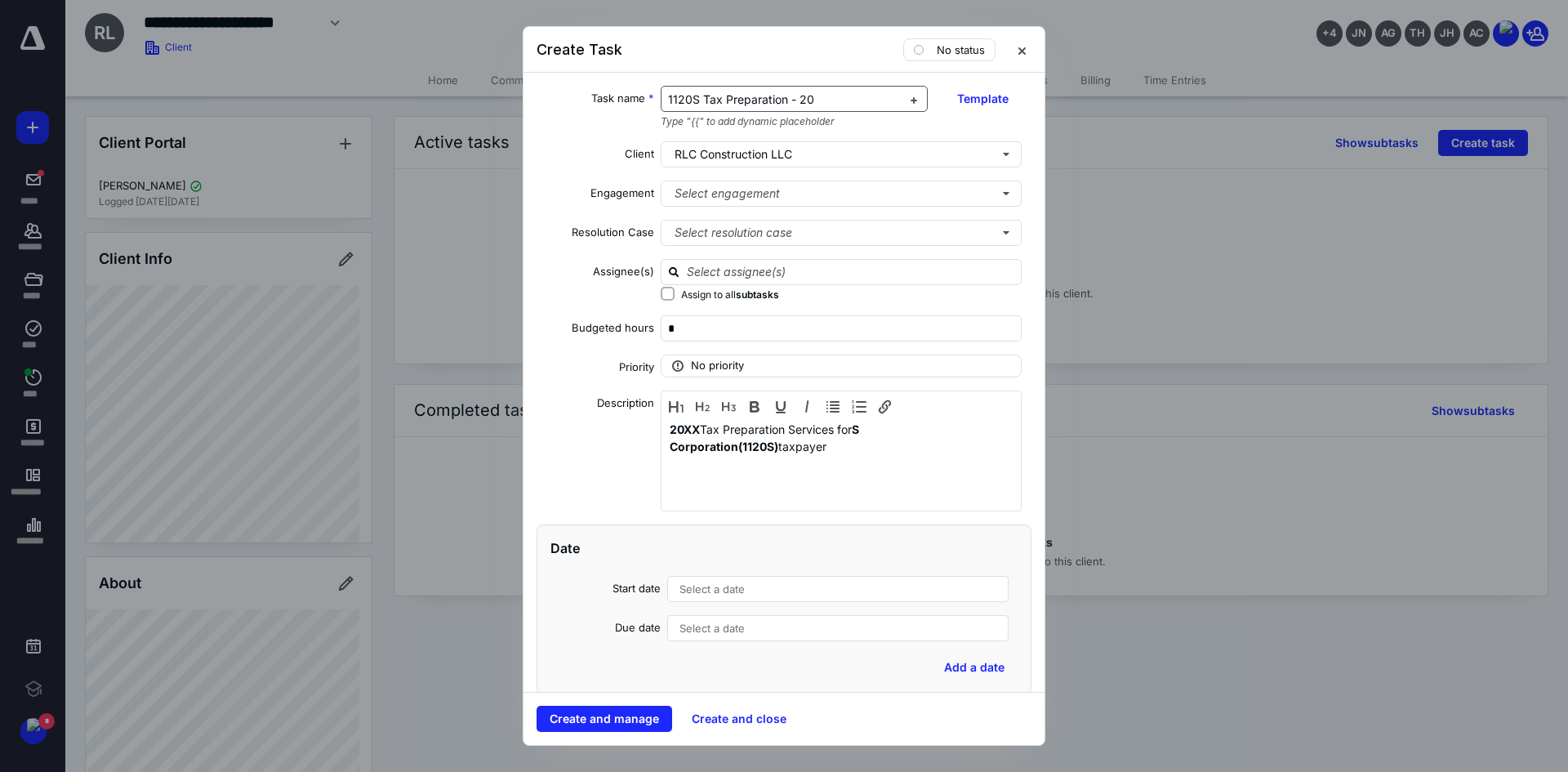 type 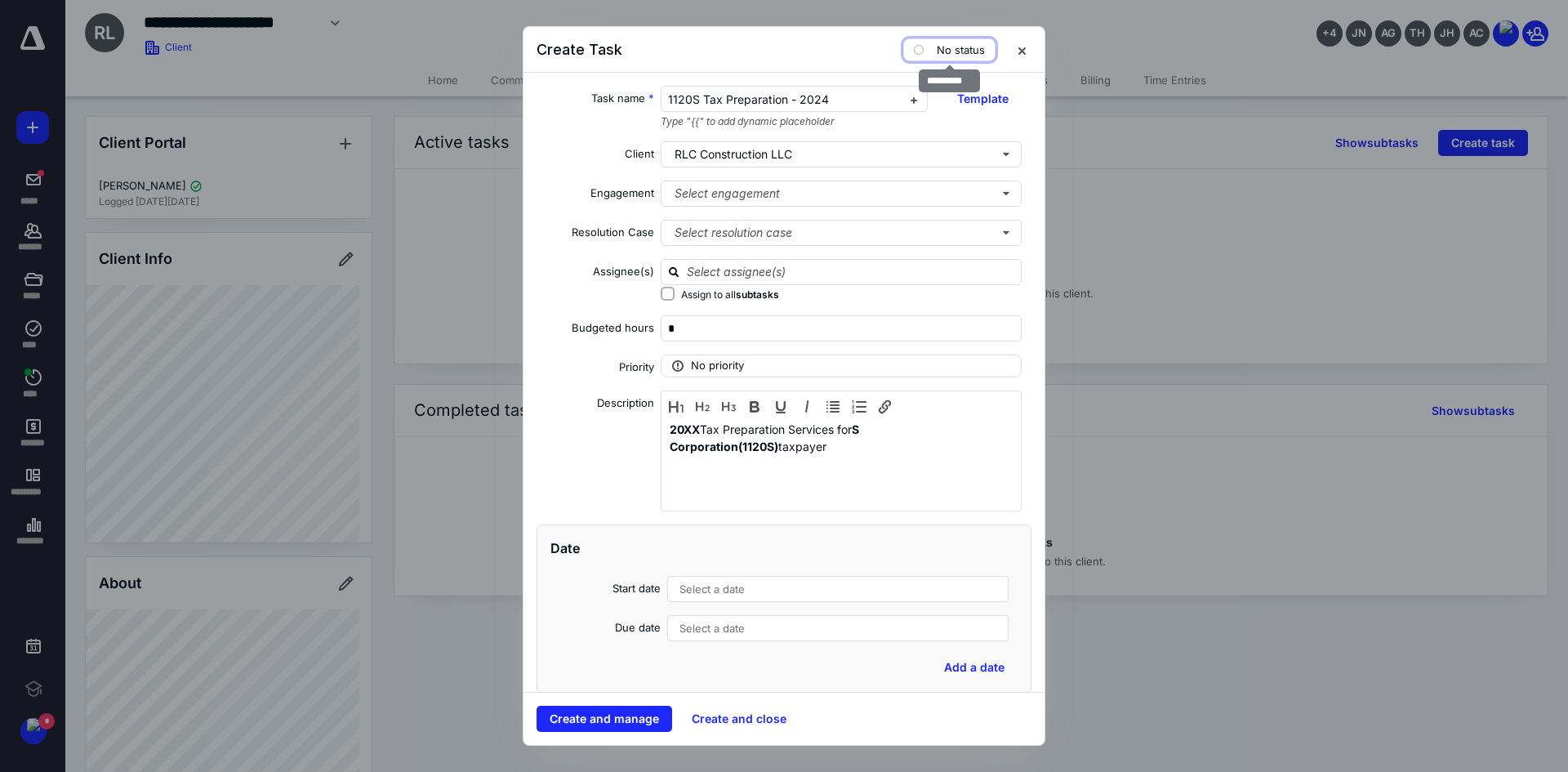 click at bounding box center (919, 50) 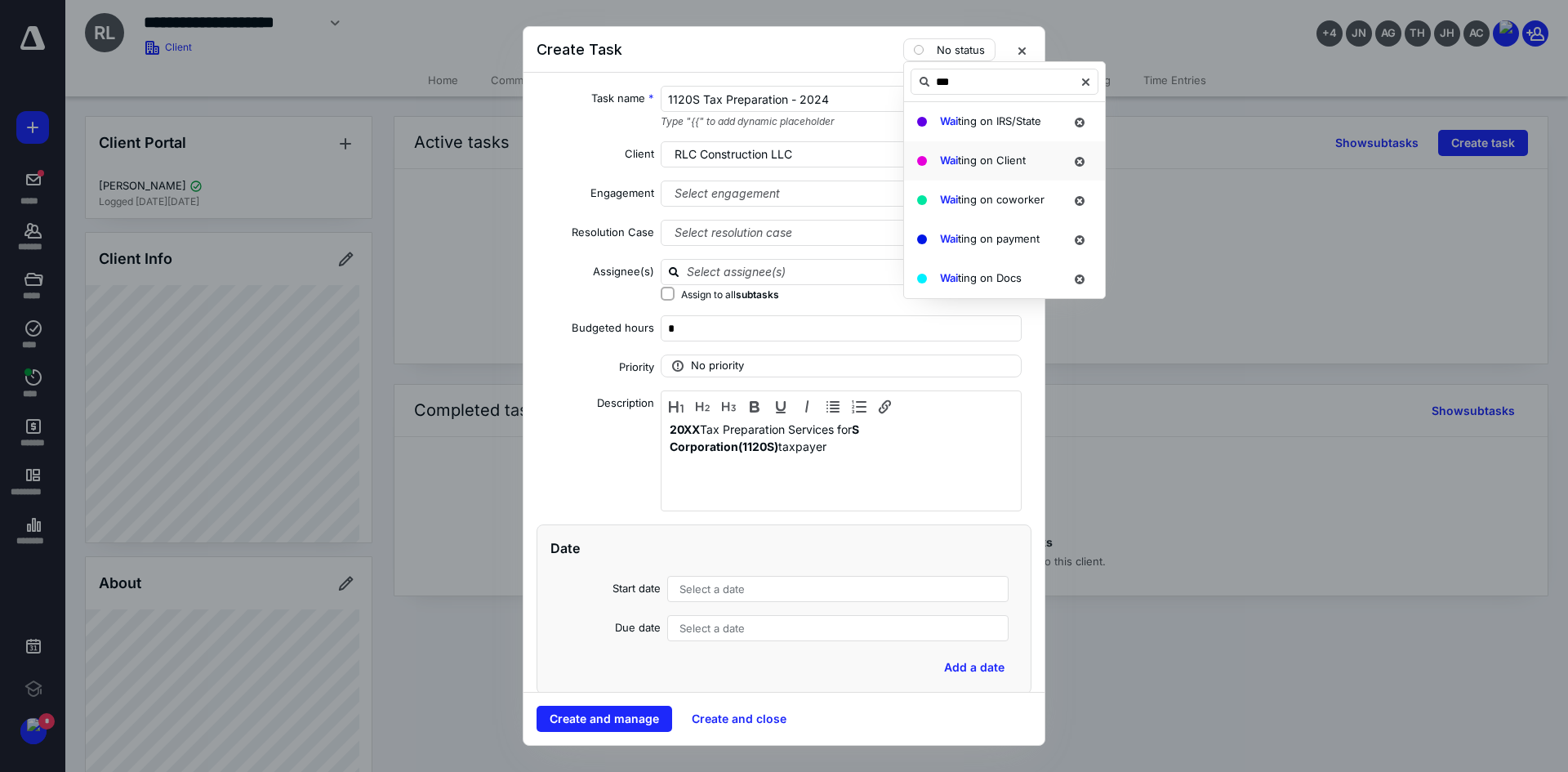 type on "***" 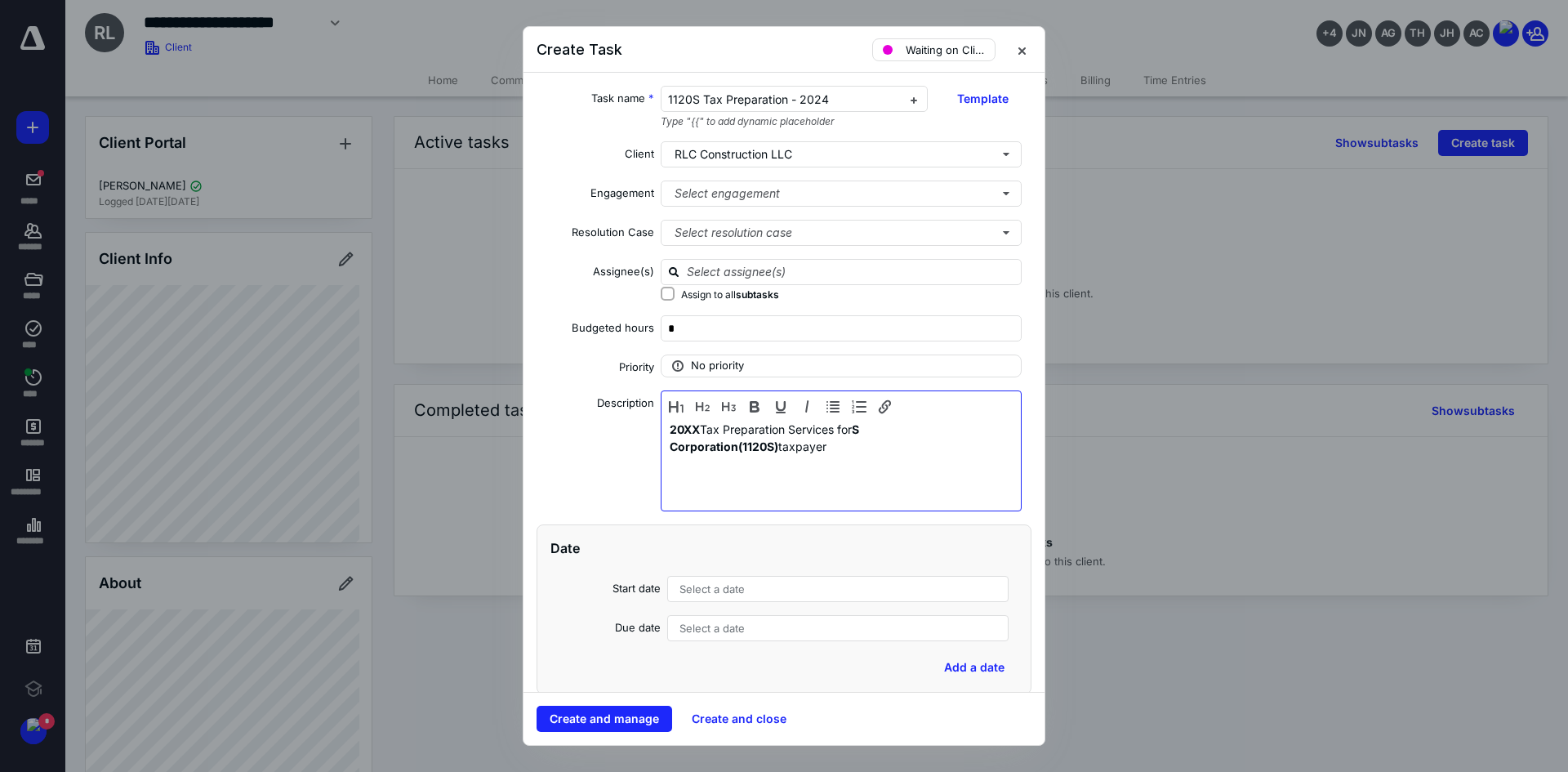 click on "20XX  Tax Preparation Services for  S Corporation(1120S)  taxpayer" at bounding box center [841, 438] 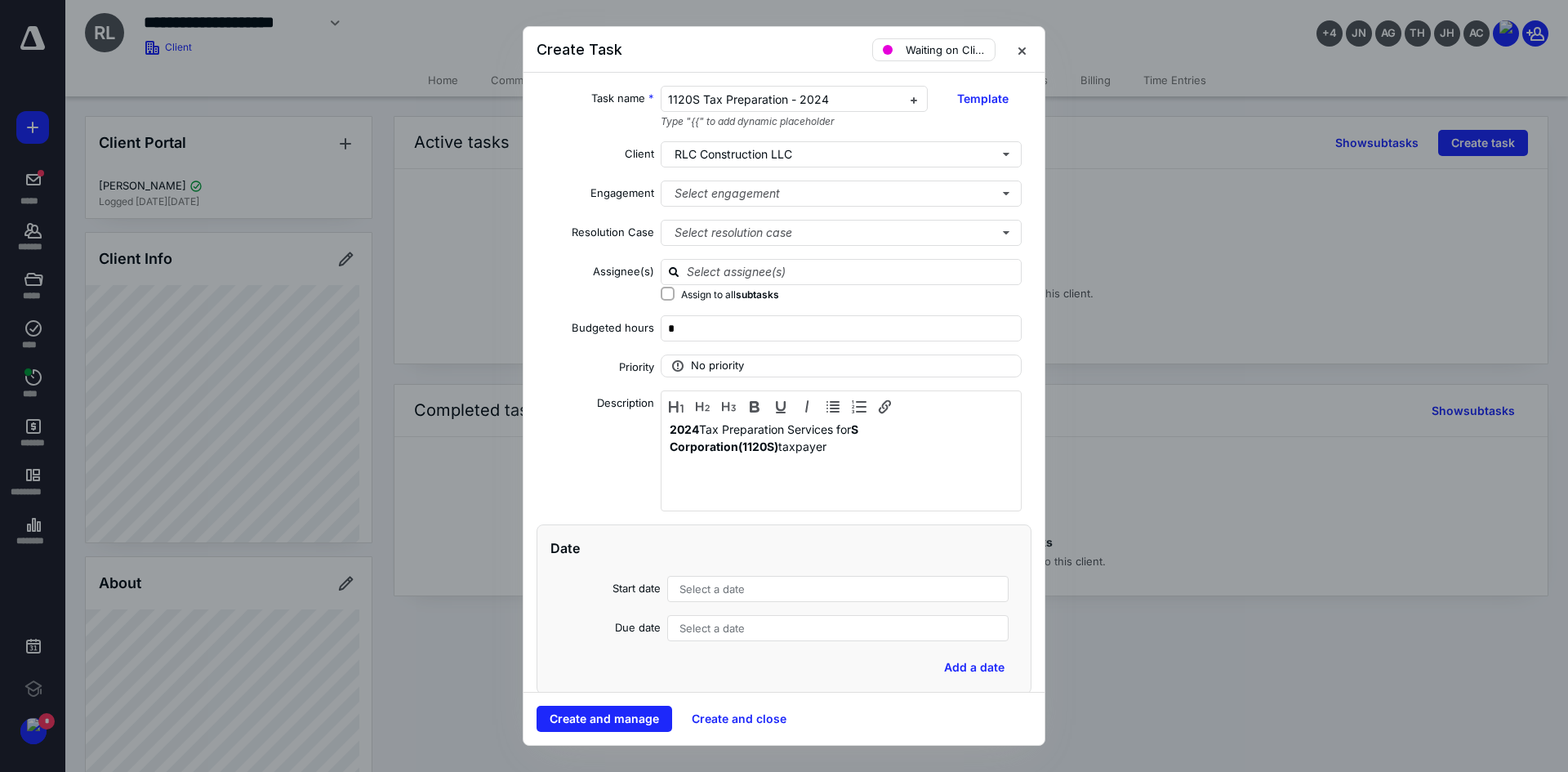 click on "Select a date" at bounding box center [712, 589] 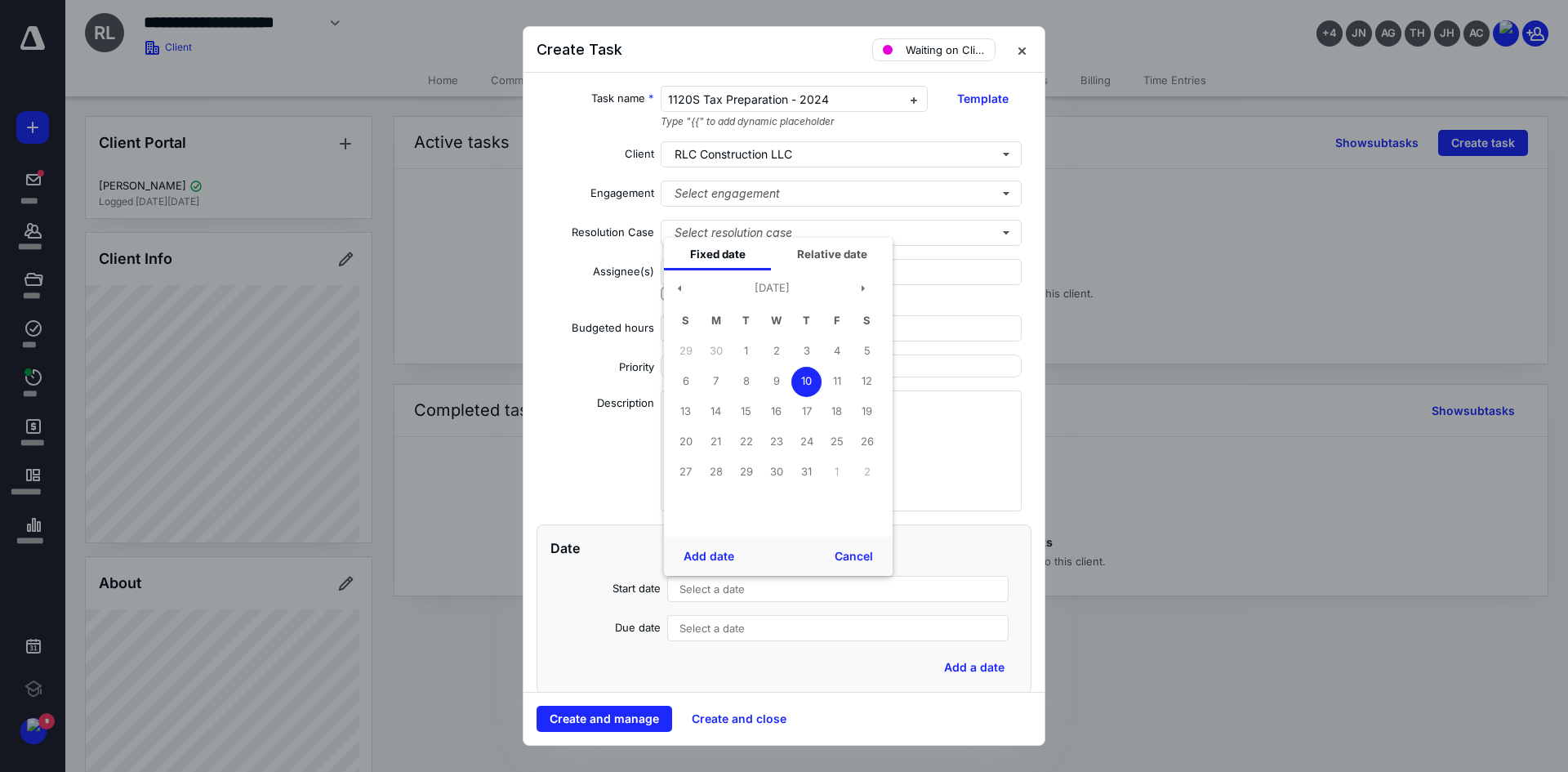 click on "Add date" at bounding box center [709, 556] 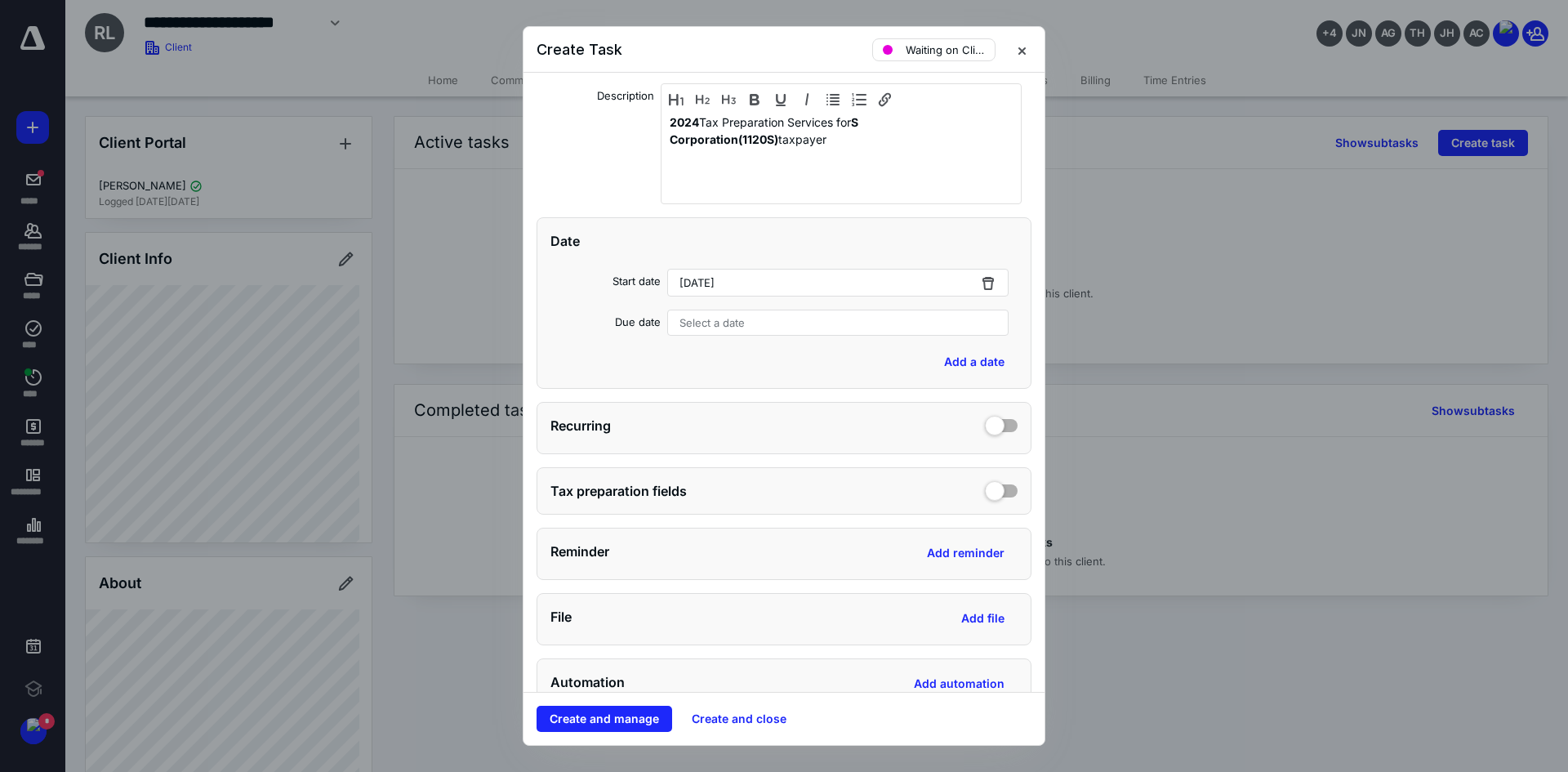 scroll, scrollTop: 327, scrollLeft: 0, axis: vertical 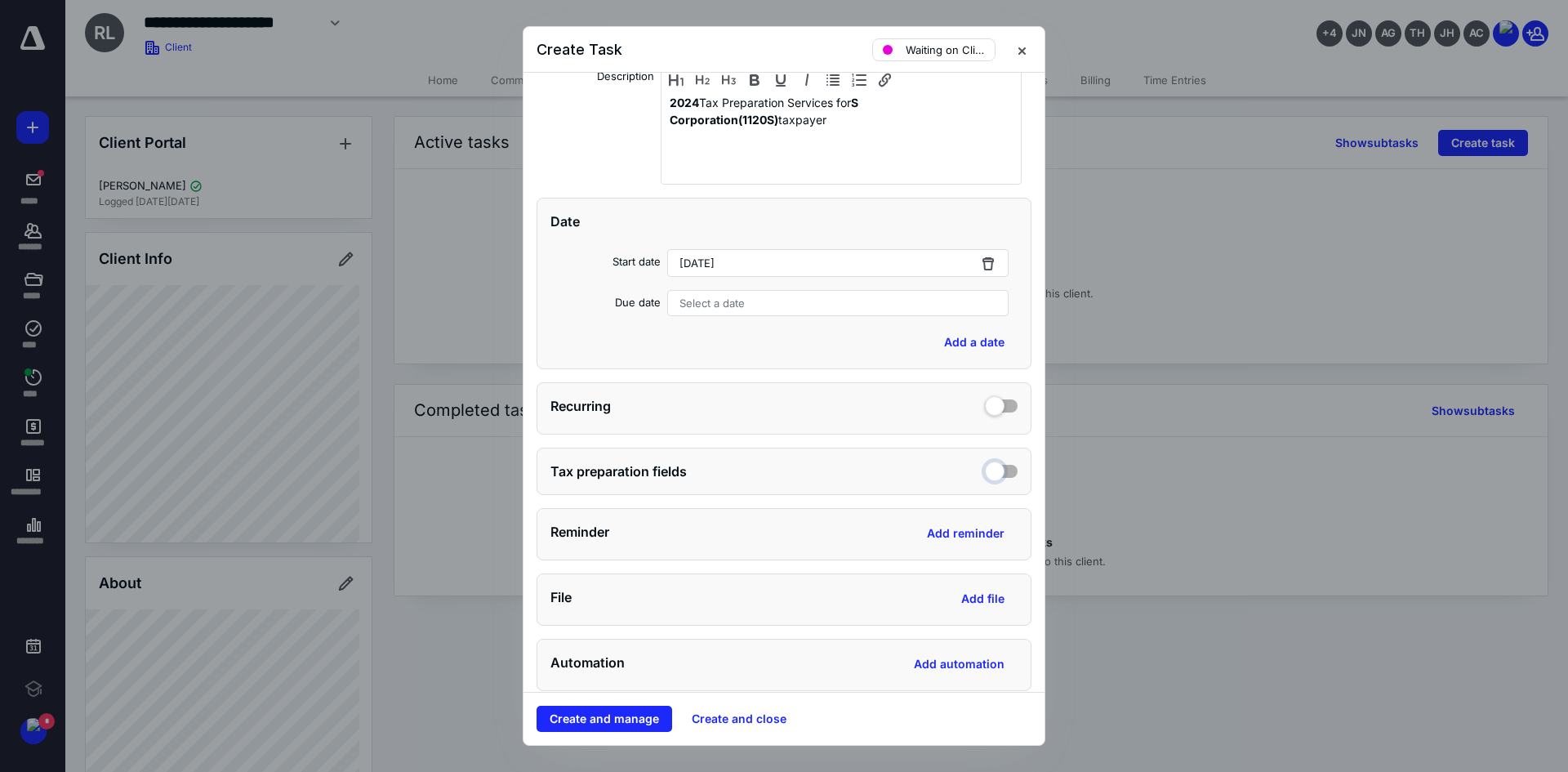 click at bounding box center [1001, 469] 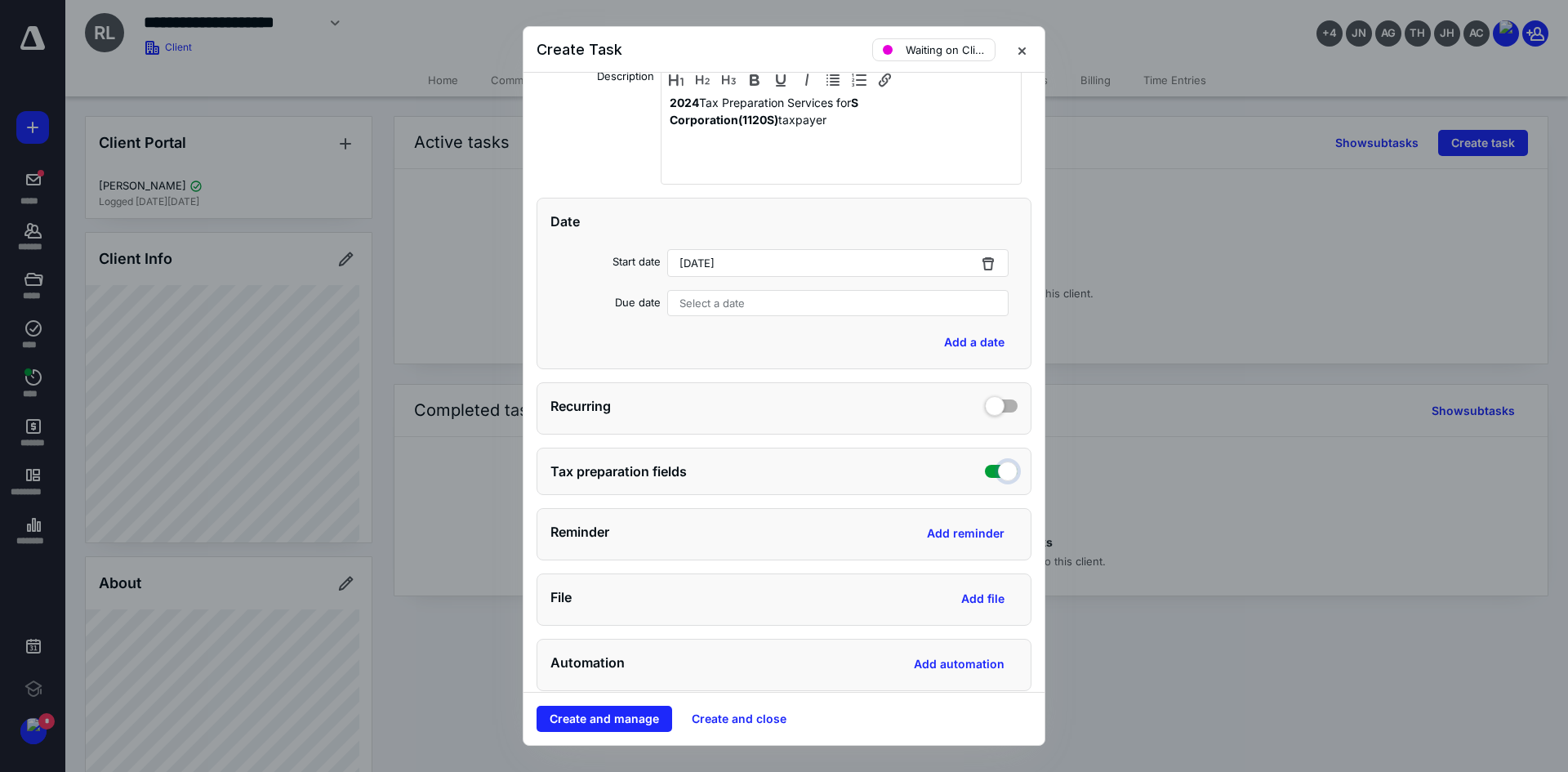 checkbox on "true" 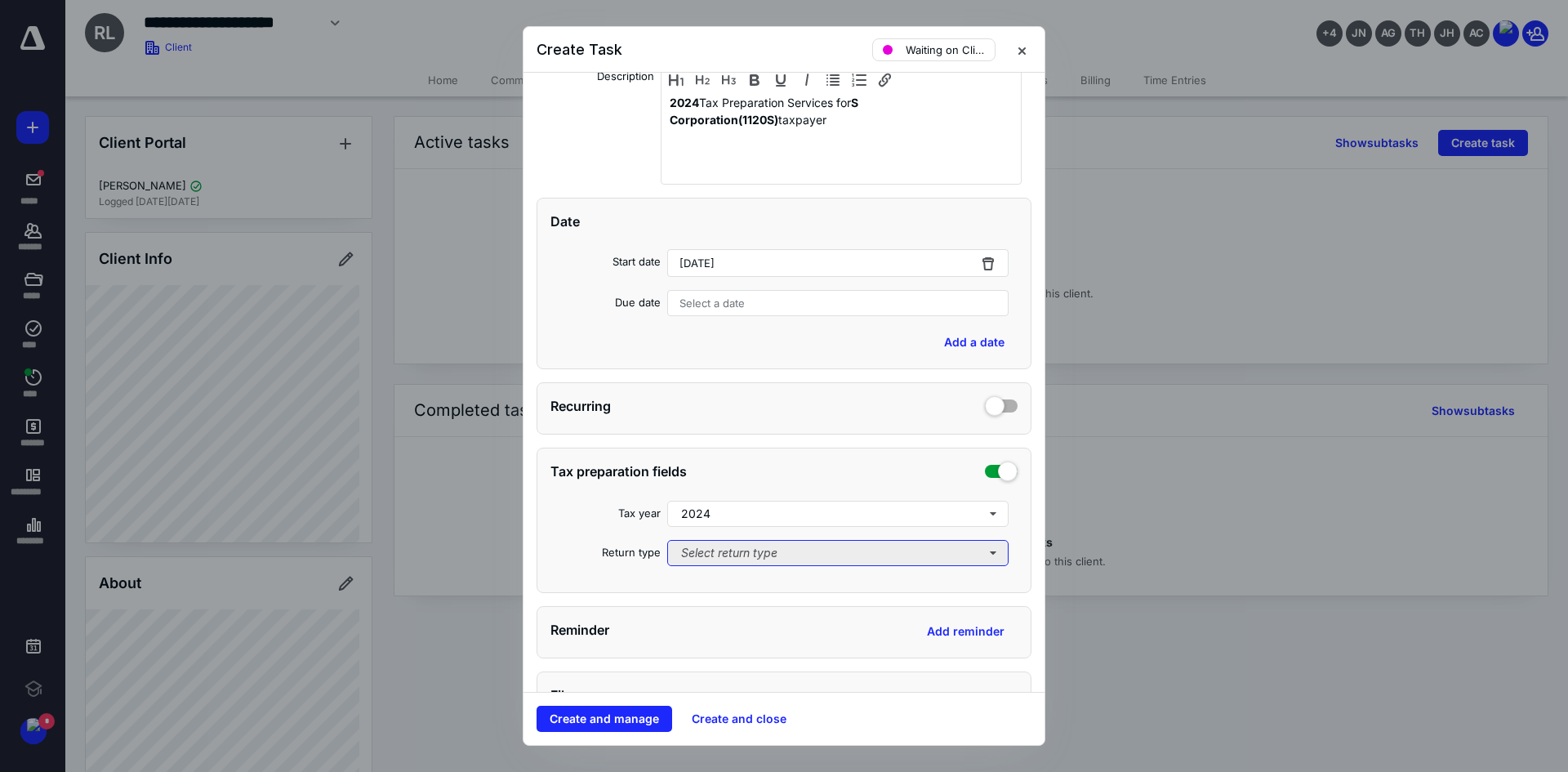 click on "Select return type" at bounding box center (838, 553) 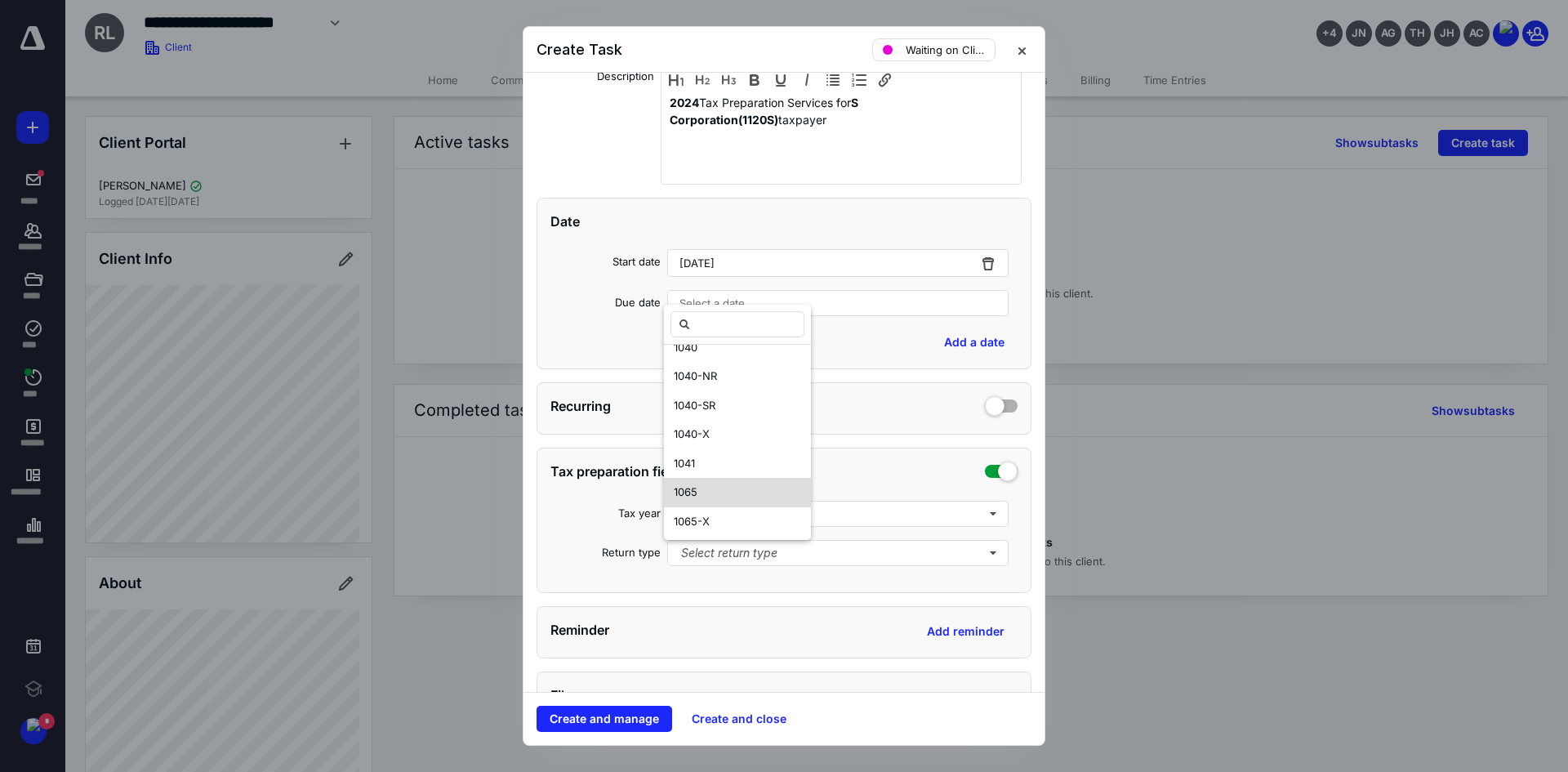 scroll, scrollTop: 245, scrollLeft: 0, axis: vertical 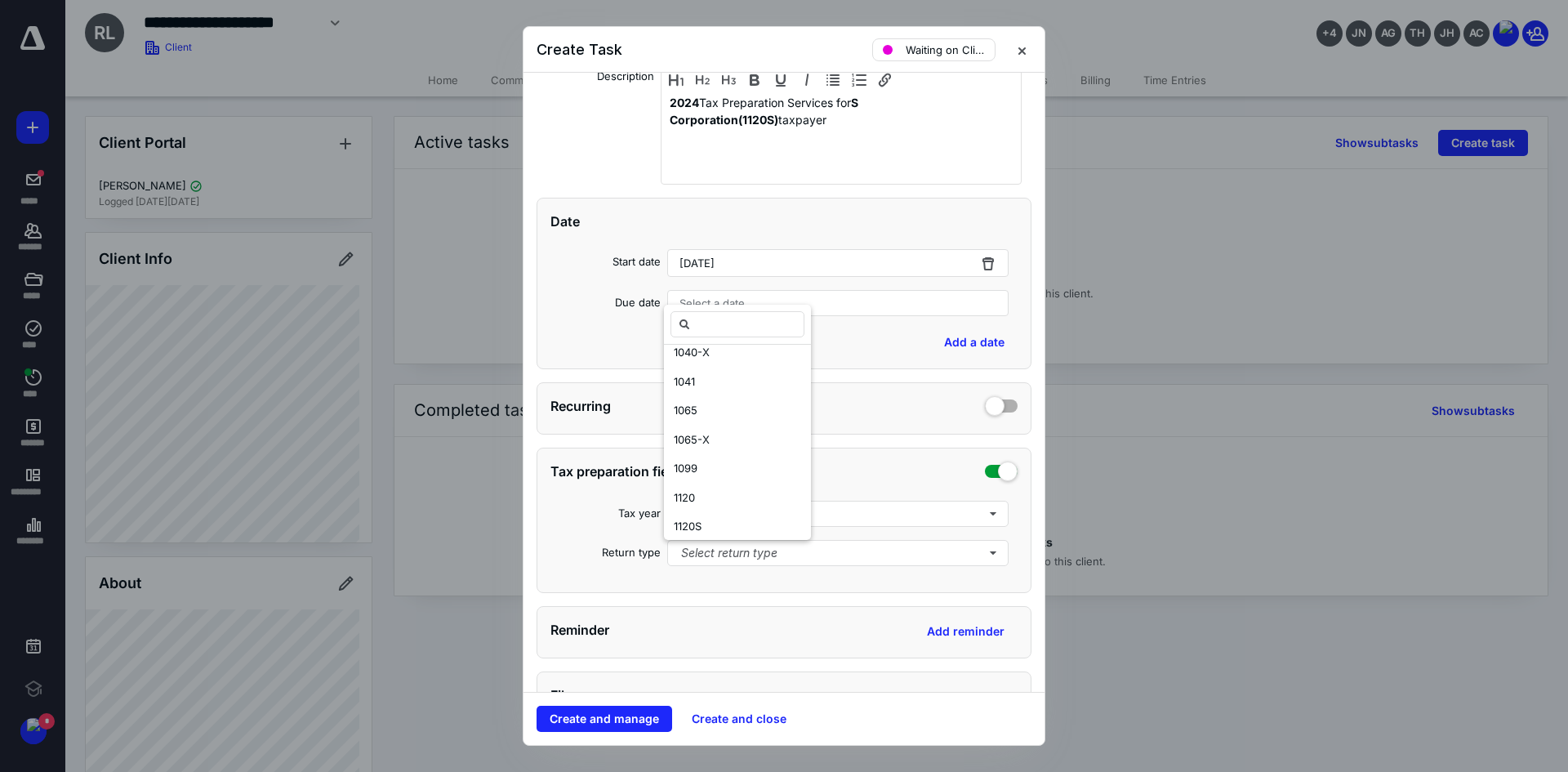 click on "1120S" at bounding box center (688, 526) 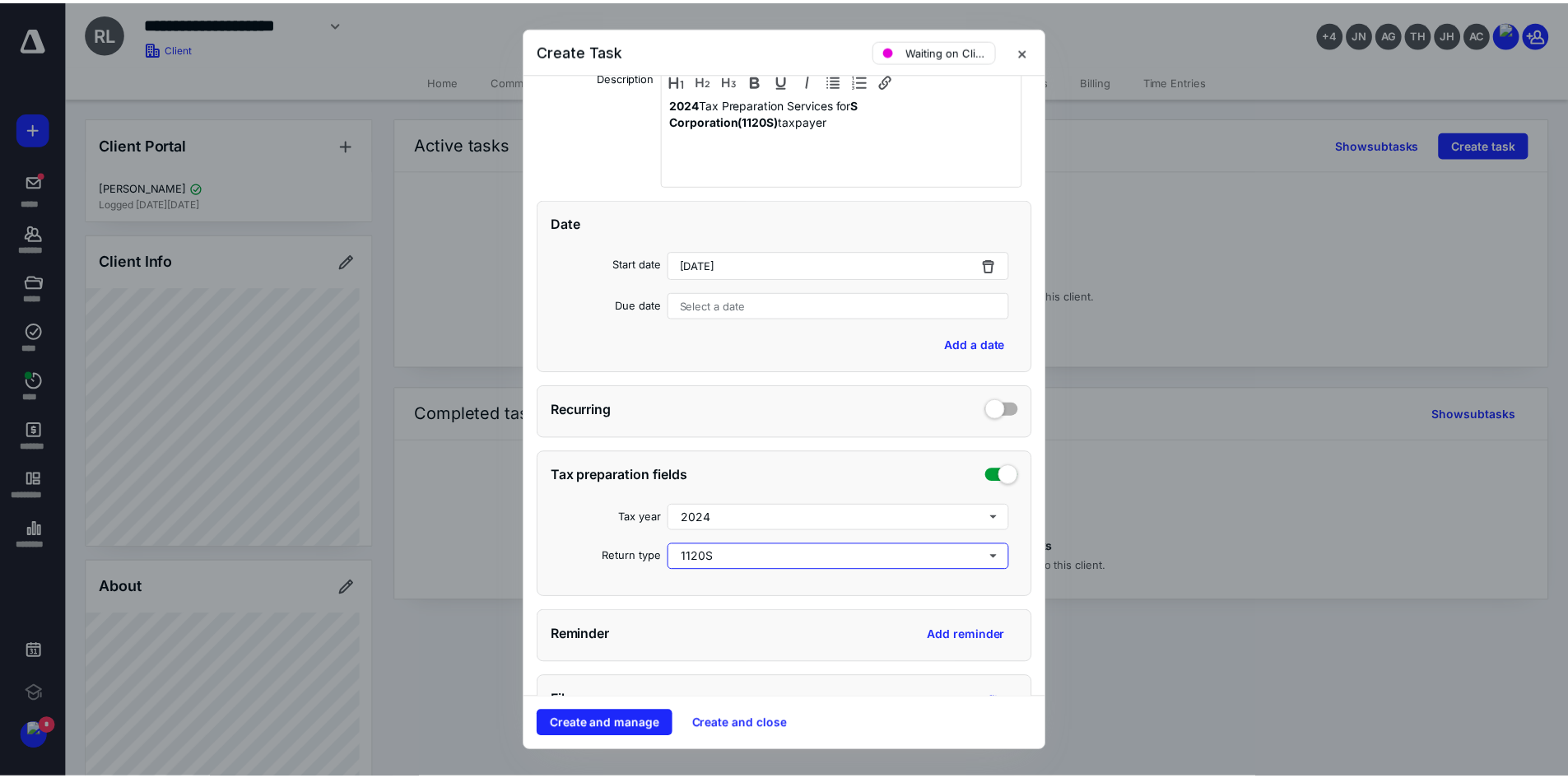 scroll, scrollTop: 0, scrollLeft: 0, axis: both 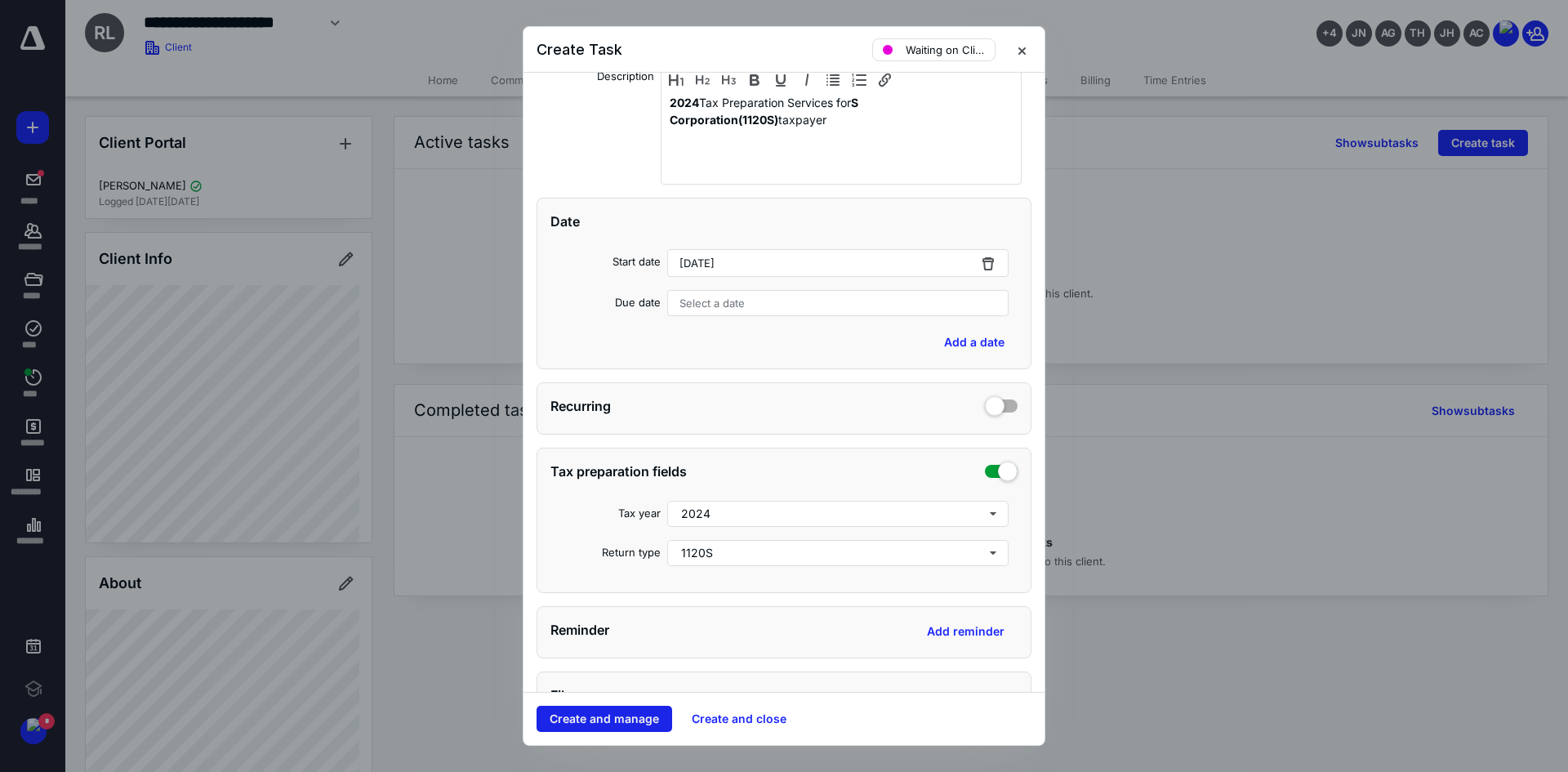 click on "Create and manage" at bounding box center [604, 719] 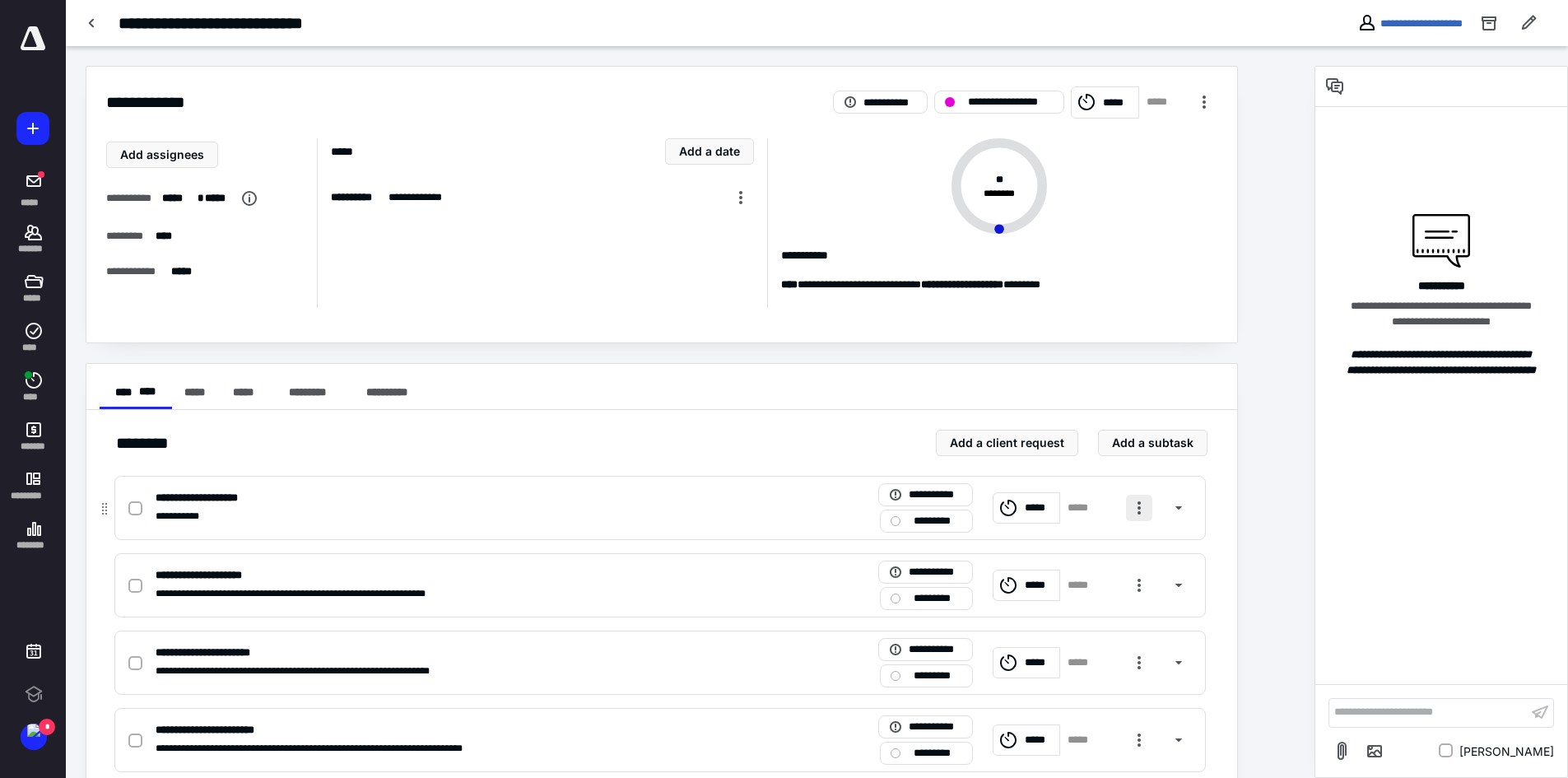 click at bounding box center (1139, 508) 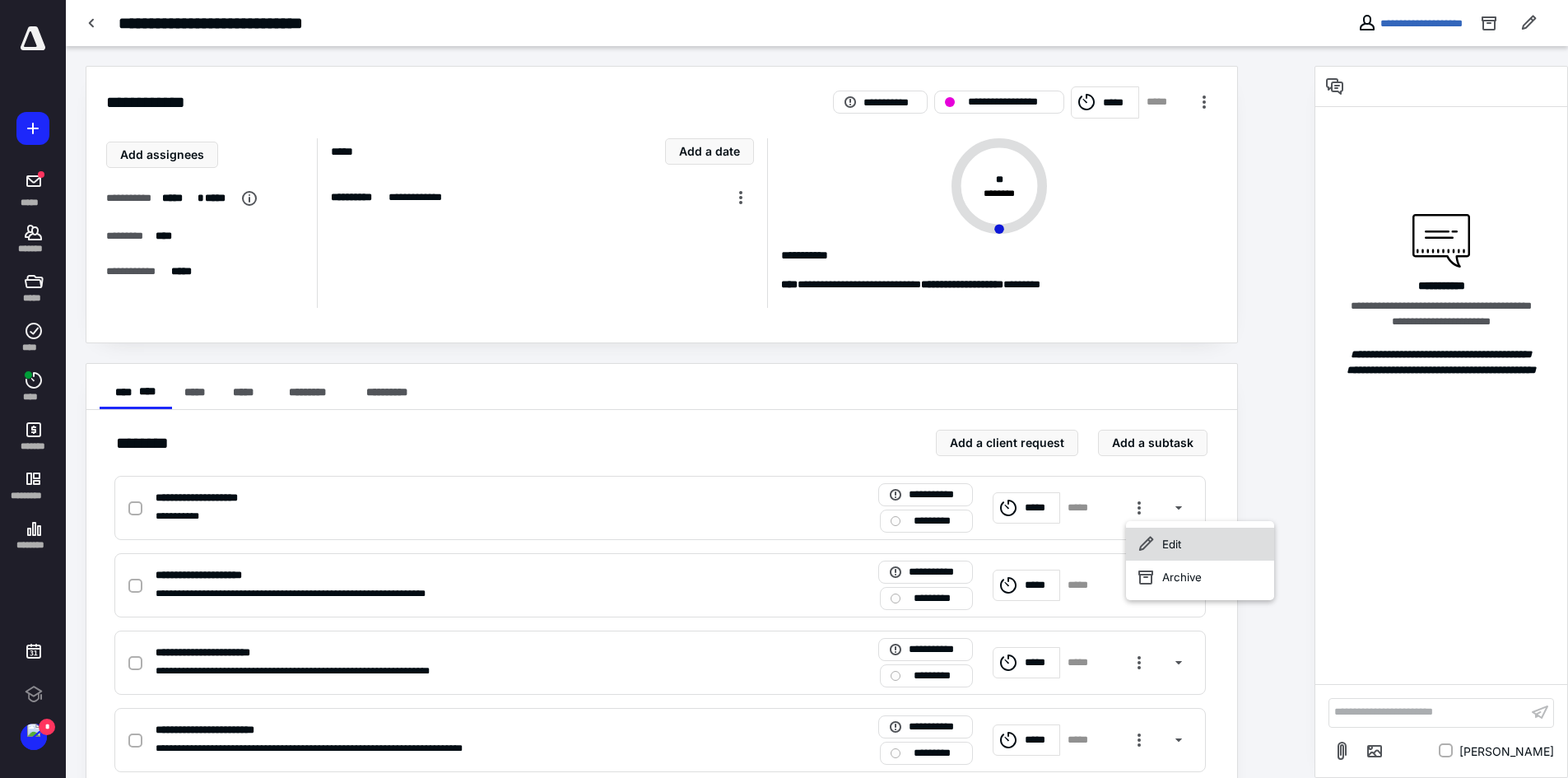 click on "Edit" at bounding box center [1200, 544] 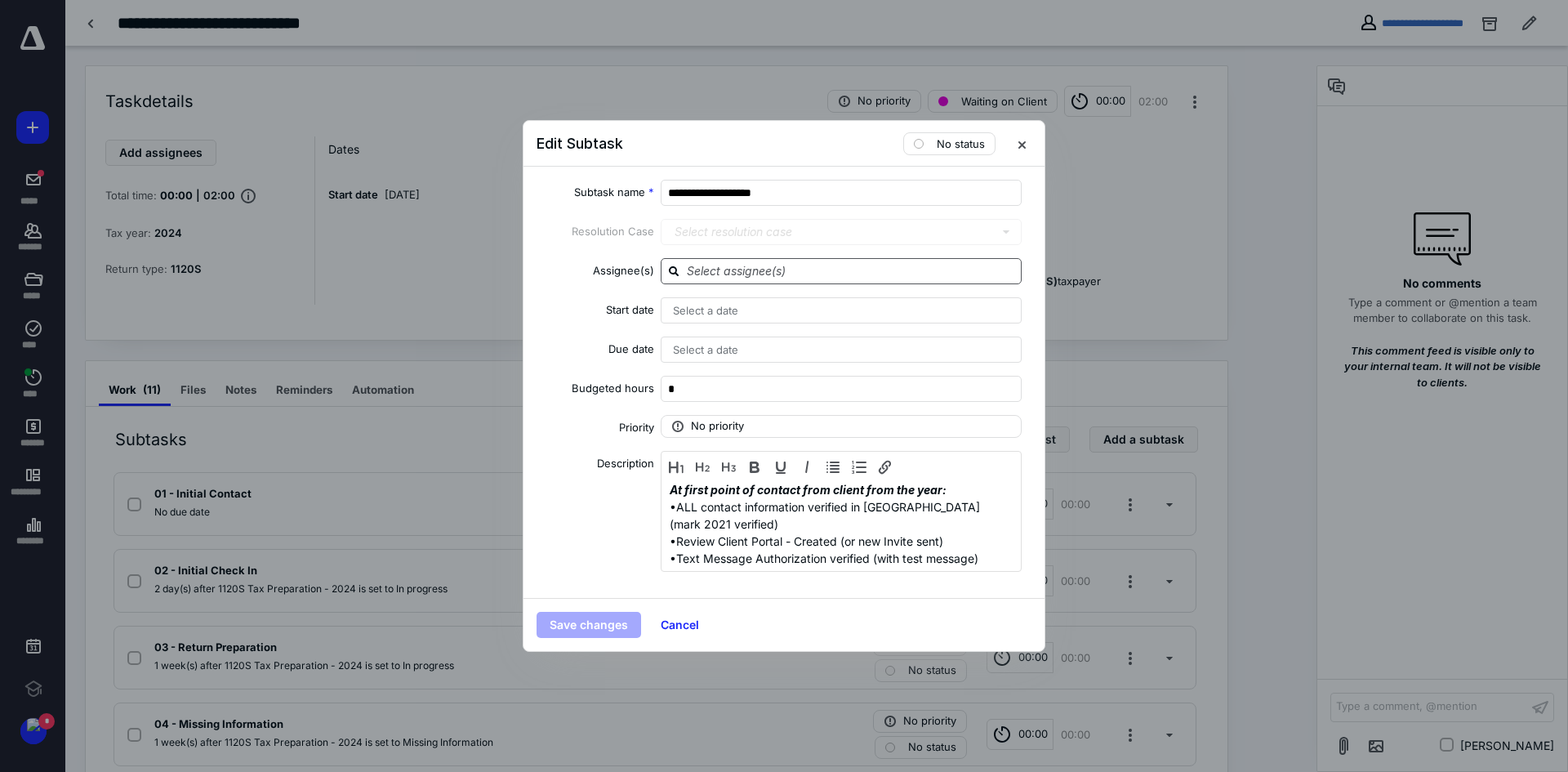 click at bounding box center (851, 270) 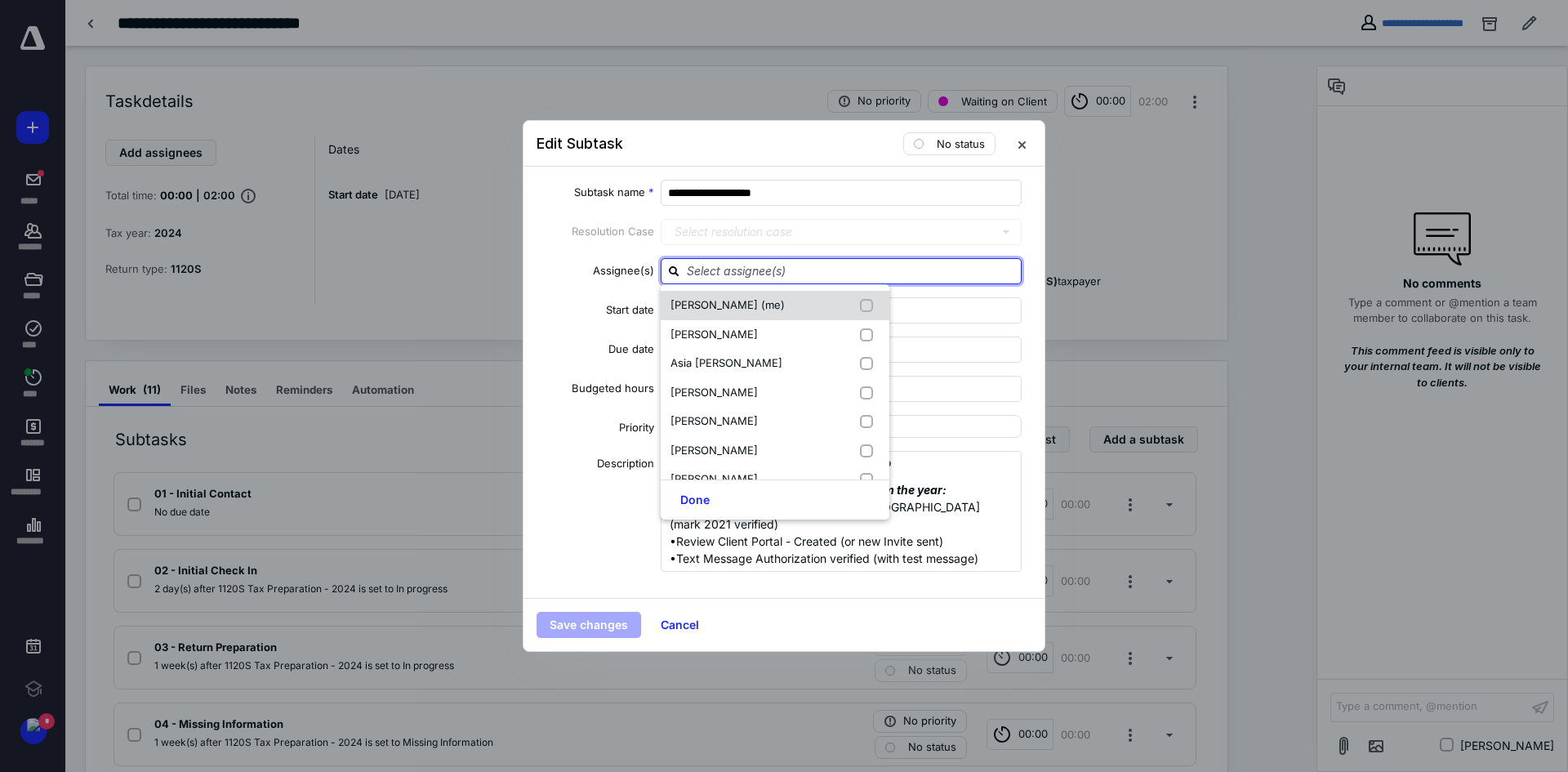 click on "[PERSON_NAME] (me)" at bounding box center (728, 306) 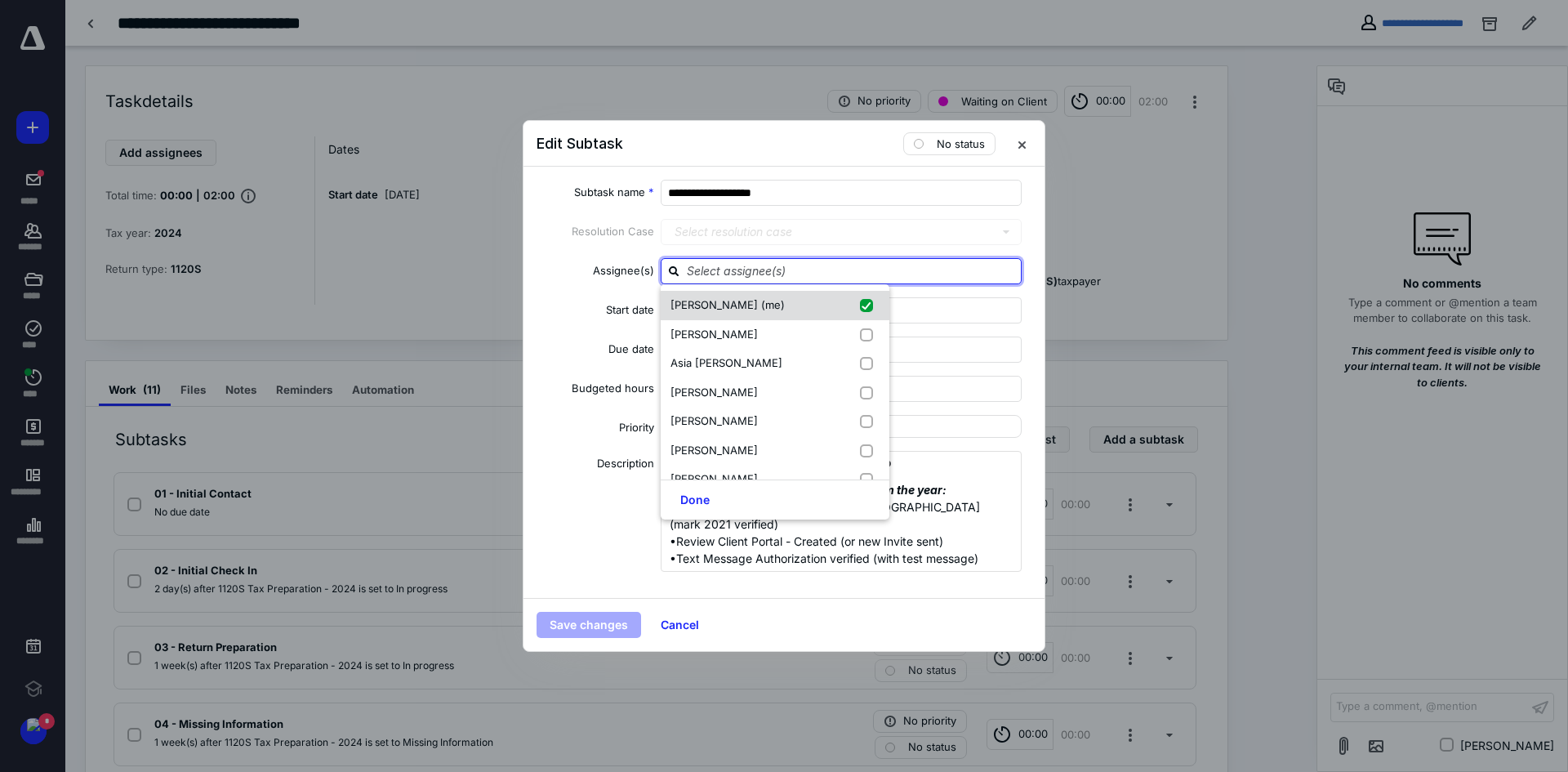 checkbox on "true" 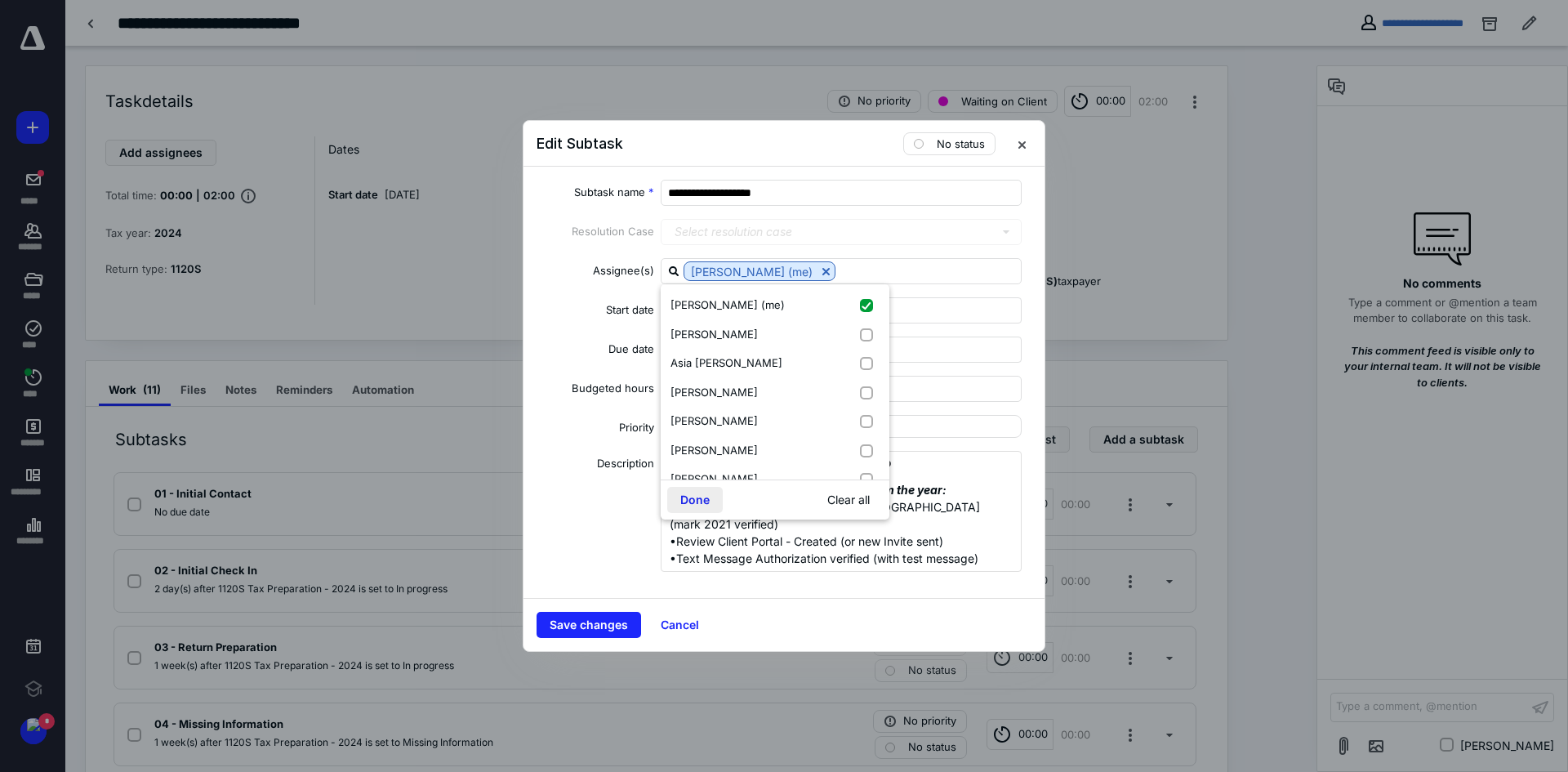 drag, startPoint x: 691, startPoint y: 493, endPoint x: 697, endPoint y: 387, distance: 106.16968 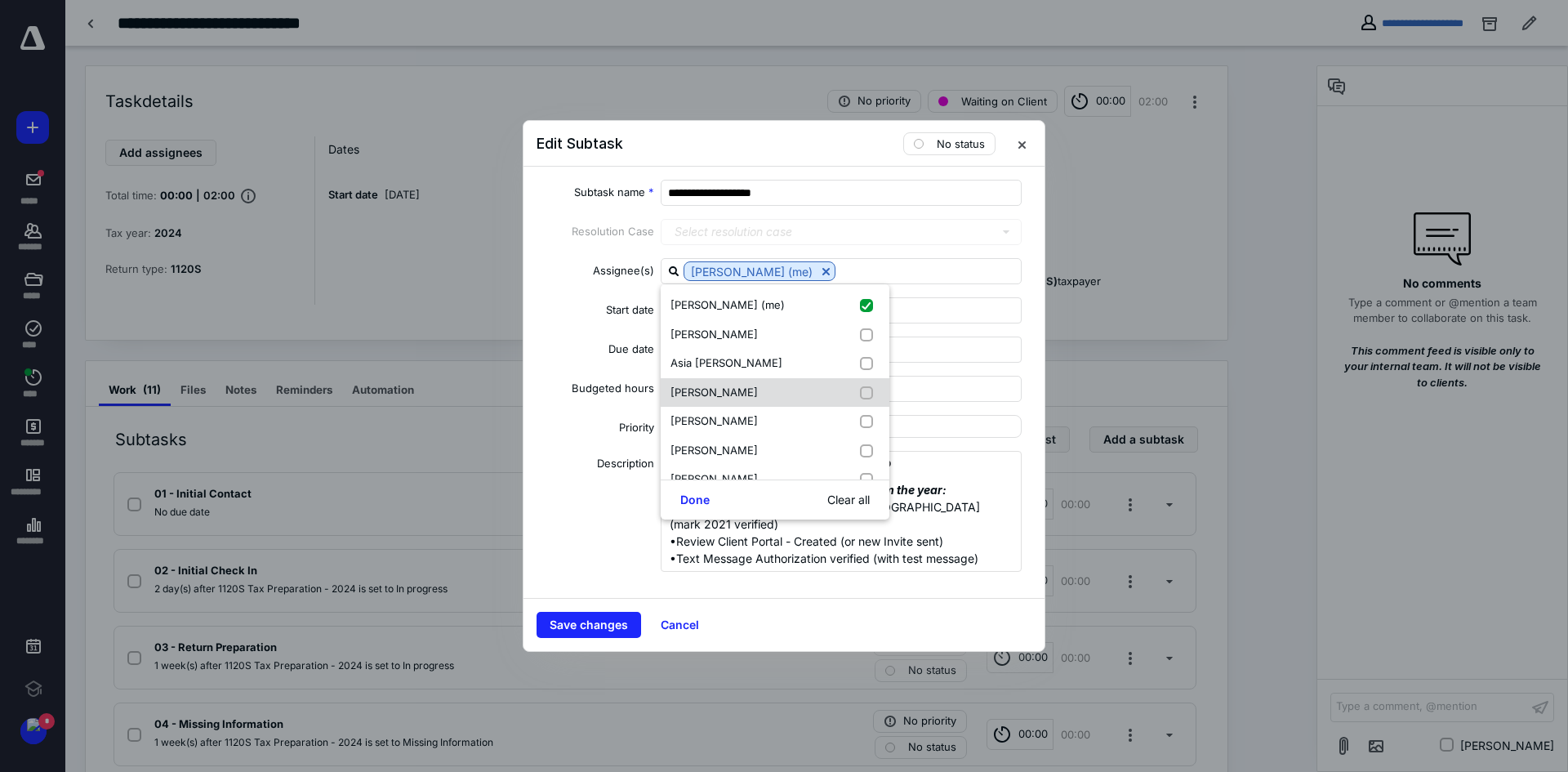 click on "Done" at bounding box center [695, 500] 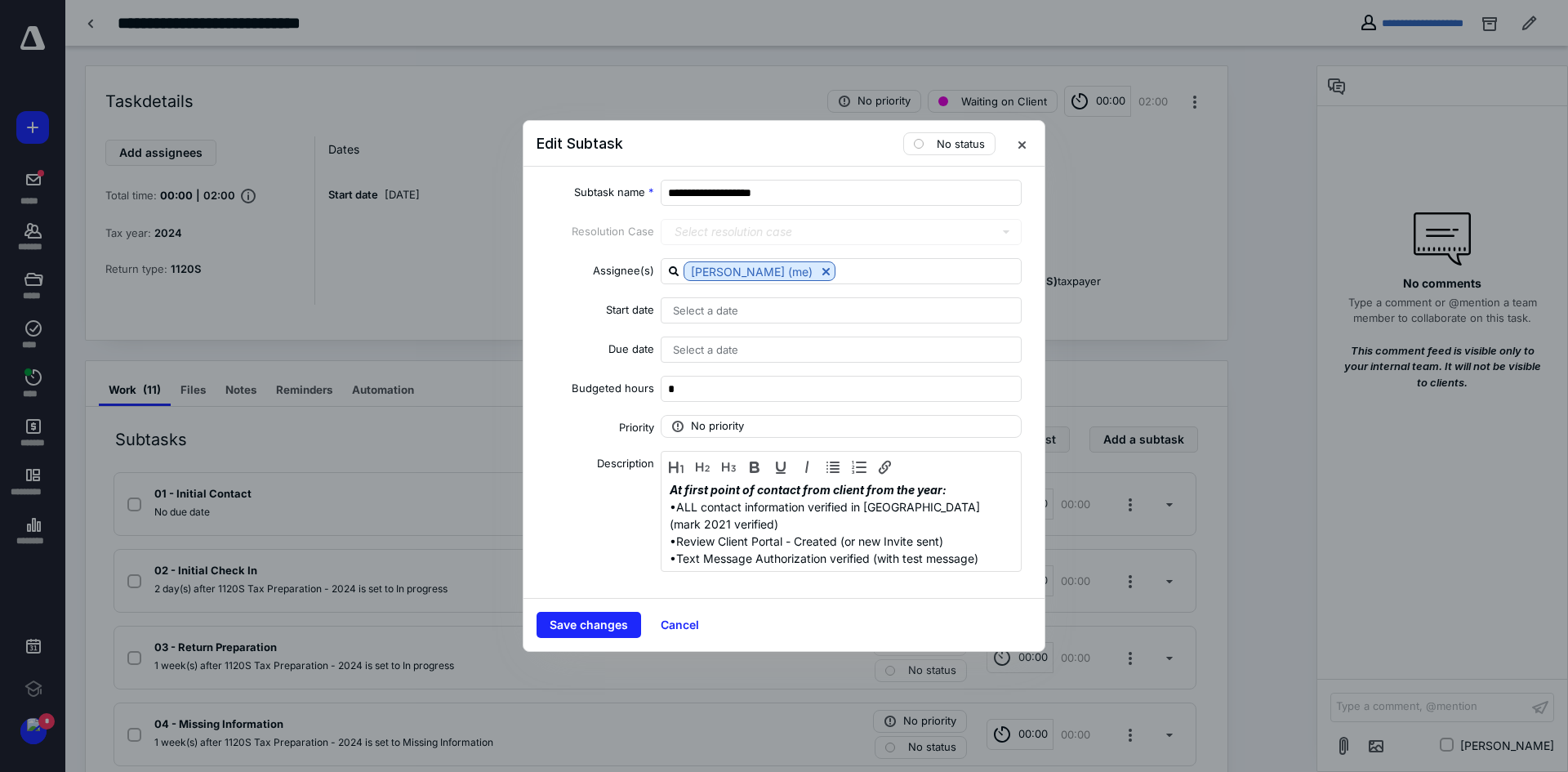 click on "Select a date" at bounding box center [706, 310] 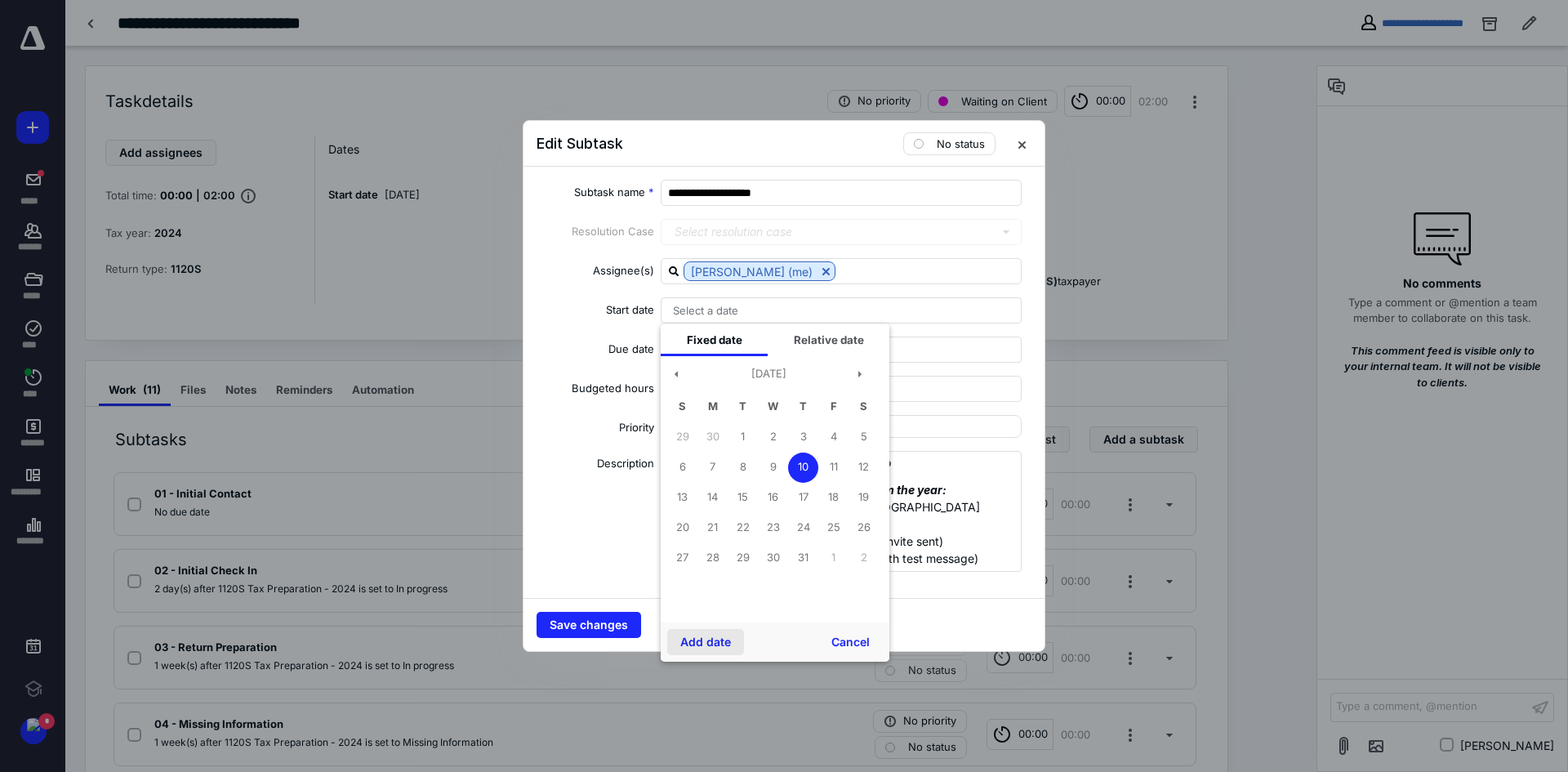 click on "Add date" at bounding box center [706, 642] 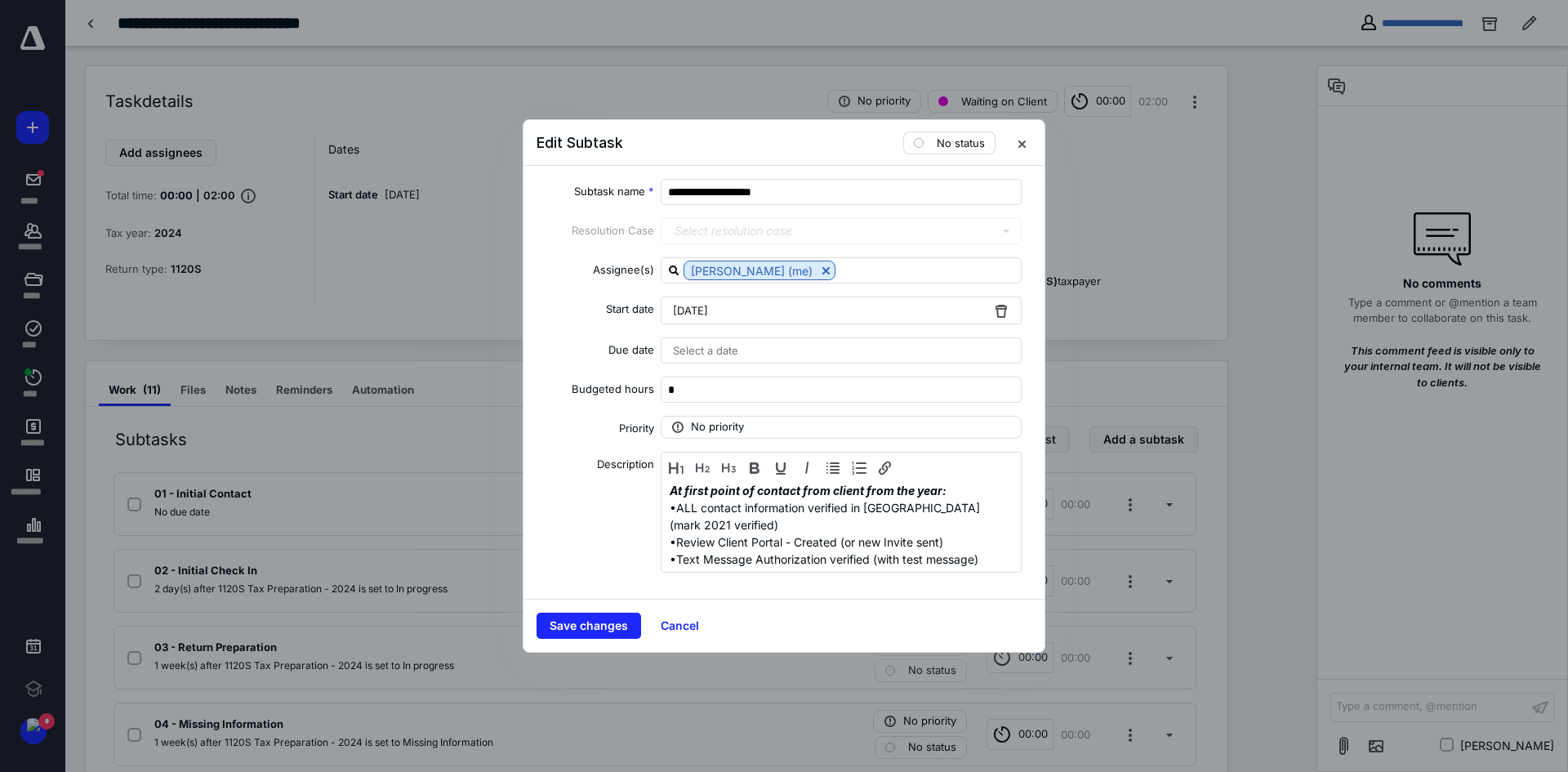 click at bounding box center [919, 143] 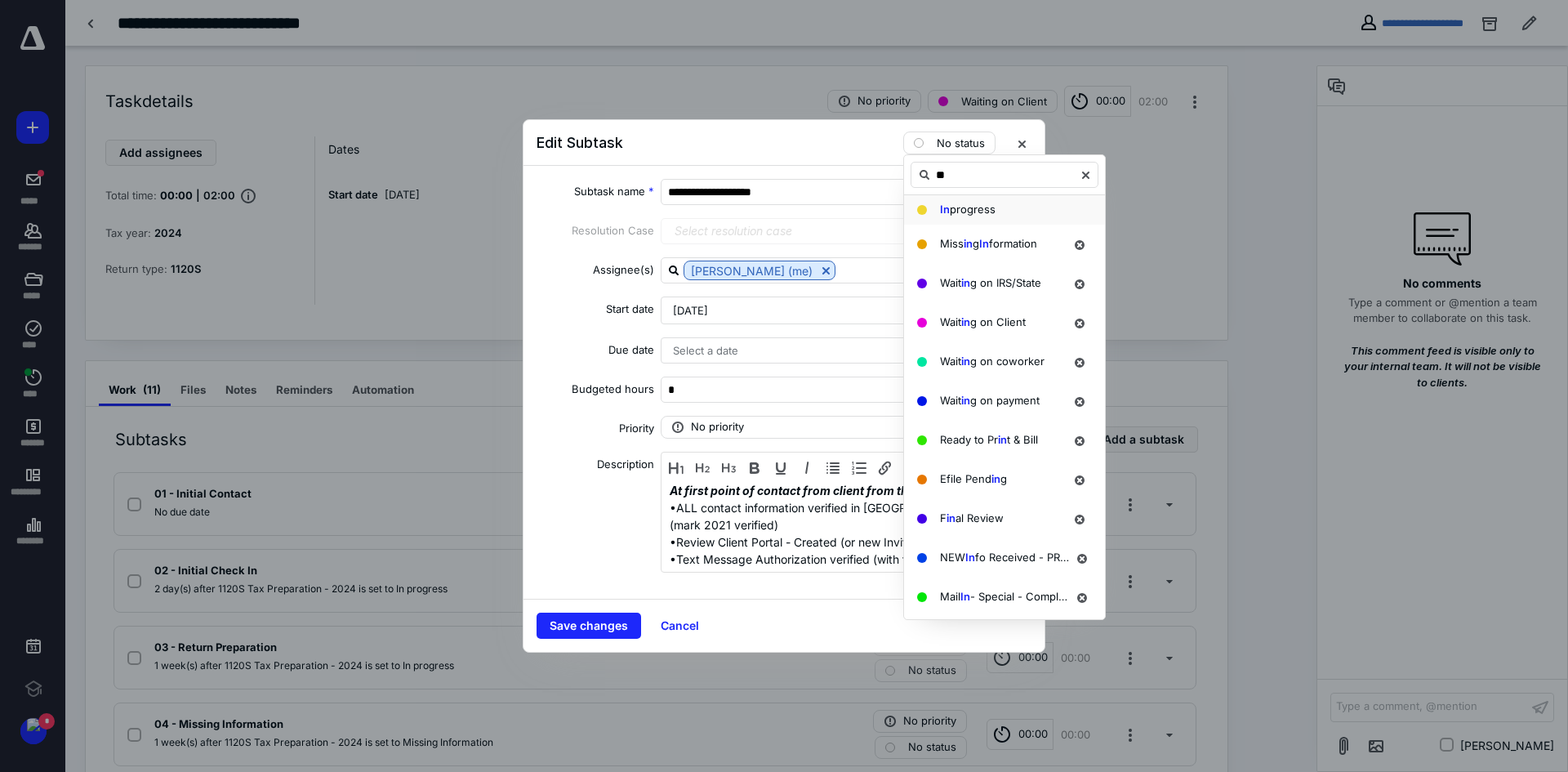 type on "**" 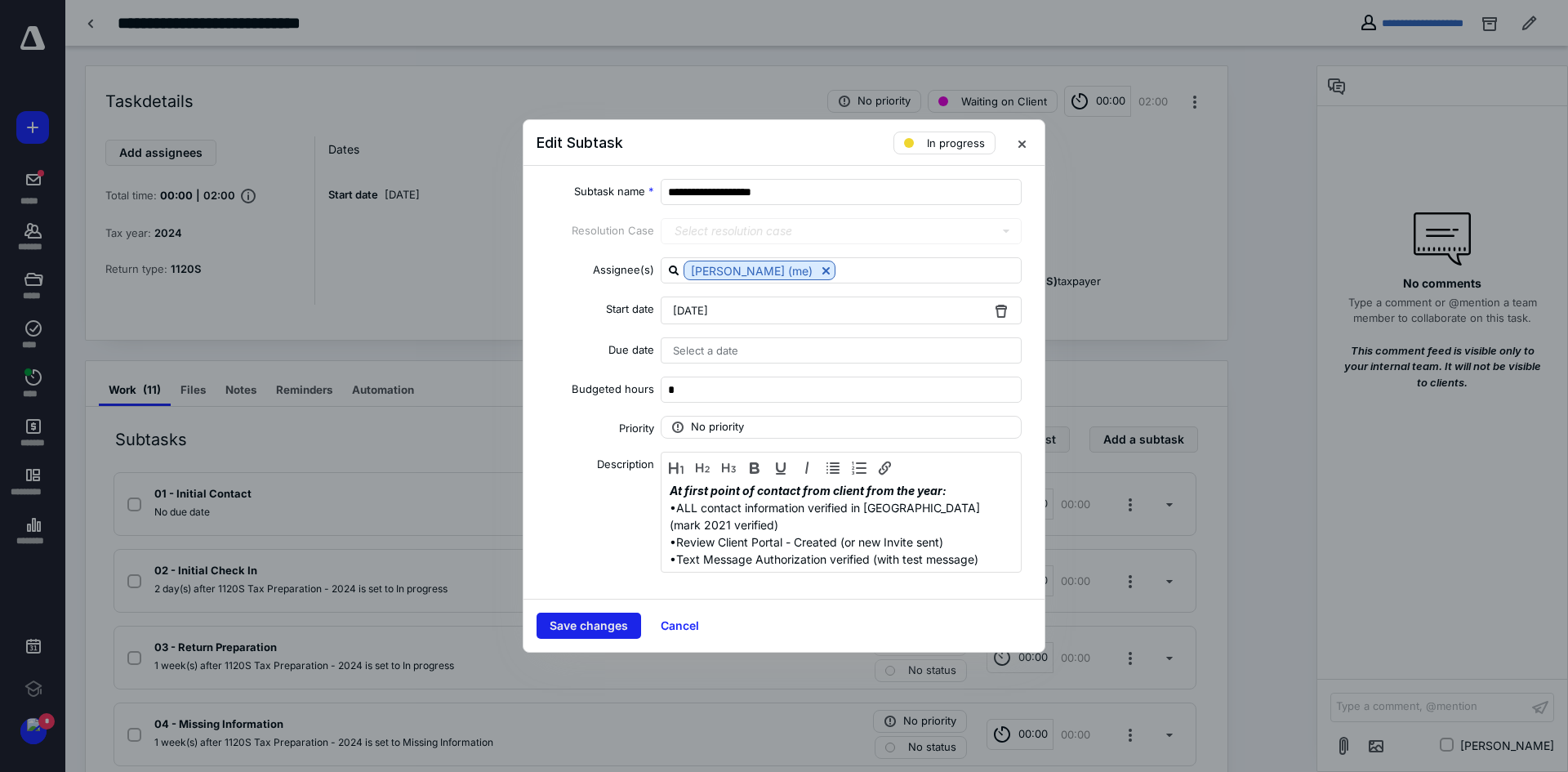 click on "Save changes" at bounding box center (589, 626) 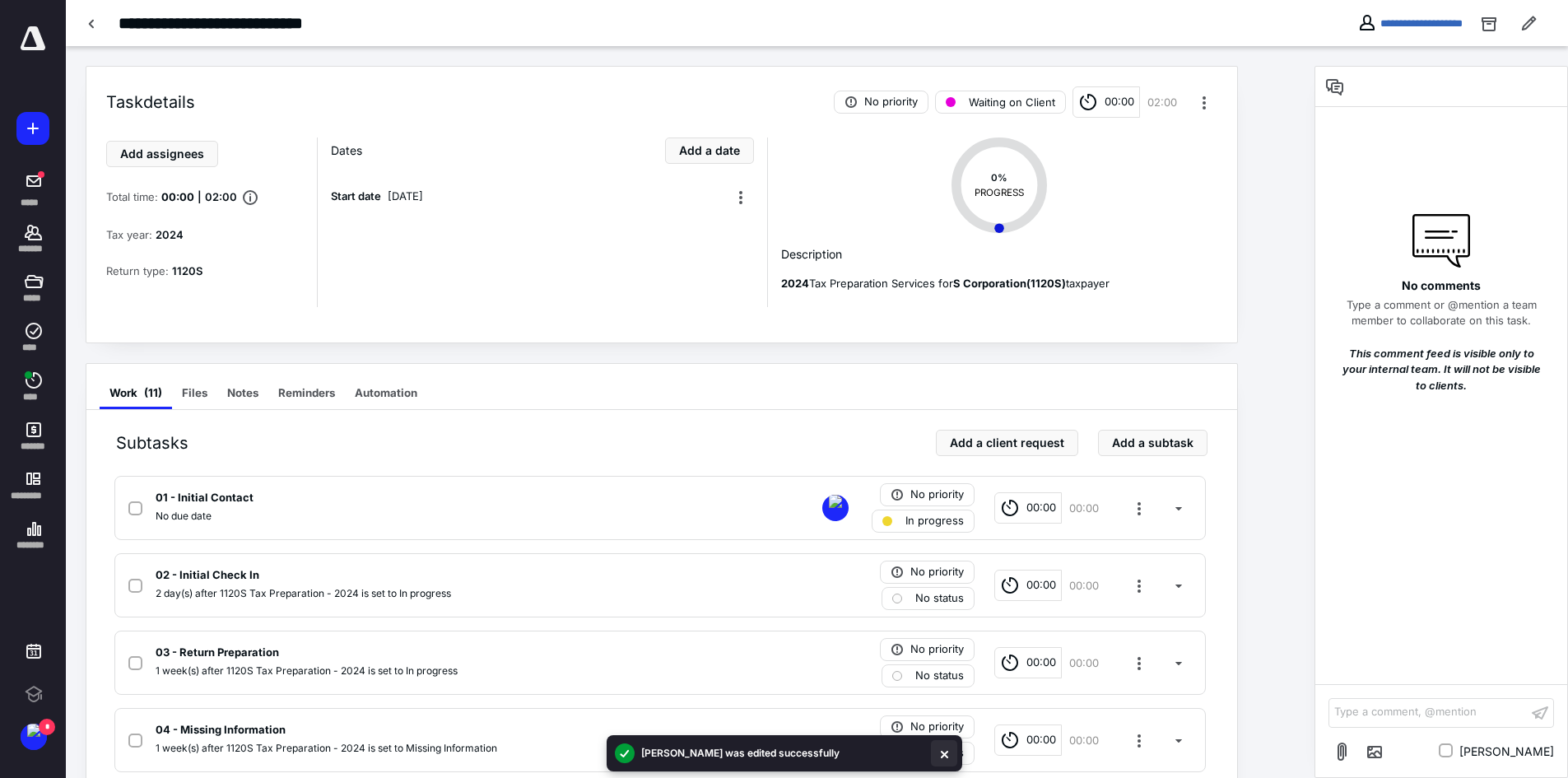 click at bounding box center [944, 753] 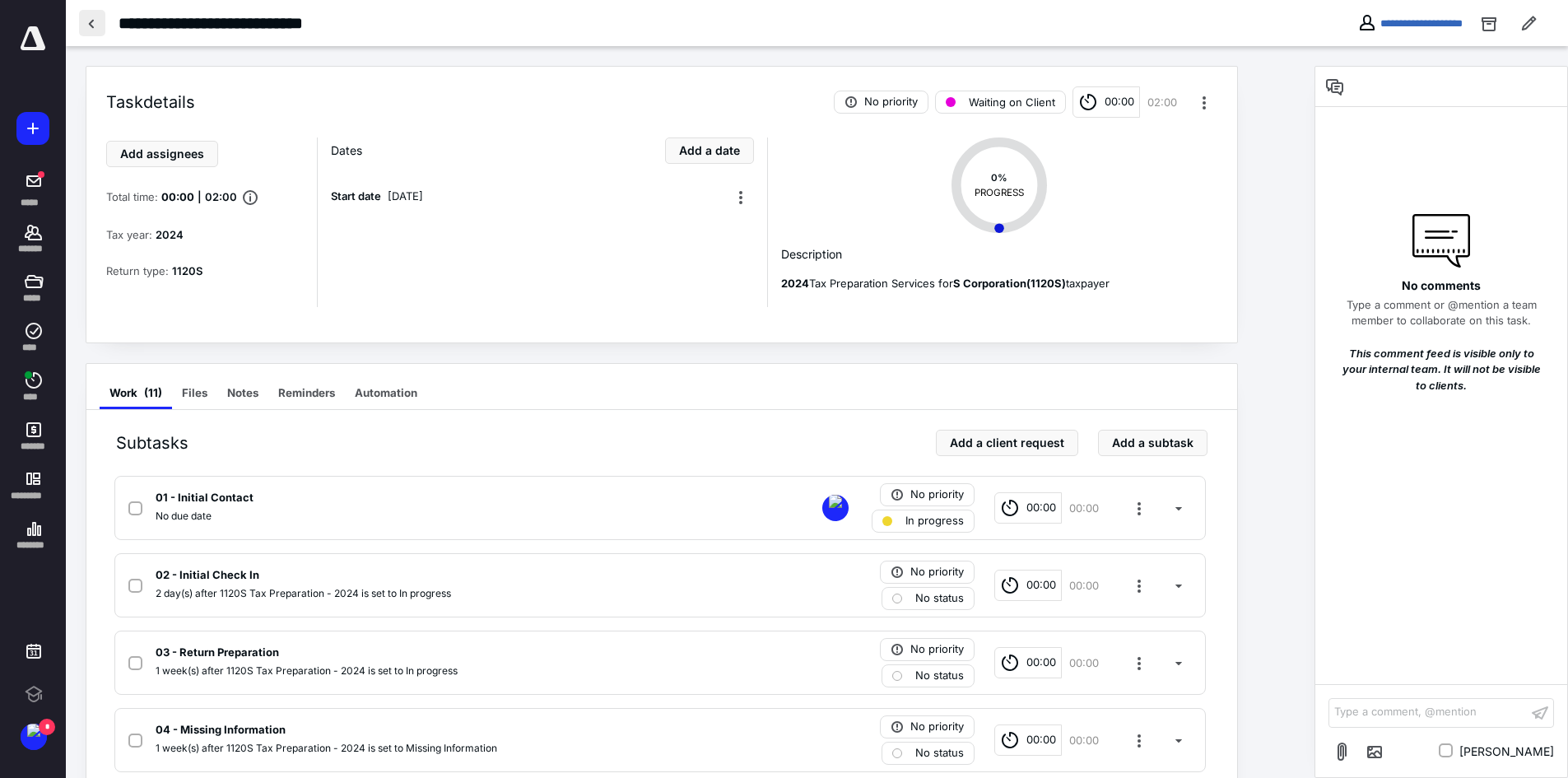 click at bounding box center [92, 23] 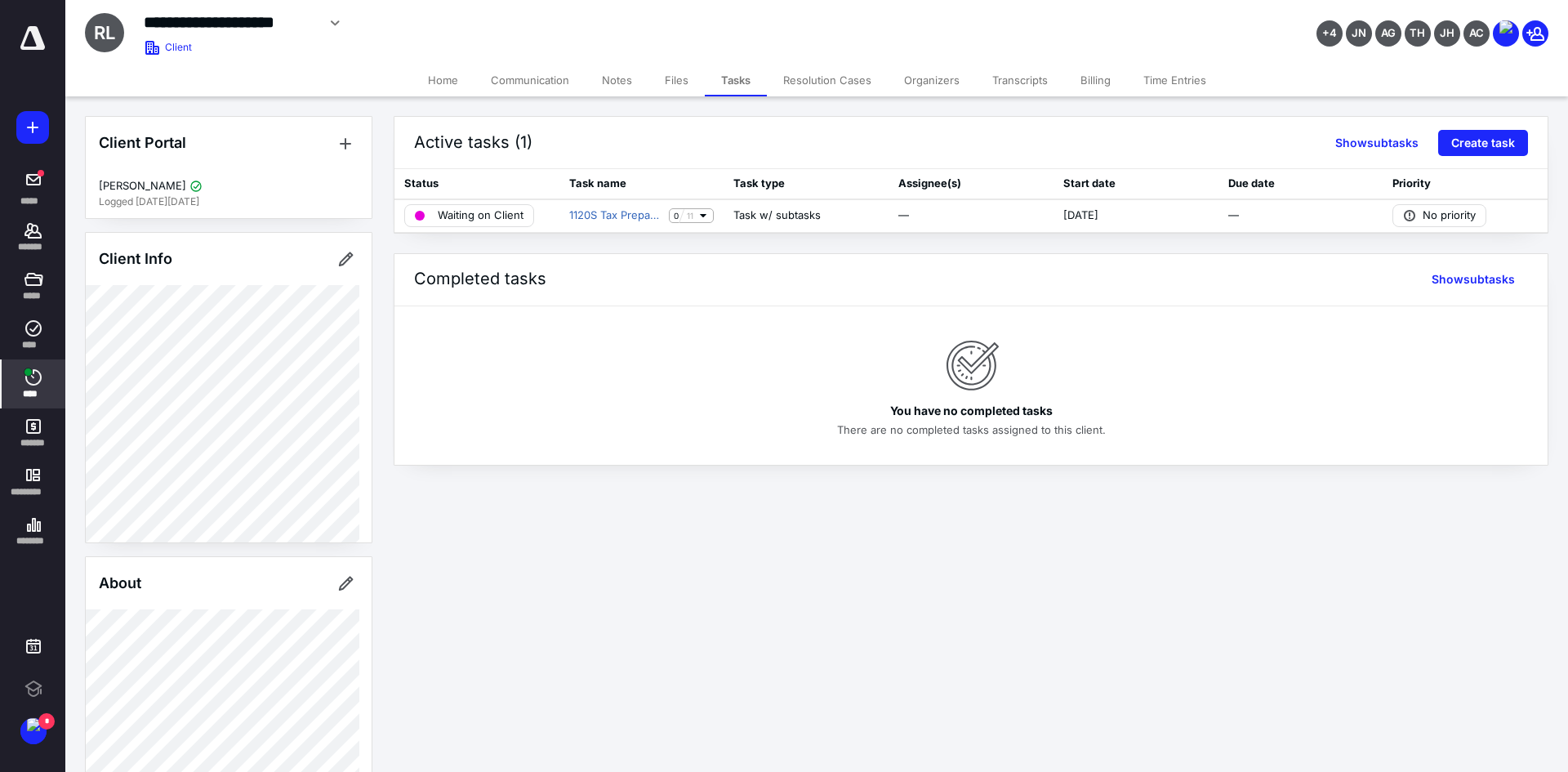 click 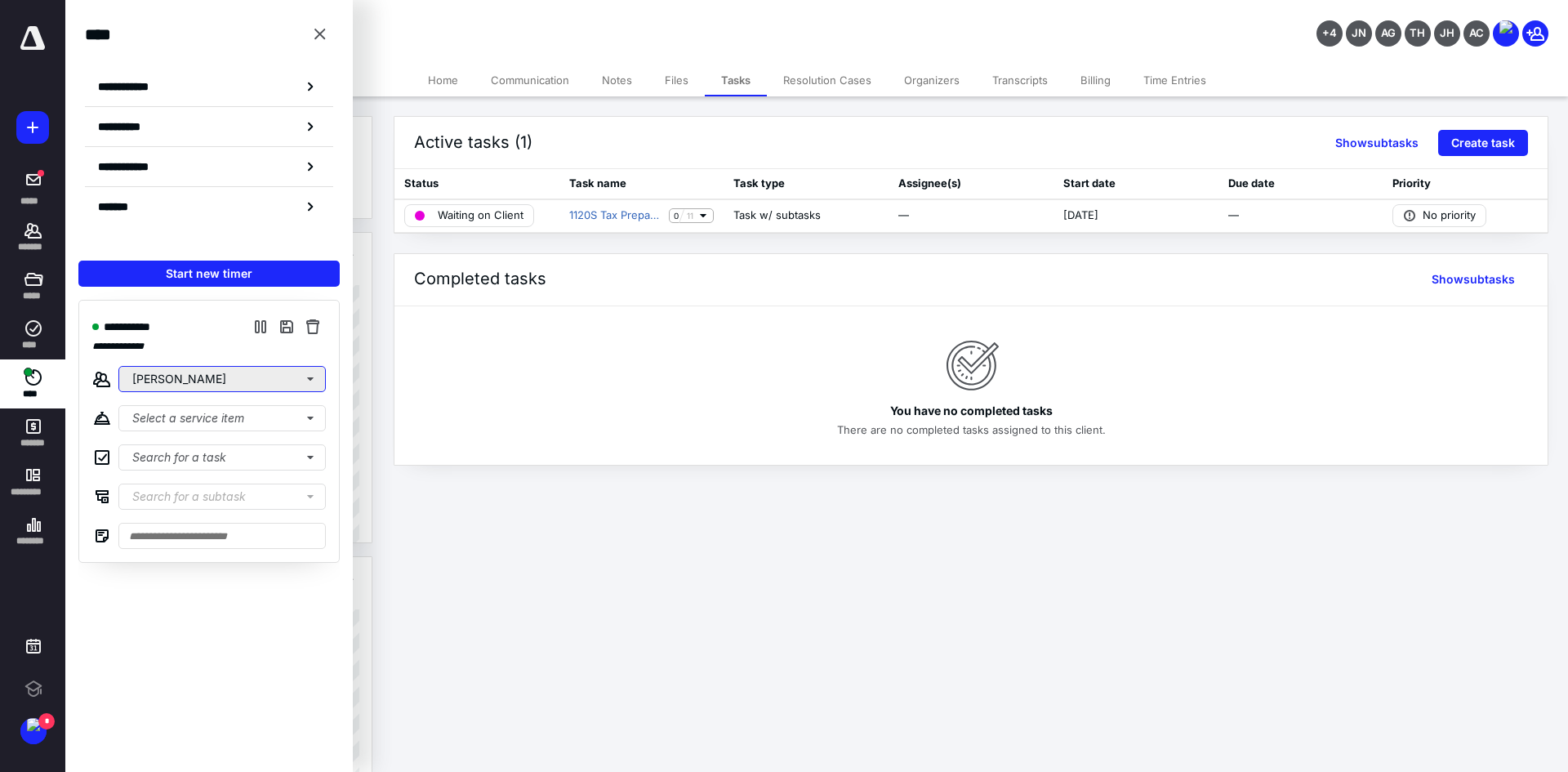 click on "[PERSON_NAME]" at bounding box center [222, 379] 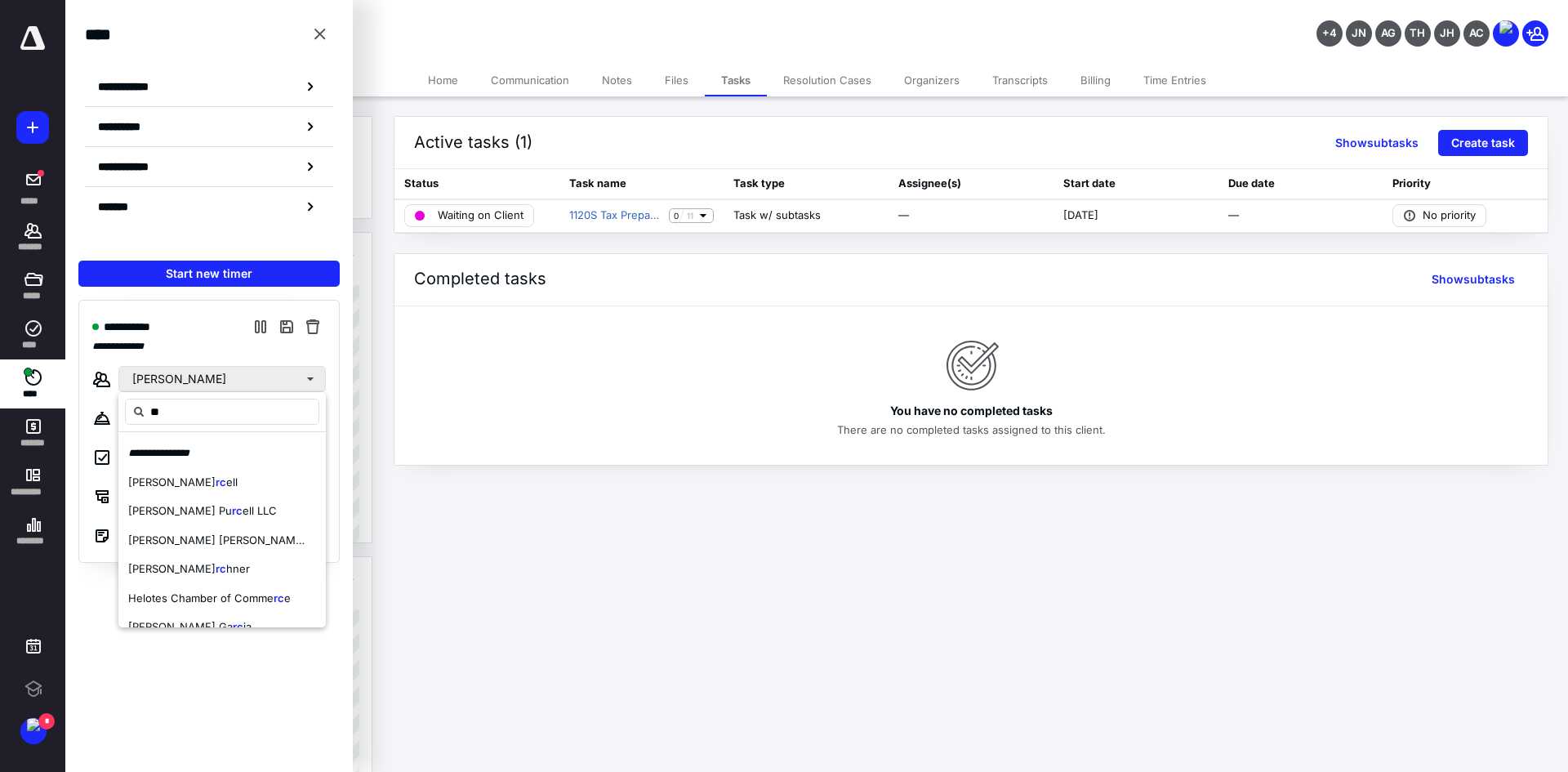 type on "*" 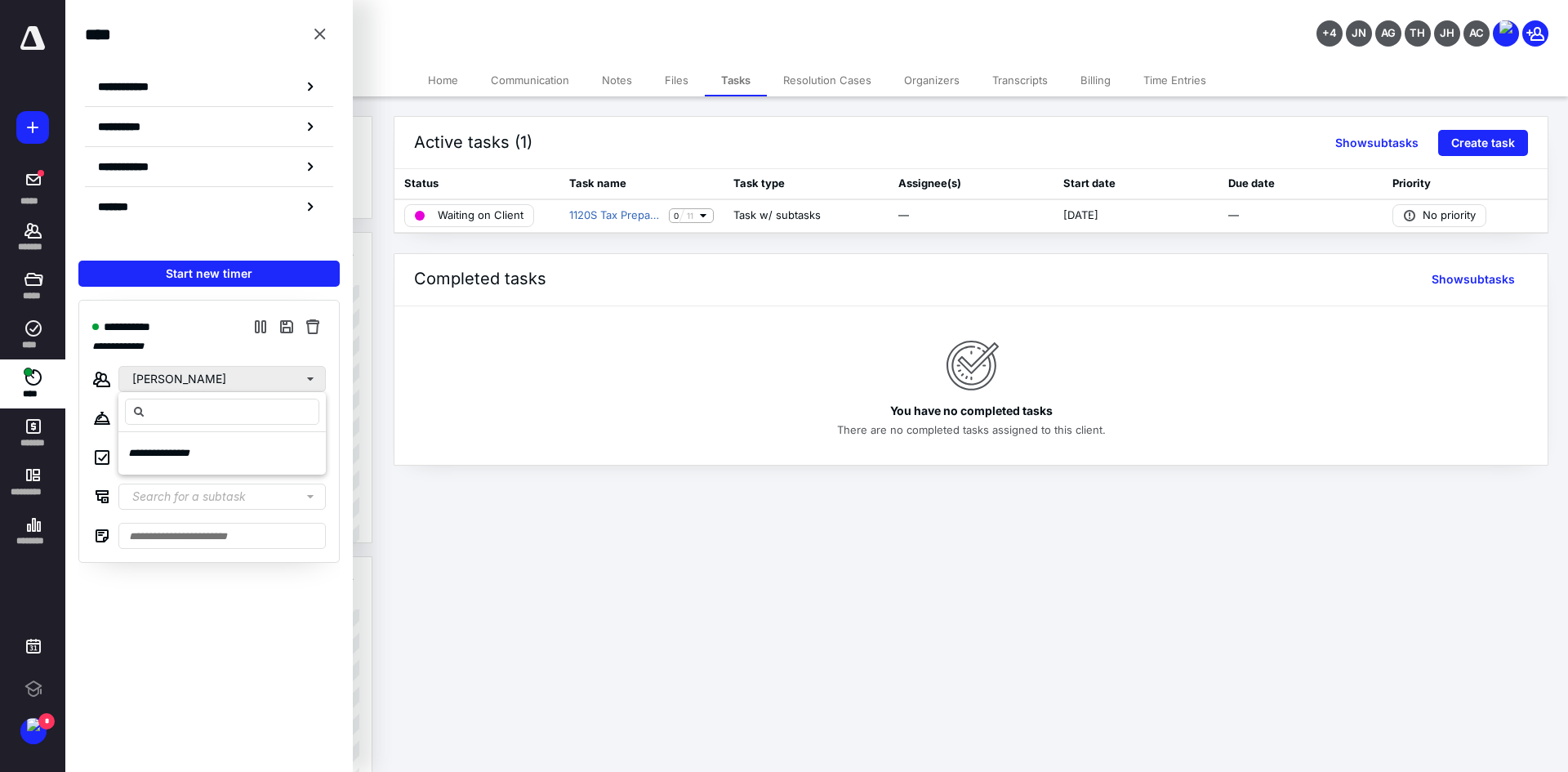 type on "*" 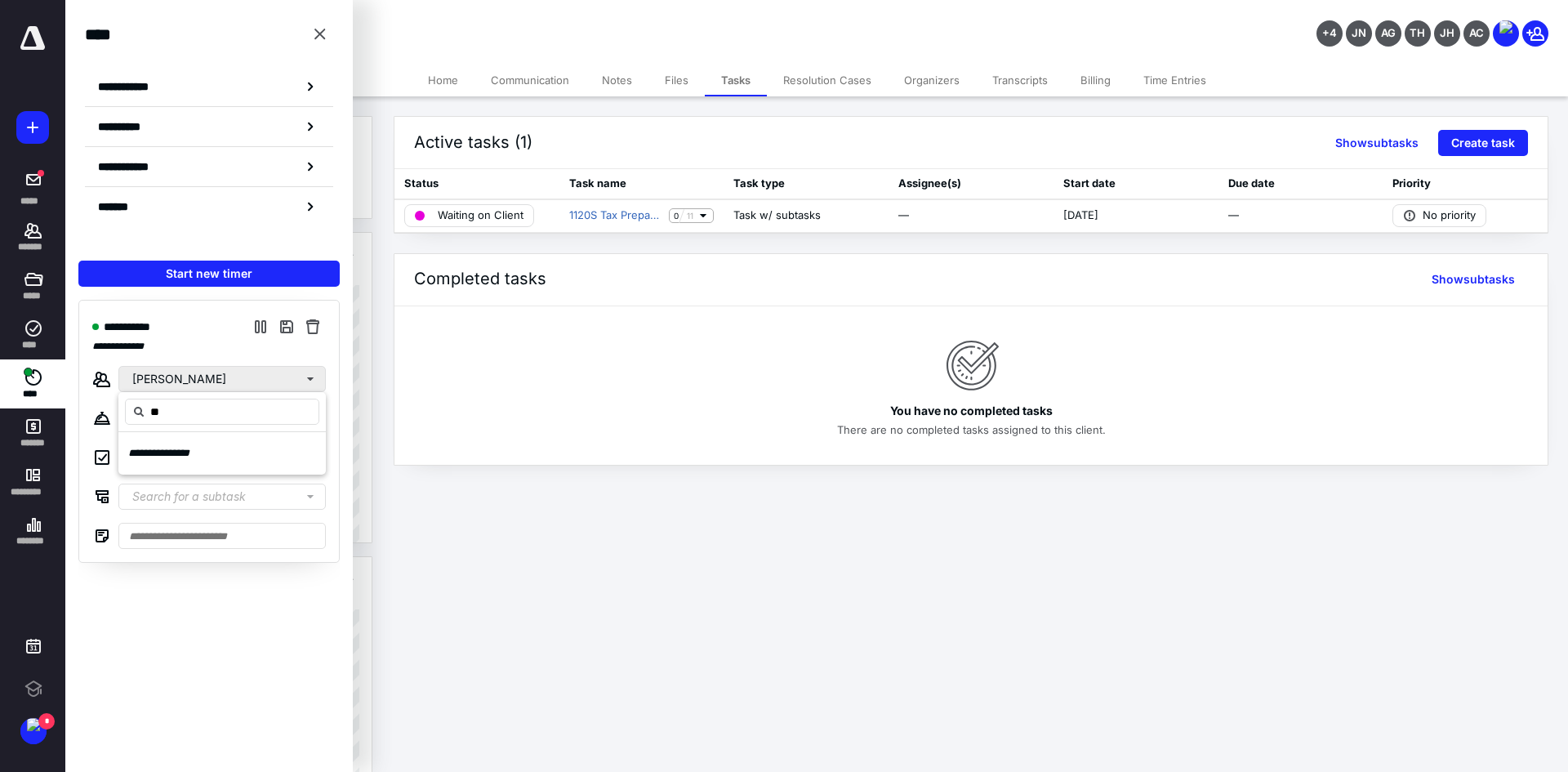 type on "*" 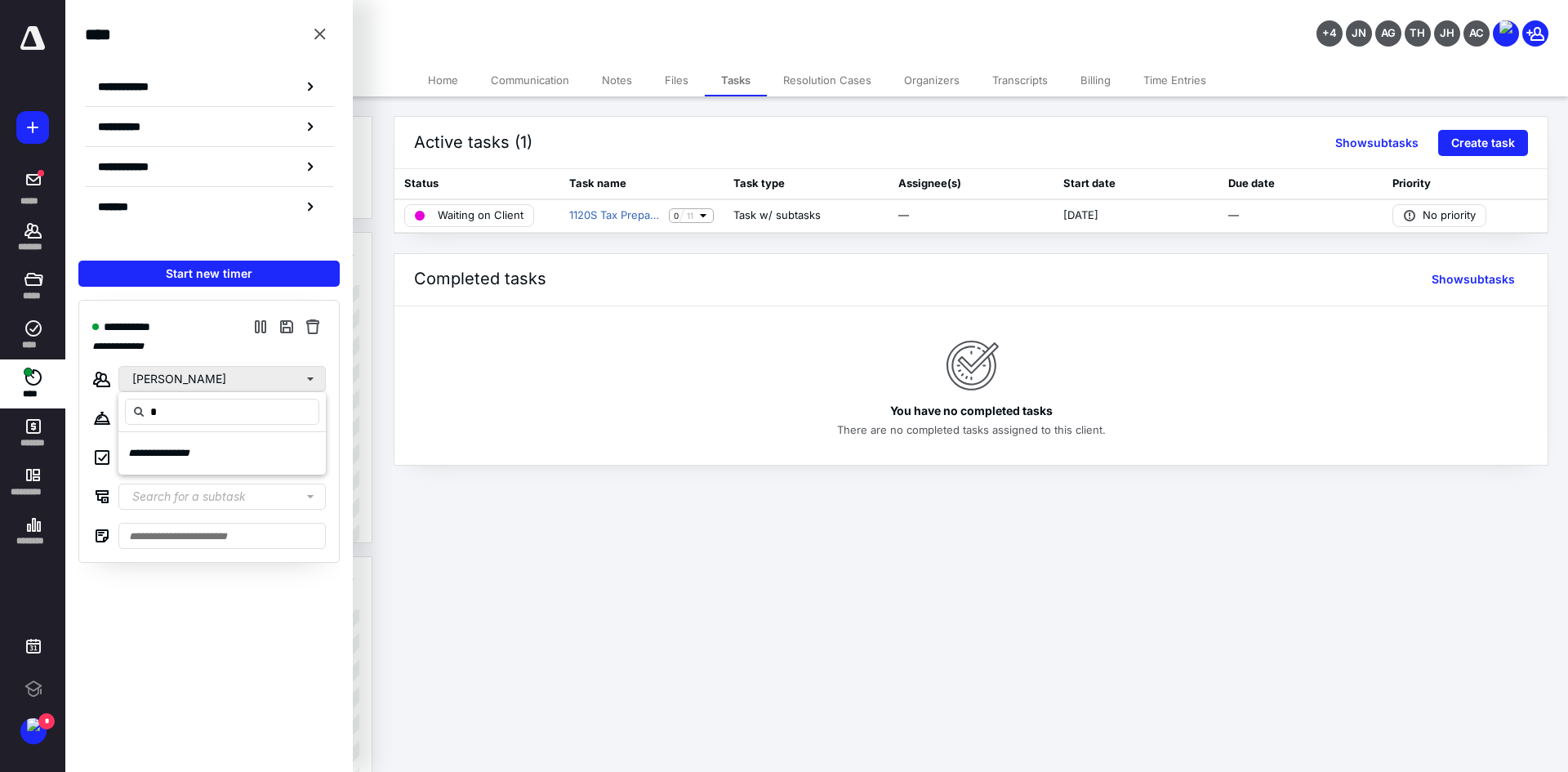 type 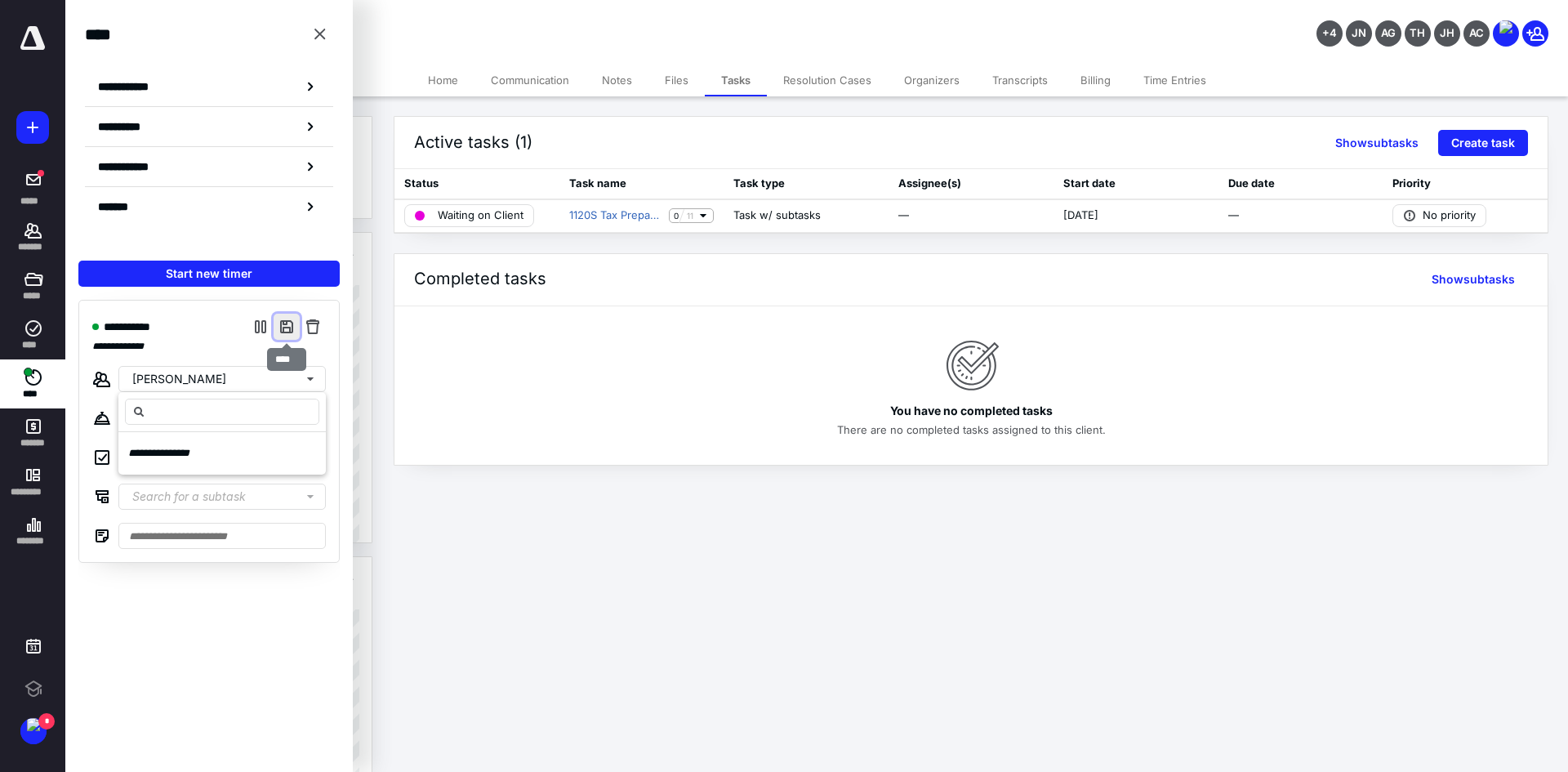 click at bounding box center (287, 327) 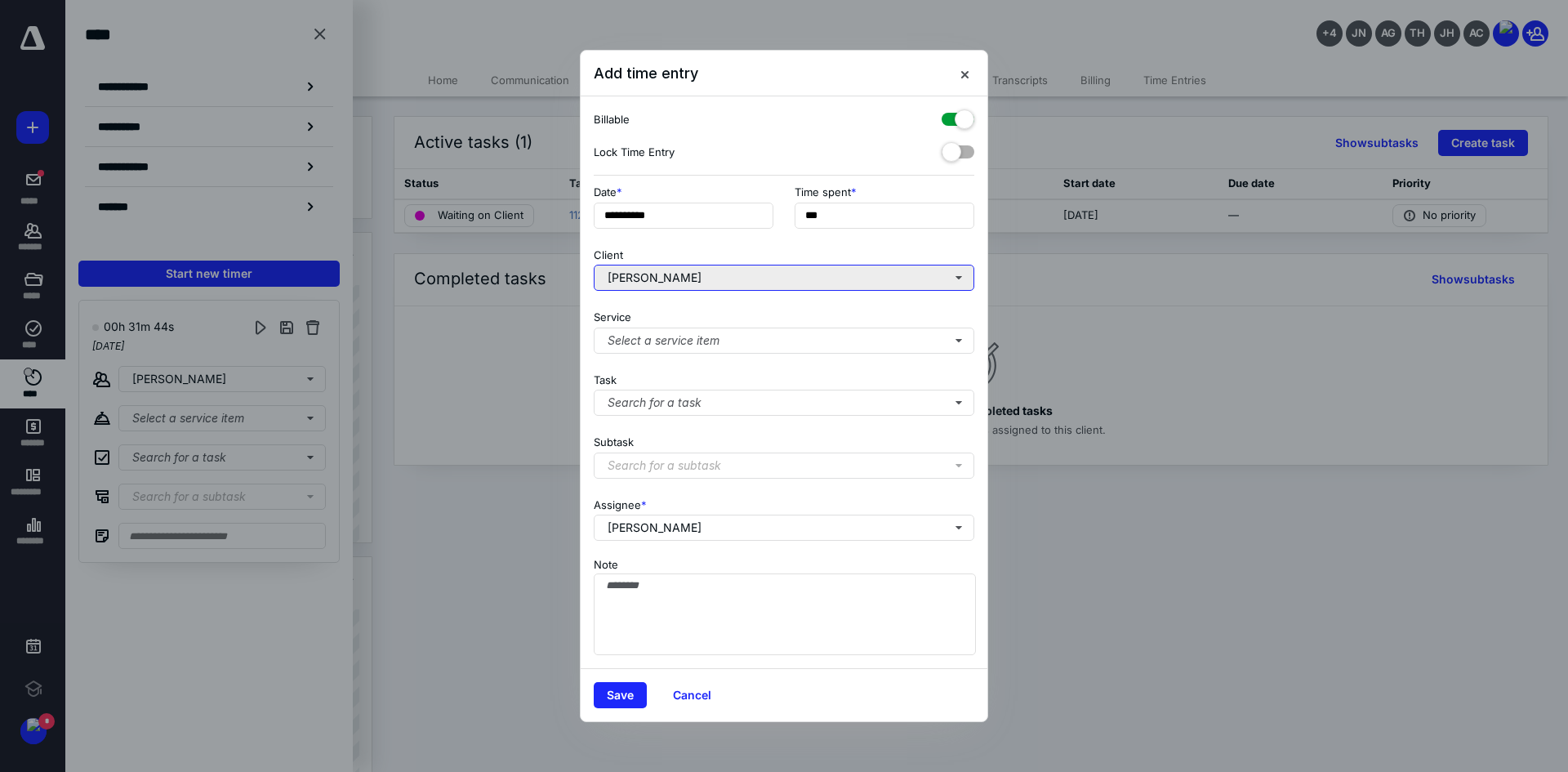 click on "[PERSON_NAME]" at bounding box center (784, 278) 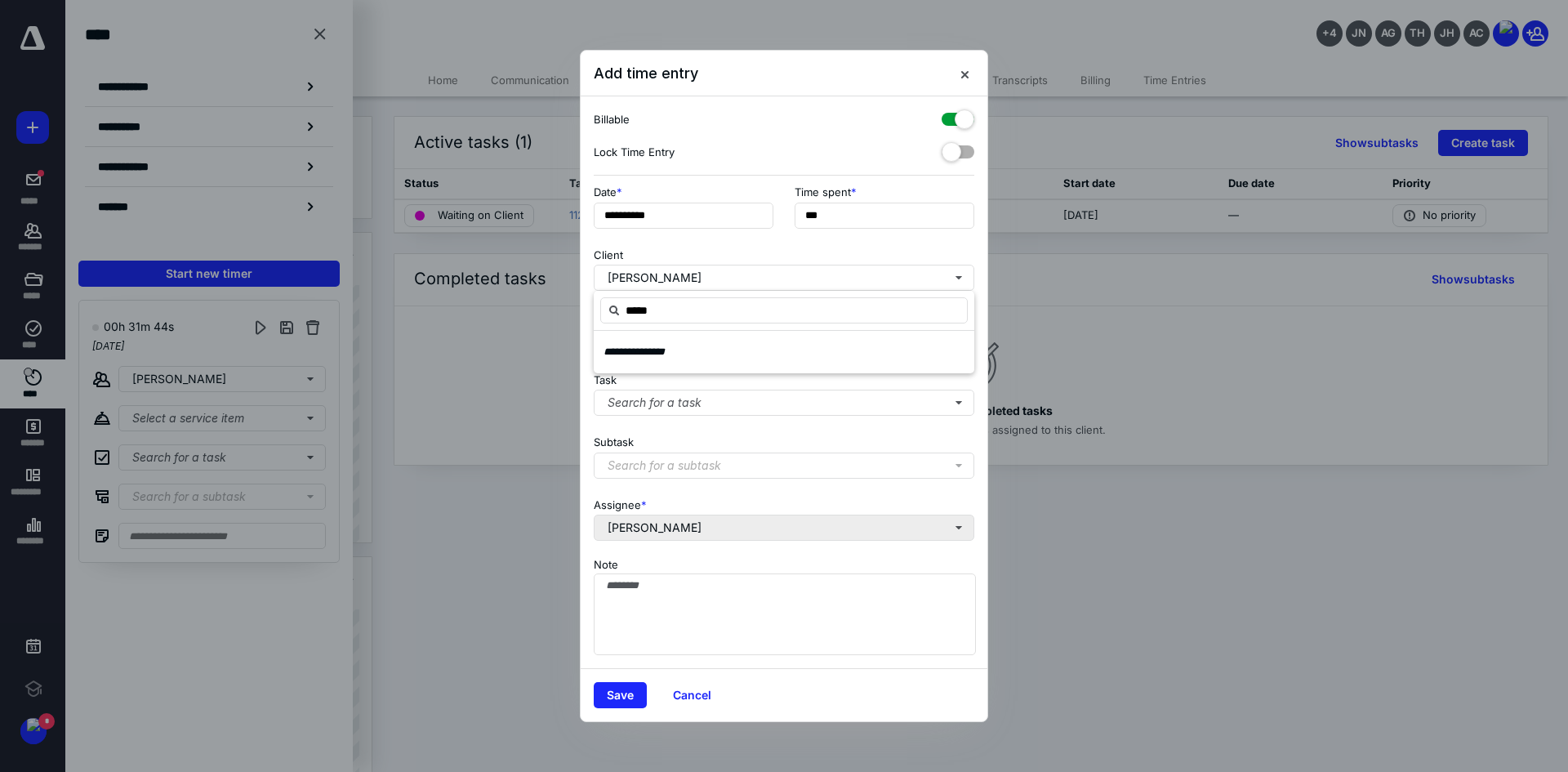 type on "*****" 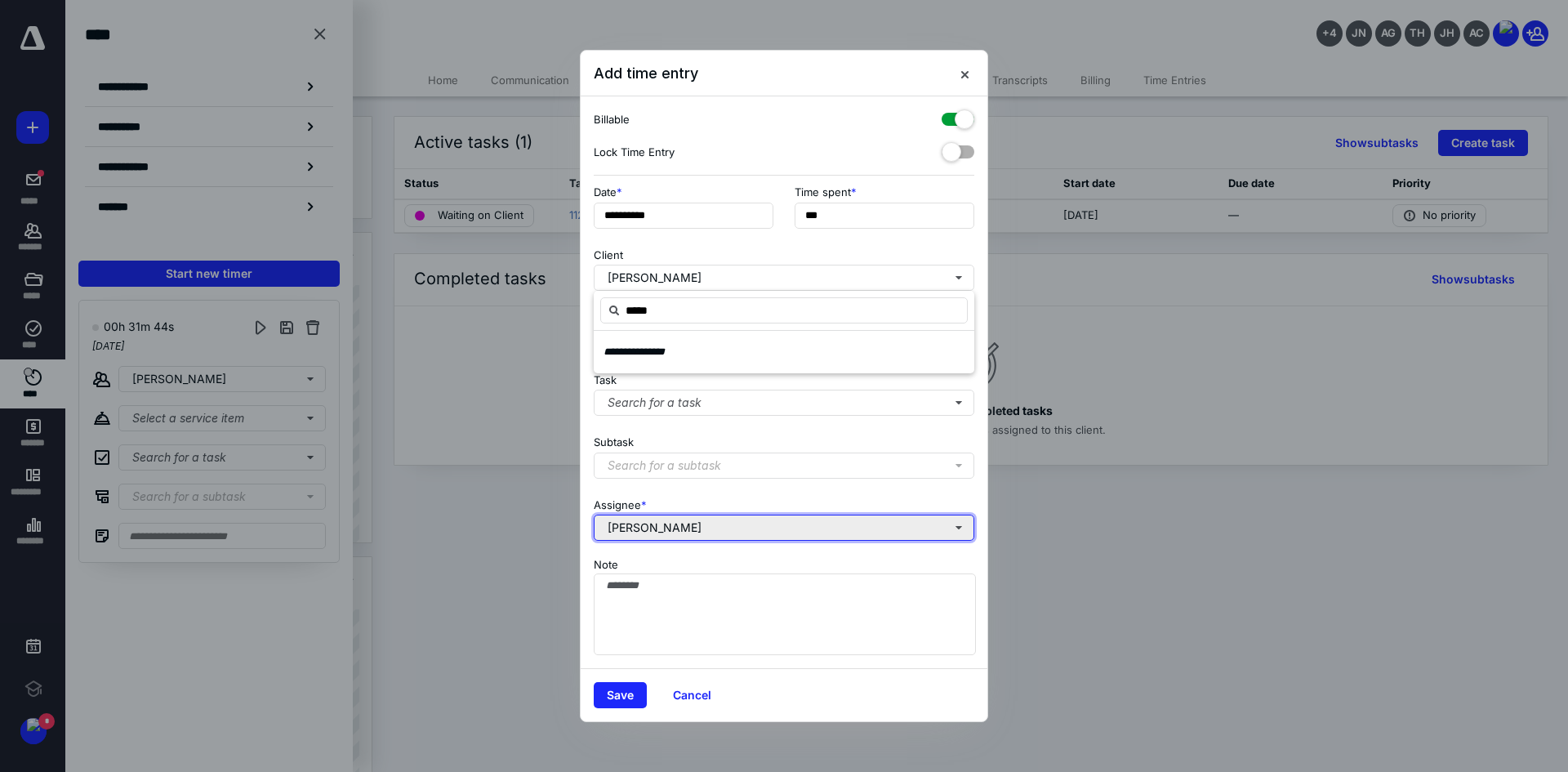 click on "[PERSON_NAME]" at bounding box center (784, 528) 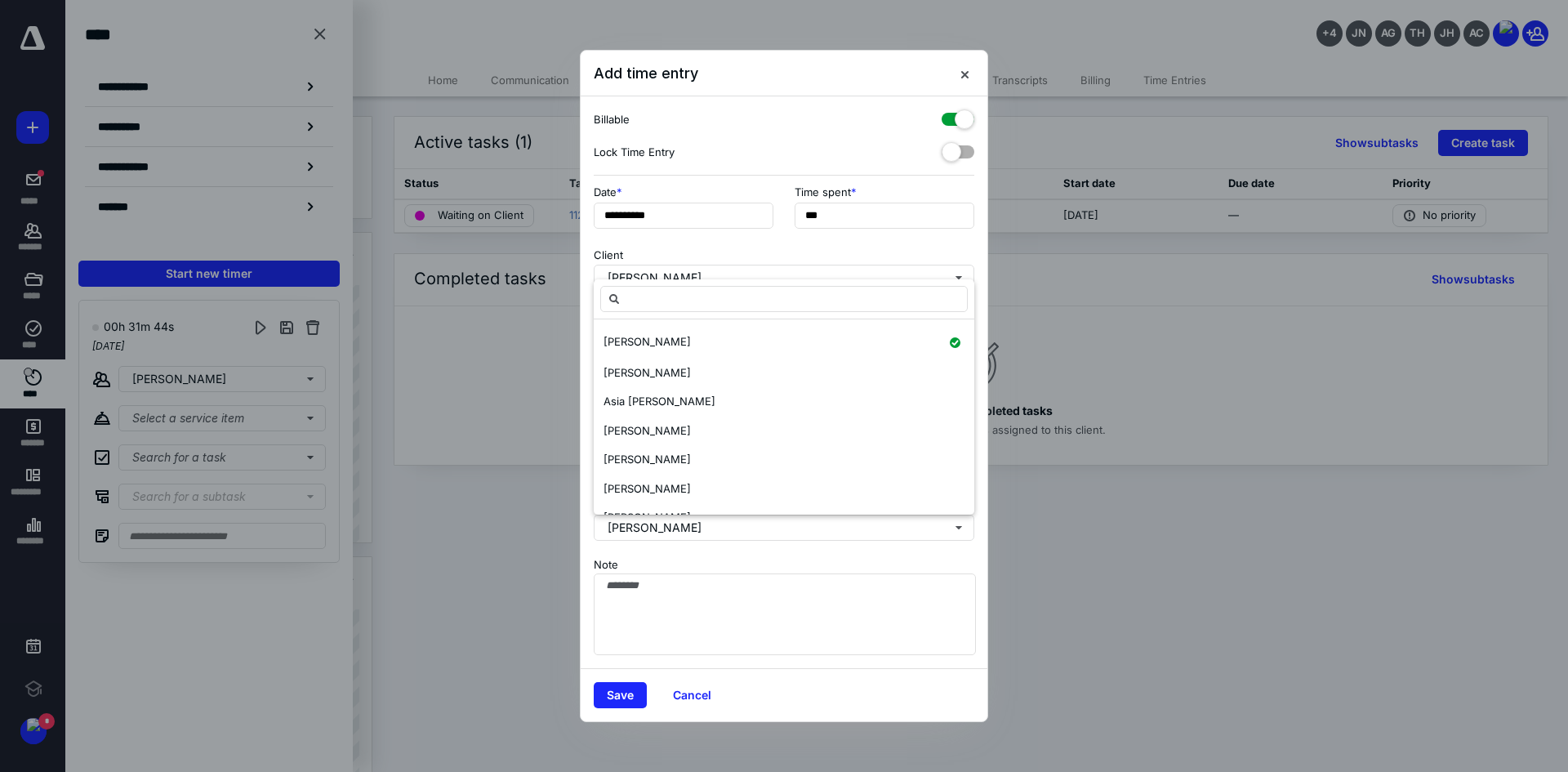 click at bounding box center (784, 386) 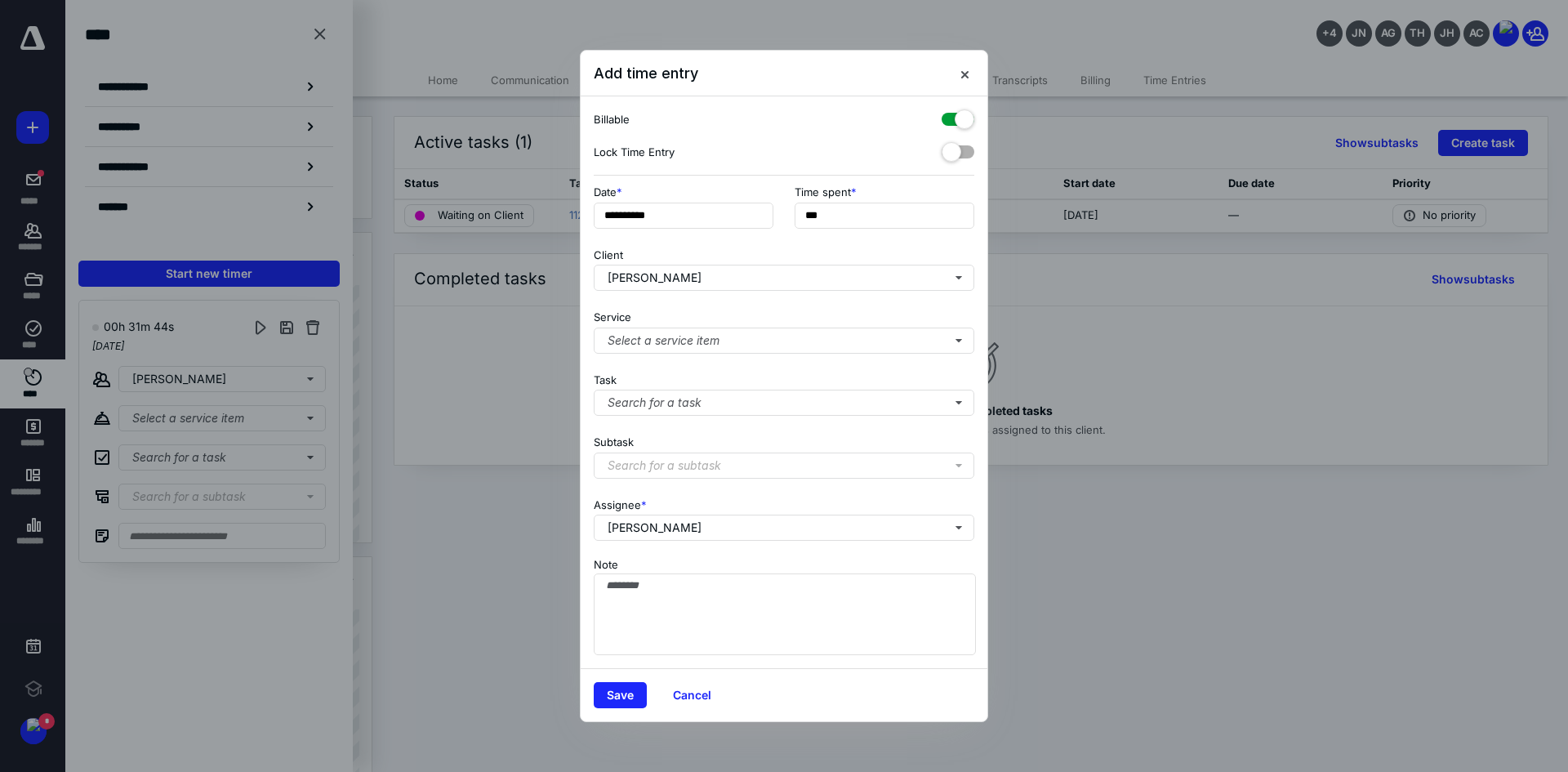 click at bounding box center [784, 386] 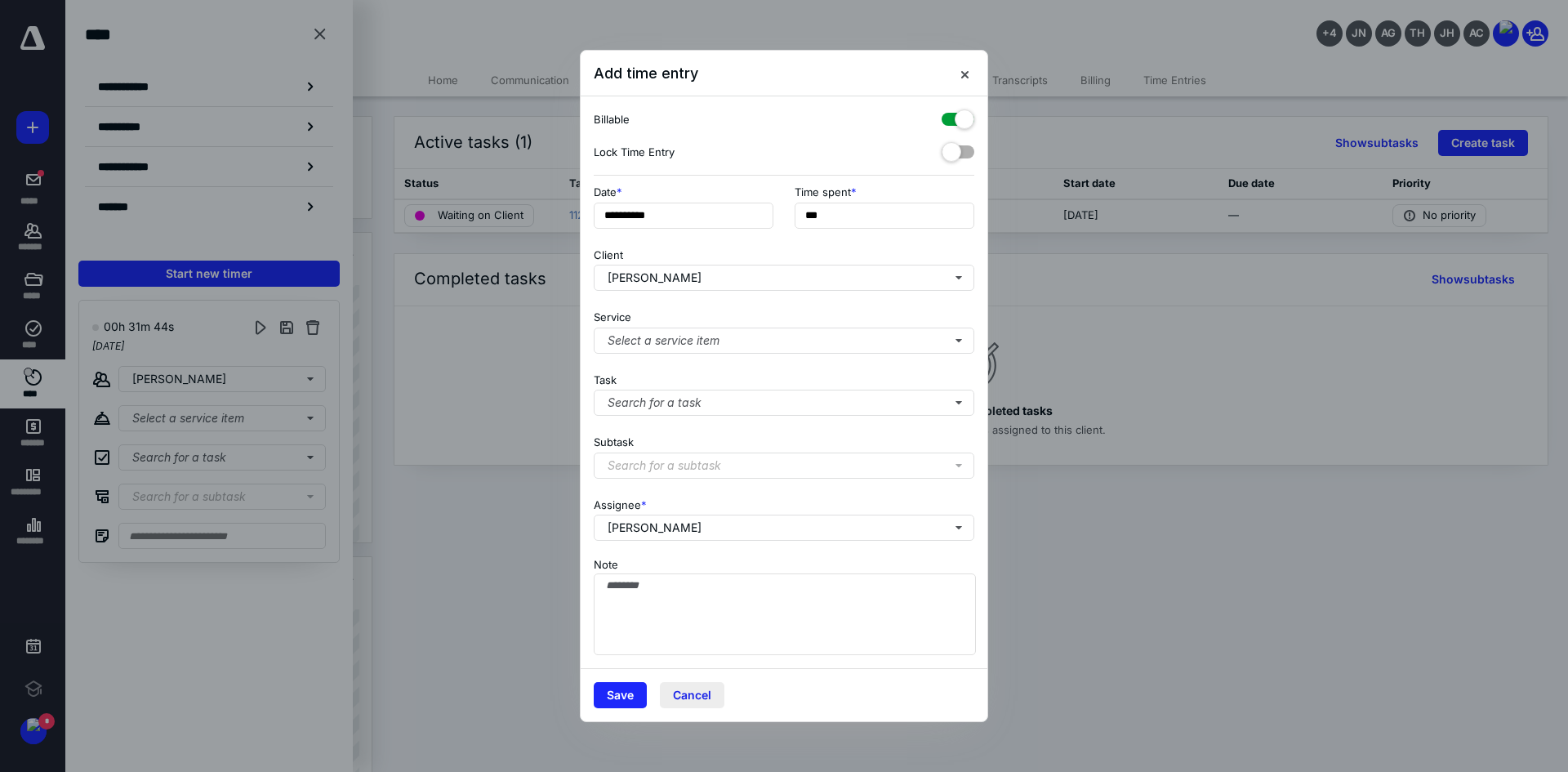 click on "Cancel" at bounding box center [692, 695] 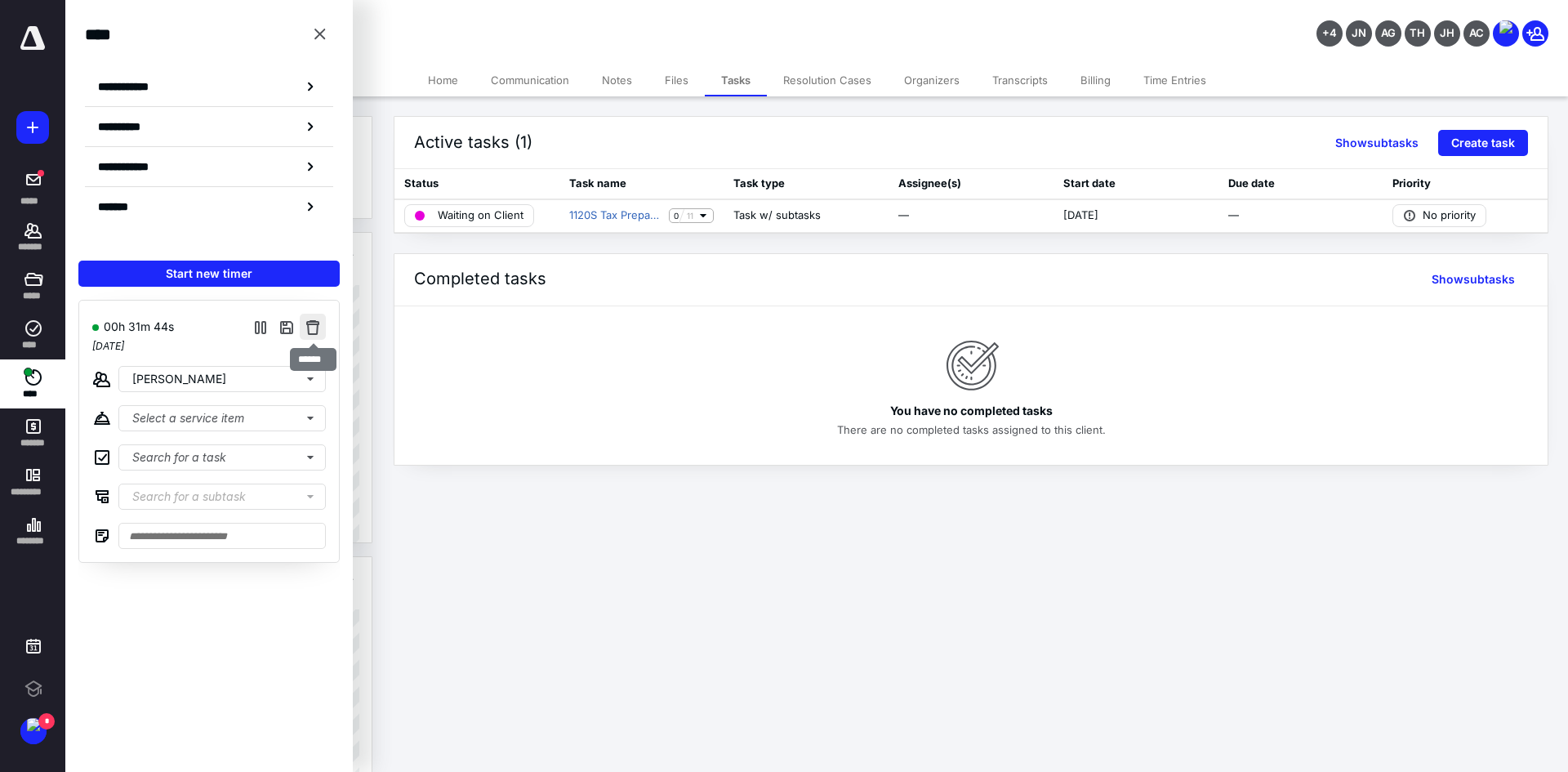 click at bounding box center (313, 327) 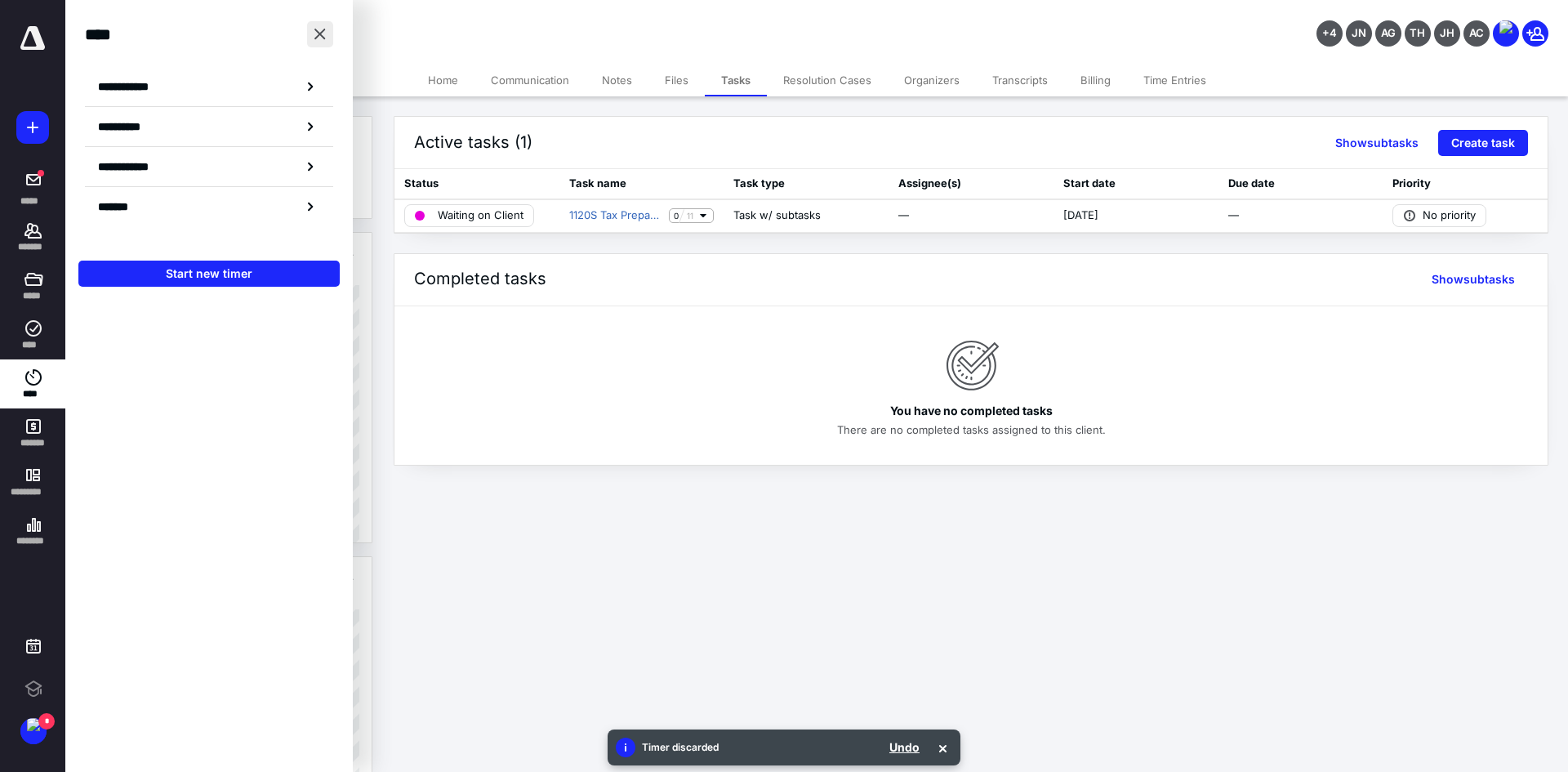 click at bounding box center (320, 34) 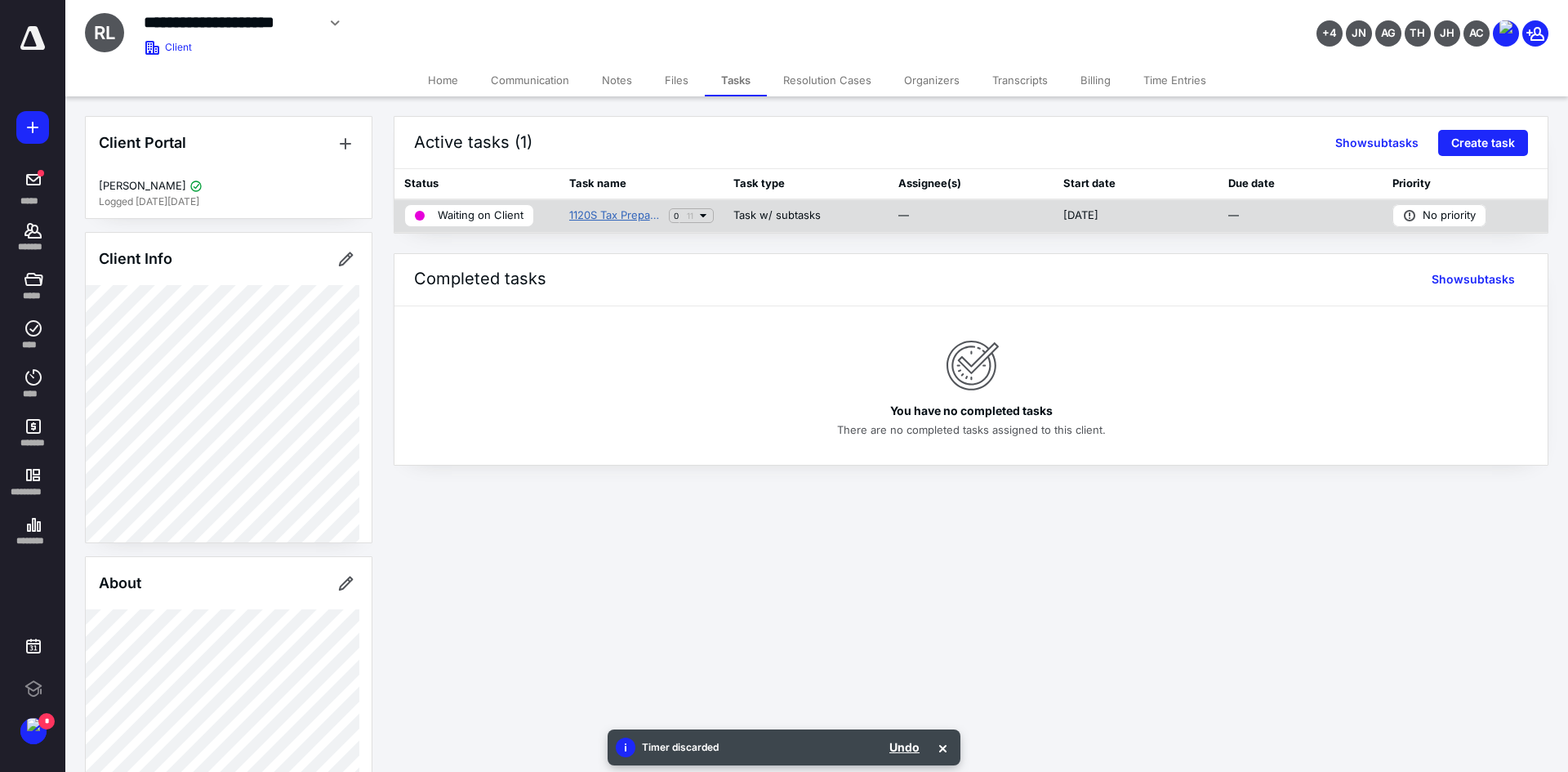 click on "1120S Tax Preparation - 2024" at bounding box center (616, 216) 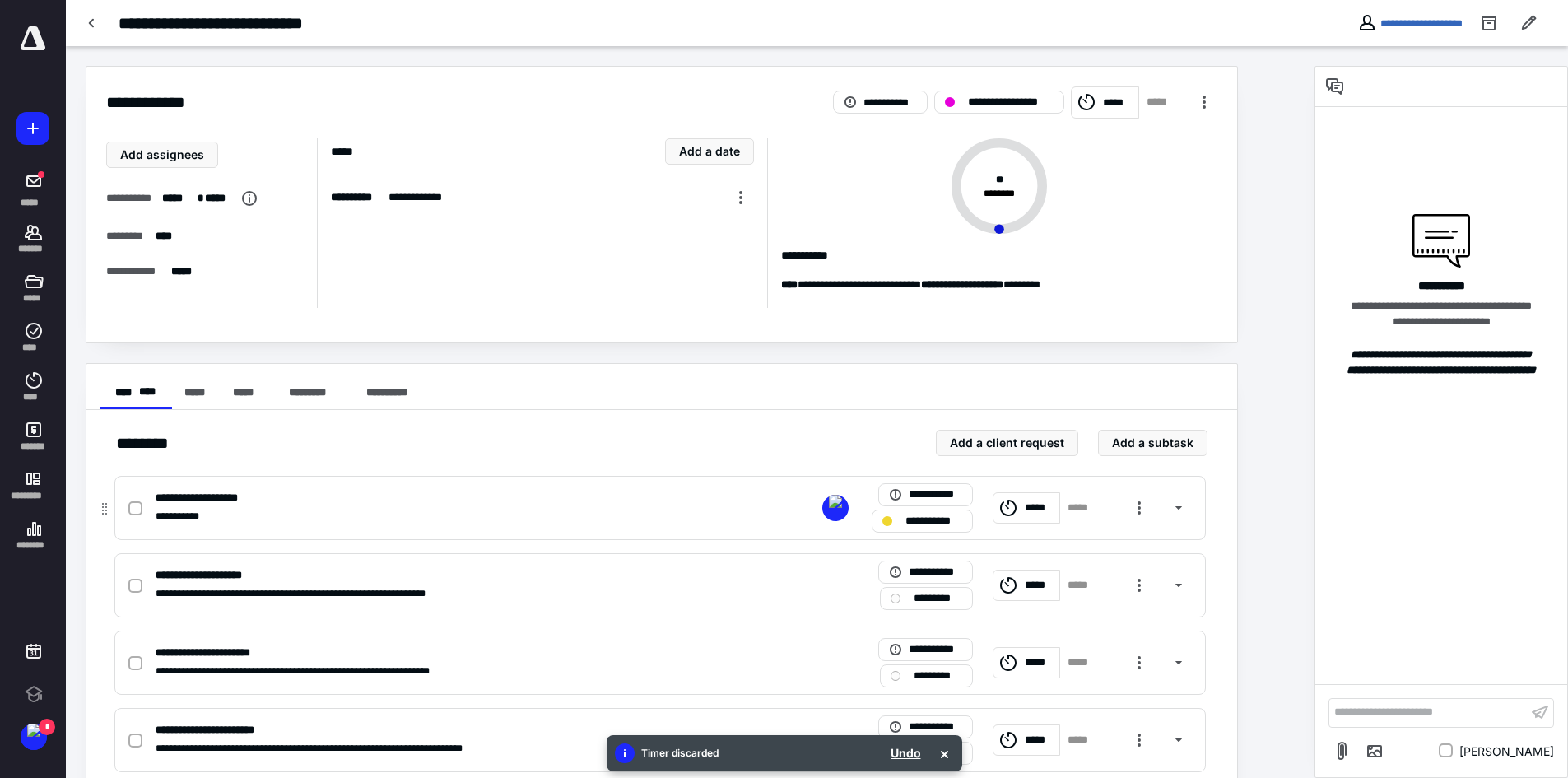 click on "*****" at bounding box center [1040, 508] 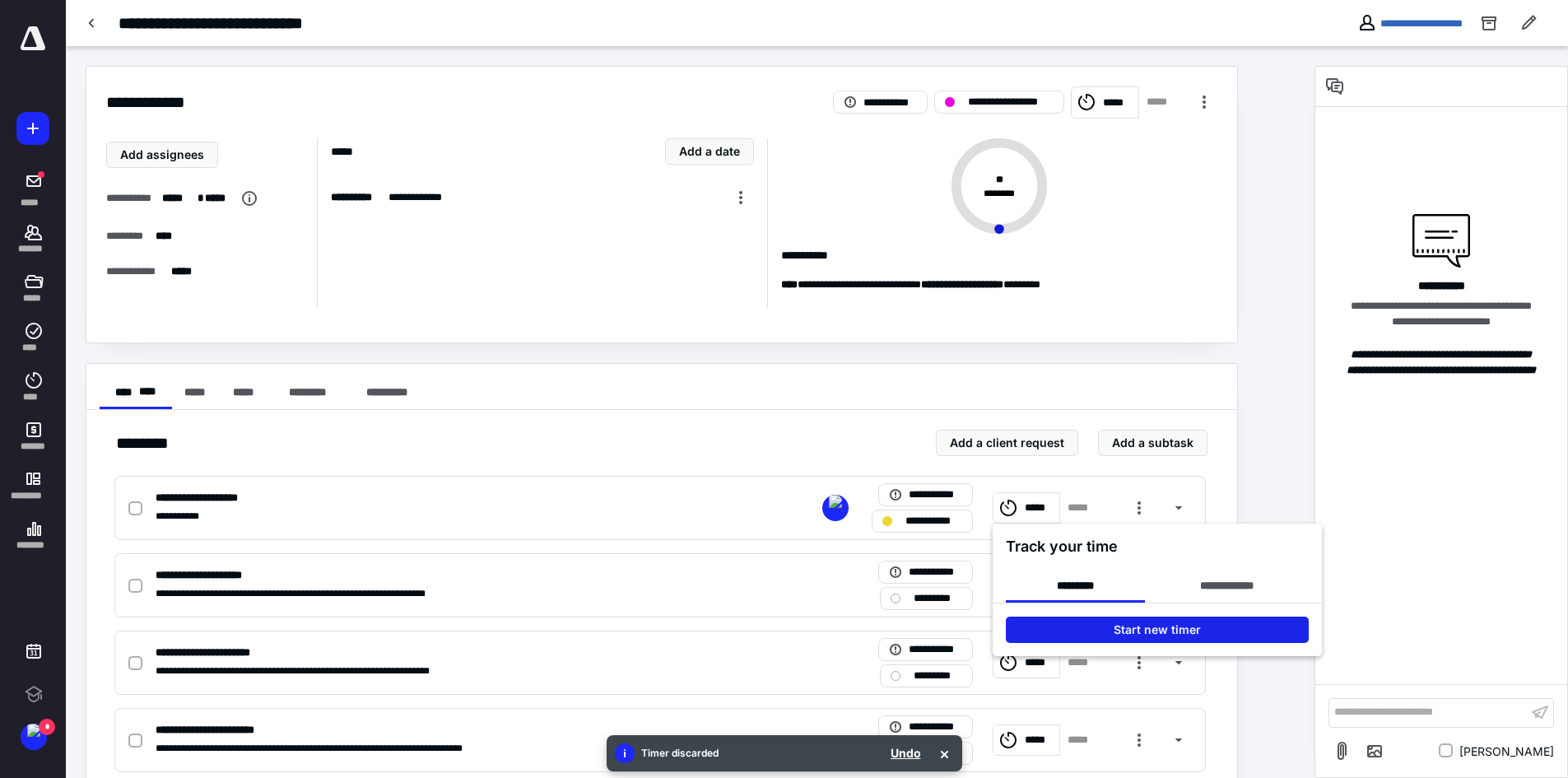 click on "Start new timer" at bounding box center (1157, 630) 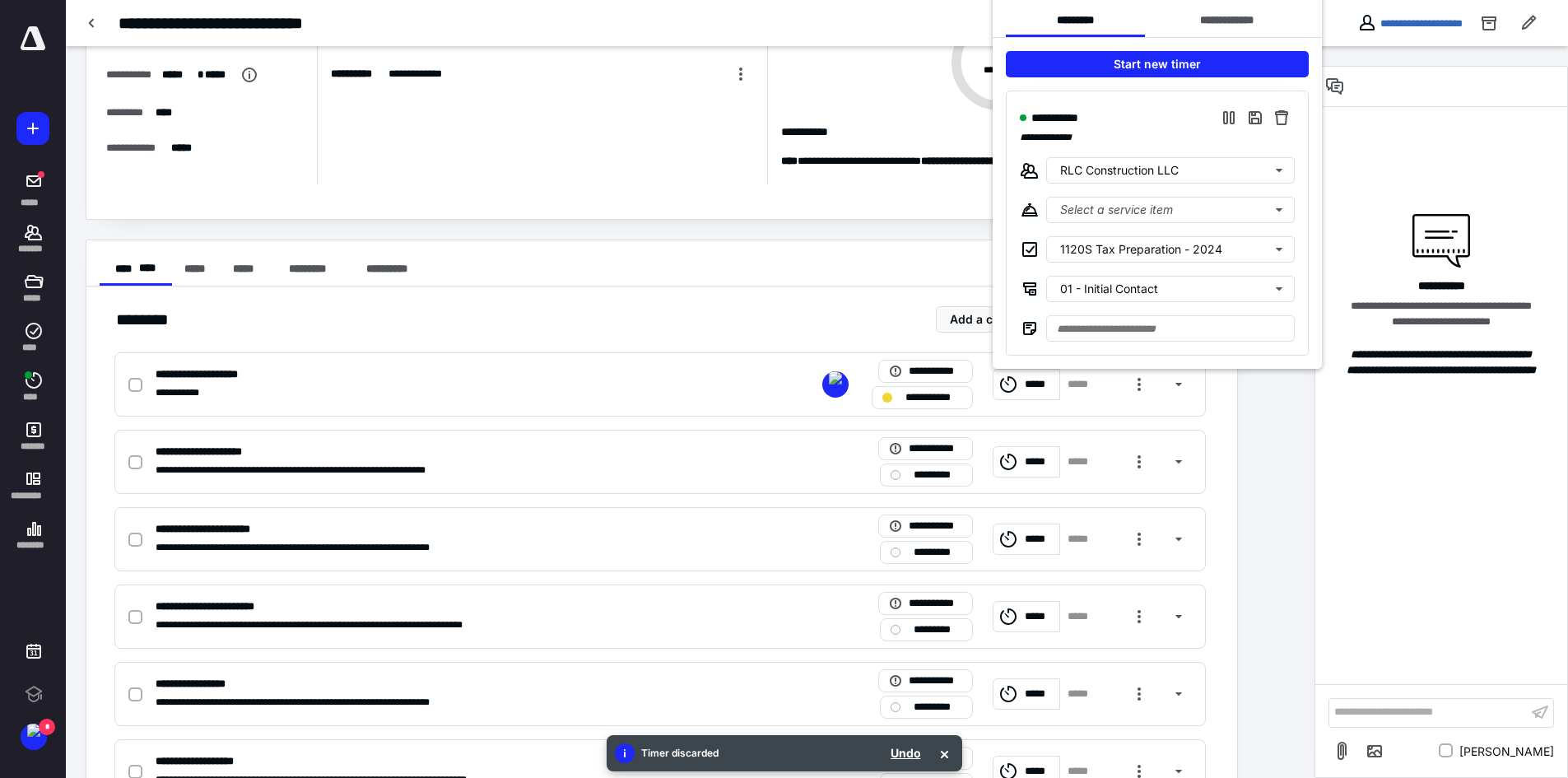 scroll, scrollTop: 247, scrollLeft: 0, axis: vertical 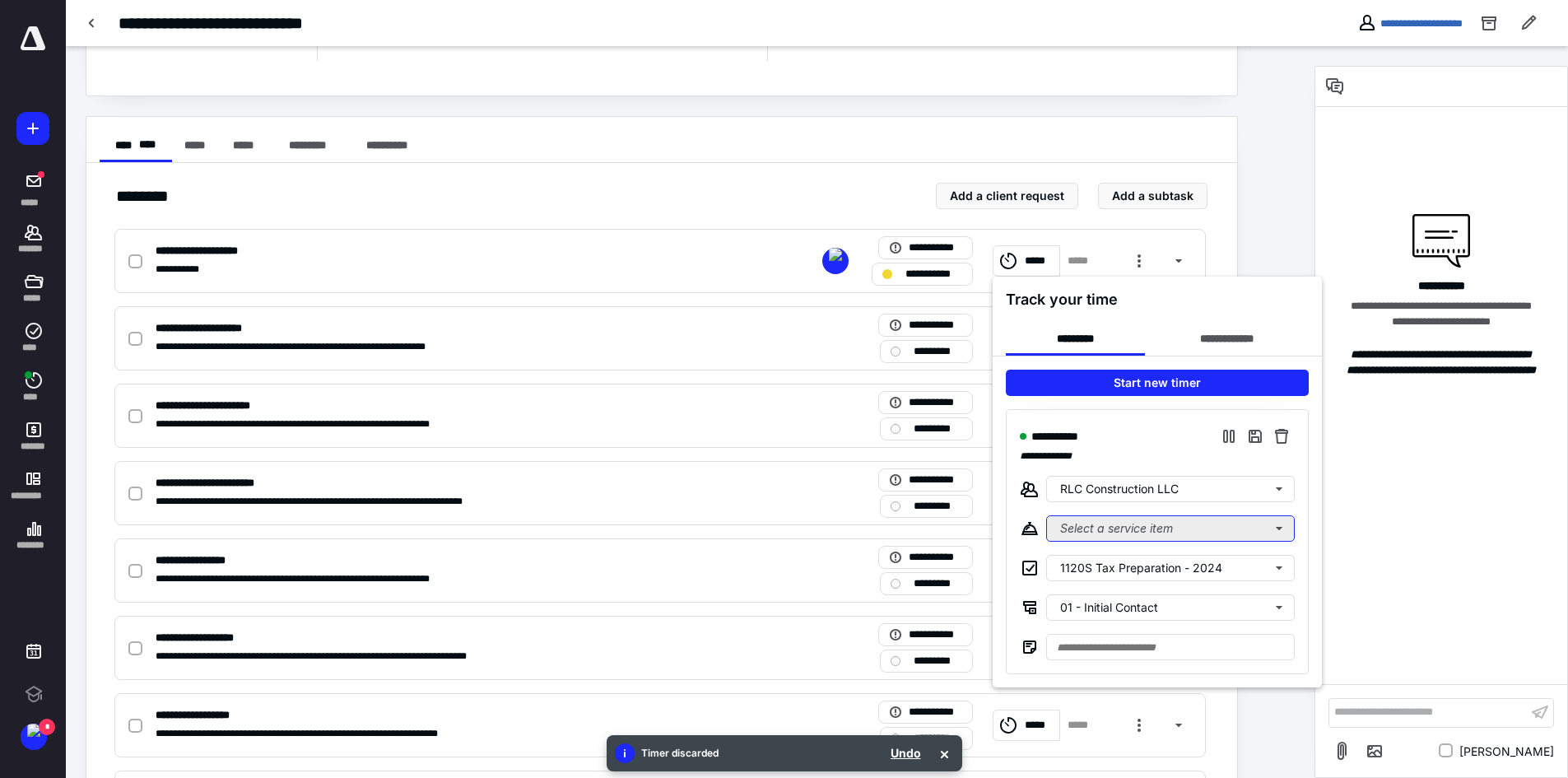 click on "Select a service item" at bounding box center (1170, 529) 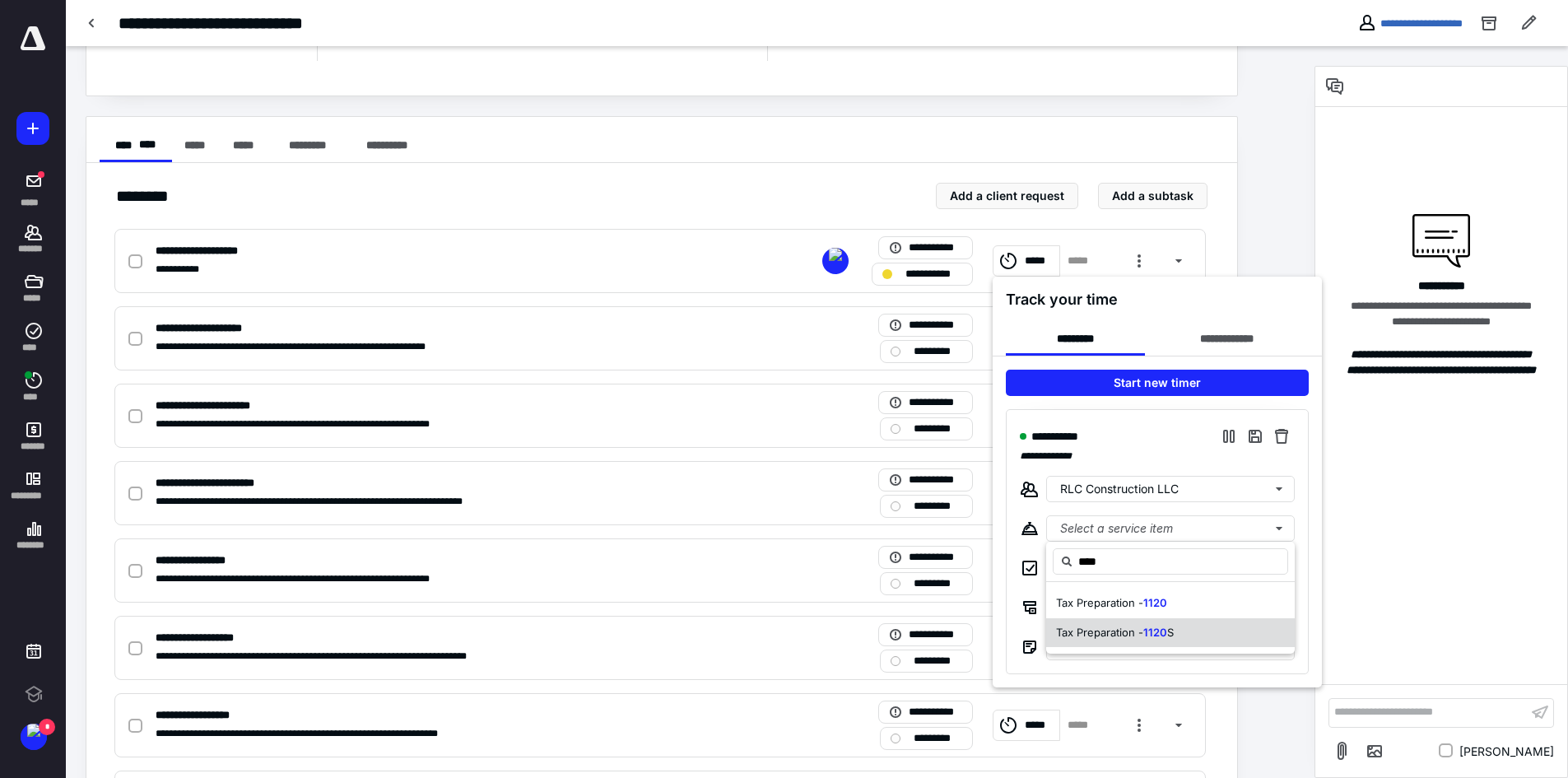 click on "Tax Preparation -  1120 S" at bounding box center [1170, 633] 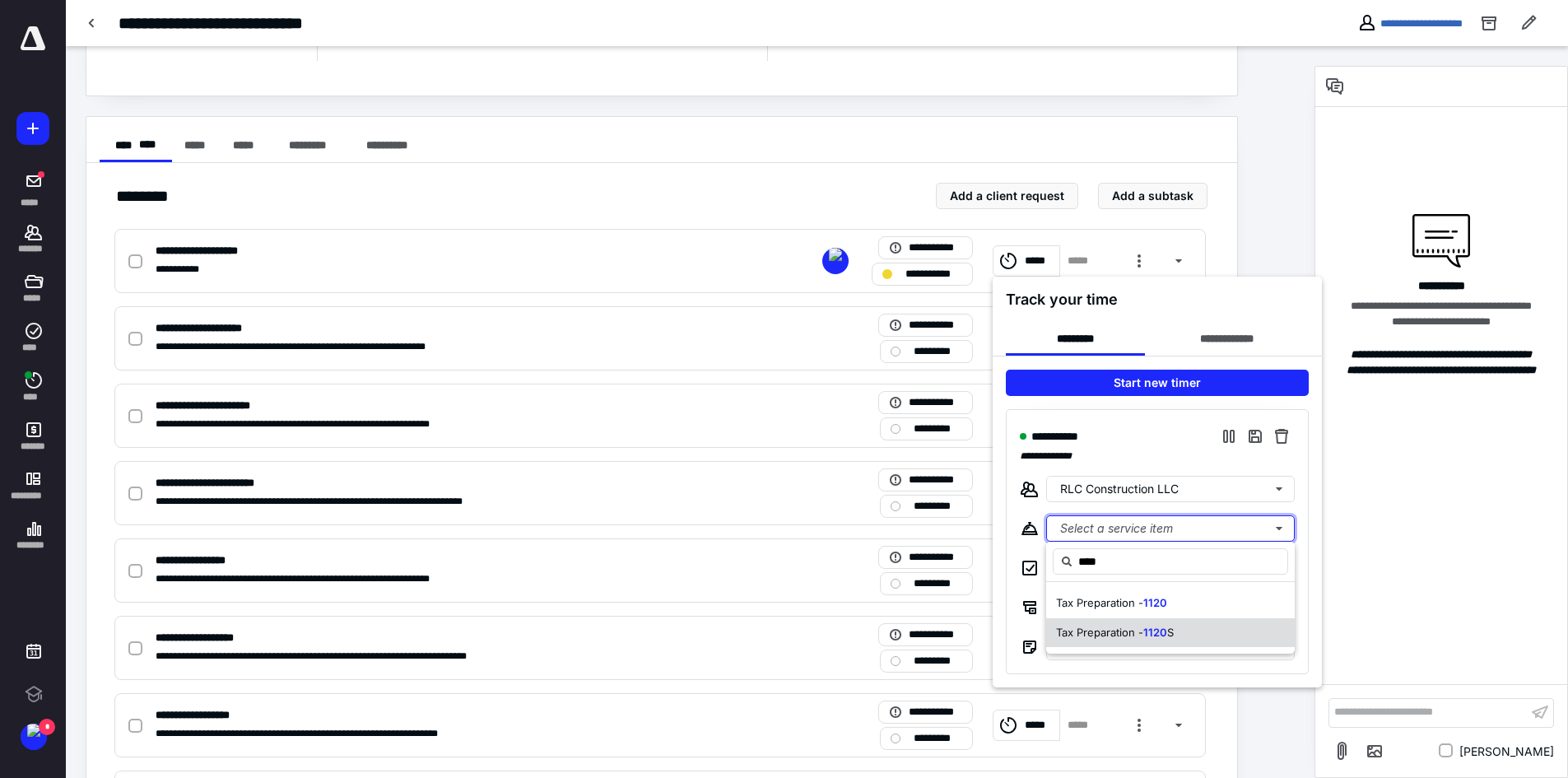 type 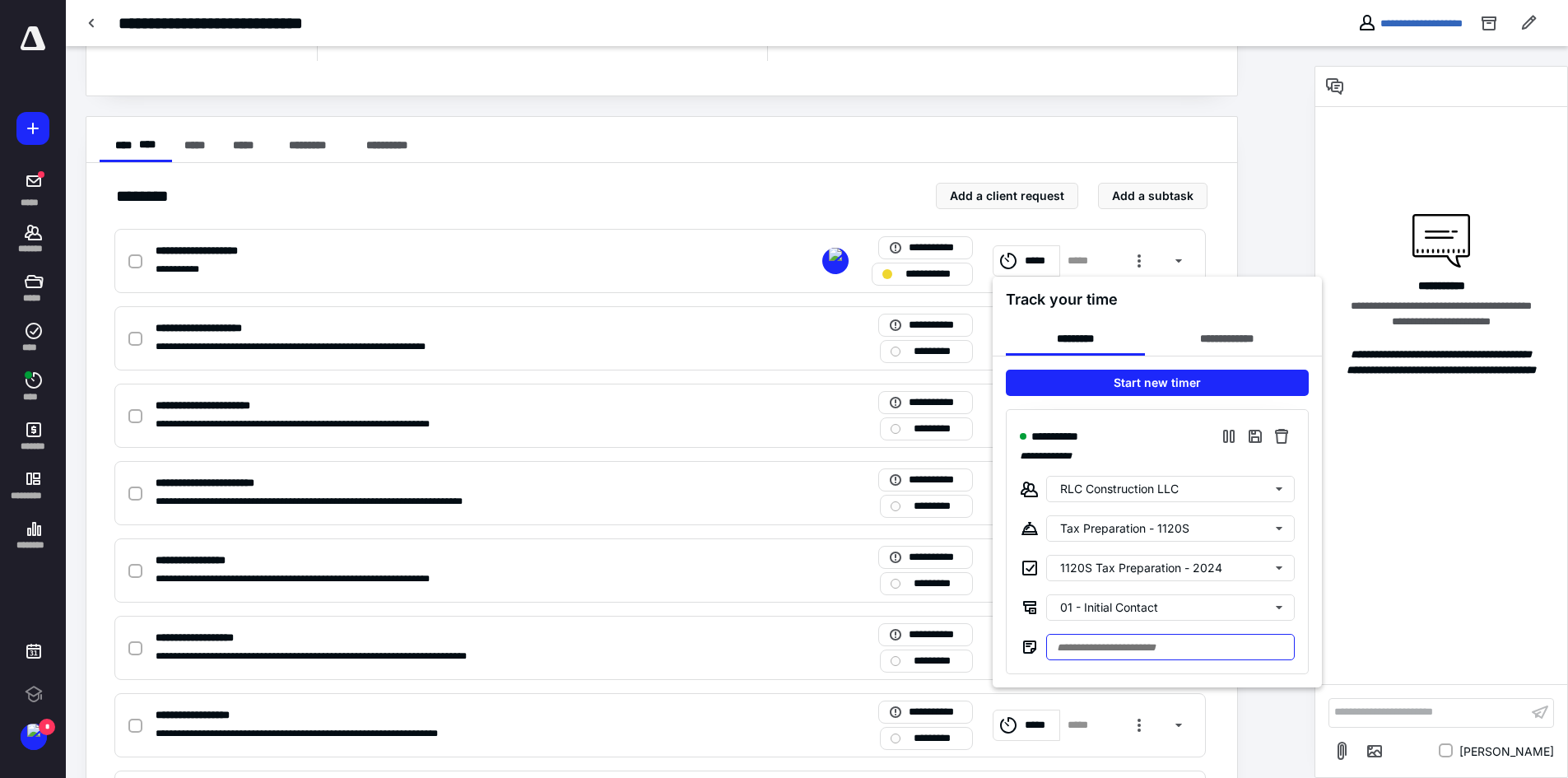 click at bounding box center (1170, 647) 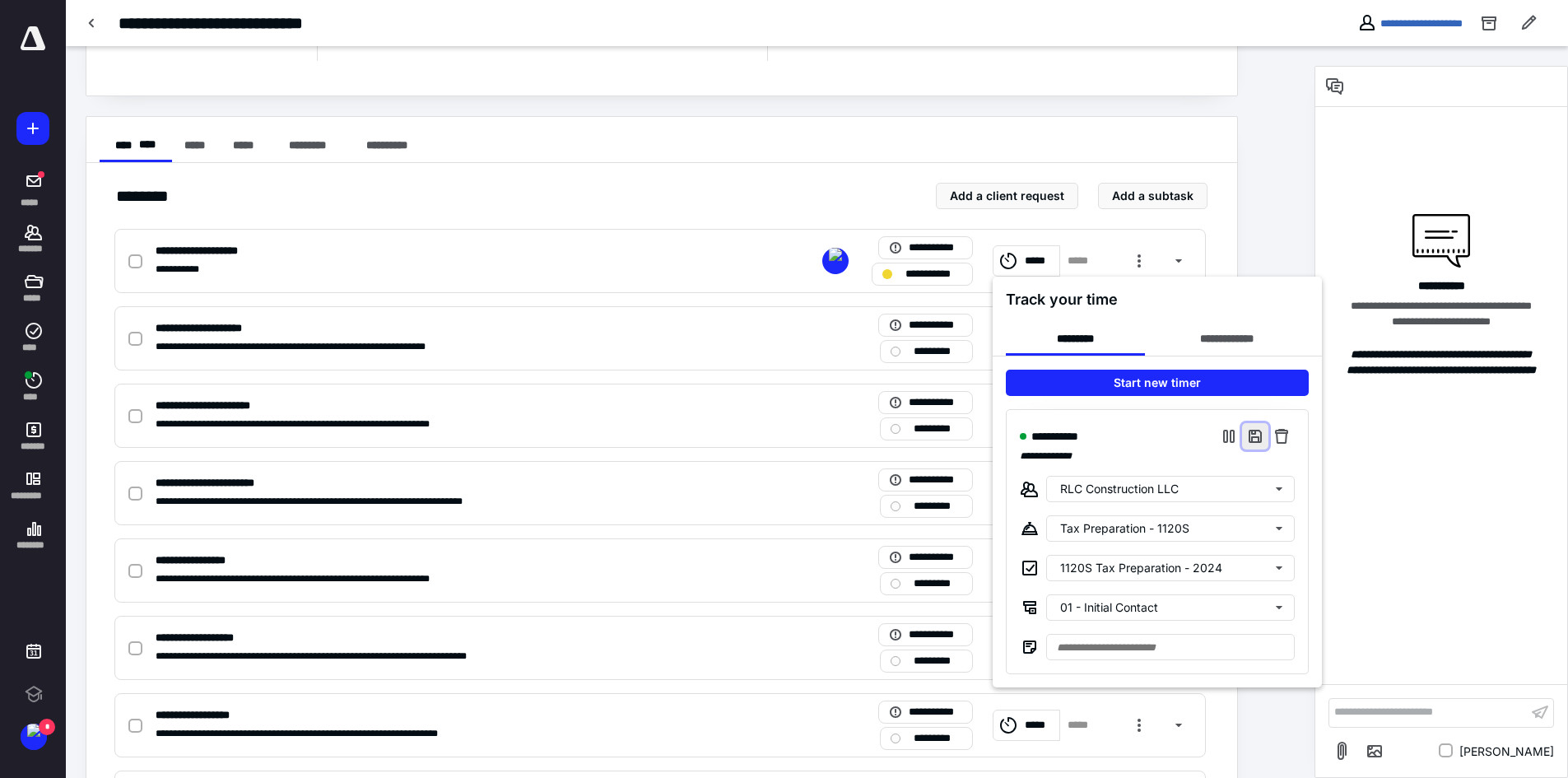 click at bounding box center (1255, 436) 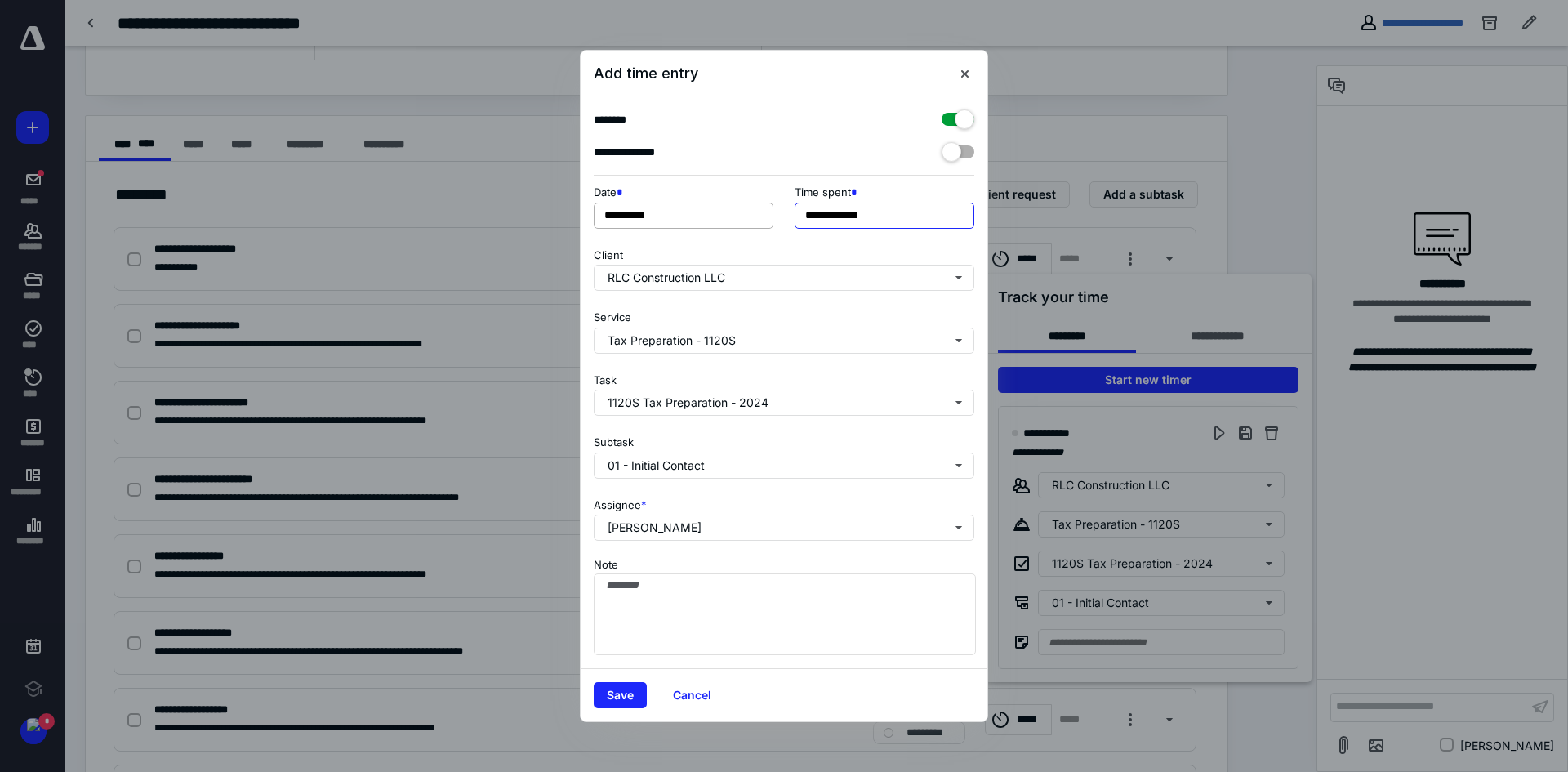drag, startPoint x: 894, startPoint y: 217, endPoint x: 724, endPoint y: 228, distance: 170.35551 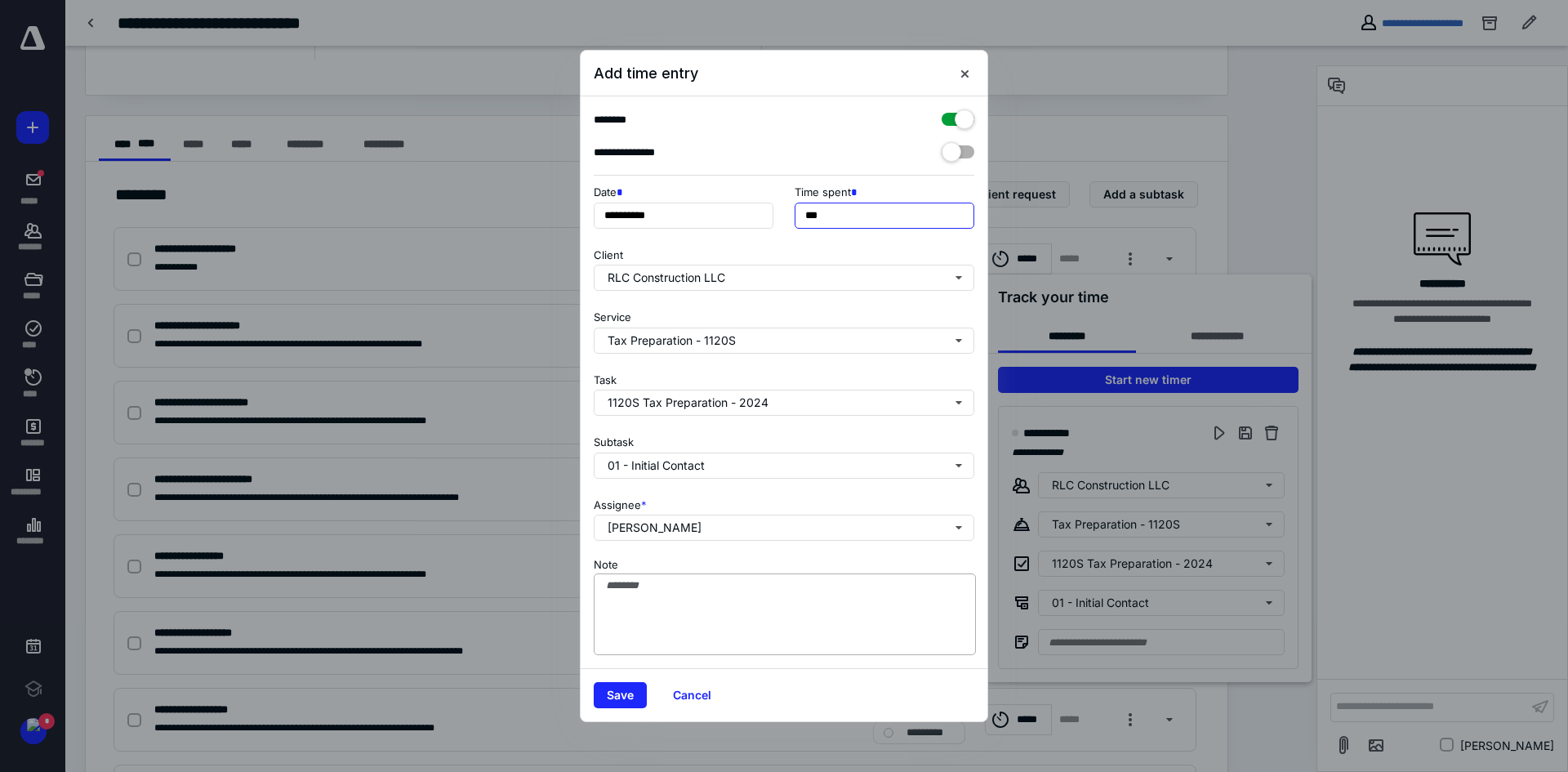 type on "***" 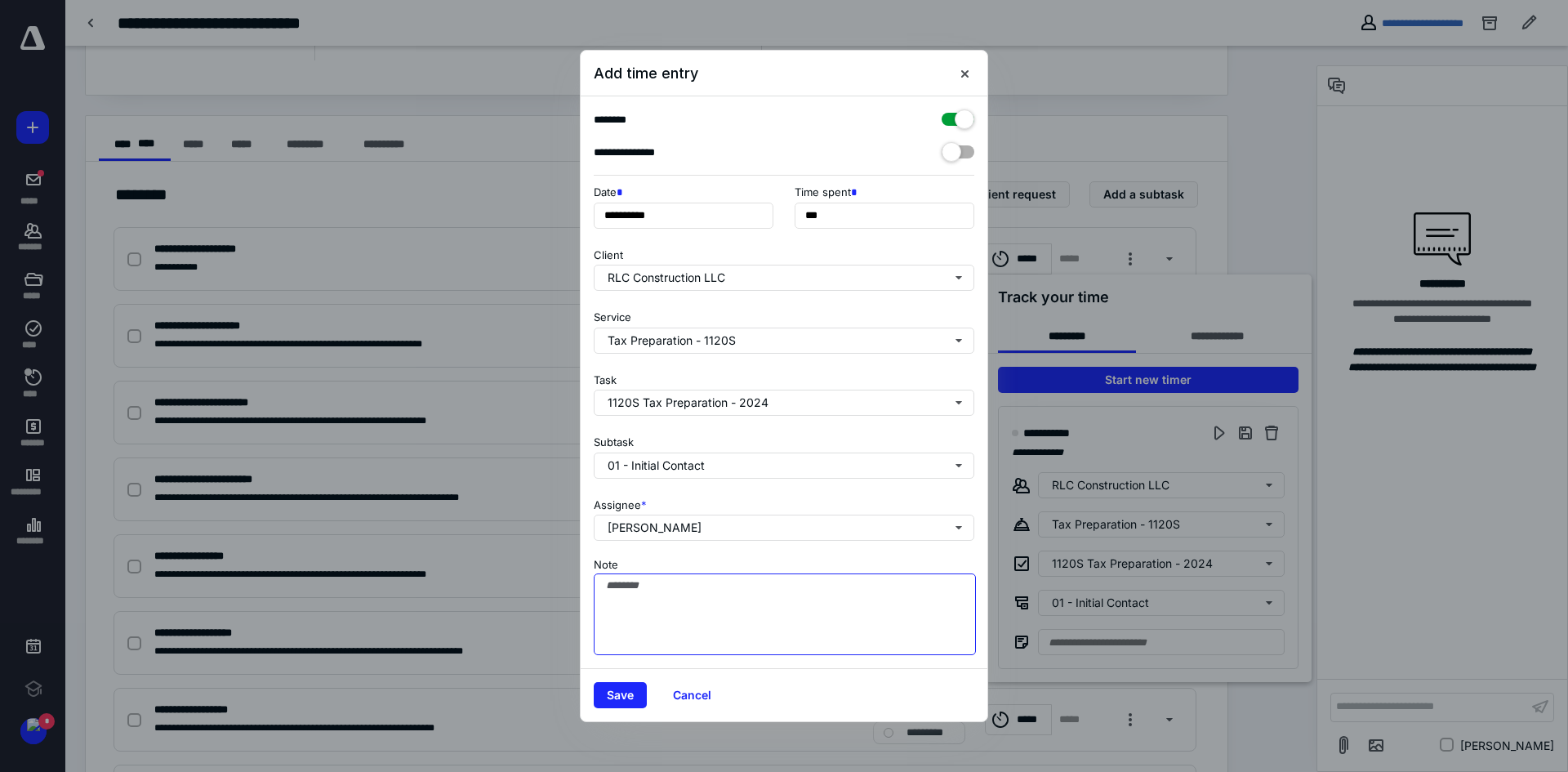 click on "Note" at bounding box center (785, 614) 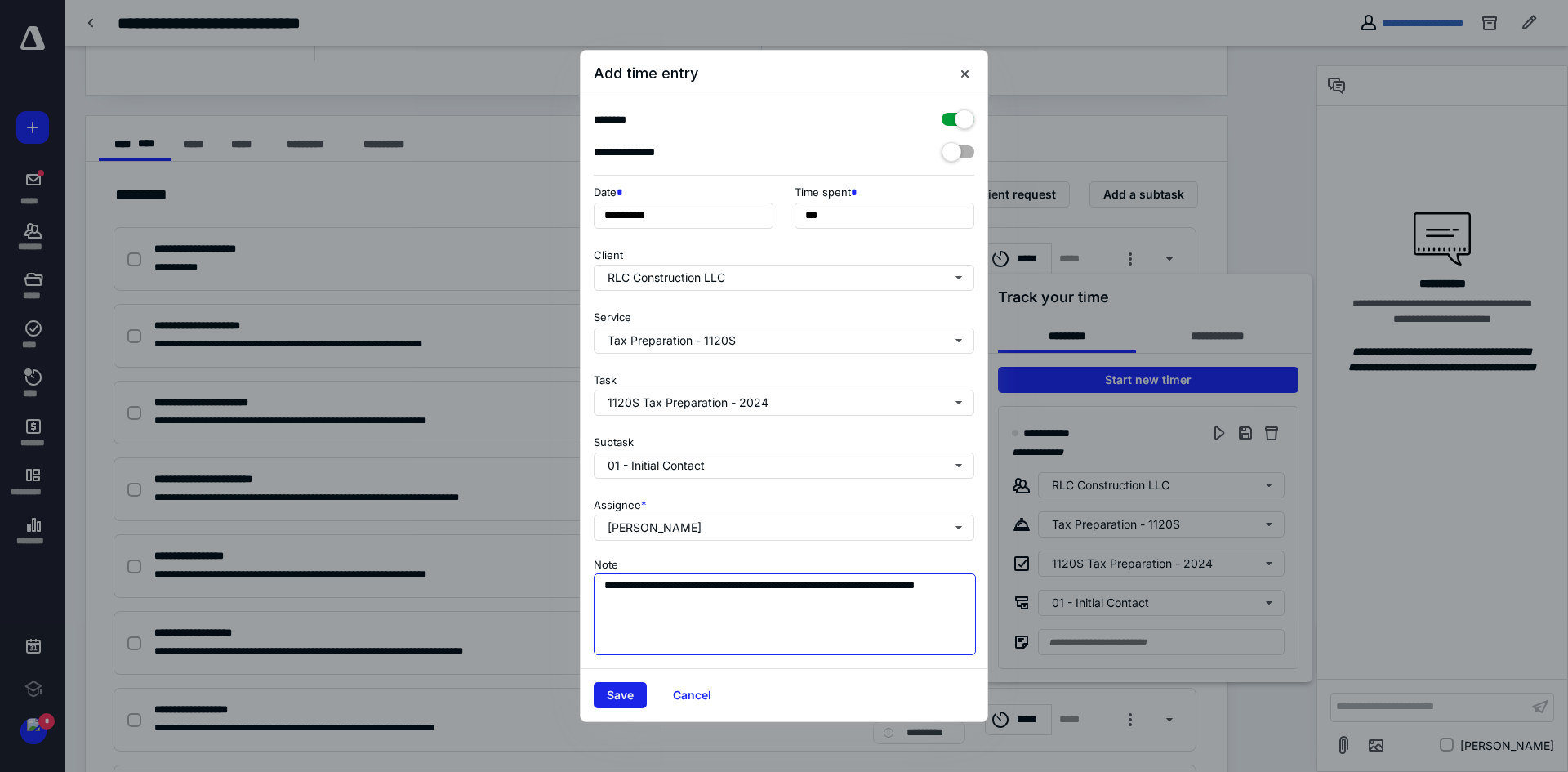 type on "**********" 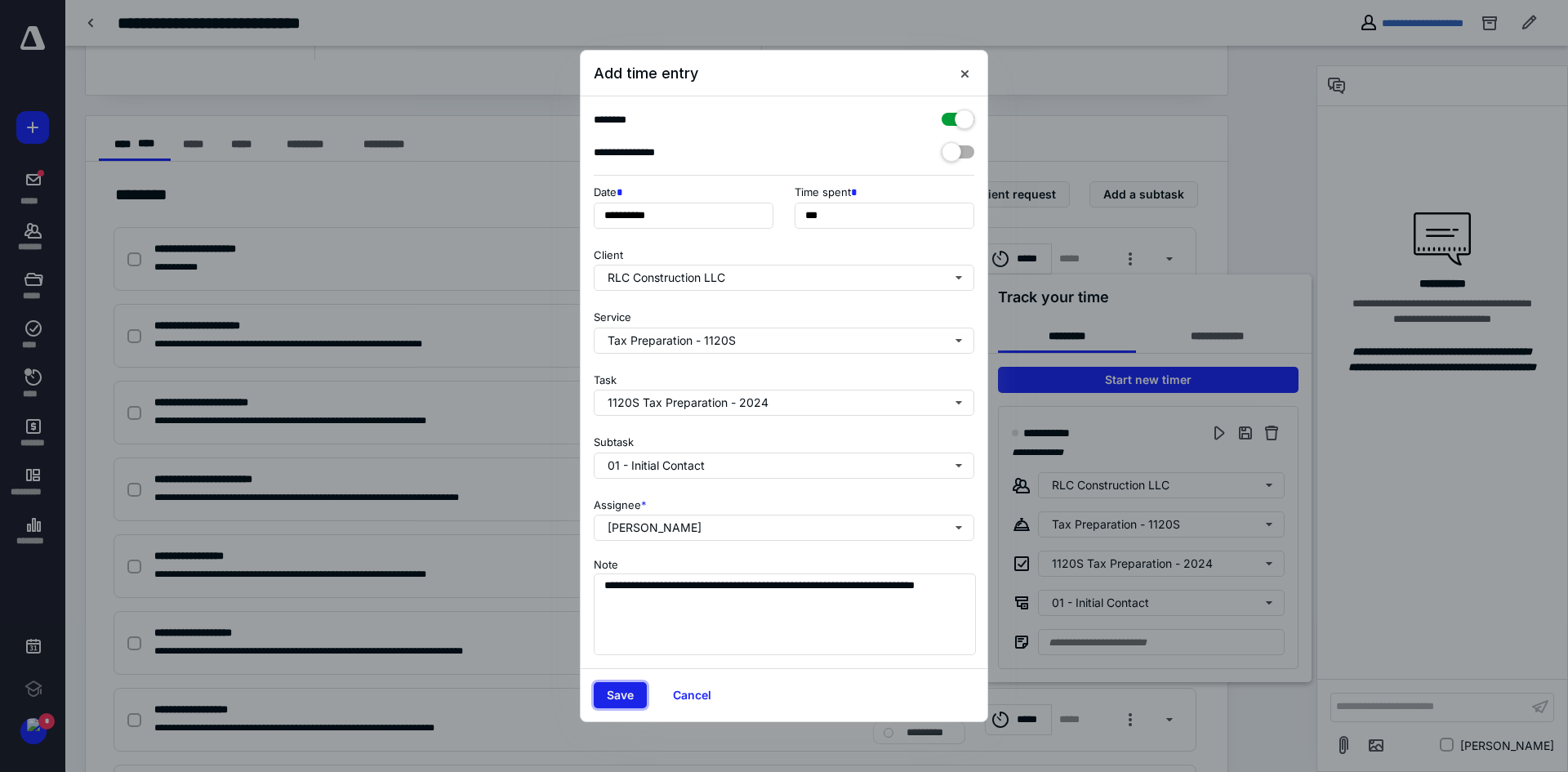 click on "Save" at bounding box center [620, 695] 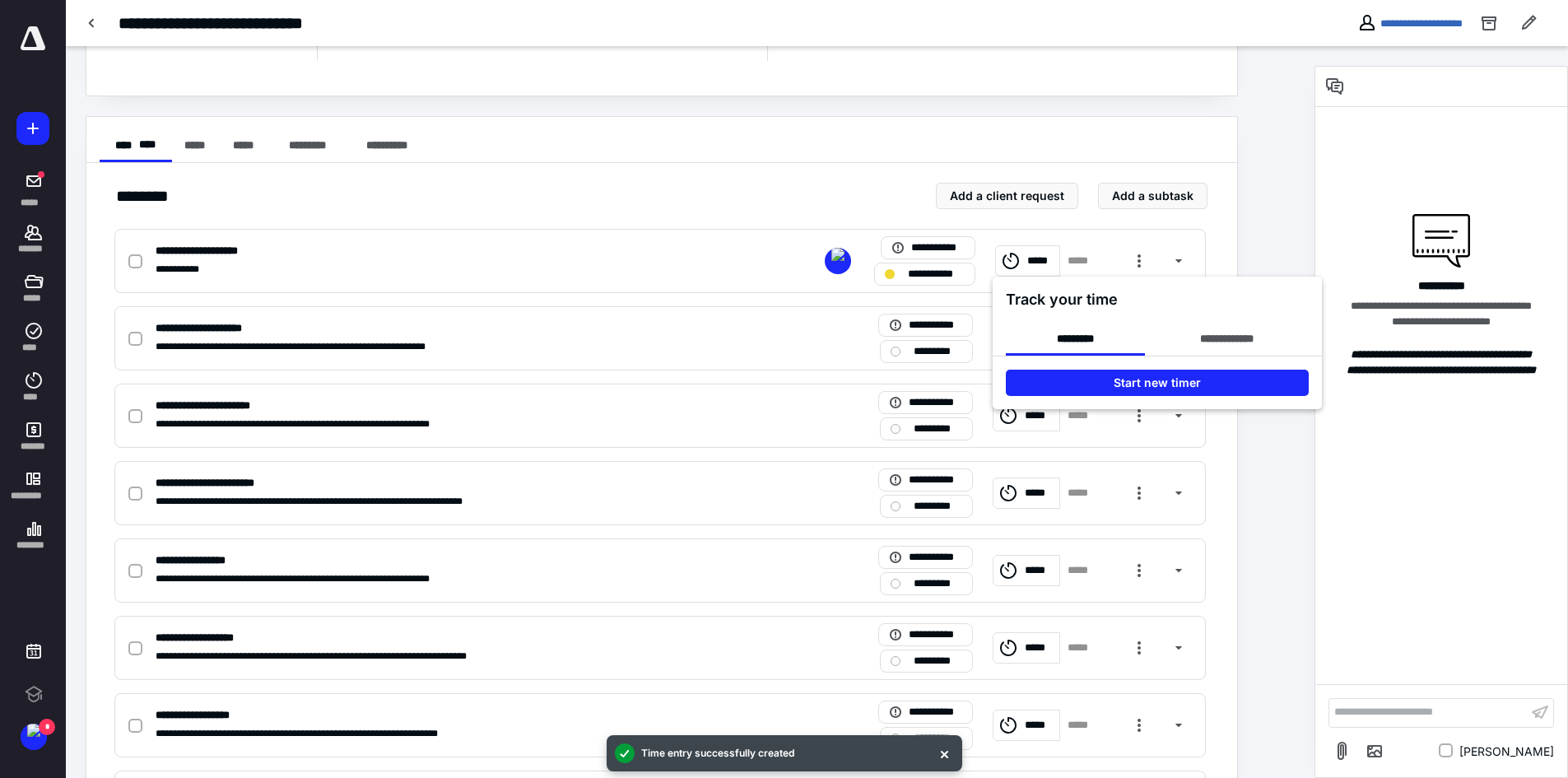 click at bounding box center (784, 389) 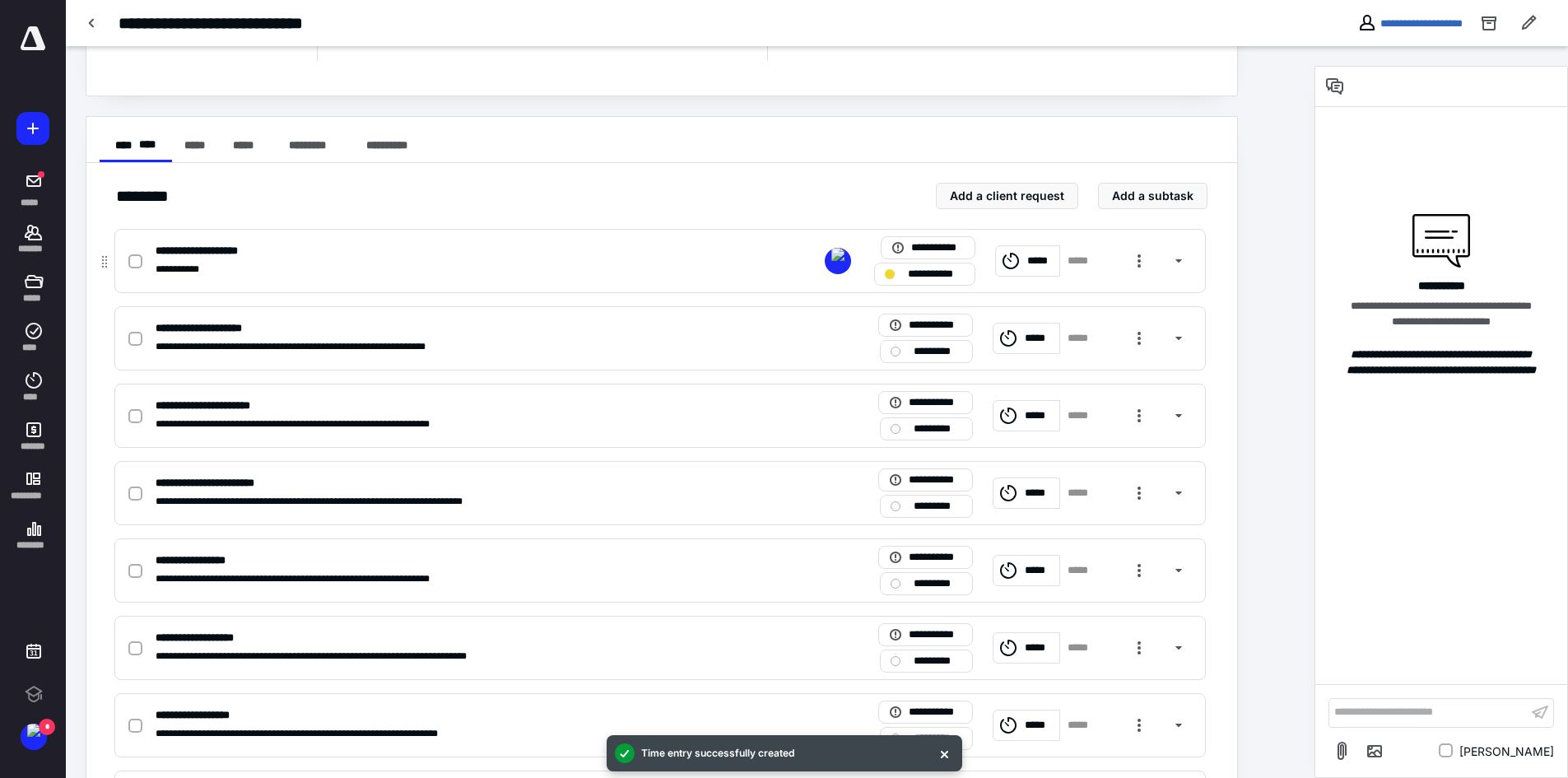 click 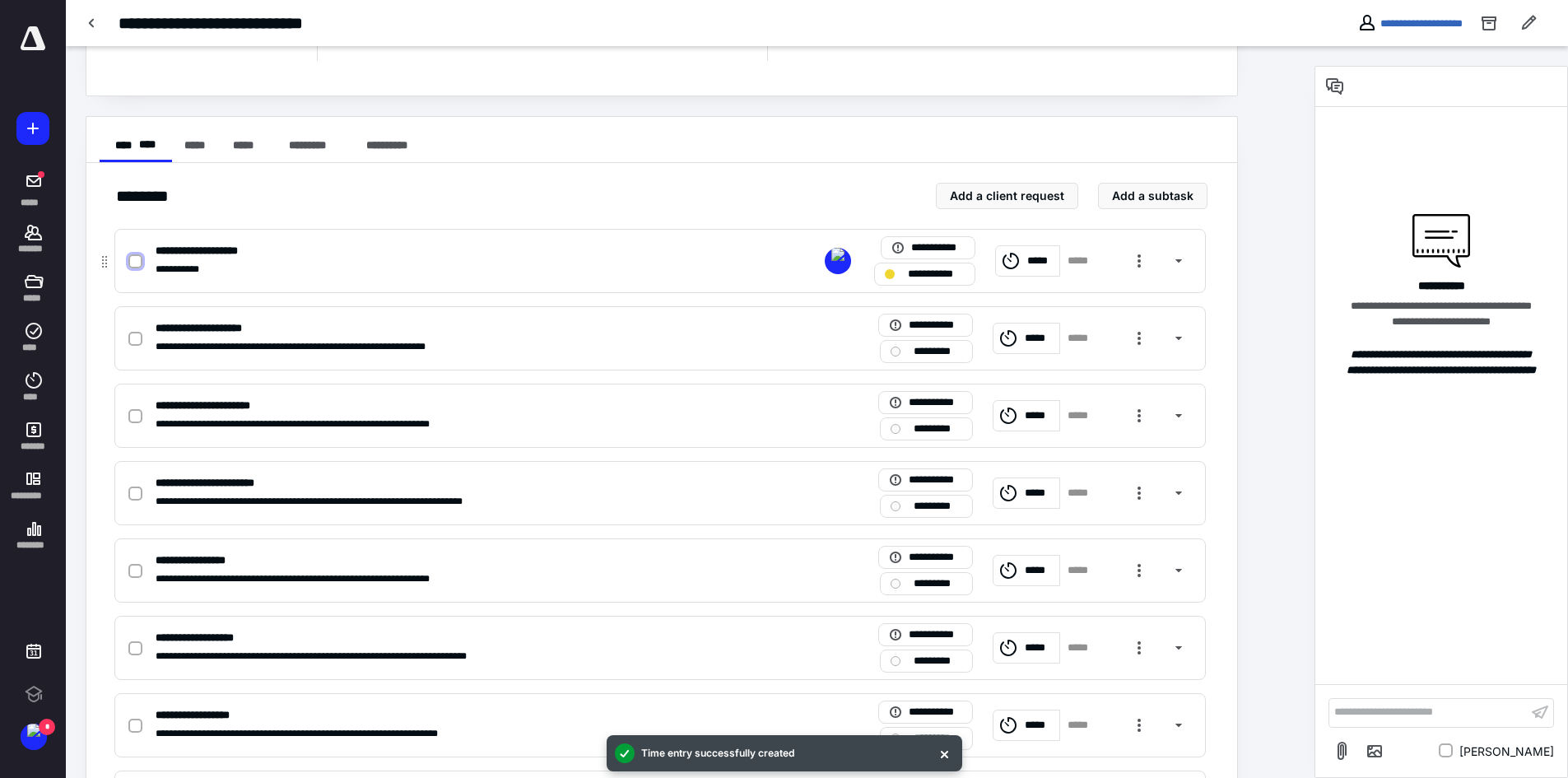 click at bounding box center [135, 262] 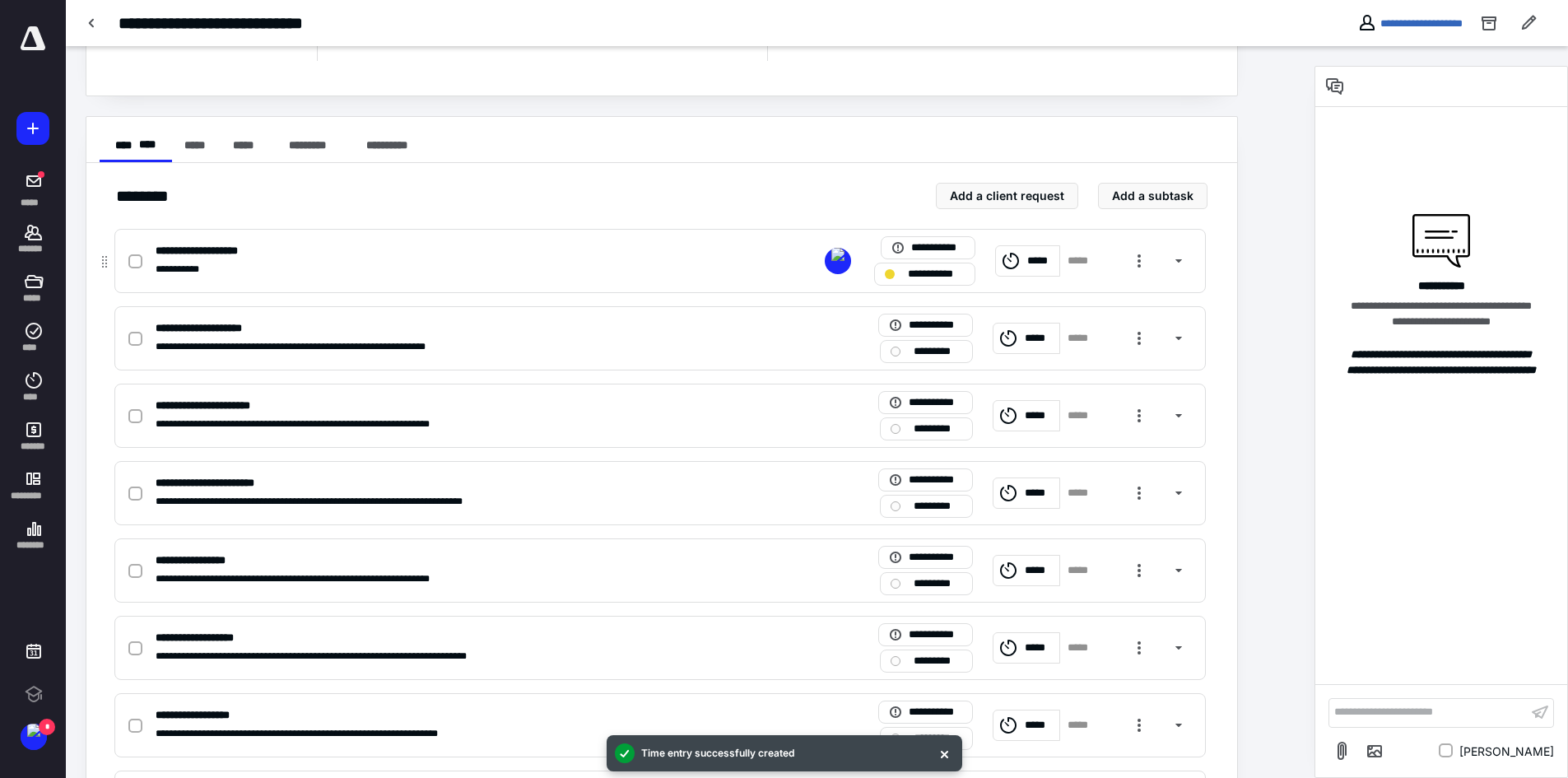 checkbox on "true" 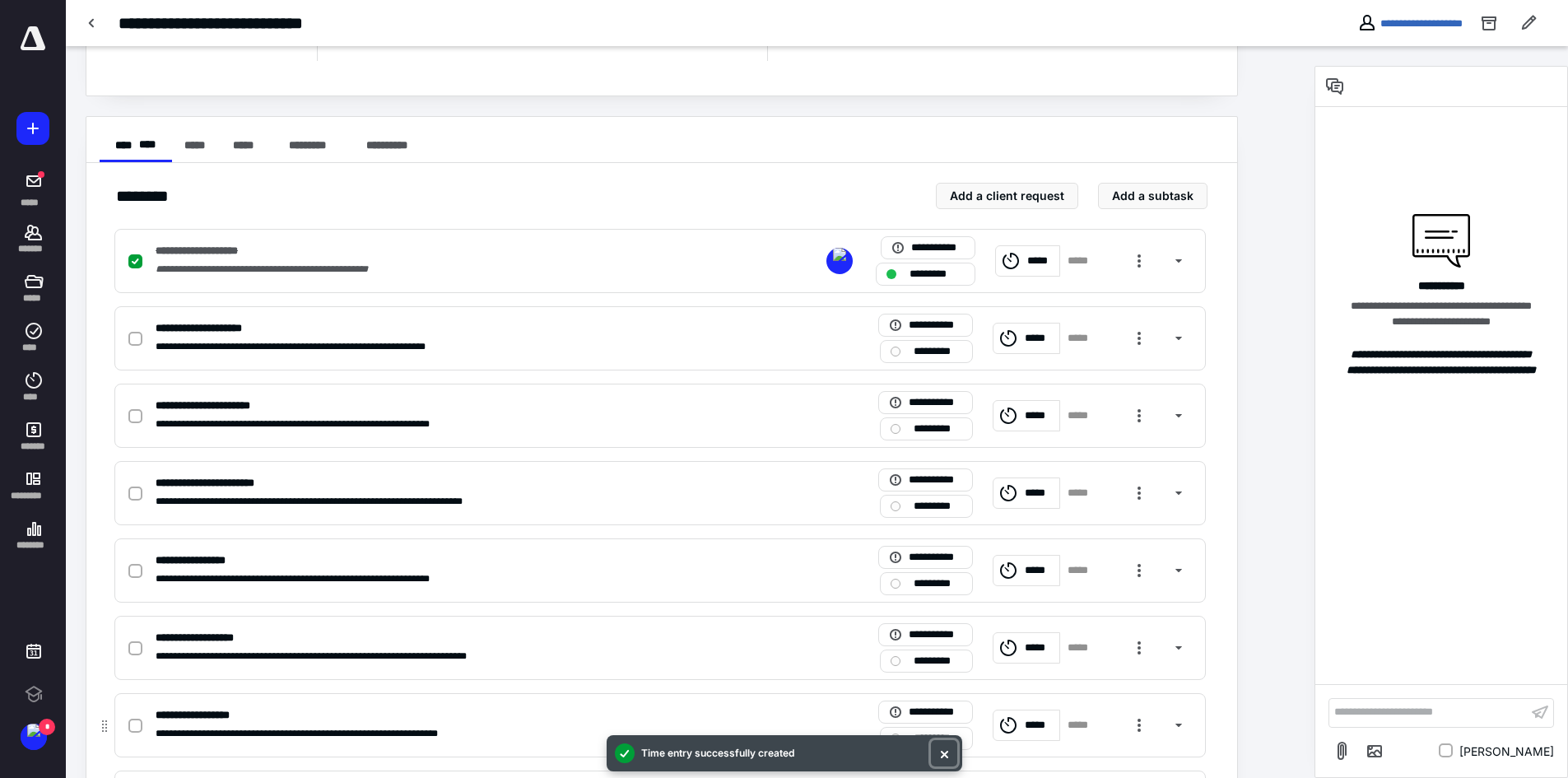 click at bounding box center [944, 753] 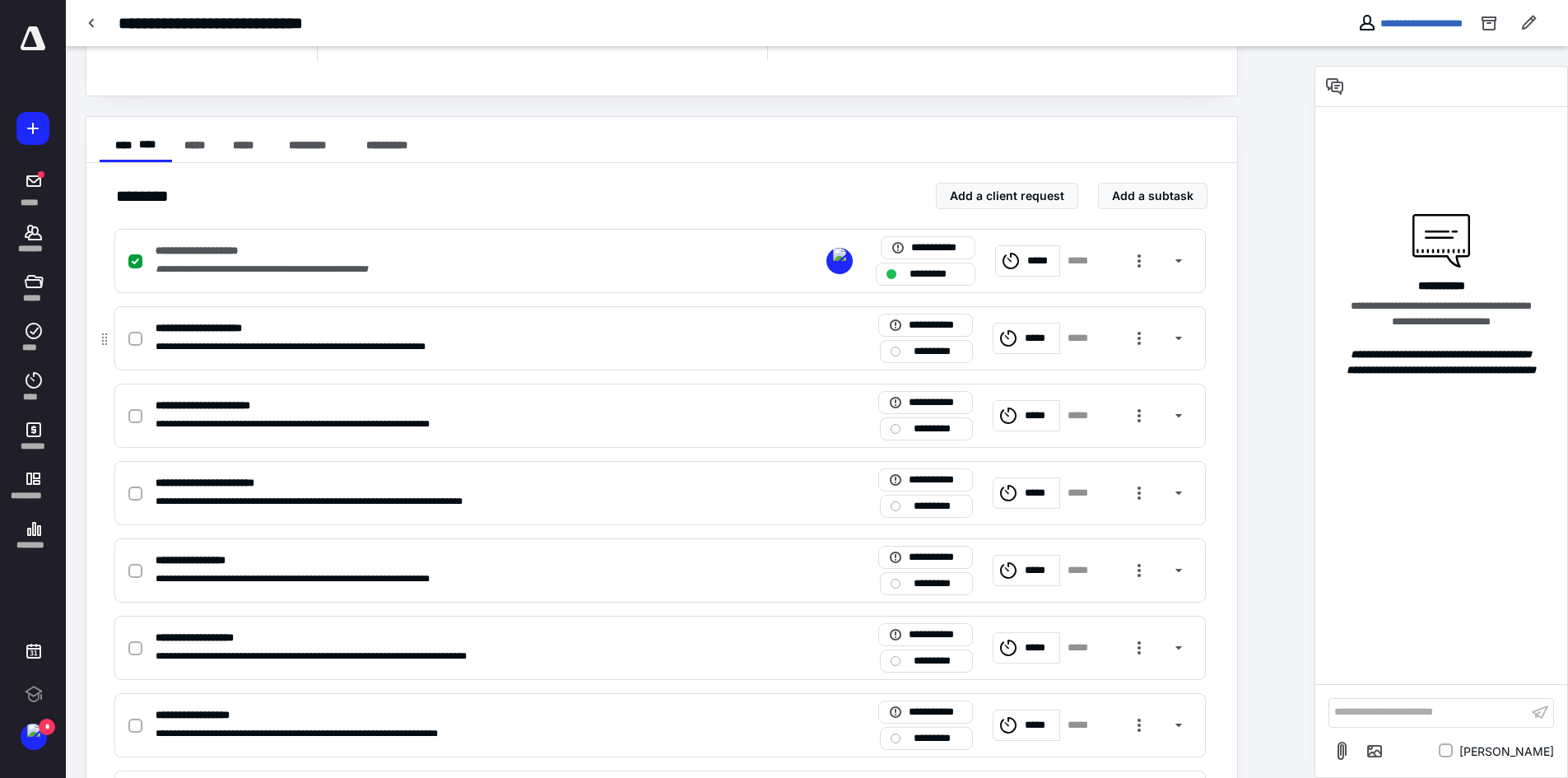 click on "*********" at bounding box center (938, 352) 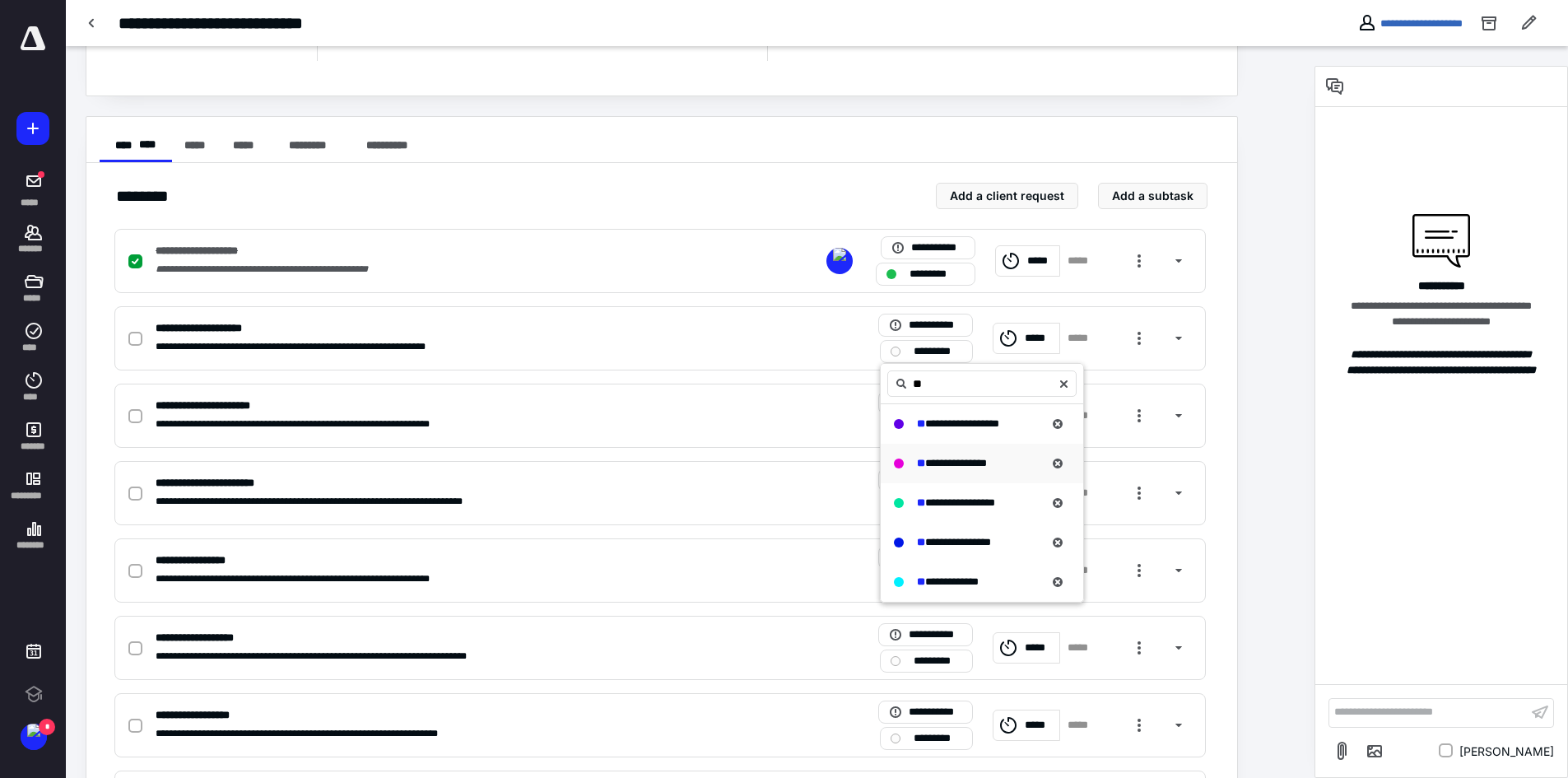 type on "**" 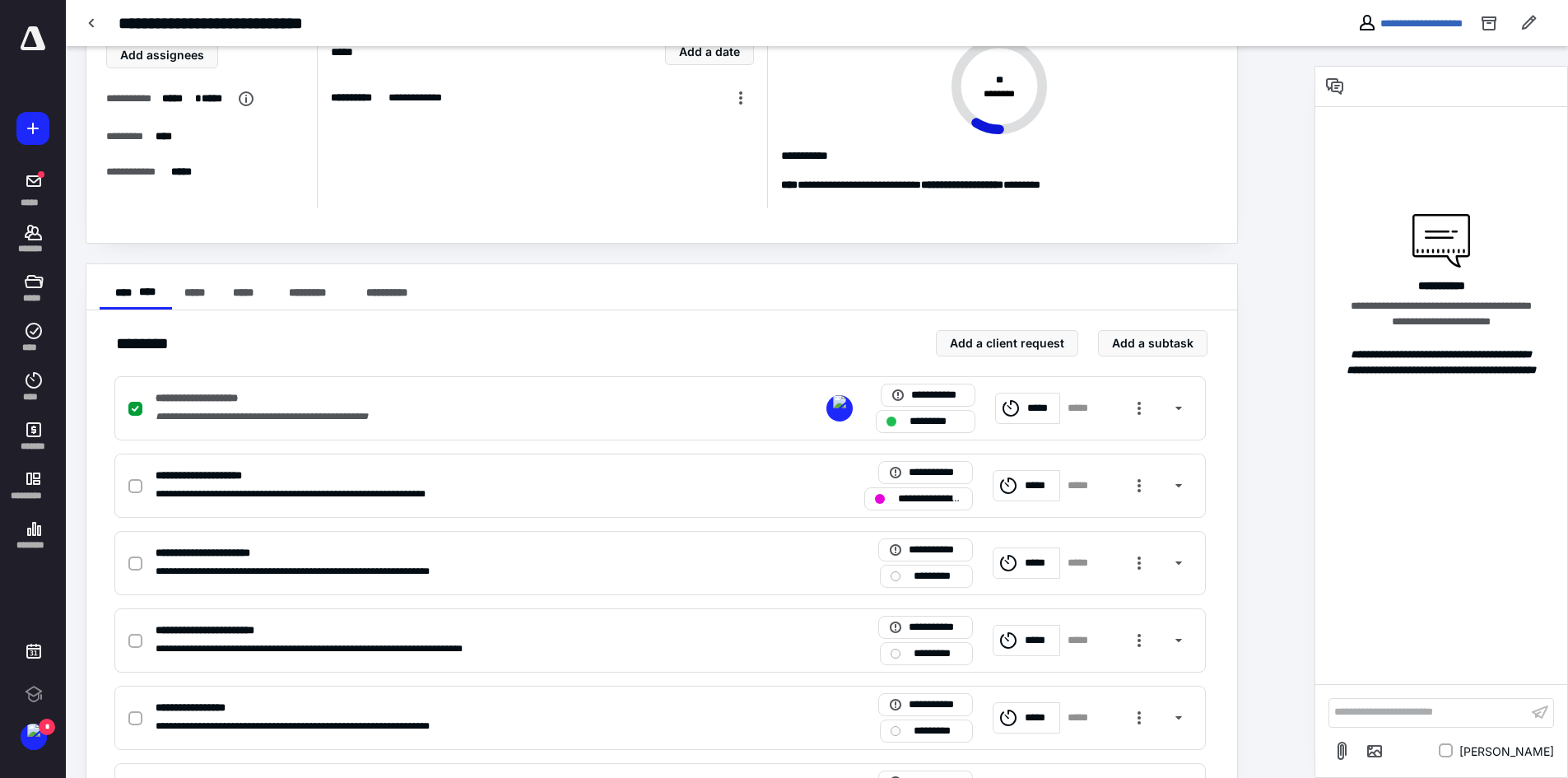 scroll, scrollTop: 0, scrollLeft: 0, axis: both 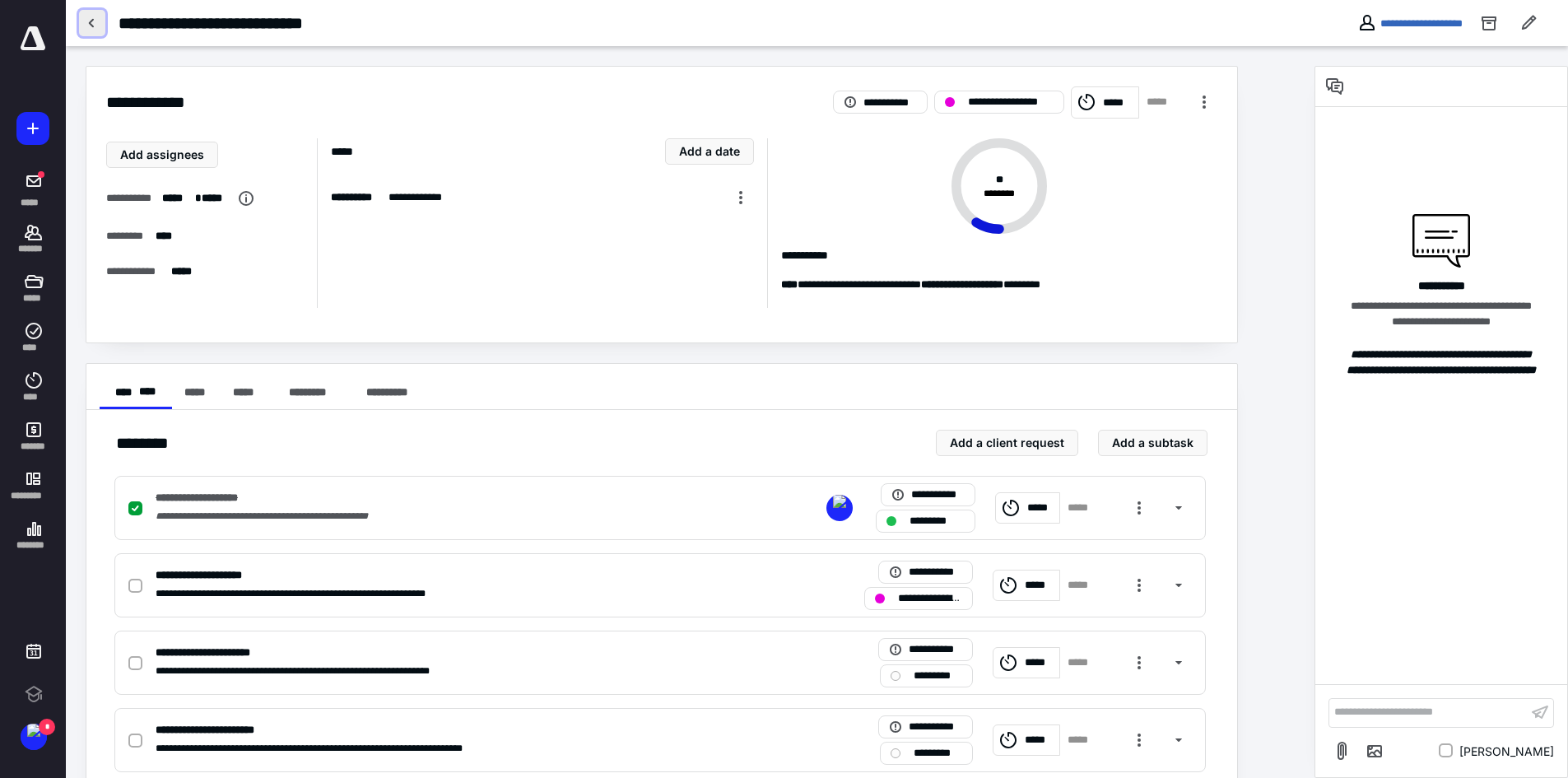 click at bounding box center (92, 23) 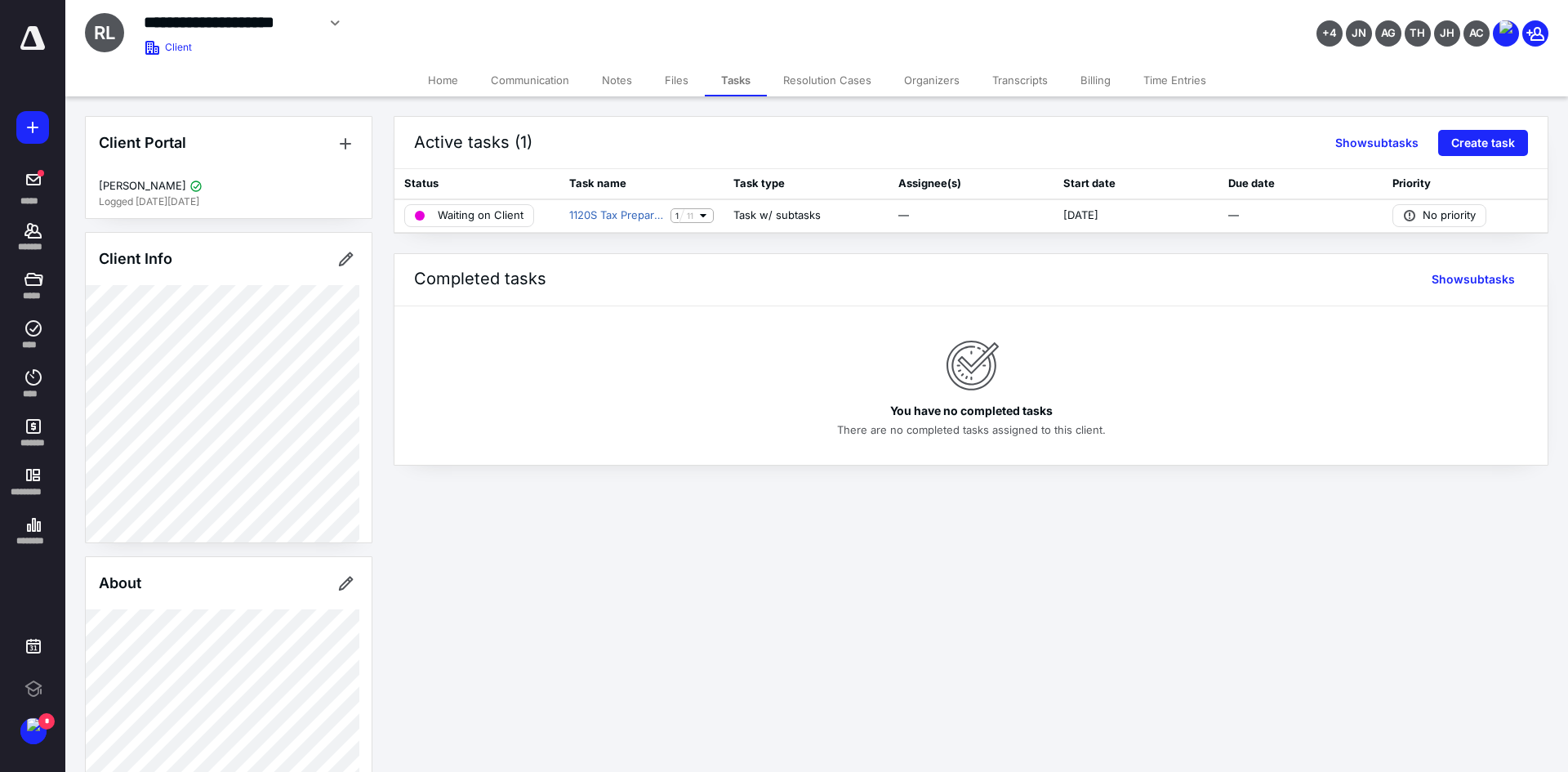 click on "Files" at bounding box center (676, 80) 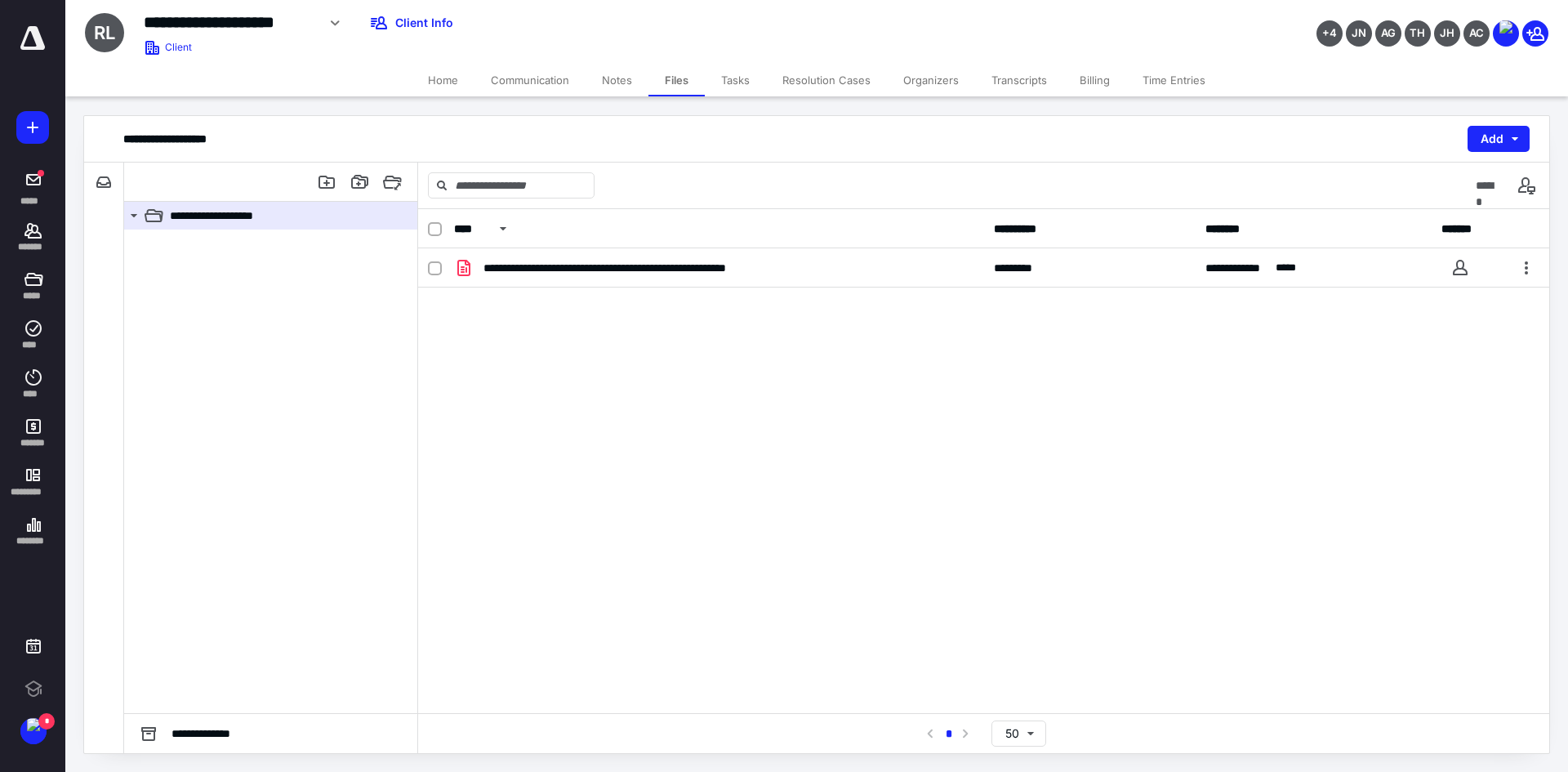 click on "**********" at bounding box center (983, 371) 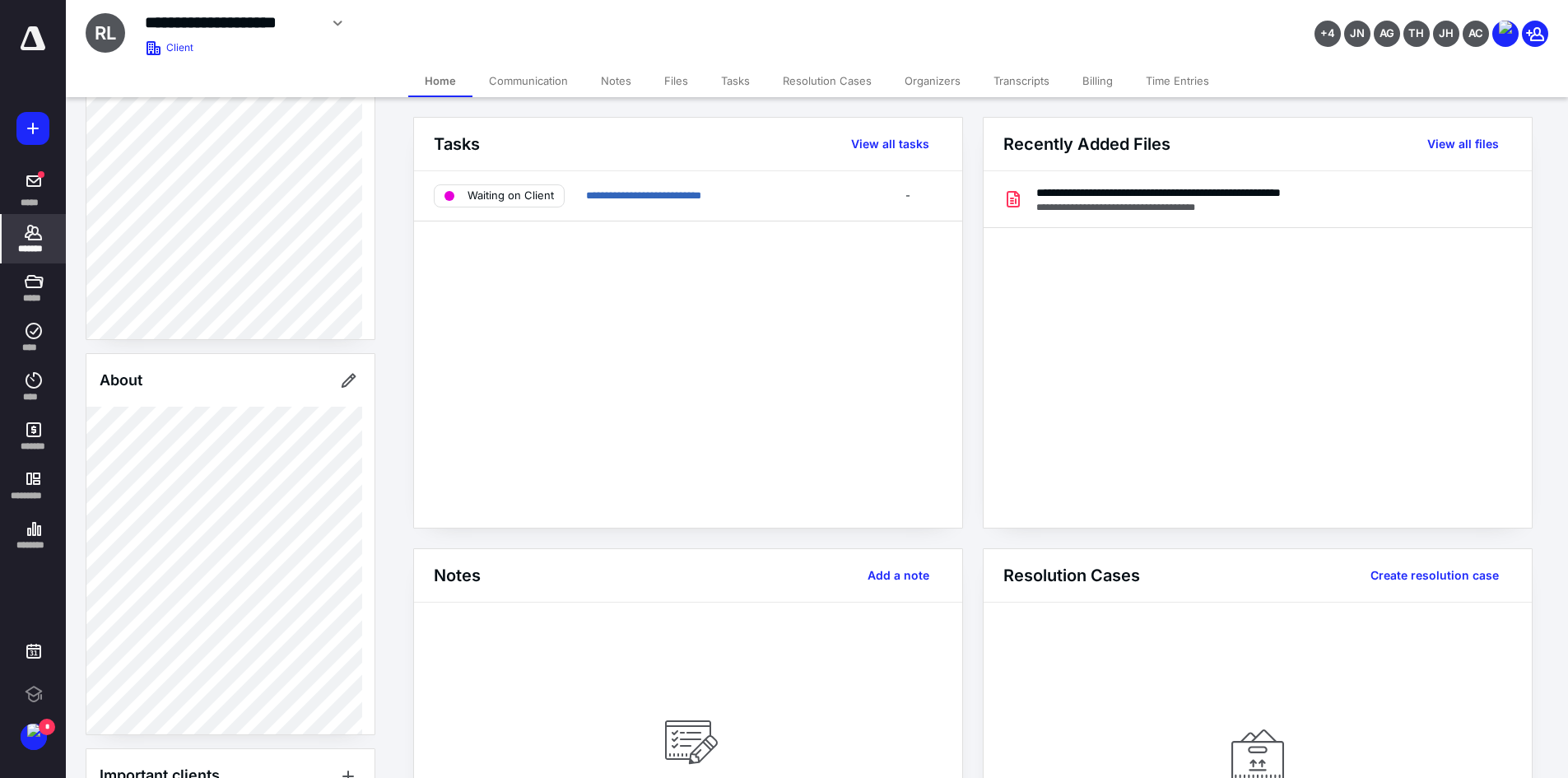 scroll, scrollTop: 487, scrollLeft: 0, axis: vertical 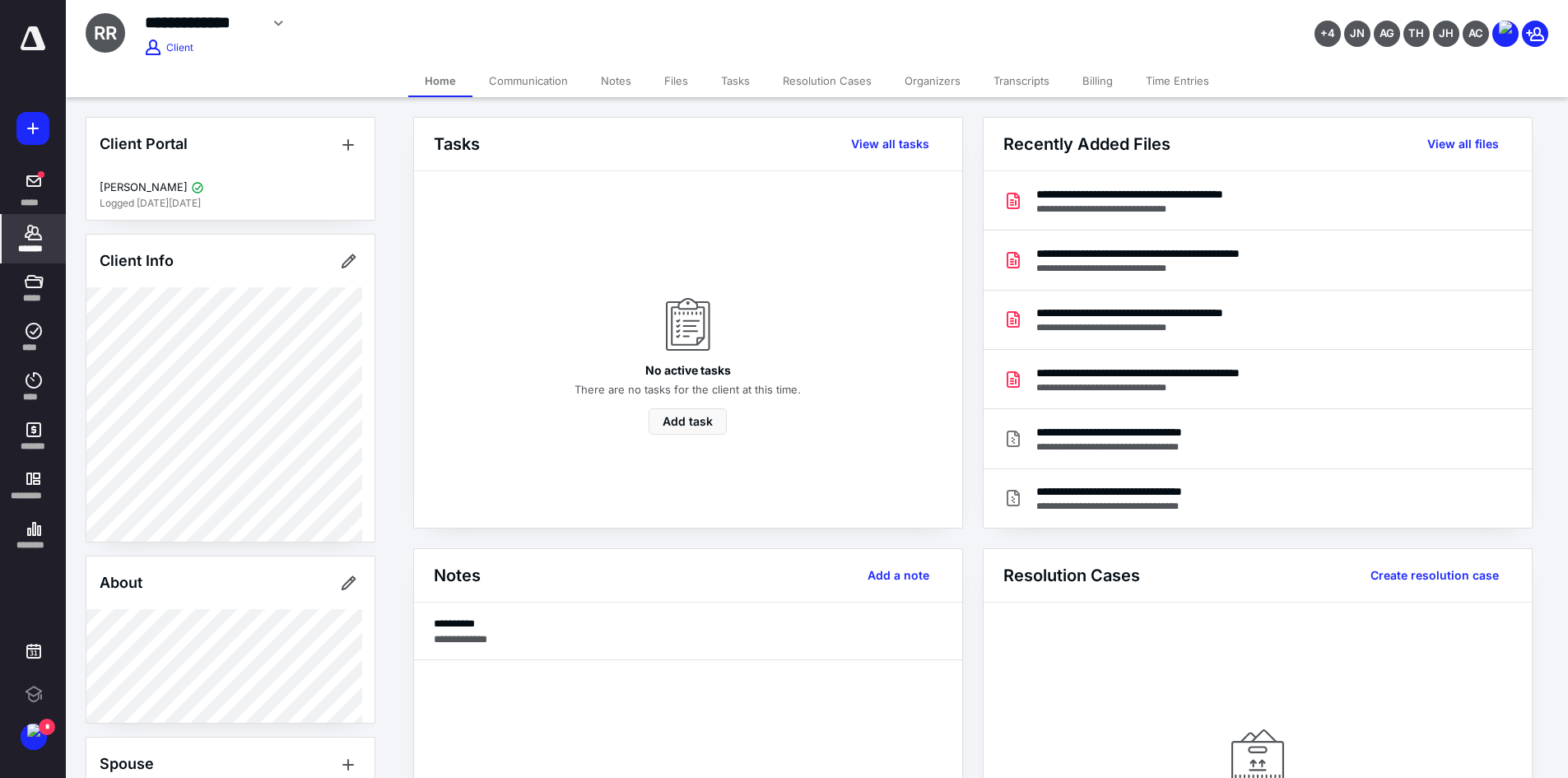 click on "Files" at bounding box center (676, 81) 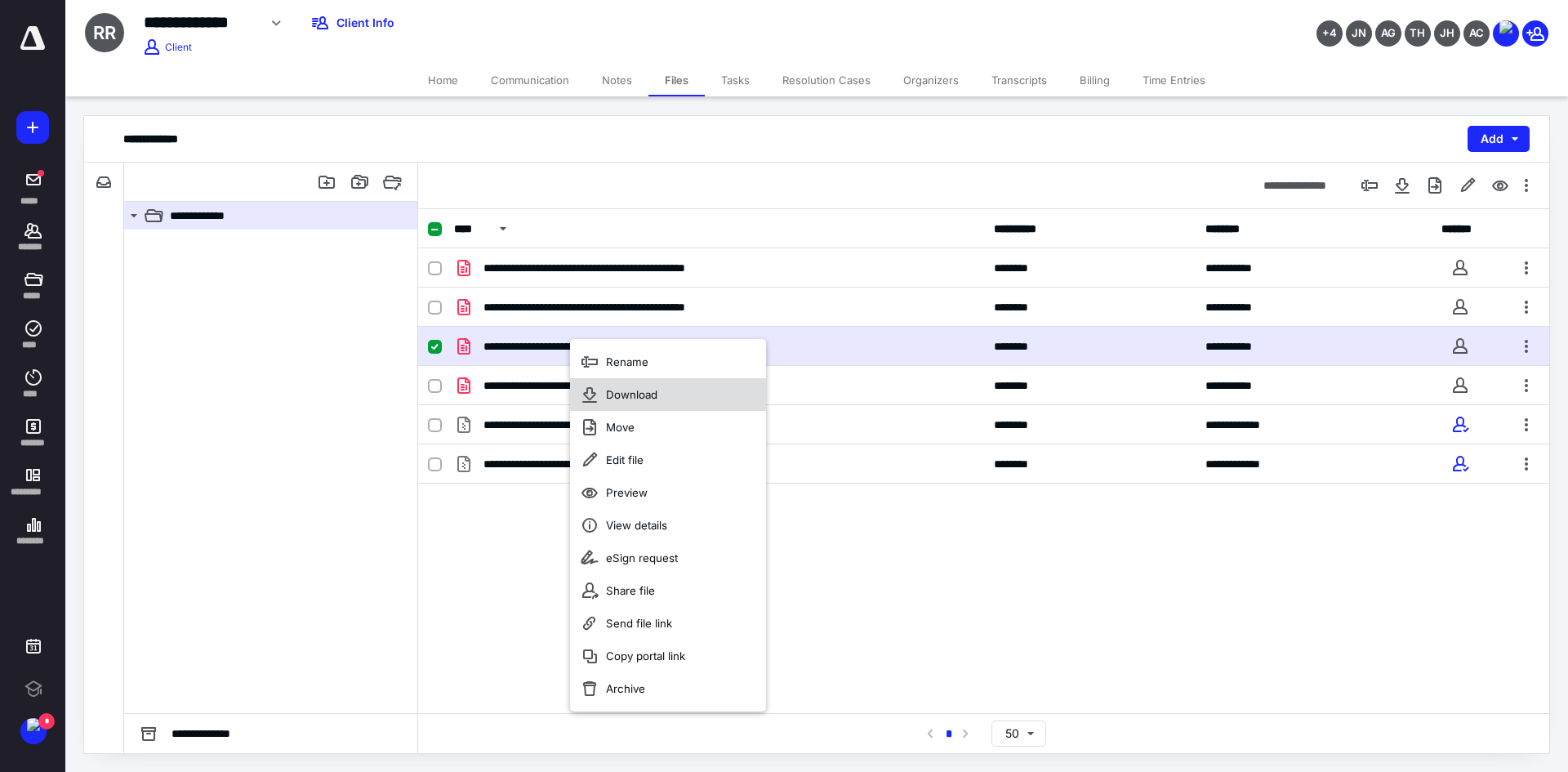 click on "Download" at bounding box center [631, 395] 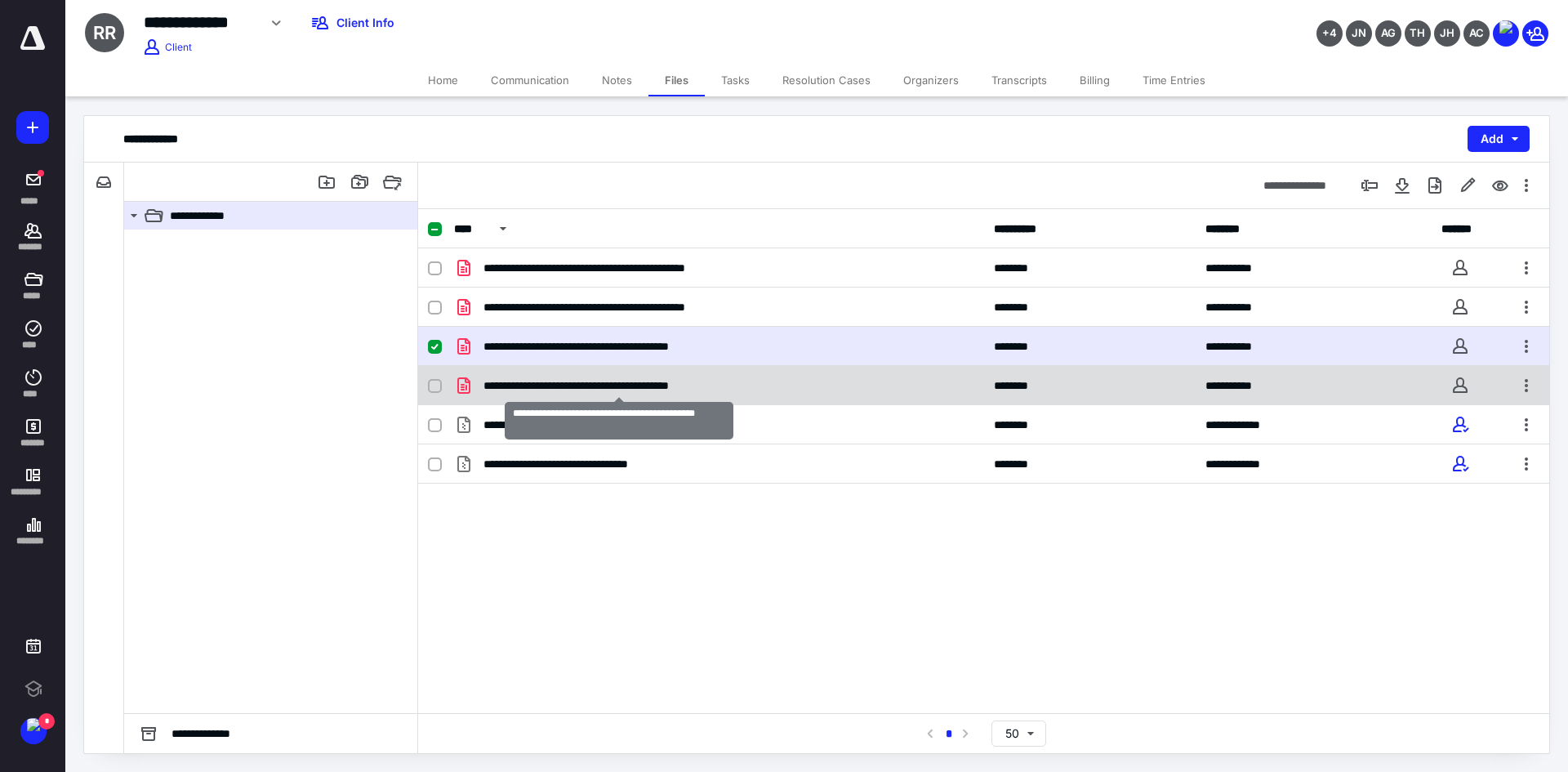 click on "**********" at bounding box center [618, 386] 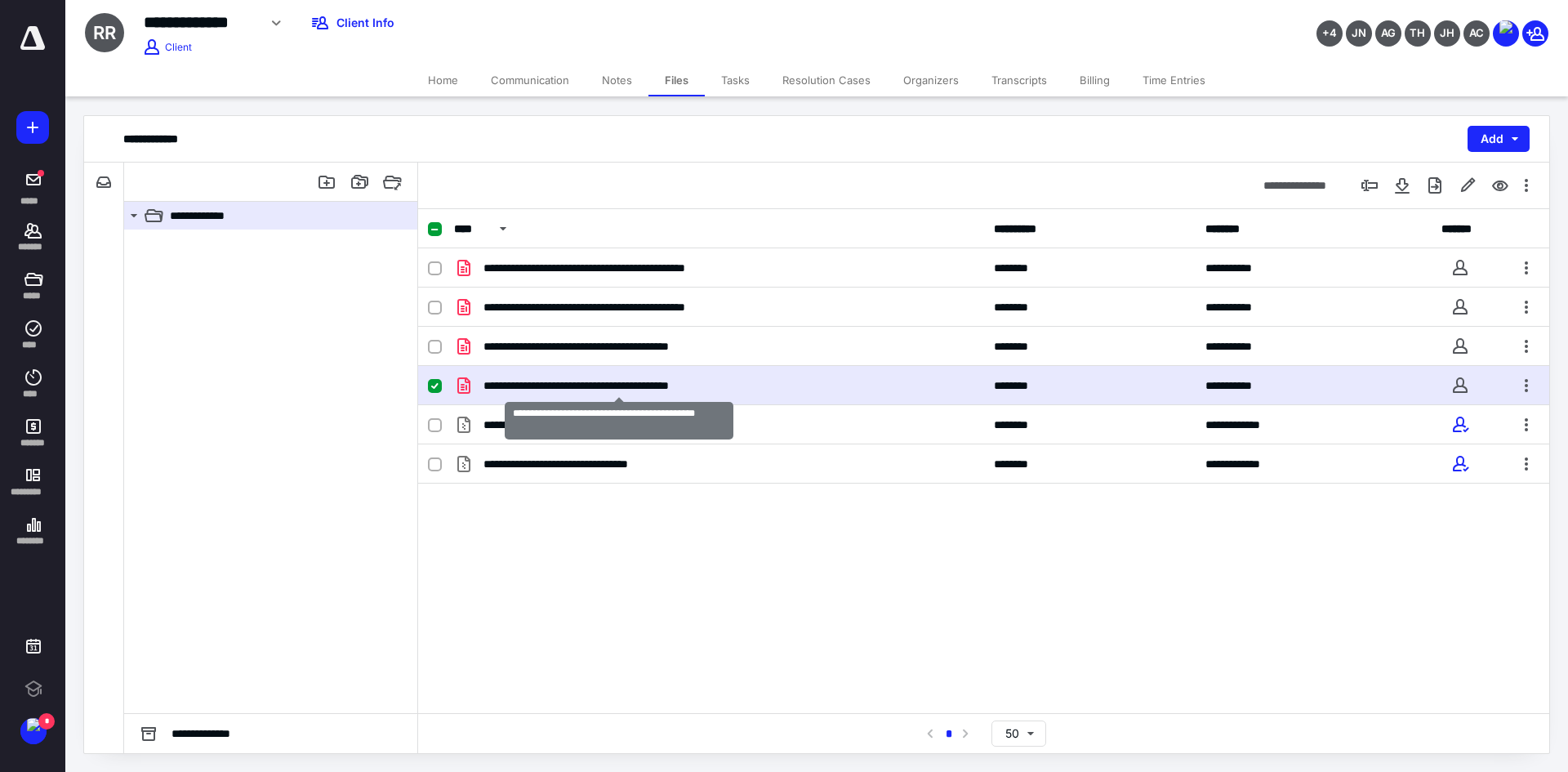 checkbox on "false" 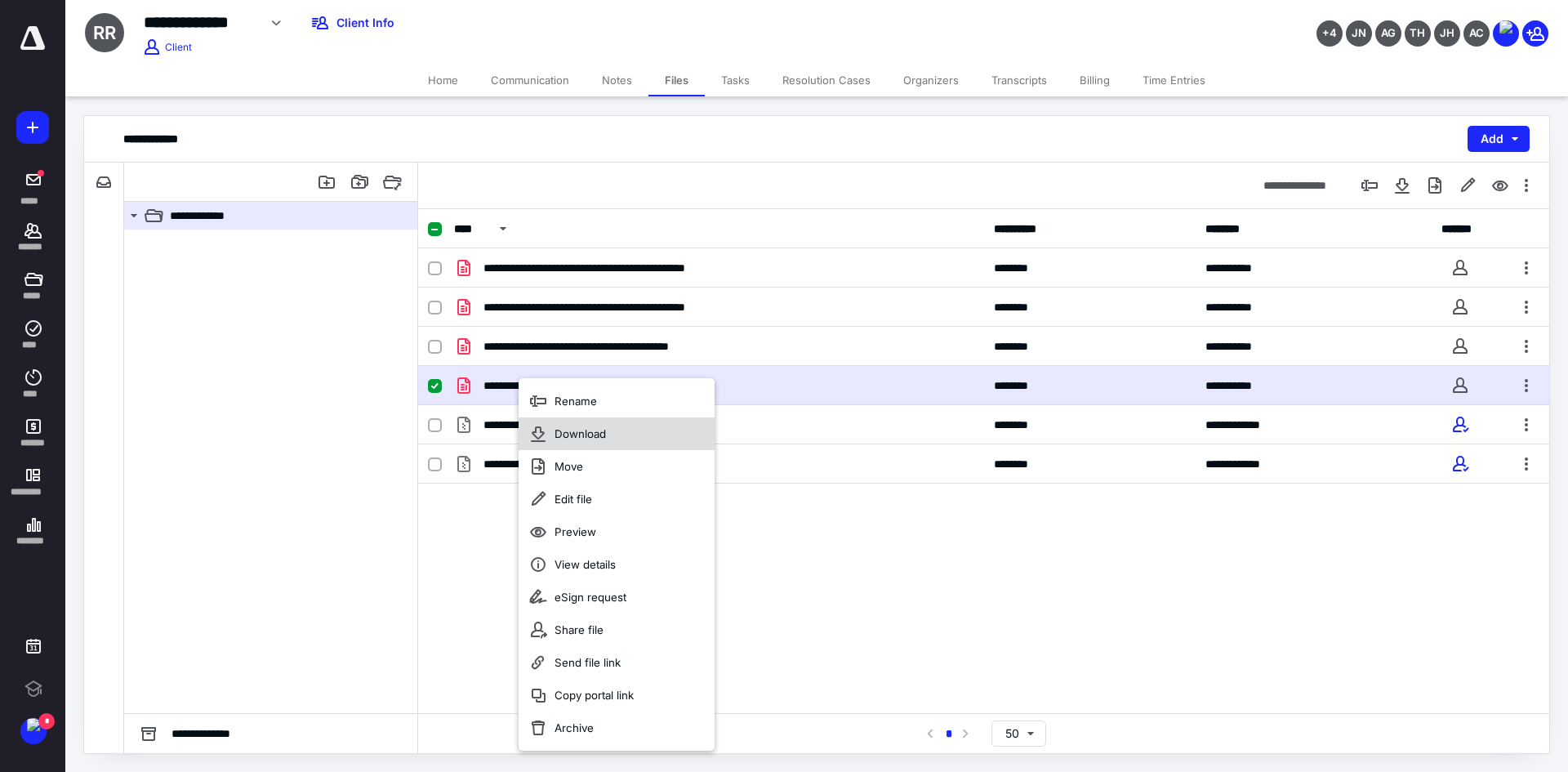 click on "Download" at bounding box center (580, 434) 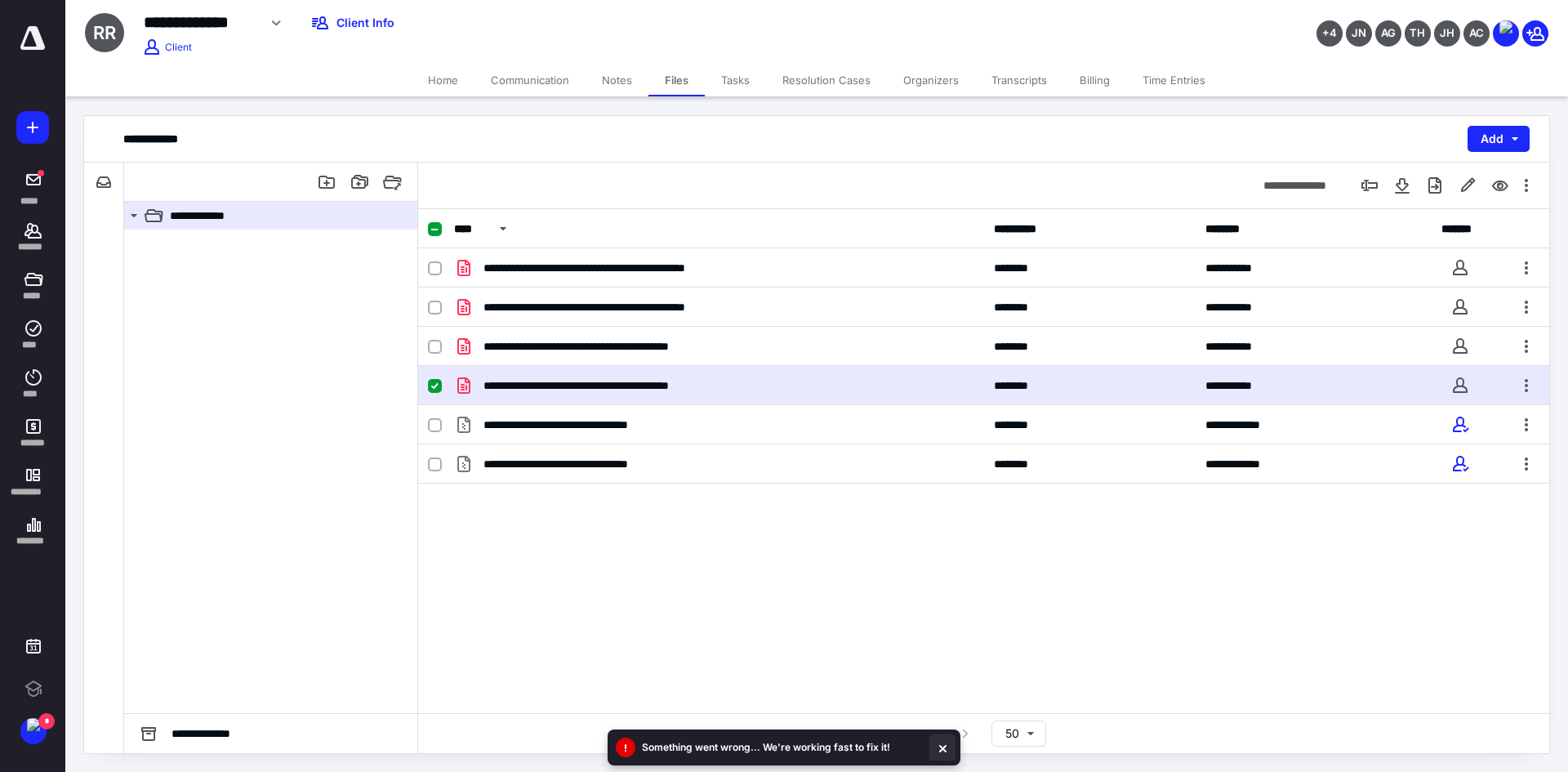 click at bounding box center [942, 747] 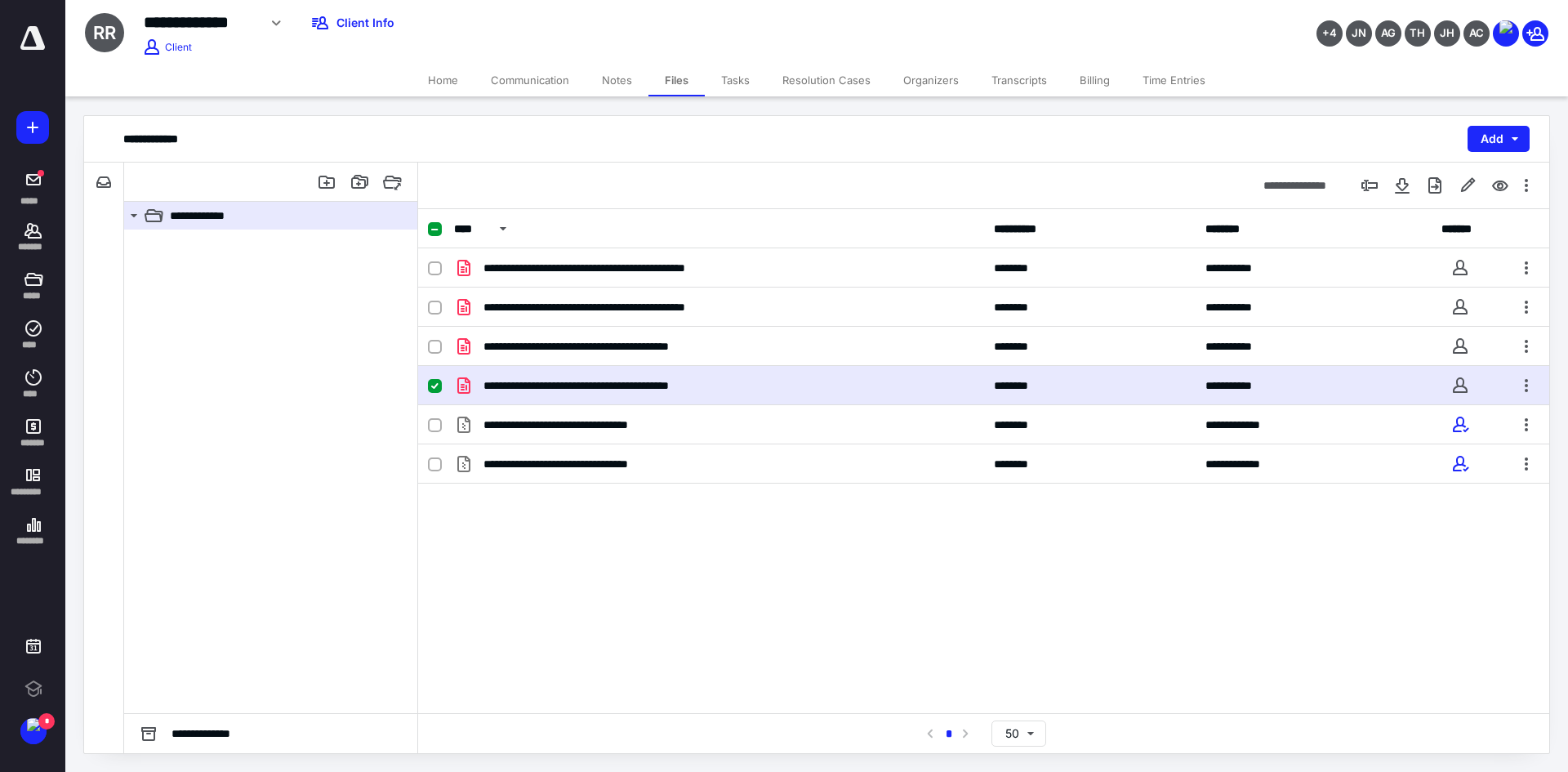 click 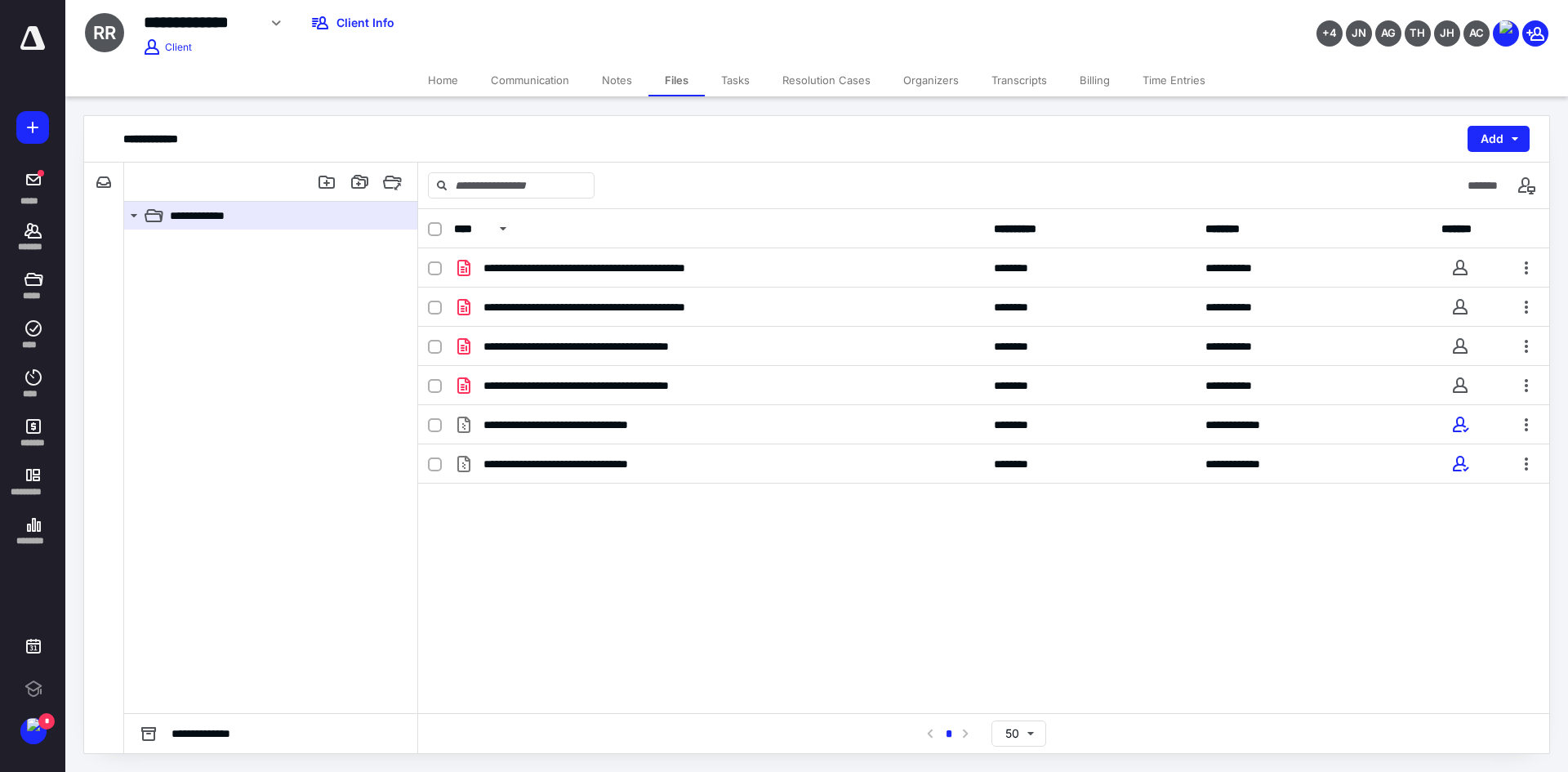 click on "**********" at bounding box center (983, 461) 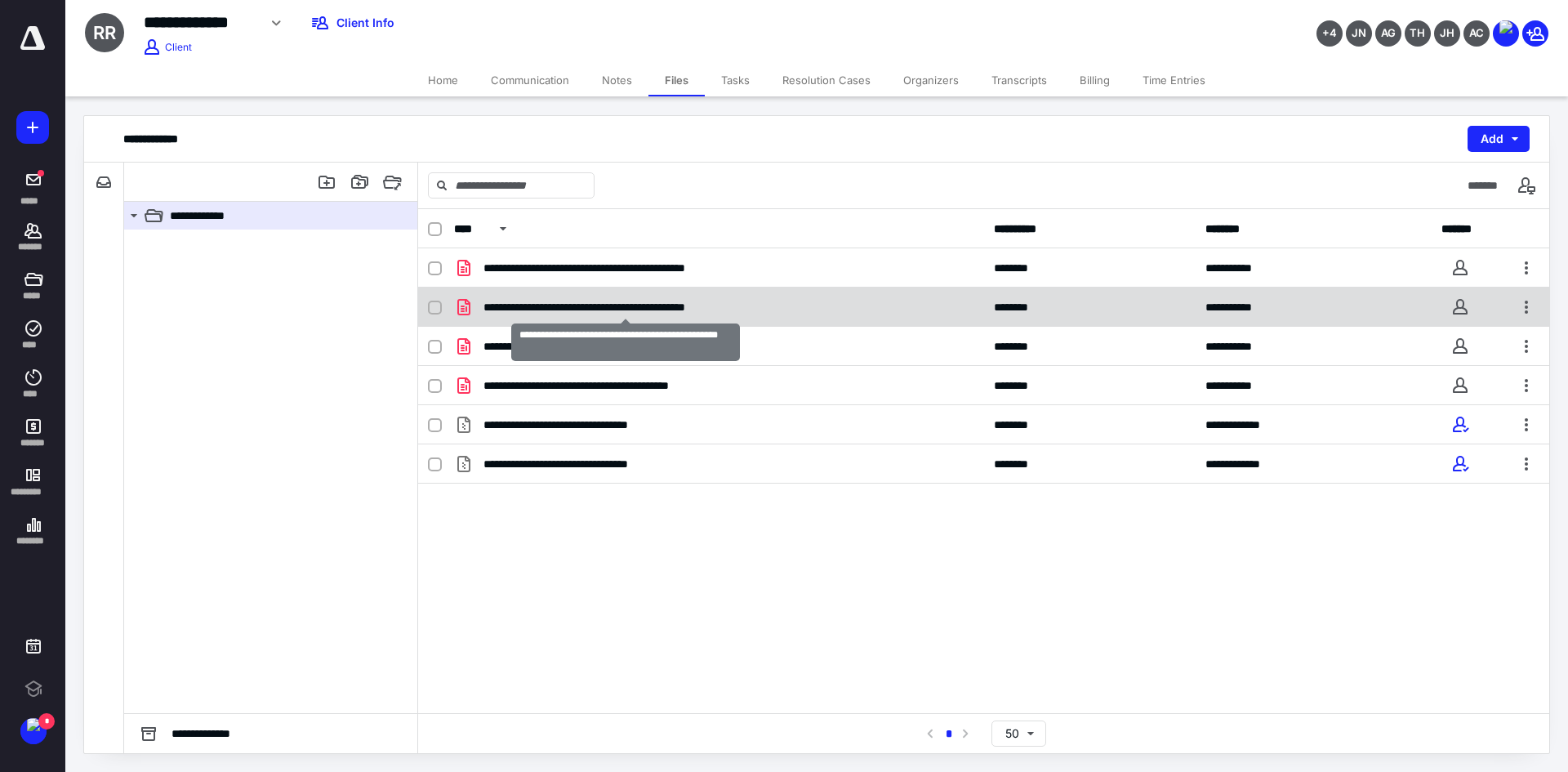 click on "**********" at bounding box center [626, 307] 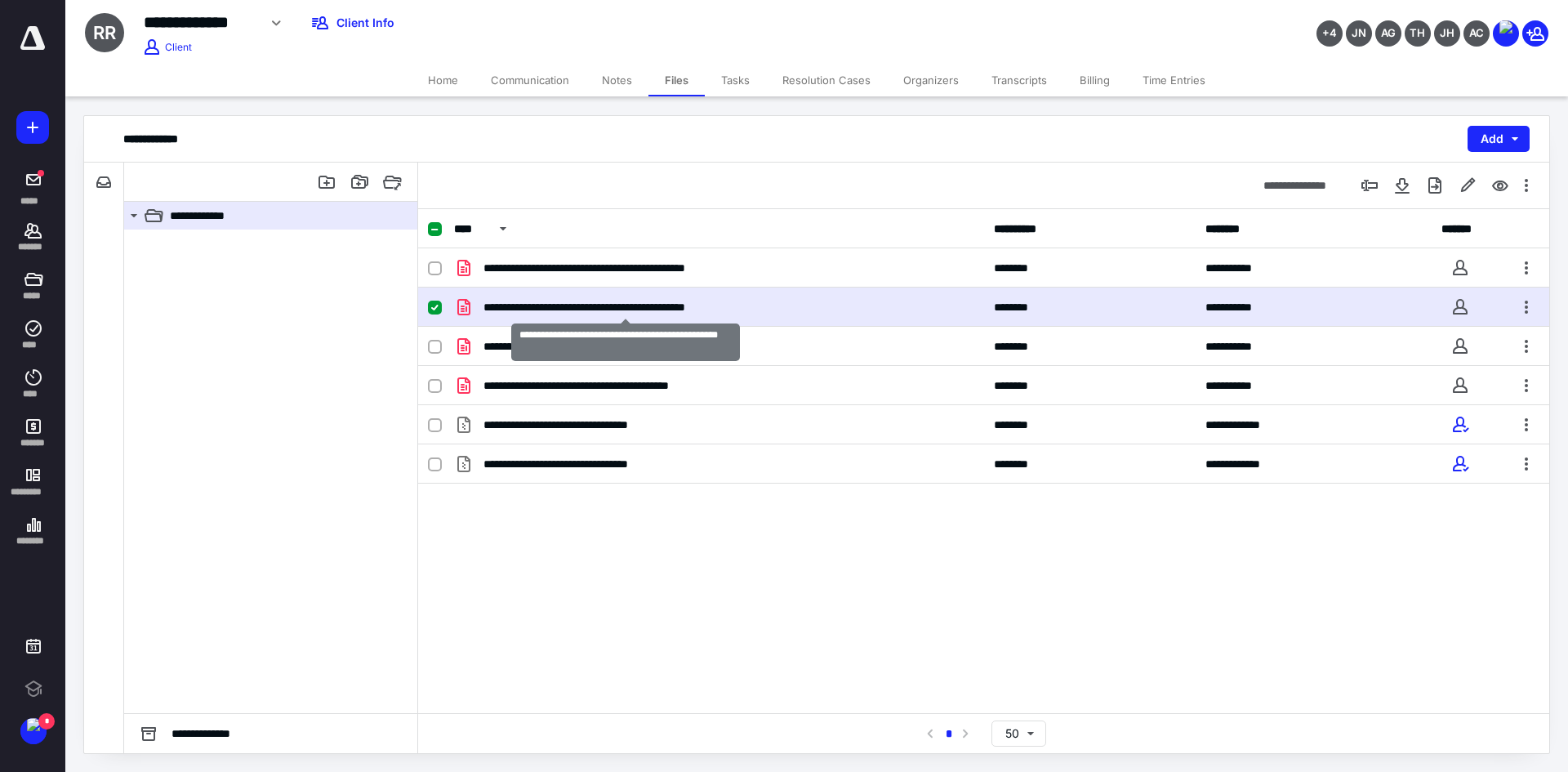 click on "**********" at bounding box center (626, 307) 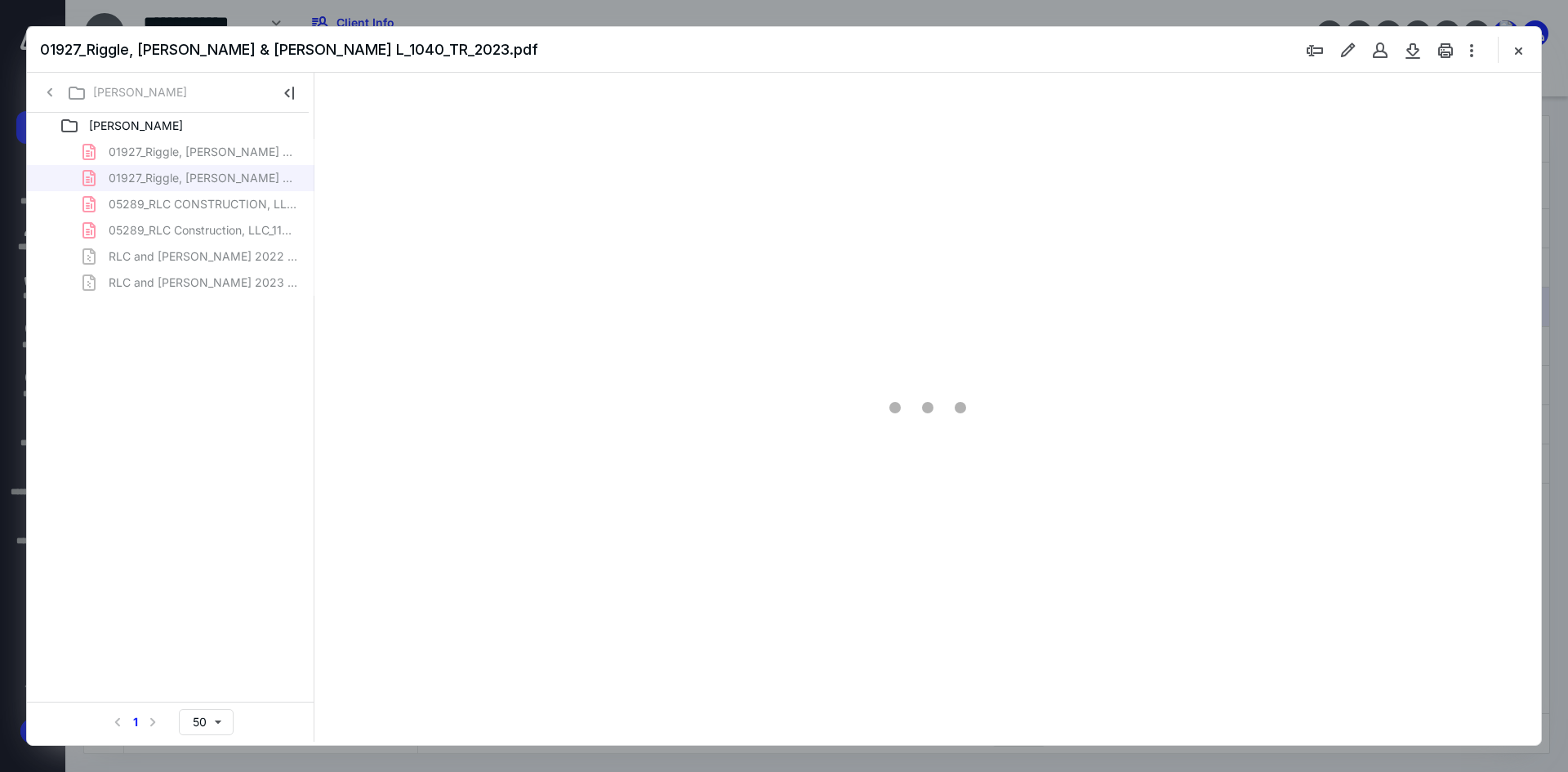 scroll, scrollTop: 0, scrollLeft: 0, axis: both 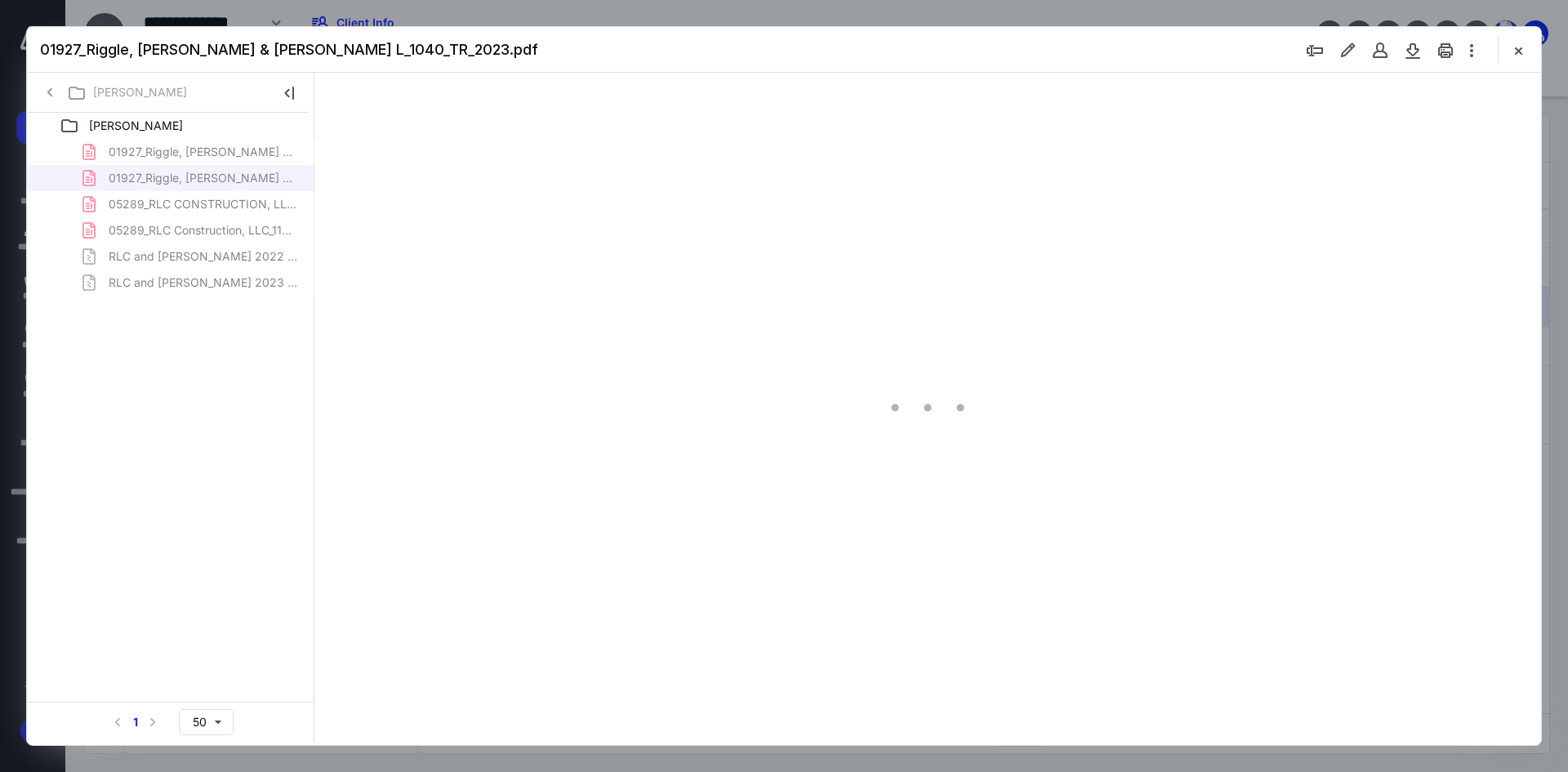 type on "241" 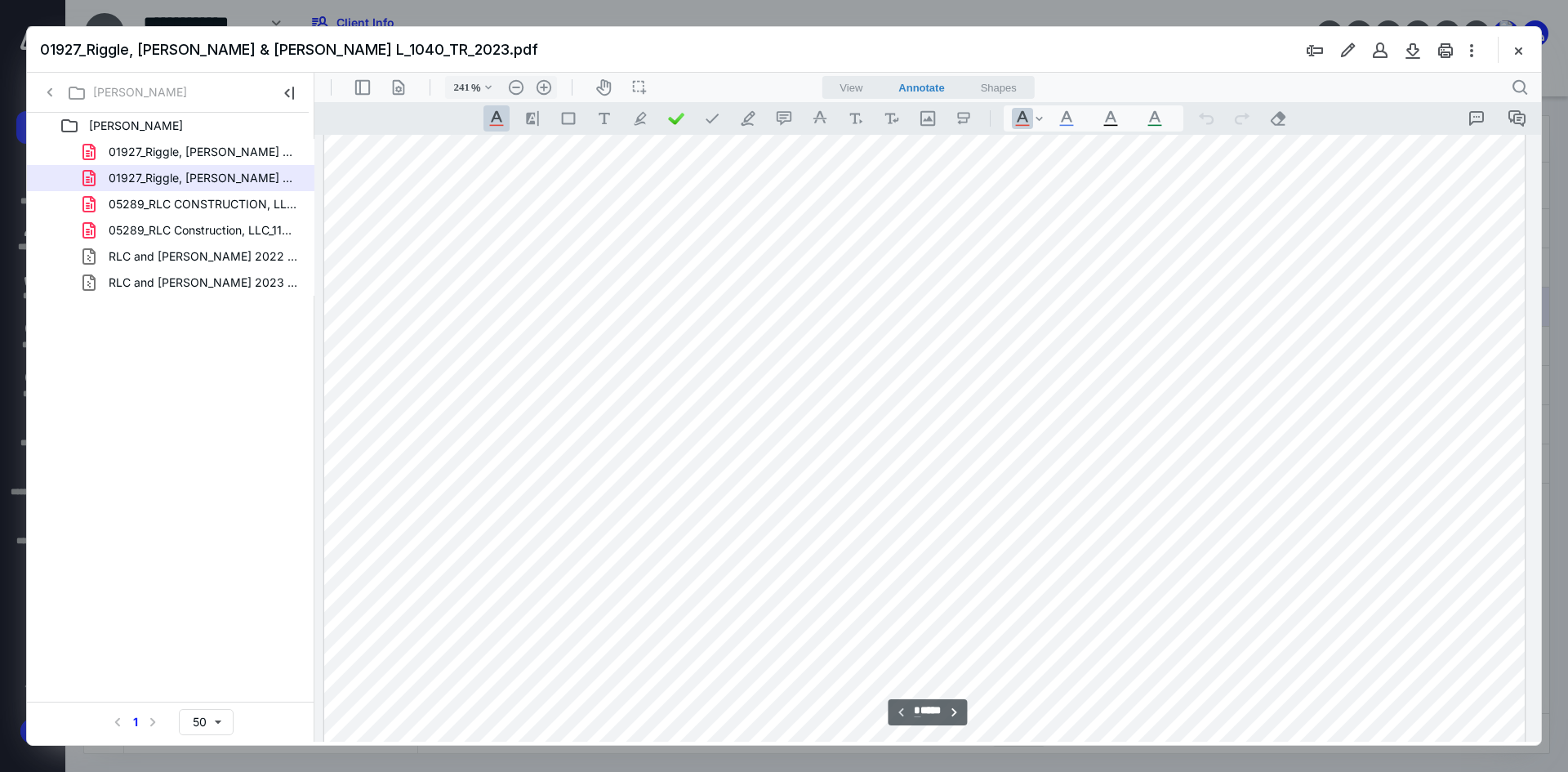 scroll, scrollTop: 152, scrollLeft: 175, axis: both 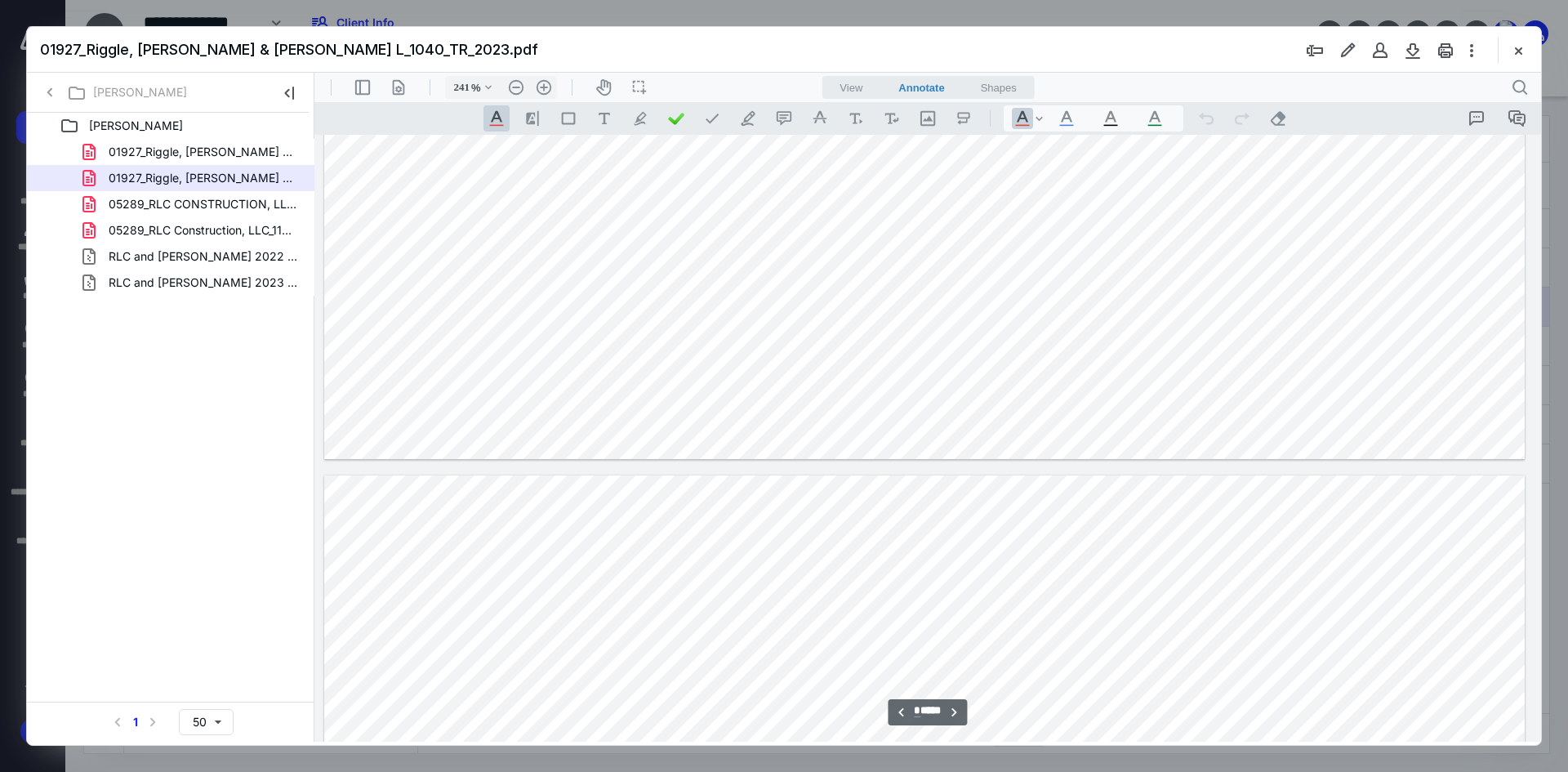 type on "*" 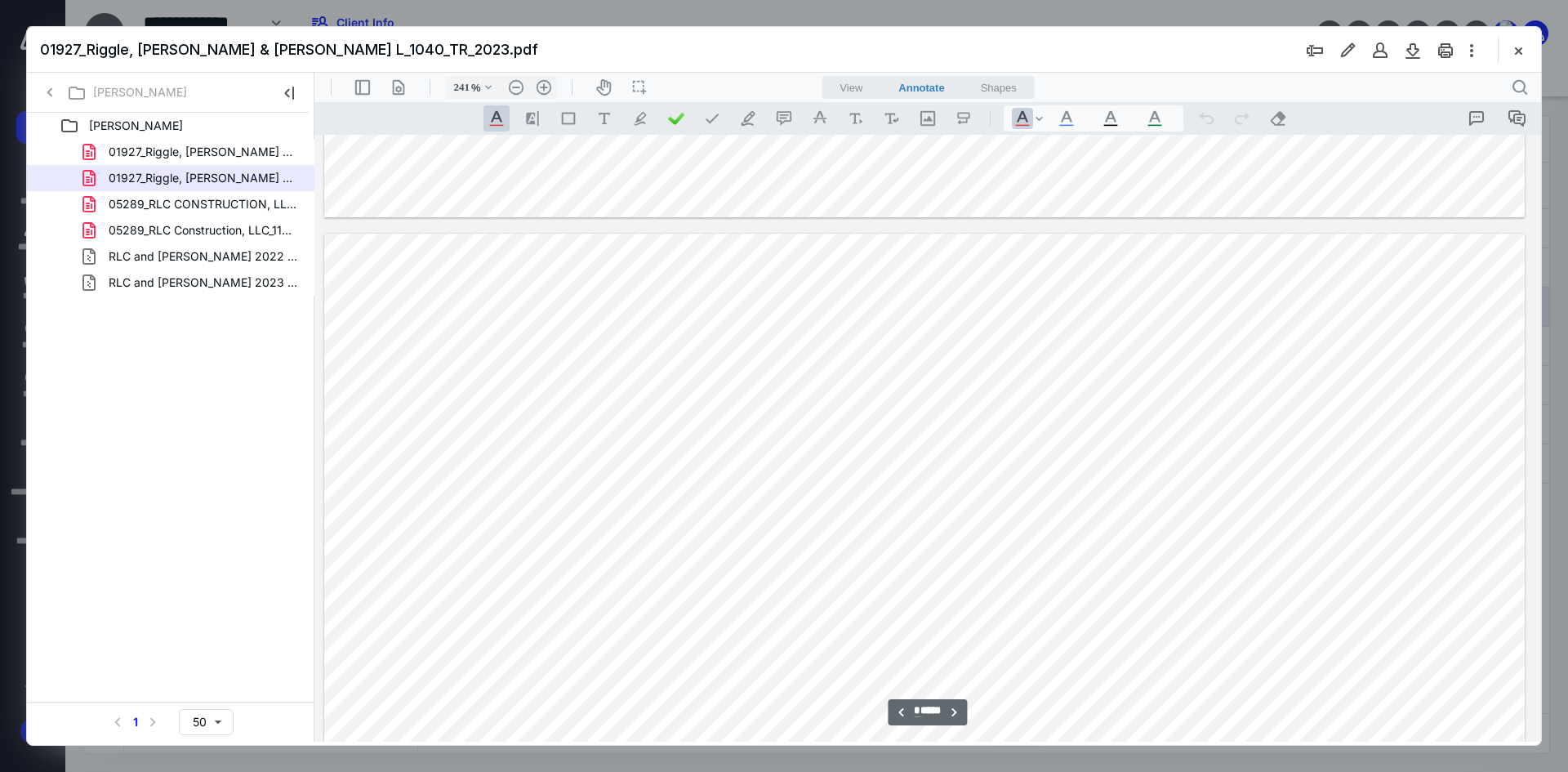 scroll, scrollTop: 3175, scrollLeft: 175, axis: both 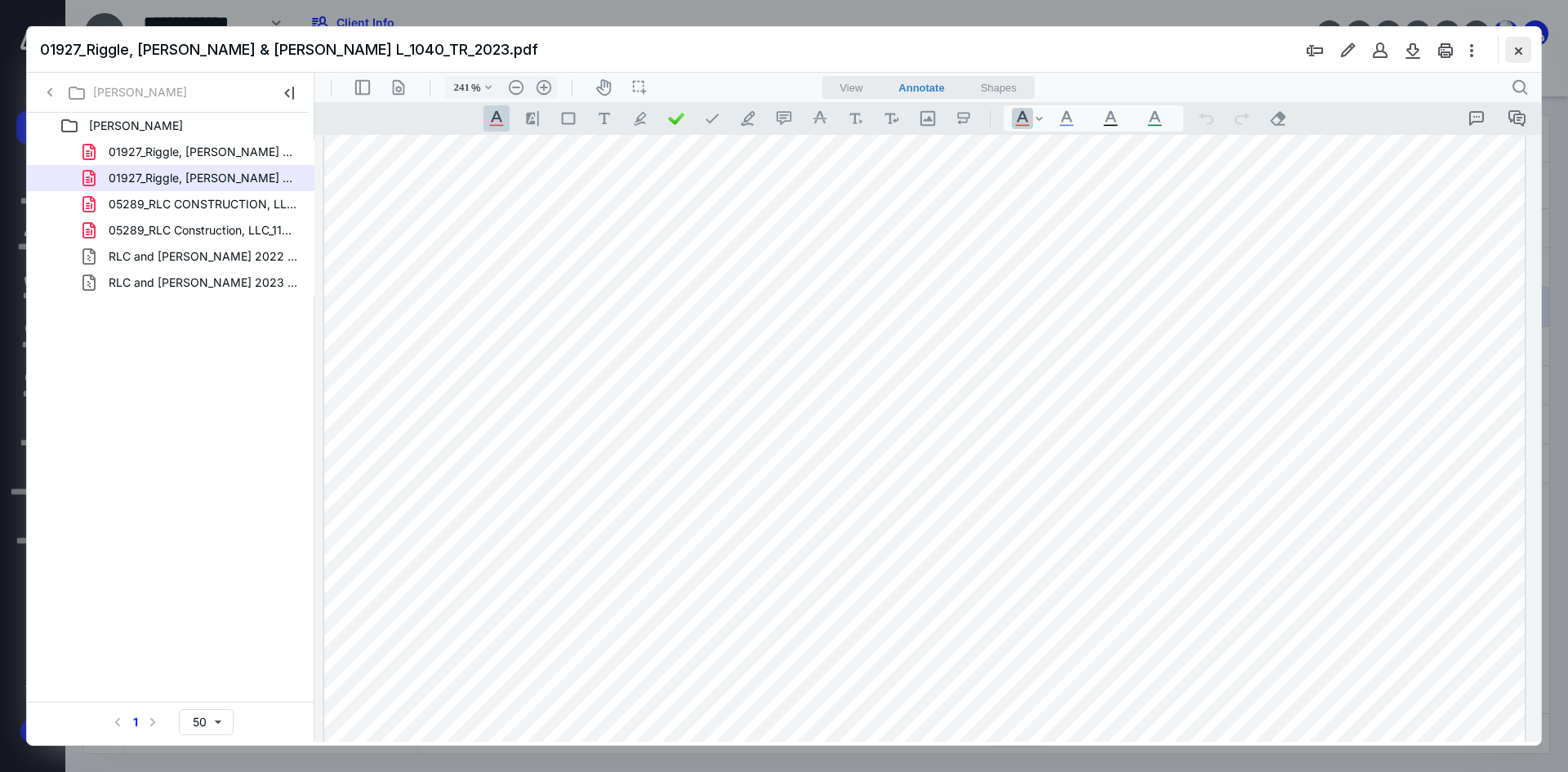 click at bounding box center [1518, 50] 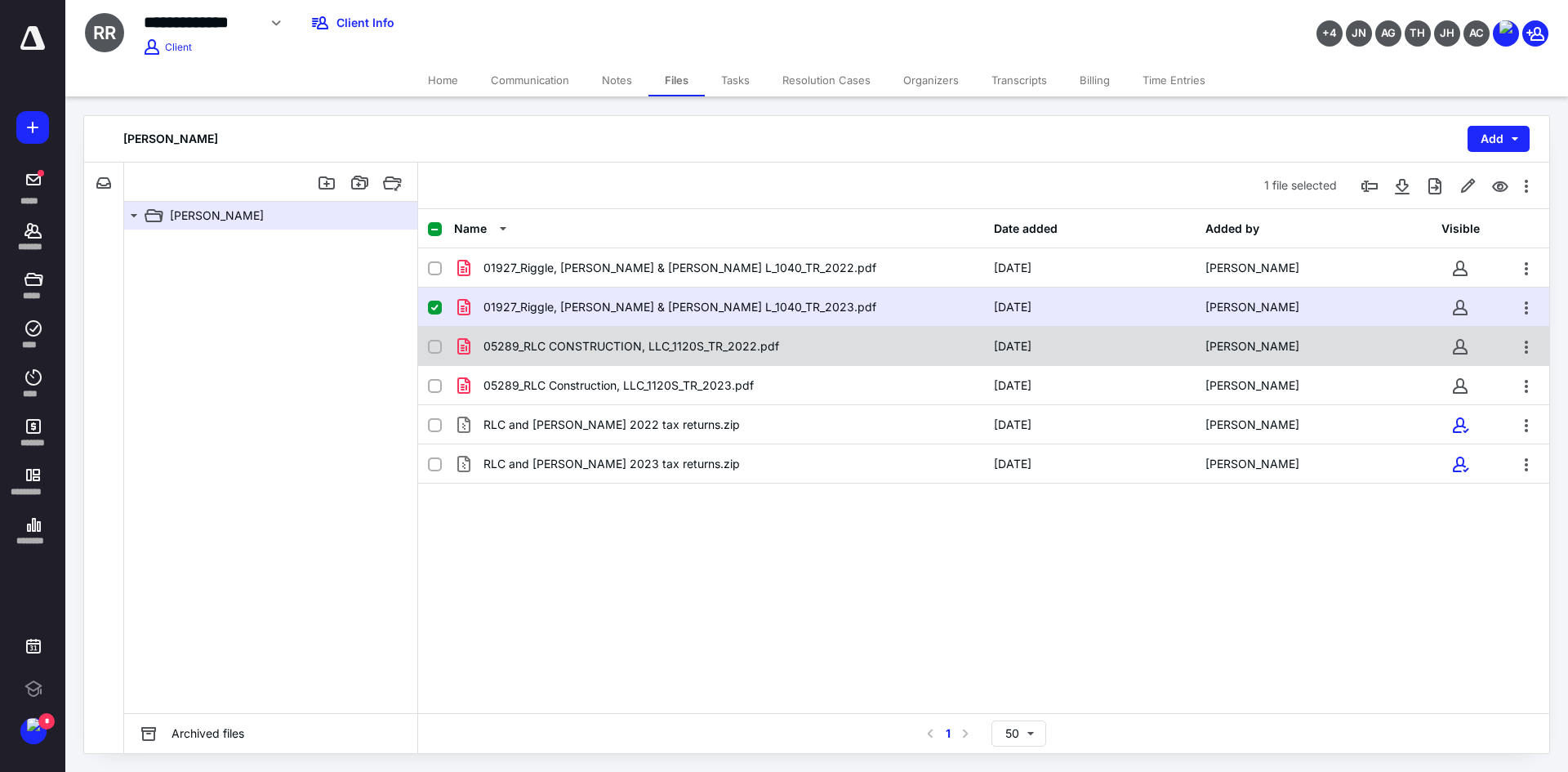 click on "05289_RLC CONSTRUCTION, LLC_1120S_TR_2022.pdf" at bounding box center [631, 346] 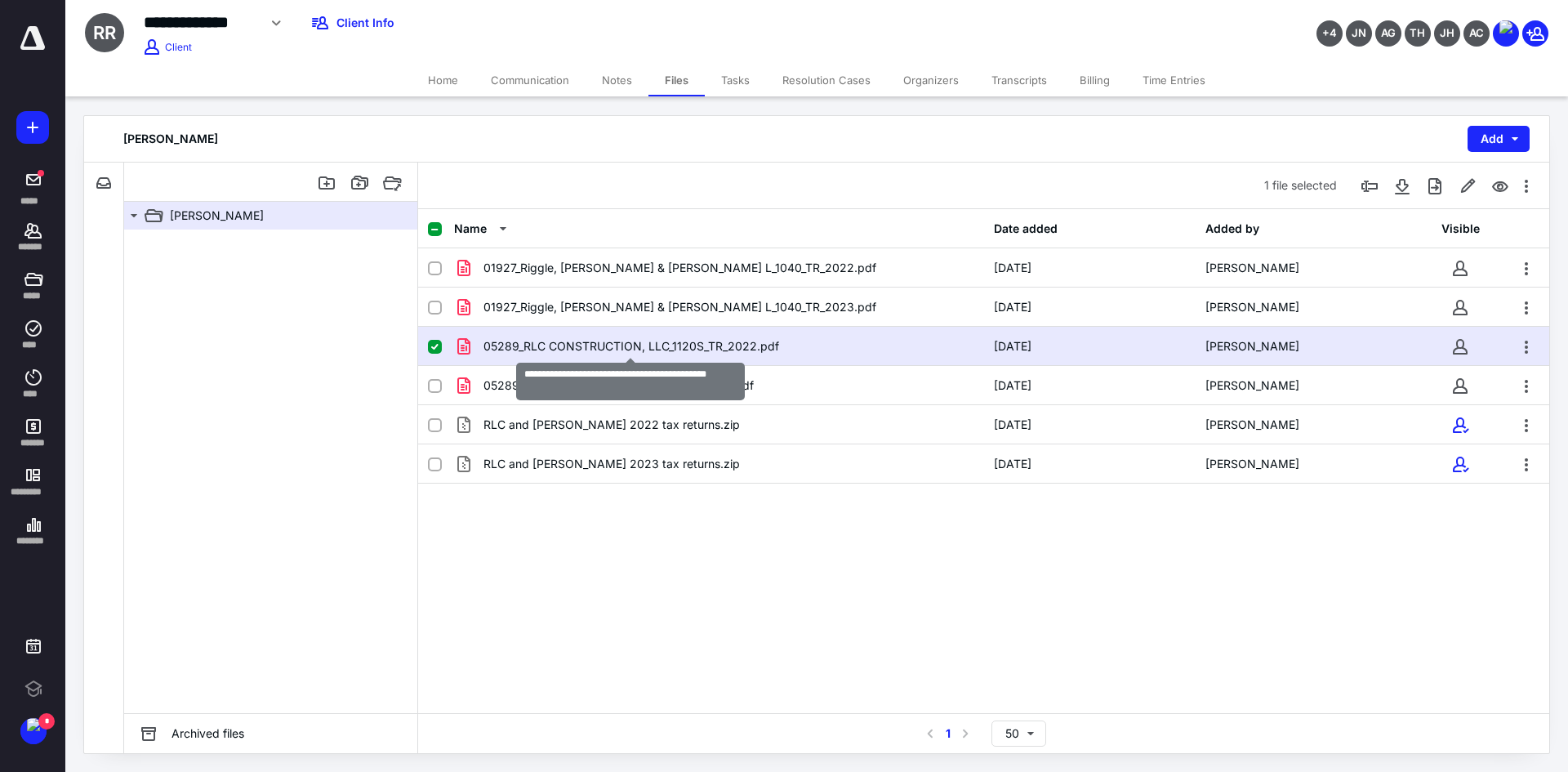 click on "05289_RLC CONSTRUCTION, LLC_1120S_TR_2022.pdf" at bounding box center (631, 346) 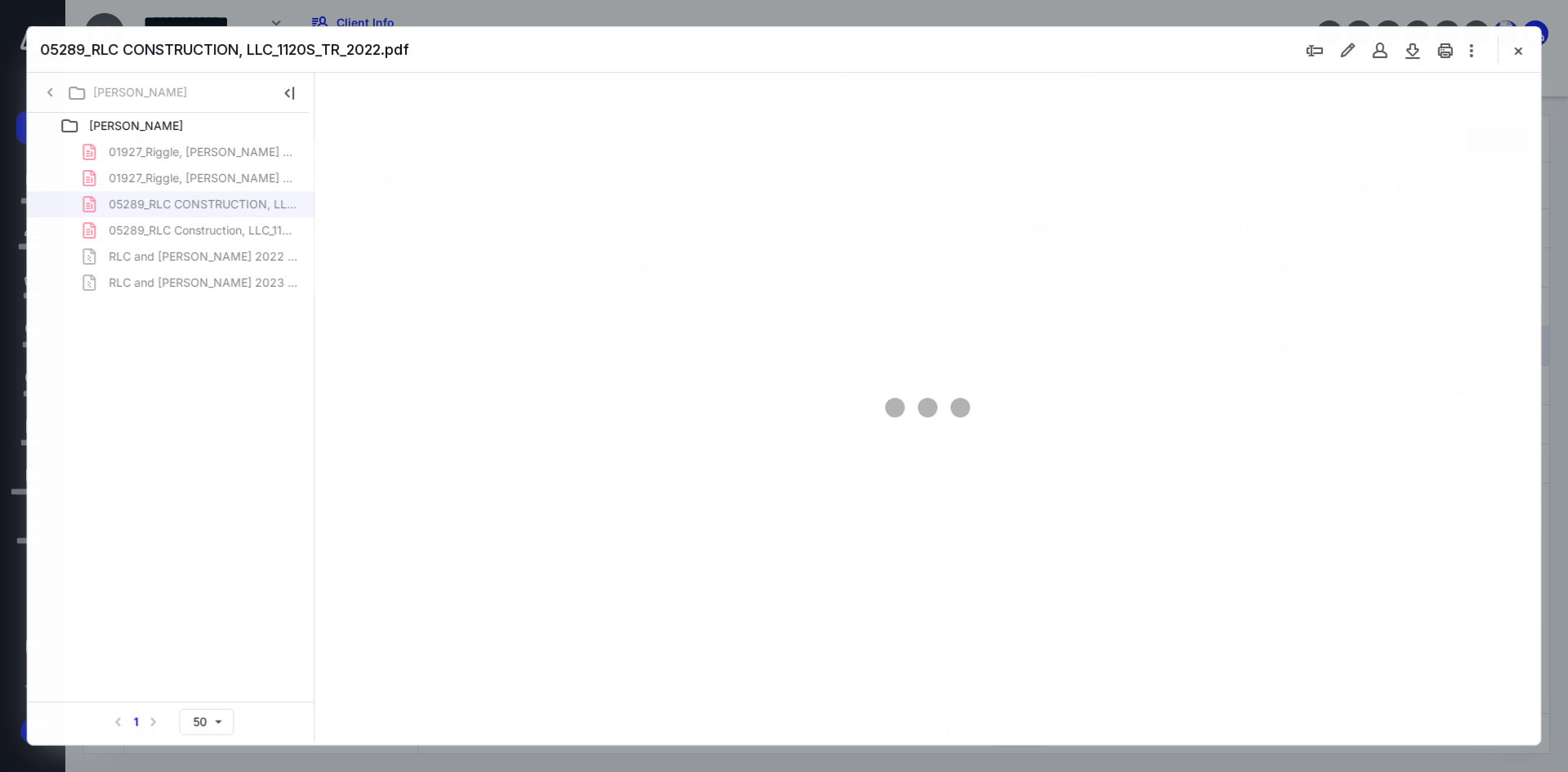 scroll, scrollTop: 0, scrollLeft: 0, axis: both 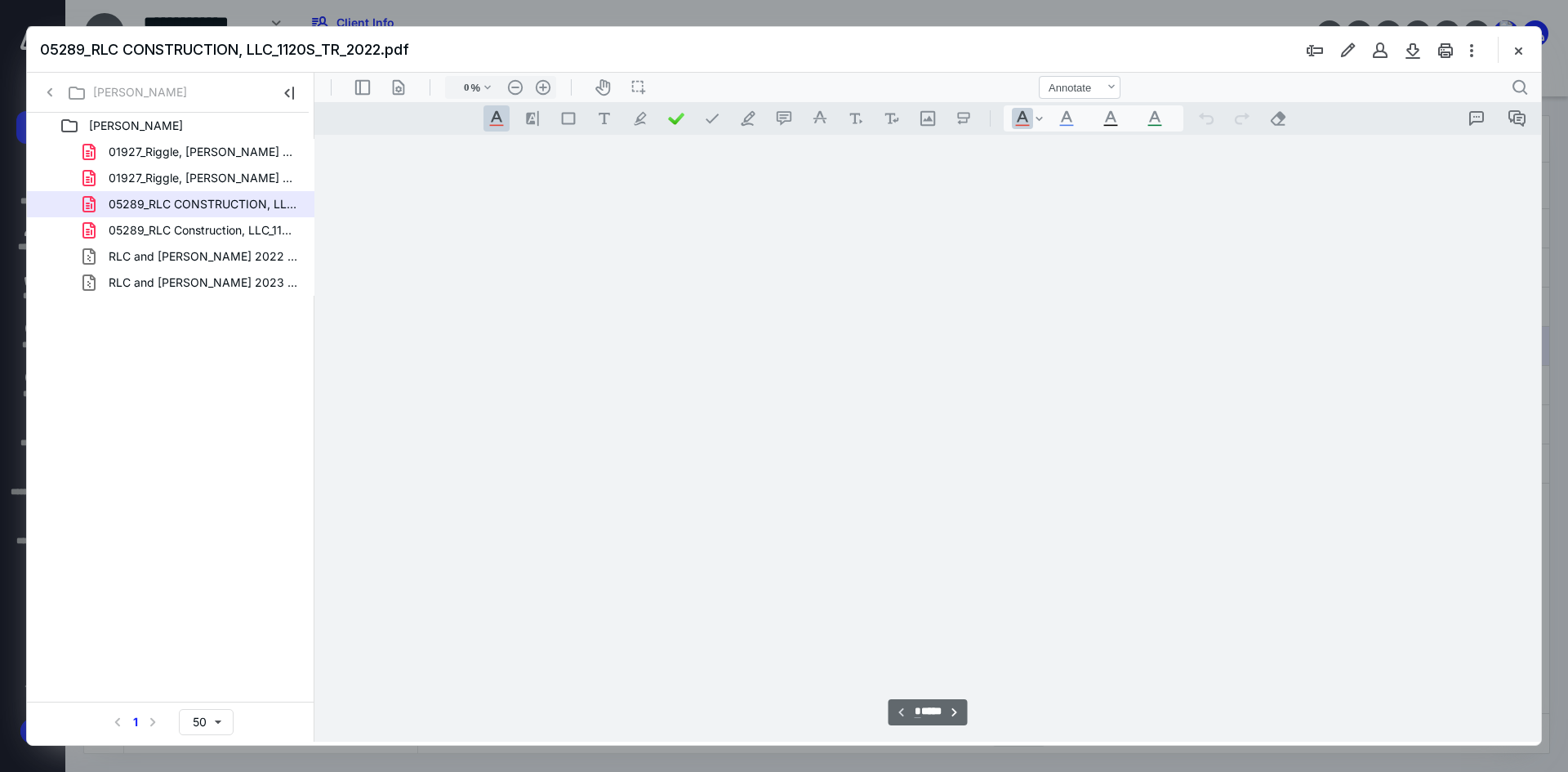 type on "241" 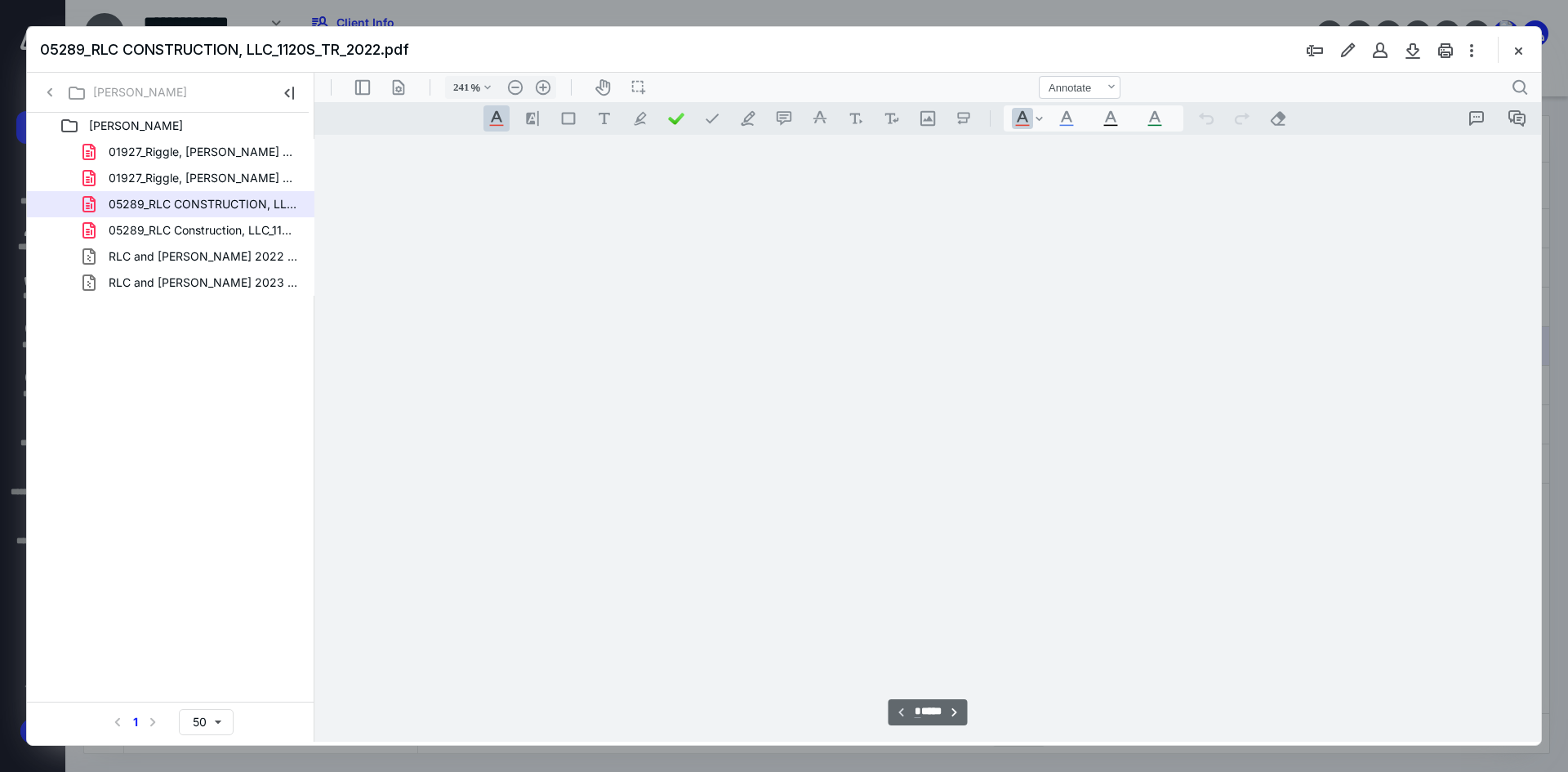 scroll, scrollTop: 70, scrollLeft: 175, axis: both 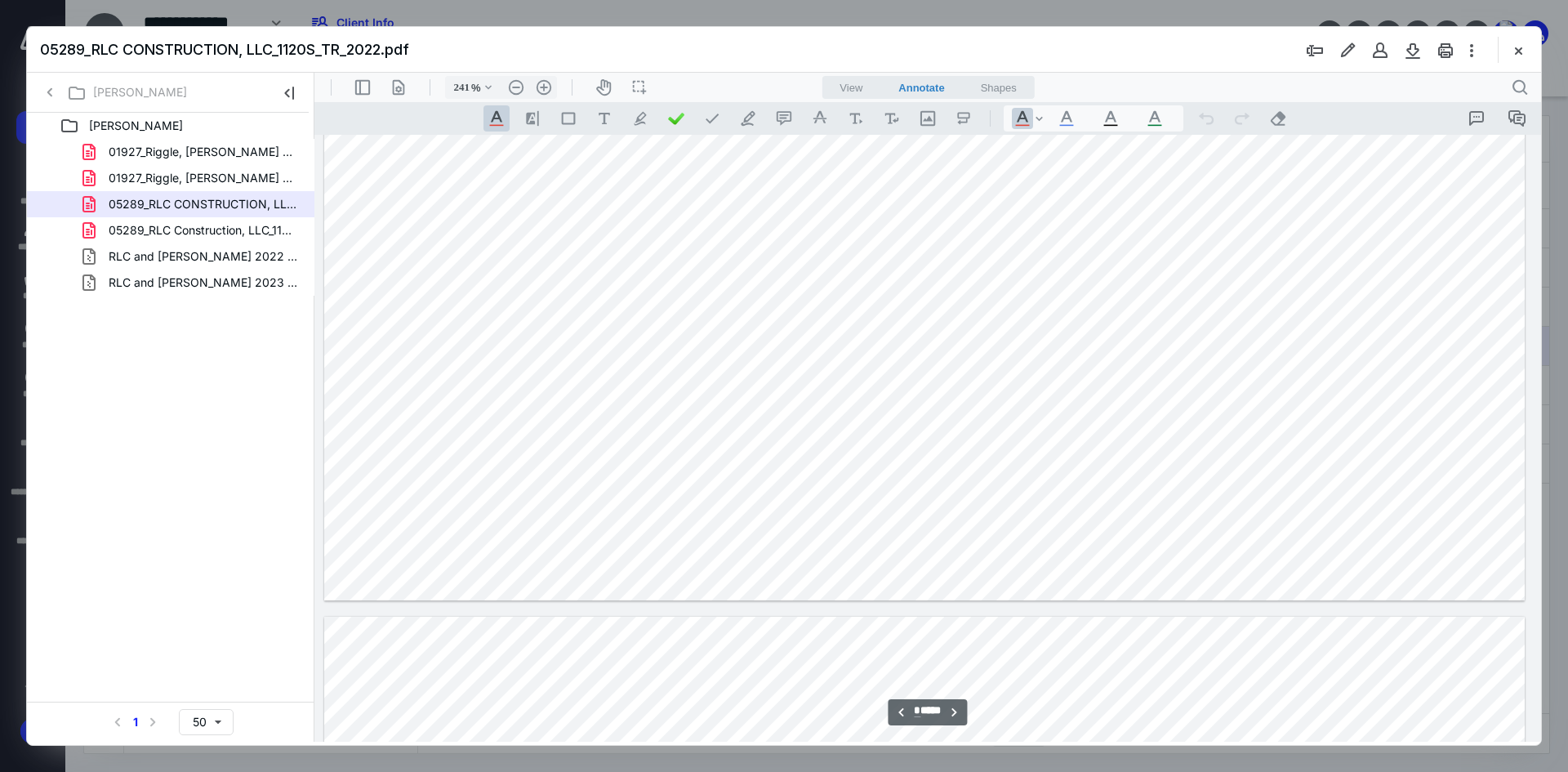 type on "*" 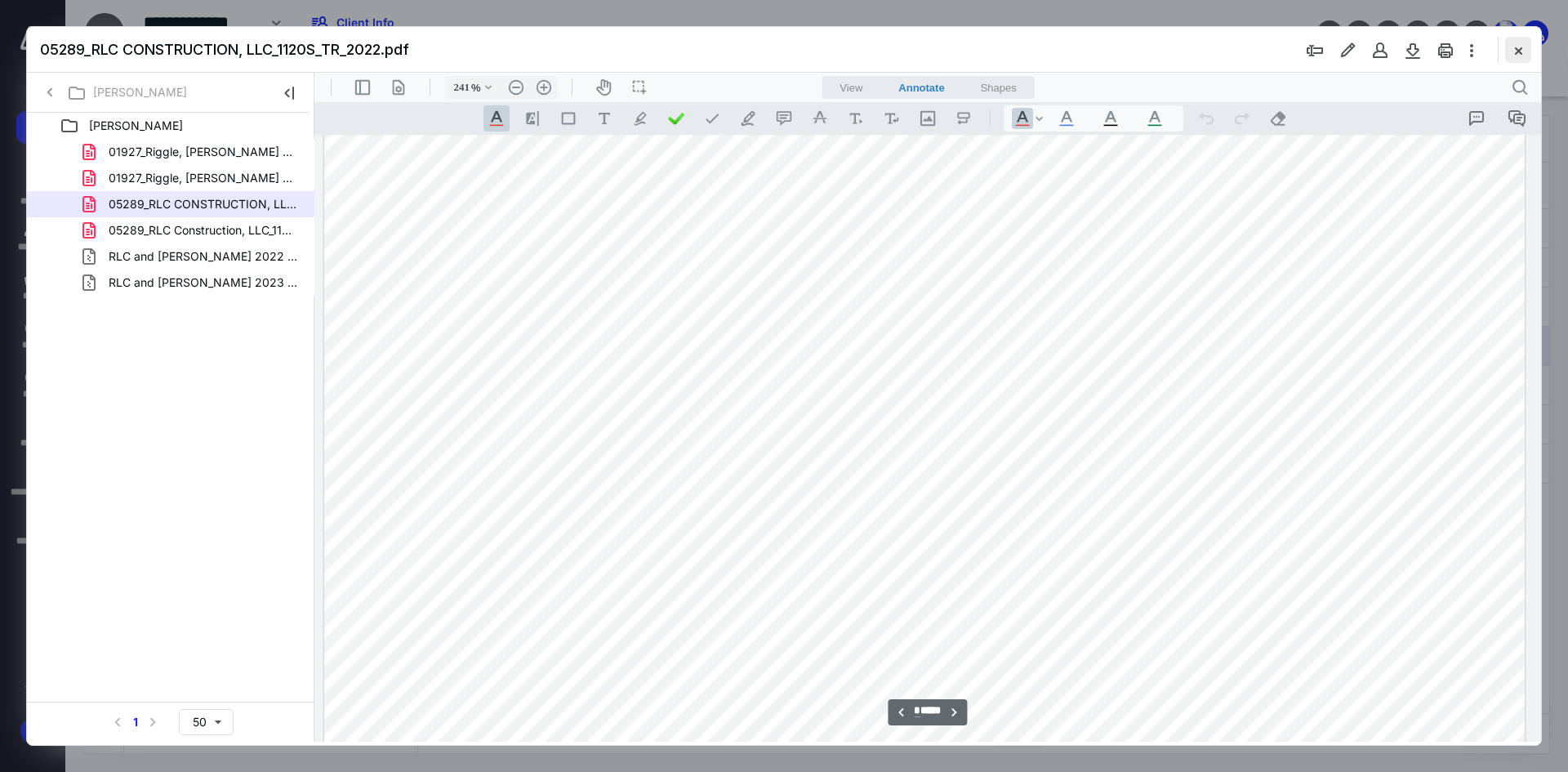 click at bounding box center [1518, 50] 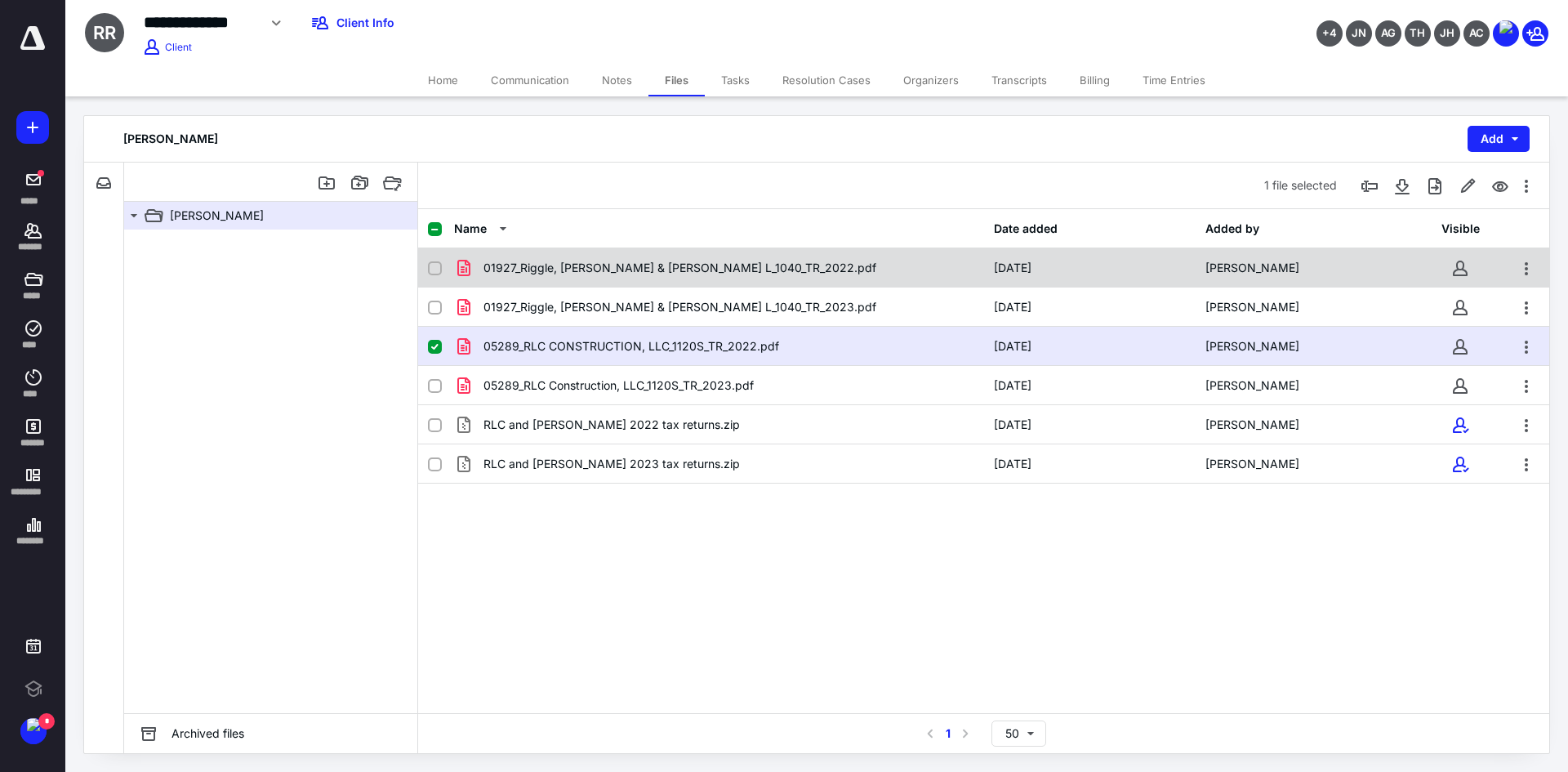 click on "01927_Riggle, Jerry R & Rhonda L_1040_TR_2022.pdf" at bounding box center (679, 268) 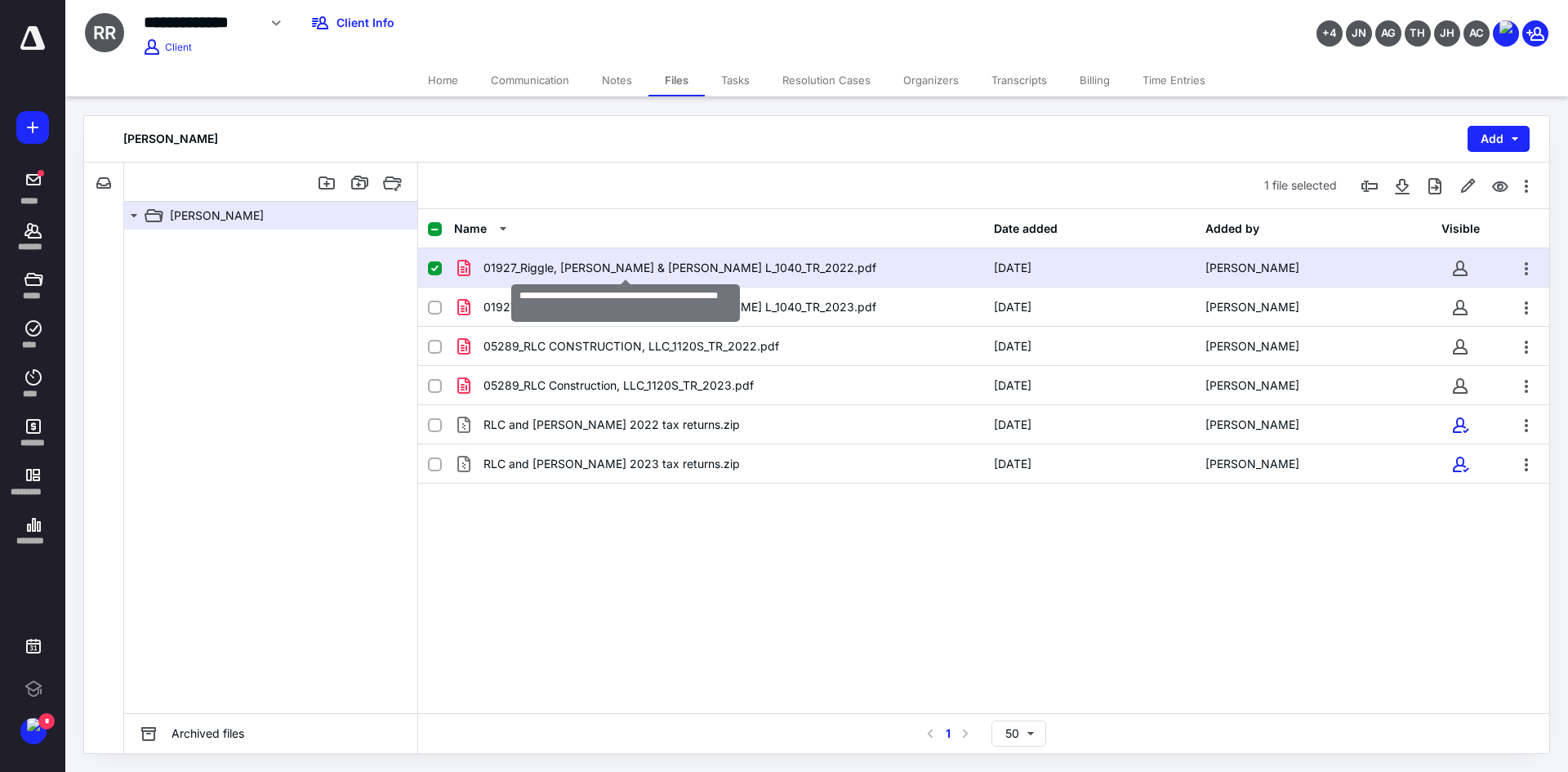 click on "01927_Riggle, Jerry R & Rhonda L_1040_TR_2022.pdf" at bounding box center (679, 268) 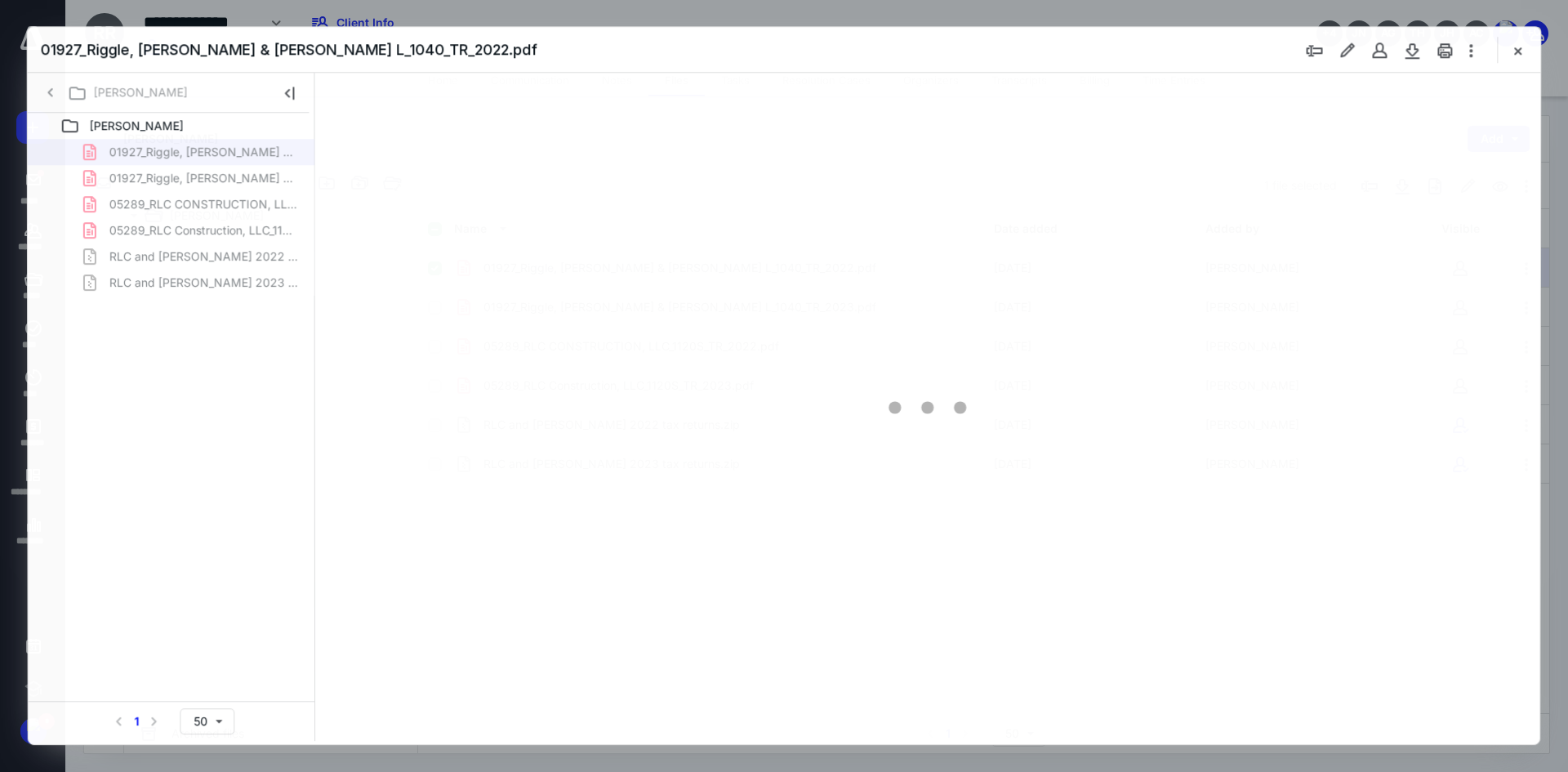 scroll, scrollTop: 0, scrollLeft: 0, axis: both 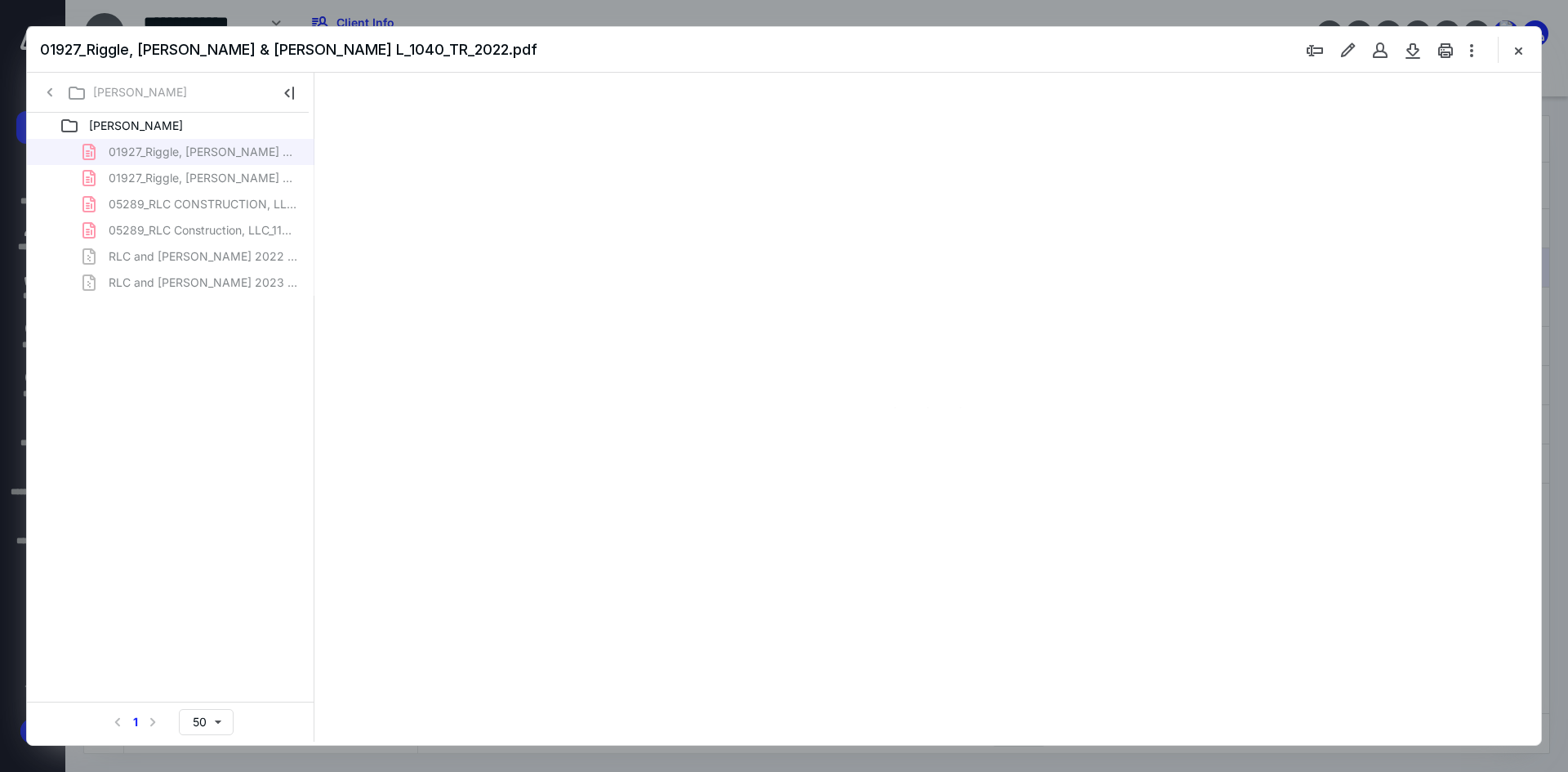 type on "241" 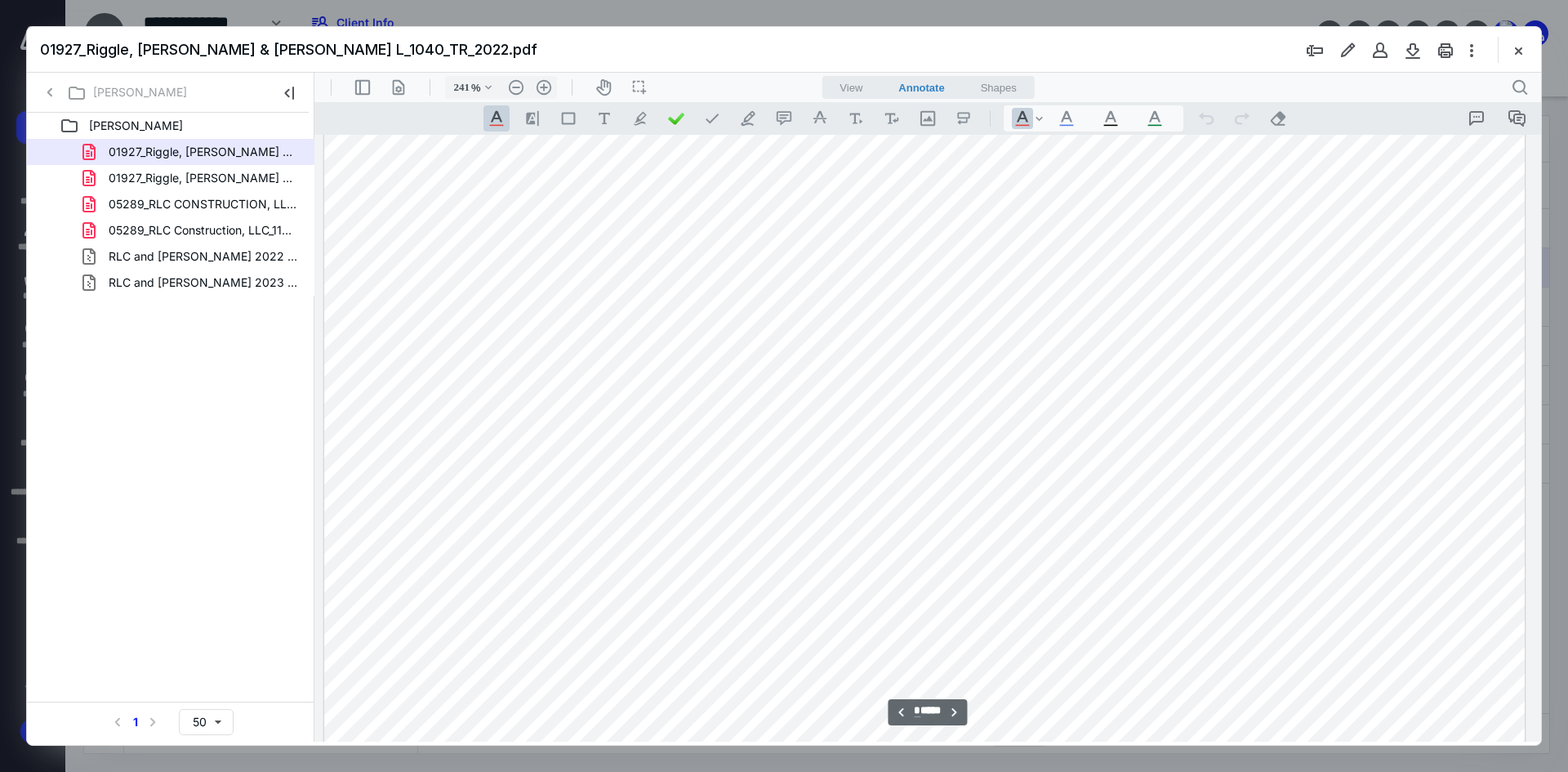 scroll, scrollTop: 3501, scrollLeft: 175, axis: both 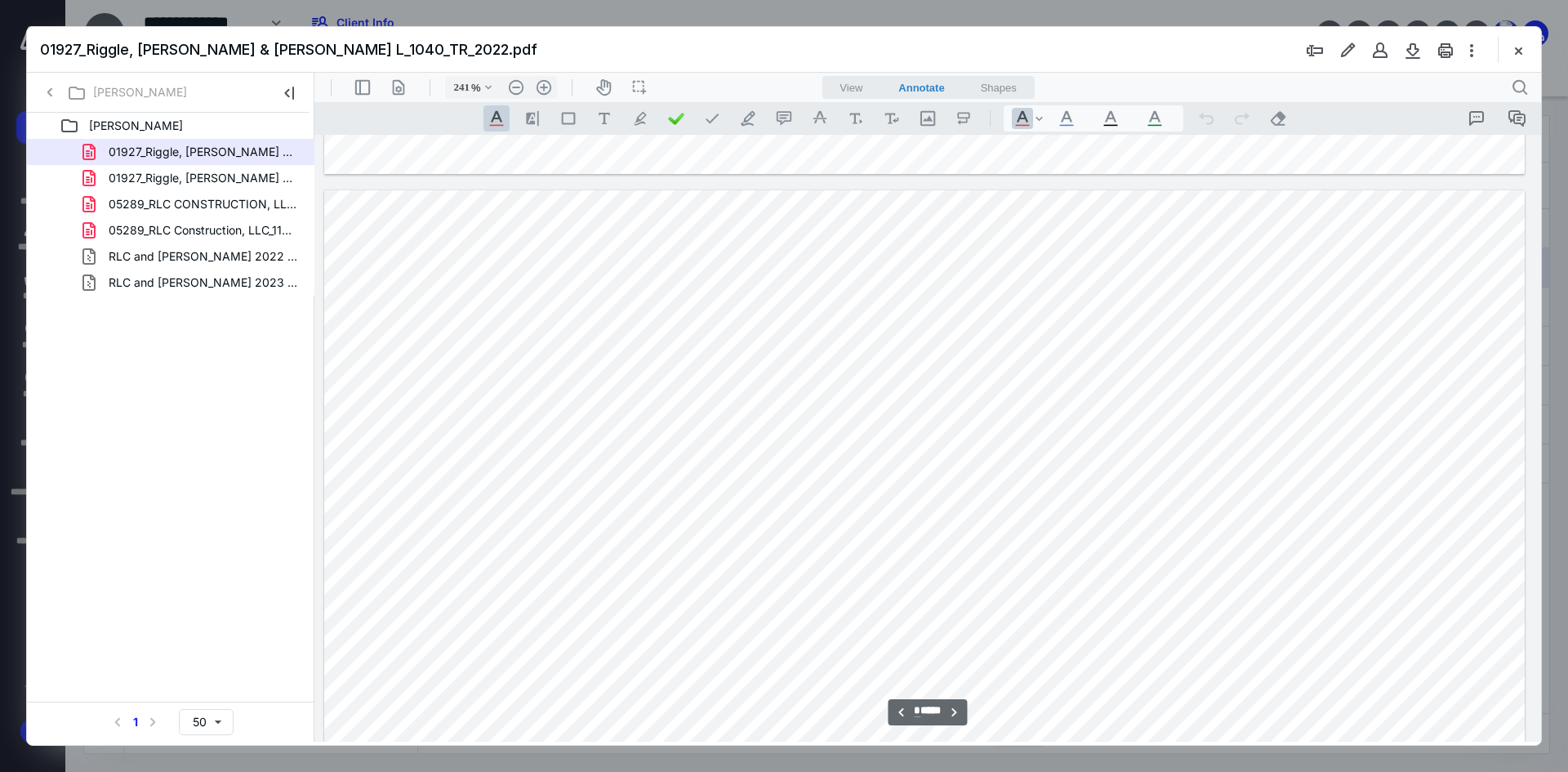 type on "*" 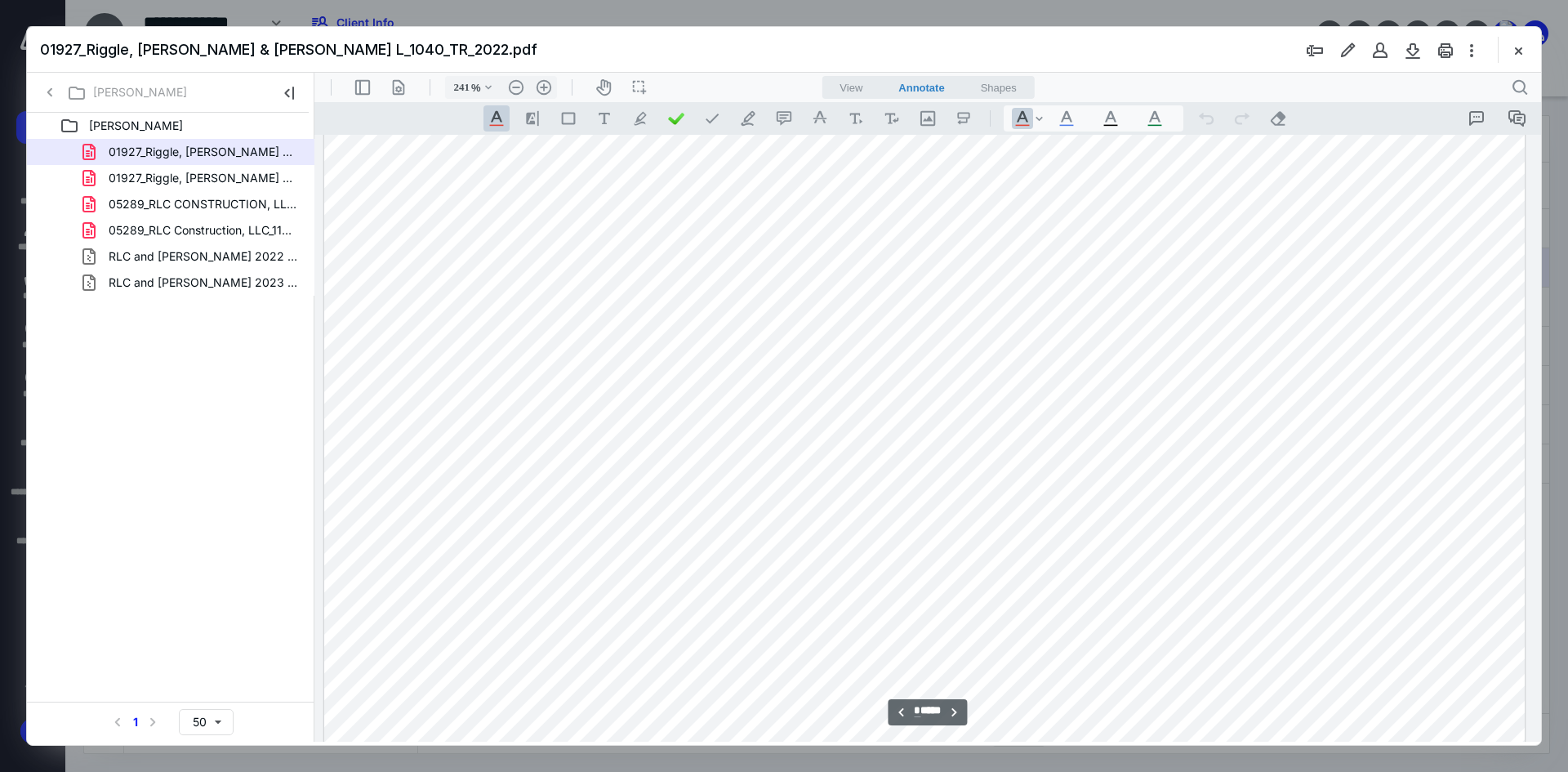 scroll, scrollTop: 2439, scrollLeft: 175, axis: both 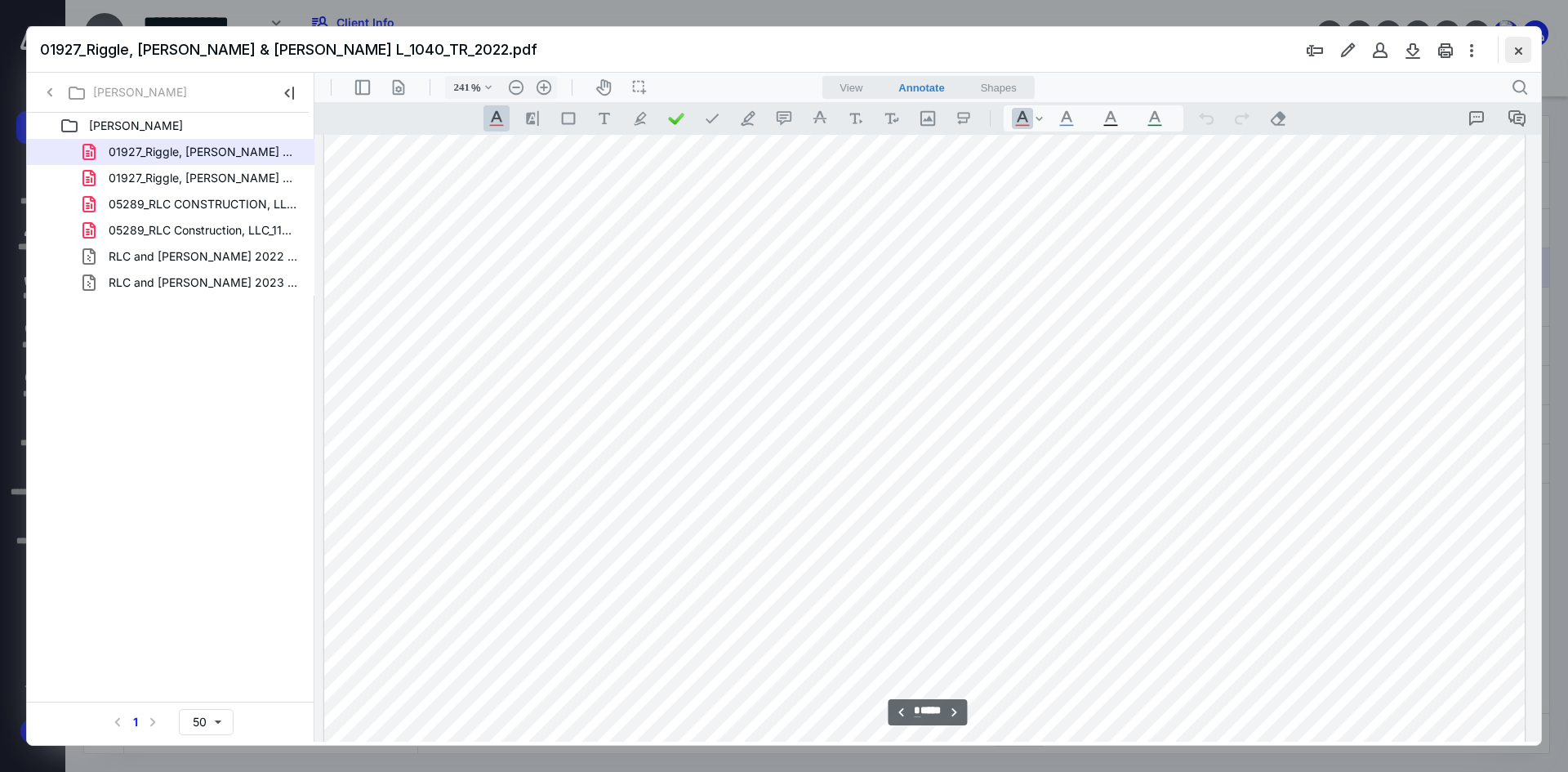 click at bounding box center (1518, 50) 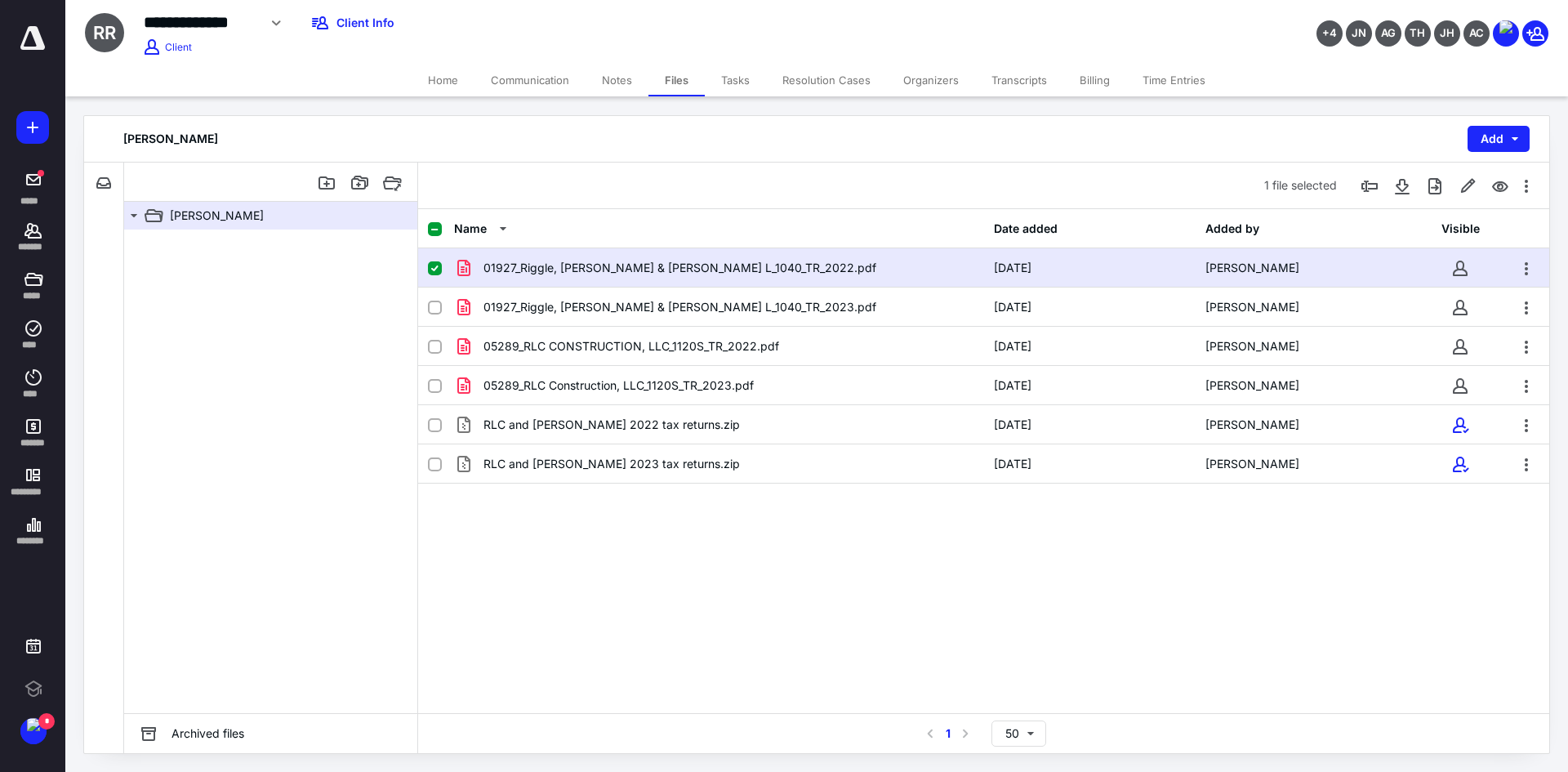 click on "Home" at bounding box center (443, 80) 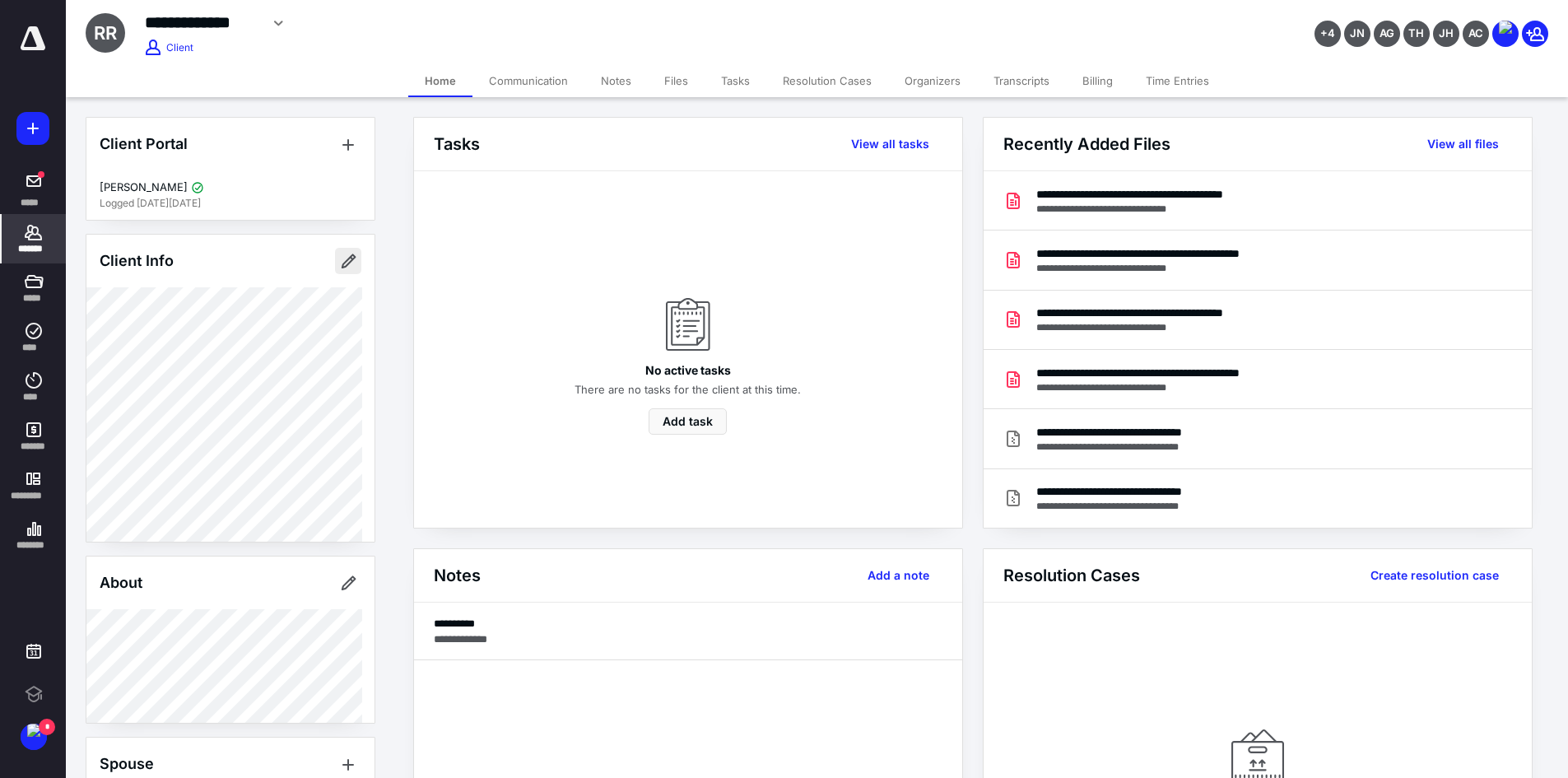 click at bounding box center (348, 261) 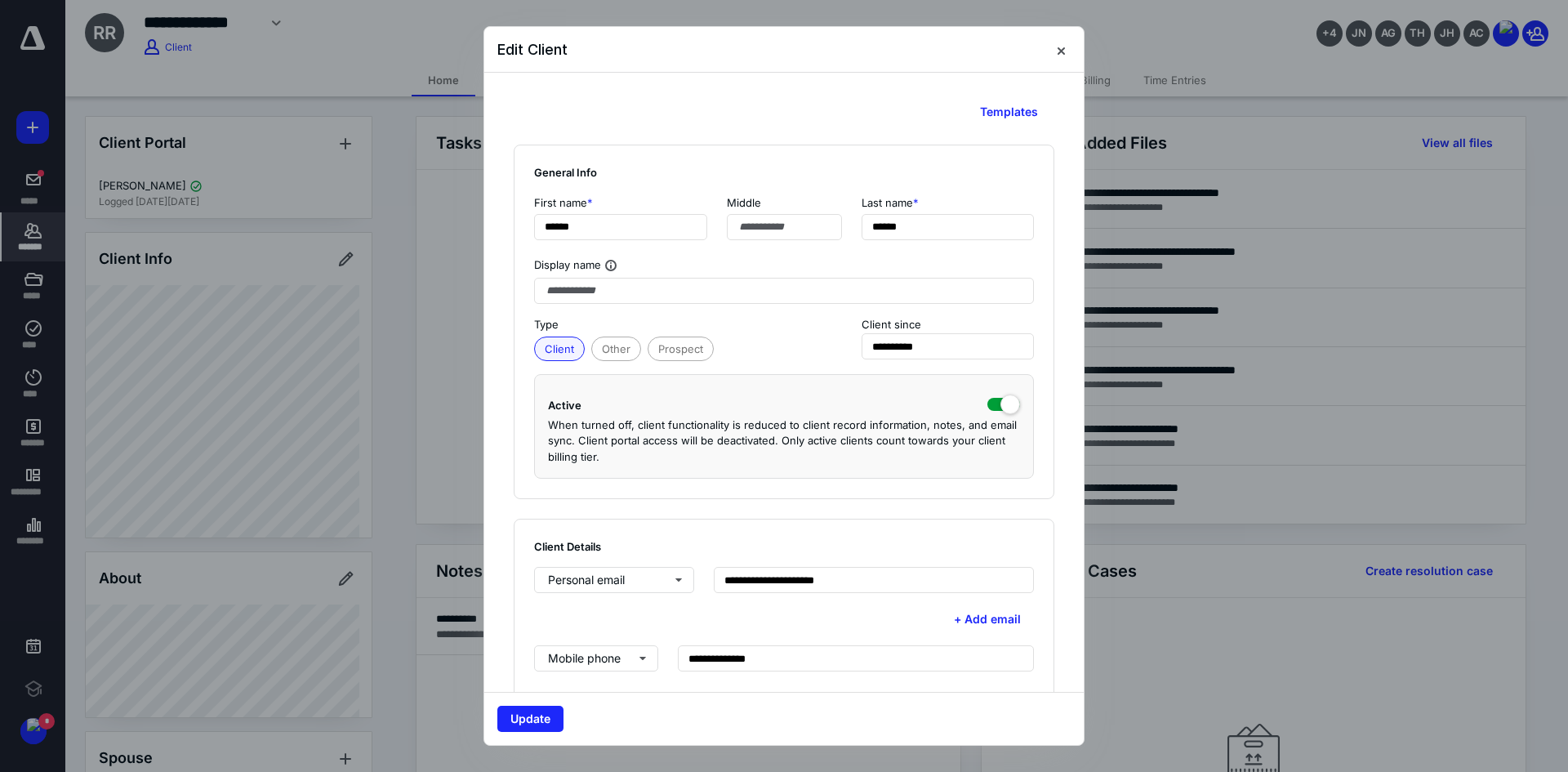 scroll, scrollTop: 327, scrollLeft: 0, axis: vertical 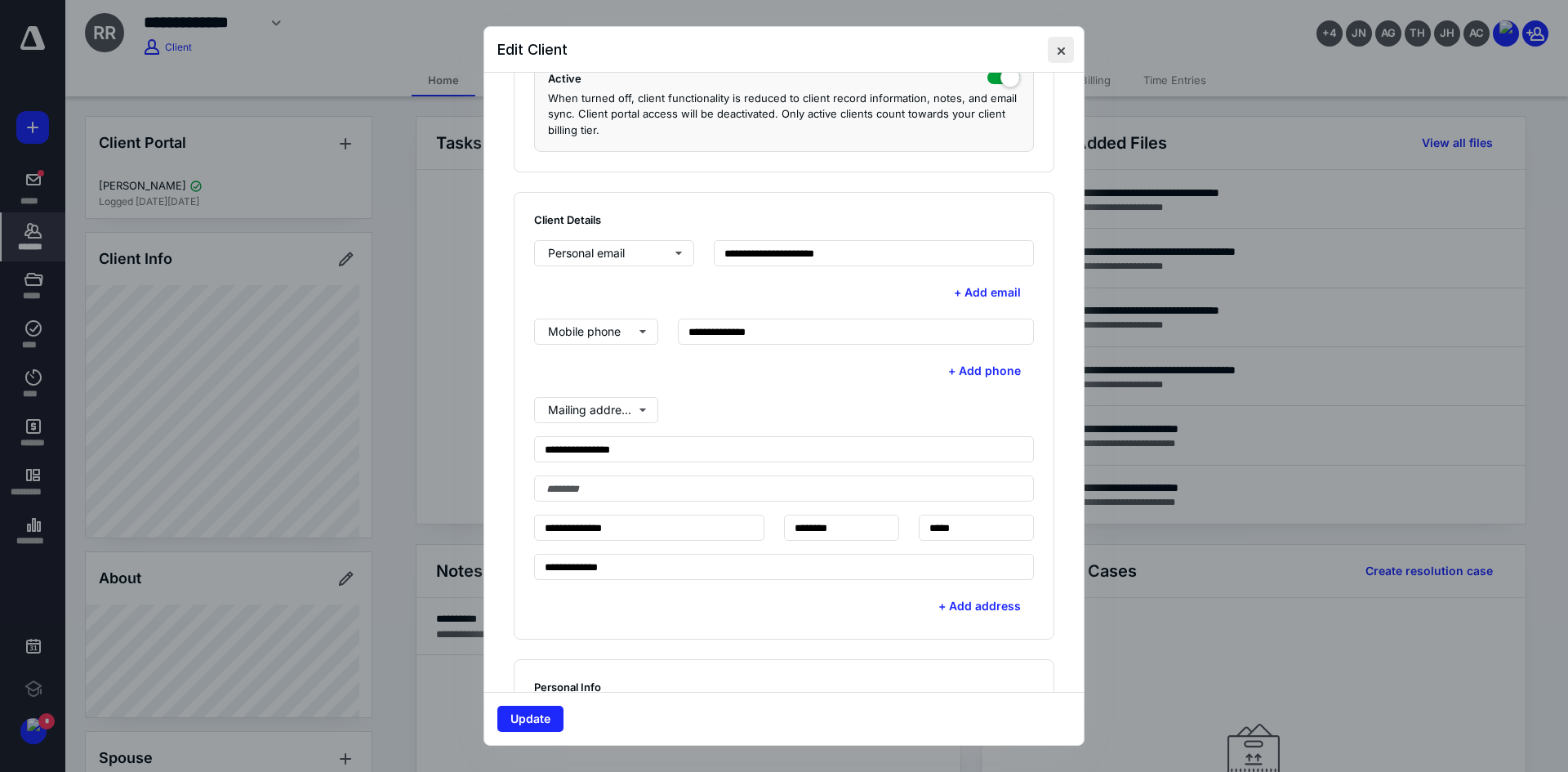 click at bounding box center (1061, 50) 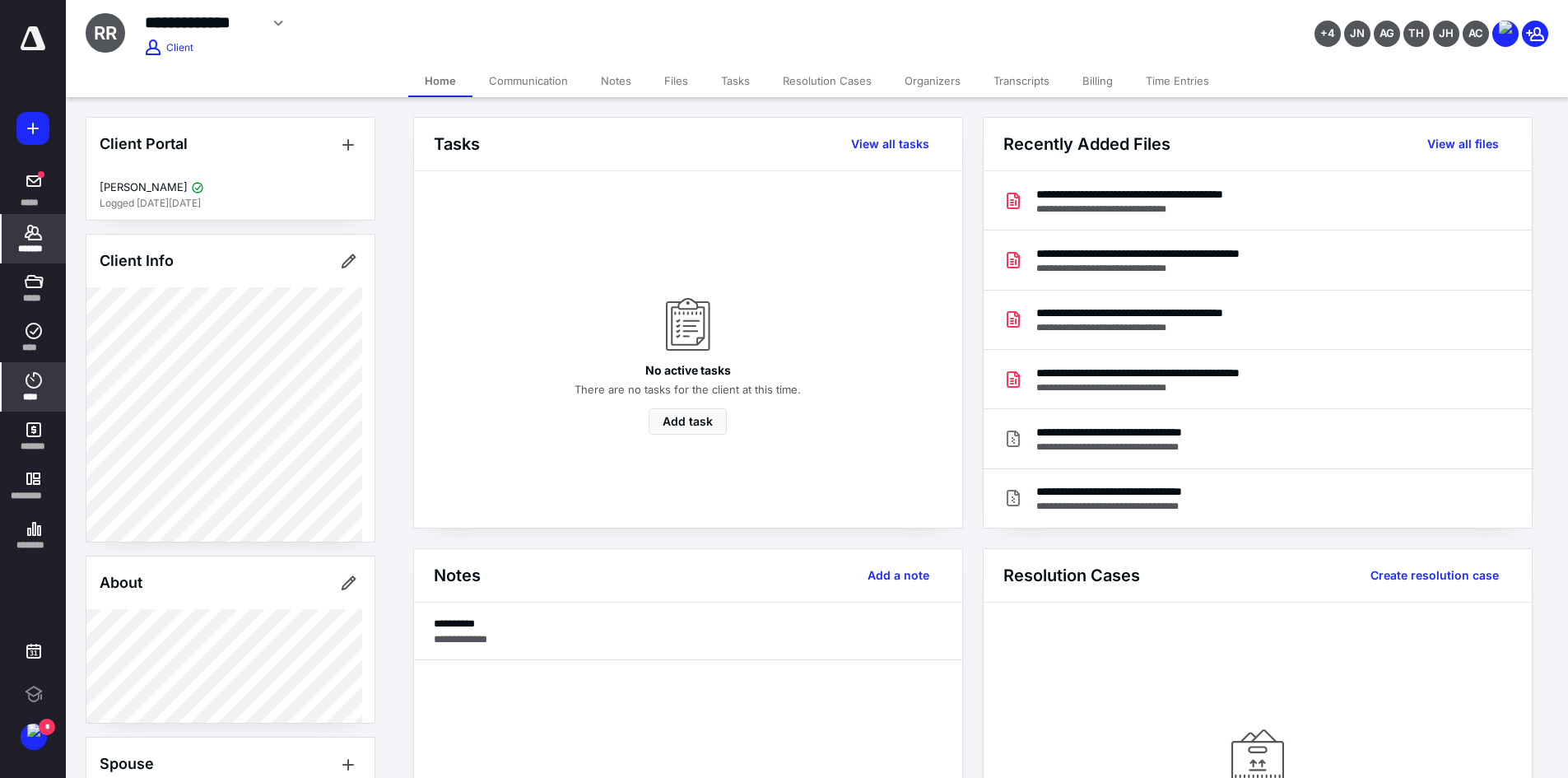 click 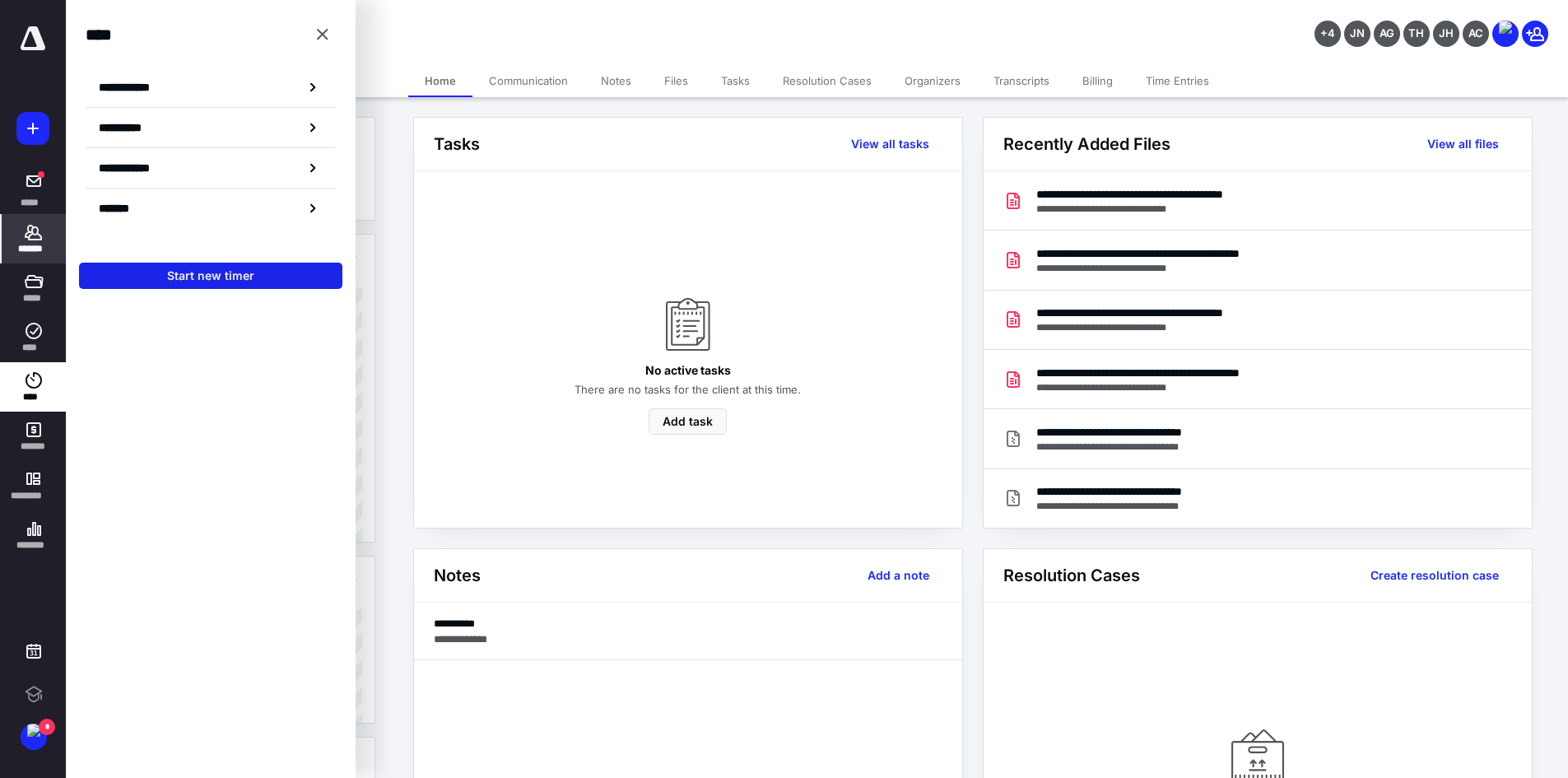 click on "Start new timer" at bounding box center (211, 276) 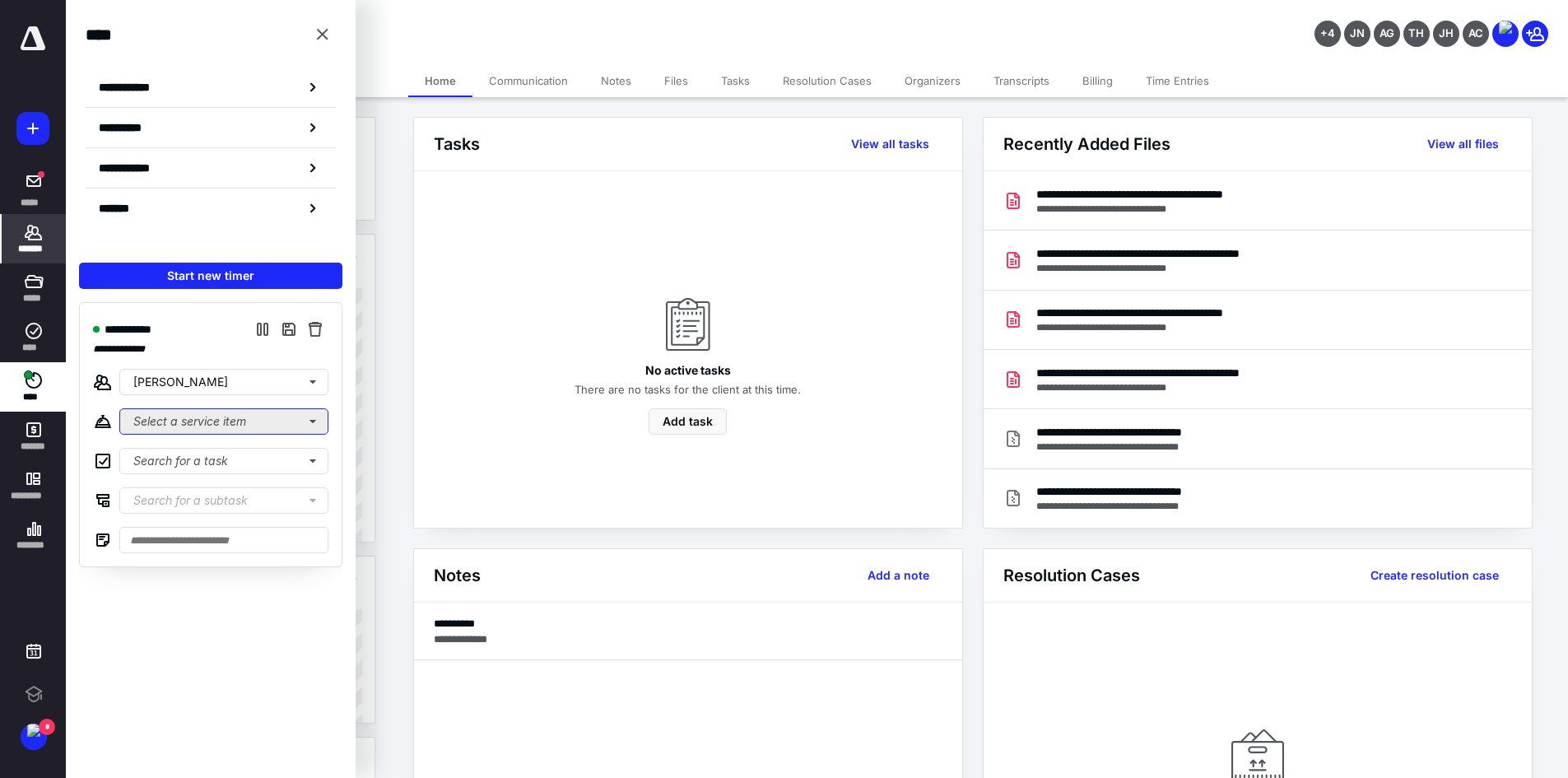 click on "Select a service item" at bounding box center [224, 422] 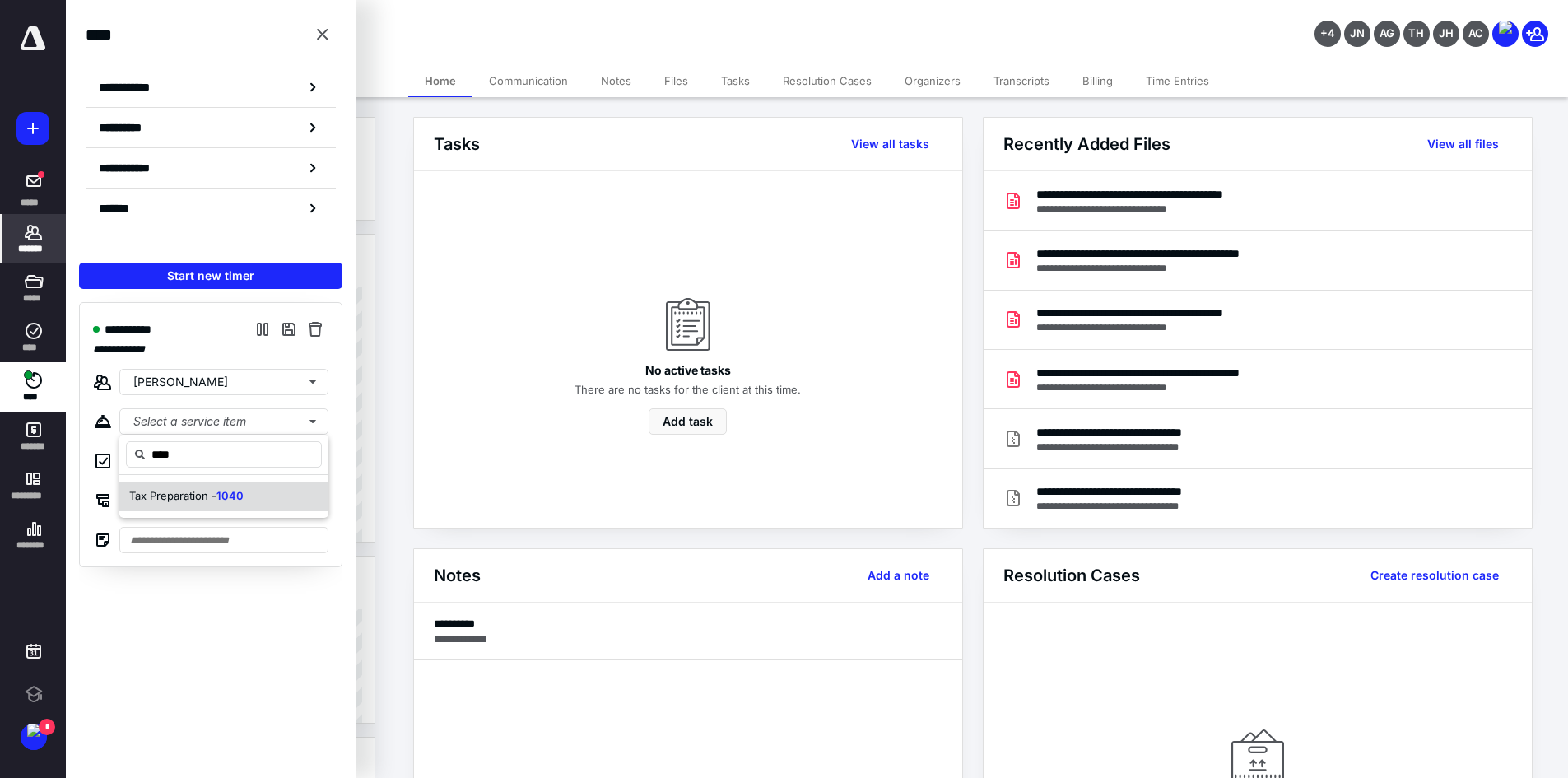 click on "Tax Preparation -" at bounding box center [173, 496] 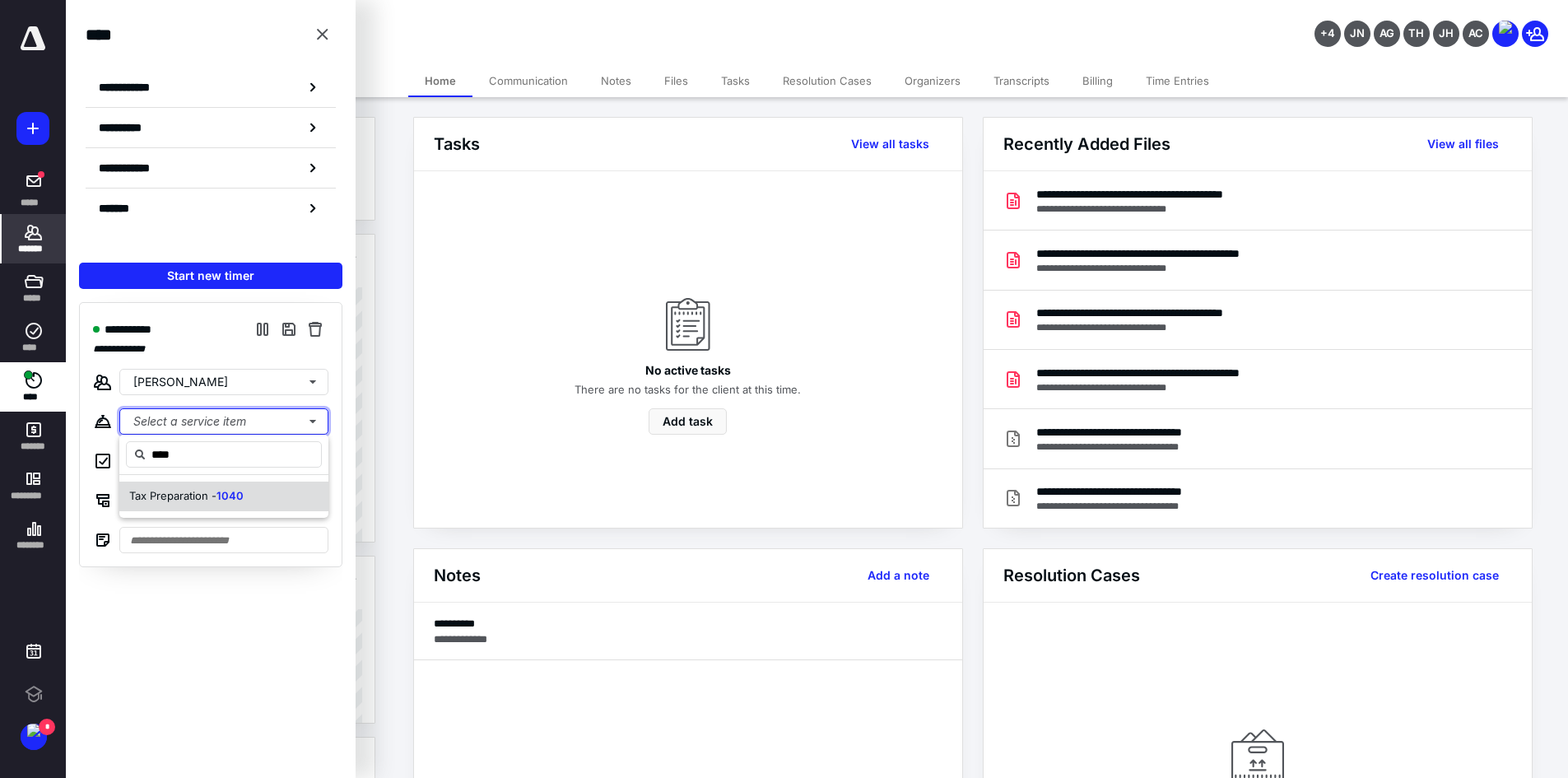 type 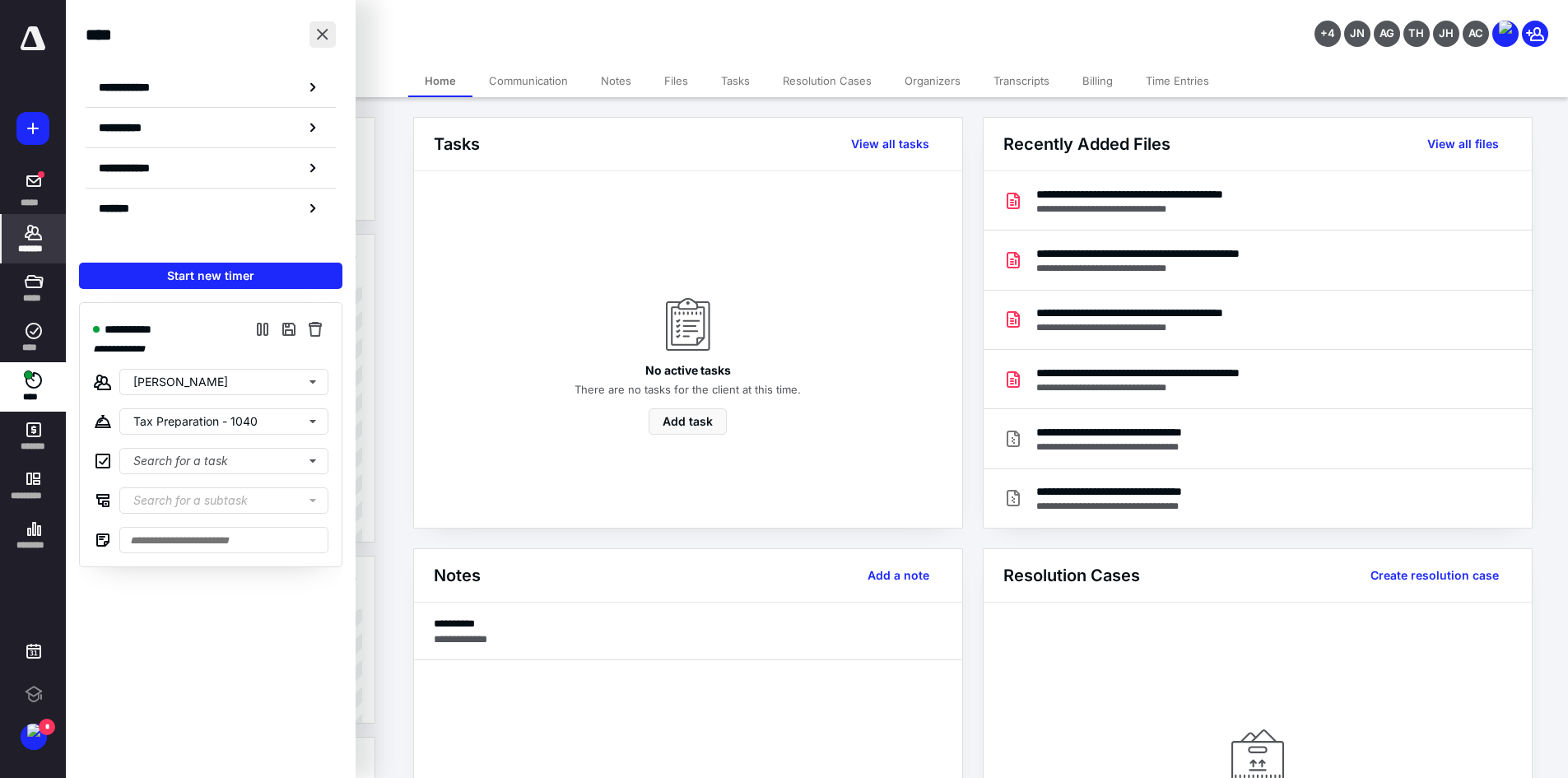click at bounding box center (323, 35) 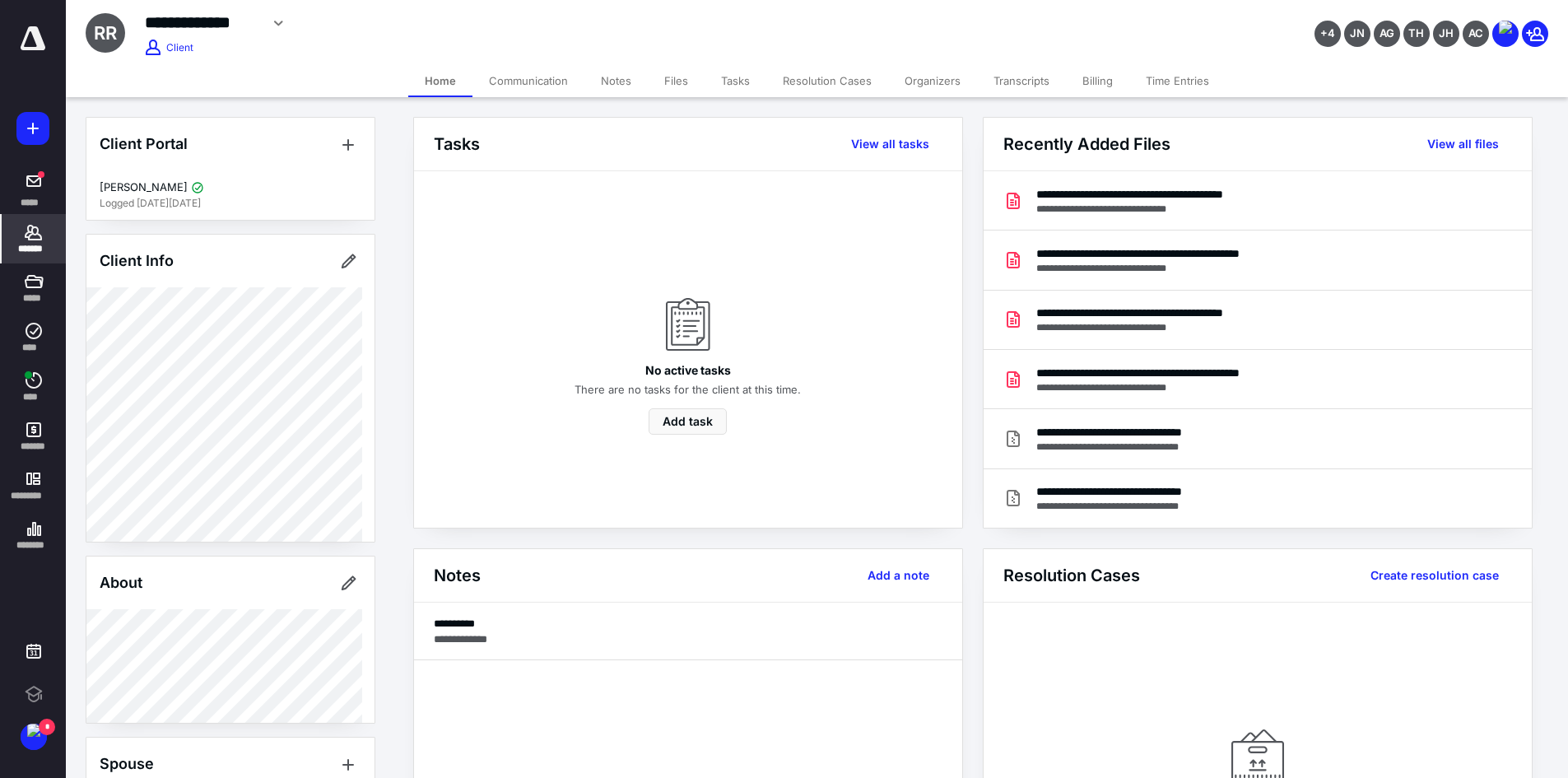 click on "Tasks" at bounding box center [735, 81] 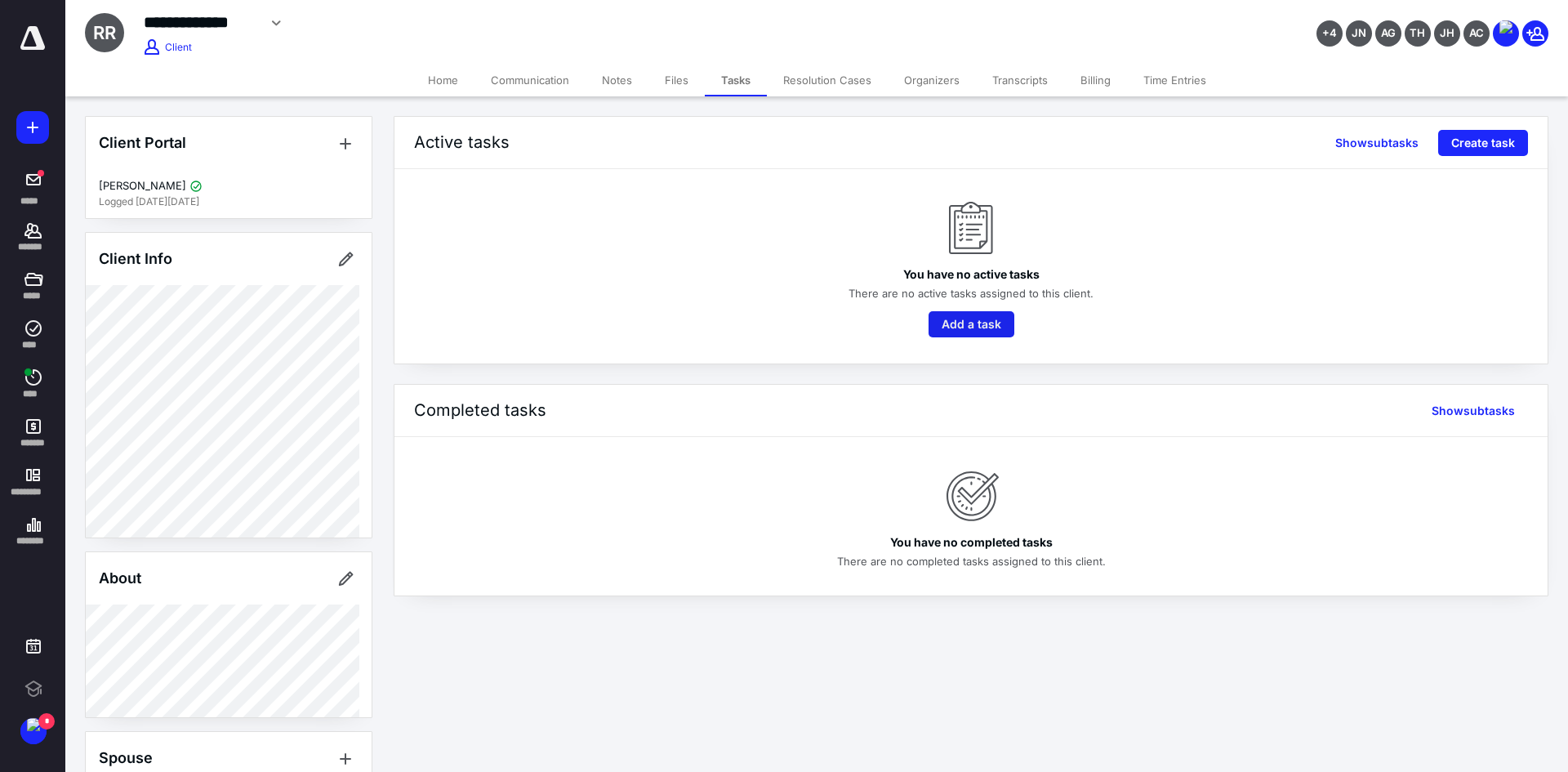 click on "Add a task" at bounding box center (971, 324) 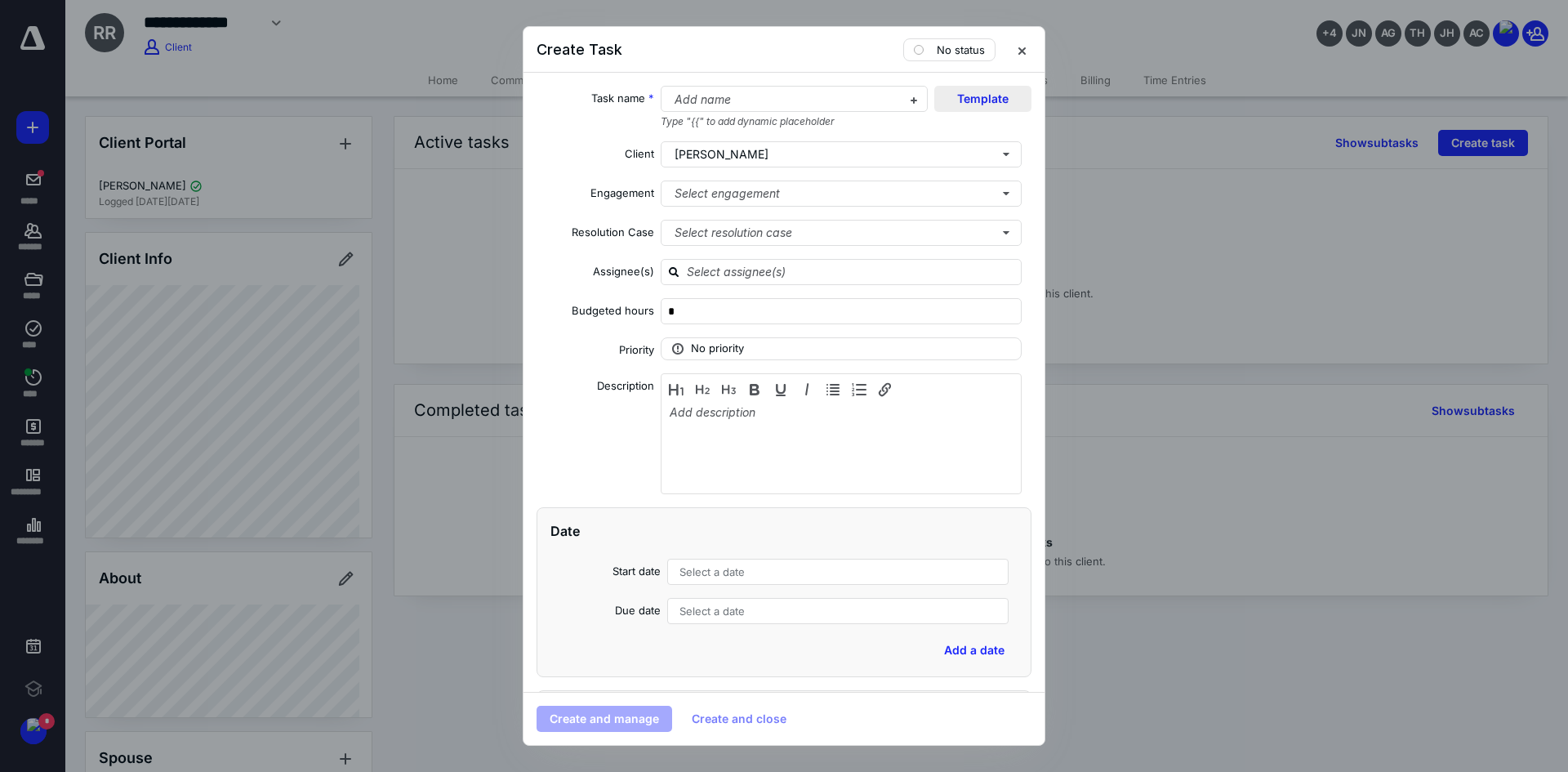 click on "Template" at bounding box center [982, 99] 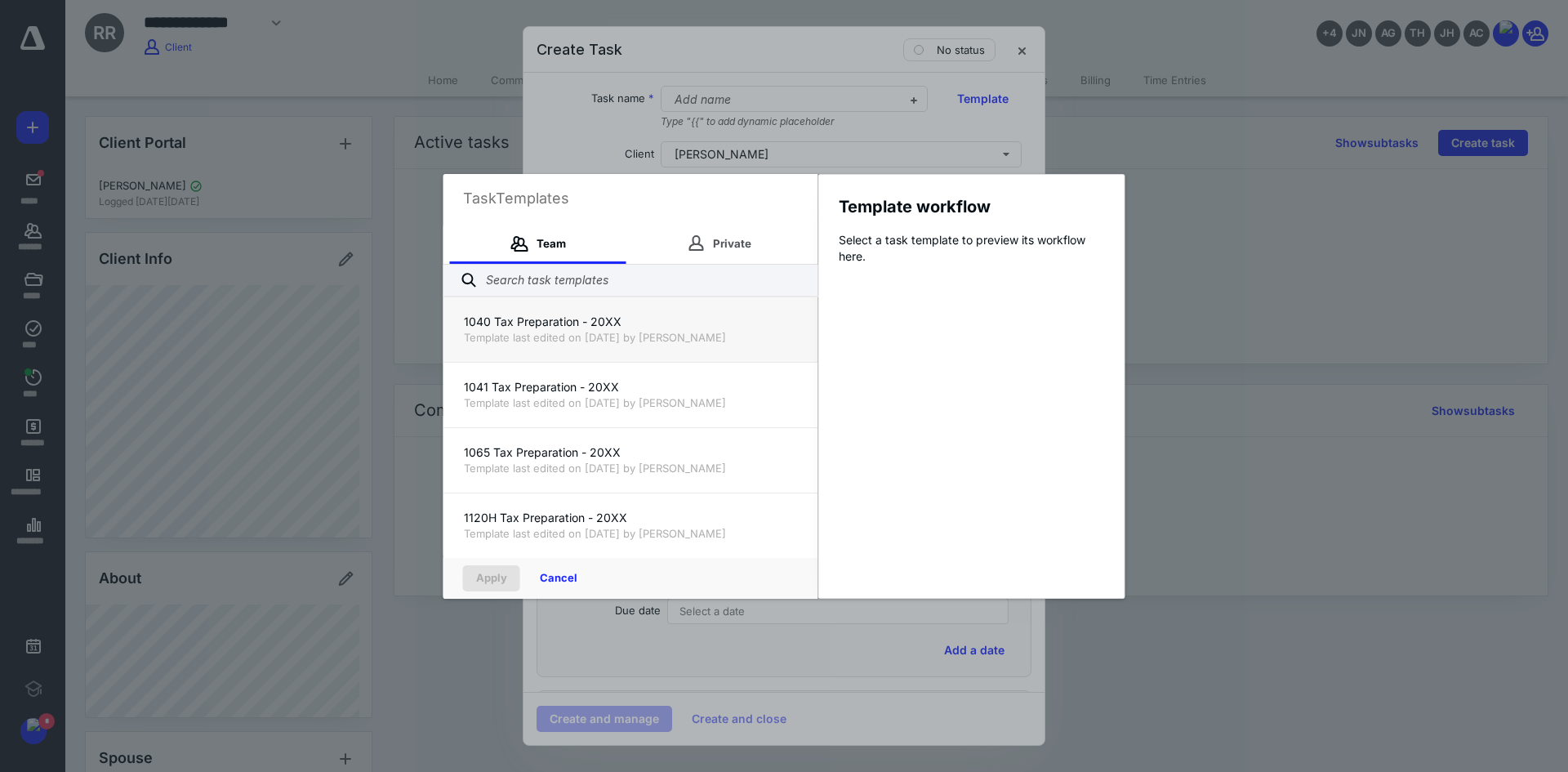 click on "1040 Tax Preparation - 20XX" at bounding box center (630, 322) 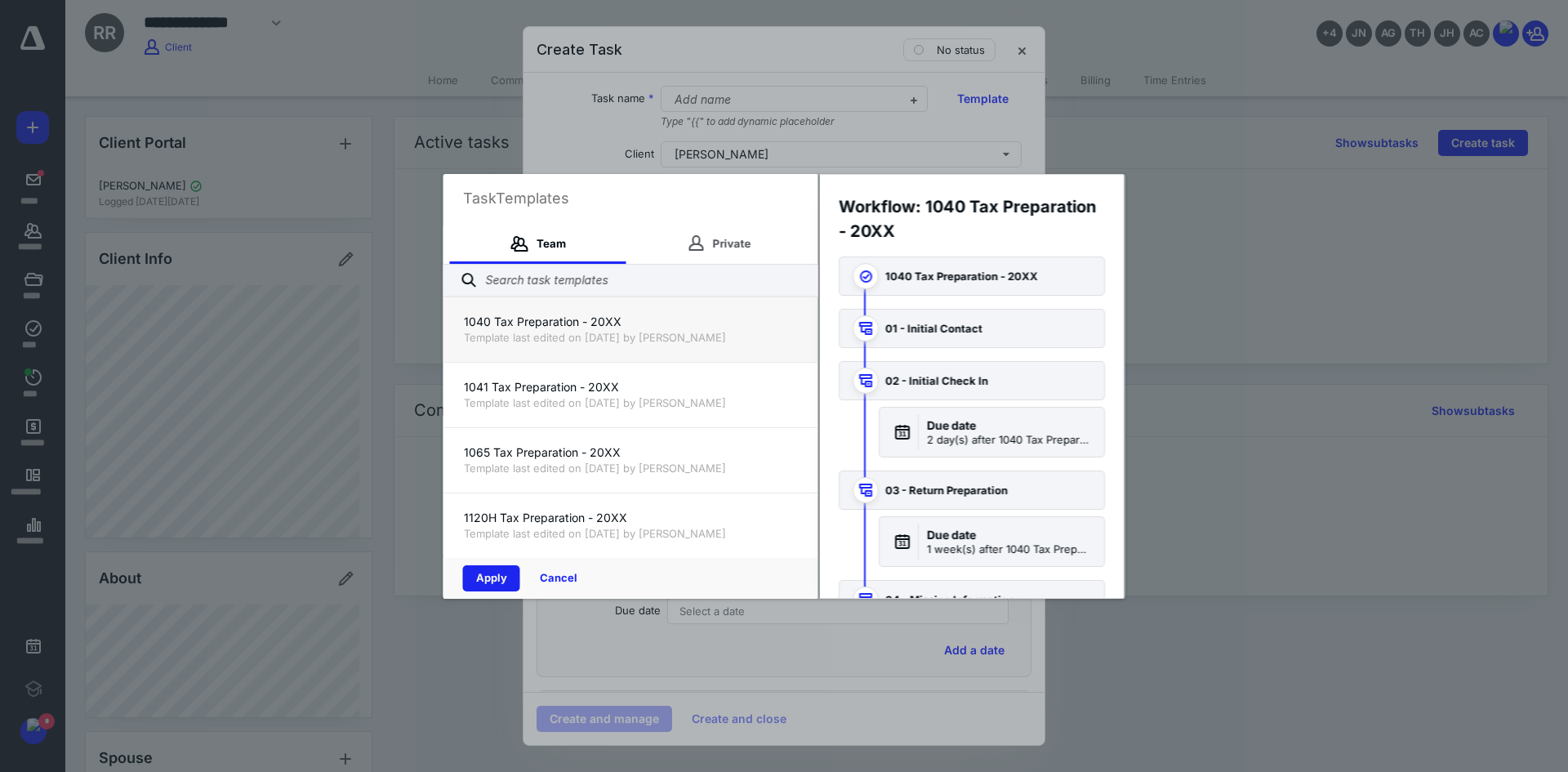 click on "Apply" at bounding box center [492, 578] 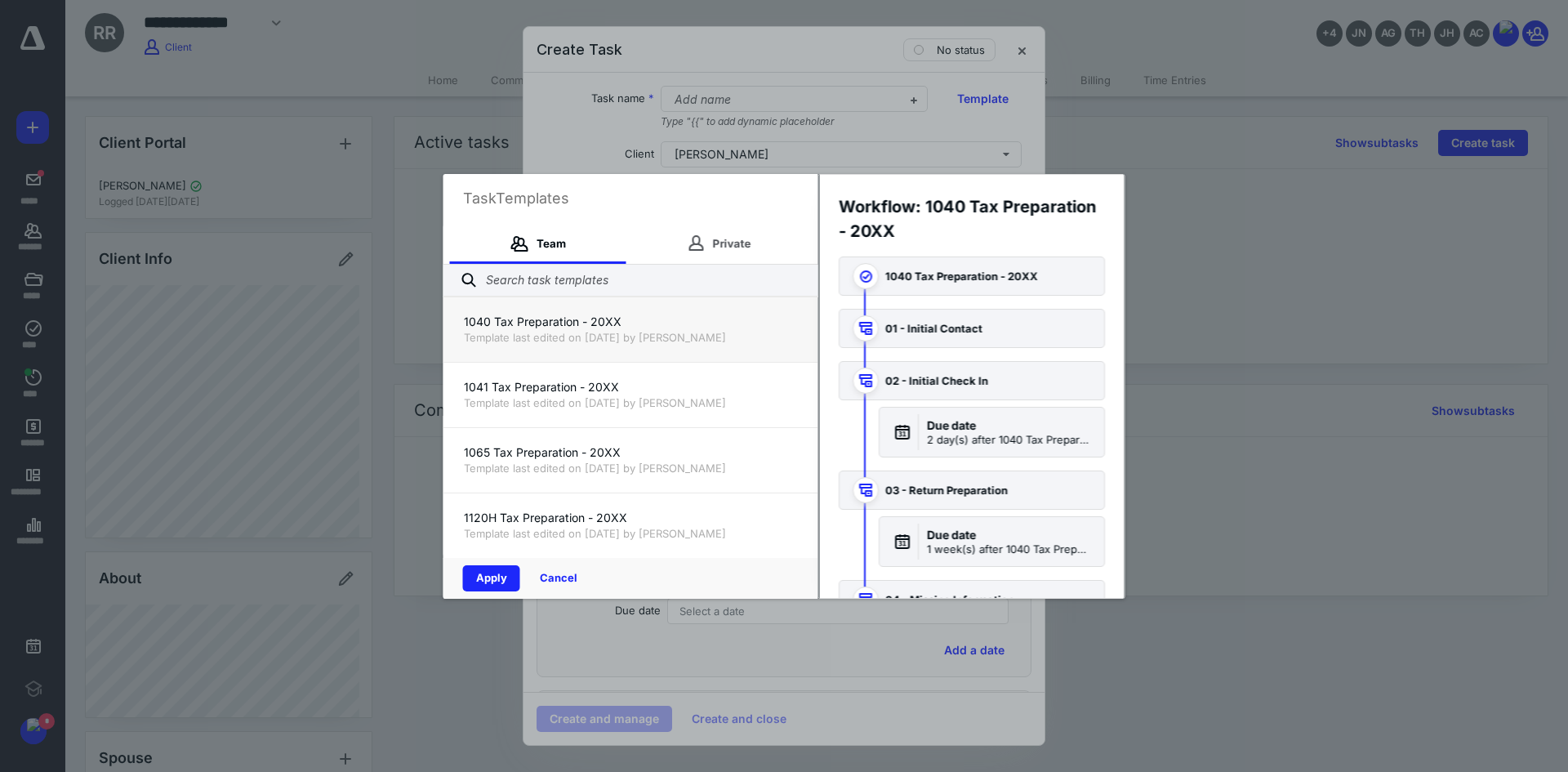 type on "*" 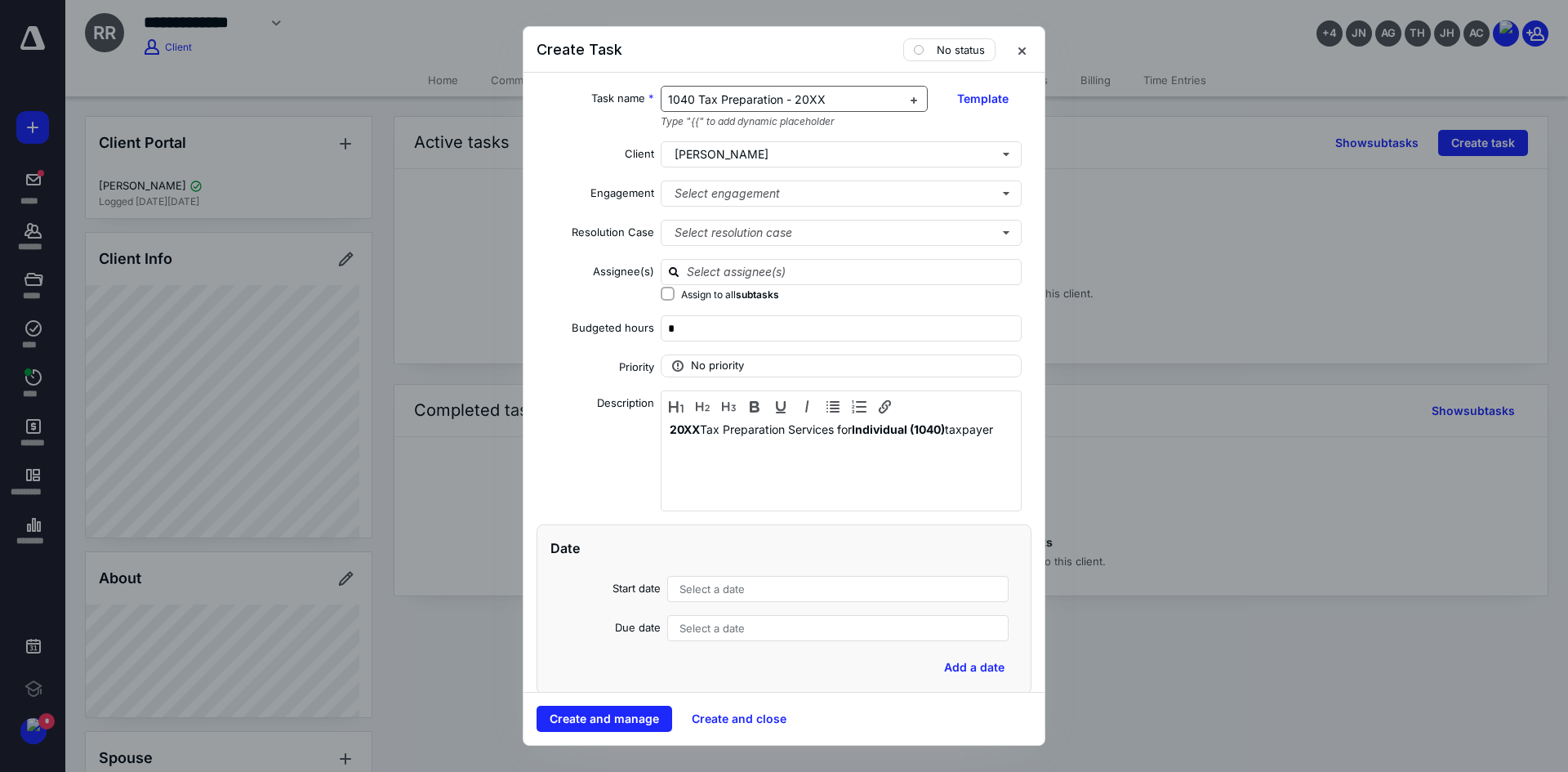 click on "1040 Tax Preparation - 20XX" at bounding box center (785, 100) 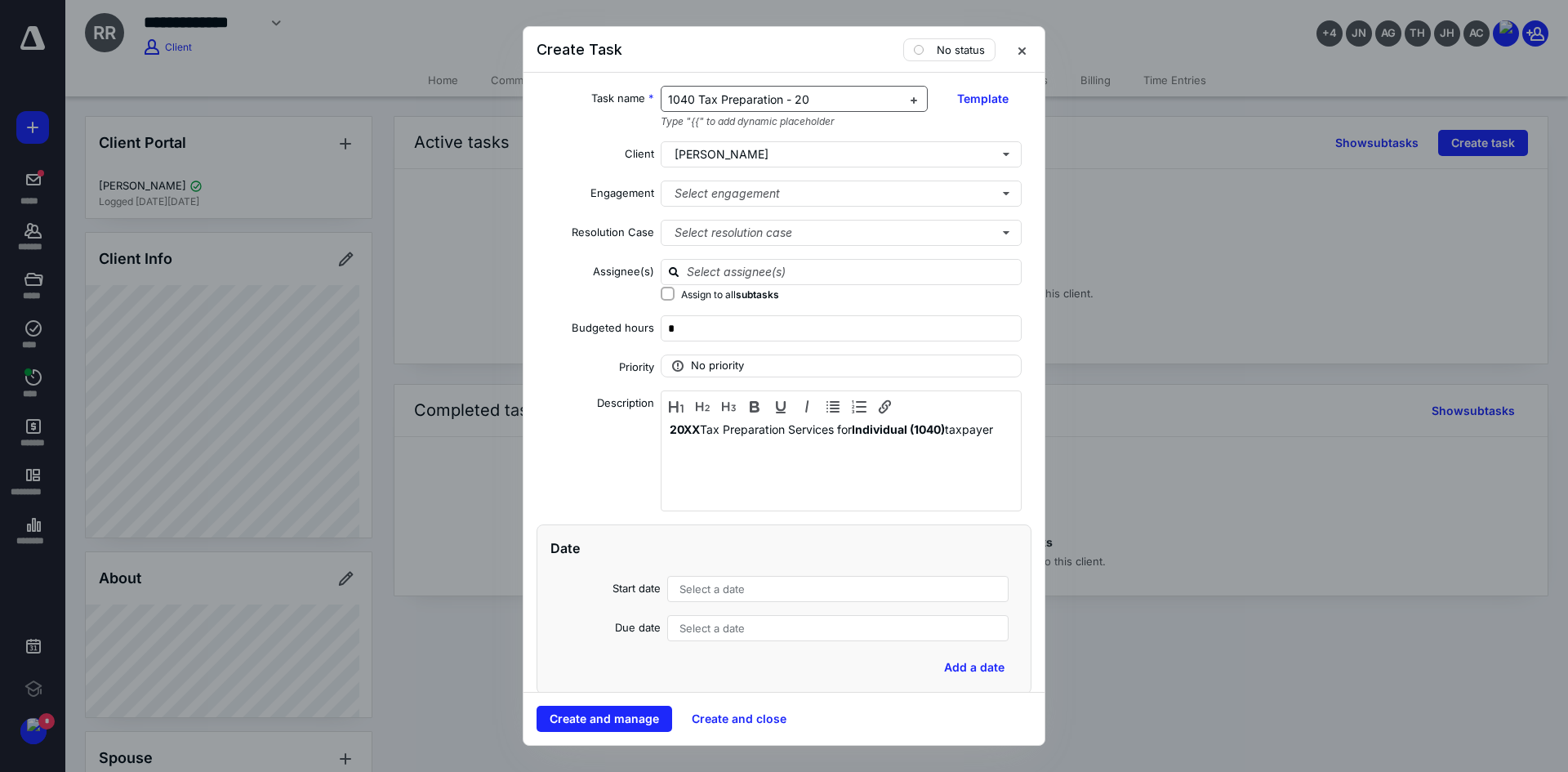 type 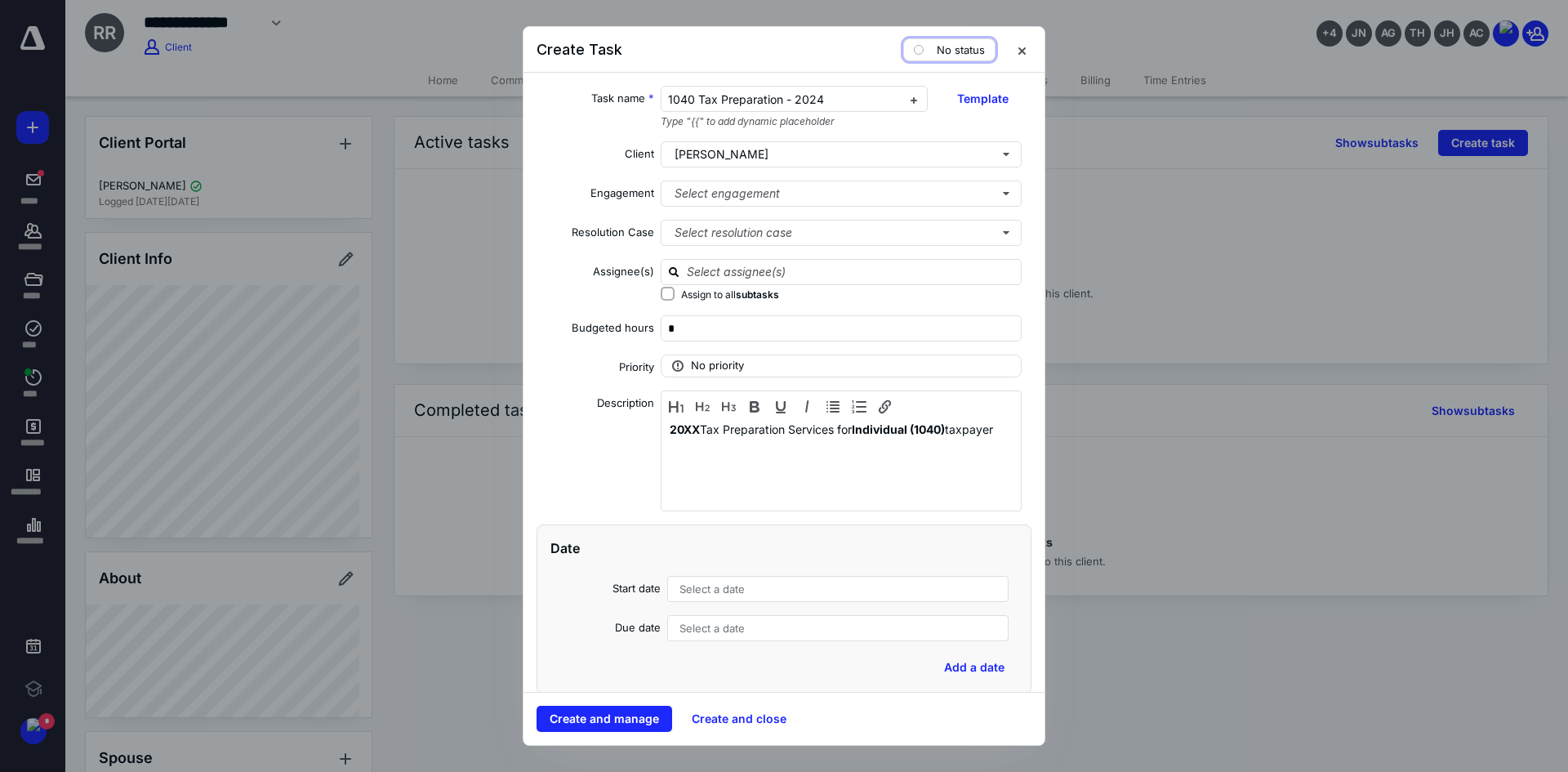 click at bounding box center [919, 50] 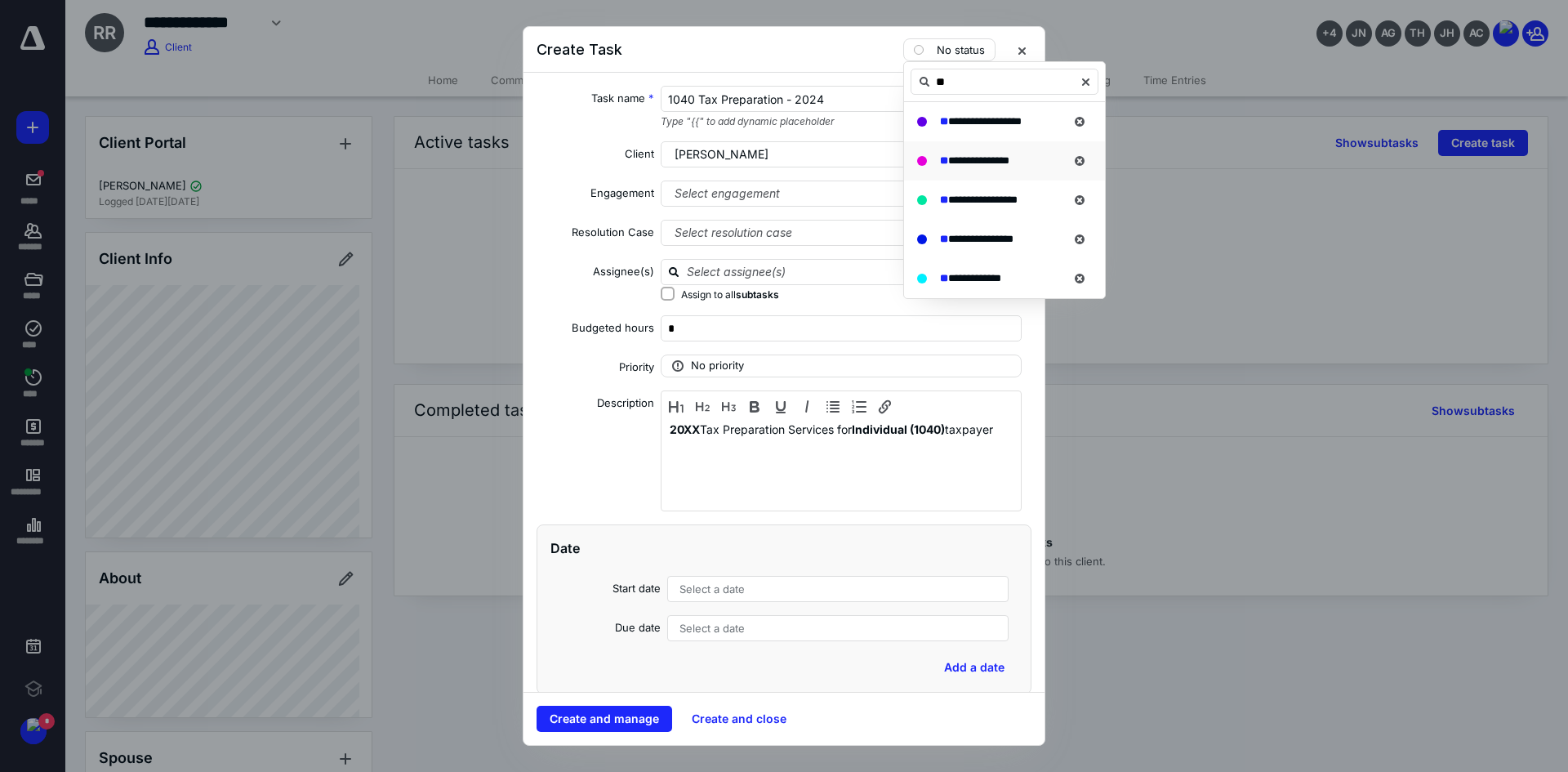 type on "**" 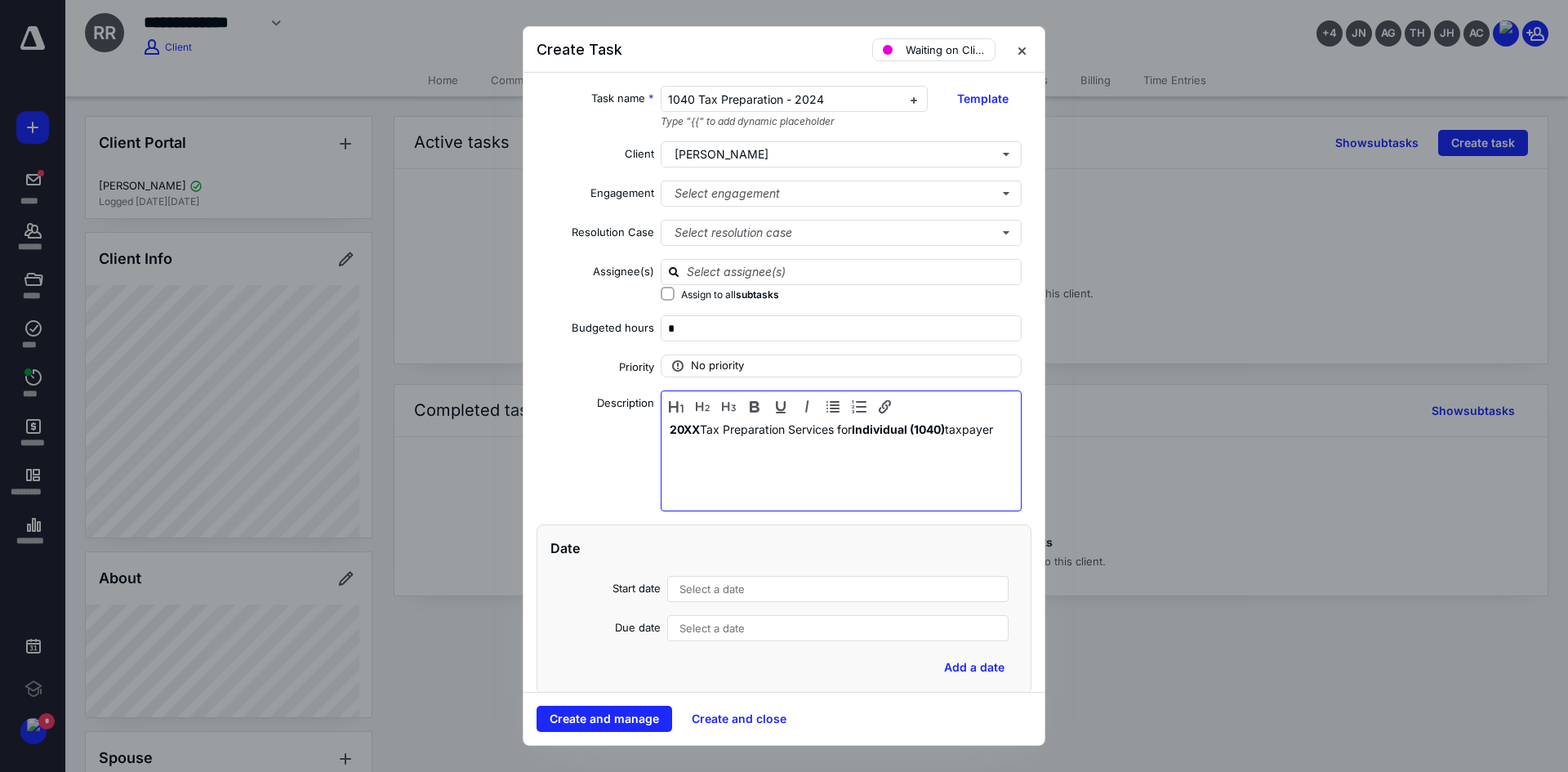 click on "20XX" at bounding box center [684, 429] 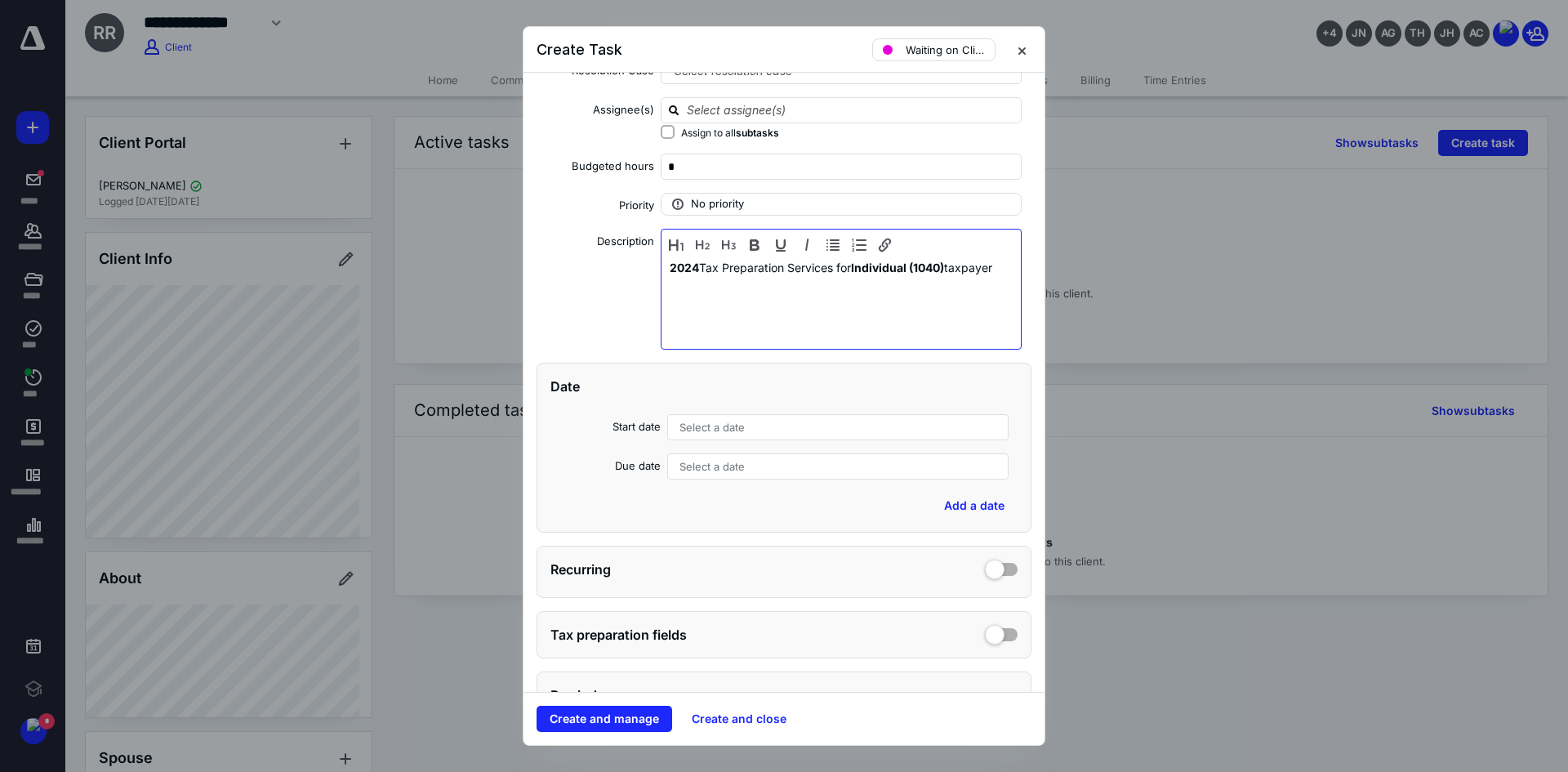 scroll, scrollTop: 163, scrollLeft: 0, axis: vertical 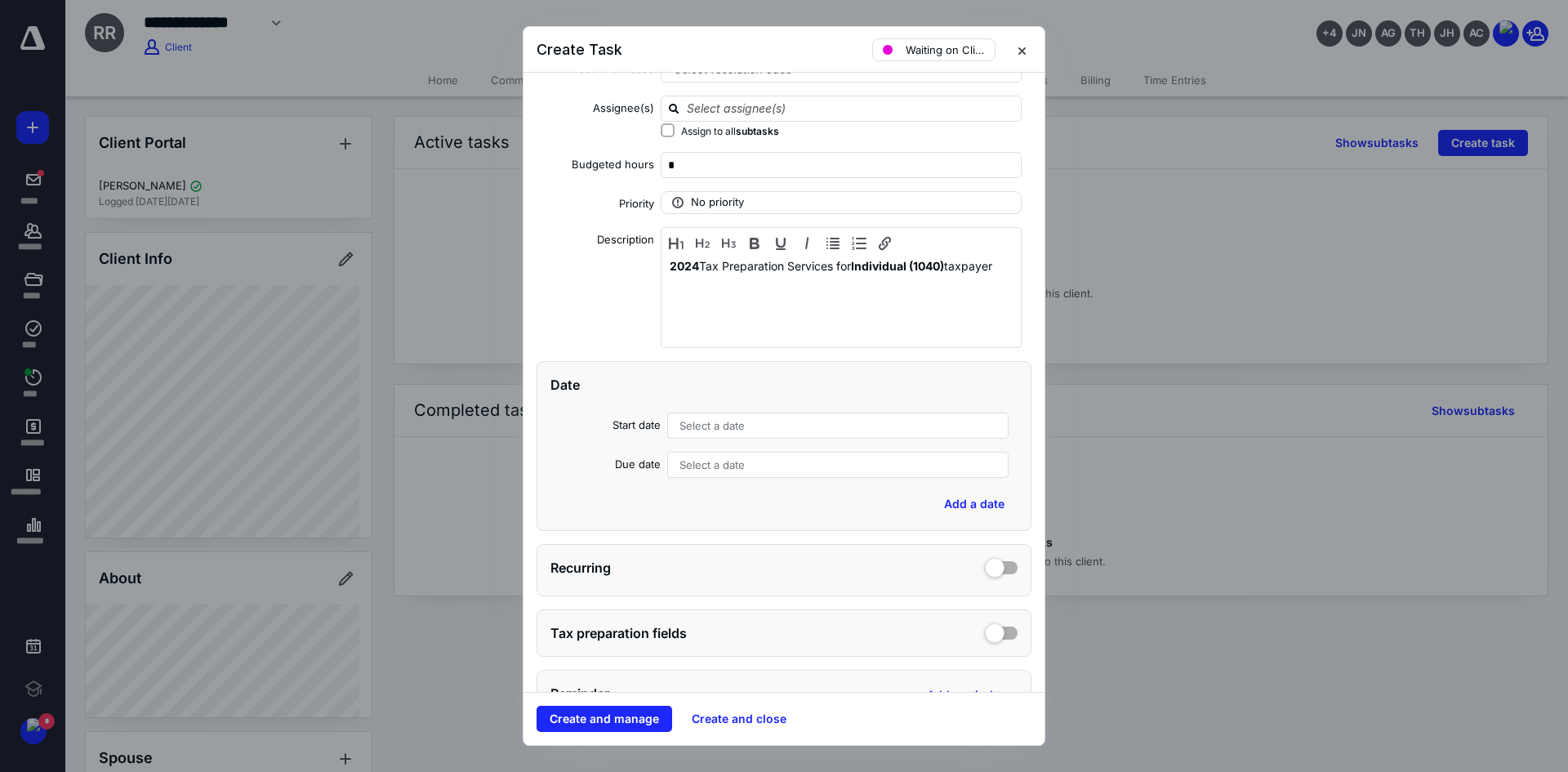 click on "Select a date" at bounding box center [712, 426] 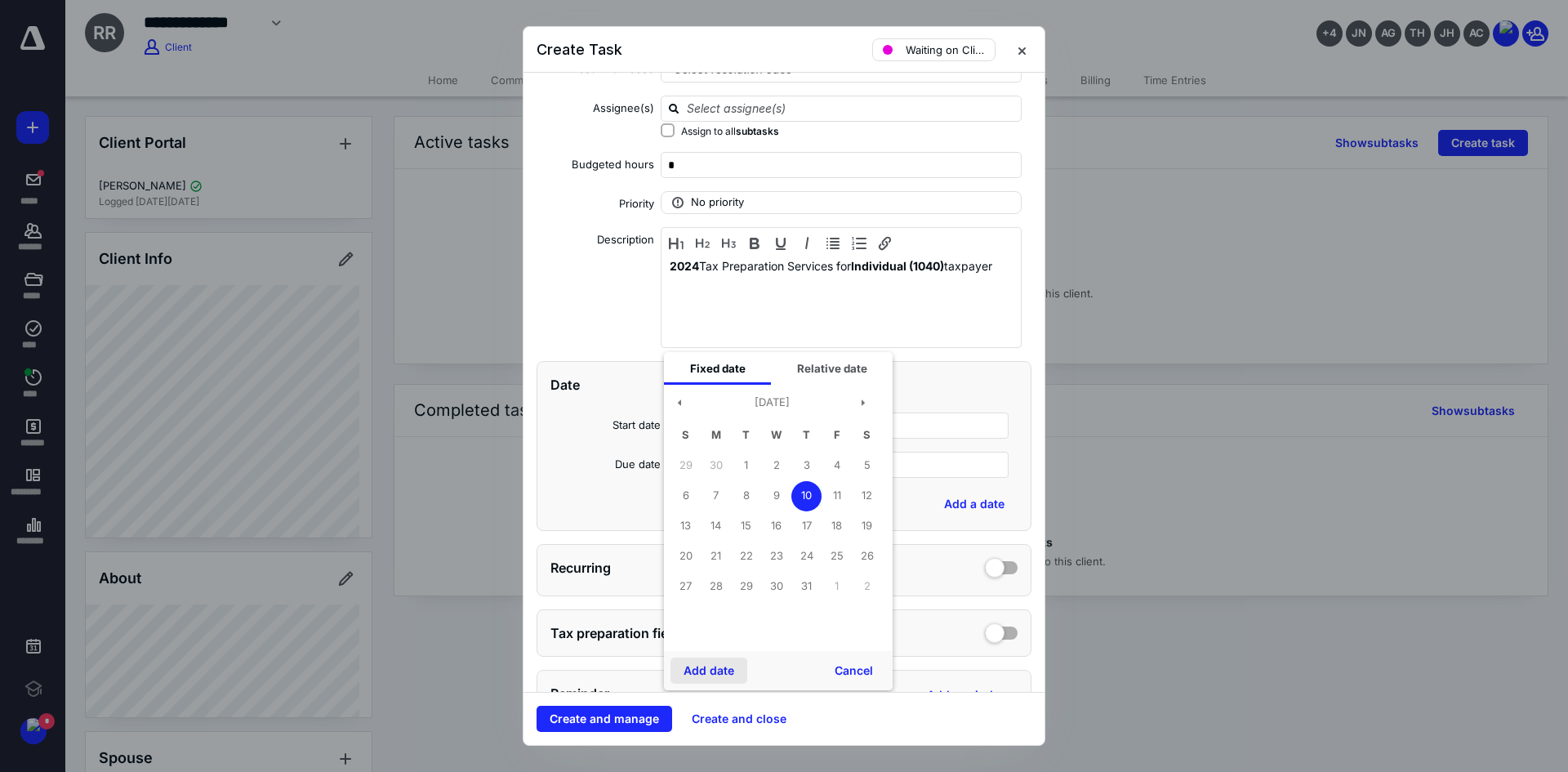 click on "Add date" at bounding box center (709, 671) 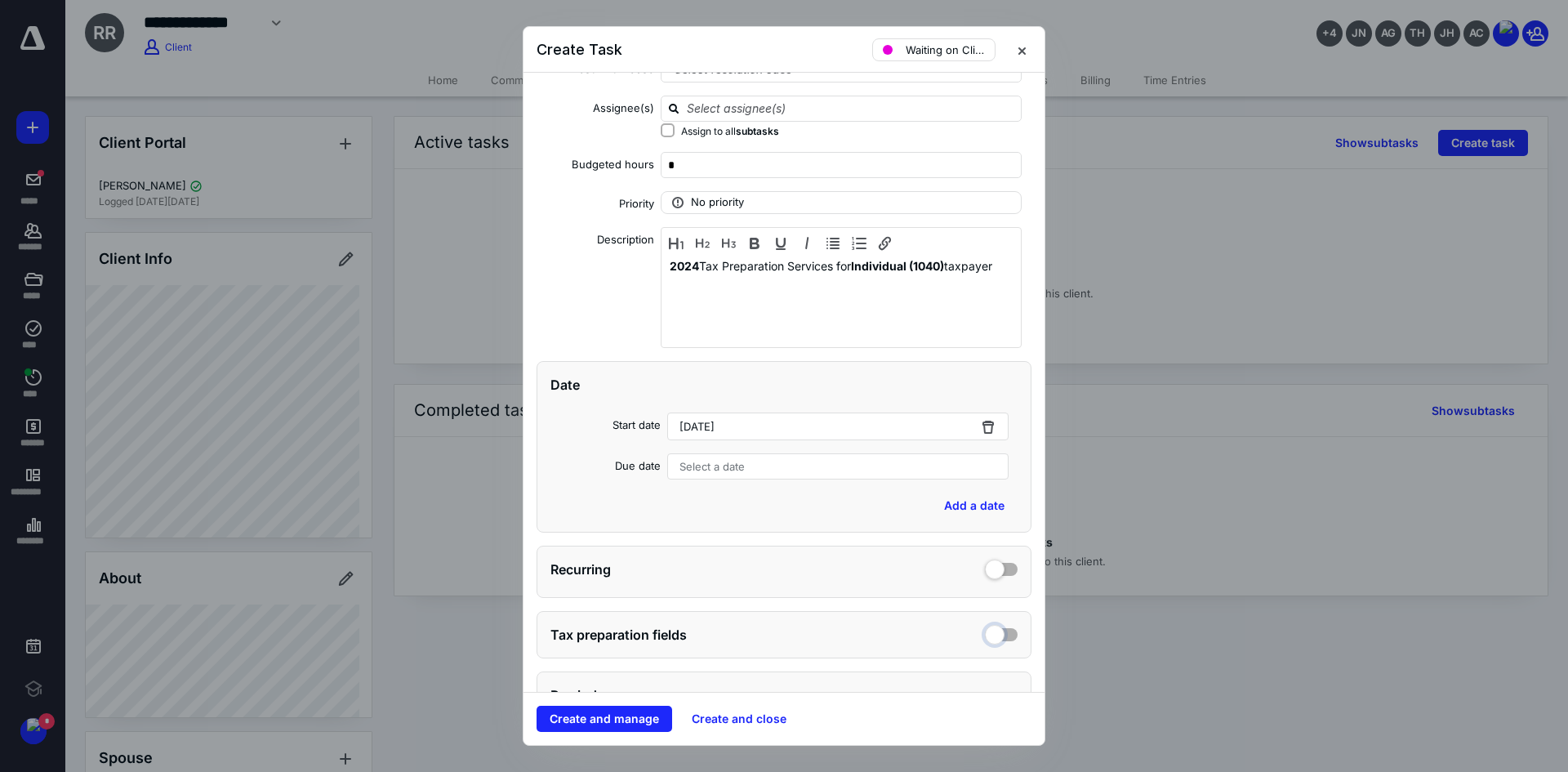 click at bounding box center (1001, 632) 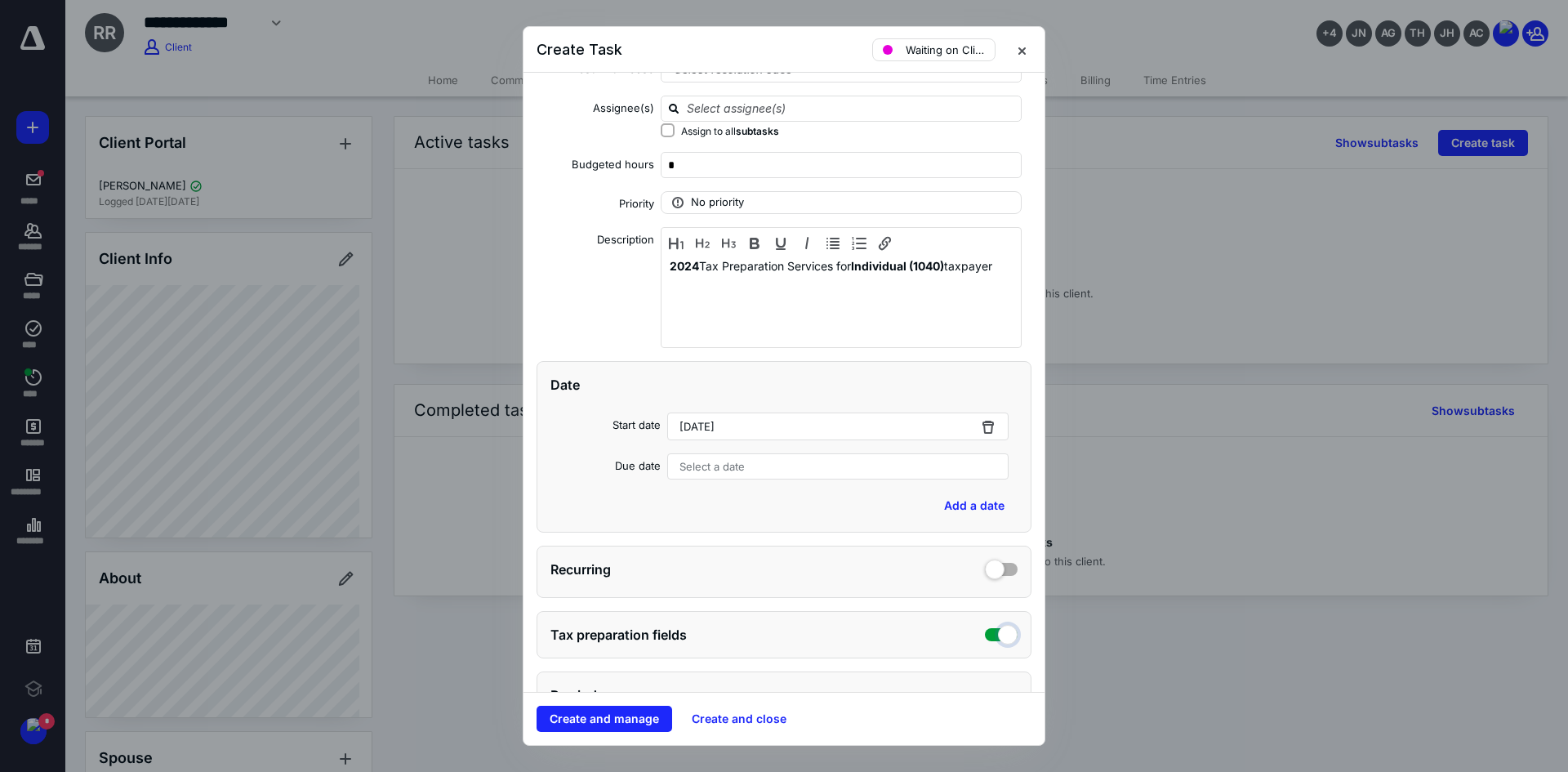 checkbox on "true" 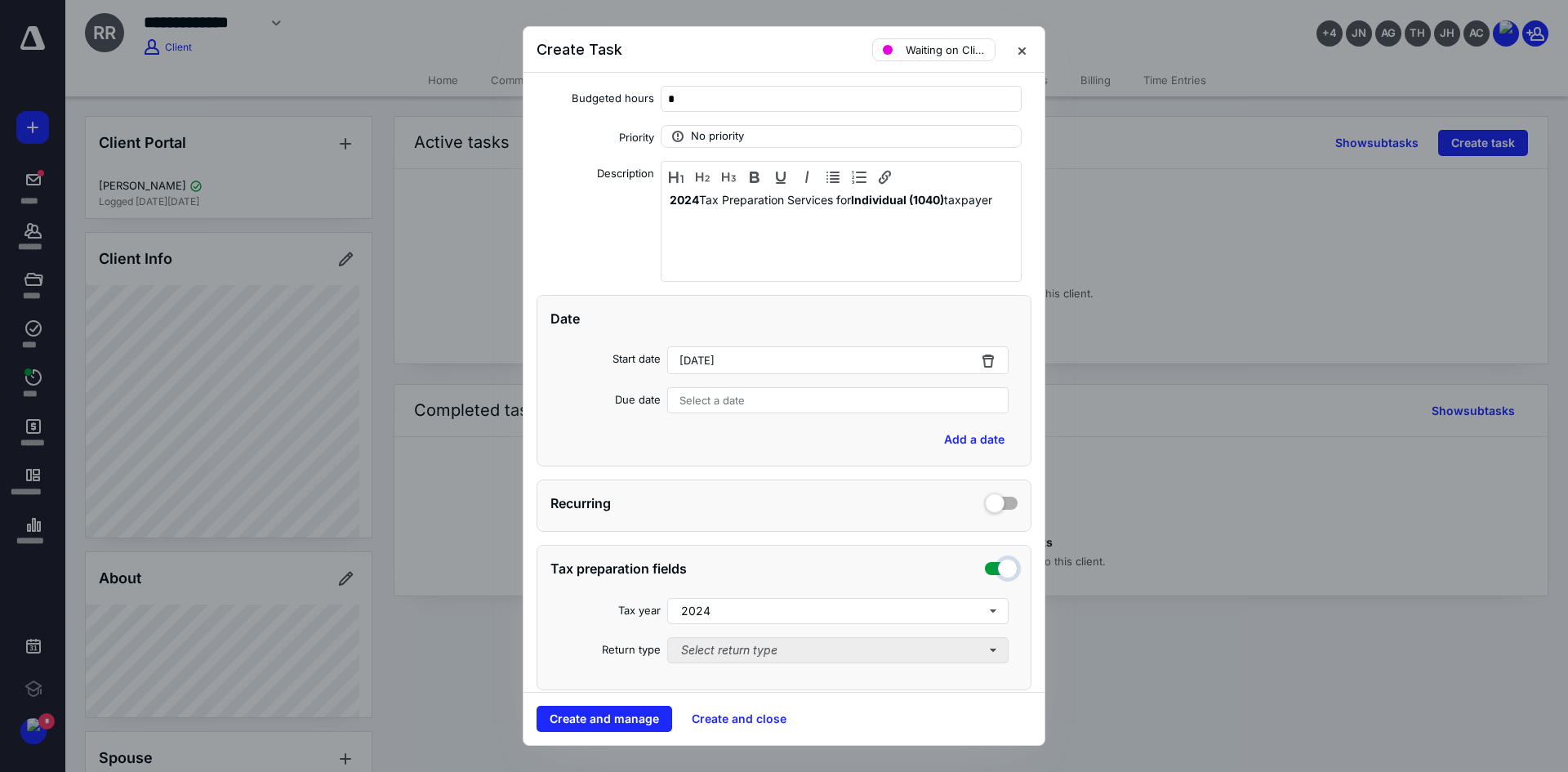 scroll, scrollTop: 327, scrollLeft: 0, axis: vertical 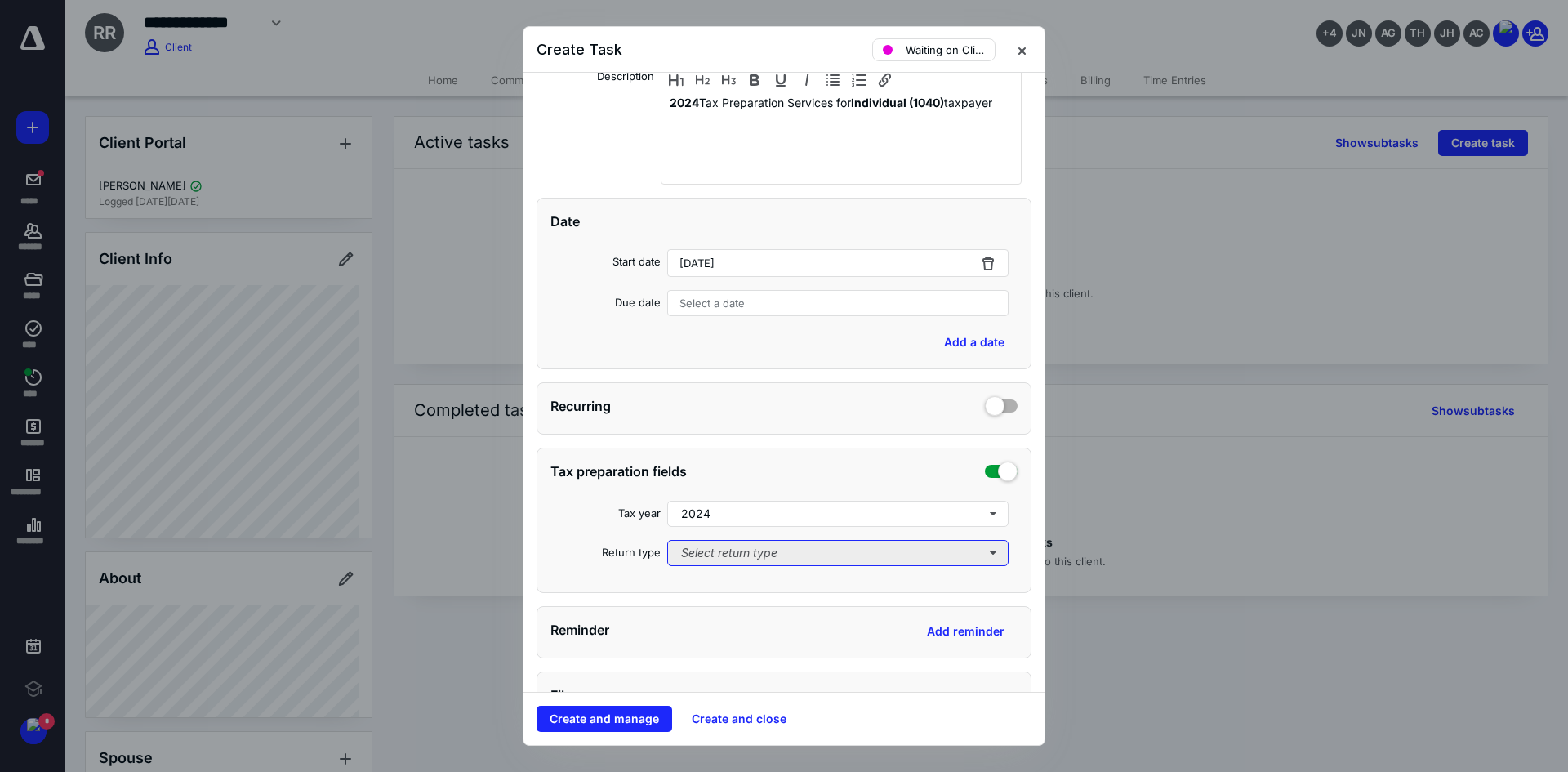 click on "Select return type" at bounding box center [838, 553] 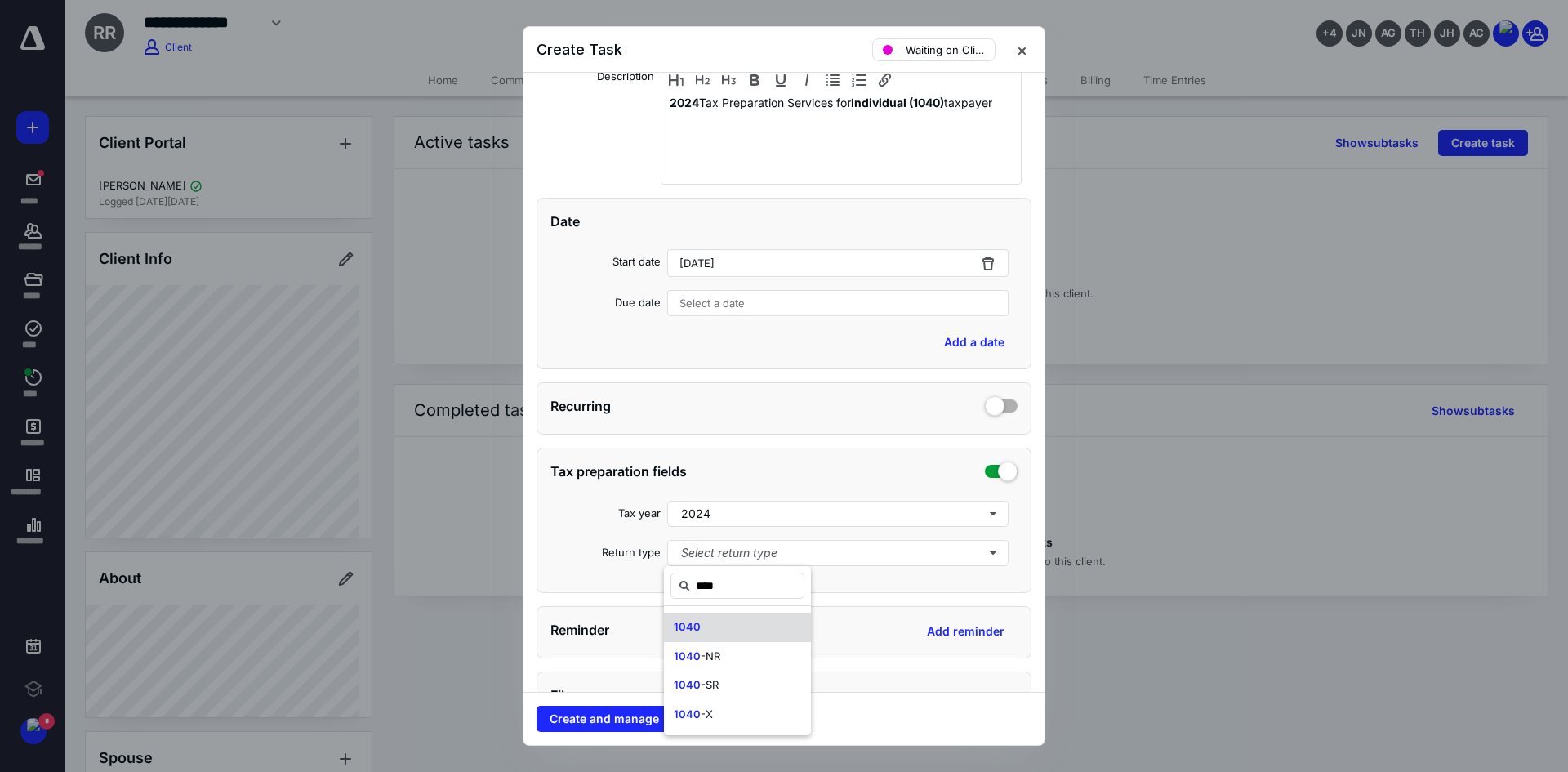 click on "1040" at bounding box center [737, 627] 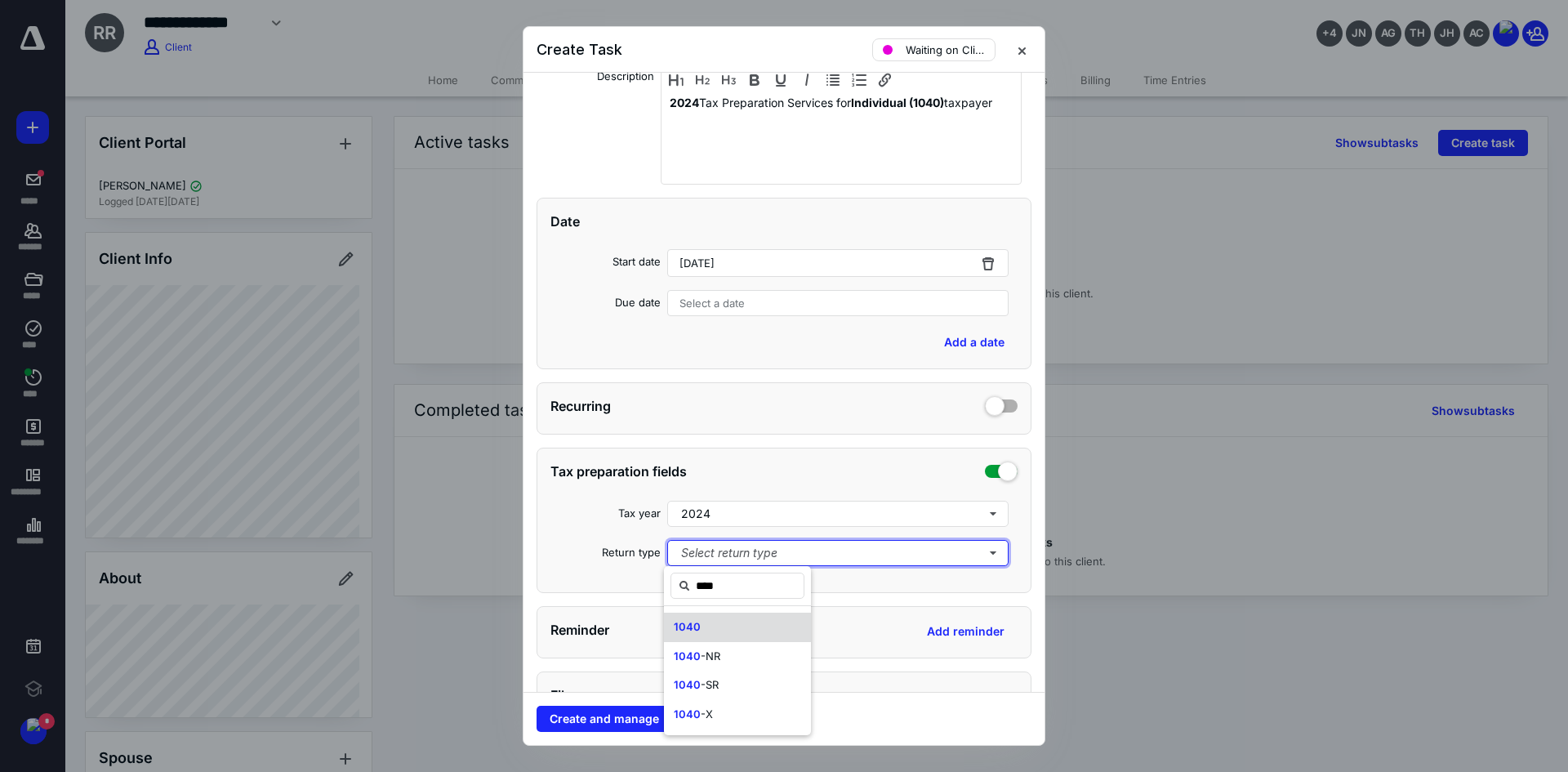 type 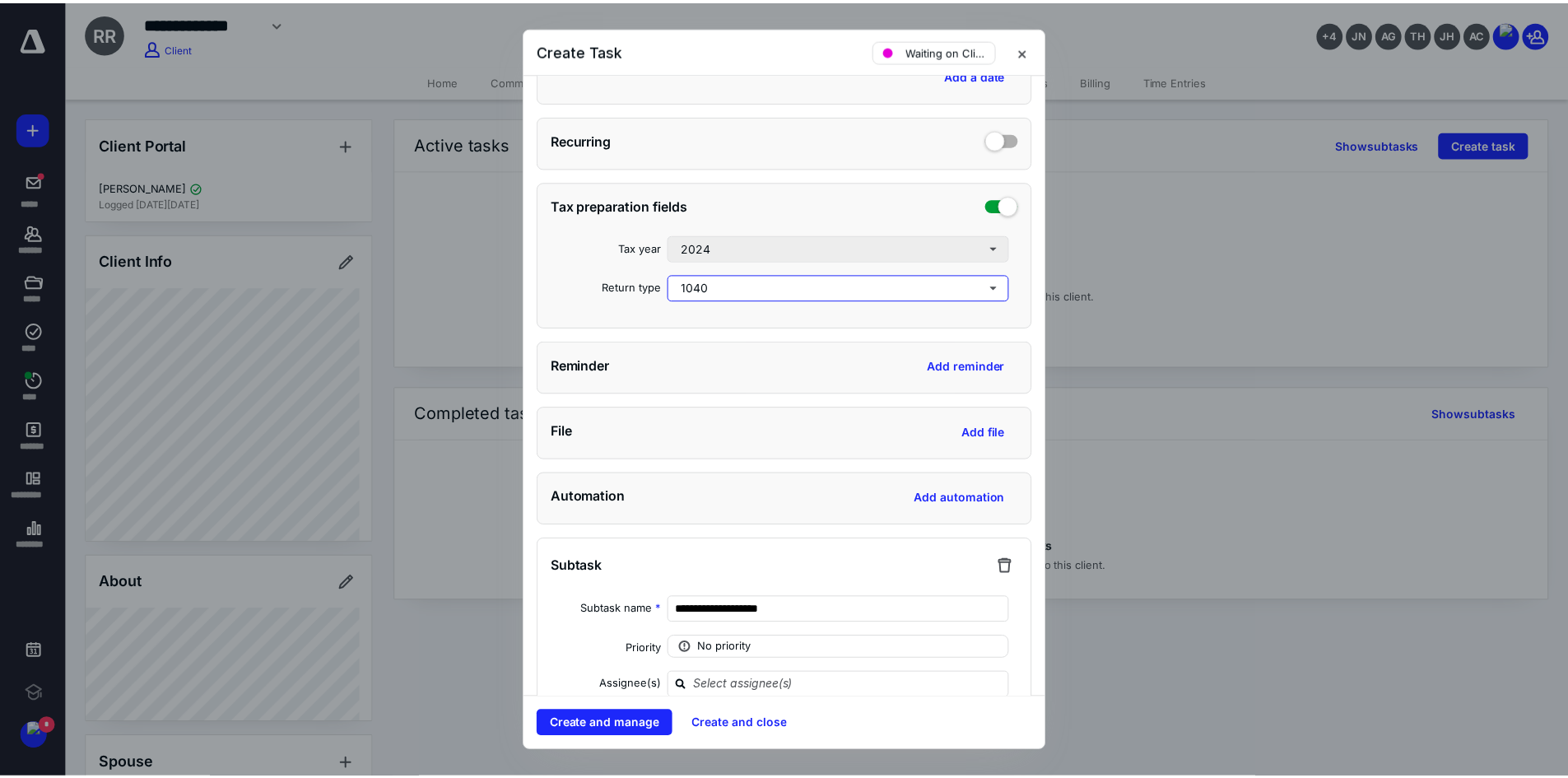 scroll, scrollTop: 659, scrollLeft: 0, axis: vertical 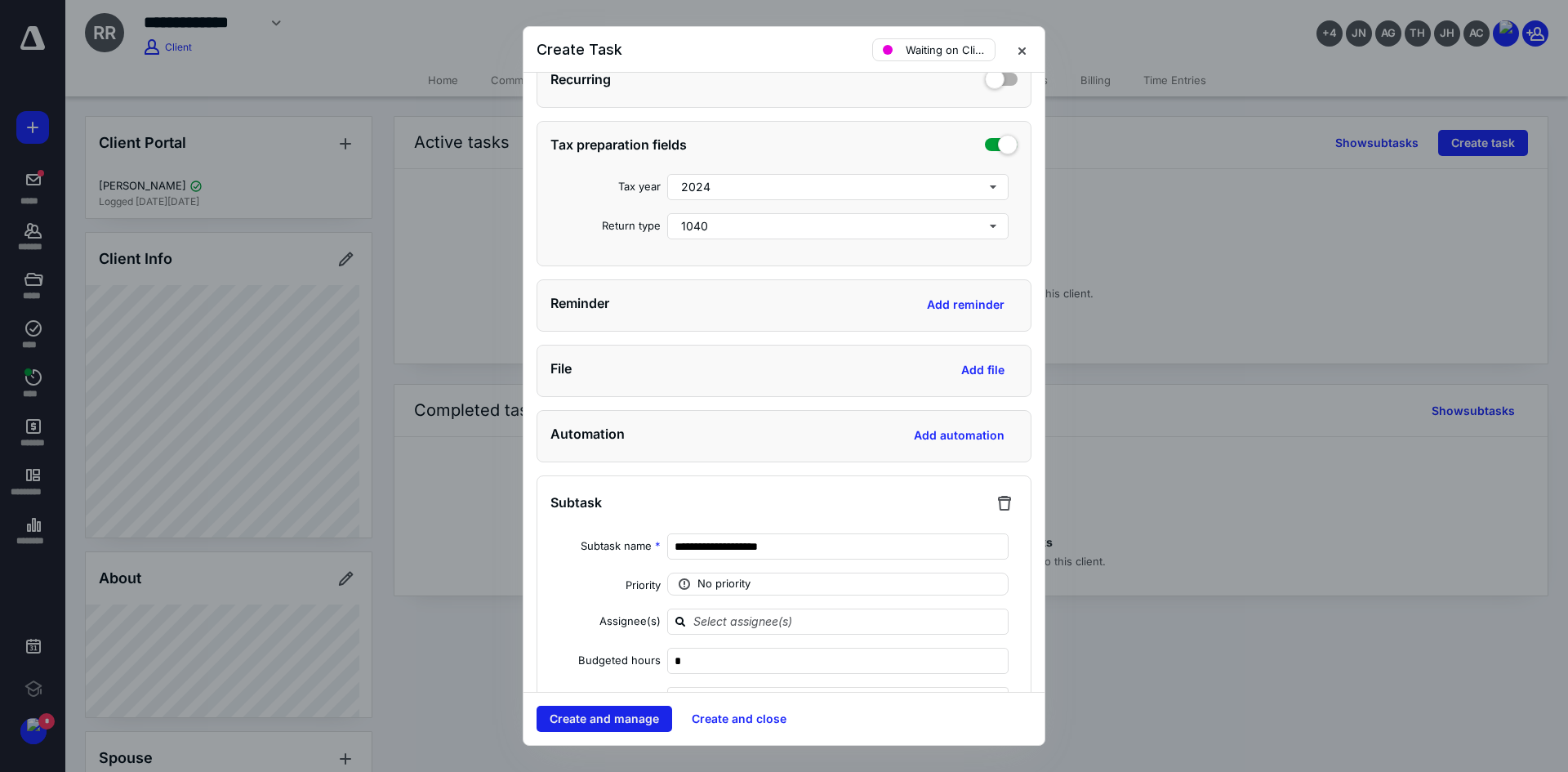 click on "Create and manage" at bounding box center [604, 719] 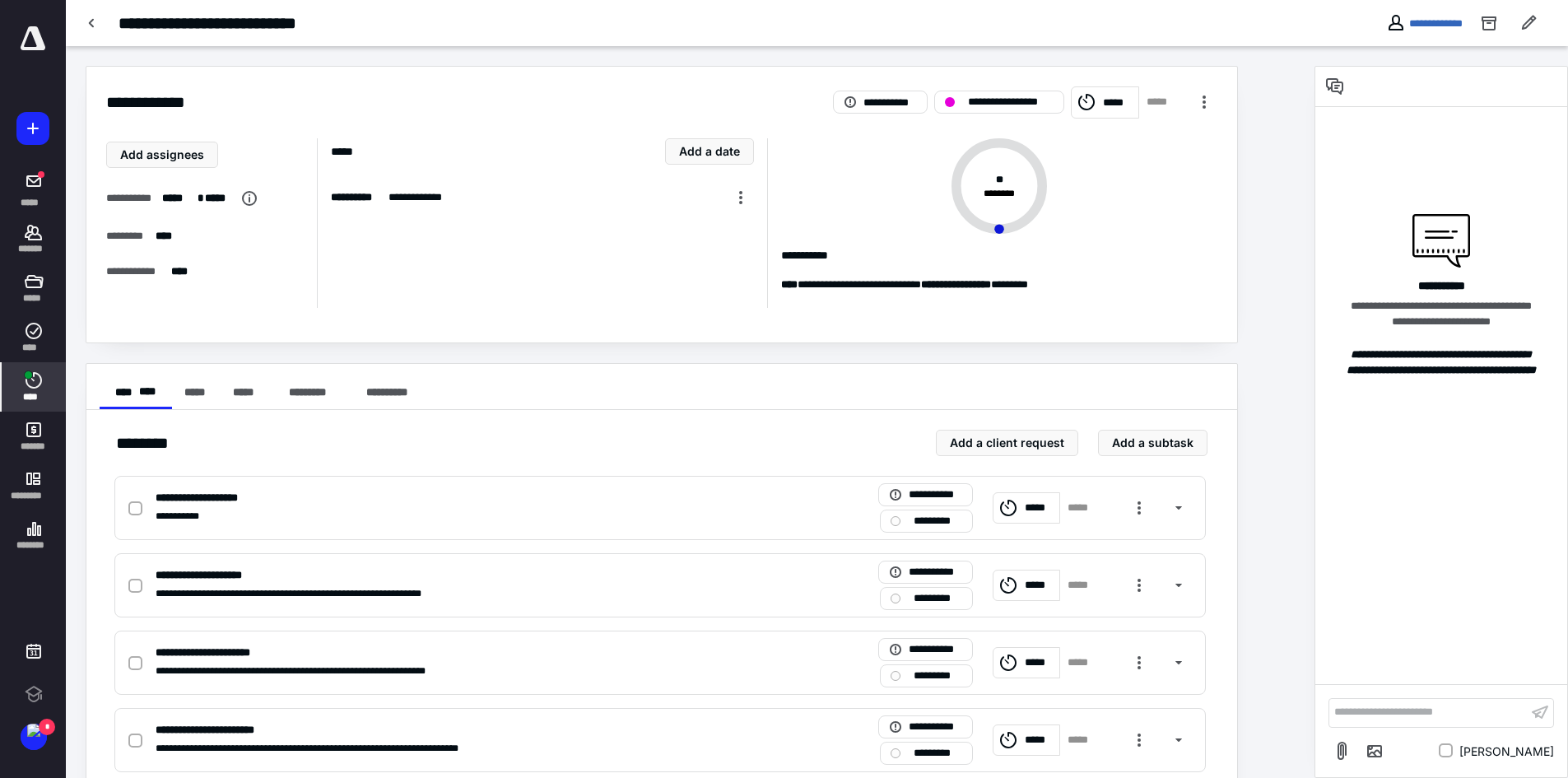 click 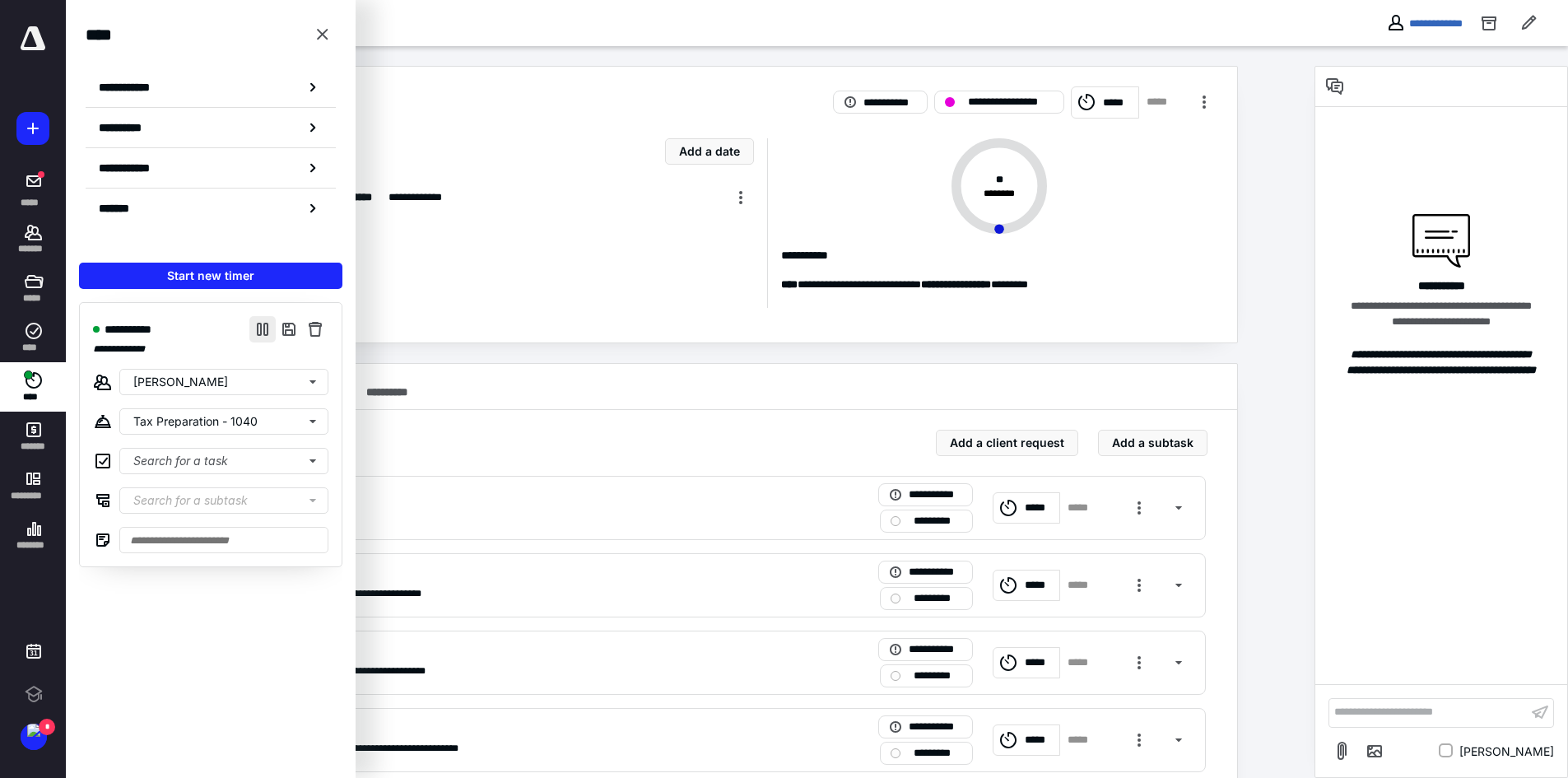click at bounding box center [263, 329] 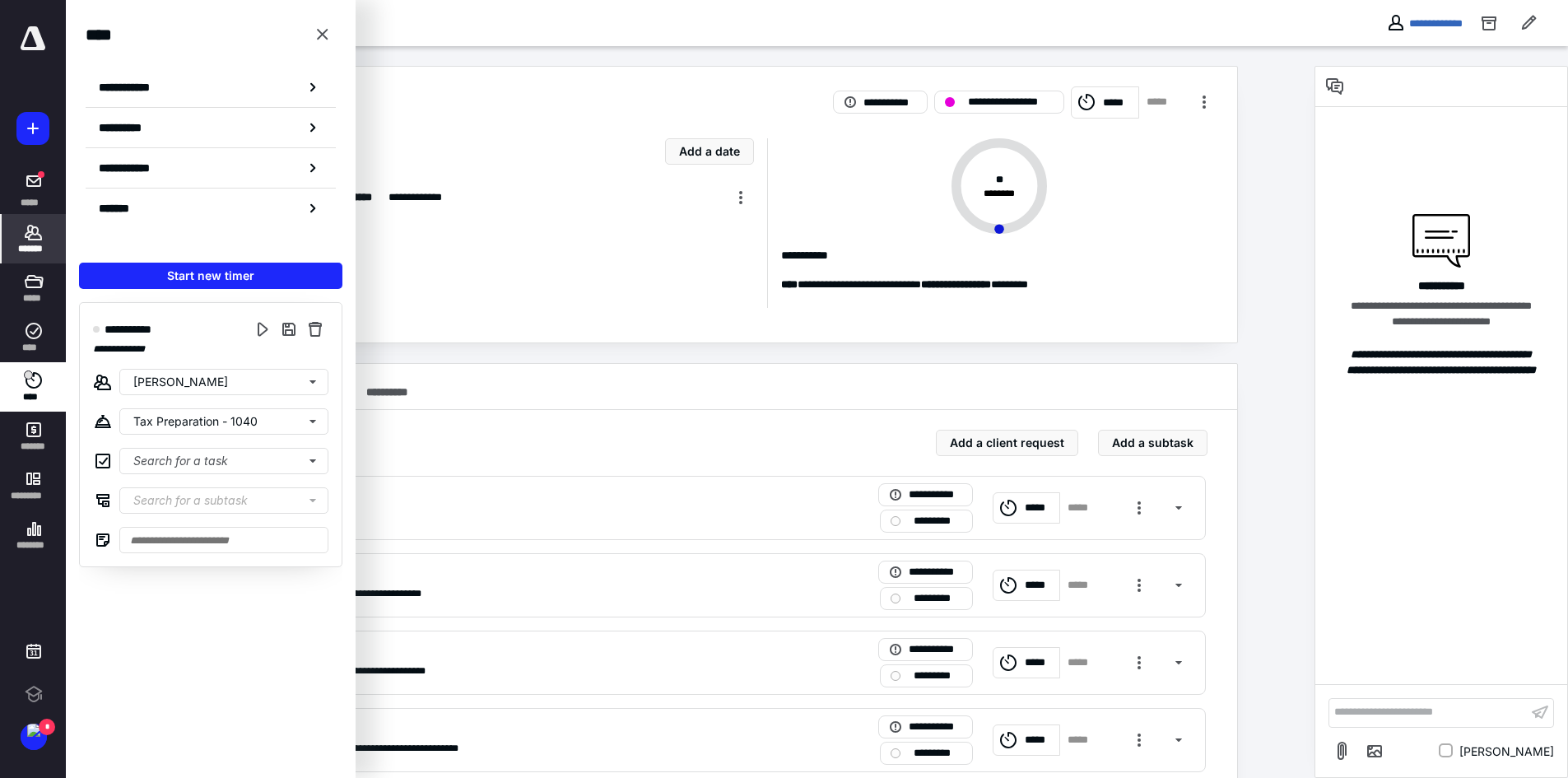click 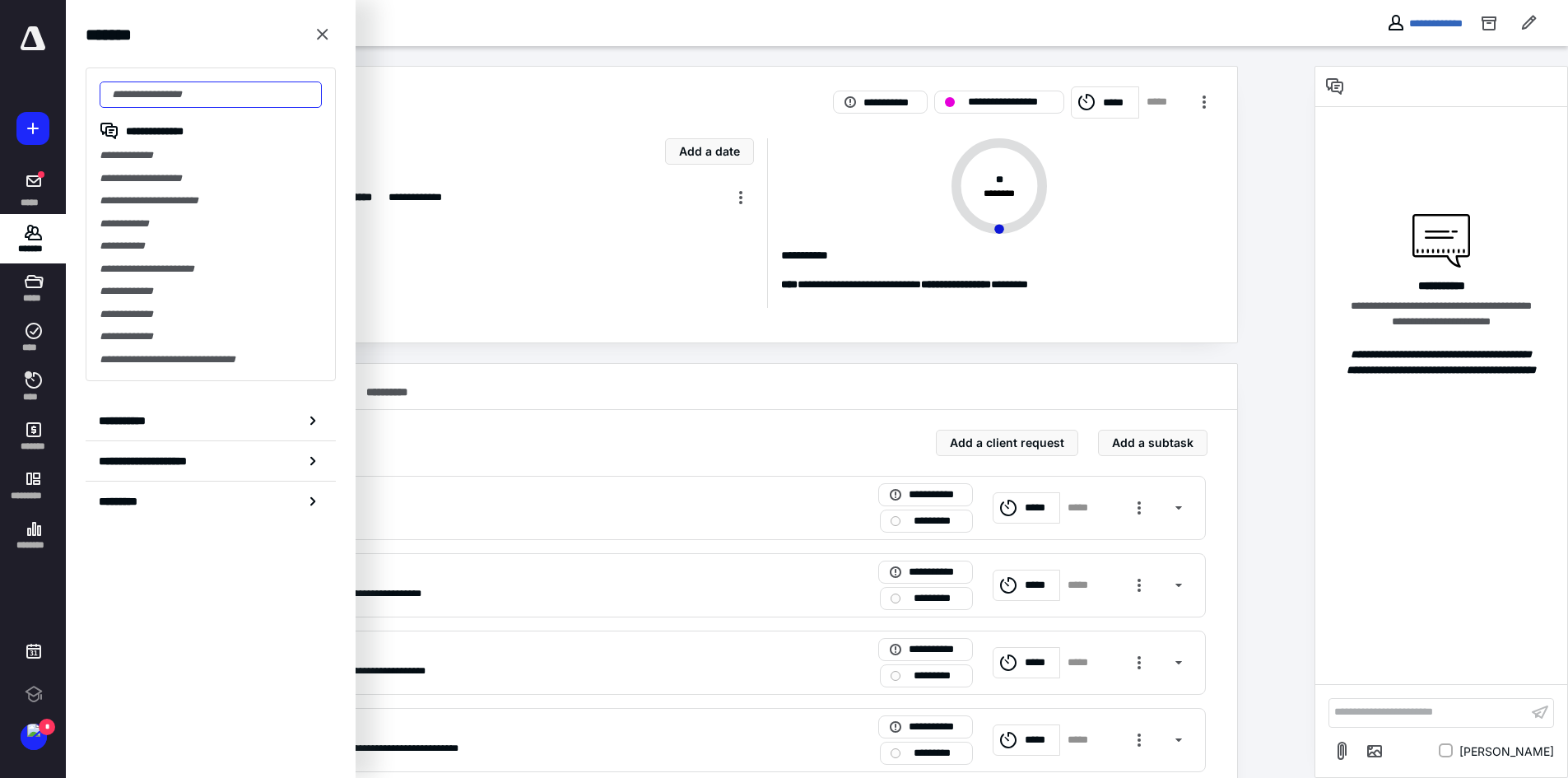 click at bounding box center [211, 95] 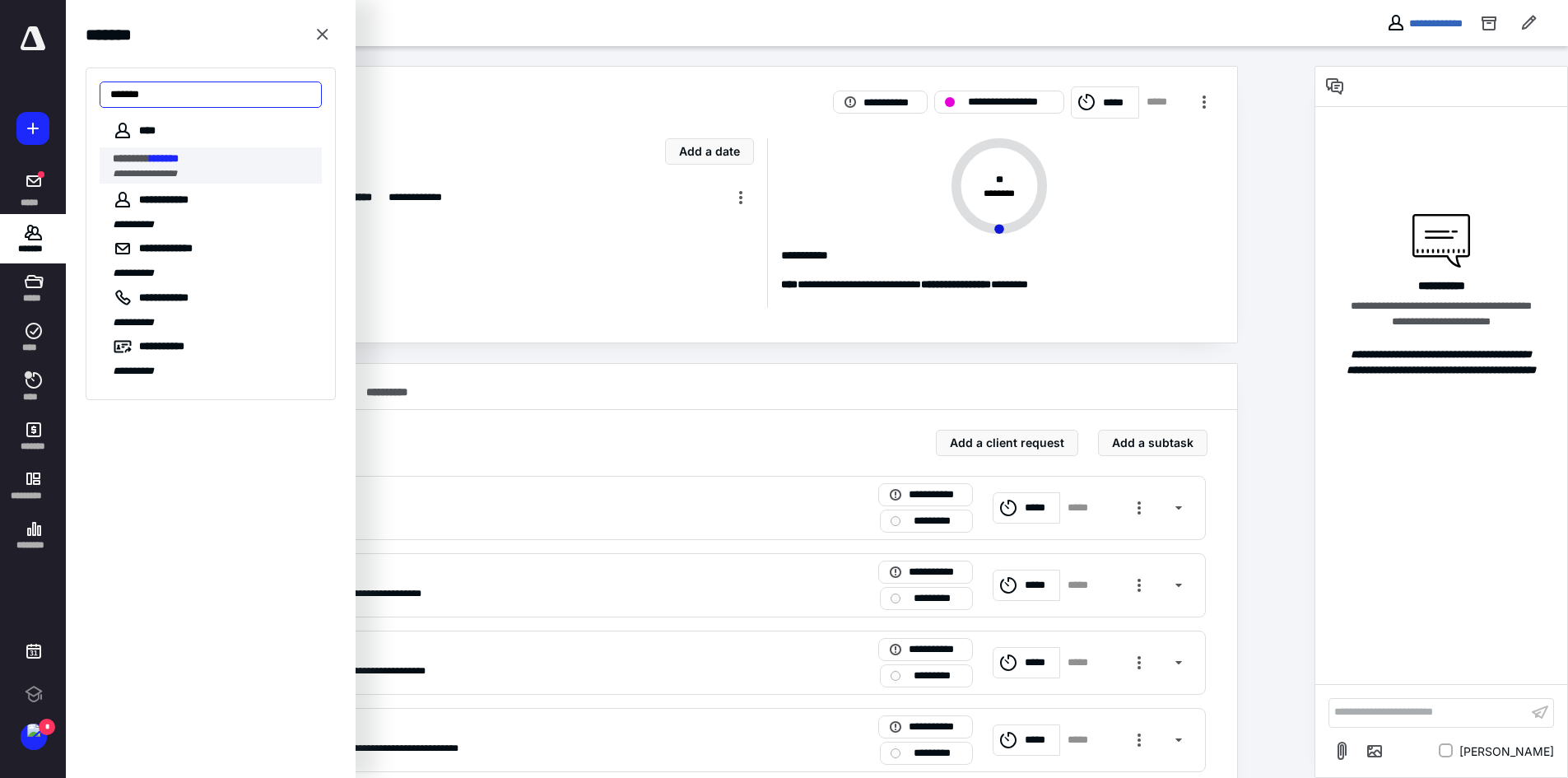 type on "*******" 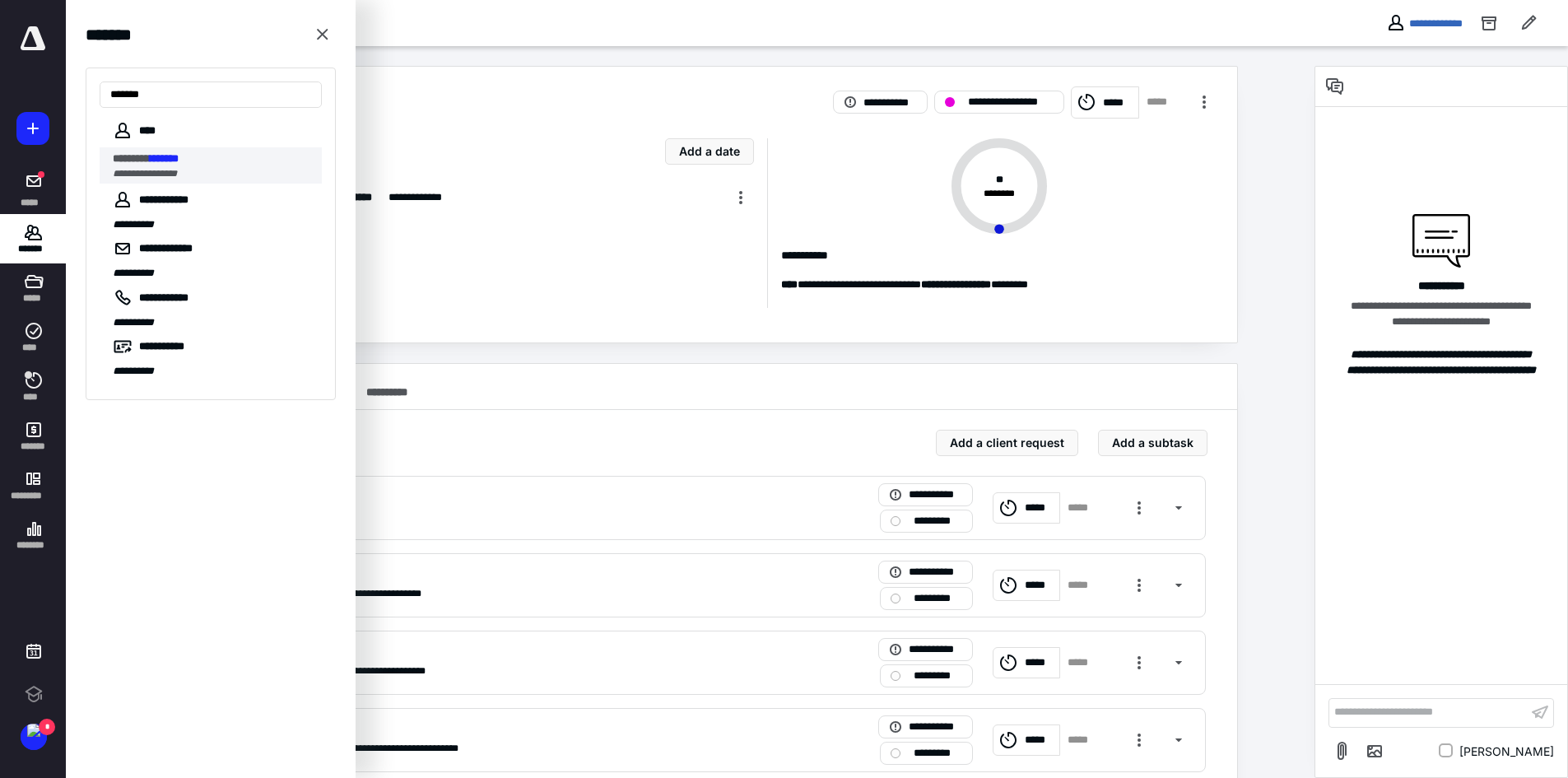 click on "*******" at bounding box center [164, 158] 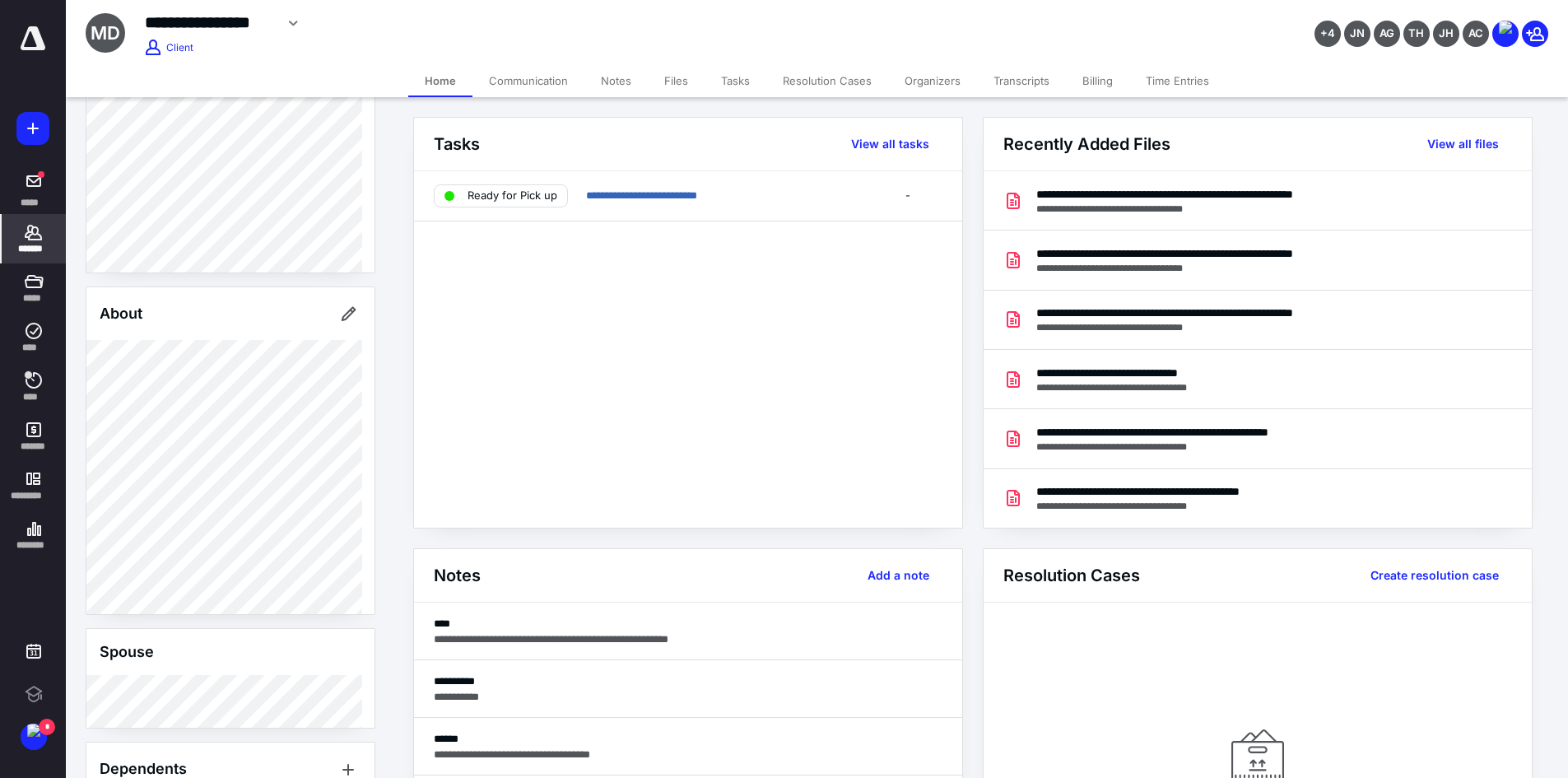 scroll, scrollTop: 329, scrollLeft: 0, axis: vertical 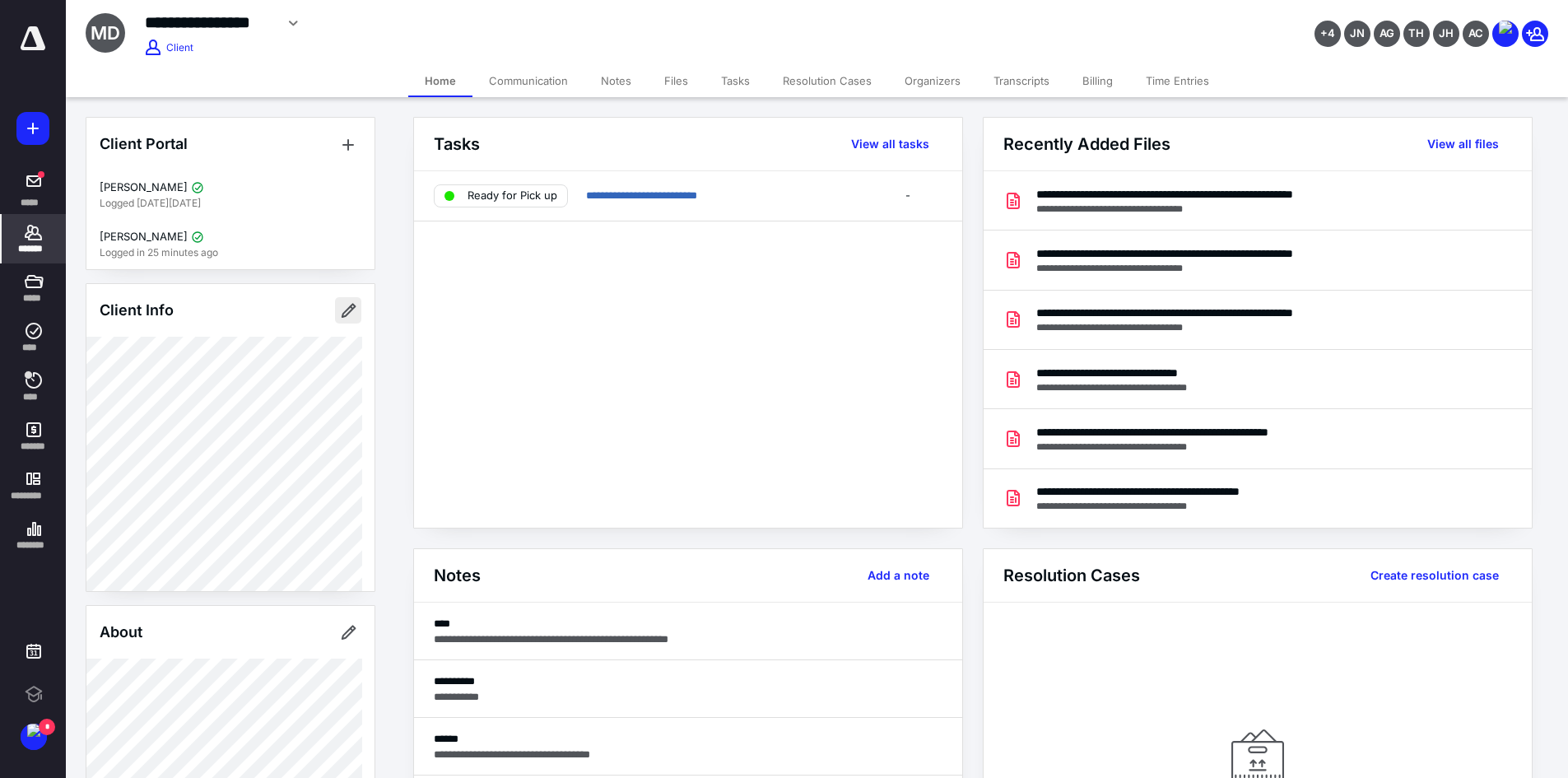 click at bounding box center [348, 310] 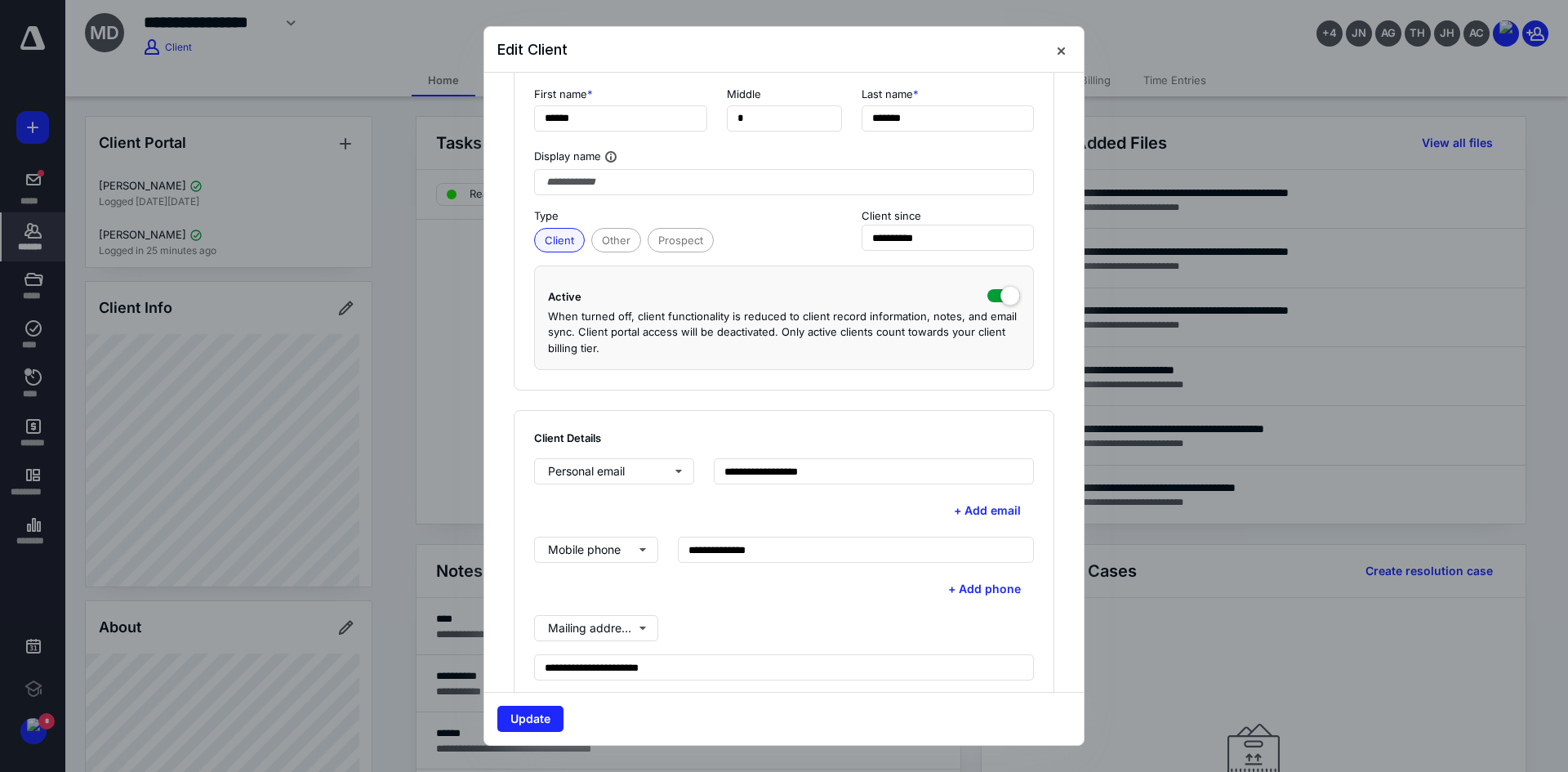 scroll, scrollTop: 490, scrollLeft: 0, axis: vertical 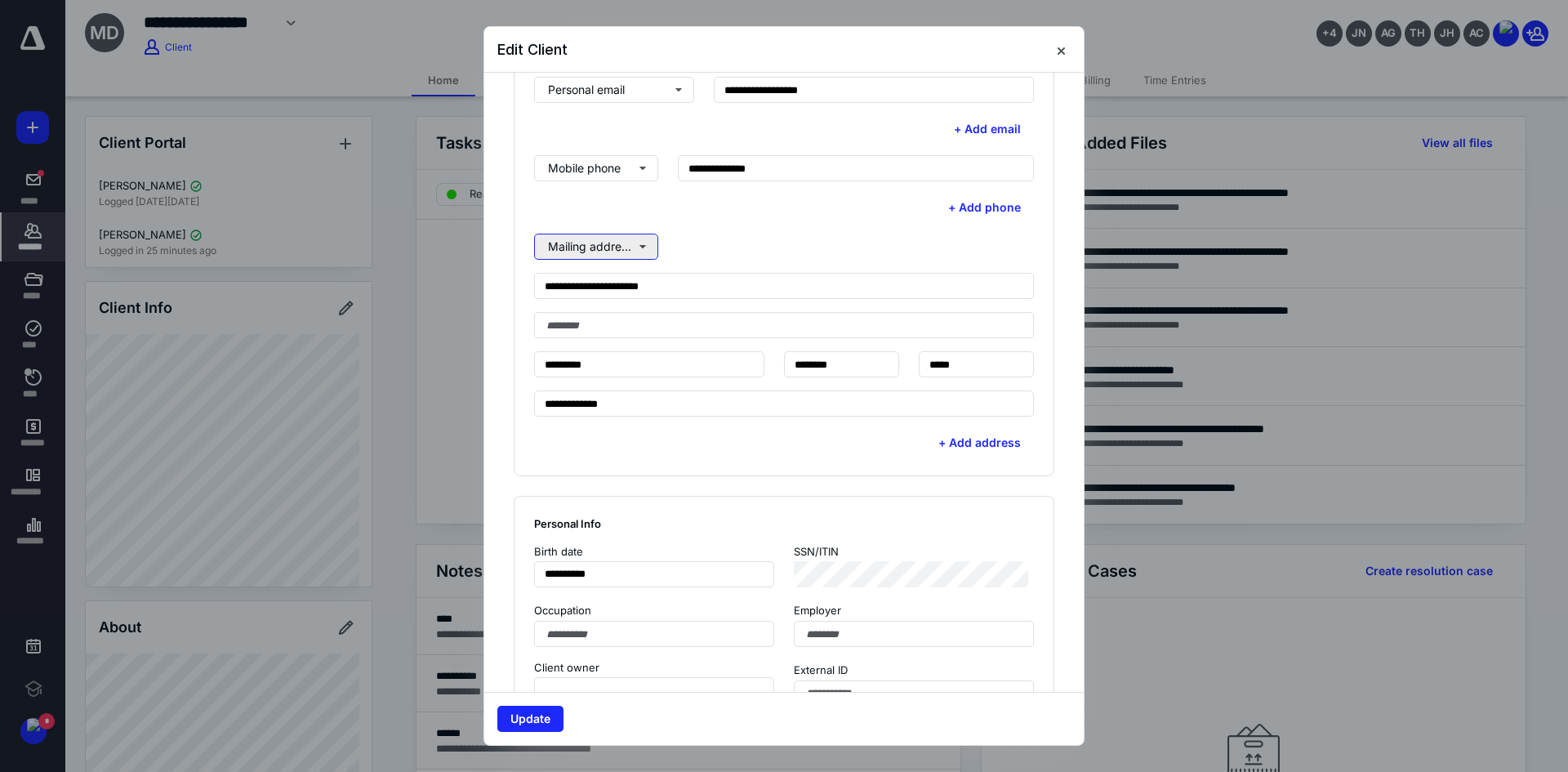 click on "Mailing address" at bounding box center [596, 247] 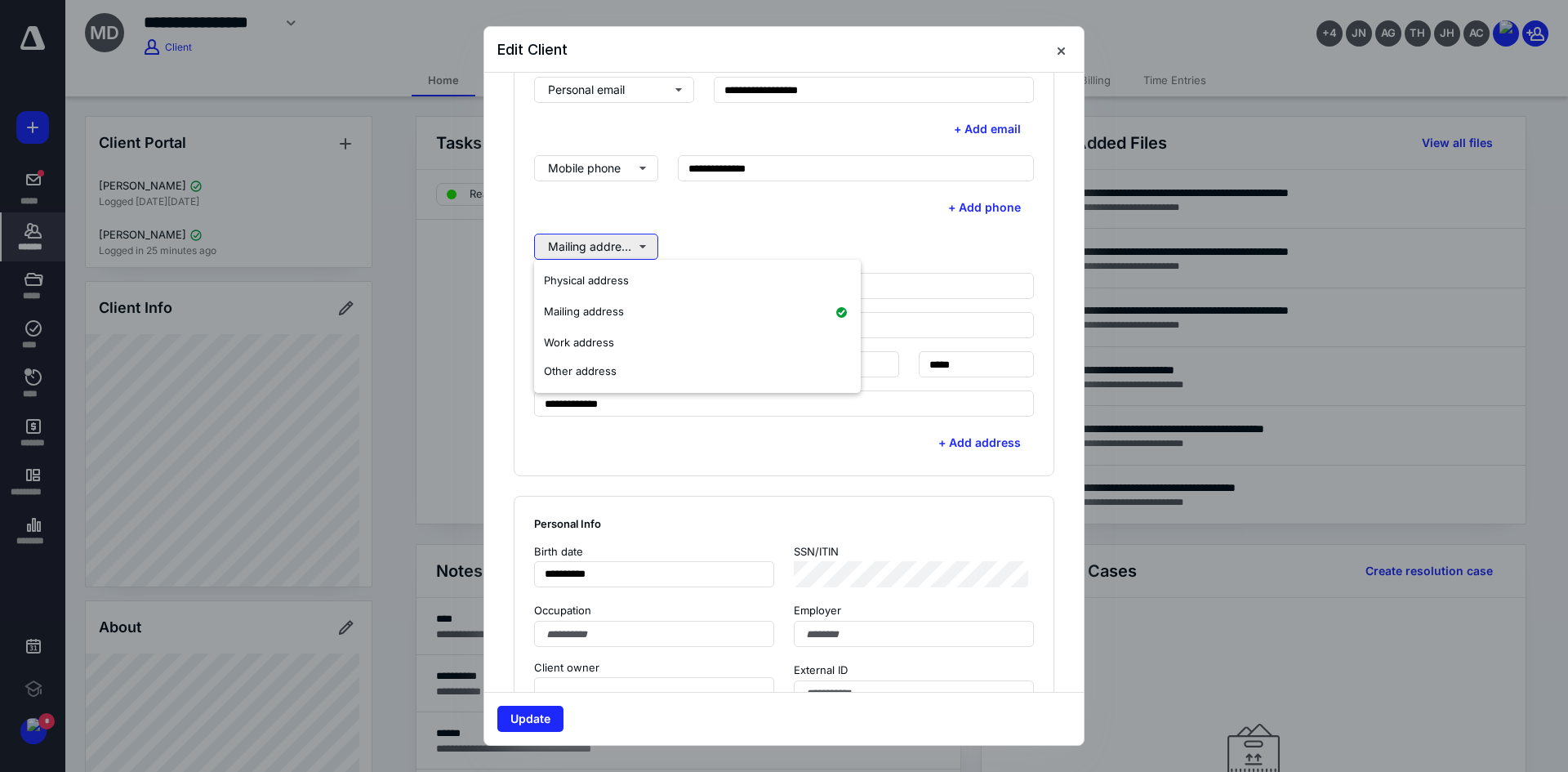 click on "Mailing address" at bounding box center [596, 247] 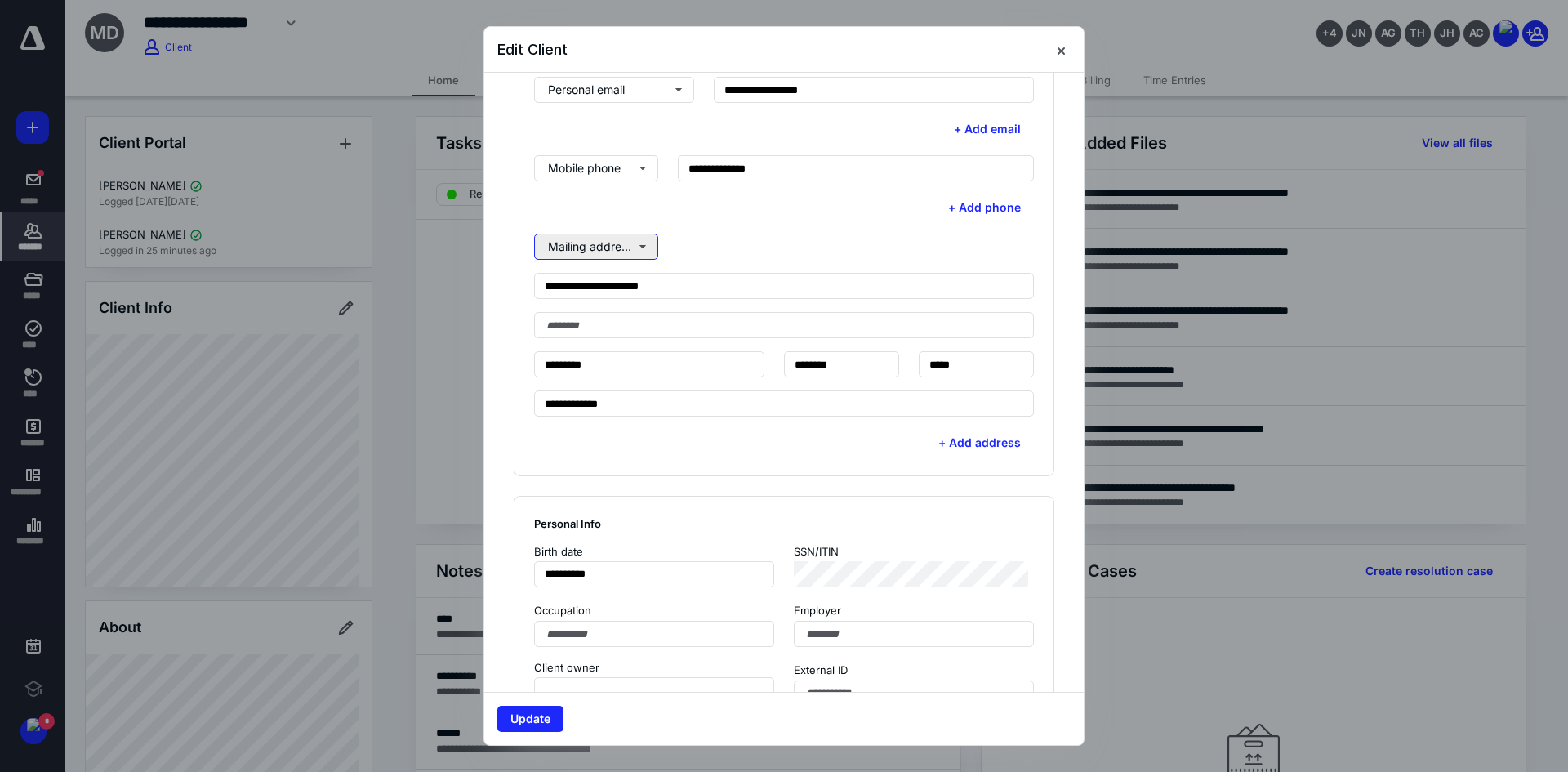 click on "Mailing address" at bounding box center (596, 247) 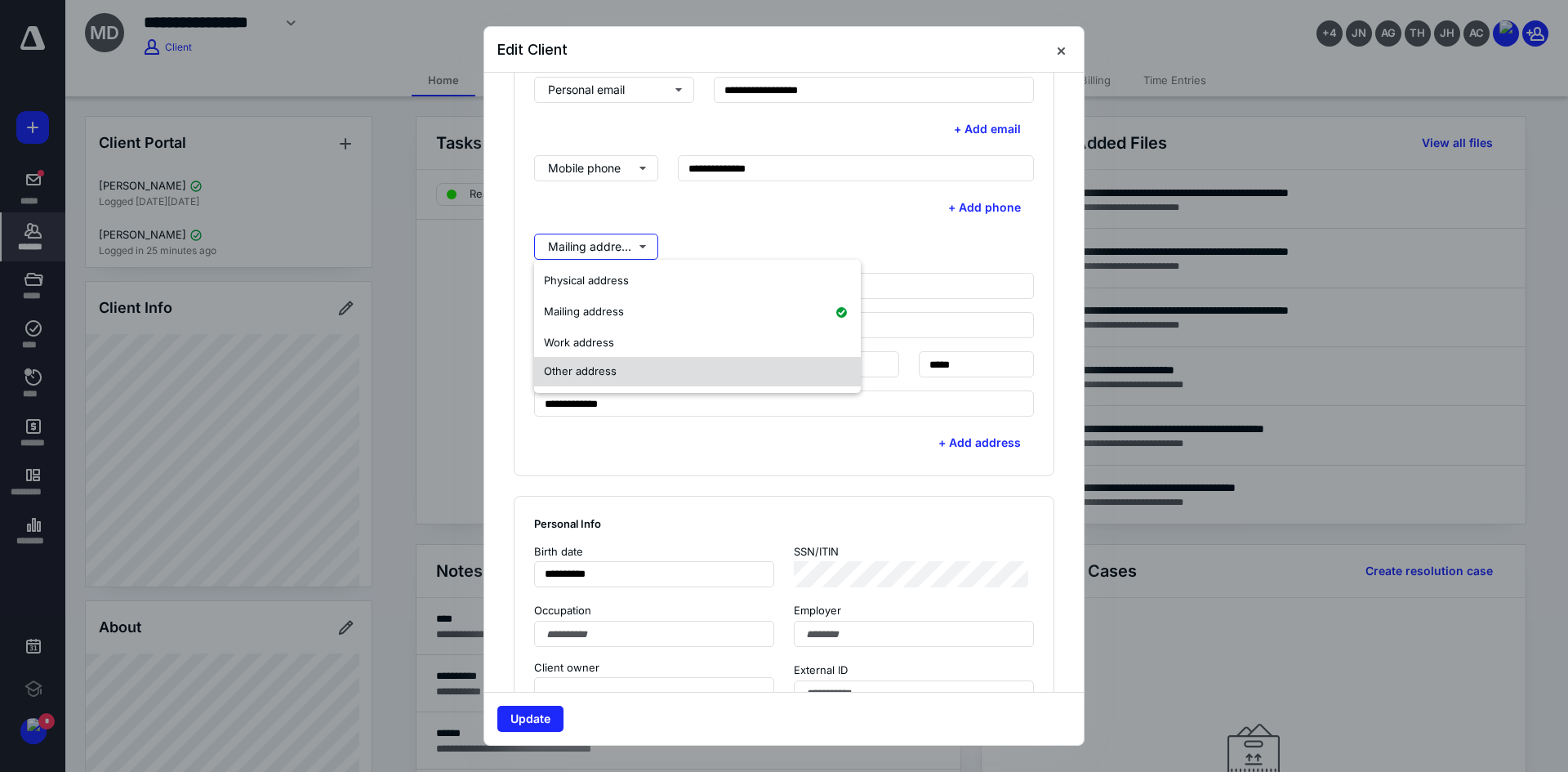 click on "Other address" at bounding box center (580, 371) 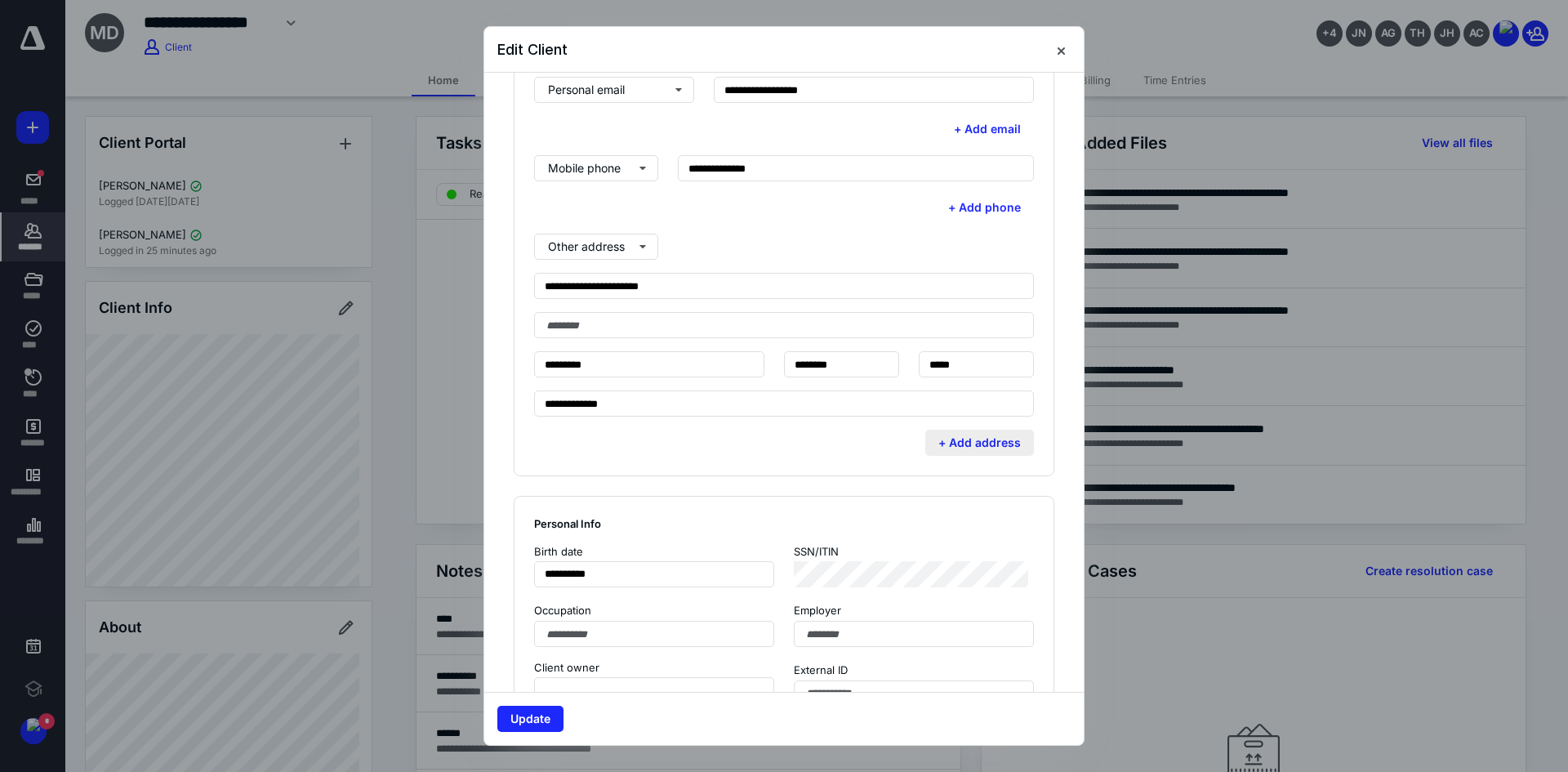 click on "+ Add address" at bounding box center (979, 443) 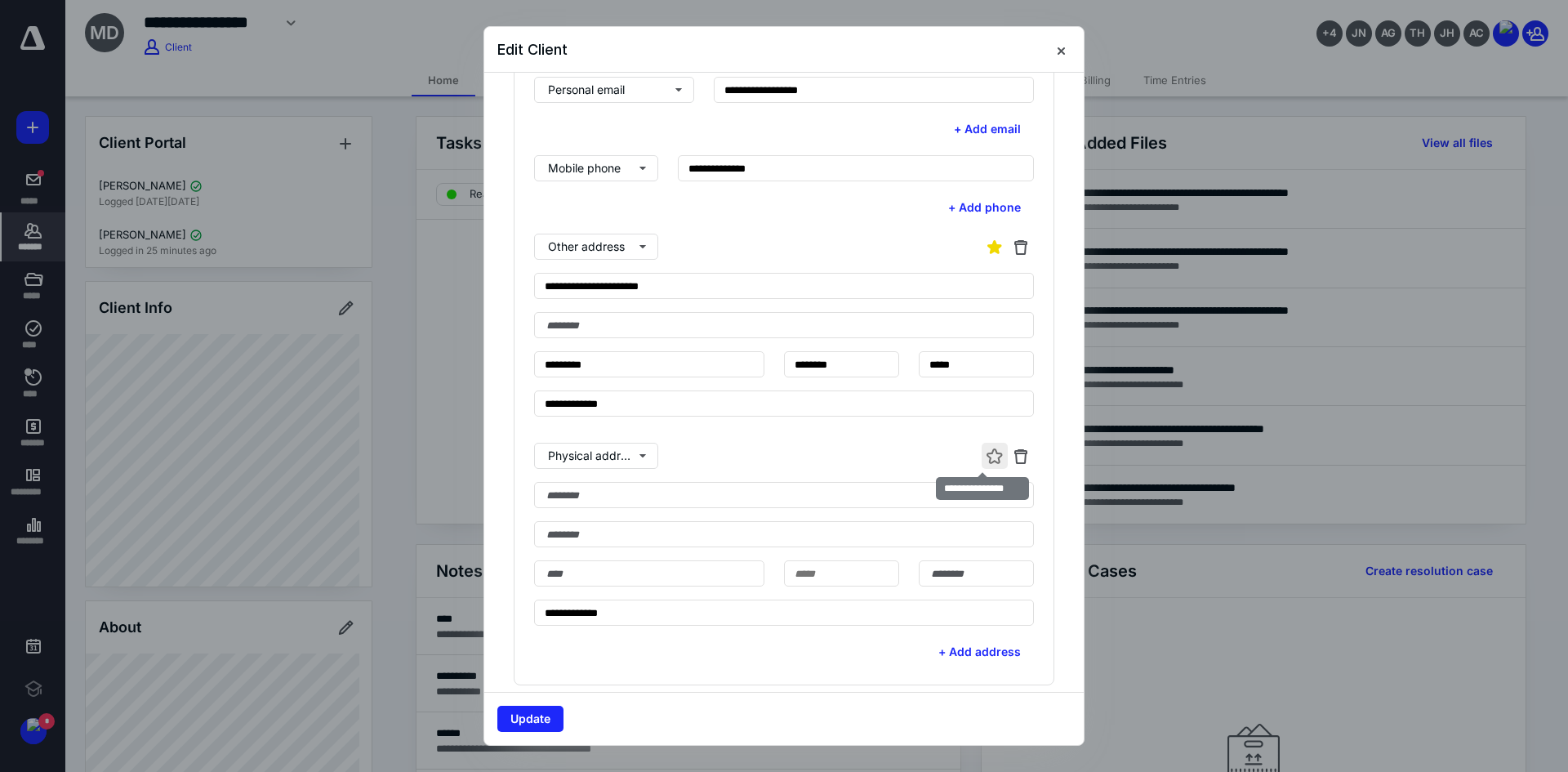 click at bounding box center [995, 456] 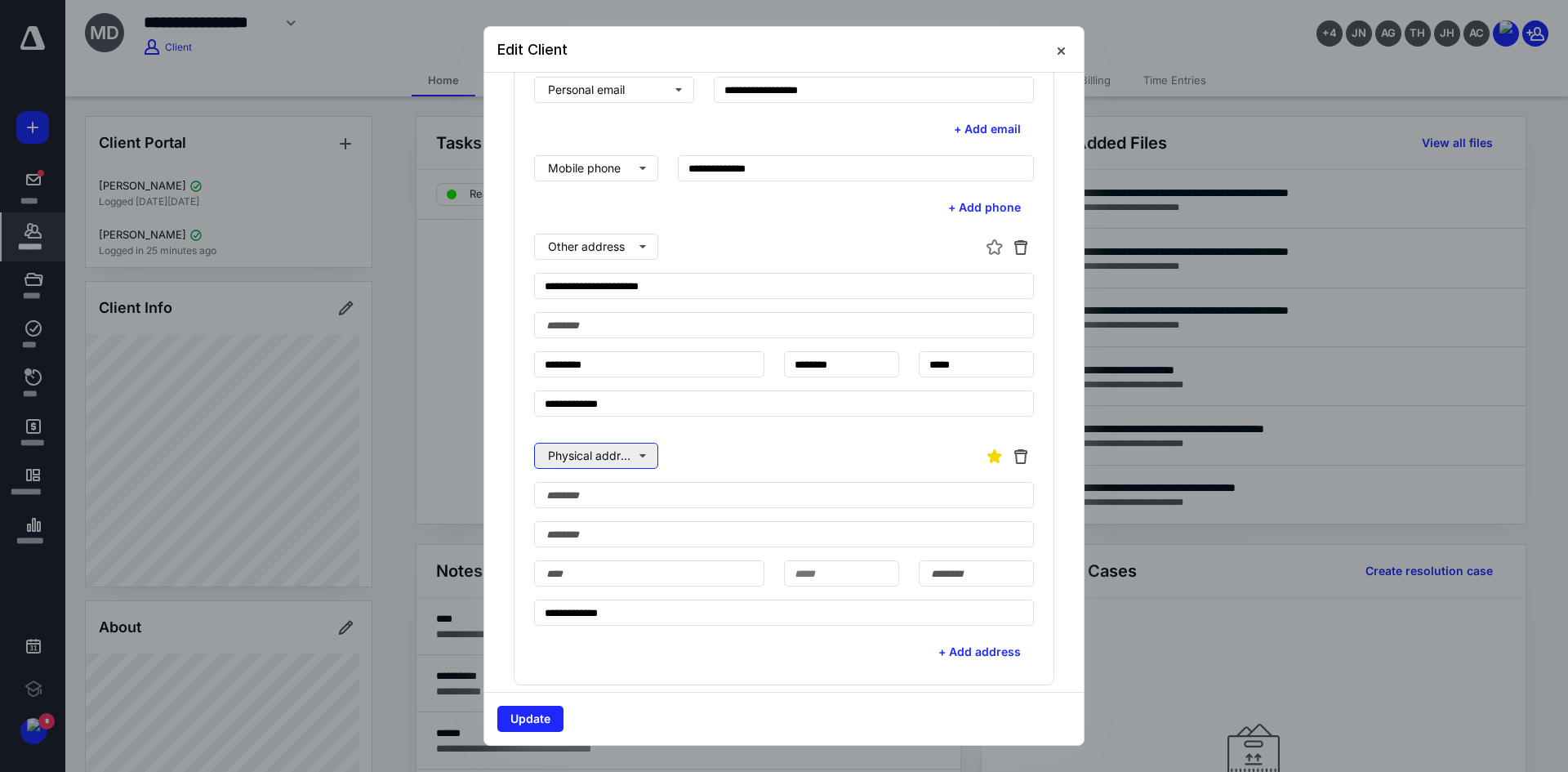 click on "Physical address" at bounding box center [596, 456] 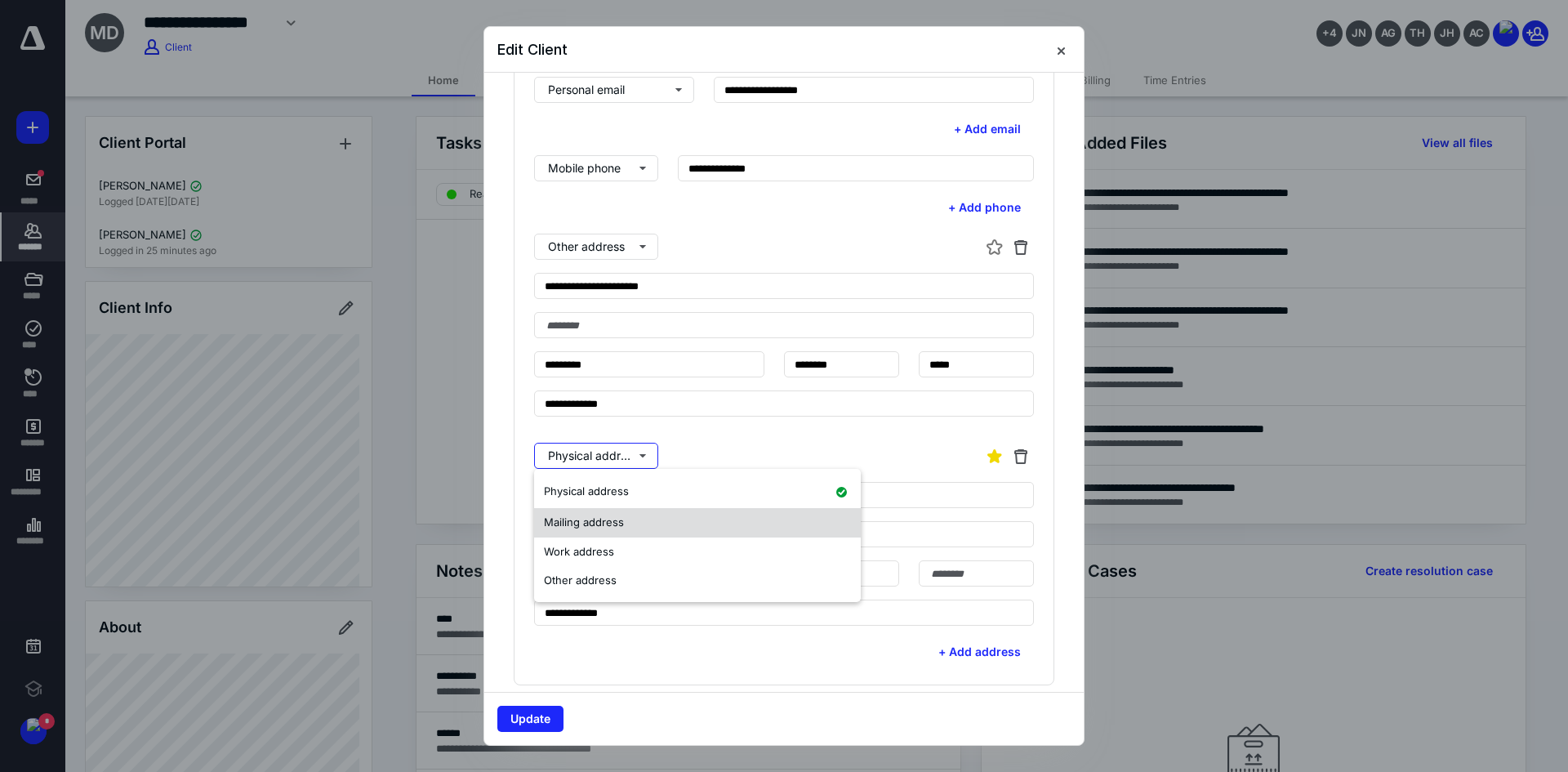 click on "Mailing address" at bounding box center [584, 522] 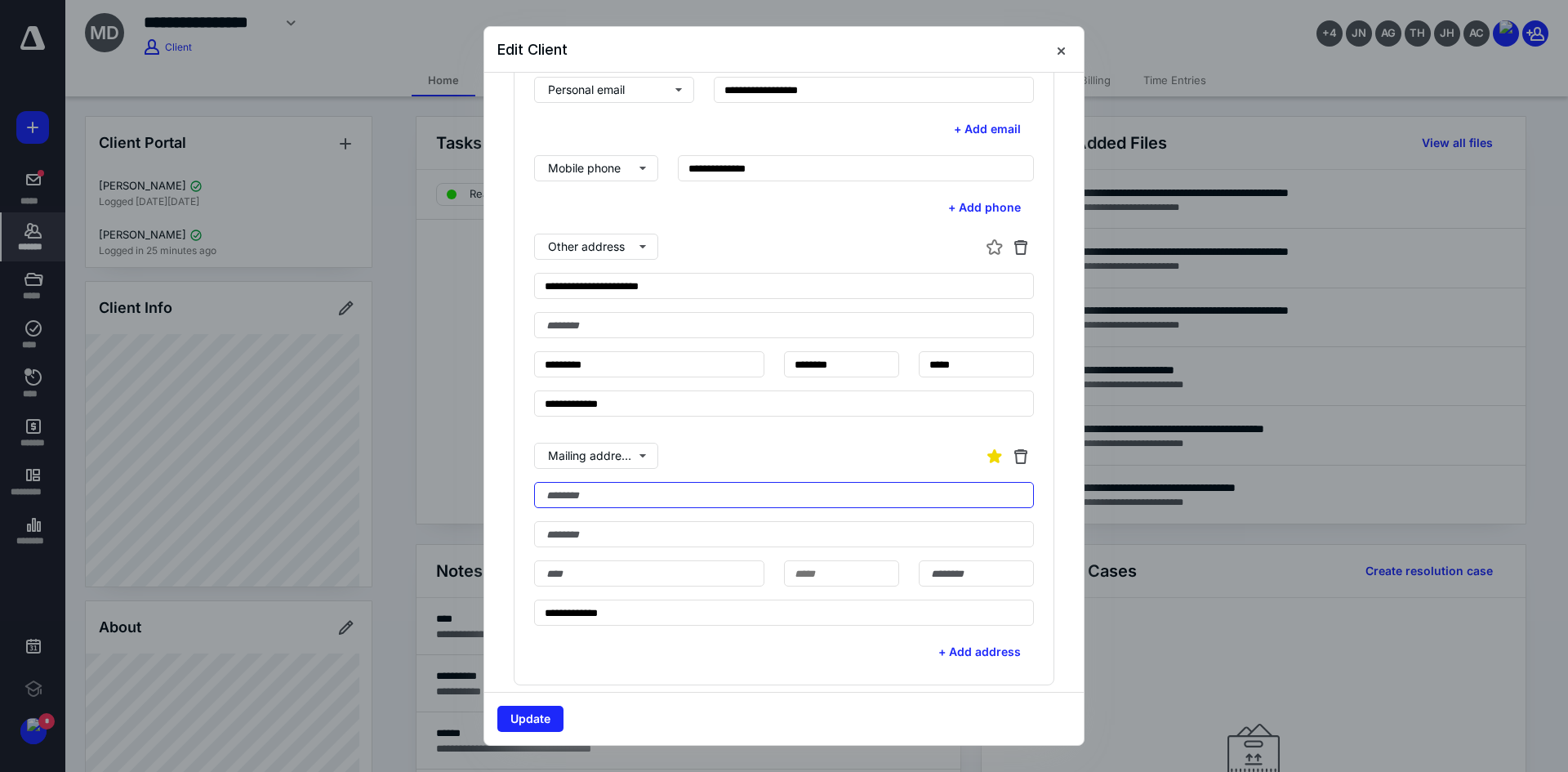 click at bounding box center [784, 495] 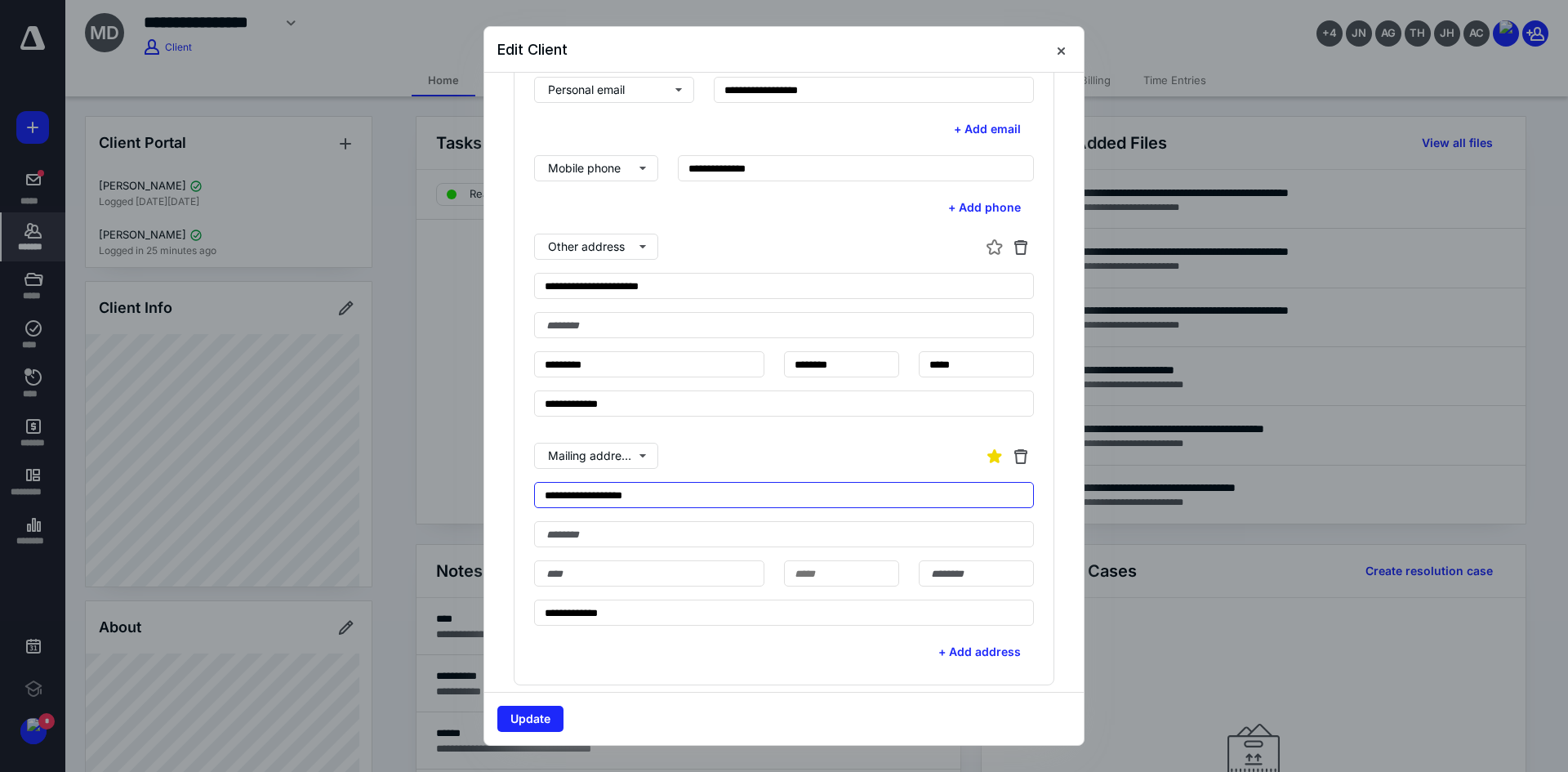 type on "**********" 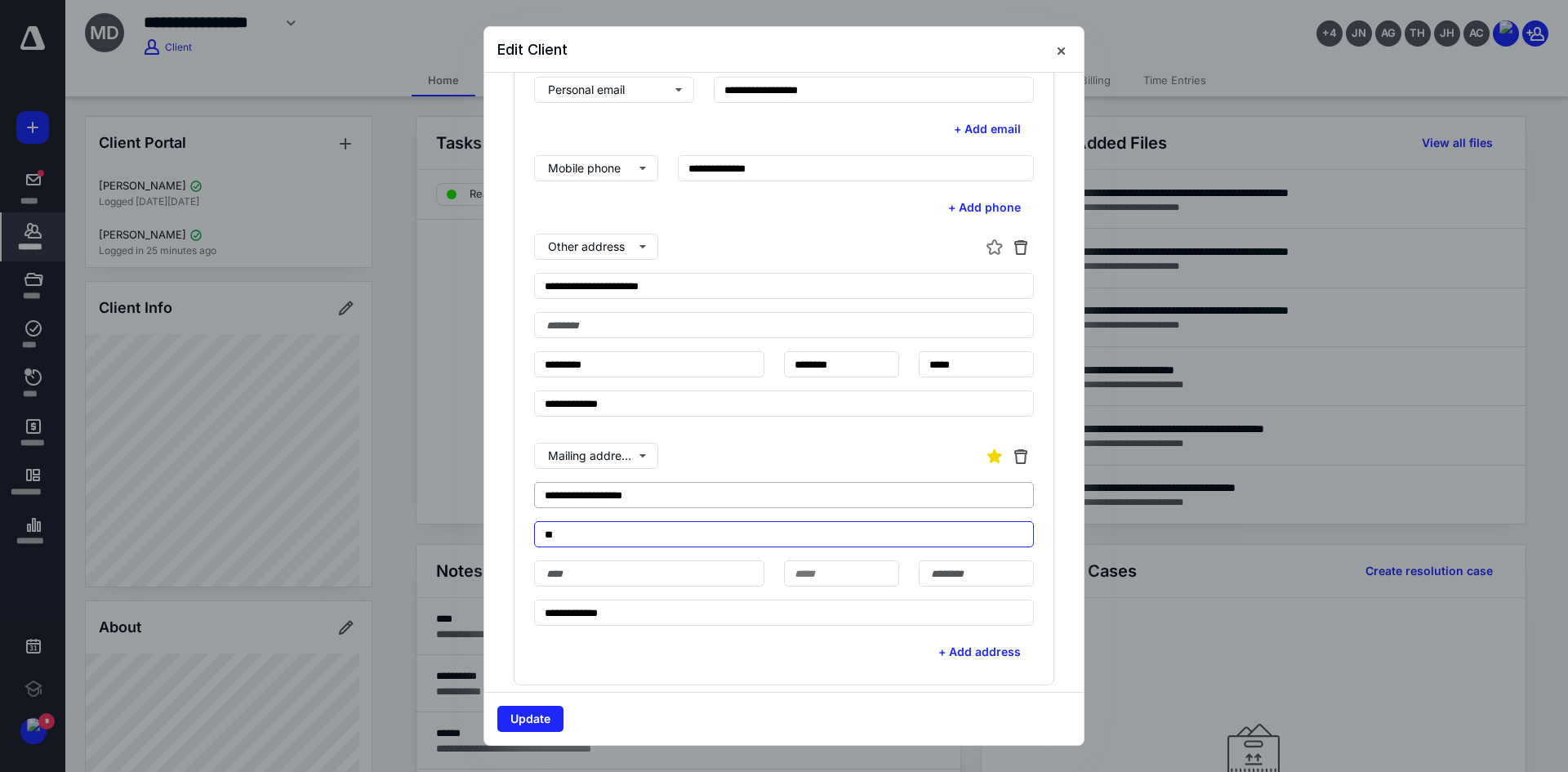 type on "*" 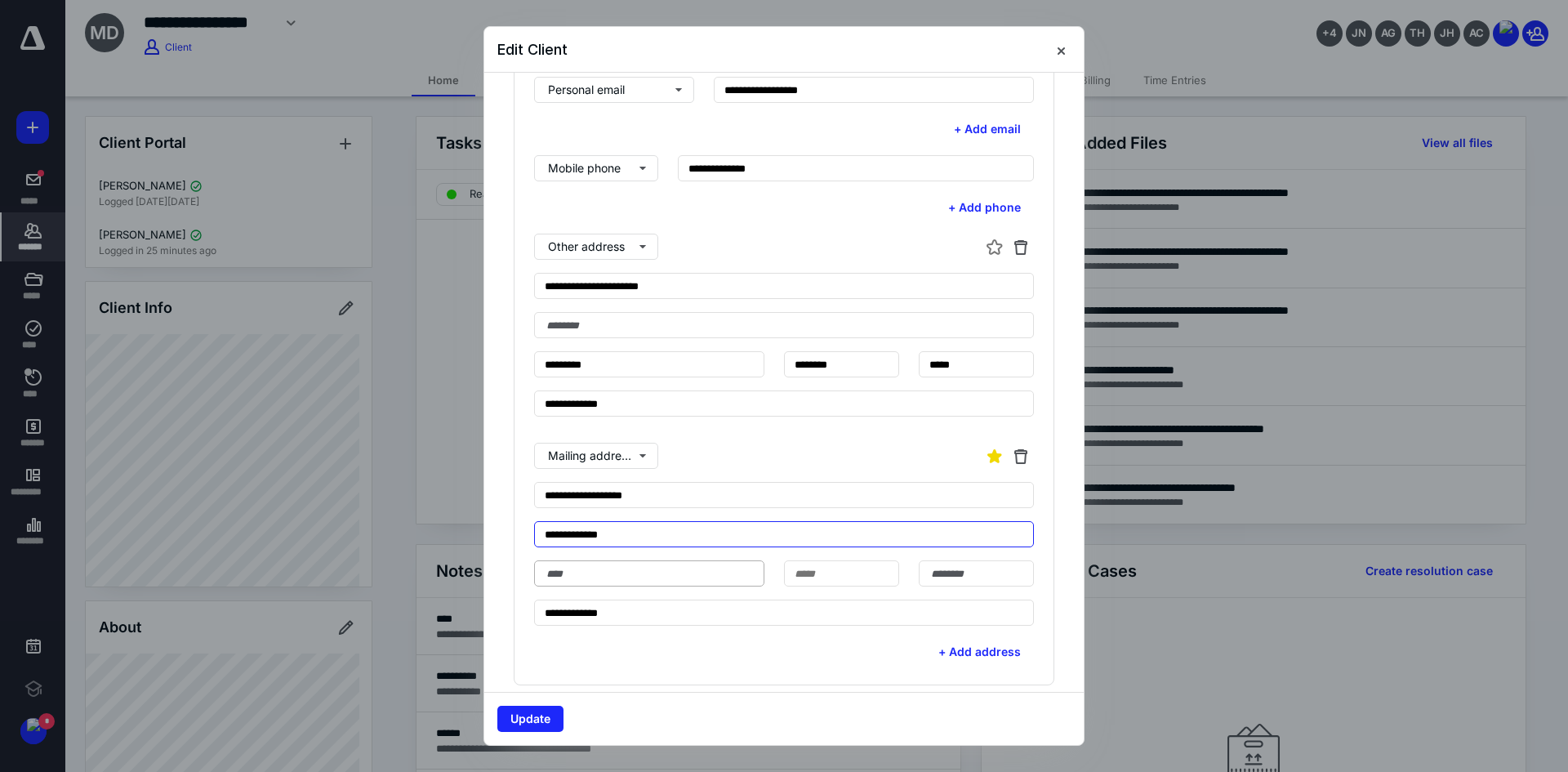 type on "**********" 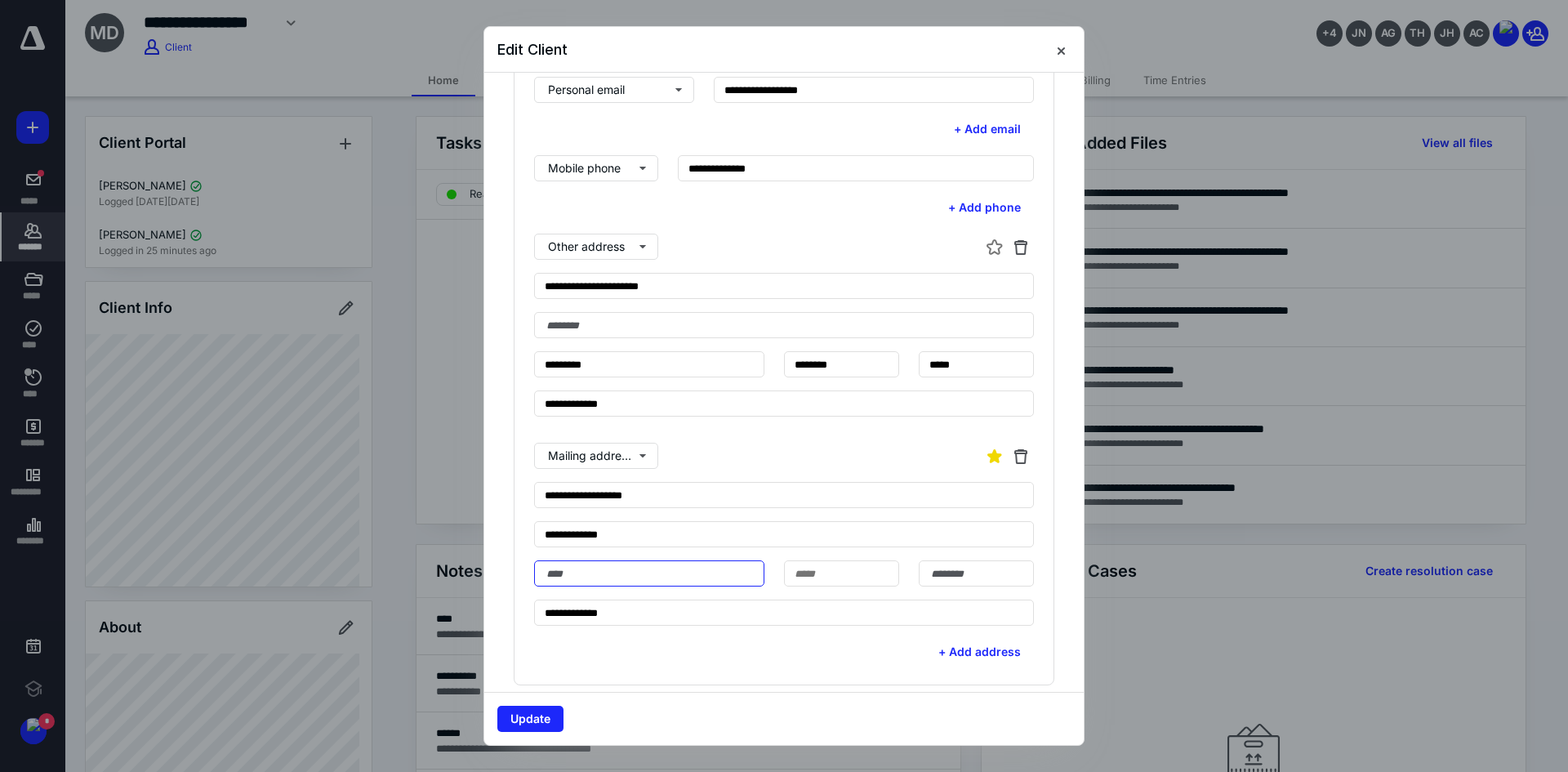 click at bounding box center [649, 573] 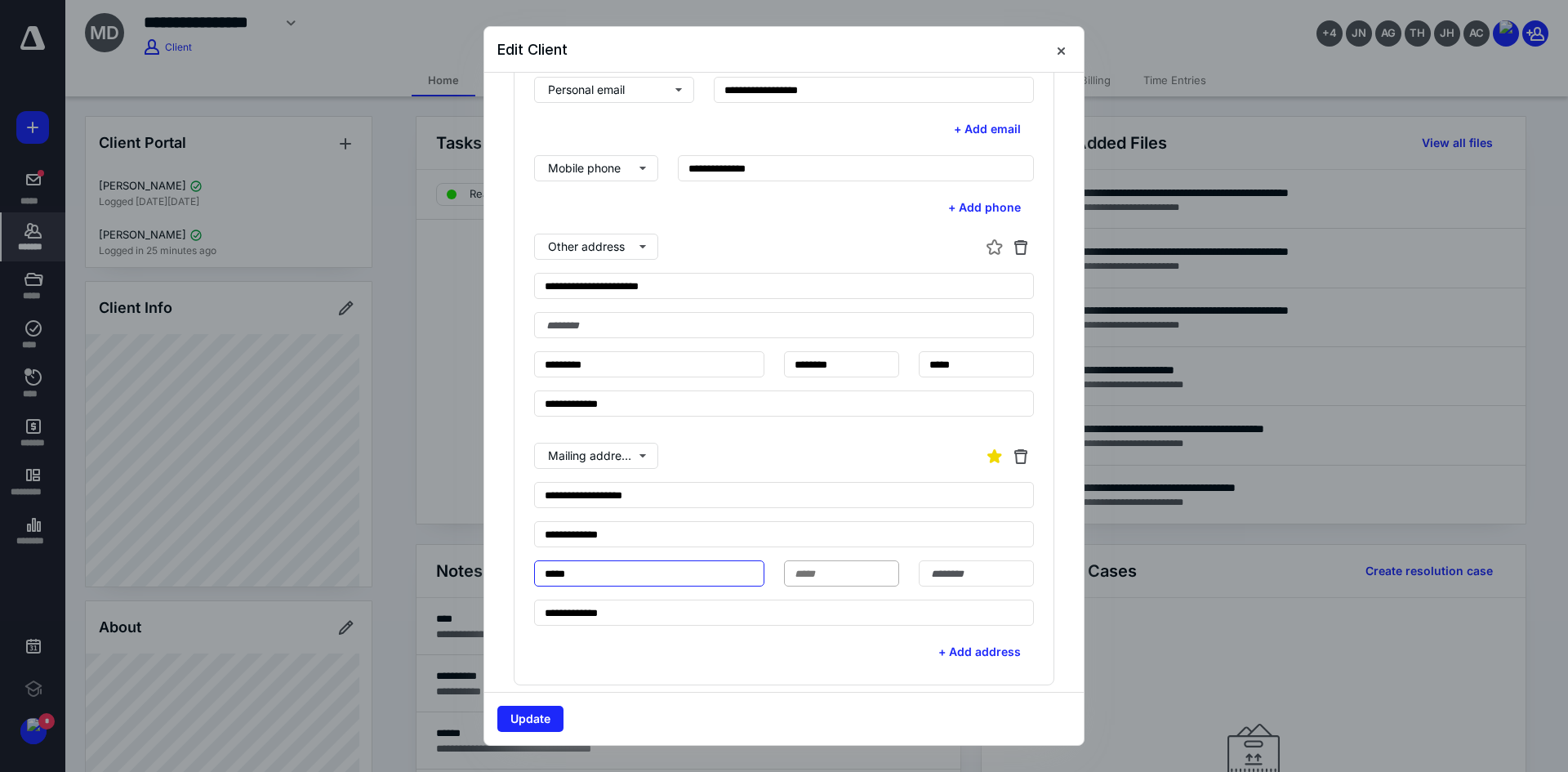 type on "*****" 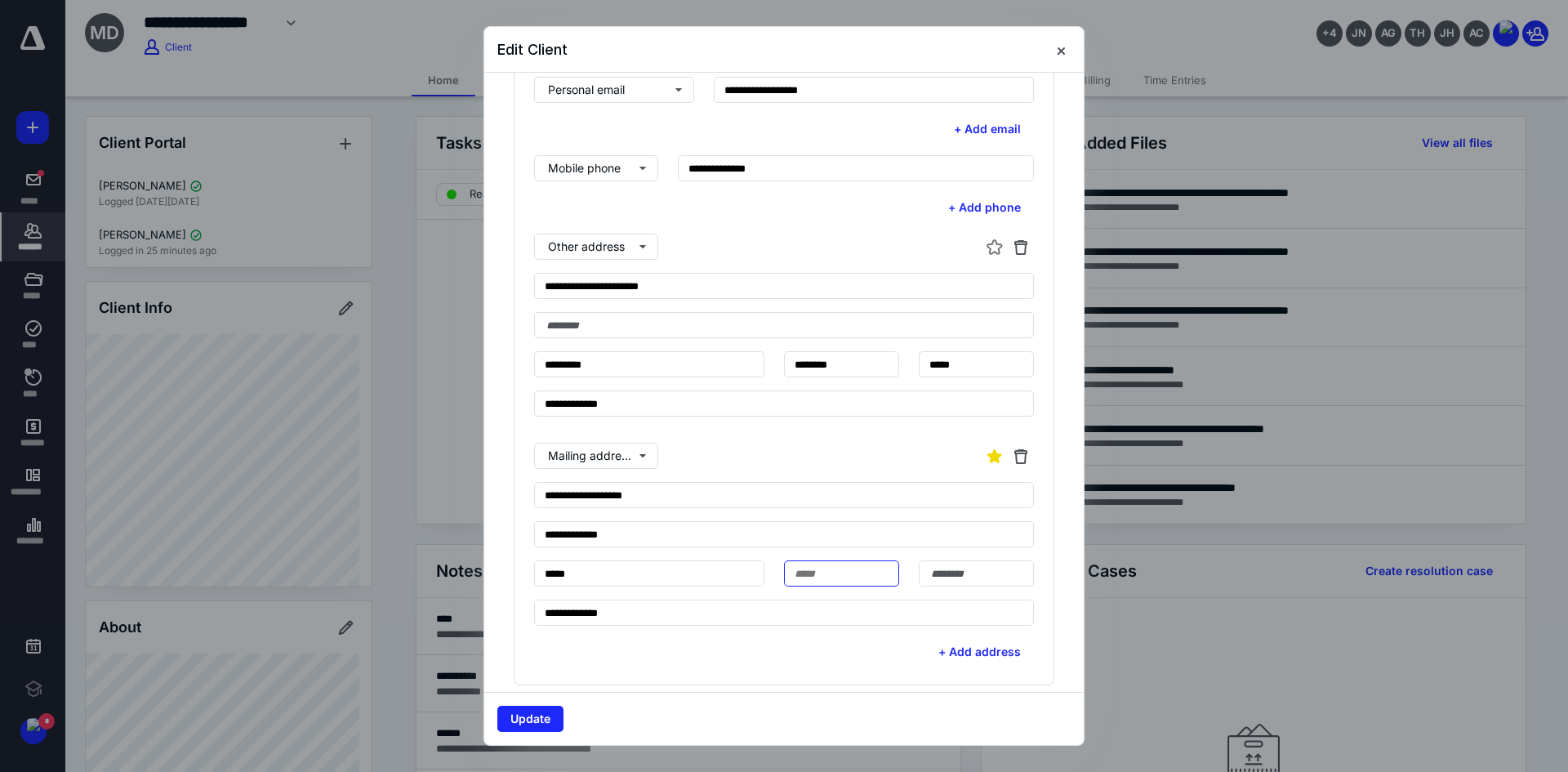 click at bounding box center [841, 573] 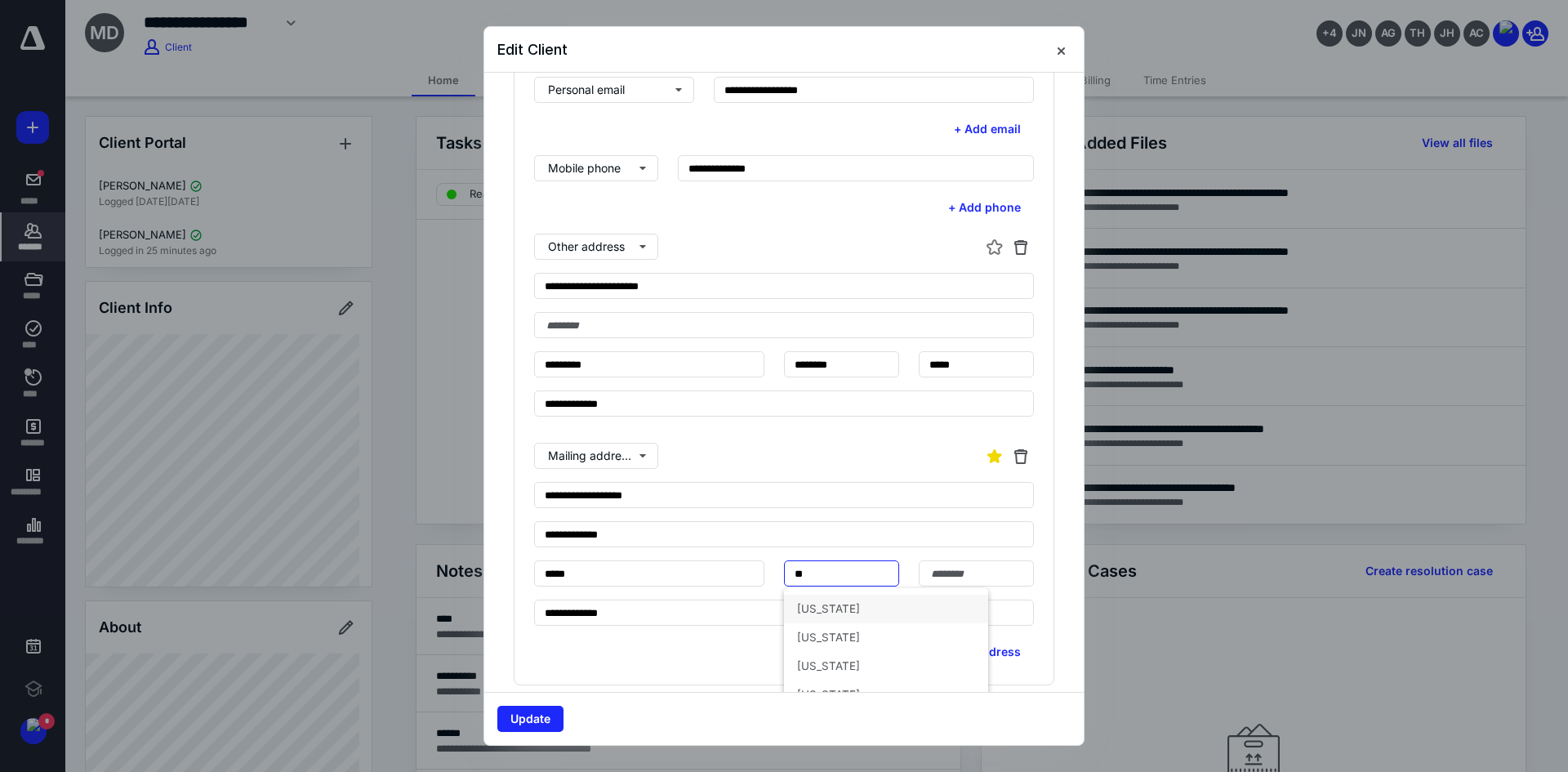 click on "Colorado" at bounding box center (886, 609) 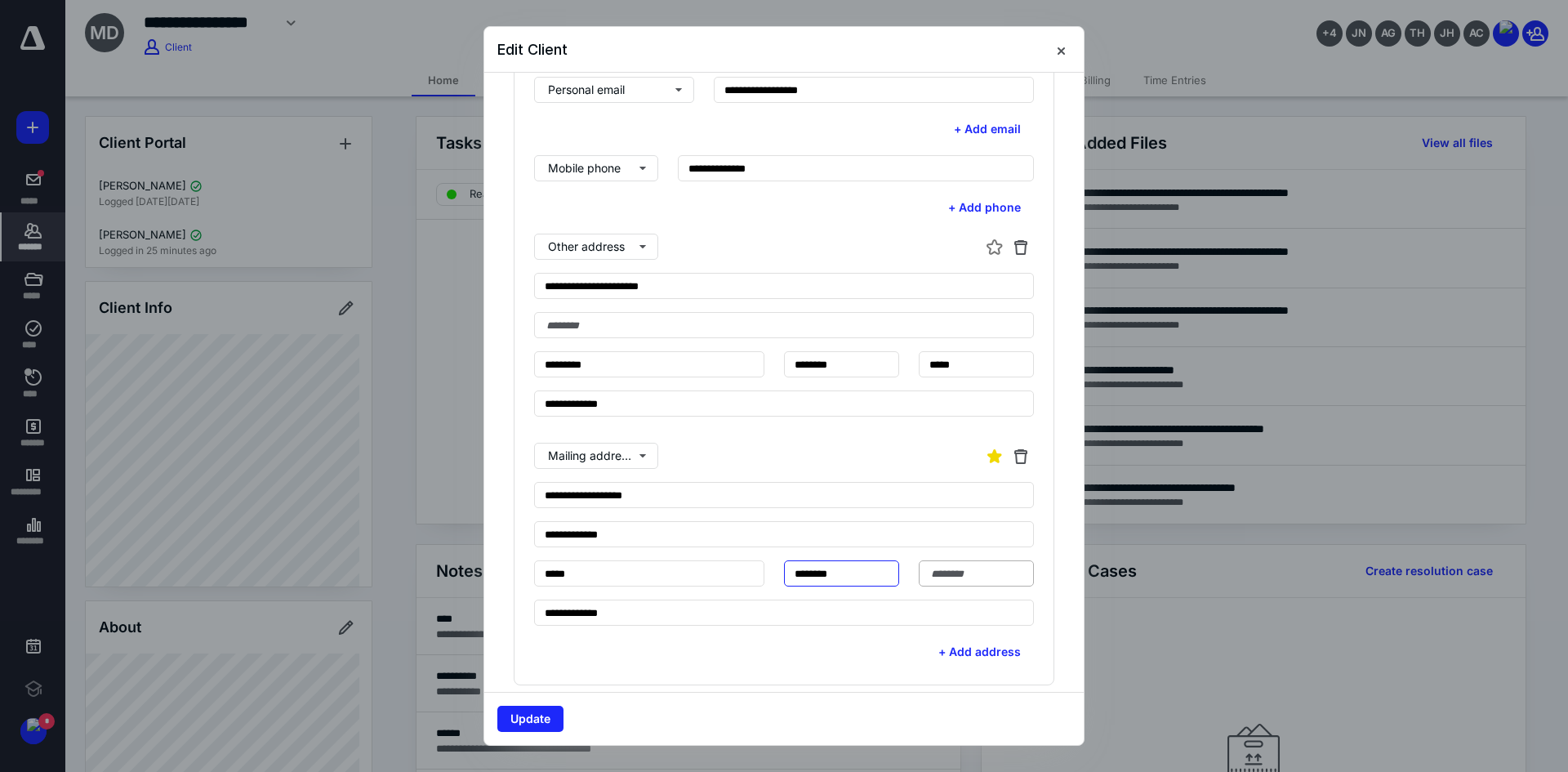 type on "********" 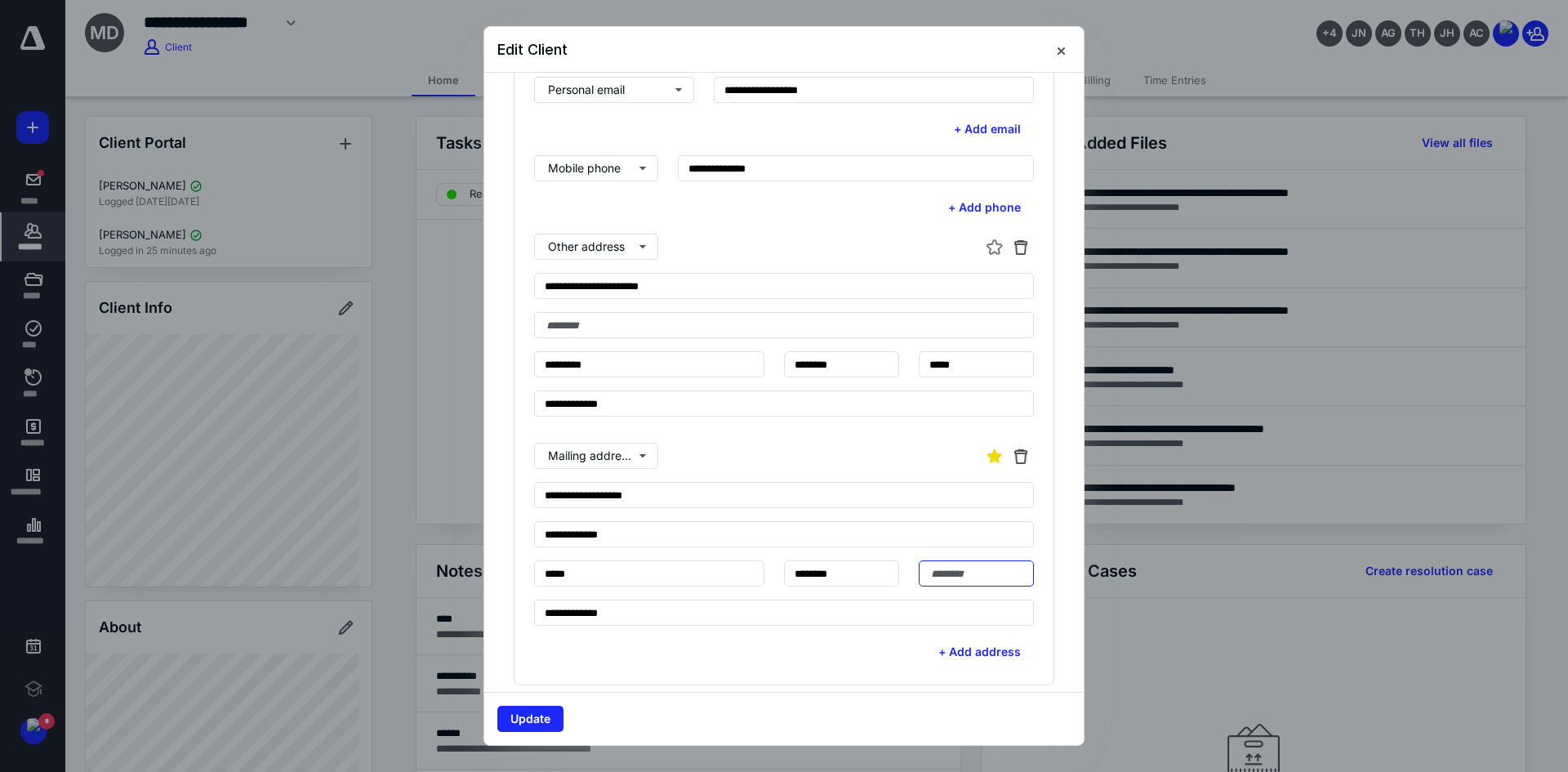 click at bounding box center [976, 573] 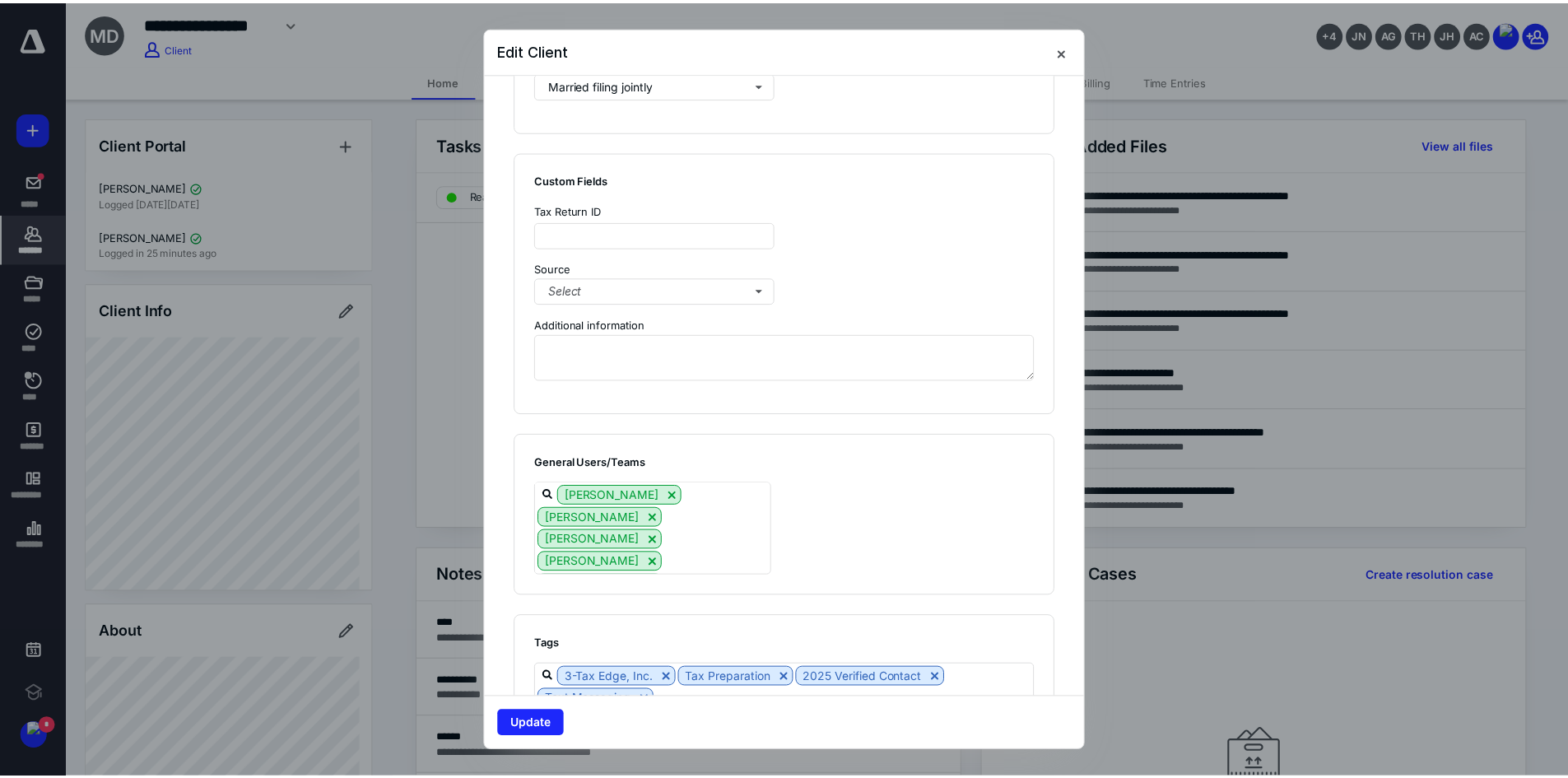 scroll, scrollTop: 1437, scrollLeft: 0, axis: vertical 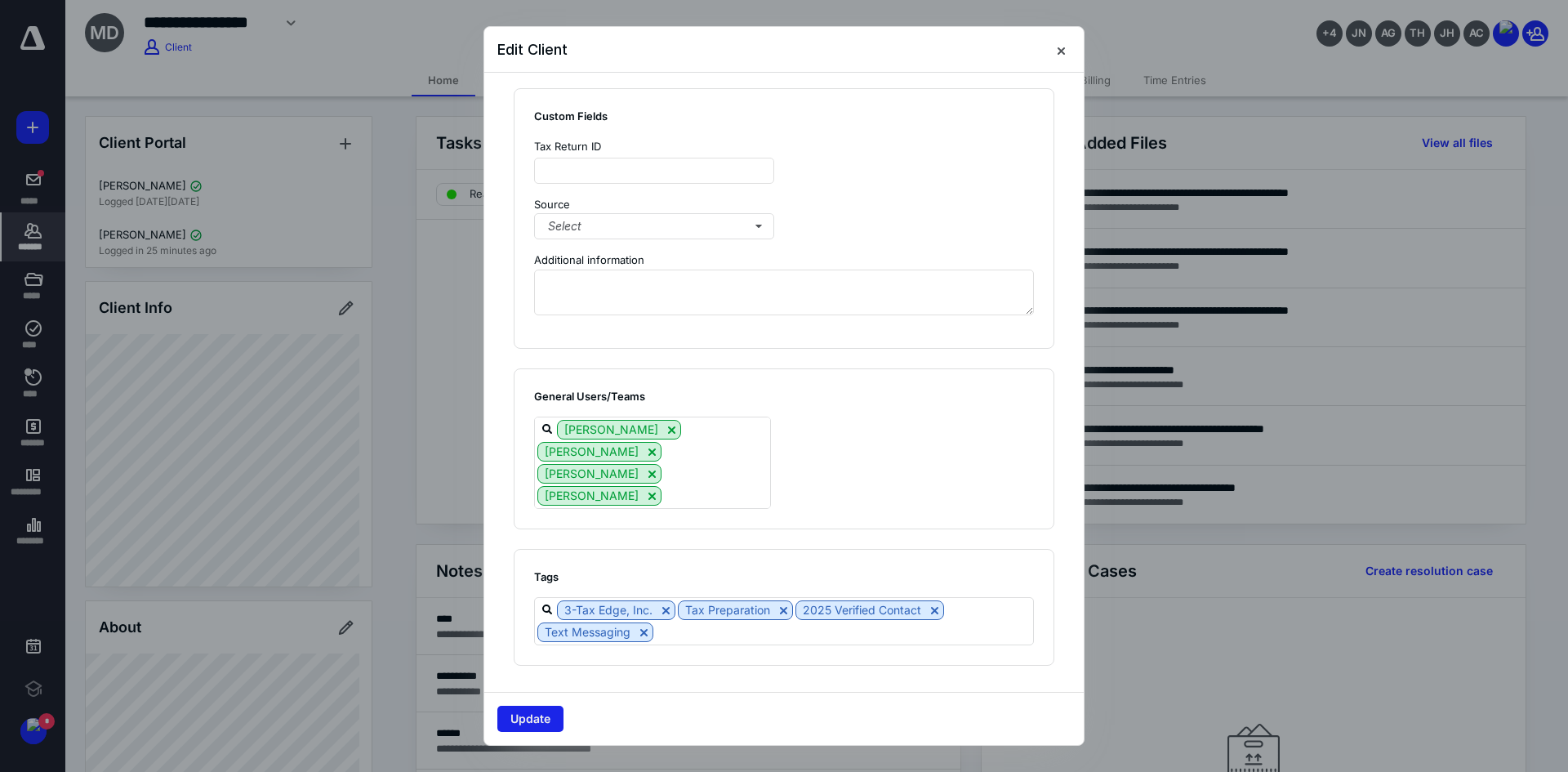 type on "*****" 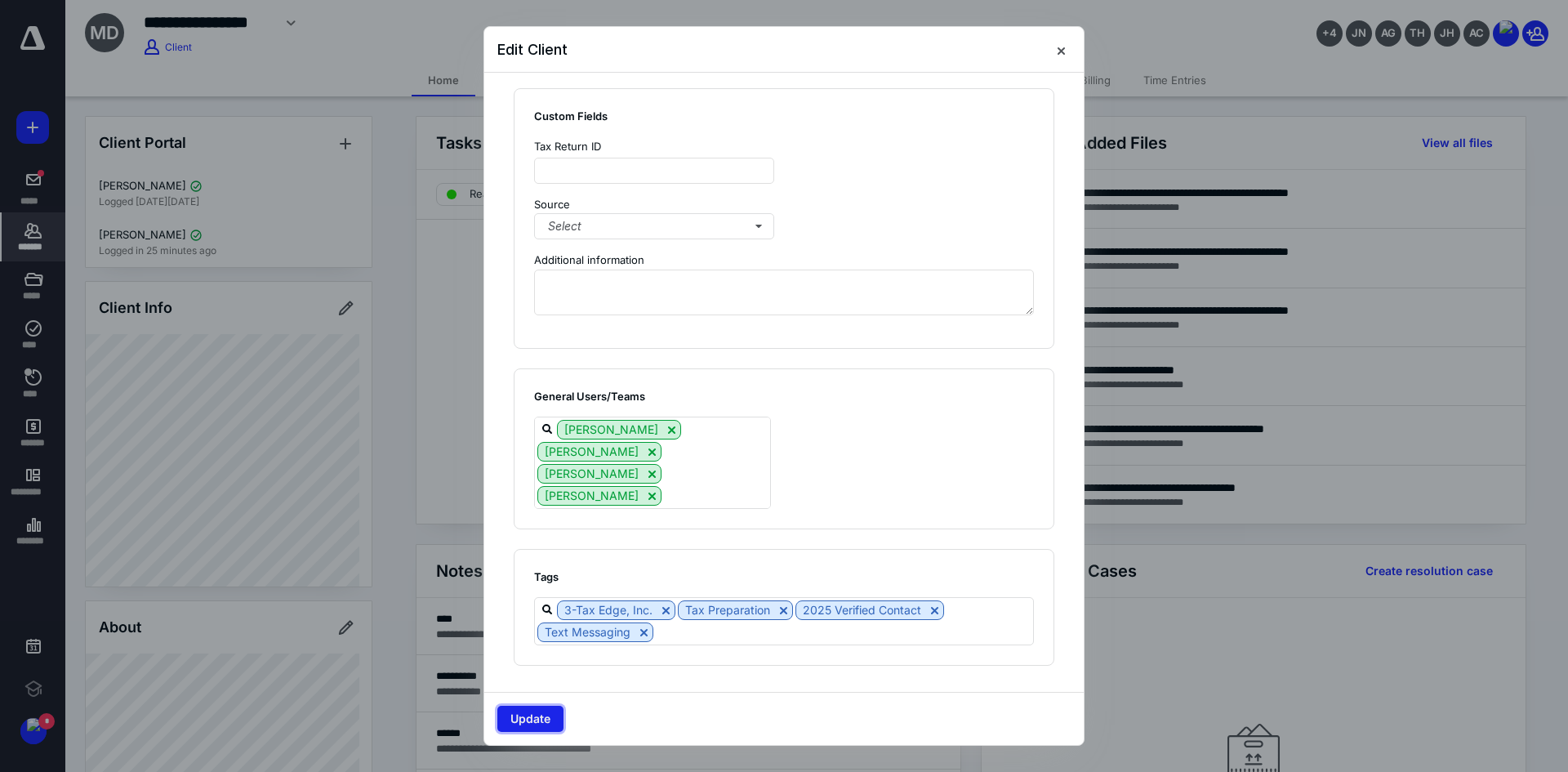 click on "Update" at bounding box center [530, 719] 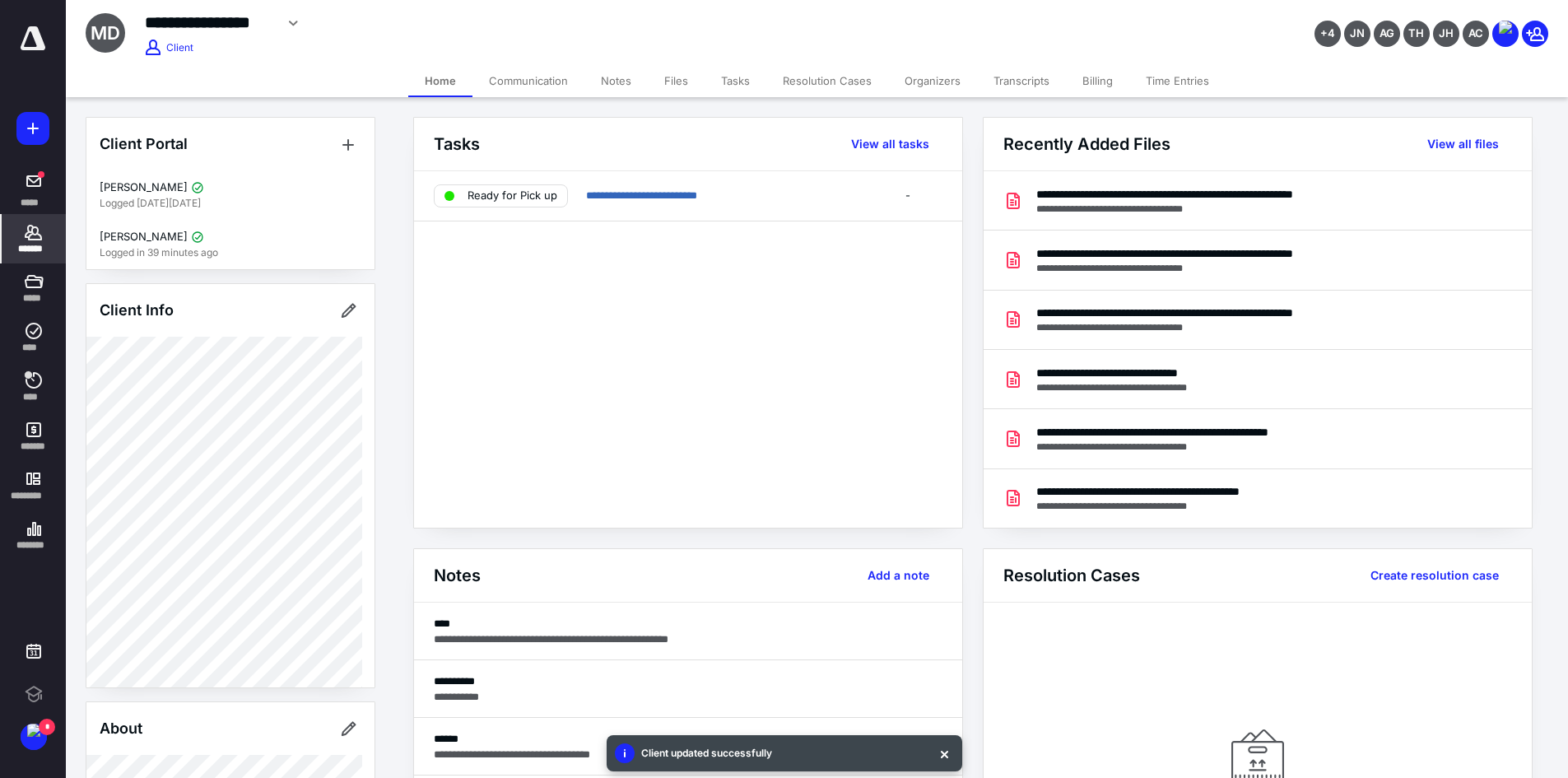 click on "Notes" at bounding box center (616, 81) 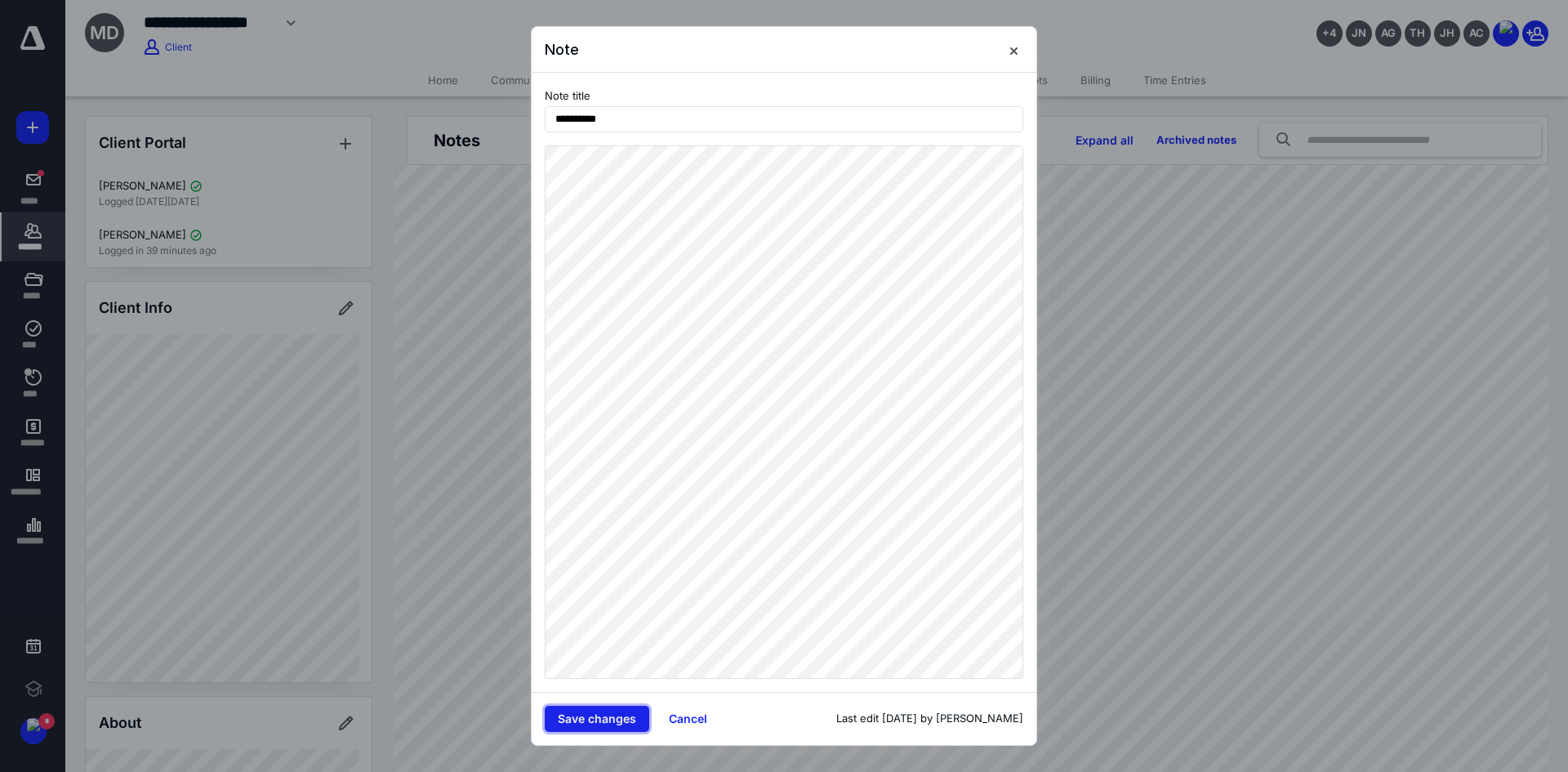 click on "Save changes" at bounding box center (597, 719) 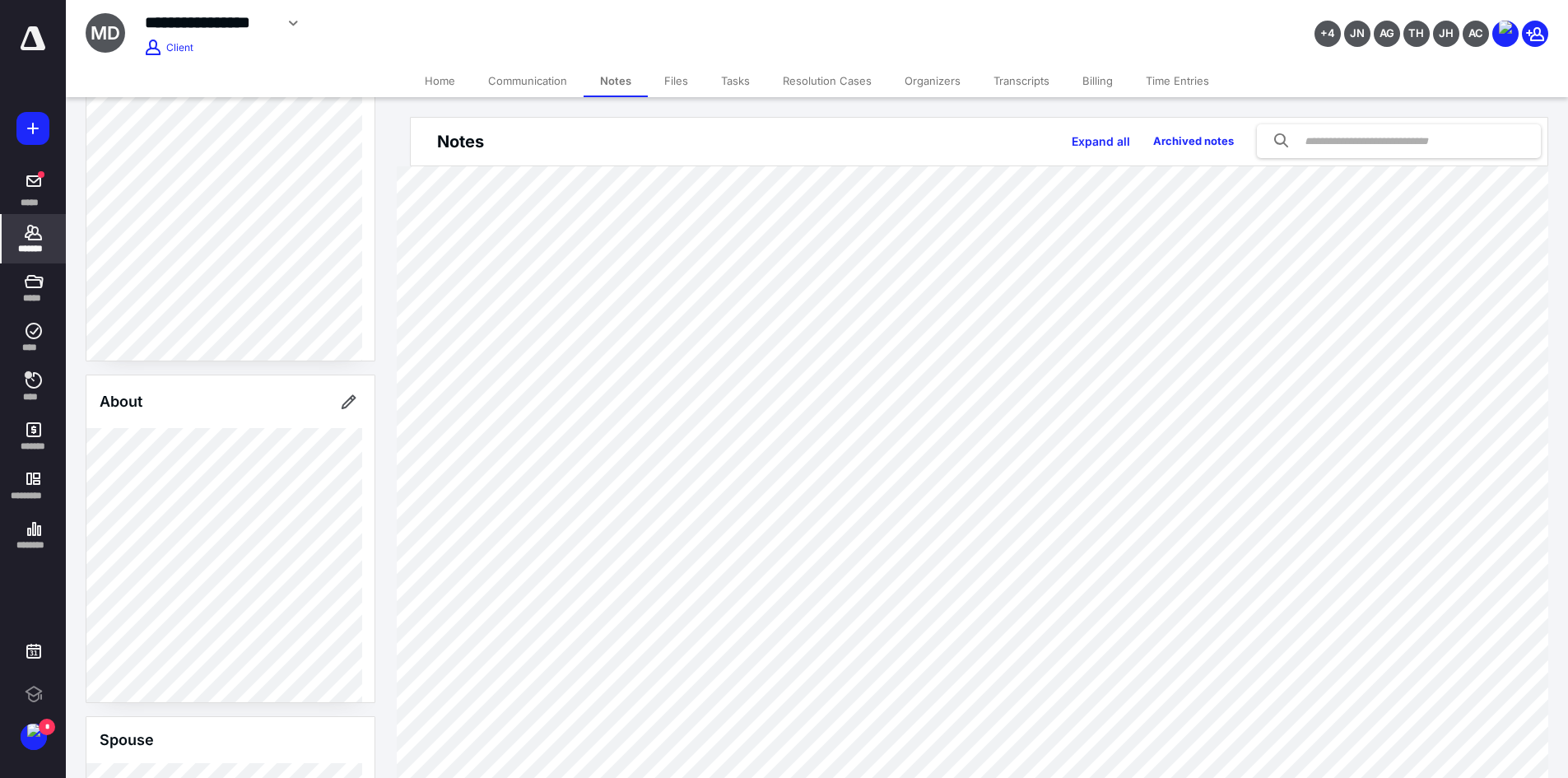scroll, scrollTop: 329, scrollLeft: 0, axis: vertical 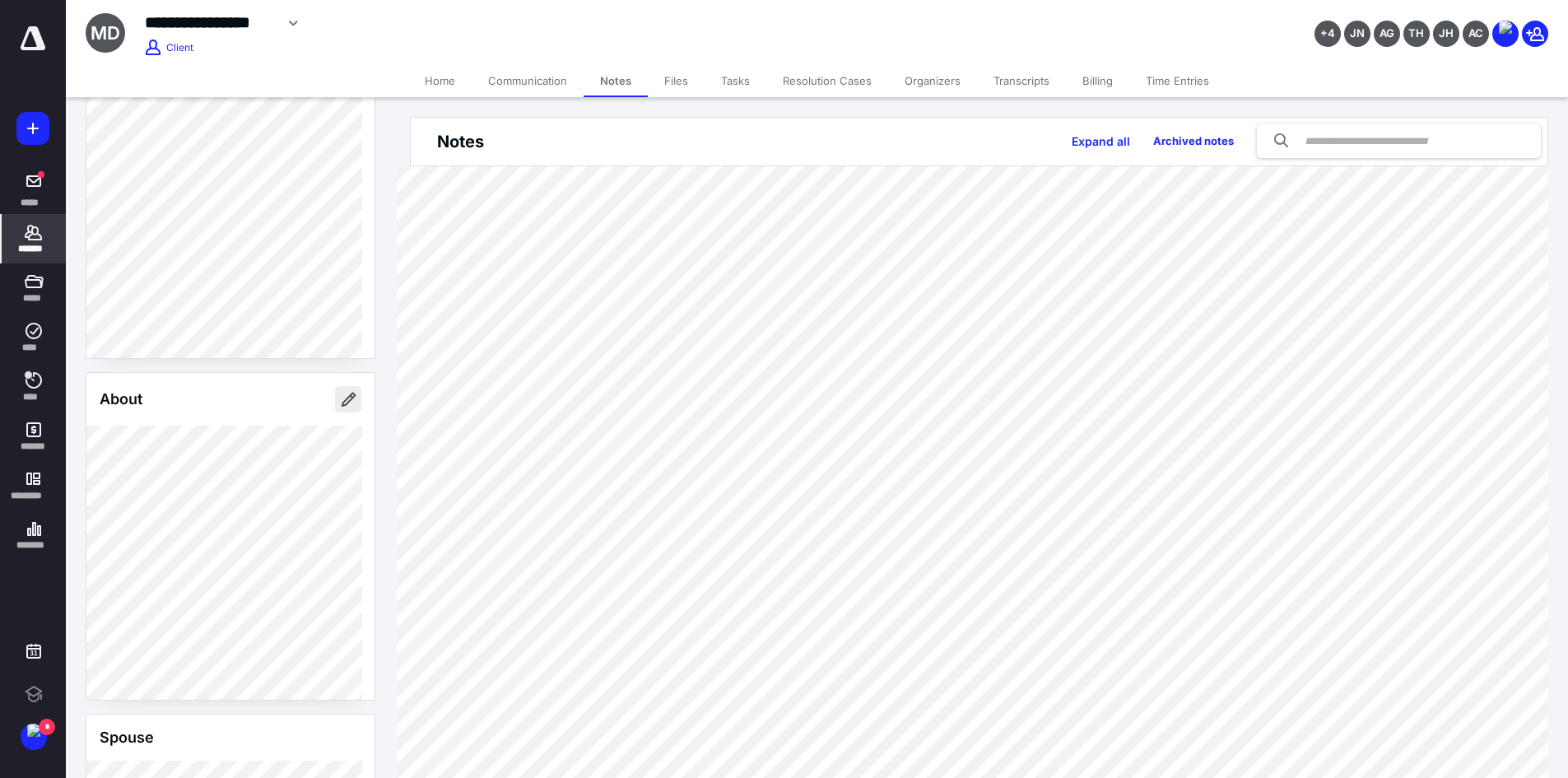 click at bounding box center (348, 399) 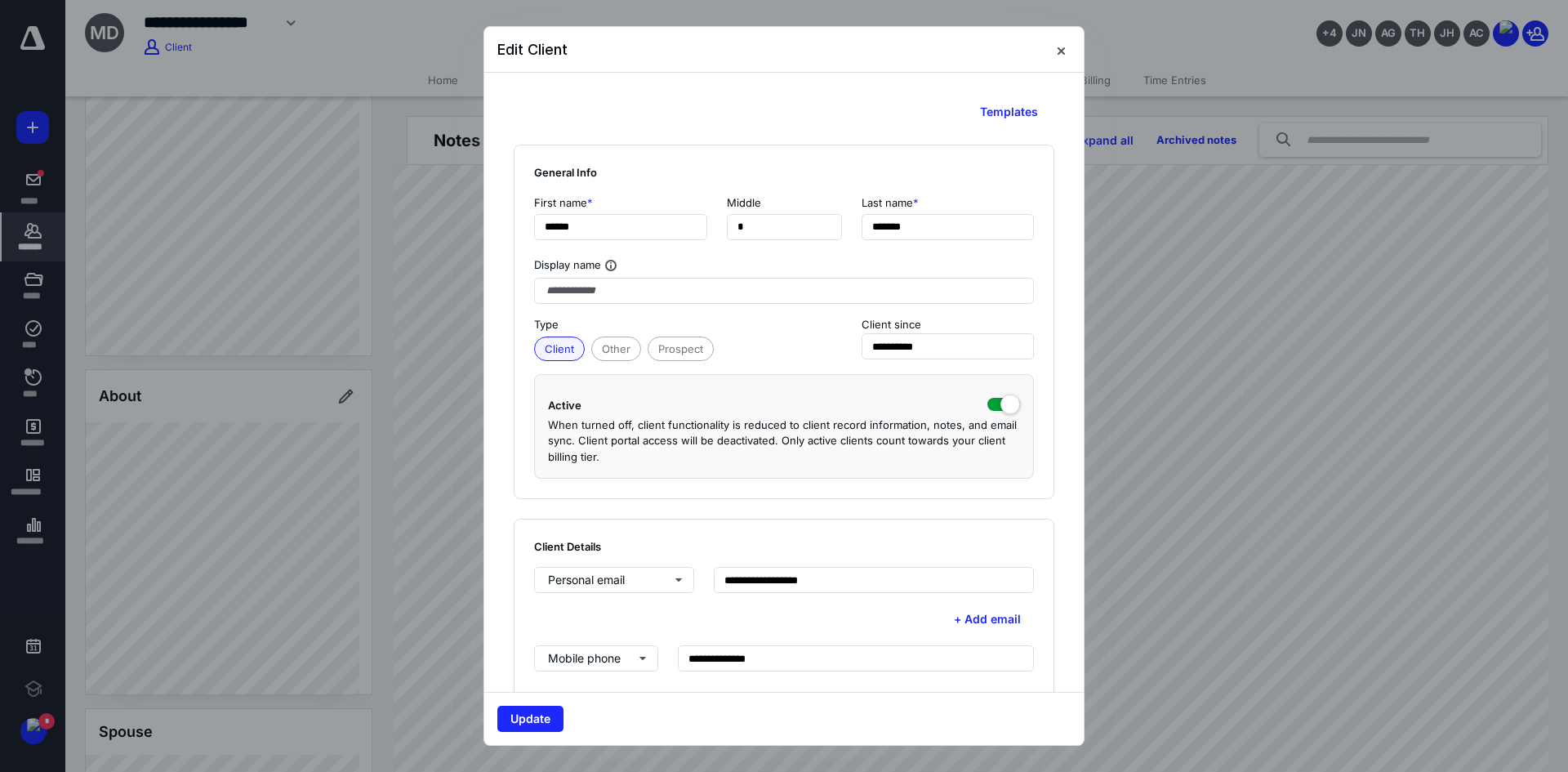click at bounding box center [1054, 50] 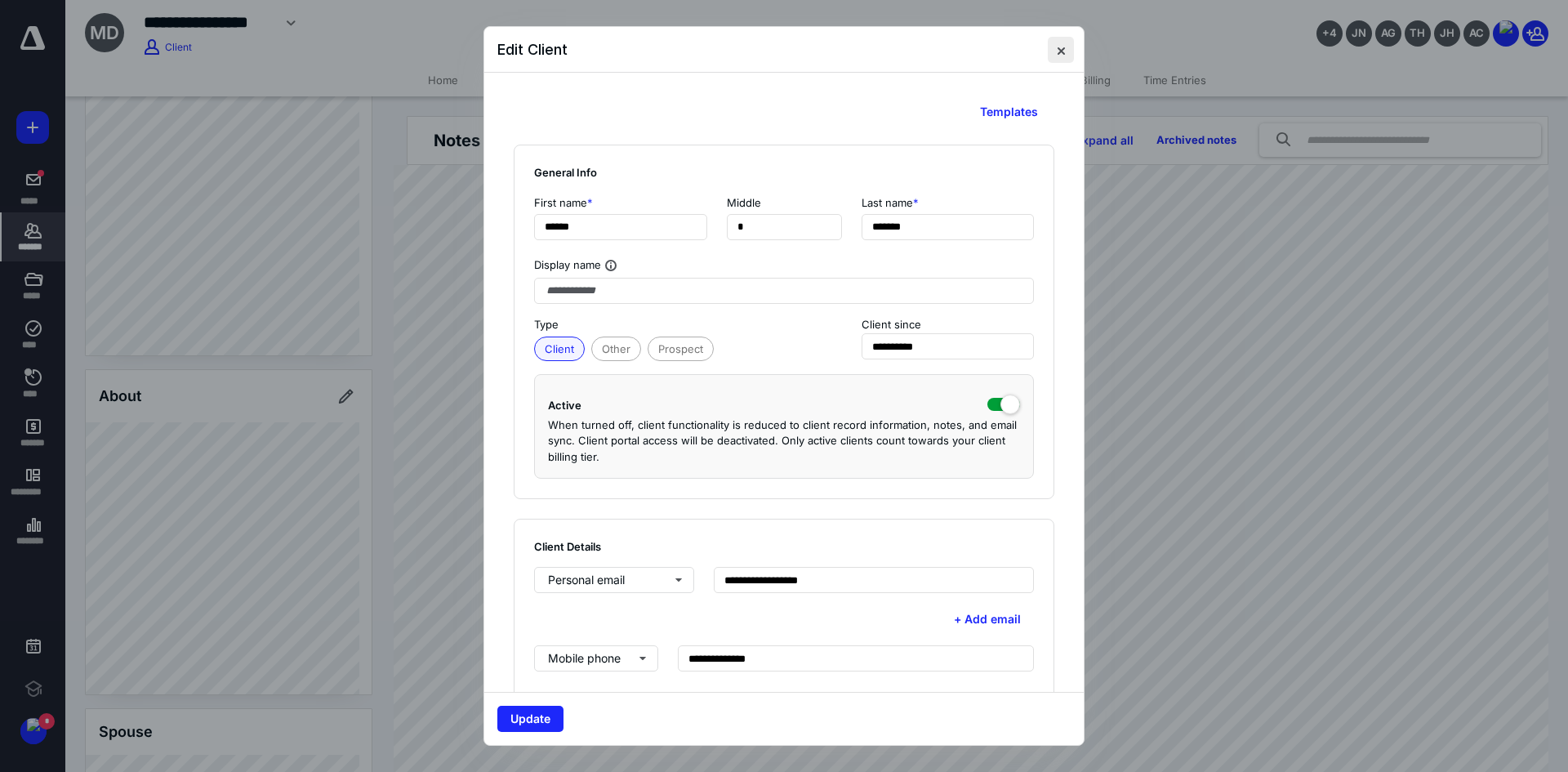 click at bounding box center (1061, 50) 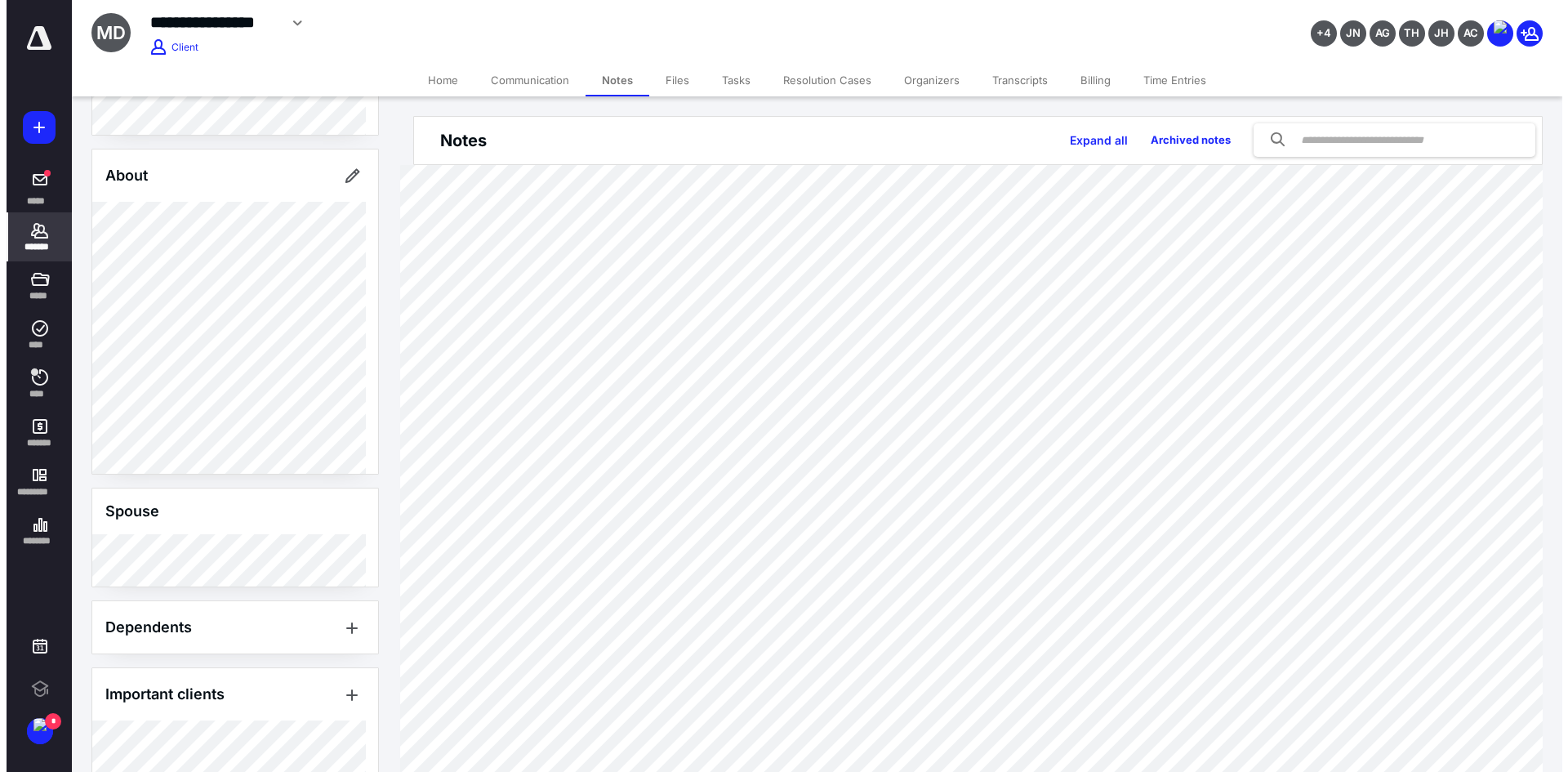 scroll, scrollTop: 712, scrollLeft: 0, axis: vertical 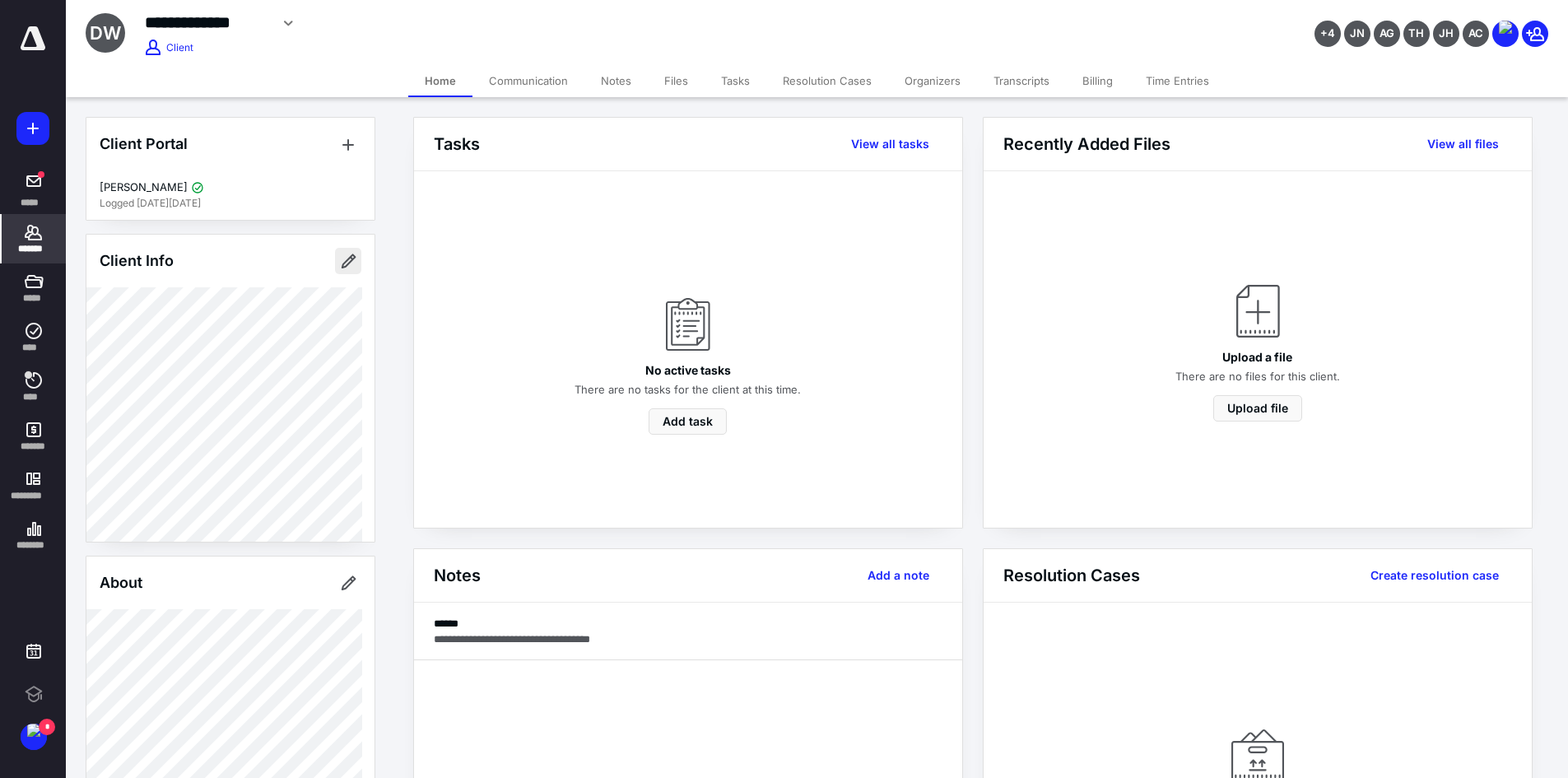 click at bounding box center [348, 261] 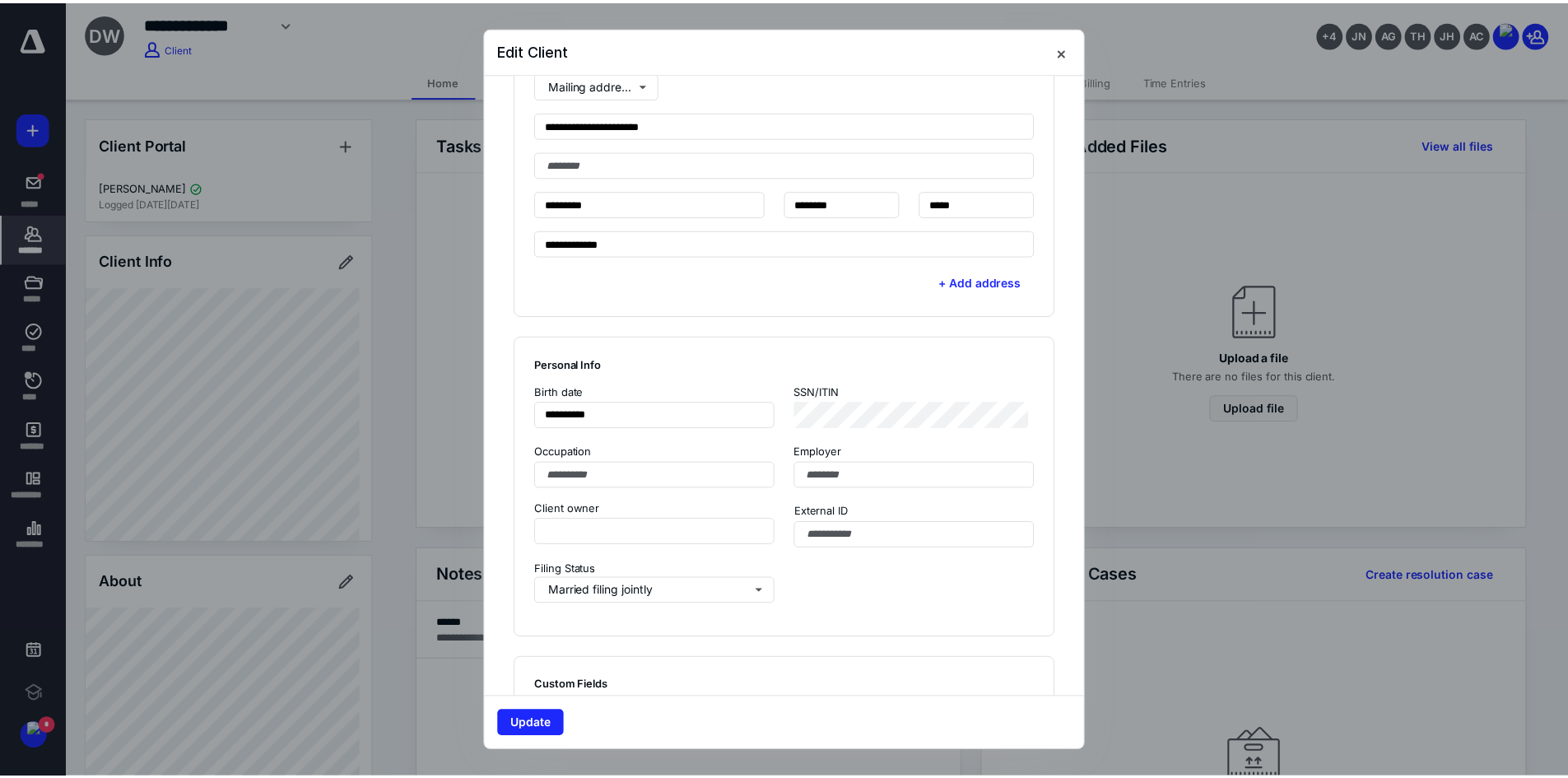 scroll, scrollTop: 659, scrollLeft: 0, axis: vertical 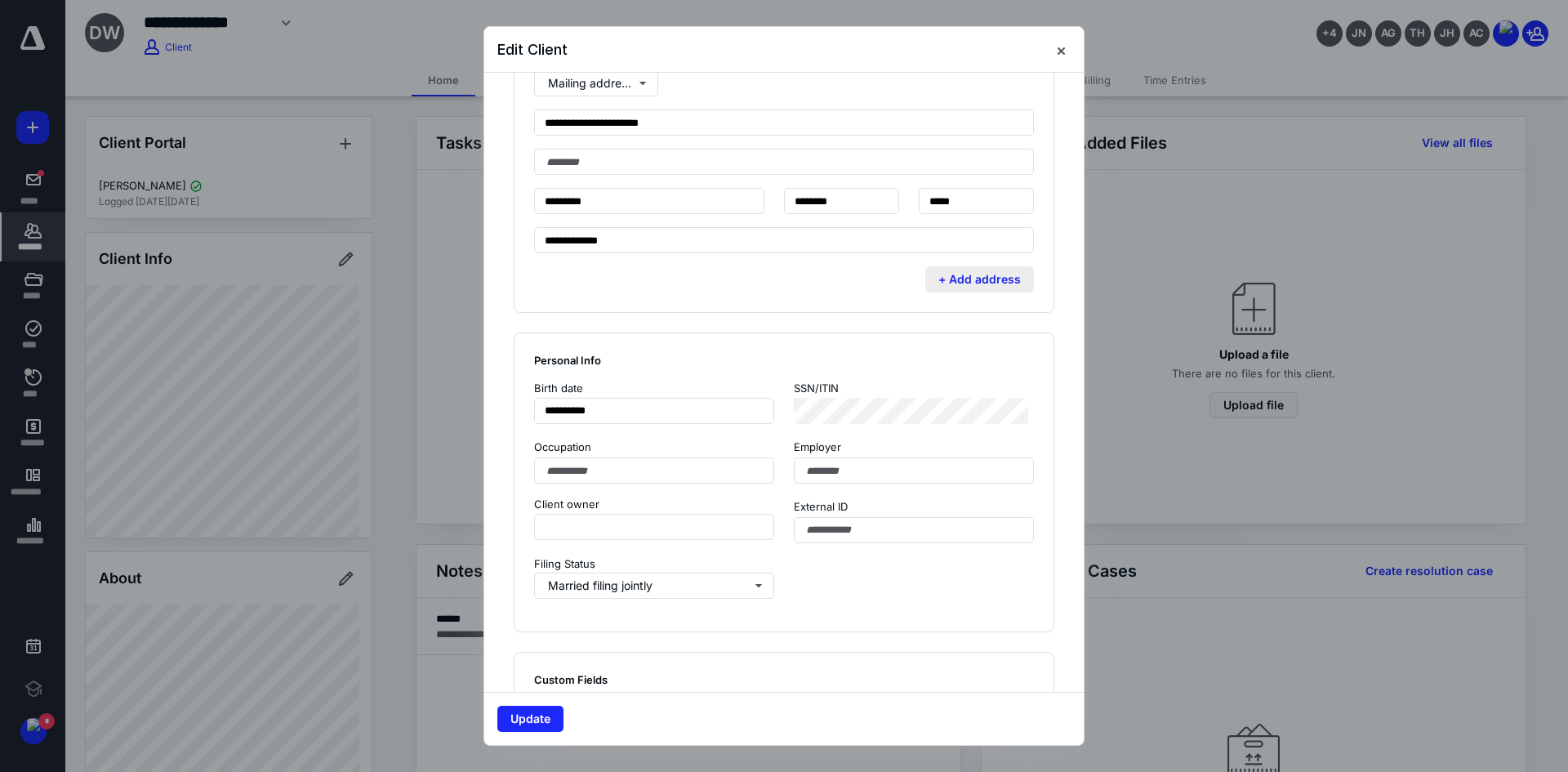 click on "+ Add address" at bounding box center [979, 279] 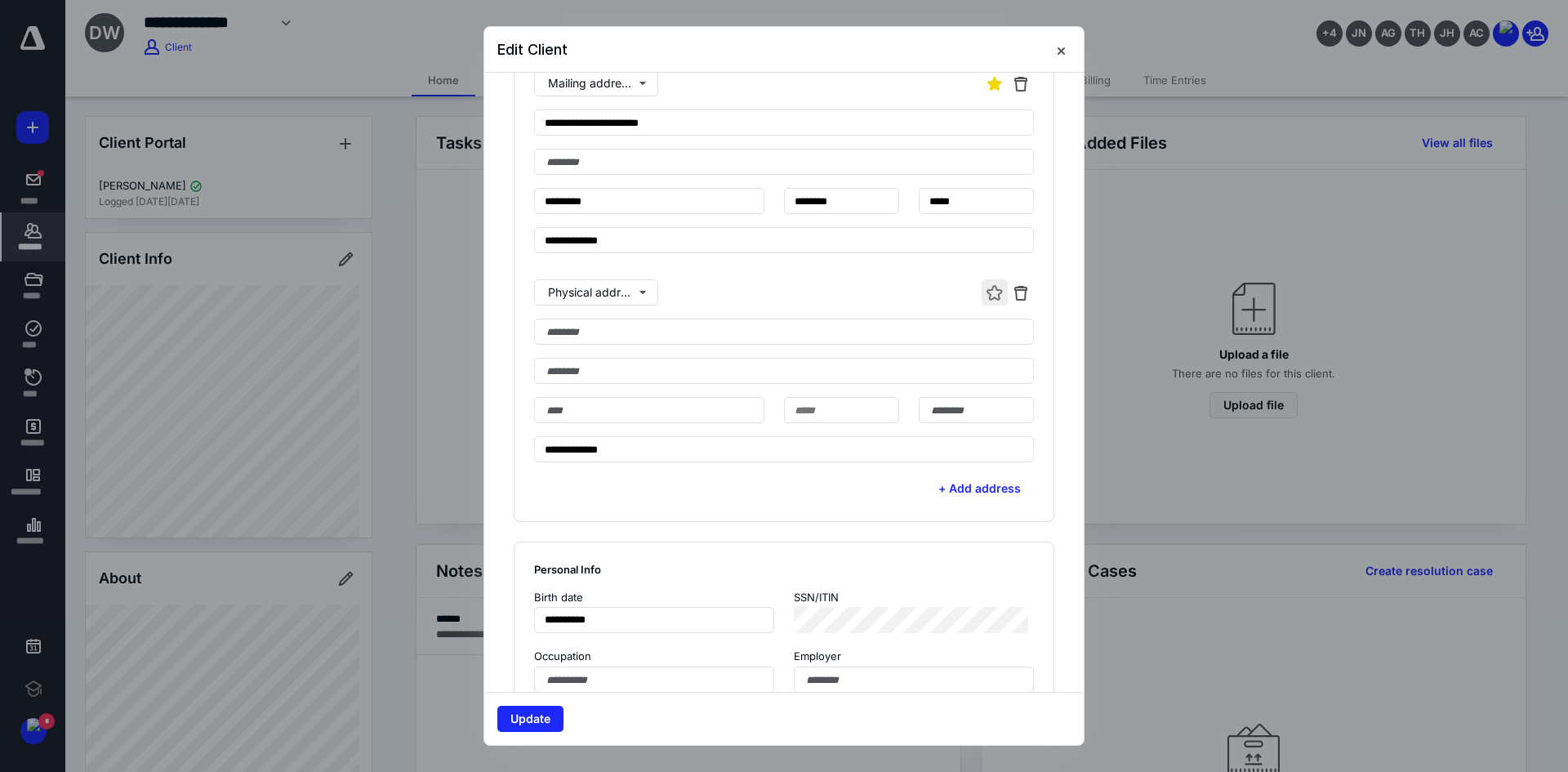 click at bounding box center [995, 292] 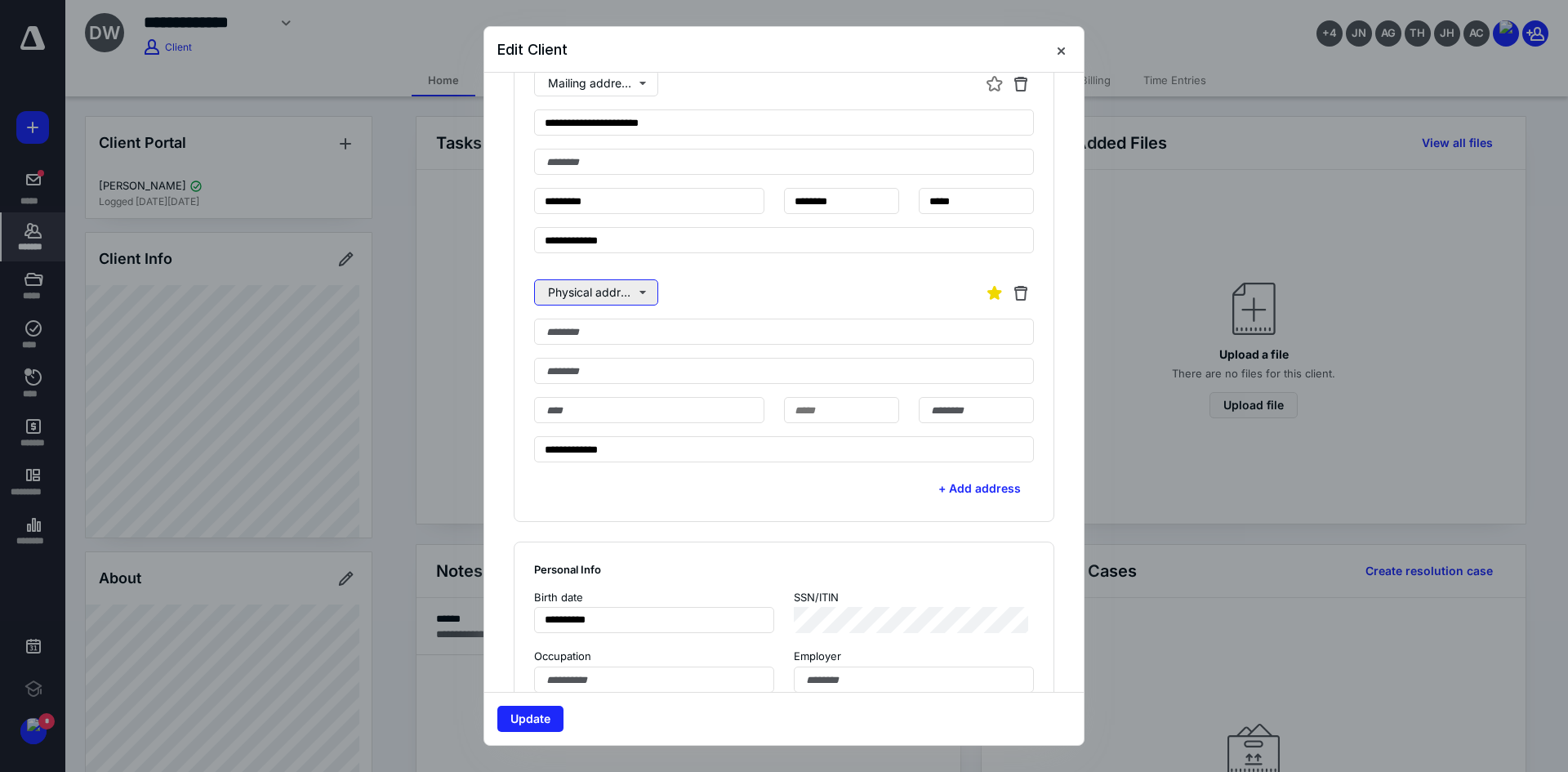 click on "Physical address" at bounding box center (596, 292) 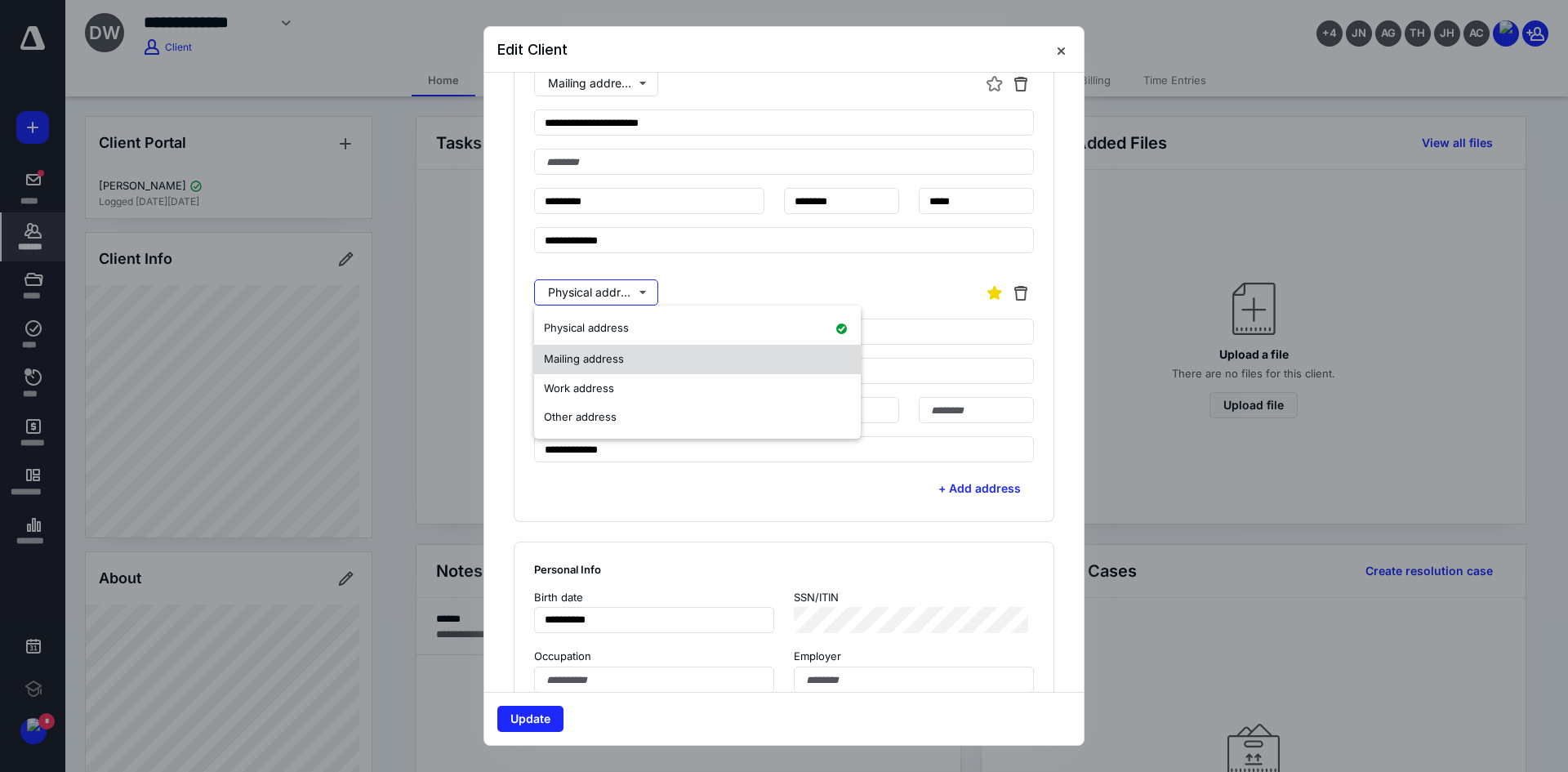 click on "Mailing address" at bounding box center [584, 359] 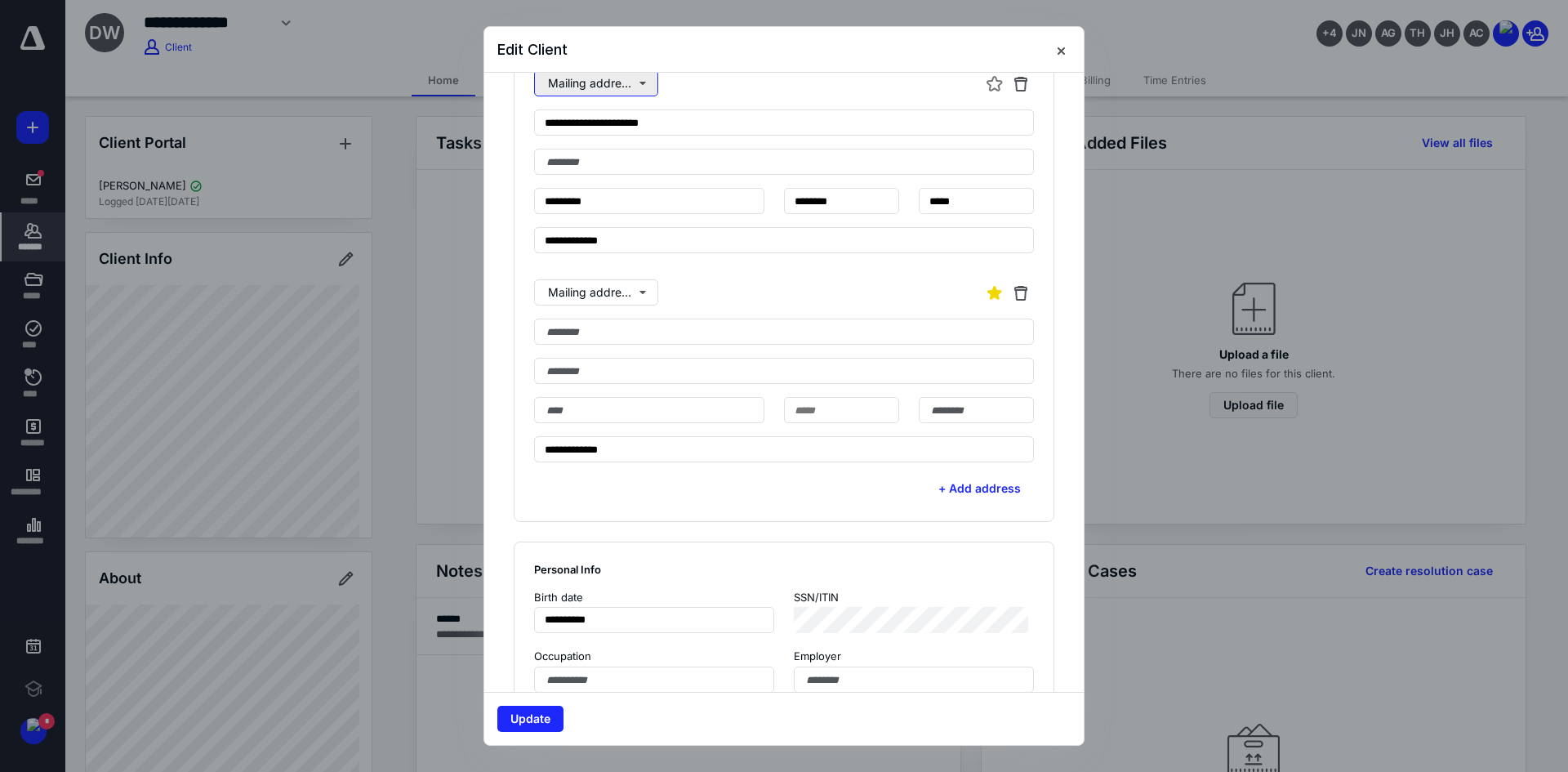 click on "Mailing address" at bounding box center (596, 83) 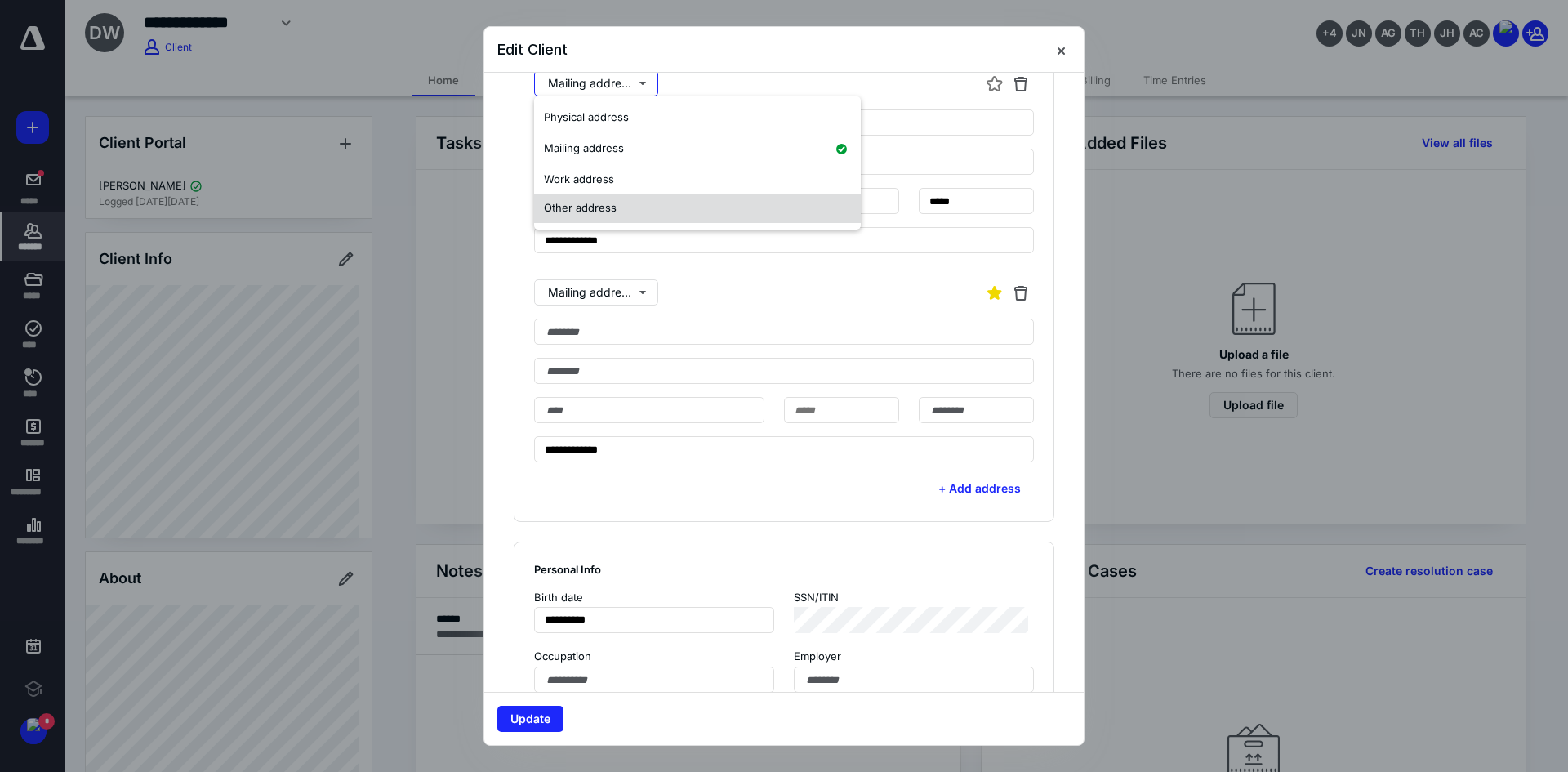 click on "Other address" at bounding box center [580, 208] 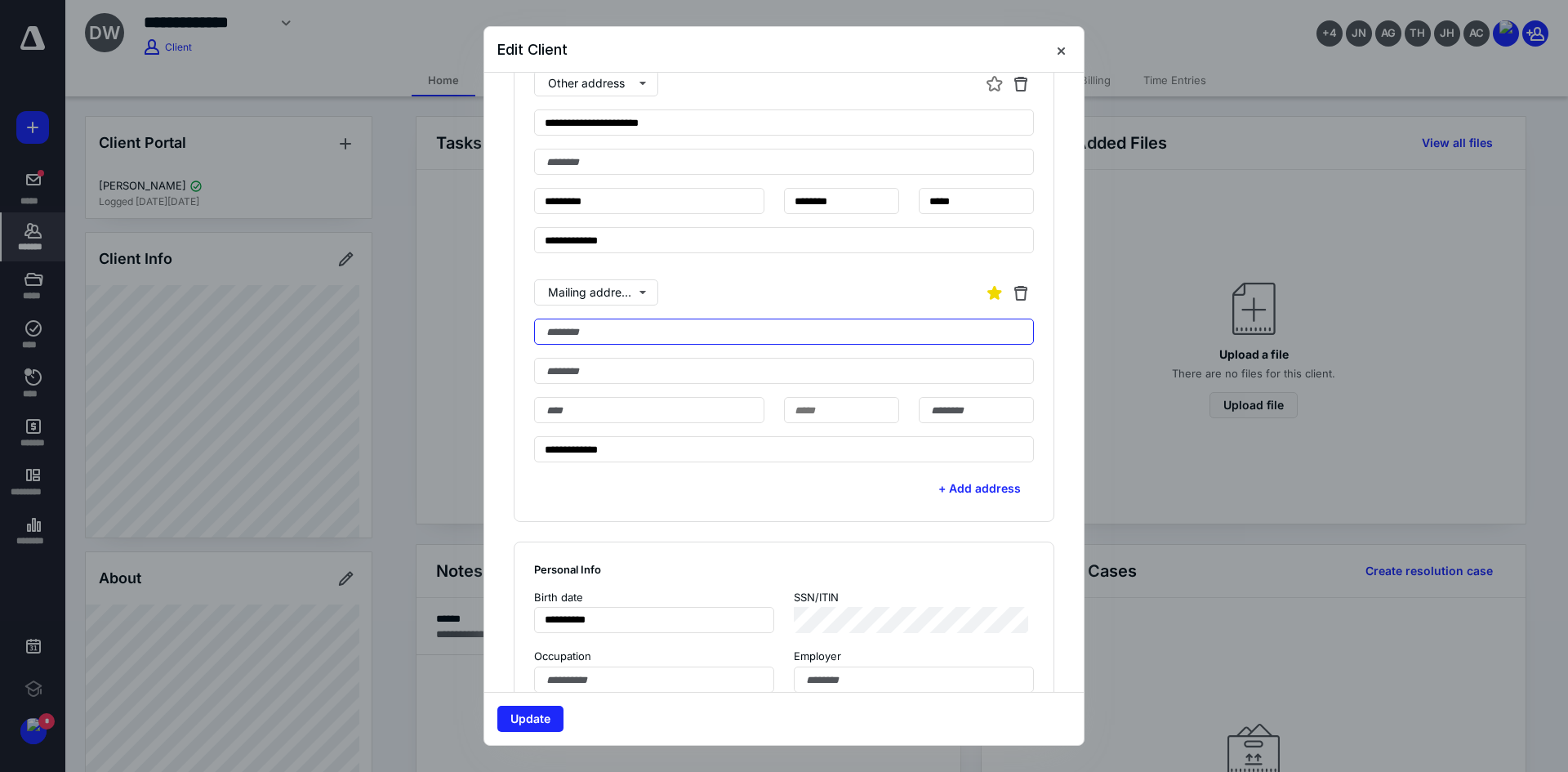 click at bounding box center (784, 332) 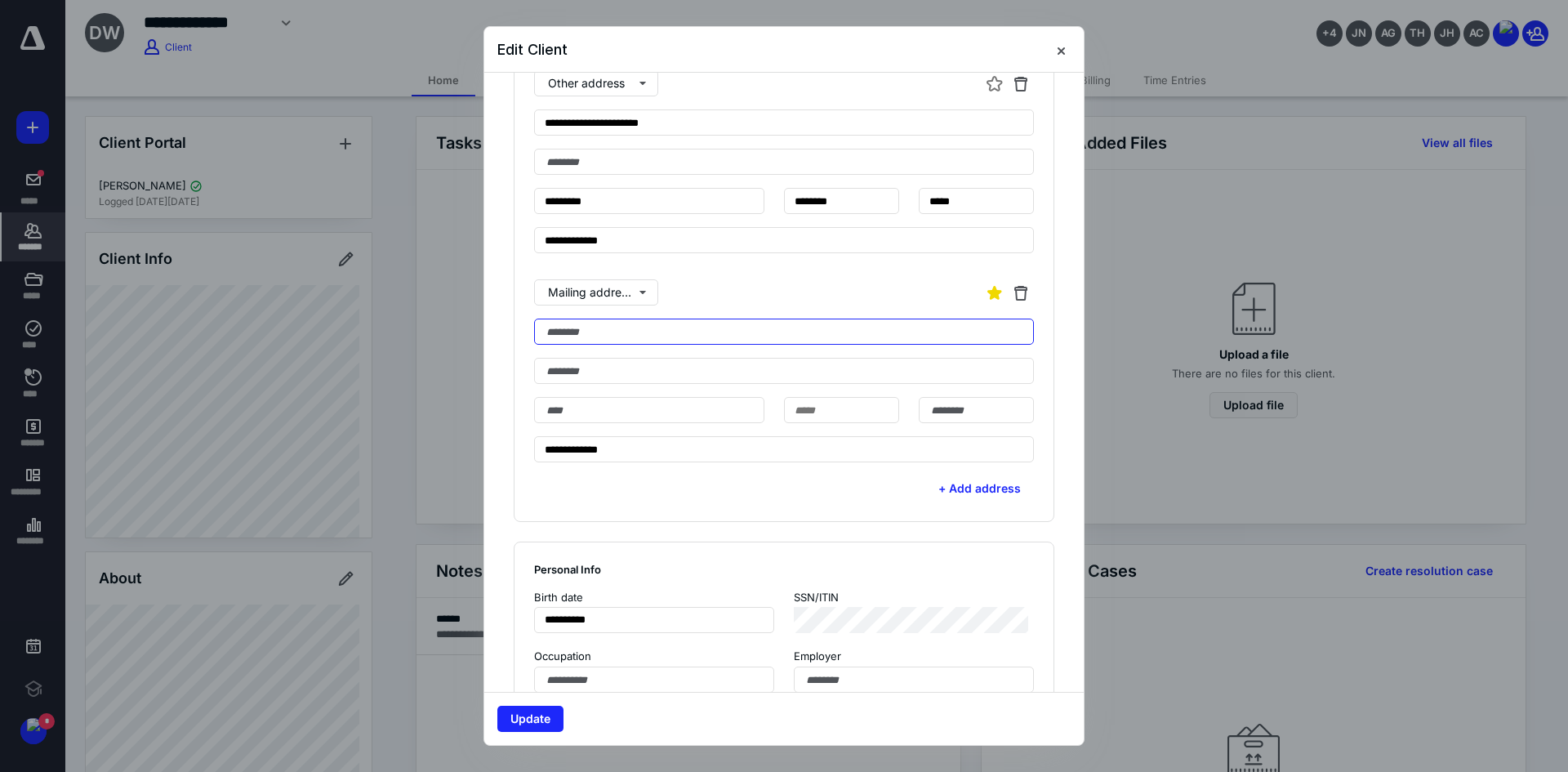 click at bounding box center (784, 332) 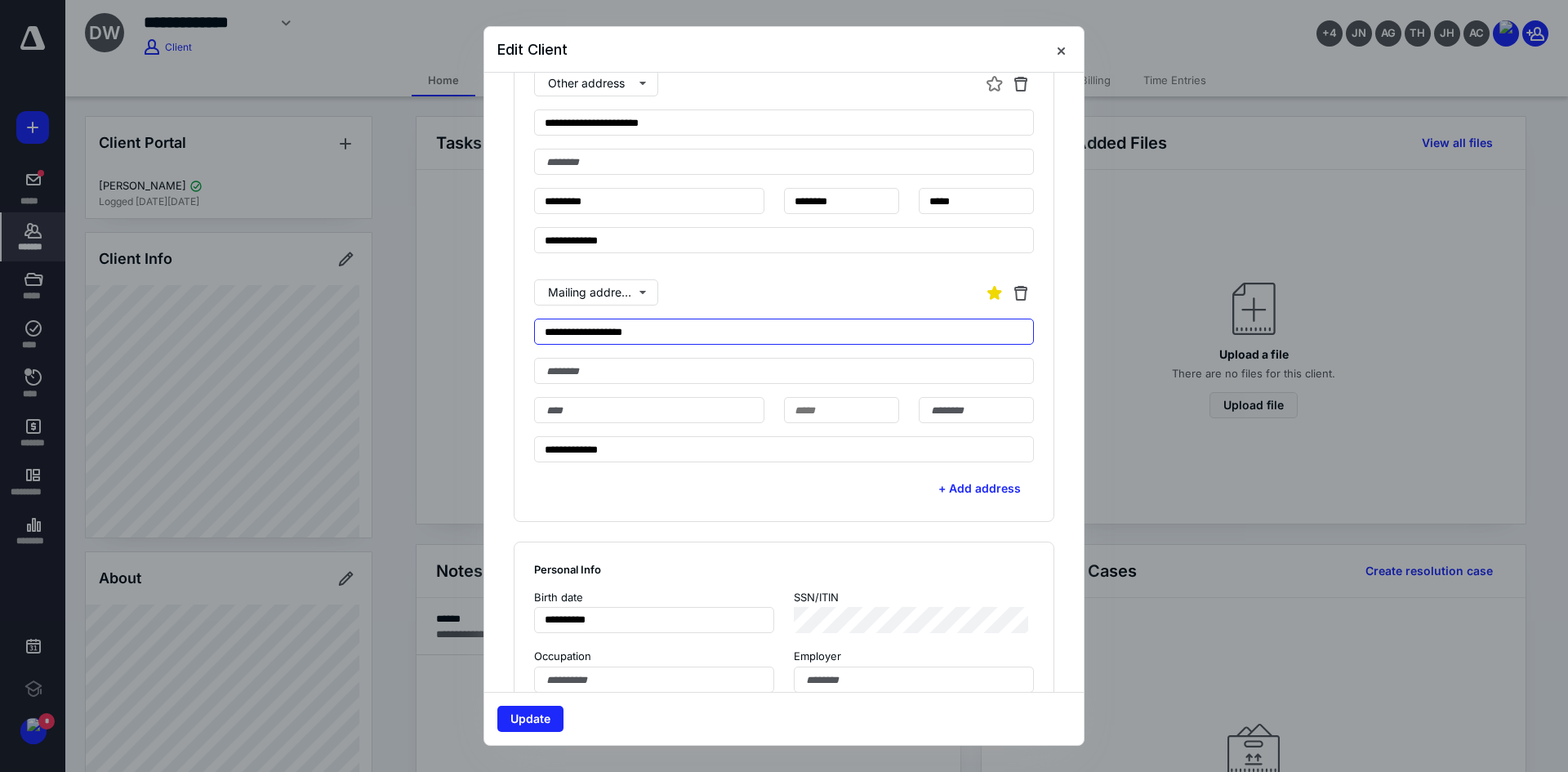 type on "**********" 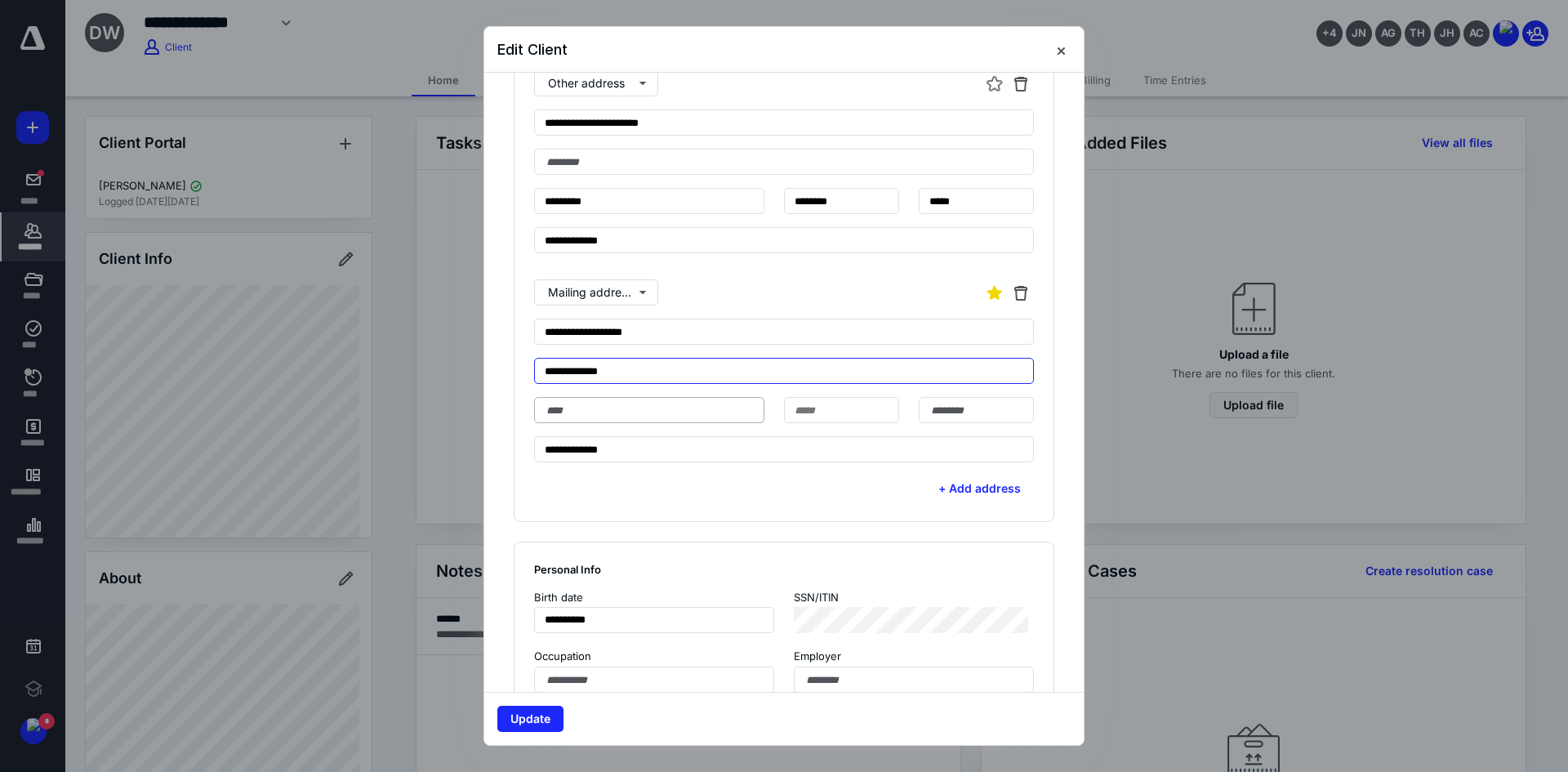 type on "**********" 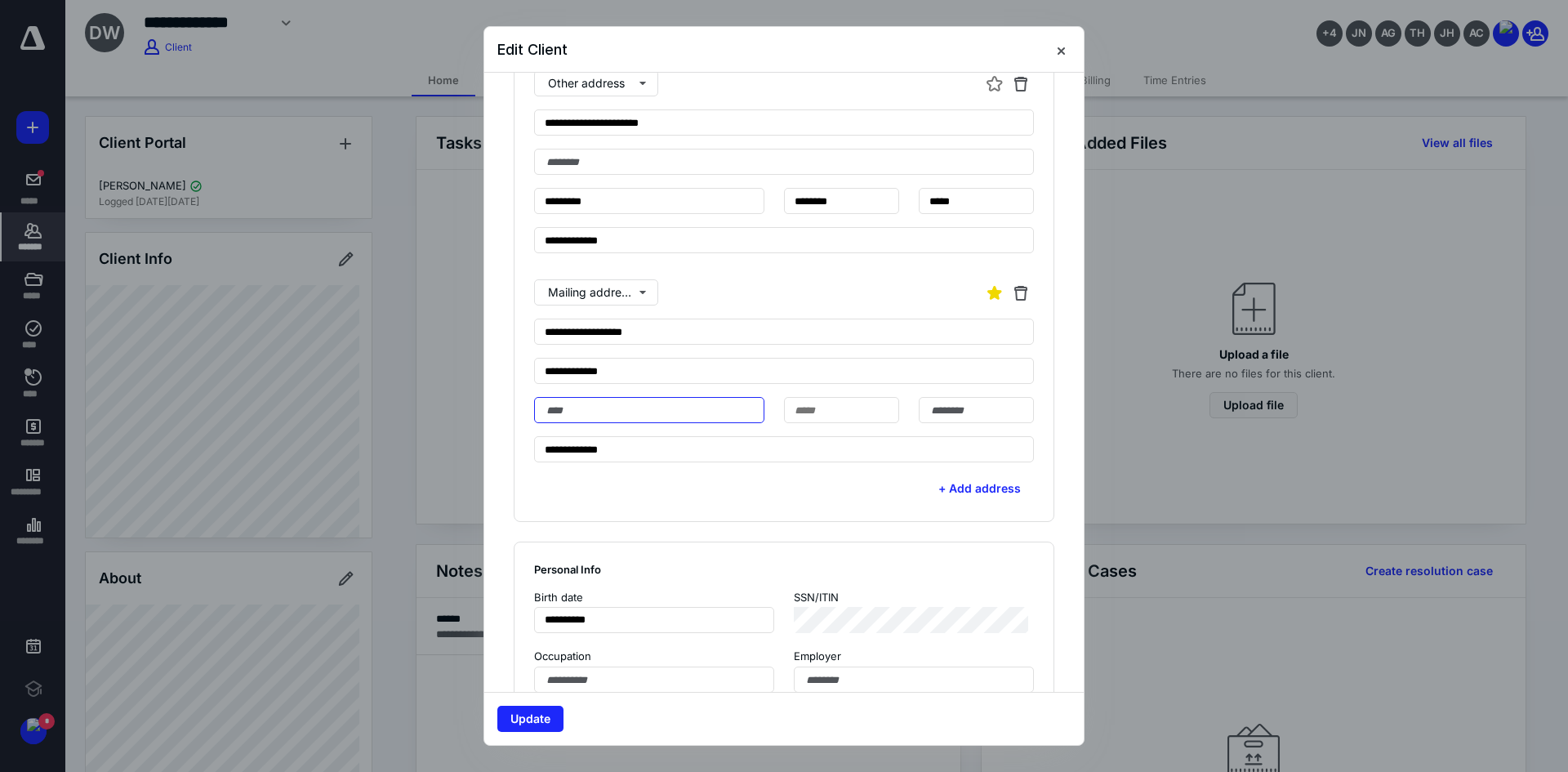 click at bounding box center [649, 410] 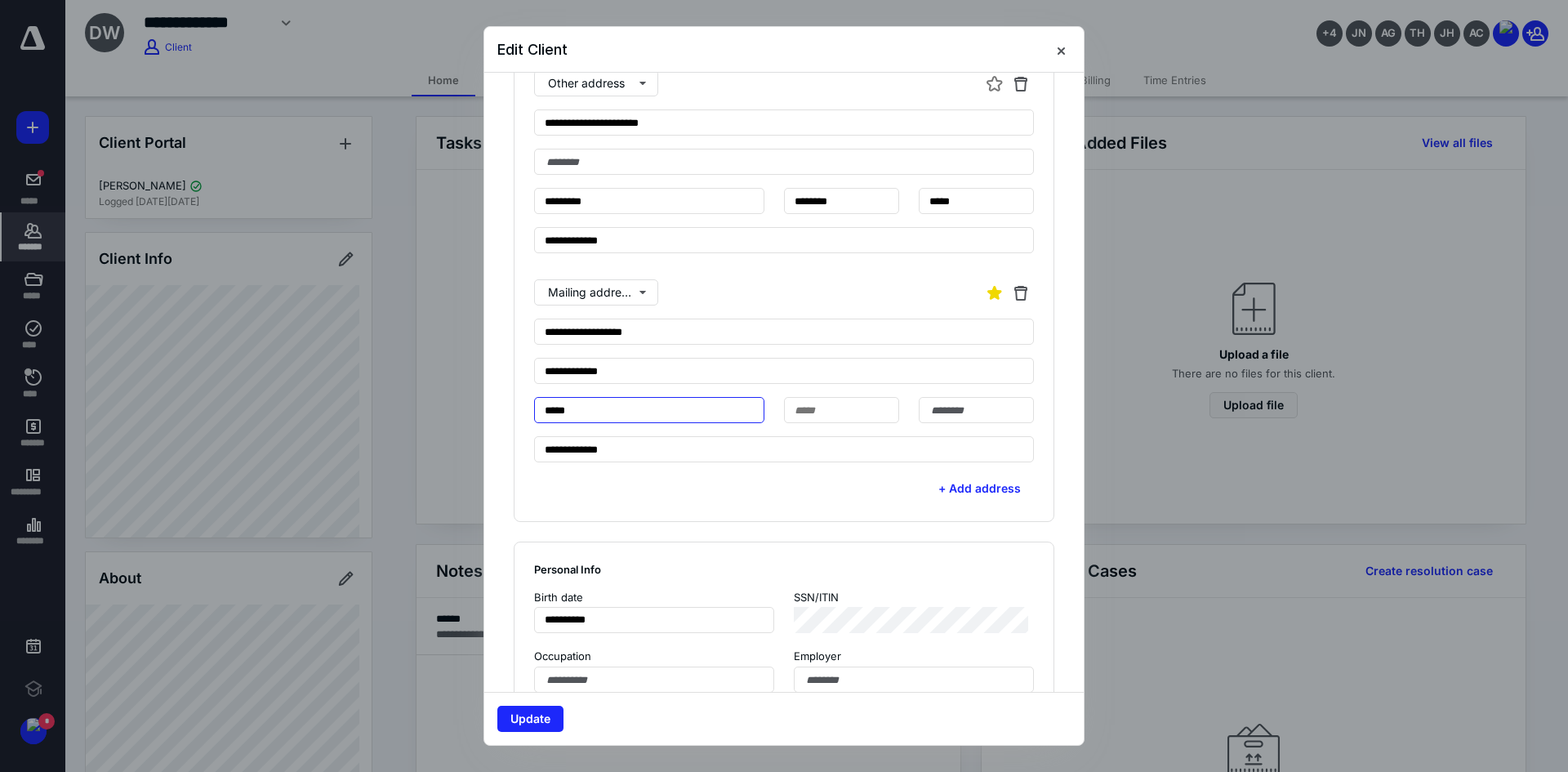 type on "*****" 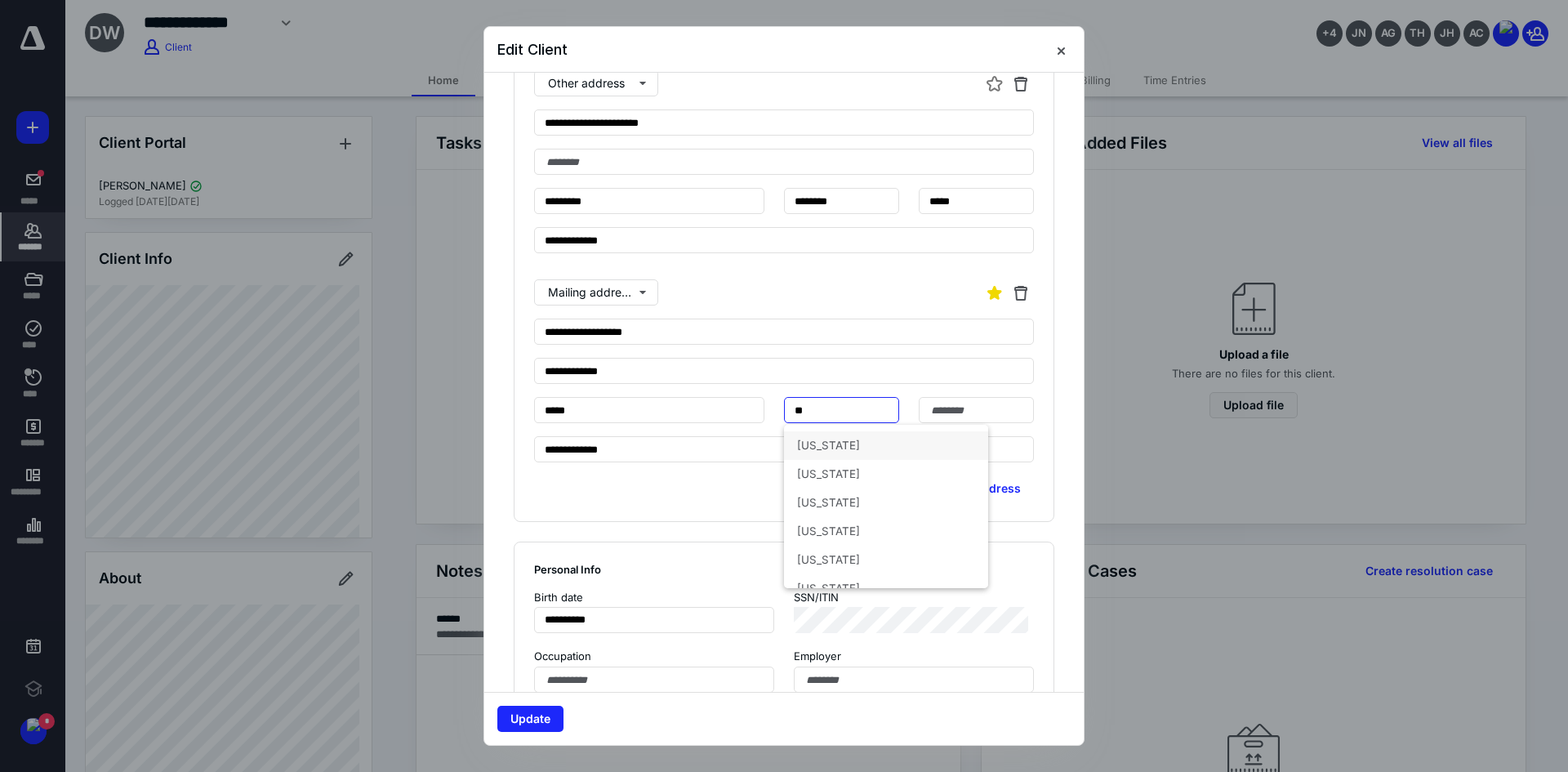 drag, startPoint x: 838, startPoint y: 451, endPoint x: 911, endPoint y: 435, distance: 74.732858 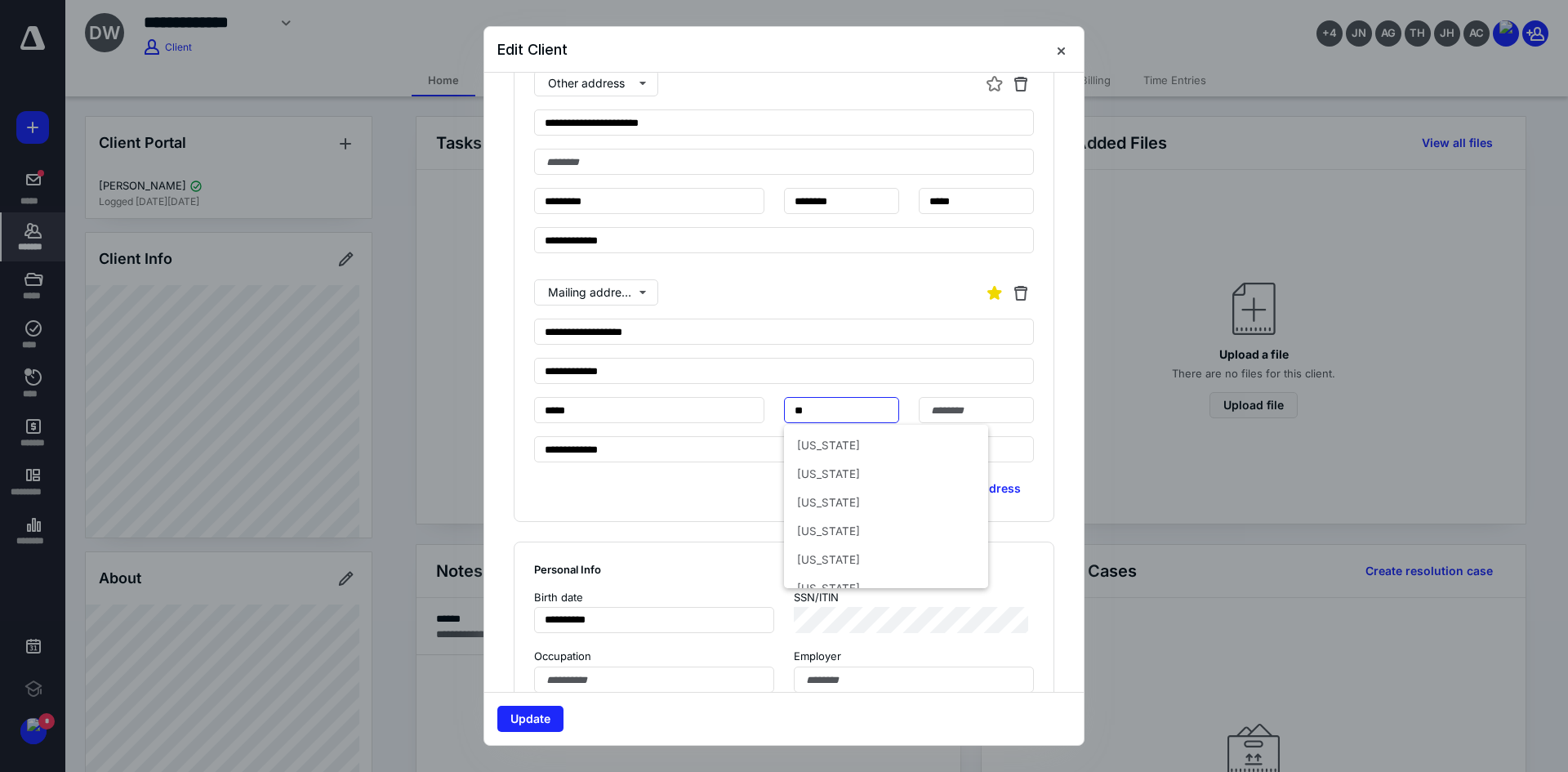 click on "Colorado" at bounding box center [886, 445] 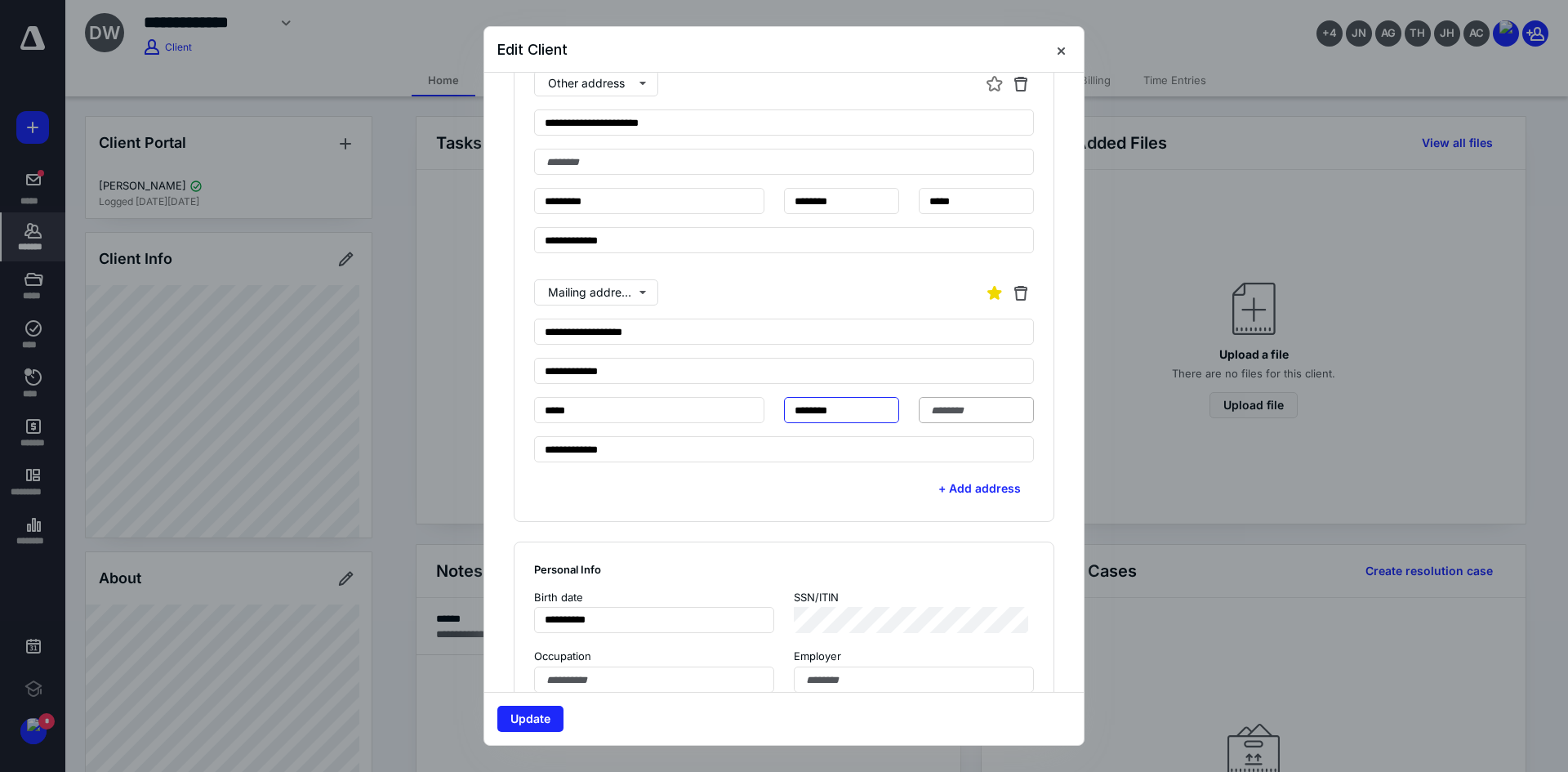 type on "********" 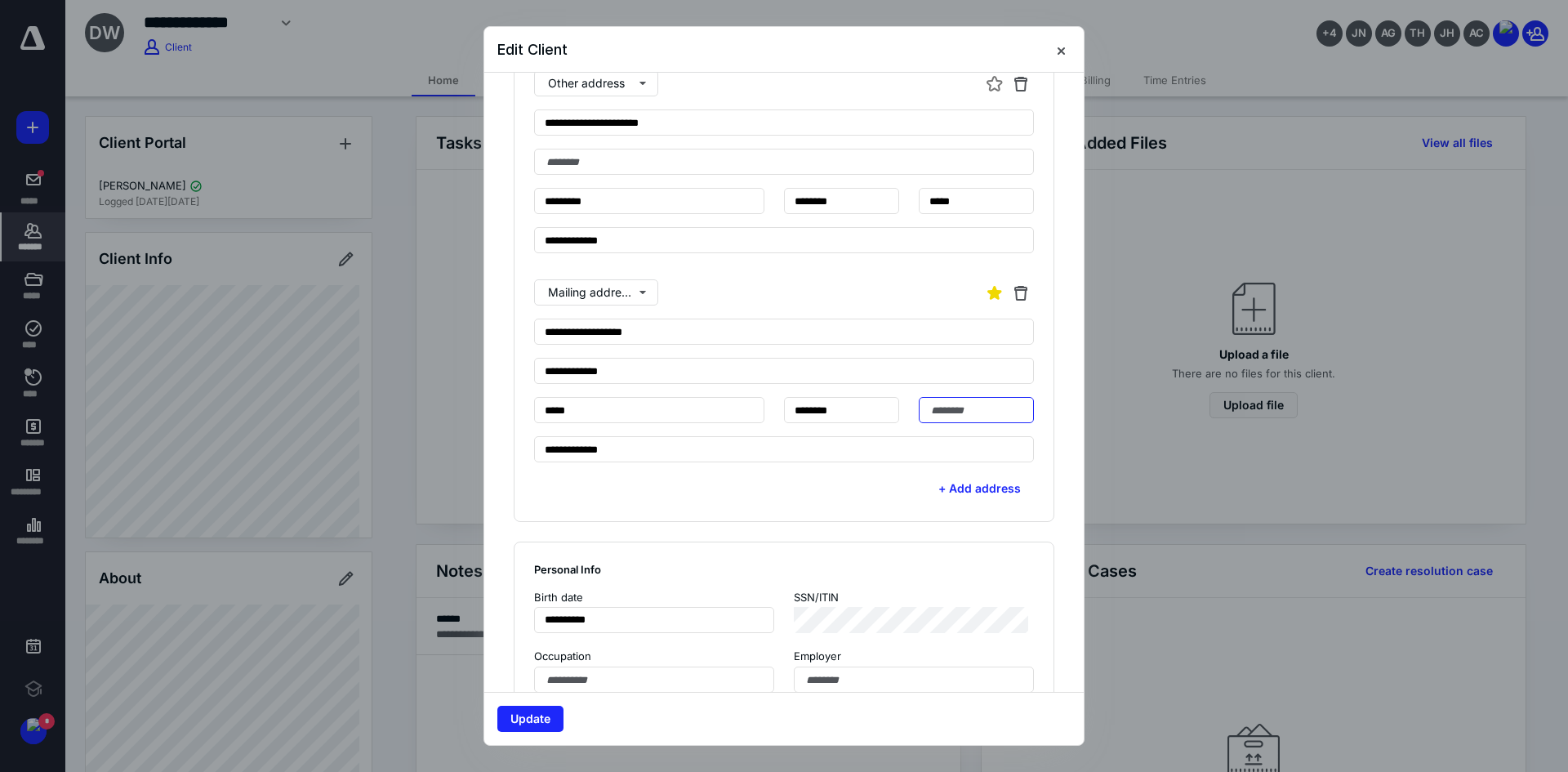 click at bounding box center [976, 410] 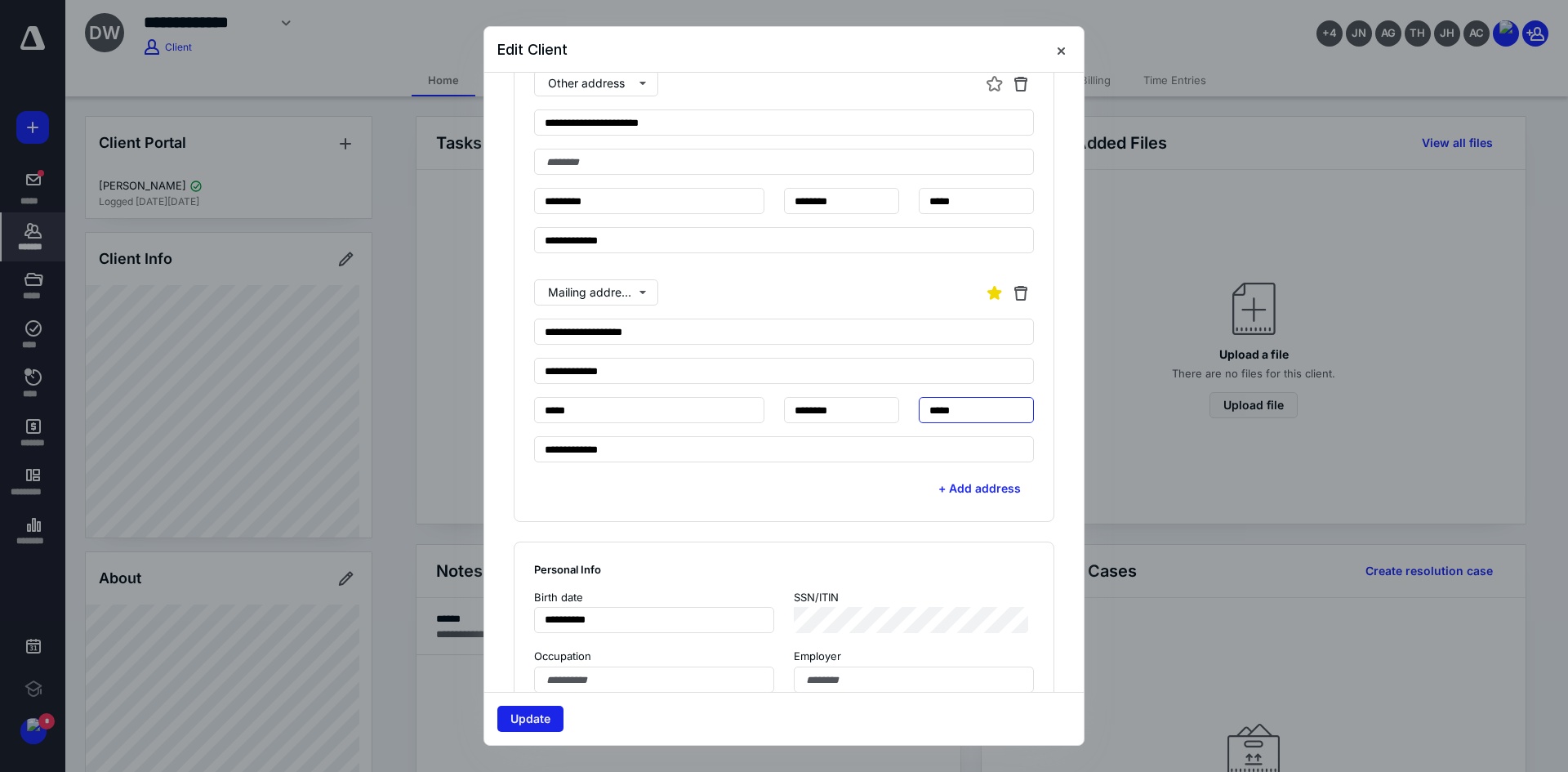 type on "*****" 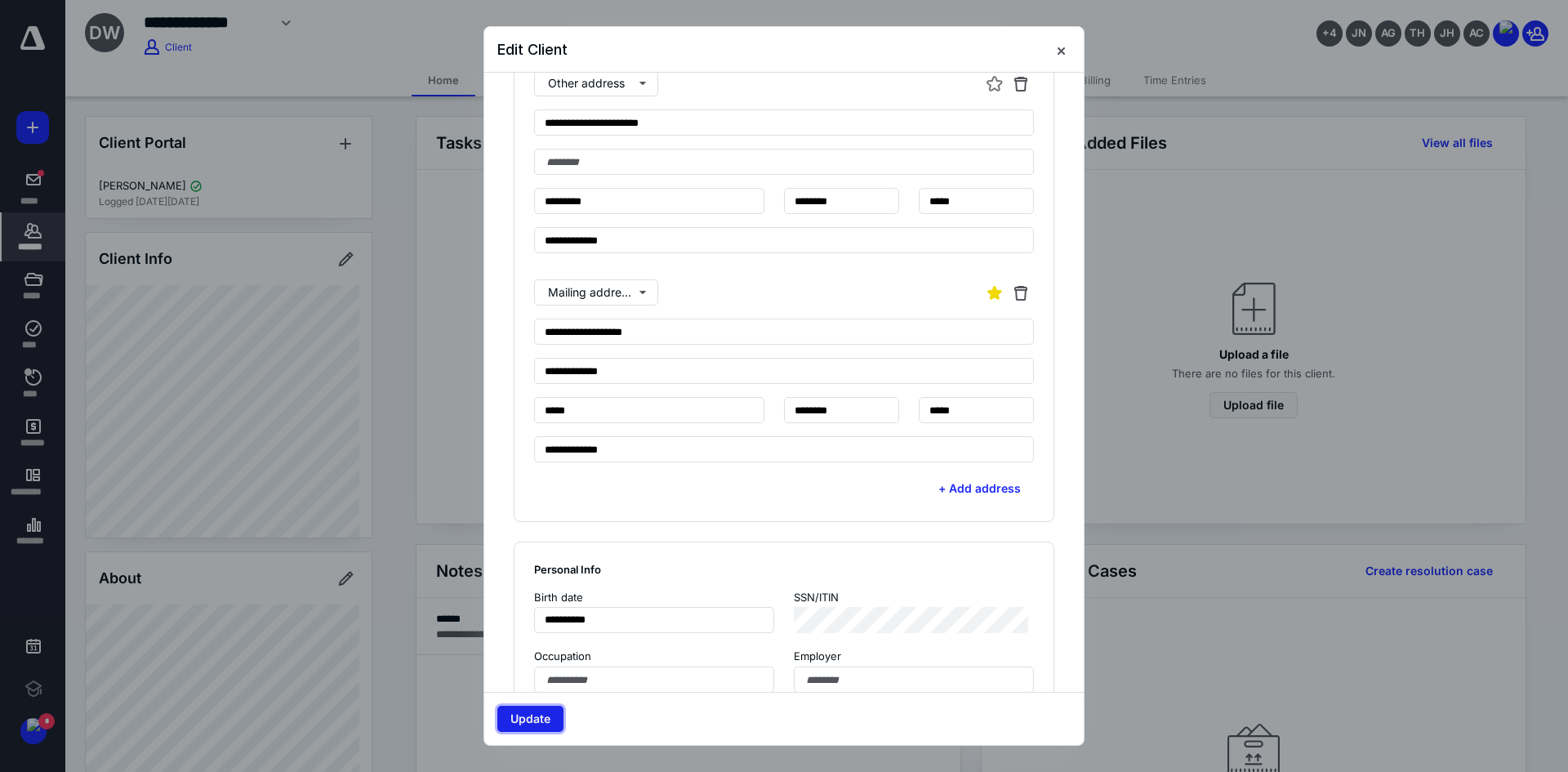 click on "Update" at bounding box center [530, 719] 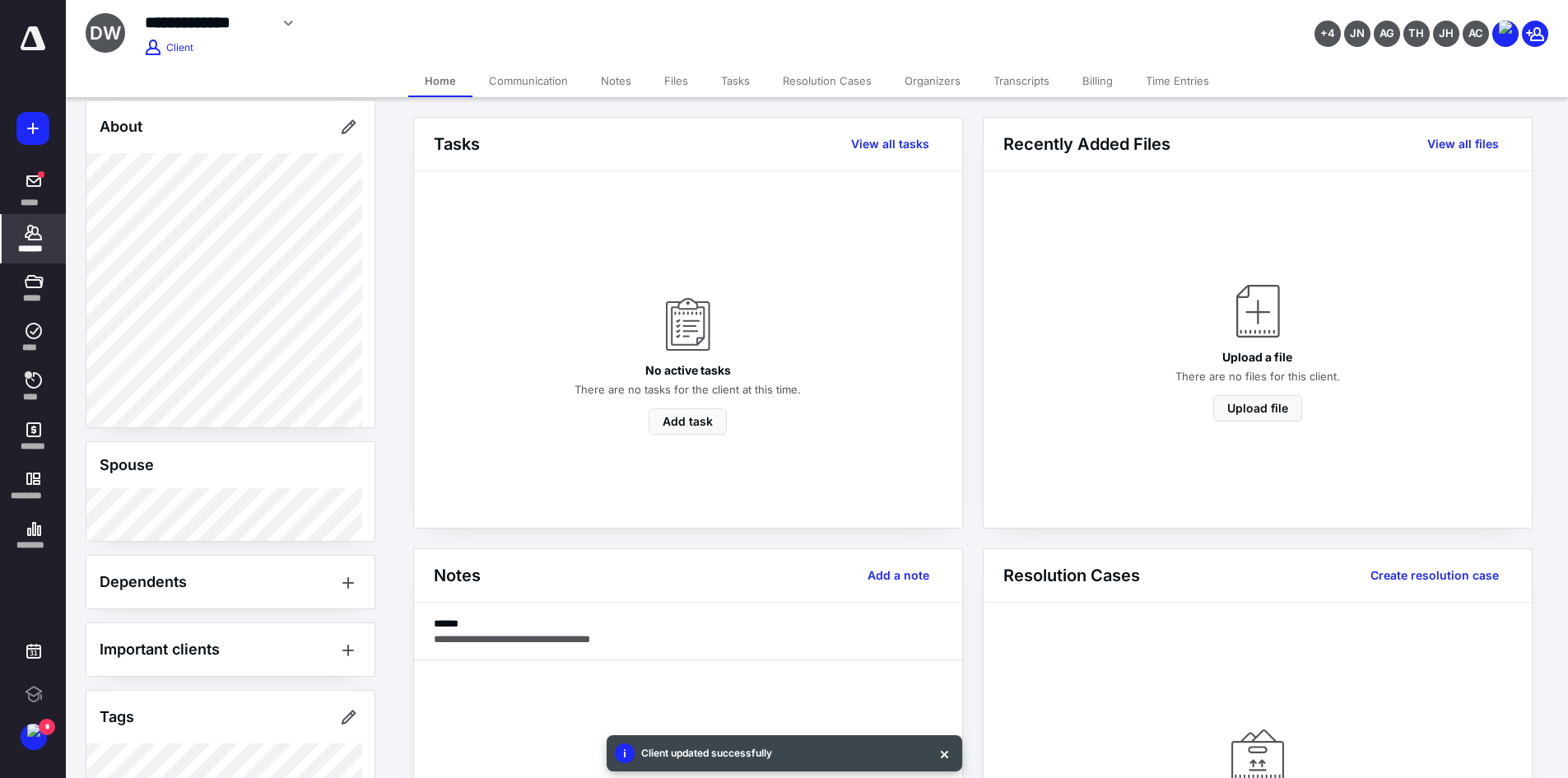 scroll, scrollTop: 613, scrollLeft: 0, axis: vertical 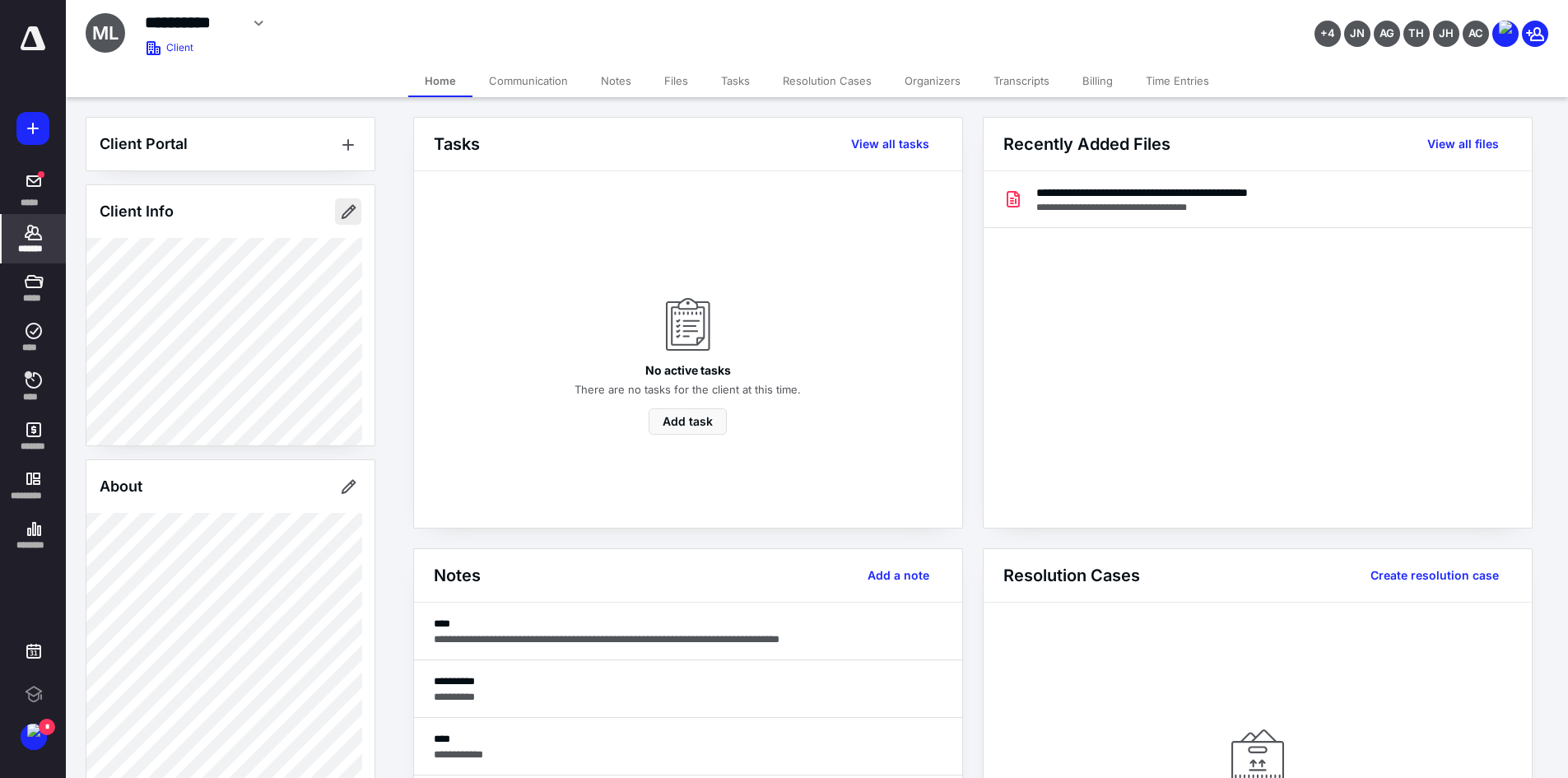click at bounding box center [348, 212] 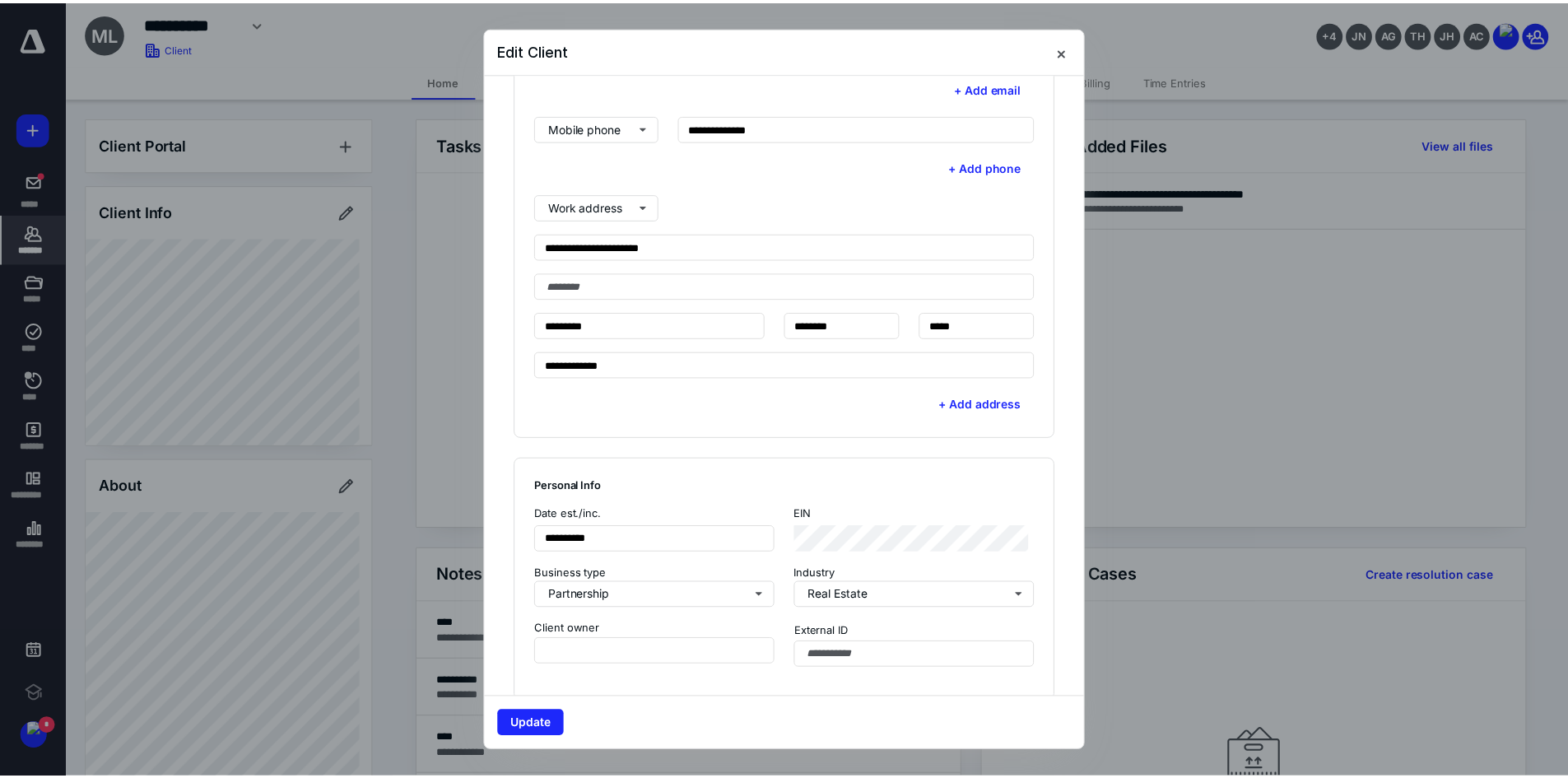 scroll, scrollTop: 576, scrollLeft: 0, axis: vertical 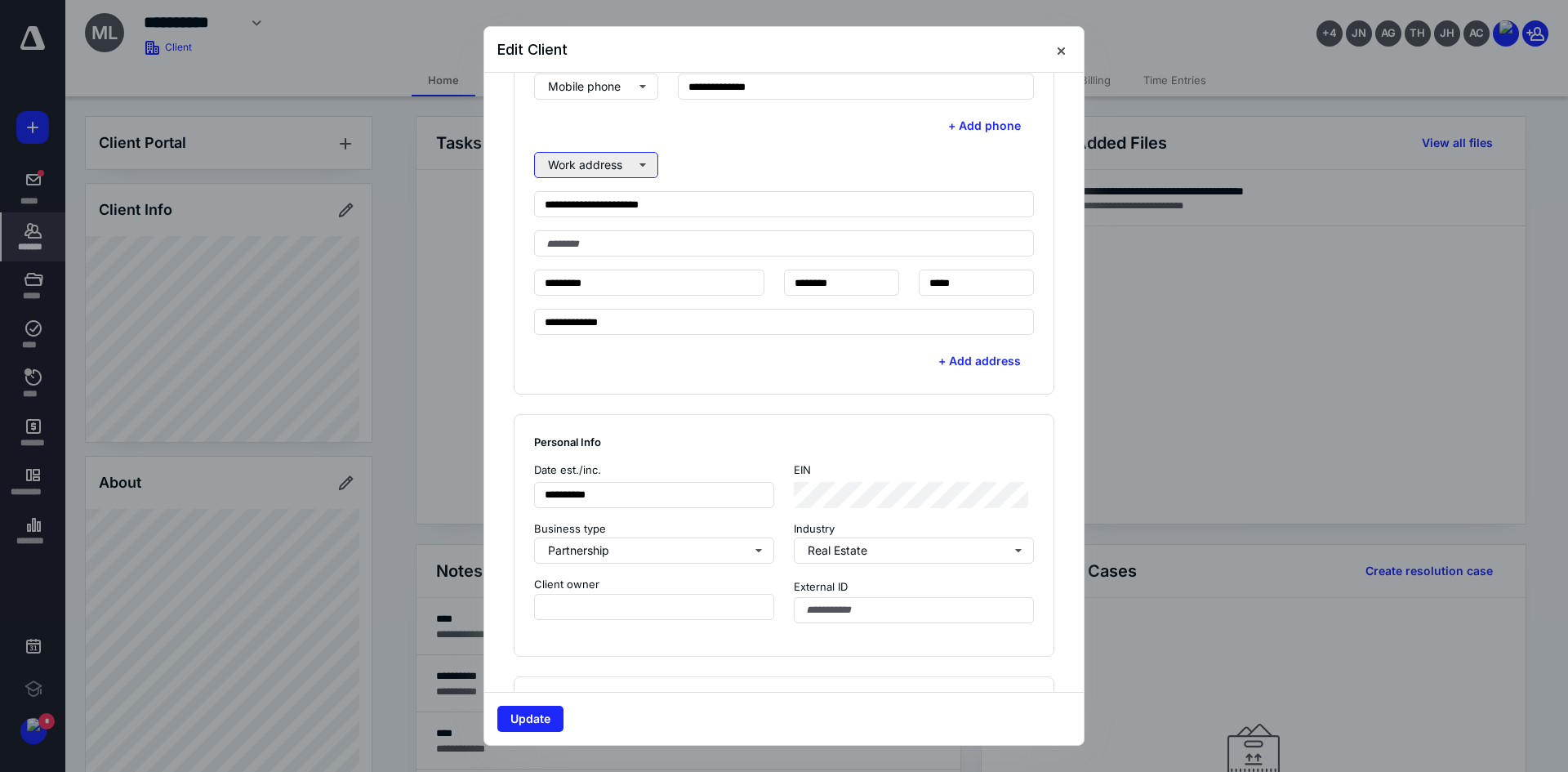 click on "Work address" at bounding box center (596, 165) 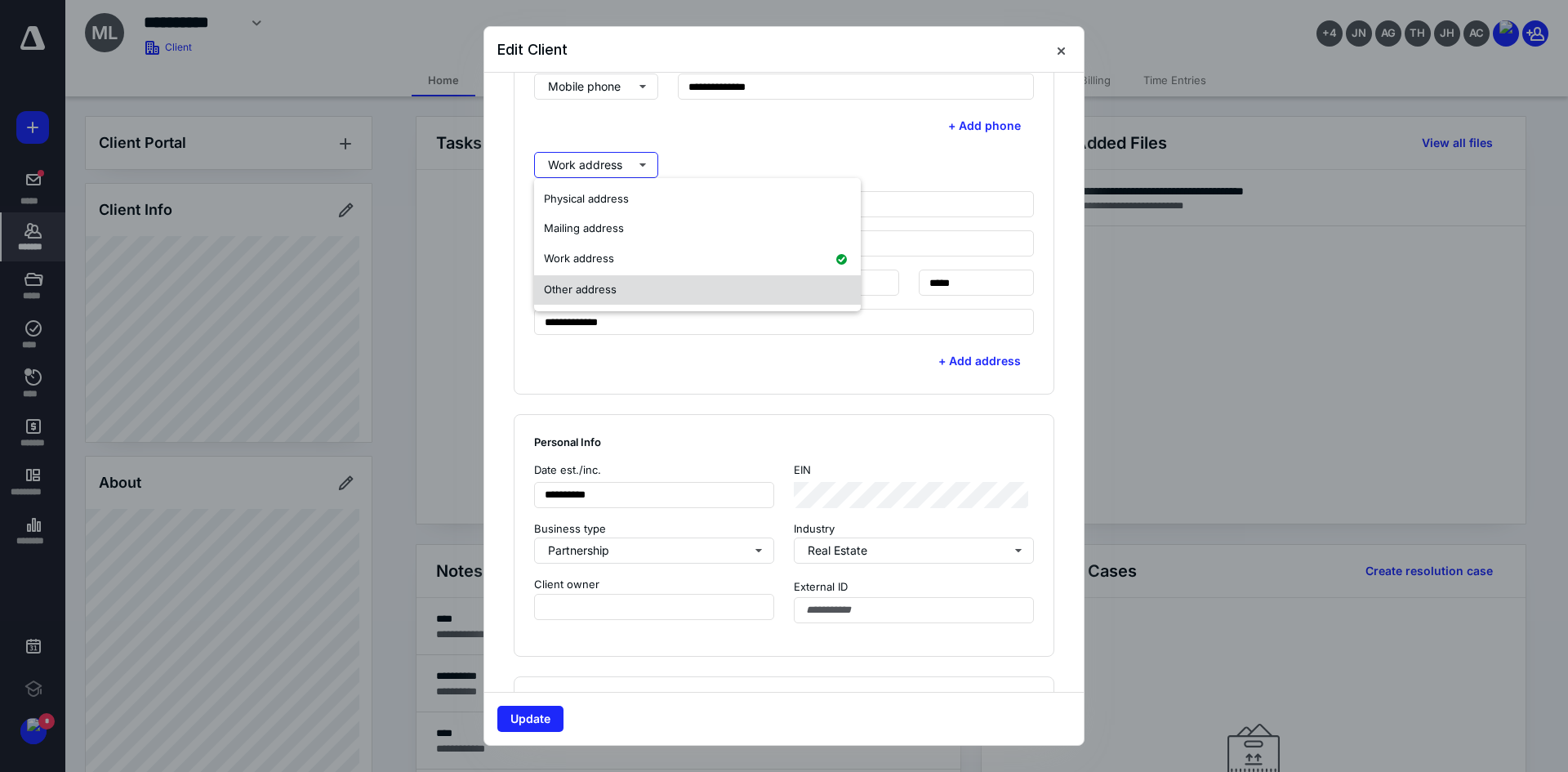 click on "Other address" at bounding box center (580, 289) 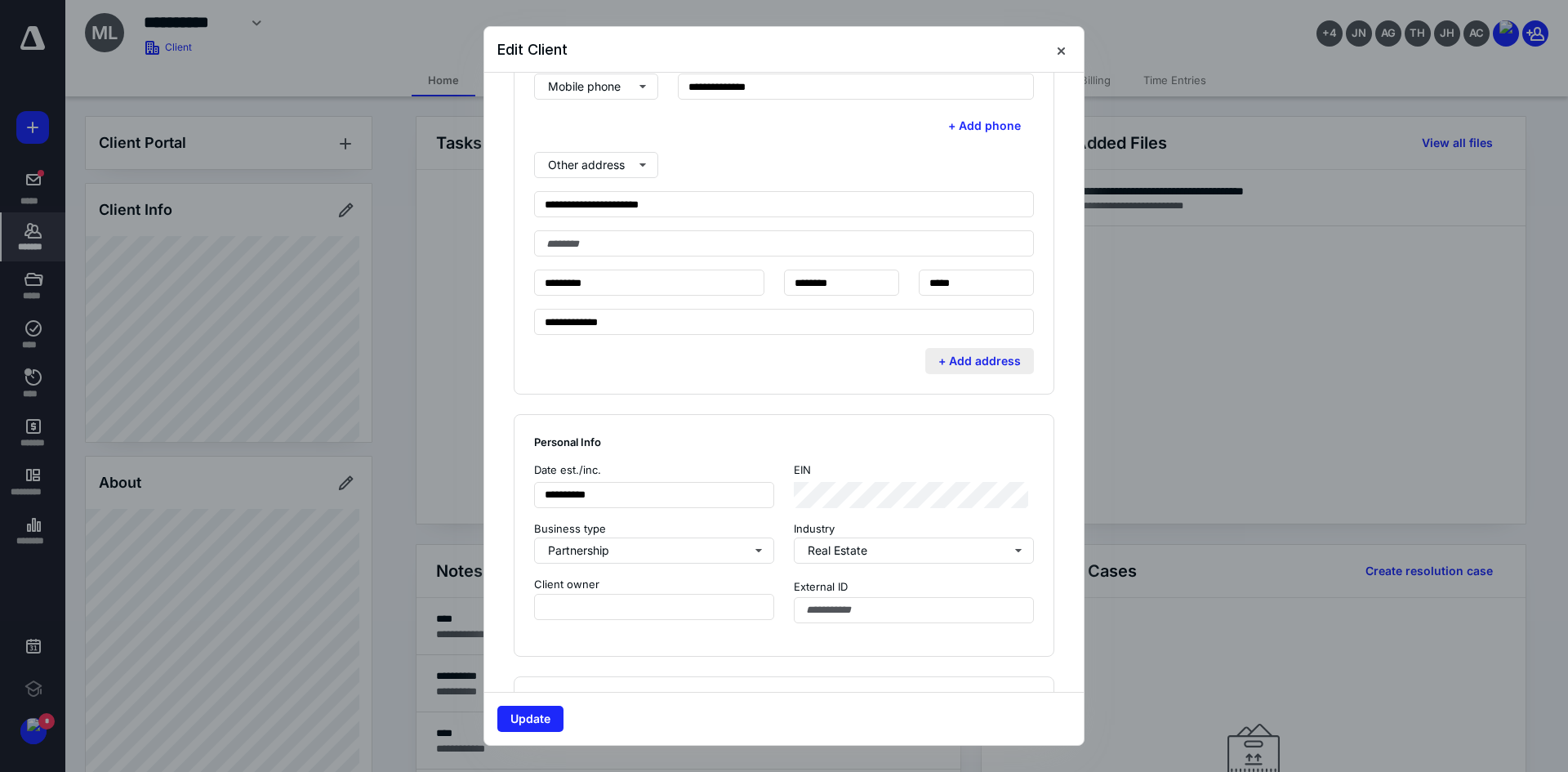 click on "+ Add address" at bounding box center [979, 361] 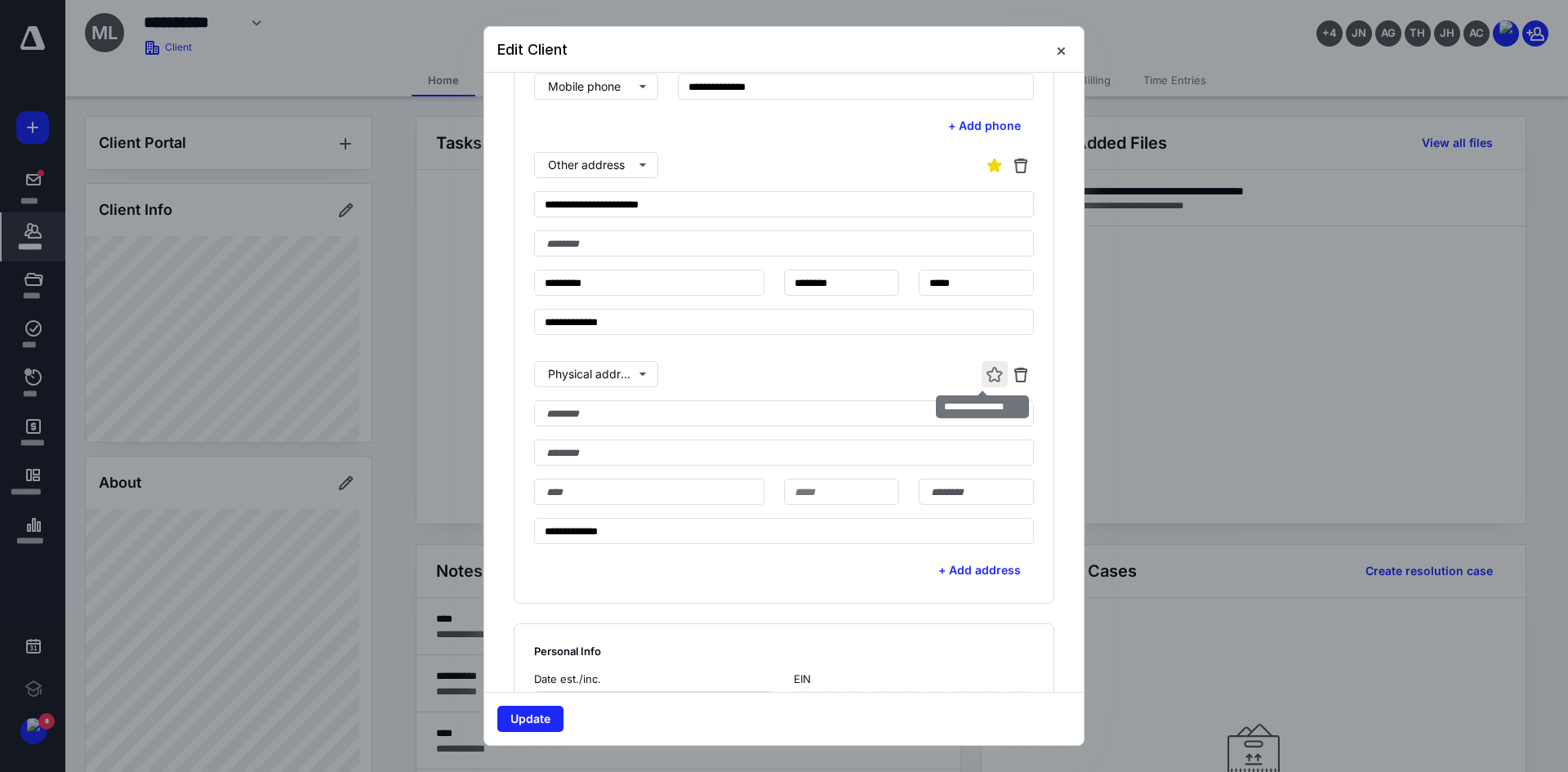 click at bounding box center (995, 374) 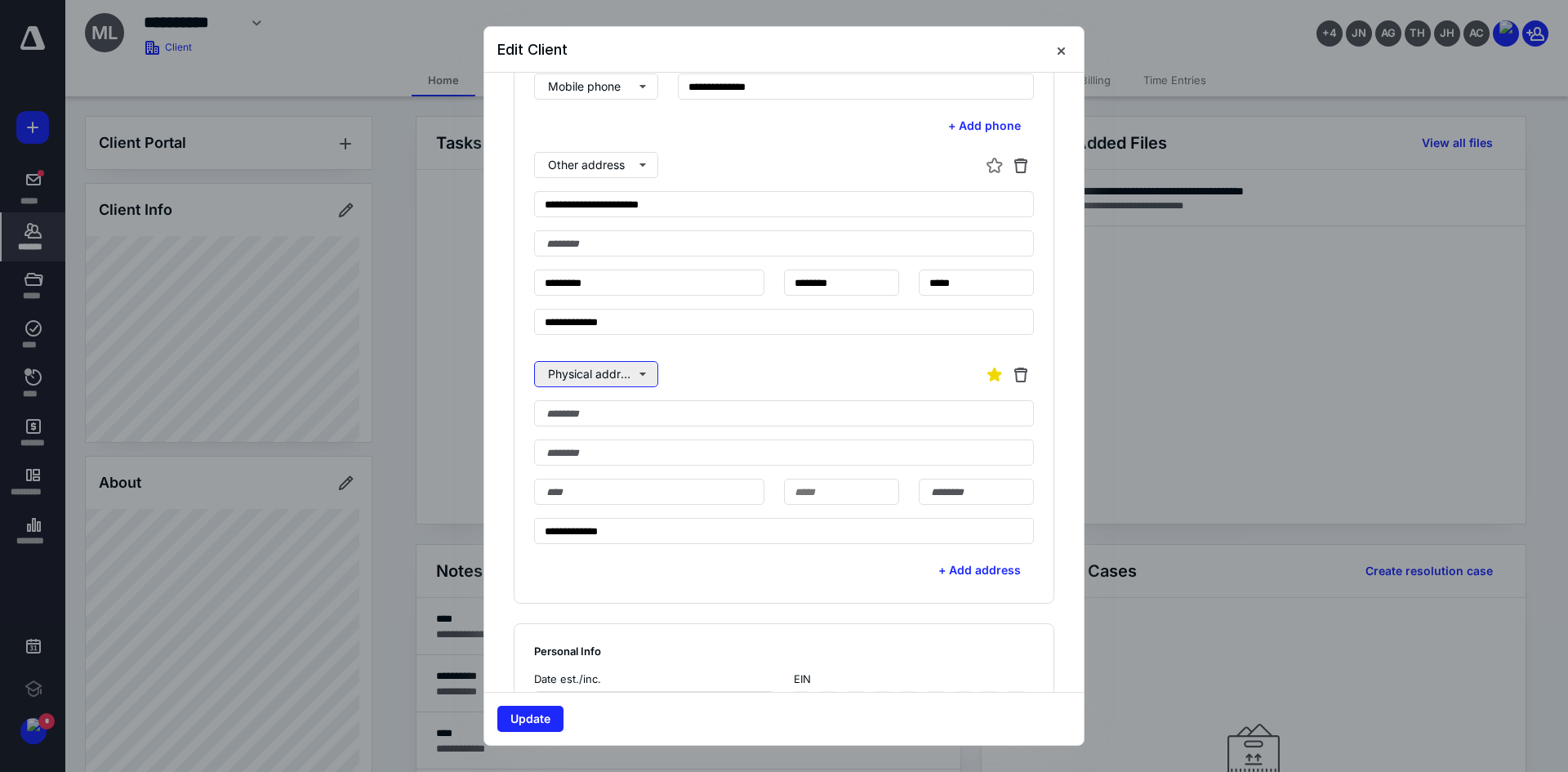 click on "Physical address" at bounding box center [596, 374] 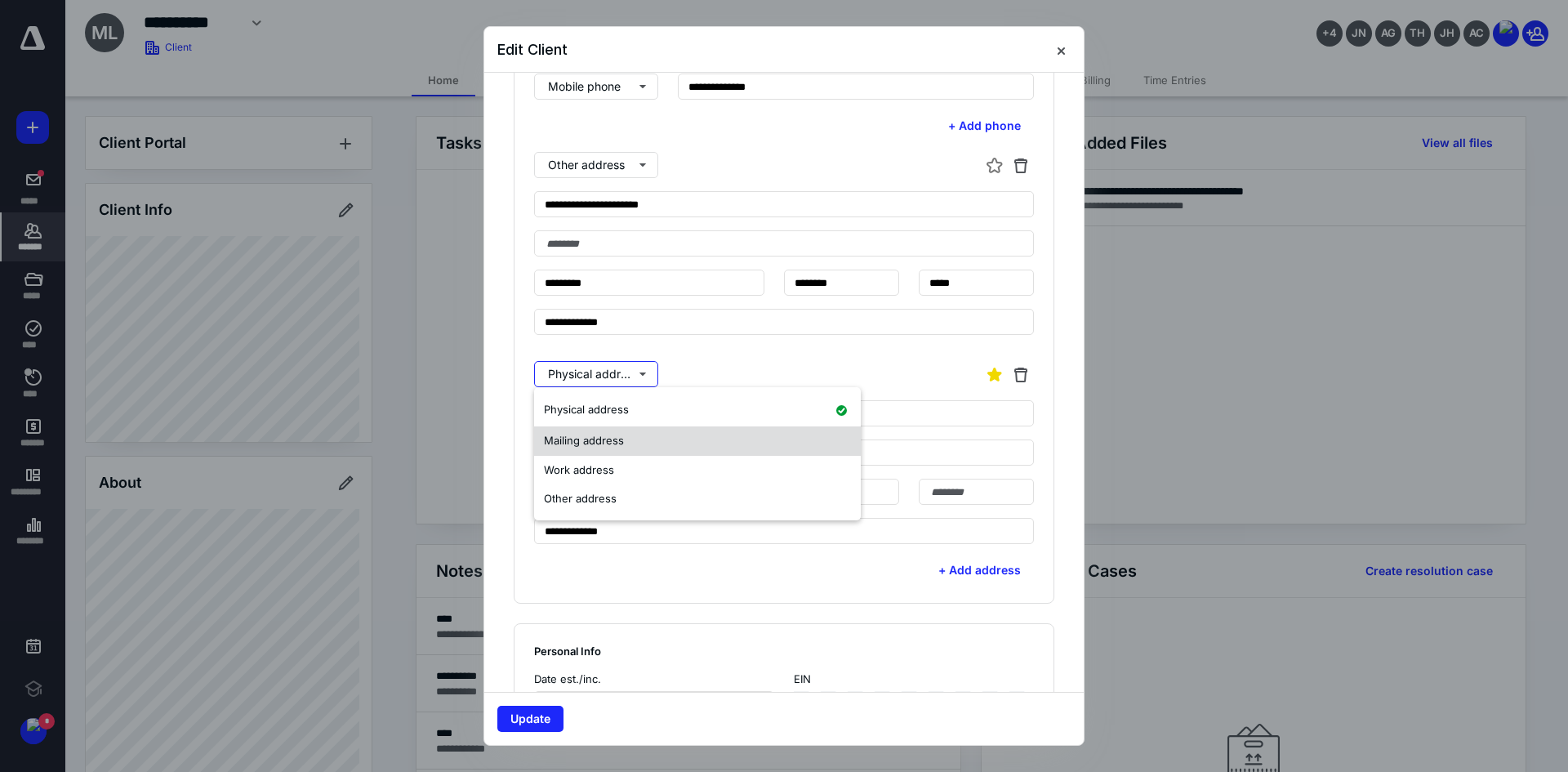 click on "Mailing address" at bounding box center (584, 440) 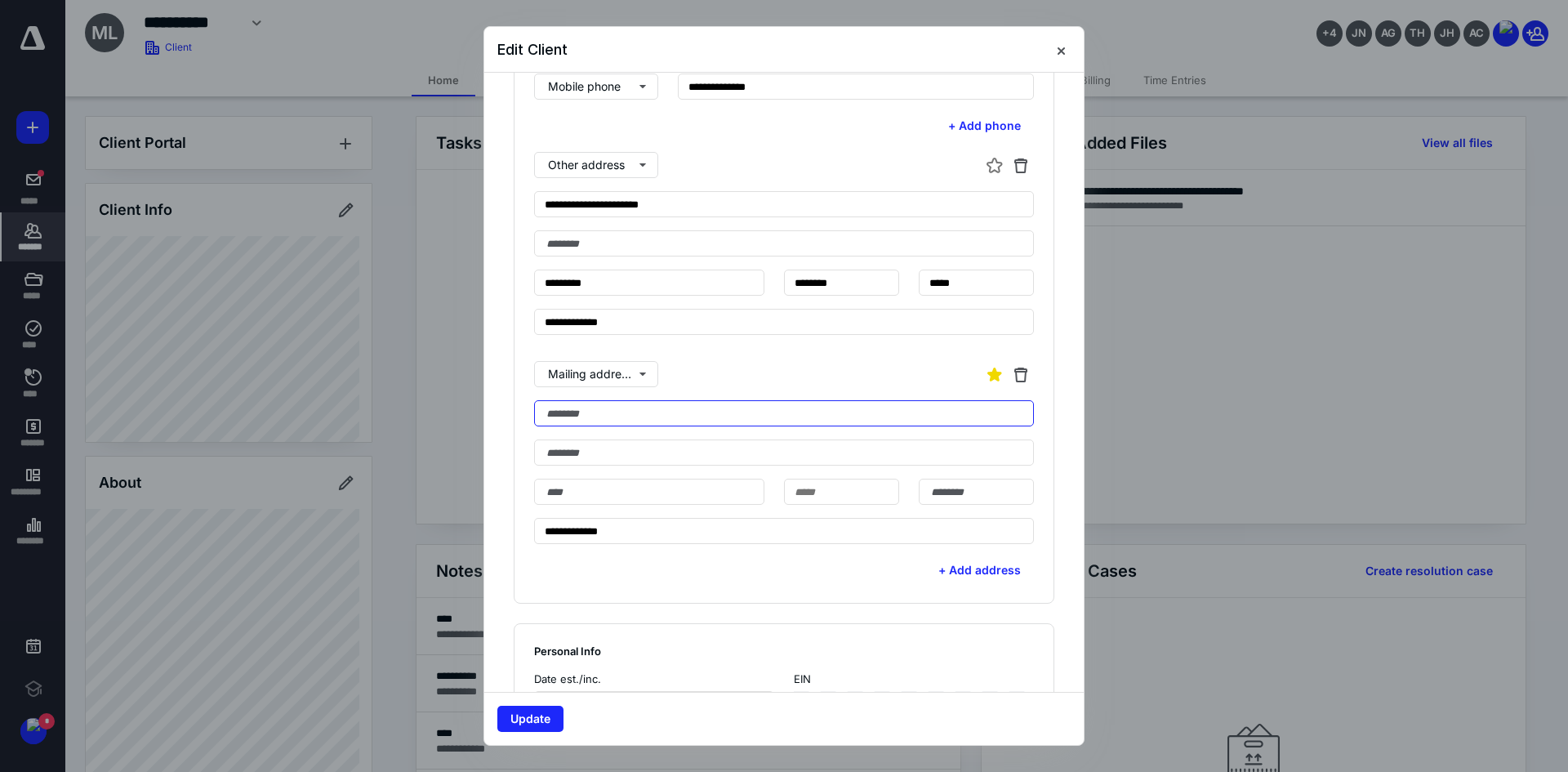 click at bounding box center [784, 413] 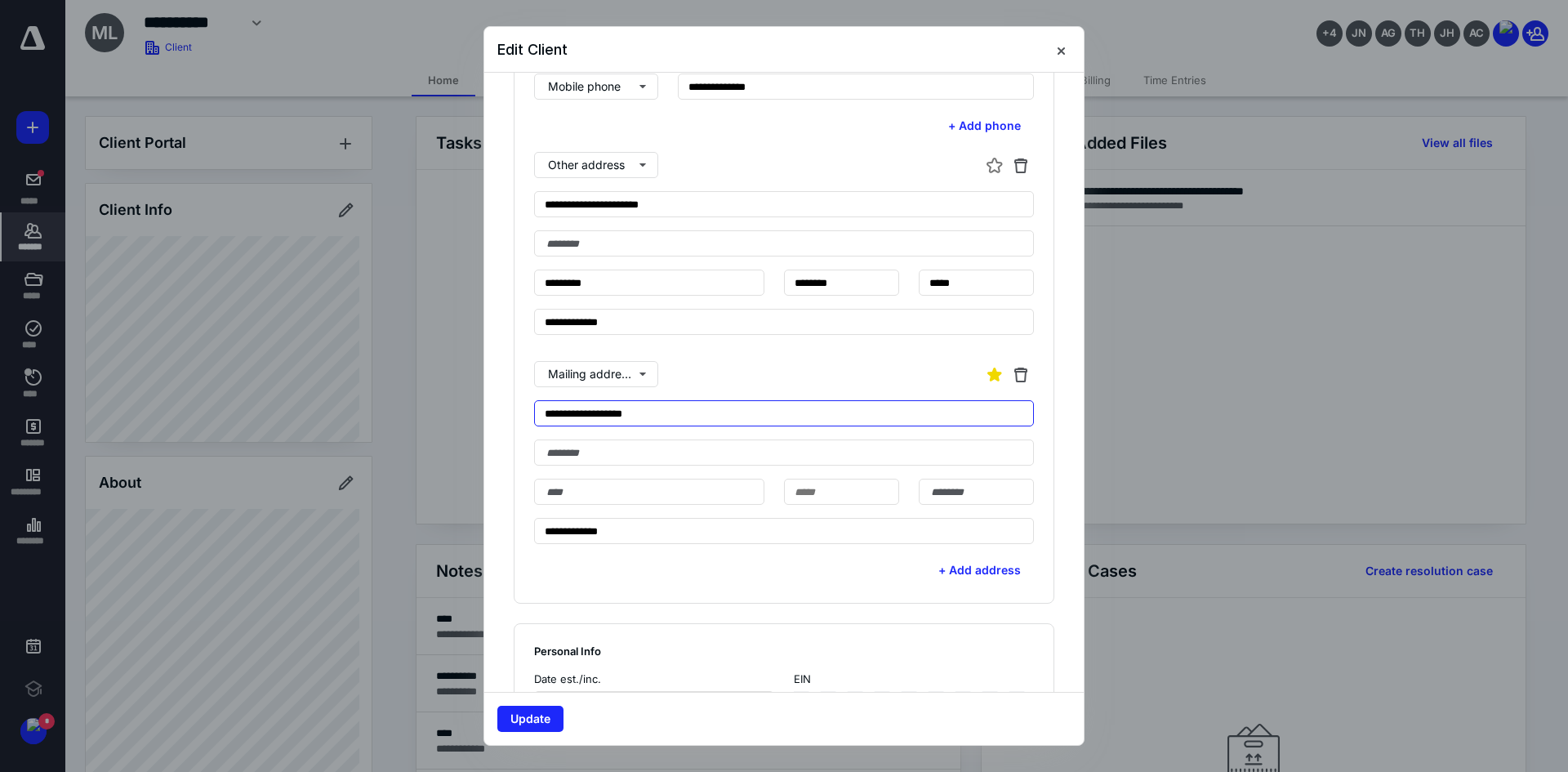 type on "**********" 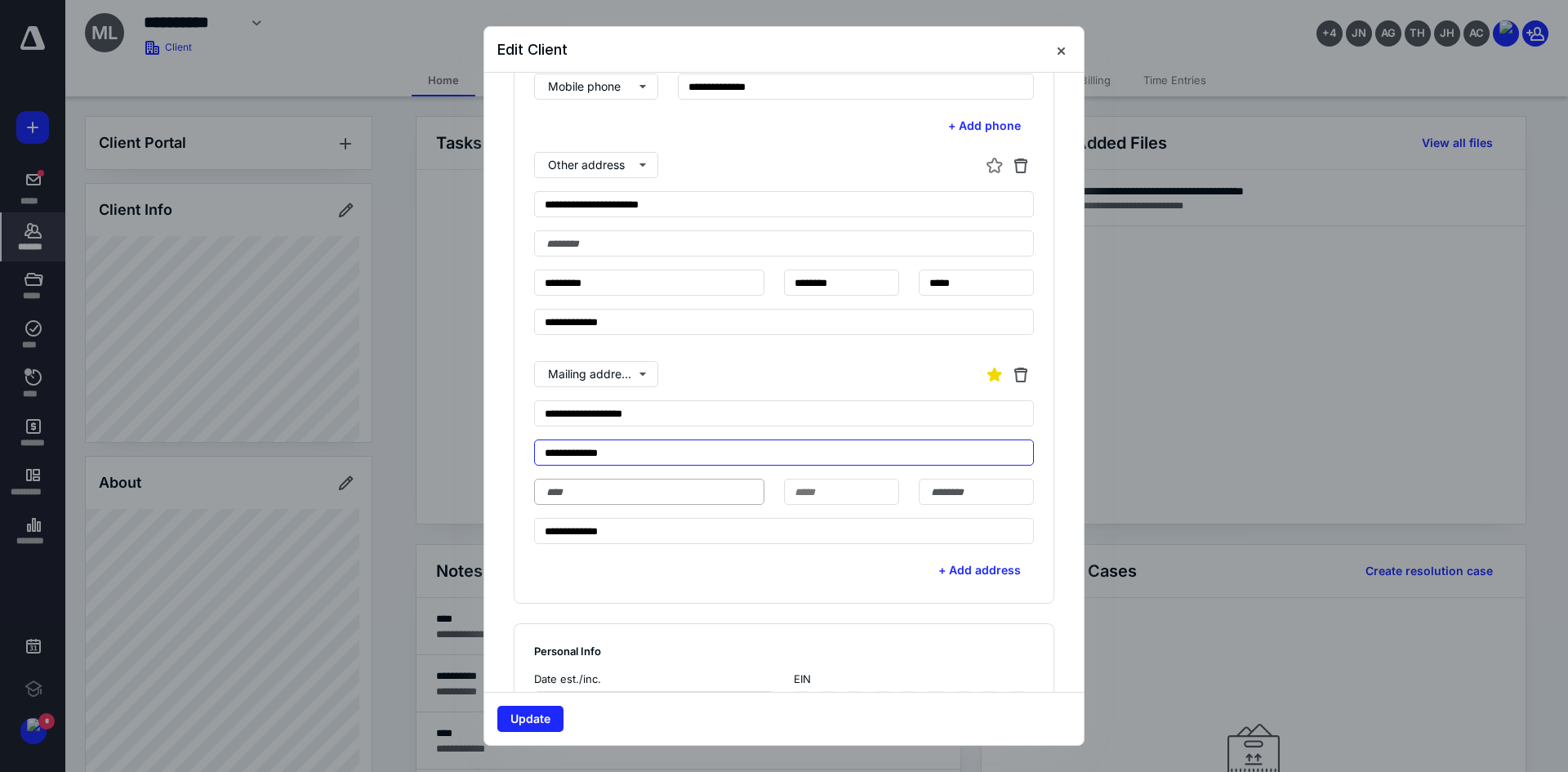 type on "**********" 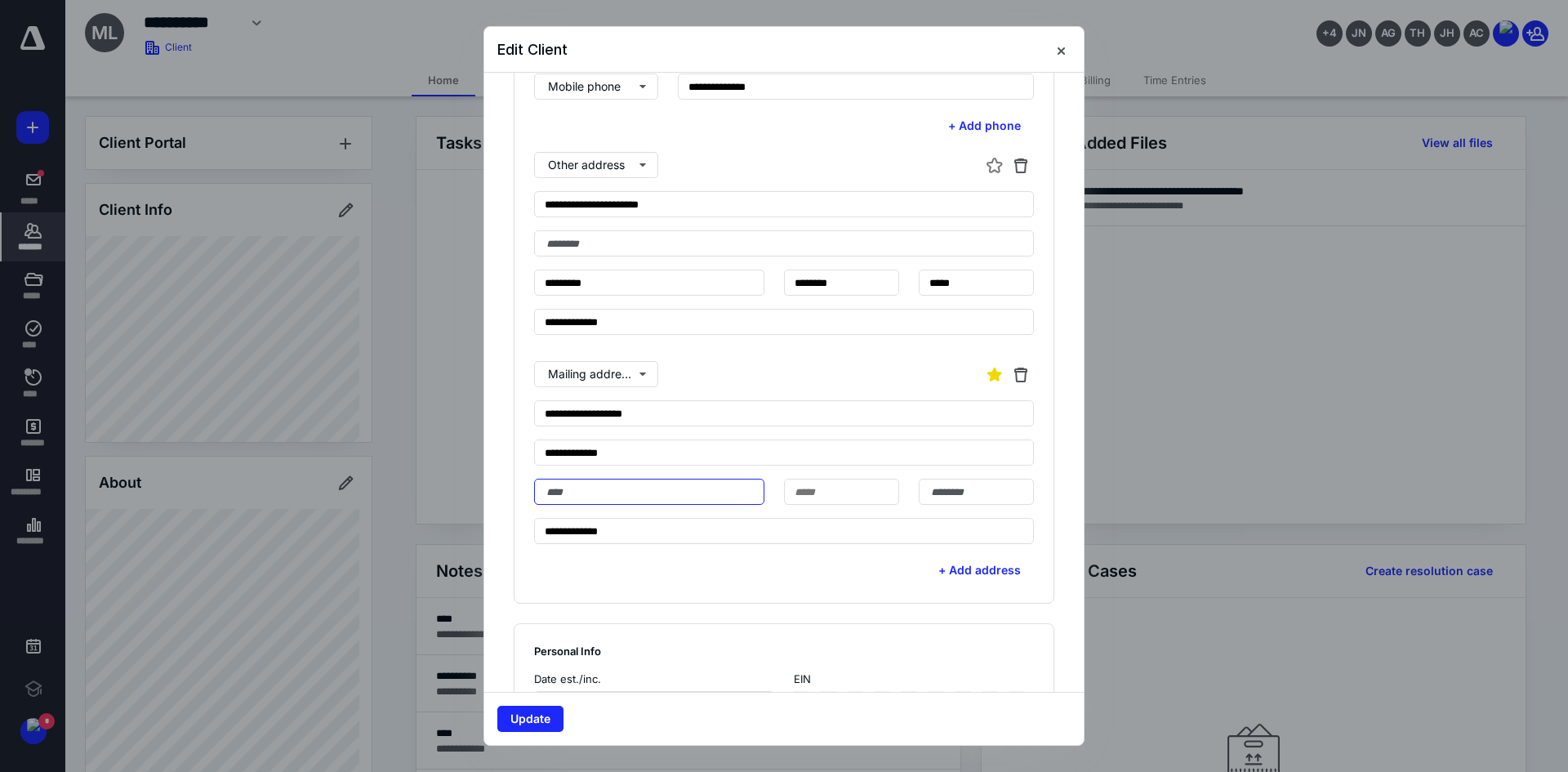 click at bounding box center (649, 492) 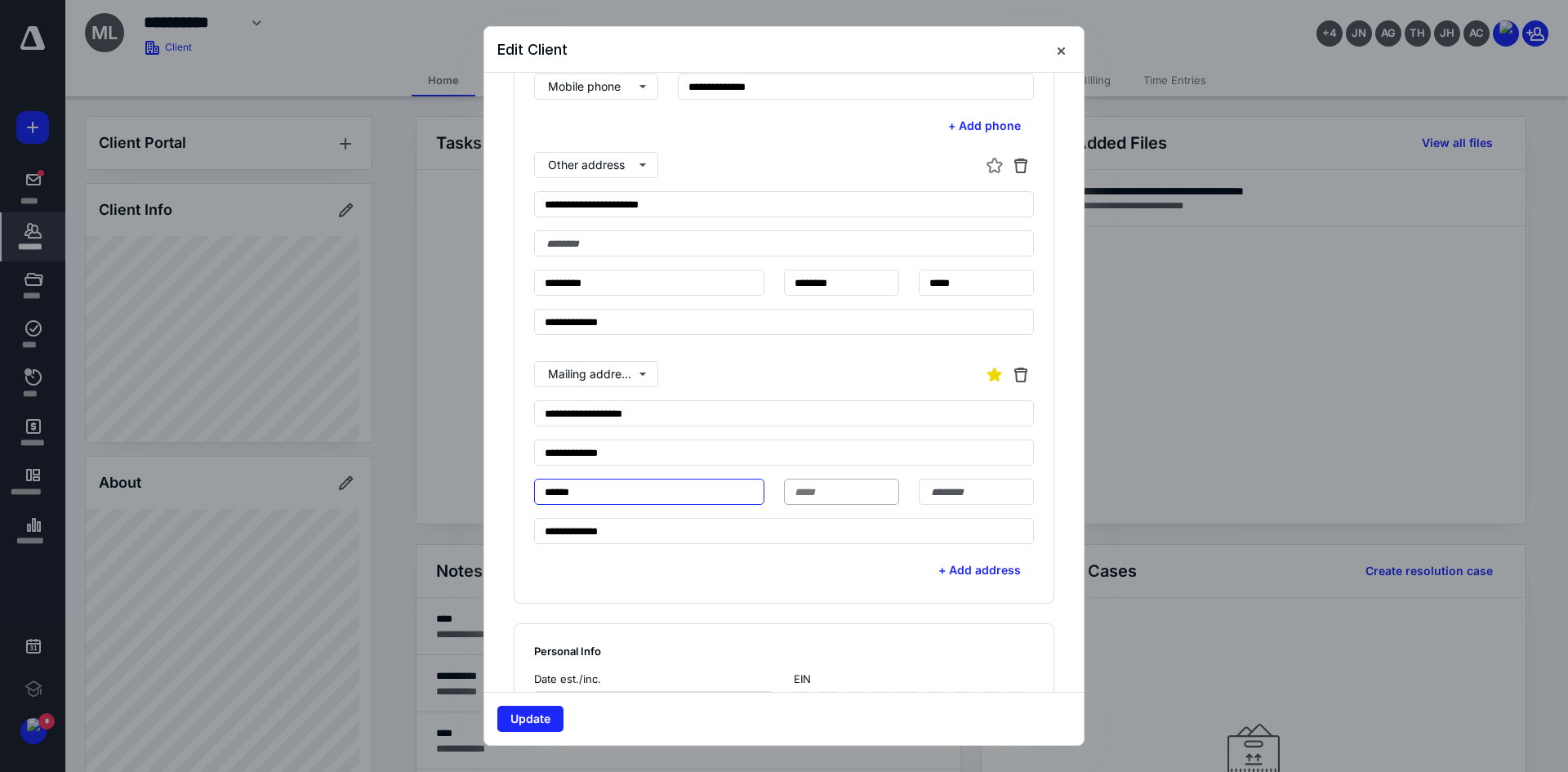 type on "*****" 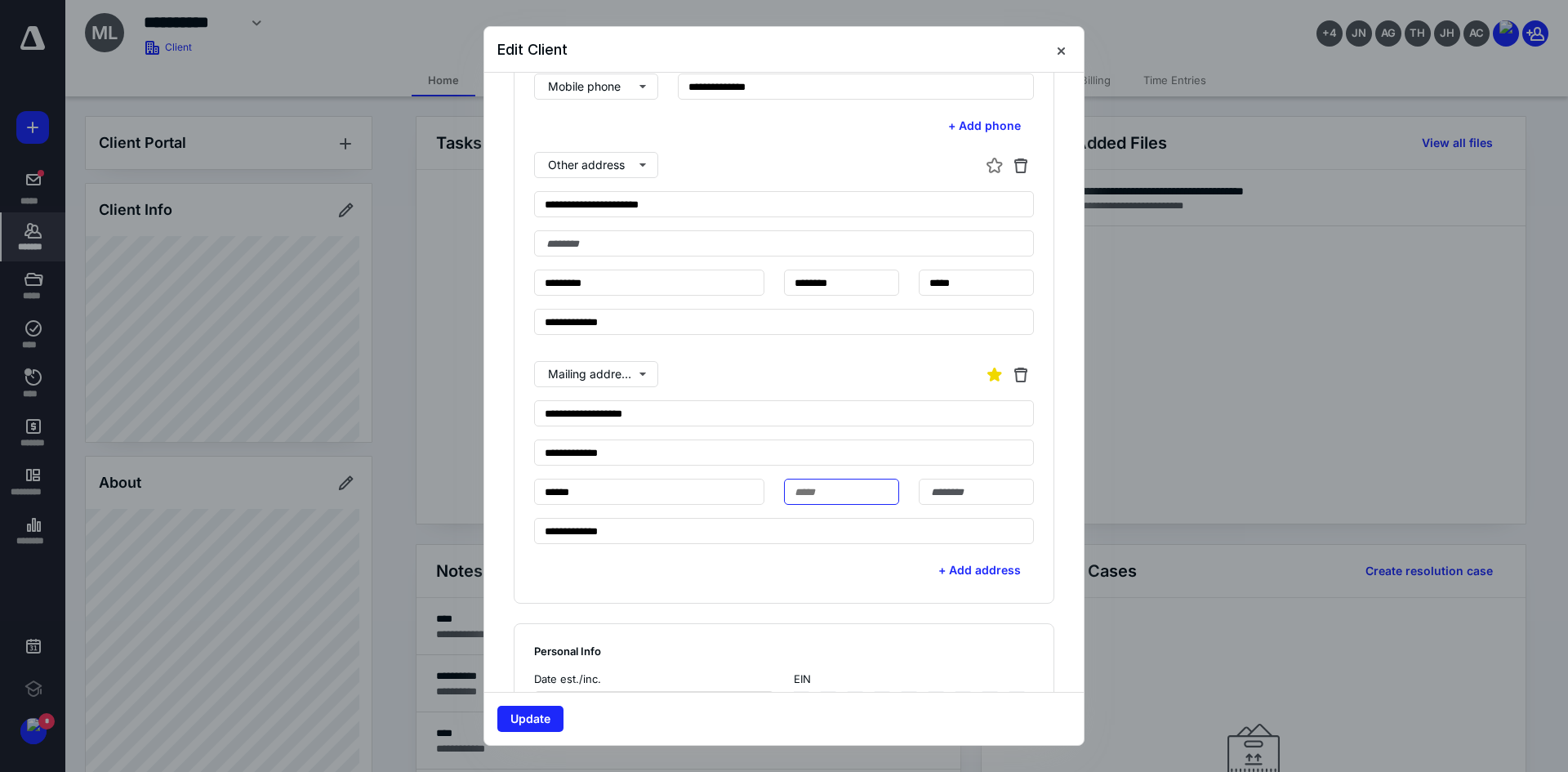 click at bounding box center [841, 492] 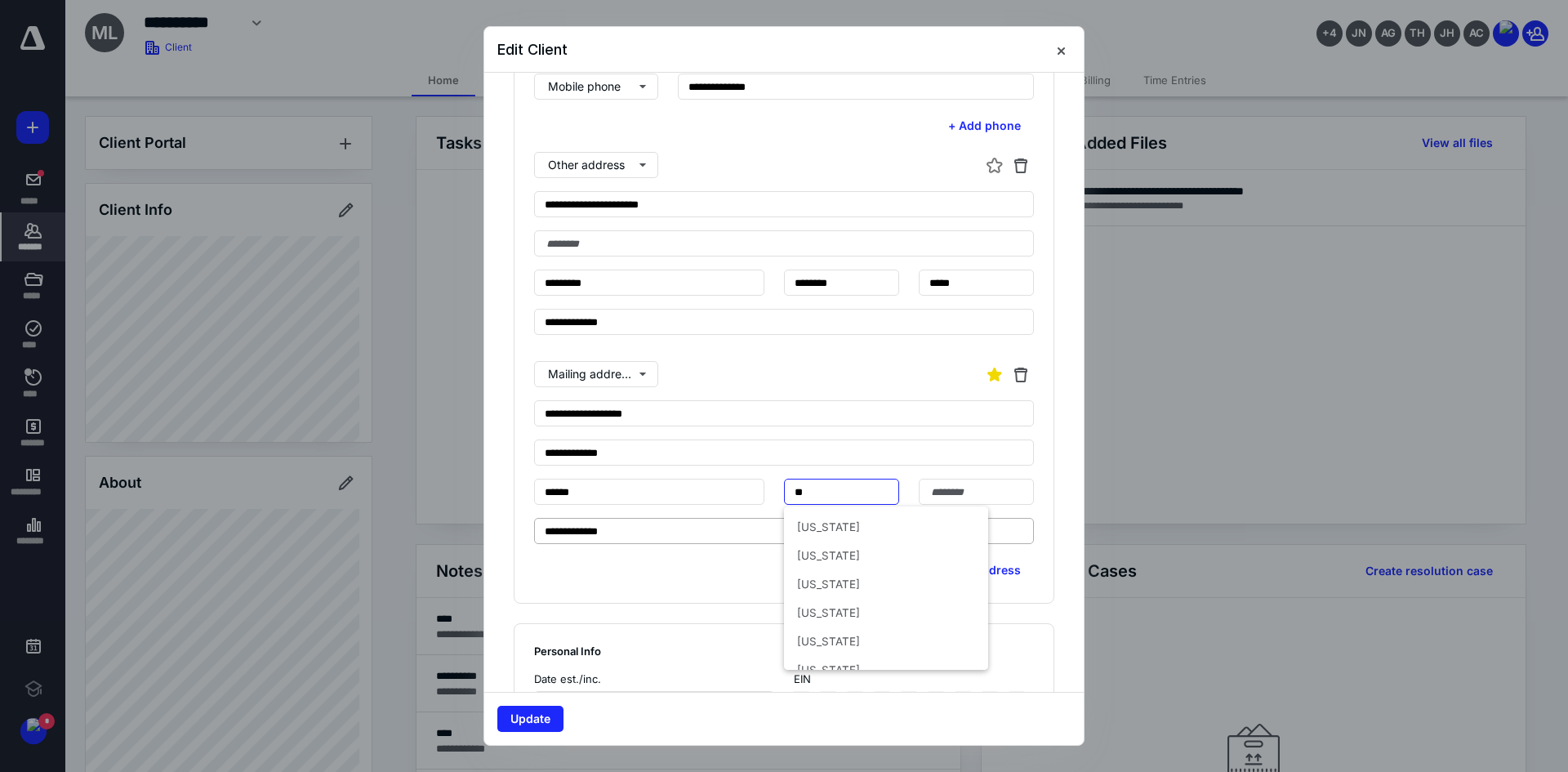 drag, startPoint x: 831, startPoint y: 530, endPoint x: 844, endPoint y: 526, distance: 13.601471 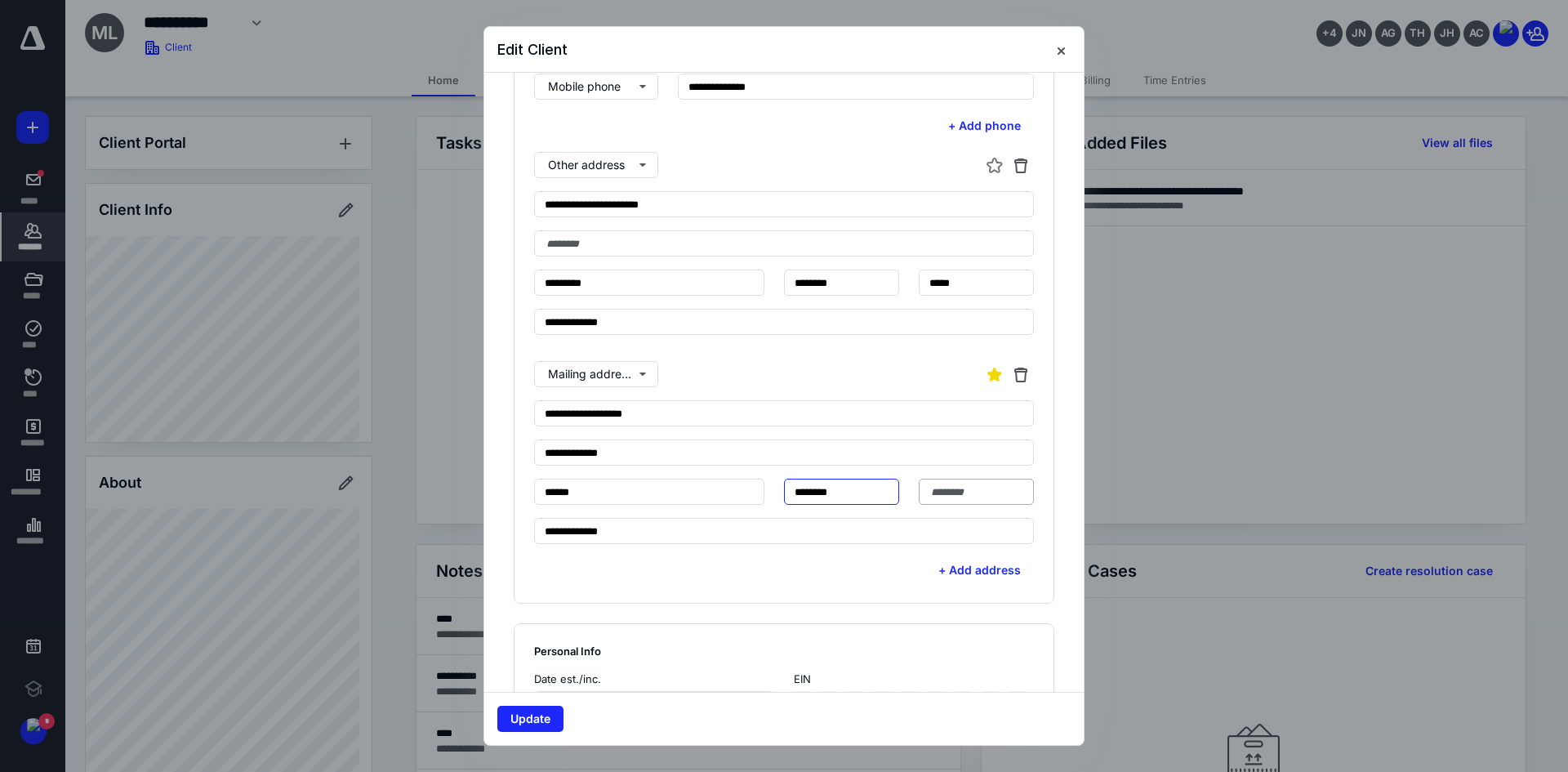 type on "********" 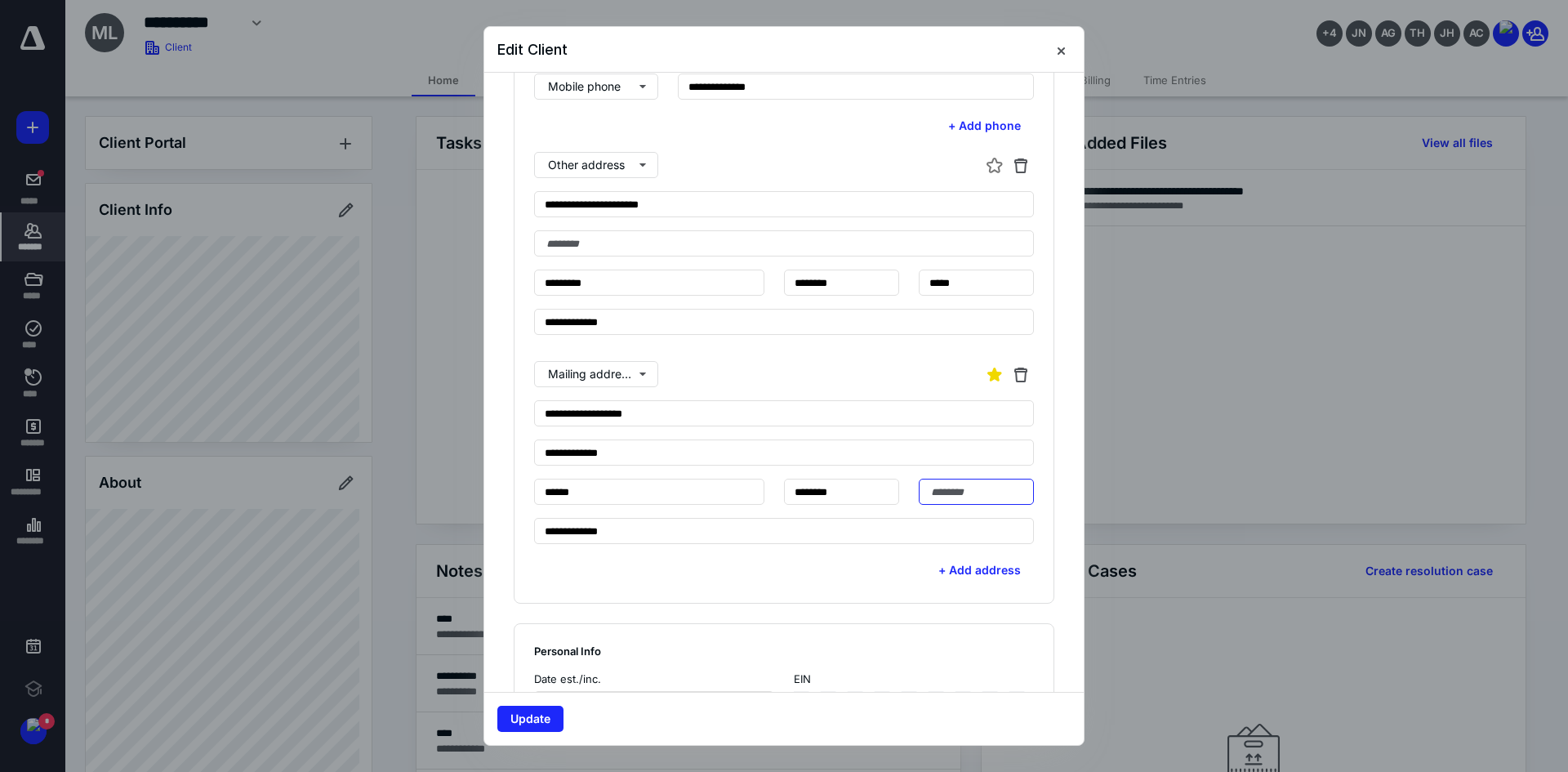click at bounding box center [976, 492] 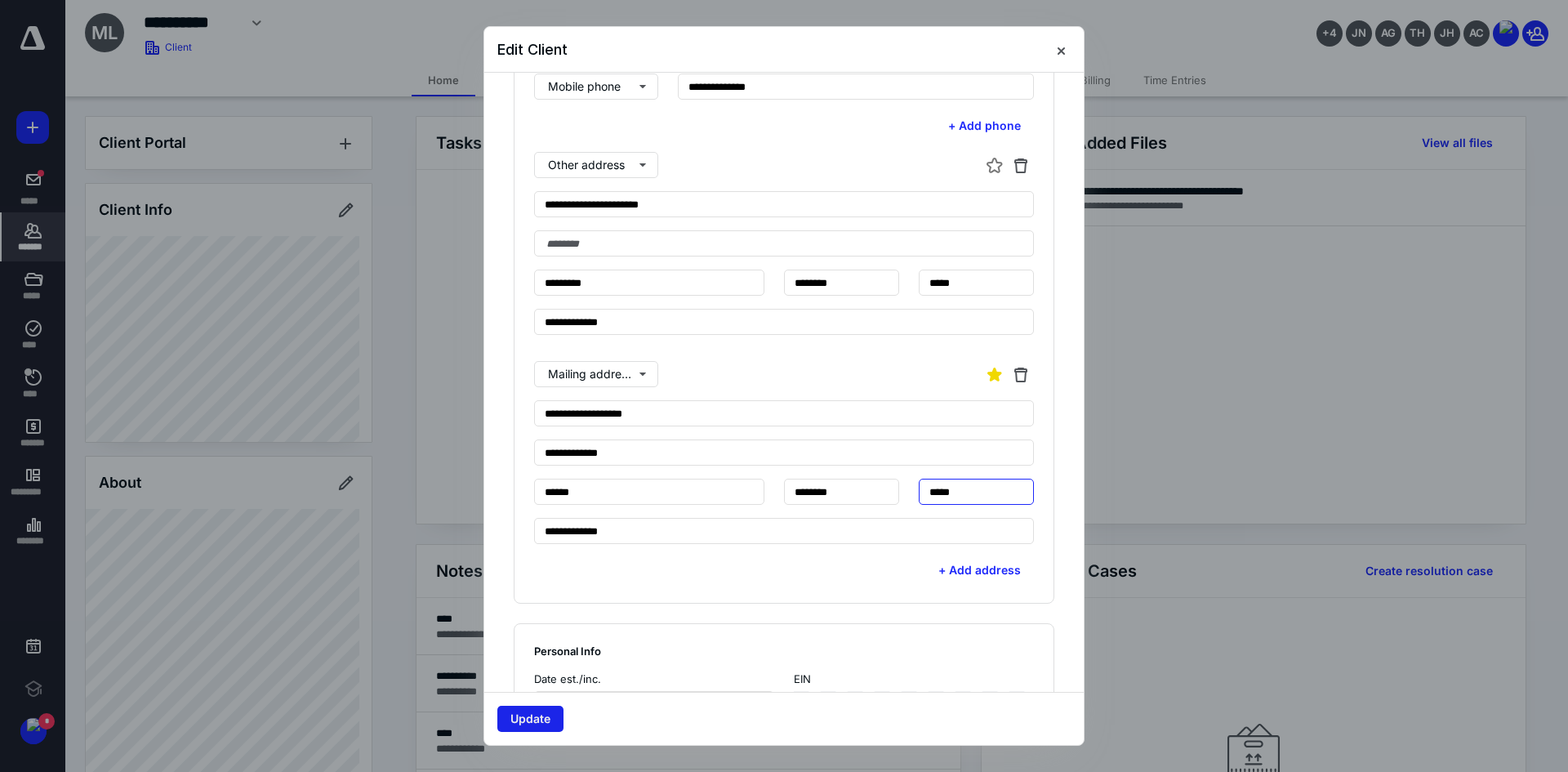 type on "*****" 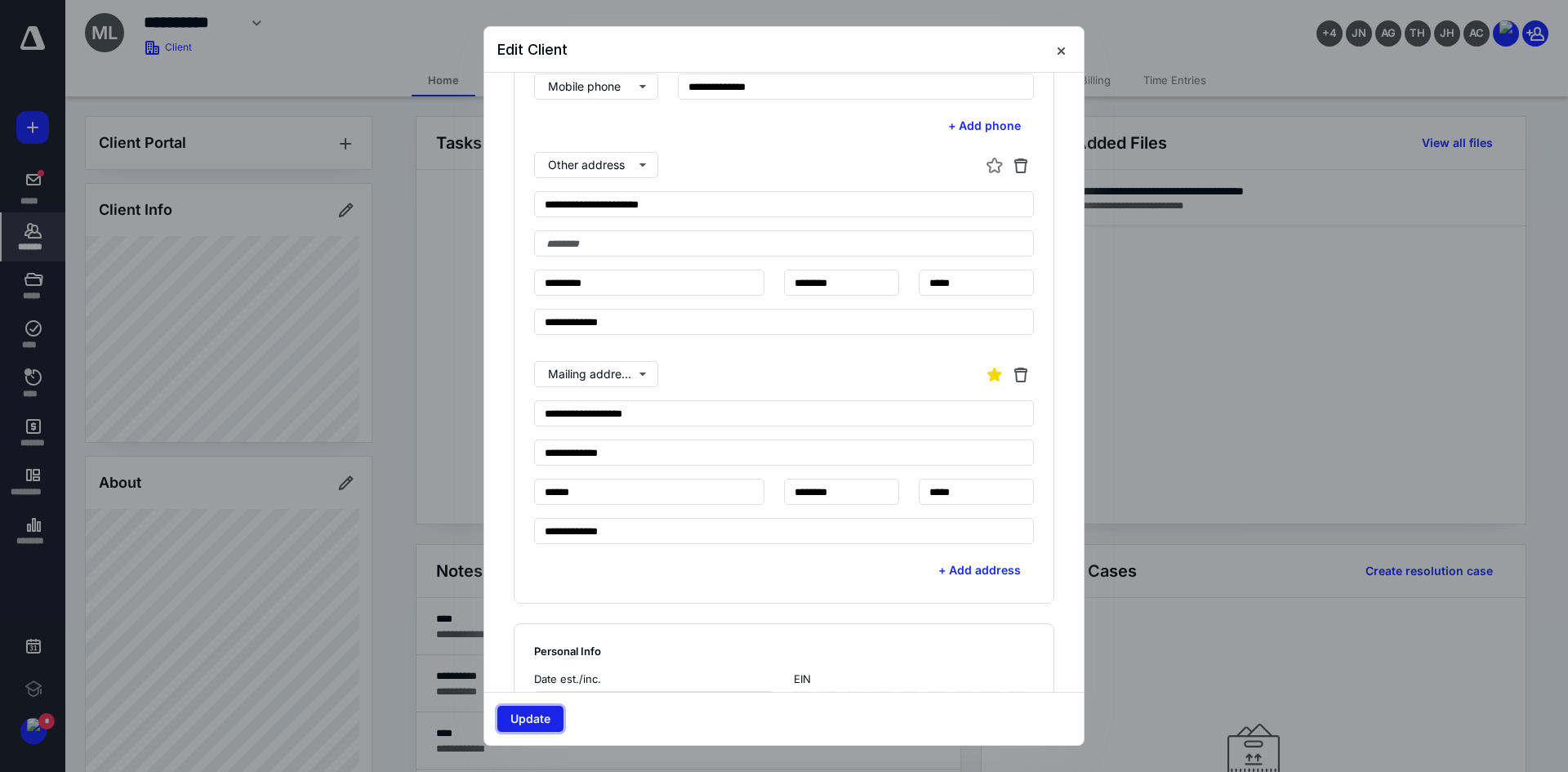 click on "Update" at bounding box center (530, 719) 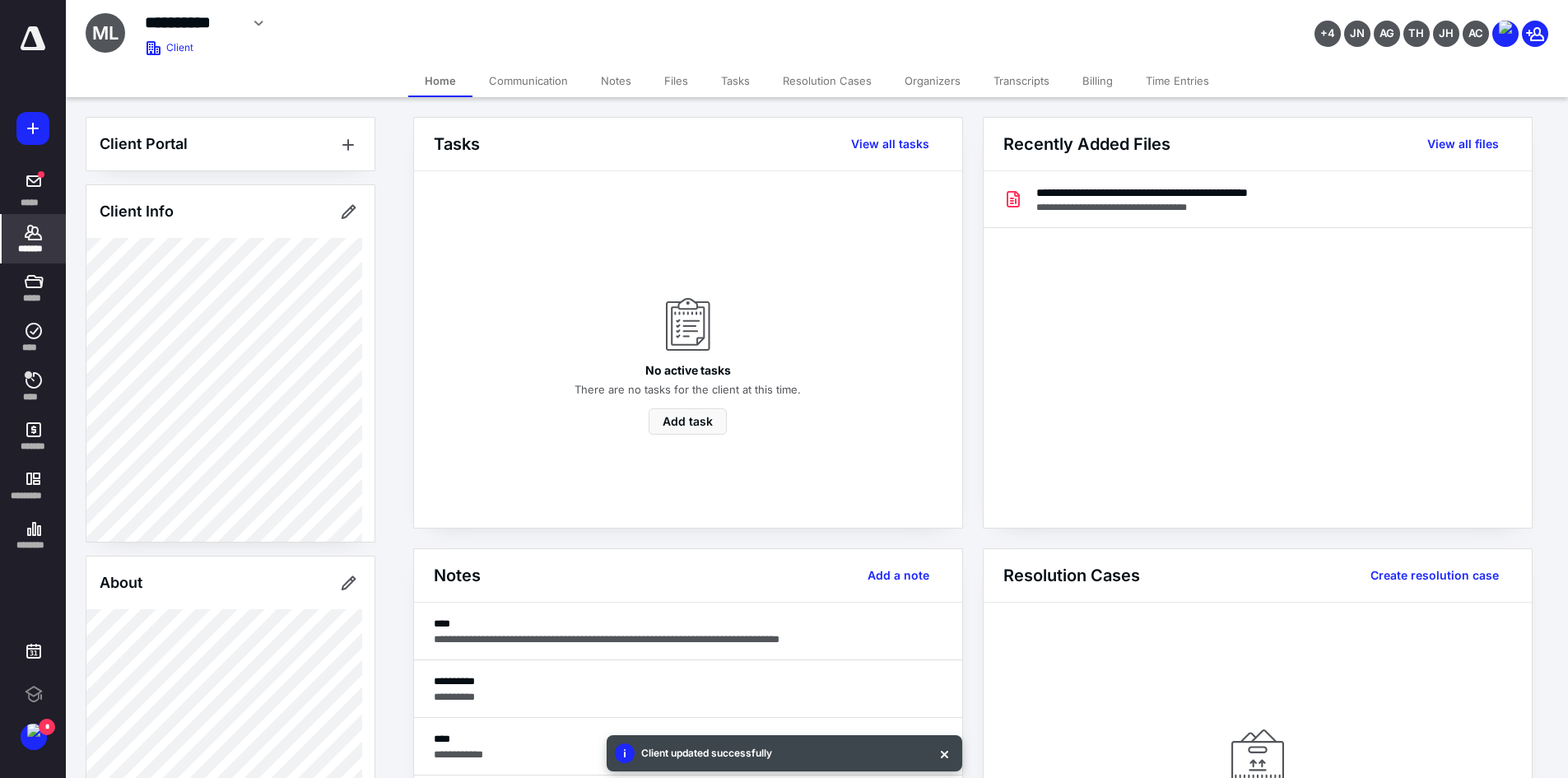 click on "Notes" at bounding box center [616, 81] 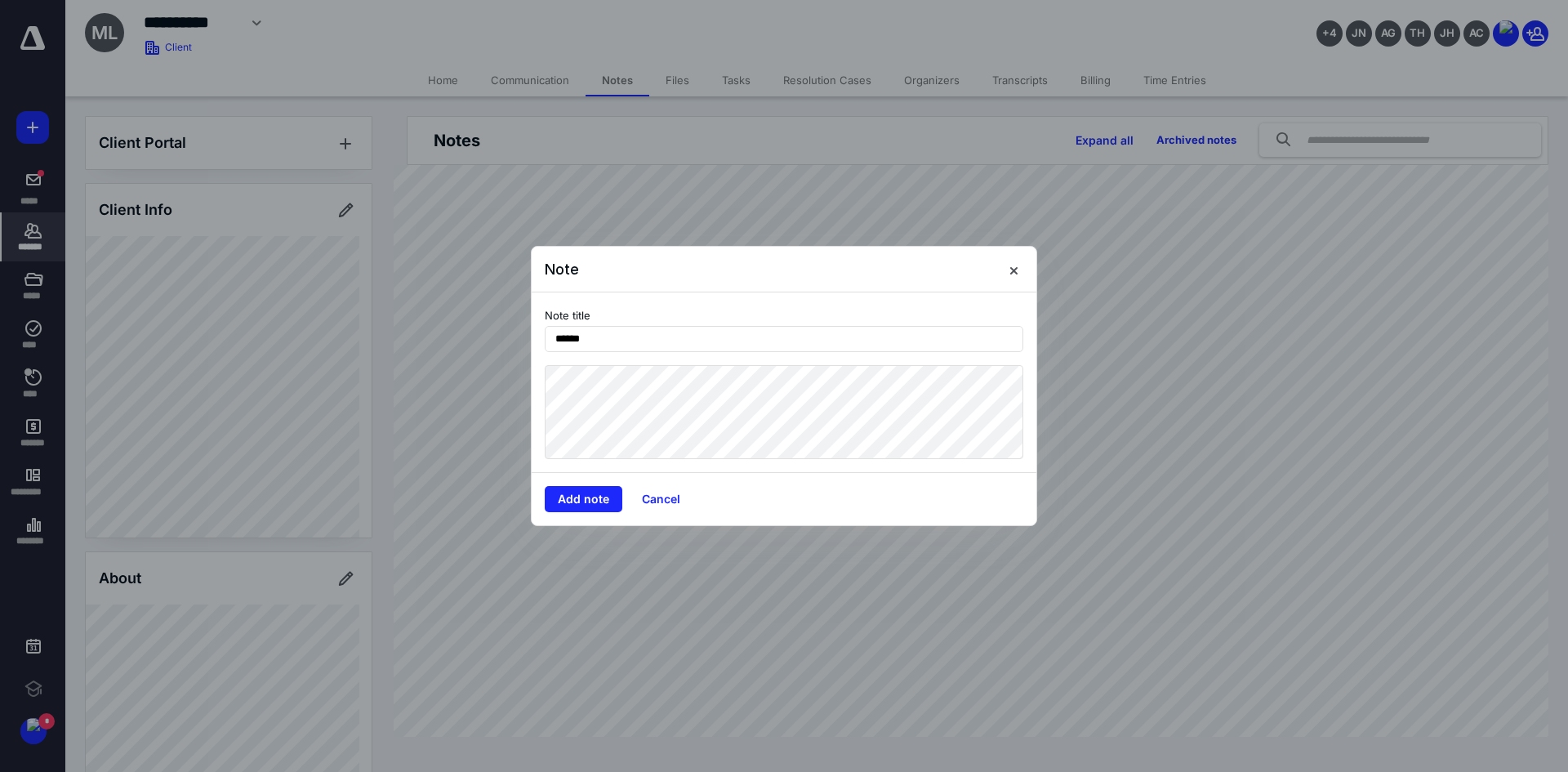 type on "******" 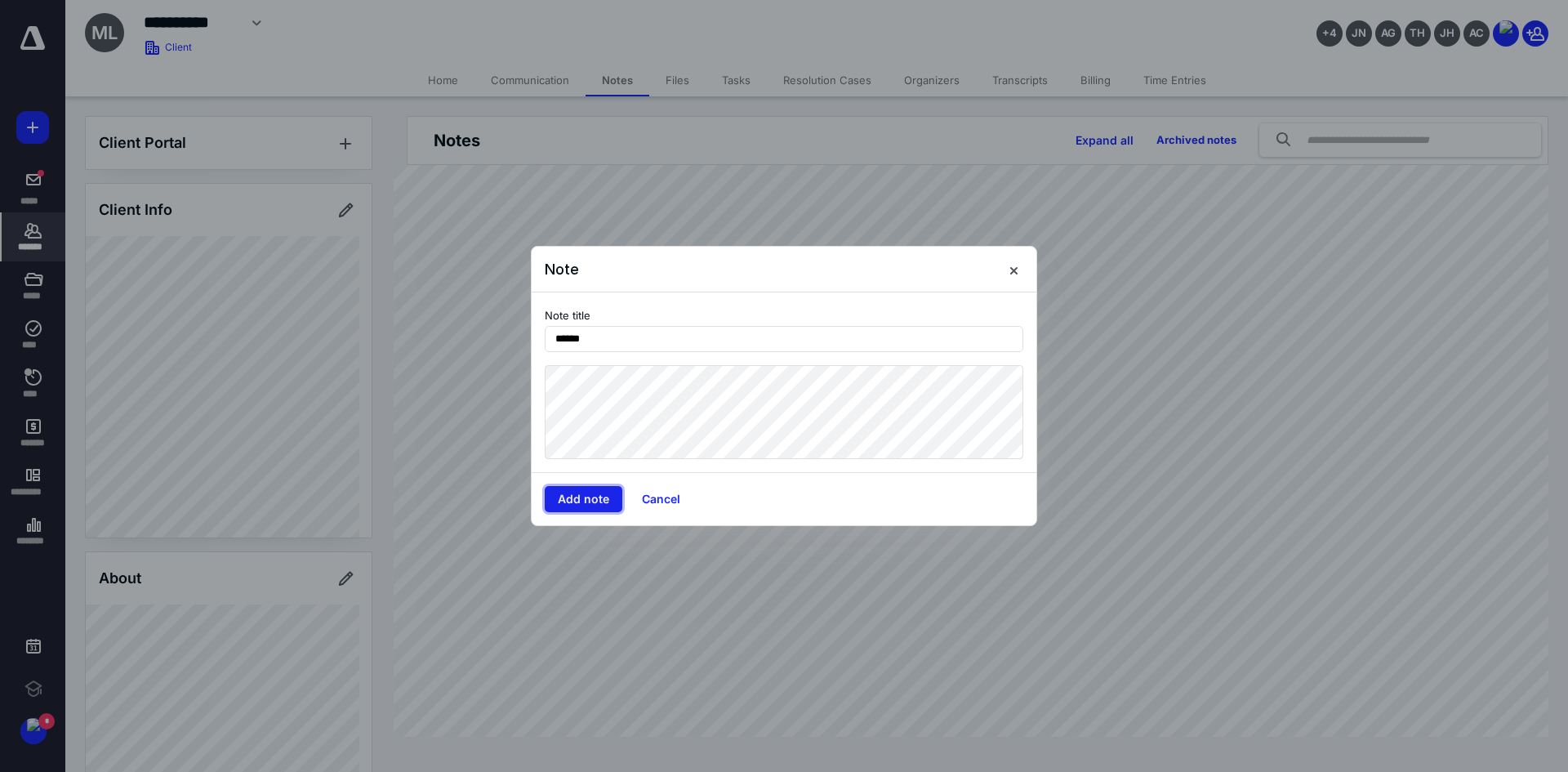 click on "Add note" at bounding box center (583, 499) 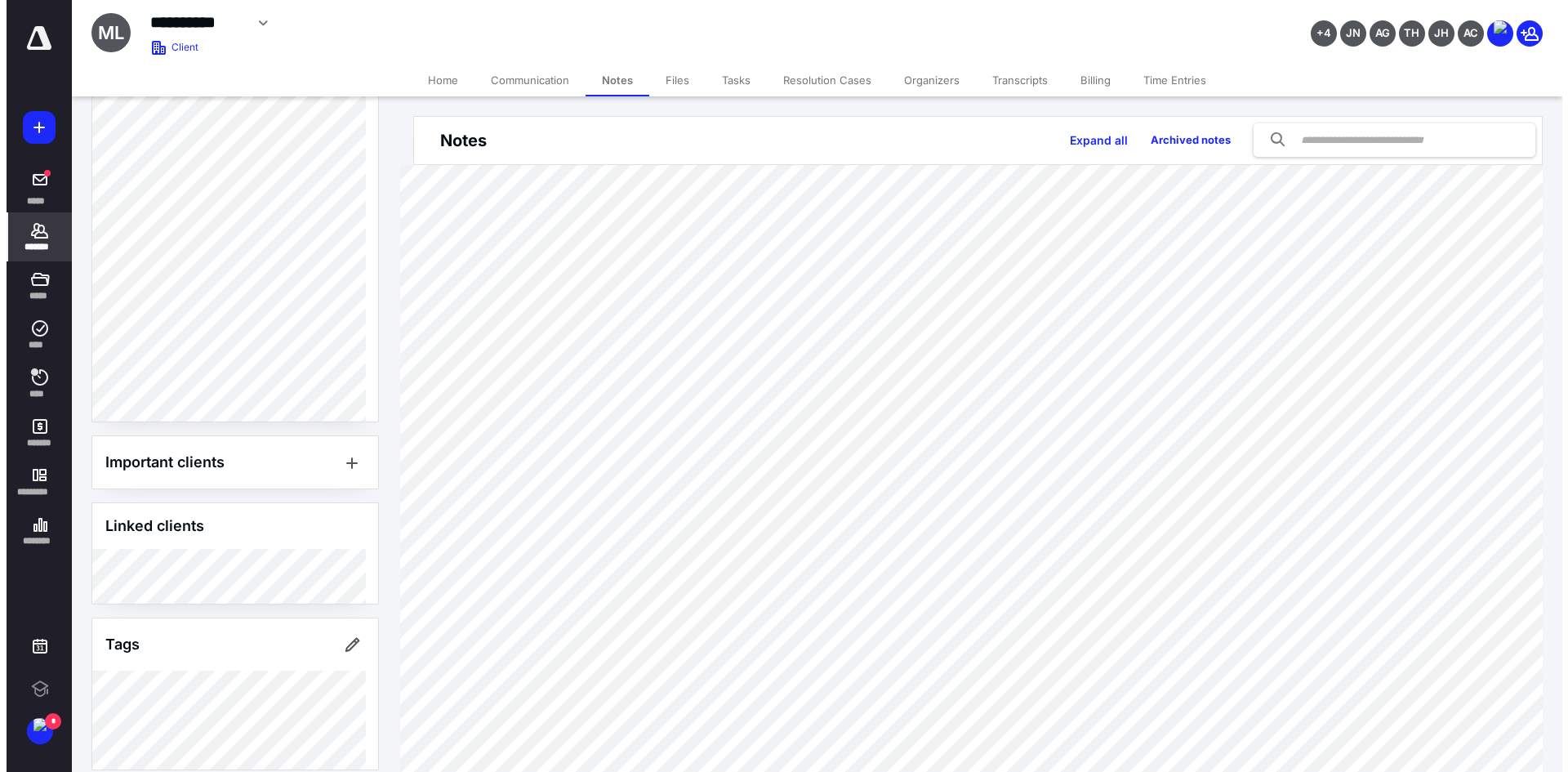 scroll, scrollTop: 526, scrollLeft: 0, axis: vertical 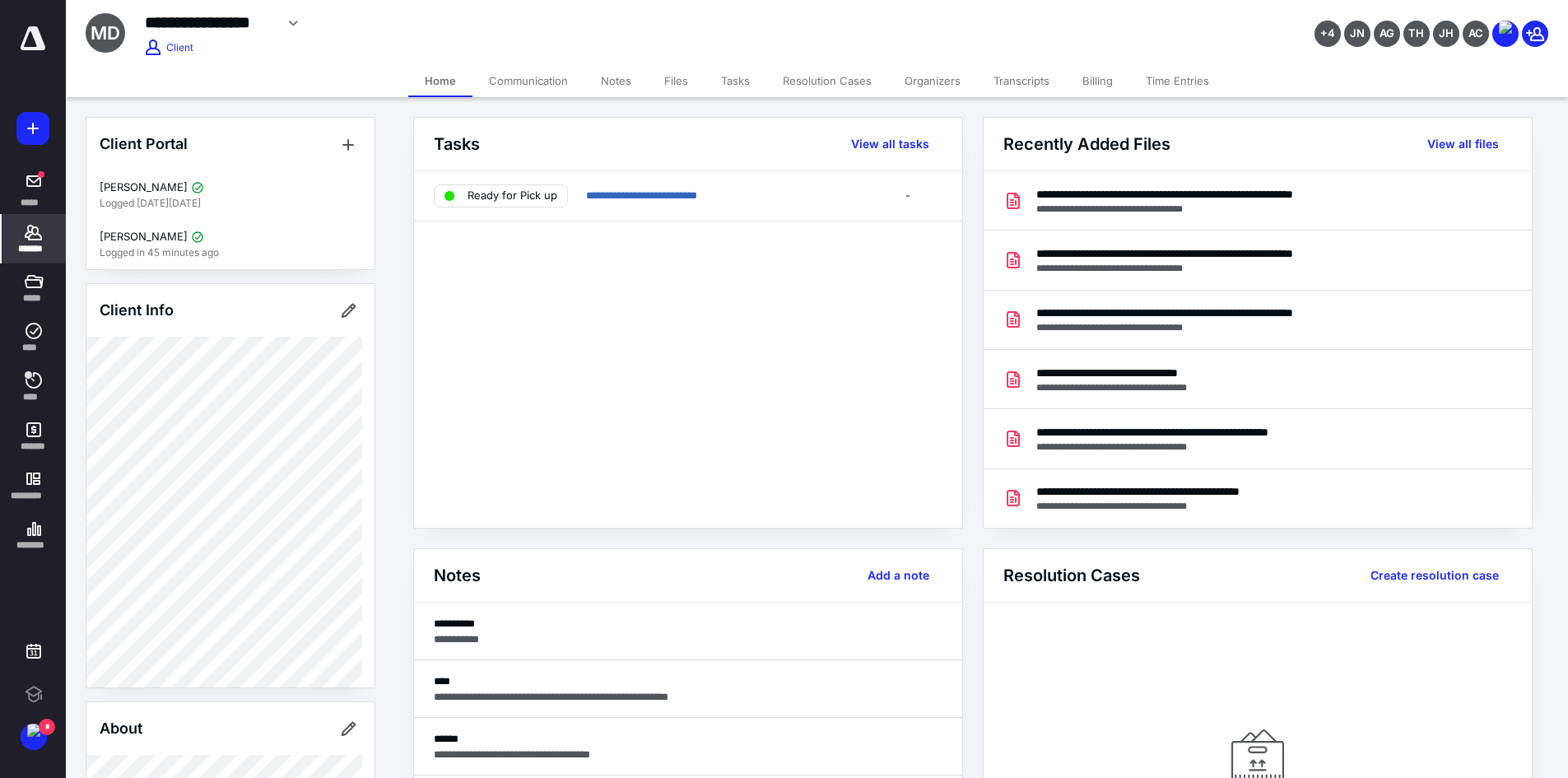 click on "Files" at bounding box center [676, 81] 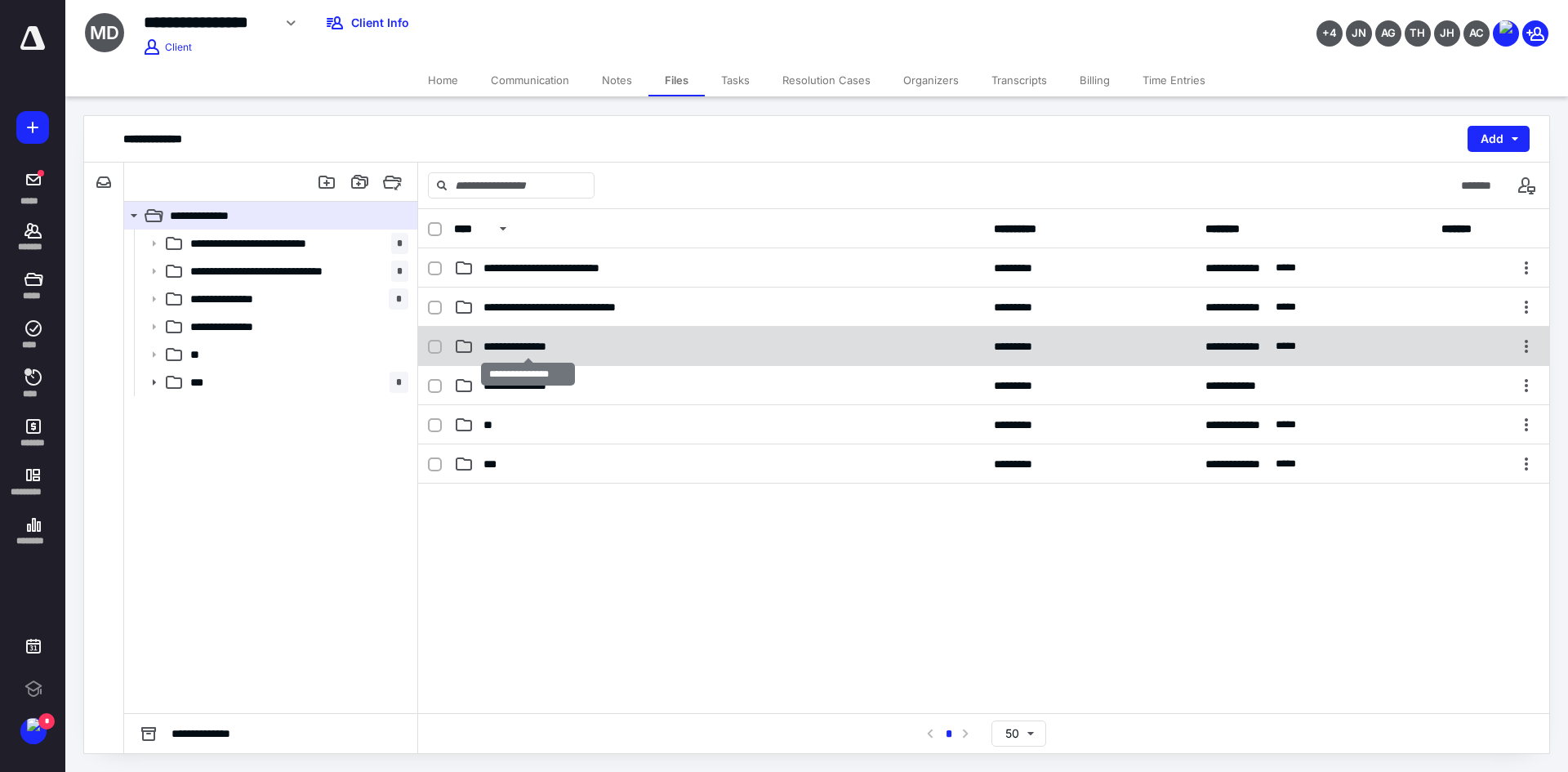 click on "**********" at bounding box center (528, 346) 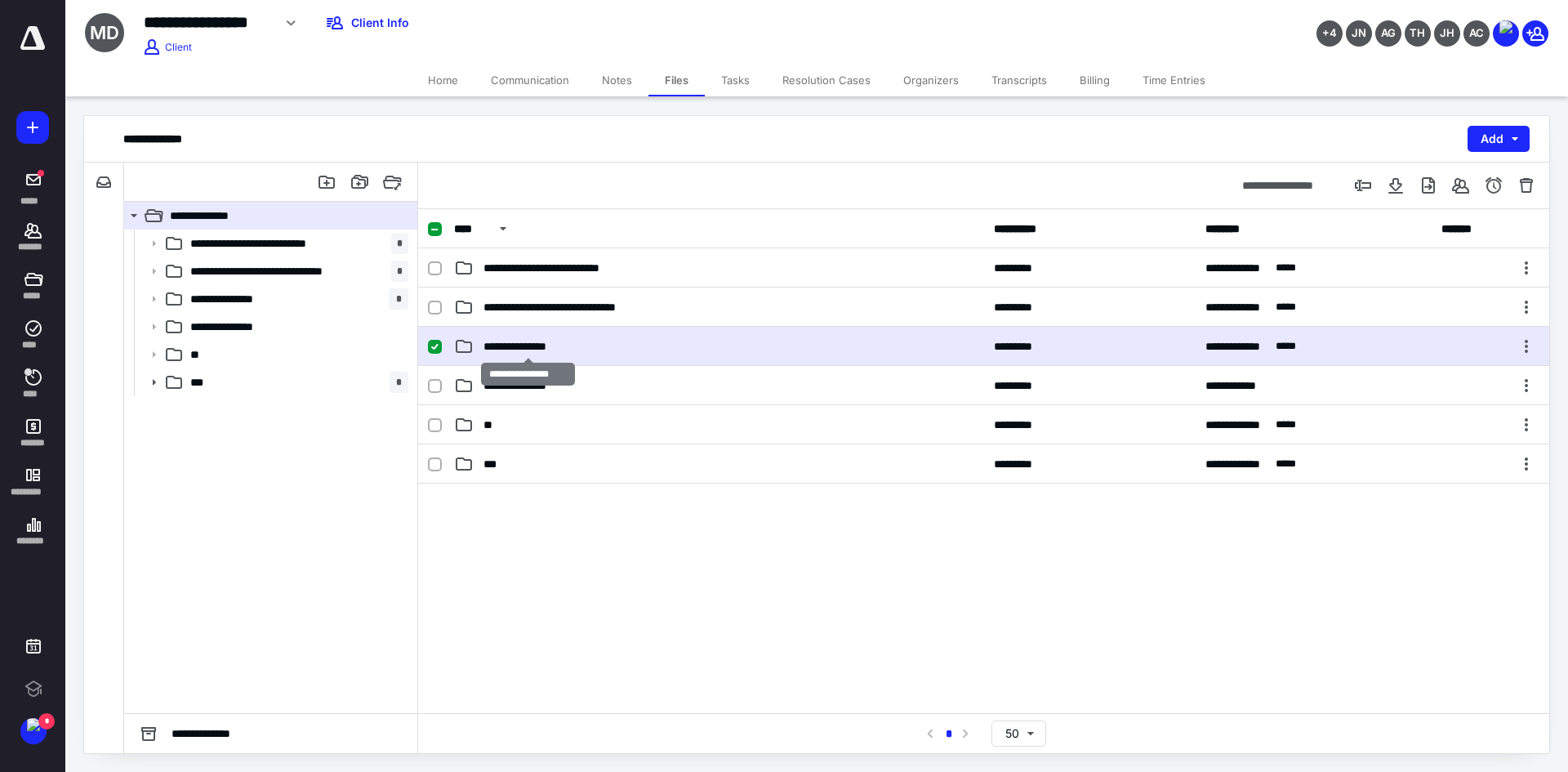 click on "**********" at bounding box center [528, 346] 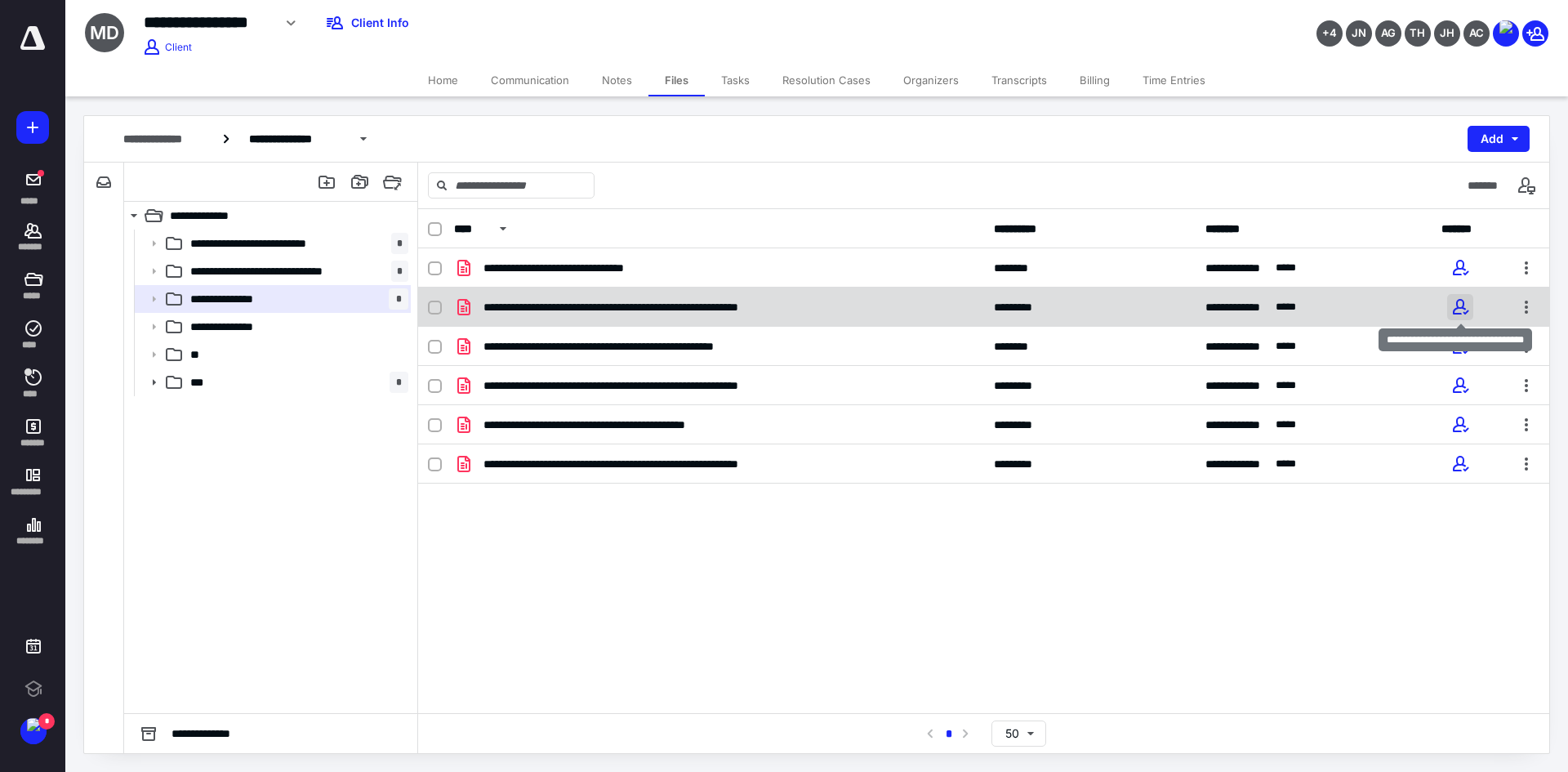 click at bounding box center (1460, 307) 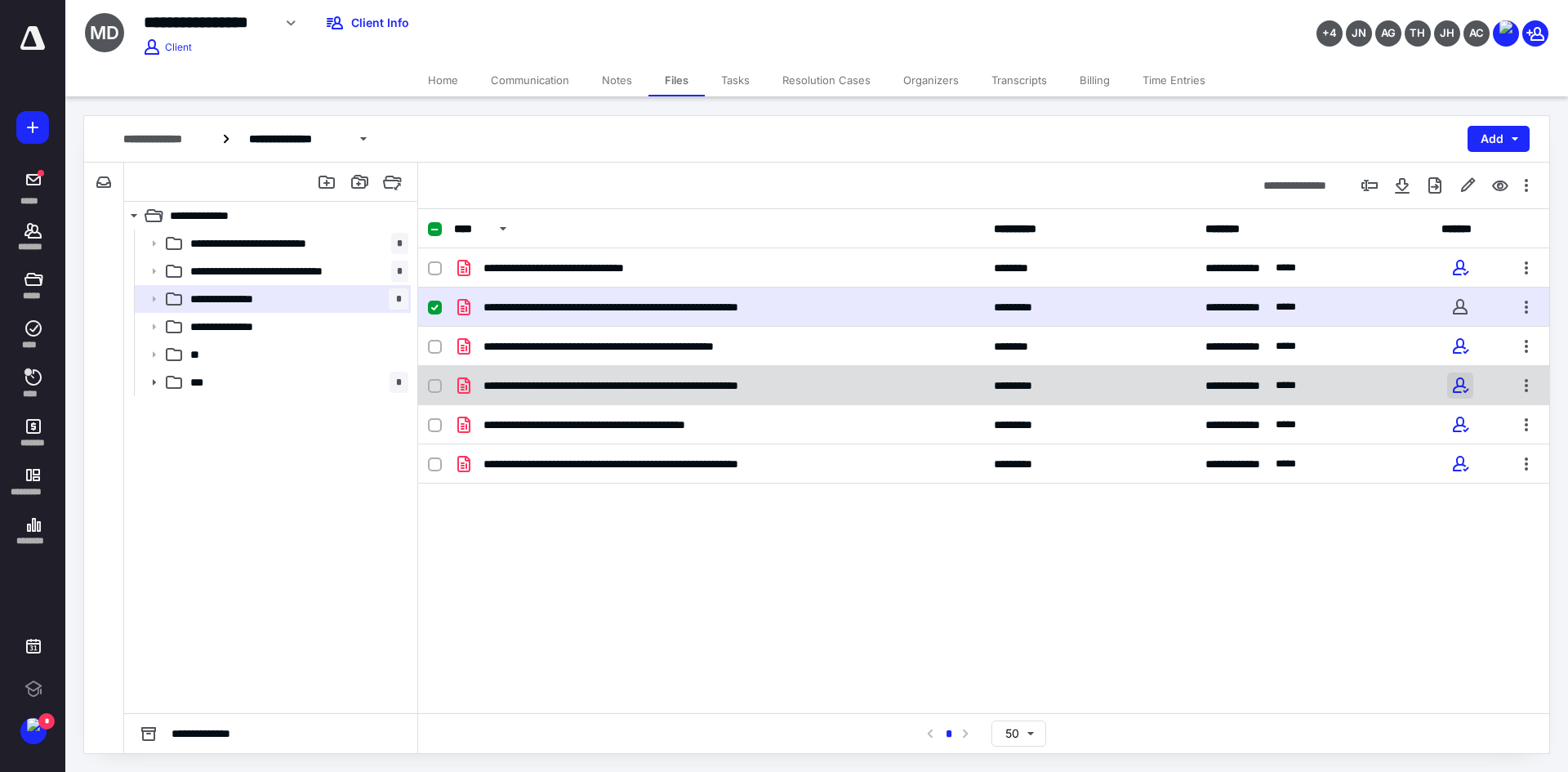 click at bounding box center [1460, 386] 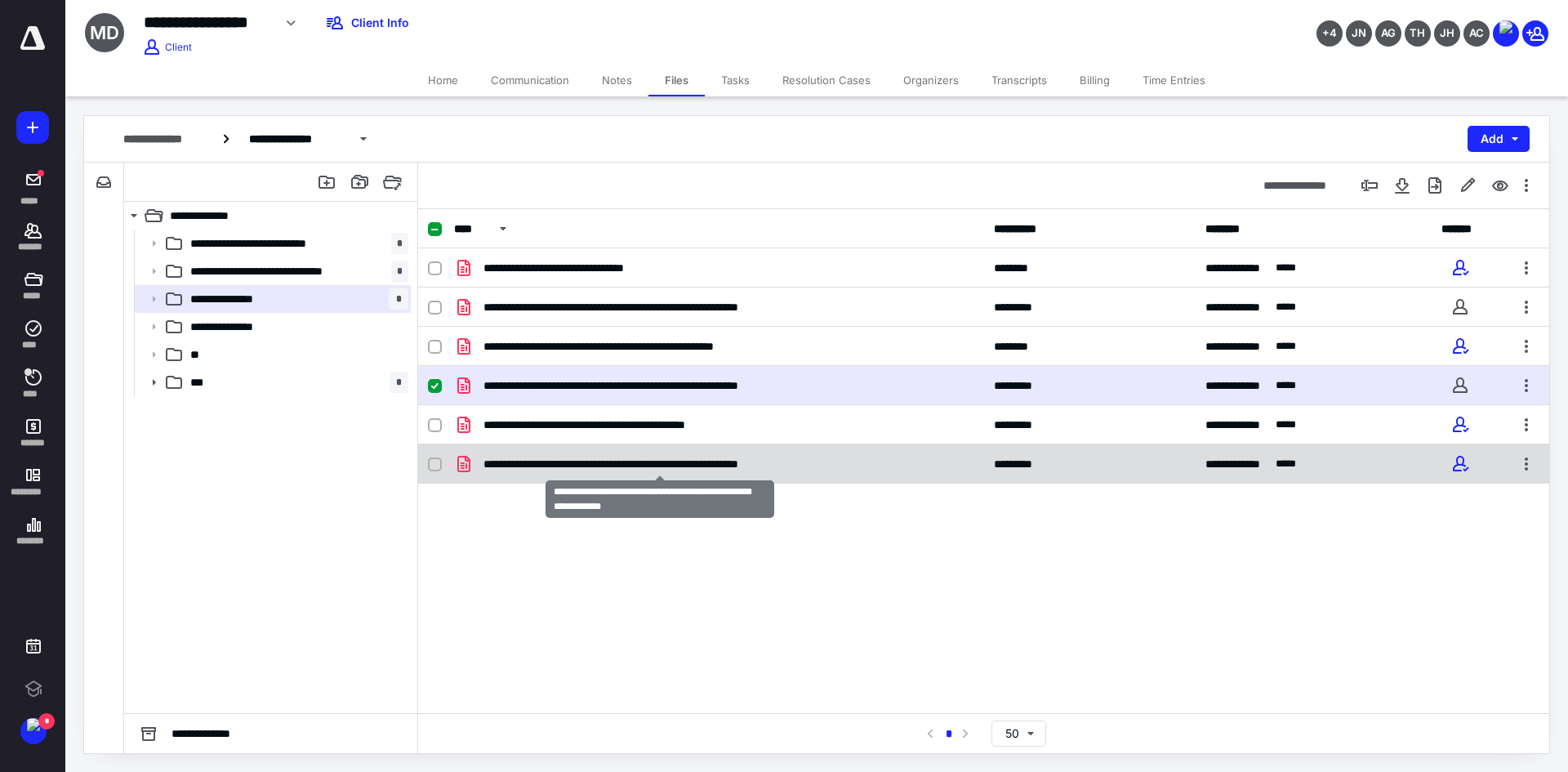 click on "**********" at bounding box center (660, 464) 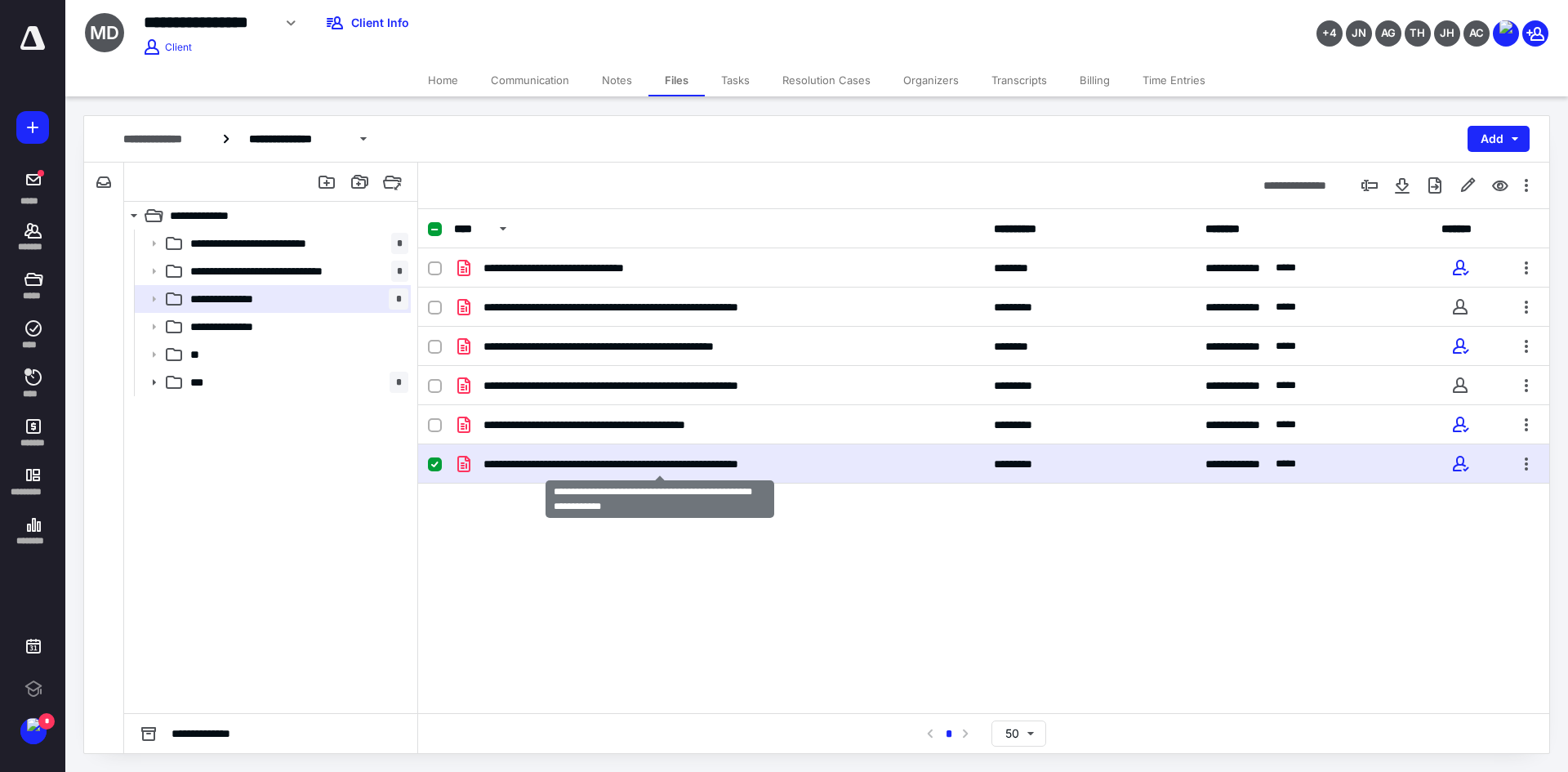 click on "**********" at bounding box center [660, 464] 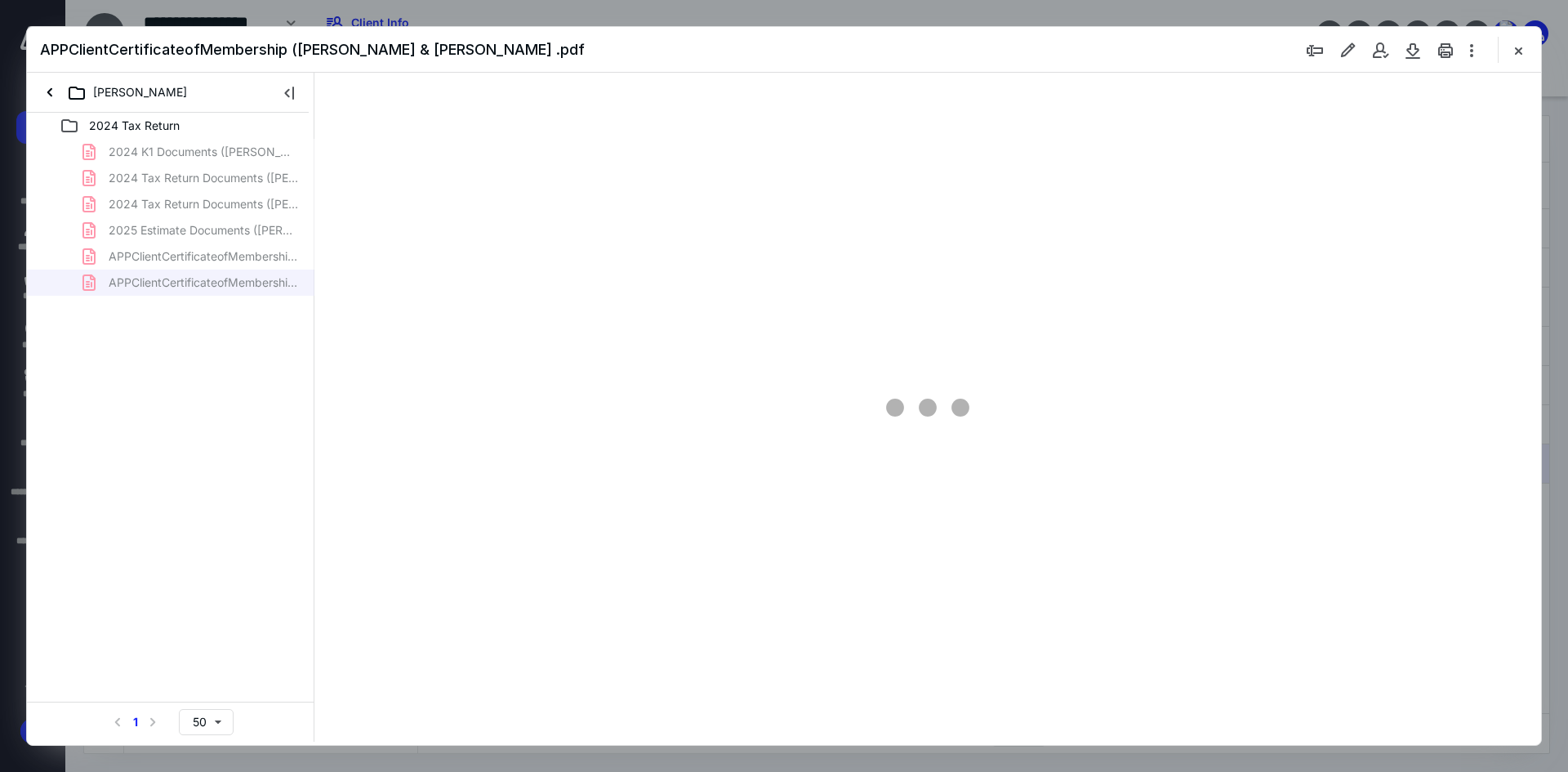 scroll, scrollTop: 0, scrollLeft: 0, axis: both 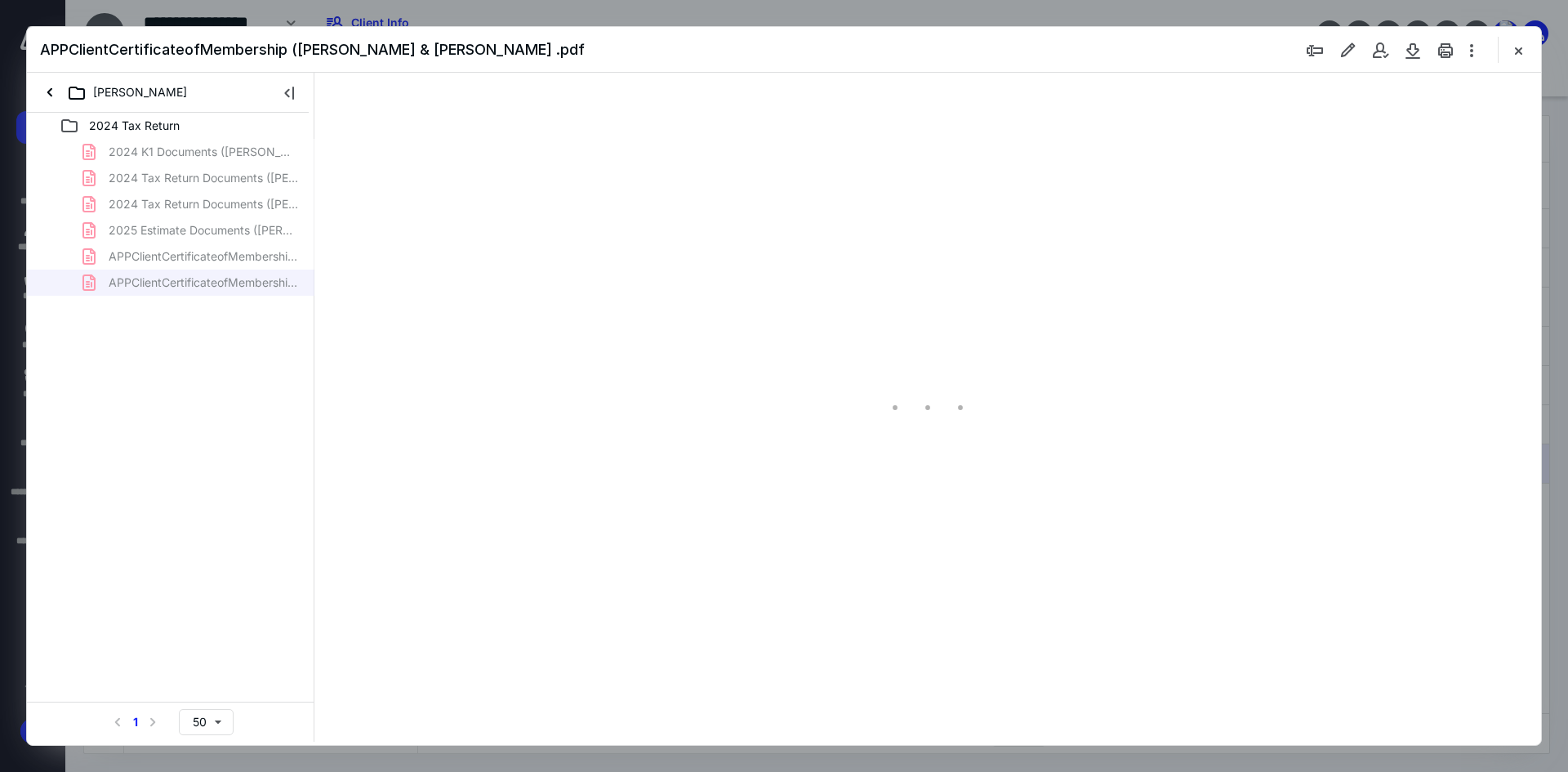 type on "187" 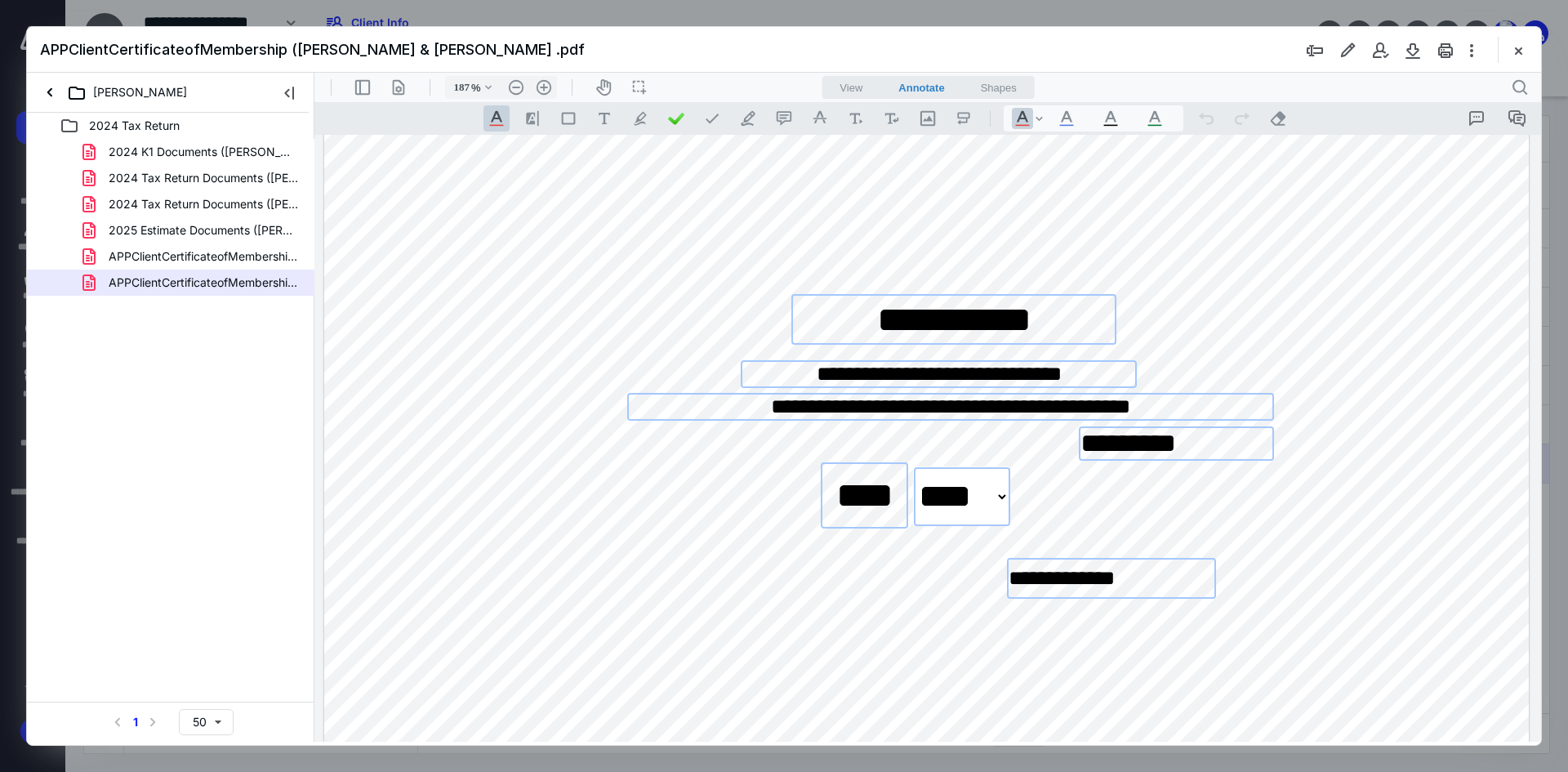 scroll, scrollTop: 245, scrollLeft: 0, axis: vertical 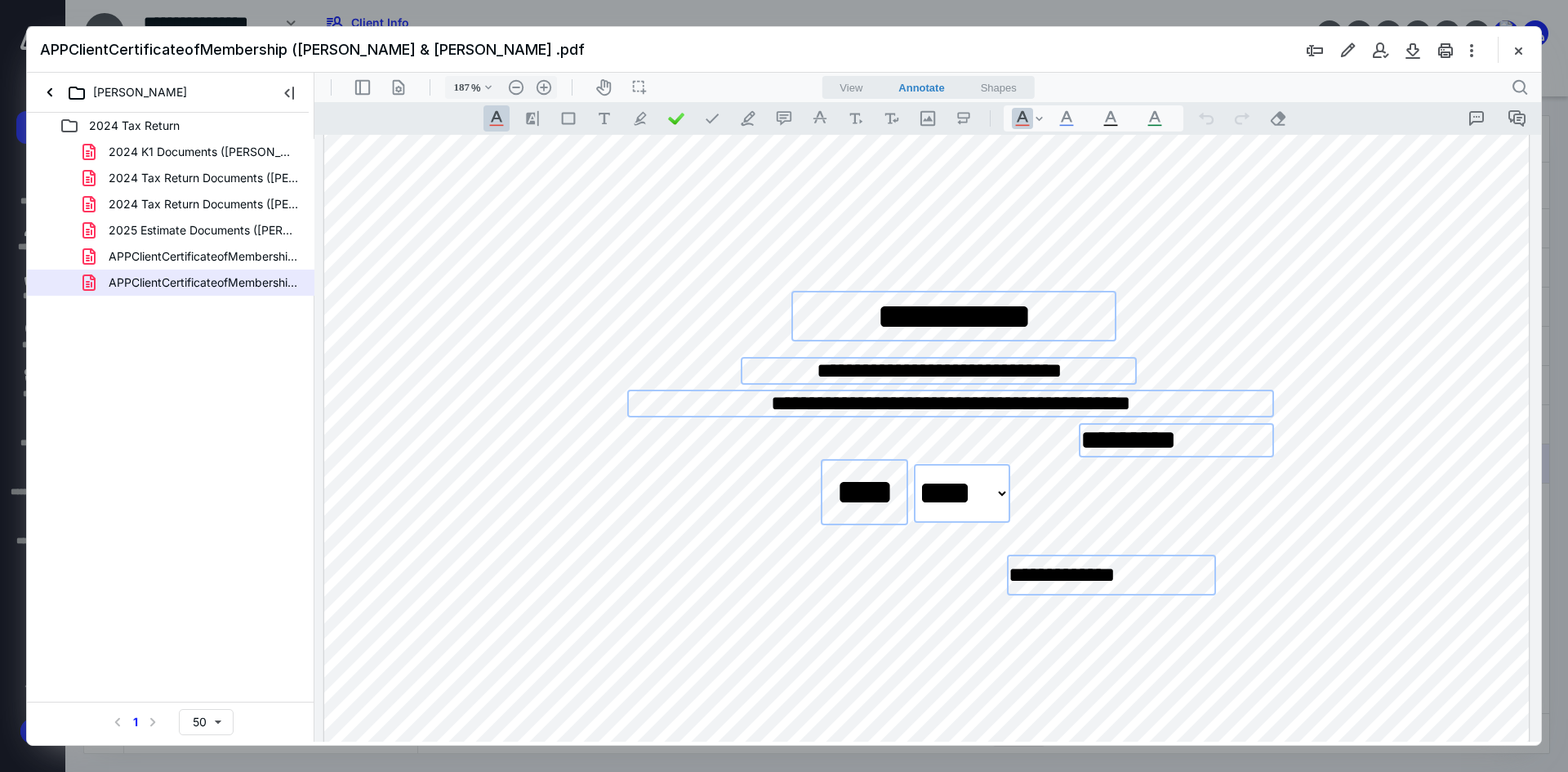 click on "**********" at bounding box center [950, 404] 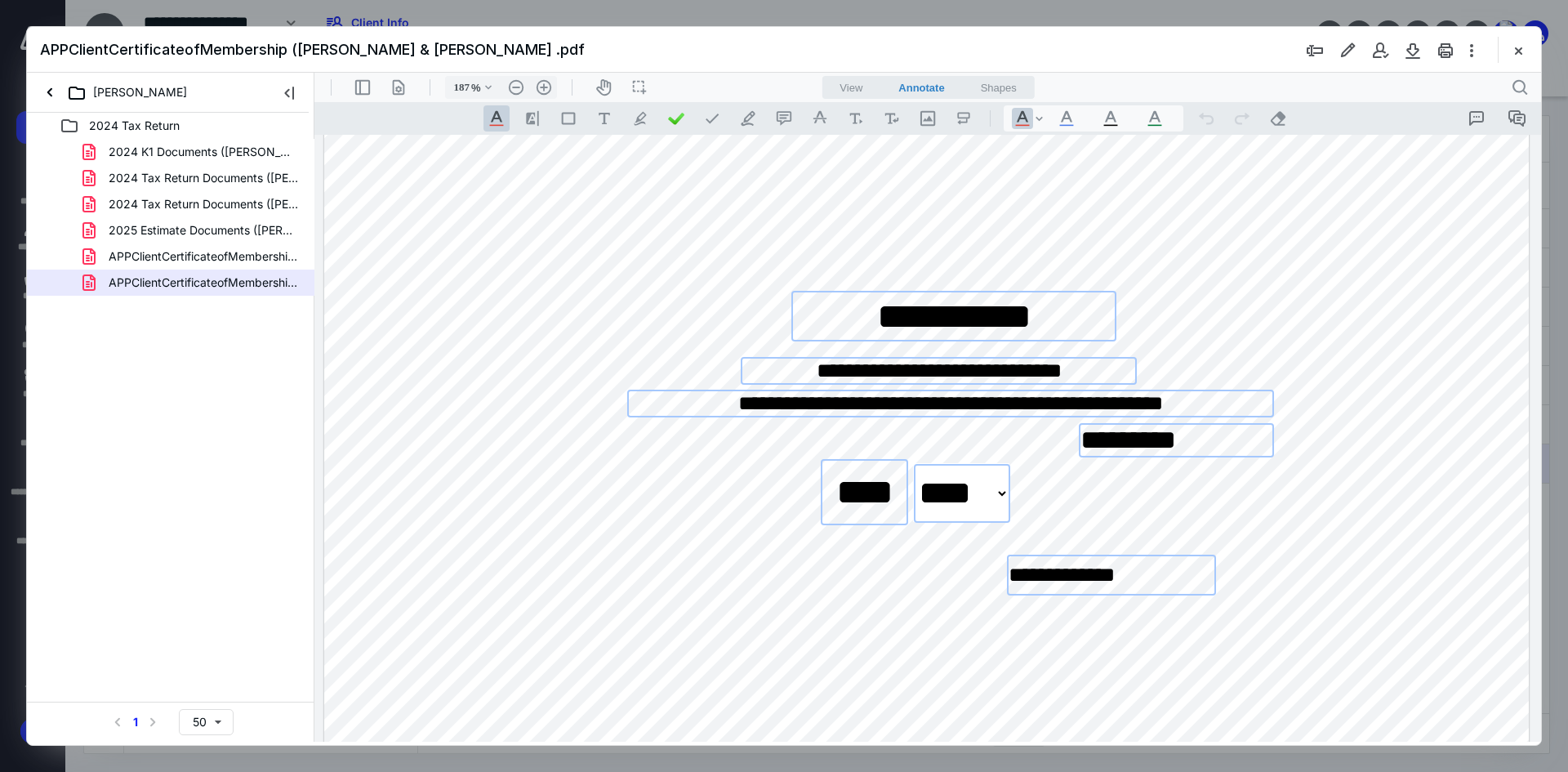click on "**********" at bounding box center [950, 404] 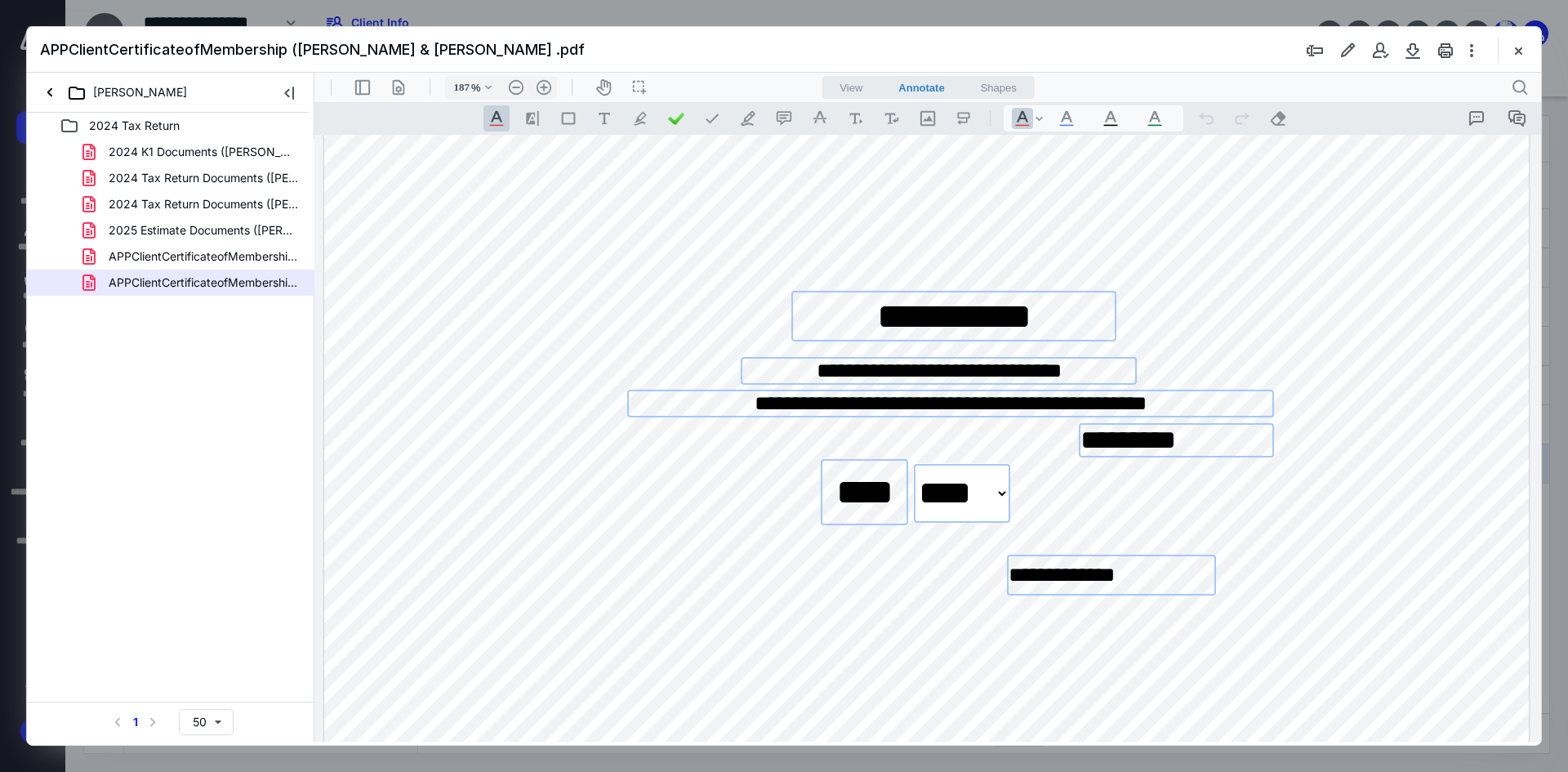 scroll, scrollTop: 0, scrollLeft: 0, axis: both 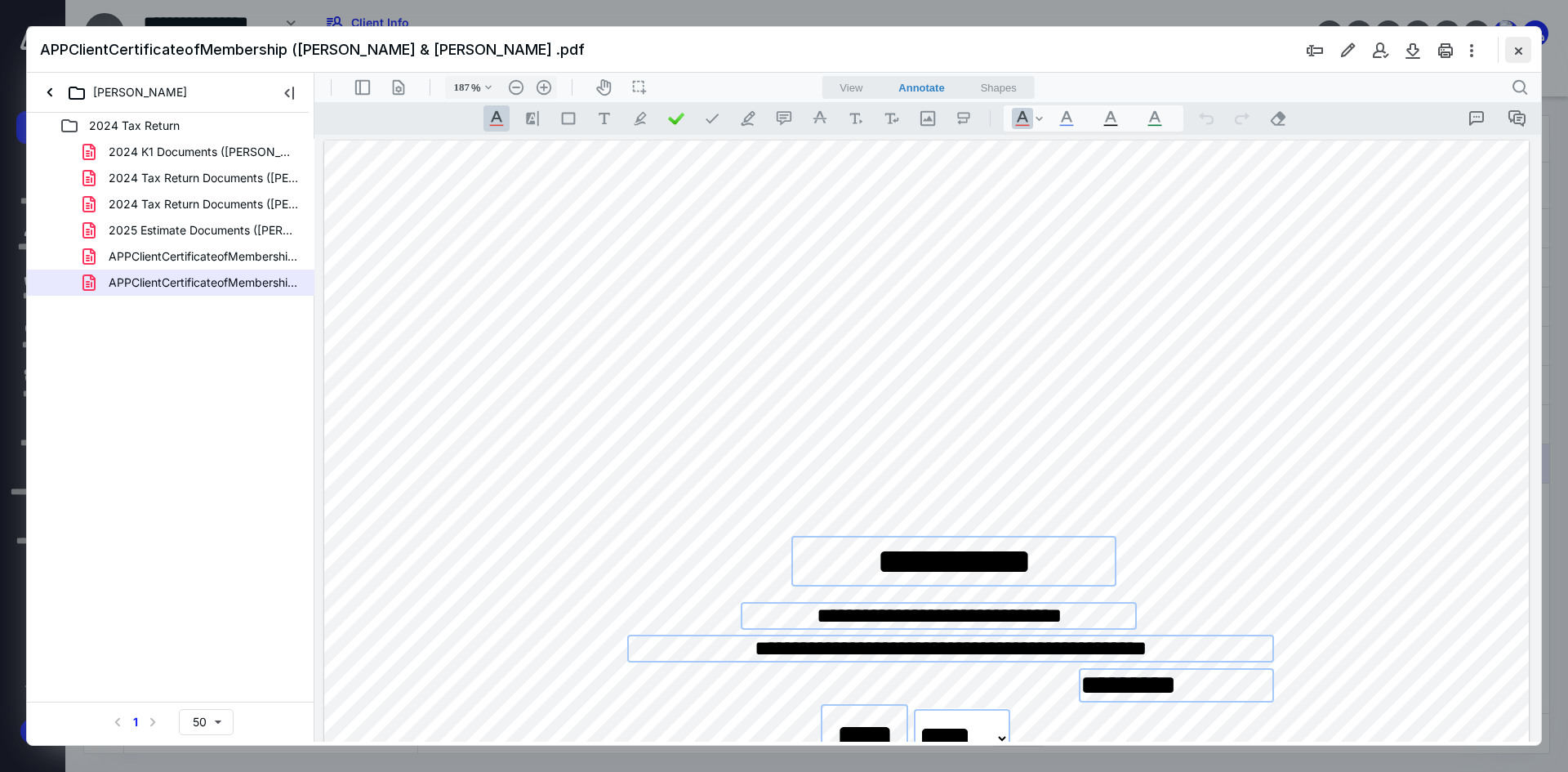 type on "**********" 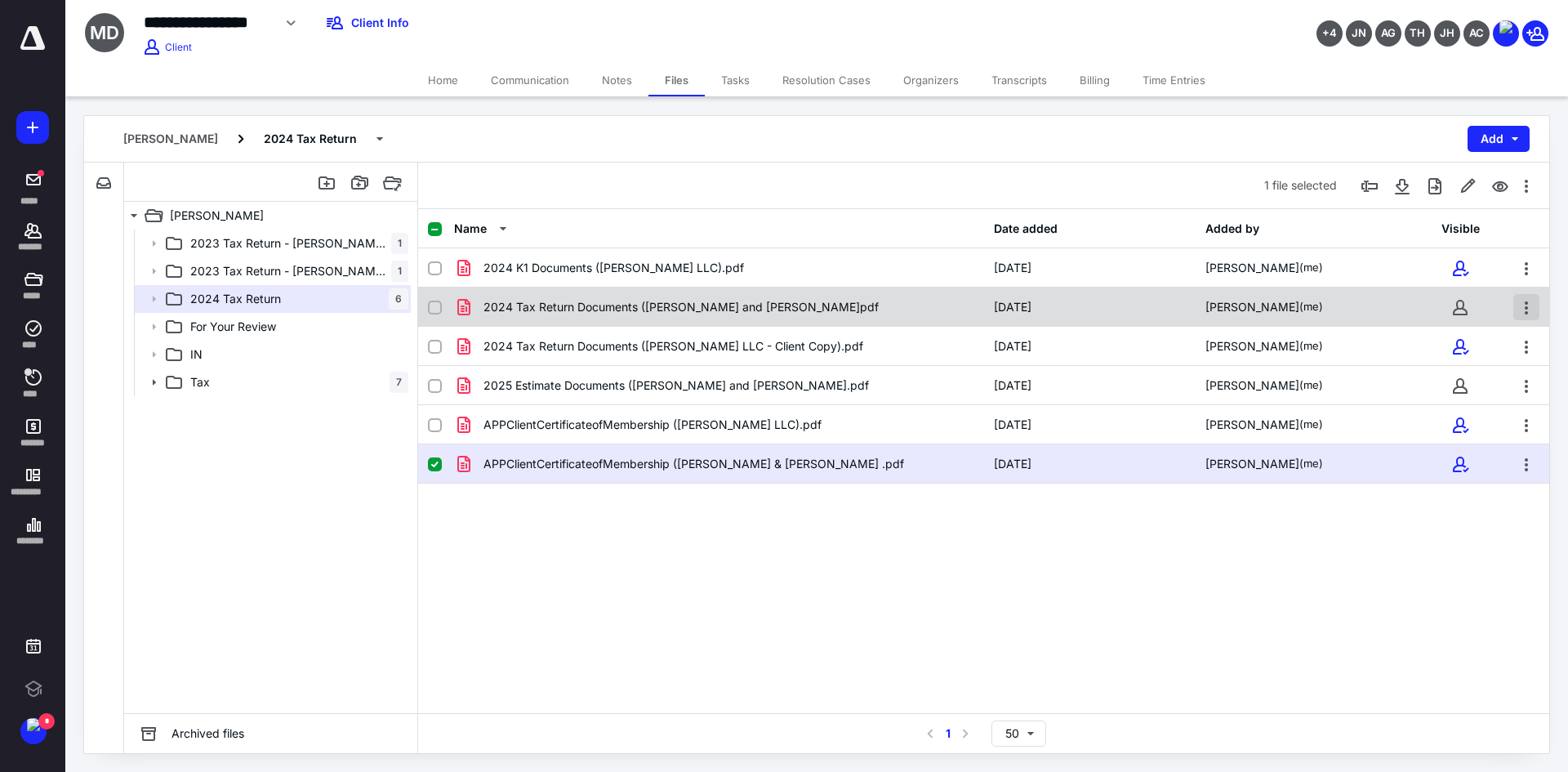 click at bounding box center [1526, 307] 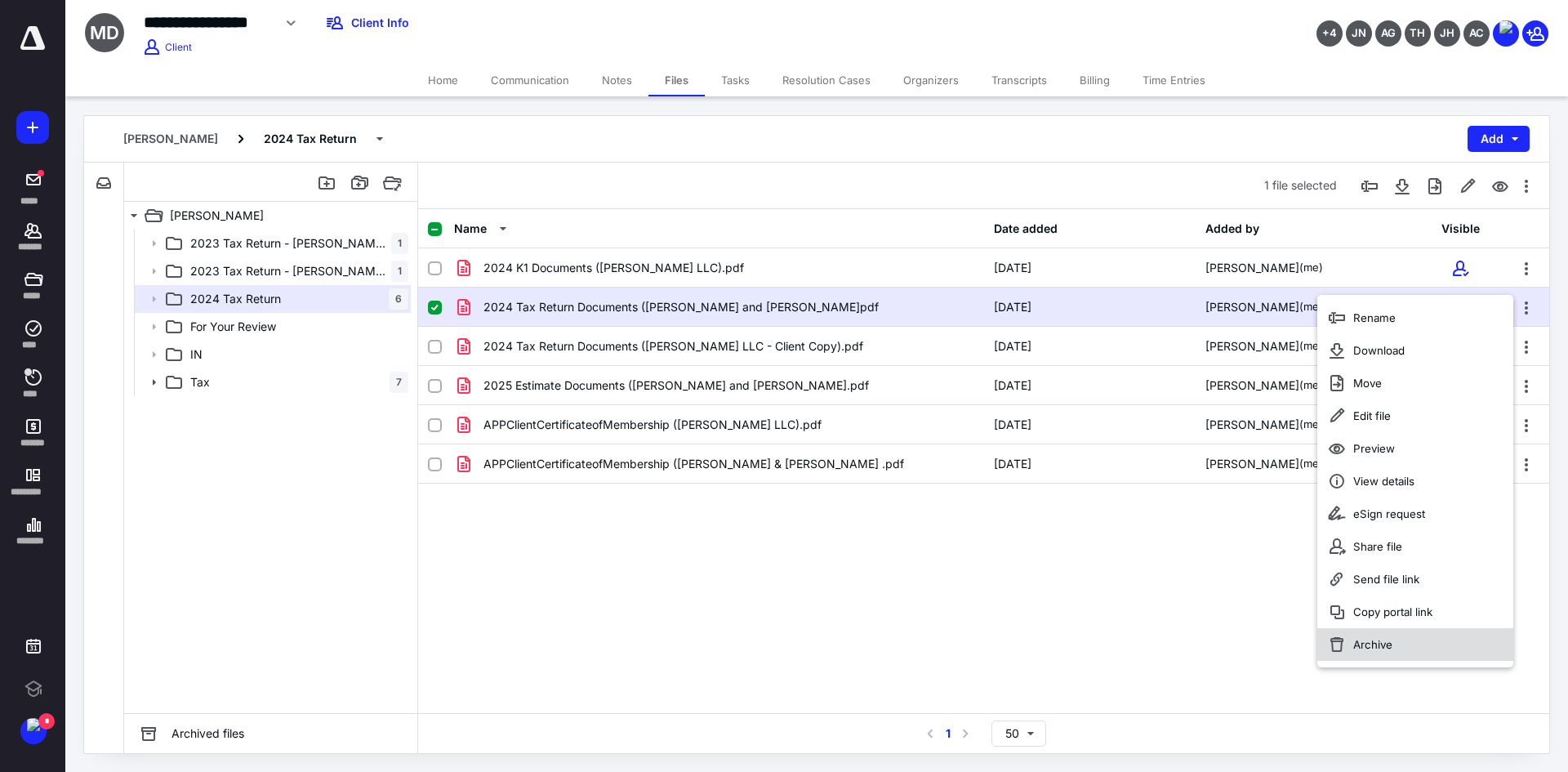 click on "Archive" at bounding box center (1373, 645) 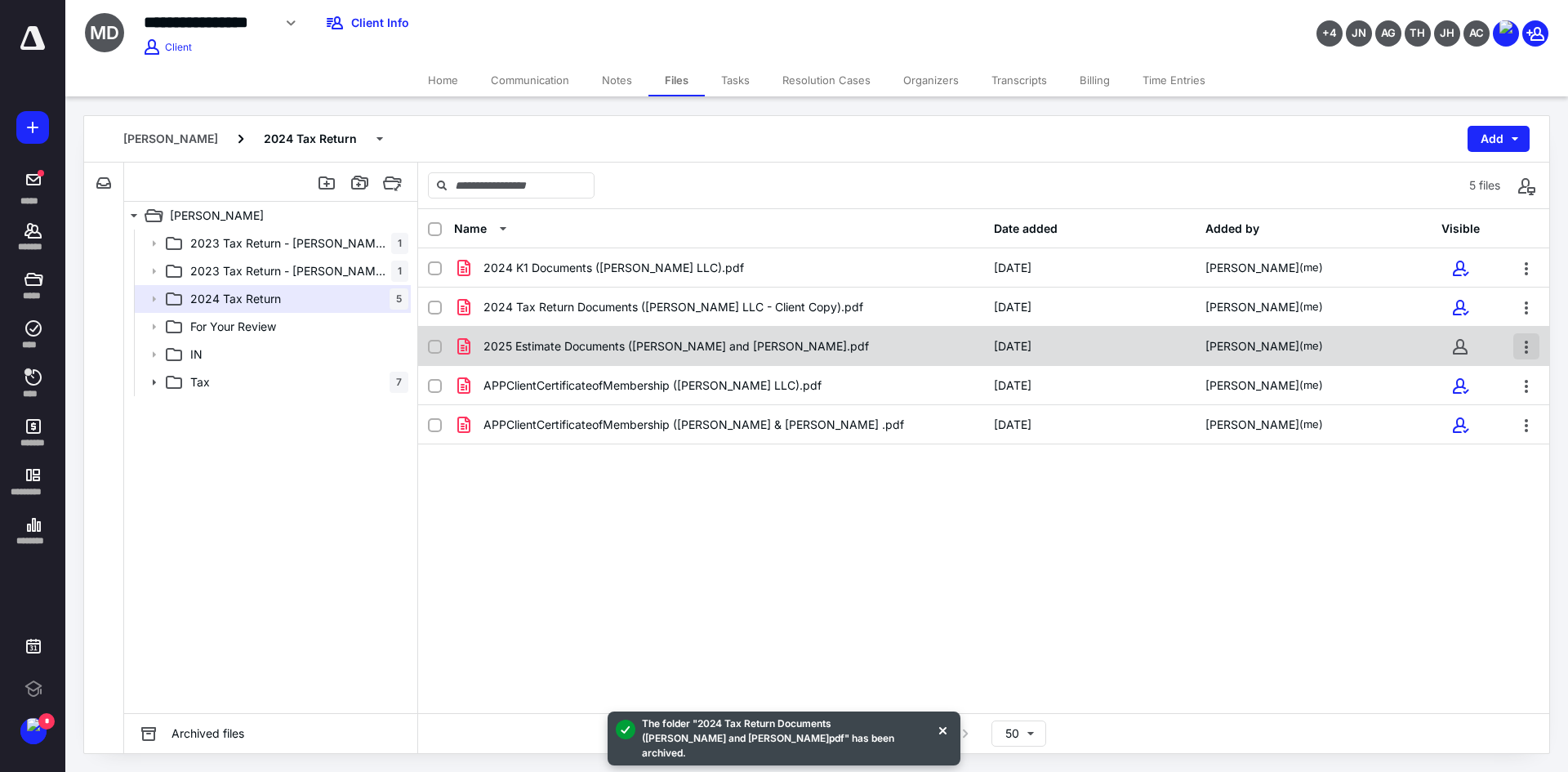 click at bounding box center (1526, 346) 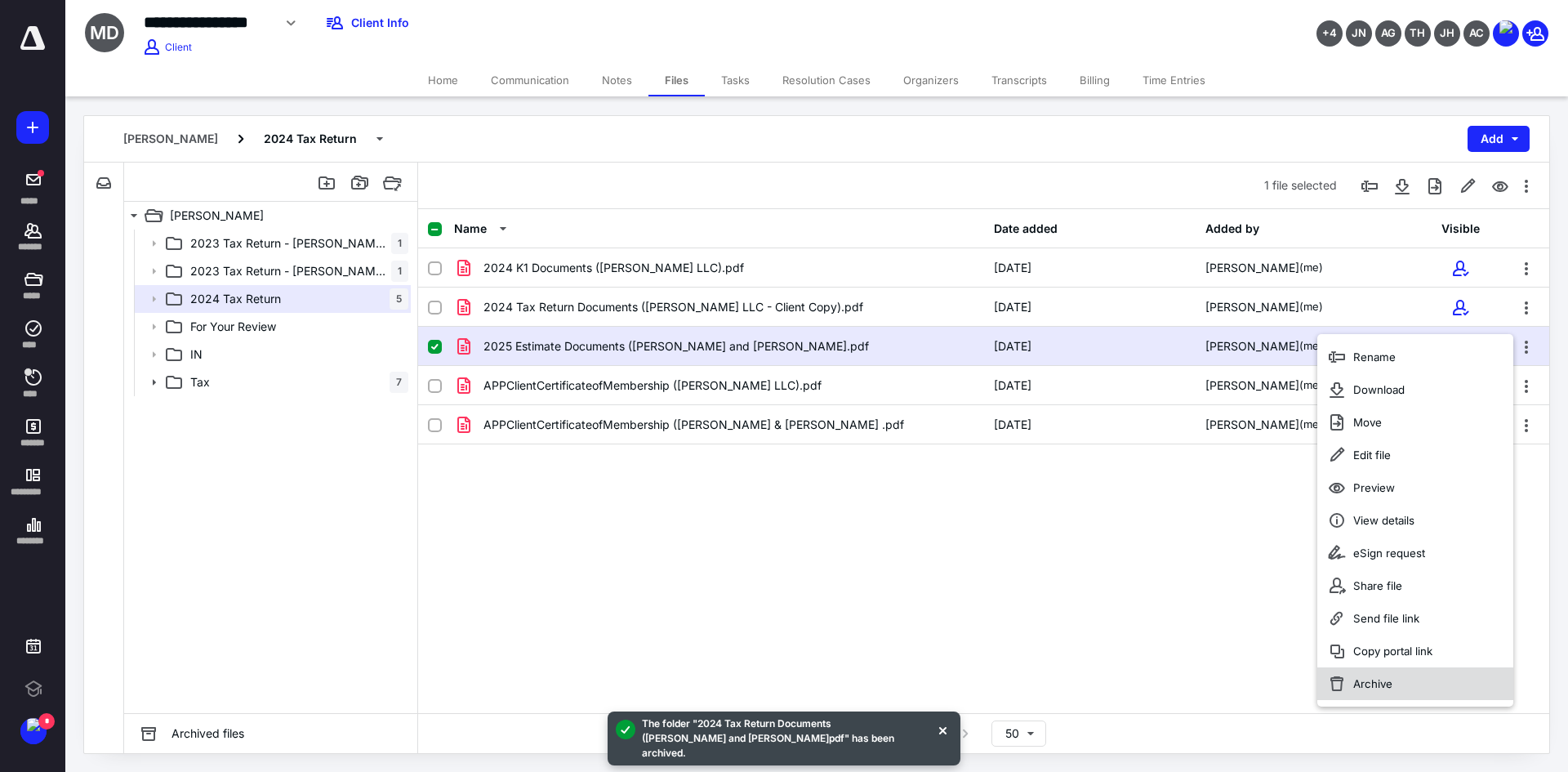 click on "Archive" at bounding box center [1373, 684] 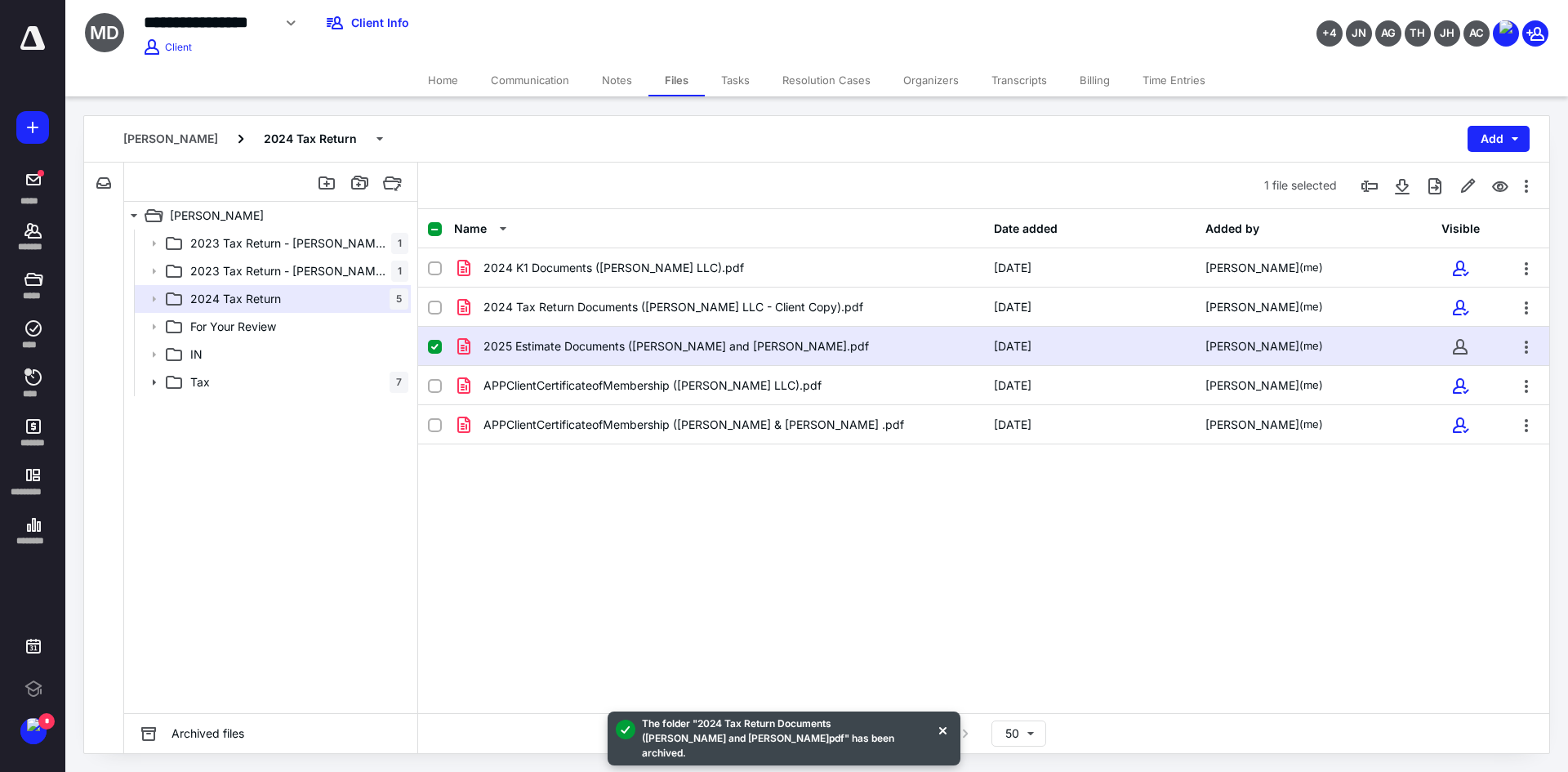 checkbox on "false" 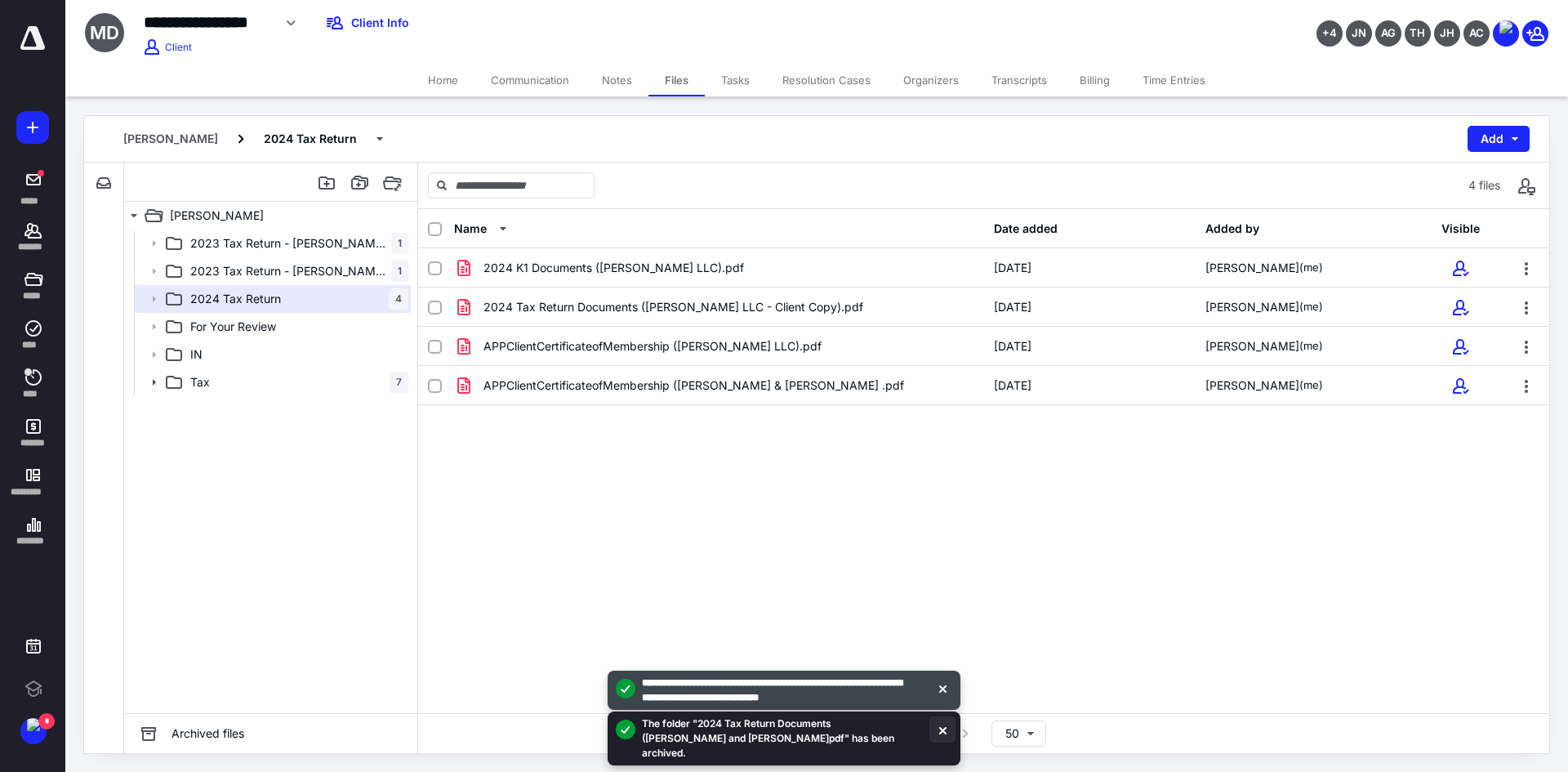 click at bounding box center [942, 730] 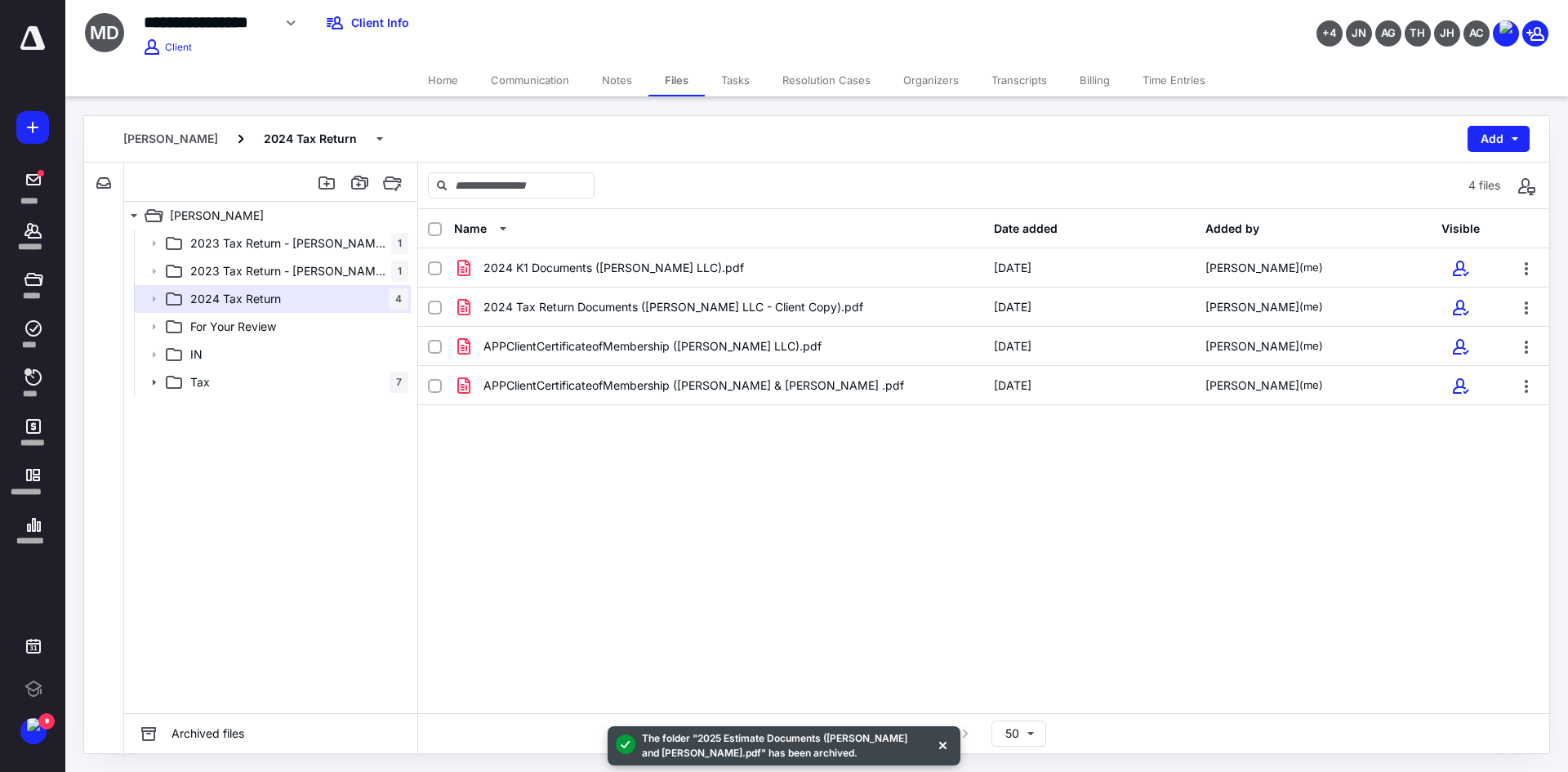 click at bounding box center (942, 744) 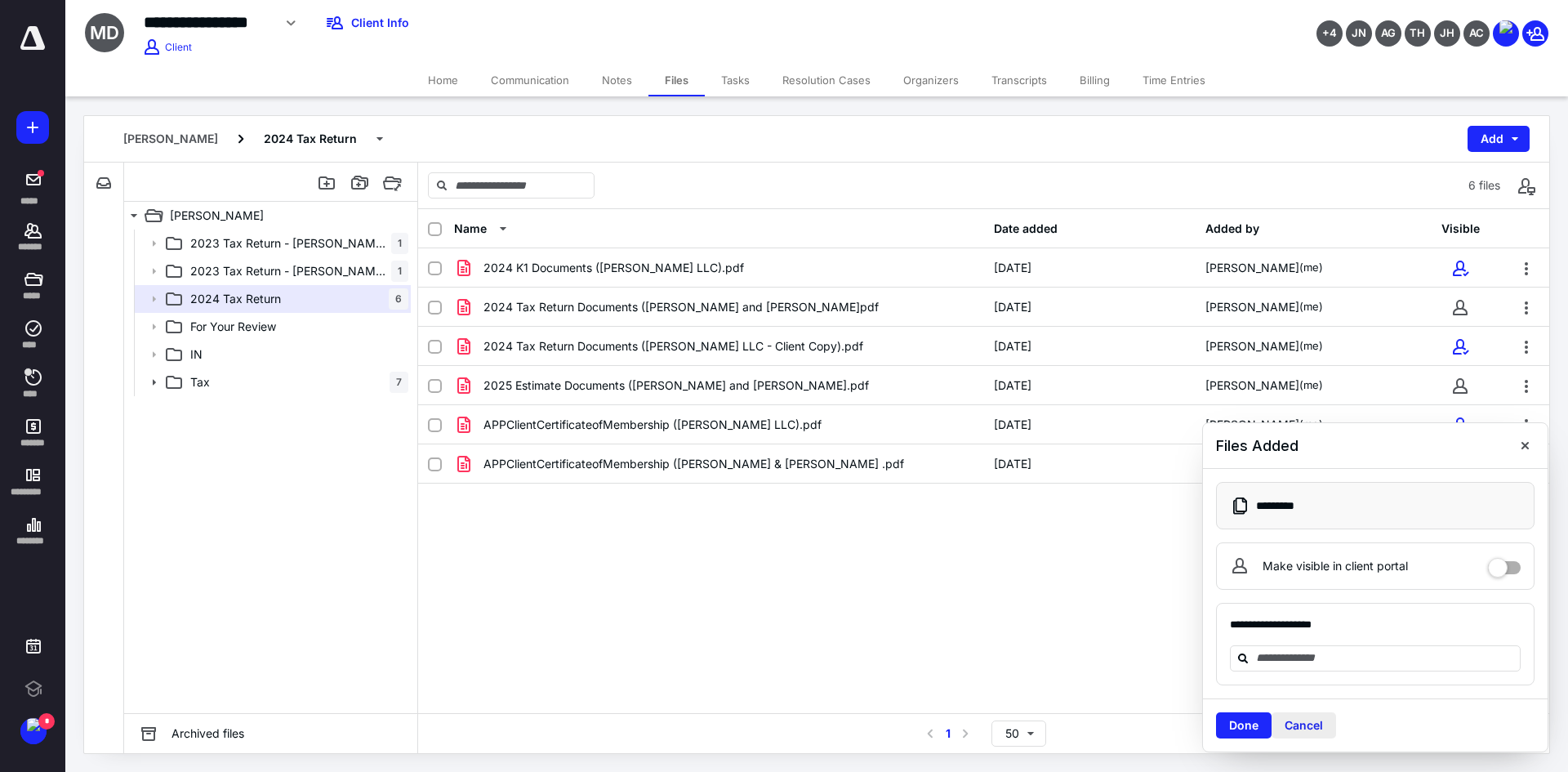 click on "Cancel" at bounding box center [1303, 725] 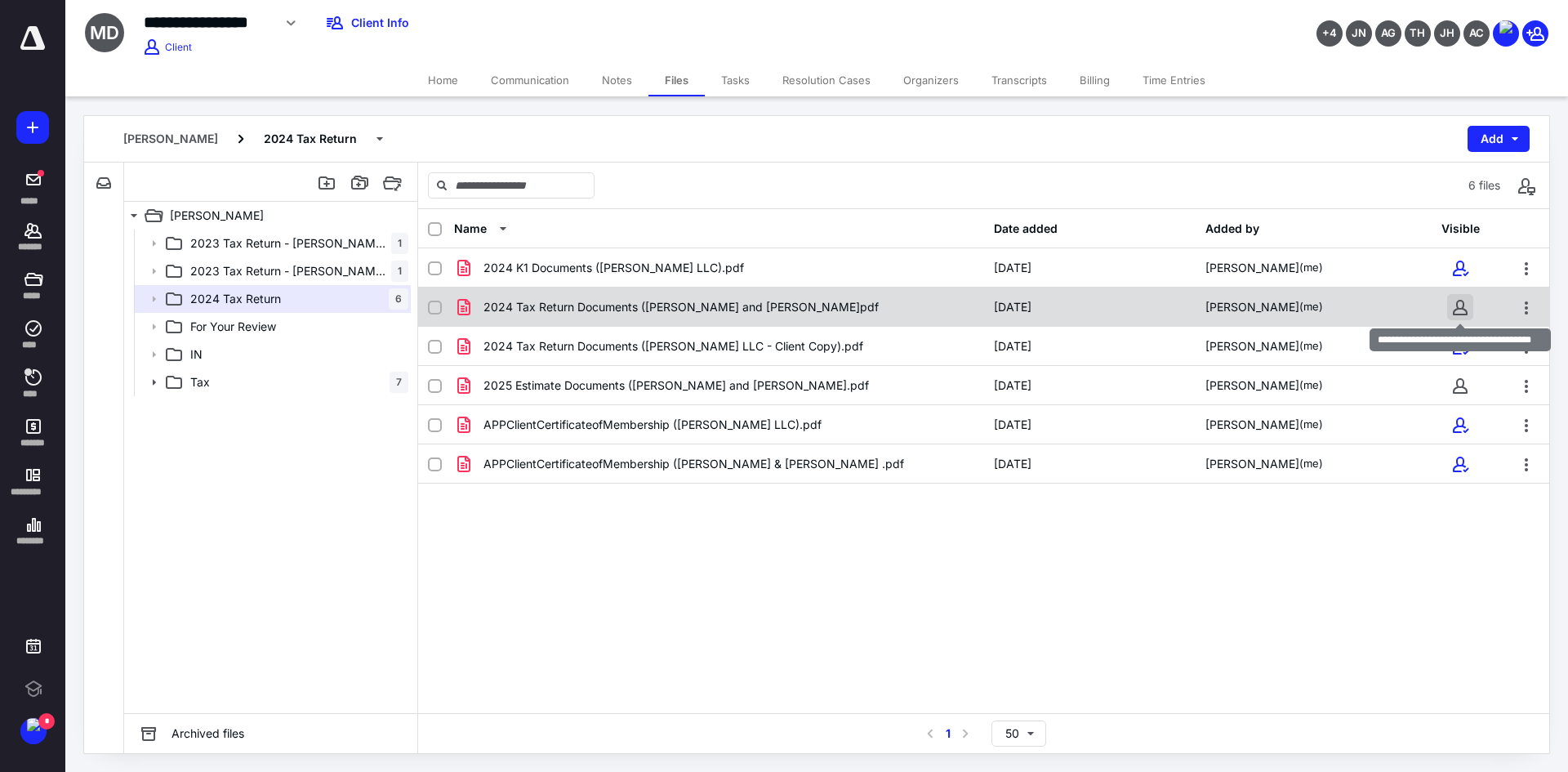 click at bounding box center [1460, 307] 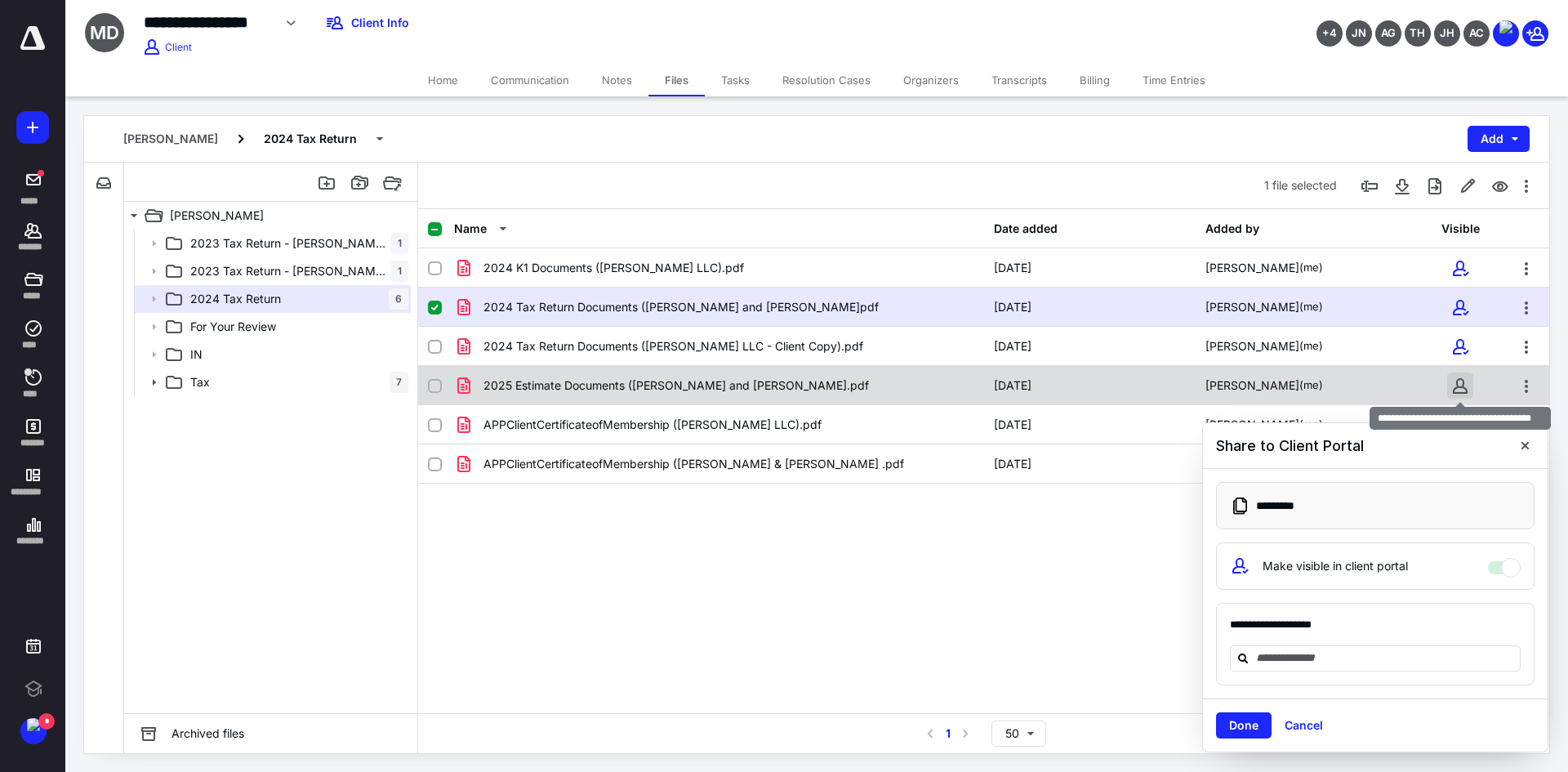 click at bounding box center [1460, 386] 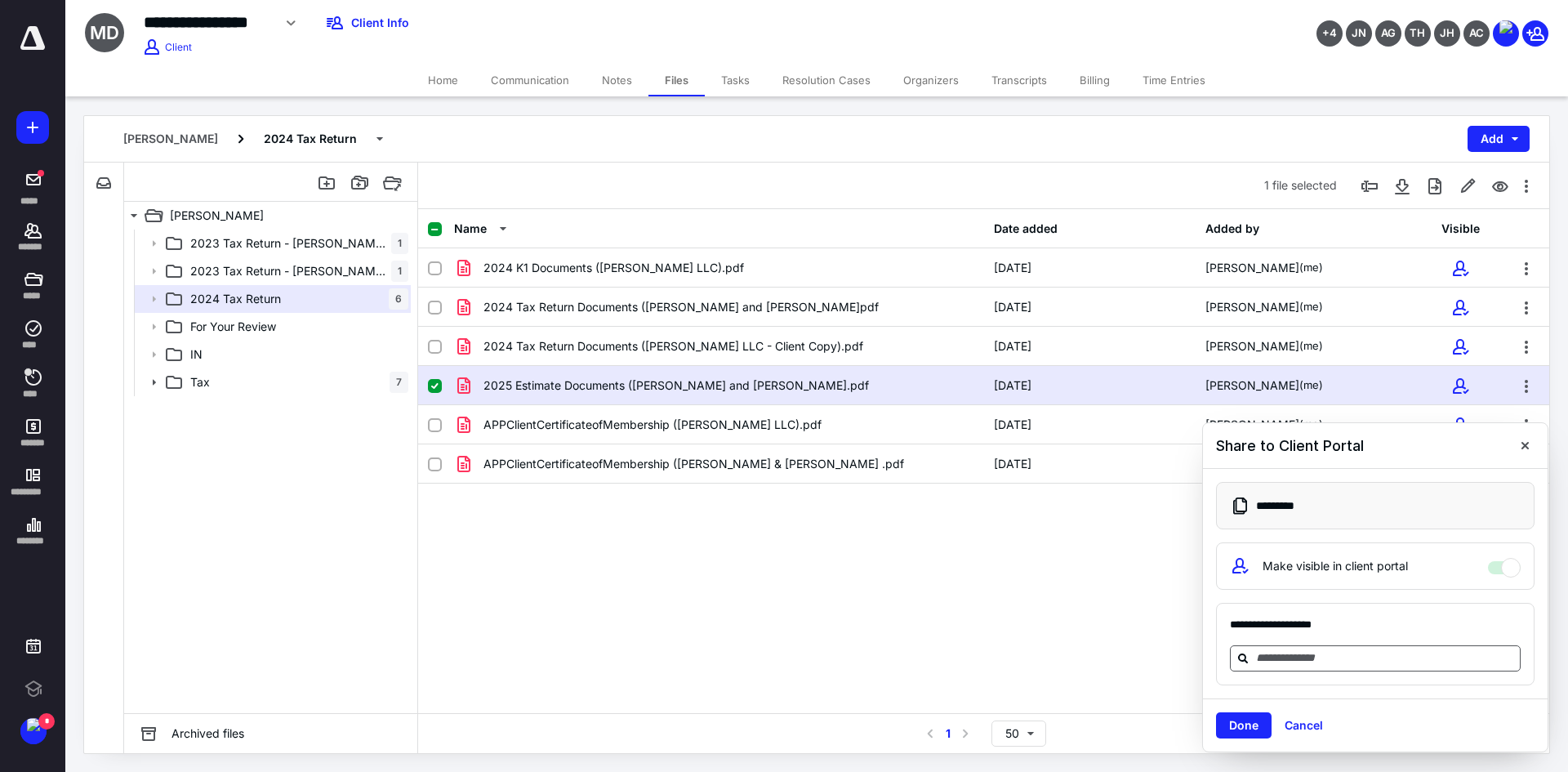 click at bounding box center (1385, 658) 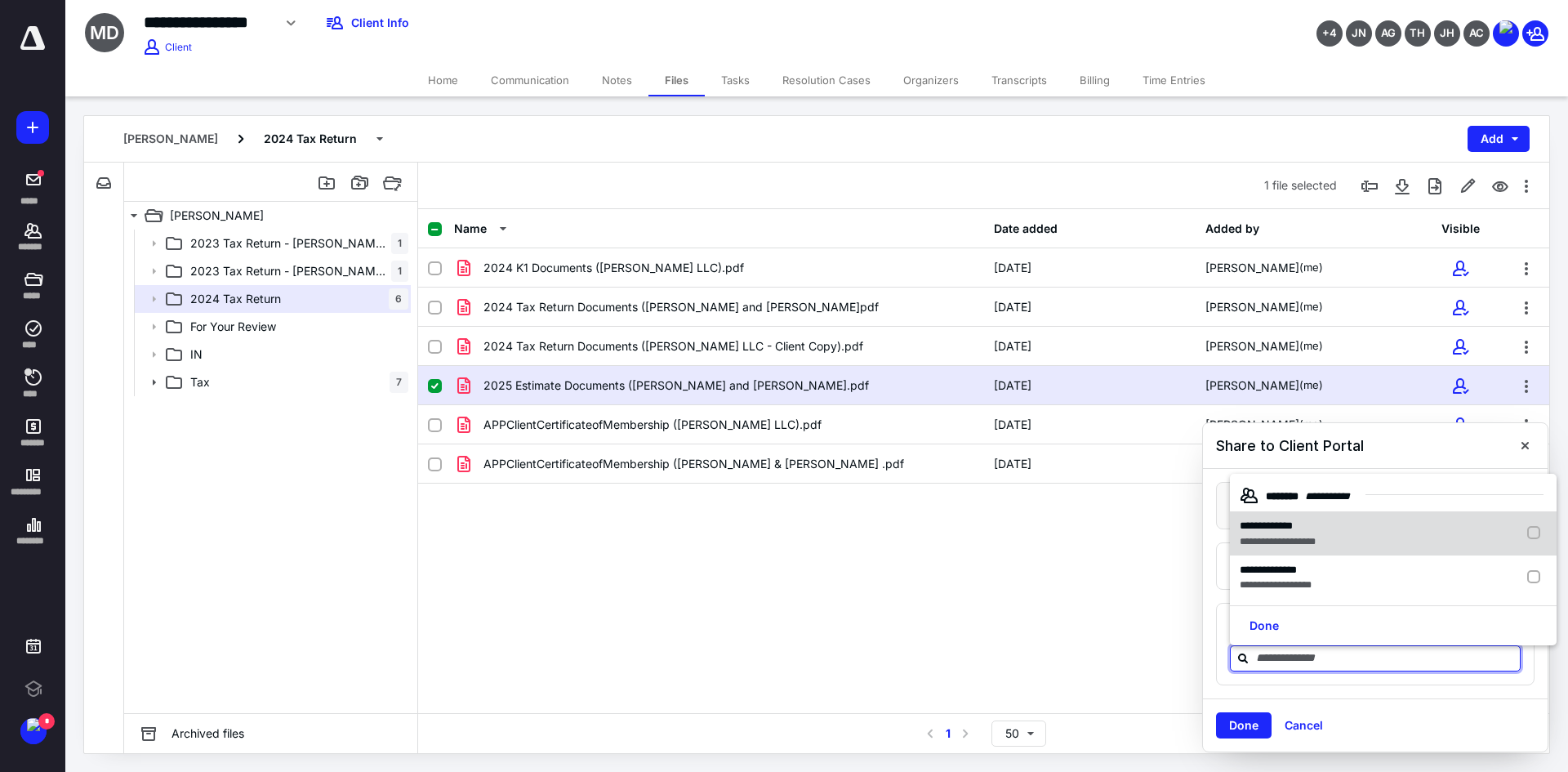 click on "**********" at bounding box center (1266, 525) 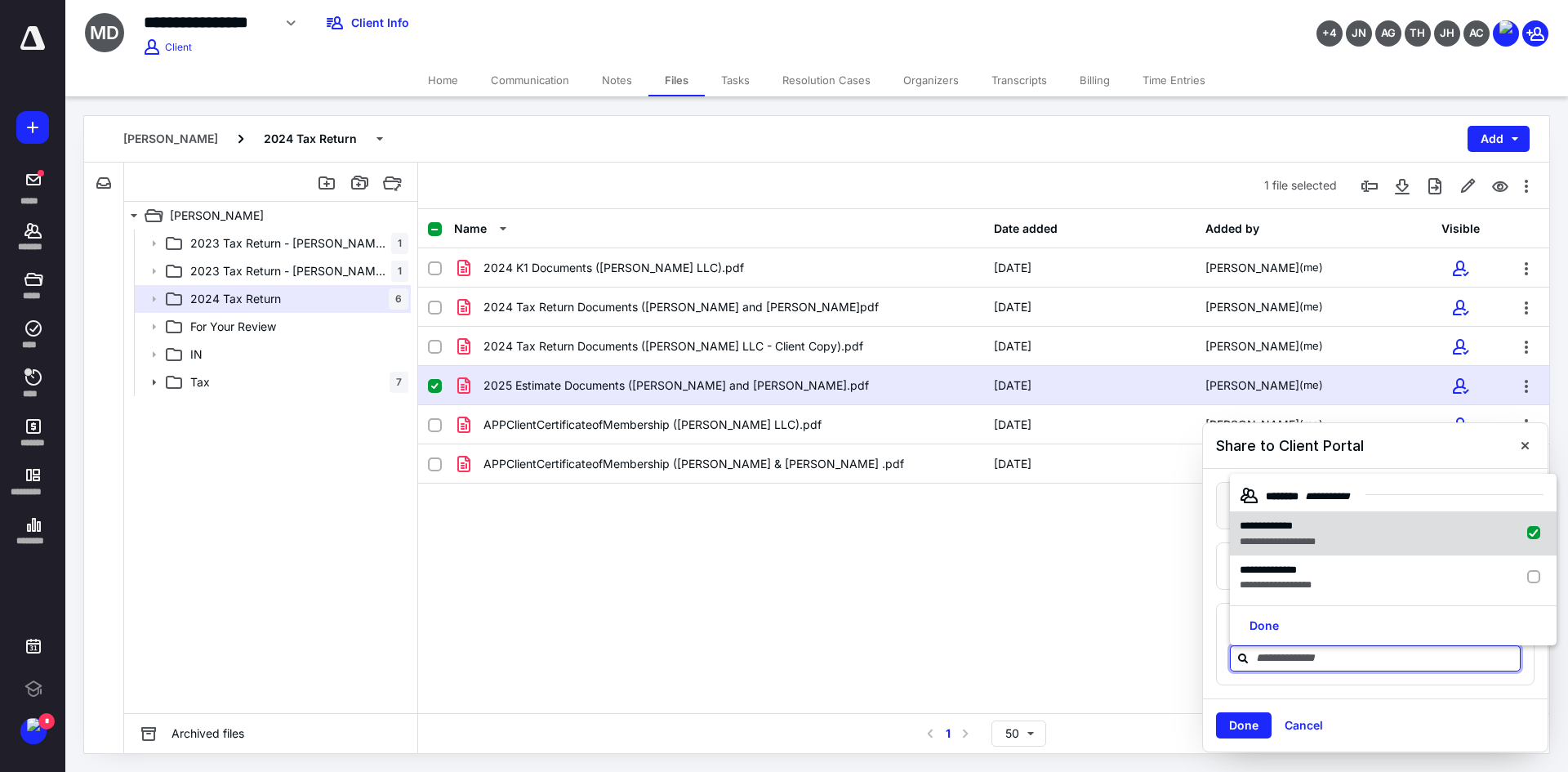 checkbox on "true" 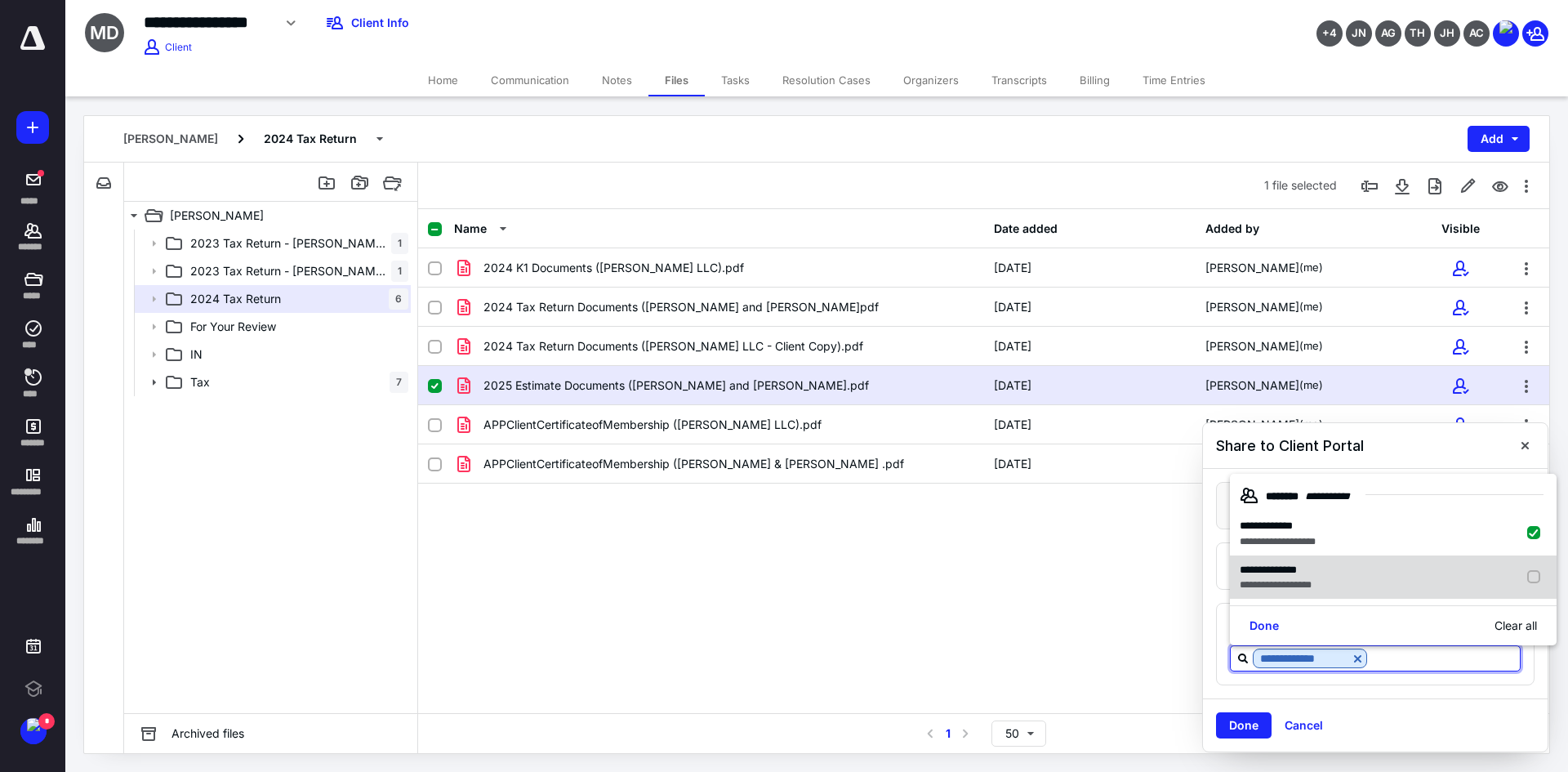 click on "**********" at bounding box center [1268, 569] 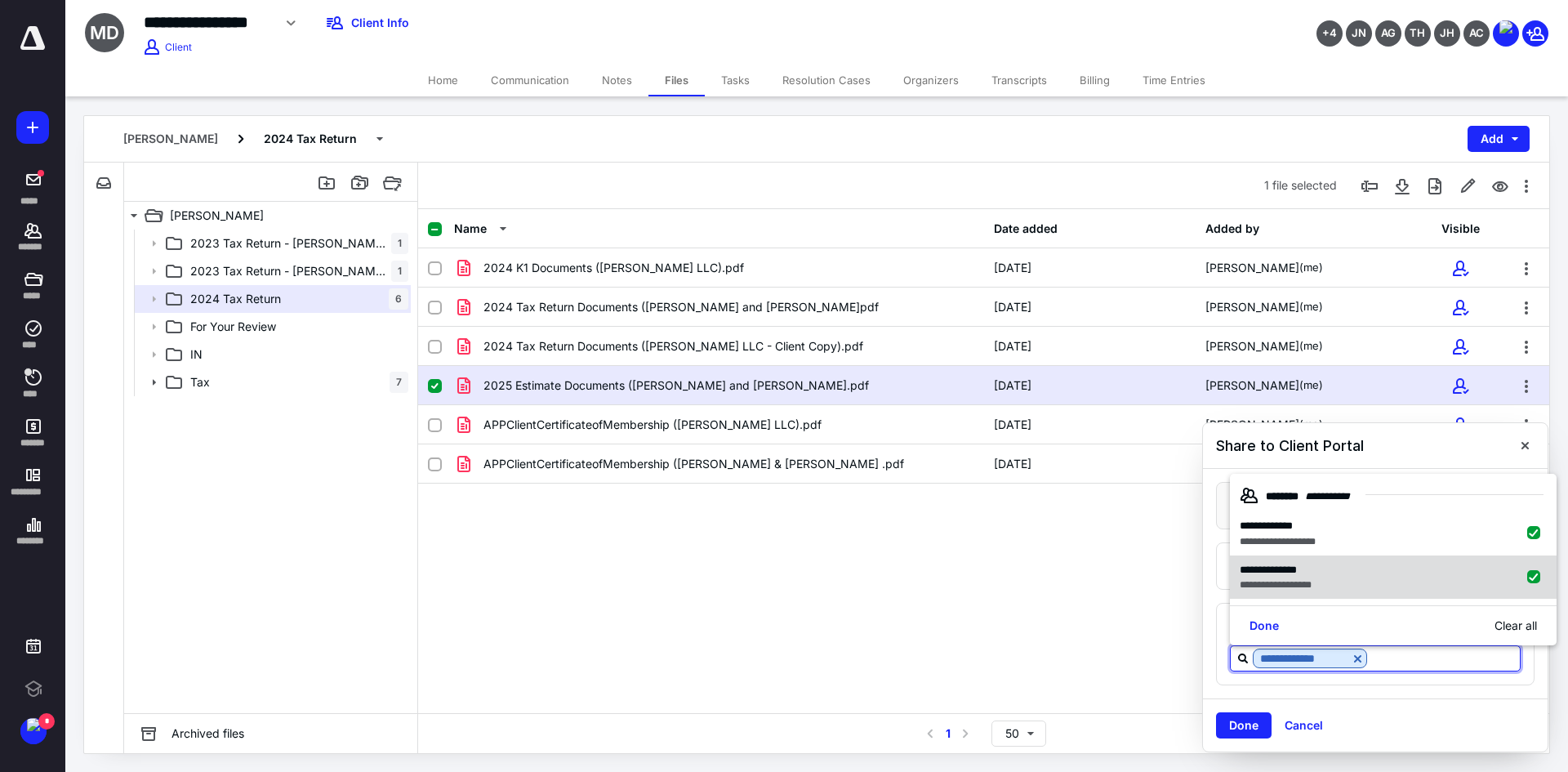 checkbox on "true" 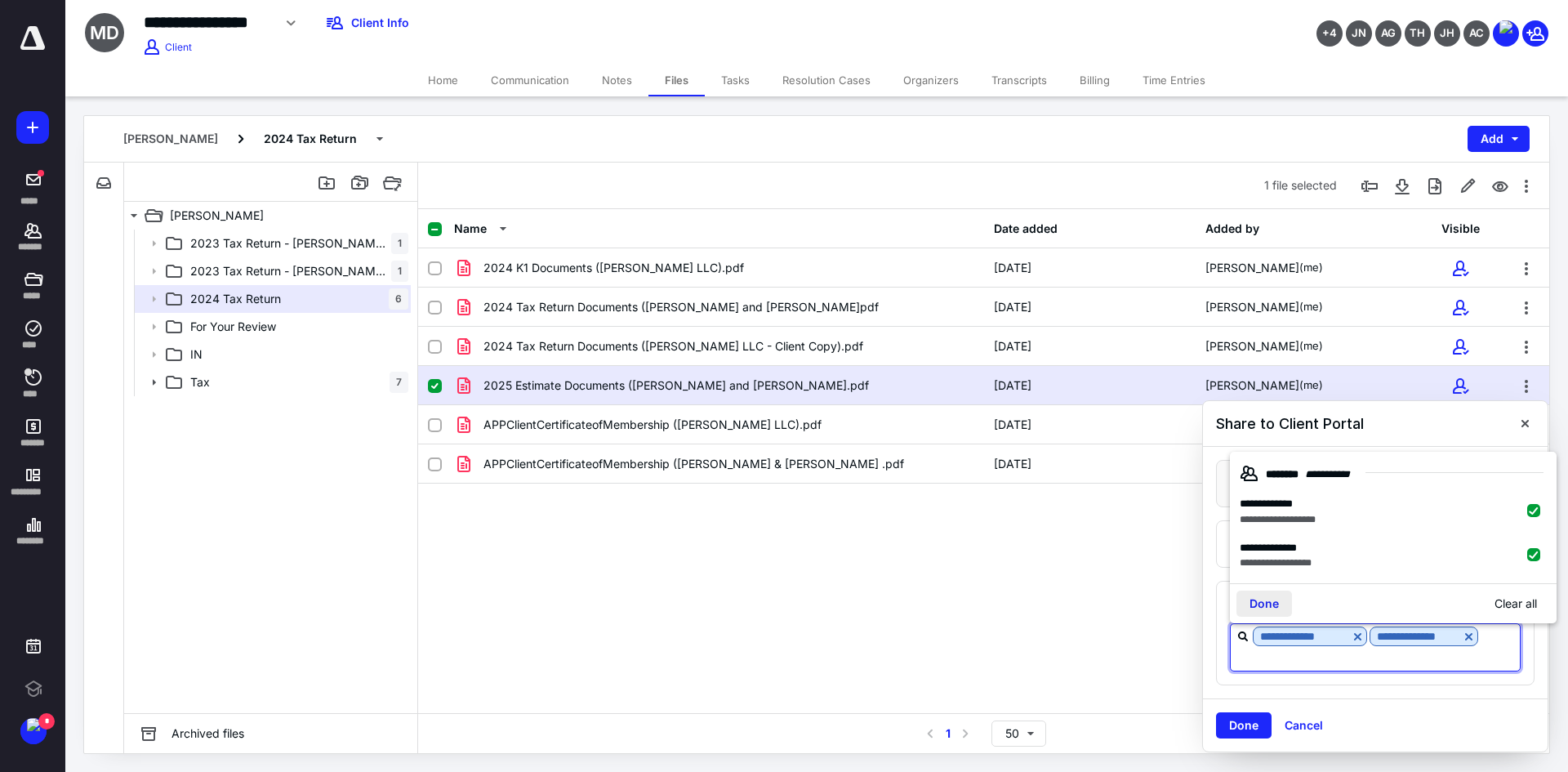 click on "Done" at bounding box center [1264, 604] 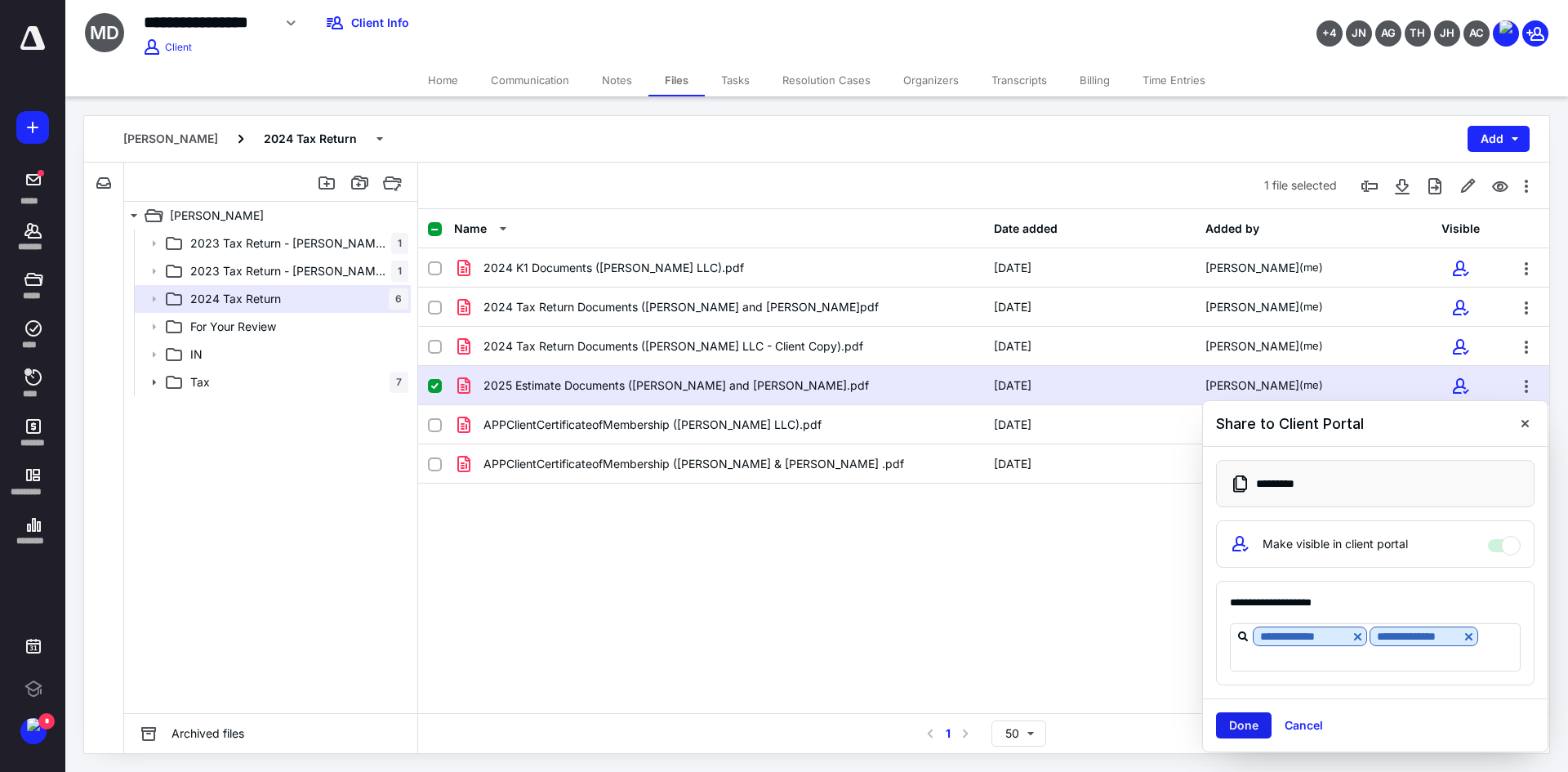 click on "Done" at bounding box center [1244, 725] 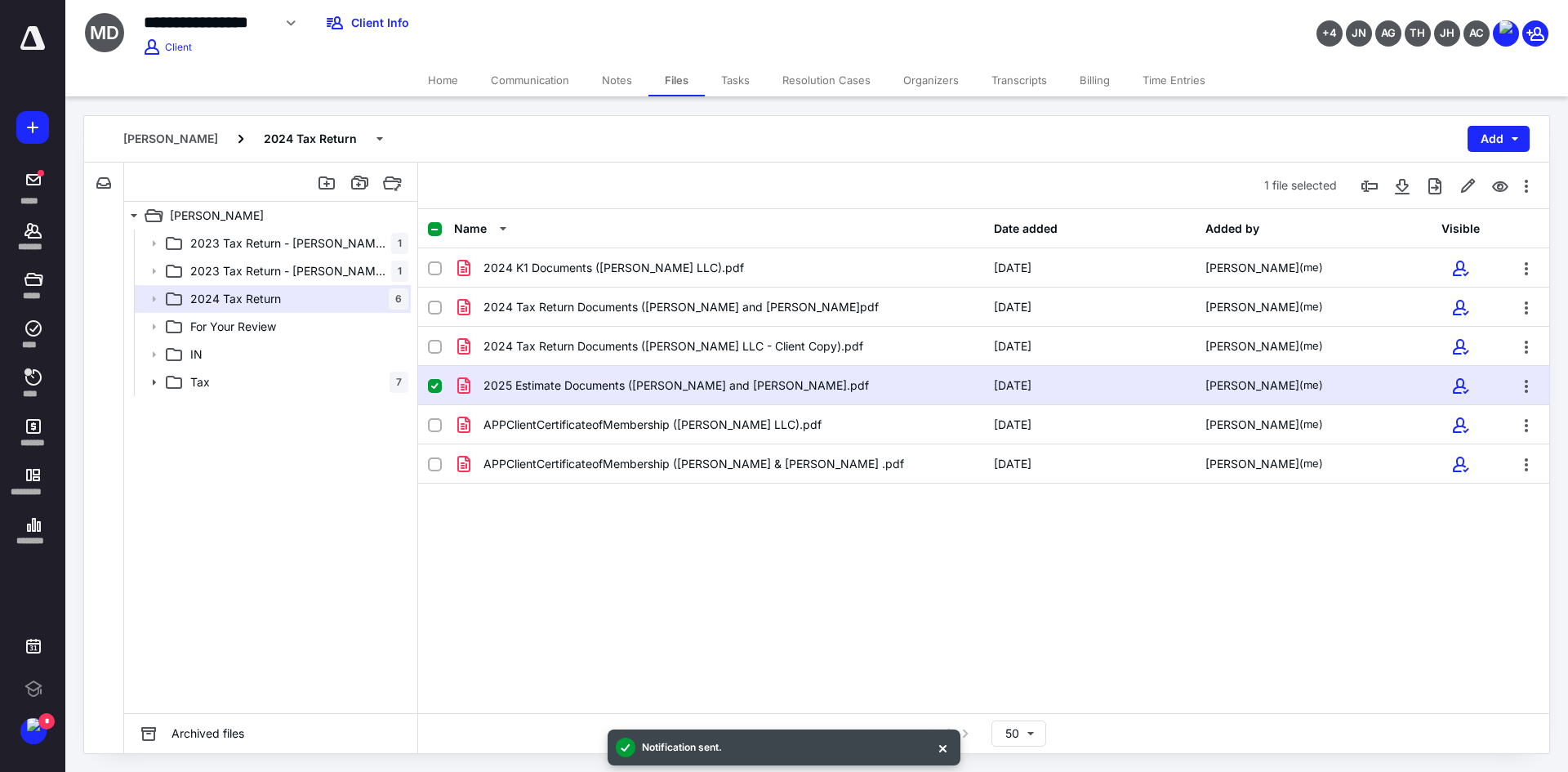 click at bounding box center (434, 386) 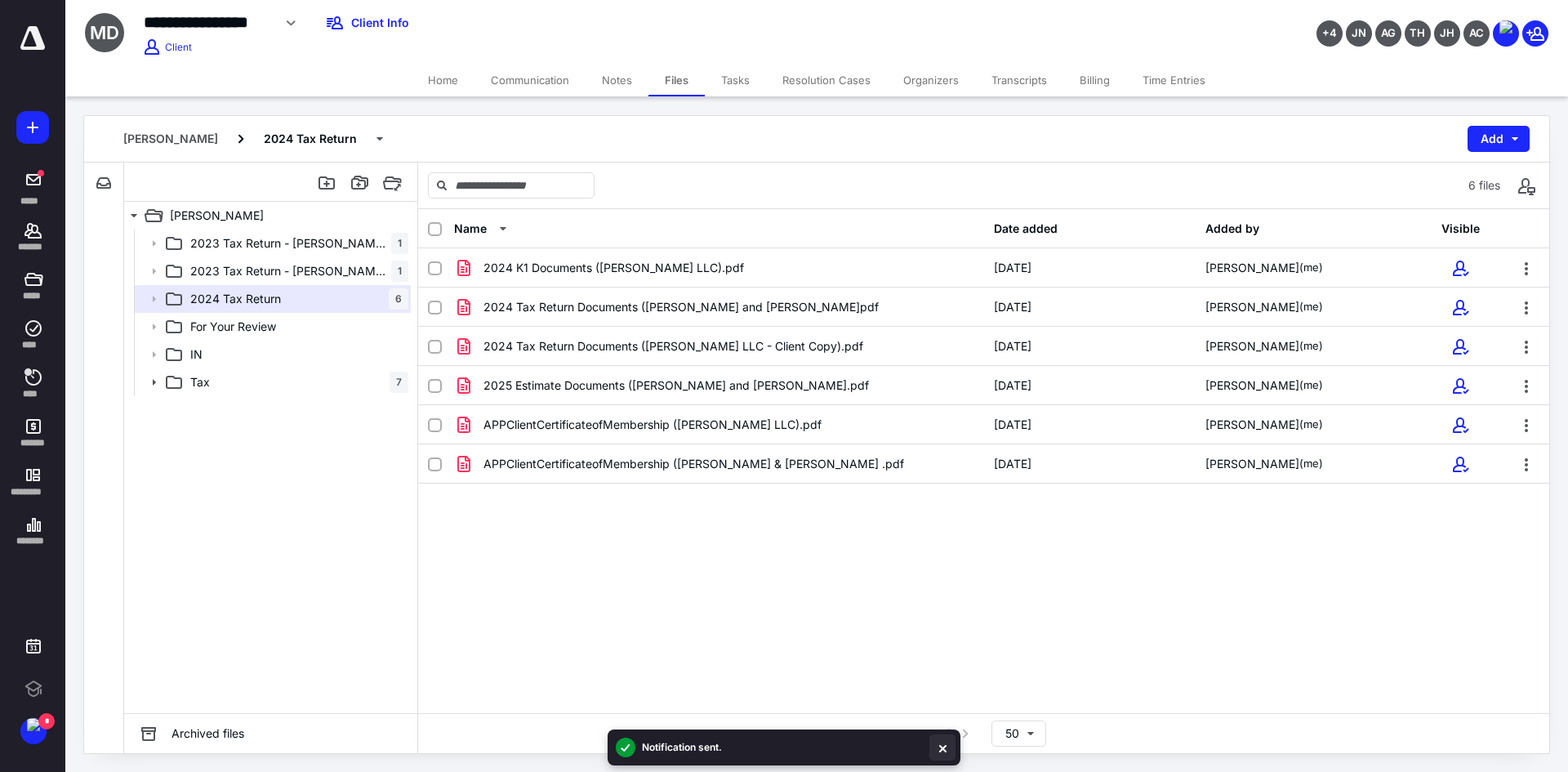 click at bounding box center [942, 747] 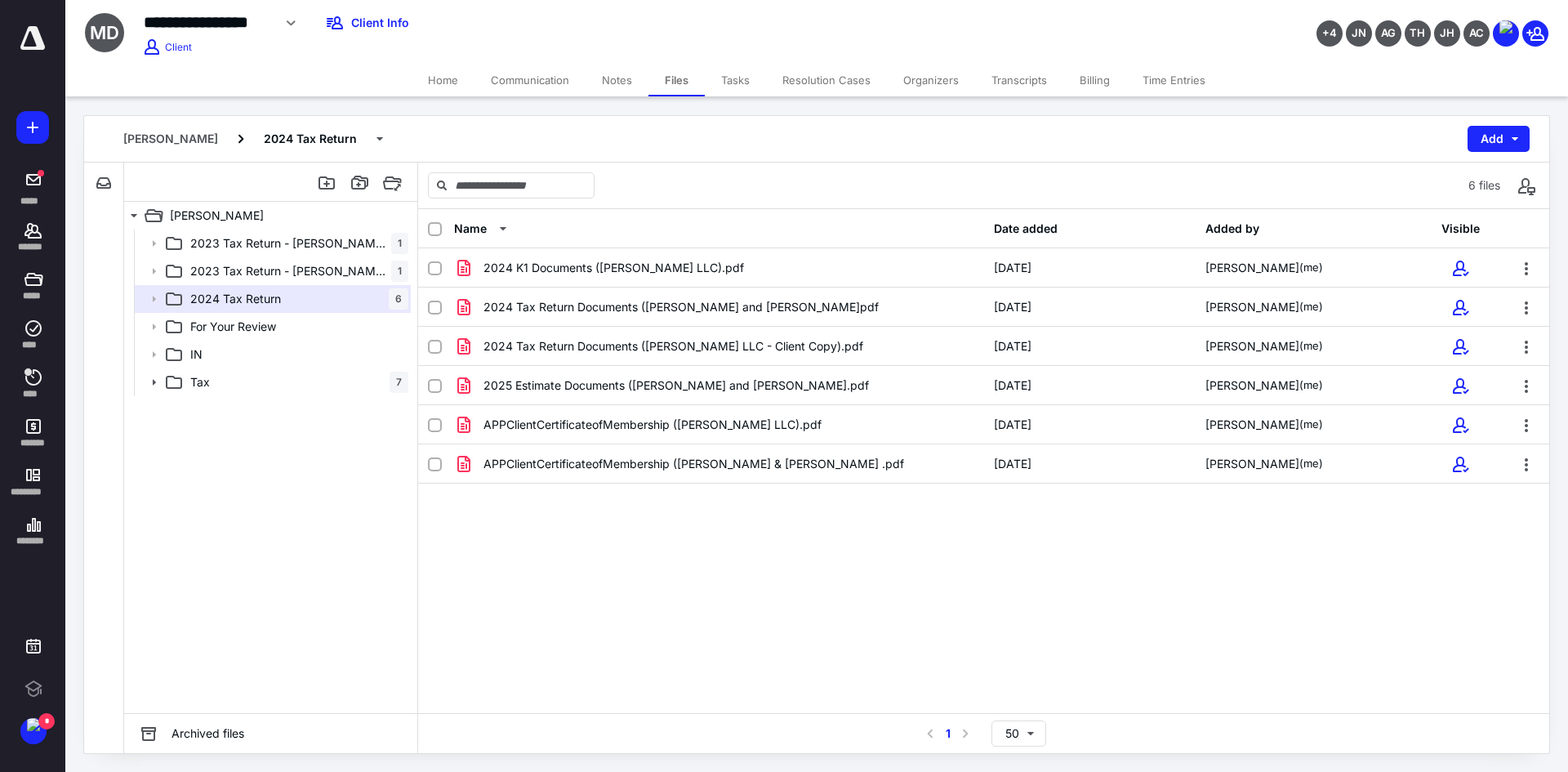 click on "Name Date added Added by Visible 2024 K1 Documents (Mardee LLC).pdf 5/1/2025 Alicia Cooley  (me) 2024 Tax Return Documents (Dalsing Martin J and Deanna K W.pdf 7/10/2025 Alicia Cooley  (me) 2024 Tax Return Documents (Mardee LLC - Client Copy).pdf 5/1/2025 Alicia Cooley  (me) 2025 Estimate Documents (Dalsing Martin J and Deanna K Wer.pdf 7/10/2025 Alicia Cooley  (me) APPClientCertificateofMembership (Mardee LLC).pdf 4/15/2025 Alicia Cooley  (me) APPClientCertificateofMembership (Martin Dalsing & Deanna .pdf 6/26/2025 Alicia Cooley  (me)" at bounding box center [983, 461] 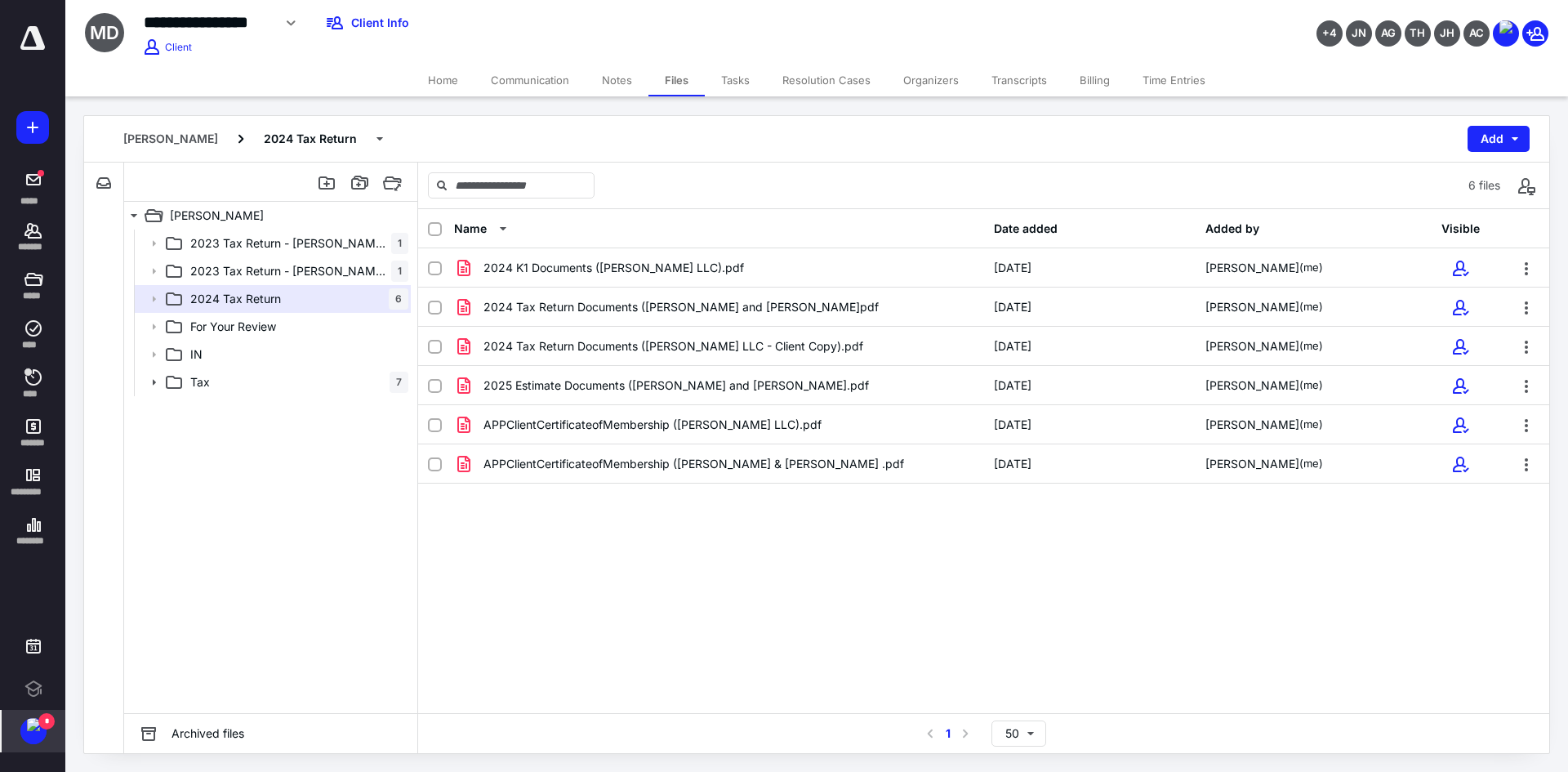 click at bounding box center (33, 725) 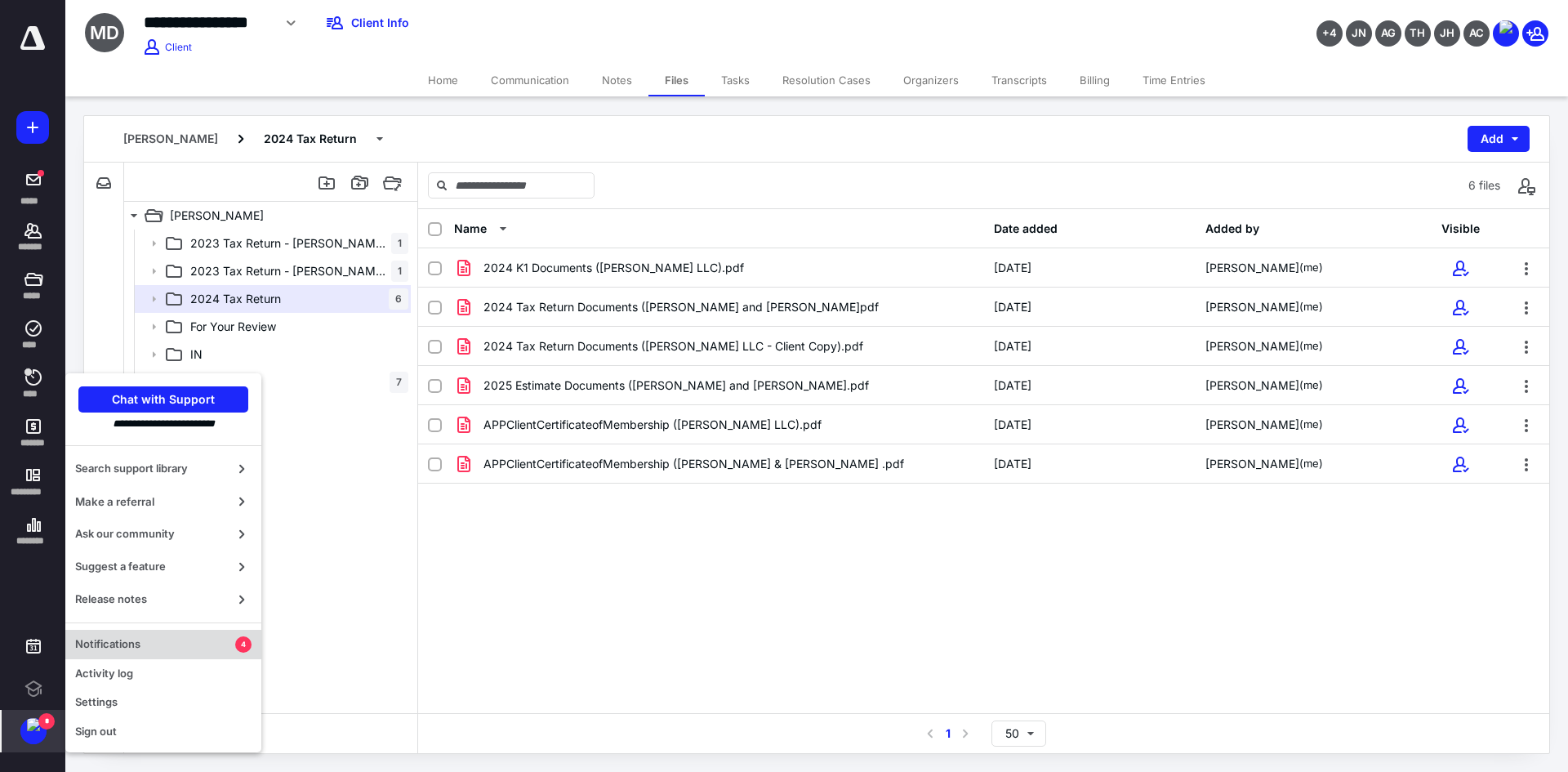 click on "Notifications" at bounding box center [155, 645] 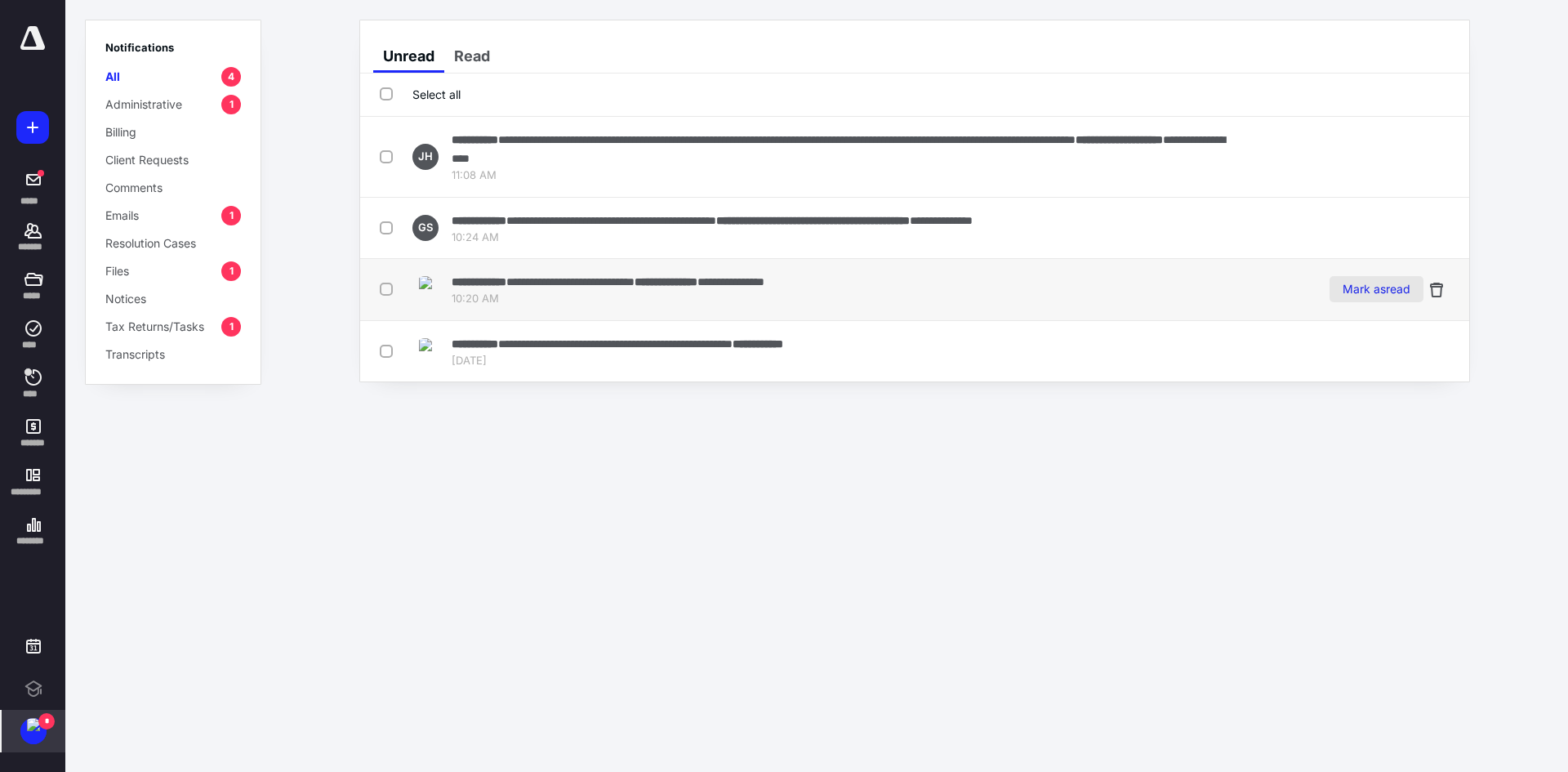 click on "Mark as  read" at bounding box center [1376, 289] 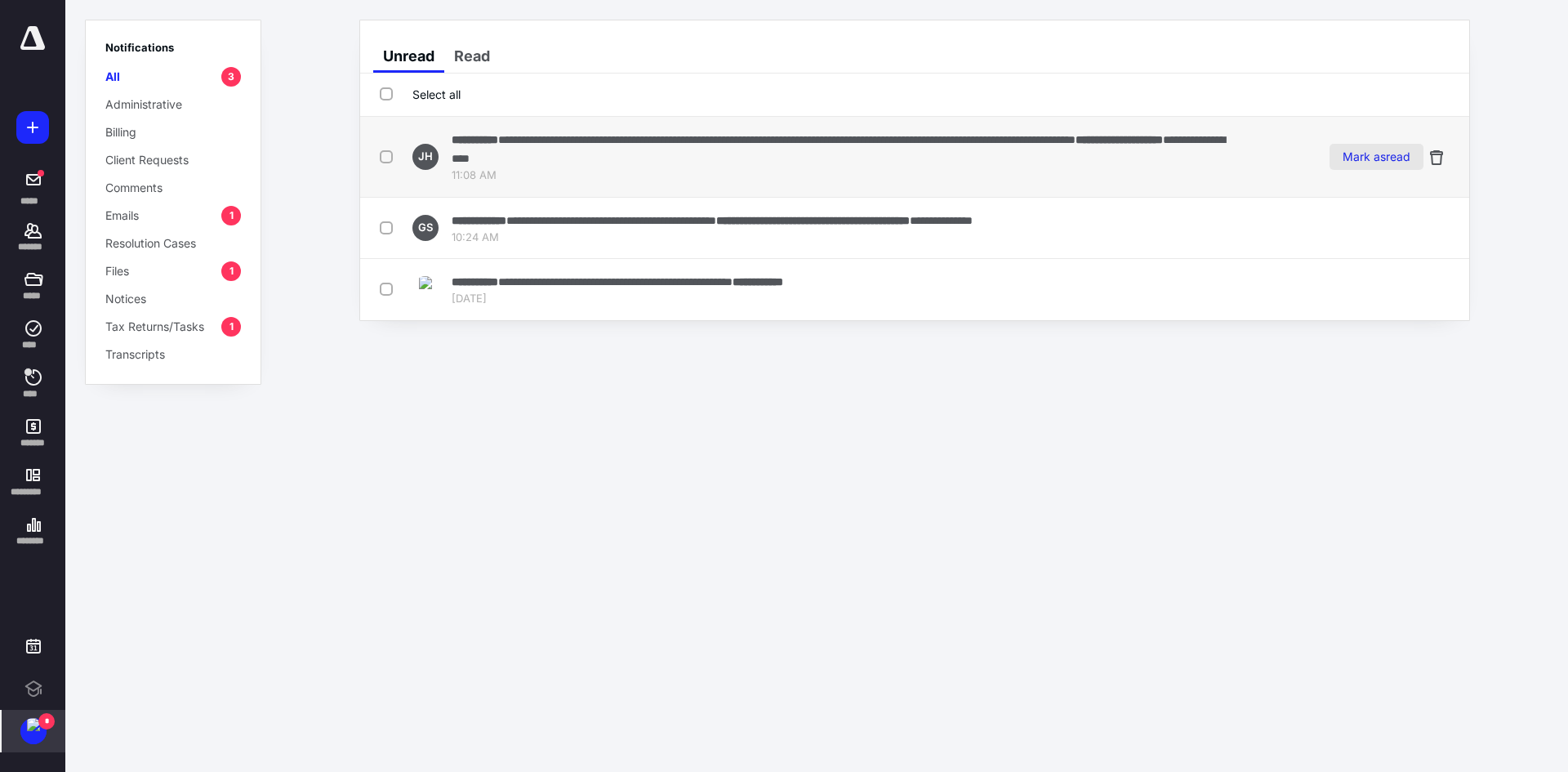 click on "Mark as  read" at bounding box center [1376, 157] 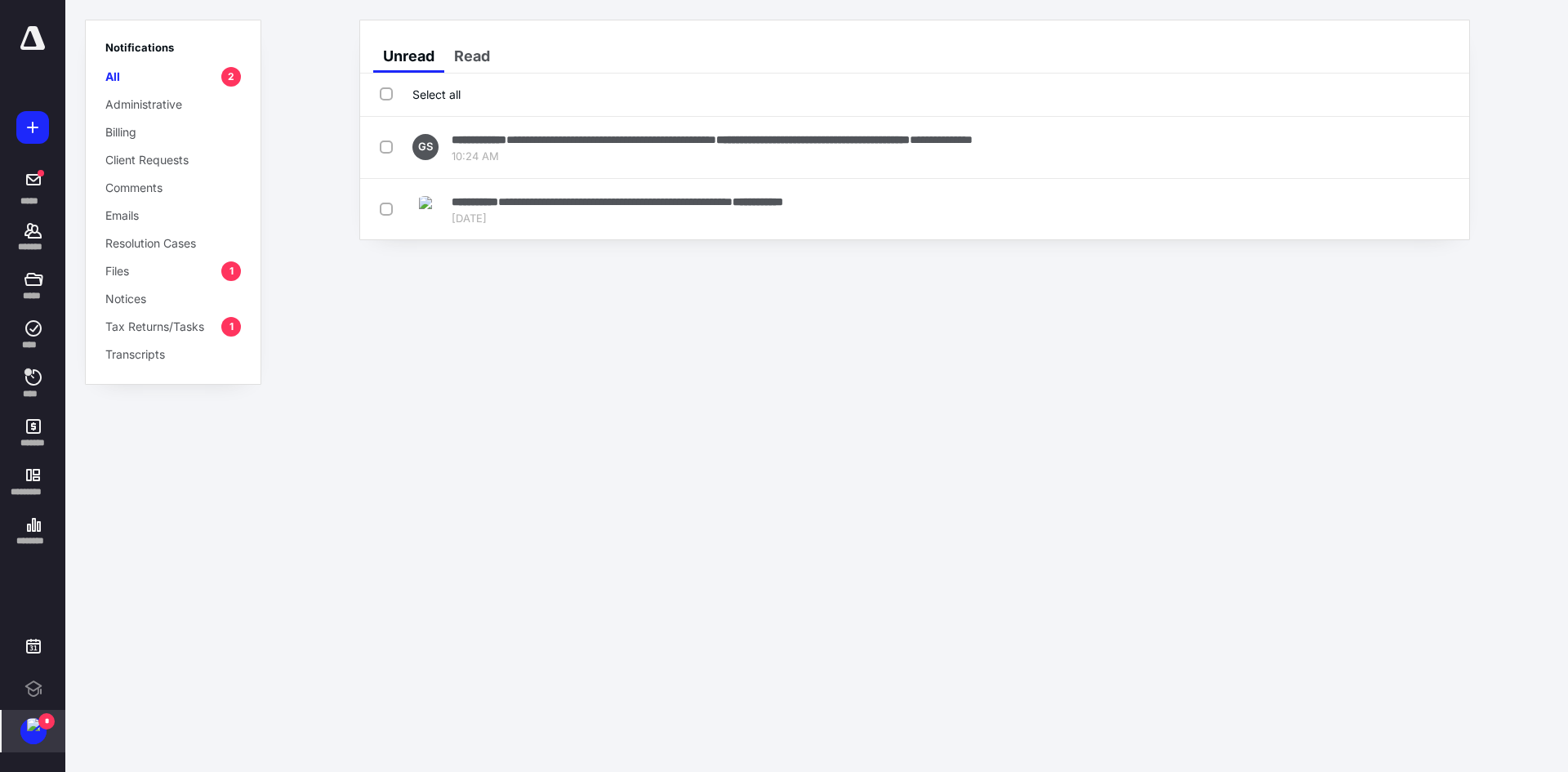click on "**********" at bounding box center (784, 386) 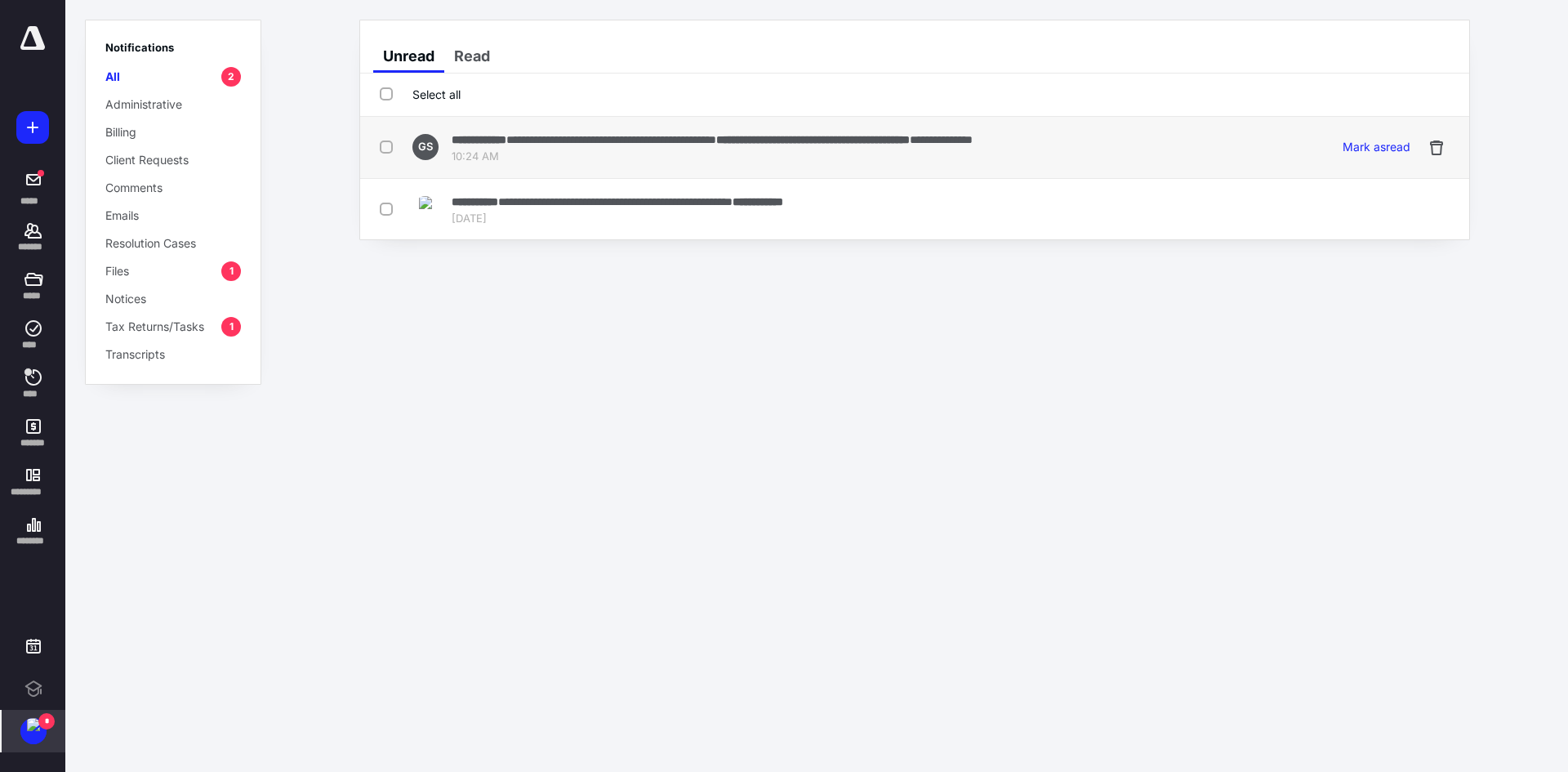 click on "**********" at bounding box center [611, 140] 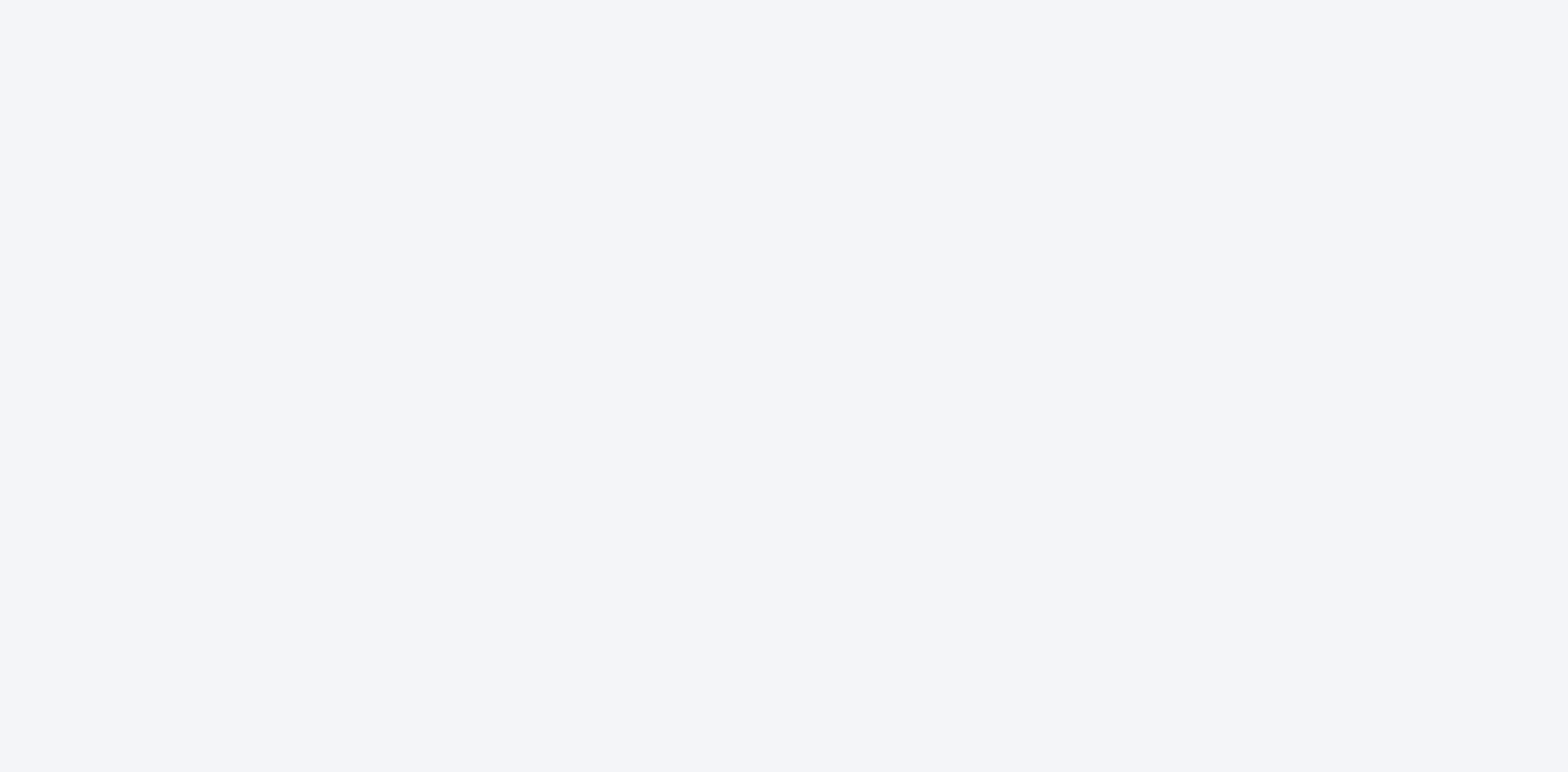 scroll, scrollTop: 0, scrollLeft: 0, axis: both 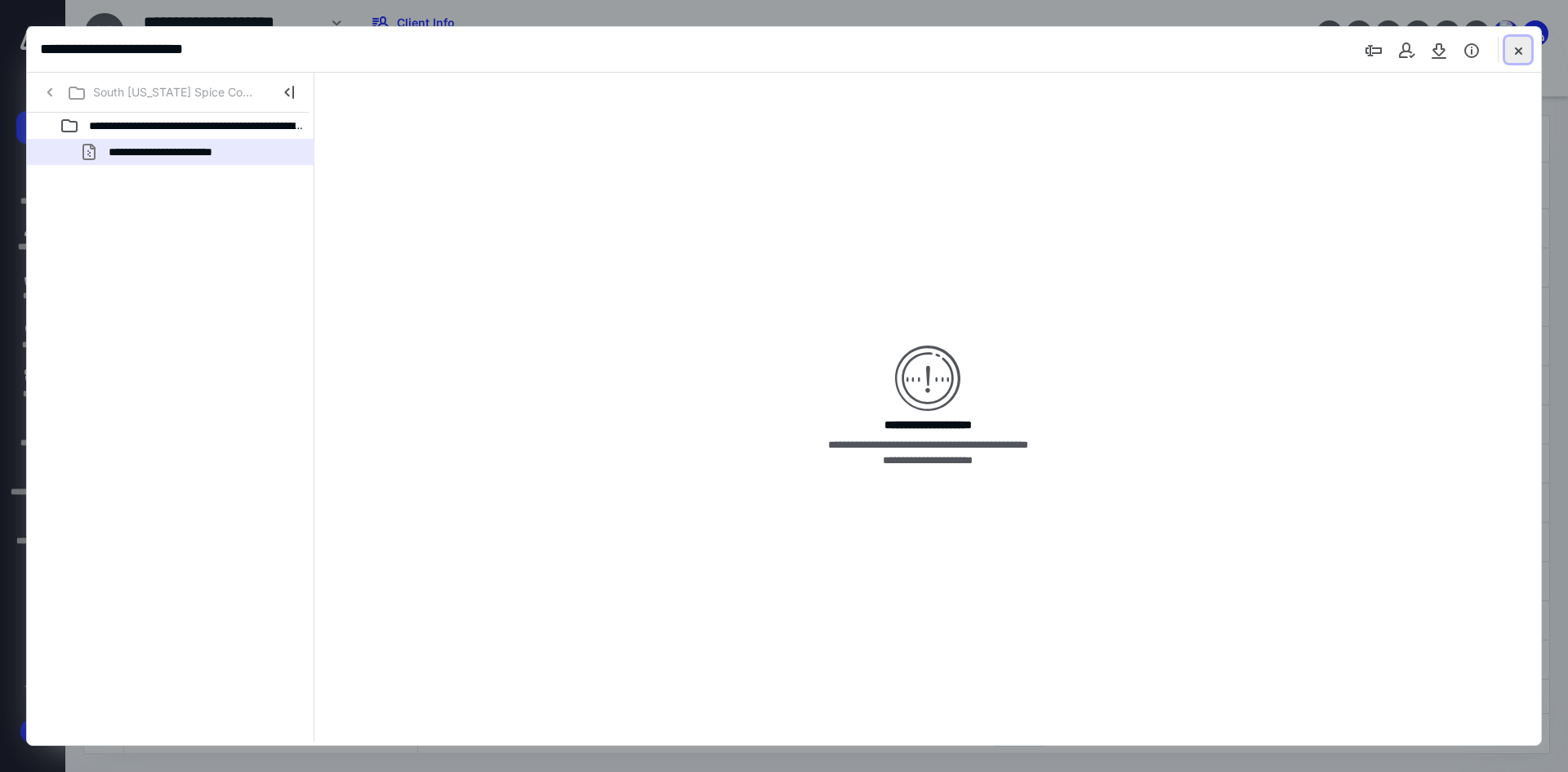 click at bounding box center (1518, 50) 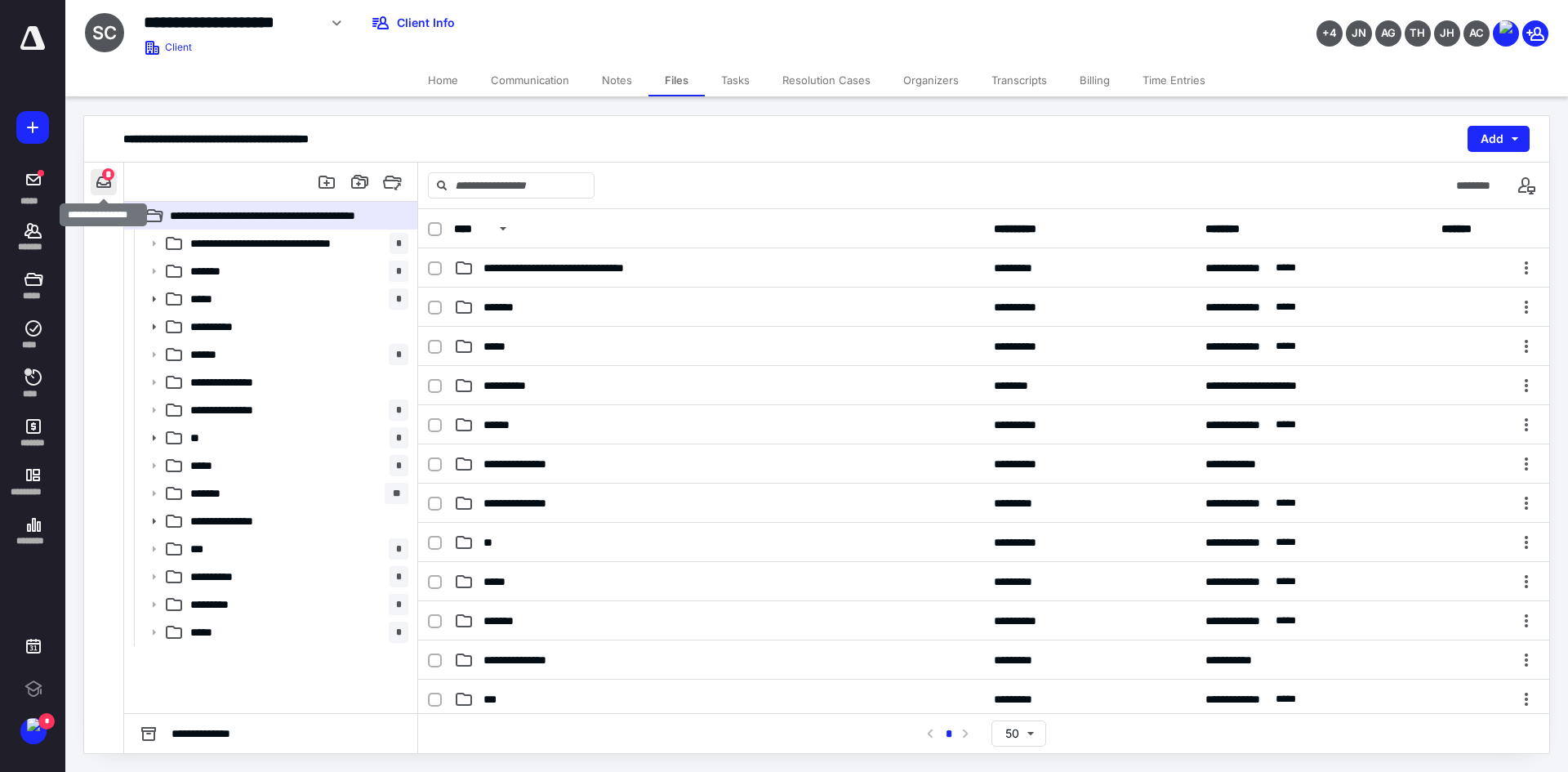 click at bounding box center [104, 182] 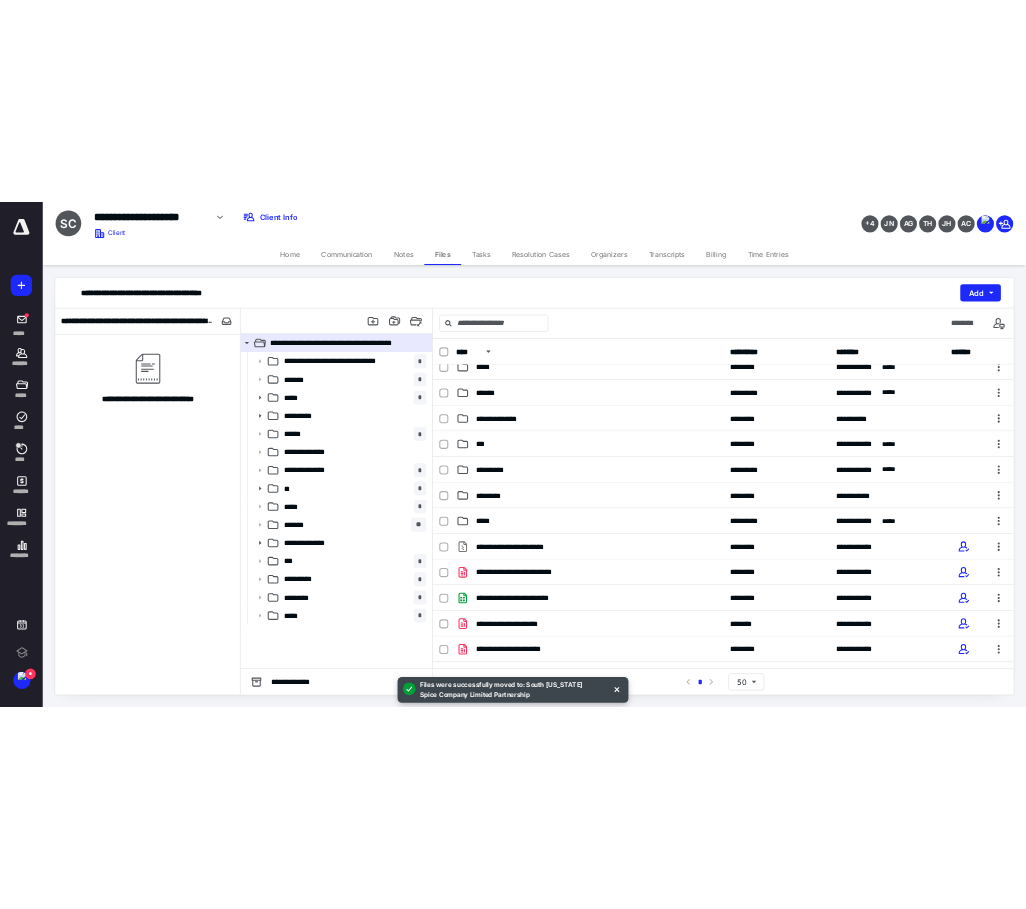 scroll, scrollTop: 451, scrollLeft: 0, axis: vertical 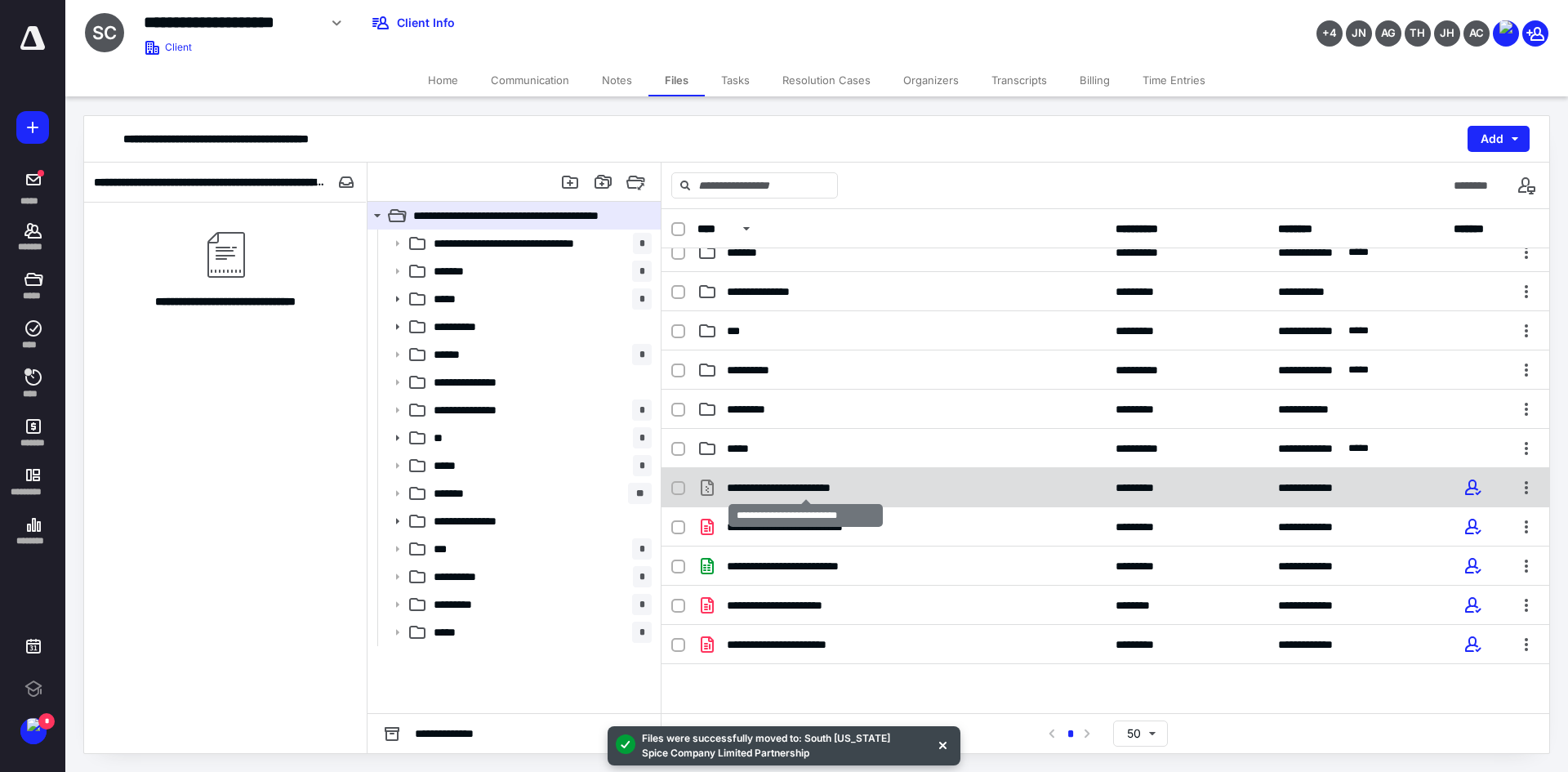checkbox on "true" 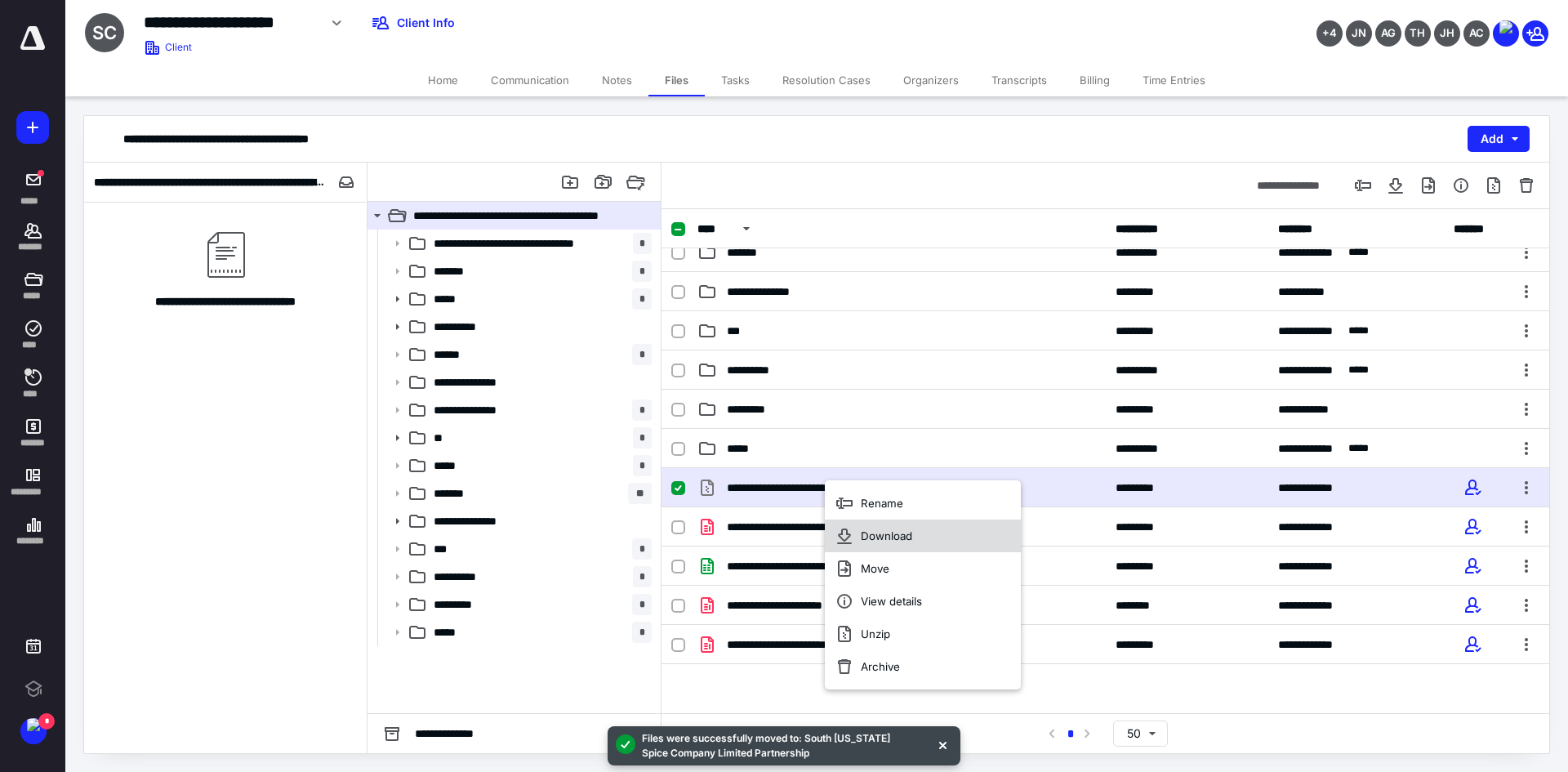 click on "Download" at bounding box center (886, 536) 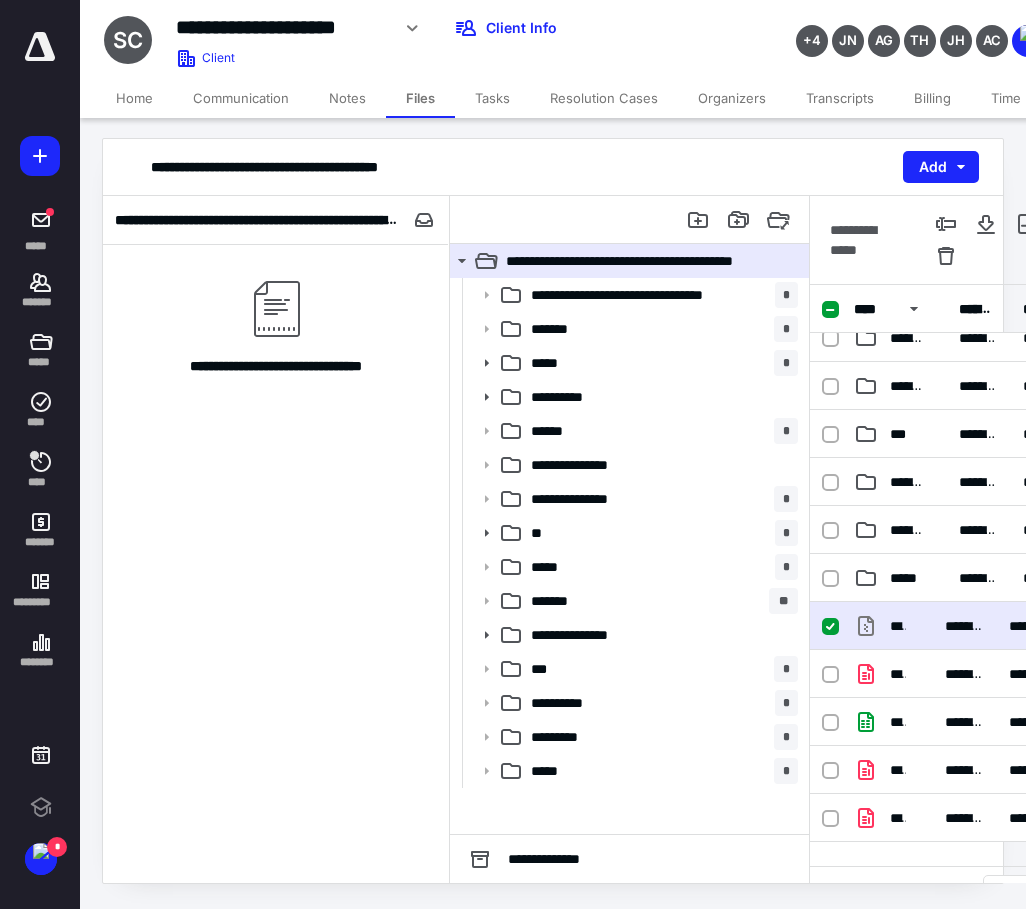 scroll, scrollTop: 0, scrollLeft: 0, axis: both 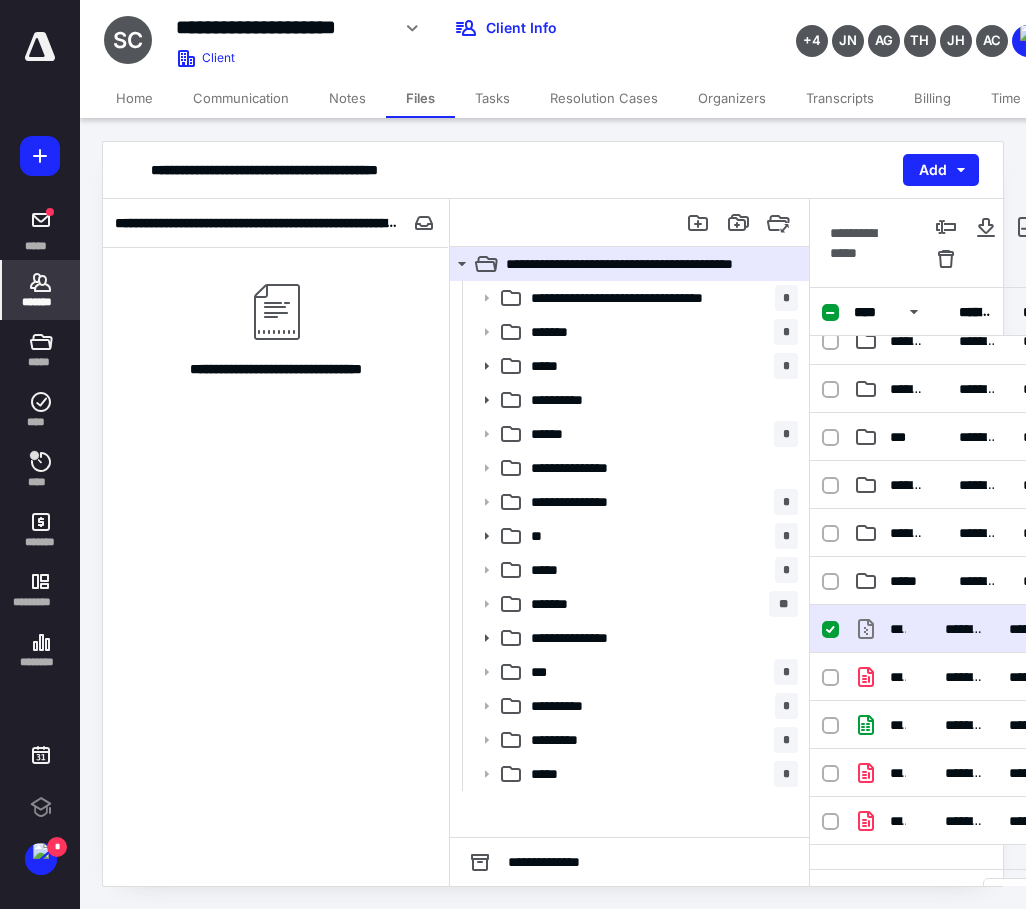 click on "*******" at bounding box center [41, 302] 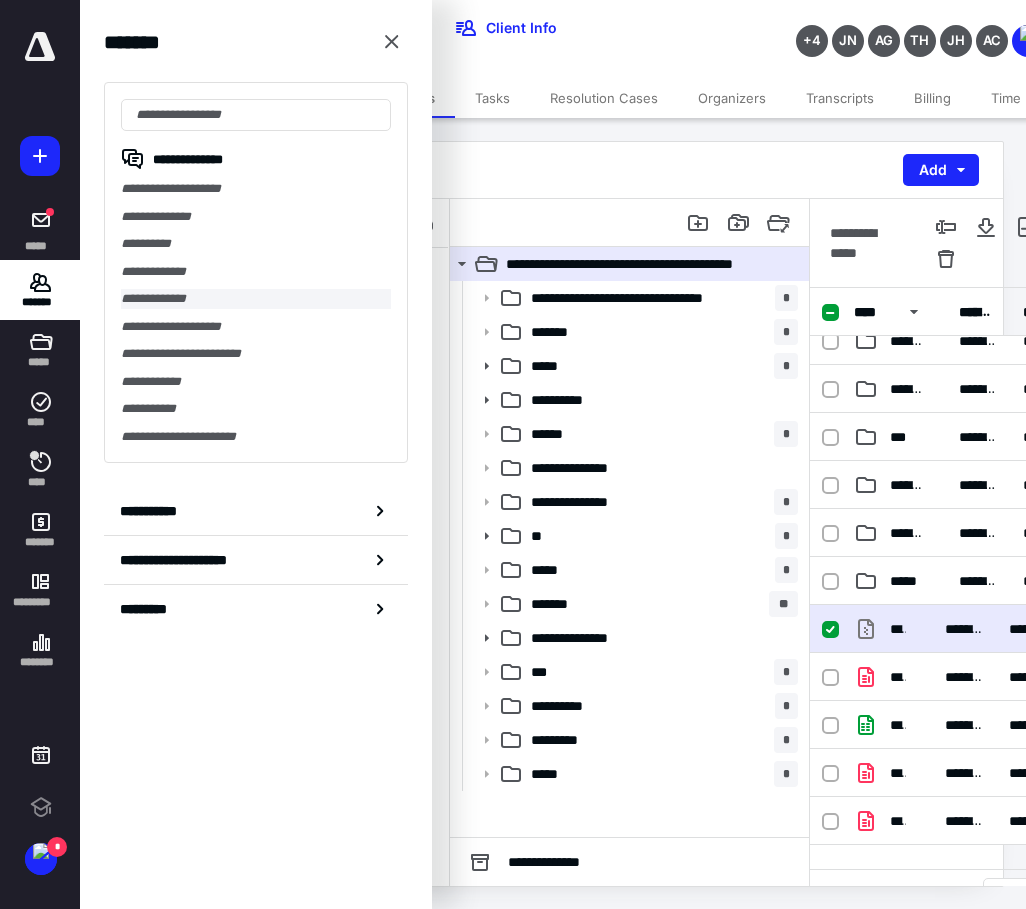 click on "**********" at bounding box center [256, 299] 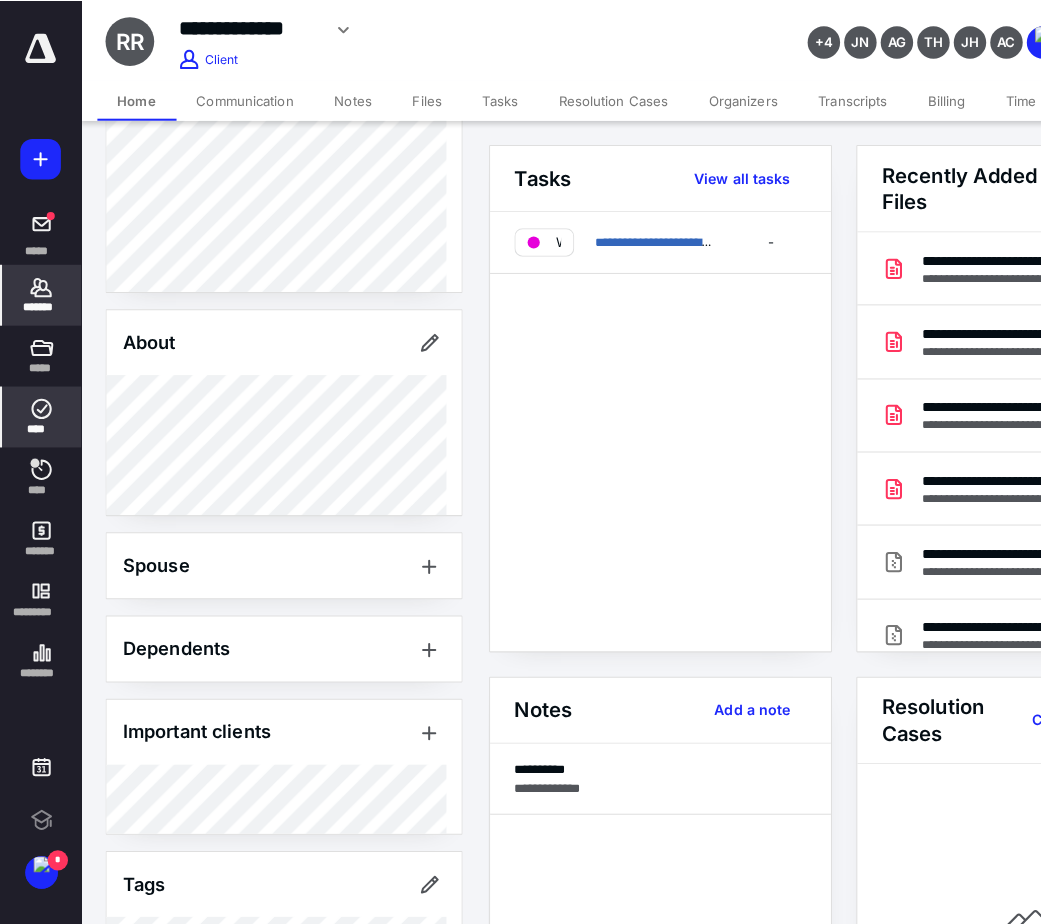 scroll, scrollTop: 400, scrollLeft: 0, axis: vertical 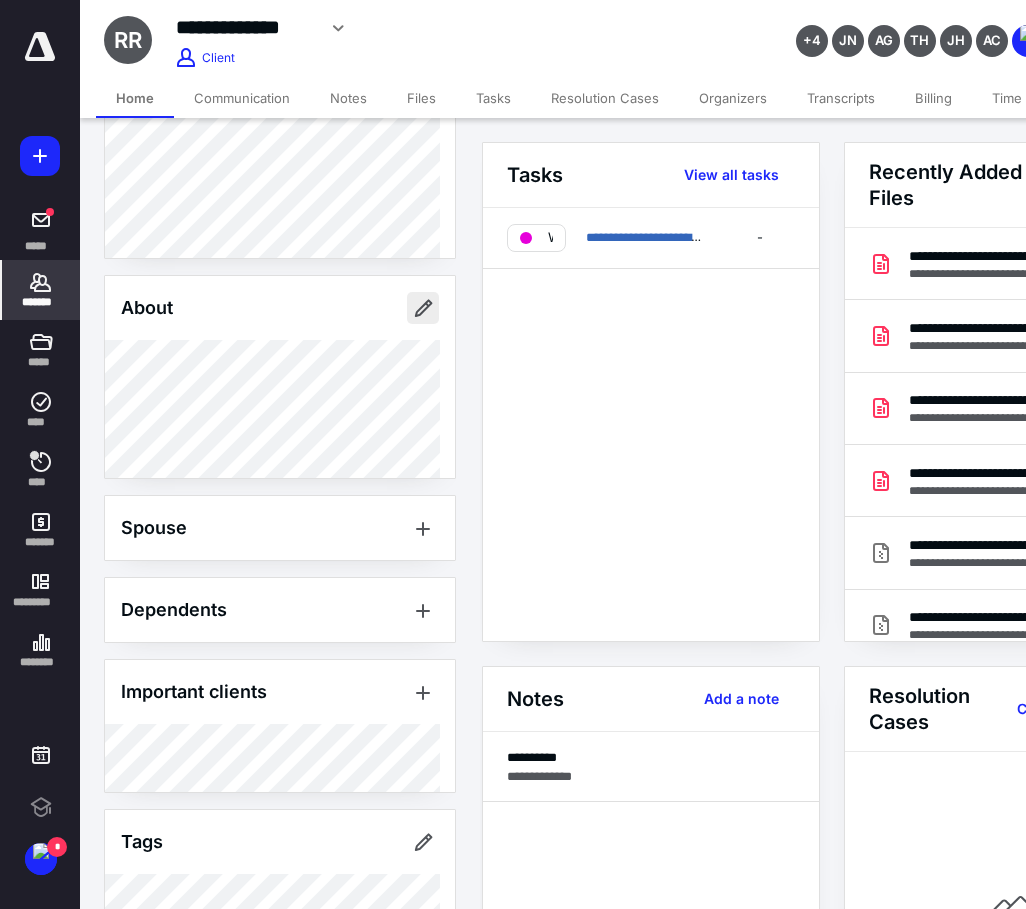 click at bounding box center (423, 308) 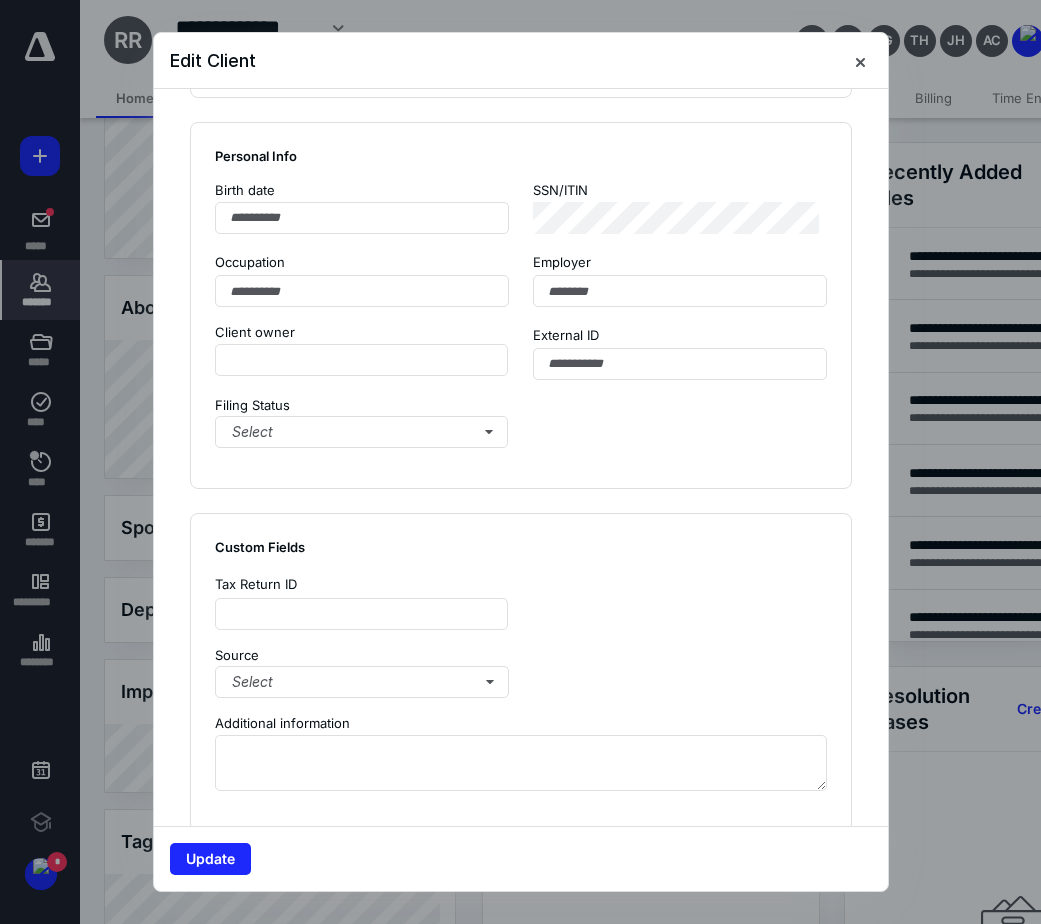 scroll, scrollTop: 1100, scrollLeft: 0, axis: vertical 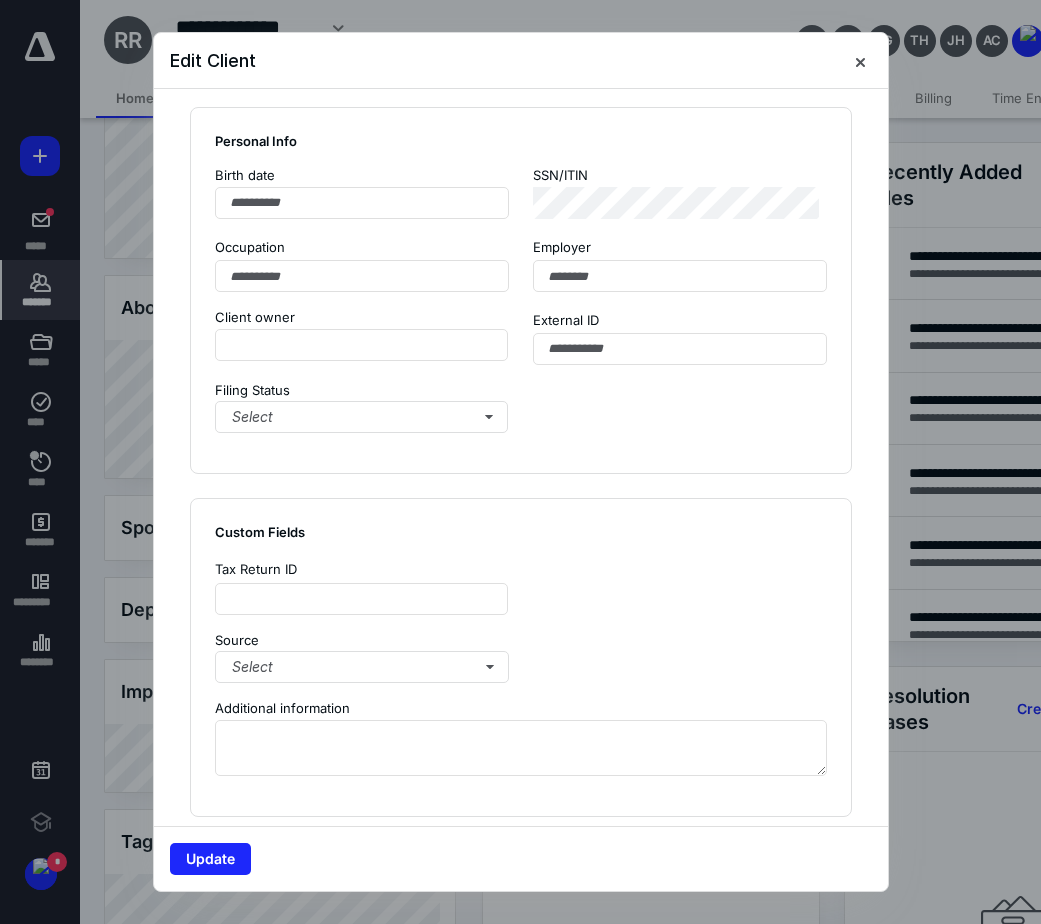click at bounding box center (520, 462) 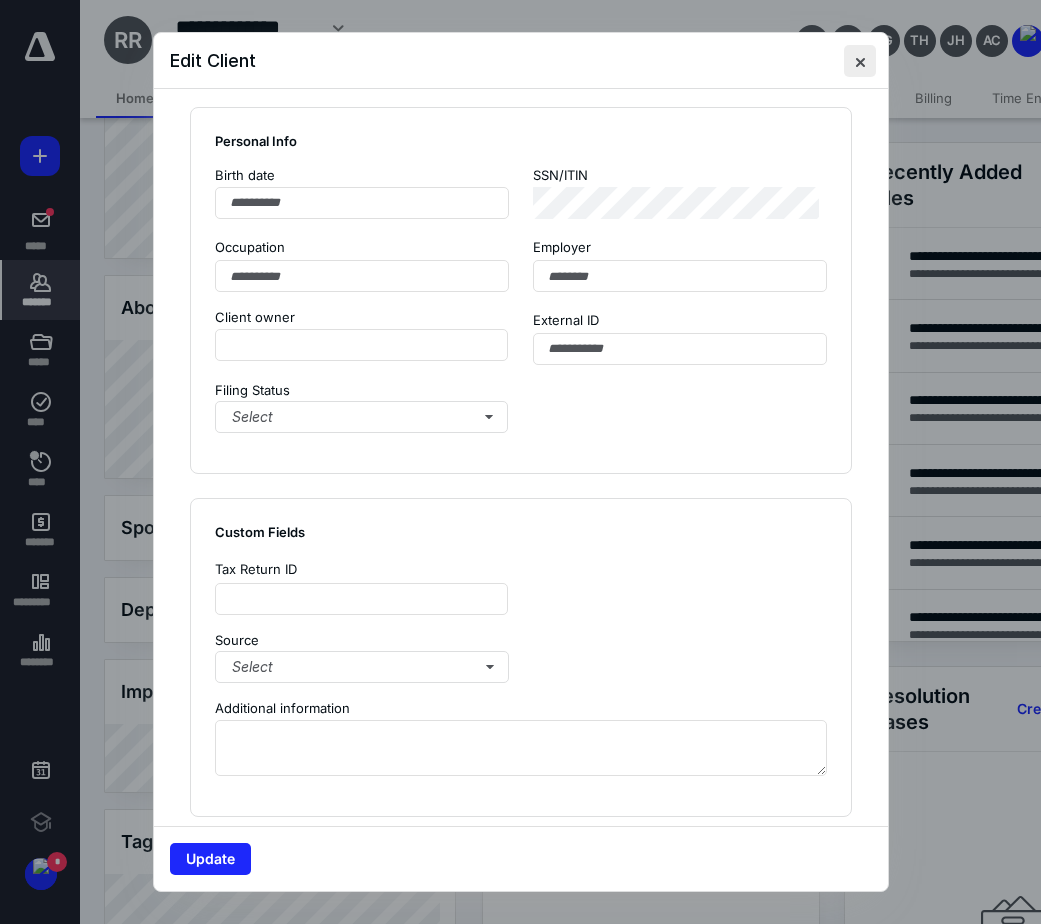 click at bounding box center (860, 61) 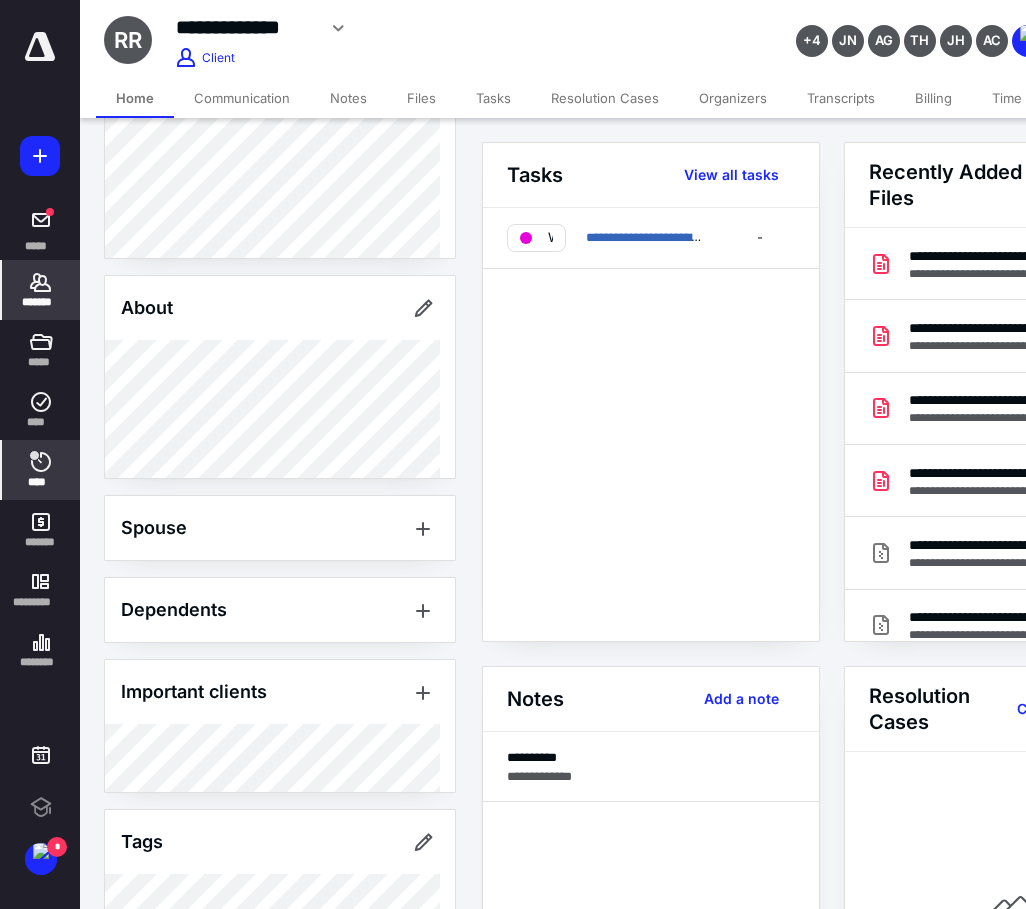 click on "****" at bounding box center (41, 470) 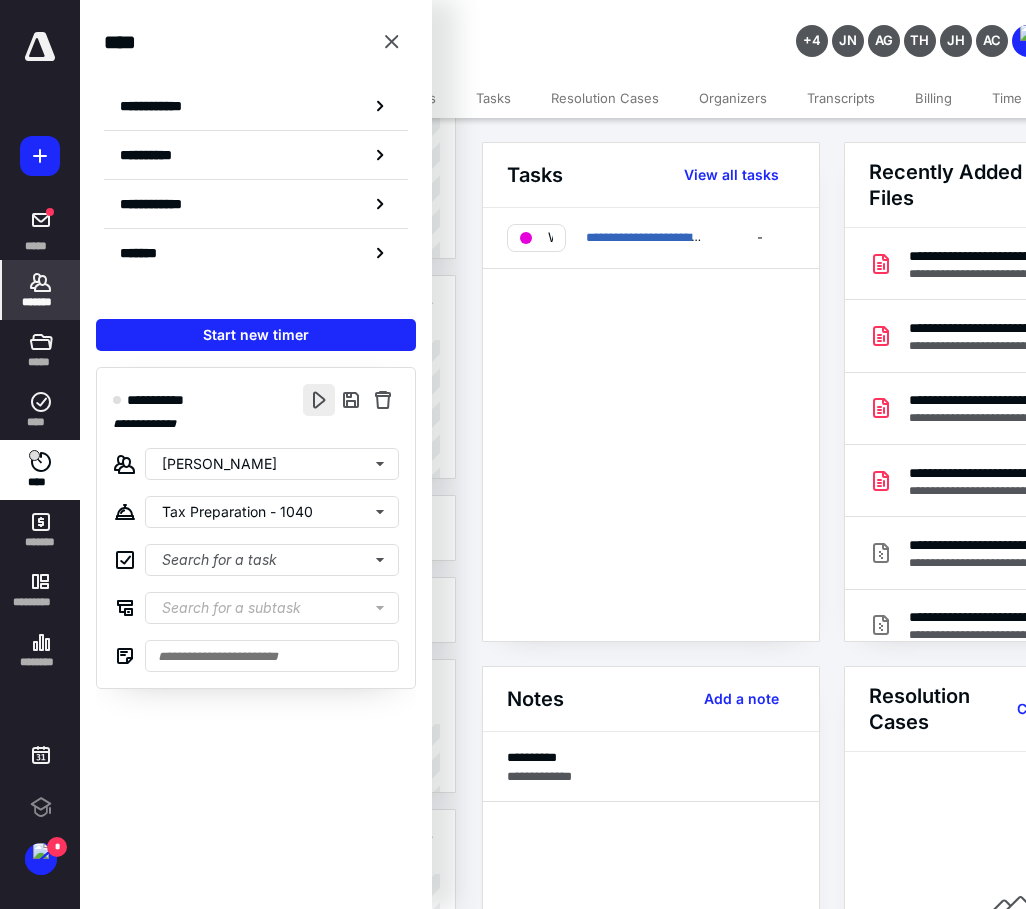 click at bounding box center [319, 400] 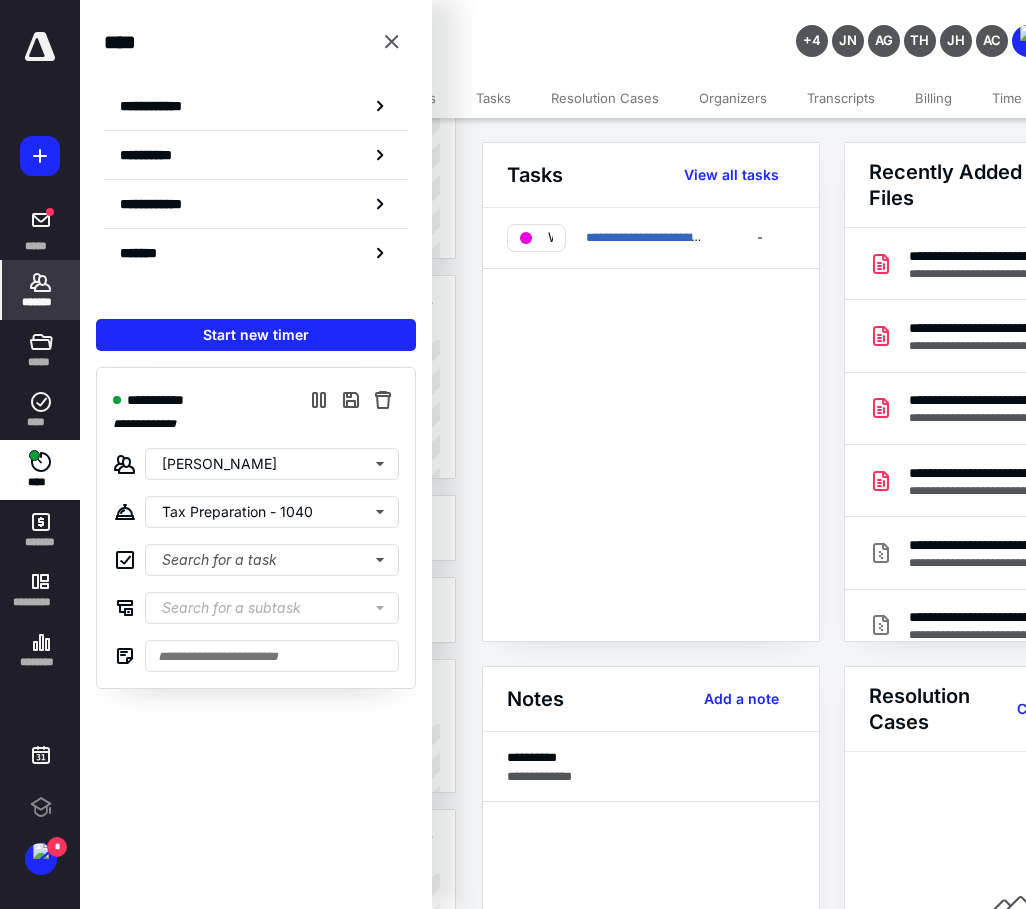 click at bounding box center [392, 42] 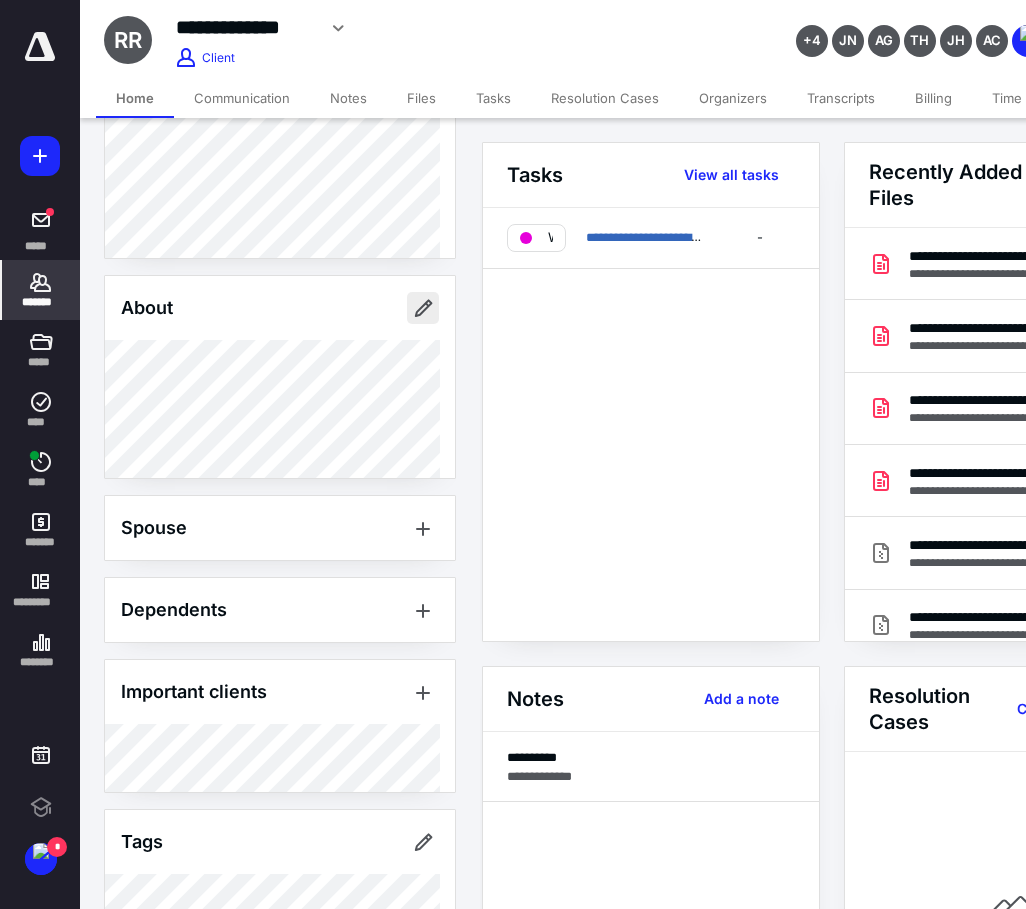 click at bounding box center (423, 308) 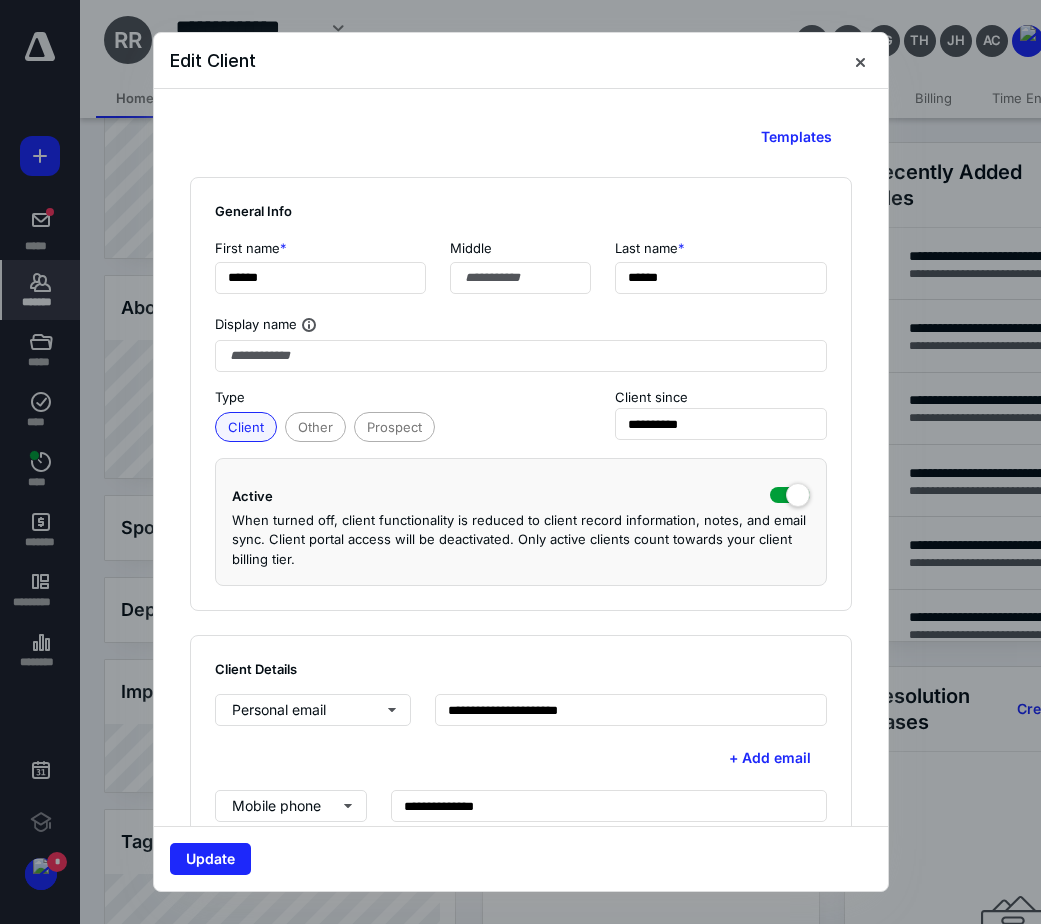 click on "+ Add email" at bounding box center (521, 758) 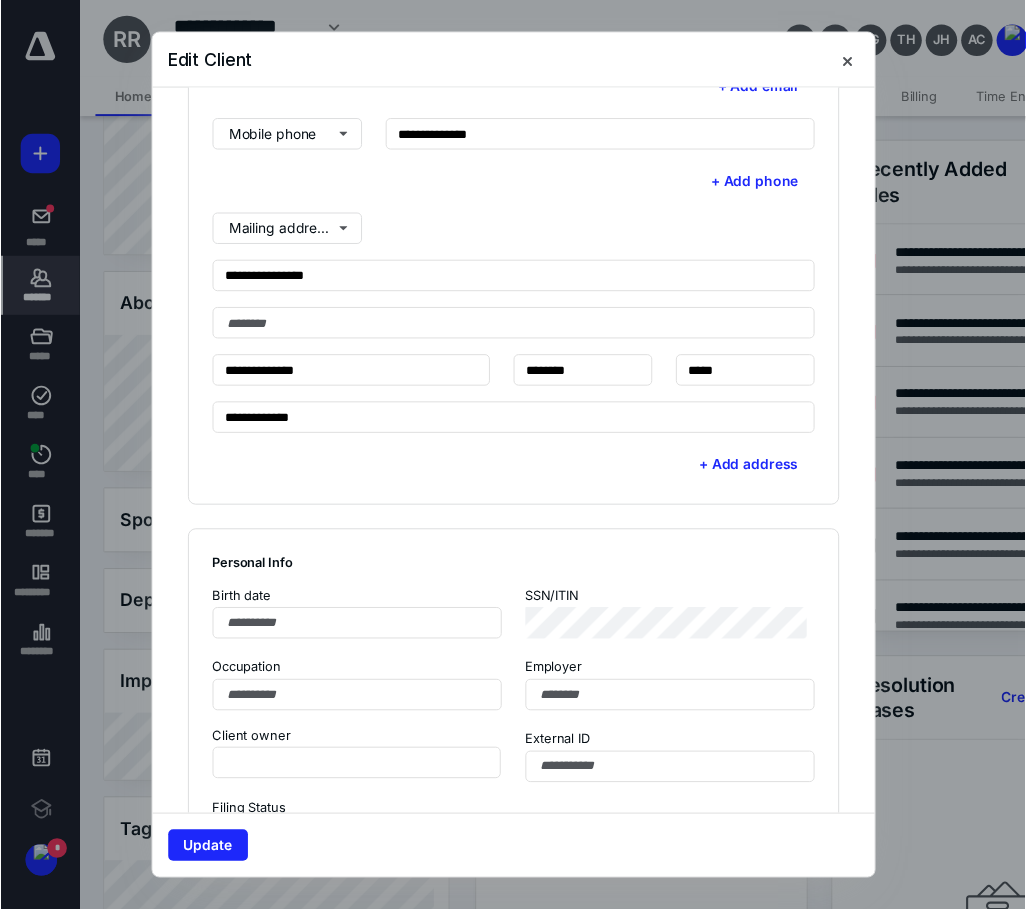 scroll, scrollTop: 700, scrollLeft: 0, axis: vertical 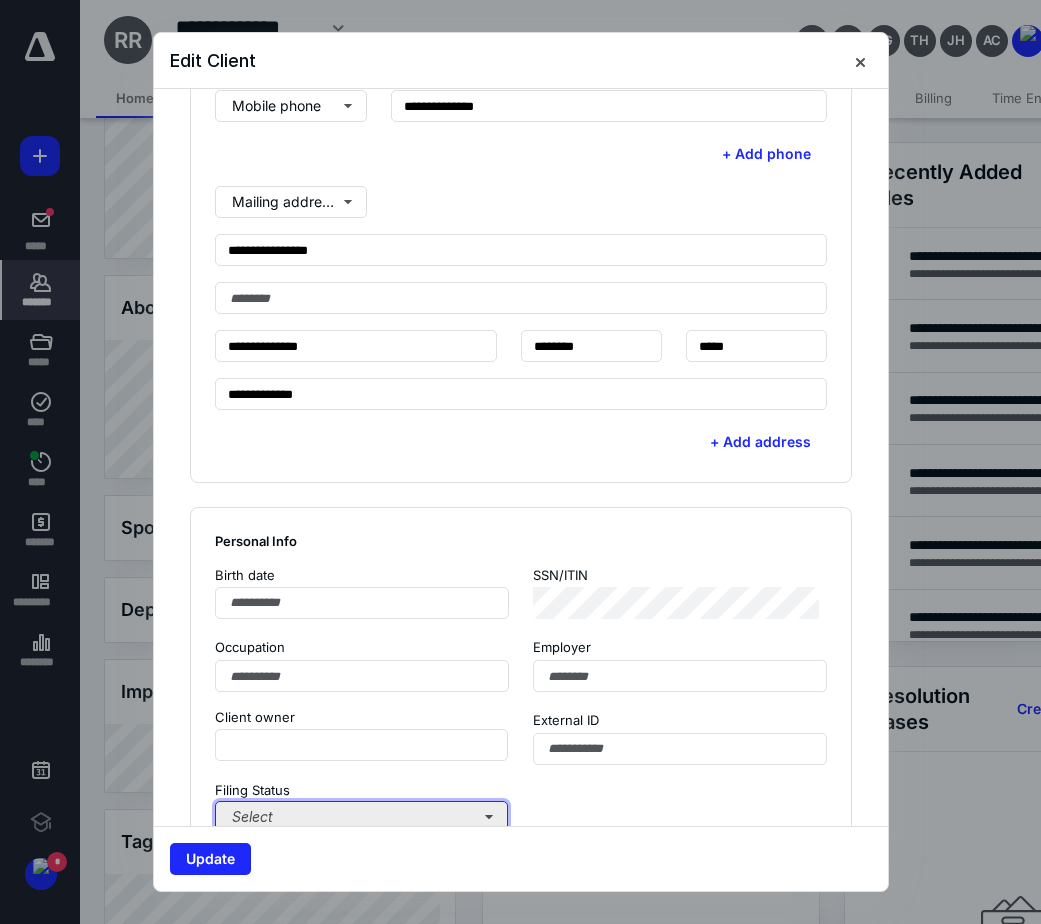 click on "Select" at bounding box center (362, 817) 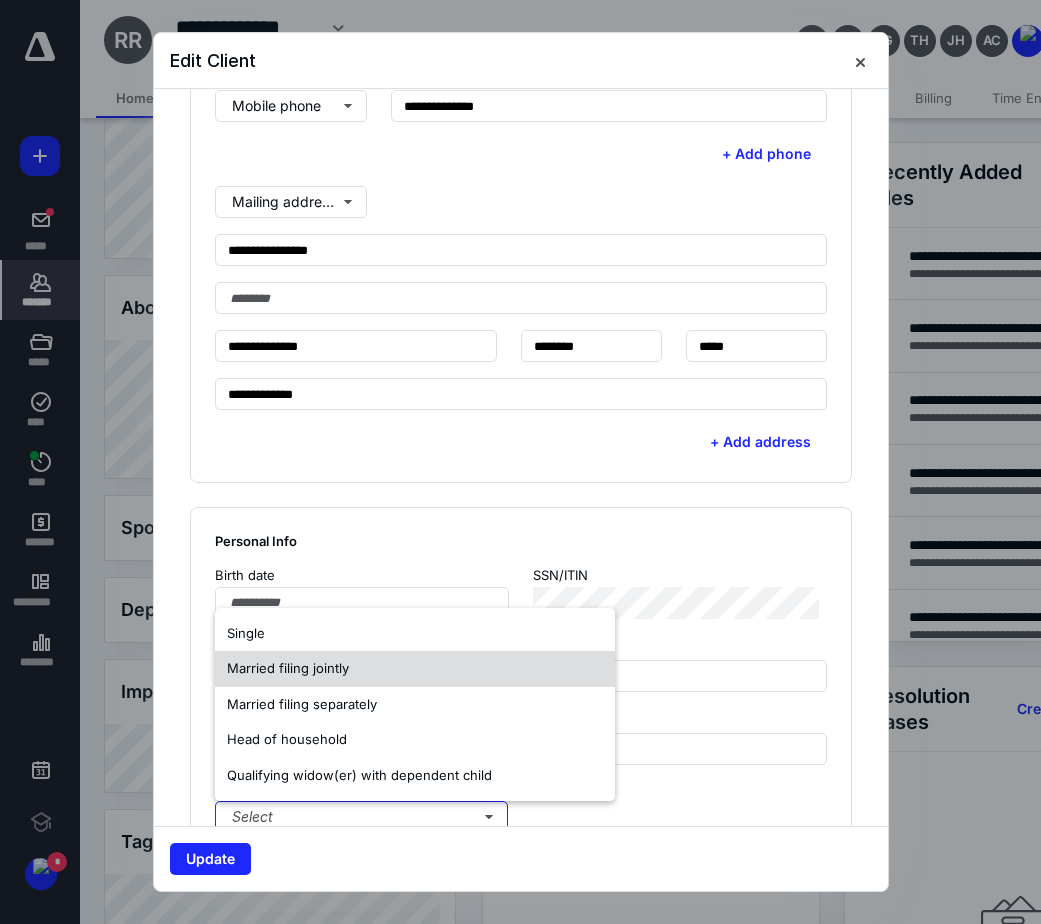click on "Married filing jointly" at bounding box center (288, 668) 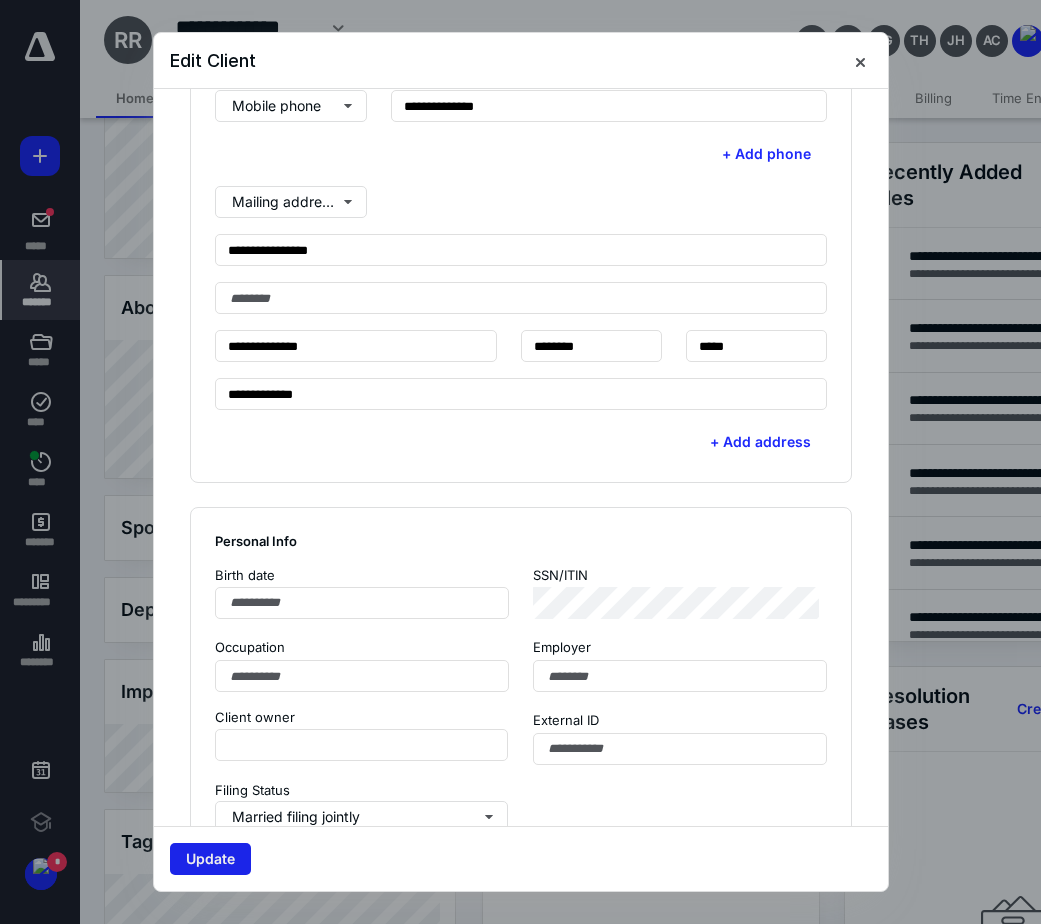 click on "Update" at bounding box center [210, 859] 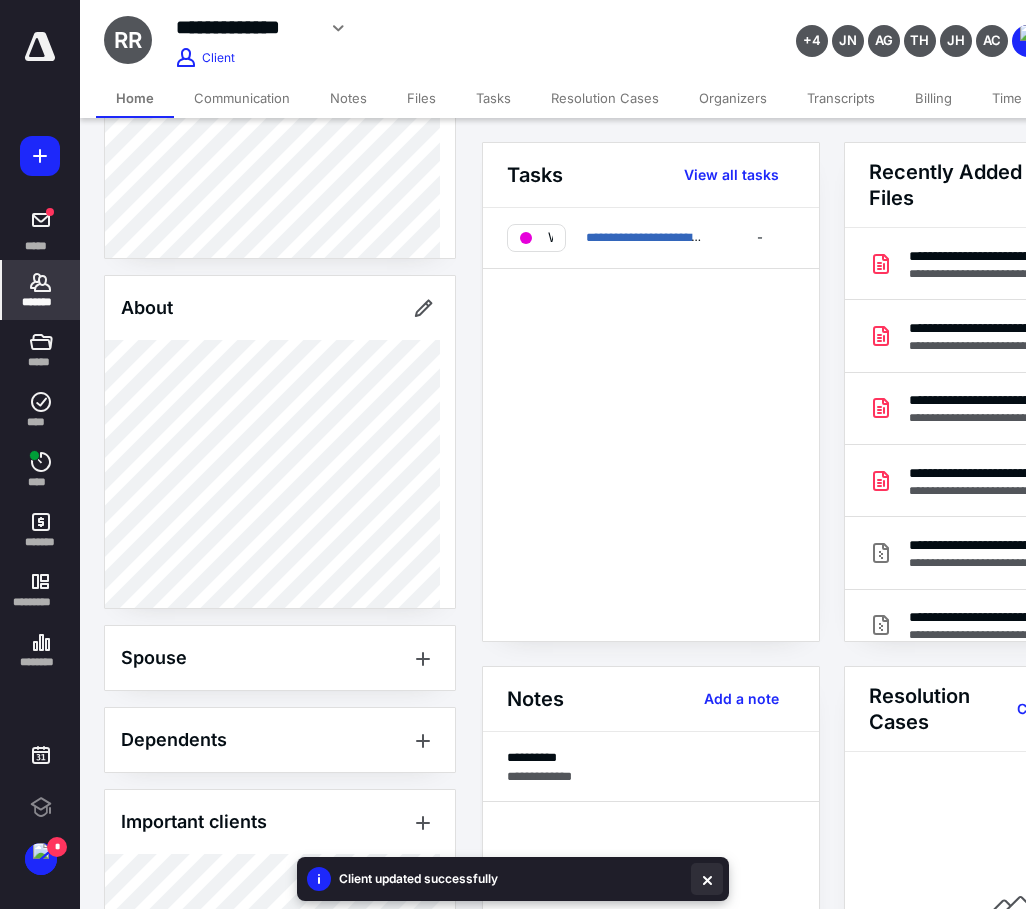 drag, startPoint x: 722, startPoint y: 885, endPoint x: 651, endPoint y: 840, distance: 84.0595 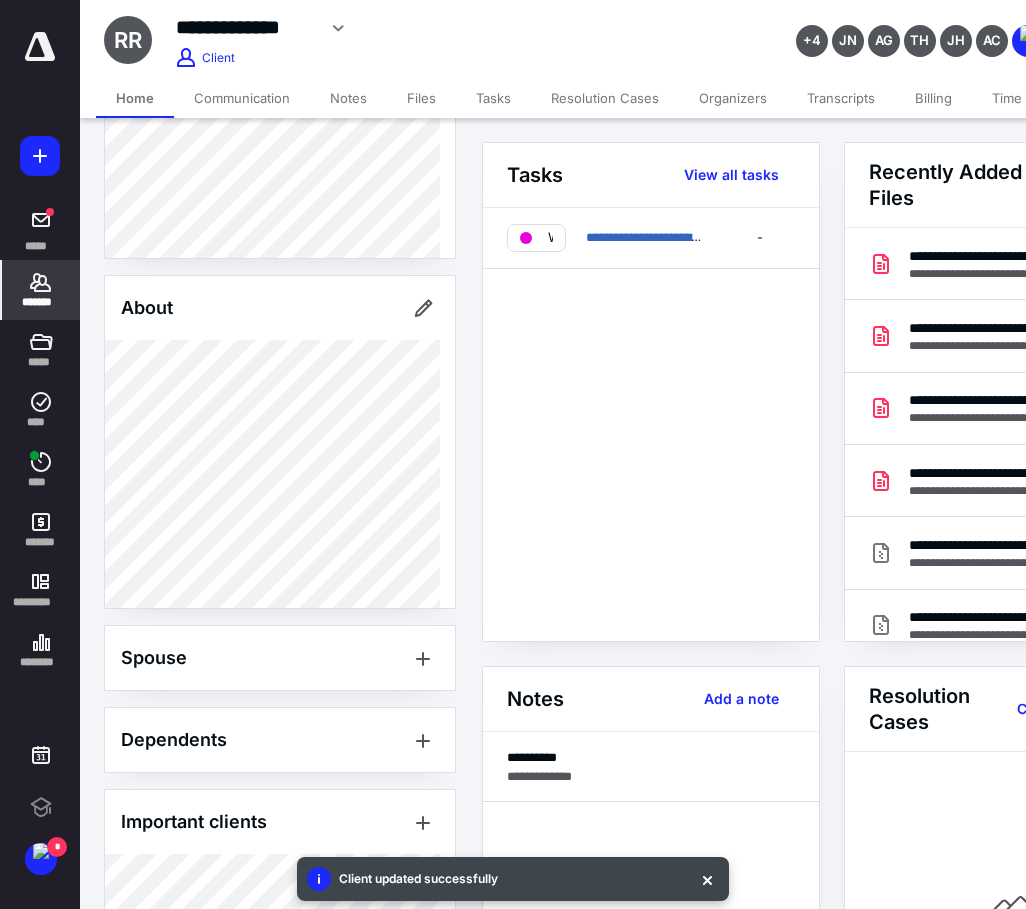 click at bounding box center (707, 879) 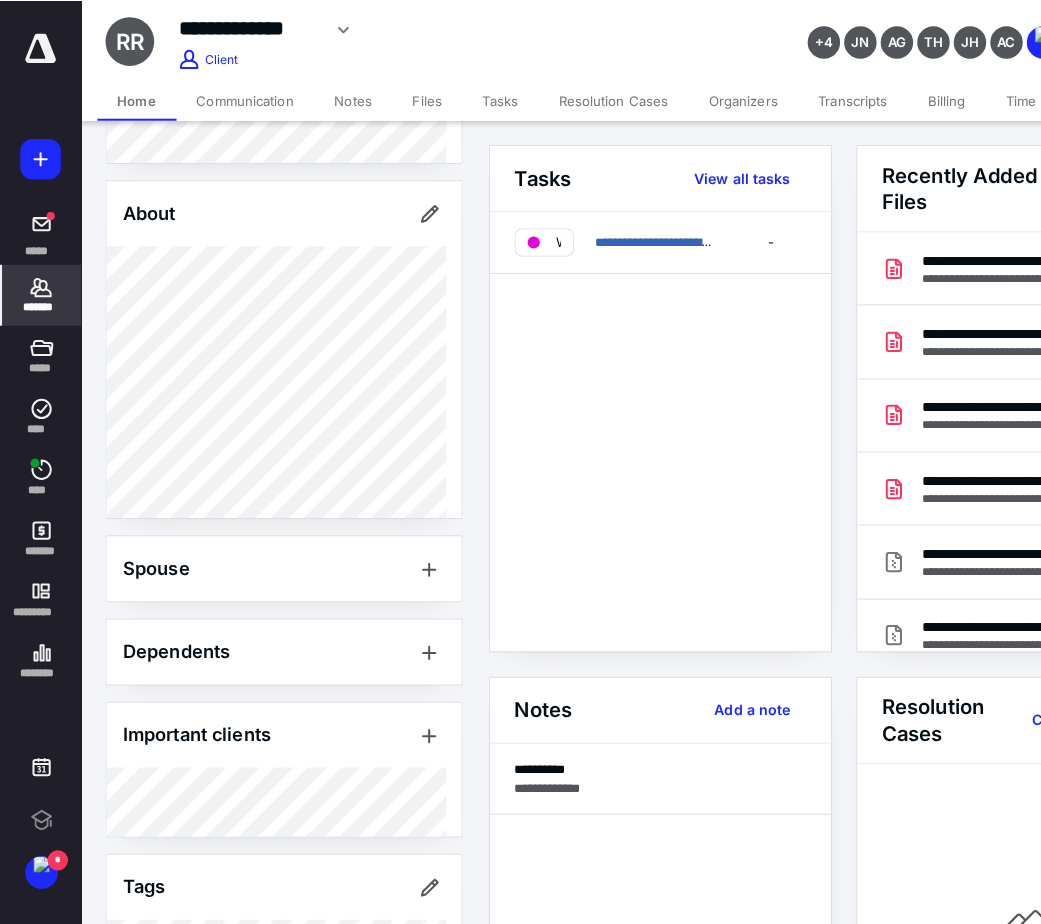scroll, scrollTop: 581, scrollLeft: 0, axis: vertical 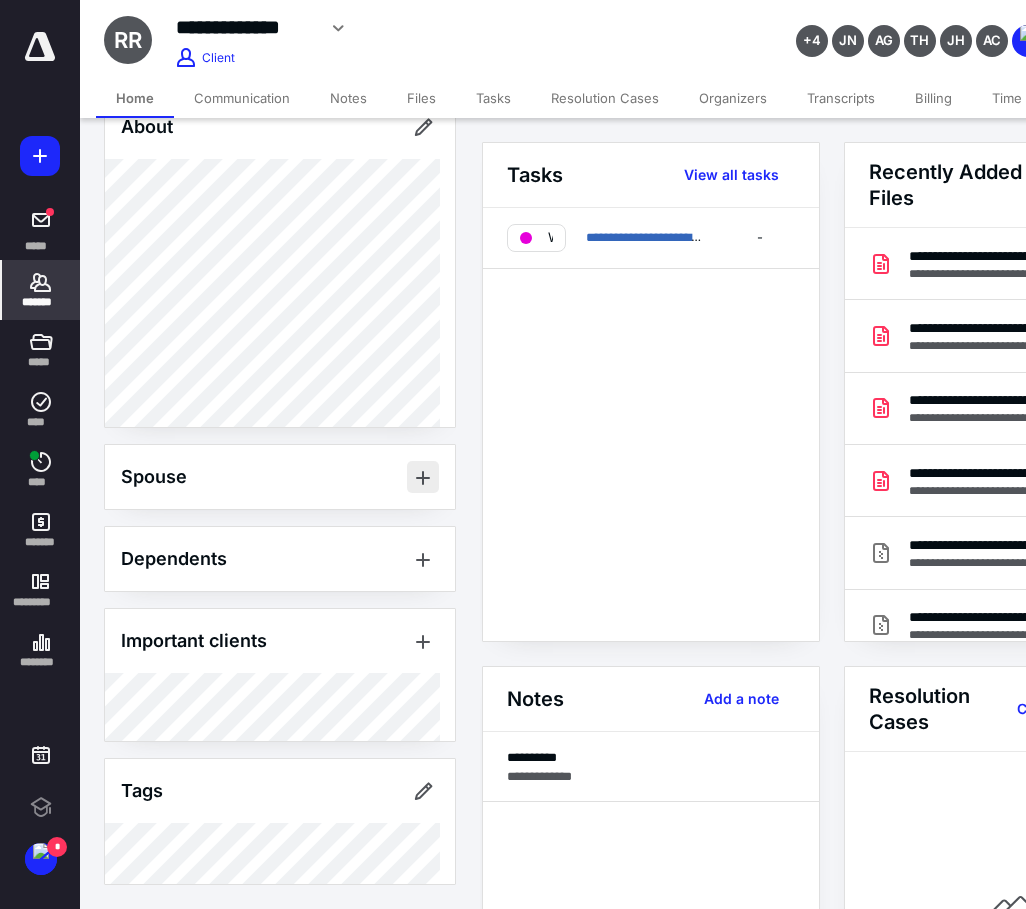 click at bounding box center (423, 477) 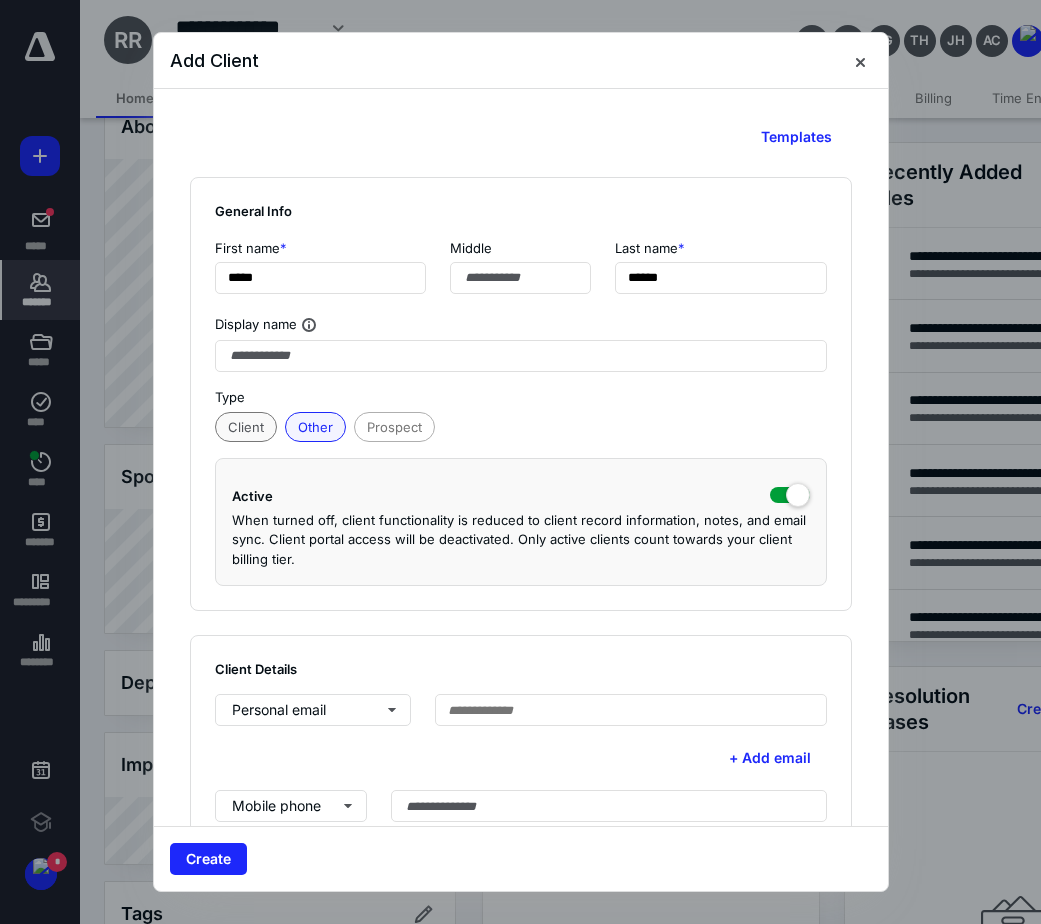 click on "Client" at bounding box center (246, 427) 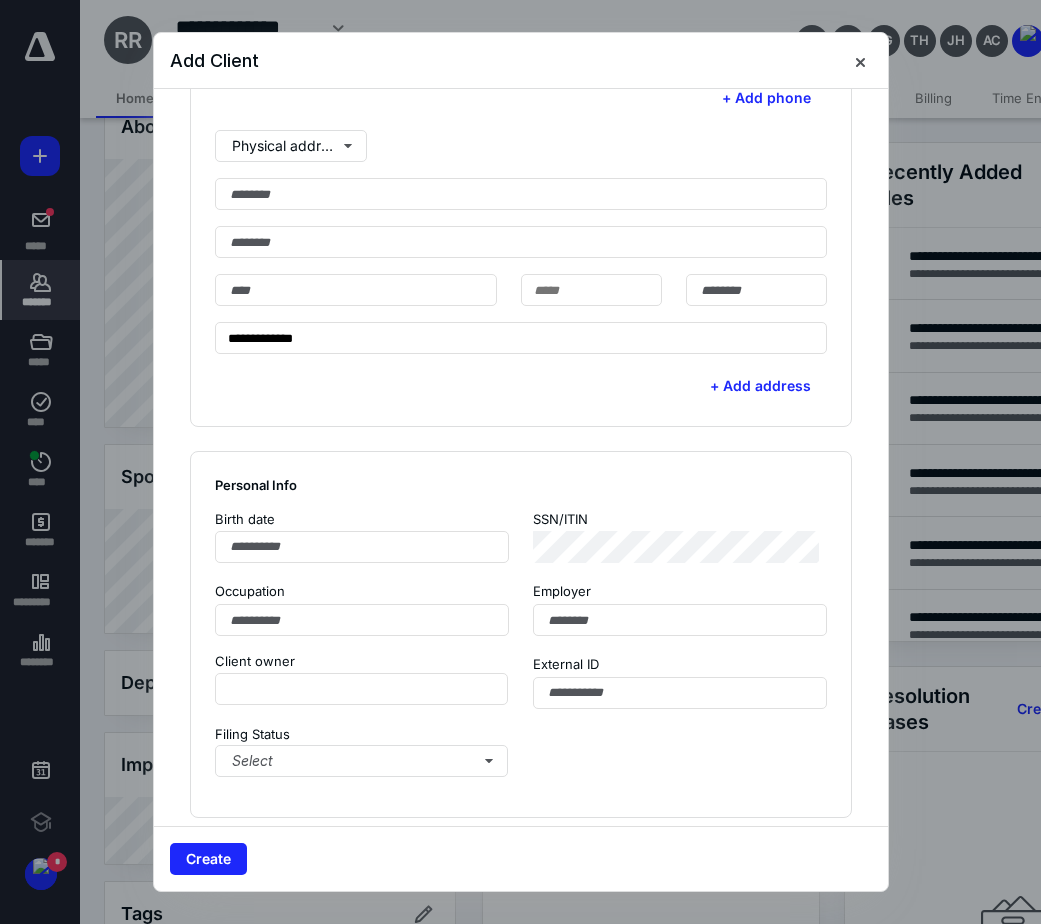 scroll, scrollTop: 800, scrollLeft: 0, axis: vertical 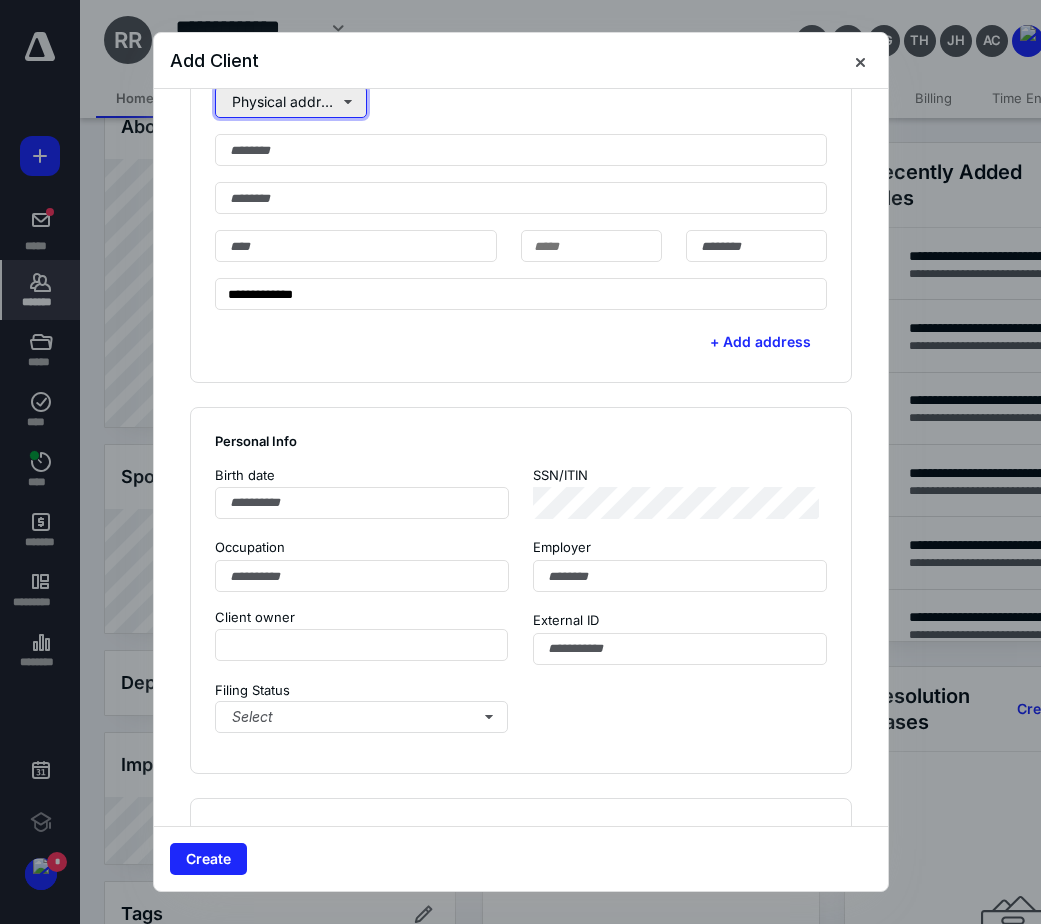 click on "Physical address" at bounding box center [291, 102] 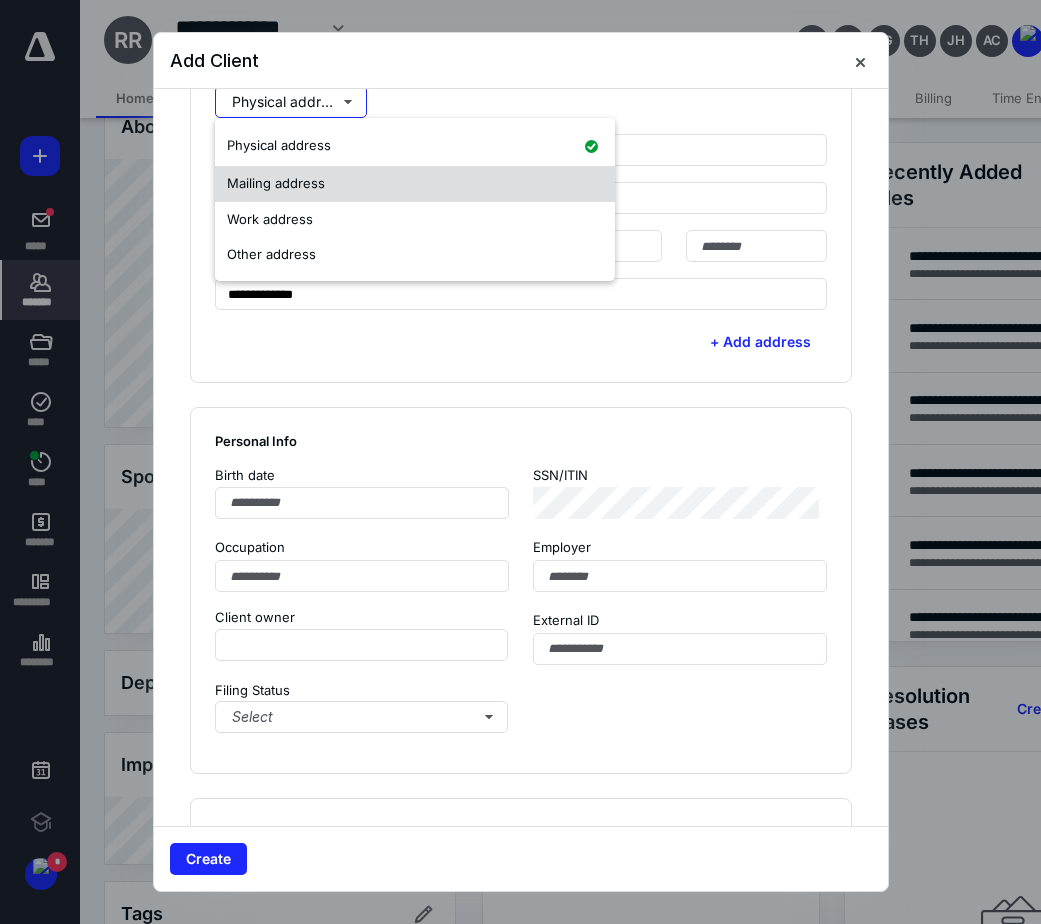 click on "Mailing address" at bounding box center [276, 183] 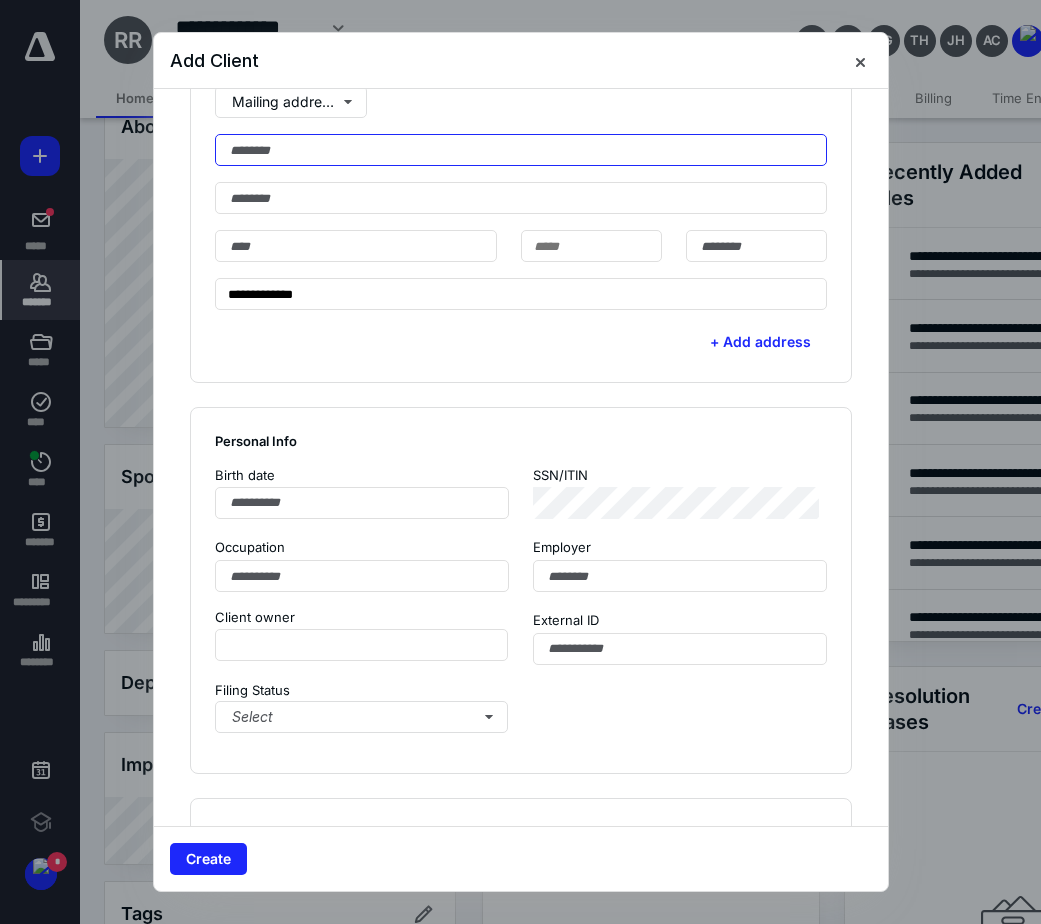 click at bounding box center [521, 150] 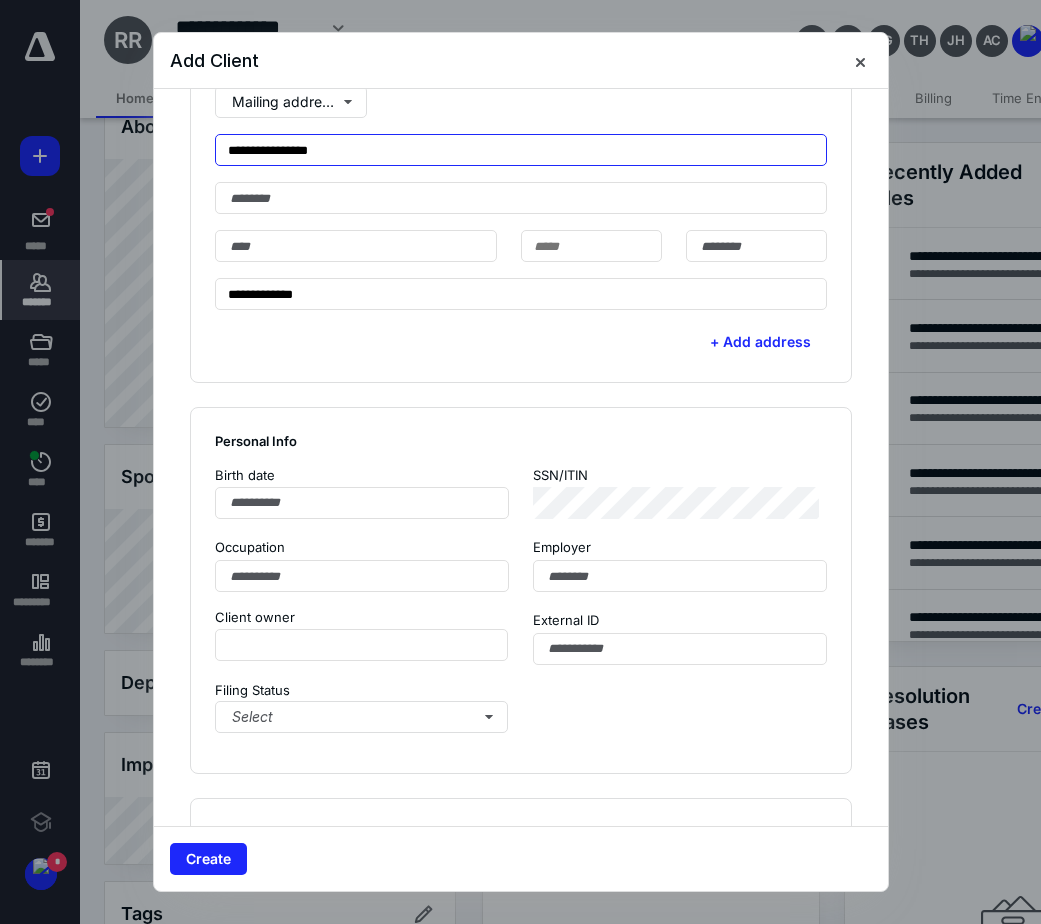 type on "**********" 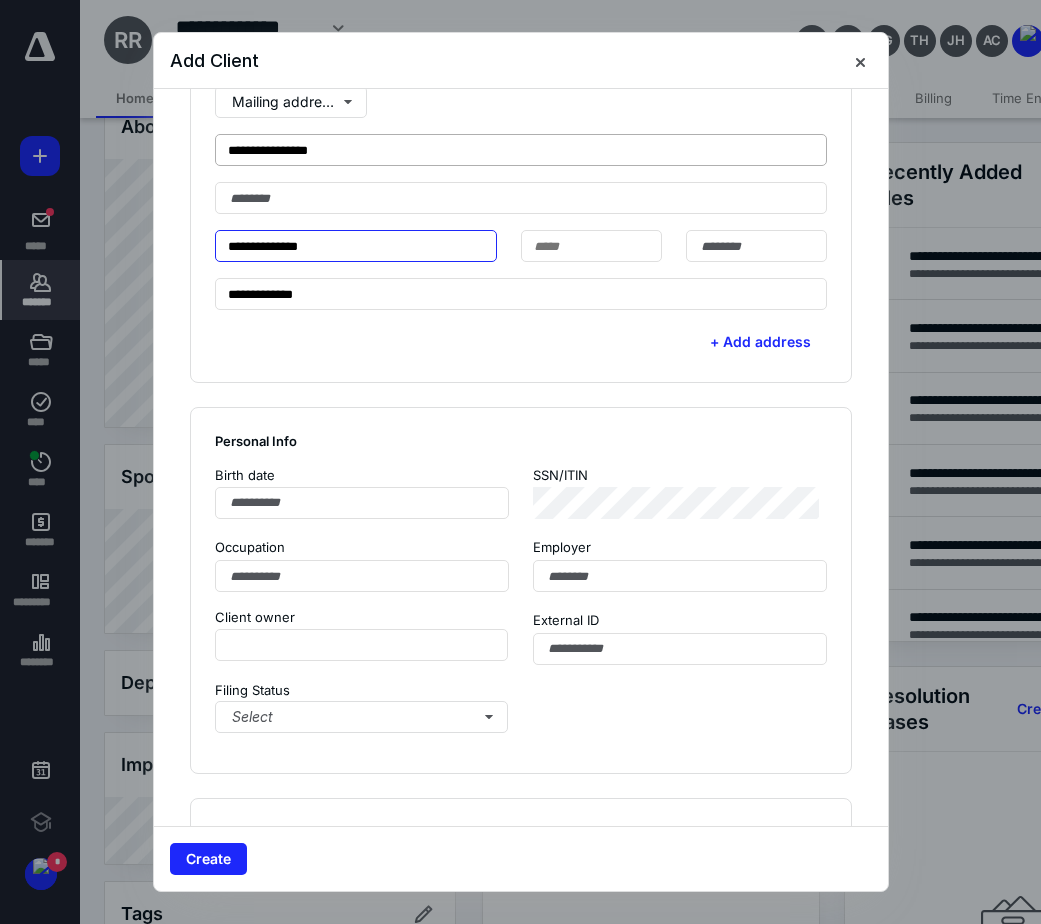 type on "**********" 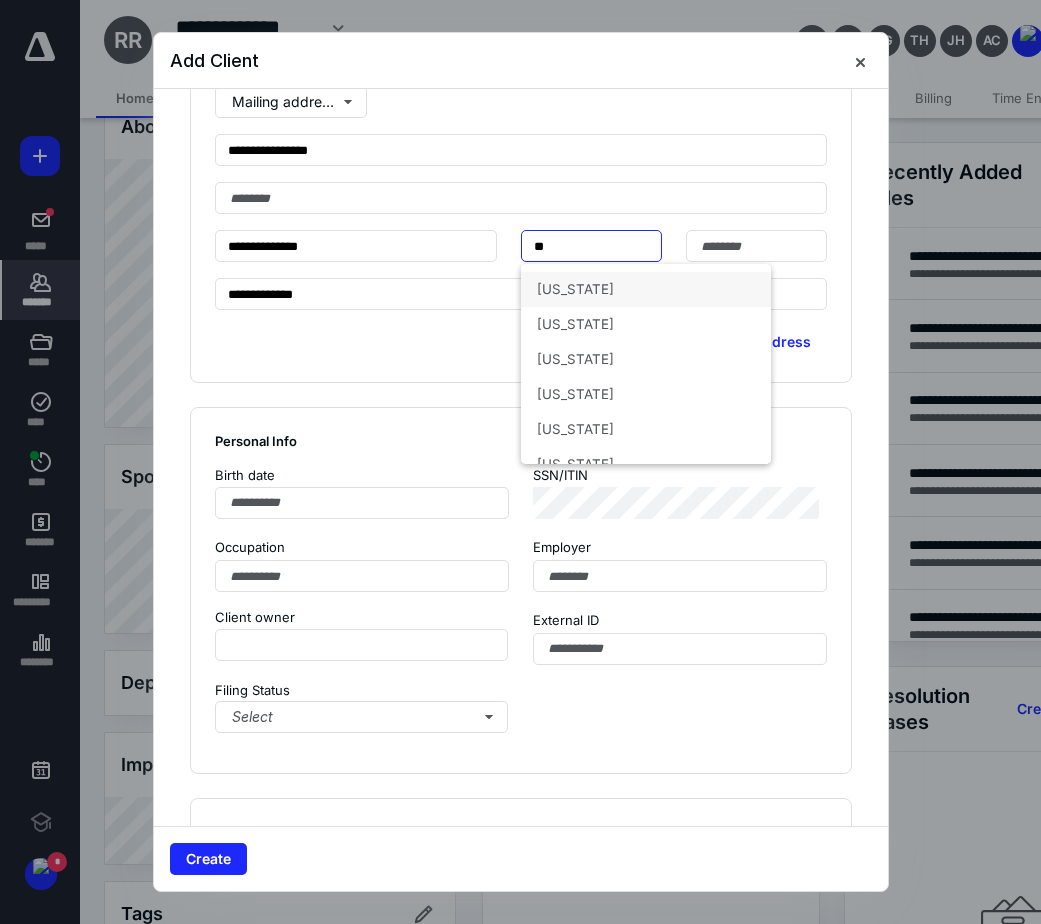 click on "[US_STATE]" at bounding box center (646, 289) 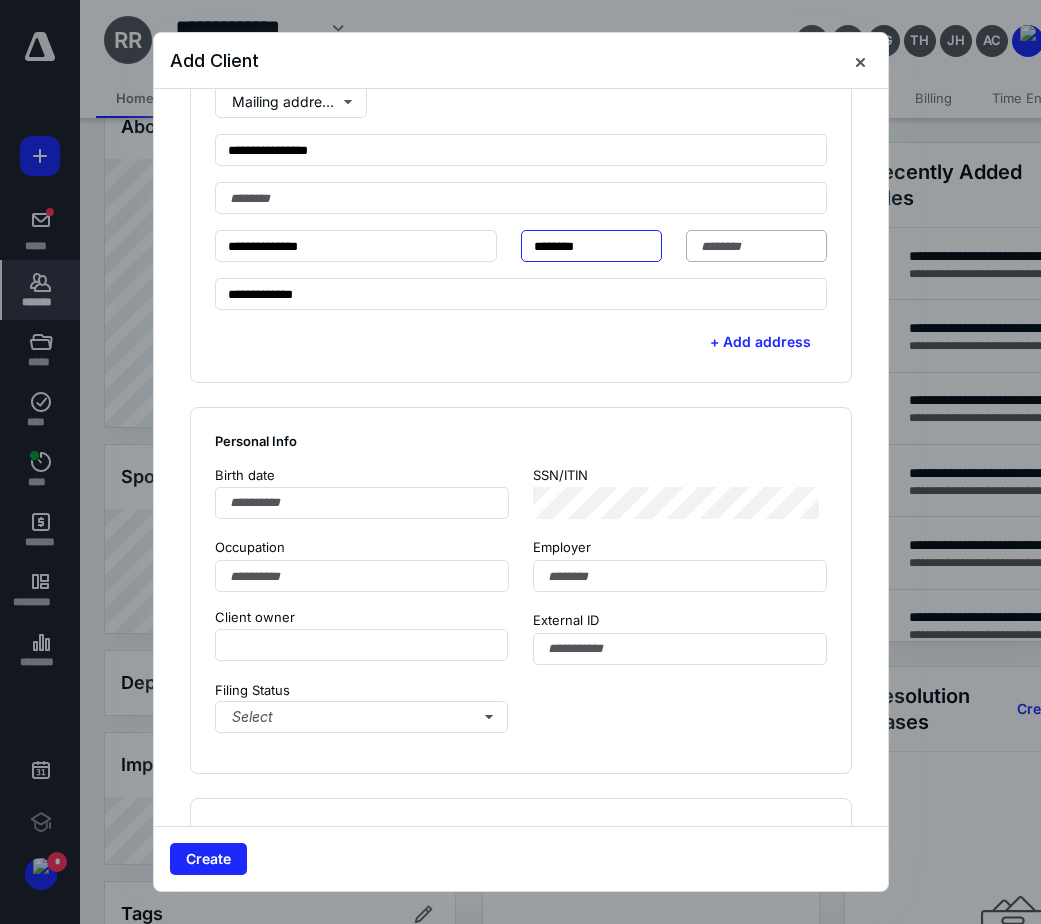 type on "********" 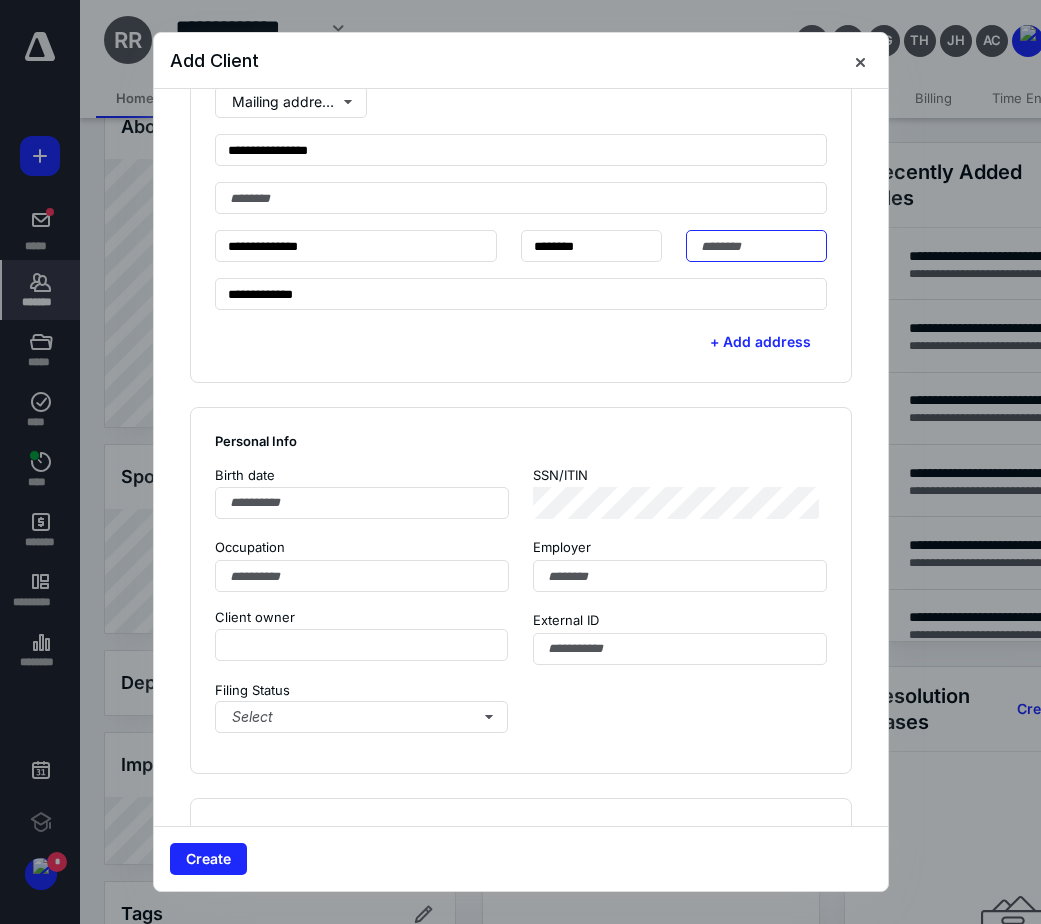 click at bounding box center [756, 246] 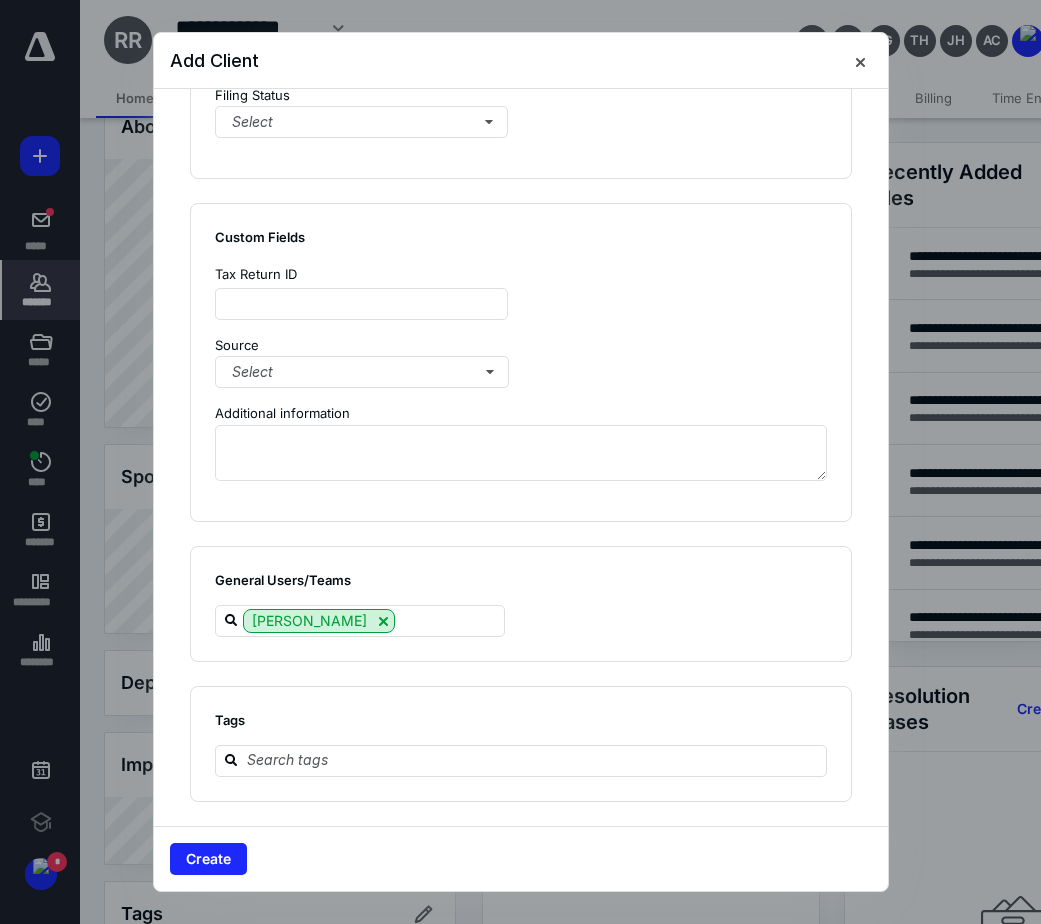 scroll, scrollTop: 1403, scrollLeft: 0, axis: vertical 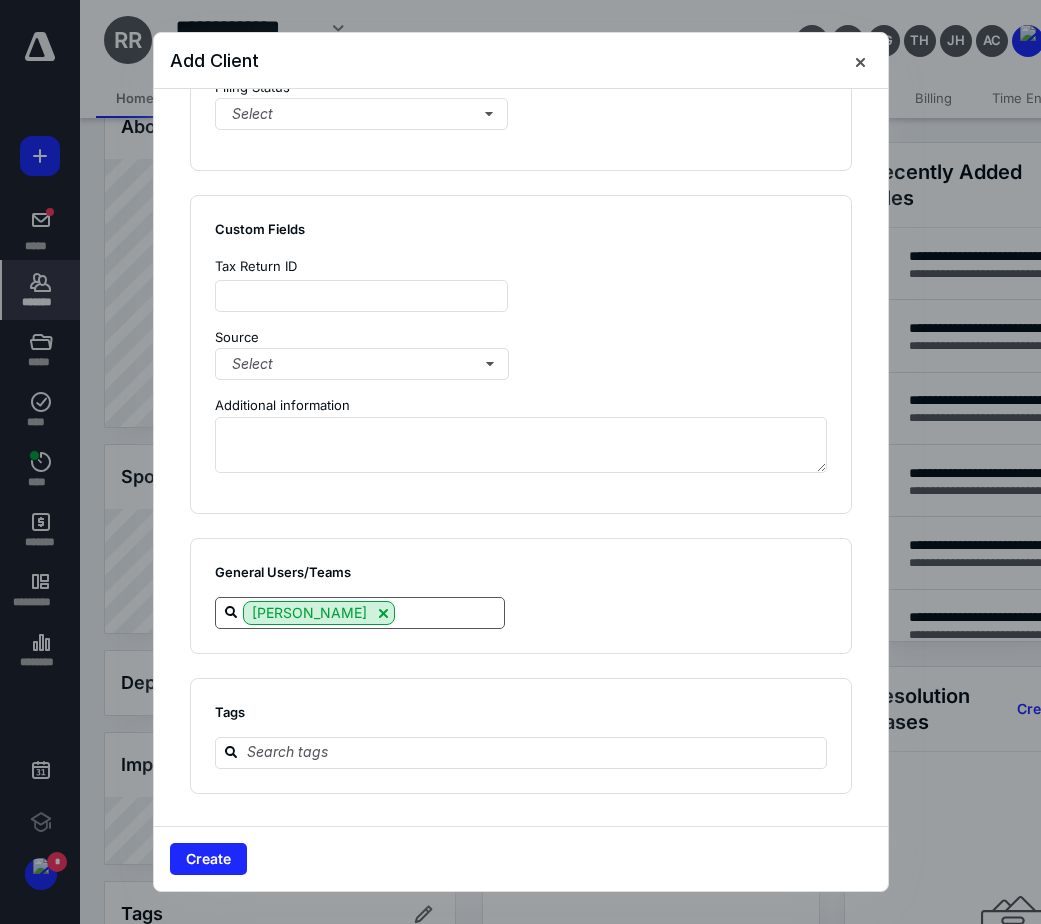 type on "*****" 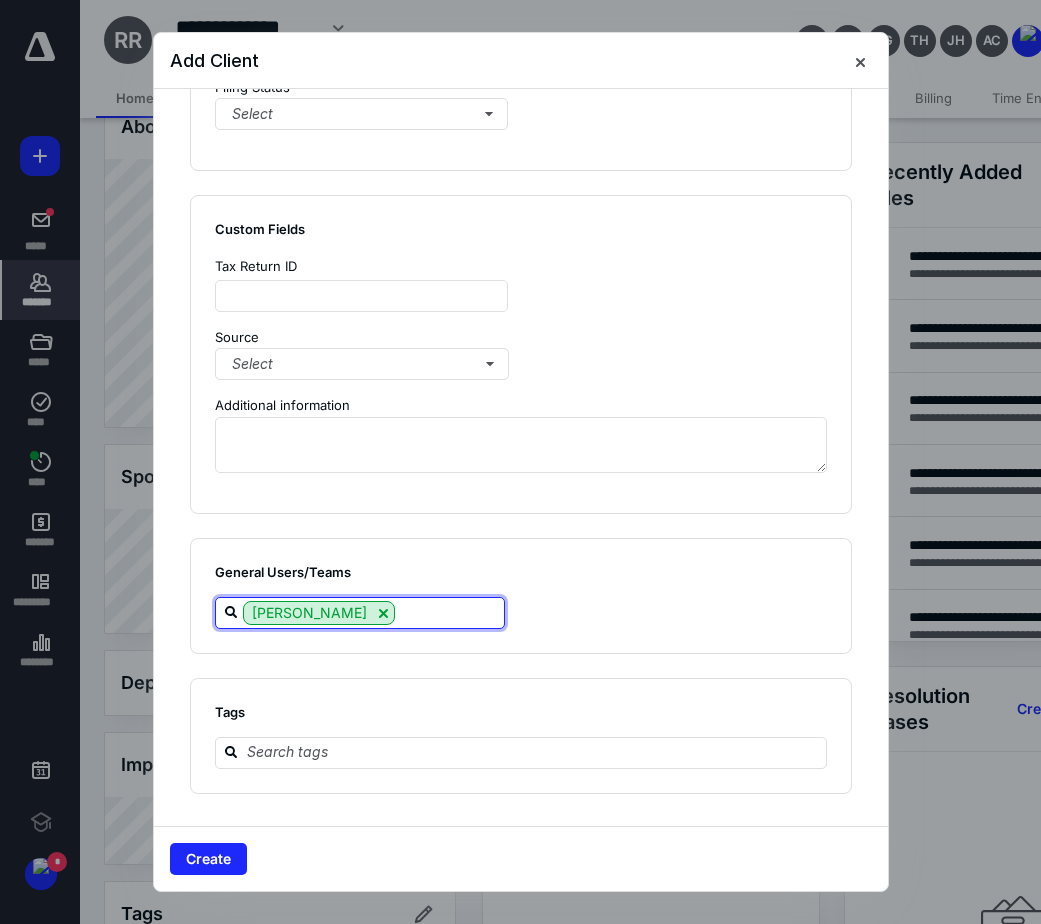 click at bounding box center [449, 612] 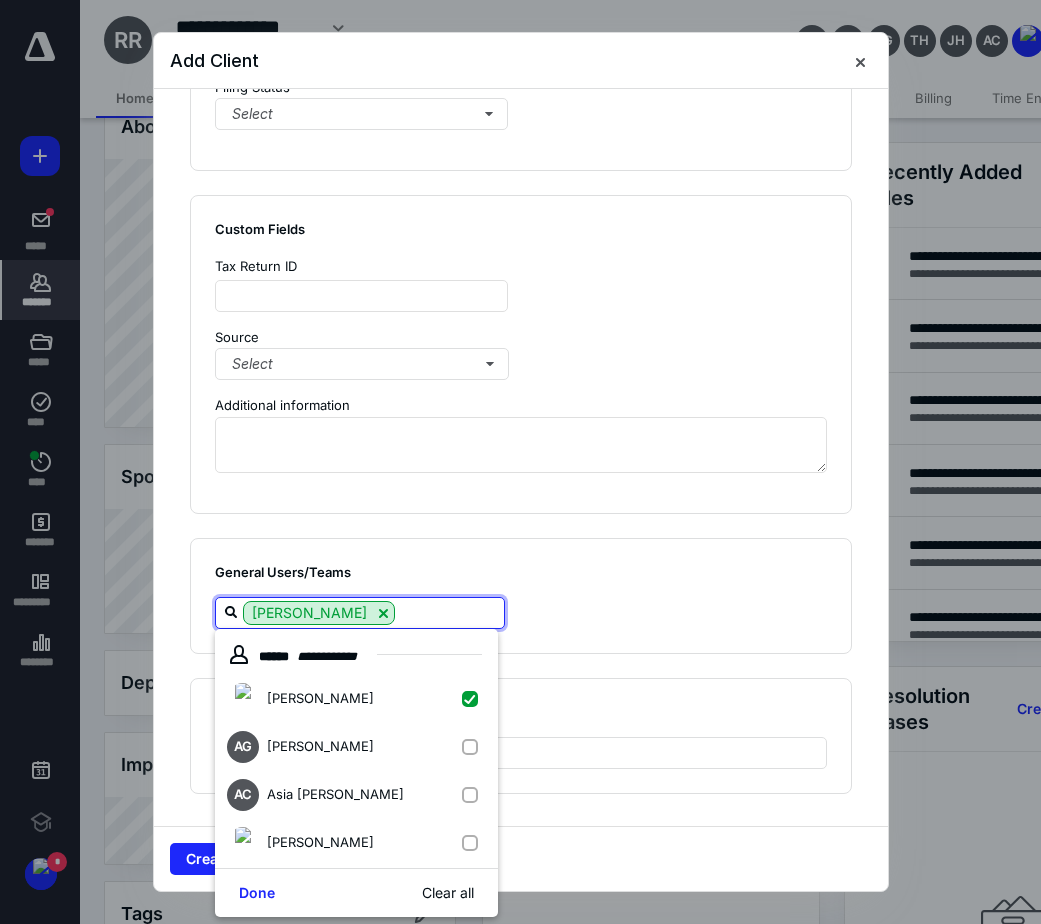 click on "AG [PERSON_NAME]" at bounding box center [304, 747] 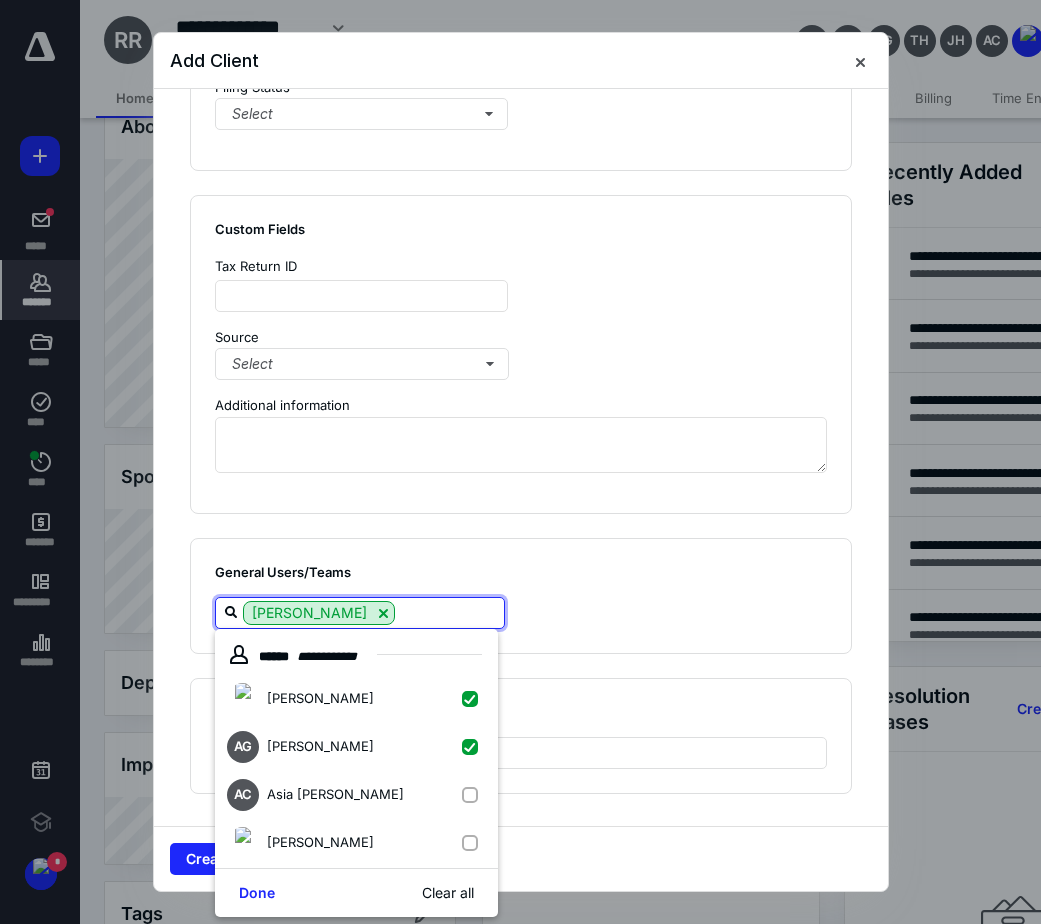checkbox on "true" 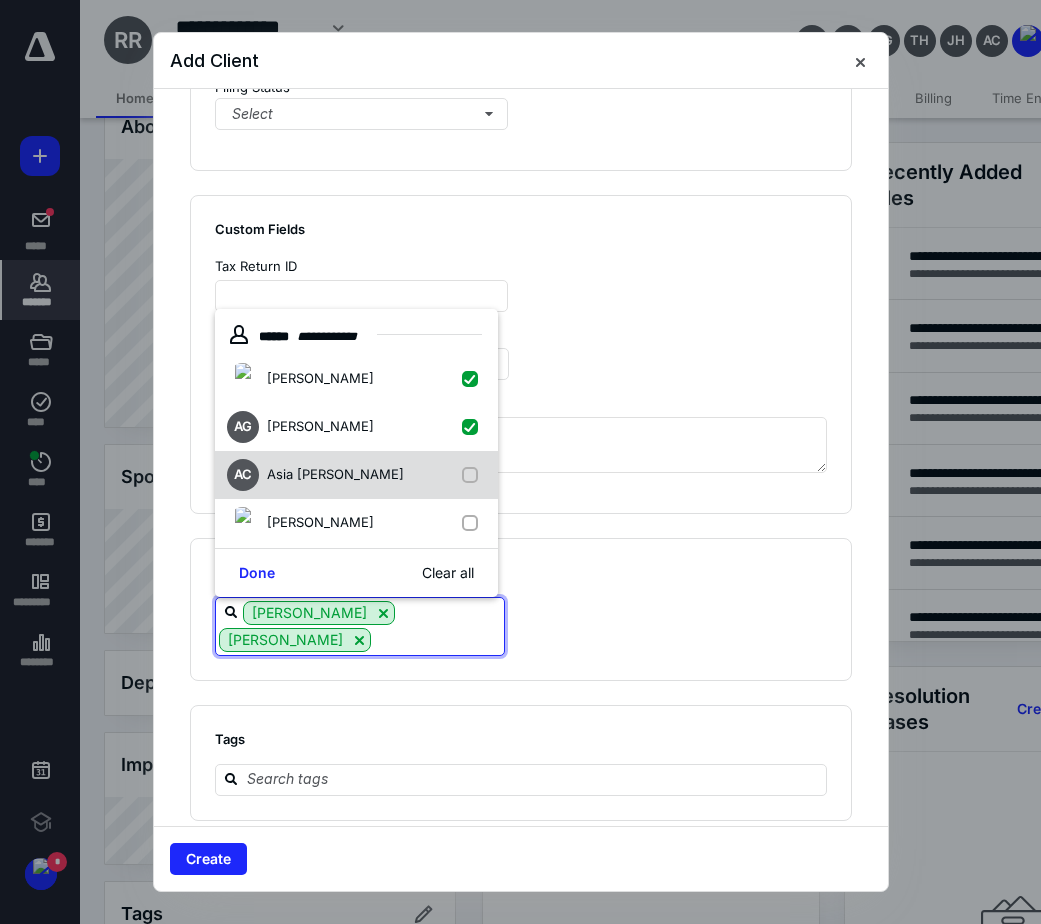 click at bounding box center (474, 475) 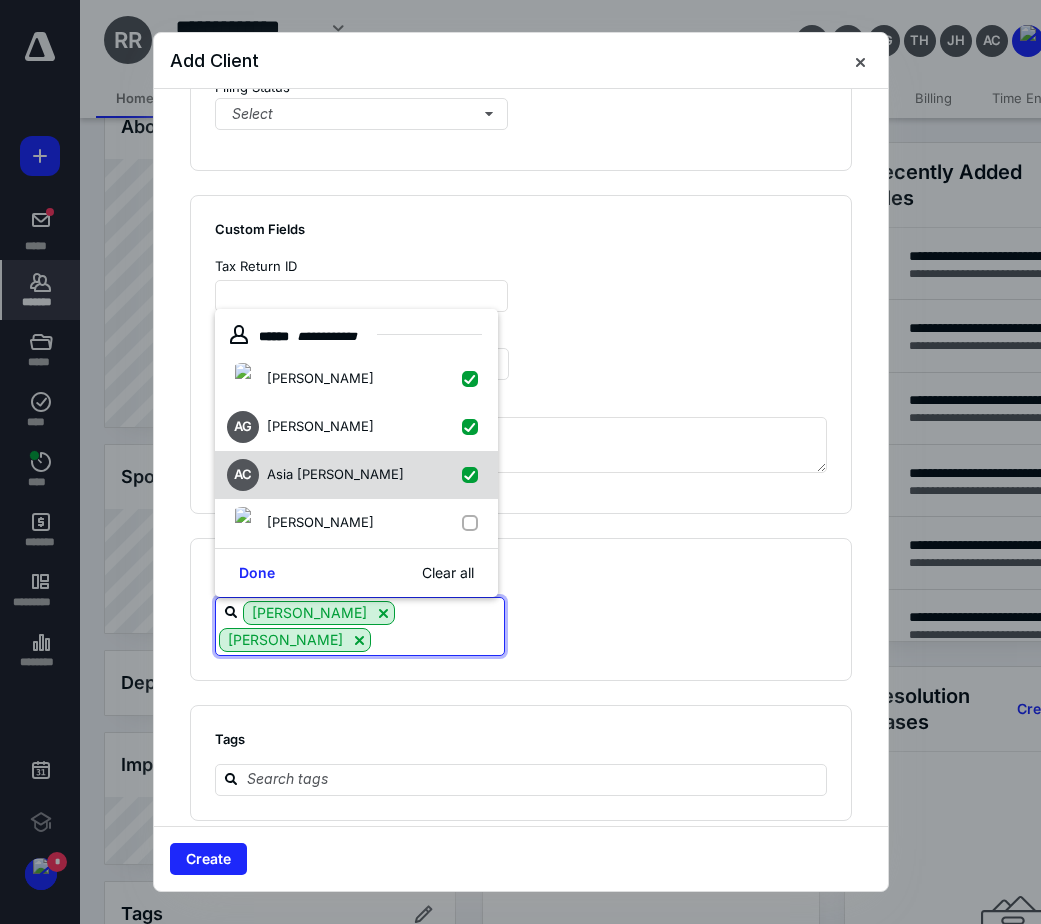 checkbox on "true" 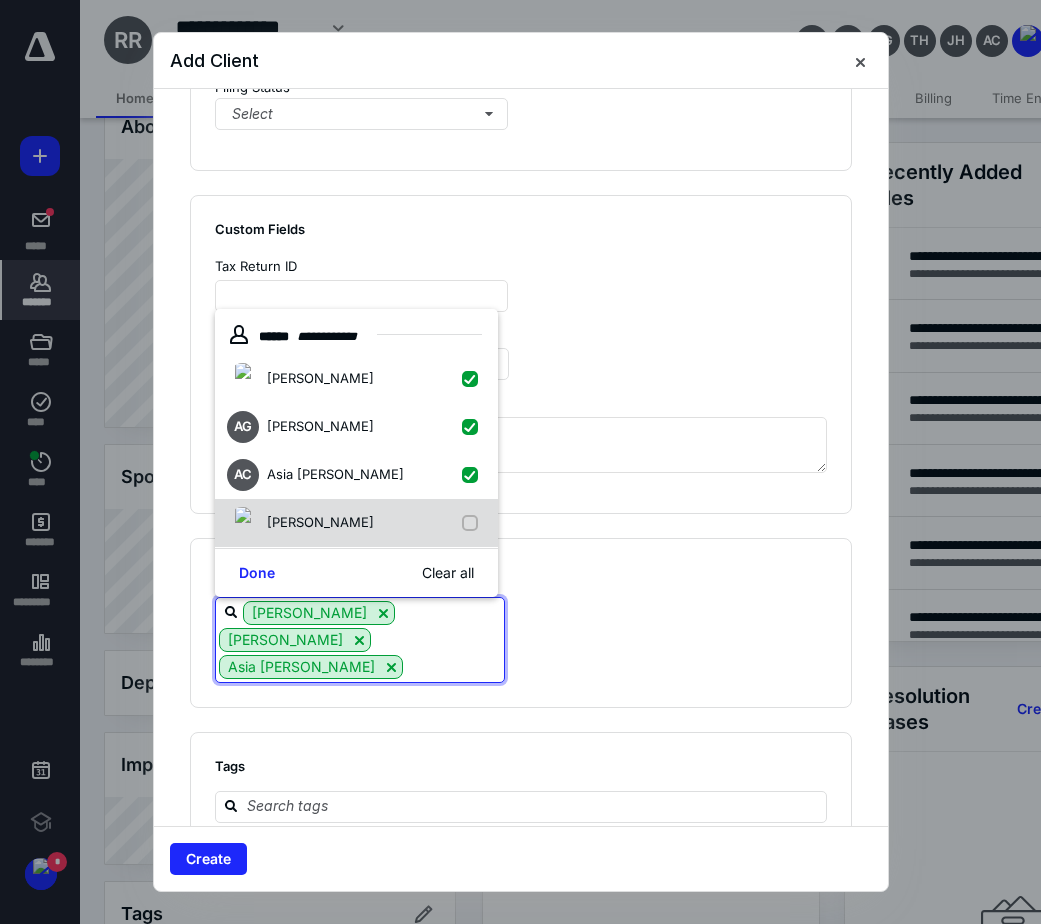 click at bounding box center [474, 523] 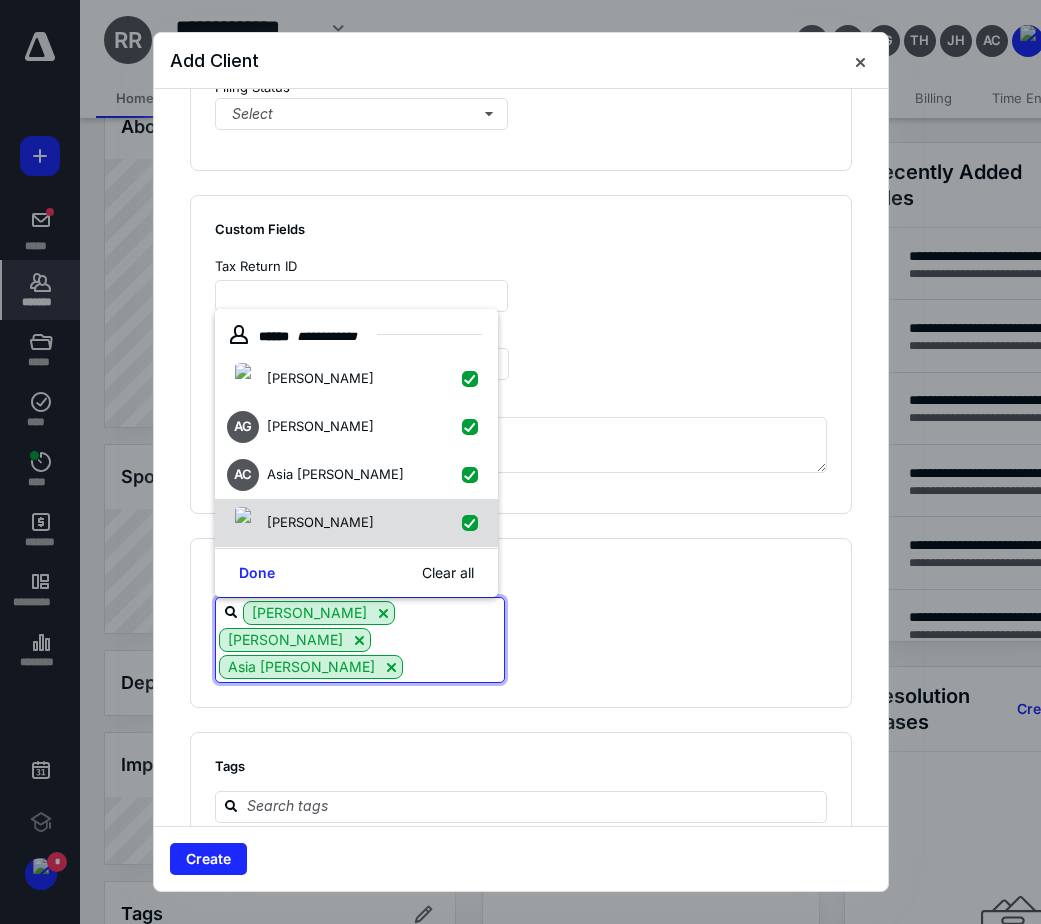 checkbox on "true" 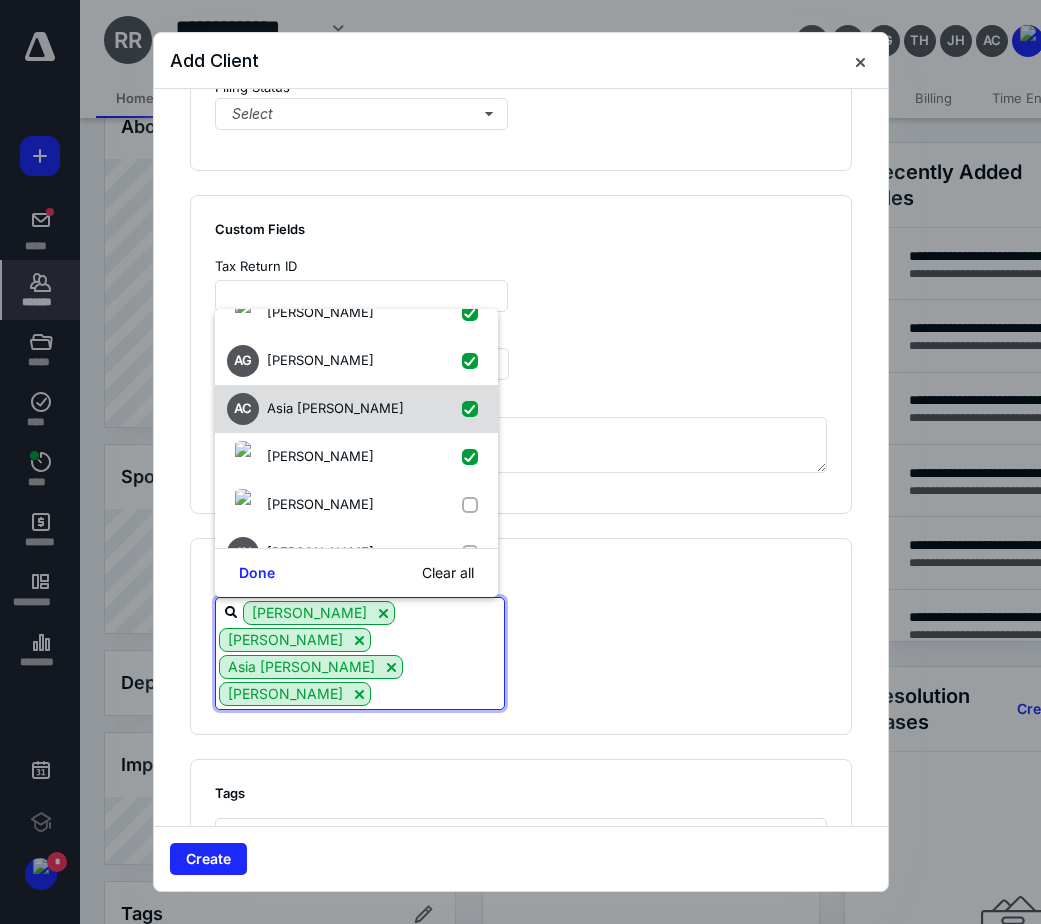 scroll, scrollTop: 100, scrollLeft: 0, axis: vertical 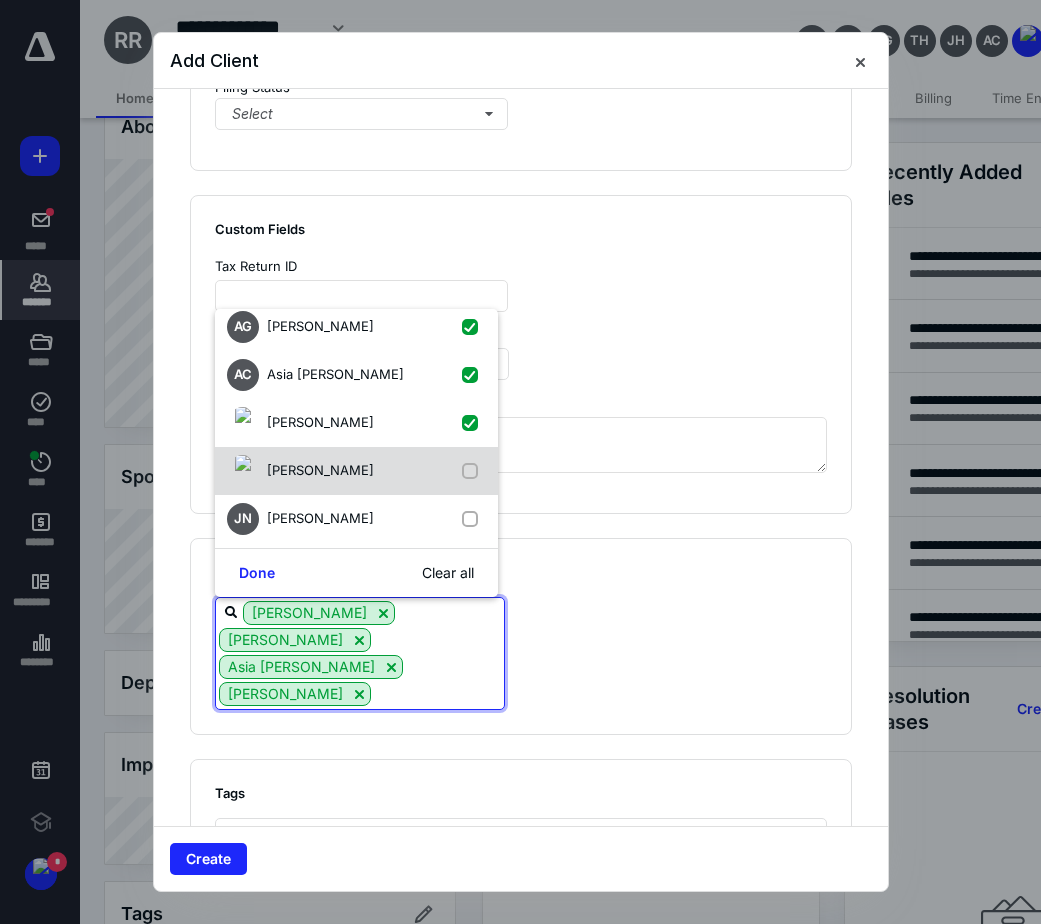 click at bounding box center (474, 471) 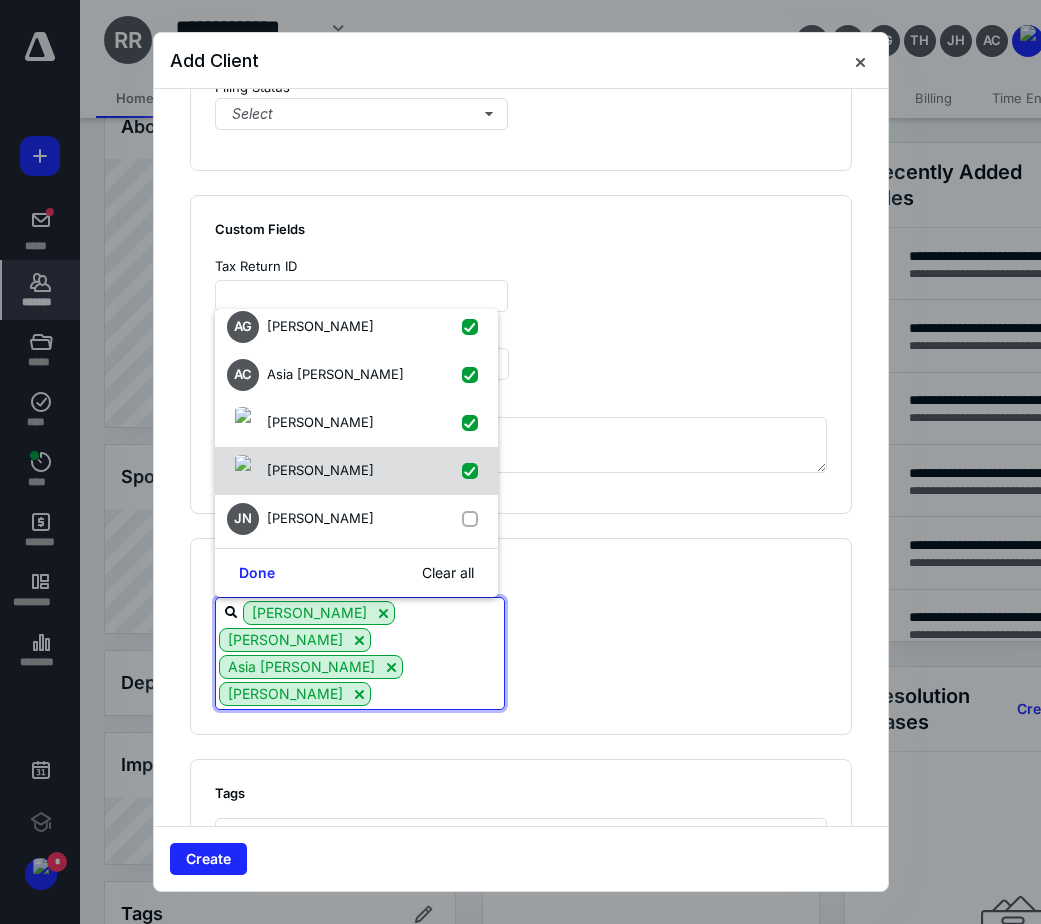 checkbox on "true" 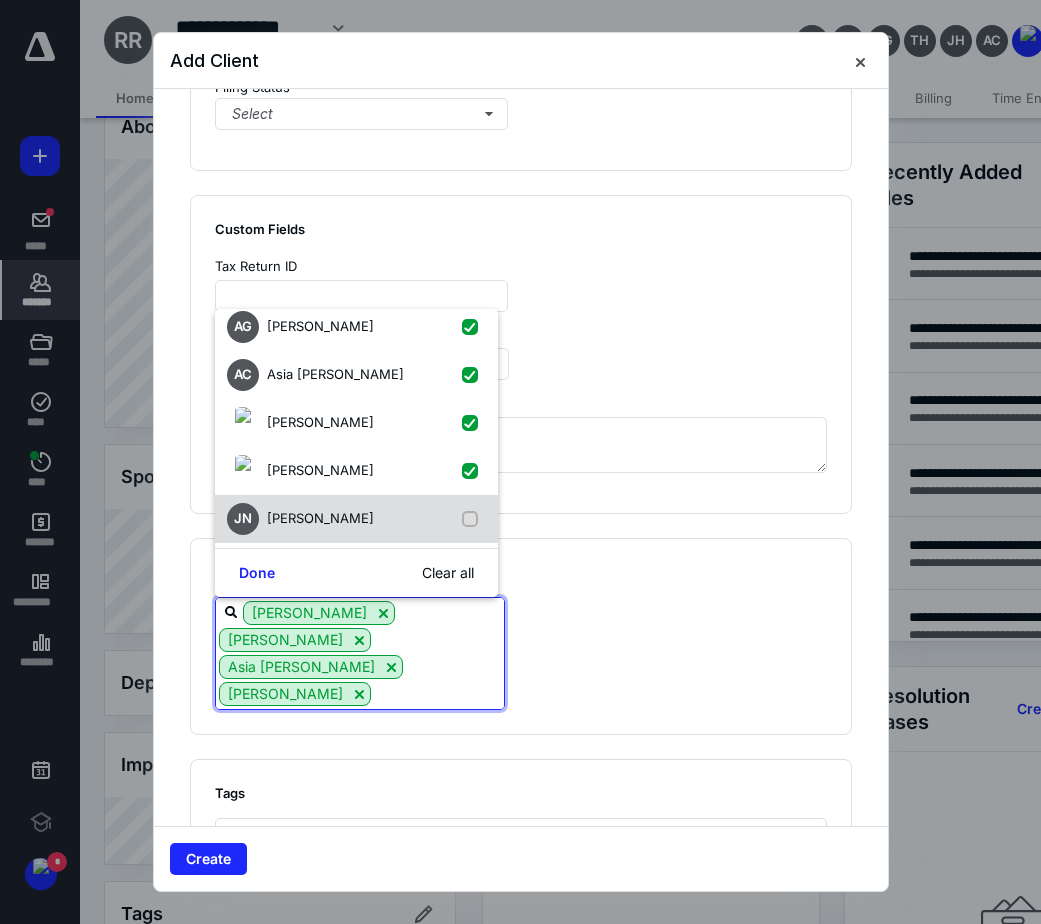 drag, startPoint x: 462, startPoint y: 524, endPoint x: 450, endPoint y: 516, distance: 14.422205 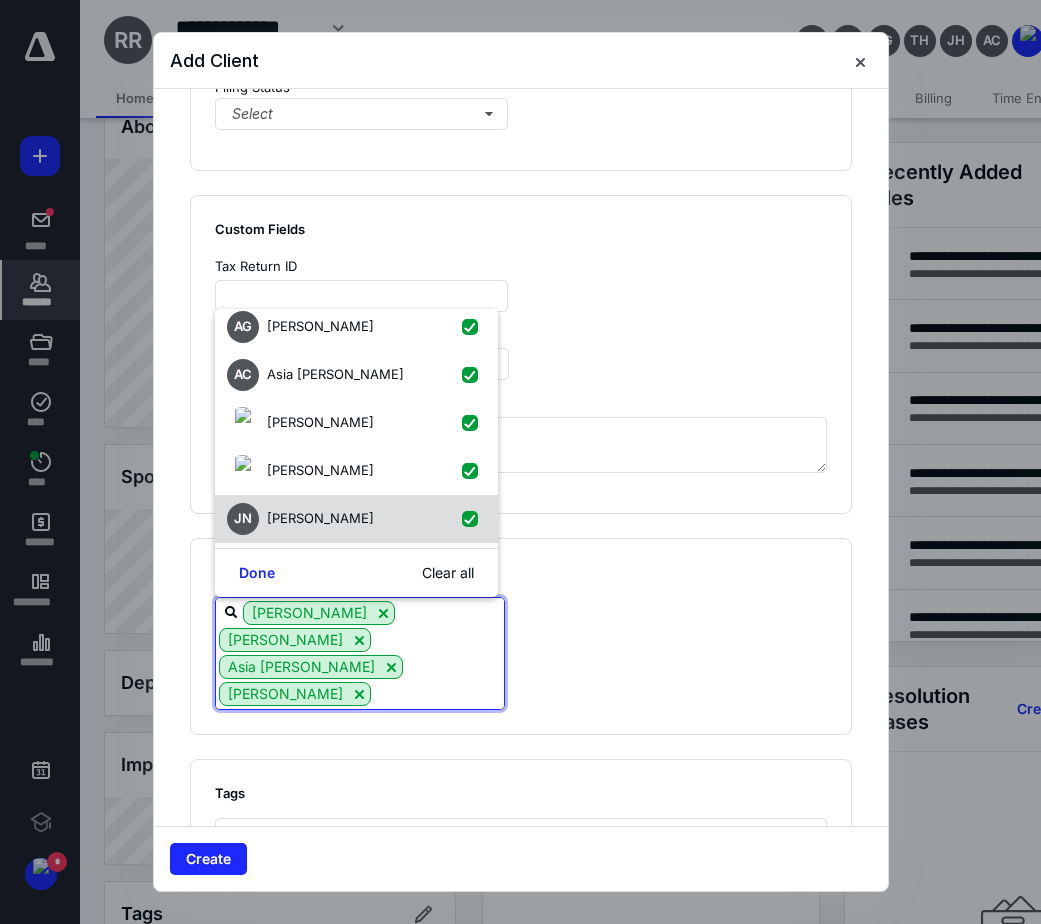 checkbox on "true" 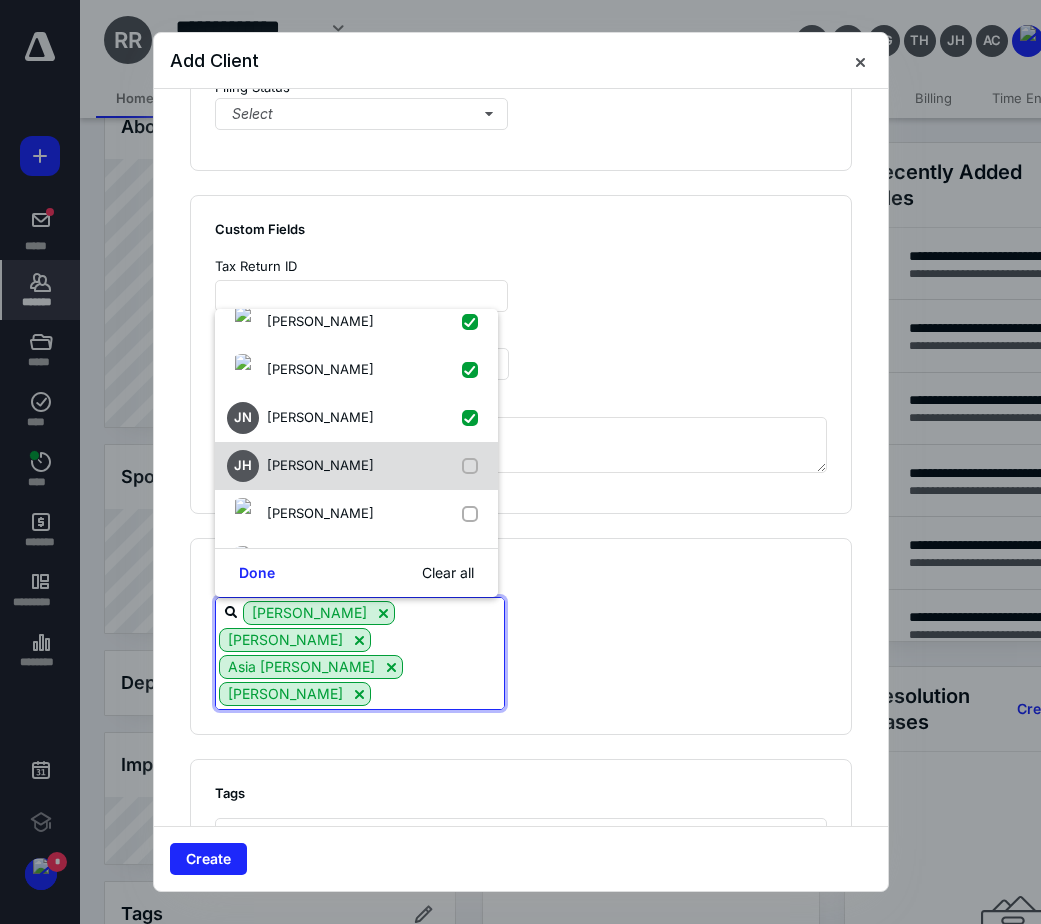 scroll, scrollTop: 200, scrollLeft: 0, axis: vertical 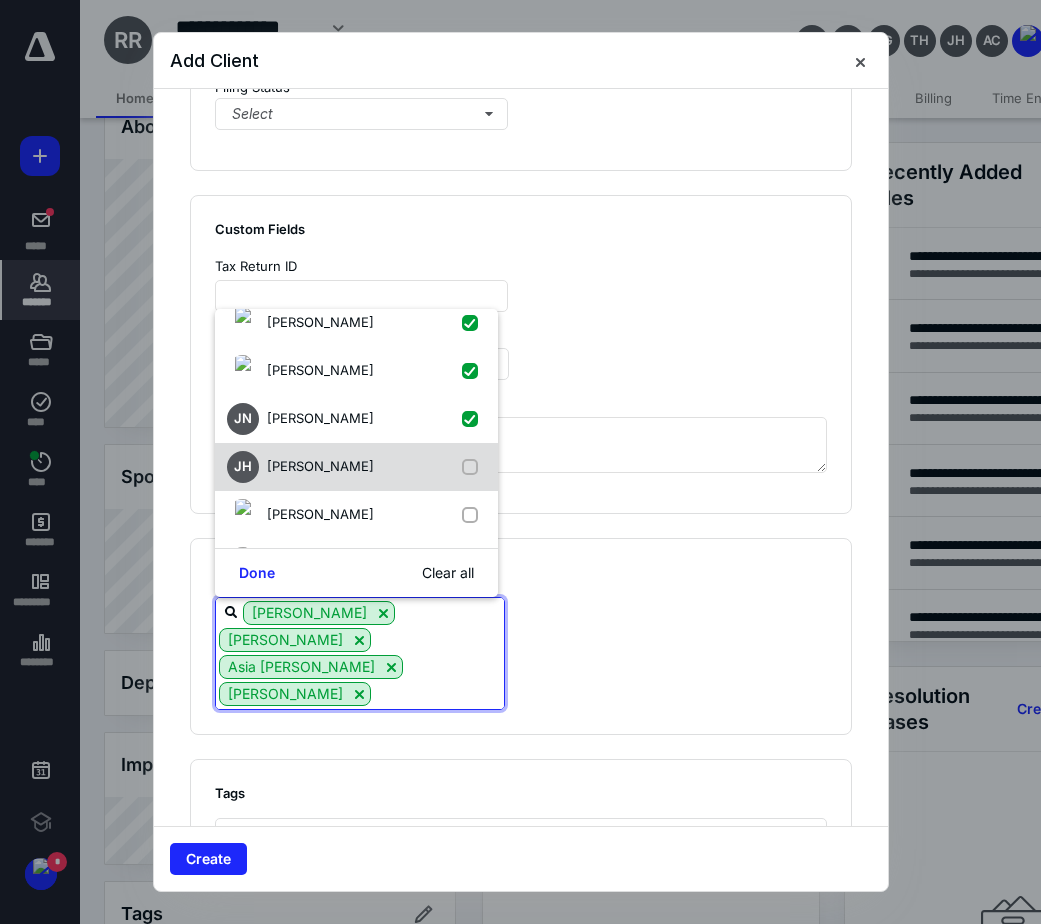 click at bounding box center [474, 467] 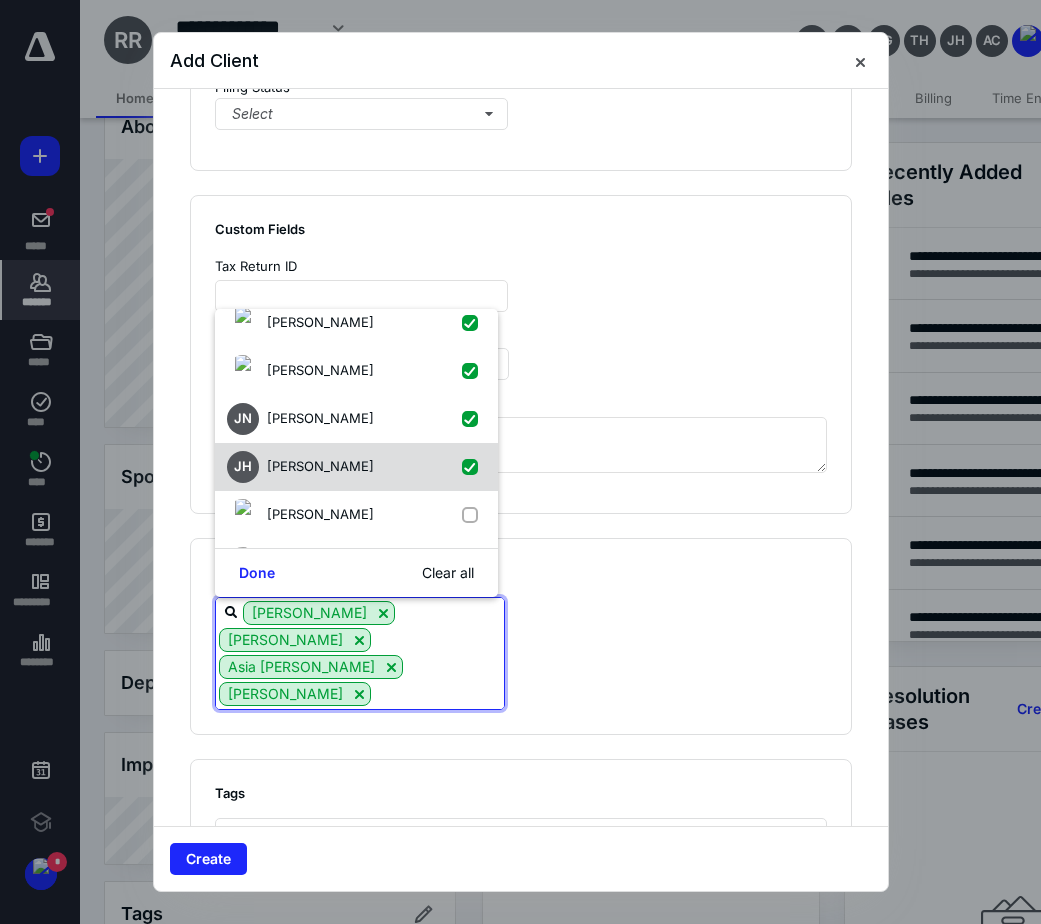 checkbox on "true" 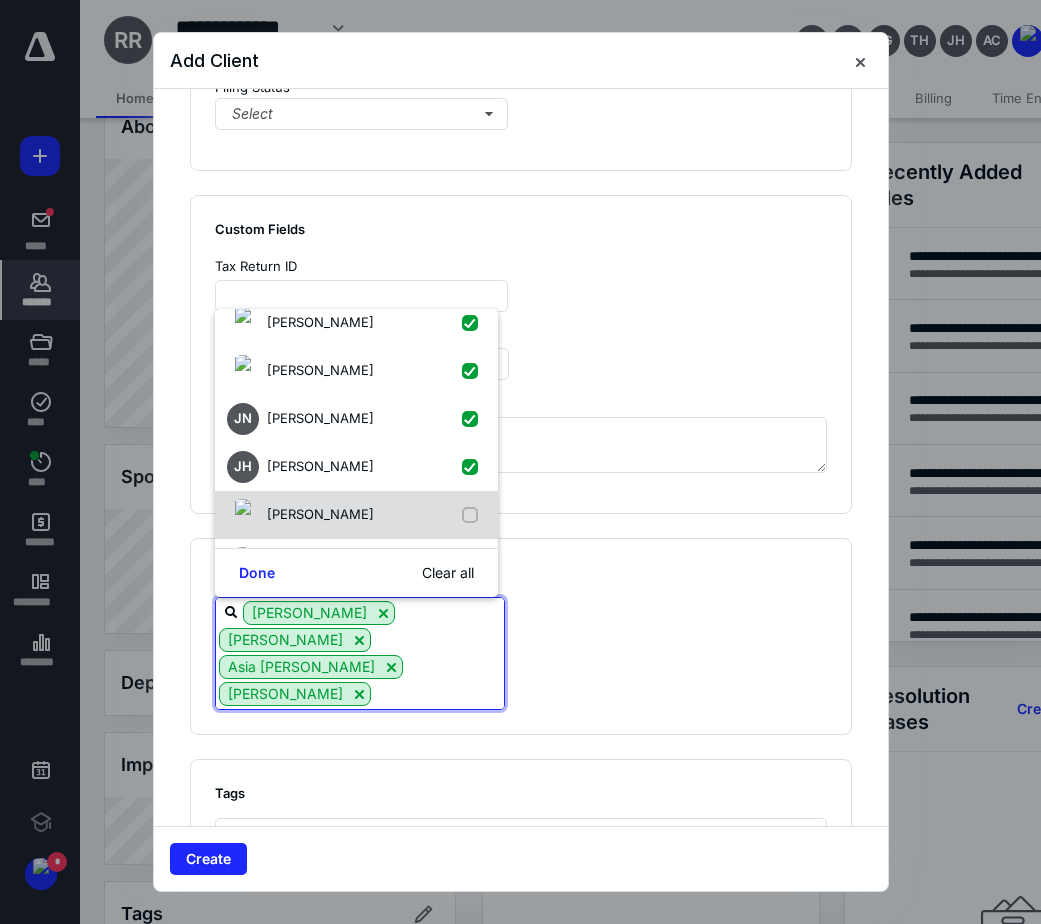 click at bounding box center [474, 515] 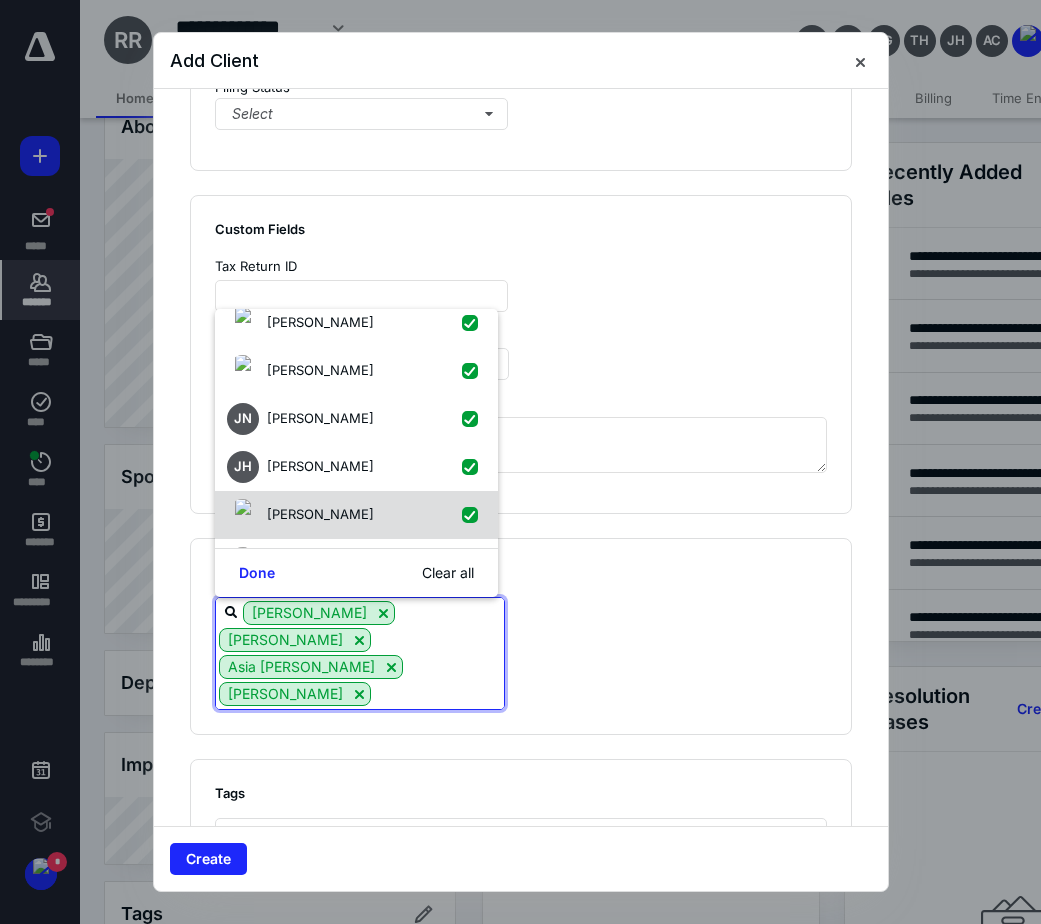 checkbox on "true" 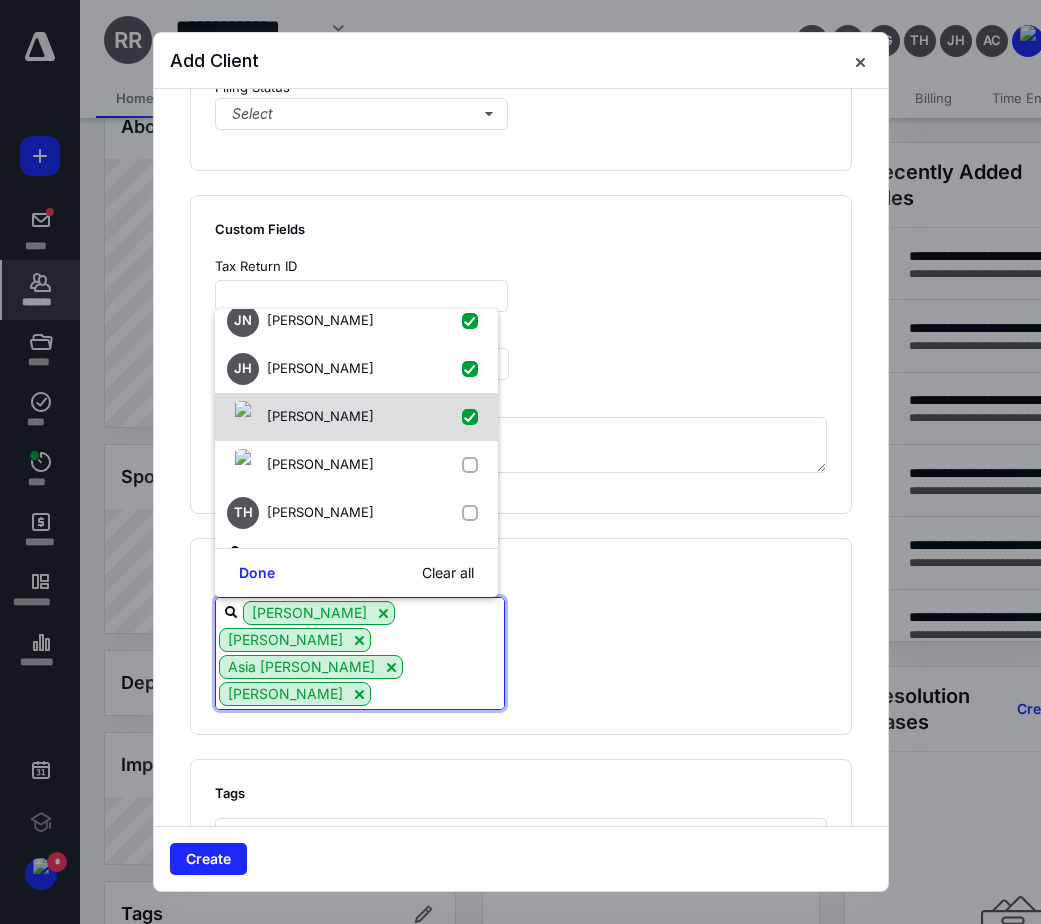 scroll, scrollTop: 300, scrollLeft: 0, axis: vertical 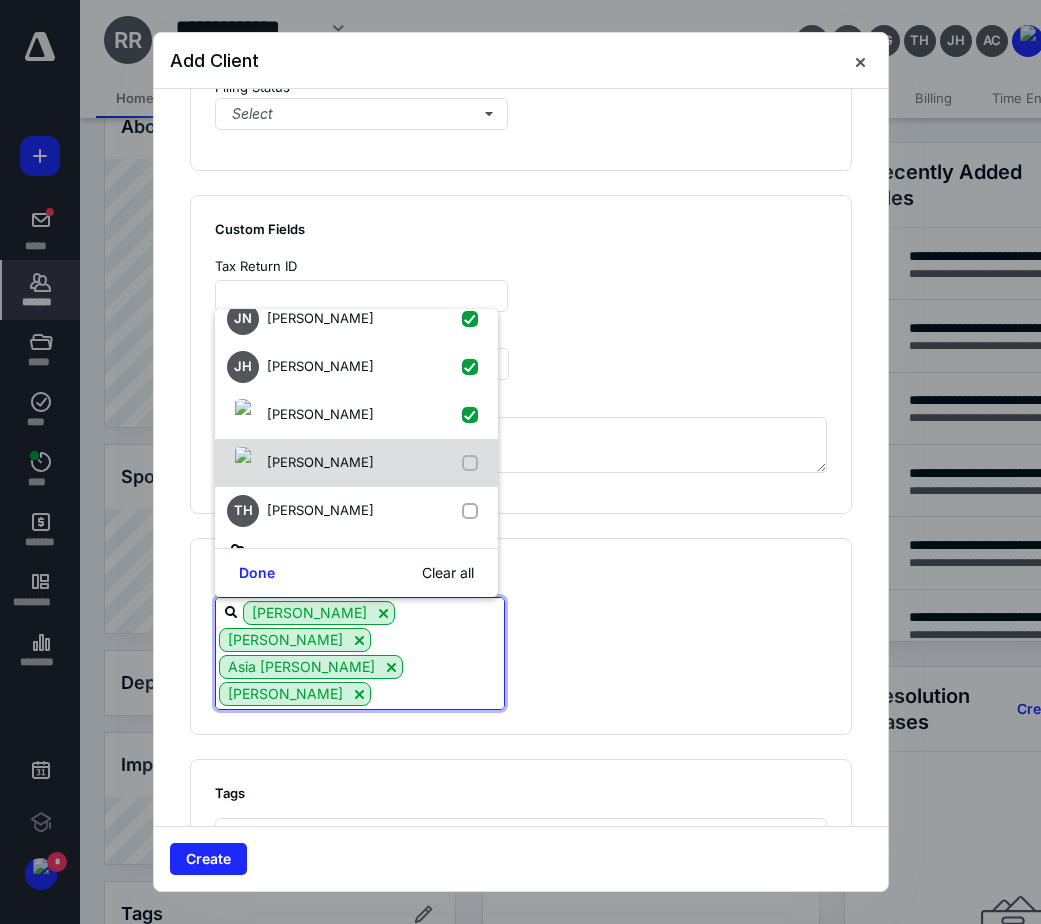 click at bounding box center (474, 463) 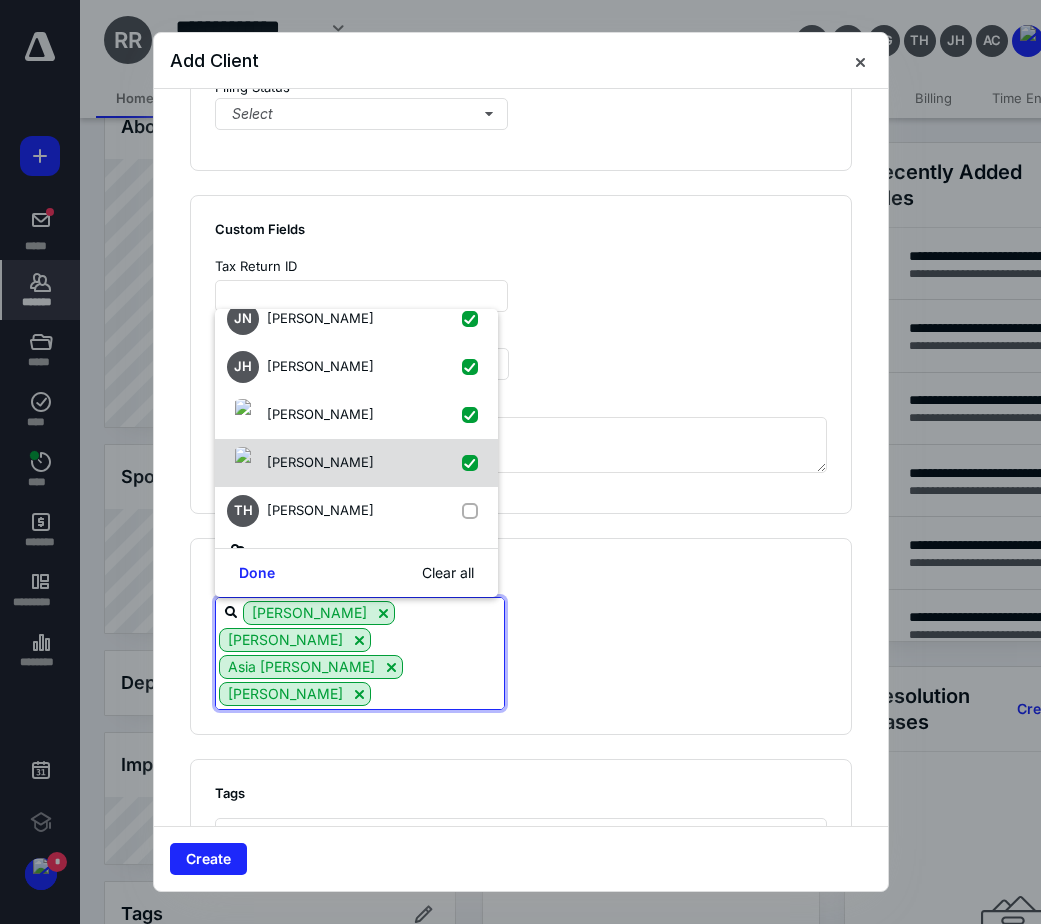 checkbox on "true" 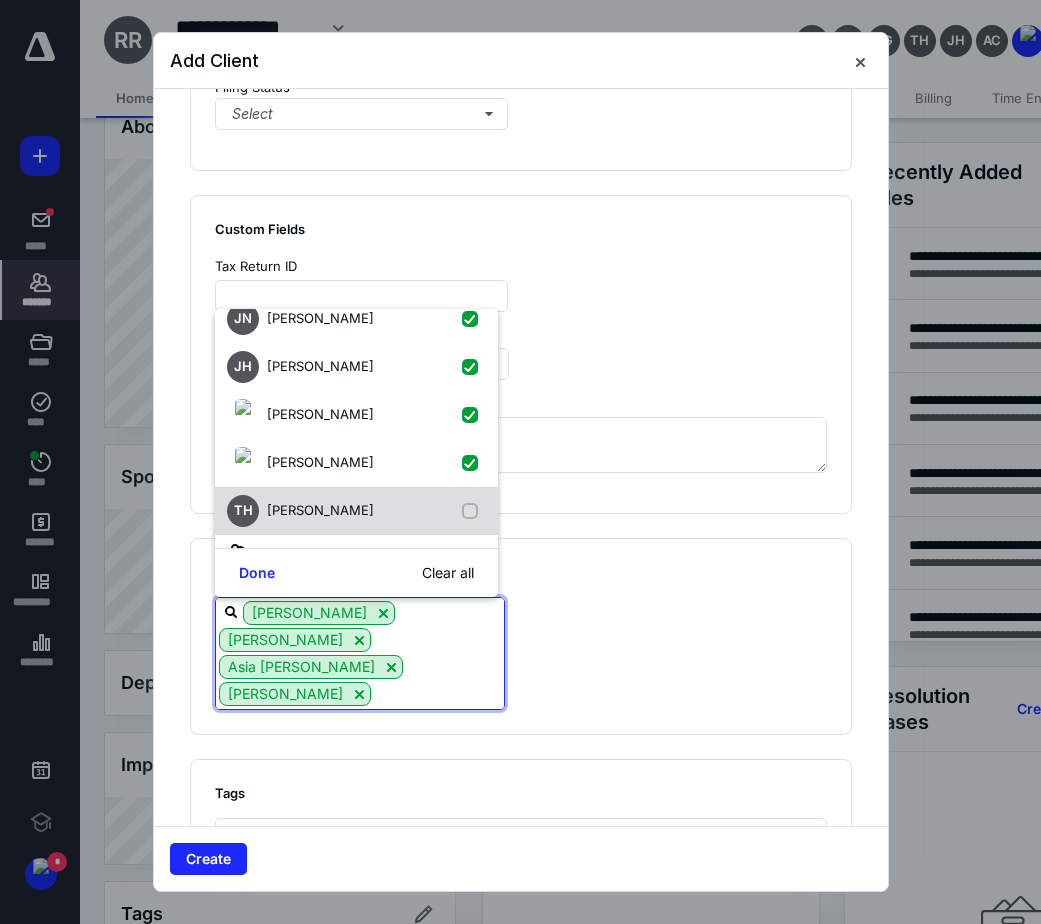 click at bounding box center (474, 511) 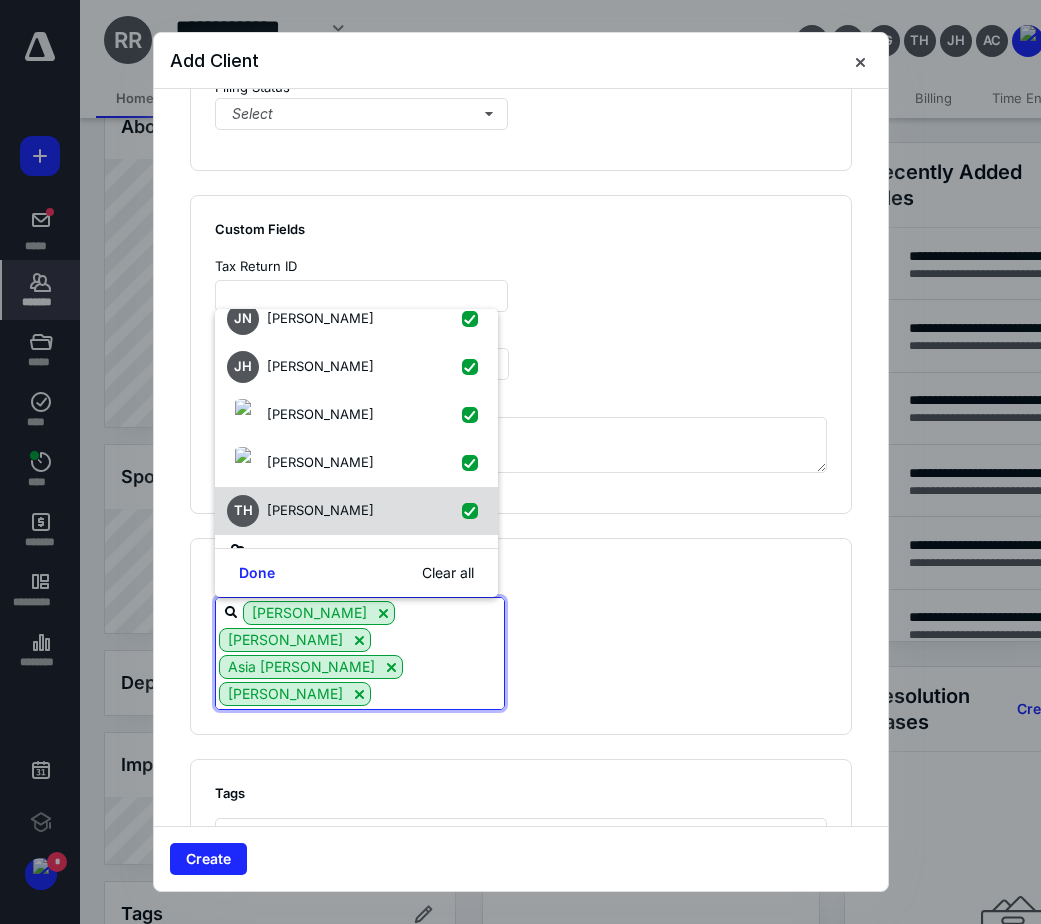 checkbox on "true" 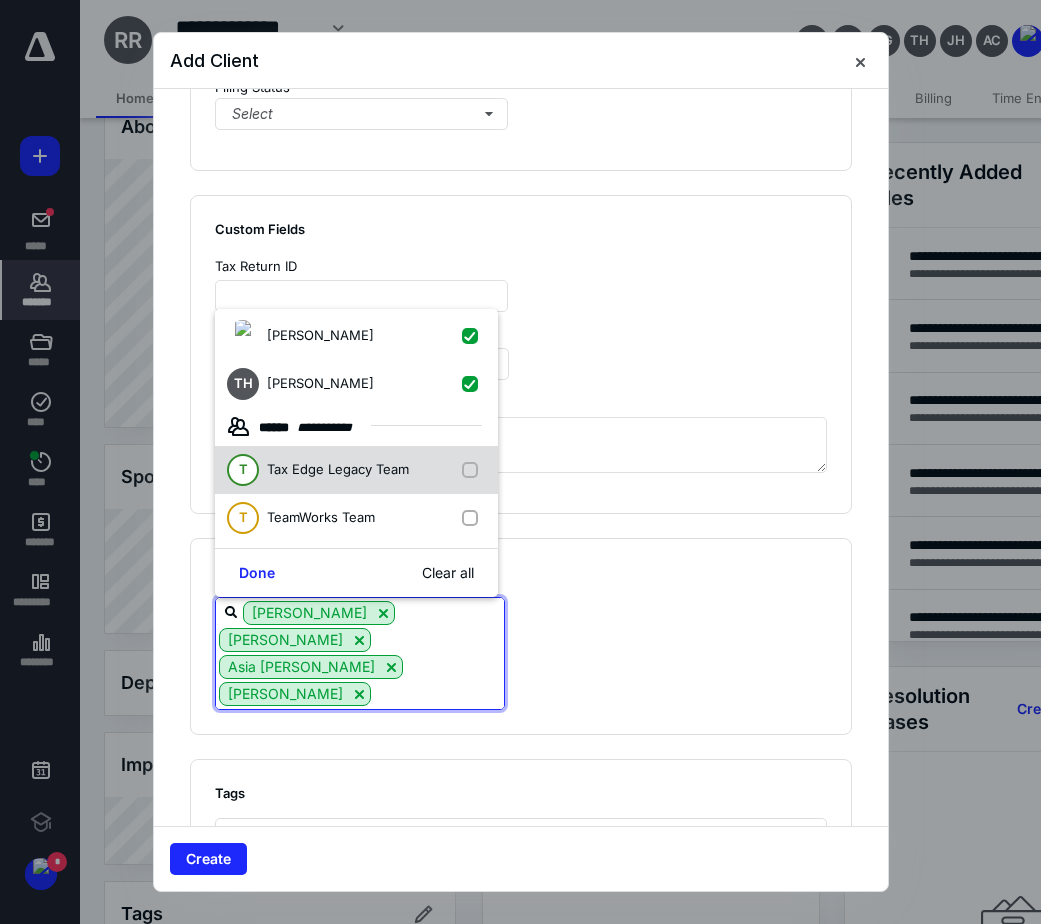 scroll, scrollTop: 429, scrollLeft: 0, axis: vertical 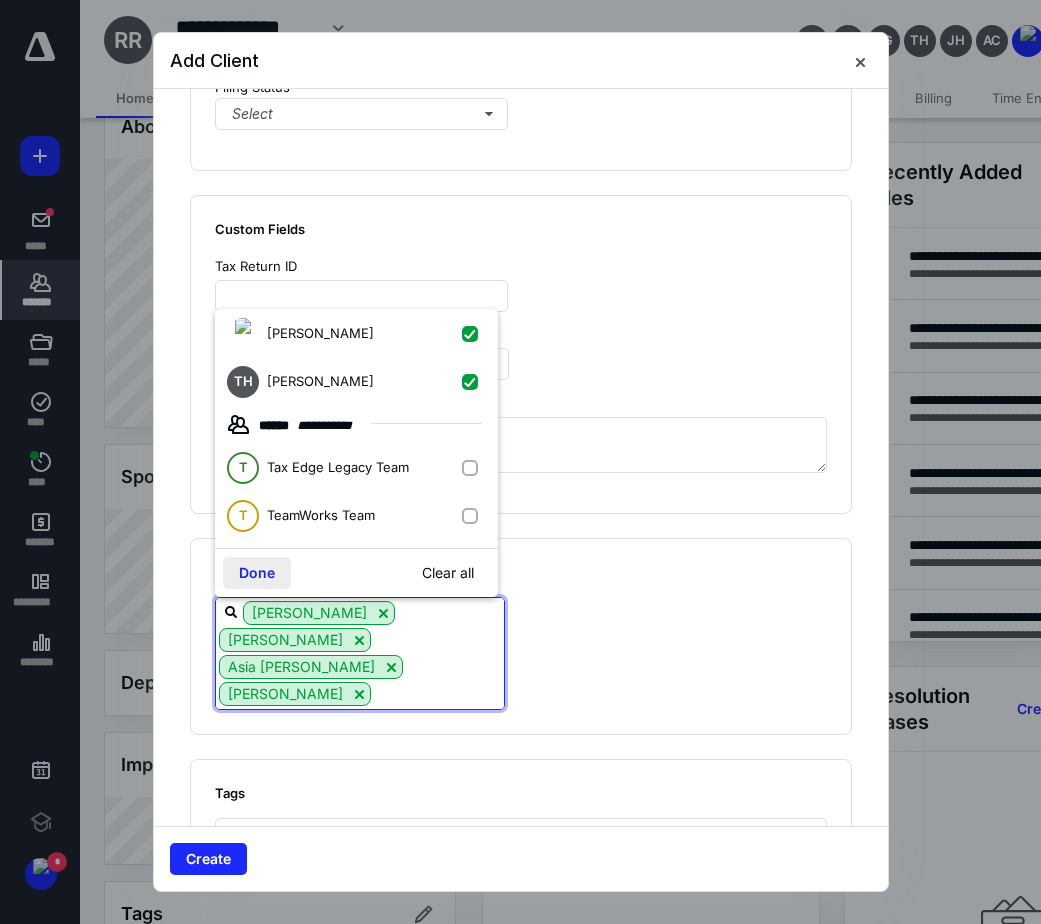 click on "Done" at bounding box center [257, 573] 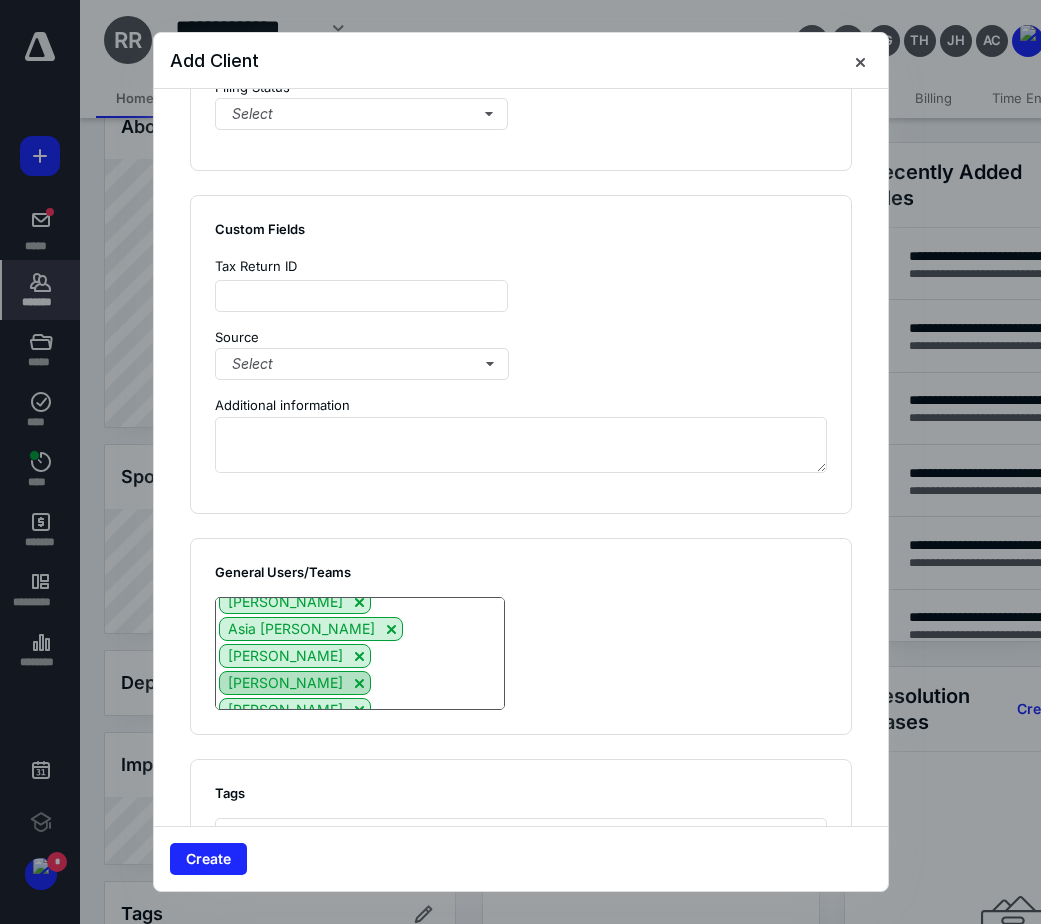 scroll, scrollTop: 54, scrollLeft: 0, axis: vertical 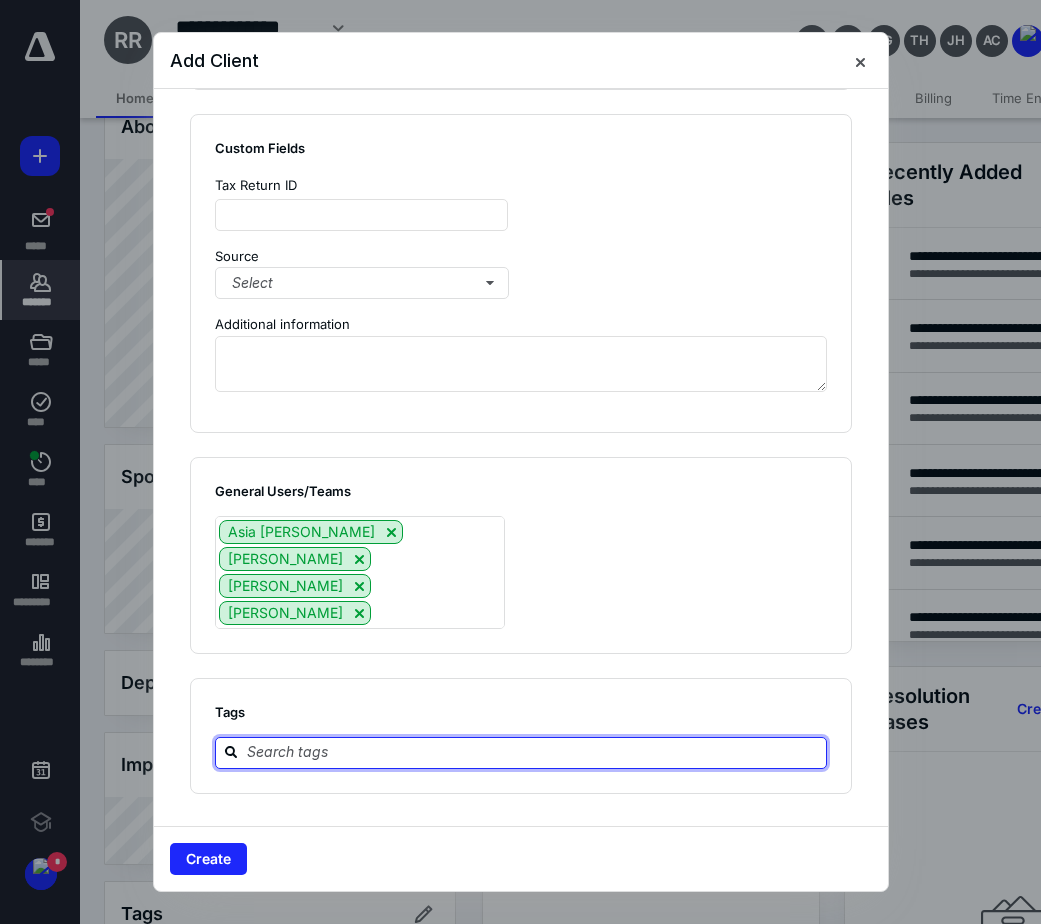 click at bounding box center (533, 752) 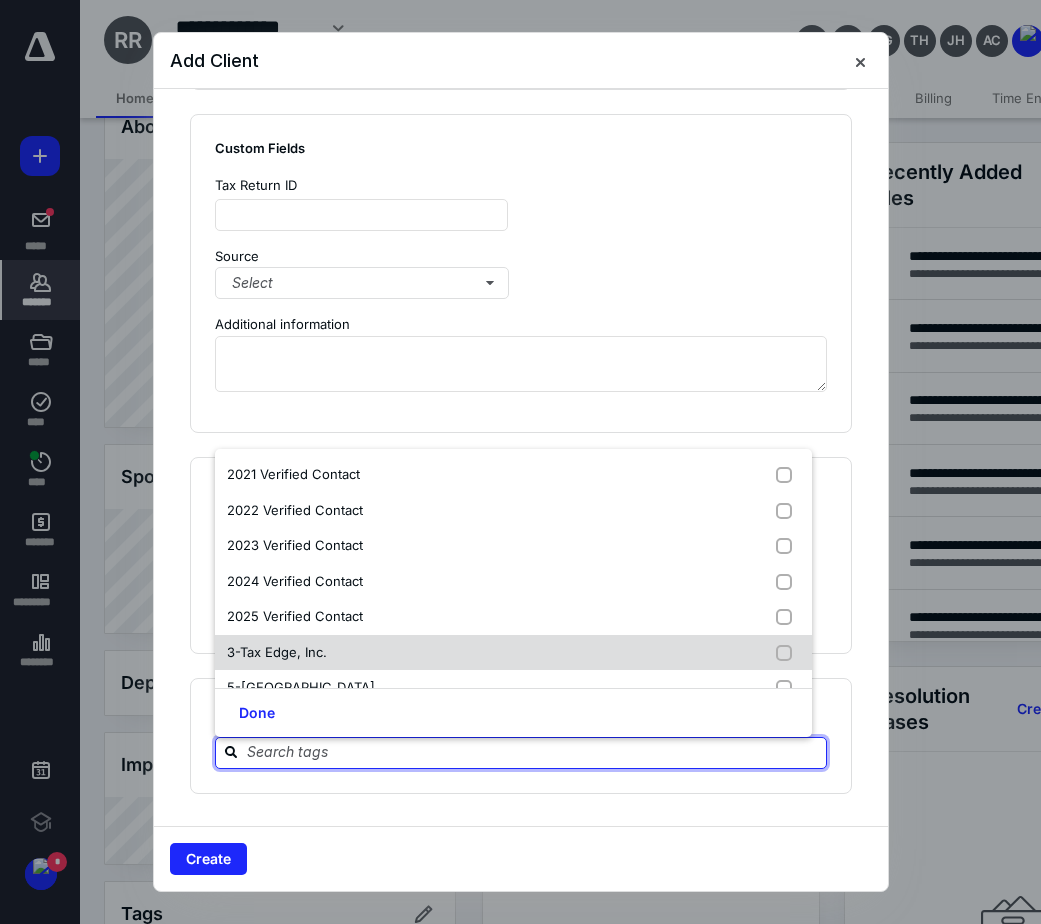 scroll, scrollTop: 100, scrollLeft: 0, axis: vertical 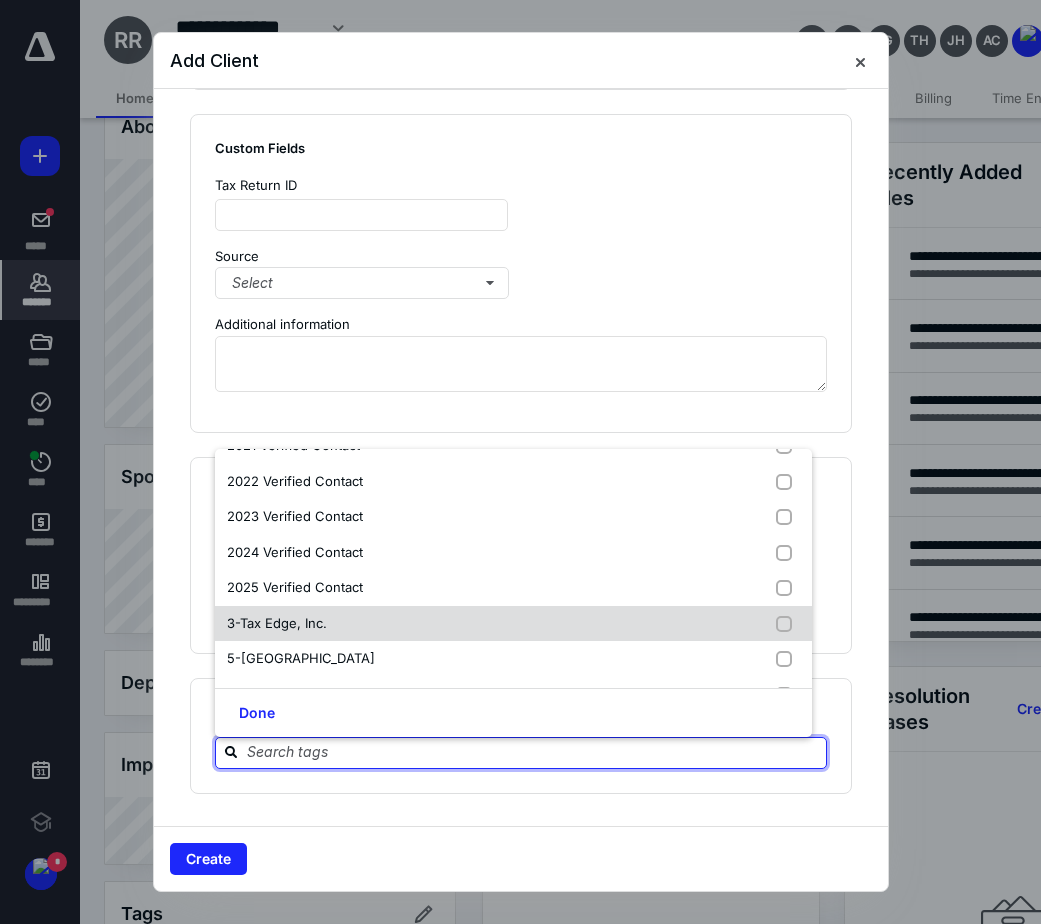 click on "3-Tax Edge, Inc." at bounding box center (277, 623) 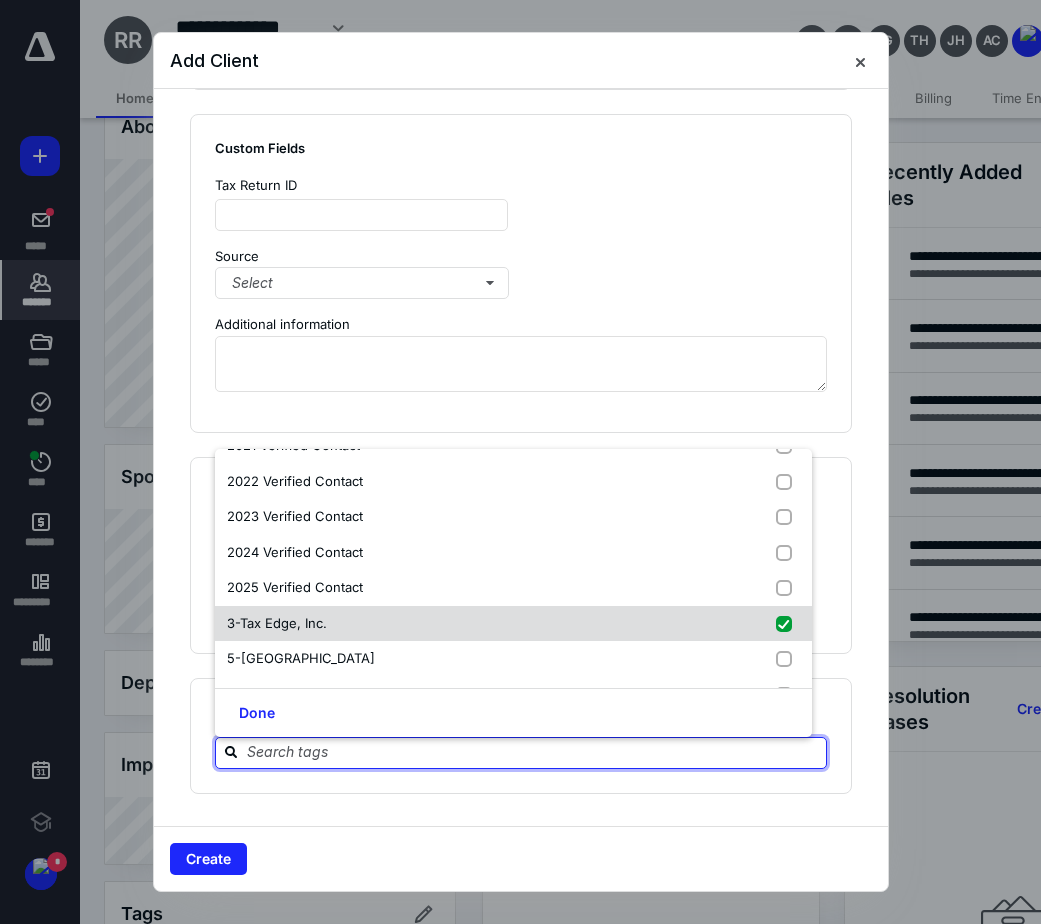 checkbox on "true" 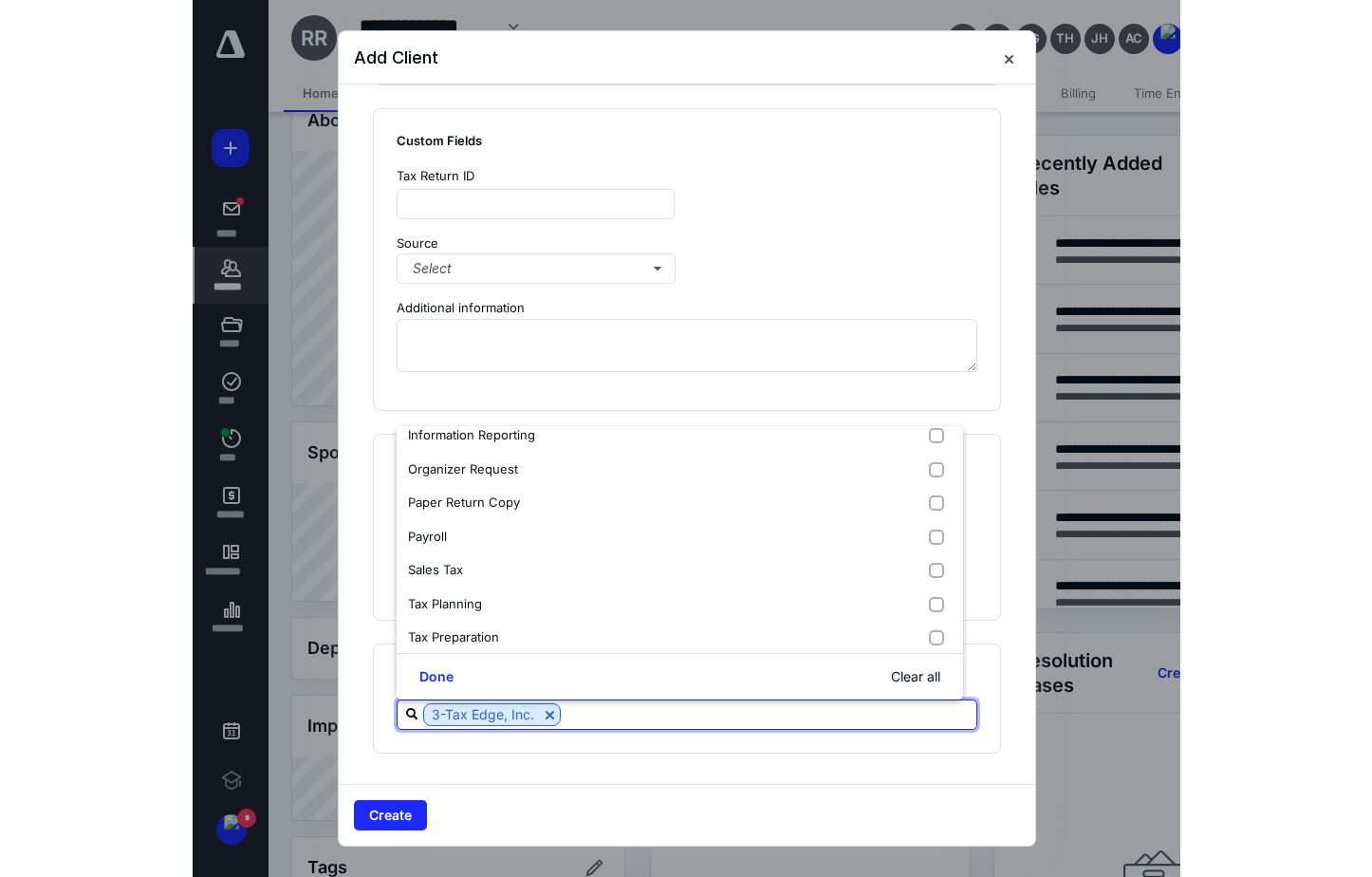 scroll, scrollTop: 759, scrollLeft: 0, axis: vertical 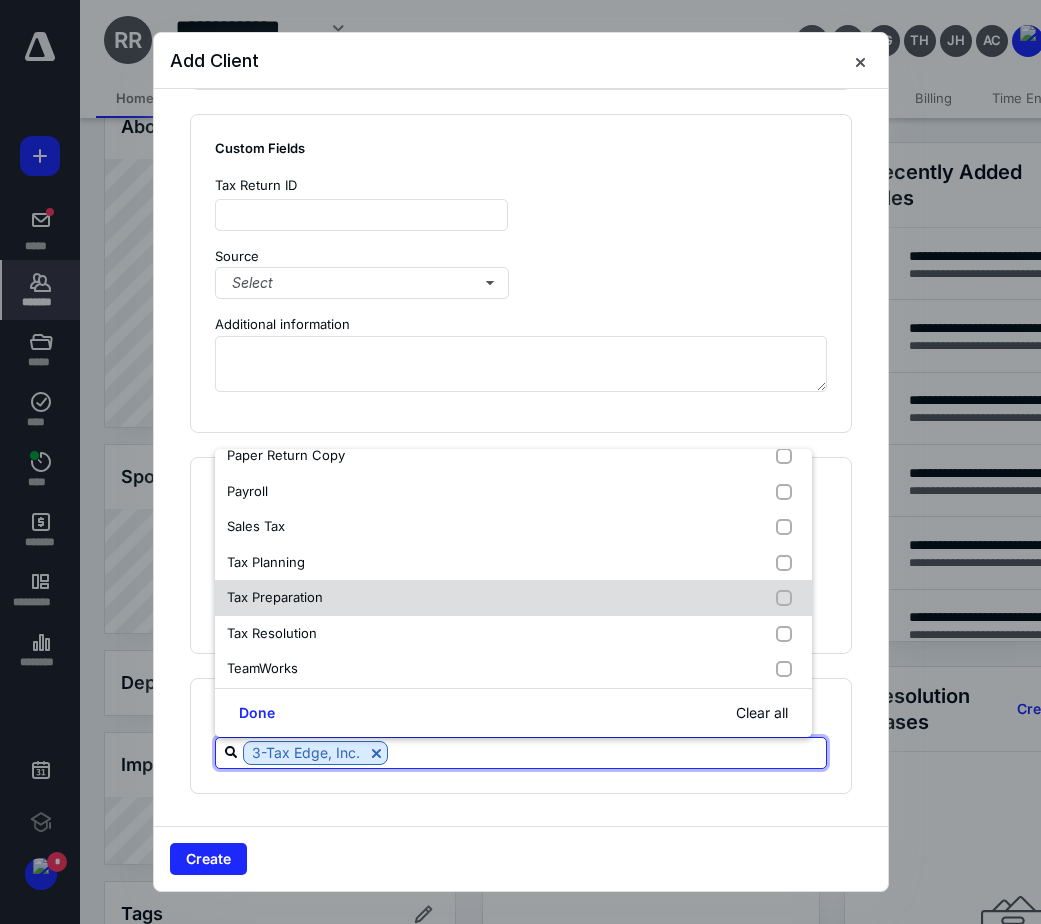 click on "Tax Preparation" at bounding box center [275, 597] 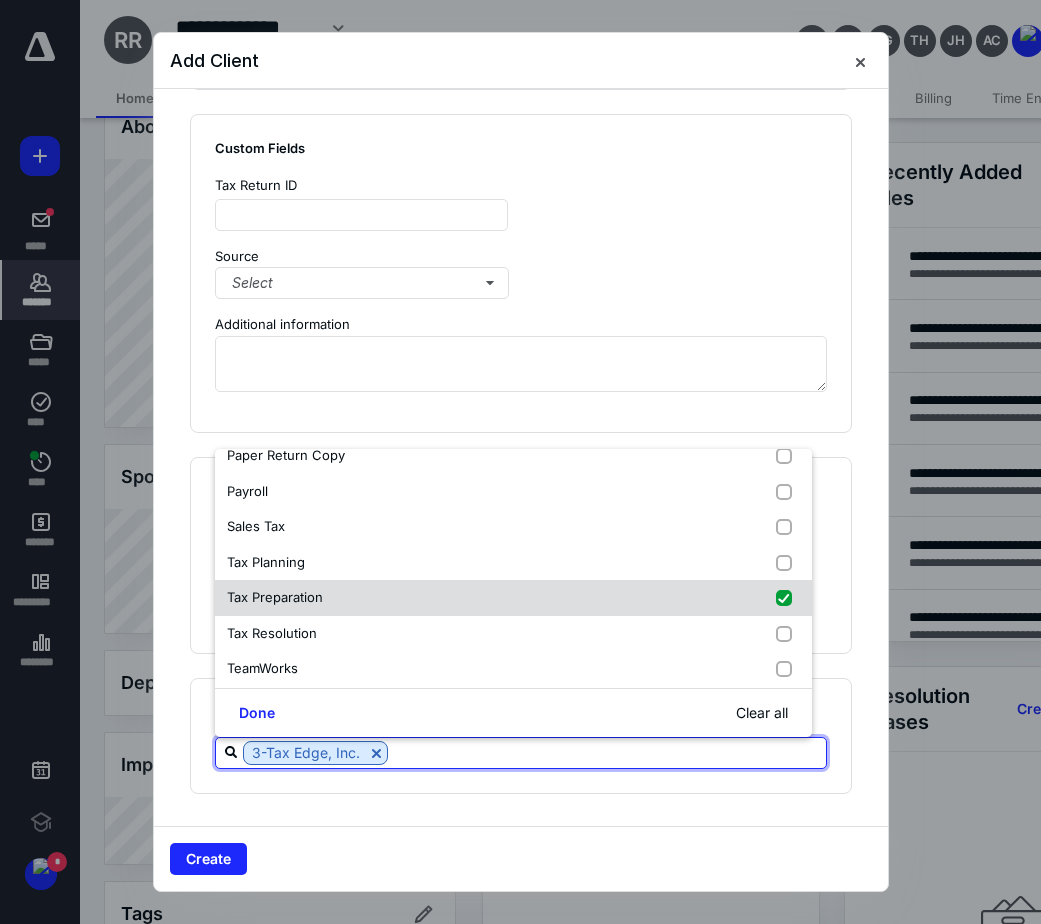 checkbox on "true" 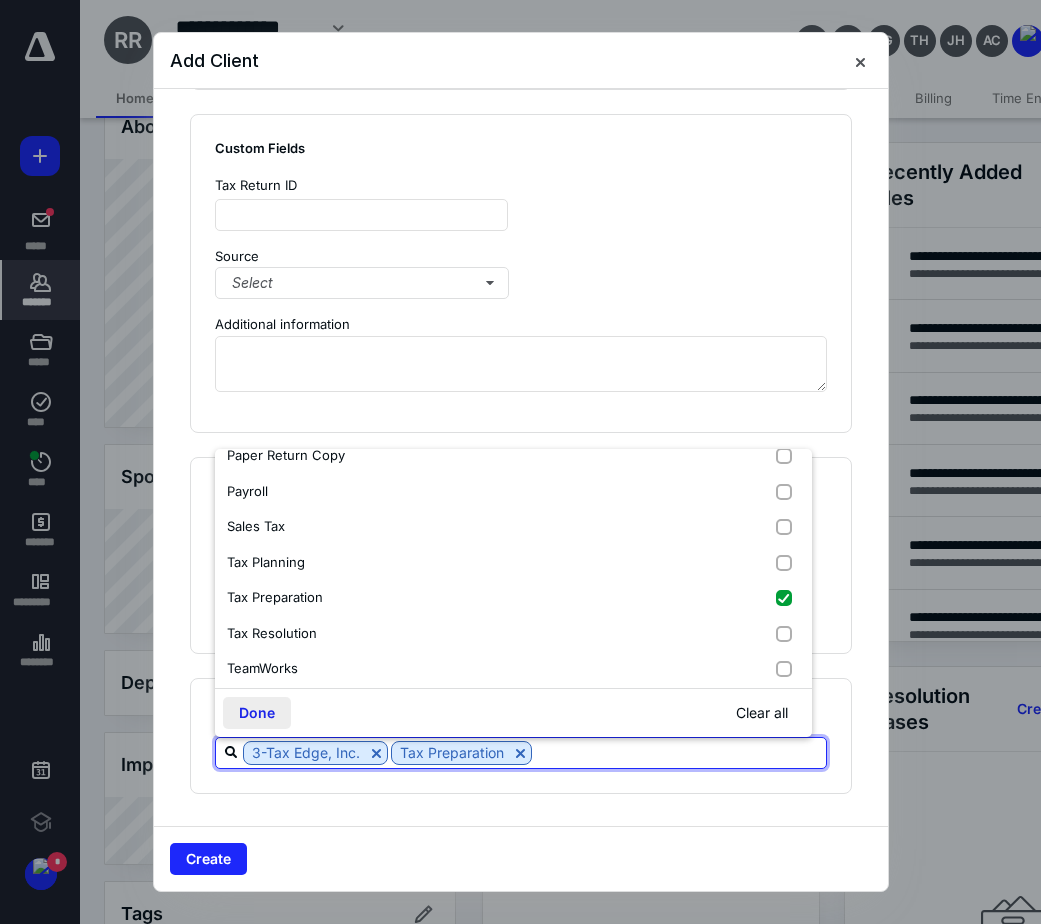 click on "Done" at bounding box center (257, 713) 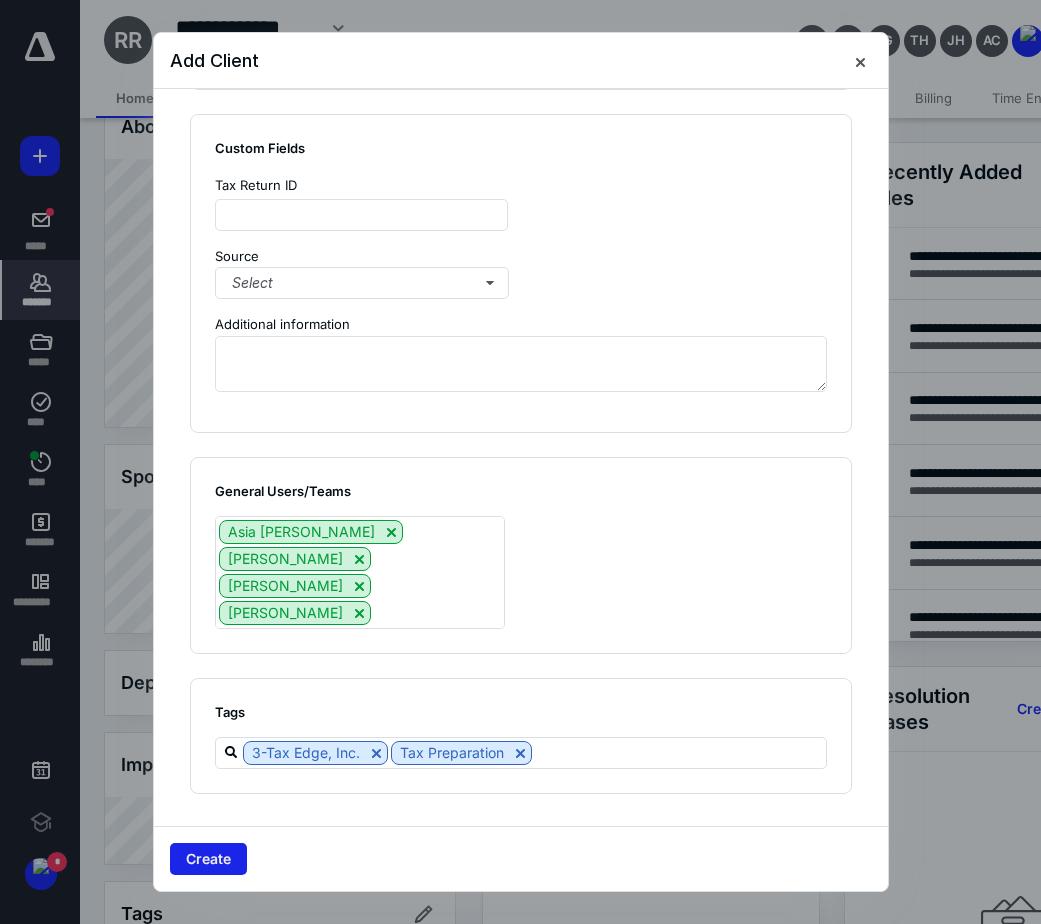 click on "Create" at bounding box center [208, 859] 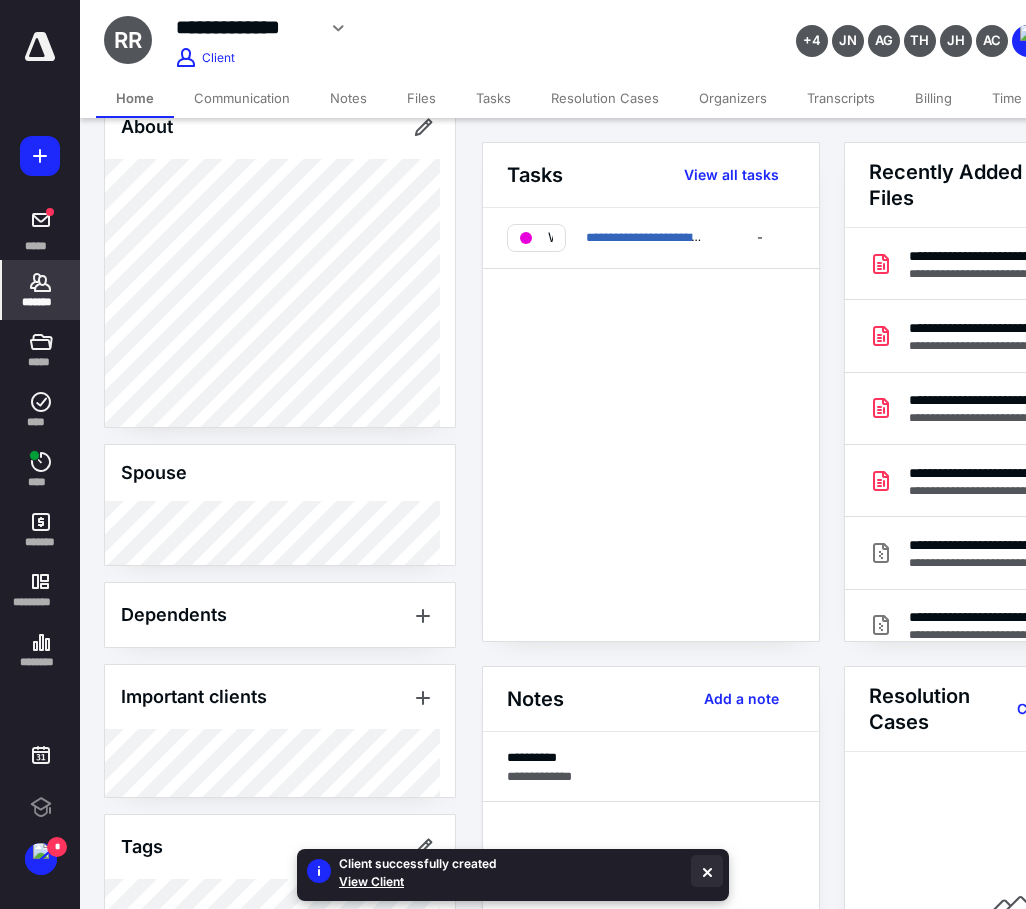 click at bounding box center [707, 871] 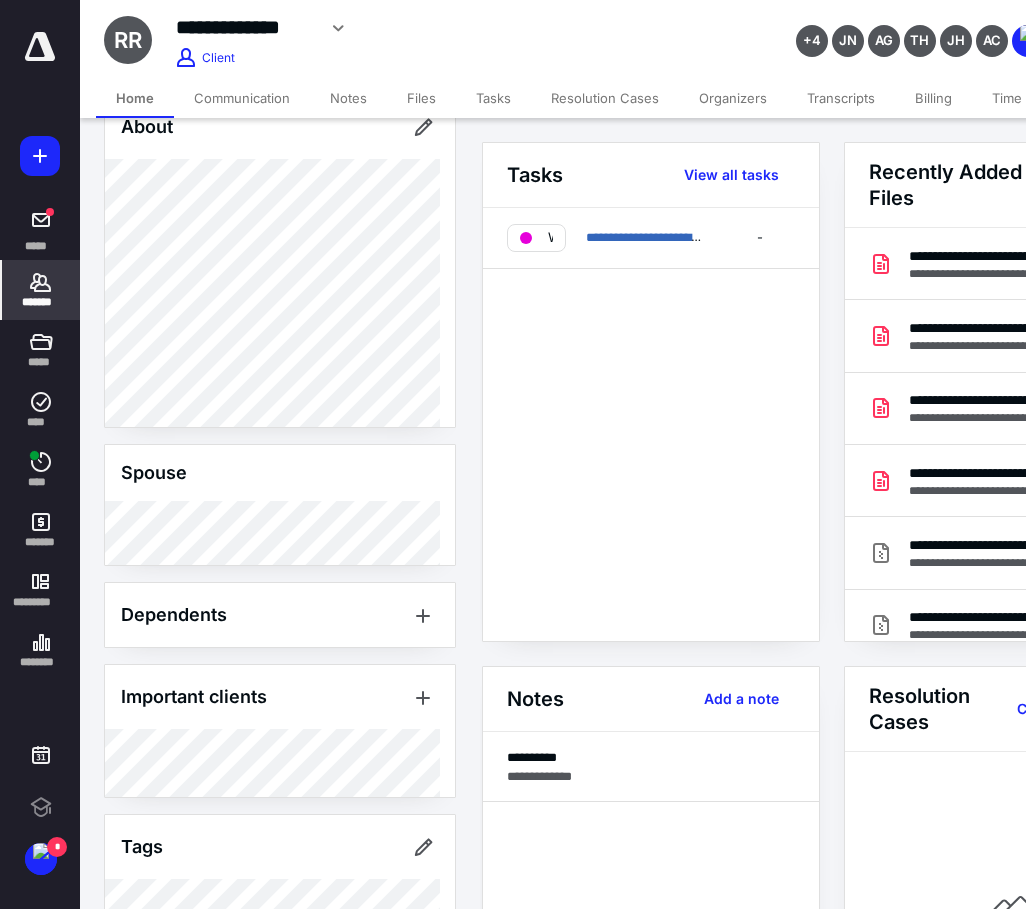 click on "Files" at bounding box center (421, 98) 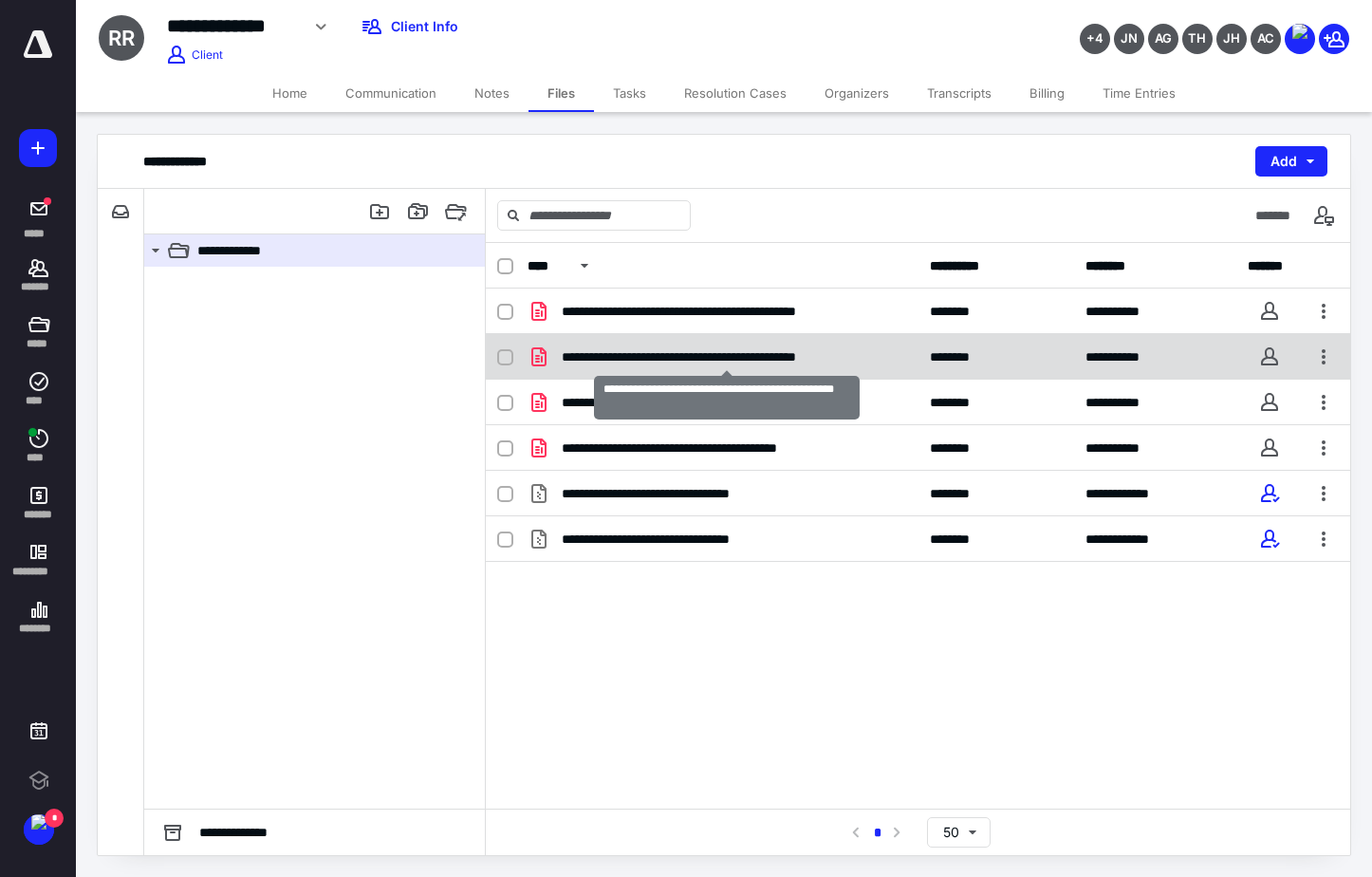 click on "**********" at bounding box center (727, 357) 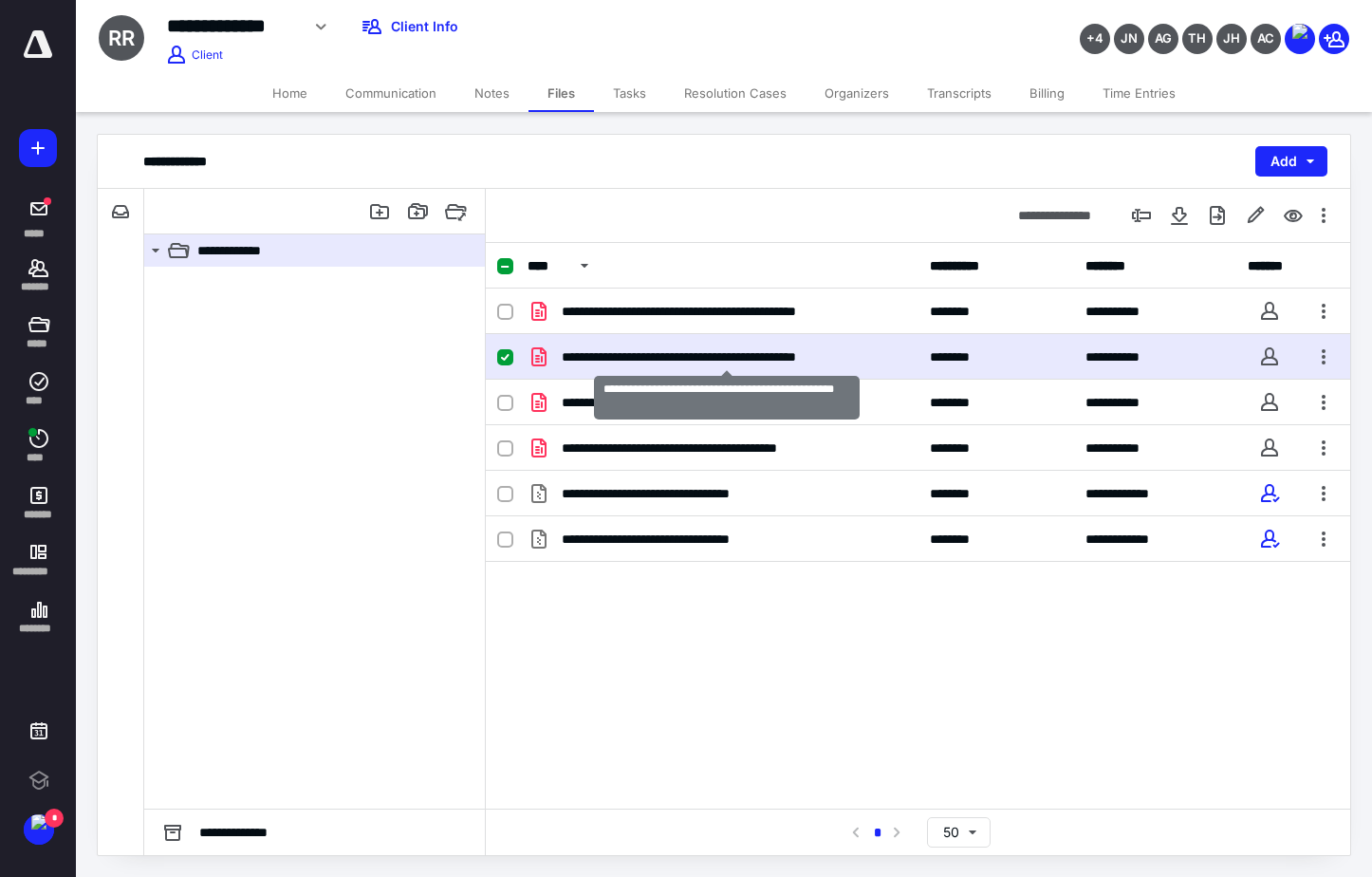 click on "**********" at bounding box center [727, 357] 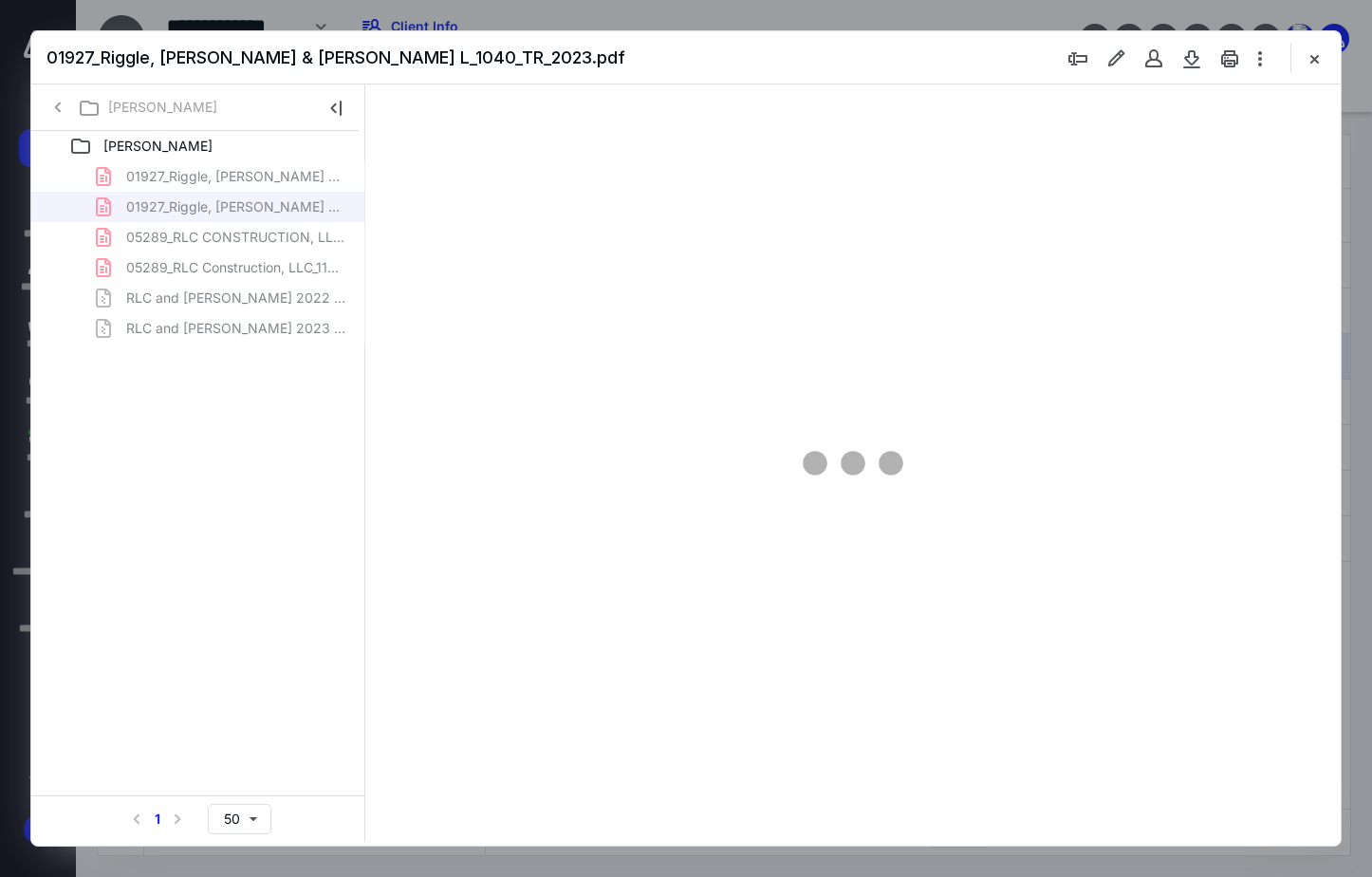 scroll, scrollTop: 0, scrollLeft: 0, axis: both 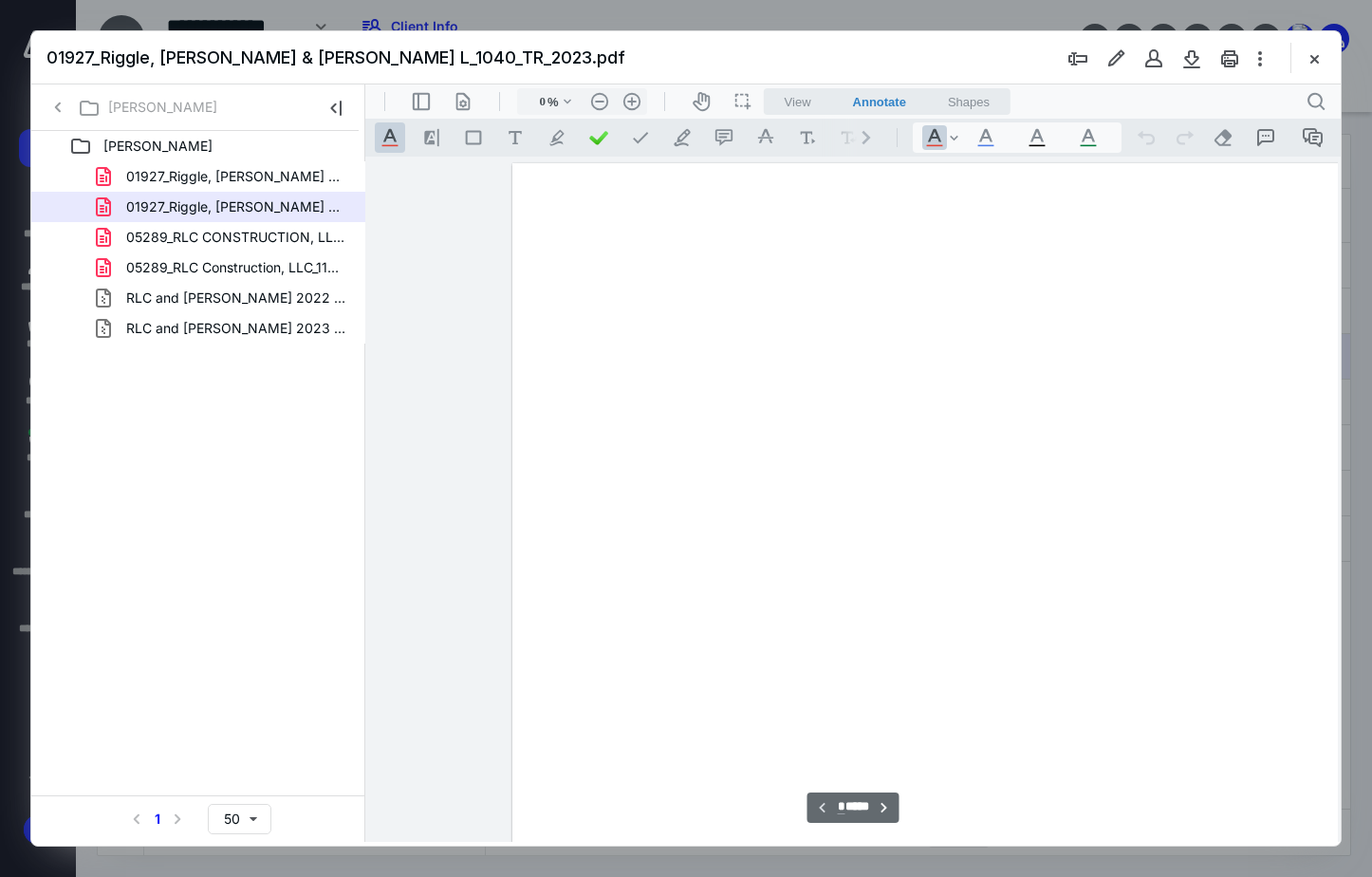 type on "164" 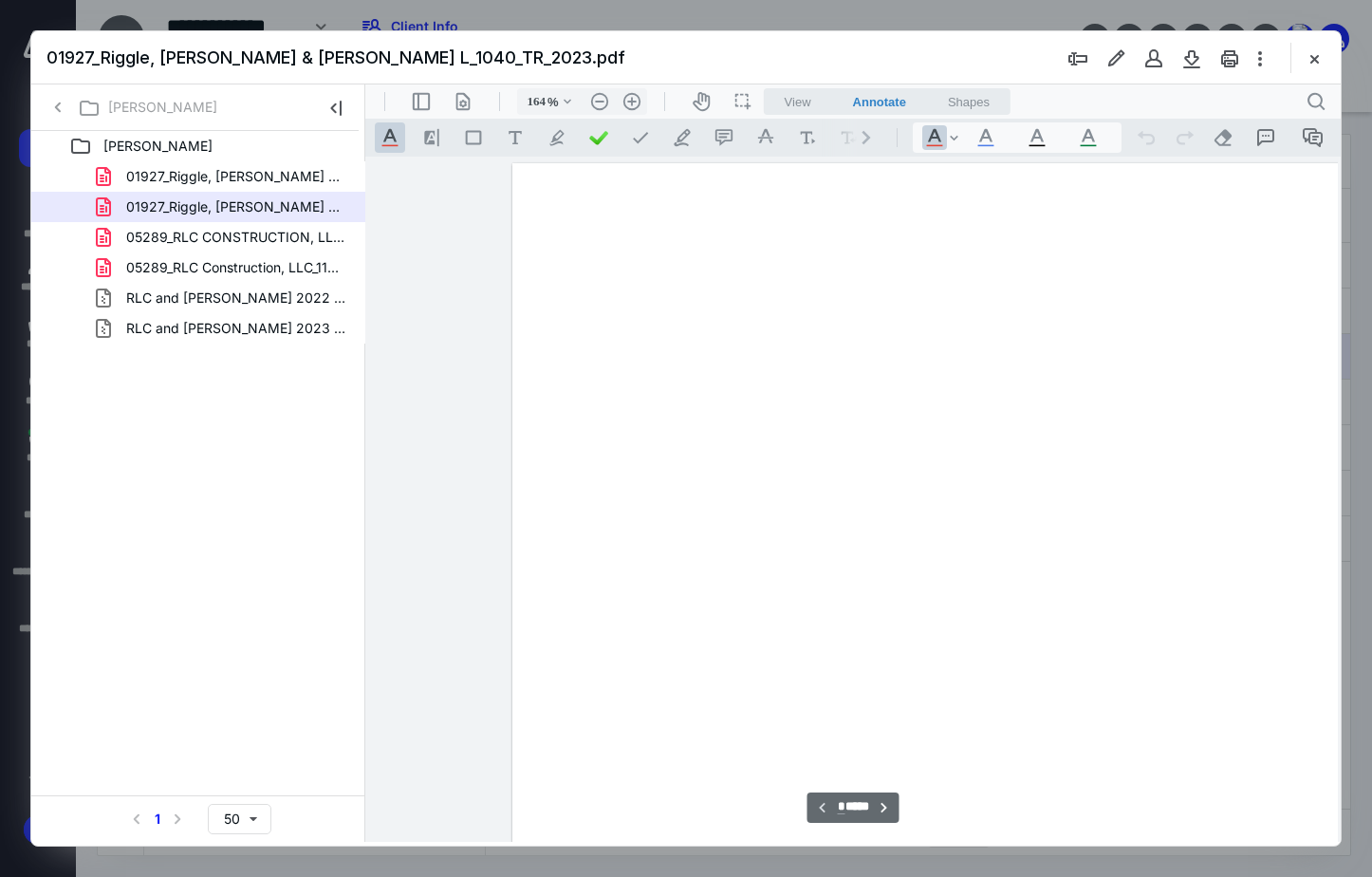 scroll, scrollTop: 79, scrollLeft: 139, axis: both 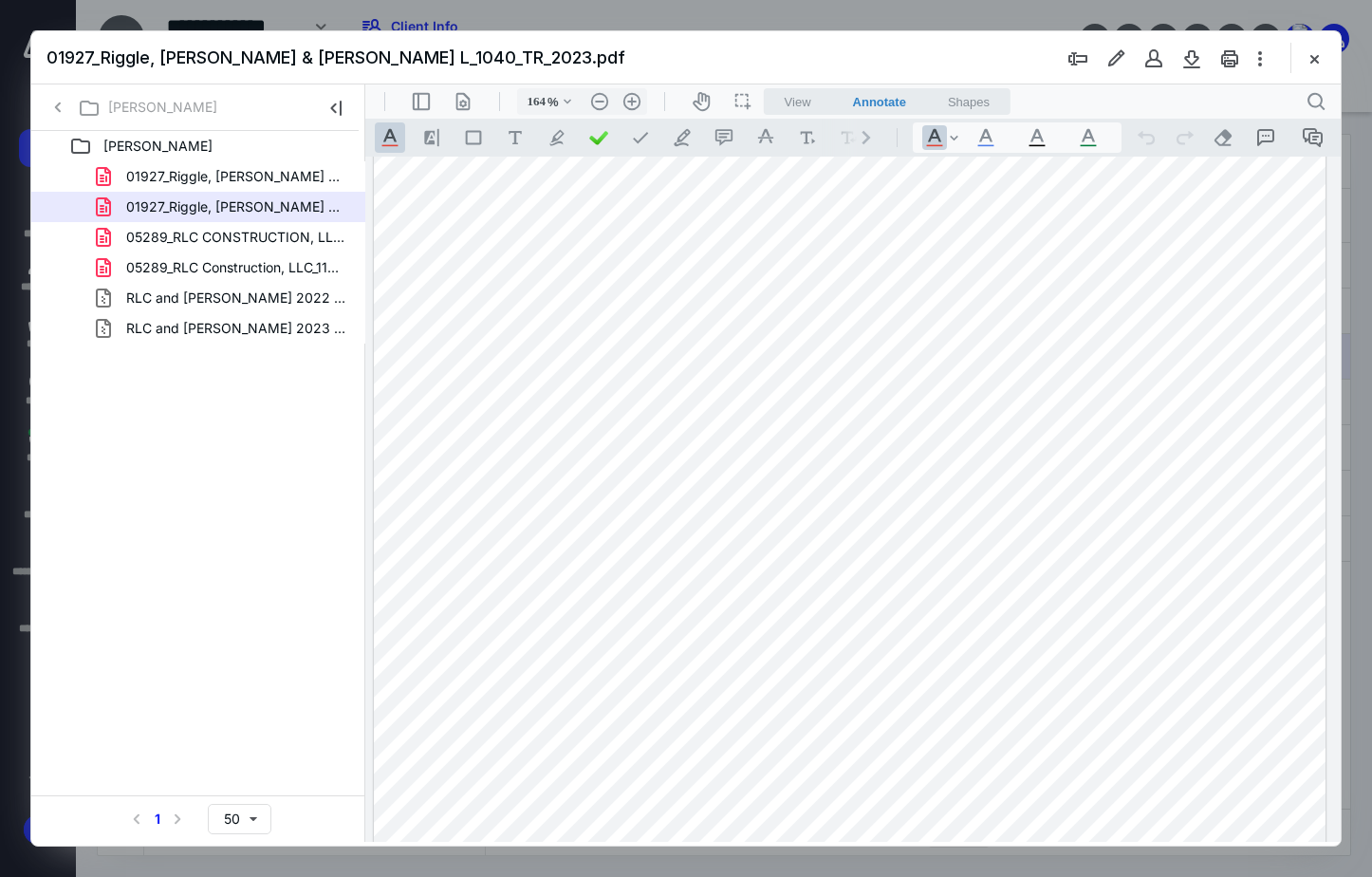 click at bounding box center (849, 700) 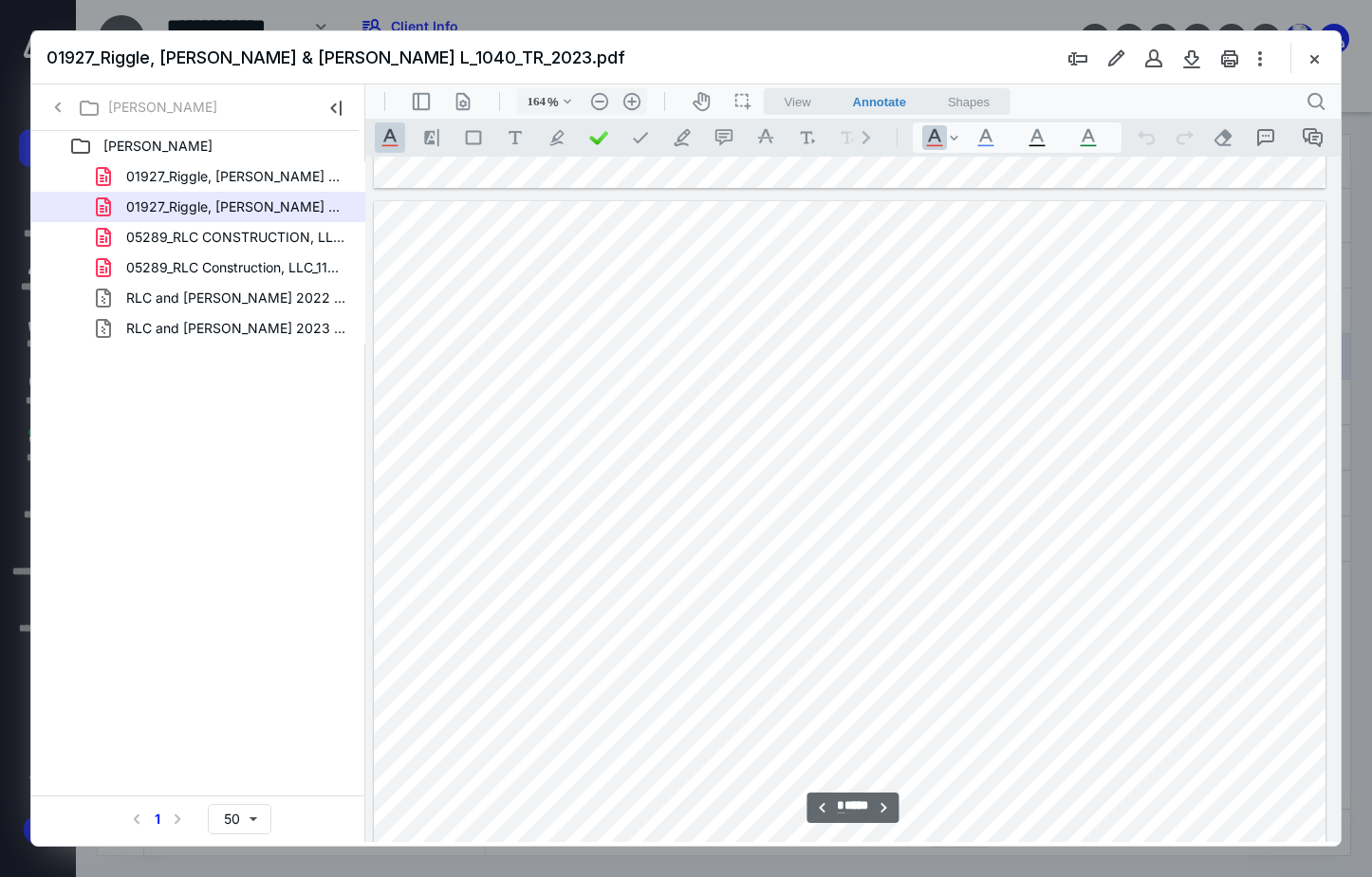 scroll, scrollTop: 10235, scrollLeft: 139, axis: both 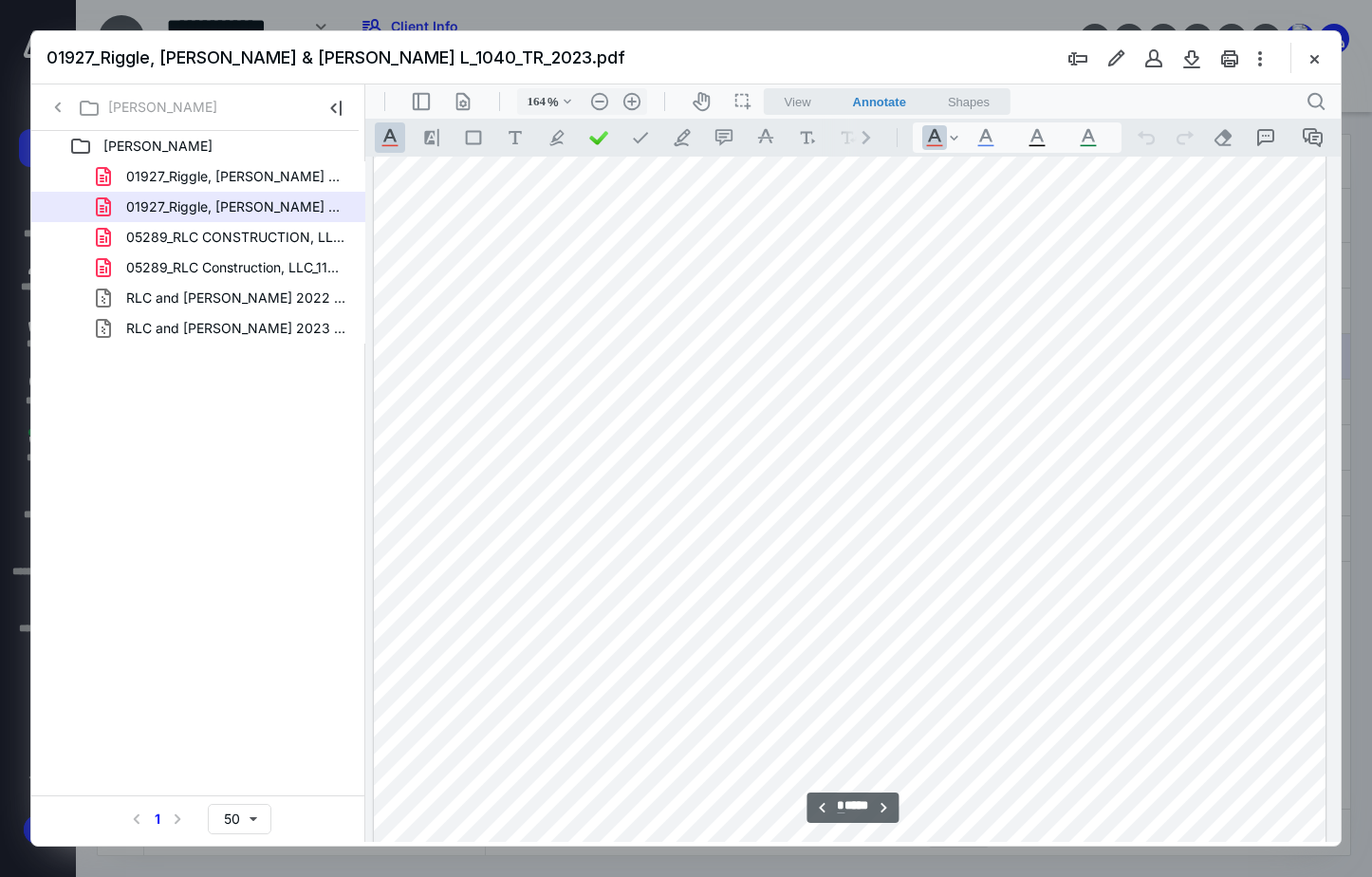 drag, startPoint x: 1338, startPoint y: 294, endPoint x: 1325, endPoint y: 362, distance: 69.2315 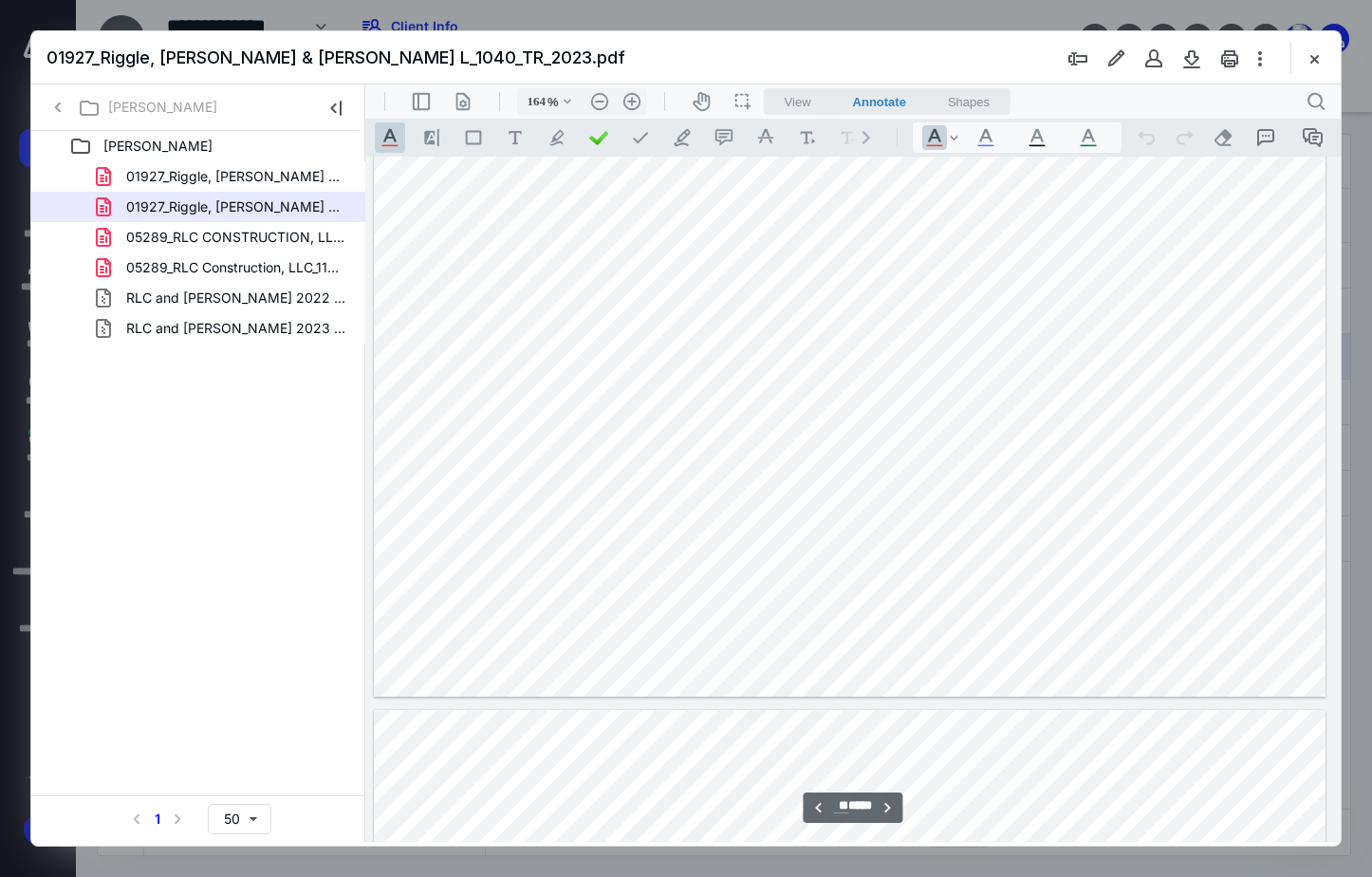 scroll, scrollTop: 44308, scrollLeft: 139, axis: both 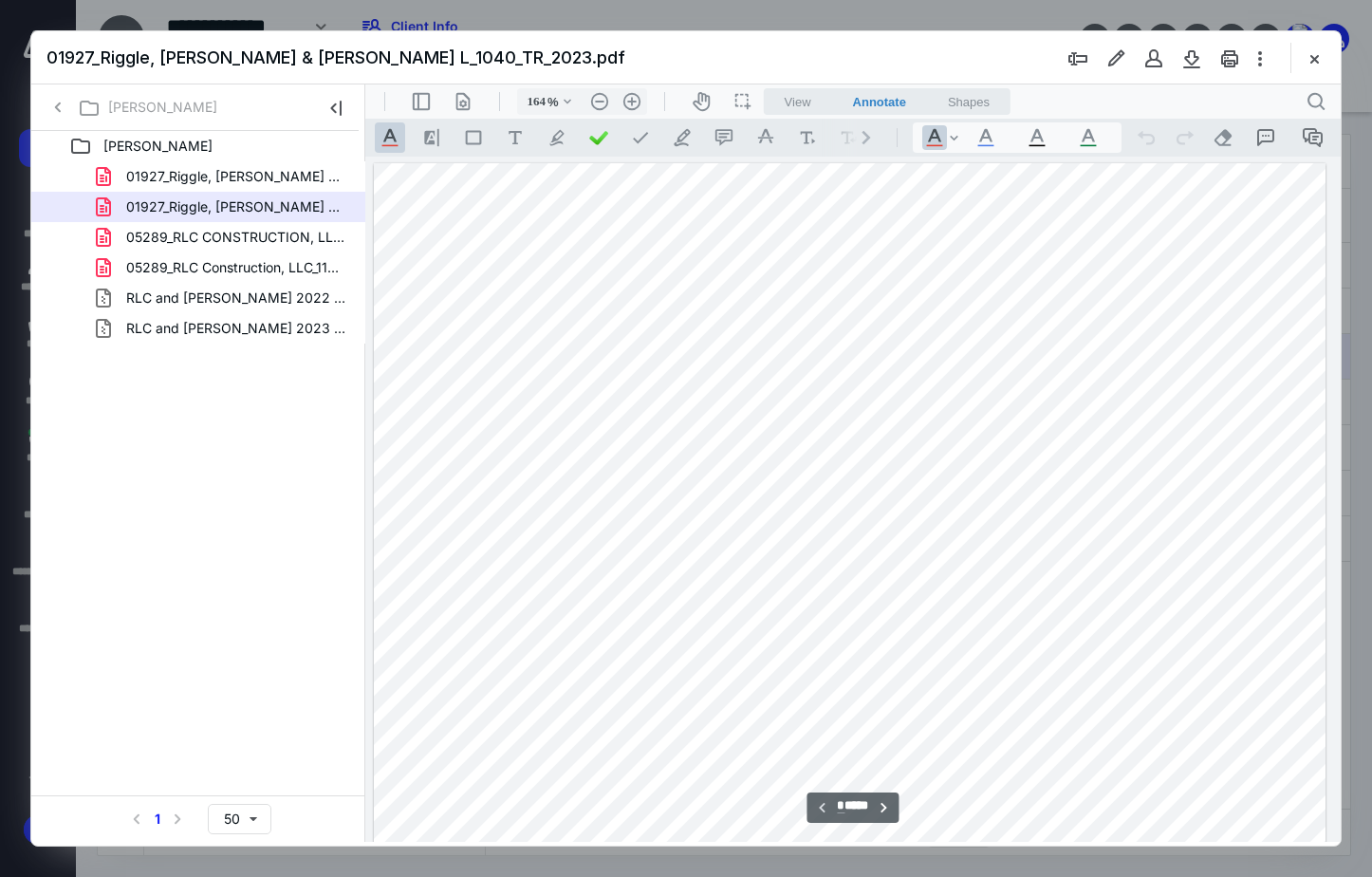 drag, startPoint x: 1337, startPoint y: 758, endPoint x: 1711, endPoint y: 233, distance: 644.5937 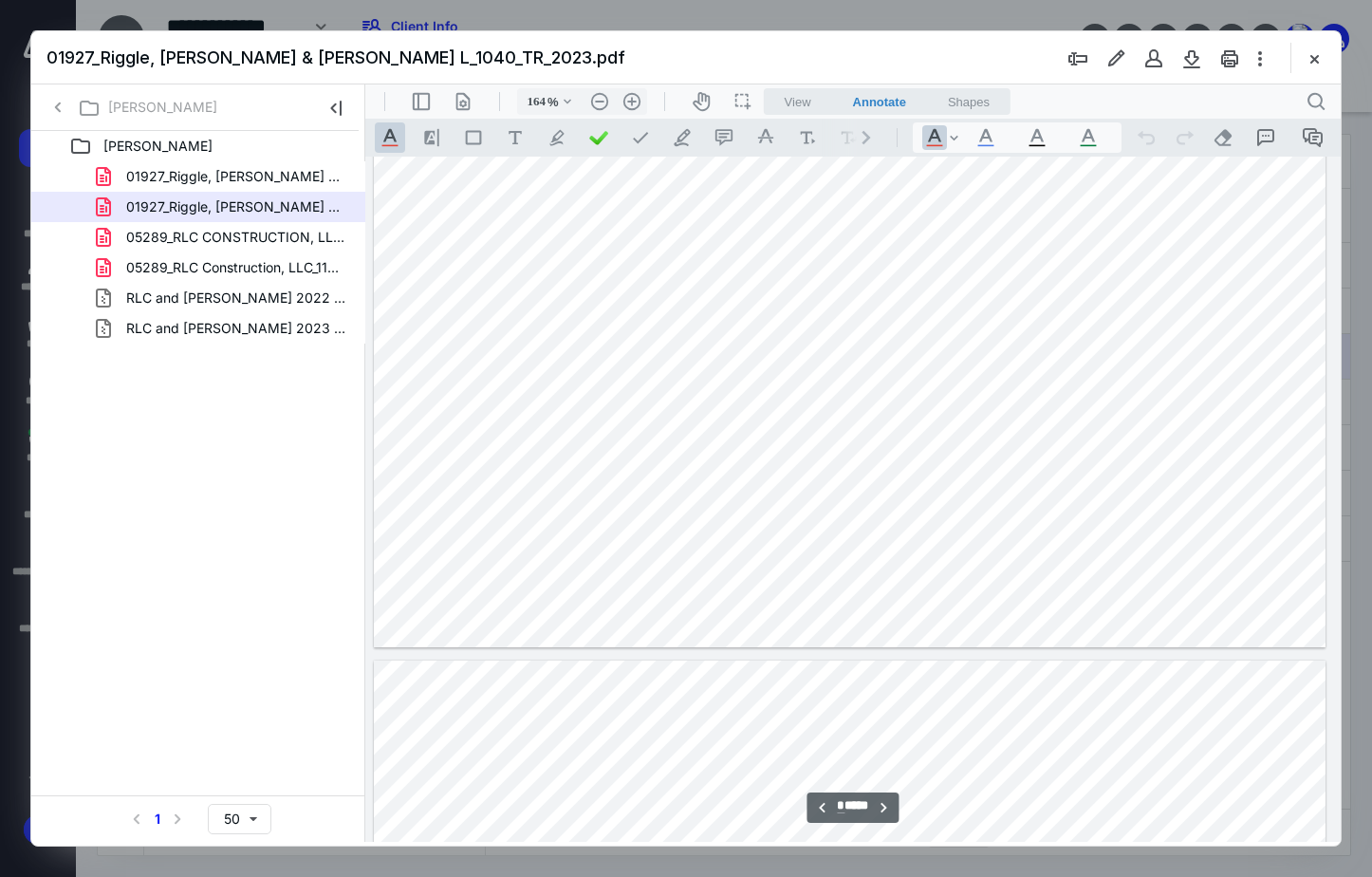 type on "*" 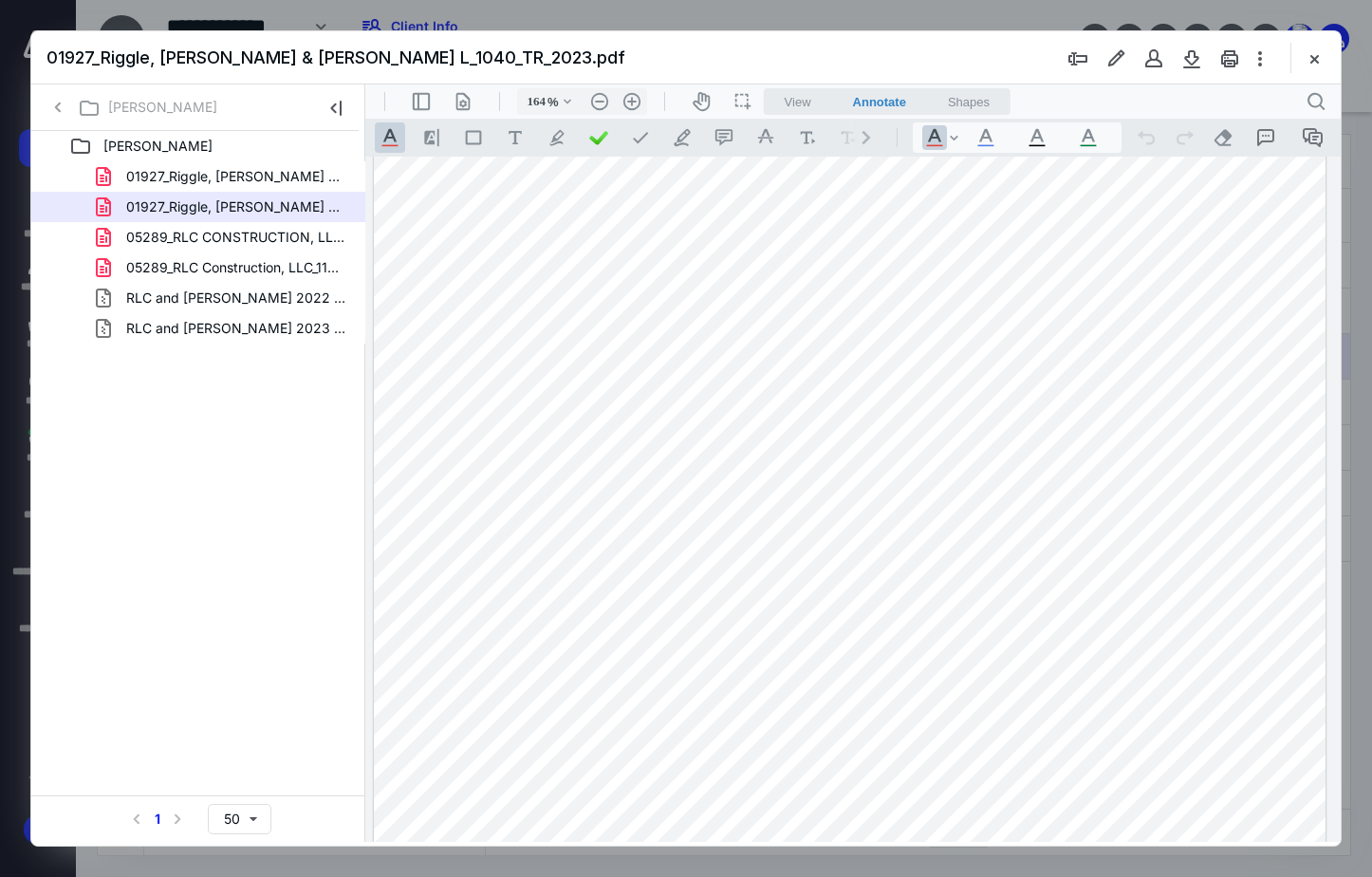 click on "[PERSON_NAME] 01927_Riggle, [PERSON_NAME] & [PERSON_NAME] L_1040_TR_2022.pdf 01927_Riggle, [PERSON_NAME] & [PERSON_NAME] L_1040_TR_2023.pdf 05289_RLC CONSTRUCTION, LLC_1120S_TR_2022.pdf 05289_RLC Construction, LLC_1120S_TR_2023.pdf RLC and [PERSON_NAME] 2022 tax returns.zip RLC and [PERSON_NAME] 2023 tax returns.zip Select a page number for more results 1 50" at bounding box center [198, 486] 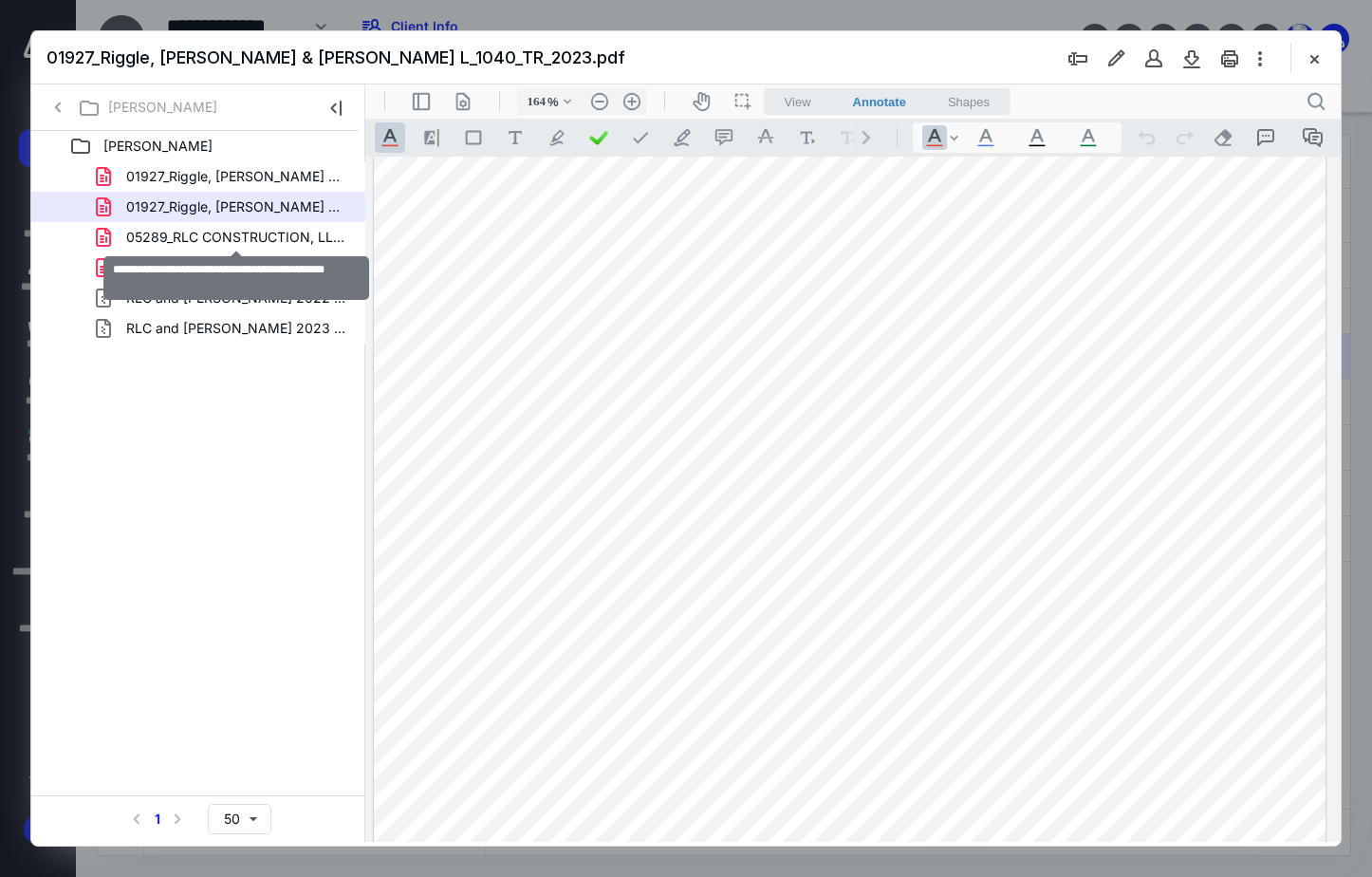 click on "05289_RLC CONSTRUCTION, LLC_1120S_TR_2022.pdf" at bounding box center (236, 237) 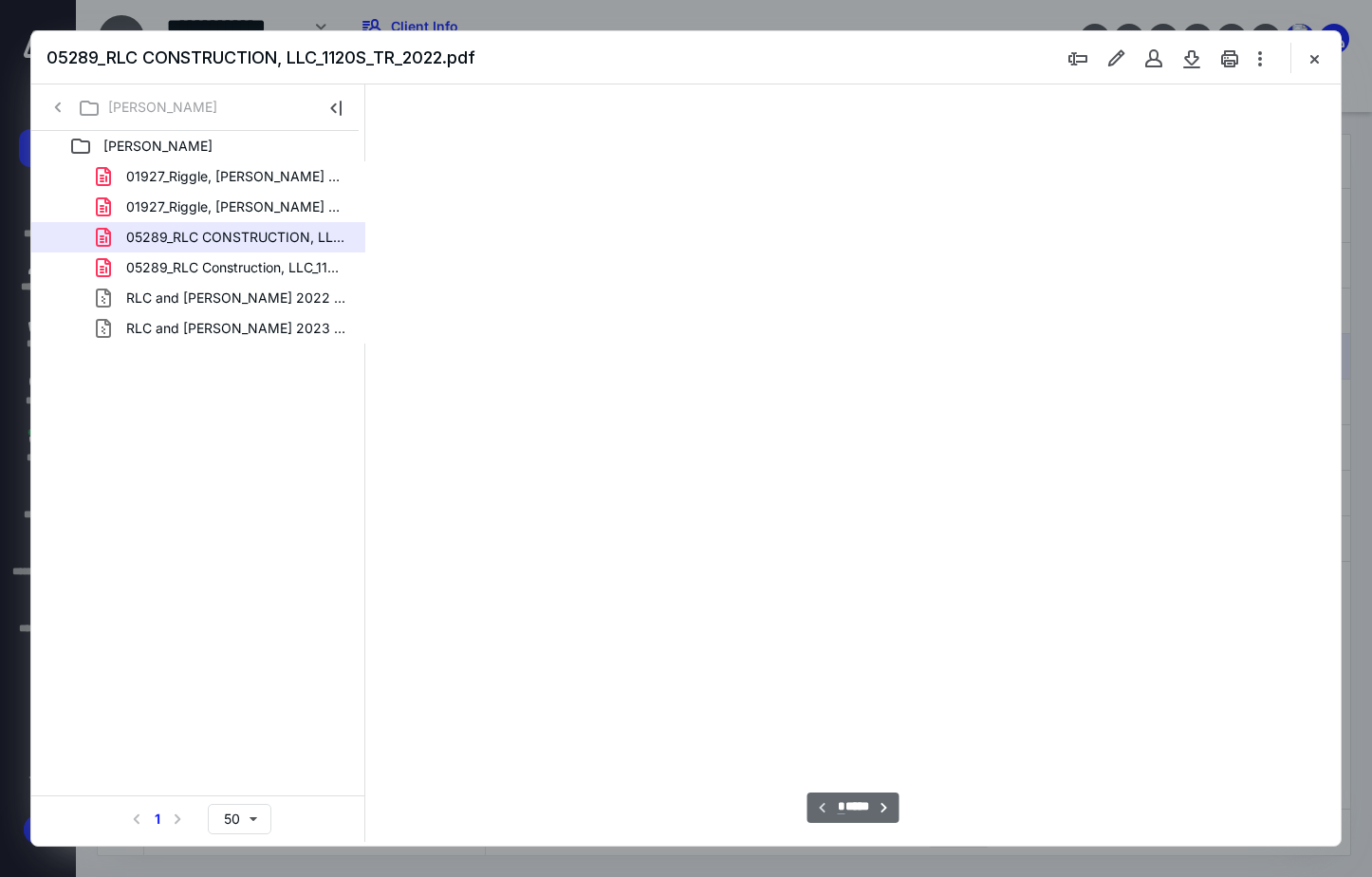 scroll, scrollTop: 79, scrollLeft: 139, axis: both 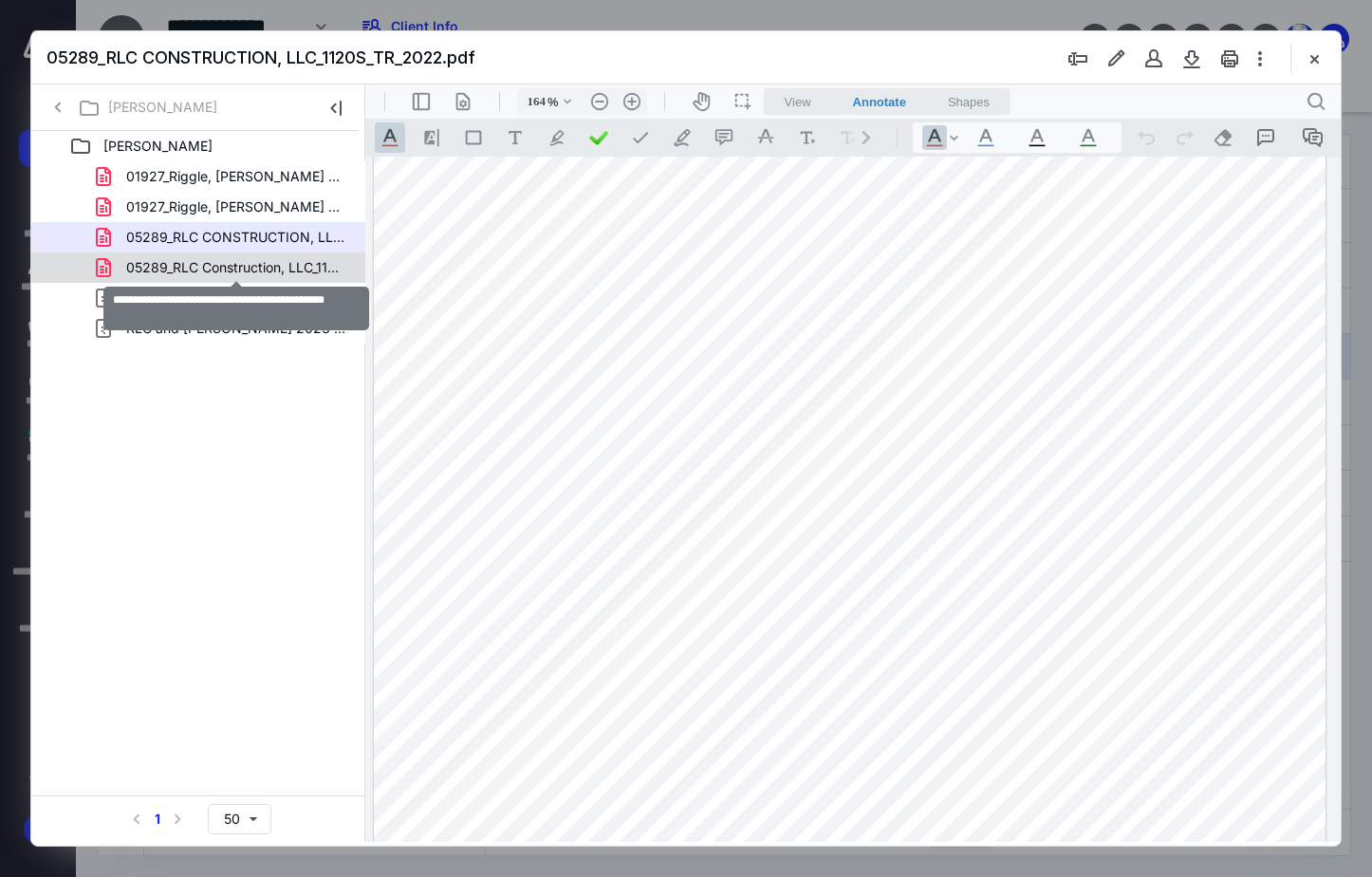 click on "05289_RLC Construction, LLC_1120S_TR_2023.pdf" at bounding box center (236, 268) 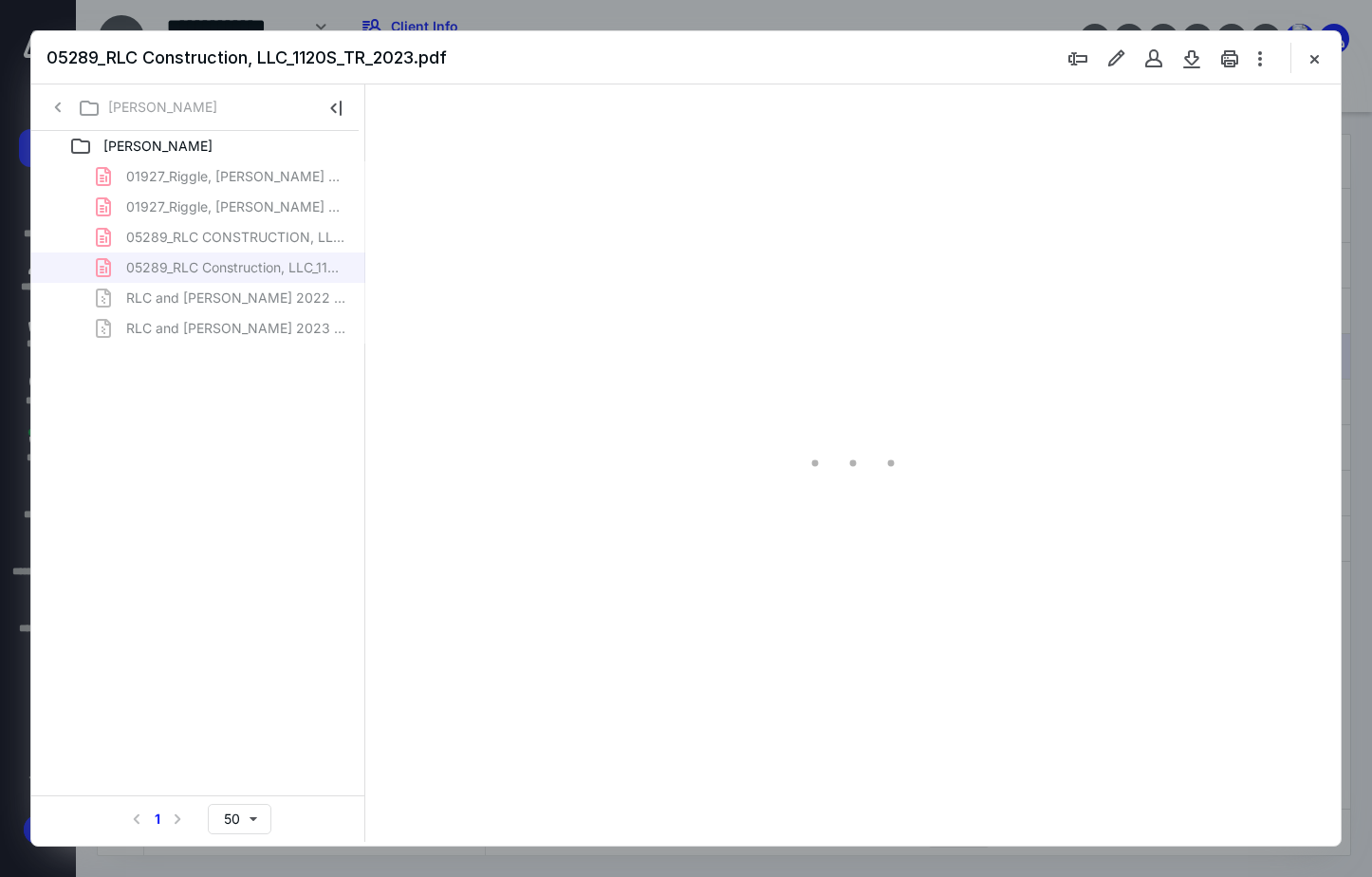 type on "164" 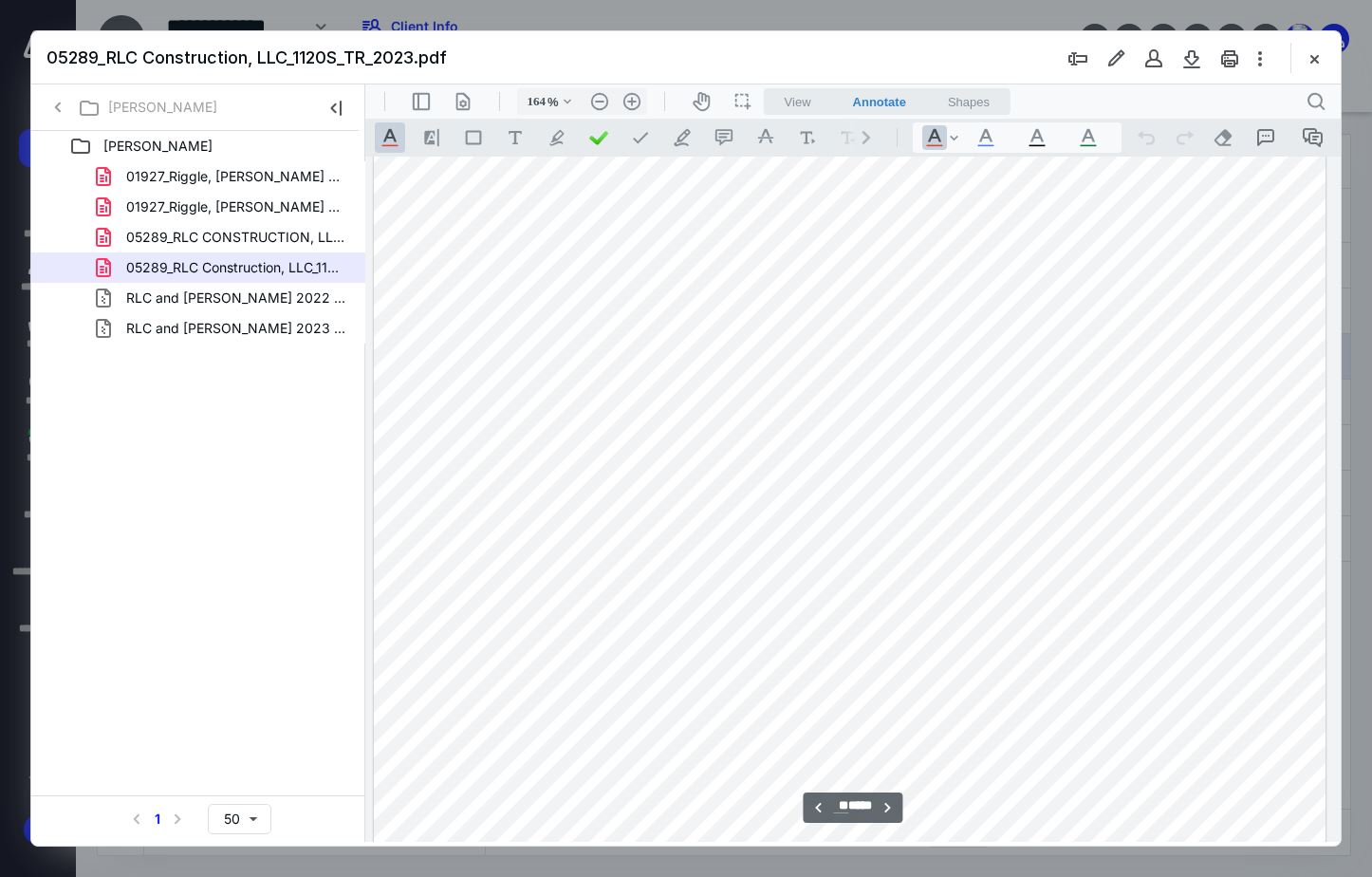 scroll, scrollTop: 15550, scrollLeft: 139, axis: both 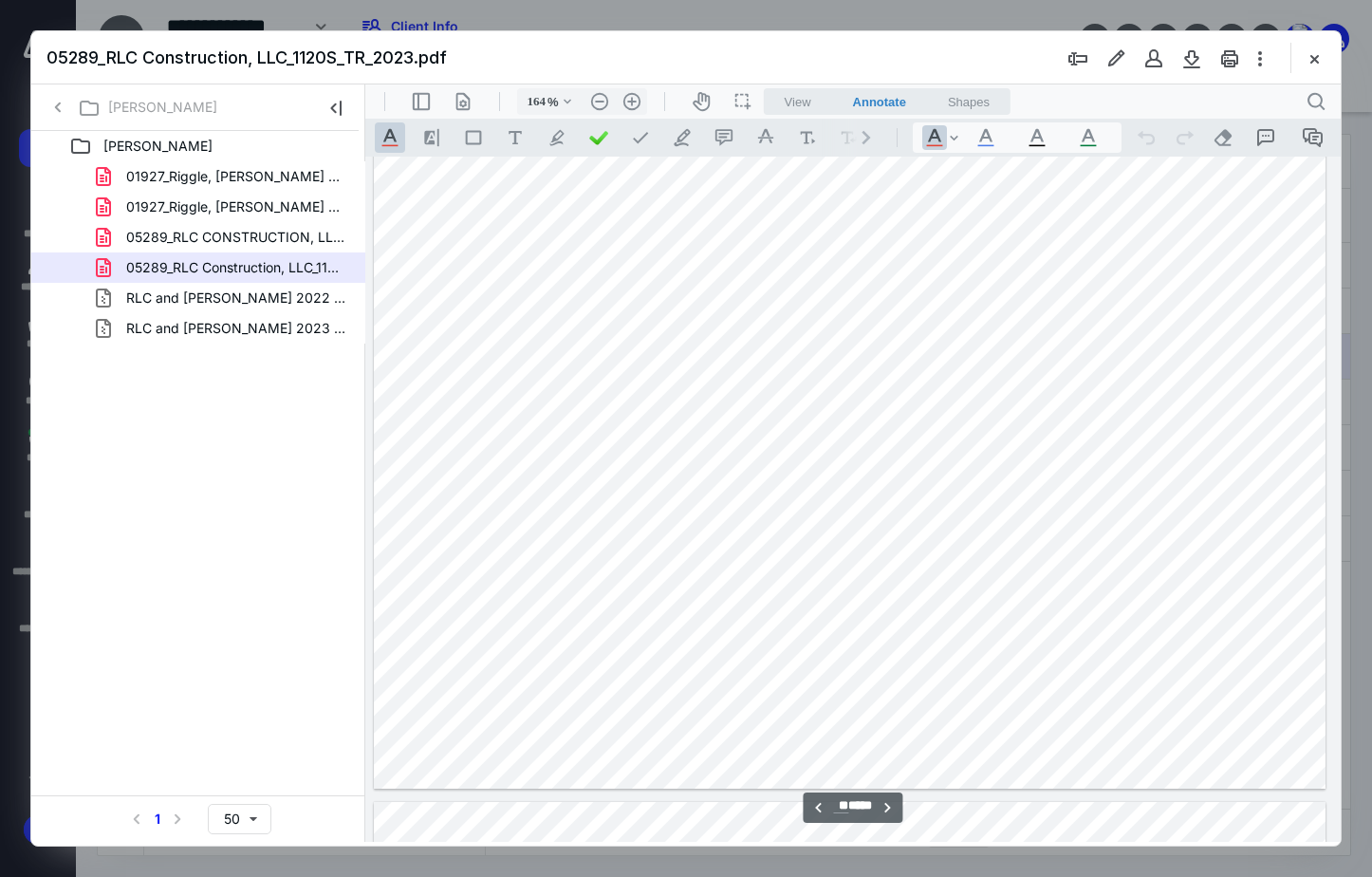 type on "**" 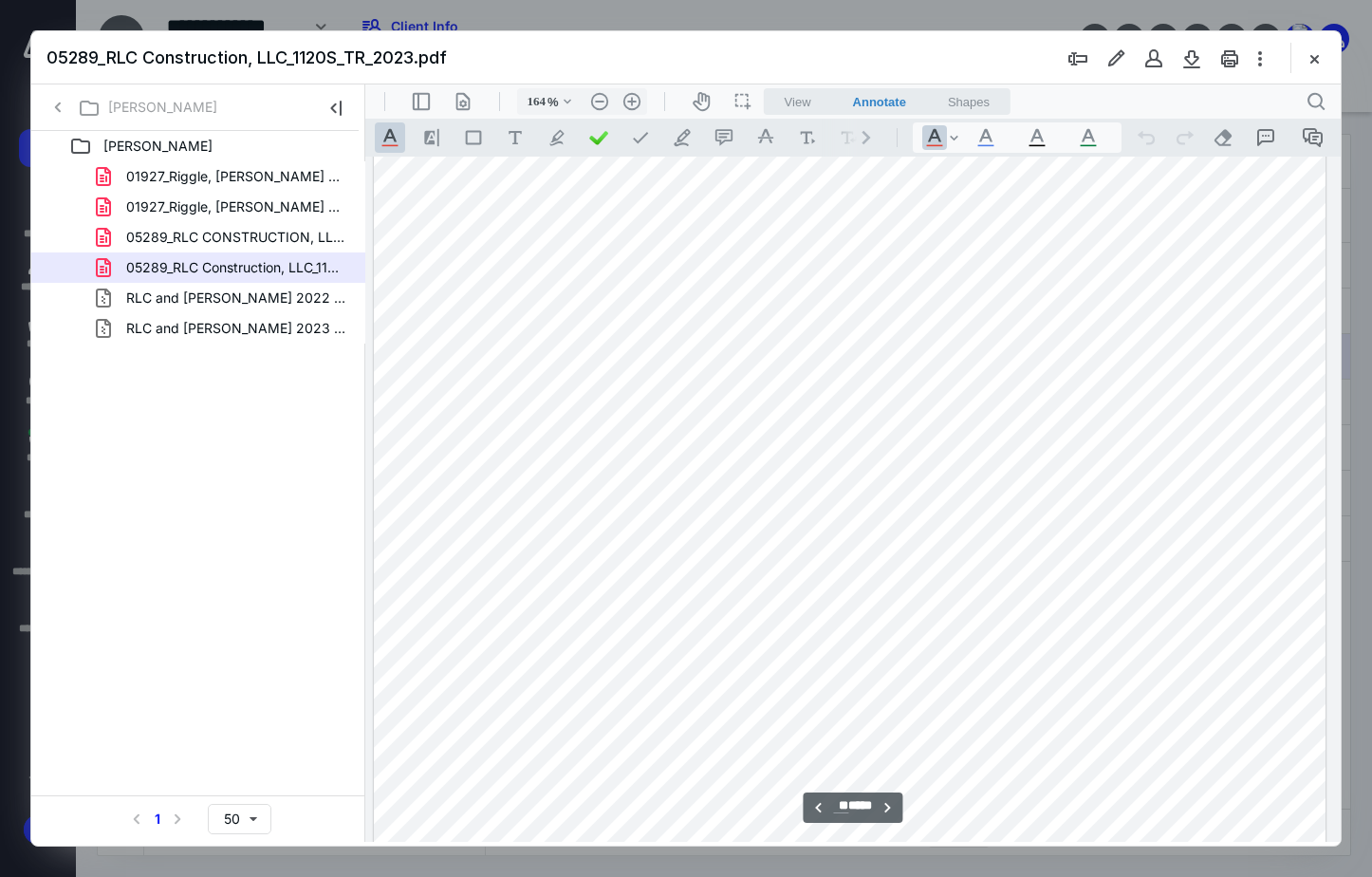 scroll, scrollTop: 16594, scrollLeft: 139, axis: both 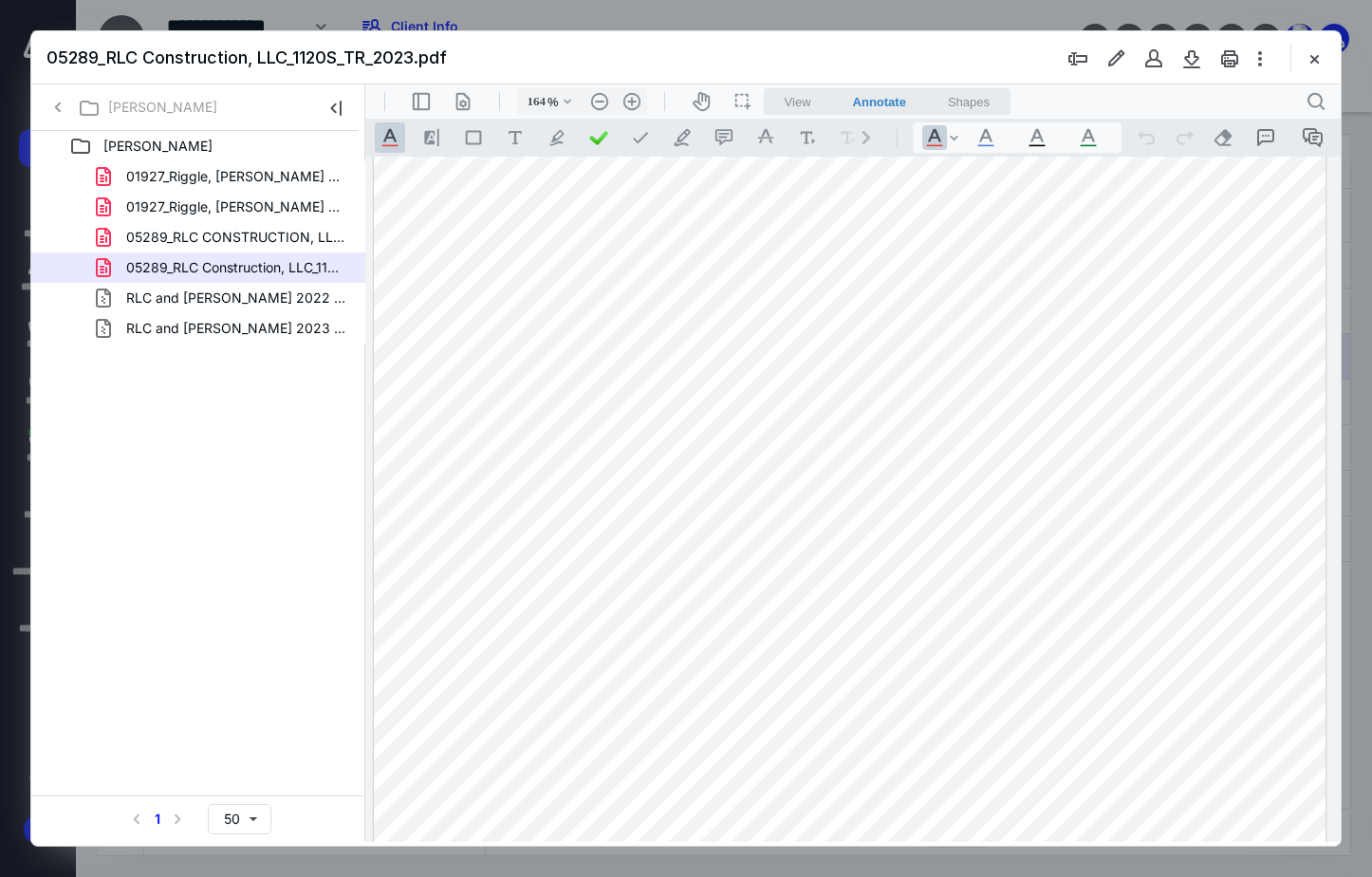 click at bounding box center (1314, 58) 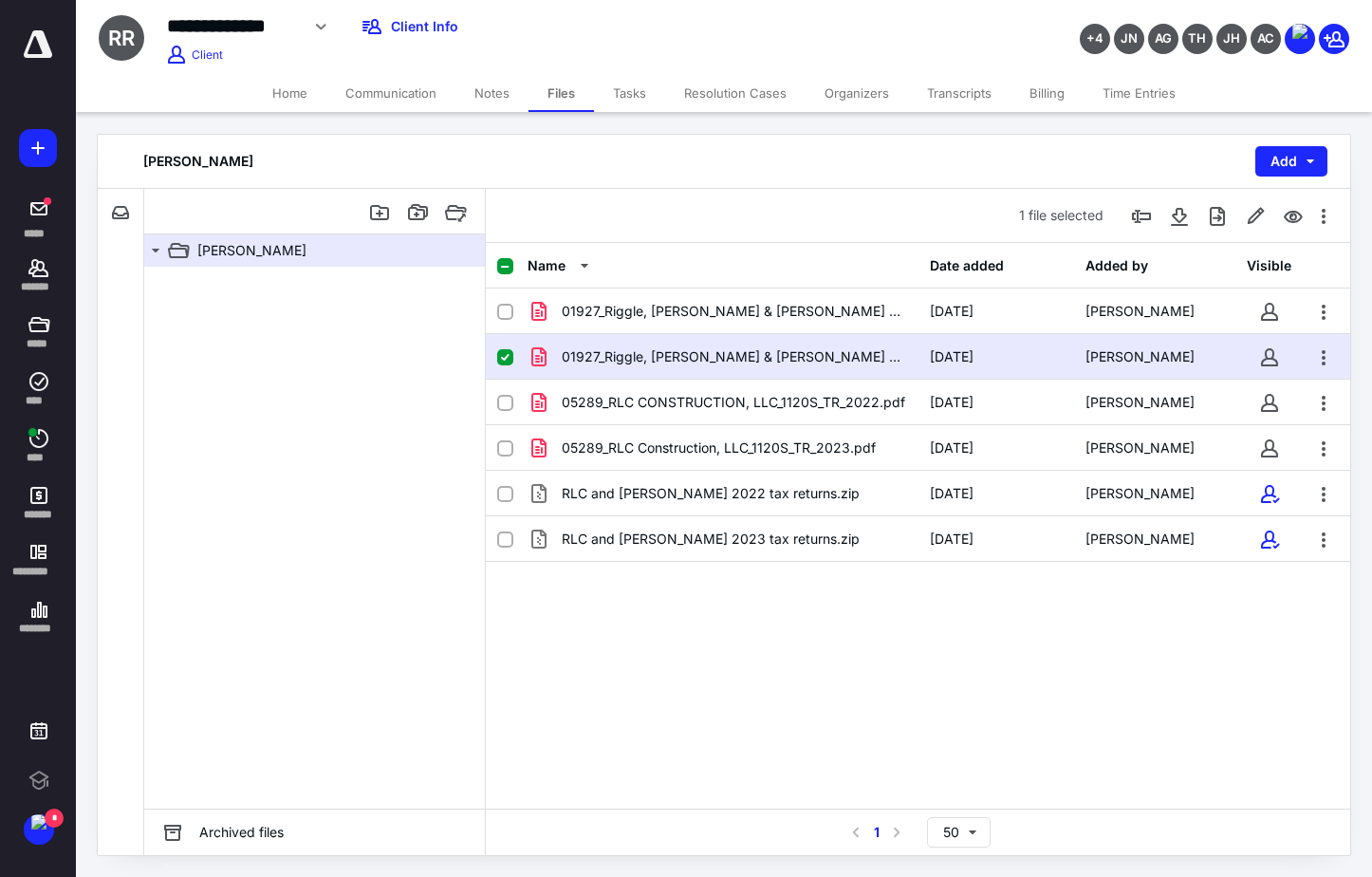 click on "01927_Riggle, Jerry R & Rhonda L_1040_TR_2023.pdf" at bounding box center [734, 357] 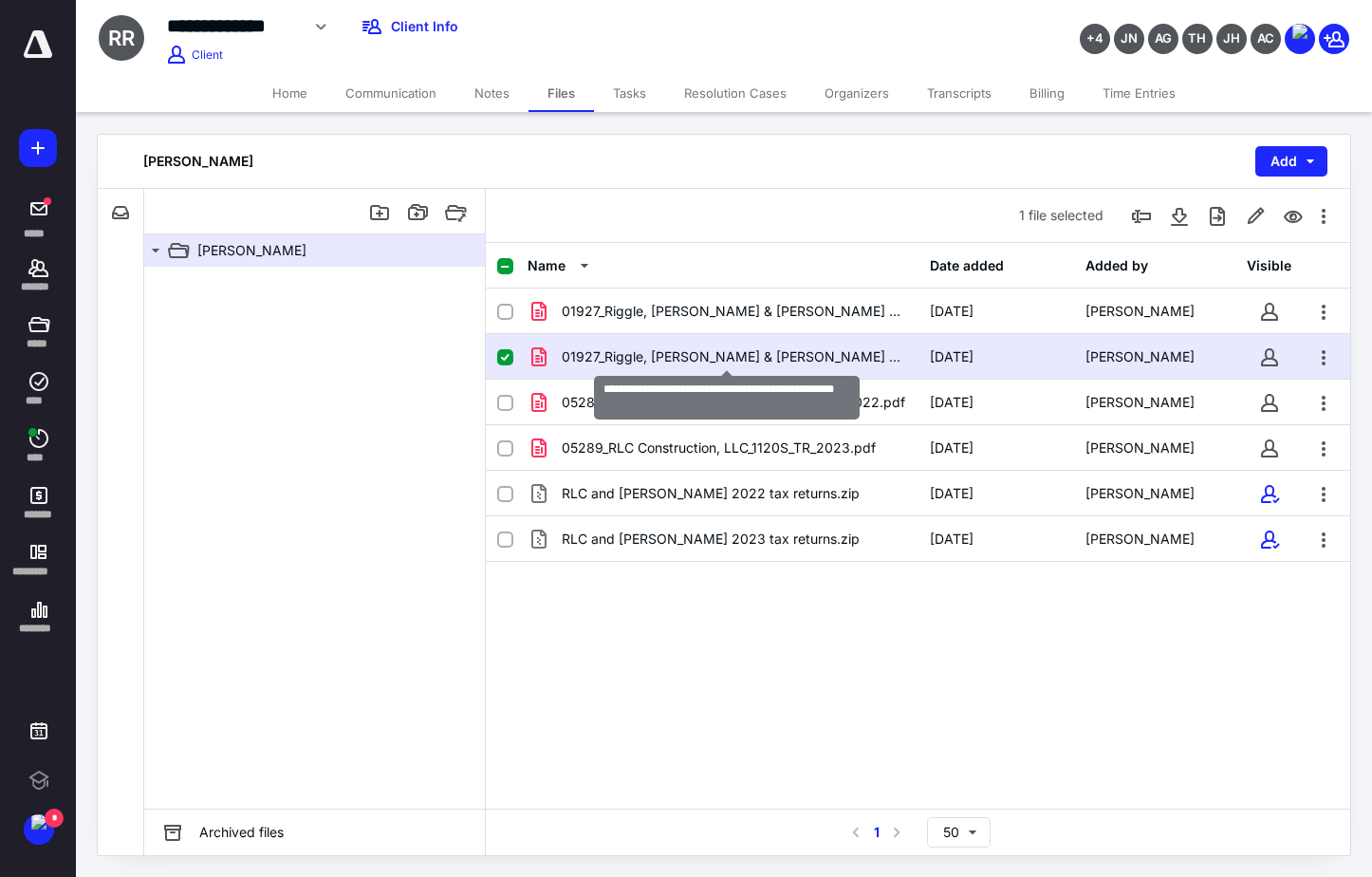click on "01927_Riggle, Jerry R & Rhonda L_1040_TR_2023.pdf" at bounding box center [734, 357] 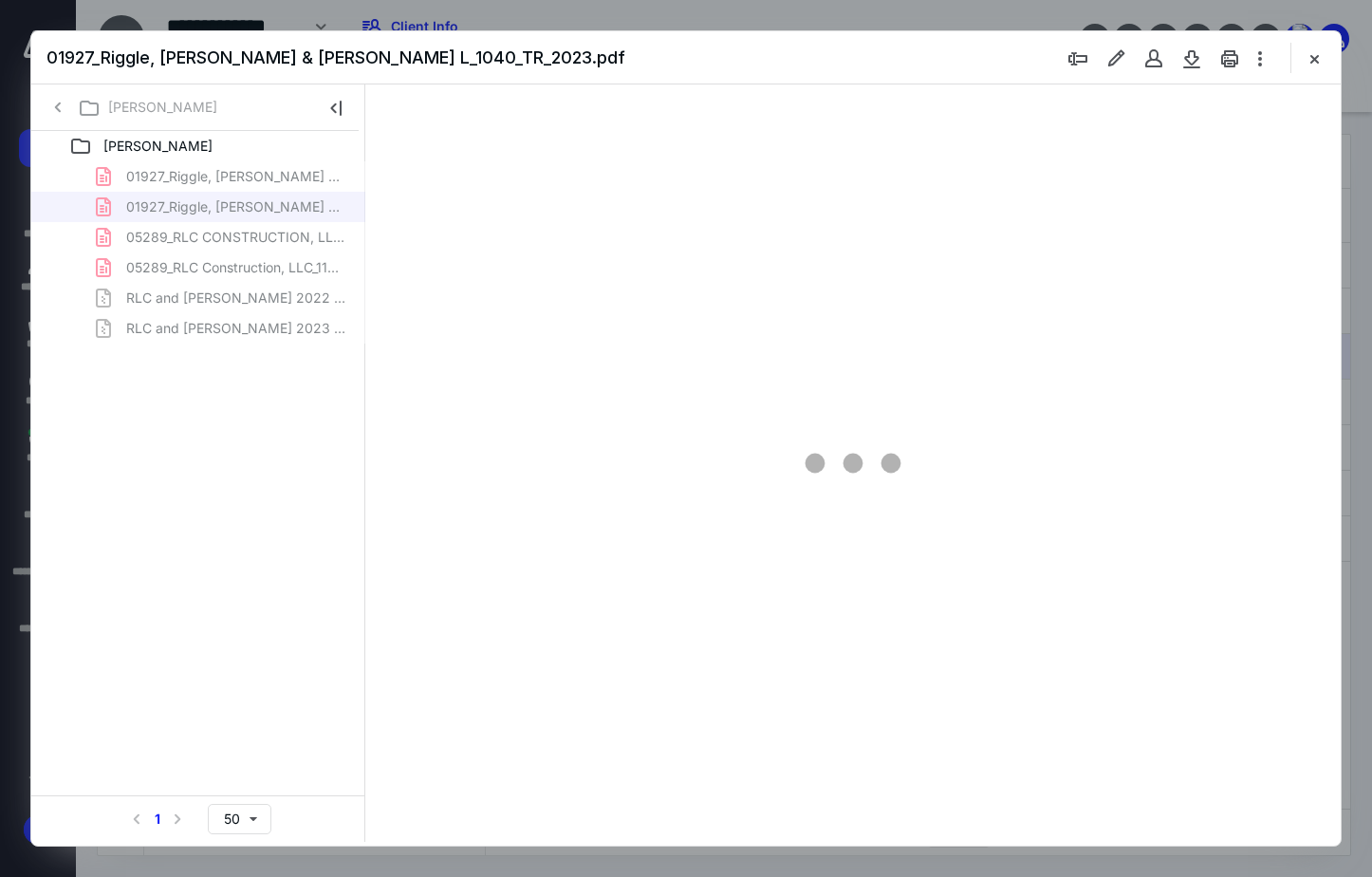 scroll, scrollTop: 0, scrollLeft: 0, axis: both 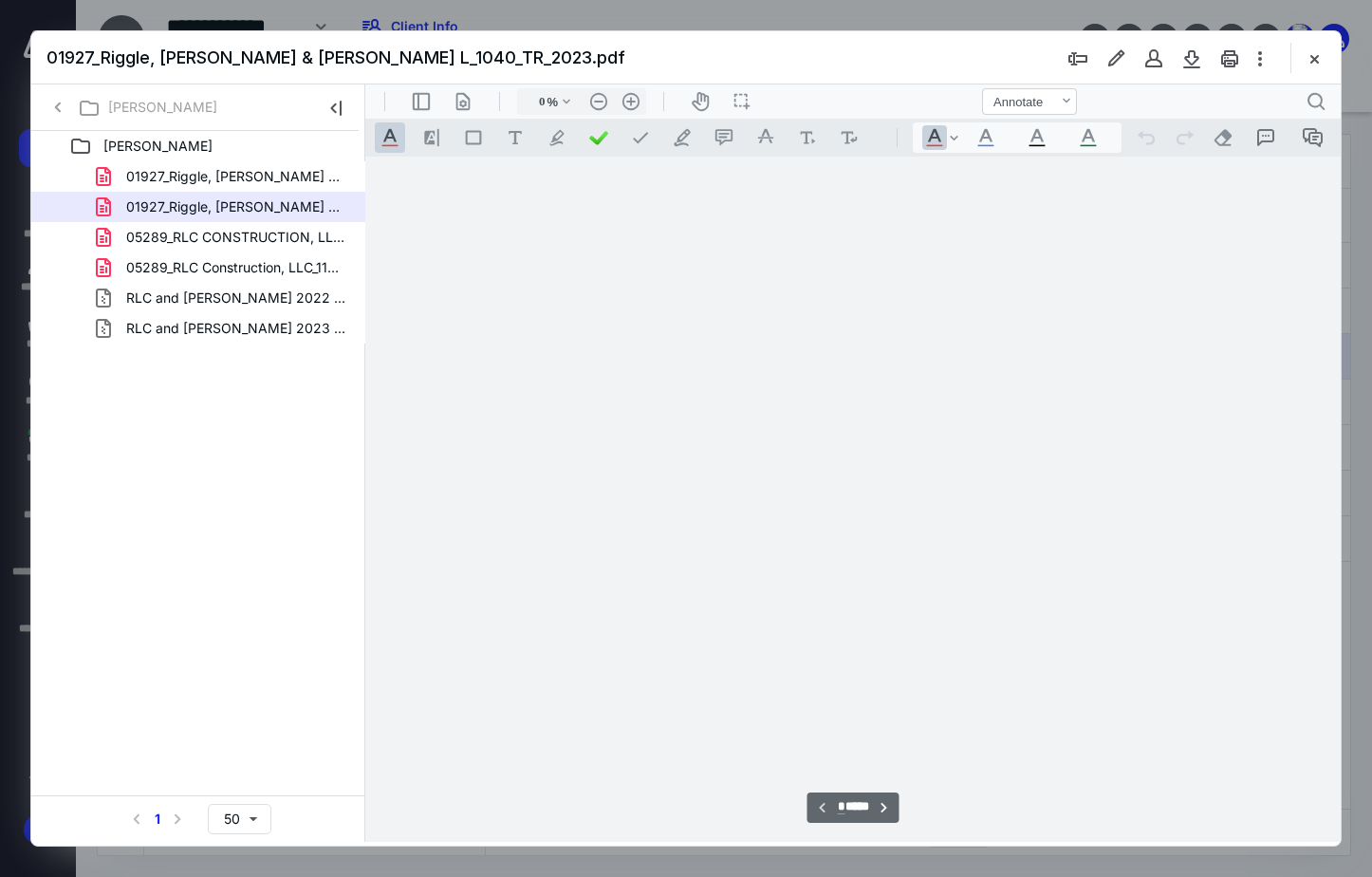 type on "164" 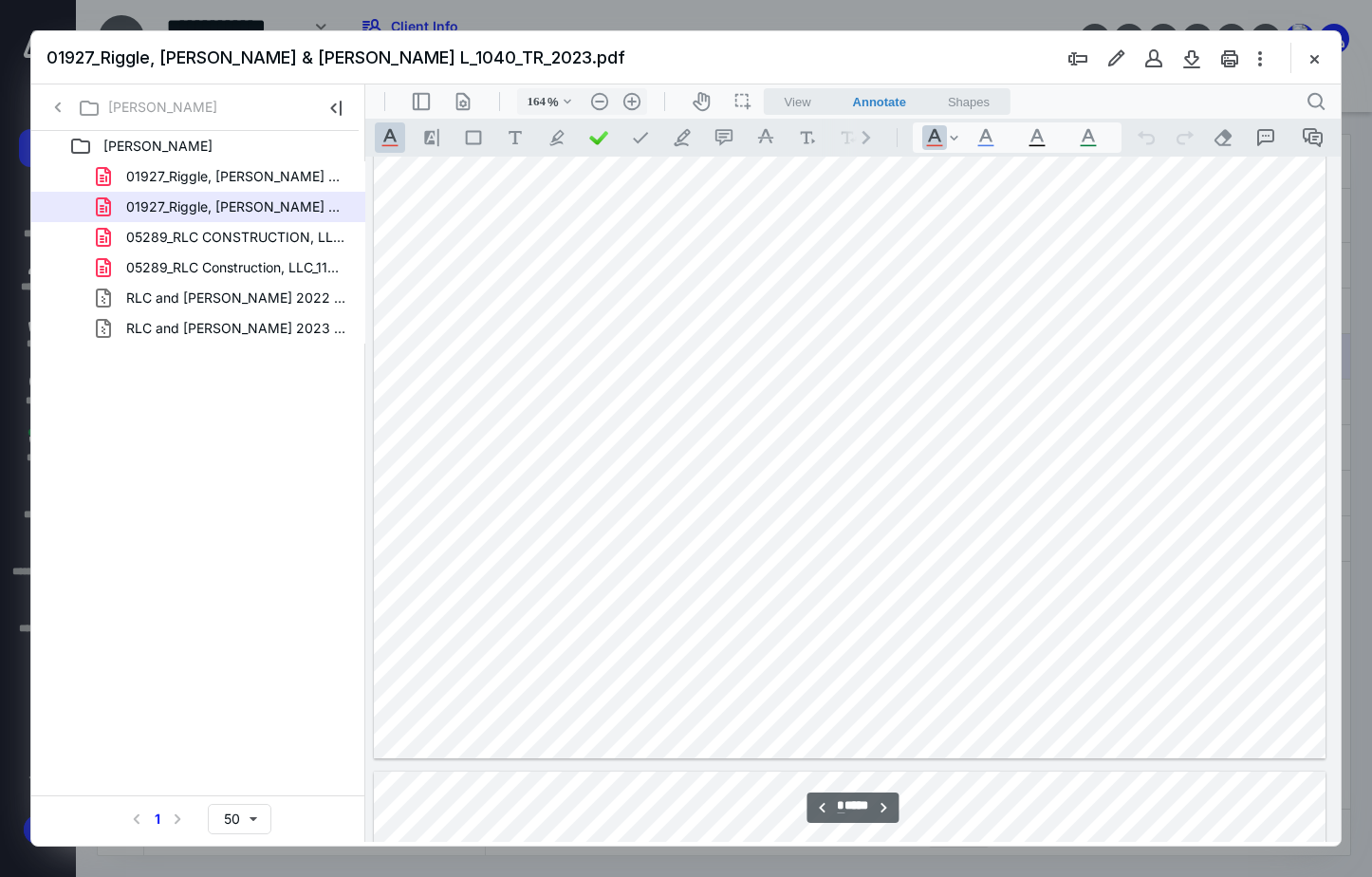 type on "*" 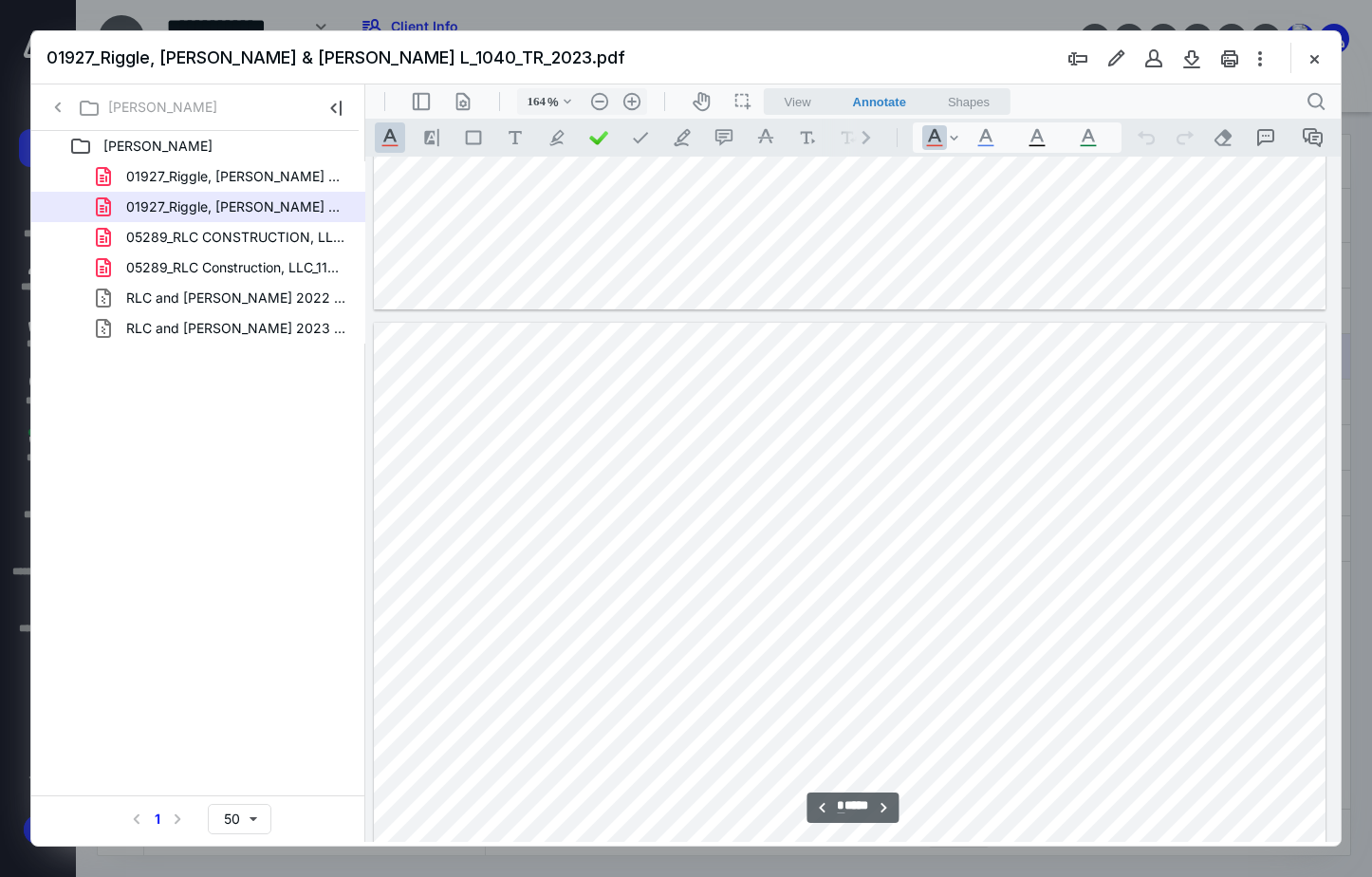 scroll, scrollTop: 2452, scrollLeft: 139, axis: both 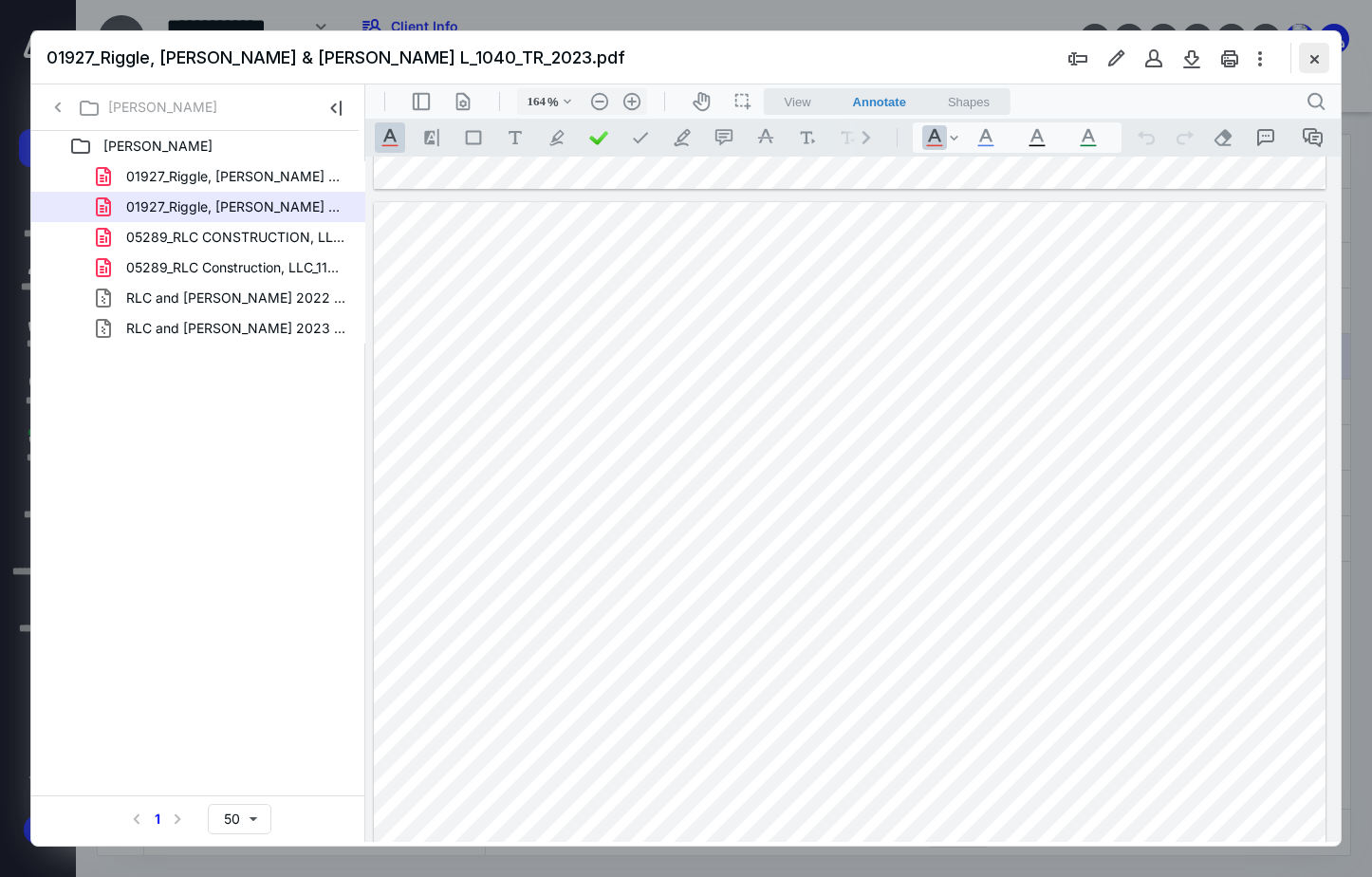click at bounding box center [1314, 58] 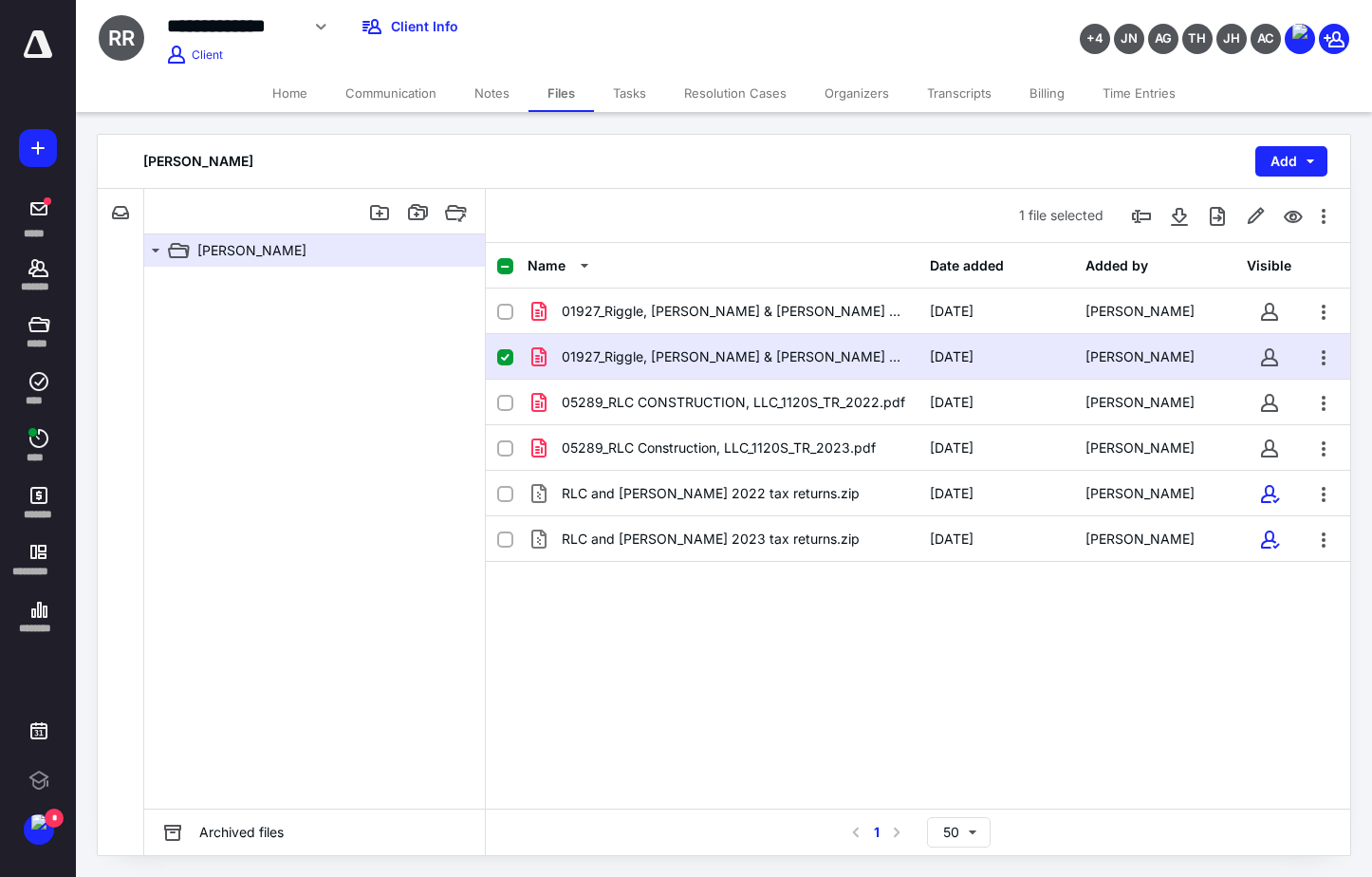 click on "Home" at bounding box center (289, 93) 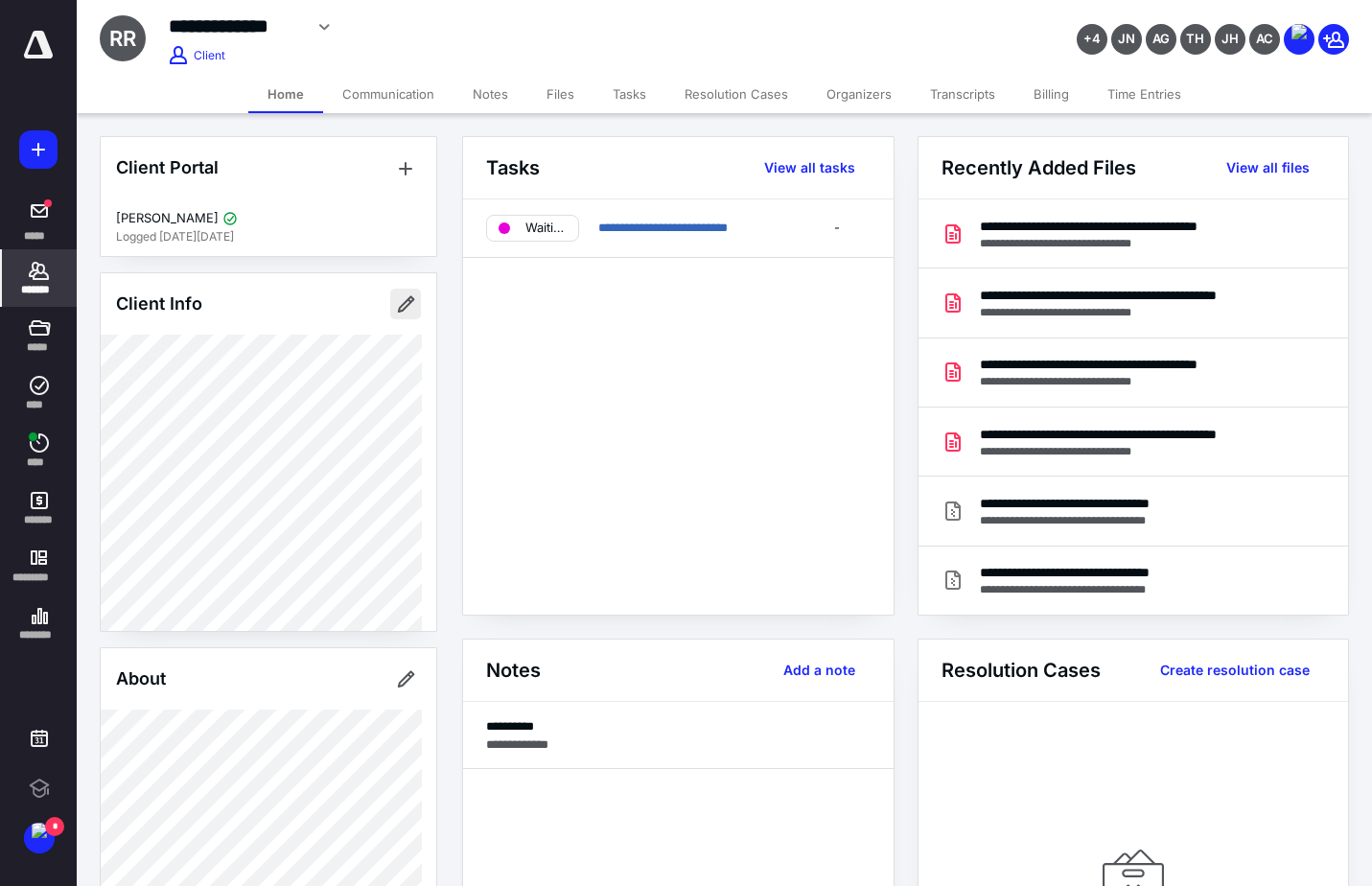 click at bounding box center [406, 304] 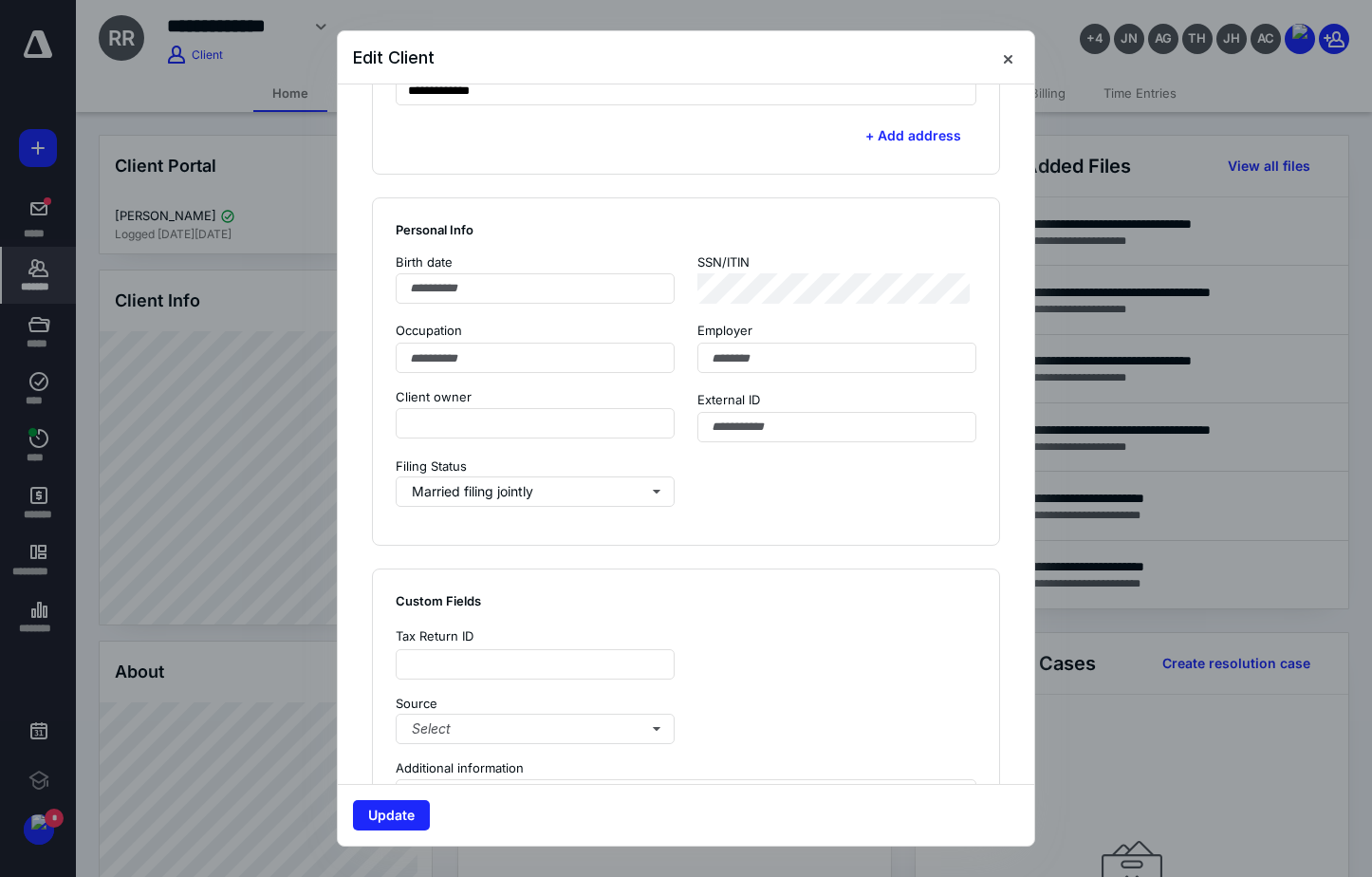 scroll, scrollTop: 949, scrollLeft: 0, axis: vertical 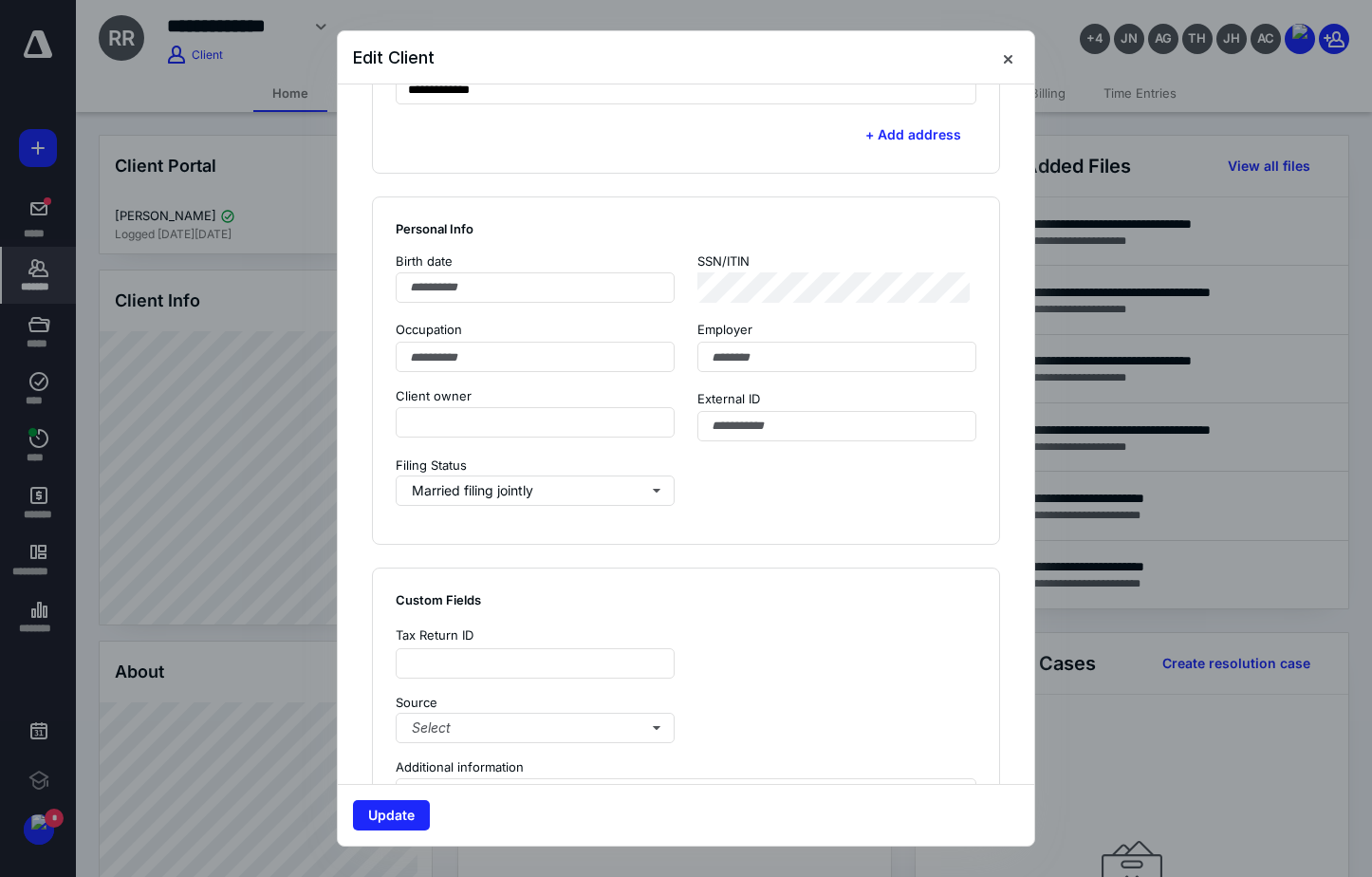 click at bounding box center [1008, 58] 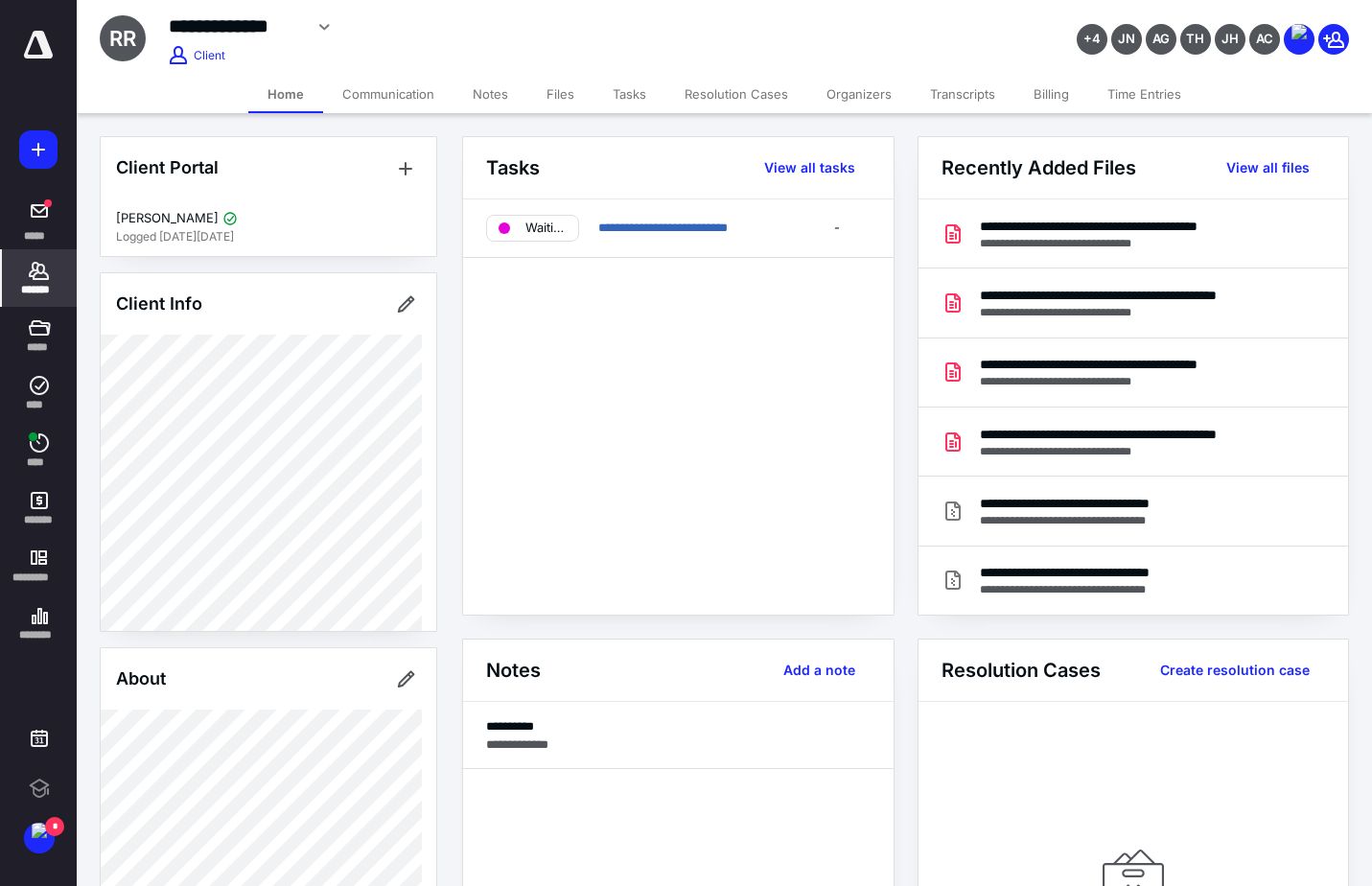 click on "Files" at bounding box center (560, 94) 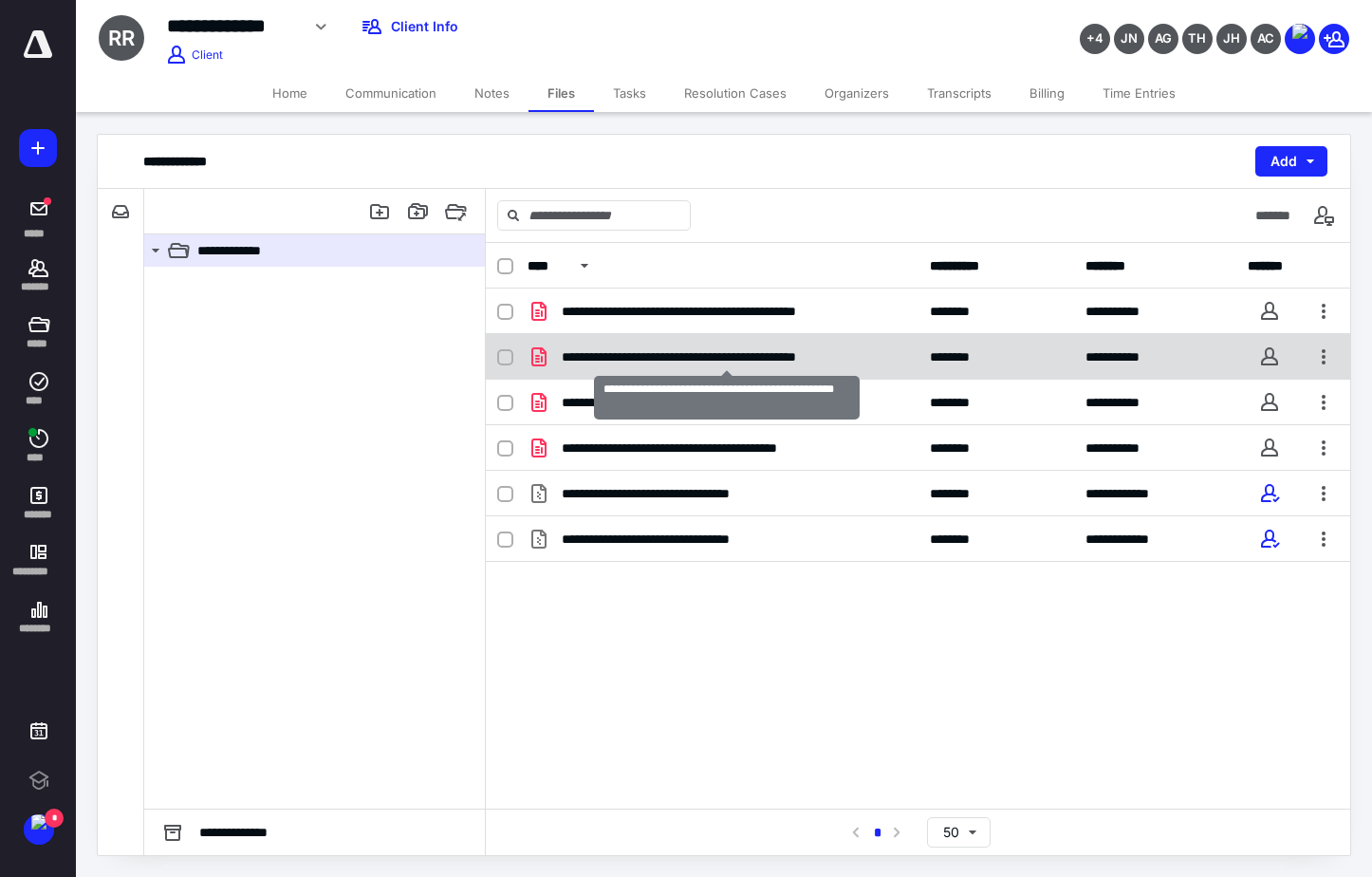 click on "**********" at bounding box center (727, 357) 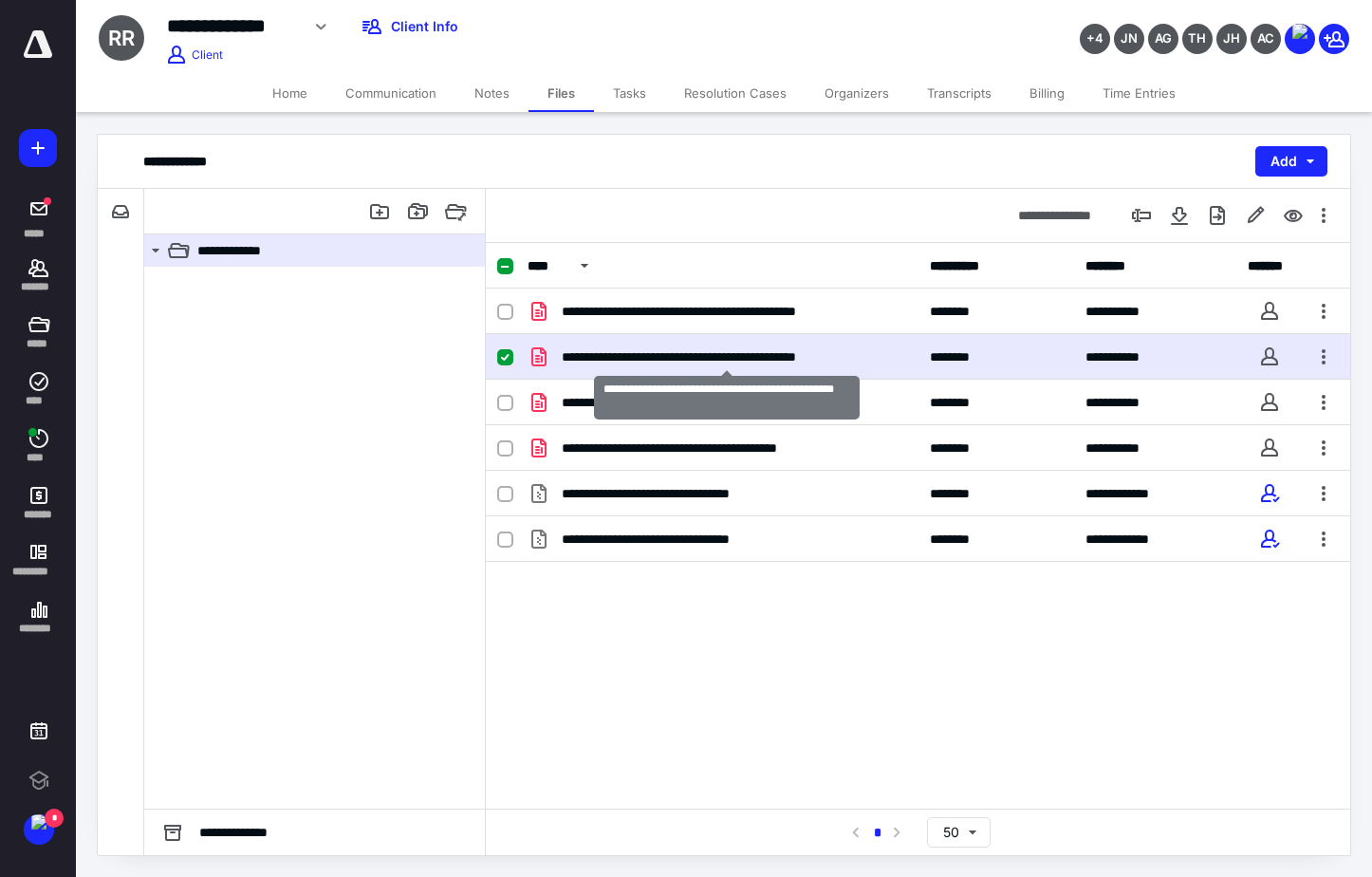 click on "**********" at bounding box center (727, 357) 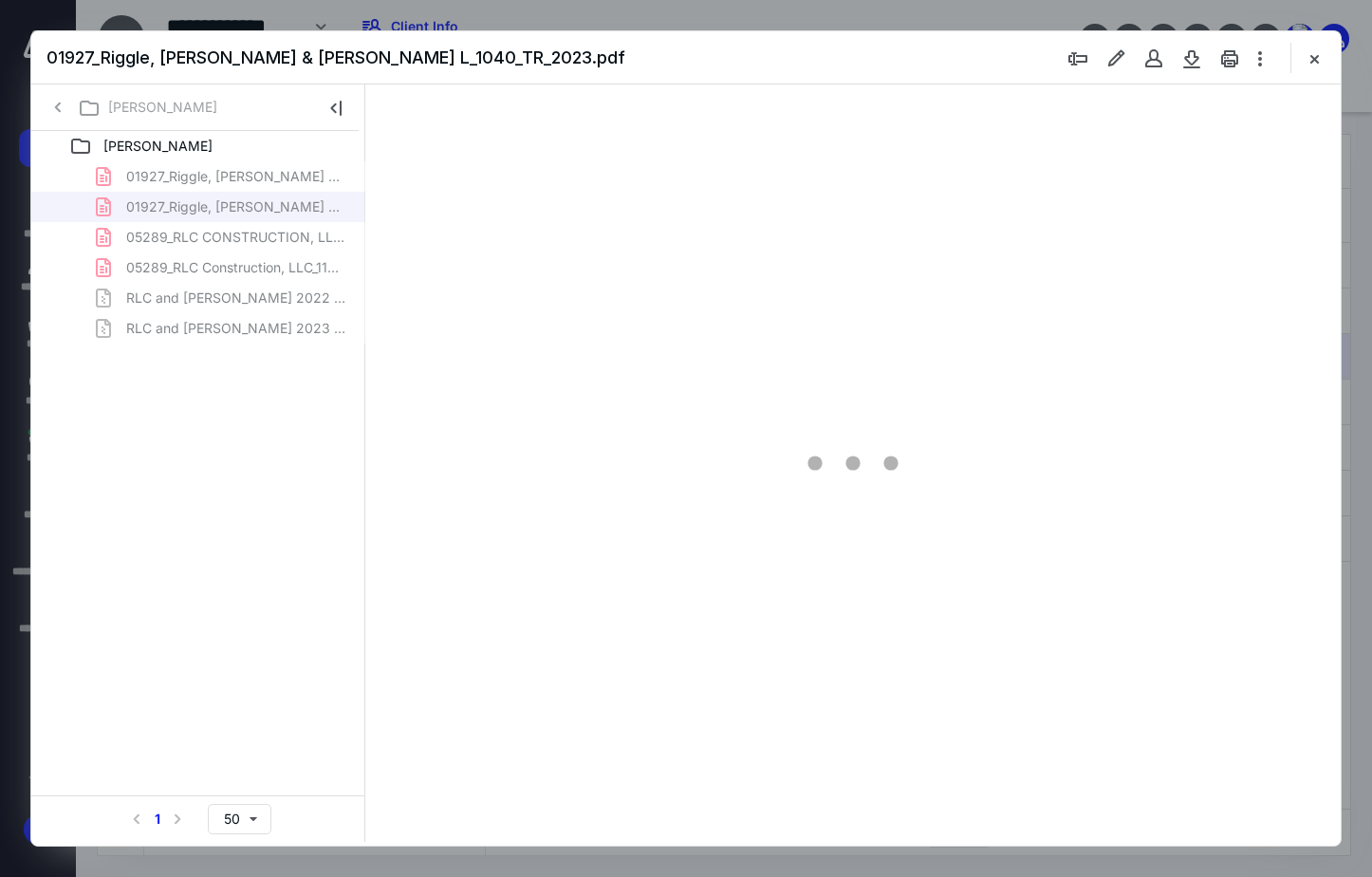 scroll, scrollTop: 0, scrollLeft: 0, axis: both 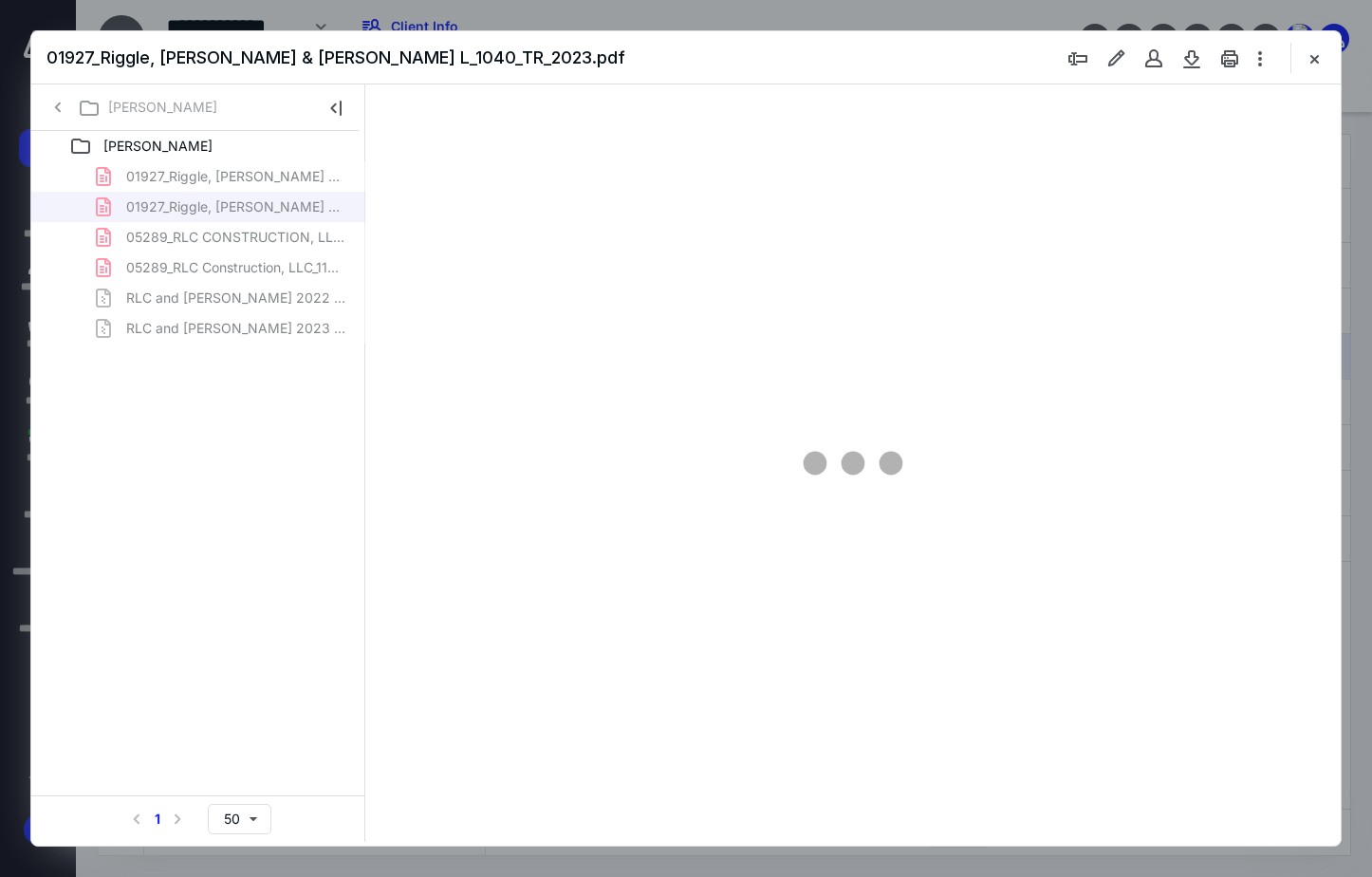 type on "164" 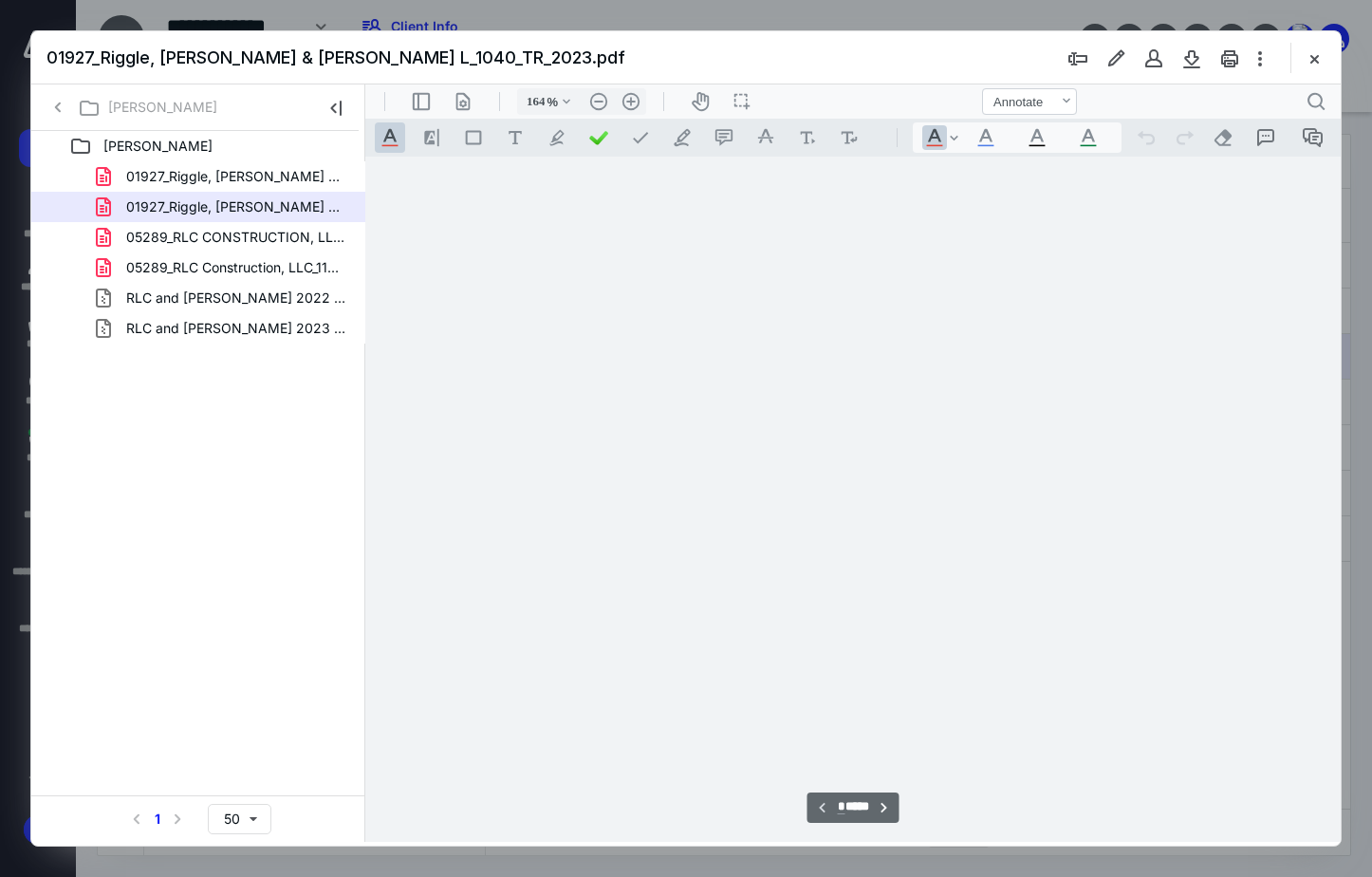 scroll, scrollTop: 79, scrollLeft: 139, axis: both 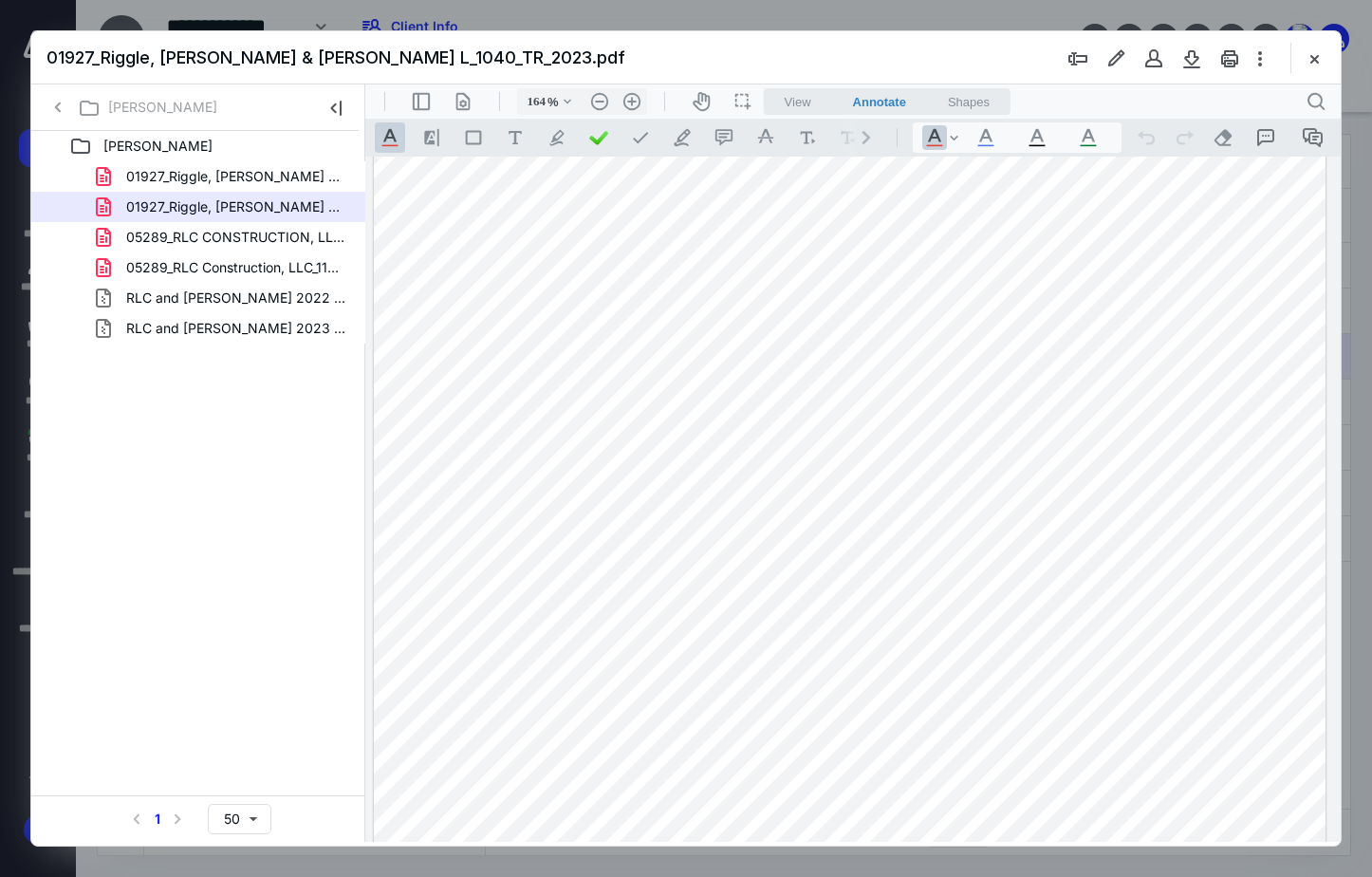 click on "01927_Riggle, Jerry R & Rhonda L_1040_TR_2023.pdf" at bounding box center (686, 58) 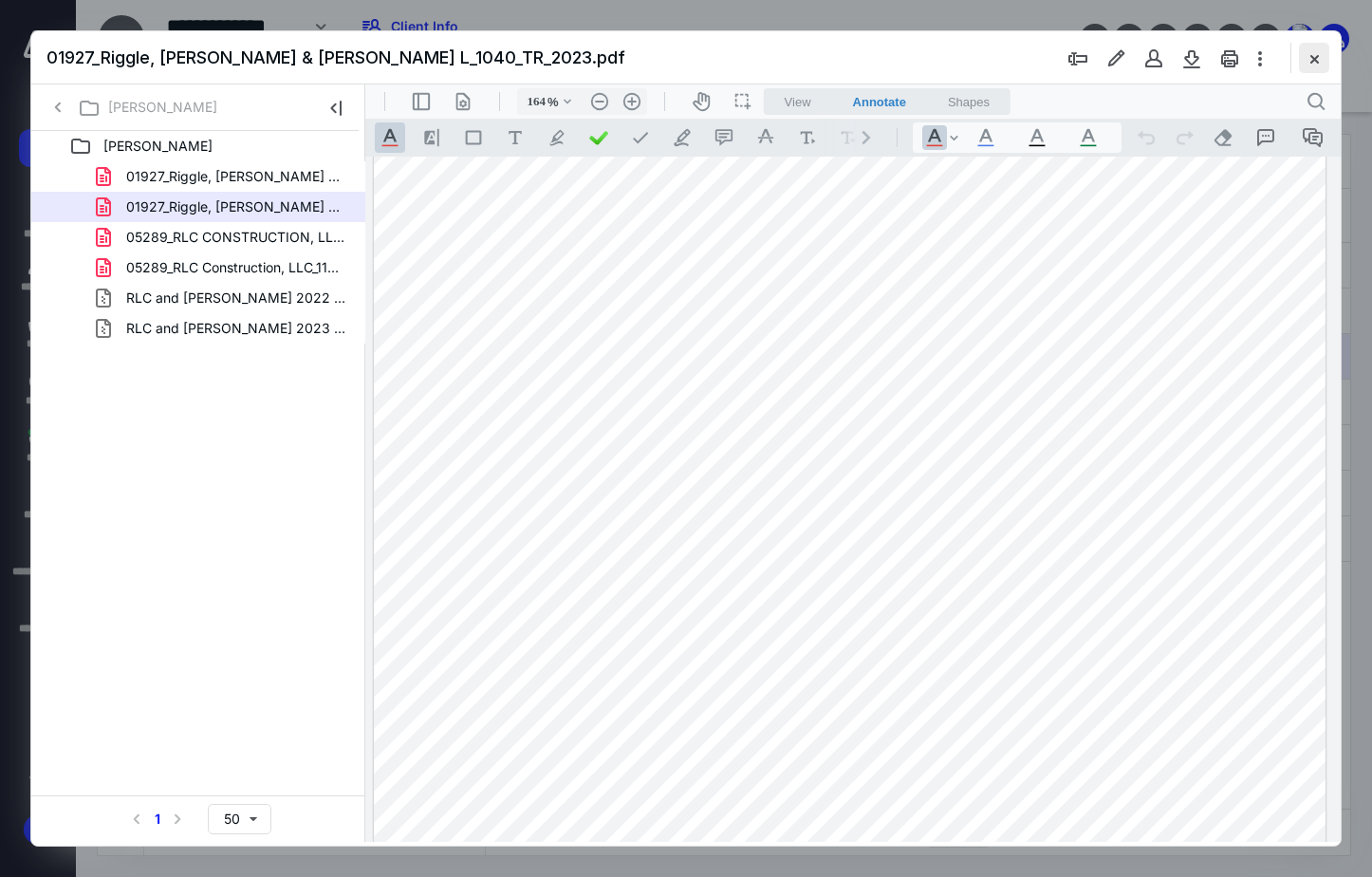 click at bounding box center (1314, 58) 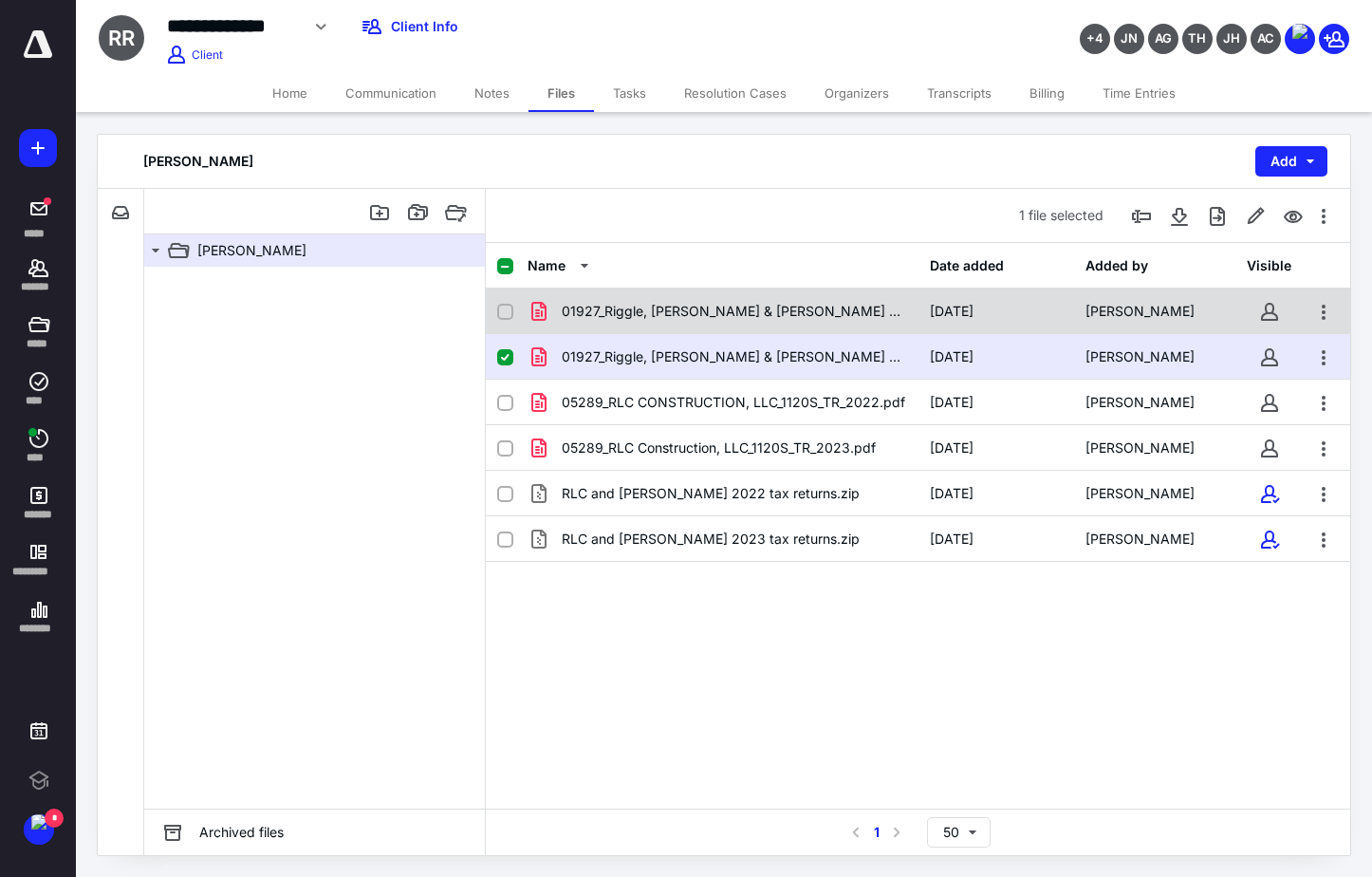 click on "01927_Riggle, Jerry R & Rhonda L_1040_TR_2022.pdf" at bounding box center [734, 311] 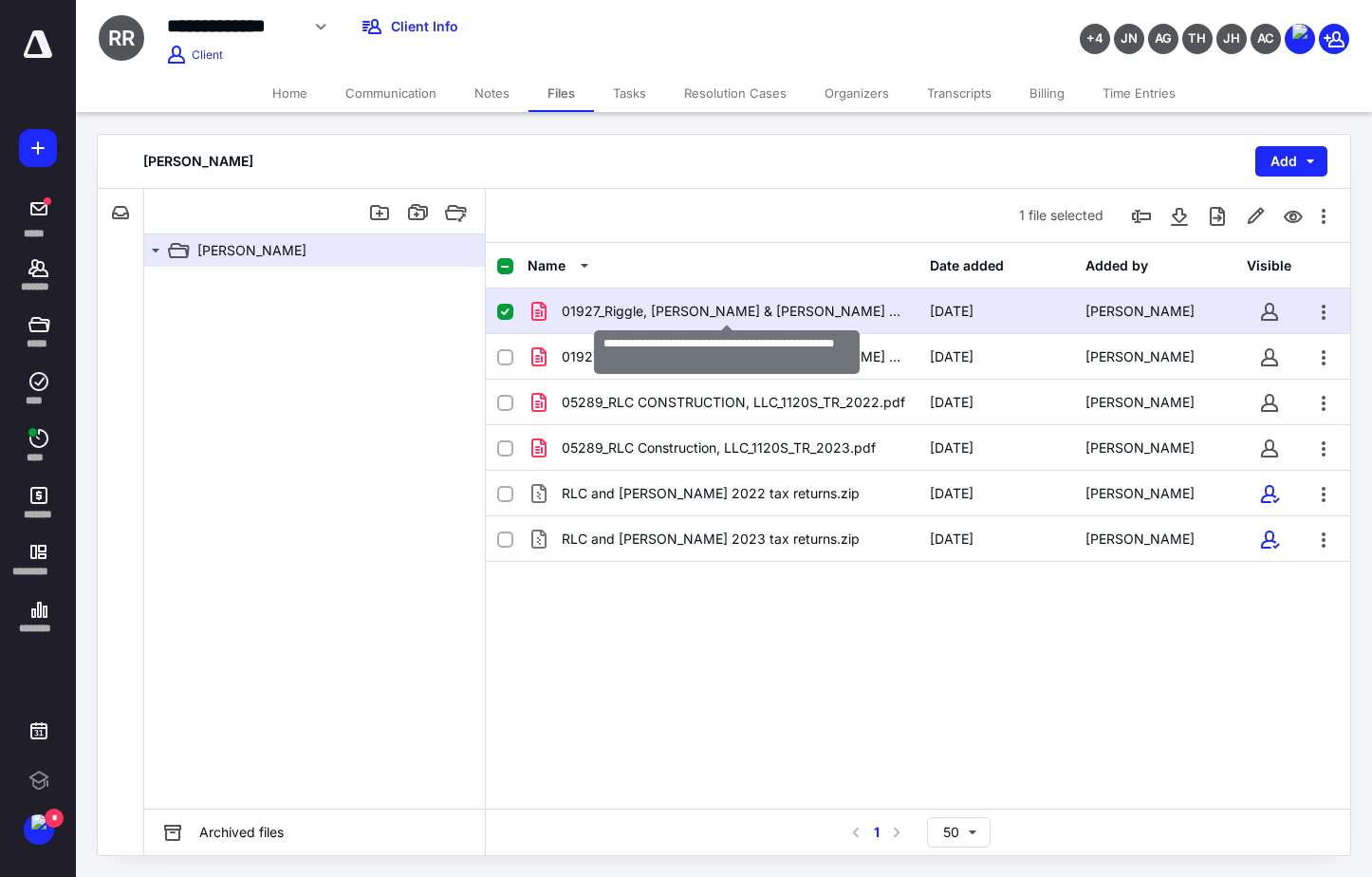 click on "01927_Riggle, Jerry R & Rhonda L_1040_TR_2022.pdf" at bounding box center [734, 311] 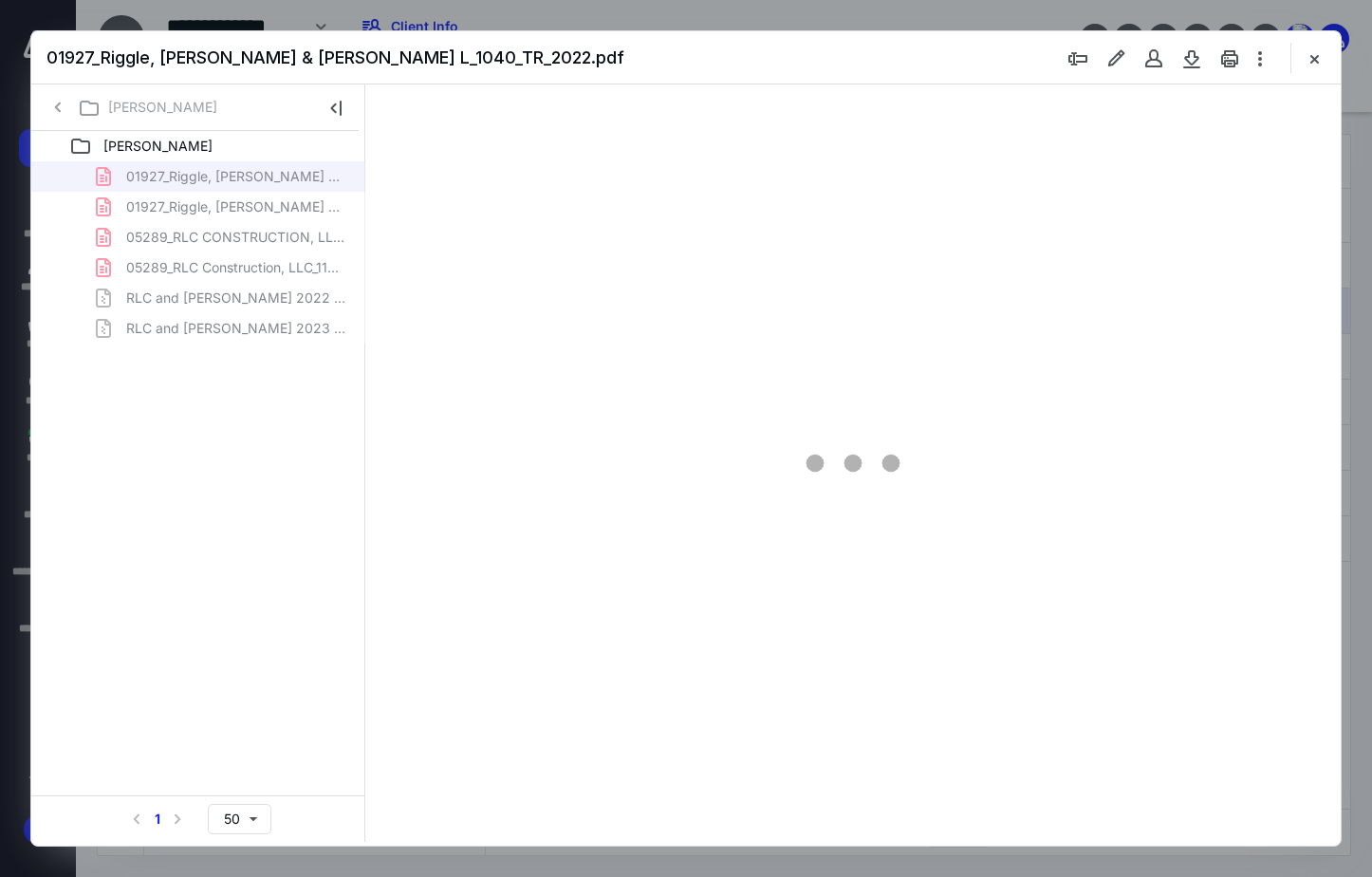 scroll, scrollTop: 0, scrollLeft: 0, axis: both 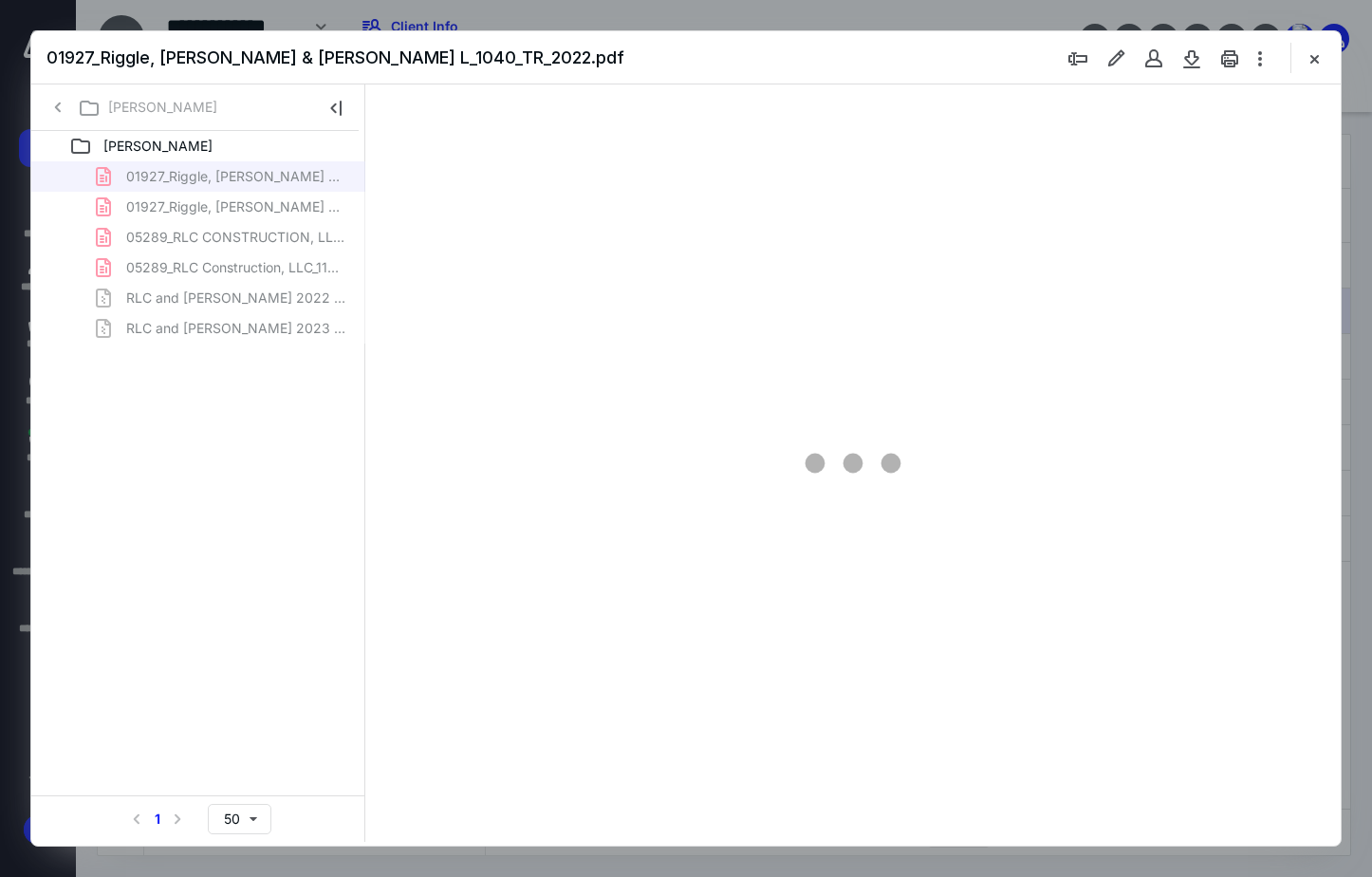 type on "164" 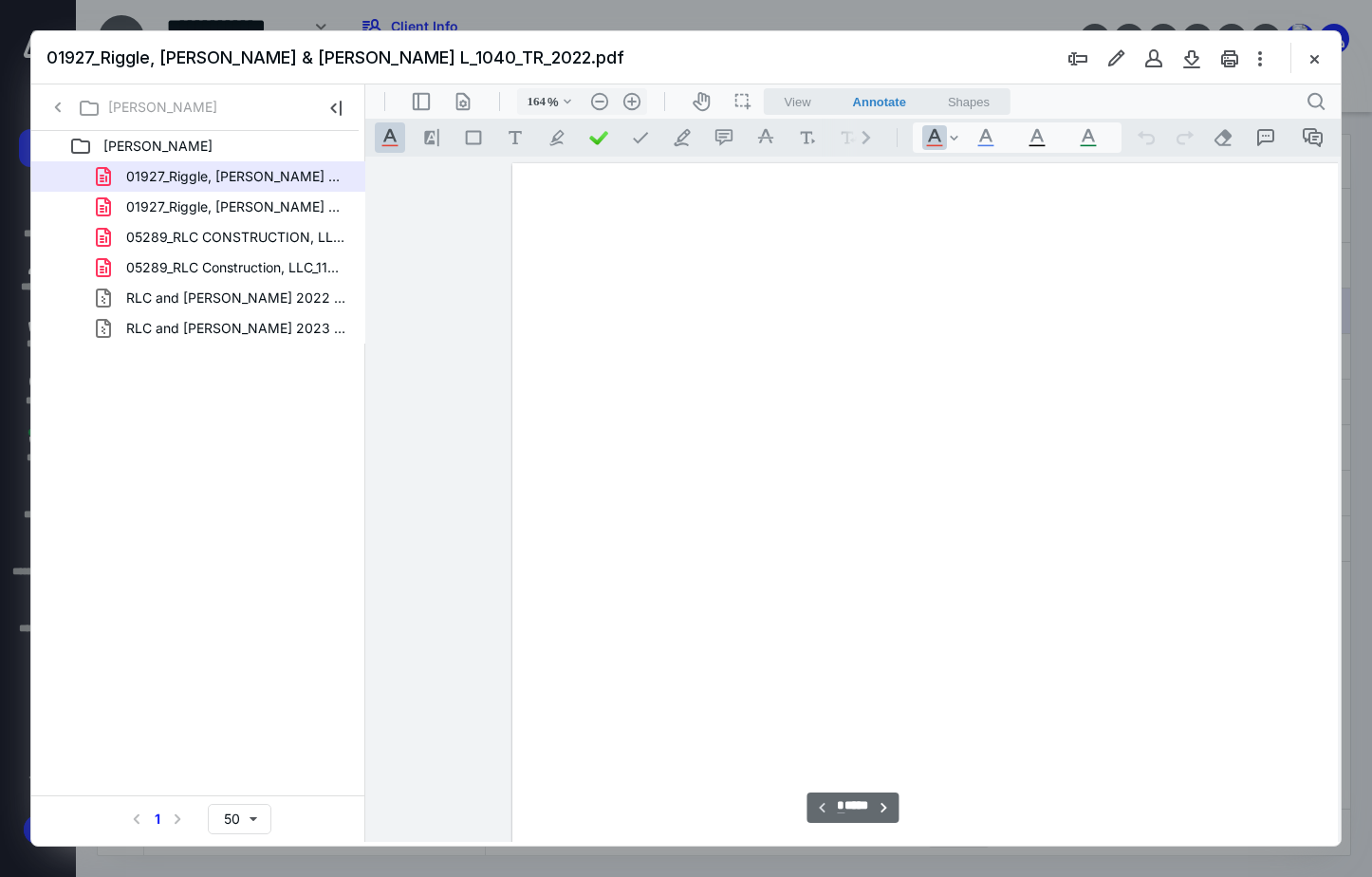 scroll, scrollTop: 79, scrollLeft: 139, axis: both 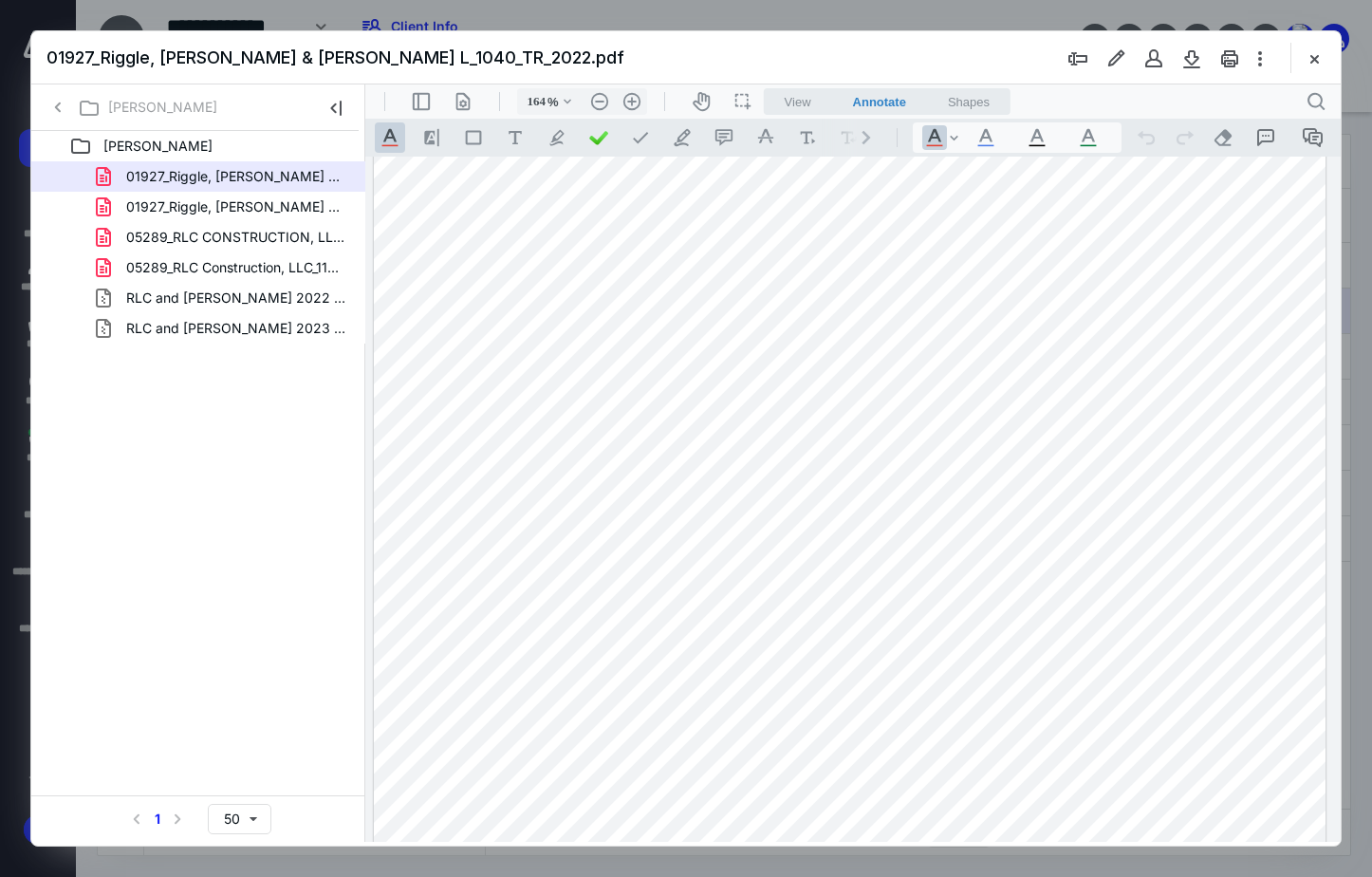 drag, startPoint x: 1330, startPoint y: 161, endPoint x: 1329, endPoint y: 373, distance: 212.00236 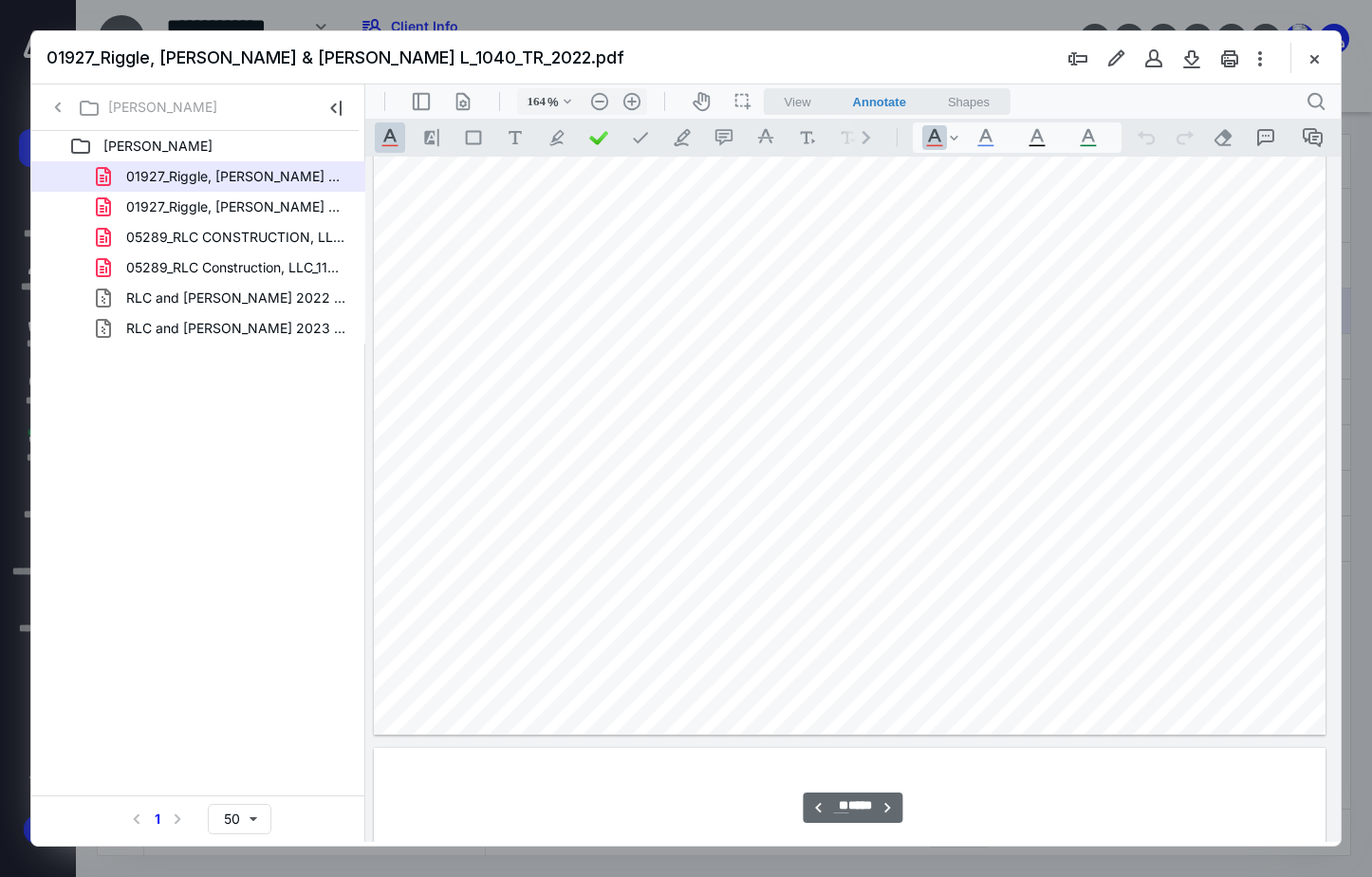 scroll, scrollTop: 37661, scrollLeft: 139, axis: both 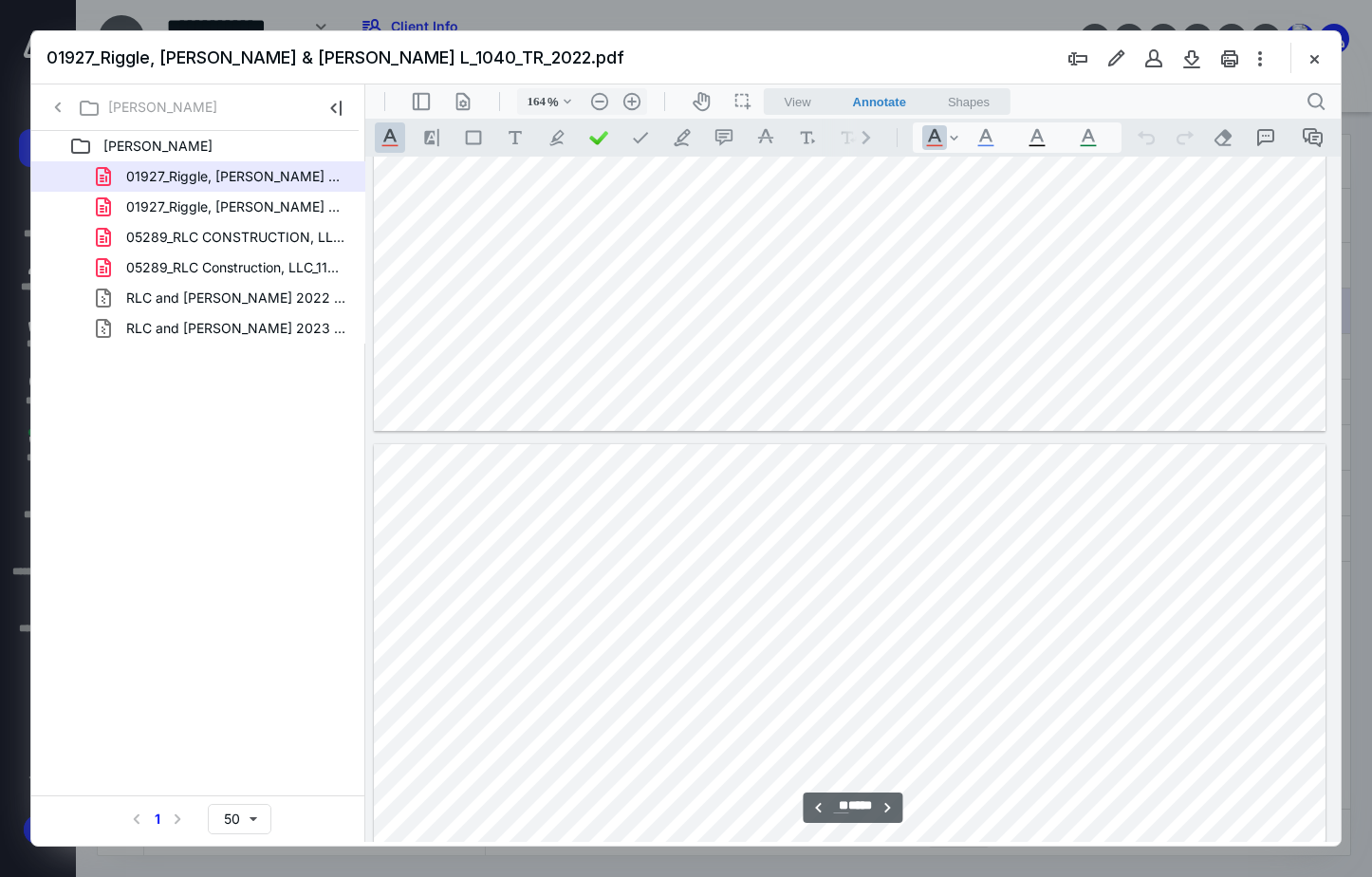 type on "**" 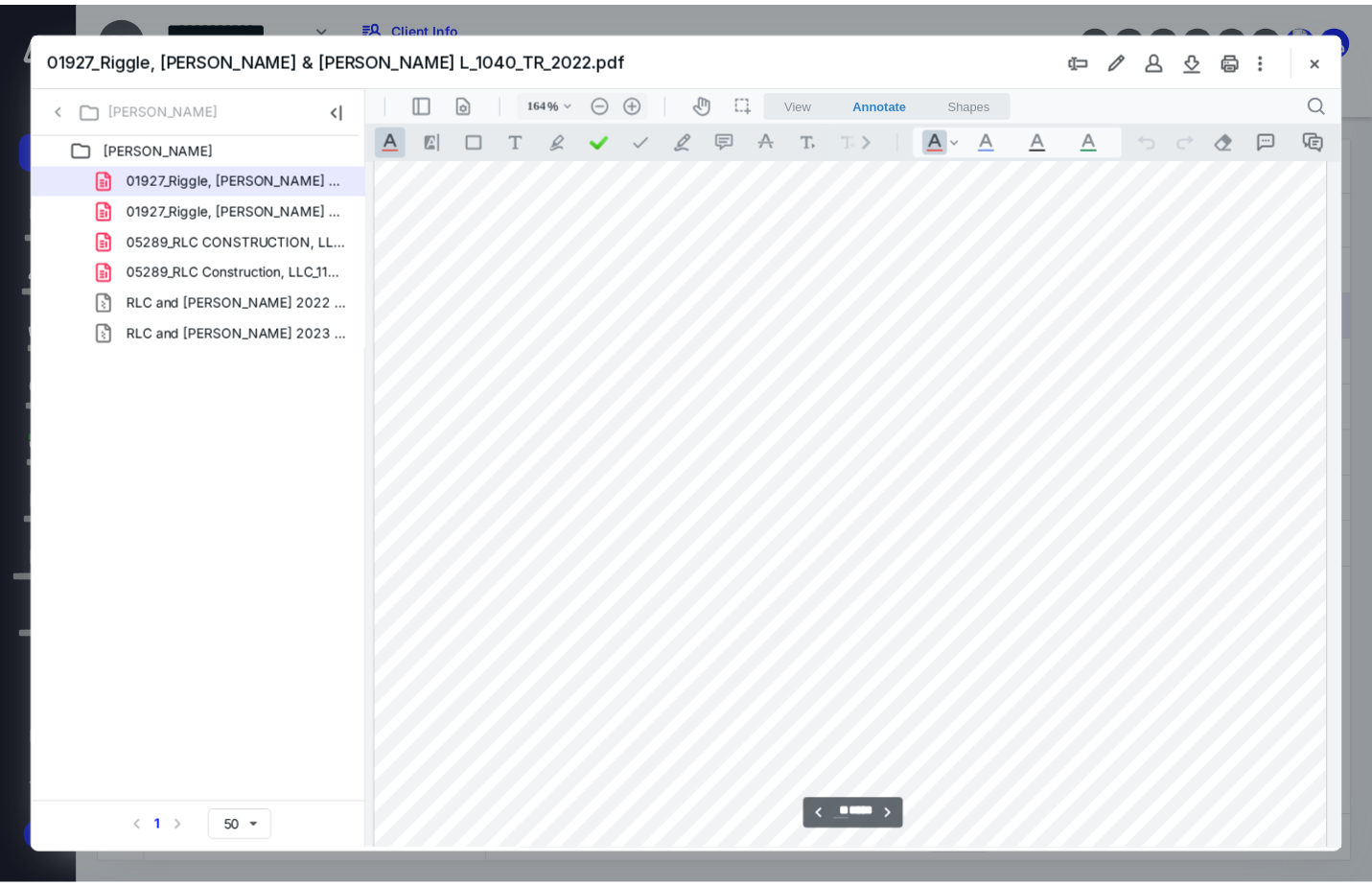 scroll, scrollTop: 51088, scrollLeft: 140, axis: both 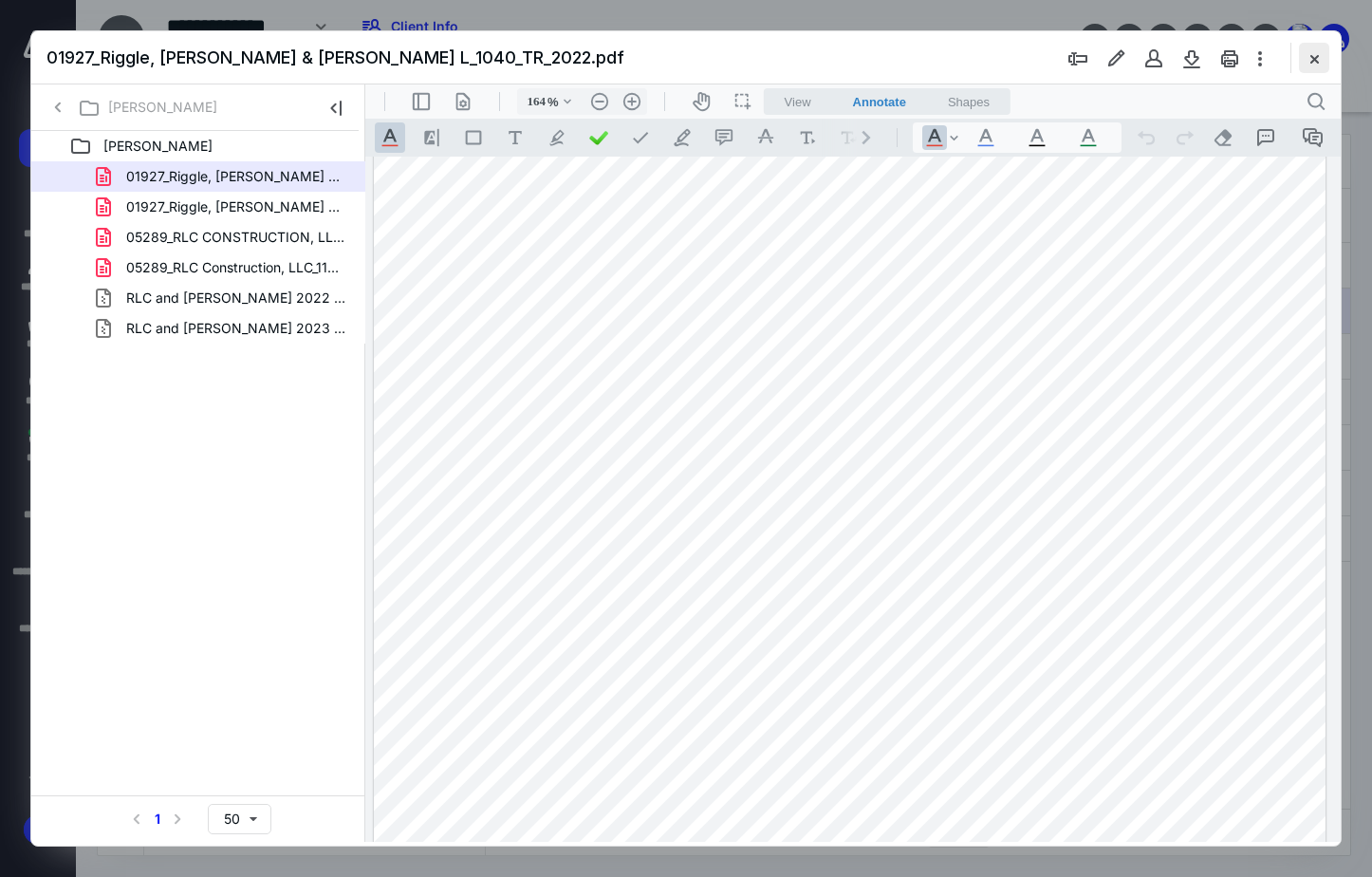 click at bounding box center (1314, 58) 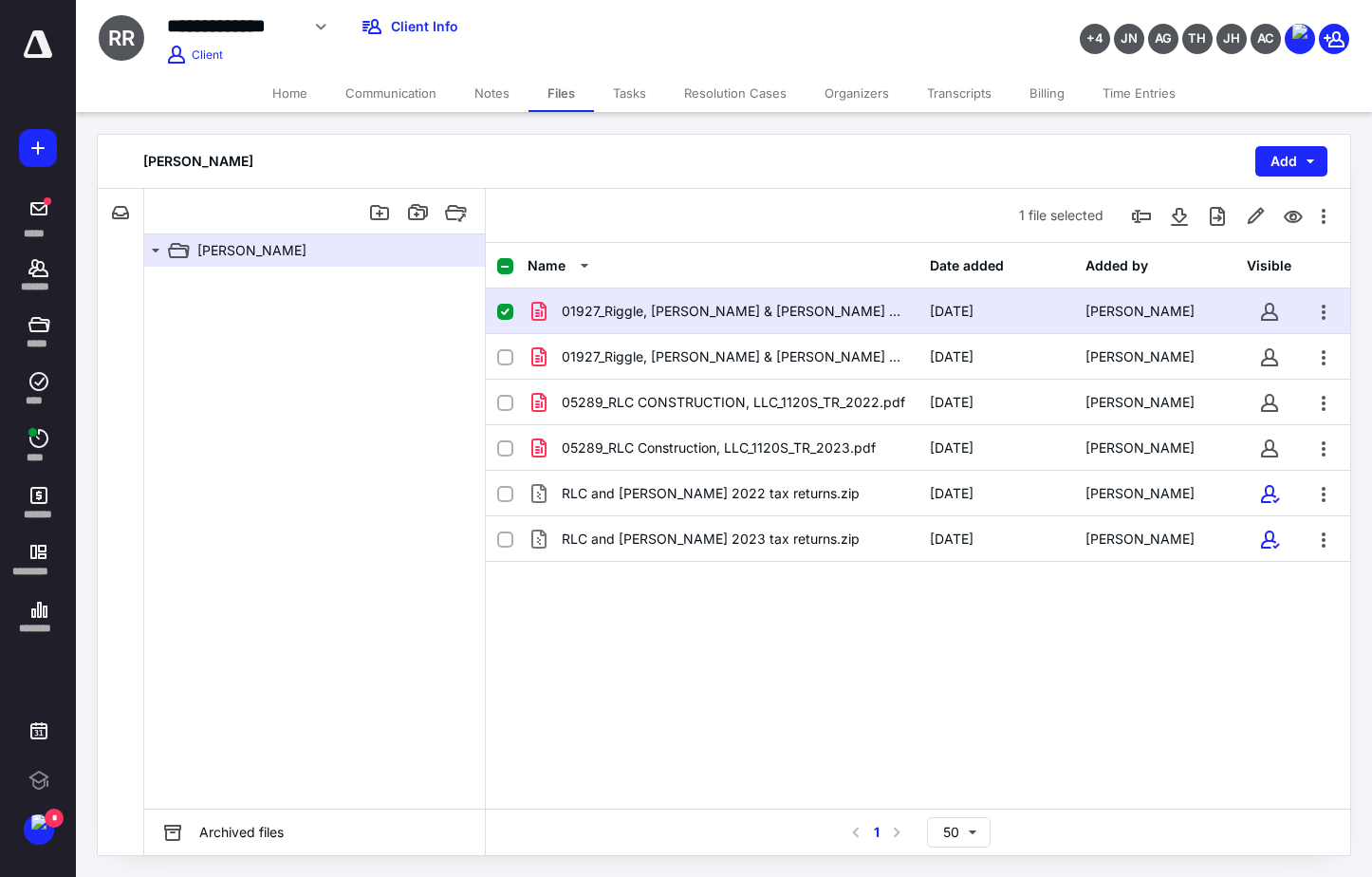 click on "Files" at bounding box center (561, 93) 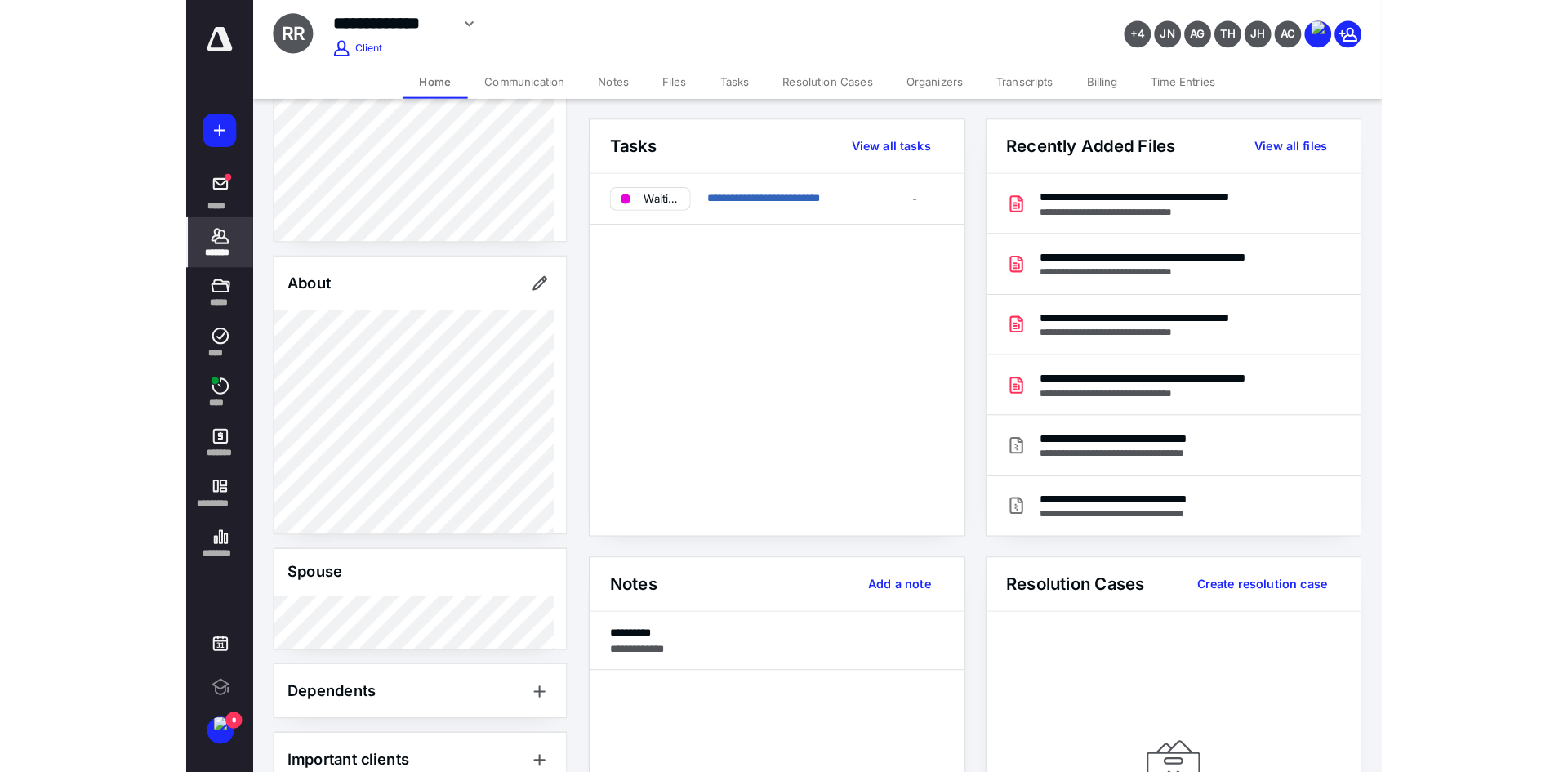 scroll, scrollTop: 508, scrollLeft: 0, axis: vertical 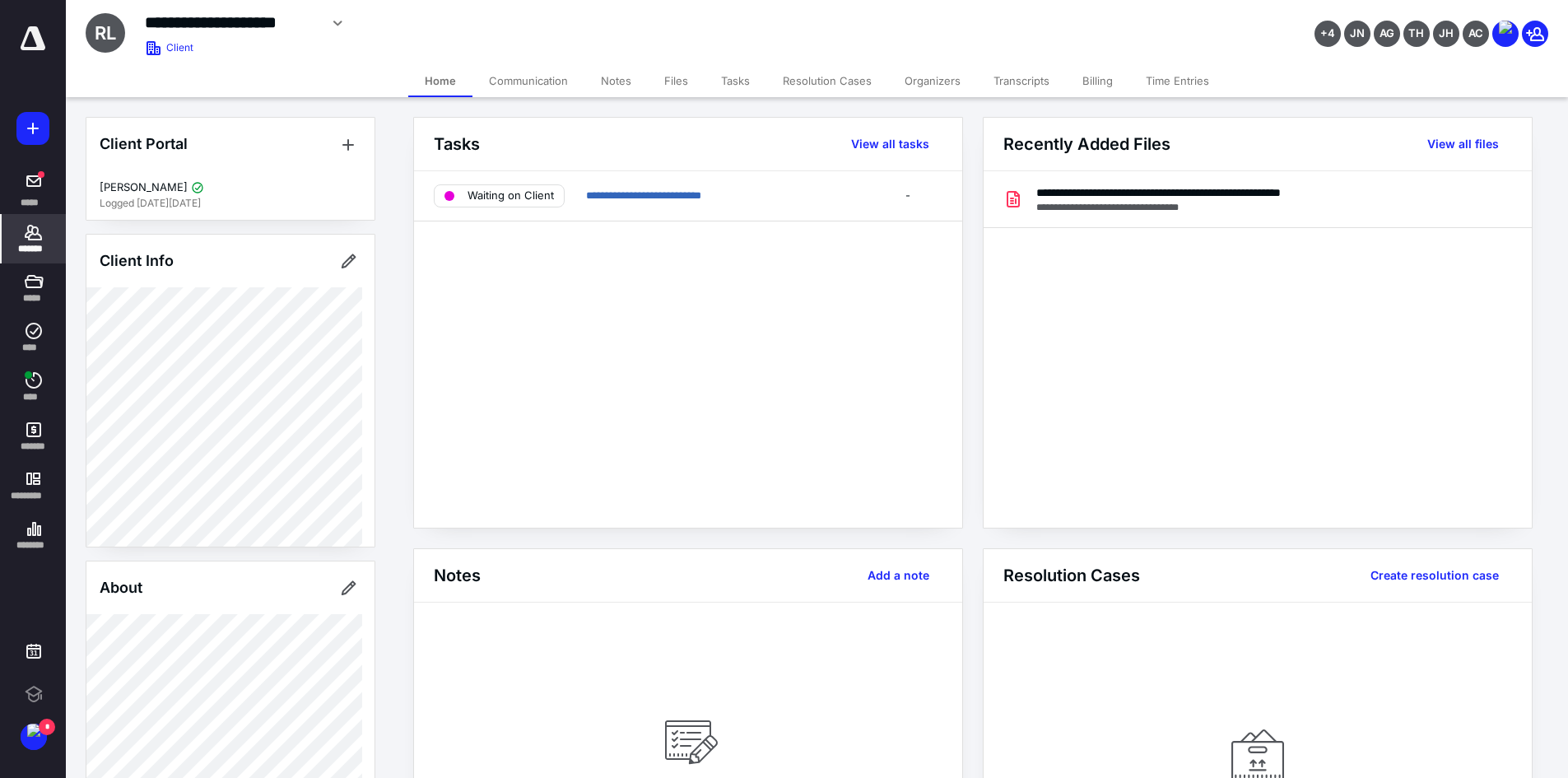 click on "Files" at bounding box center [676, 81] 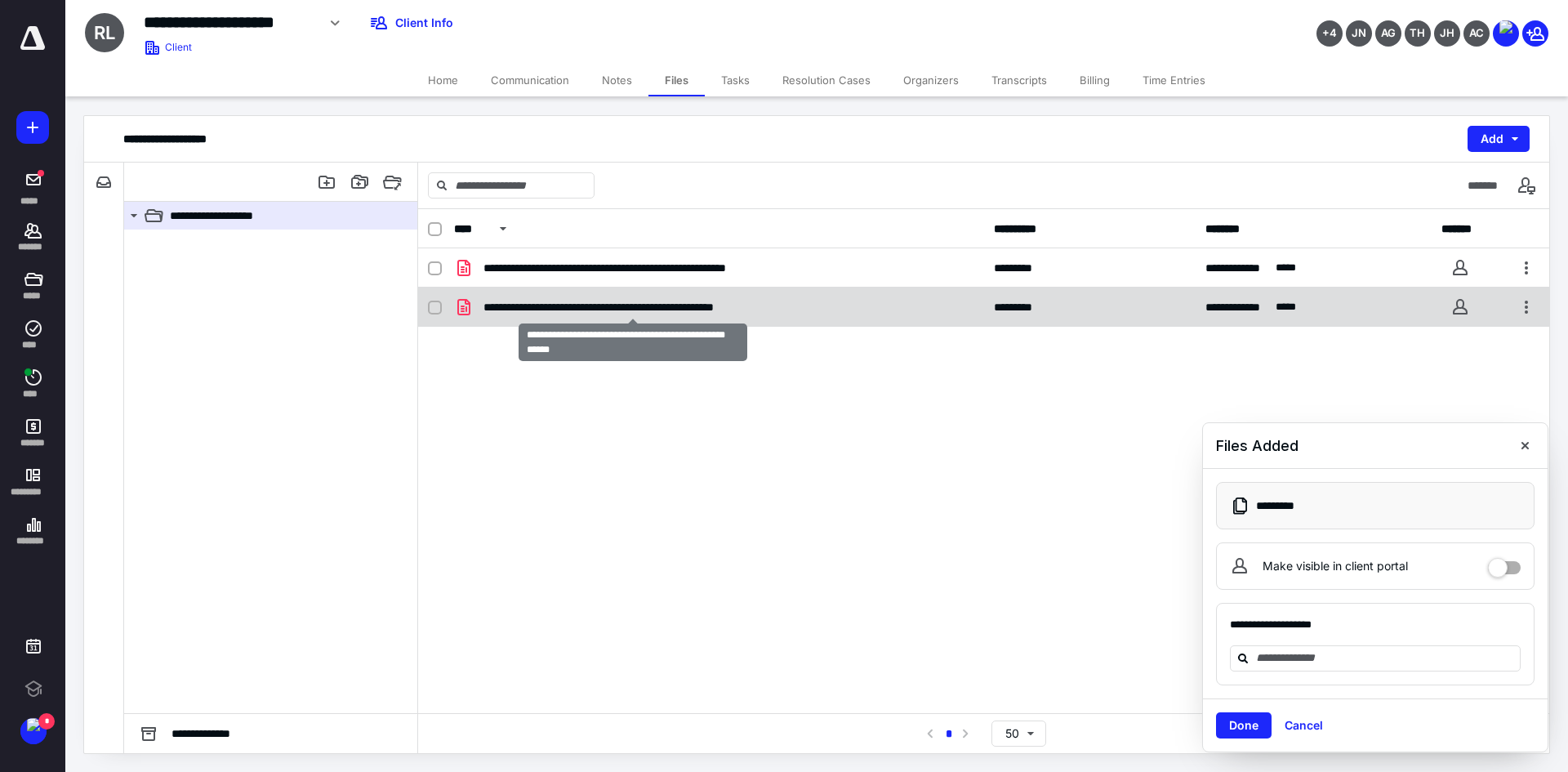 checkbox on "true" 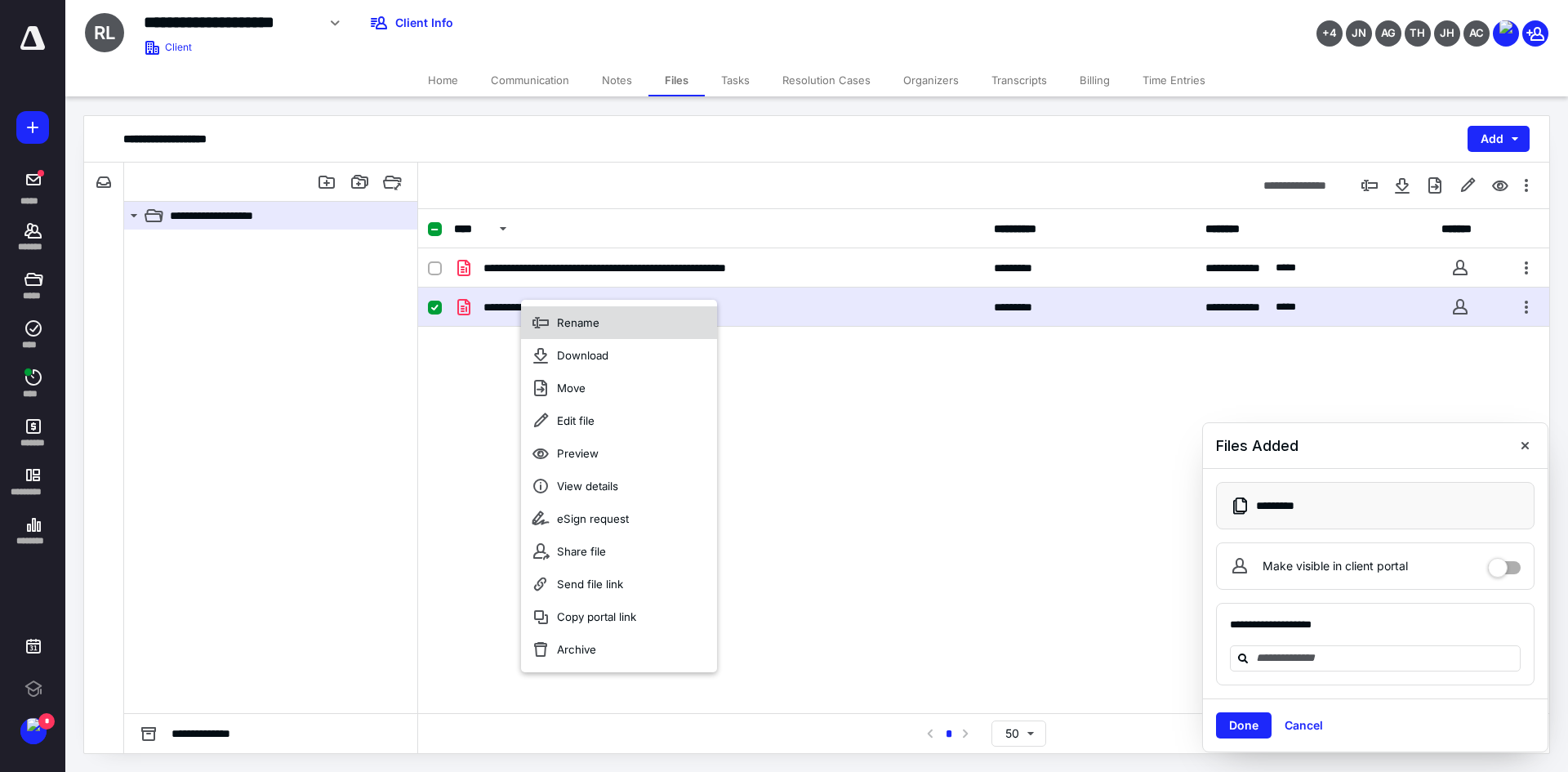 click on "Rename" at bounding box center [578, 323] 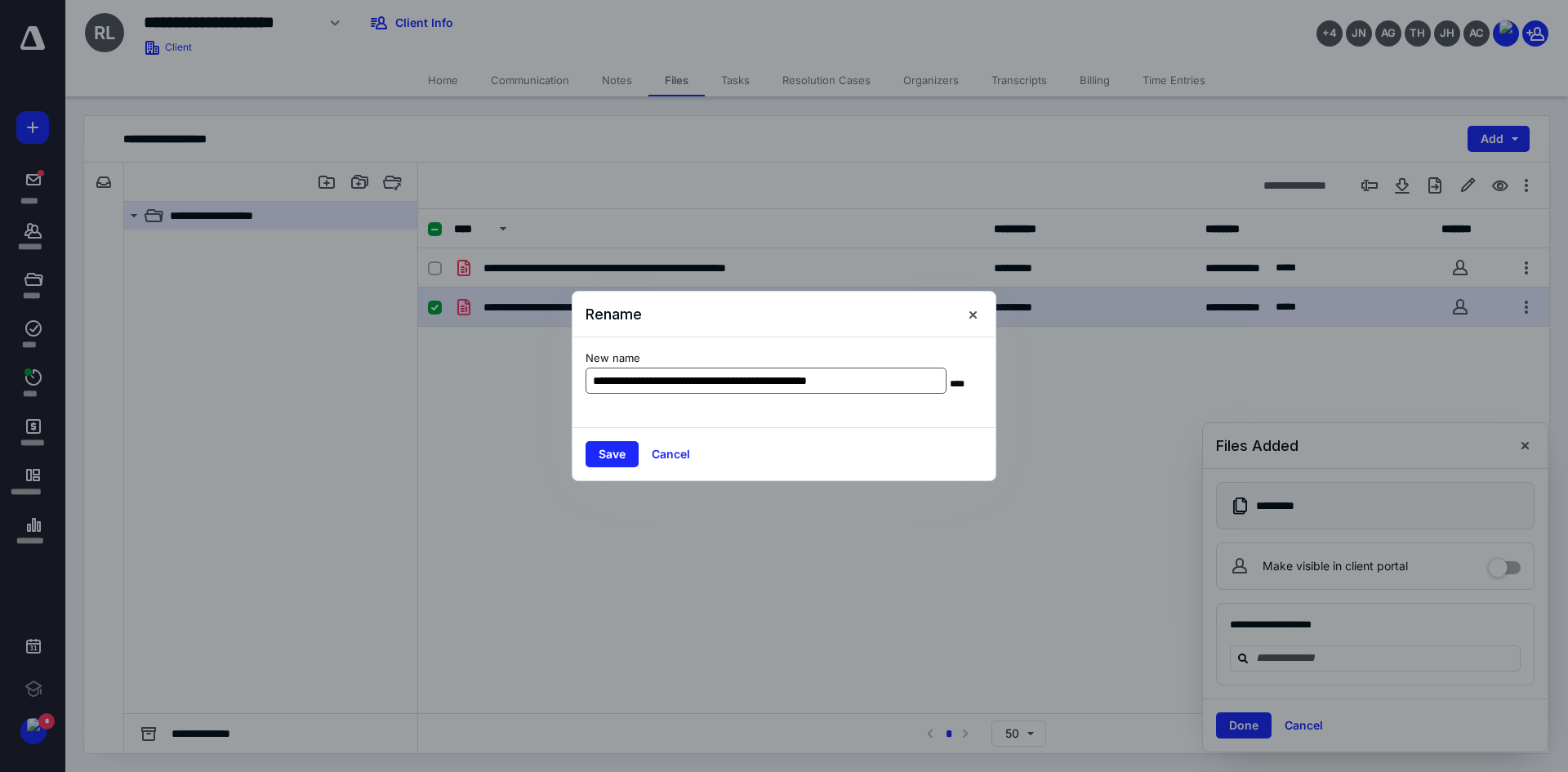 click on "**********" at bounding box center [766, 381] 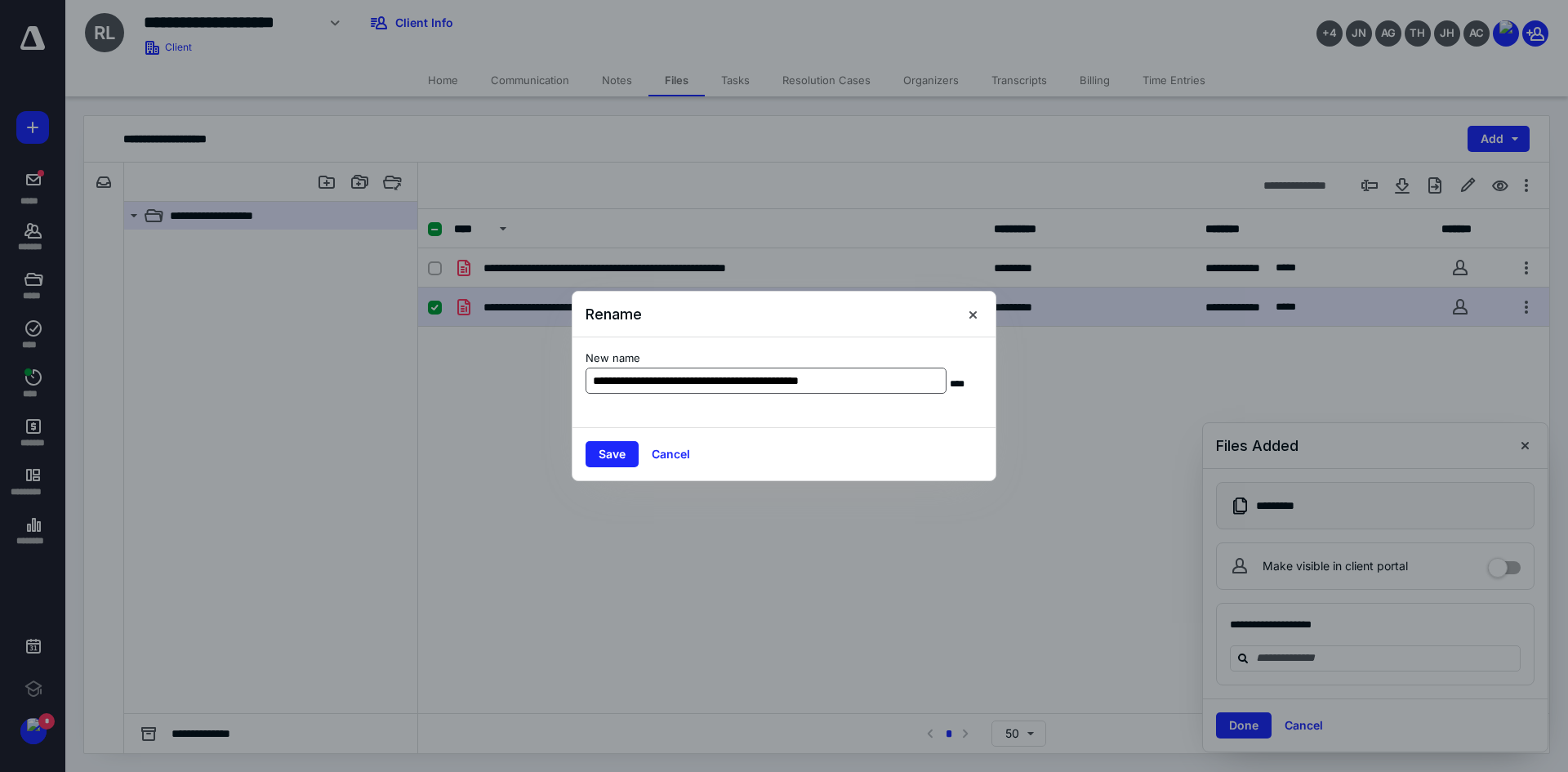 click on "**********" at bounding box center [766, 381] 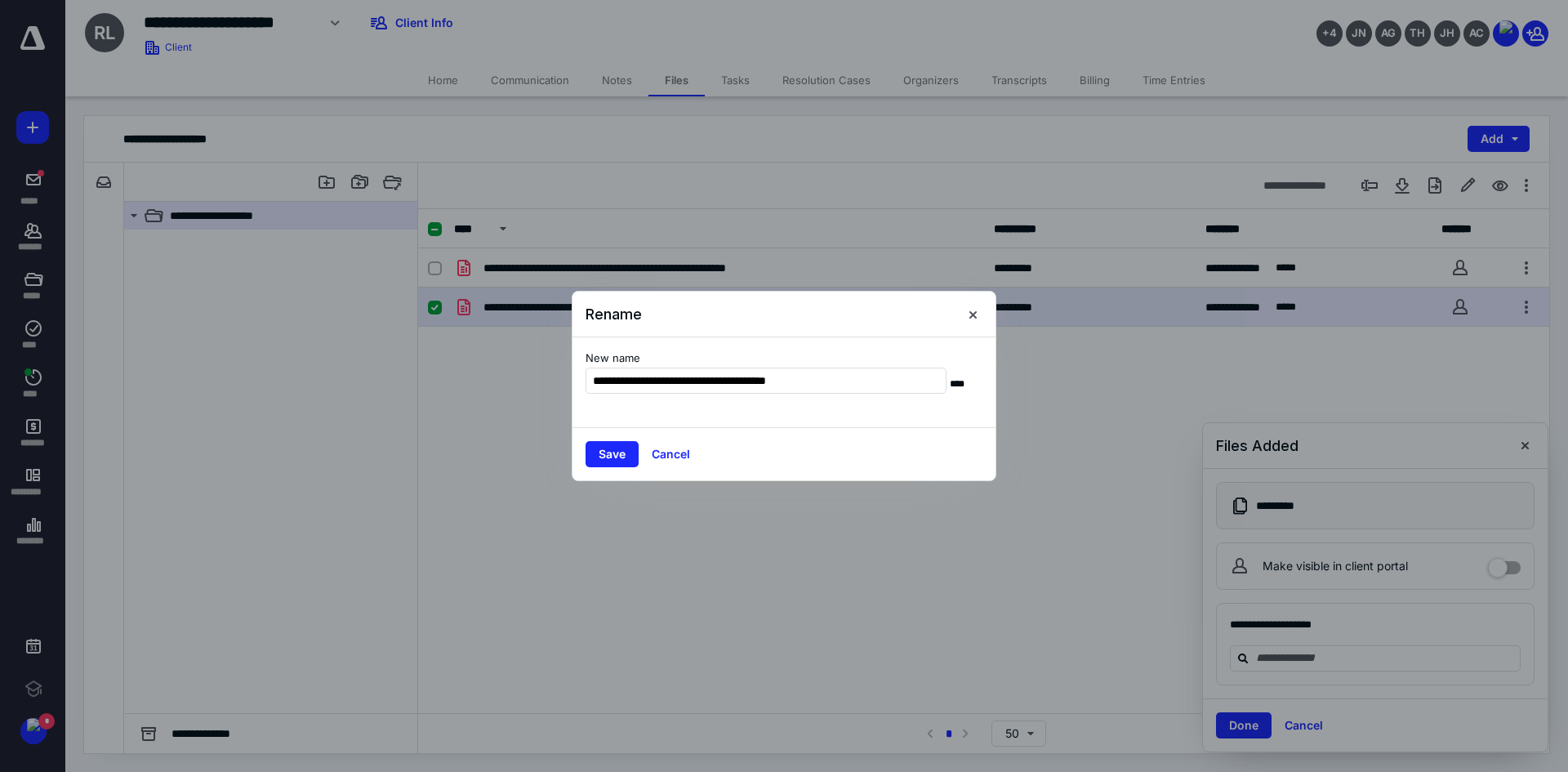 click at bounding box center [784, 386] 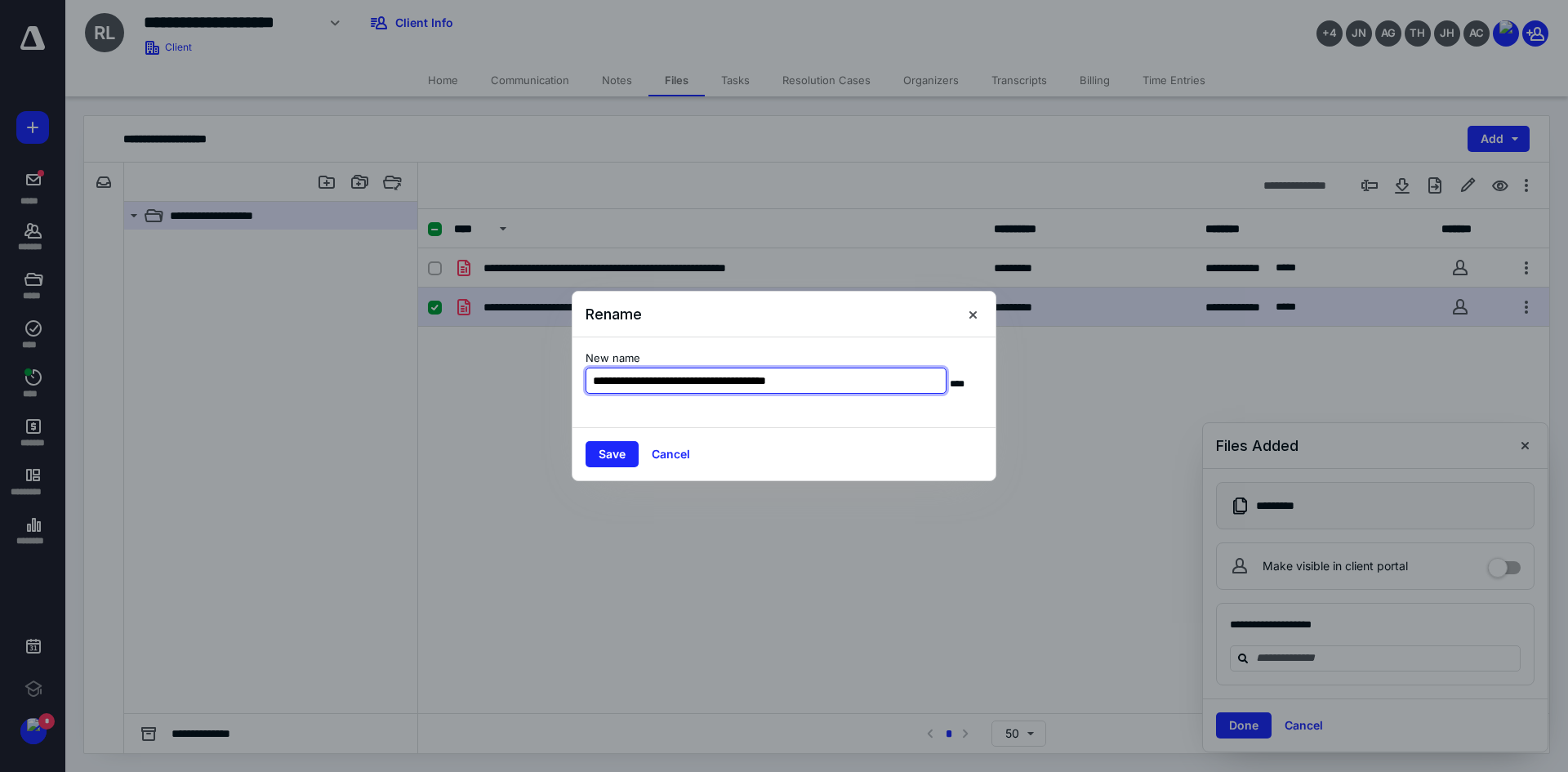 click on "**********" at bounding box center [766, 381] 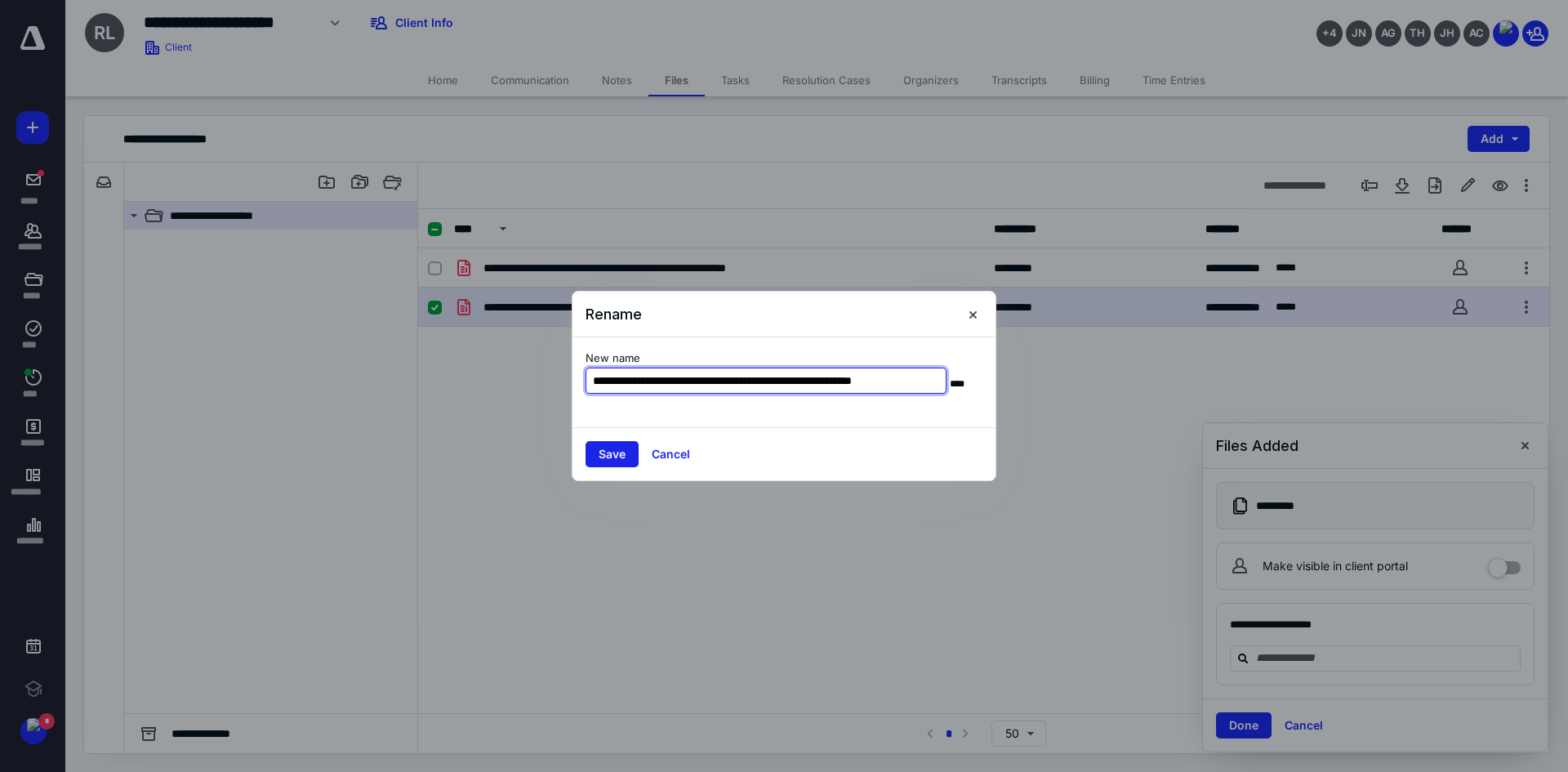 type on "**********" 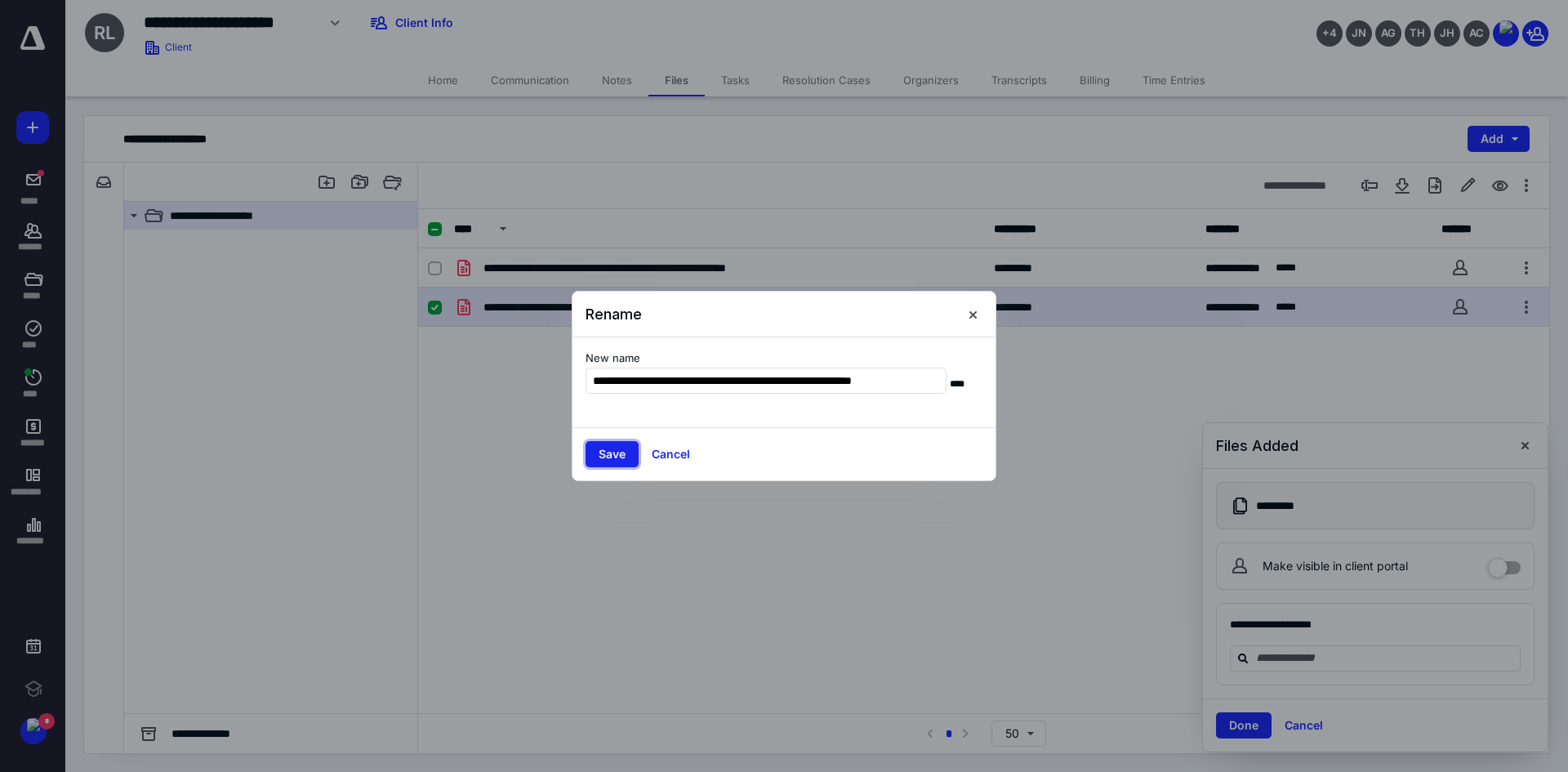 click on "Save" at bounding box center (612, 454) 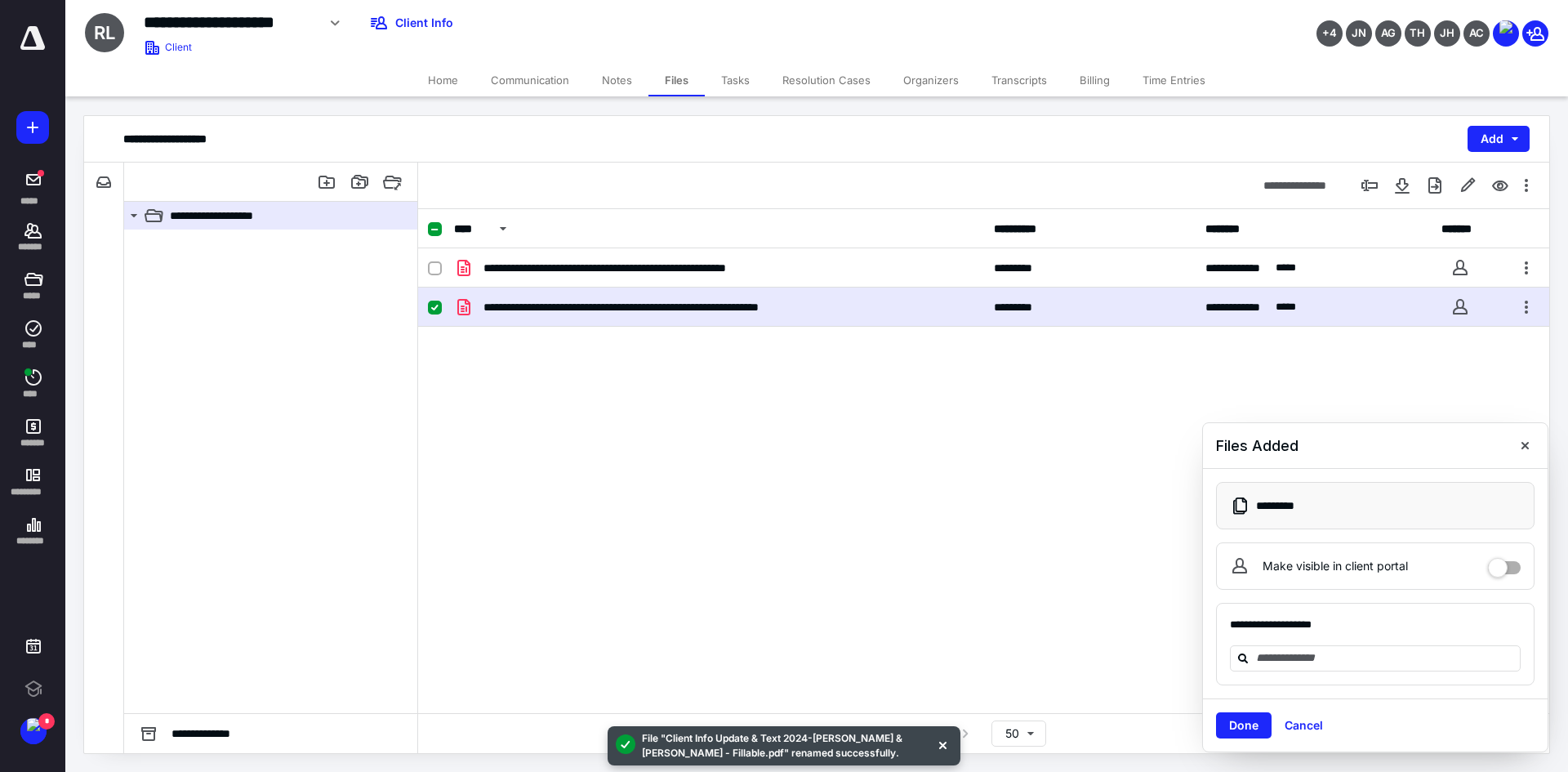 click on "**********" at bounding box center (664, 307) 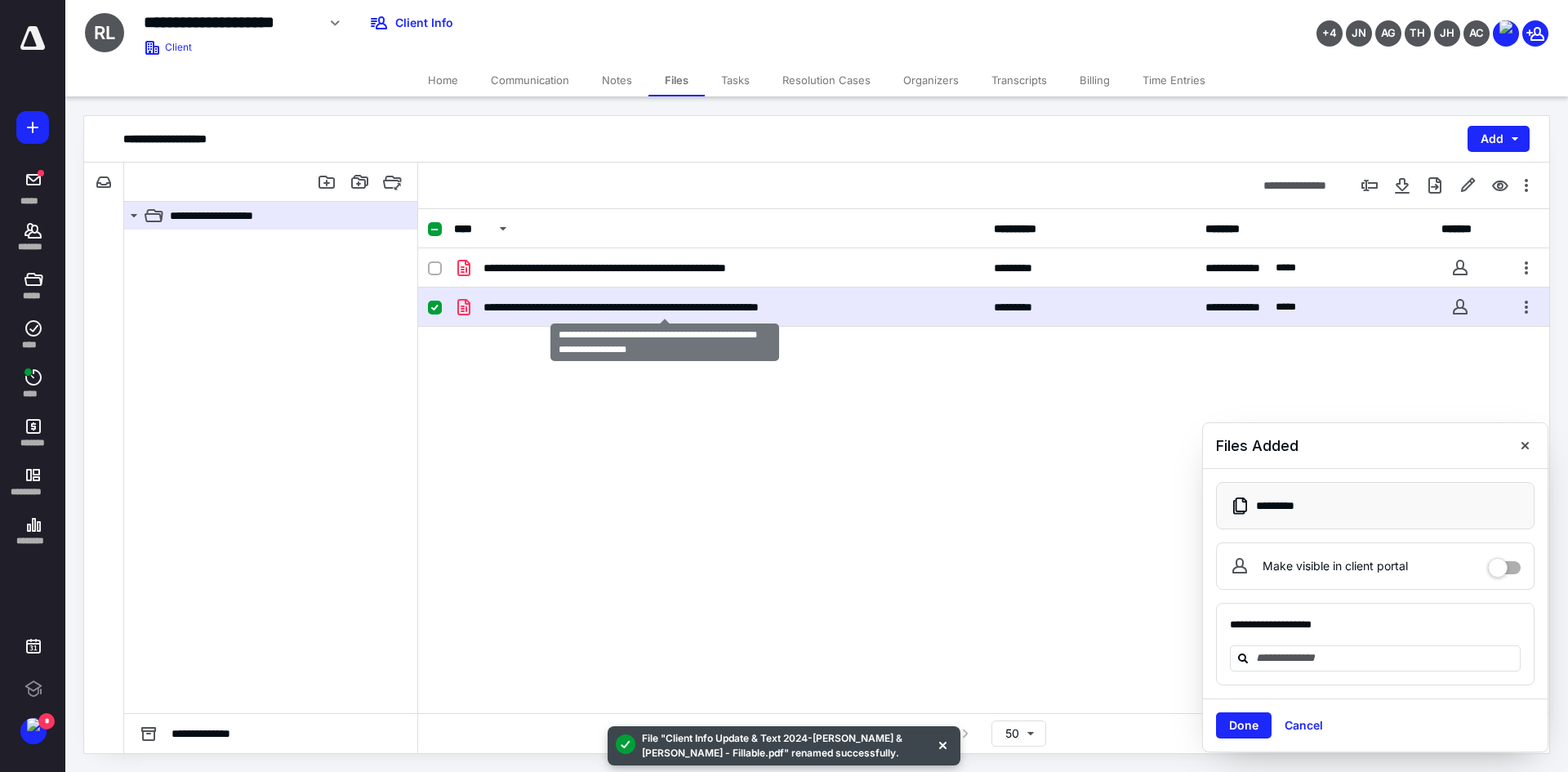 click on "**********" at bounding box center [664, 307] 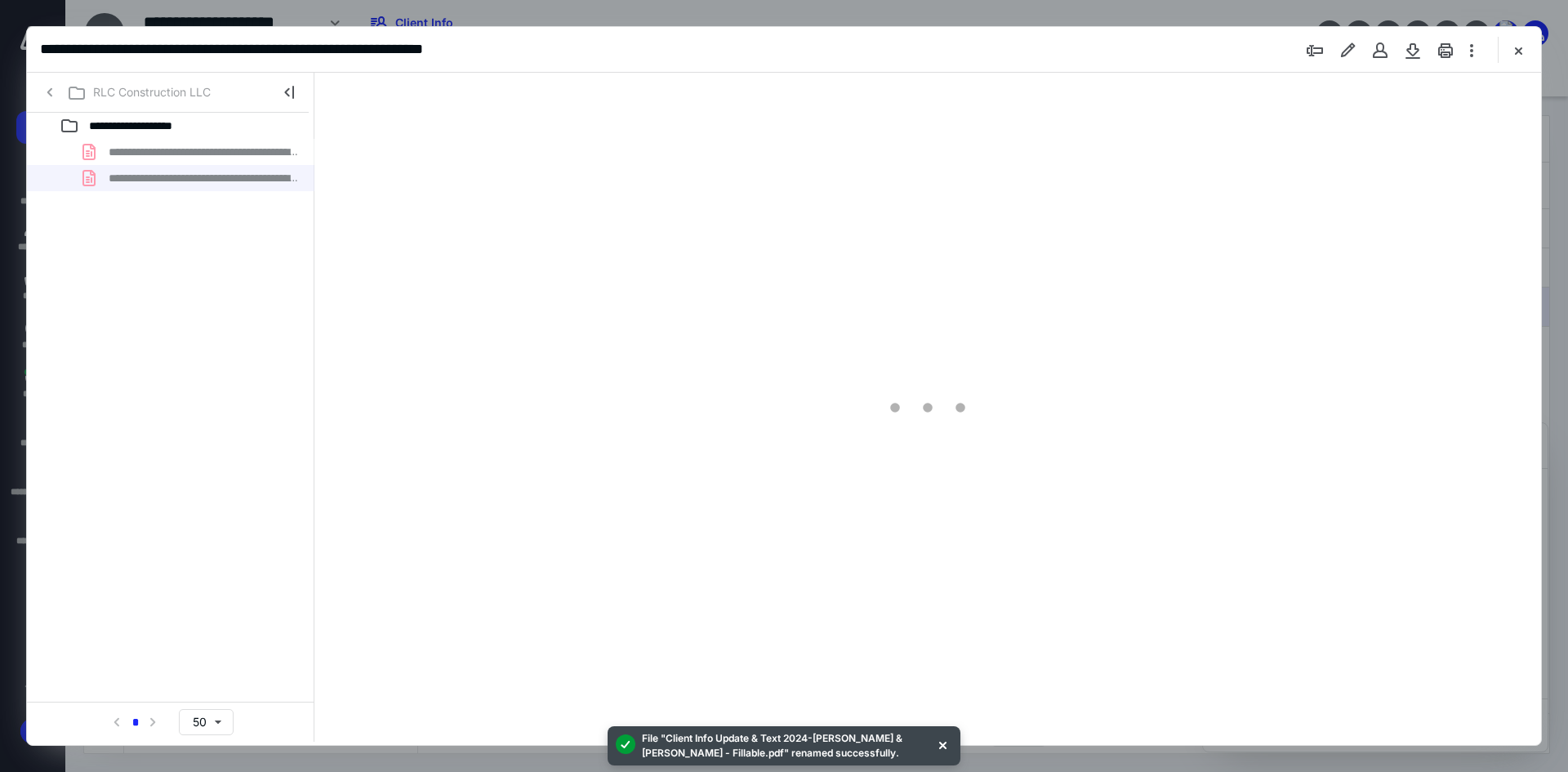 scroll, scrollTop: 0, scrollLeft: 0, axis: both 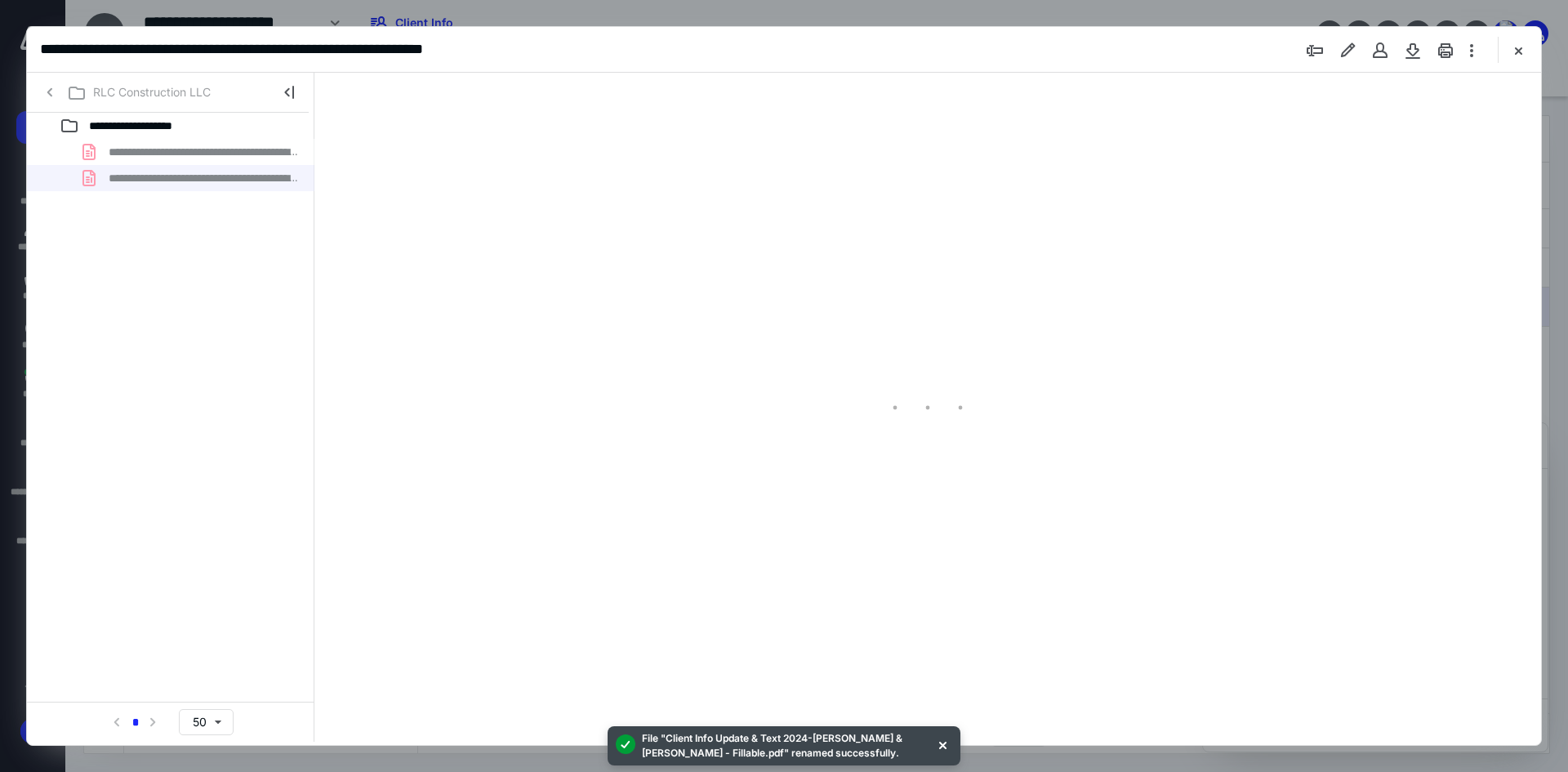 type on "241" 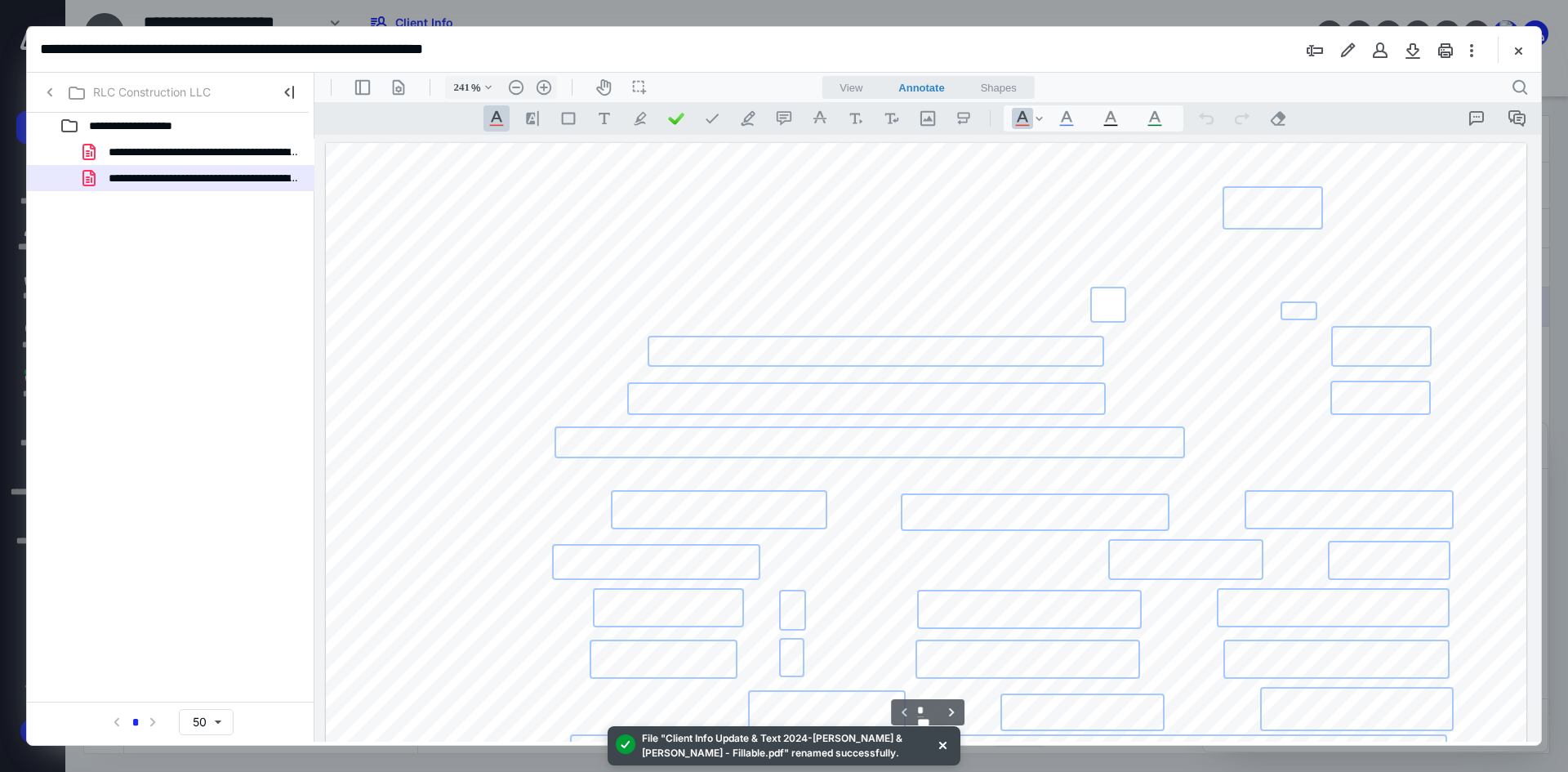 scroll, scrollTop: 70, scrollLeft: 0, axis: vertical 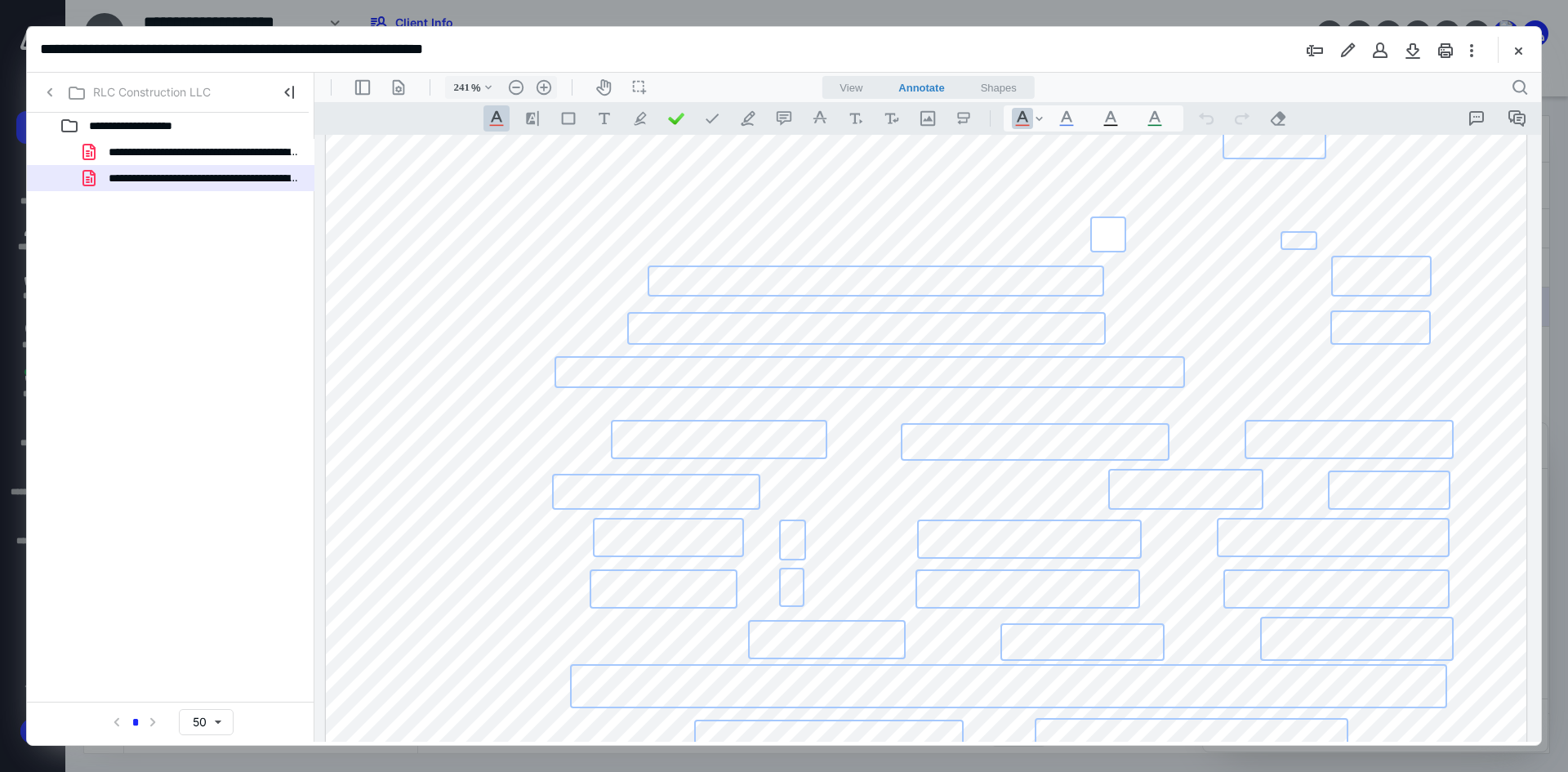 click at bounding box center (1274, 137) 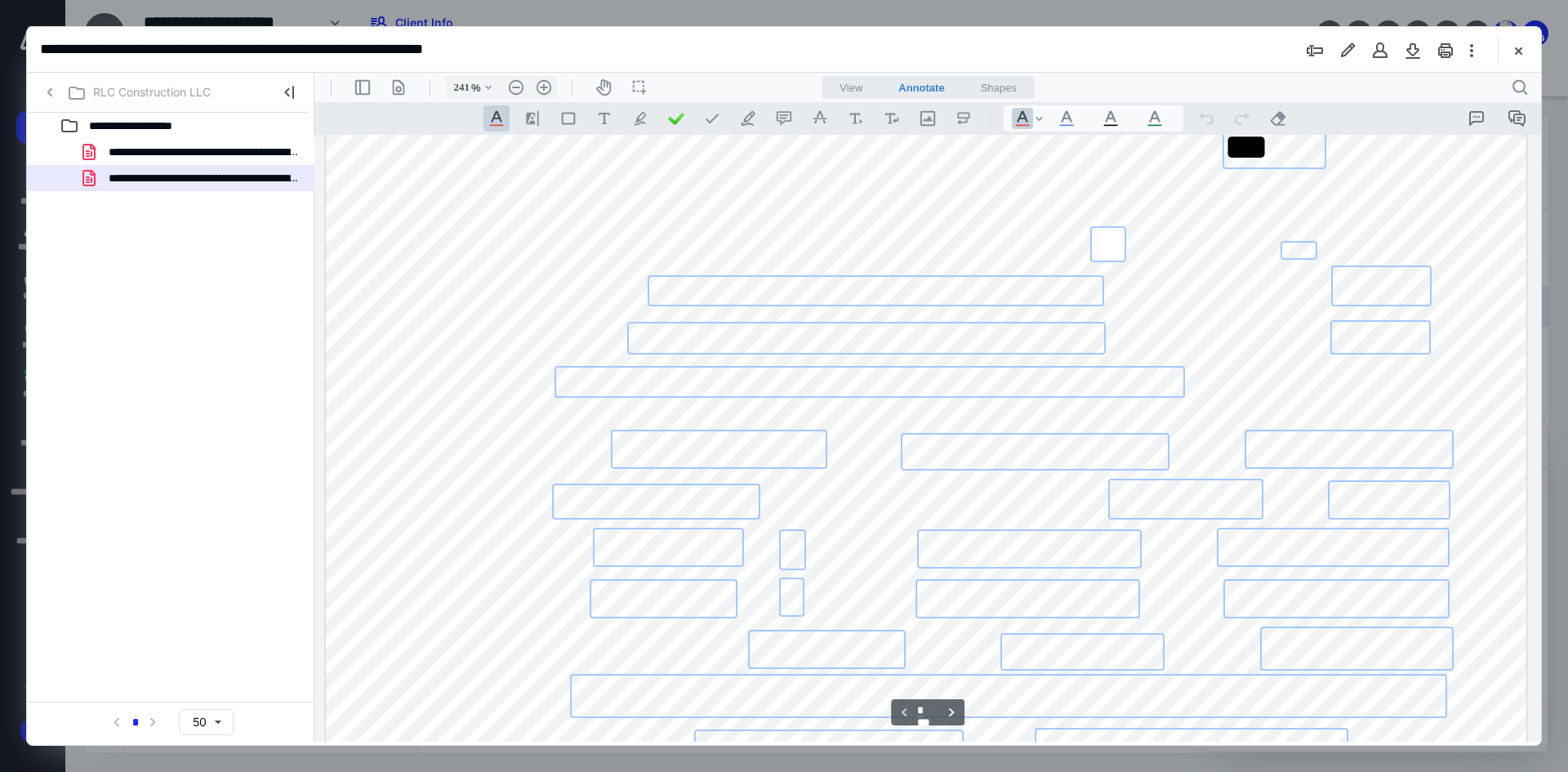 scroll, scrollTop: 51, scrollLeft: 0, axis: vertical 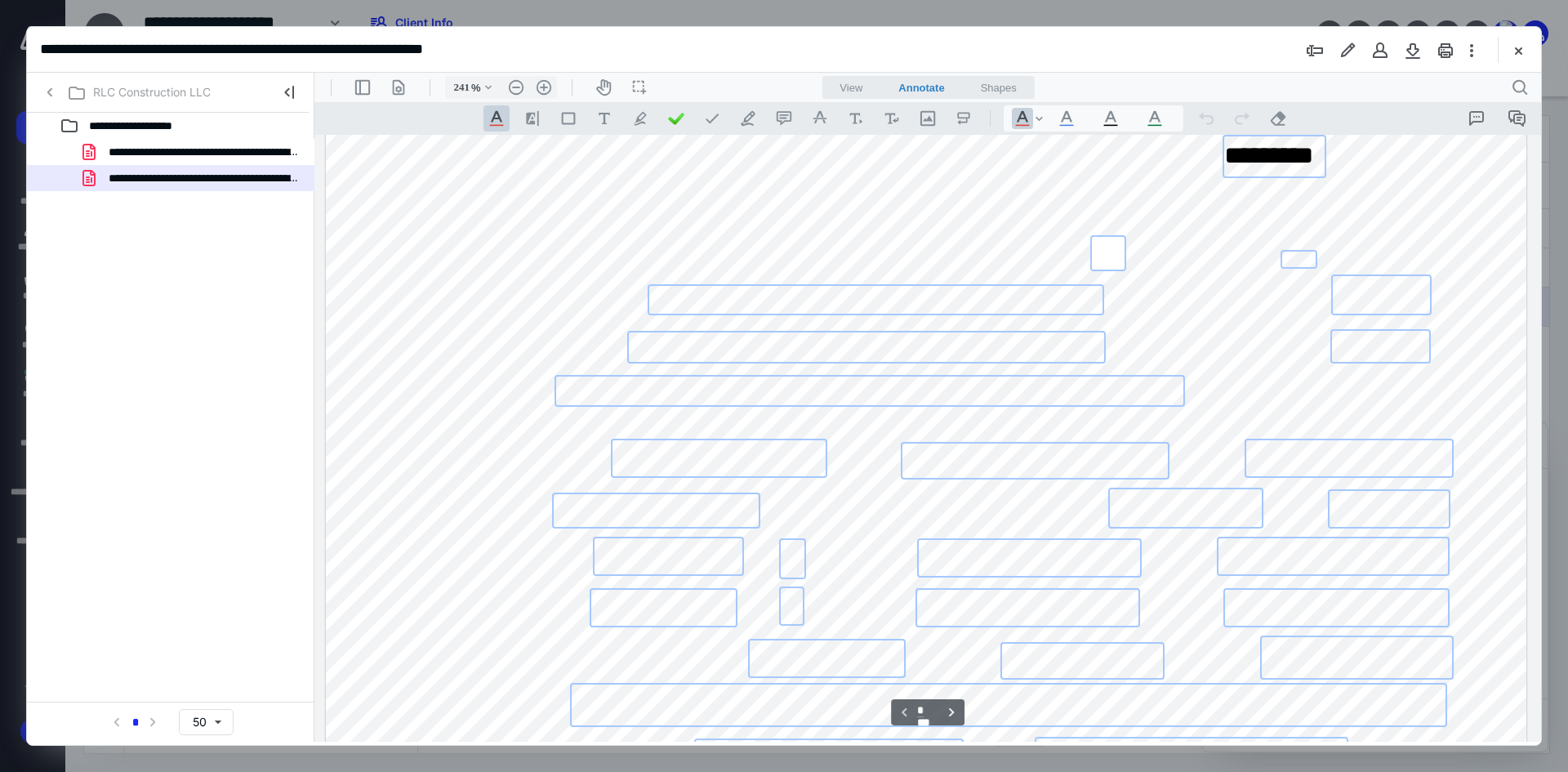 type on "*******" 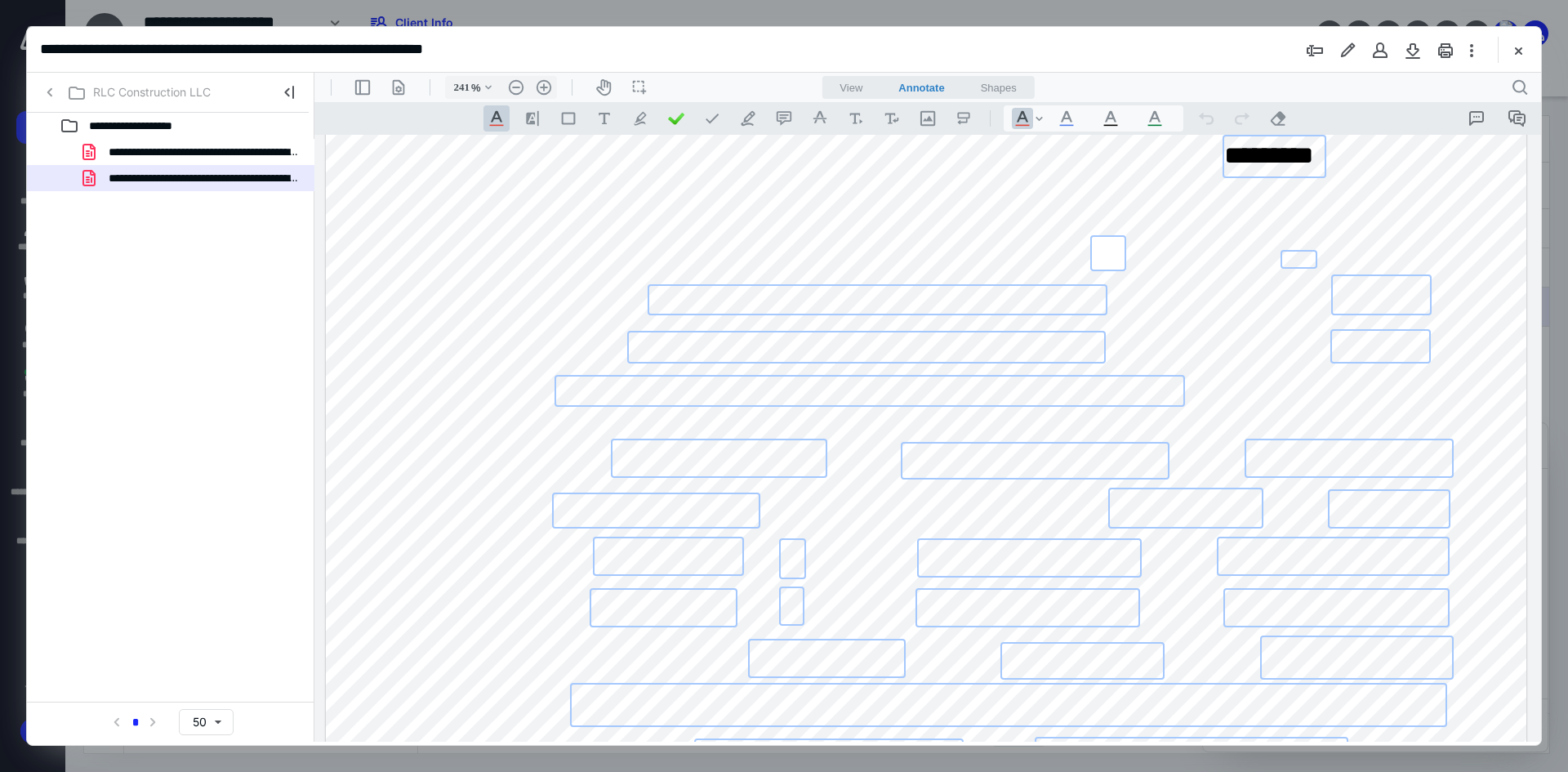 click at bounding box center [877, 299] 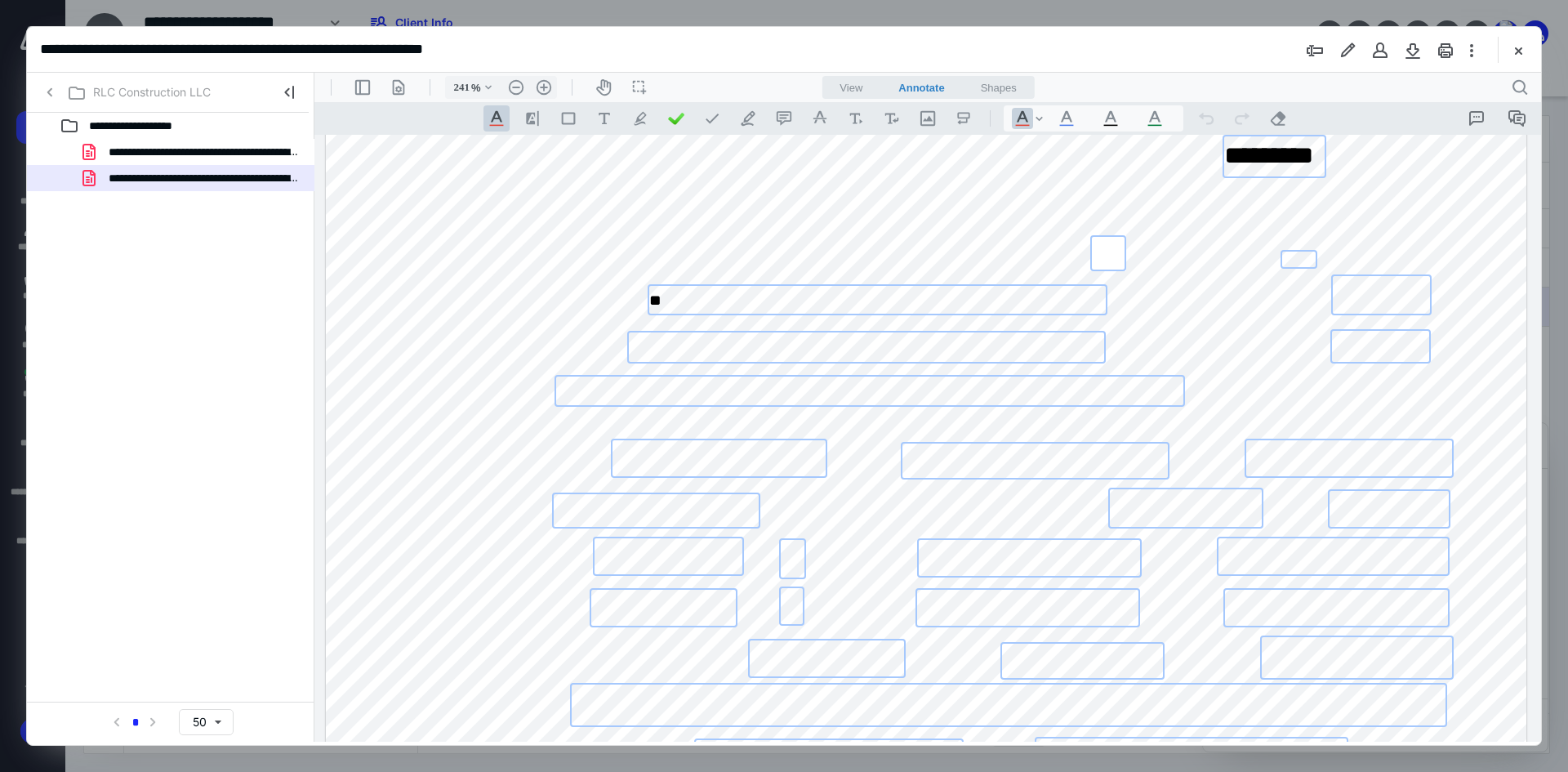 click at bounding box center [877, 299] 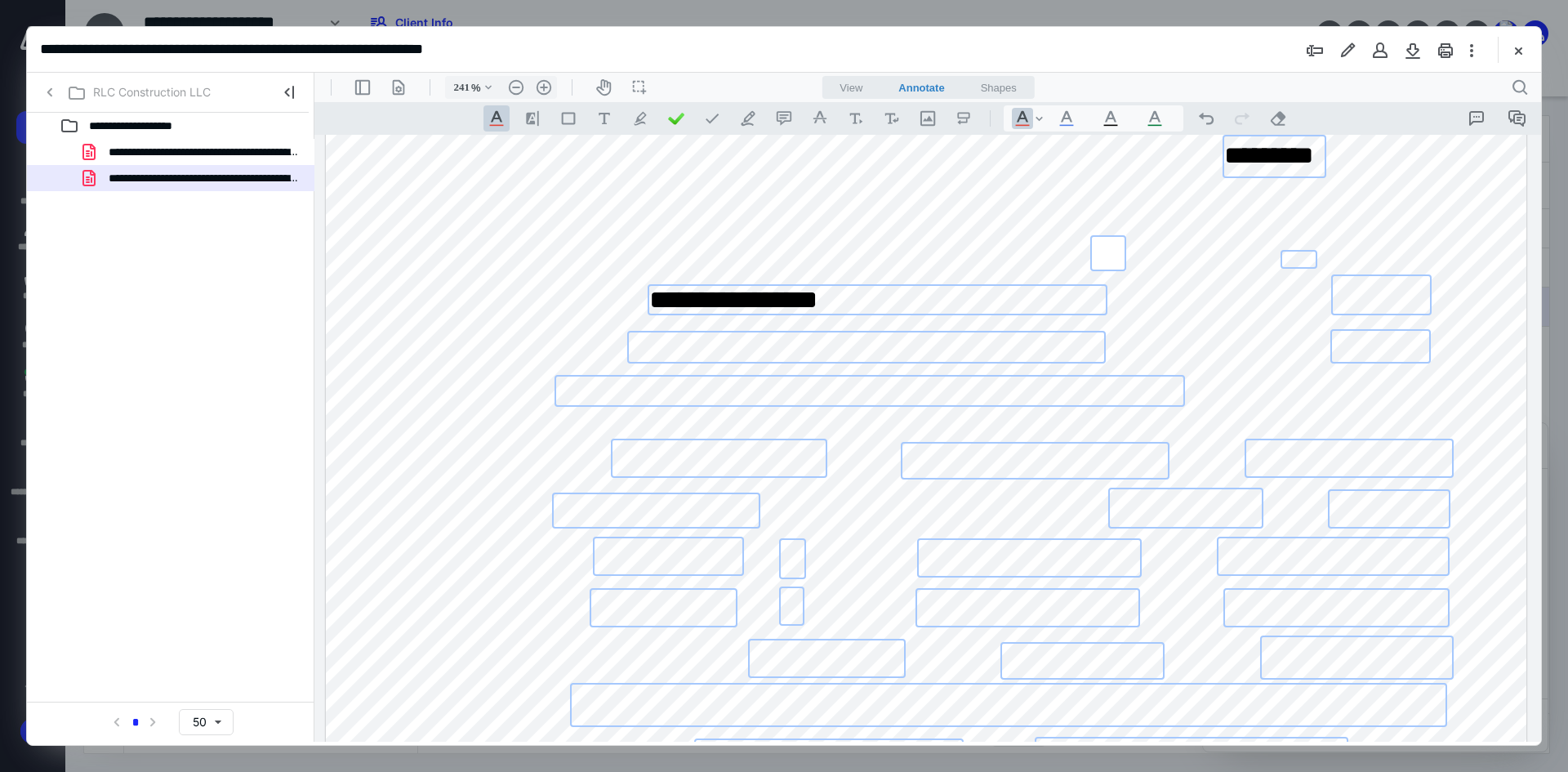 type on "**********" 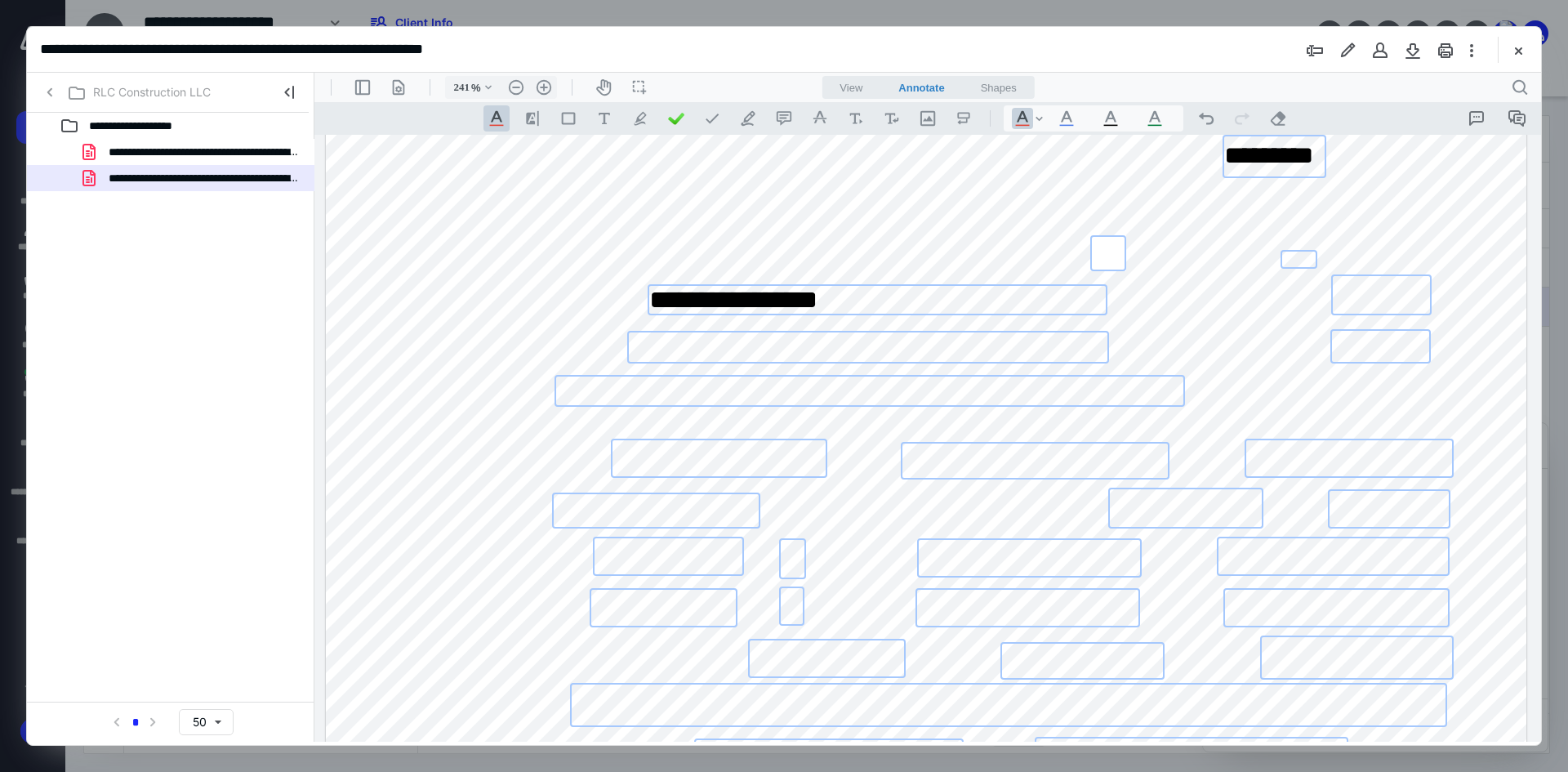 click at bounding box center [868, 347] 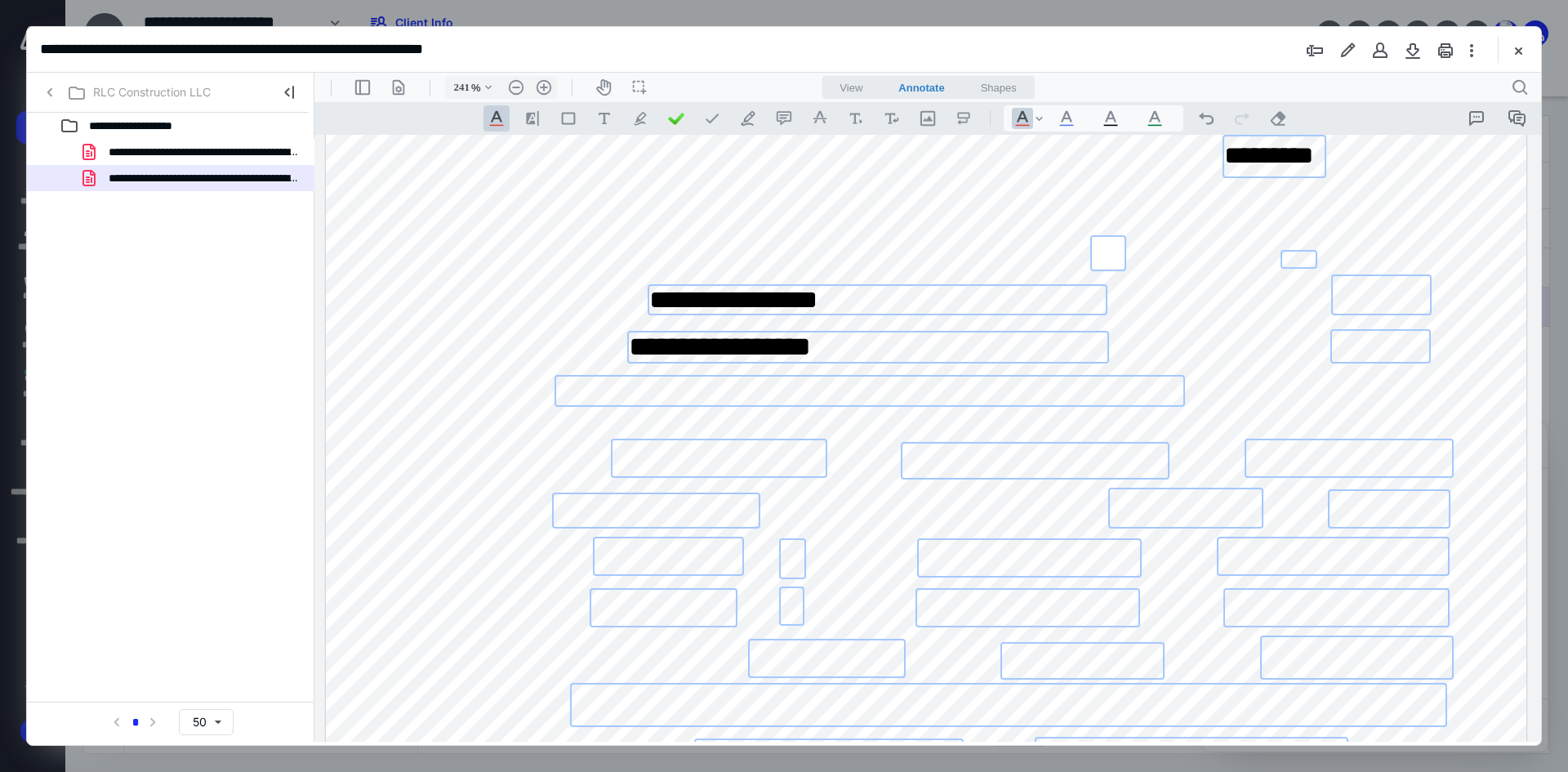 type on "**********" 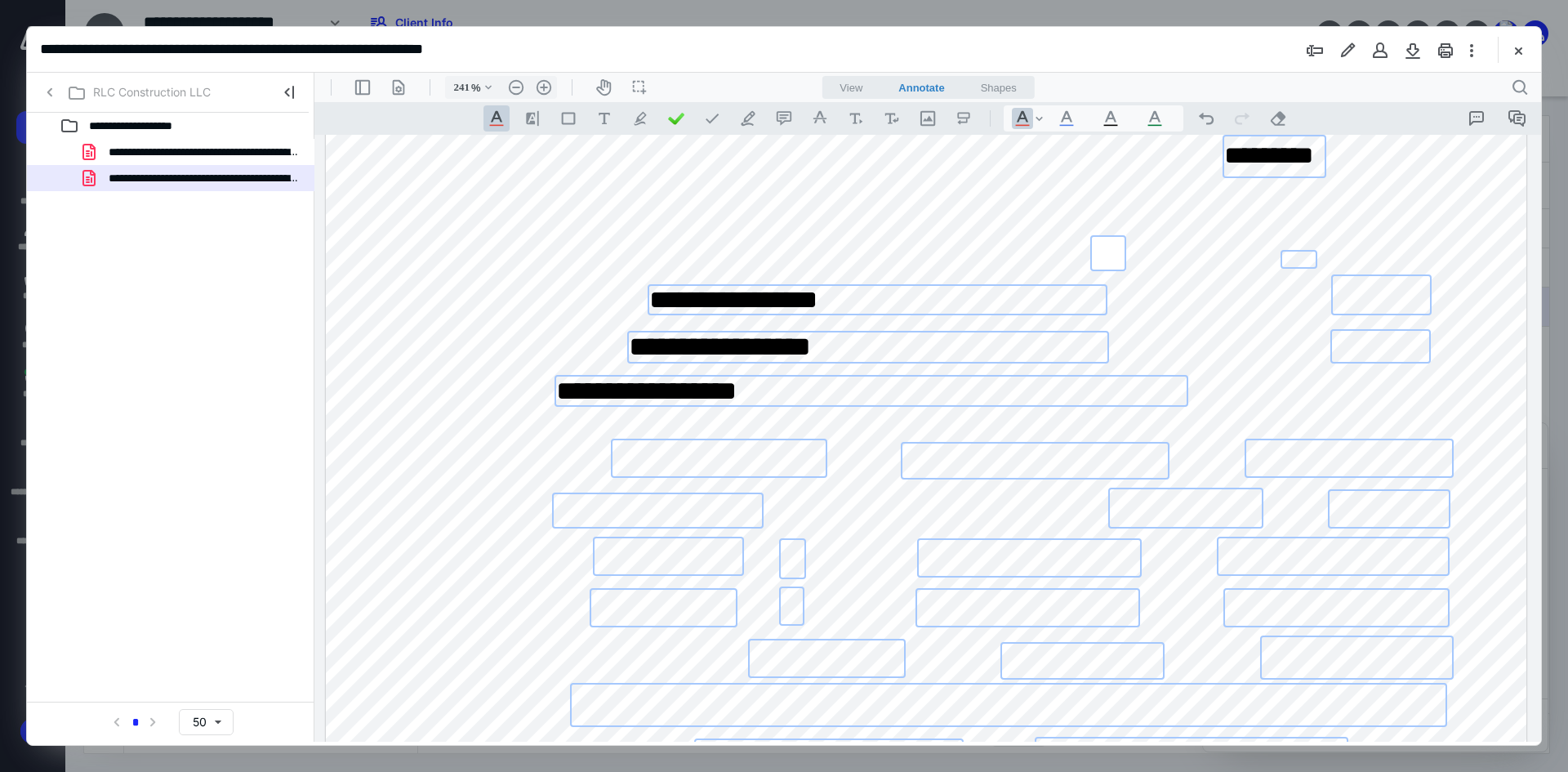 click on "**********" at bounding box center [871, 390] 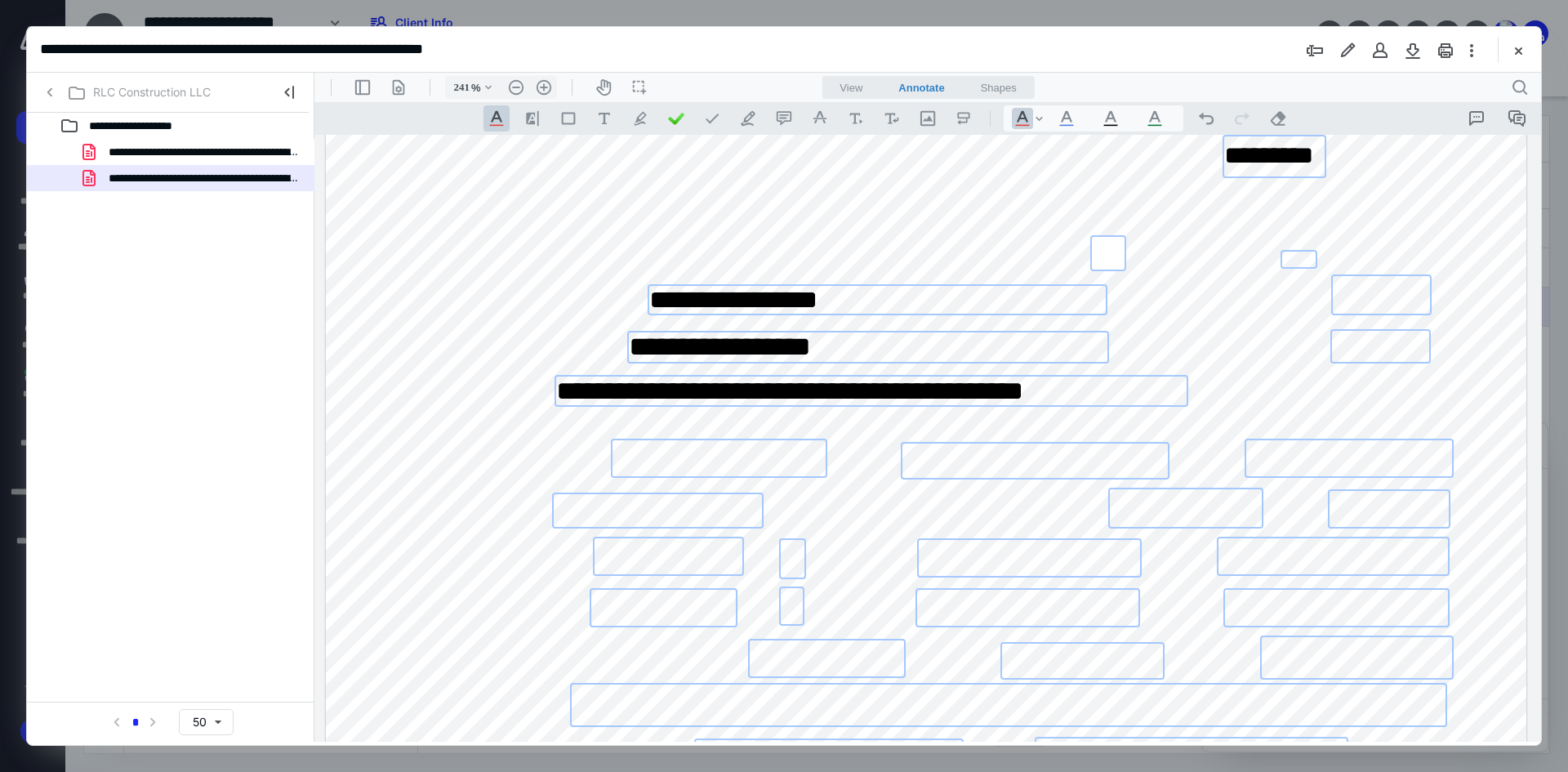 type on "**********" 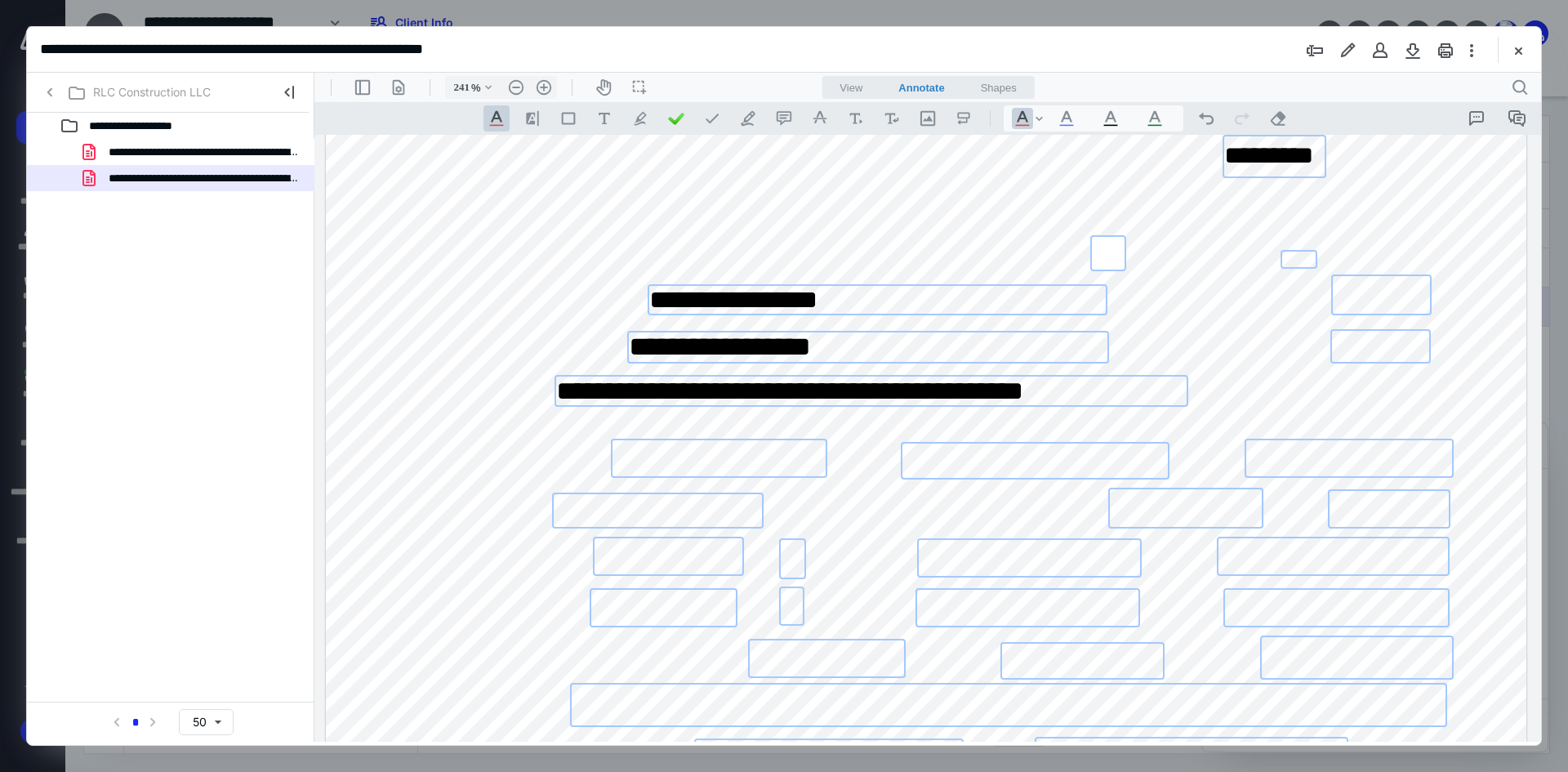 click at bounding box center (719, 458) 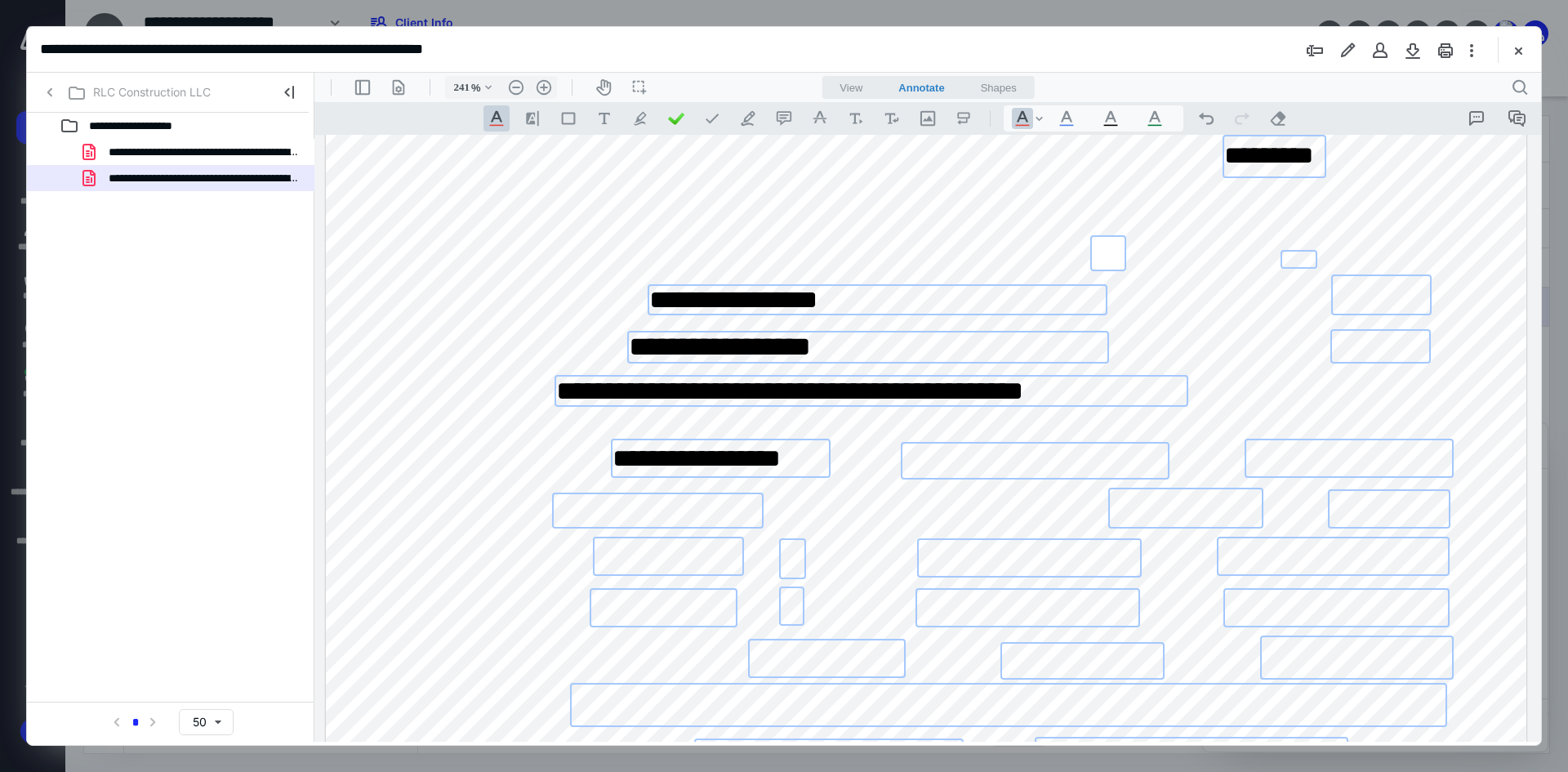 scroll, scrollTop: 0, scrollLeft: 0, axis: both 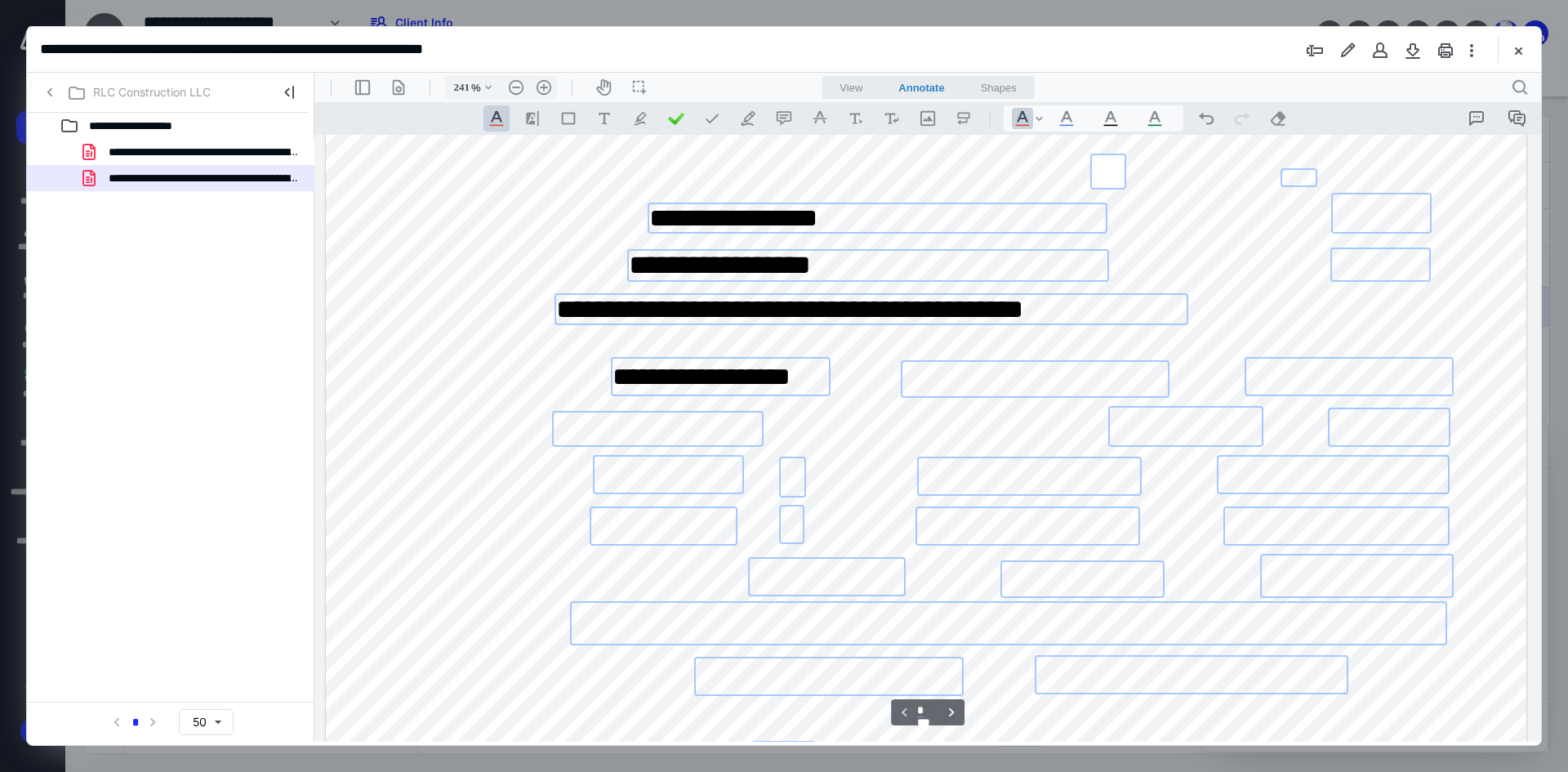 type on "**********" 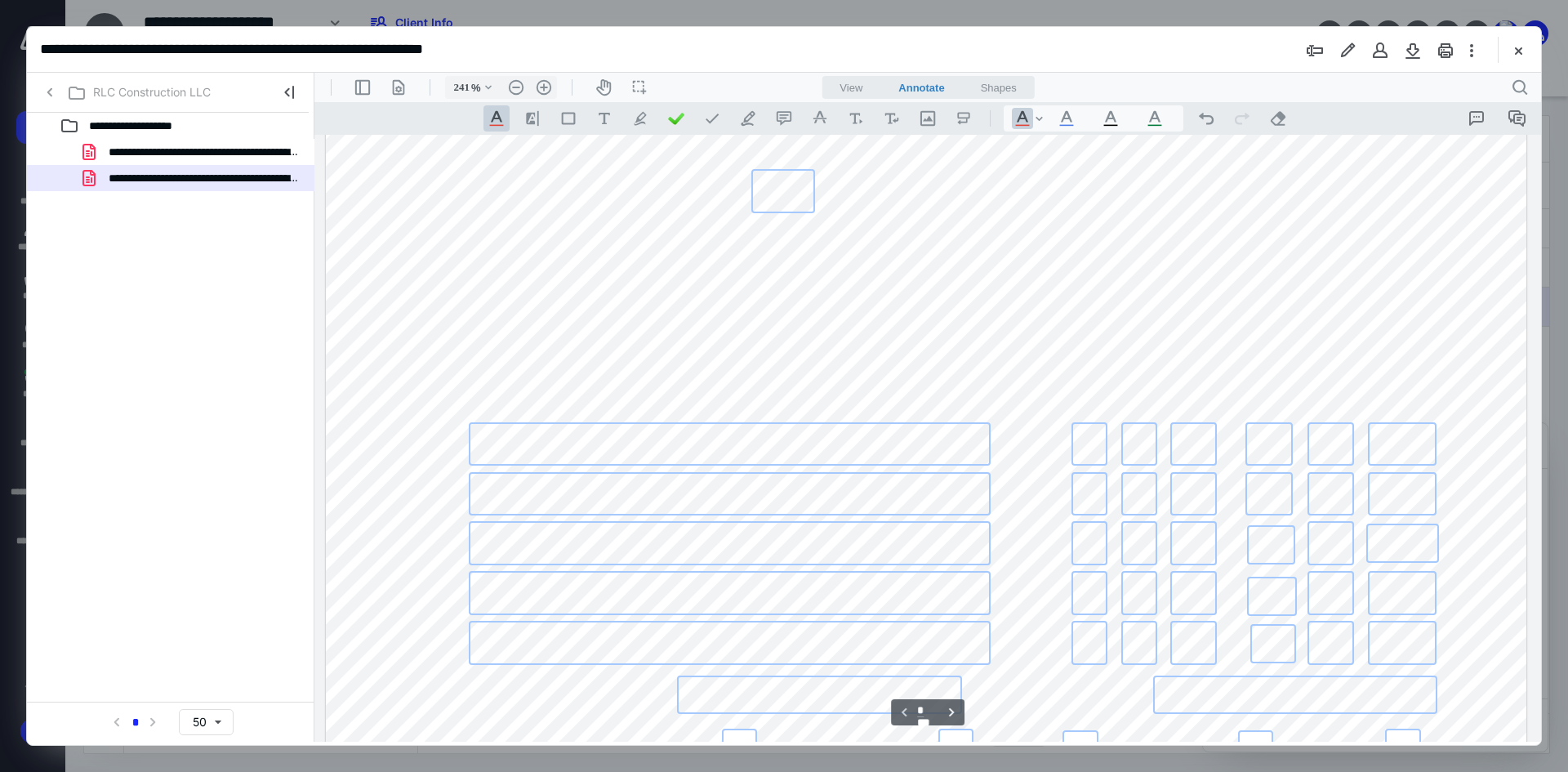 scroll, scrollTop: 950, scrollLeft: 0, axis: vertical 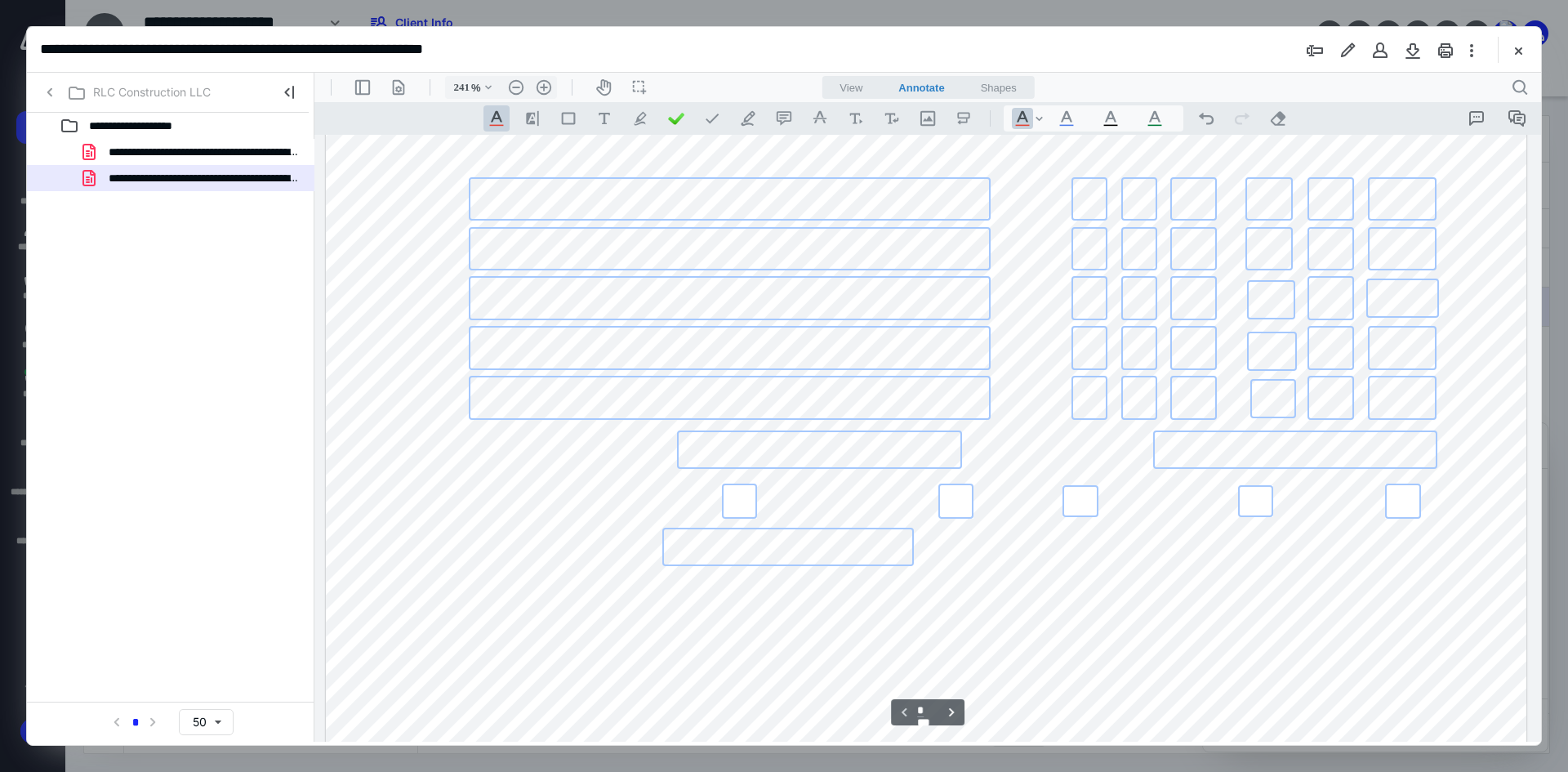 type on "**********" 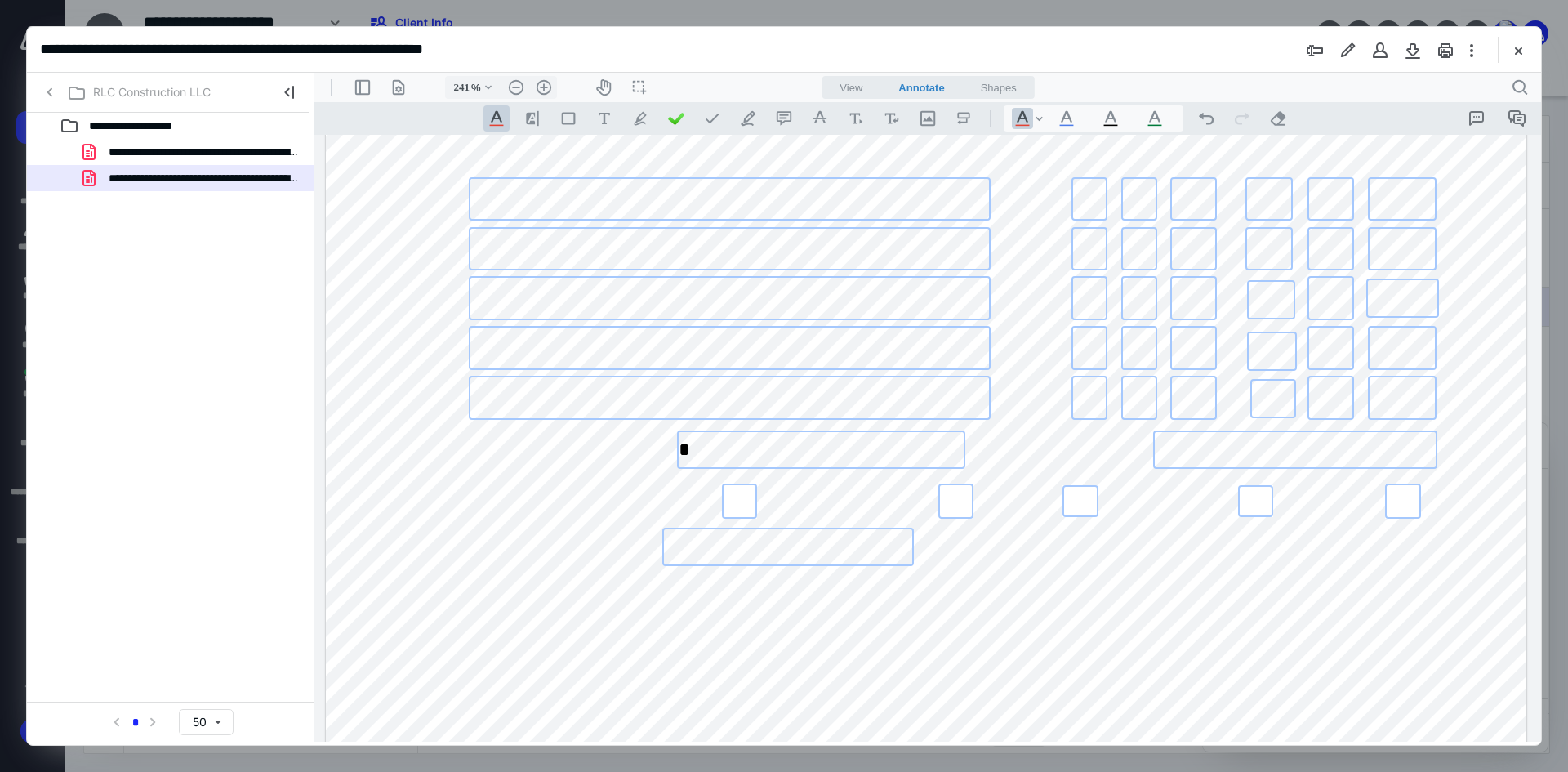 click at bounding box center (821, 449) 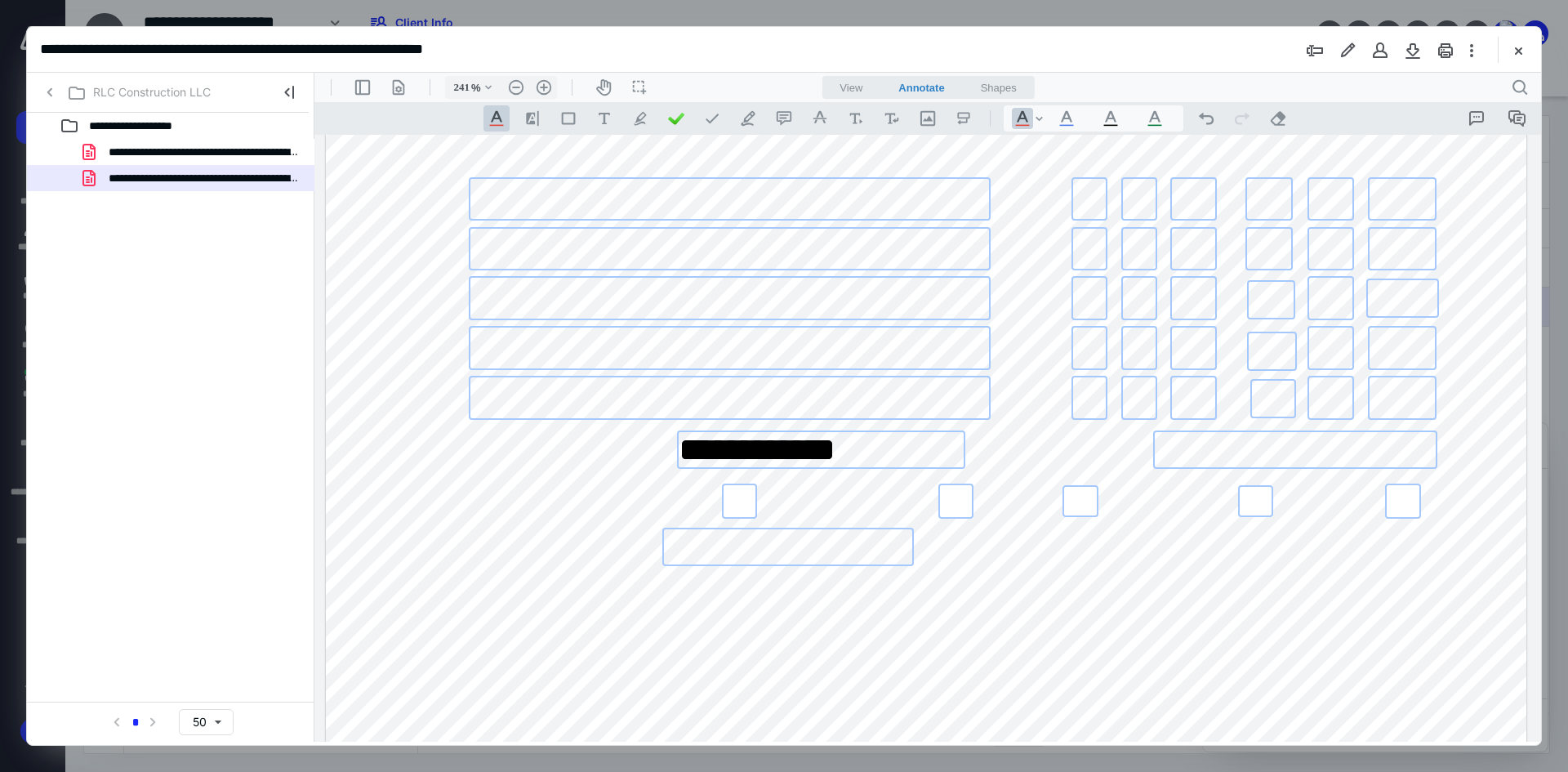 type on "**********" 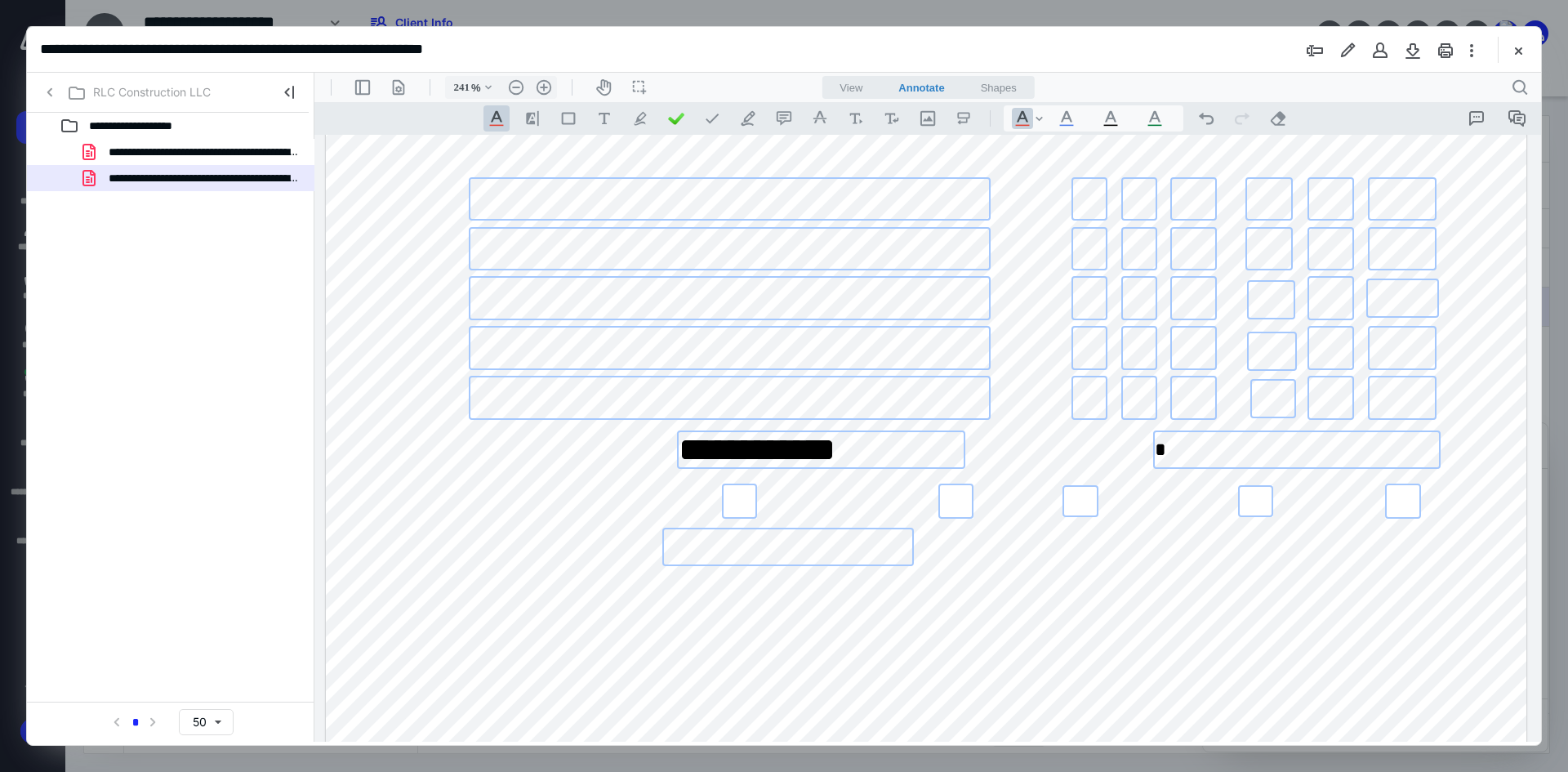 click at bounding box center (1297, 449) 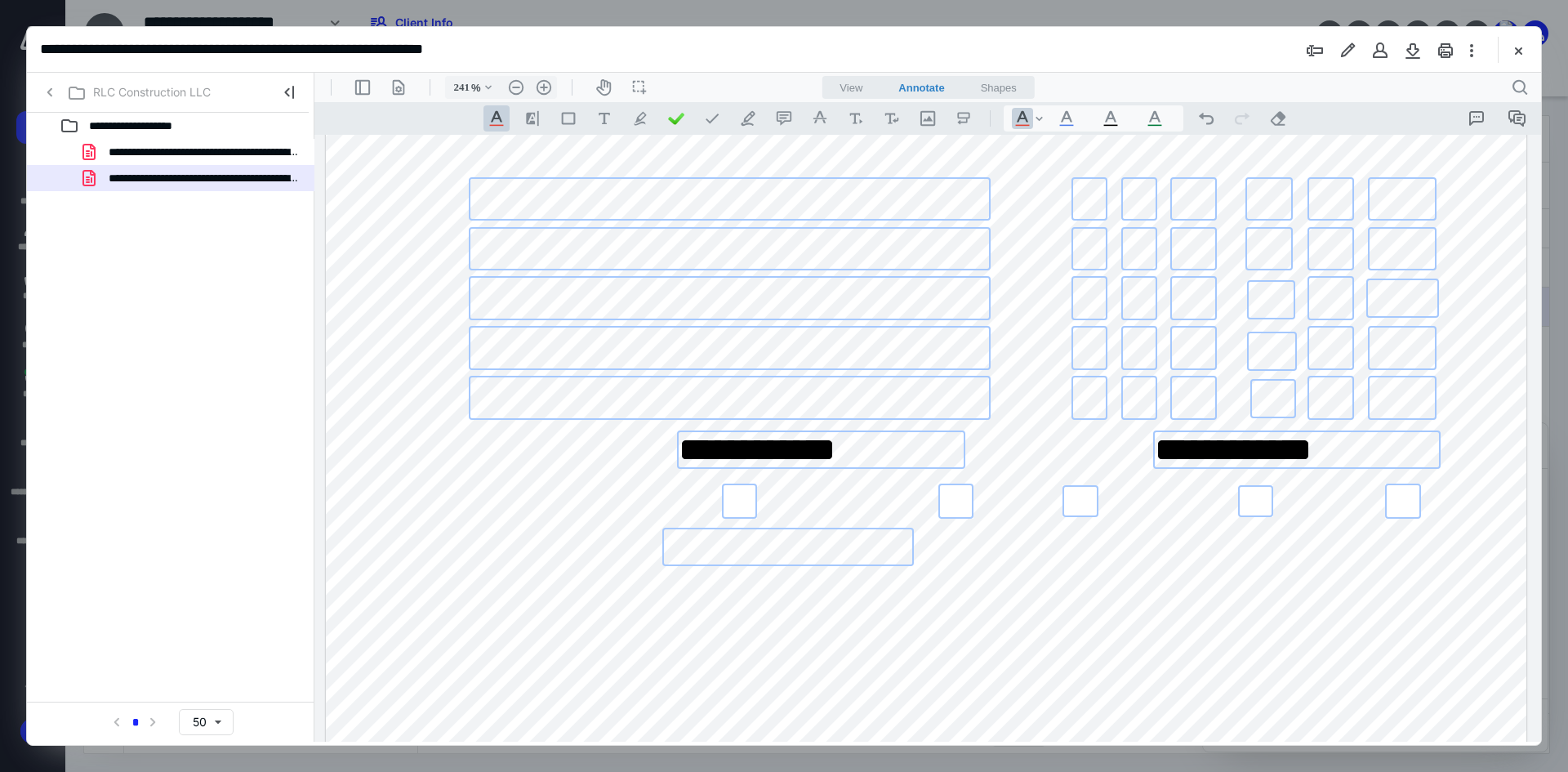 type on "**********" 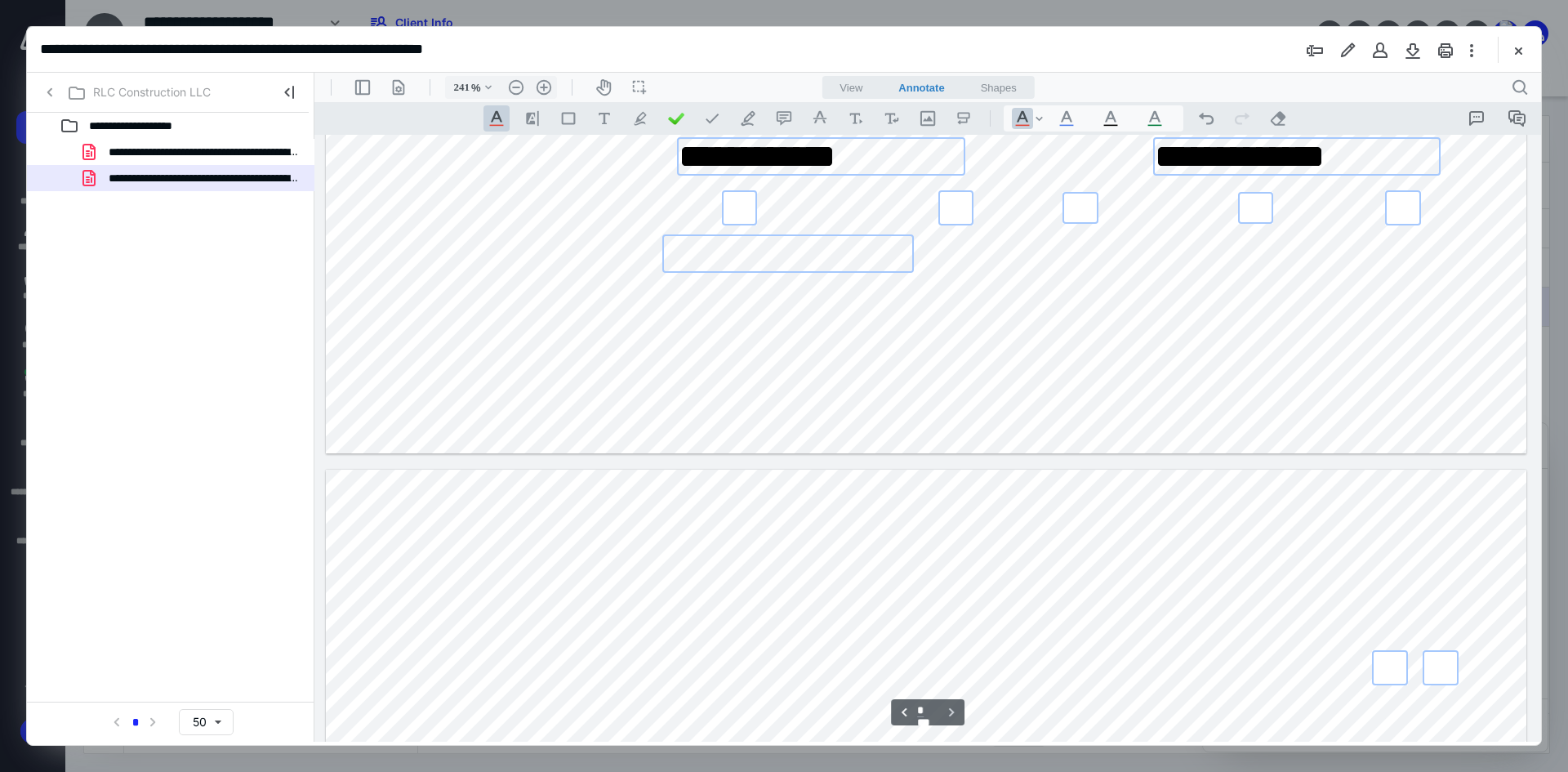 type on "*" 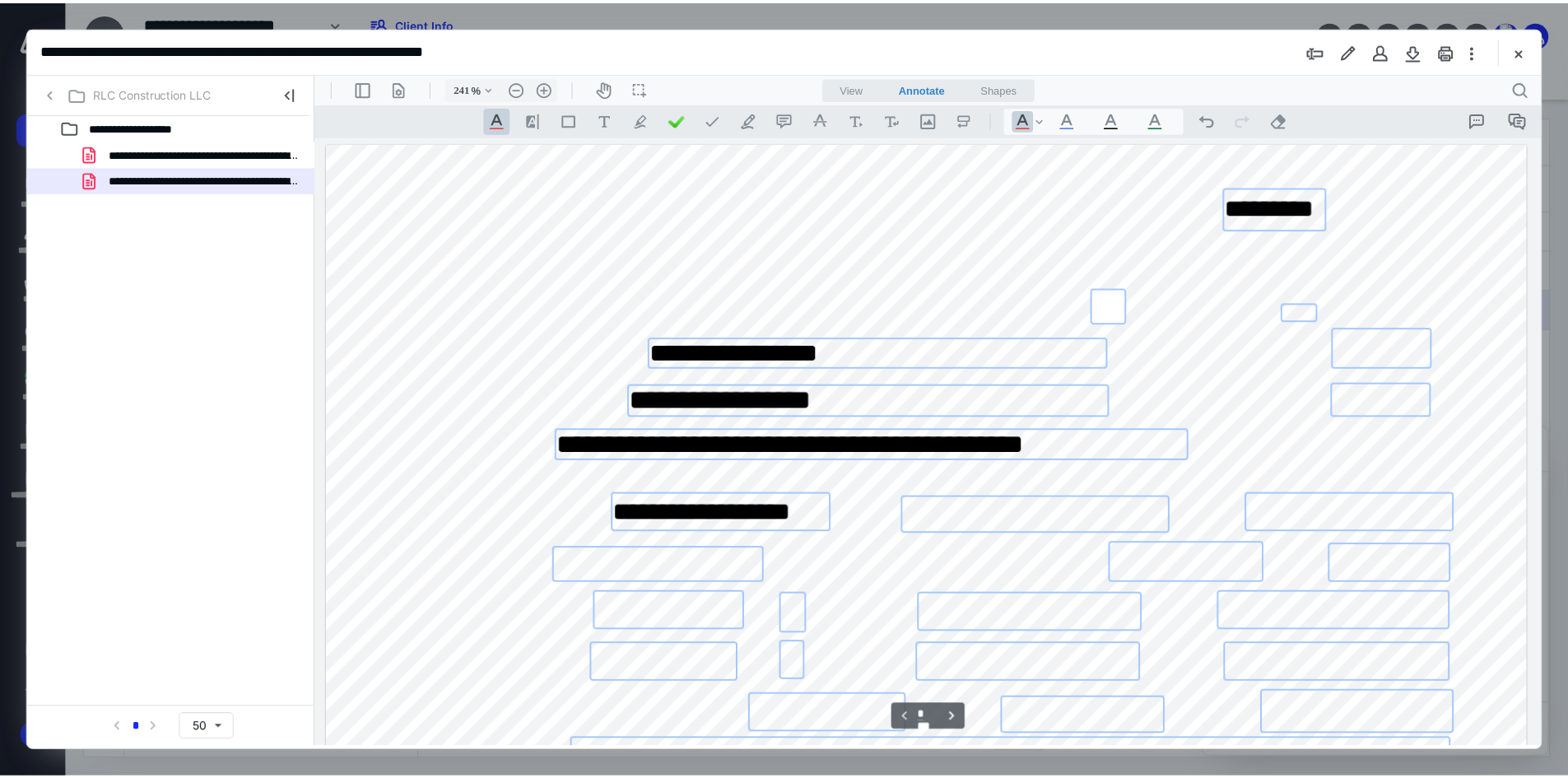 scroll, scrollTop: 0, scrollLeft: 0, axis: both 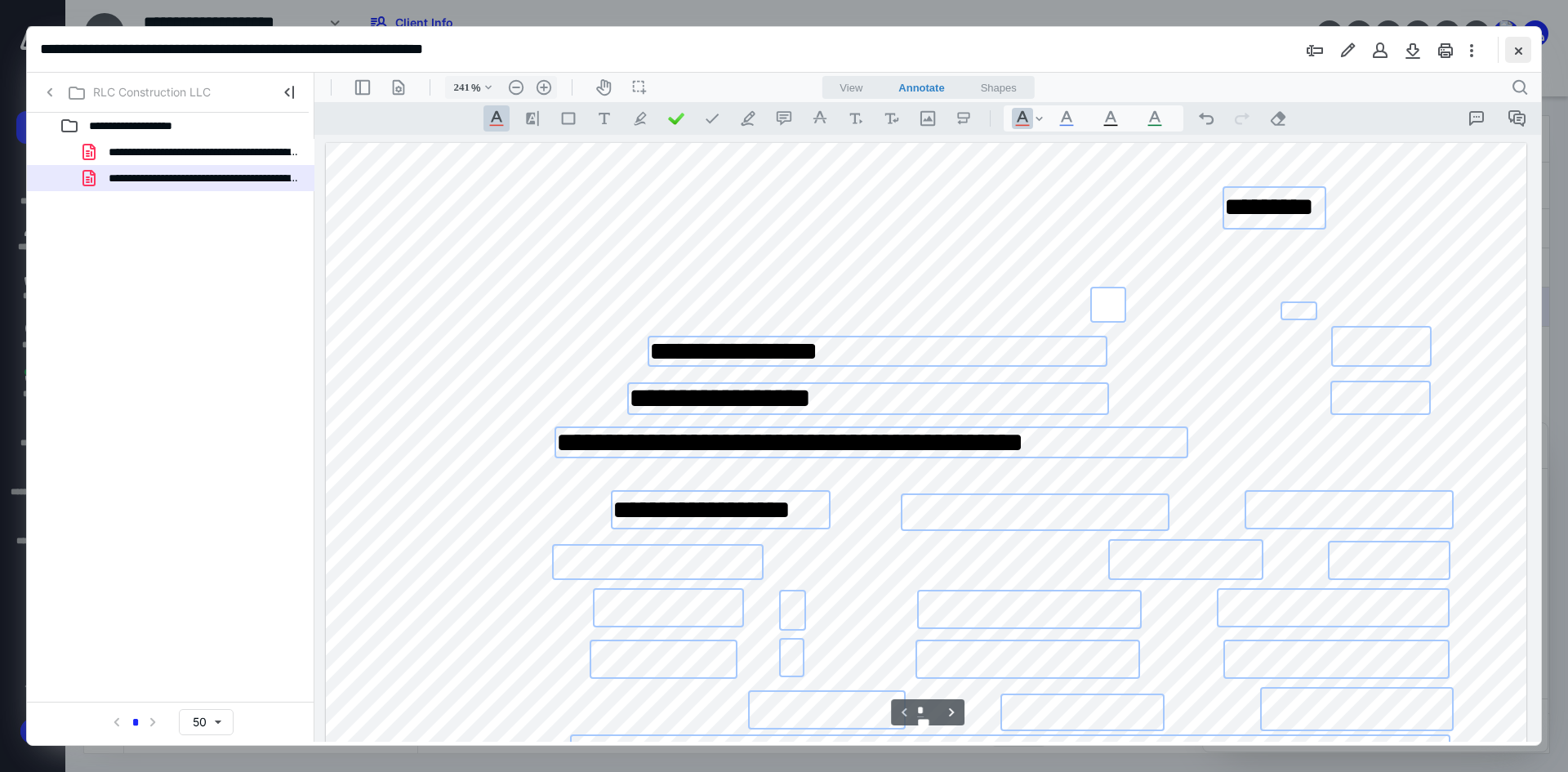 type on "**********" 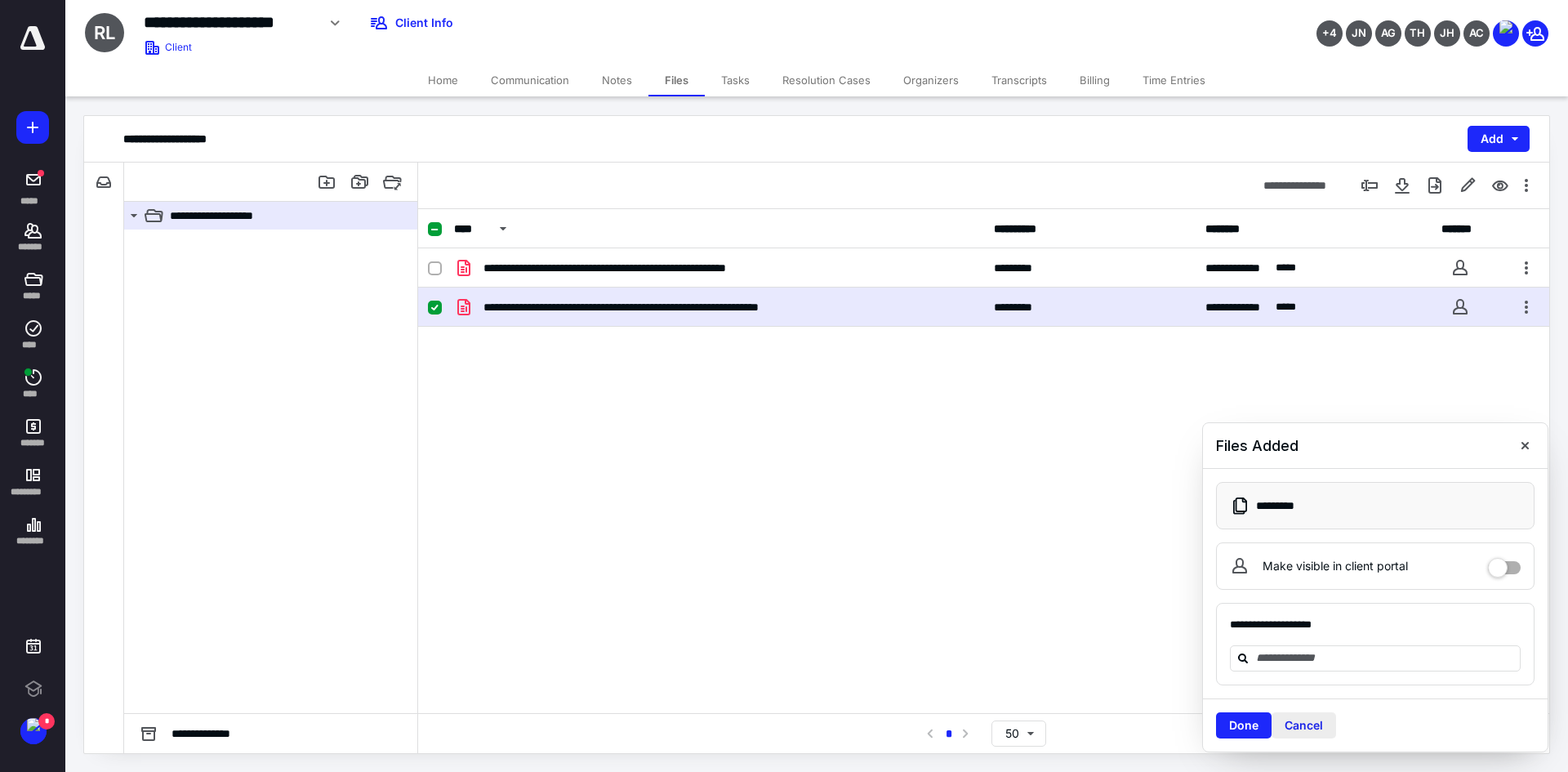 click on "Cancel" at bounding box center [1303, 725] 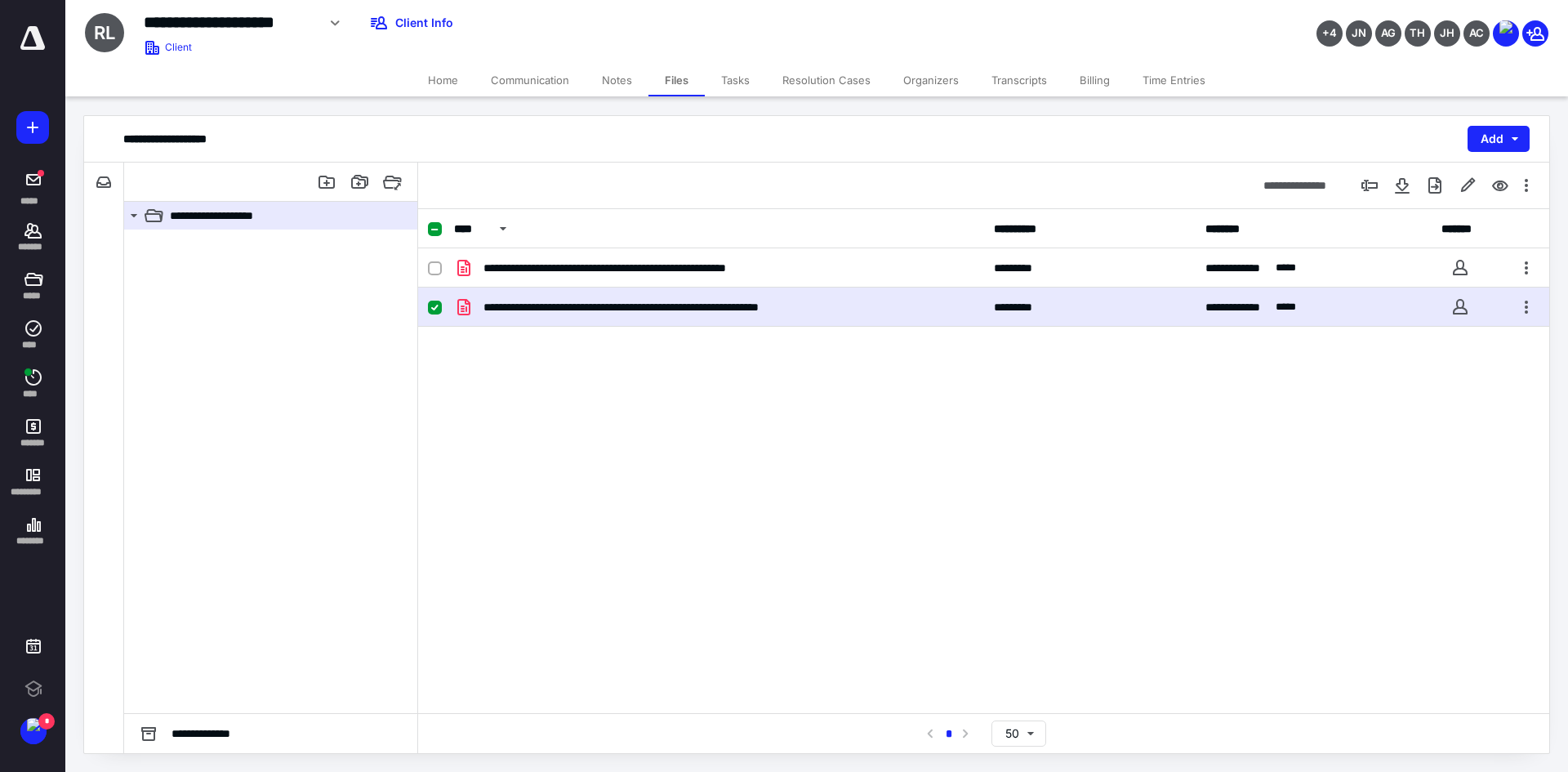 click on "Home" at bounding box center (443, 80) 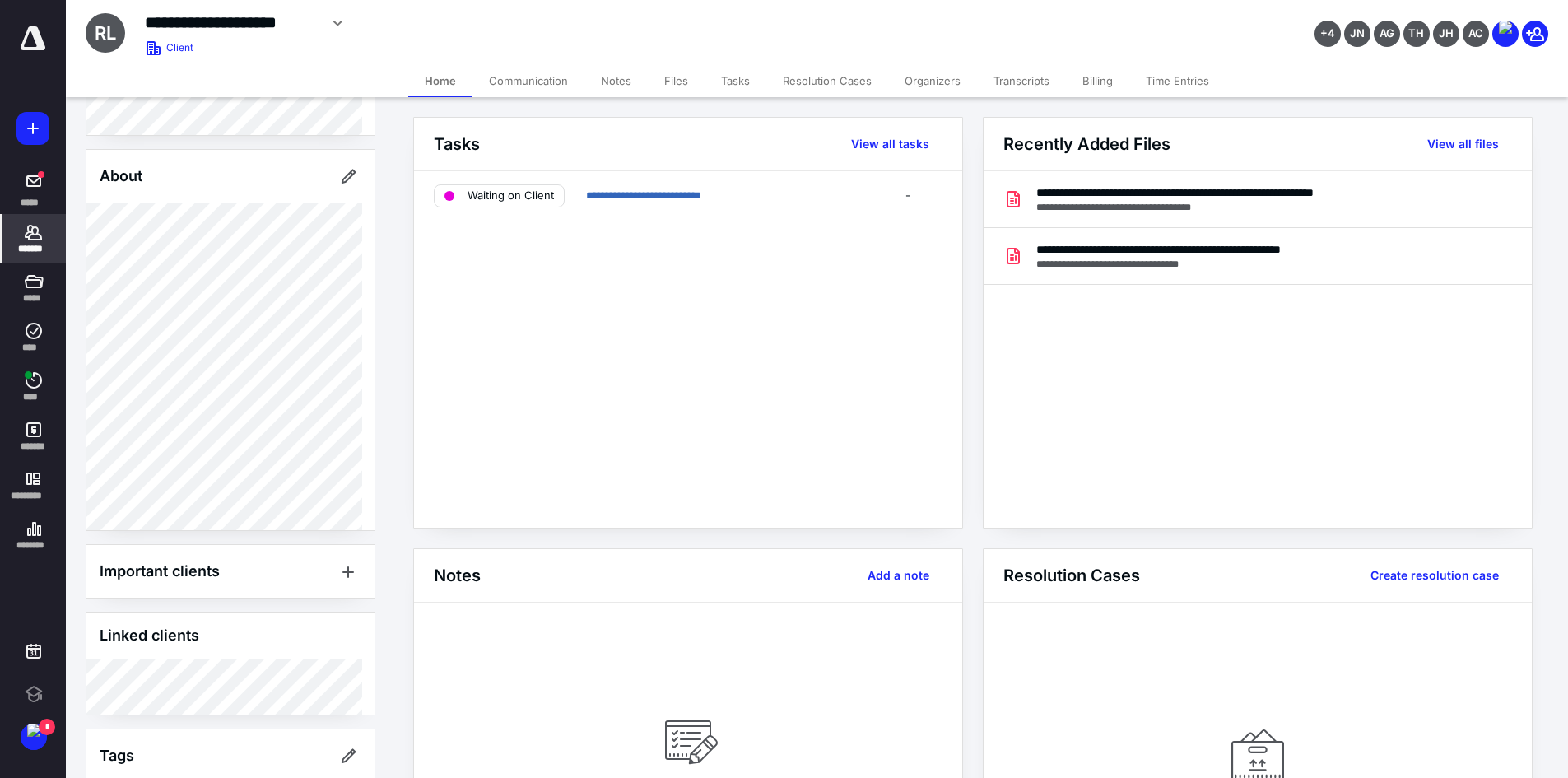 scroll, scrollTop: 487, scrollLeft: 0, axis: vertical 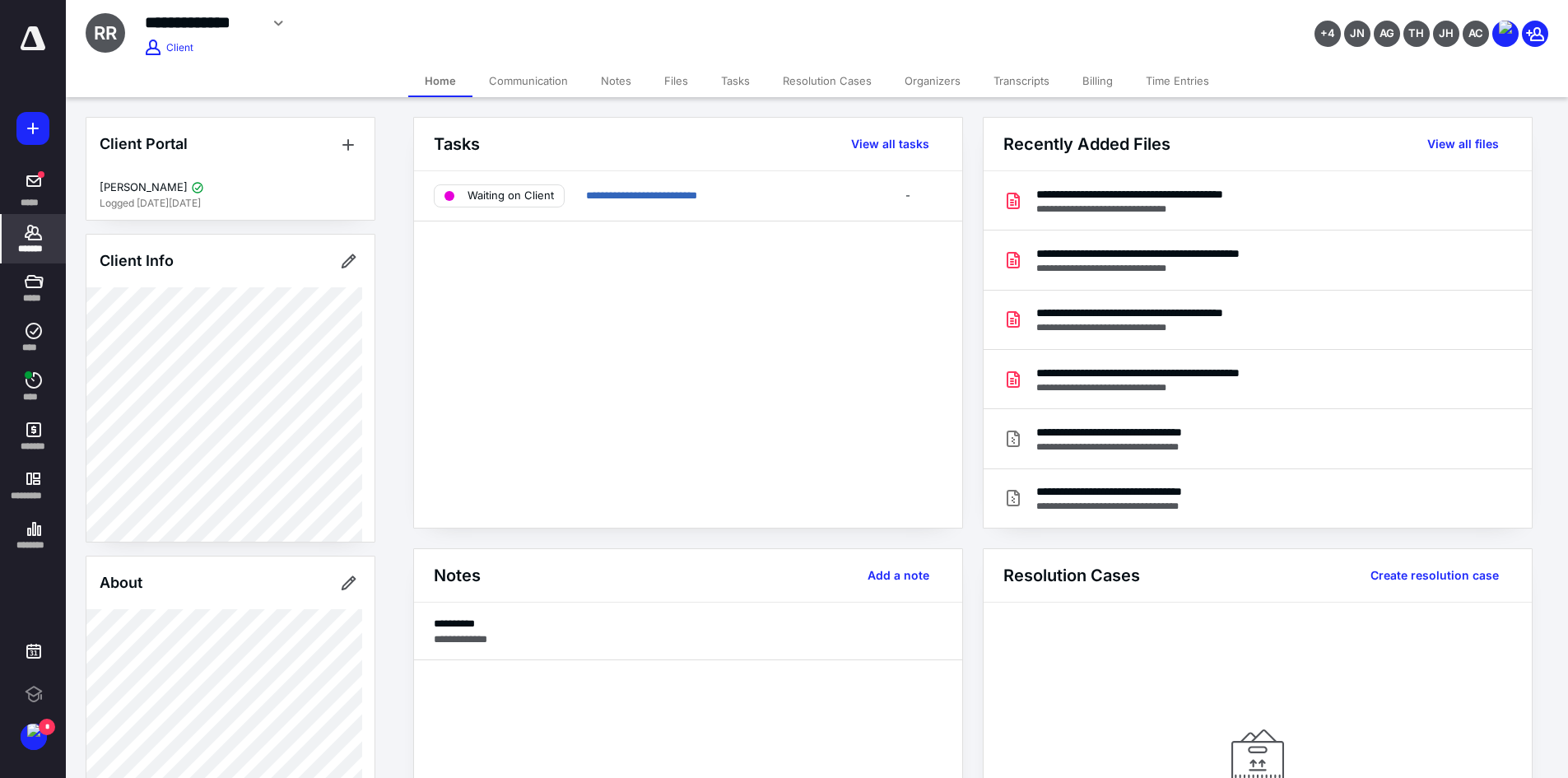 click on "Files" at bounding box center (676, 81) 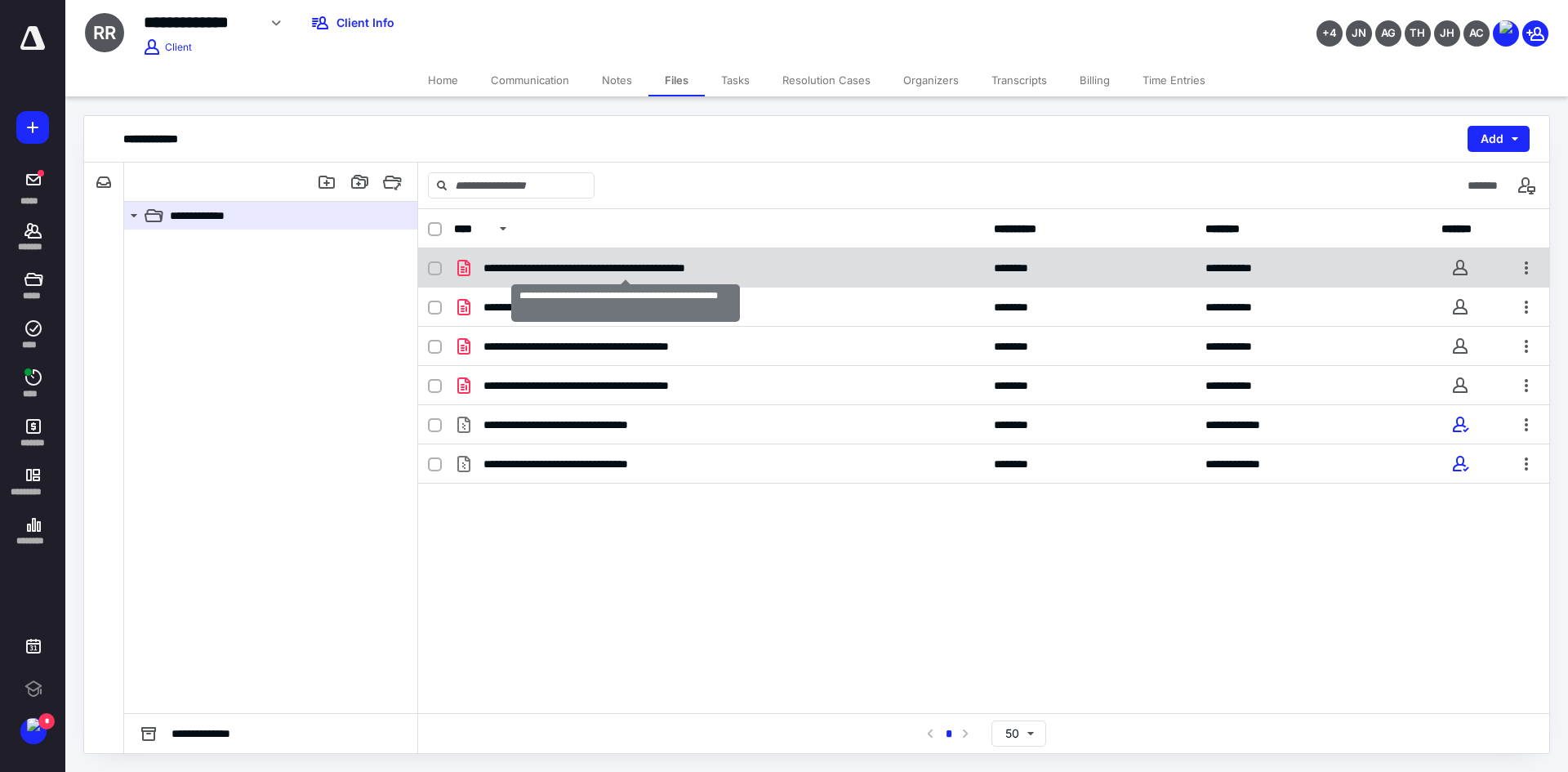 click on "**********" at bounding box center [626, 268] 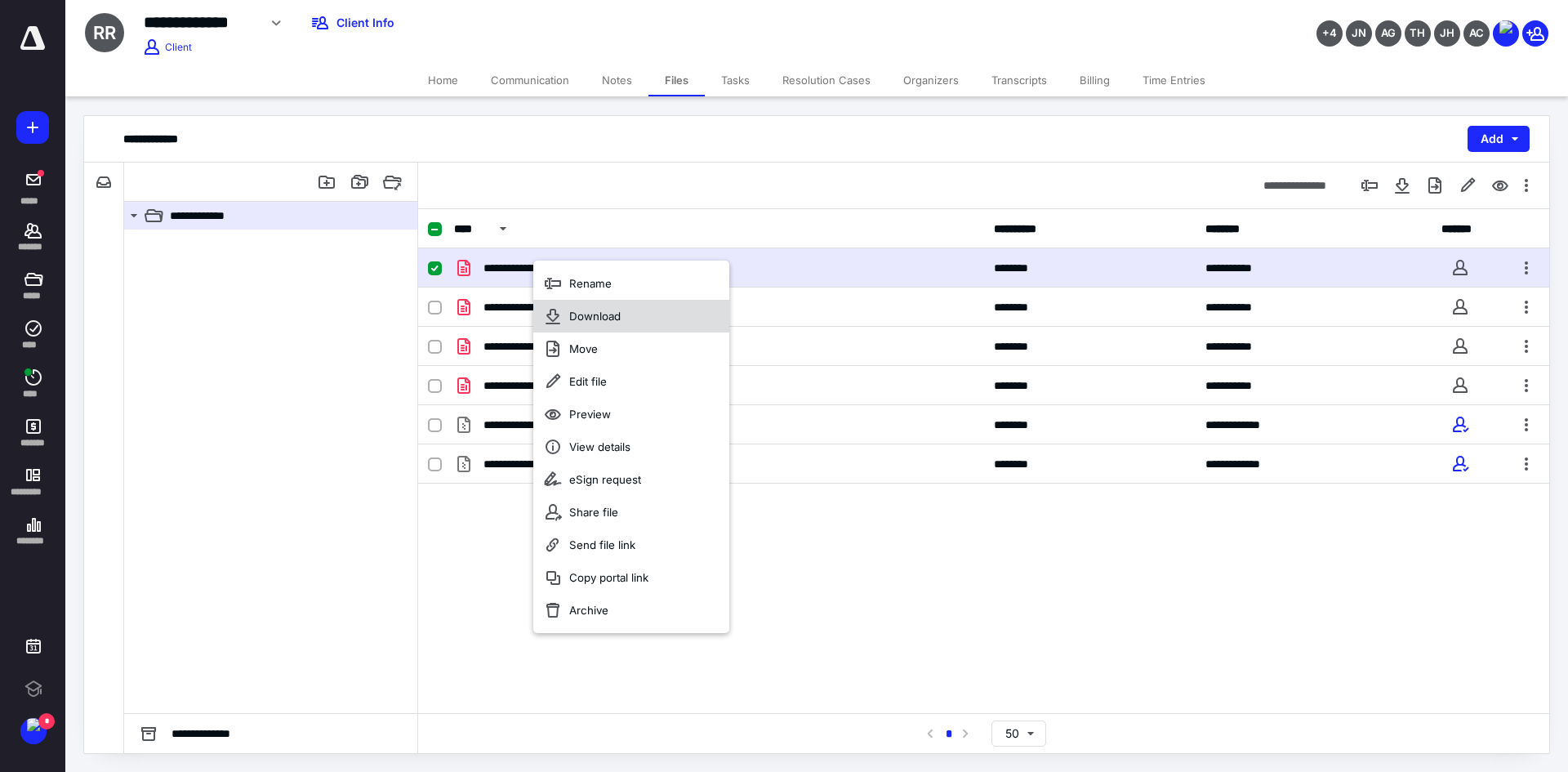 drag, startPoint x: 608, startPoint y: 318, endPoint x: 600, endPoint y: 313, distance: 9.433981 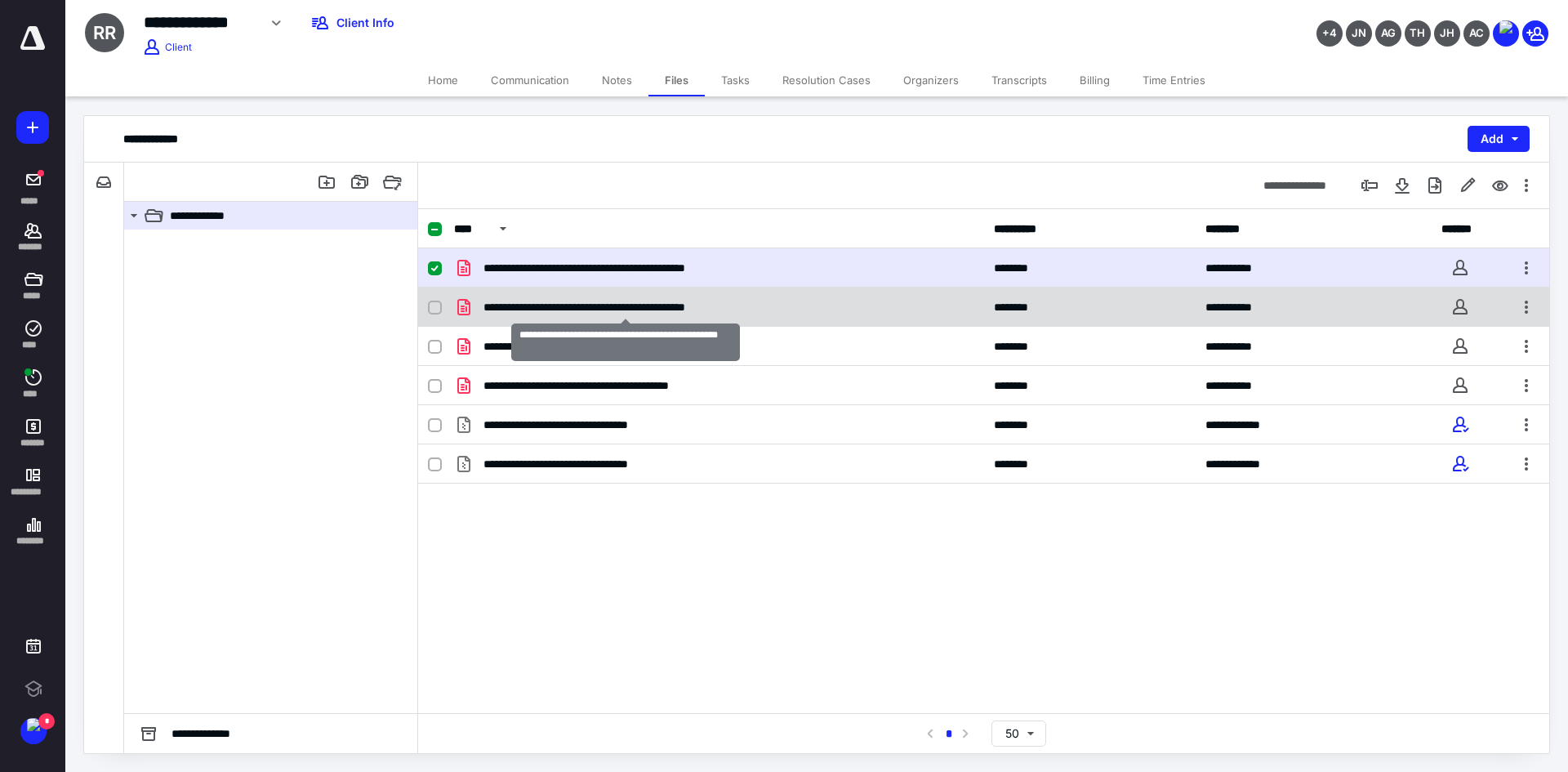 click on "**********" at bounding box center [626, 307] 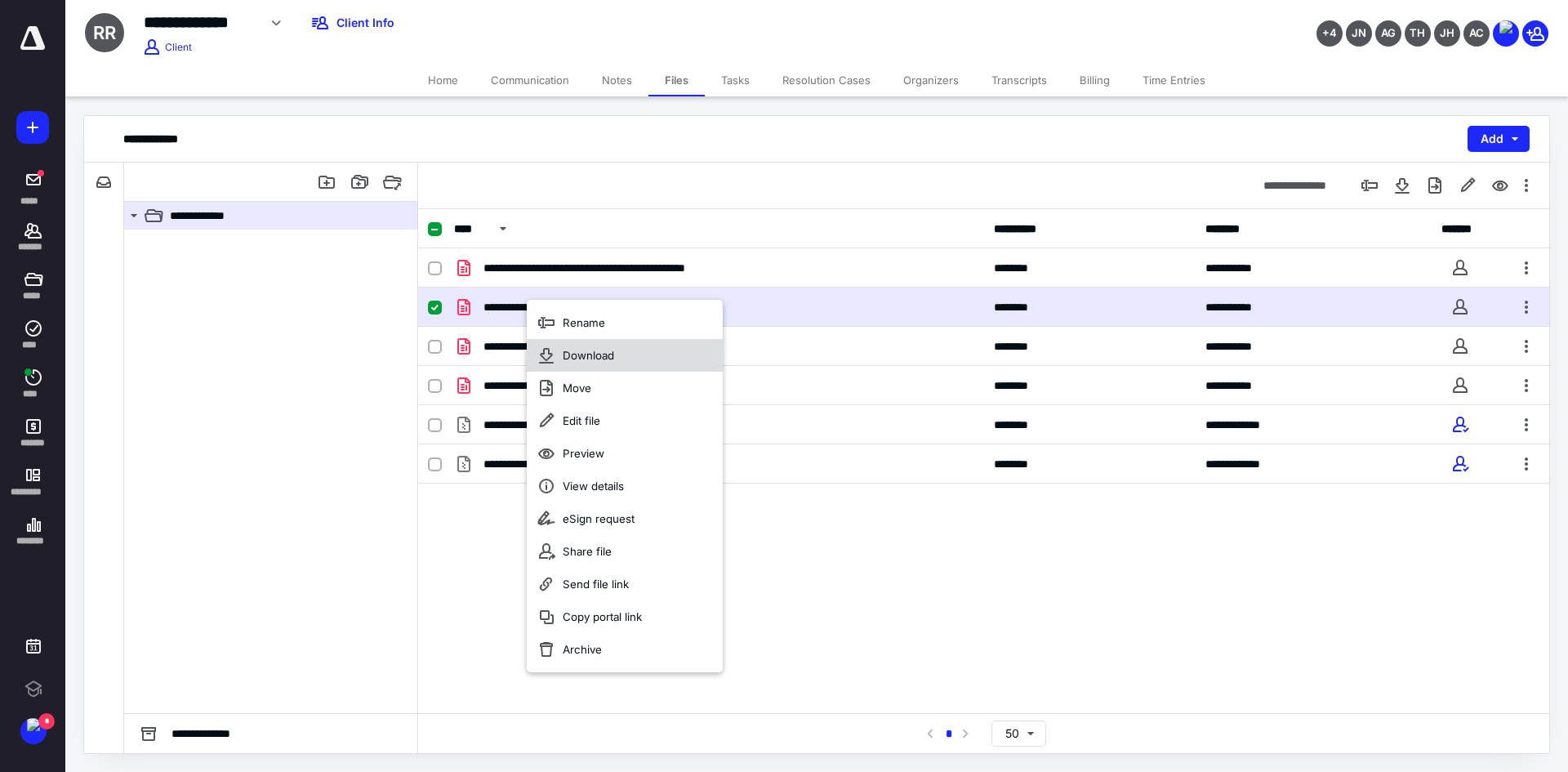 click on "Download" at bounding box center [588, 355] 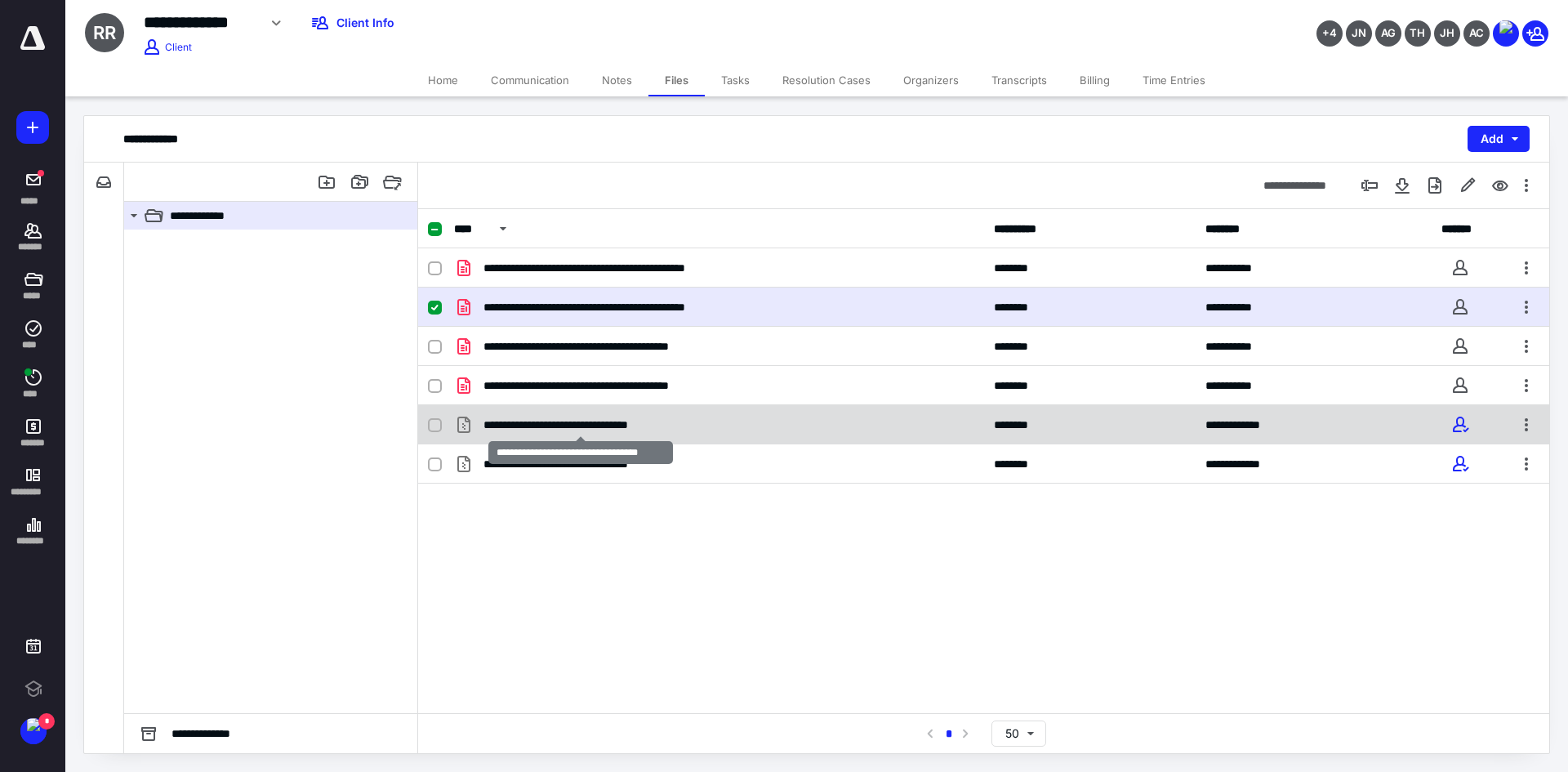 click on "**********" at bounding box center (581, 425) 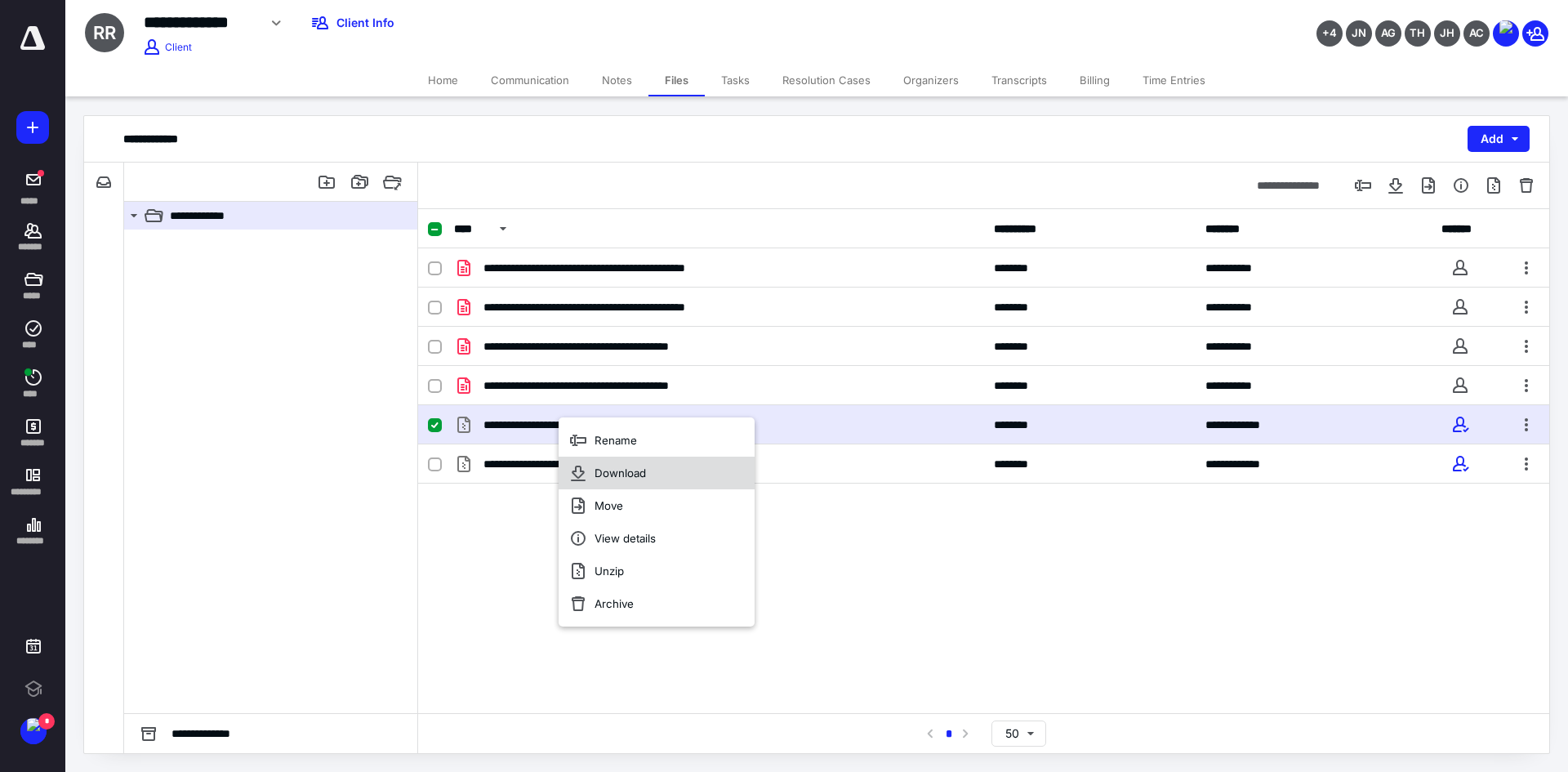 click on "Download" at bounding box center (620, 473) 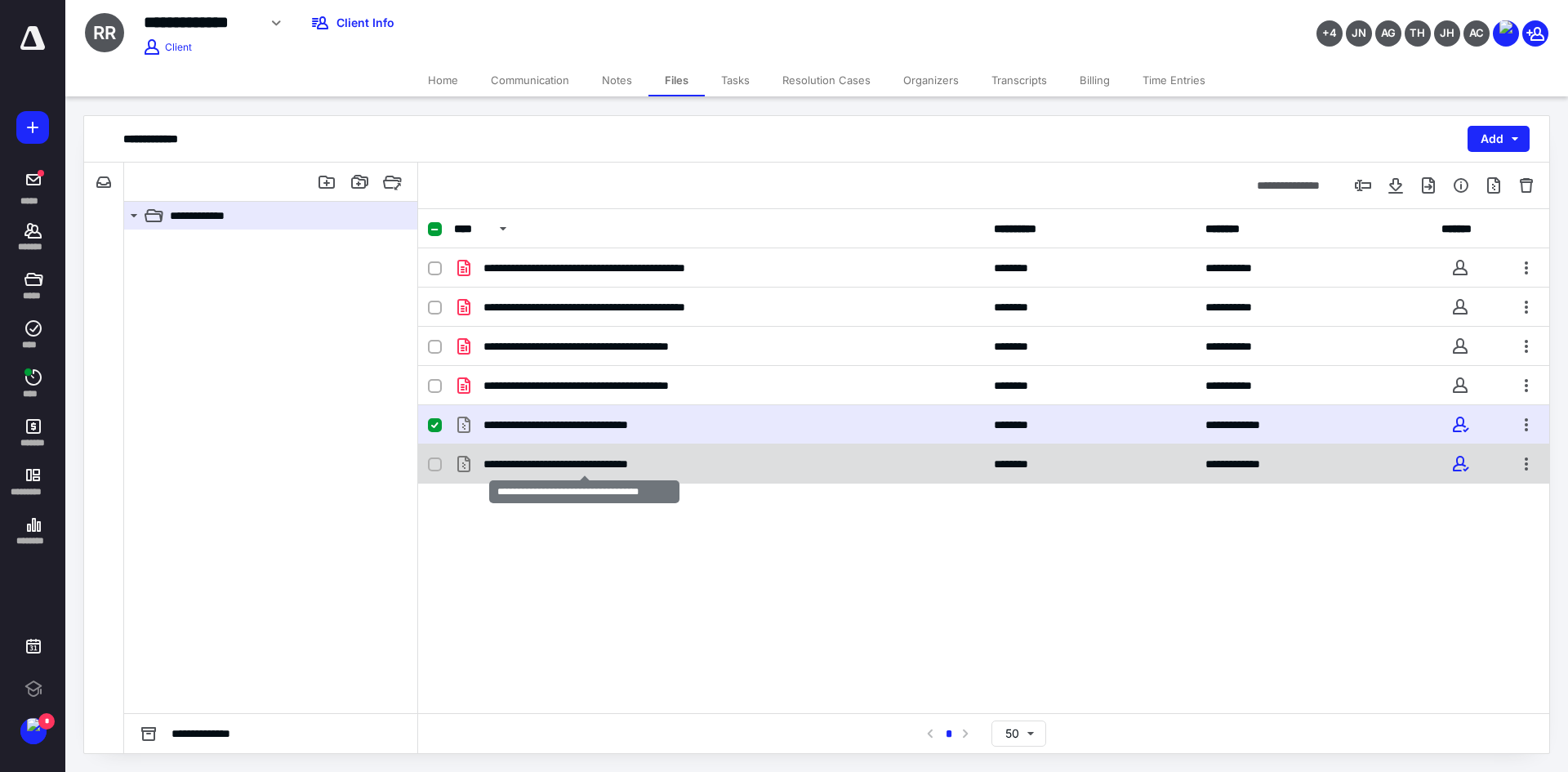 click on "**********" at bounding box center [584, 464] 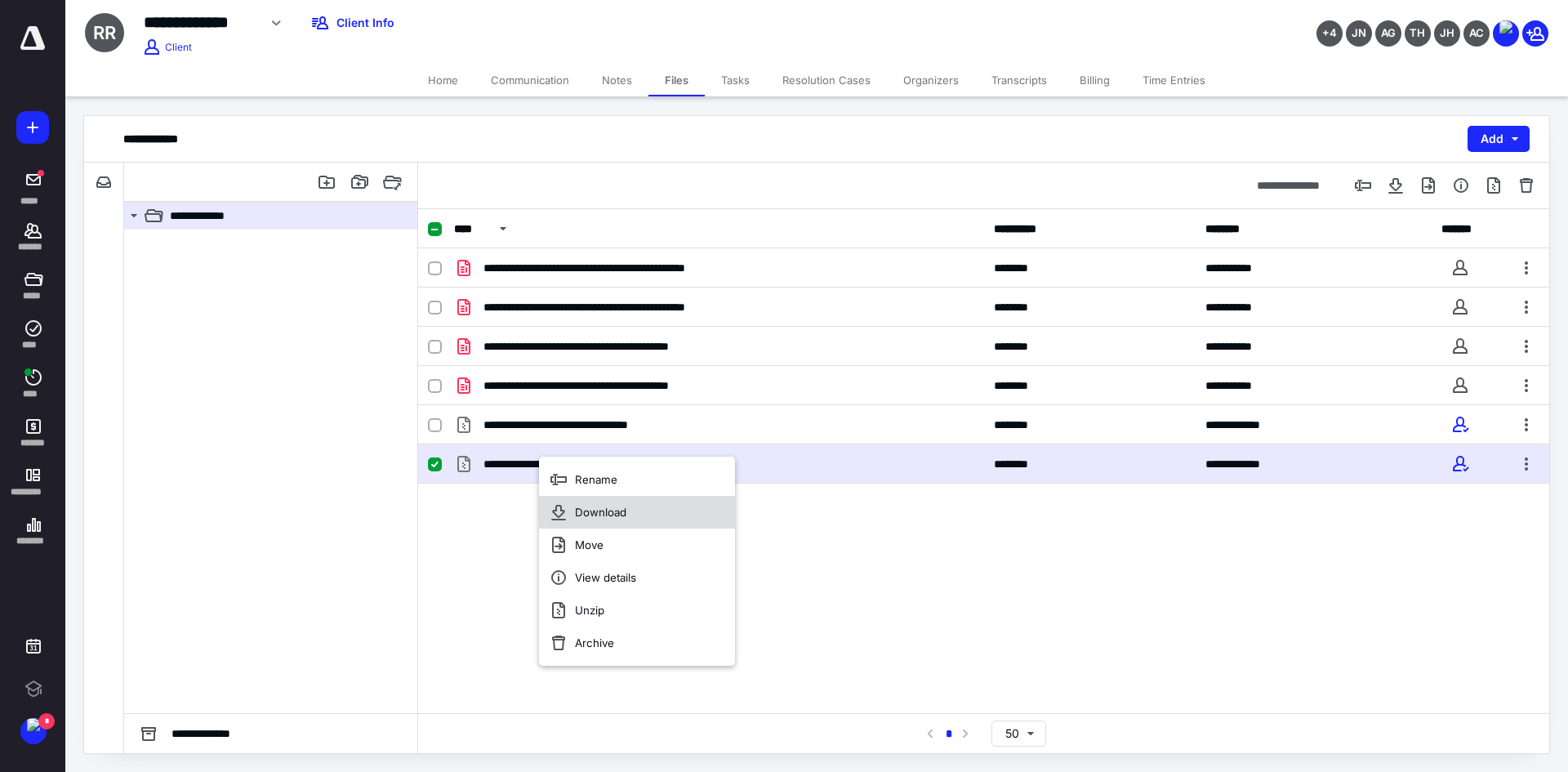 click on "Download" at bounding box center [600, 512] 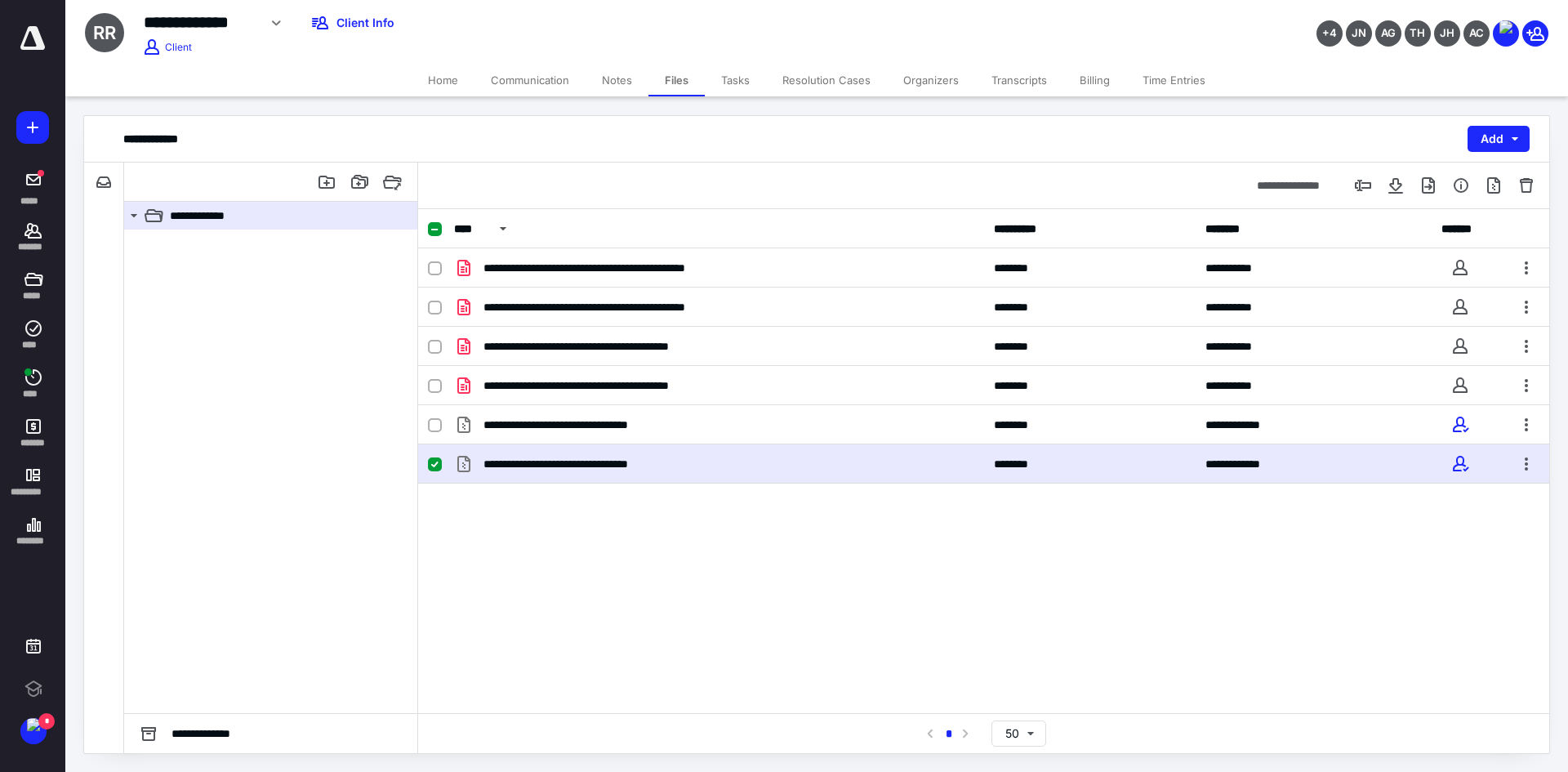 click on "**********" at bounding box center [983, 461] 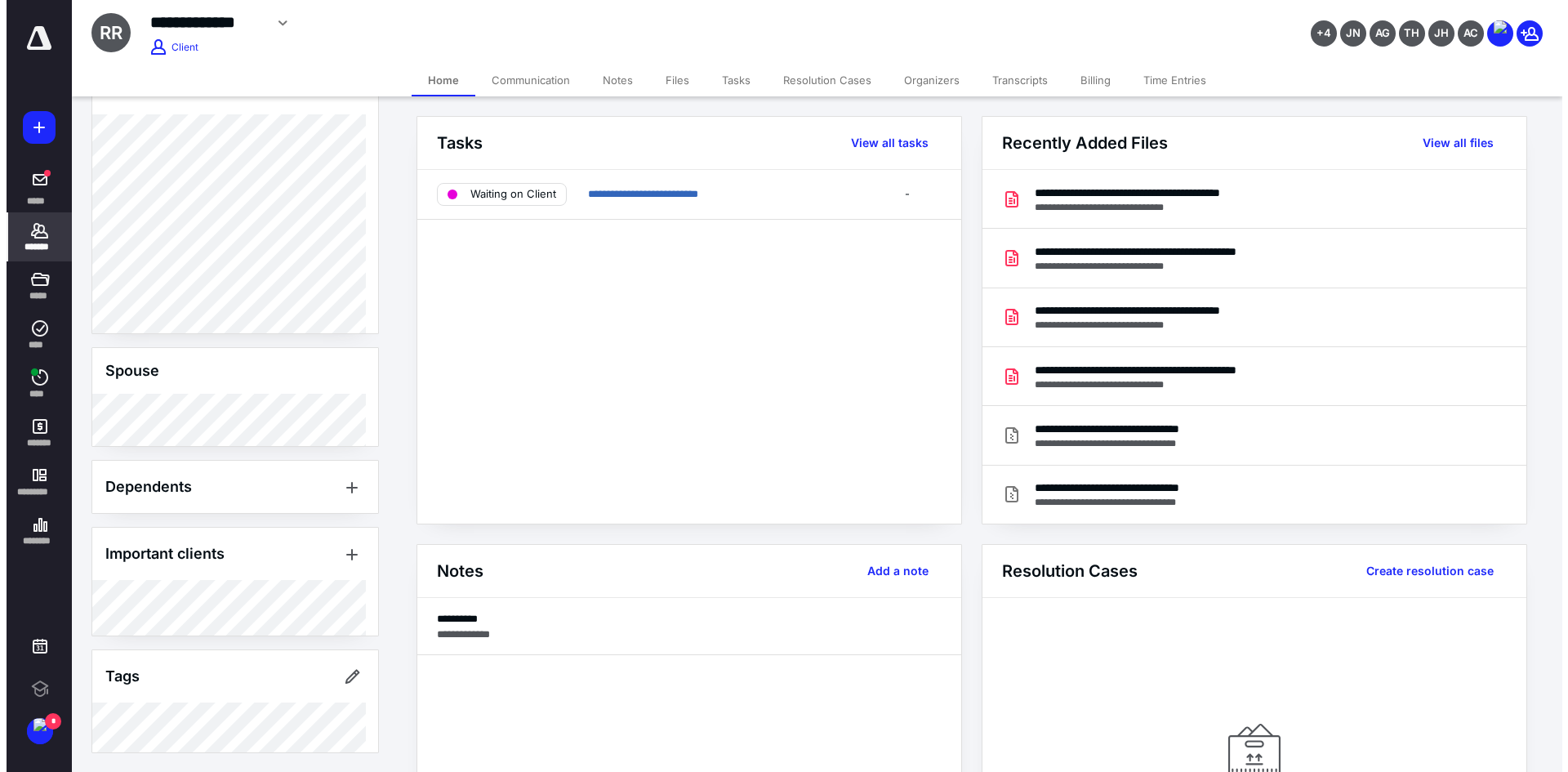 scroll, scrollTop: 491, scrollLeft: 0, axis: vertical 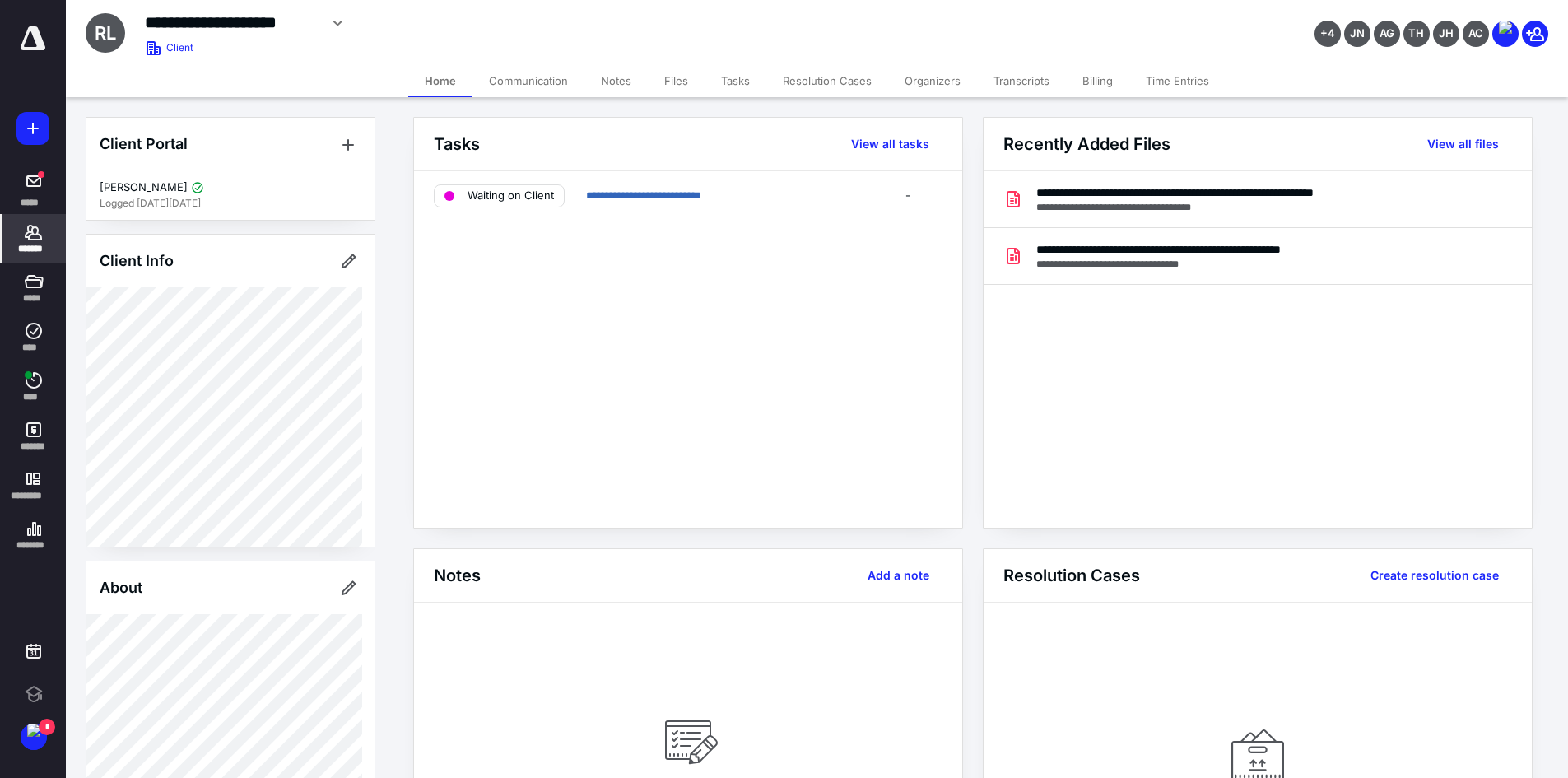click on "Files" at bounding box center (676, 81) 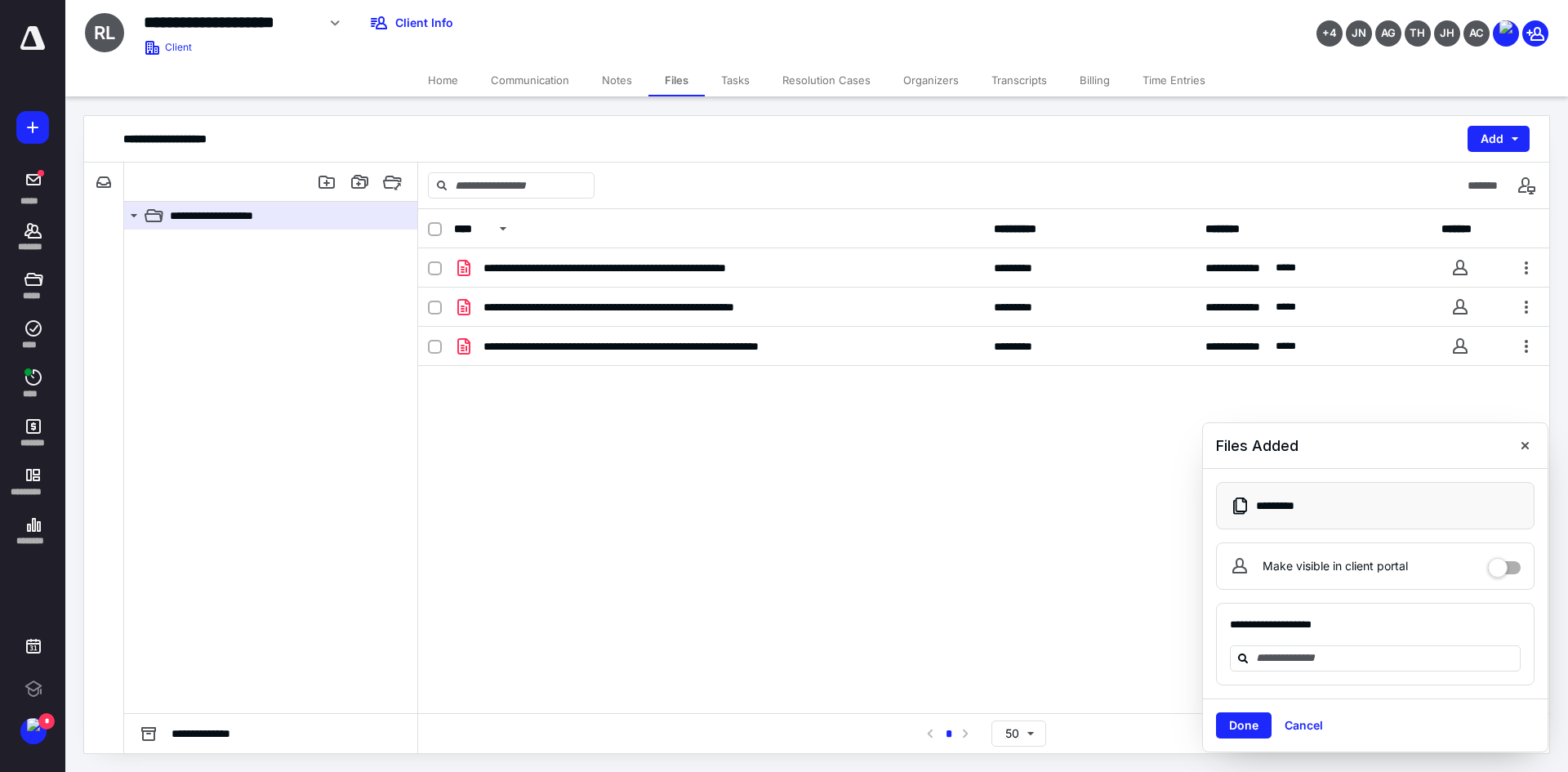 drag, startPoint x: 1088, startPoint y: 82, endPoint x: 1080, endPoint y: 81, distance: 8.062258 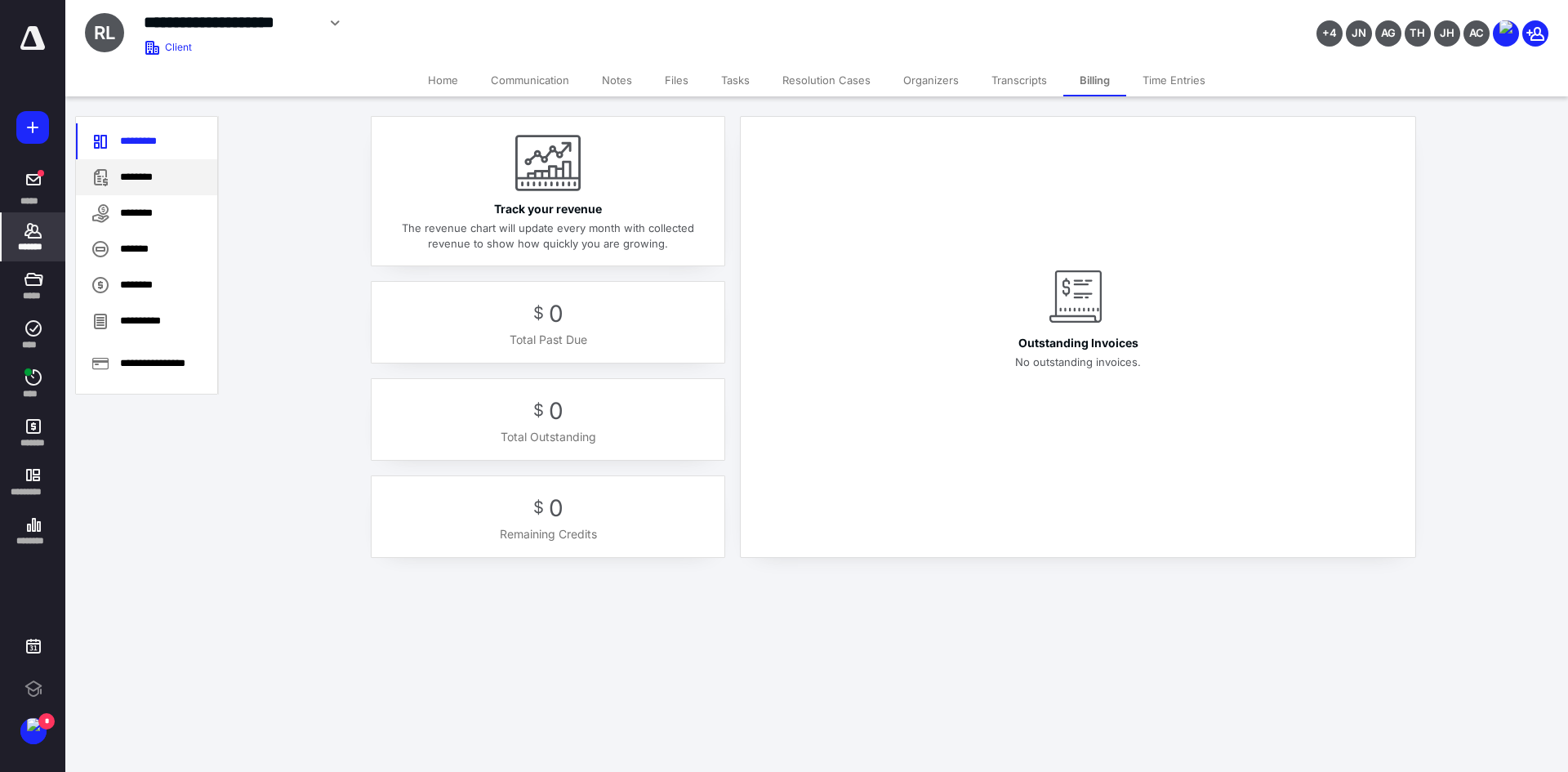 click on "********" at bounding box center [146, 177] 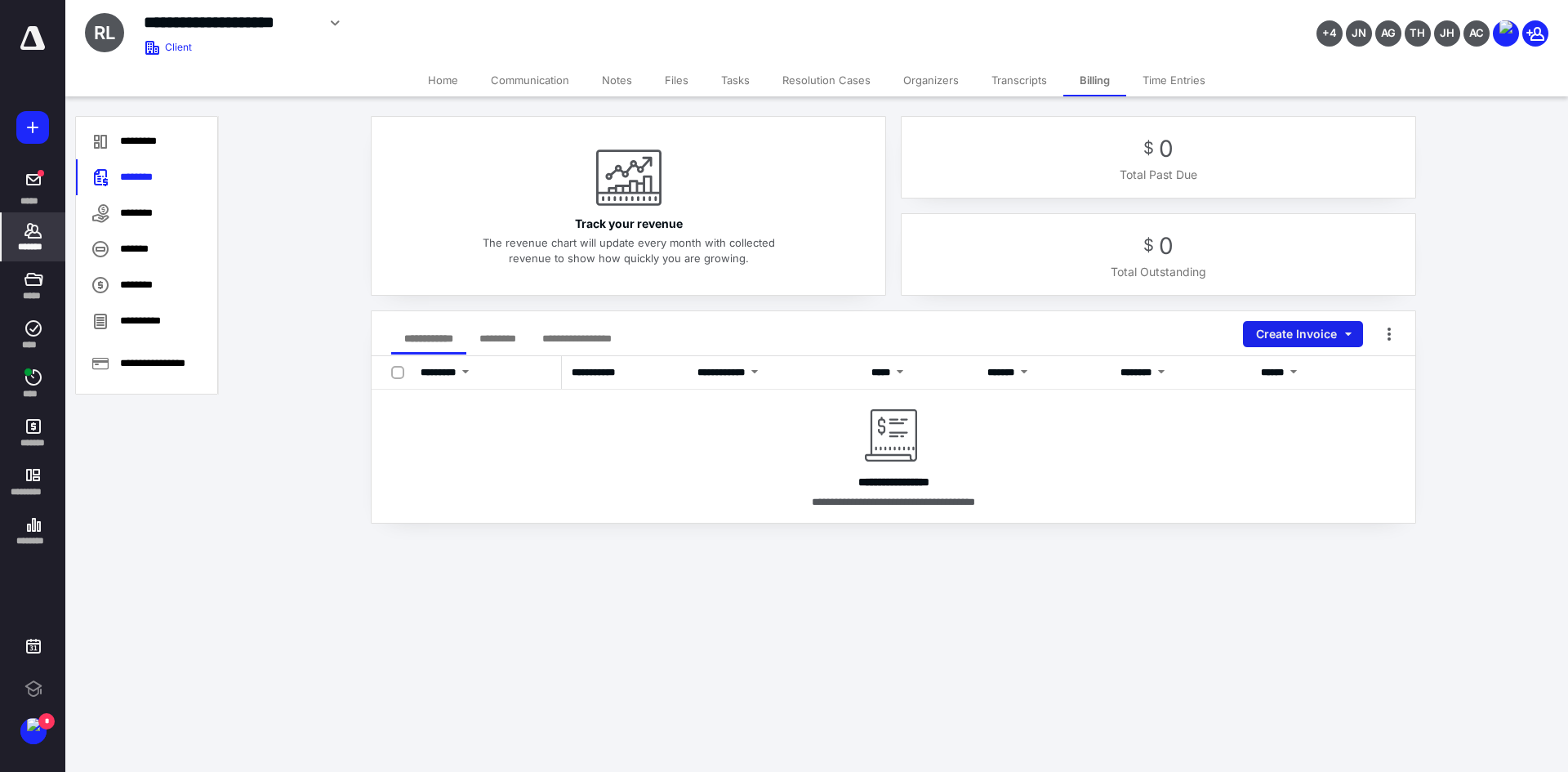 click on "Create Invoice" at bounding box center [1303, 334] 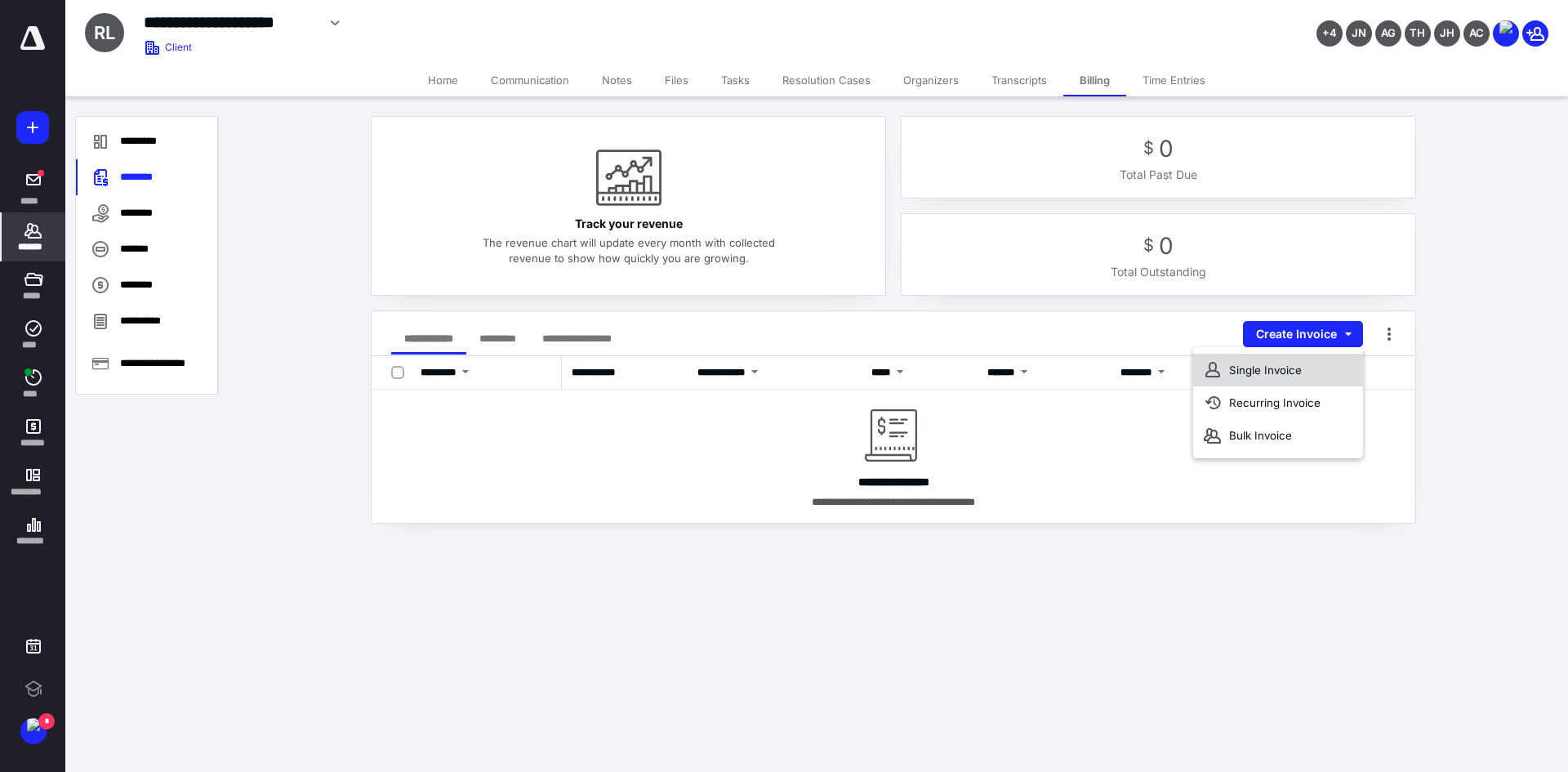 click on "Single Invoice" at bounding box center (1278, 370) 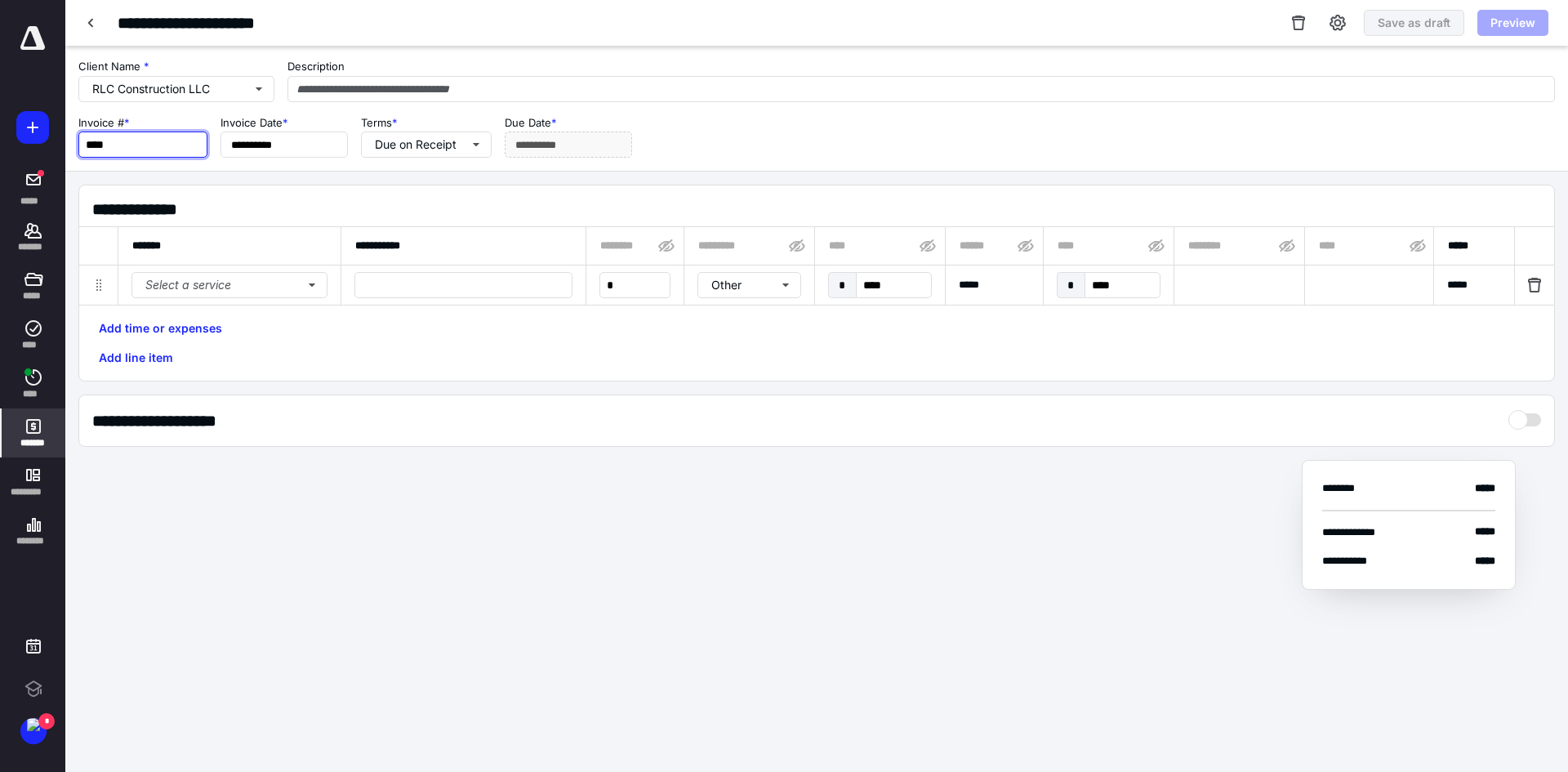 drag, startPoint x: 156, startPoint y: 144, endPoint x: 39, endPoint y: 142, distance: 117.01709 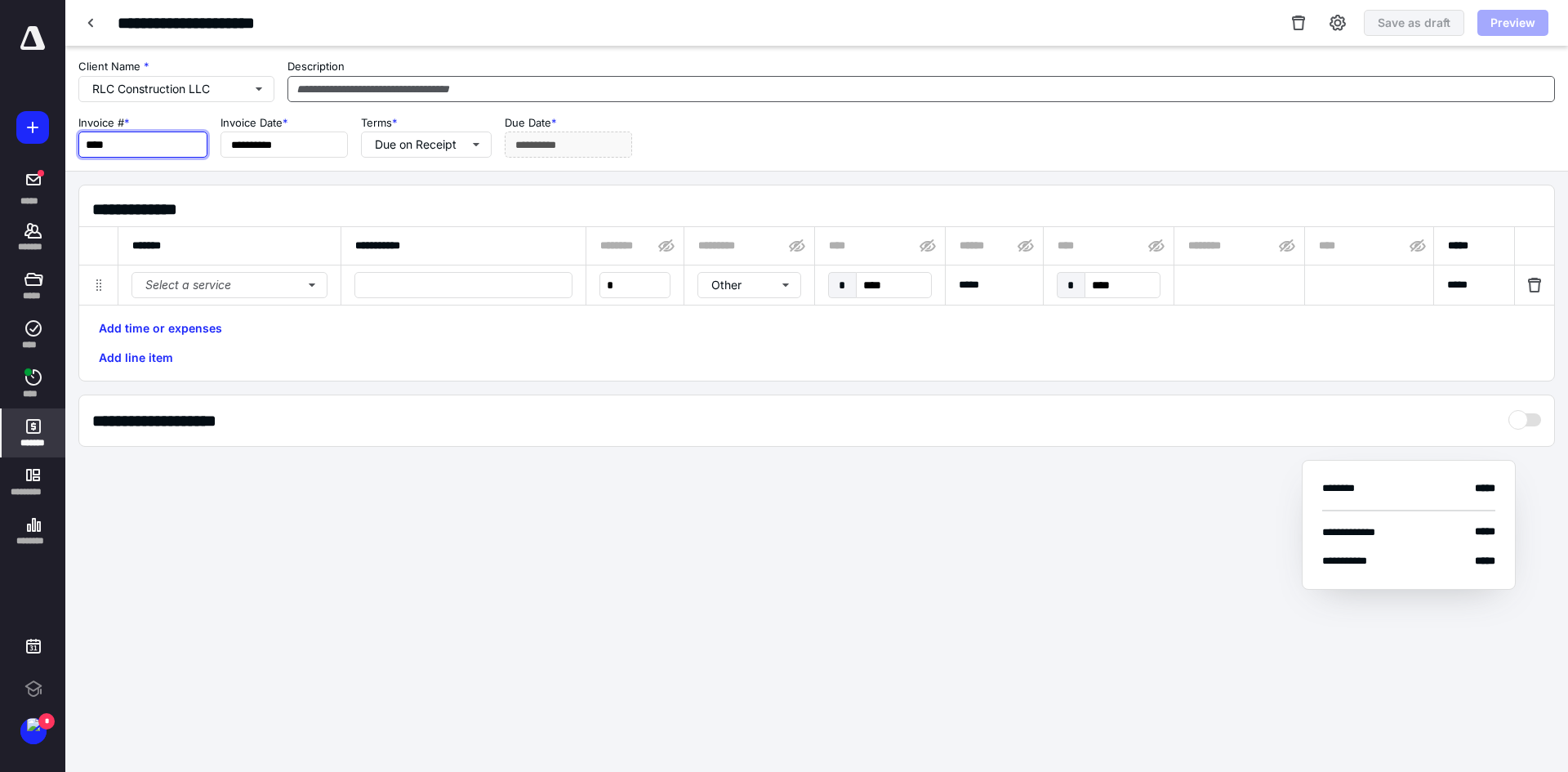 type on "****" 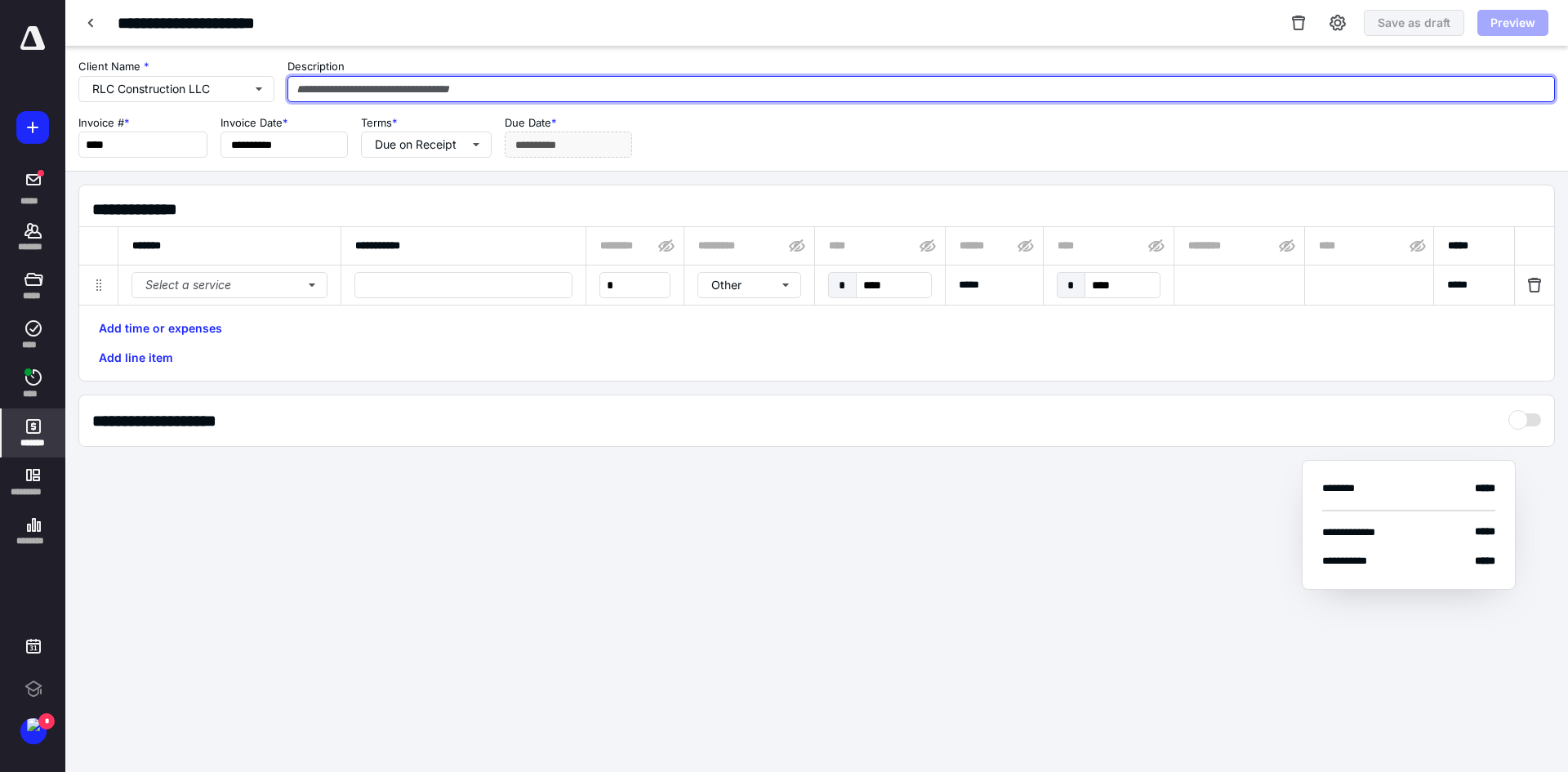 click at bounding box center (921, 89) 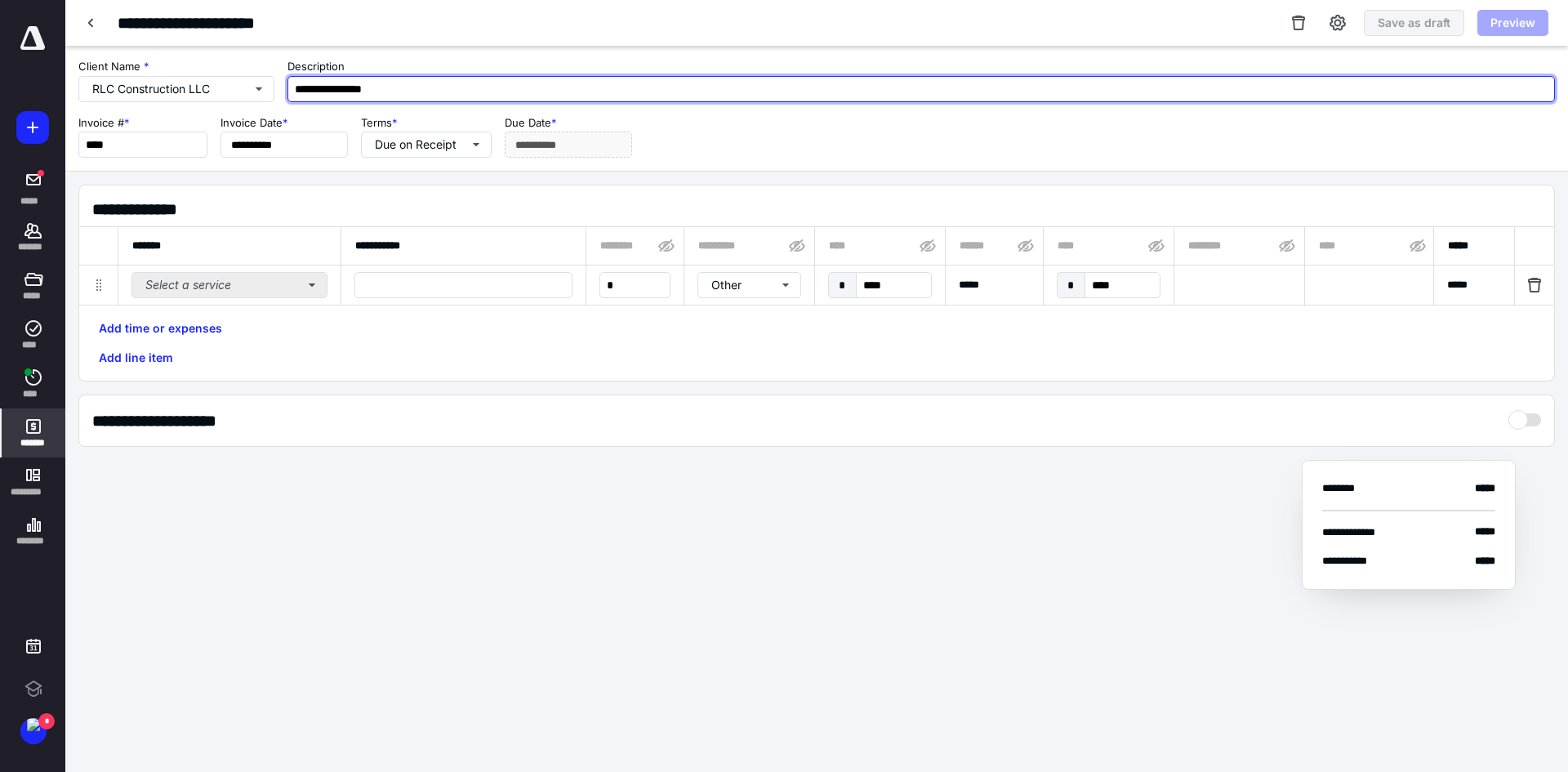 type on "**********" 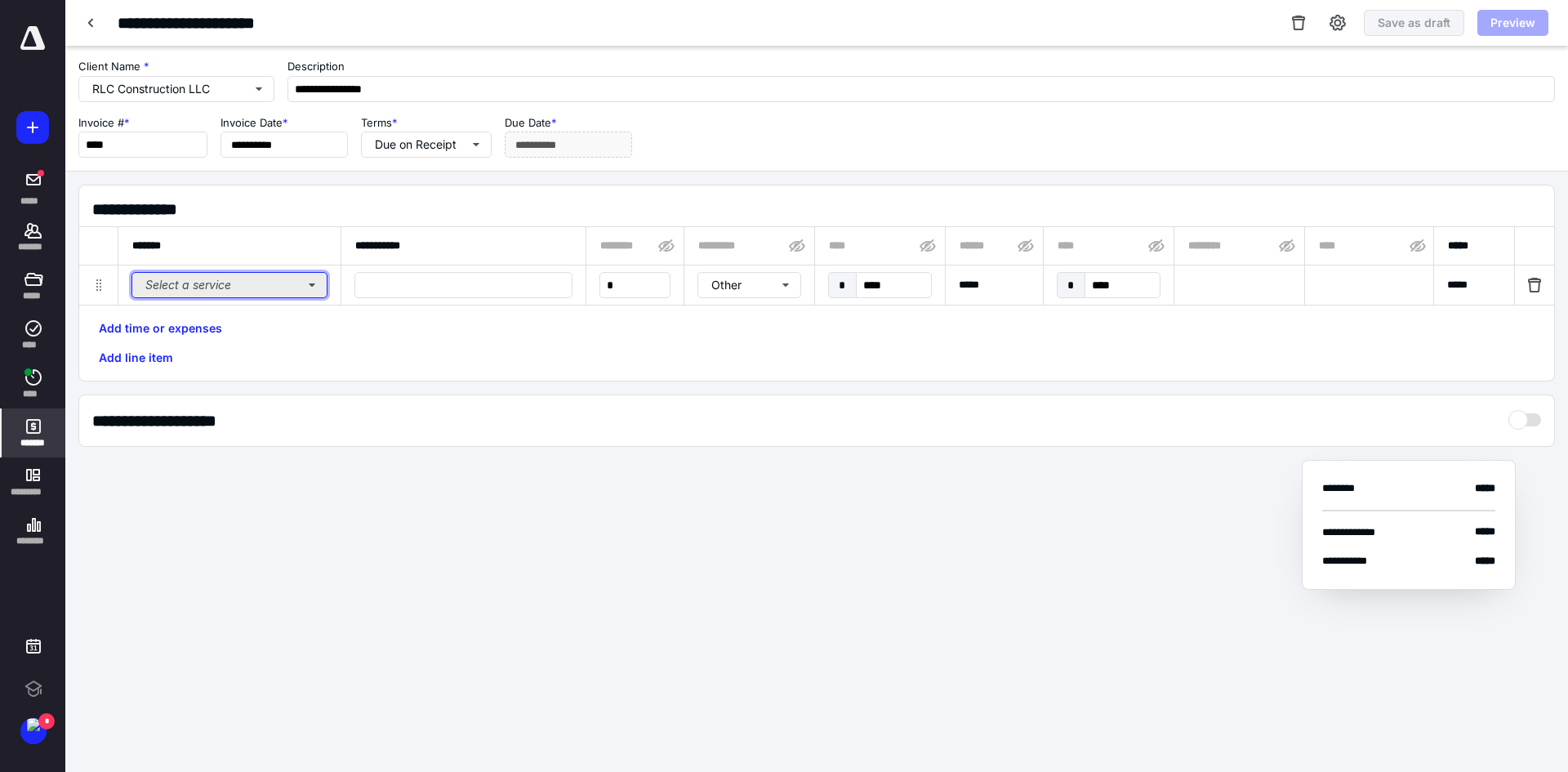 click on "Select a service" at bounding box center (229, 285) 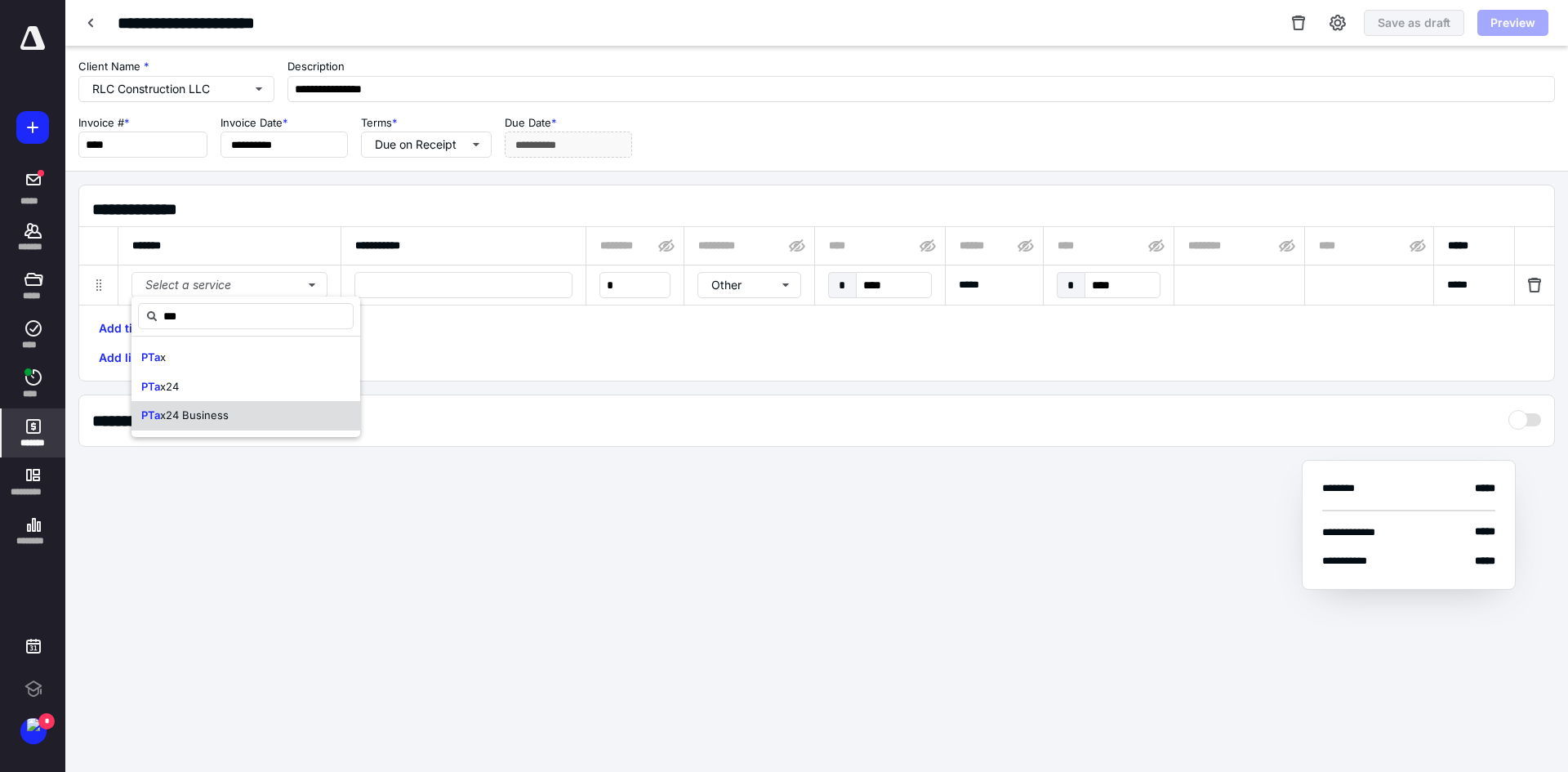 click on "PTa x24 Business" at bounding box center (246, 416) 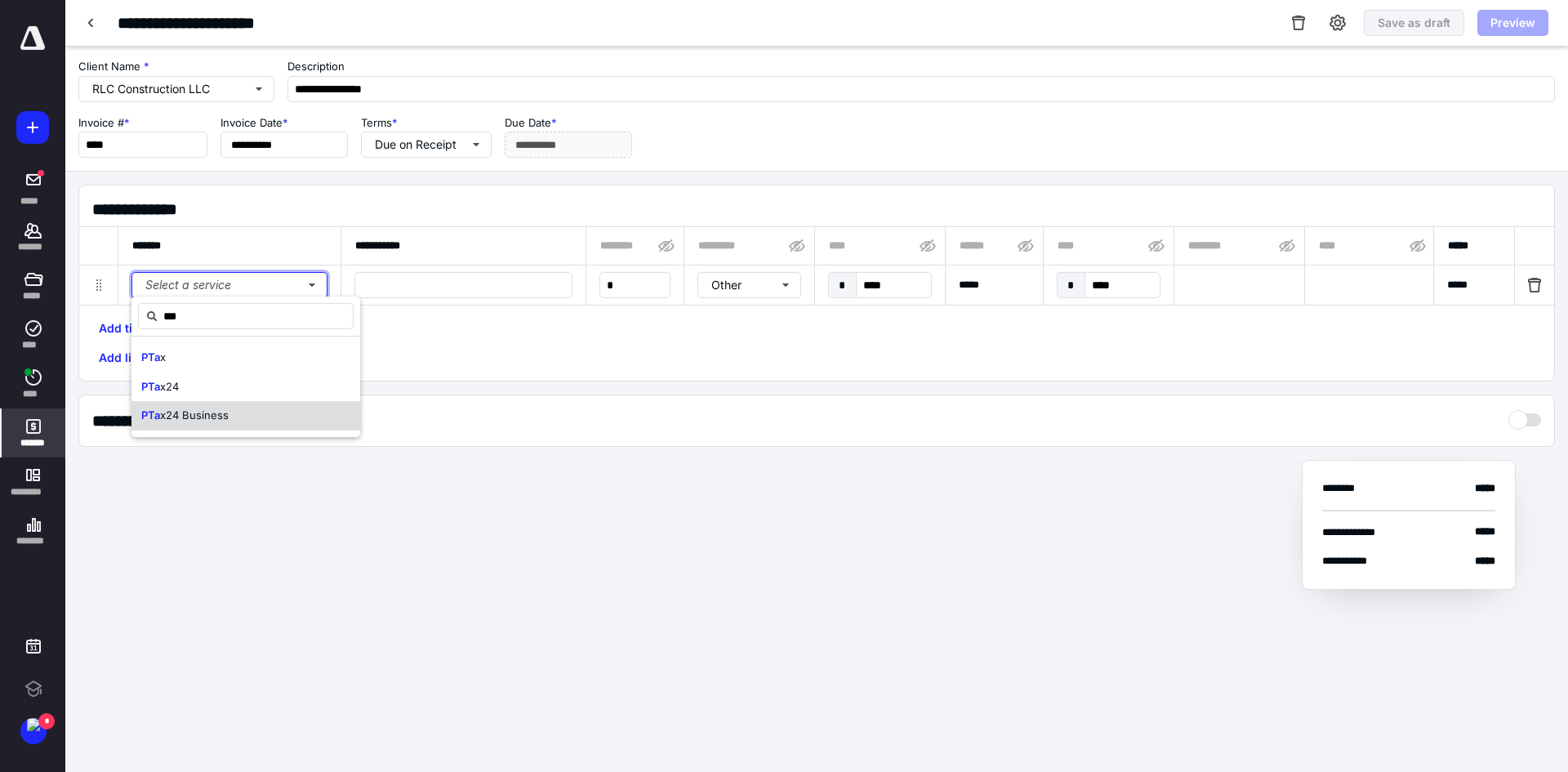 type 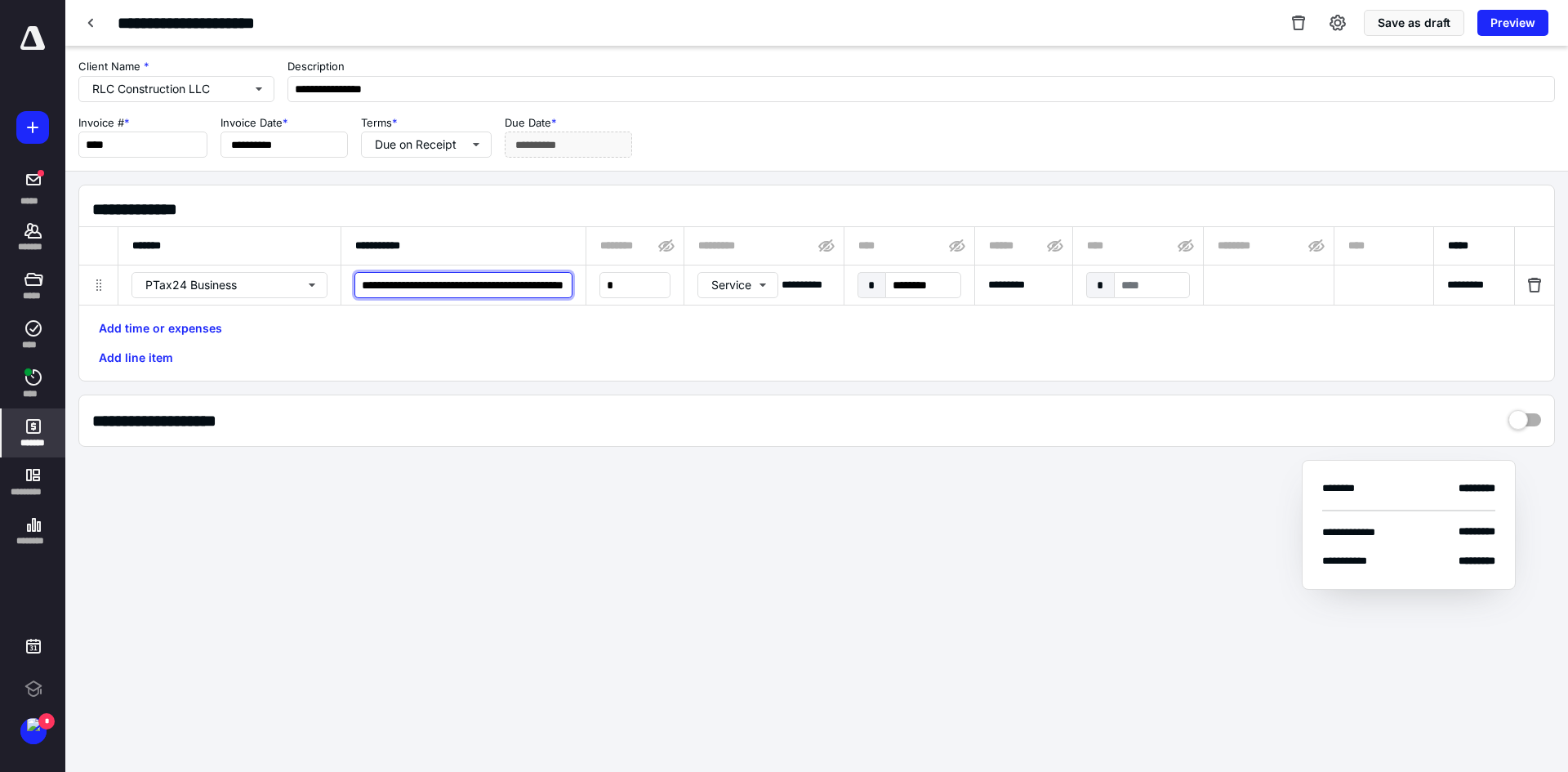 click on "**********" at bounding box center [463, 285] 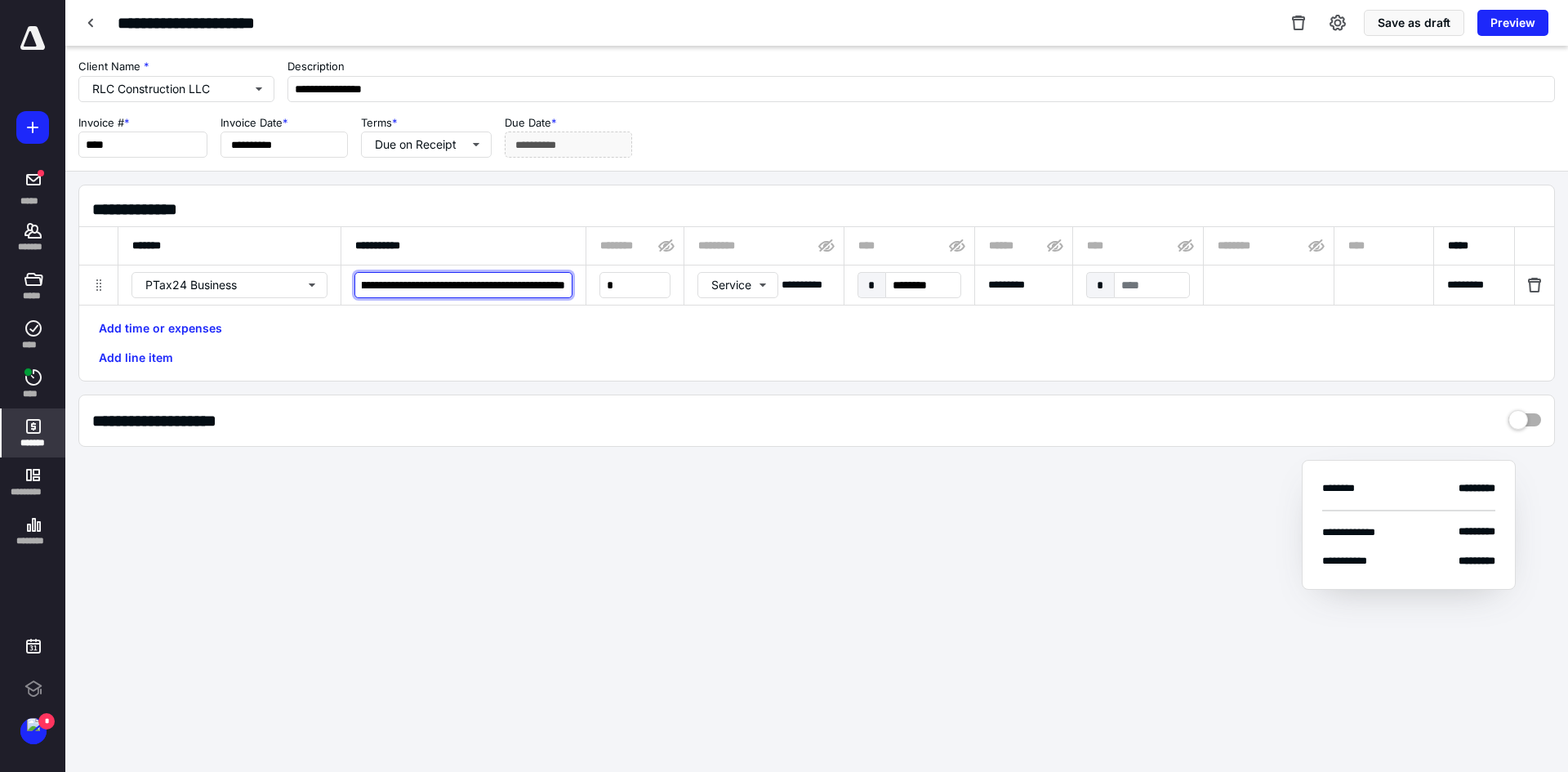 scroll, scrollTop: 0, scrollLeft: 185, axis: horizontal 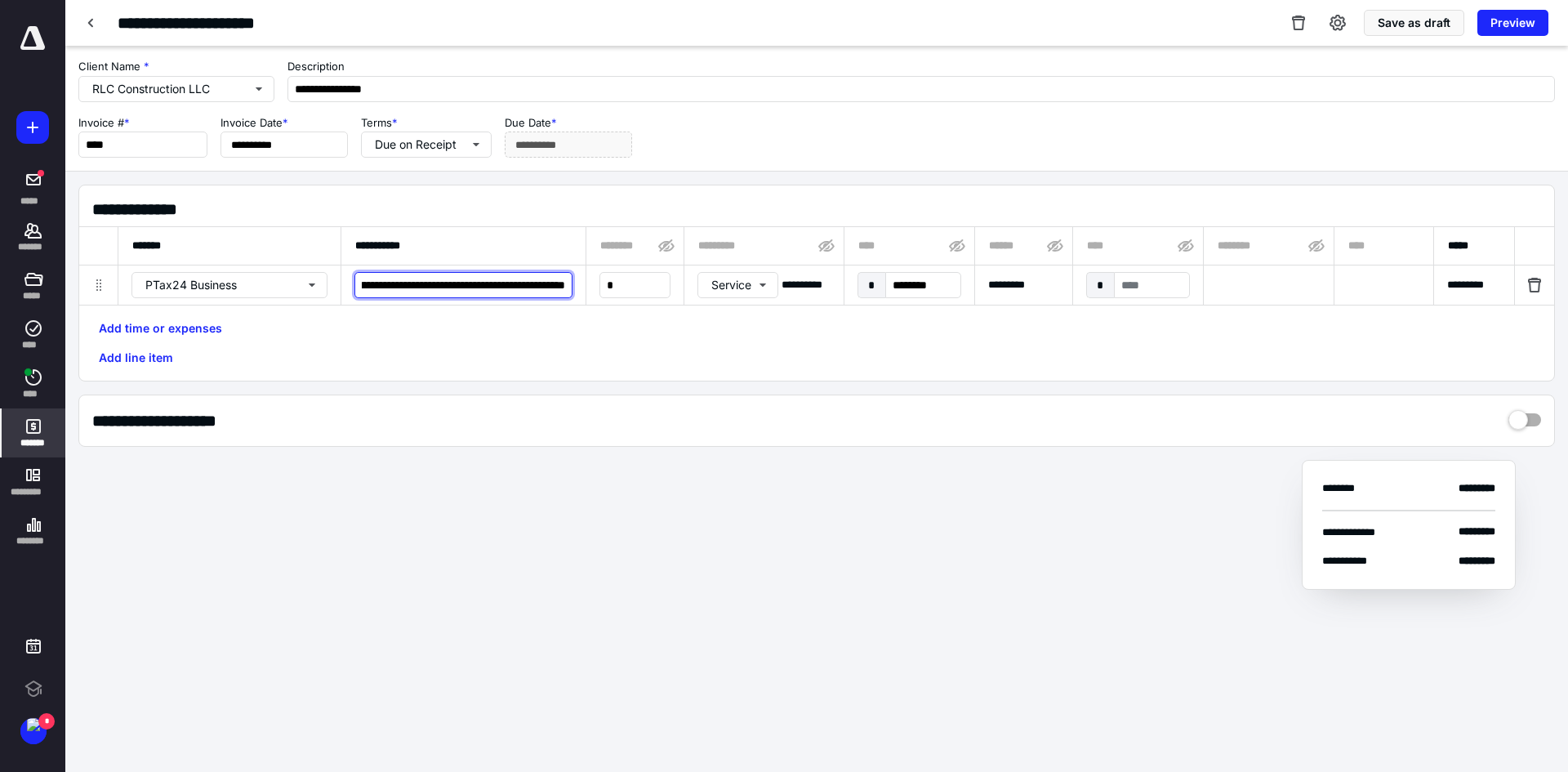 type on "**********" 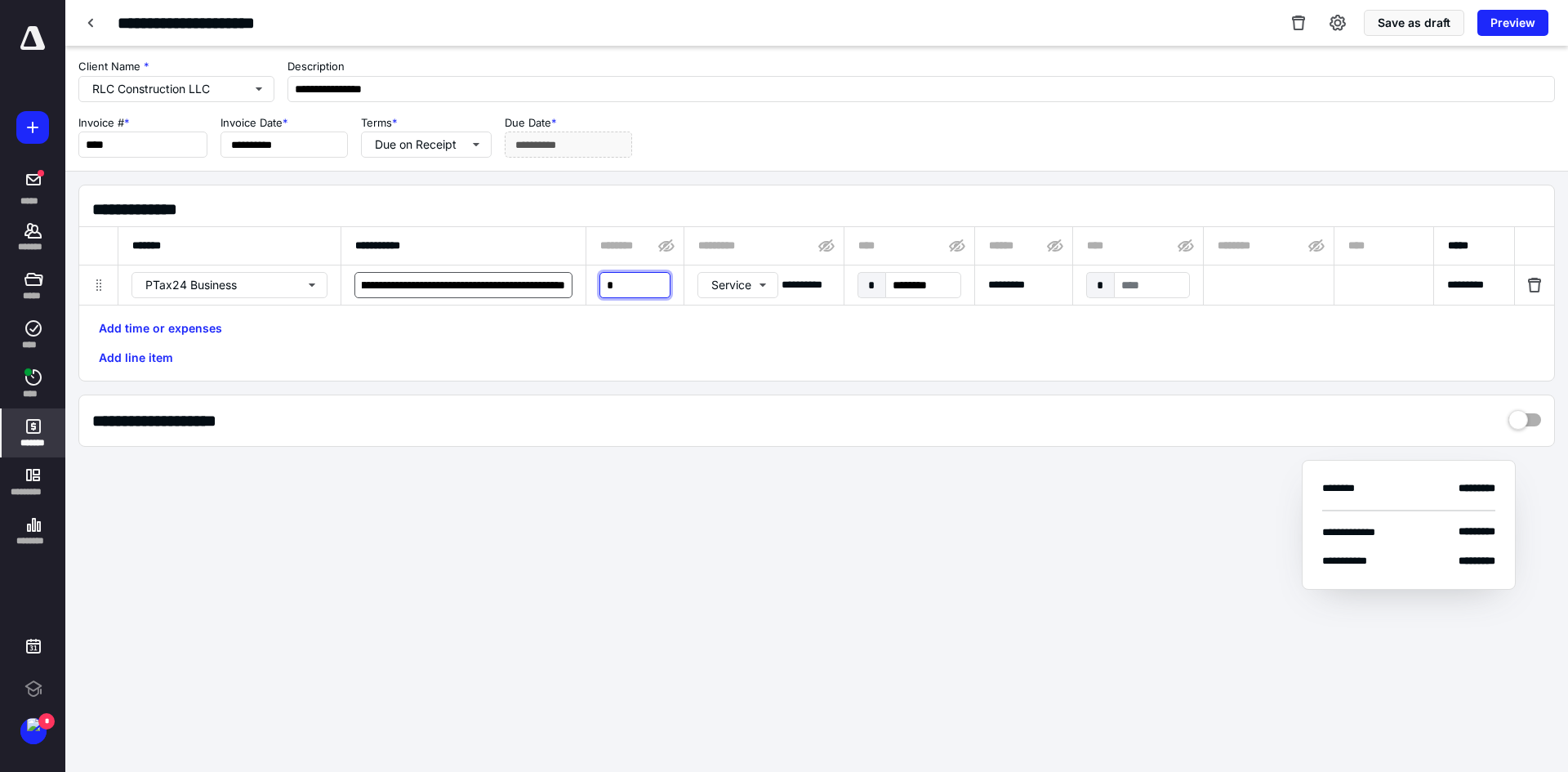 scroll, scrollTop: 0, scrollLeft: 0, axis: both 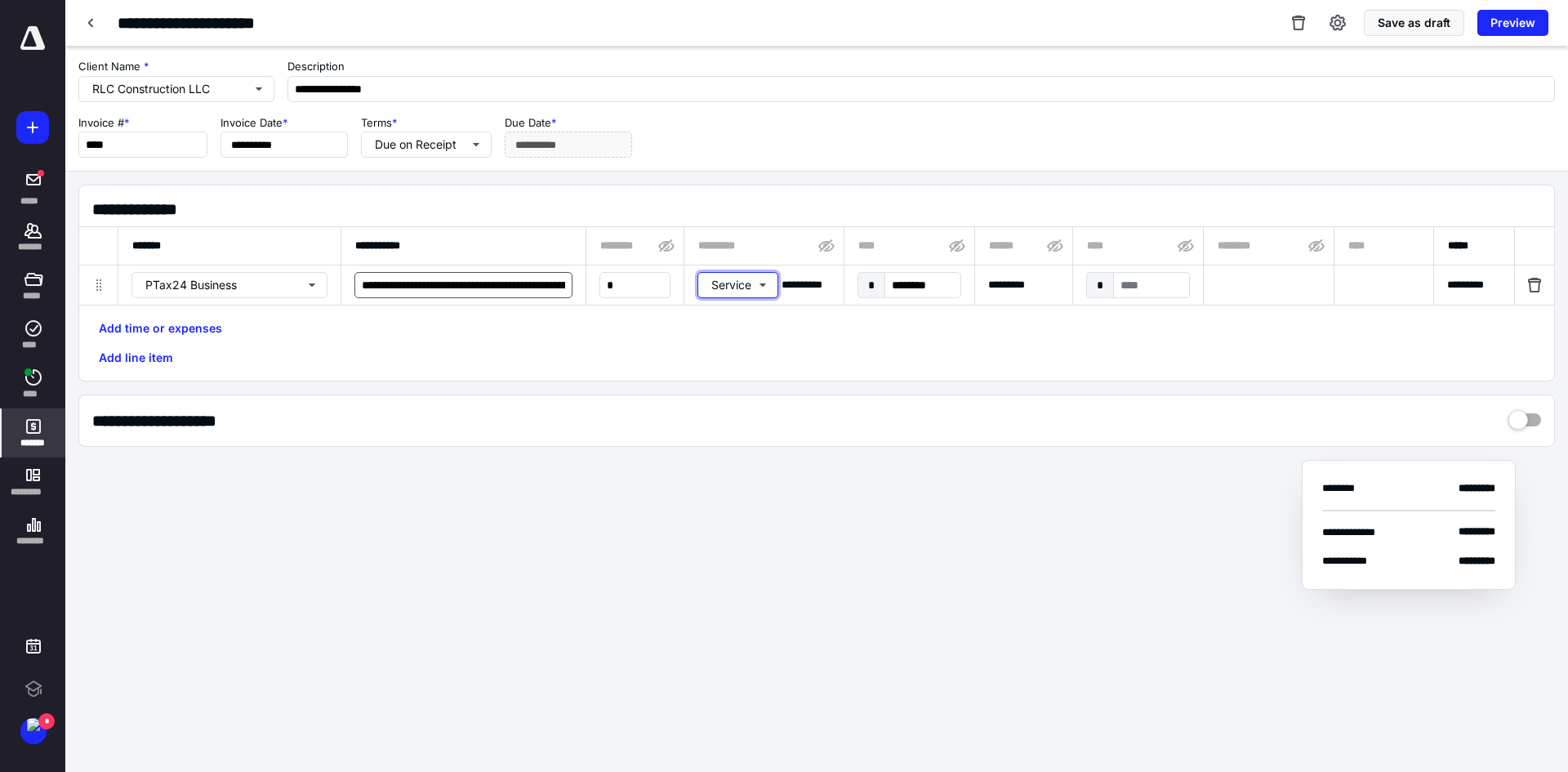 type 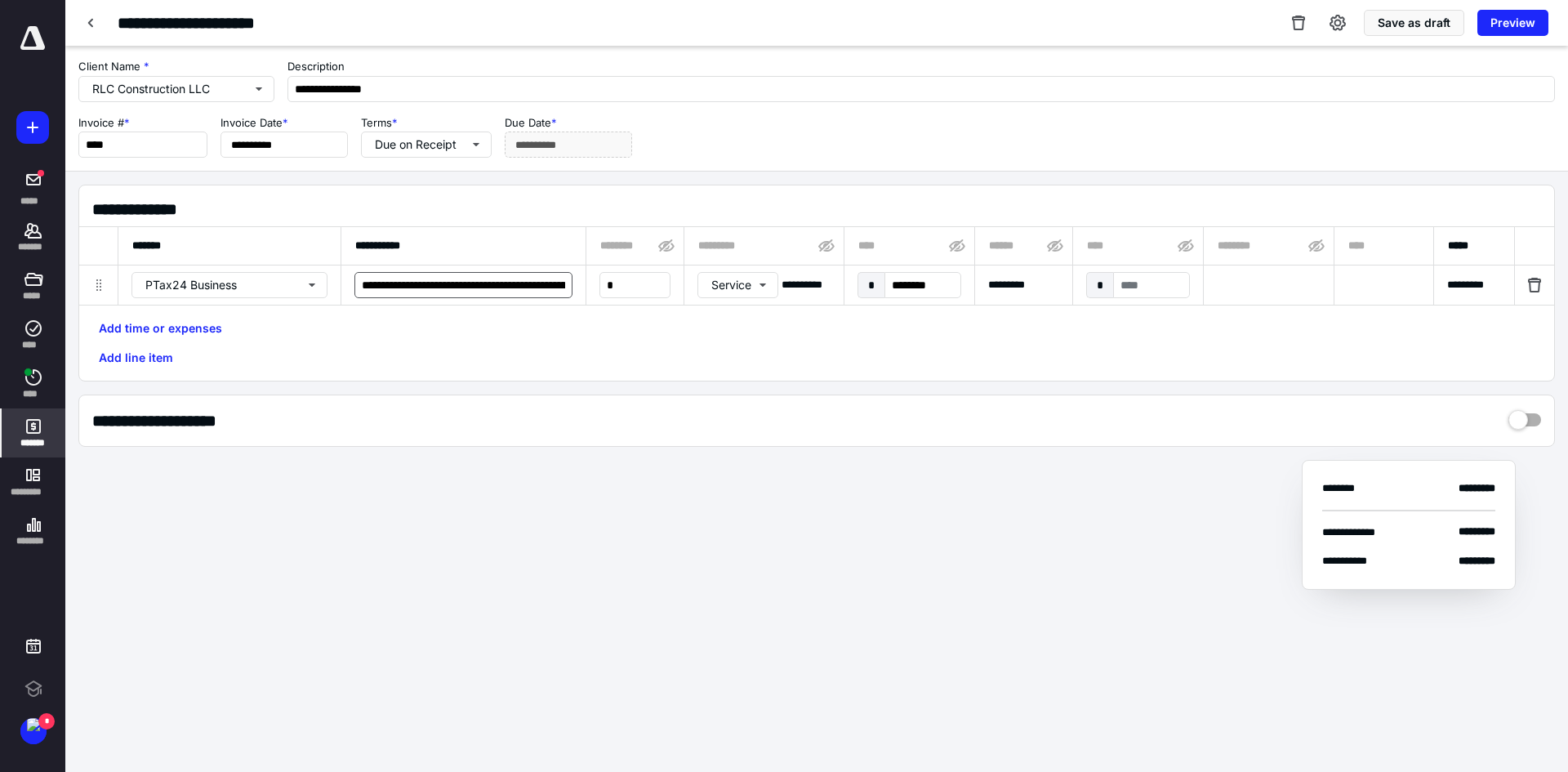 scroll, scrollTop: 0, scrollLeft: 555, axis: horizontal 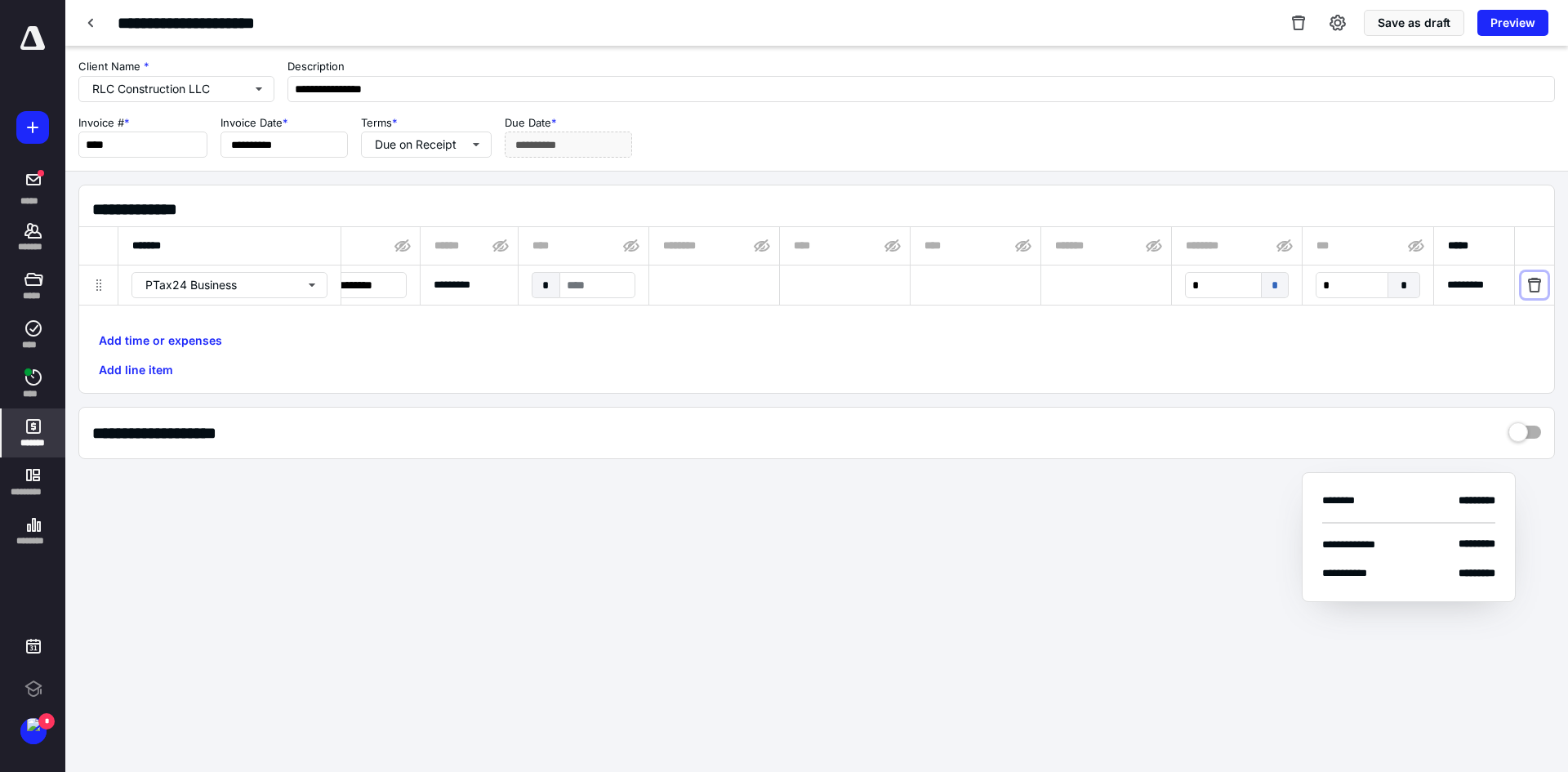type 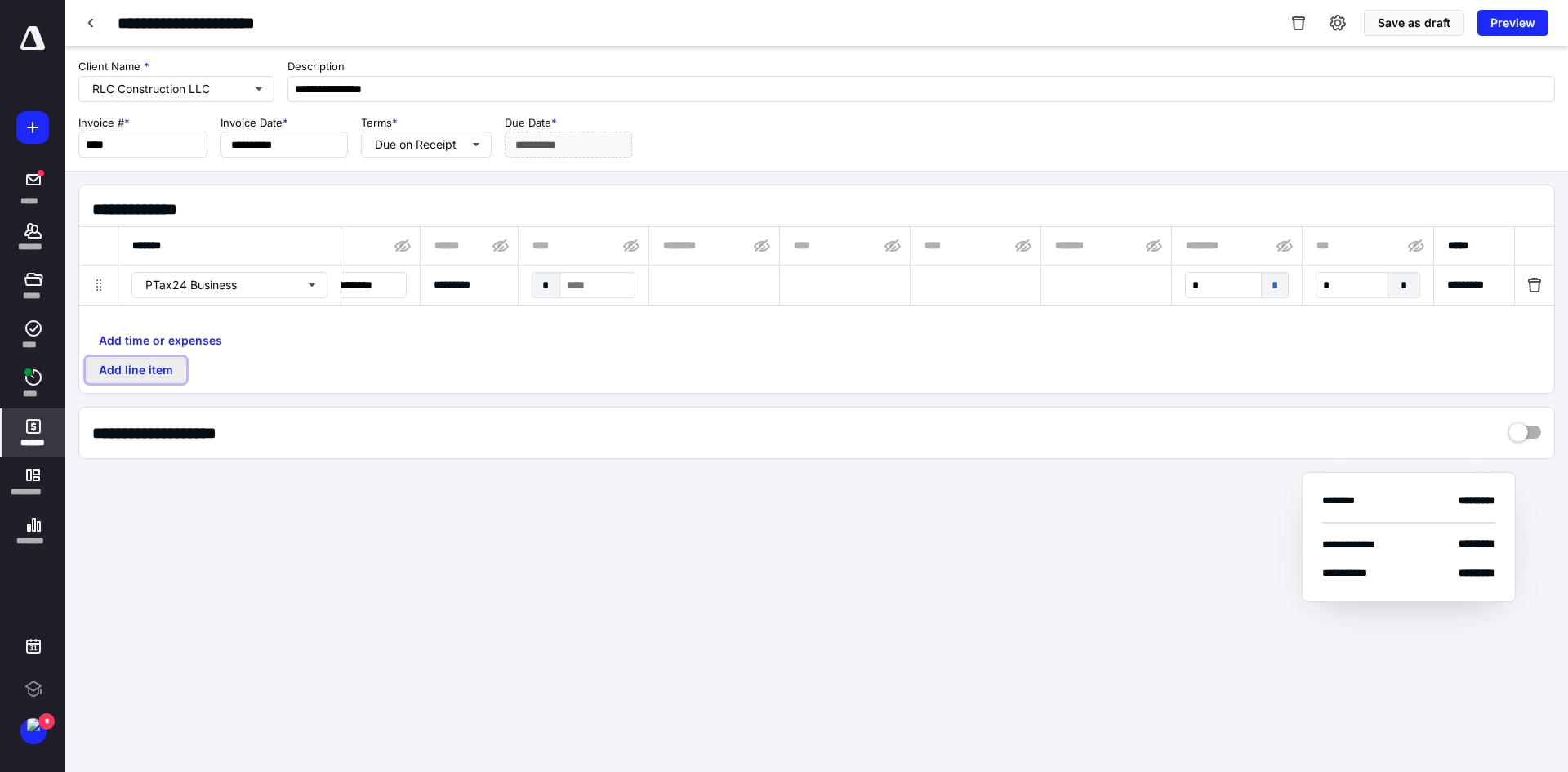 click on "Add line item" at bounding box center [136, 370] 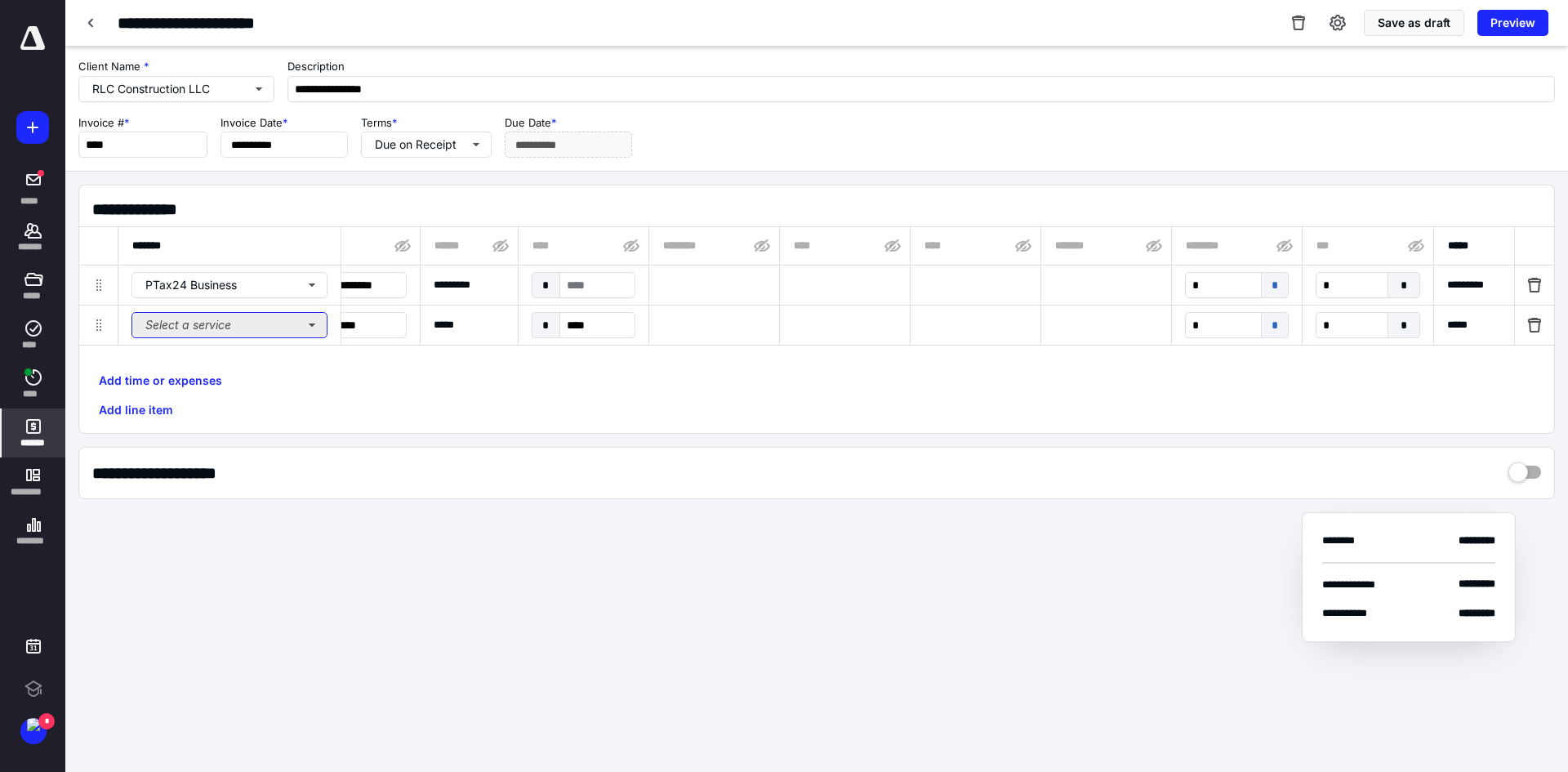 click on "Select a service" at bounding box center (229, 325) 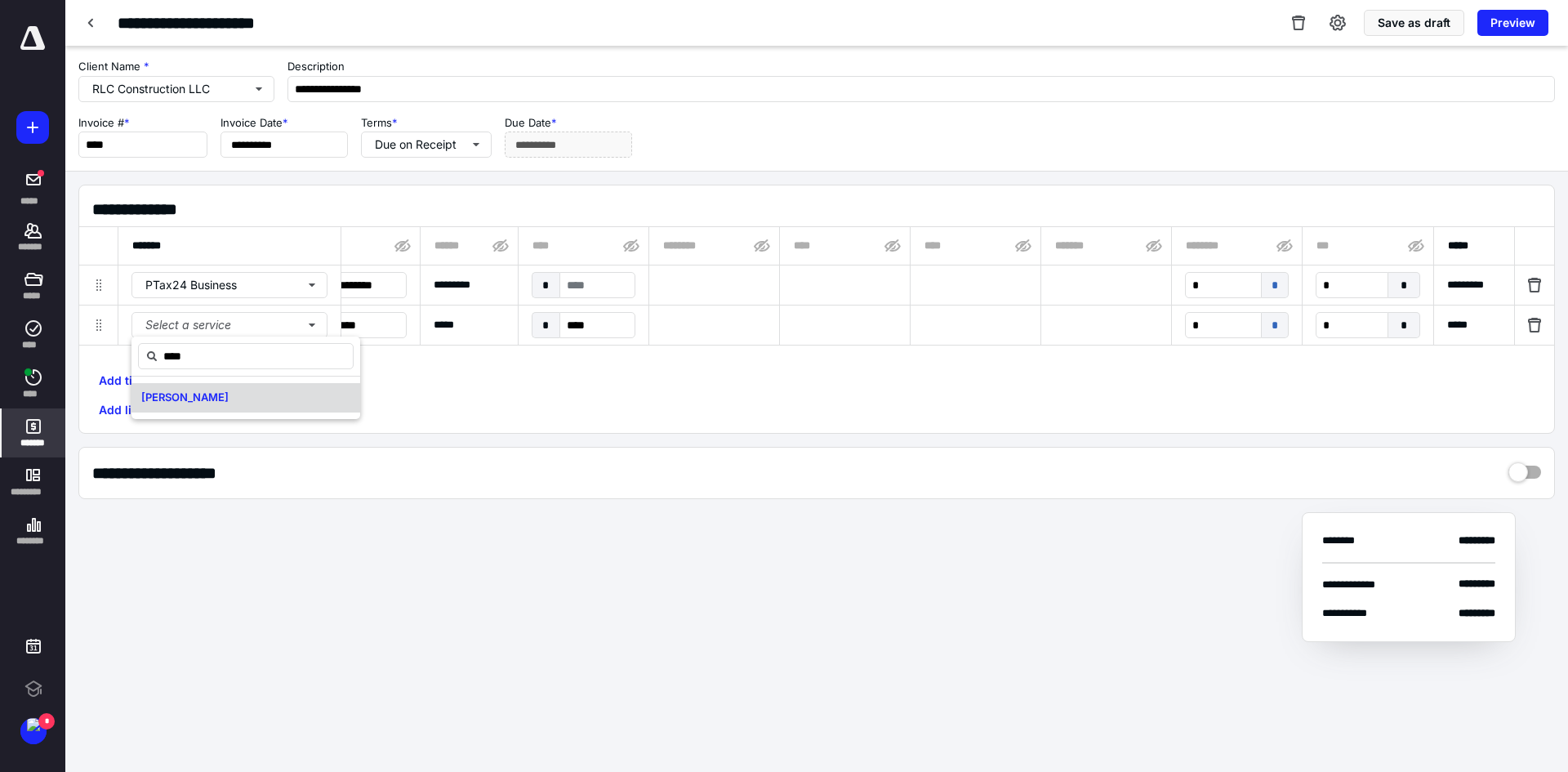 click on "[PERSON_NAME]" at bounding box center [185, 397] 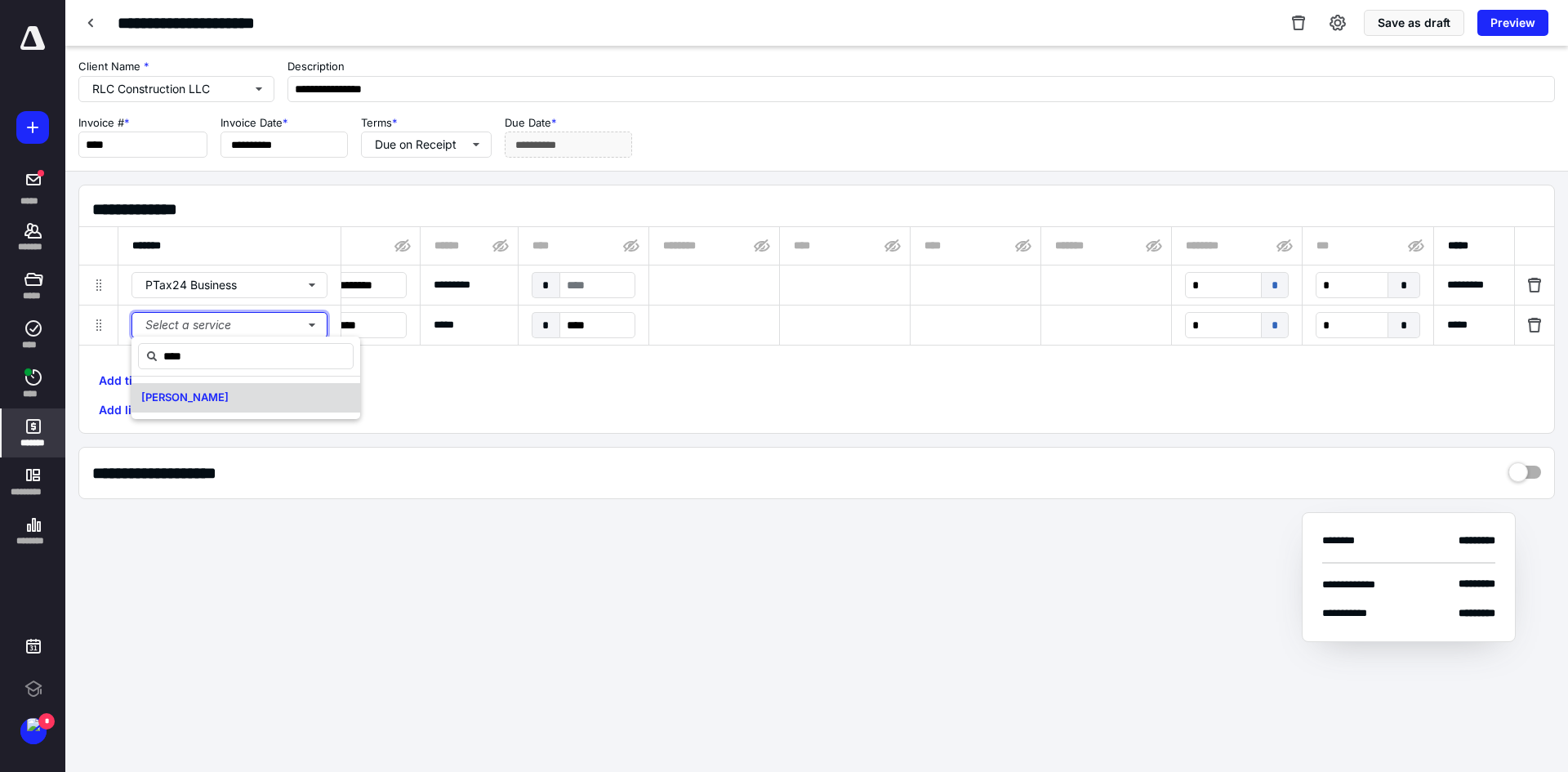 type 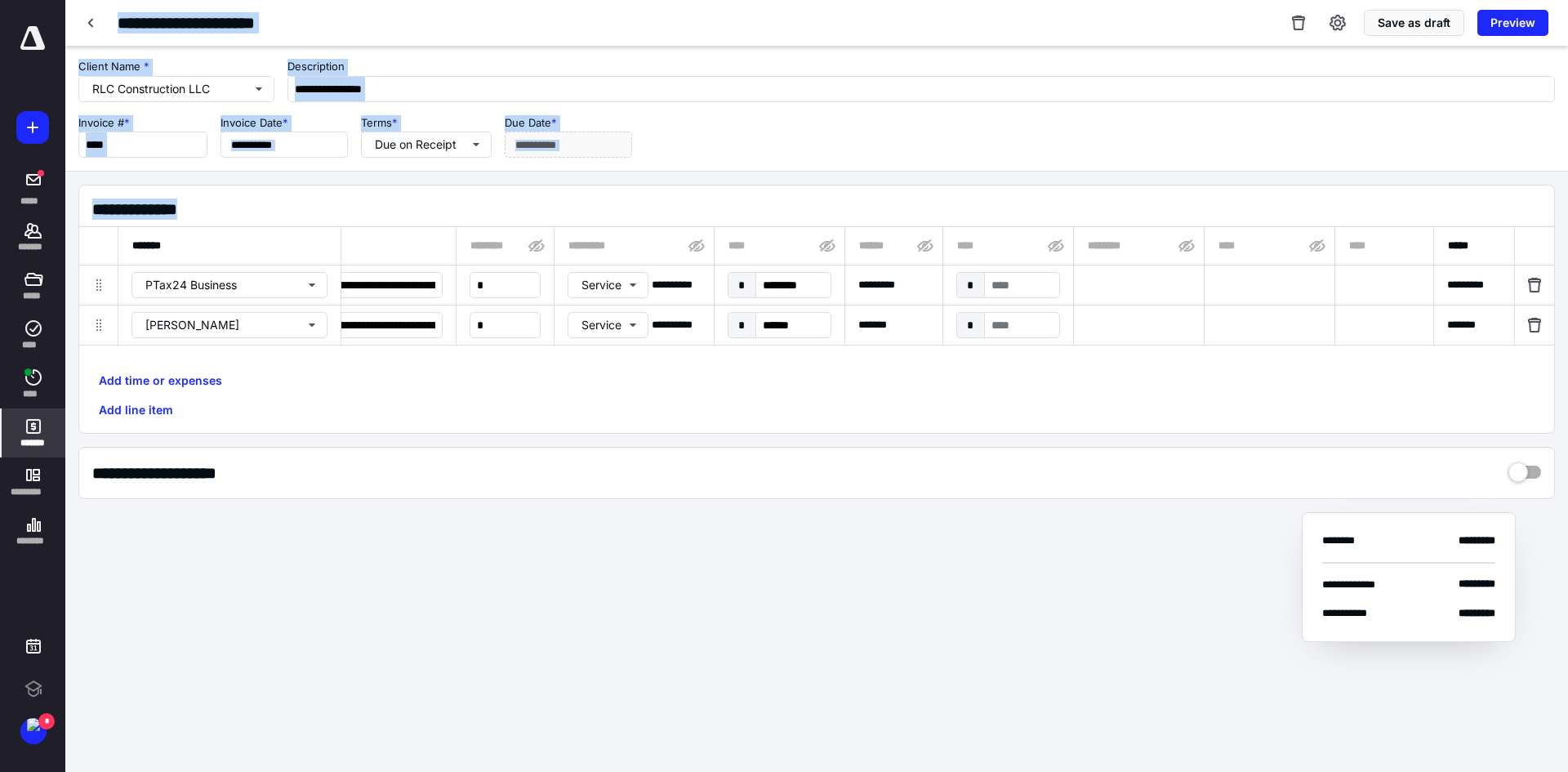 scroll, scrollTop: 0, scrollLeft: 0, axis: both 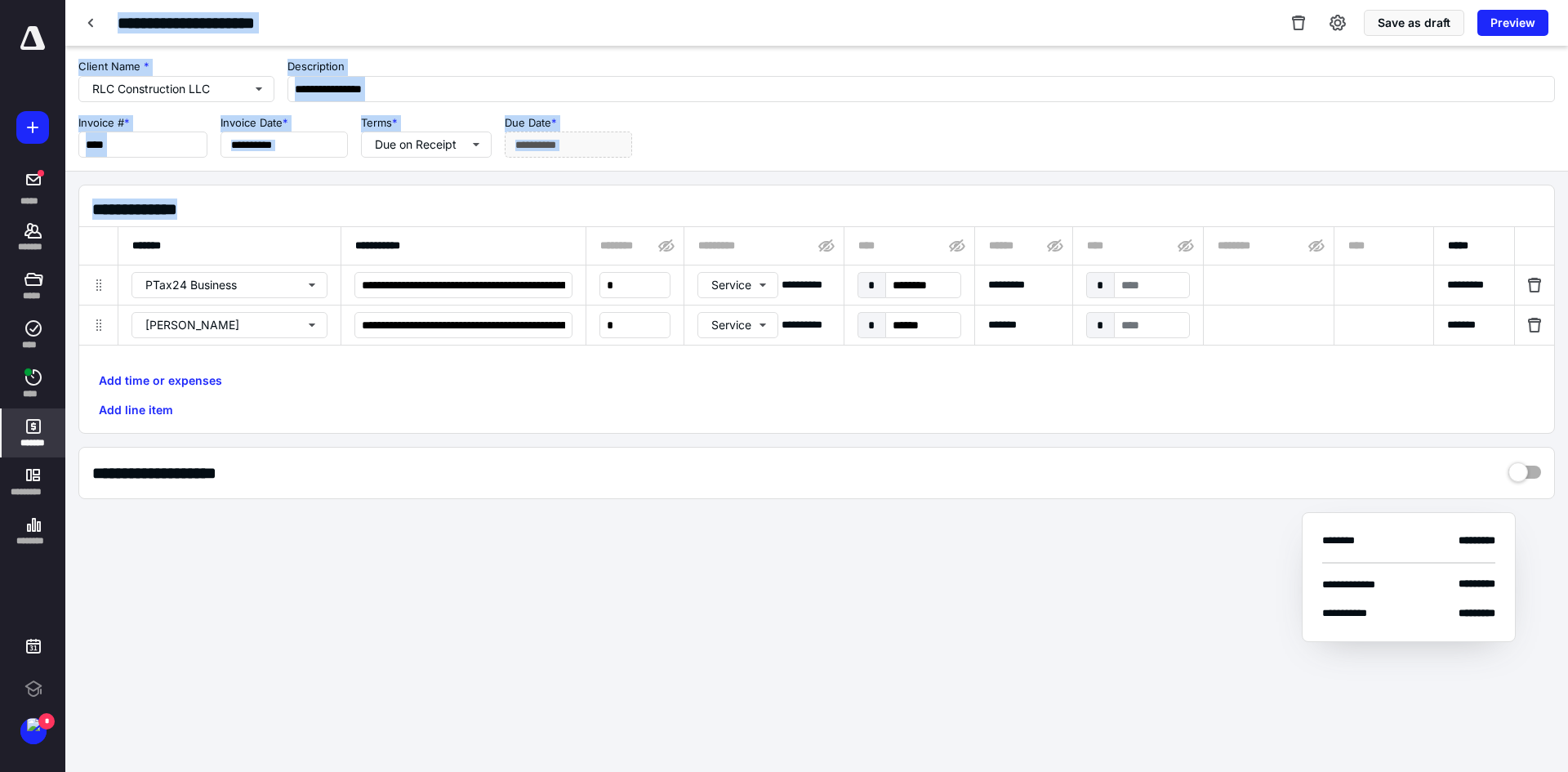 drag, startPoint x: 580, startPoint y: 352, endPoint x: -216, endPoint y: 328, distance: 796.3617 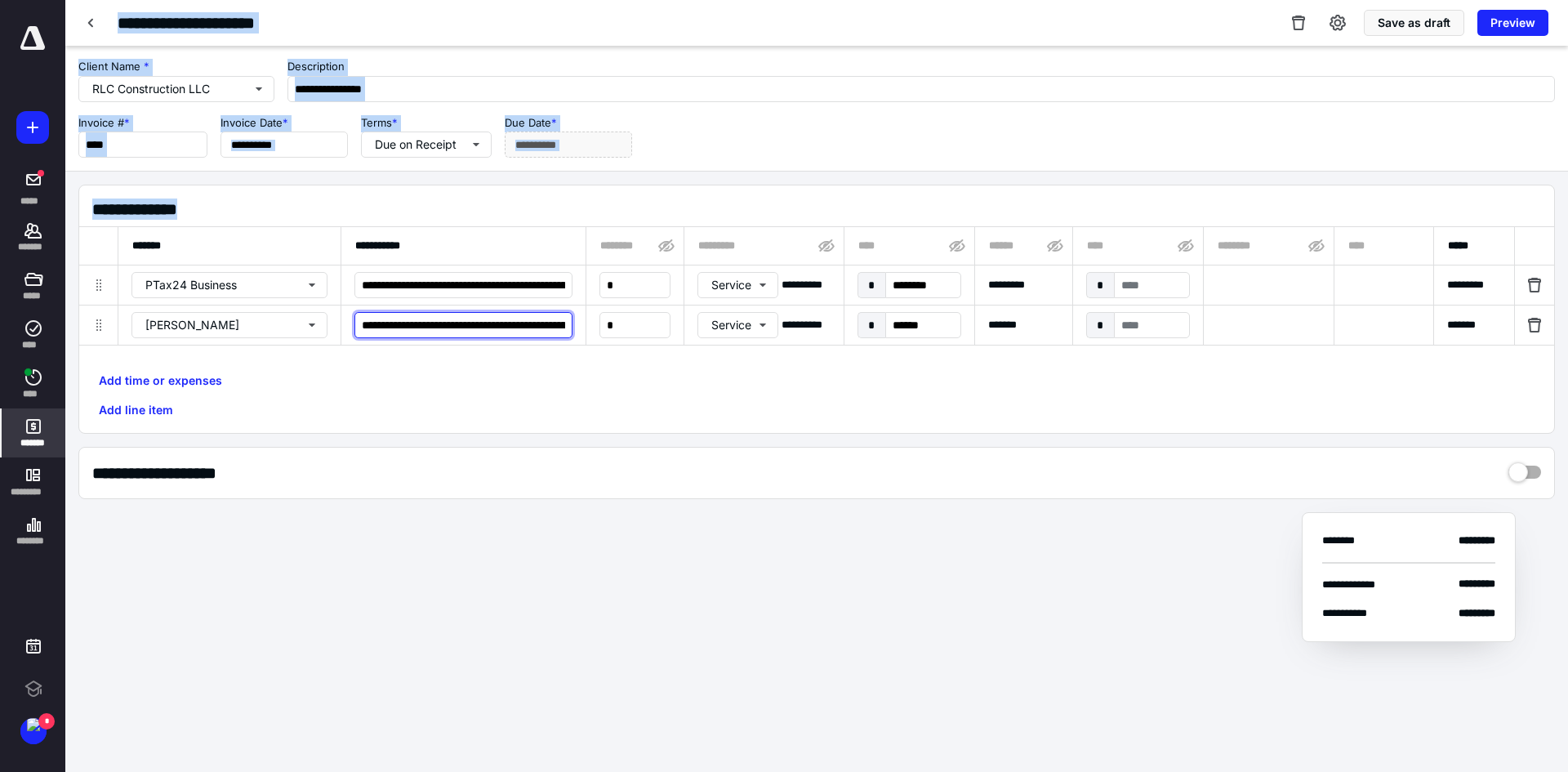 click on "**********" at bounding box center [463, 325] 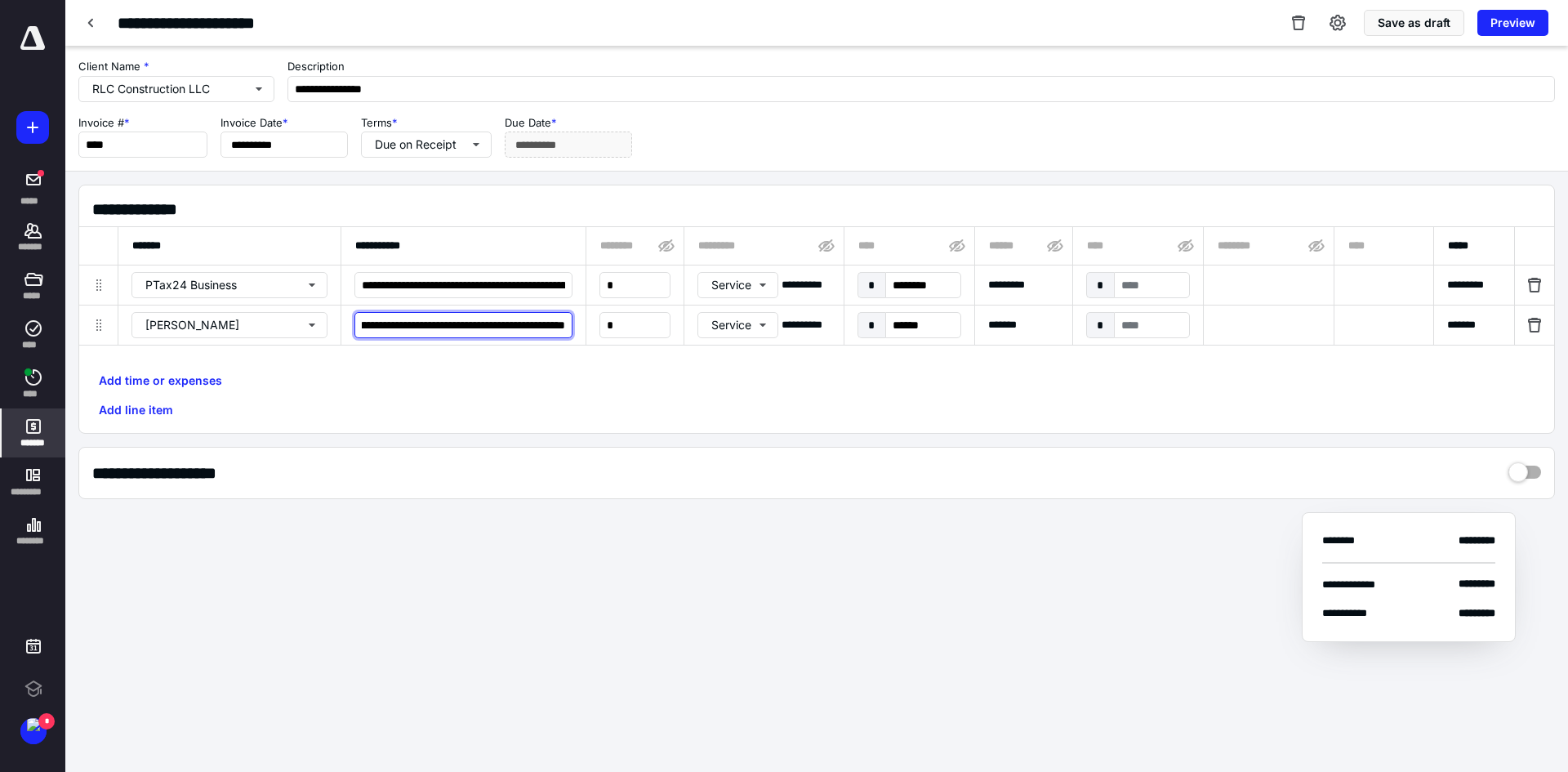 scroll, scrollTop: 0, scrollLeft: 229, axis: horizontal 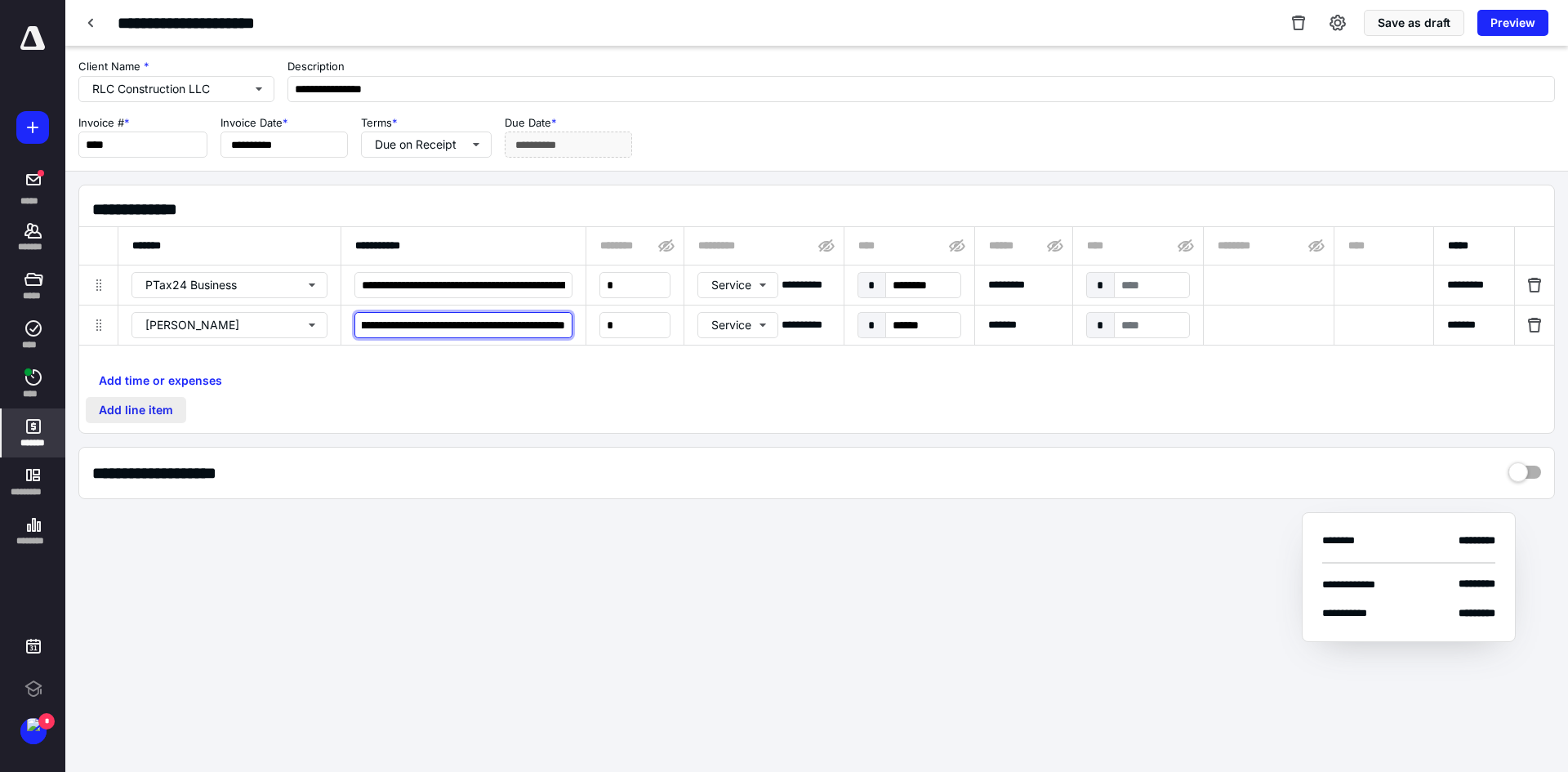 type on "**********" 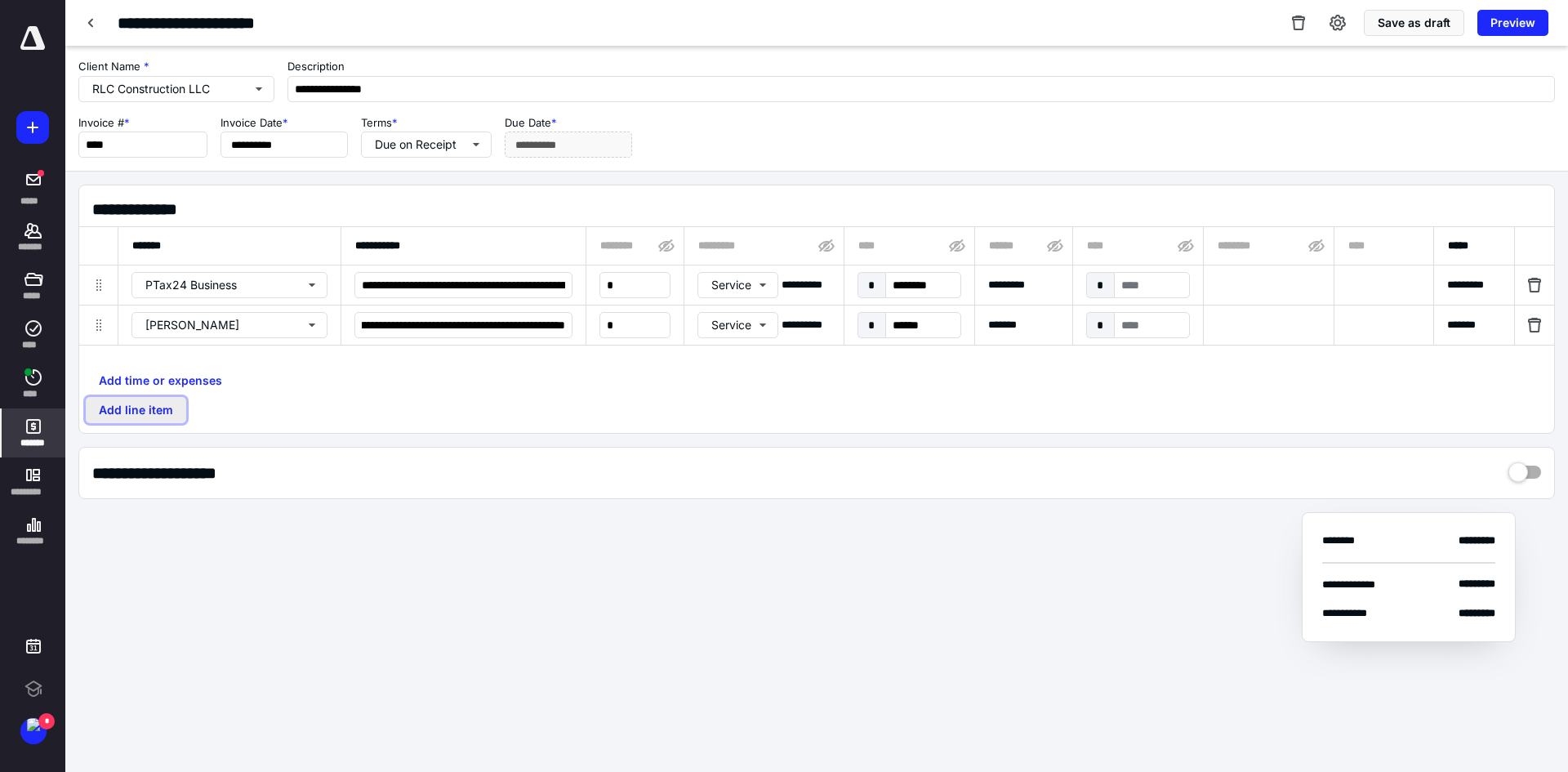 click on "Add line item" at bounding box center (136, 410) 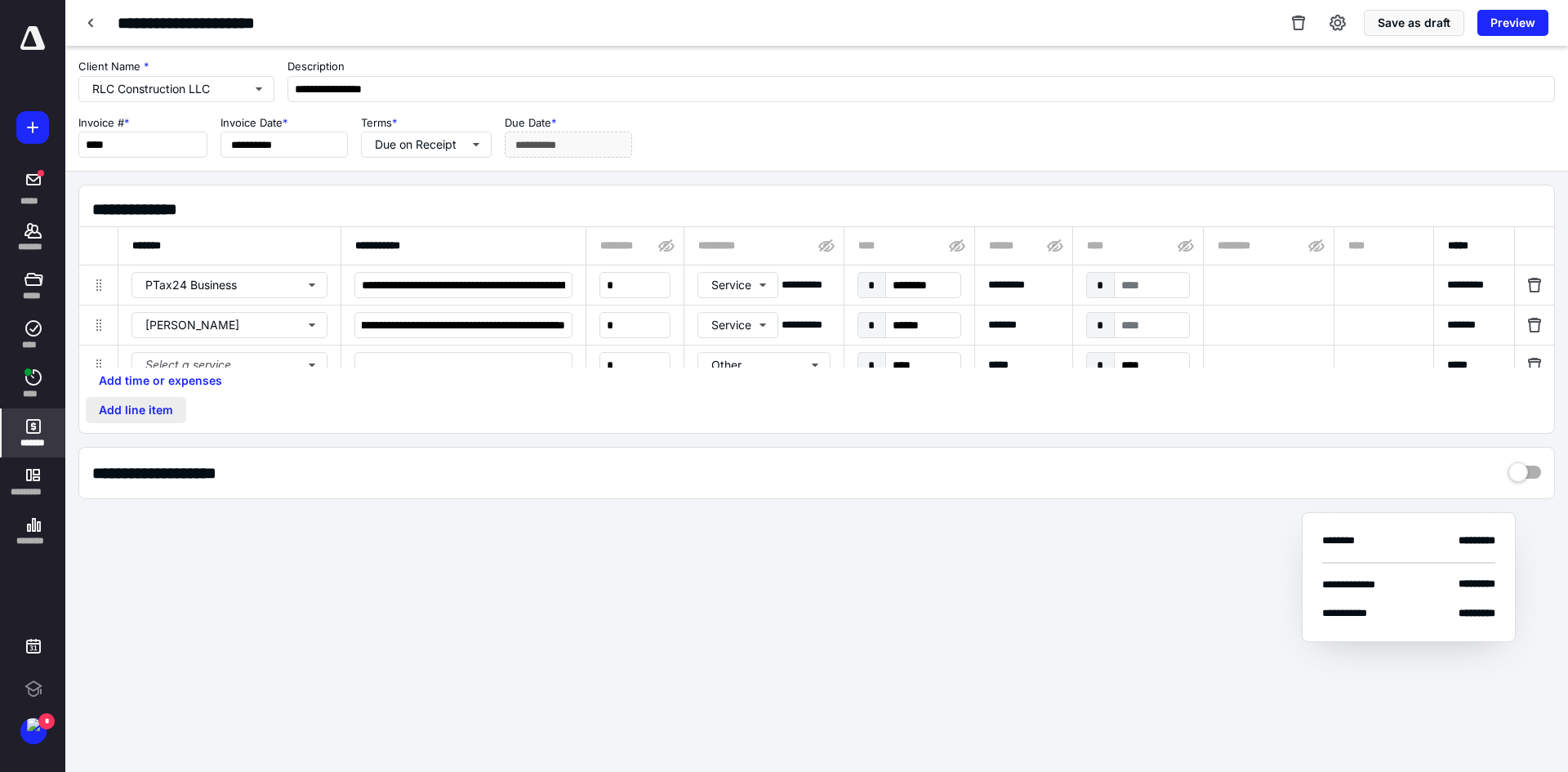 scroll, scrollTop: 0, scrollLeft: 0, axis: both 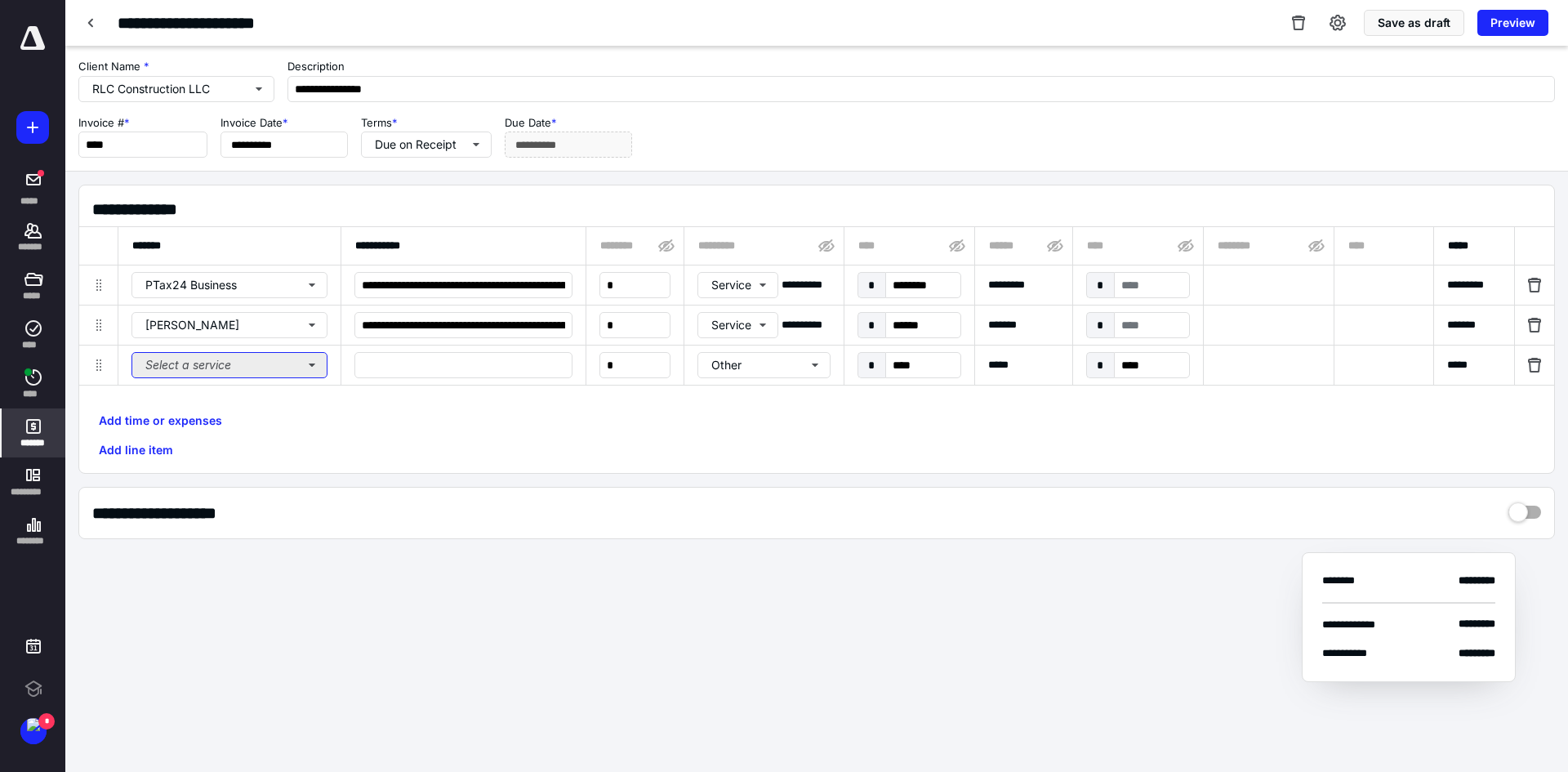 click on "Select a service" at bounding box center (229, 365) 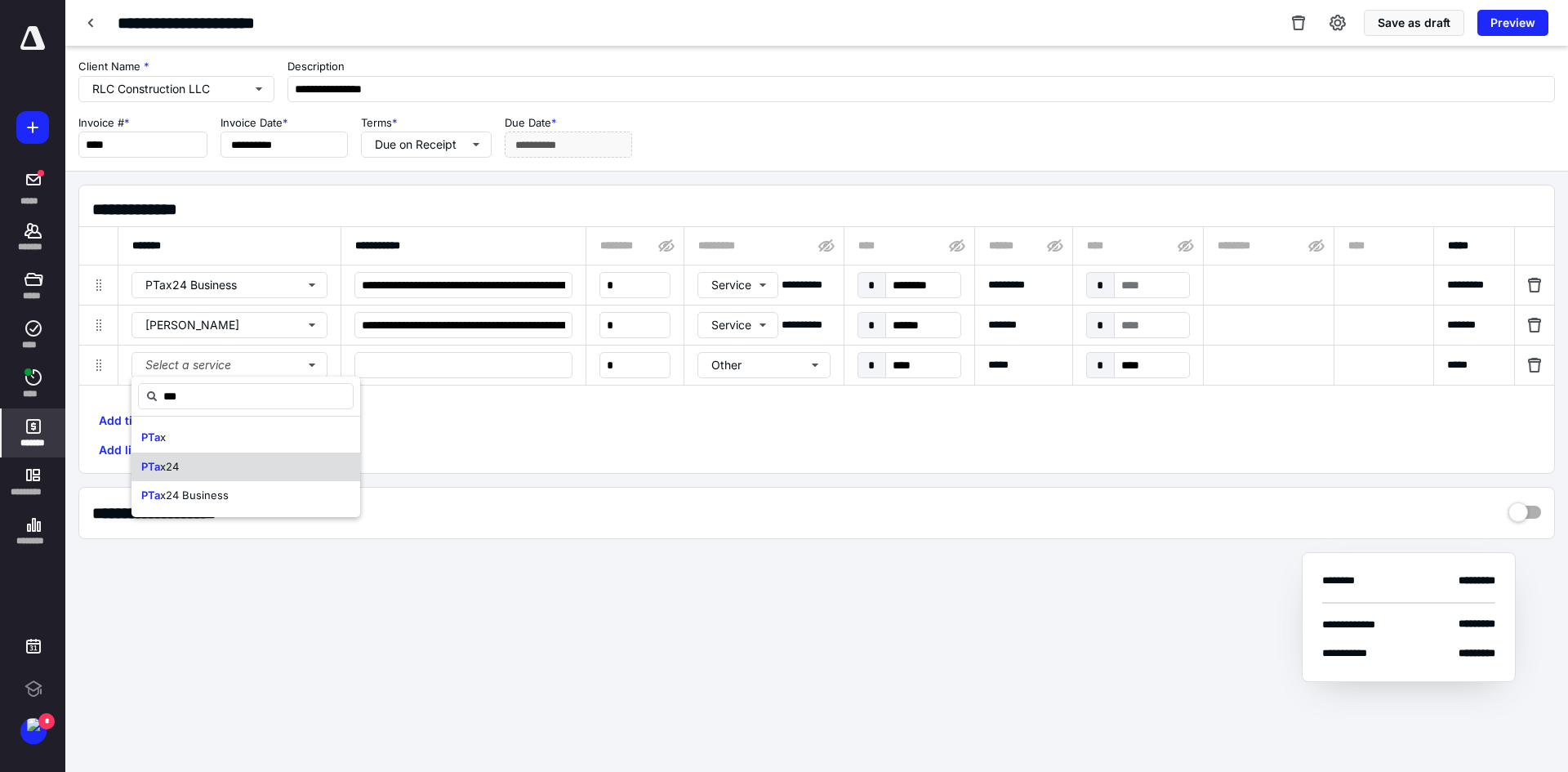 click on "x24" at bounding box center [169, 466] 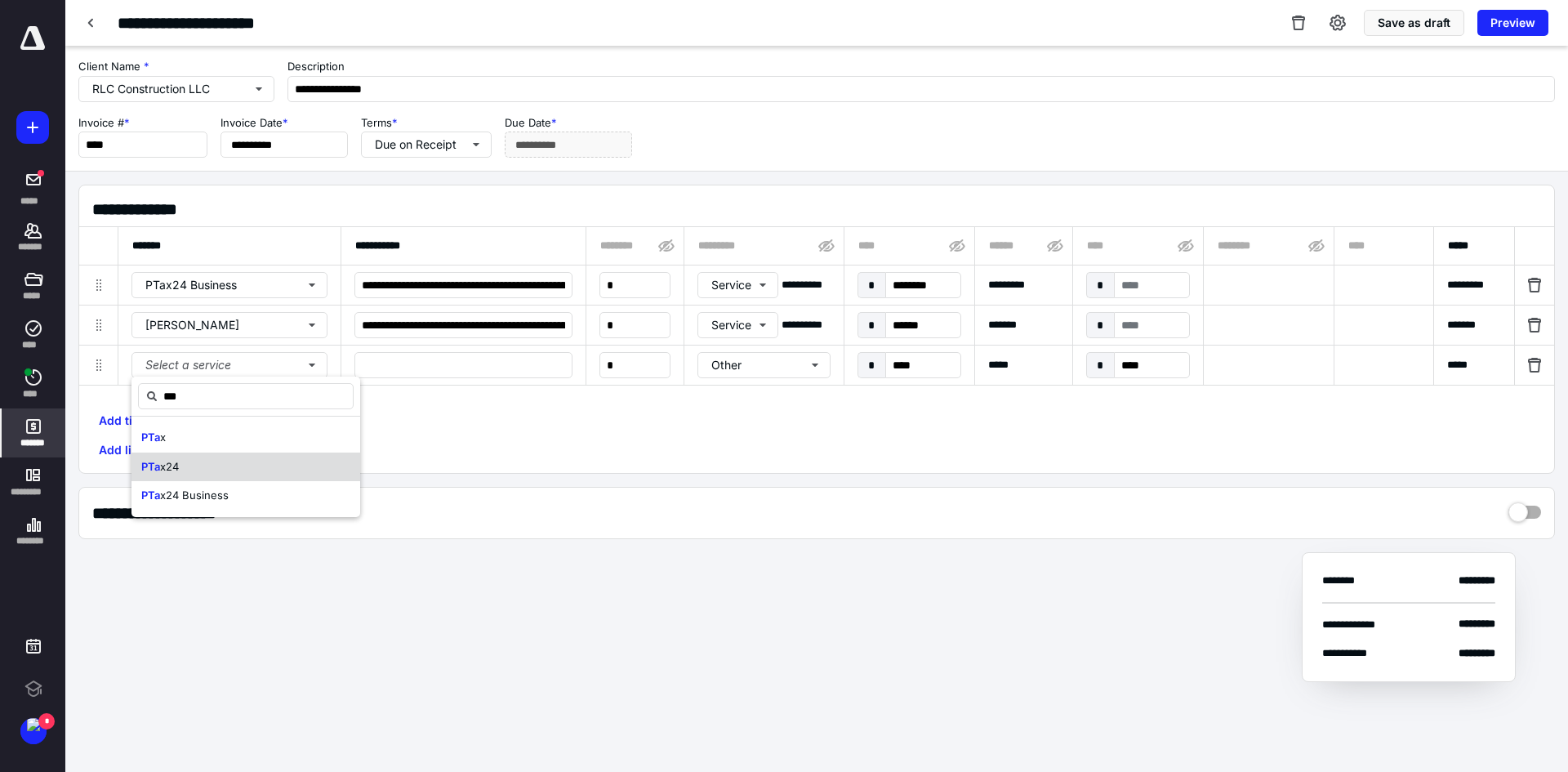 type on "***" 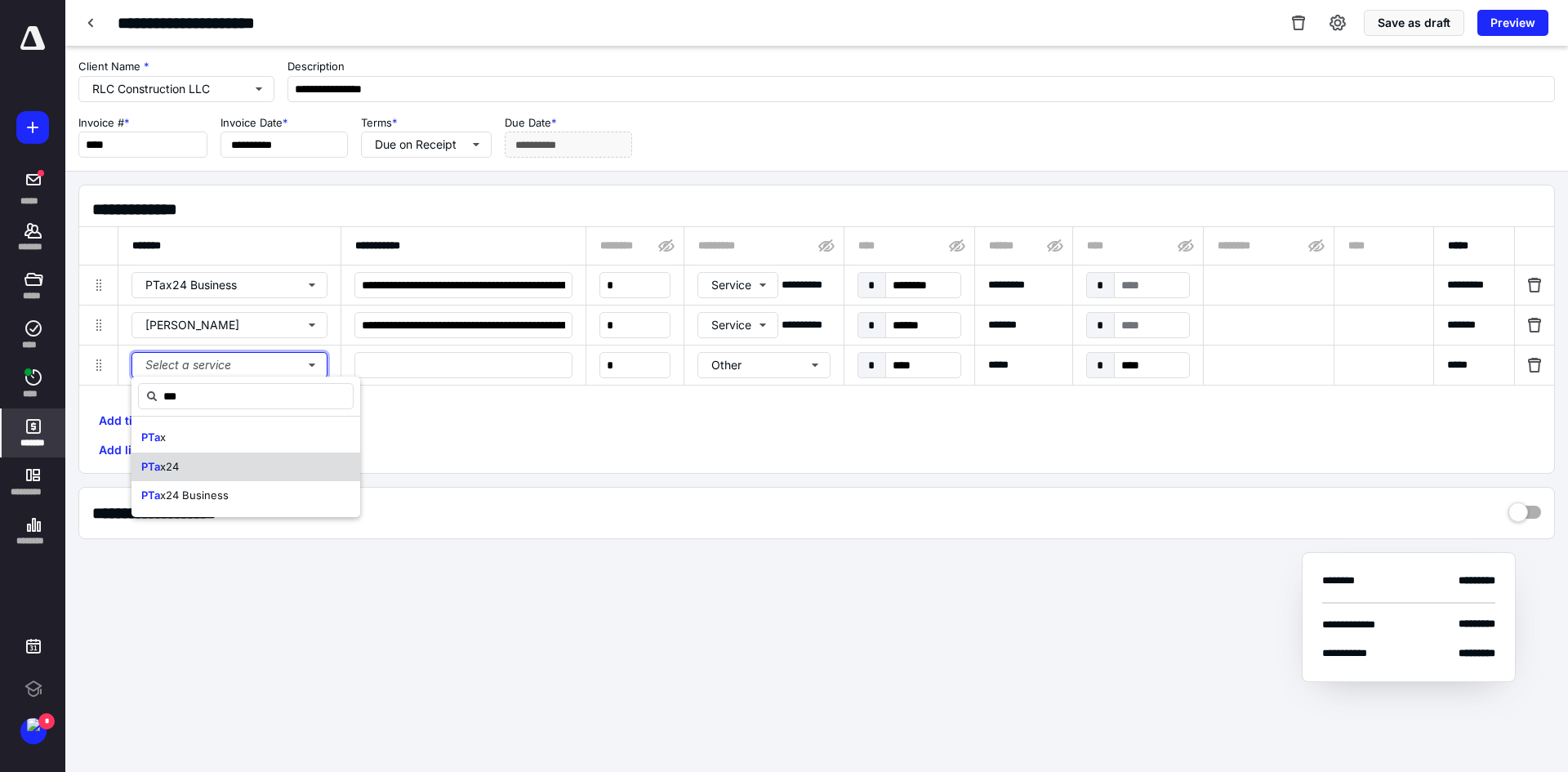 type 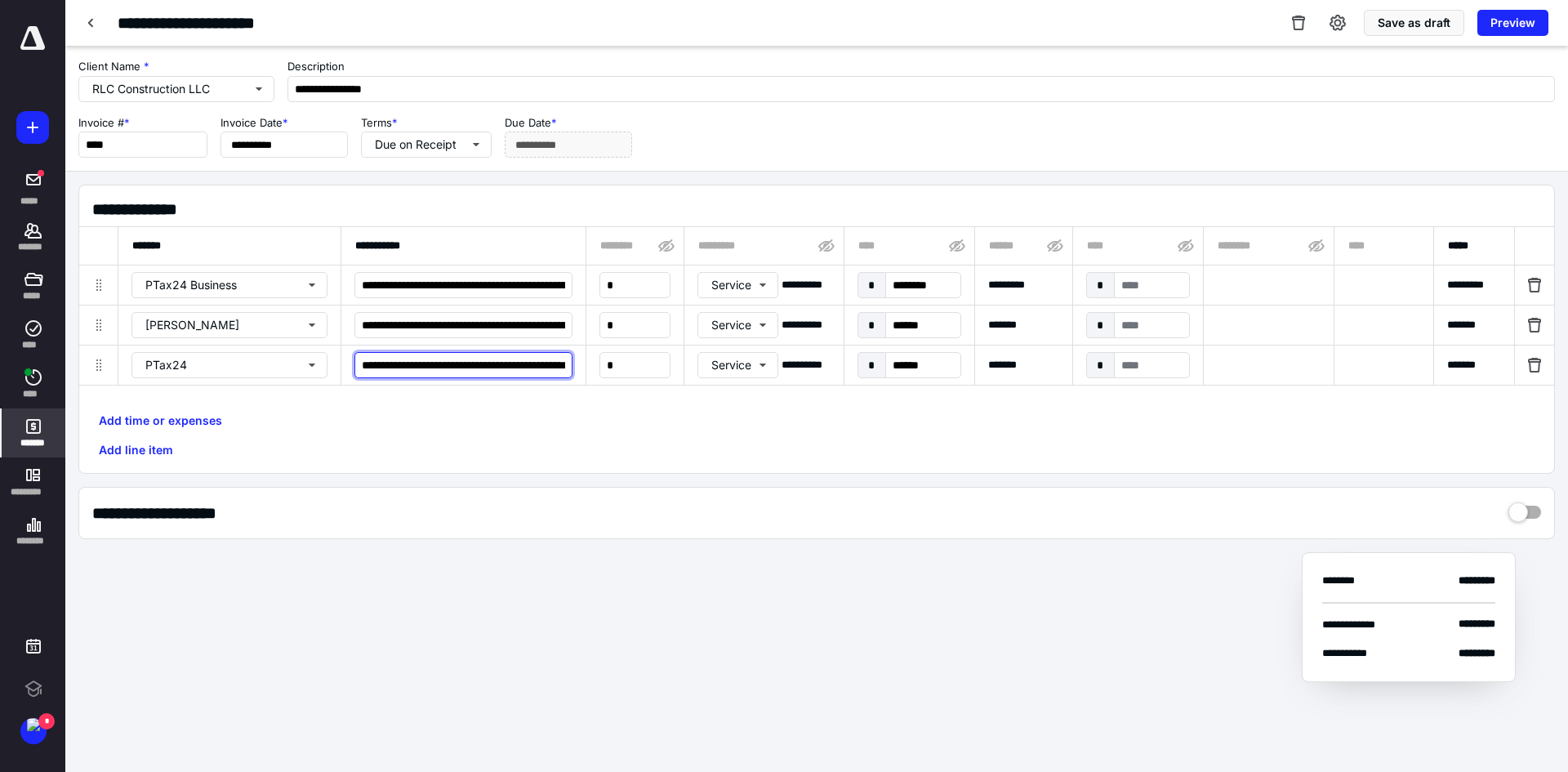 click on "**********" at bounding box center (463, 365) 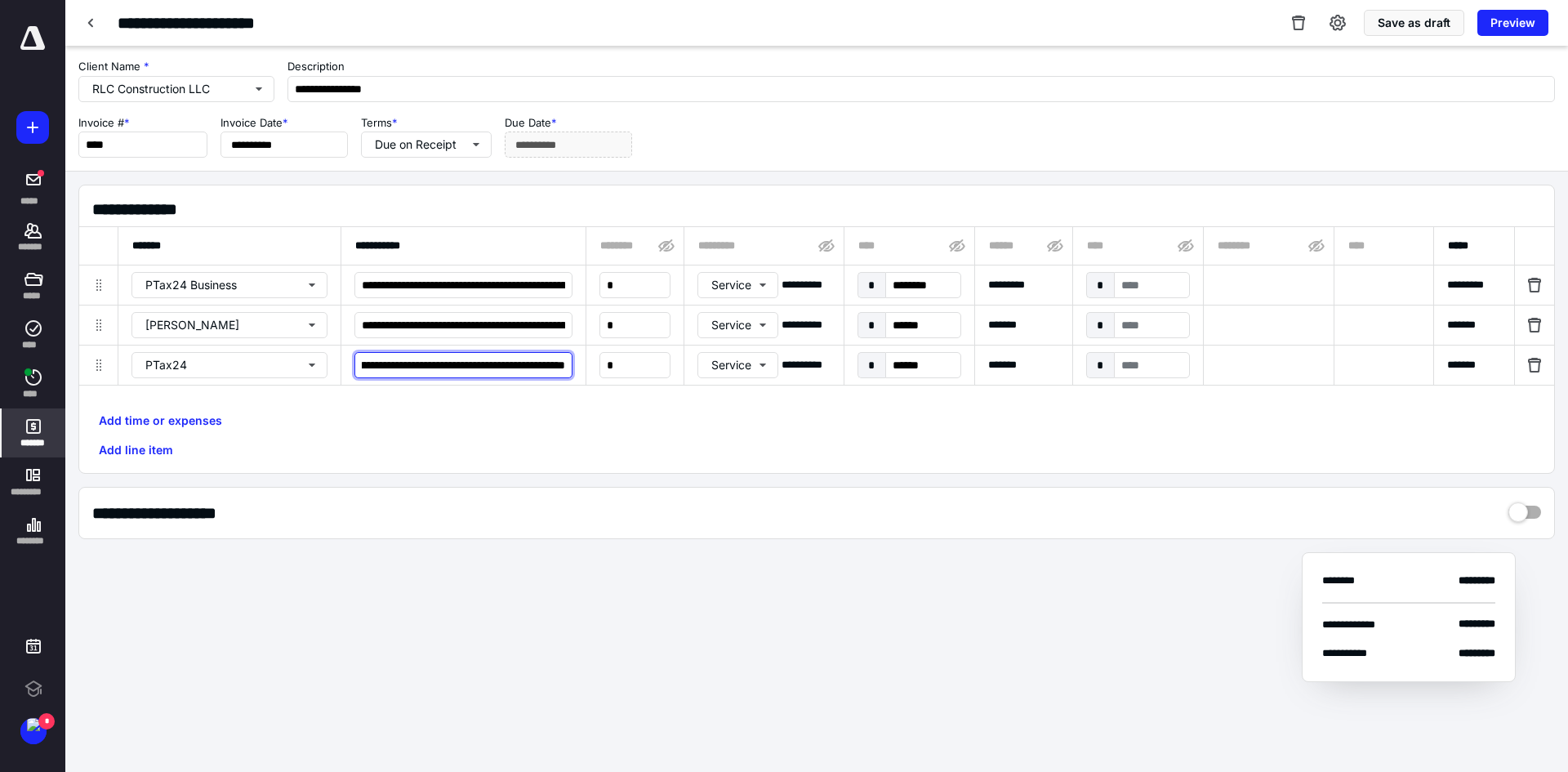 scroll, scrollTop: 0, scrollLeft: 202, axis: horizontal 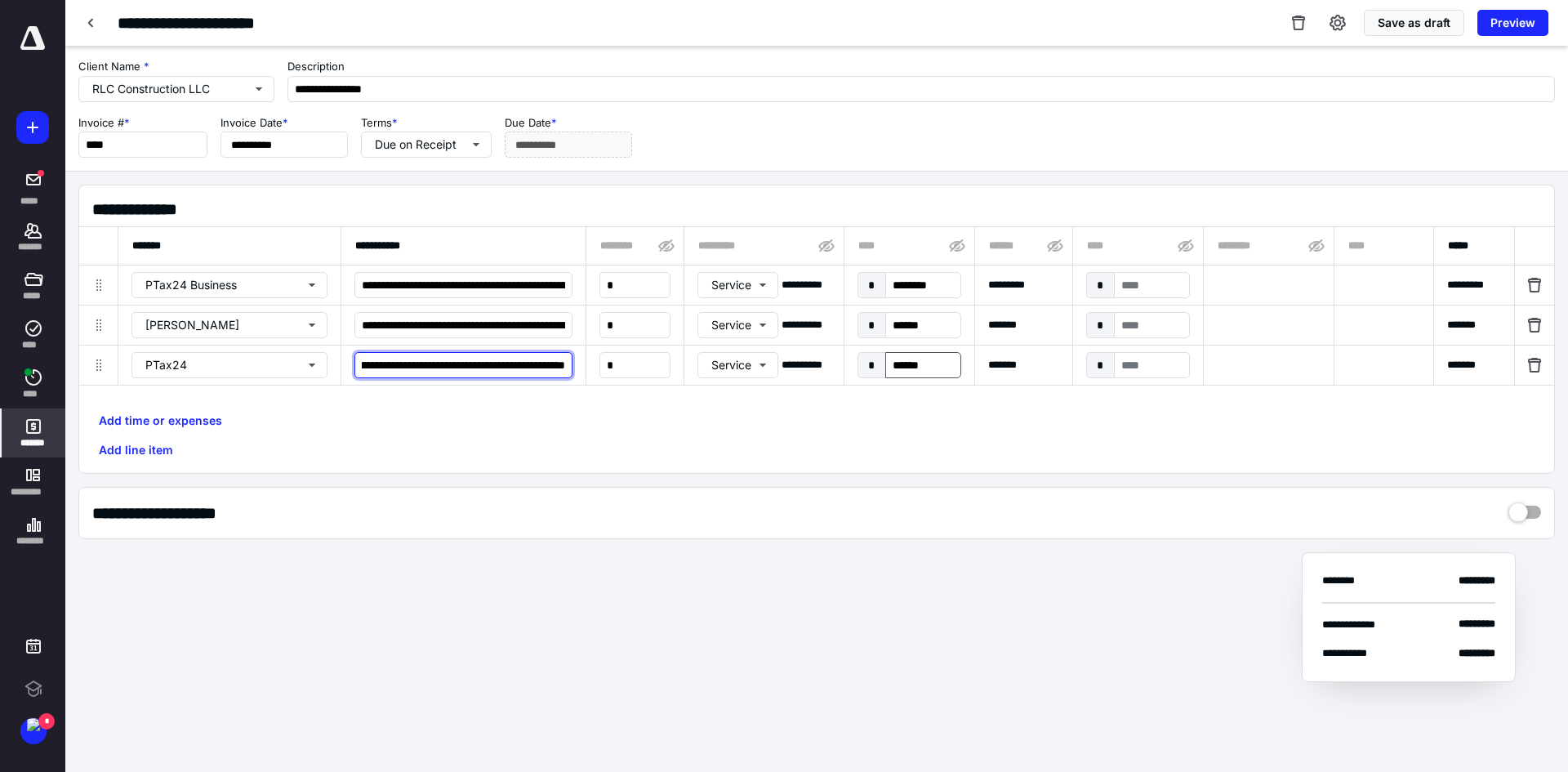 type on "**********" 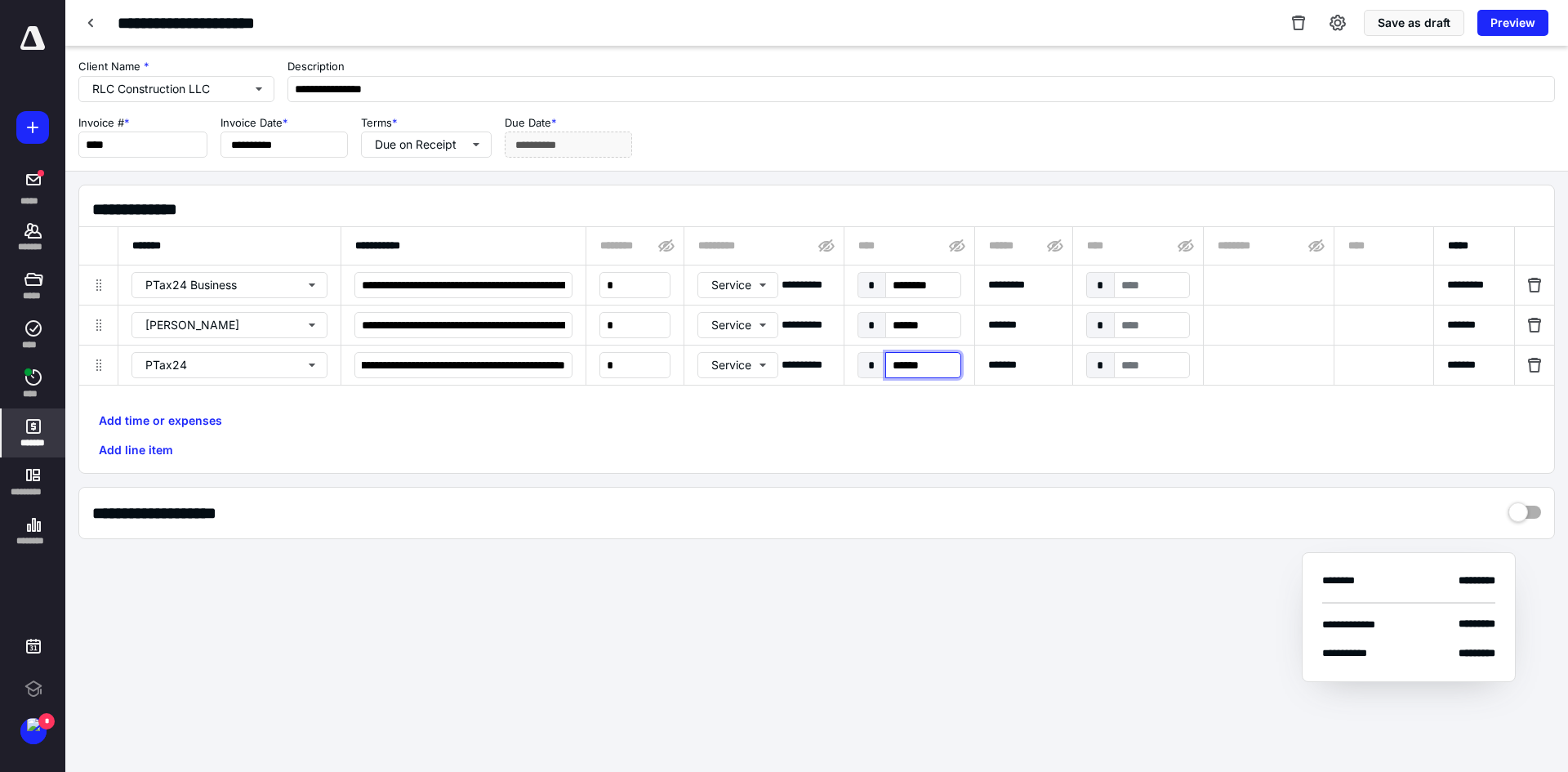 click on "******" at bounding box center (923, 365) 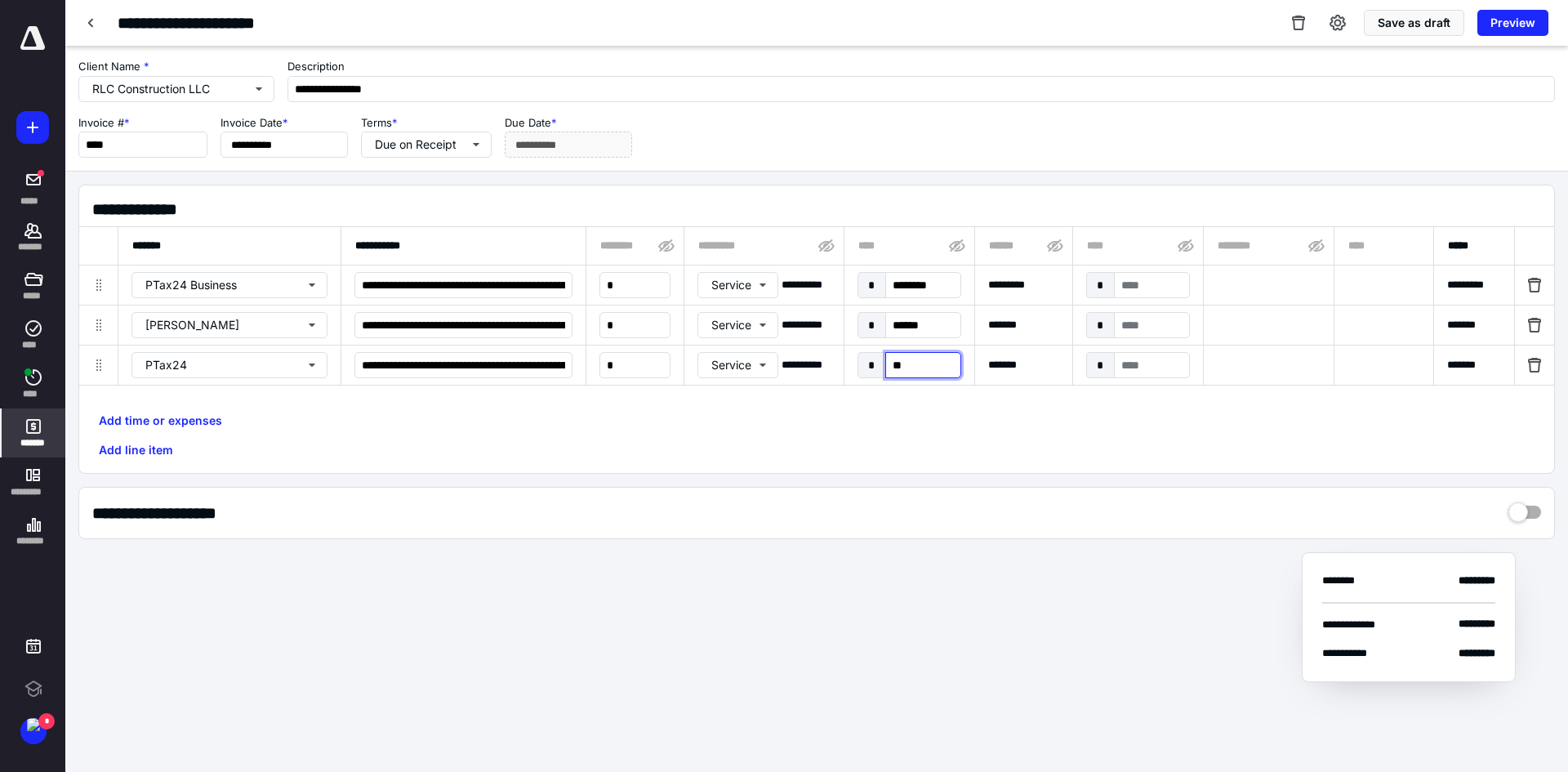 type on "***" 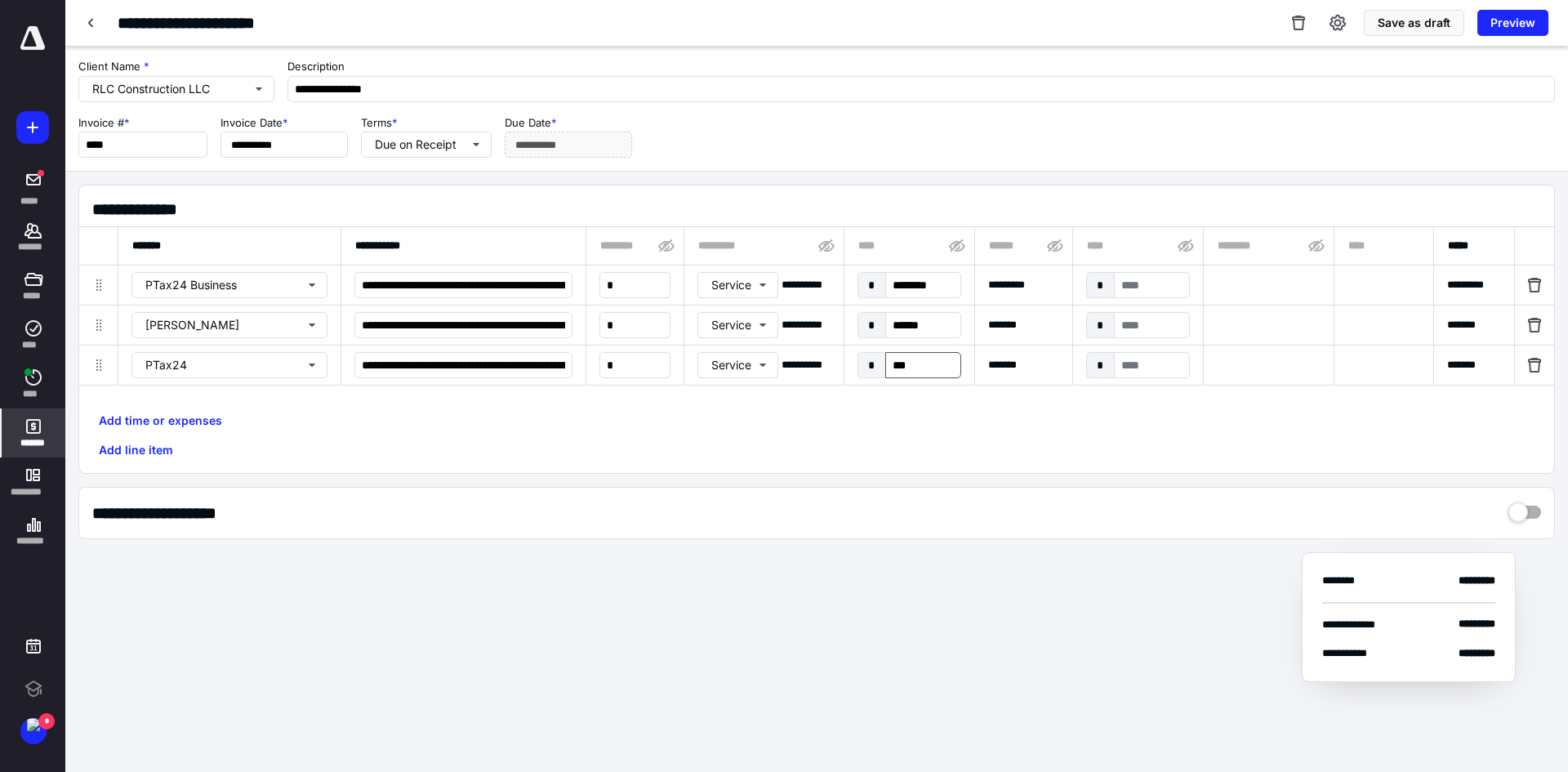 scroll, scrollTop: 0, scrollLeft: 555, axis: horizontal 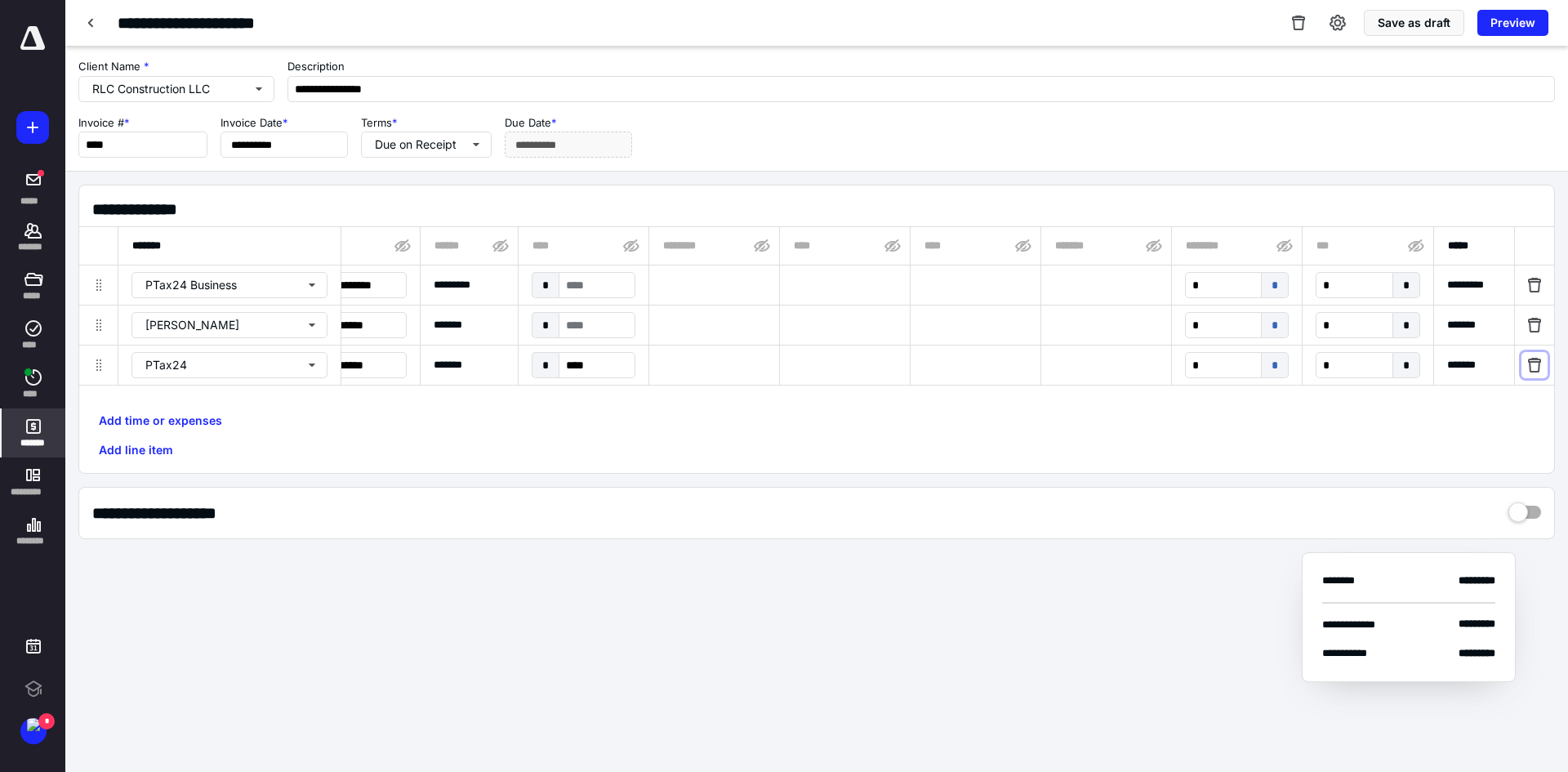 type 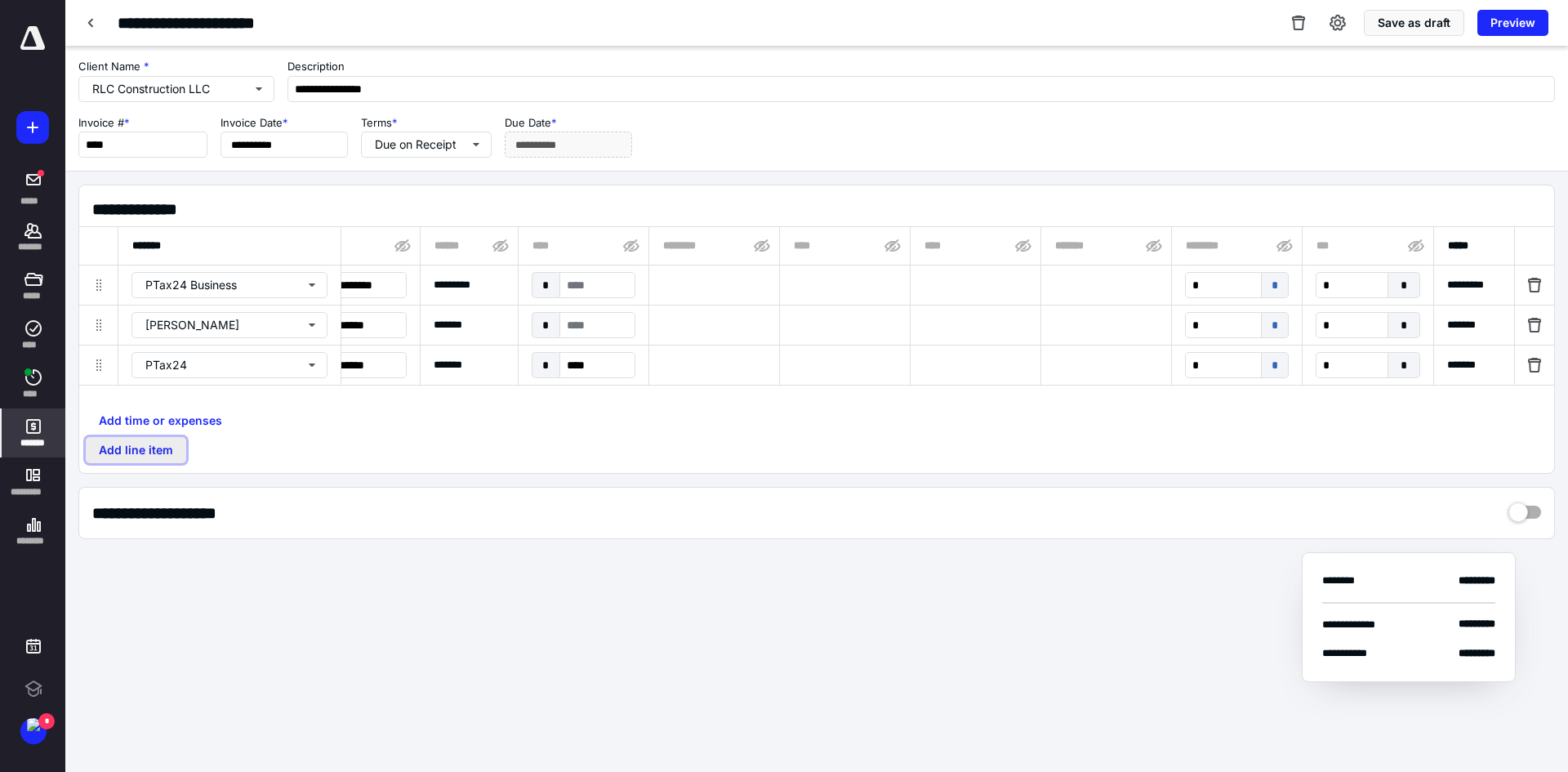 click on "Add line item" at bounding box center (136, 450) 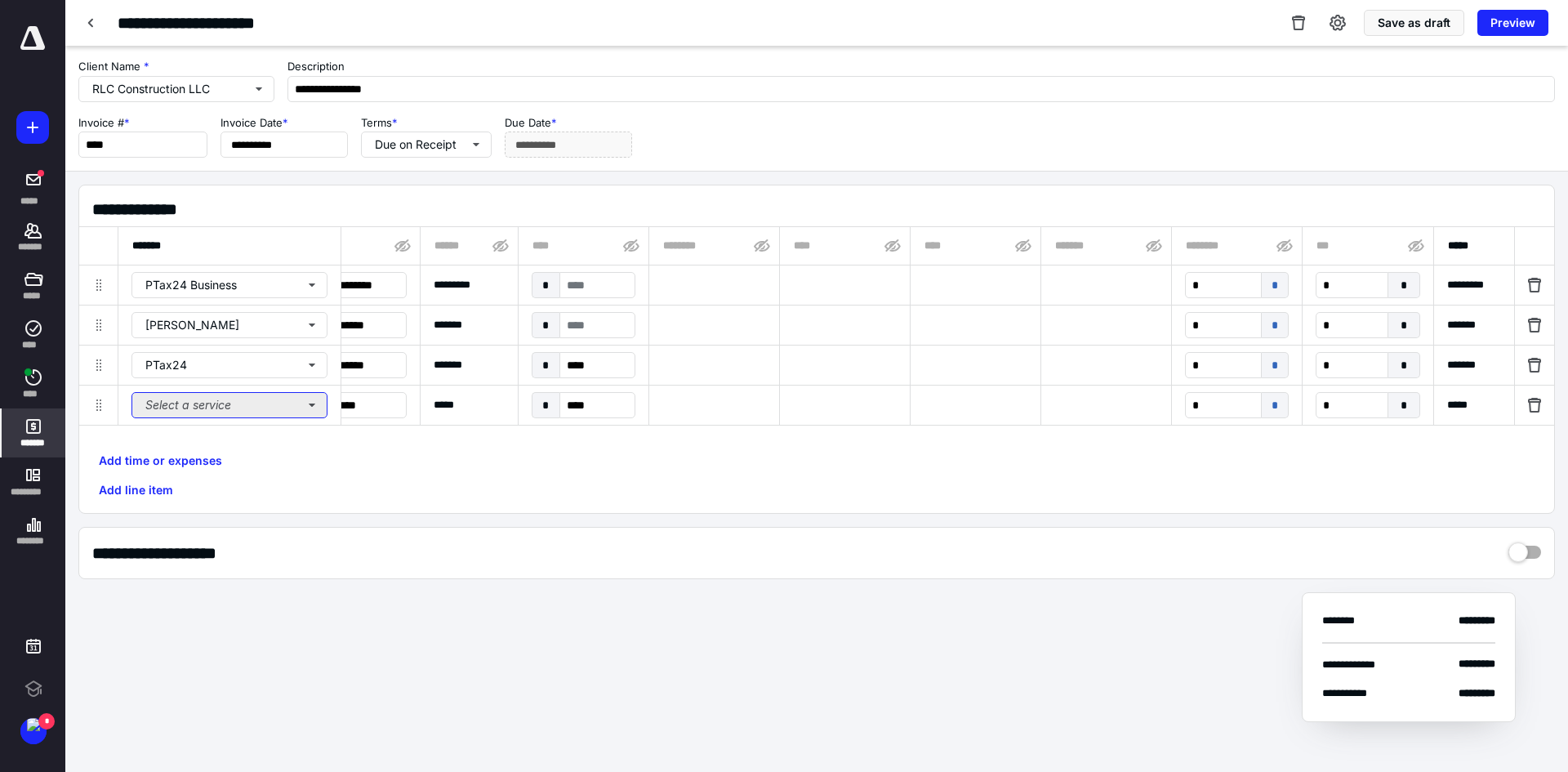 click on "Select a service" at bounding box center (229, 405) 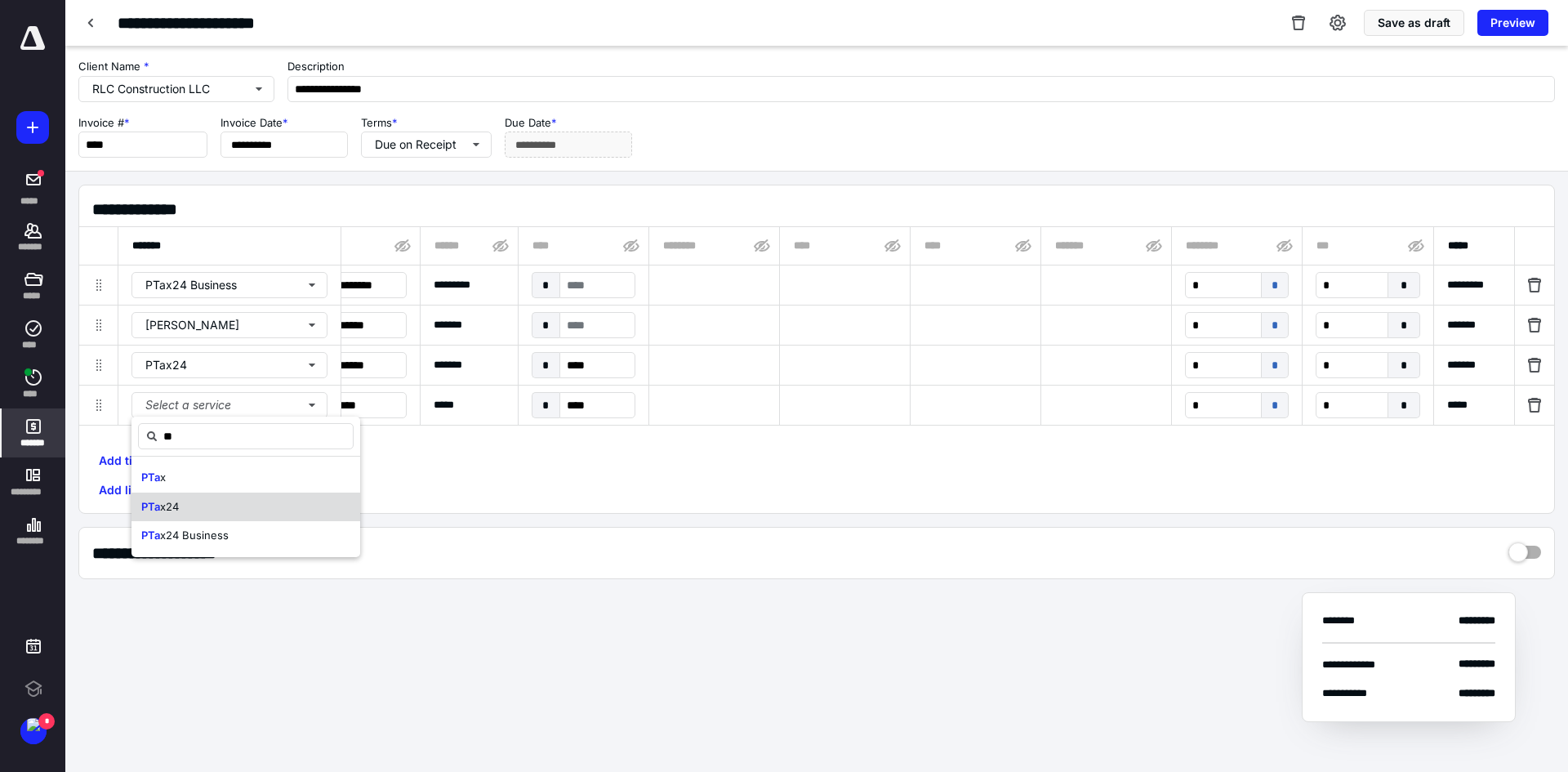 type on "*" 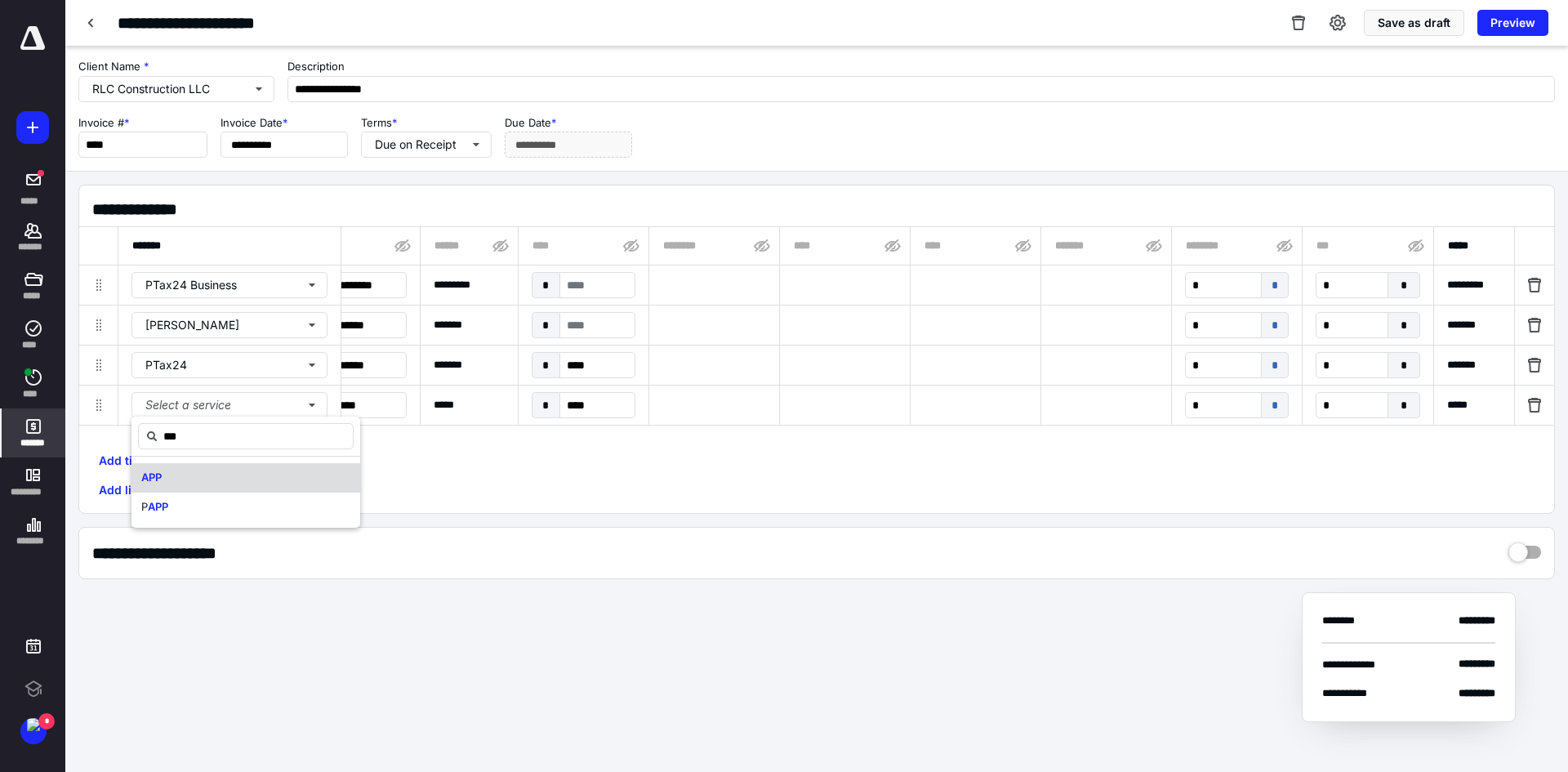 click on "APP" at bounding box center [246, 478] 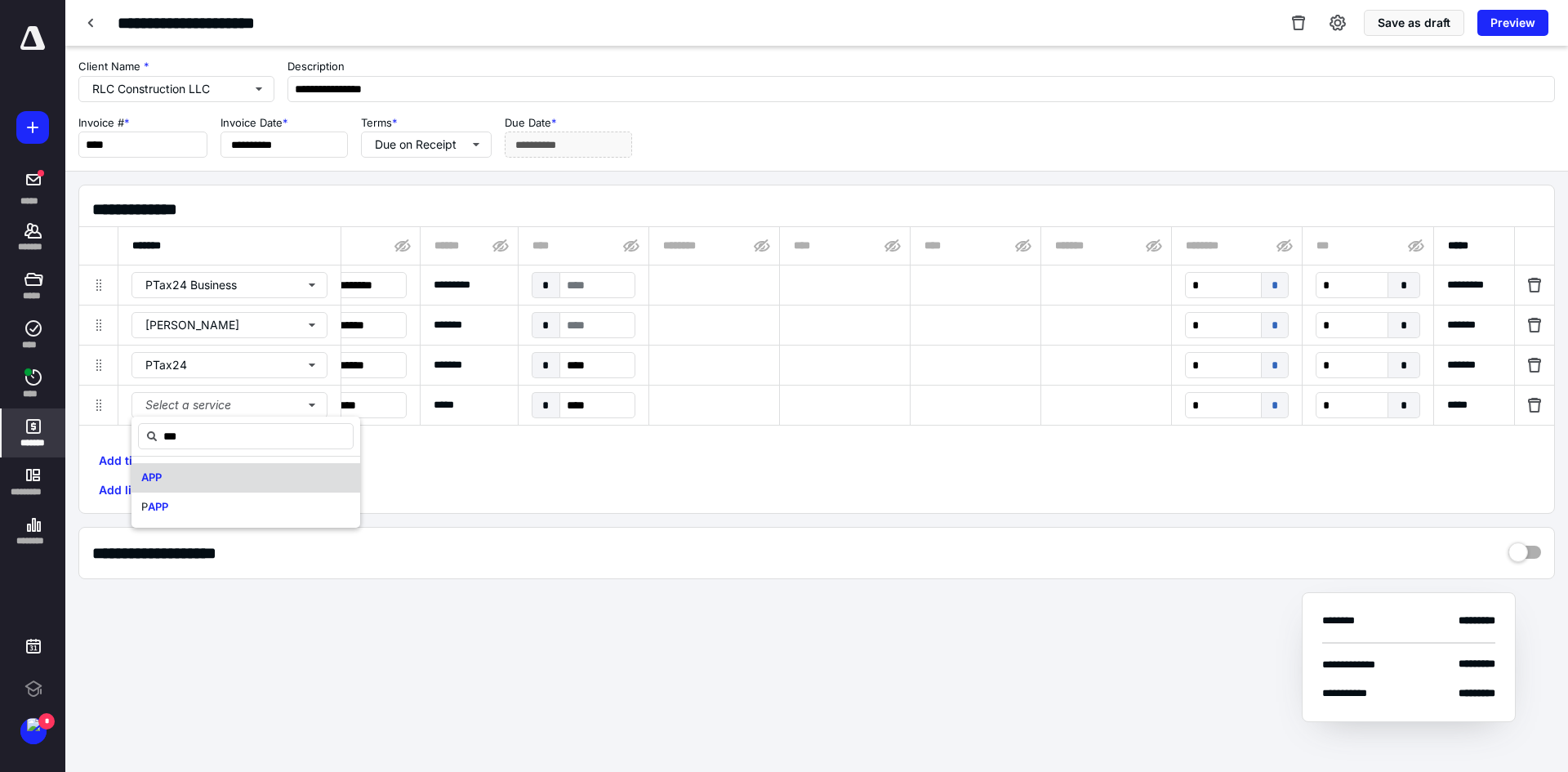 type on "***" 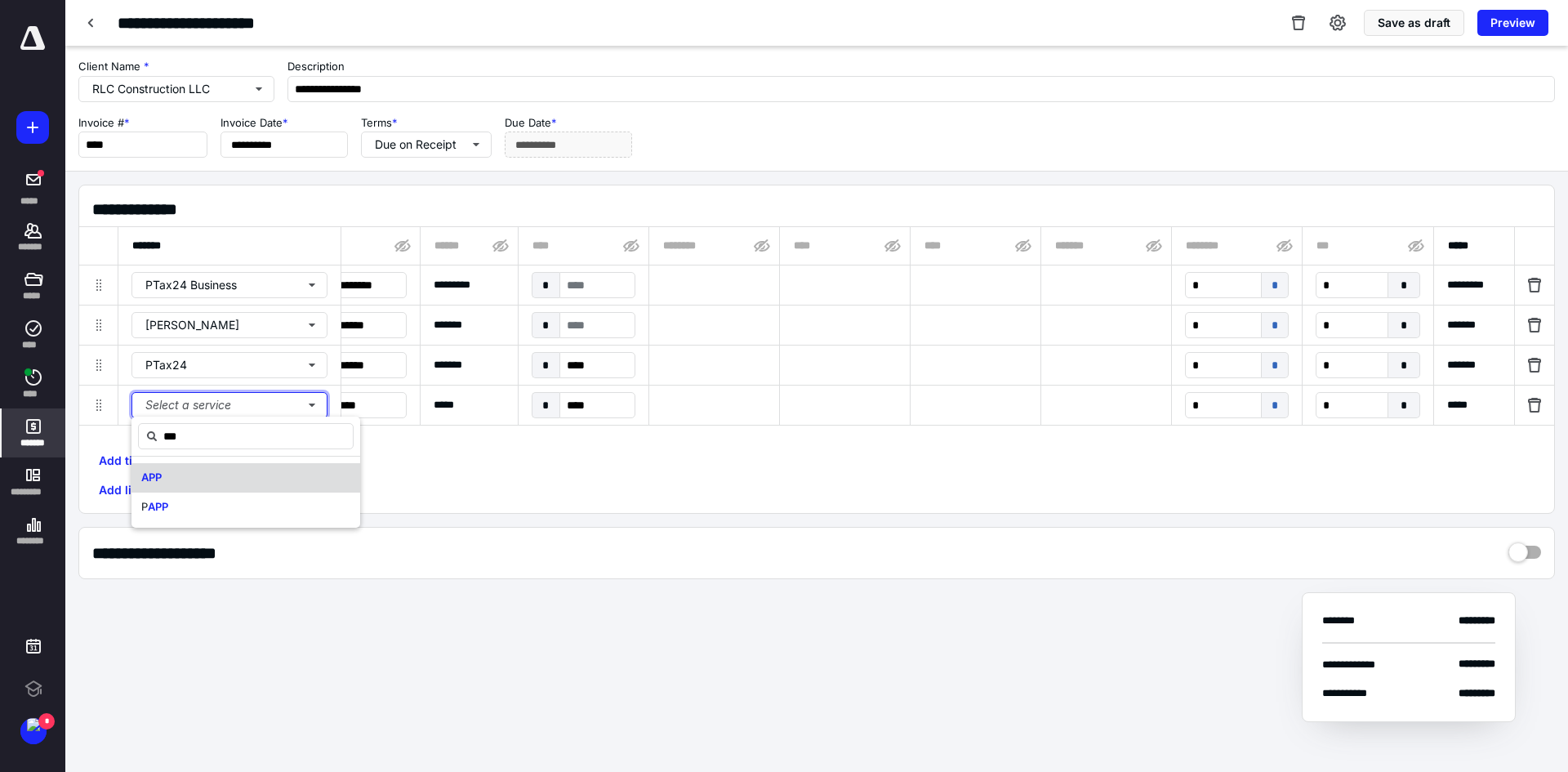 type 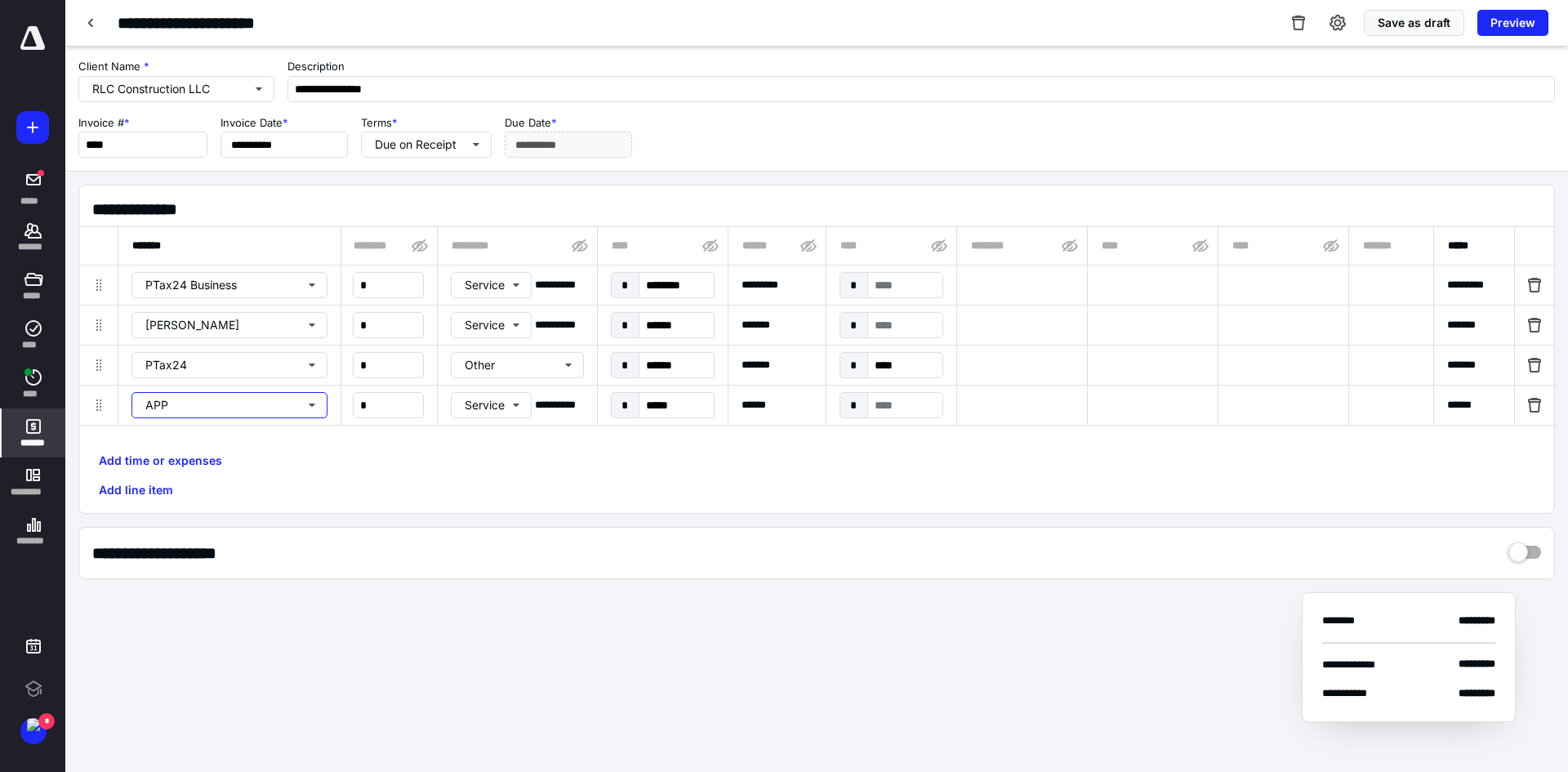 scroll, scrollTop: 0, scrollLeft: 0, axis: both 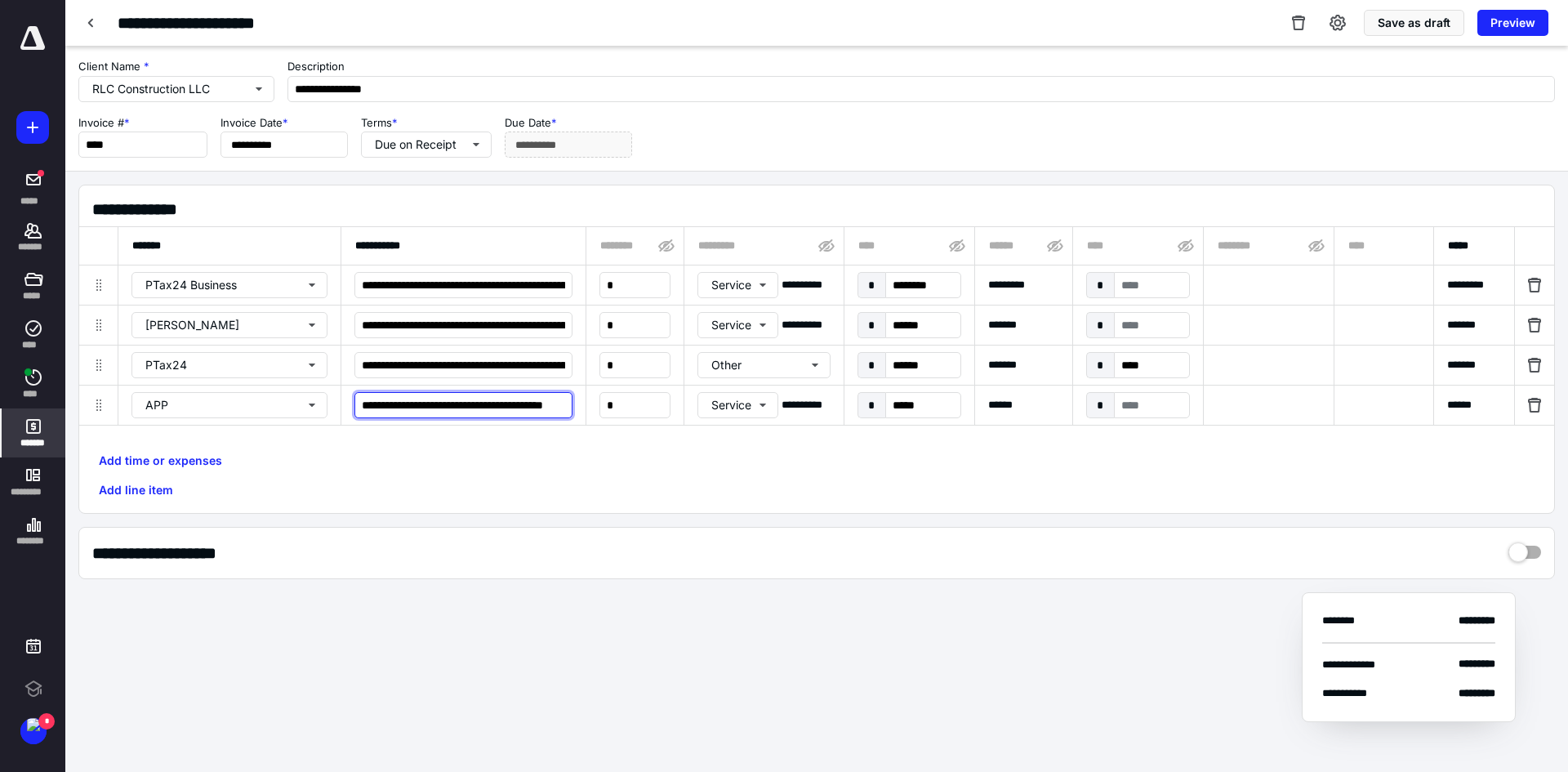 click on "**********" at bounding box center (463, 405) 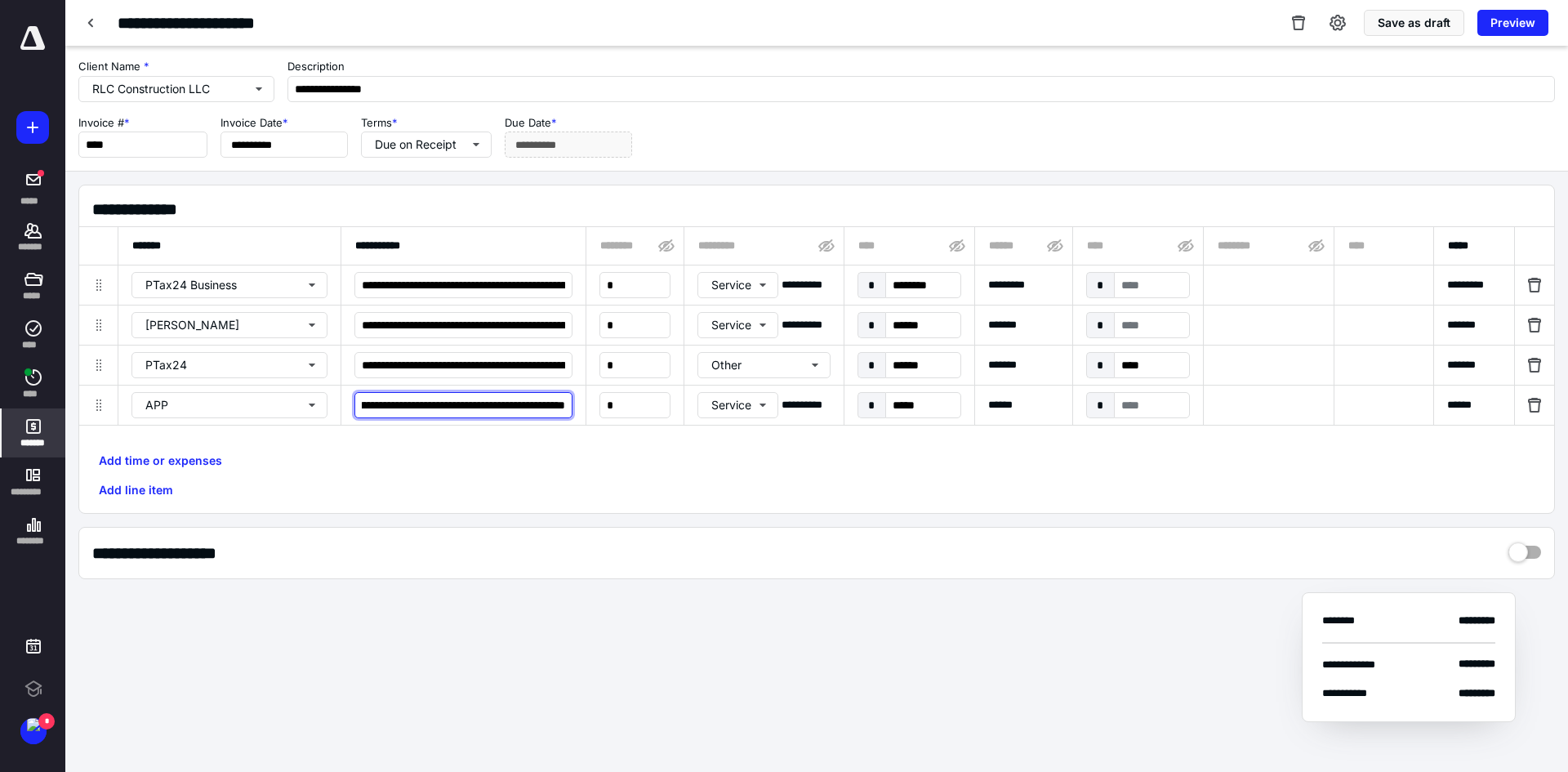 scroll, scrollTop: 0, scrollLeft: 159, axis: horizontal 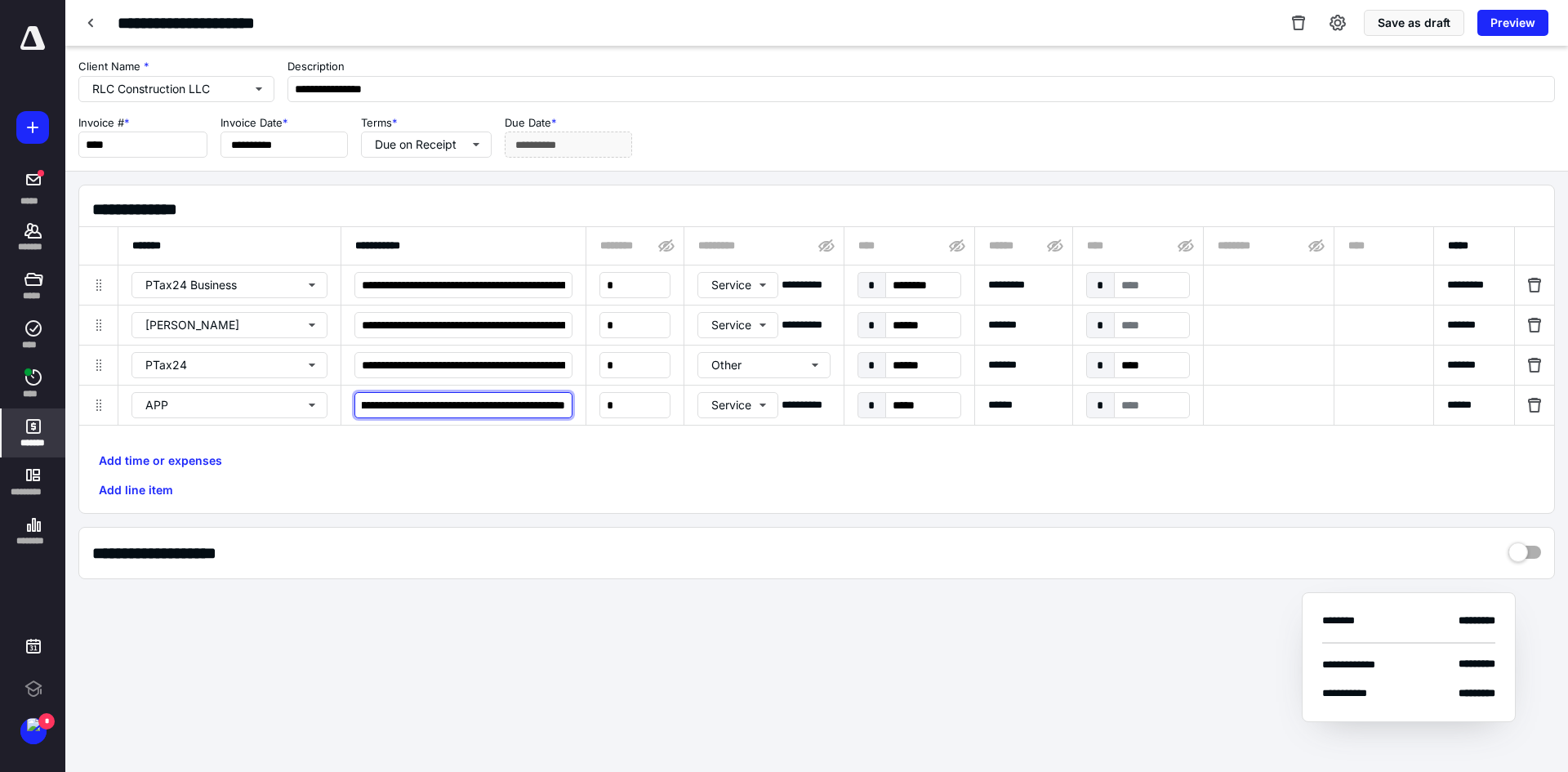type on "**********" 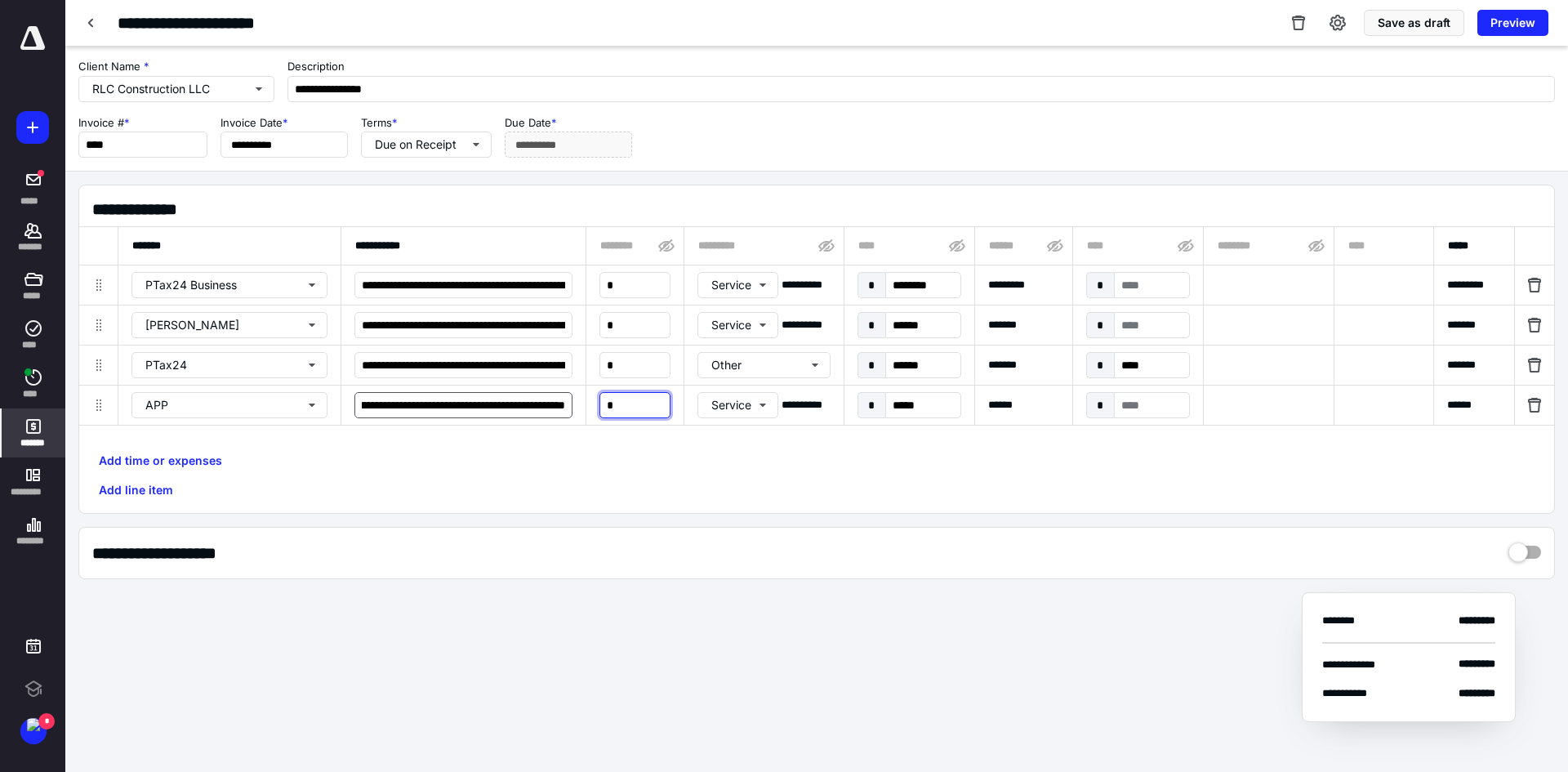 scroll, scrollTop: 0, scrollLeft: 0, axis: both 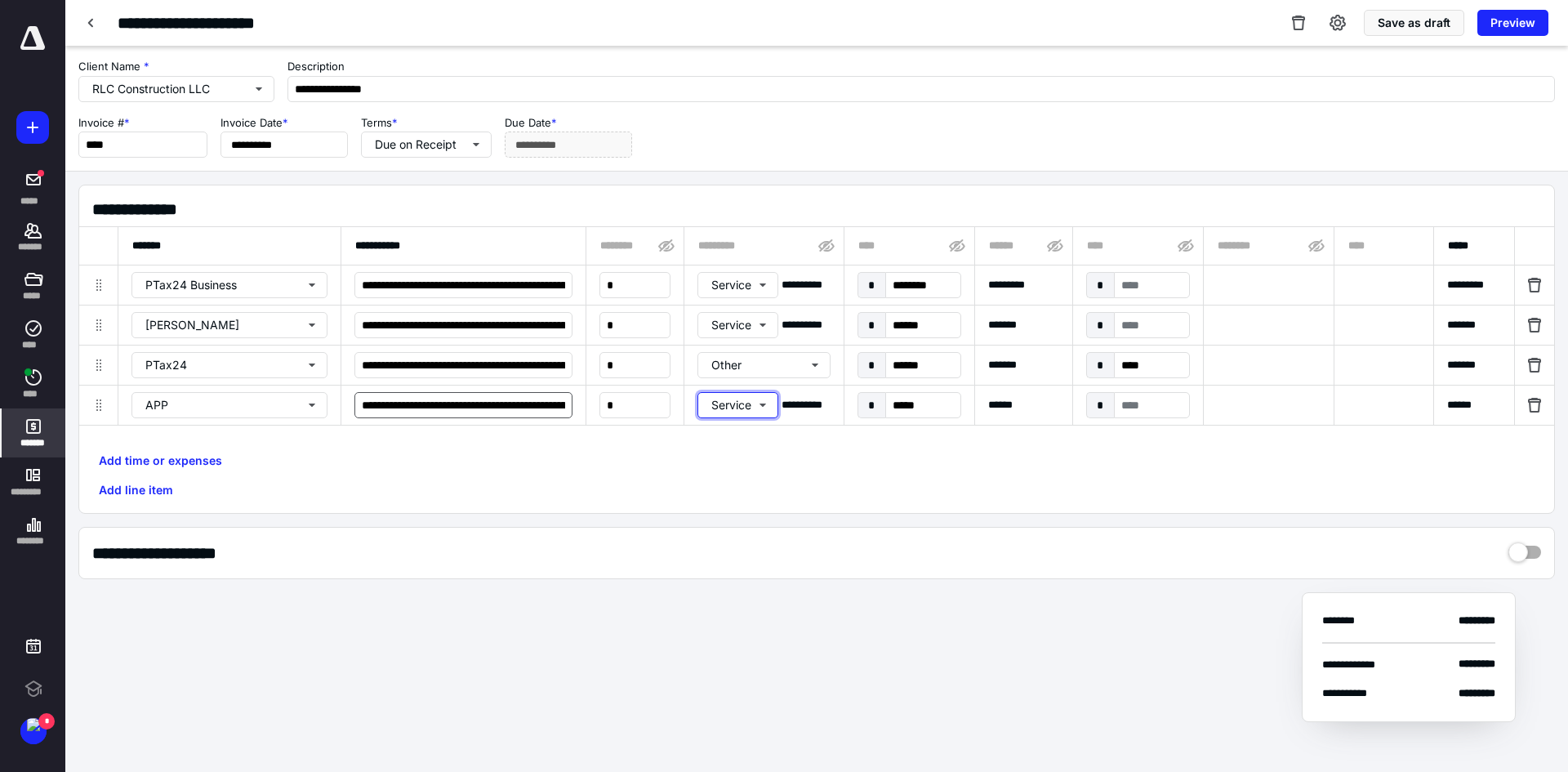 type 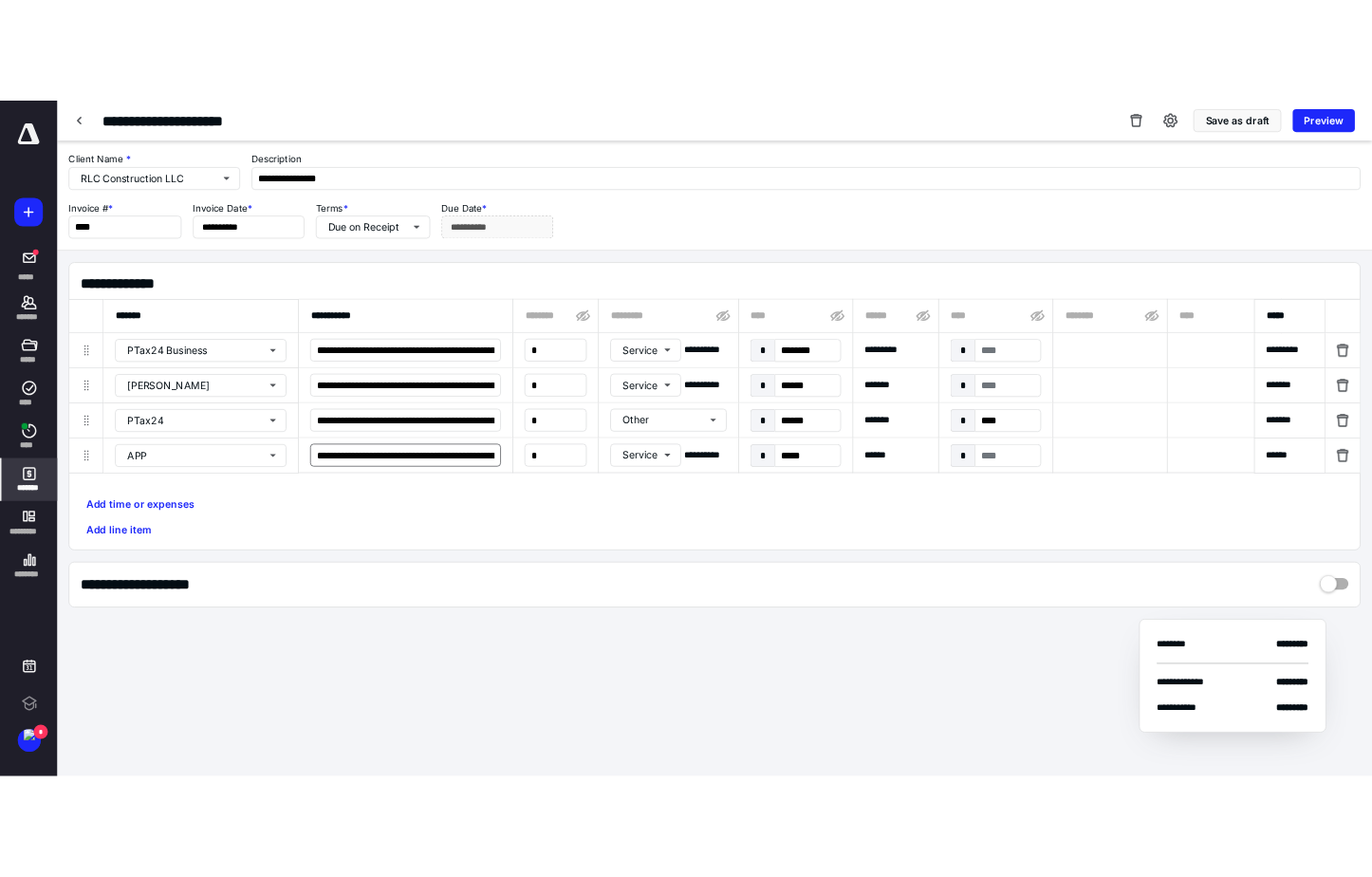 scroll, scrollTop: 0, scrollLeft: 645, axis: horizontal 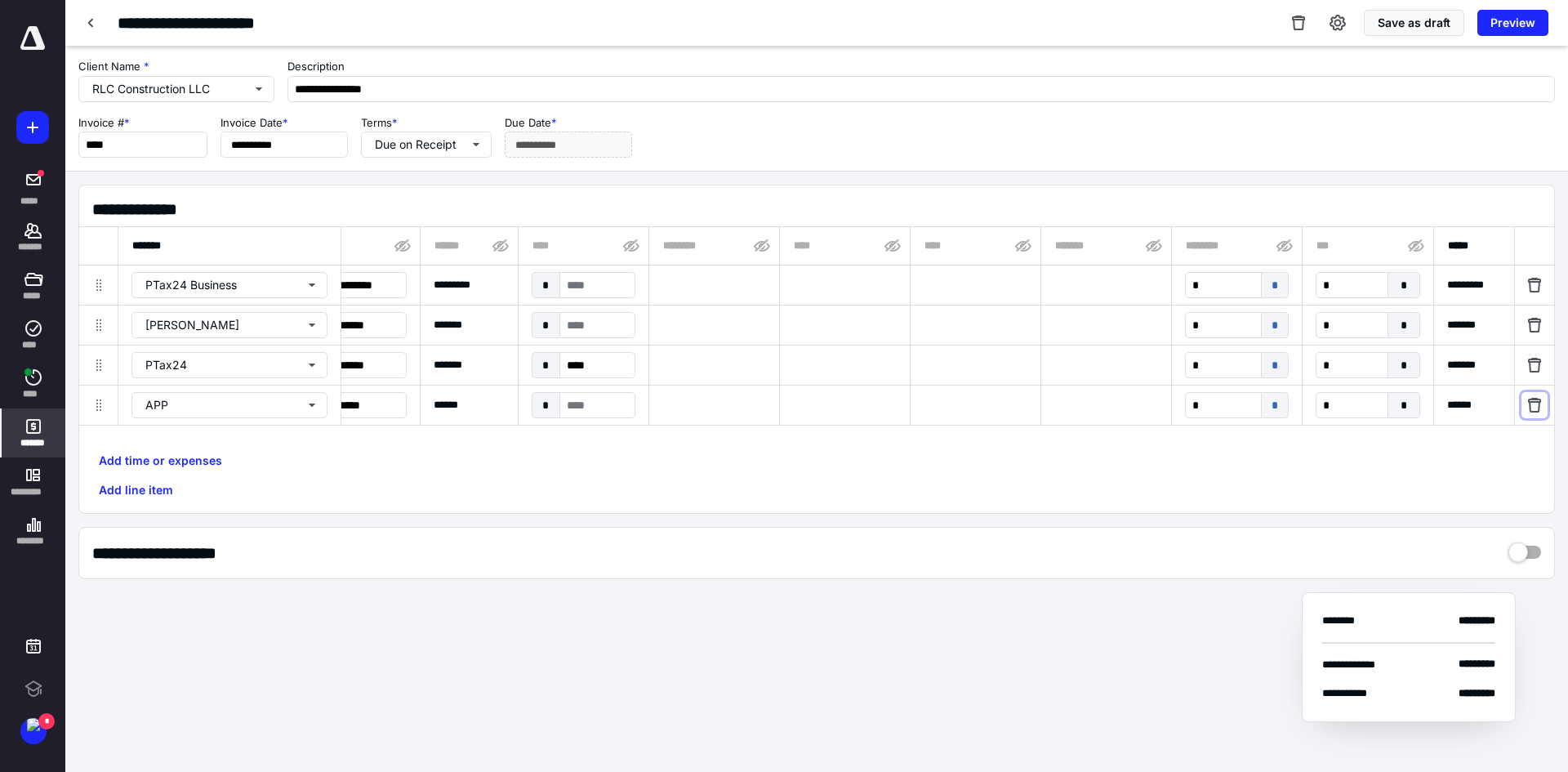 type 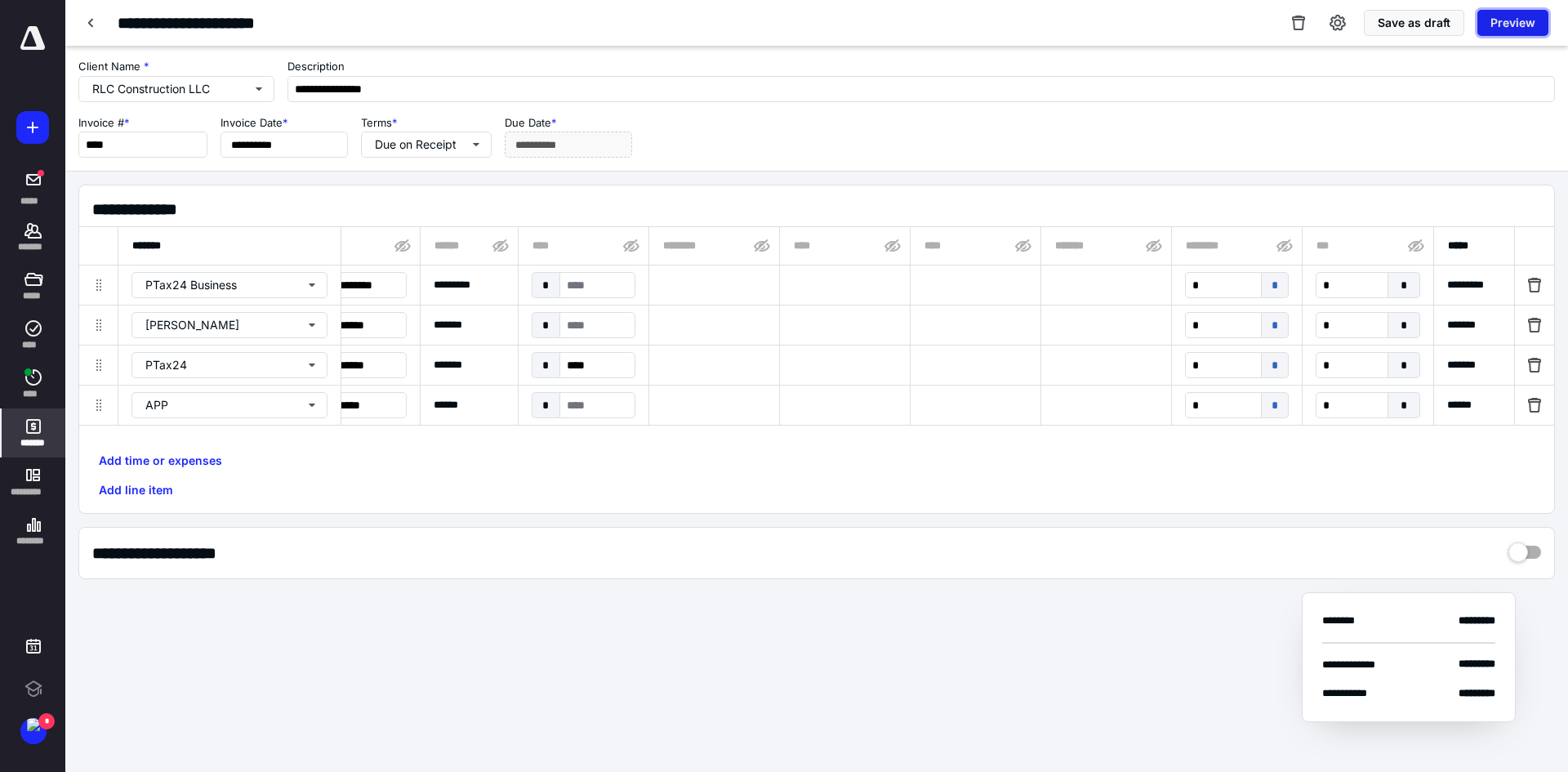 click on "Preview" at bounding box center [1512, 23] 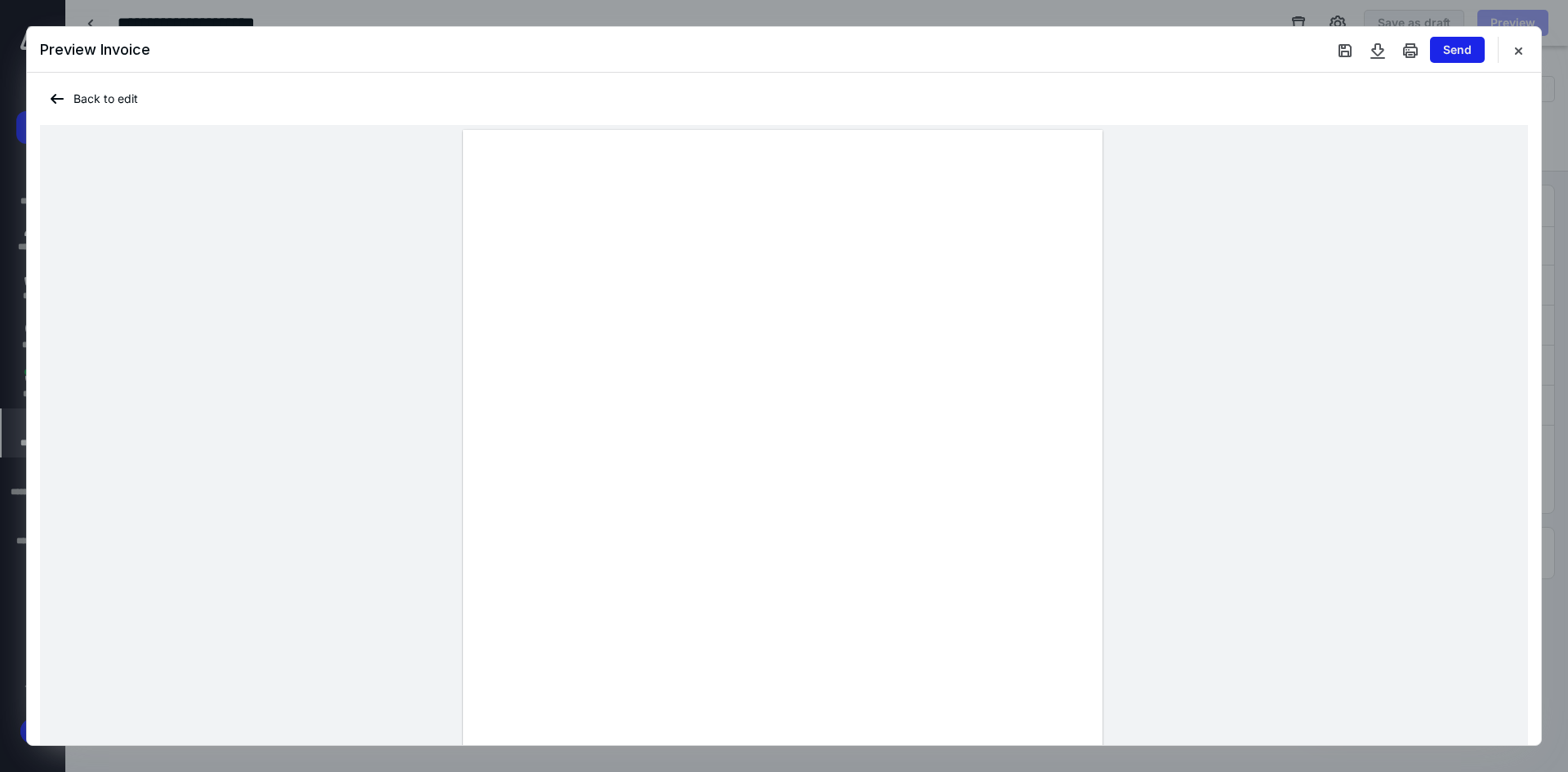 click on "Send" at bounding box center [1457, 50] 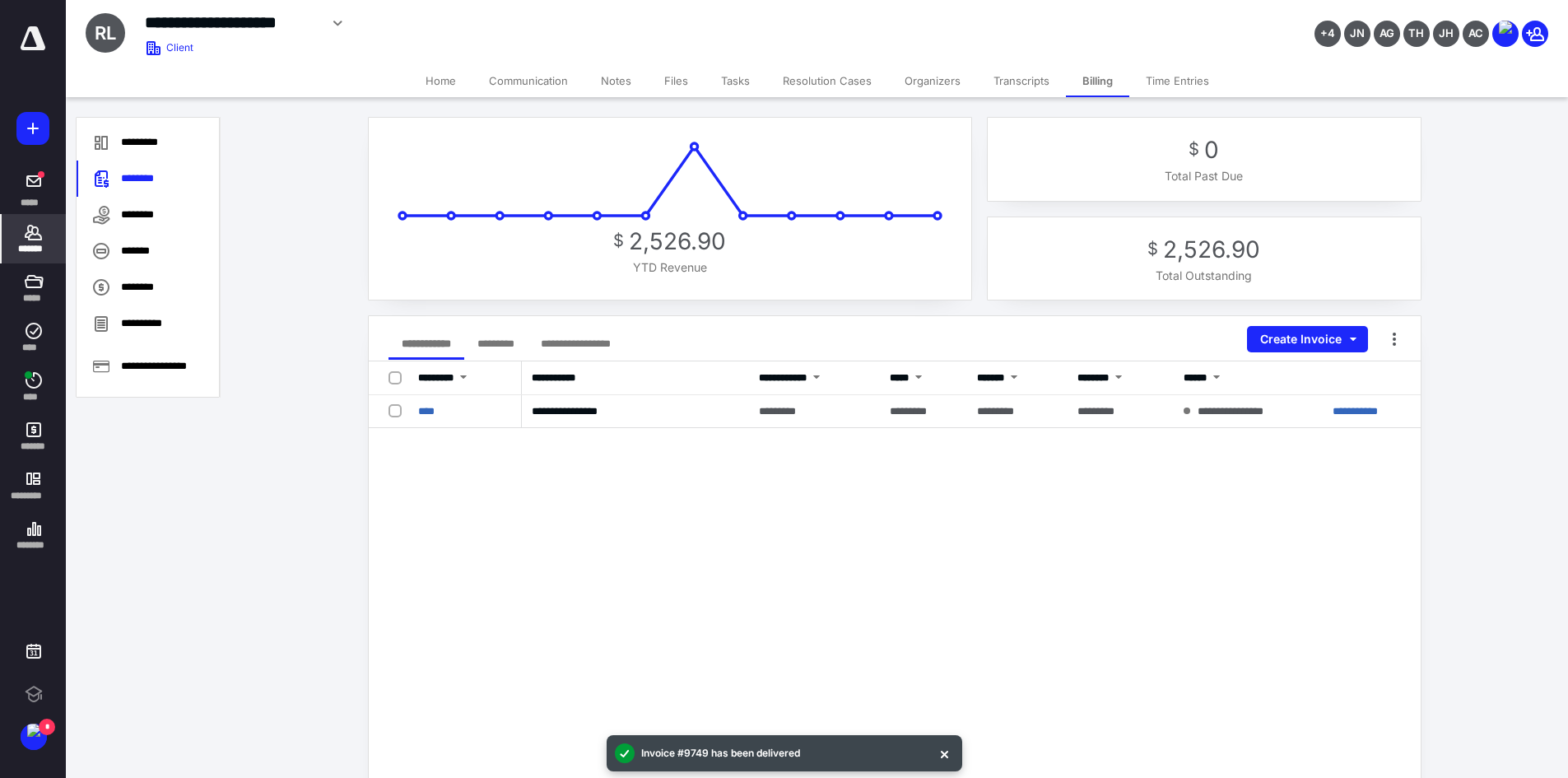 click on "Files" at bounding box center (676, 81) 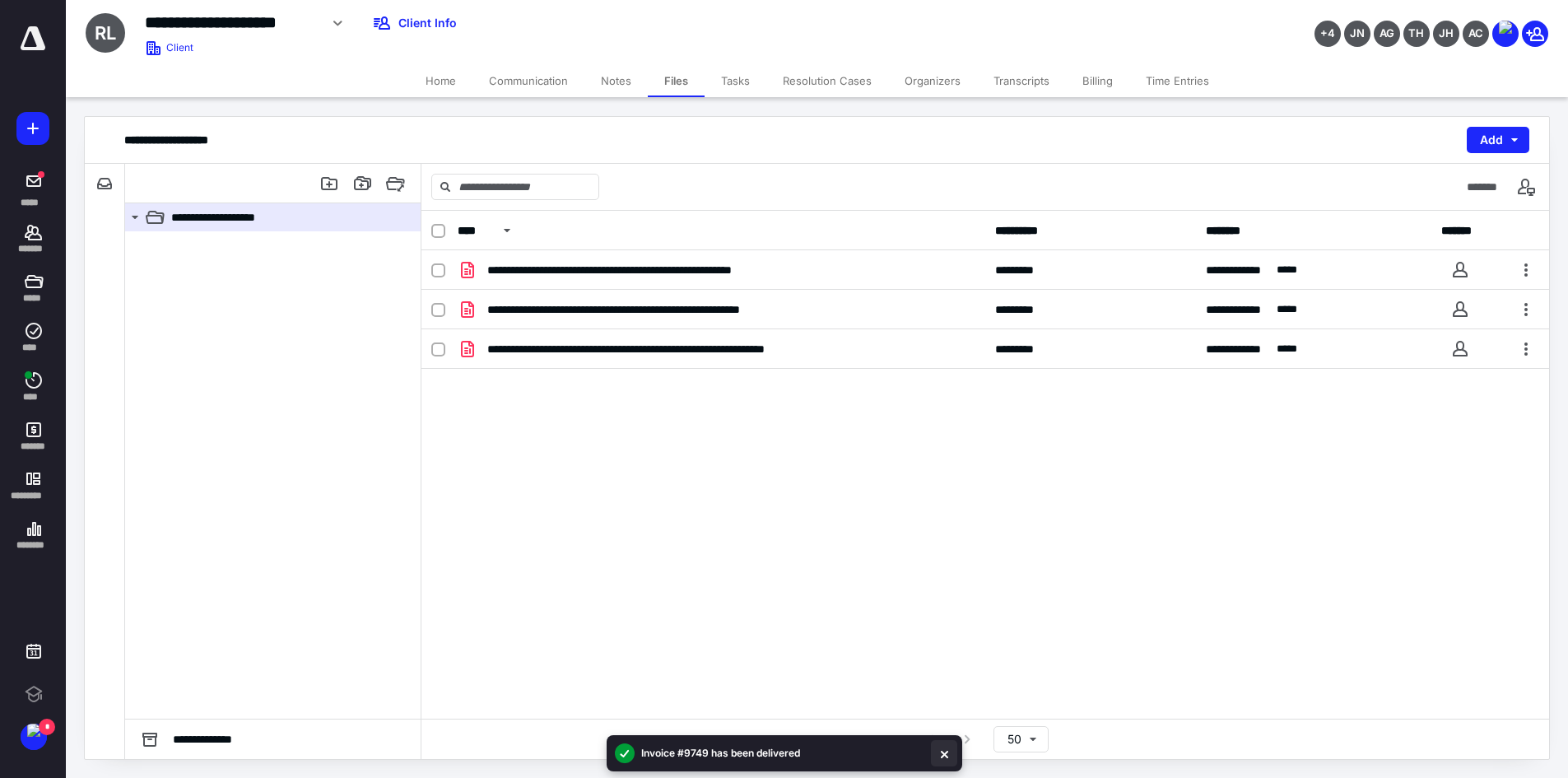 click at bounding box center (944, 753) 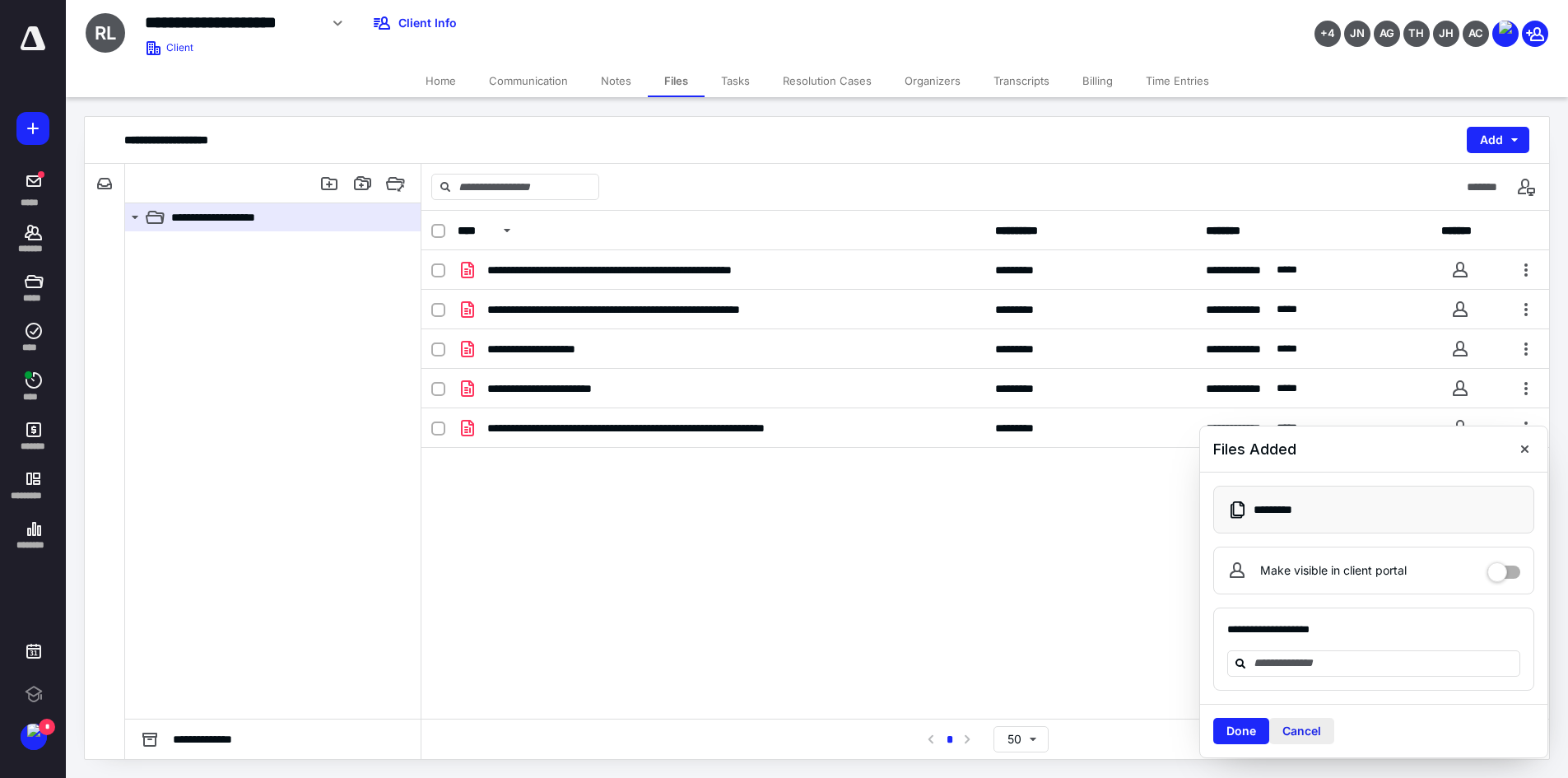 click on "Cancel" at bounding box center (1301, 731) 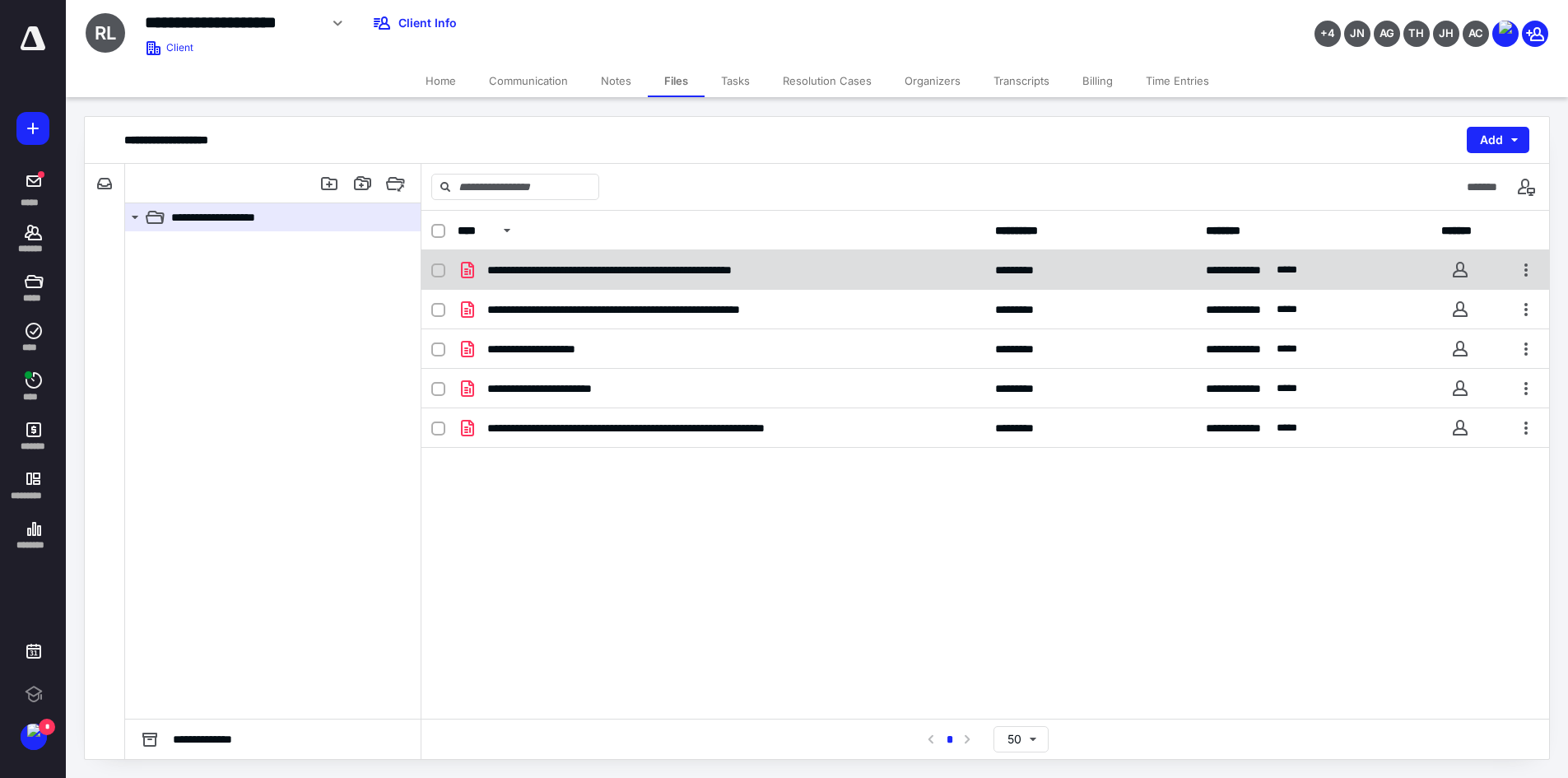click at bounding box center (438, 271) 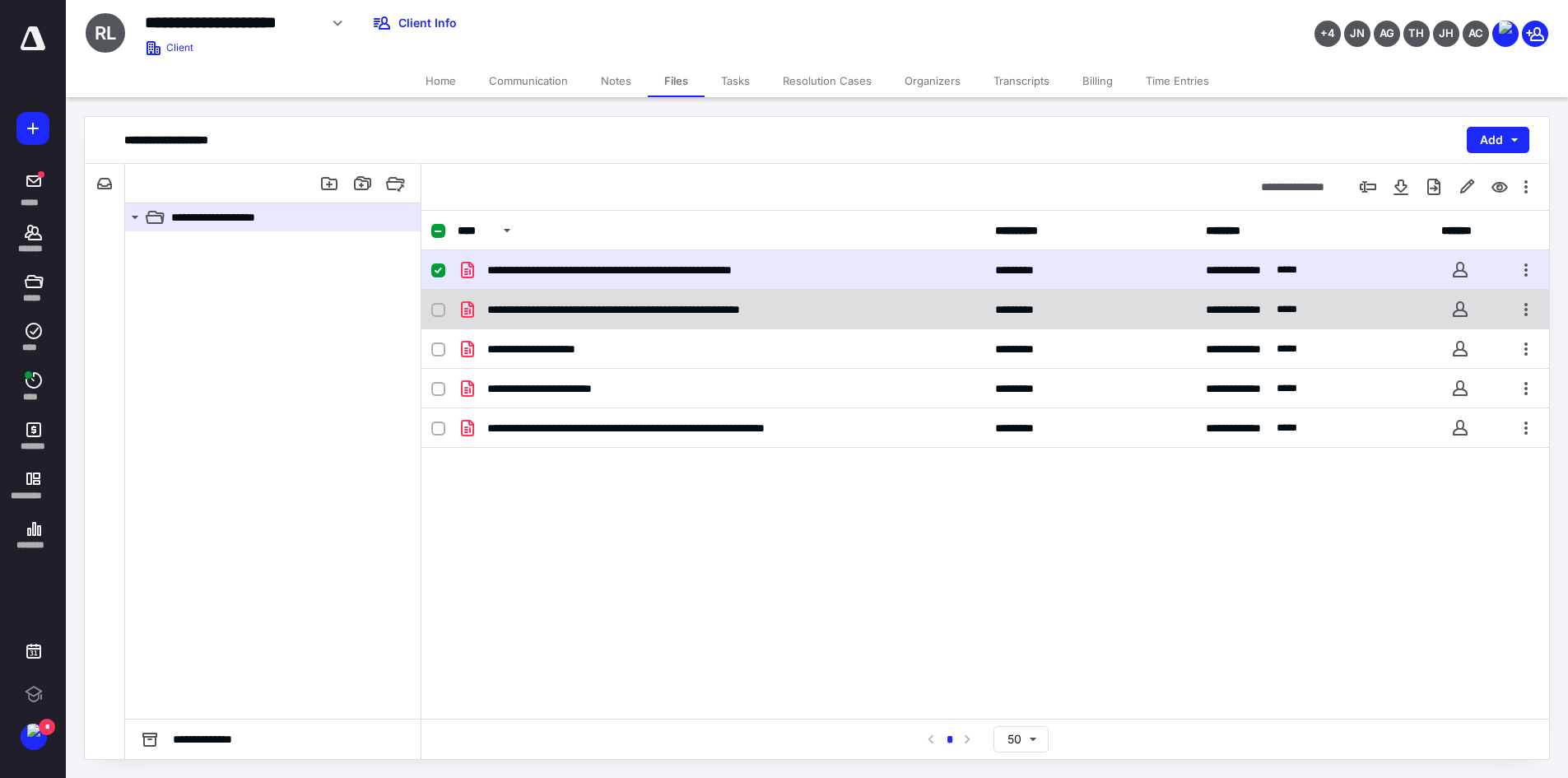click 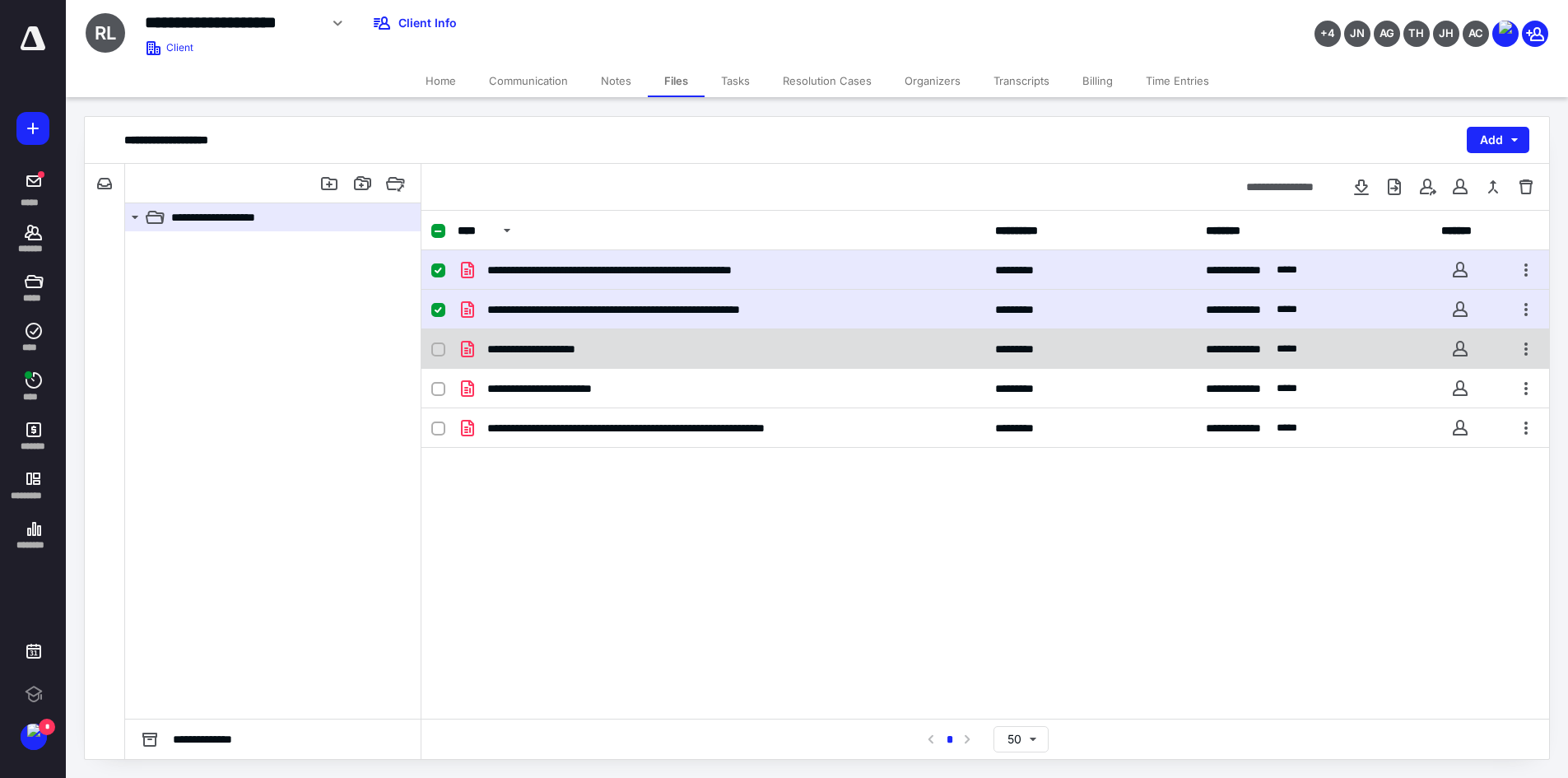 click 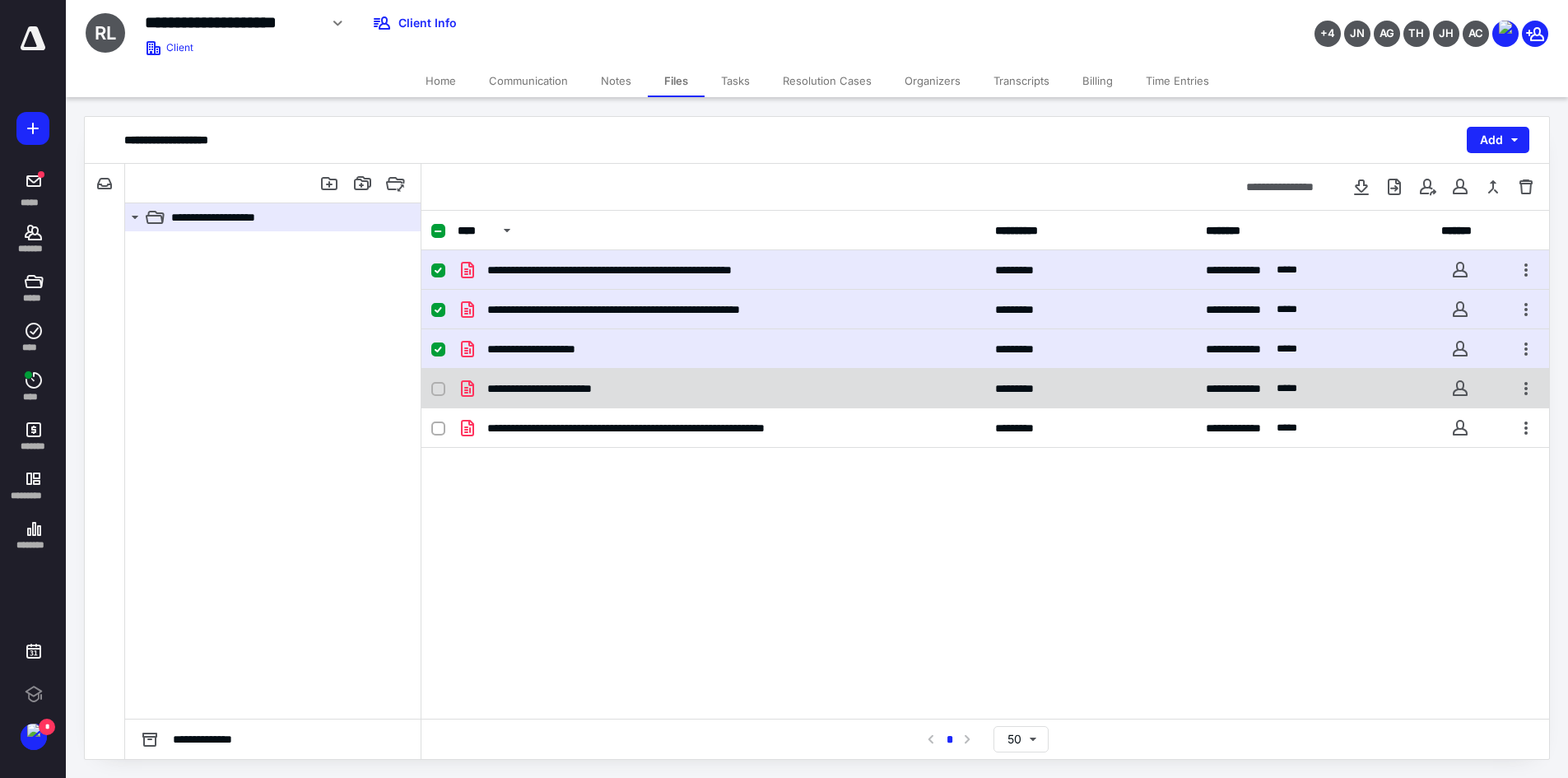 click at bounding box center [438, 389] 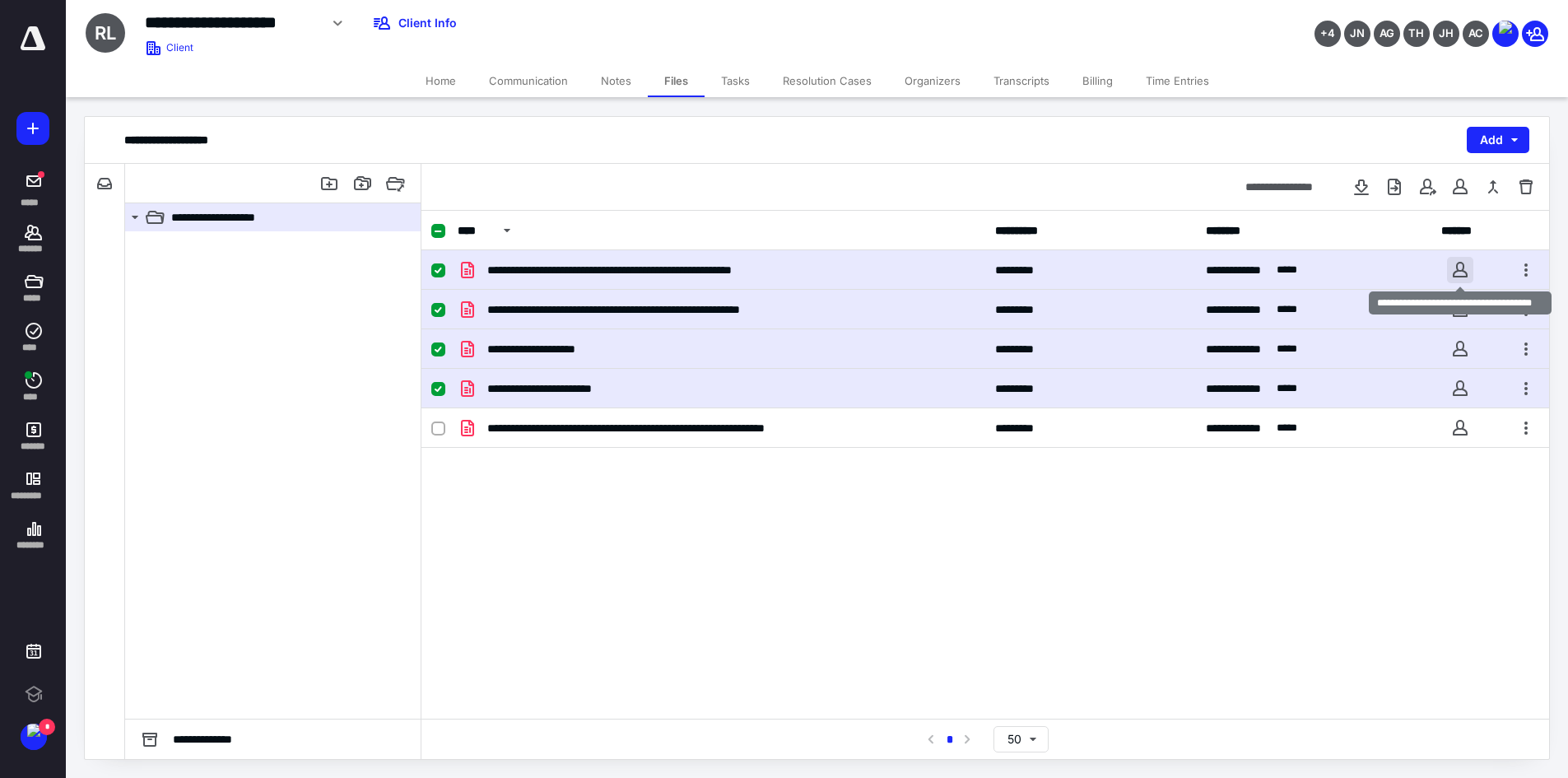 click at bounding box center [1460, 270] 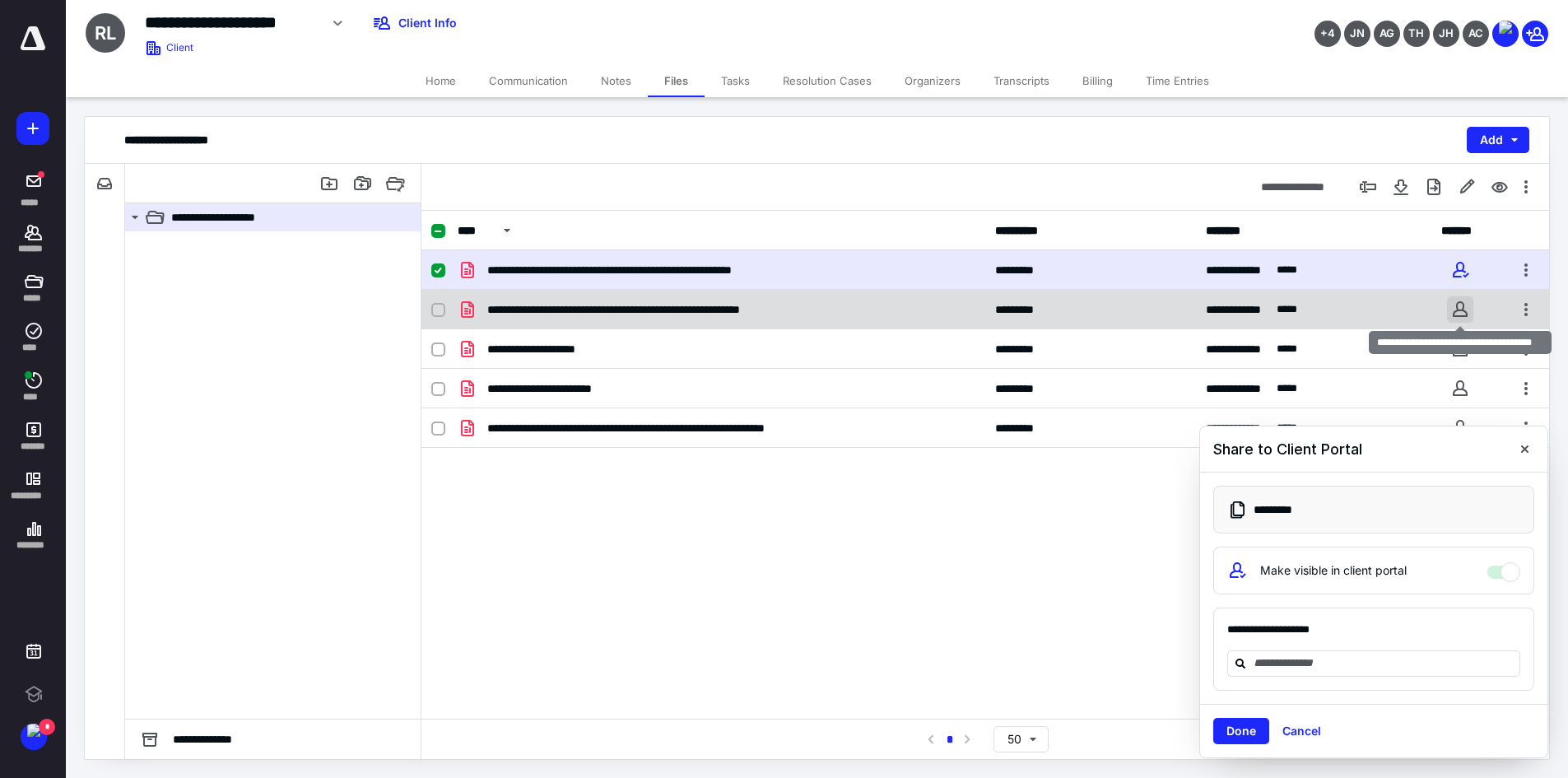 click at bounding box center [1460, 310] 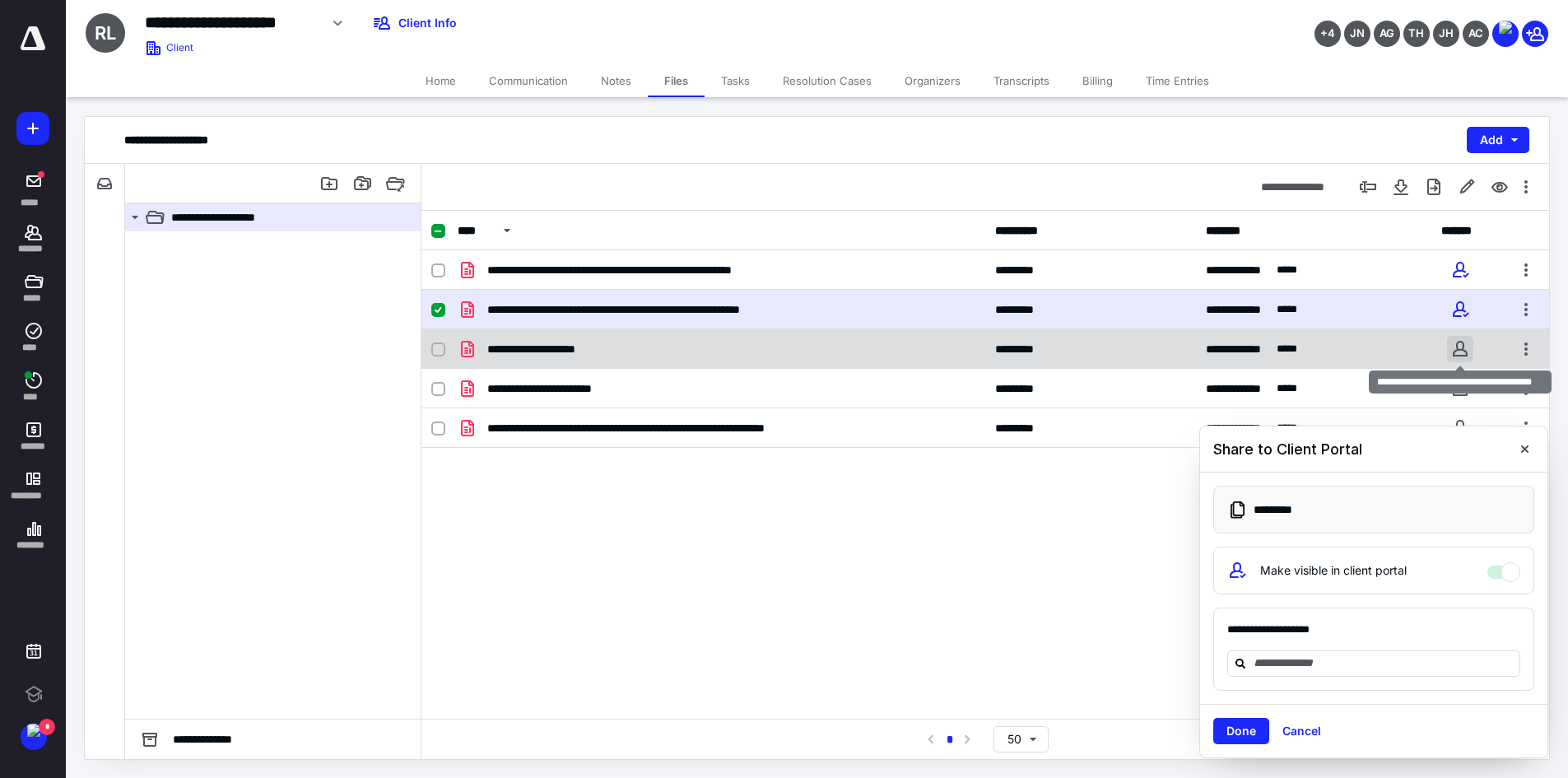 click at bounding box center [1460, 349] 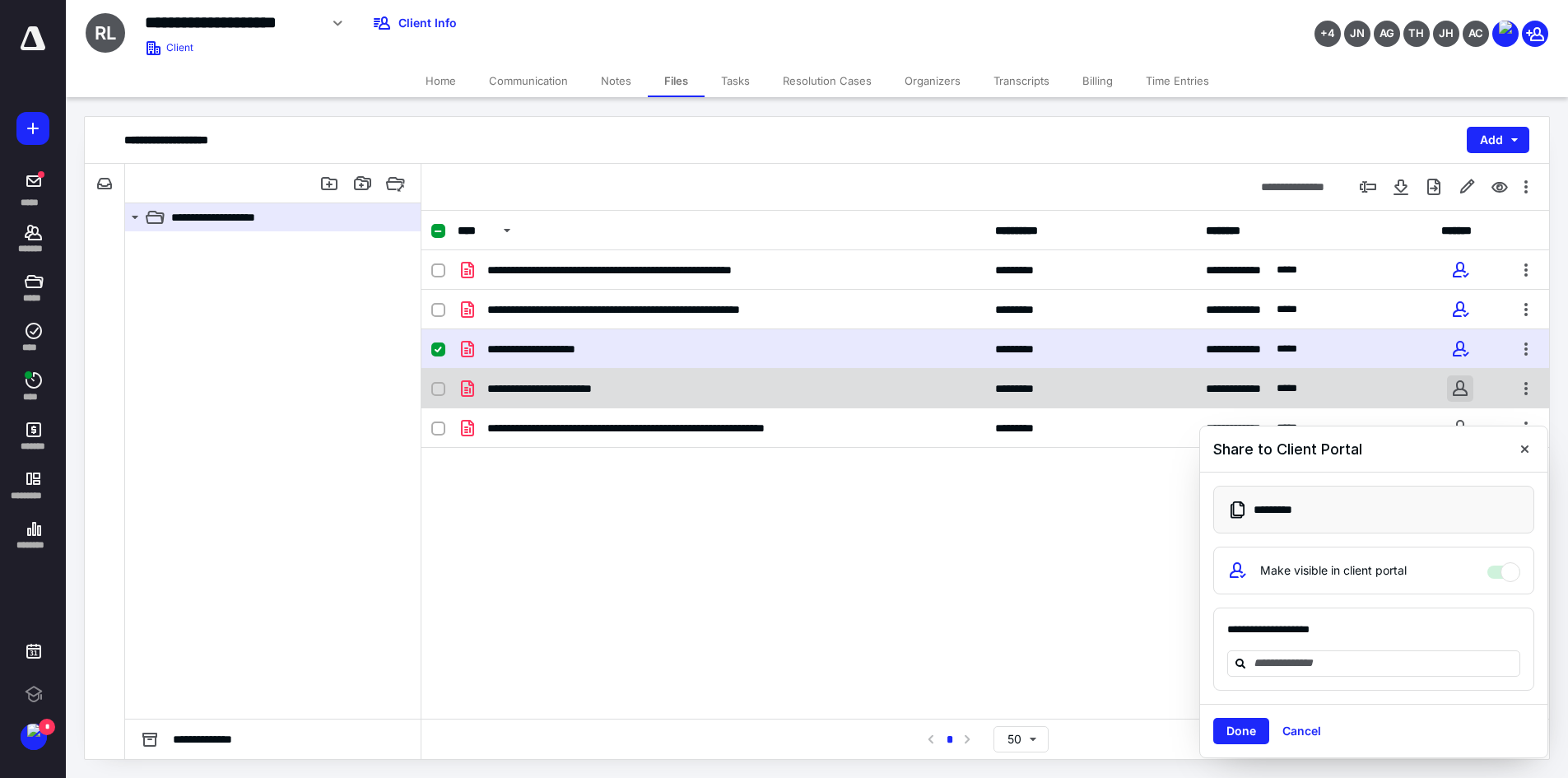 click at bounding box center (1460, 389) 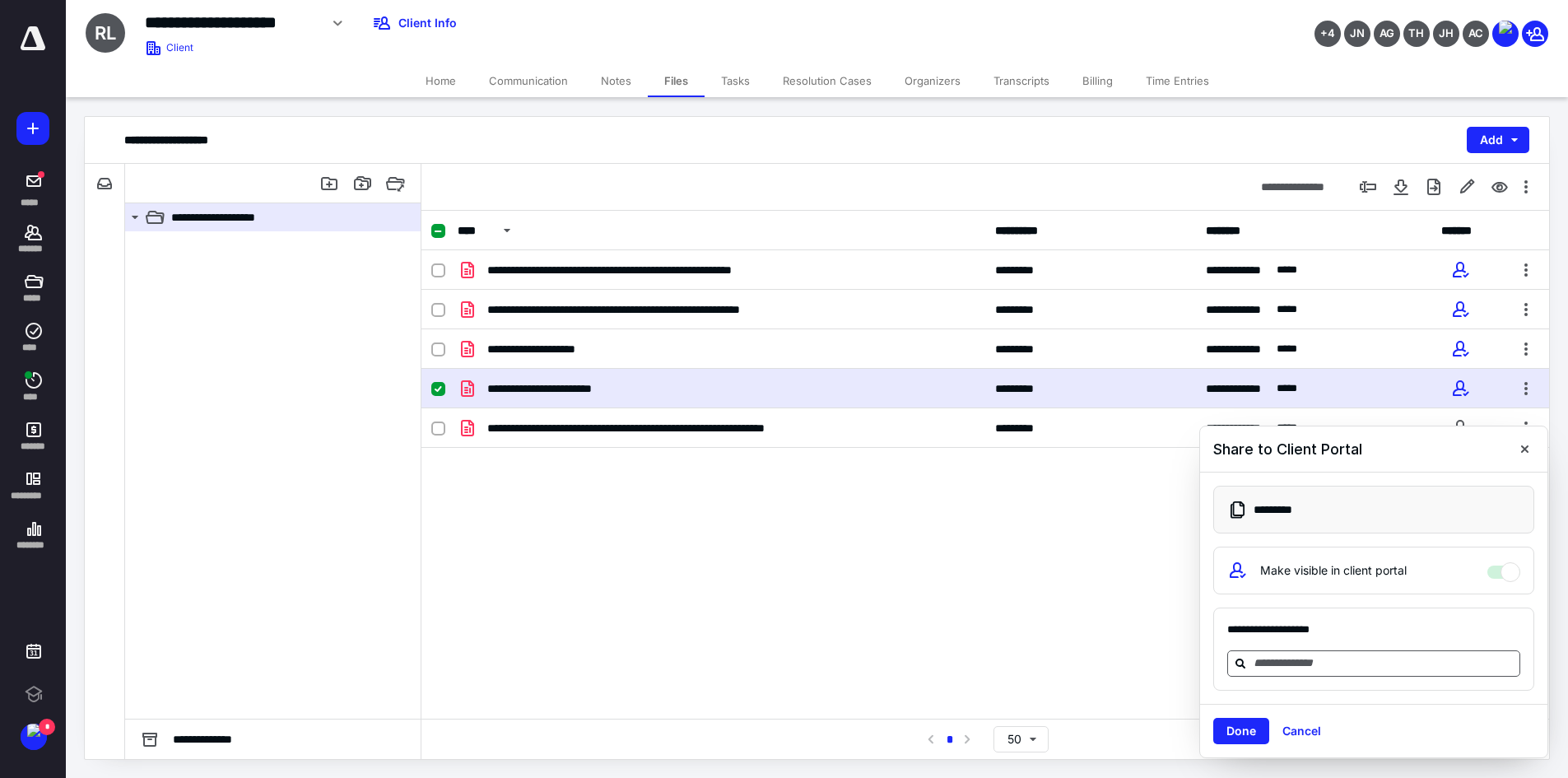 click at bounding box center (1384, 663) 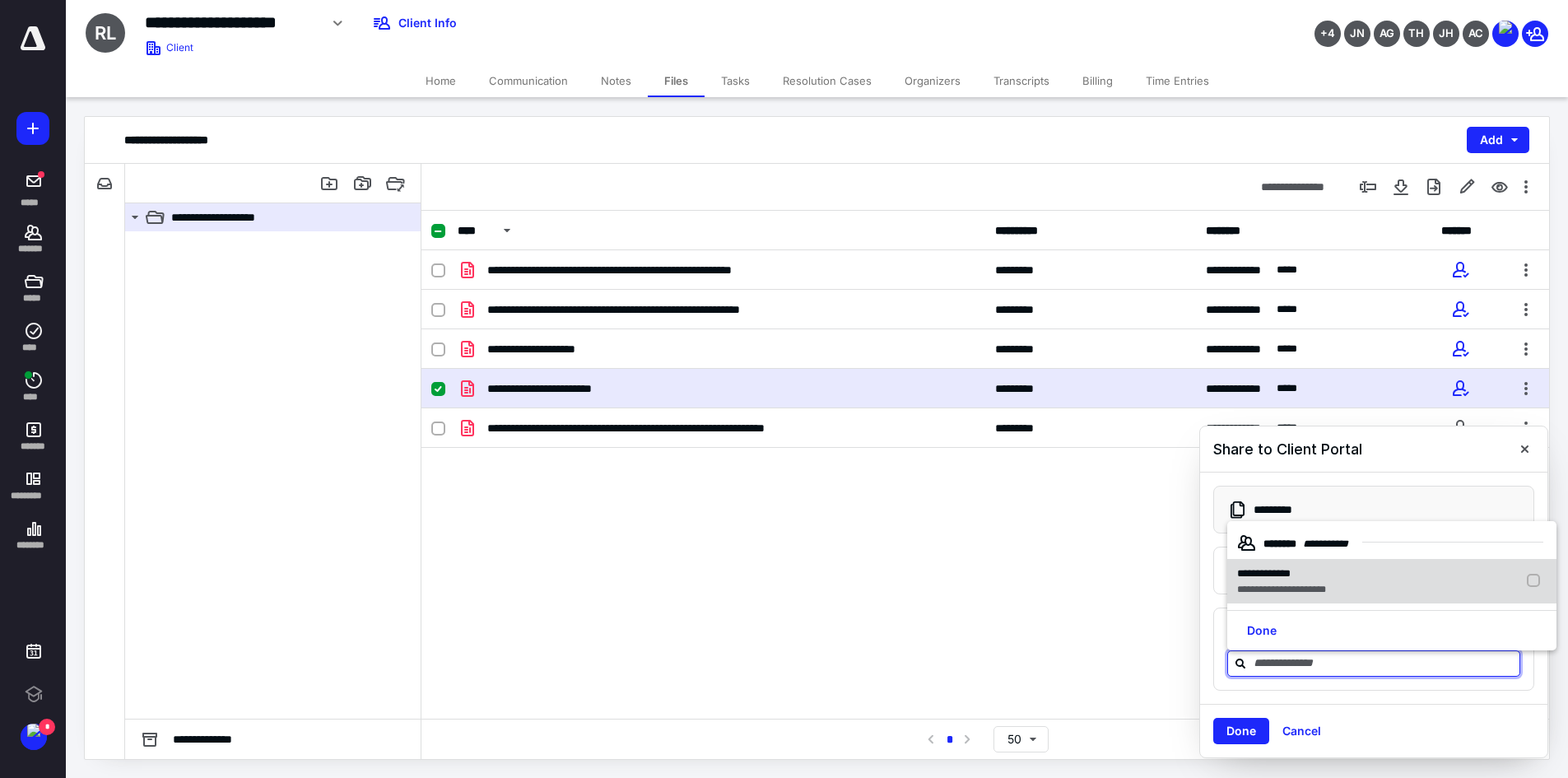 click on "**********" at bounding box center [1263, 573] 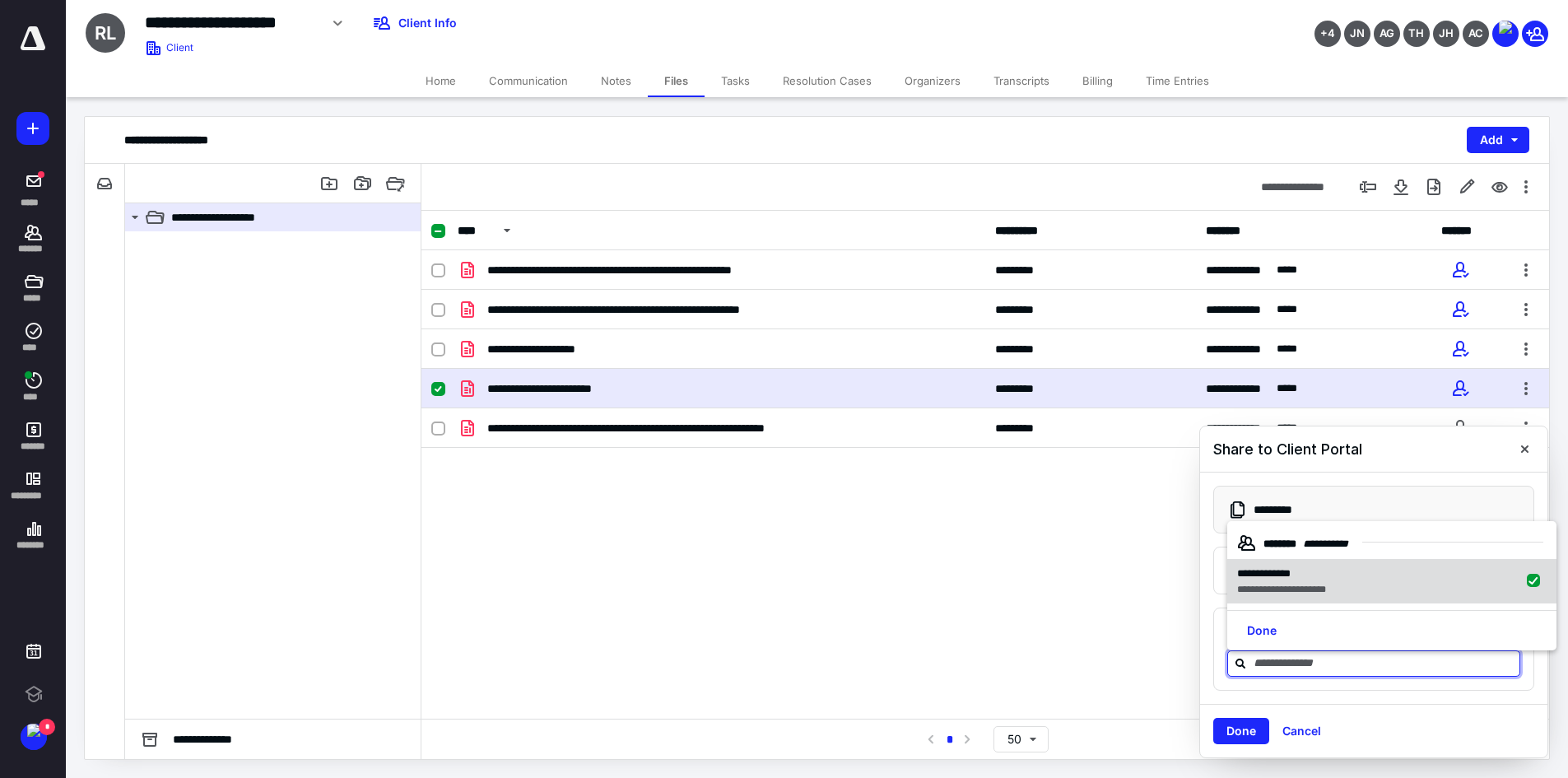 checkbox on "true" 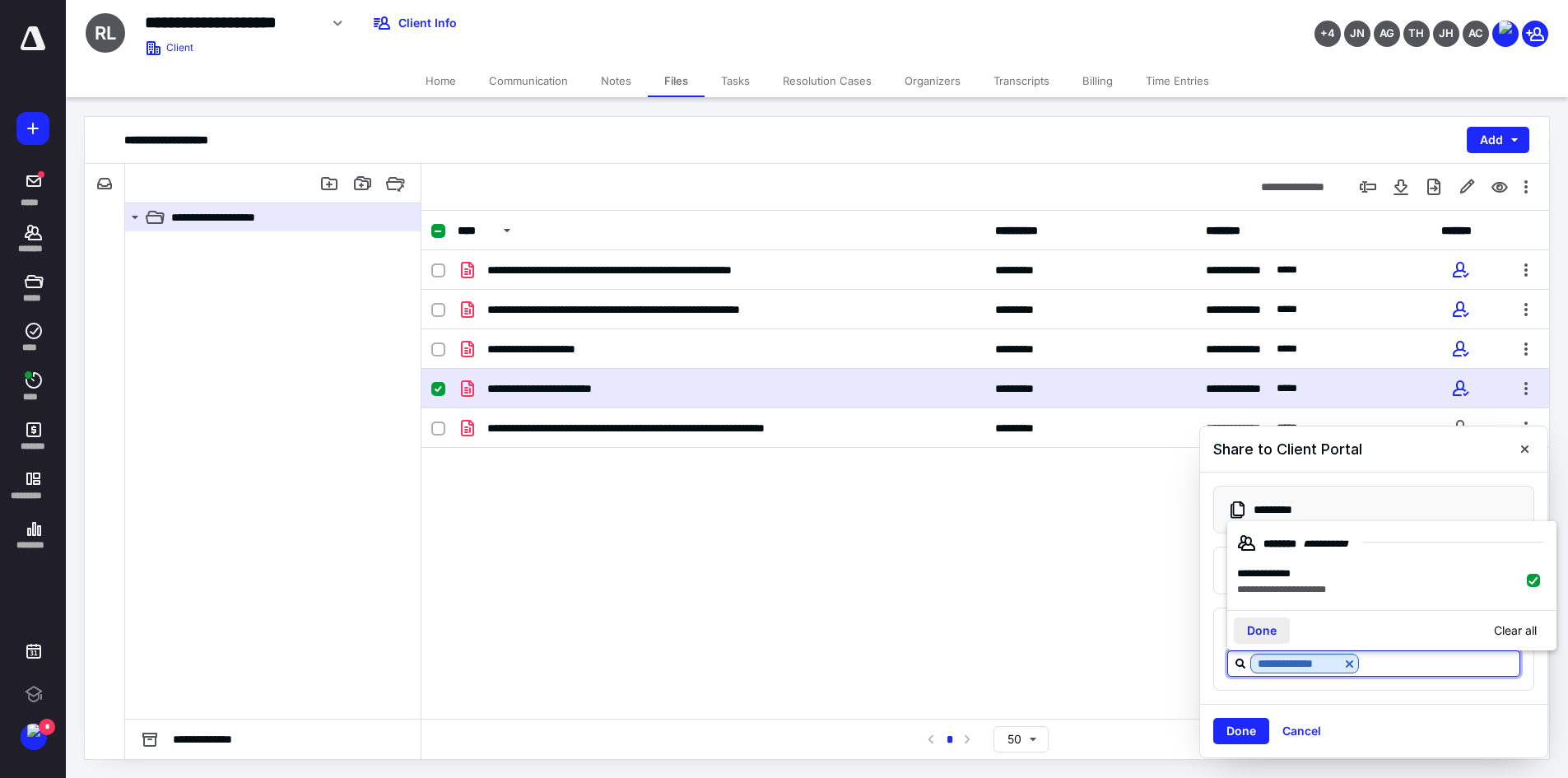 click on "Done" at bounding box center (1262, 631) 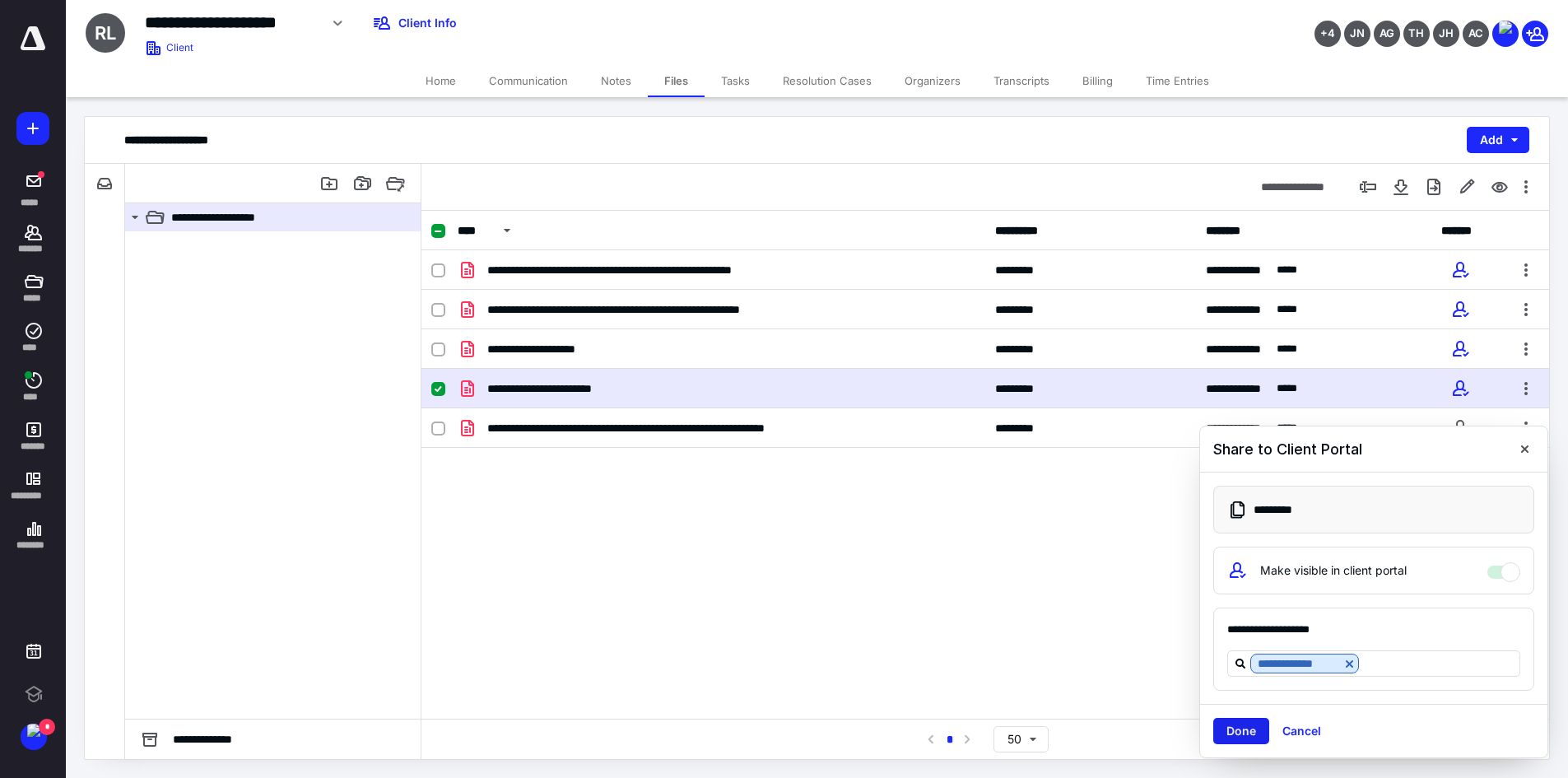 click on "Done" at bounding box center [1241, 731] 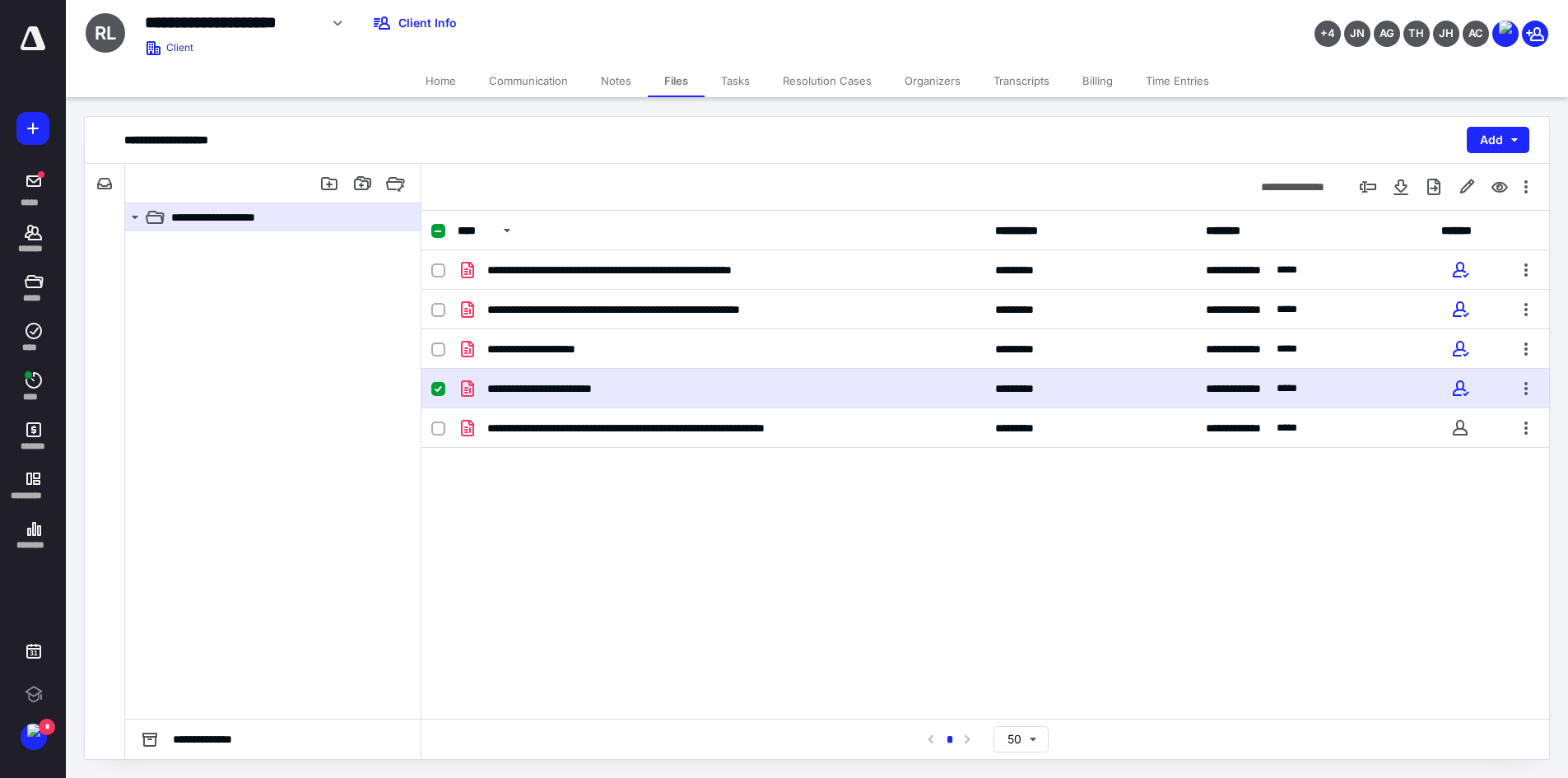 click on "**********" at bounding box center [985, 464] 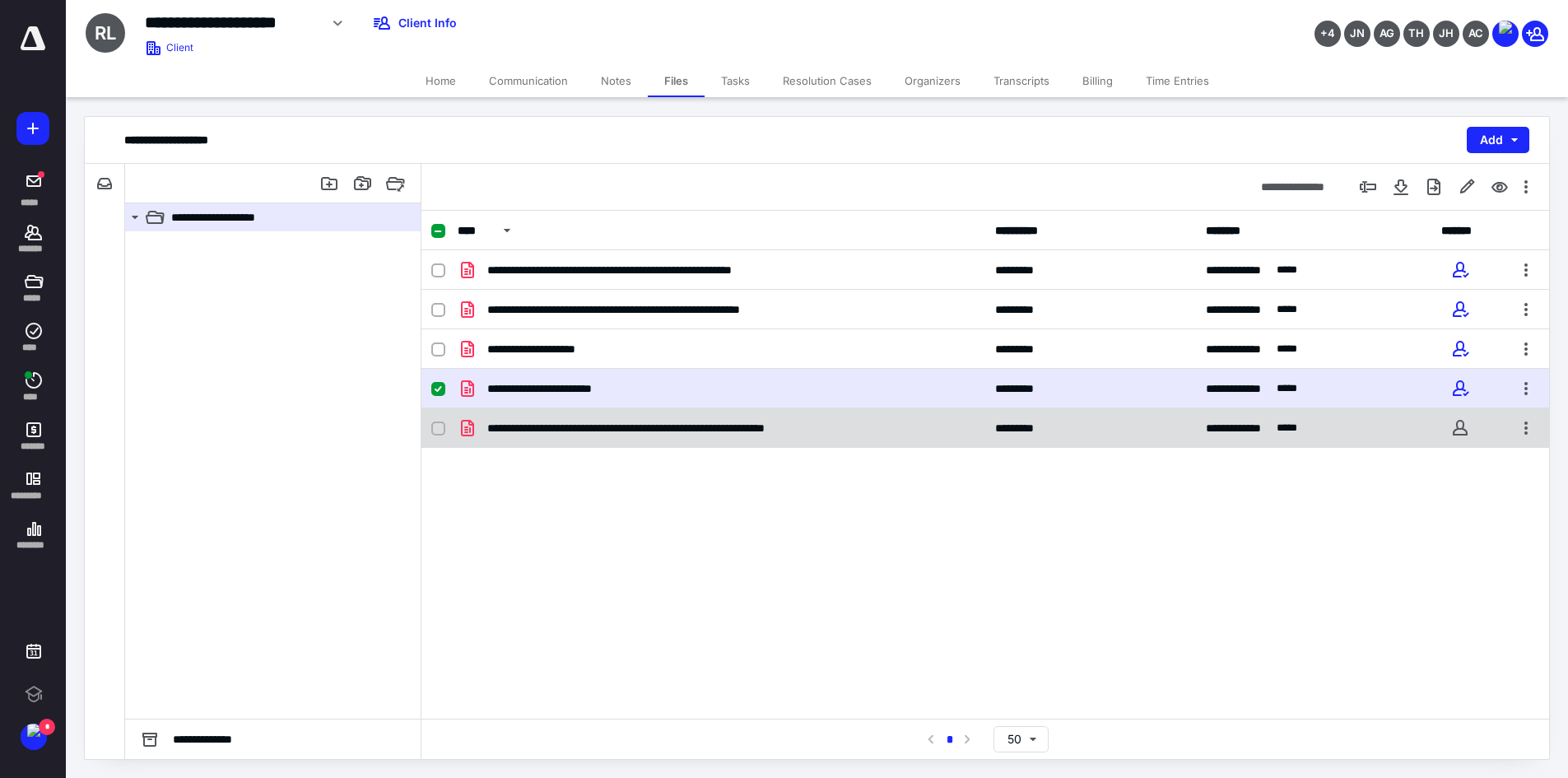 click at bounding box center [438, 429] 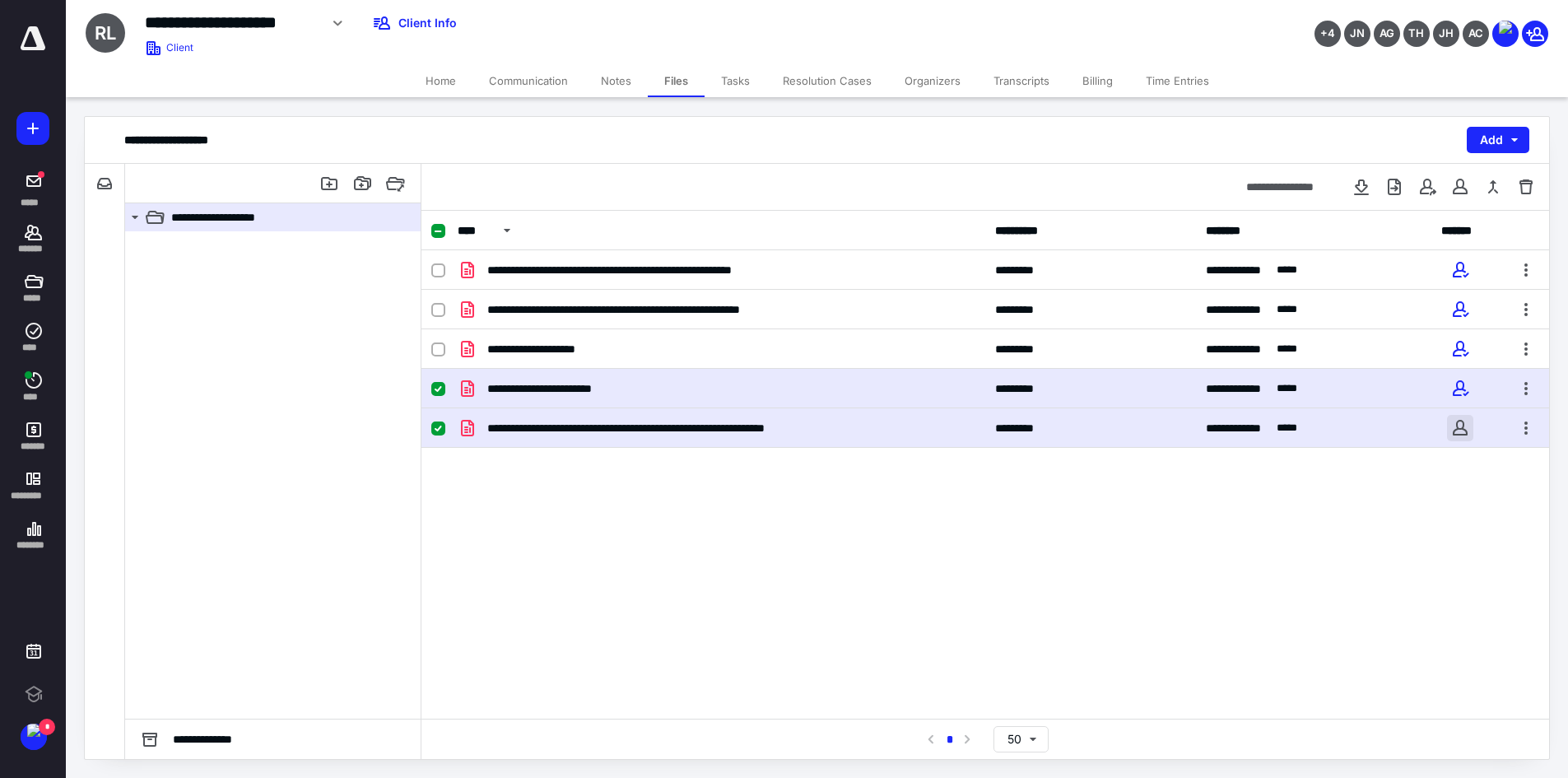 click at bounding box center (1460, 428) 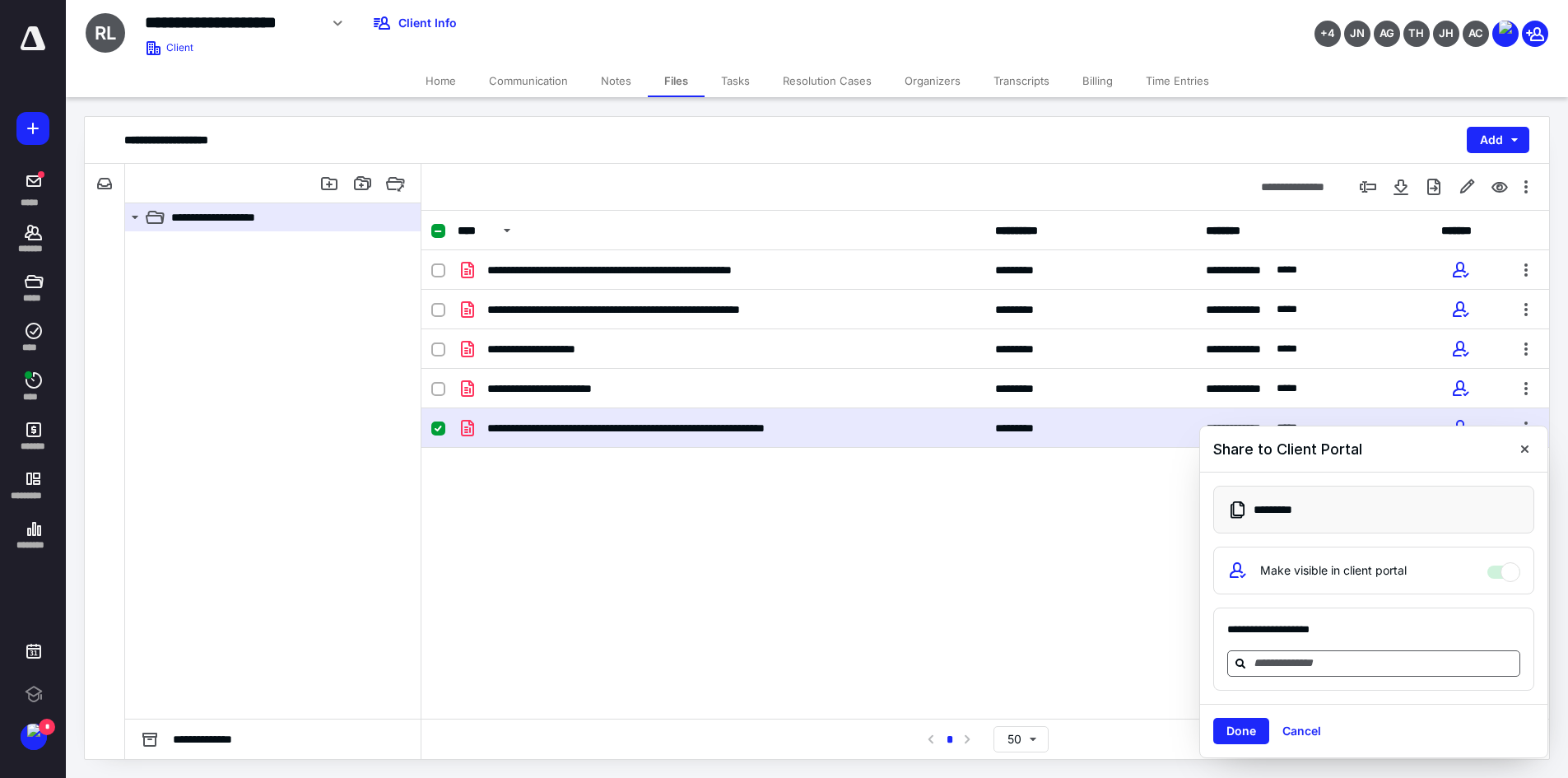 click at bounding box center [1384, 663] 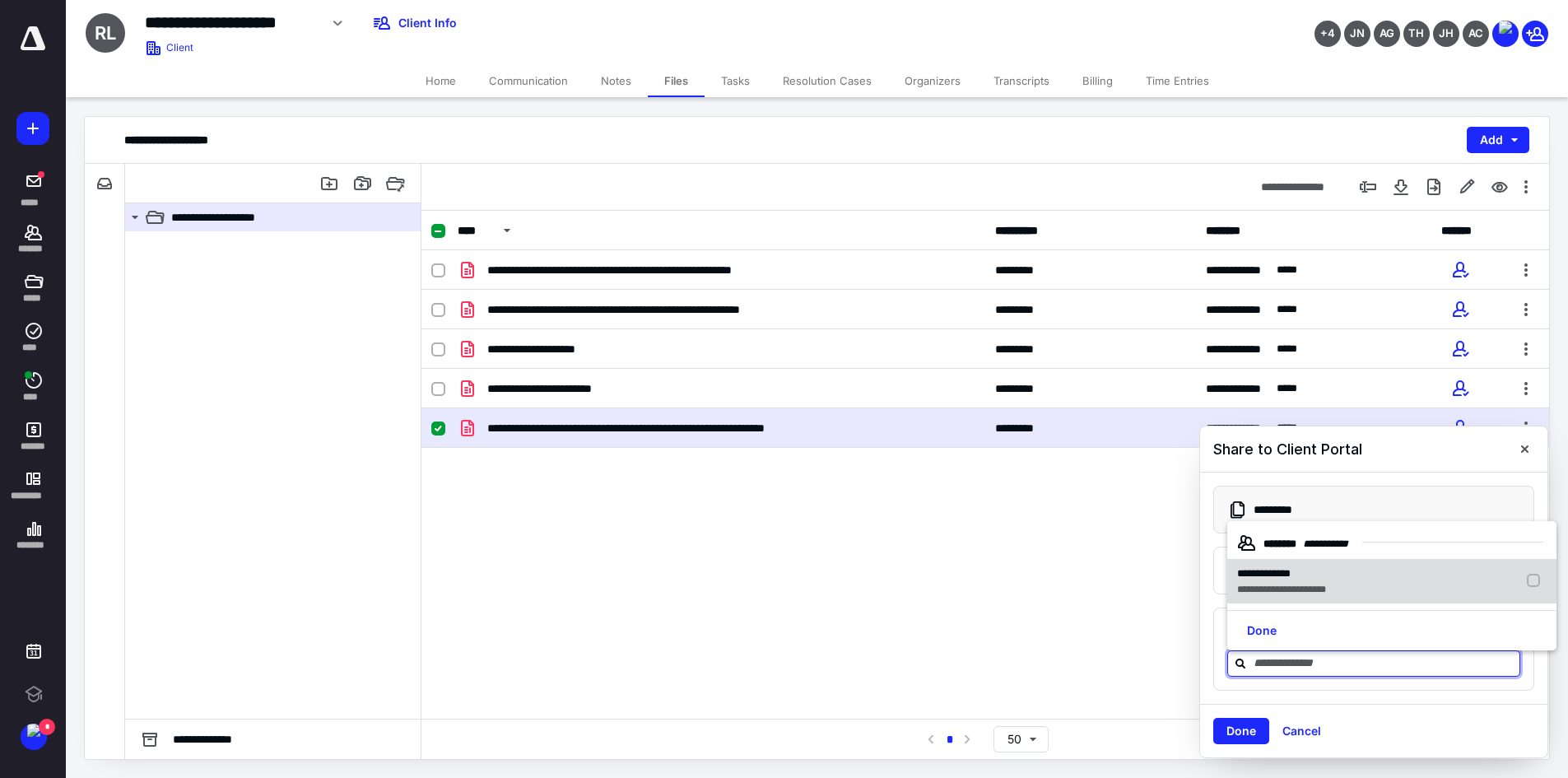 click on "**********" at bounding box center (1263, 573) 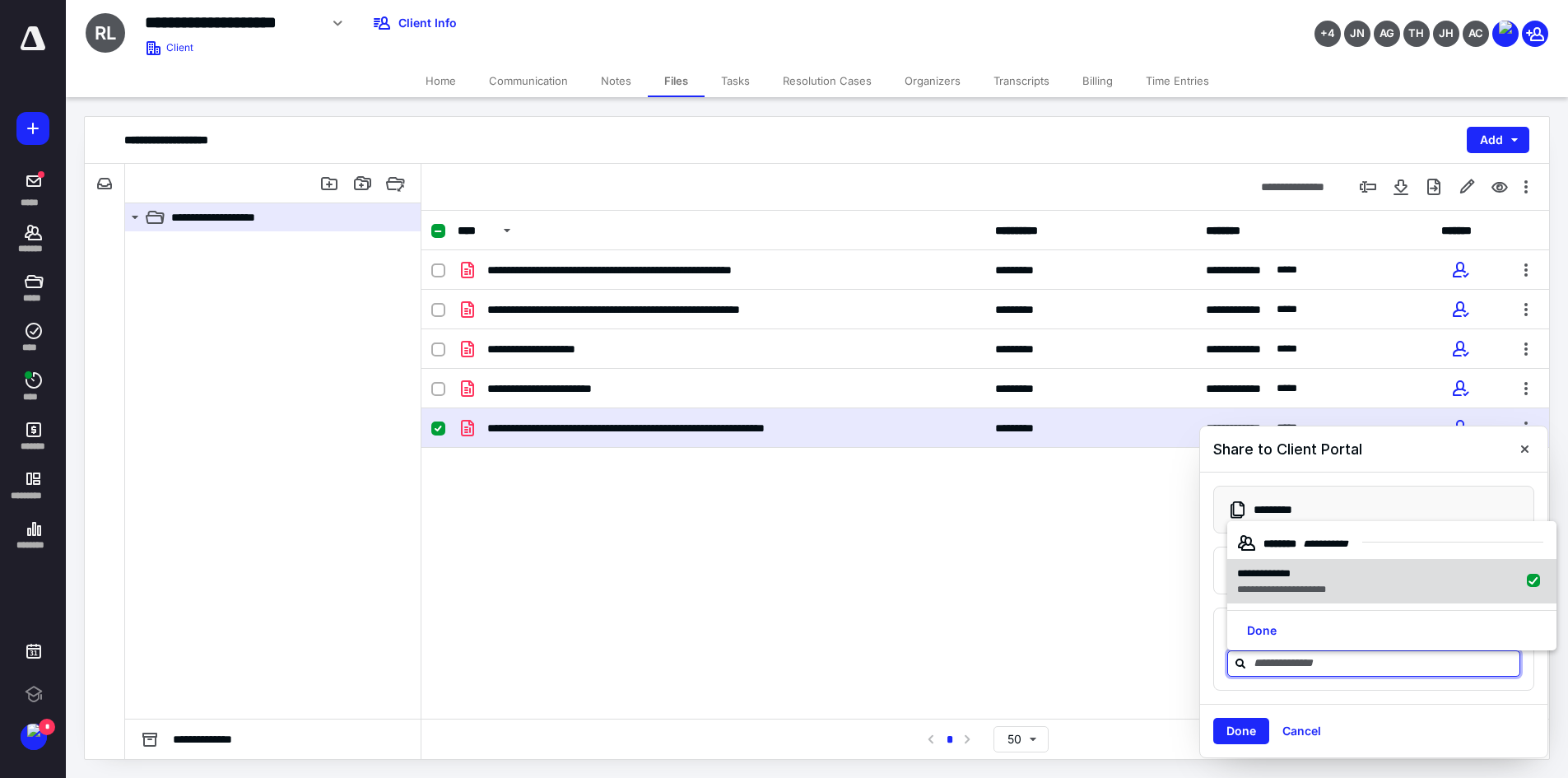 checkbox on "true" 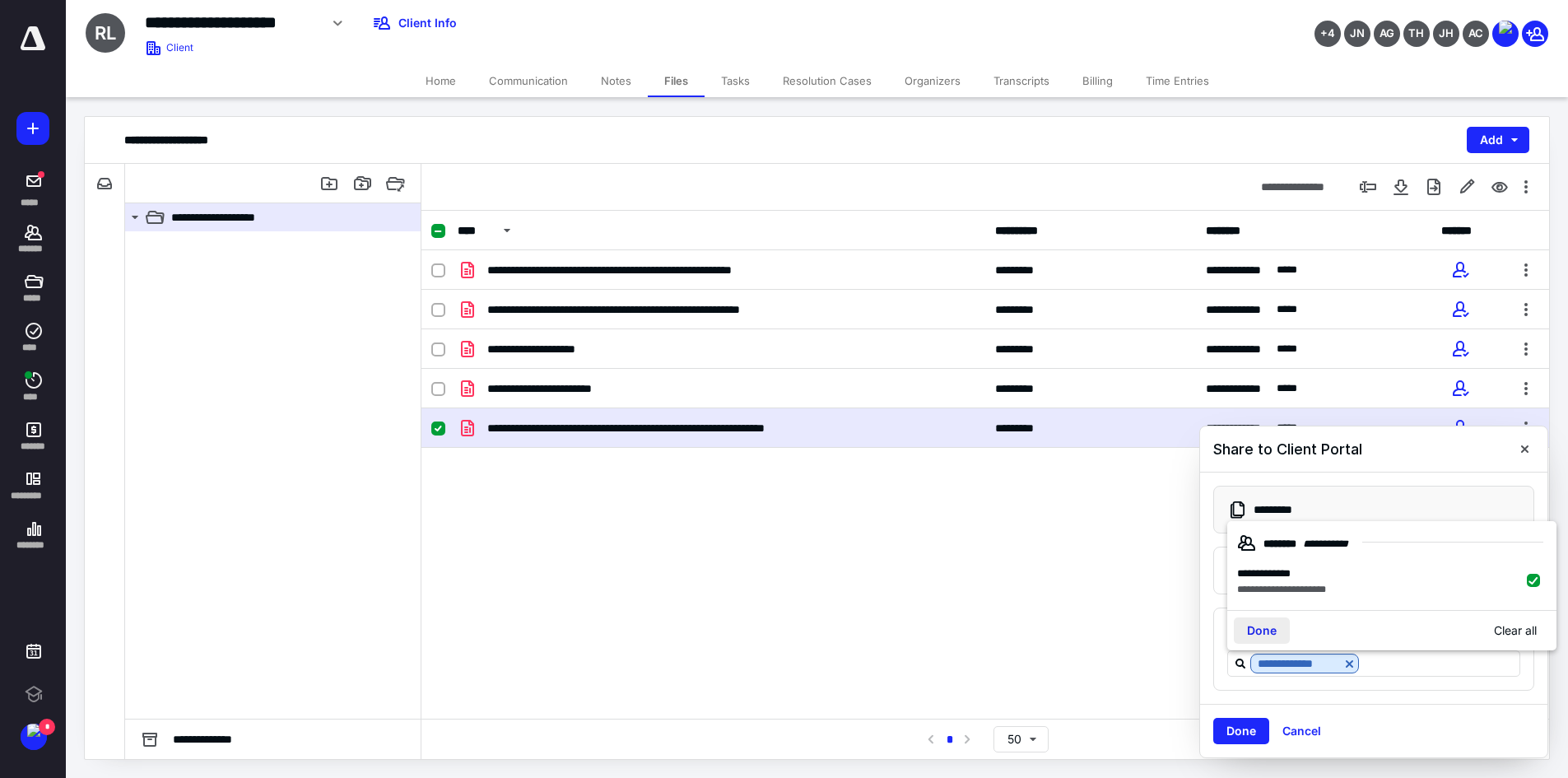 click on "Done" at bounding box center (1262, 631) 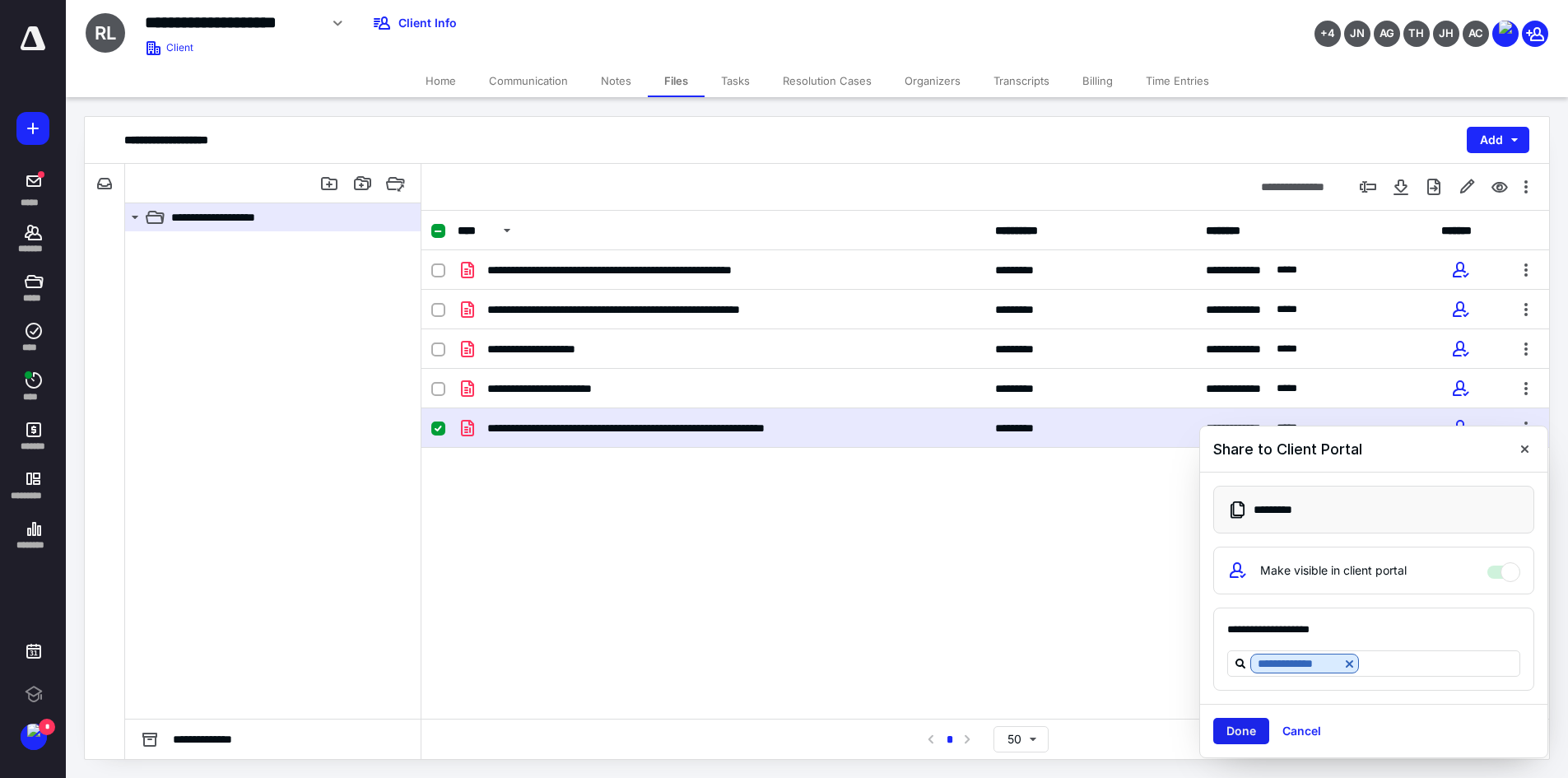 click on "Done" at bounding box center [1241, 731] 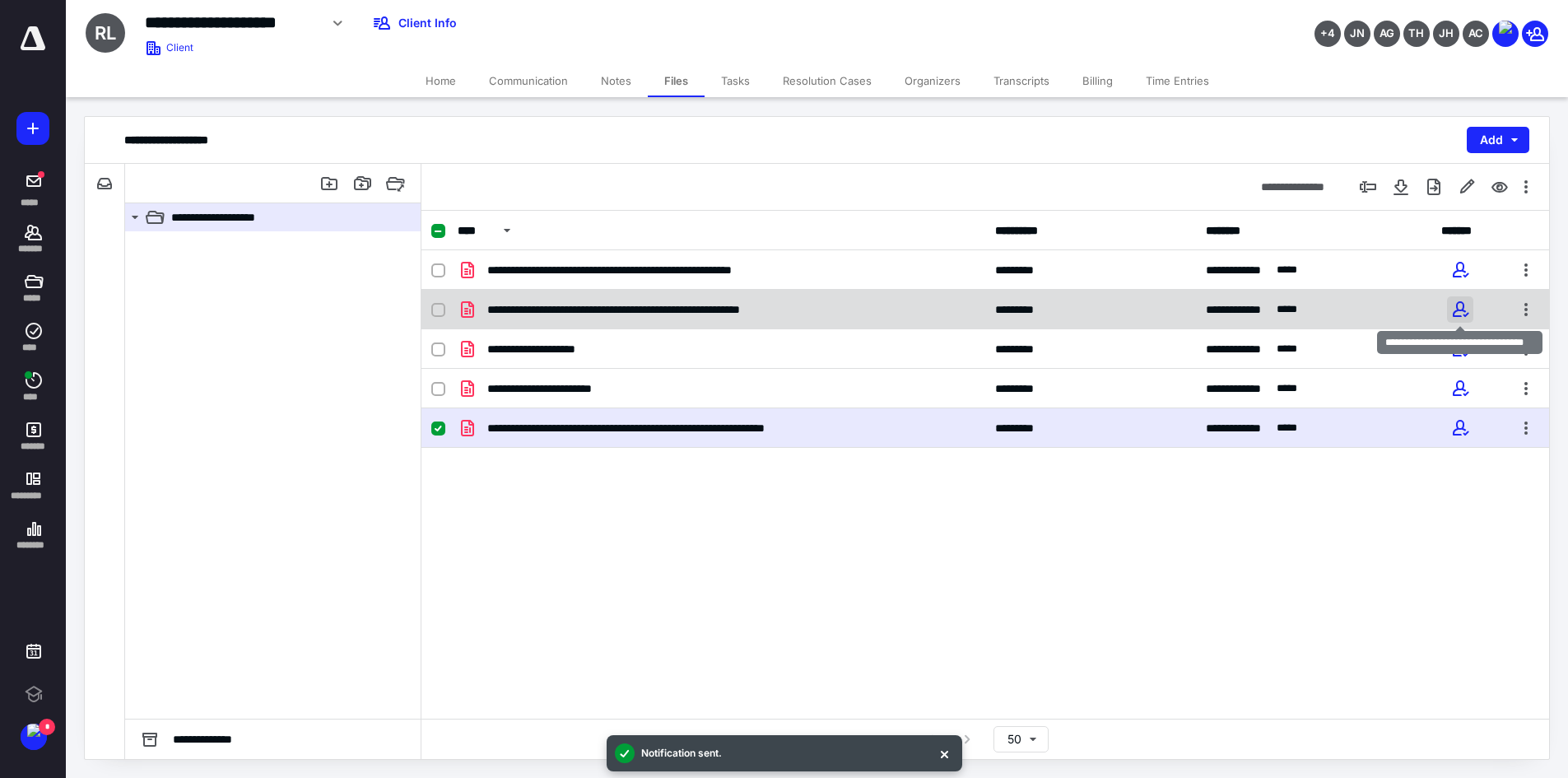 click at bounding box center (1460, 310) 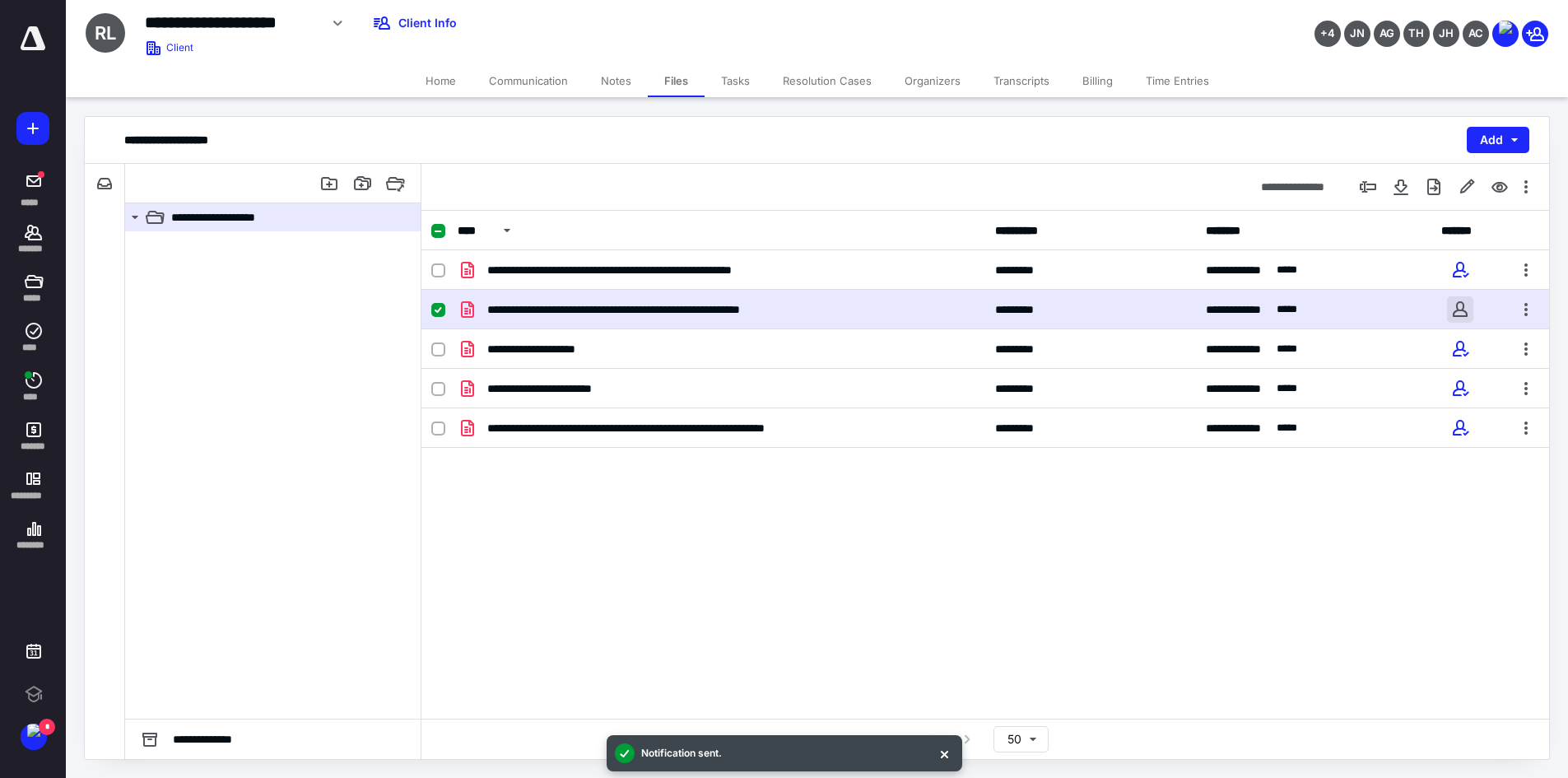 click at bounding box center [1460, 310] 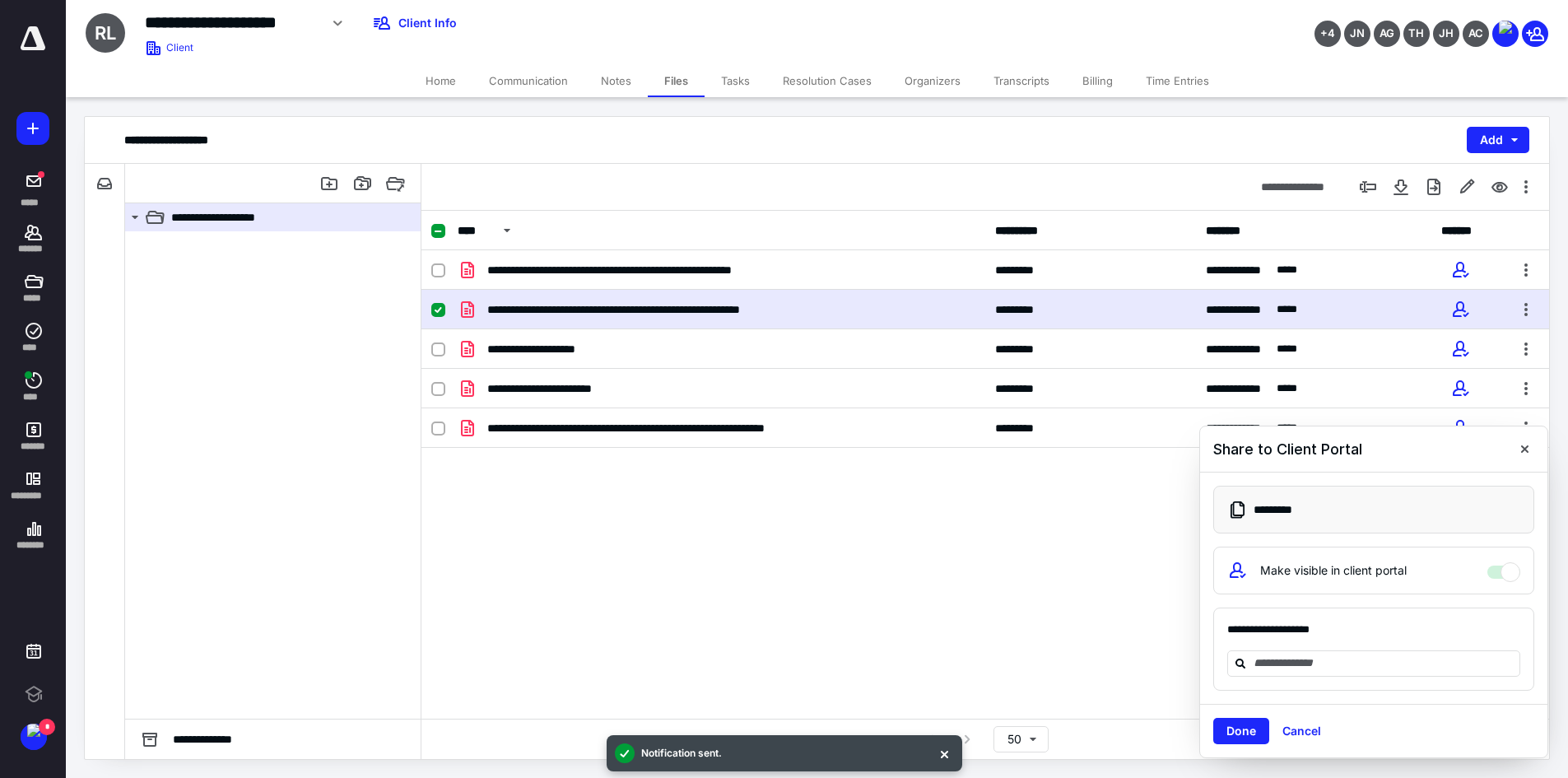 click on "Cancel" at bounding box center [1301, 731] 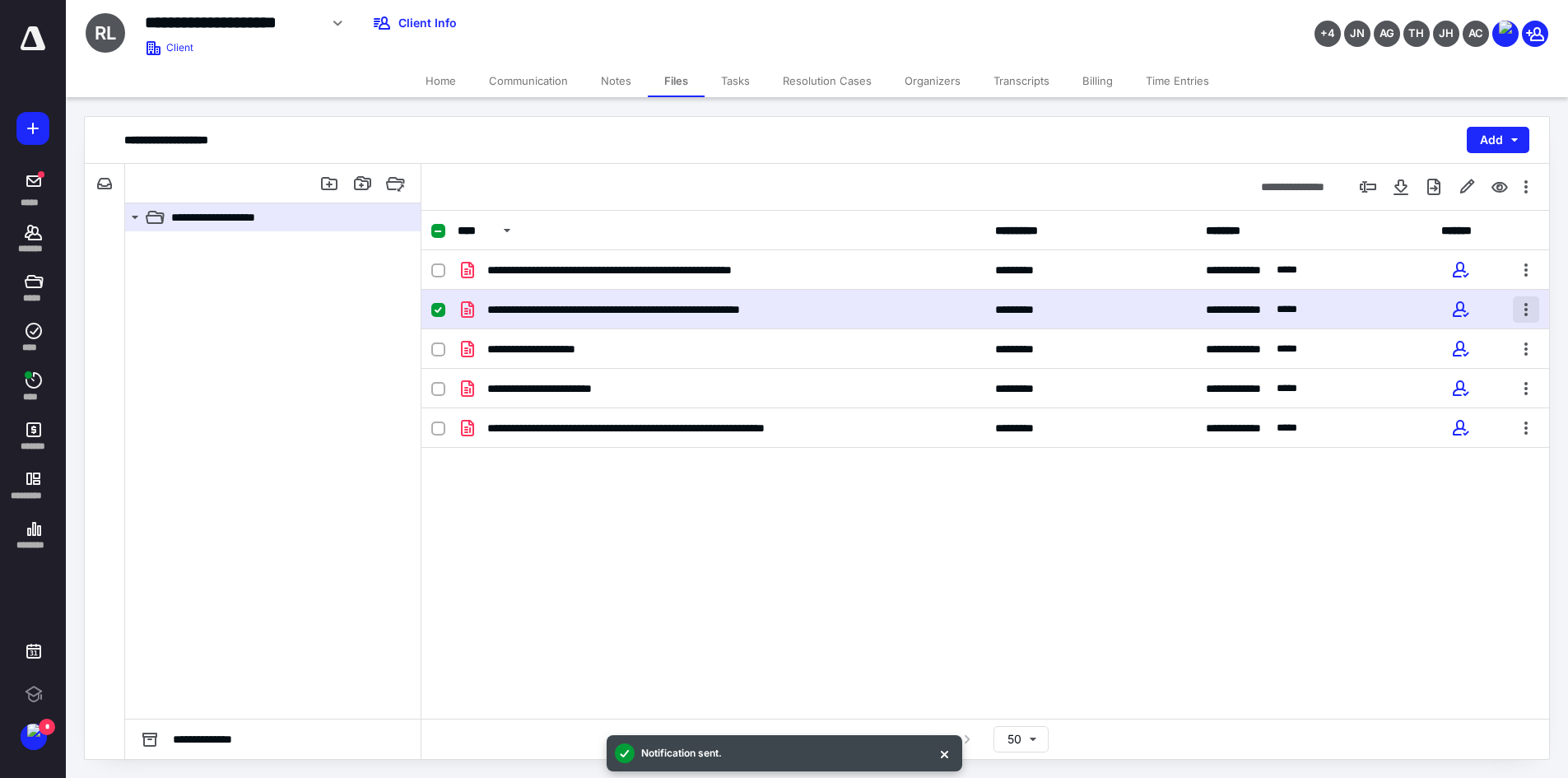 click at bounding box center [1526, 310] 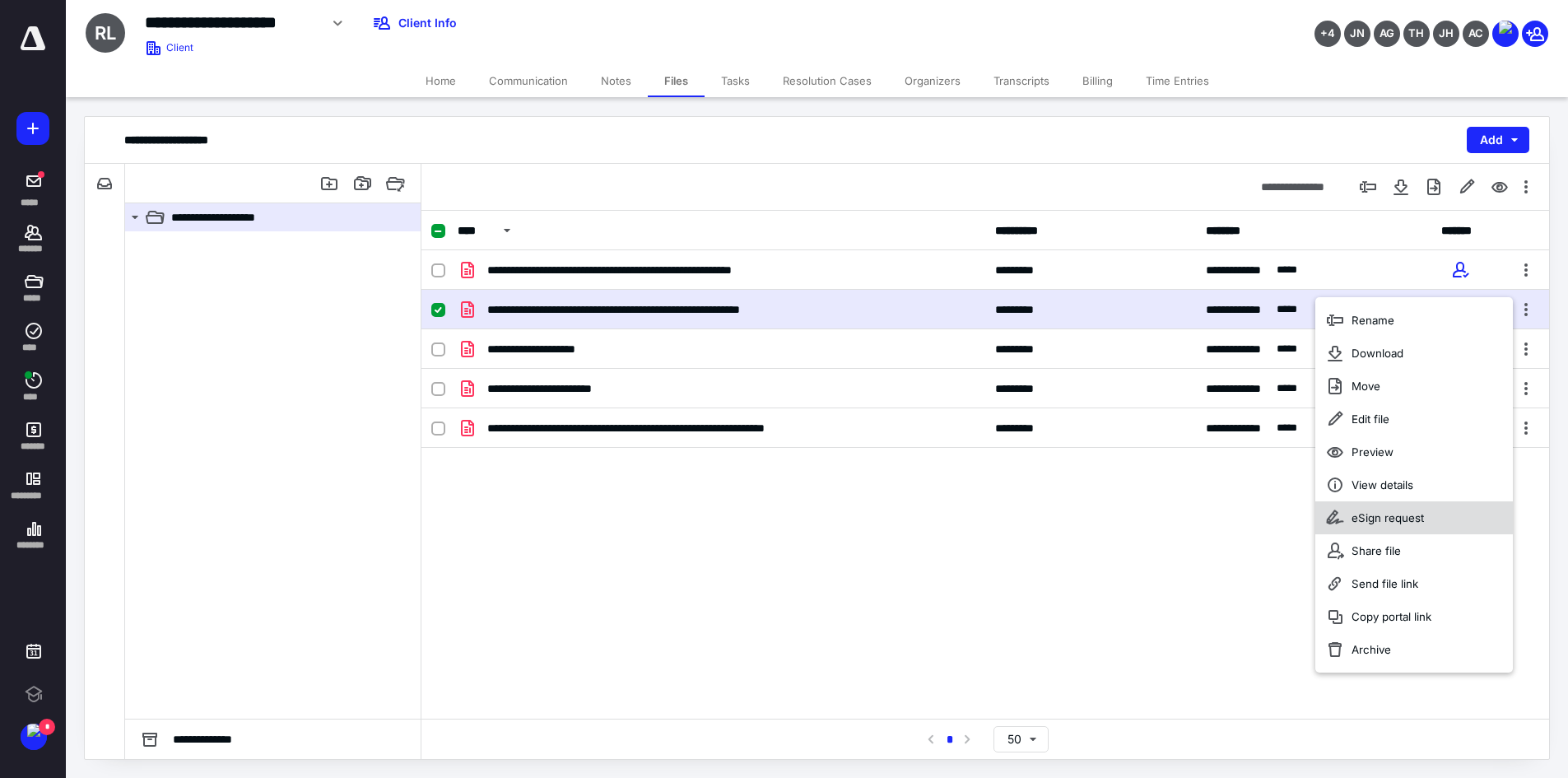 click on "eSign request" at bounding box center (1414, 518) 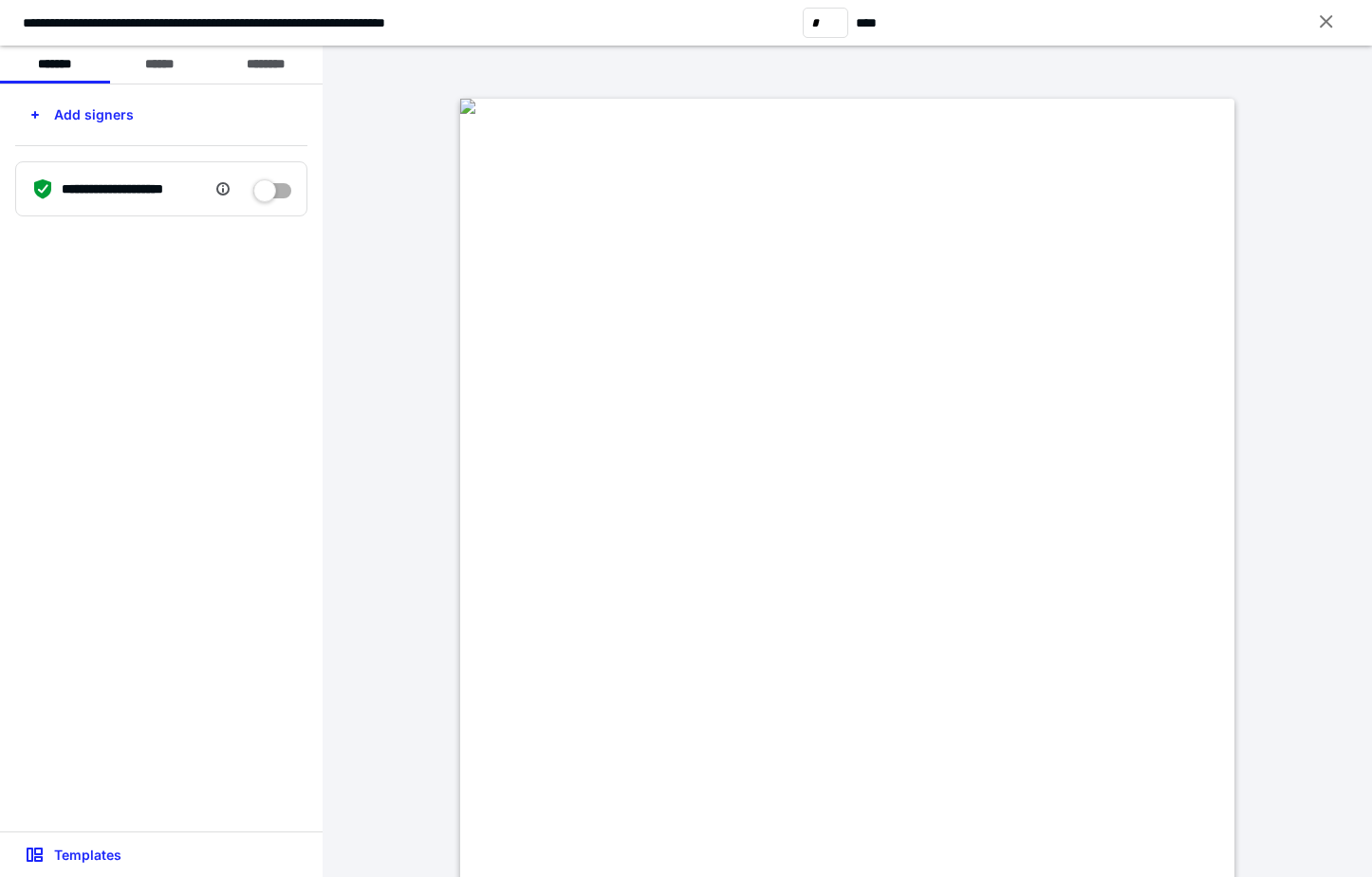 drag, startPoint x: 904, startPoint y: 284, endPoint x: 731, endPoint y: 298, distance: 173.56555 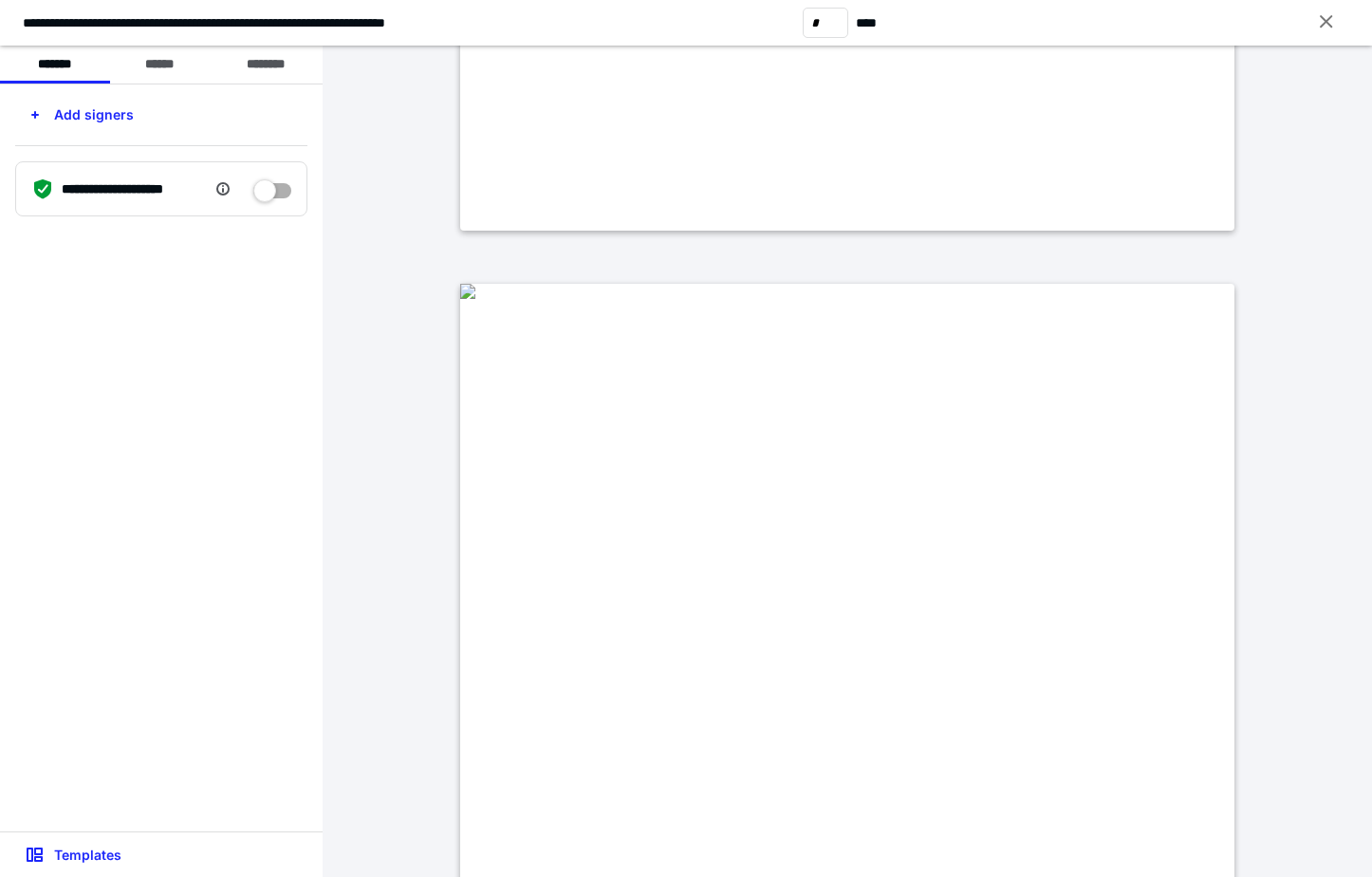 type on "*" 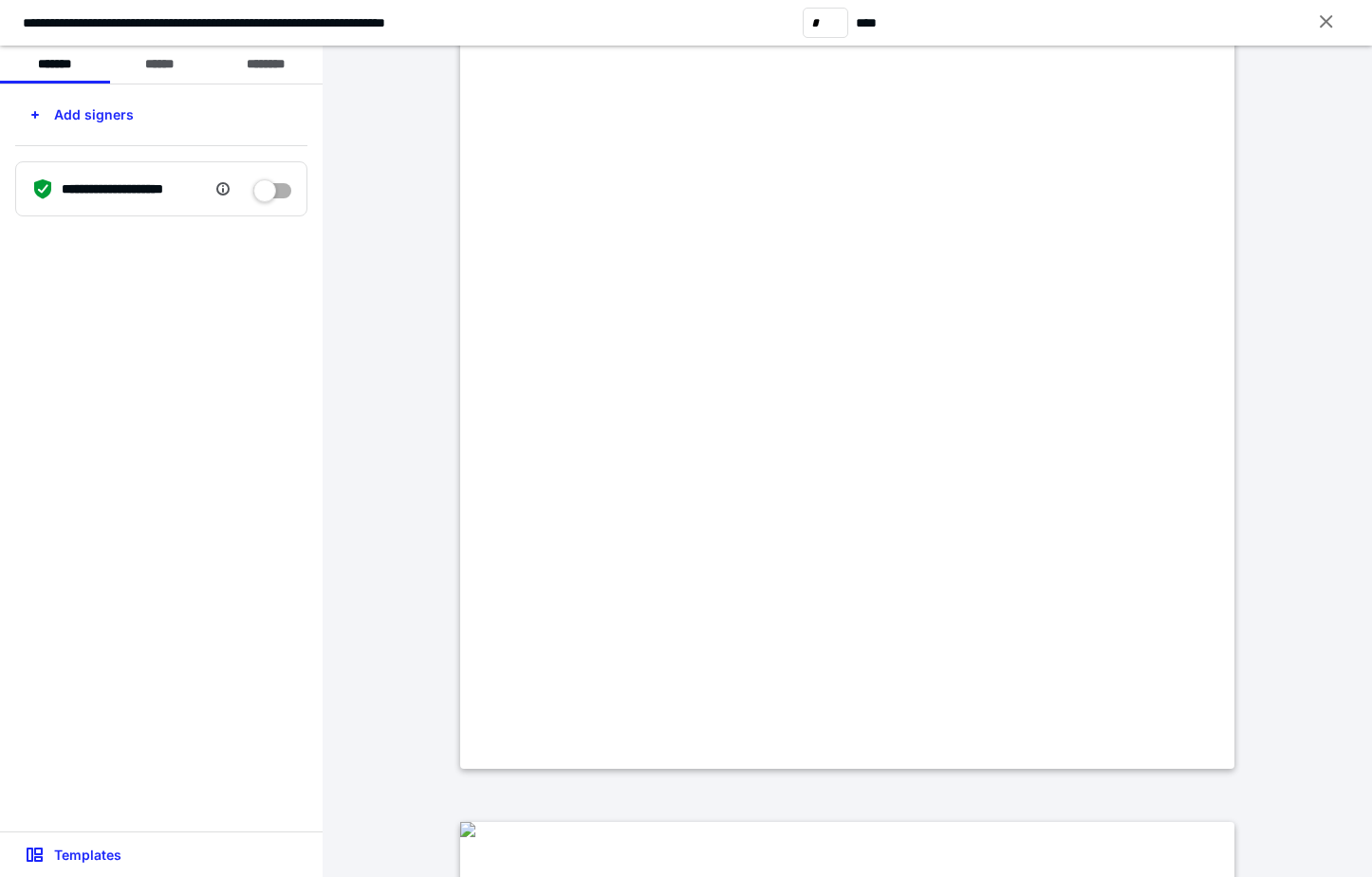 scroll, scrollTop: 2847, scrollLeft: 0, axis: vertical 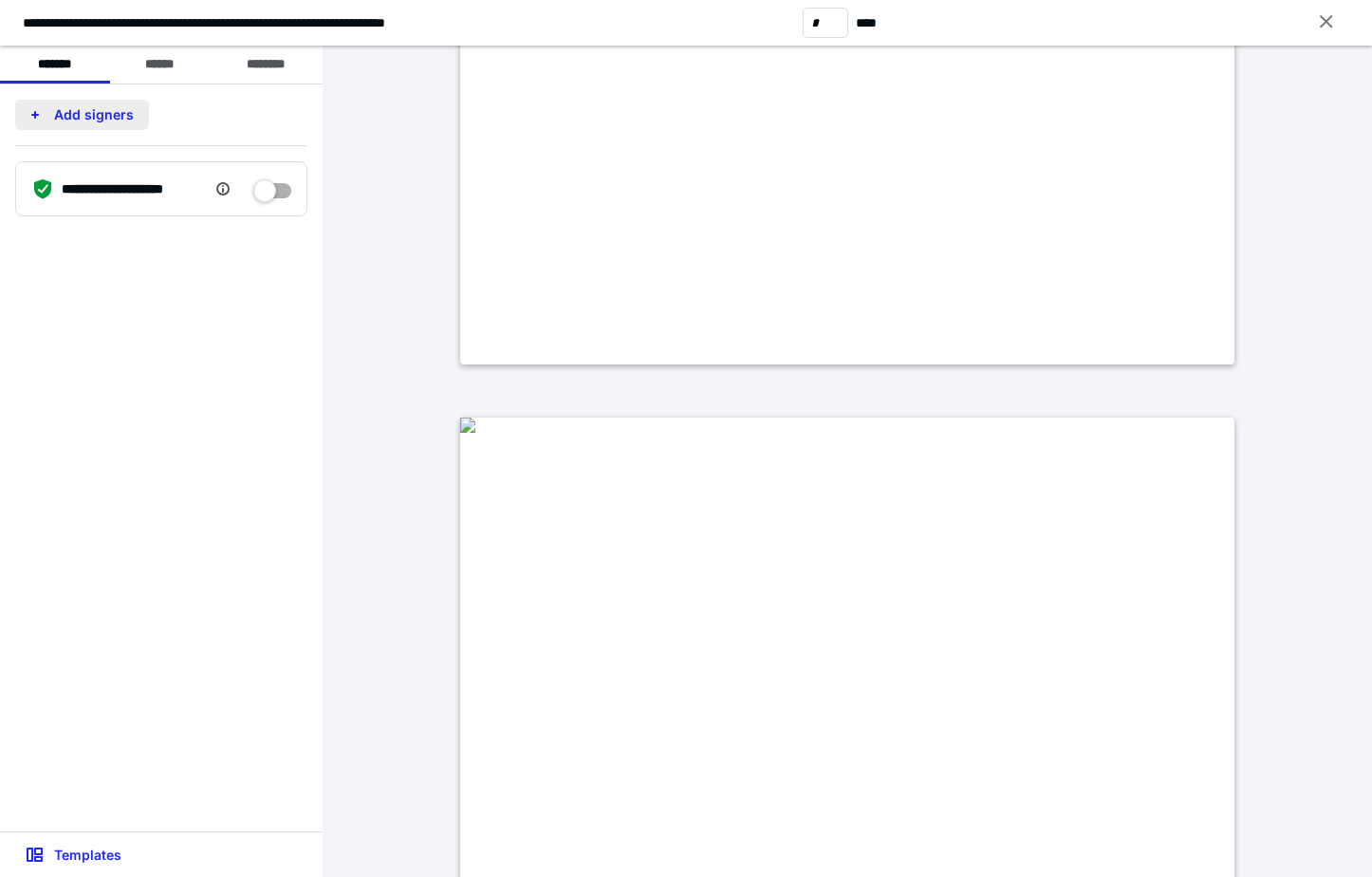 click on "Add signers" at bounding box center (82, 115) 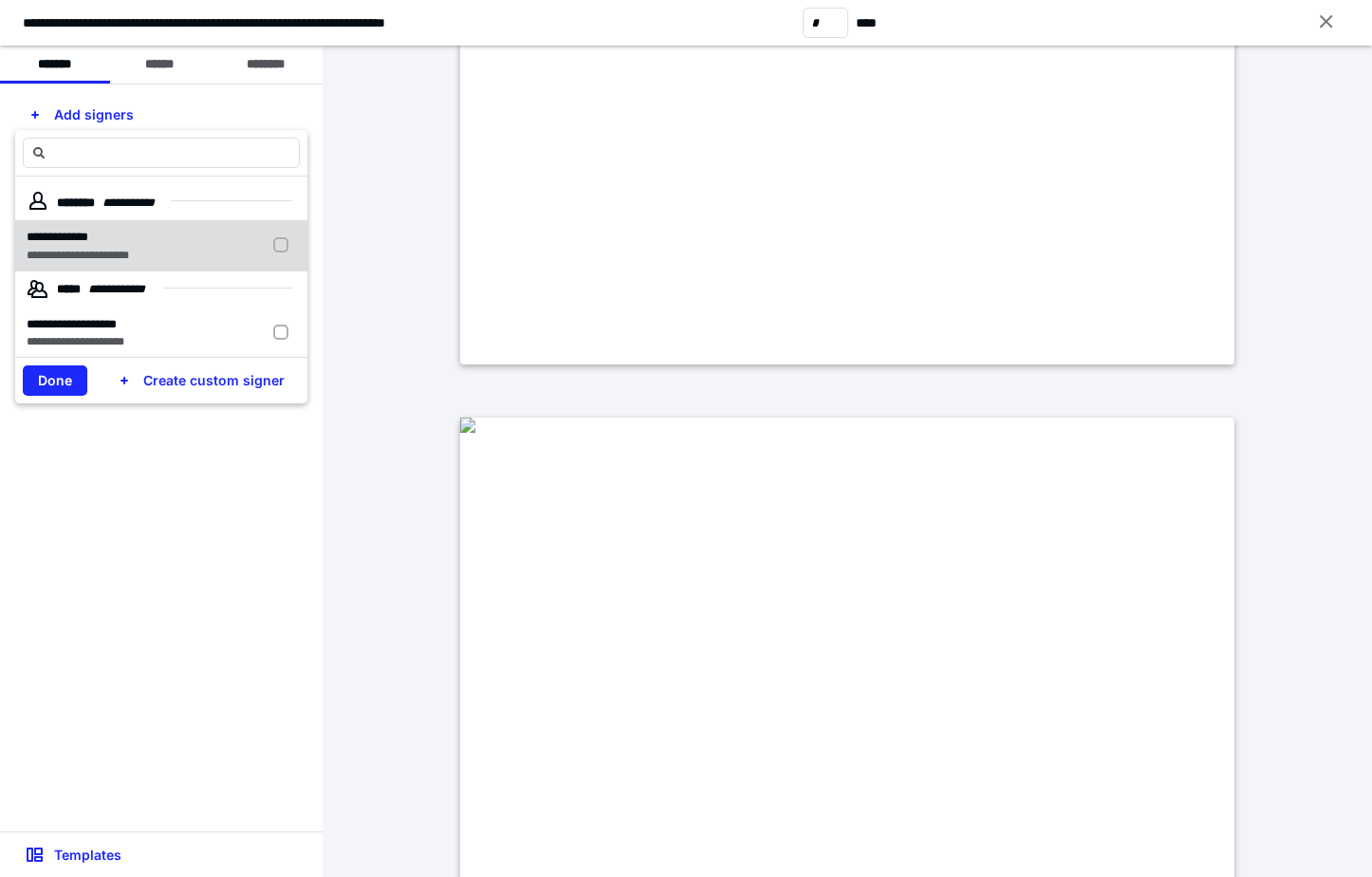 click on "**********" at bounding box center [78, 237] 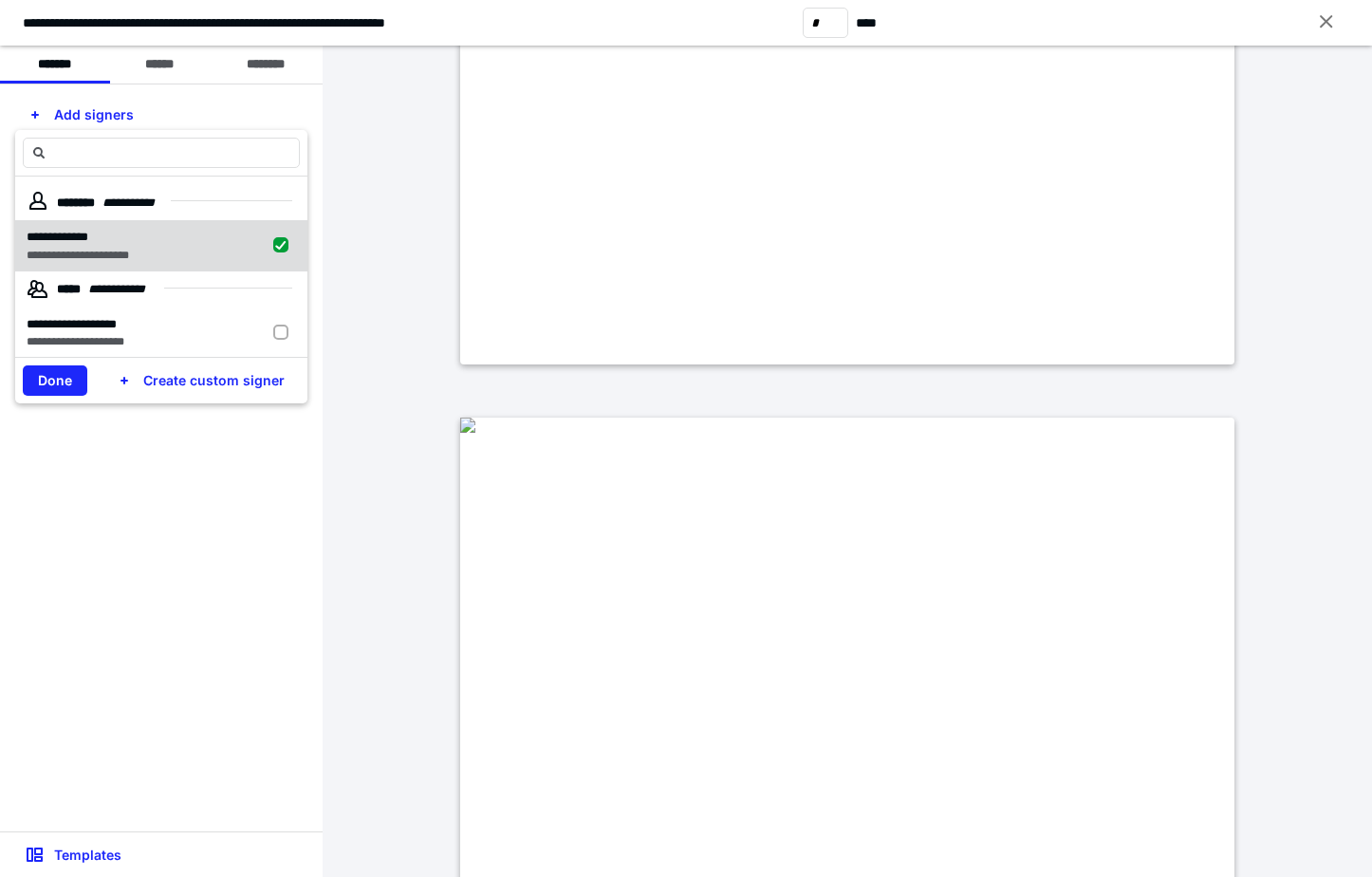 checkbox on "true" 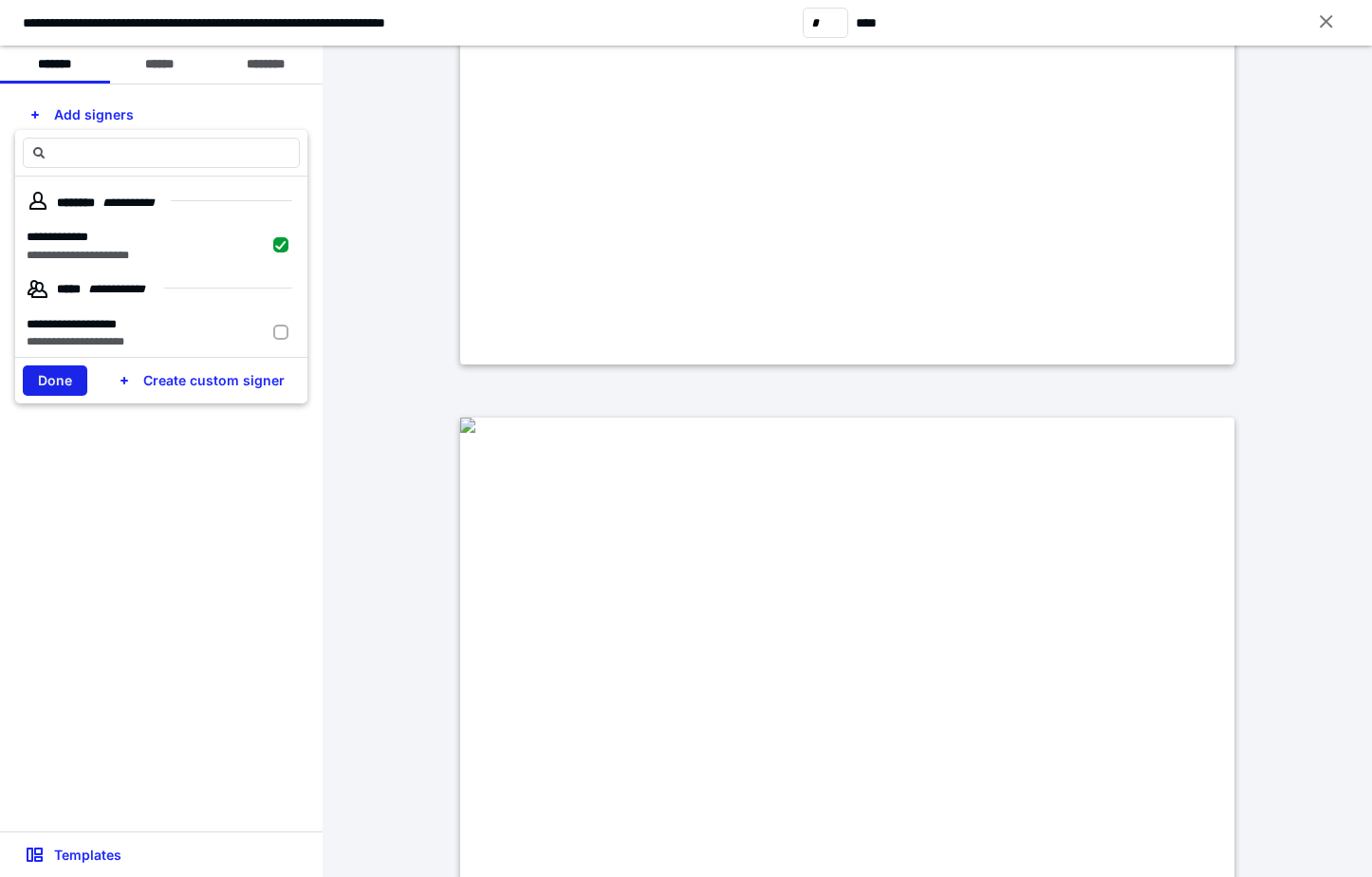 click on "Done" at bounding box center (55, 381) 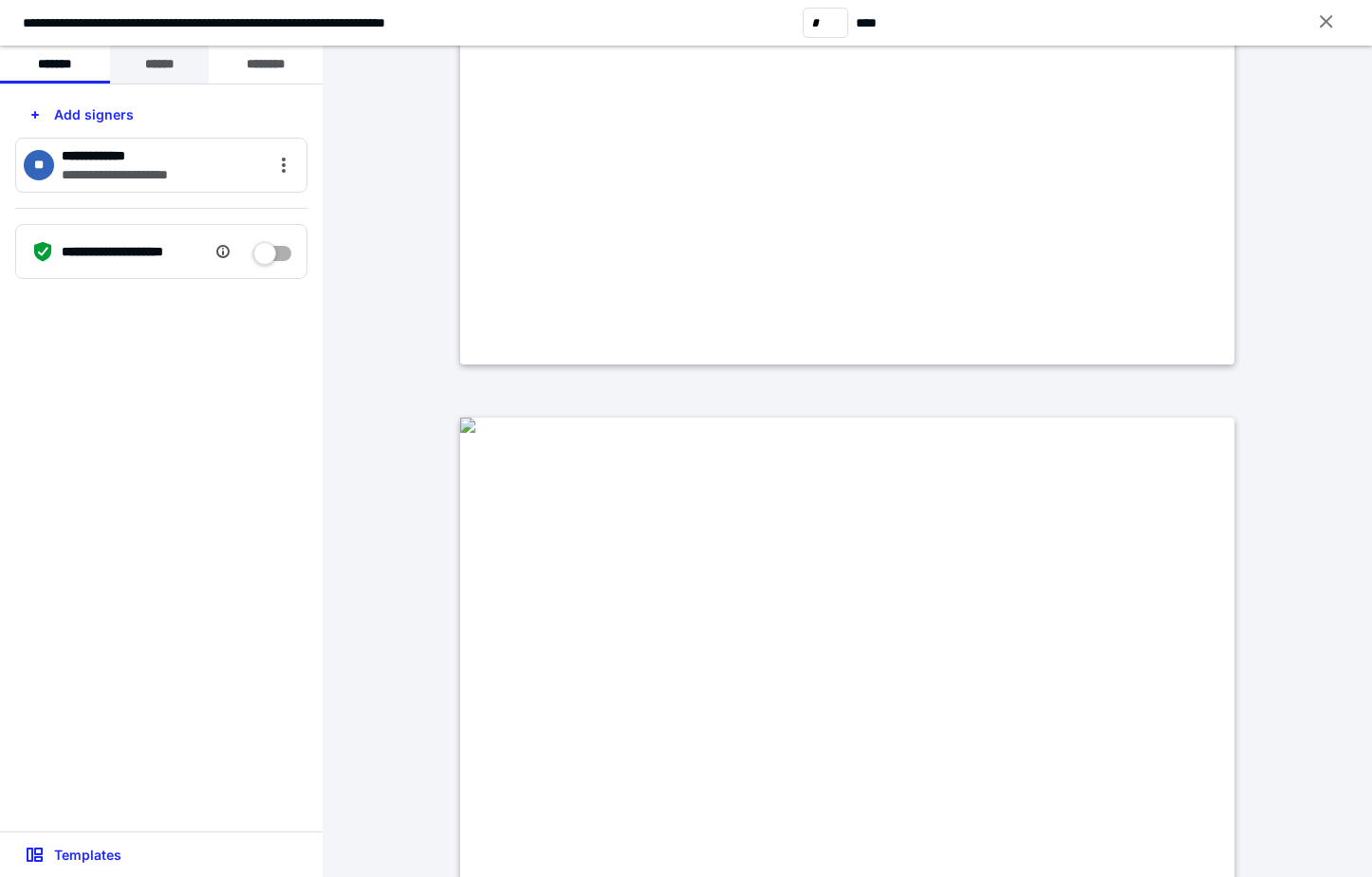 click on "******" at bounding box center (159, 65) 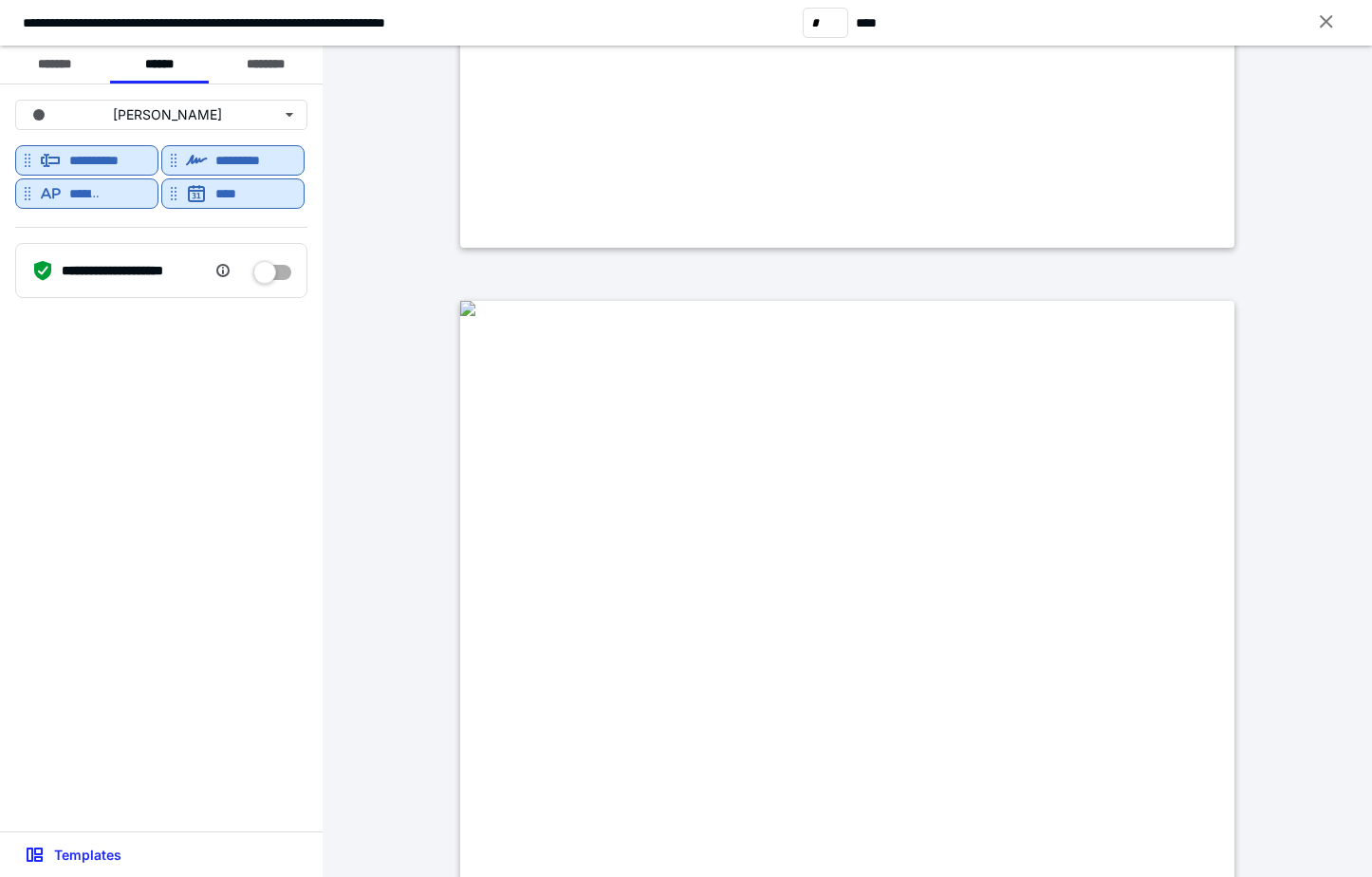 scroll, scrollTop: 3417, scrollLeft: 0, axis: vertical 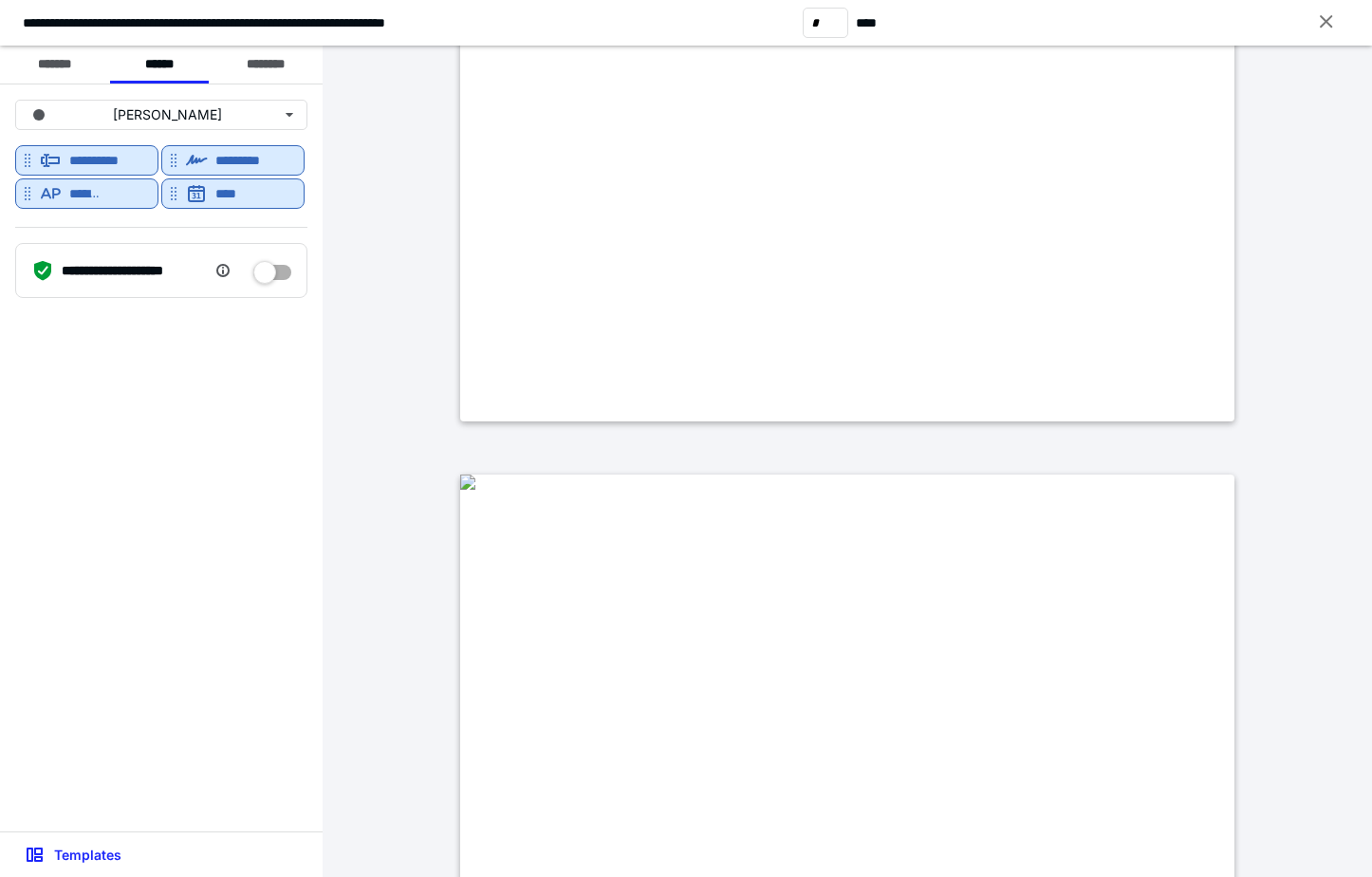 type on "*" 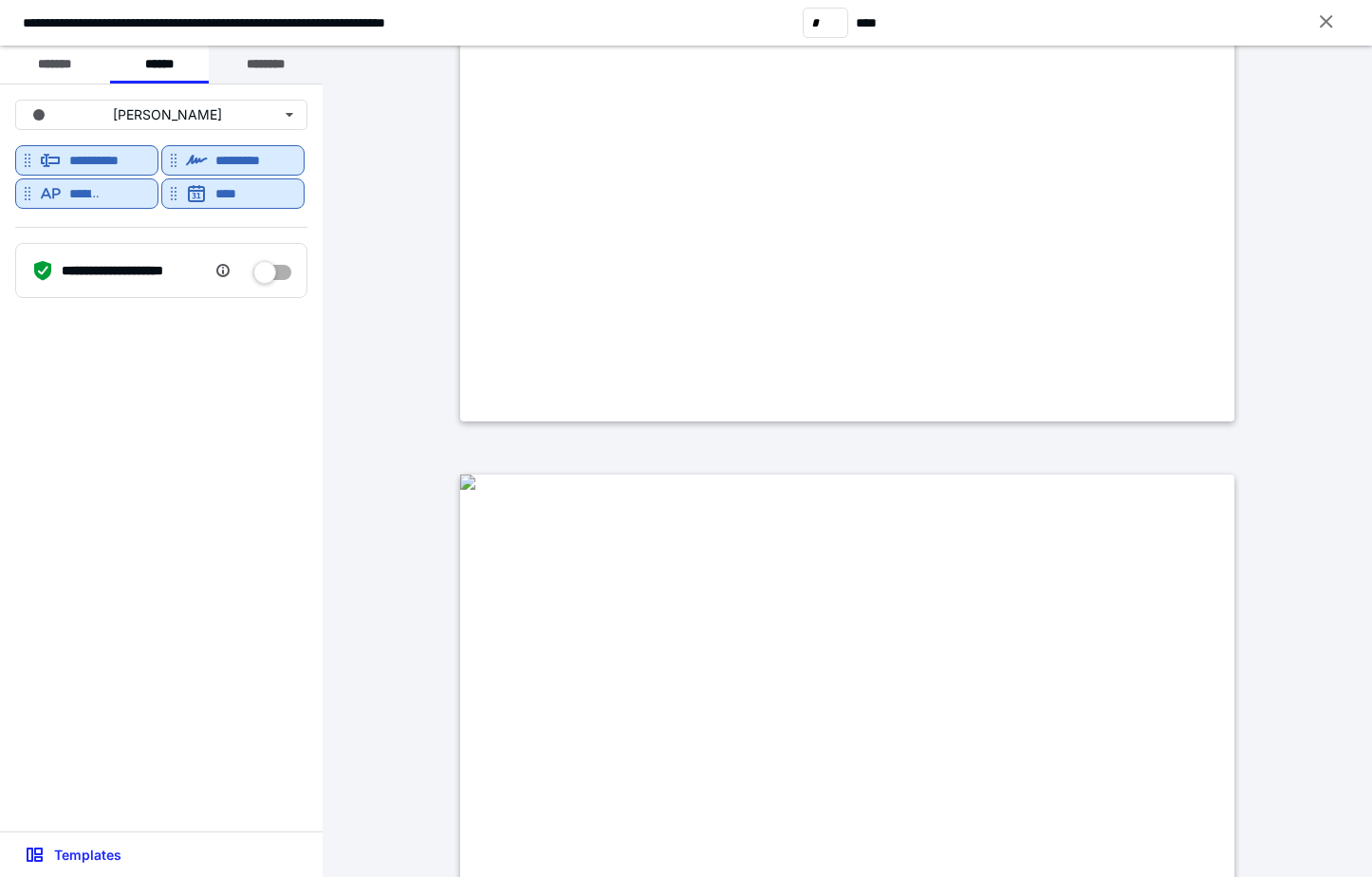 click on "********" at bounding box center [266, 65] 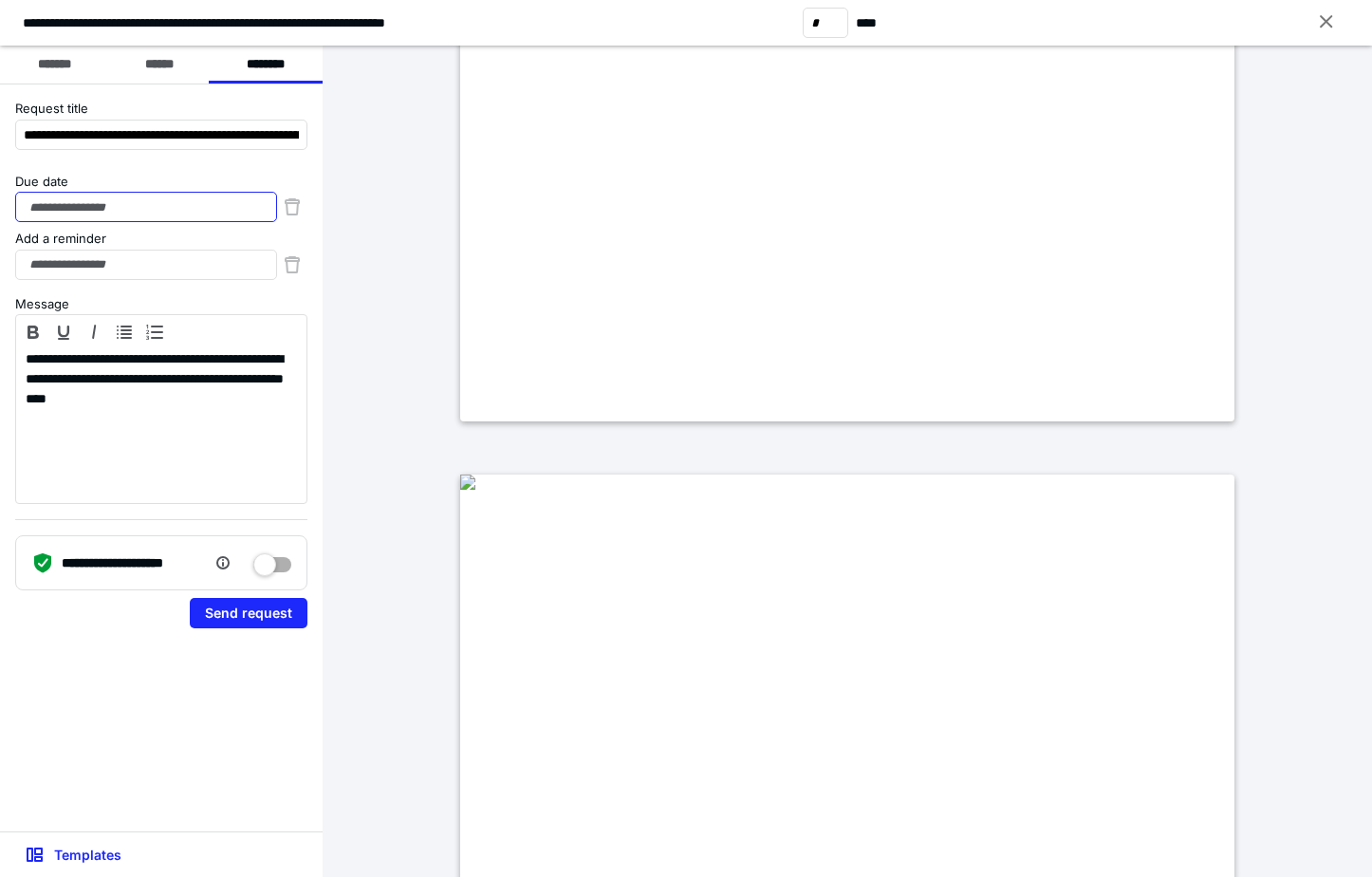 click on "Due date" at bounding box center [146, 207] 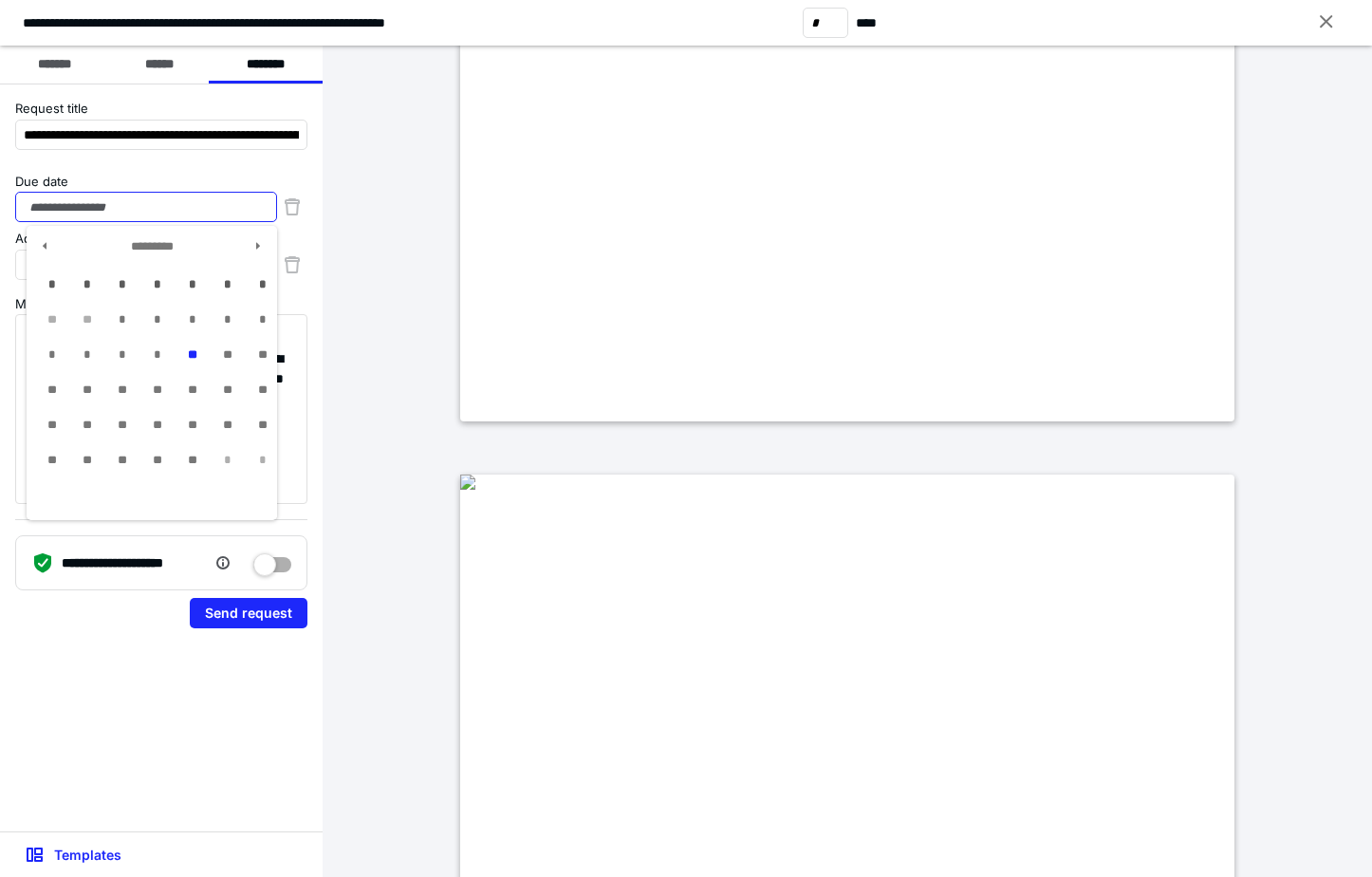 click on "**" at bounding box center (192, 460) 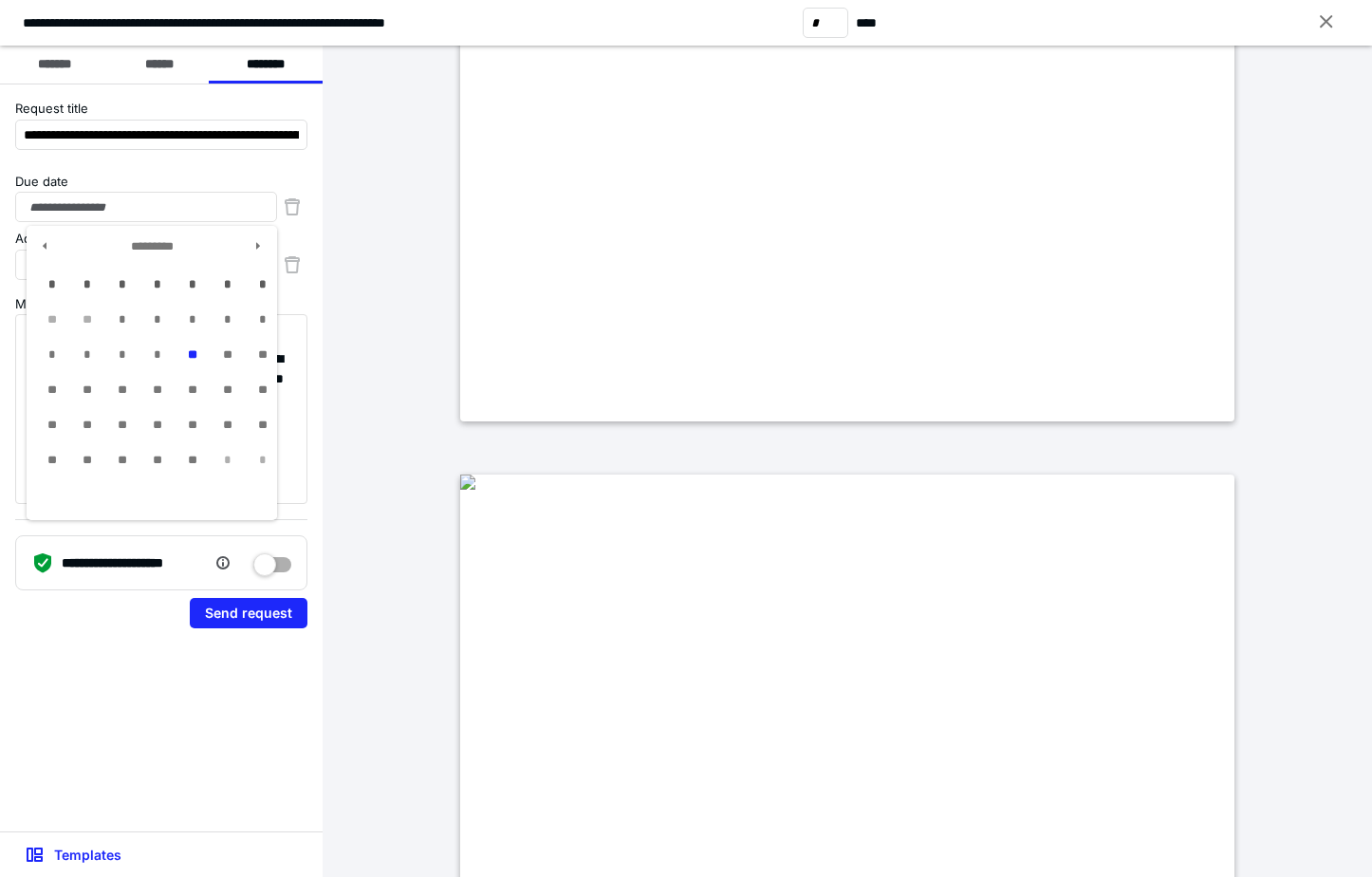 type on "**********" 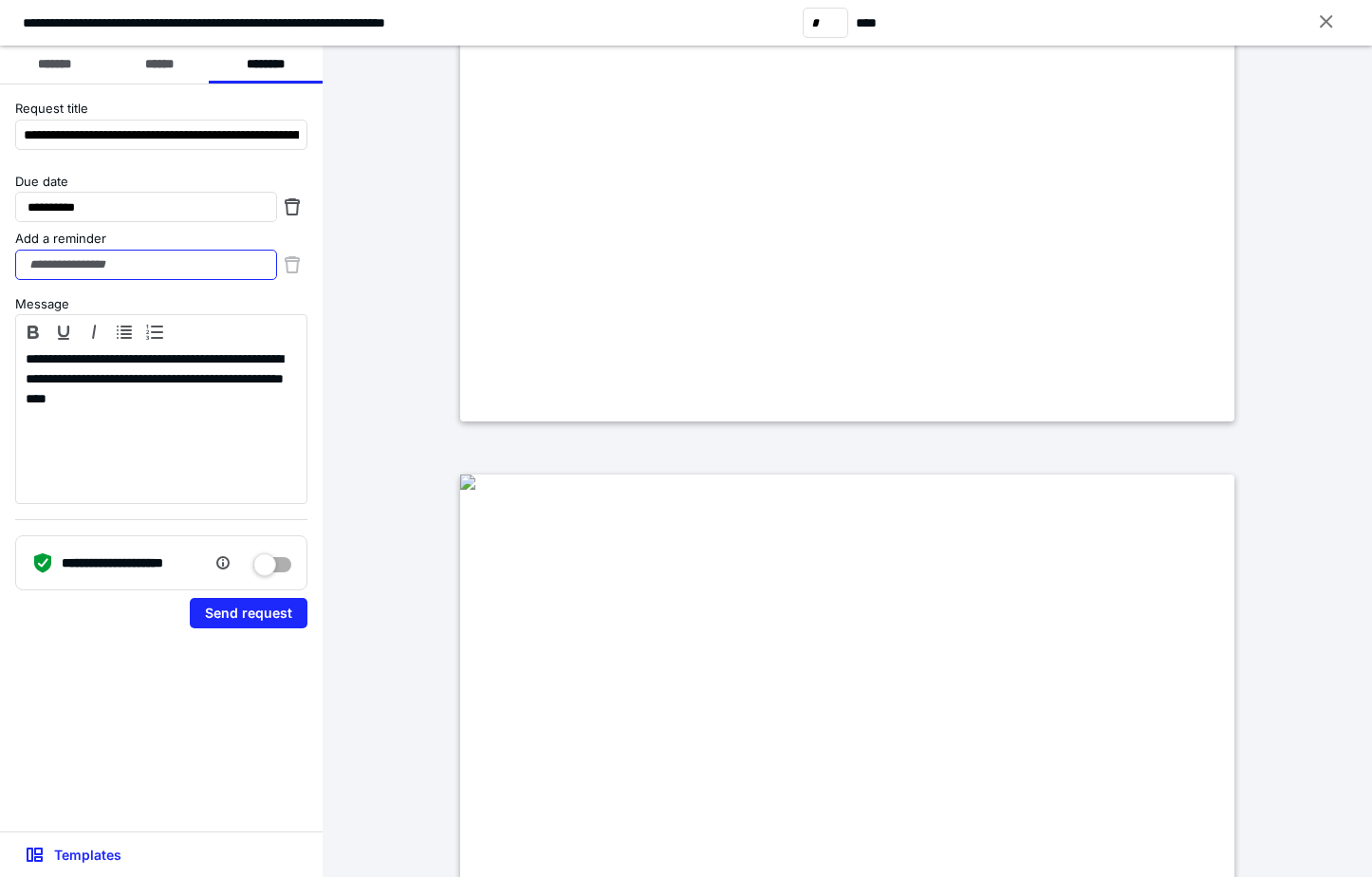 click on "Add a reminder" at bounding box center (146, 265) 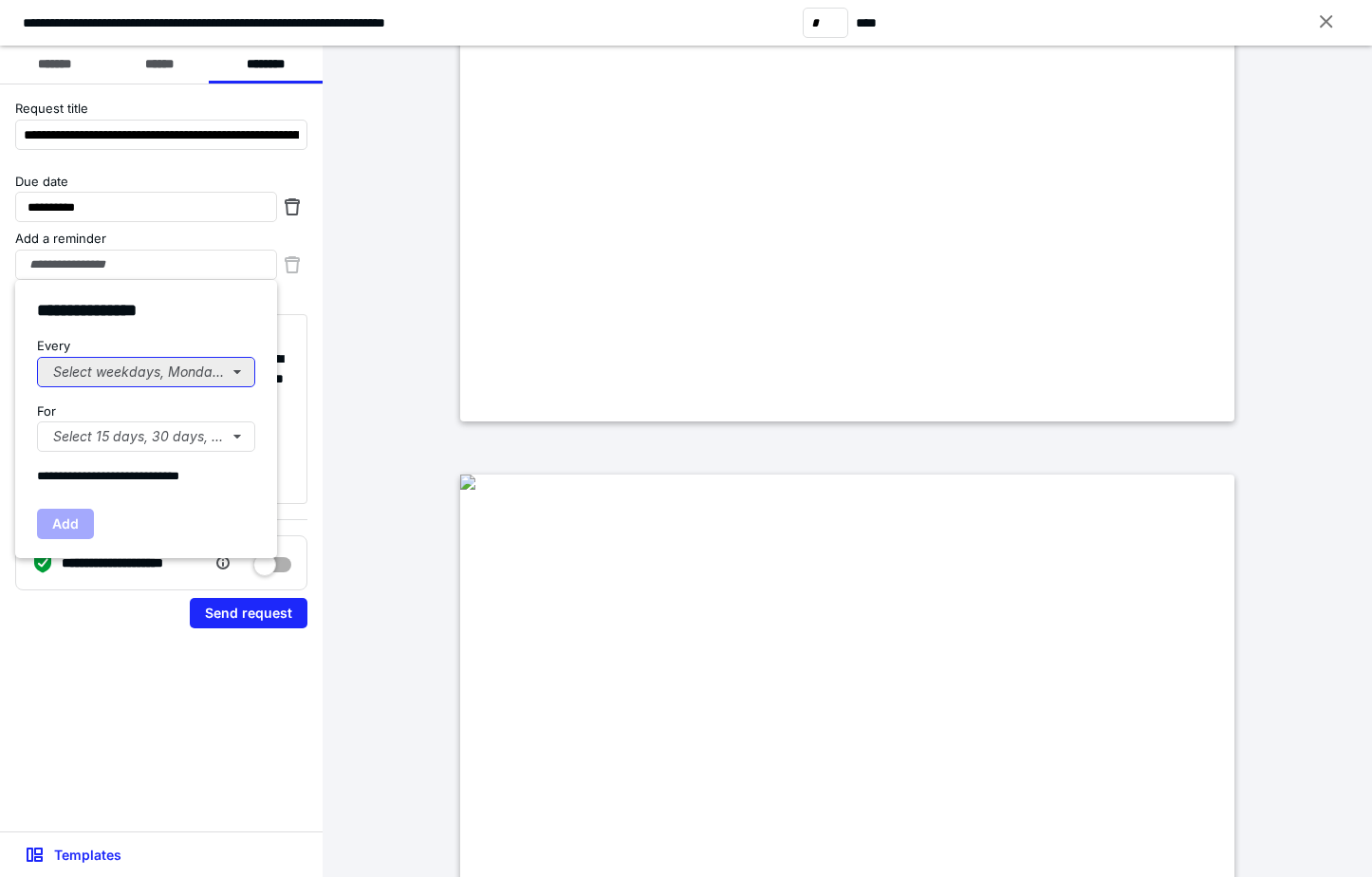 click on "Select weekdays, Mondays, or Tues..." at bounding box center (146, 372) 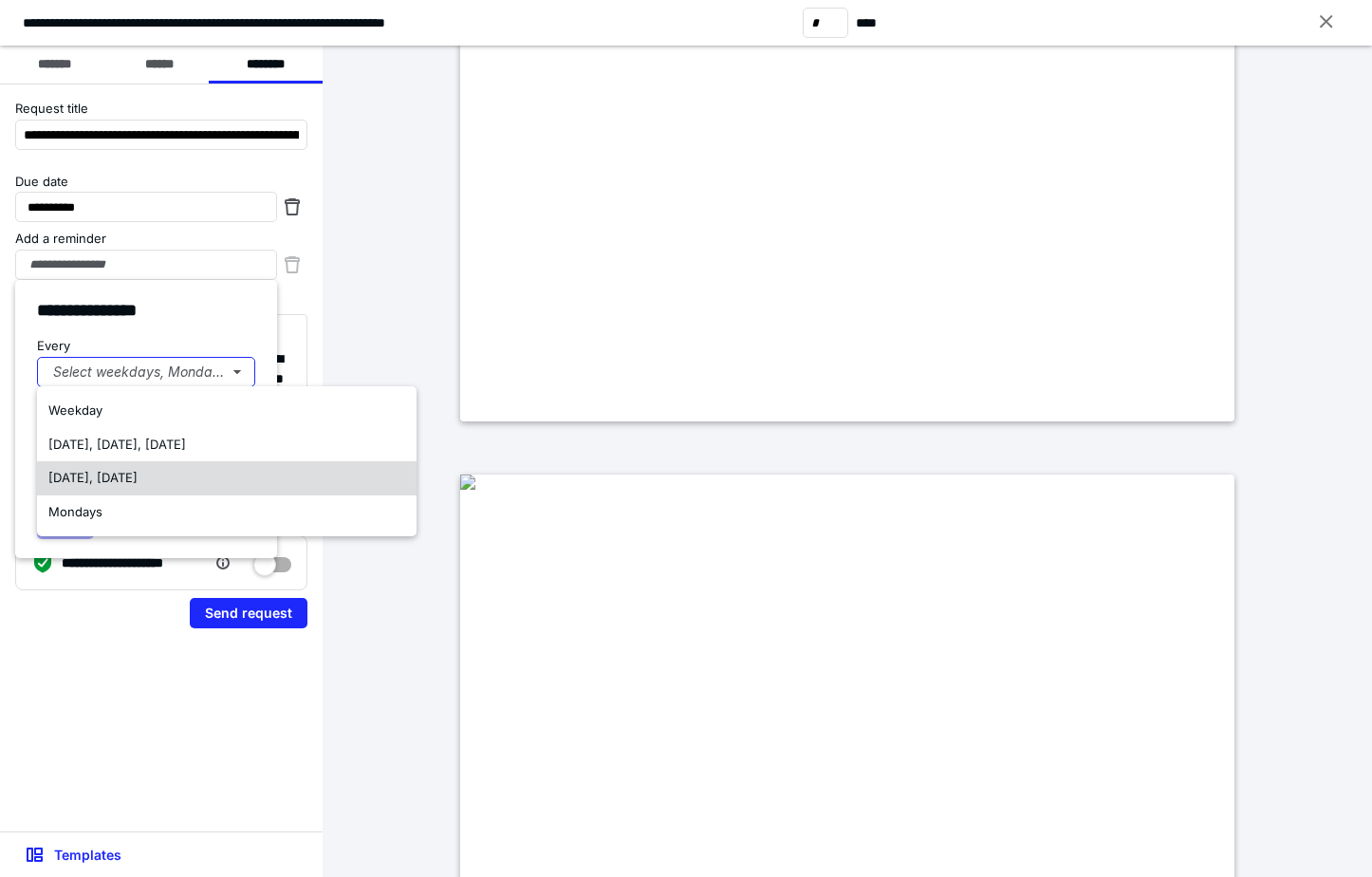 click on "Tuesday, Thursday" at bounding box center (227, 478) 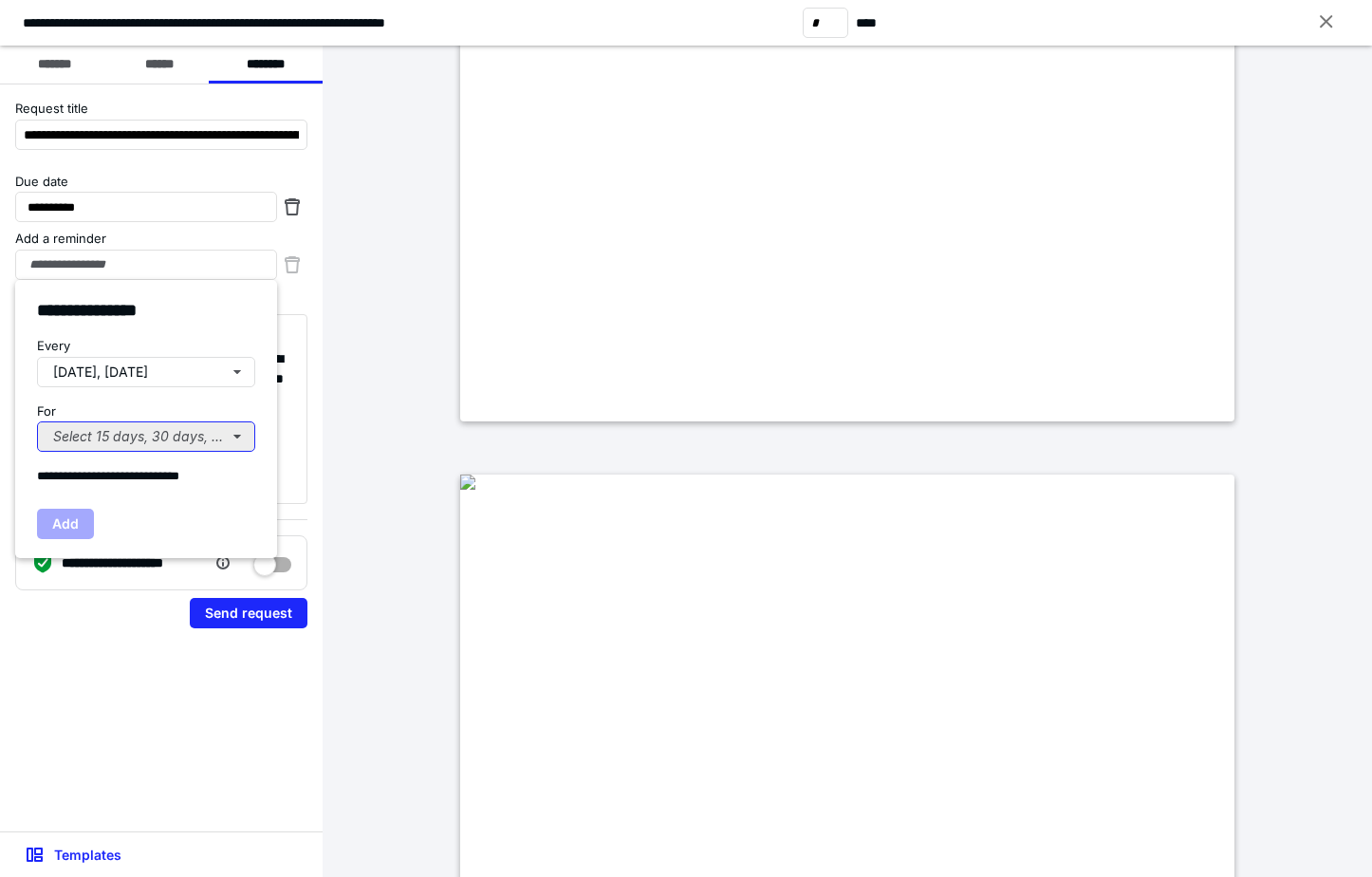 click on "Select 15 days, 30 days, or 45 days..." at bounding box center (146, 437) 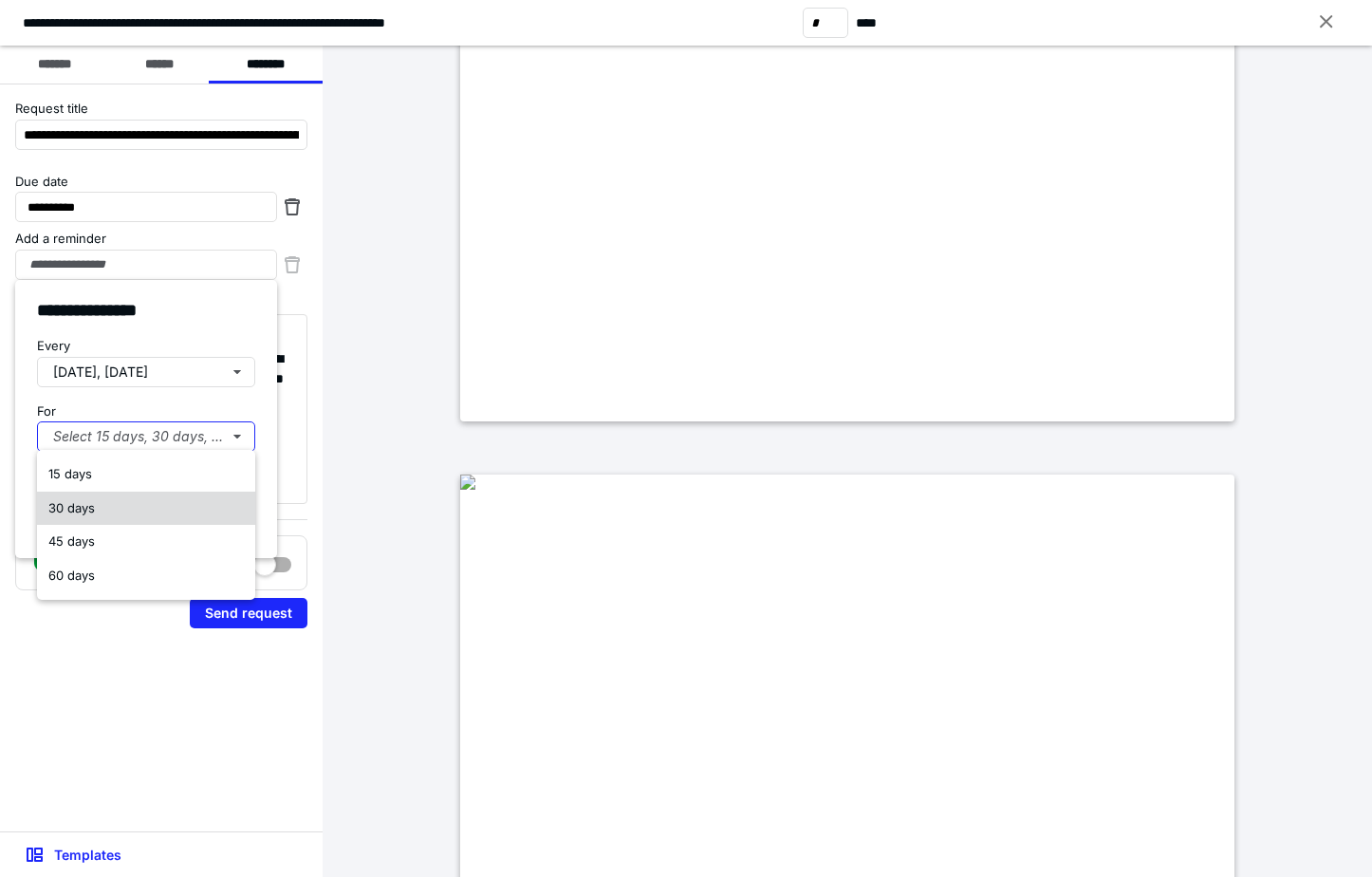 drag, startPoint x: 79, startPoint y: 512, endPoint x: 204, endPoint y: 517, distance: 125.09996 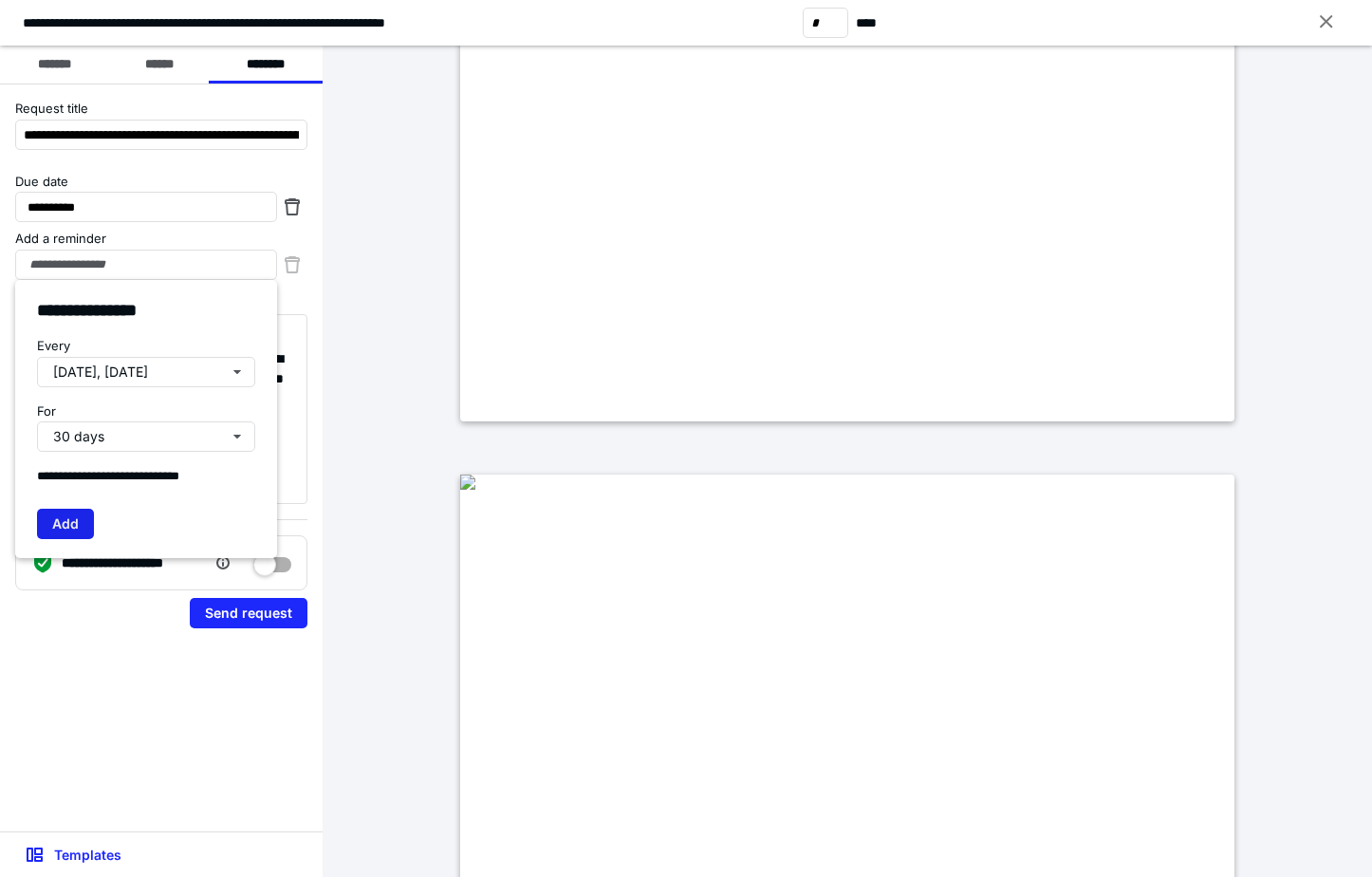 click on "Add" at bounding box center [65, 524] 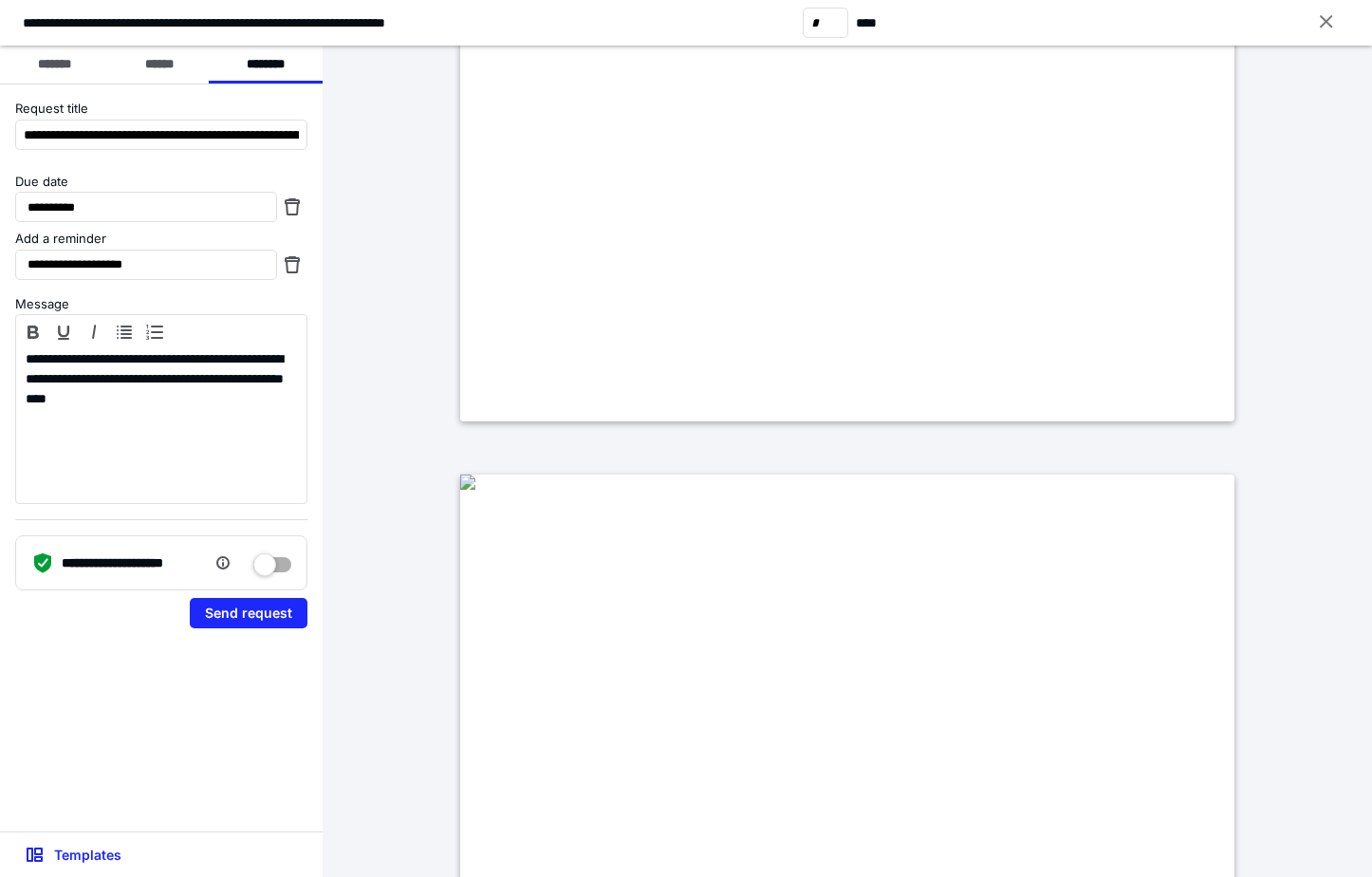 click on "**********" at bounding box center [161, 423] 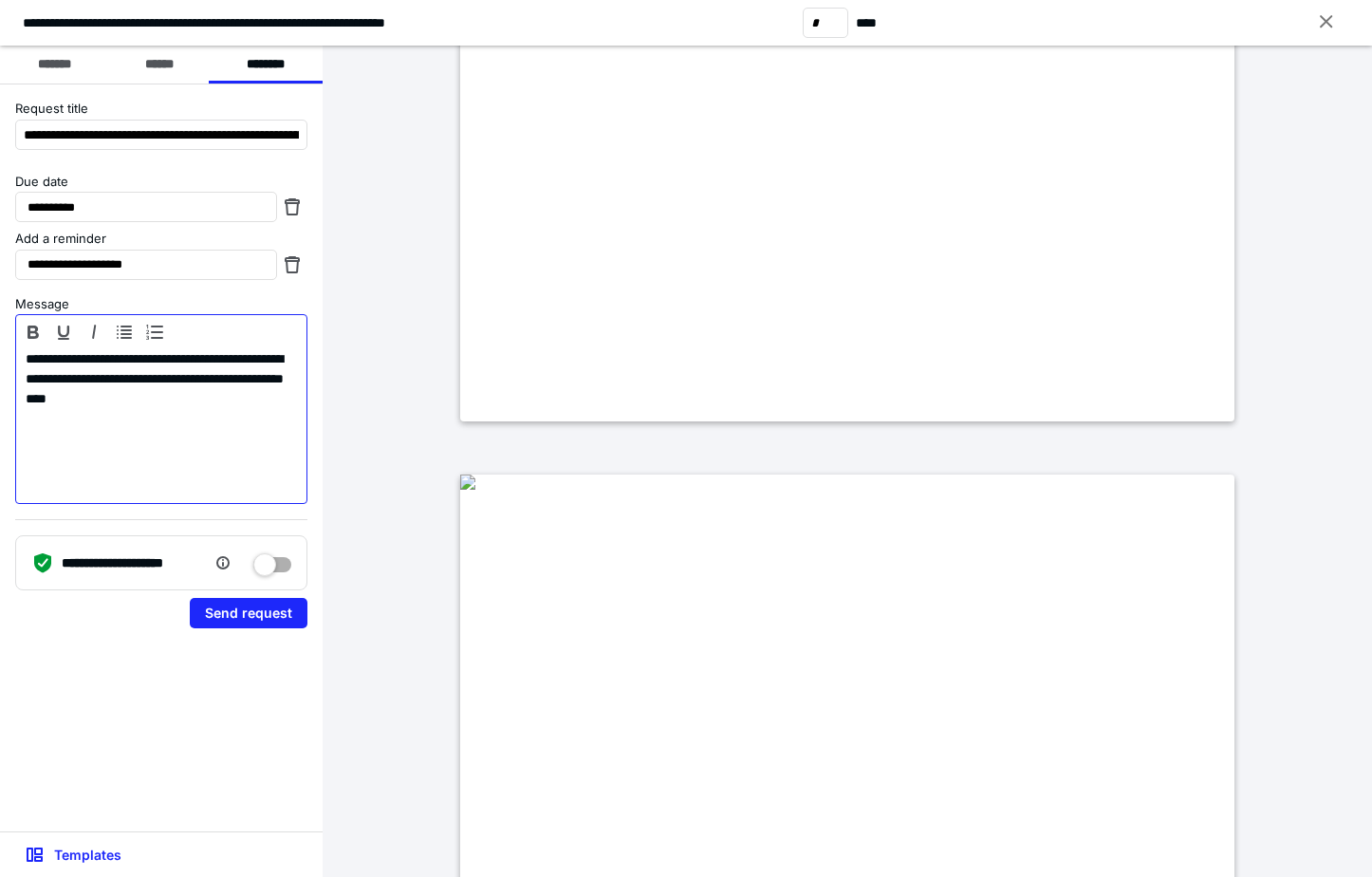 click on "**********" at bounding box center [161, 423] 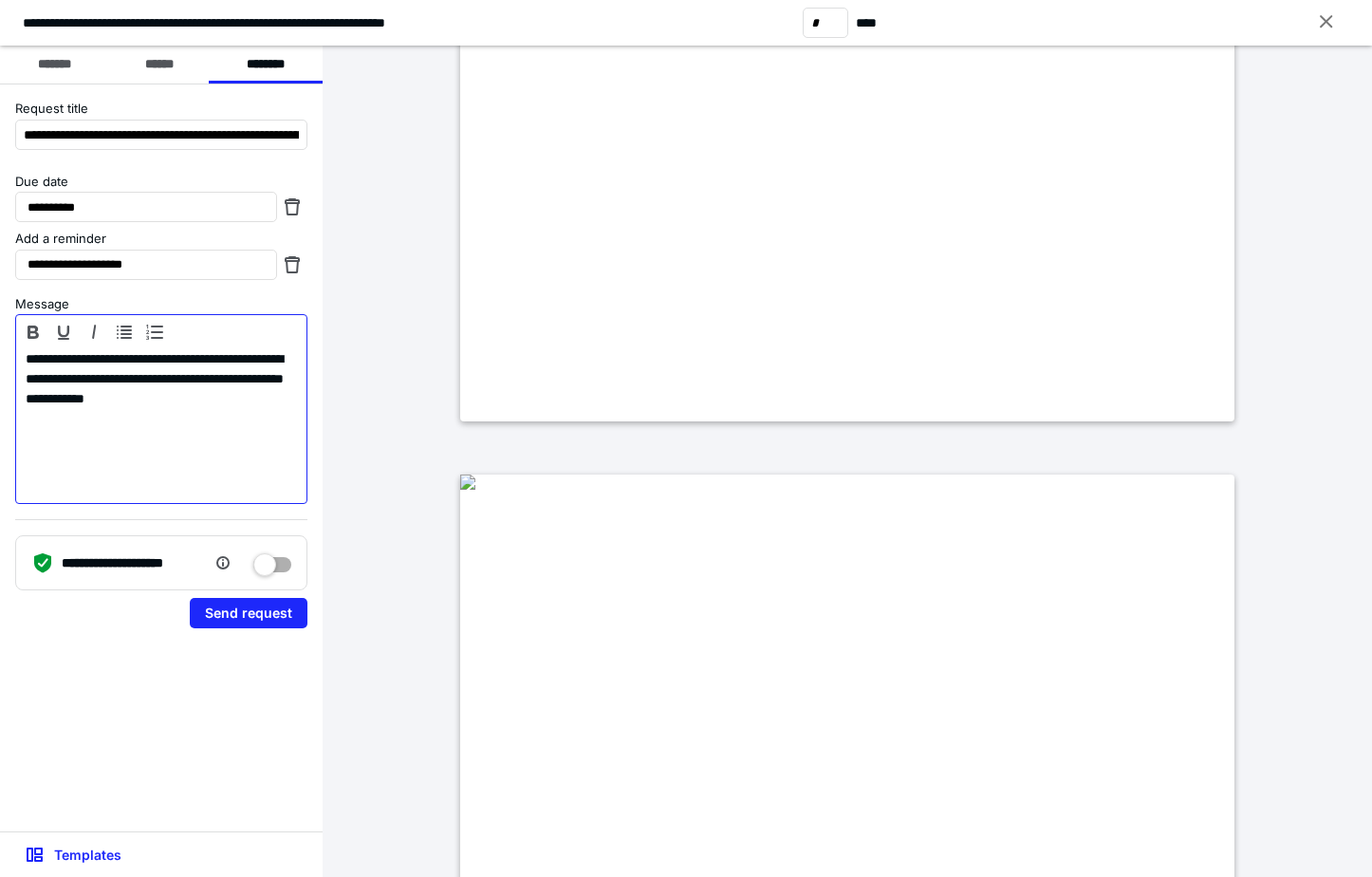 click on "**********" at bounding box center (161, 423) 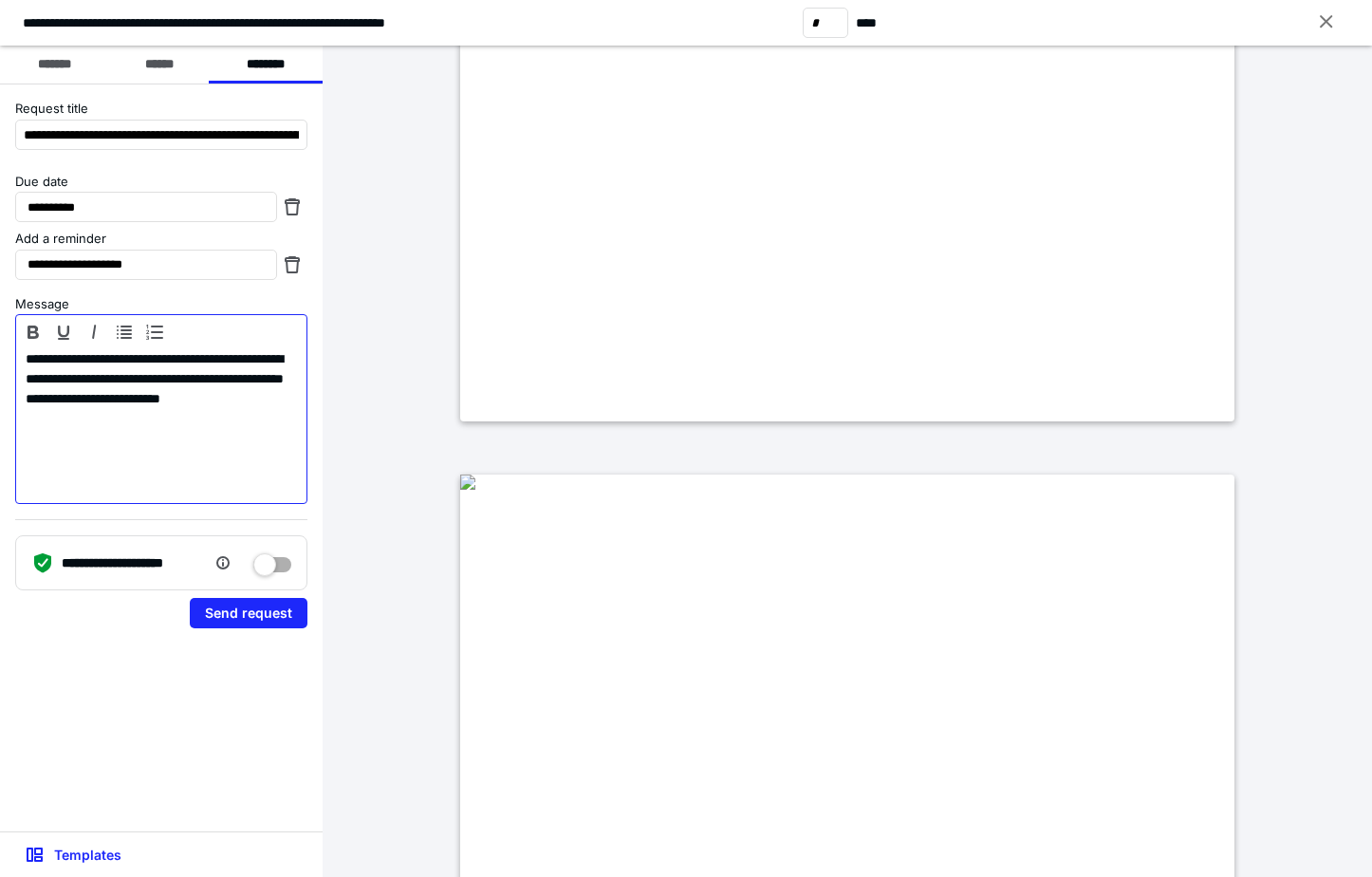 click on "**********" at bounding box center [161, 423] 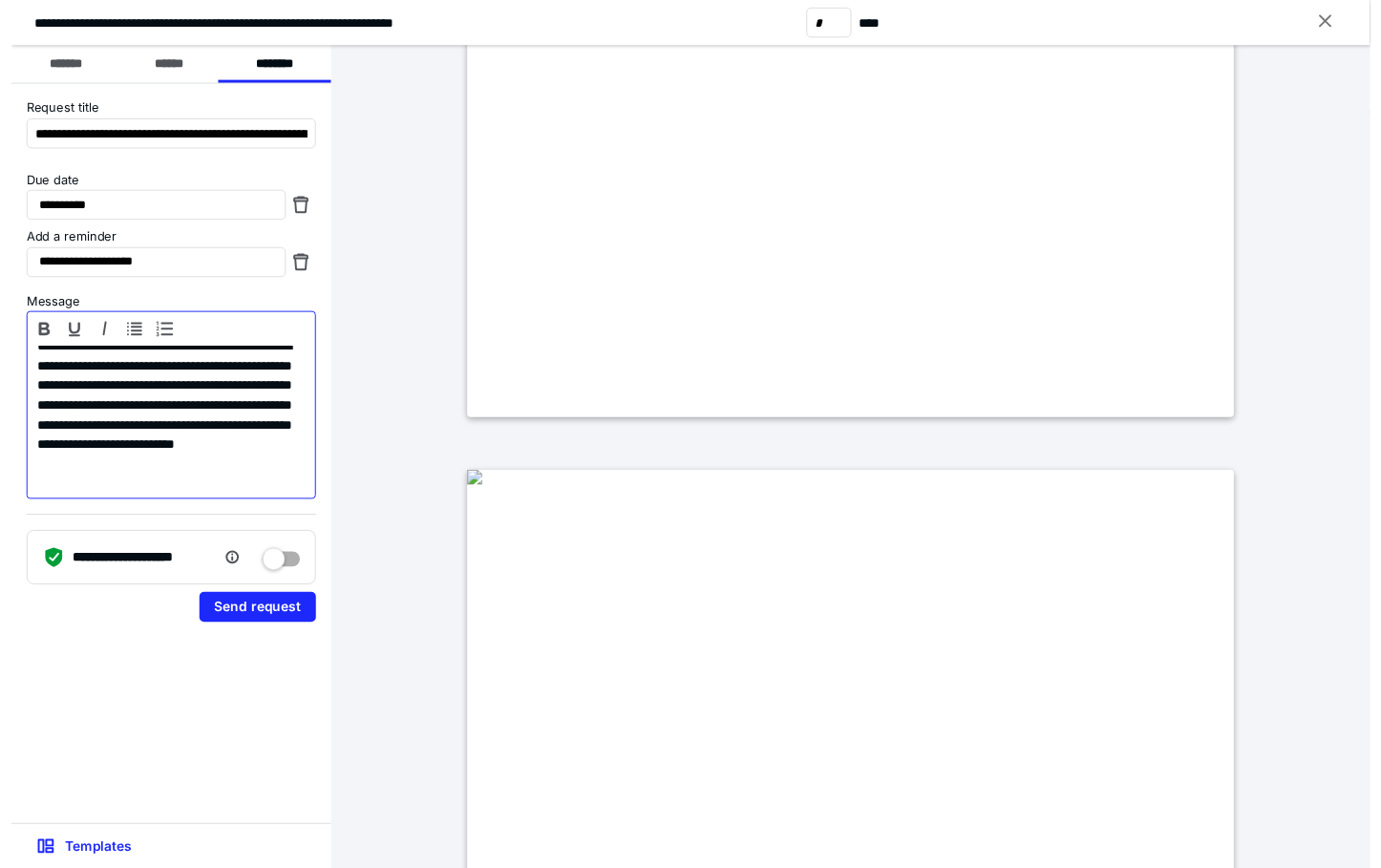 scroll, scrollTop: 30, scrollLeft: 0, axis: vertical 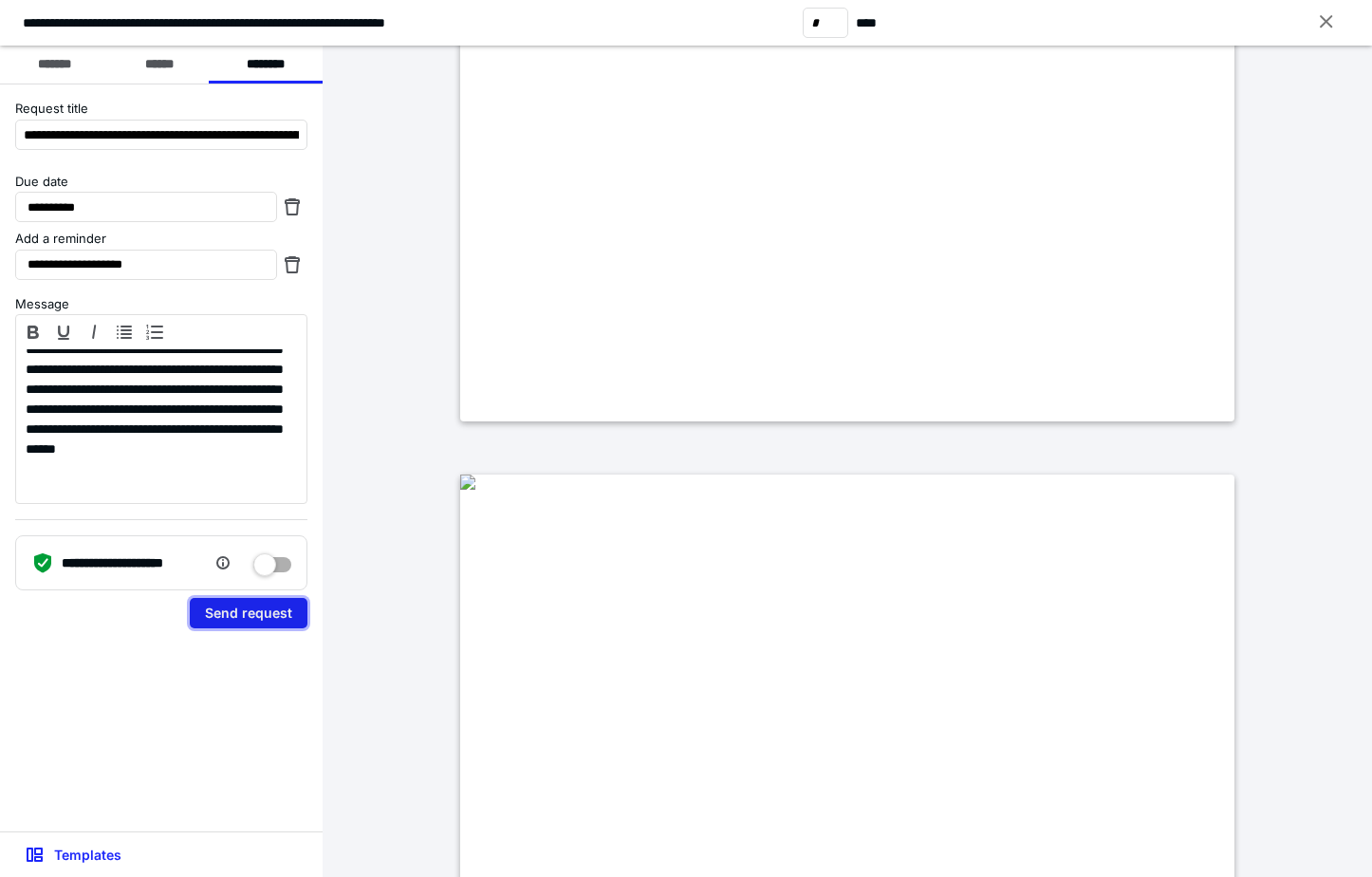 click on "Send request" at bounding box center [249, 613] 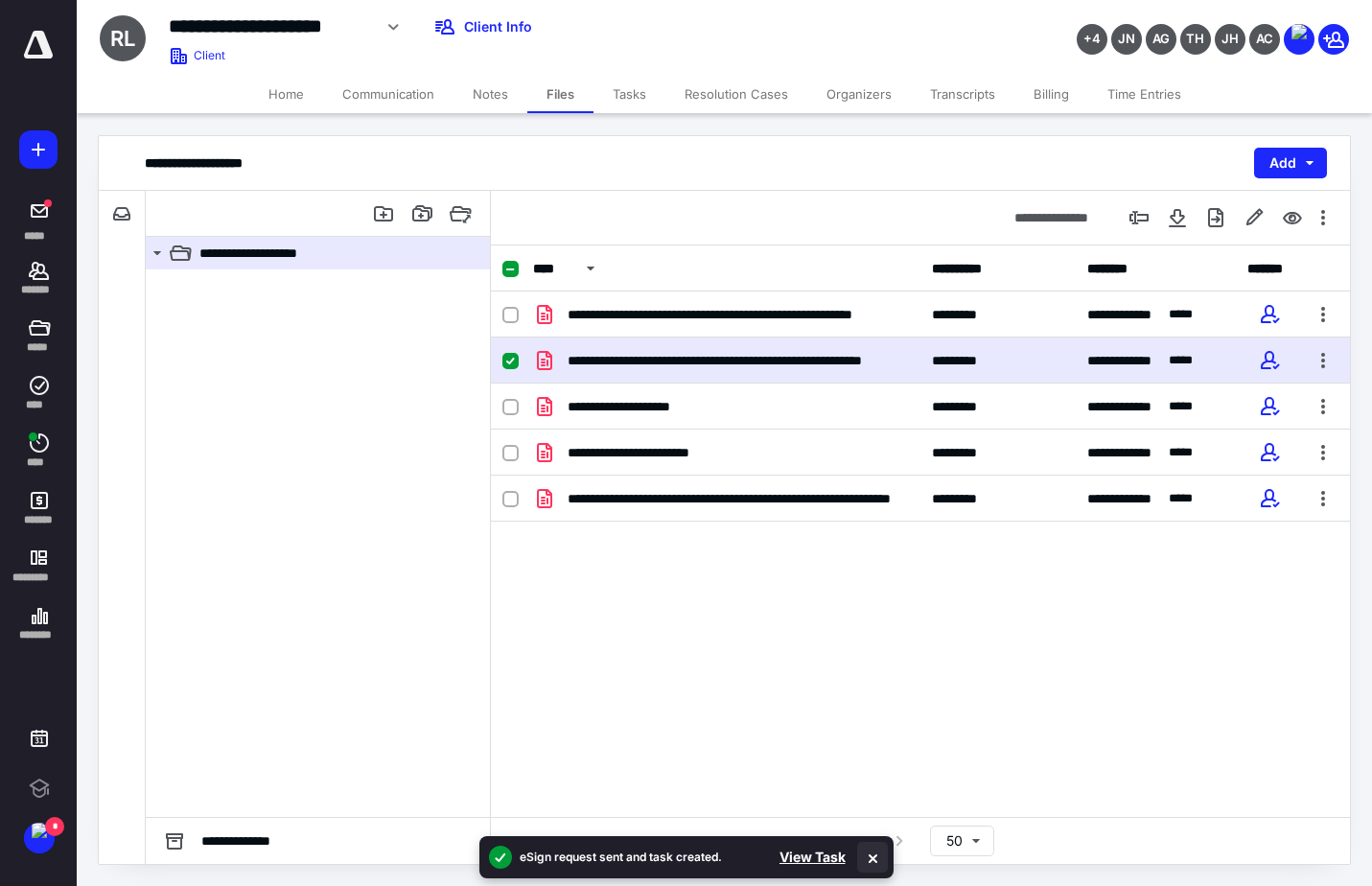 click at bounding box center (872, 857) 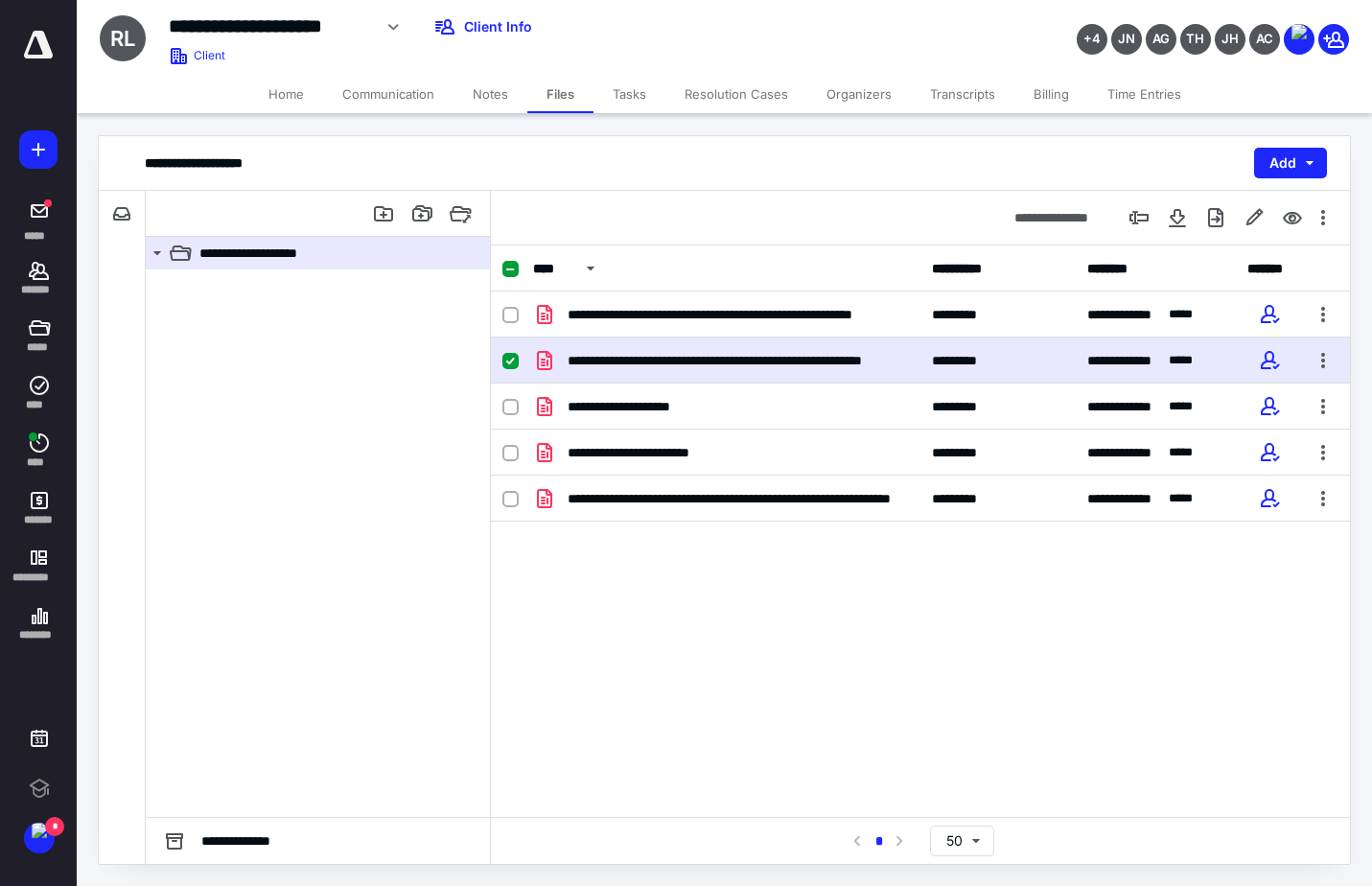 click on "Tasks" at bounding box center (629, 94) 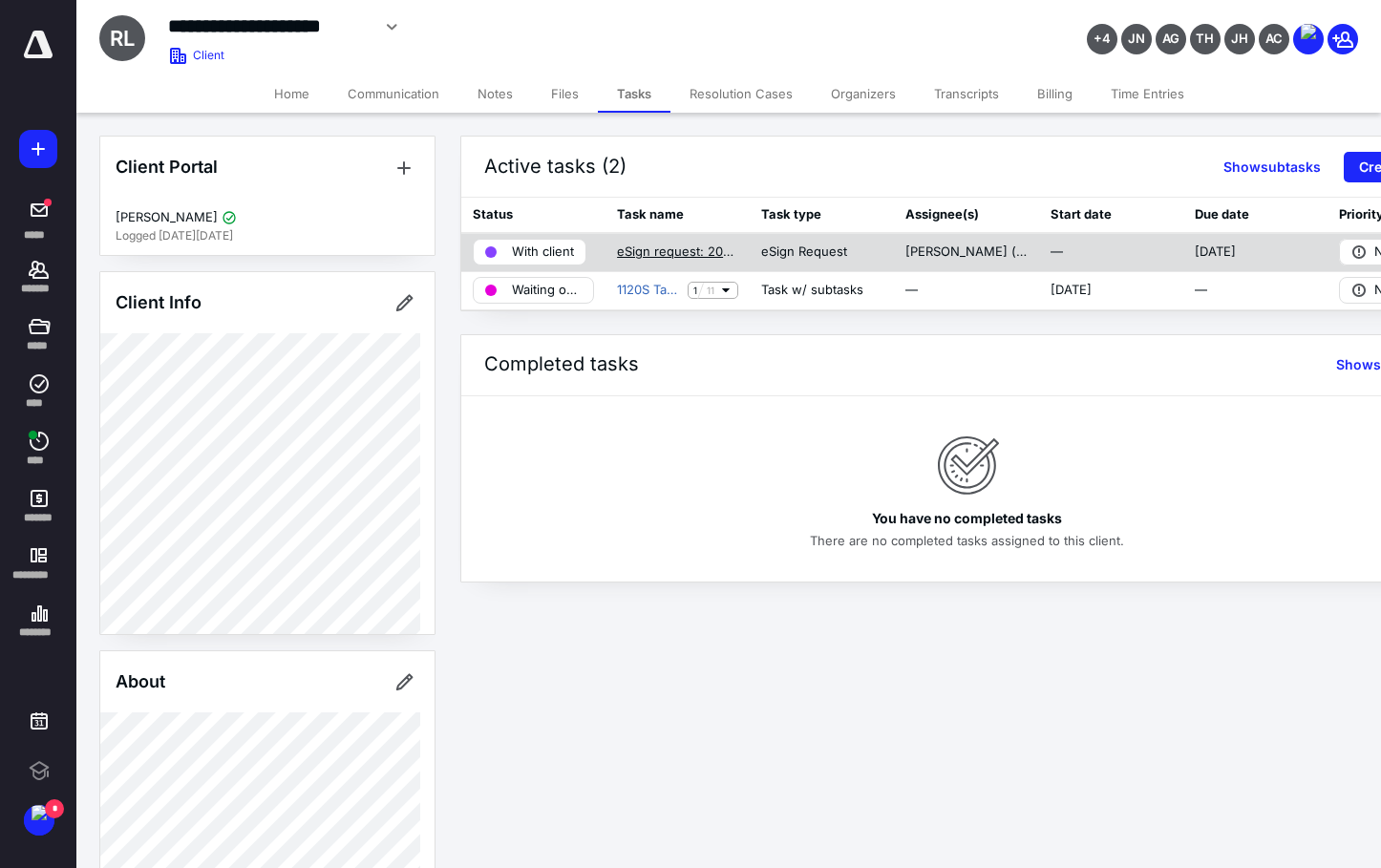 click on "eSign request: 2024 Engagement & Consent Letters - Jerry & Rhonda Riggle.pdf" at bounding box center [677, 252] 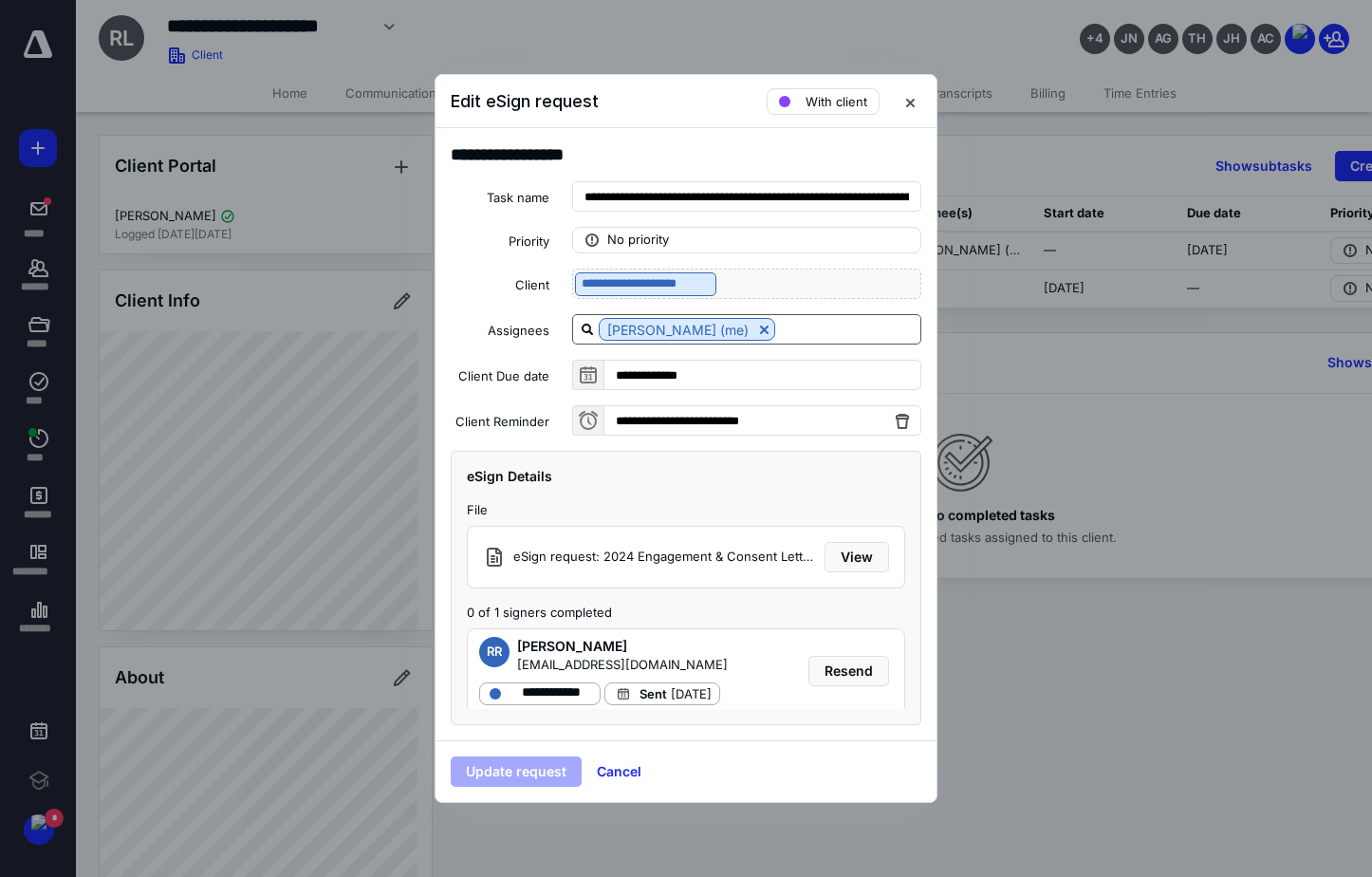 click at bounding box center (847, 328) 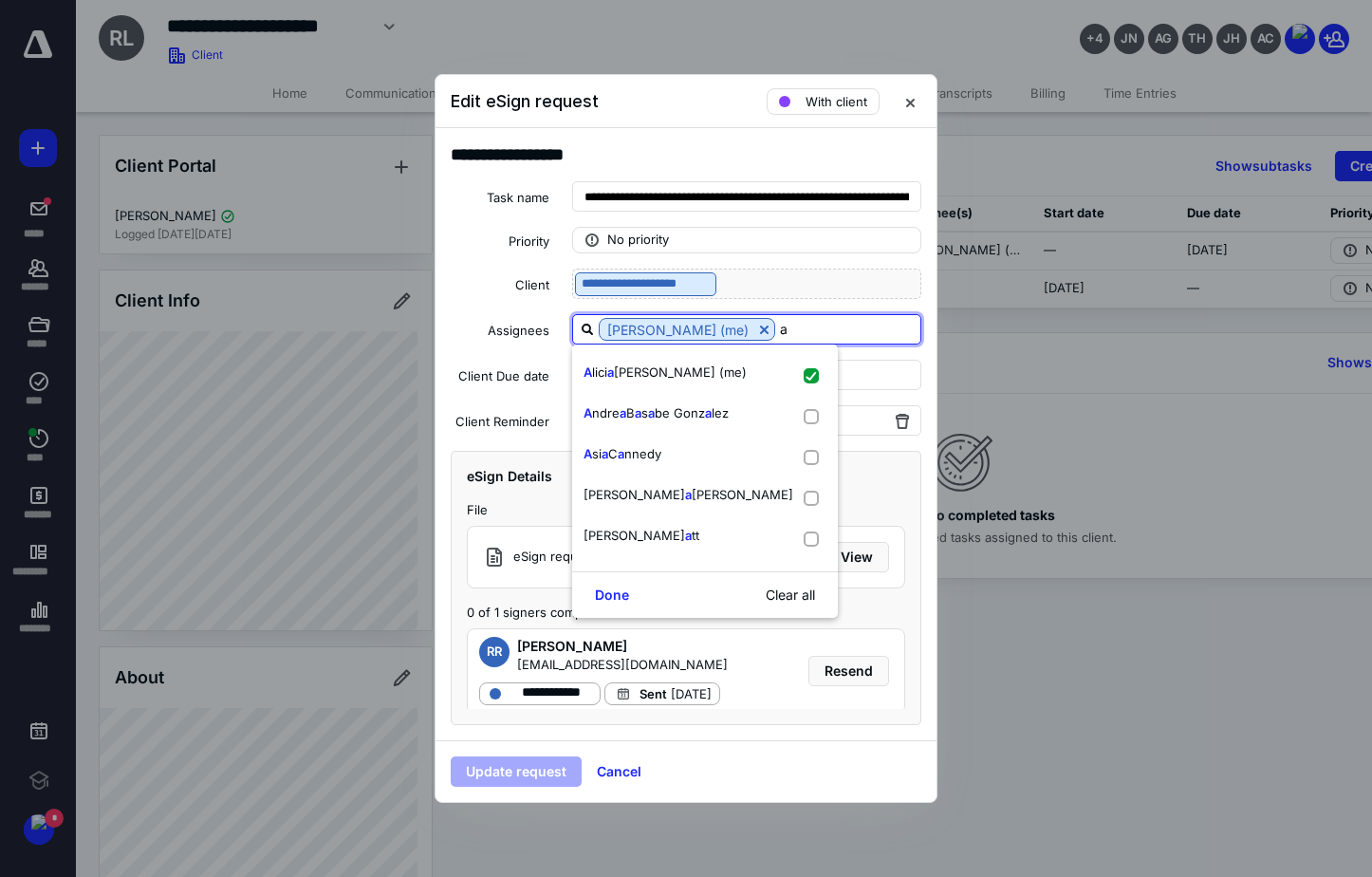 type on "as" 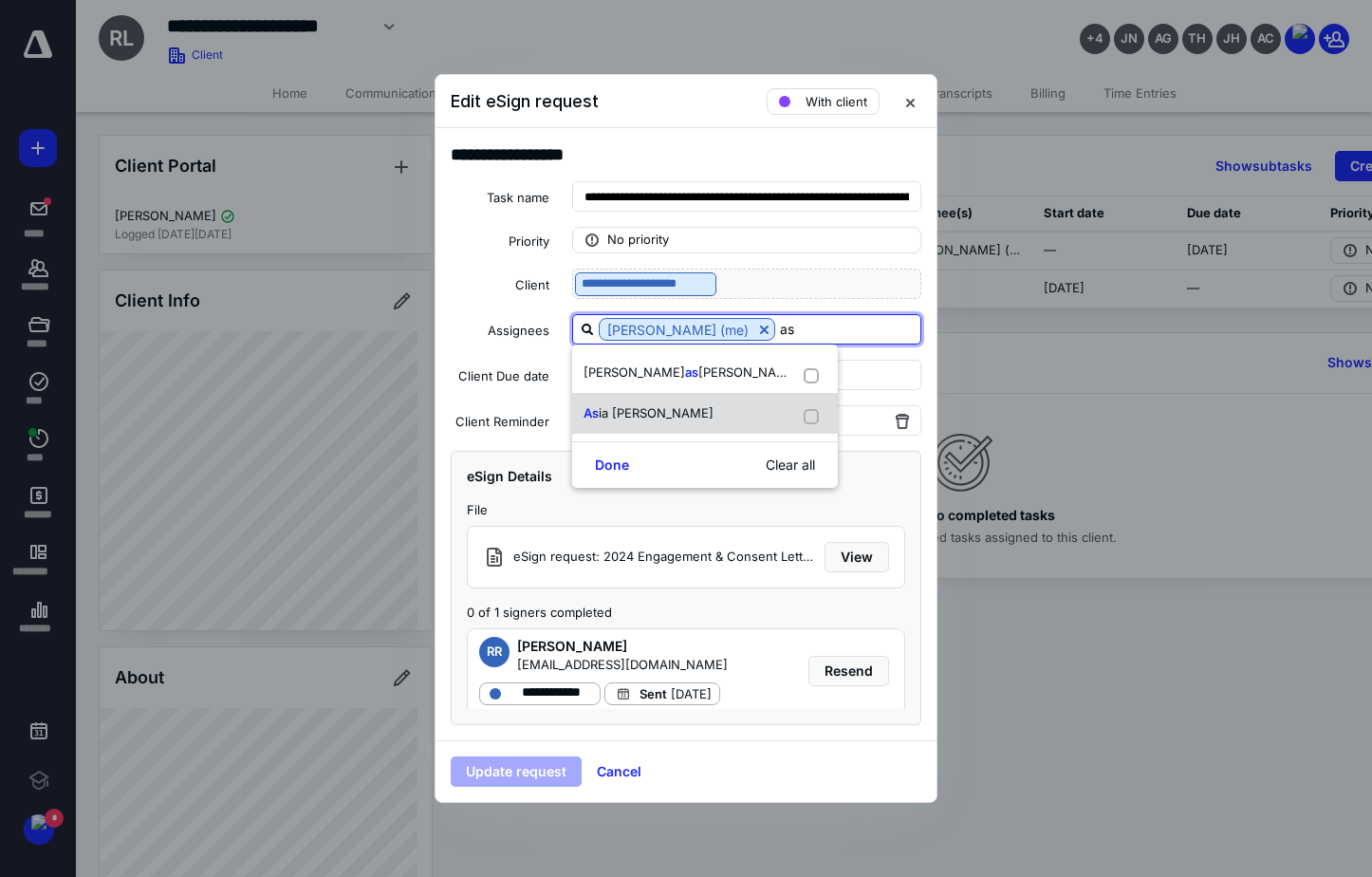 click on "As ia Cannedy" at bounding box center [648, 414] 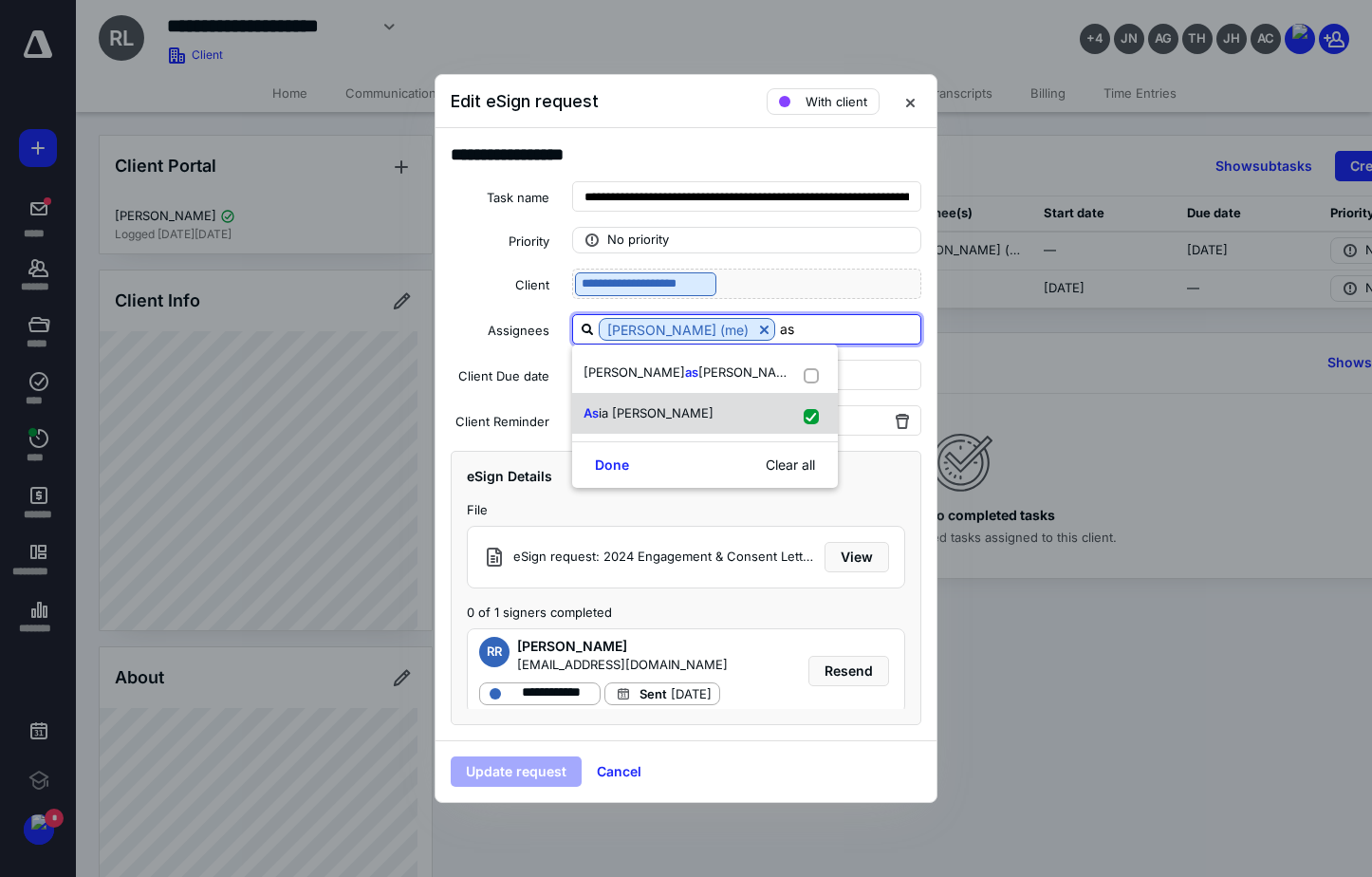checkbox on "true" 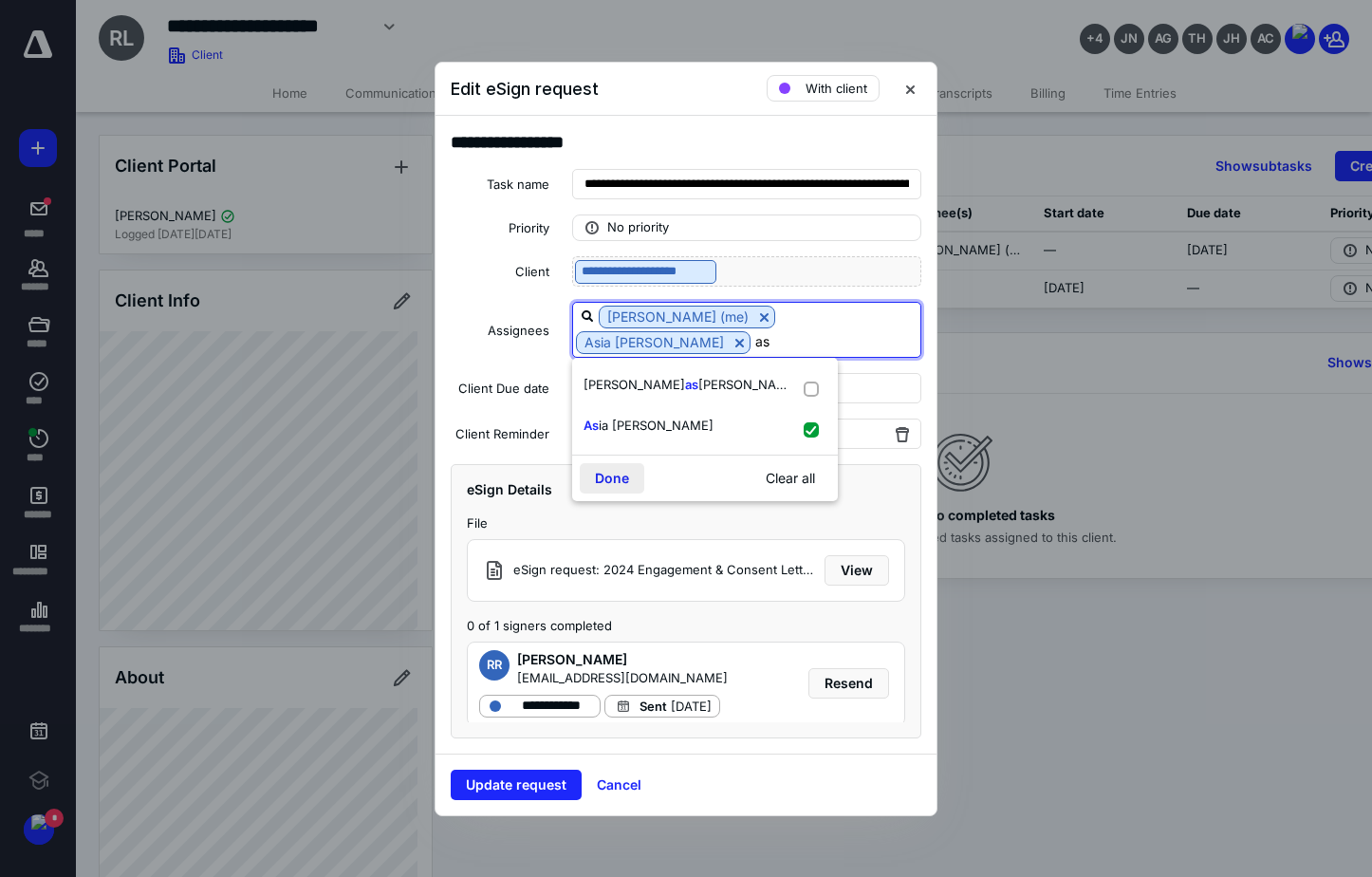 type on "as" 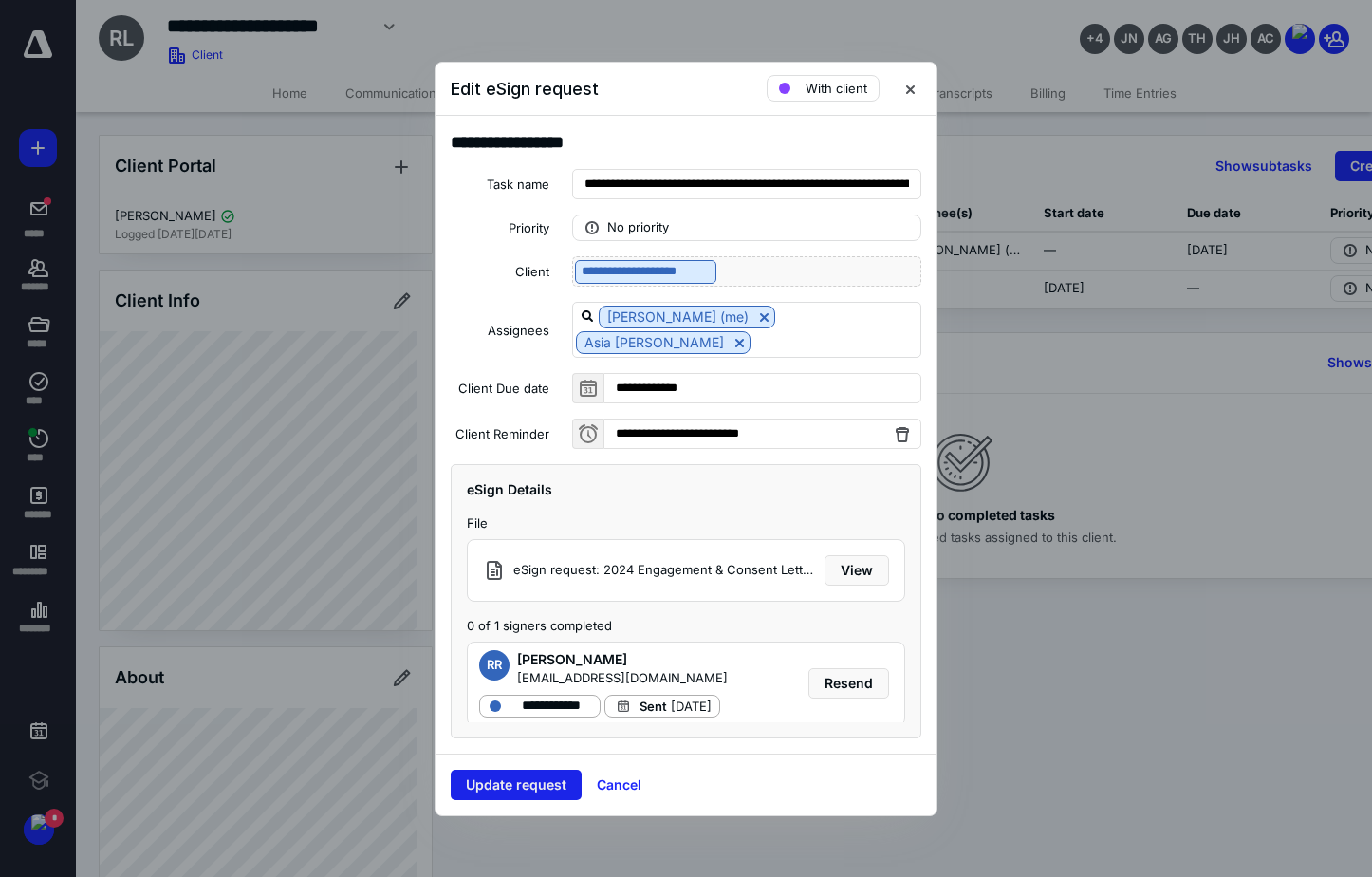 click on "Update request" at bounding box center (516, 785) 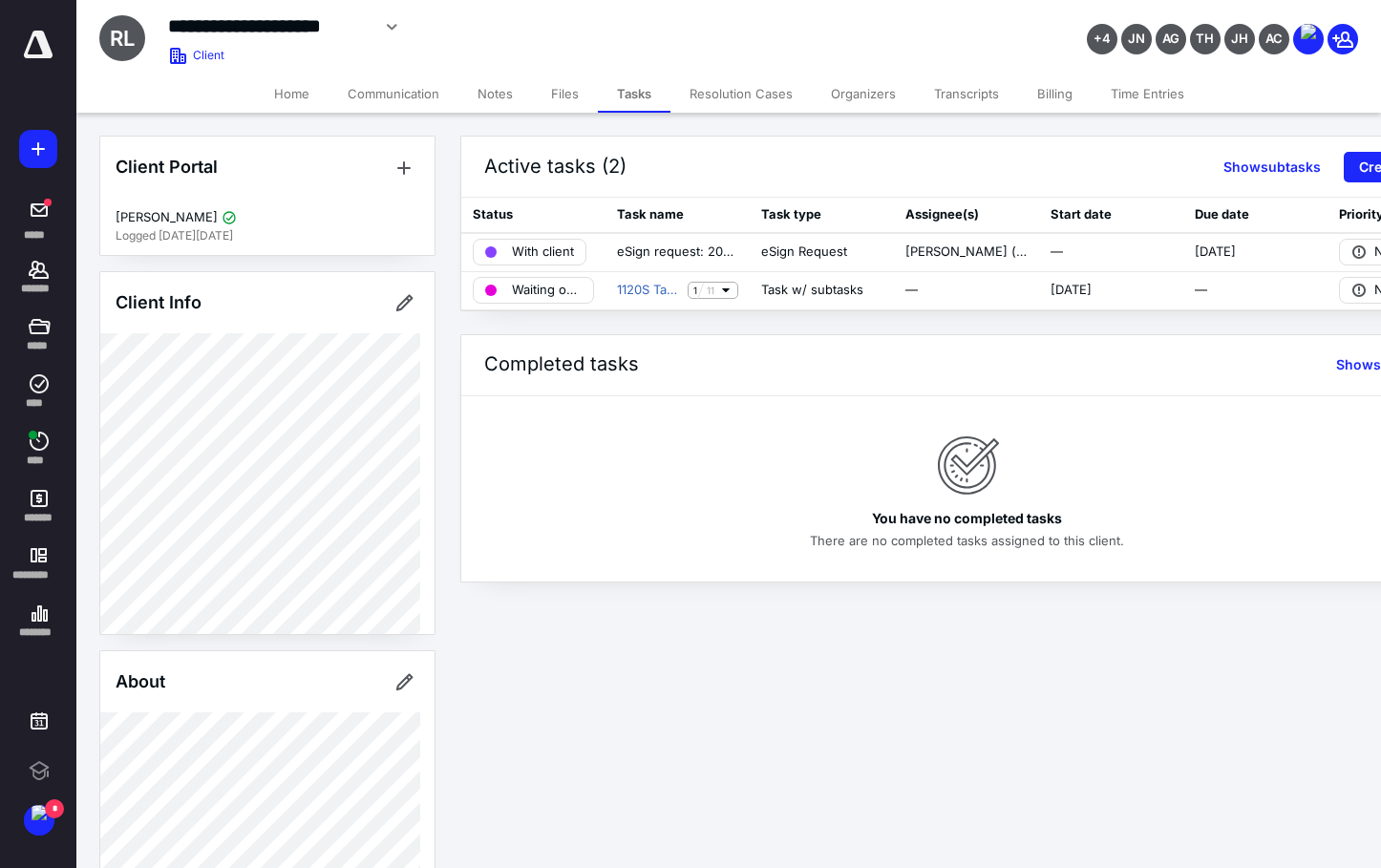 click on "**********" at bounding box center [690, 434] 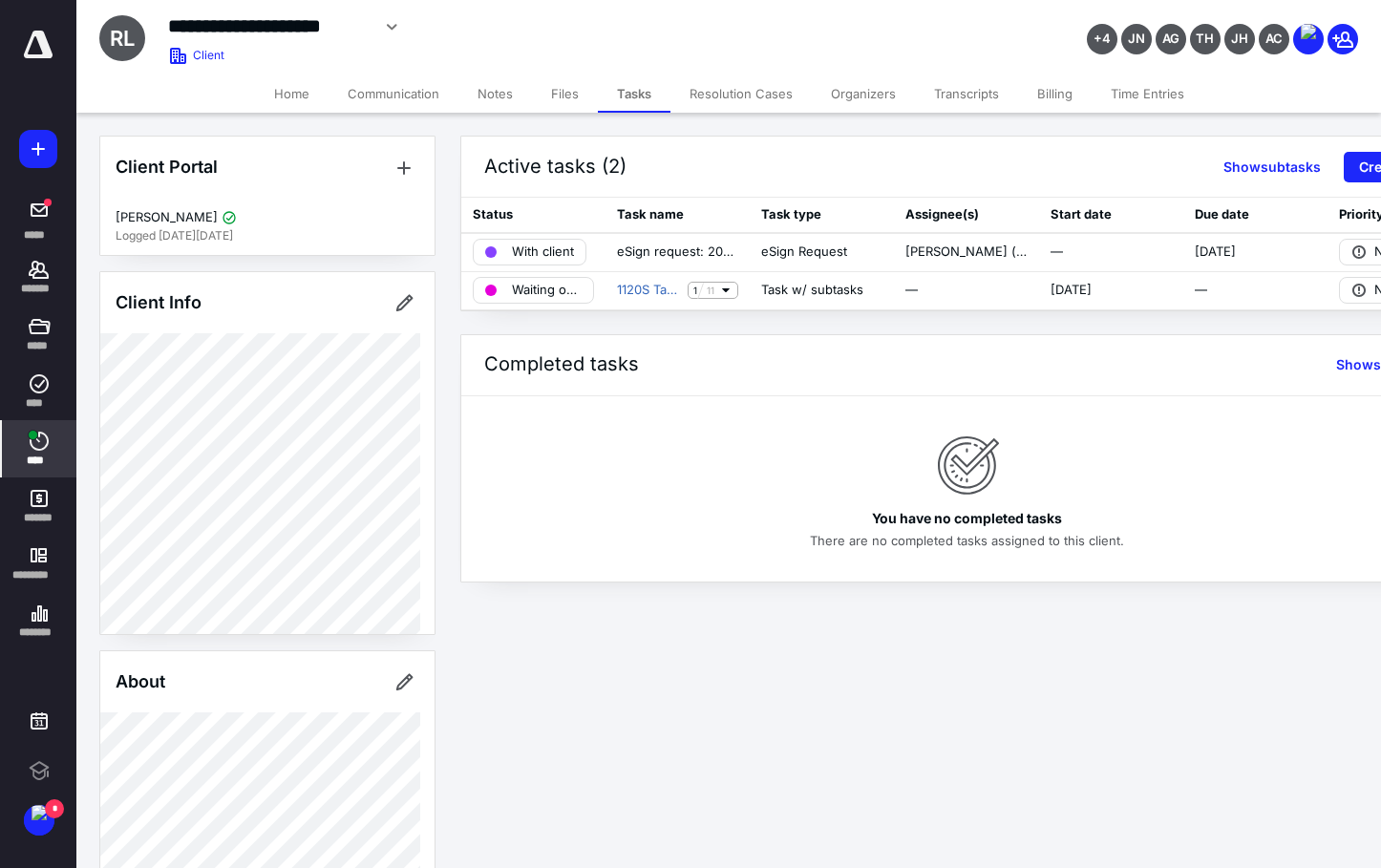 click 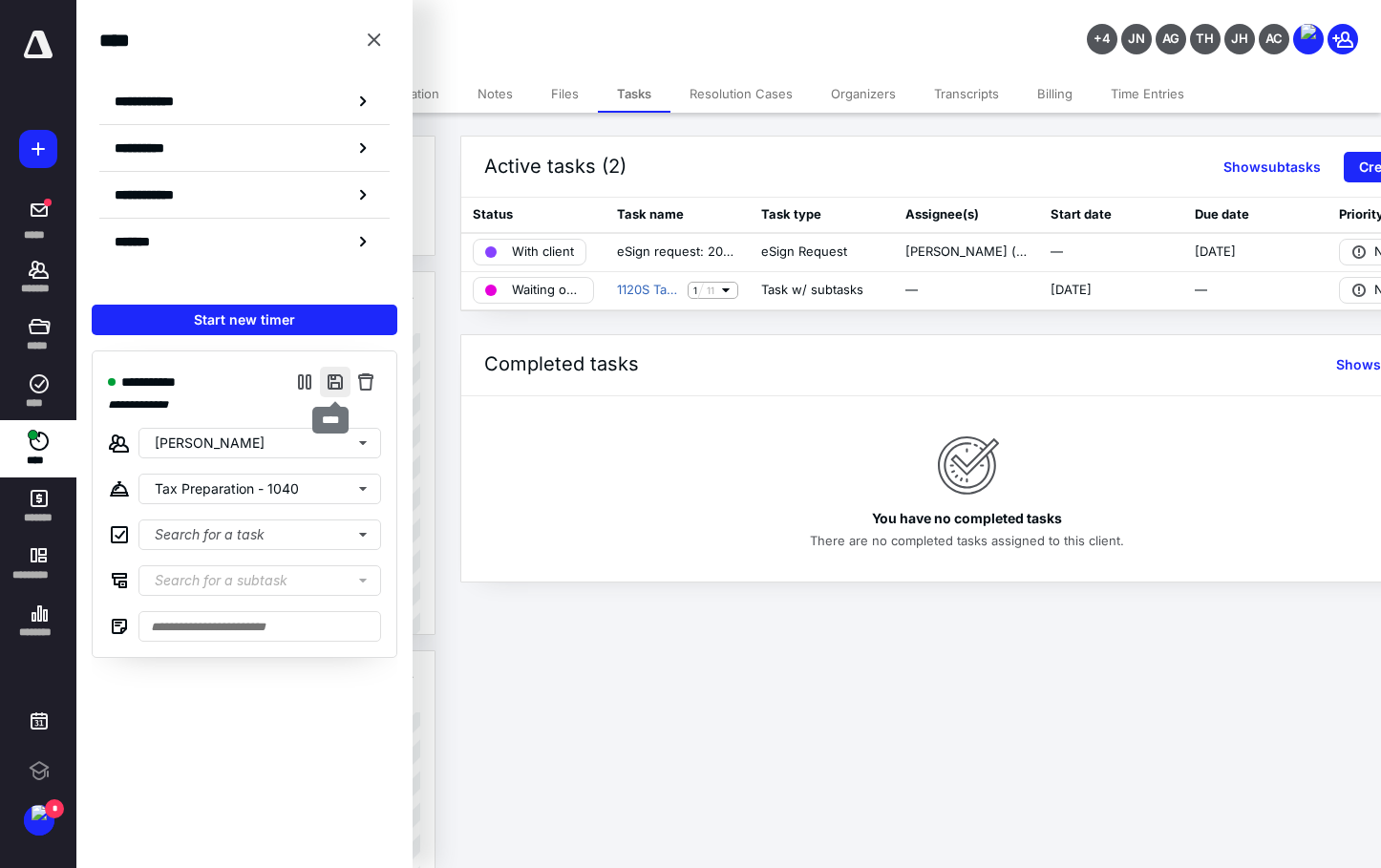 click at bounding box center (335, 382) 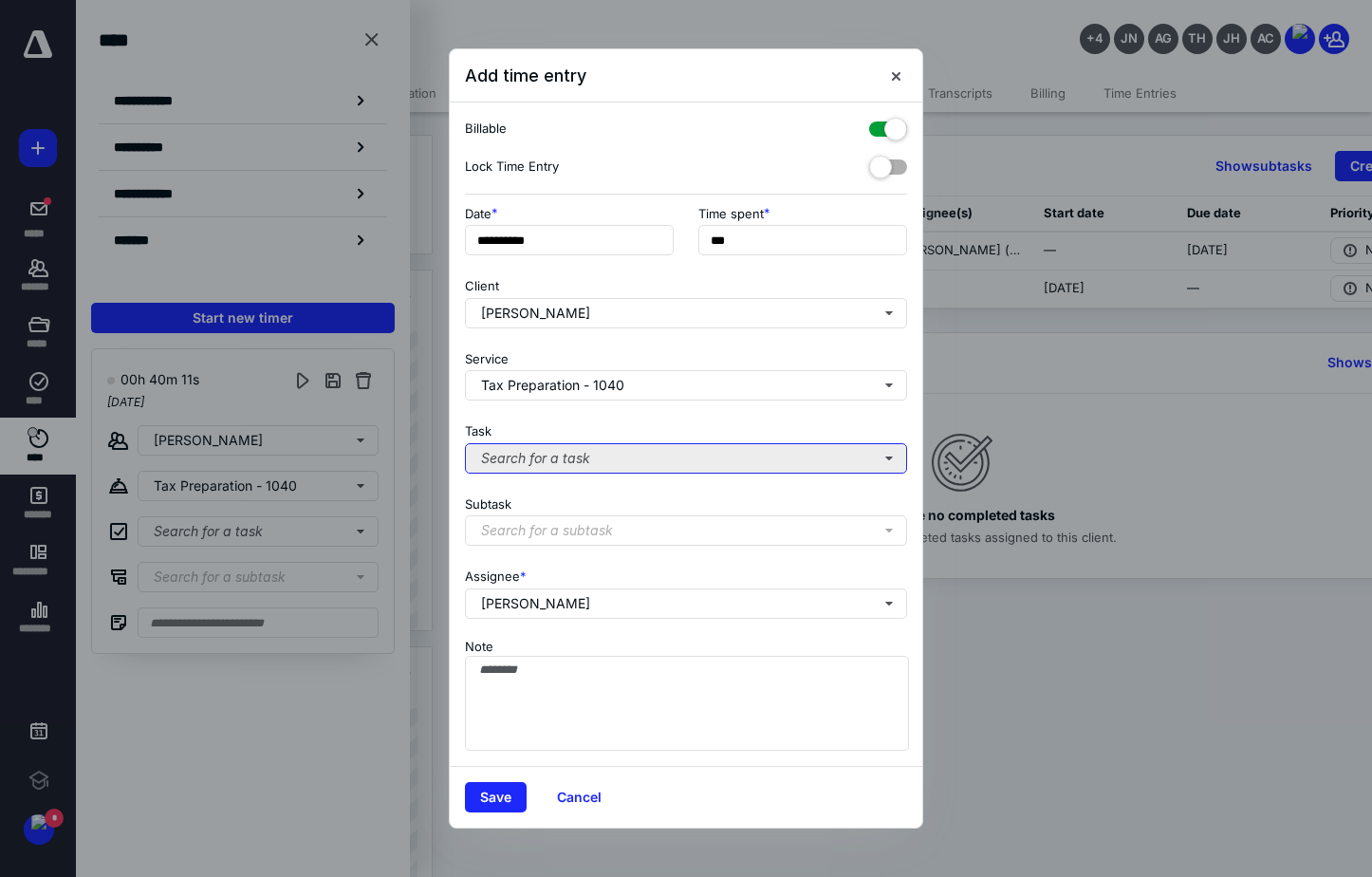 click on "Search for a task" at bounding box center (686, 458) 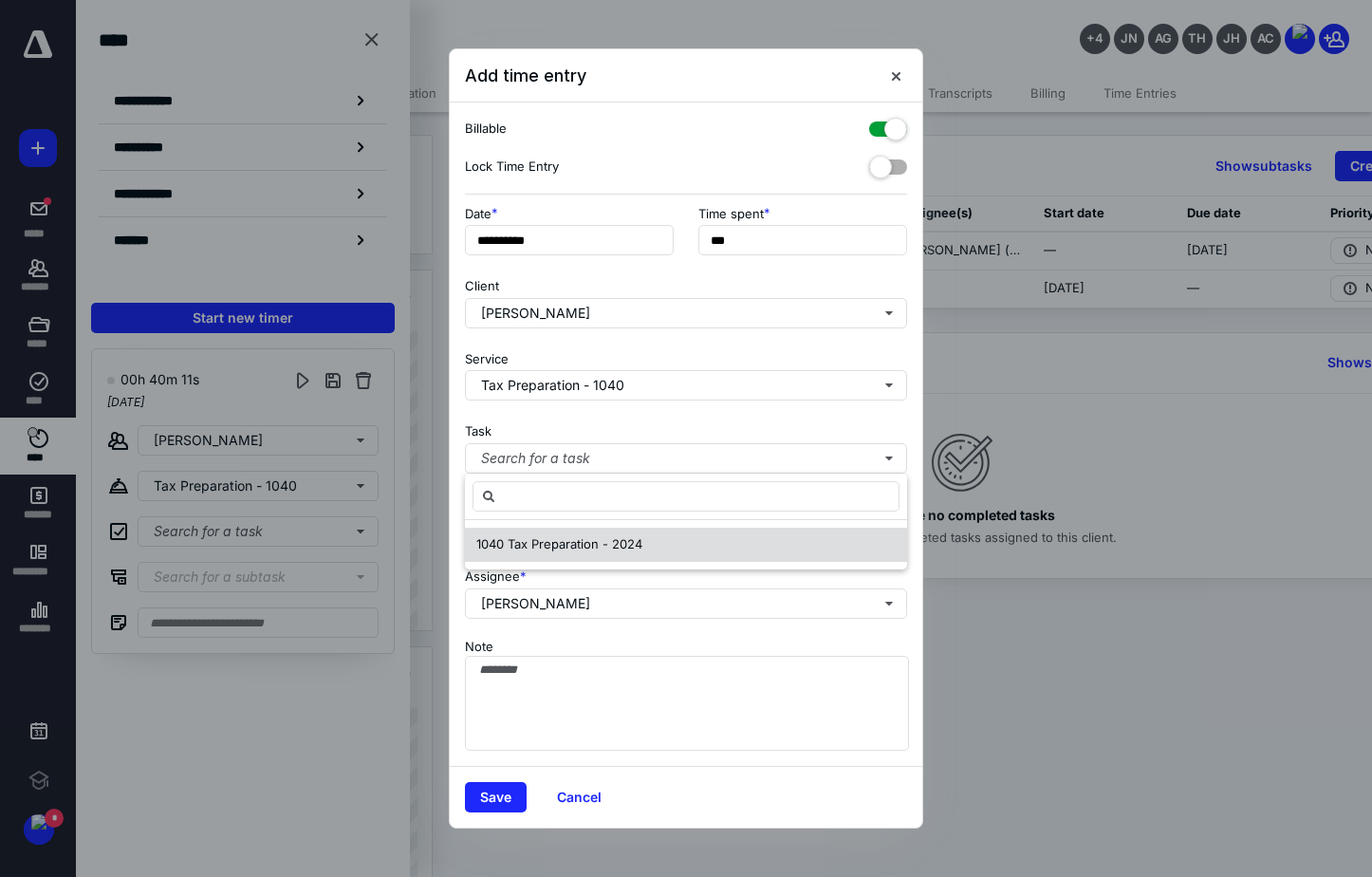 click on "1040 Tax Preparation - 2024" at bounding box center (559, 544) 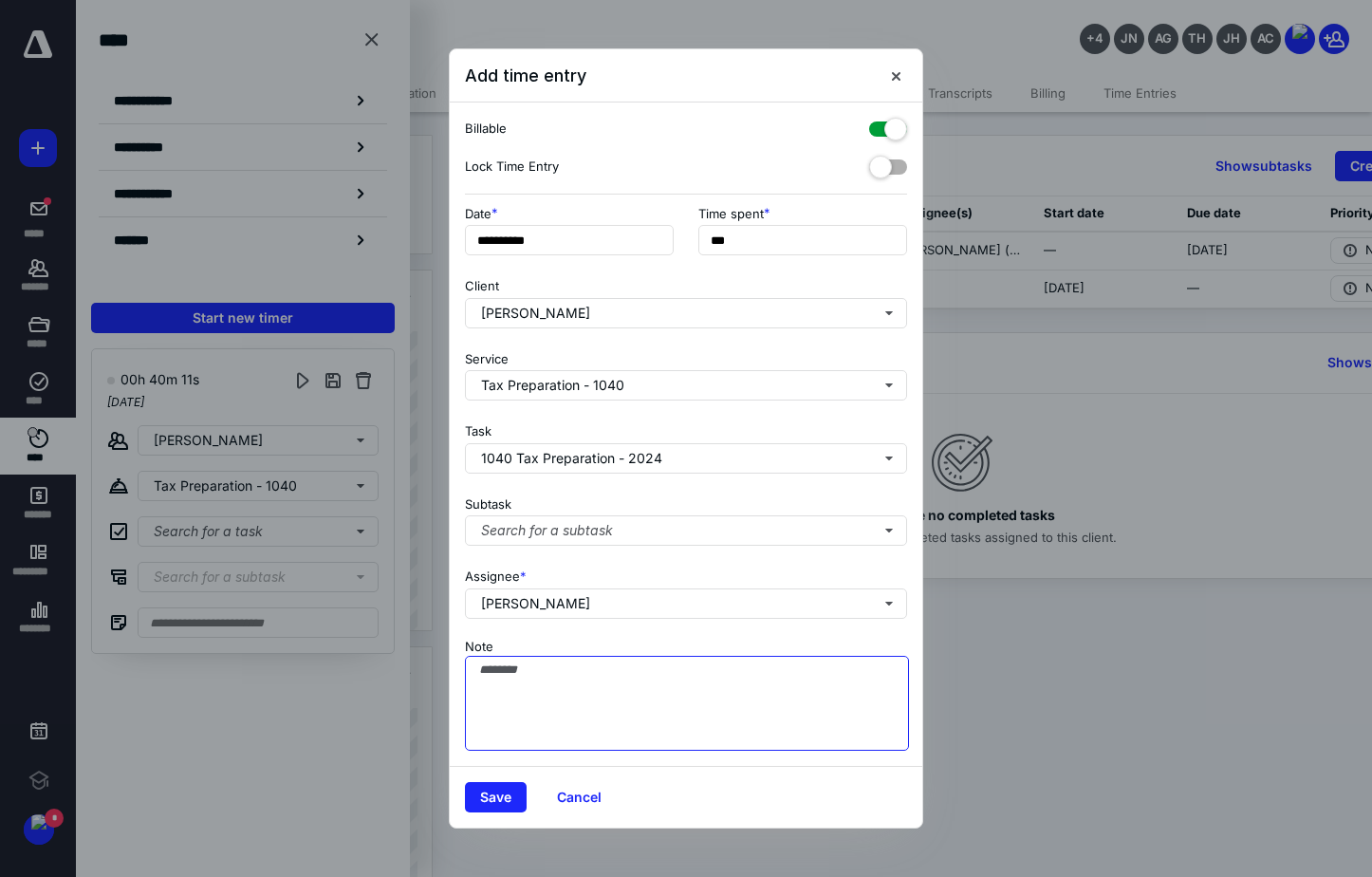 click on "Note" at bounding box center (687, 703) 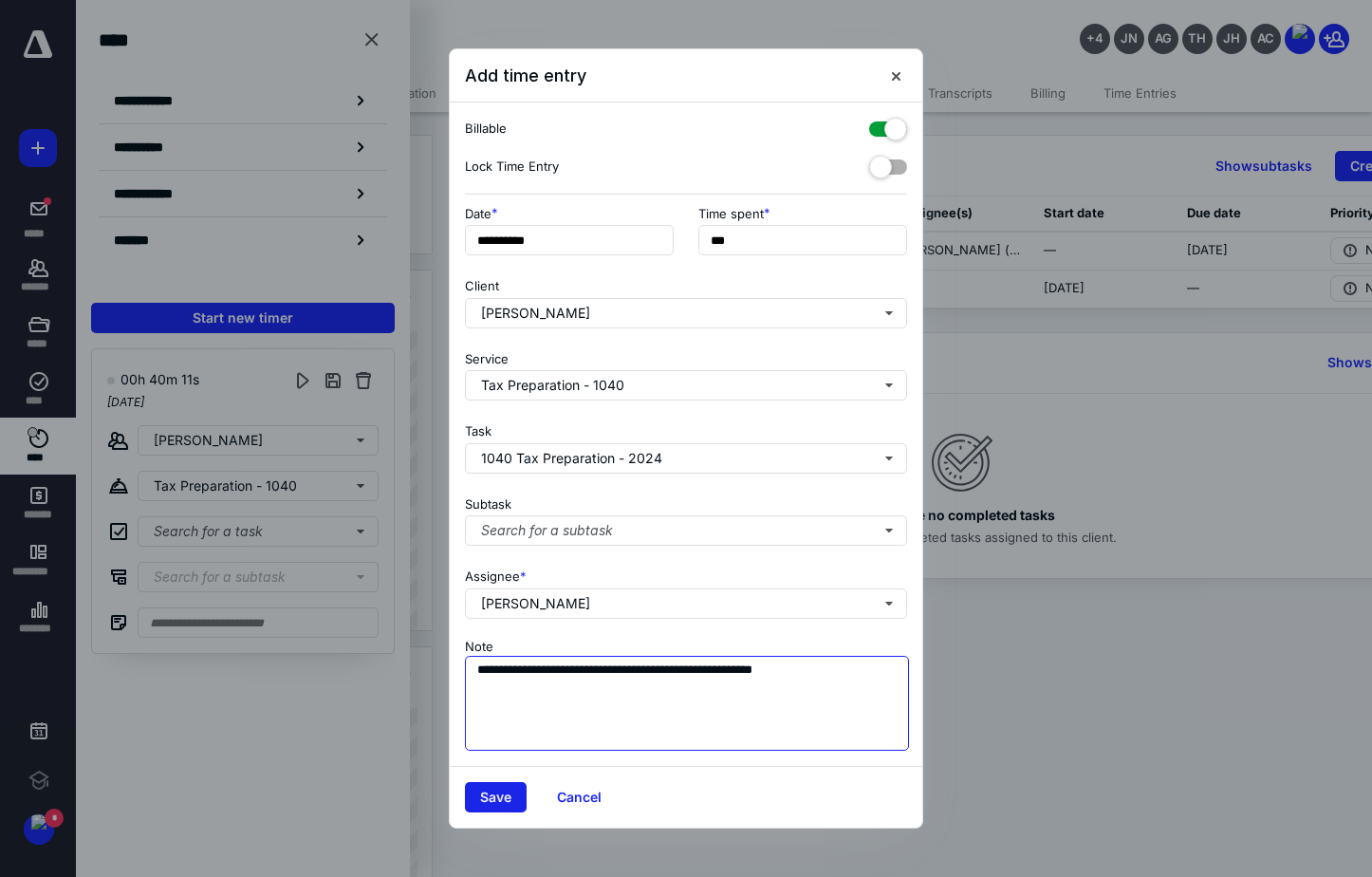 type on "**********" 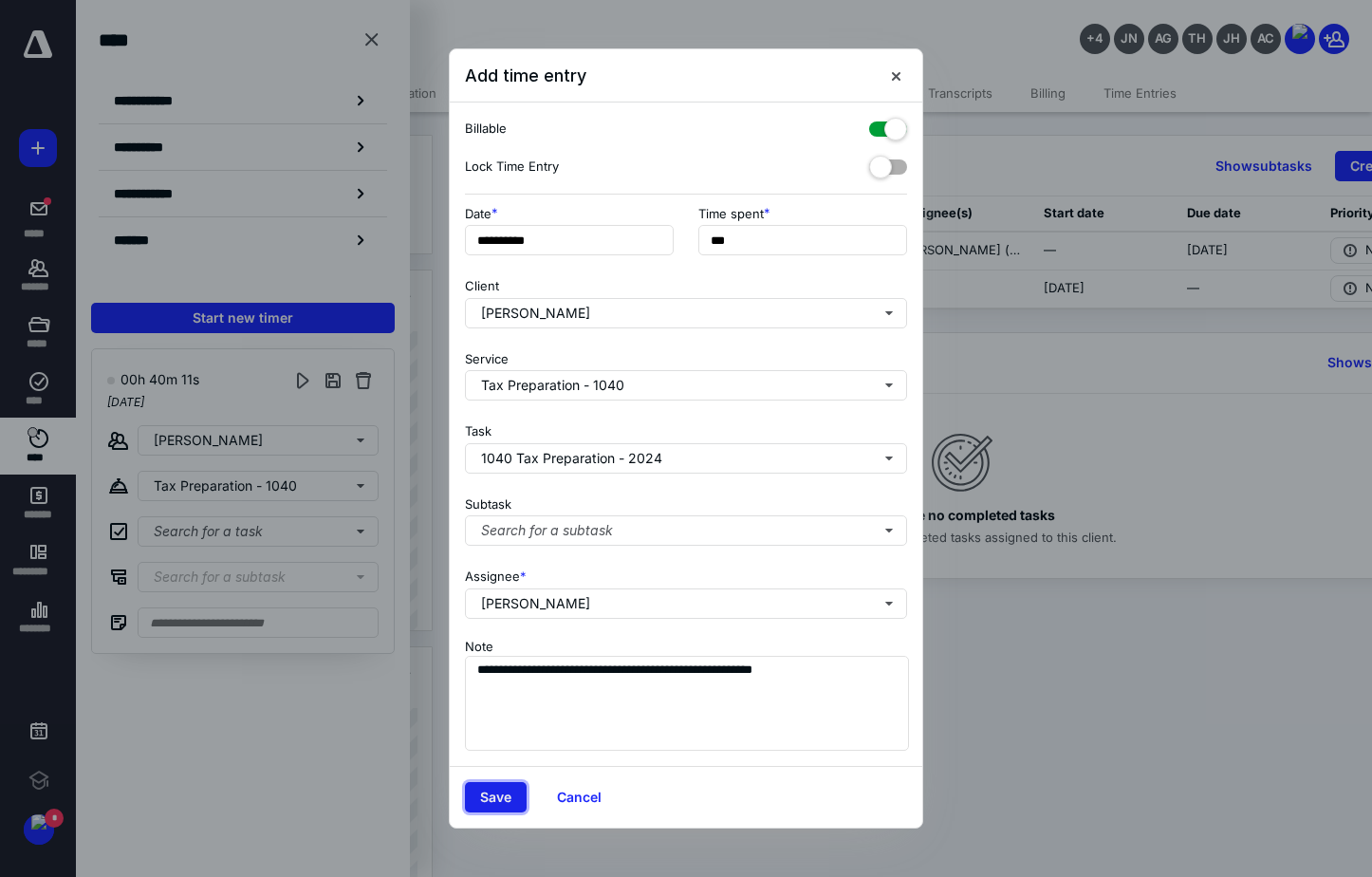 click on "Save" at bounding box center [495, 797] 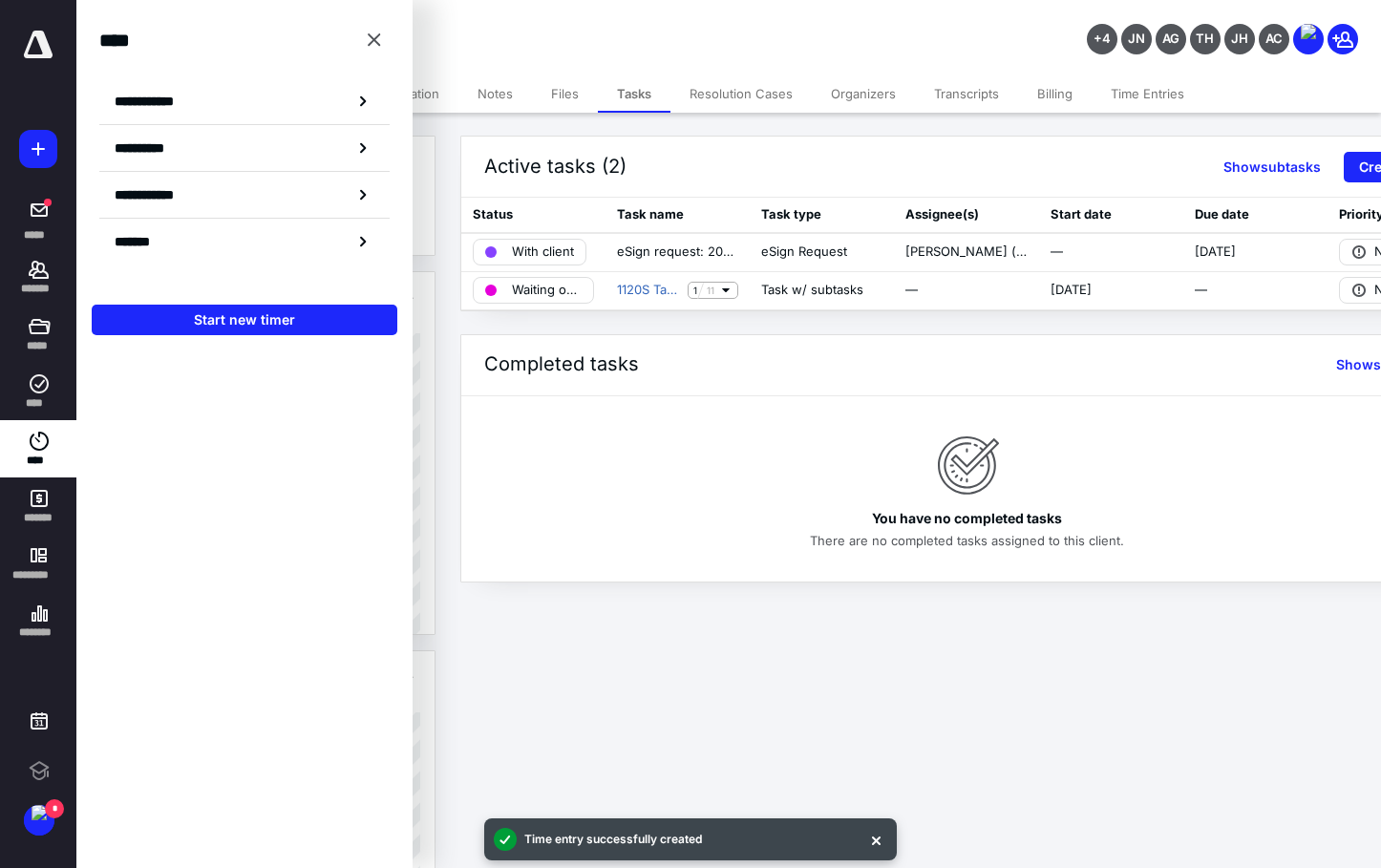 click at bounding box center [374, 40] 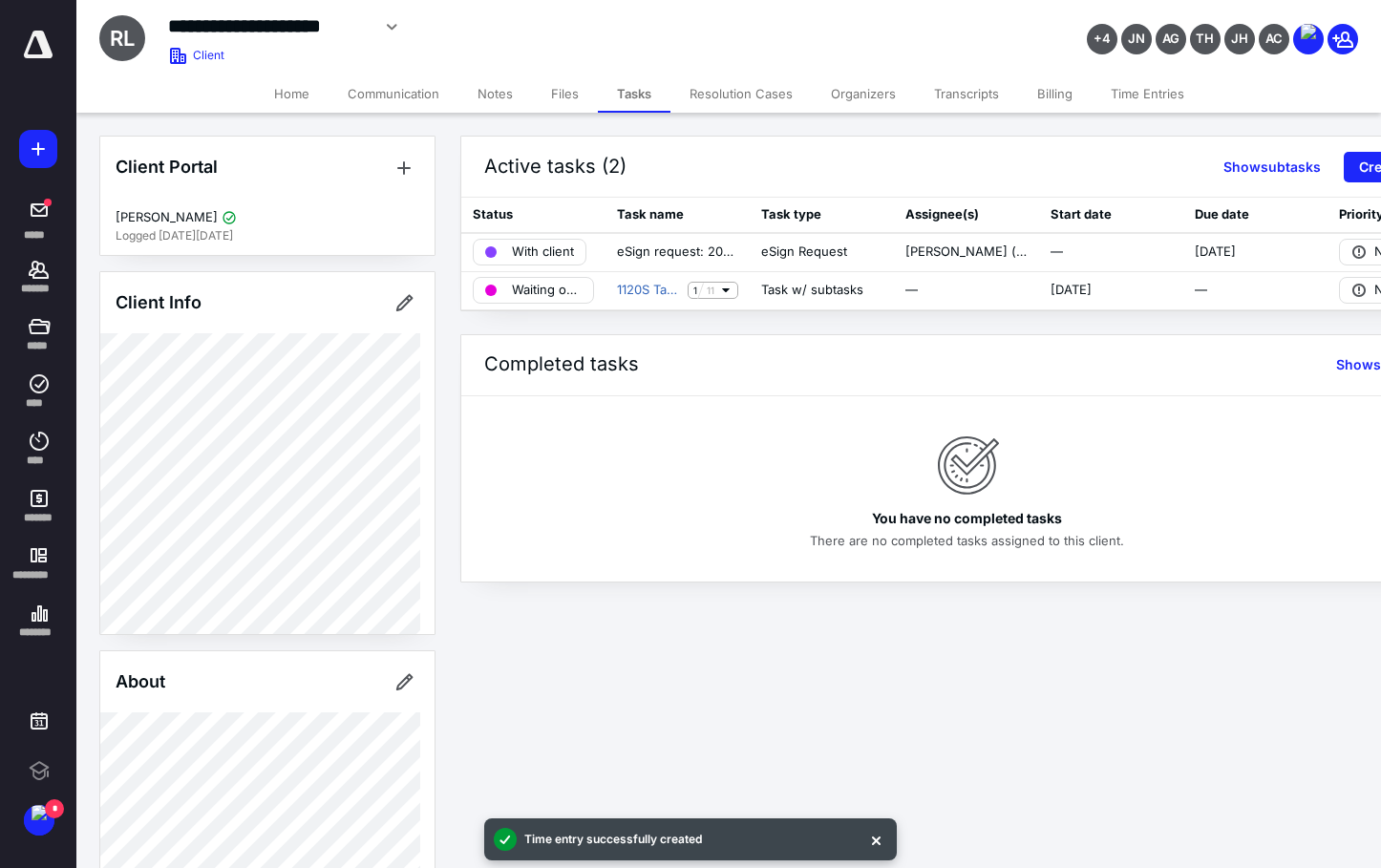 click at bounding box center [876, 839] 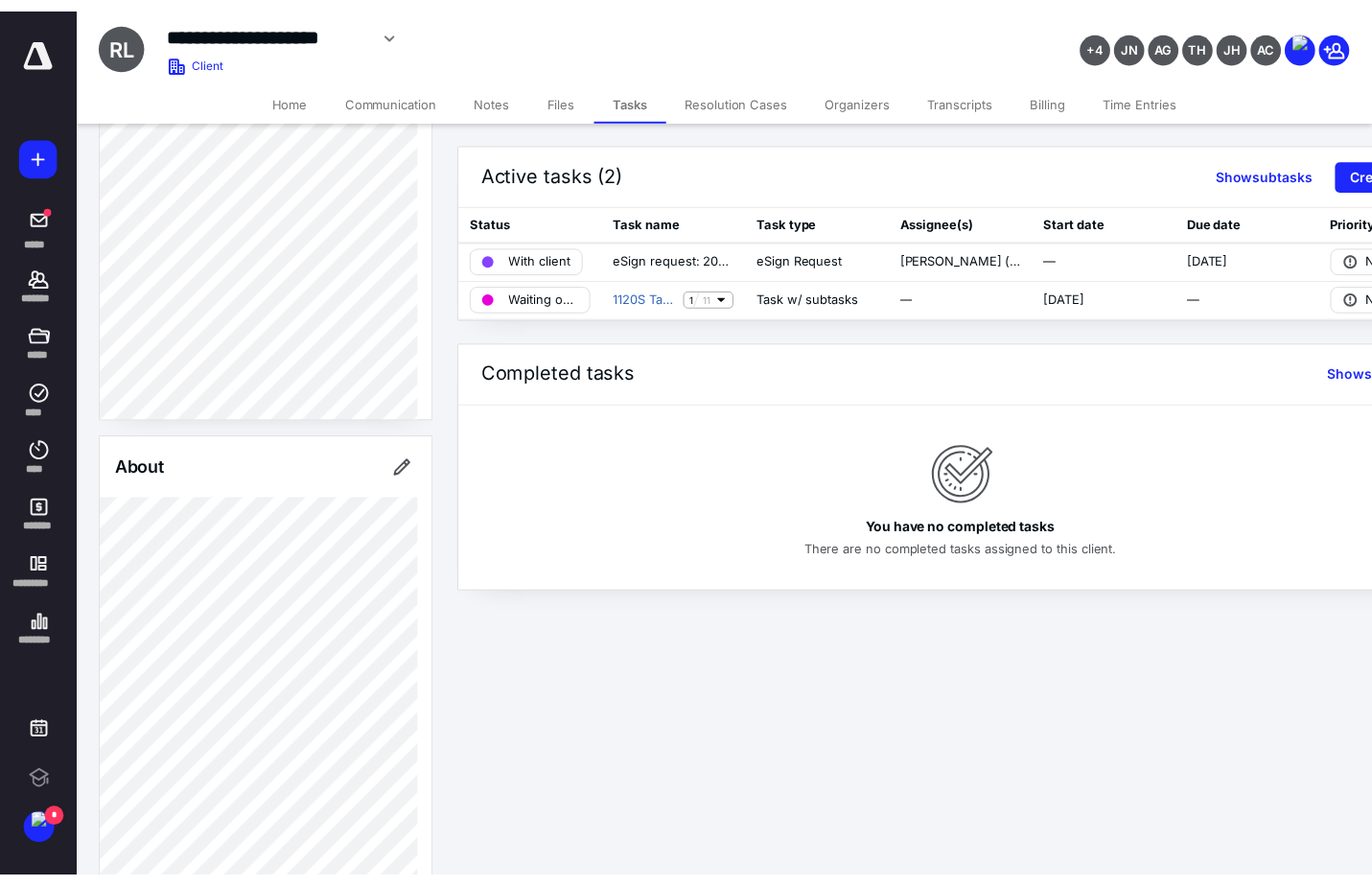 scroll, scrollTop: 0, scrollLeft: 0, axis: both 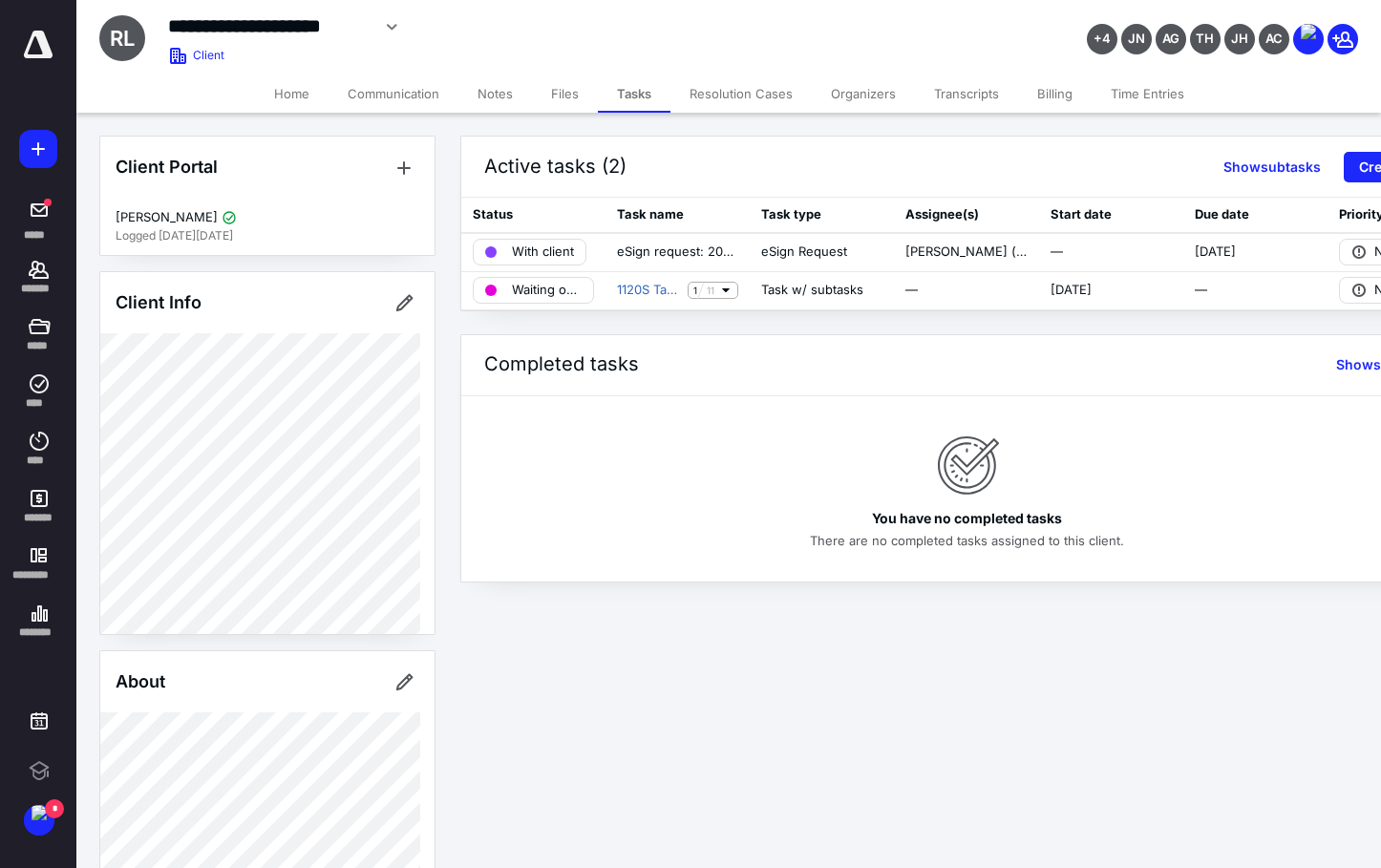 click on "Home" at bounding box center [291, 94] 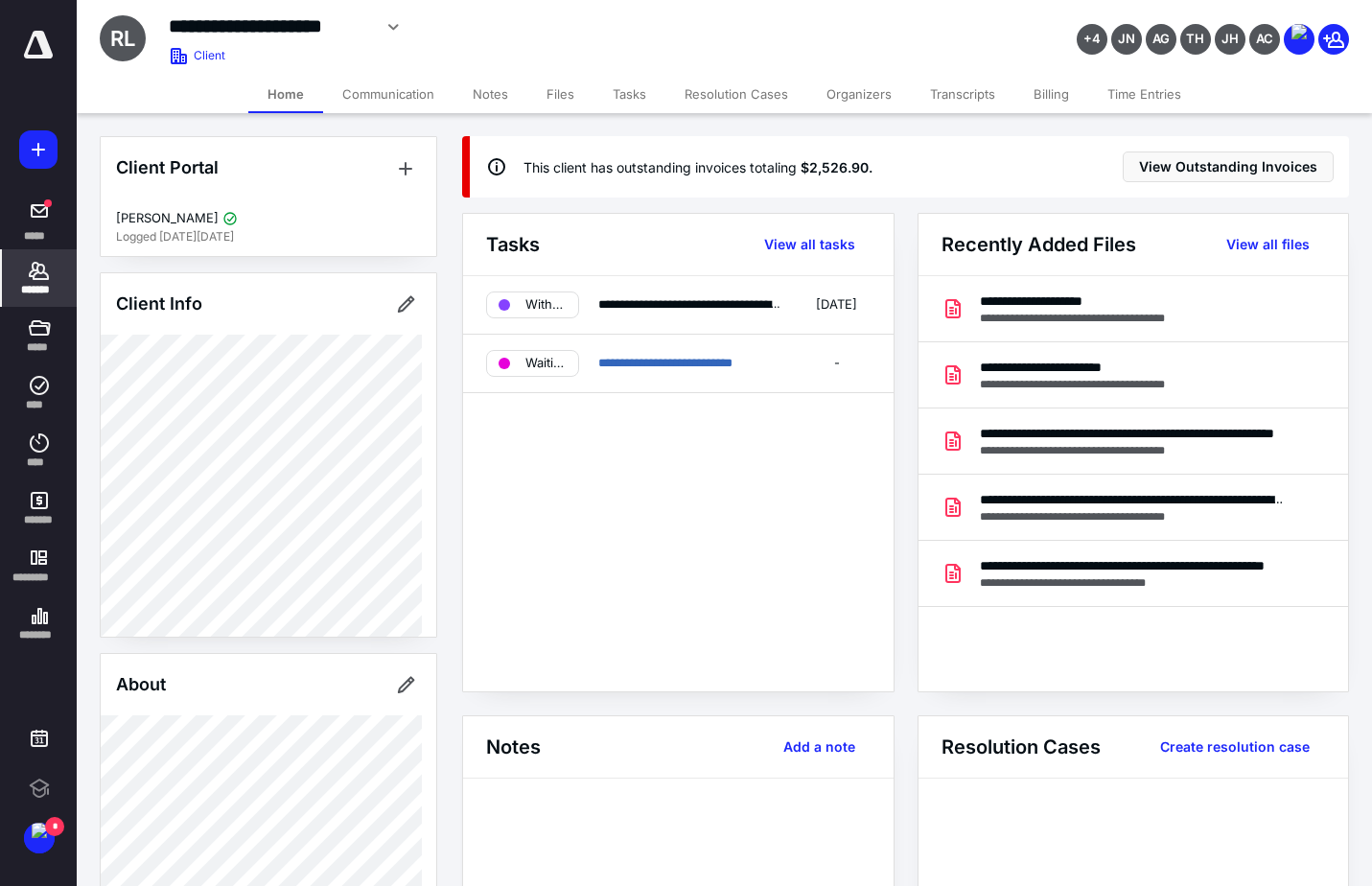 click on "Time Entries" at bounding box center [1144, 94] 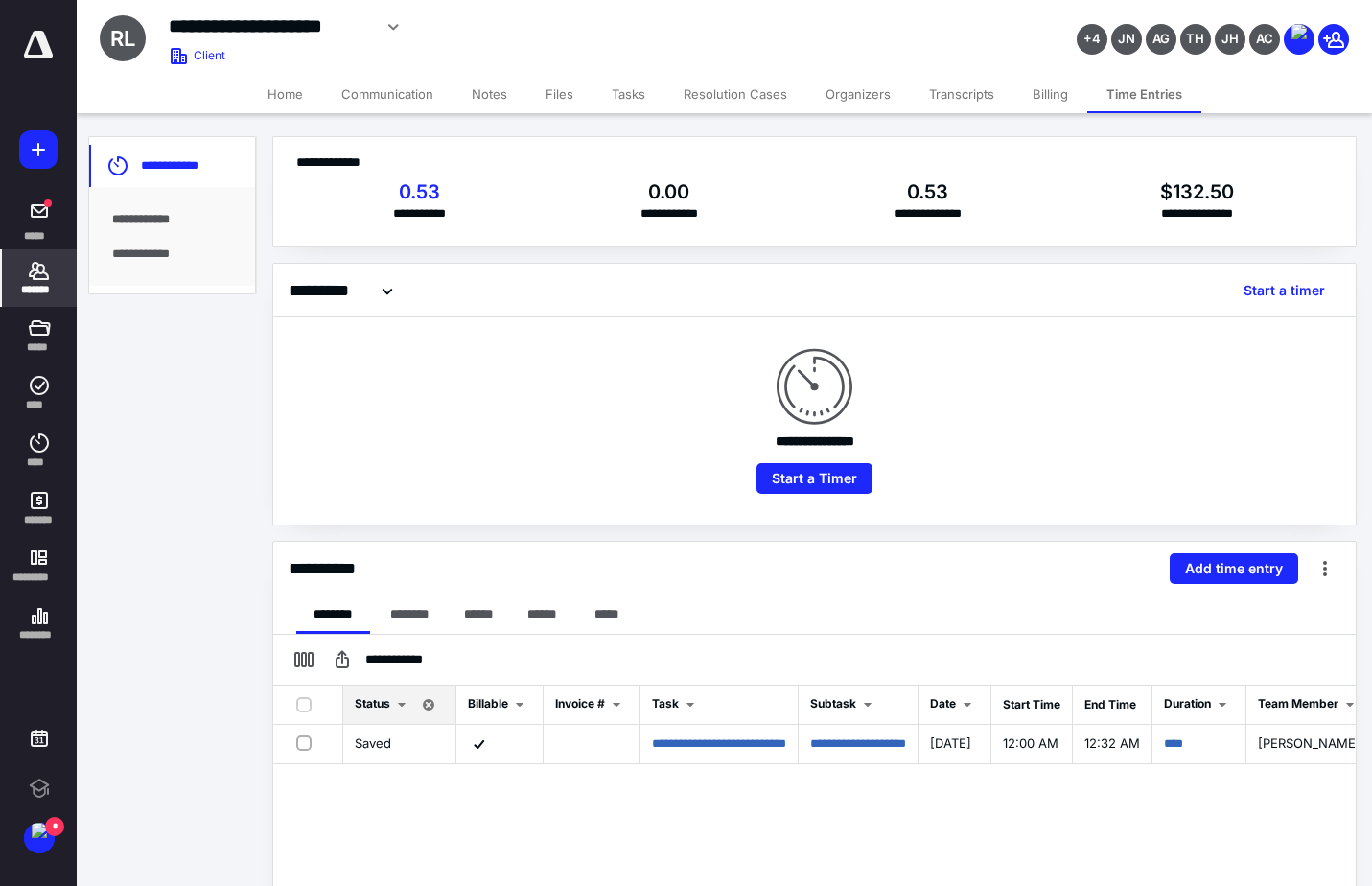 click on "Home" at bounding box center (285, 94) 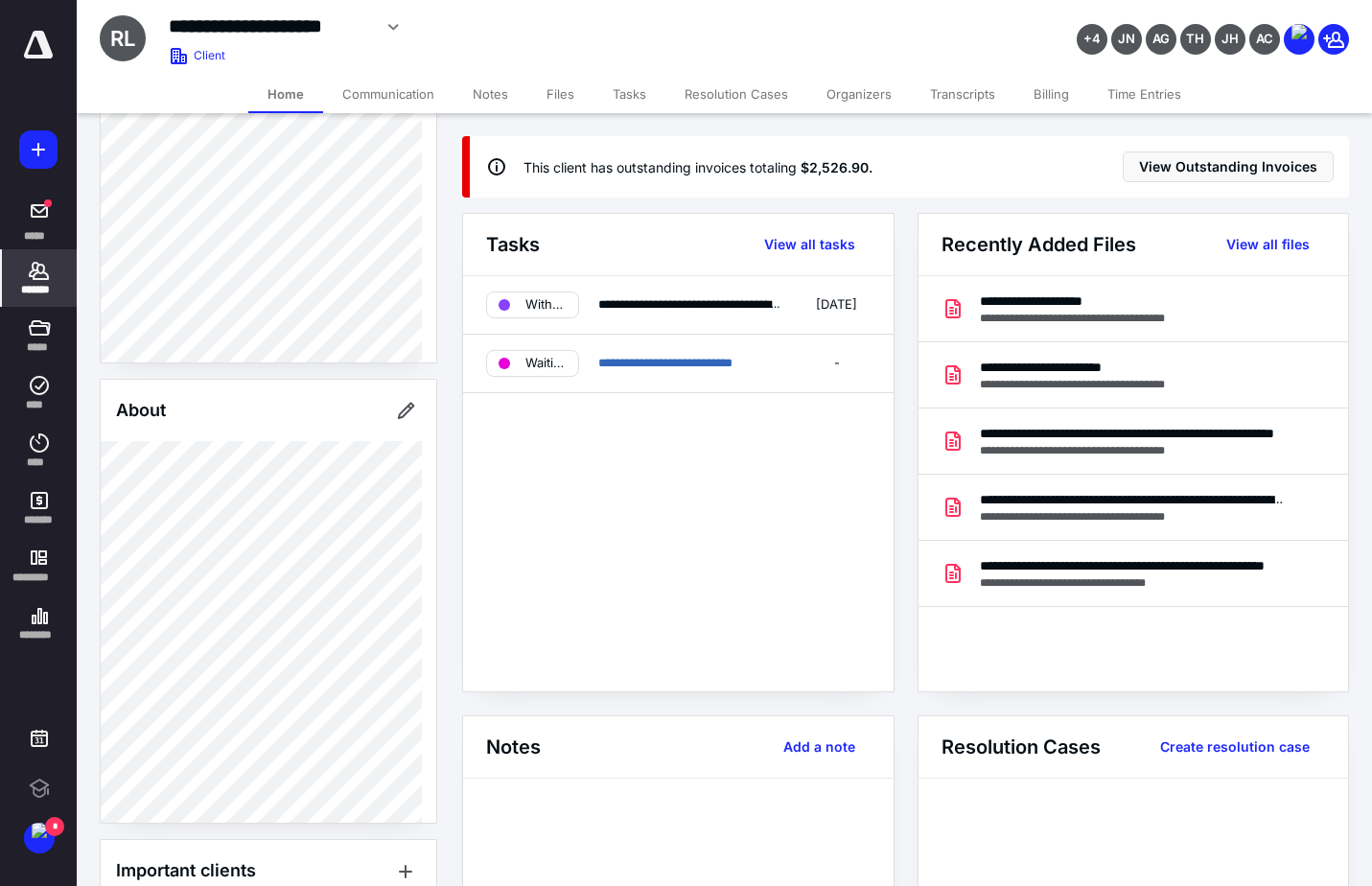scroll, scrollTop: 587, scrollLeft: 0, axis: vertical 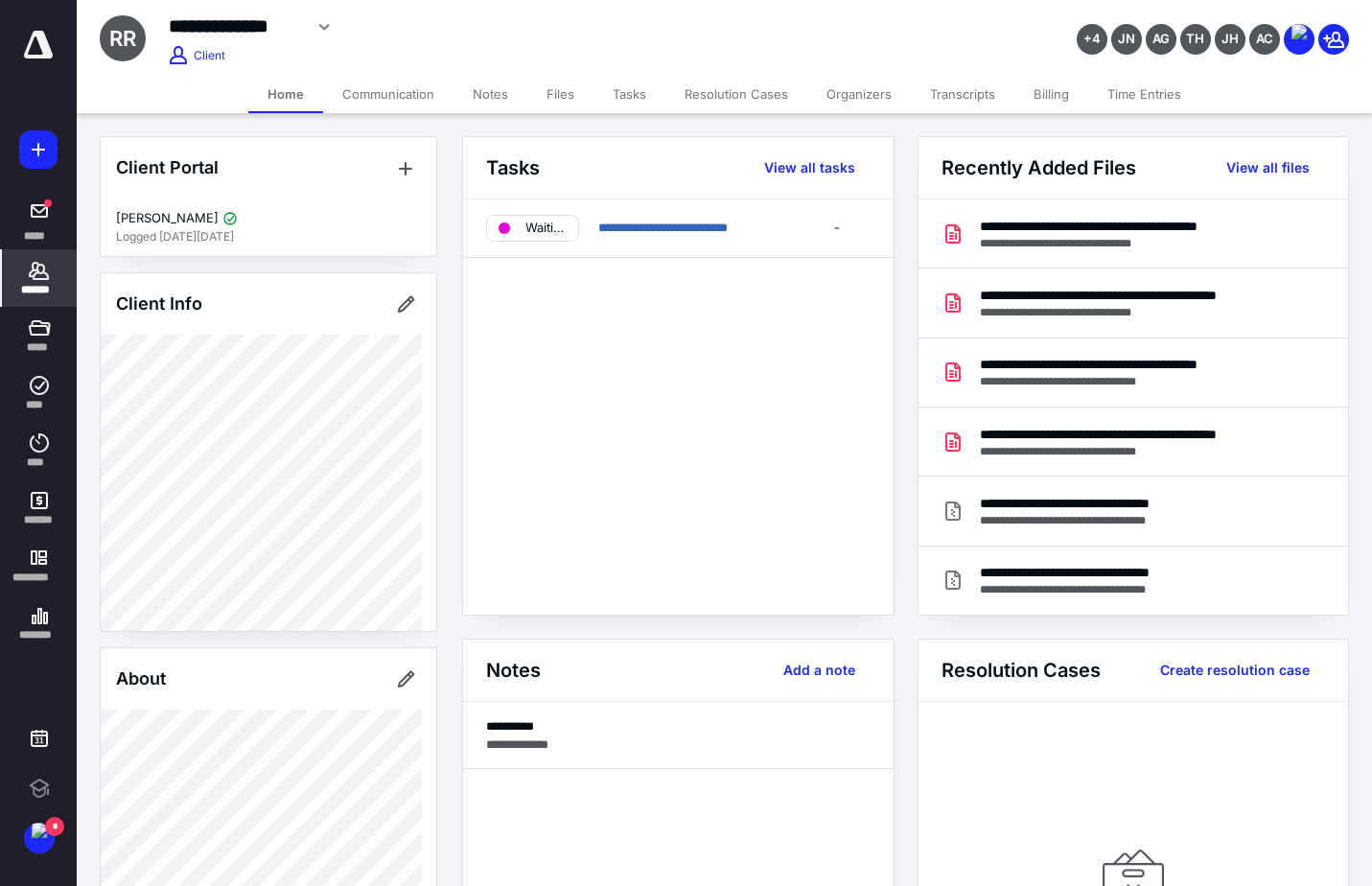 click on "Time Entries" at bounding box center (1144, 94) 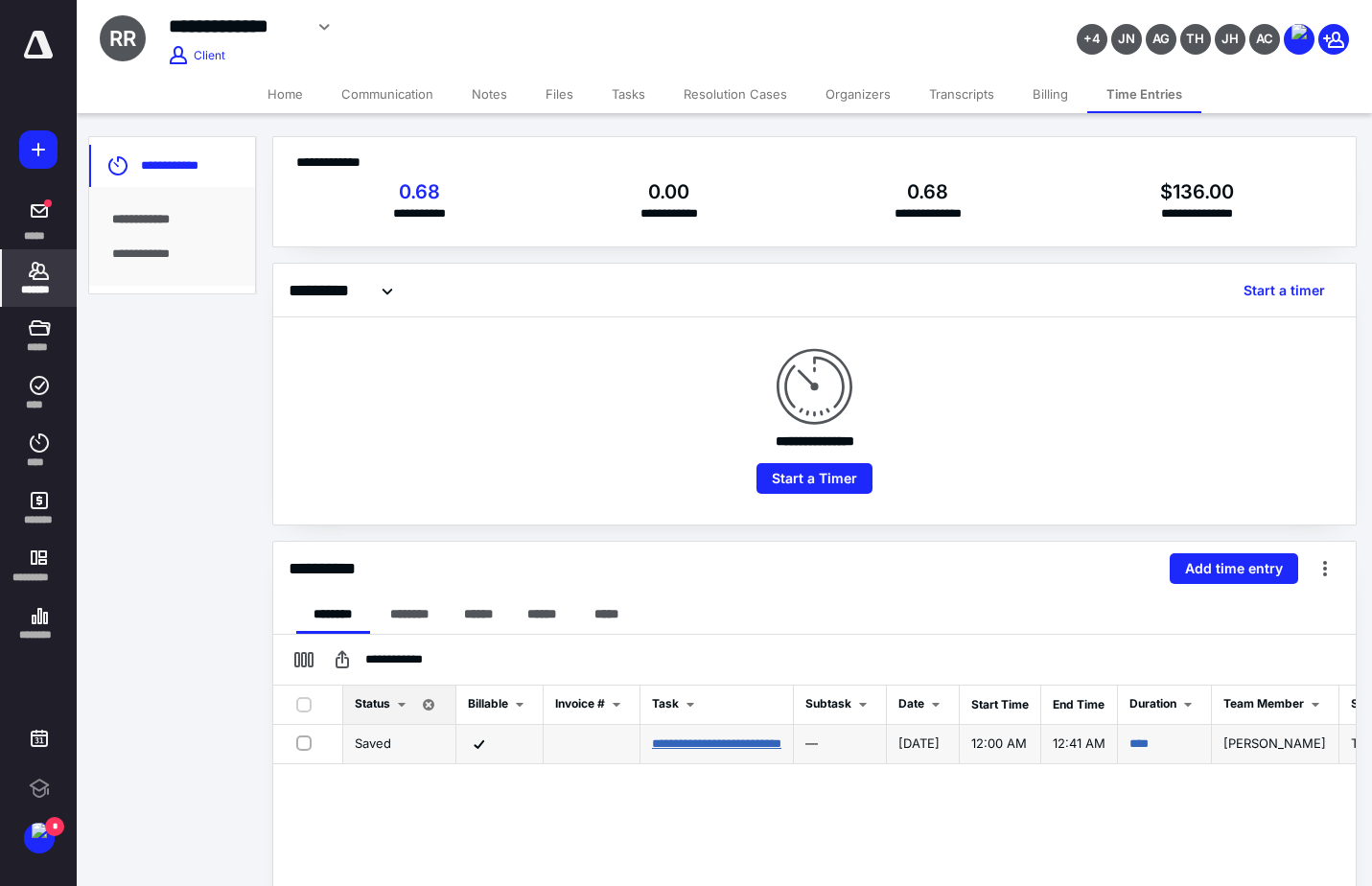 click on "**********" at bounding box center (716, 743) 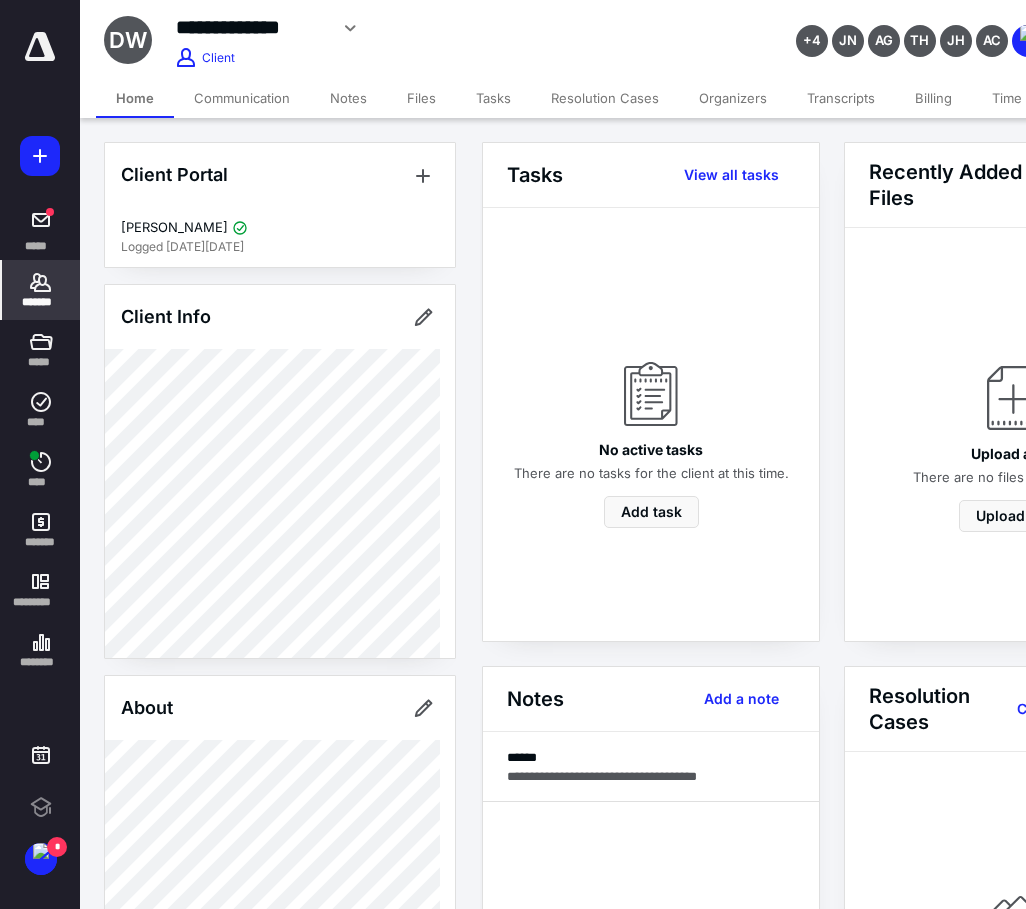 scroll, scrollTop: 0, scrollLeft: 0, axis: both 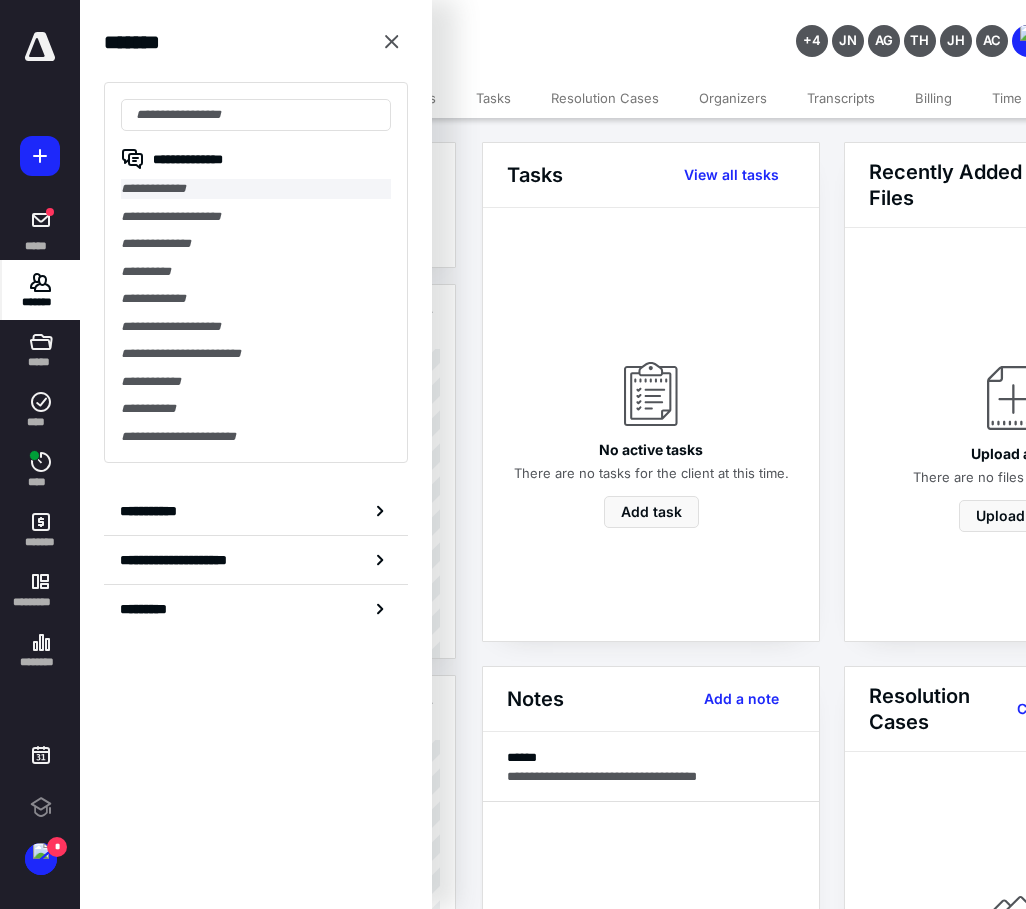 click on "**********" at bounding box center (256, 189) 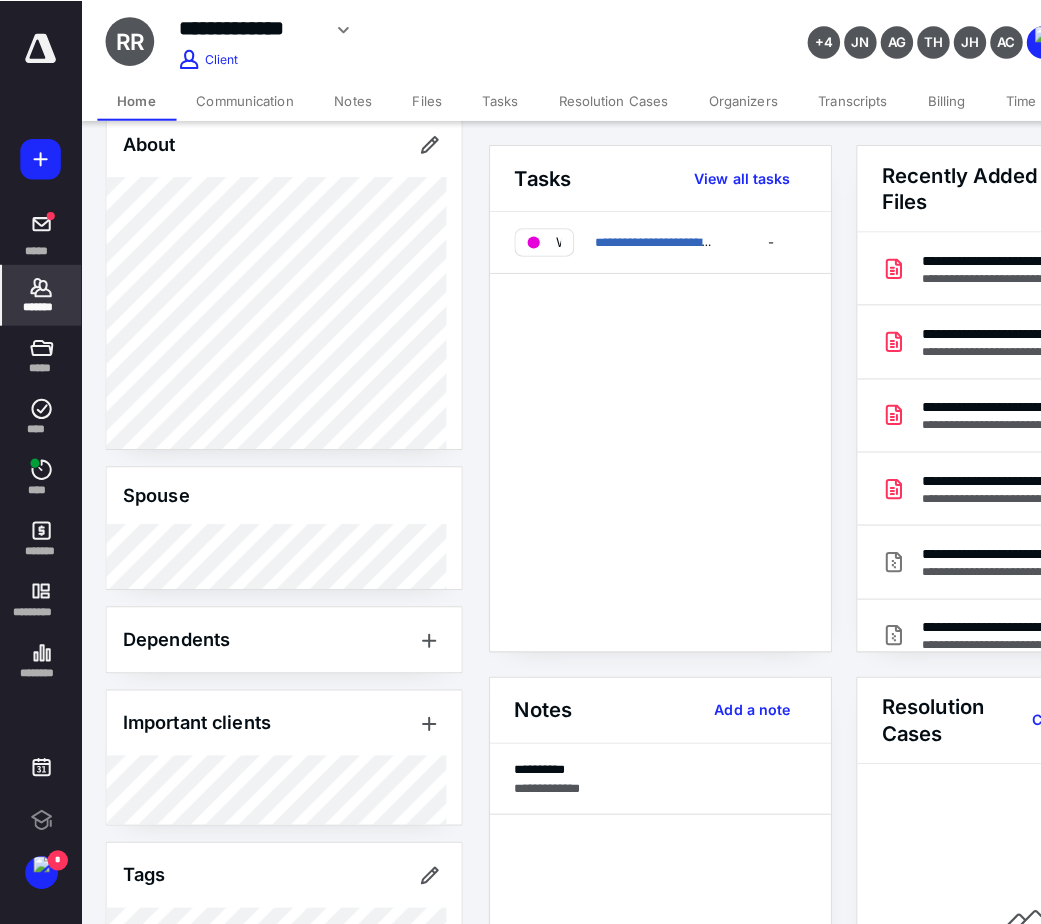 scroll, scrollTop: 637, scrollLeft: 0, axis: vertical 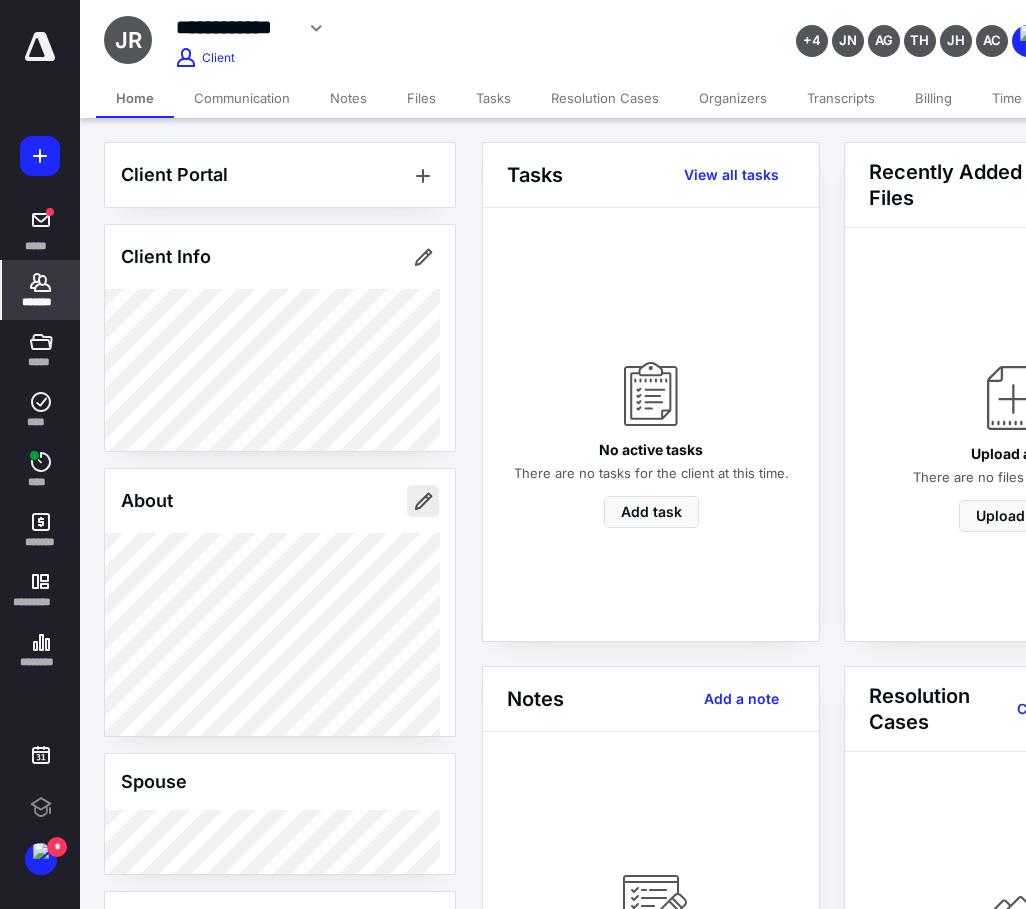 click at bounding box center [423, 501] 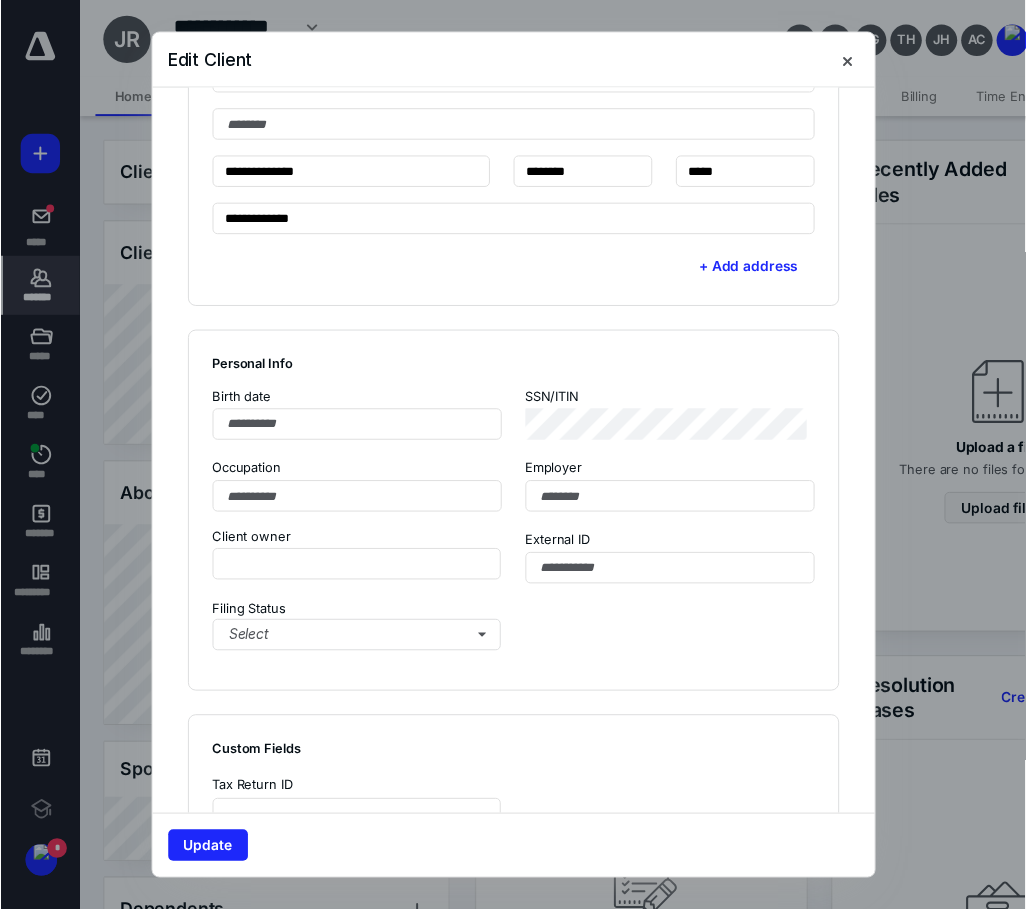 scroll, scrollTop: 900, scrollLeft: 0, axis: vertical 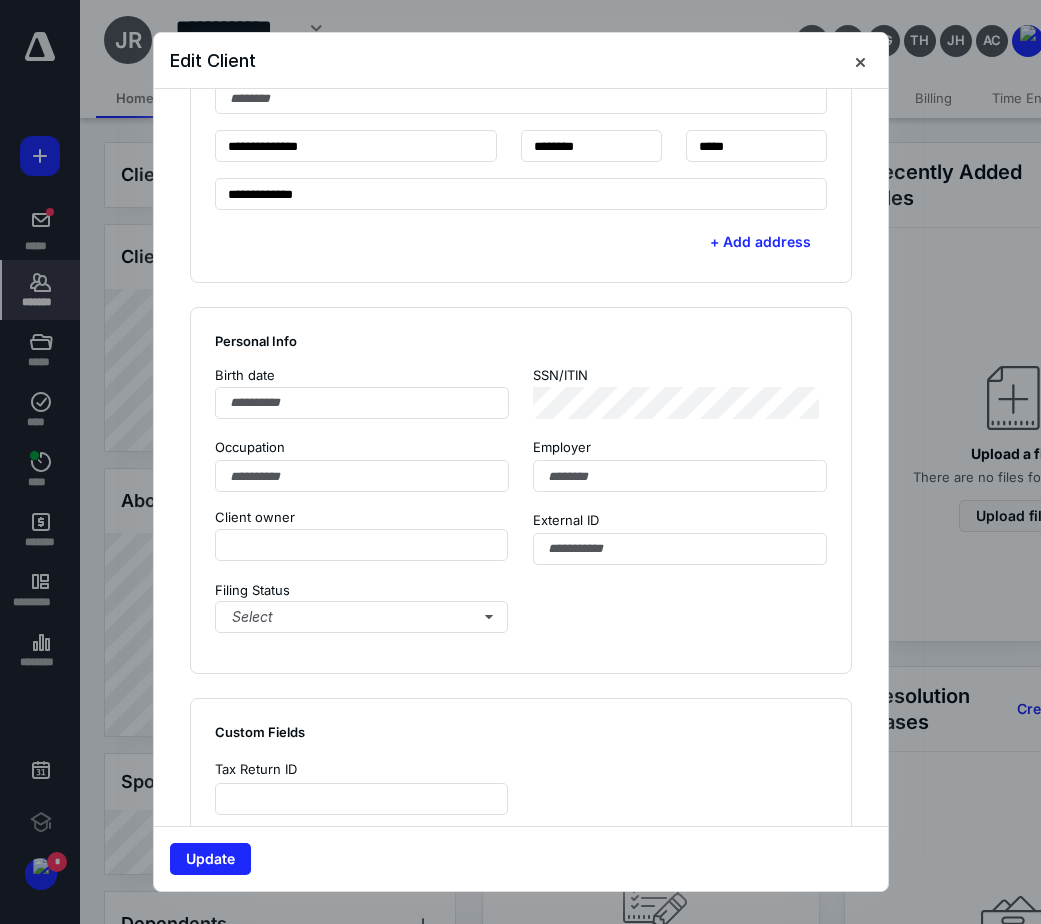 click at bounding box center (860, 61) 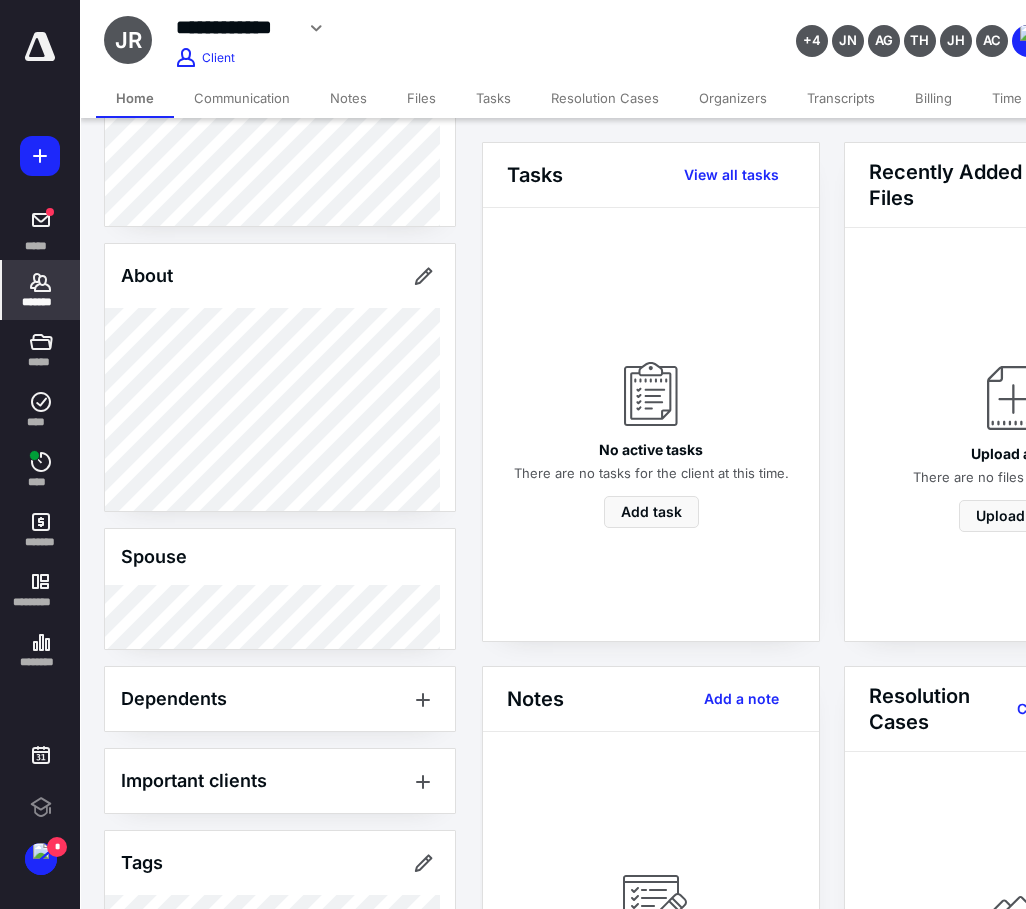 scroll, scrollTop: 298, scrollLeft: 0, axis: vertical 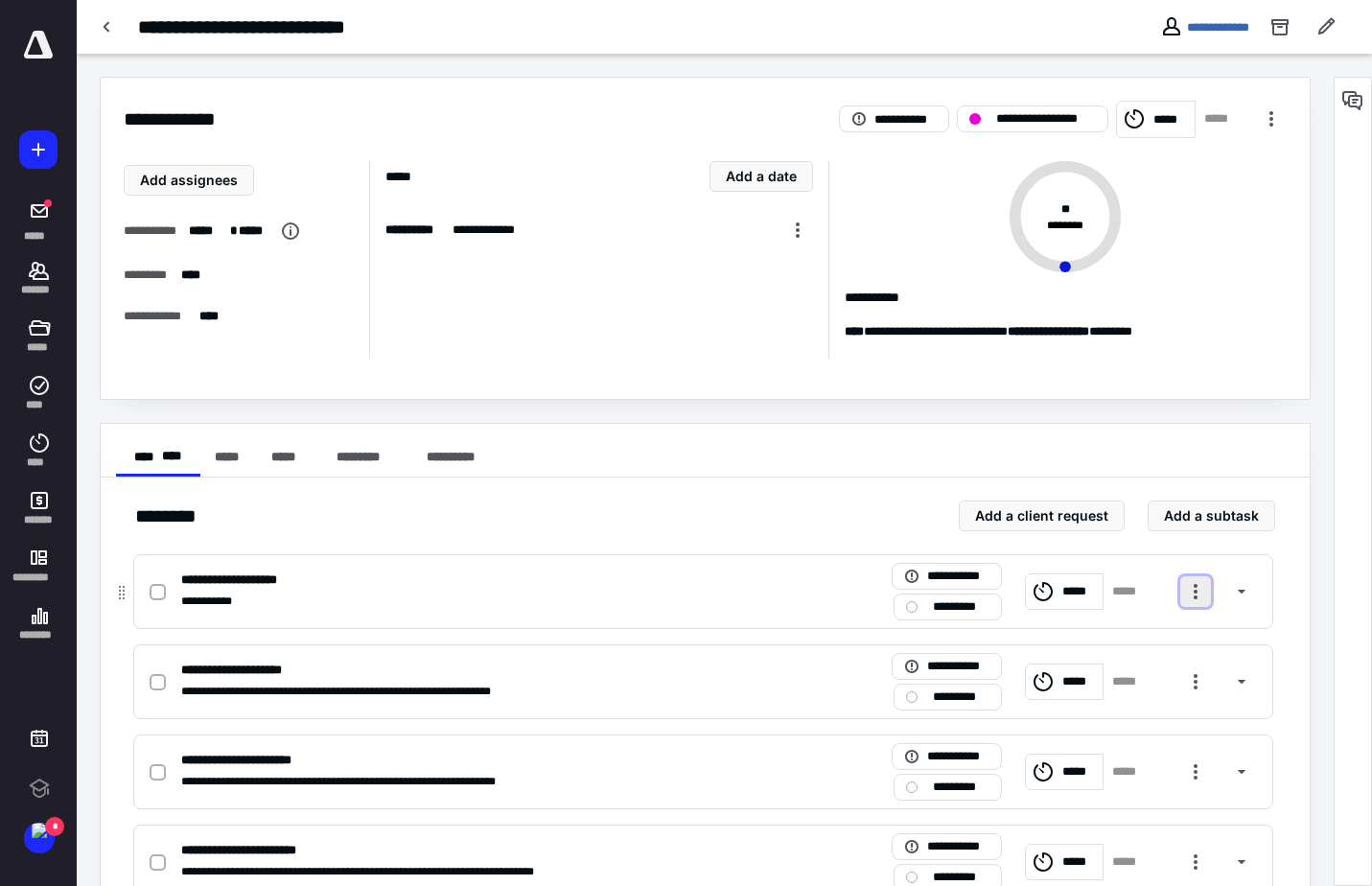 click at bounding box center (1196, 592) 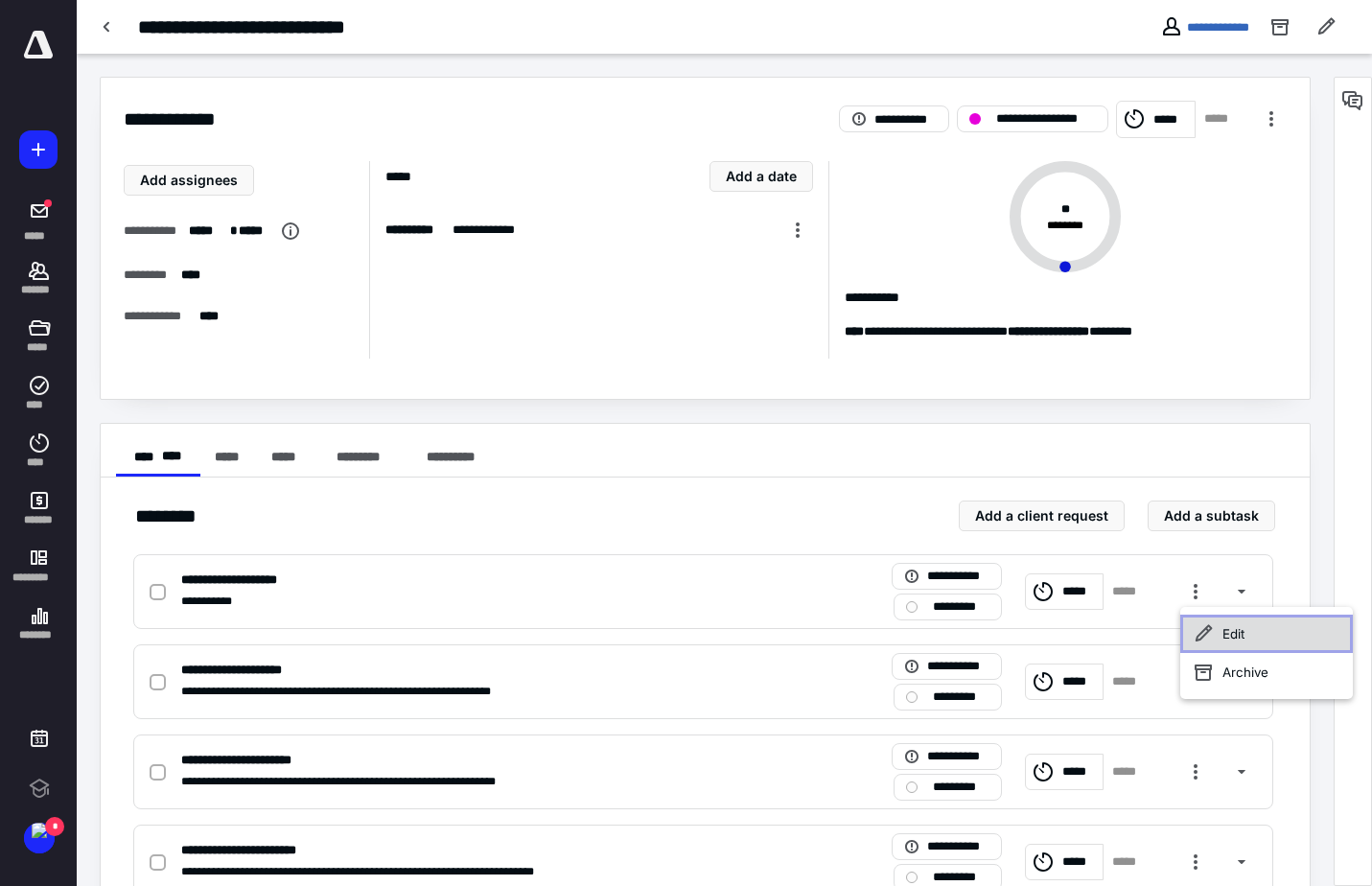 click 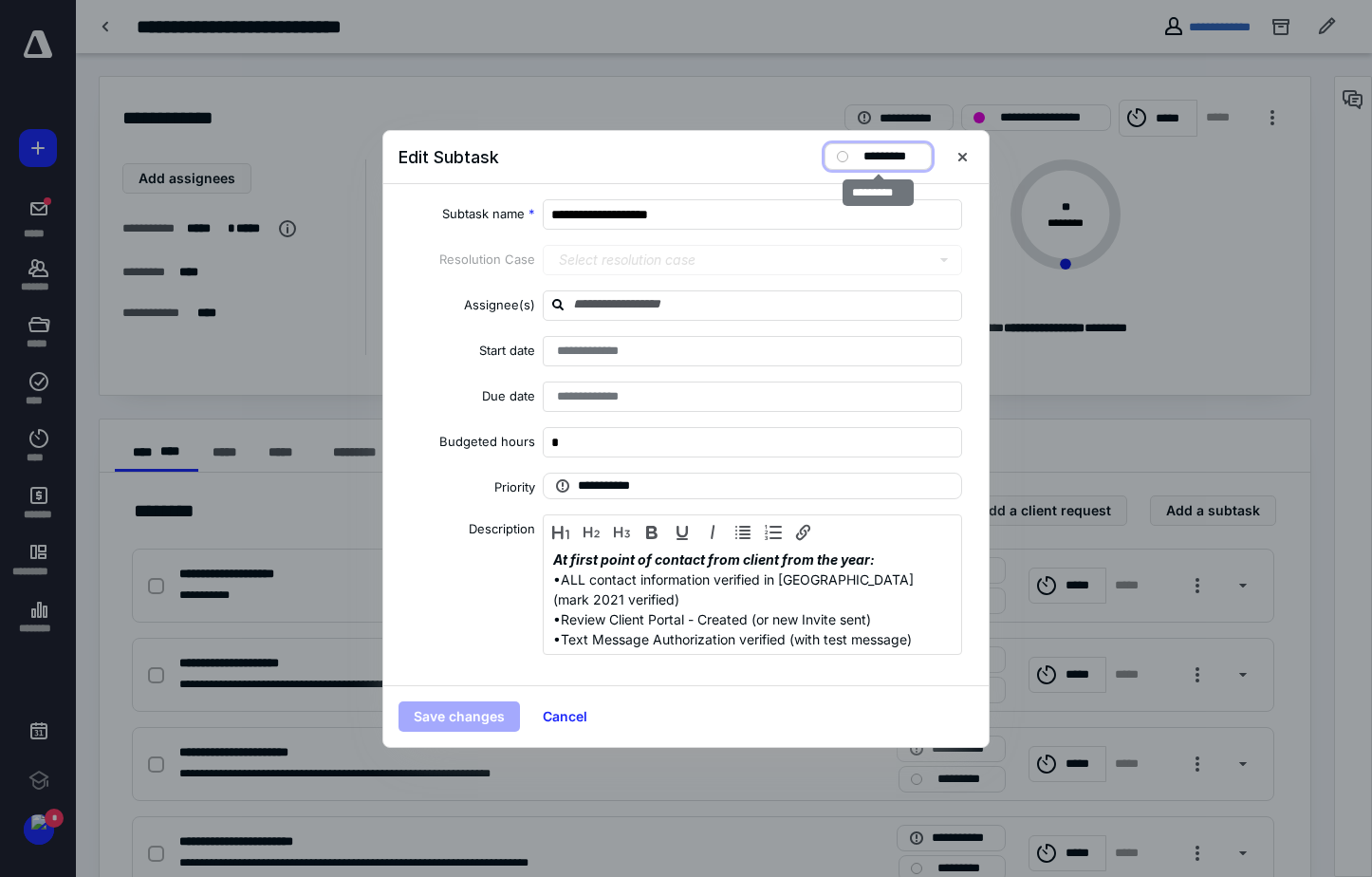 click at bounding box center [843, 157] 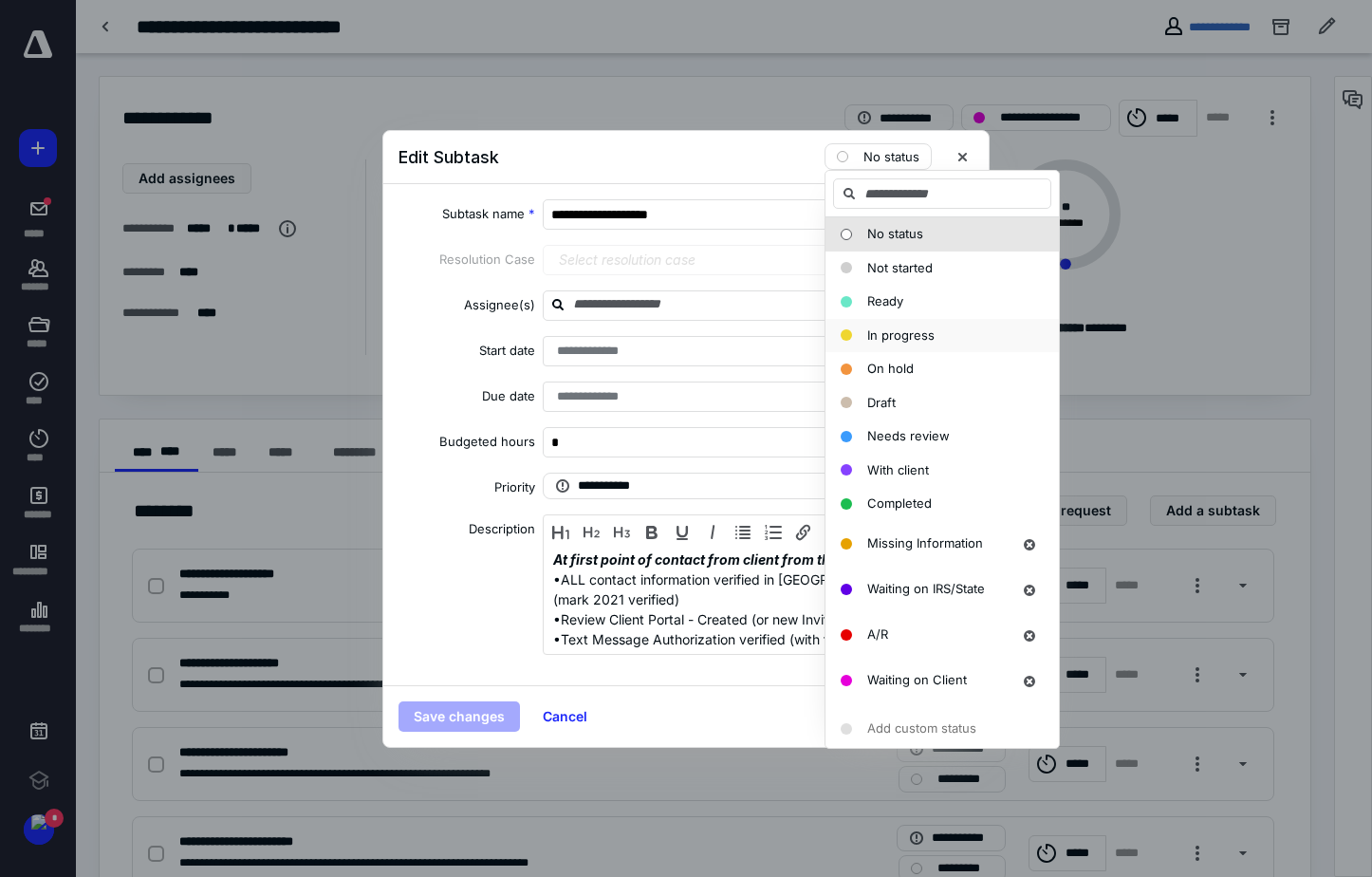 click on "In progress" at bounding box center (900, 335) 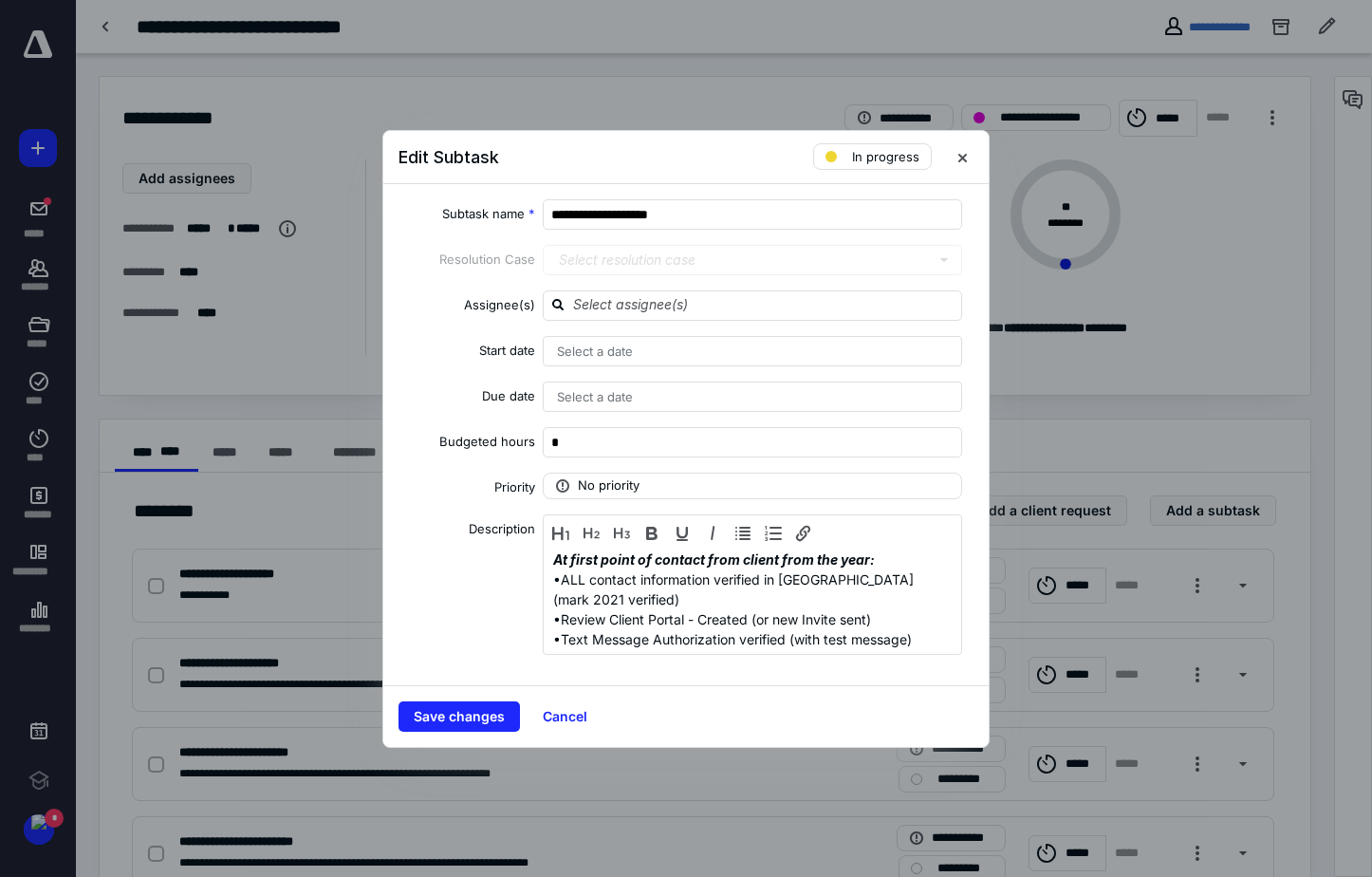 click on "Select a date" at bounding box center (595, 351) 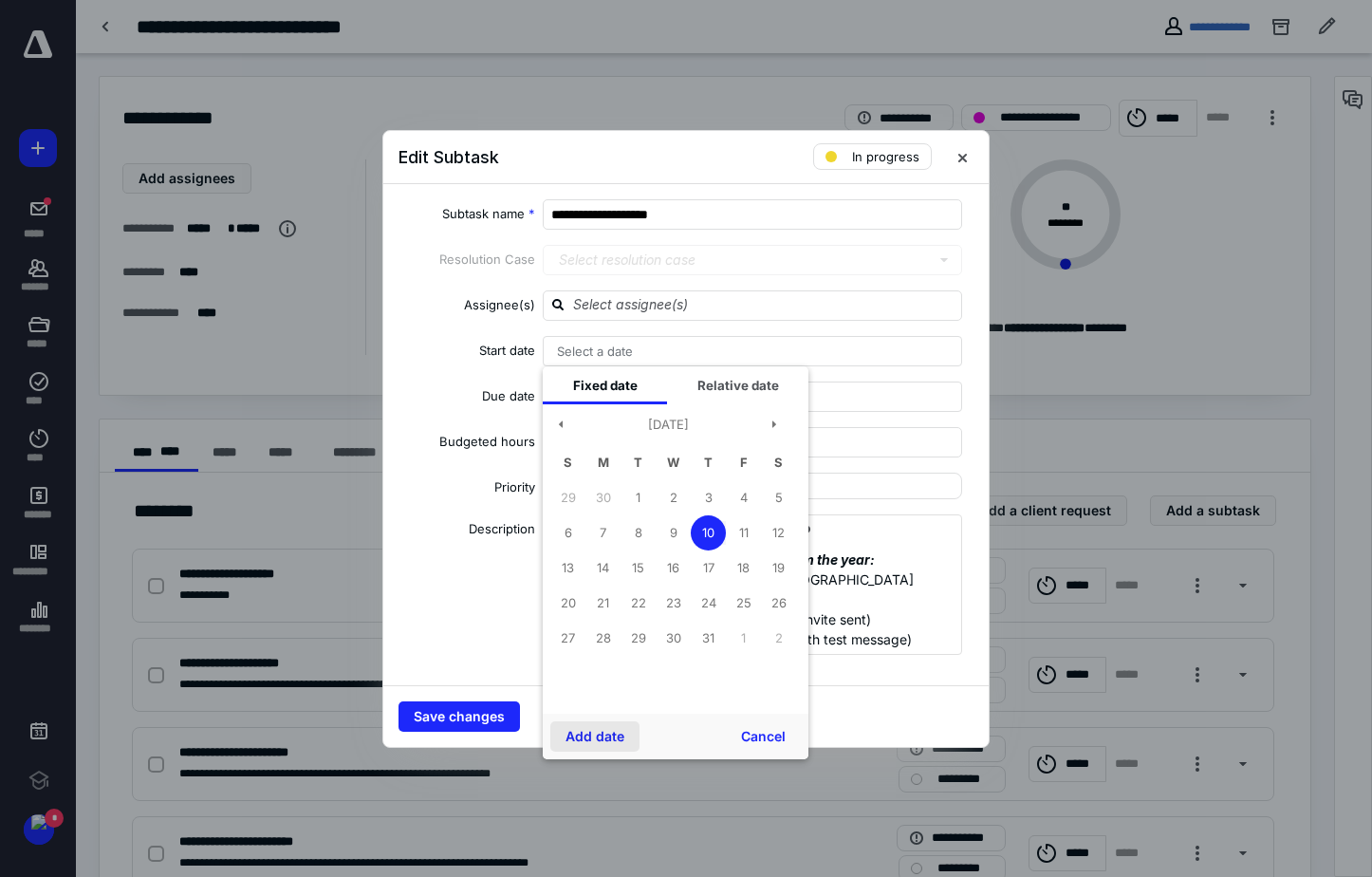 click on "Add date" at bounding box center (595, 737) 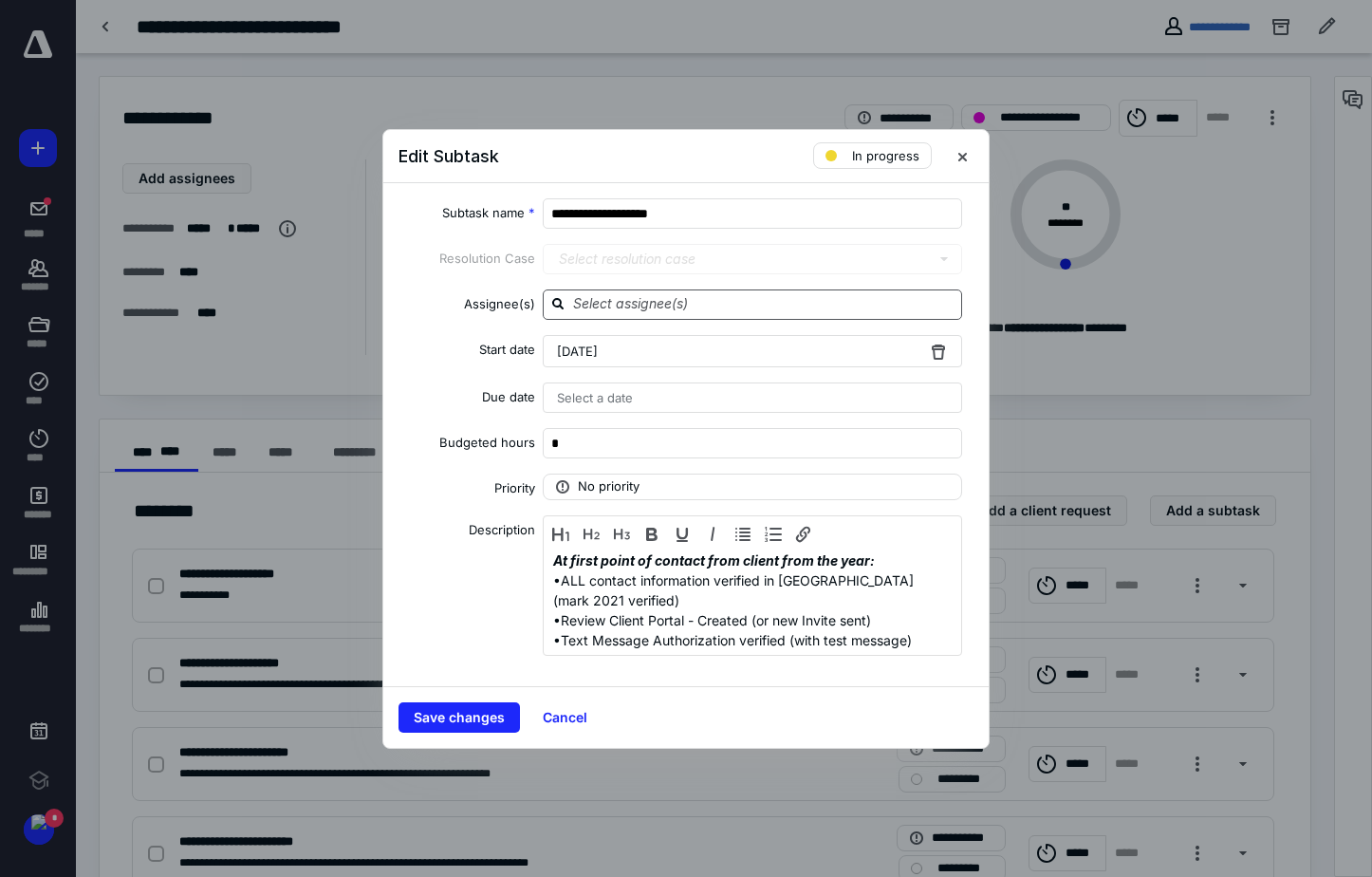 click at bounding box center [764, 304] 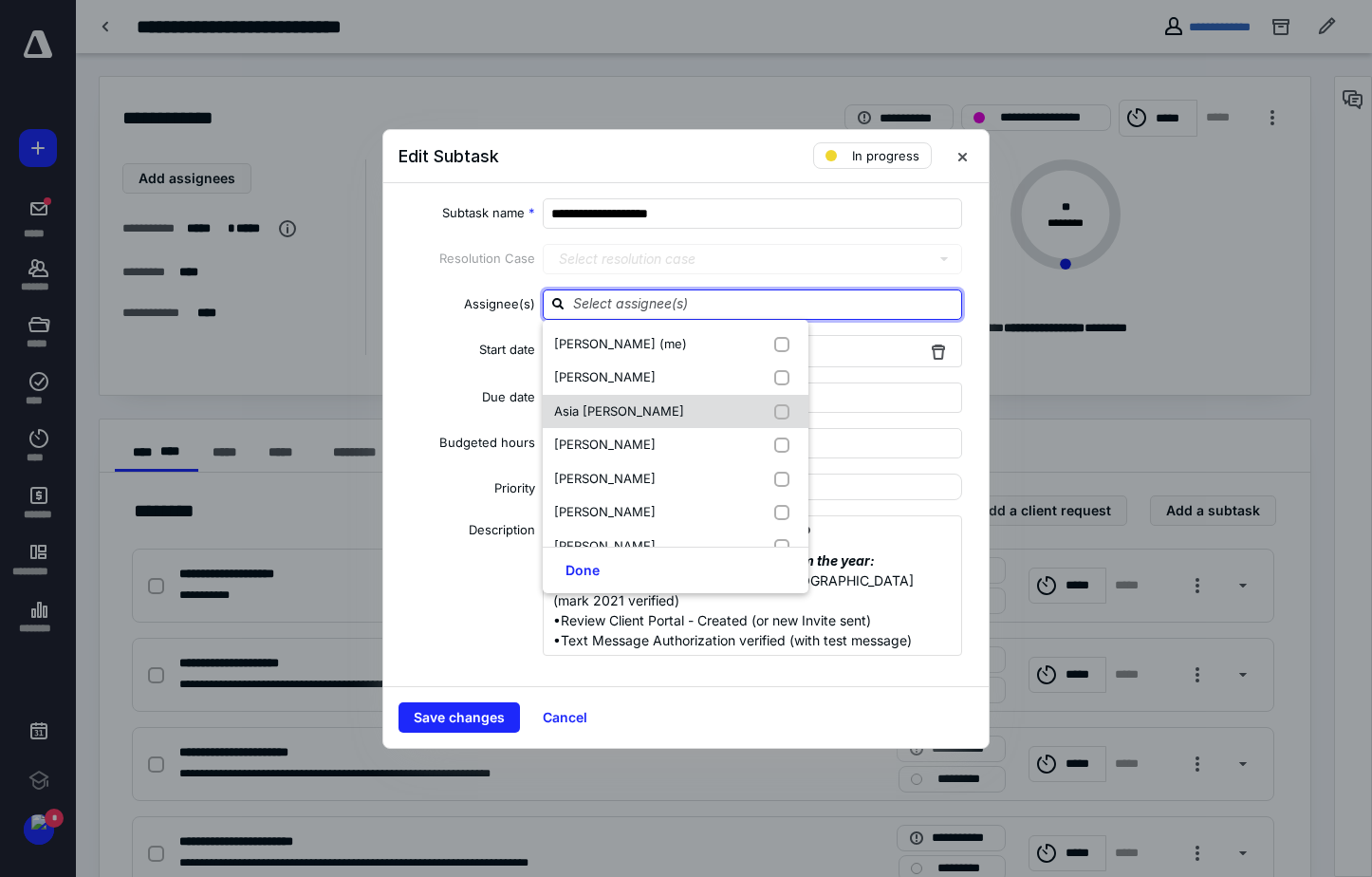 drag, startPoint x: 606, startPoint y: 345, endPoint x: 601, endPoint y: 404, distance: 59.21149 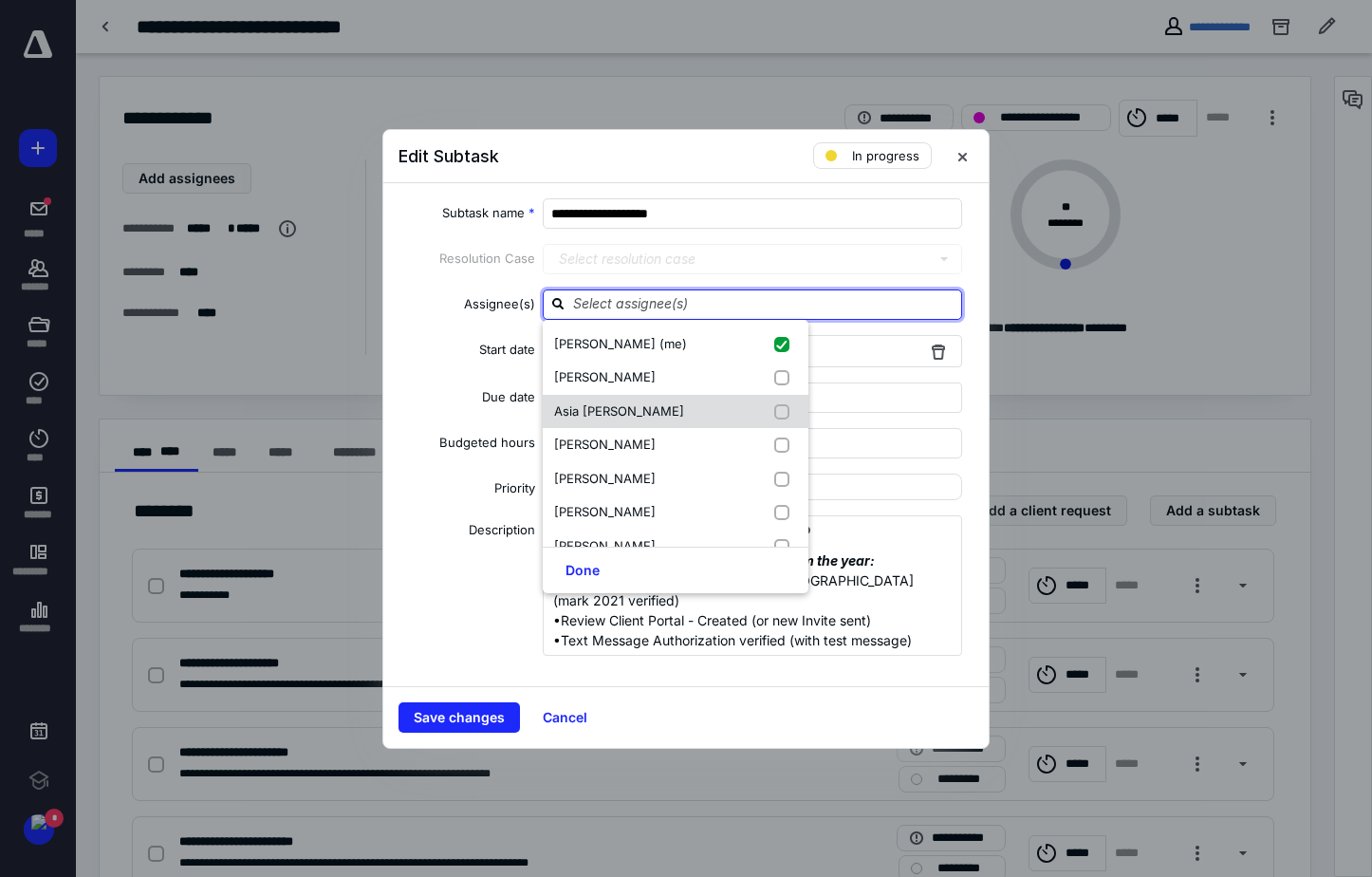 checkbox on "true" 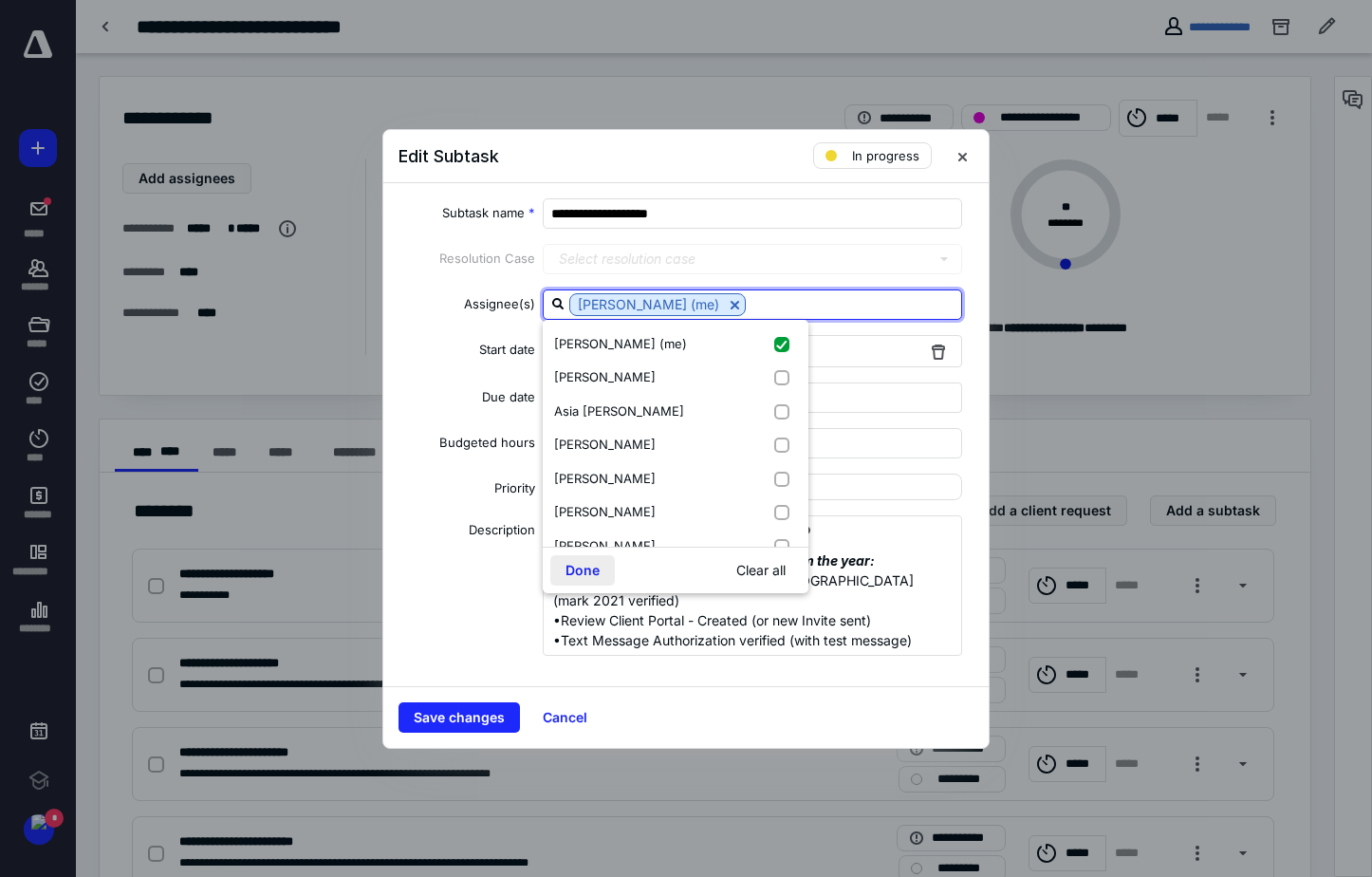 click on "Done" at bounding box center [583, 570] 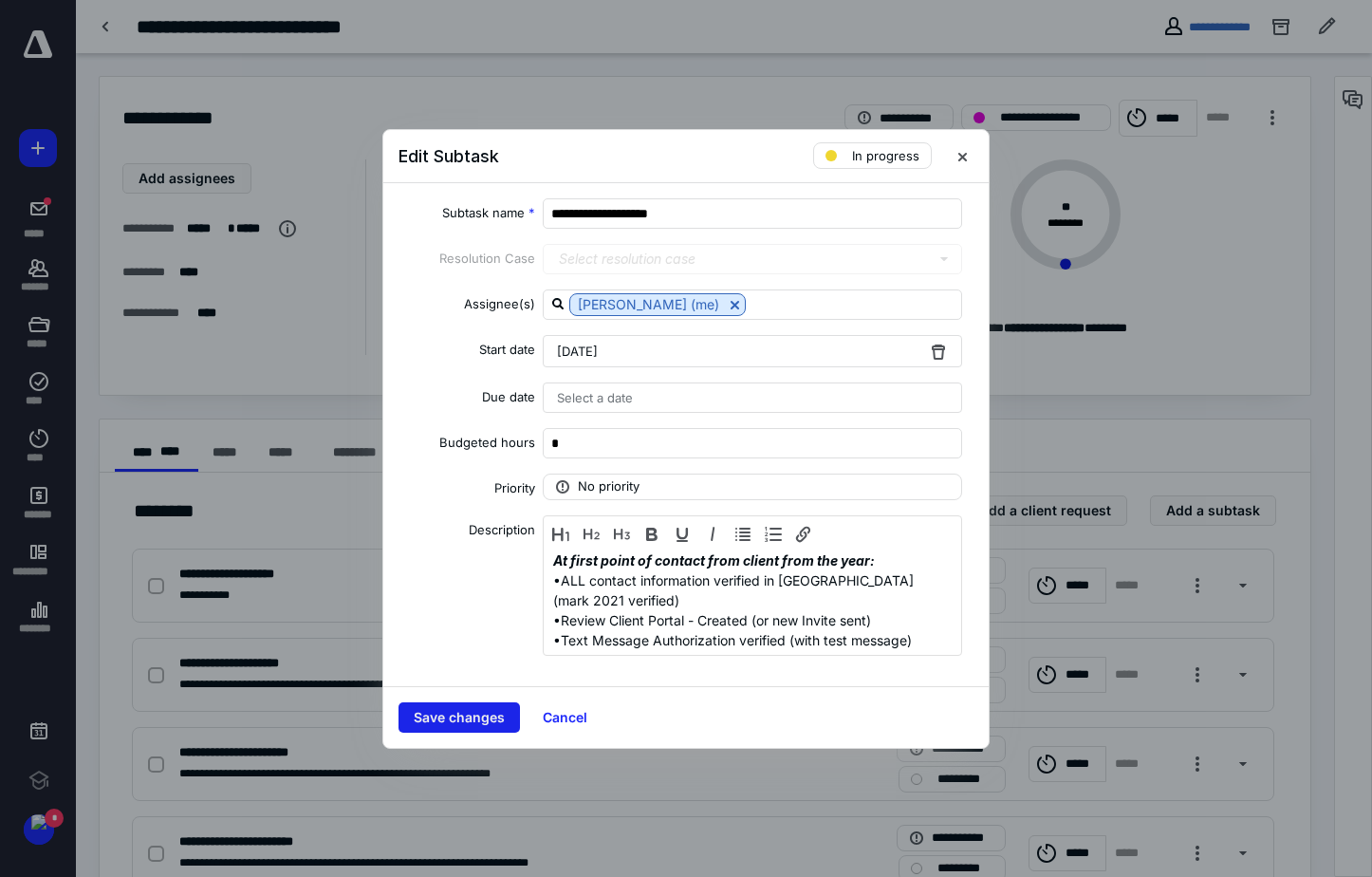 click on "Save changes" at bounding box center (459, 718) 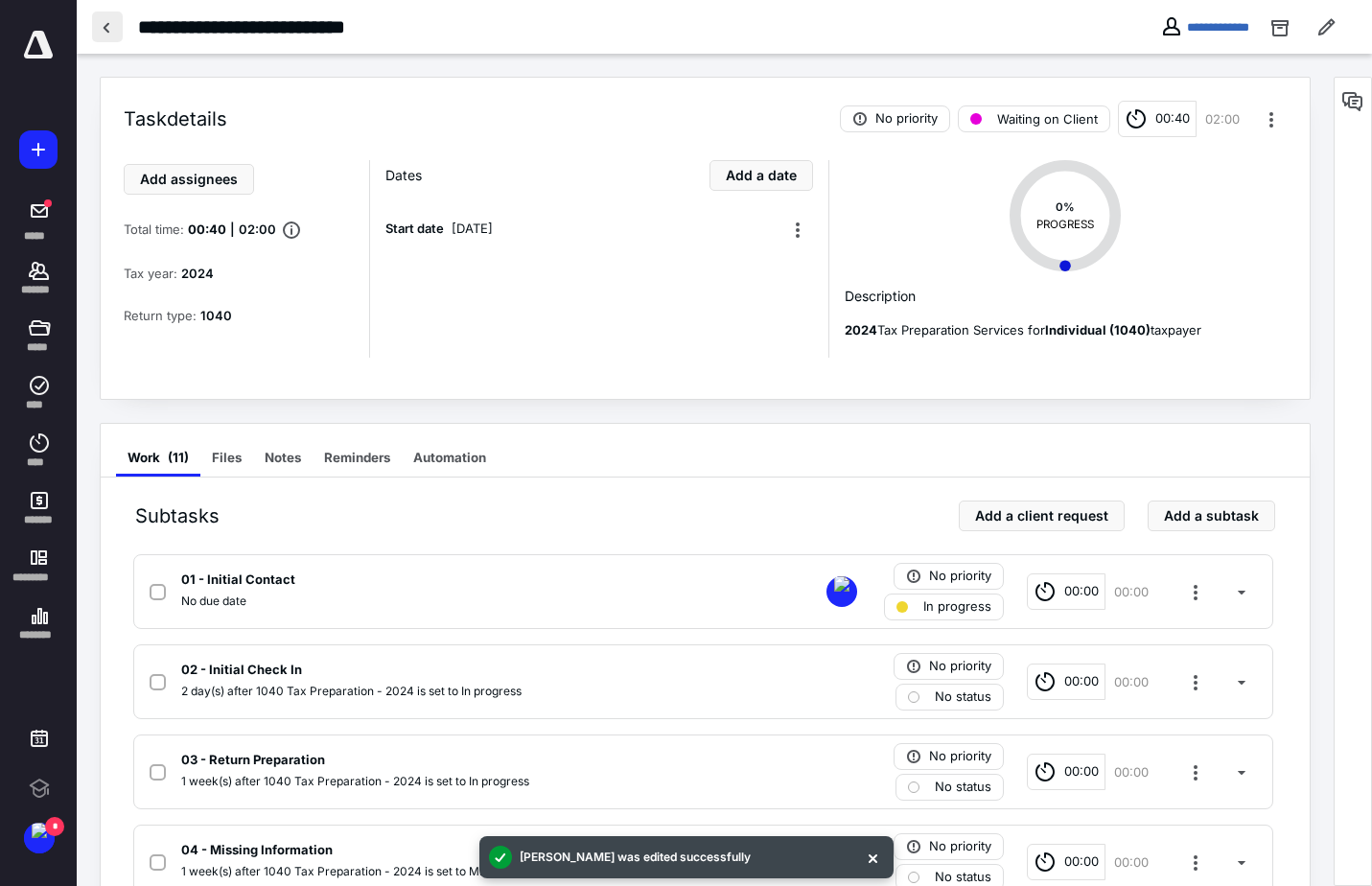 click at bounding box center (107, 27) 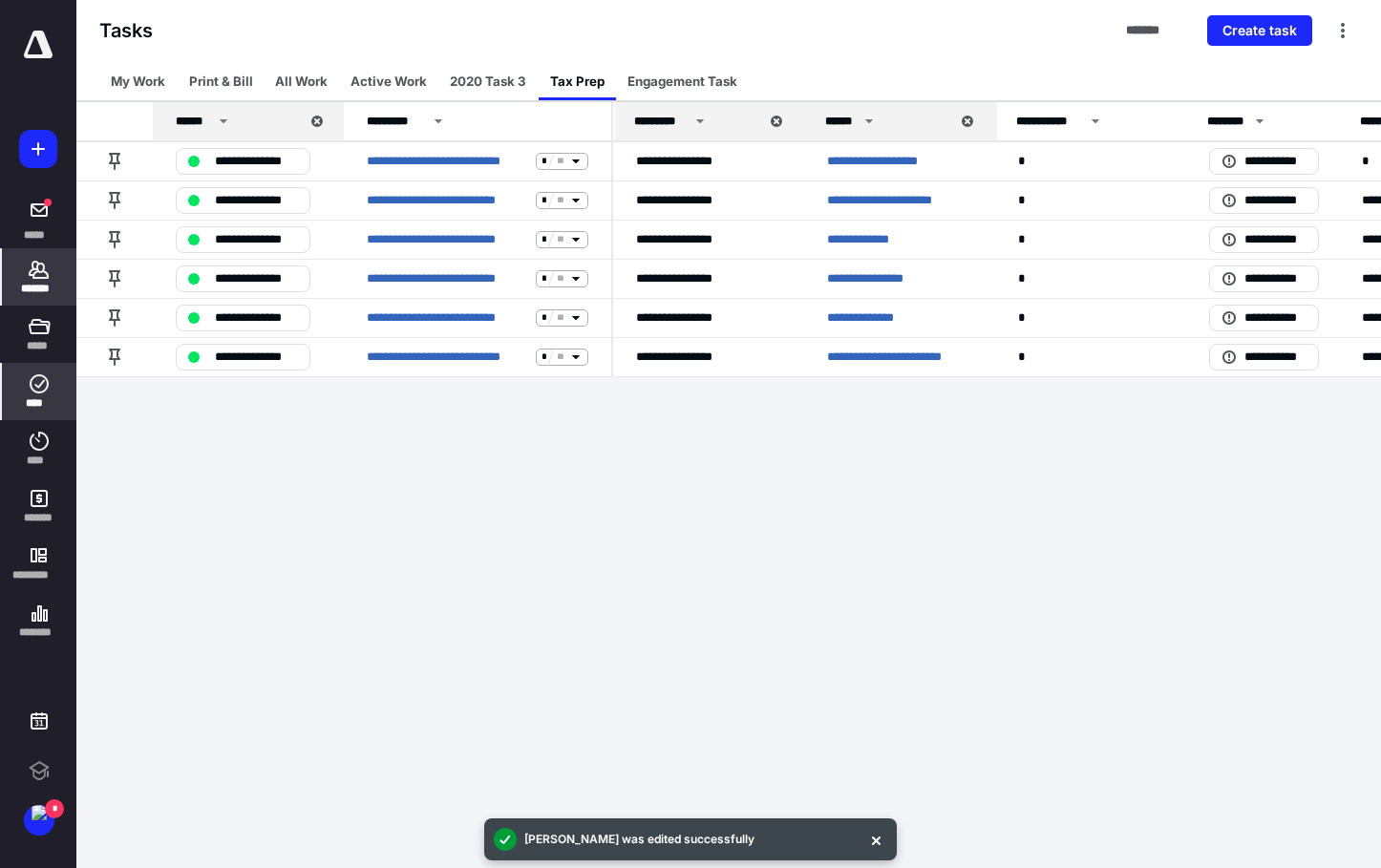 click on "*******" at bounding box center (39, 288) 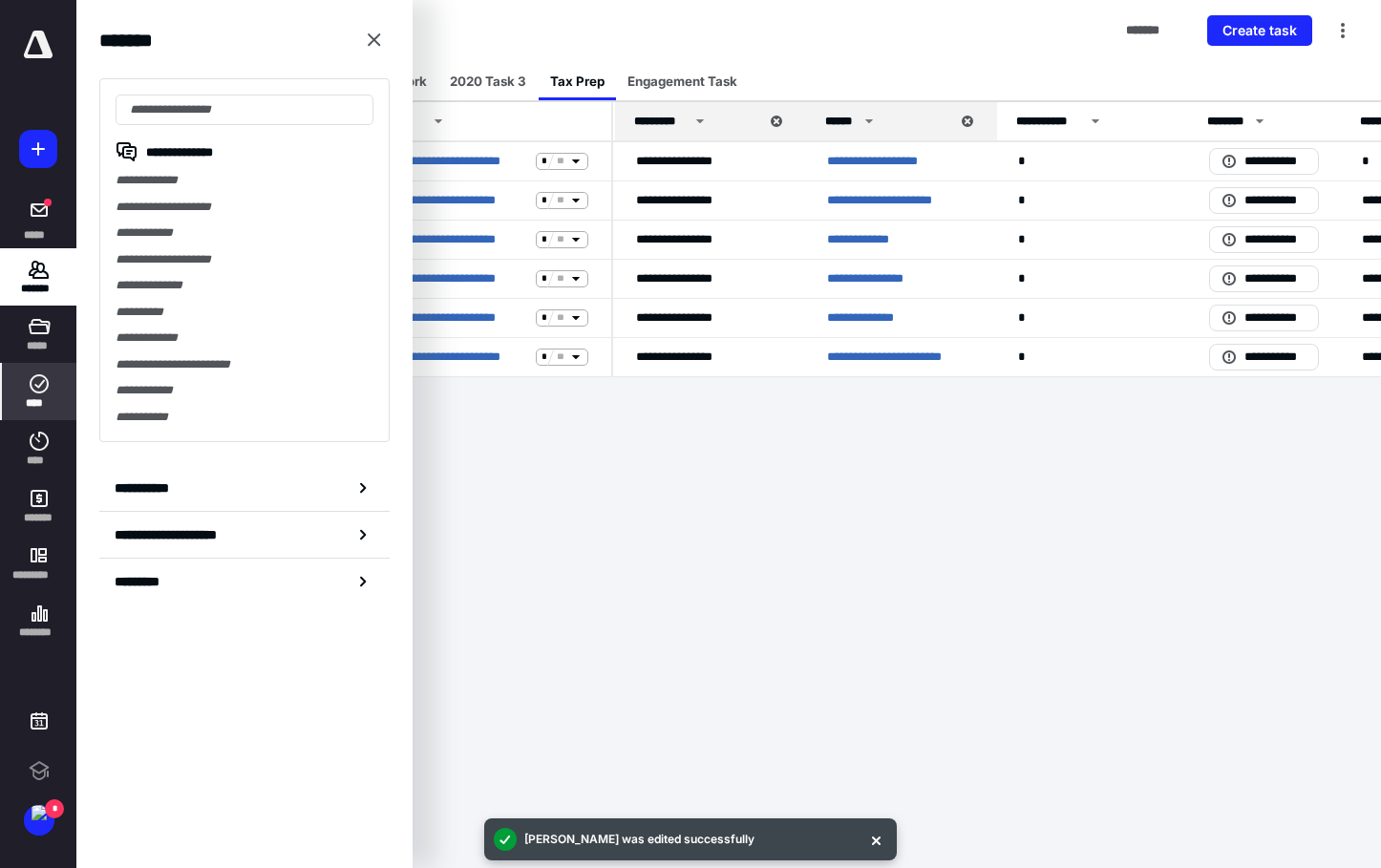 click on "**********" at bounding box center (244, 180) 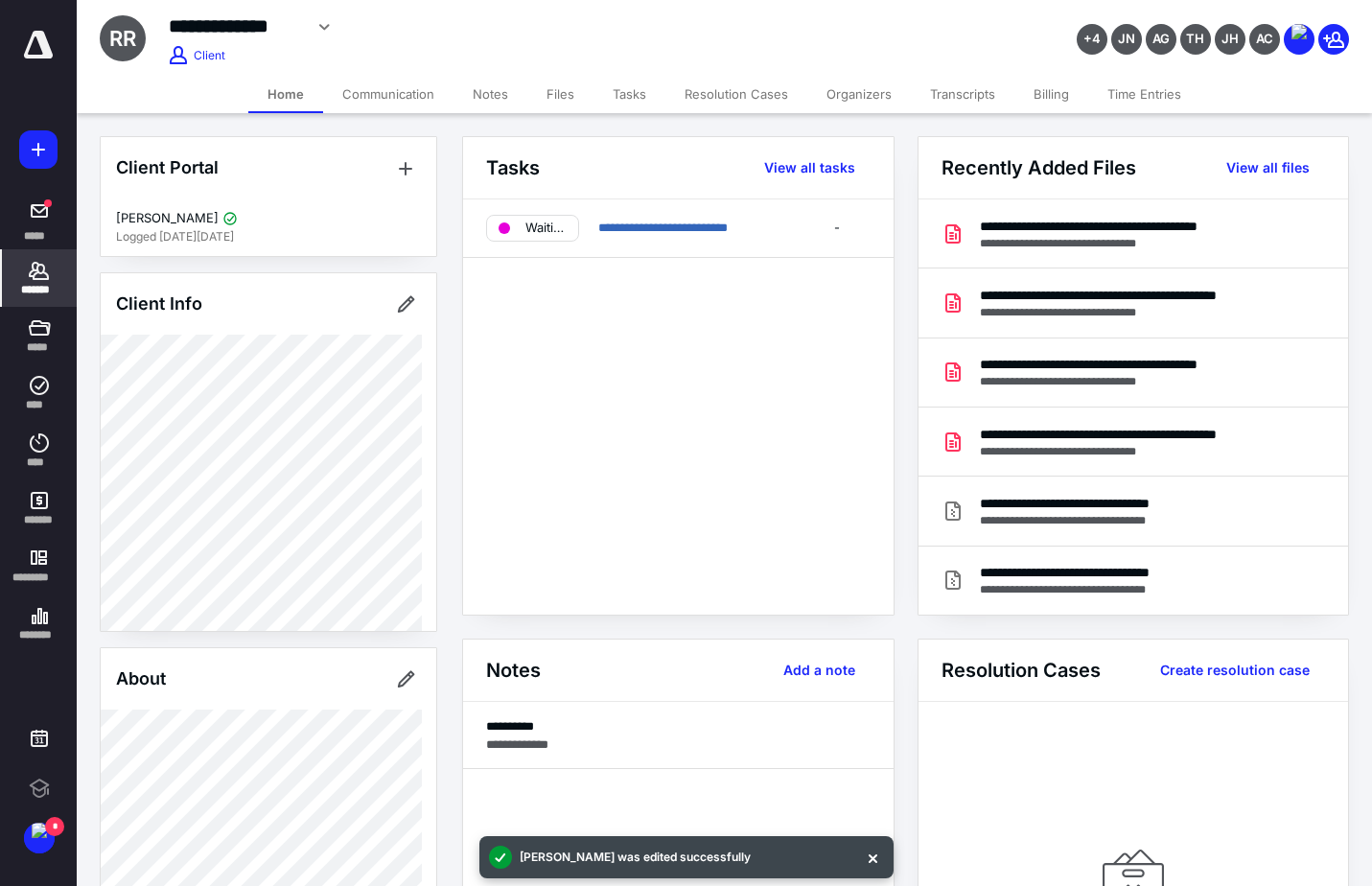click on "Time Entries" at bounding box center [1144, 94] 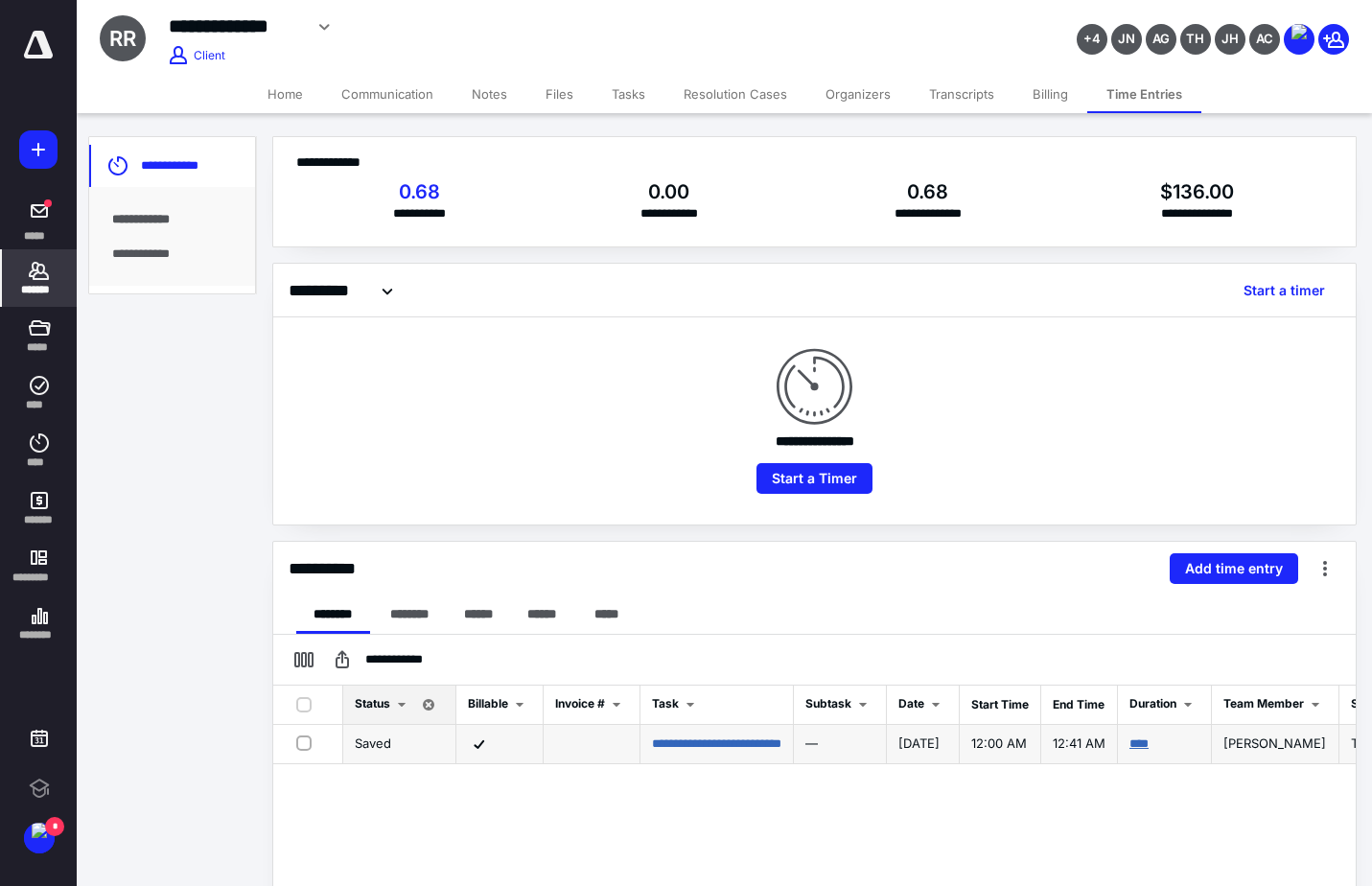 click on "****" at bounding box center [1139, 743] 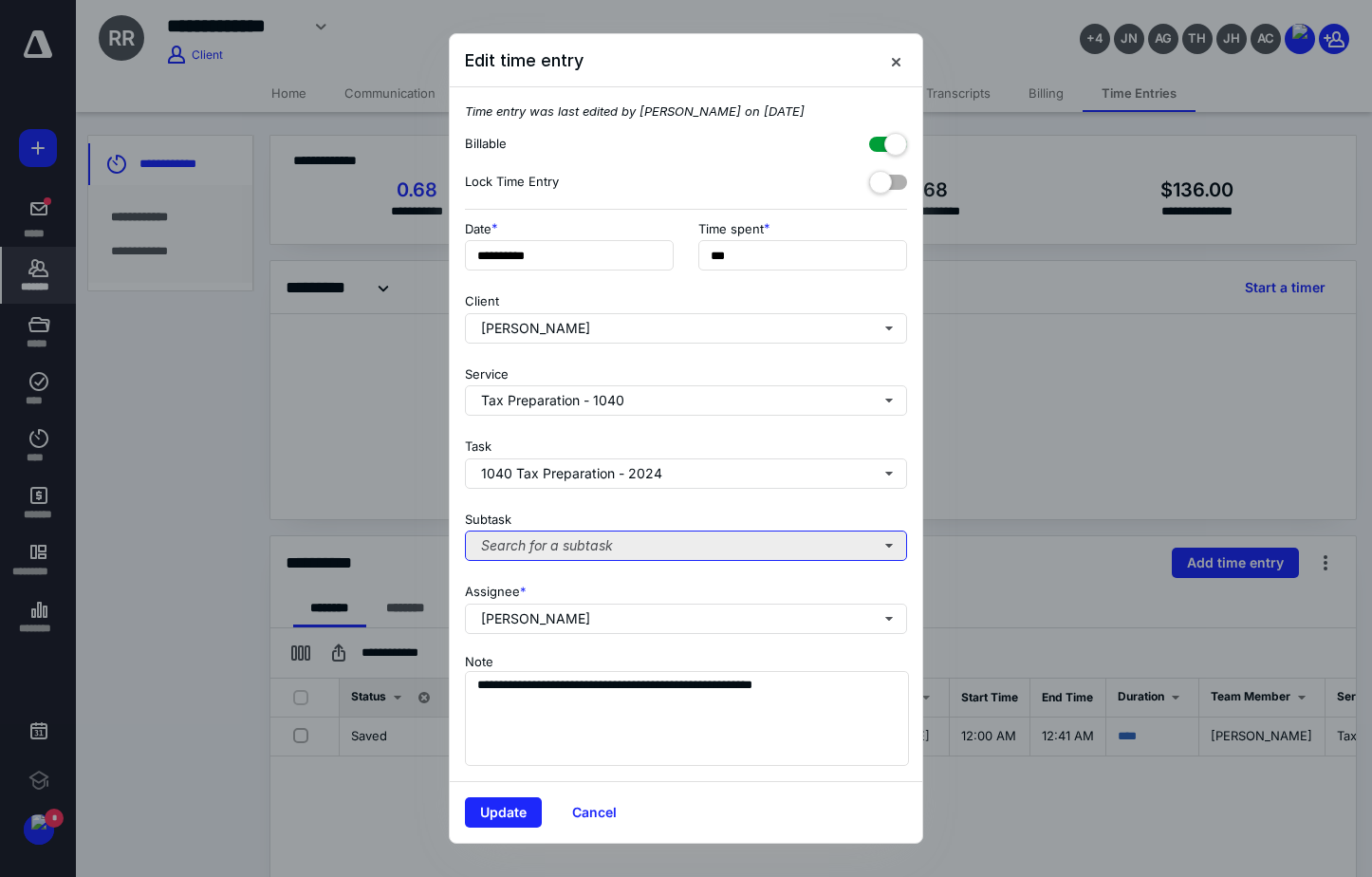 click on "Search for a subtask" at bounding box center [686, 546] 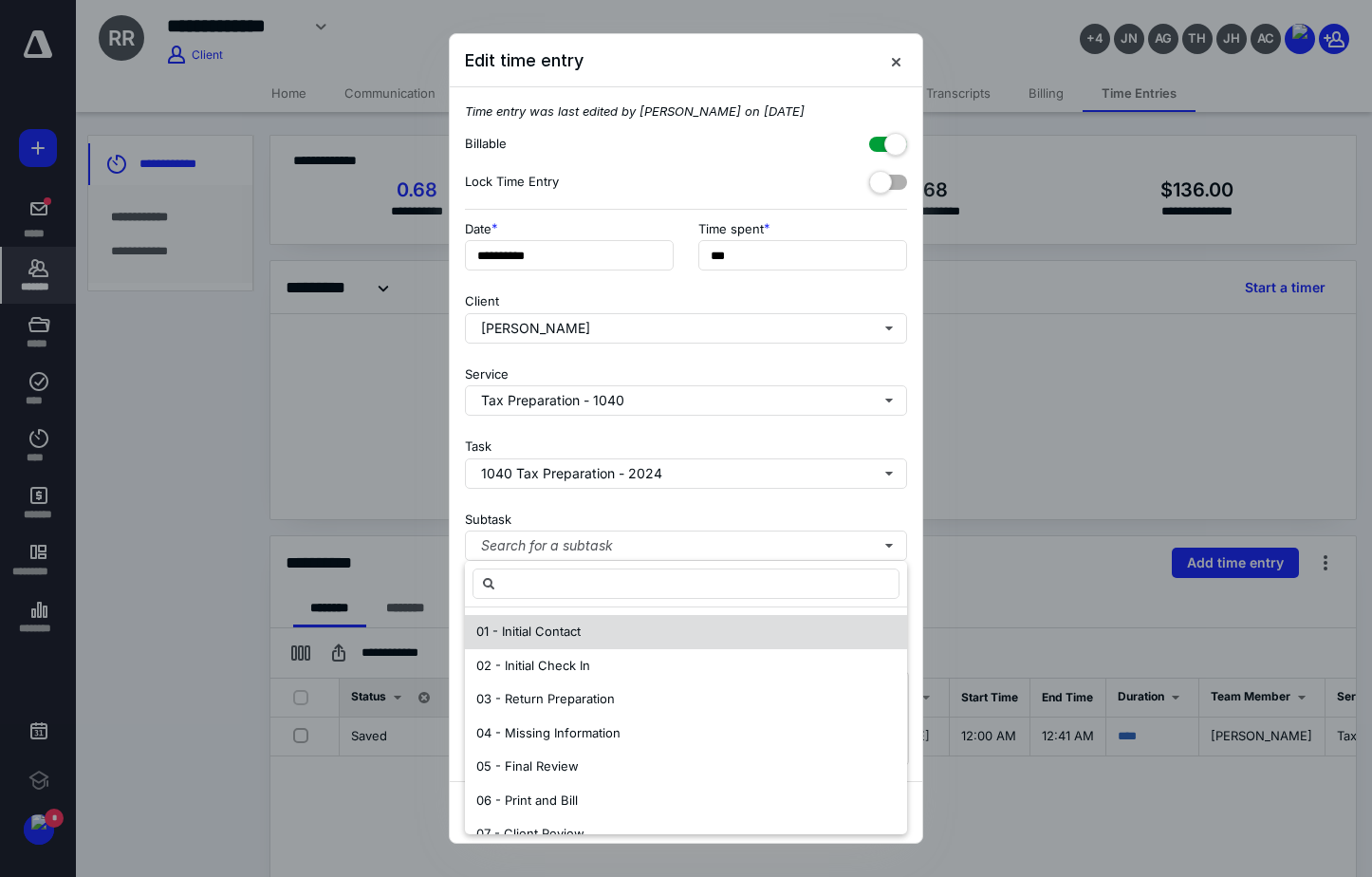 click on "01 - Initial Contact" at bounding box center [528, 631] 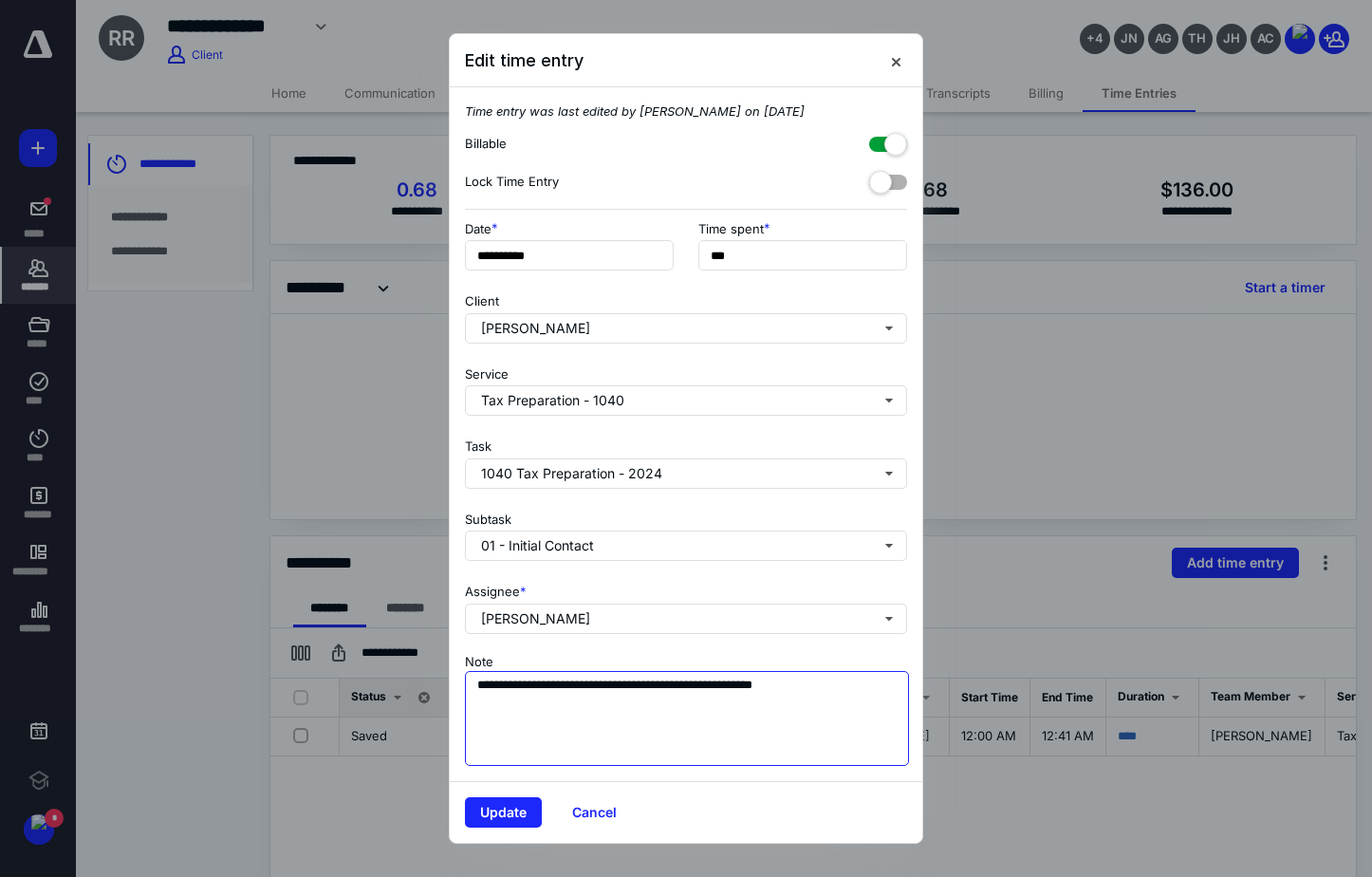 click on "**********" at bounding box center (687, 718) 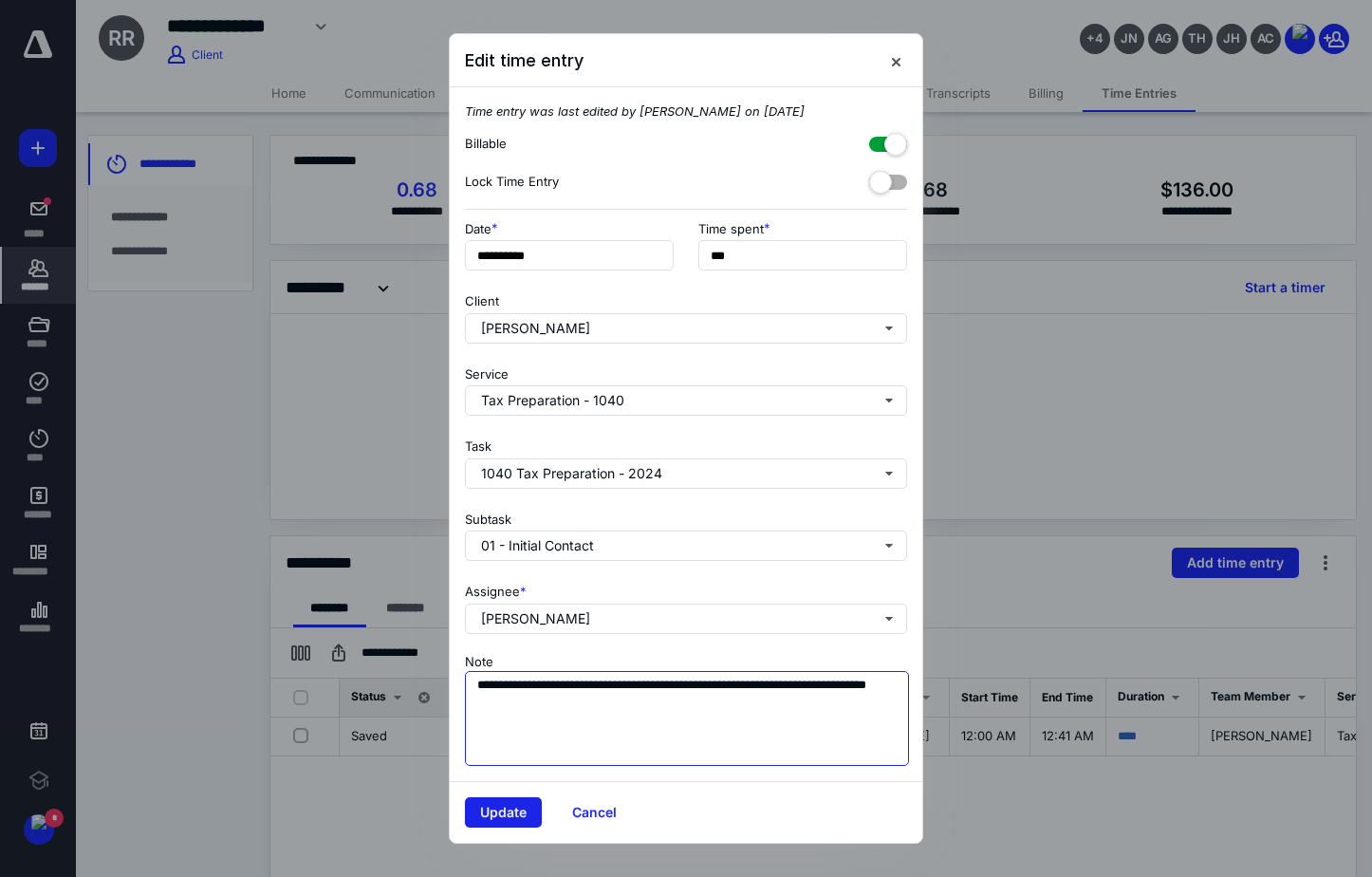 type on "**********" 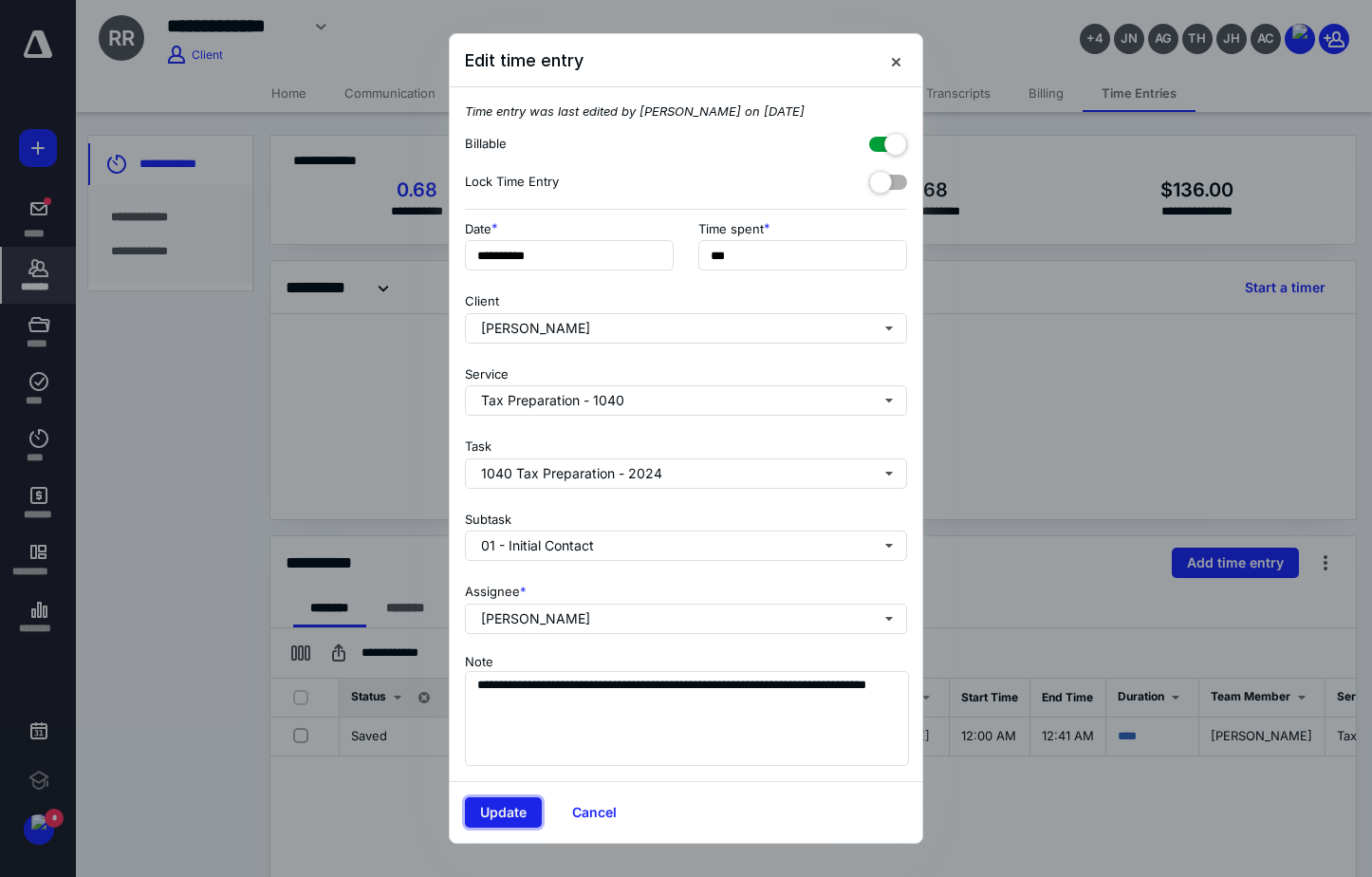 click on "Update" at bounding box center (503, 812) 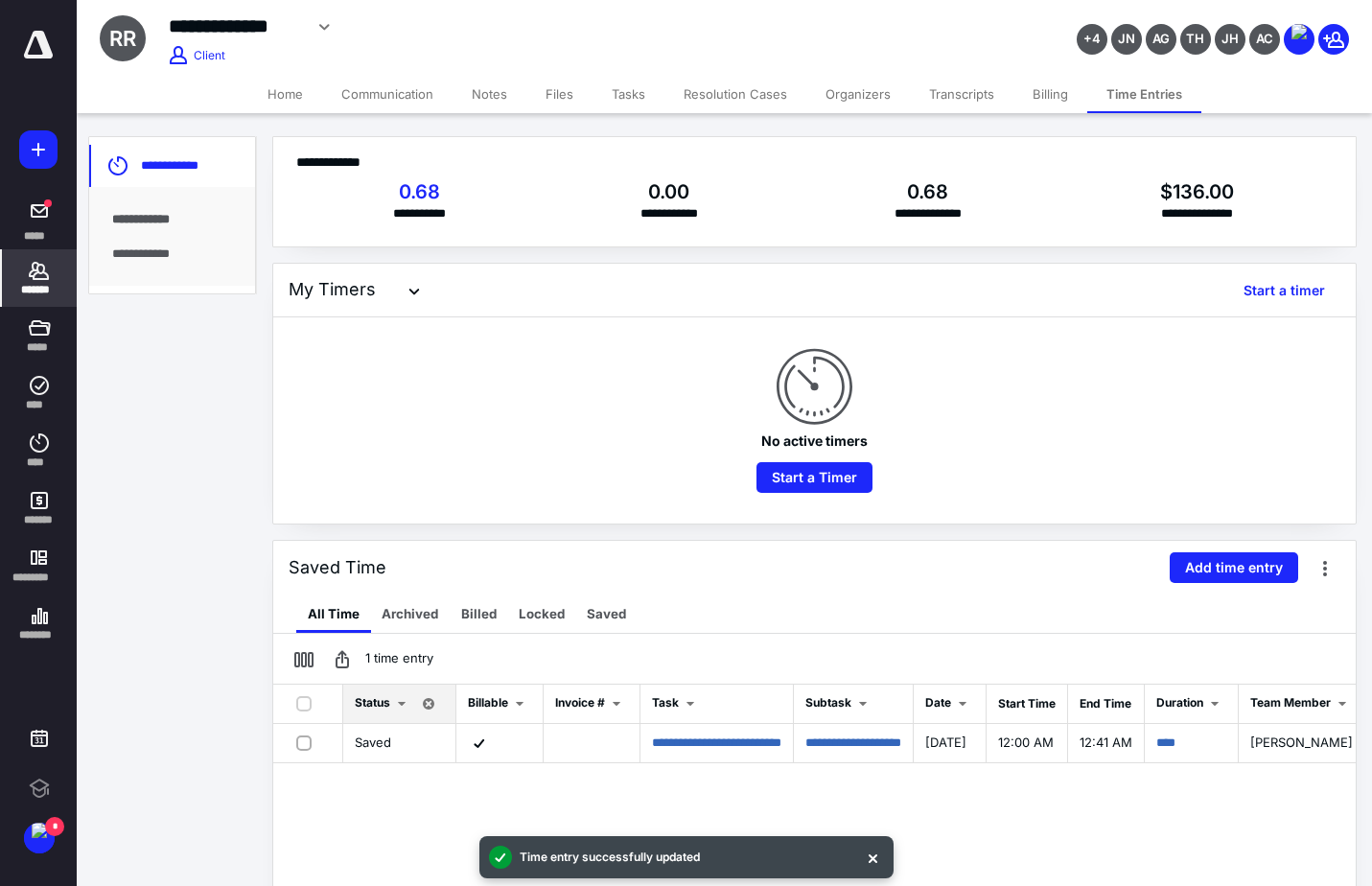 click at bounding box center (872, 857) 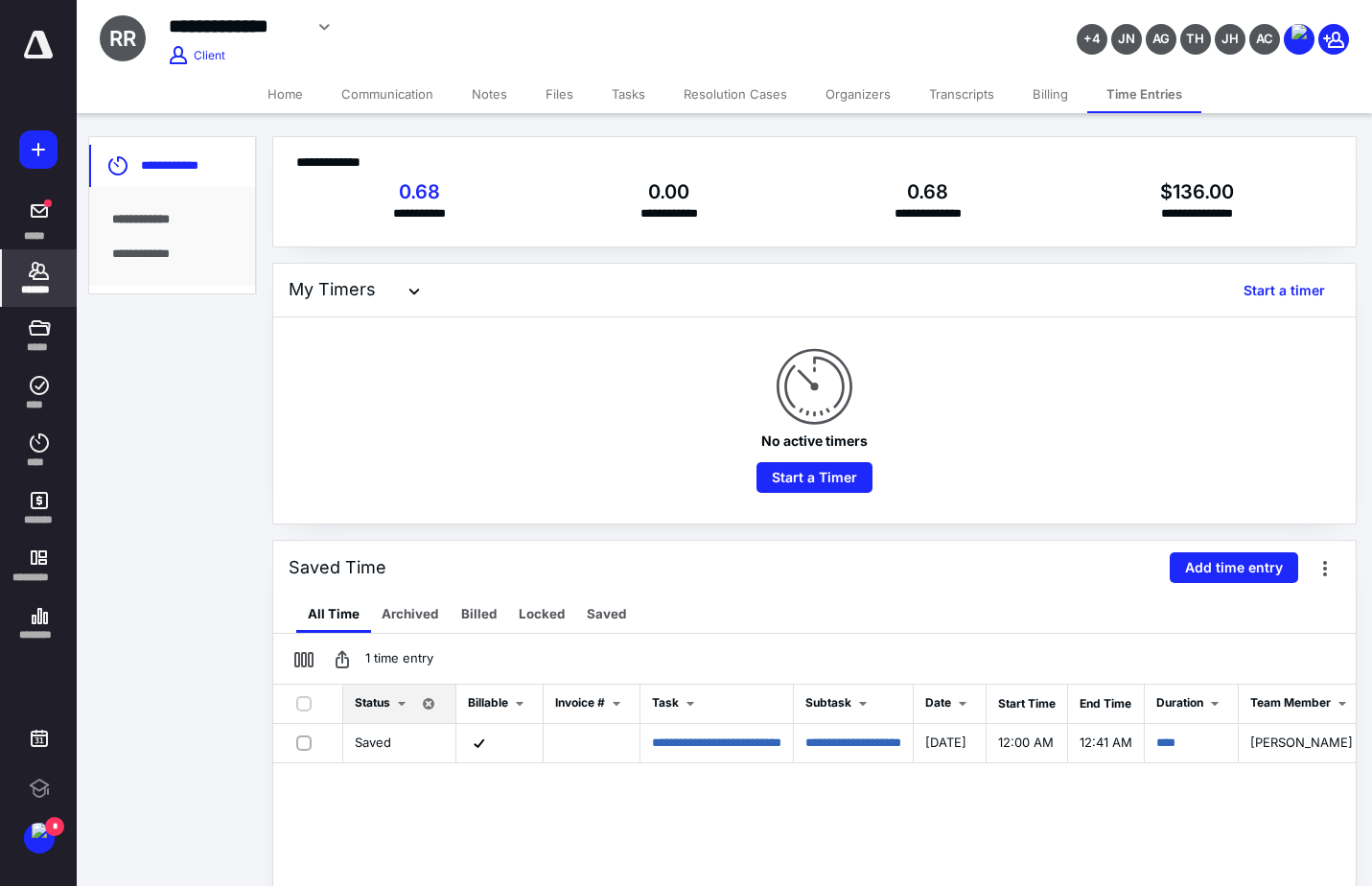 click on "Tasks" at bounding box center [628, 94] 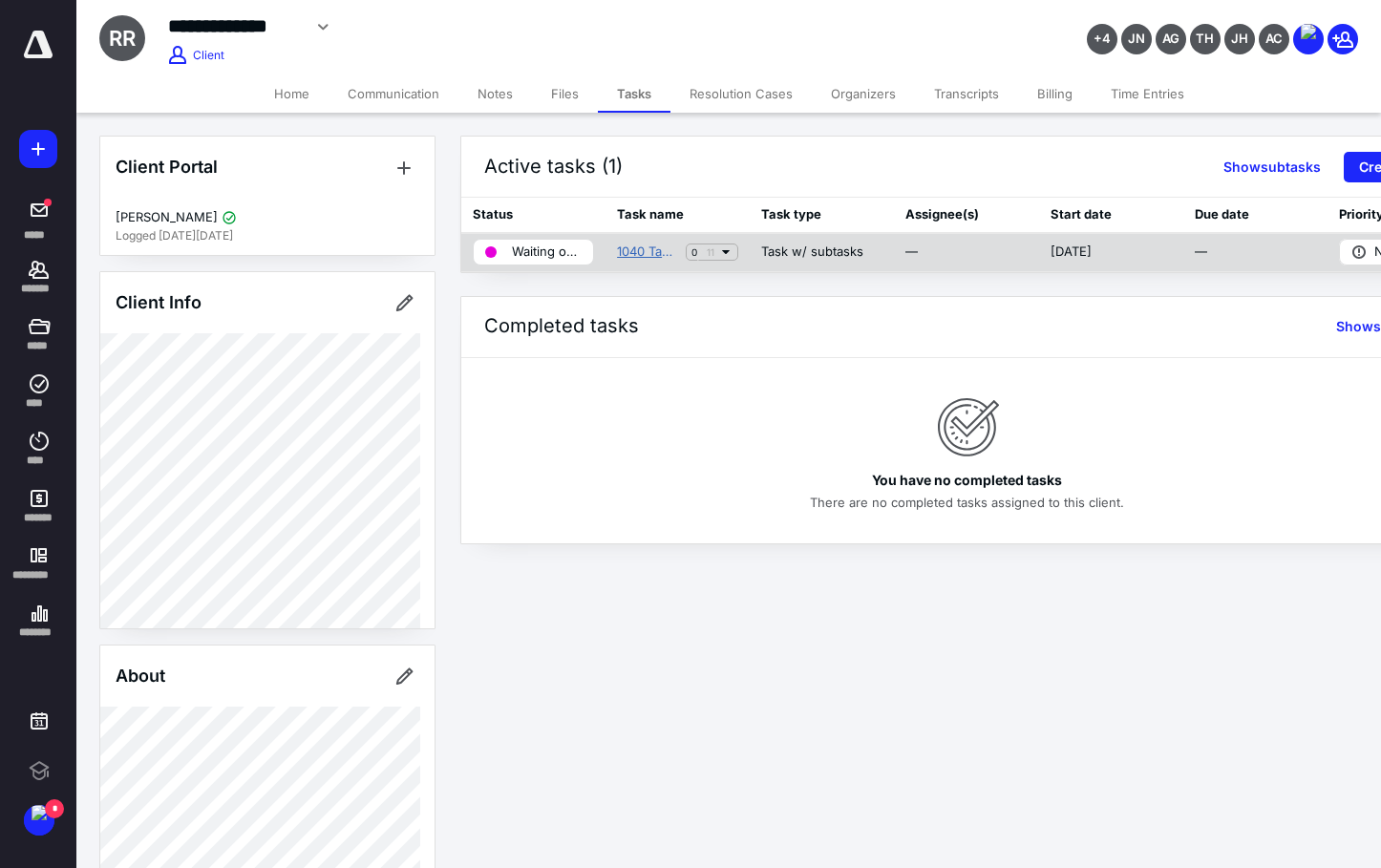 click on "1040 Tax Preparation - 2024" at bounding box center (648, 252) 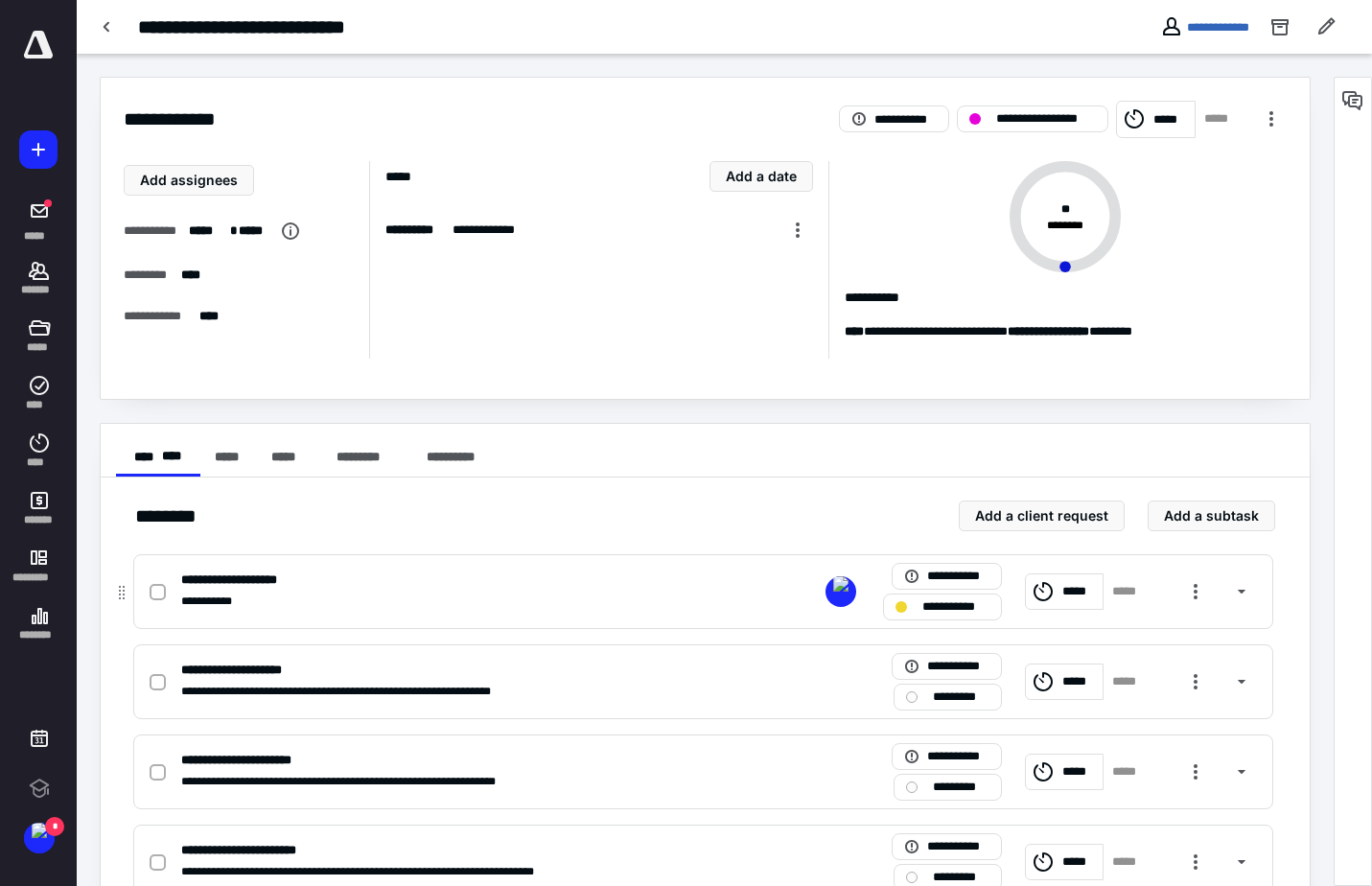 click at bounding box center [157, 593] 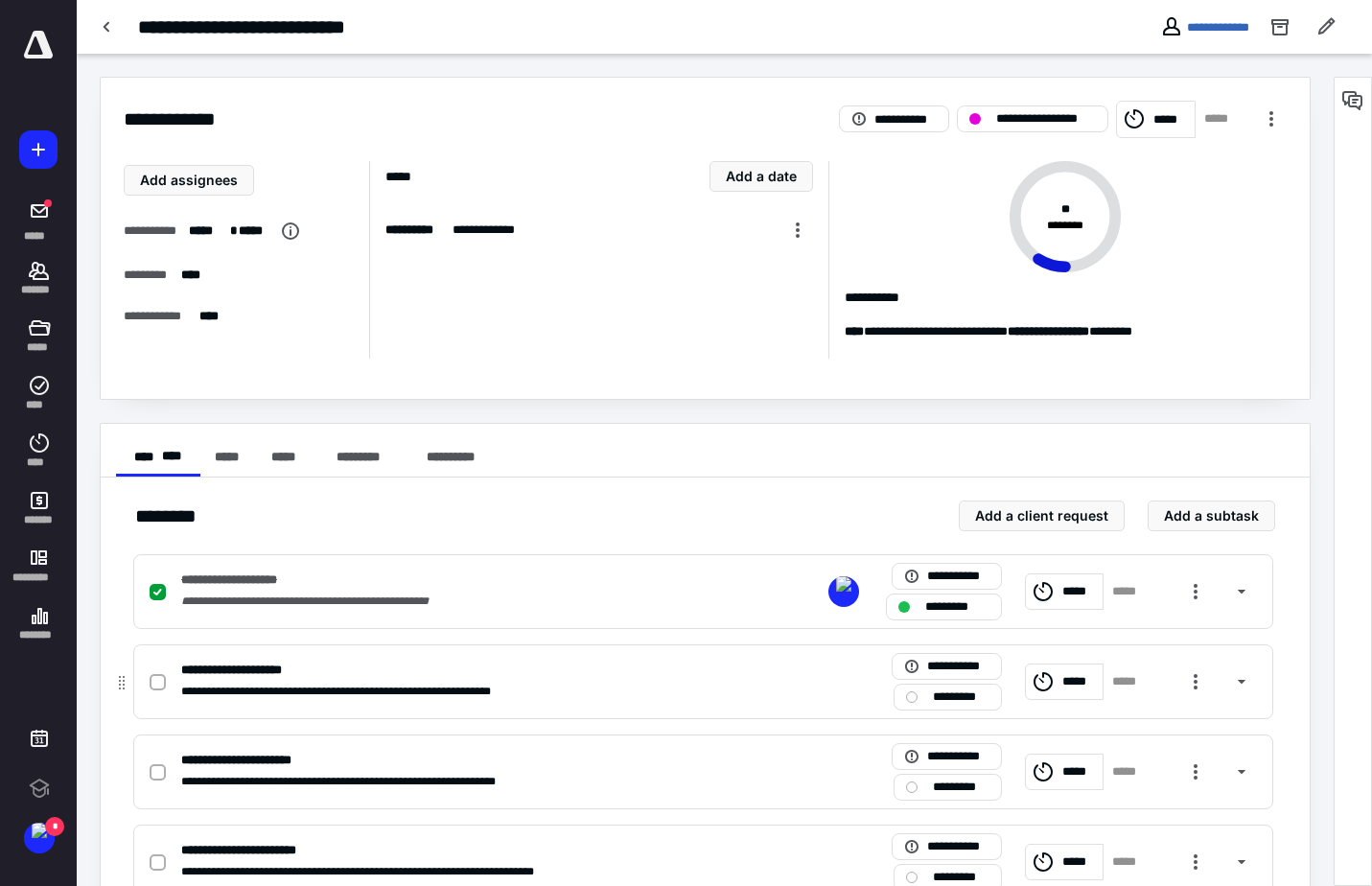 click on "*********" at bounding box center [947, 697] 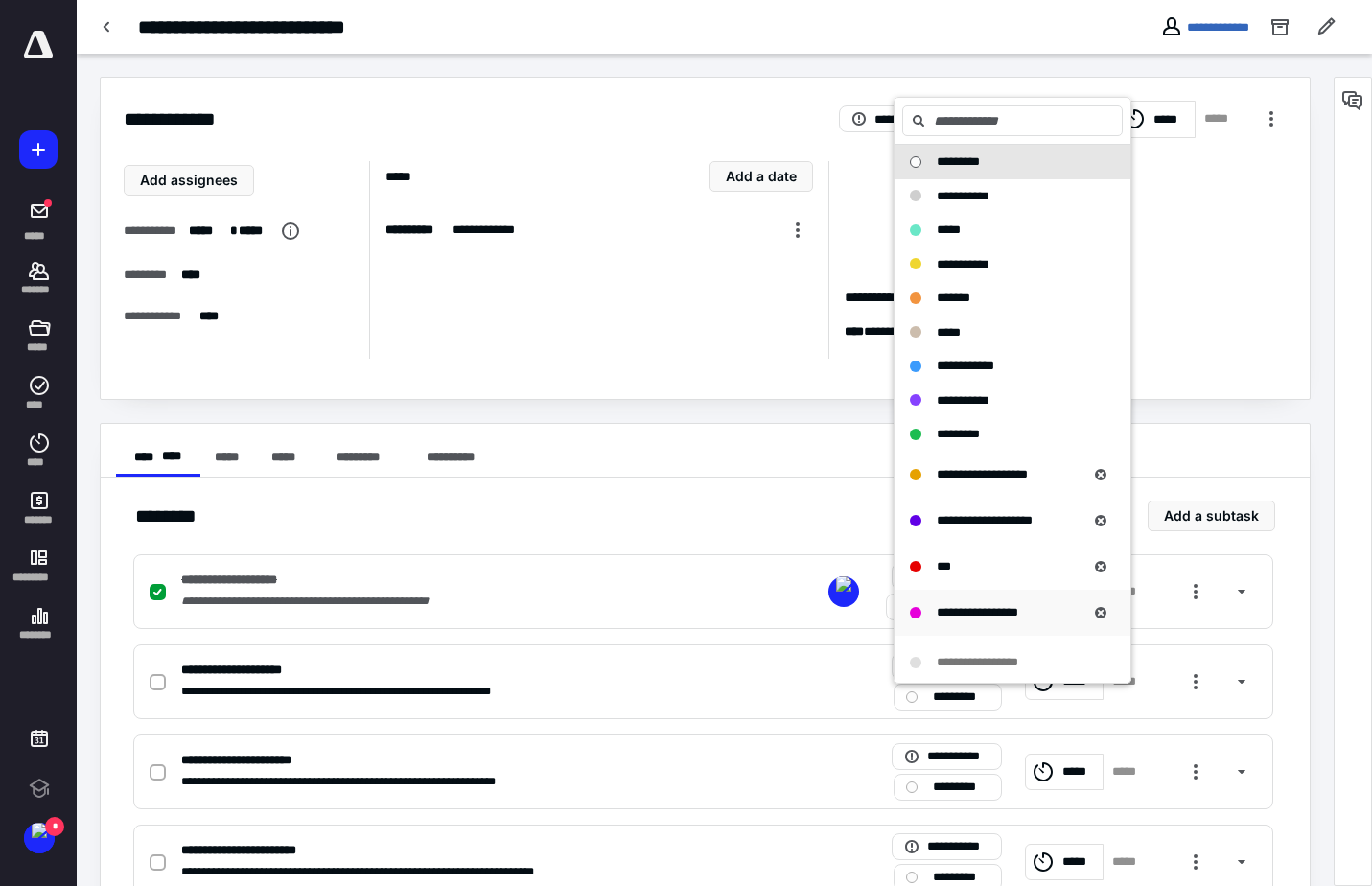 click on "**********" at bounding box center (977, 612) 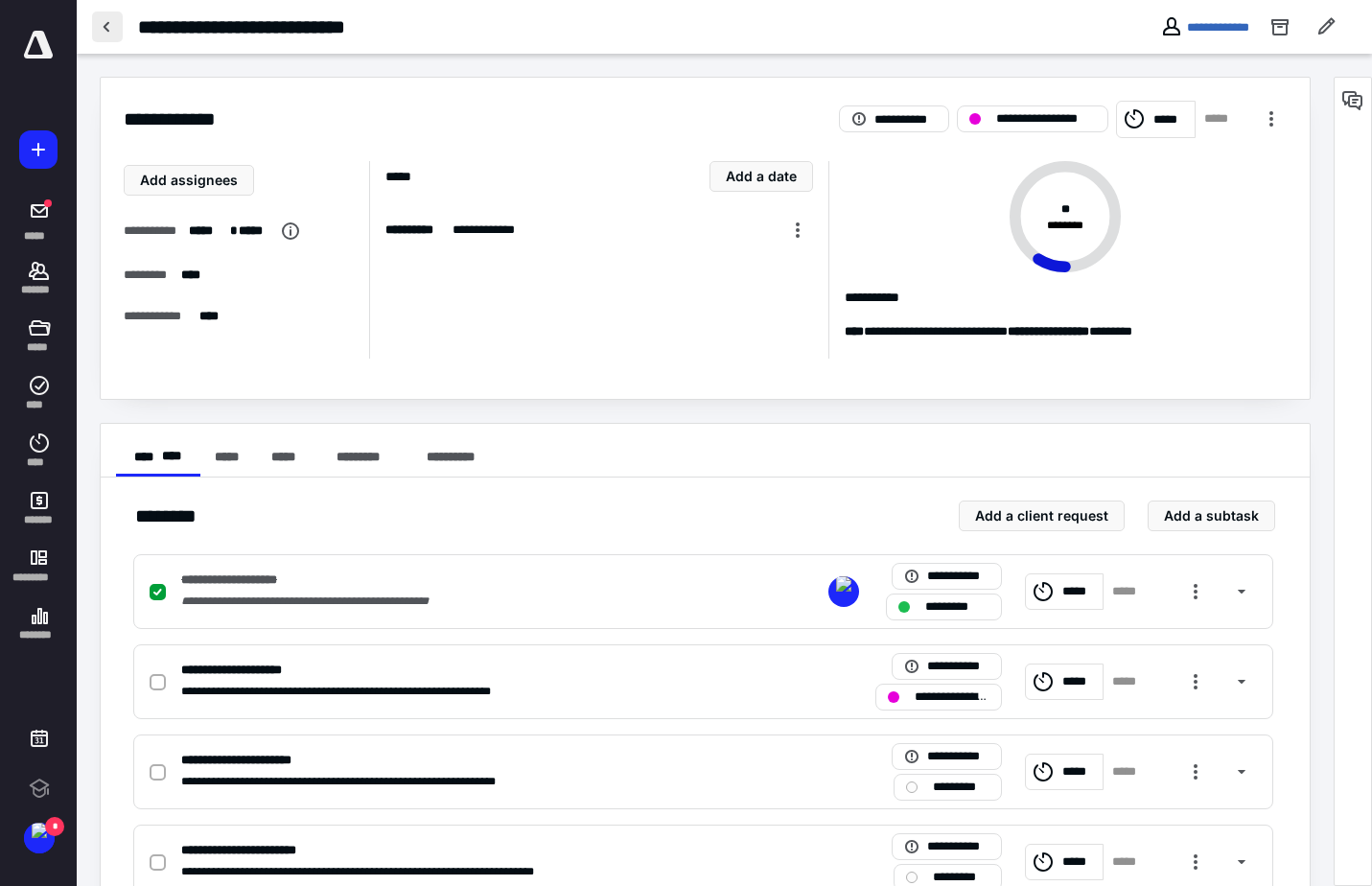 click at bounding box center (107, 27) 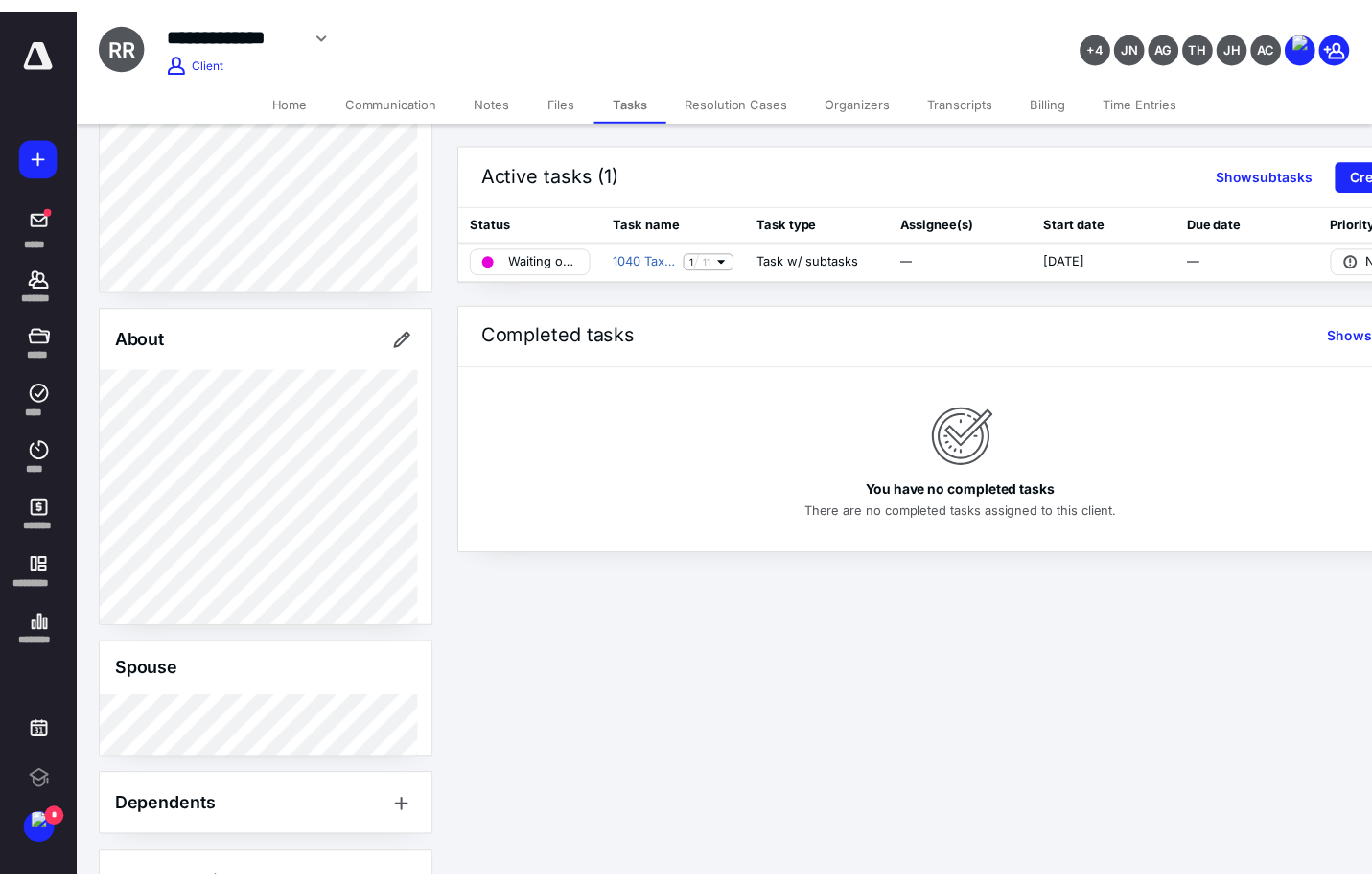 scroll, scrollTop: 611, scrollLeft: 0, axis: vertical 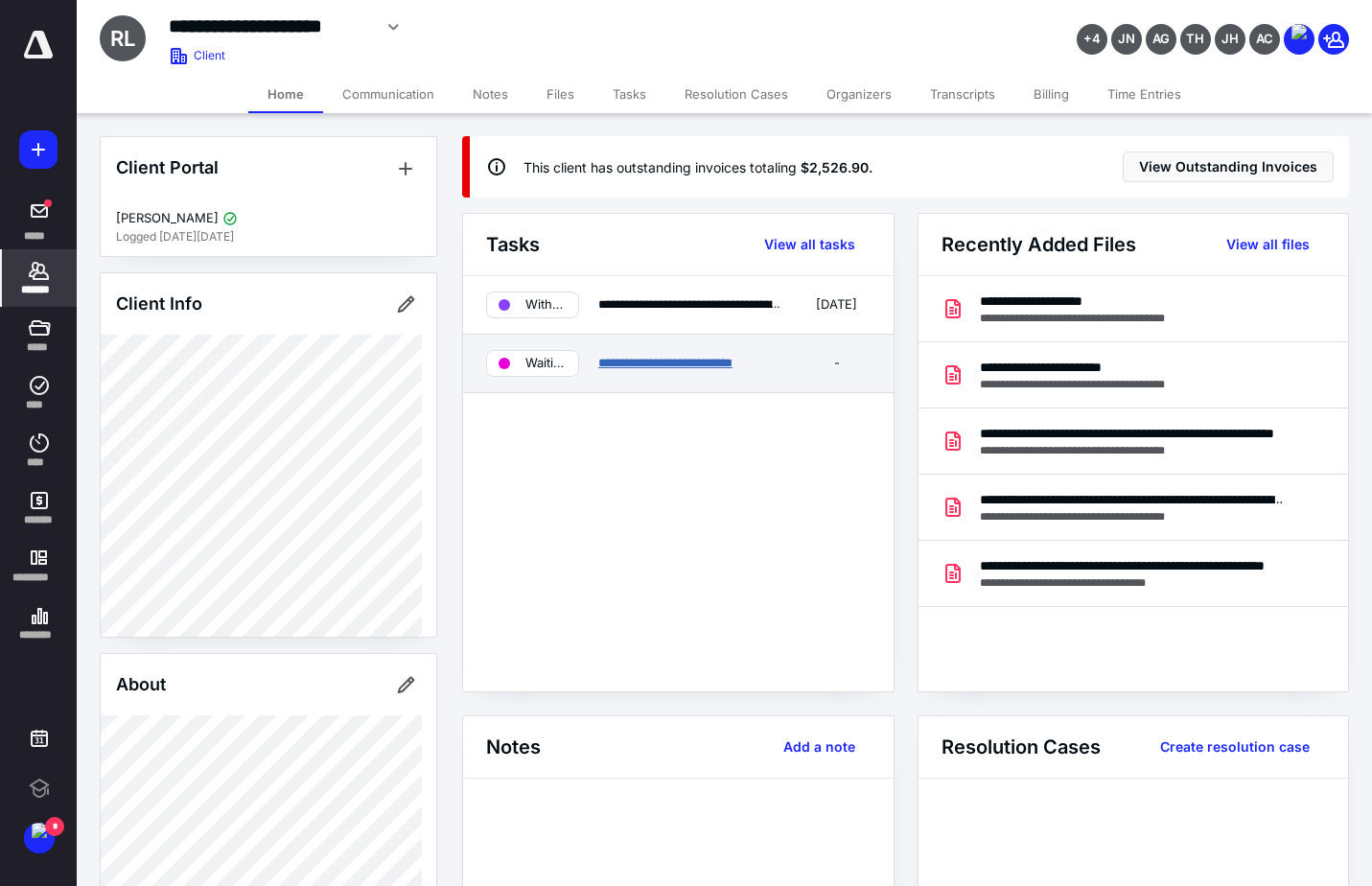 click on "**********" at bounding box center (665, 362) 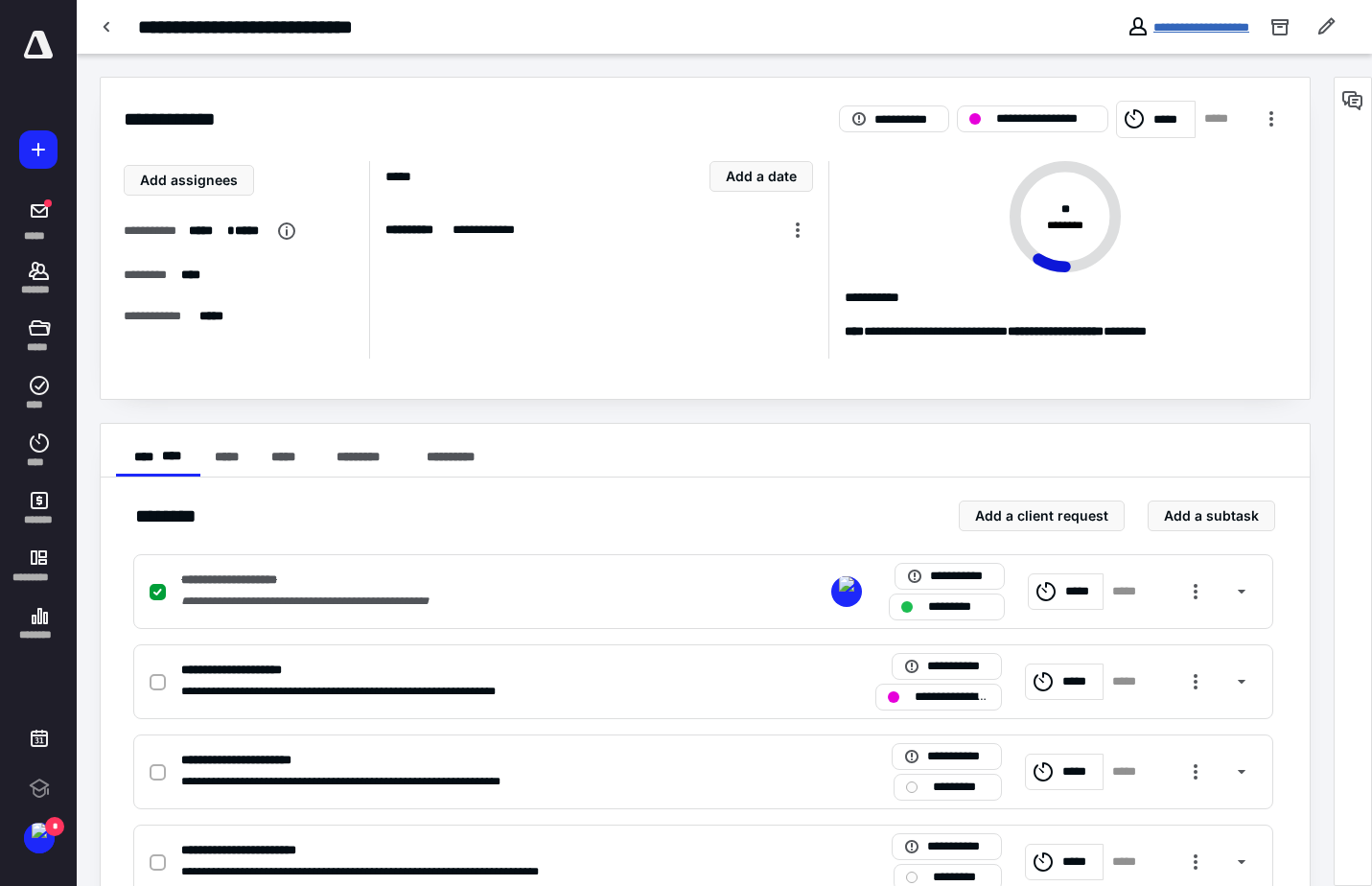 click on "**********" at bounding box center (1201, 27) 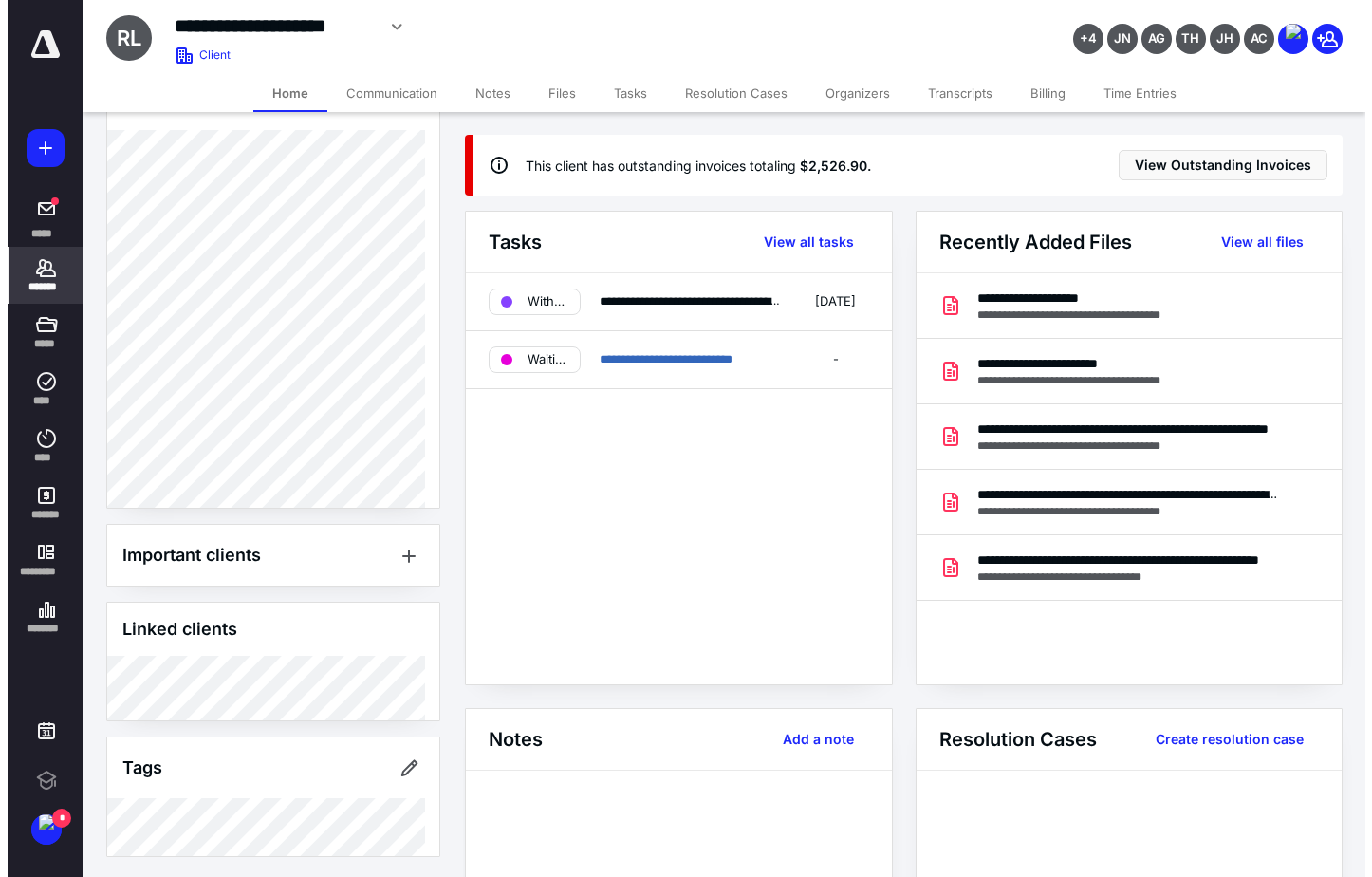 scroll, scrollTop: 581, scrollLeft: 0, axis: vertical 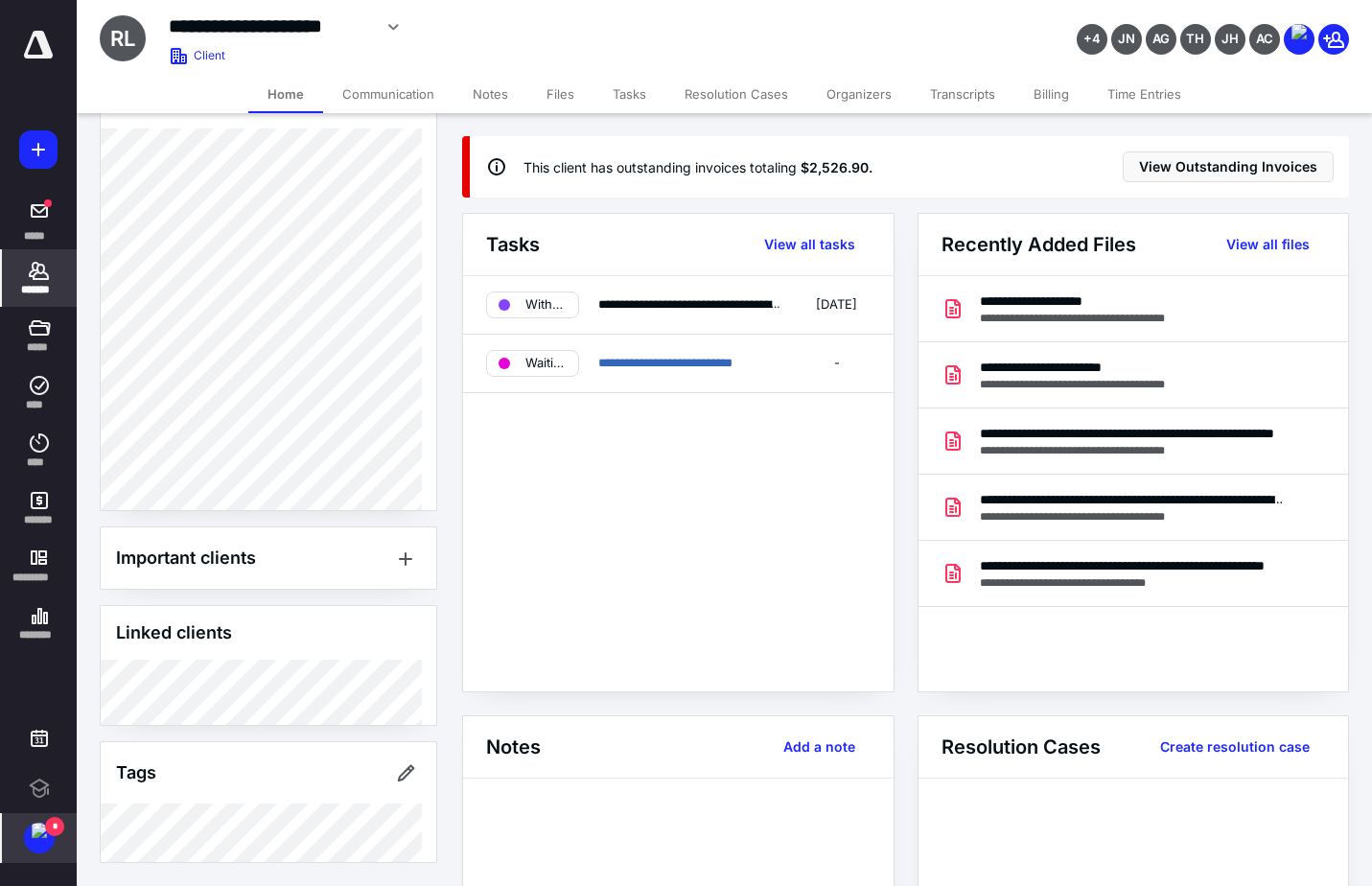 click at bounding box center [39, 830] 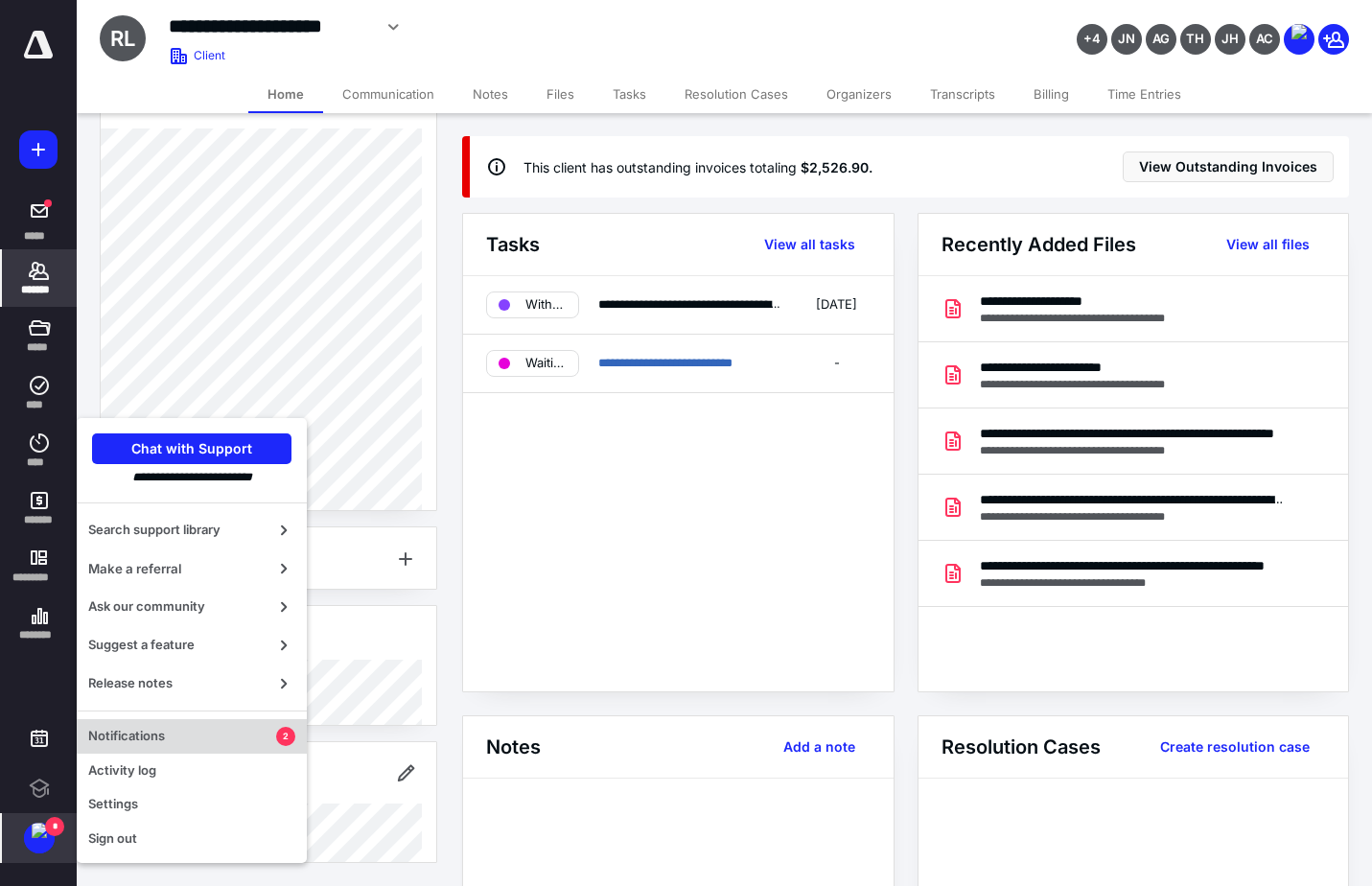 click on "Notifications" at bounding box center (182, 736) 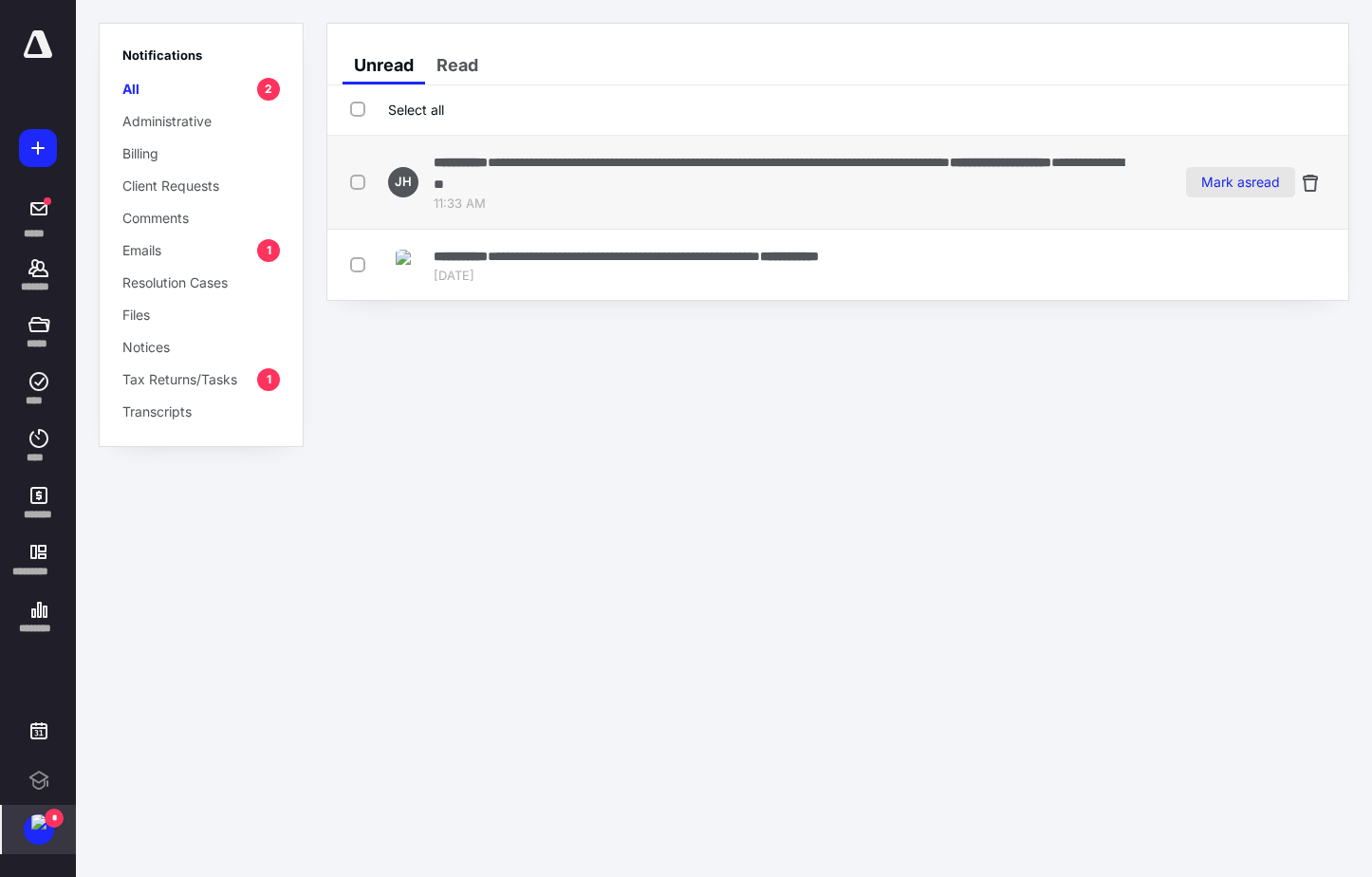click on "Mark as  read" at bounding box center (1240, 182) 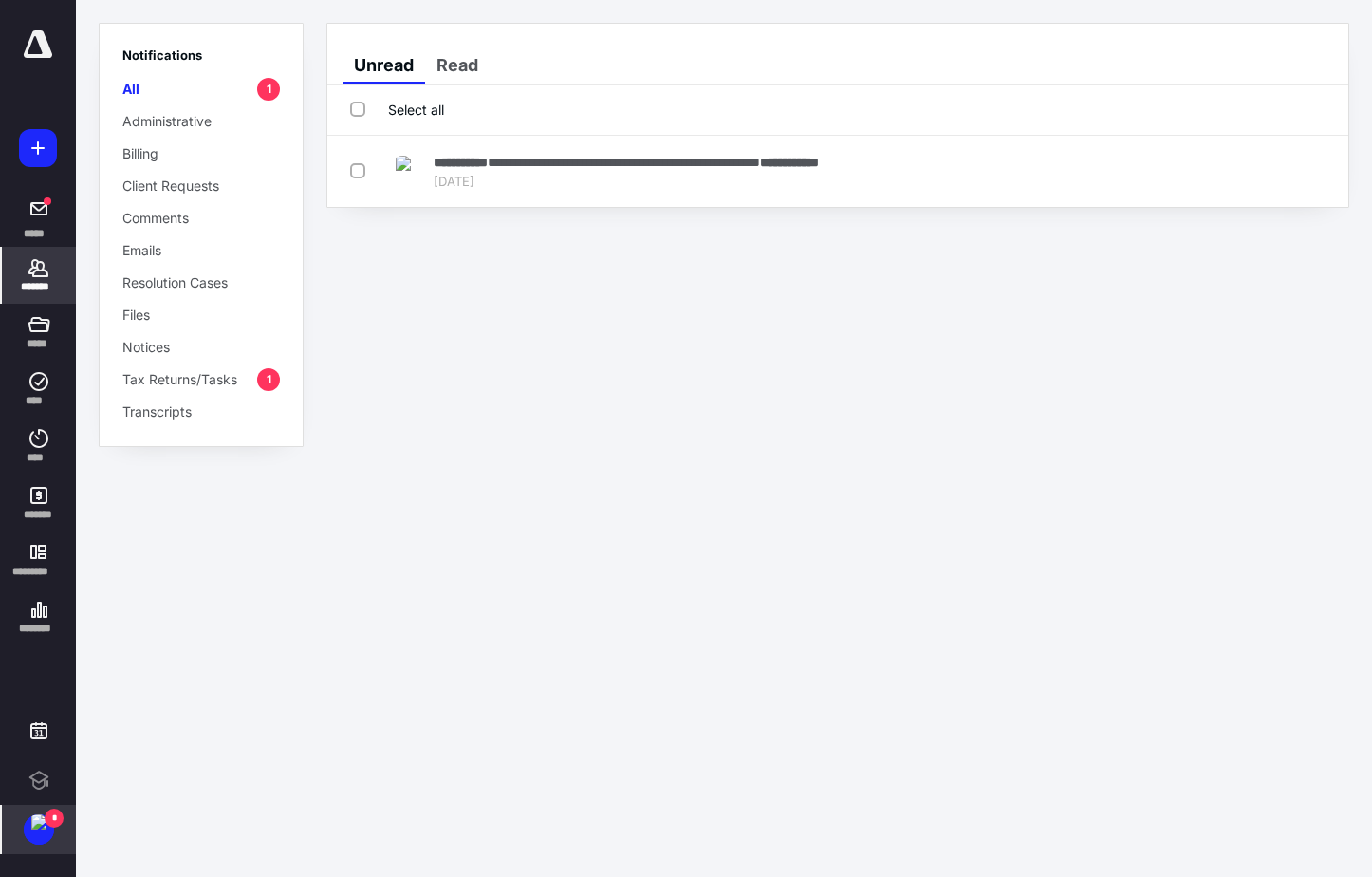 click on "*******" at bounding box center [39, 275] 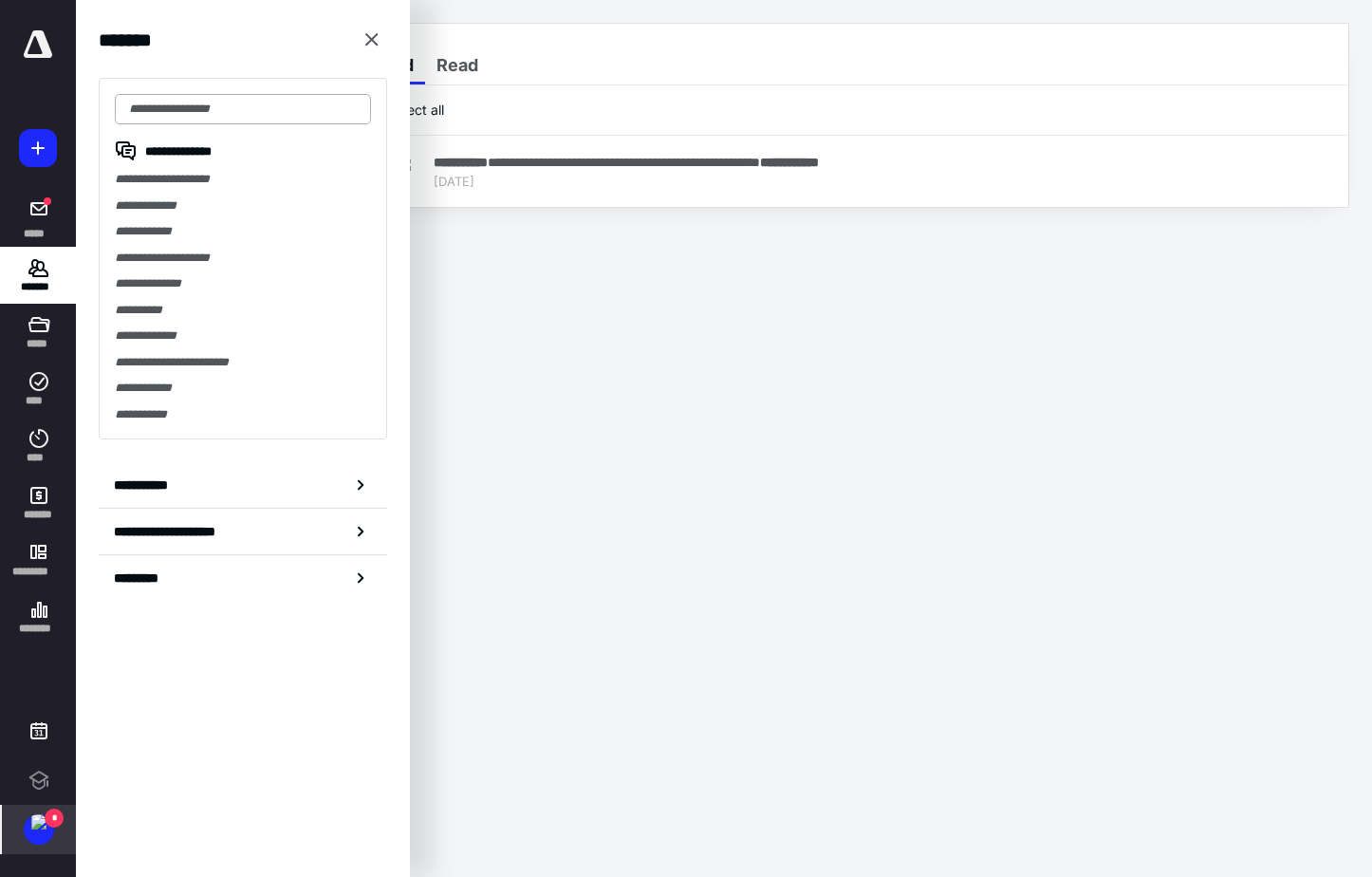 click at bounding box center [243, 109] 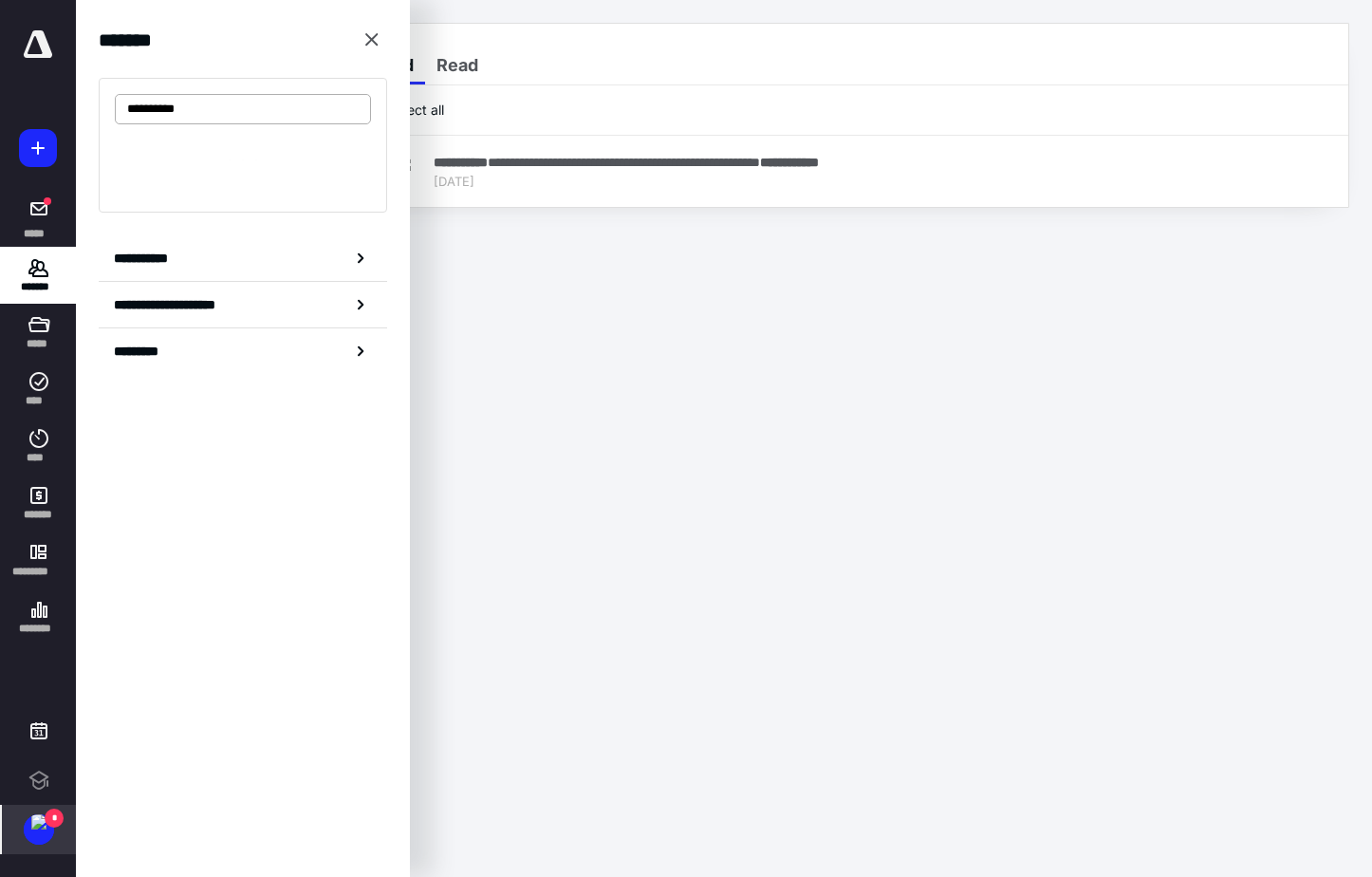 type on "**********" 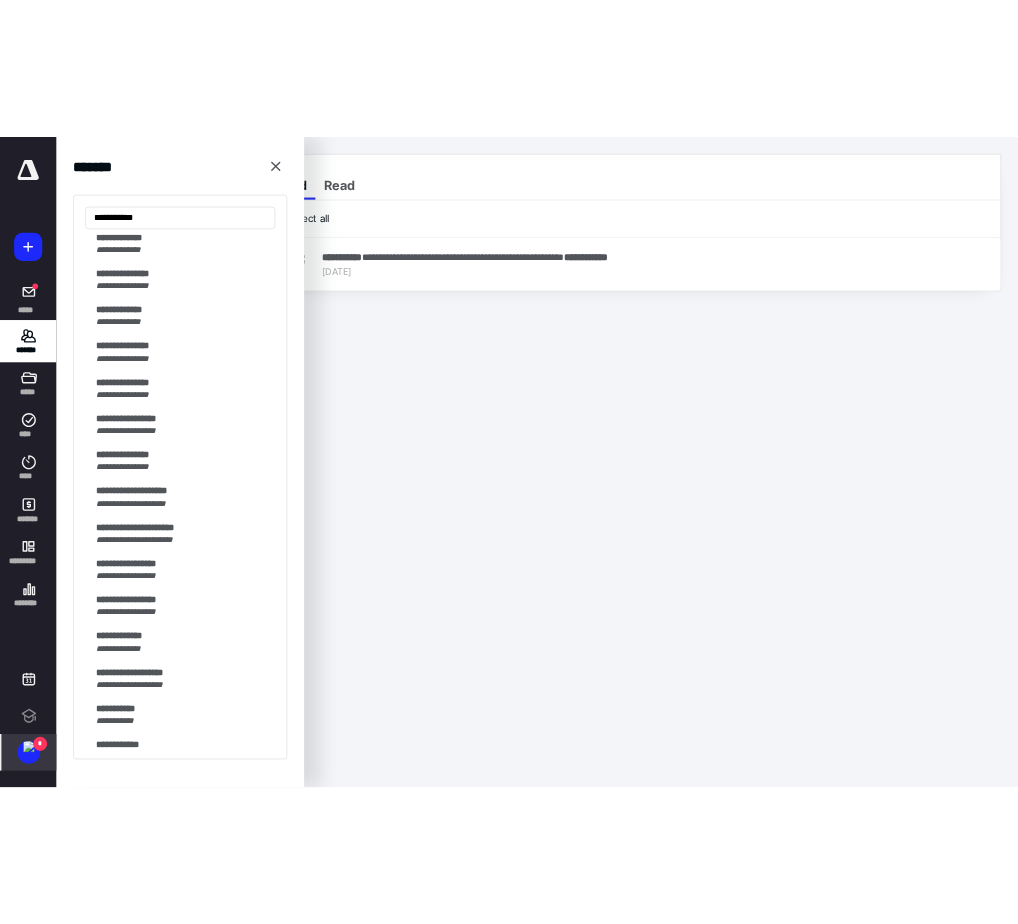 scroll, scrollTop: 1600, scrollLeft: 0, axis: vertical 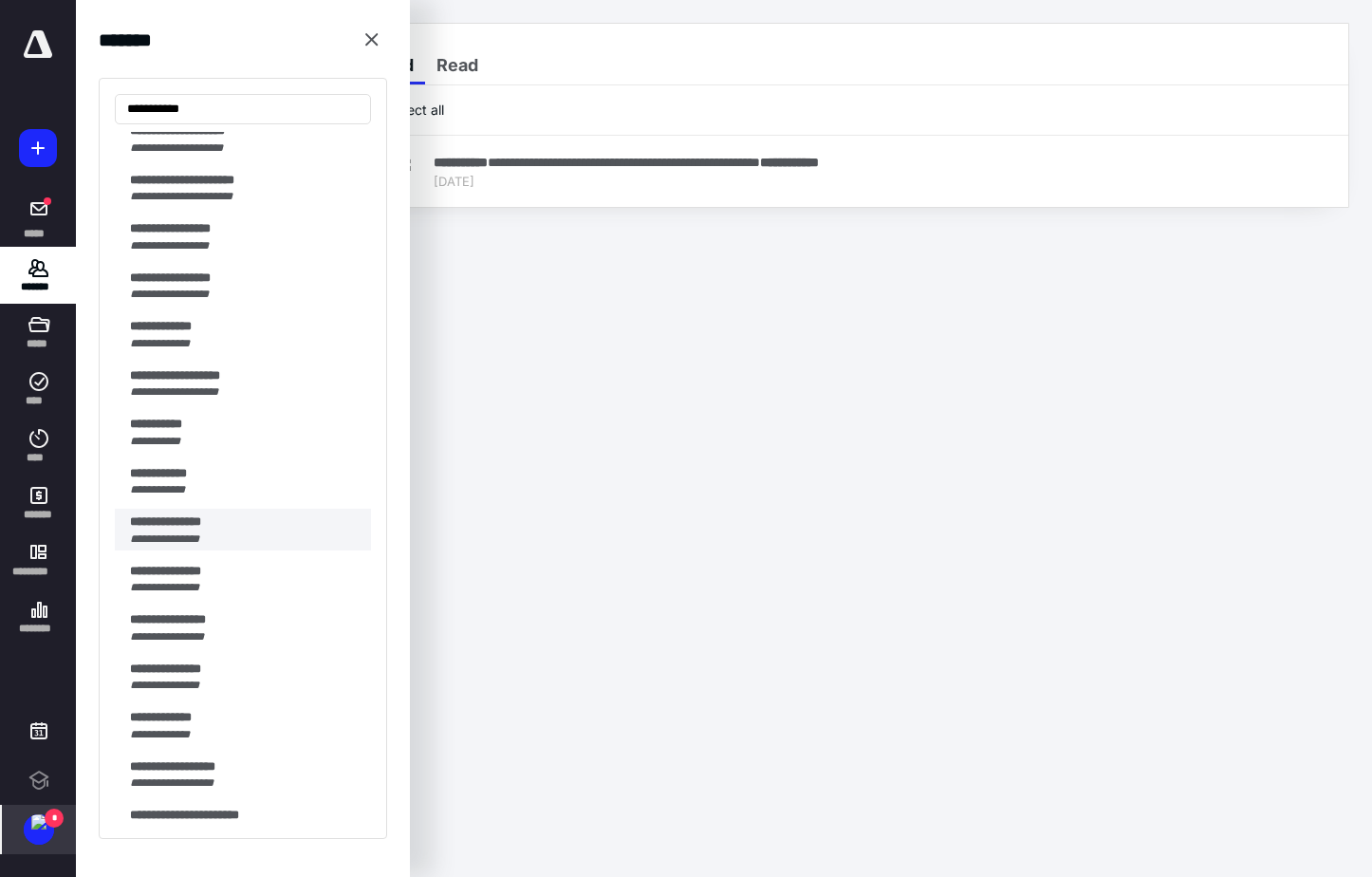click on "**********" at bounding box center (164, 539) 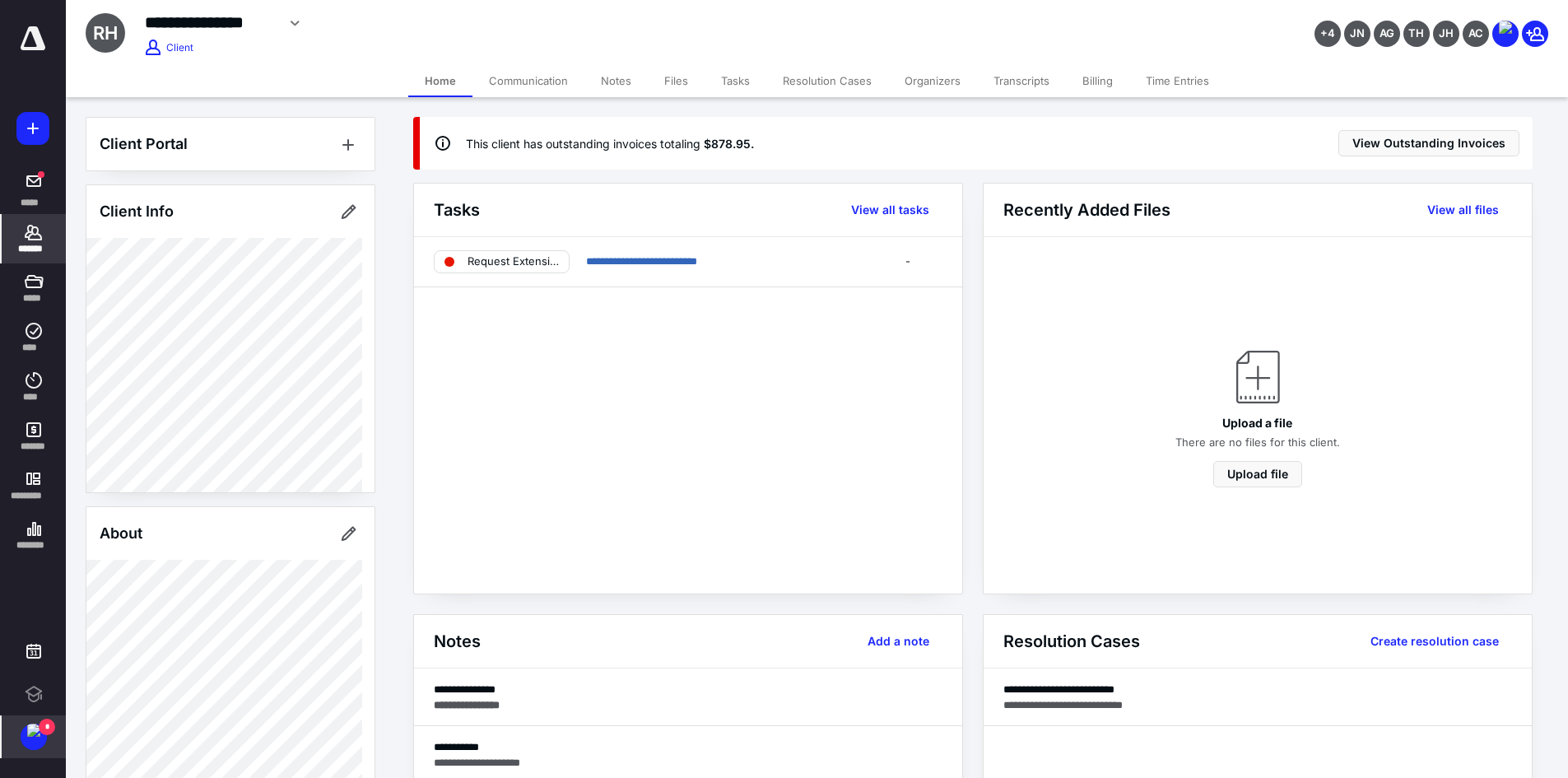 click on "Billing" at bounding box center [1097, 81] 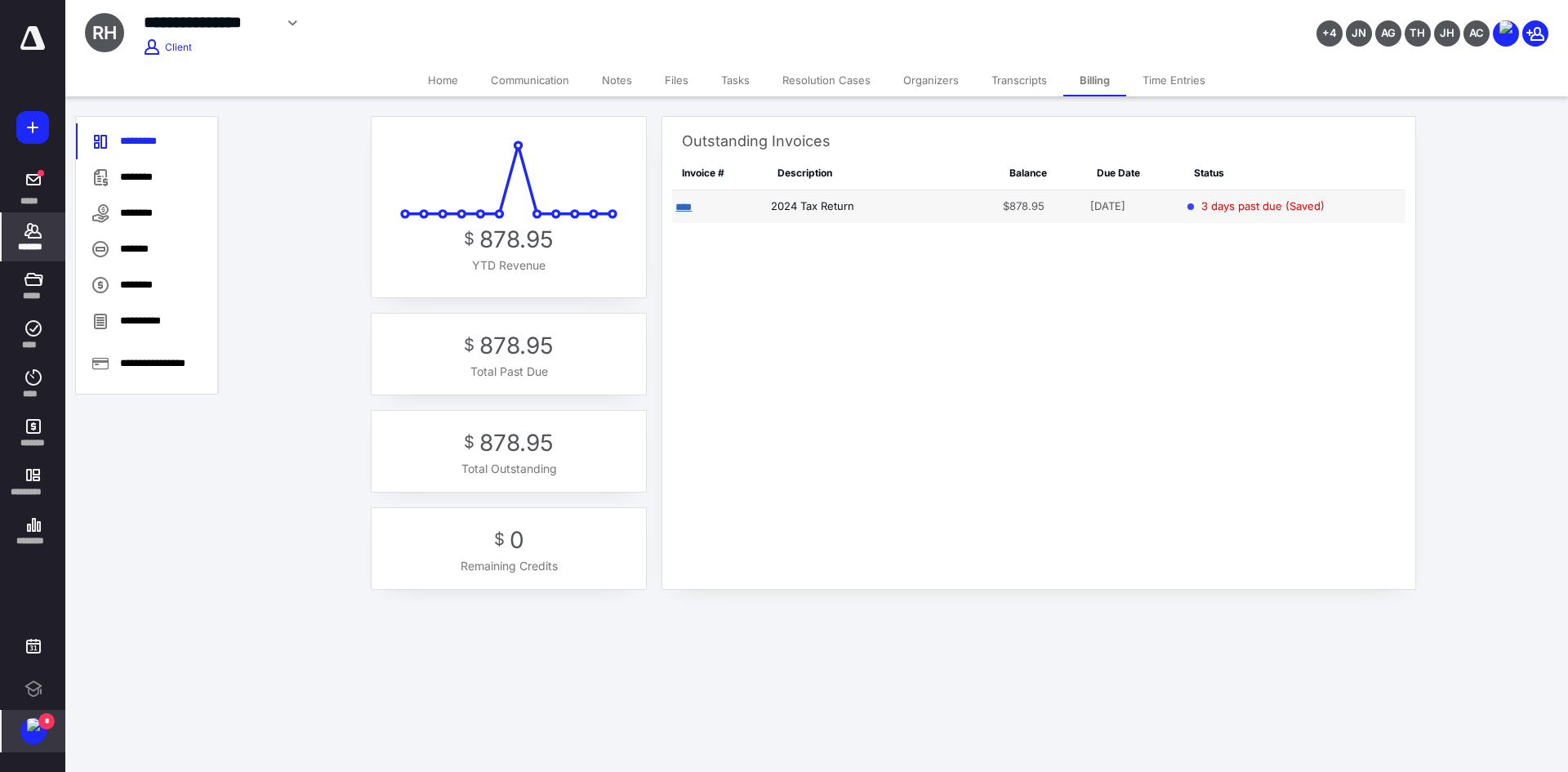 click on "****" at bounding box center [684, 207] 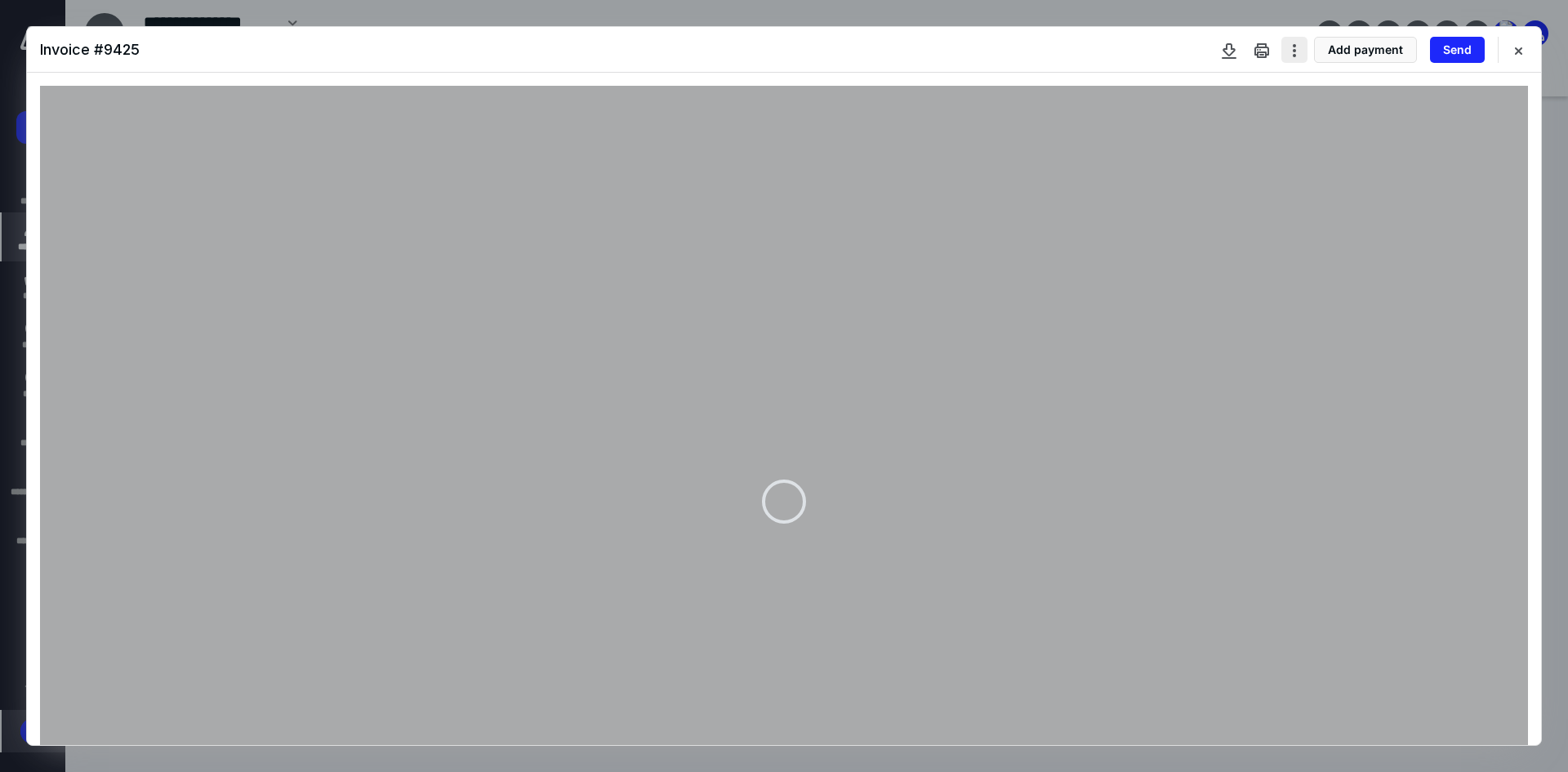 click at bounding box center (1294, 50) 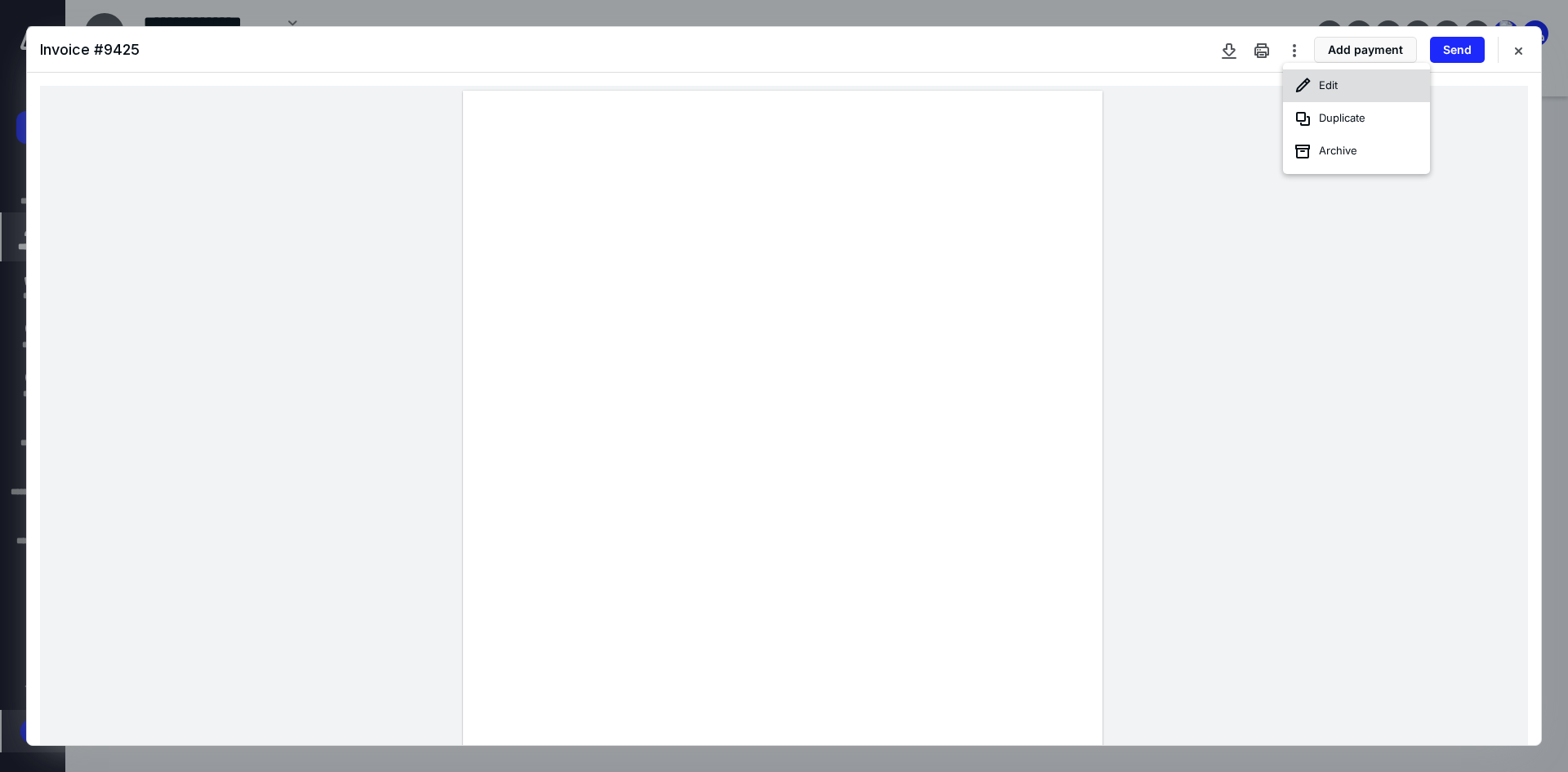 click on "Edit" at bounding box center [1356, 86] 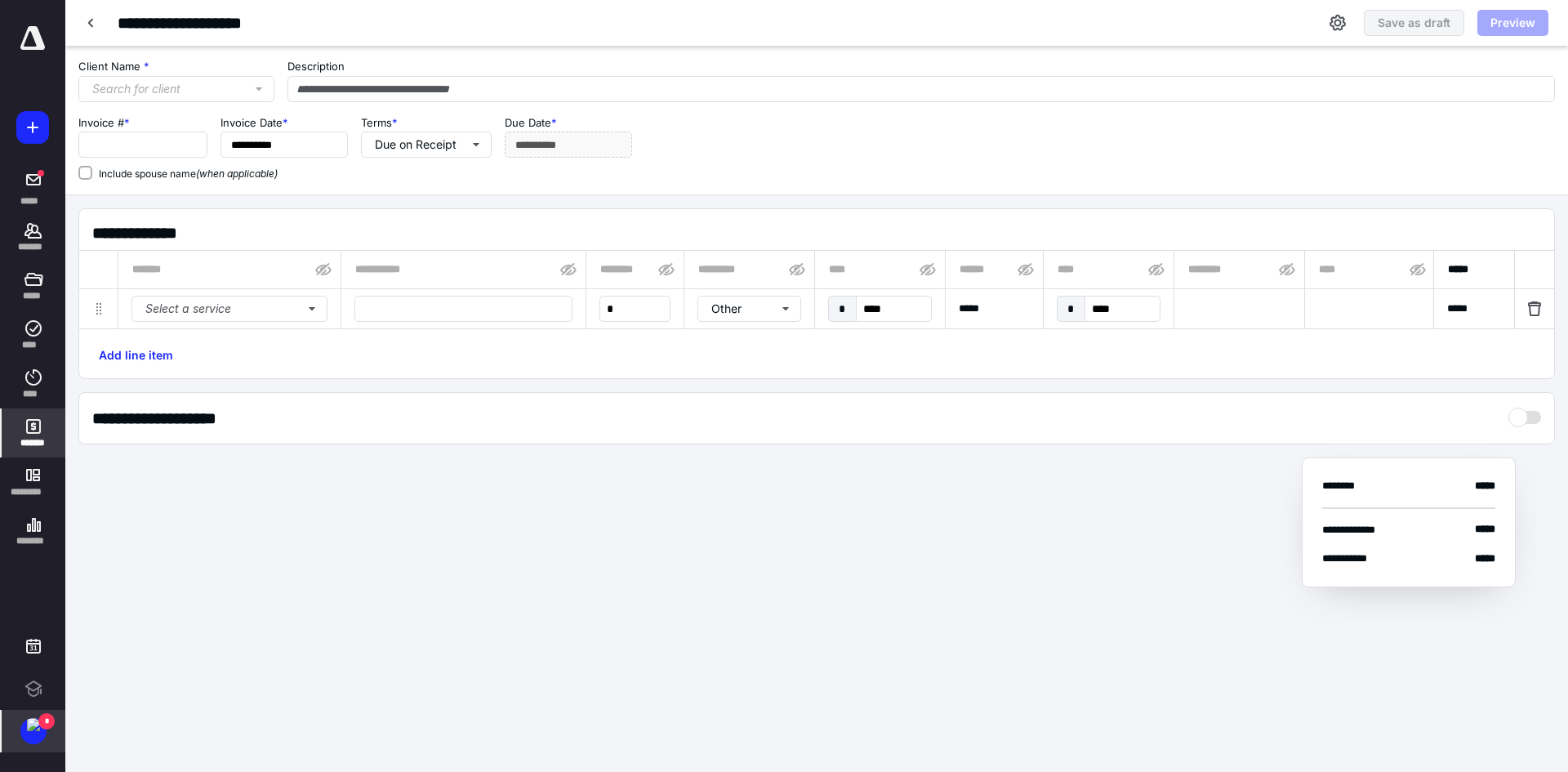 type on "**********" 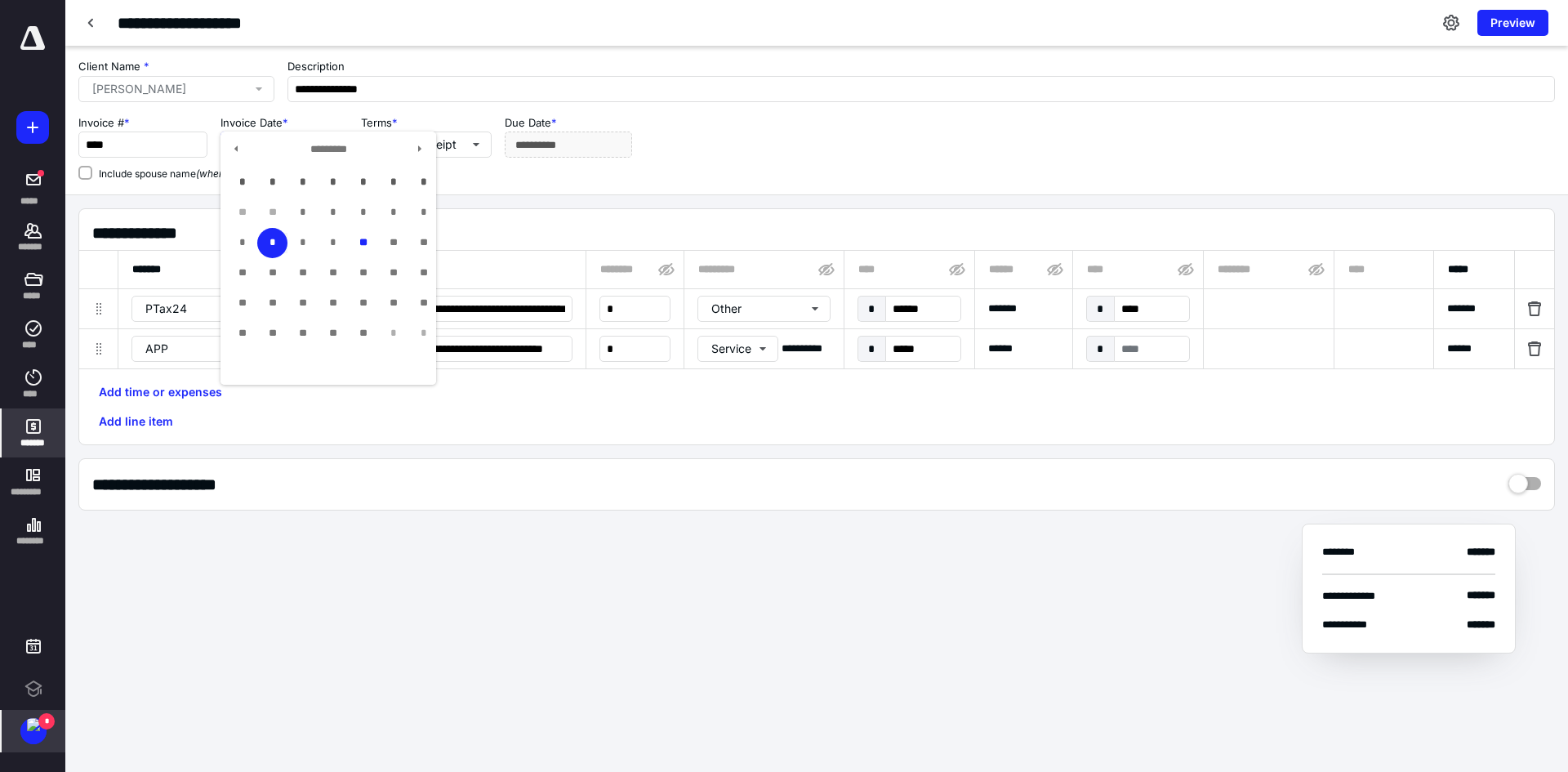 click on "**********" at bounding box center (284, 145) 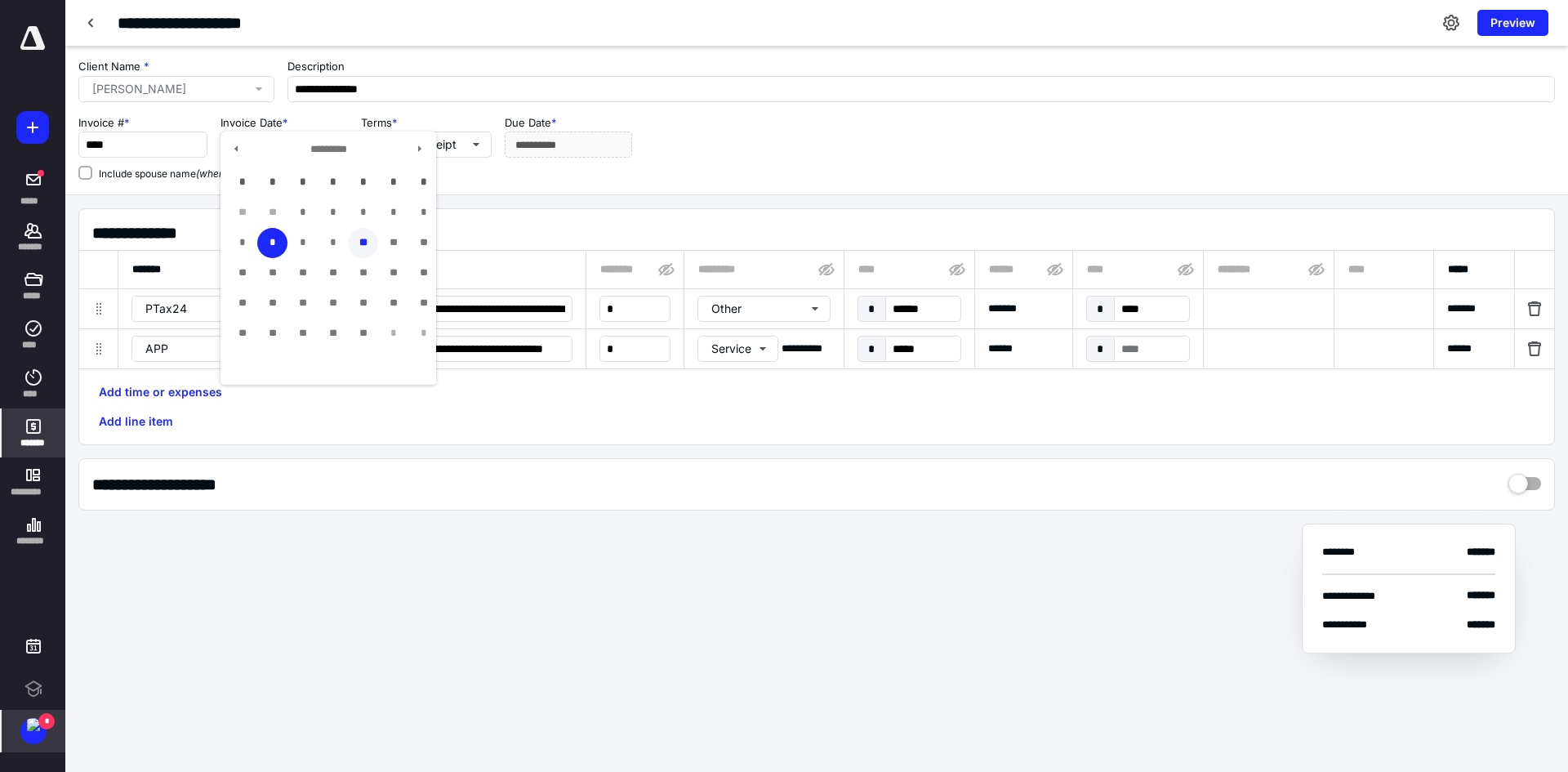 click on "**" at bounding box center (363, 243) 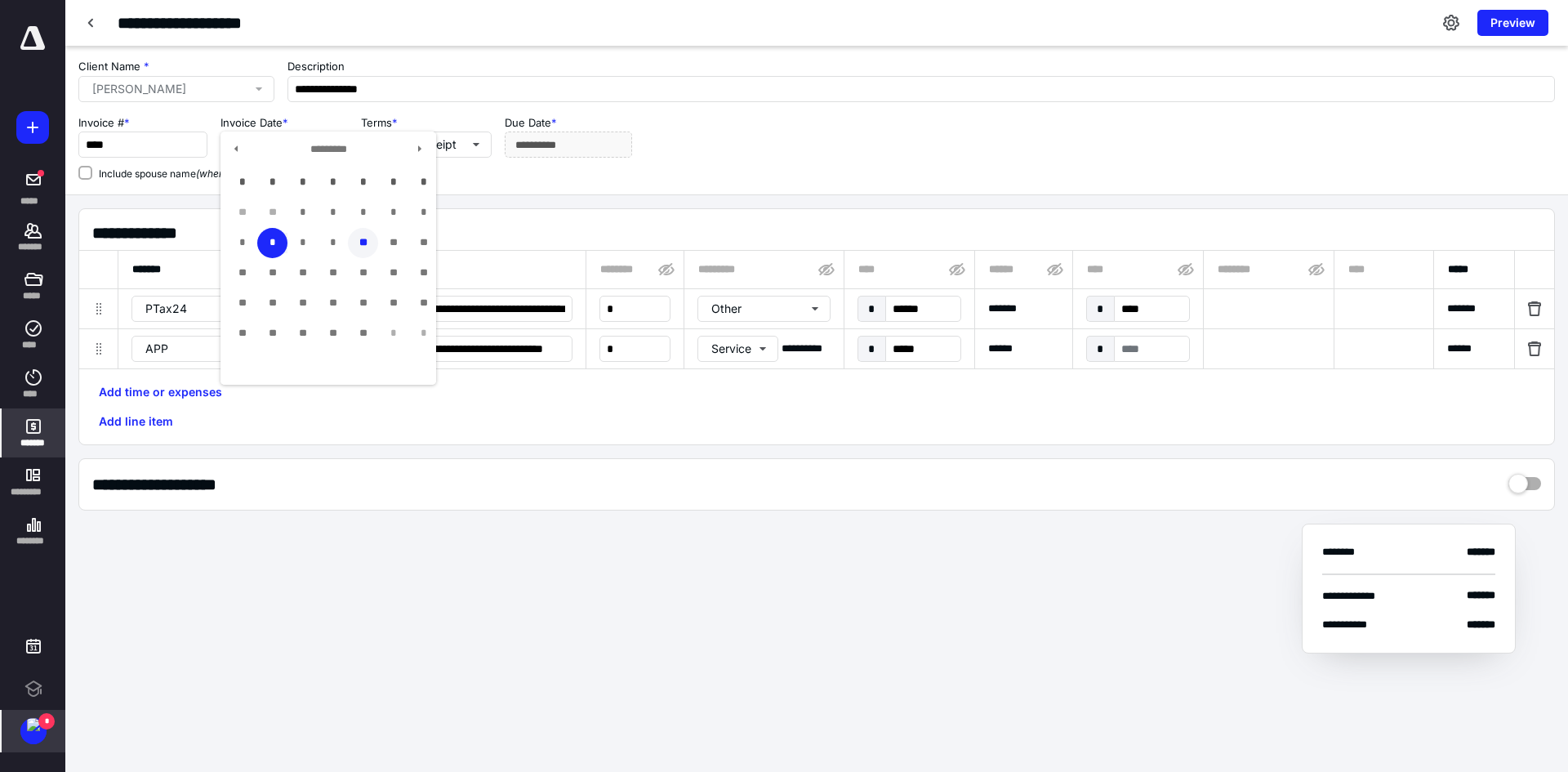 type on "**********" 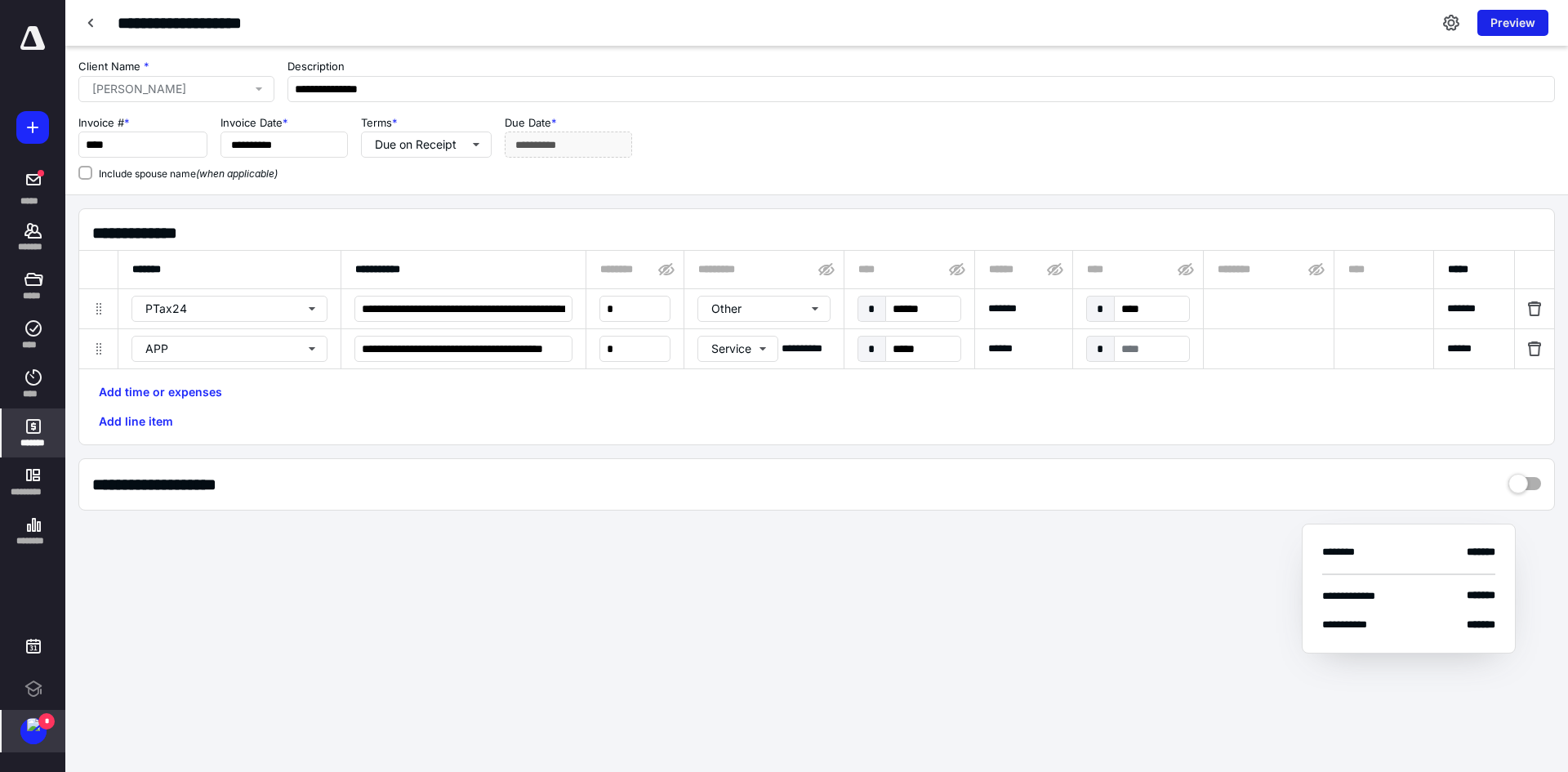 click on "Preview" at bounding box center (1512, 23) 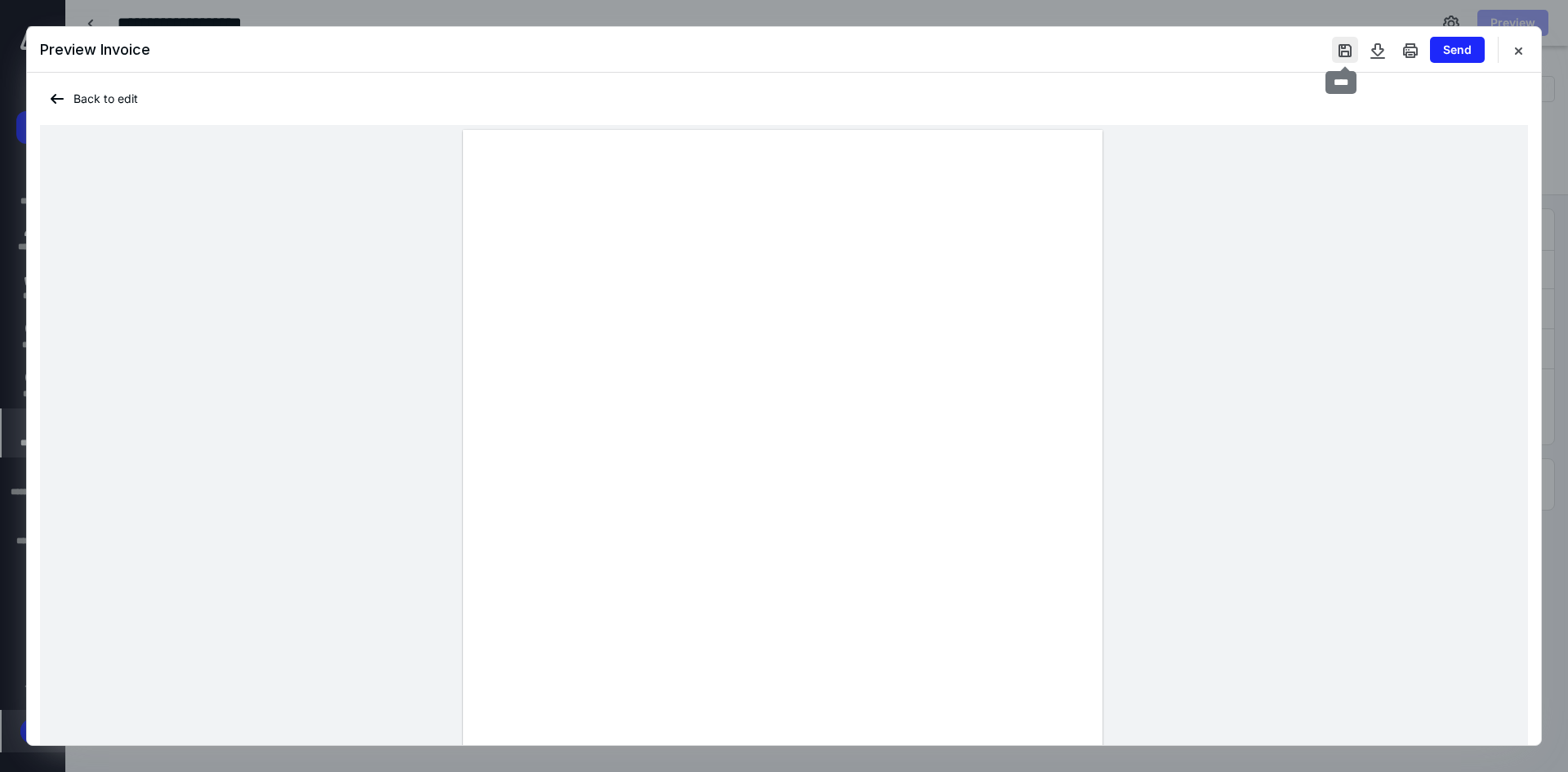 click at bounding box center (1345, 50) 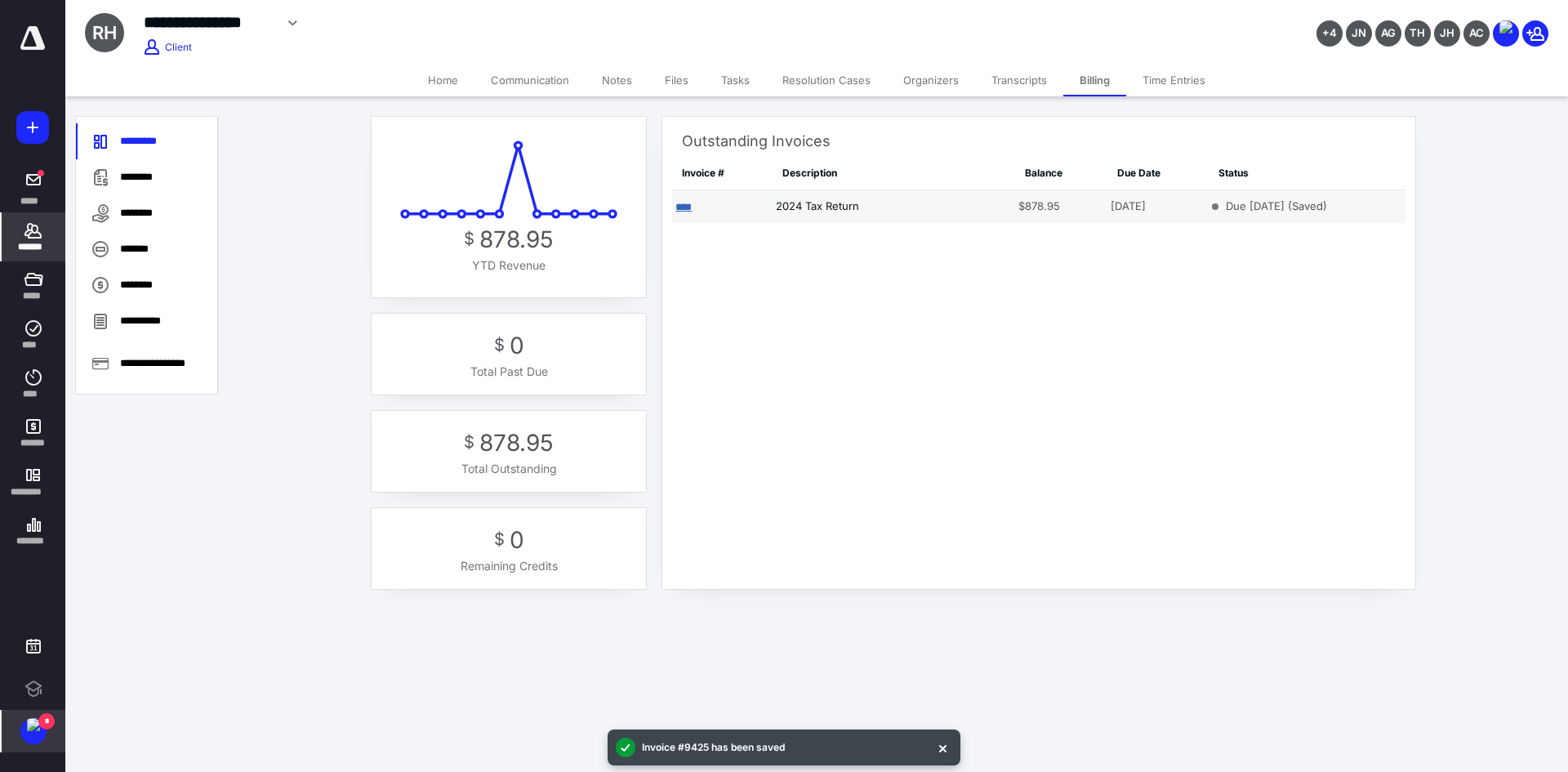 click on "****" at bounding box center (684, 207) 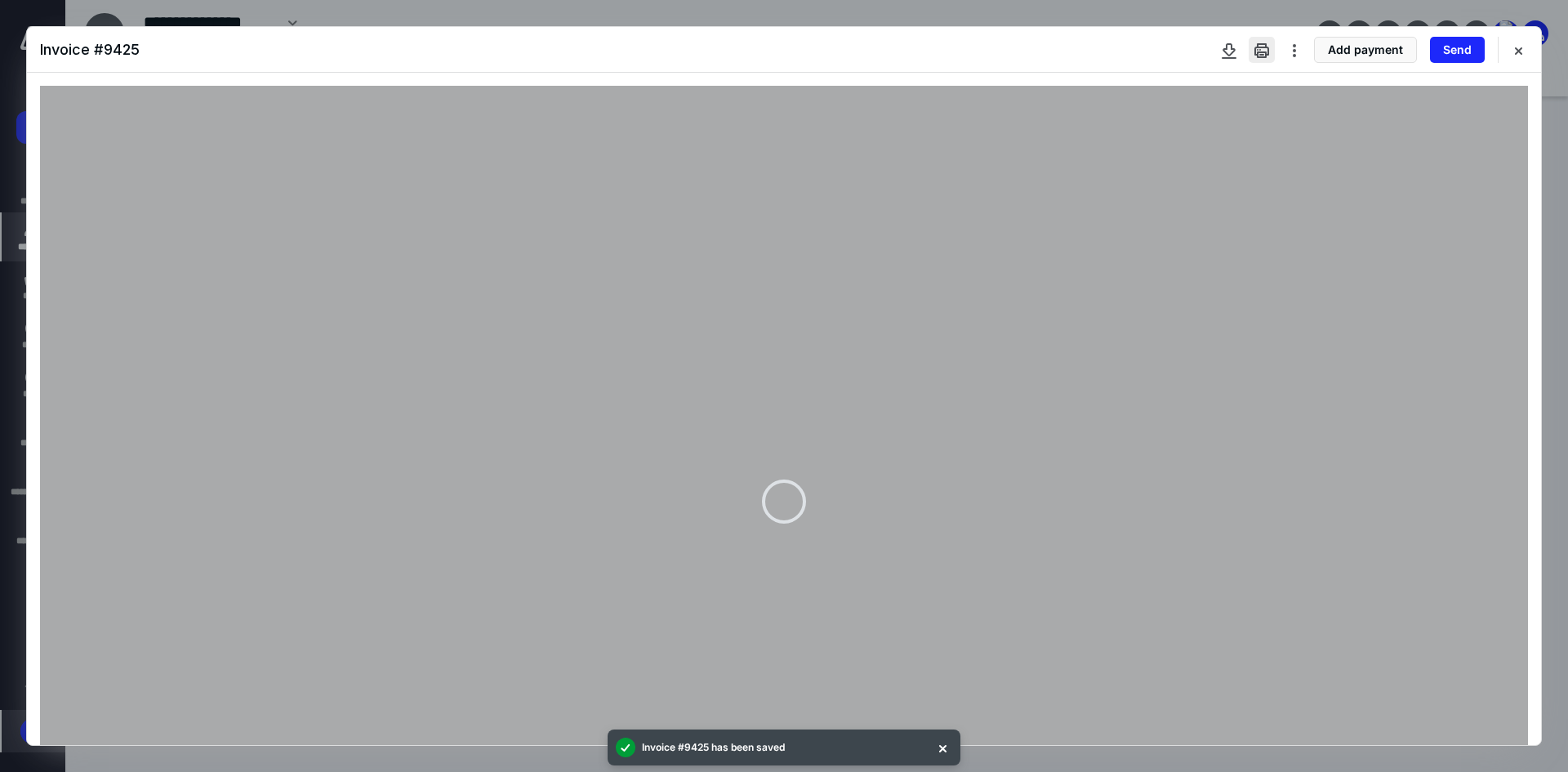 click at bounding box center (1262, 50) 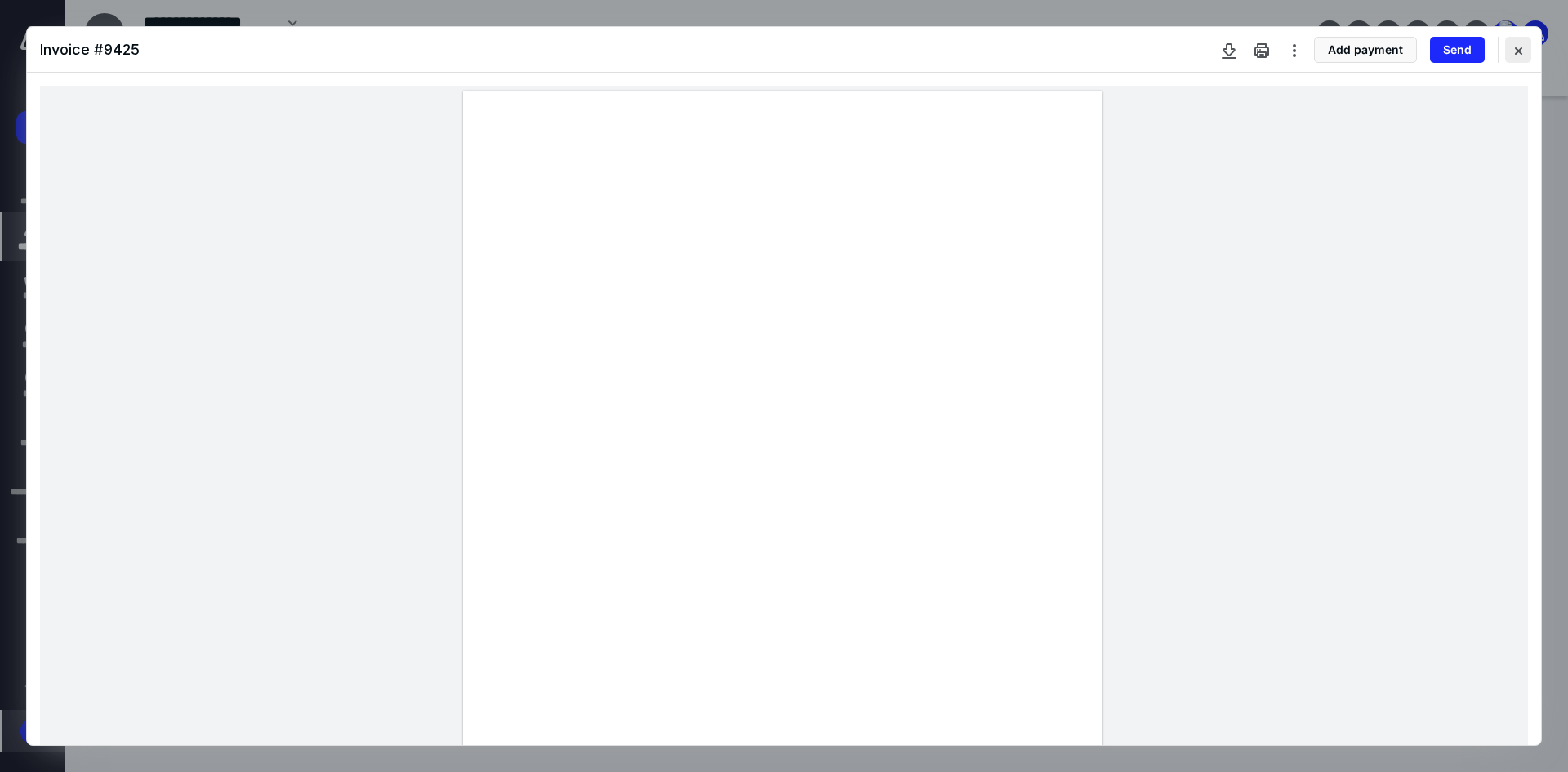 click at bounding box center [1518, 50] 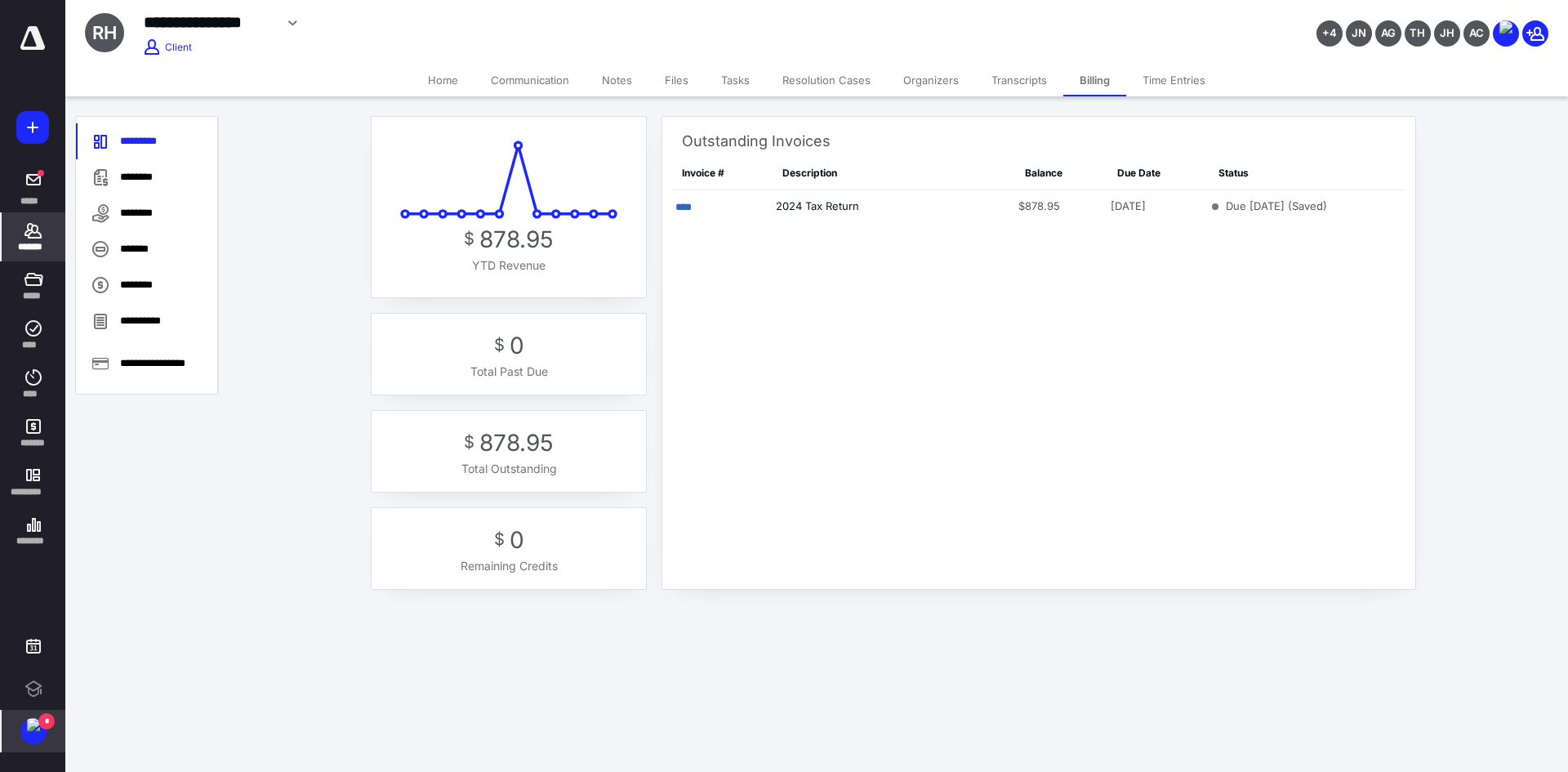 click on "$   878.95 YTD Revenue $   0 Total Past Due $   878.95 Total Outstanding $   0 Remaining Credits Outstanding Invoices Invoice # Description Balance Due Date Status **** 2024 Tax Return $878.95 [DATE] Due [DATE] (Saved)" at bounding box center [893, 360] 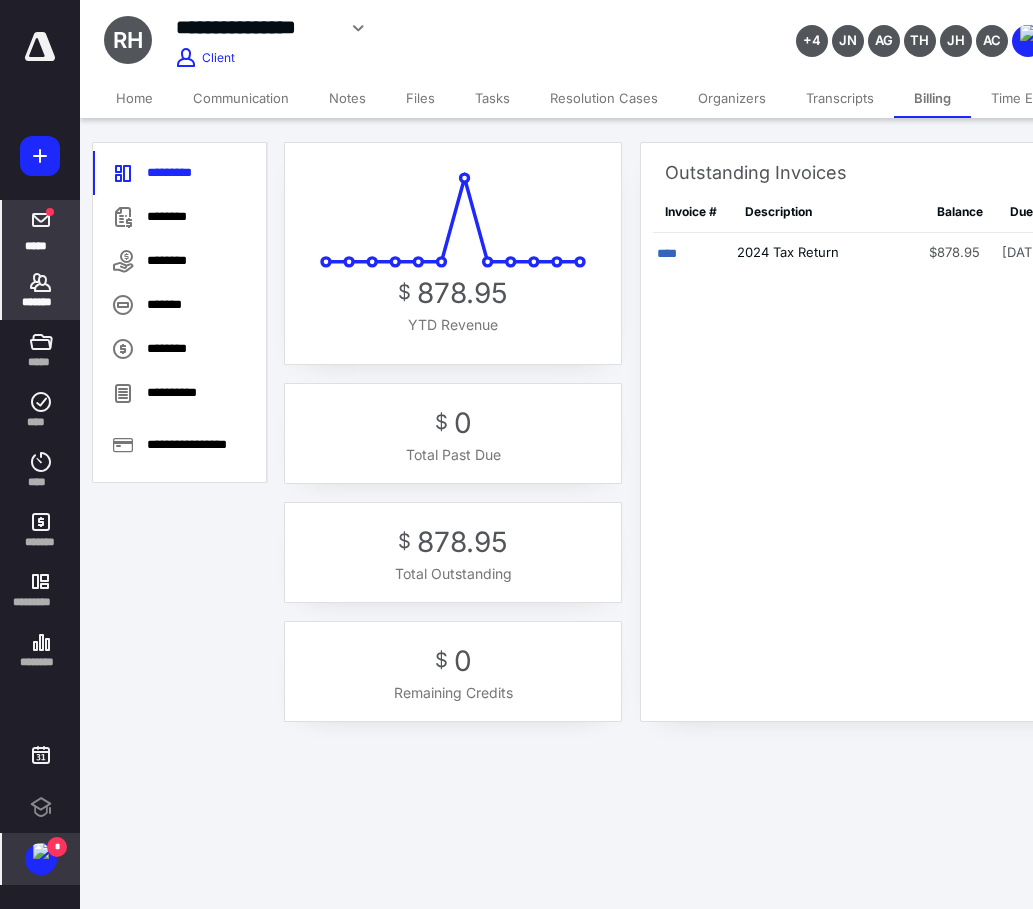 click 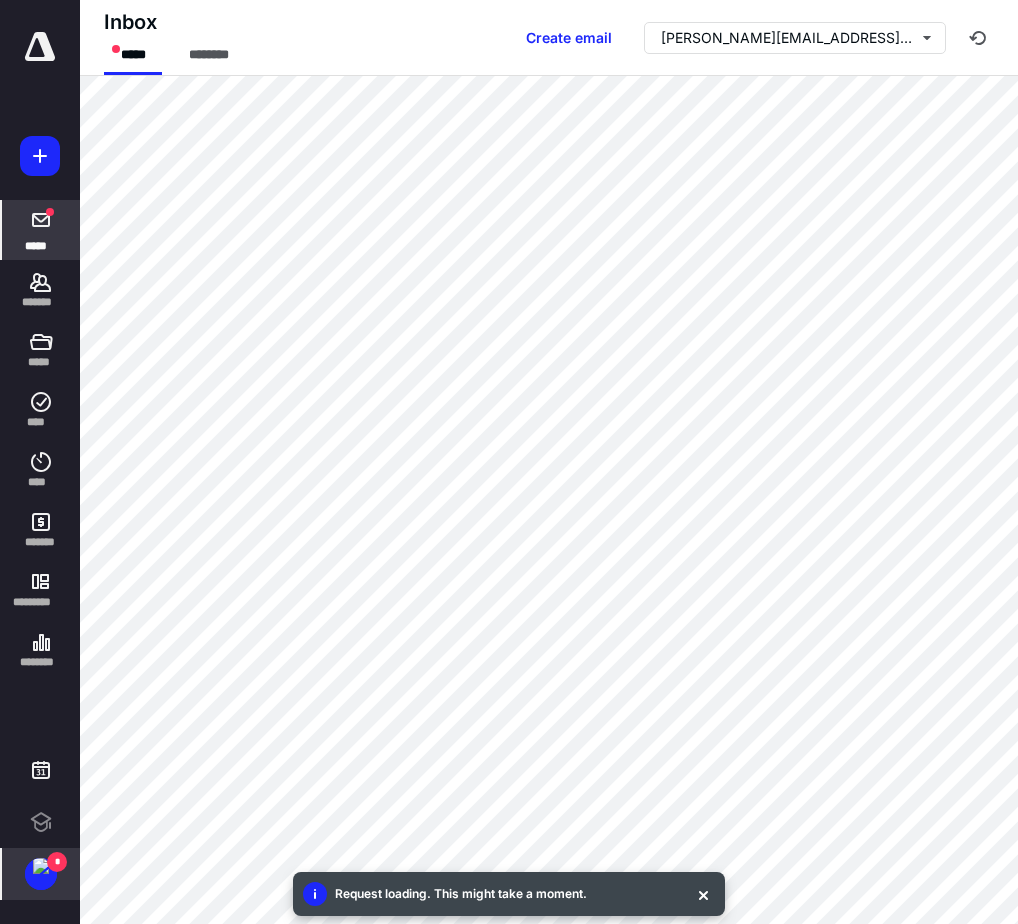 scroll, scrollTop: 20, scrollLeft: 0, axis: vertical 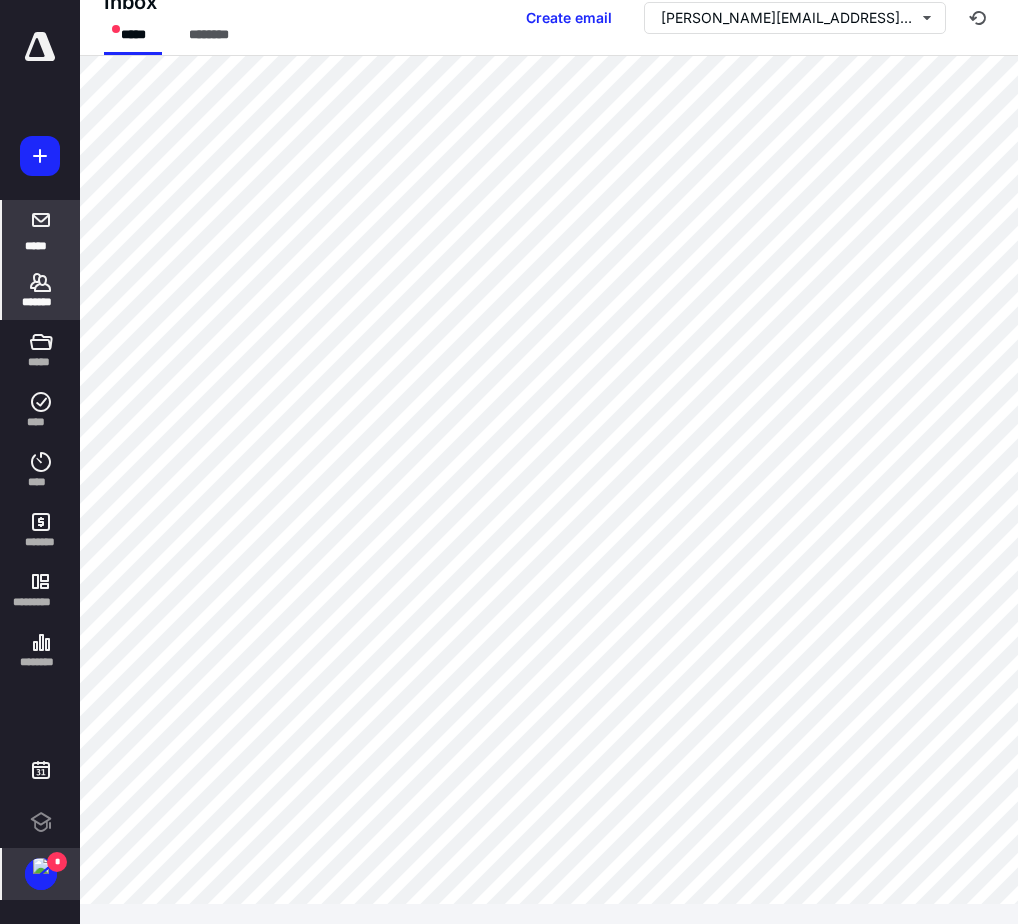 click on "*******" at bounding box center (41, 302) 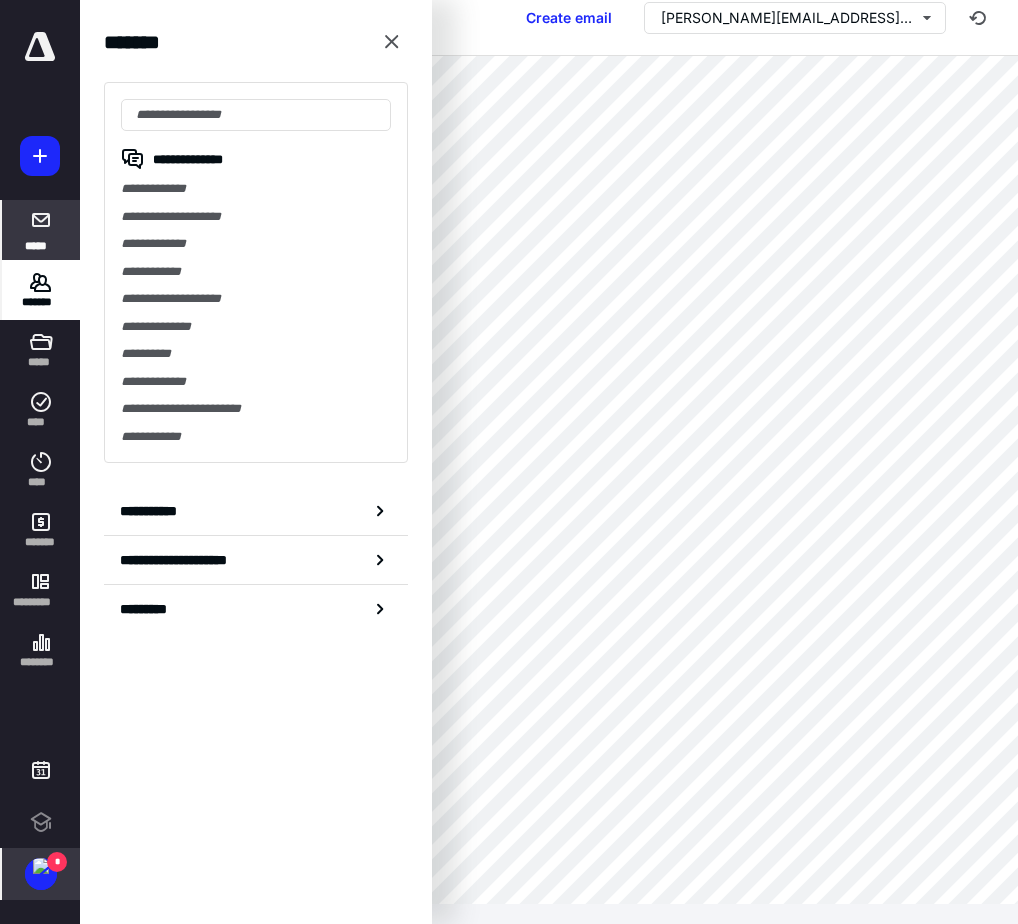 click on "*******" at bounding box center [41, 302] 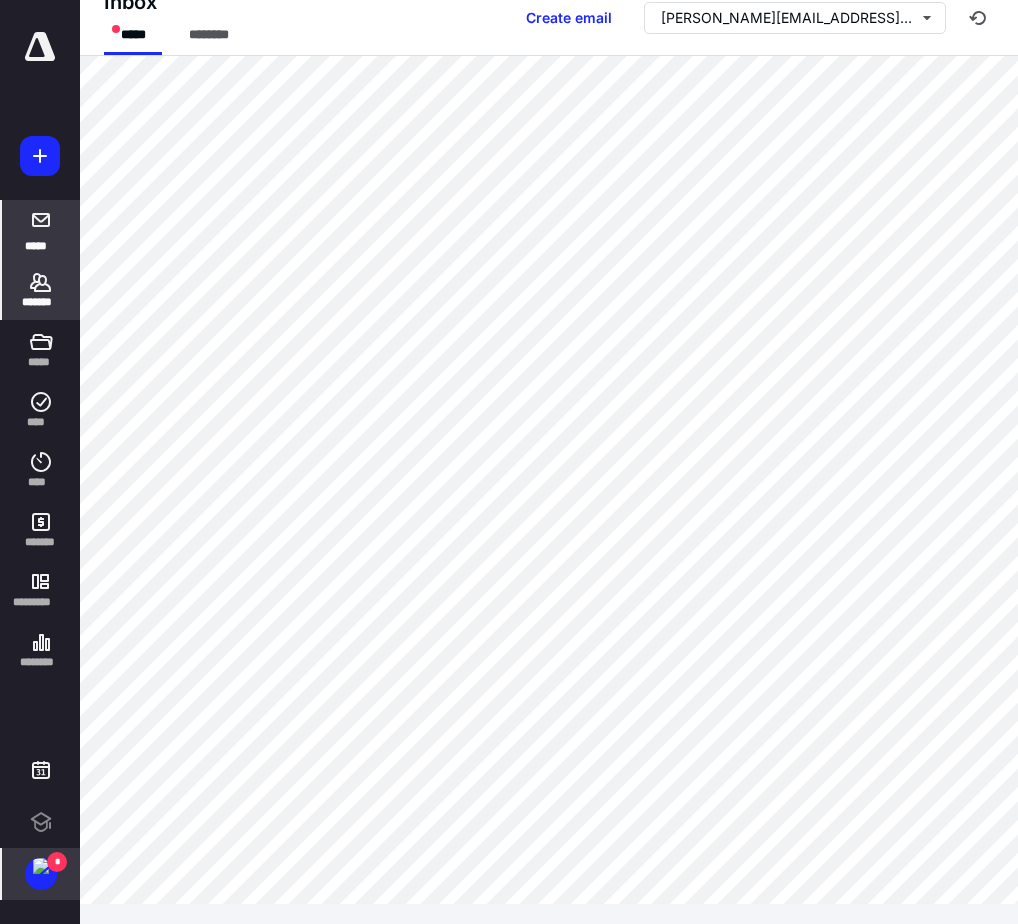 click on "*******" at bounding box center (41, 290) 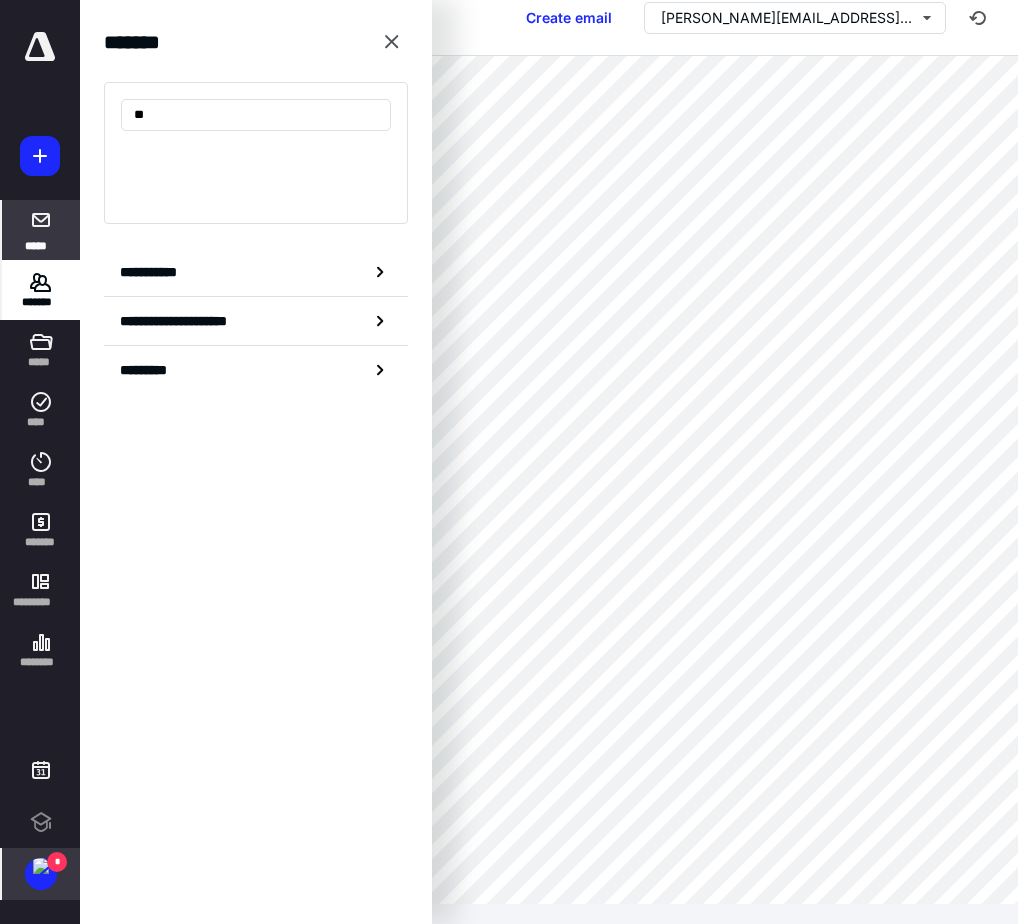 type on "*" 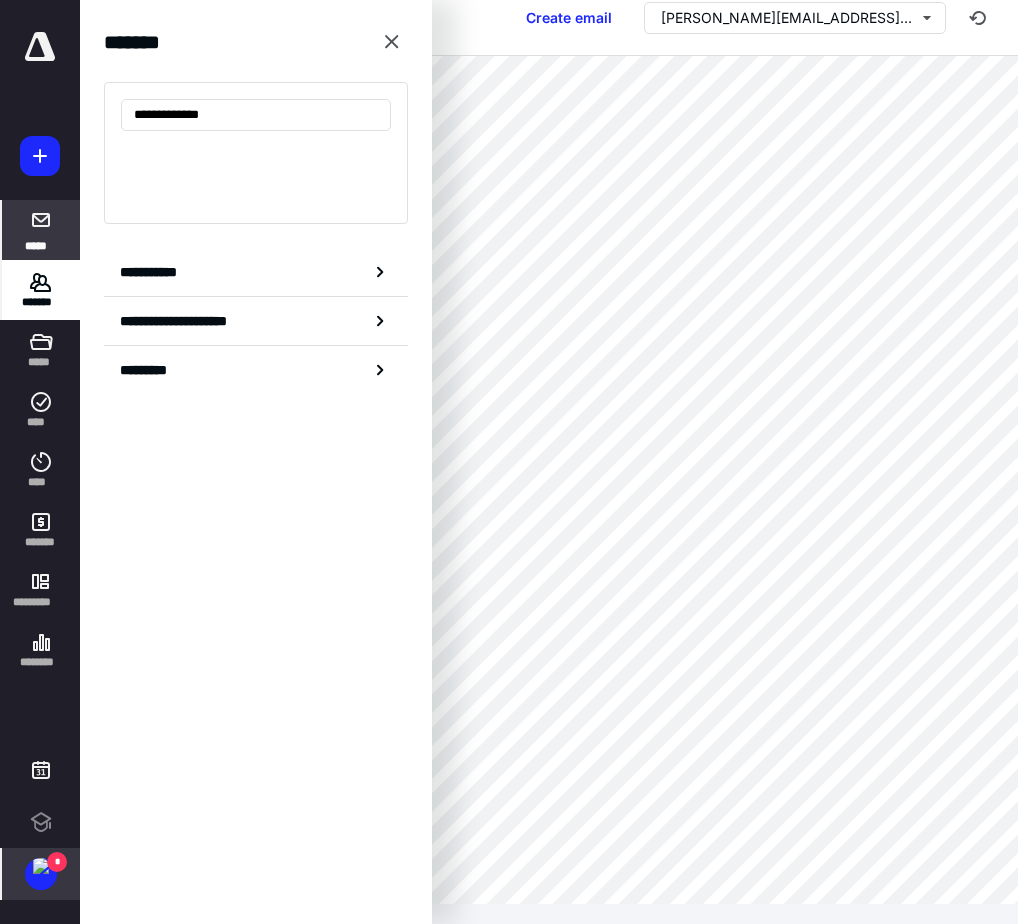 type on "**********" 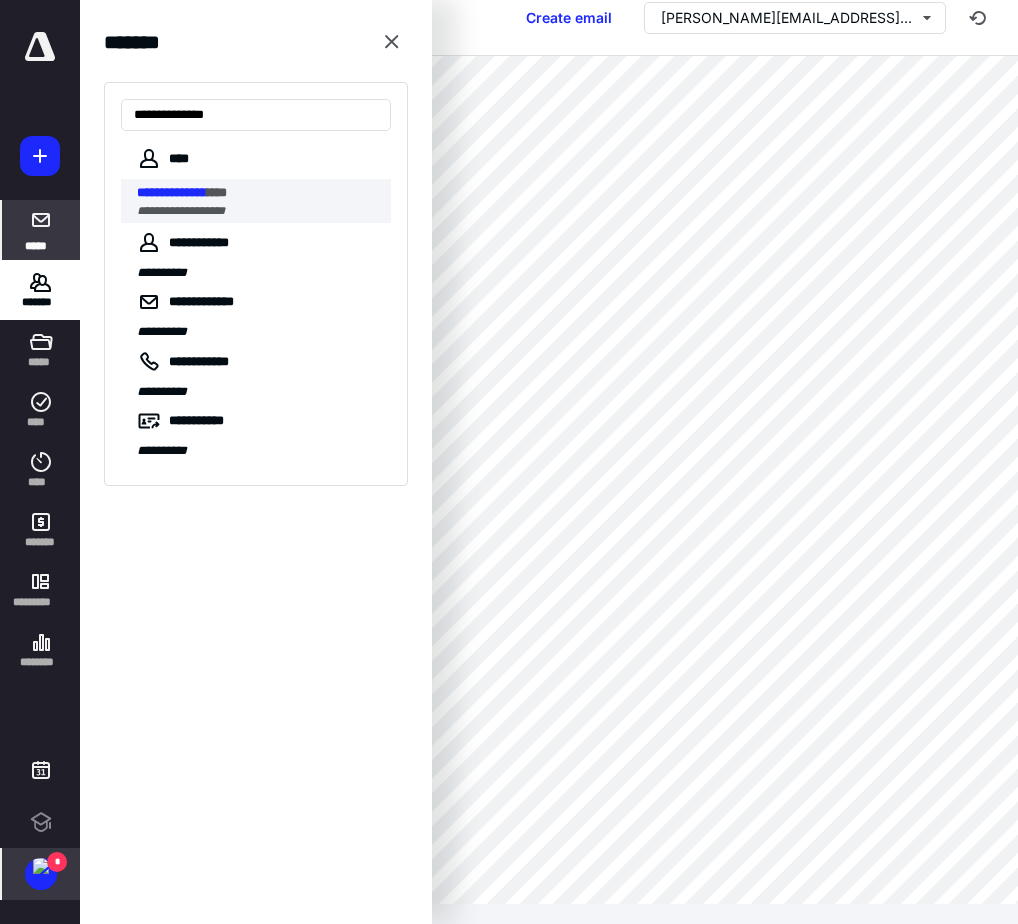 click on "**********" at bounding box center (181, 211) 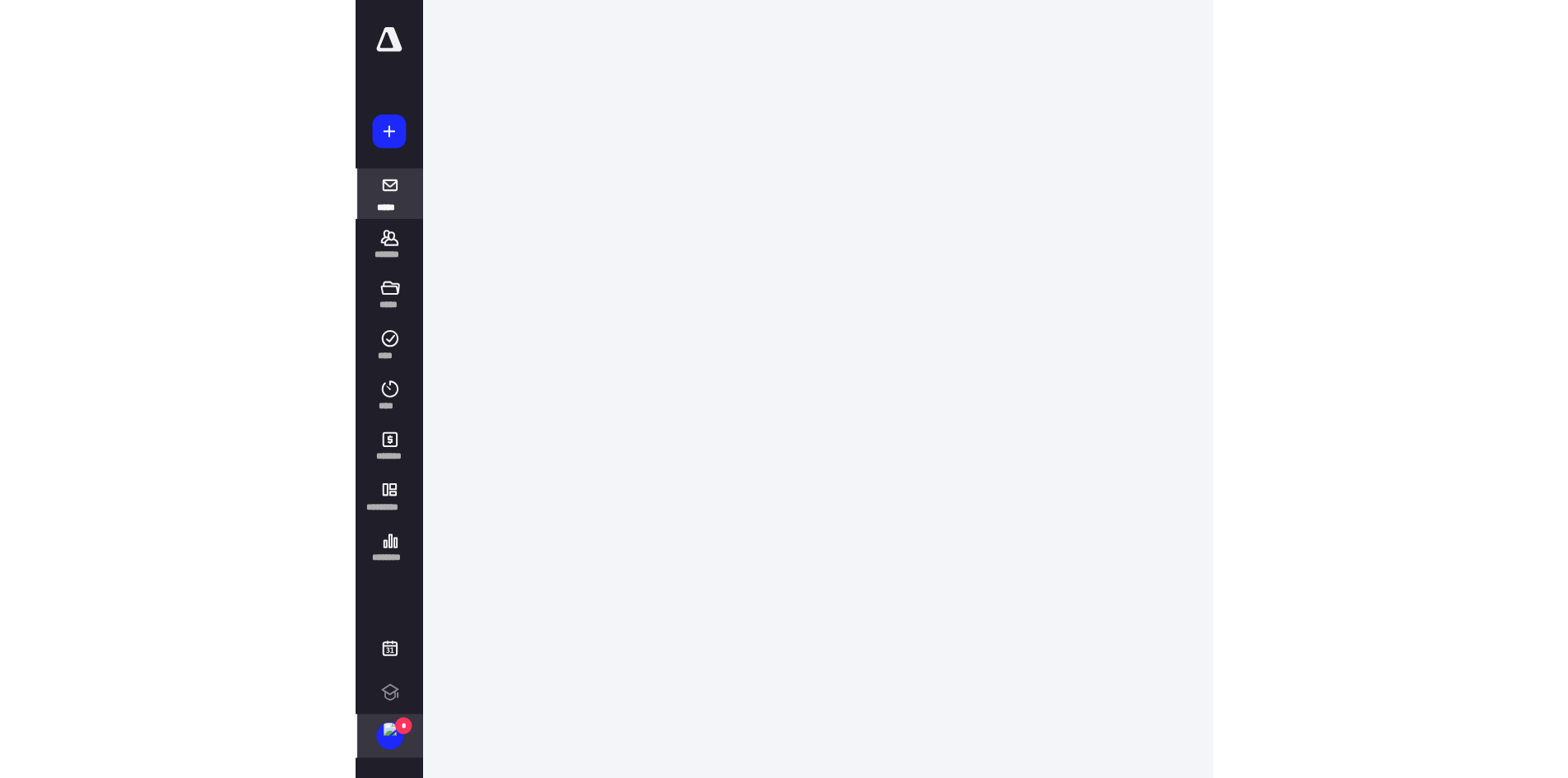 scroll, scrollTop: 0, scrollLeft: 0, axis: both 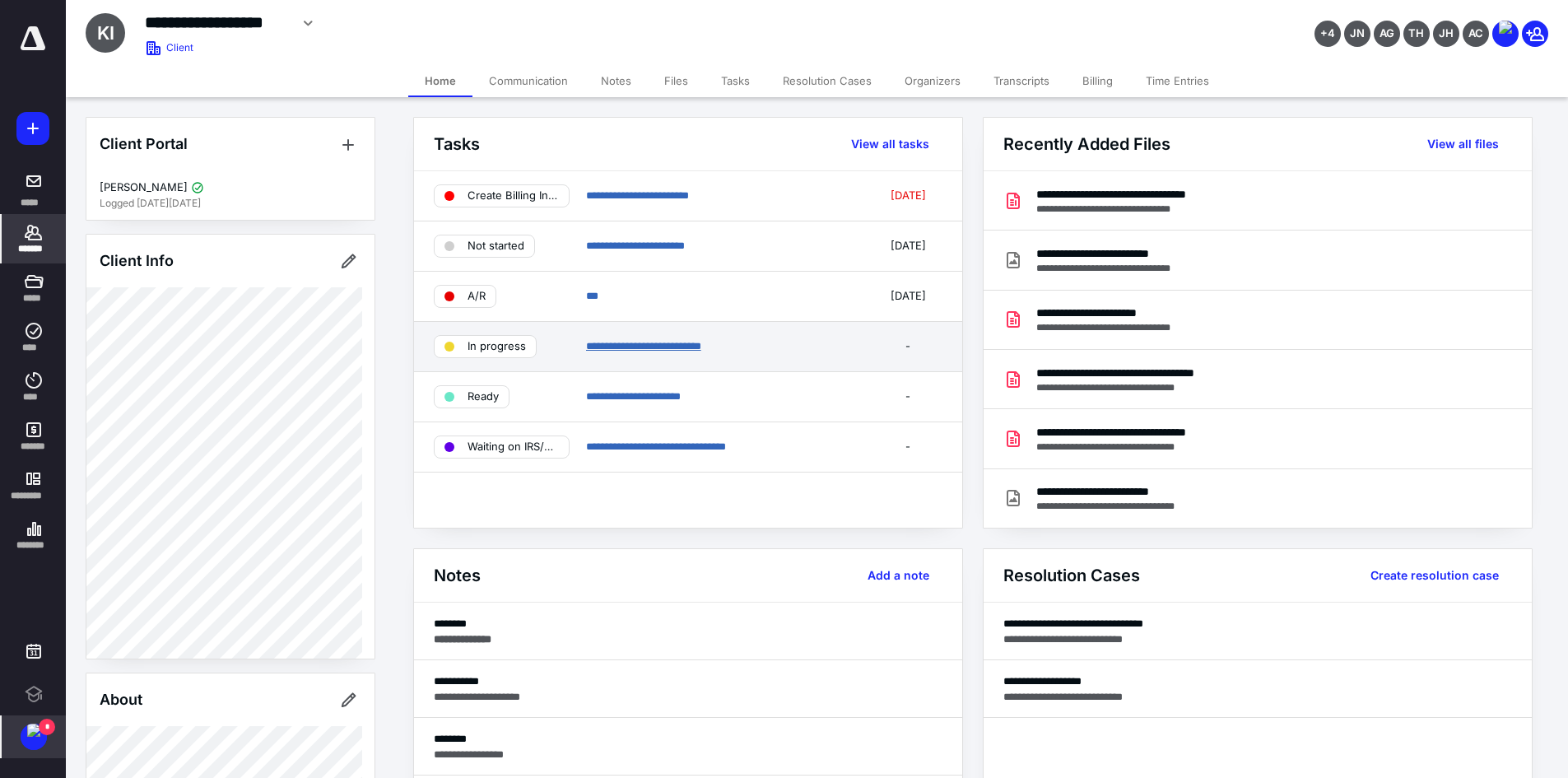 click on "**********" at bounding box center (644, 346) 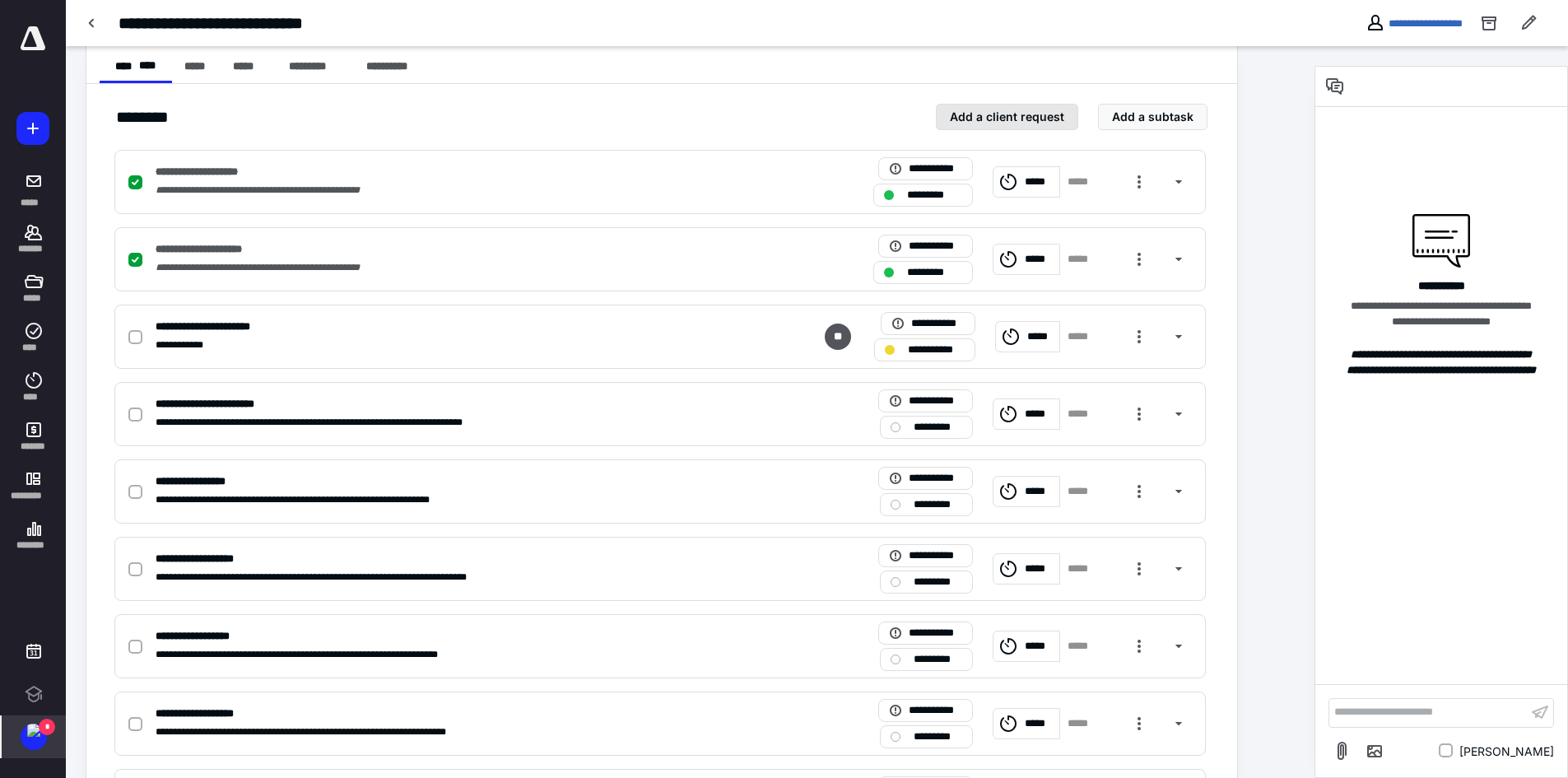 scroll, scrollTop: 412, scrollLeft: 0, axis: vertical 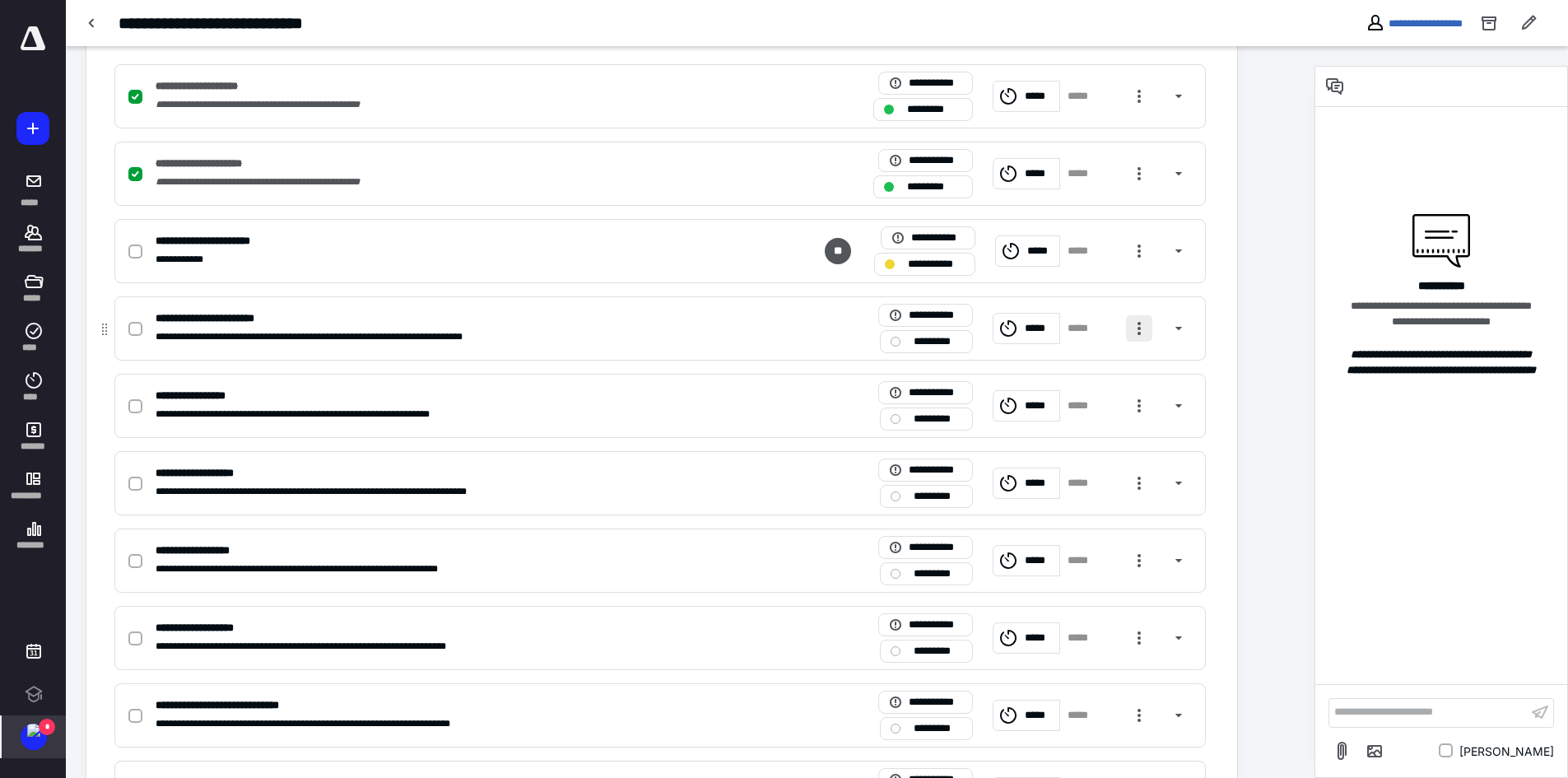 click at bounding box center [1139, 328] 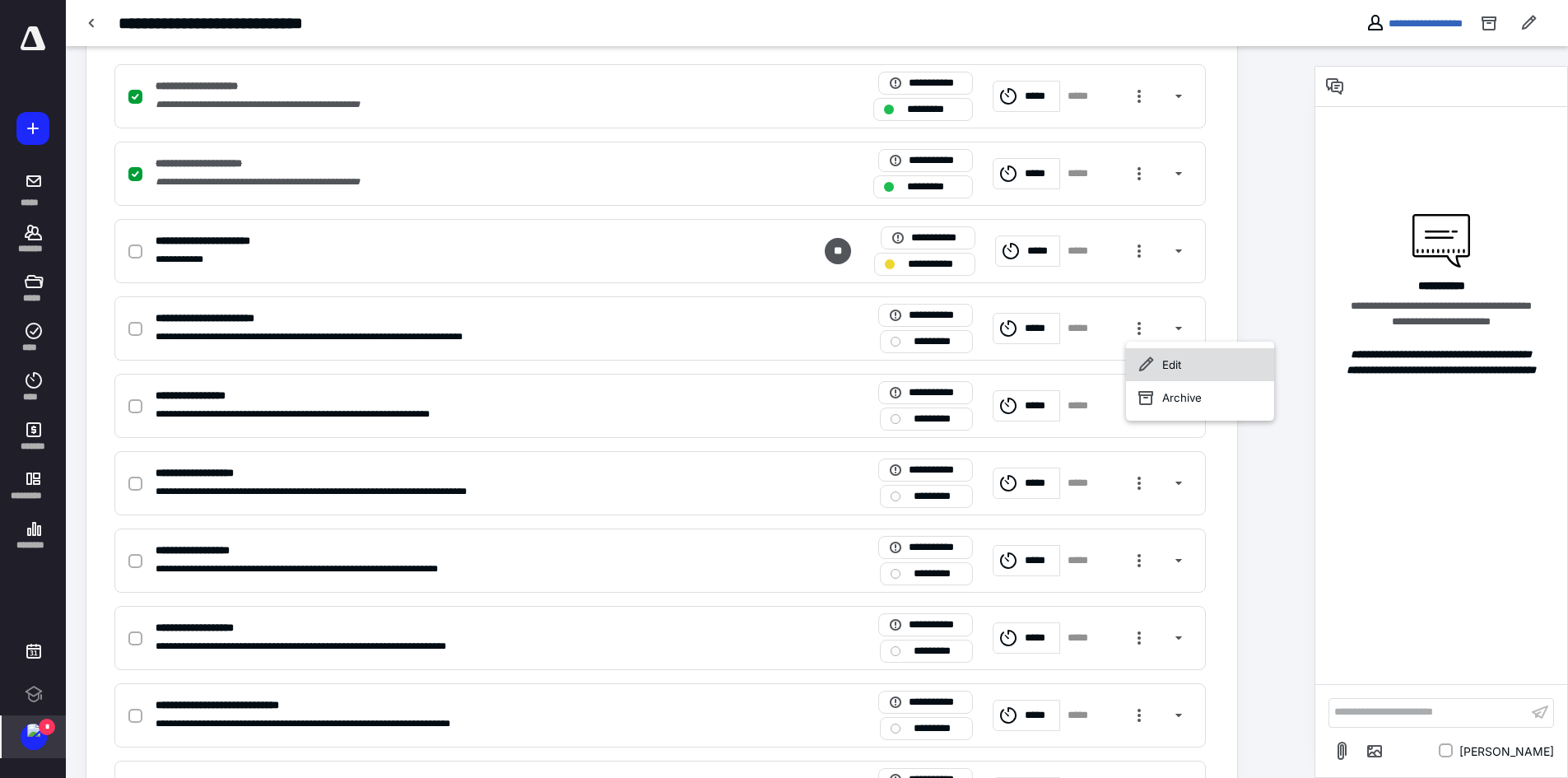 click on "Edit" at bounding box center (1200, 365) 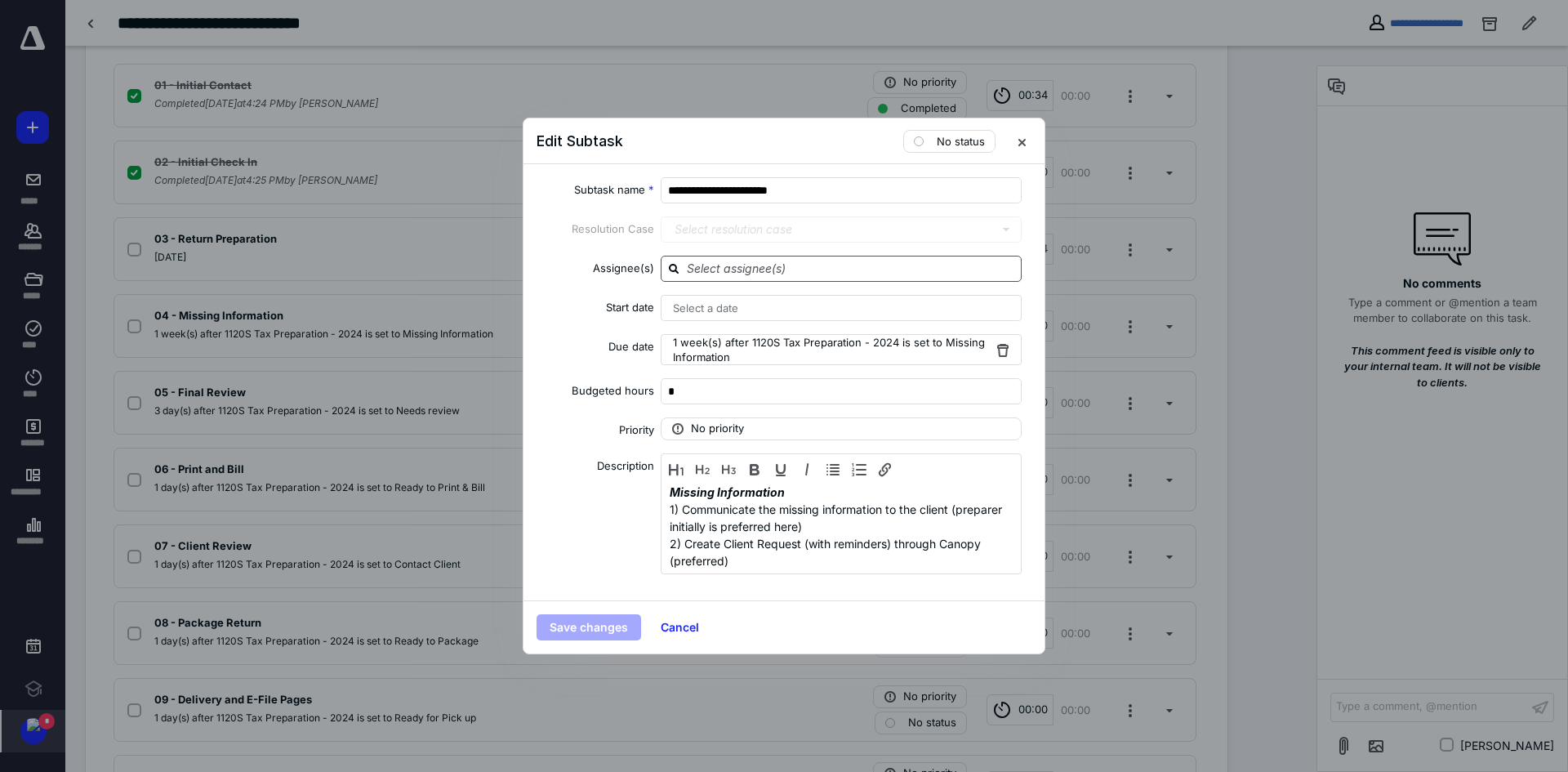 click at bounding box center (851, 268) 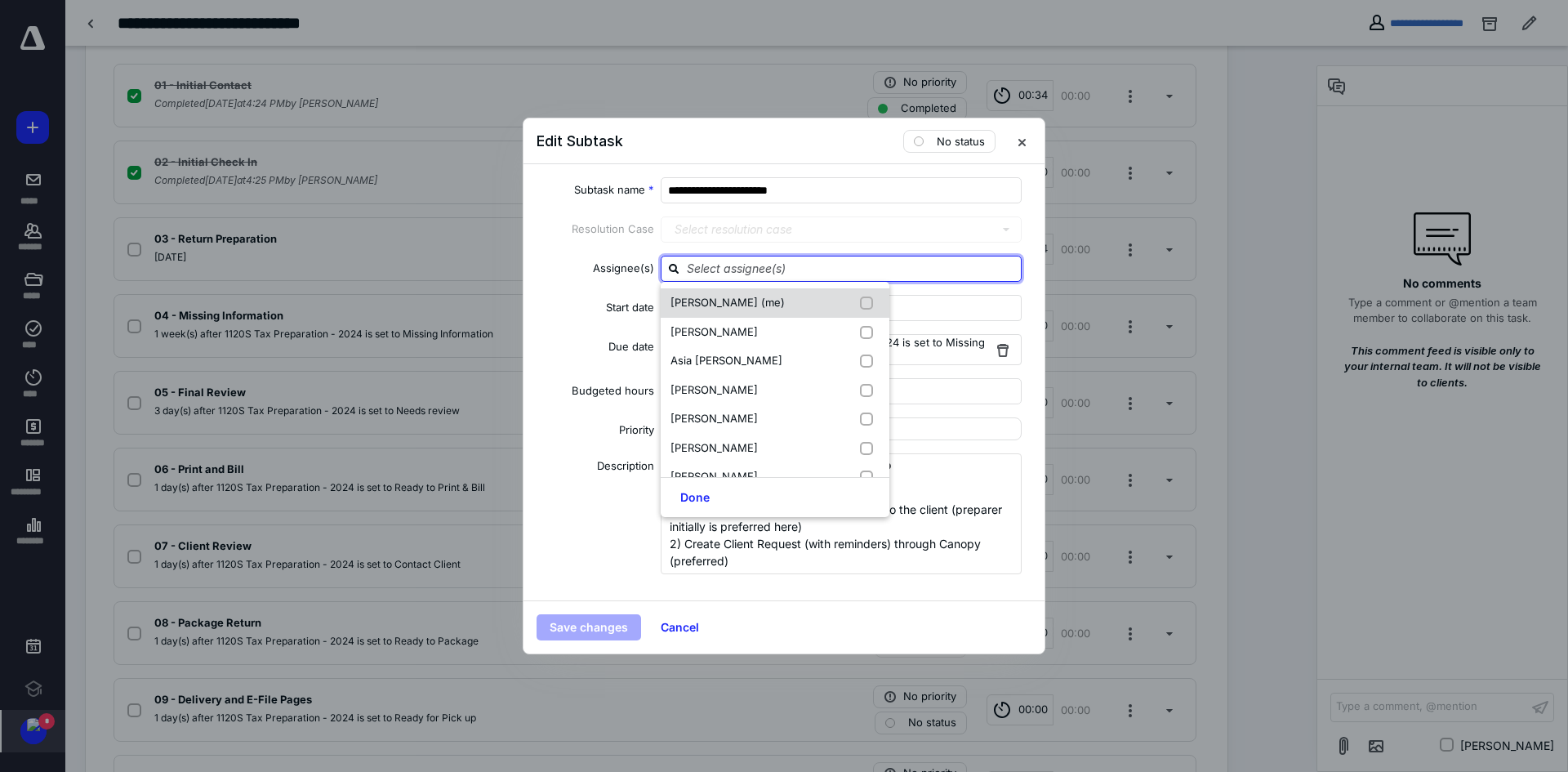click on "[PERSON_NAME] (me)" at bounding box center (728, 302) 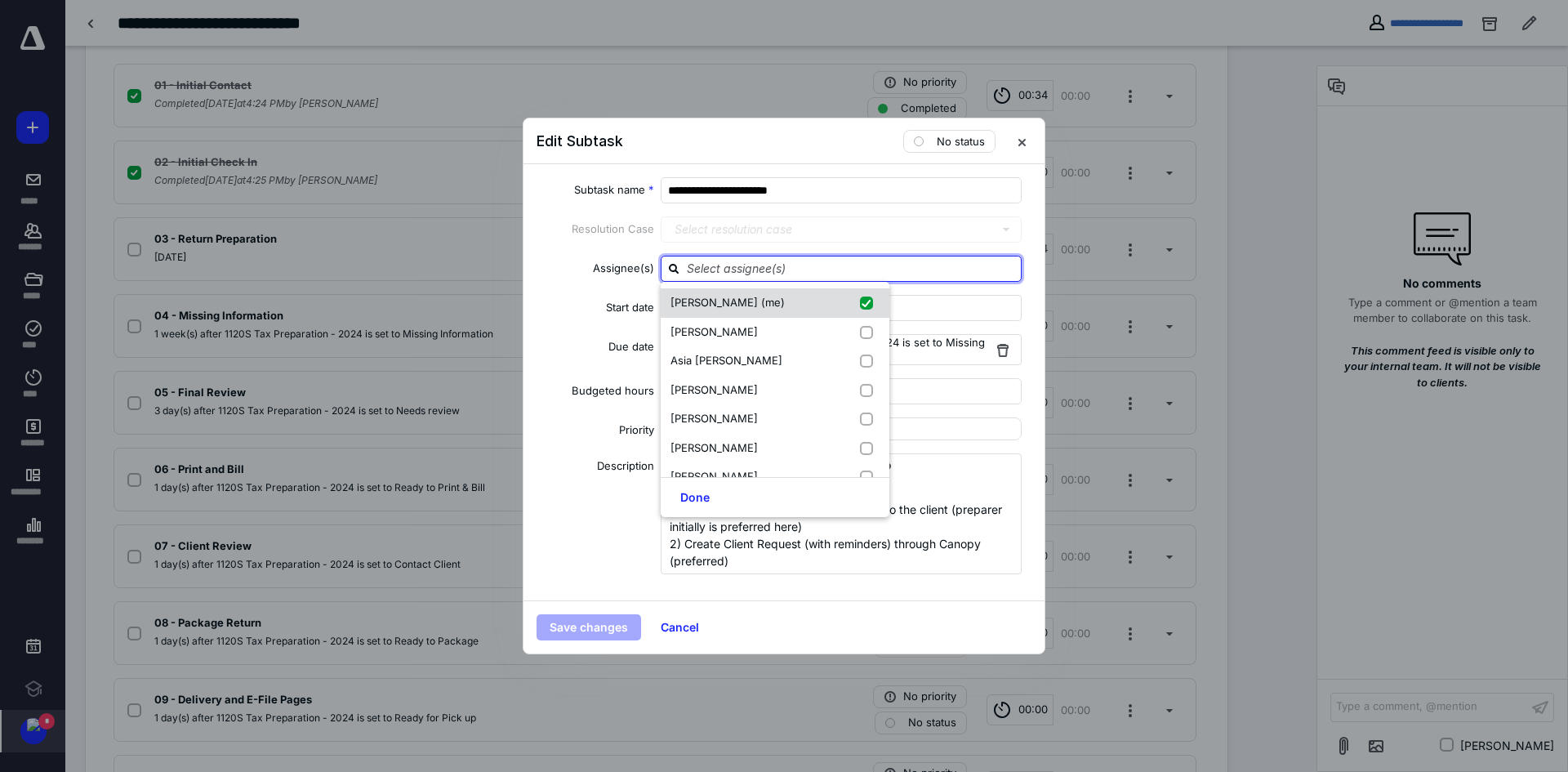 checkbox on "true" 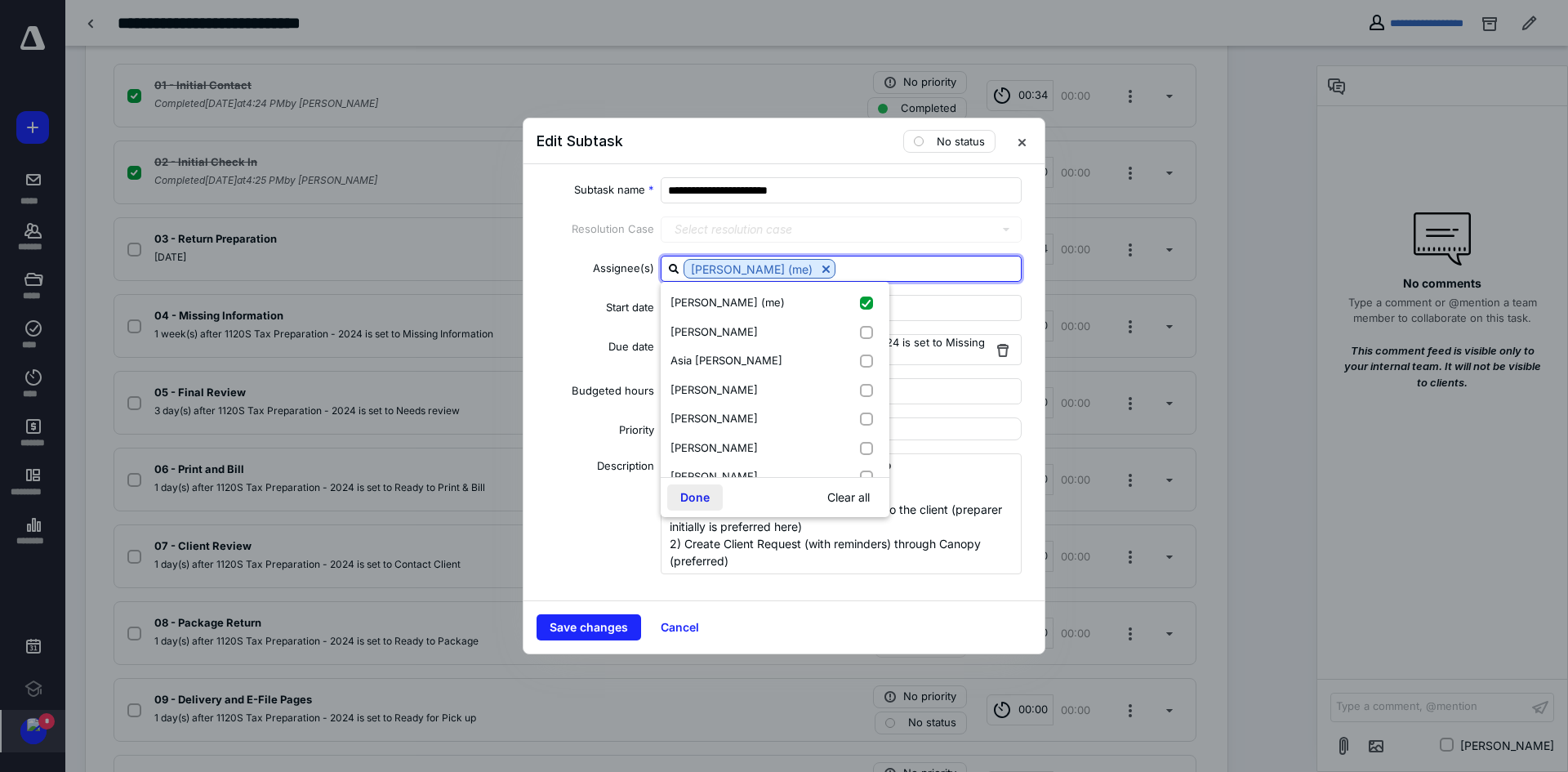 click on "Done" at bounding box center (695, 498) 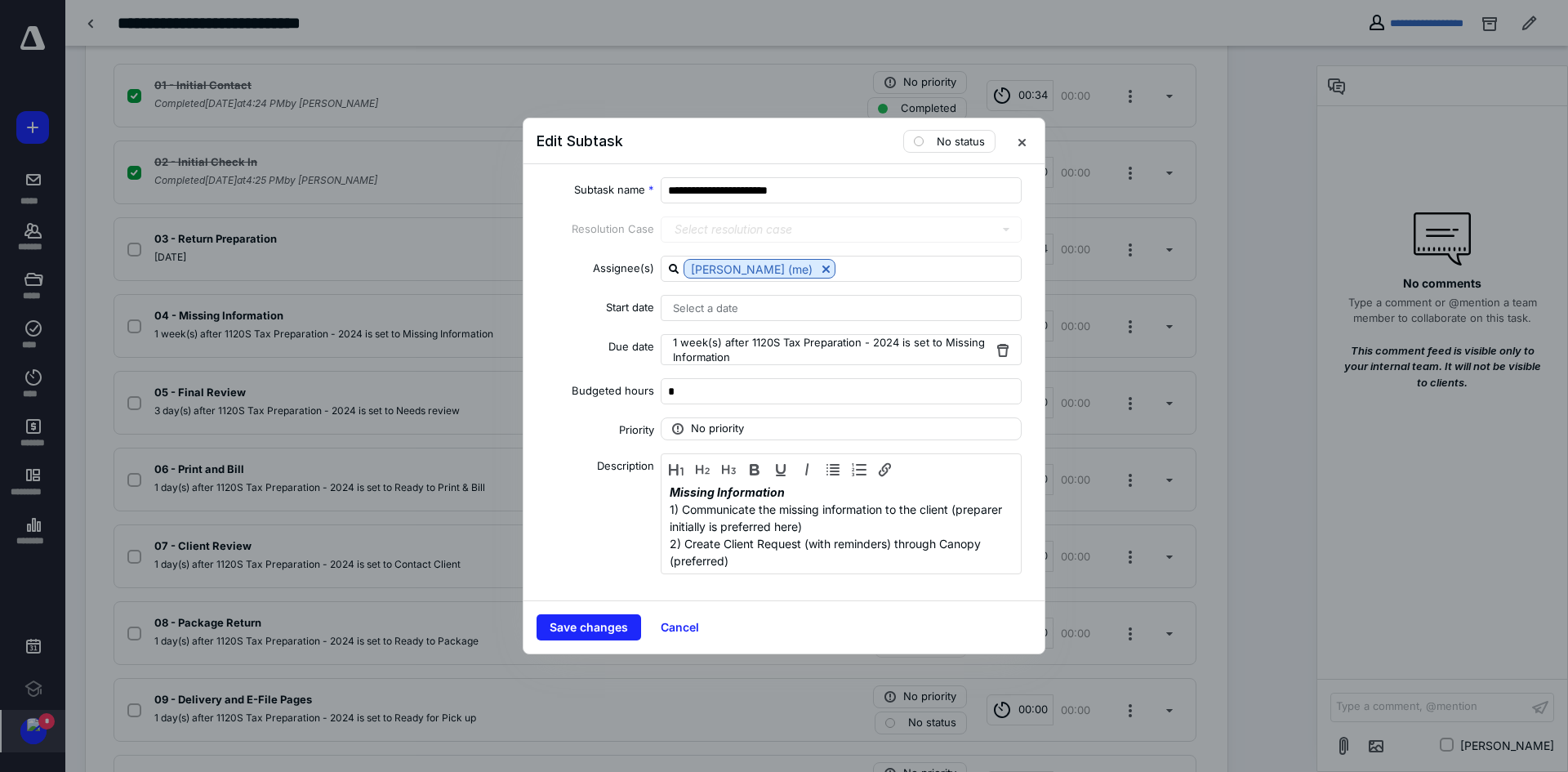 click on "Select a date" at bounding box center (706, 308) 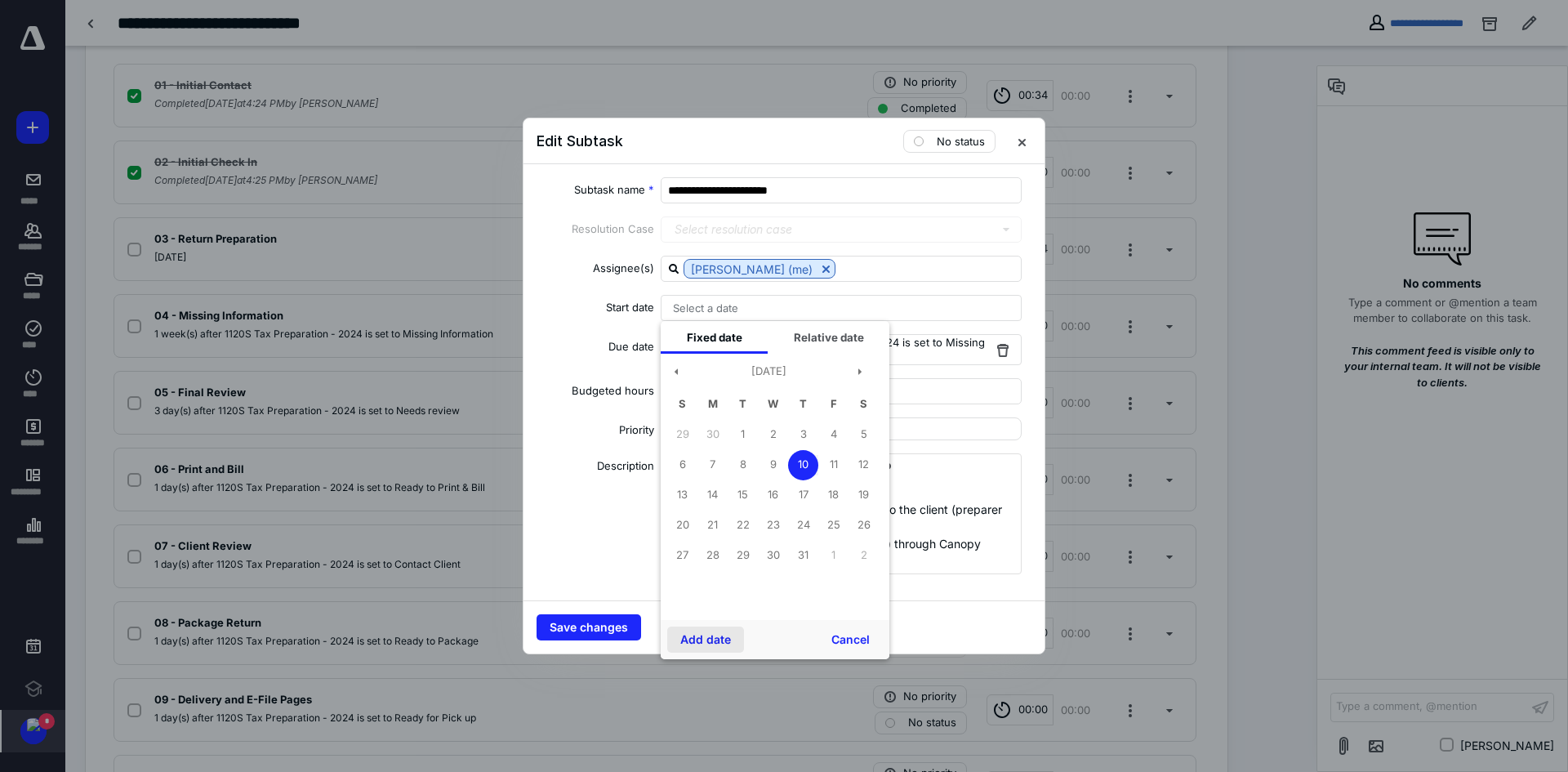 click on "Add date" at bounding box center (706, 640) 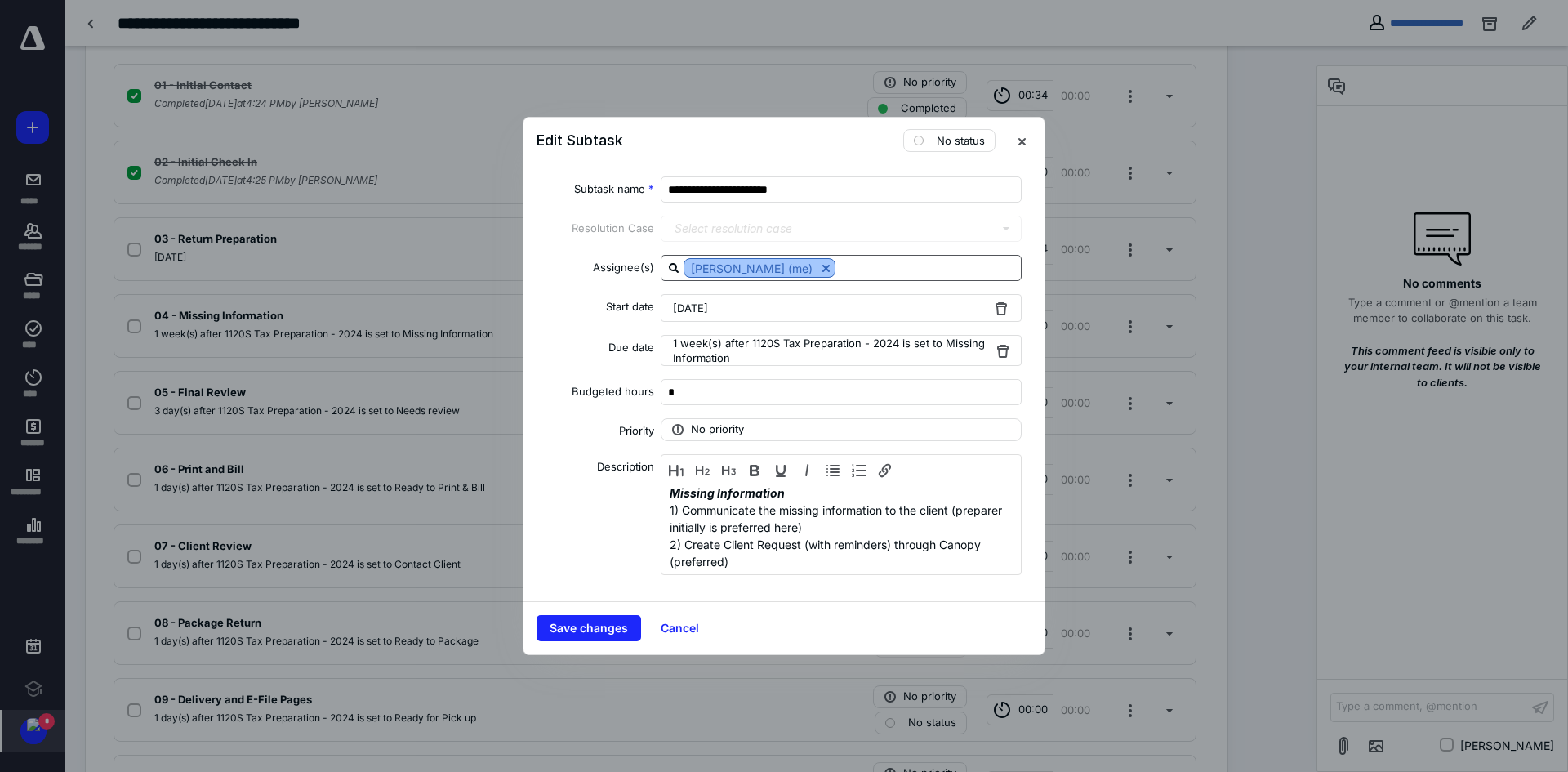 click at bounding box center (826, 268) 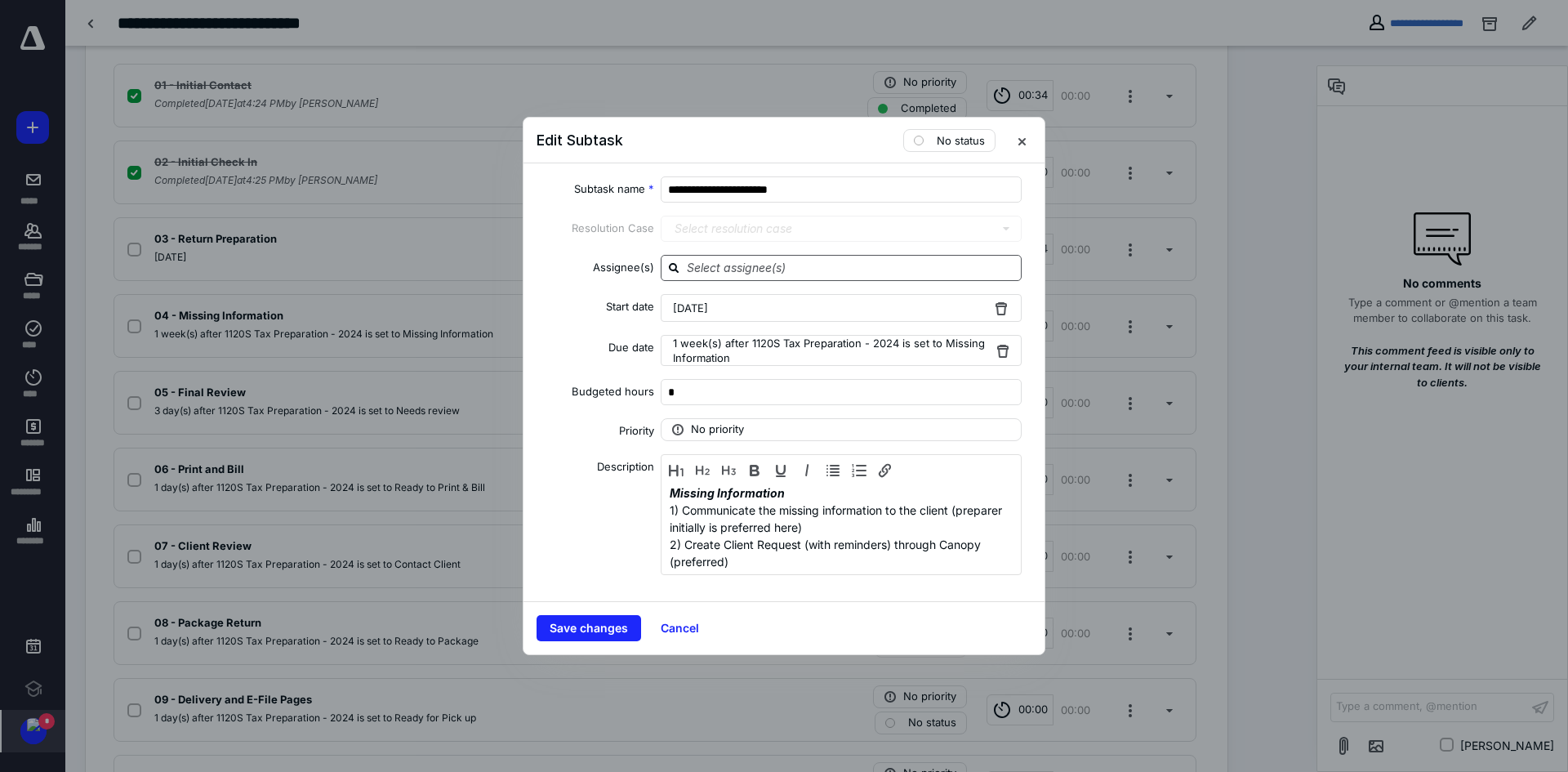 click at bounding box center (1001, 308) 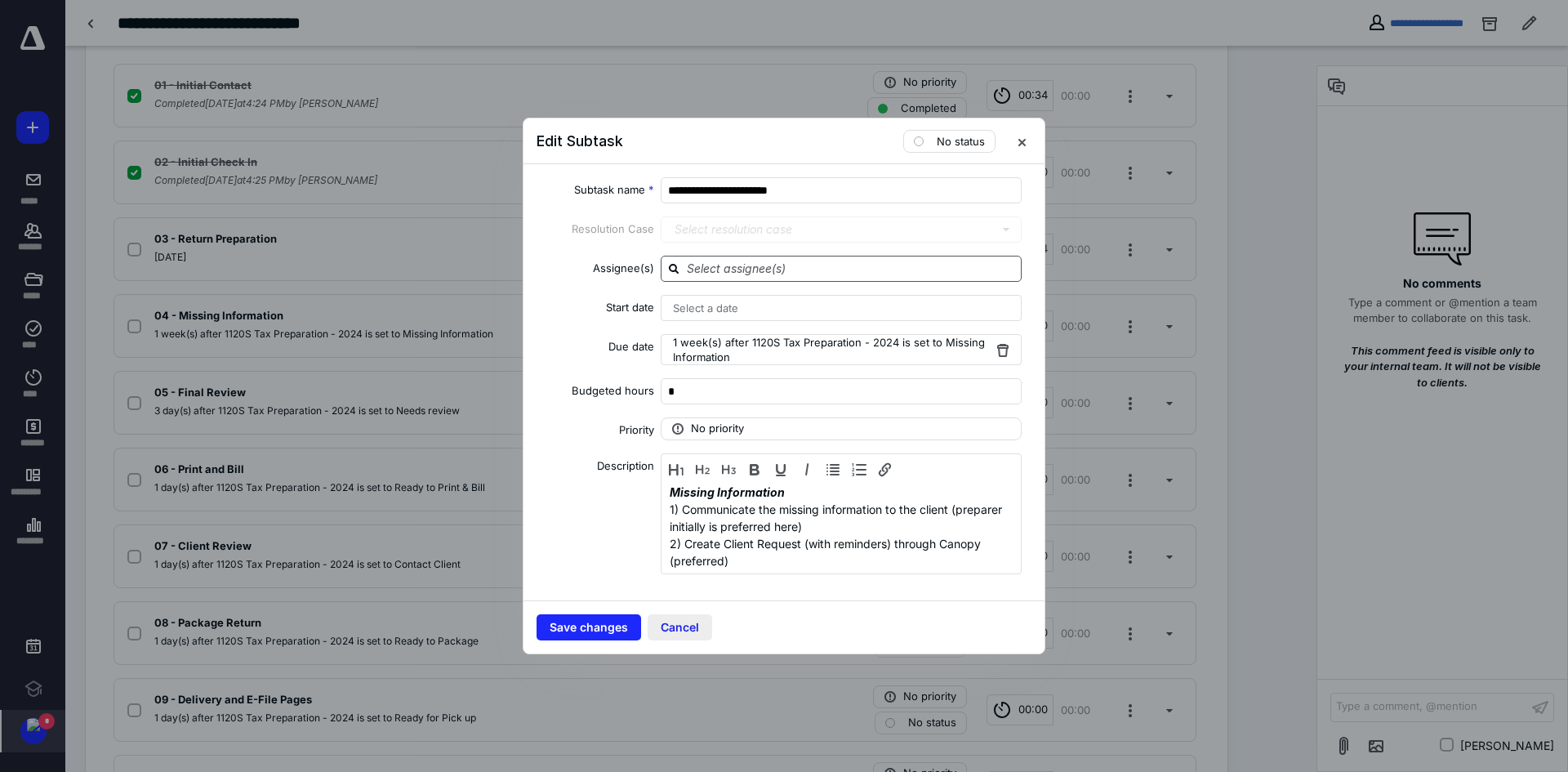 click on "Cancel" at bounding box center (679, 627) 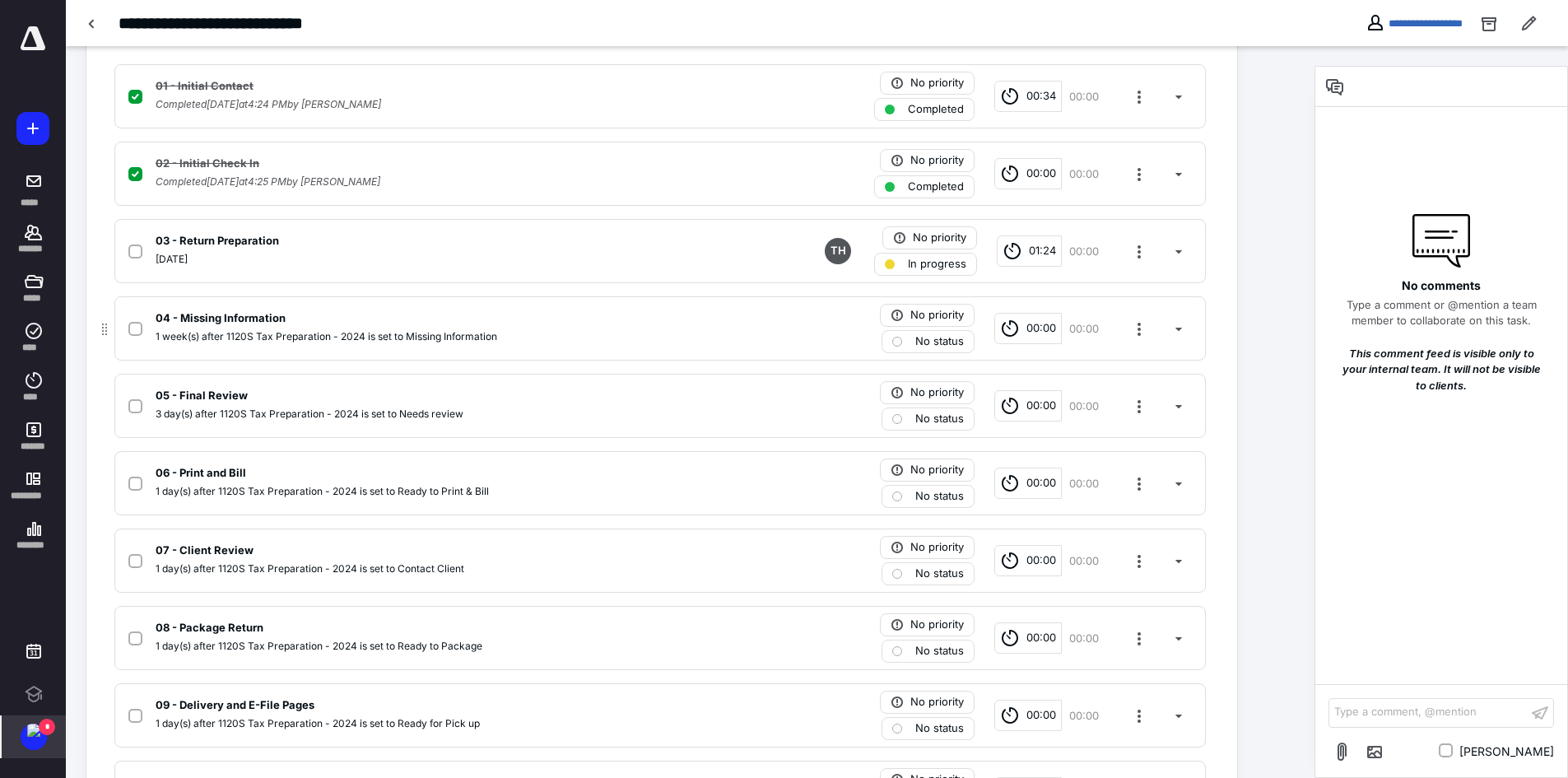 click on "00:00" at bounding box center [1041, 328] 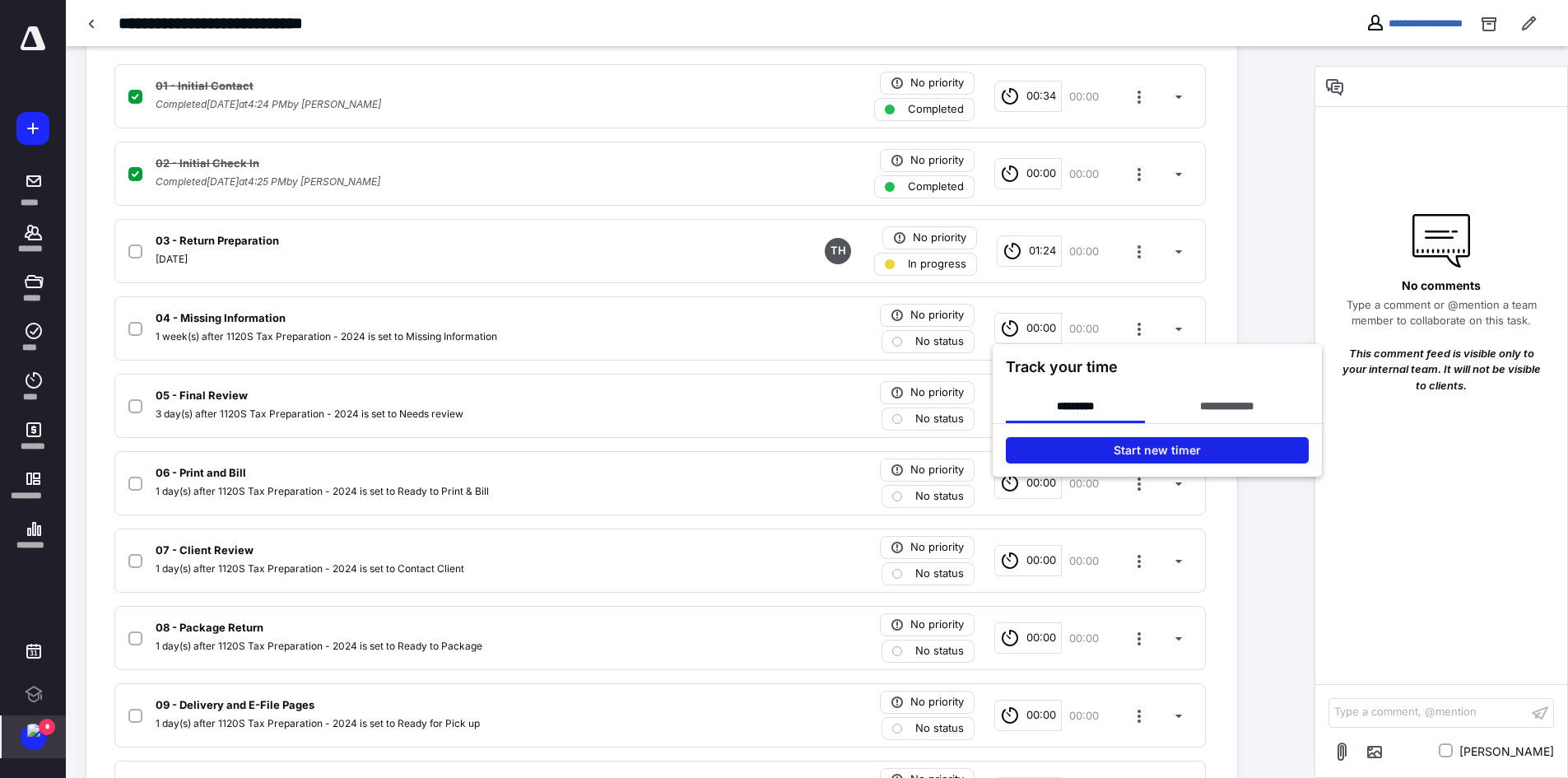 click on "Start new timer" at bounding box center (1157, 450) 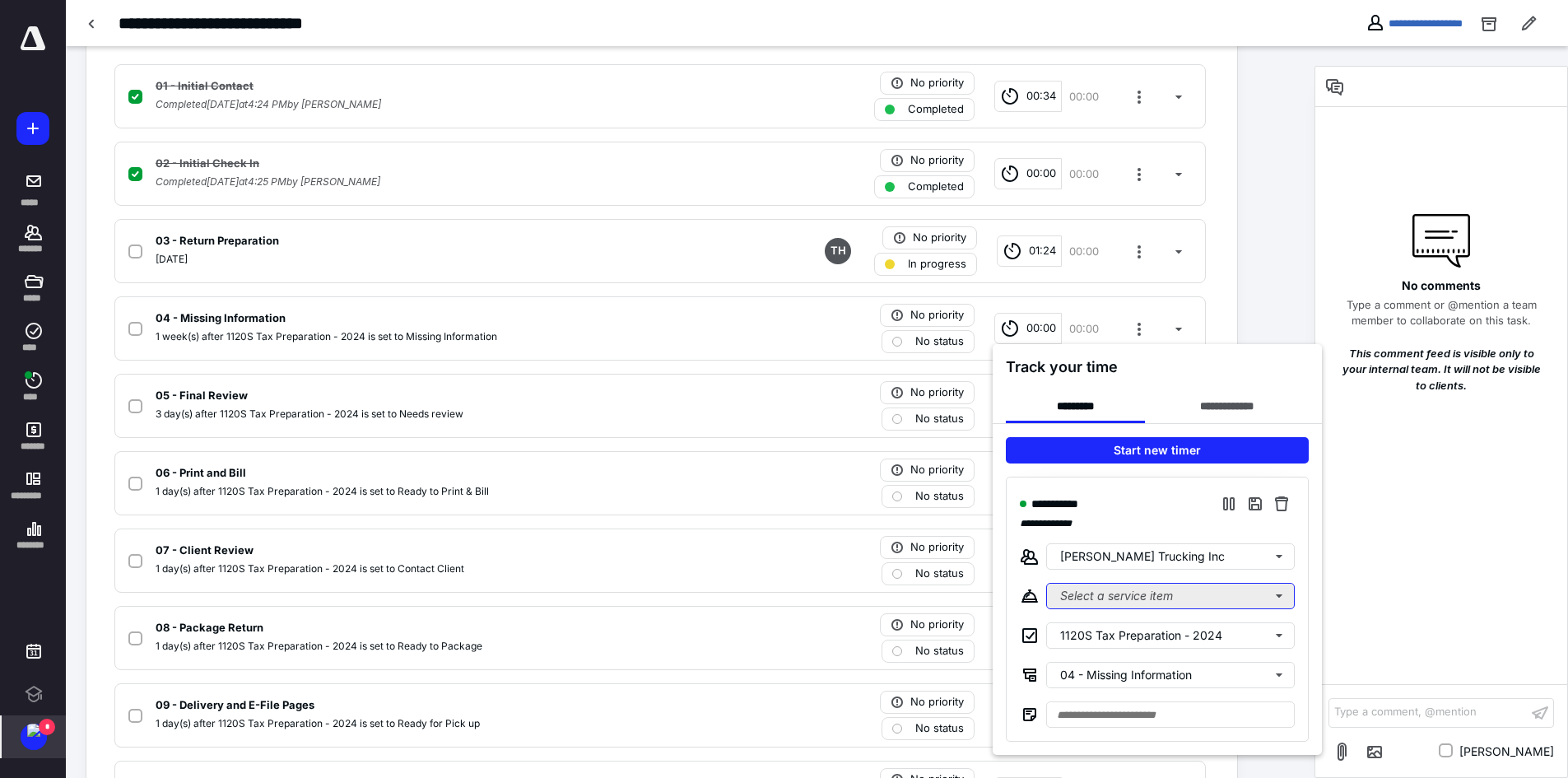 click on "Select a service item" at bounding box center (1170, 596) 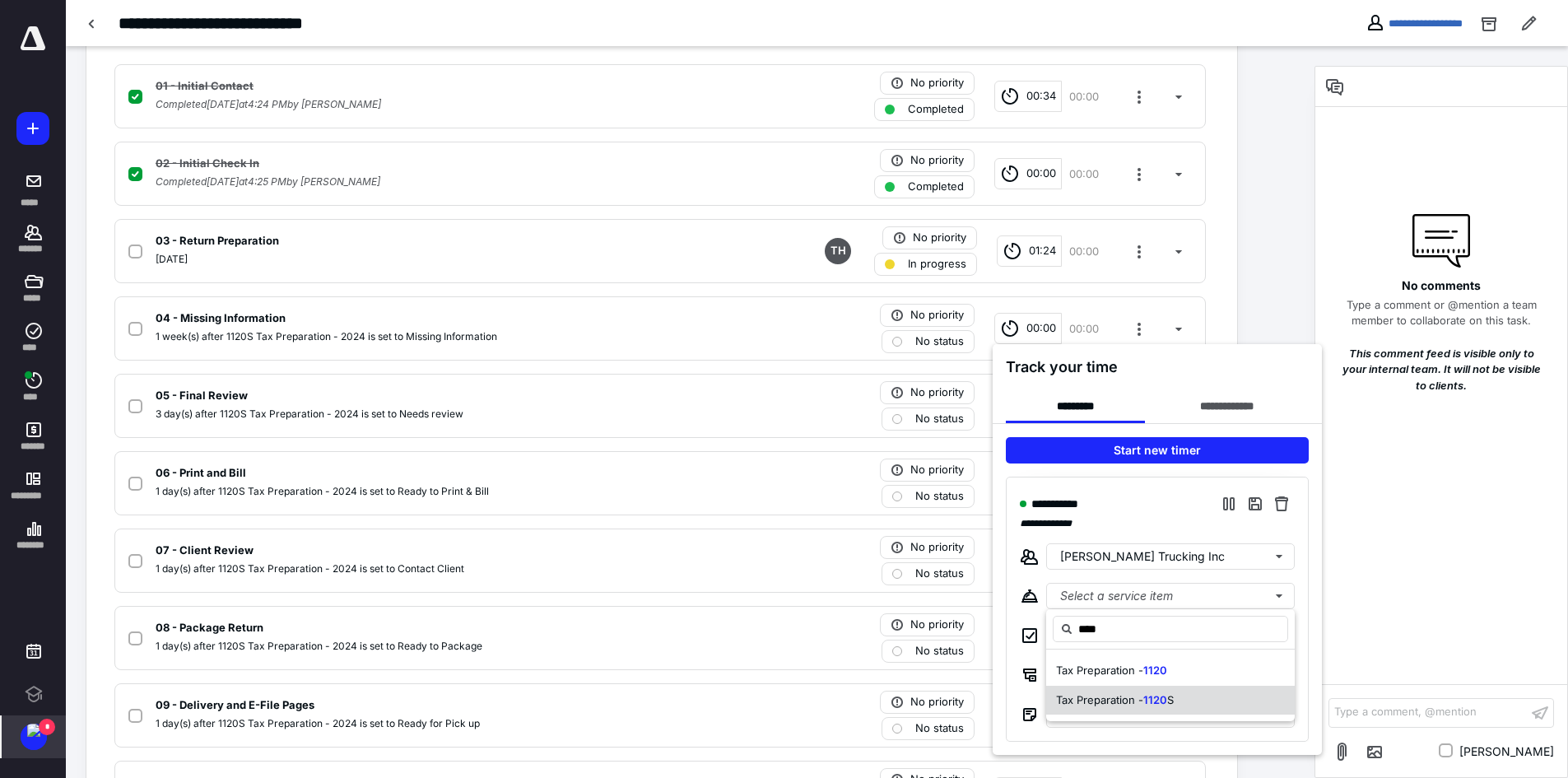 click on "Tax Preparation -" at bounding box center [1100, 700] 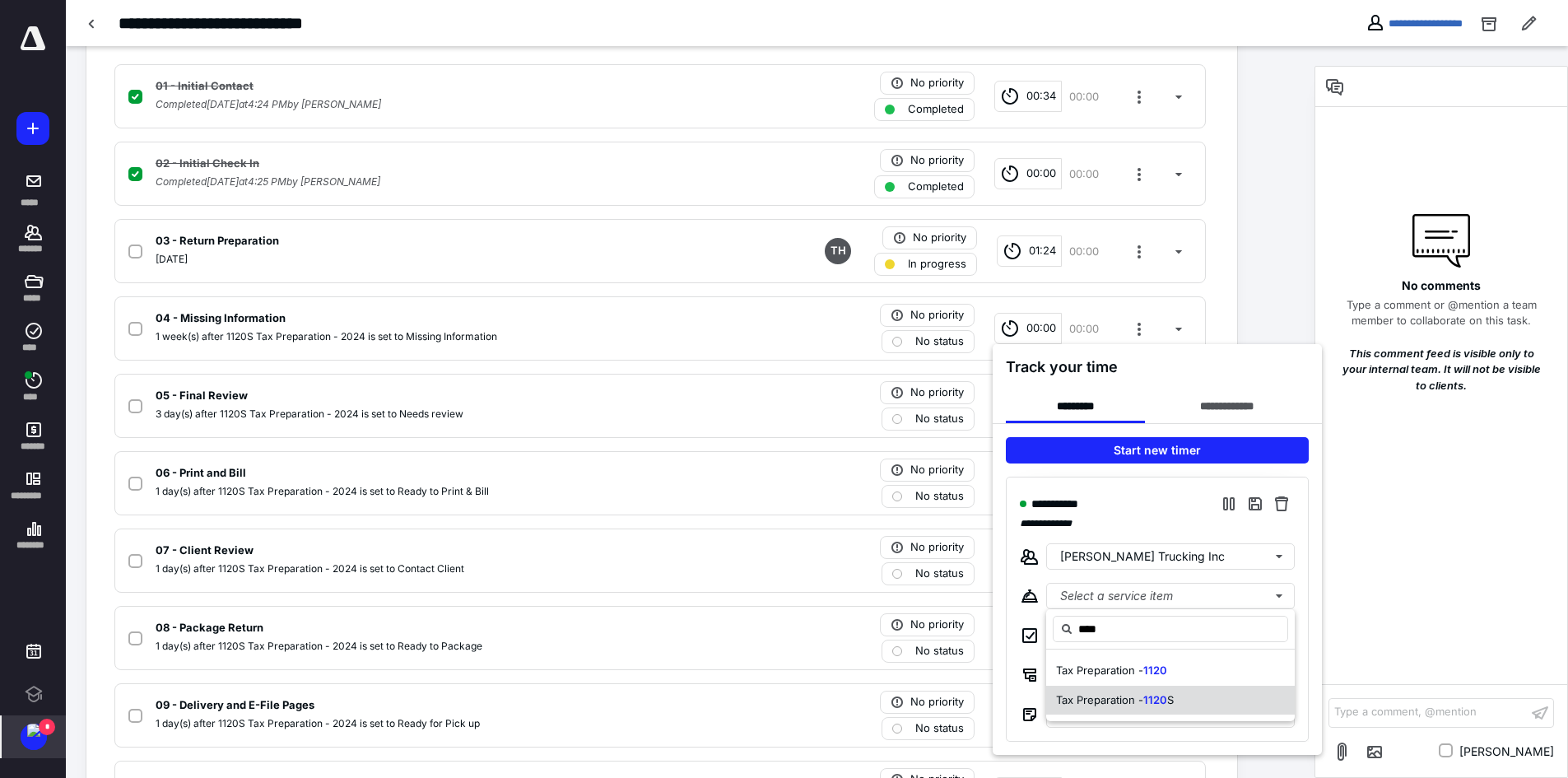 type on "****" 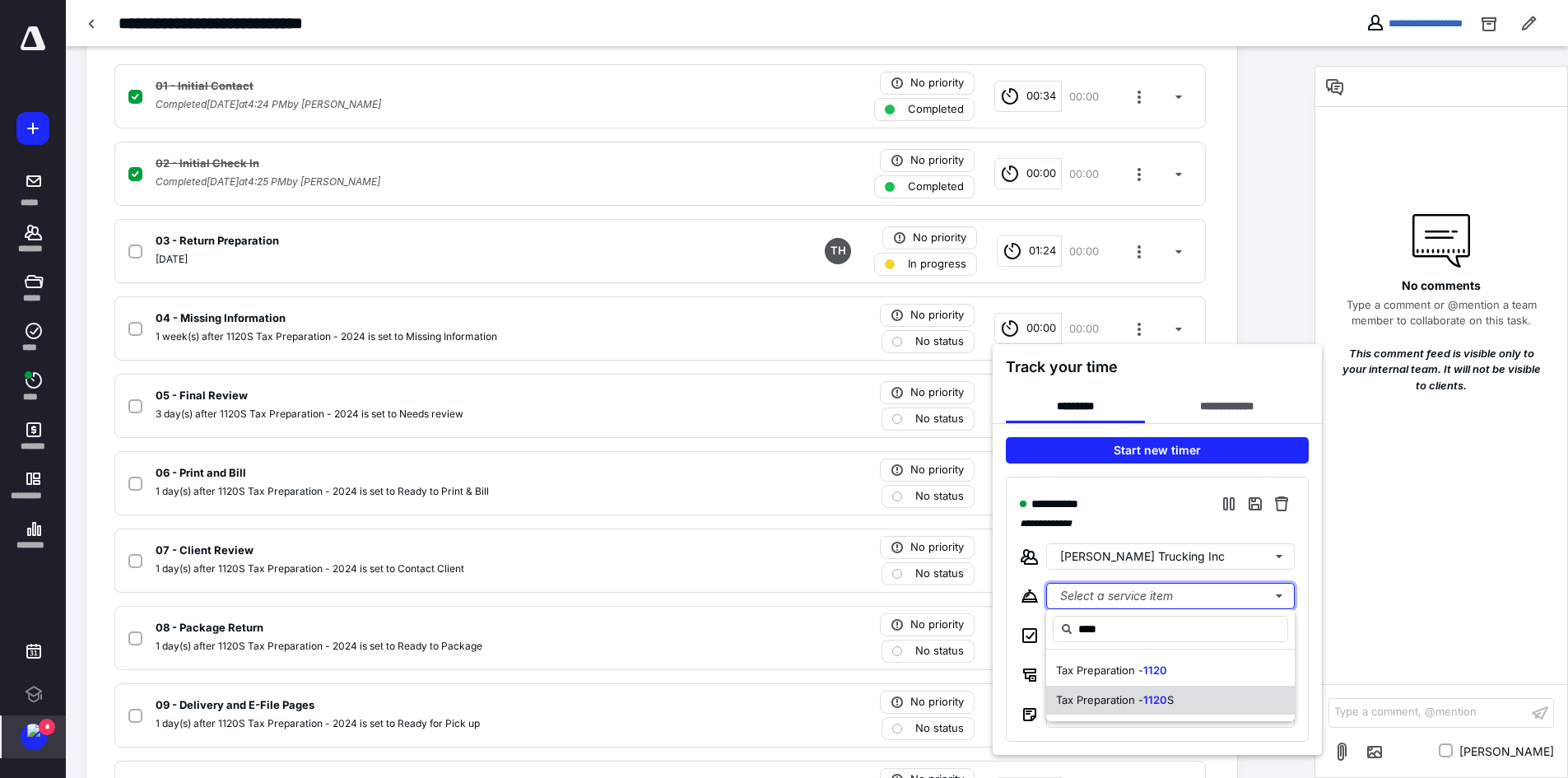 type 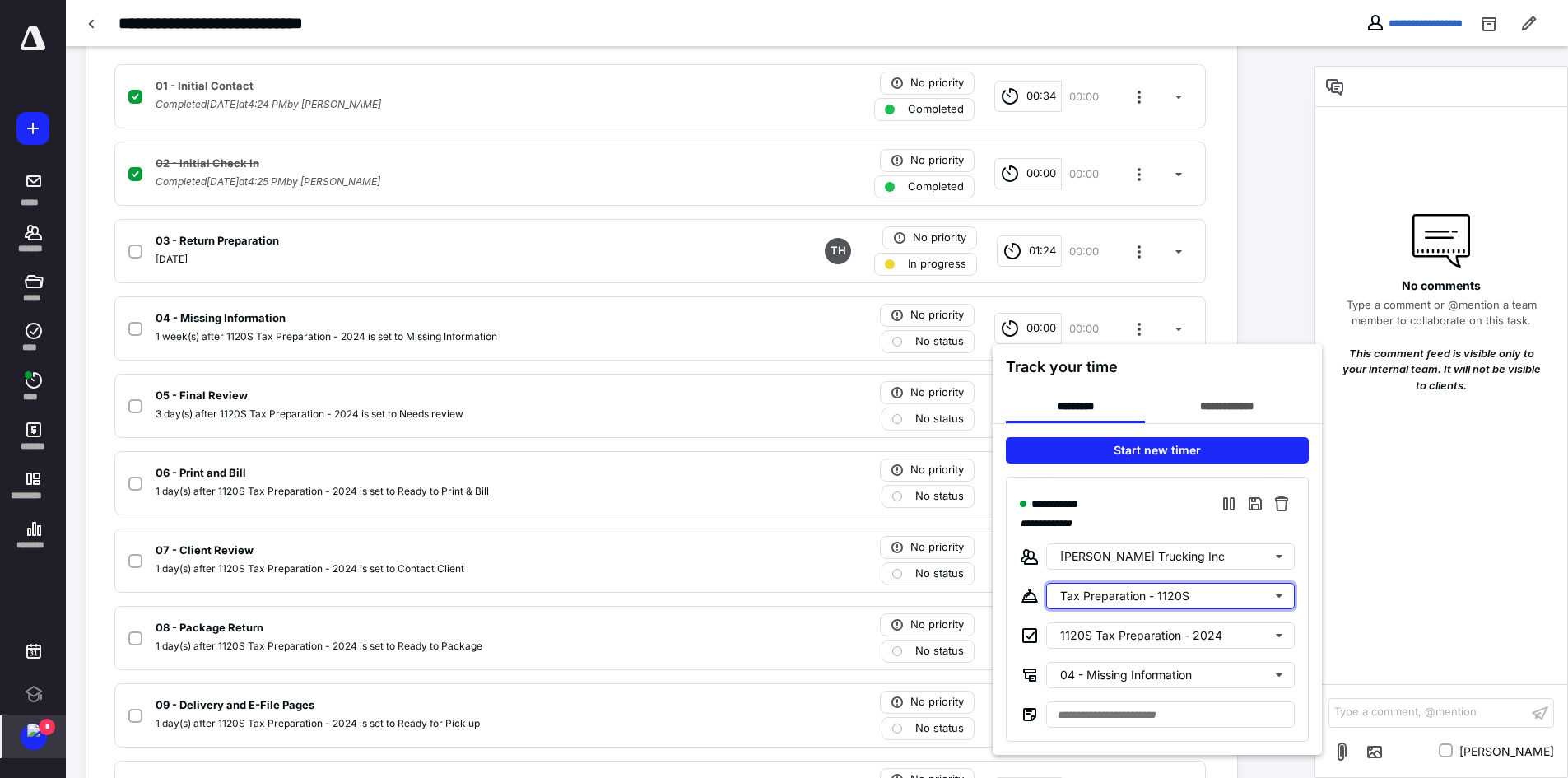 scroll, scrollTop: 494, scrollLeft: 0, axis: vertical 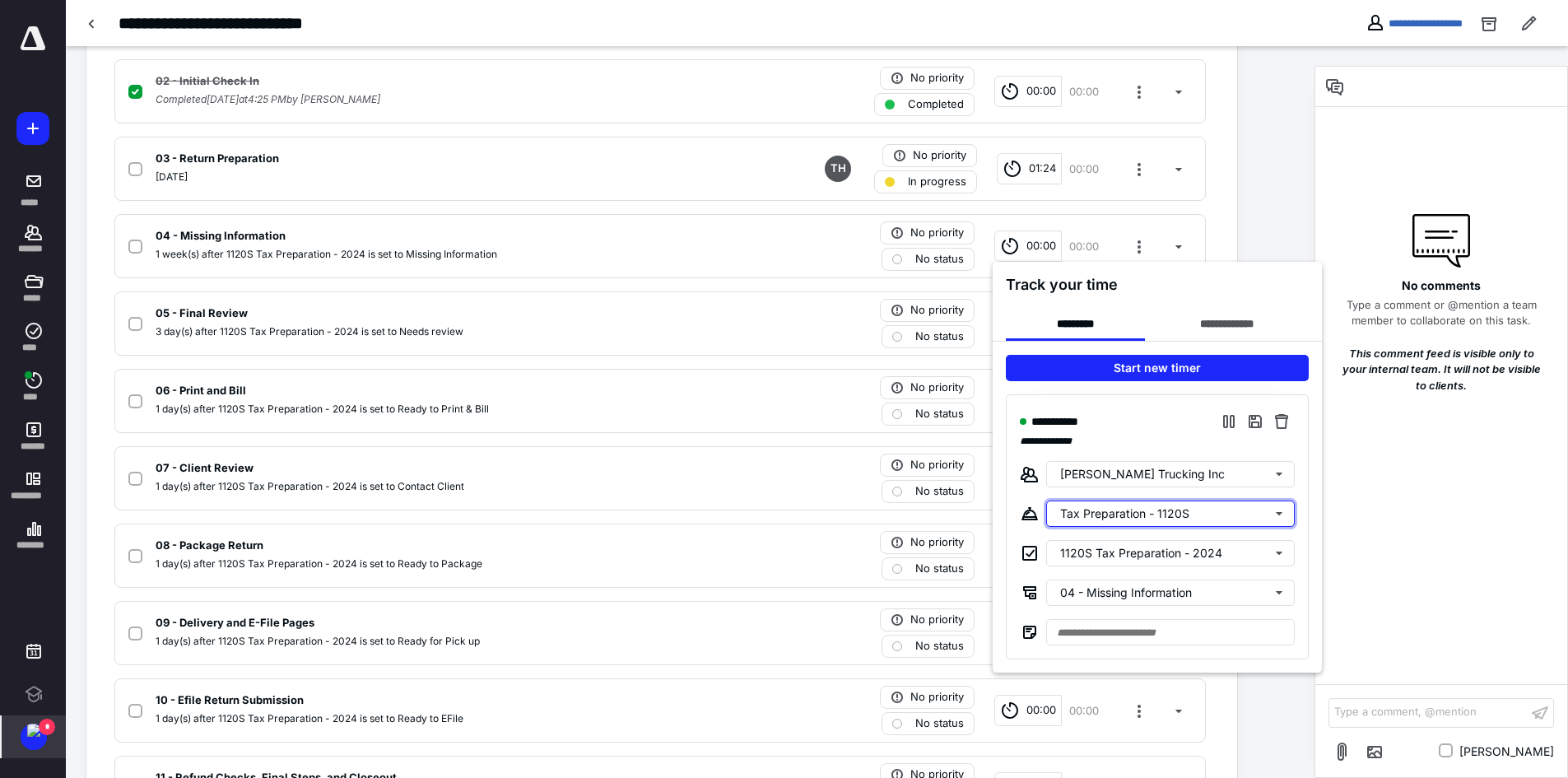 type 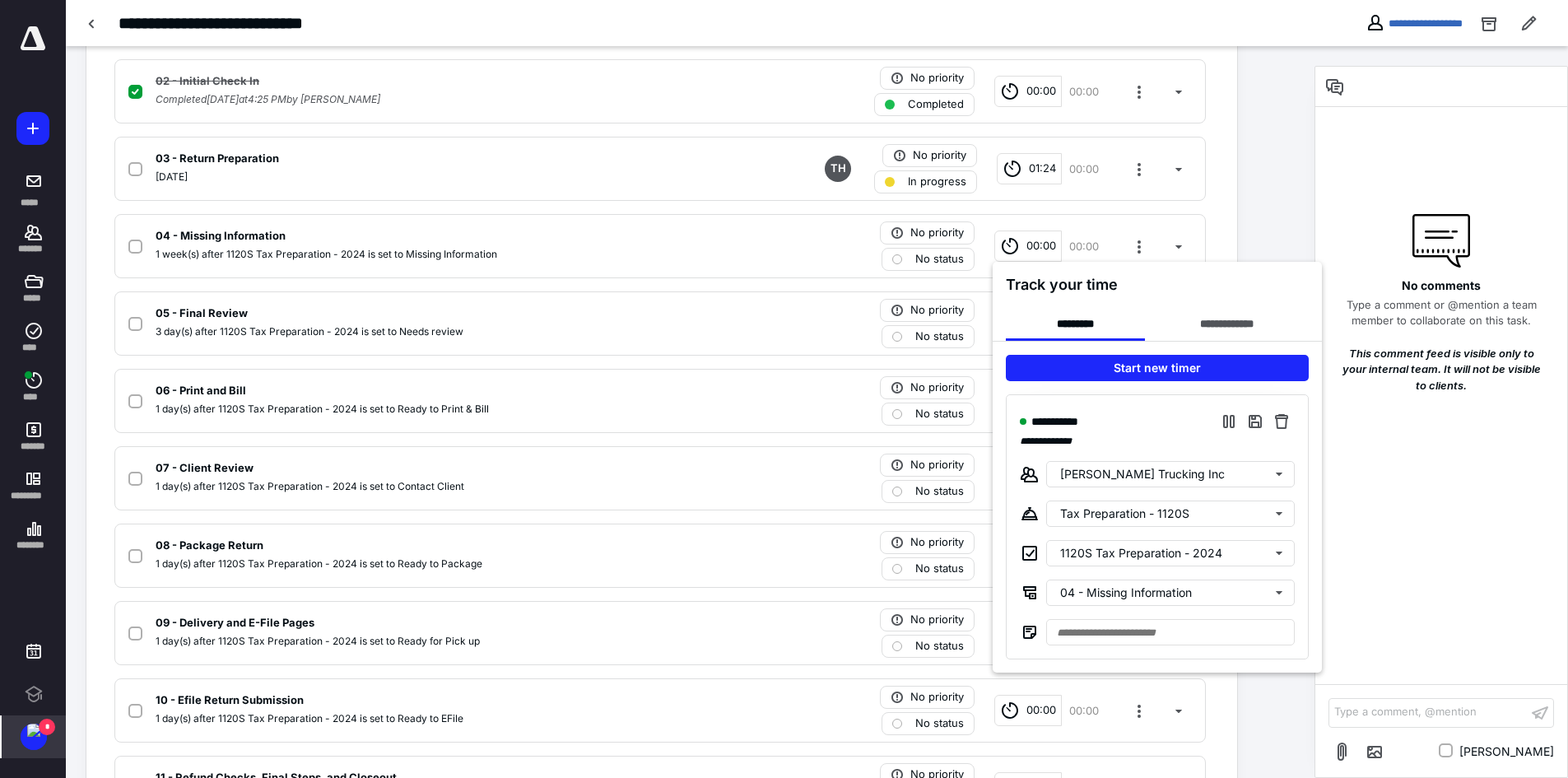 drag, startPoint x: 1277, startPoint y: 118, endPoint x: 746, endPoint y: 741, distance: 818.59 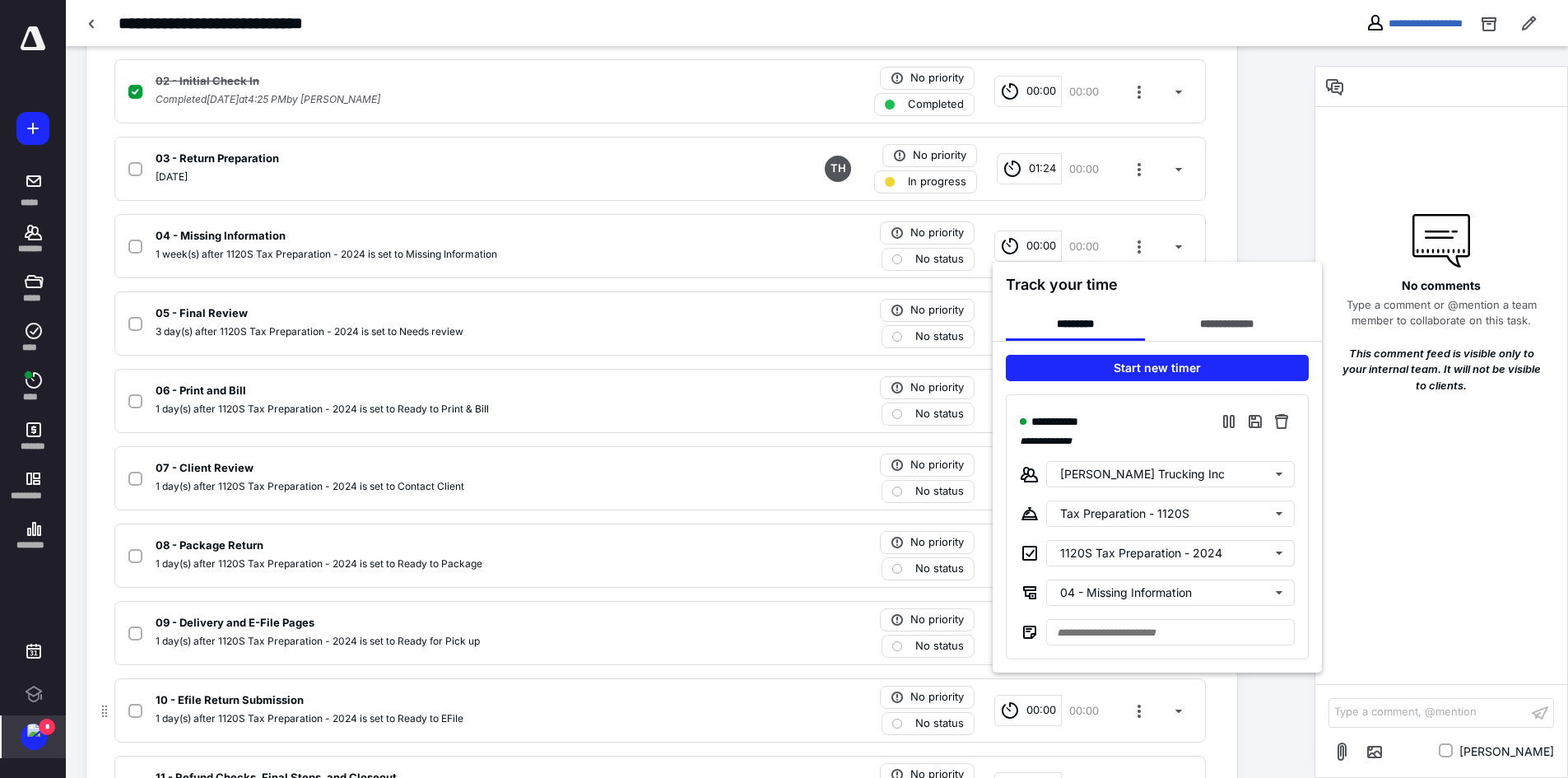 click at bounding box center [784, 389] 